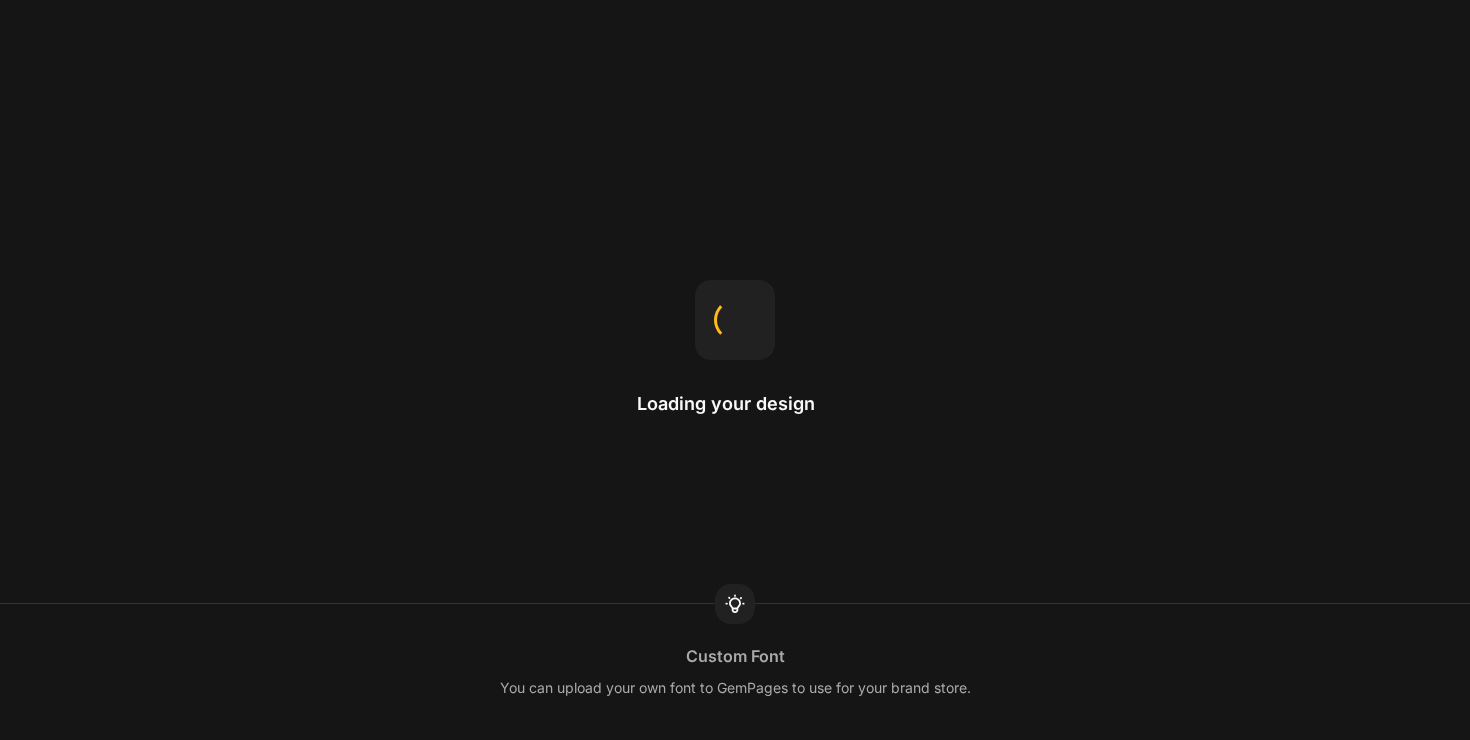 scroll, scrollTop: 0, scrollLeft: 0, axis: both 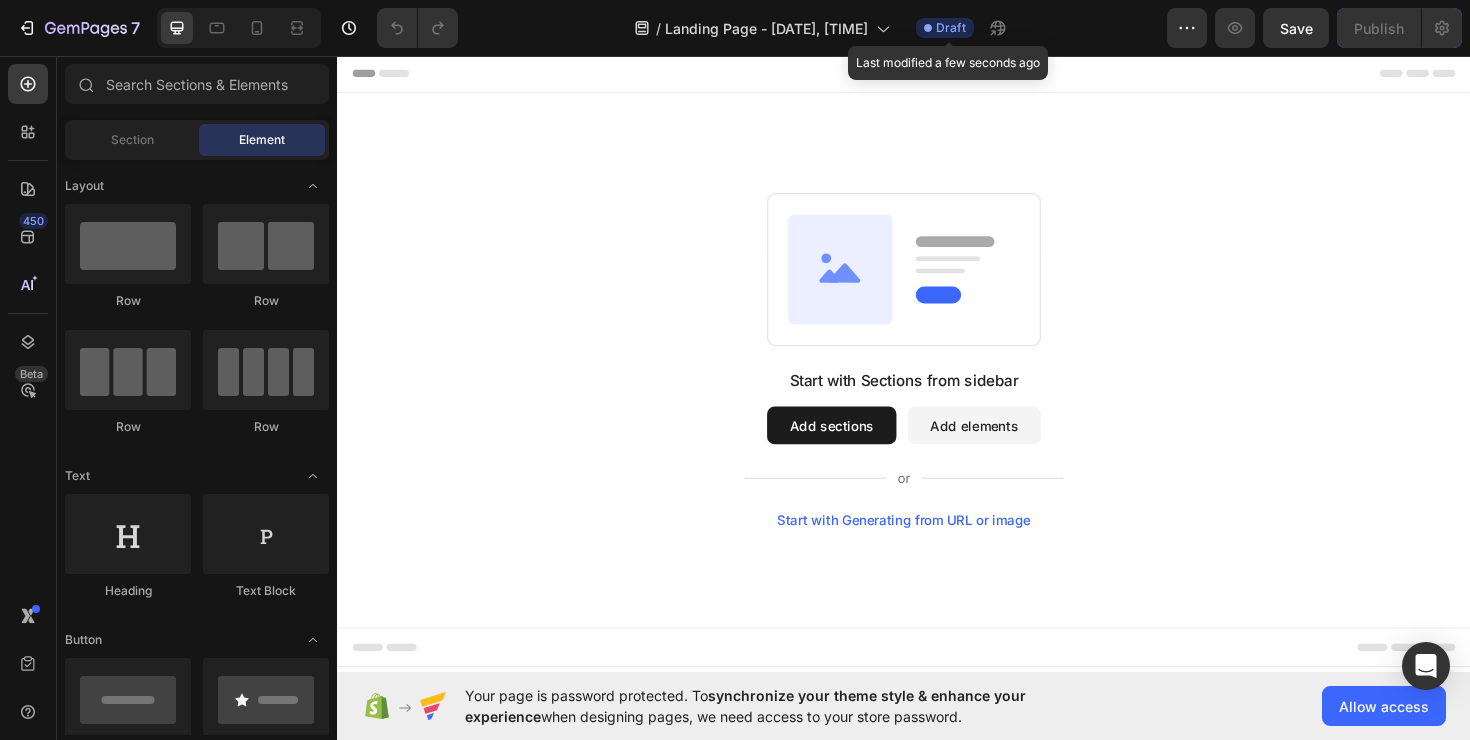 click on "Draft" at bounding box center (951, 28) 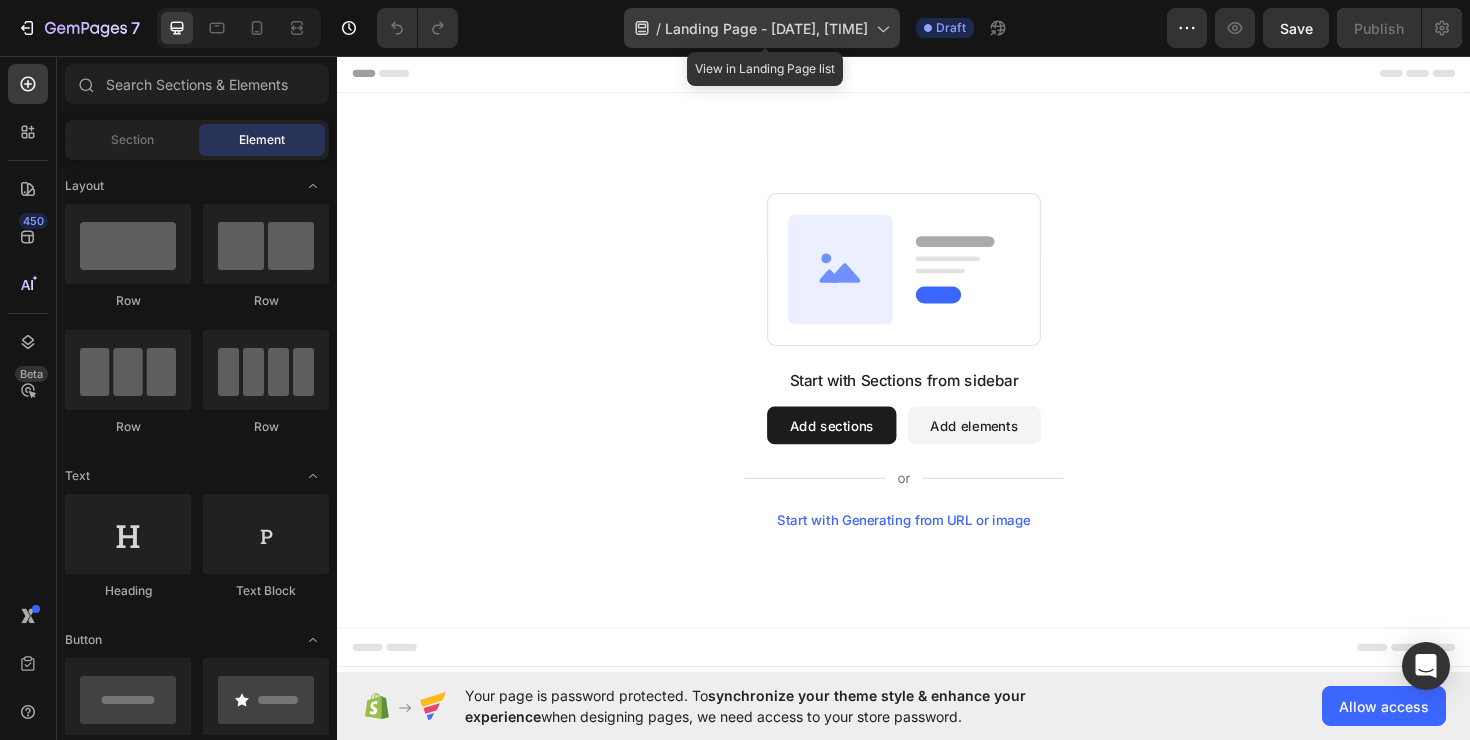 click 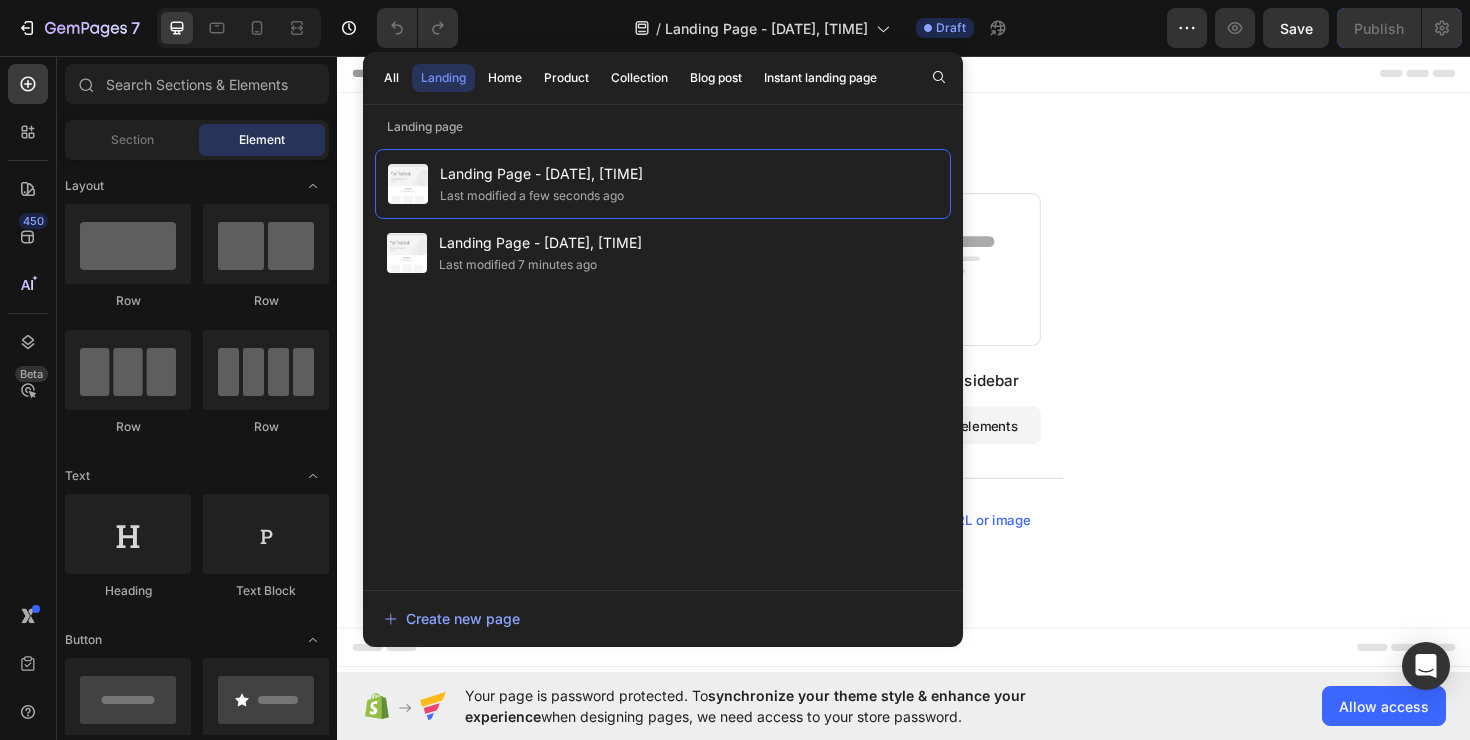 click on "Start with Sections from sidebar Add sections Add elements Start with Generating from URL or image" at bounding box center [937, 378] 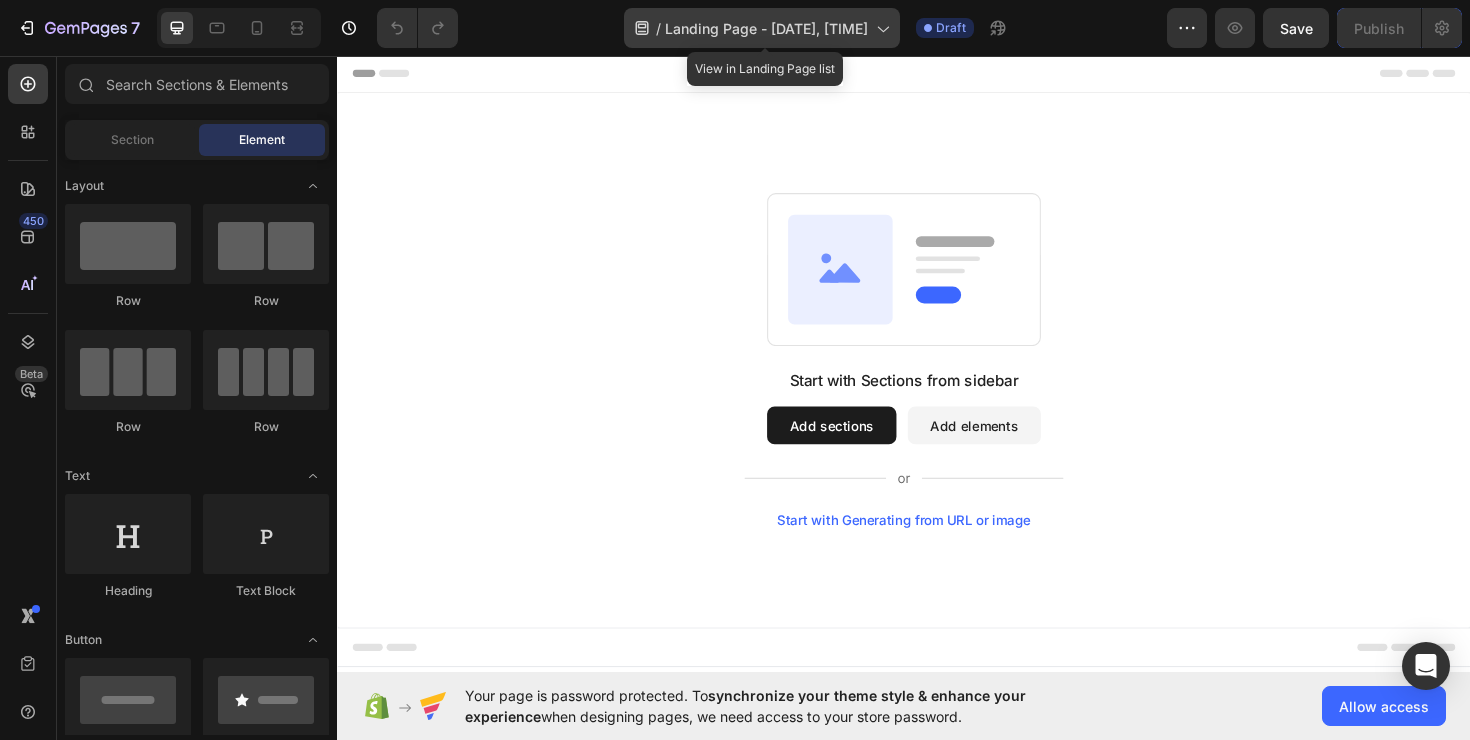 click on "Landing Page - Aug 4, 14:34:32" at bounding box center (766, 28) 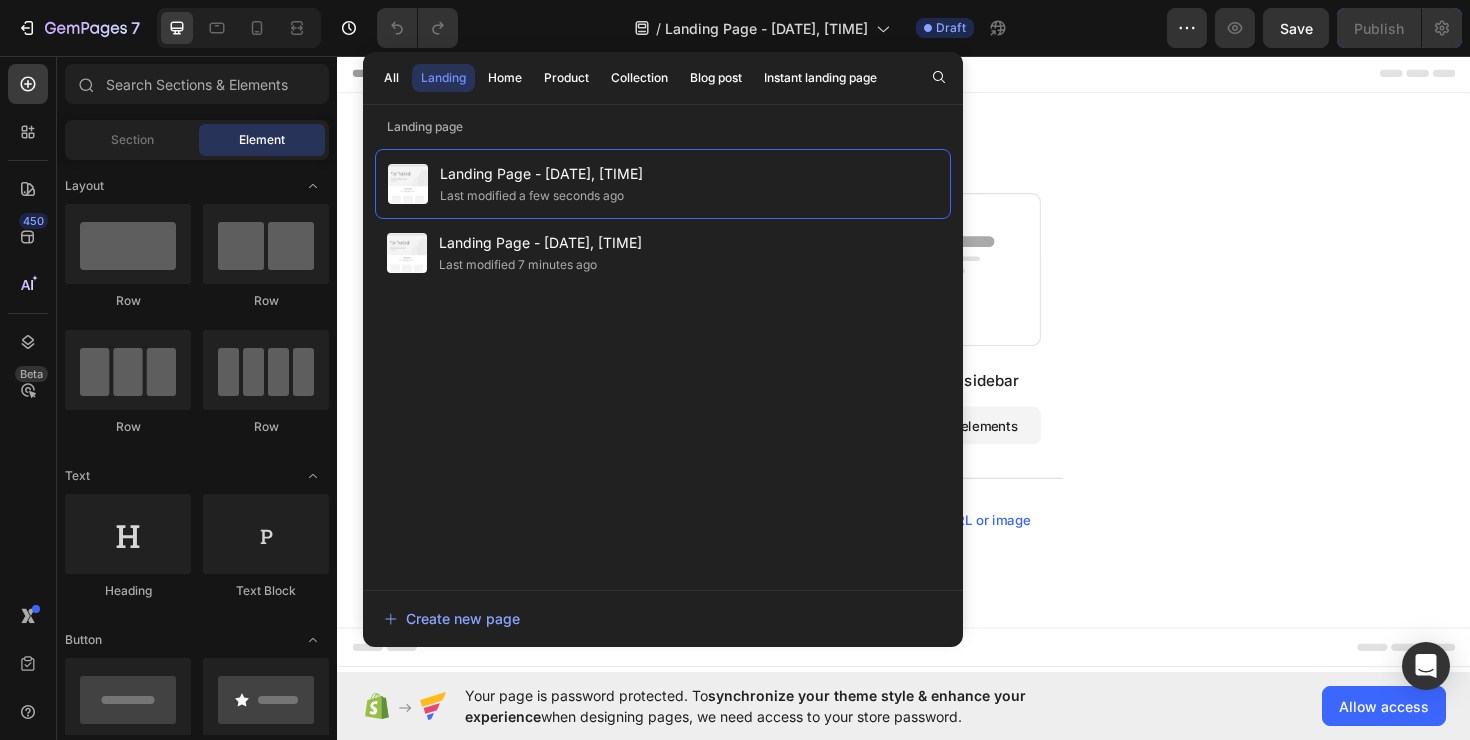 click on "Start with Sections from sidebar Add sections Add elements Start with Generating from URL or image" at bounding box center [937, 378] 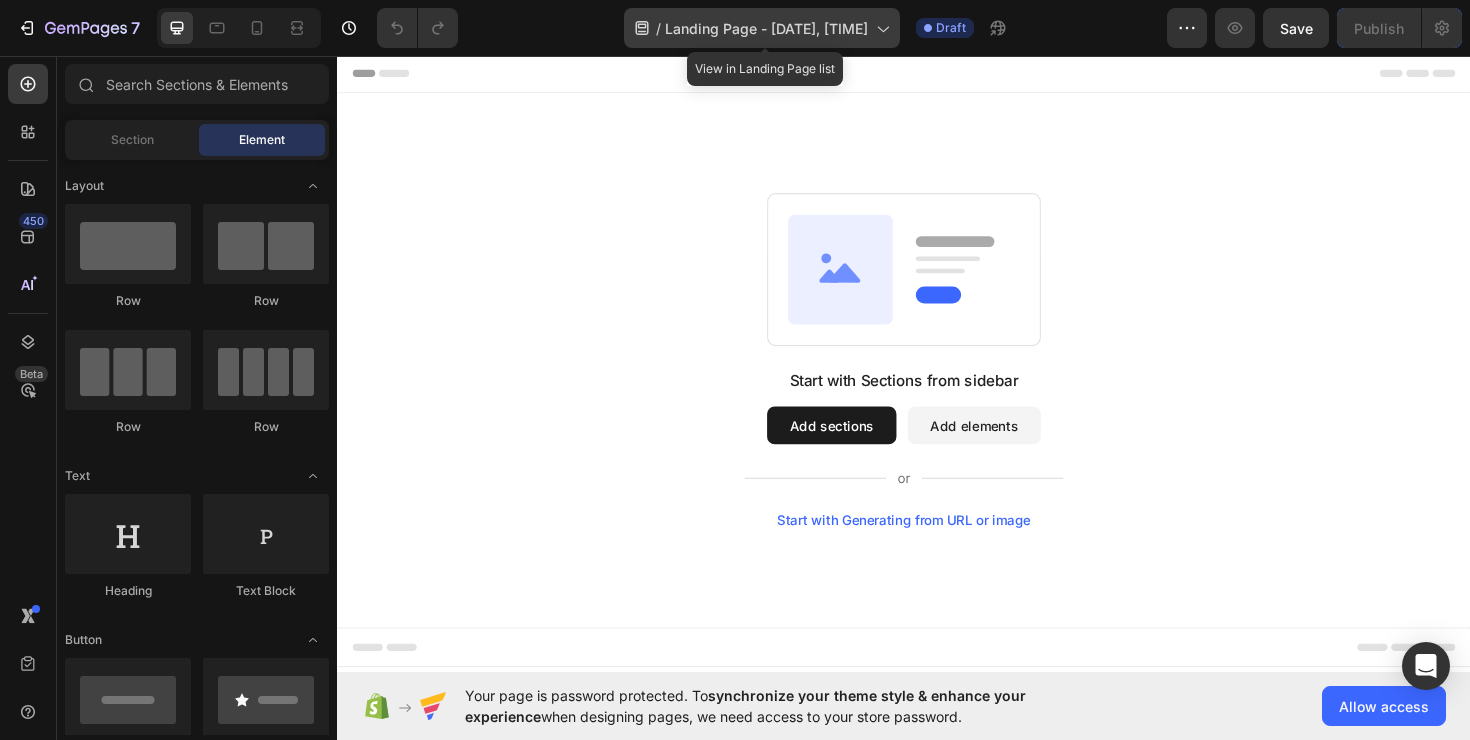 click on "/  Landing Page - Aug 4, 14:34:32" 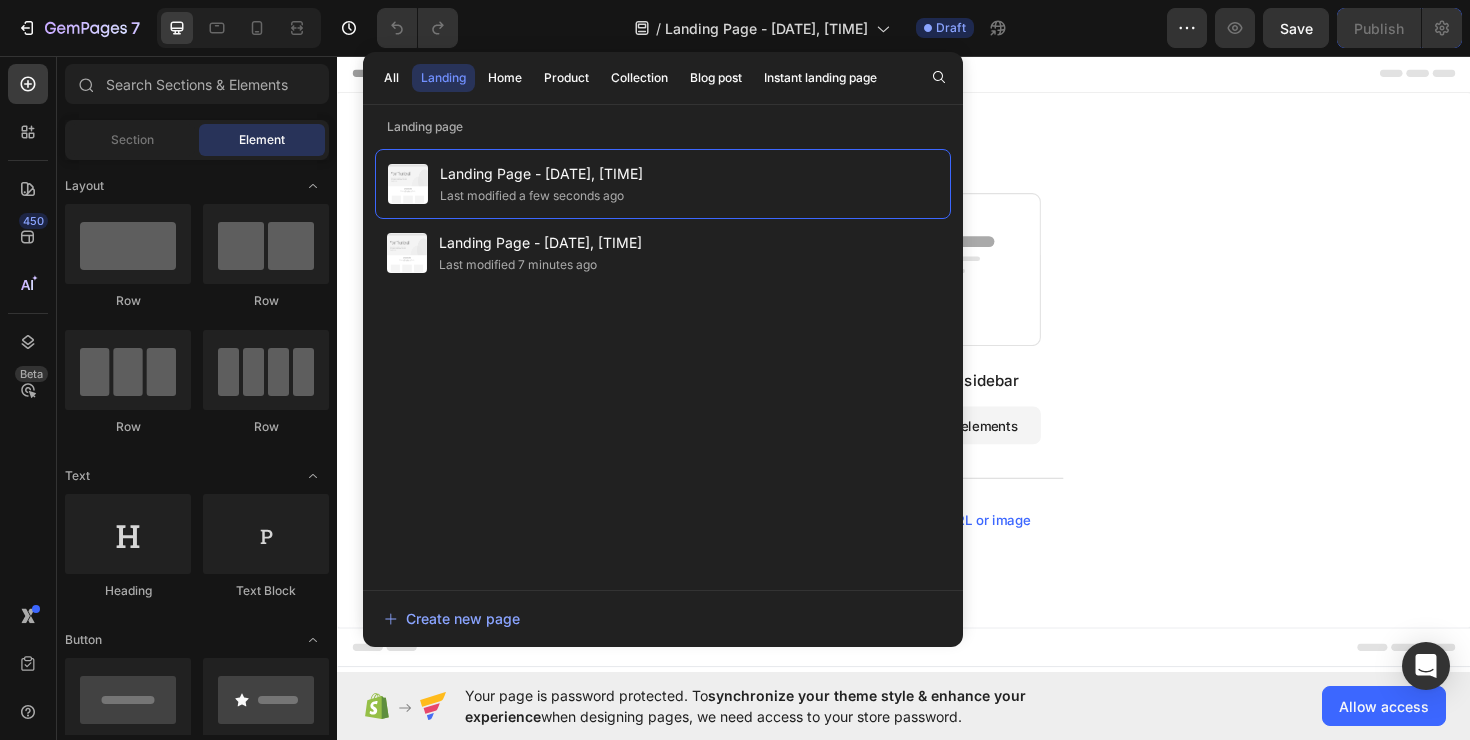 click on "Start with Sections from sidebar Add sections Add elements Start with Generating from URL or image" at bounding box center [937, 378] 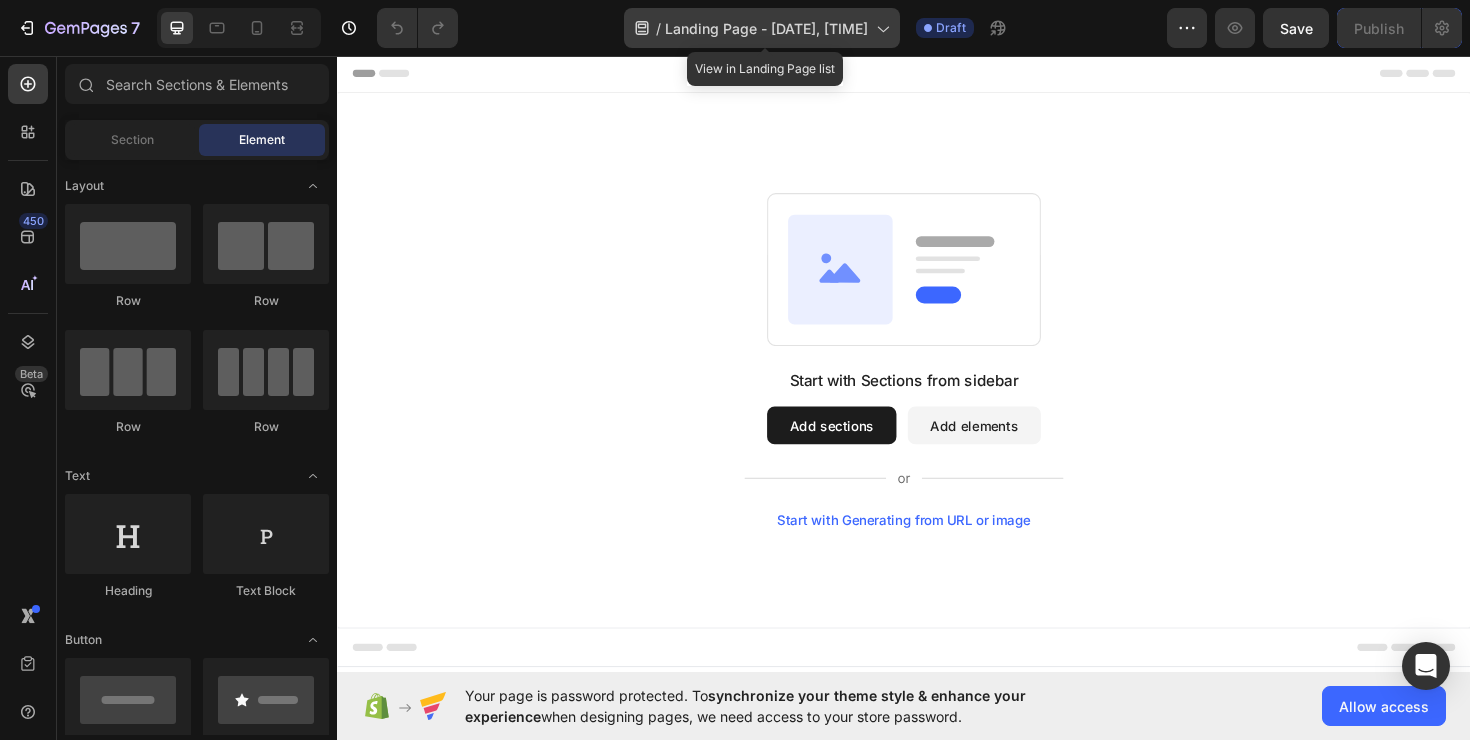click on "Landing Page - Aug 4, 14:34:32" at bounding box center [766, 28] 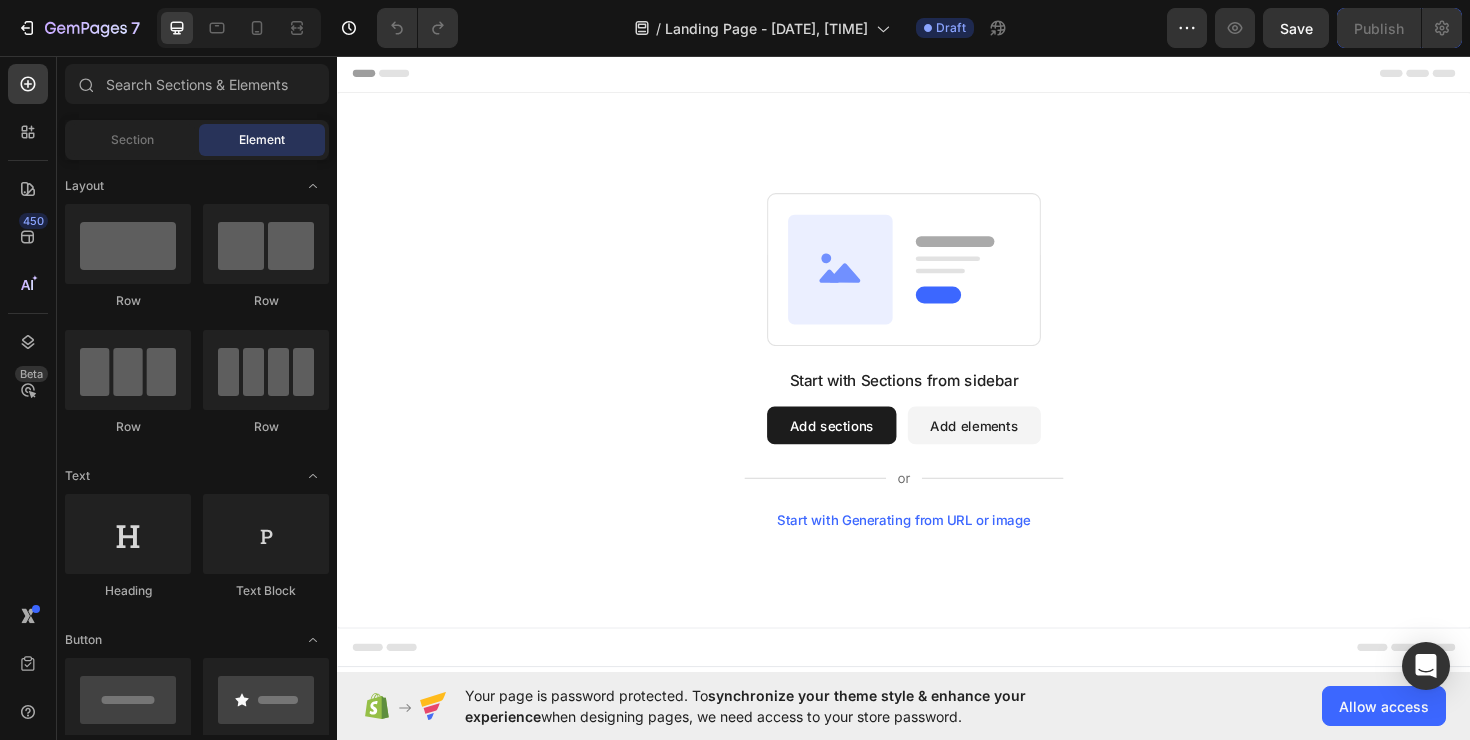 click on "Start with Sections from sidebar Add sections Add elements Start with Generating from URL or image" at bounding box center [937, 378] 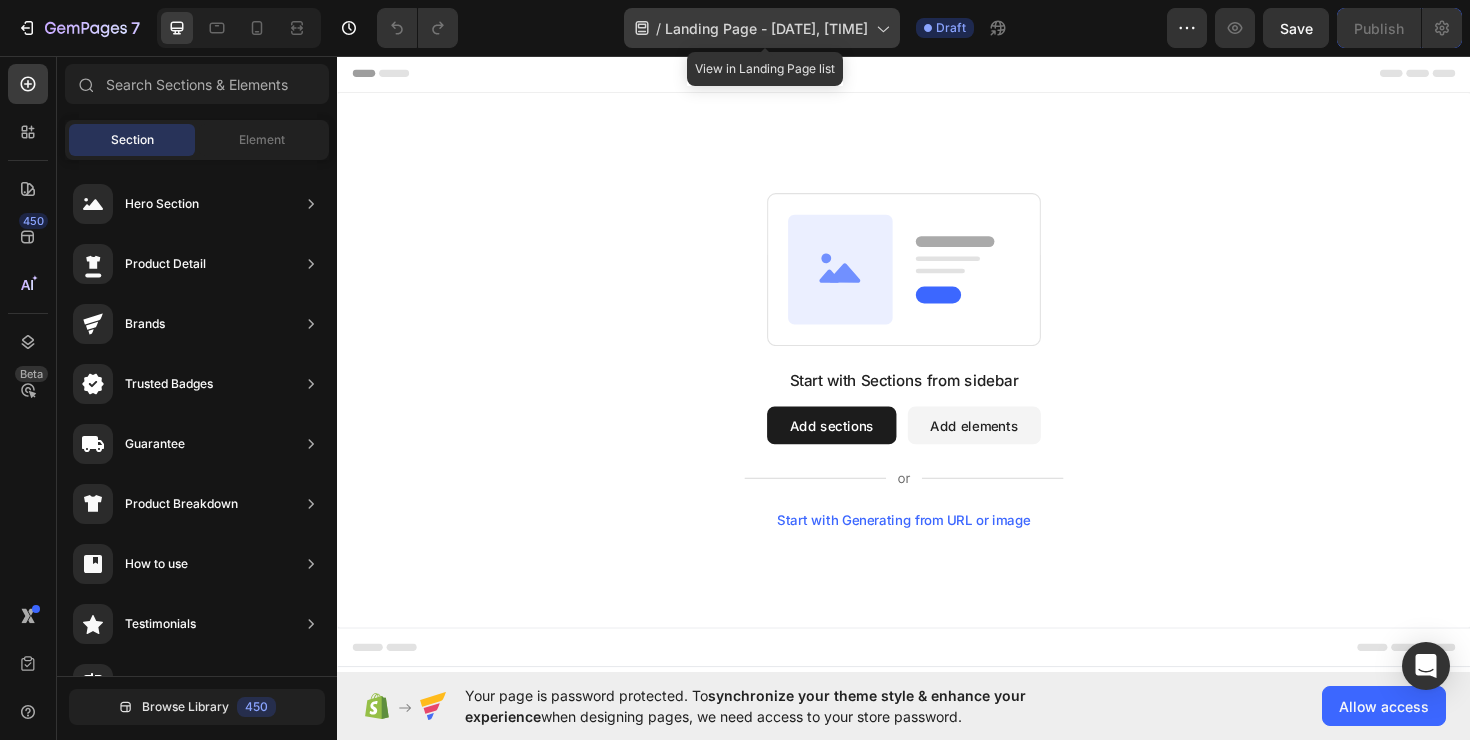 click on "Landing Page - Aug 4, 14:34:32" at bounding box center (766, 28) 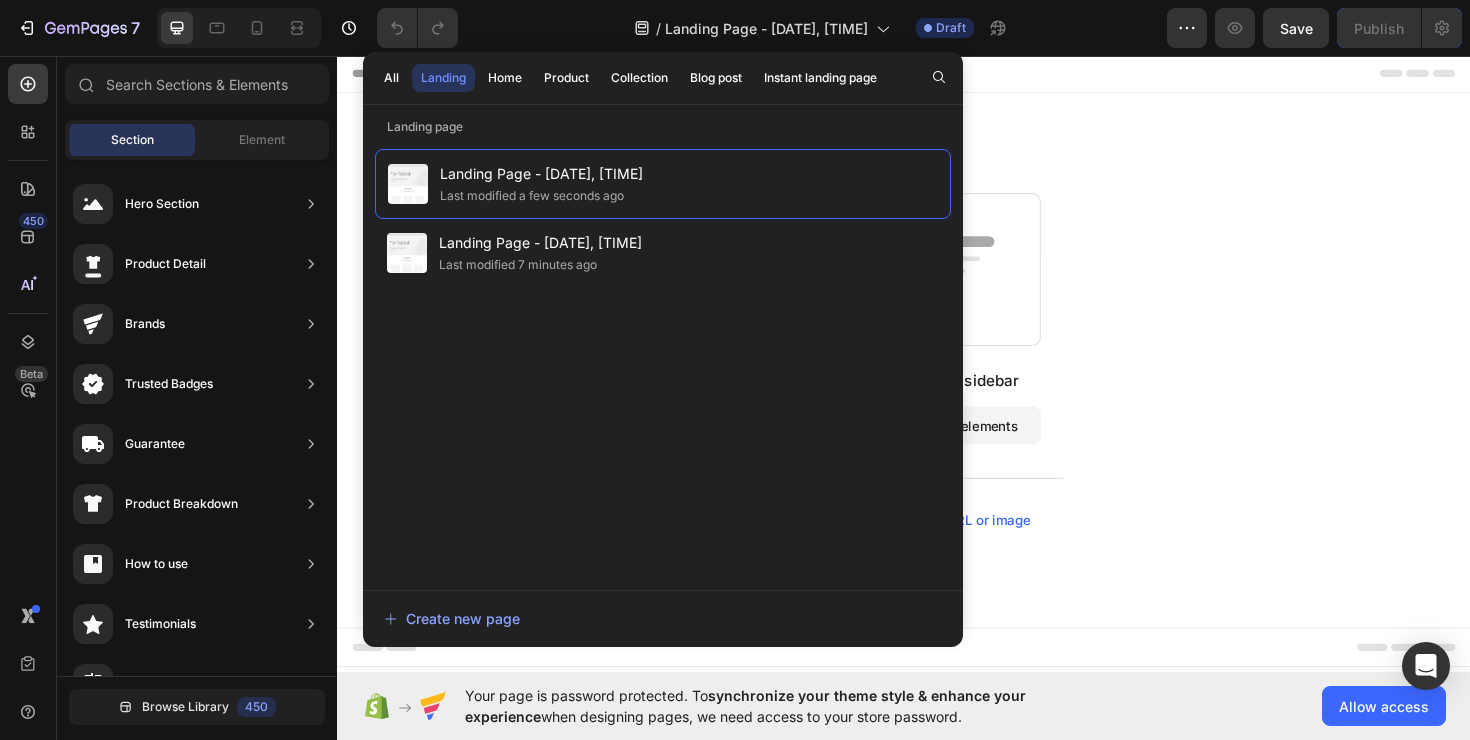 click on "Start with Sections from sidebar Add sections Add elements Start with Generating from URL or image" at bounding box center [937, 378] 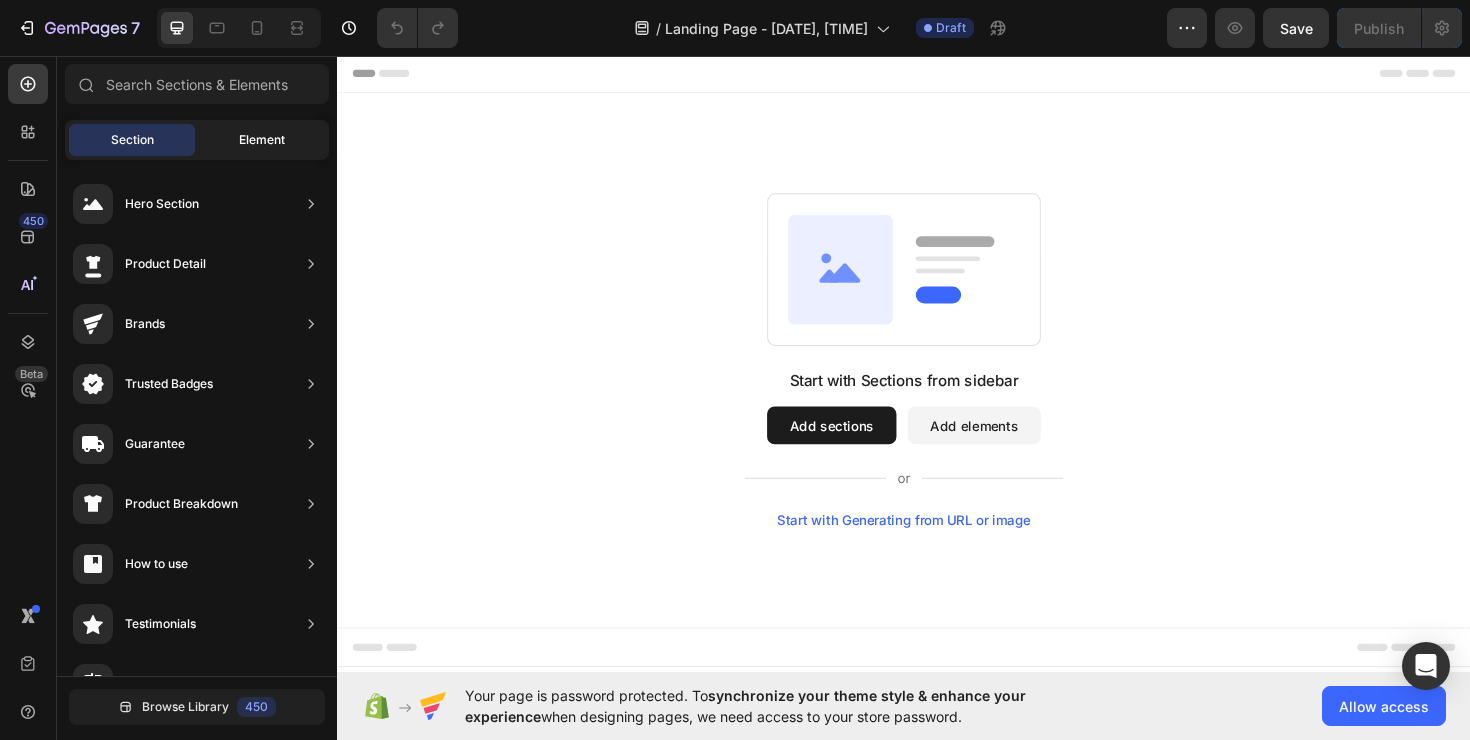 click on "Element" at bounding box center [262, 140] 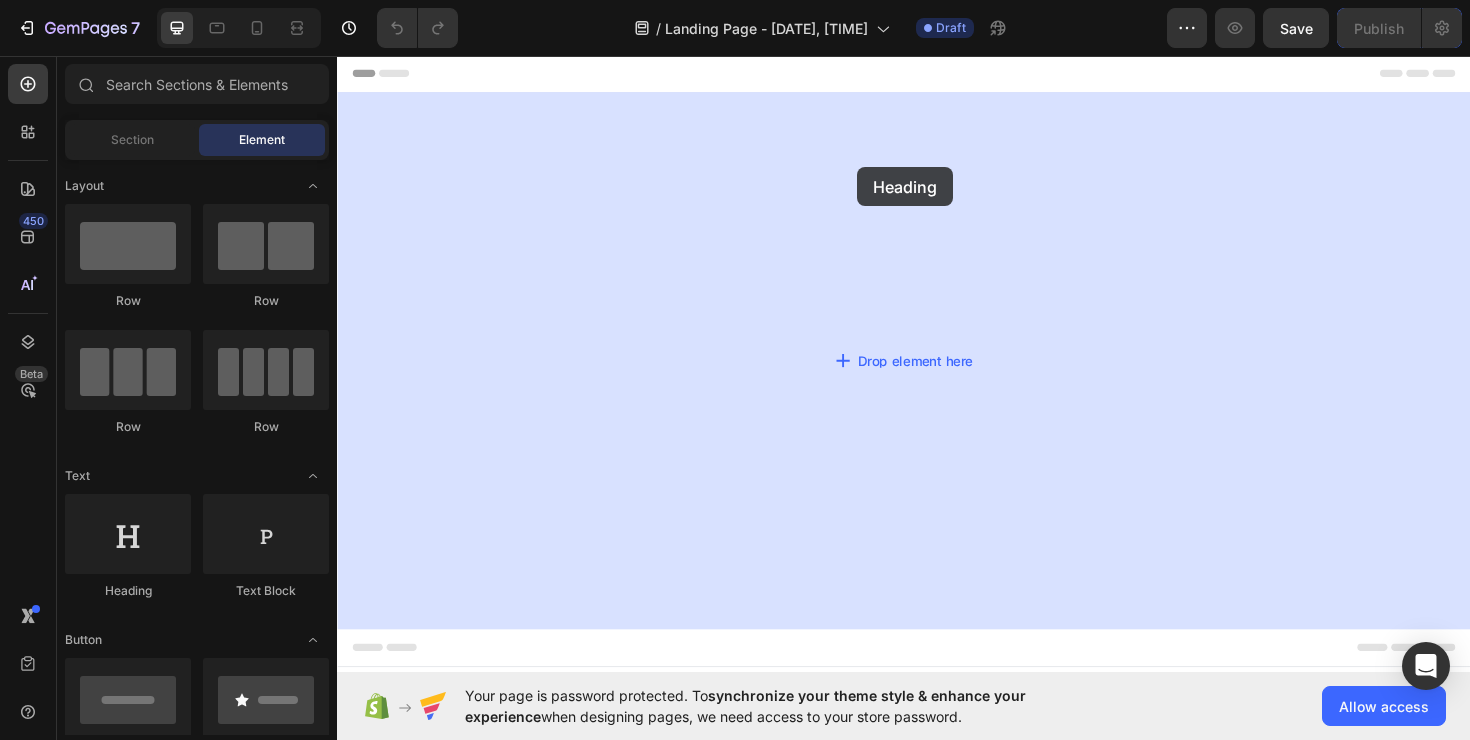 drag, startPoint x: 483, startPoint y: 594, endPoint x: 873, endPoint y: 174, distance: 573.1492 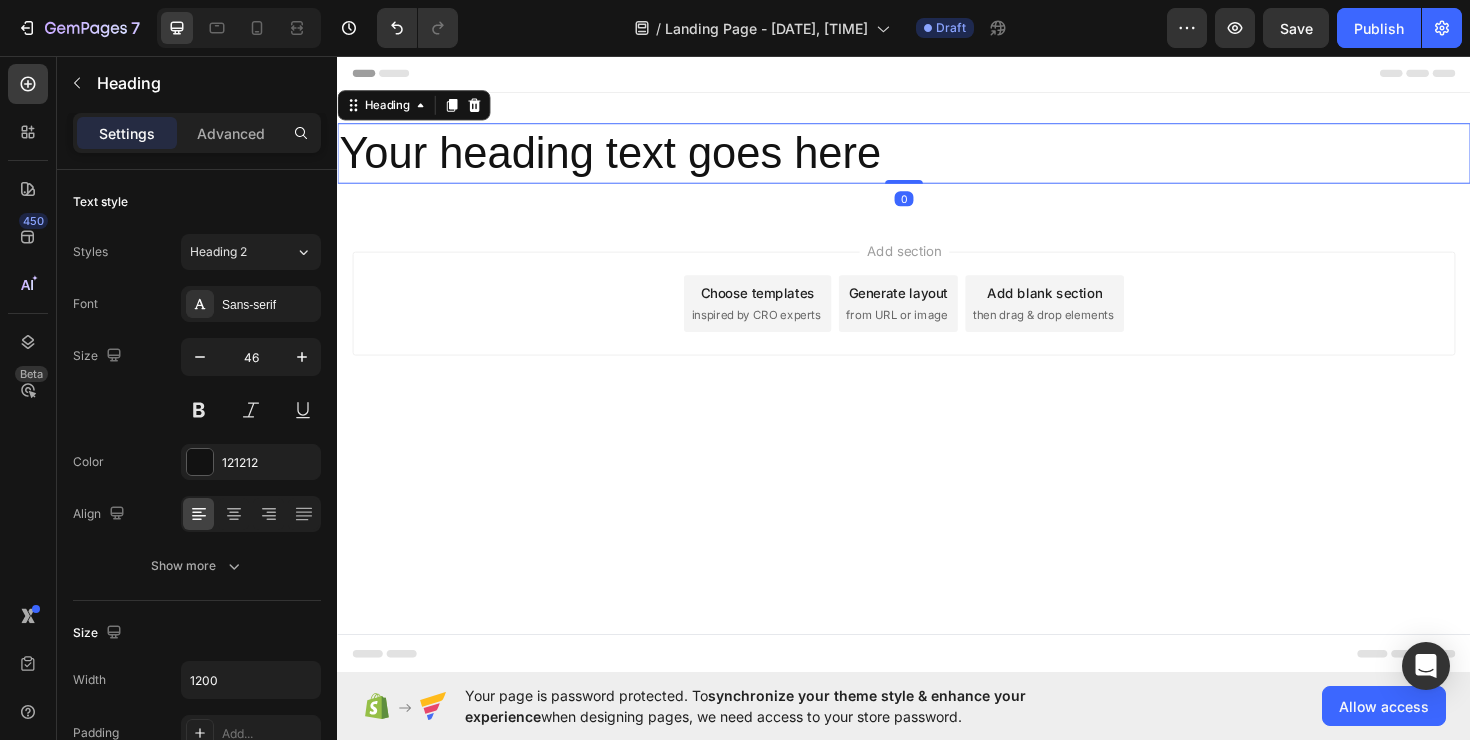 click on "Your heading text goes here" at bounding box center [937, 159] 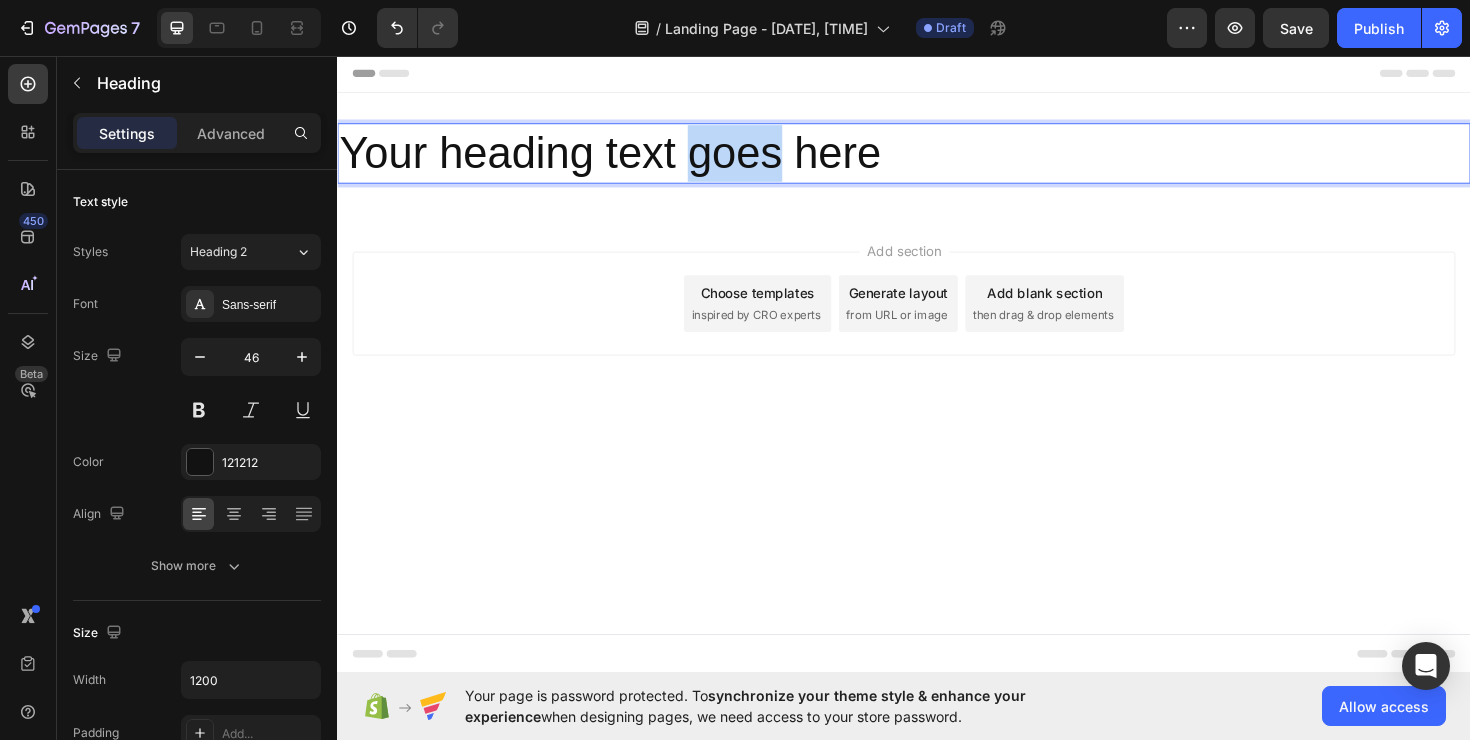 click on "Your heading text goes here" at bounding box center (937, 159) 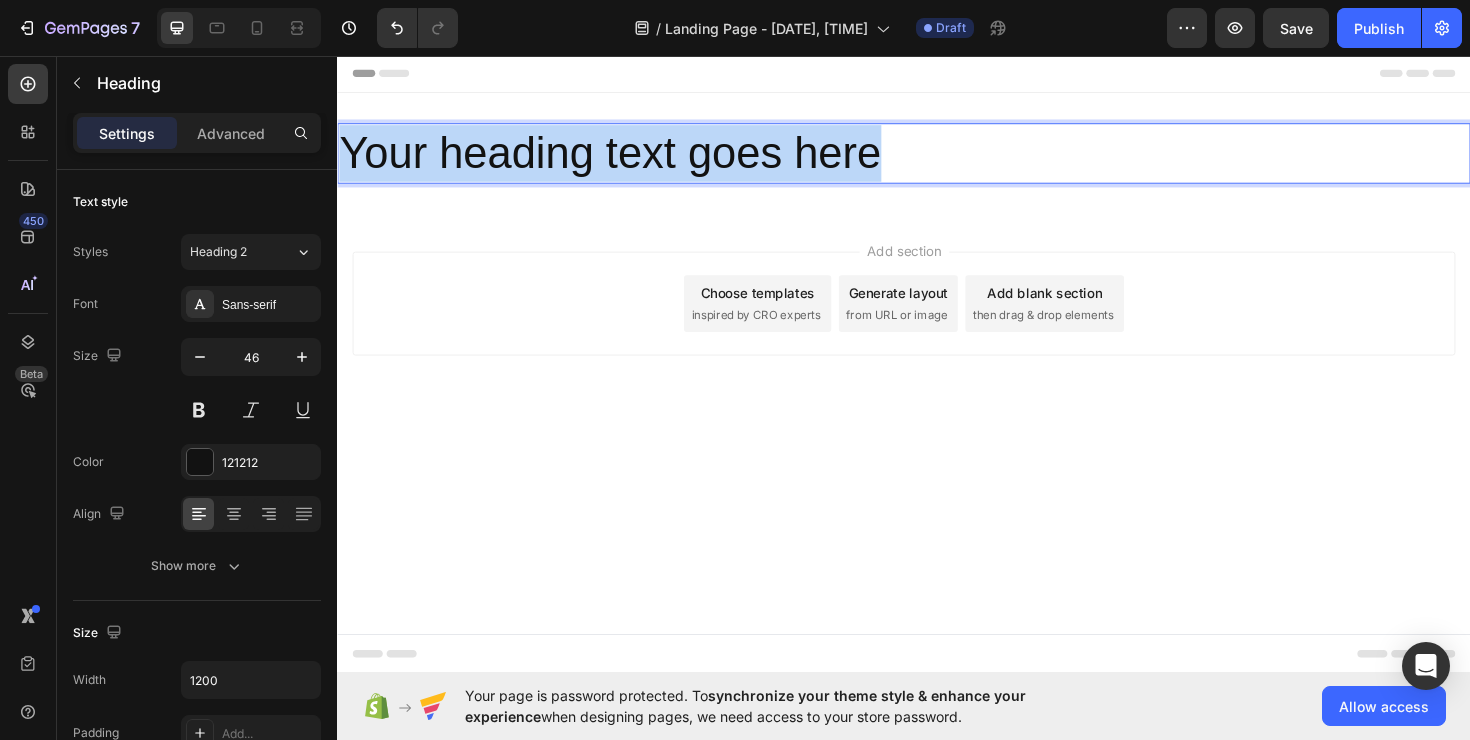 click on "Your heading text goes here" at bounding box center [937, 159] 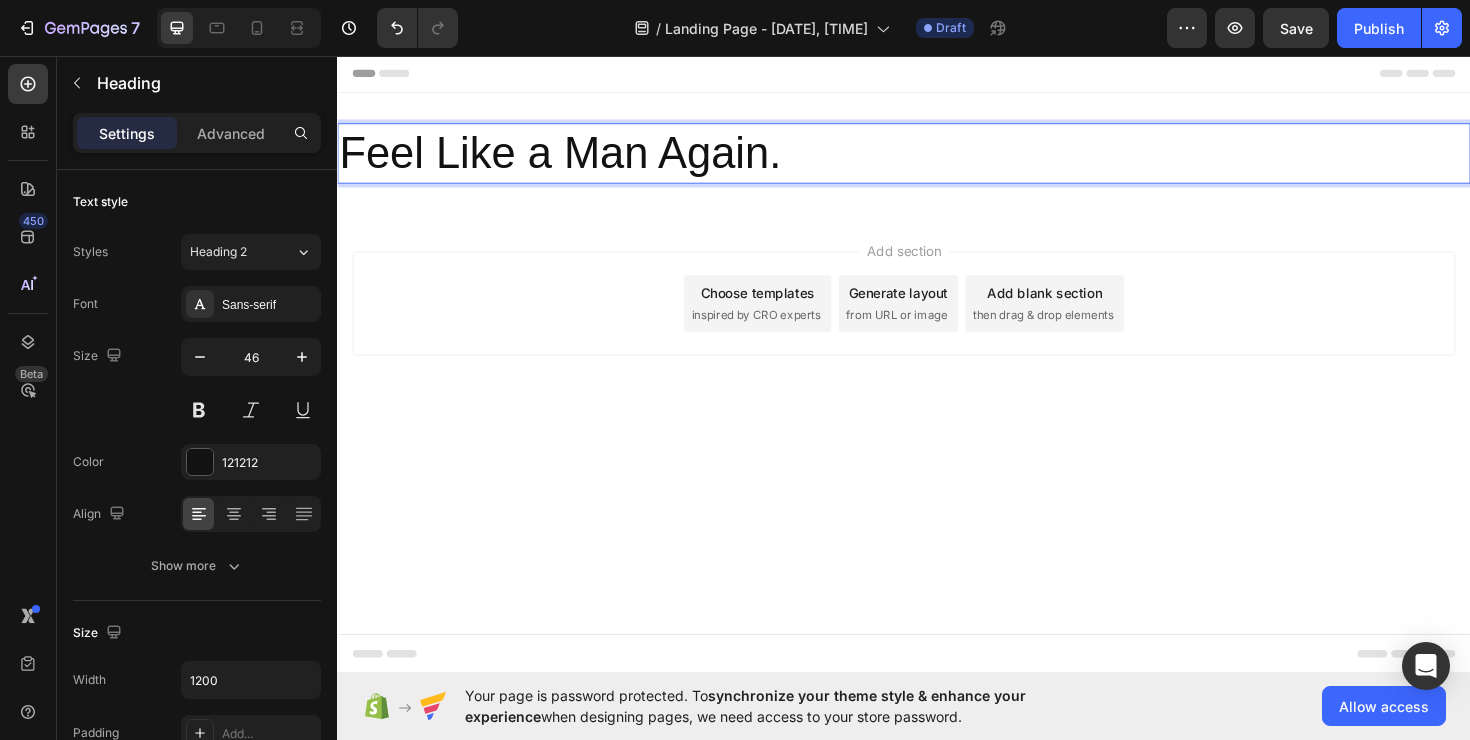 click on "Feel Like a Man Again. Heading   0 Section 1" at bounding box center (937, 159) 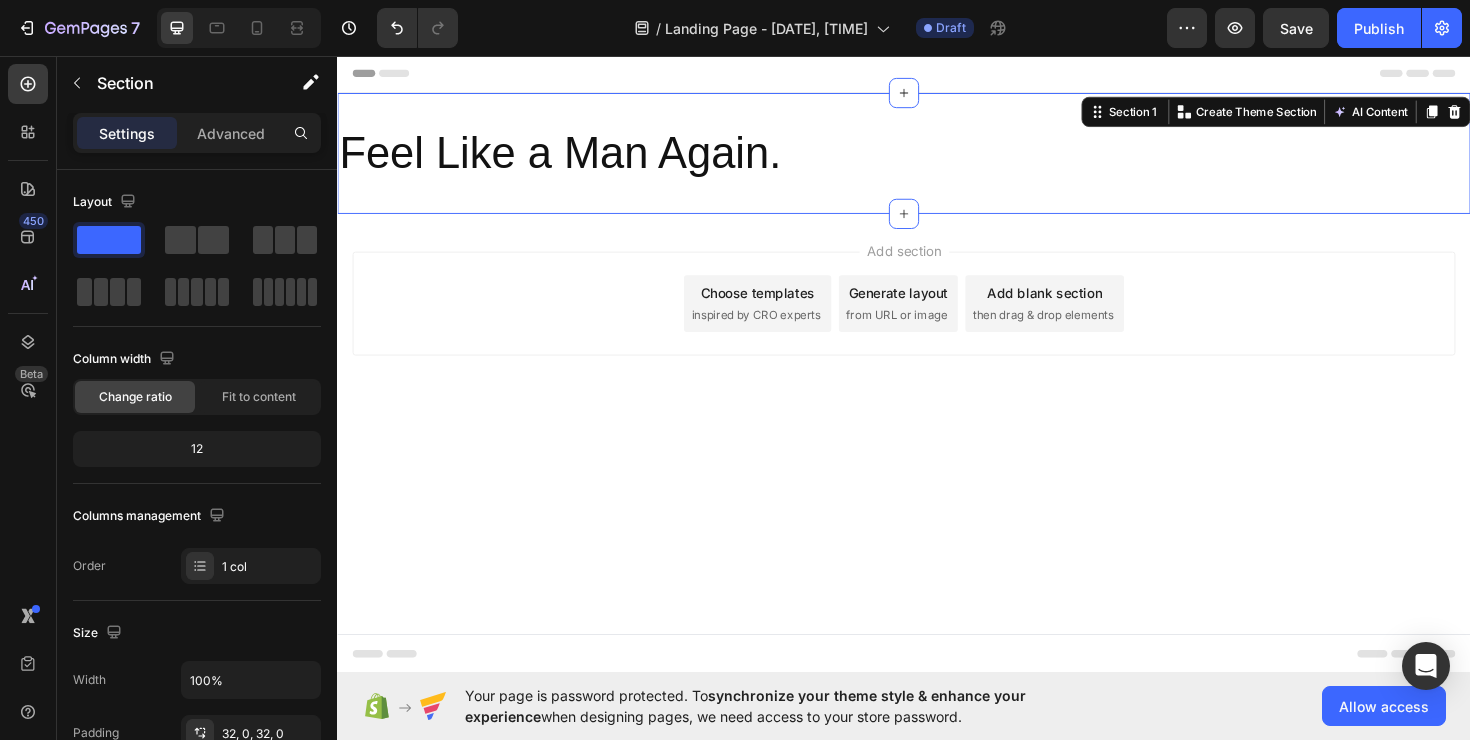 click on "Feel Like a Man Again. Heading Section 1   You can create reusable sections Create Theme Section AI Content Write with GemAI What would you like to describe here? Tone and Voice Persuasive Product Getting products... Show more Generate" at bounding box center (937, 159) 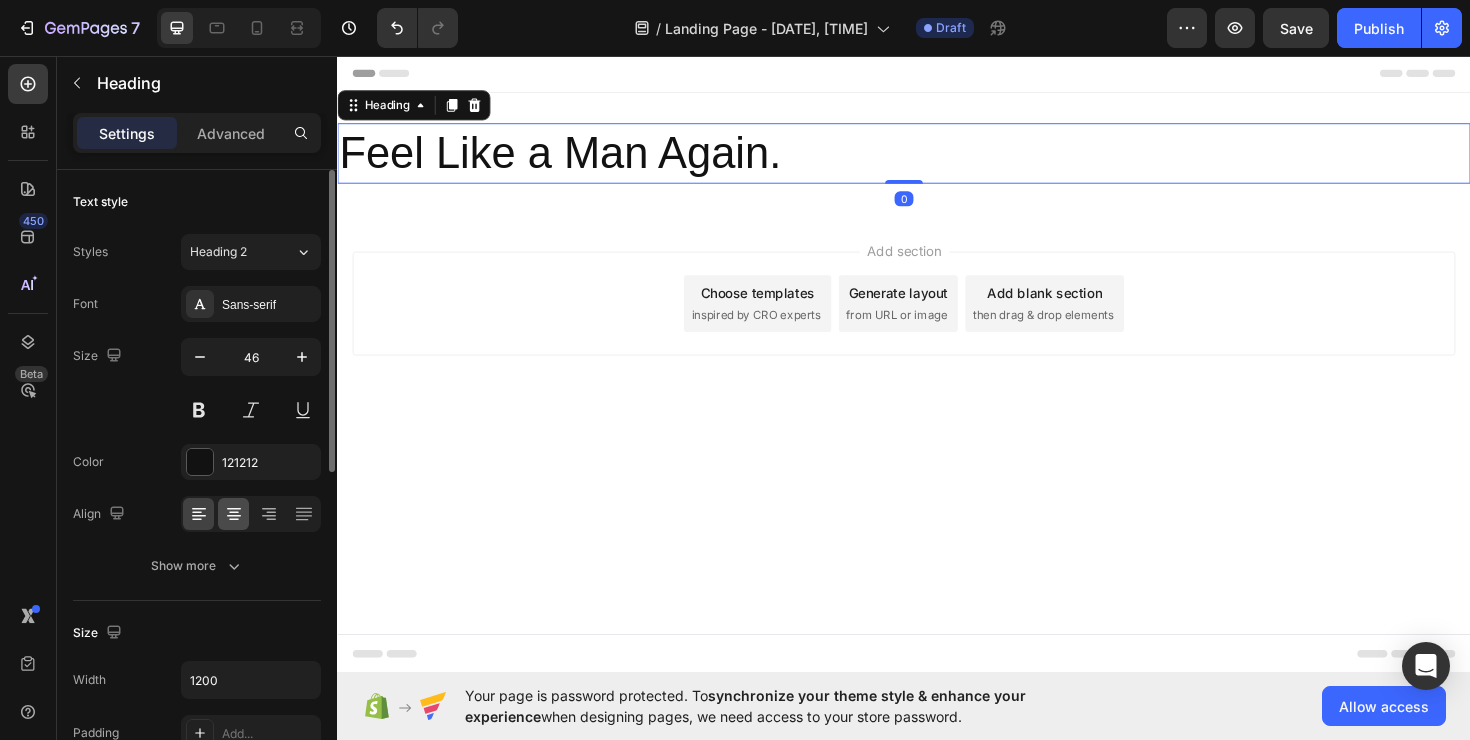 click 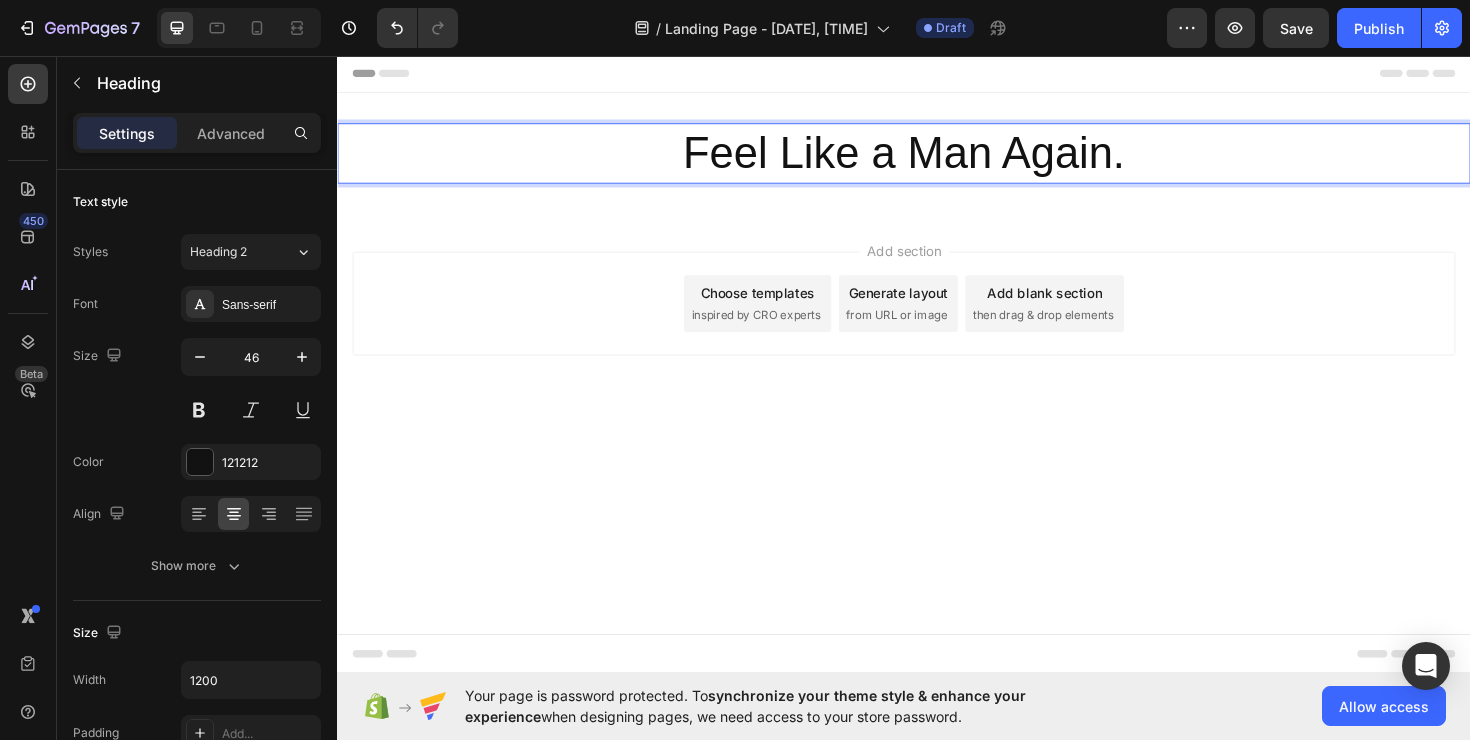 drag, startPoint x: 1125, startPoint y: 187, endPoint x: 1124, endPoint y: 158, distance: 29.017237 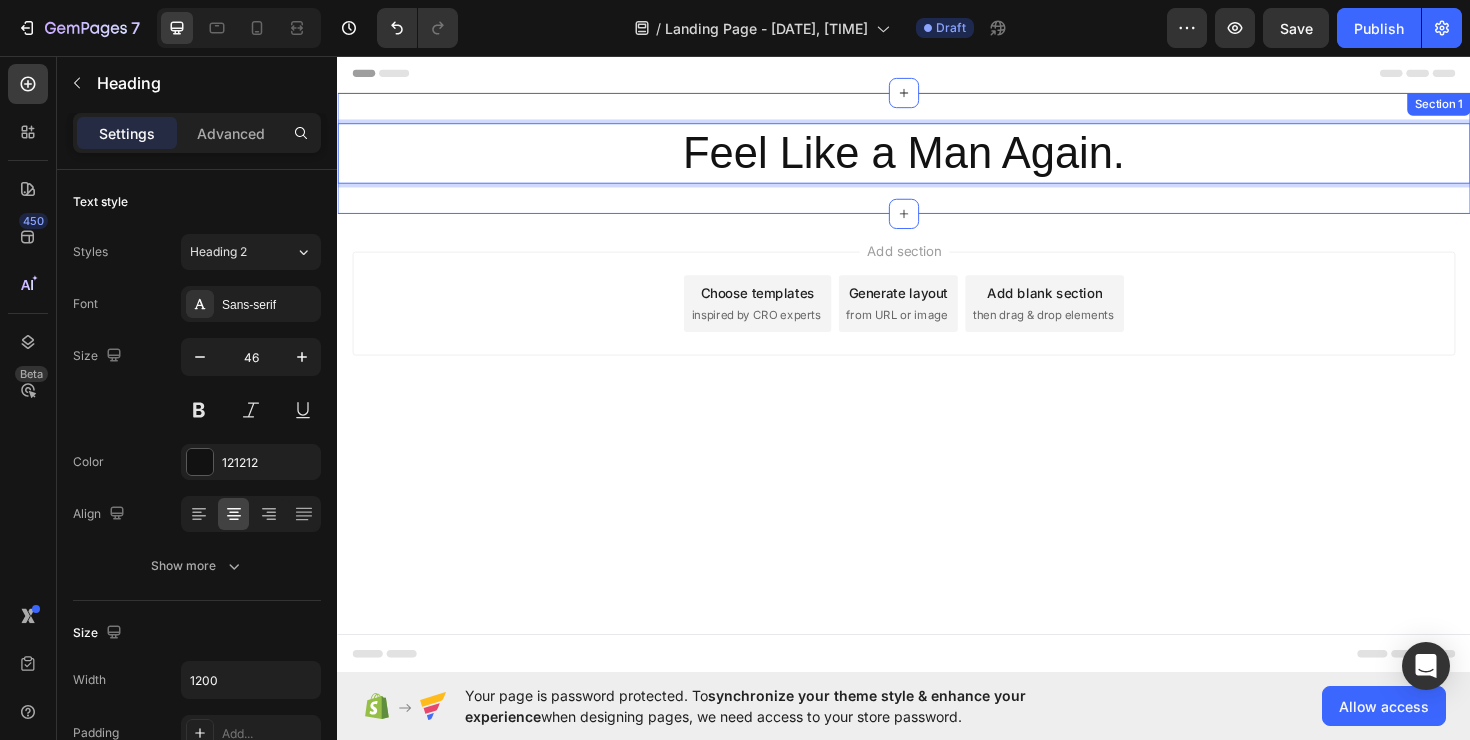 click on "Feel Like a Man Again. Heading   0 Section 1" at bounding box center (937, 159) 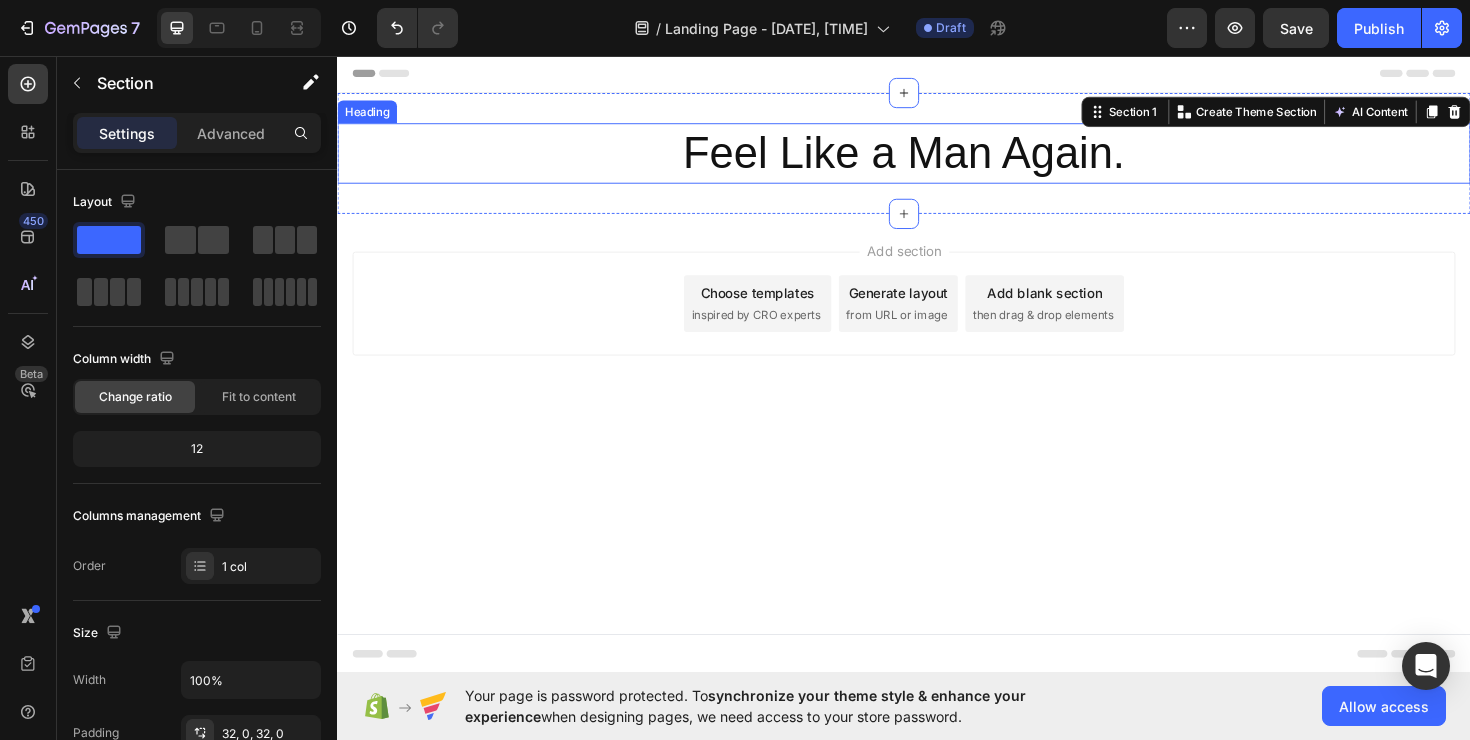 click on "Feel Like a Man Again." at bounding box center (937, 159) 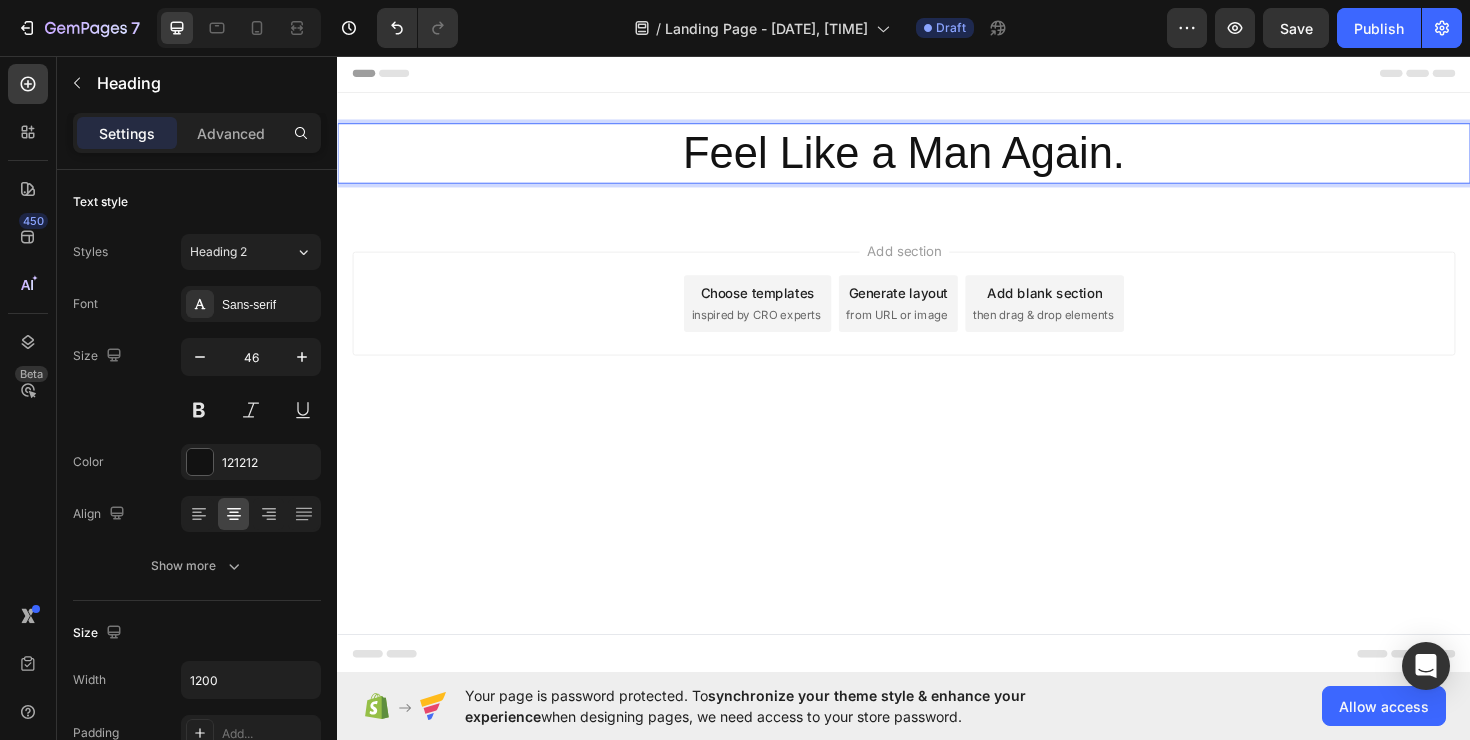 click on "Feel Like a Man Again." at bounding box center (937, 159) 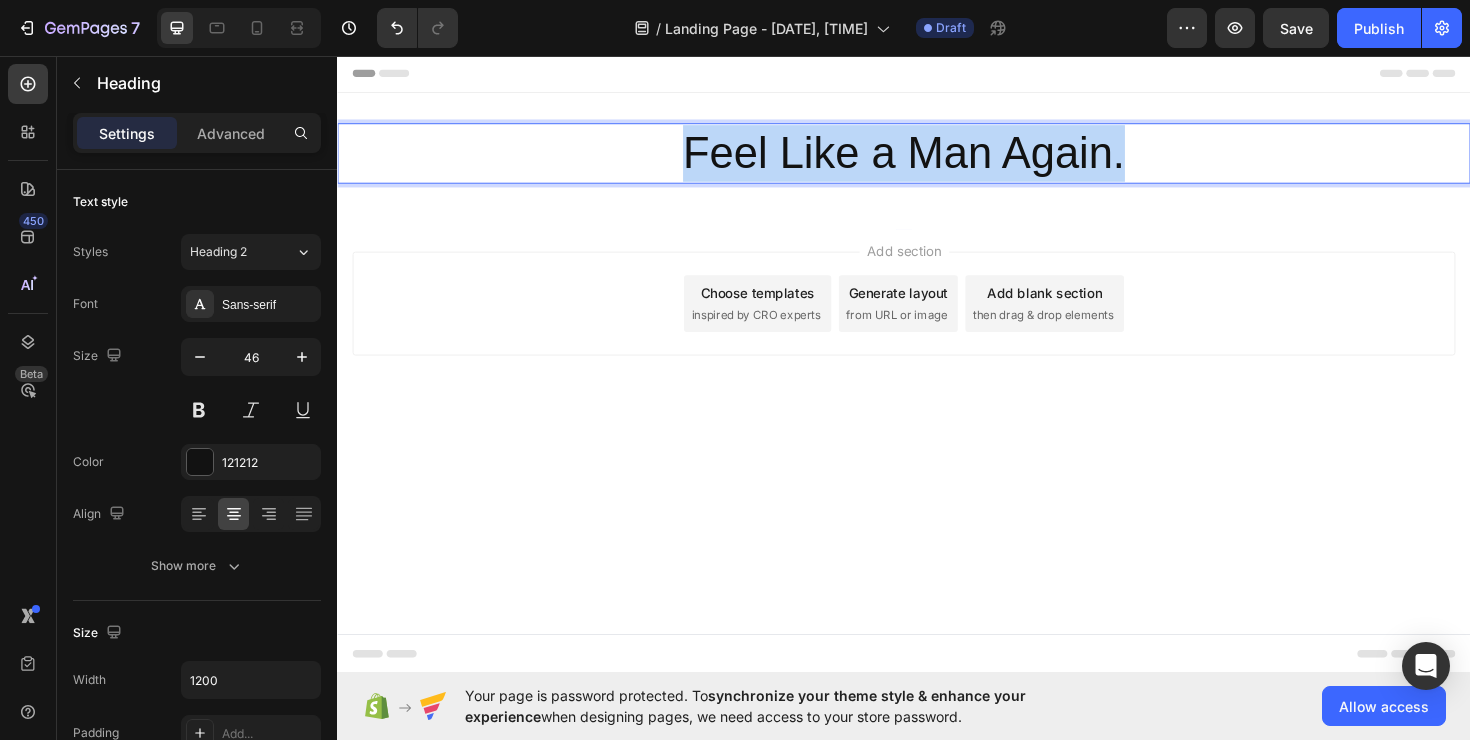 click on "Feel Like a Man Again." at bounding box center (937, 159) 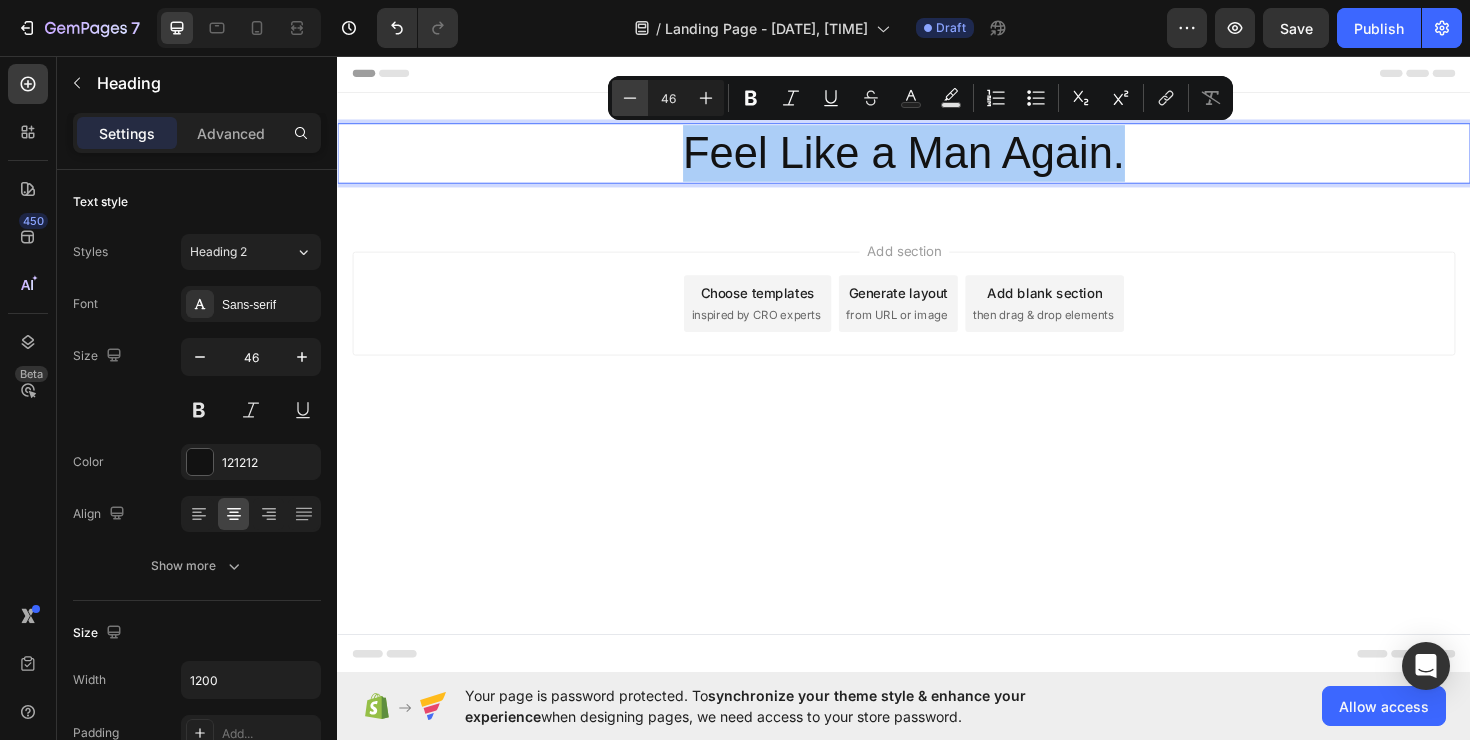 click 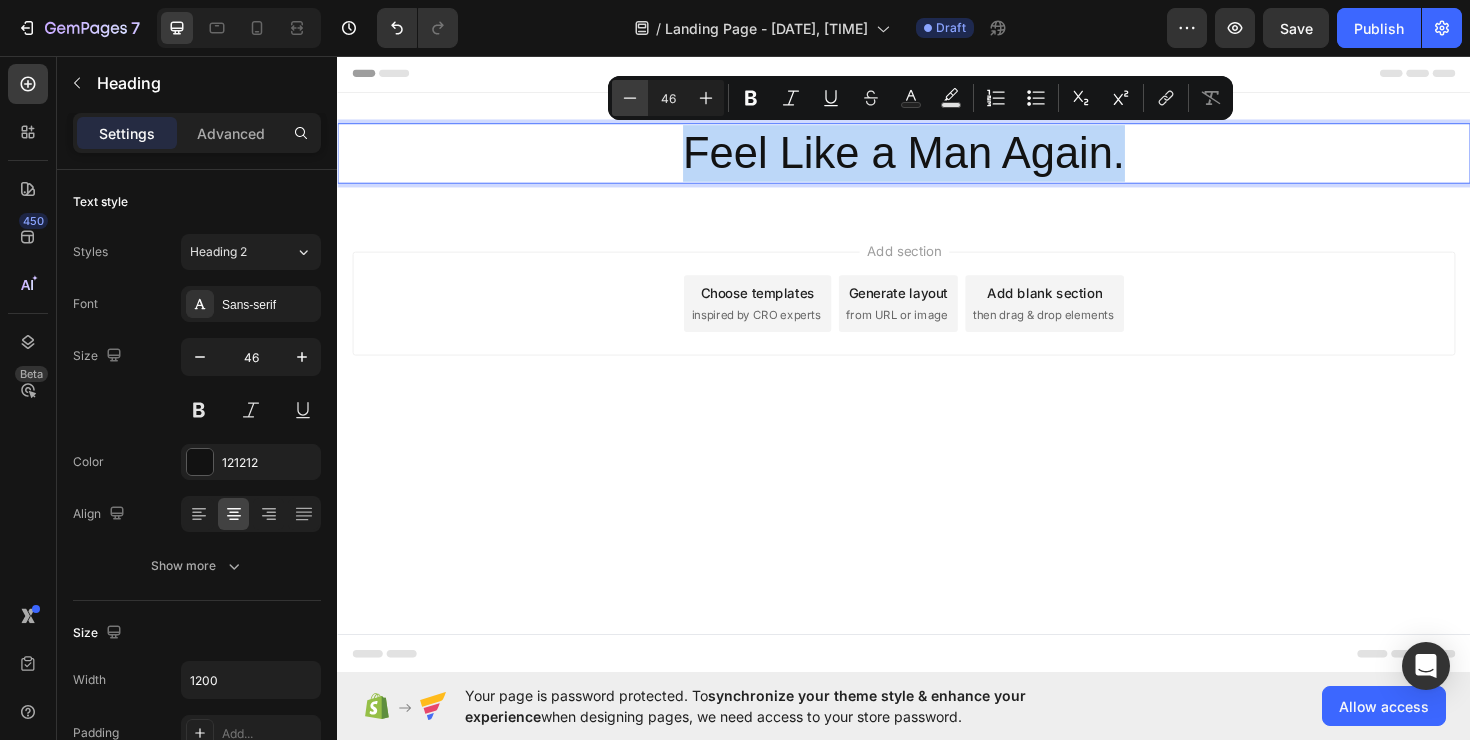 type on "45" 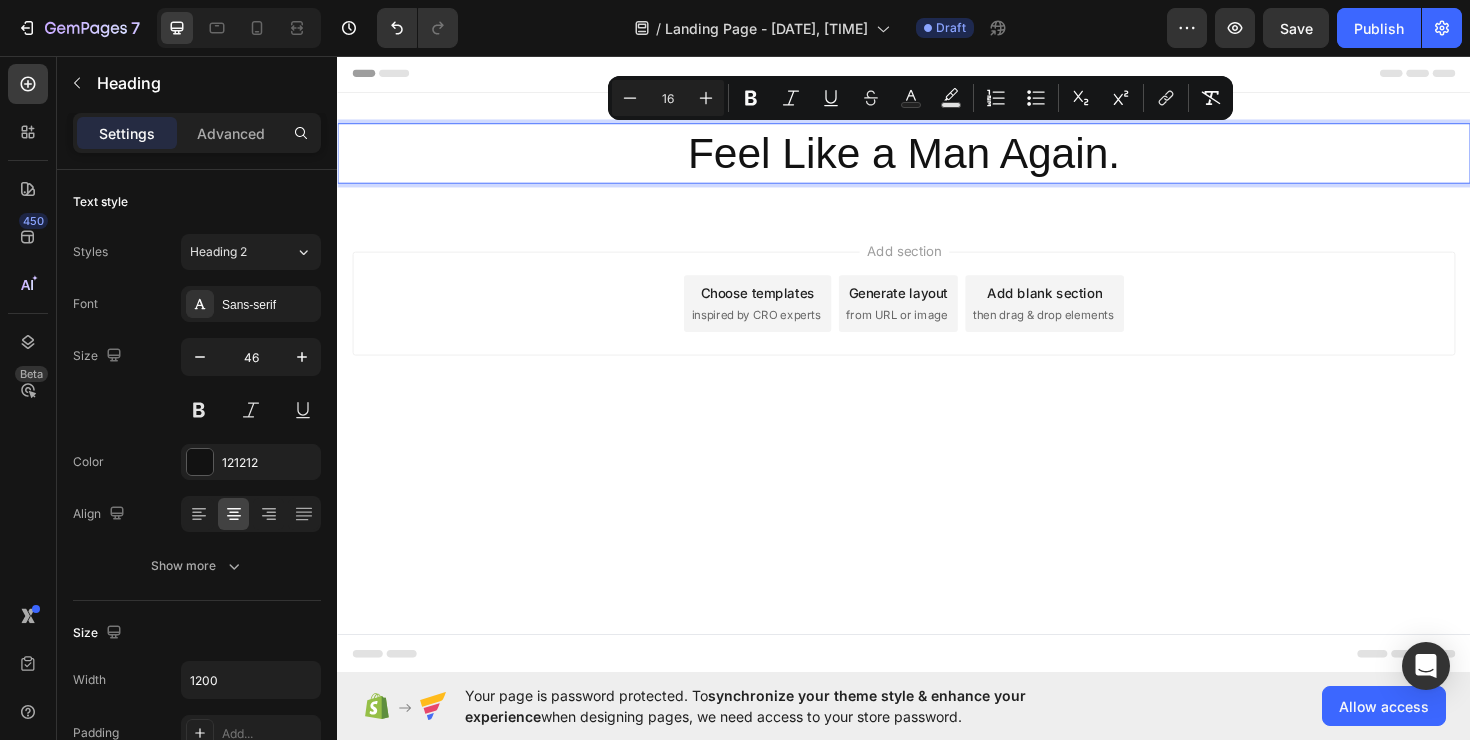 click on "Add section Choose templates inspired by CRO experts Generate layout from URL or image Add blank section then drag & drop elements" at bounding box center (937, 346) 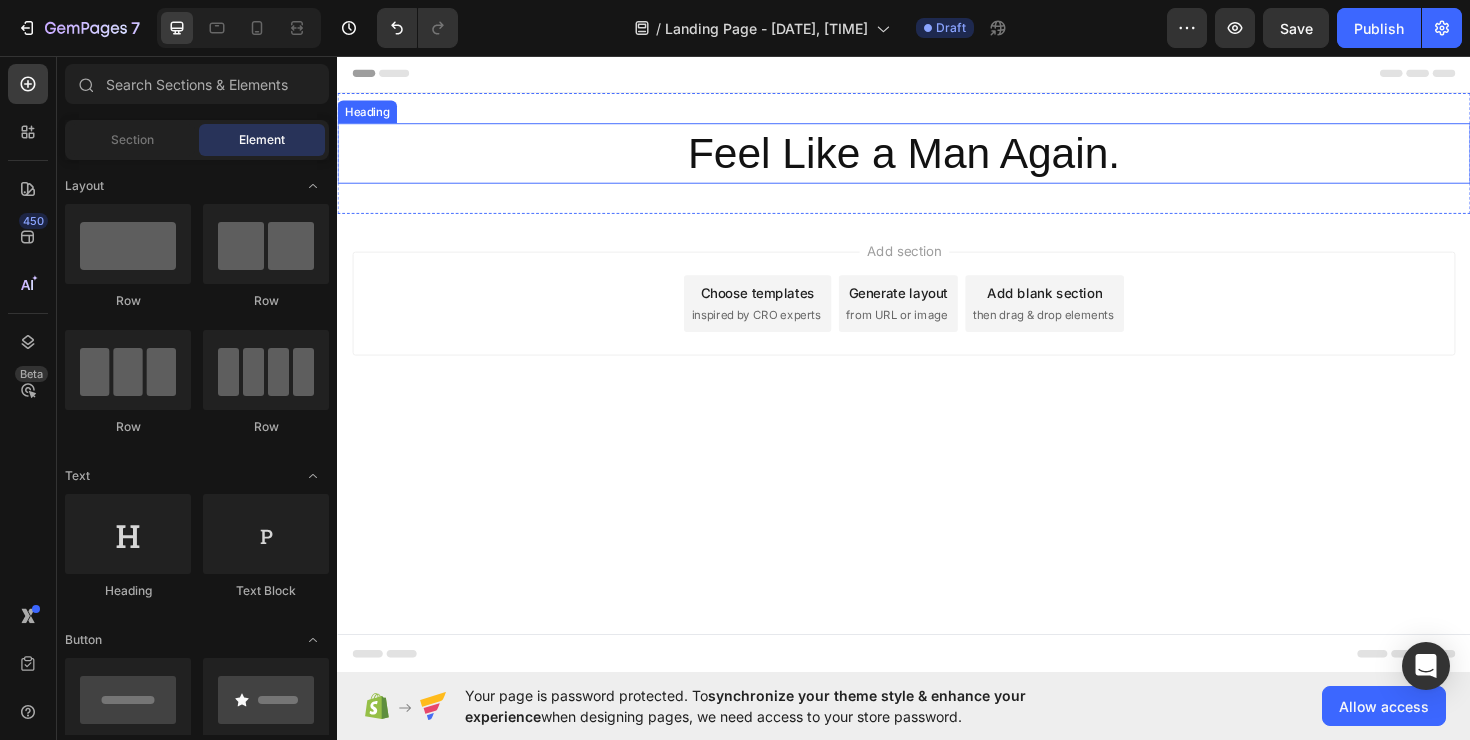 click on "Feel Like a Man Again." at bounding box center (937, 158) 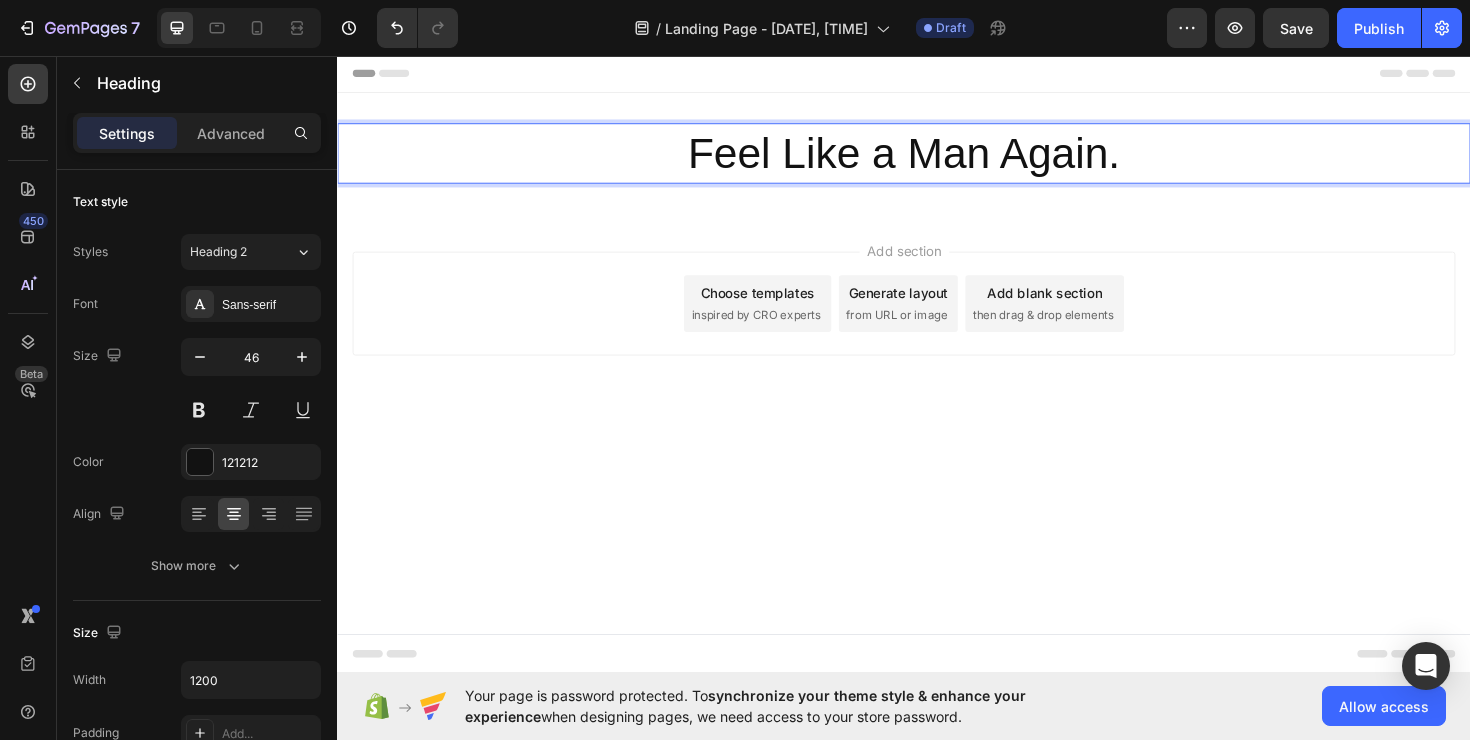 click on "Feel Like a Man Again." at bounding box center (937, 159) 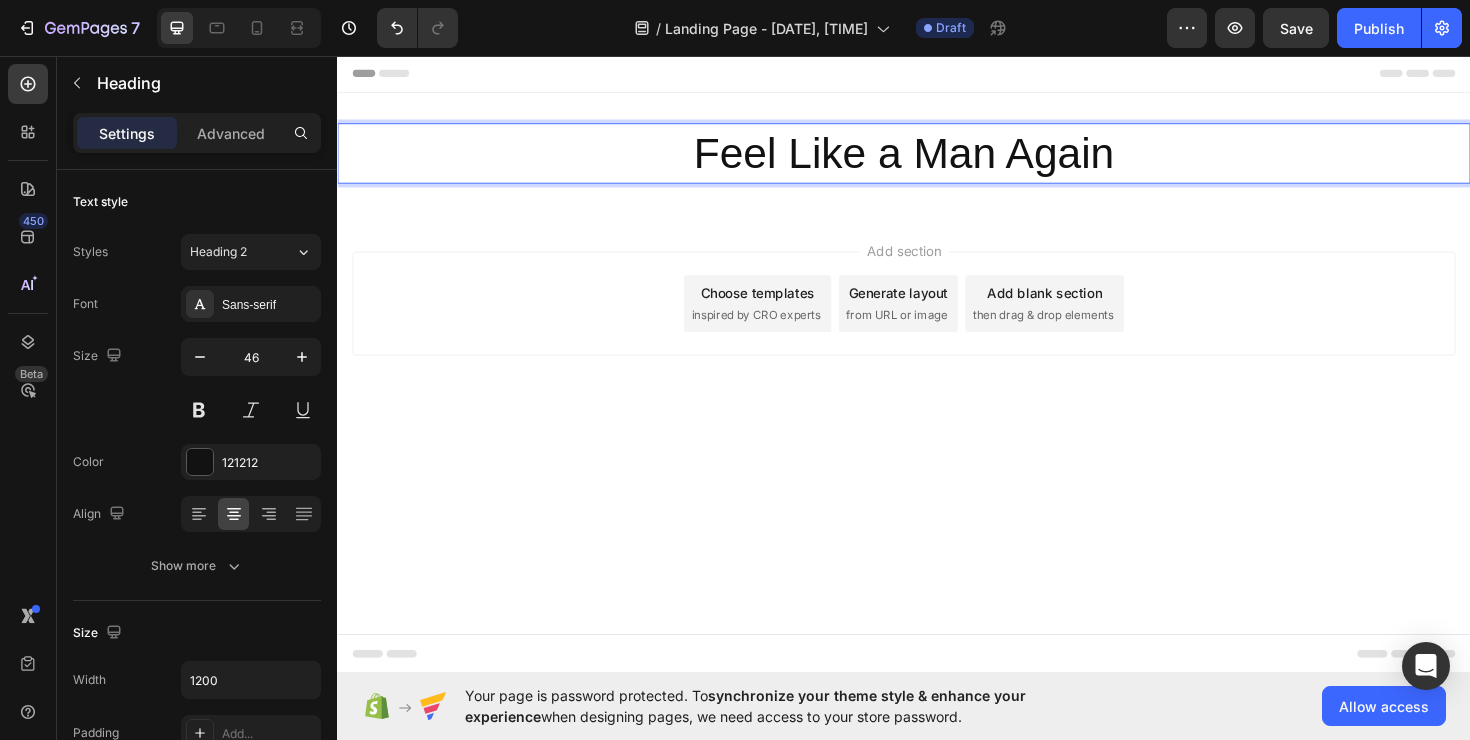 click on "Feel Like a Man Again" at bounding box center (937, 159) 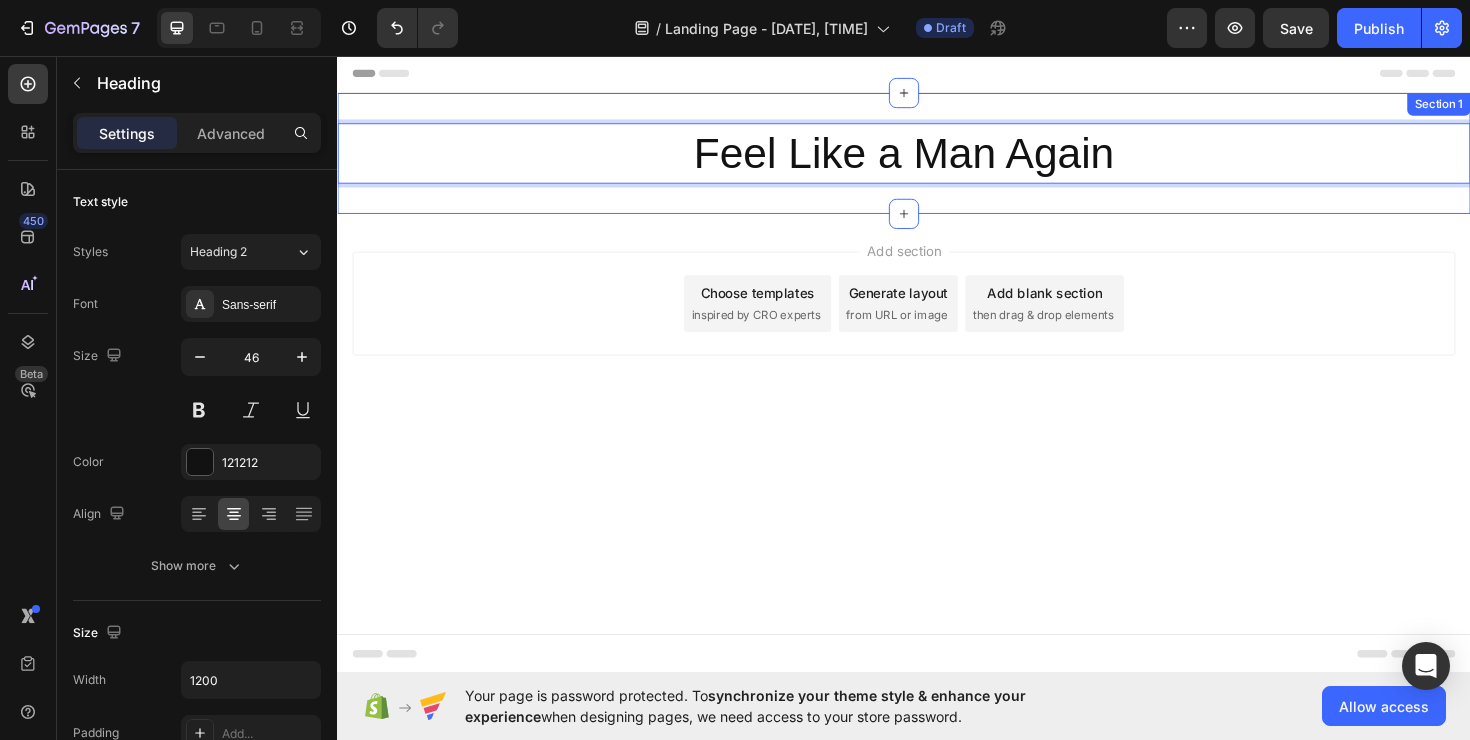 click on "Feel Like a Man Again Heading   0 Section 1" at bounding box center [937, 159] 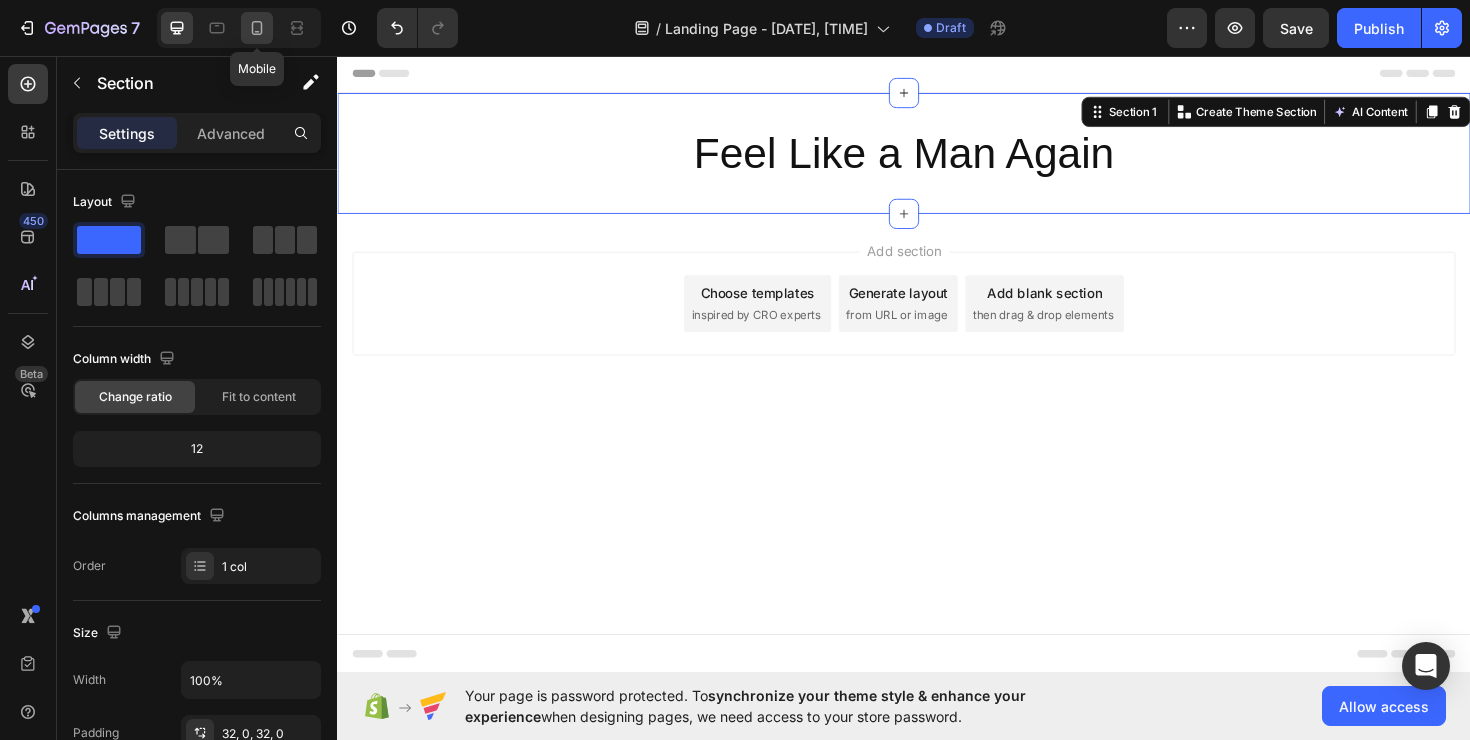 click 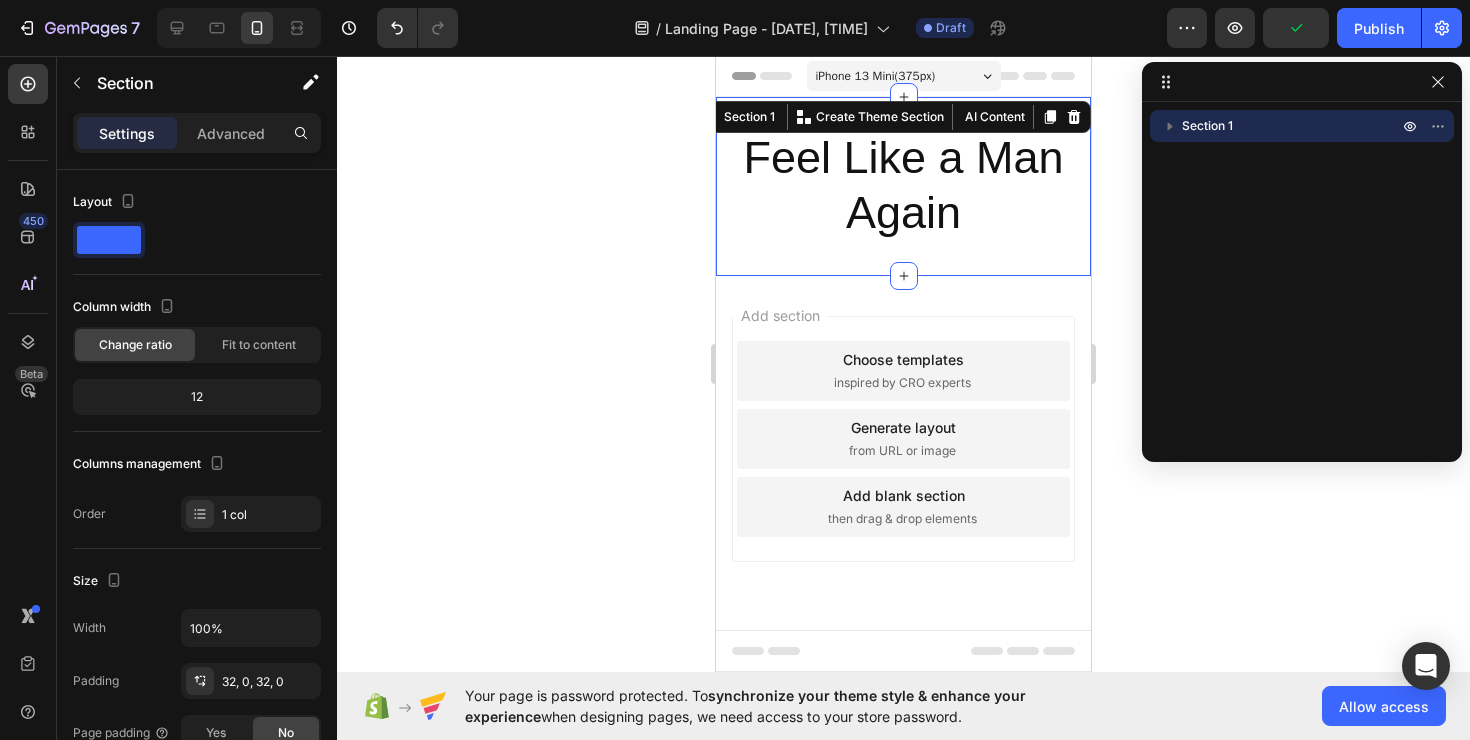 click 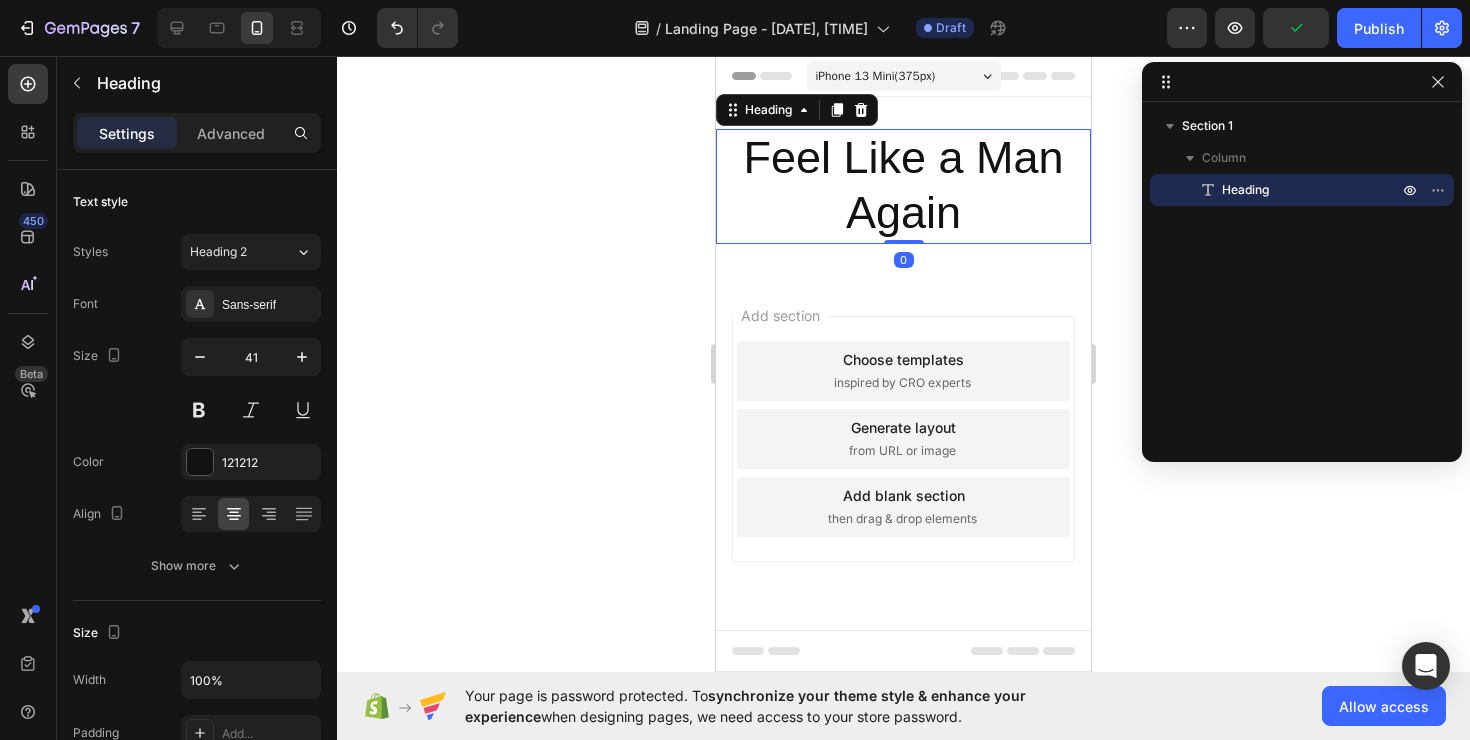 click on "Feel Like a Man Again" at bounding box center [903, 185] 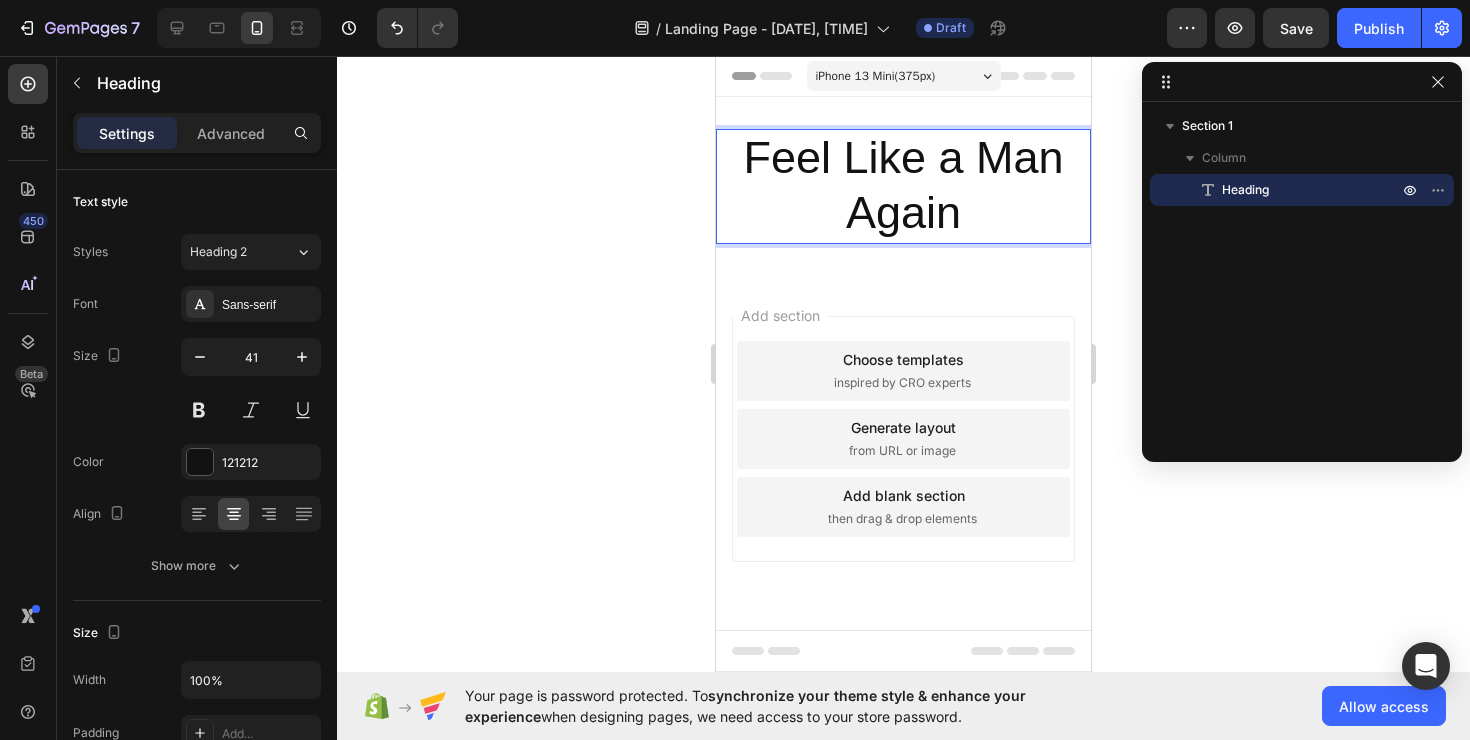click on "Feel Like a Man Again" at bounding box center [903, 186] 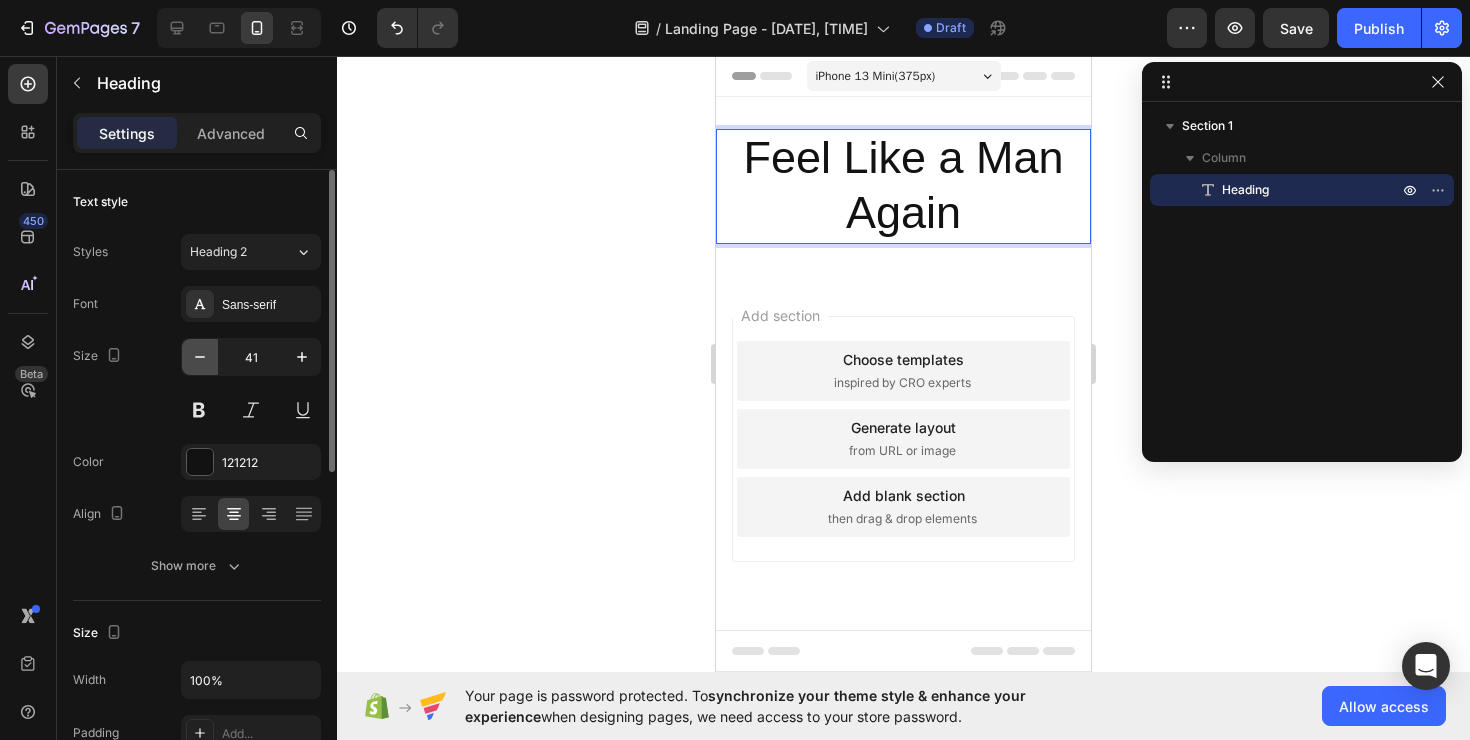 click 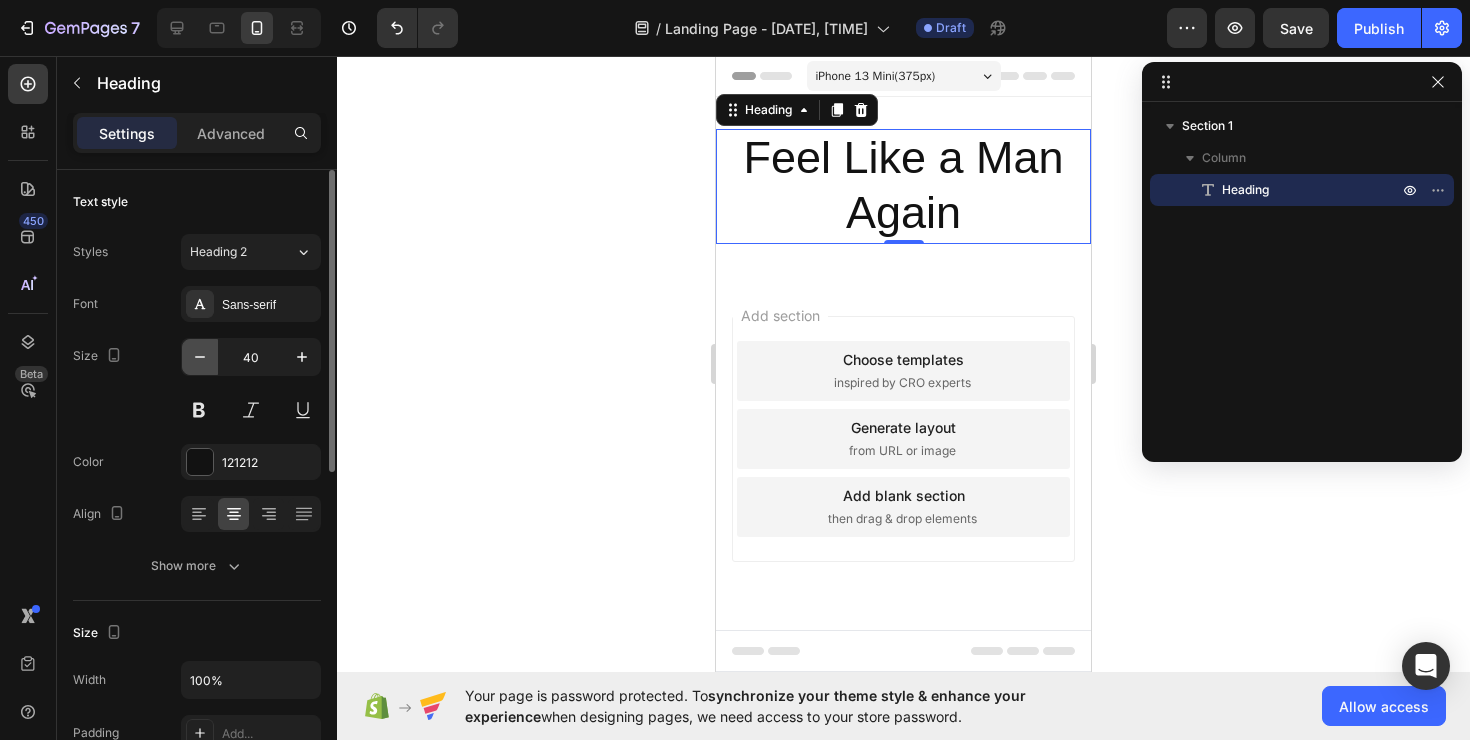click 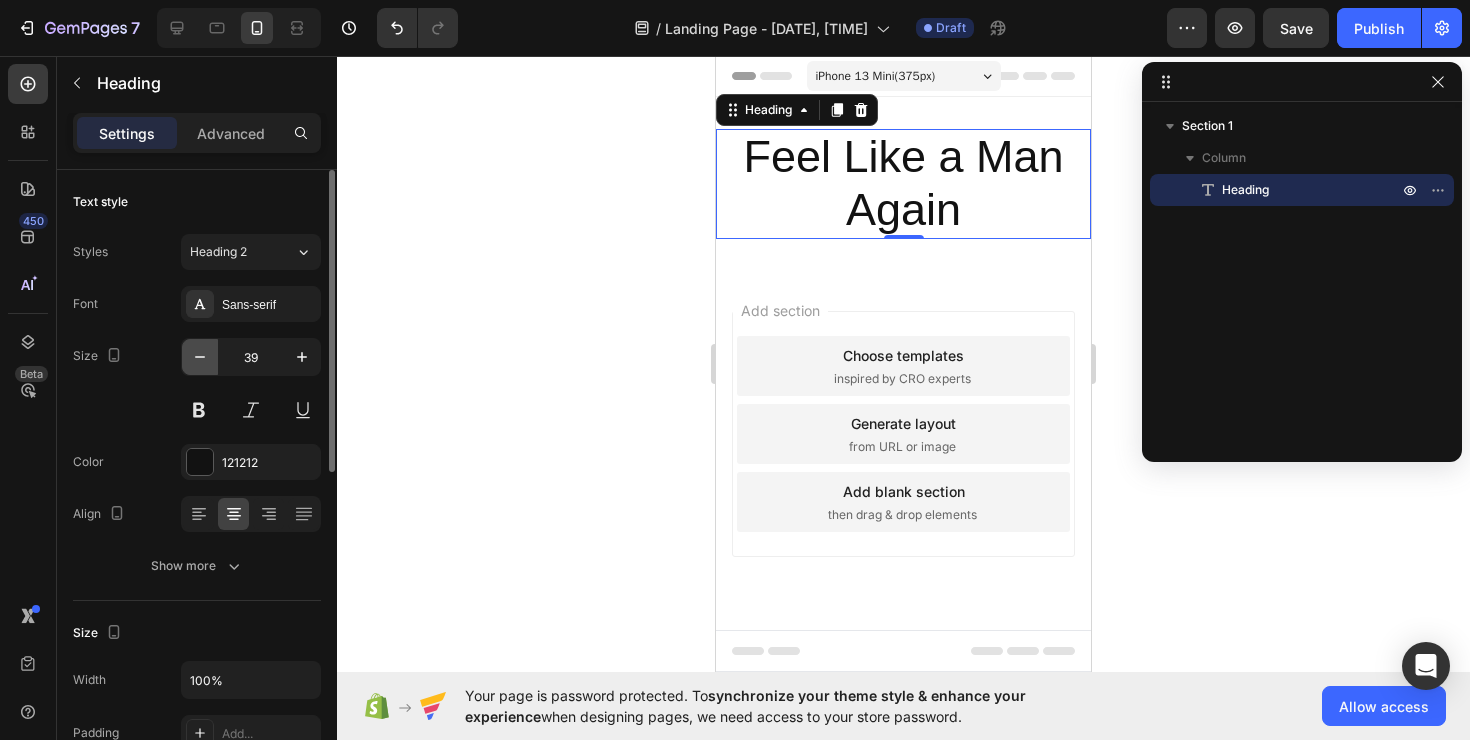 click 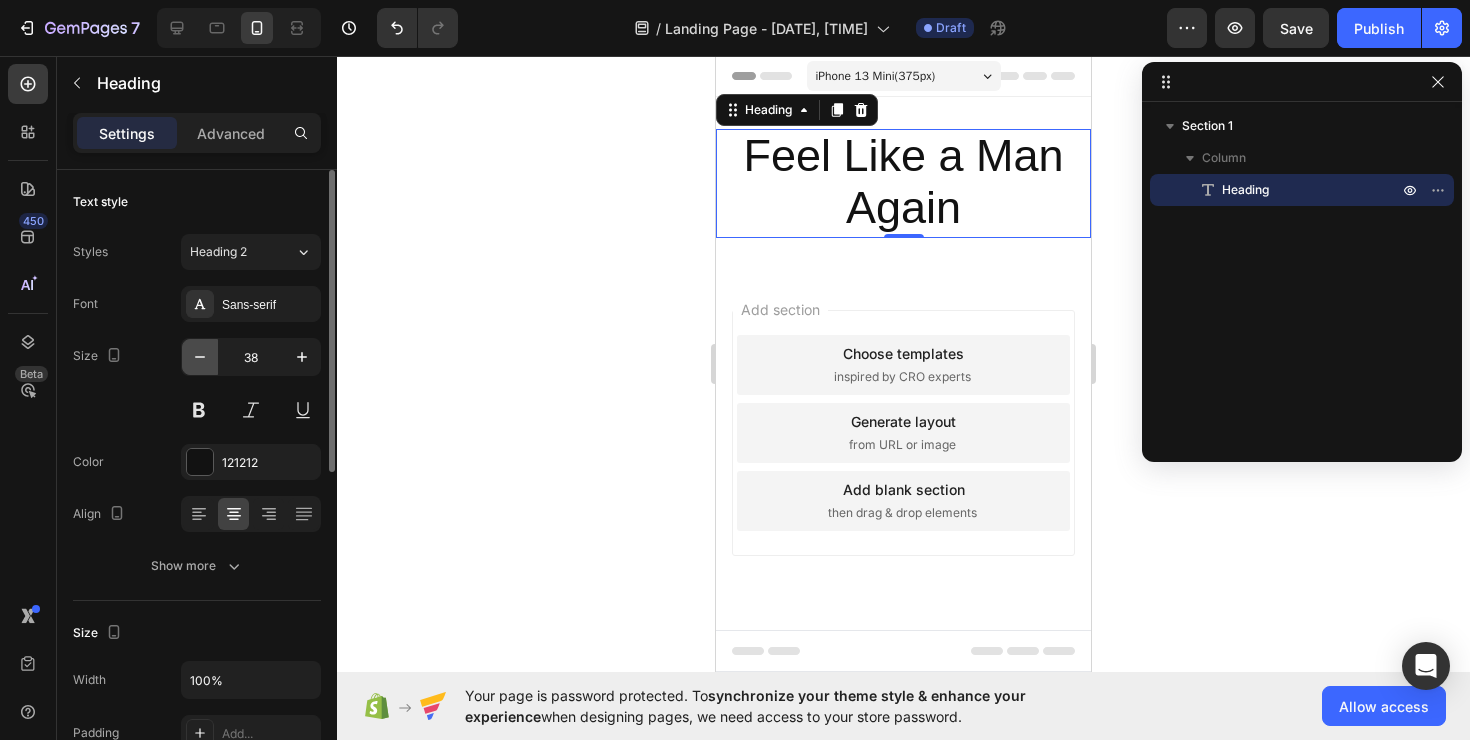 click 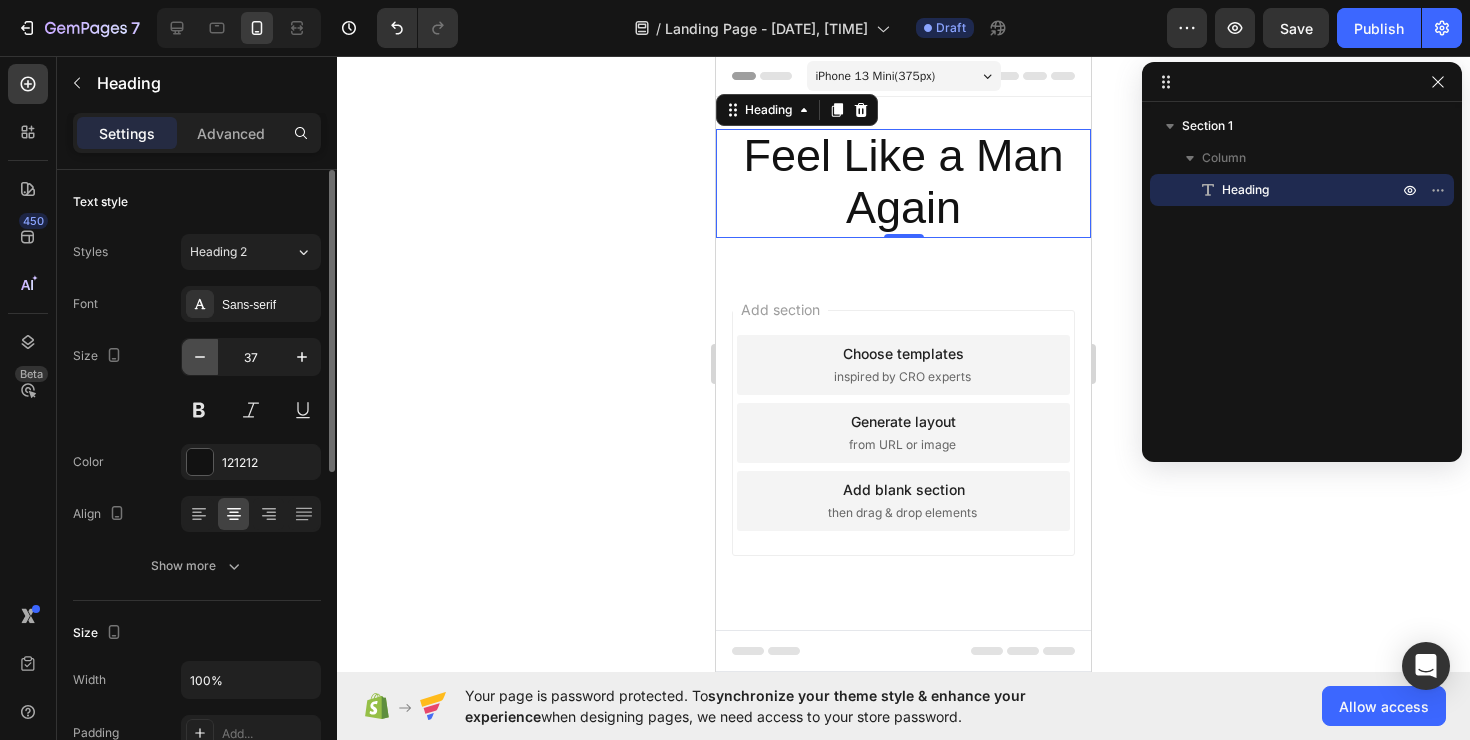 click 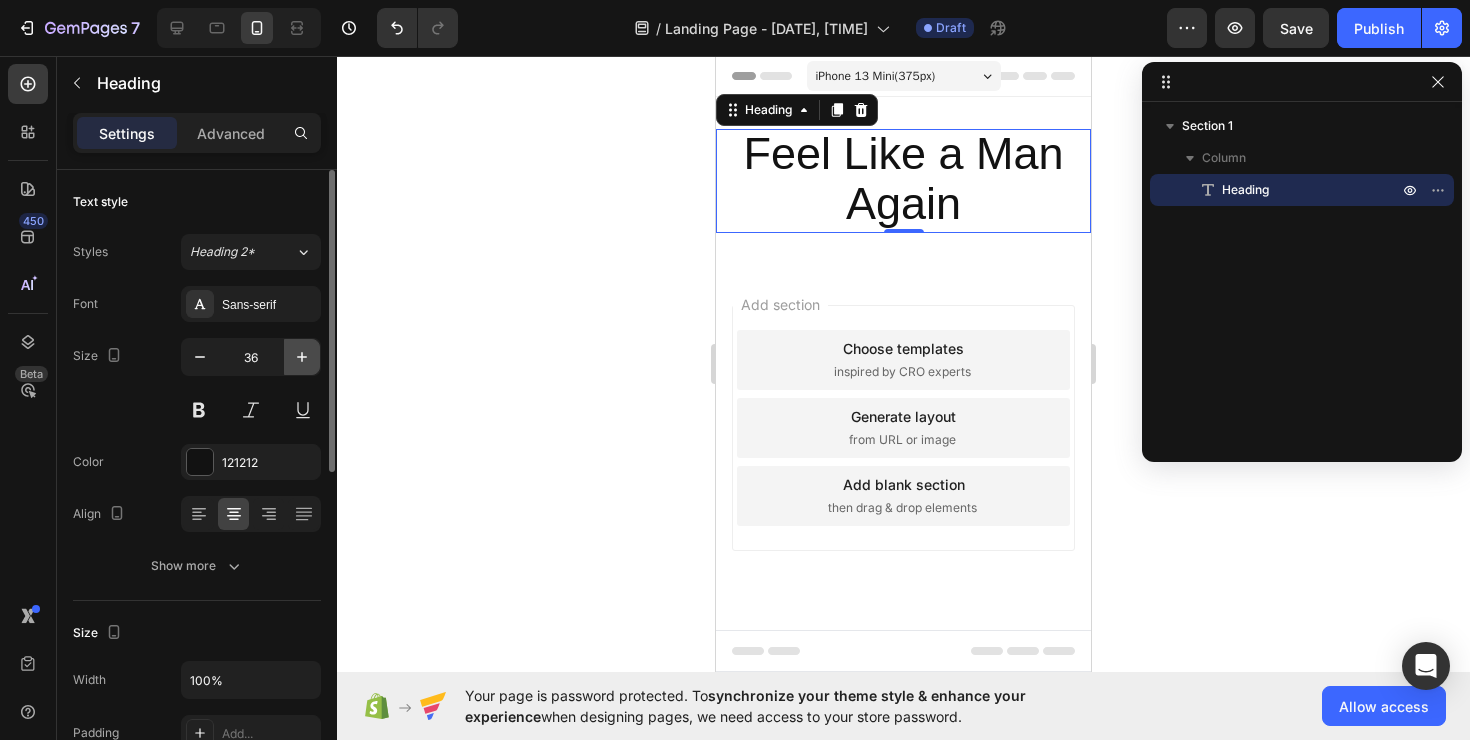 click 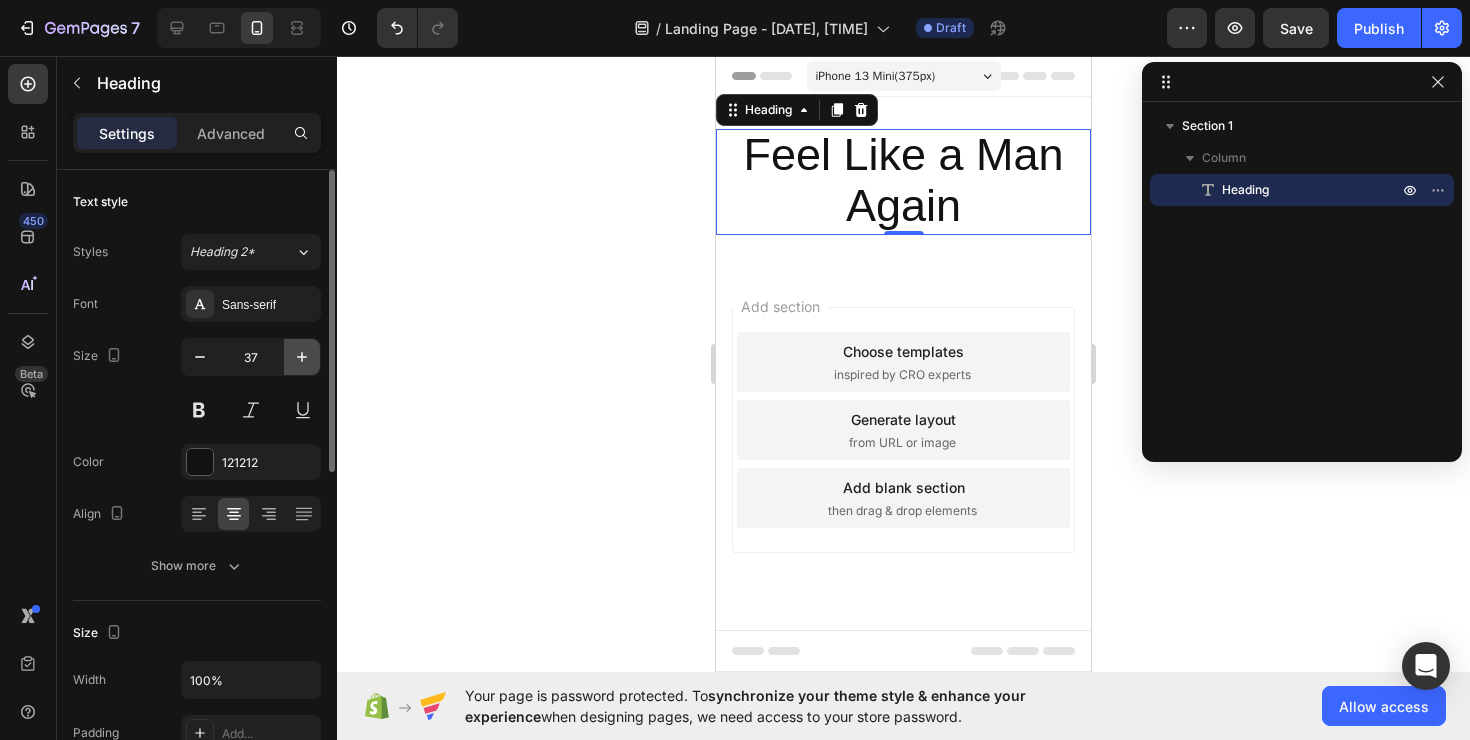 click 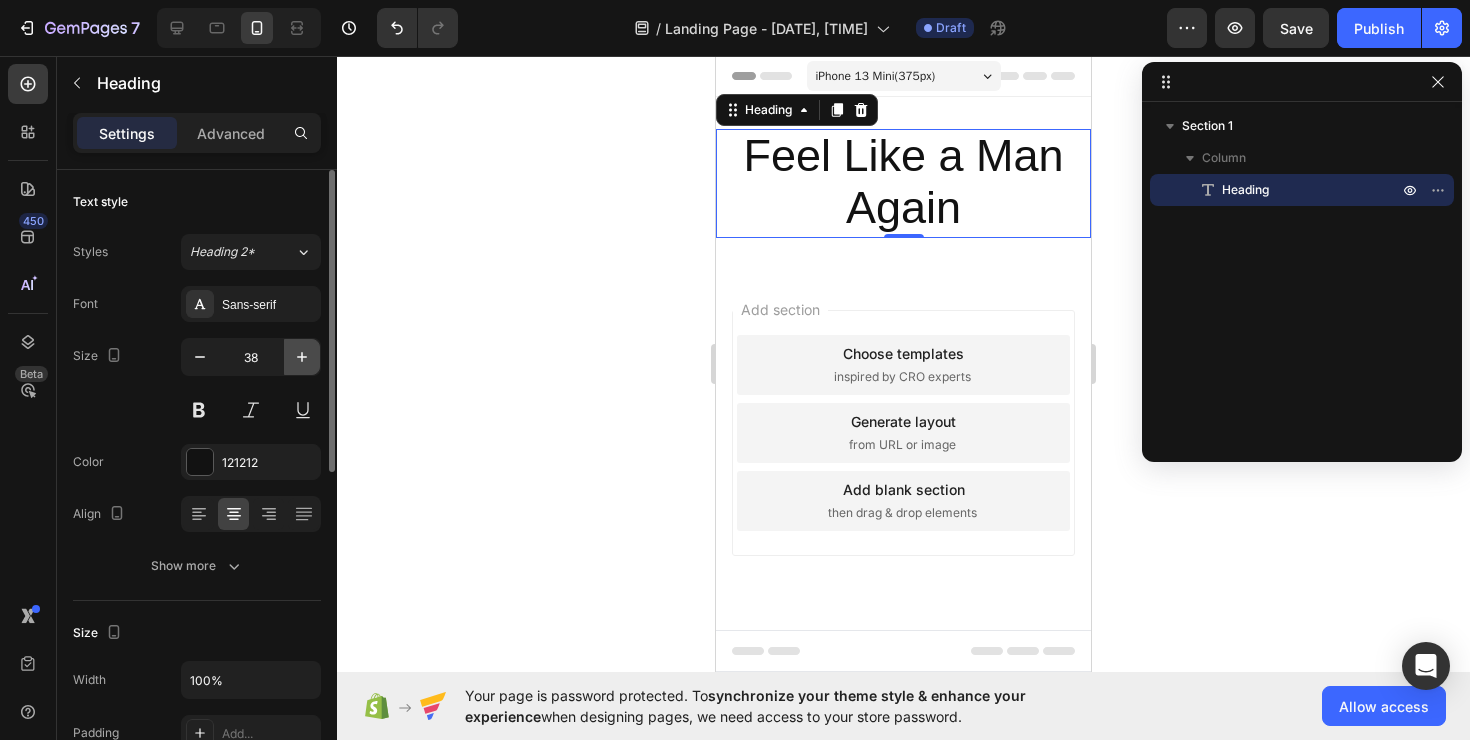 click 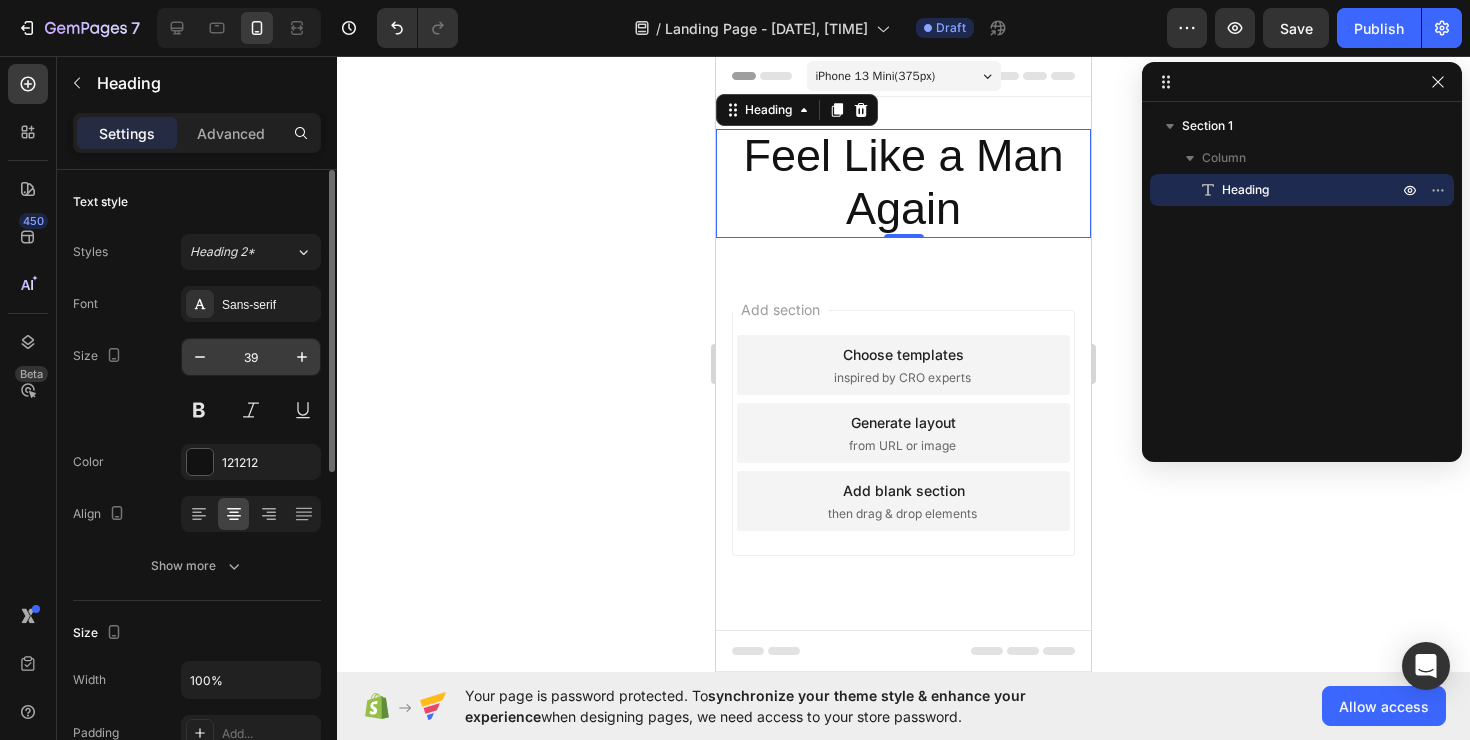 click on "39" 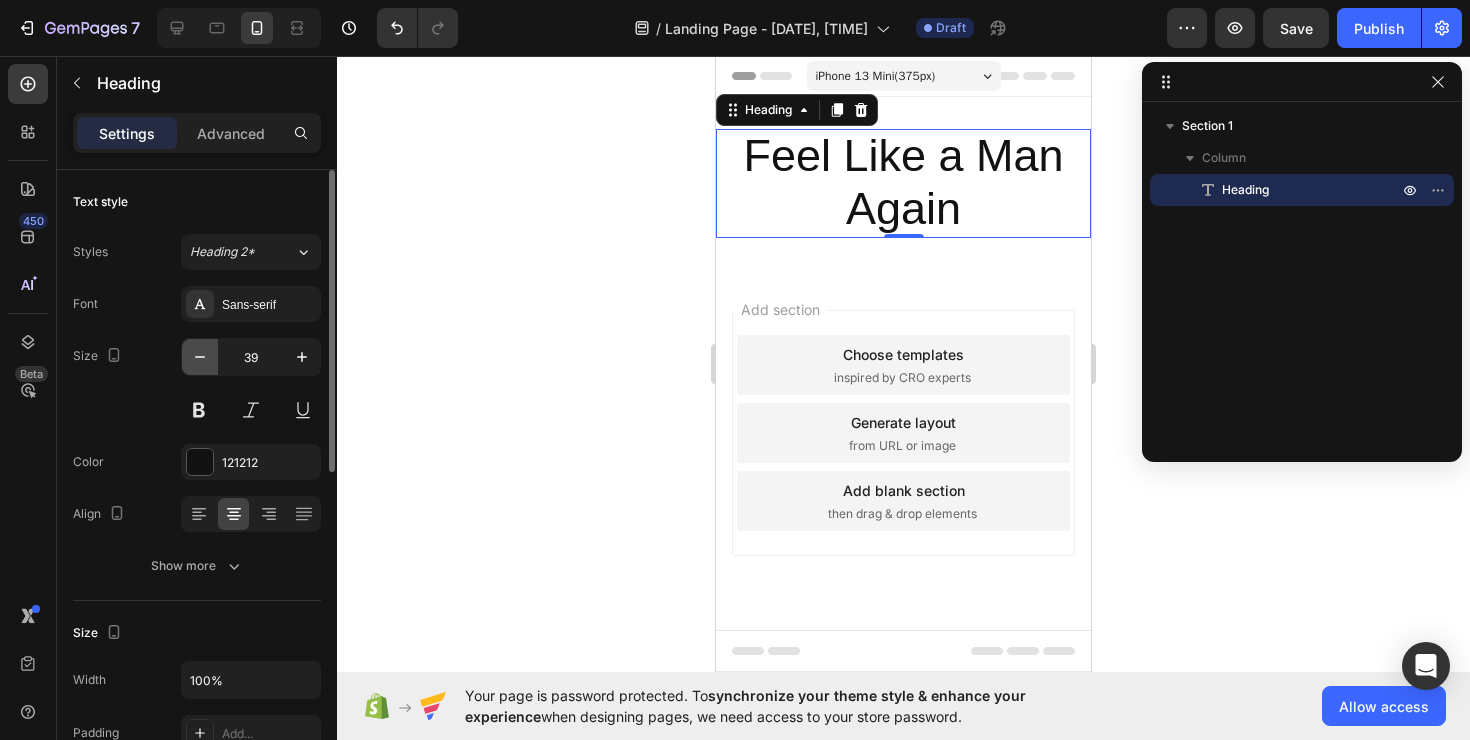 click 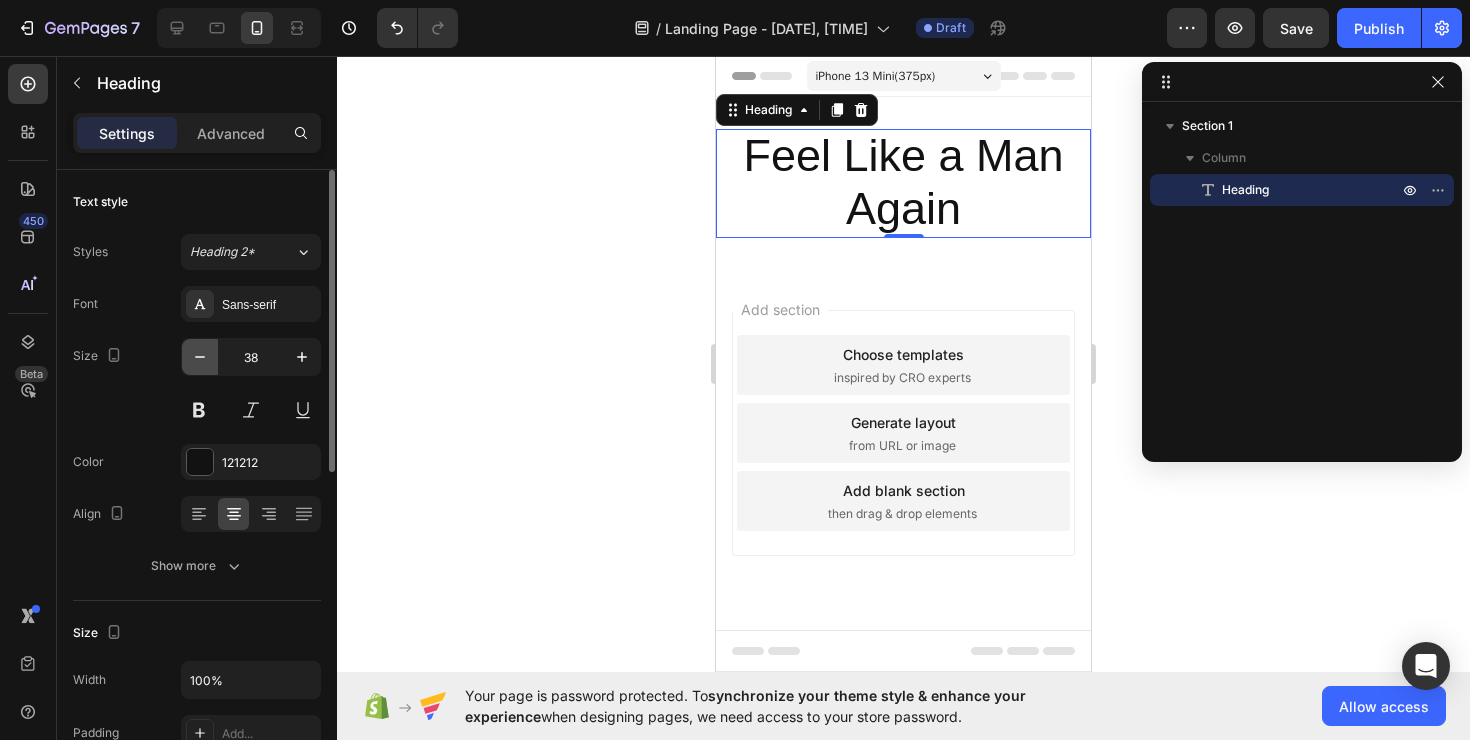 click 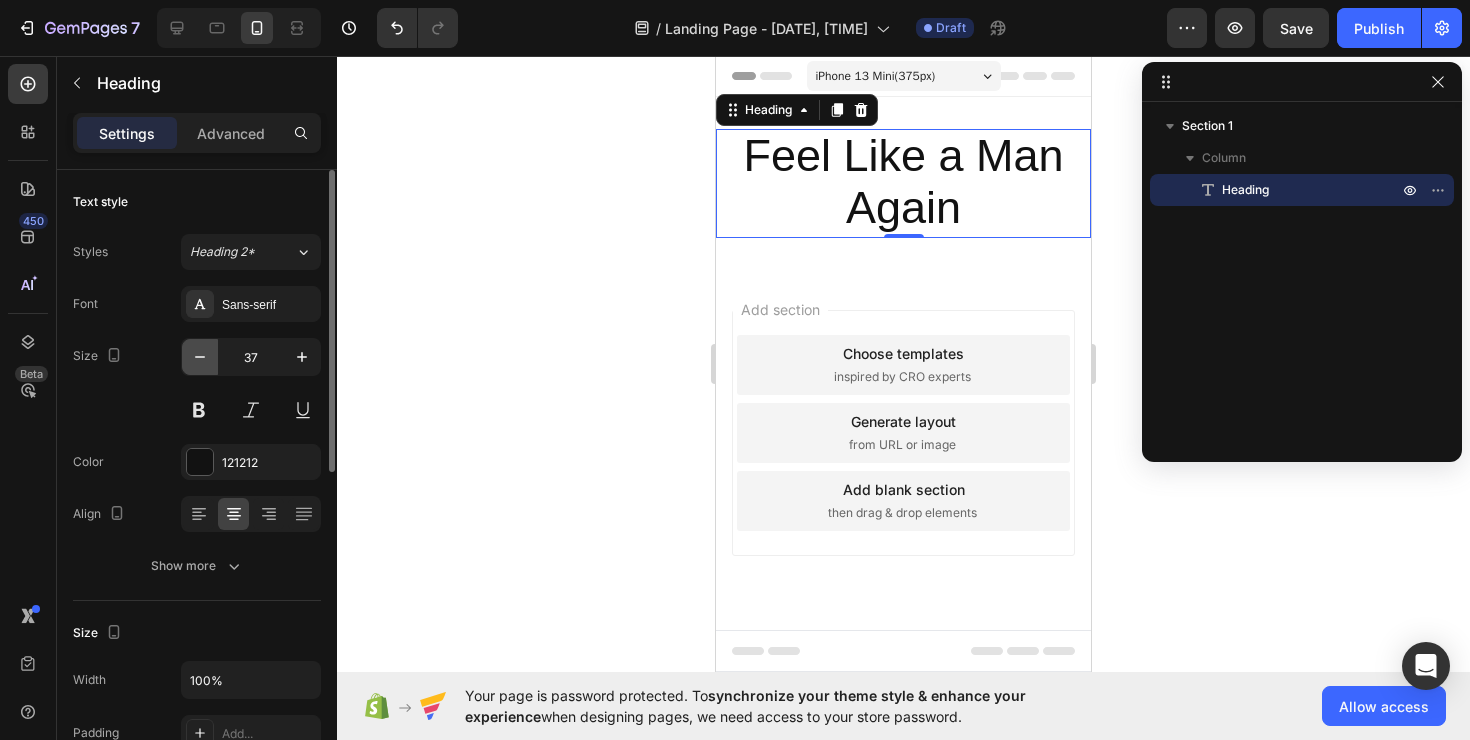 click 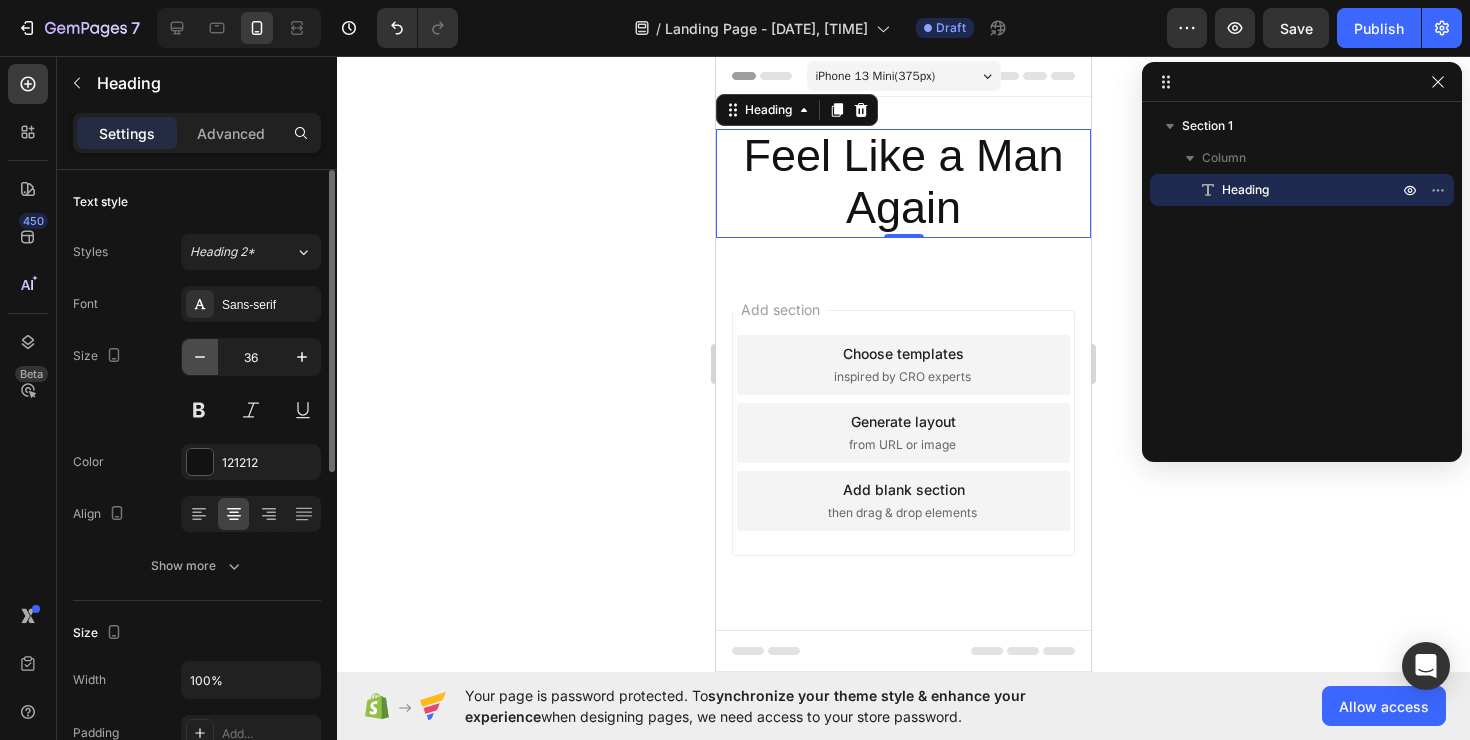click 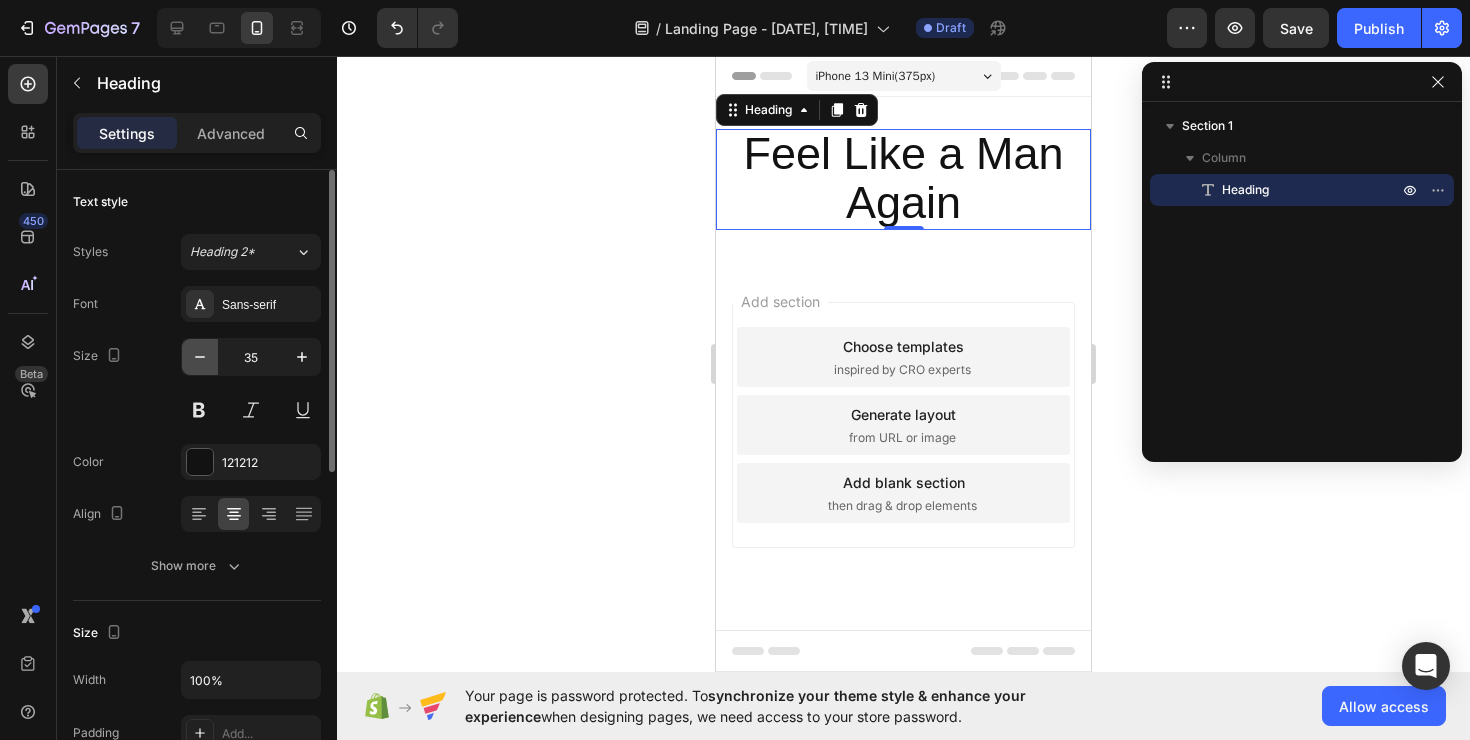 click 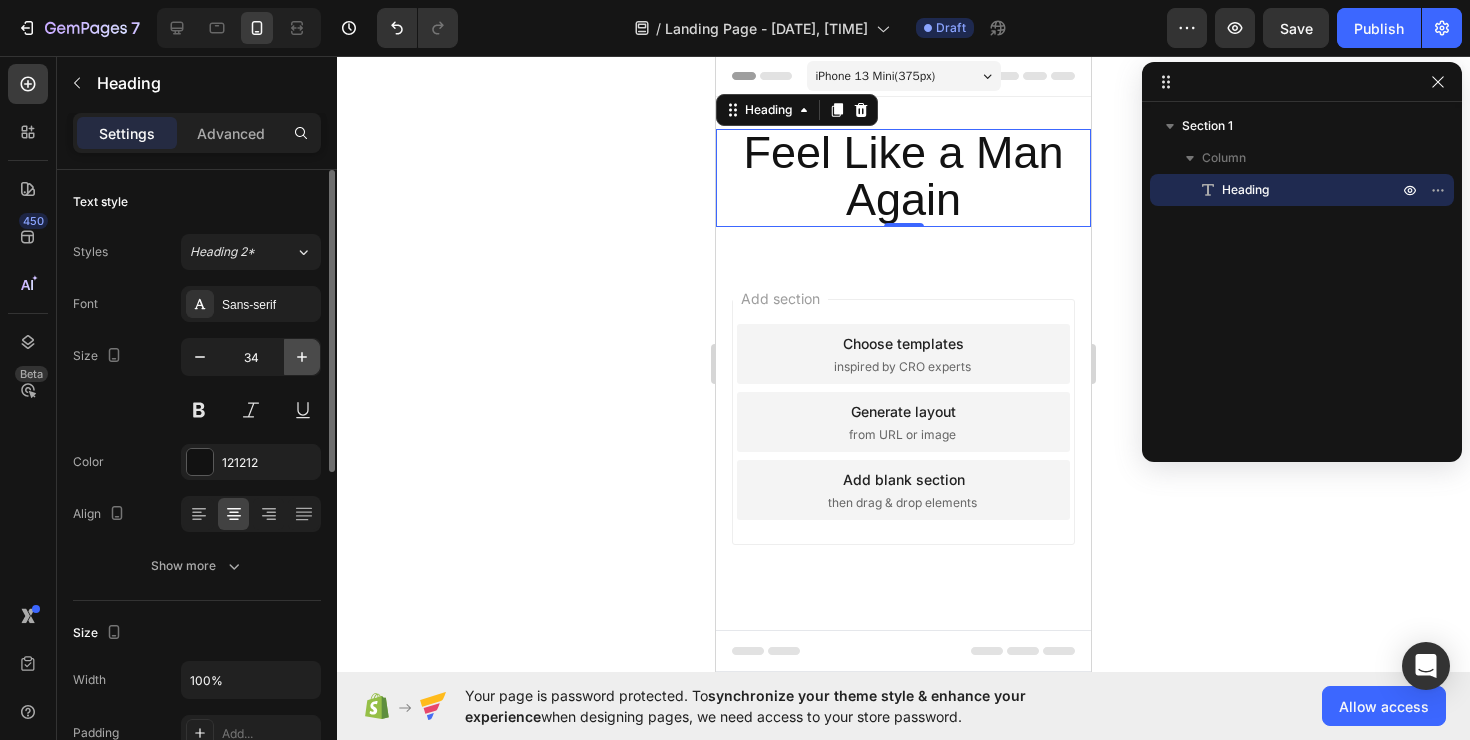 click 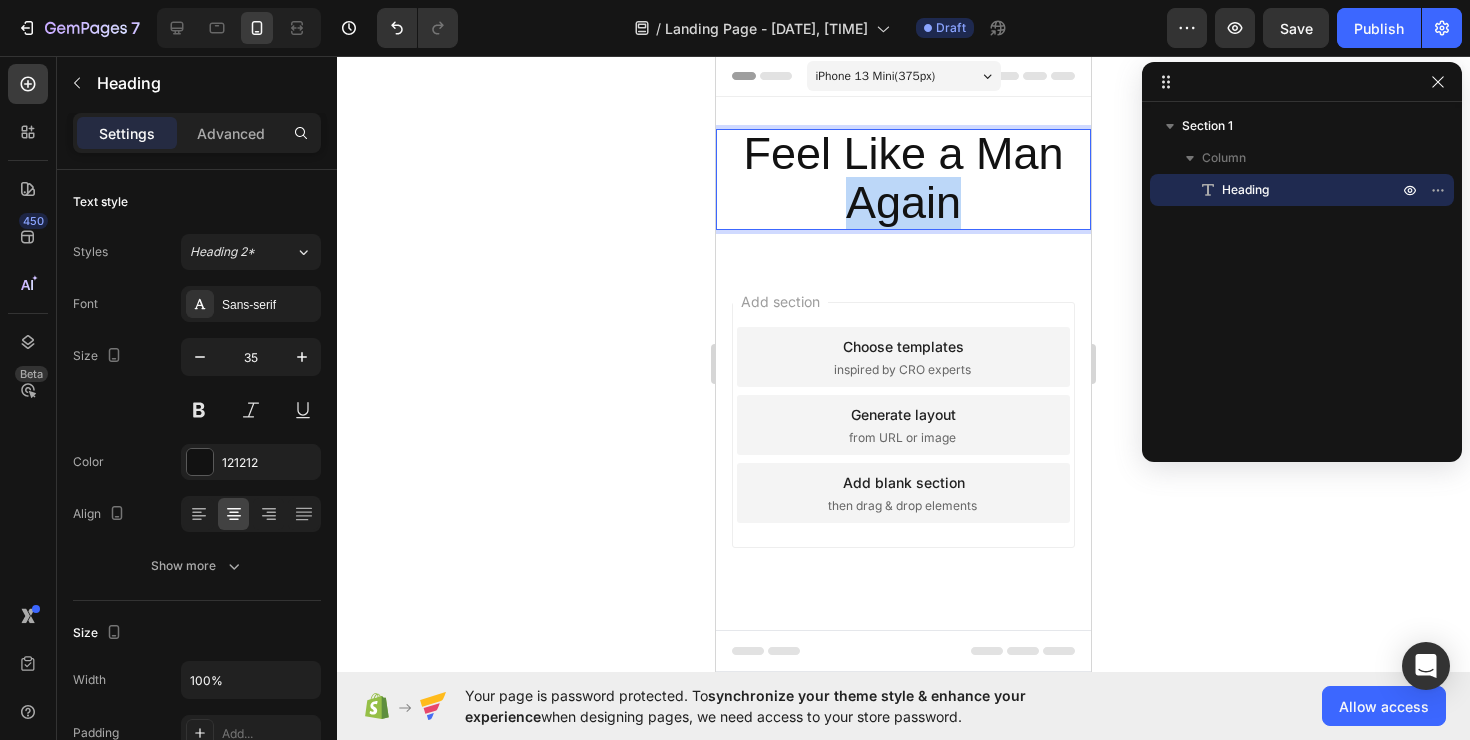 click on "Feel Like a Man Again" at bounding box center (903, 179) 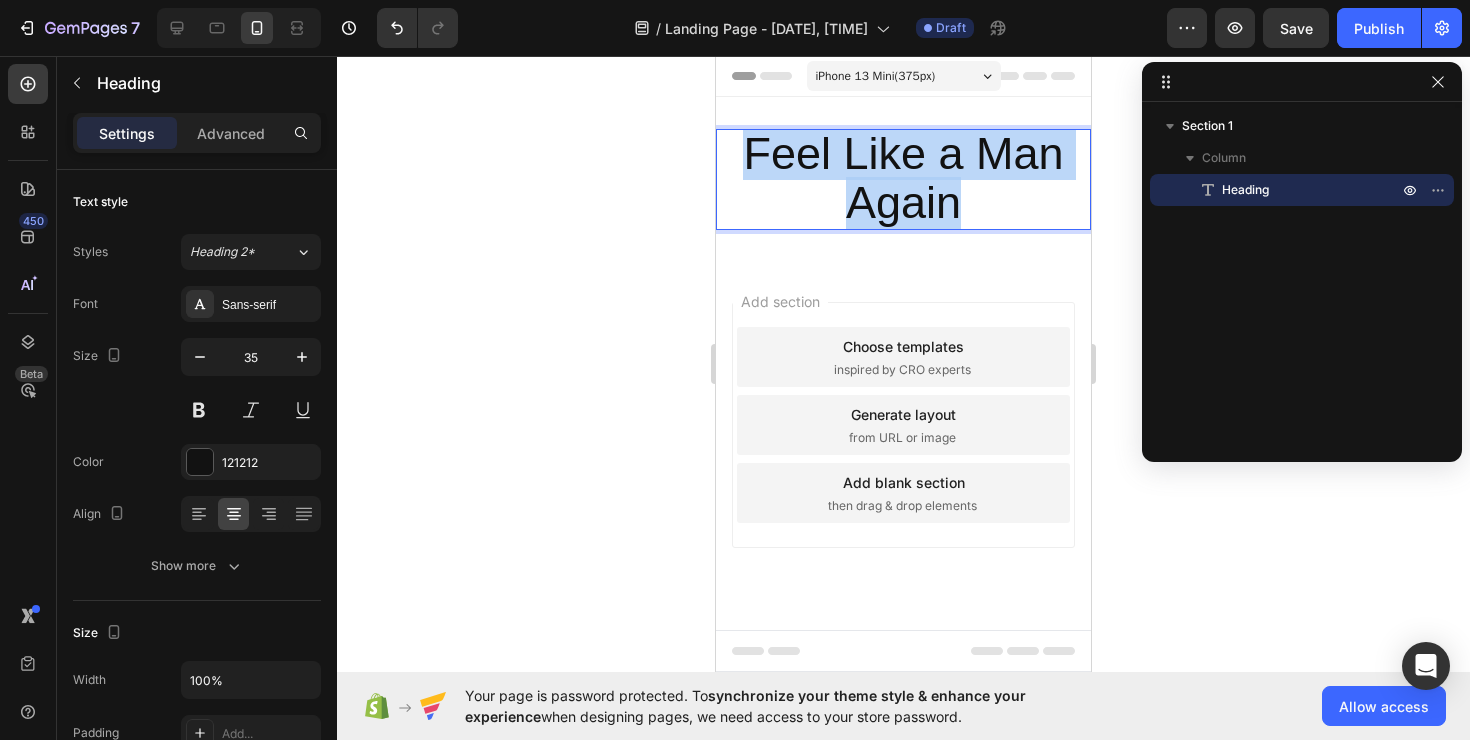 click on "Feel Like a Man Again" at bounding box center [903, 179] 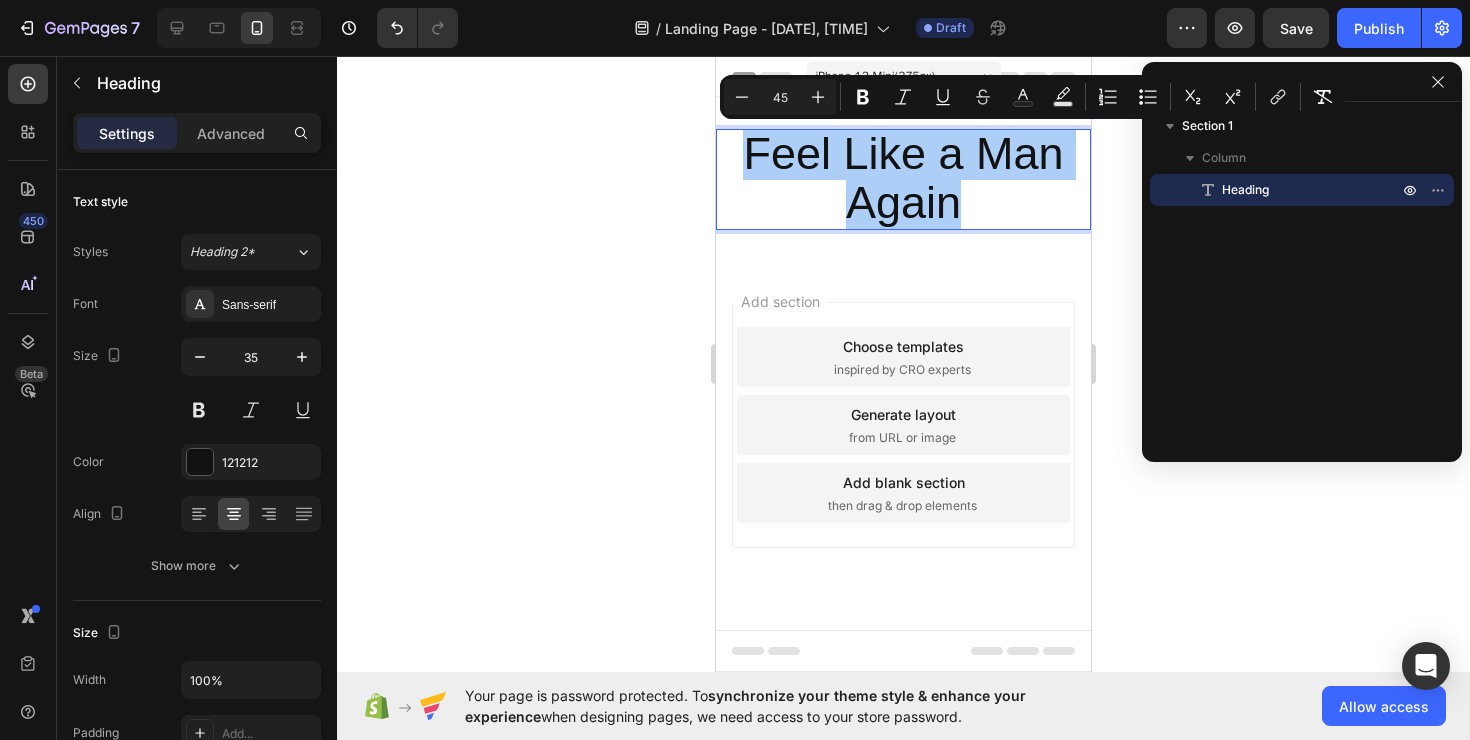 click 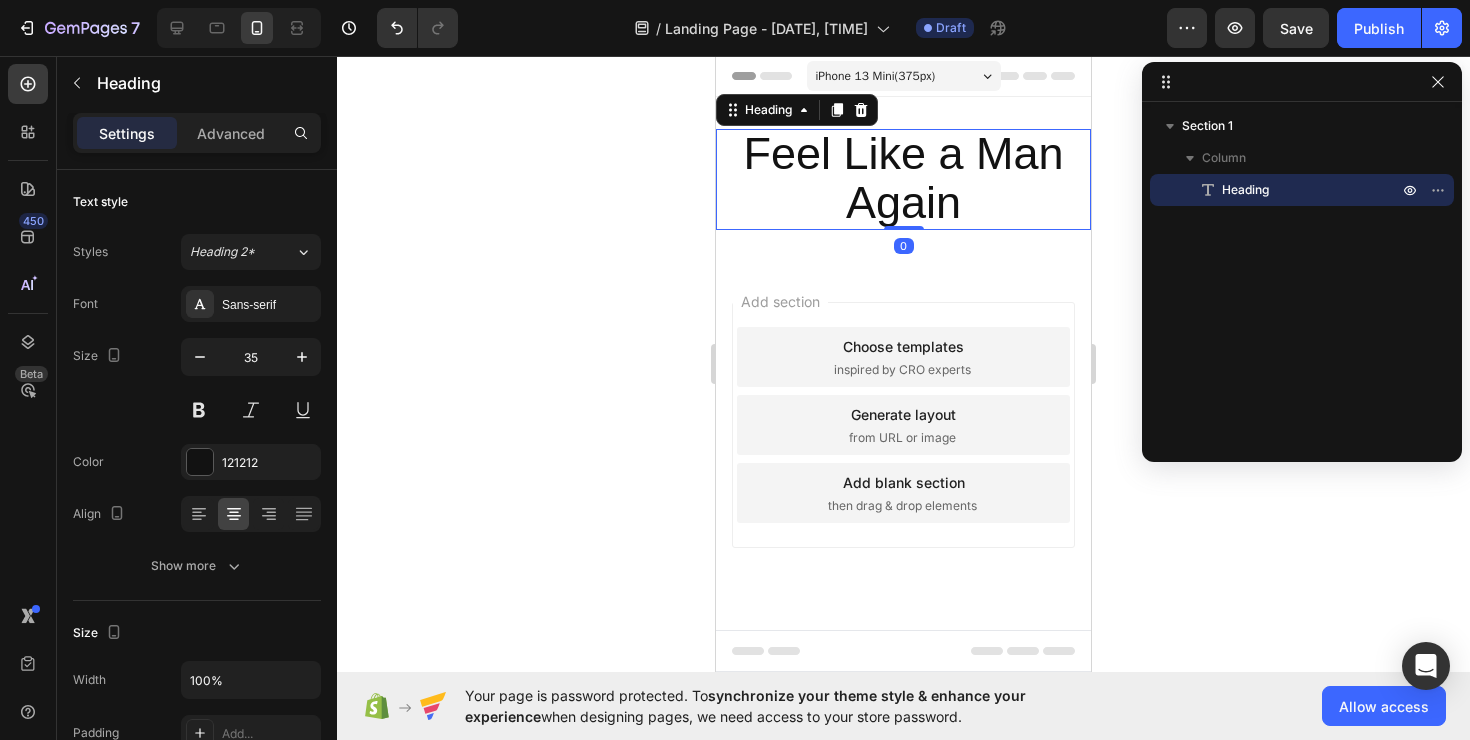 click on "Feel Like a Man Again" at bounding box center [903, 178] 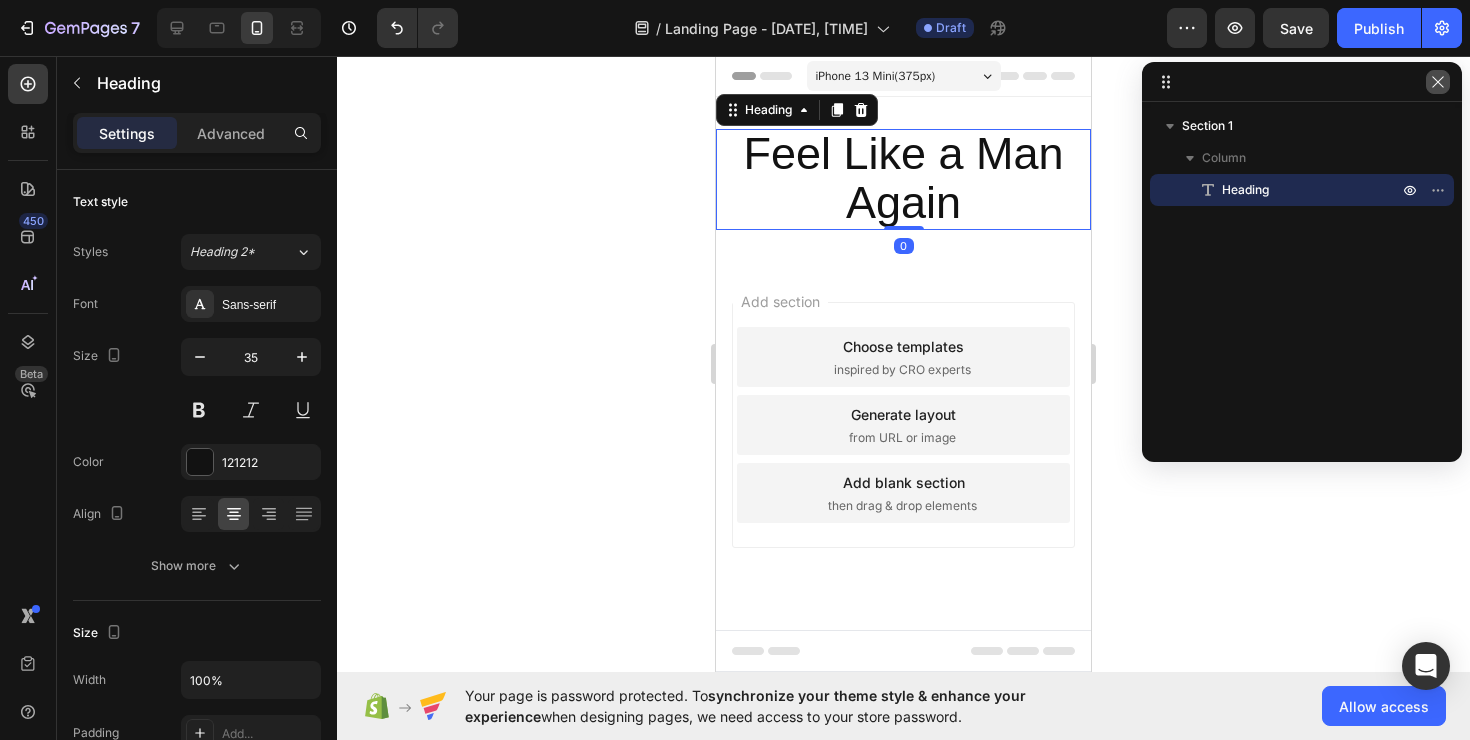click 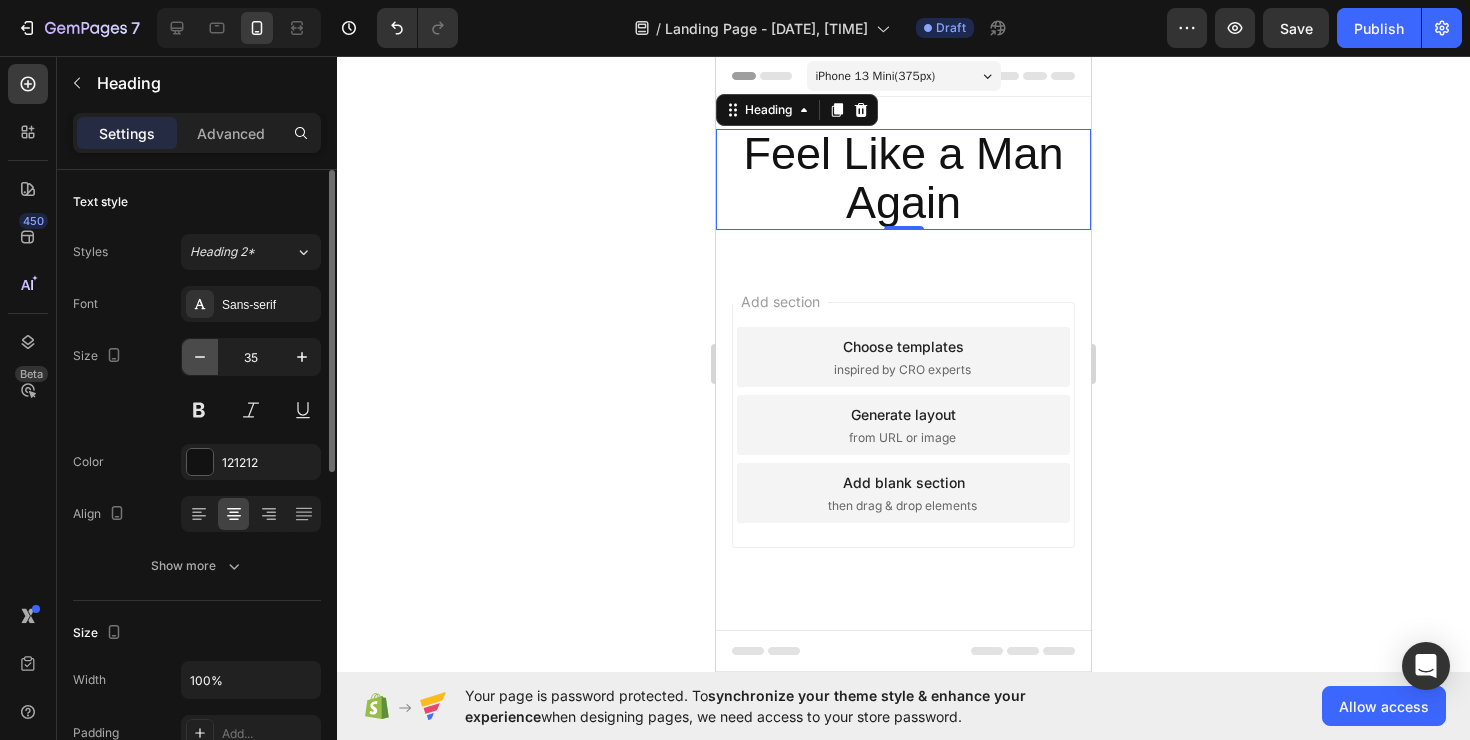 click 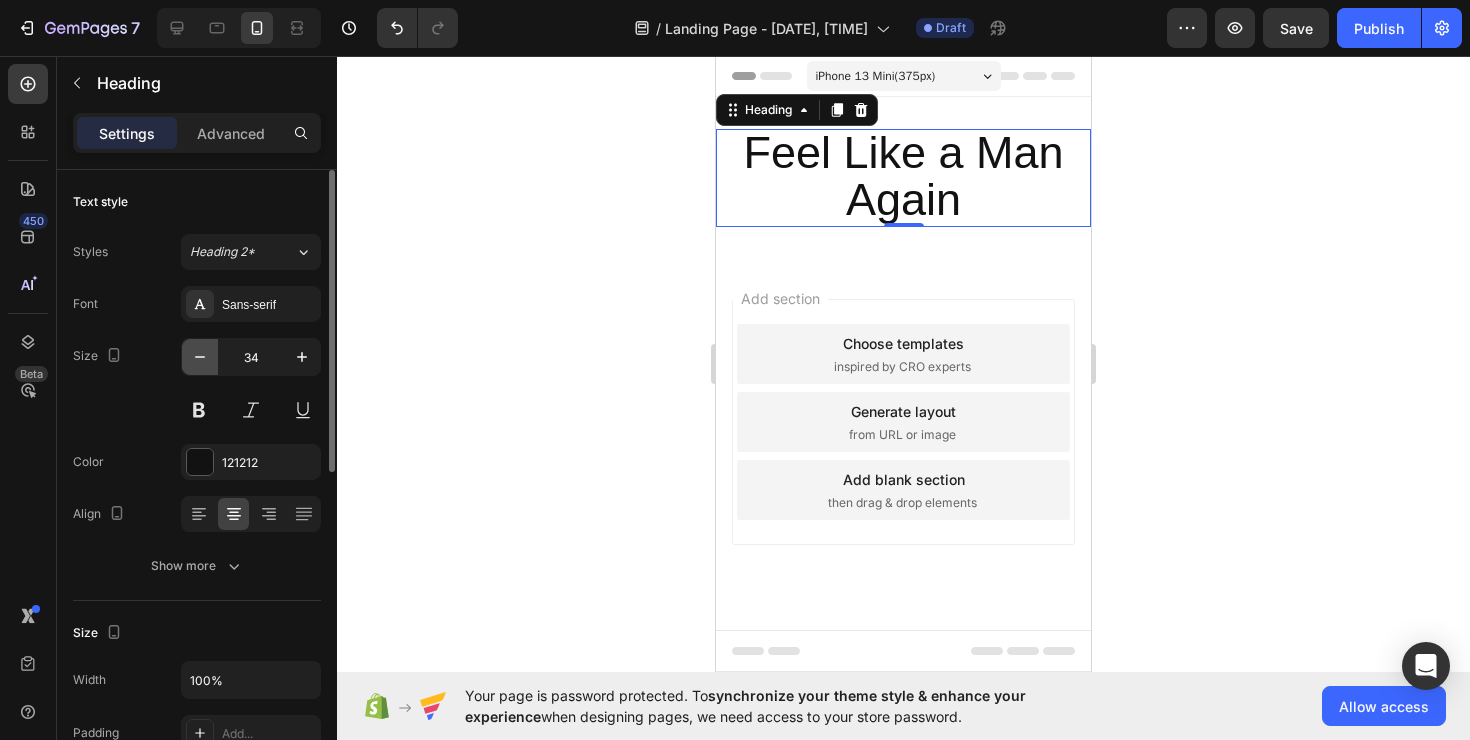 click 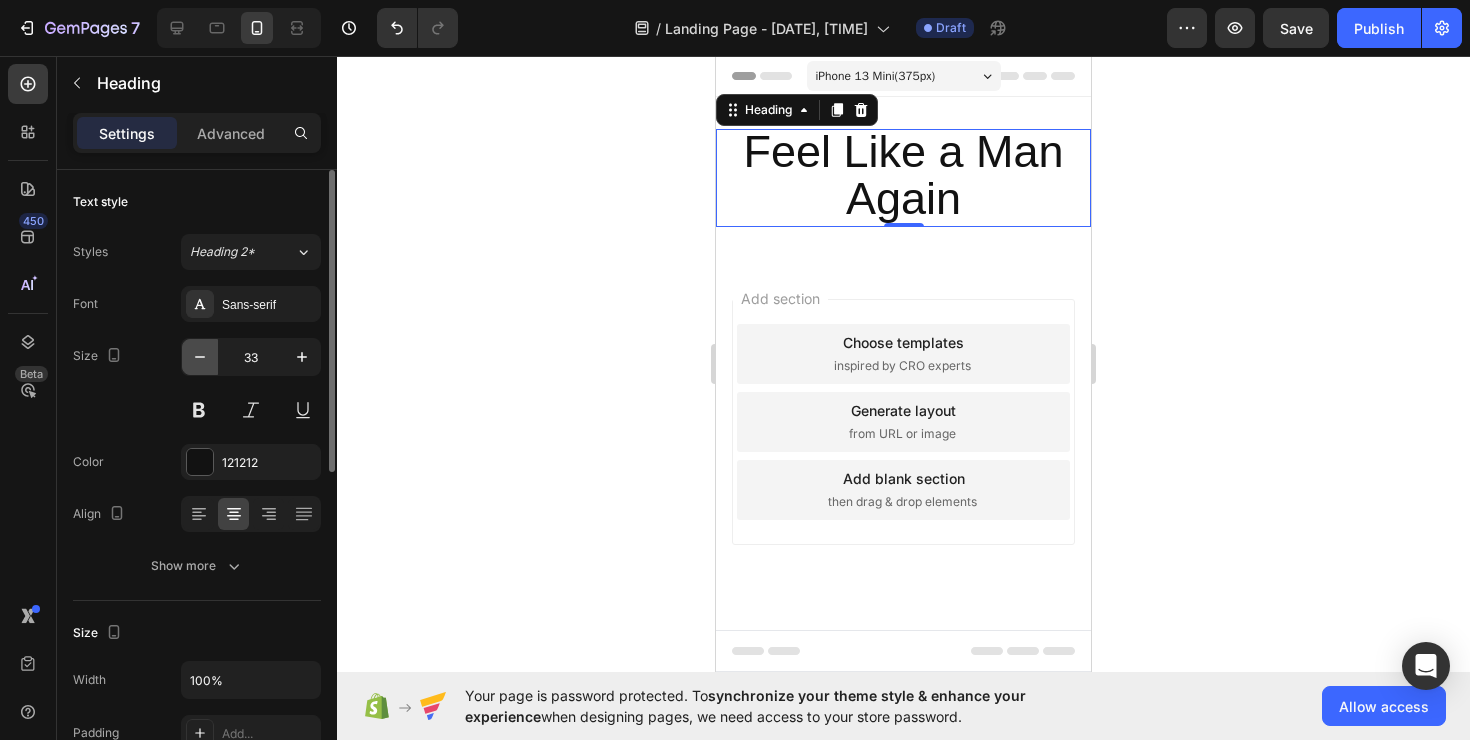 click 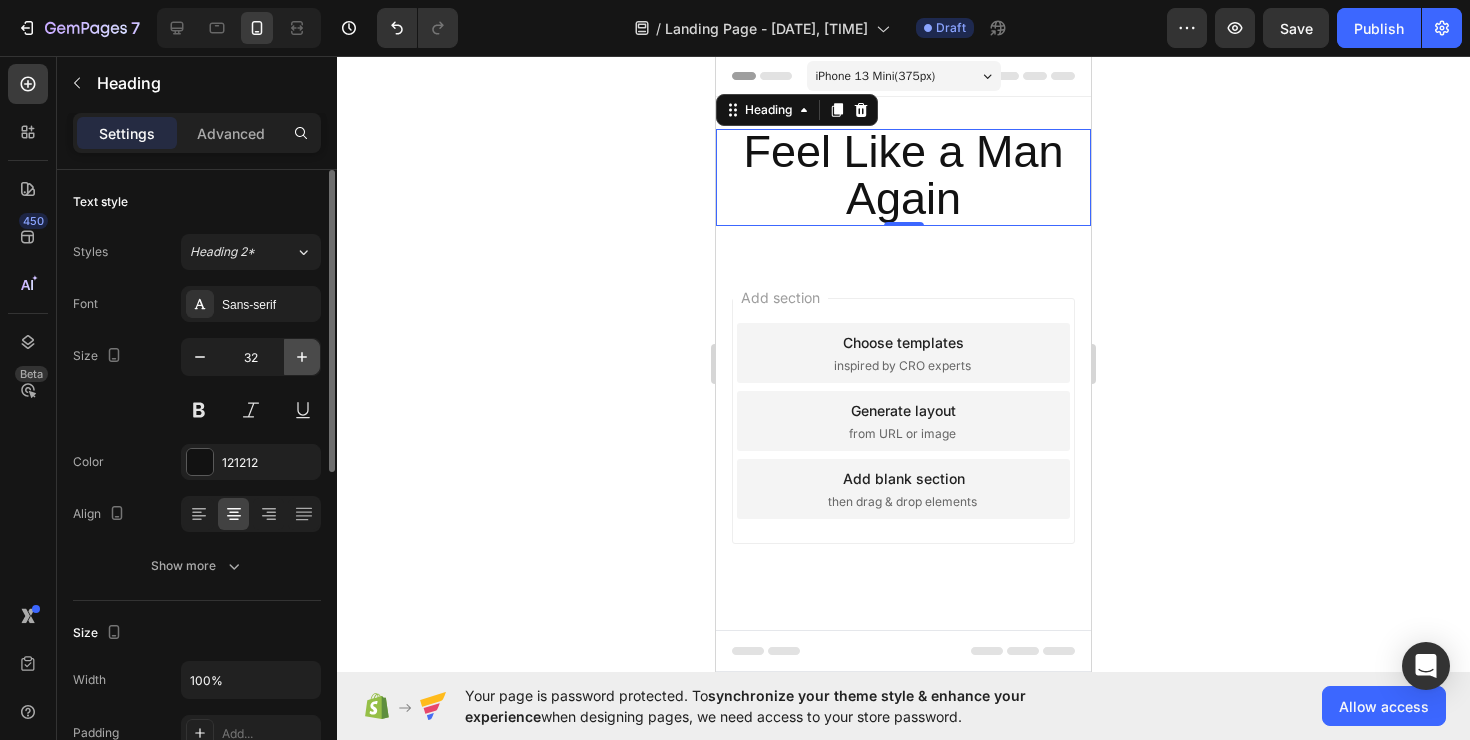 click 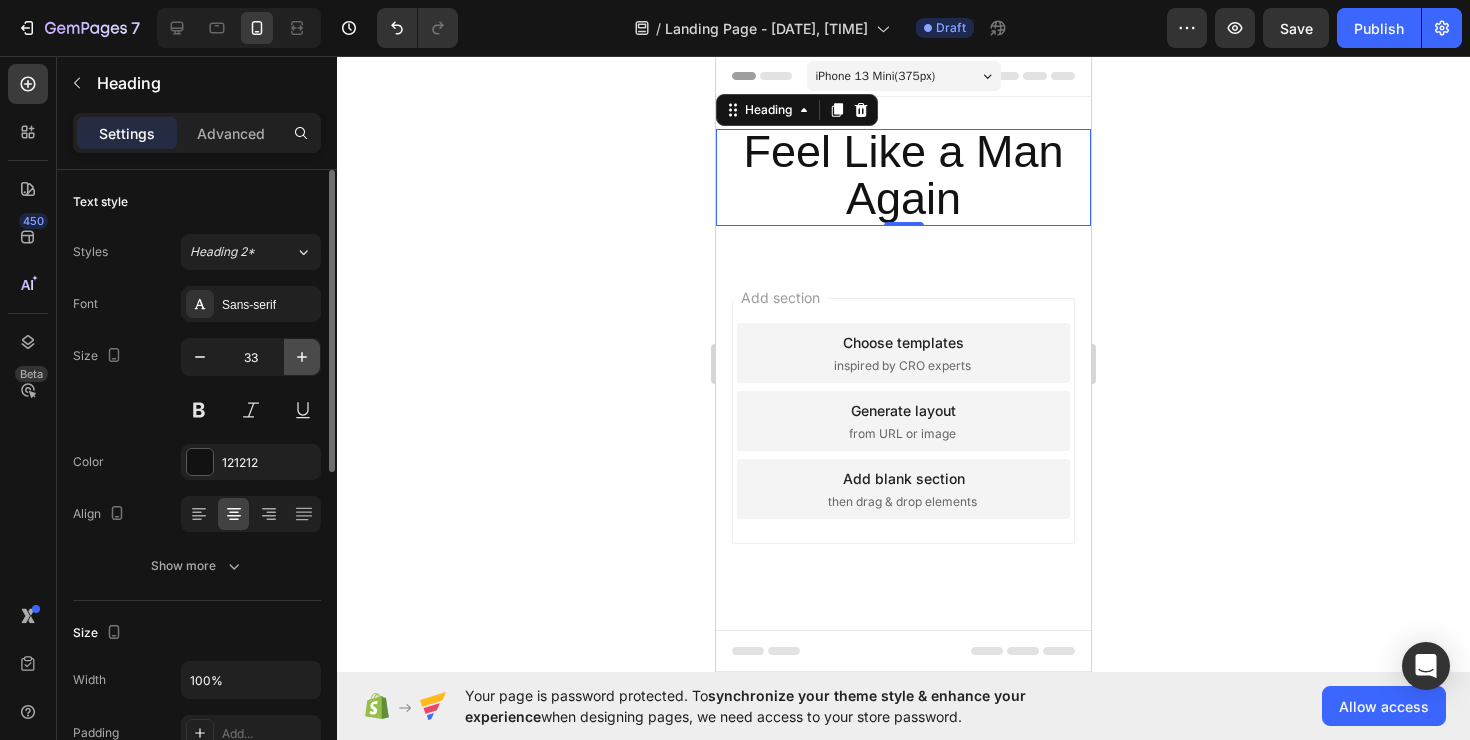 click 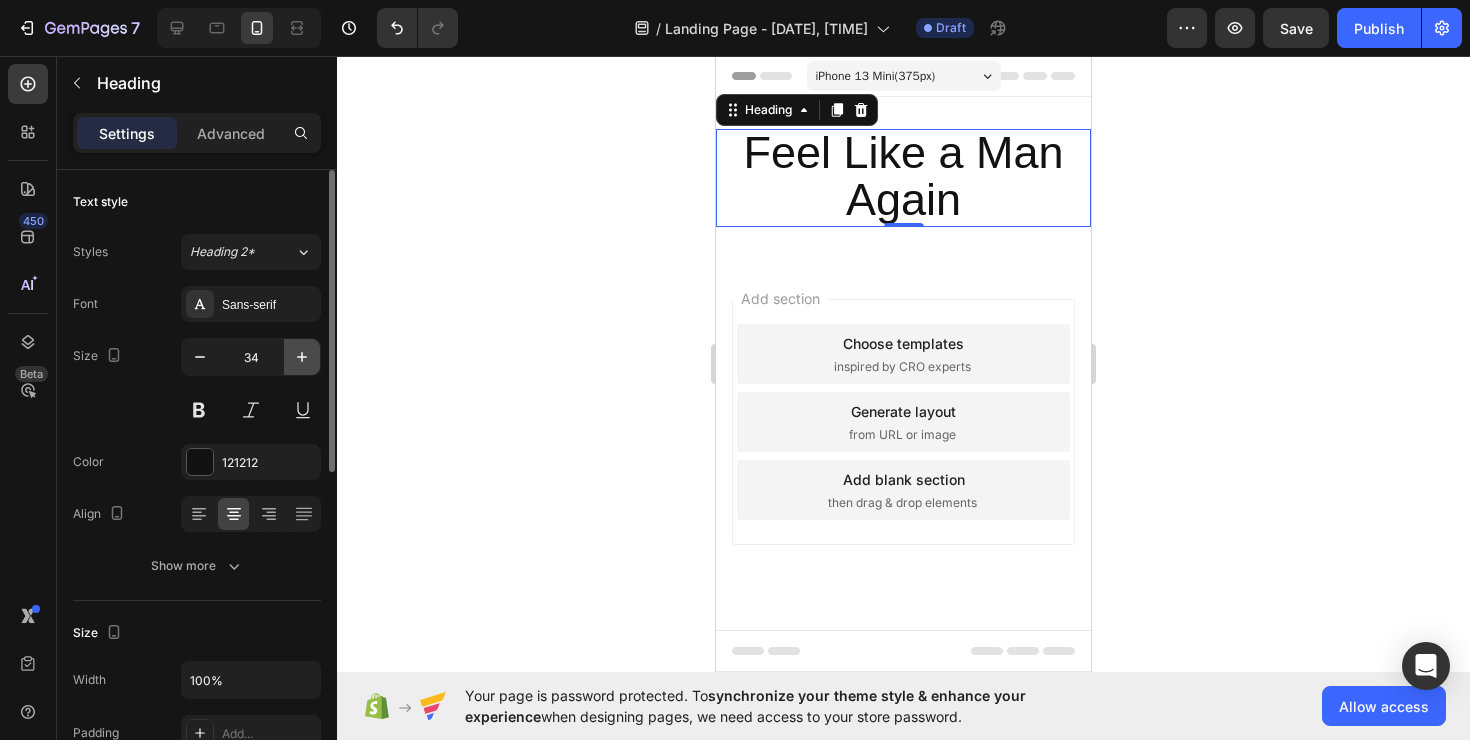 click 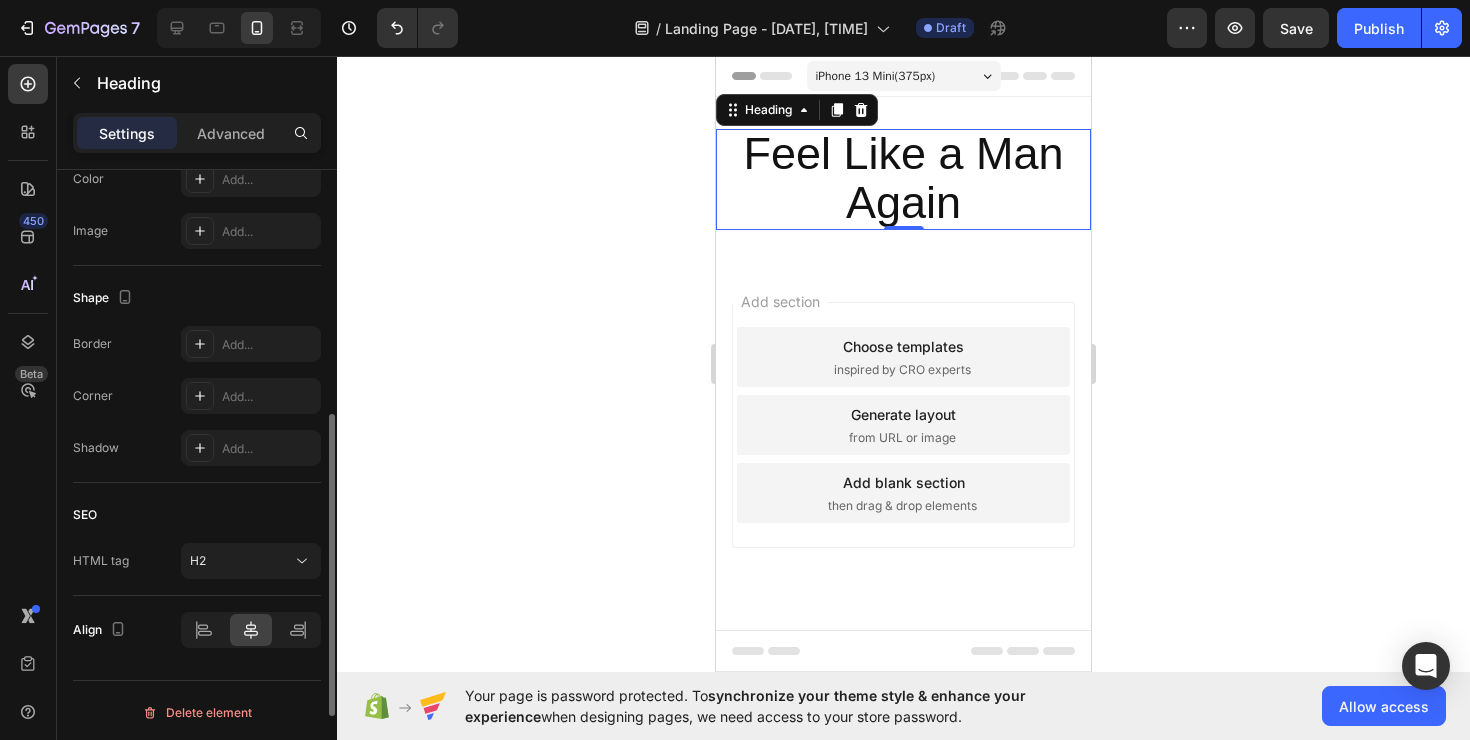 scroll, scrollTop: 0, scrollLeft: 0, axis: both 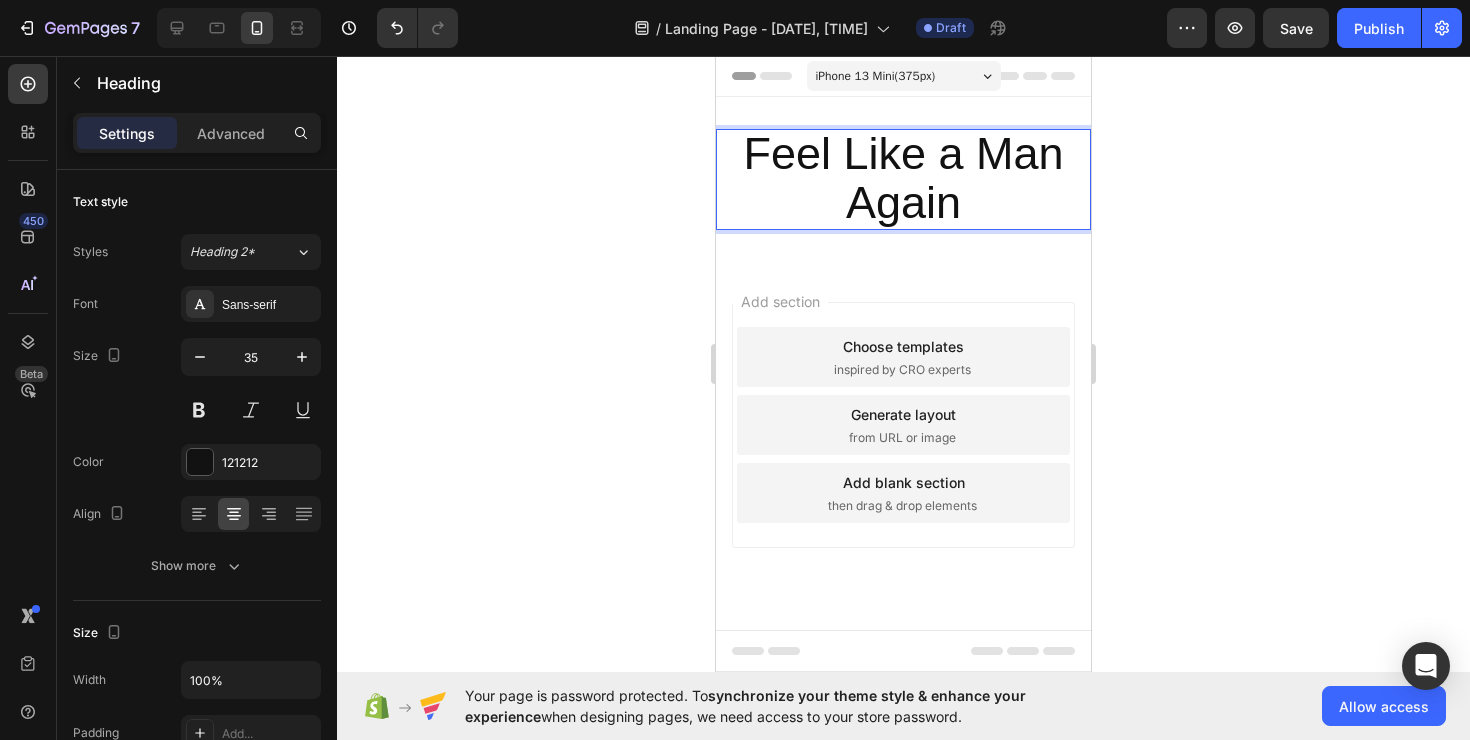 click on "Feel Like a Man Again" at bounding box center [903, 178] 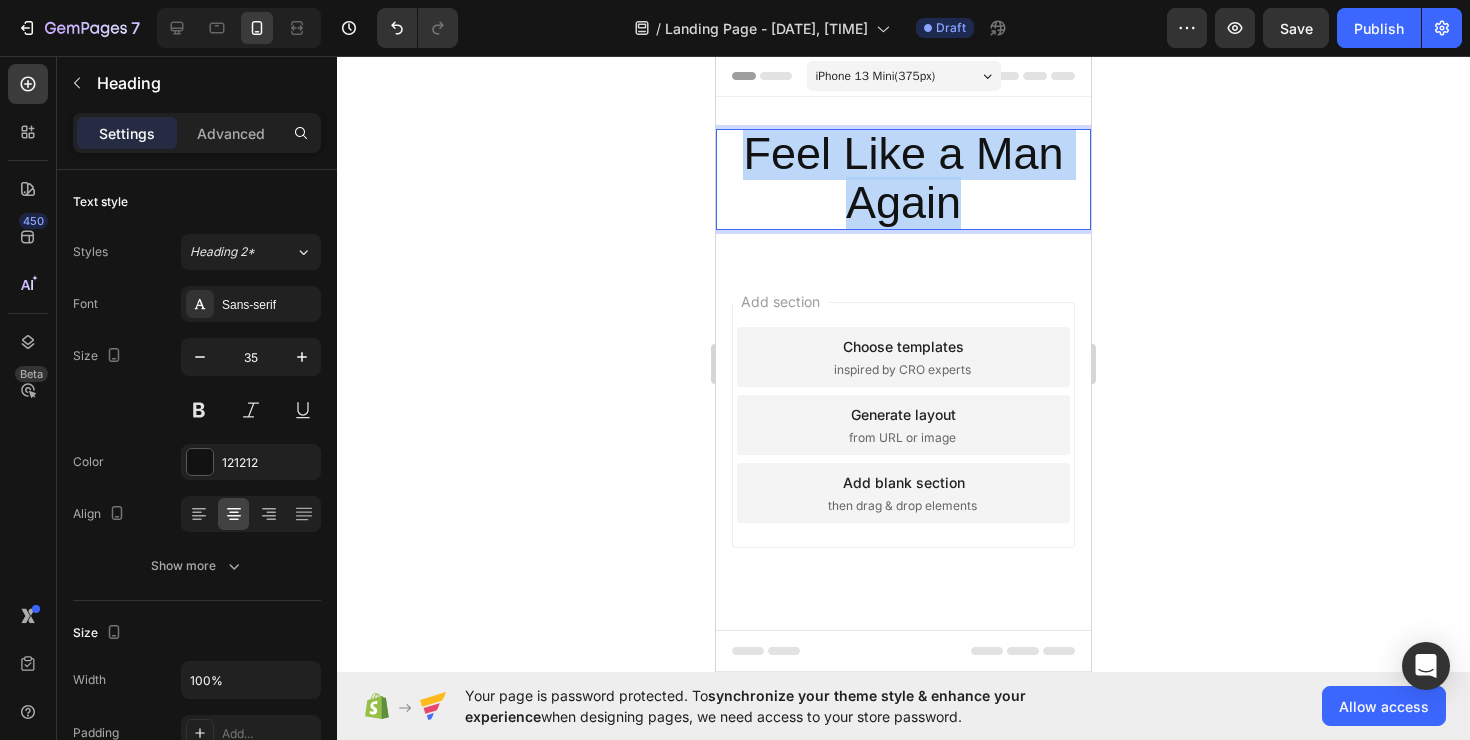 click on "Feel Like a Man Again" at bounding box center [903, 178] 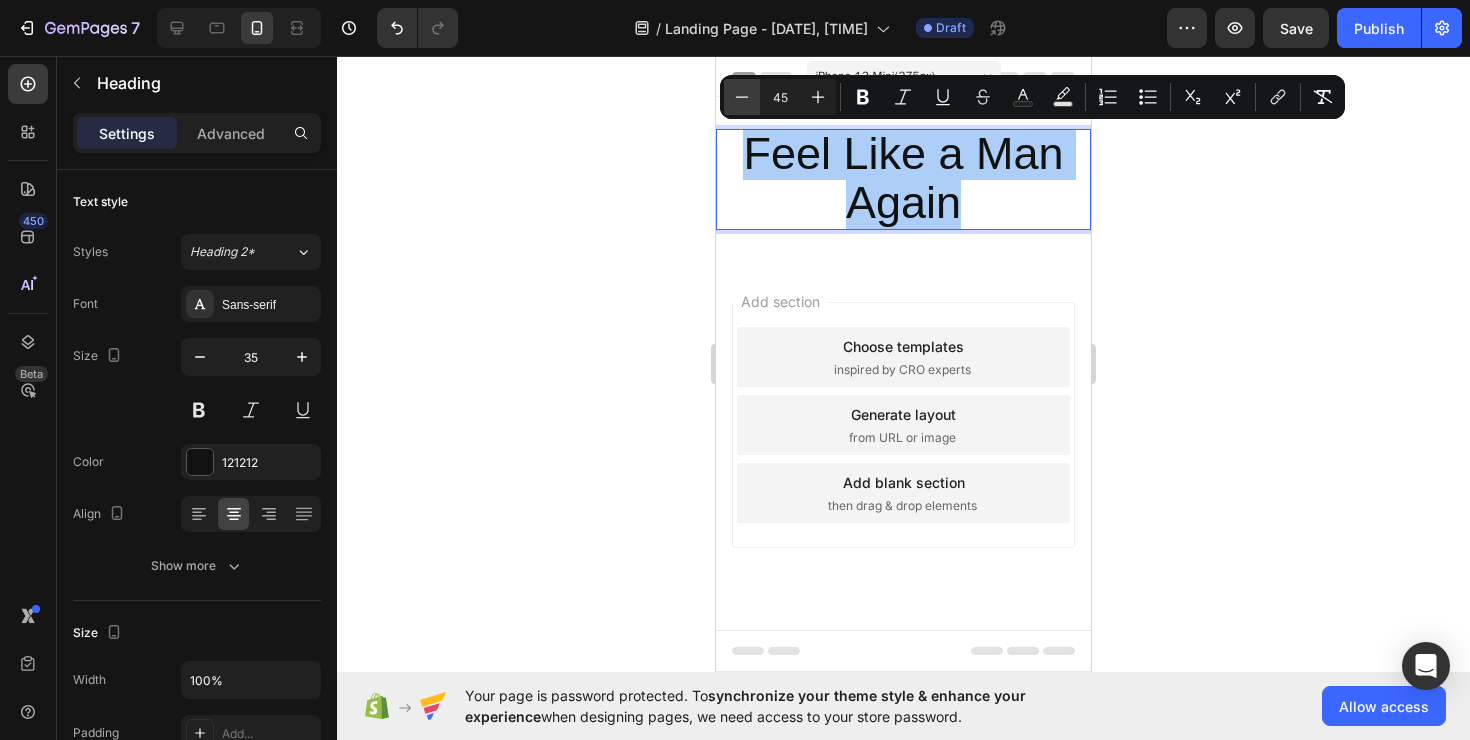 click on "Minus" at bounding box center [742, 97] 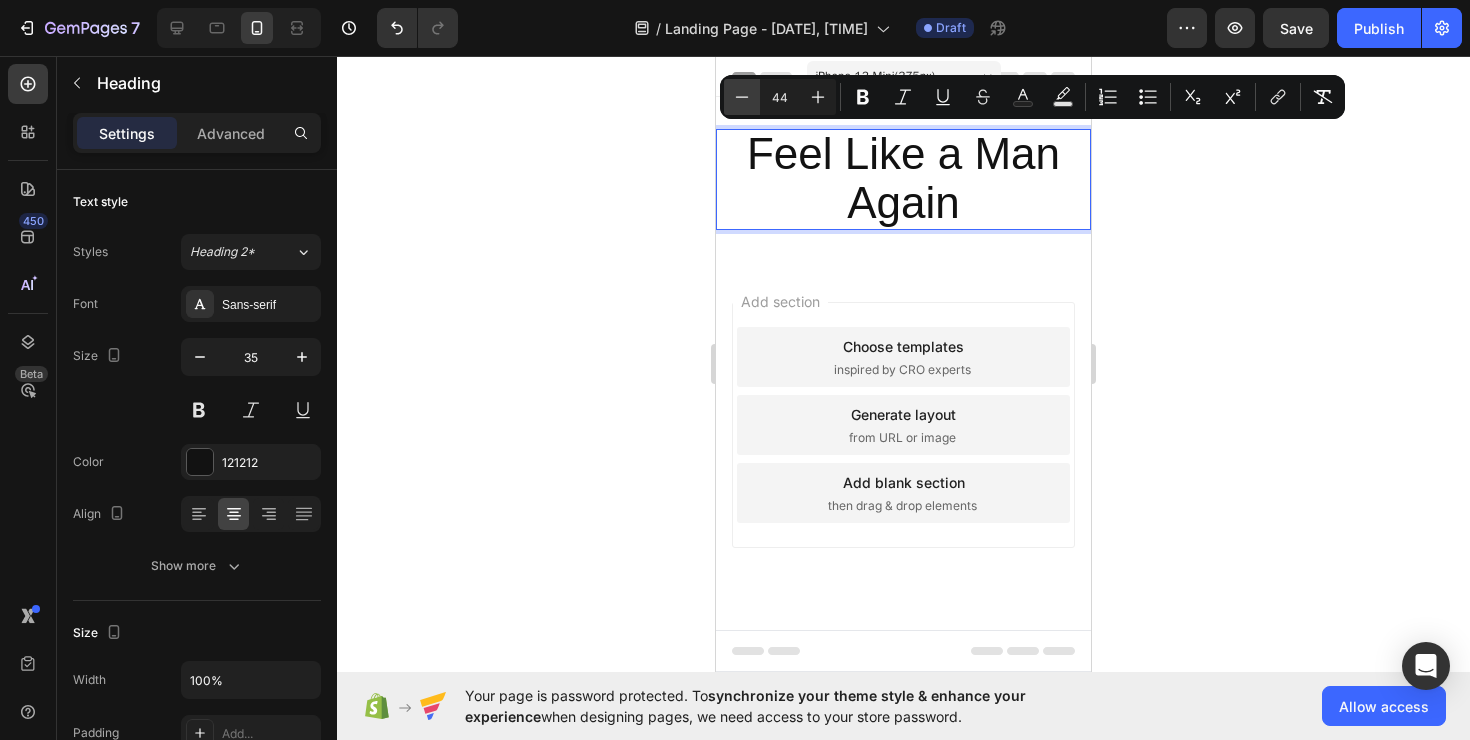 click on "Minus" at bounding box center [742, 97] 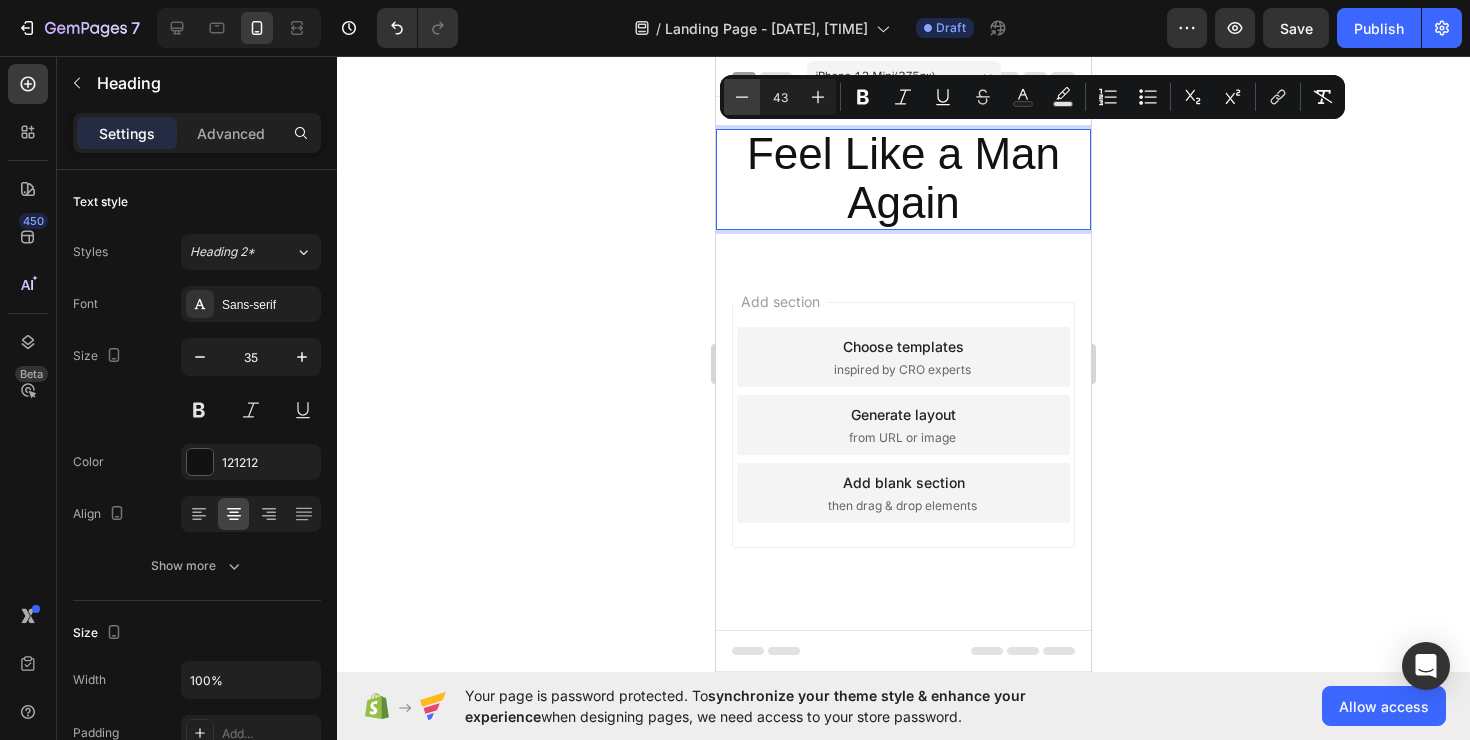 click on "Minus" at bounding box center (742, 97) 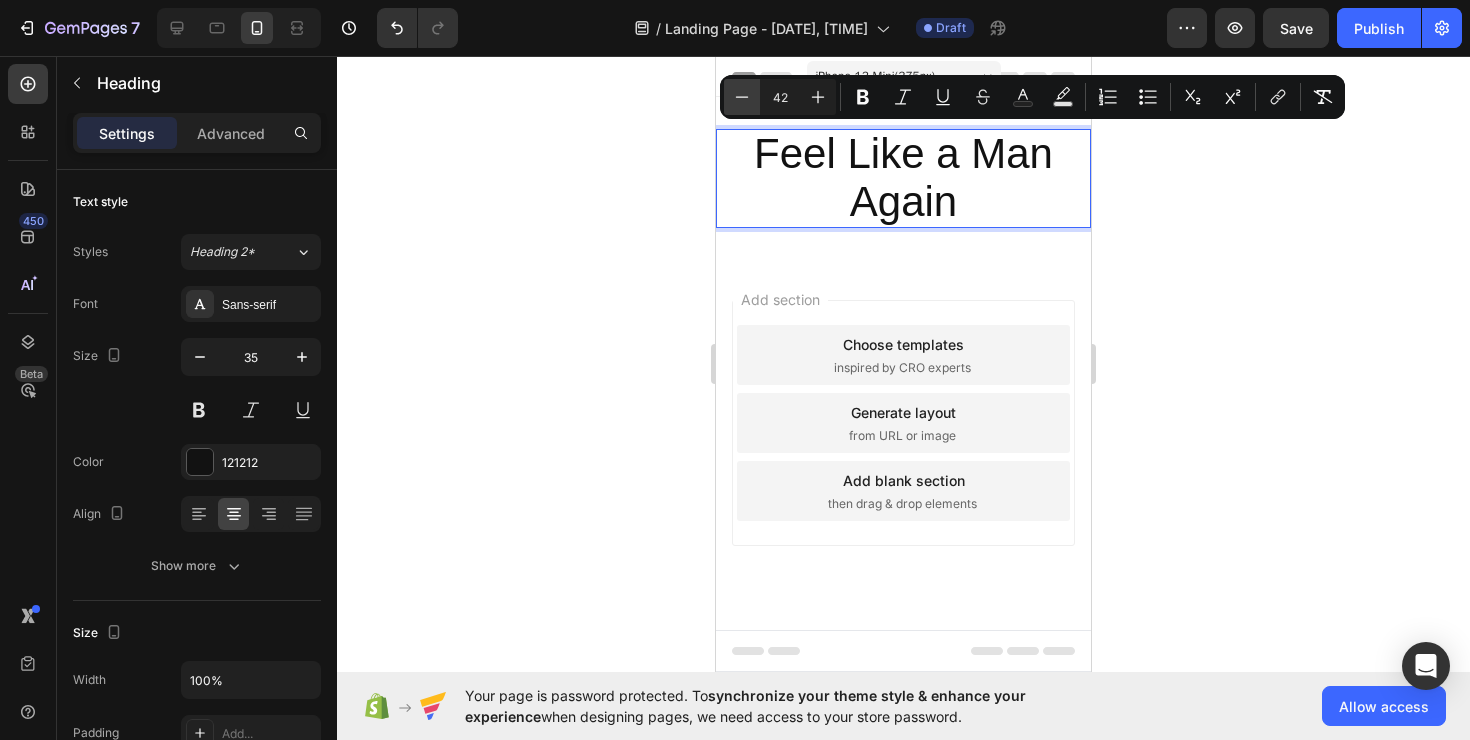 click on "Minus" at bounding box center (742, 97) 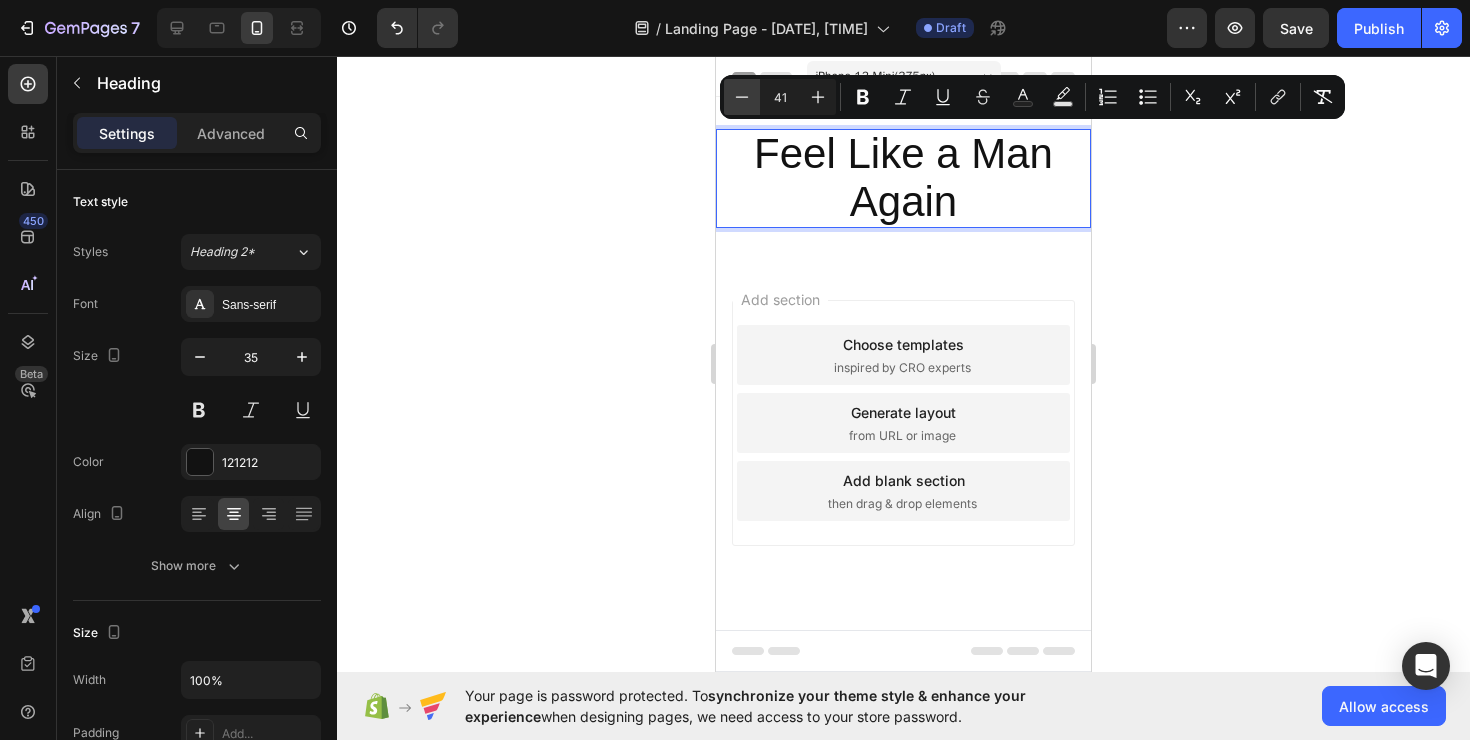 click on "Minus" at bounding box center [742, 97] 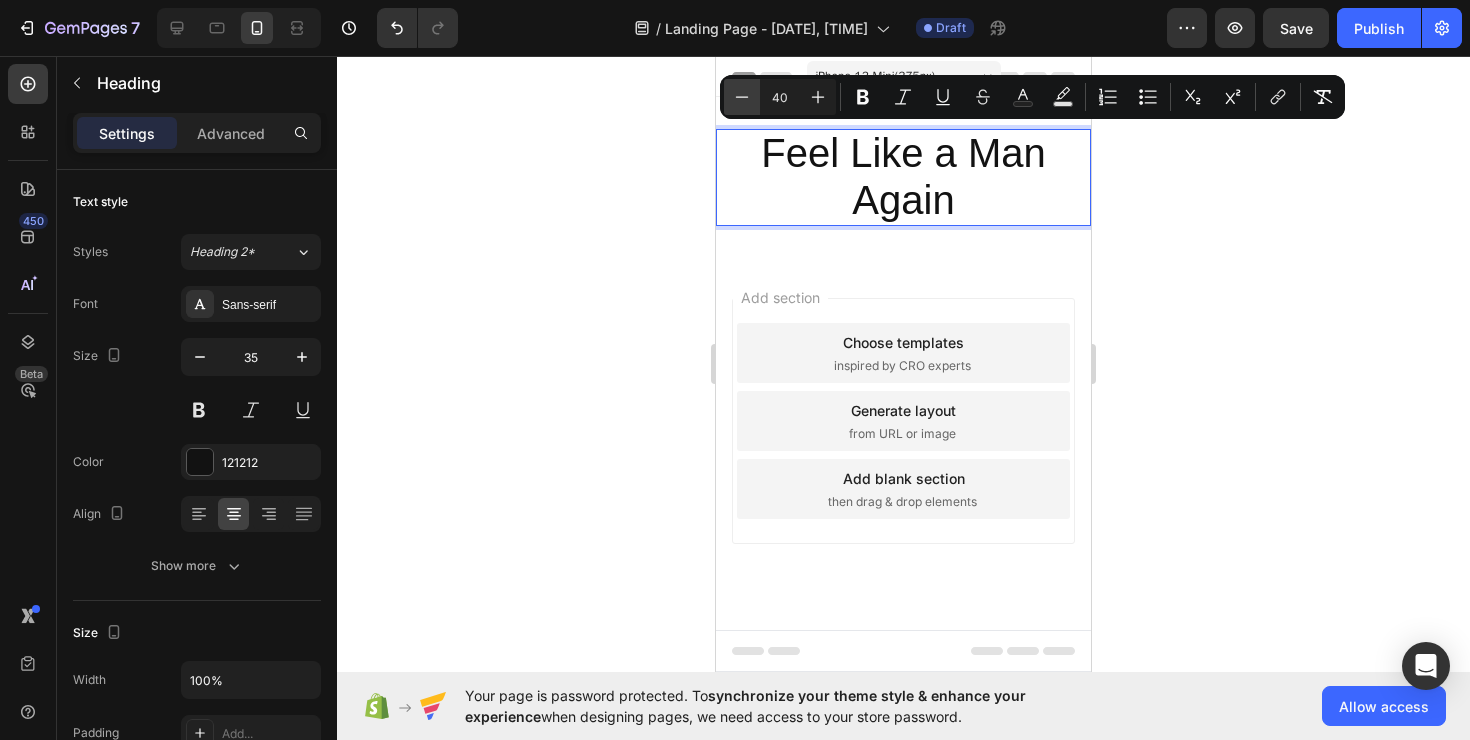click on "Minus" at bounding box center (742, 97) 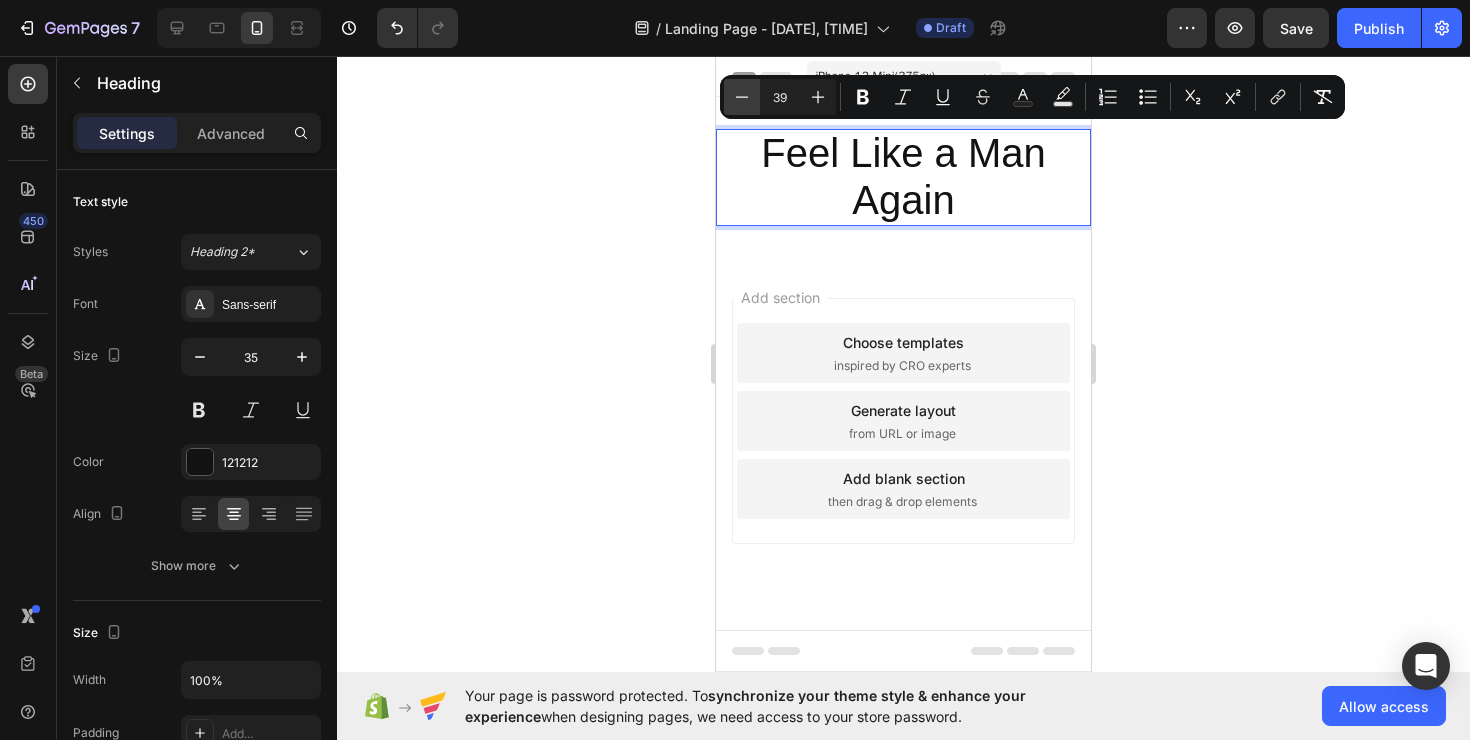 click on "Minus" at bounding box center (742, 97) 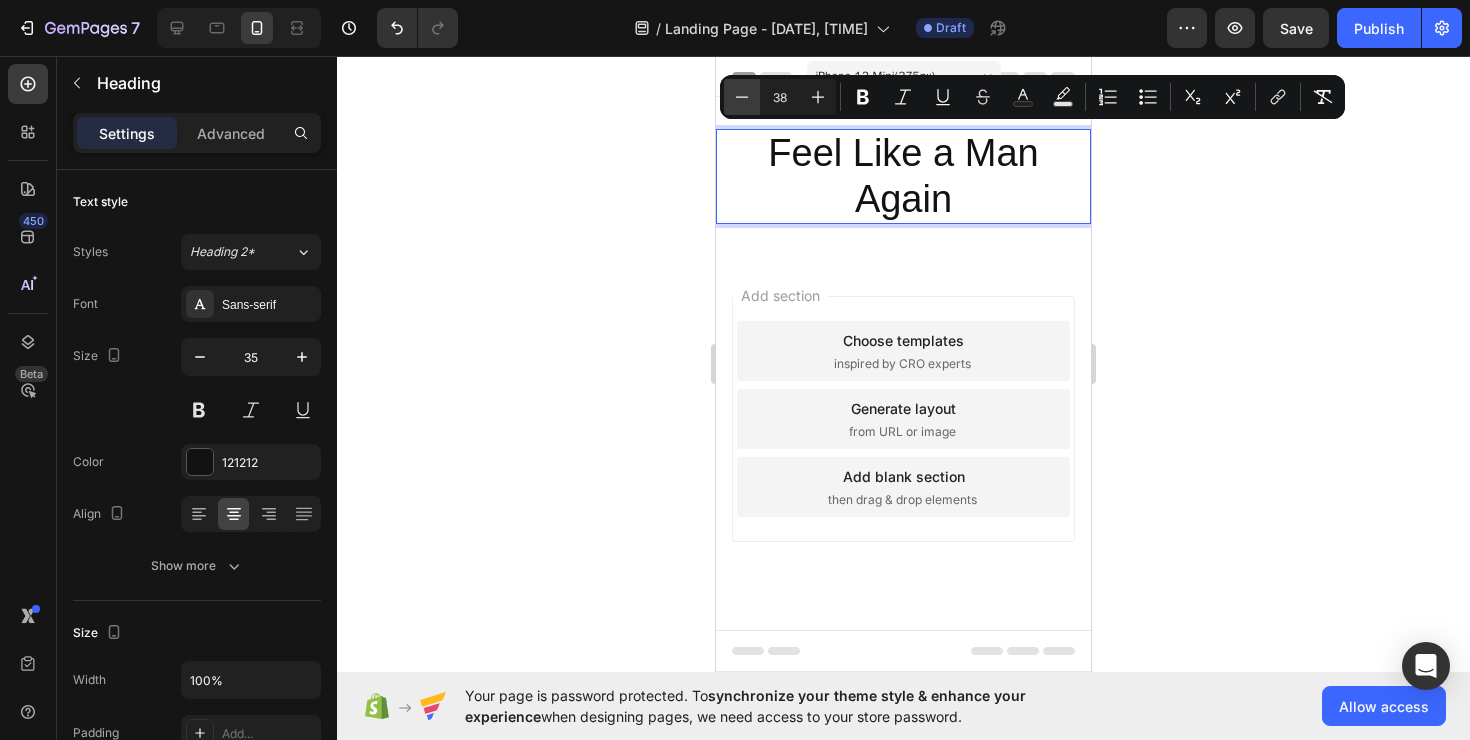 click on "Minus" at bounding box center (742, 97) 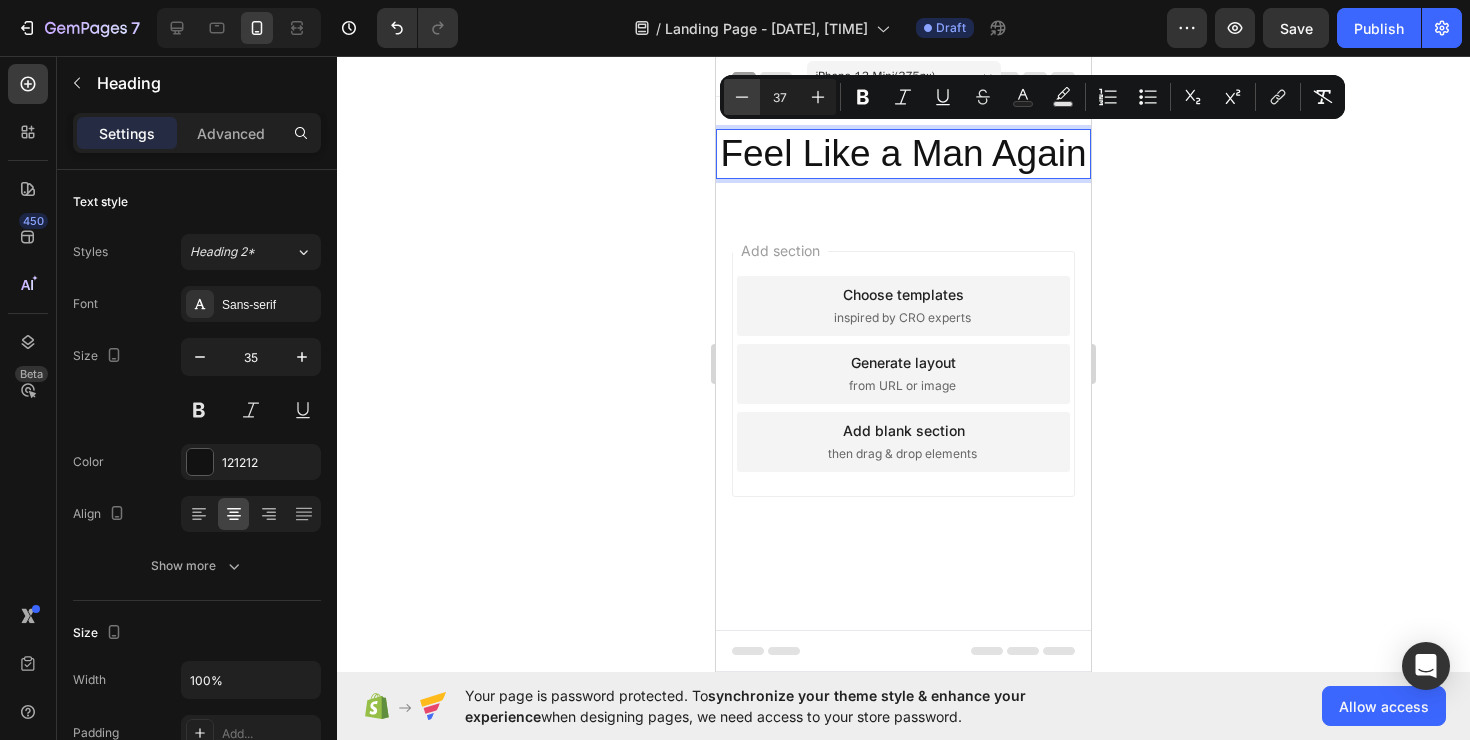 click on "Minus" at bounding box center (742, 97) 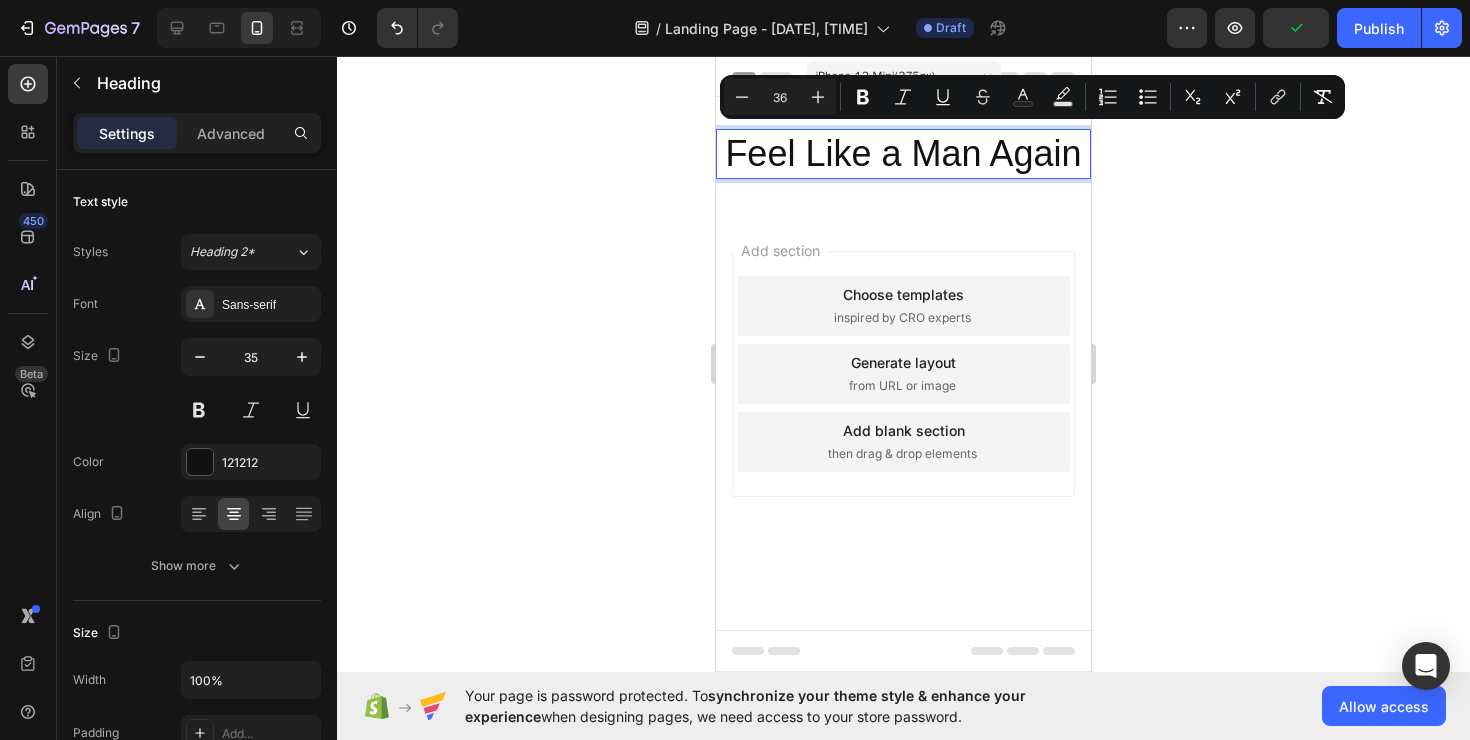 click 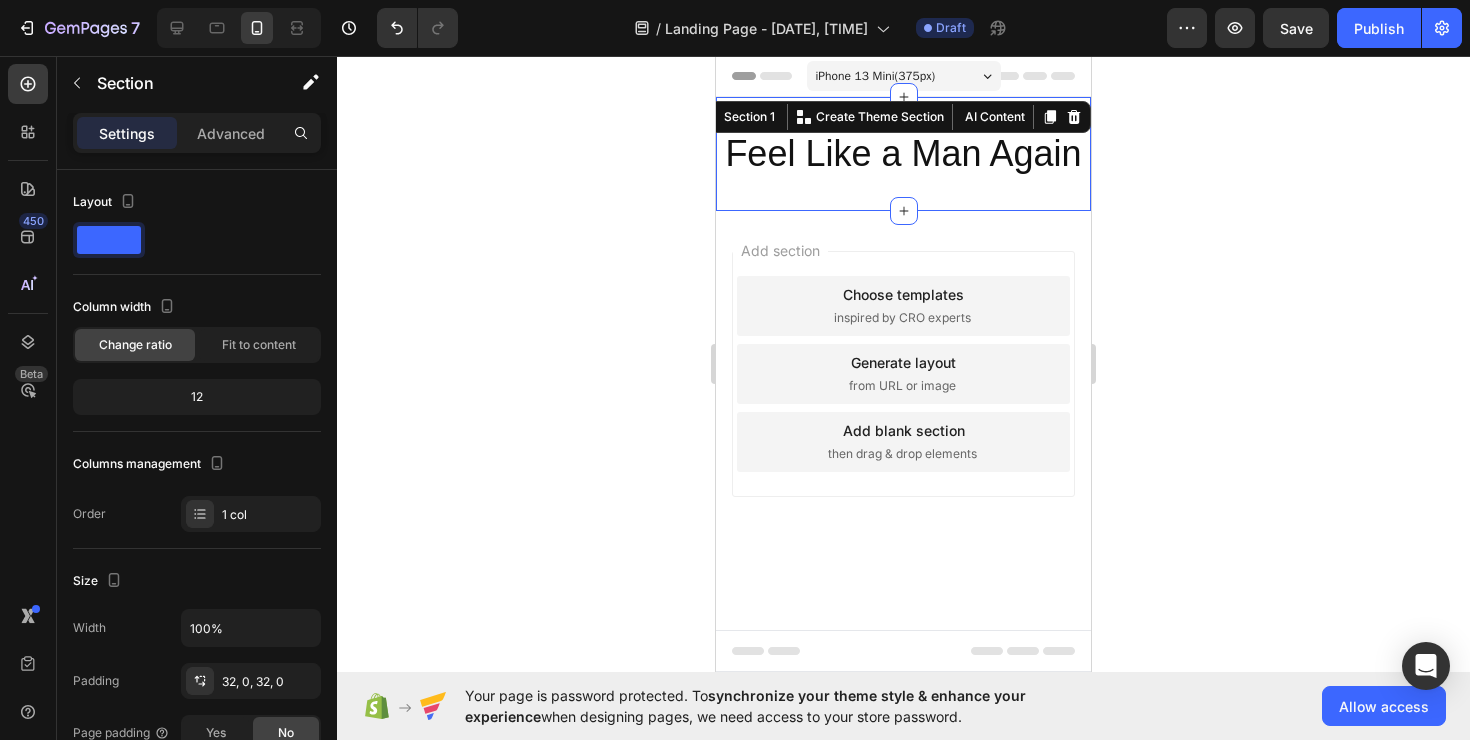 click on "⁠⁠⁠⁠⁠⁠⁠ Feel Like a Man Again Heading Section 1   You can create reusable sections Create Theme Section AI Content Write with GemAI What would you like to describe here? Tone and Voice Persuasive Product BRÜTAL MASS Show more Generate" at bounding box center (903, 154) 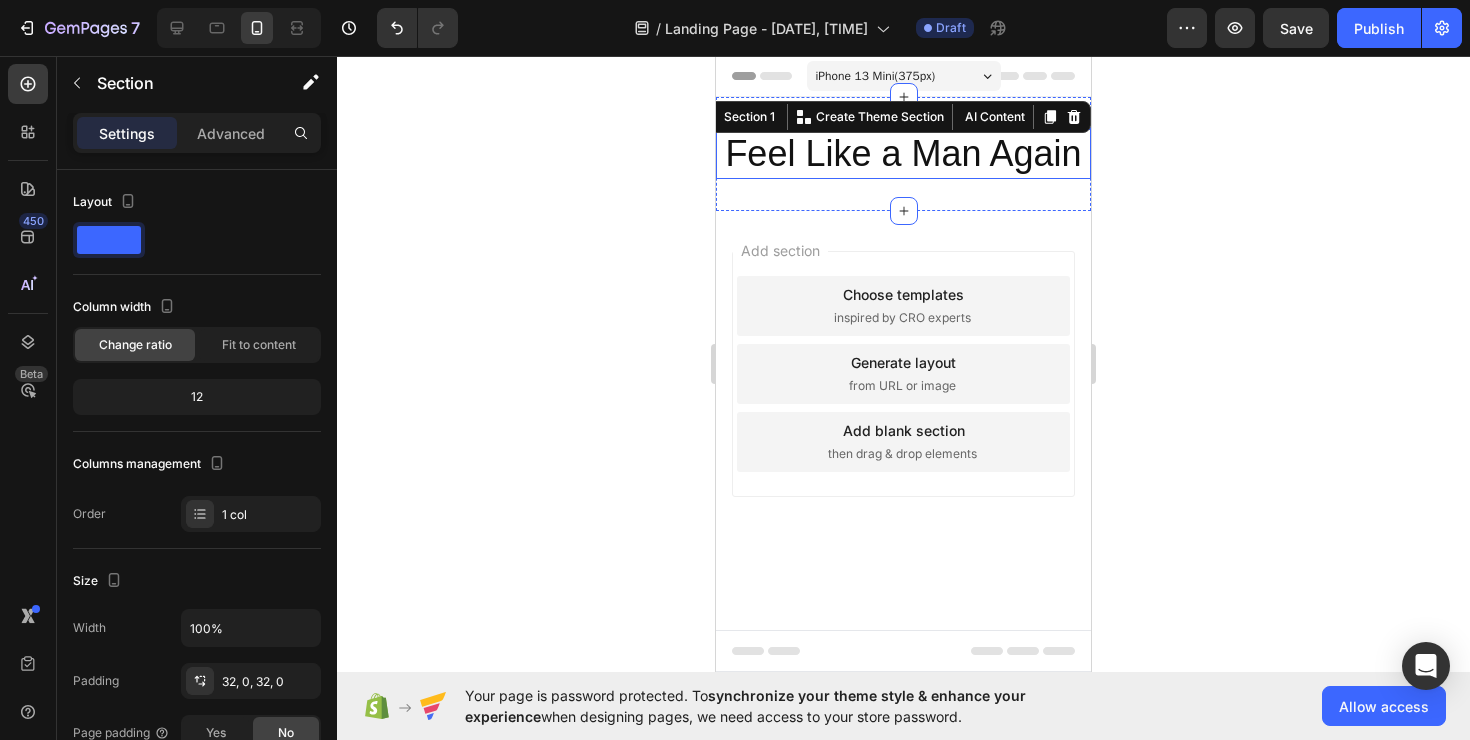 click on "Feel Like a Man Again" at bounding box center [903, 153] 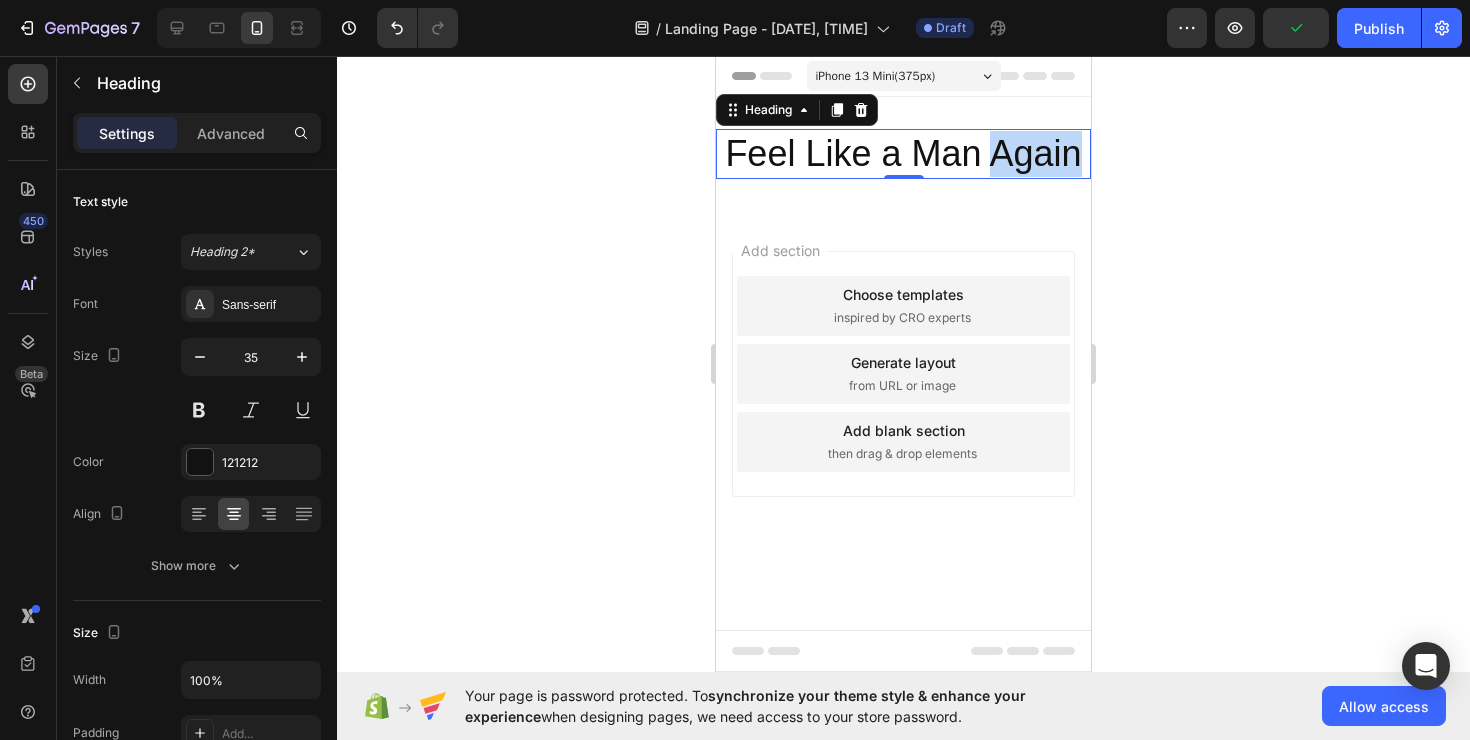 click on "Feel Like a Man Again" at bounding box center (903, 153) 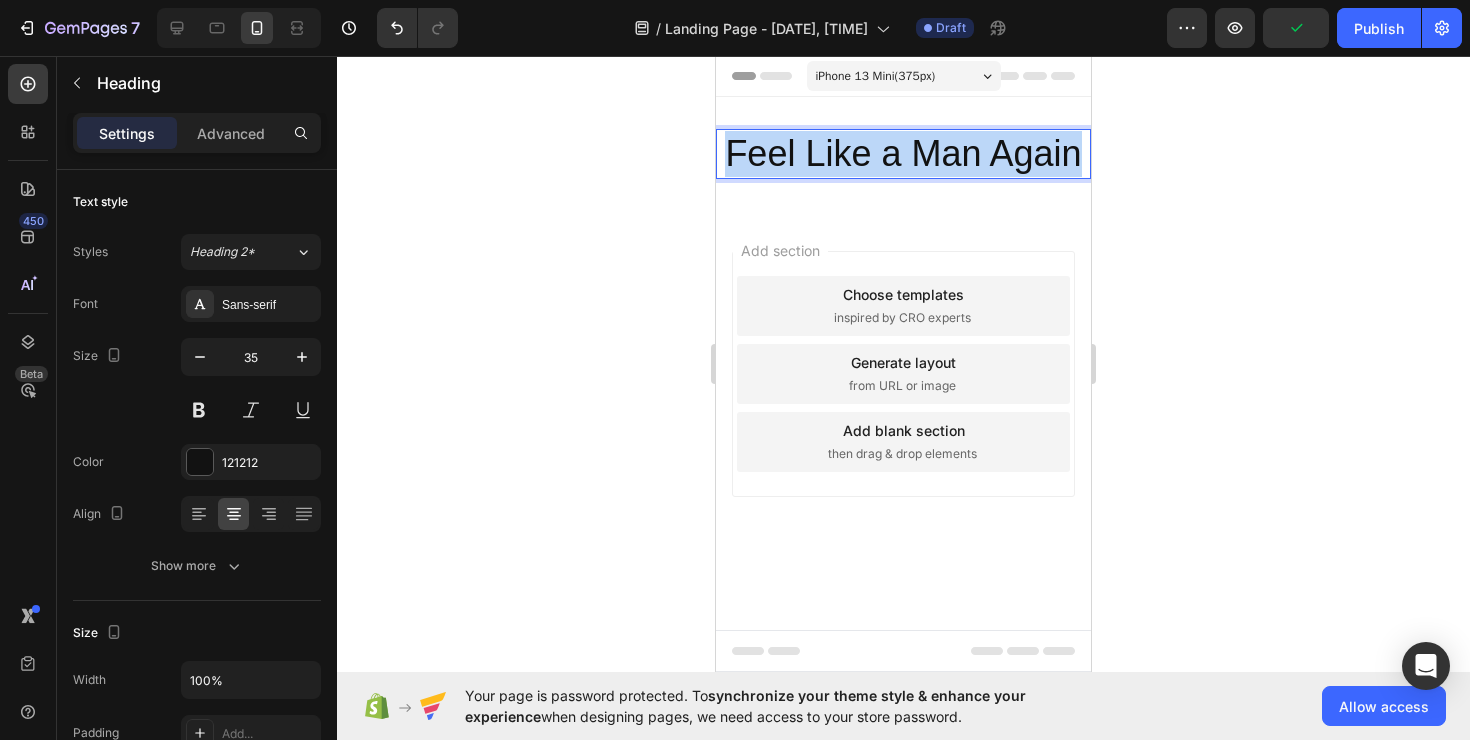 click on "Feel Like a Man Again" at bounding box center [903, 153] 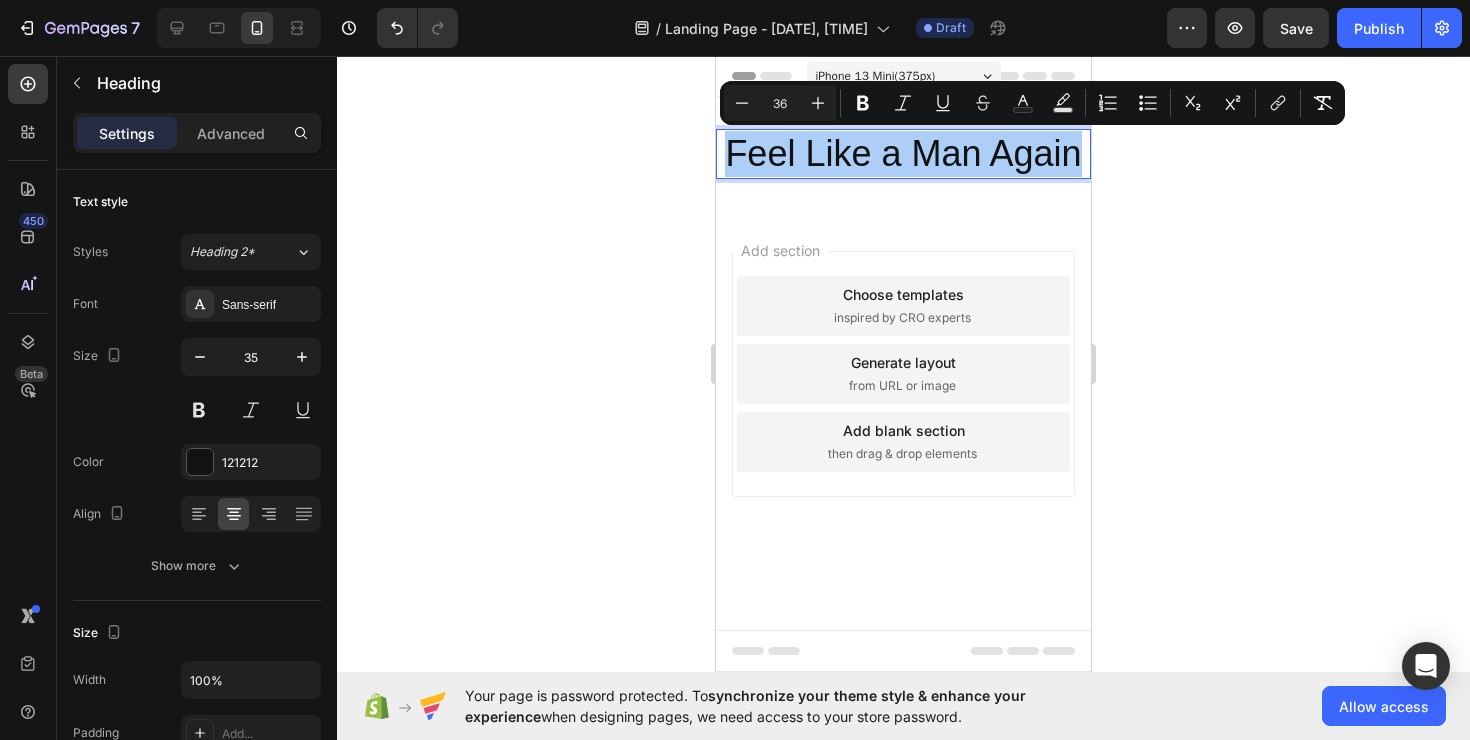 click 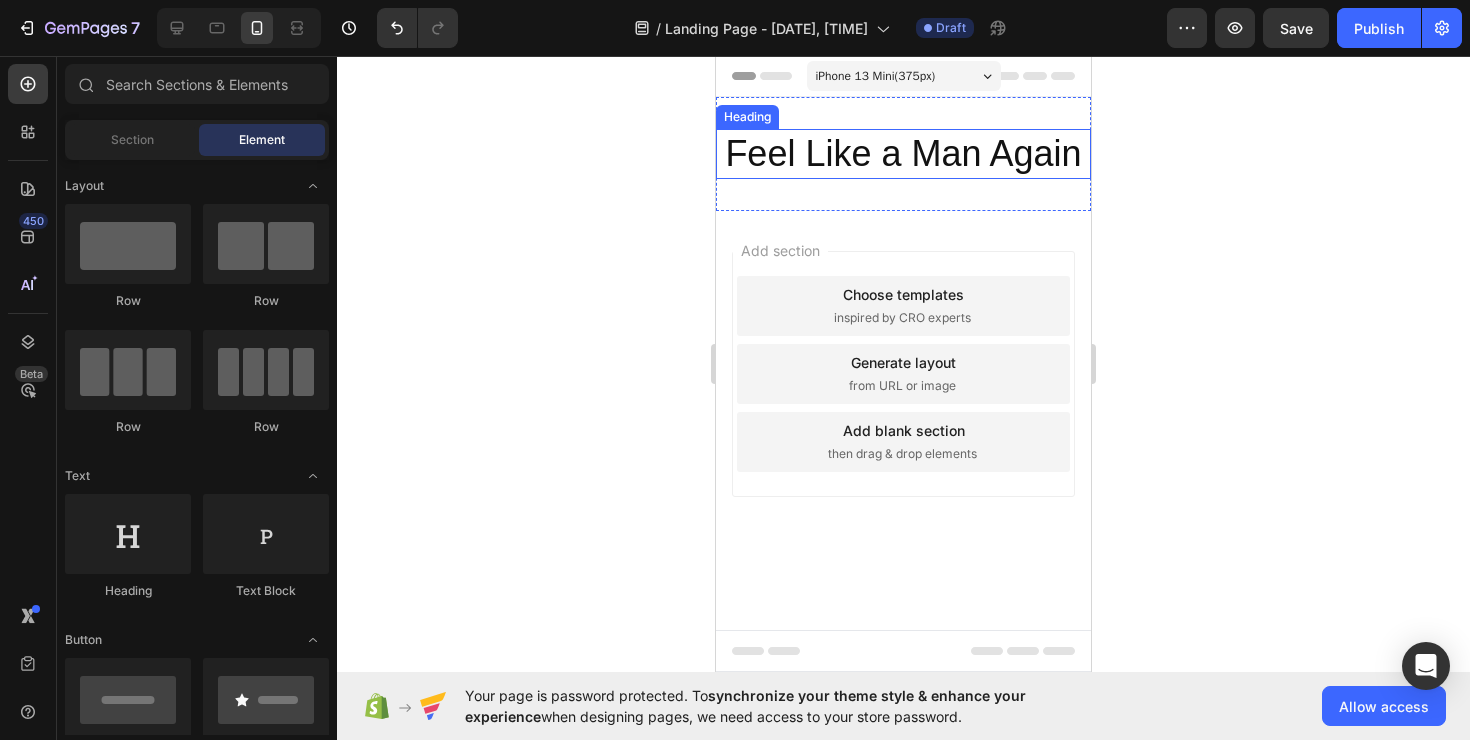 click on "Feel Like a Man Again" at bounding box center (903, 153) 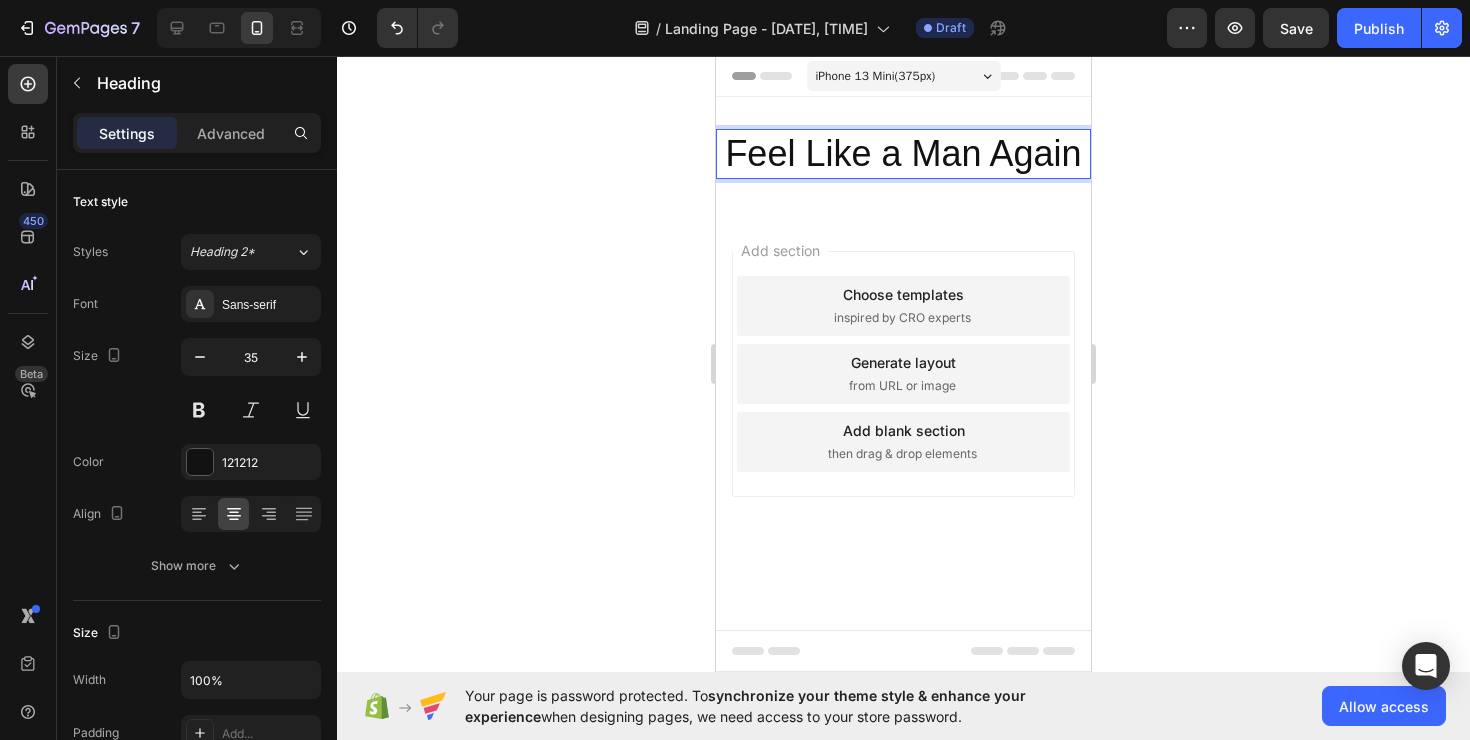 click on "Feel Like a Man Again" at bounding box center (903, 153) 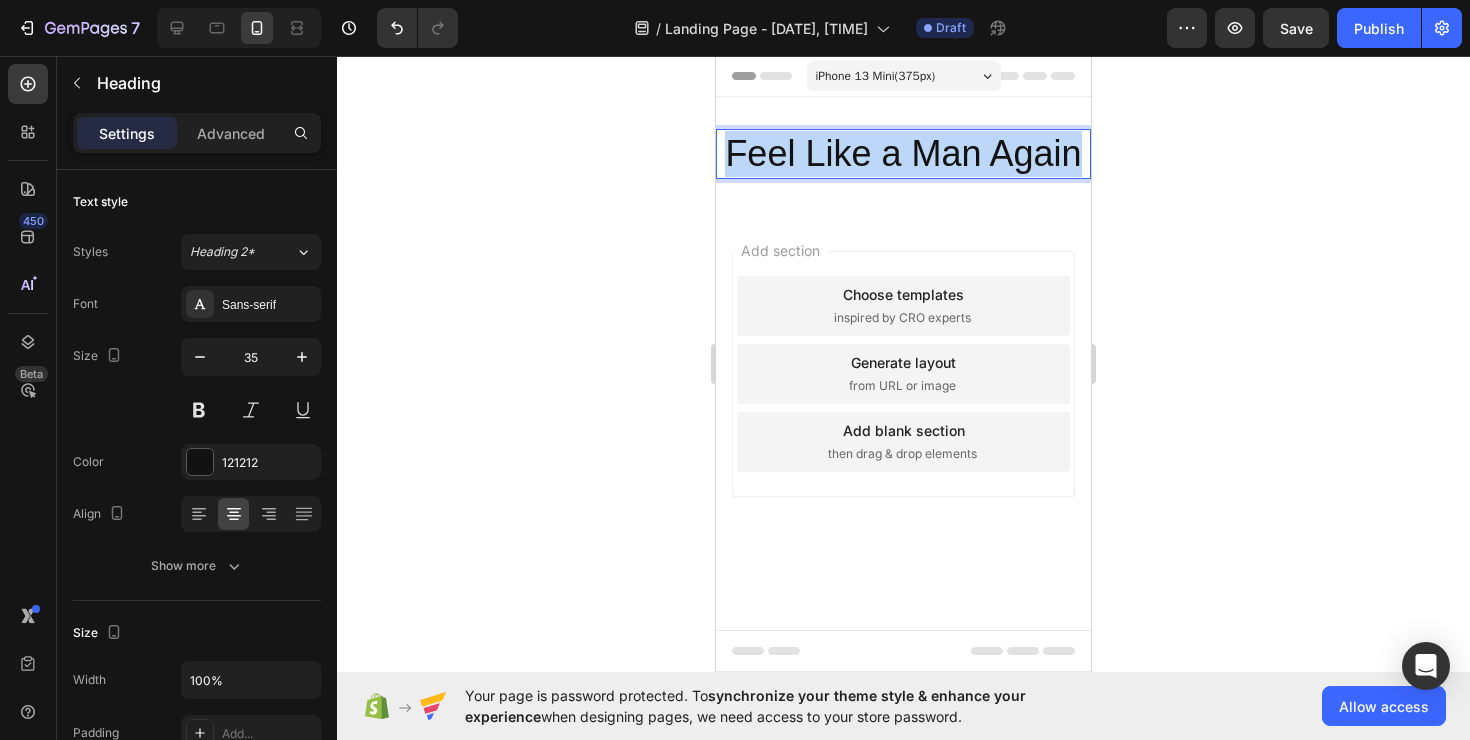 click on "Feel Like a Man Again" at bounding box center (903, 153) 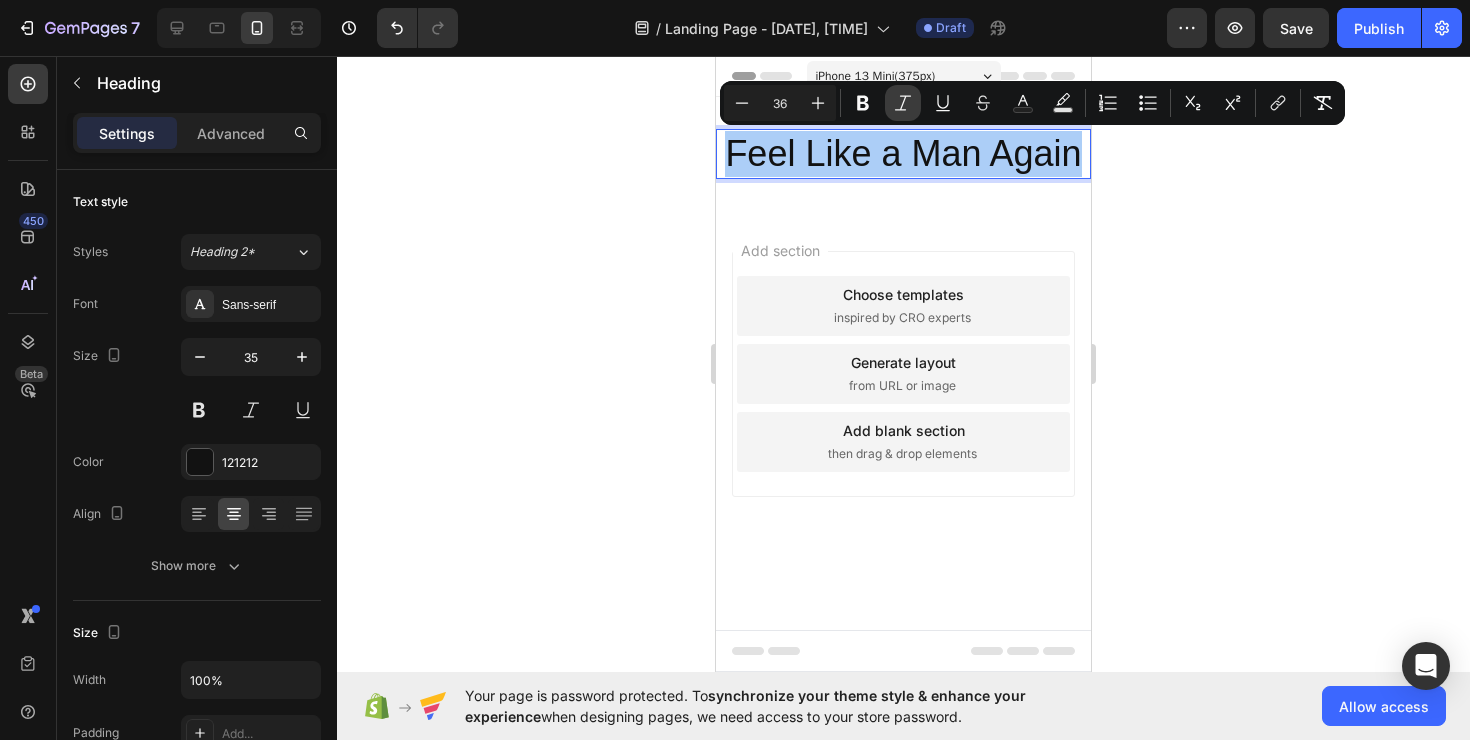 click on "Italic" at bounding box center (903, 103) 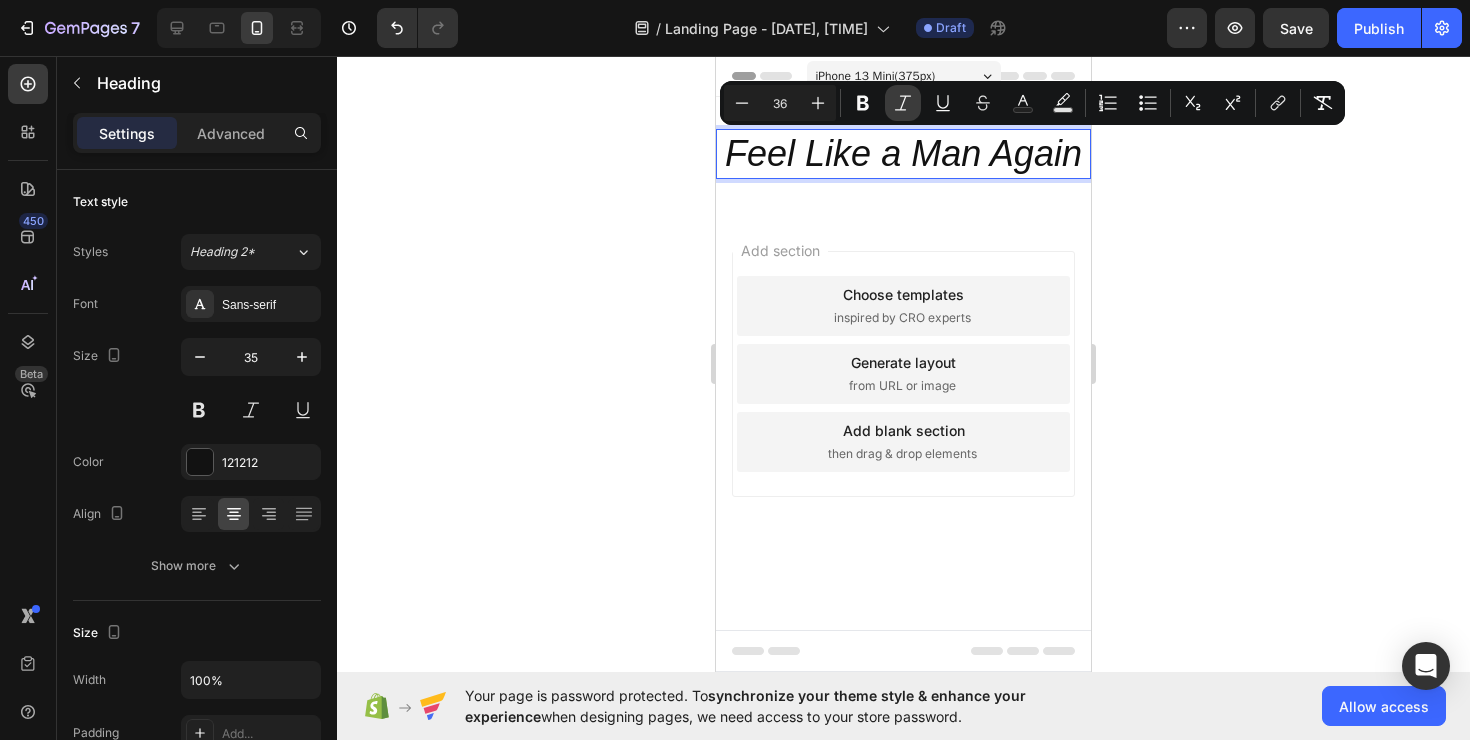 click on "Italic" at bounding box center [903, 103] 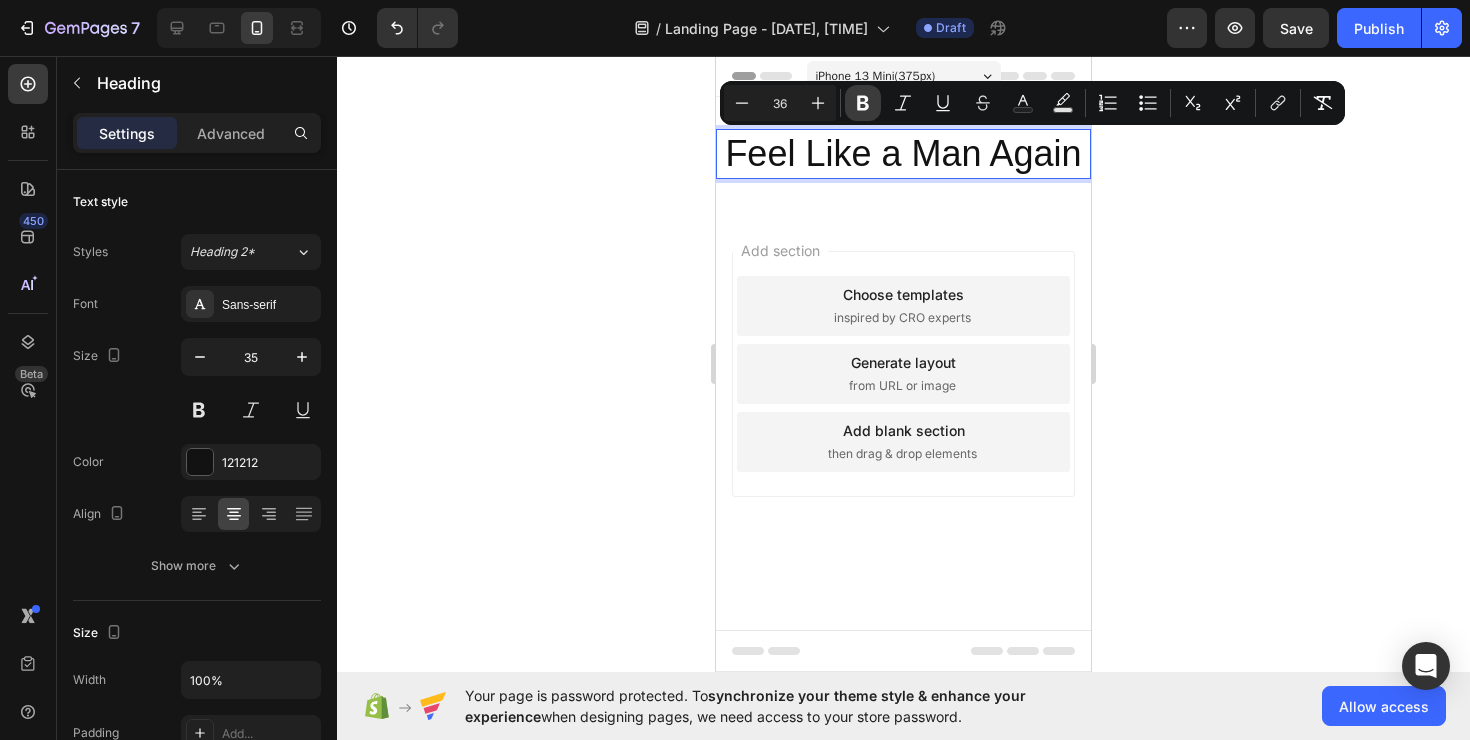 click on "Bold" at bounding box center (863, 103) 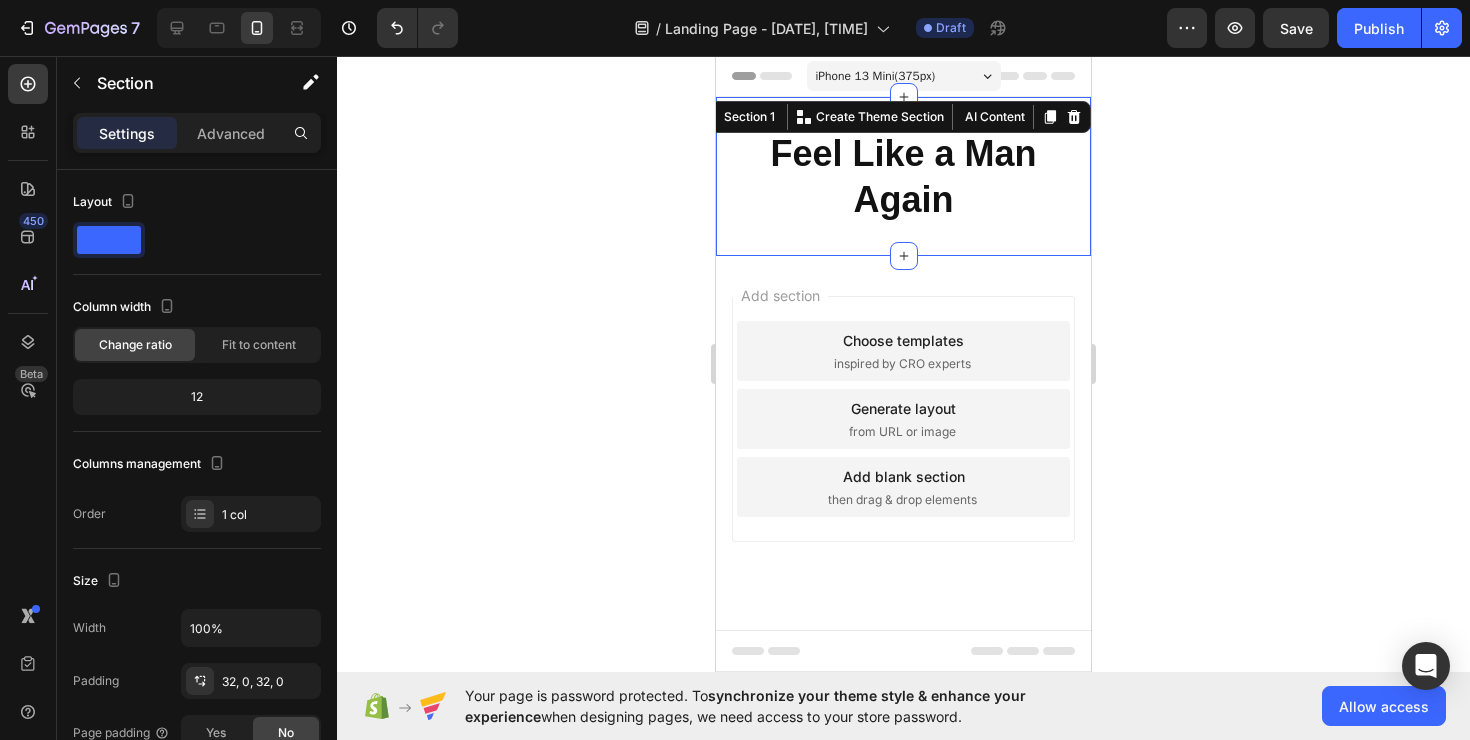click on "⁠⁠⁠⁠⁠⁠⁠ Feel Like a Man Again Heading Section 1   You can create reusable sections Create Theme Section AI Content Write with GemAI What would you like to describe here? Tone and Voice Persuasive Product BRÜTAL MASS Show more Generate" at bounding box center [903, 176] 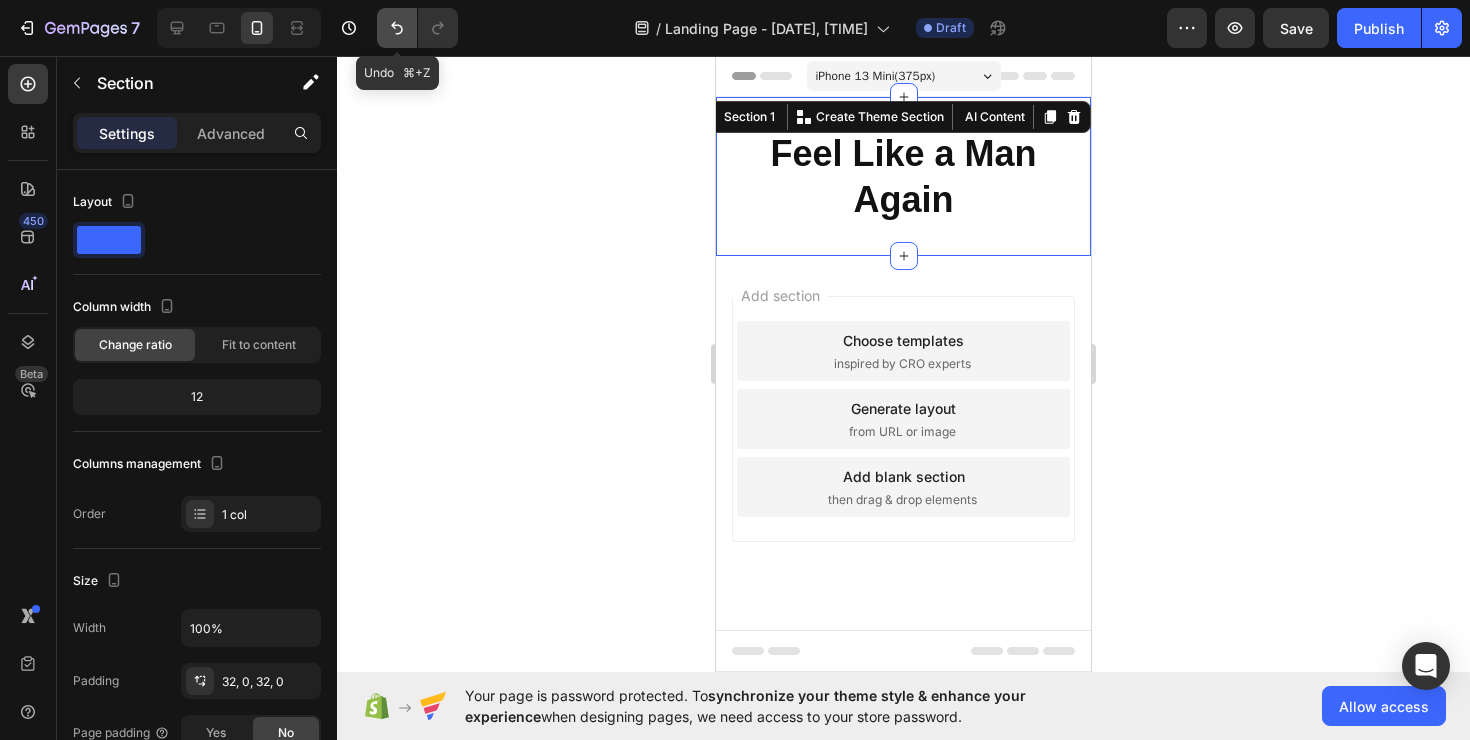 click 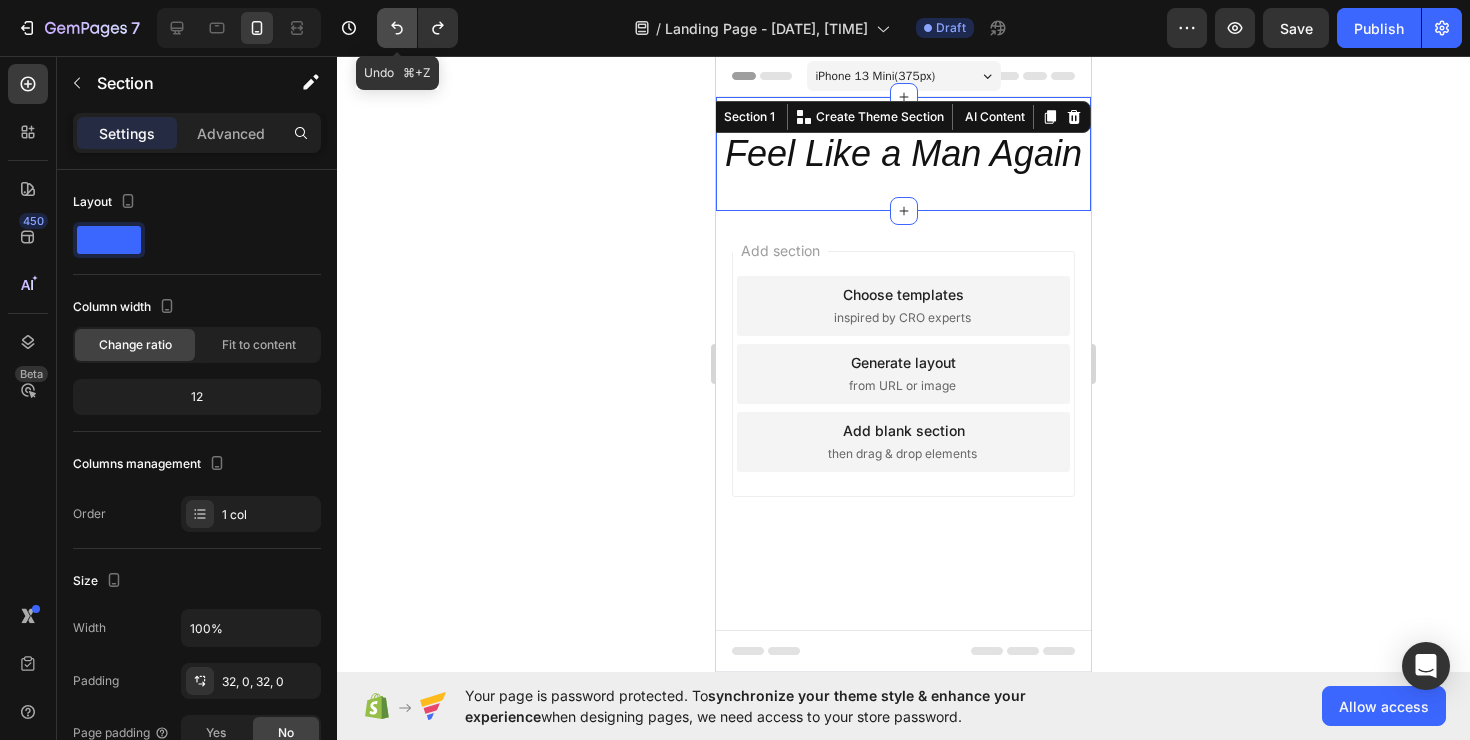 click 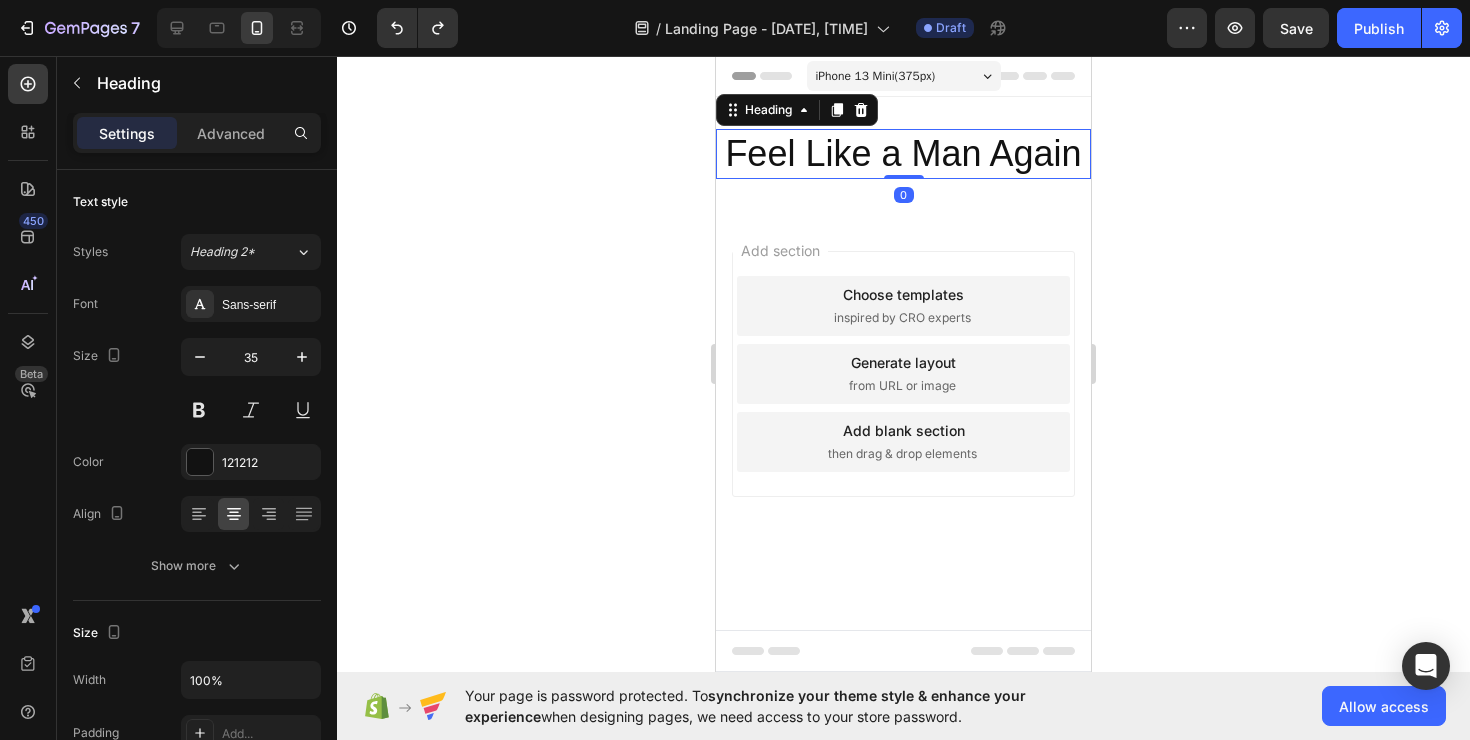 click on "Feel Like a Man Again" at bounding box center [903, 153] 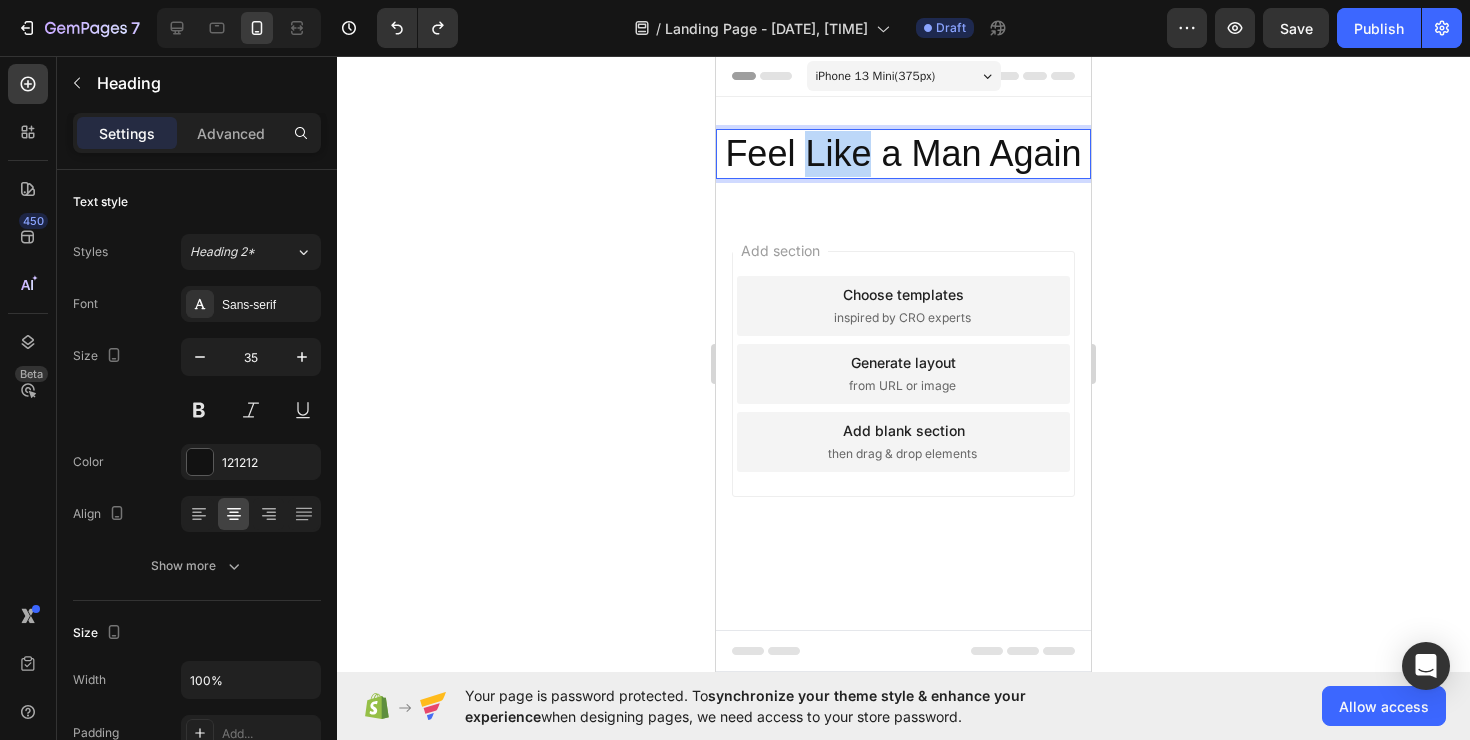 click on "Feel Like a Man Again" at bounding box center [903, 153] 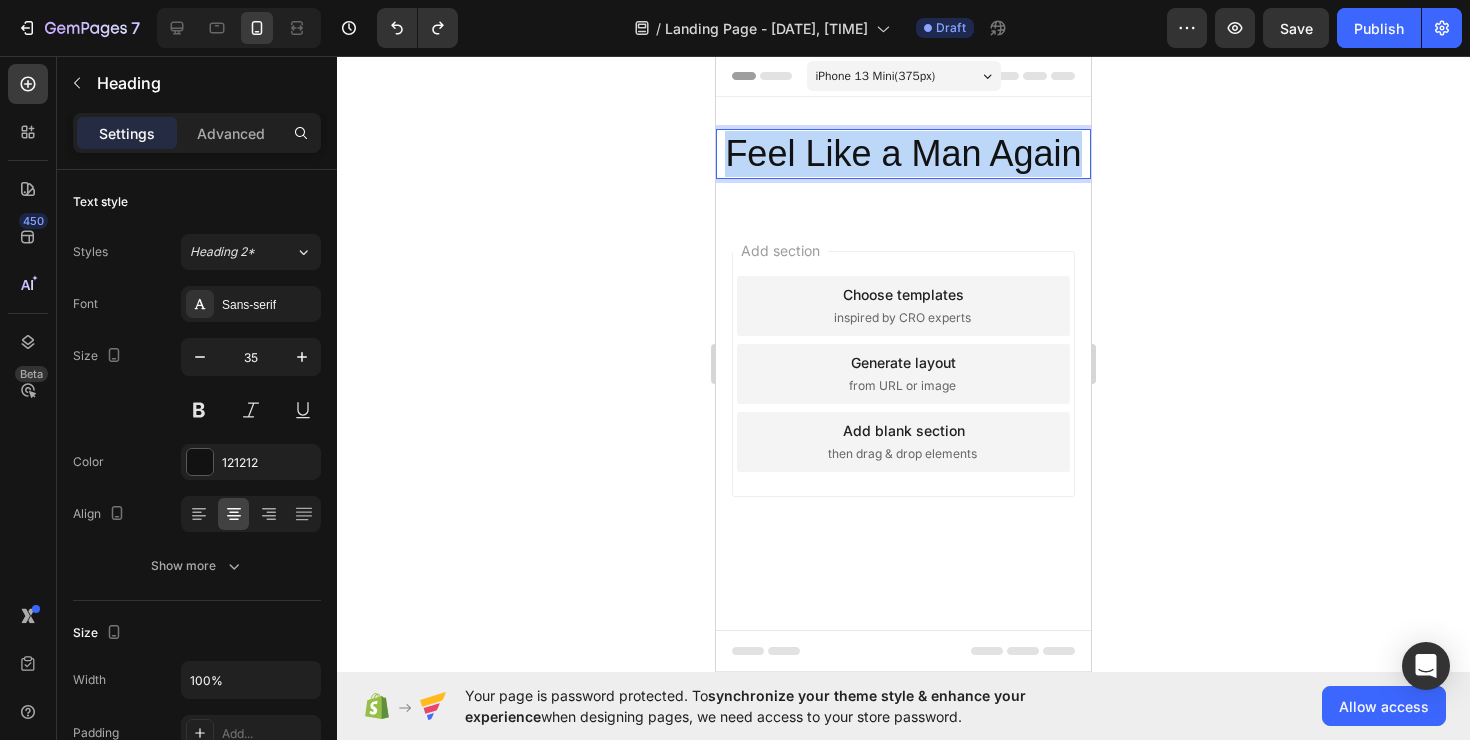 click on "Feel Like a Man Again" at bounding box center (903, 153) 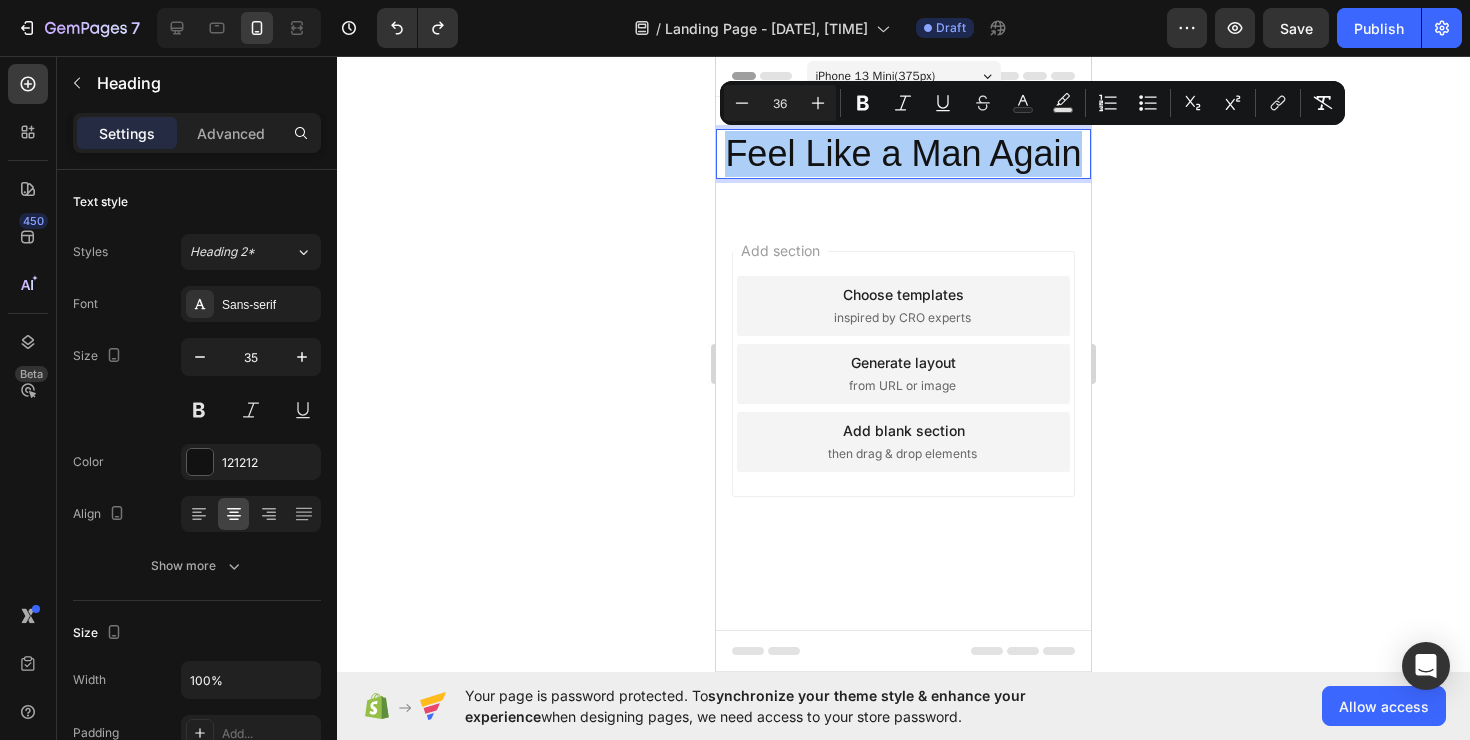 click 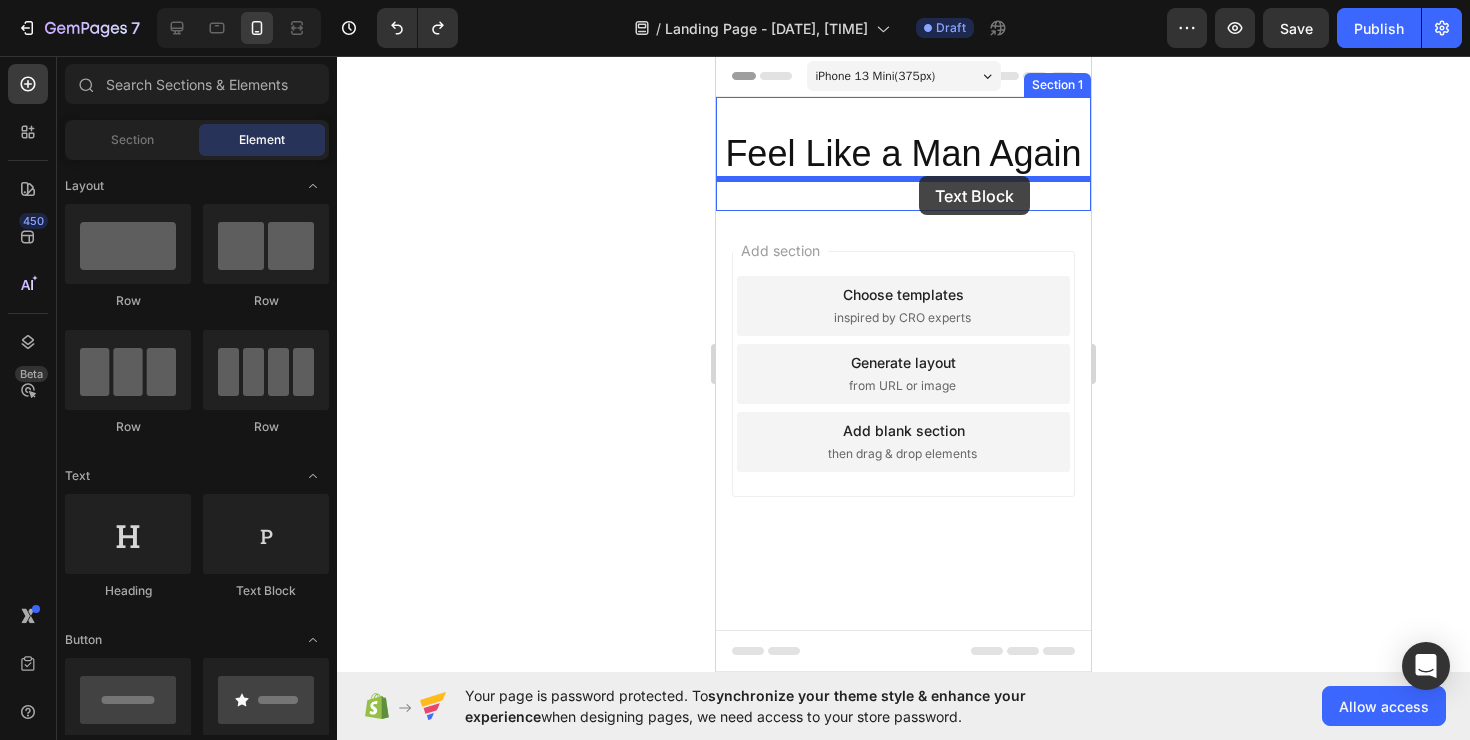 drag, startPoint x: 938, startPoint y: 597, endPoint x: 919, endPoint y: 176, distance: 421.42853 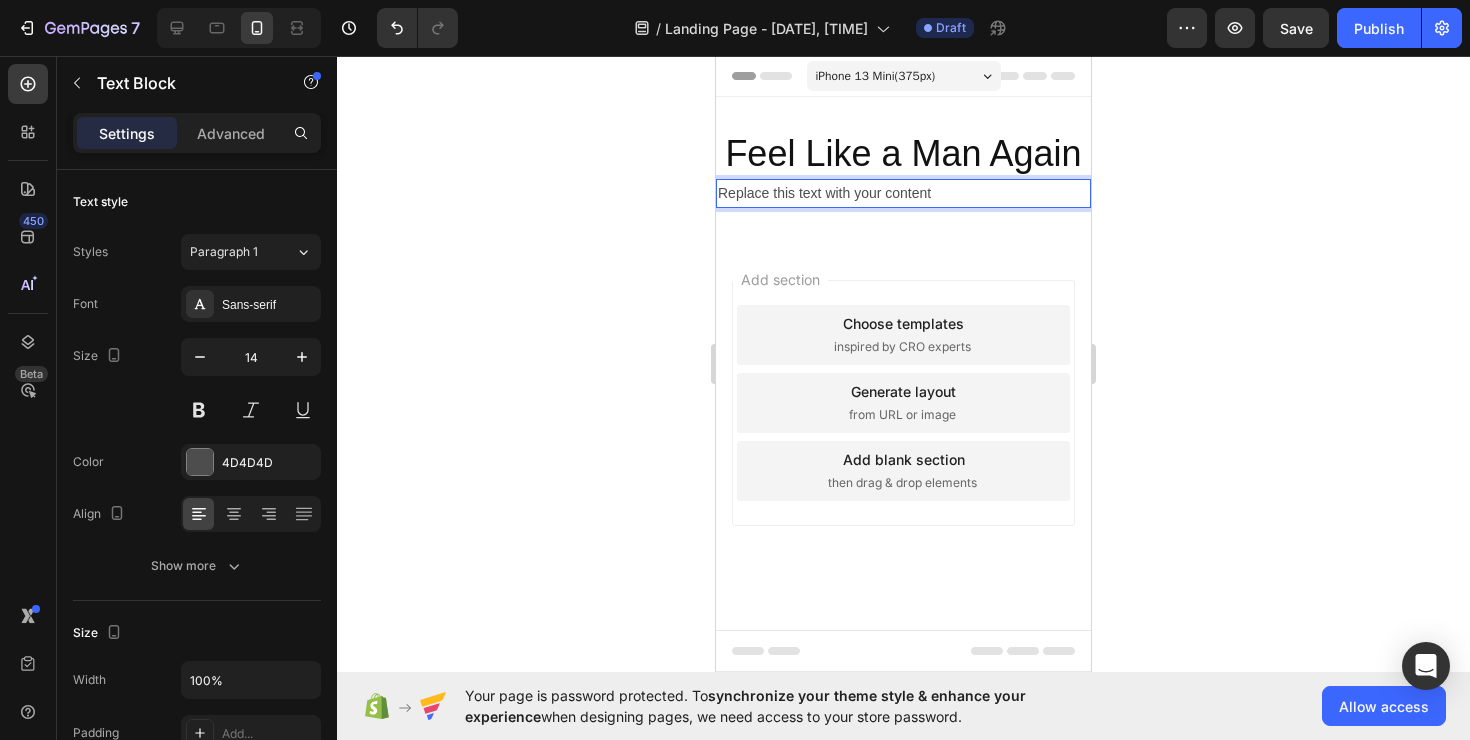 click on "Replace this text with your content" at bounding box center (903, 193) 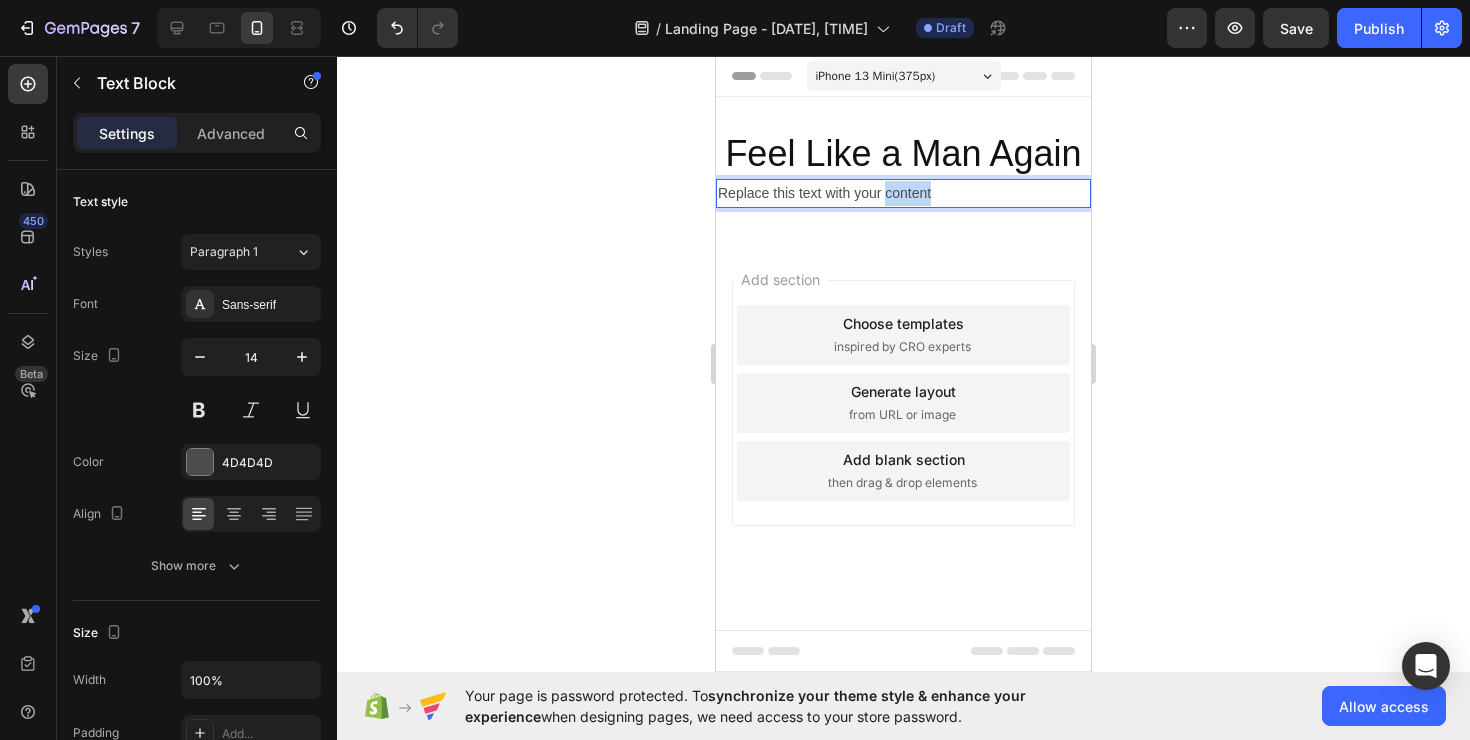 click on "Replace this text with your content" at bounding box center (903, 193) 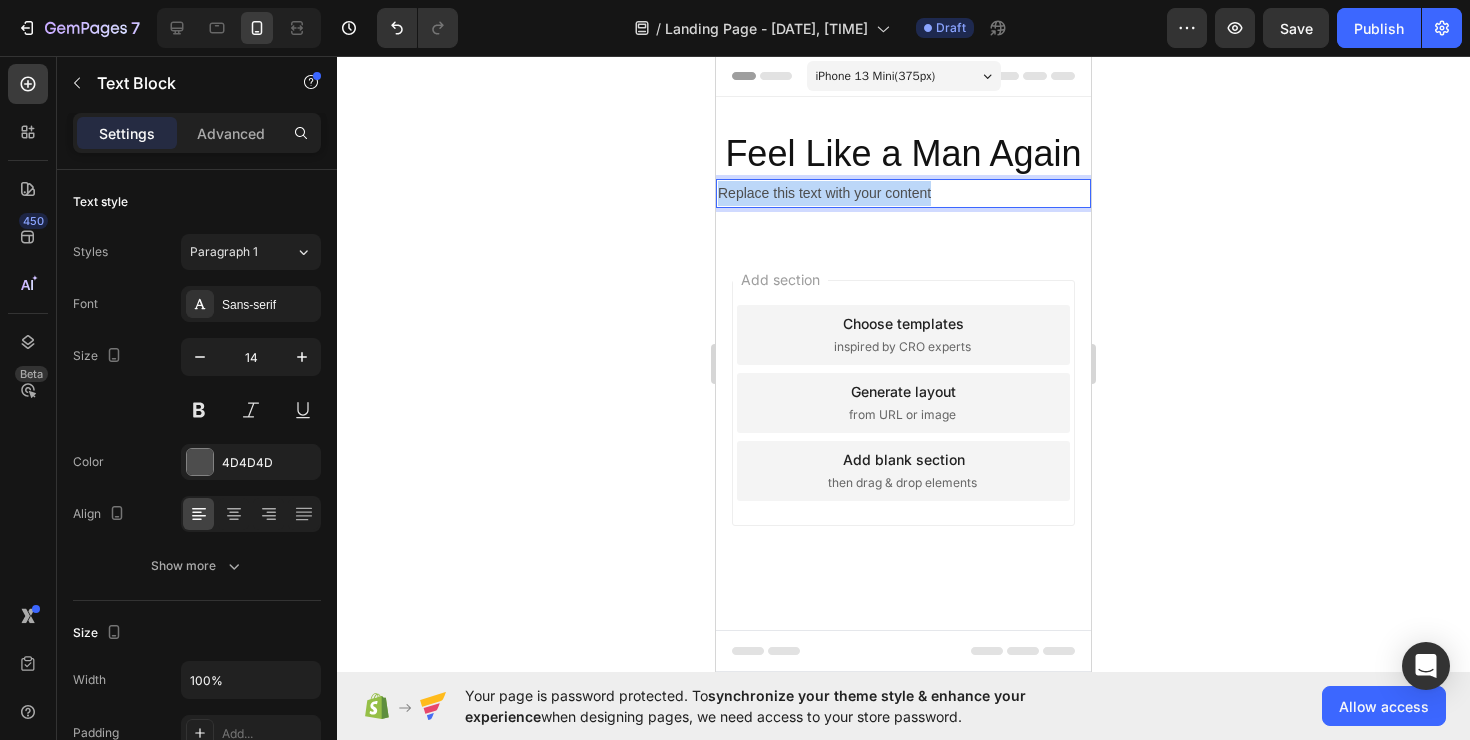 click on "Replace this text with your content" at bounding box center [903, 193] 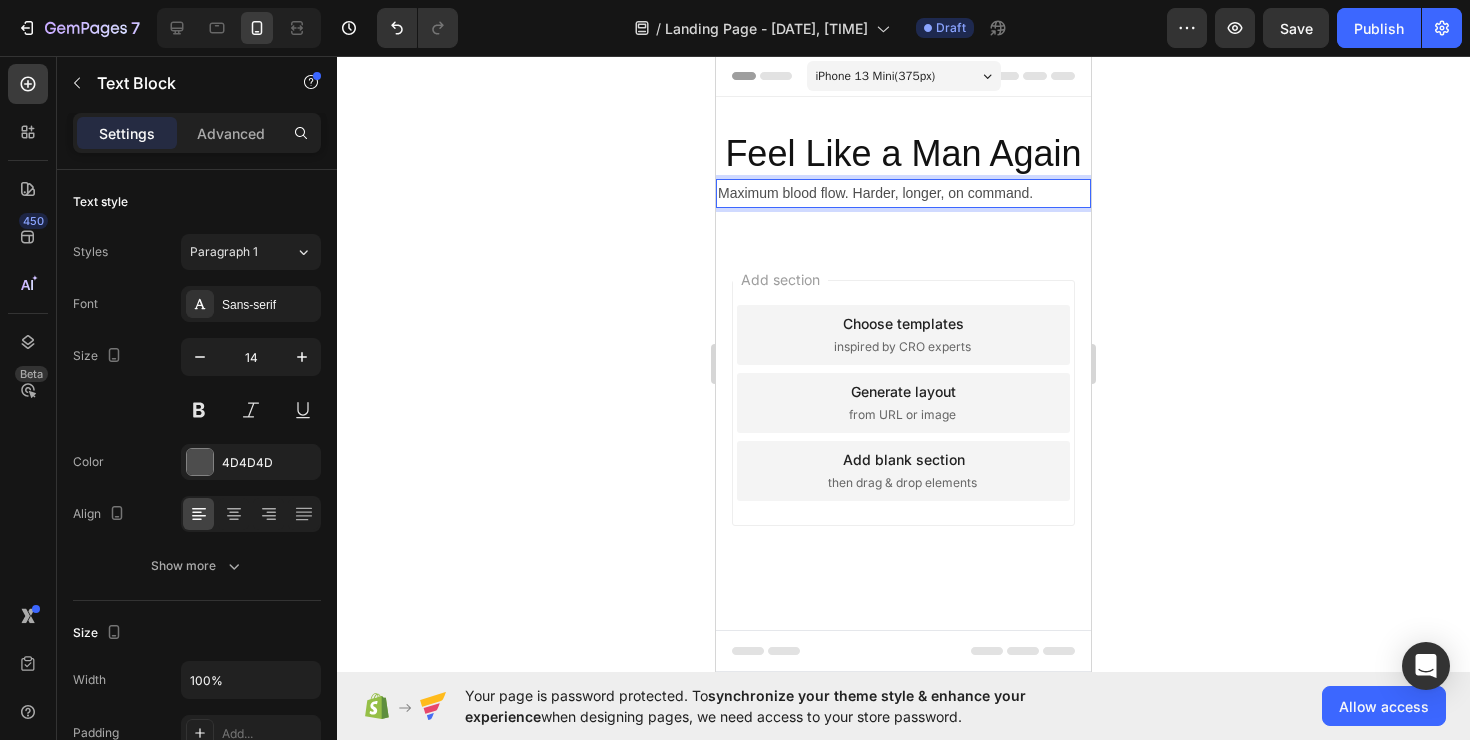 click on "Maximum blood flow. Harder, longer, on command." at bounding box center (903, 193) 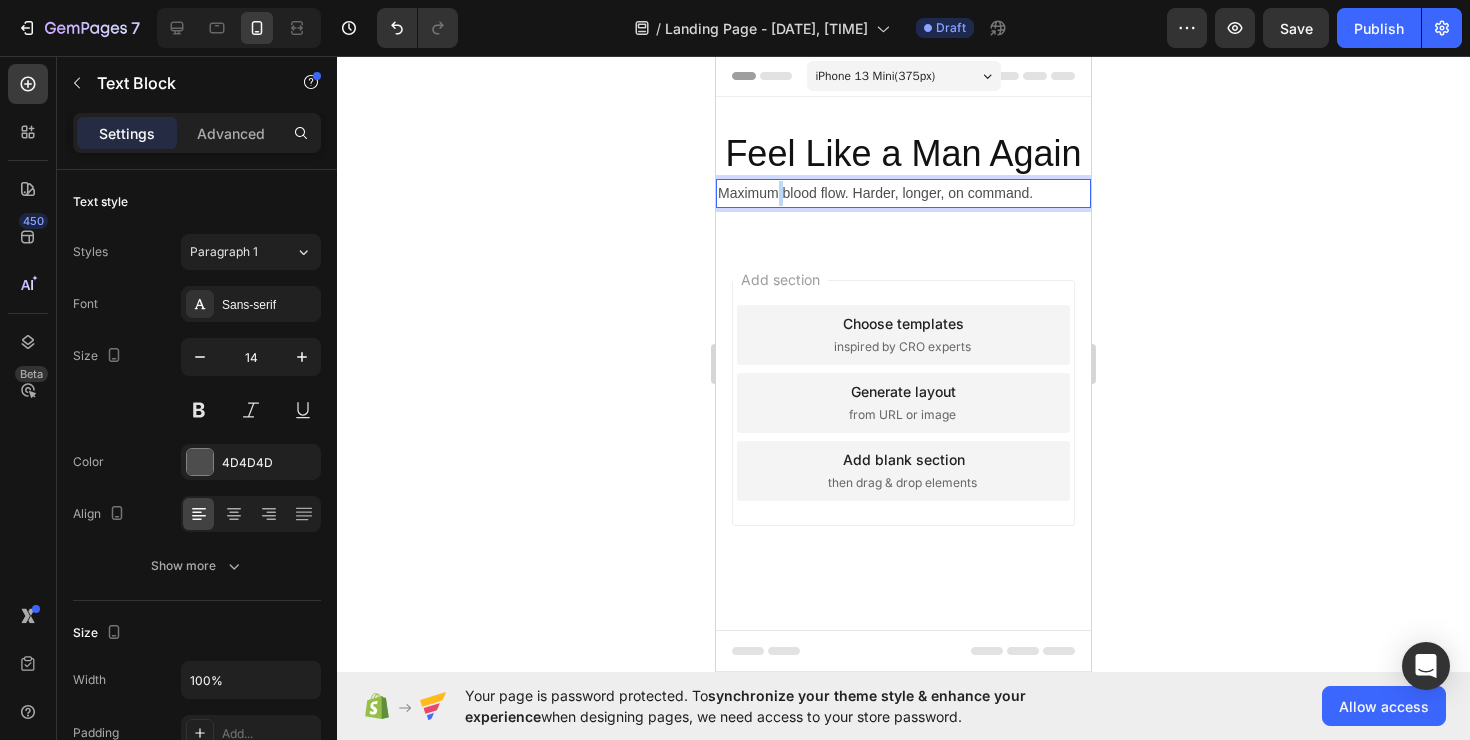 click on "Maximum blood flow. Harder, longer, on command." at bounding box center (903, 193) 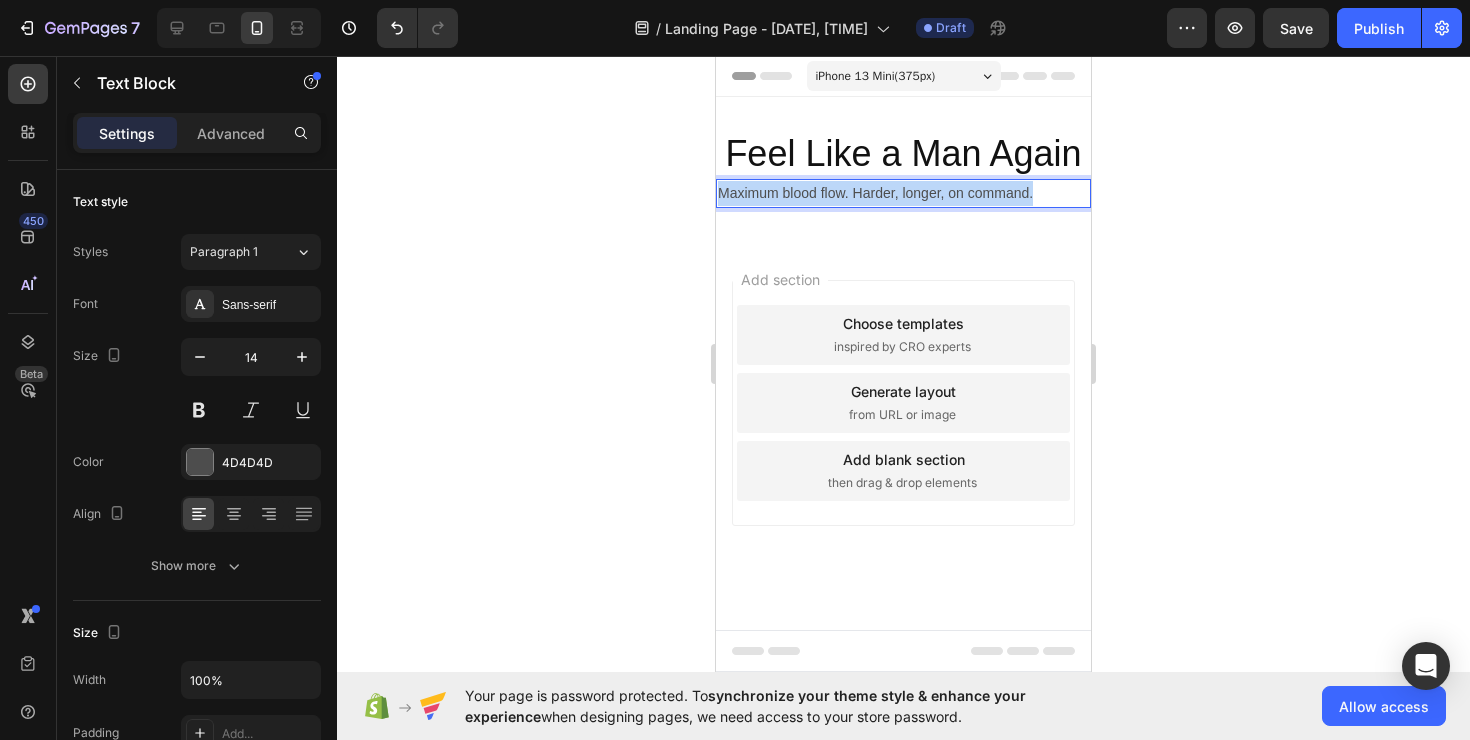 click on "Maximum blood flow. Harder, longer, on command." at bounding box center [903, 193] 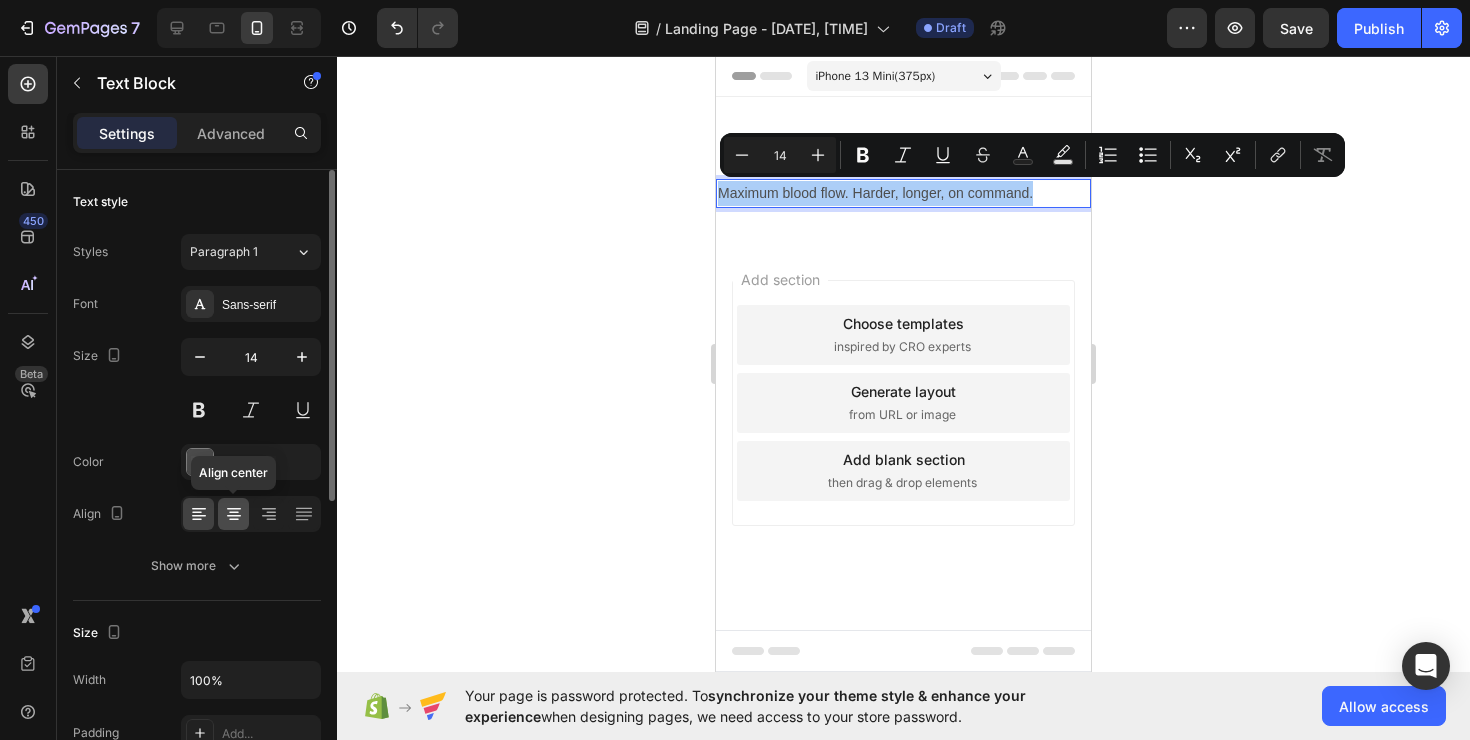 click 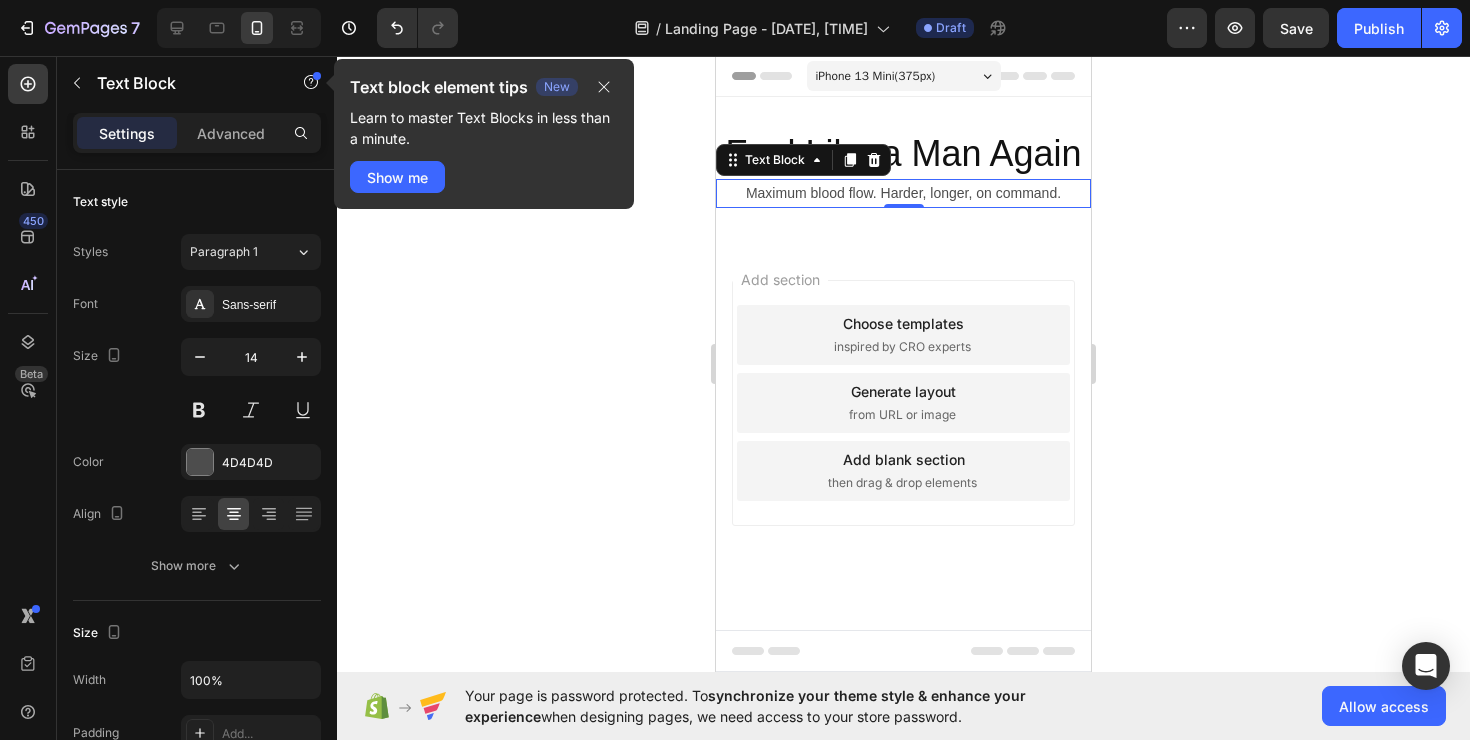 click 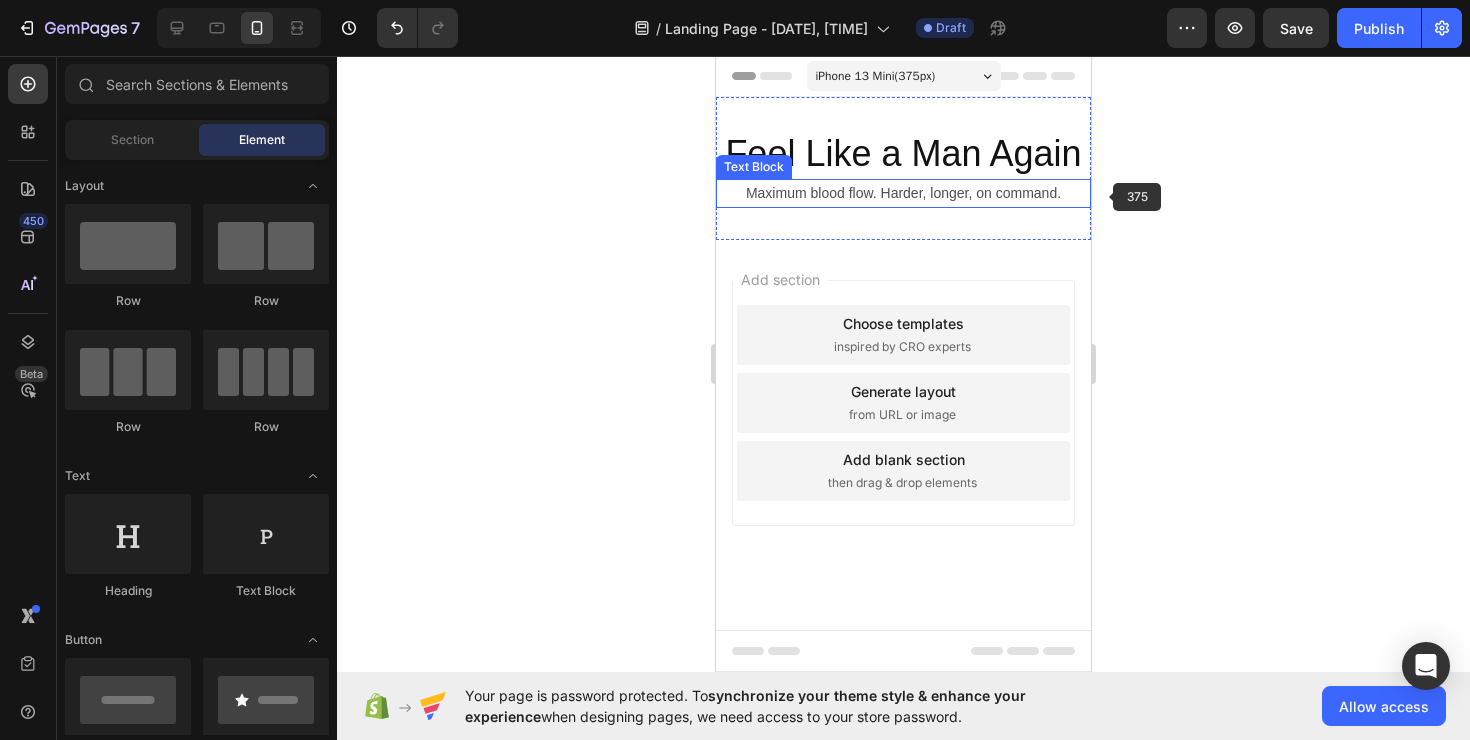 click 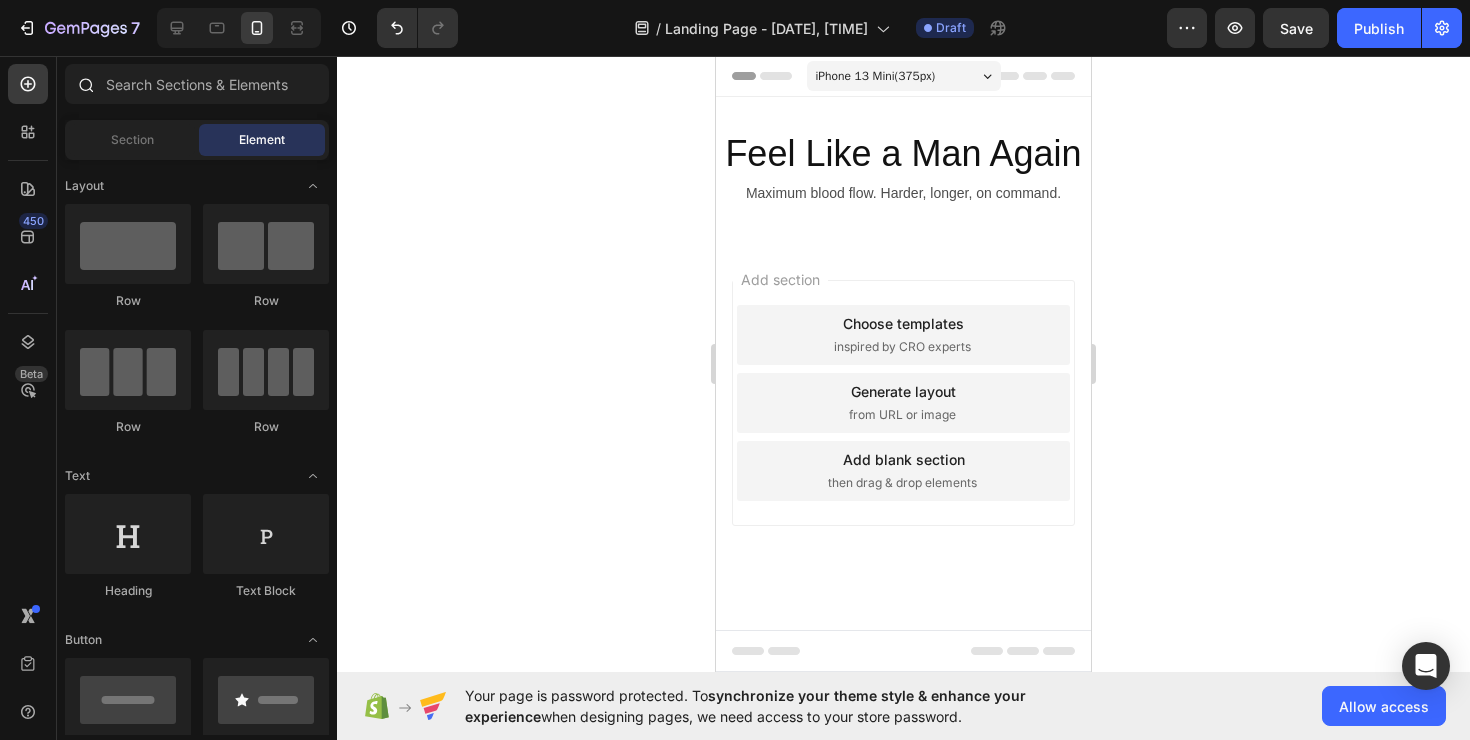 click 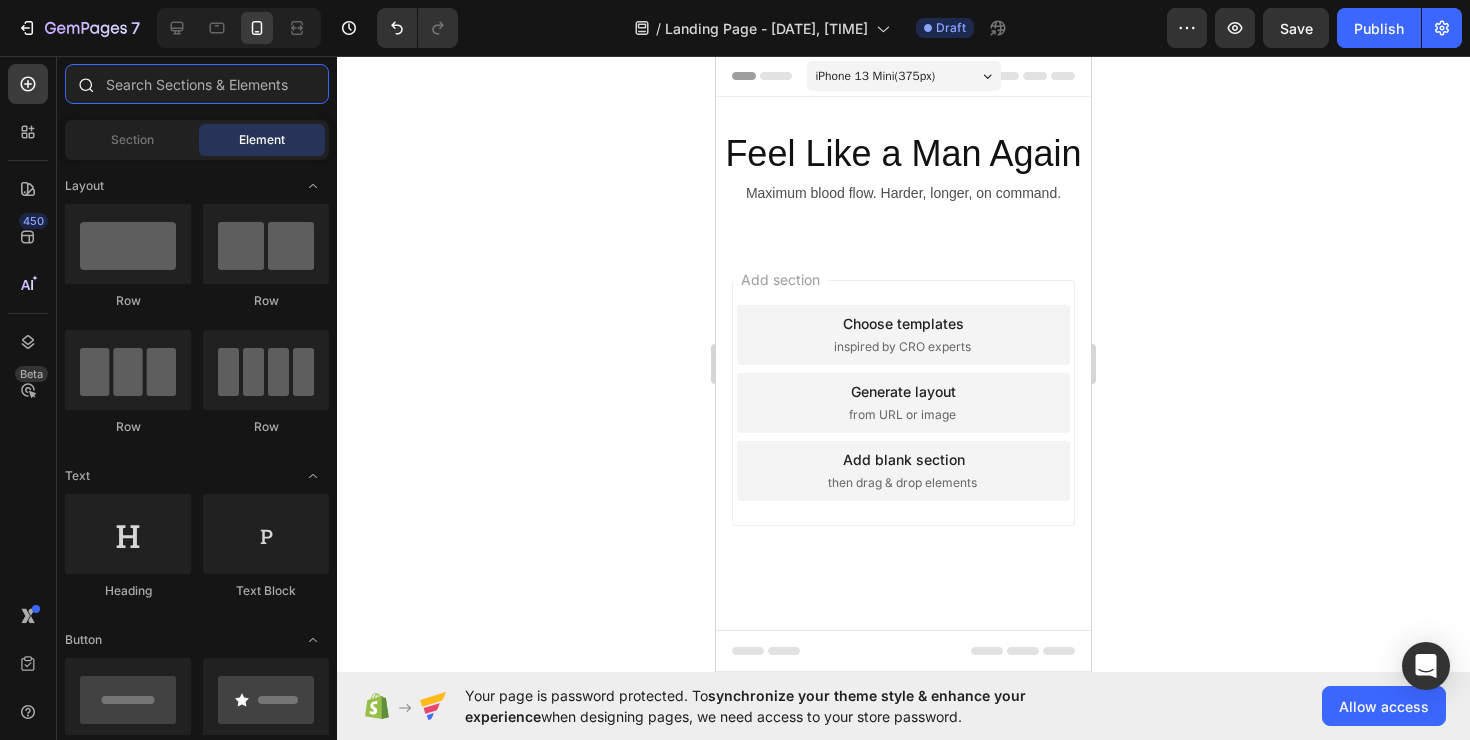 click at bounding box center [197, 84] 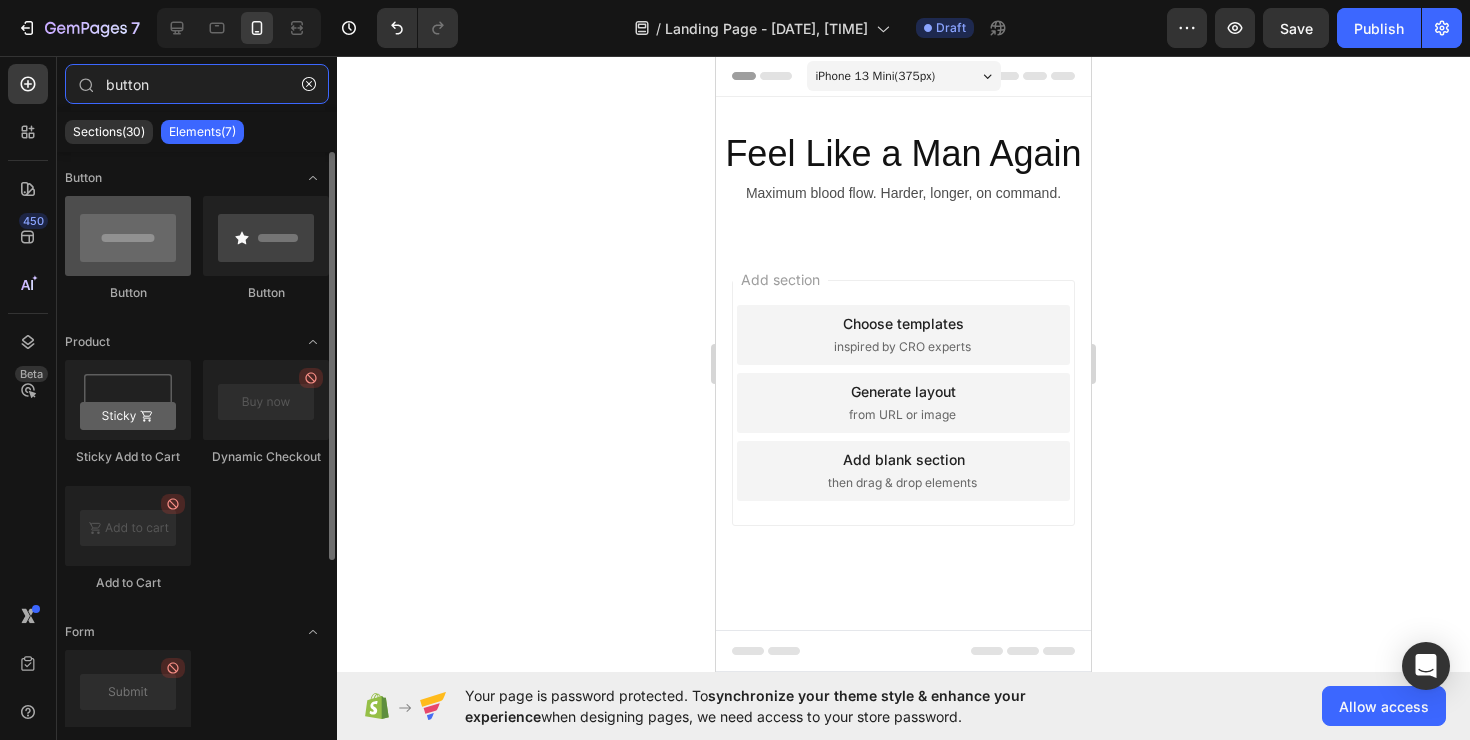 type on "button" 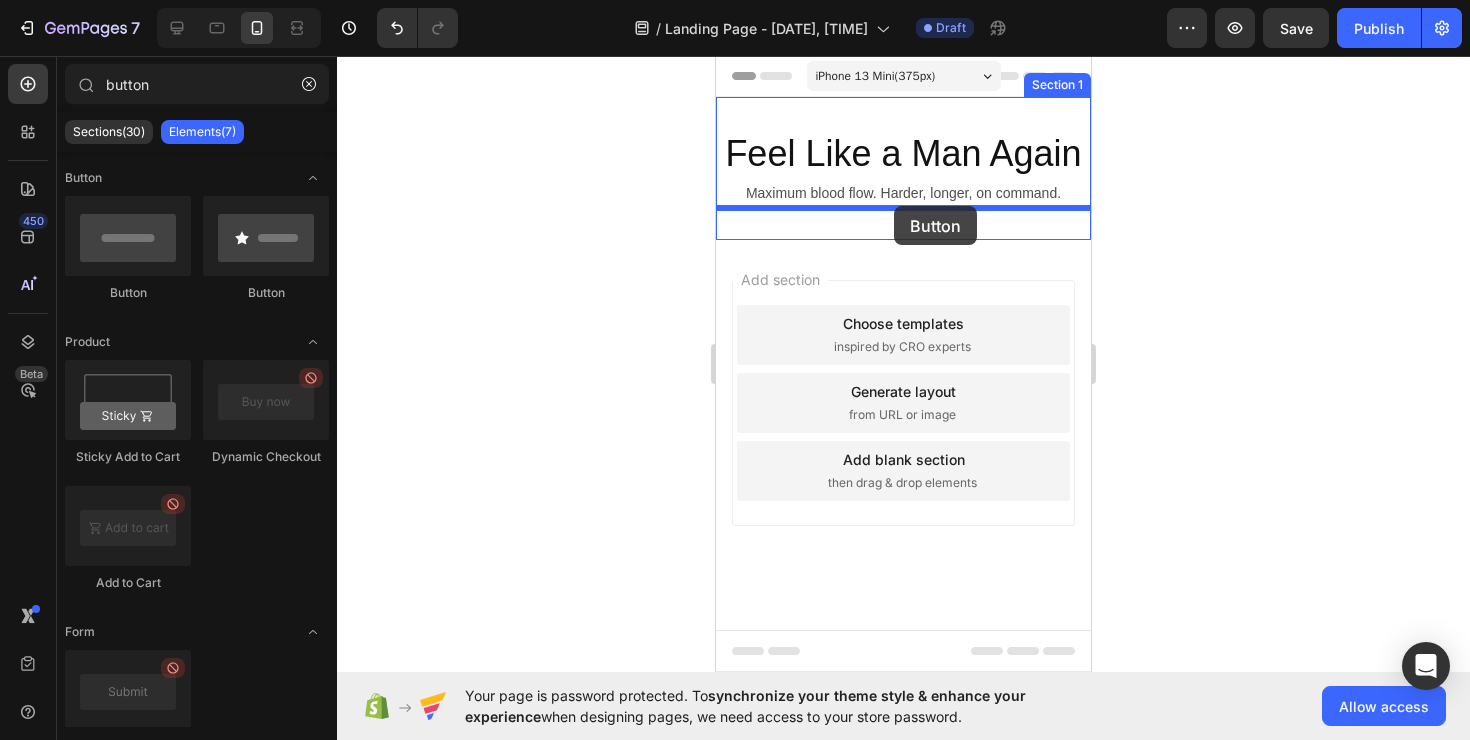 drag, startPoint x: 847, startPoint y: 302, endPoint x: 894, endPoint y: 206, distance: 106.887794 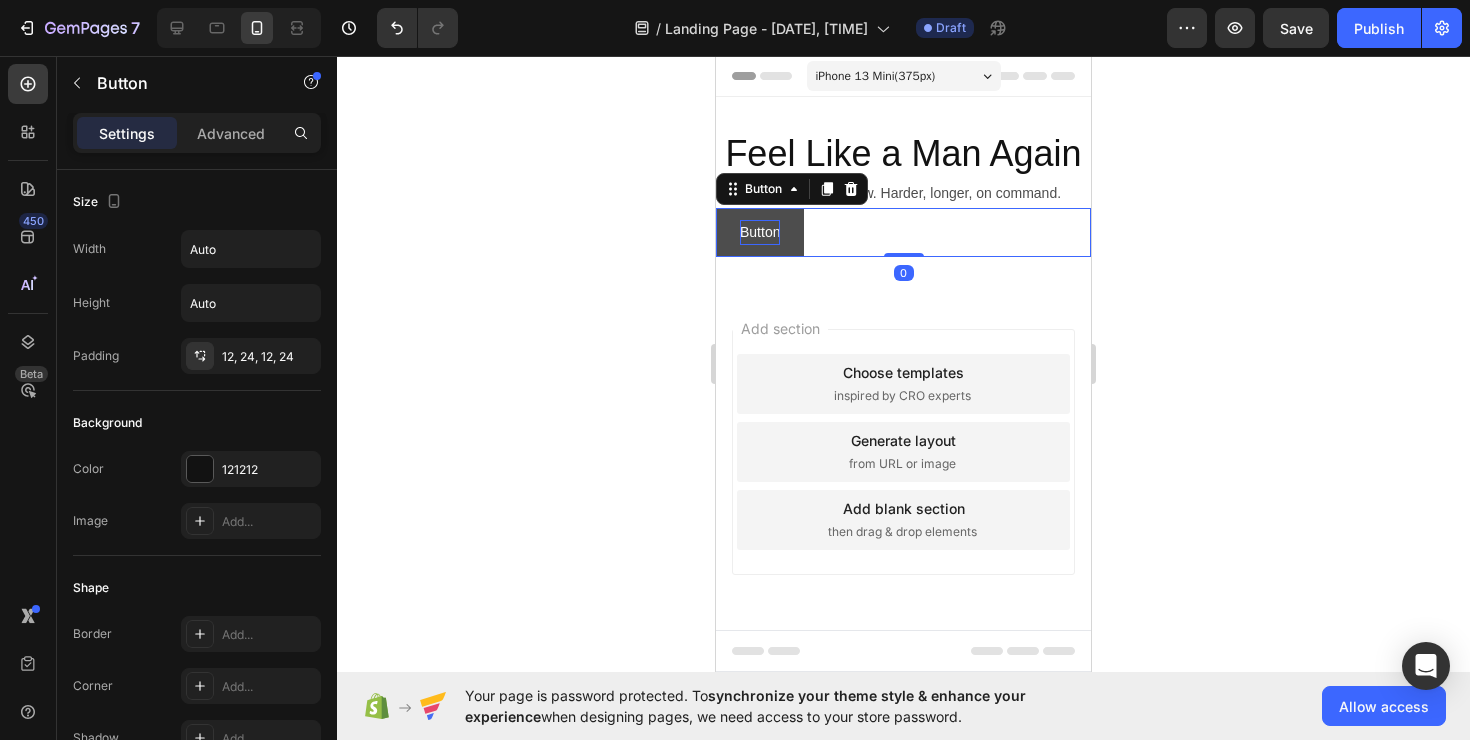 click on "Button" at bounding box center [760, 232] 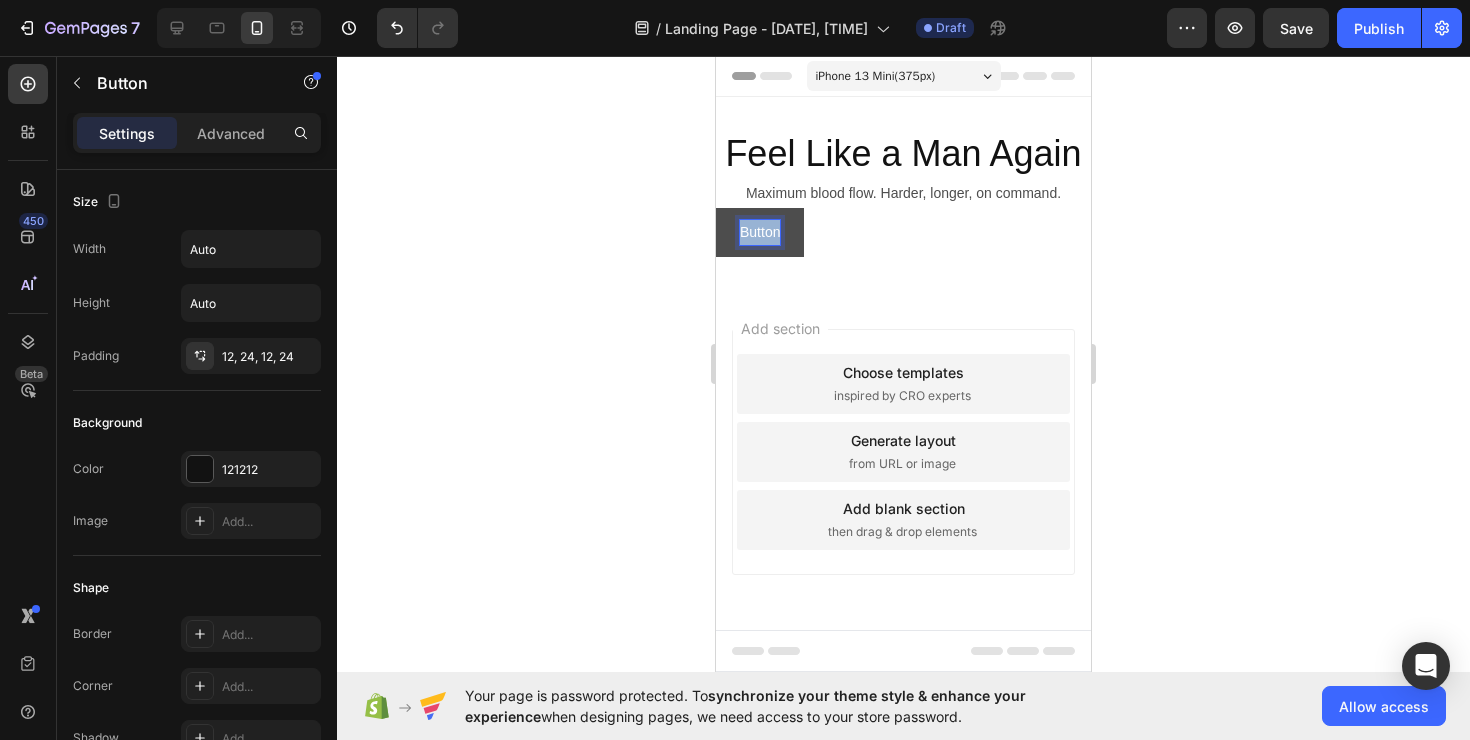 click on "Button" at bounding box center [760, 232] 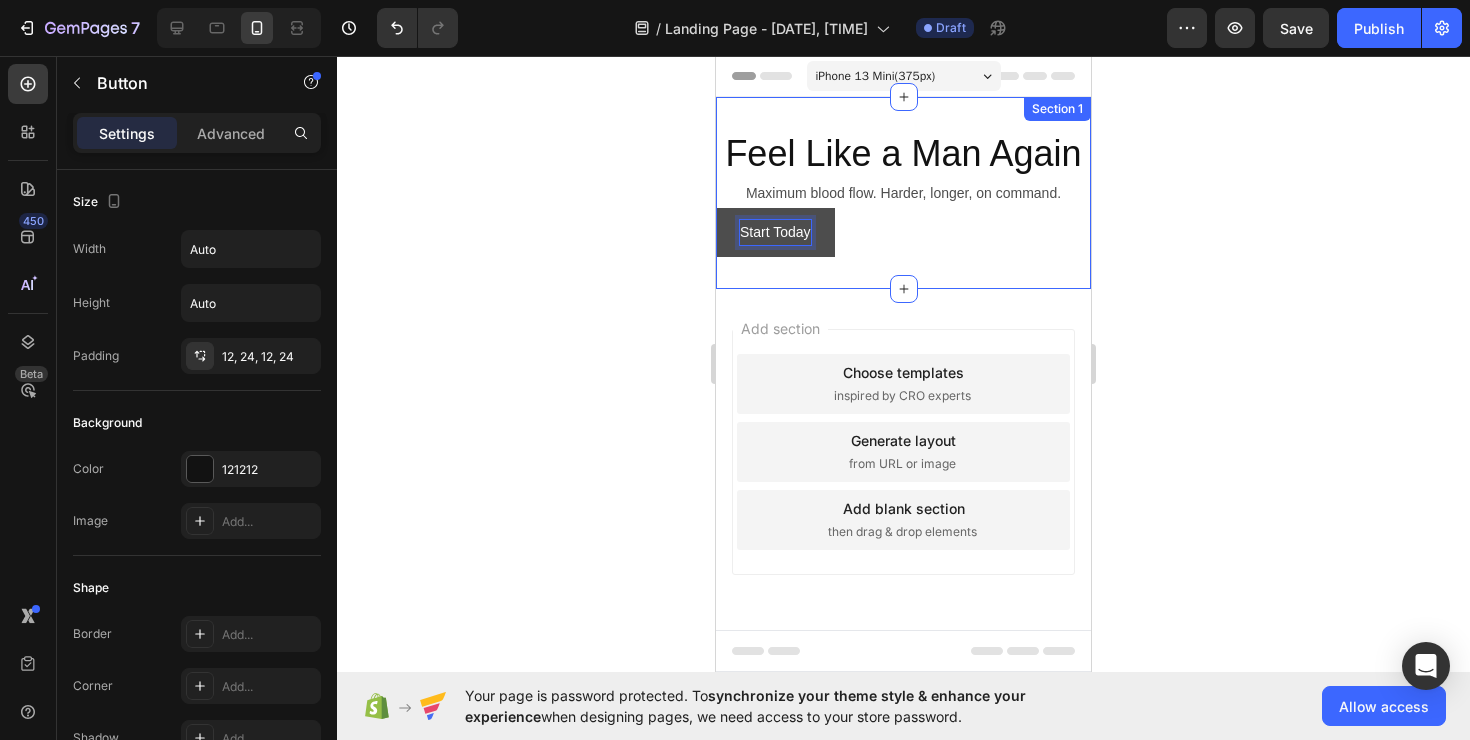 click on "⁠⁠⁠⁠⁠⁠⁠ Feel Like a Man Again Heading Maximum blood flow. Harder, longer, on command. Text Block Start Today Button   0 Section 1" at bounding box center [903, 193] 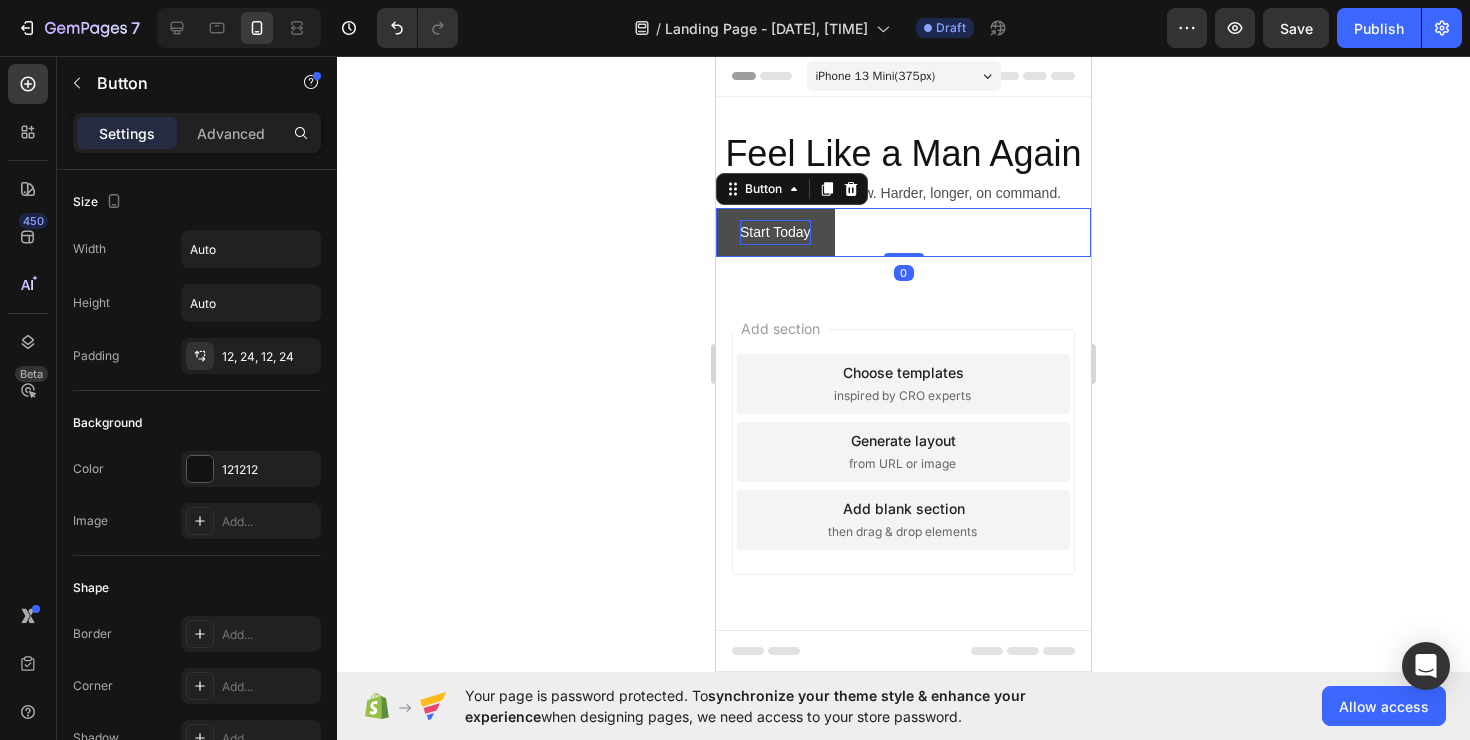 click on "Start Today" at bounding box center (775, 232) 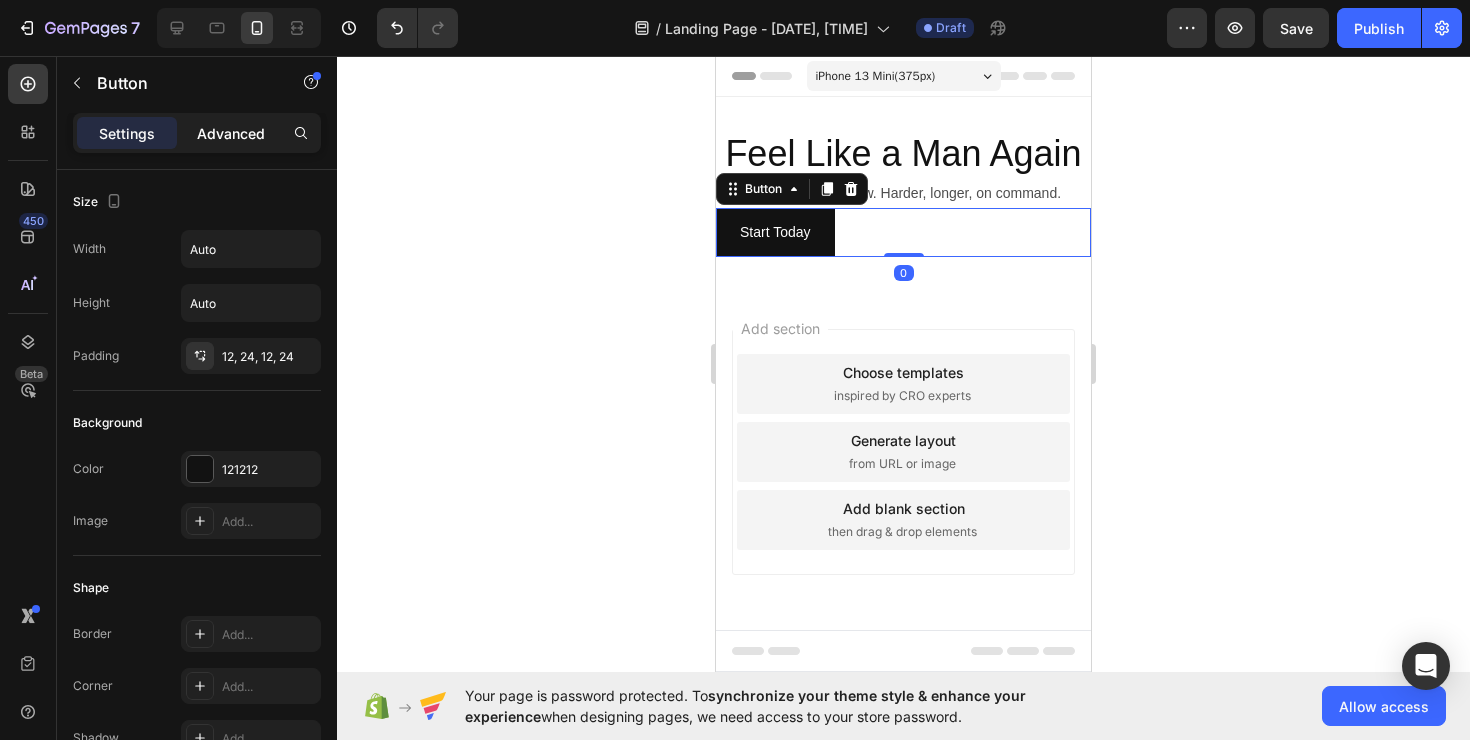 click on "Advanced" at bounding box center (231, 133) 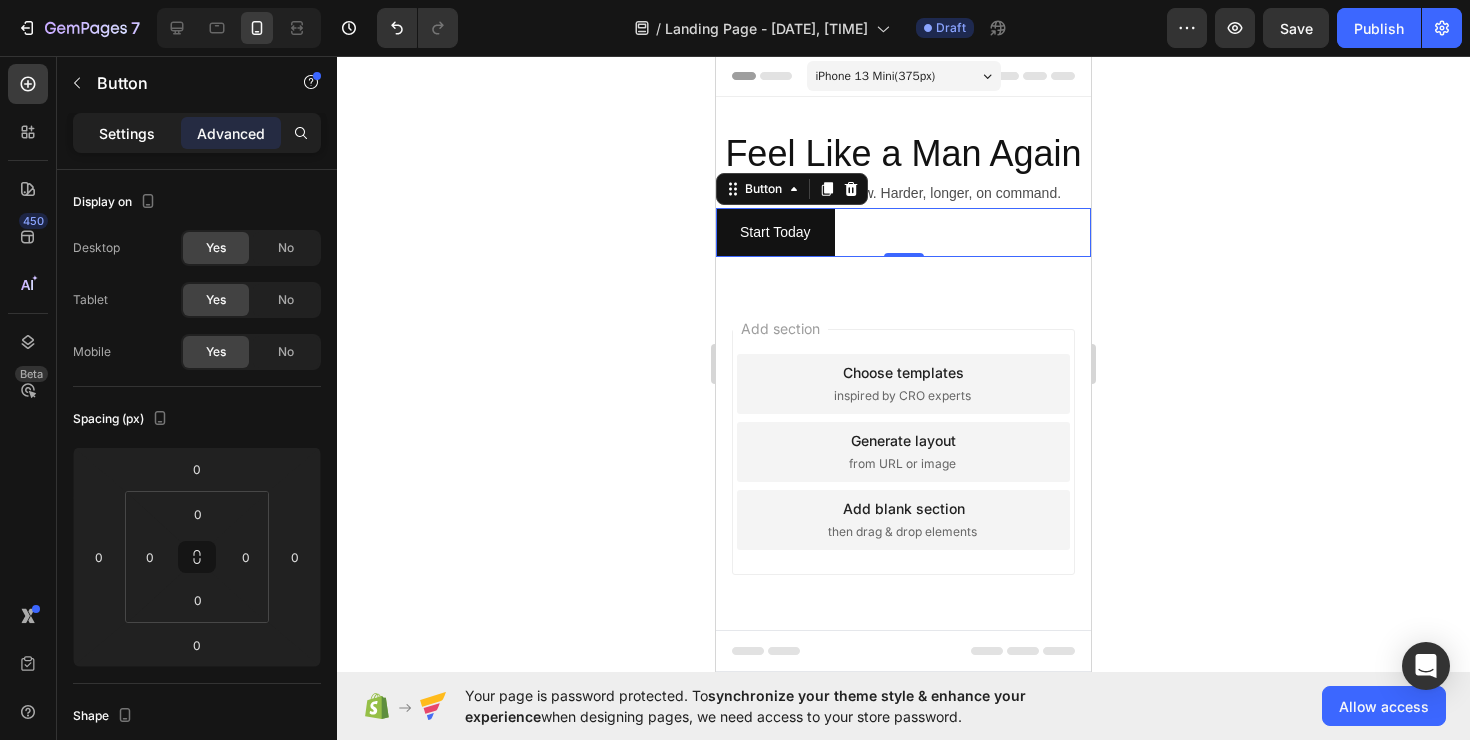 click on "Settings" at bounding box center (127, 133) 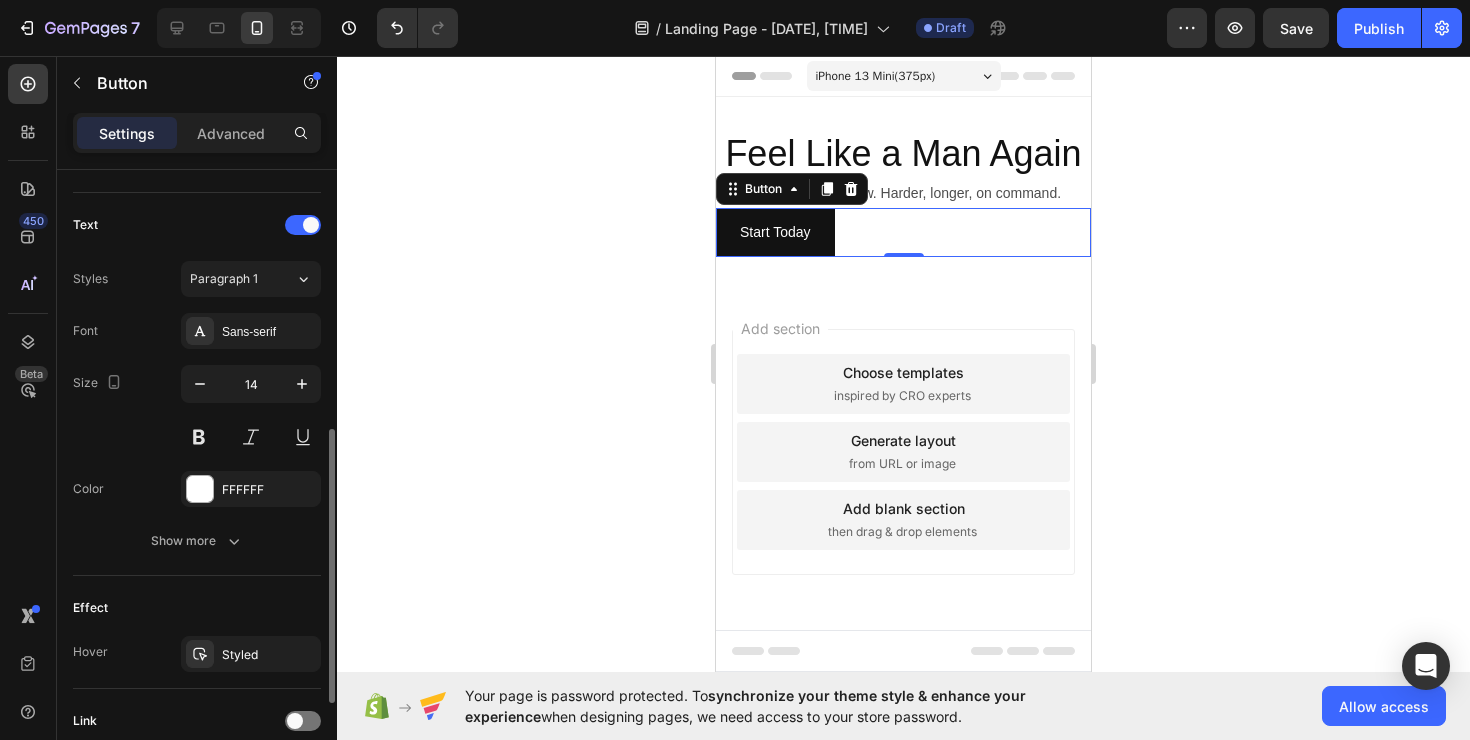 scroll, scrollTop: 625, scrollLeft: 0, axis: vertical 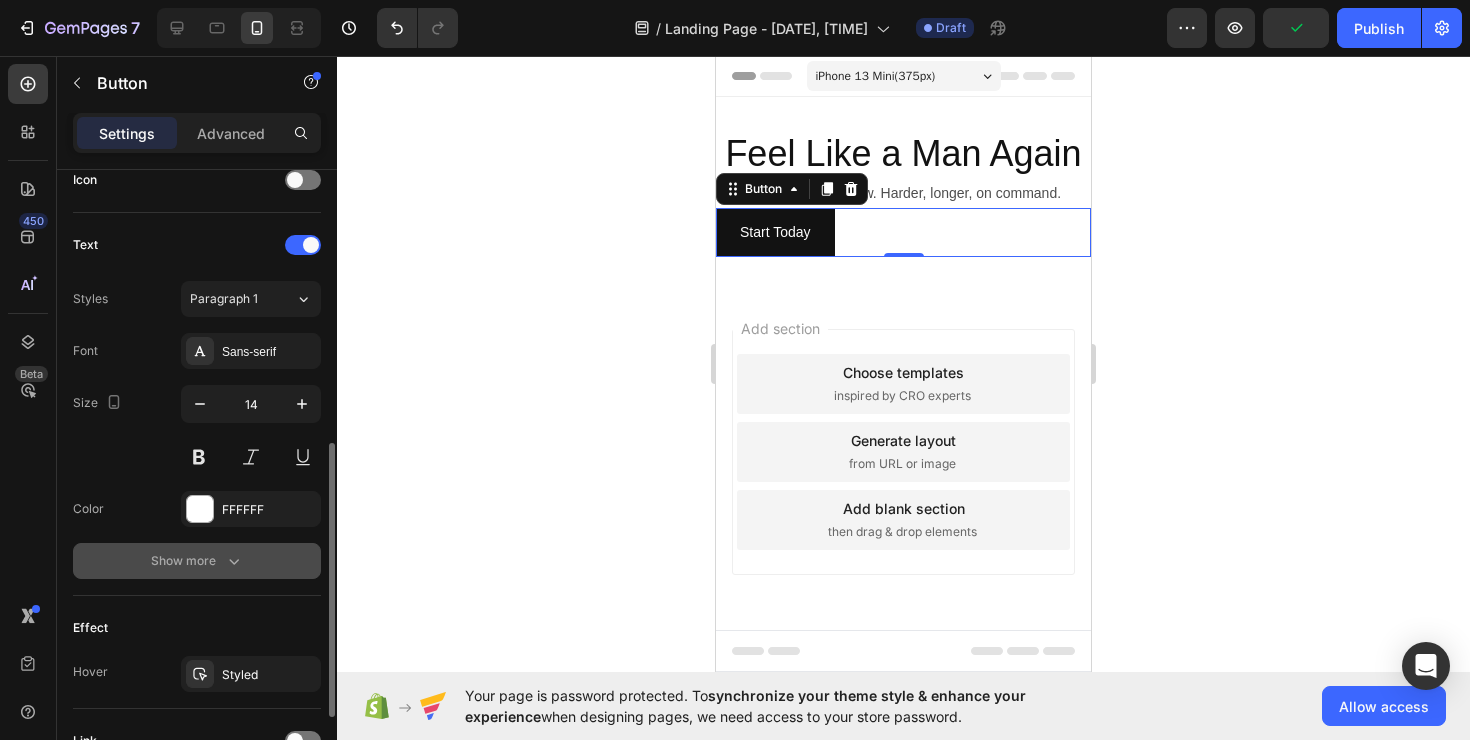 click on "Show more" at bounding box center [197, 561] 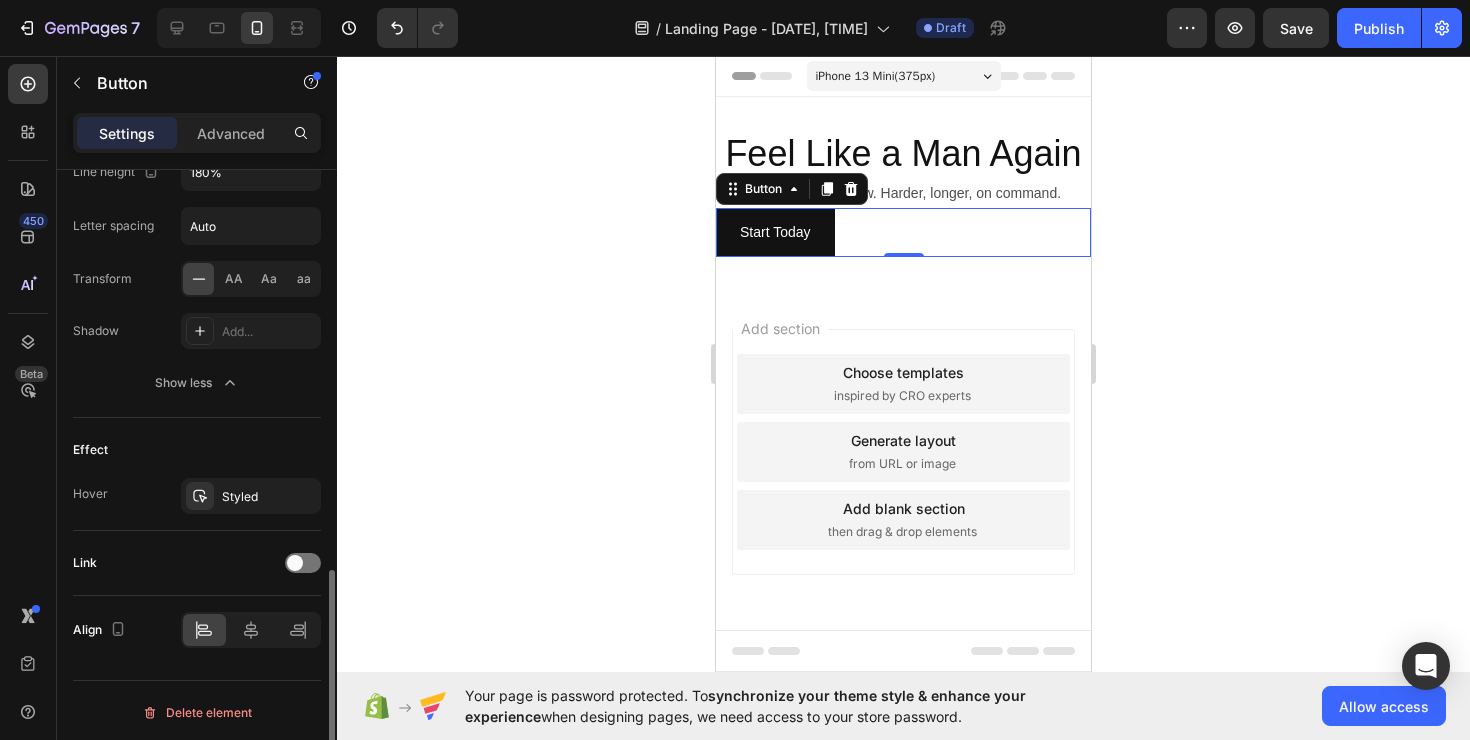 scroll, scrollTop: 1071, scrollLeft: 0, axis: vertical 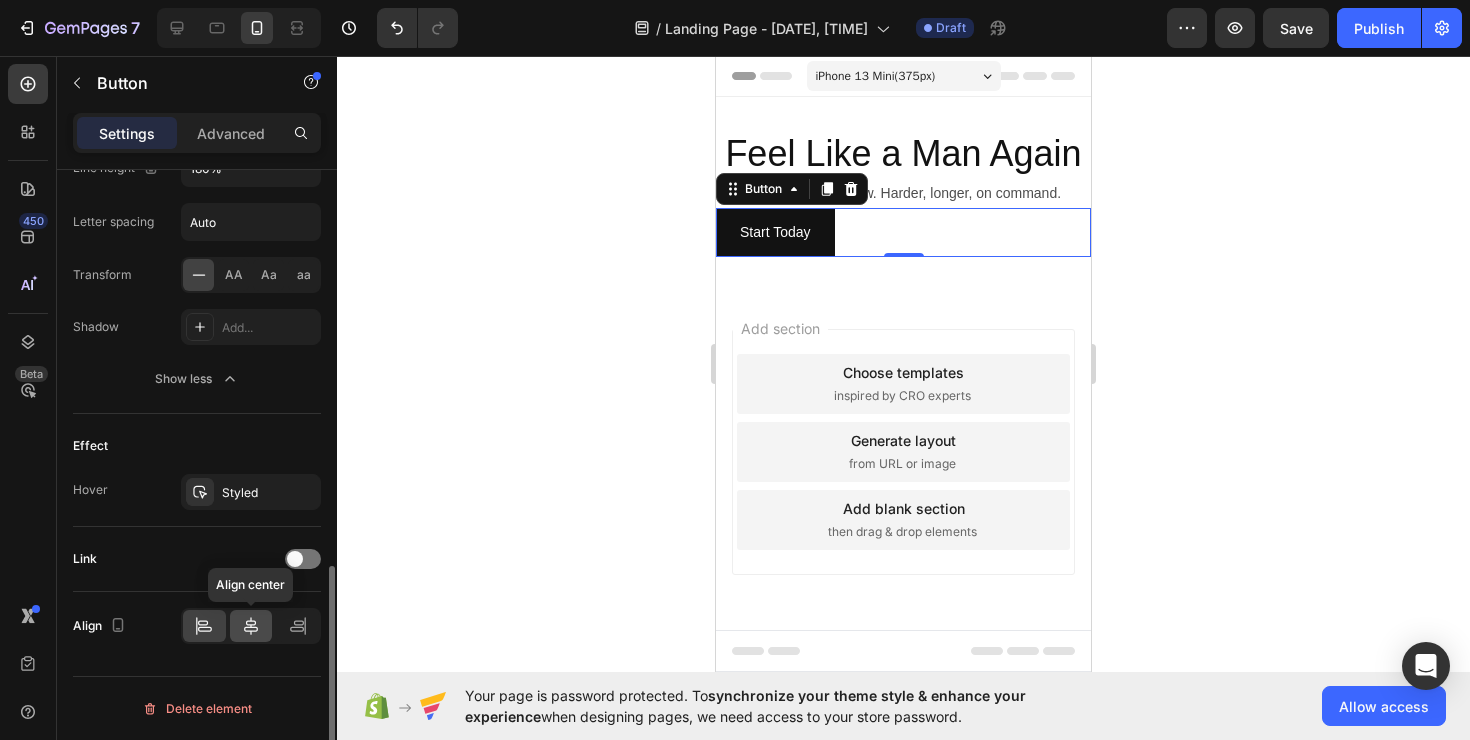 click 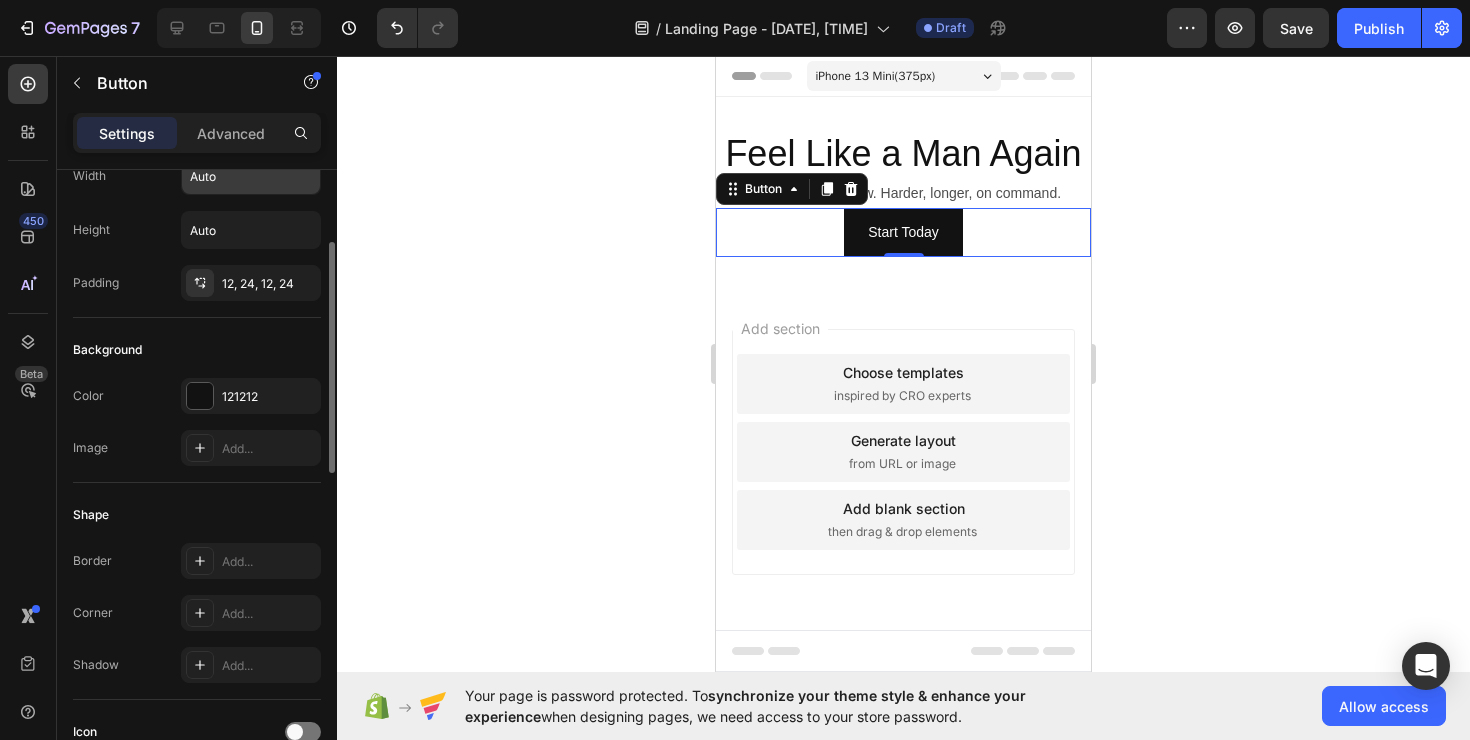 scroll, scrollTop: 59, scrollLeft: 0, axis: vertical 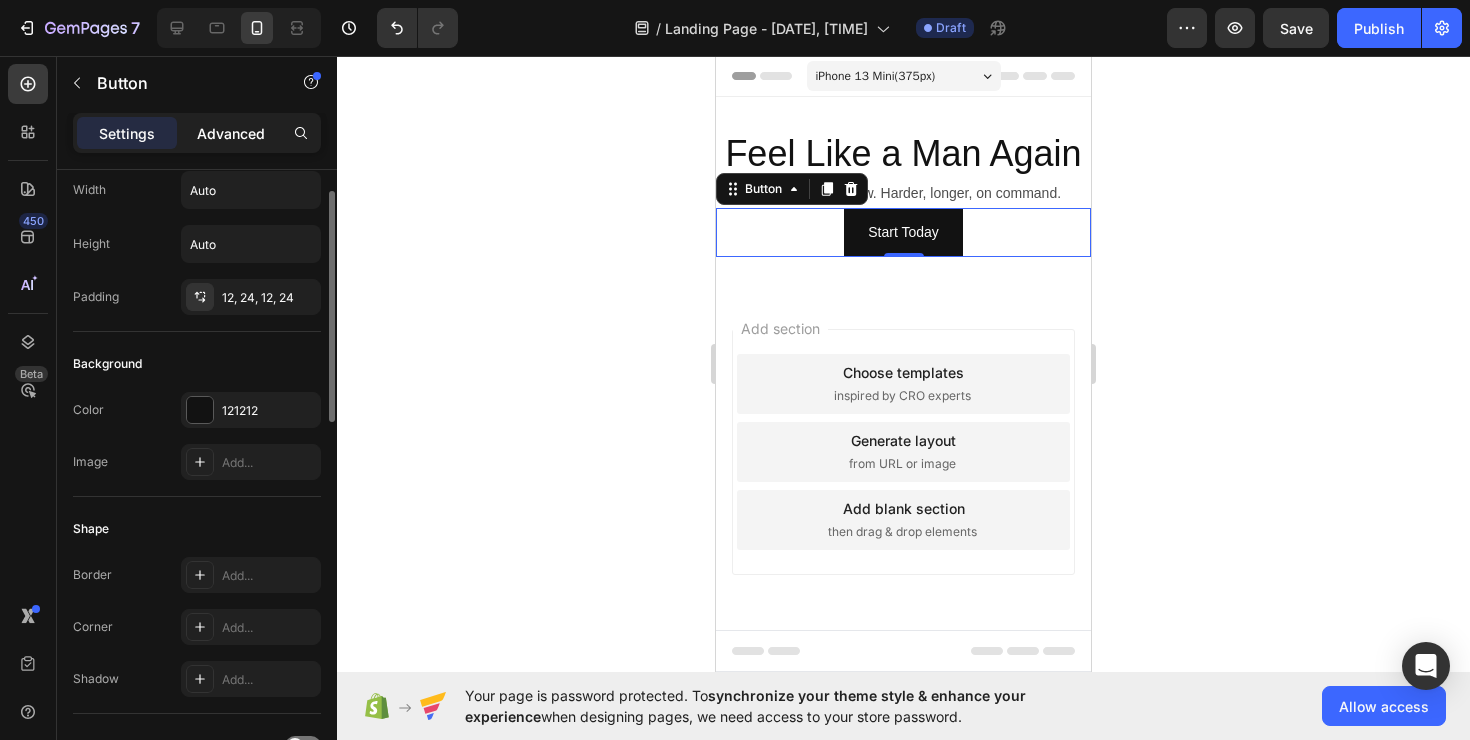 click on "Advanced" at bounding box center [231, 133] 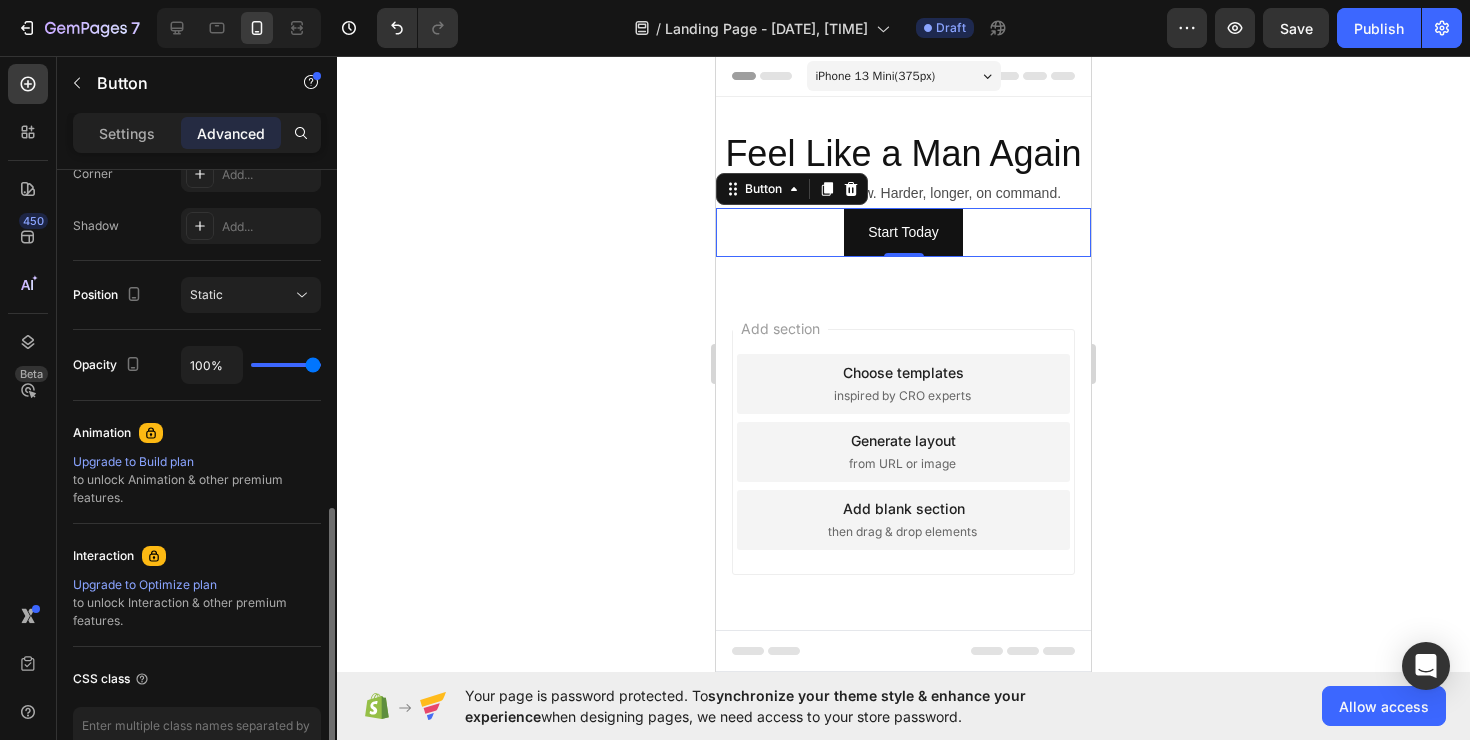 scroll, scrollTop: 761, scrollLeft: 0, axis: vertical 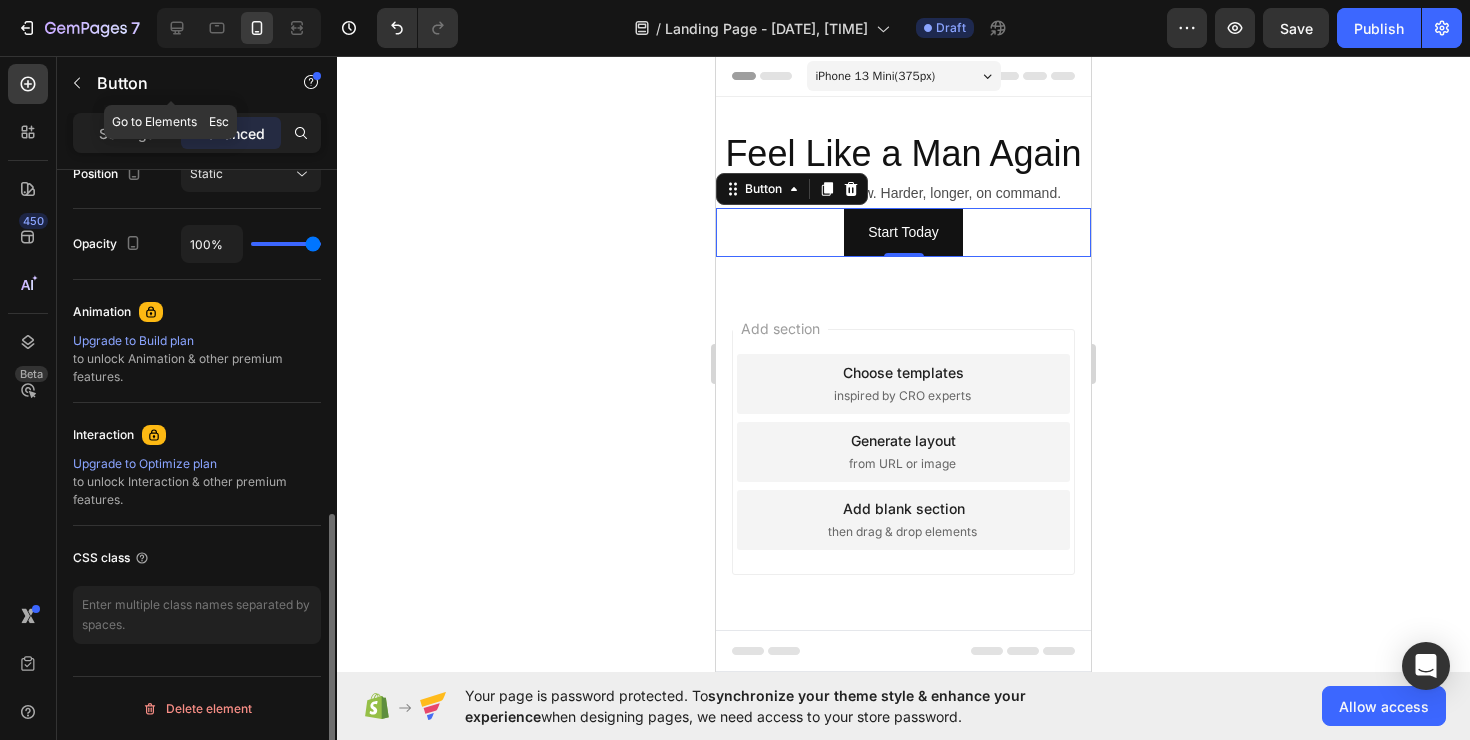 click on "Button" 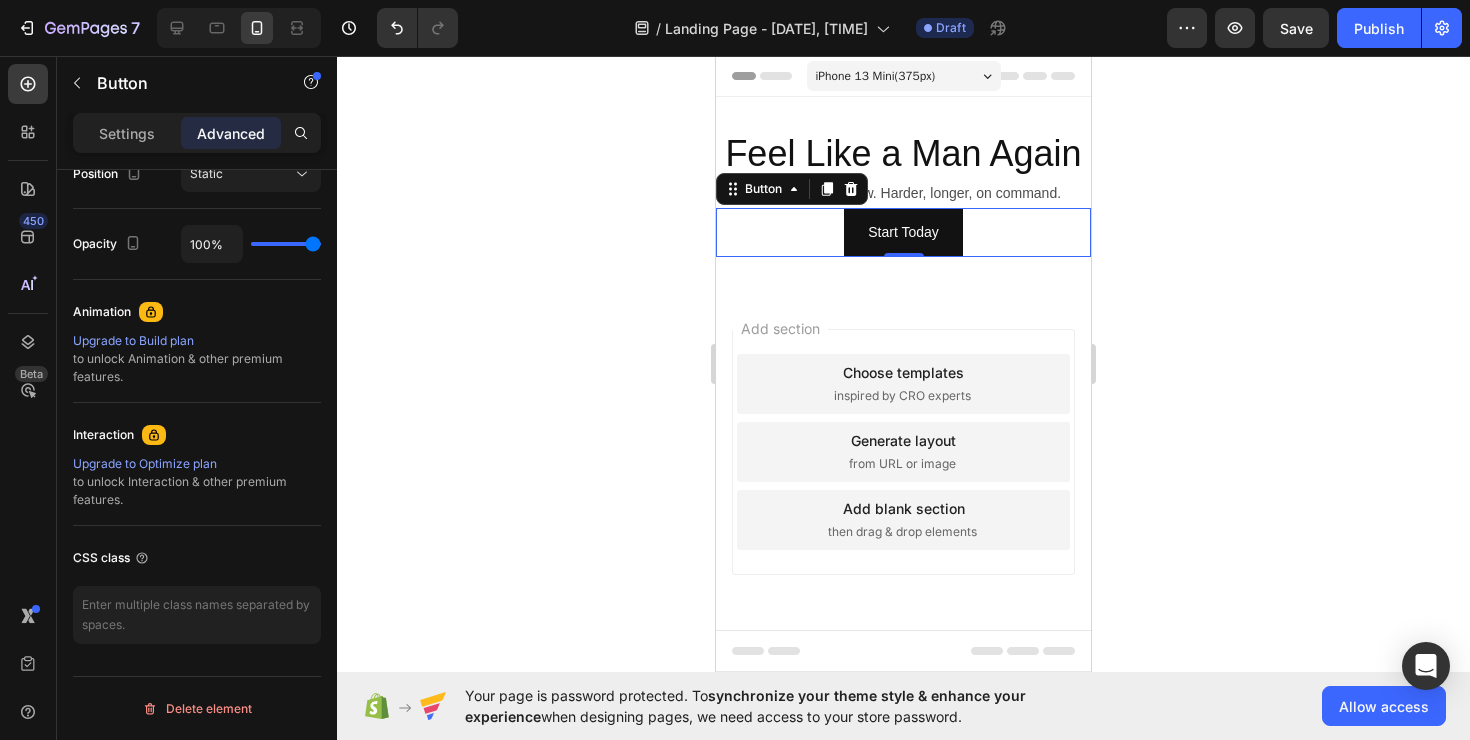 click on "Settings Advanced" at bounding box center [197, 133] 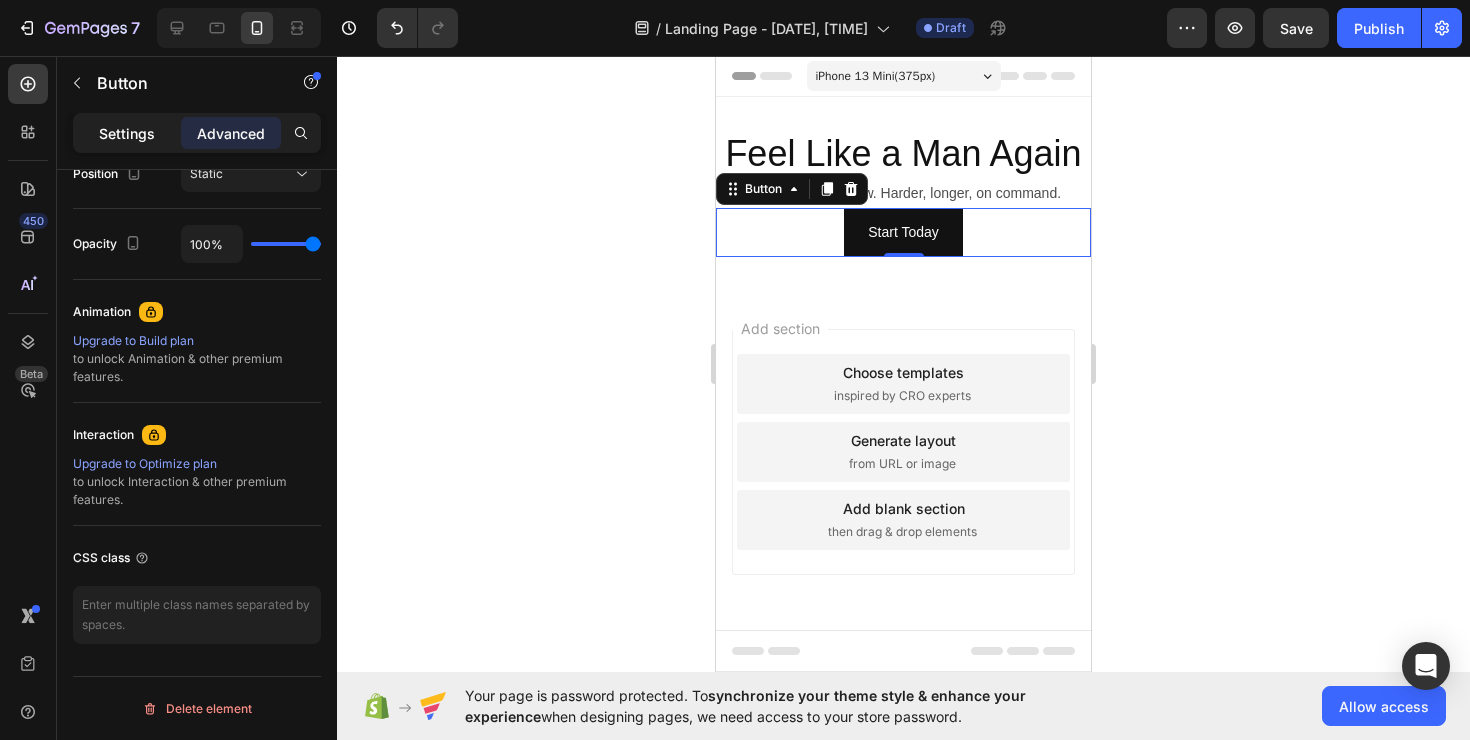 click on "Settings" 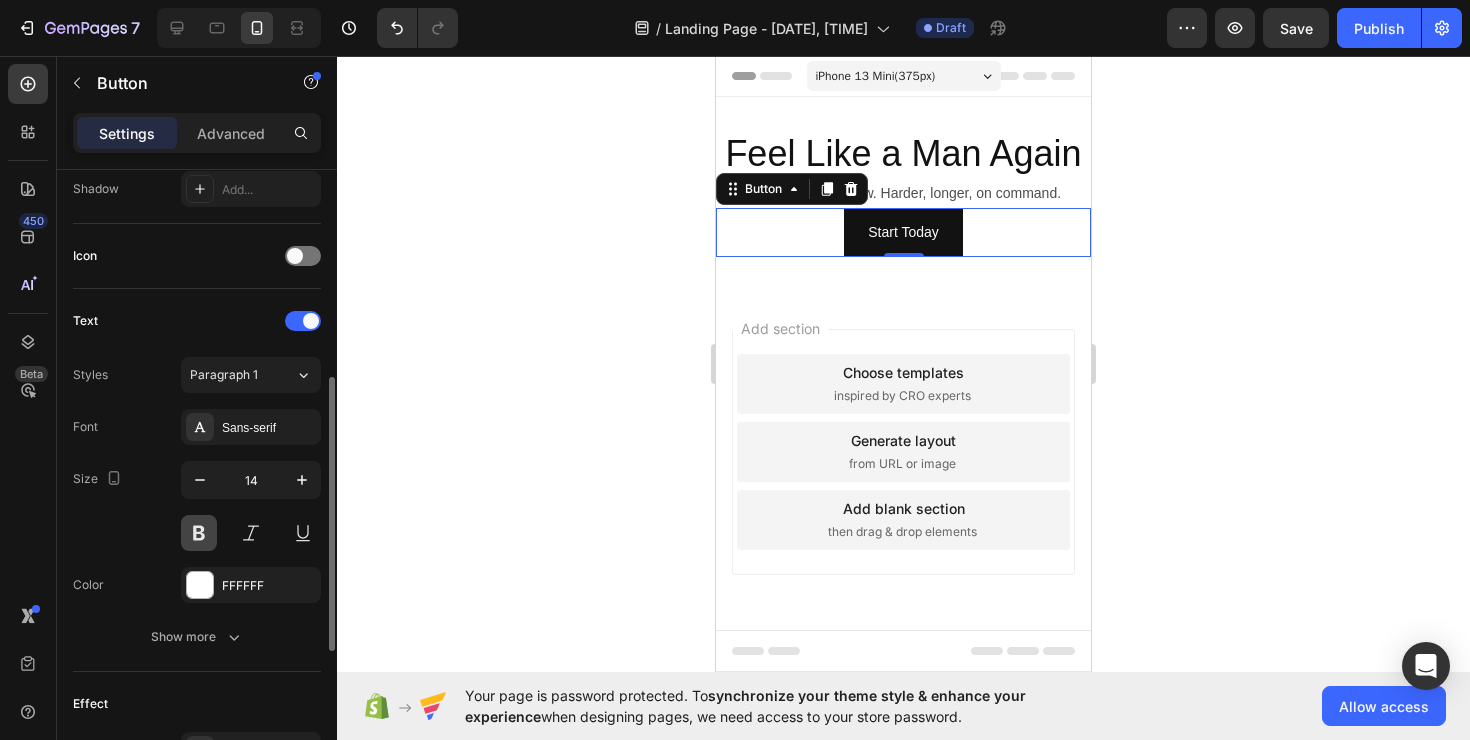 scroll, scrollTop: 413, scrollLeft: 0, axis: vertical 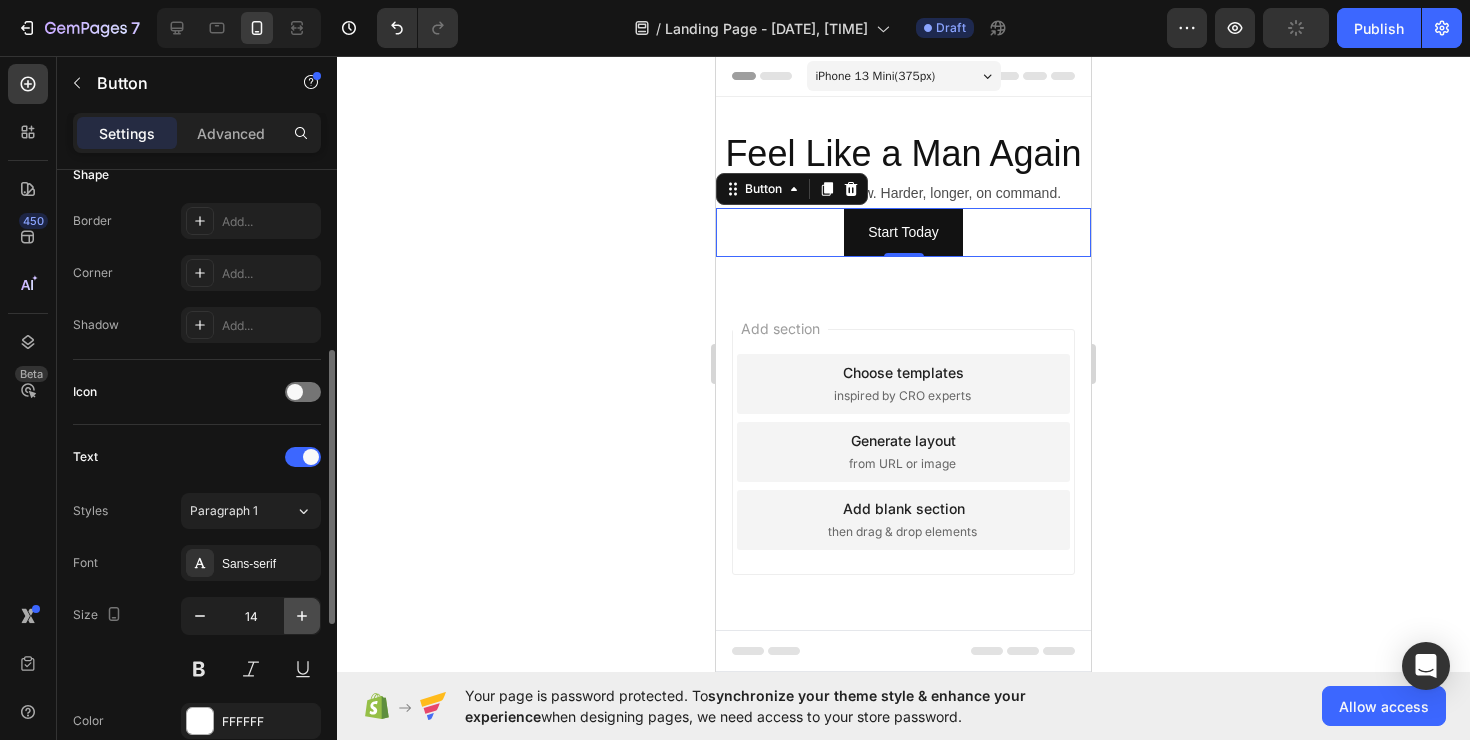 click 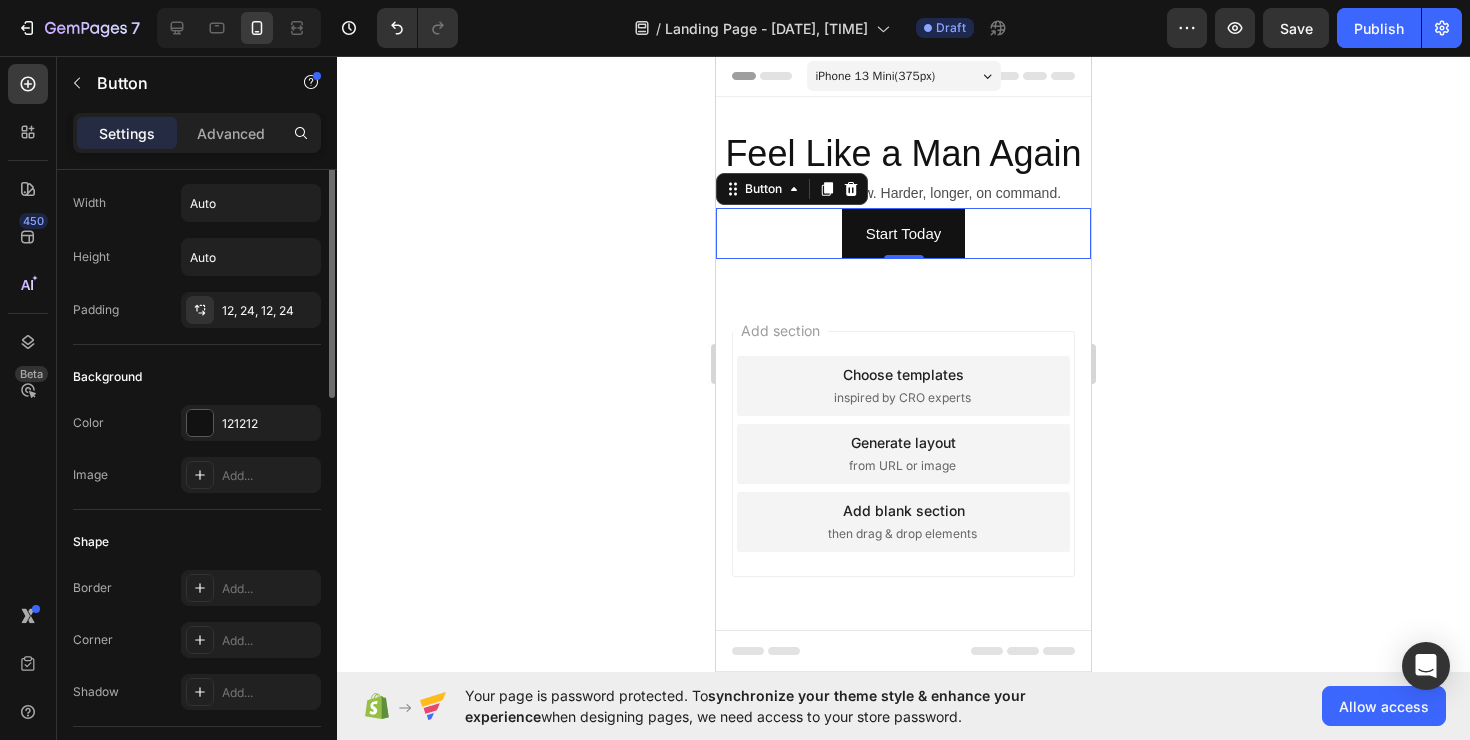 scroll, scrollTop: 0, scrollLeft: 0, axis: both 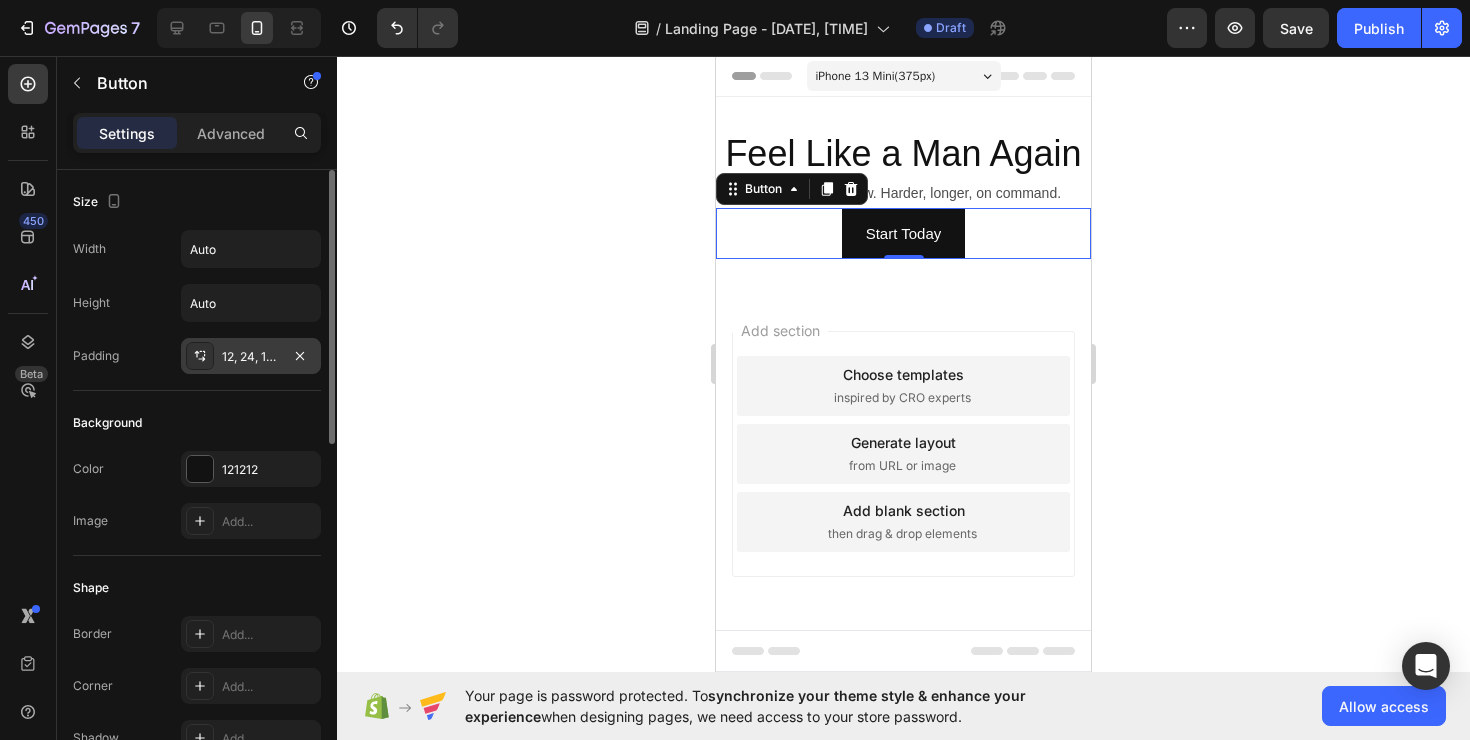 click on "12, 24, 12, 24" at bounding box center (251, 356) 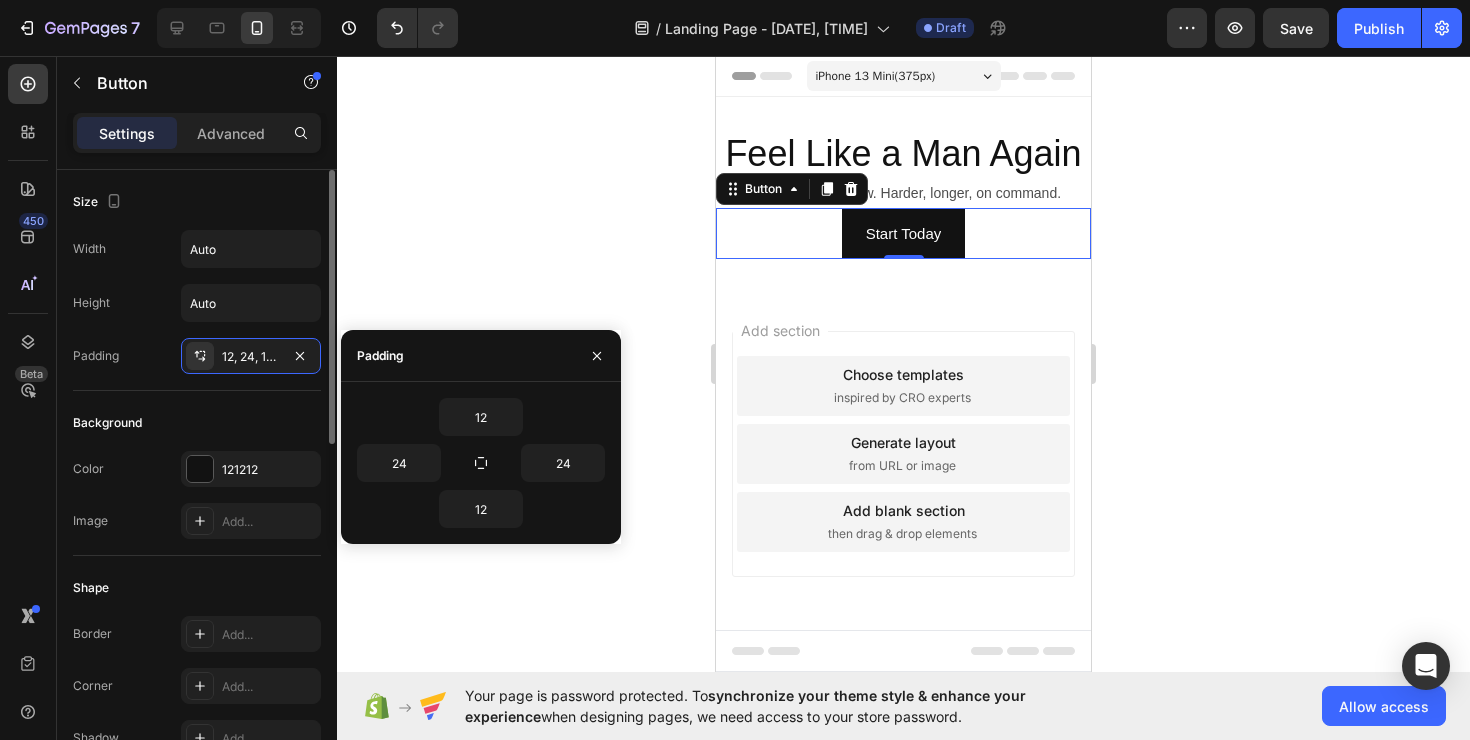 click on "Background" at bounding box center [197, 423] 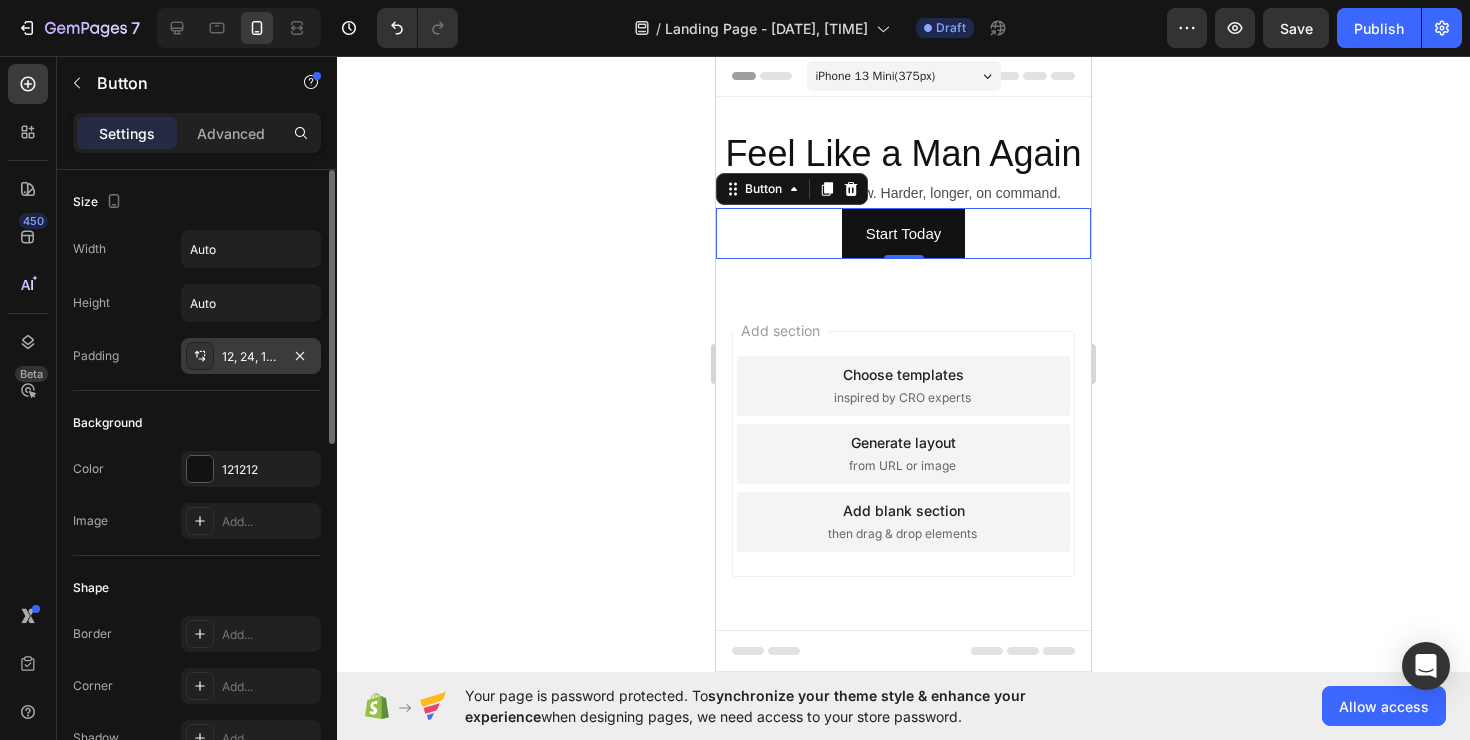 click on "12, 24, 12, 24" at bounding box center [251, 357] 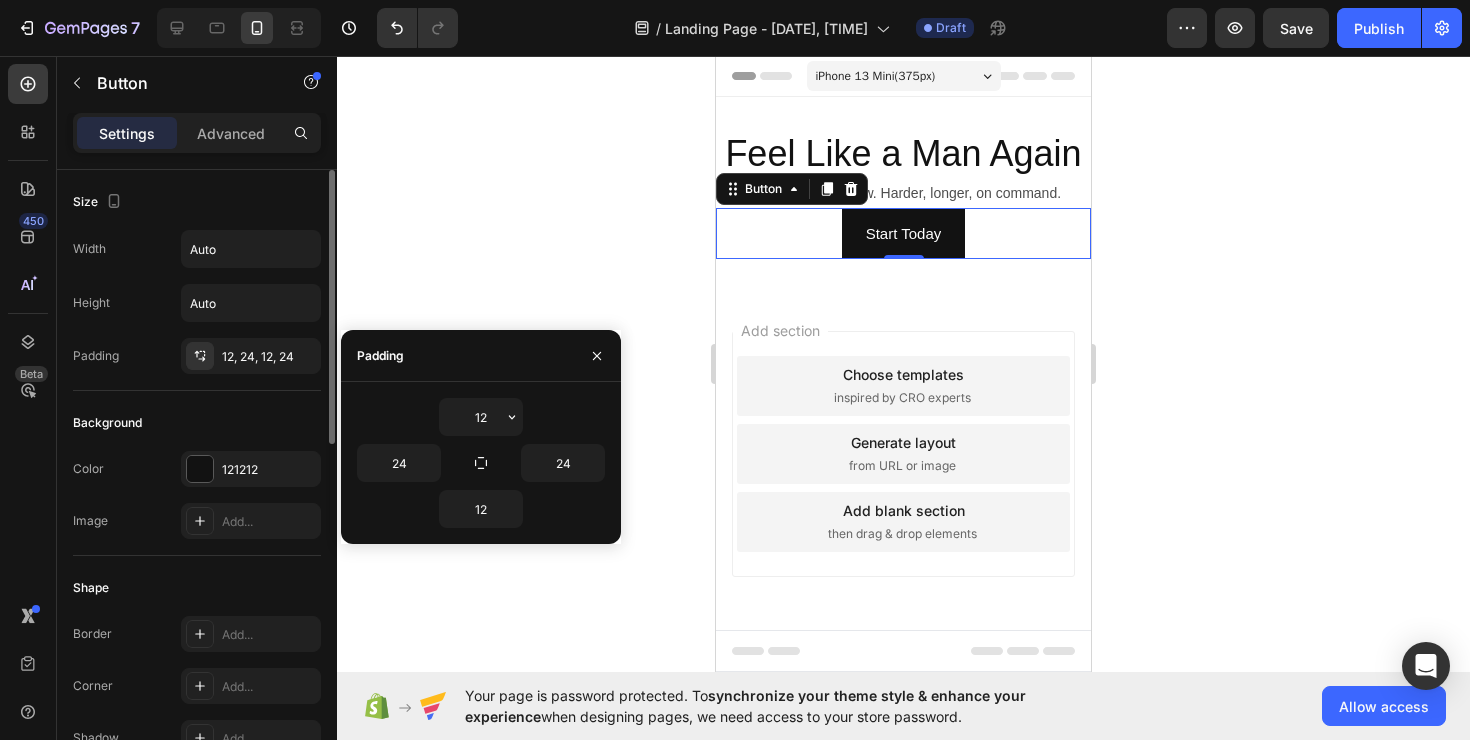 click on "Background" at bounding box center [197, 423] 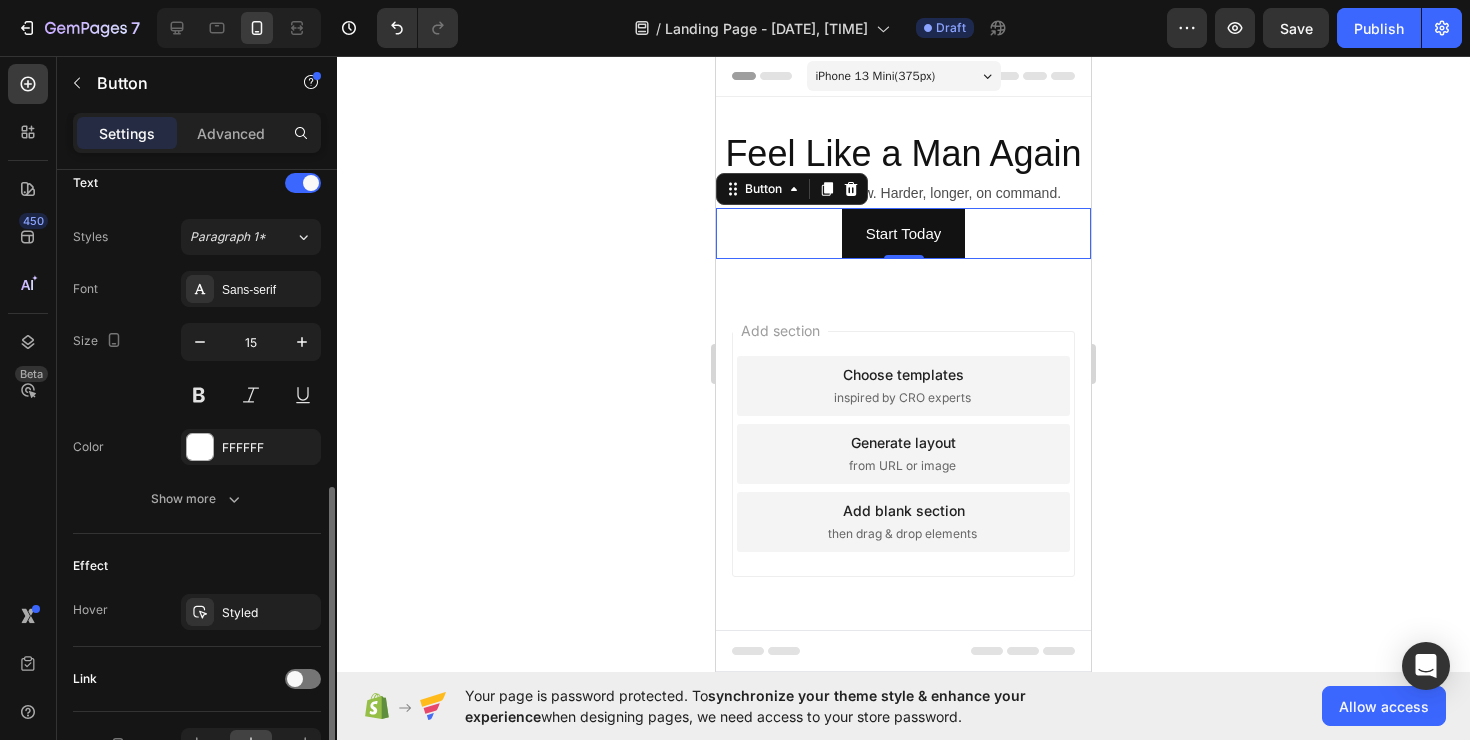 scroll, scrollTop: 699, scrollLeft: 0, axis: vertical 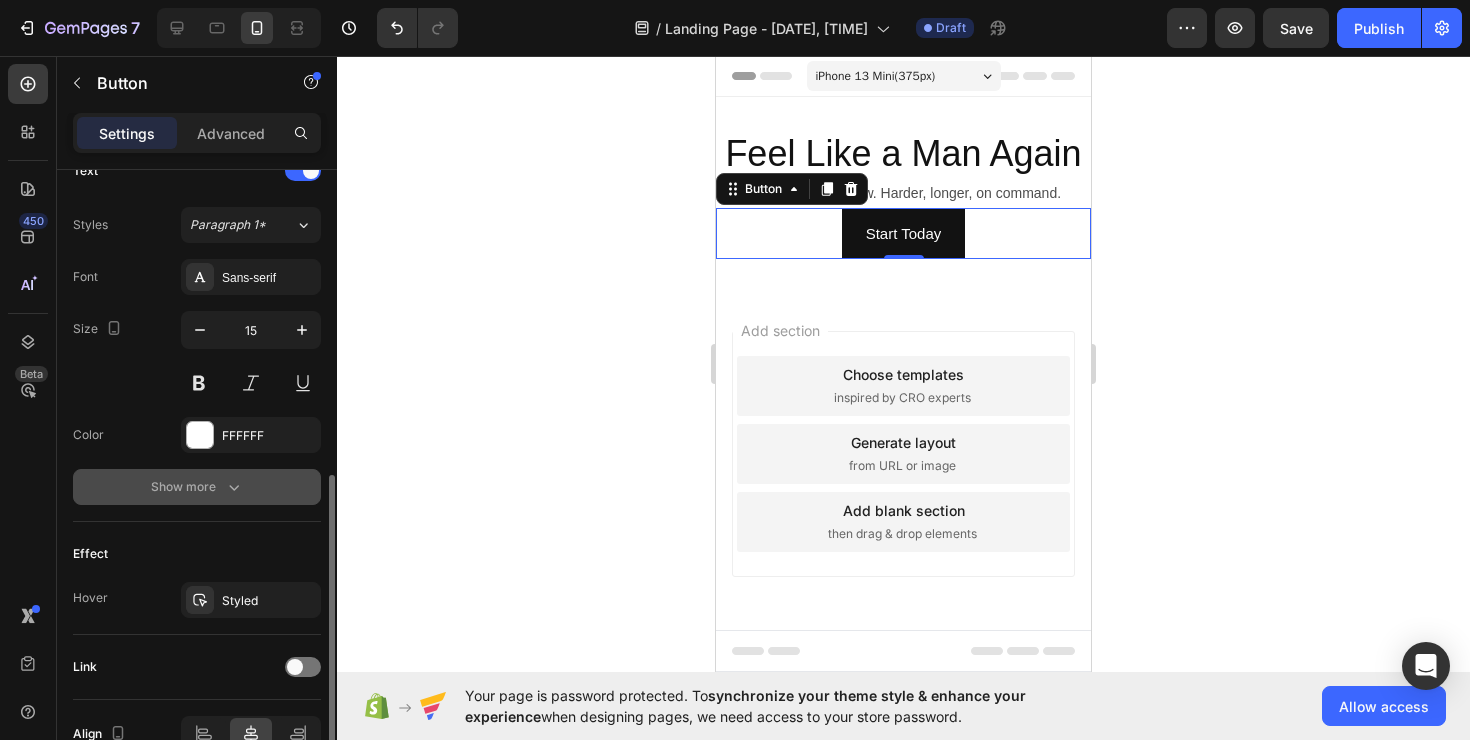 click on "Show more" at bounding box center (197, 487) 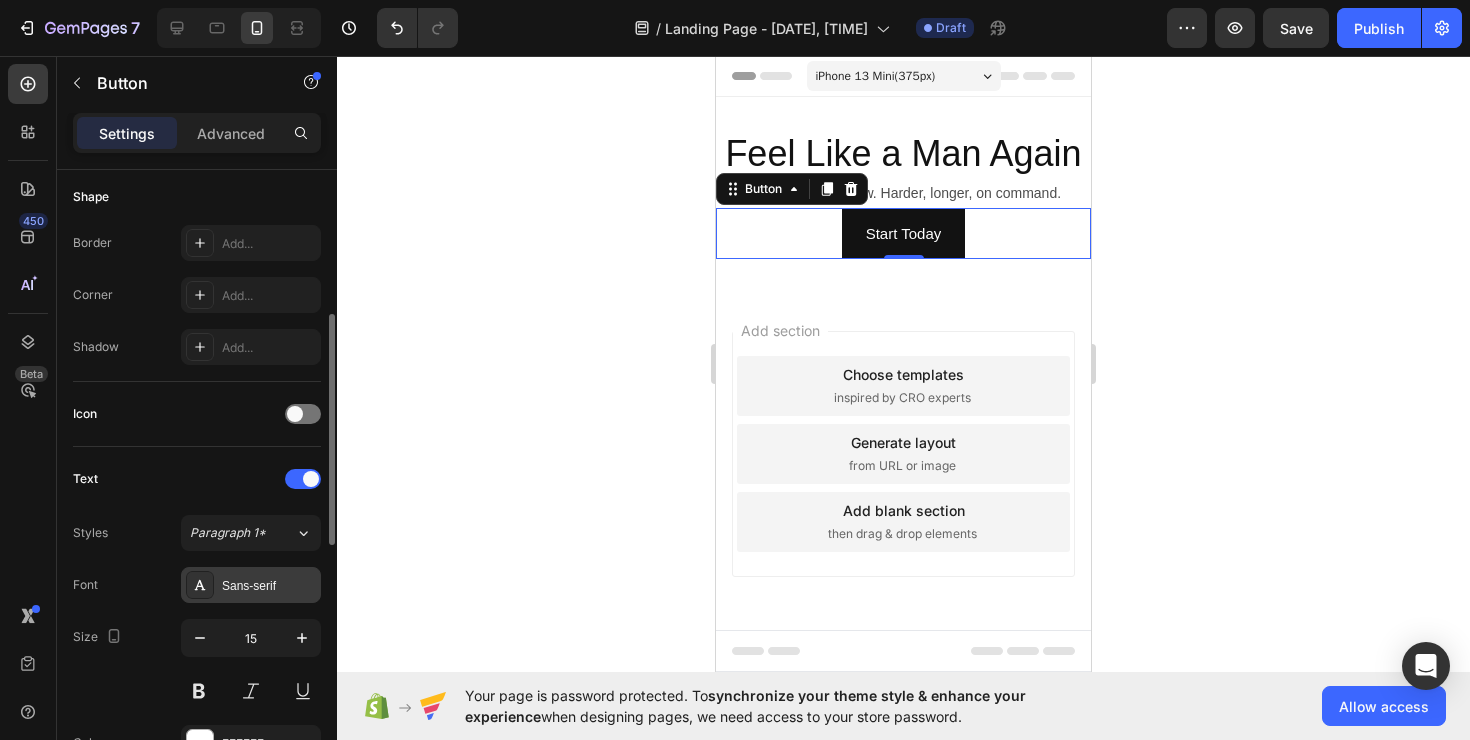 scroll, scrollTop: 0, scrollLeft: 0, axis: both 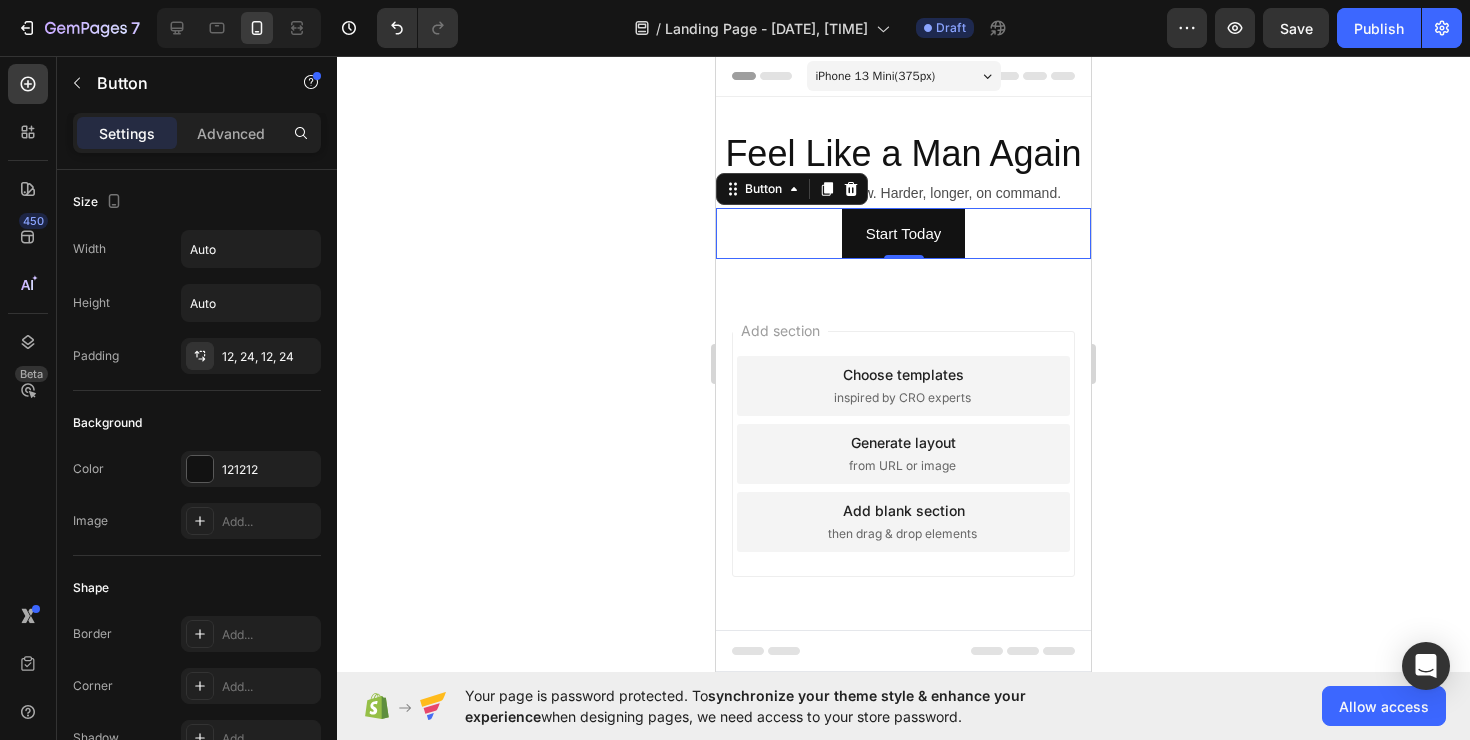 click on "Settings Advanced" at bounding box center (197, 141) 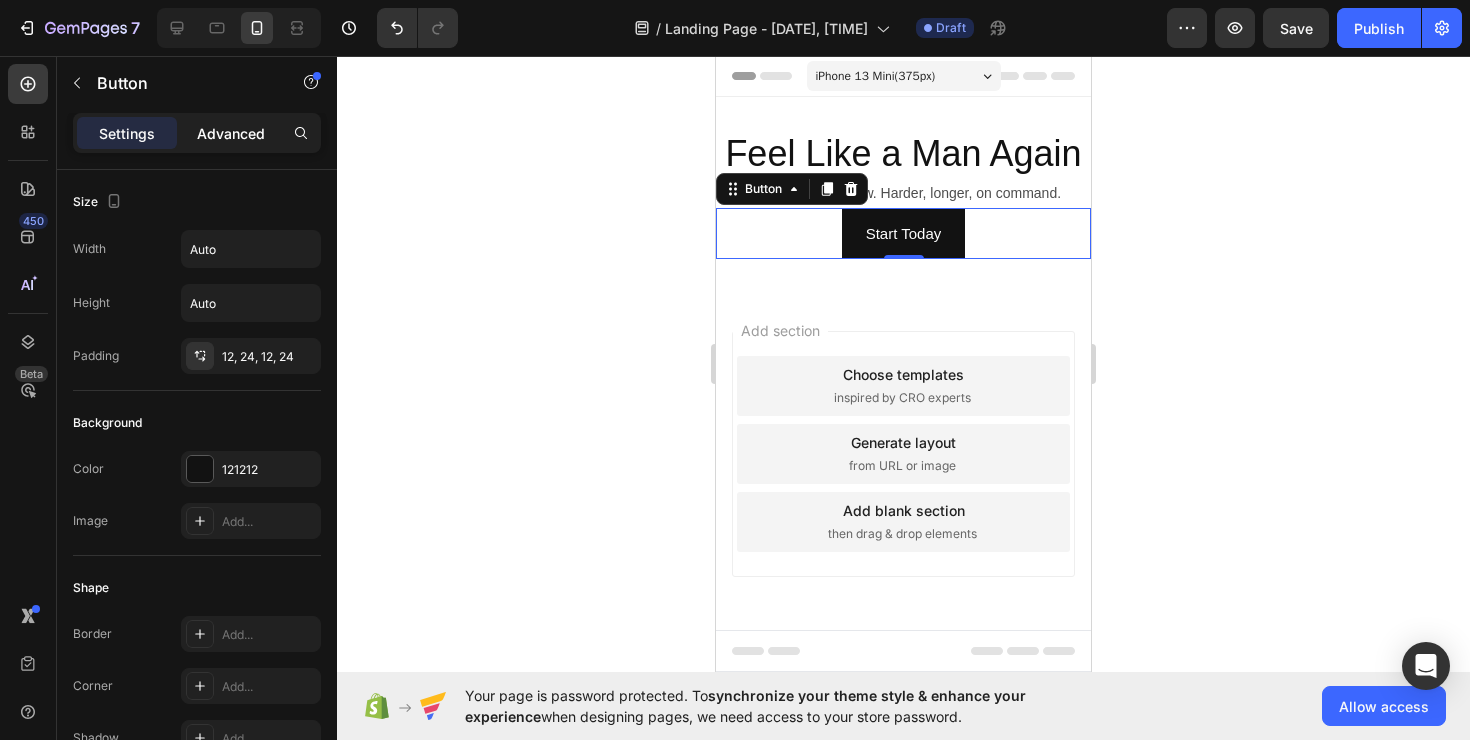 click on "Advanced" at bounding box center (231, 133) 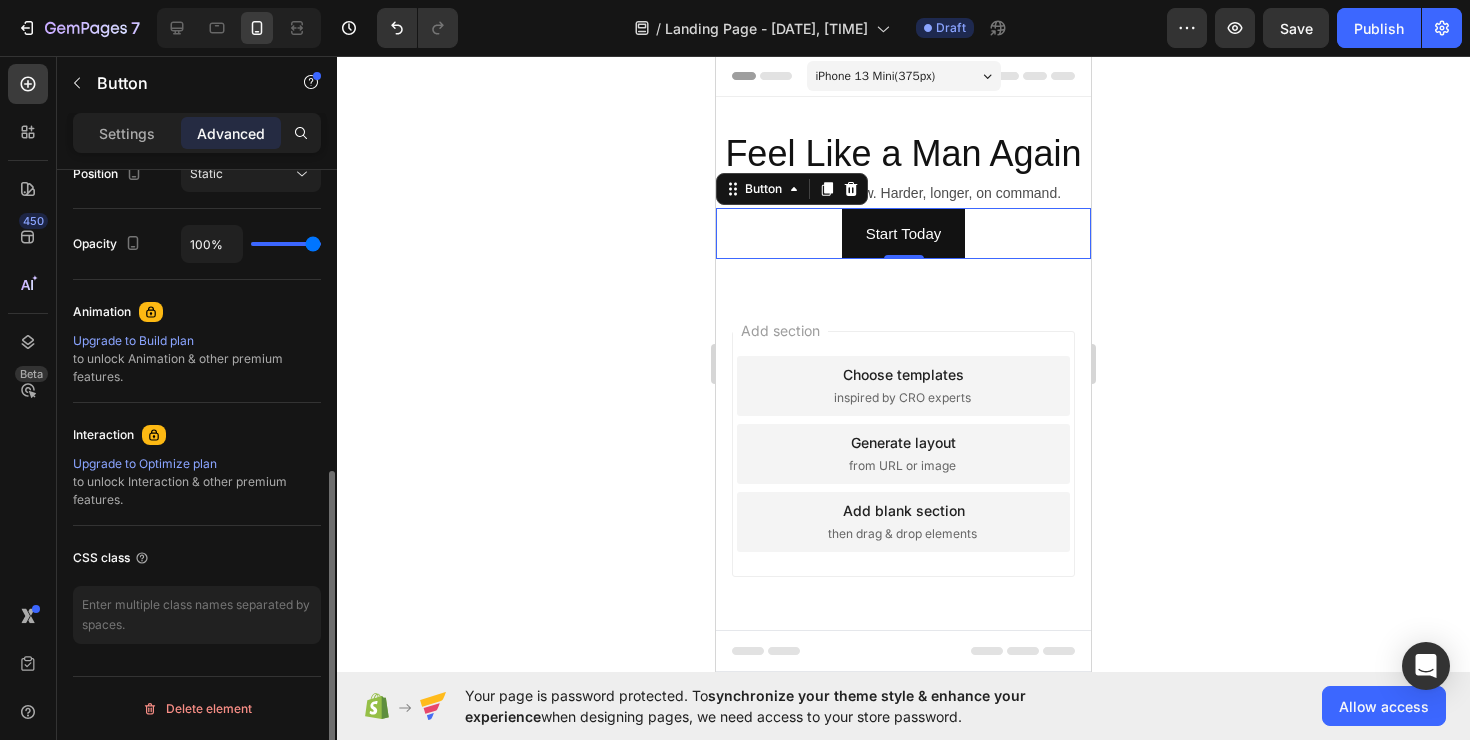 scroll, scrollTop: 0, scrollLeft: 0, axis: both 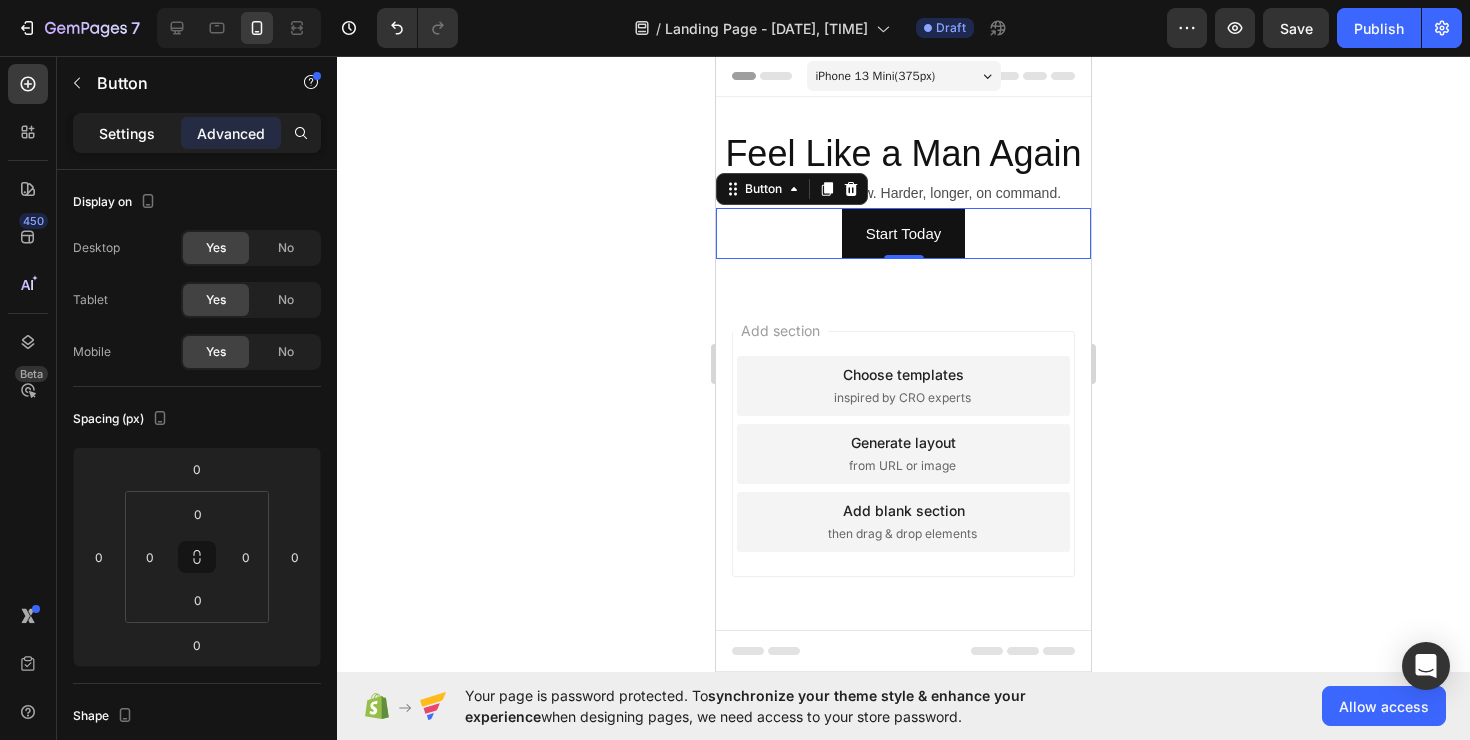 click on "Settings" at bounding box center (127, 133) 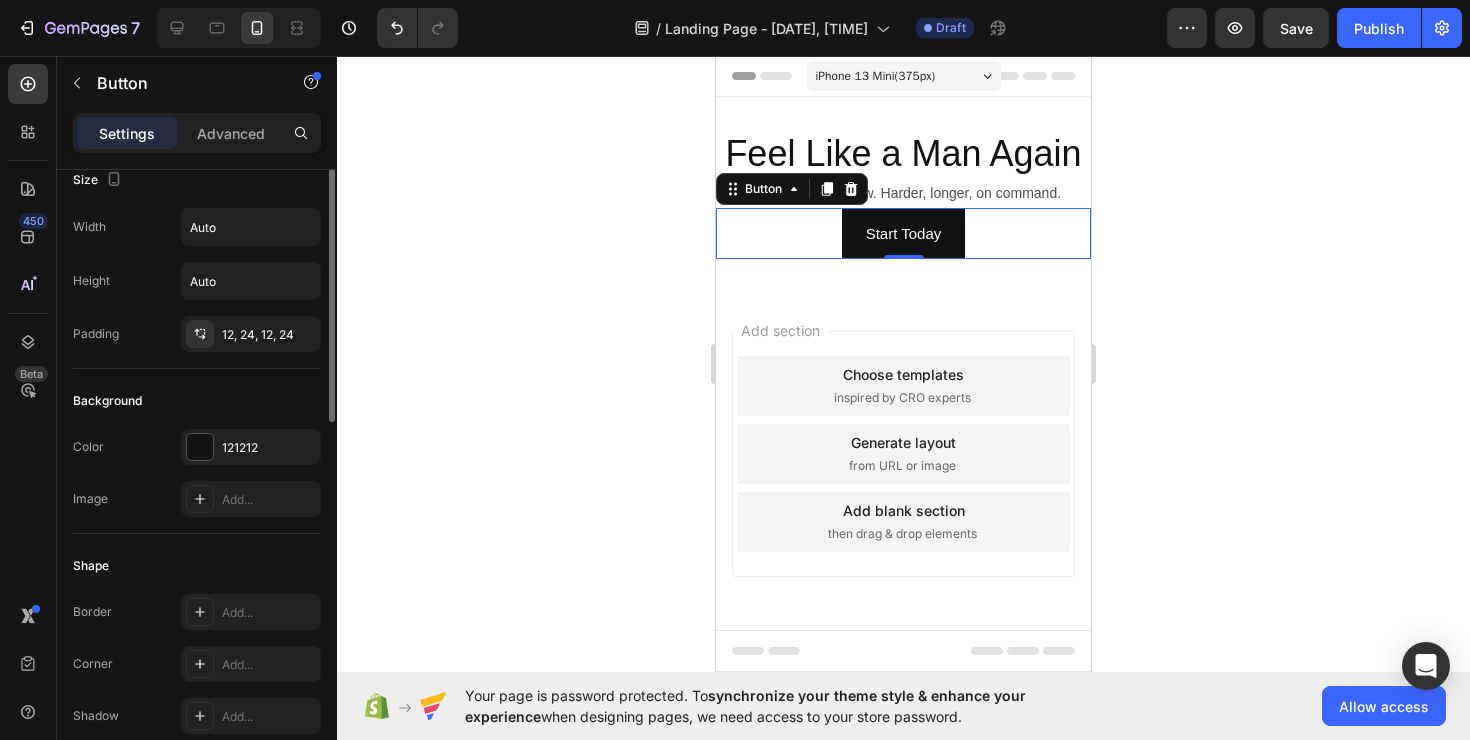 scroll, scrollTop: 0, scrollLeft: 0, axis: both 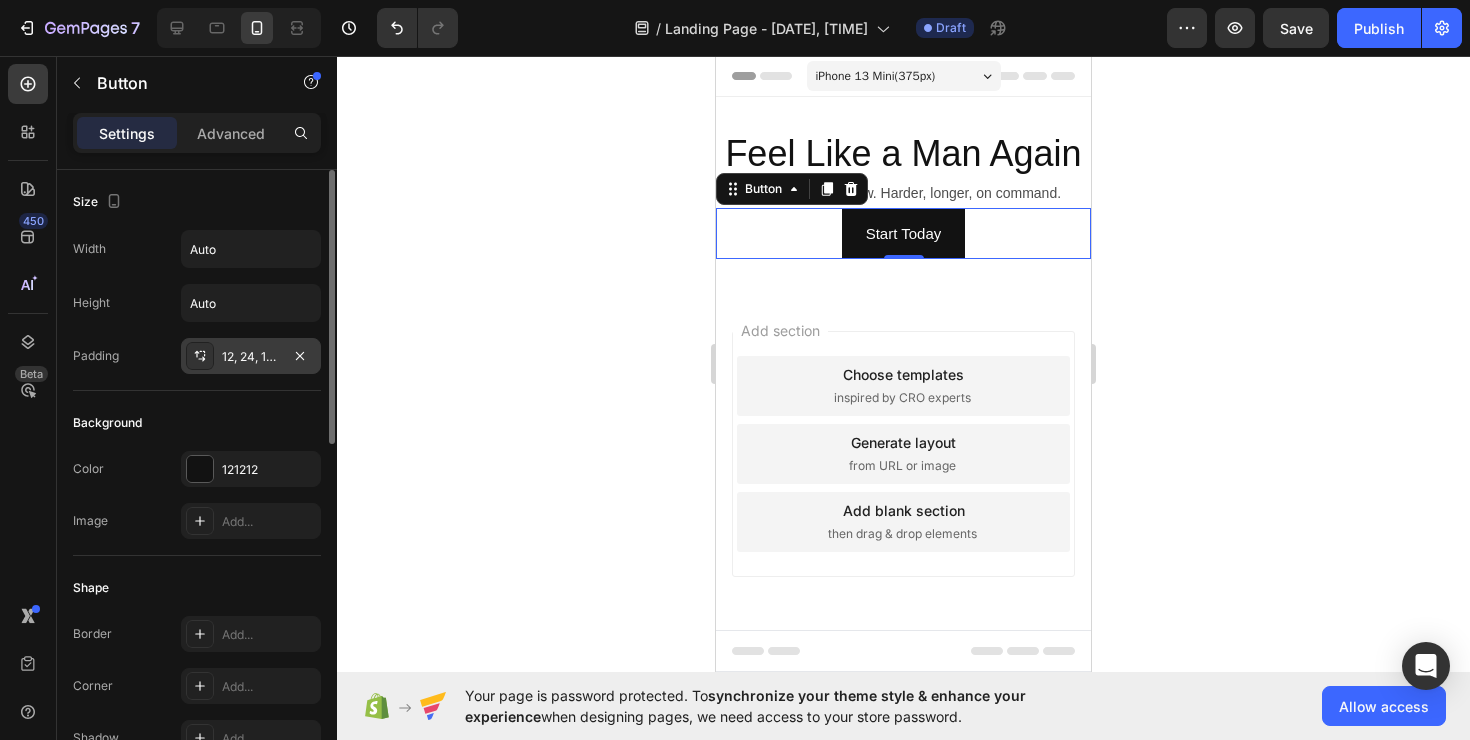 click on "12, 24, 12, 24" at bounding box center [251, 357] 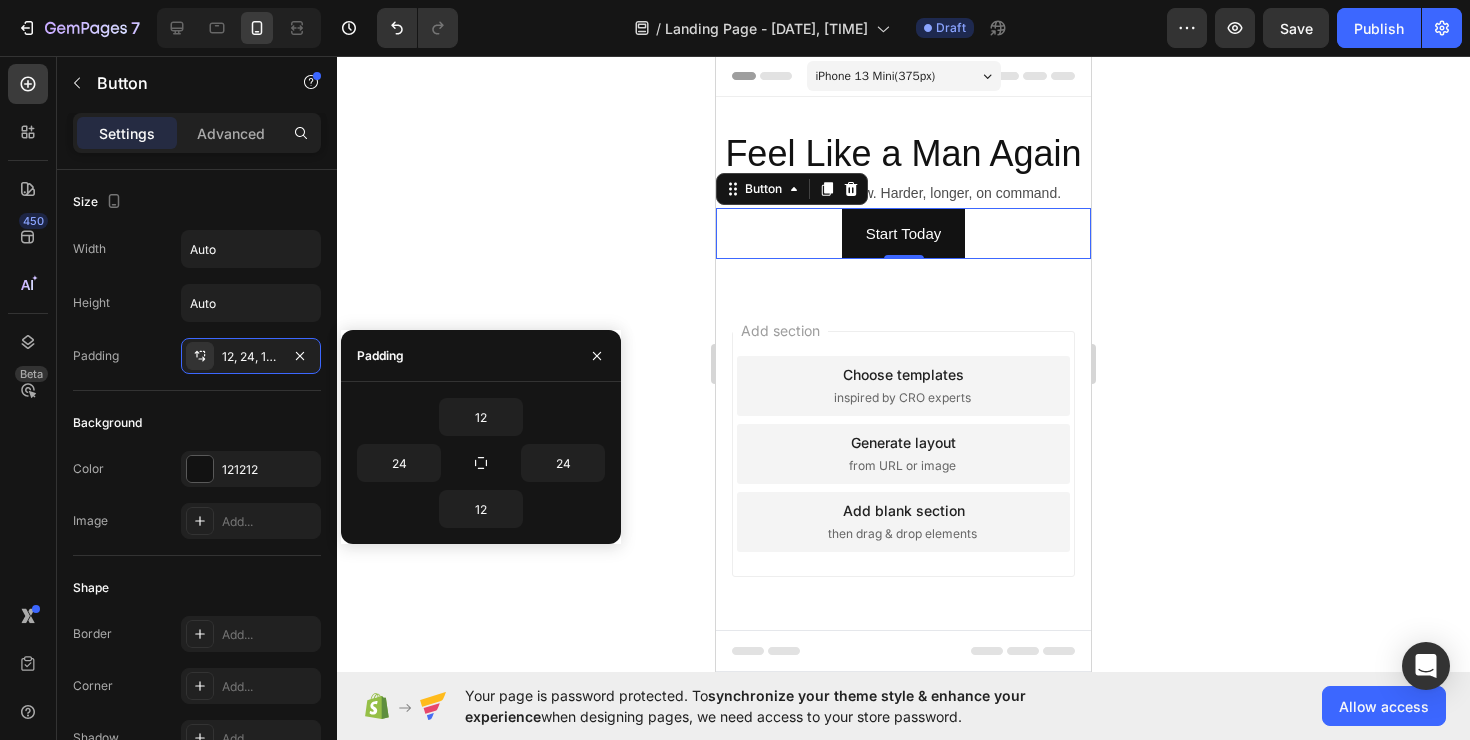 click 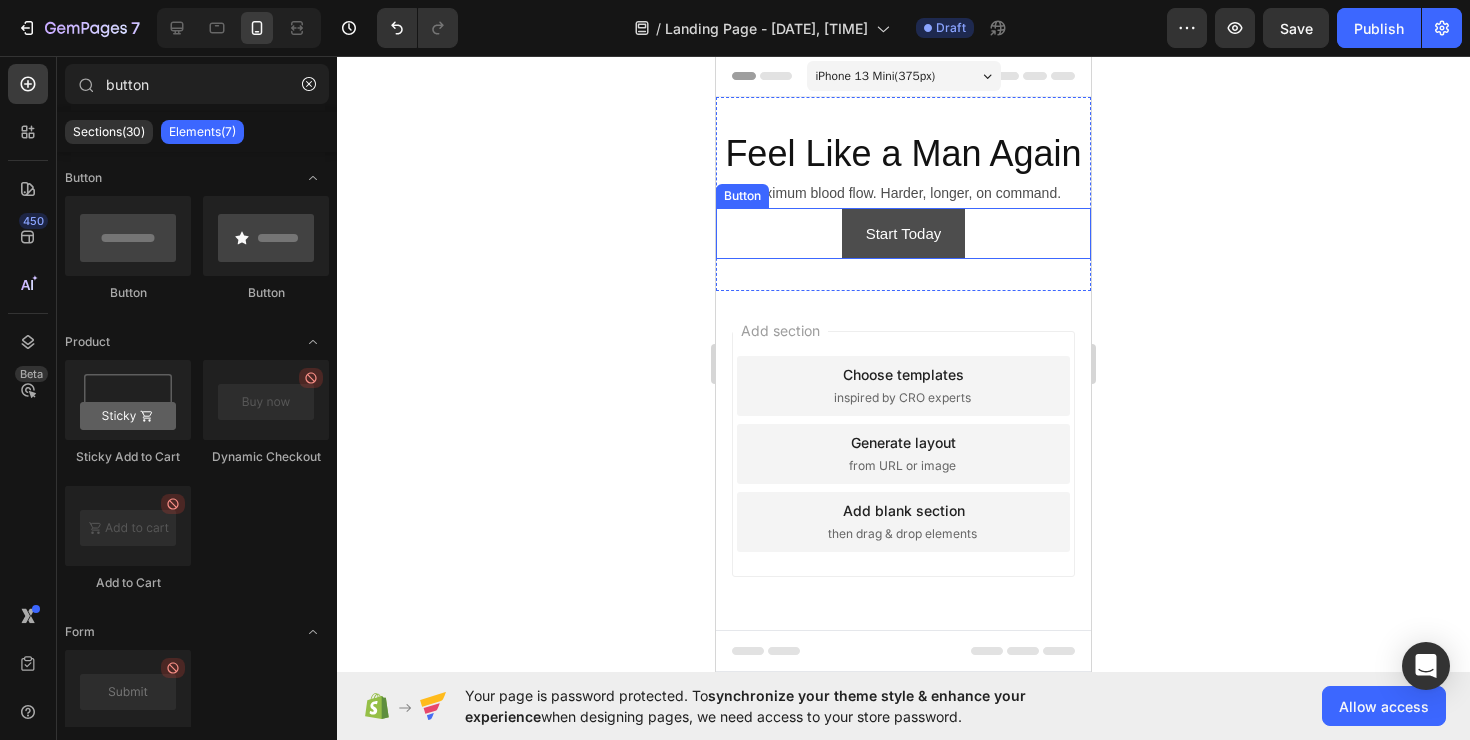 click on "Start Today" at bounding box center [904, 233] 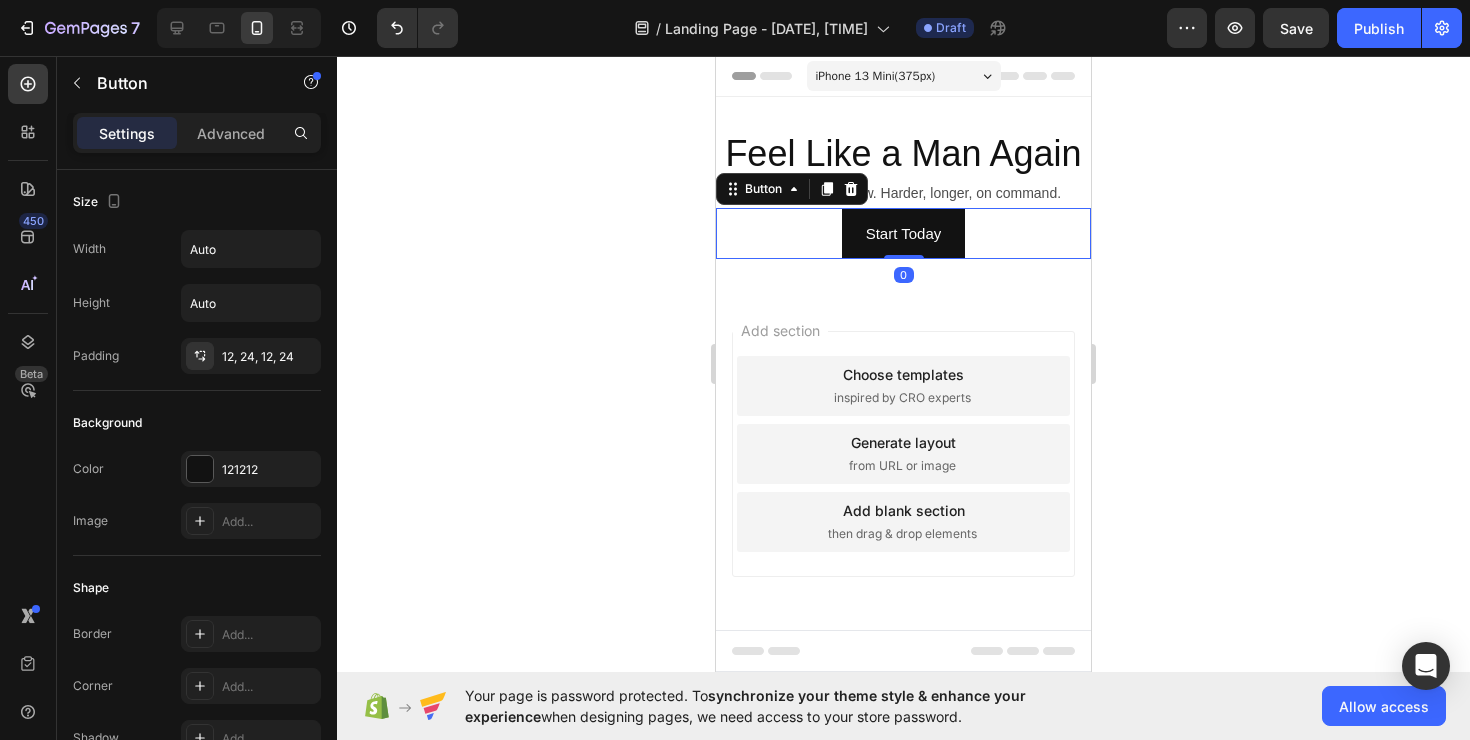 click on "Start Today Button   0" at bounding box center (903, 233) 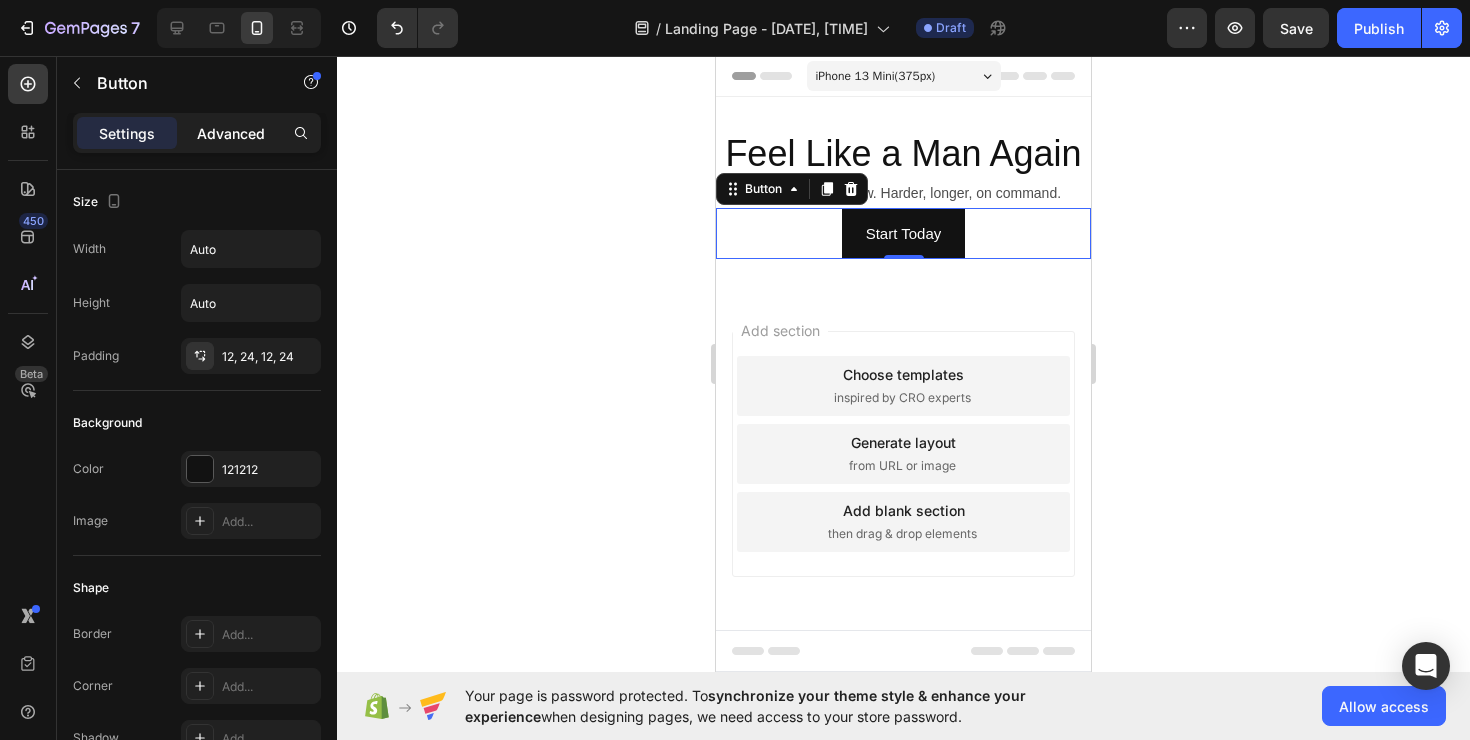 click on "Advanced" 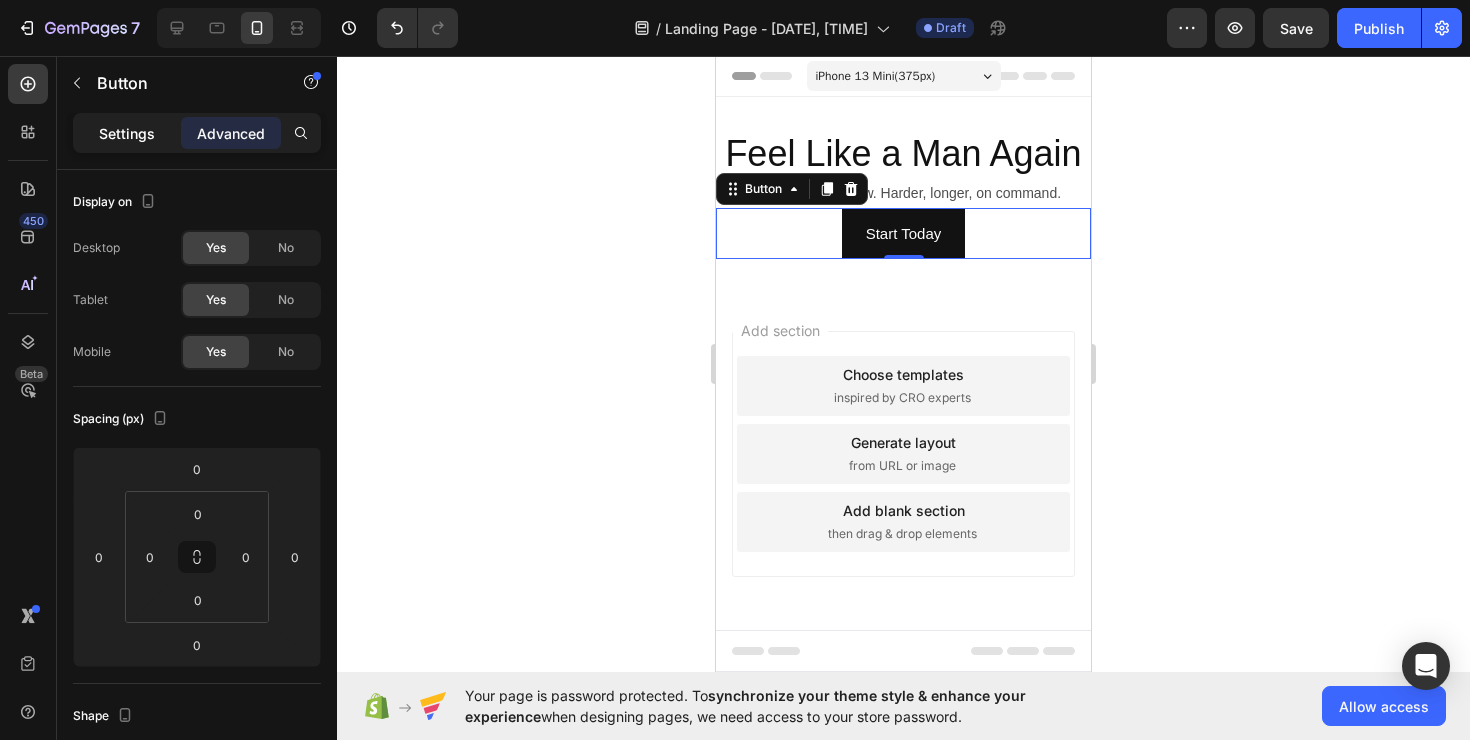 click on "Settings" at bounding box center (127, 133) 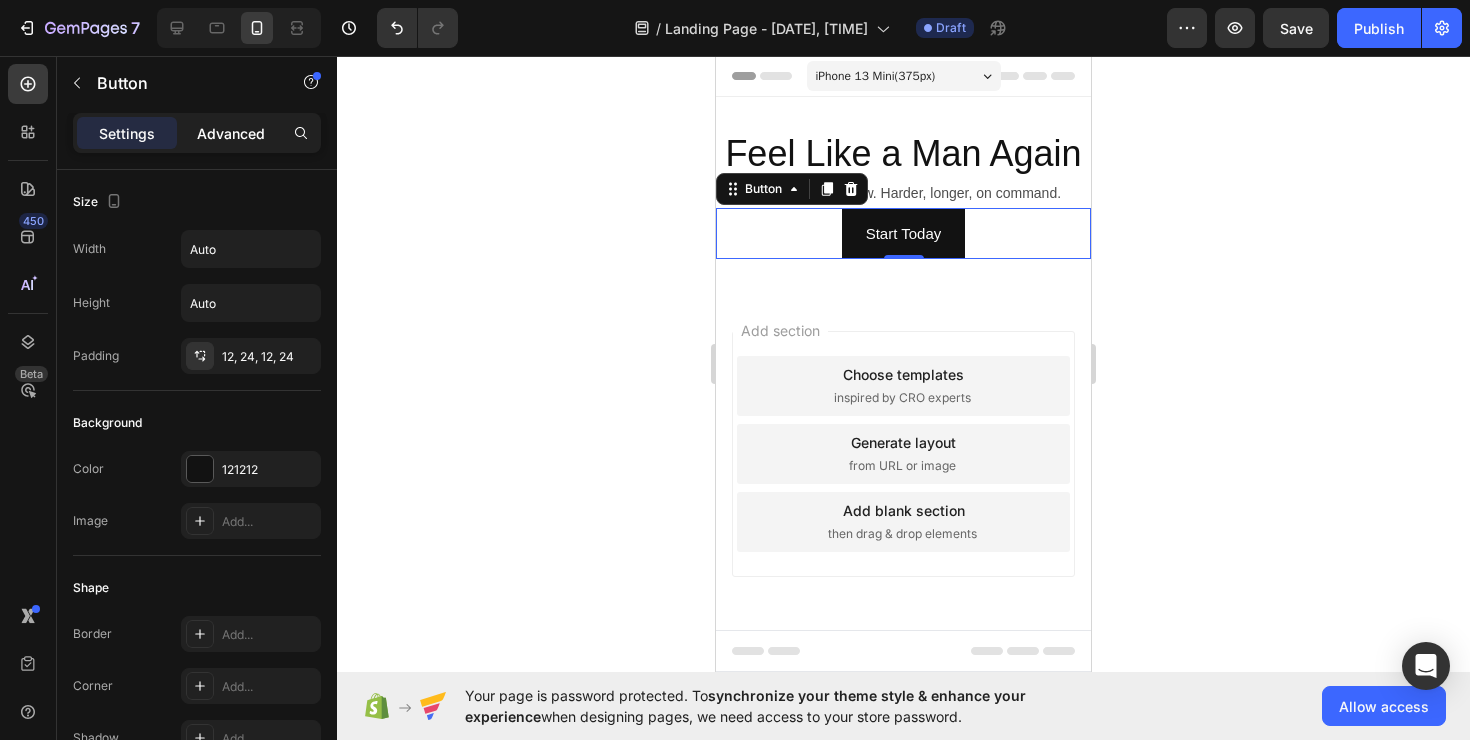 click on "Advanced" 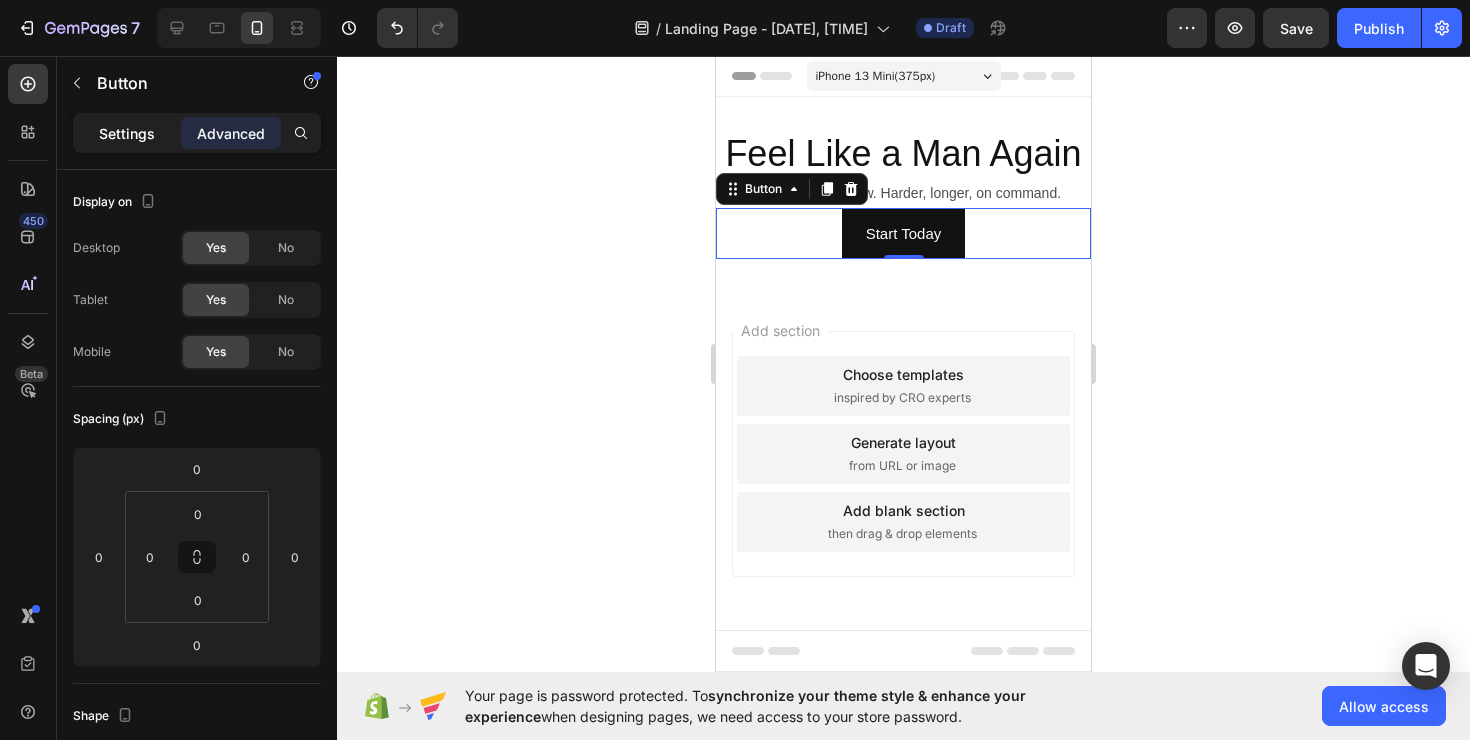 click on "Settings" at bounding box center (127, 133) 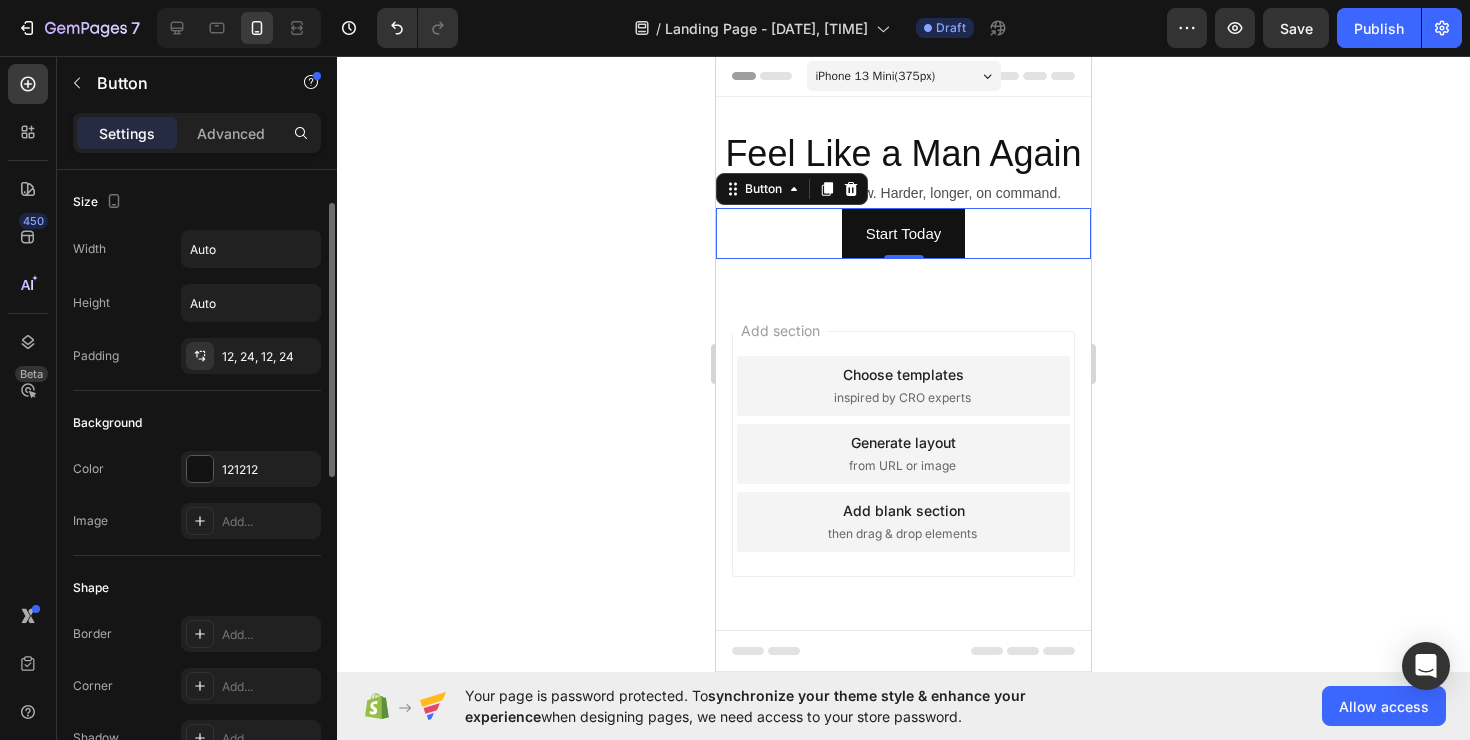 scroll, scrollTop: 108, scrollLeft: 0, axis: vertical 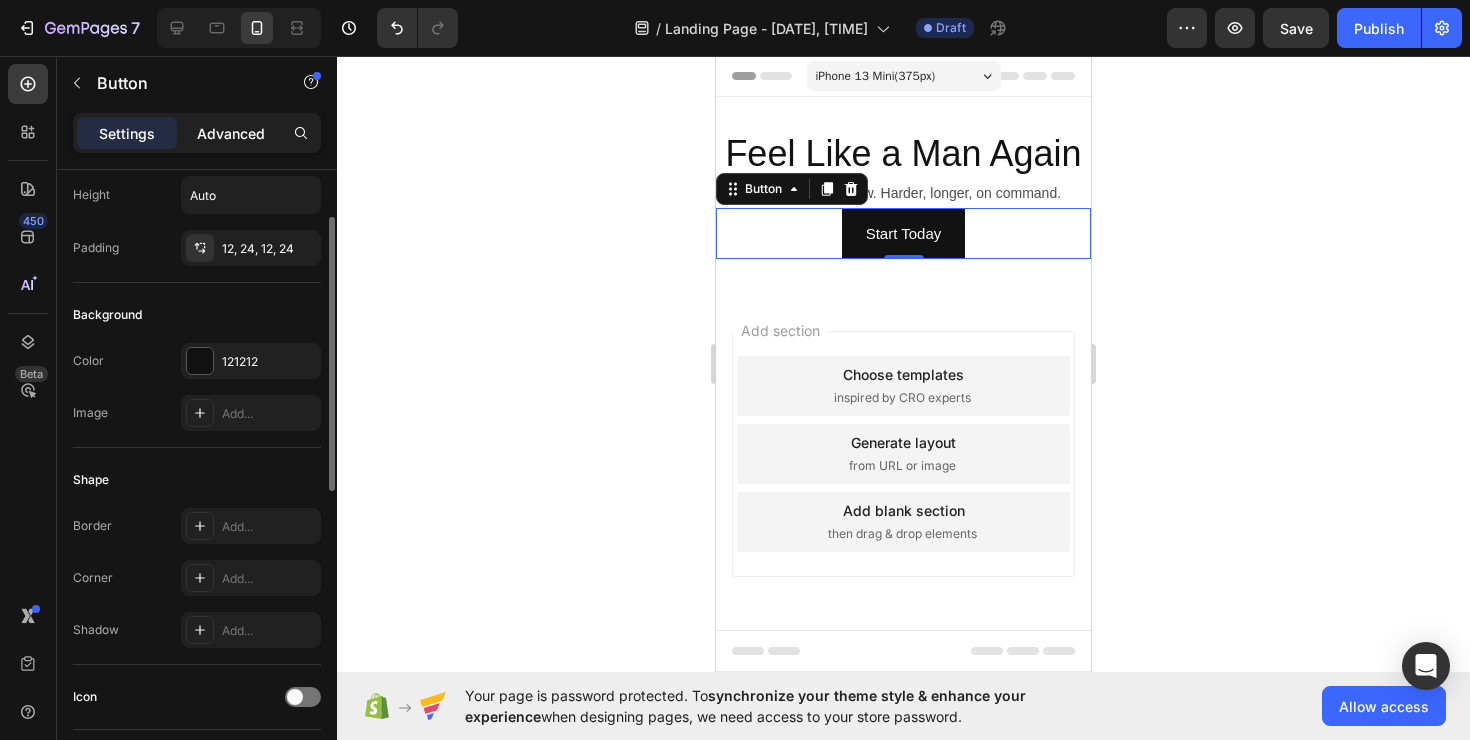 click on "Advanced" at bounding box center [231, 133] 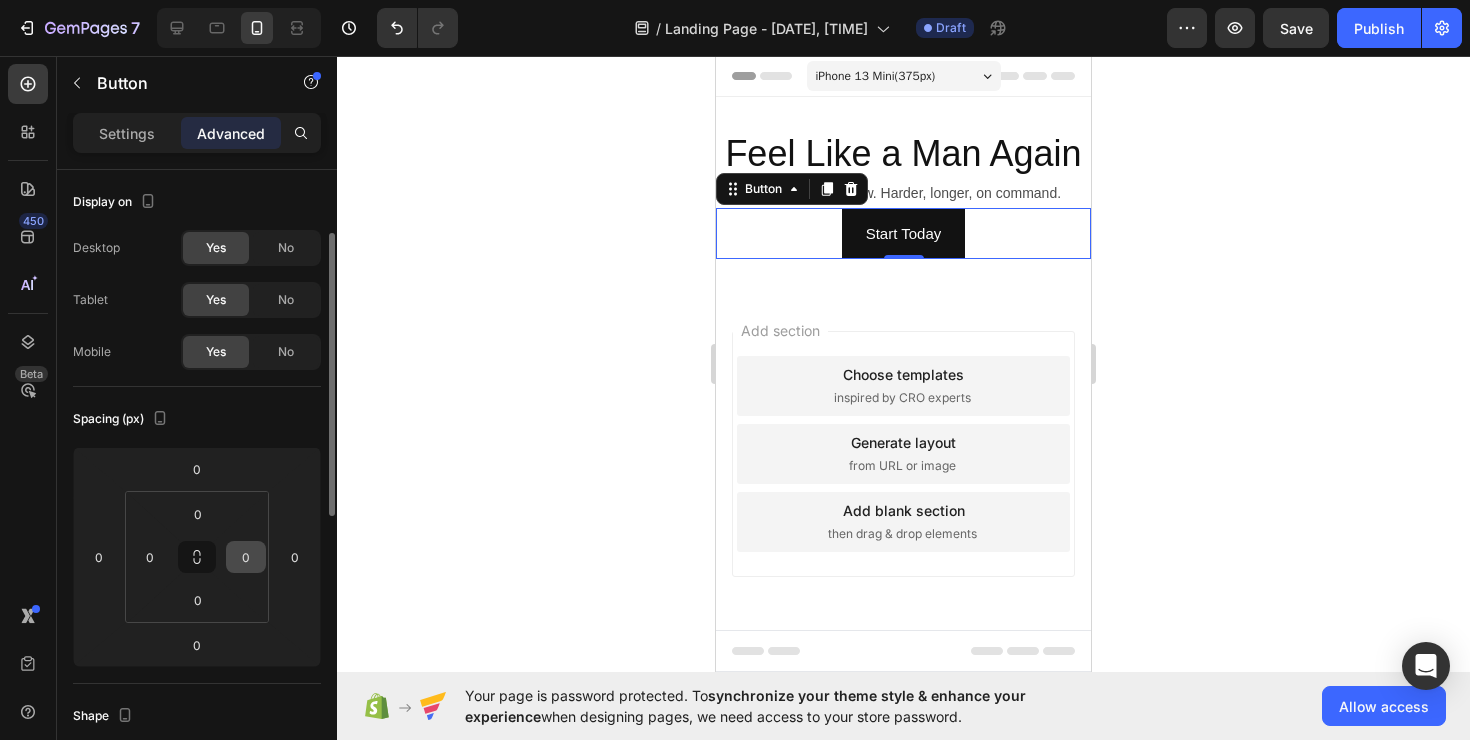 scroll, scrollTop: 426, scrollLeft: 0, axis: vertical 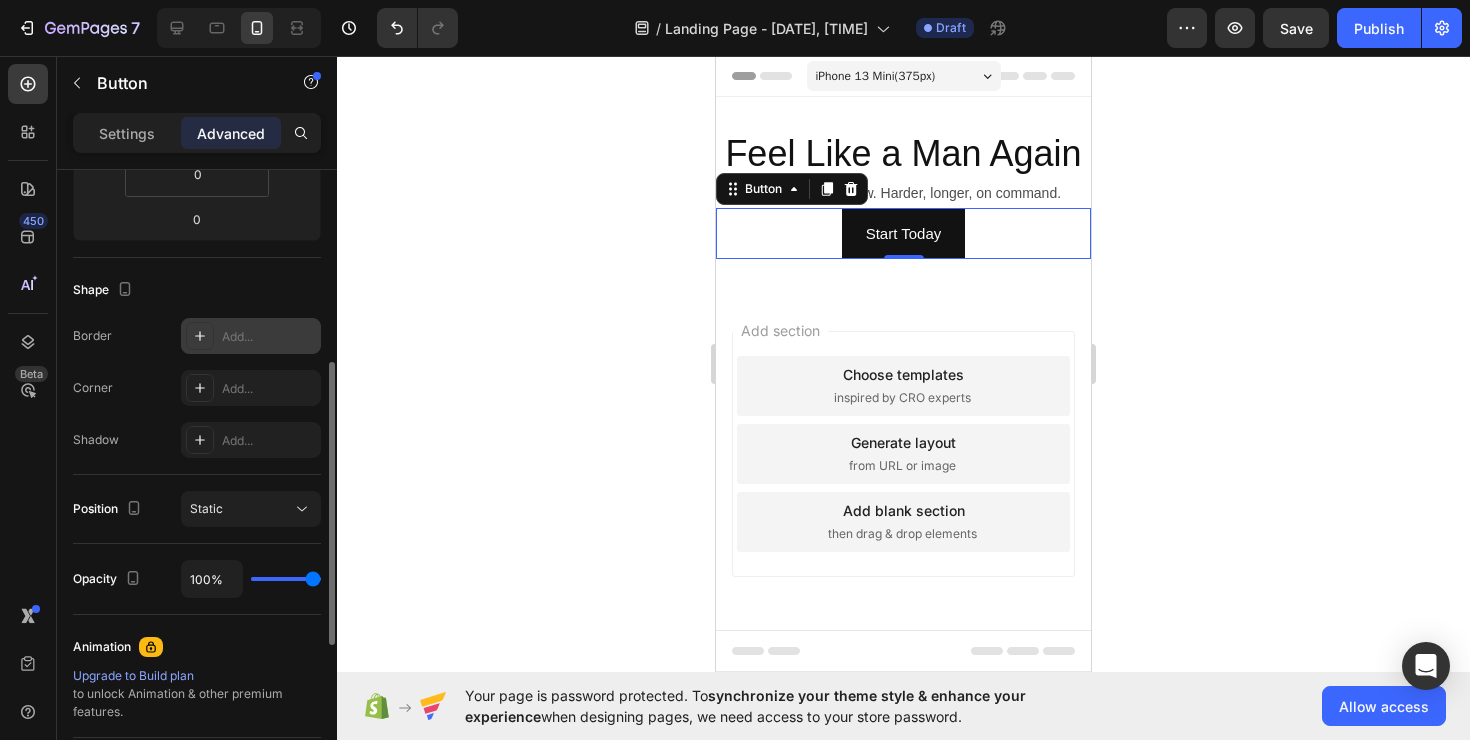 click 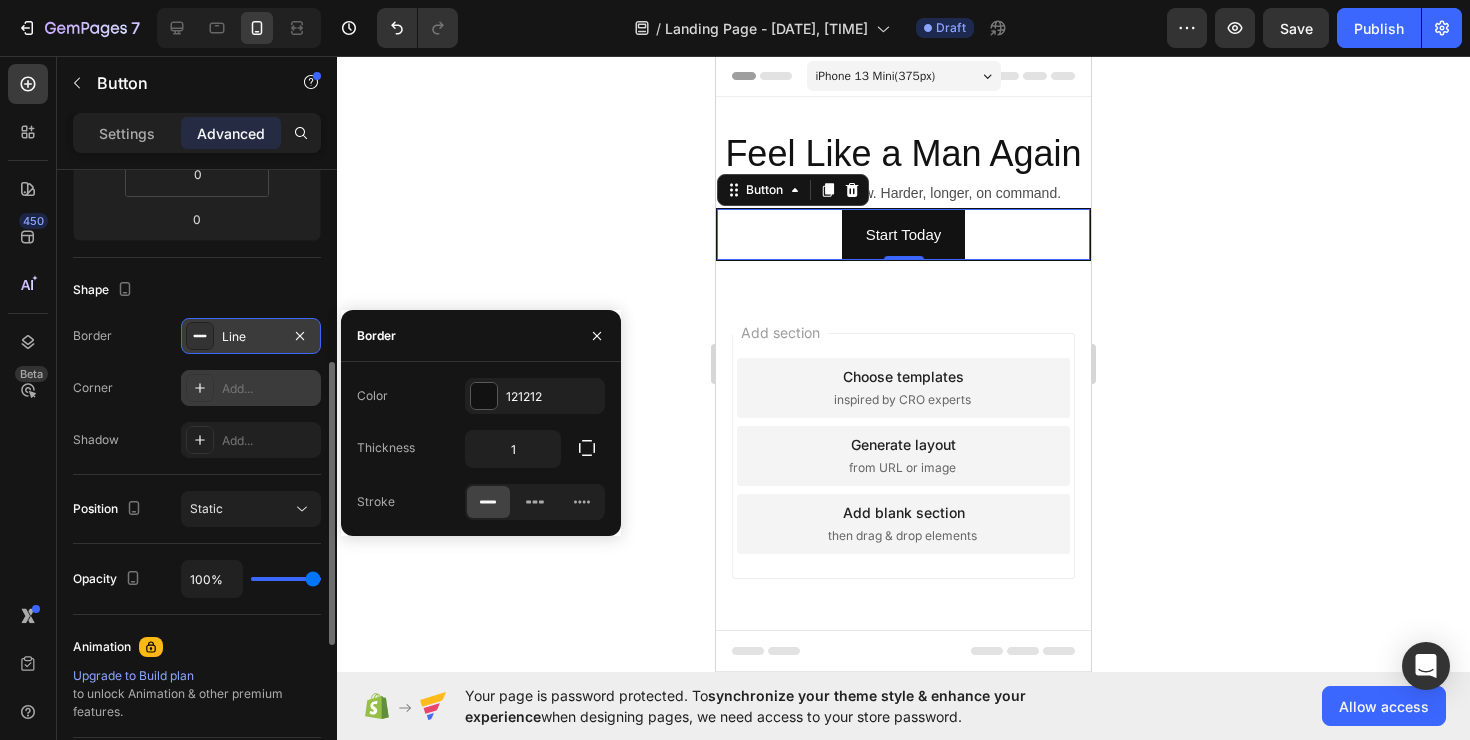 click 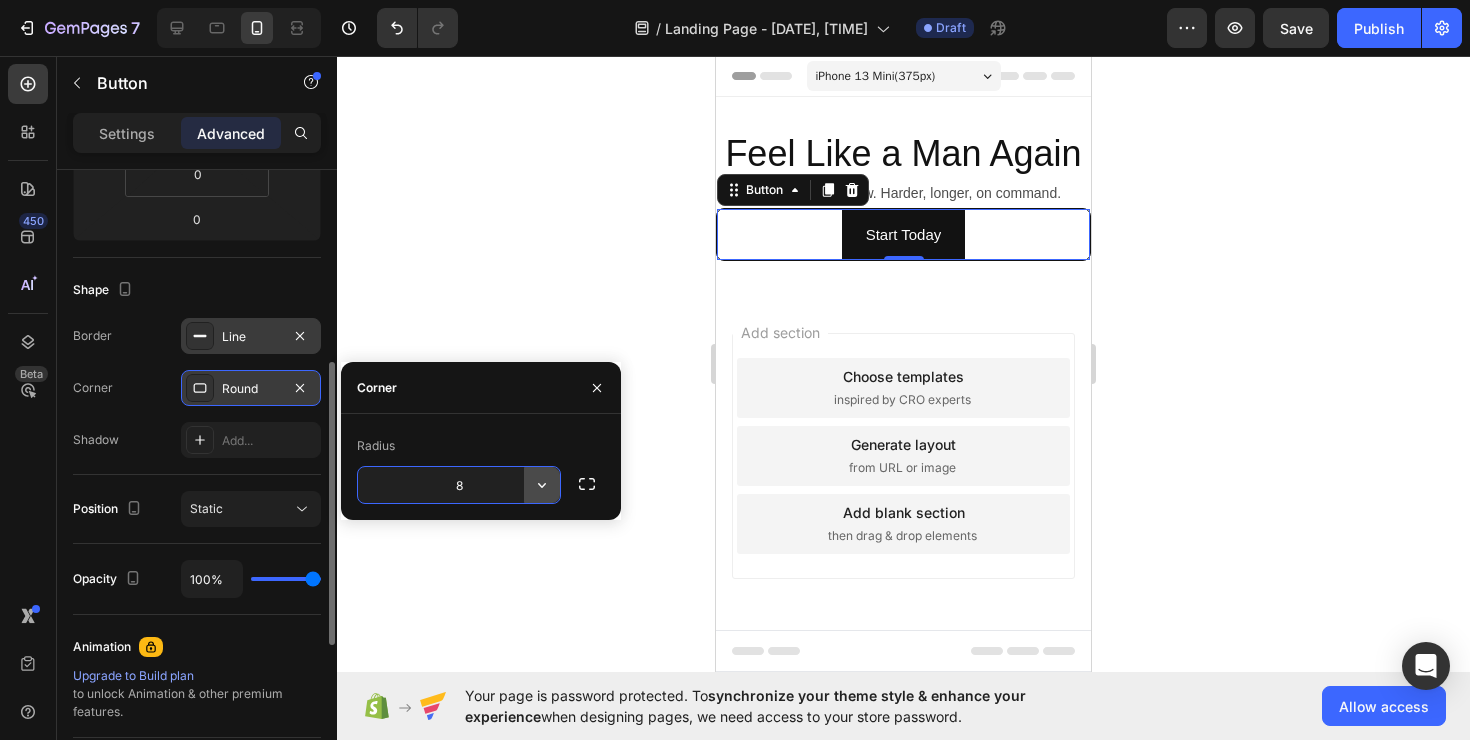 click 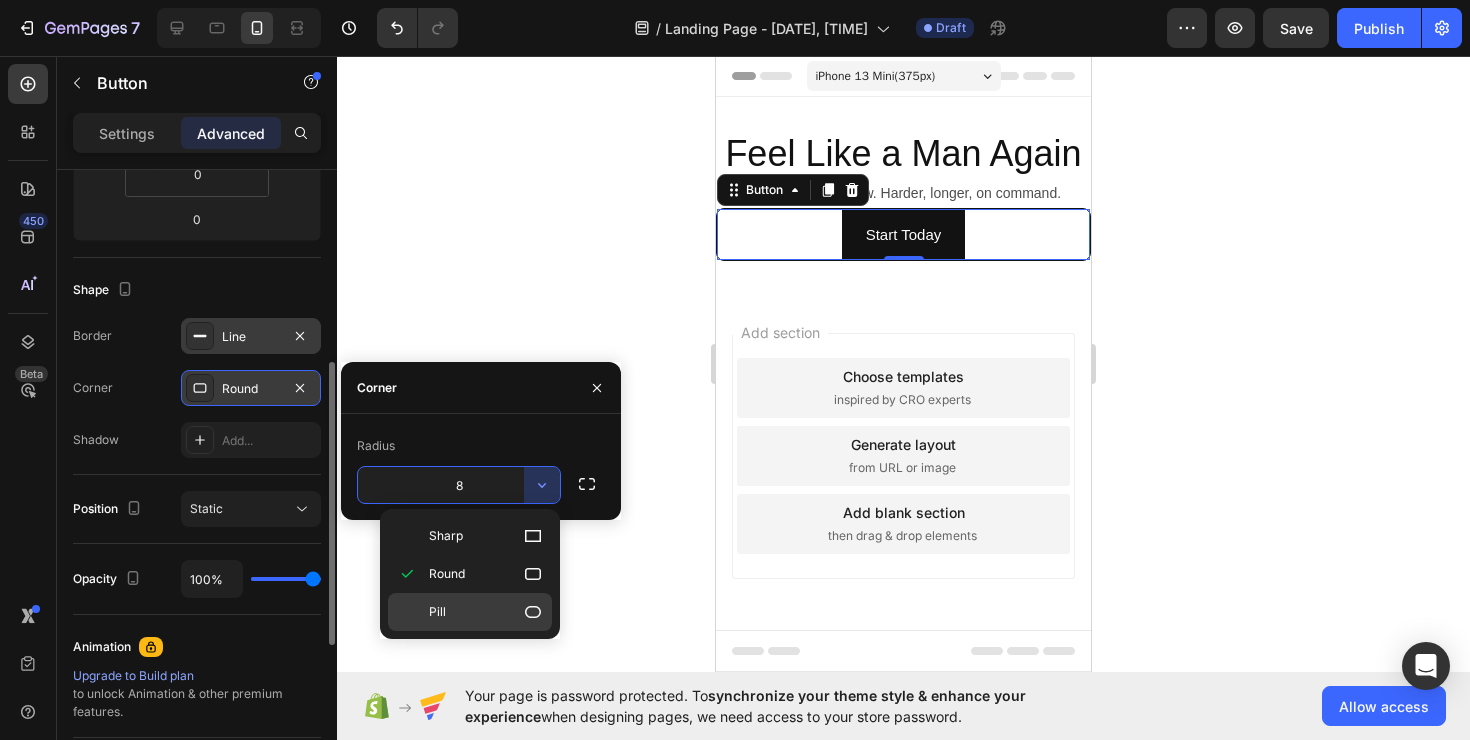 click 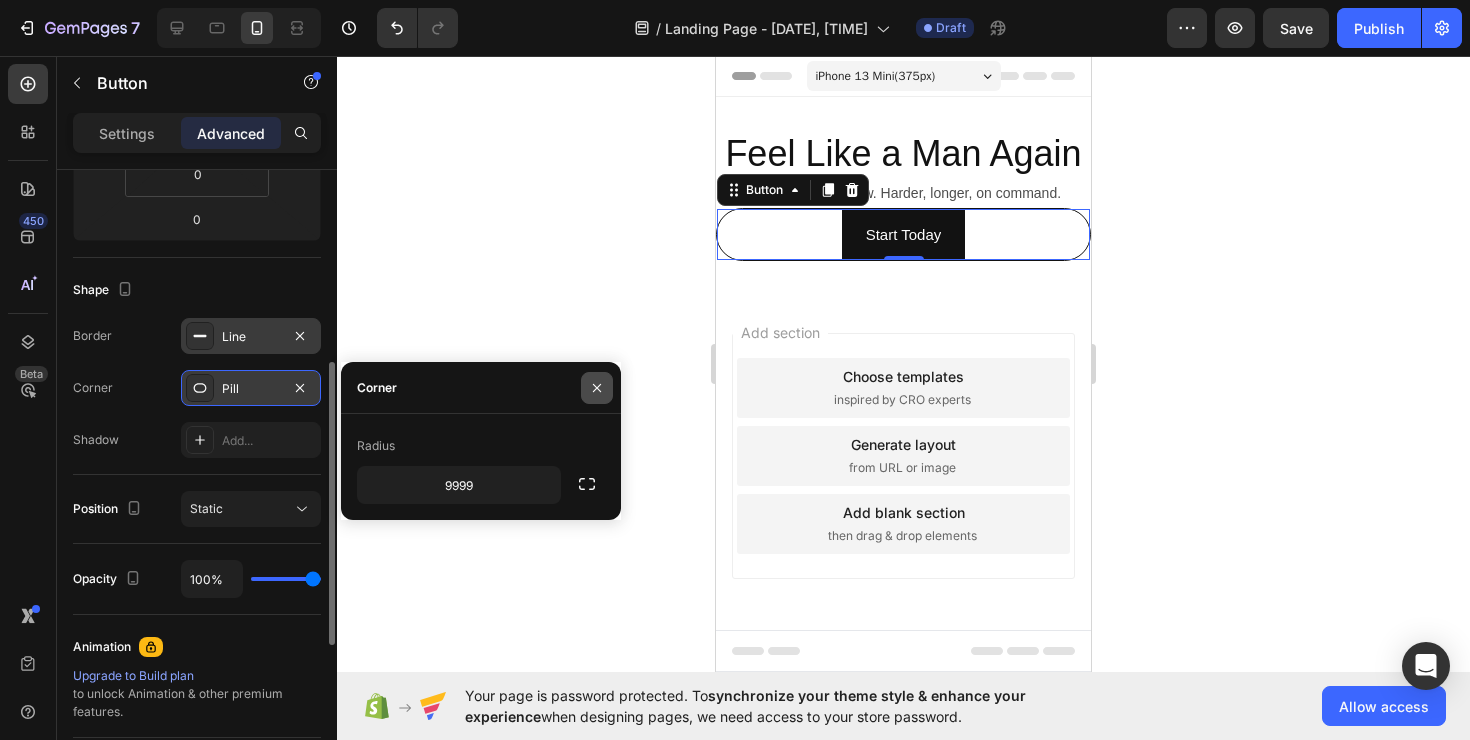 click 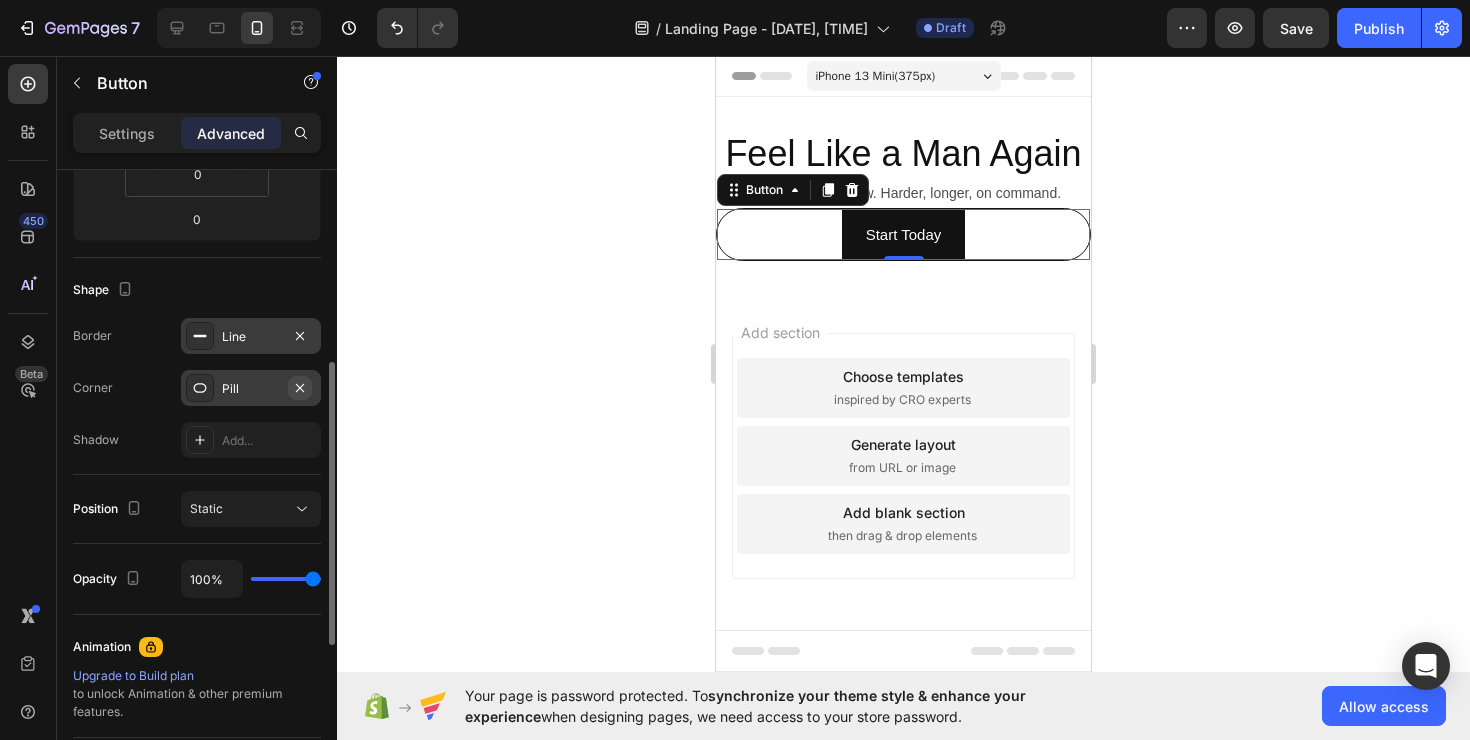 click 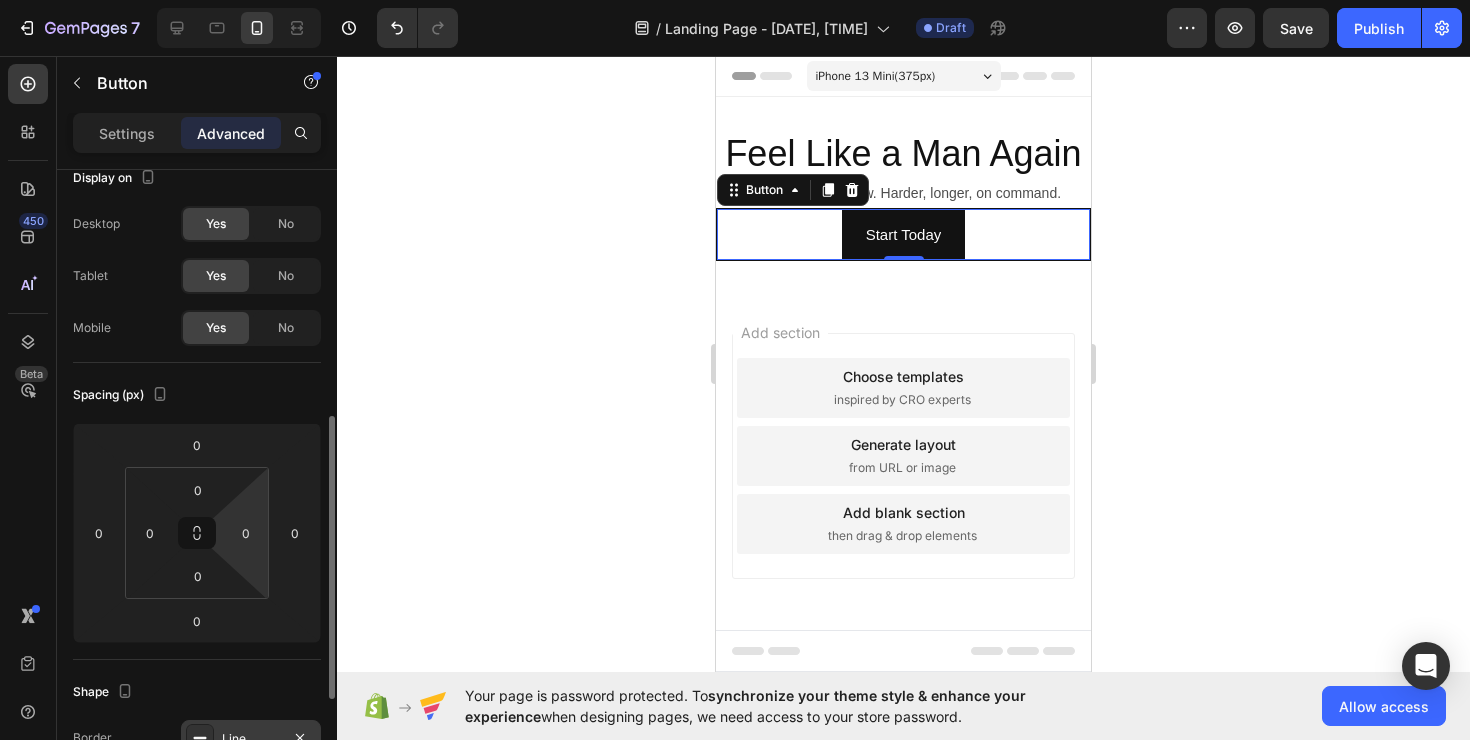 scroll, scrollTop: 0, scrollLeft: 0, axis: both 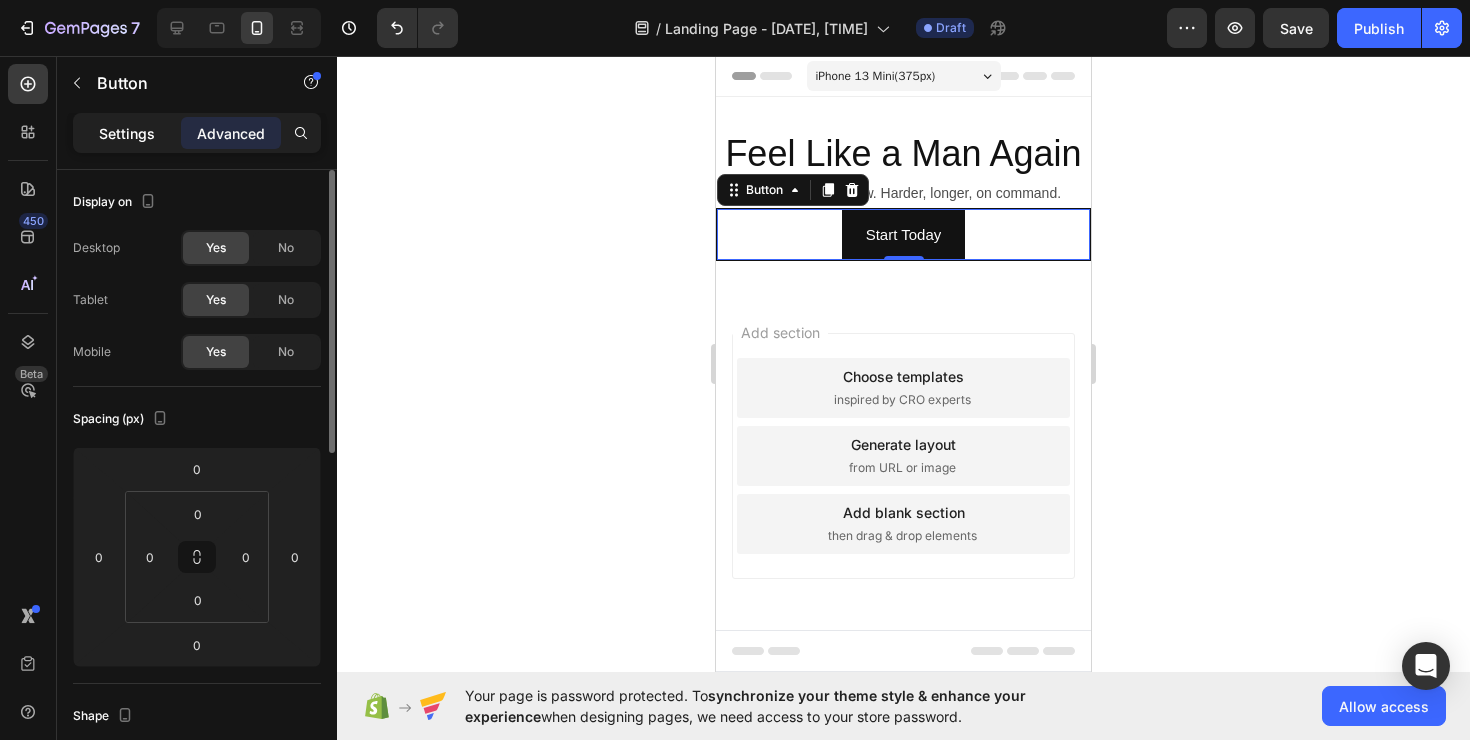 click on "Settings" at bounding box center [127, 133] 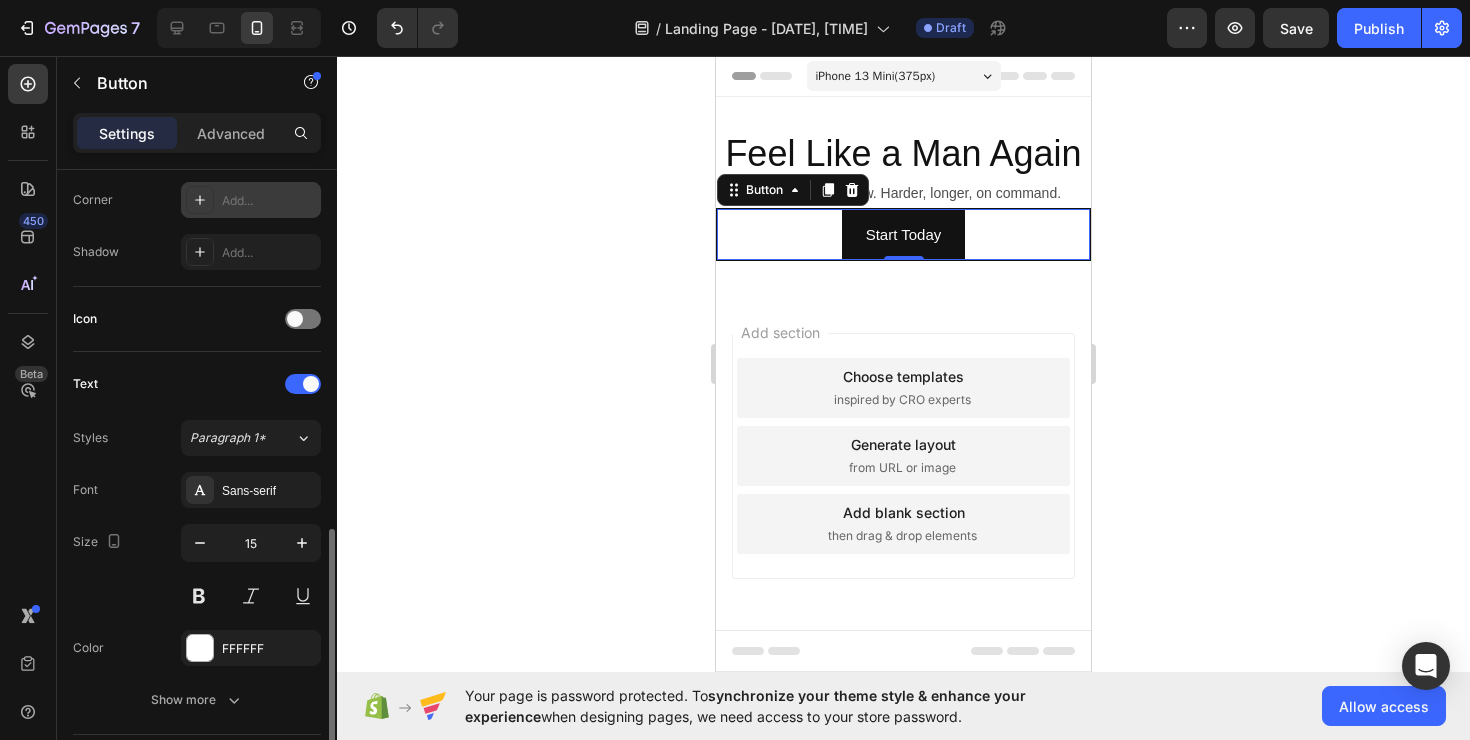 scroll, scrollTop: 692, scrollLeft: 0, axis: vertical 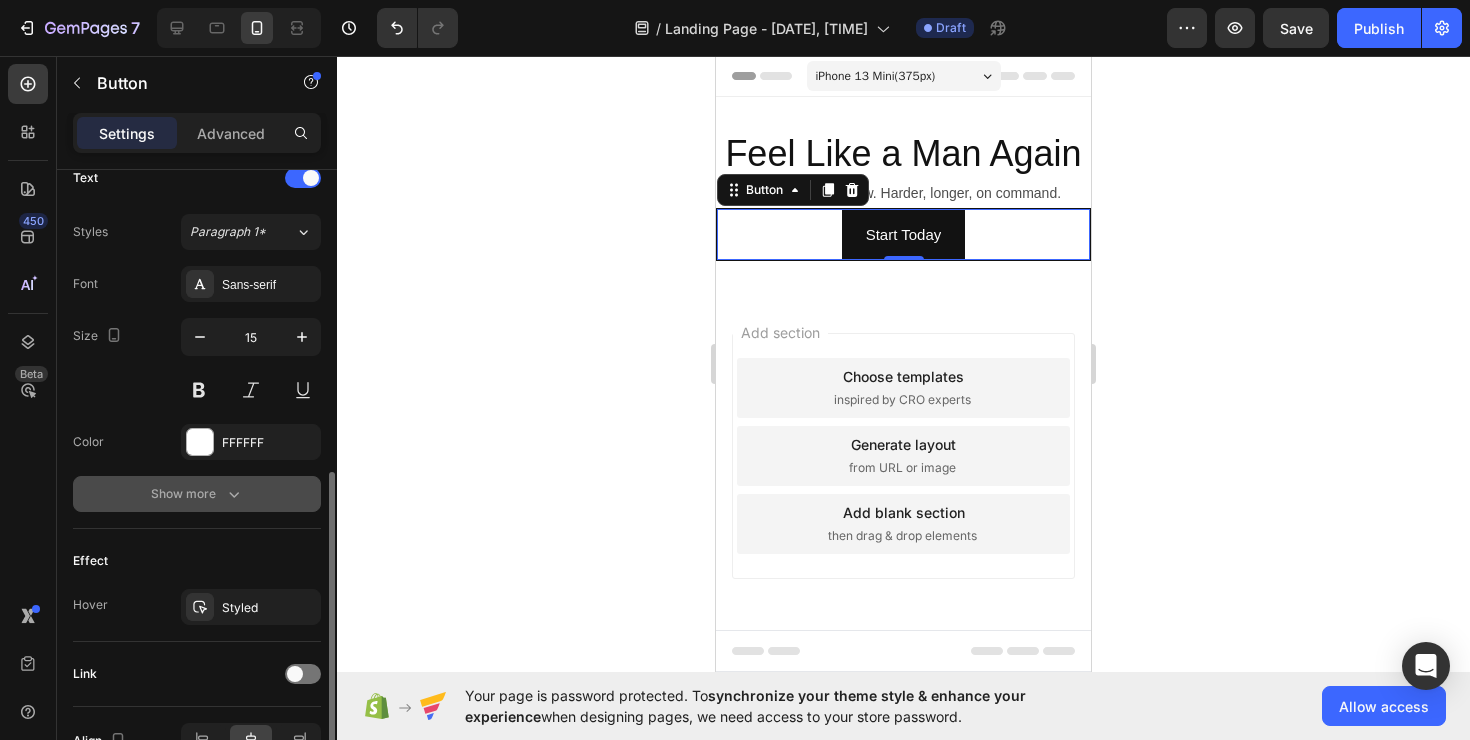 click on "Show more" at bounding box center (197, 494) 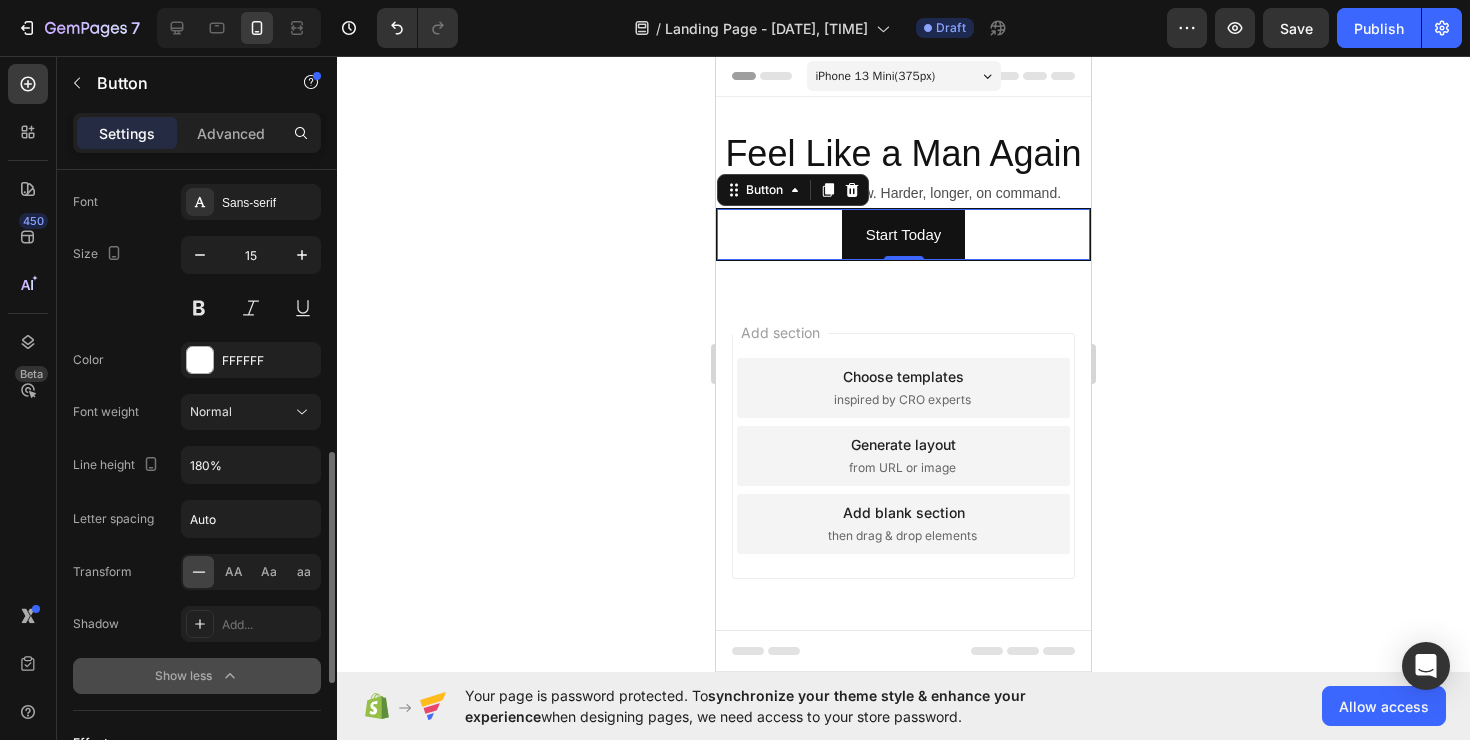 scroll, scrollTop: 776, scrollLeft: 0, axis: vertical 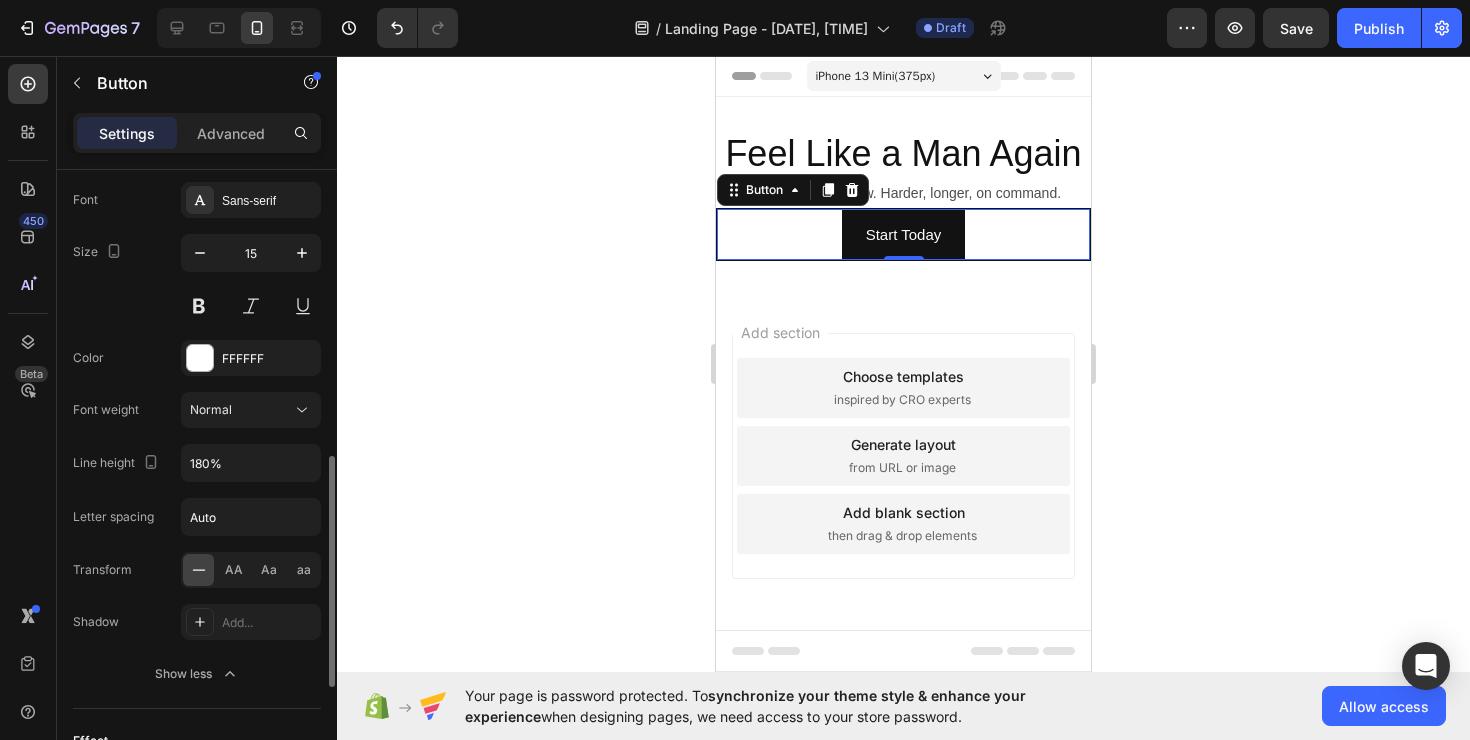 type 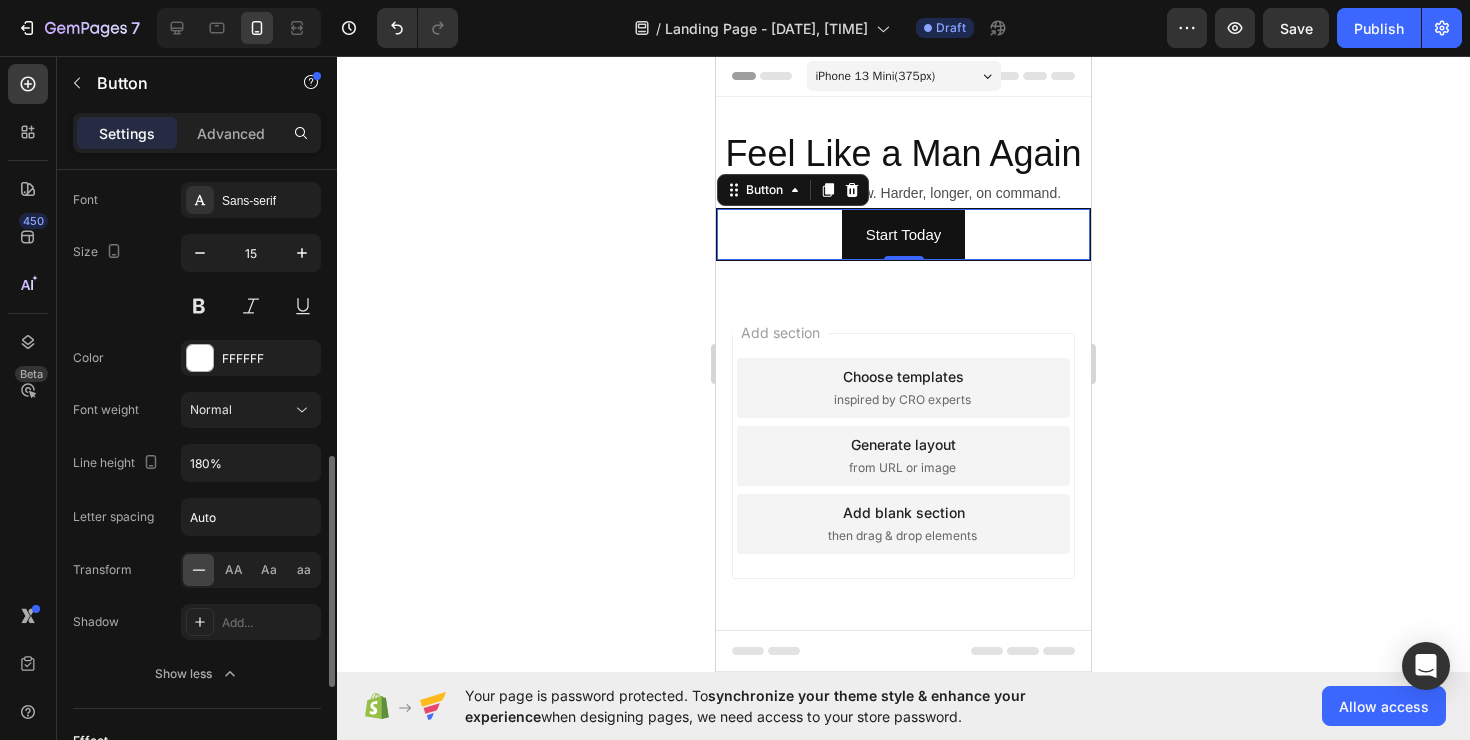 click on "Font Sans-serif" at bounding box center (197, 200) 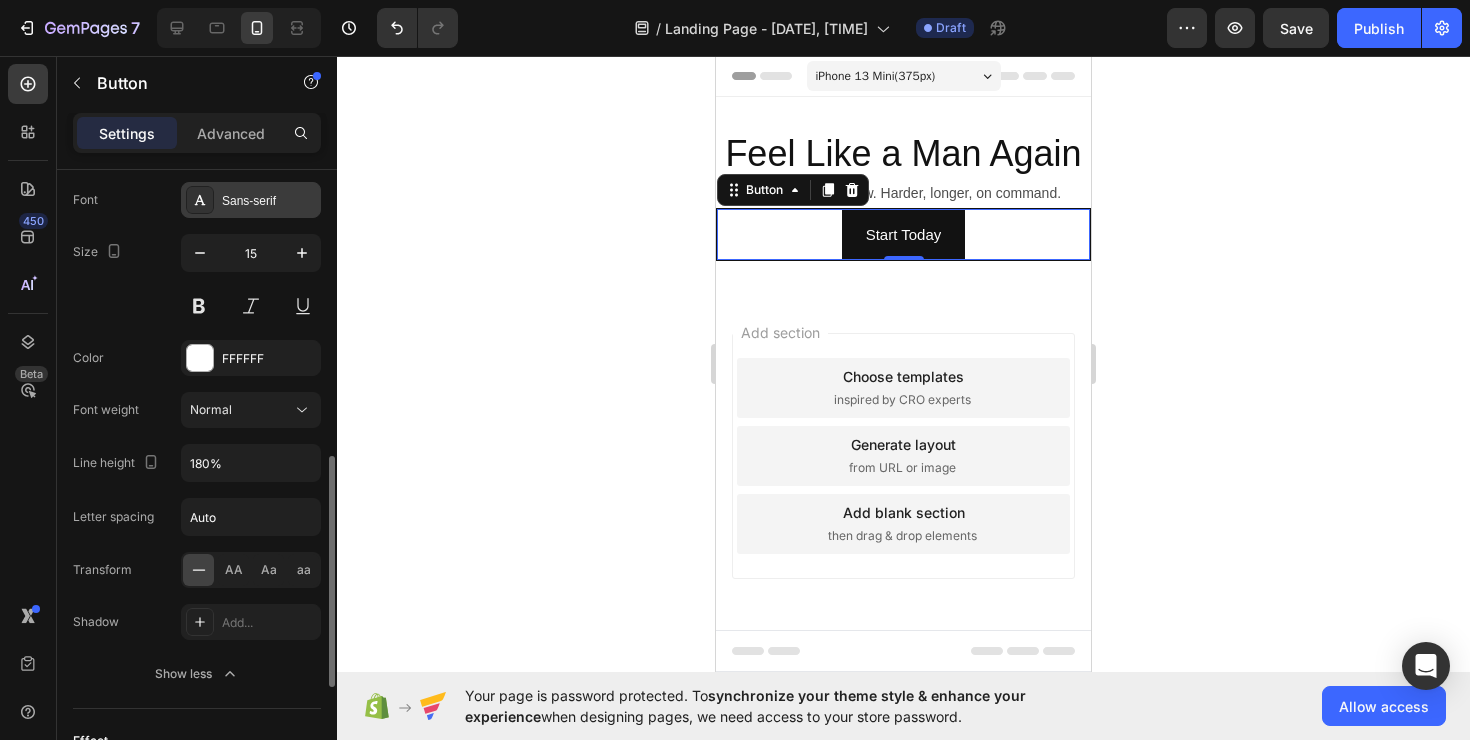 click at bounding box center (200, 200) 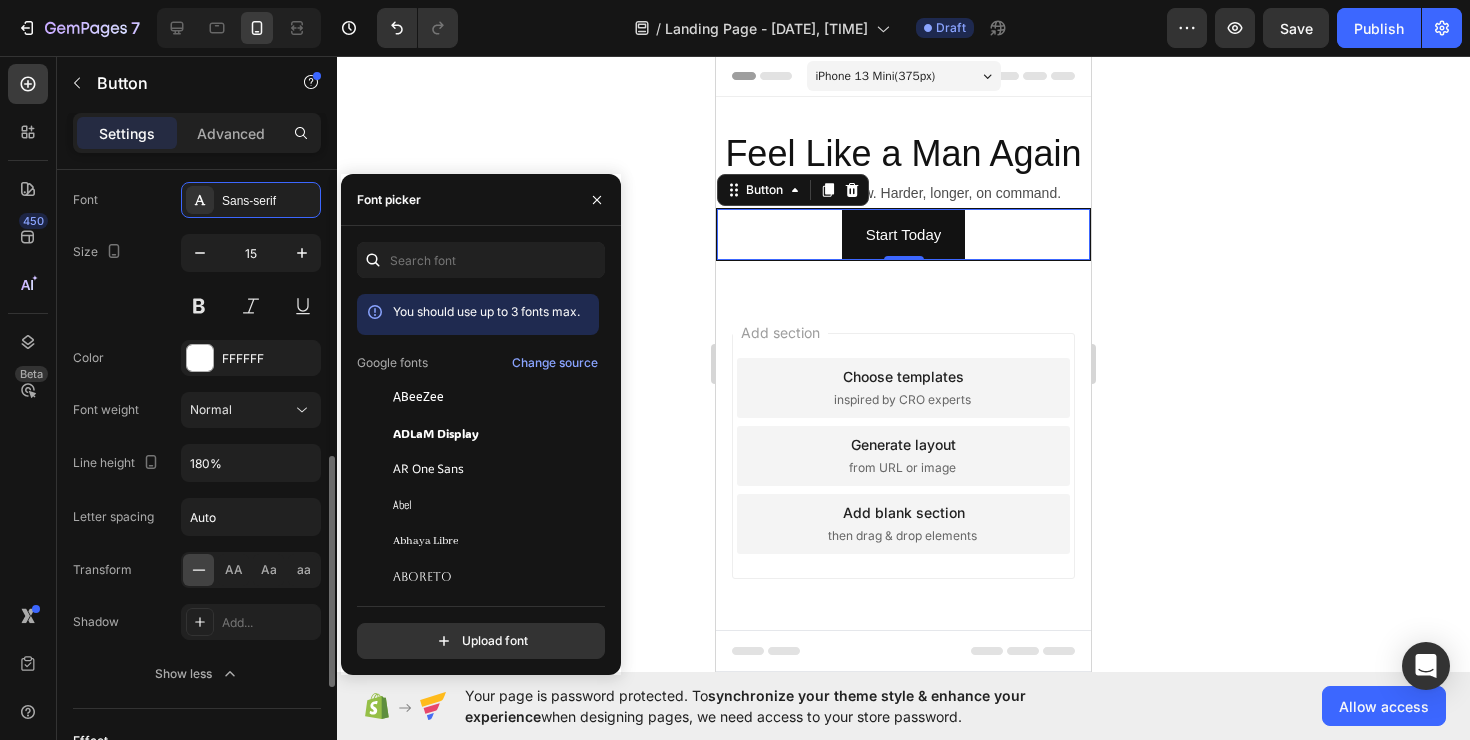 click on "Font Sans-serif" at bounding box center (197, 200) 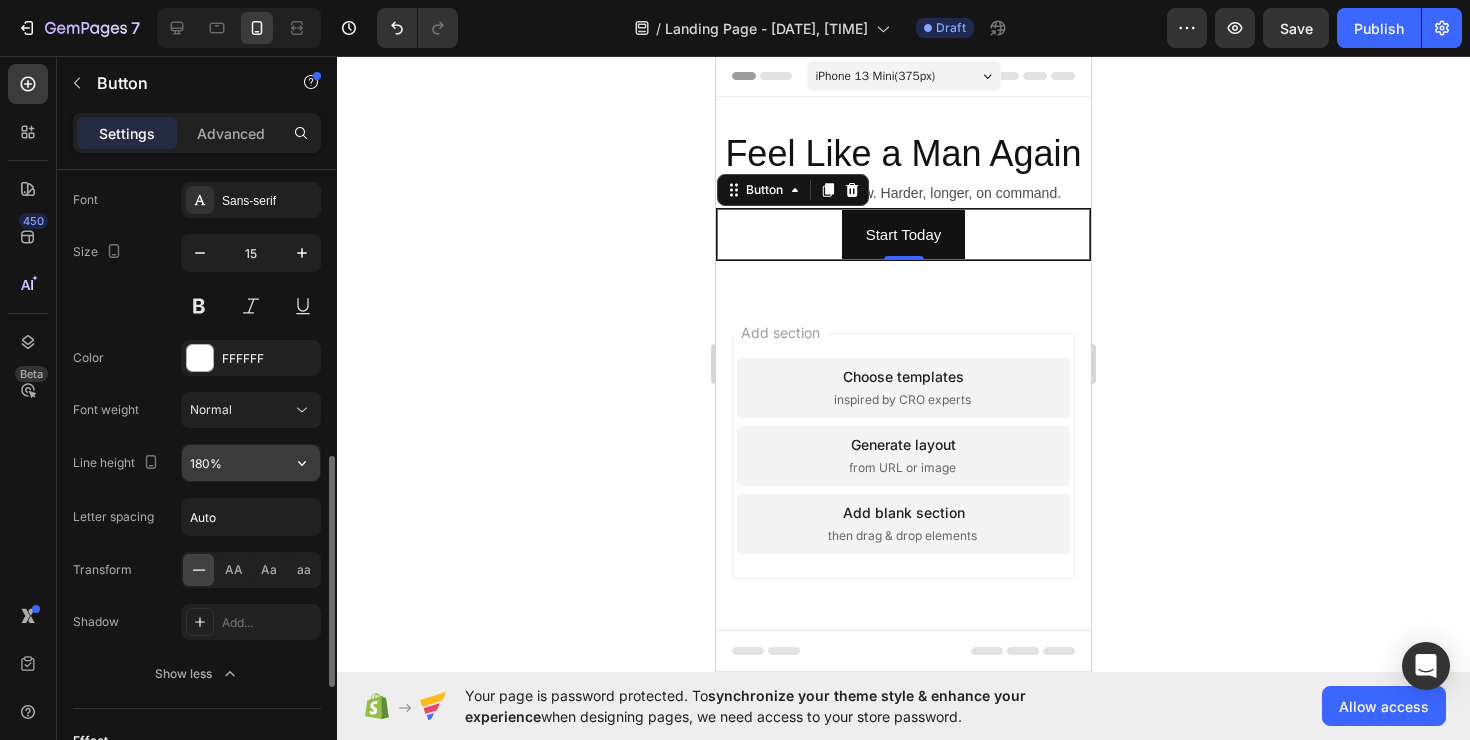 click on "180%" at bounding box center [251, 463] 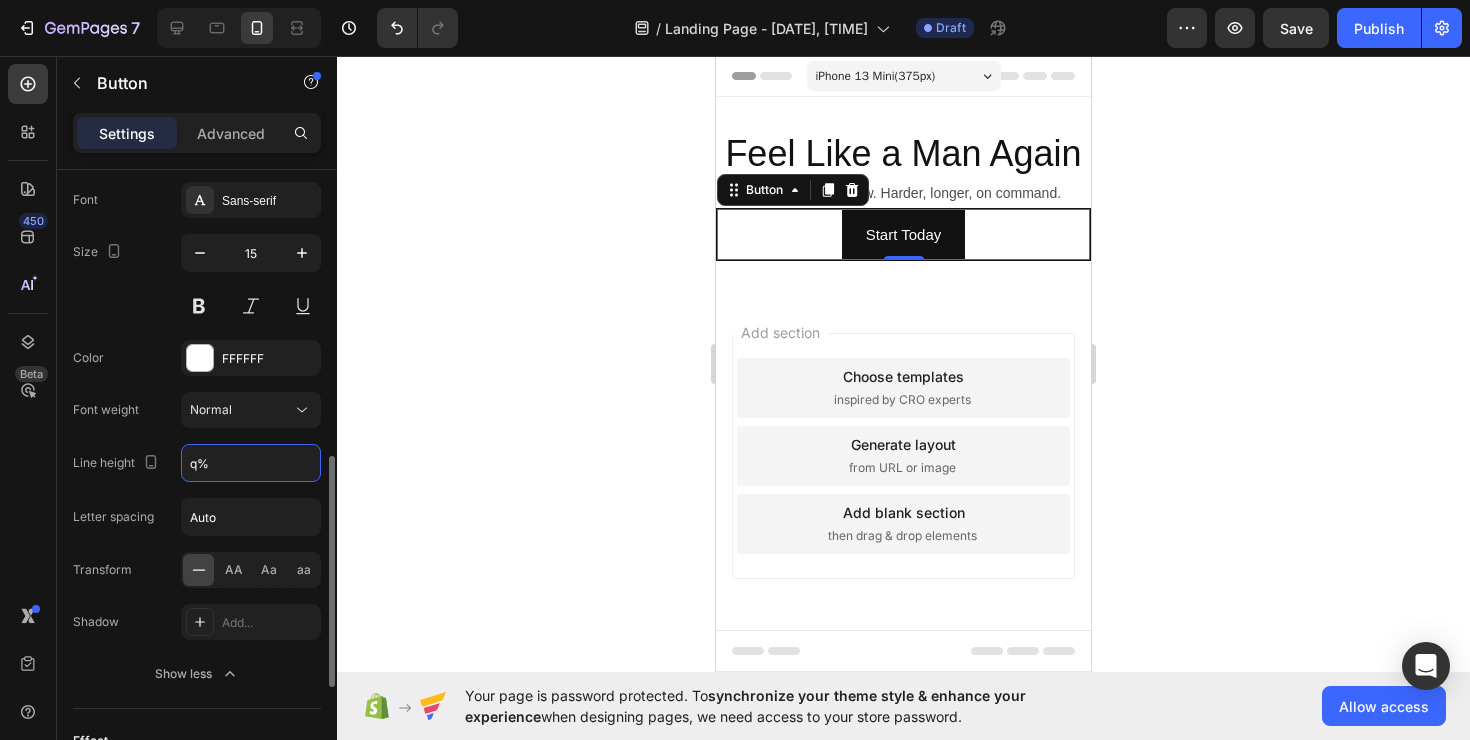 type on "180%" 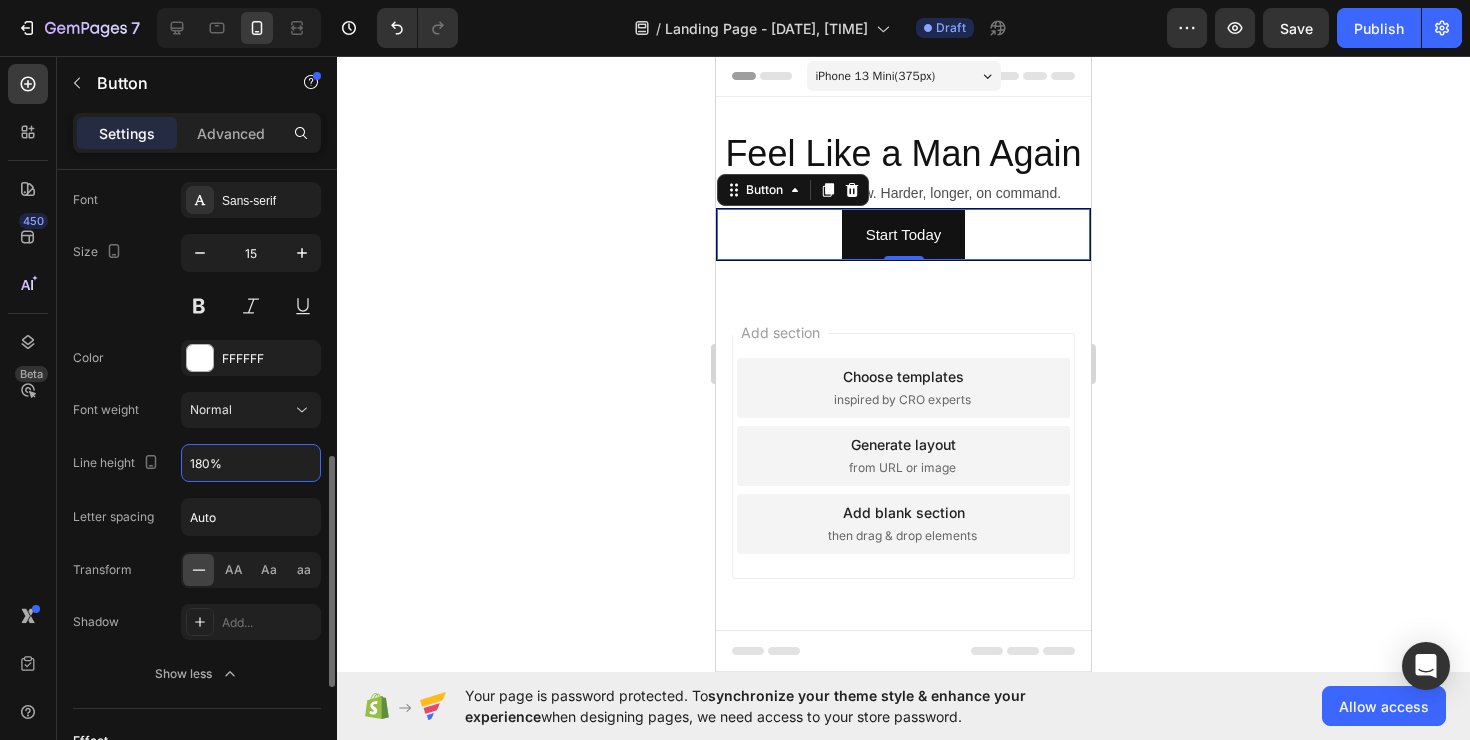 click on "Font weight" at bounding box center [106, 410] 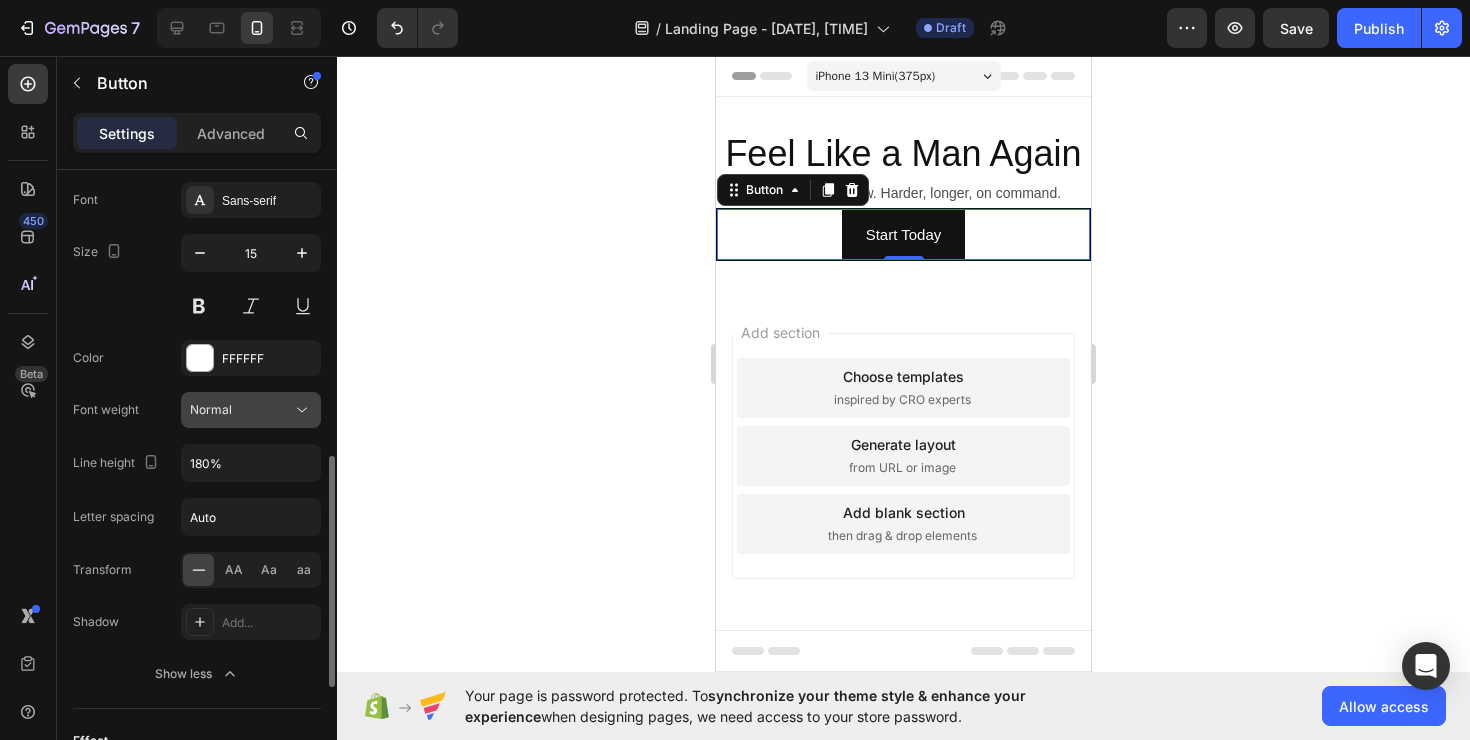 click on "Normal" at bounding box center (211, 409) 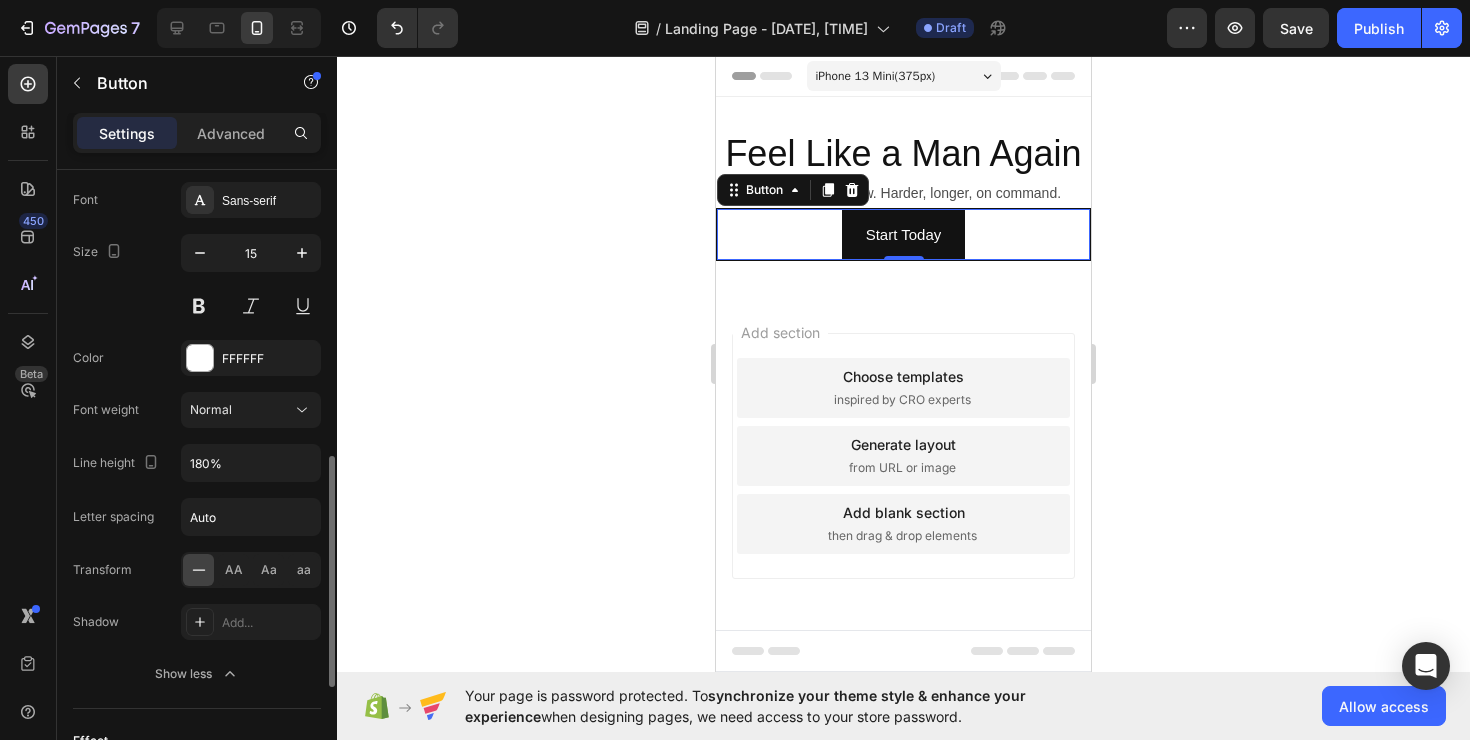click on "Font Sans-serif Size 15 Color FFFFFF Font weight Normal Line height 180% Letter spacing Auto Transform AA Aa aa Shadow Add... Show less" at bounding box center (197, 437) 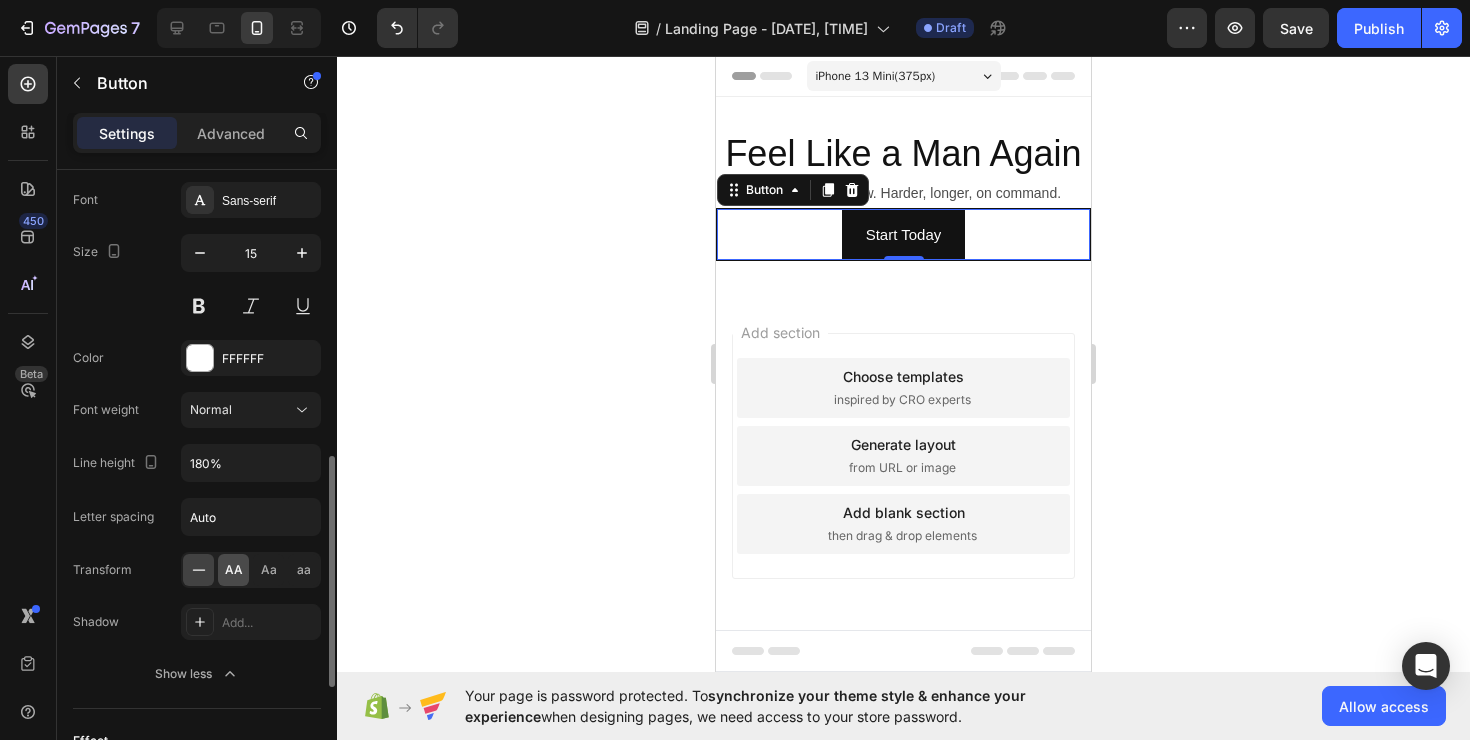 click on "AA" 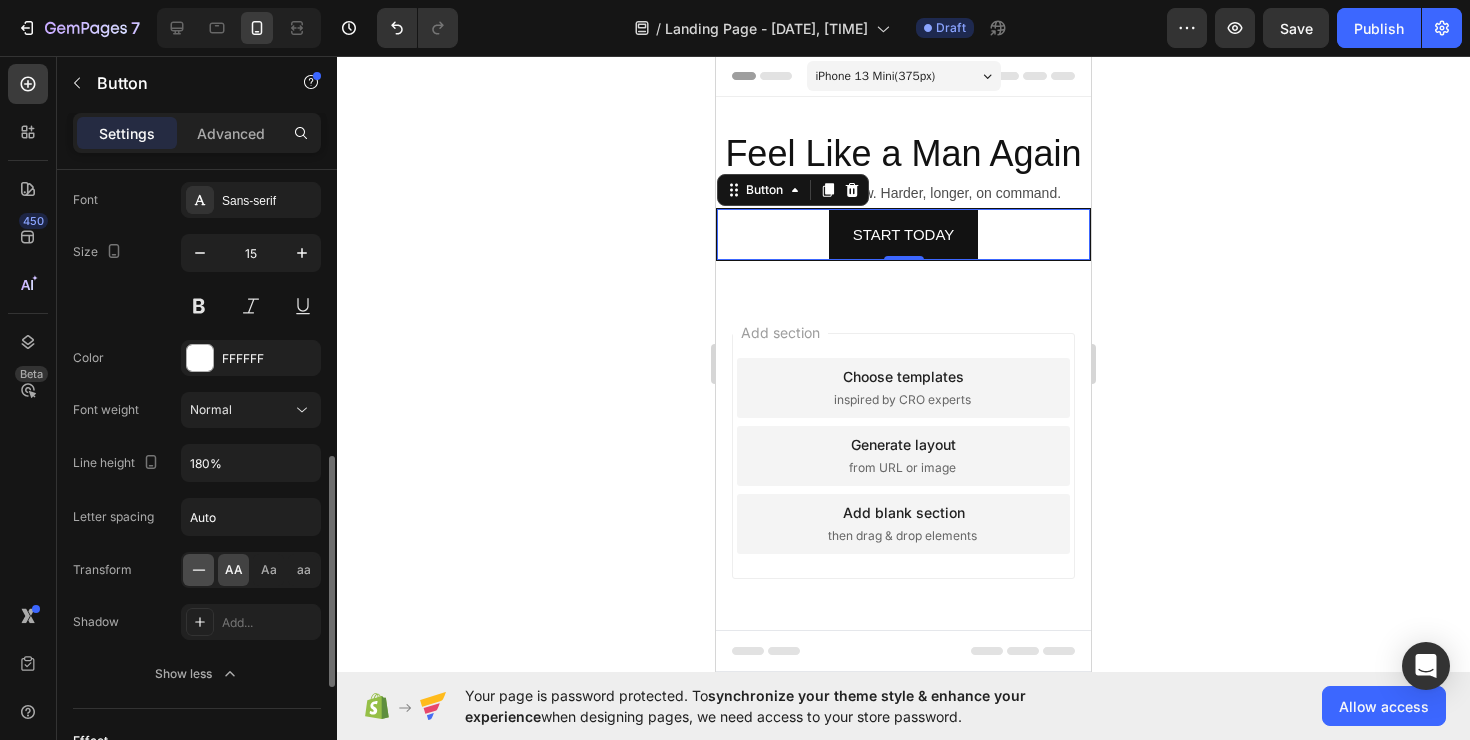 click 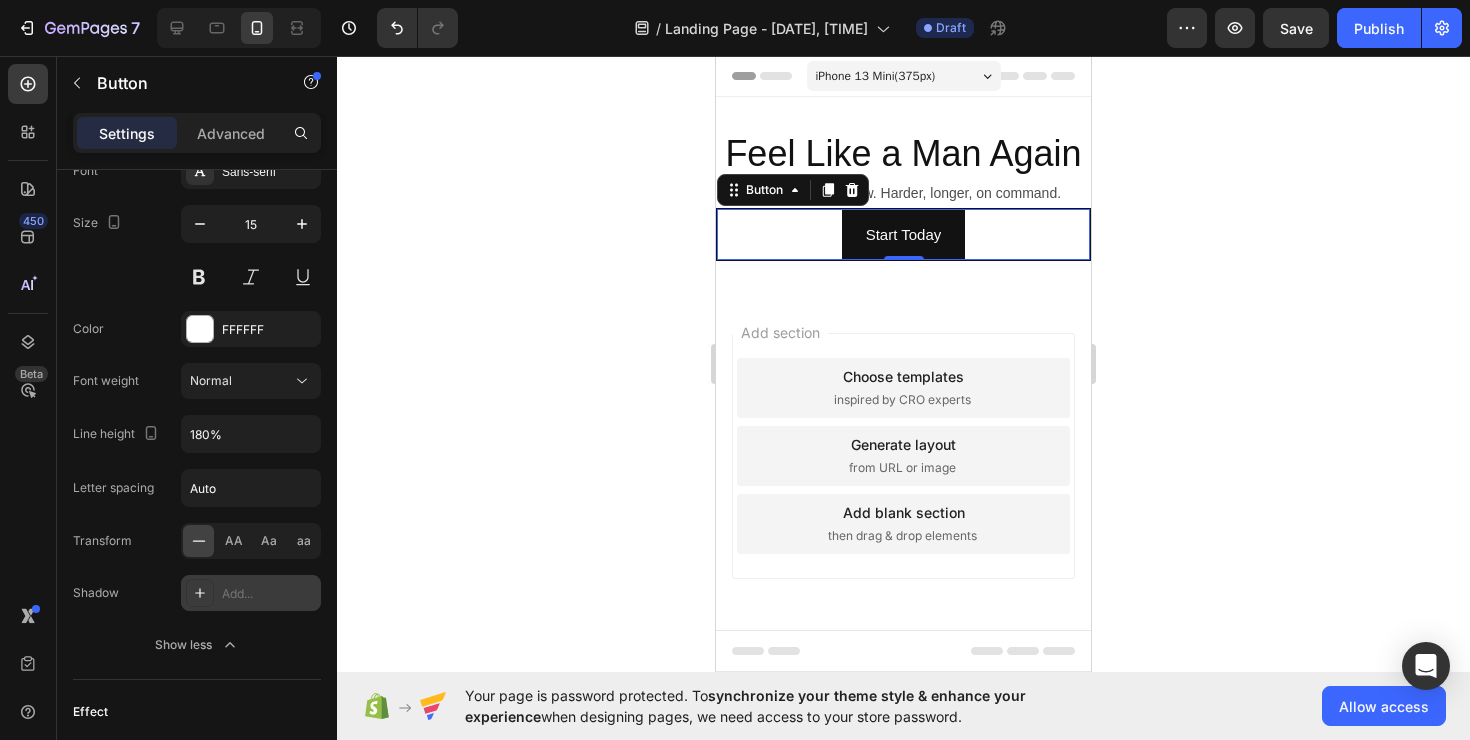 scroll, scrollTop: 1071, scrollLeft: 0, axis: vertical 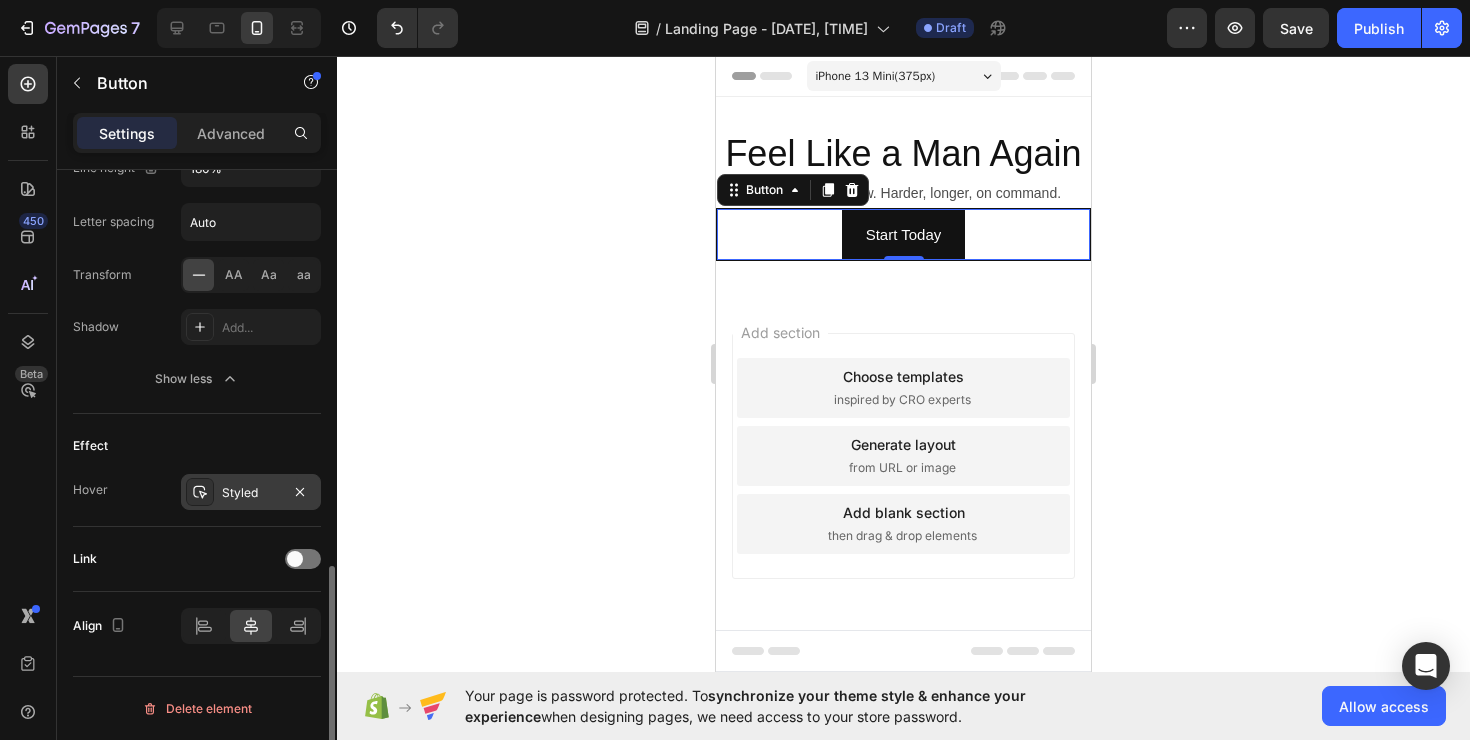 click on "Styled" at bounding box center (251, 492) 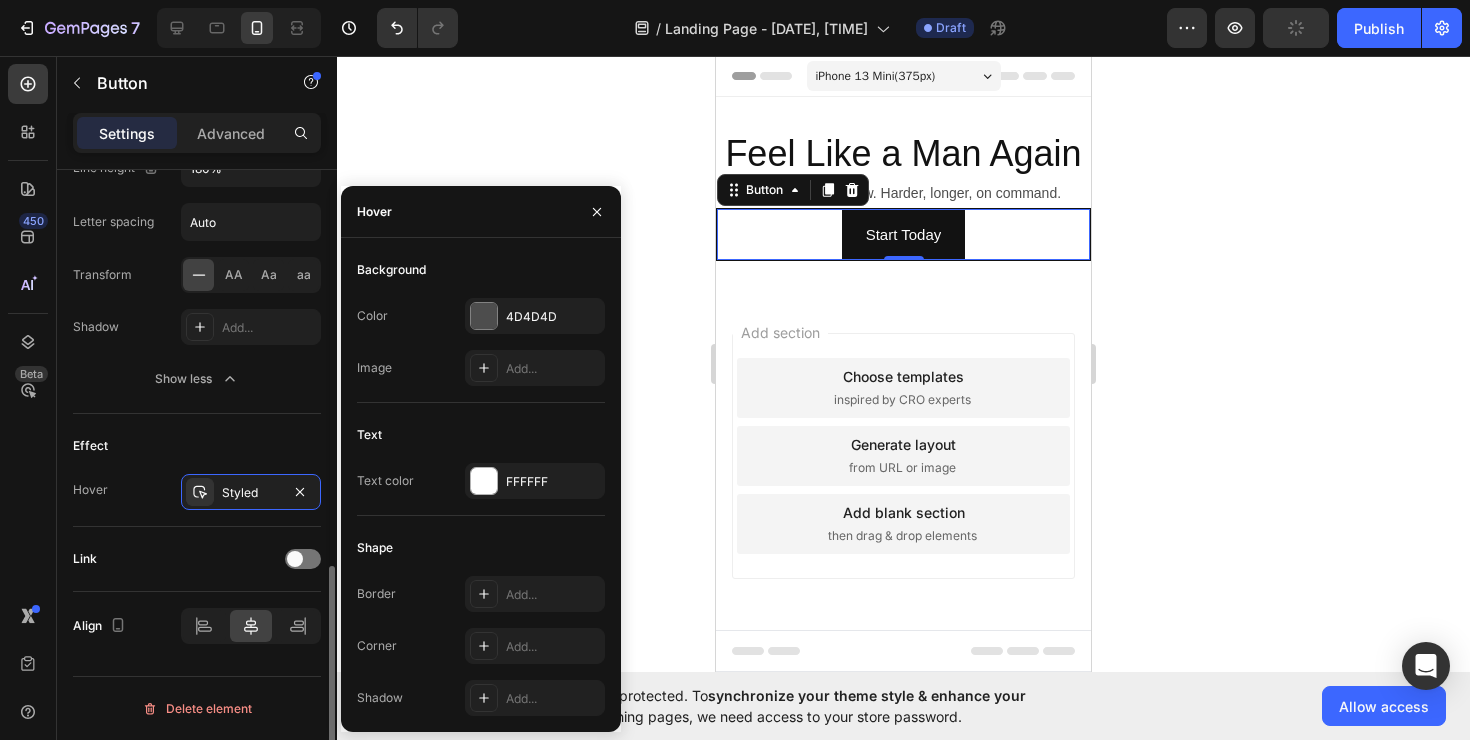 click on "Link" at bounding box center [197, 559] 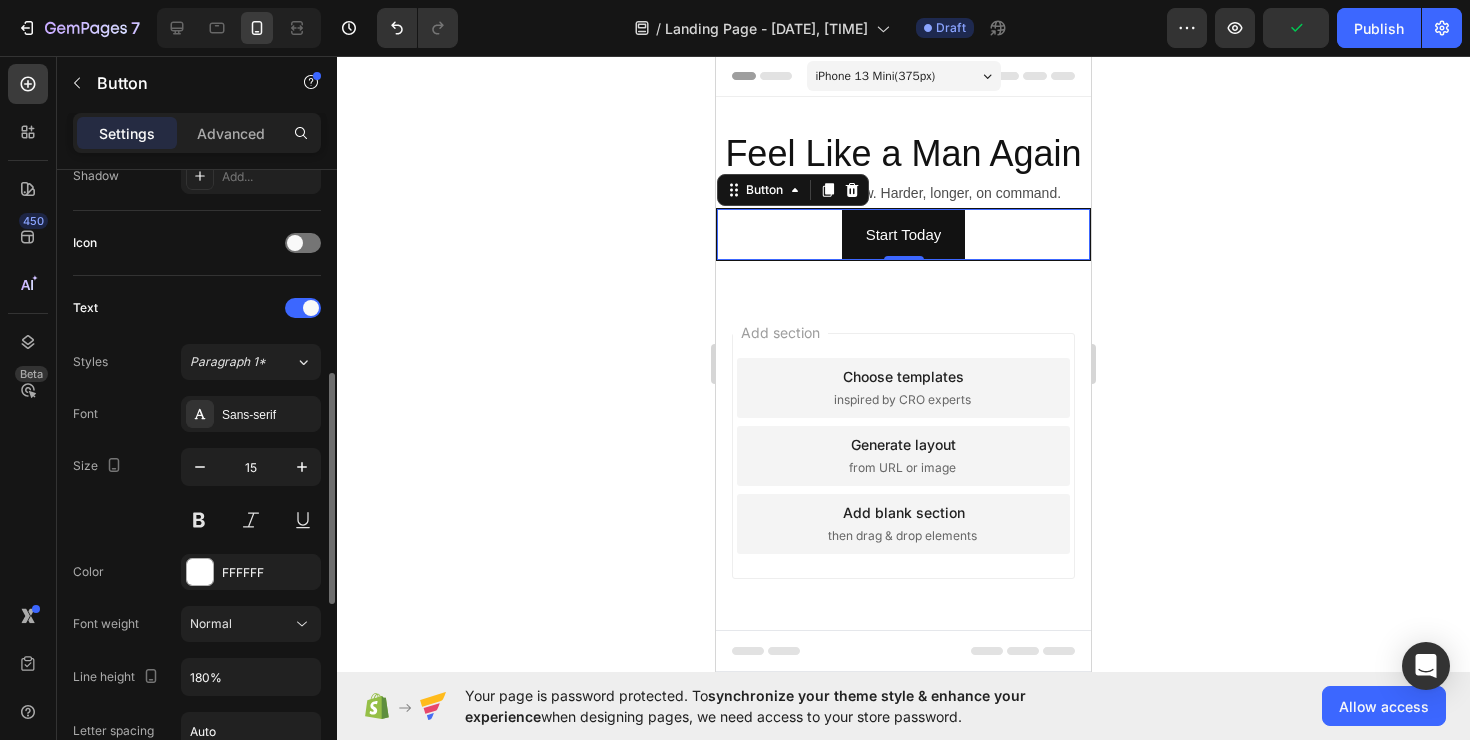scroll, scrollTop: 559, scrollLeft: 0, axis: vertical 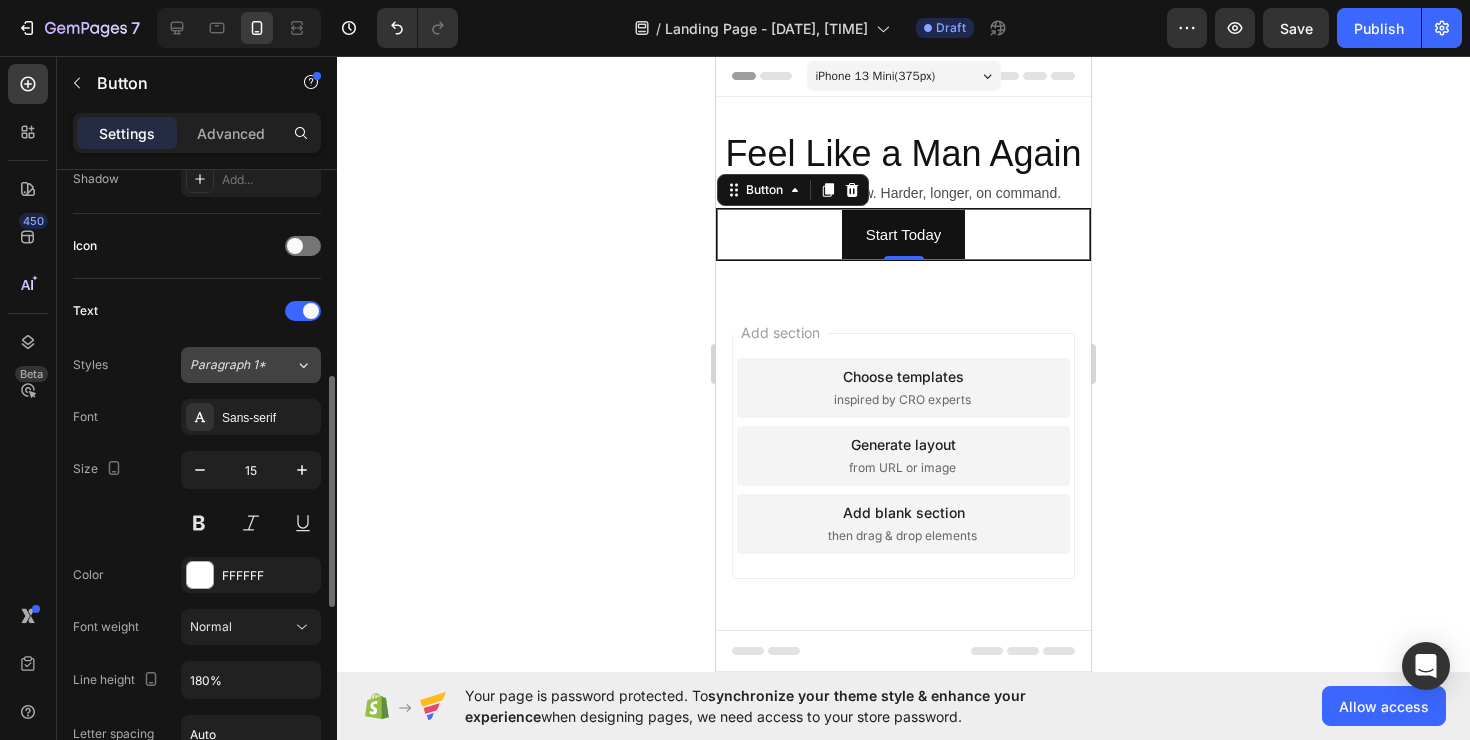 click on "Paragraph 1*" at bounding box center [242, 365] 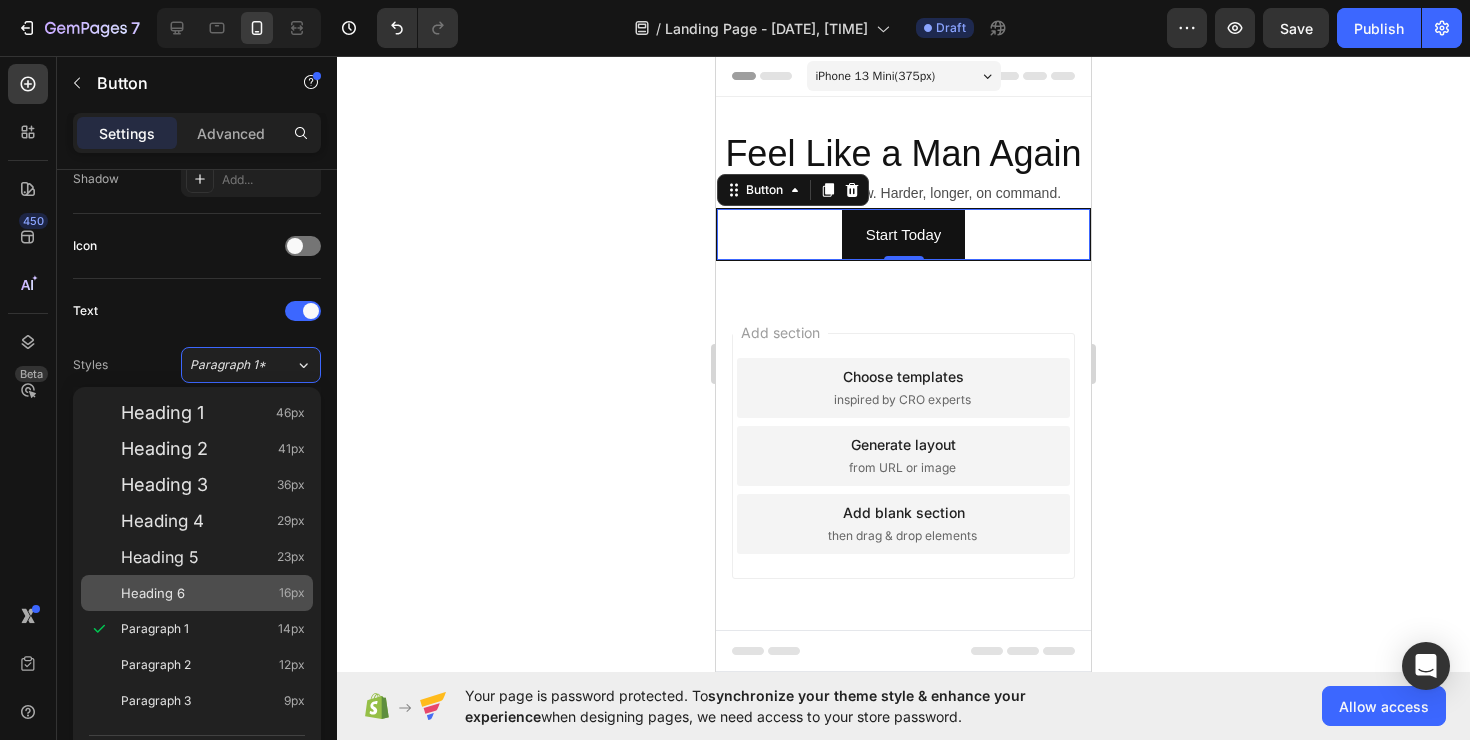 click on "Heading 6" at bounding box center (153, 593) 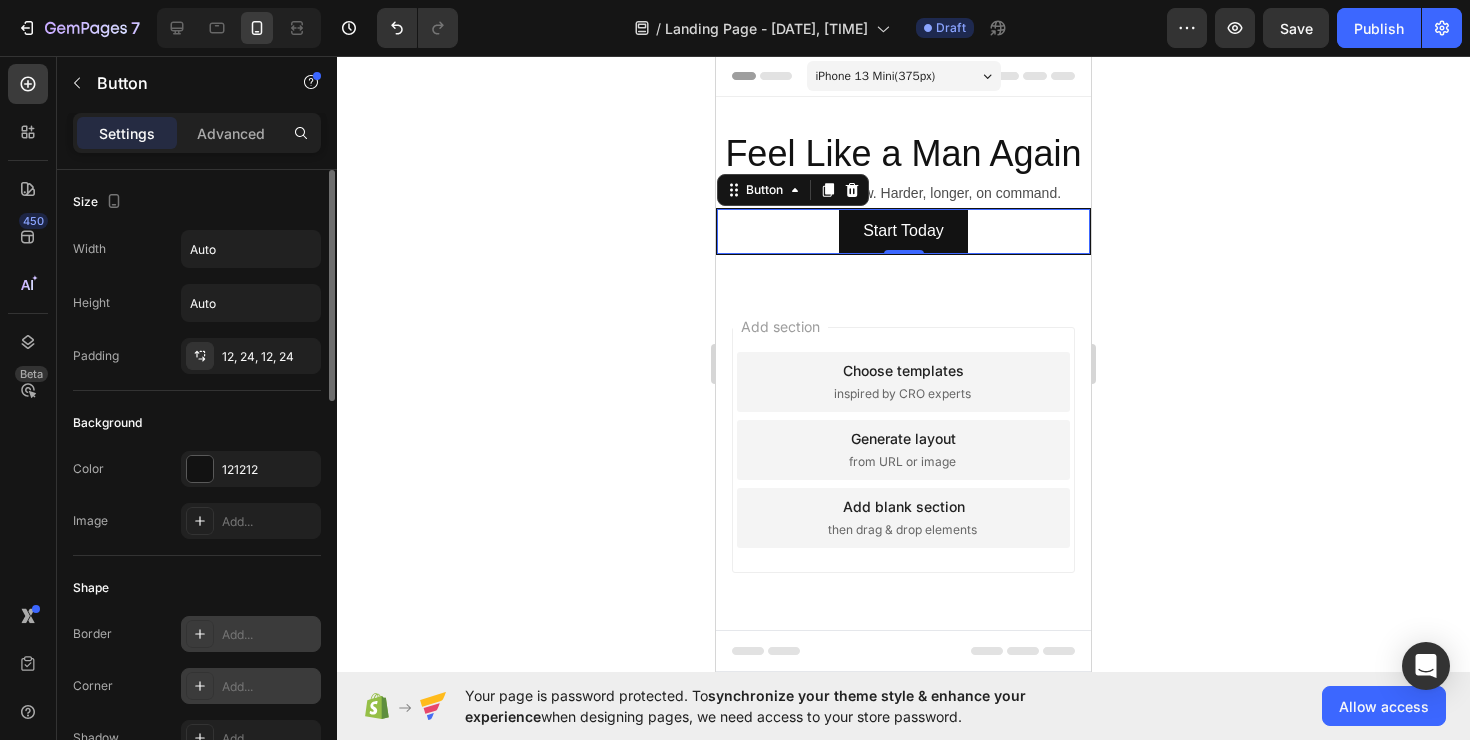 scroll, scrollTop: 1, scrollLeft: 0, axis: vertical 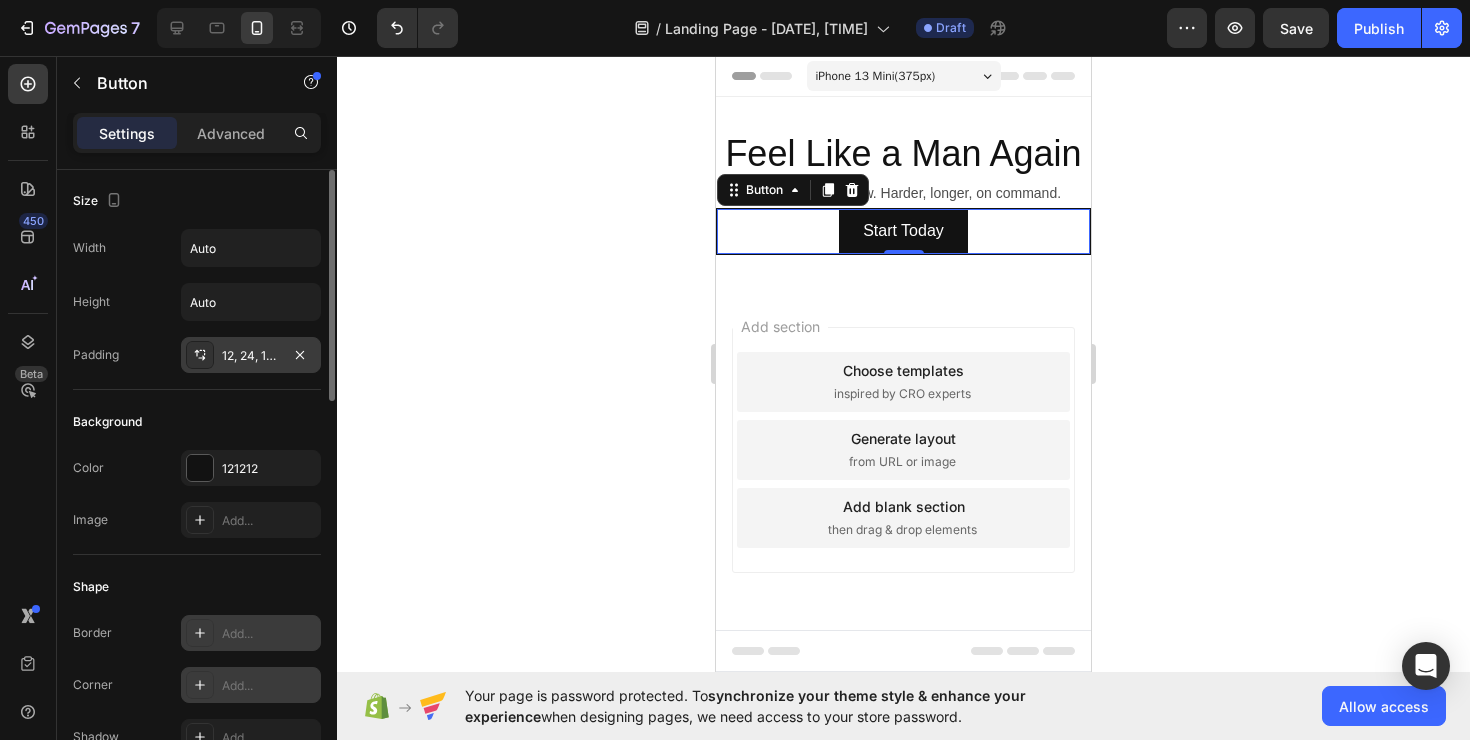 click on "12, 24, 12, 24" at bounding box center (251, 356) 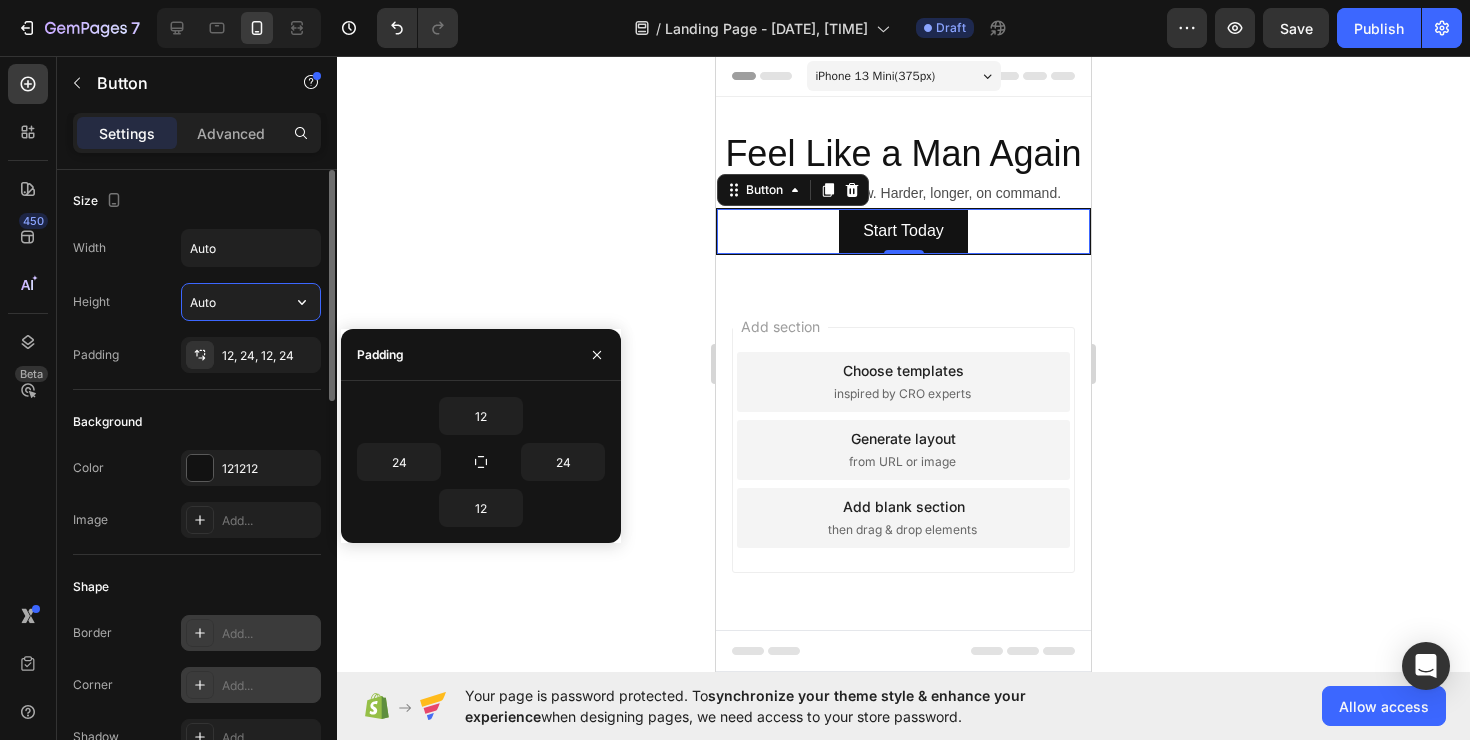 click on "Auto" at bounding box center (251, 302) 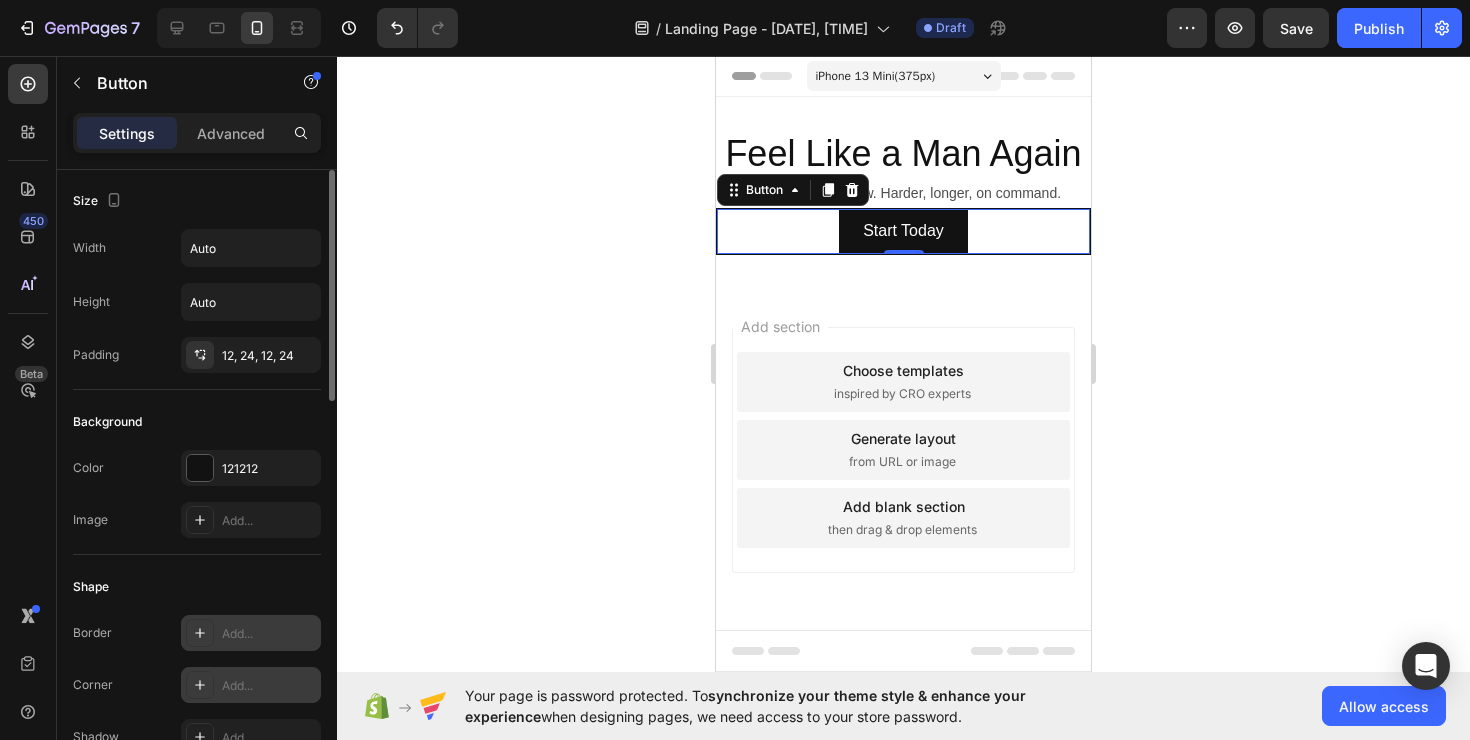 click on "Width Auto Height Auto Padding 12, 24, 12, 24" at bounding box center [197, 301] 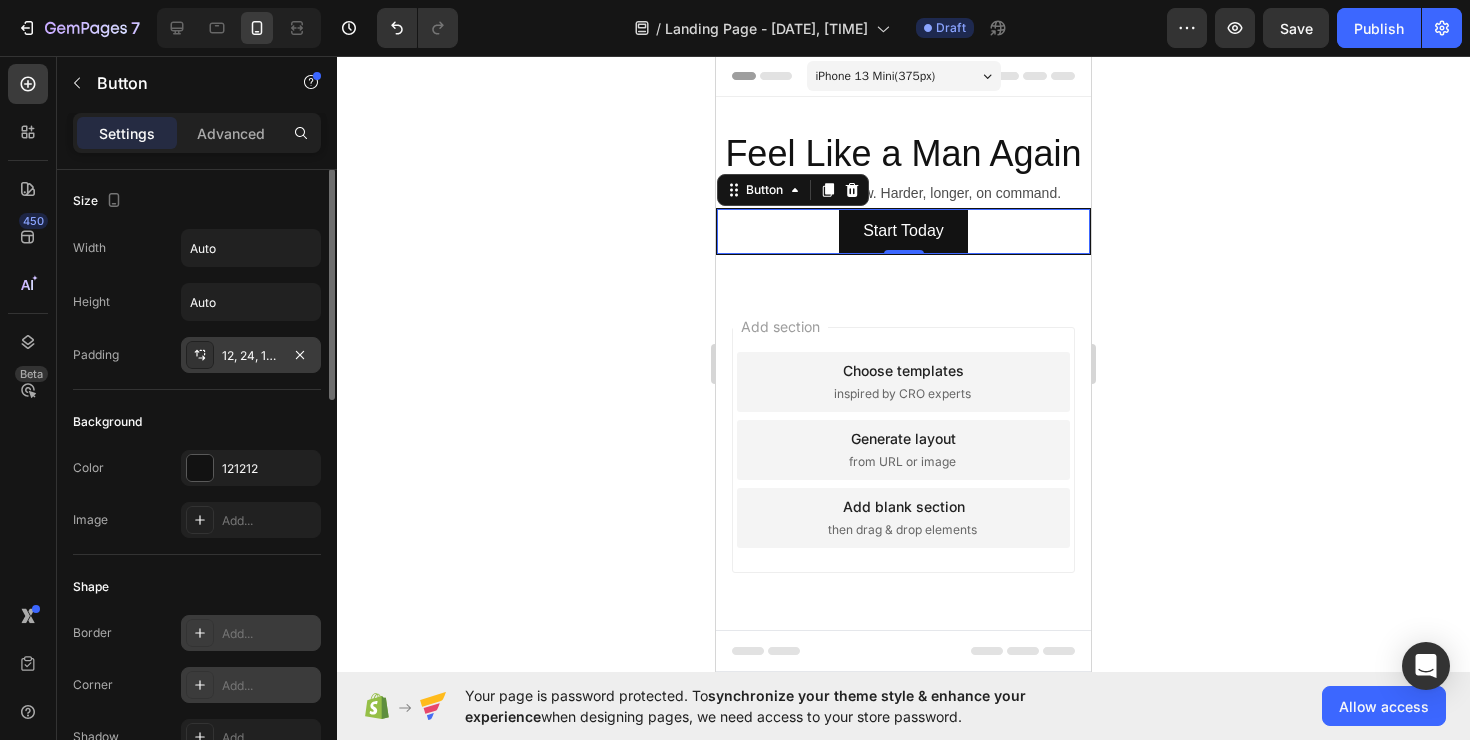 scroll, scrollTop: 0, scrollLeft: 0, axis: both 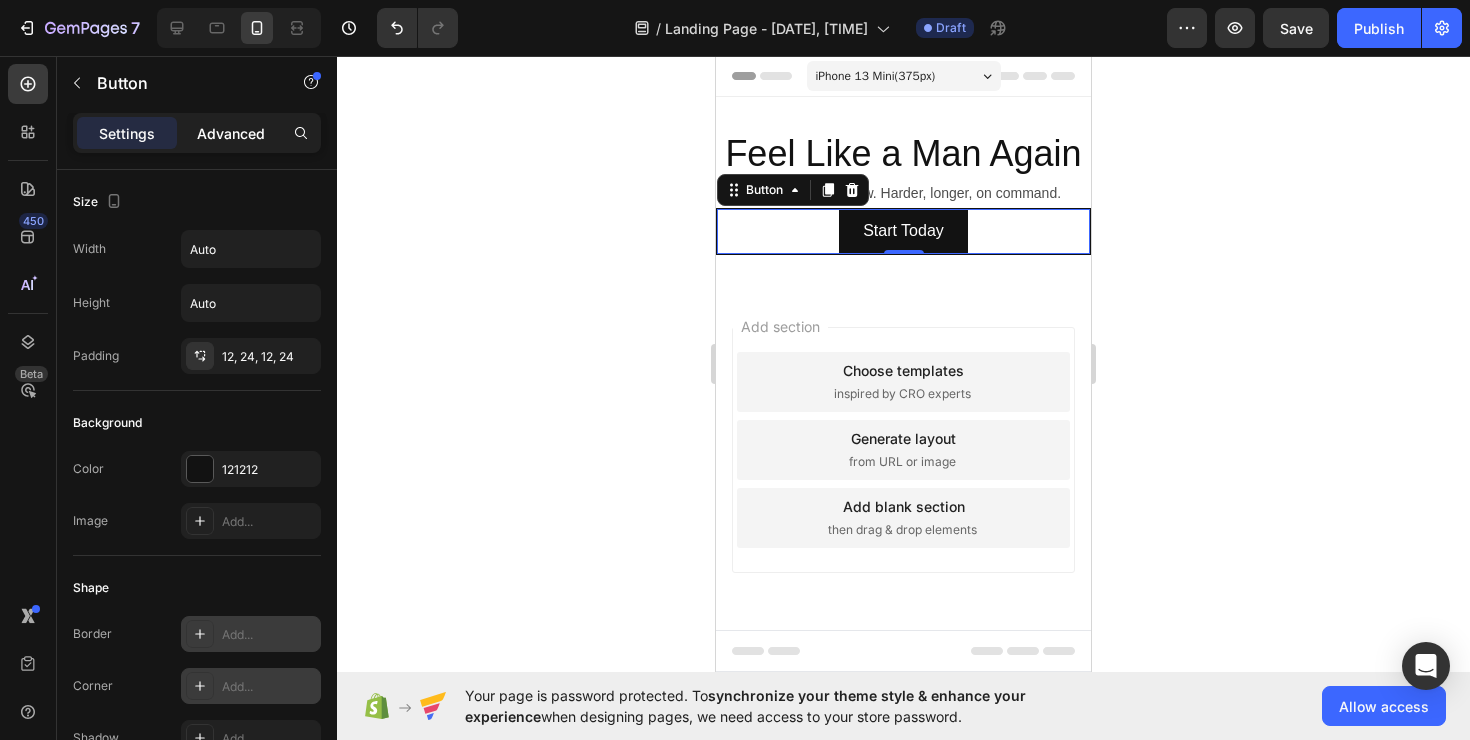 click on "Advanced" at bounding box center (231, 133) 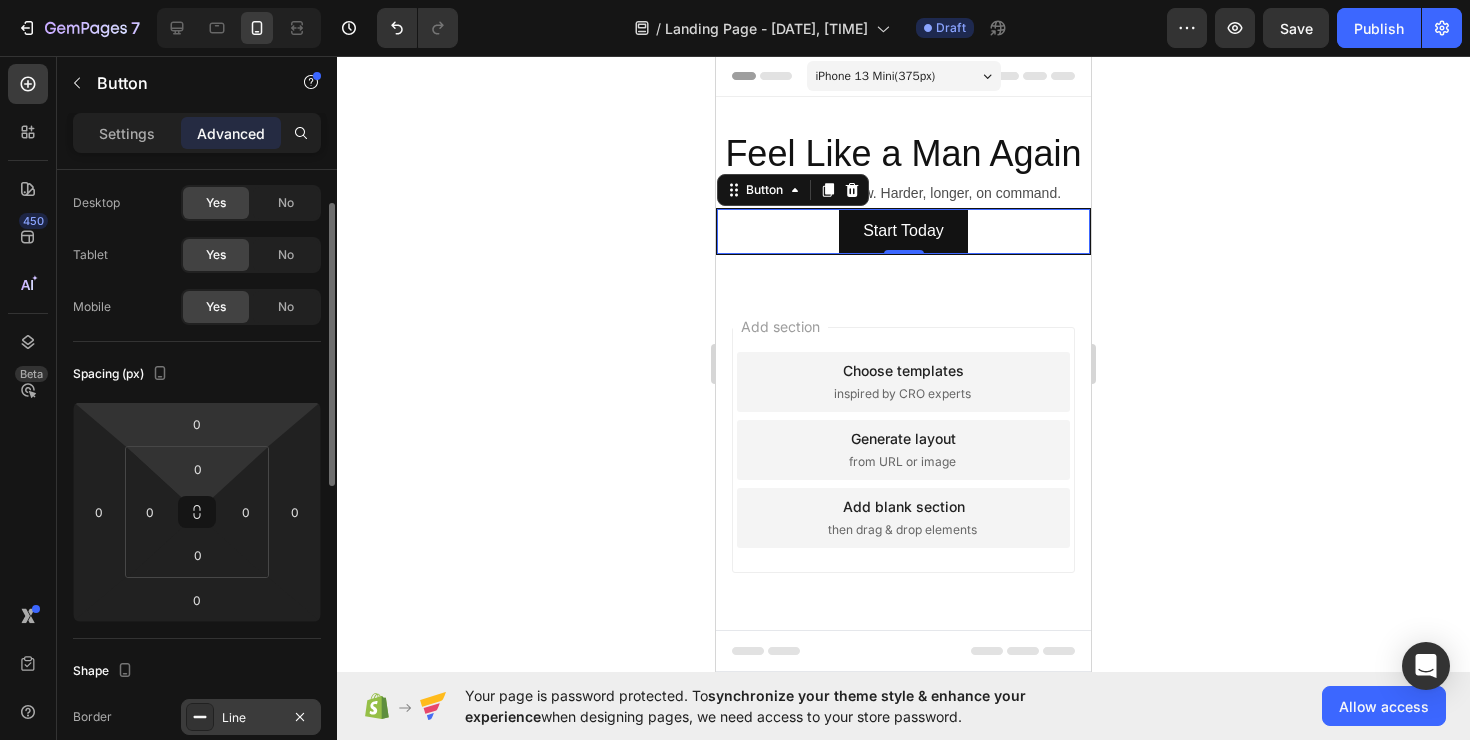scroll, scrollTop: 55, scrollLeft: 0, axis: vertical 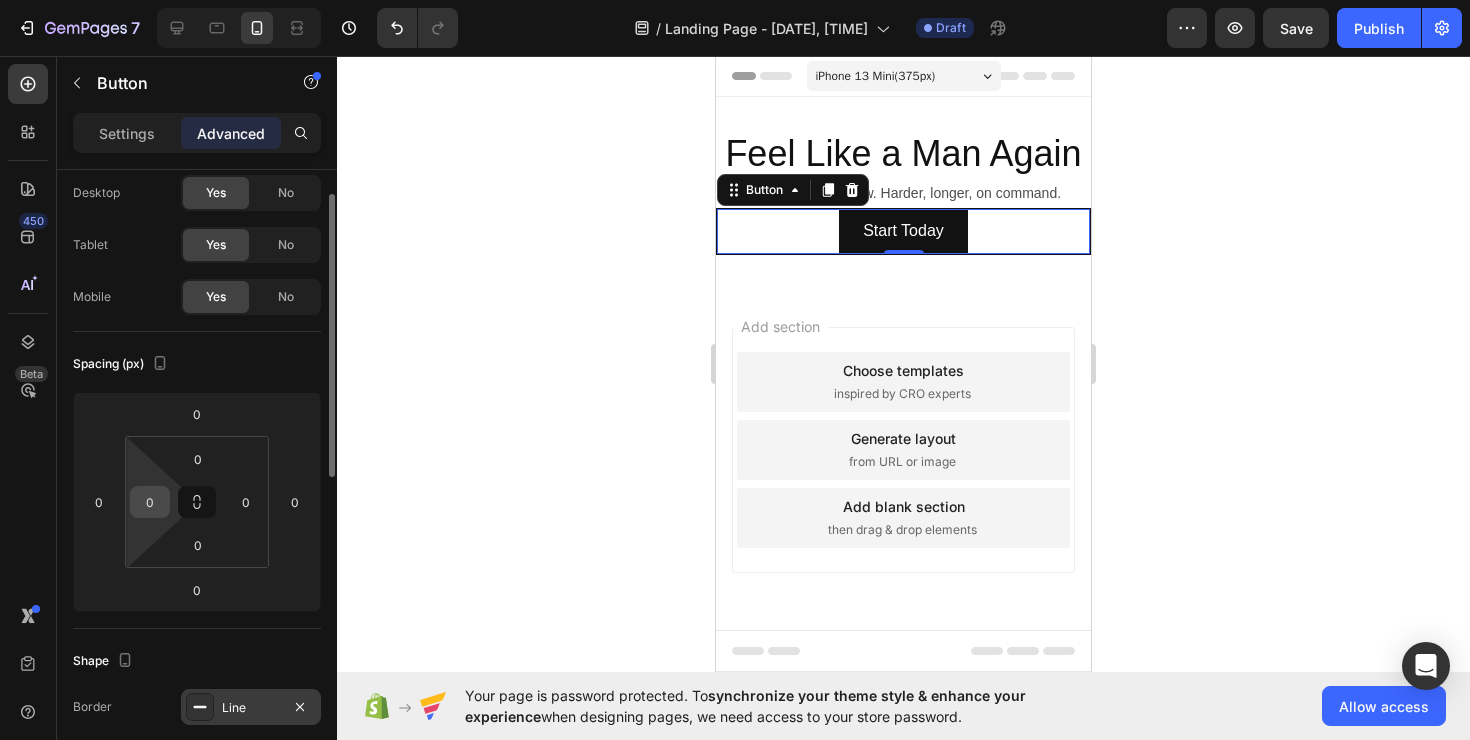 click on "0" at bounding box center [150, 502] 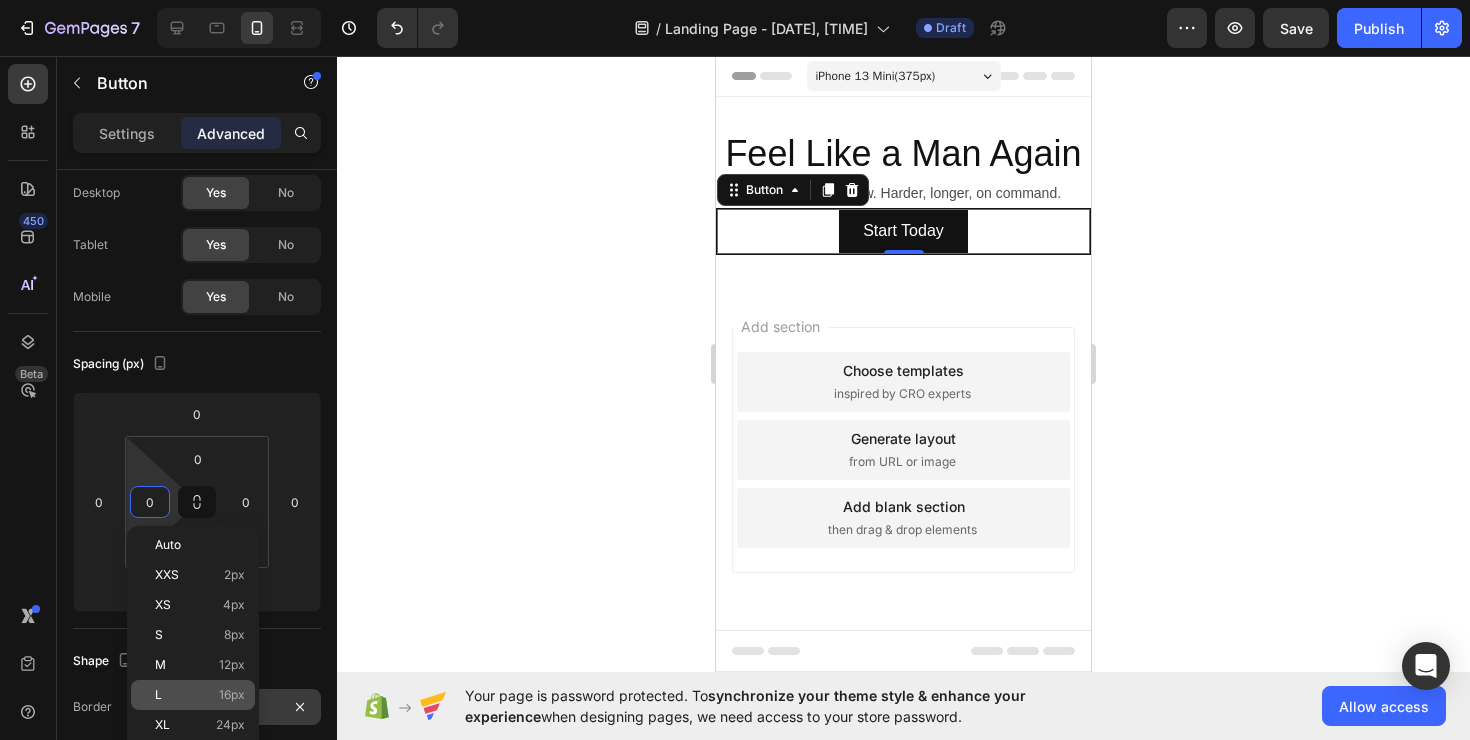 click on "L 16px" at bounding box center (200, 695) 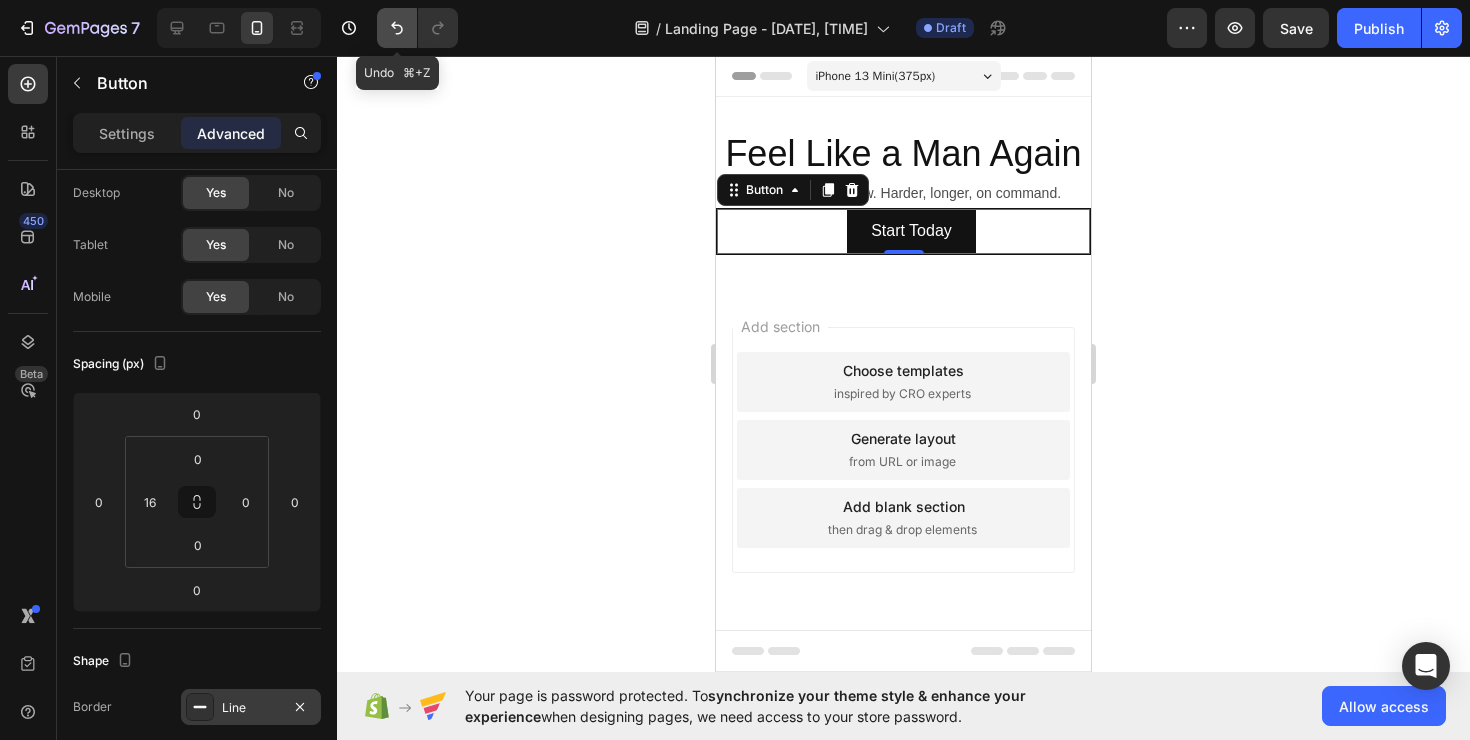 click 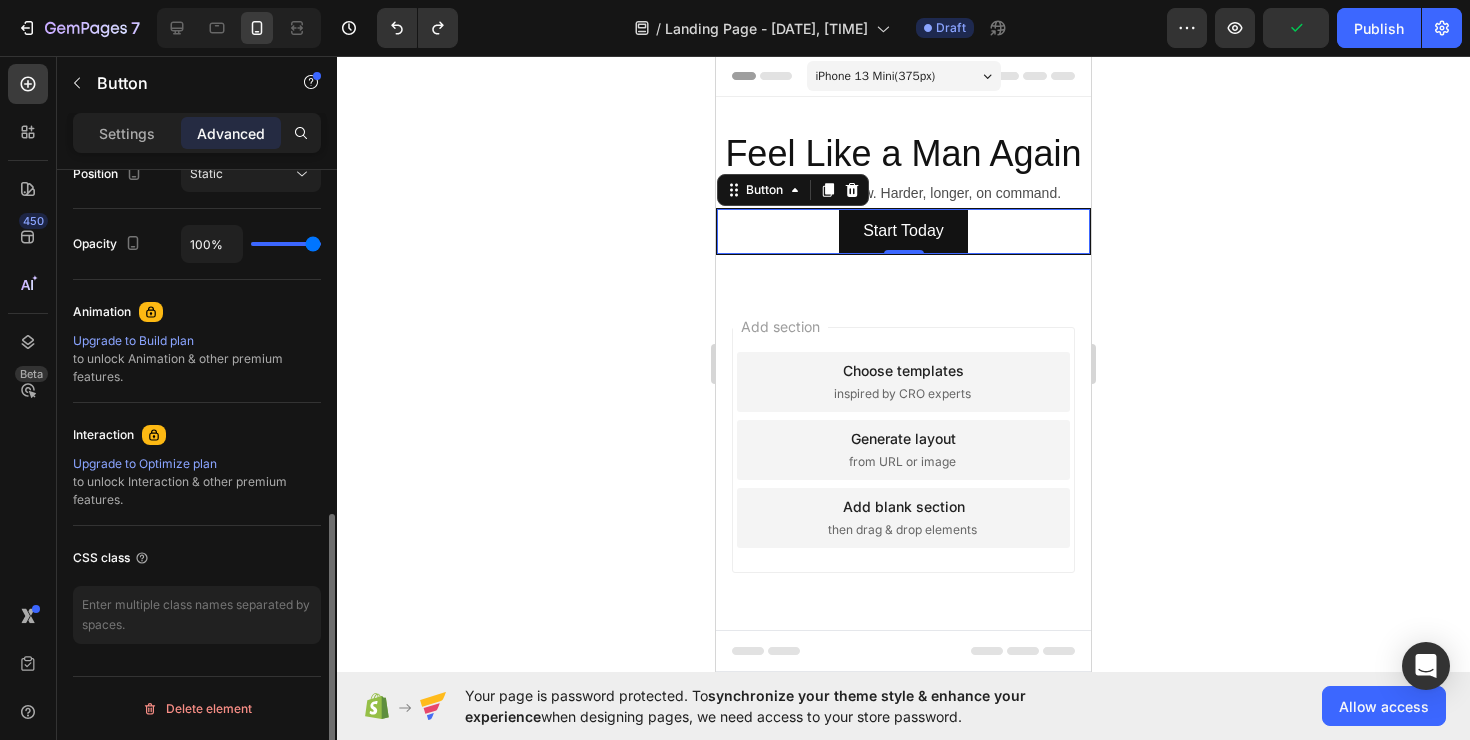scroll, scrollTop: 620, scrollLeft: 0, axis: vertical 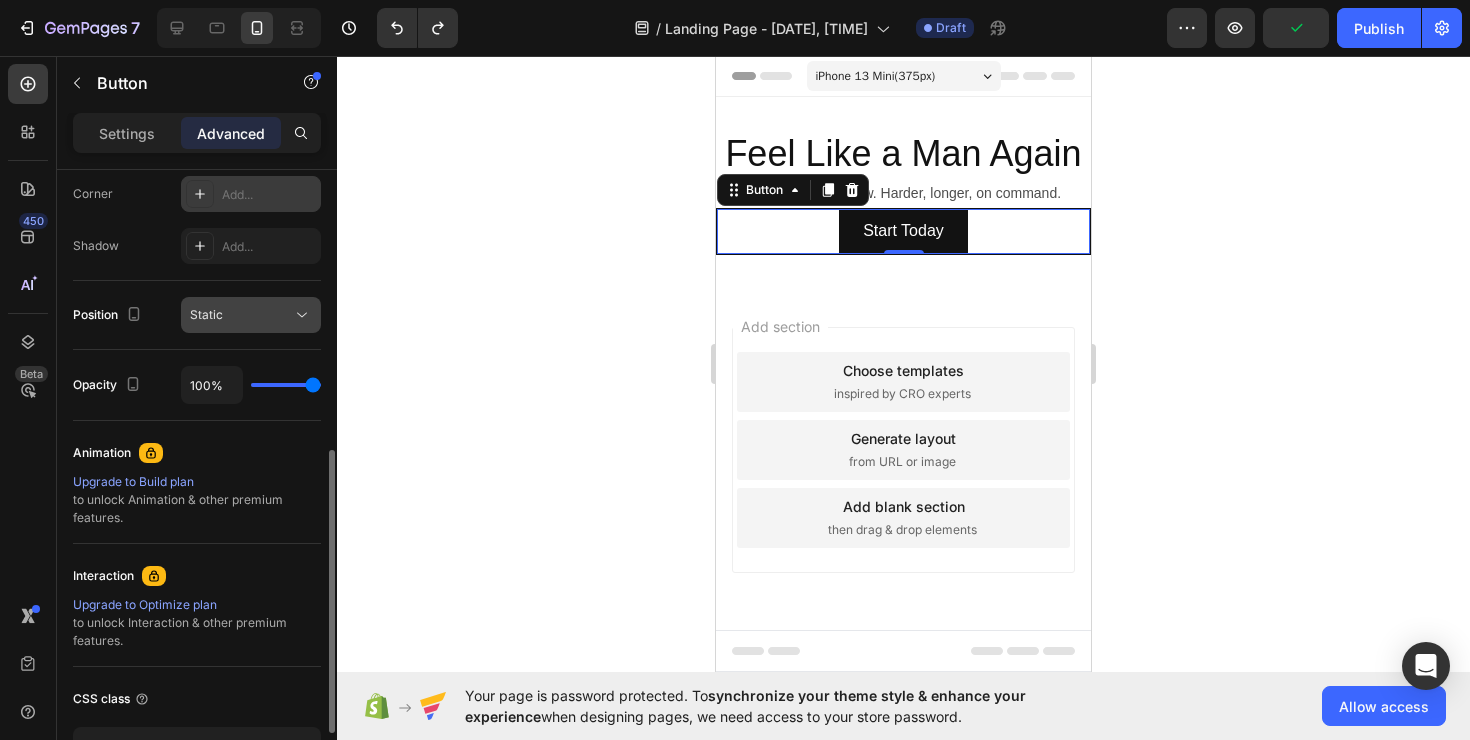 click on "Static" at bounding box center [241, 315] 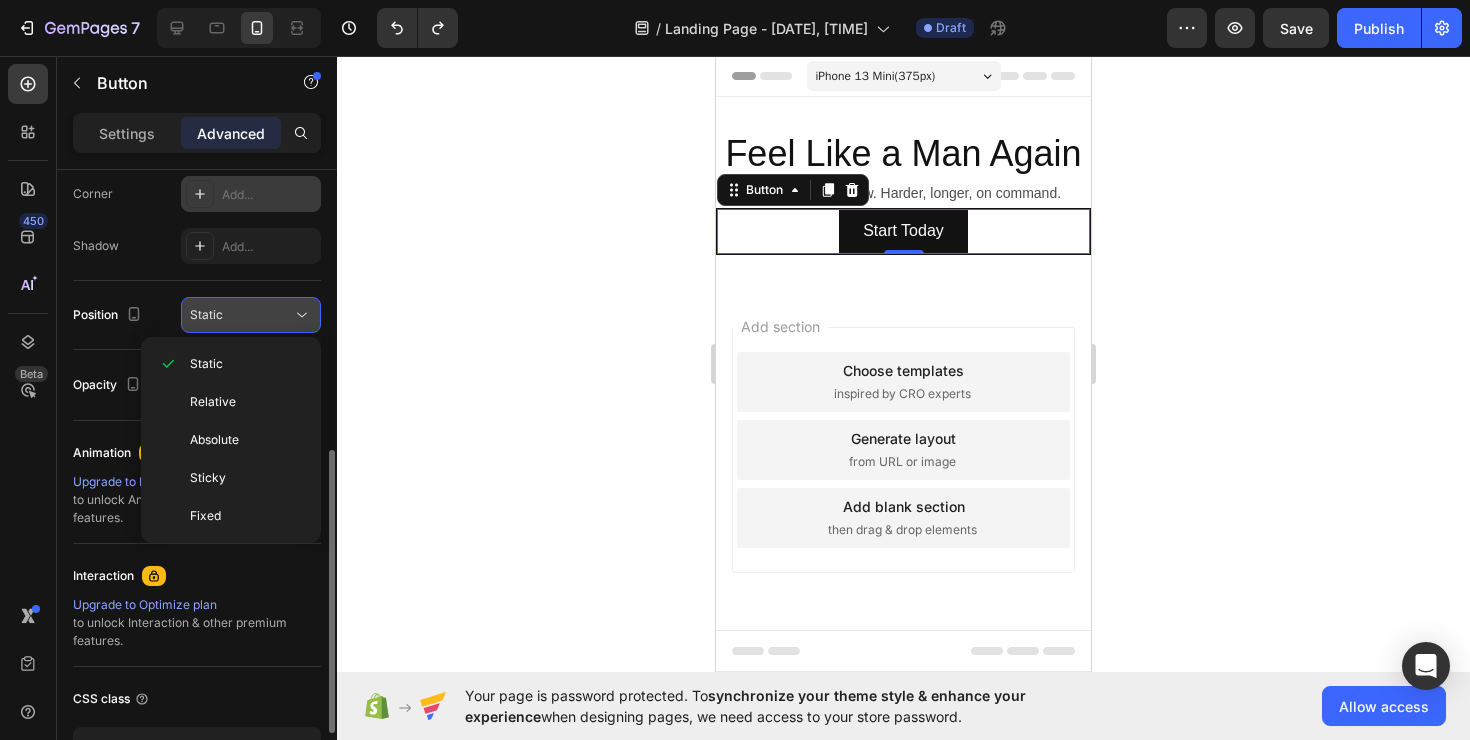 click on "Static" at bounding box center (241, 315) 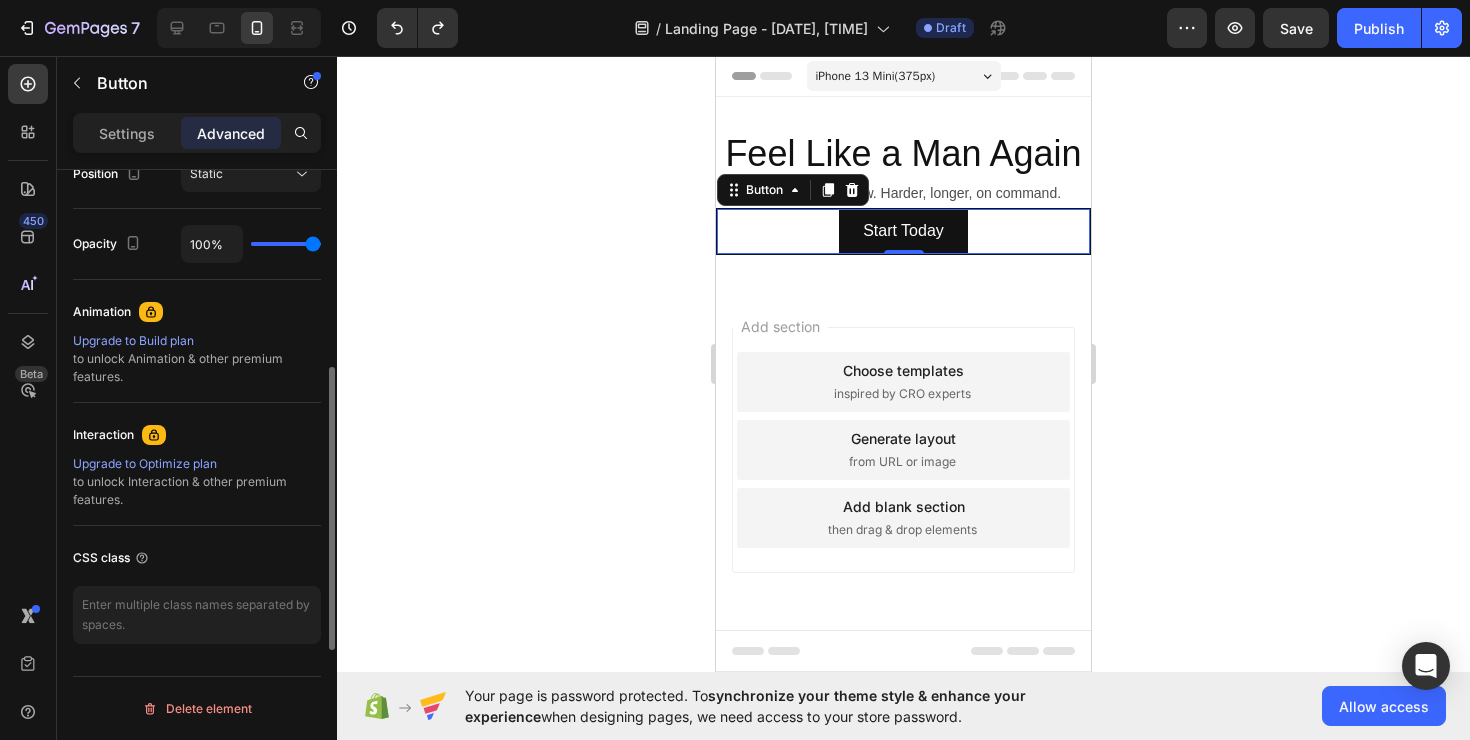 scroll, scrollTop: 0, scrollLeft: 0, axis: both 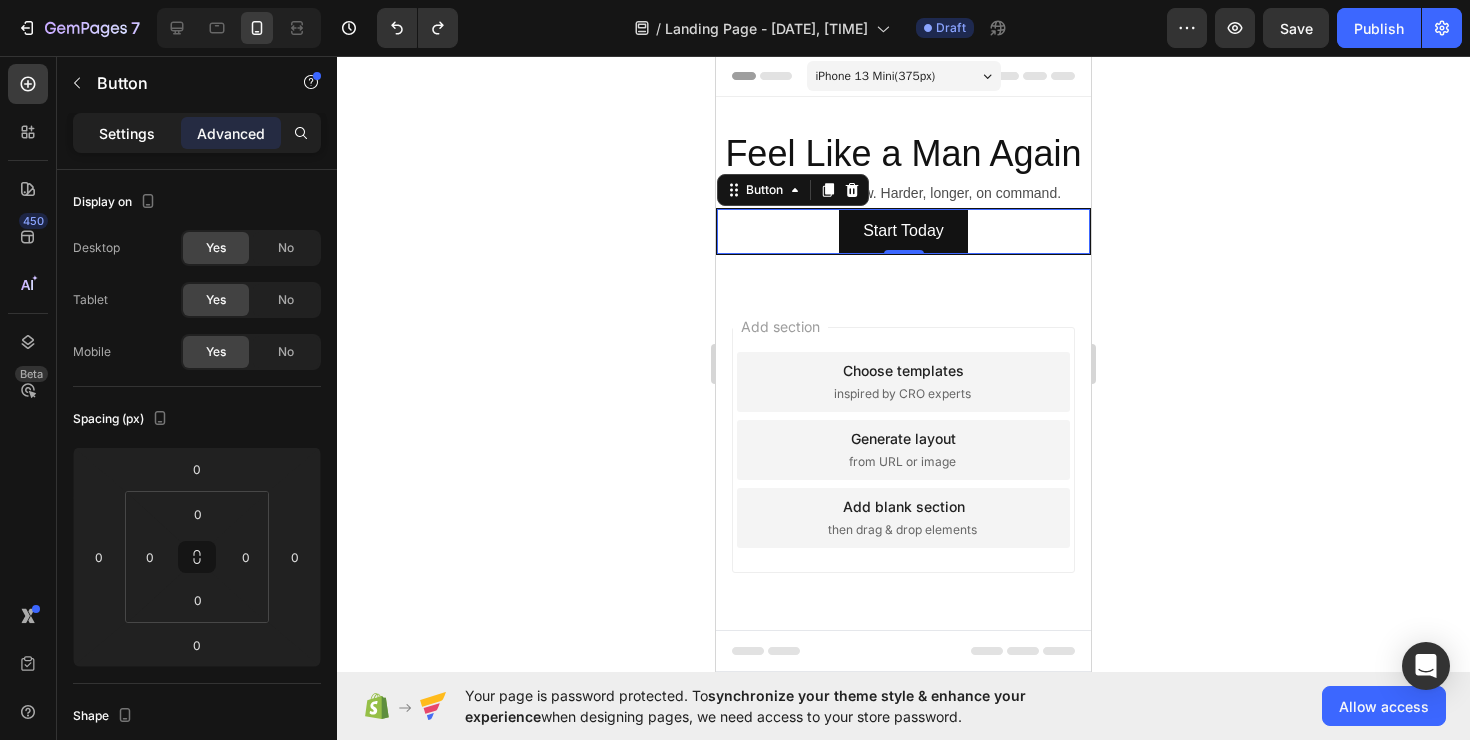 click on "Settings" at bounding box center [127, 133] 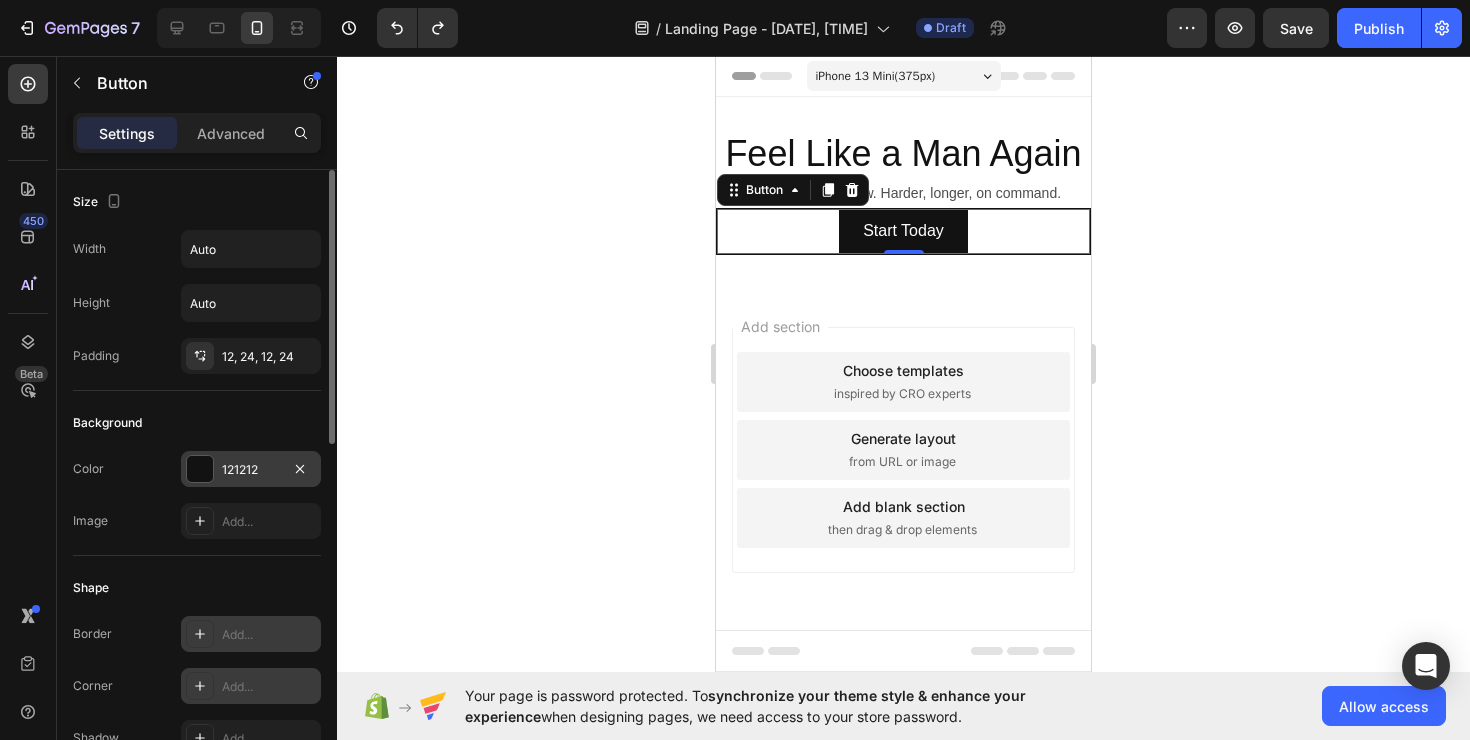 click at bounding box center (200, 469) 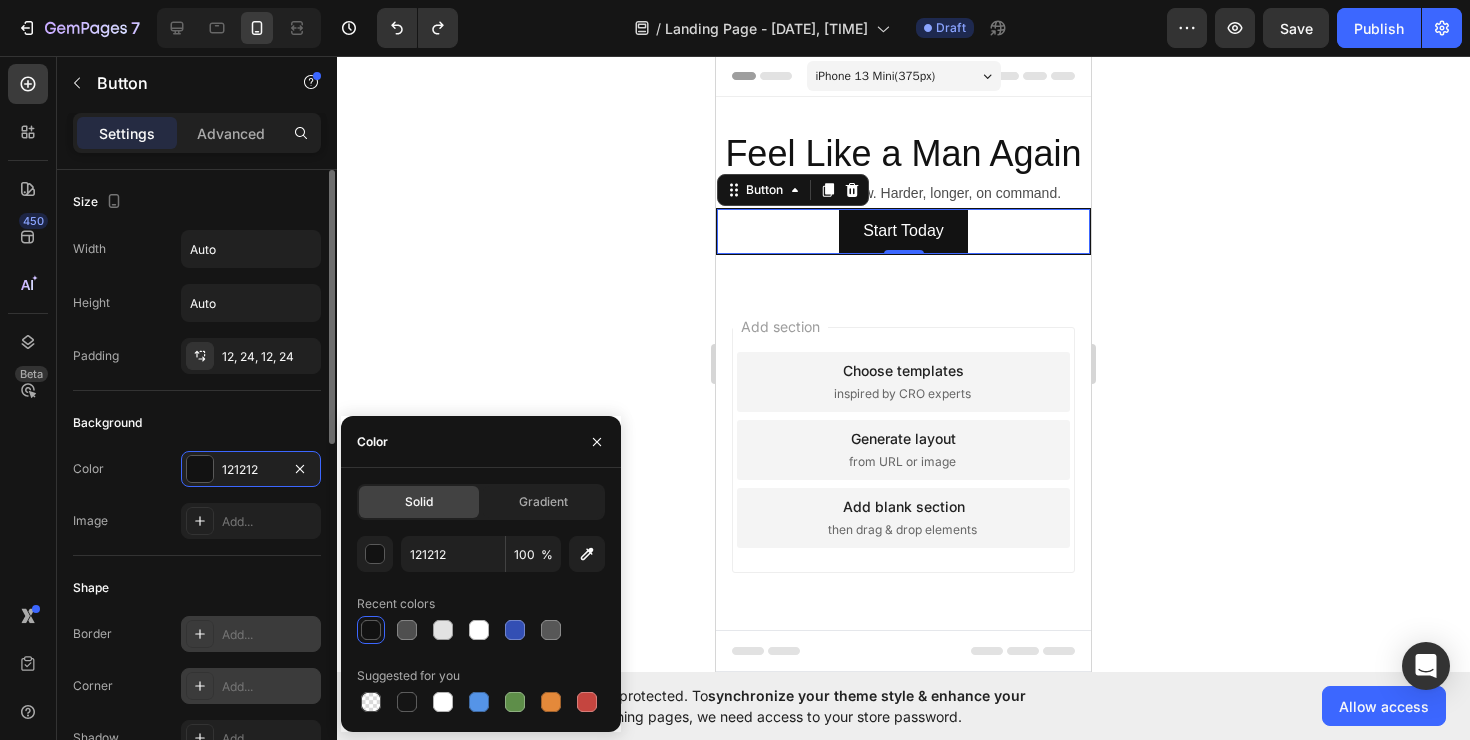 click on "Color 121212" at bounding box center (197, 469) 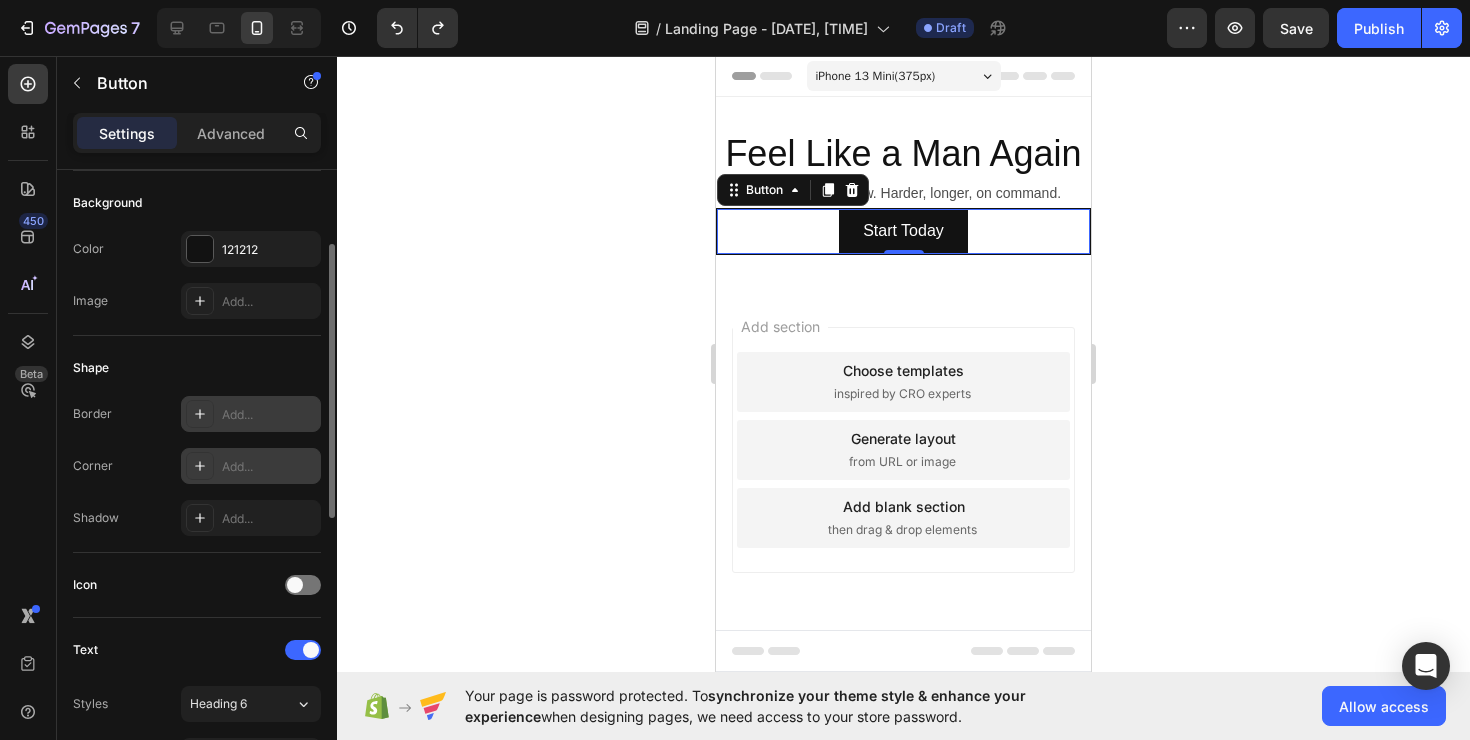 scroll, scrollTop: 205, scrollLeft: 0, axis: vertical 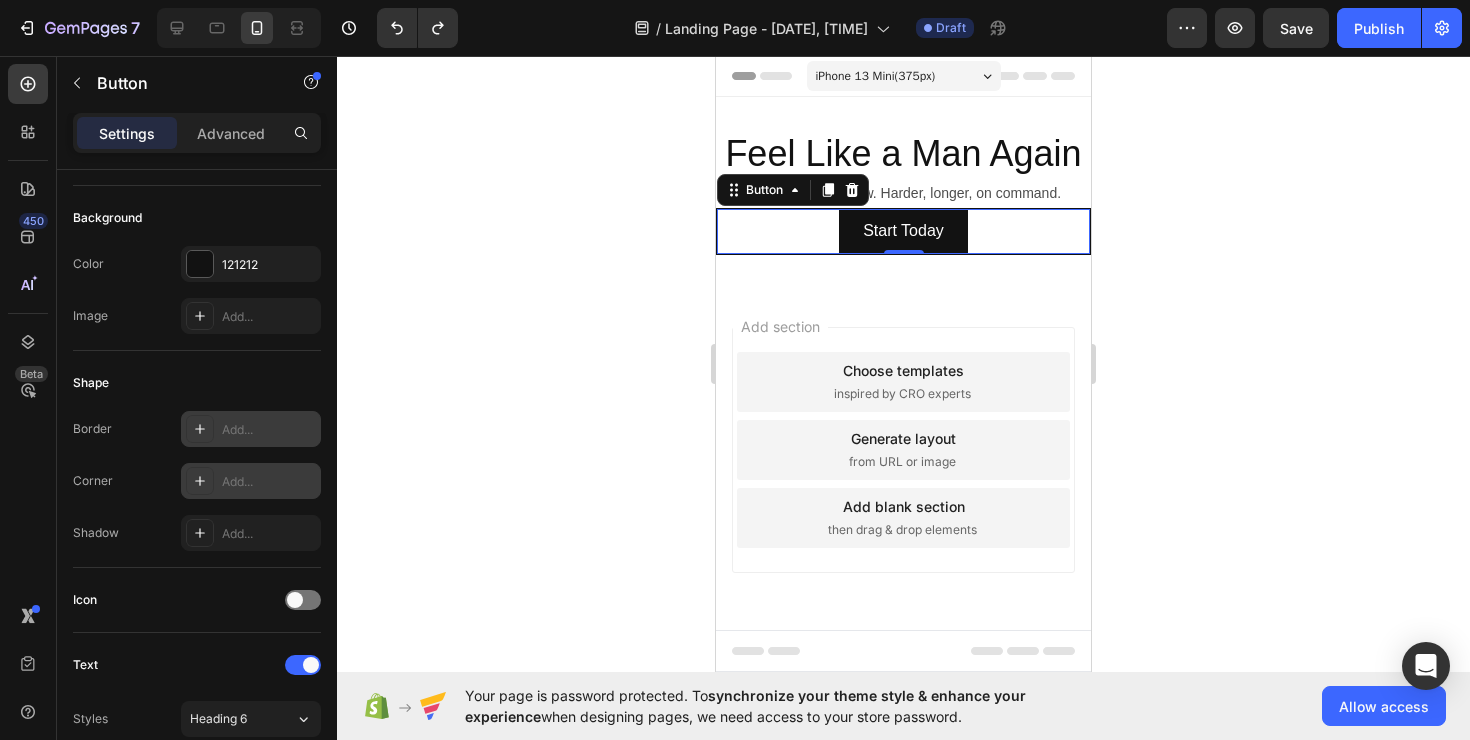 click 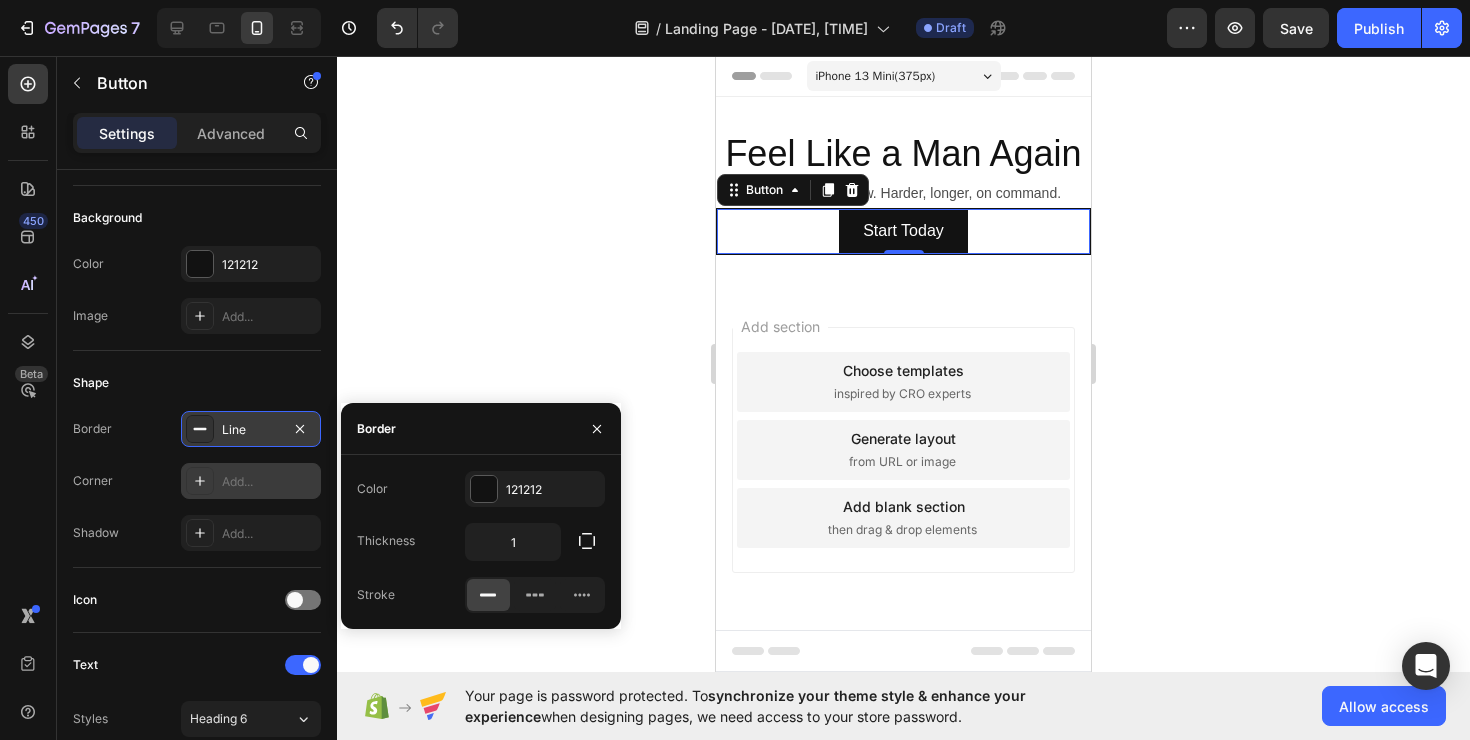 click on "Border Line" at bounding box center (197, 429) 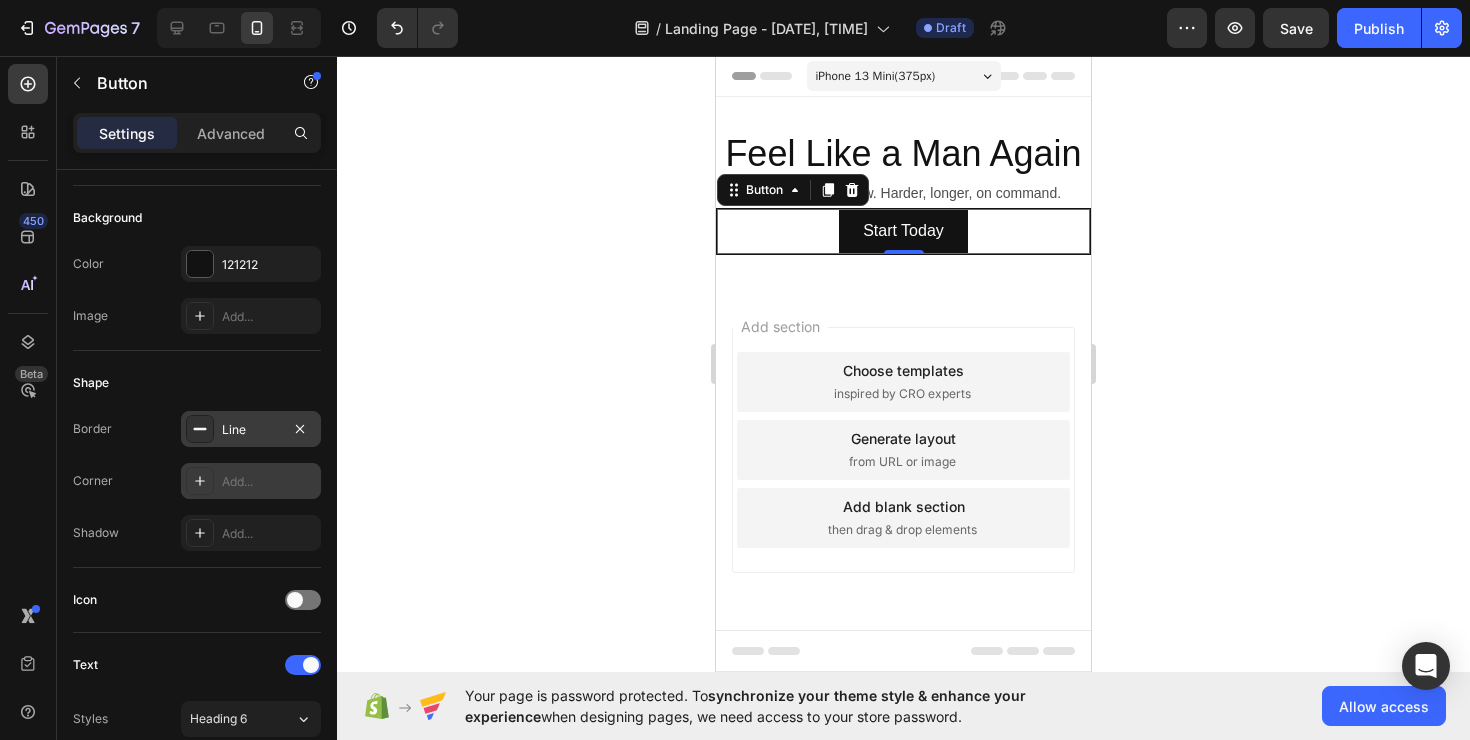 click on "Line" at bounding box center [251, 430] 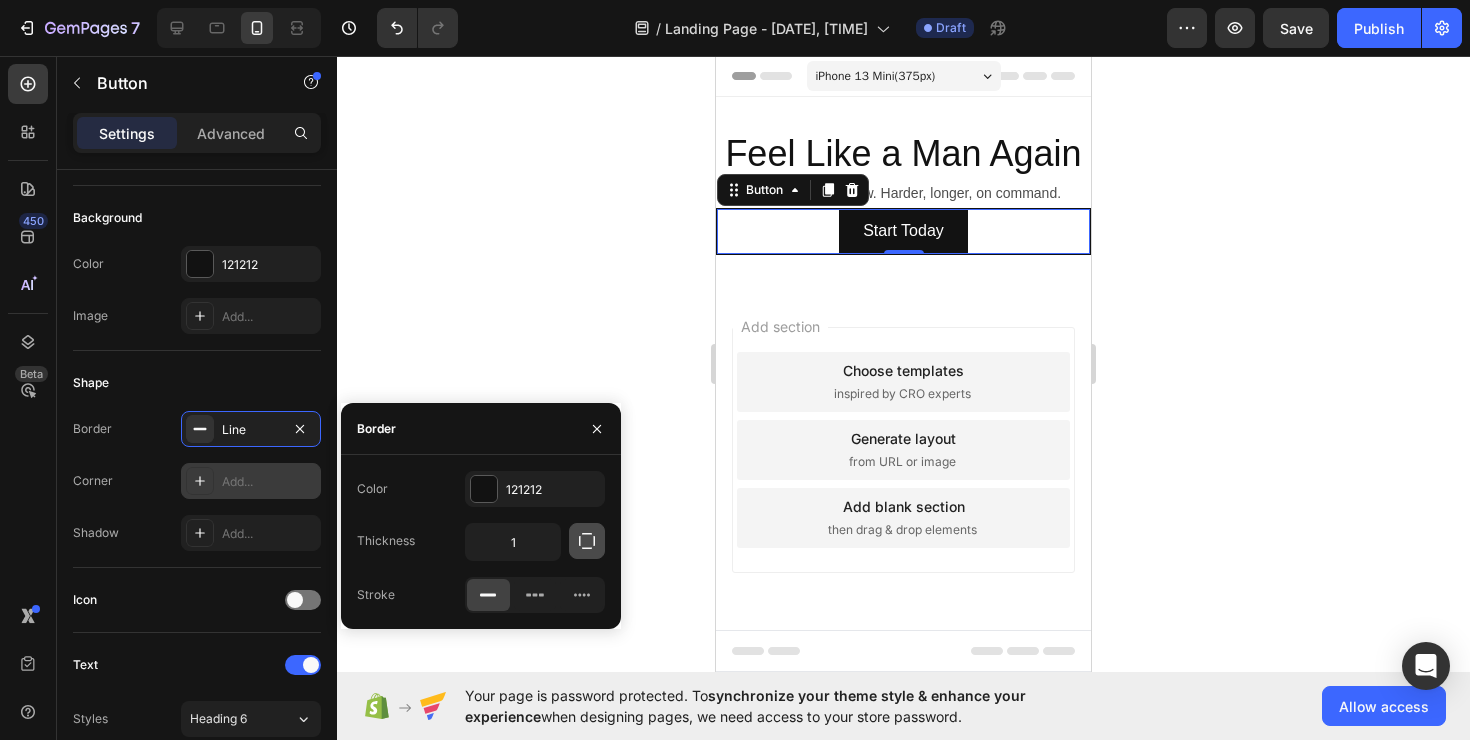 click at bounding box center (587, 541) 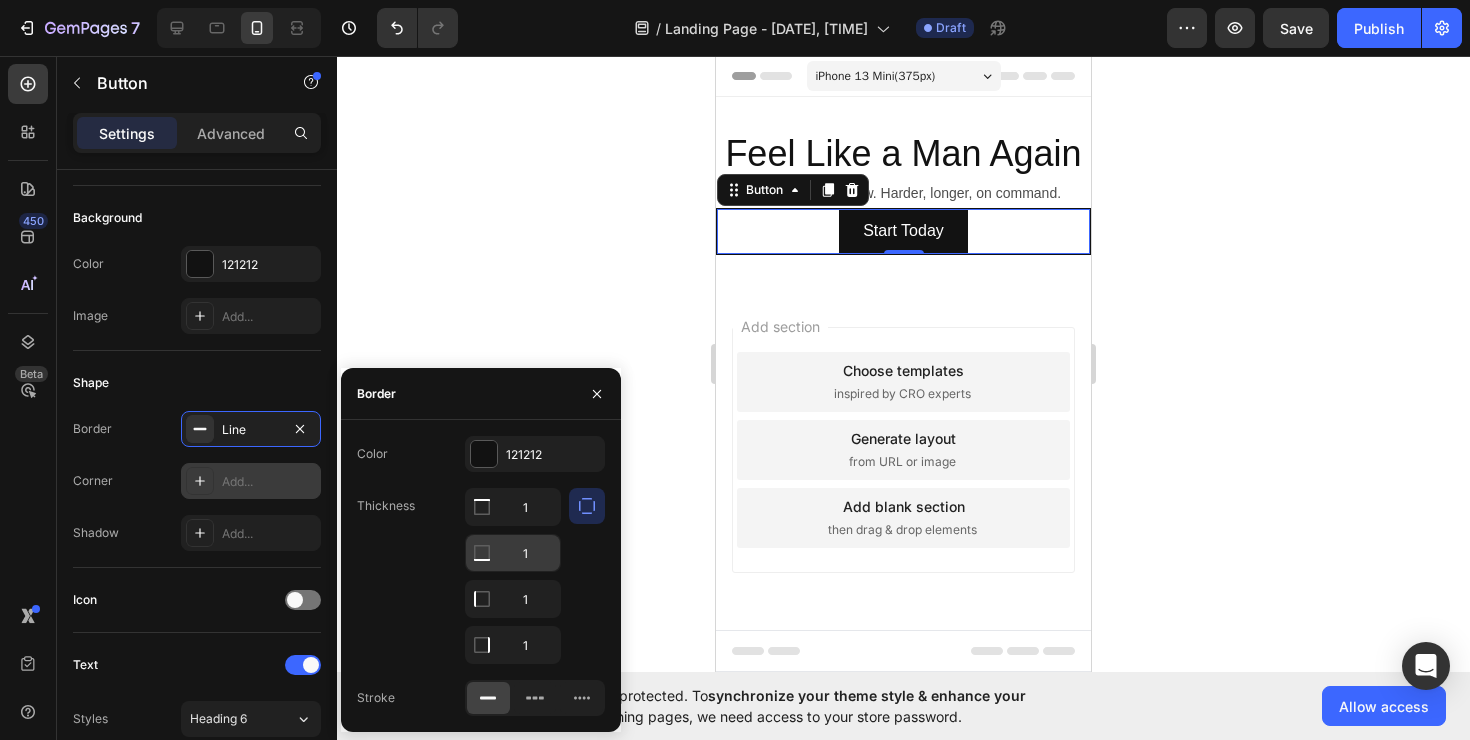 click on "1" at bounding box center [513, 507] 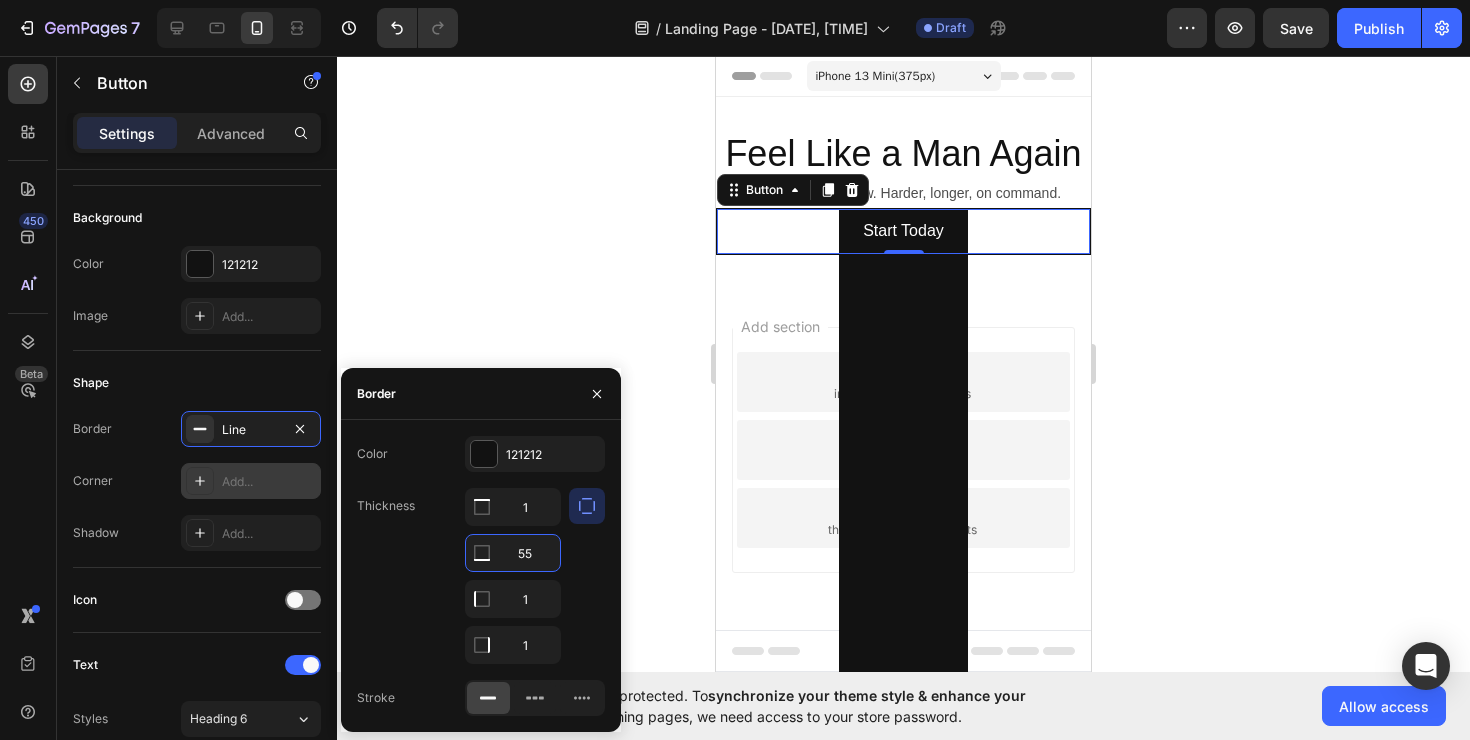 type on "5" 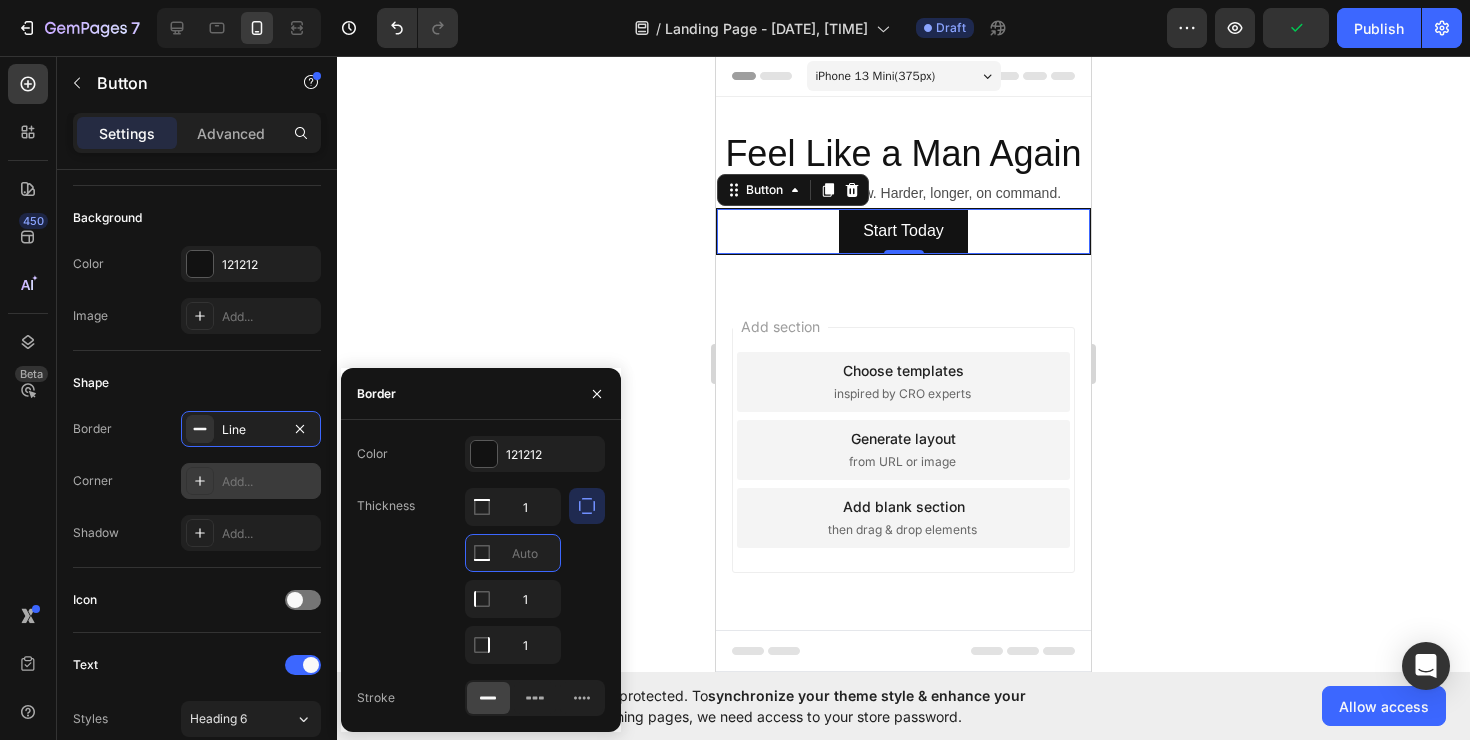 type on "0" 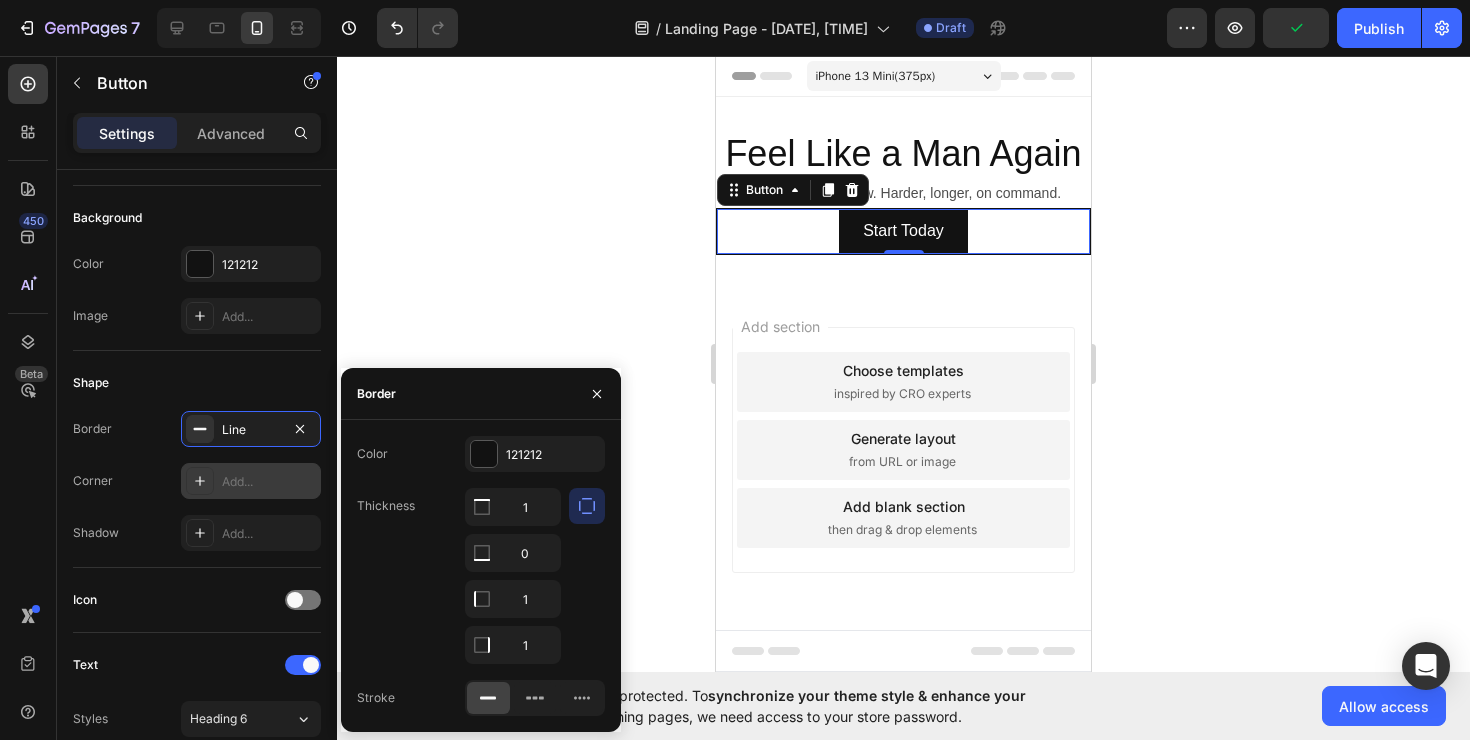 click at bounding box center (587, 576) 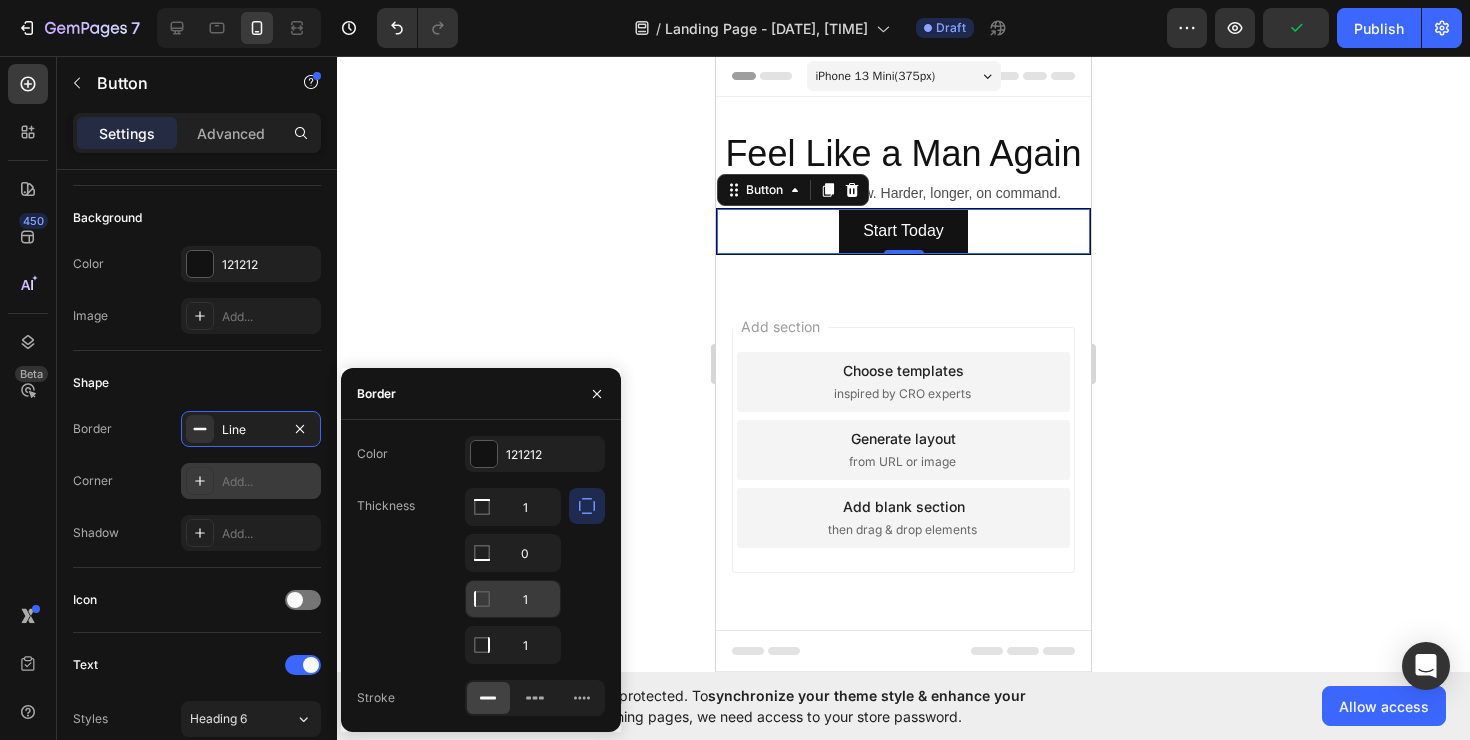 click on "1" at bounding box center [513, 507] 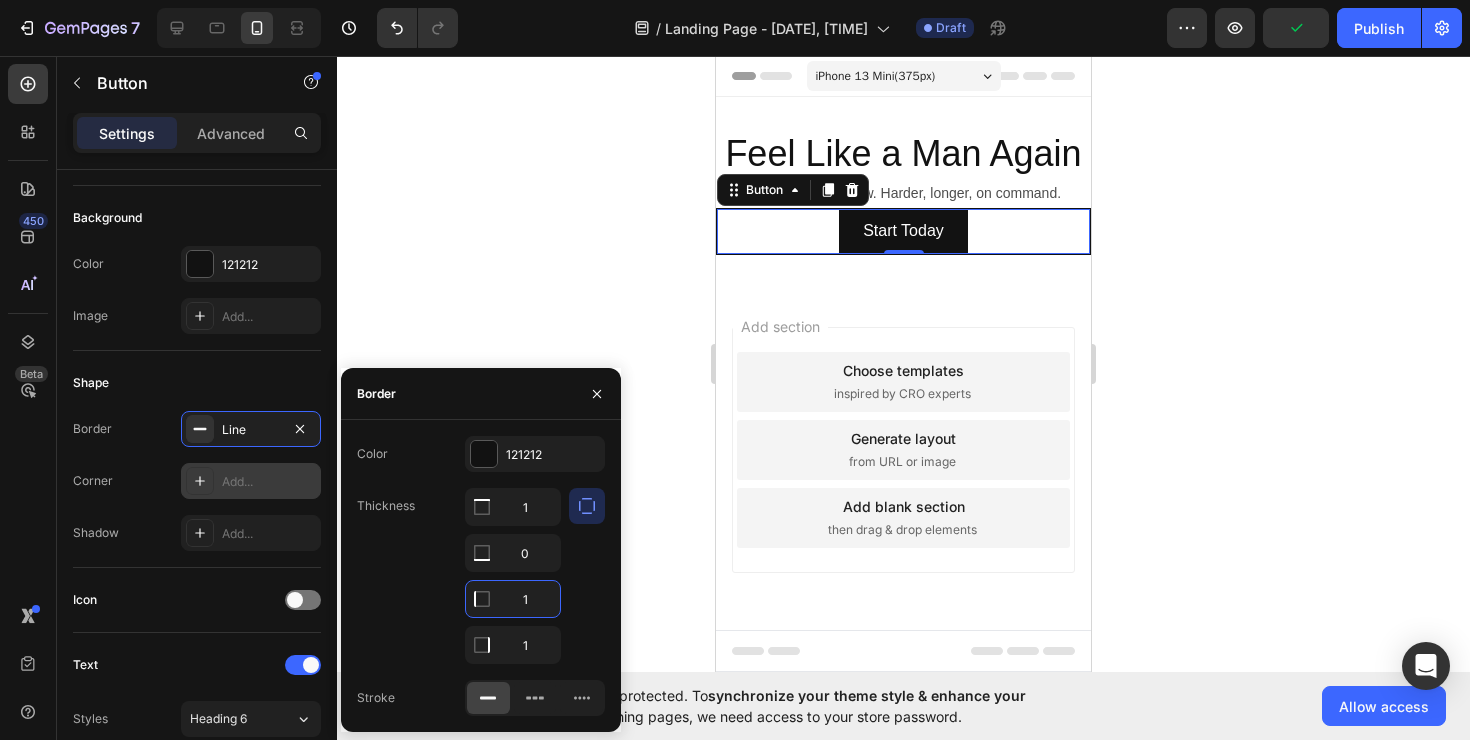 click 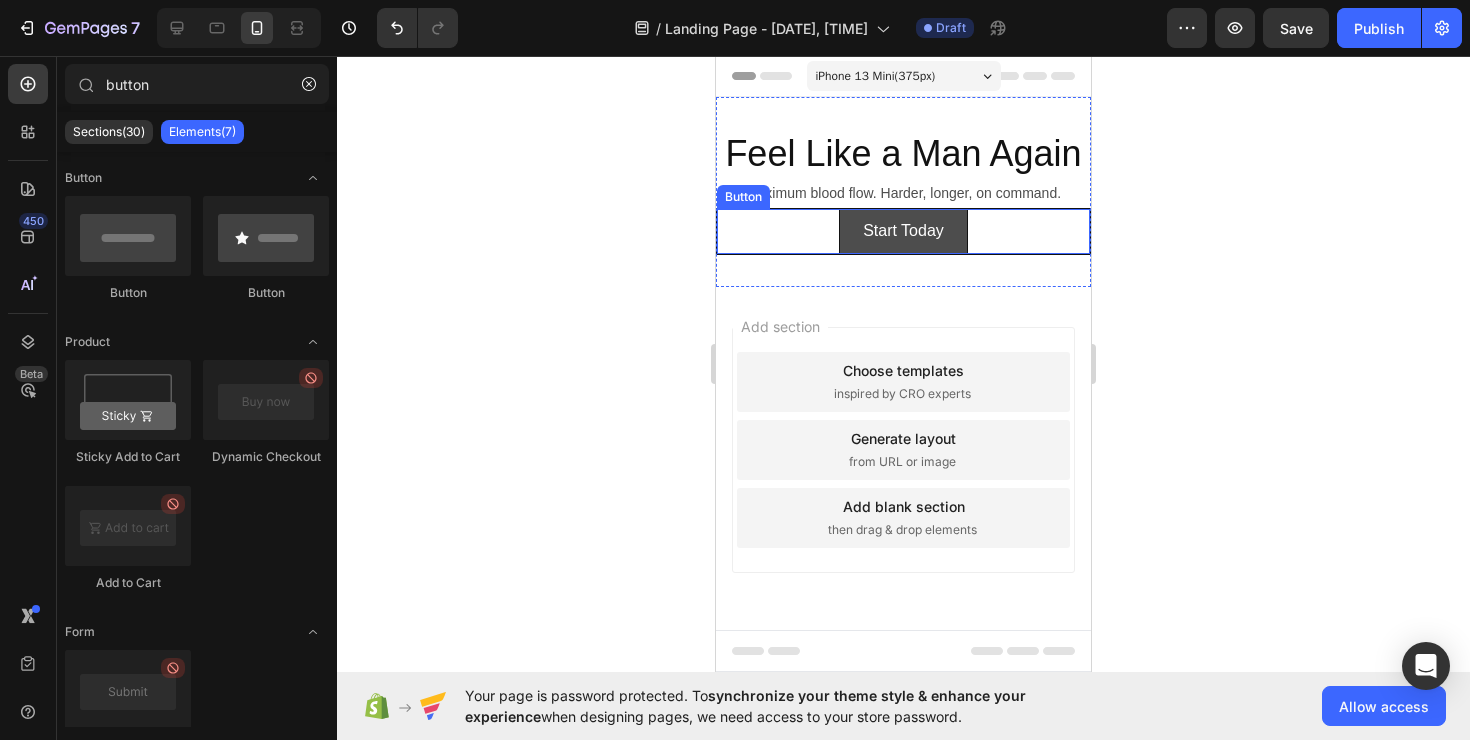 click on "Start Today" at bounding box center [903, 231] 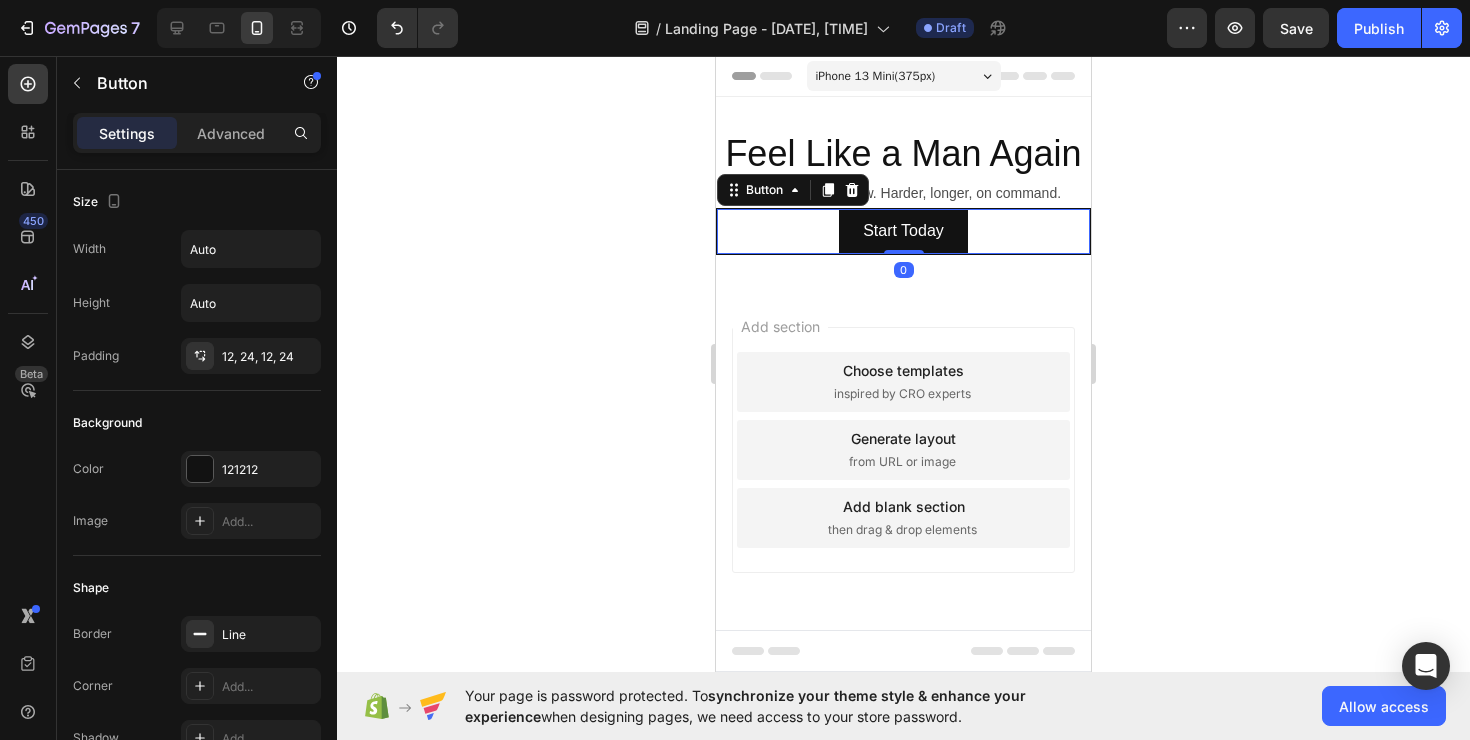 click 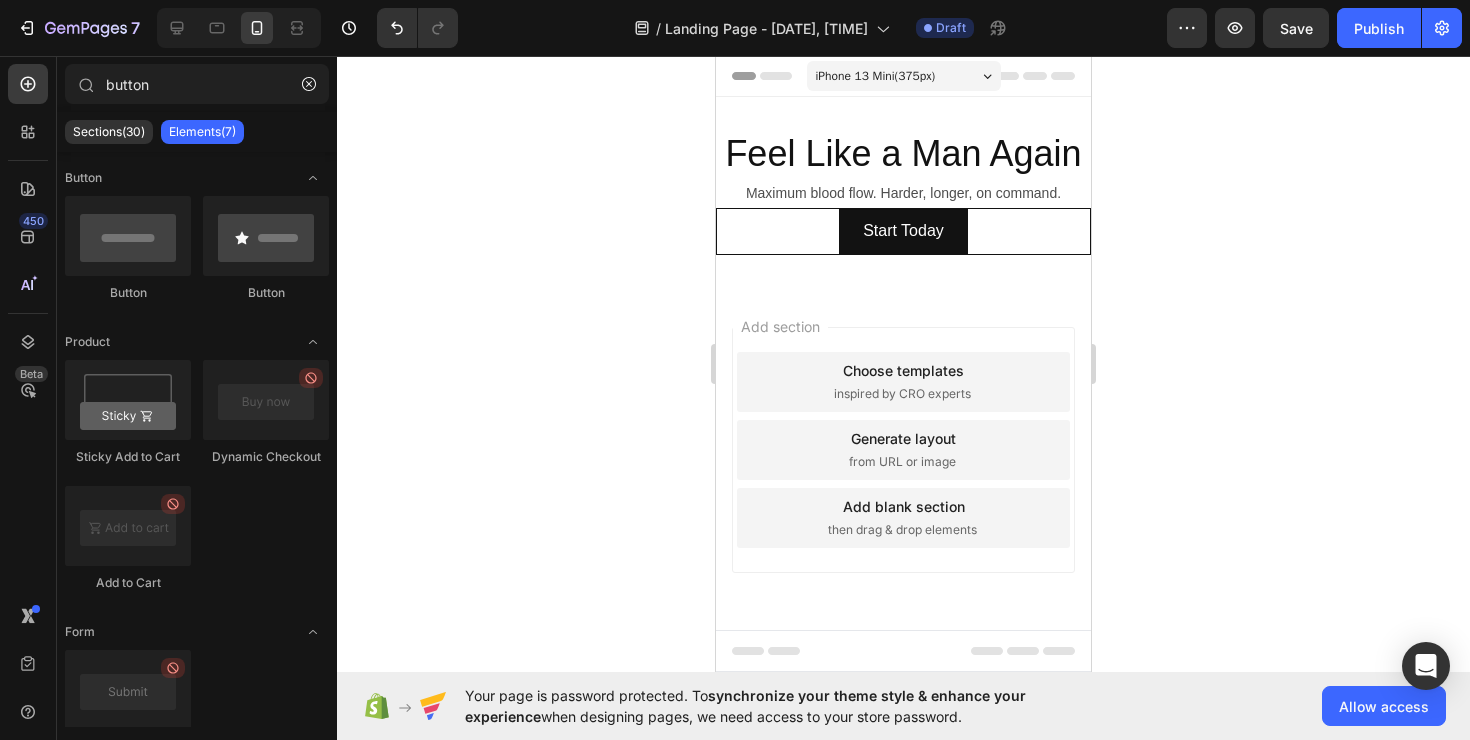 click 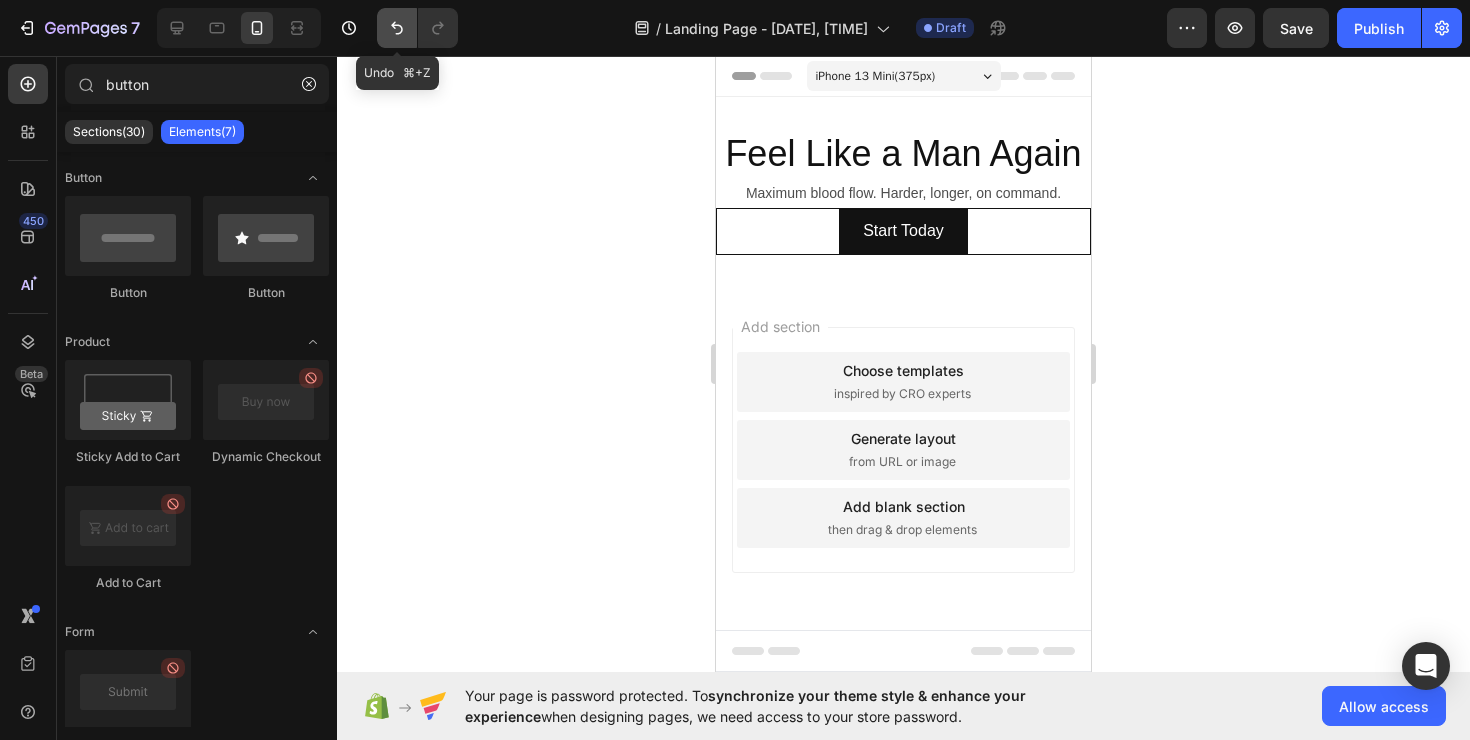 click 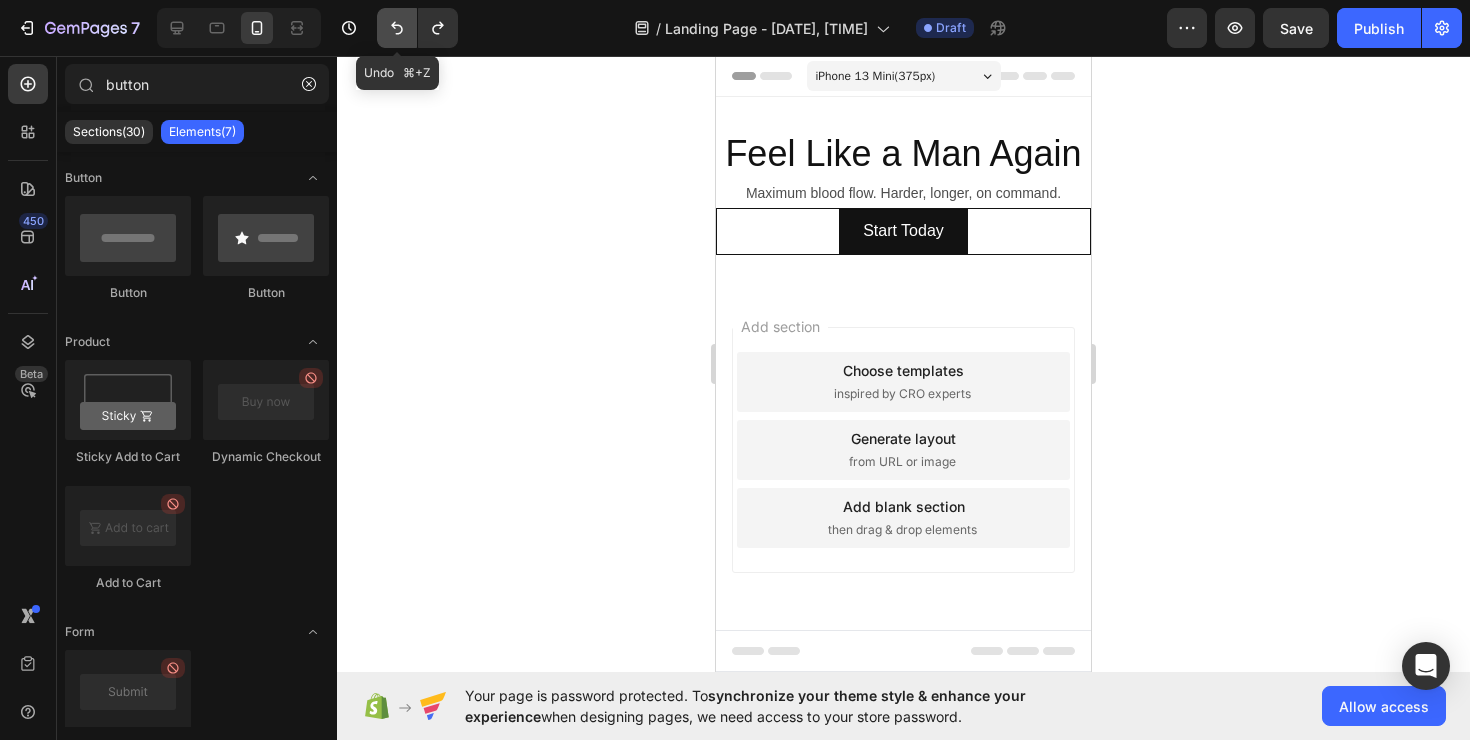click 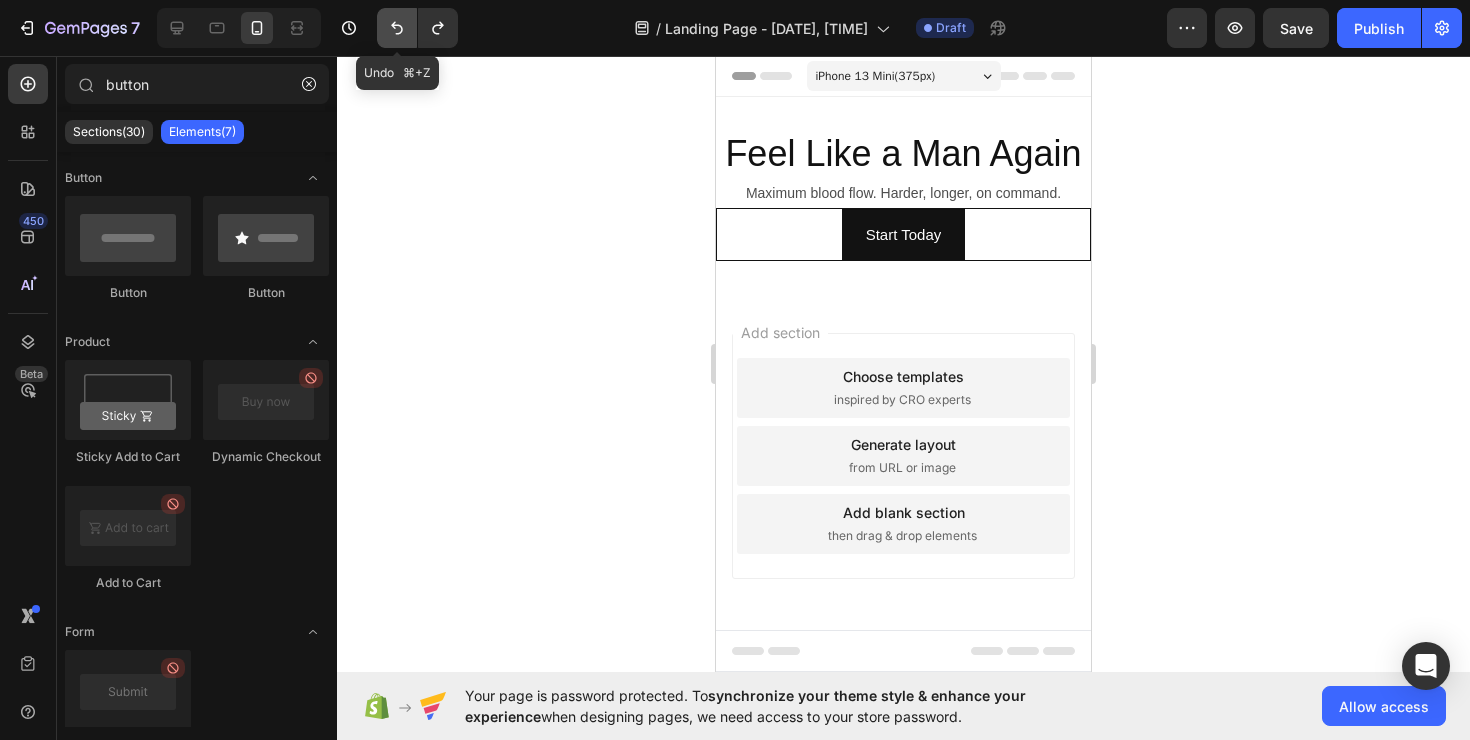 click 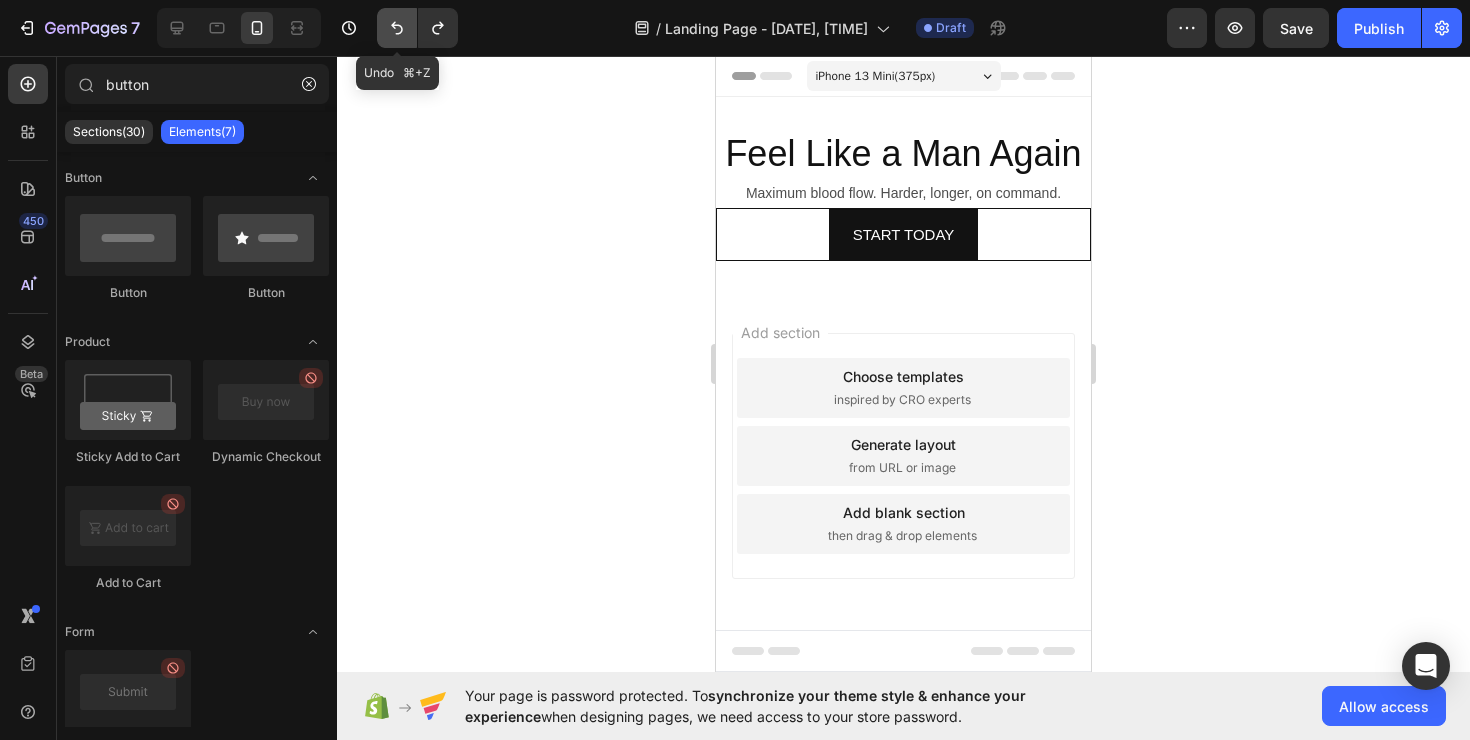 click 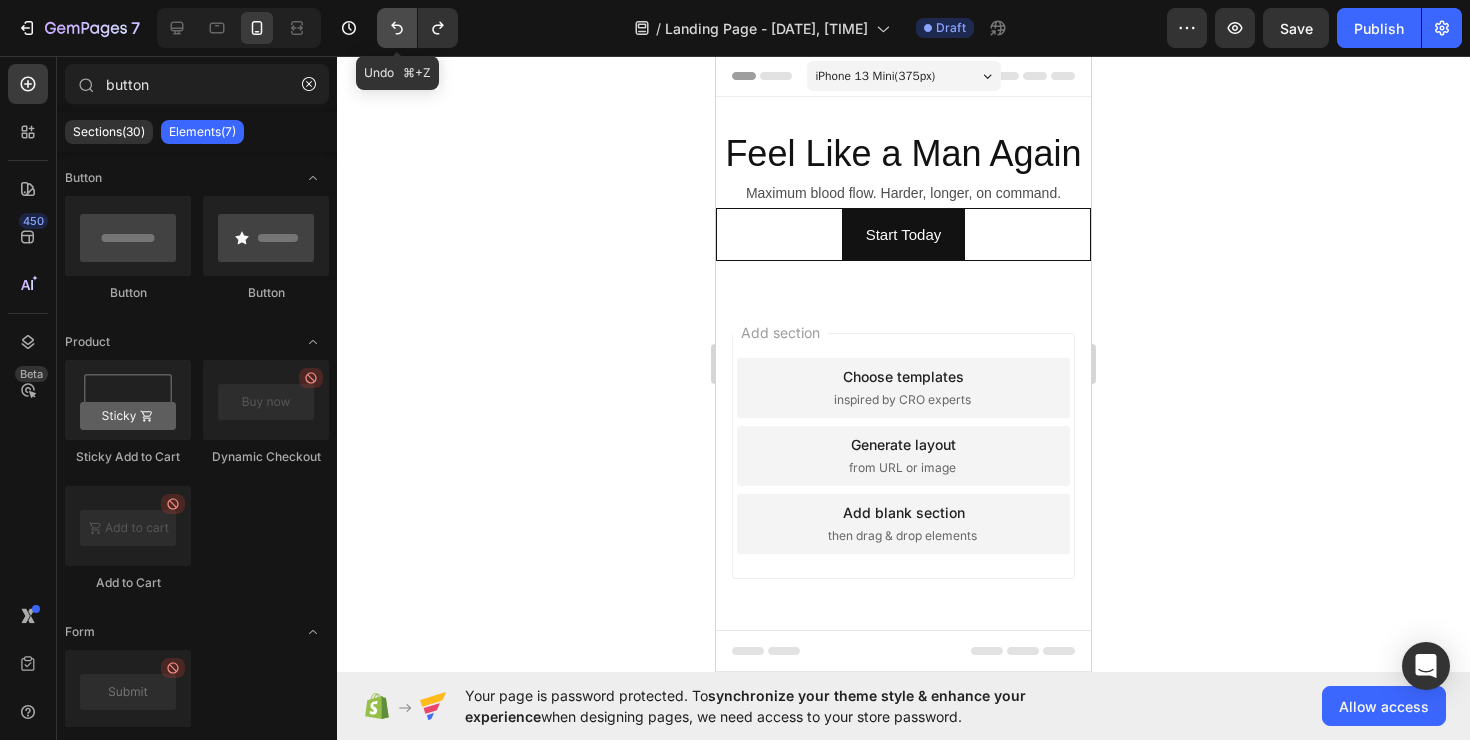 click 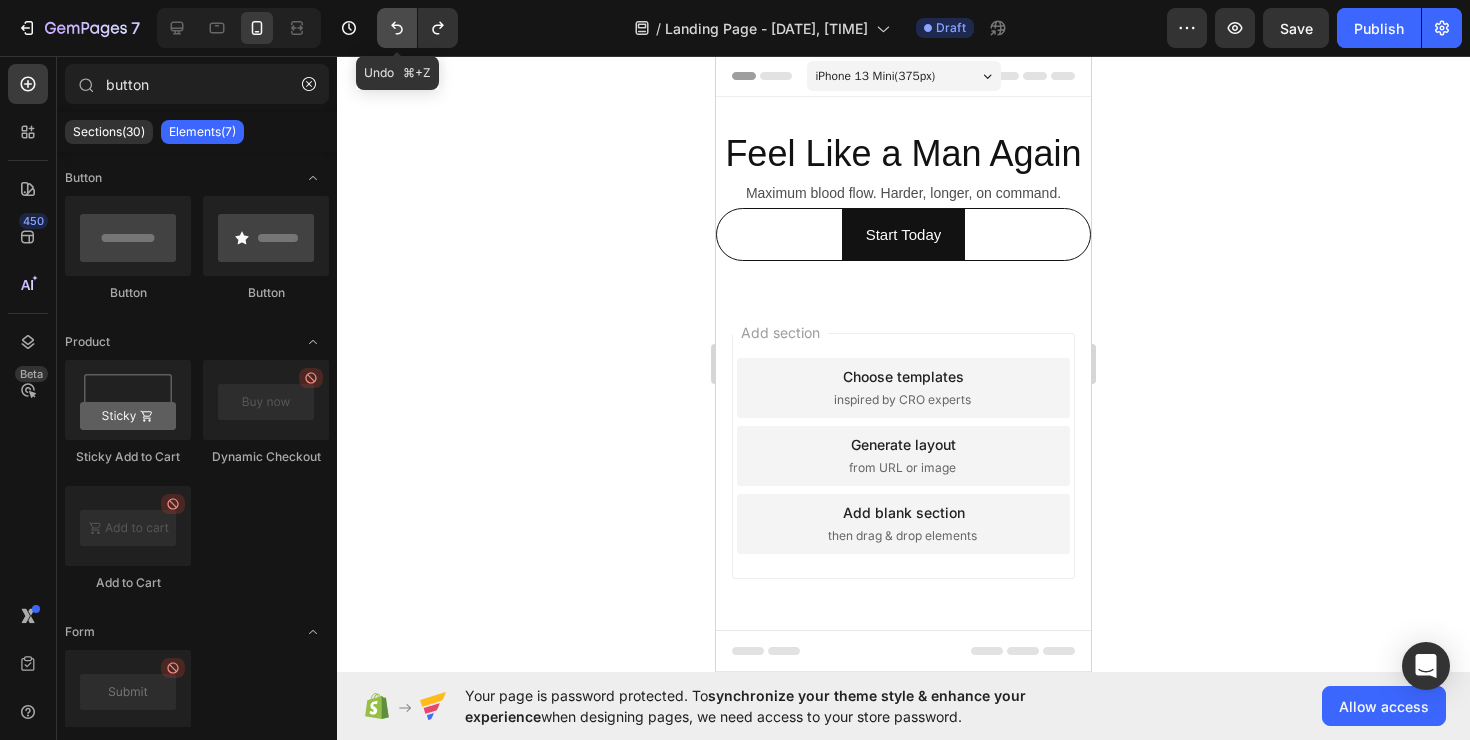 click 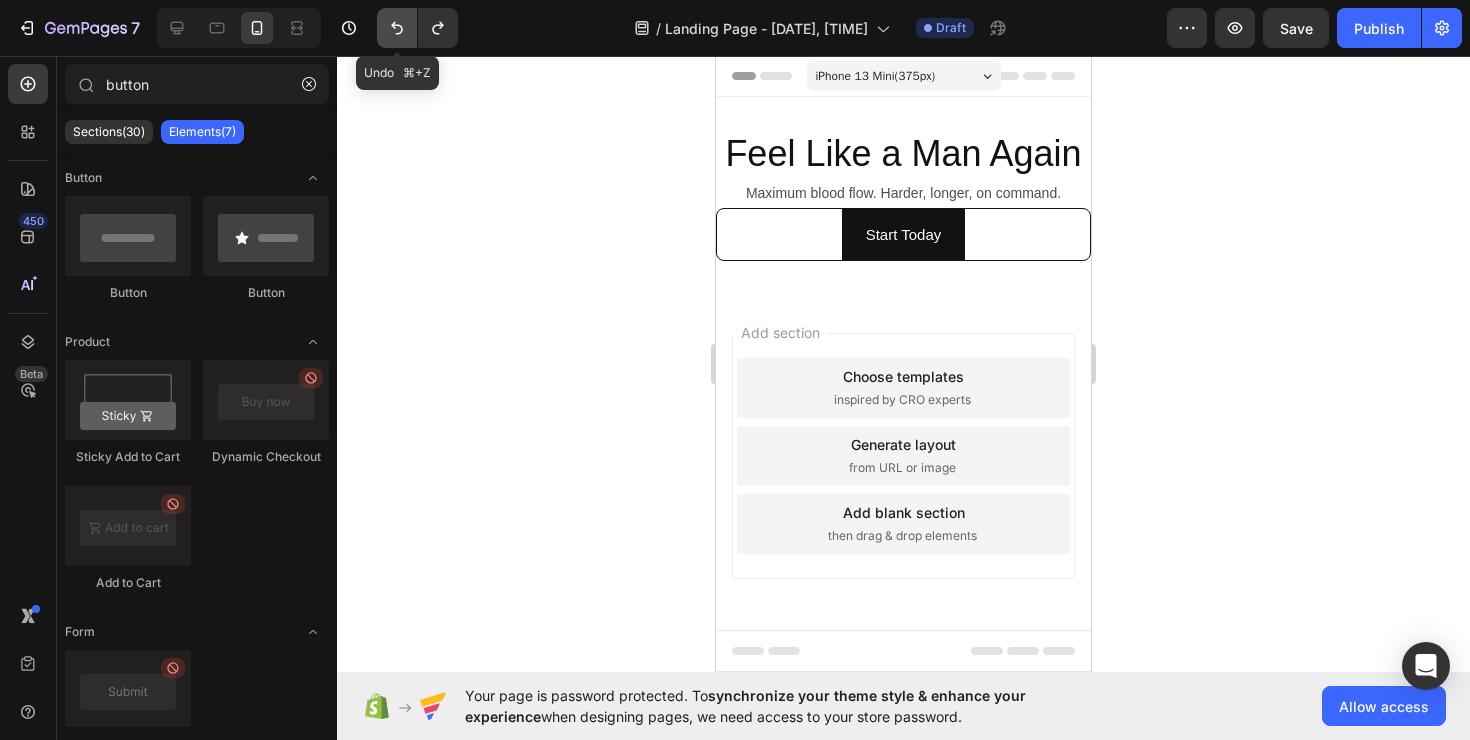 click 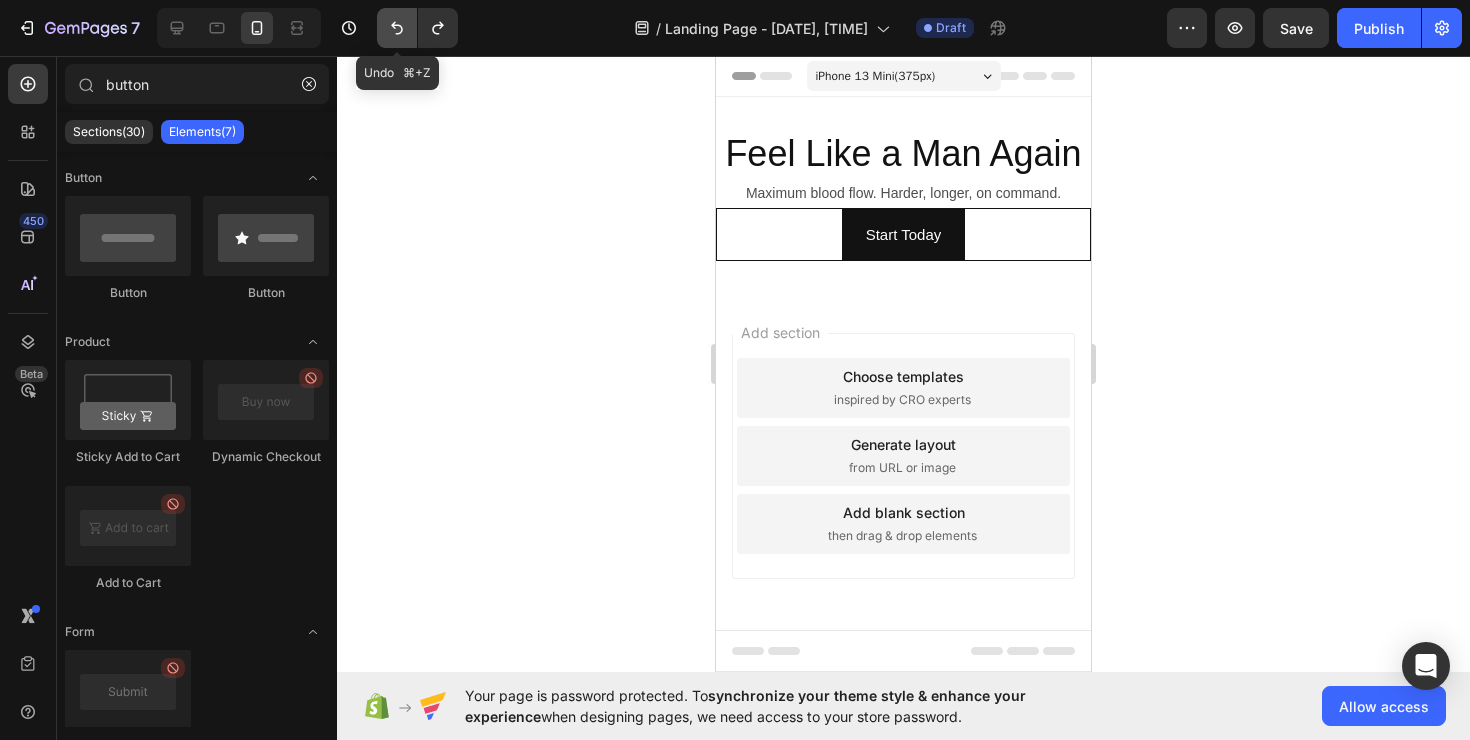 click 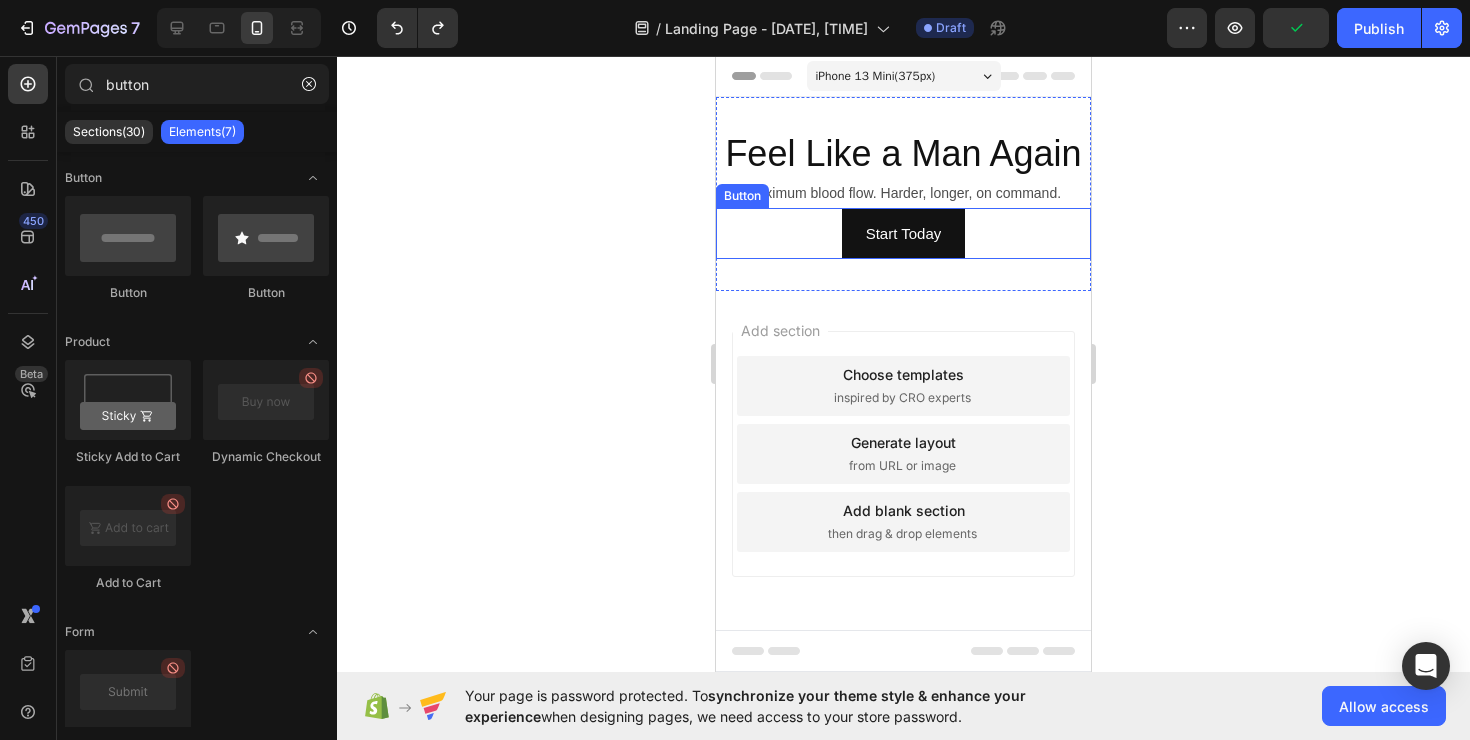 click on "Start Today Button" at bounding box center (903, 233) 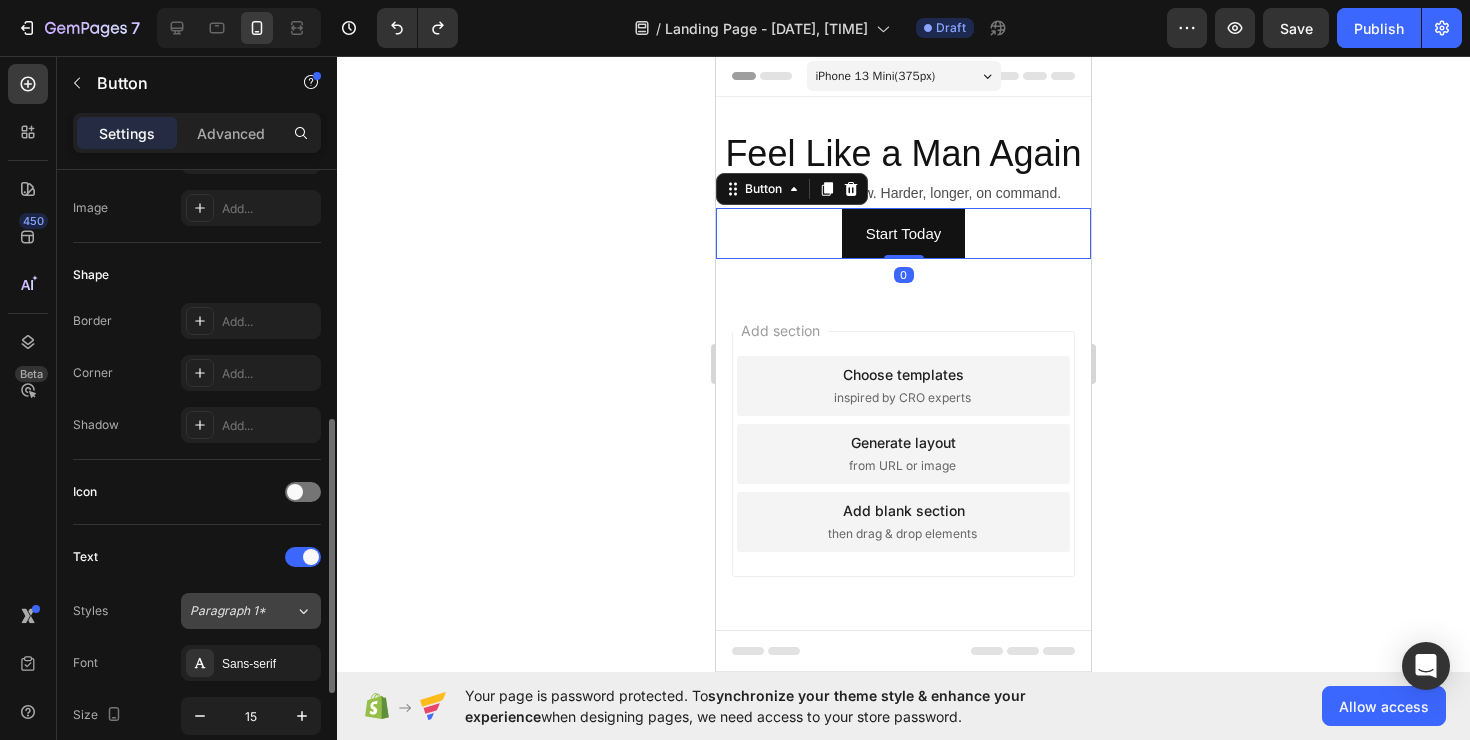scroll, scrollTop: 538, scrollLeft: 0, axis: vertical 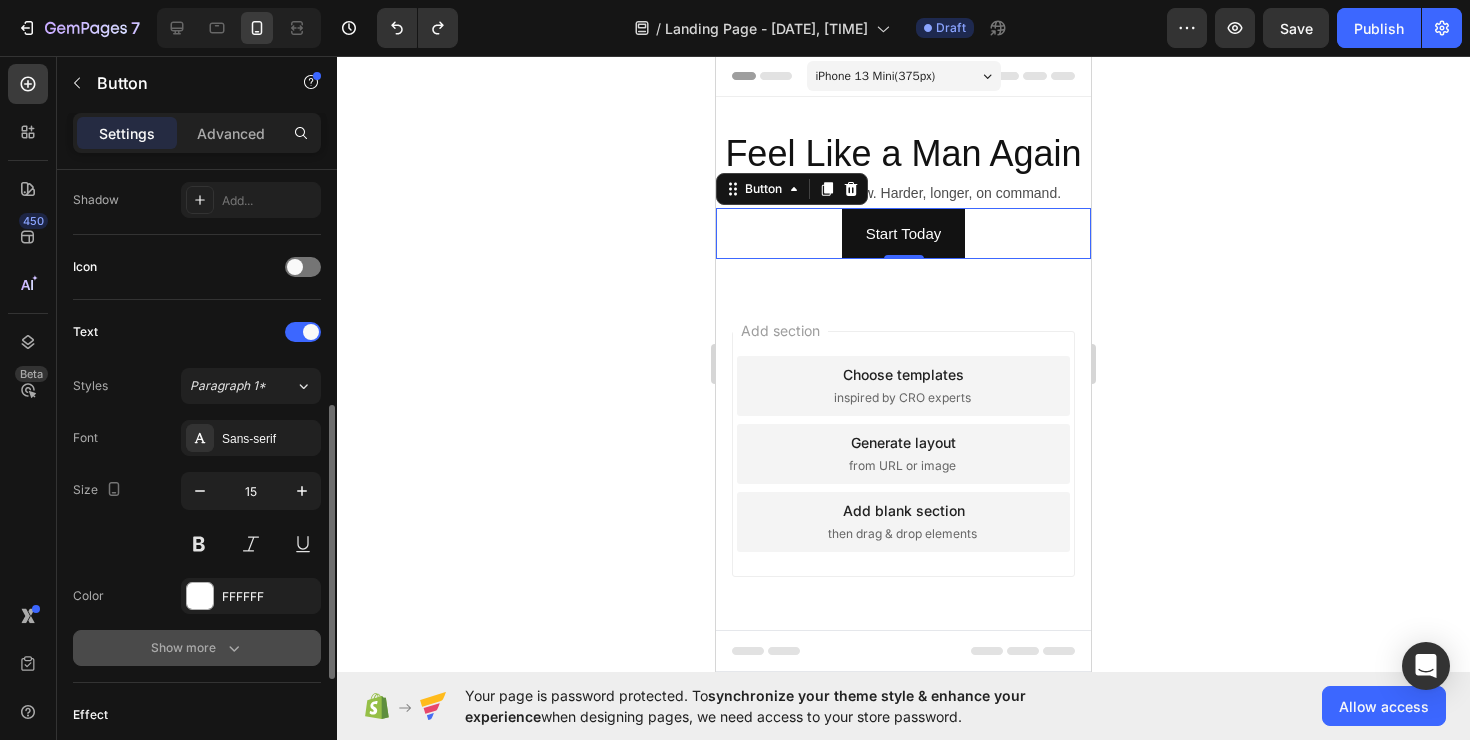 click on "Show more" at bounding box center (197, 648) 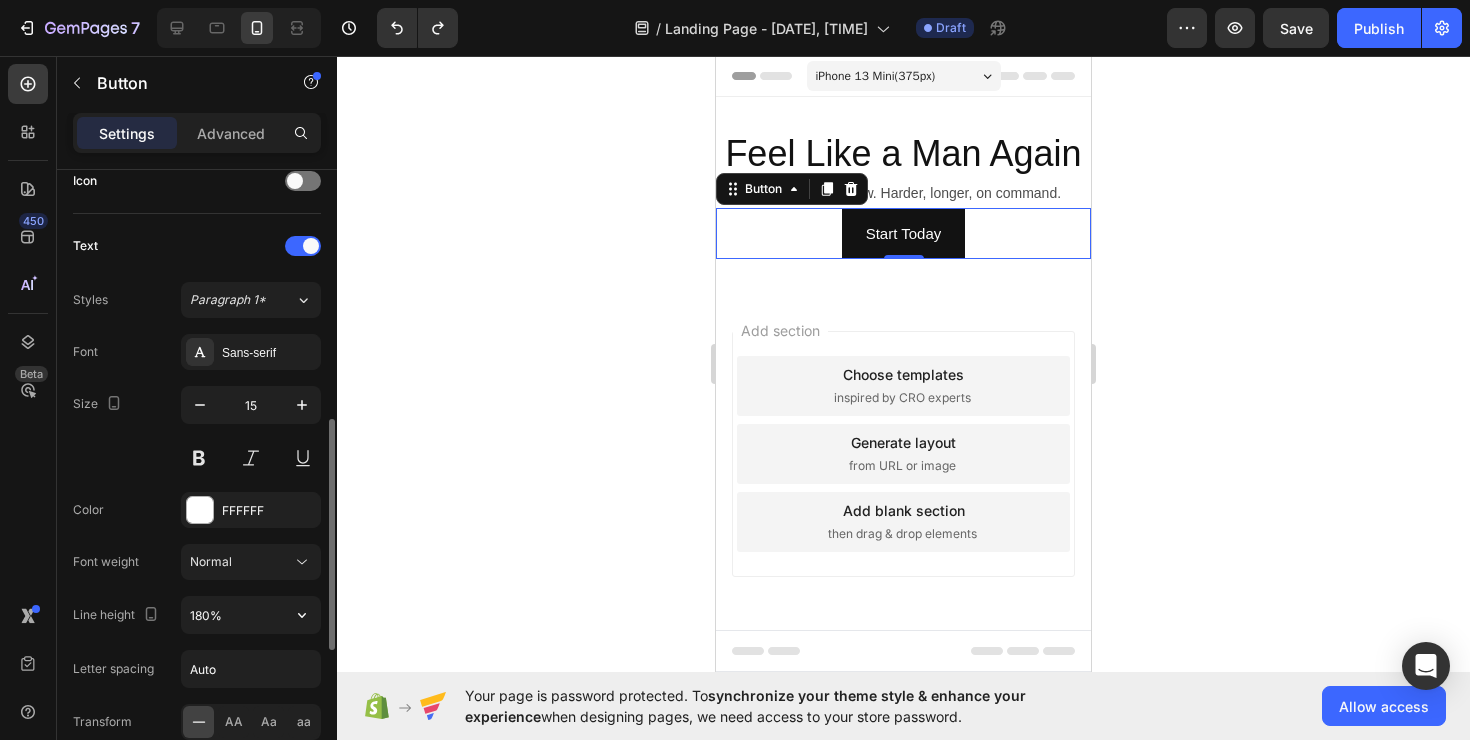 scroll, scrollTop: 638, scrollLeft: 0, axis: vertical 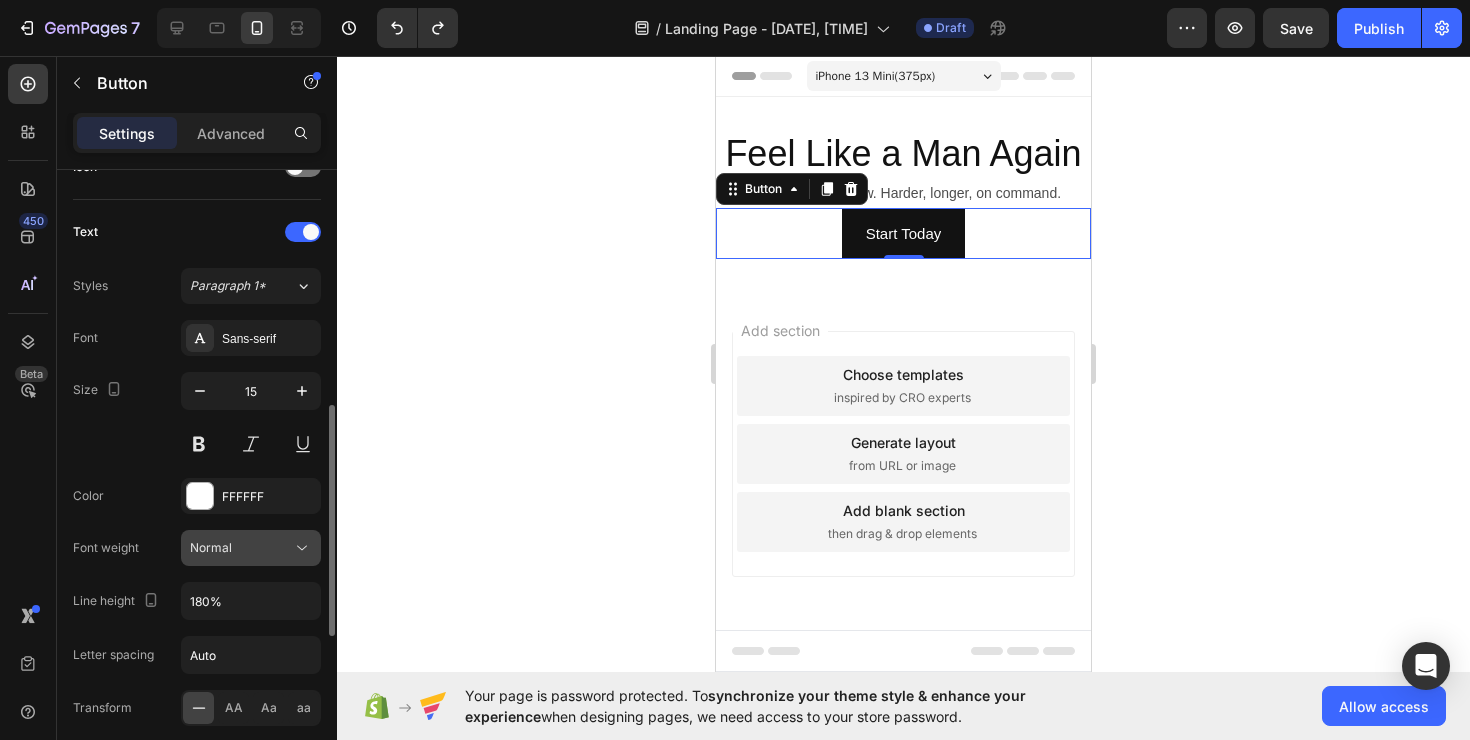 click on "Normal" at bounding box center (241, 548) 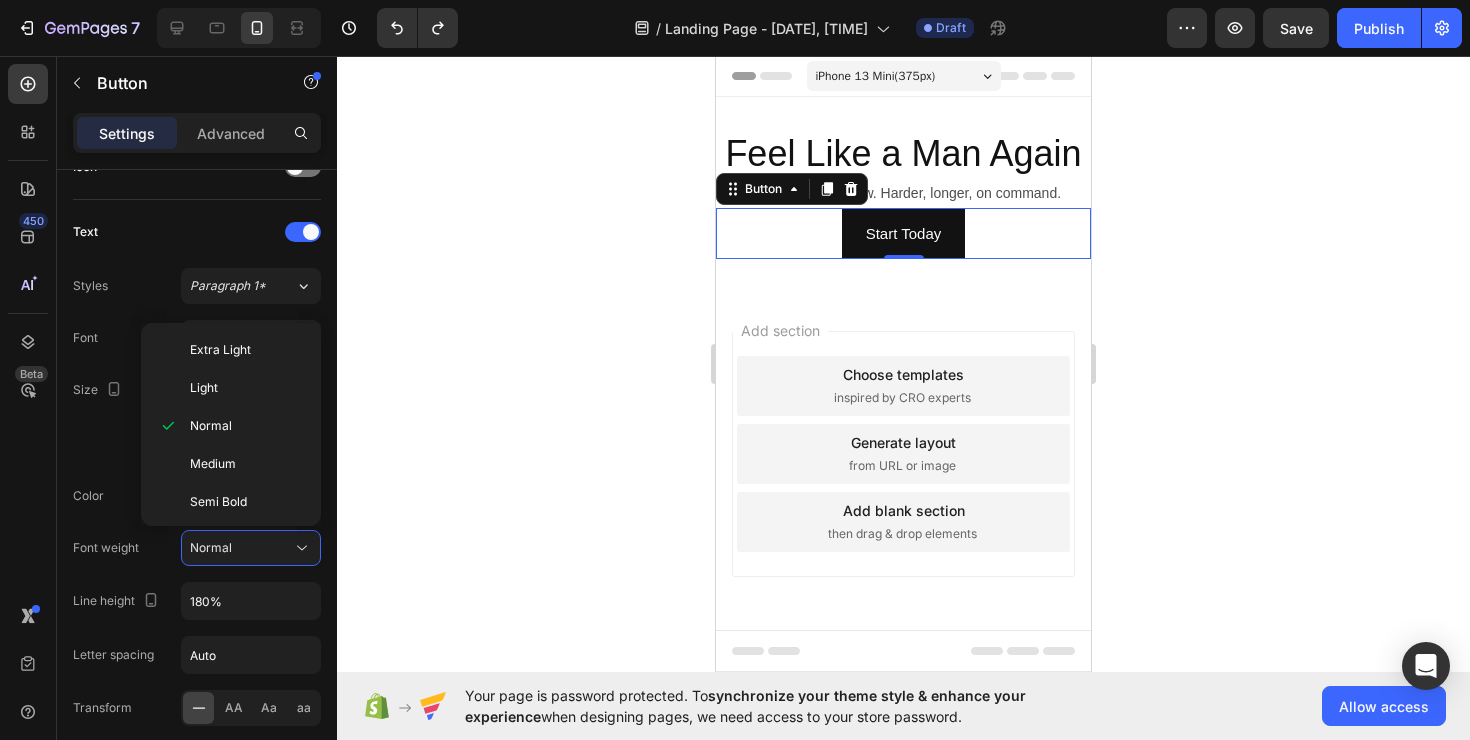 click 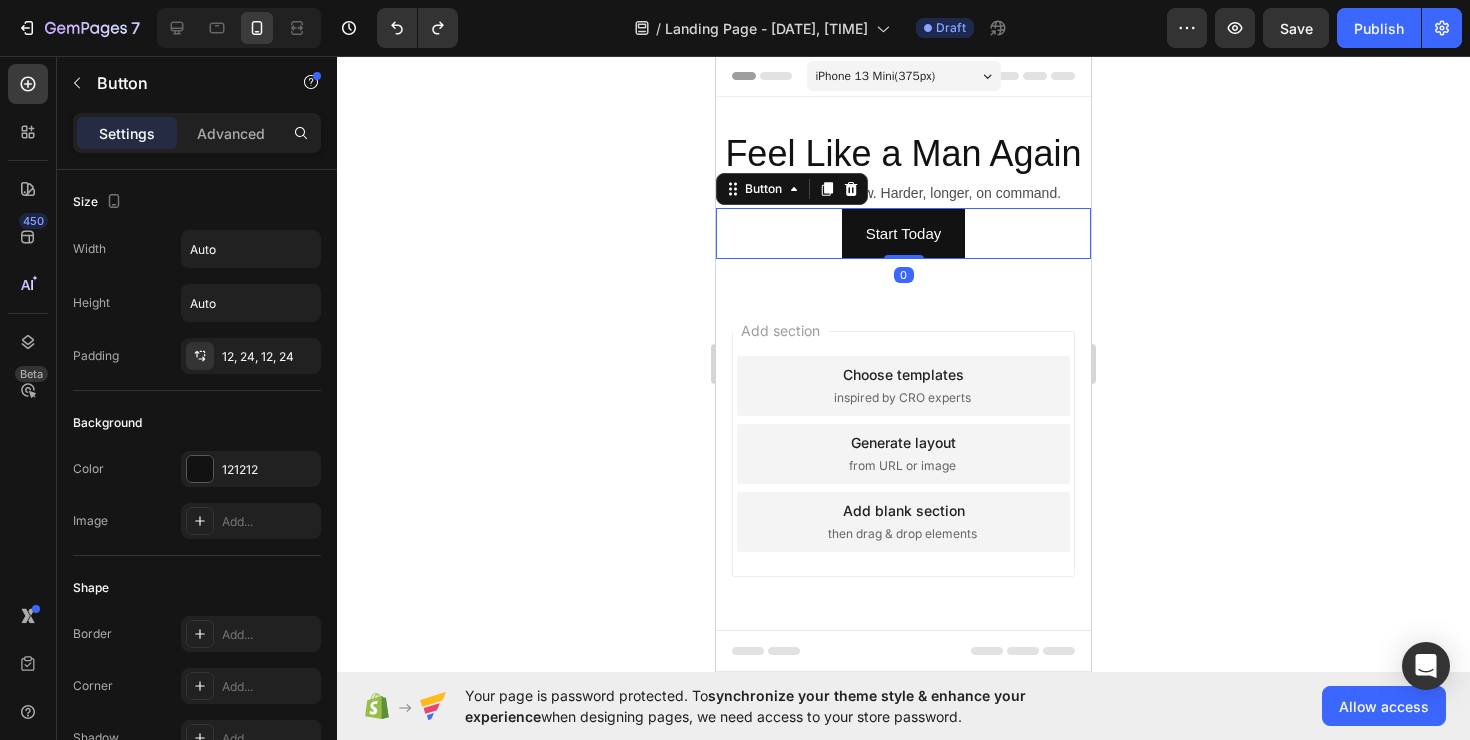 click on "Start Today Button   0" at bounding box center (903, 233) 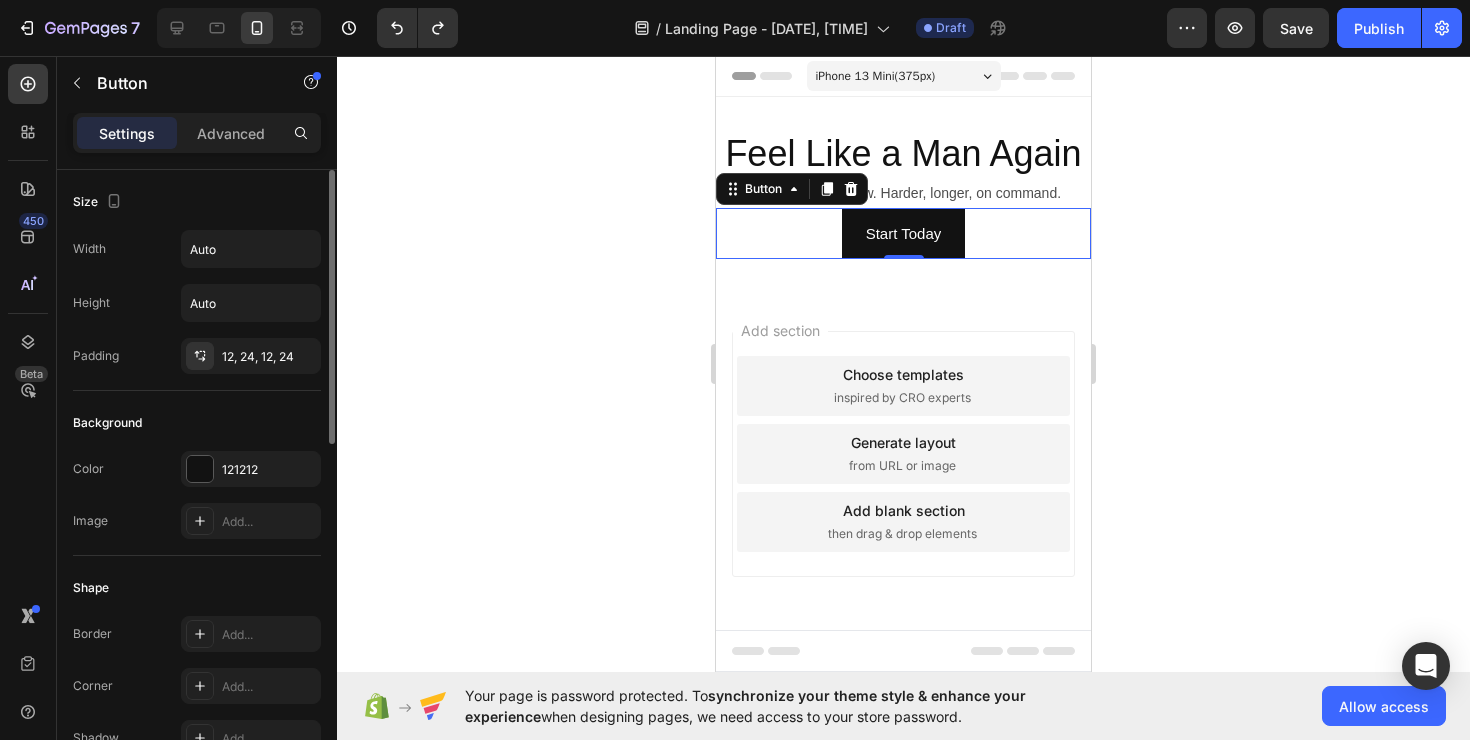 scroll, scrollTop: 1, scrollLeft: 0, axis: vertical 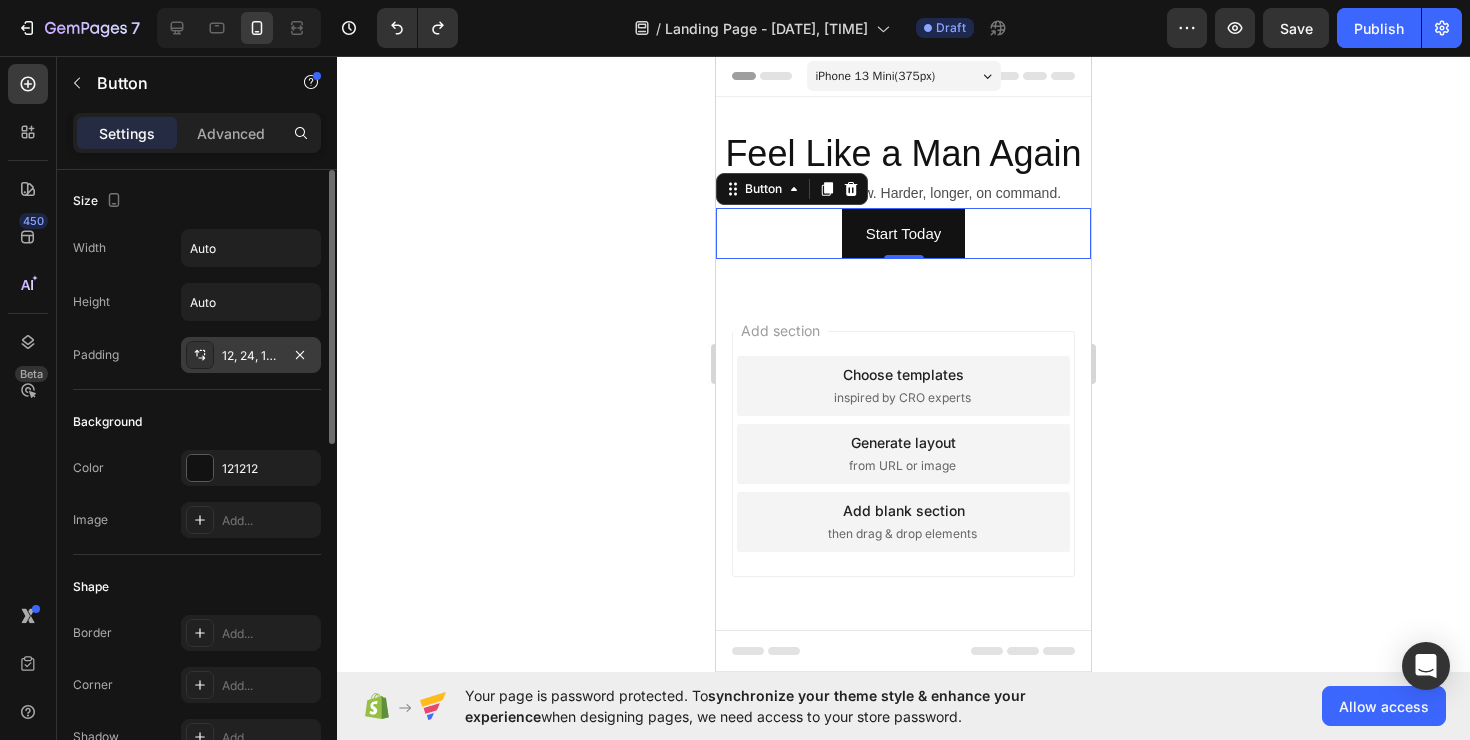 click on "12, 24, 12, 24" at bounding box center [251, 356] 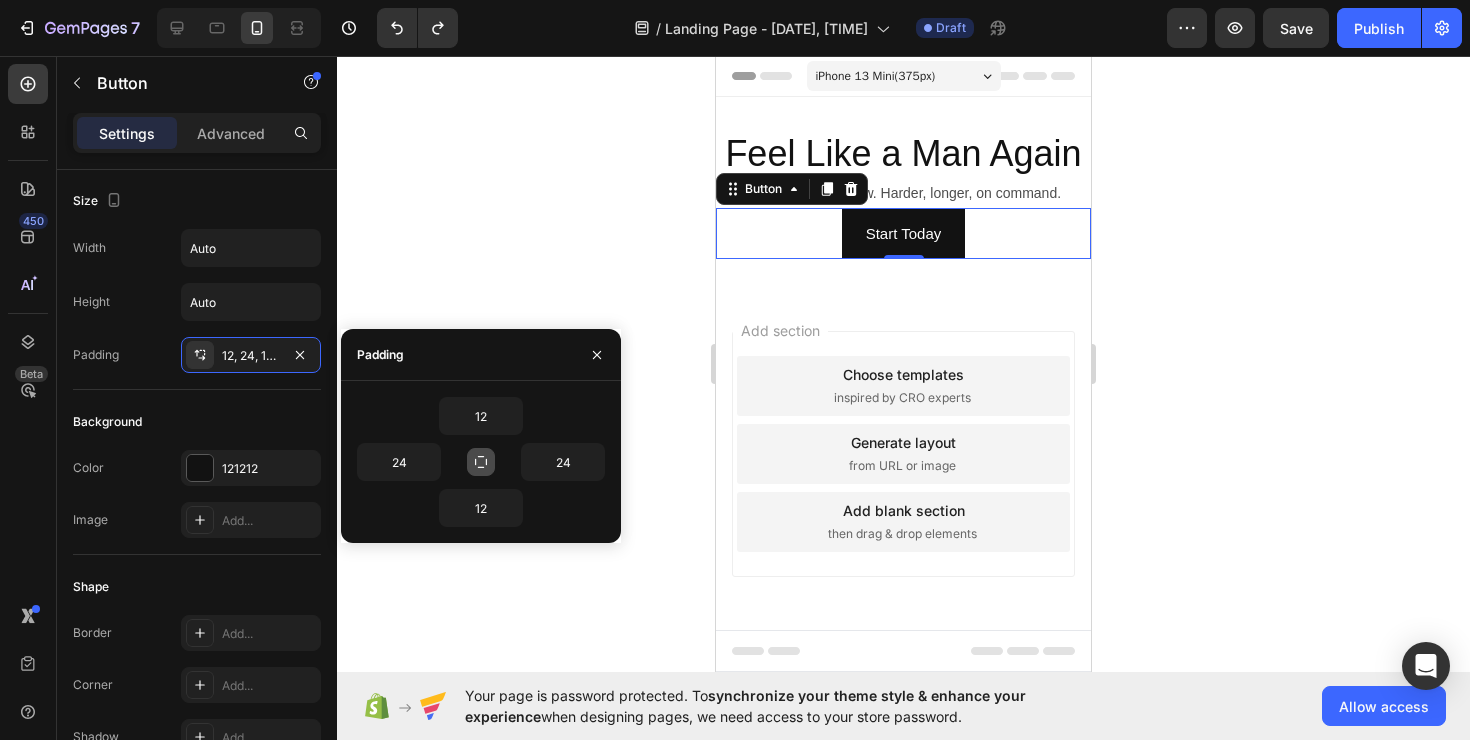 click 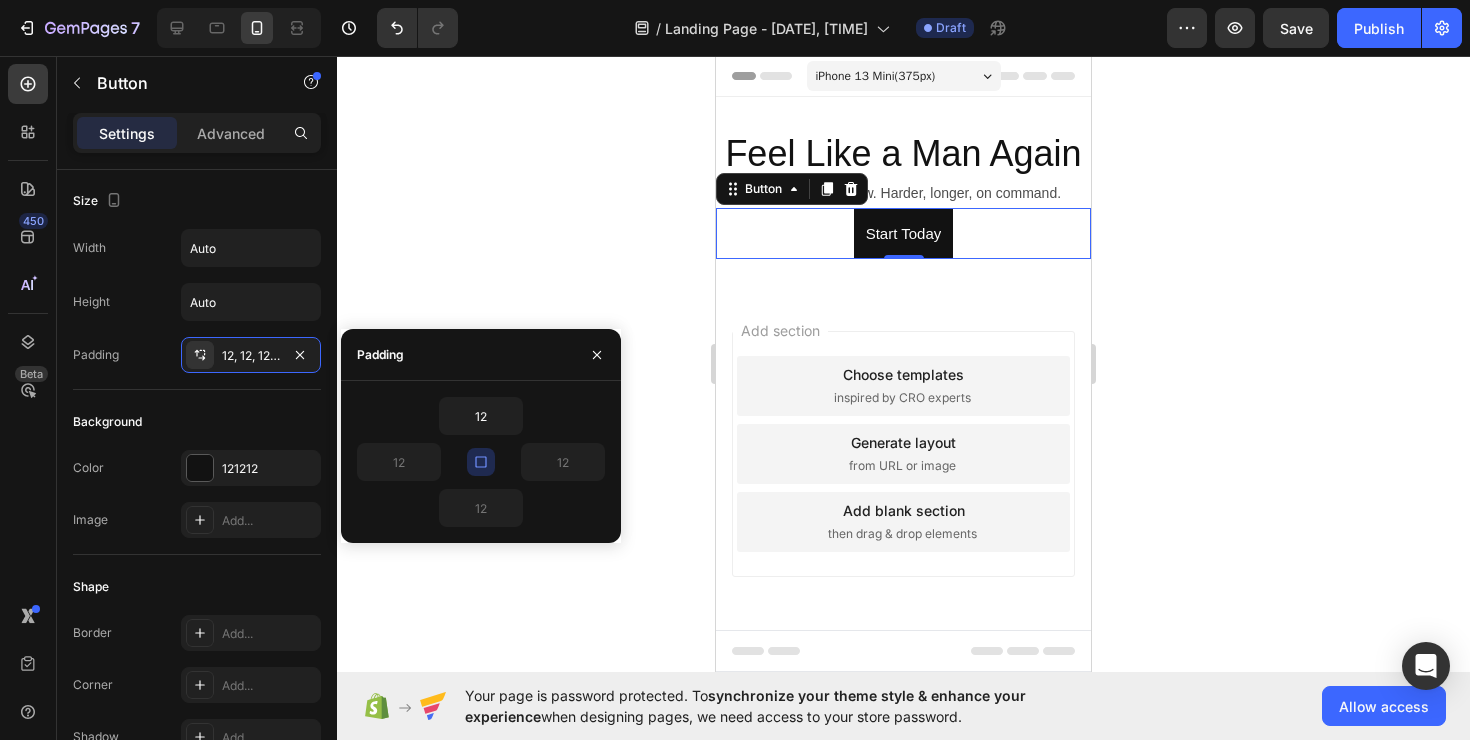 click 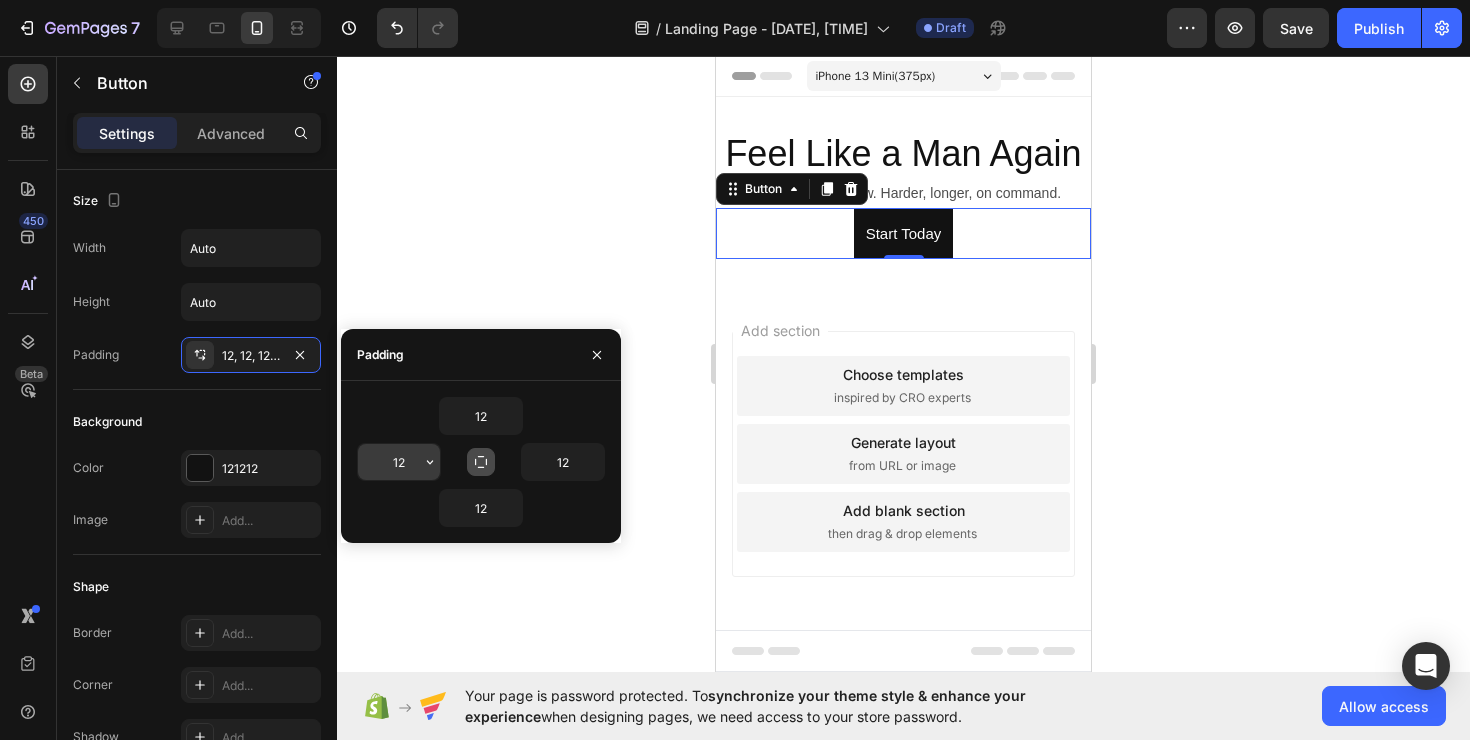 click on "12" at bounding box center (399, 462) 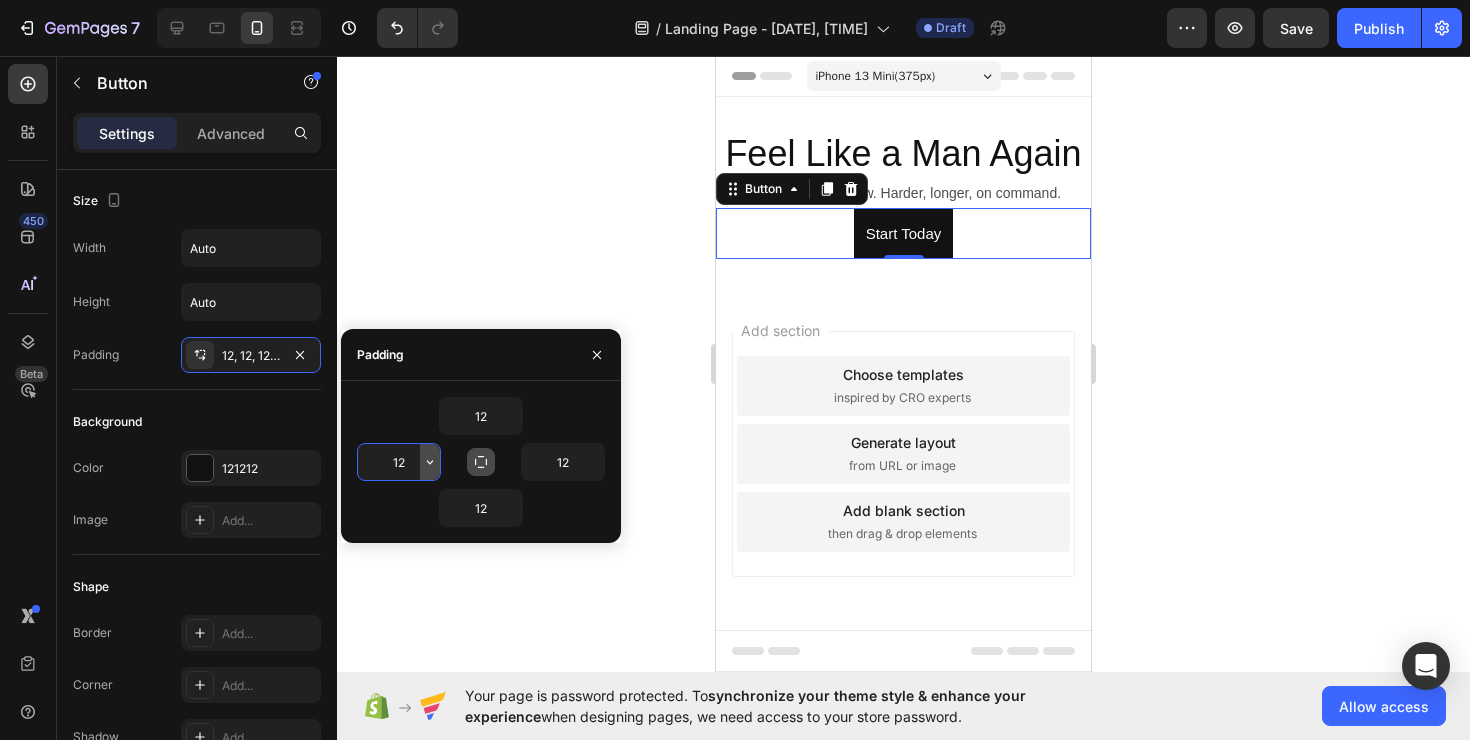 click 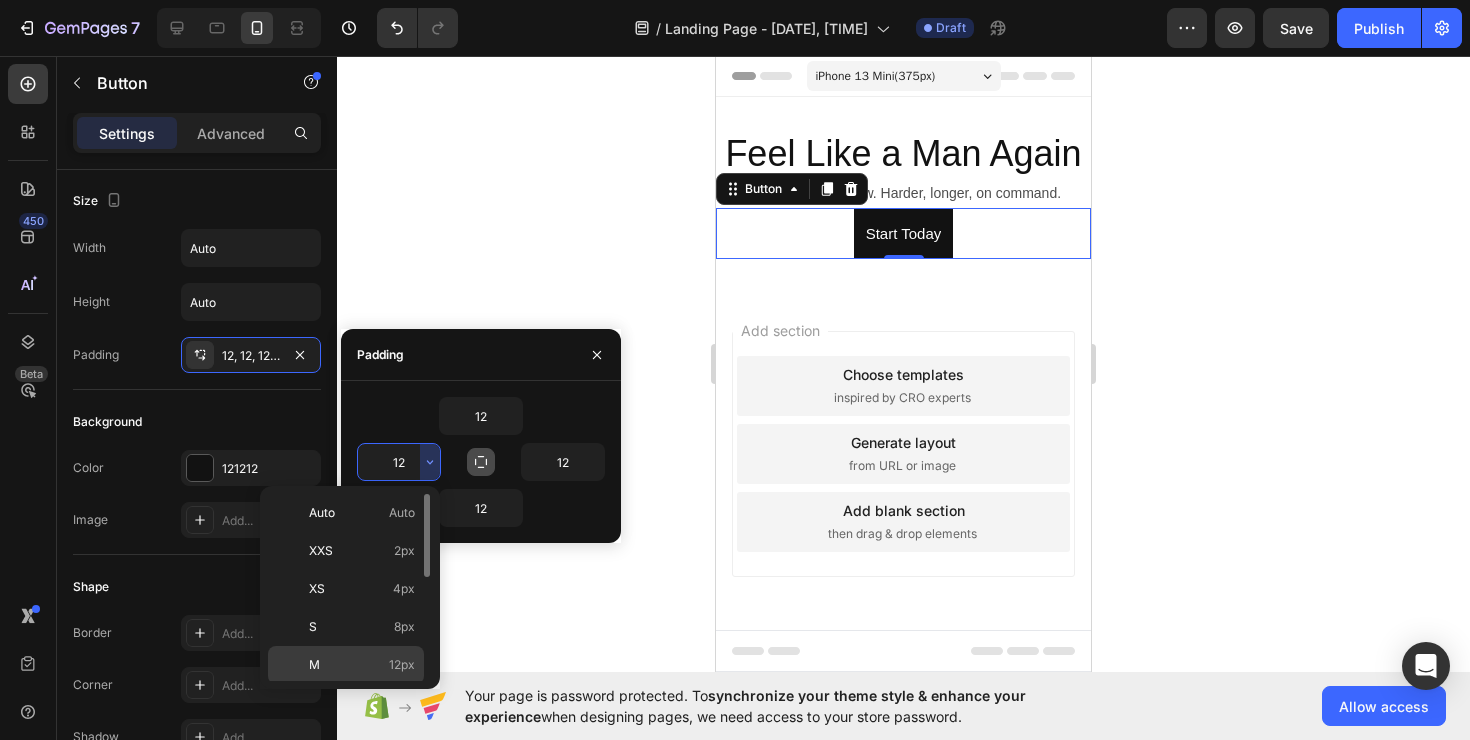 click on "M 12px" at bounding box center (362, 665) 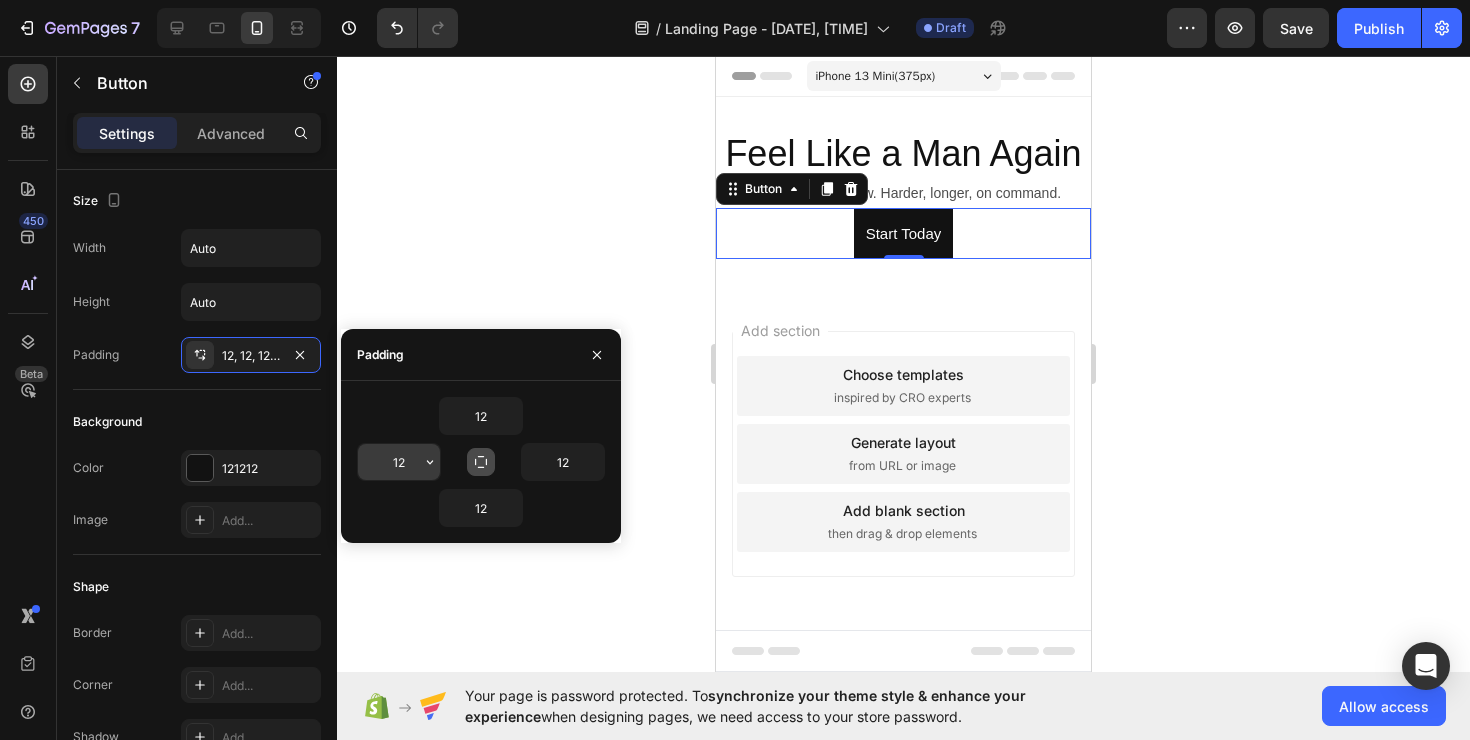 click on "12" at bounding box center [399, 462] 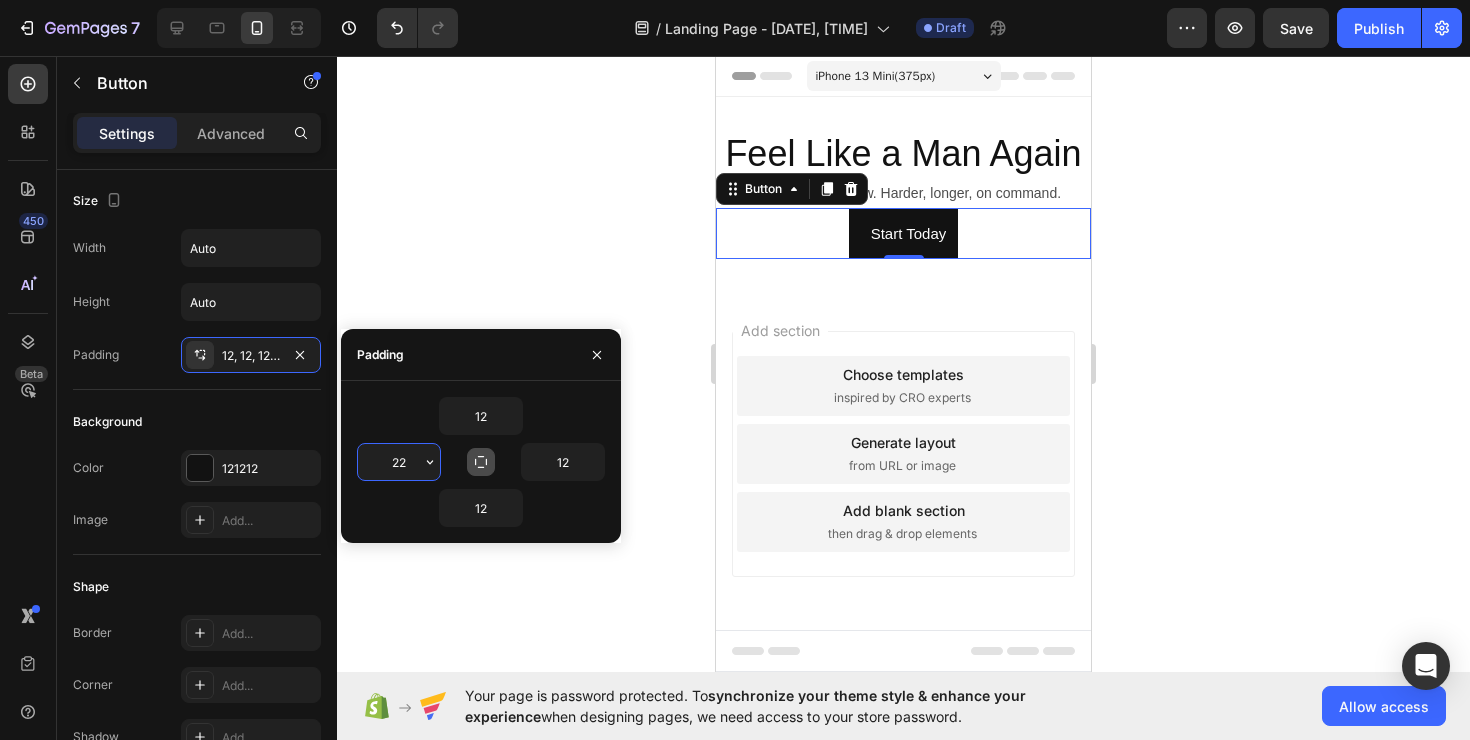 type on "2" 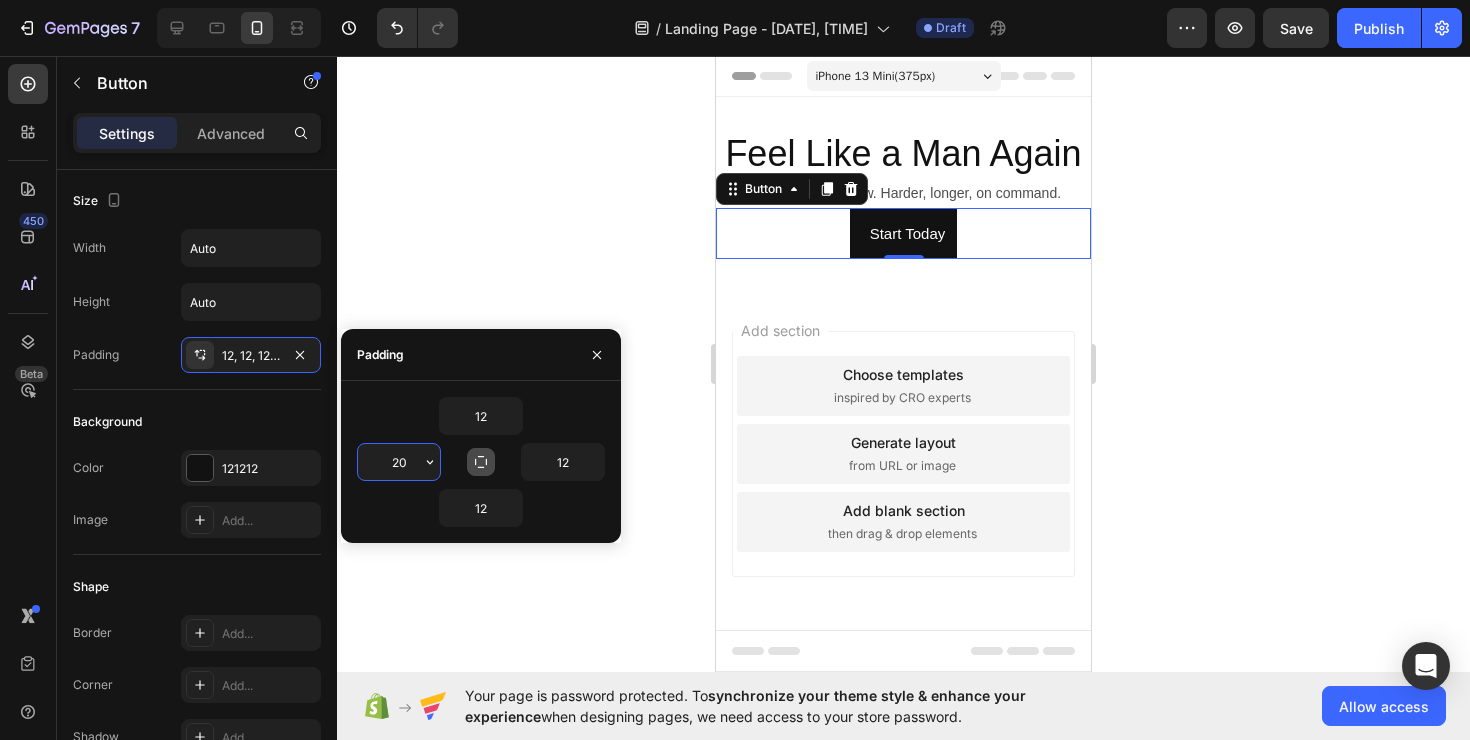 type on "2" 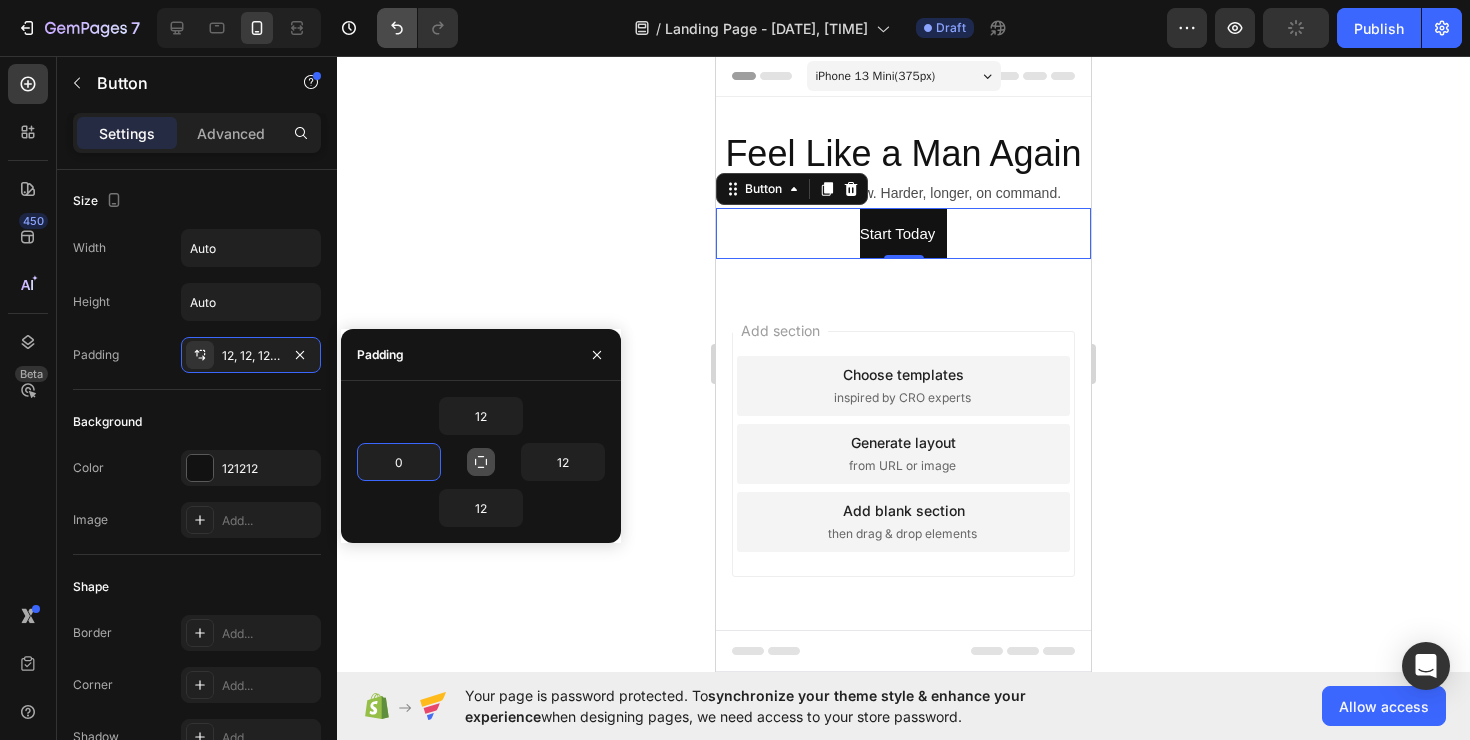 click 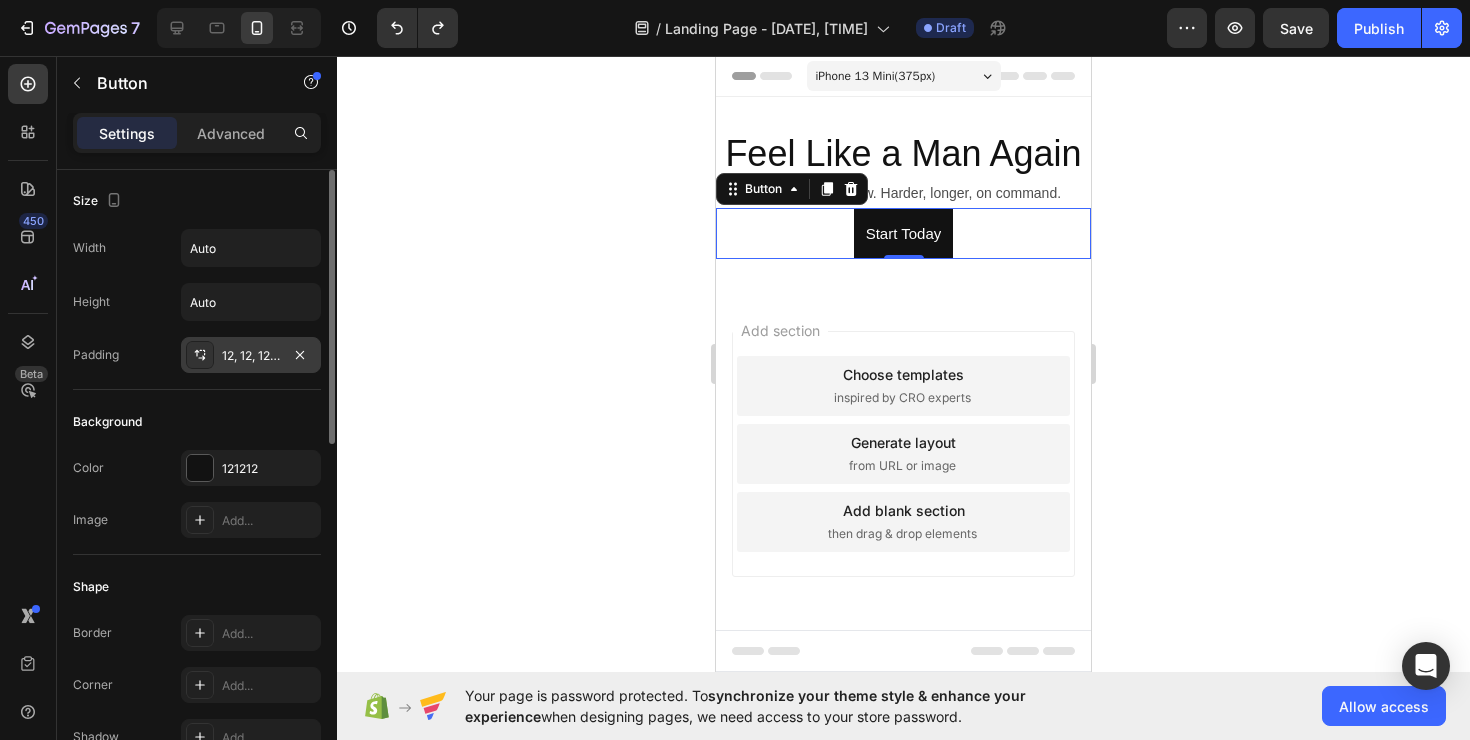 click on "12, 12, 12, 12" at bounding box center [251, 356] 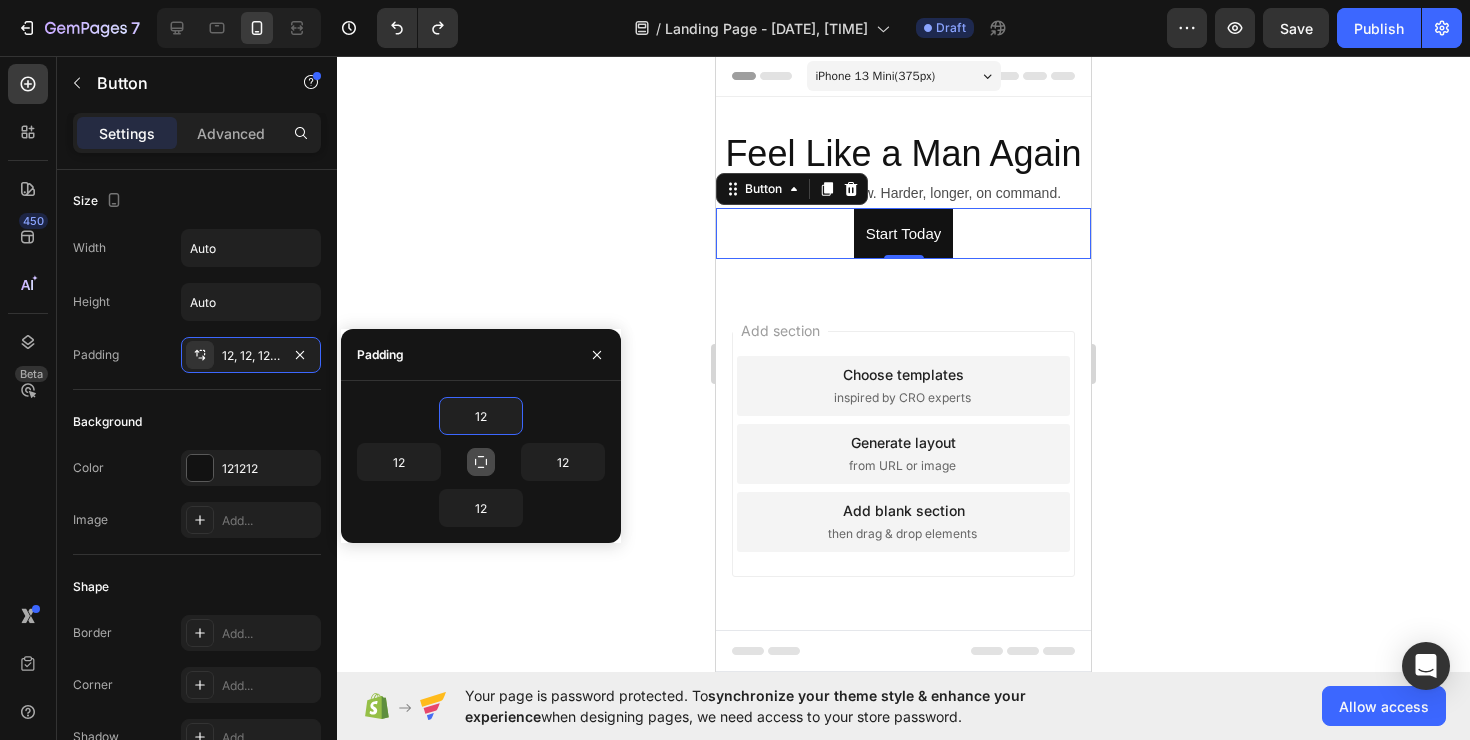 click 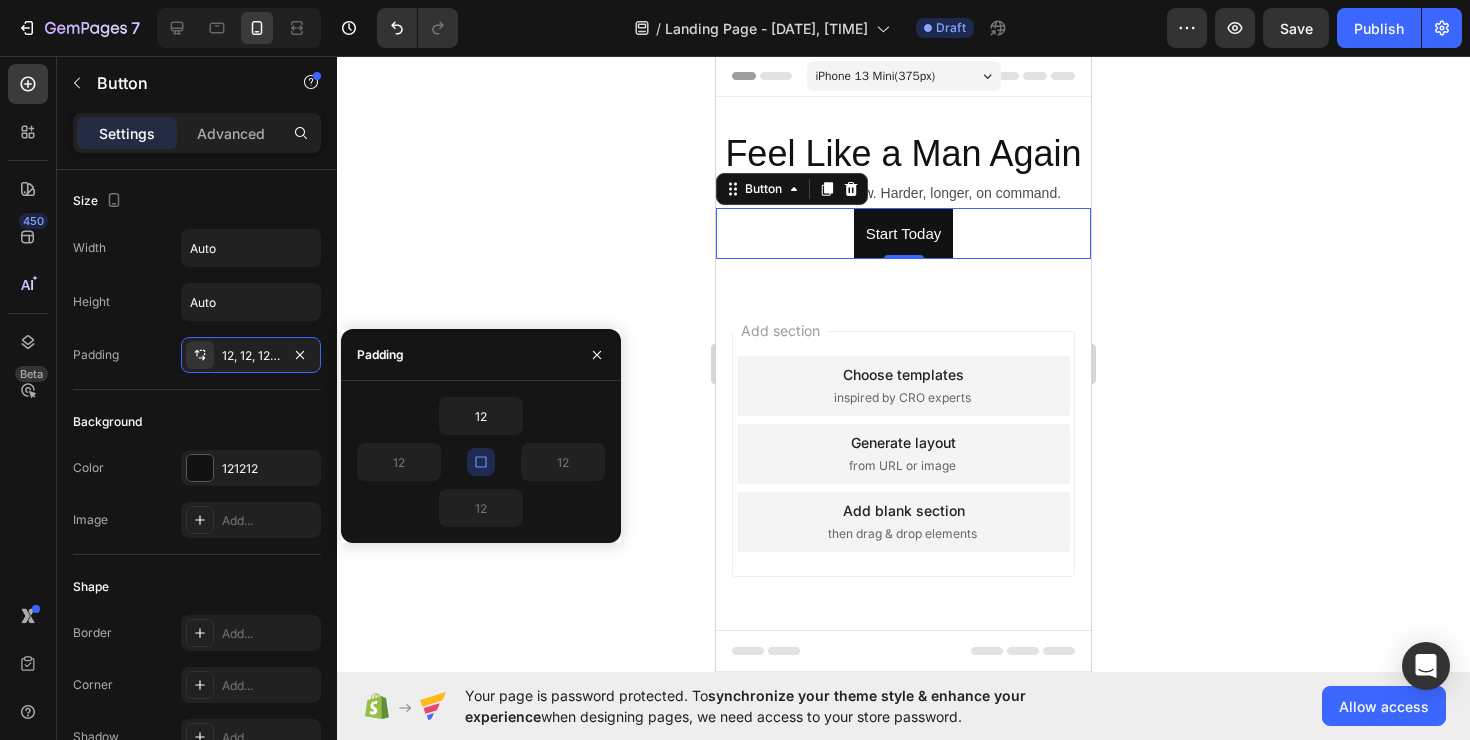 click 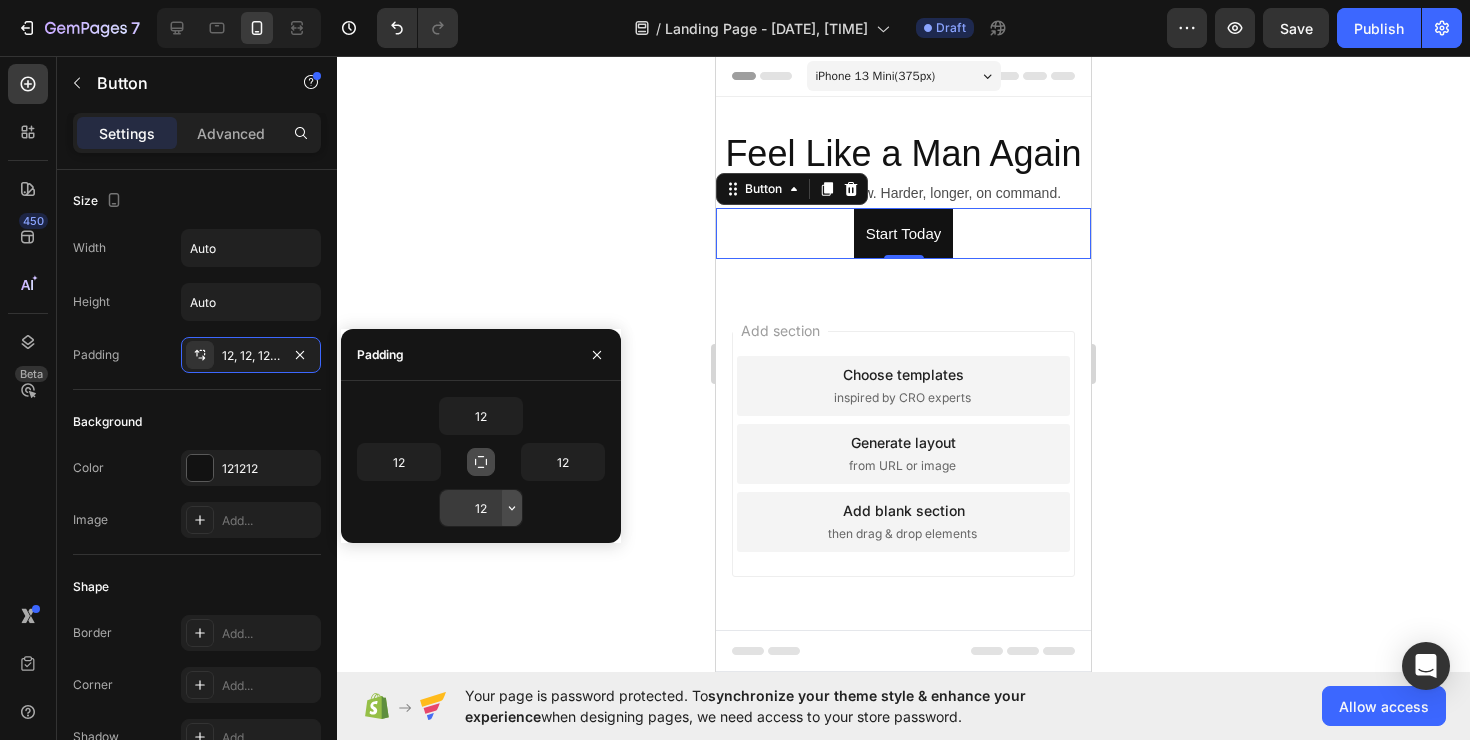 click 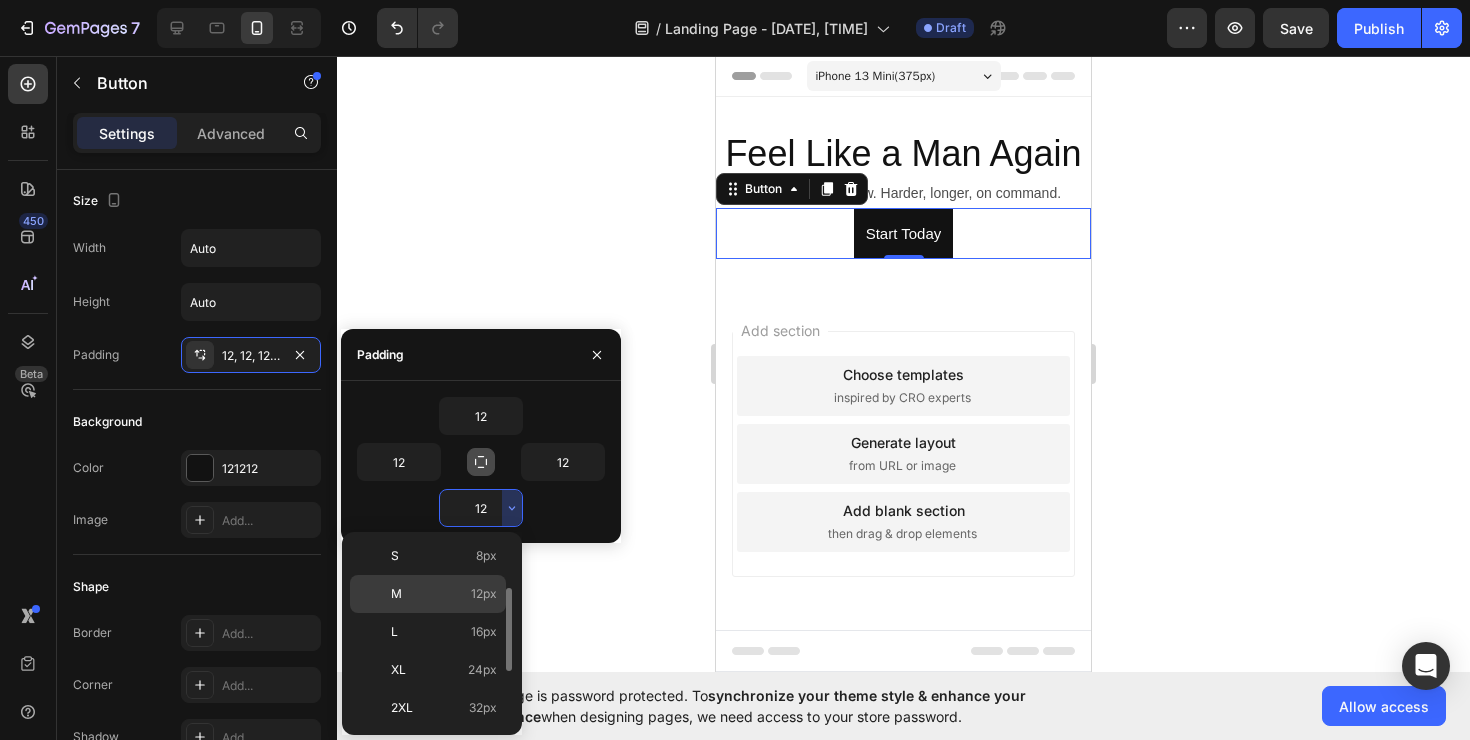 scroll, scrollTop: 123, scrollLeft: 0, axis: vertical 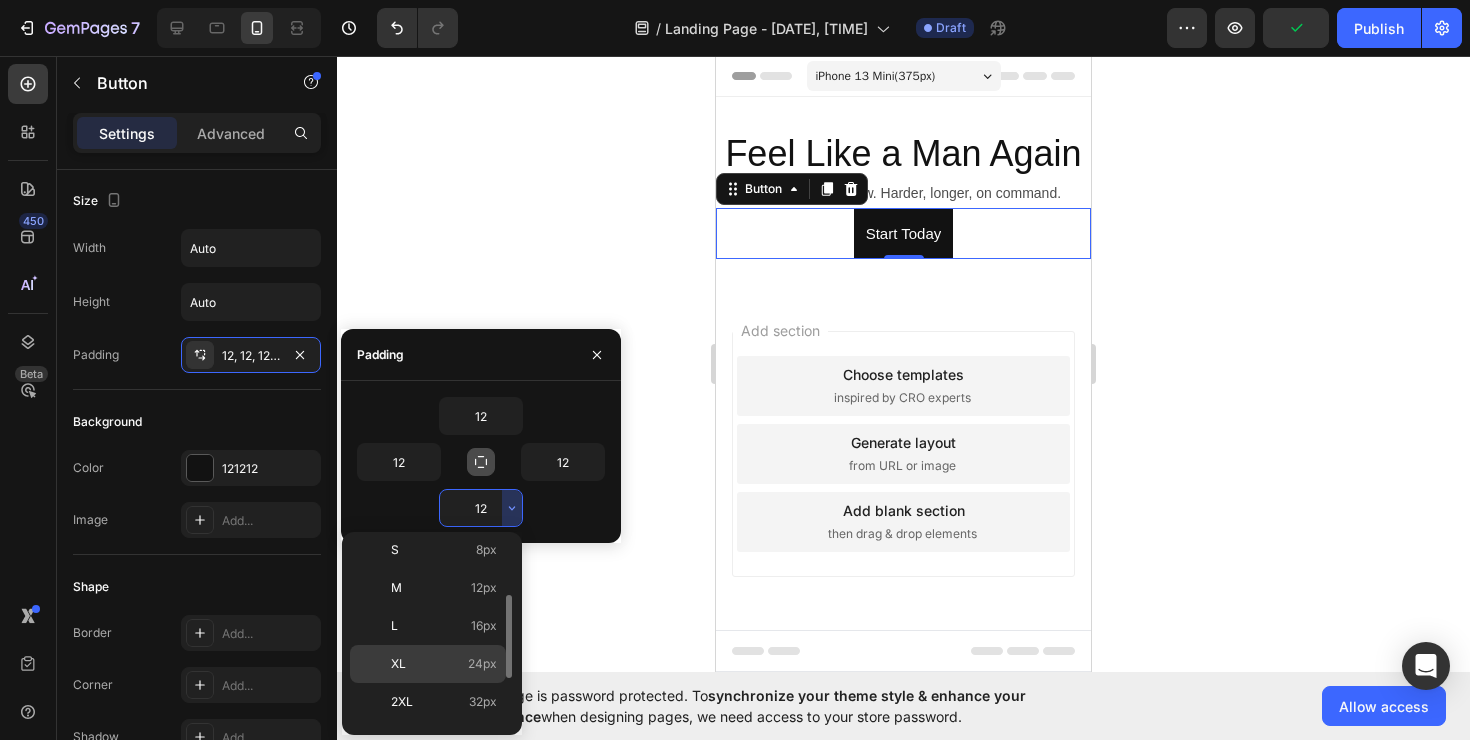 click on "XL 24px" at bounding box center [444, 664] 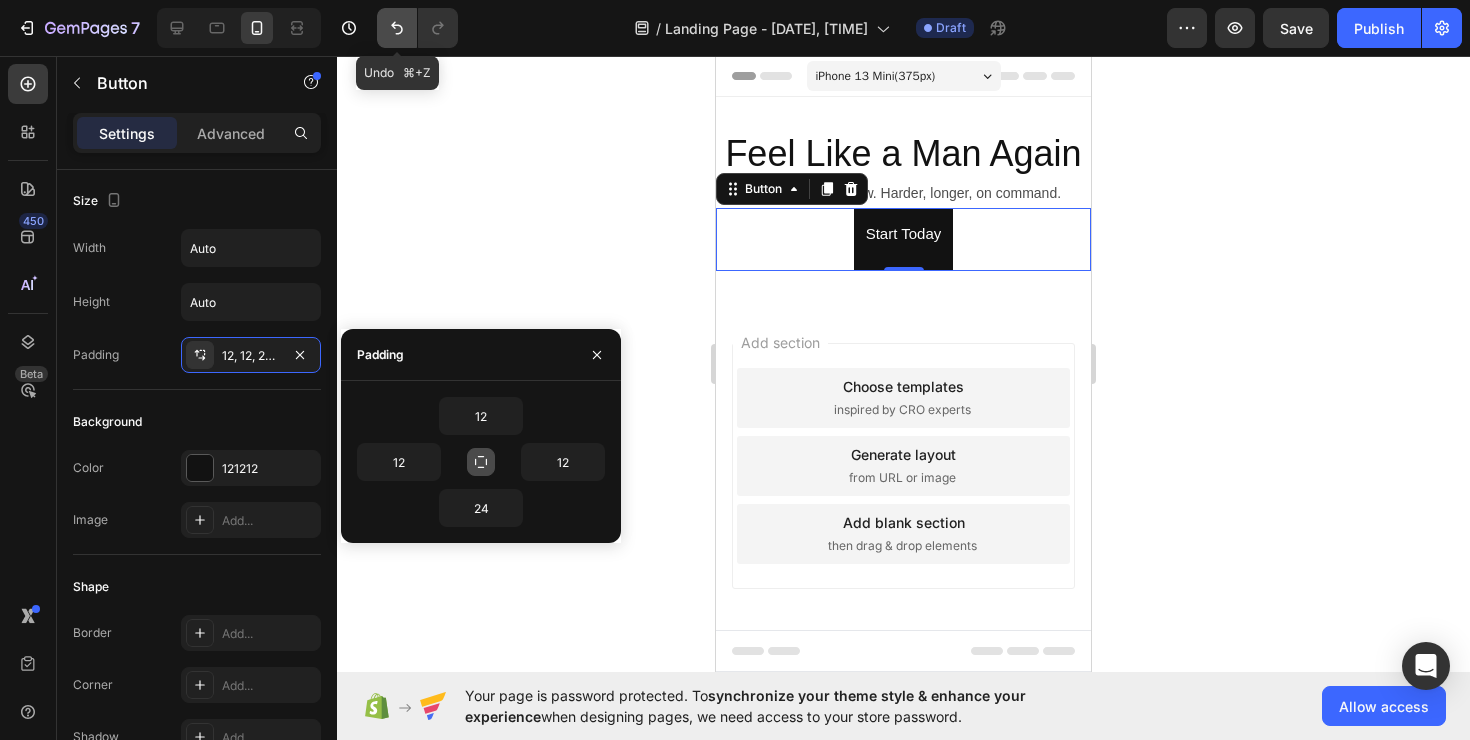 click 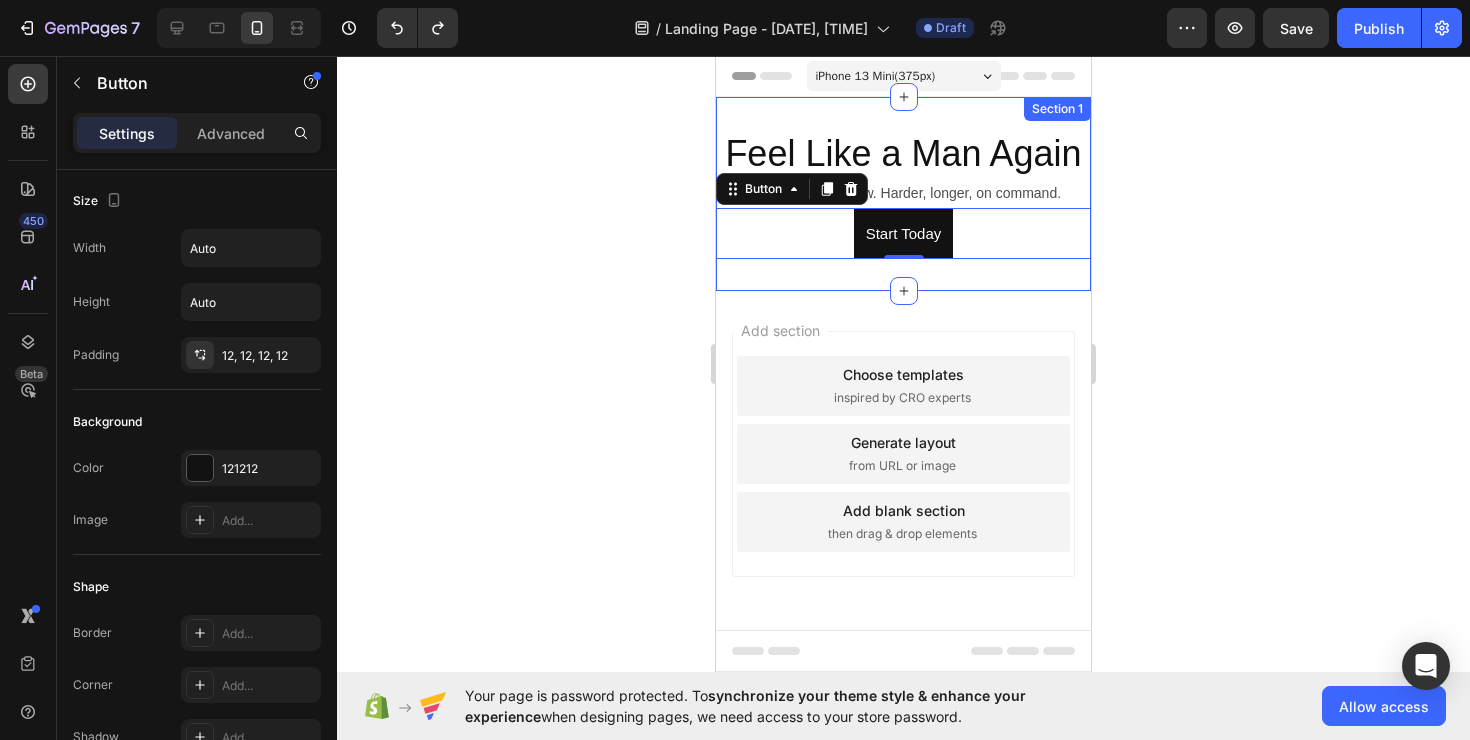 click 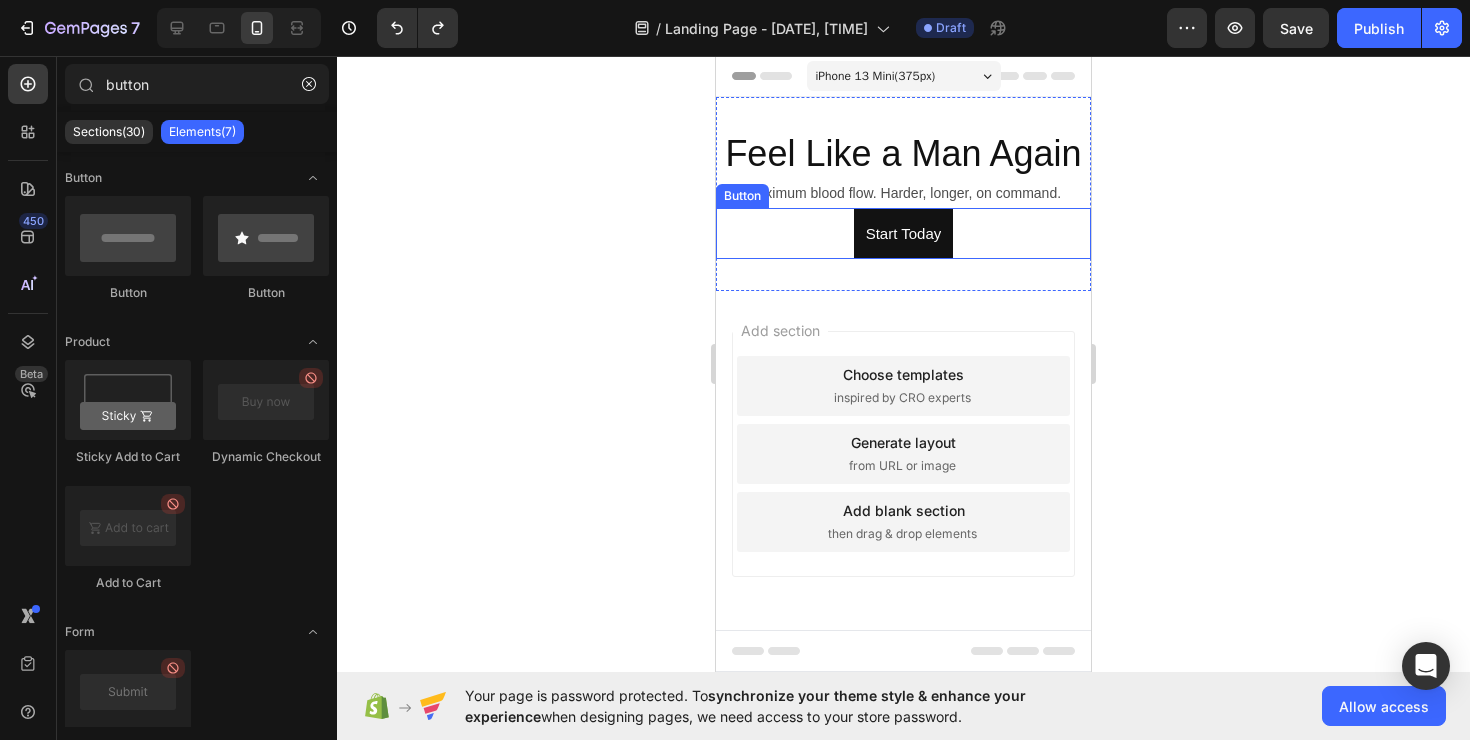 click on "Start Today Button" at bounding box center [903, 233] 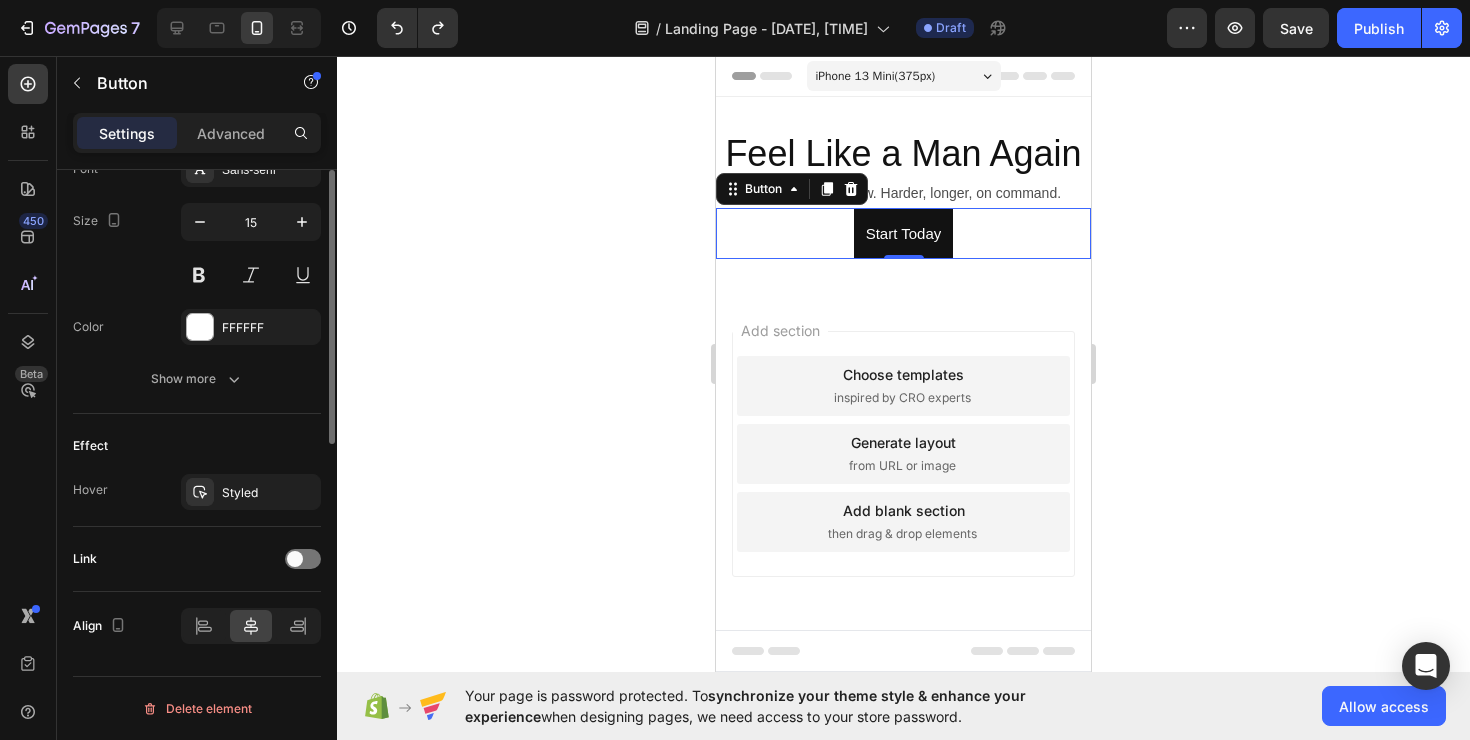 scroll, scrollTop: 0, scrollLeft: 0, axis: both 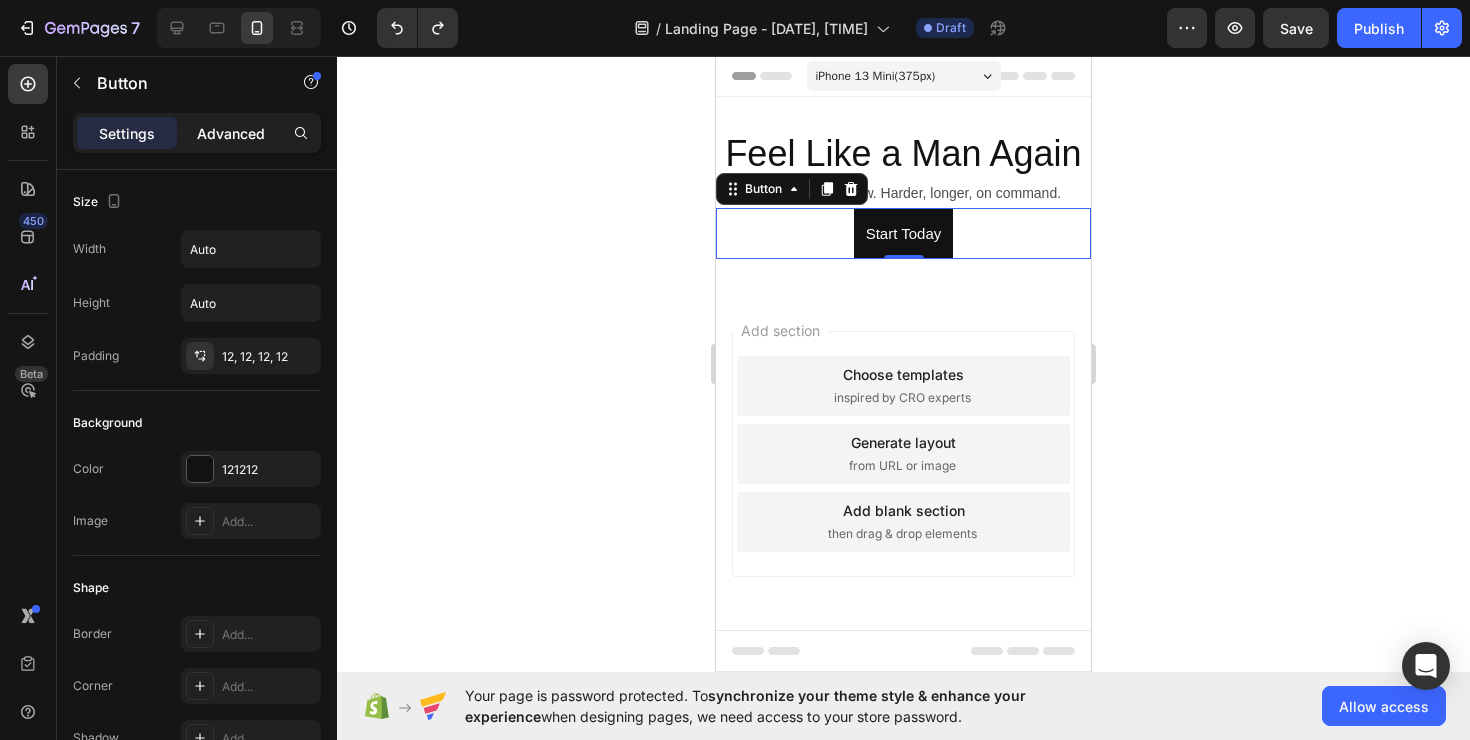 click on "Advanced" 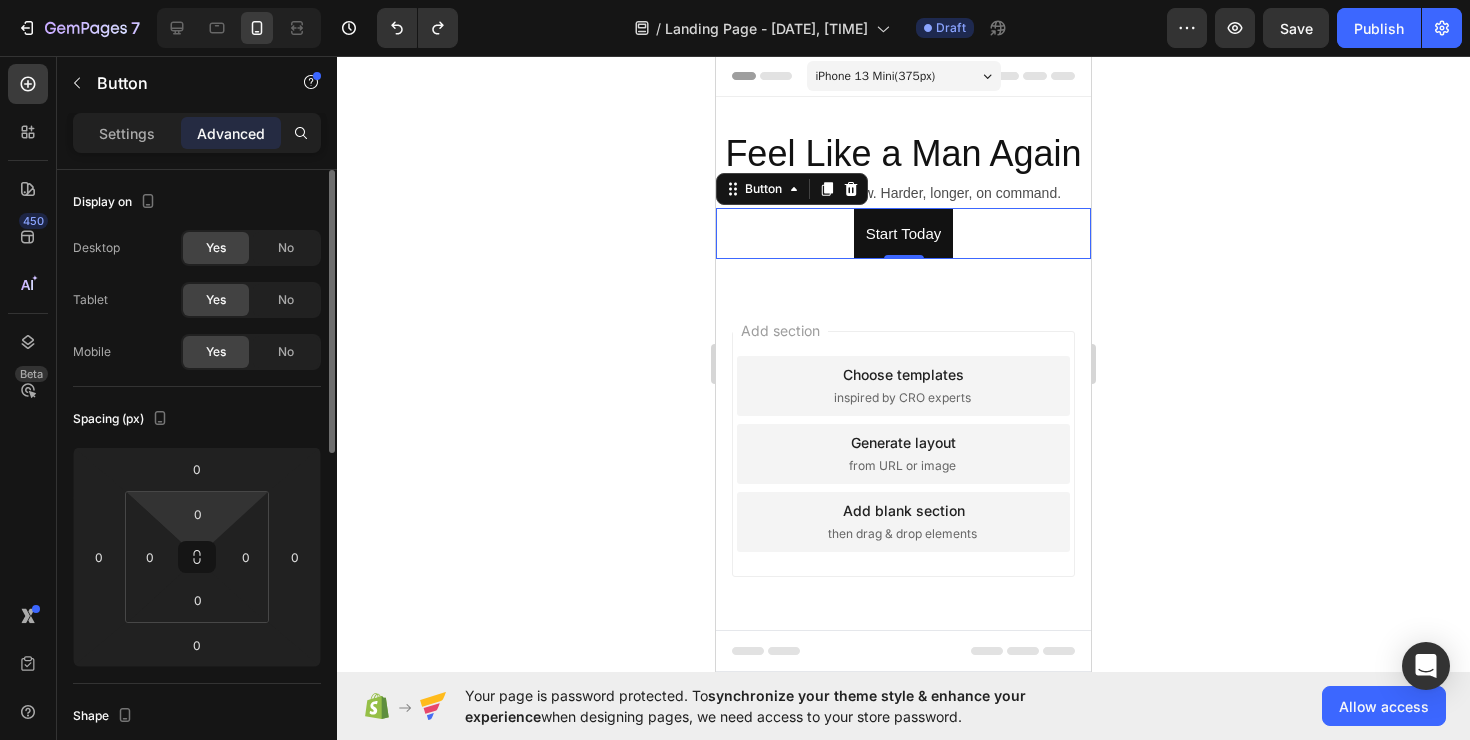 scroll, scrollTop: 481, scrollLeft: 0, axis: vertical 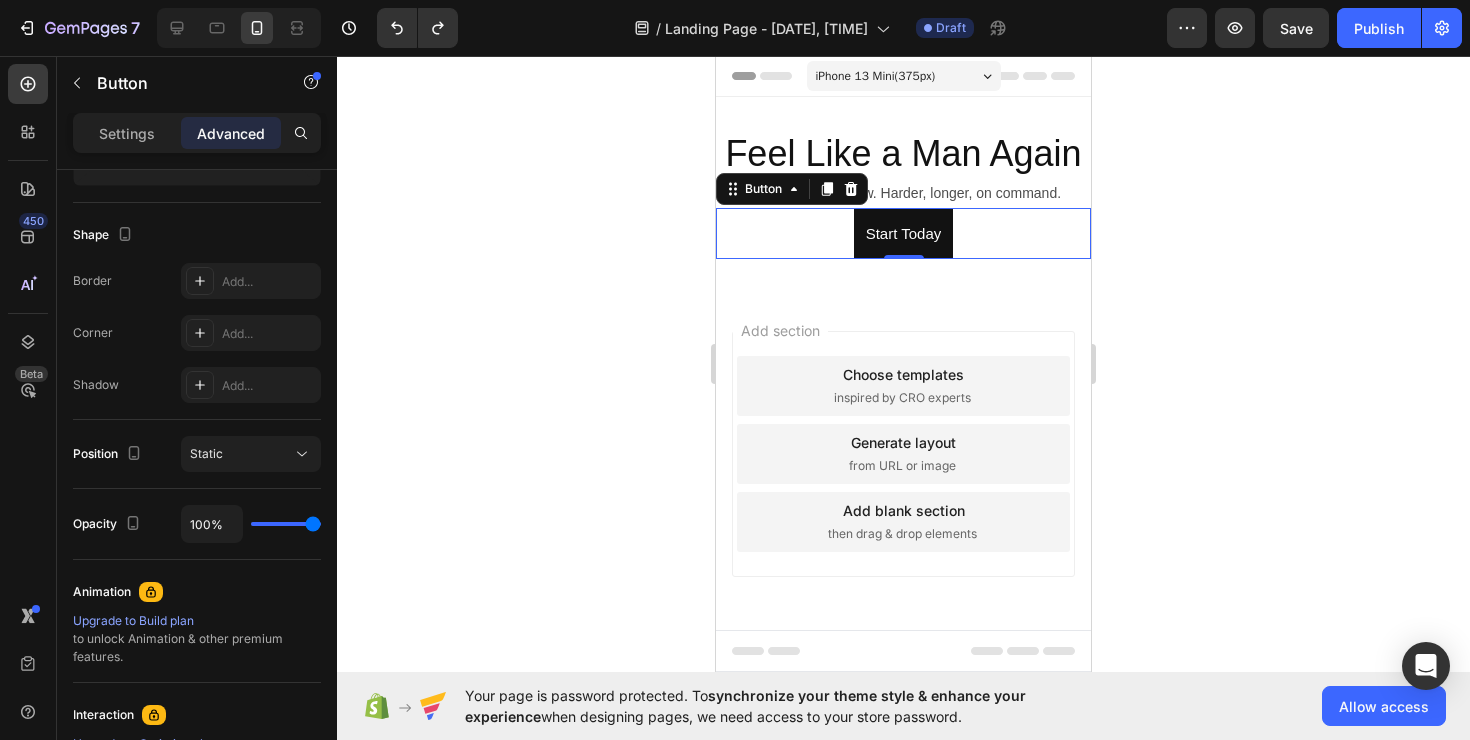 click on "Start Today Button   0" at bounding box center [903, 233] 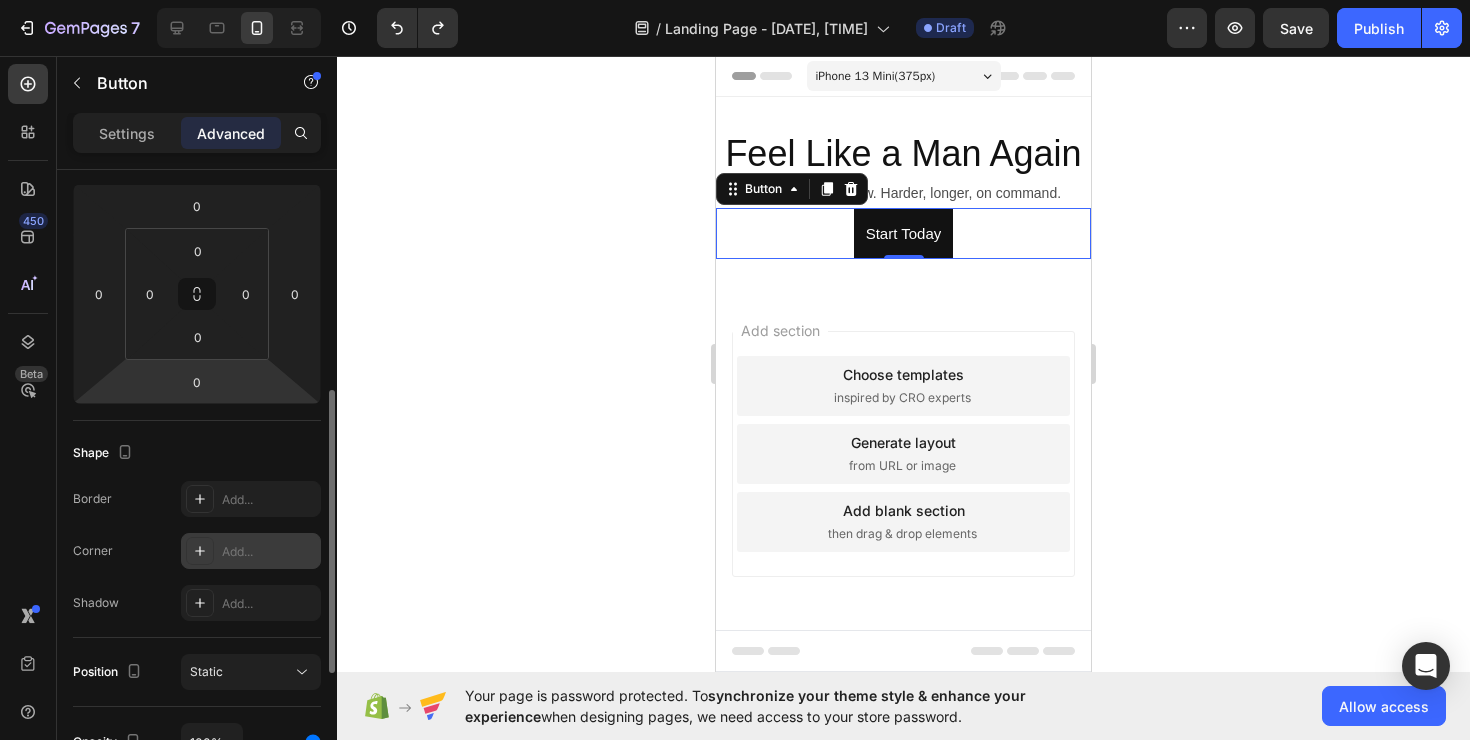 scroll, scrollTop: 0, scrollLeft: 0, axis: both 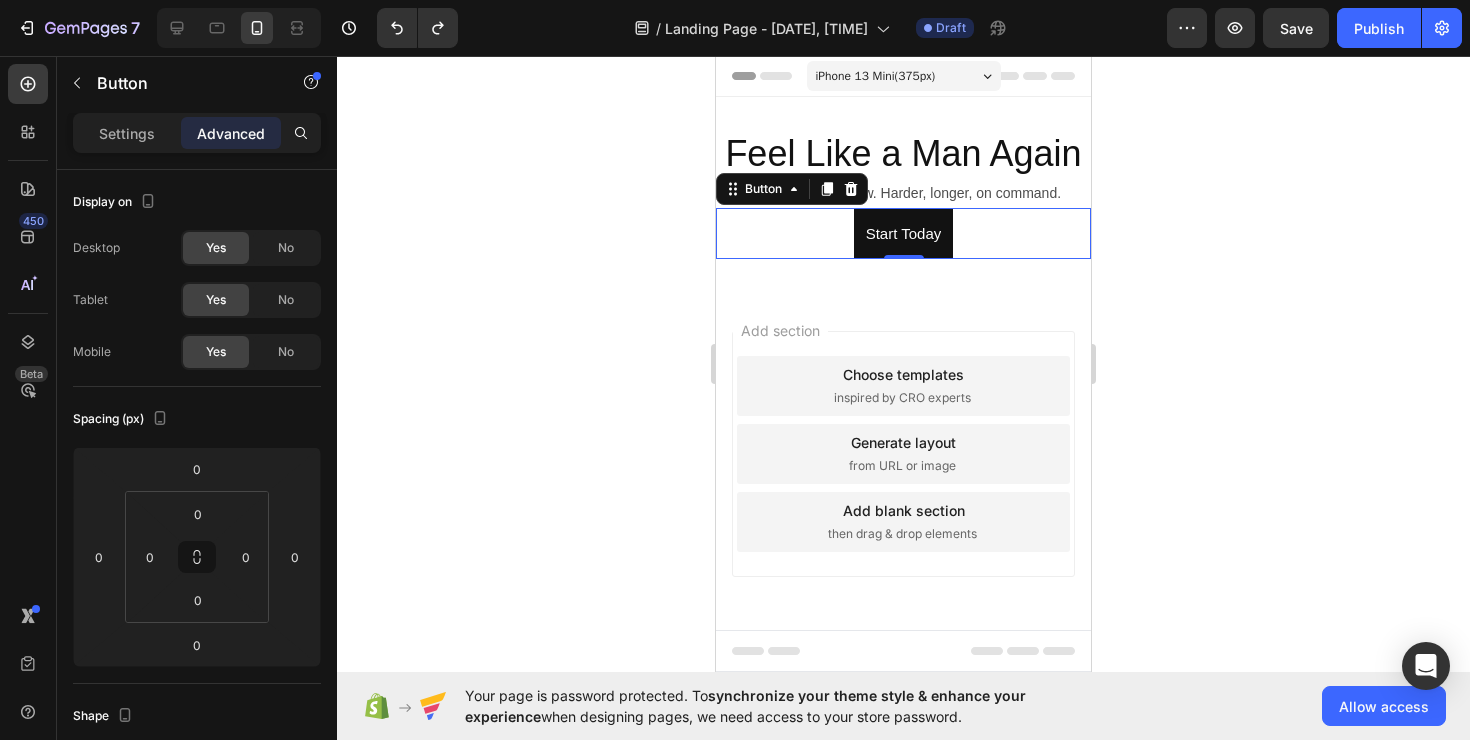 click 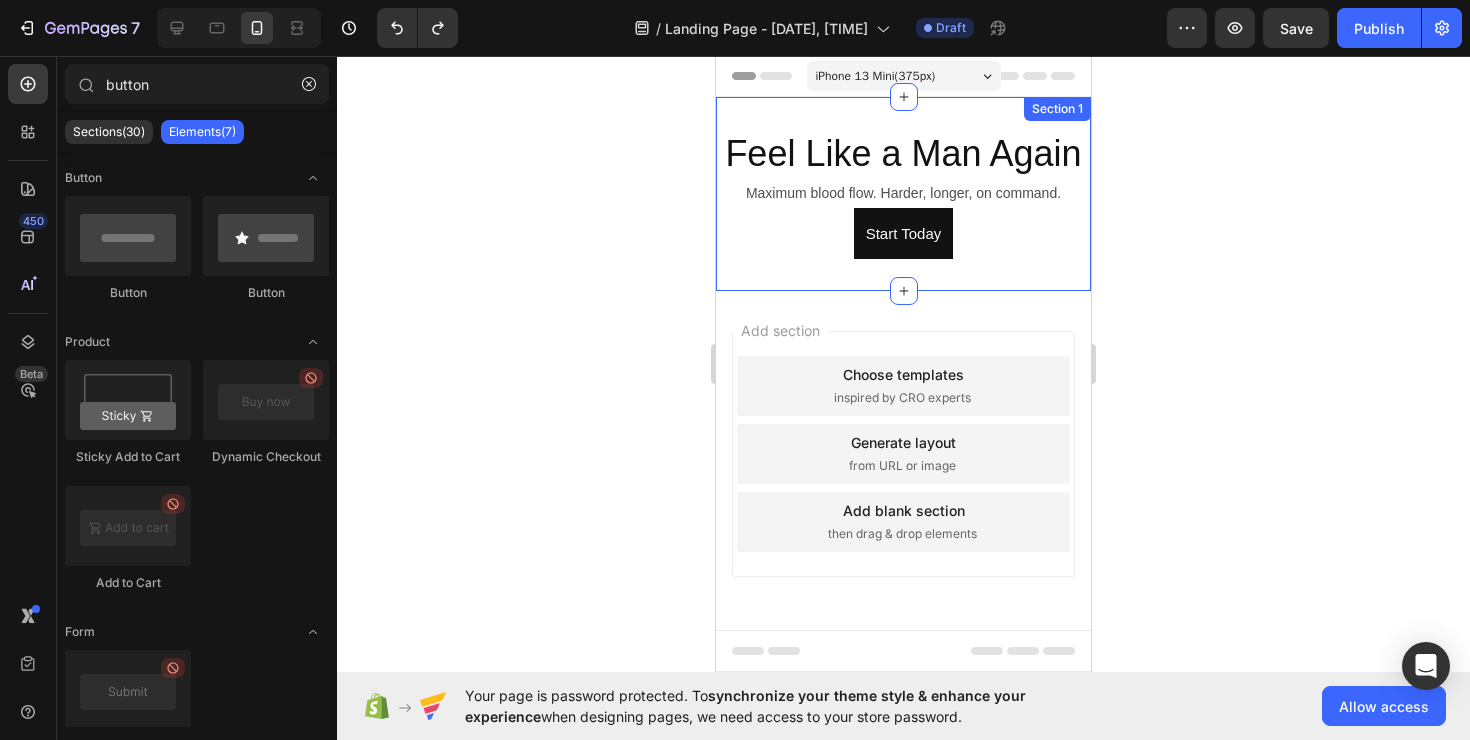 click on "Start Today Button" at bounding box center (903, 233) 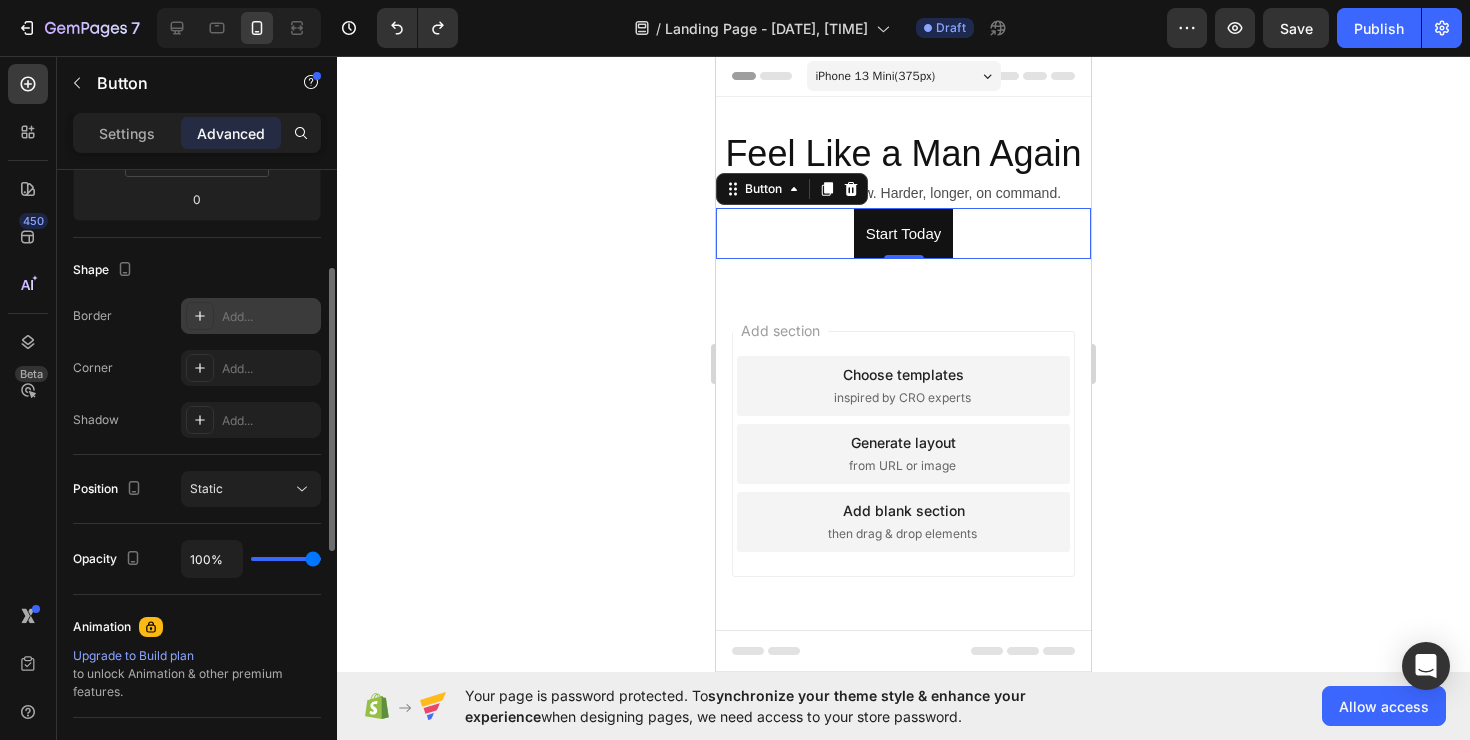 scroll, scrollTop: 225, scrollLeft: 0, axis: vertical 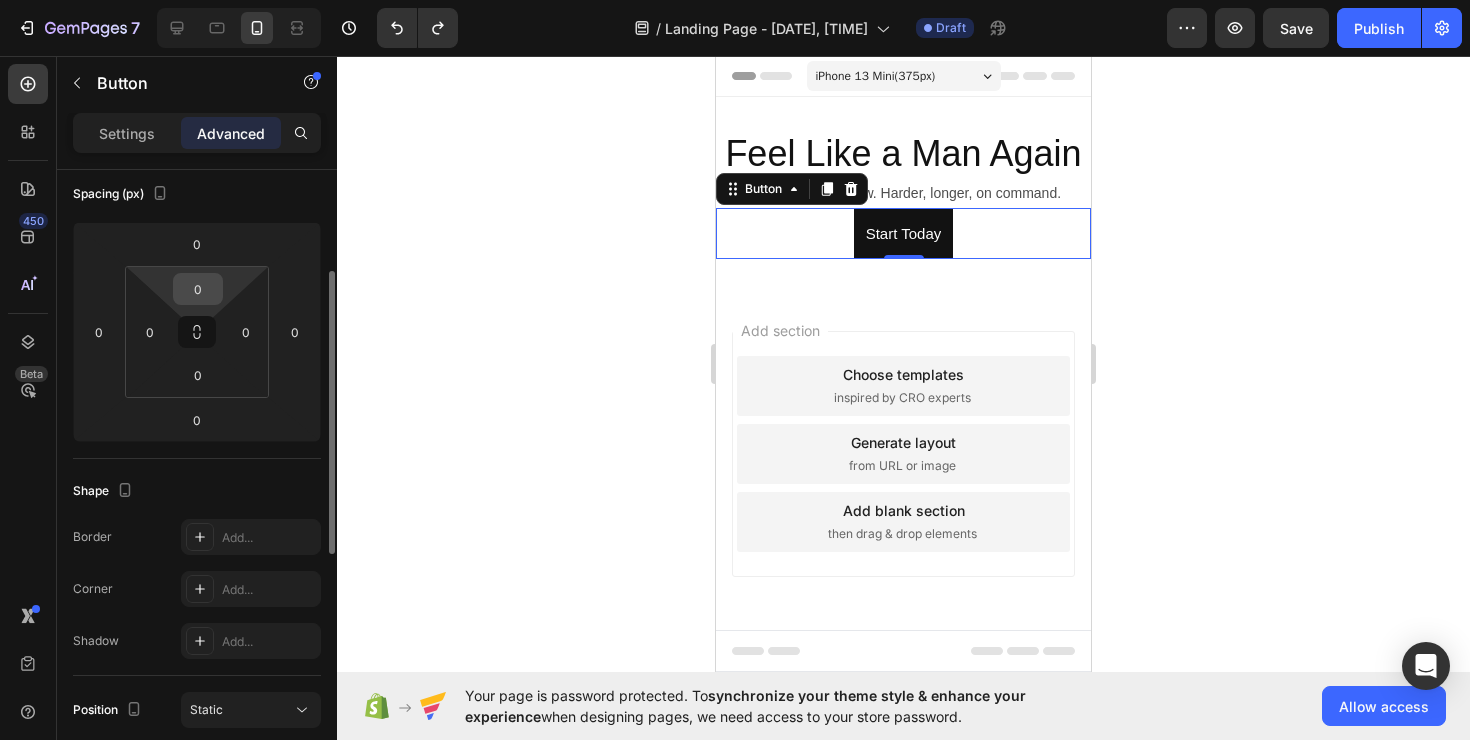 click on "0" at bounding box center (198, 289) 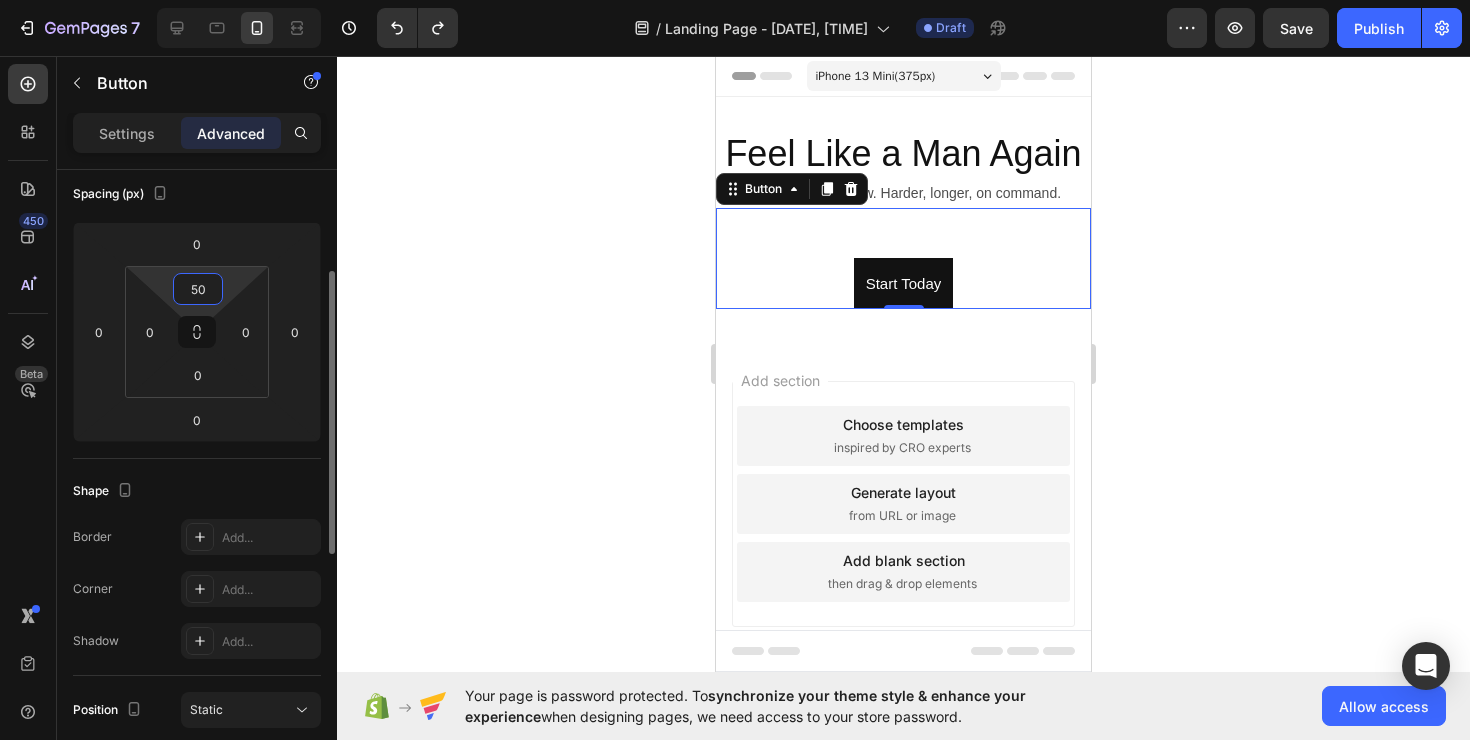 type on "0" 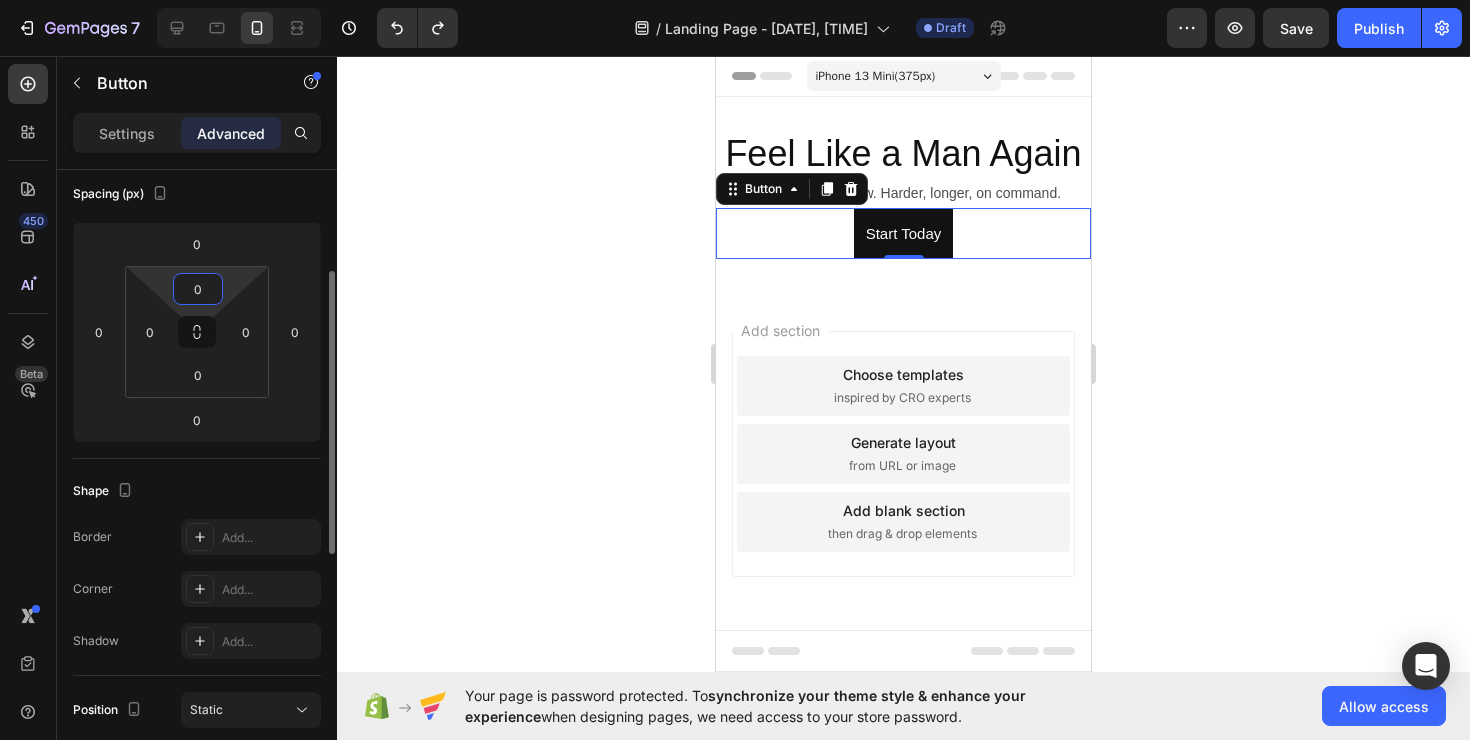 click on "0" at bounding box center (198, 289) 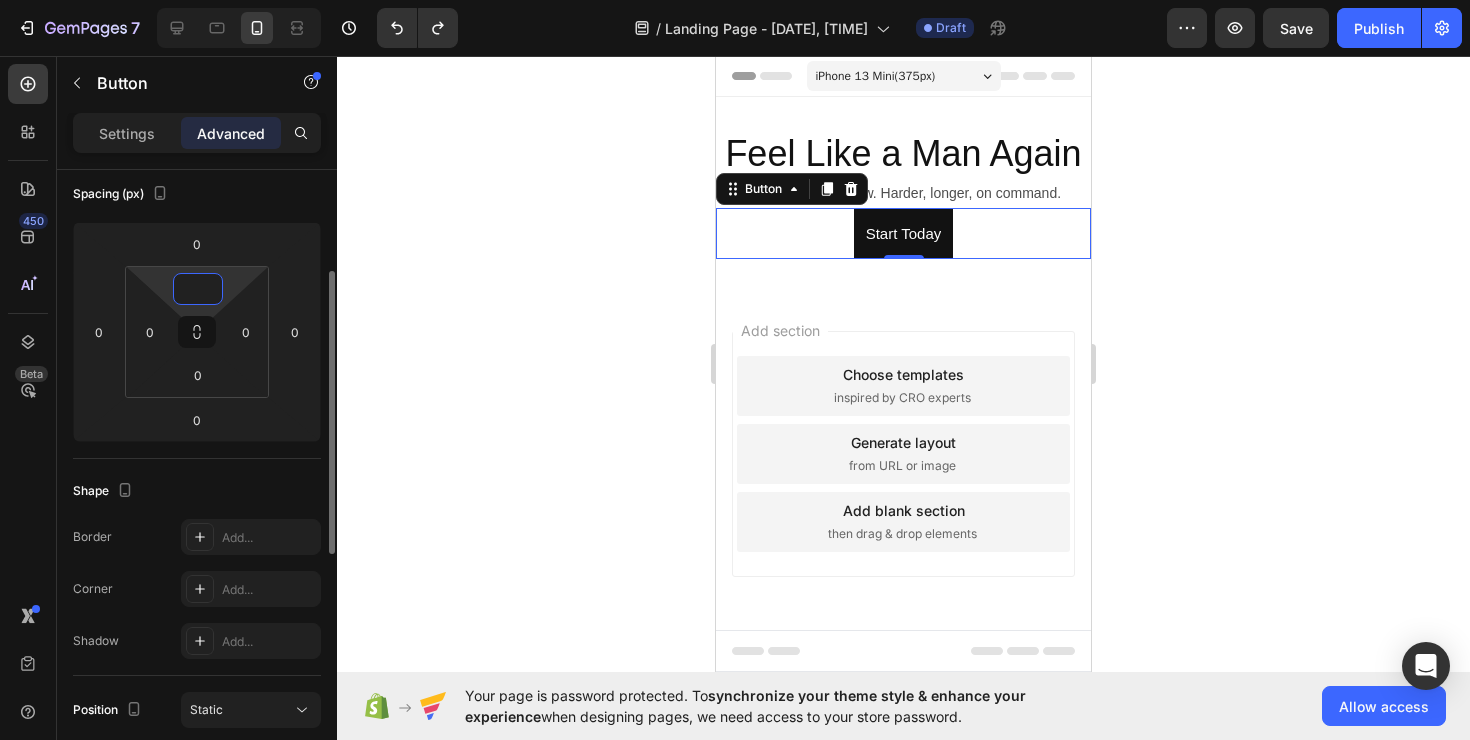 type on "5" 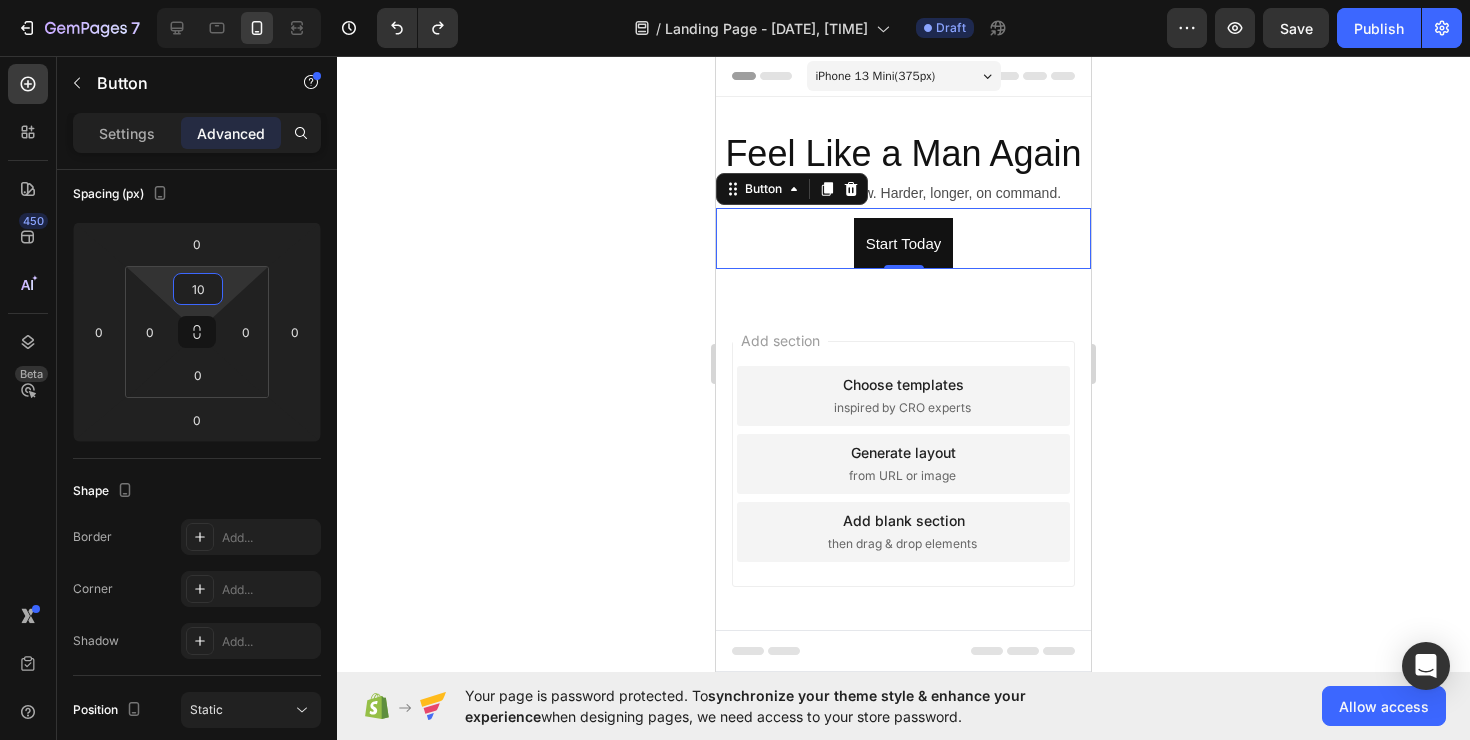 type on "10" 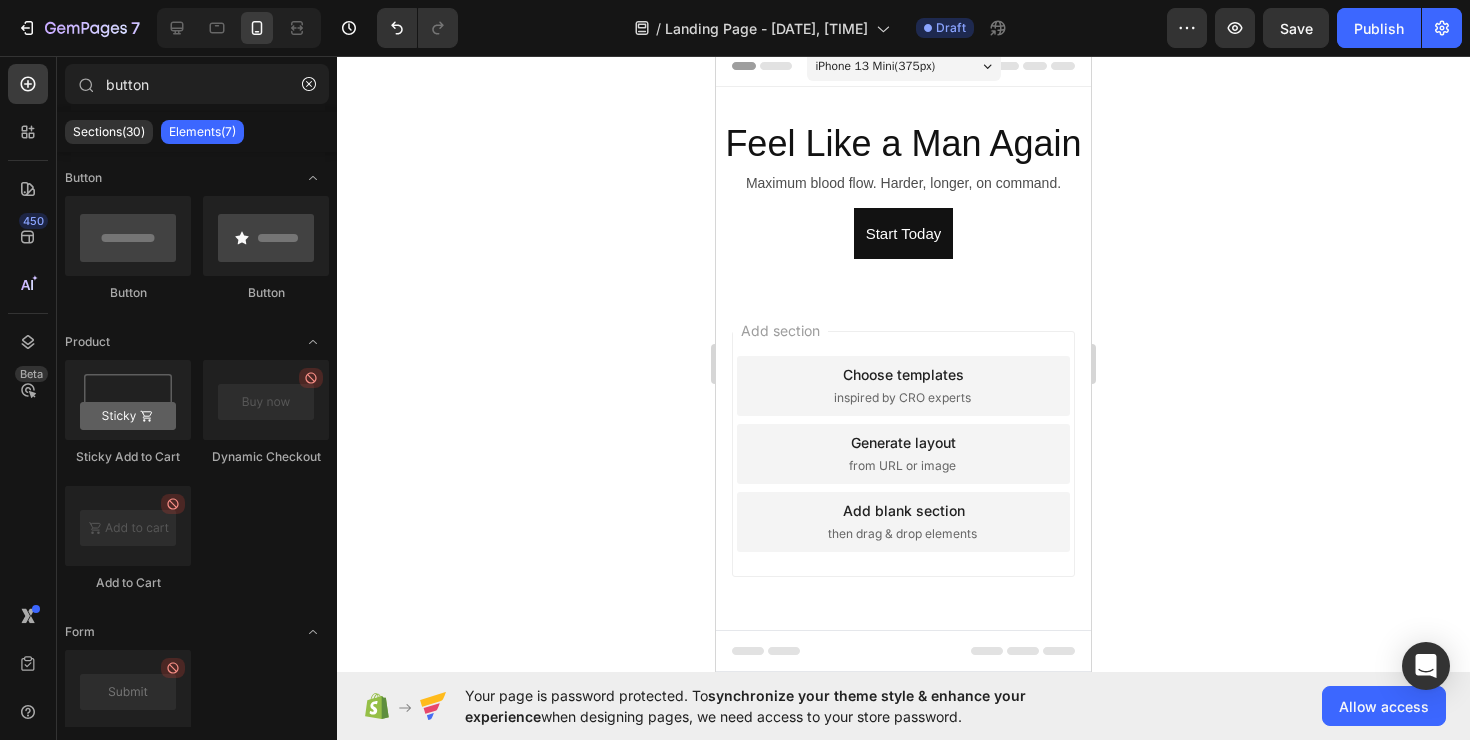 scroll, scrollTop: 0, scrollLeft: 0, axis: both 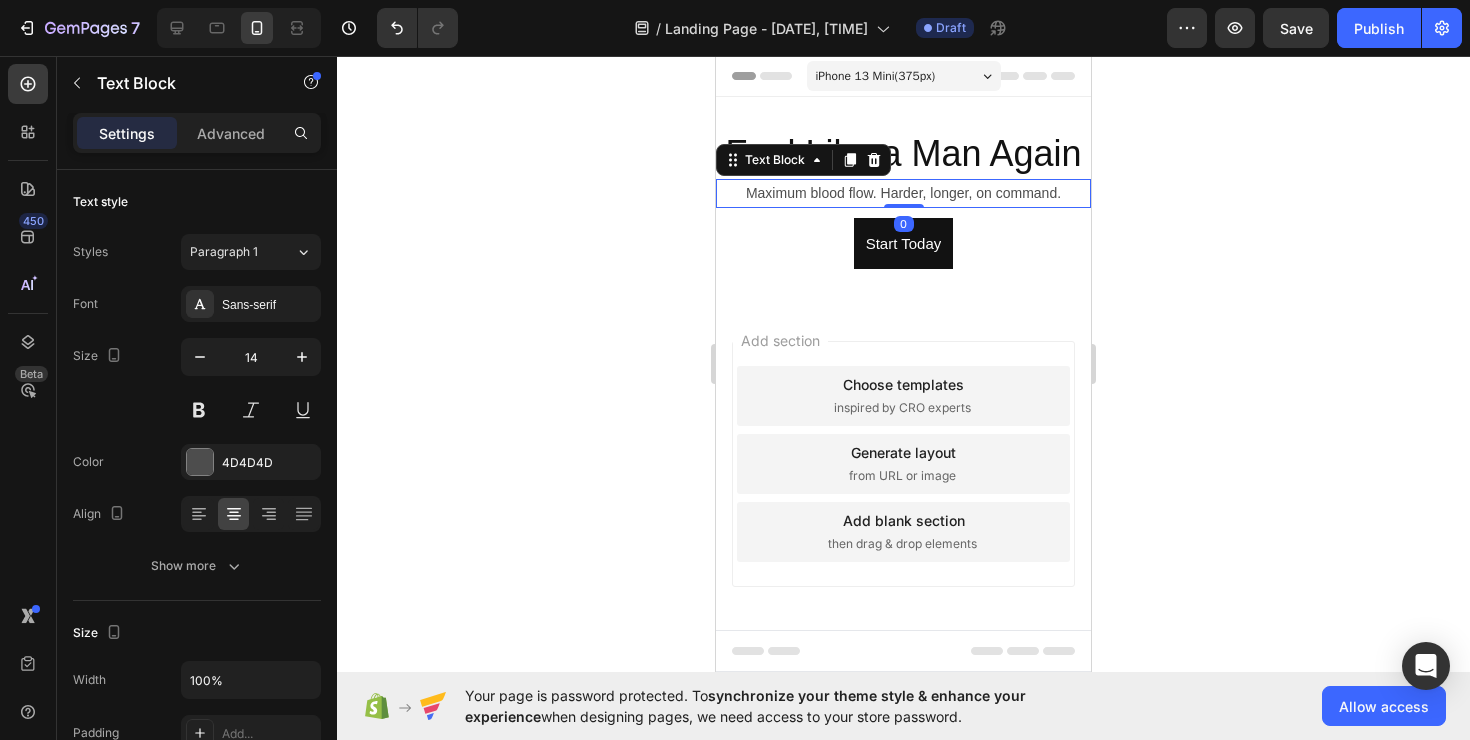 click on "Maximum blood flow. Harder, longer, on command." at bounding box center (903, 193) 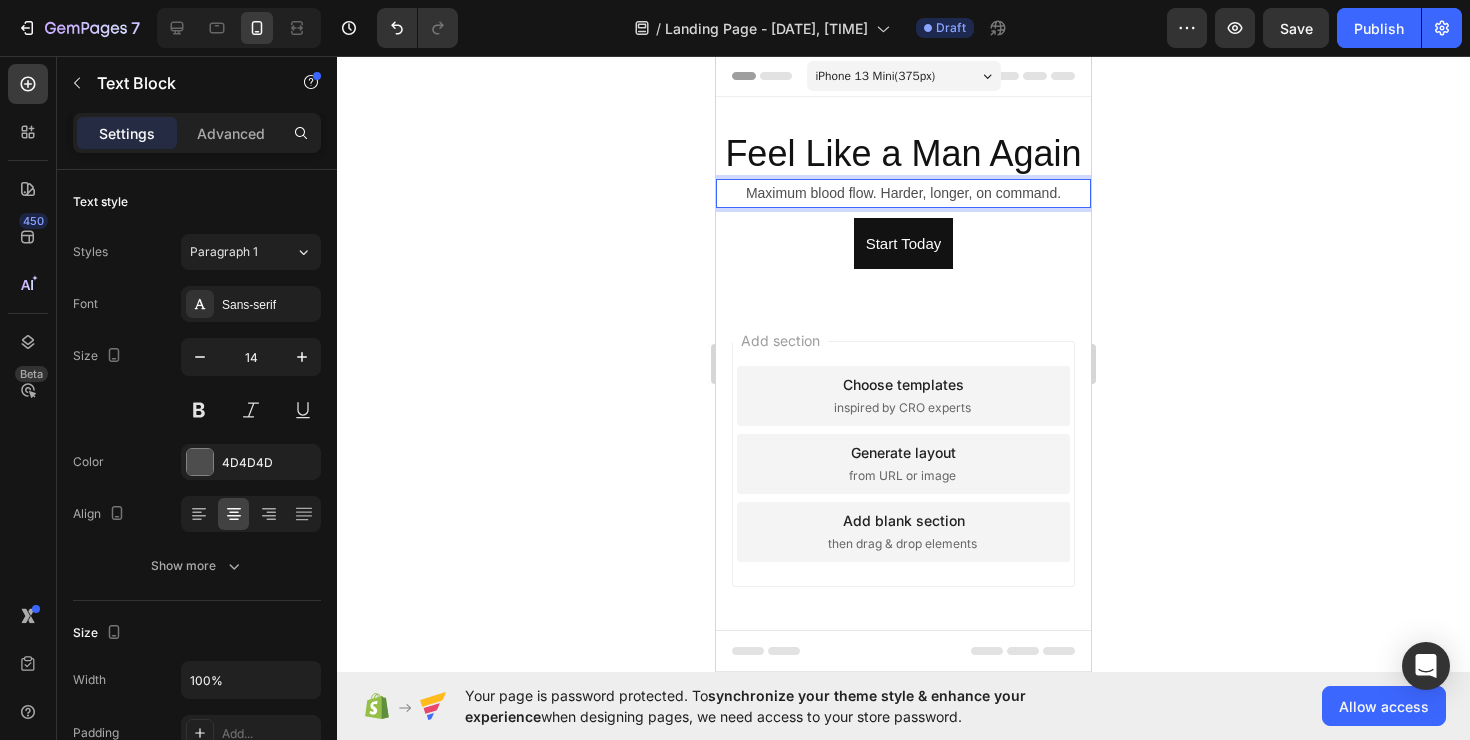 click 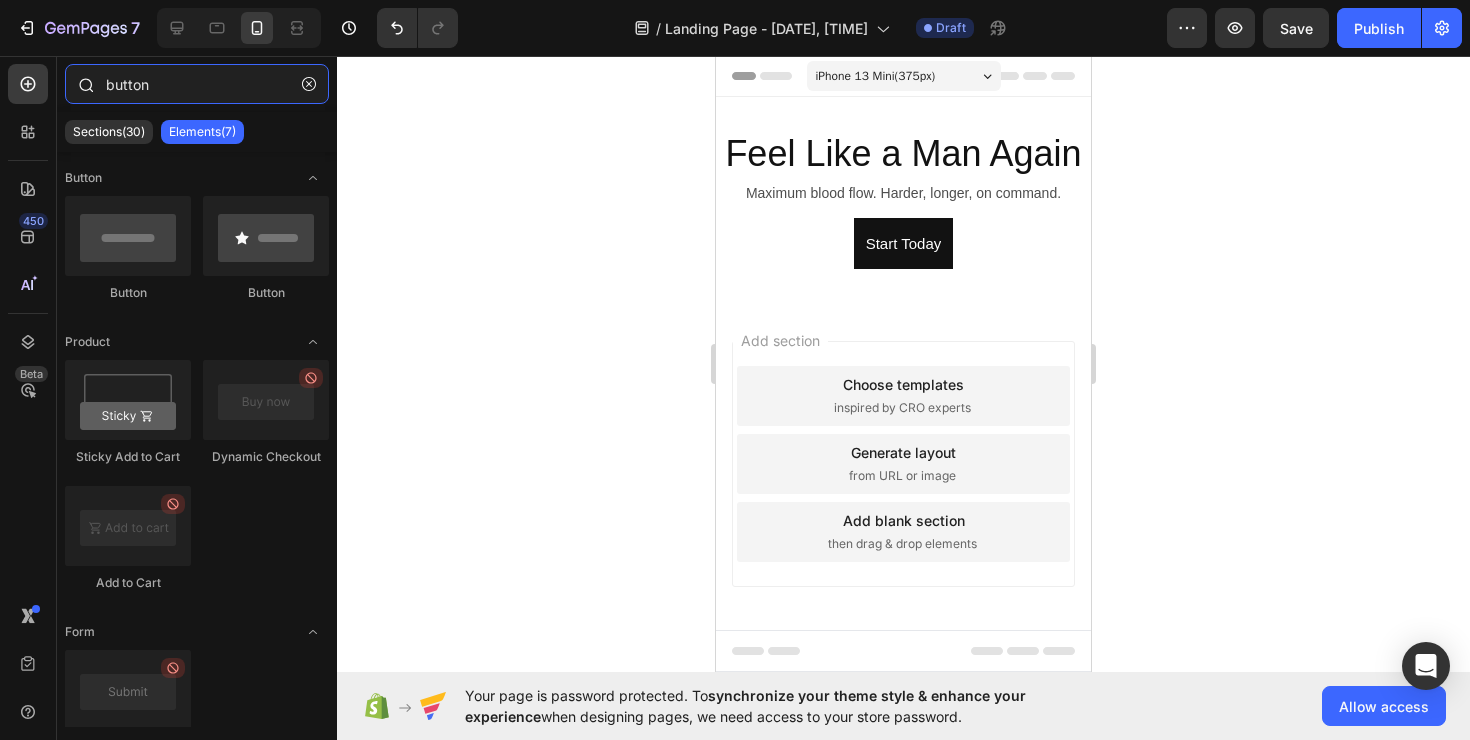 click on "button" at bounding box center (197, 84) 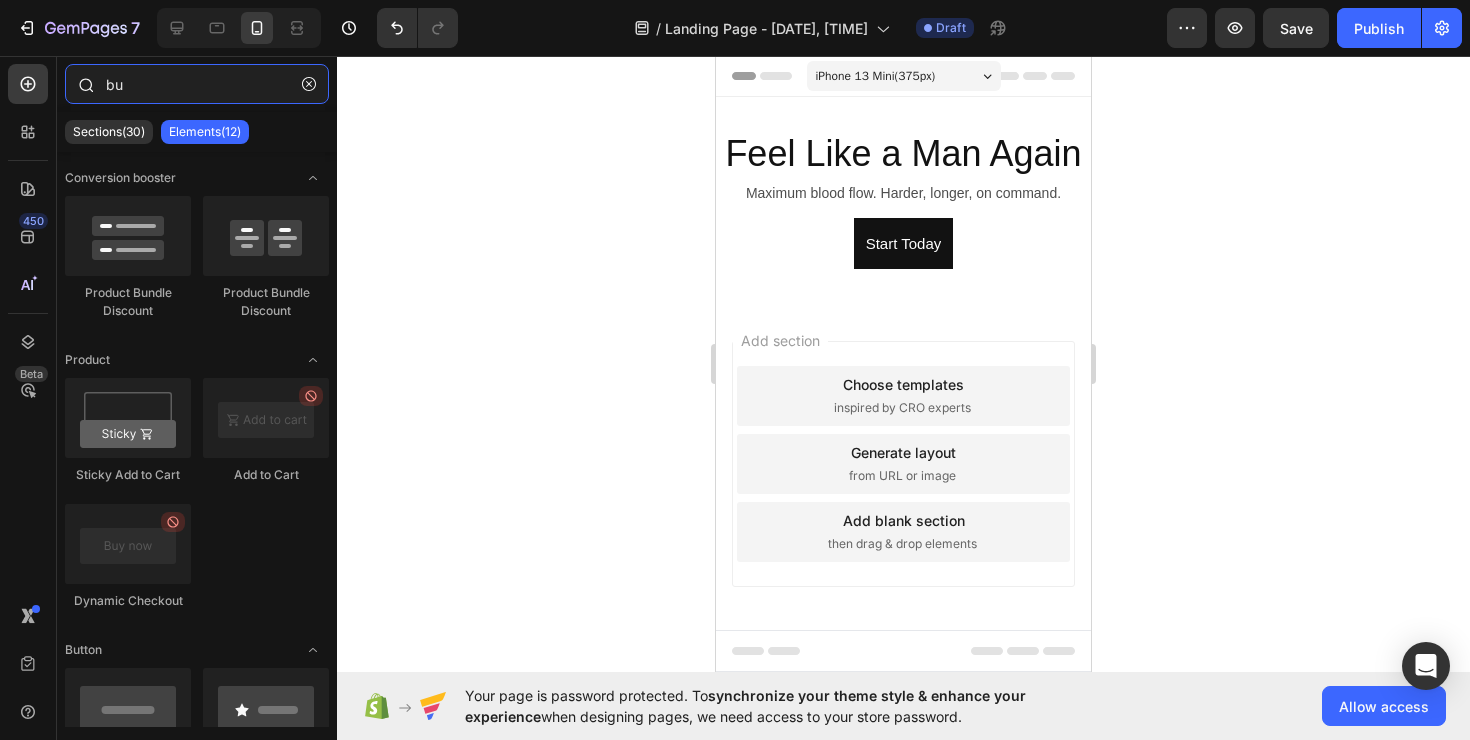type on "b" 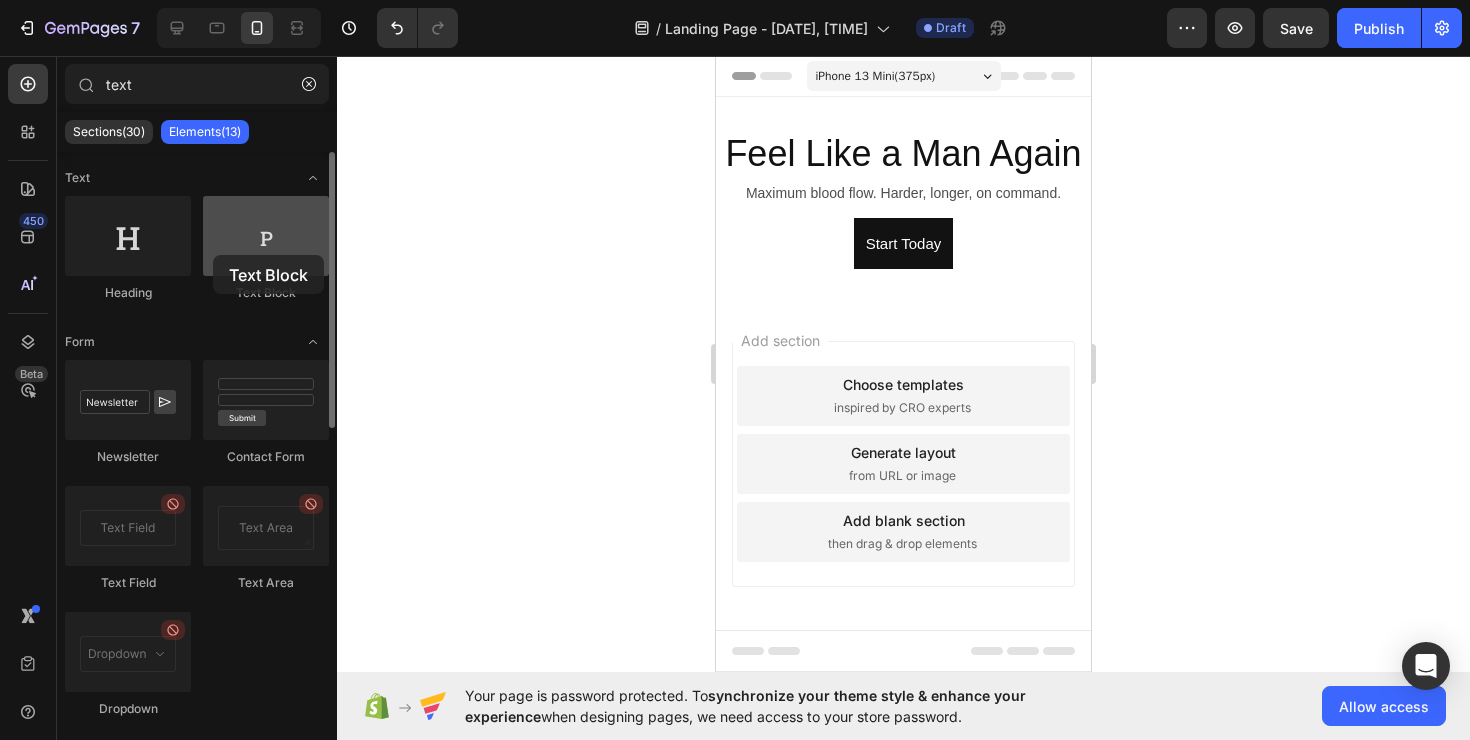 click at bounding box center [266, 236] 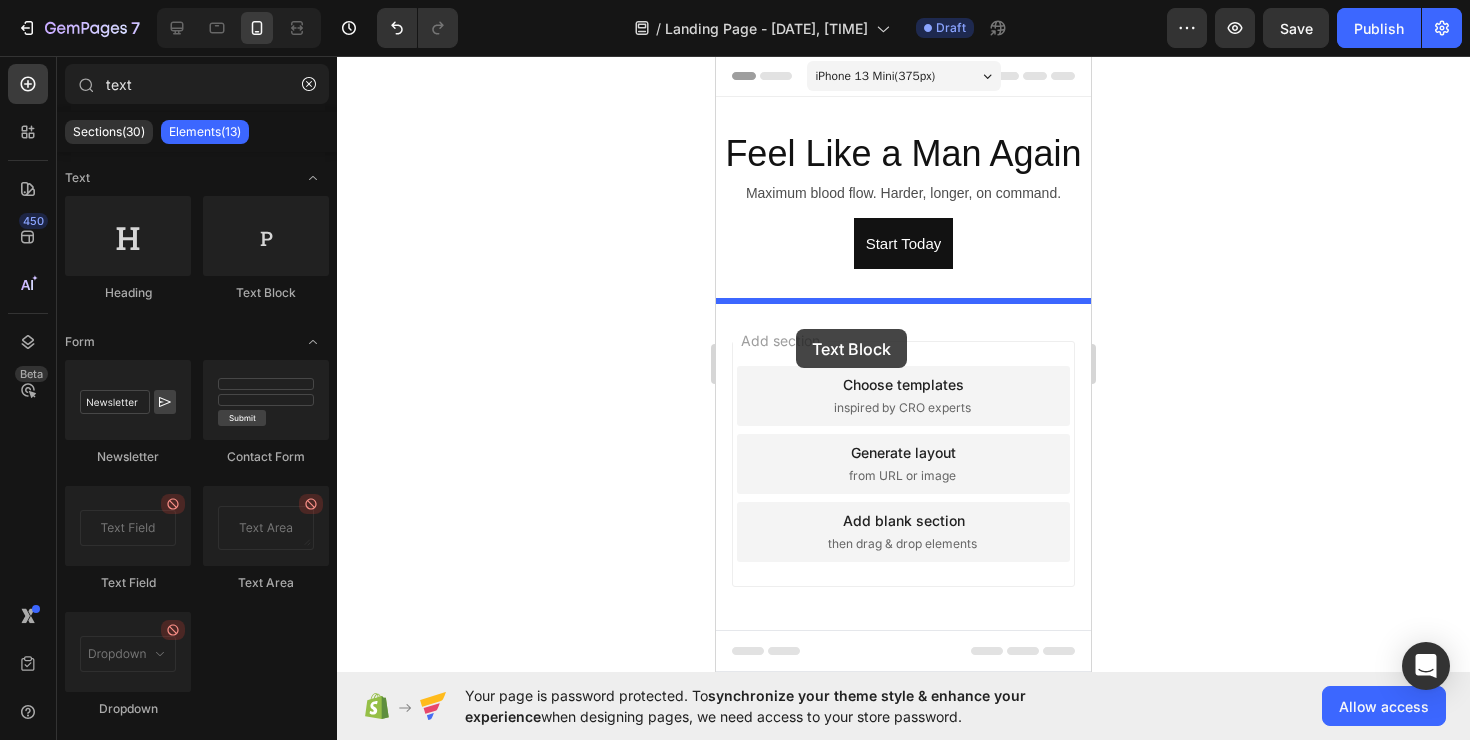 drag, startPoint x: 929, startPoint y: 311, endPoint x: 792, endPoint y: 324, distance: 137.6154 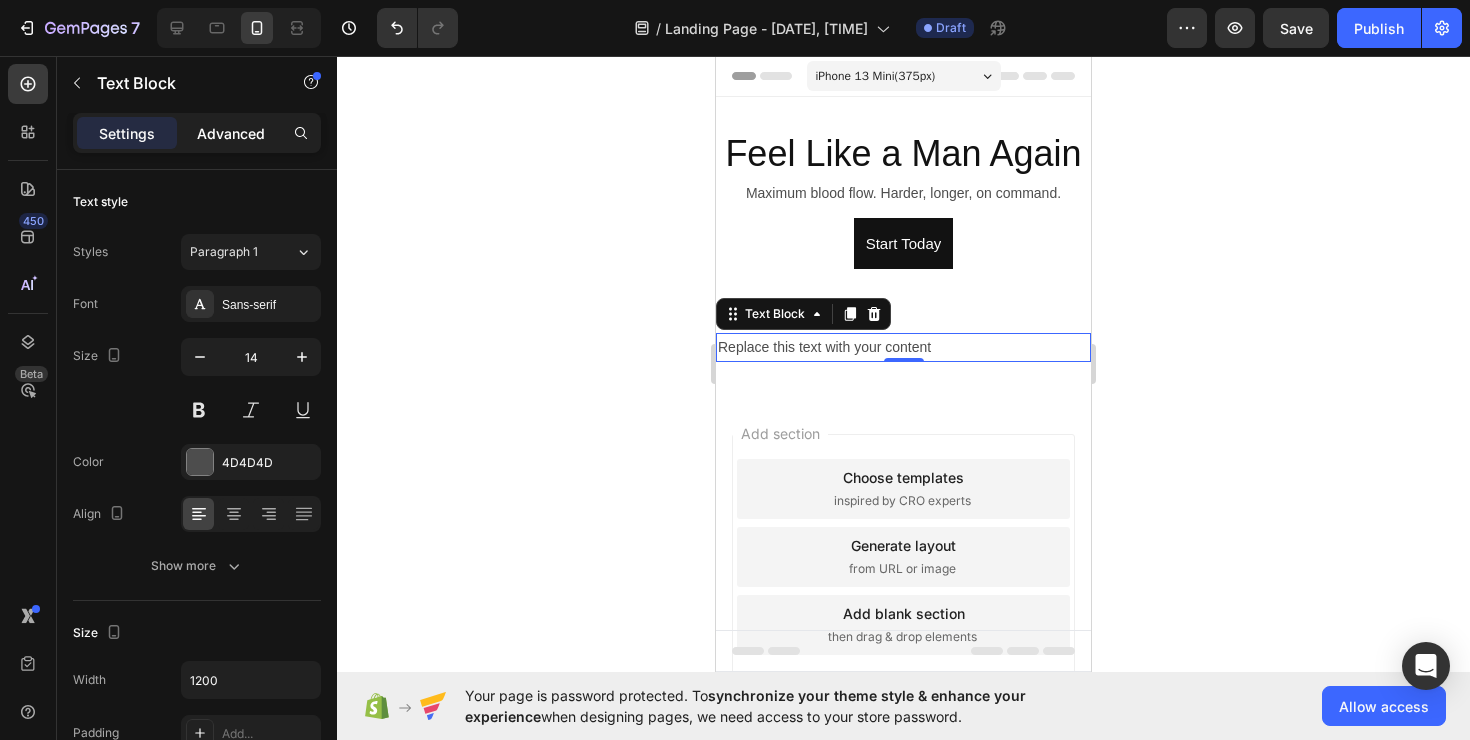 click on "Advanced" at bounding box center [231, 133] 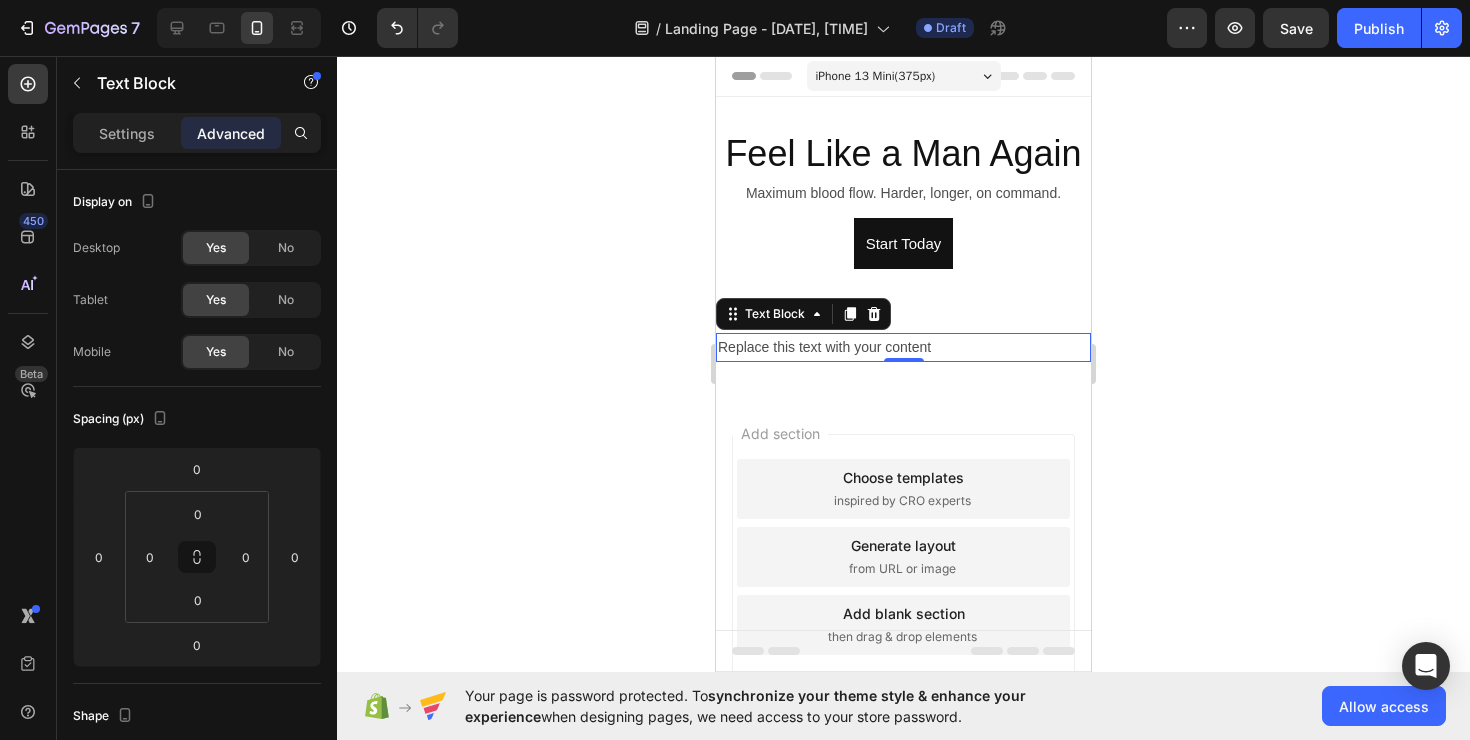 click on "Settings Advanced" at bounding box center [197, 141] 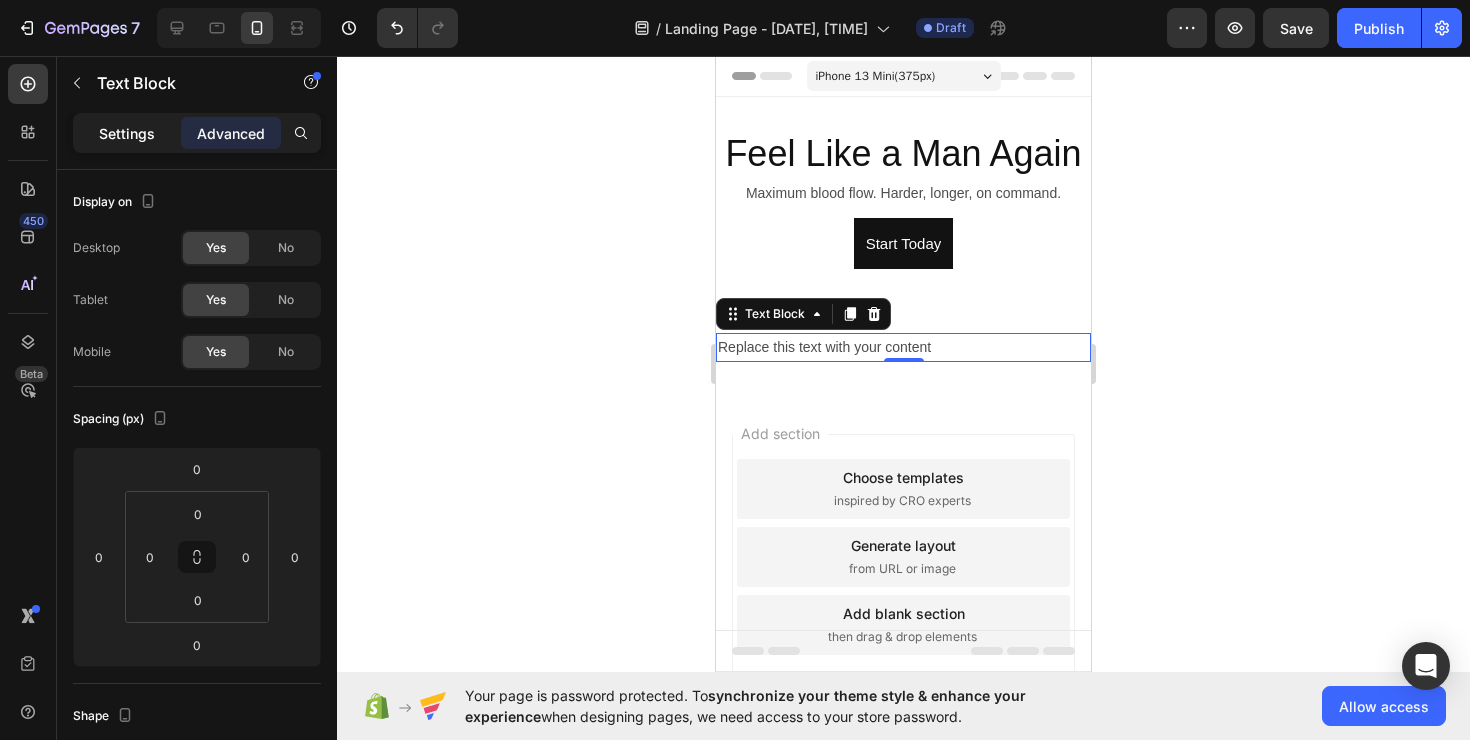 click on "Settings" at bounding box center (127, 133) 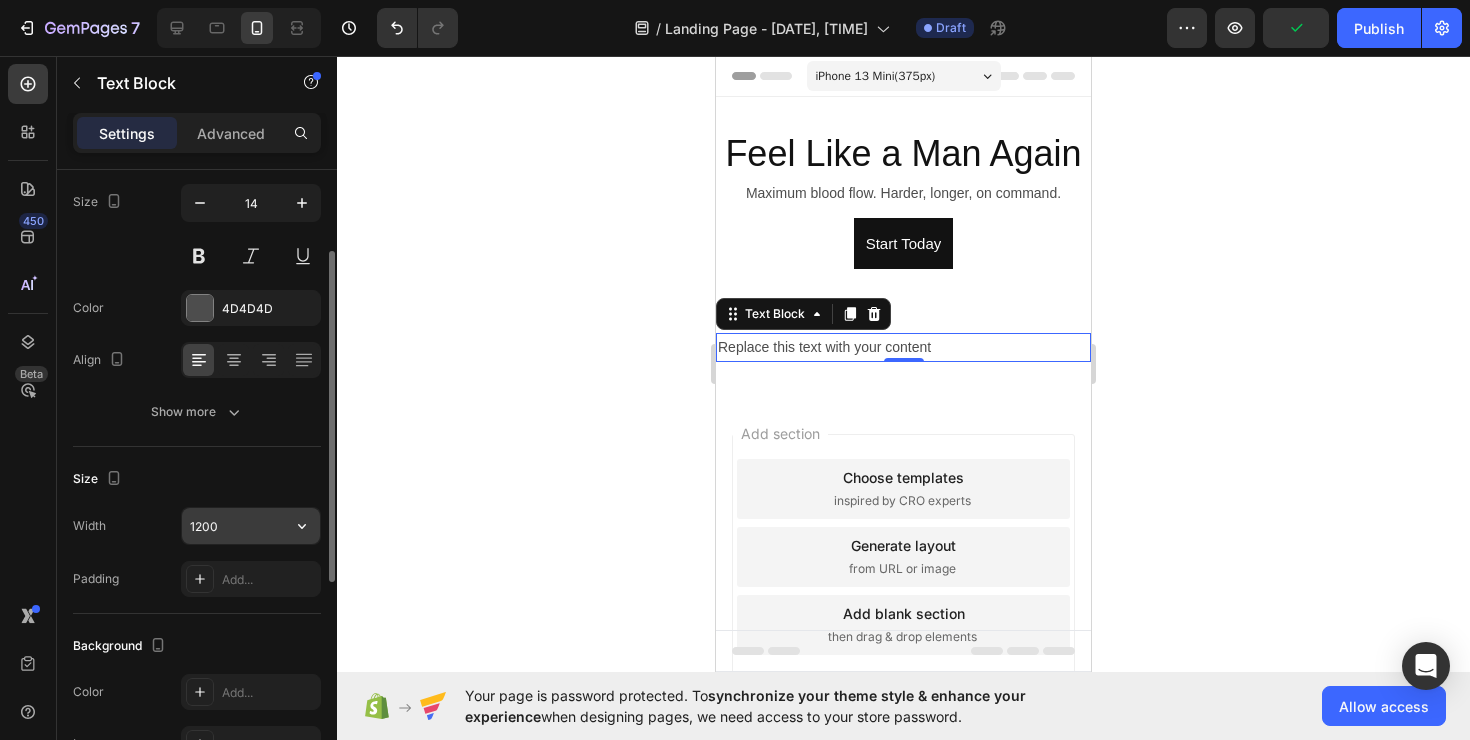 scroll, scrollTop: 0, scrollLeft: 0, axis: both 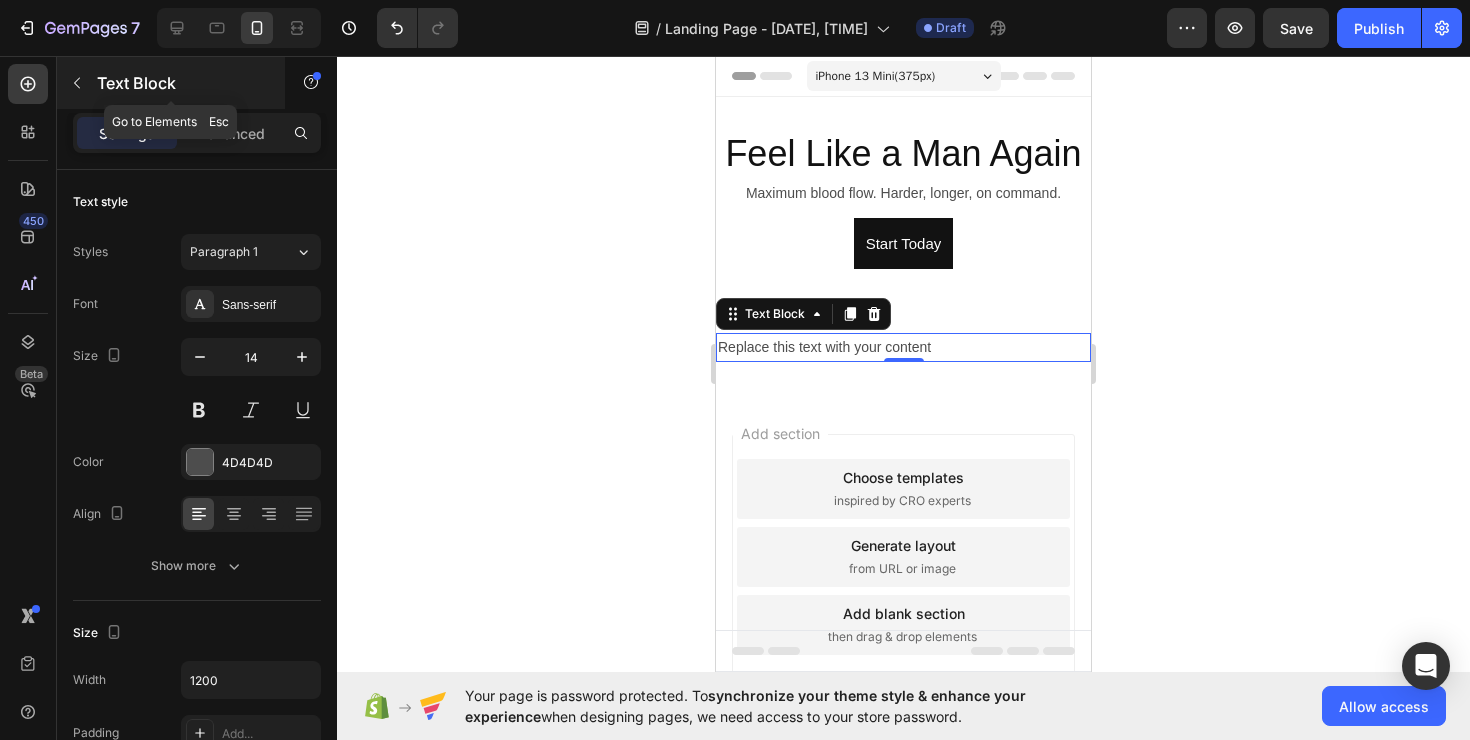 click 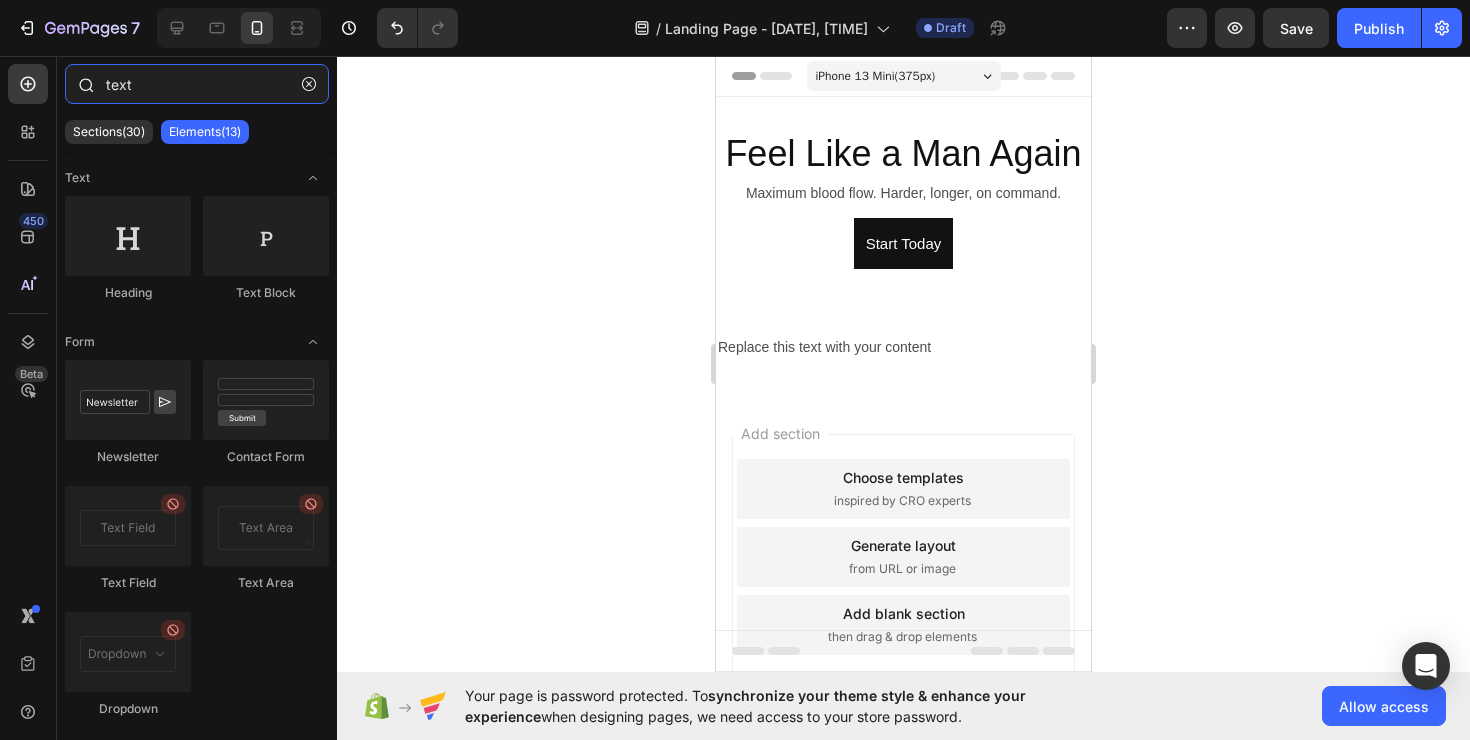 click on "text" at bounding box center (197, 84) 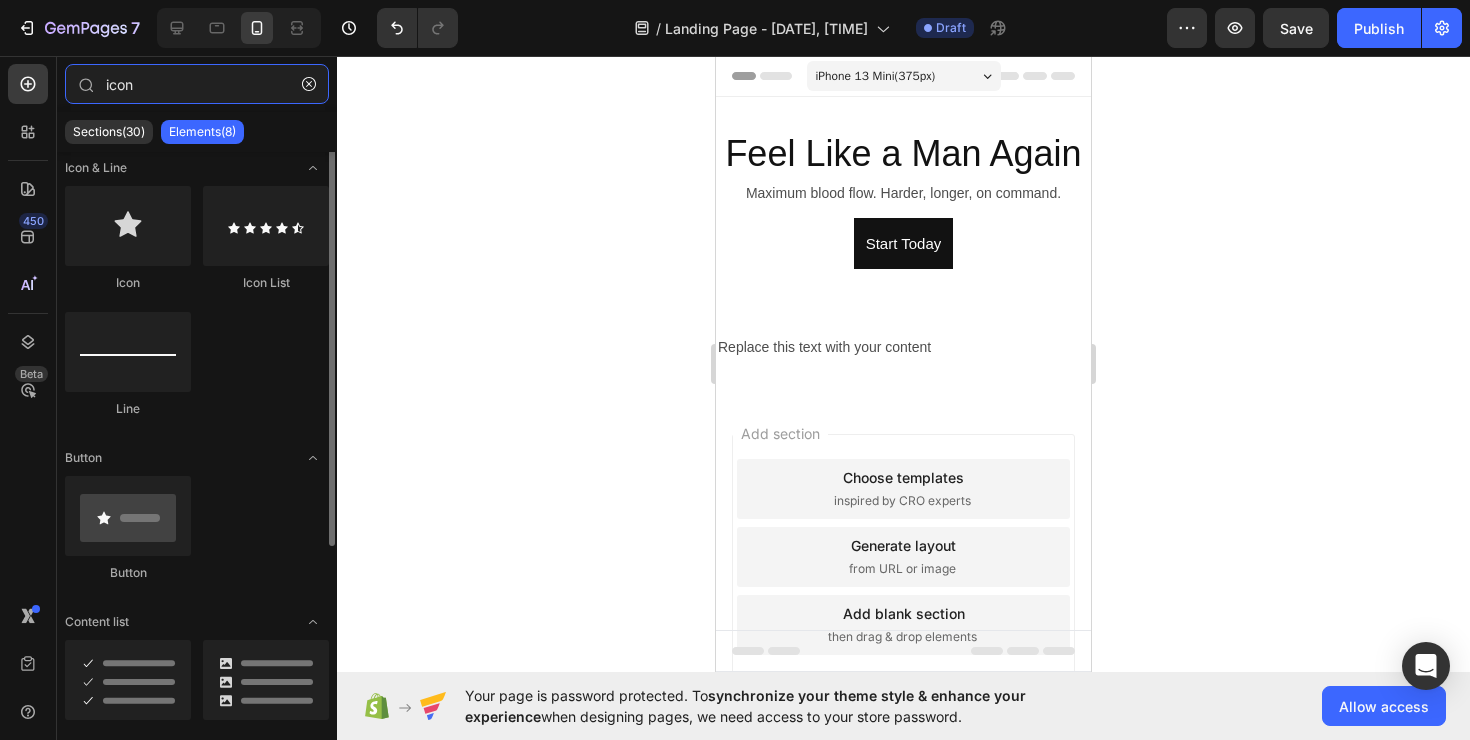 scroll, scrollTop: 0, scrollLeft: 0, axis: both 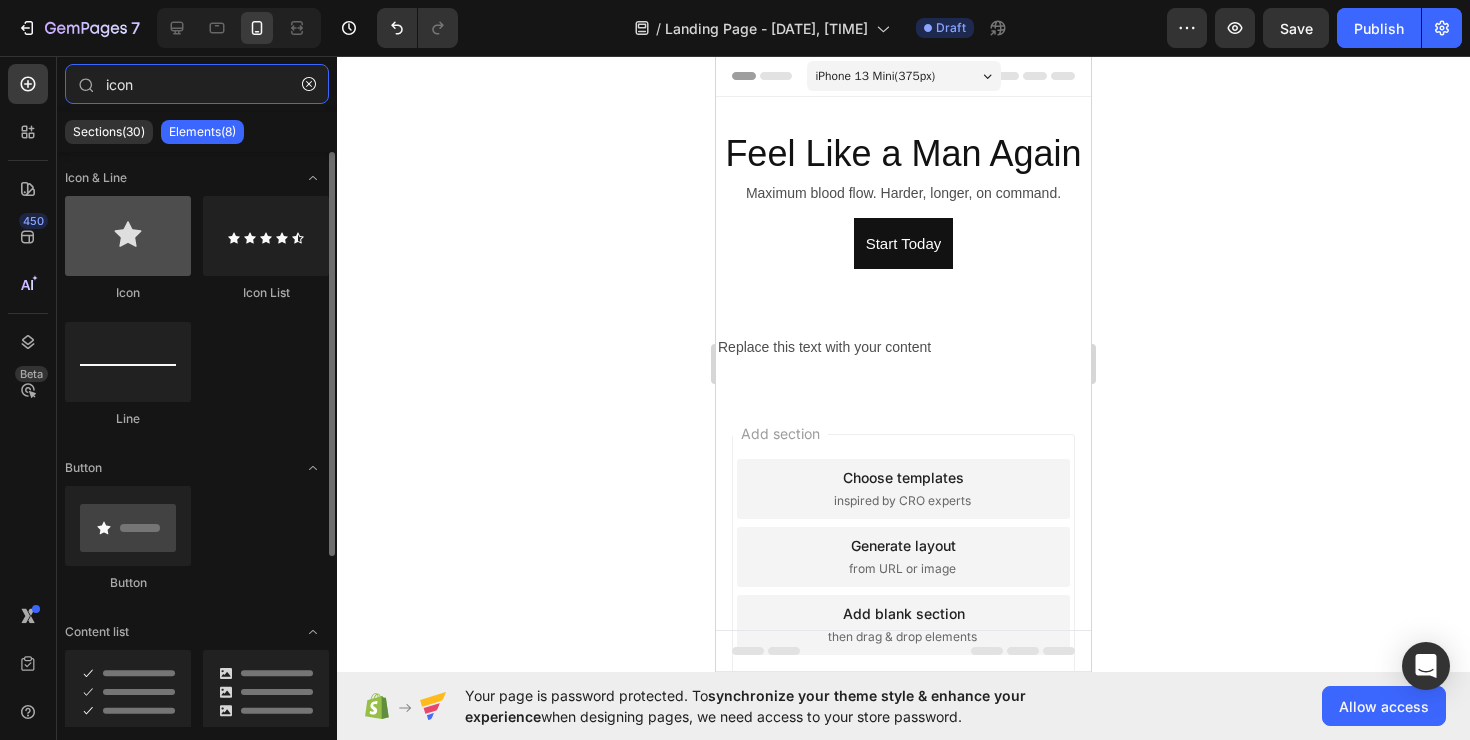 type on "icon" 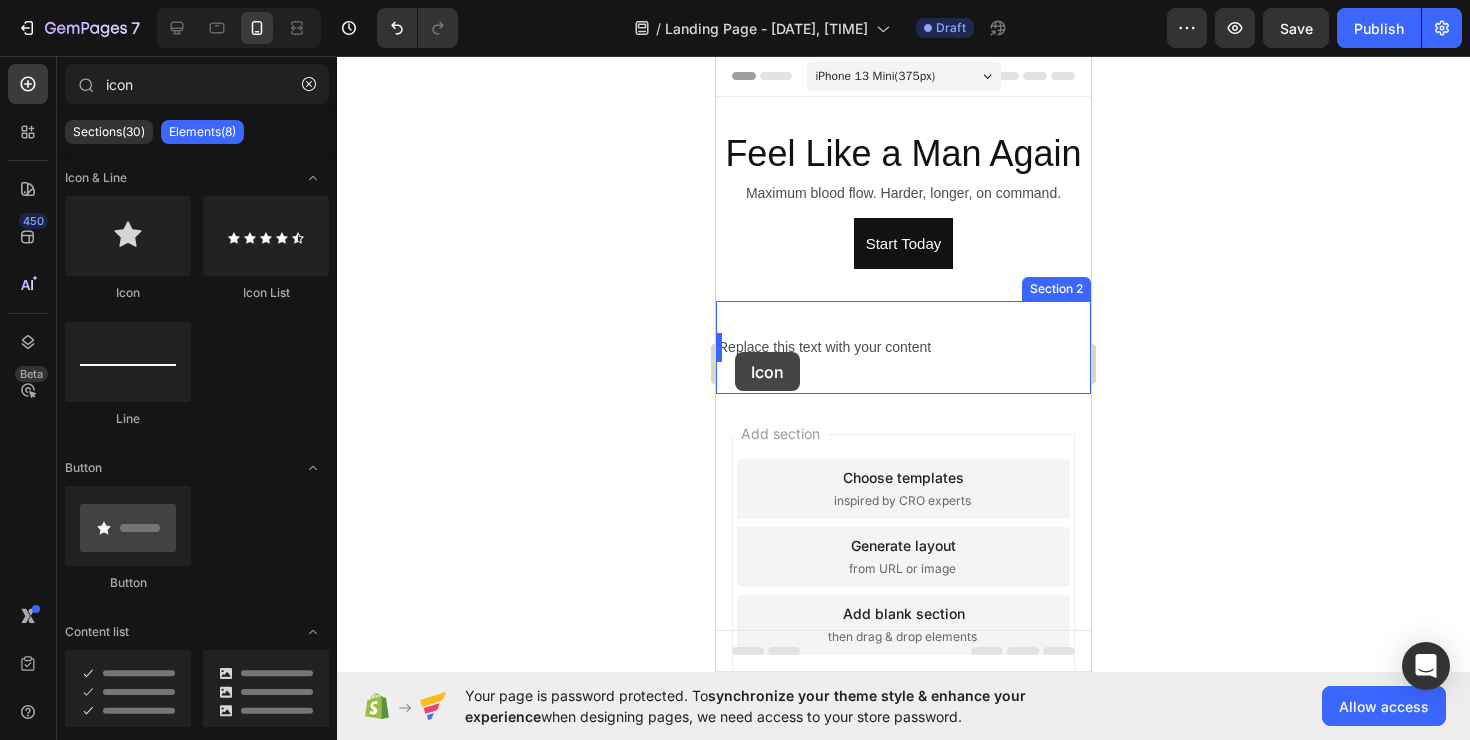 drag, startPoint x: 839, startPoint y: 290, endPoint x: 734, endPoint y: 352, distance: 121.93851 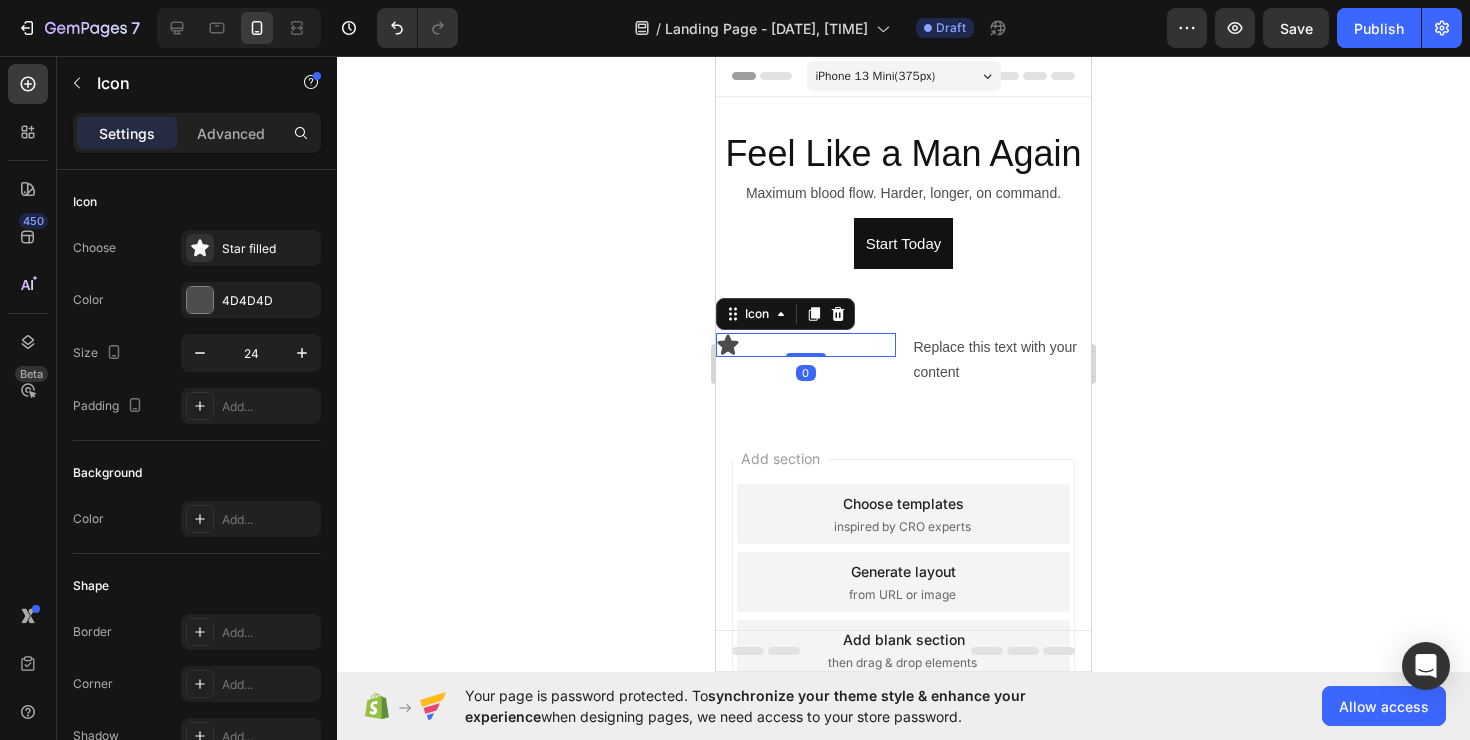 click on "Icon   0" at bounding box center [806, 345] 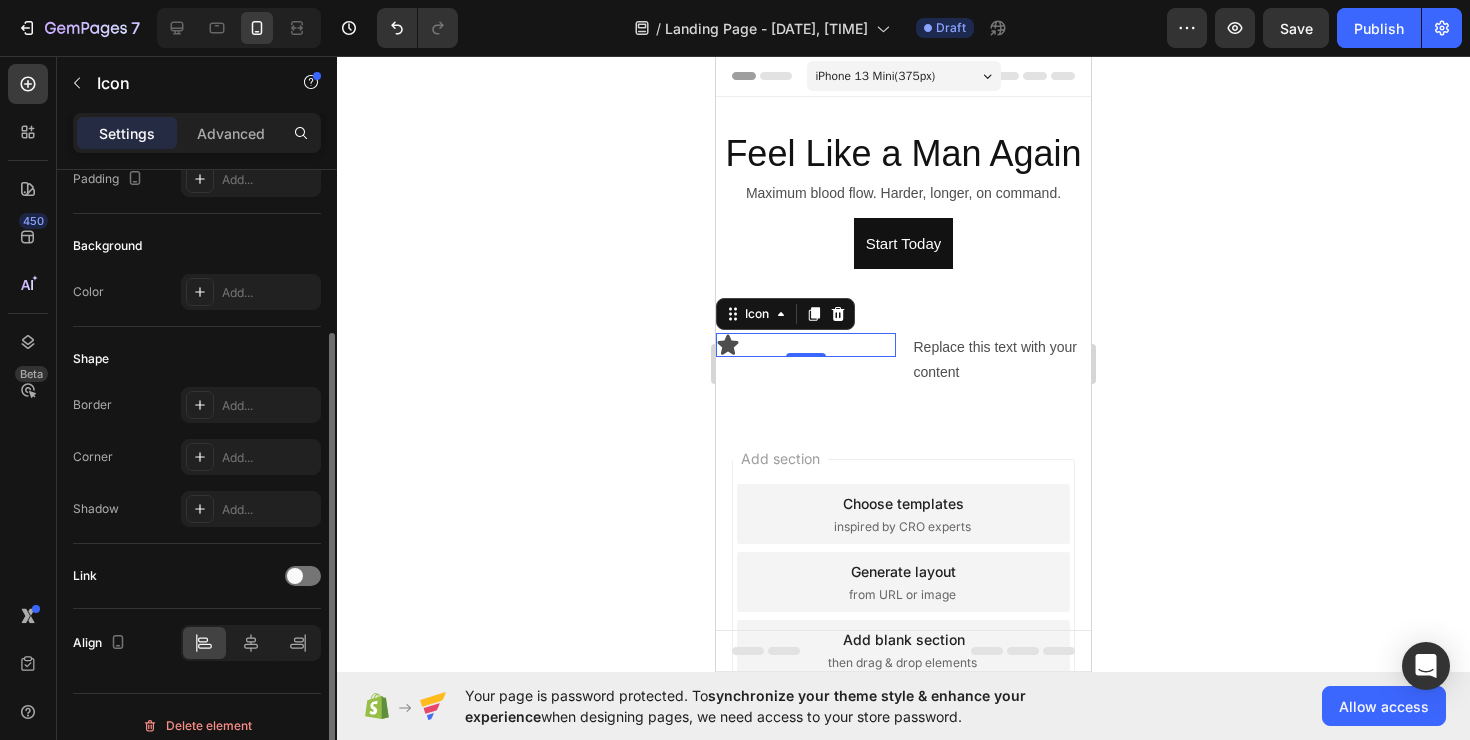 scroll, scrollTop: 0, scrollLeft: 0, axis: both 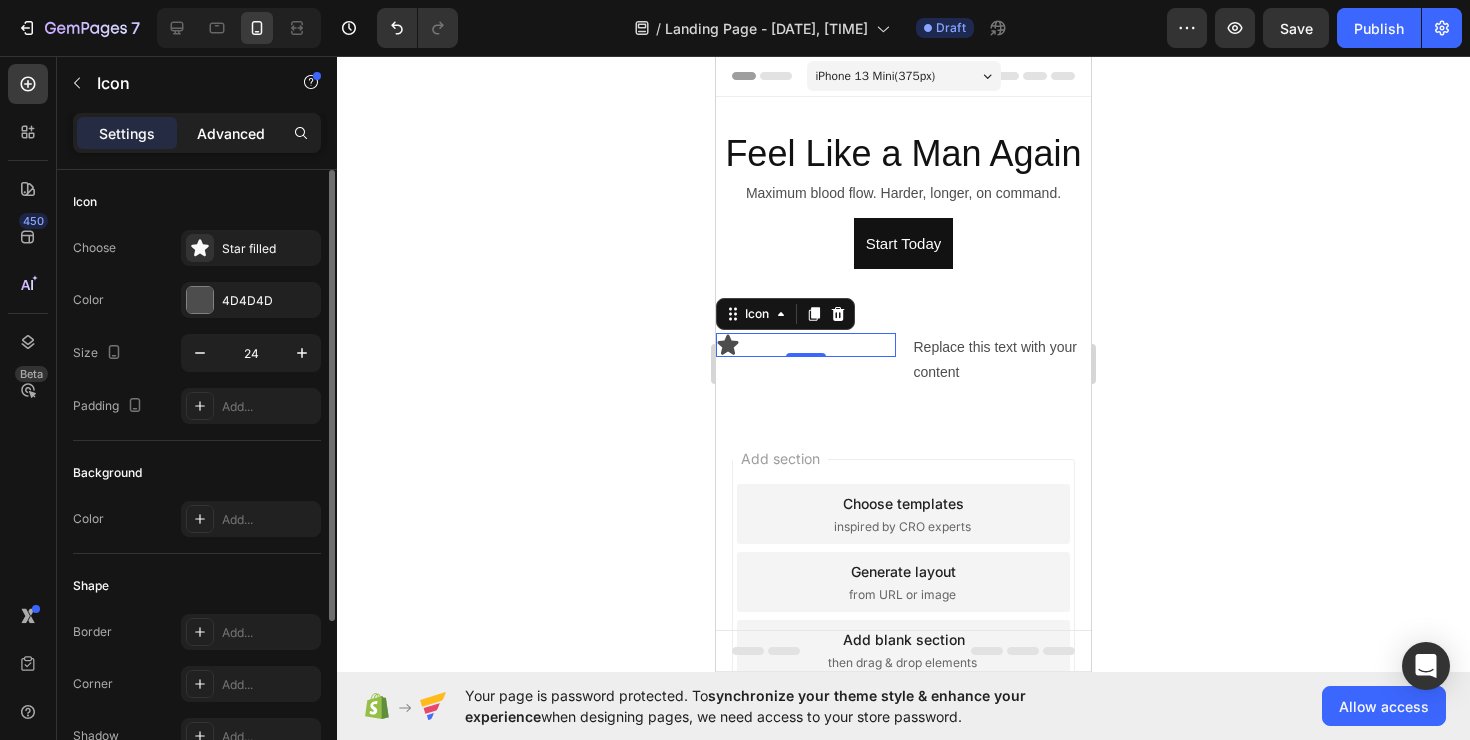 click on "Advanced" 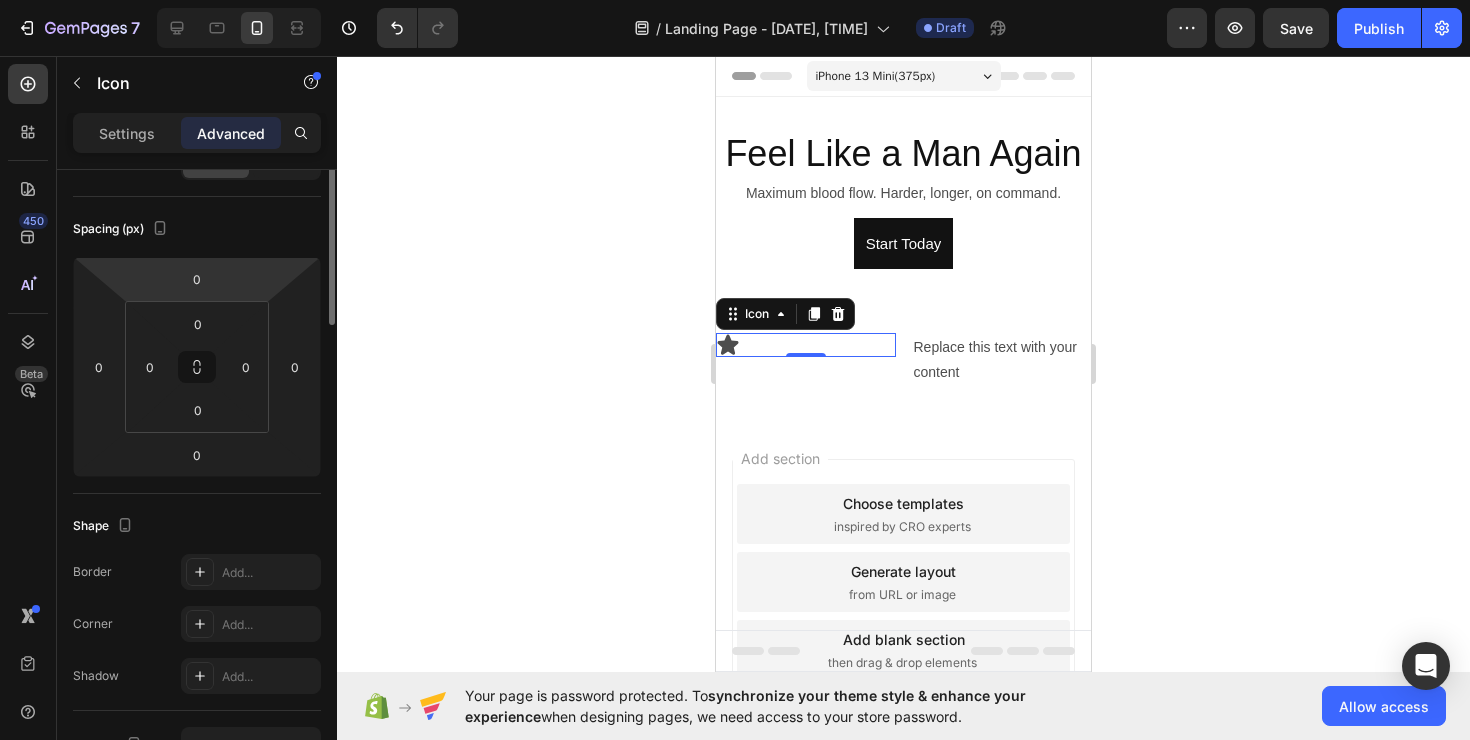 scroll, scrollTop: 0, scrollLeft: 0, axis: both 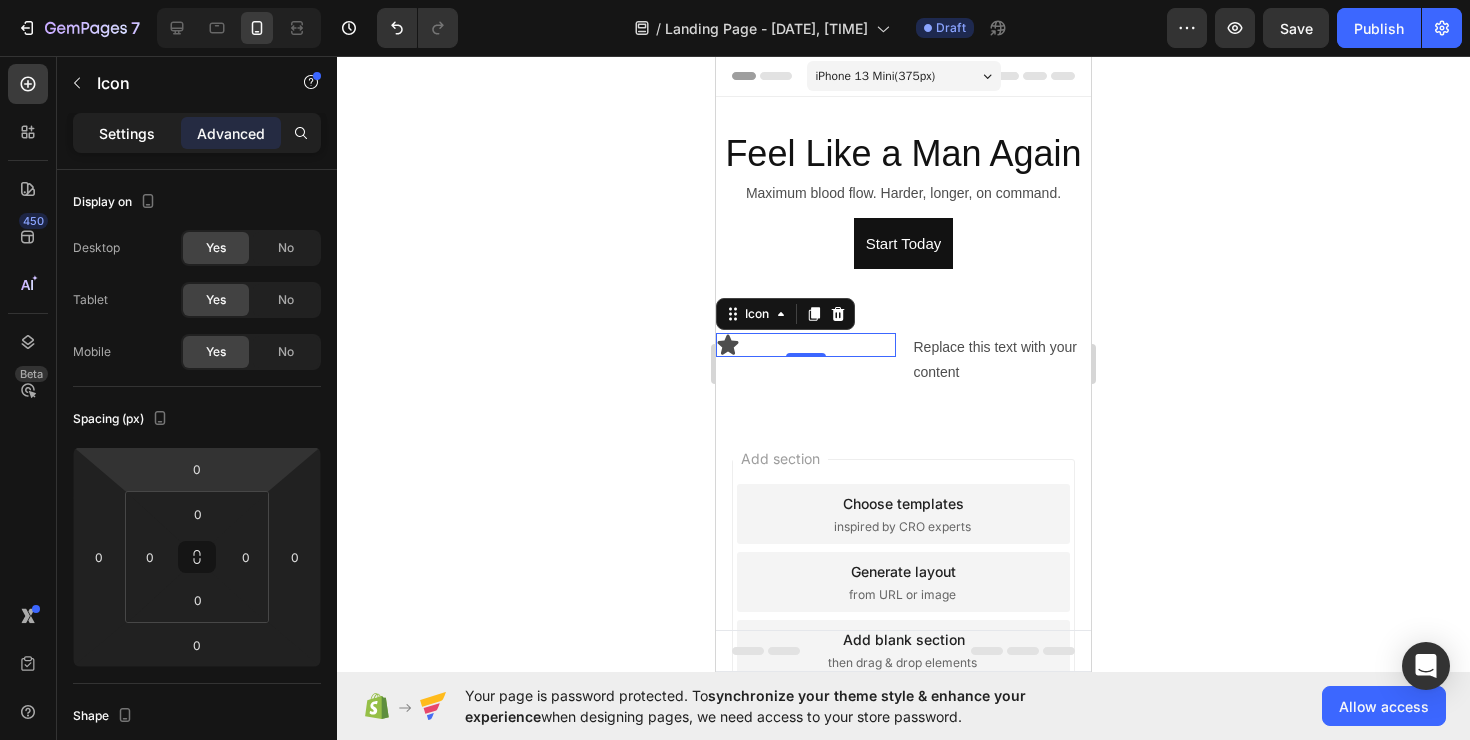 click on "Settings" at bounding box center (127, 133) 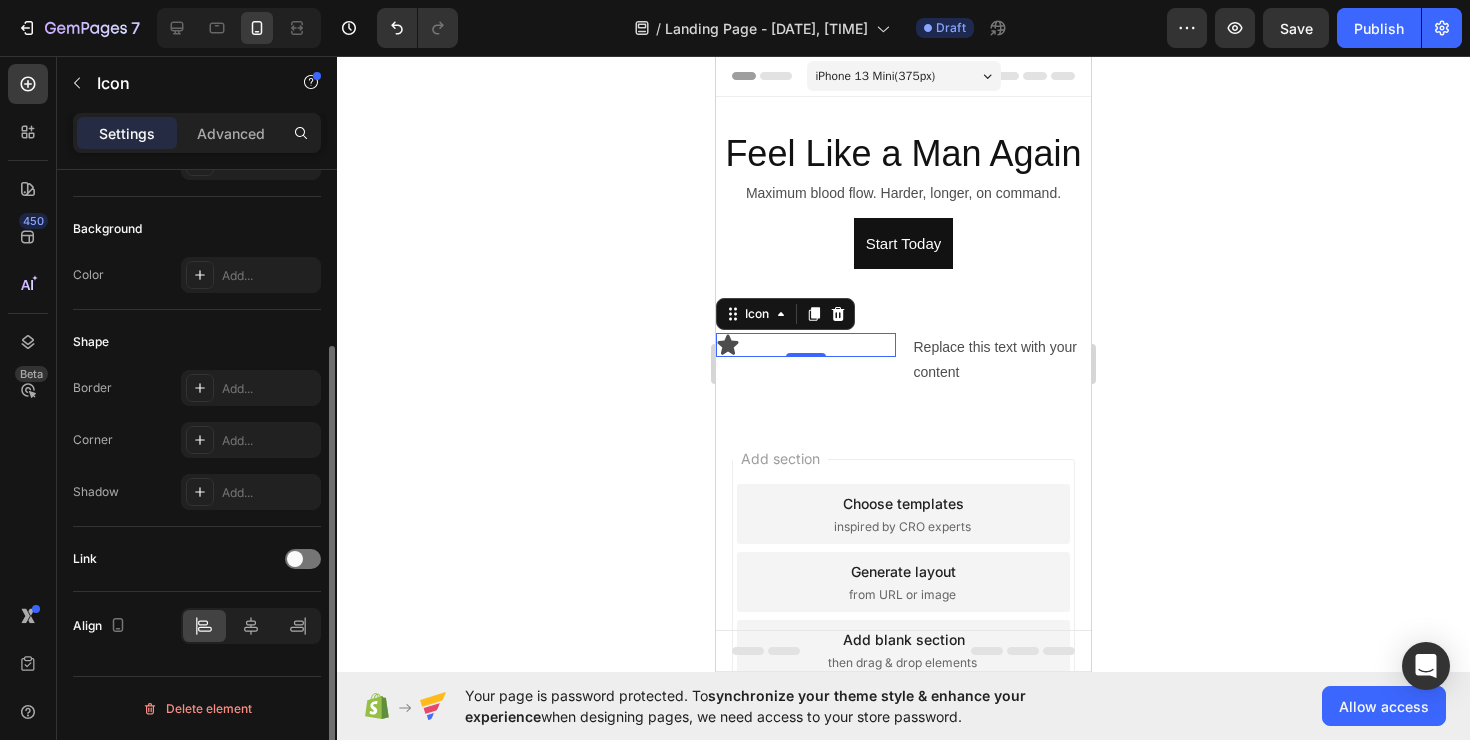 scroll, scrollTop: 0, scrollLeft: 0, axis: both 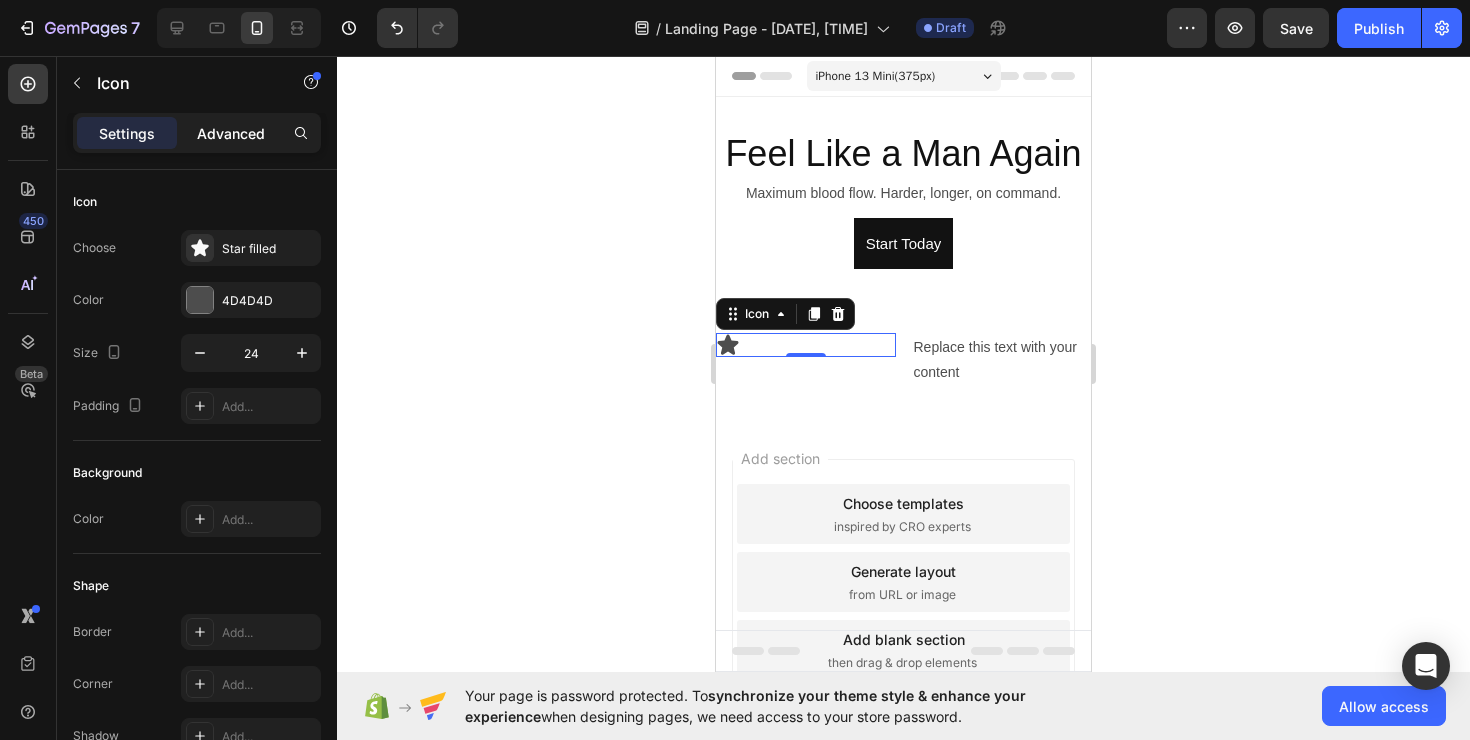 click on "Advanced" at bounding box center [231, 133] 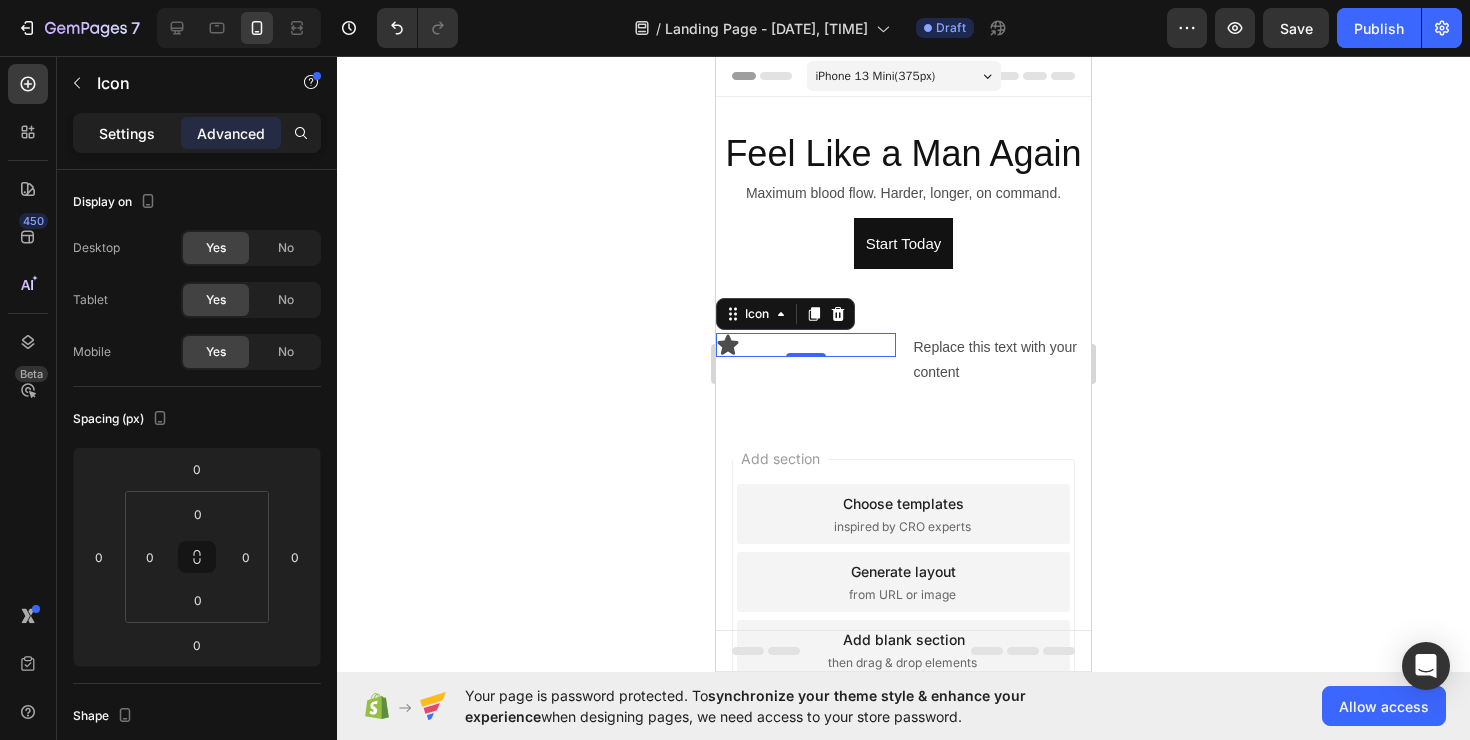 click on "Settings" at bounding box center (127, 133) 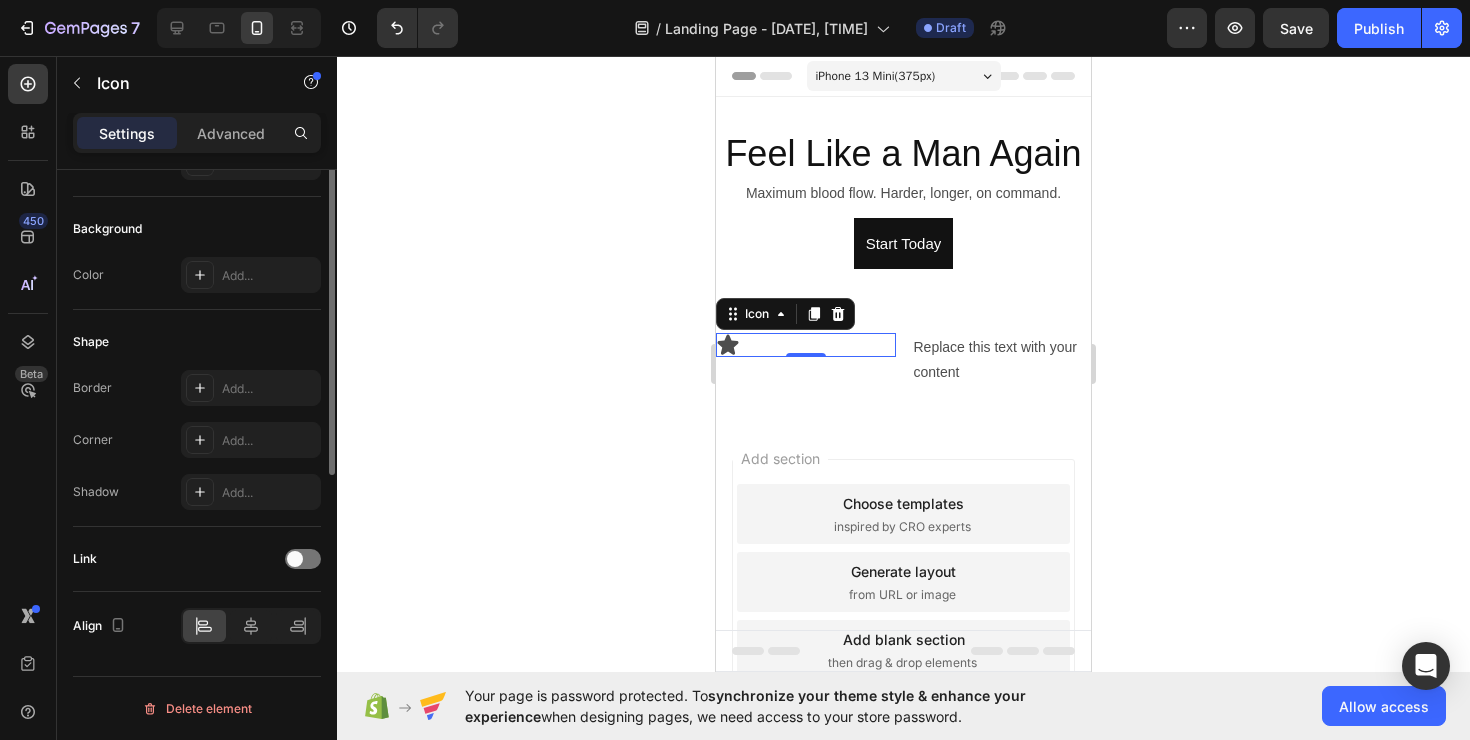 scroll, scrollTop: 0, scrollLeft: 0, axis: both 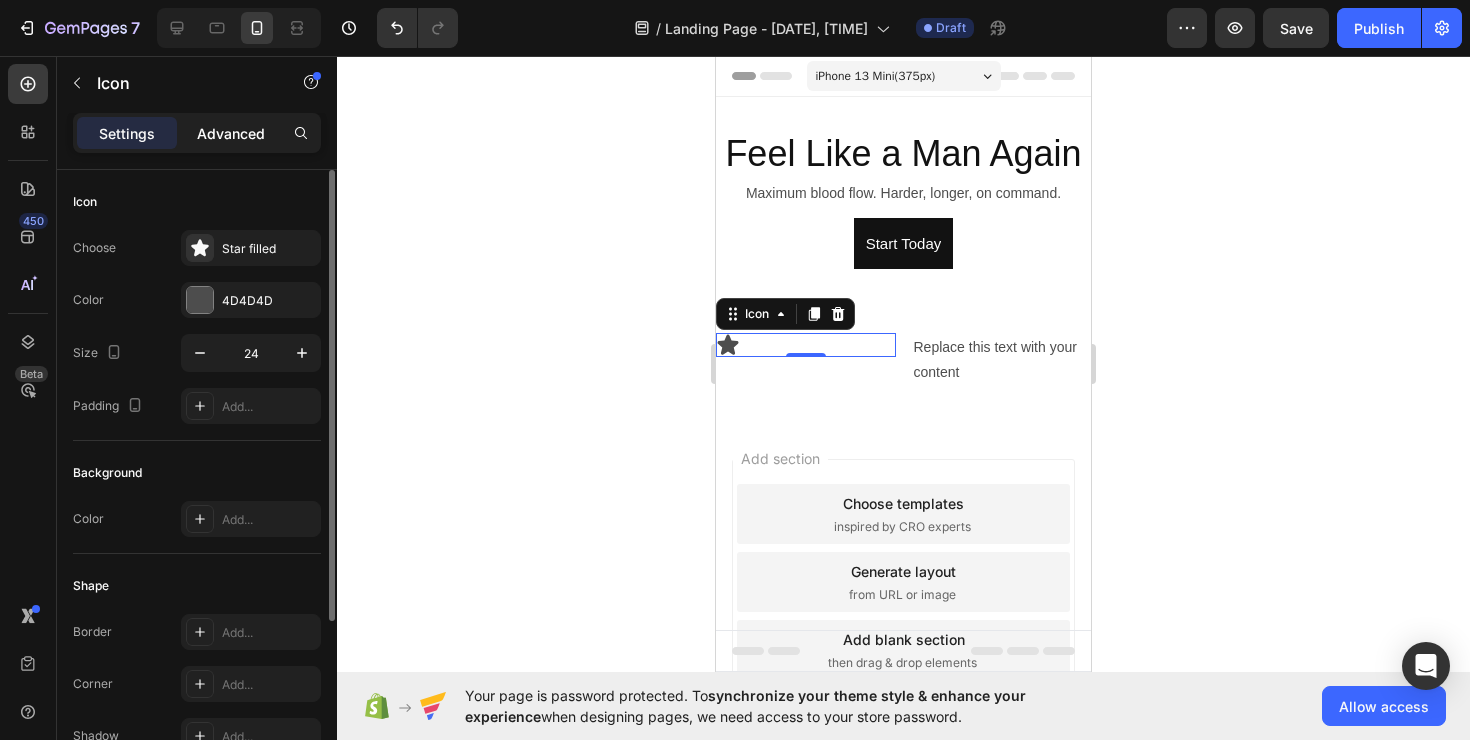 click on "Advanced" at bounding box center [231, 133] 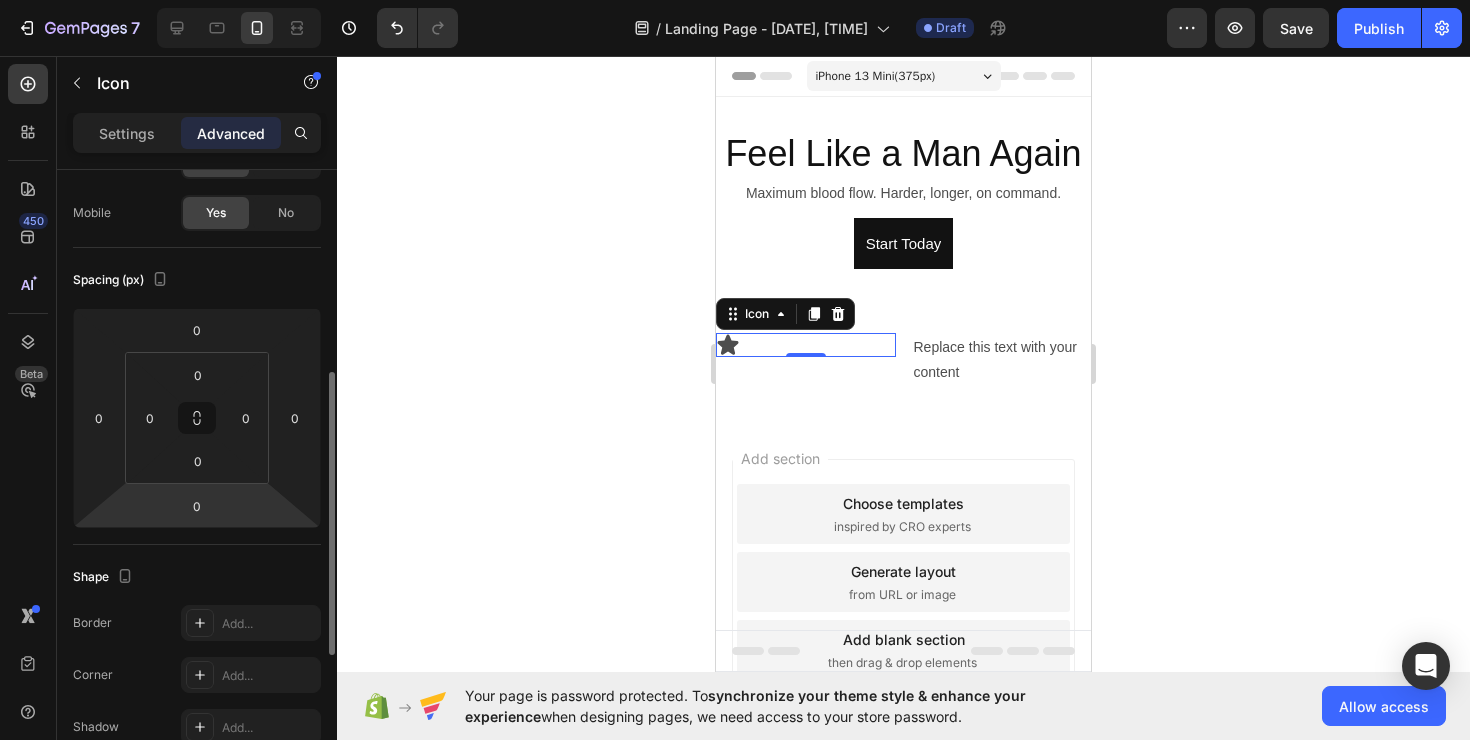 scroll, scrollTop: 0, scrollLeft: 0, axis: both 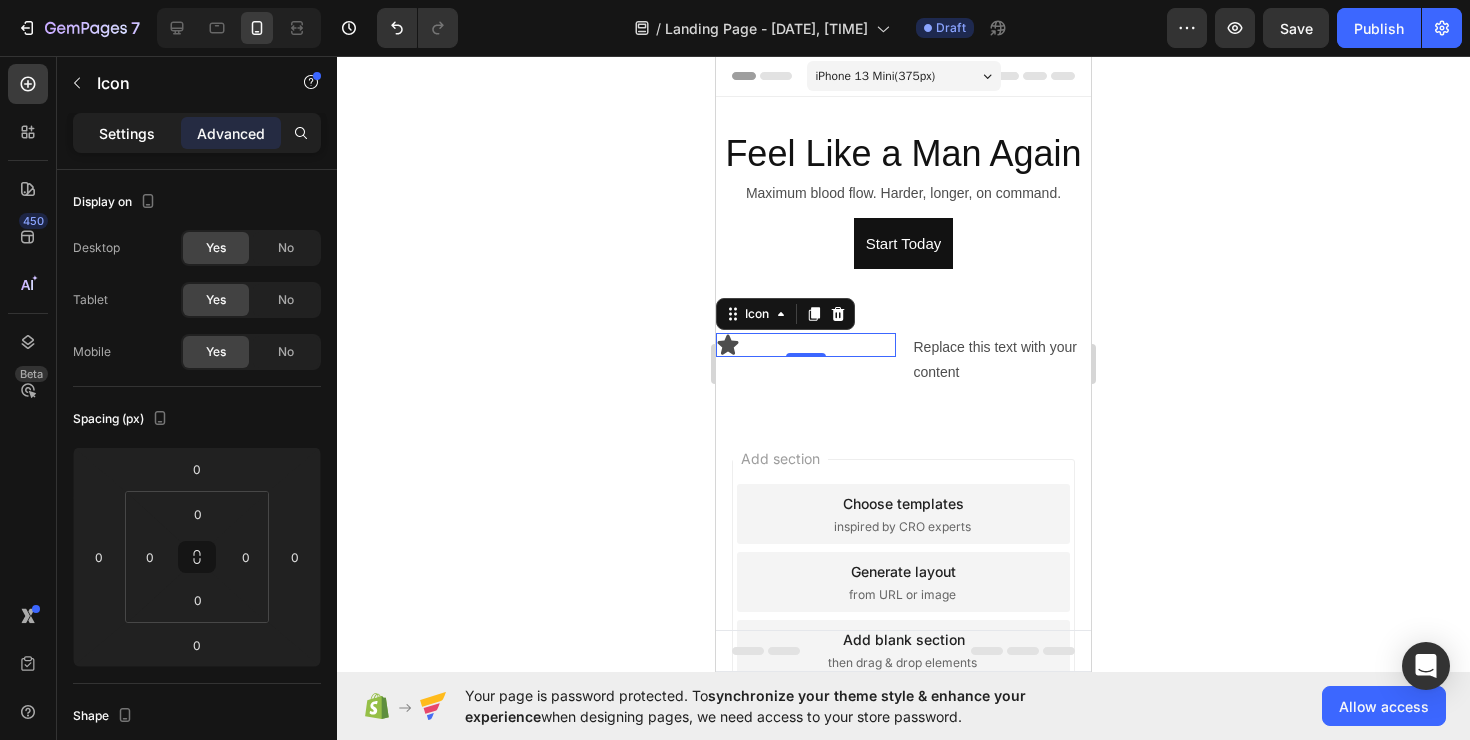 click on "Settings" at bounding box center [127, 133] 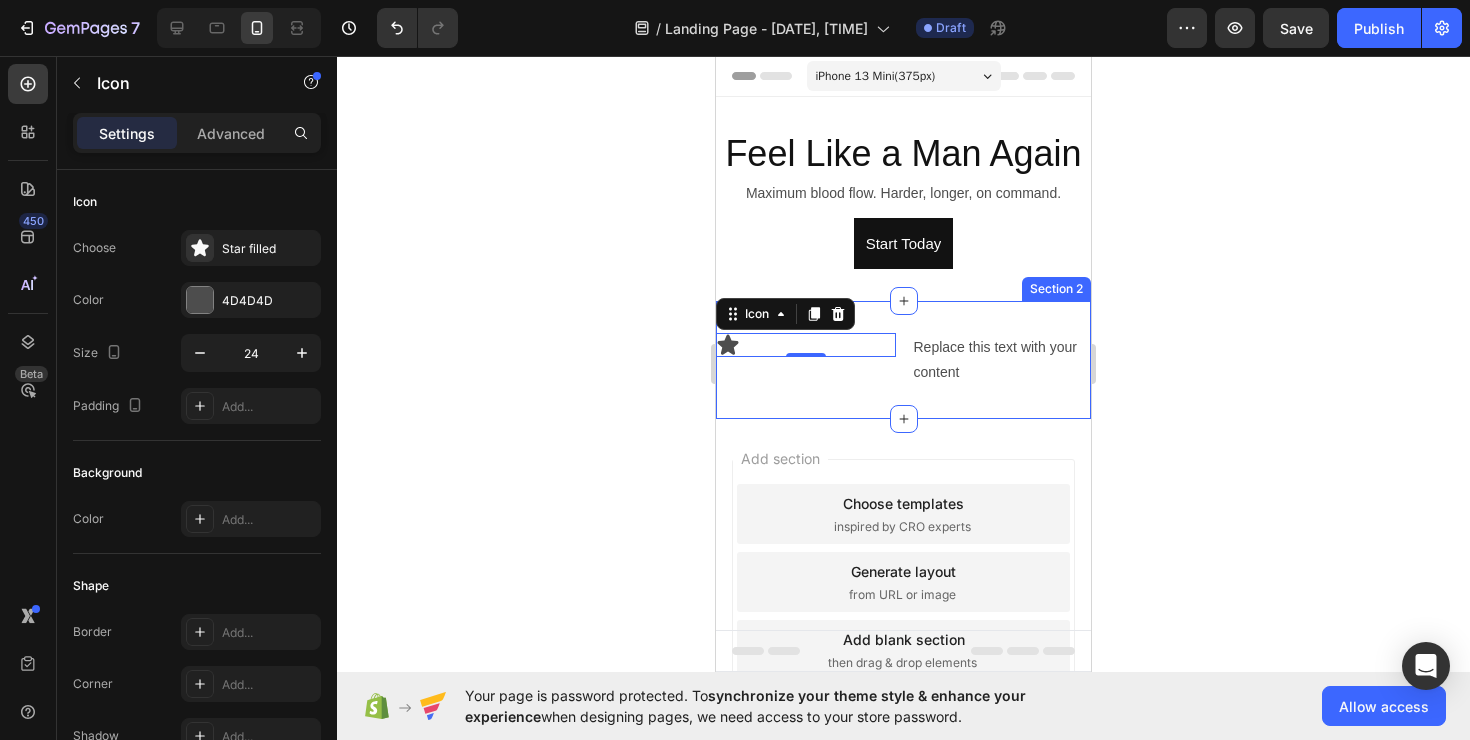 click on "Icon   0" at bounding box center (806, 360) 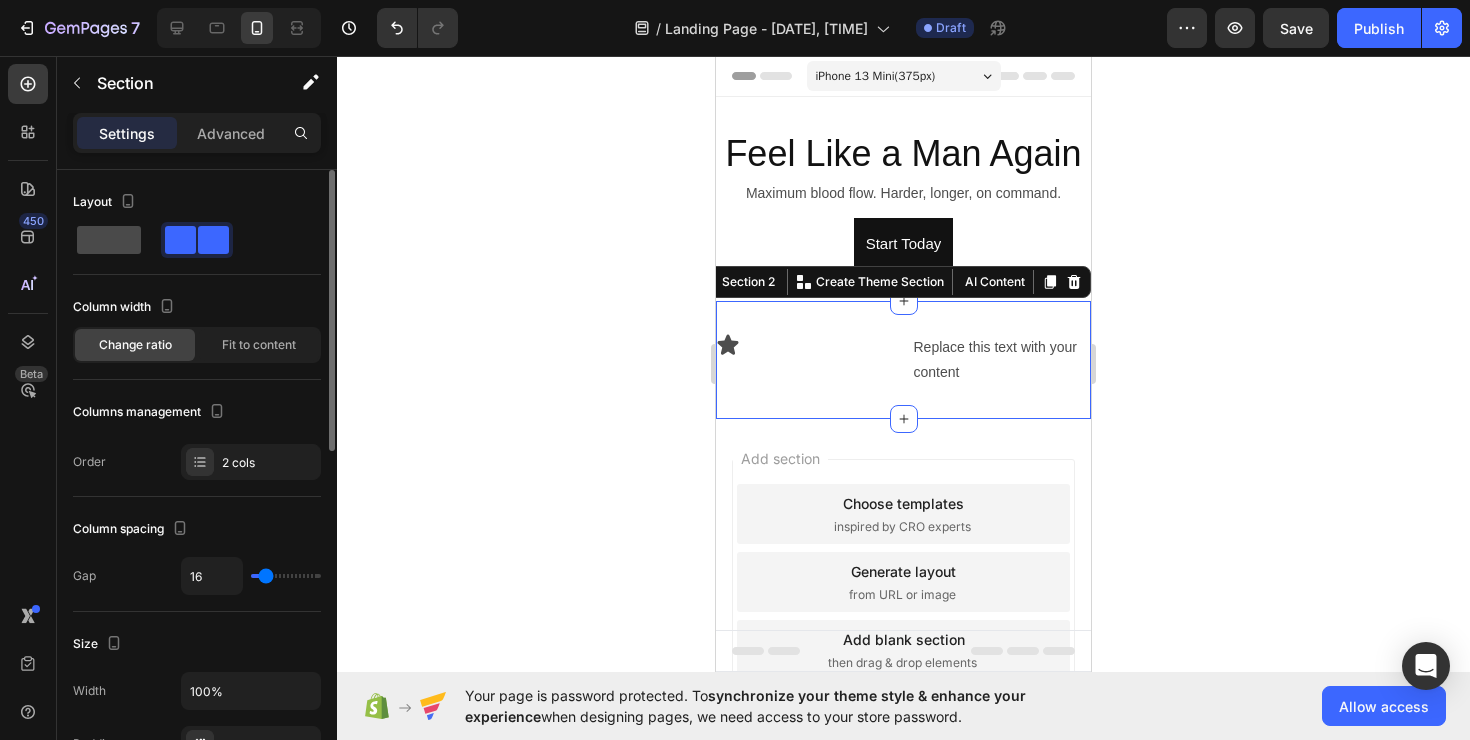 click 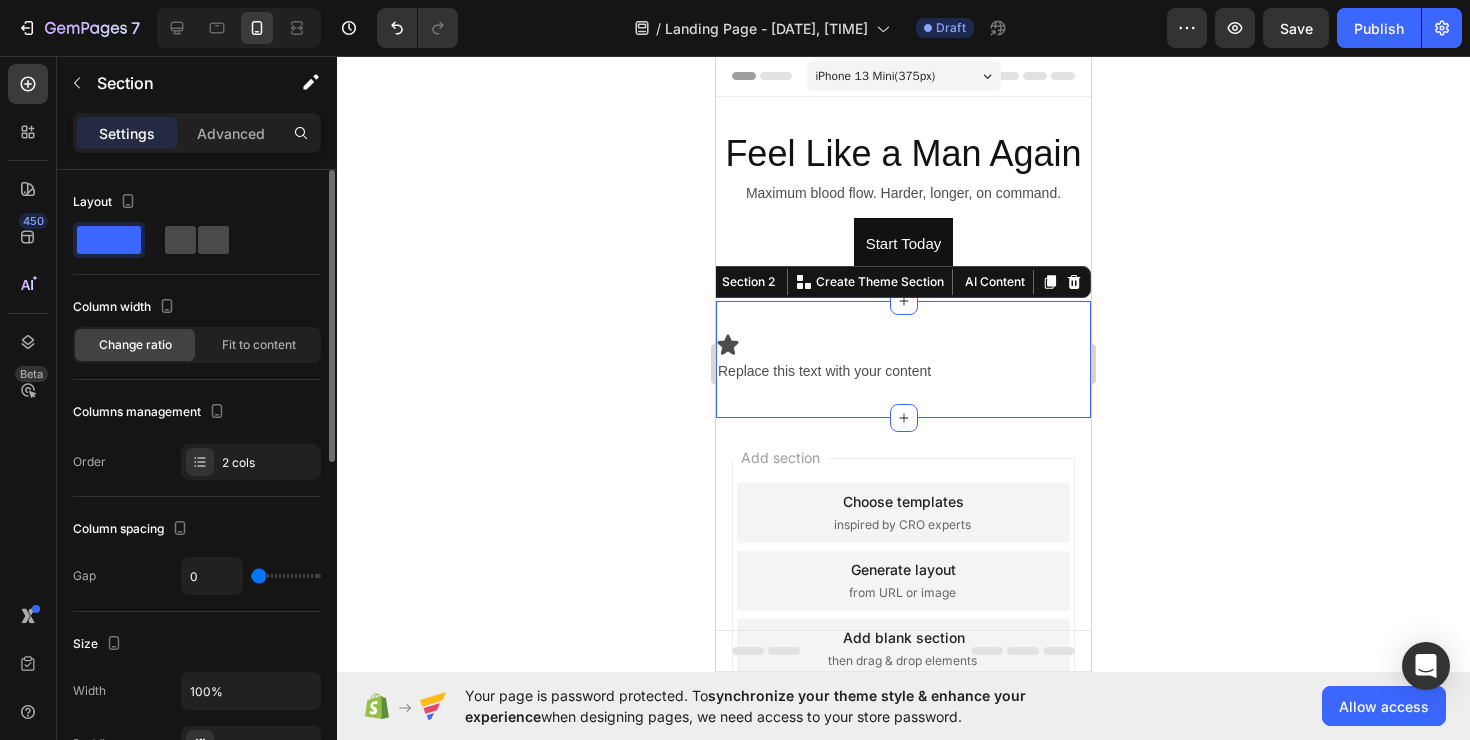 click 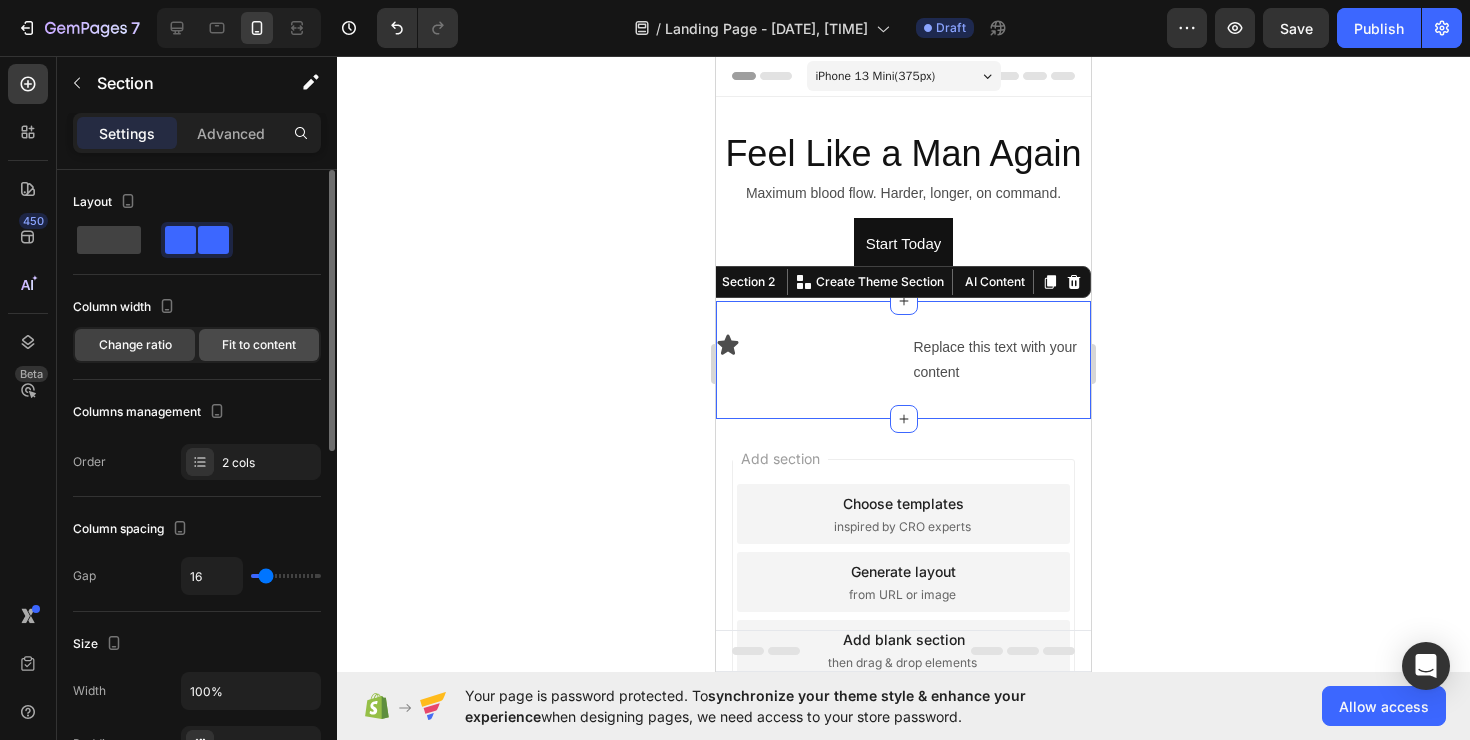click on "Fit to content" 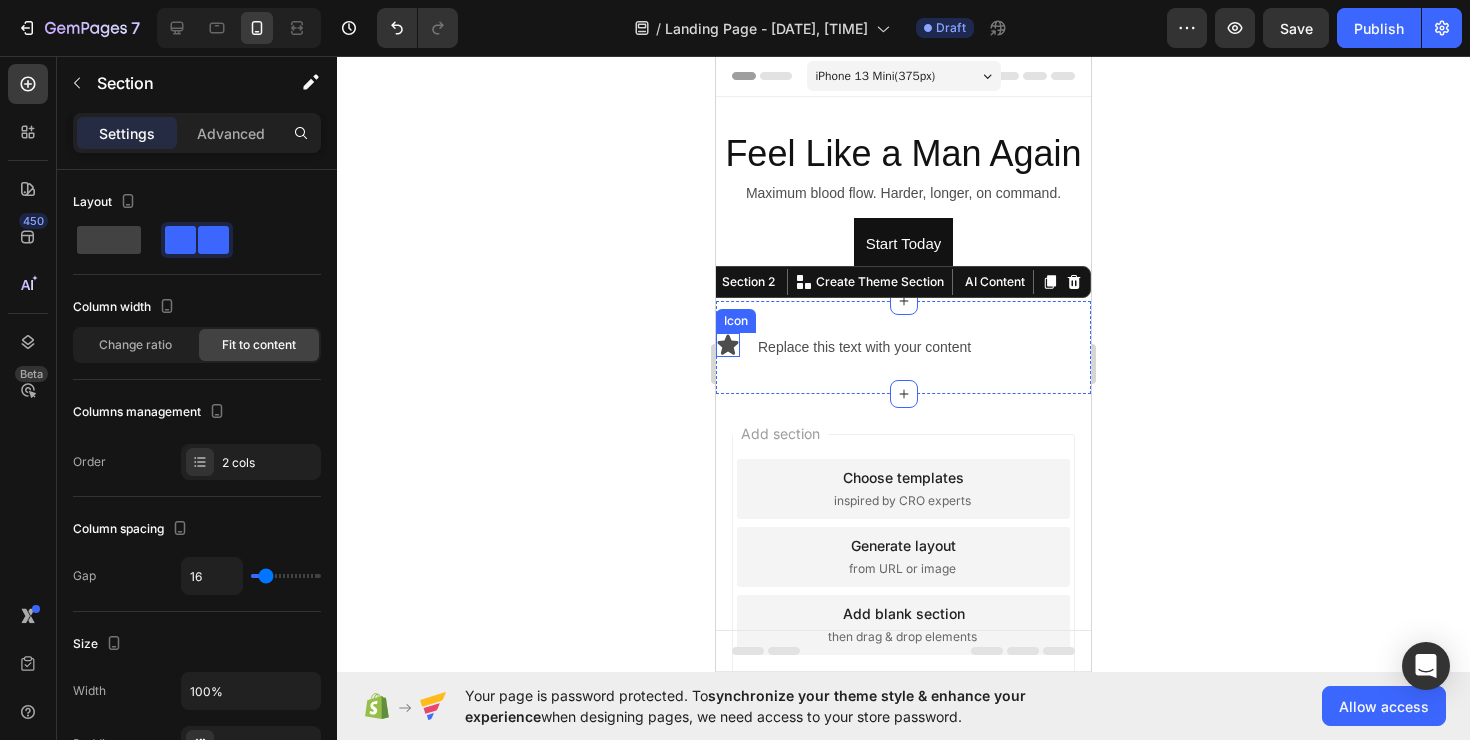 click 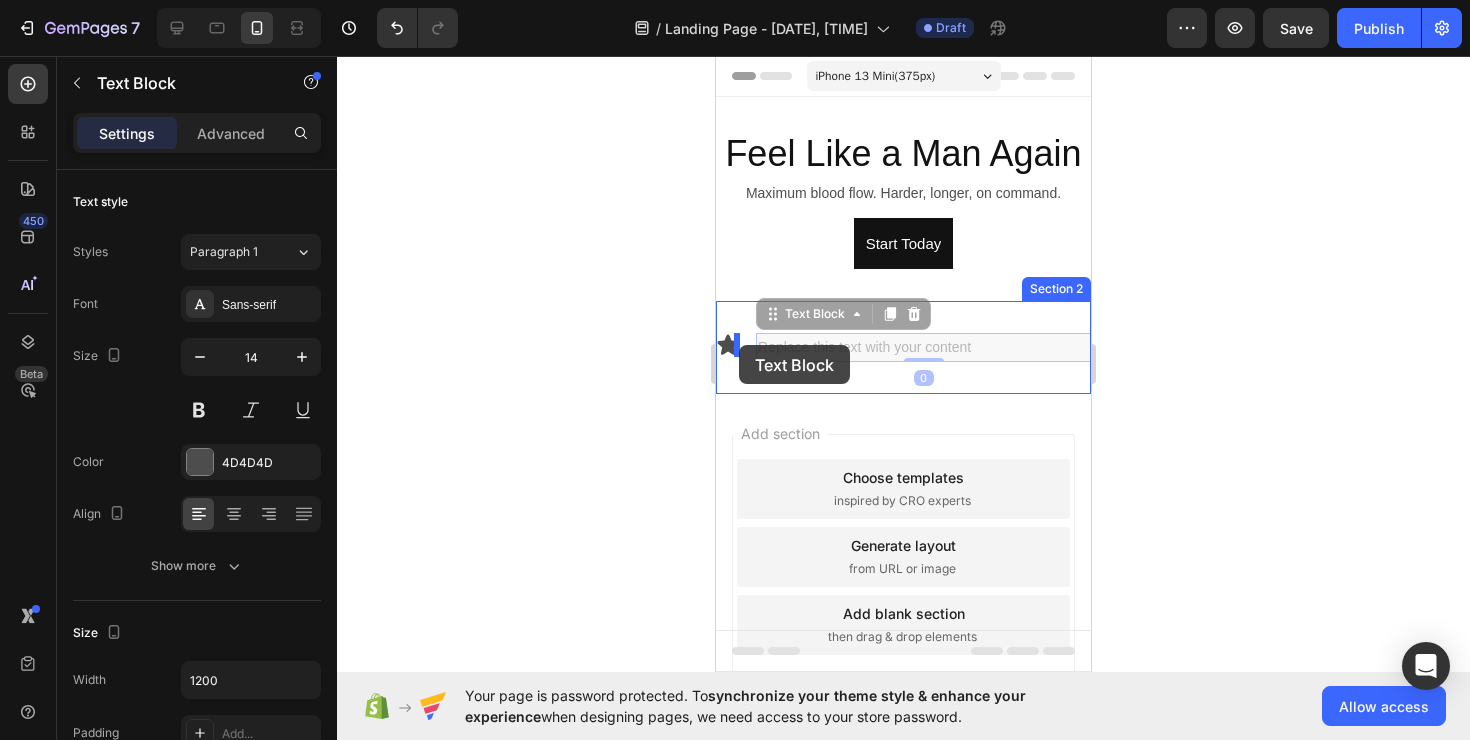 drag, startPoint x: 786, startPoint y: 351, endPoint x: 739, endPoint y: 345, distance: 47.38143 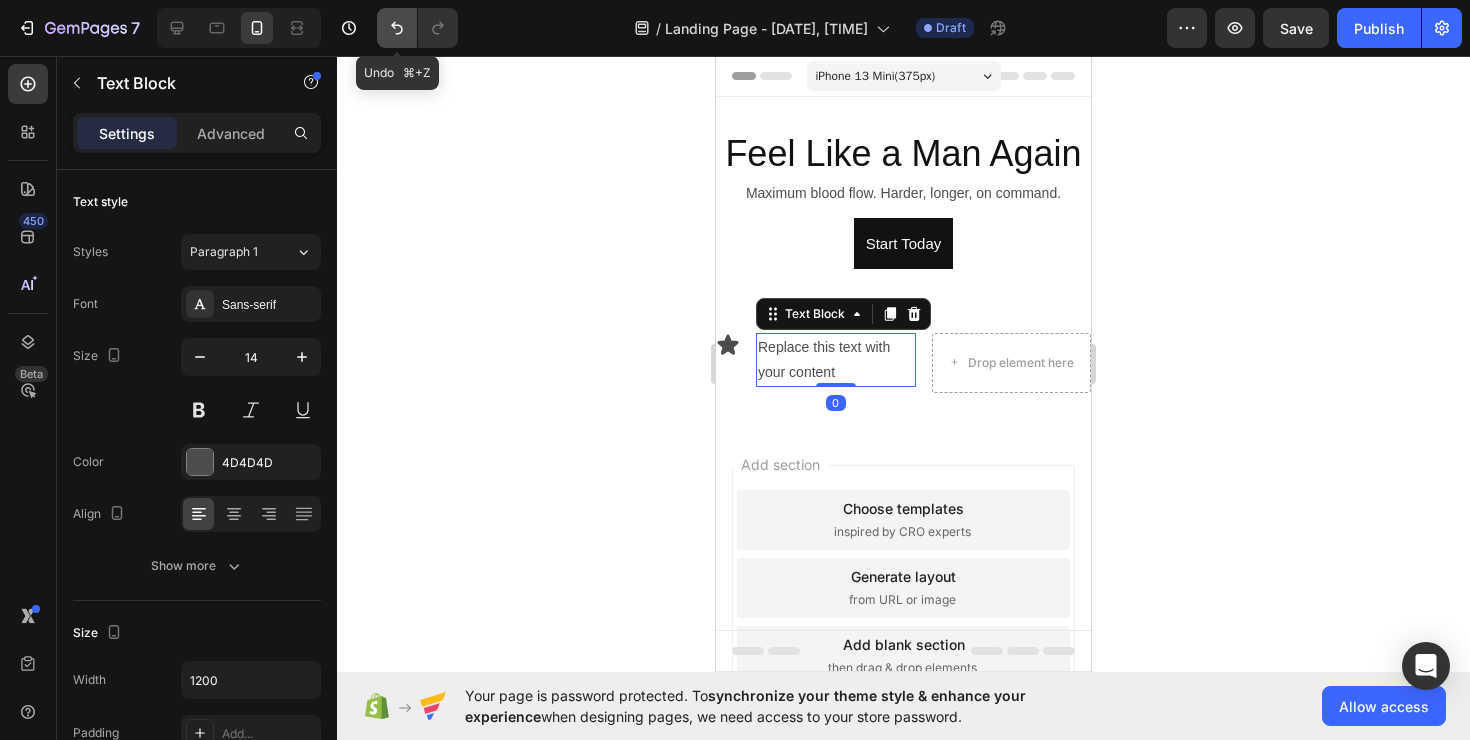 click 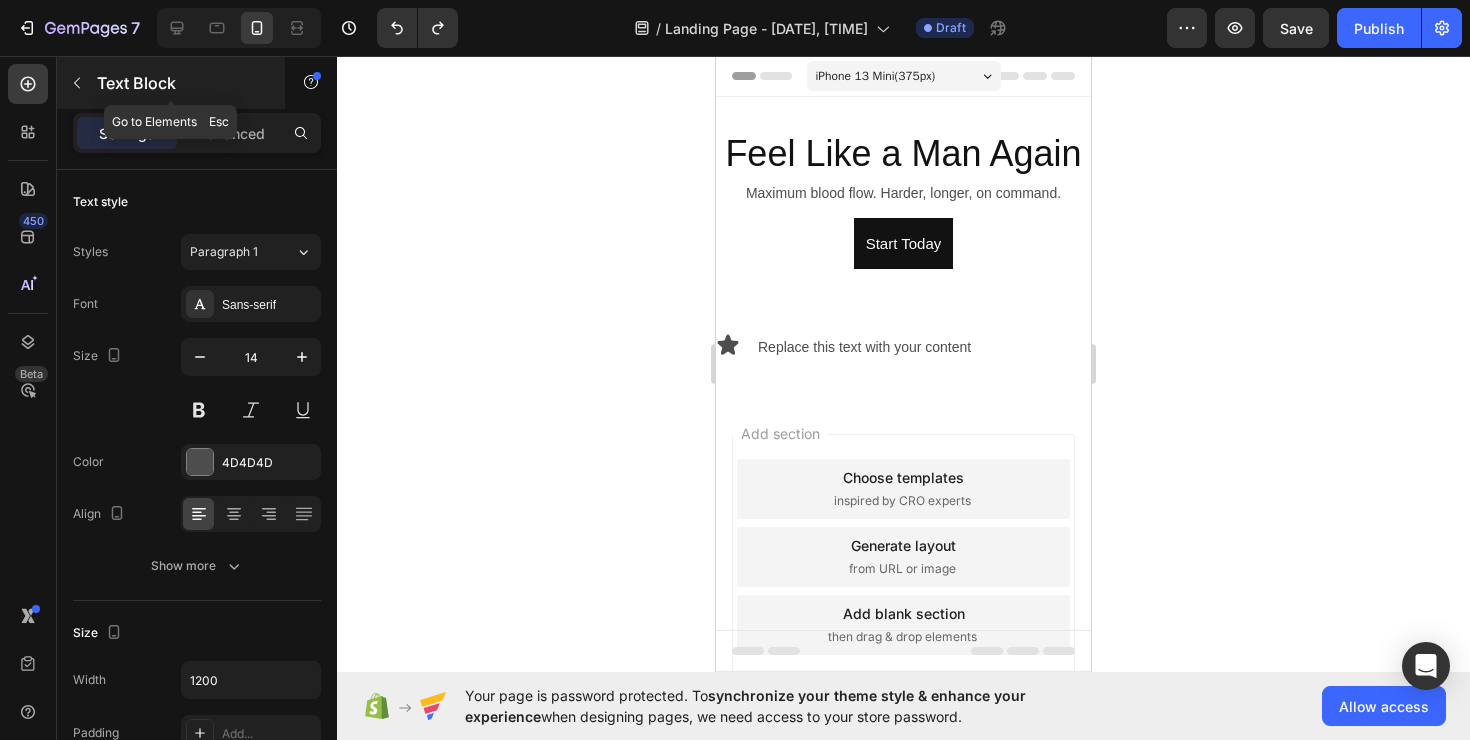 click 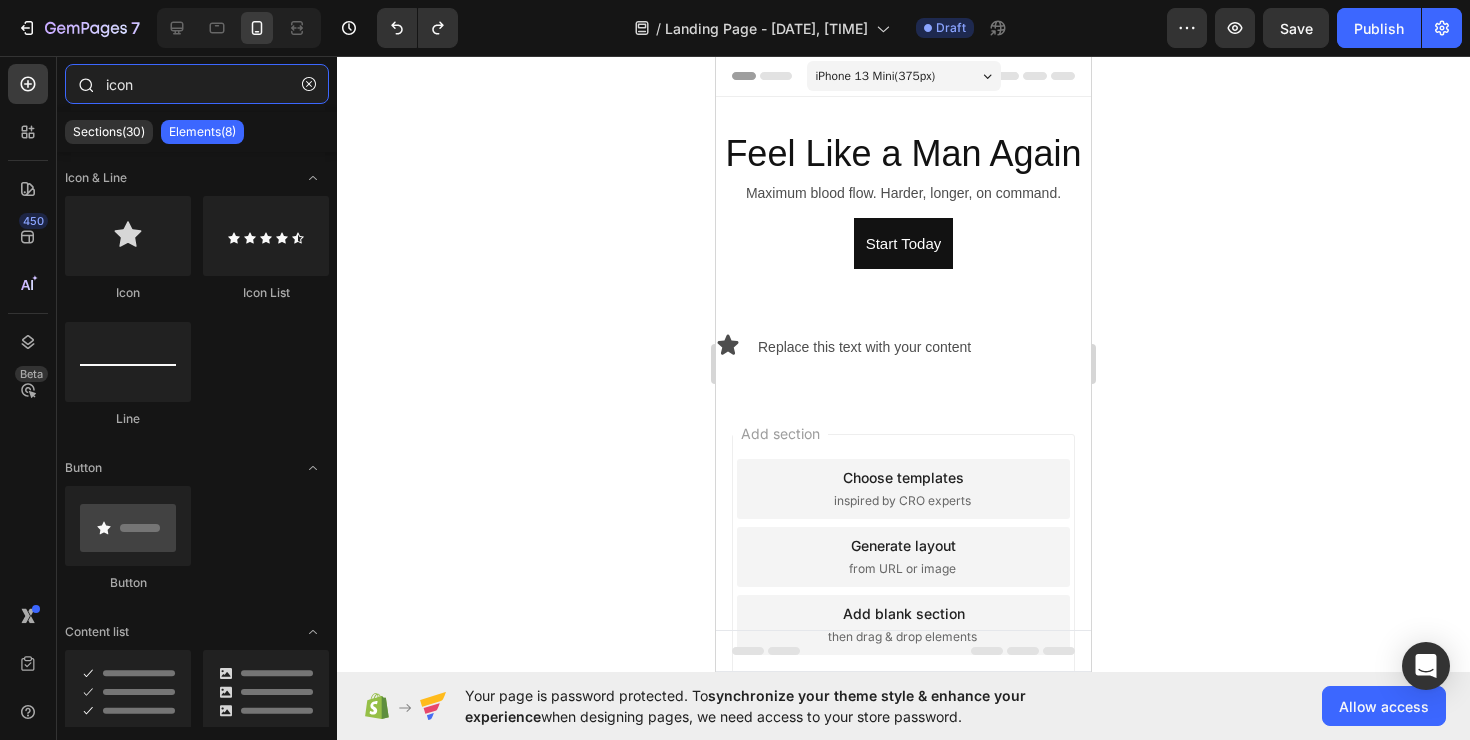 click on "icon" at bounding box center (197, 84) 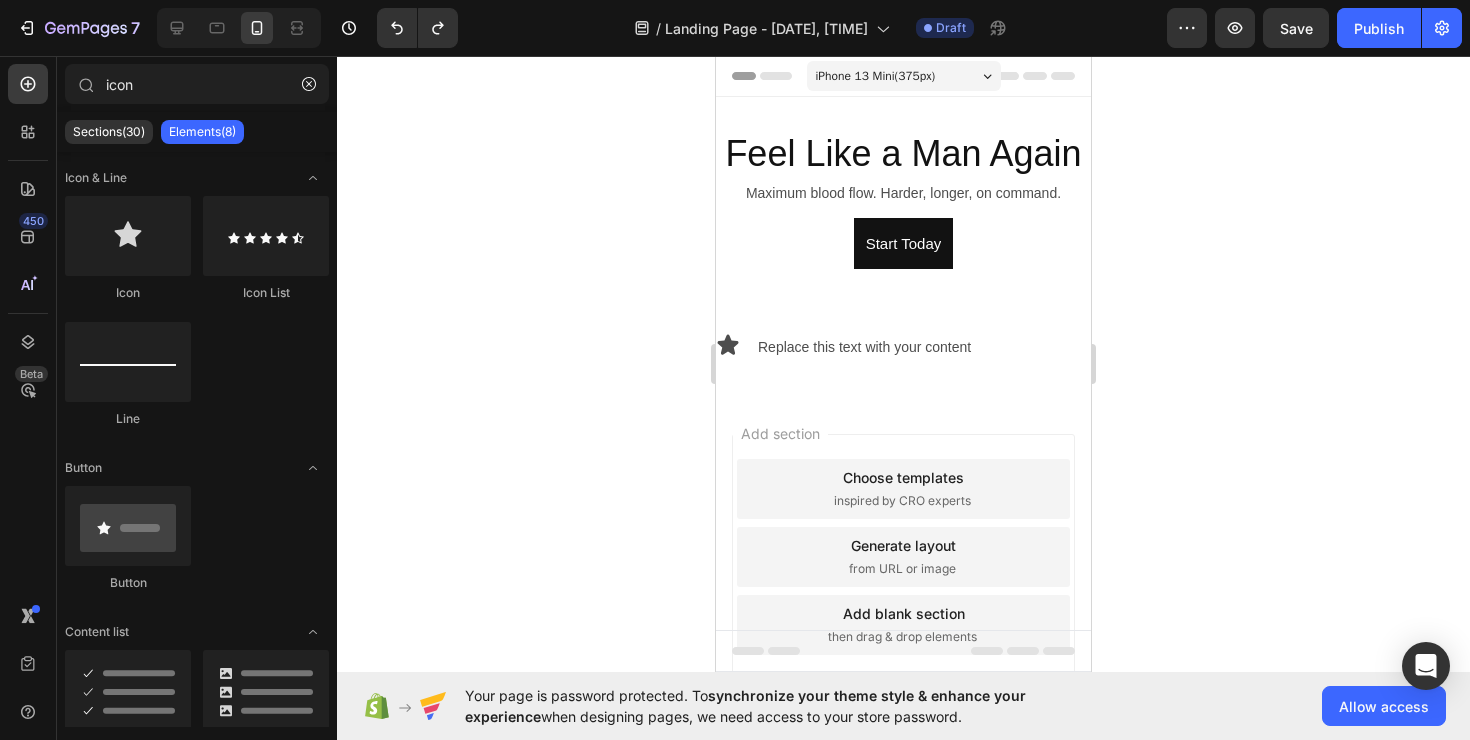 click on "Icon
Icon List
Line" 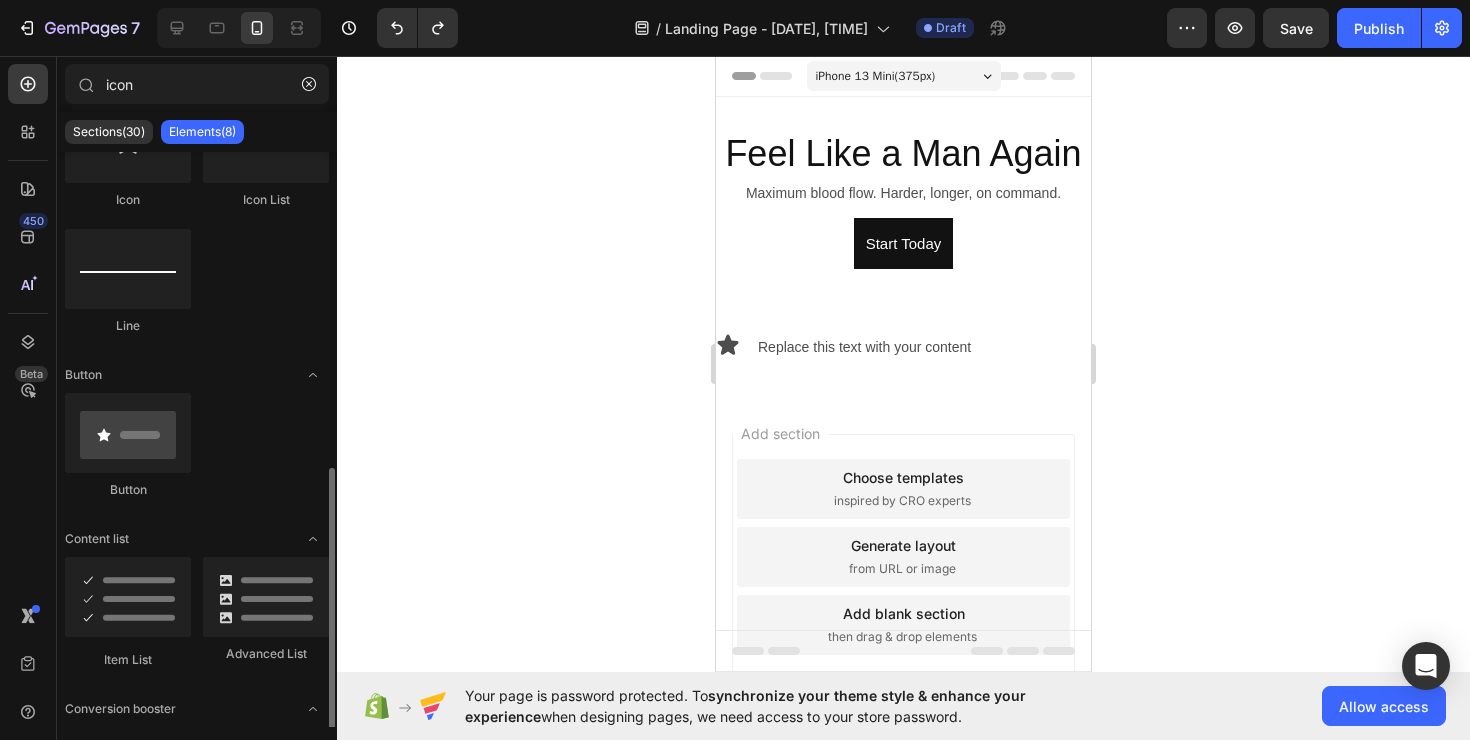 scroll, scrollTop: 240, scrollLeft: 0, axis: vertical 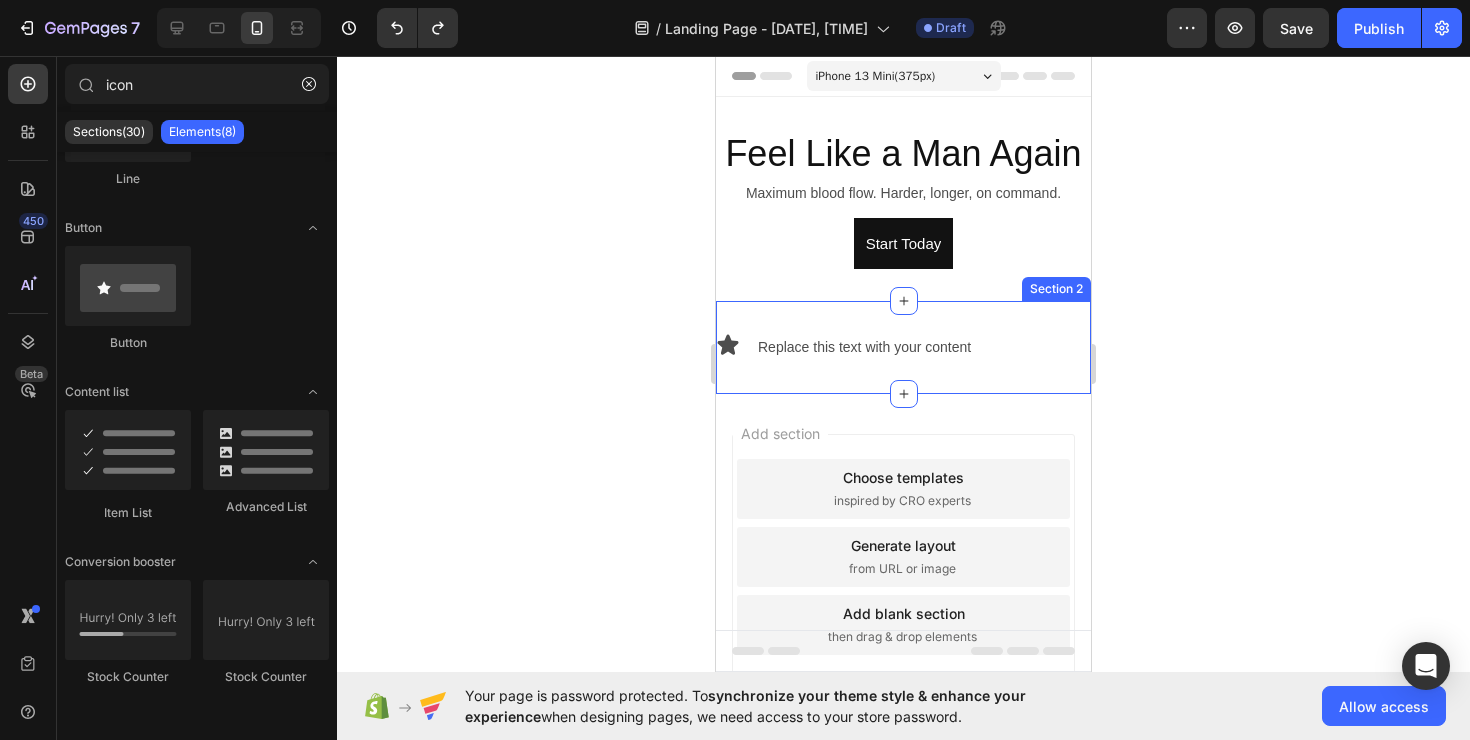 click on "Icon Replace this text with your content Text Block Section 2" at bounding box center (903, 347) 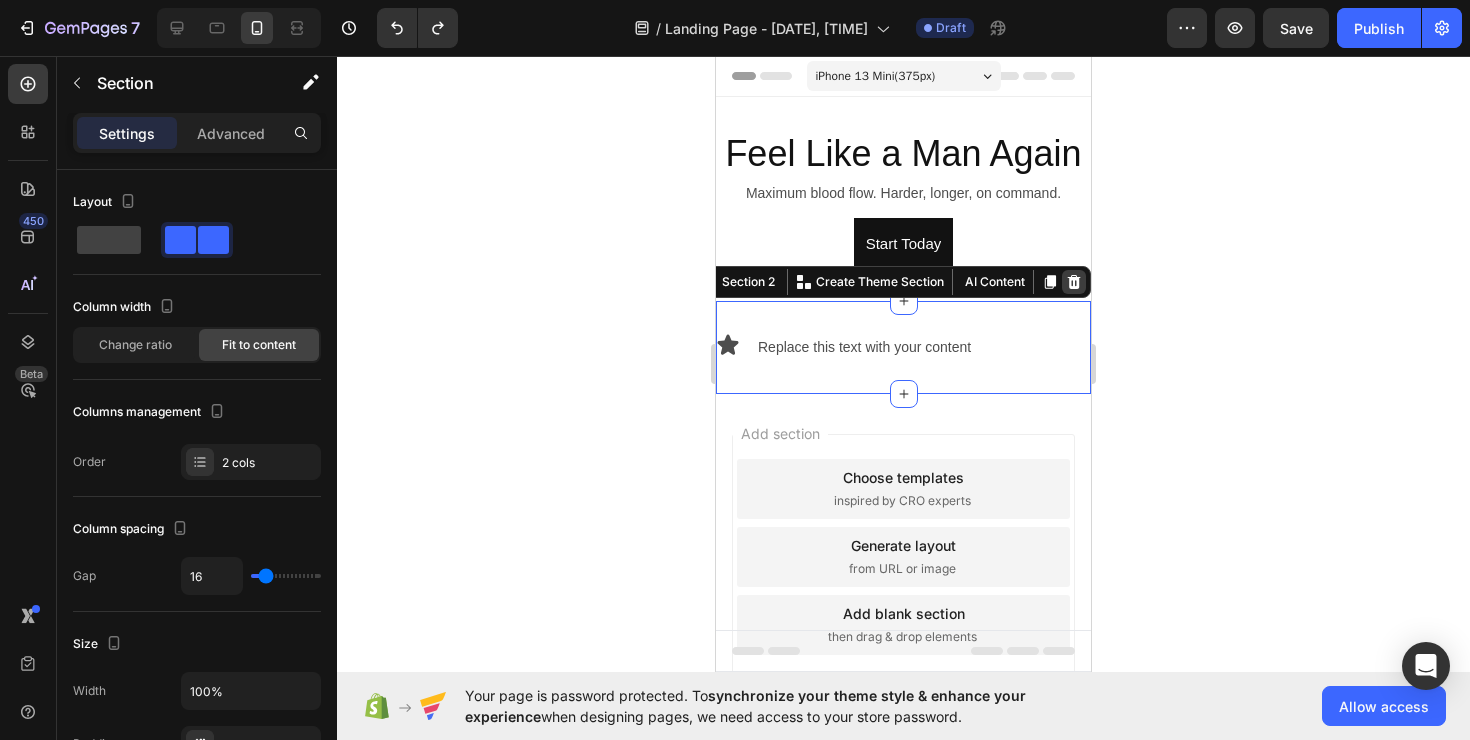 click 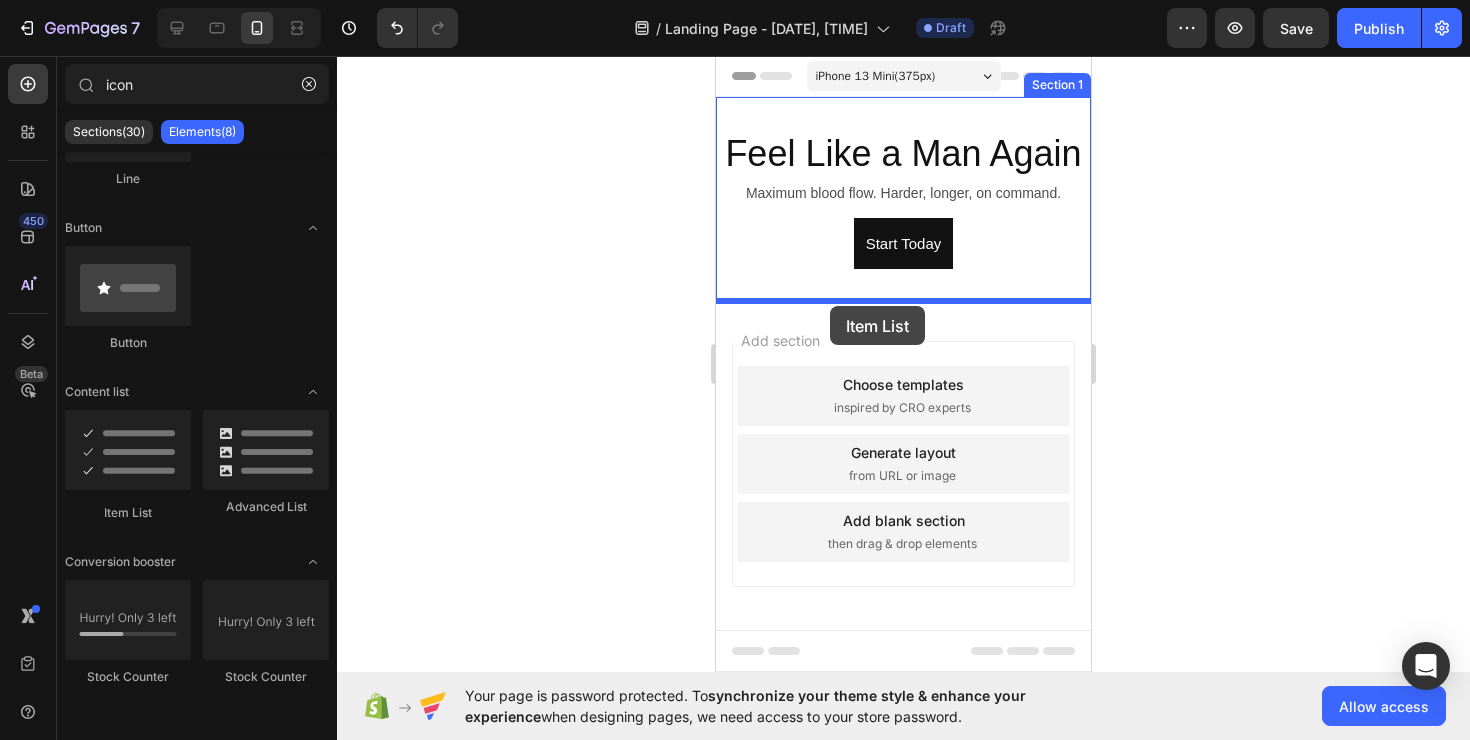 drag, startPoint x: 859, startPoint y: 500, endPoint x: 830, endPoint y: 303, distance: 199.12308 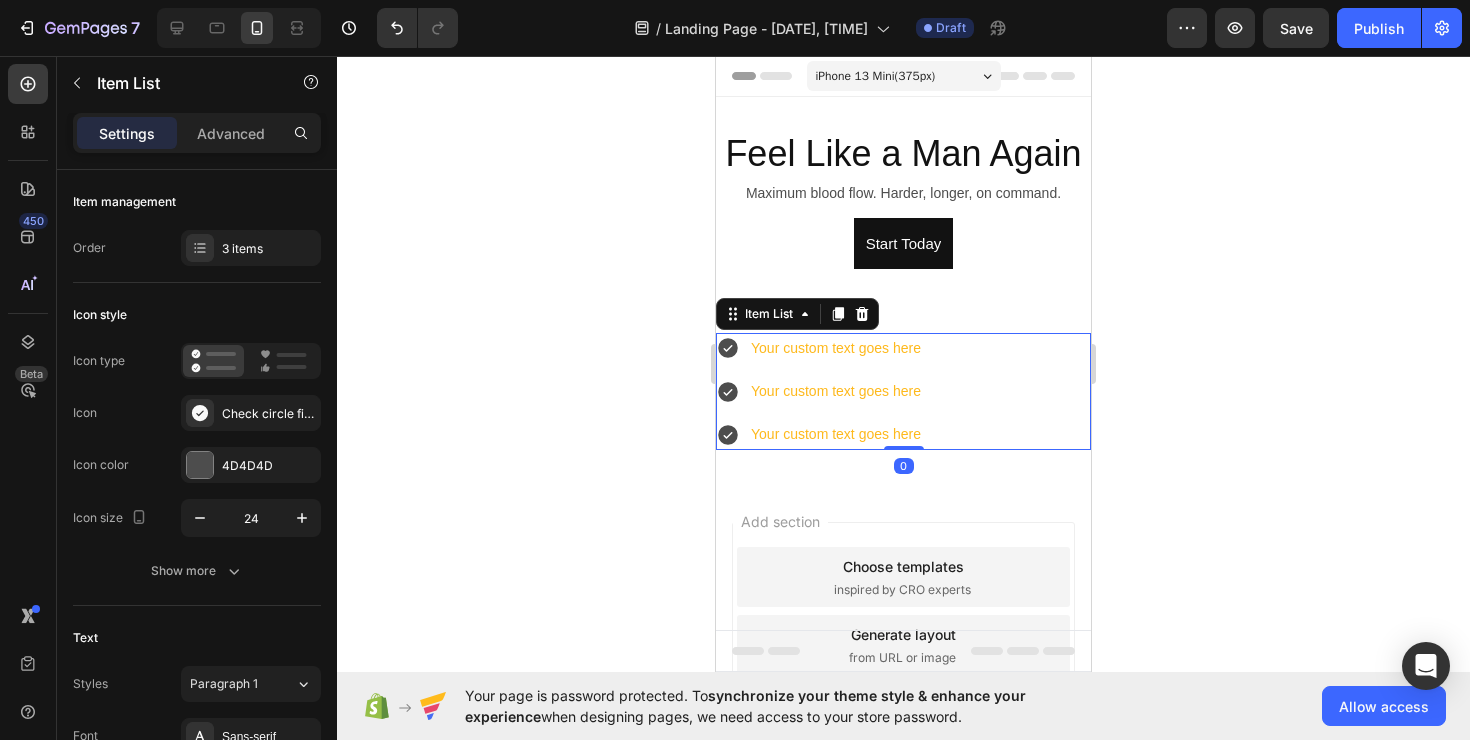 click on "Your custom text goes here Your custom text goes here Your custom text goes here" at bounding box center [903, 392] 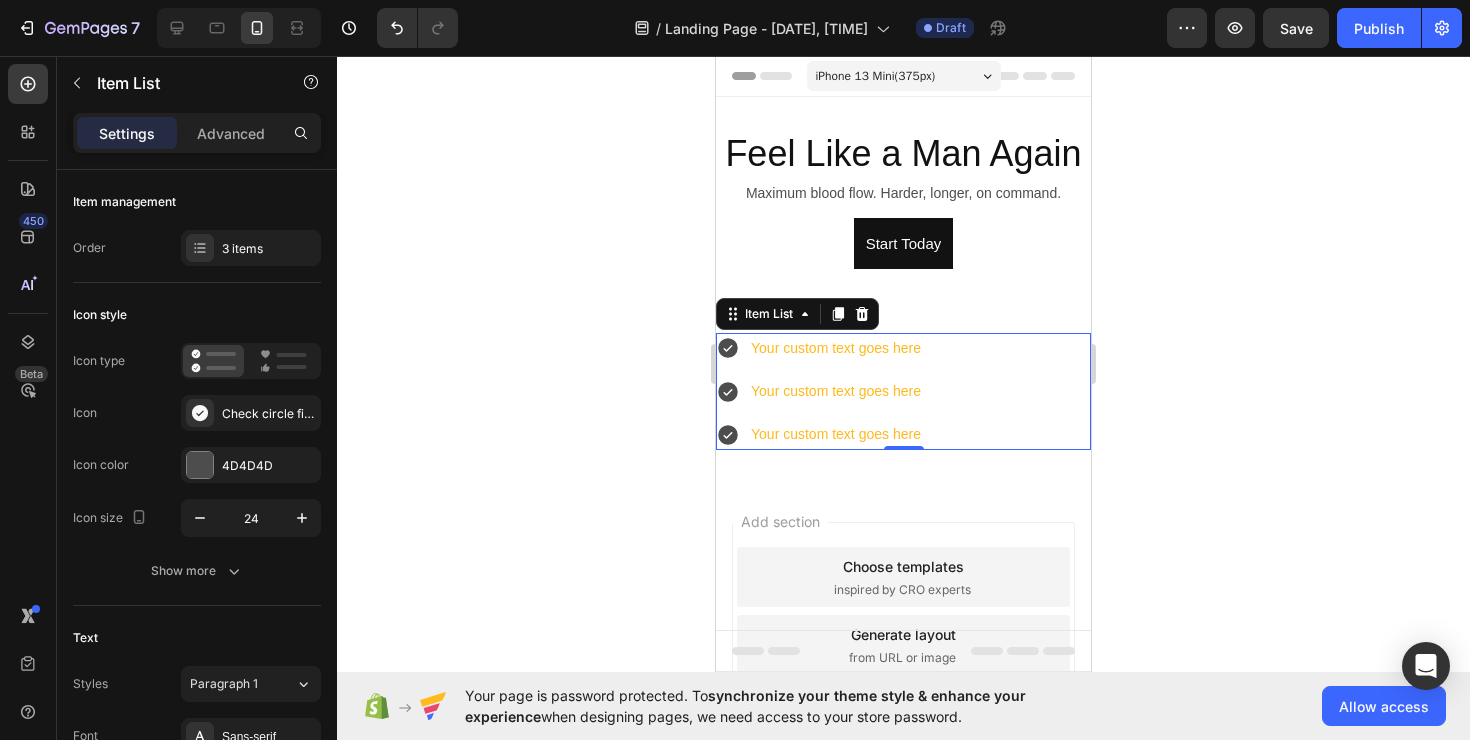 click on "Your custom text goes here" at bounding box center (836, 348) 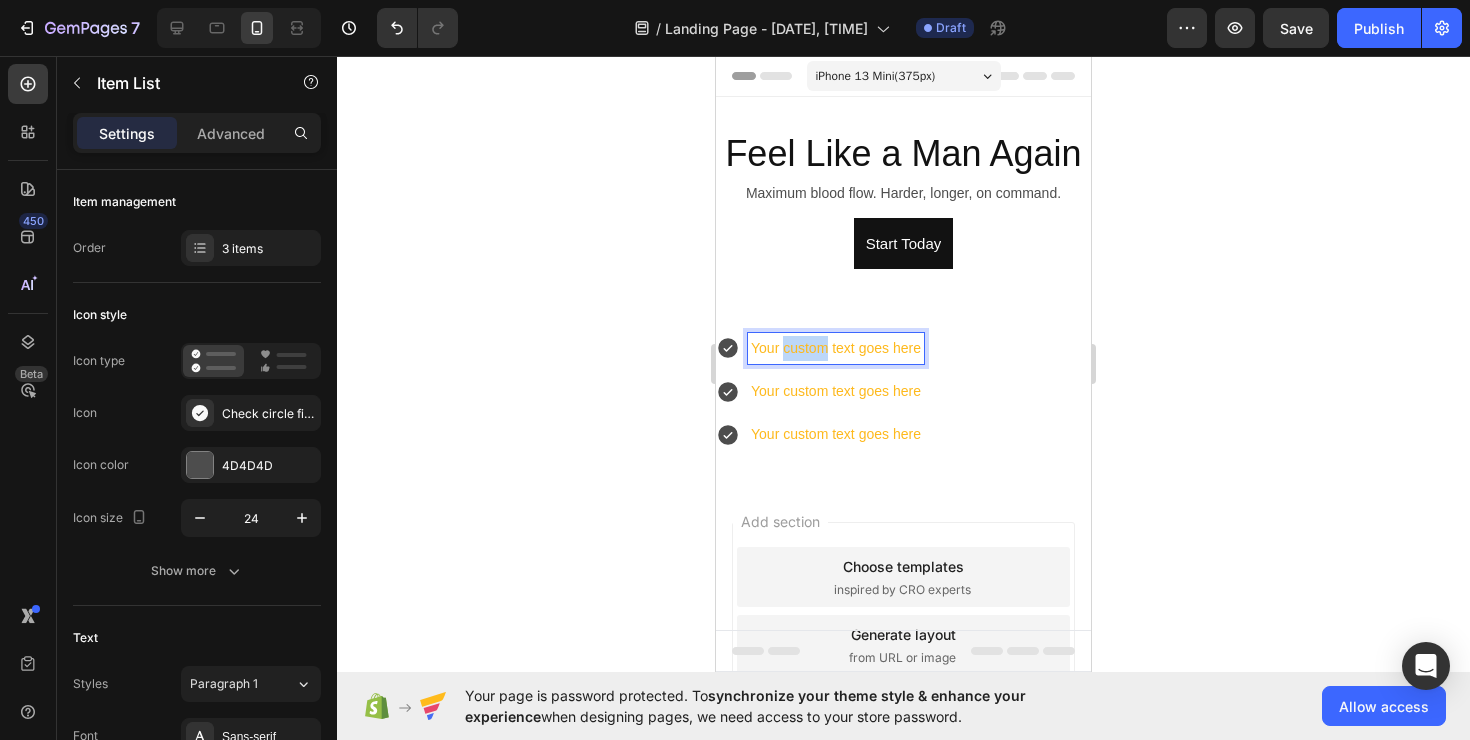 click on "Your custom text goes here" at bounding box center (836, 348) 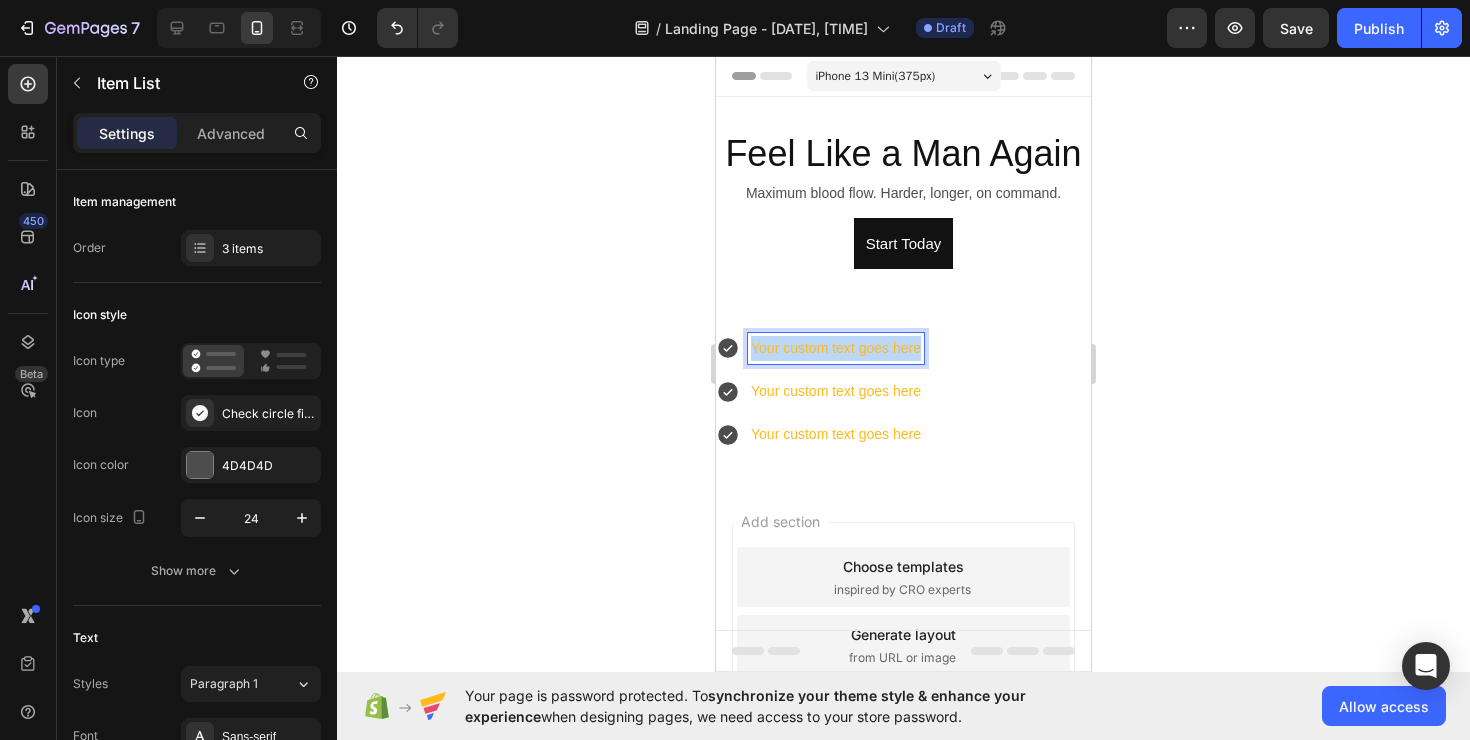 click on "Your custom text goes here" at bounding box center (836, 348) 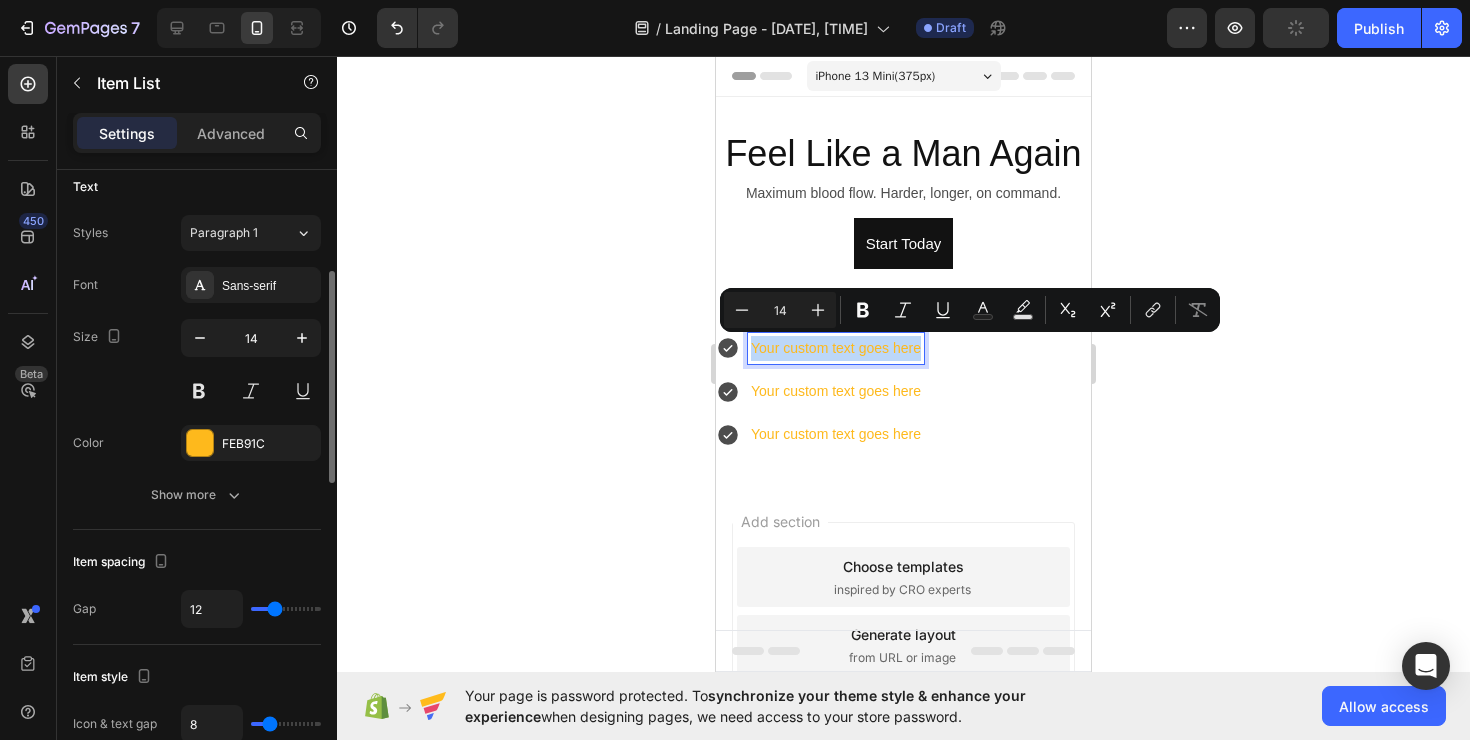 scroll, scrollTop: 521, scrollLeft: 0, axis: vertical 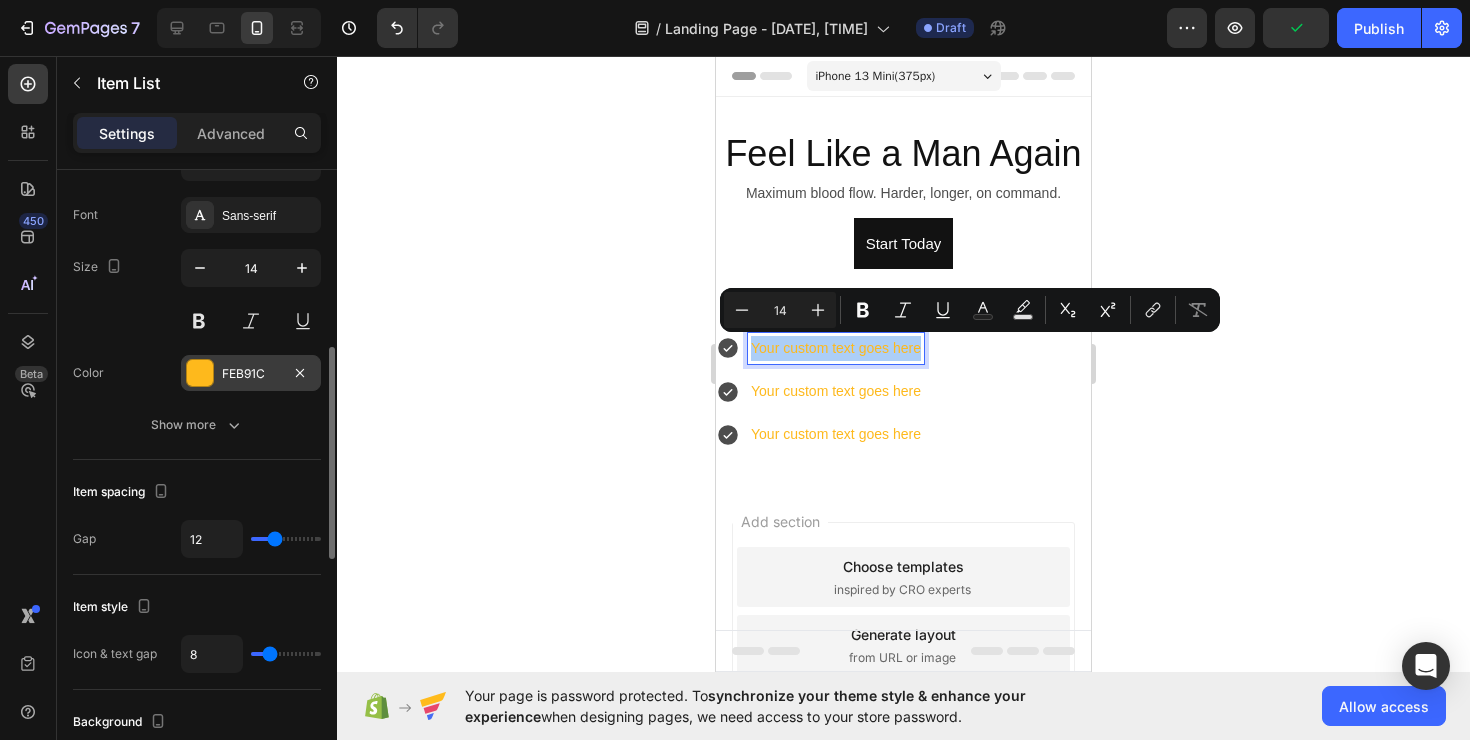 click at bounding box center [200, 373] 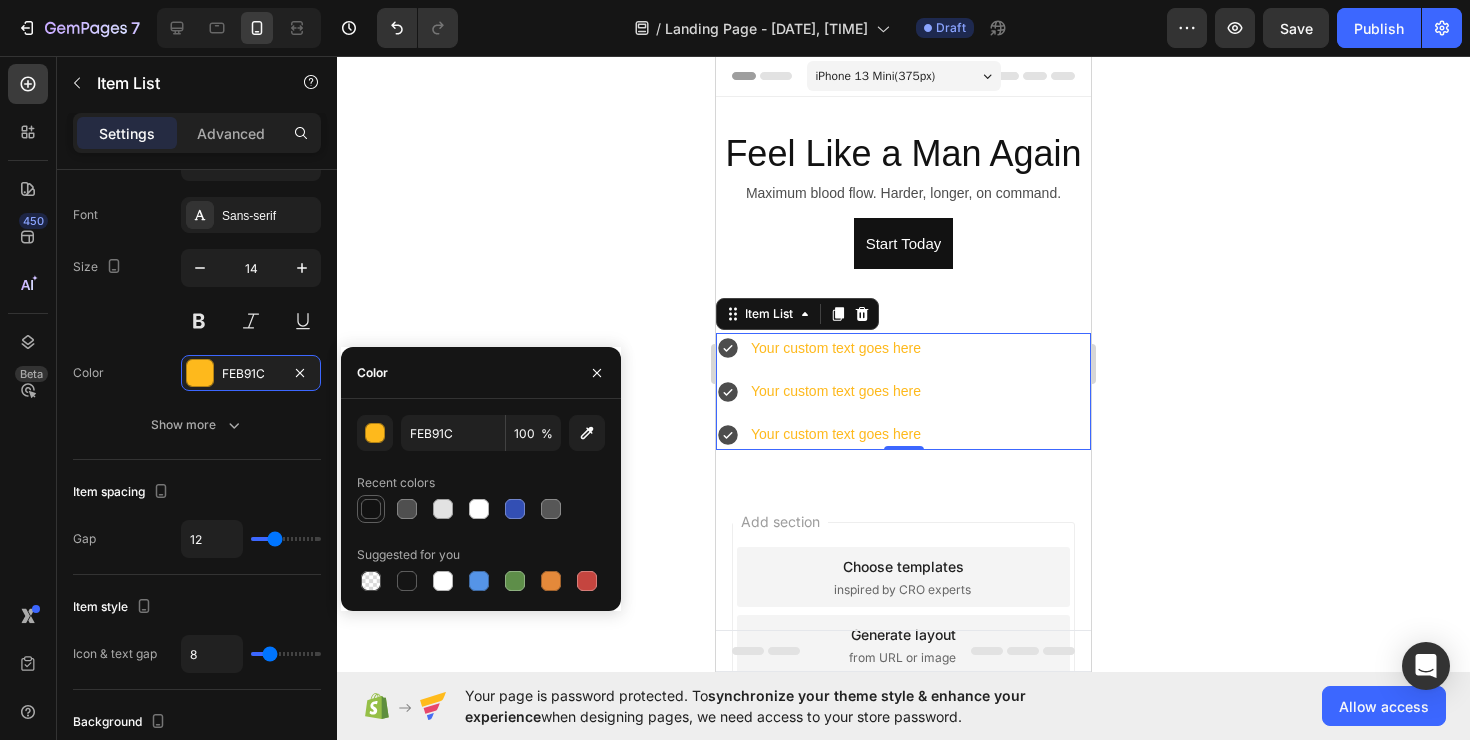 click at bounding box center (371, 509) 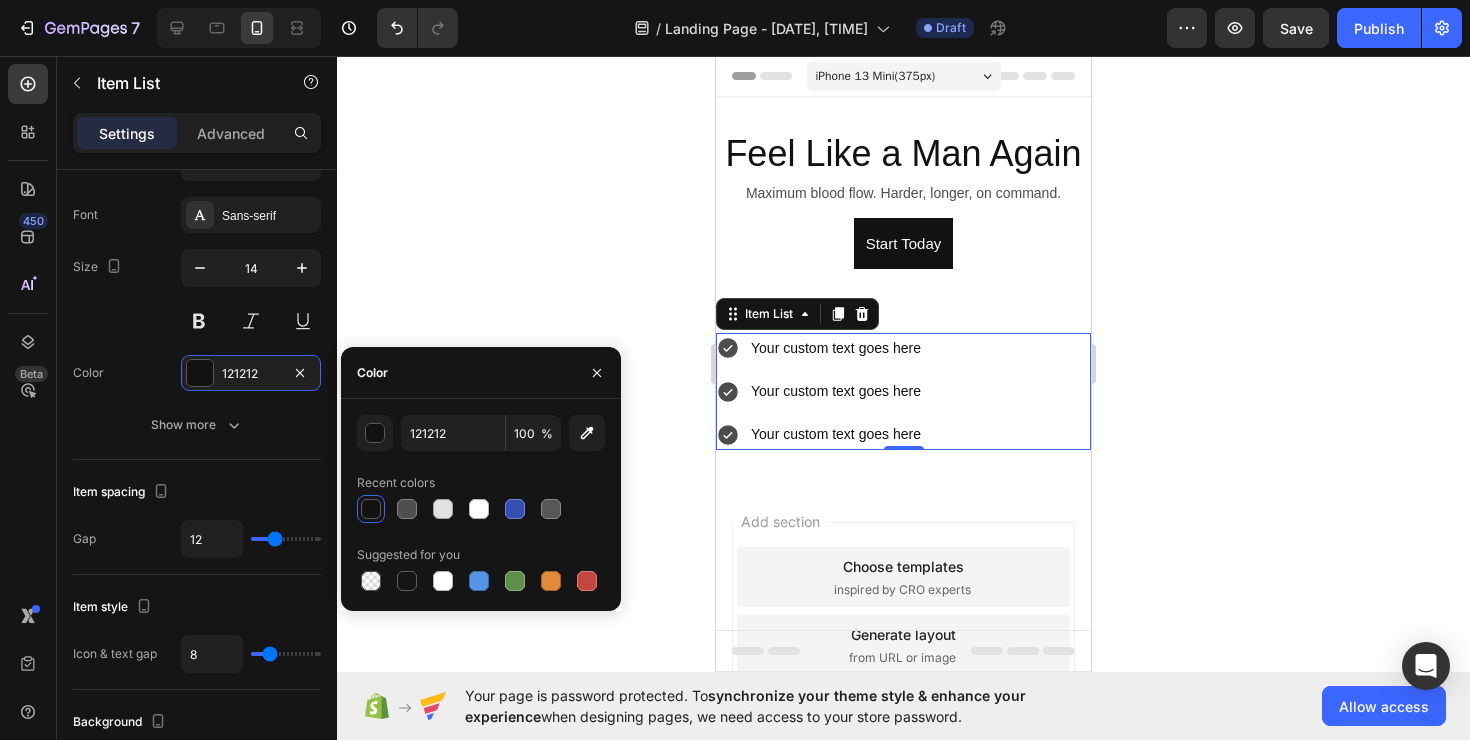 click 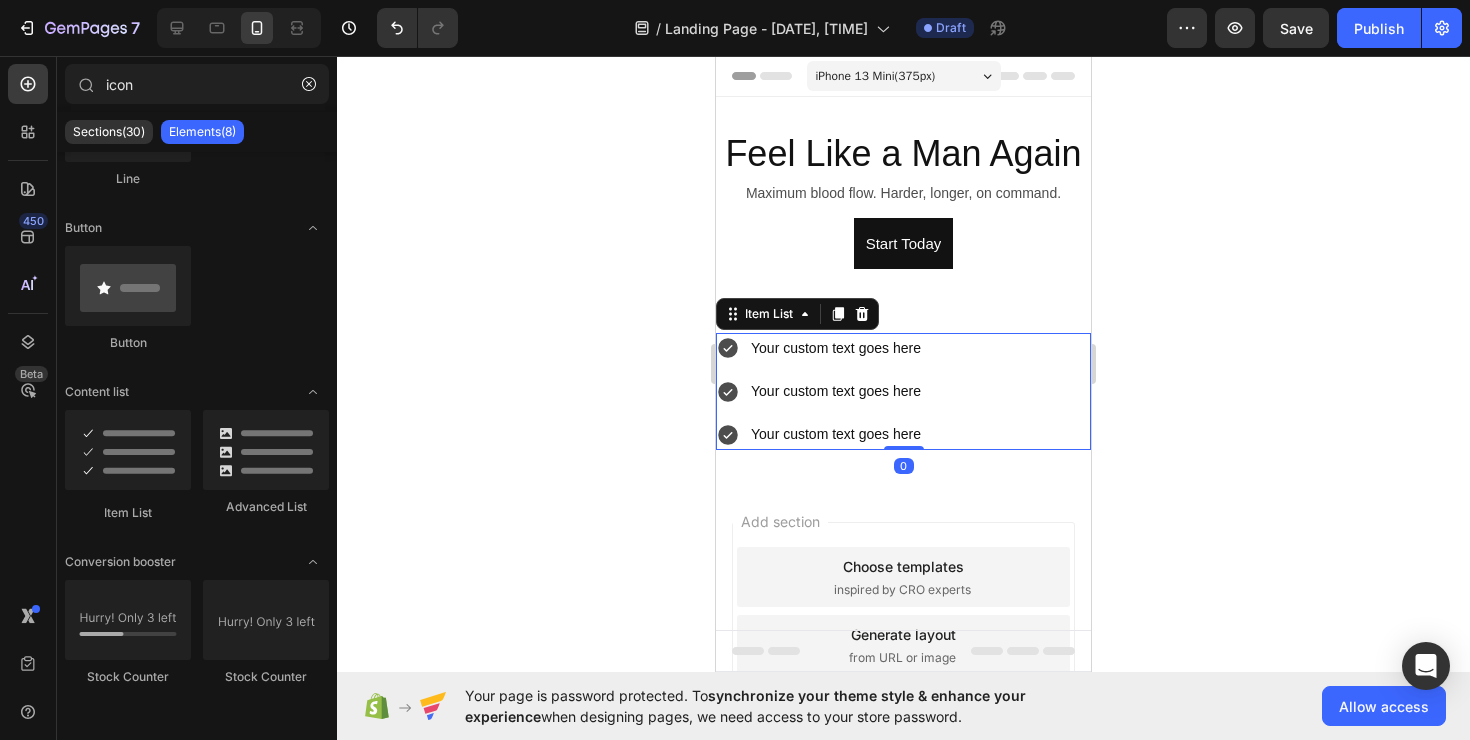 click on "Your custom text goes here" at bounding box center (836, 348) 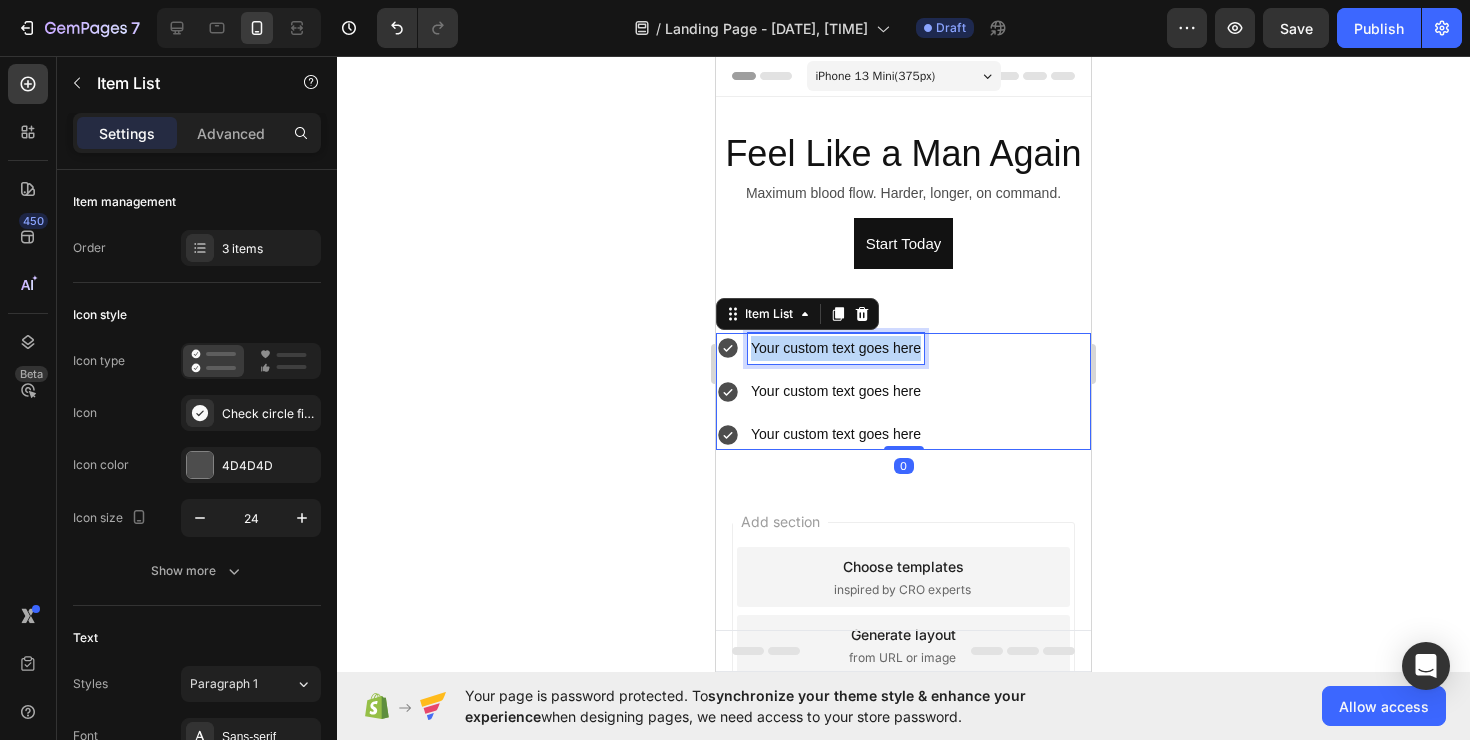 click on "Your custom text goes here" at bounding box center [836, 348] 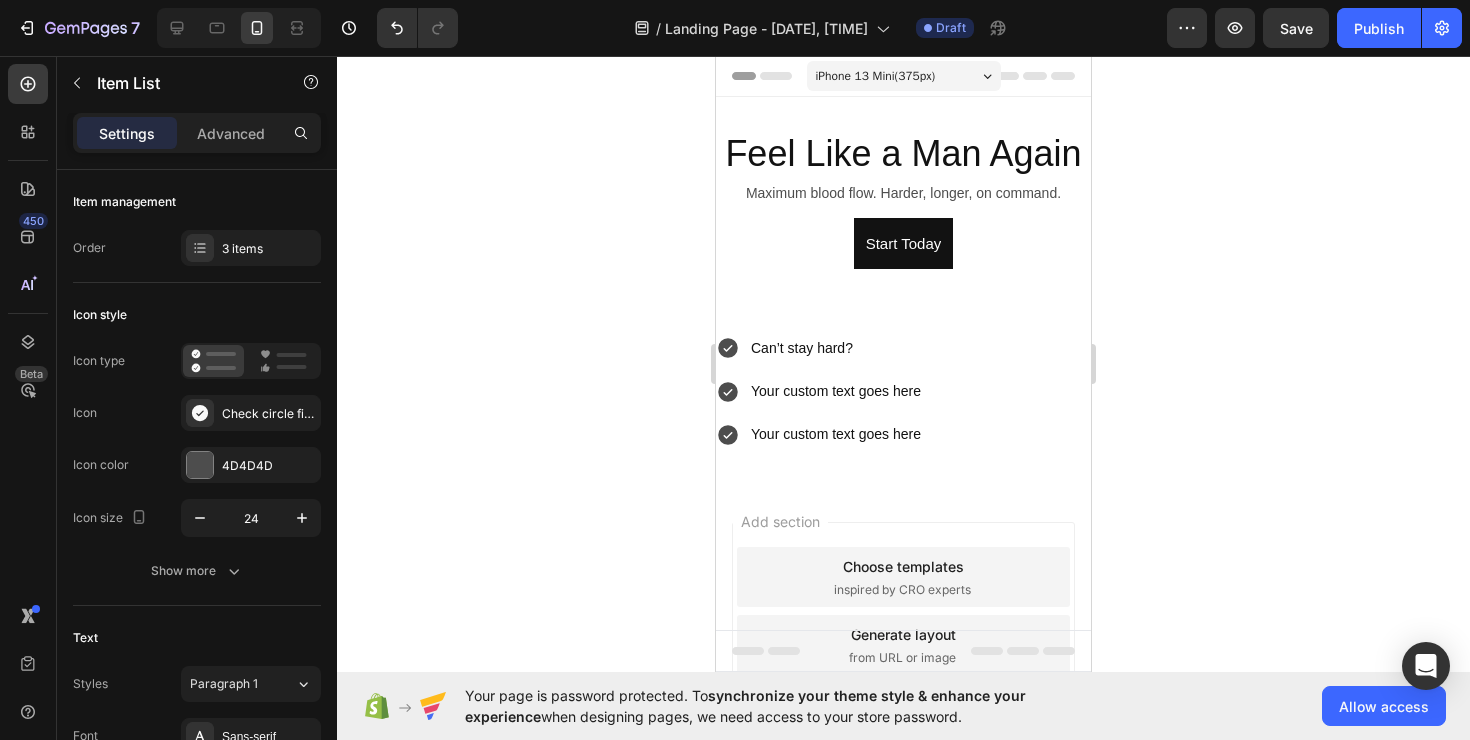 click 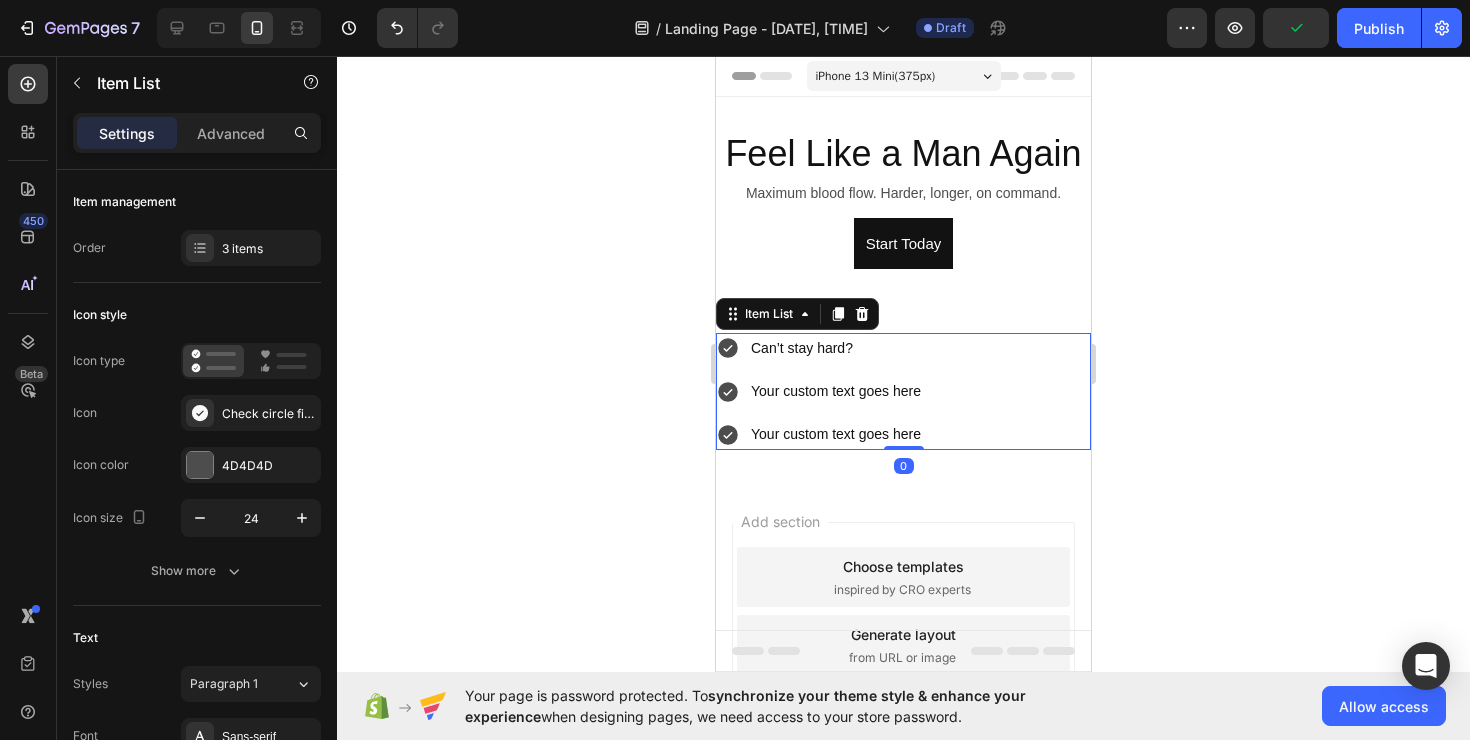 click on "Your custom text goes here" at bounding box center [836, 391] 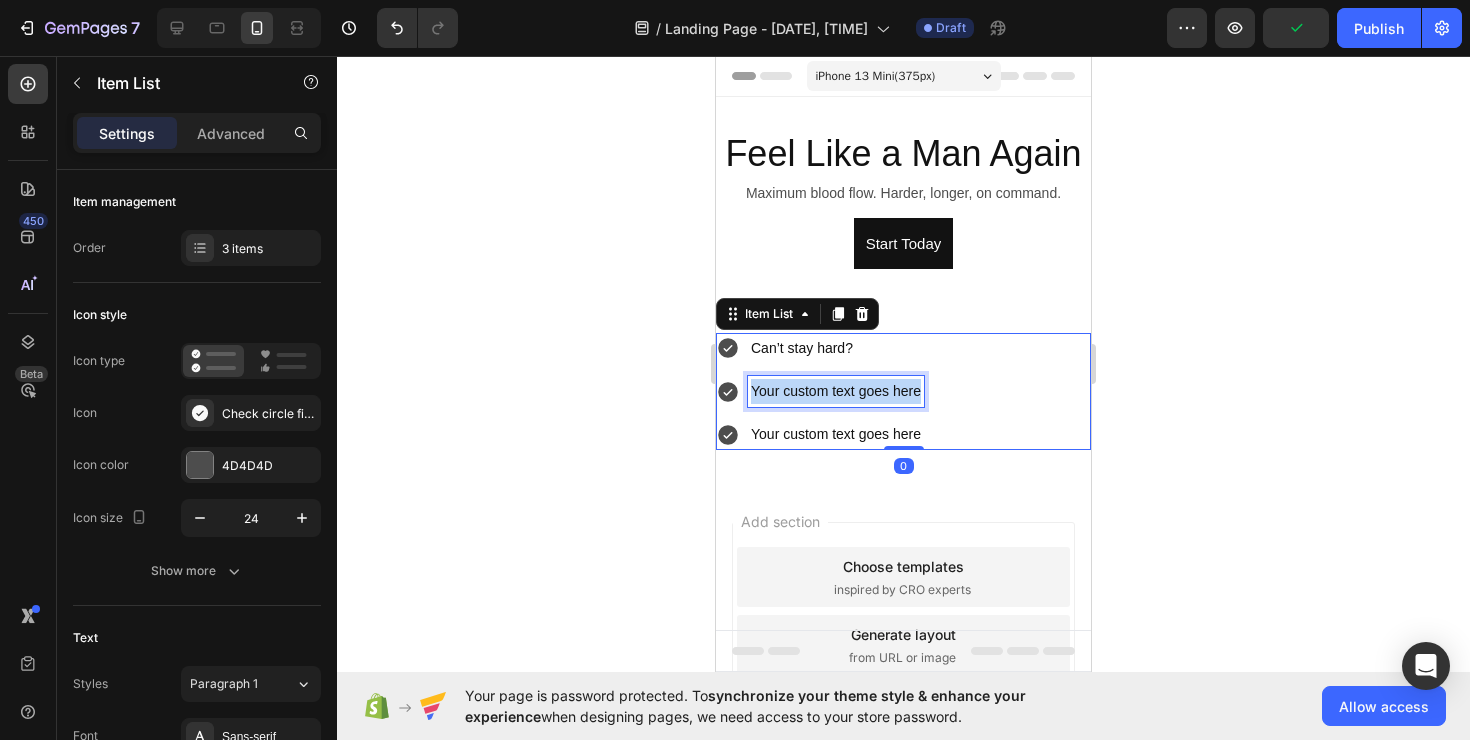 click on "Your custom text goes here" at bounding box center [836, 391] 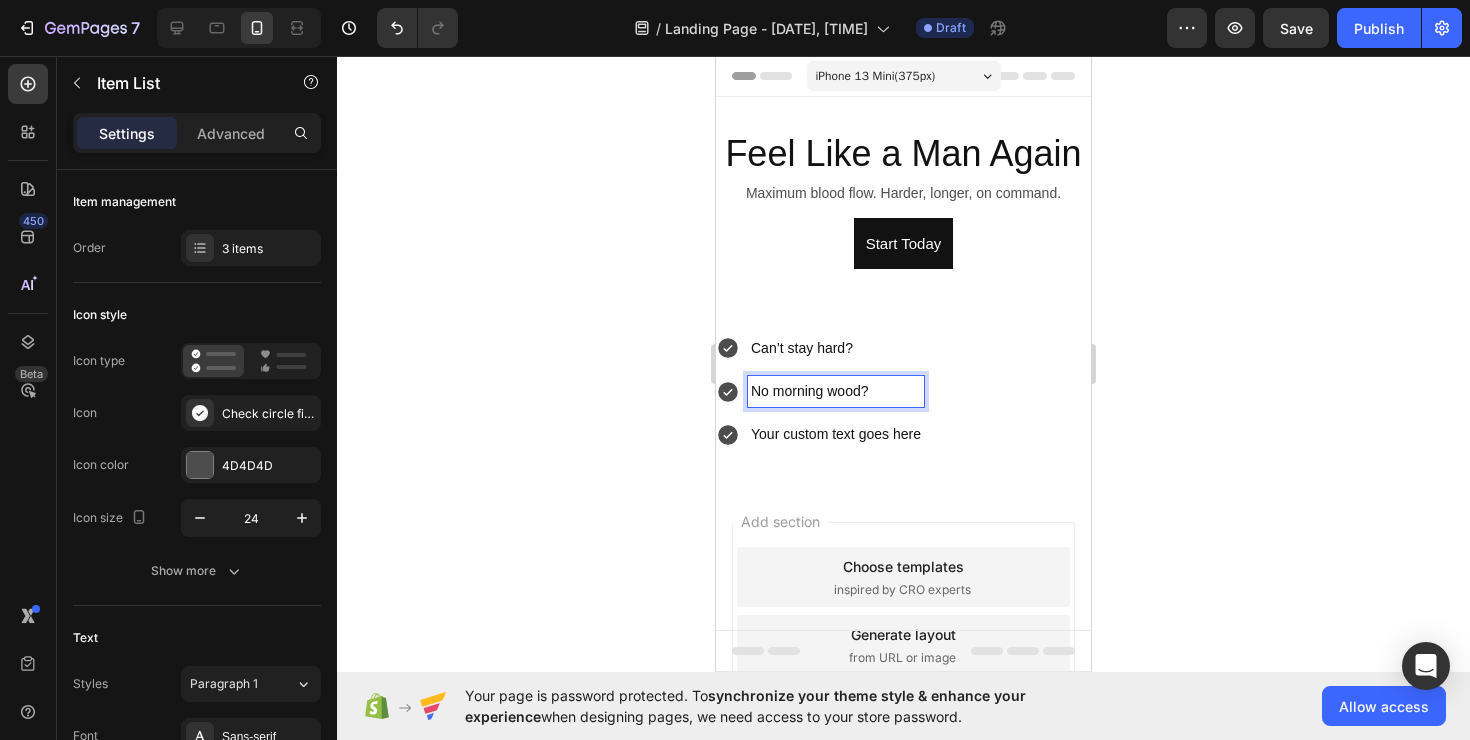 click on "Your custom text goes here" at bounding box center (836, 434) 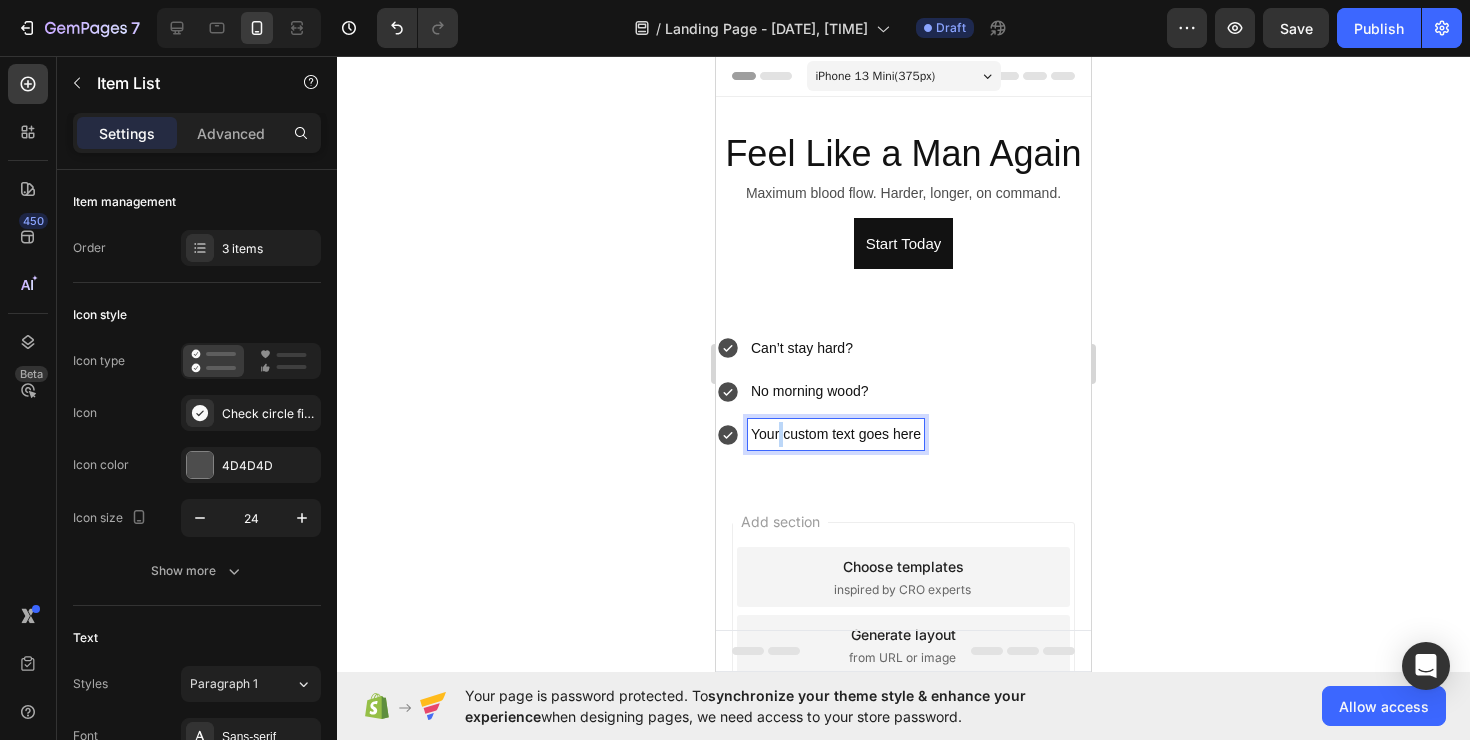 click on "Your custom text goes here" at bounding box center (836, 434) 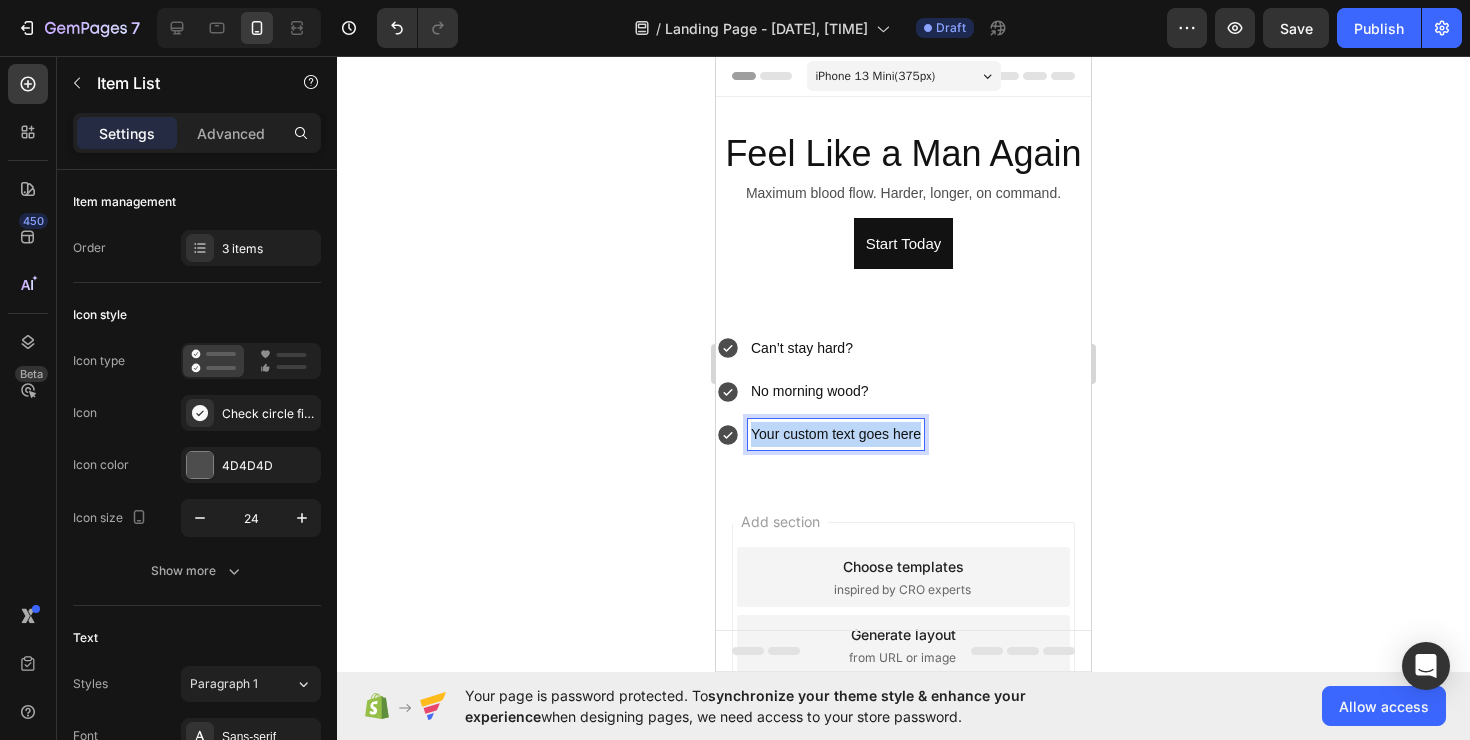click on "Your custom text goes here" at bounding box center (836, 434) 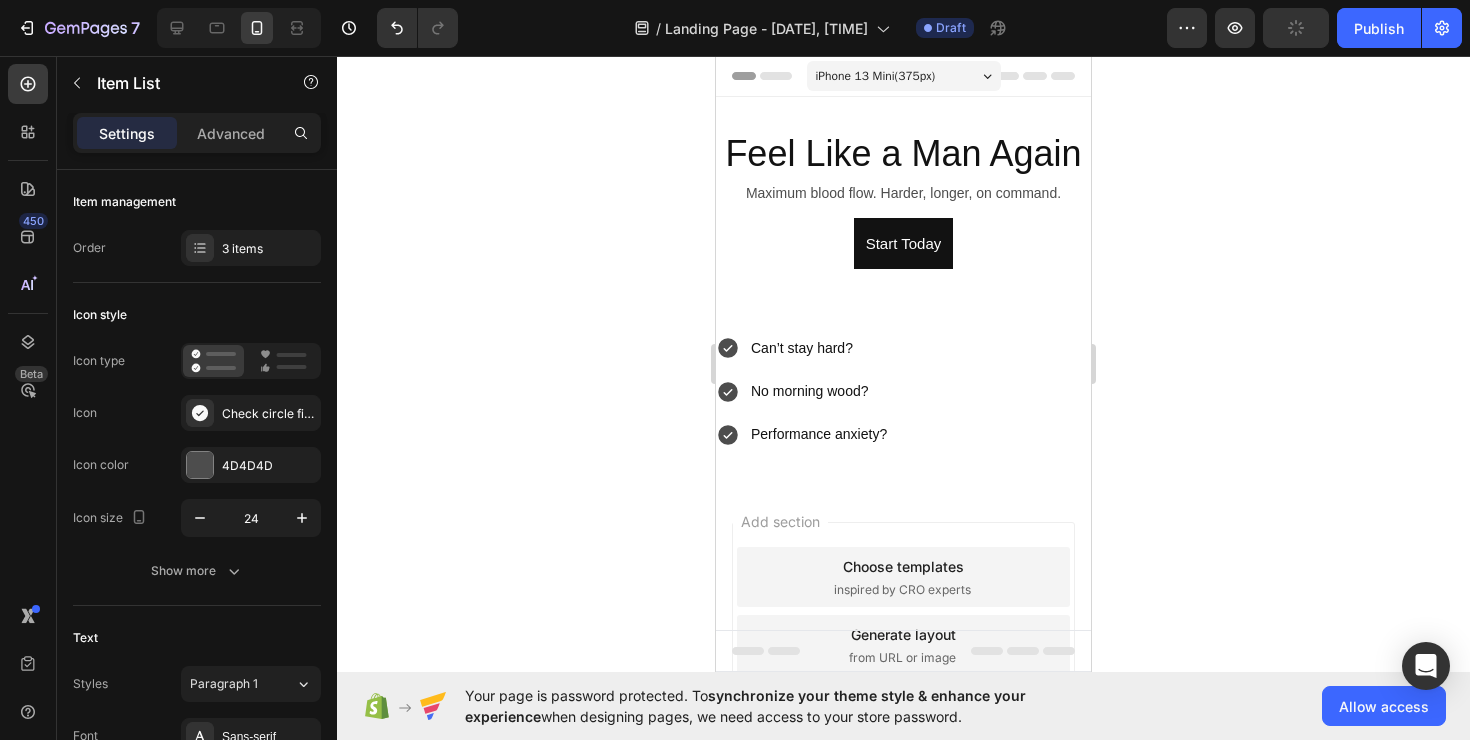 click 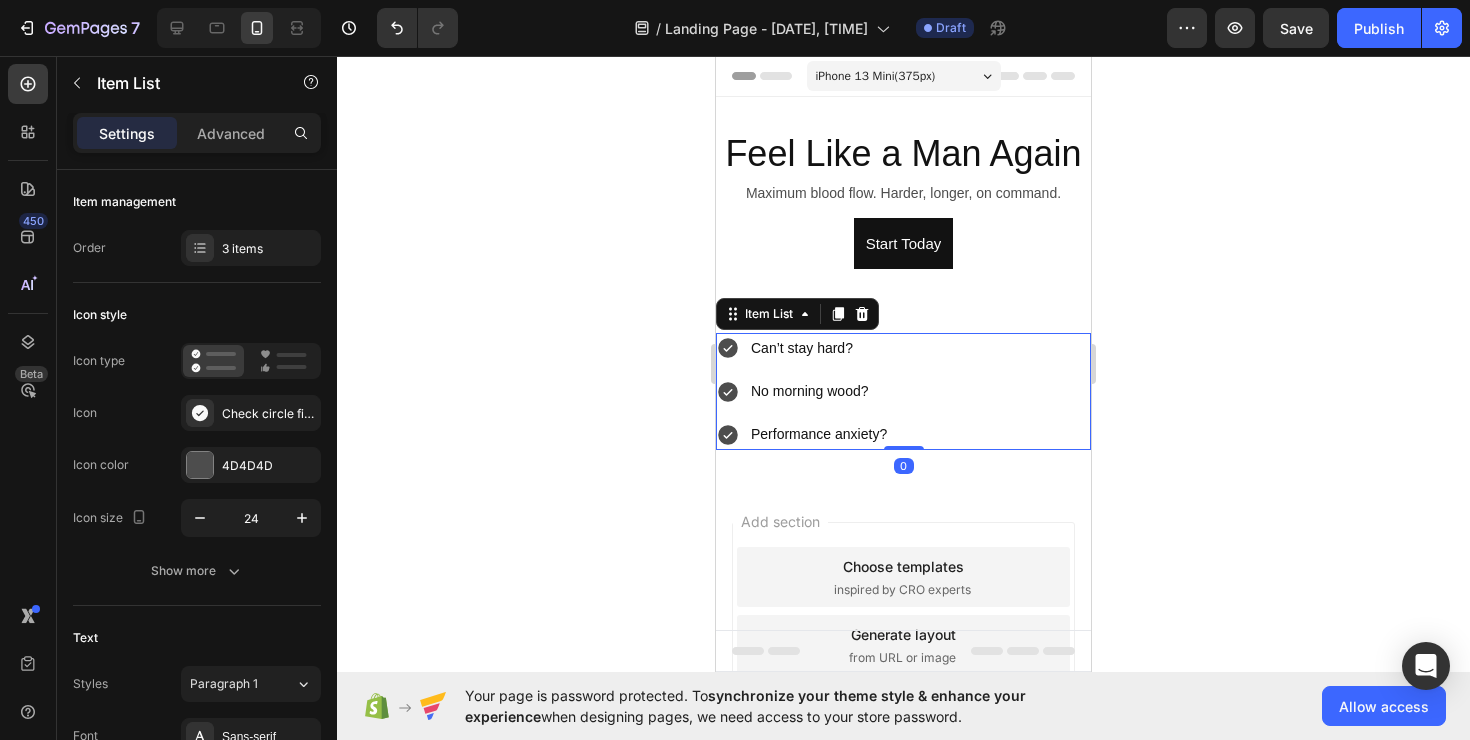 click 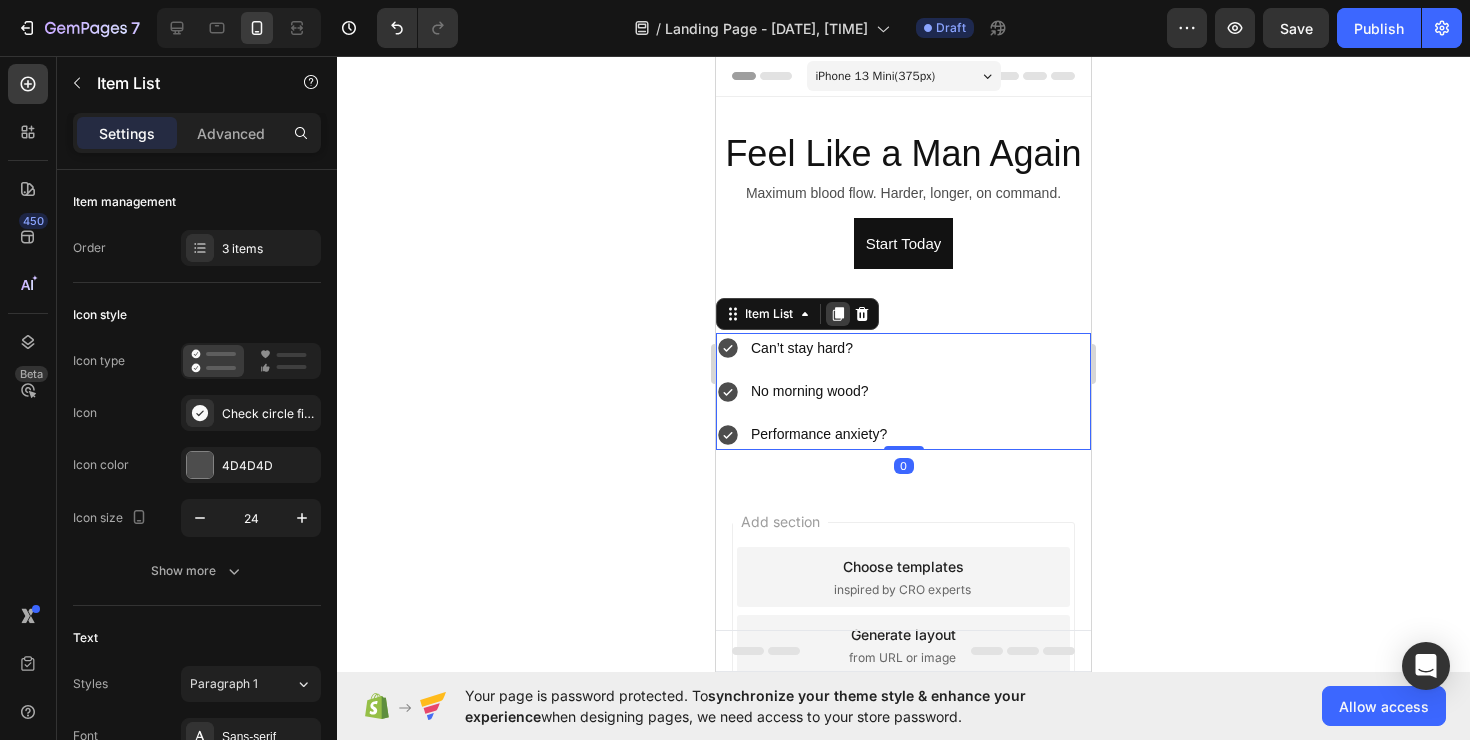 click 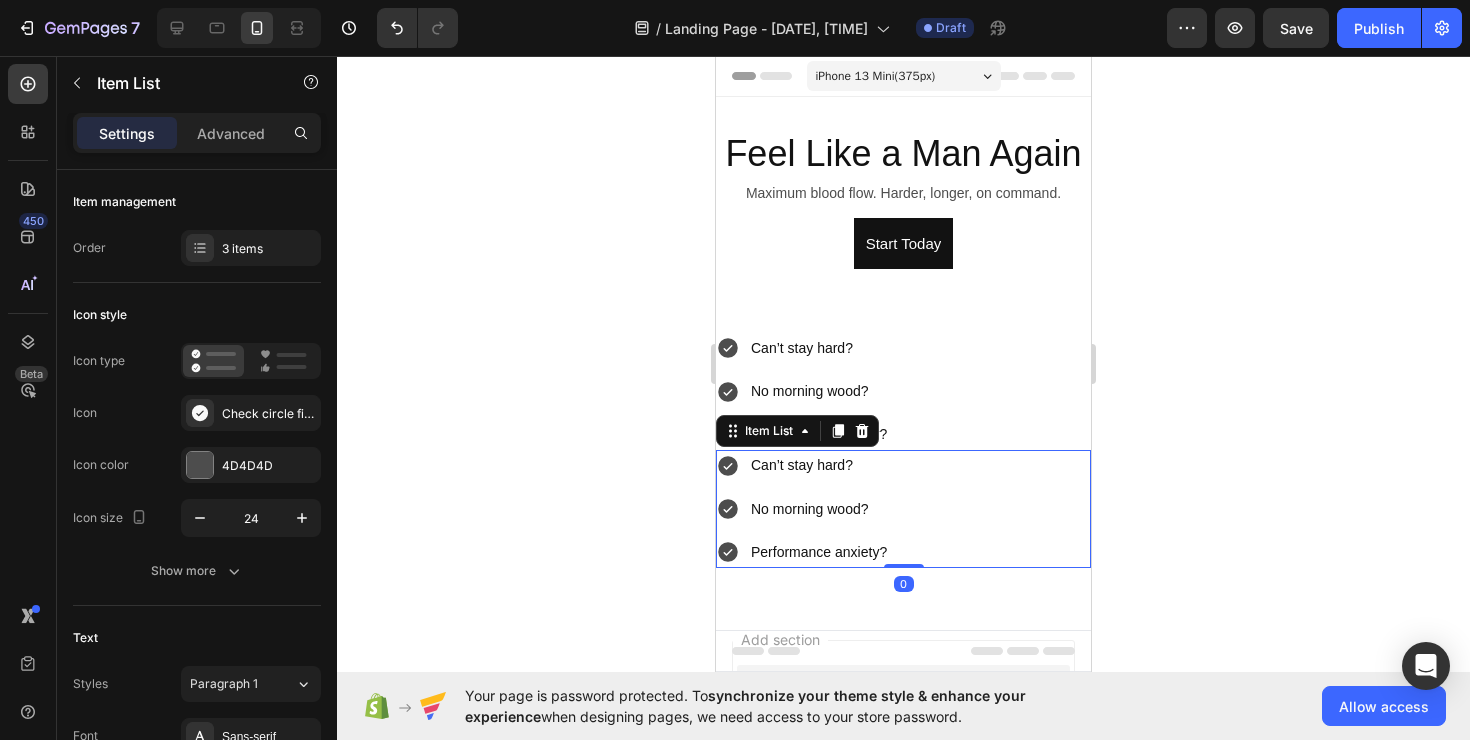 scroll, scrollTop: 521, scrollLeft: 0, axis: vertical 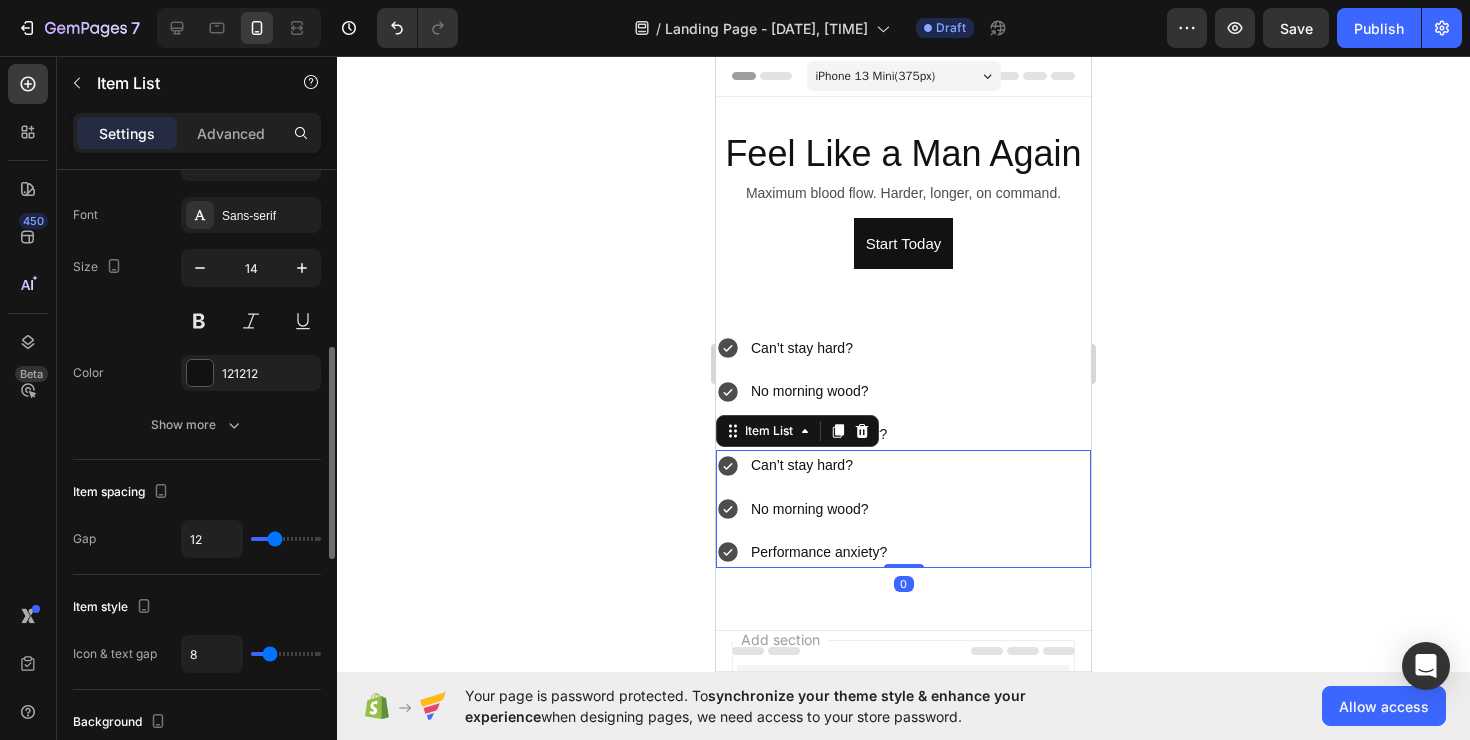 click 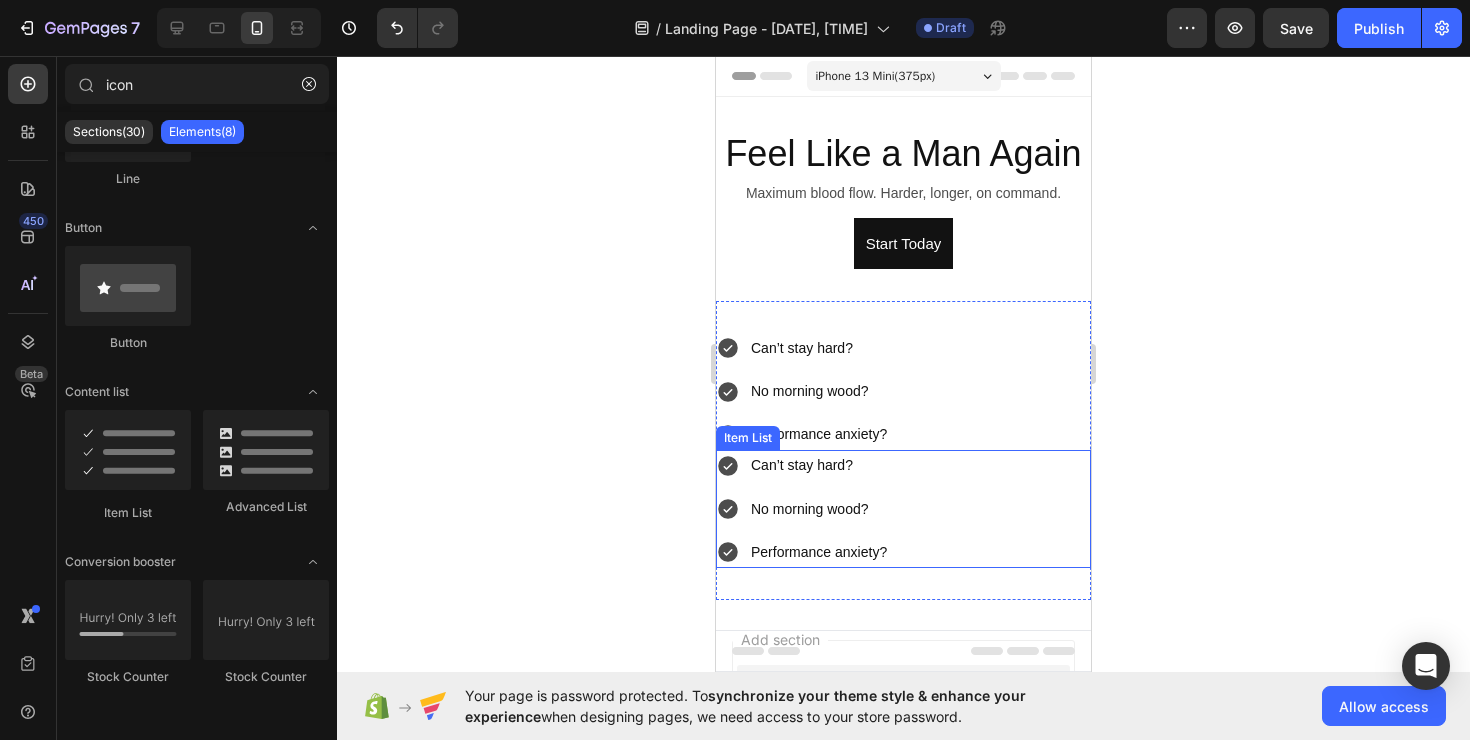 click on "Can’t stay hard?" at bounding box center (819, 465) 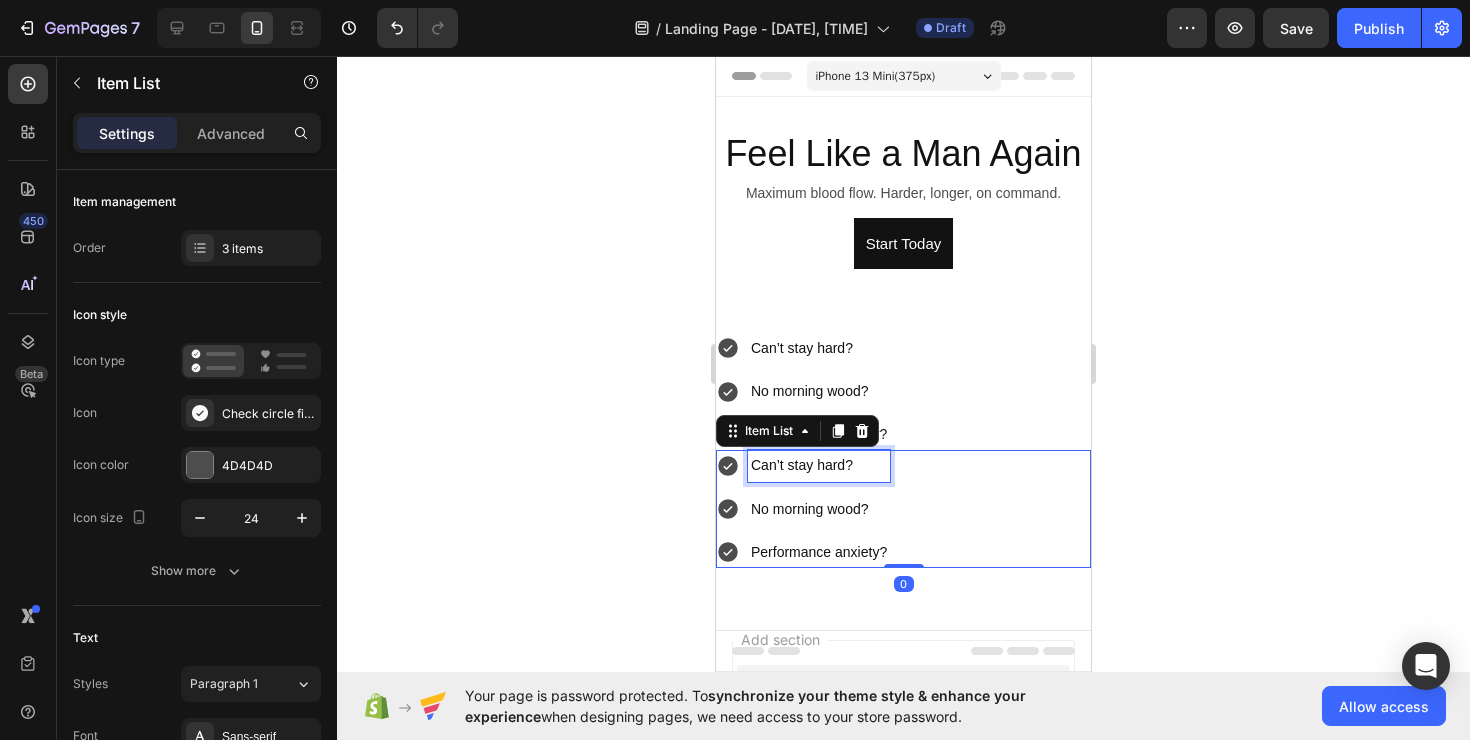 click on "Can’t stay hard?" at bounding box center (819, 465) 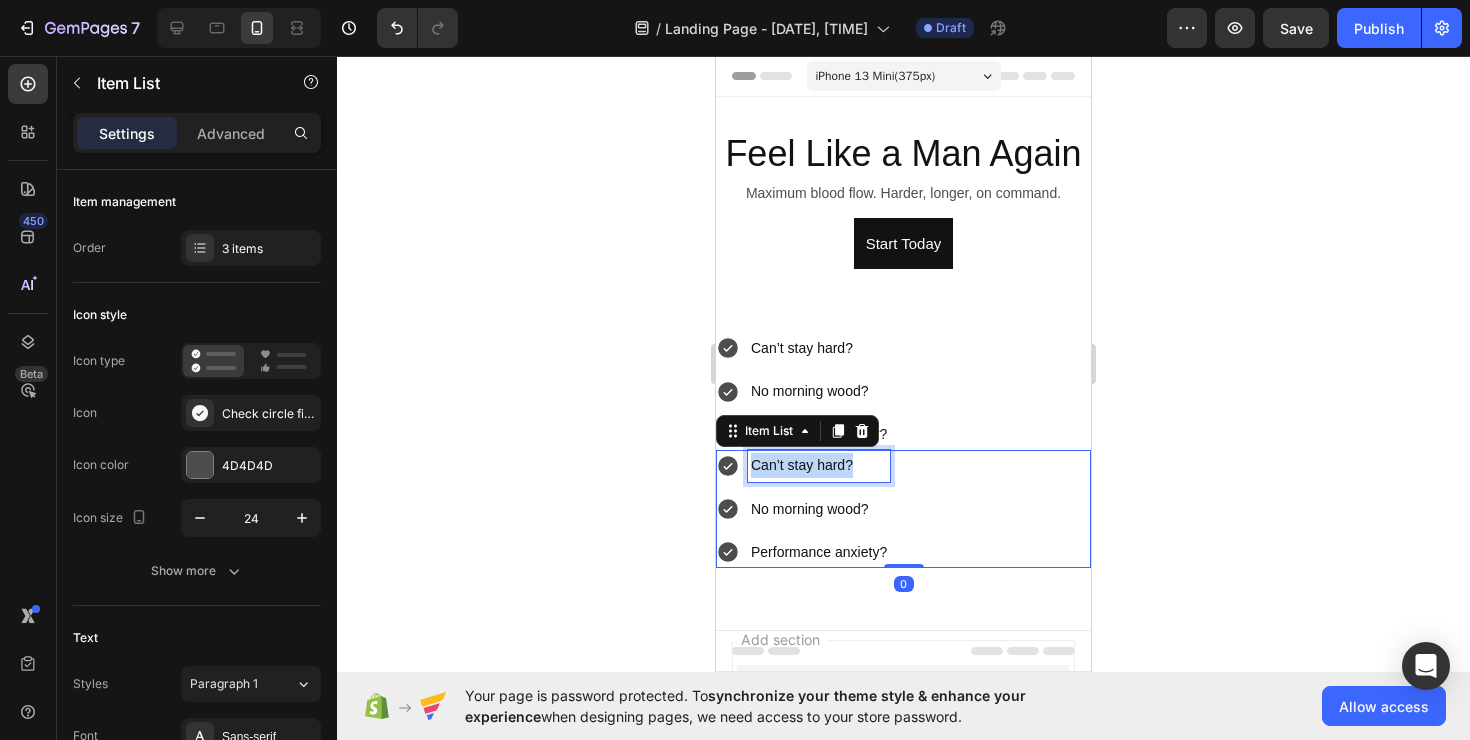 click on "Can’t stay hard?" at bounding box center [819, 465] 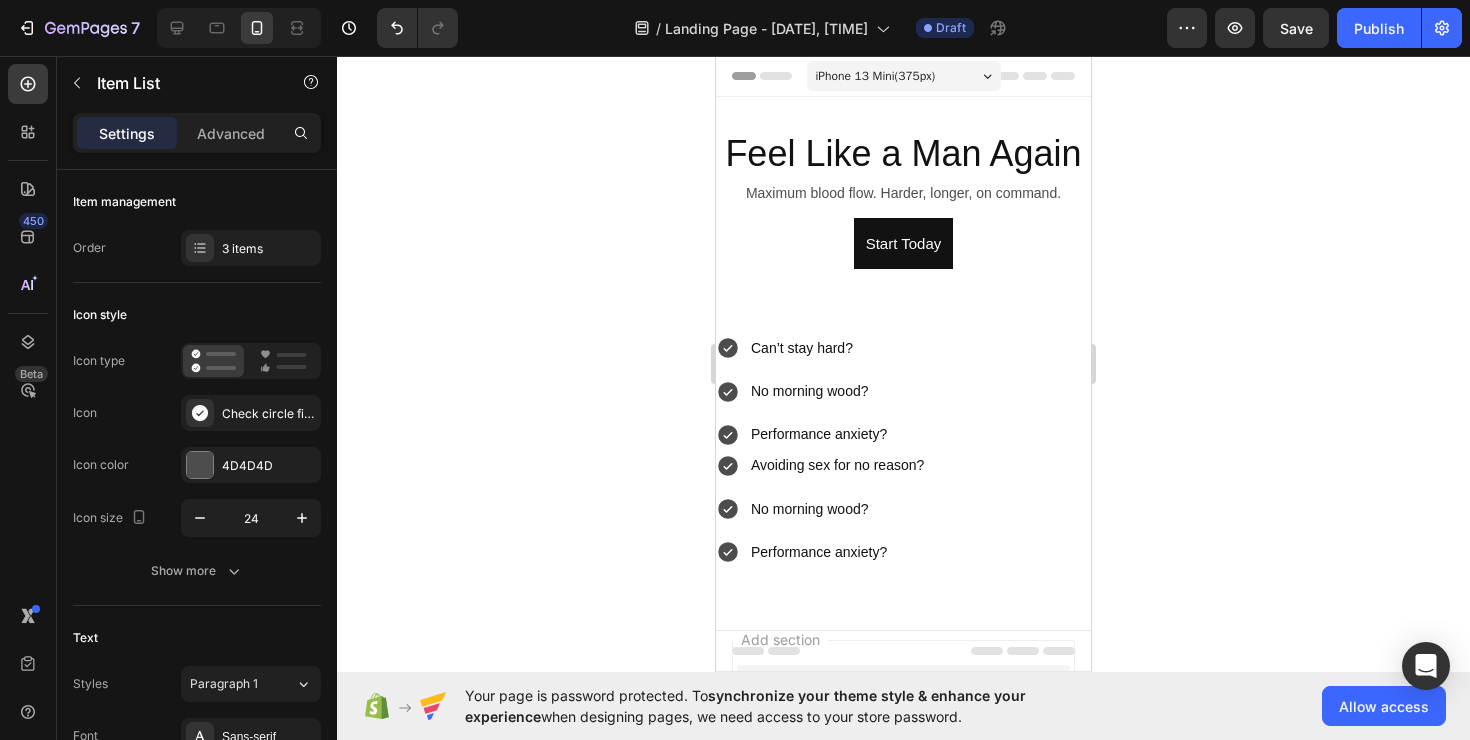 click 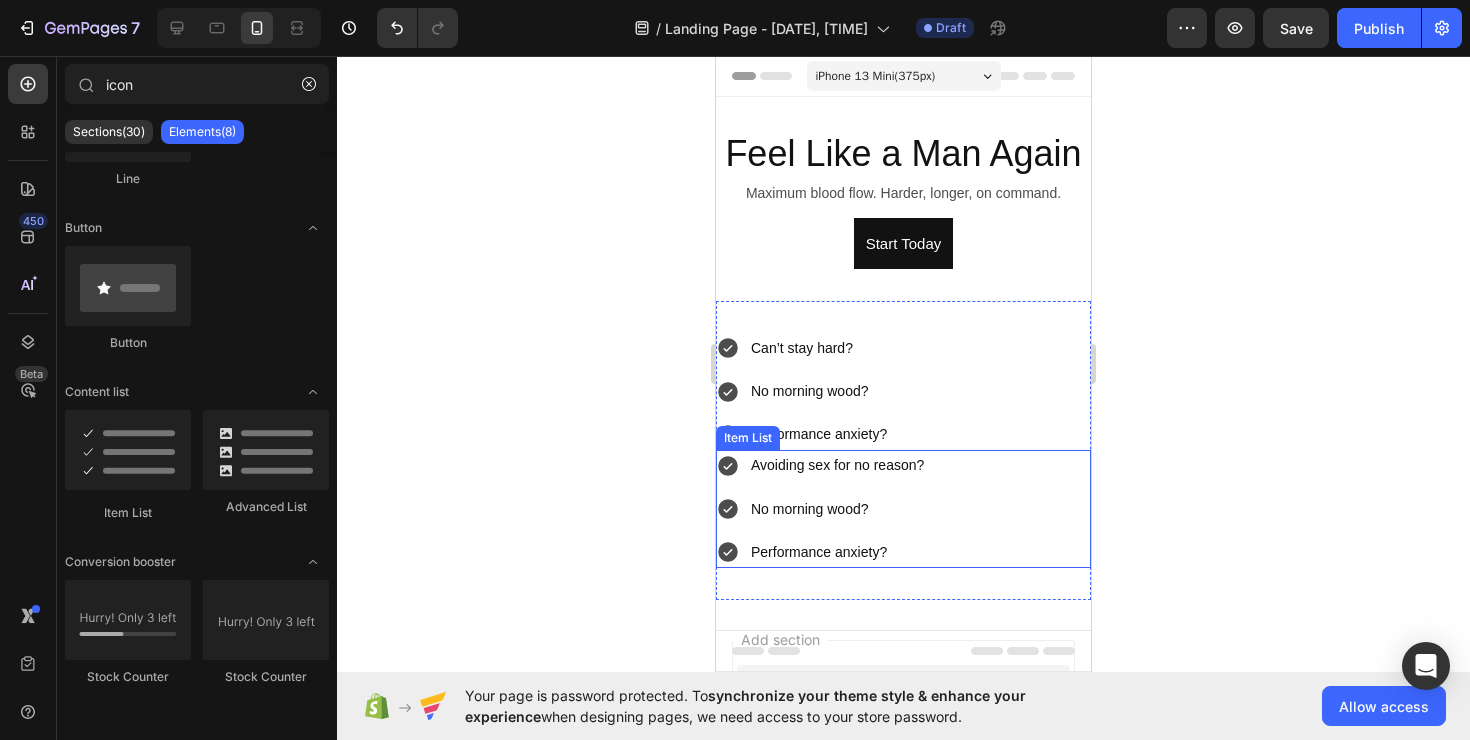click on "Avoiding sex for no reason? No morning wood? Performance anxiety?" at bounding box center [821, 509] 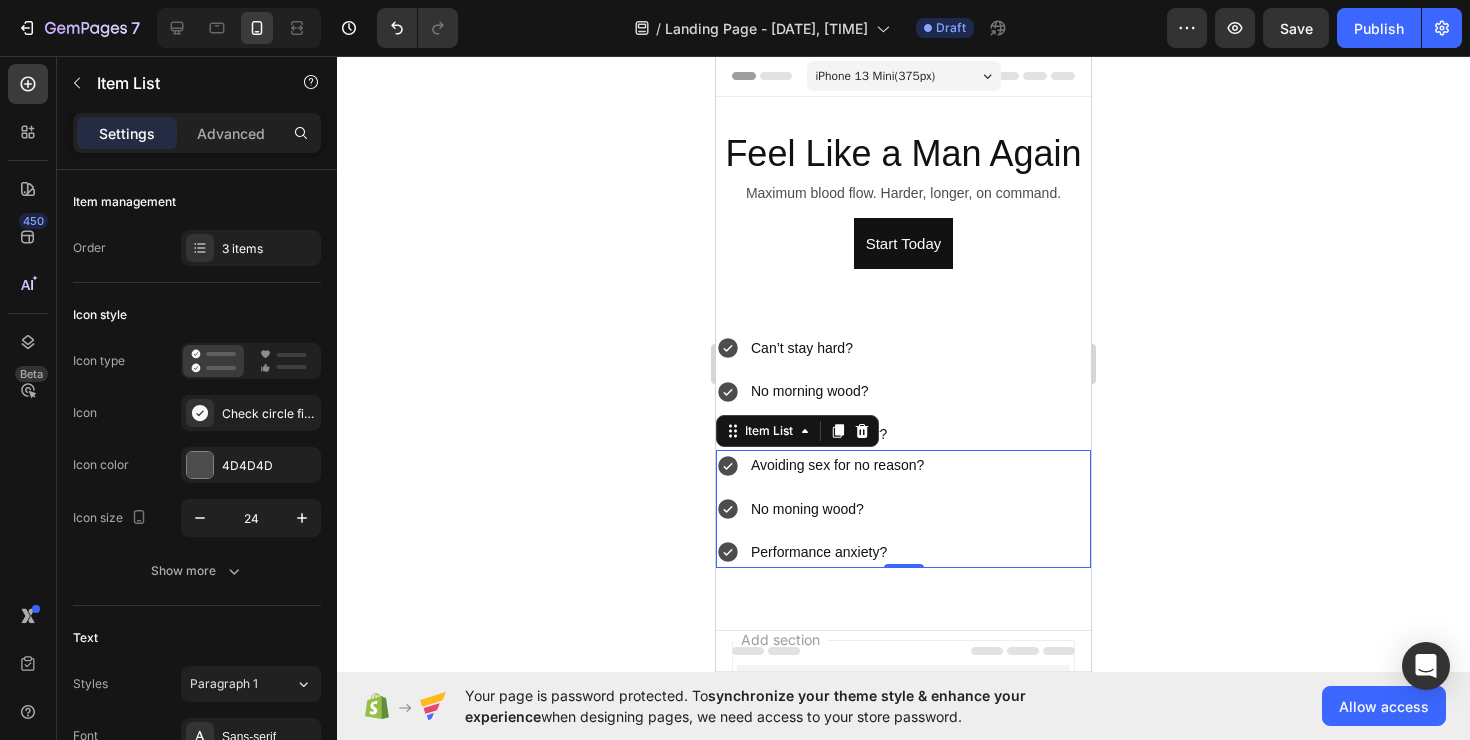 click on "Avoiding sex for no reason? No moning wood? Performance anxiety?" at bounding box center [903, 509] 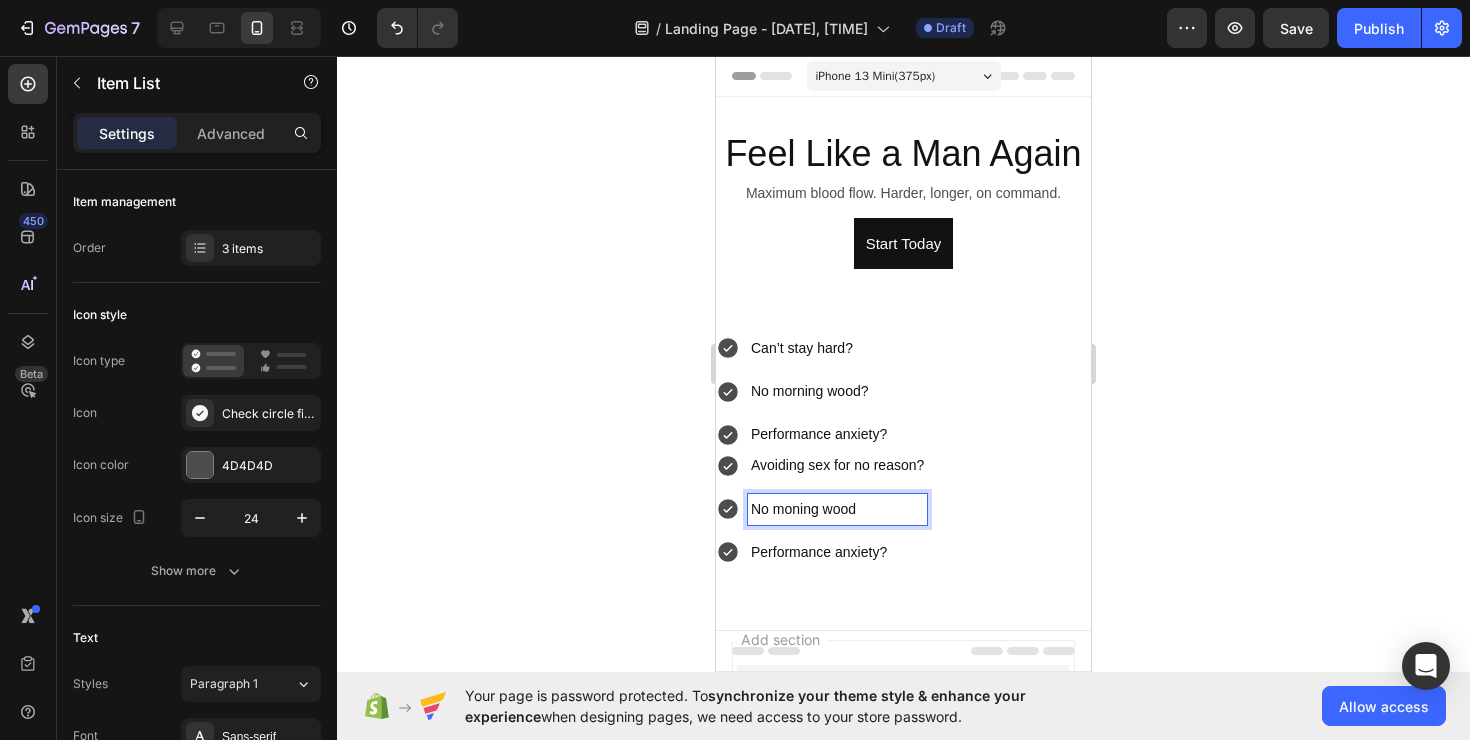 click 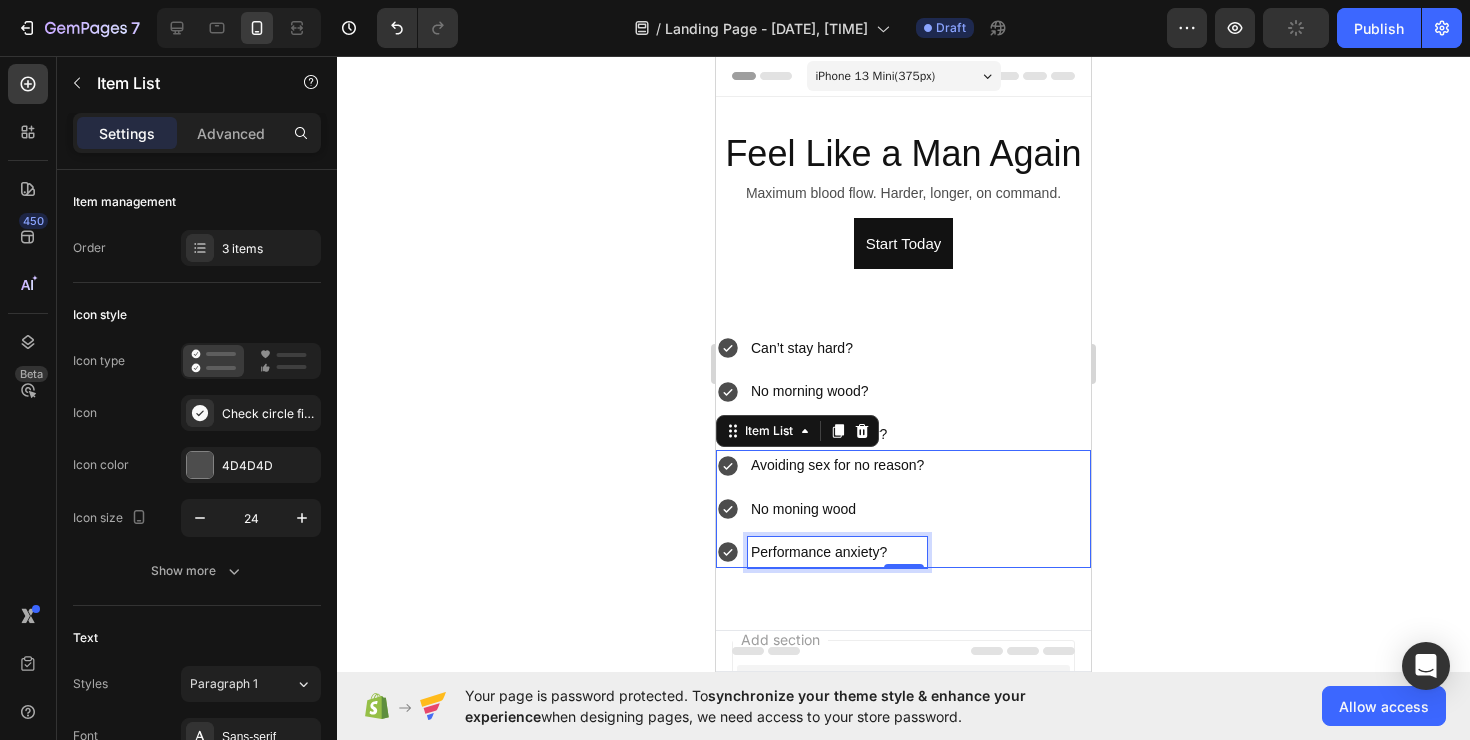 click on "Performance anxiety?" at bounding box center [837, 552] 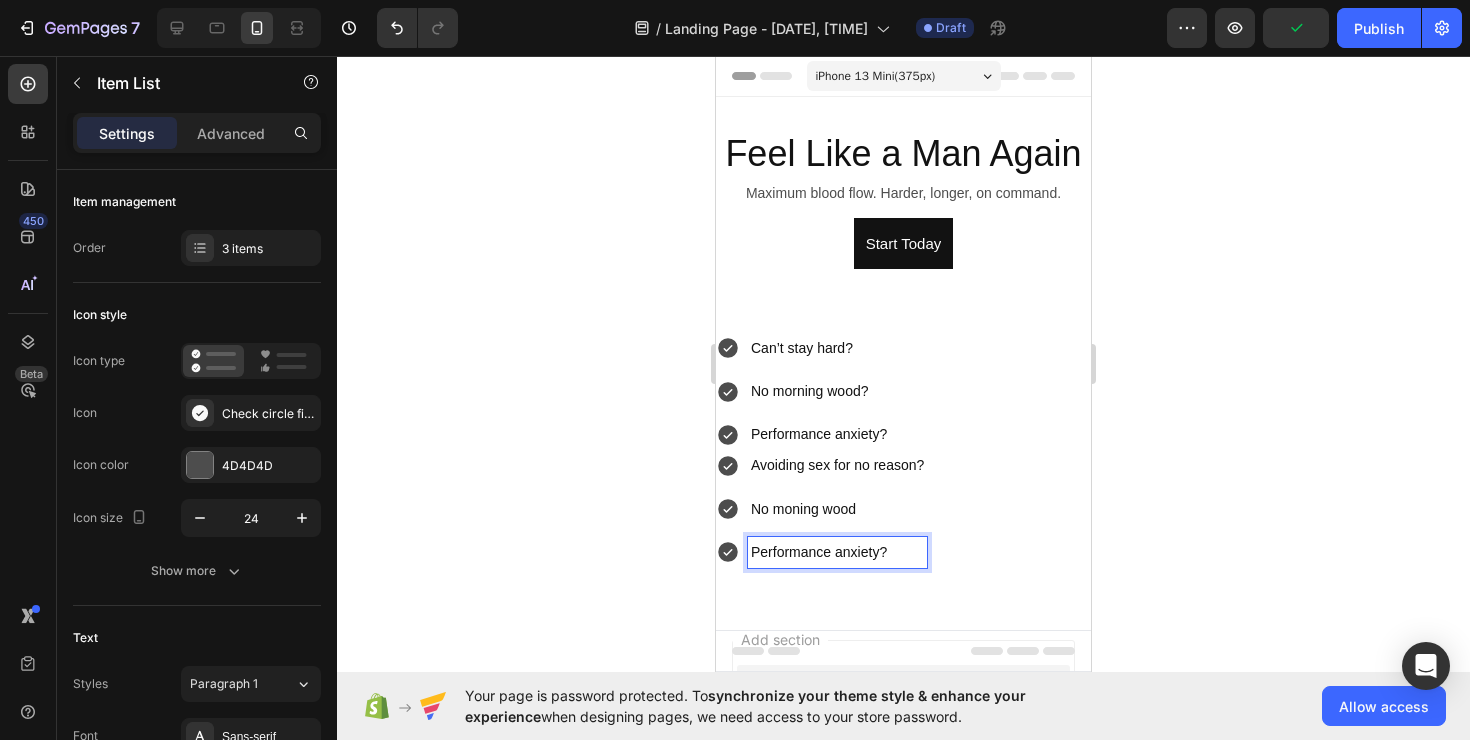 click on "Avoiding sex for no reason? No moning wood Performance anxiety?" at bounding box center [903, 509] 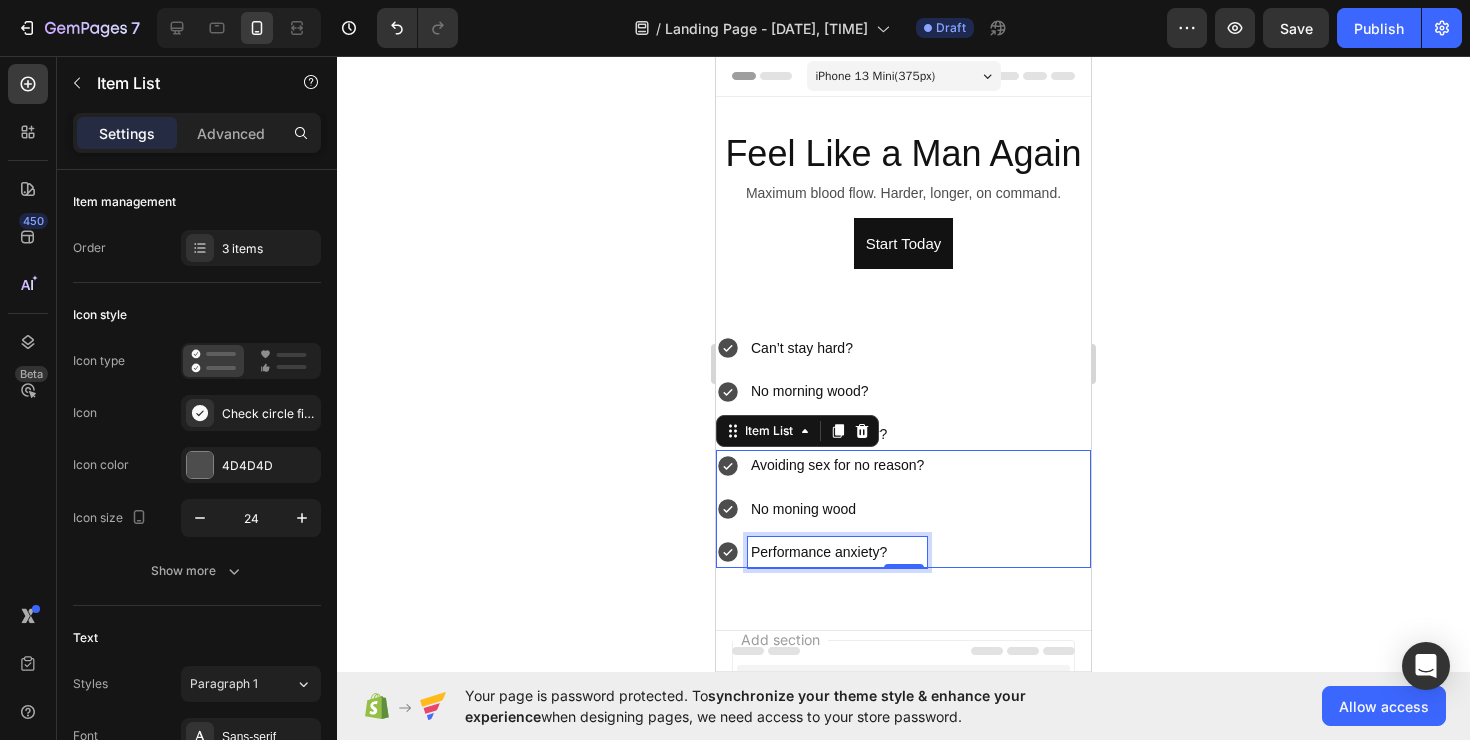 click on "Performance anxiety?" at bounding box center [837, 552] 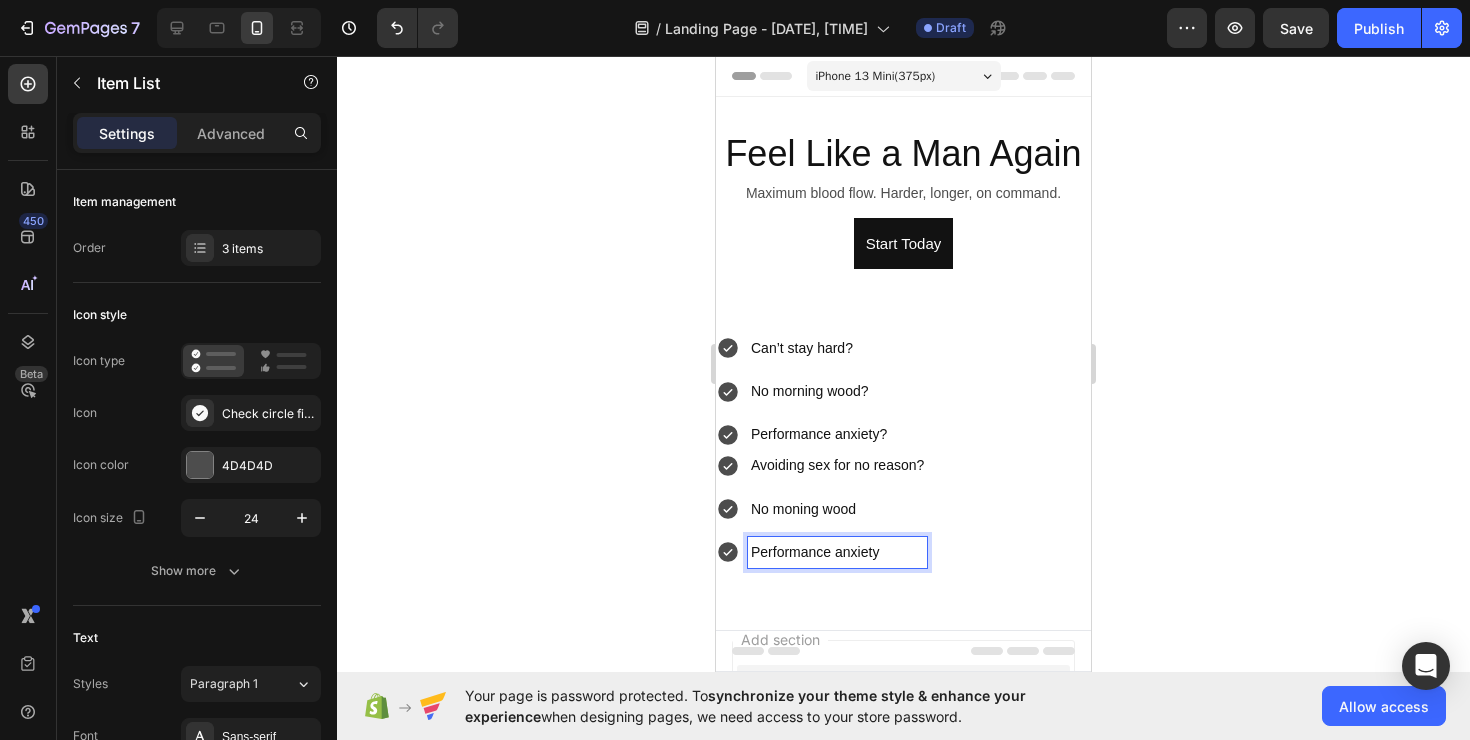 click on "Avoiding sex for no reason? No moning wood Performance anxiety" at bounding box center [903, 509] 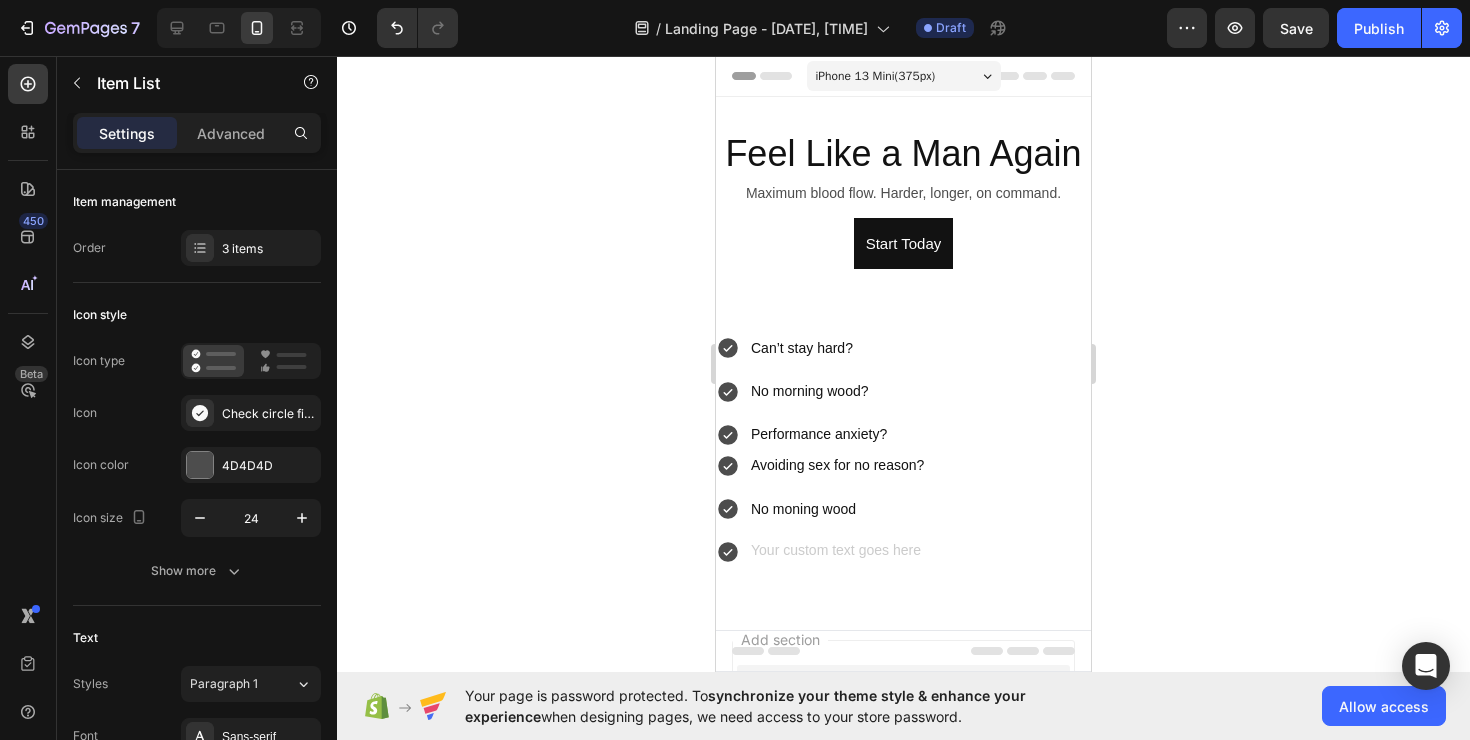 click 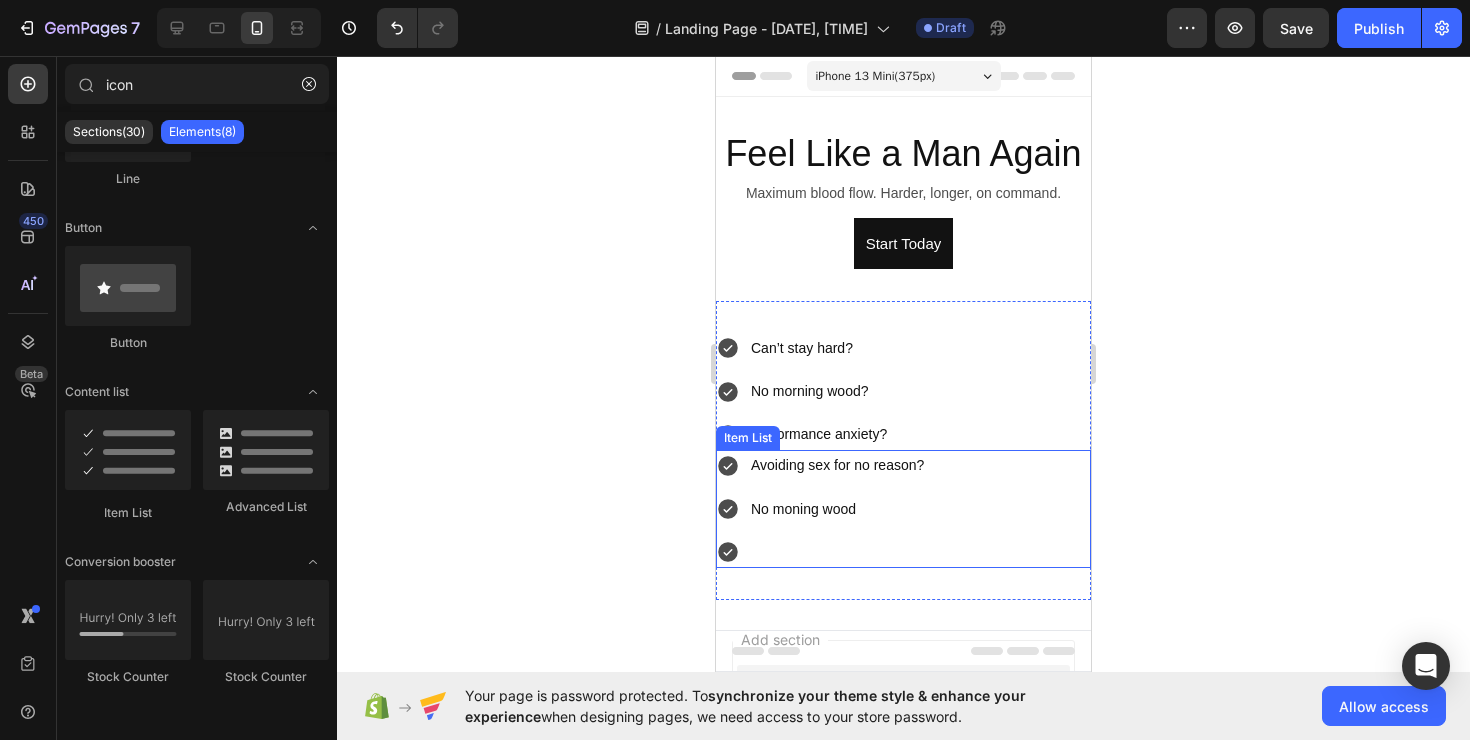 click at bounding box center (837, 552) 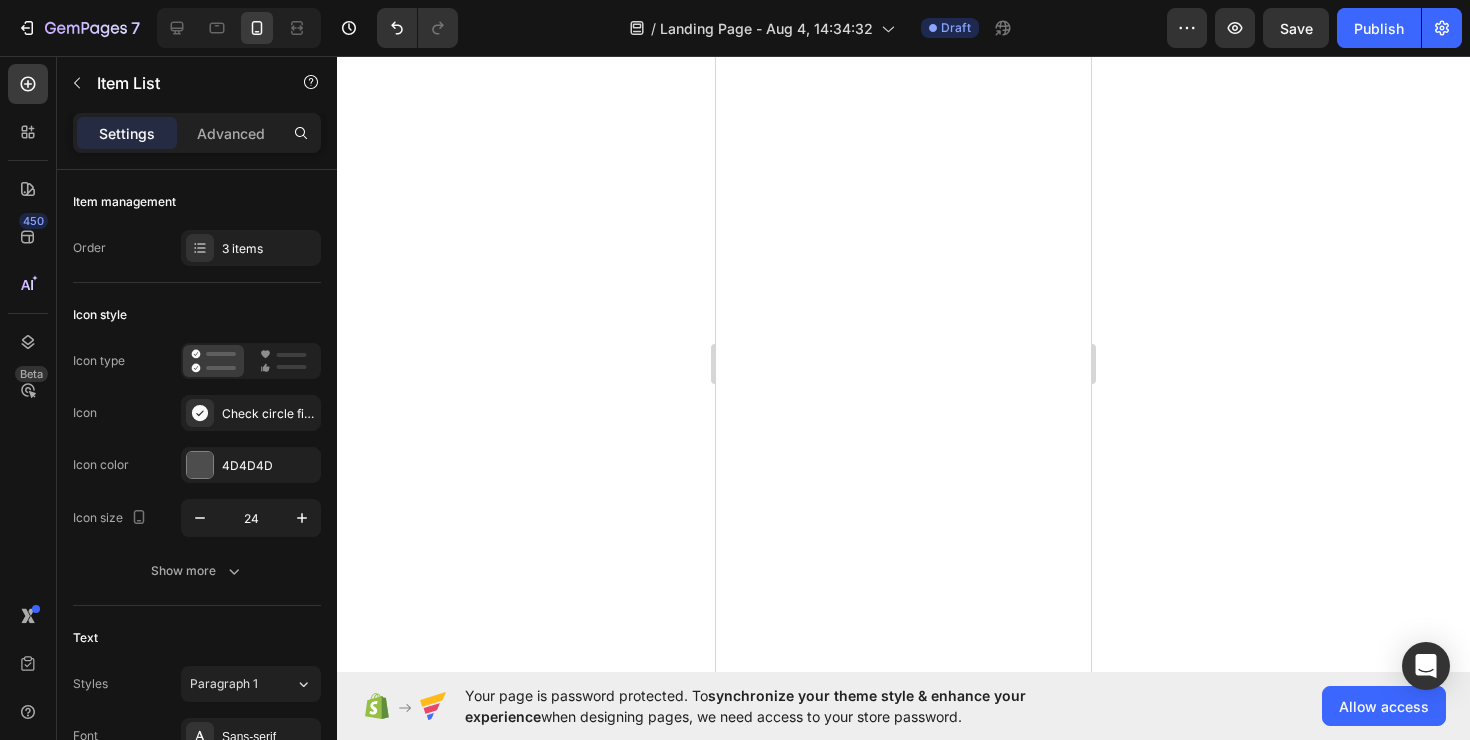 scroll, scrollTop: 0, scrollLeft: 0, axis: both 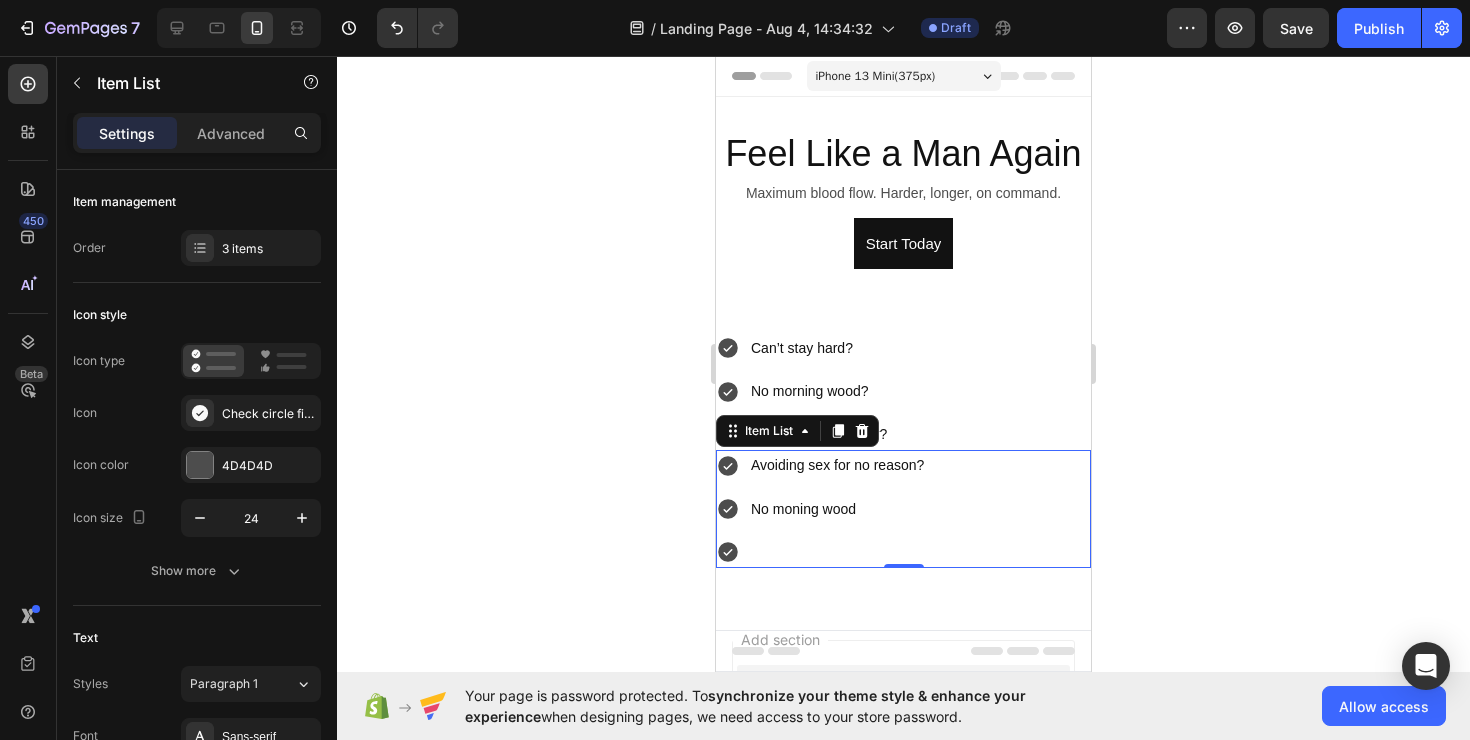 click 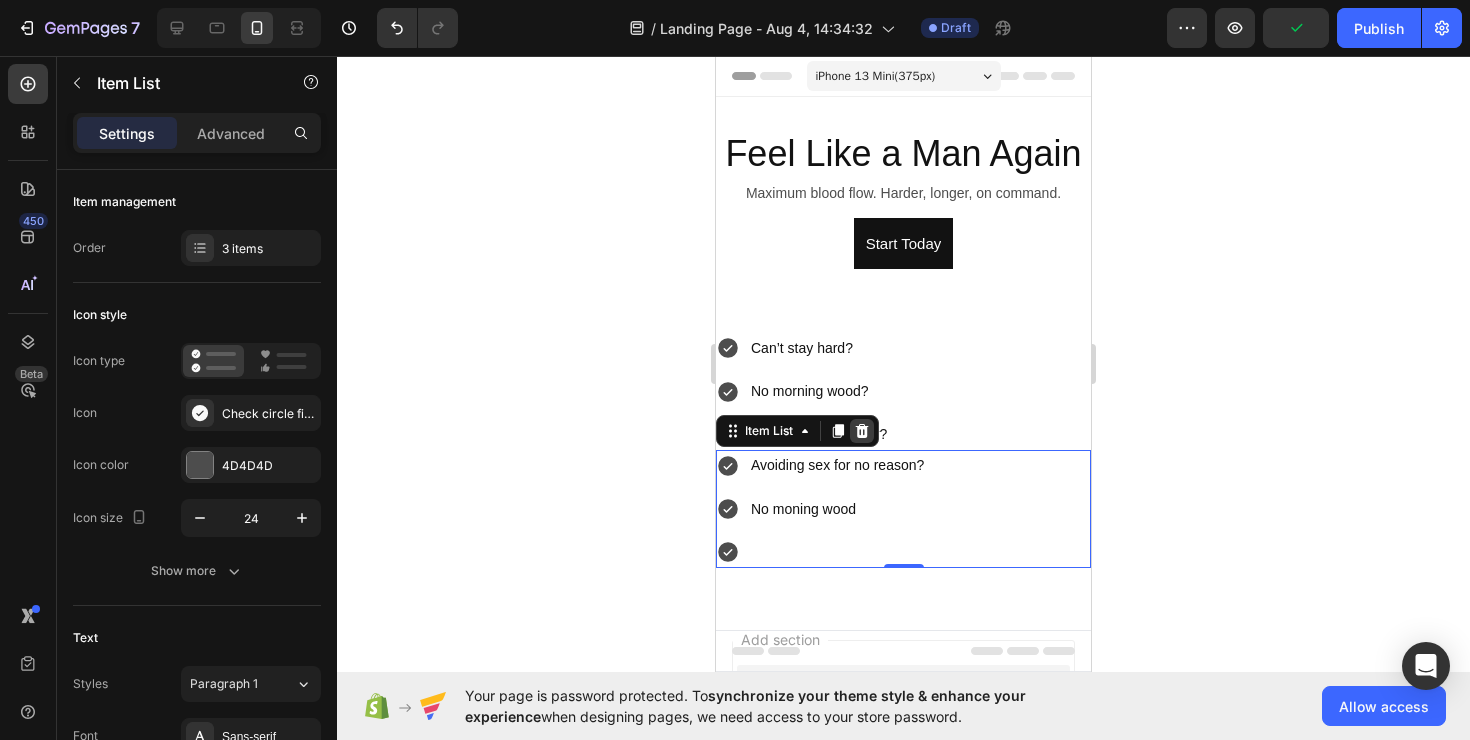 click at bounding box center [862, 431] 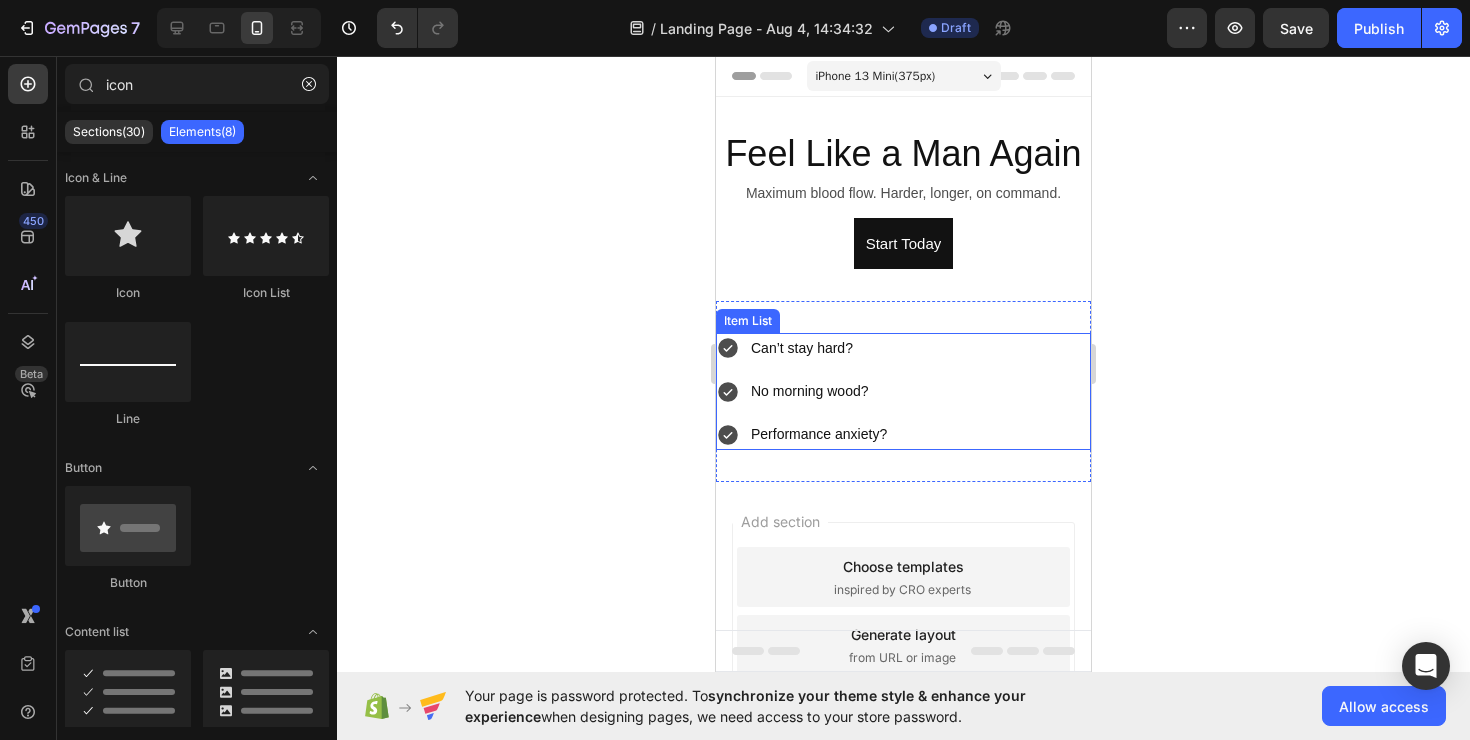 click on "Performance anxiety?" at bounding box center (819, 434) 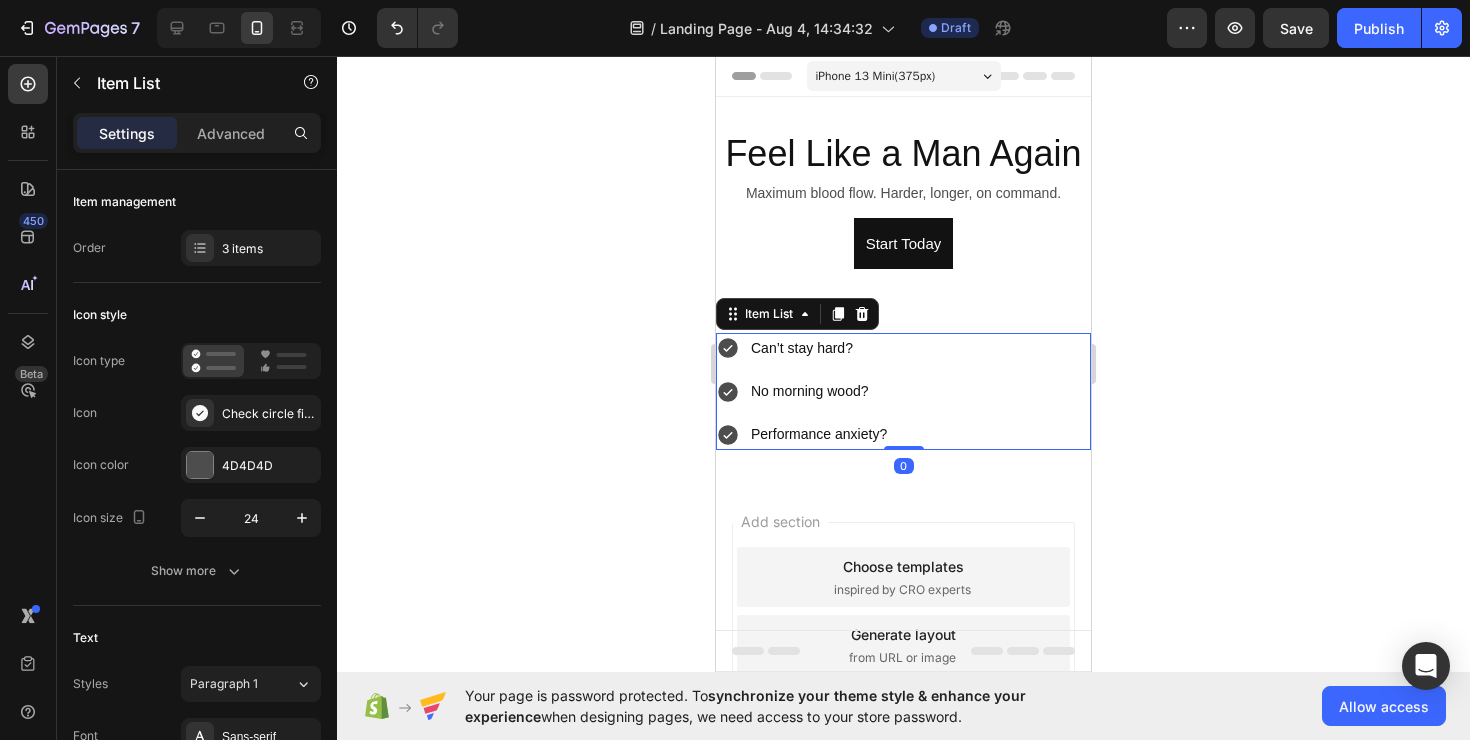 click on "Can’t stay hard? No morning wood? Performance anxiety?" at bounding box center [903, 392] 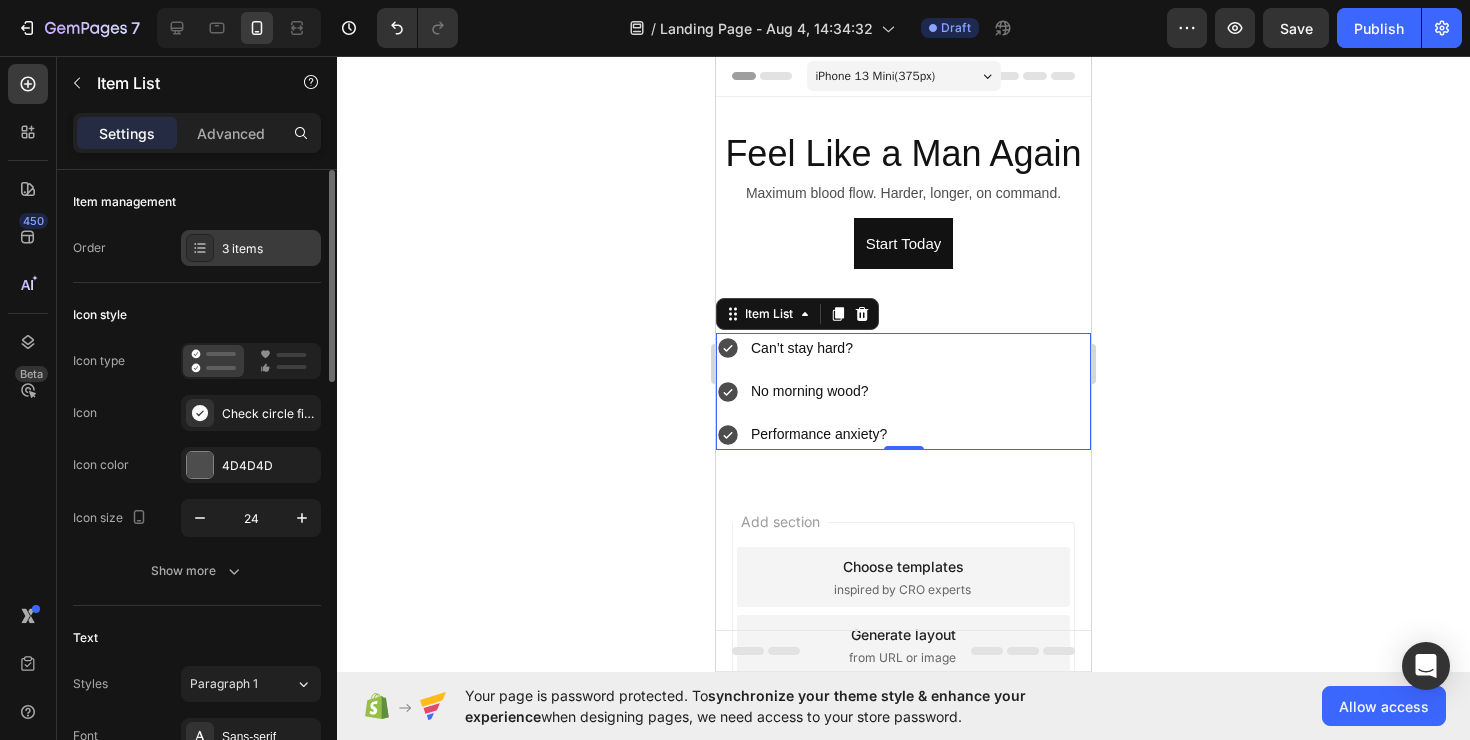 click on "3 items" at bounding box center (269, 249) 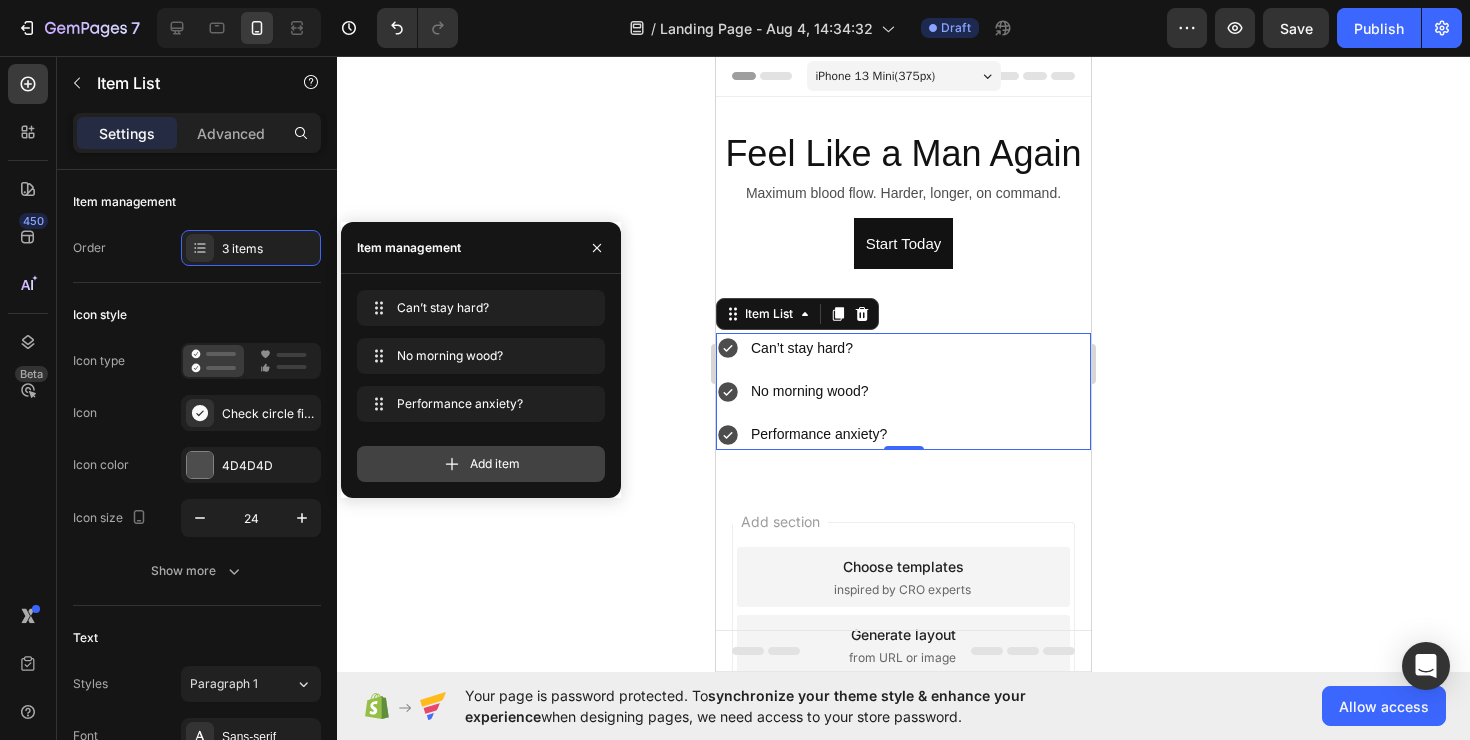 click on "Add item" at bounding box center [481, 464] 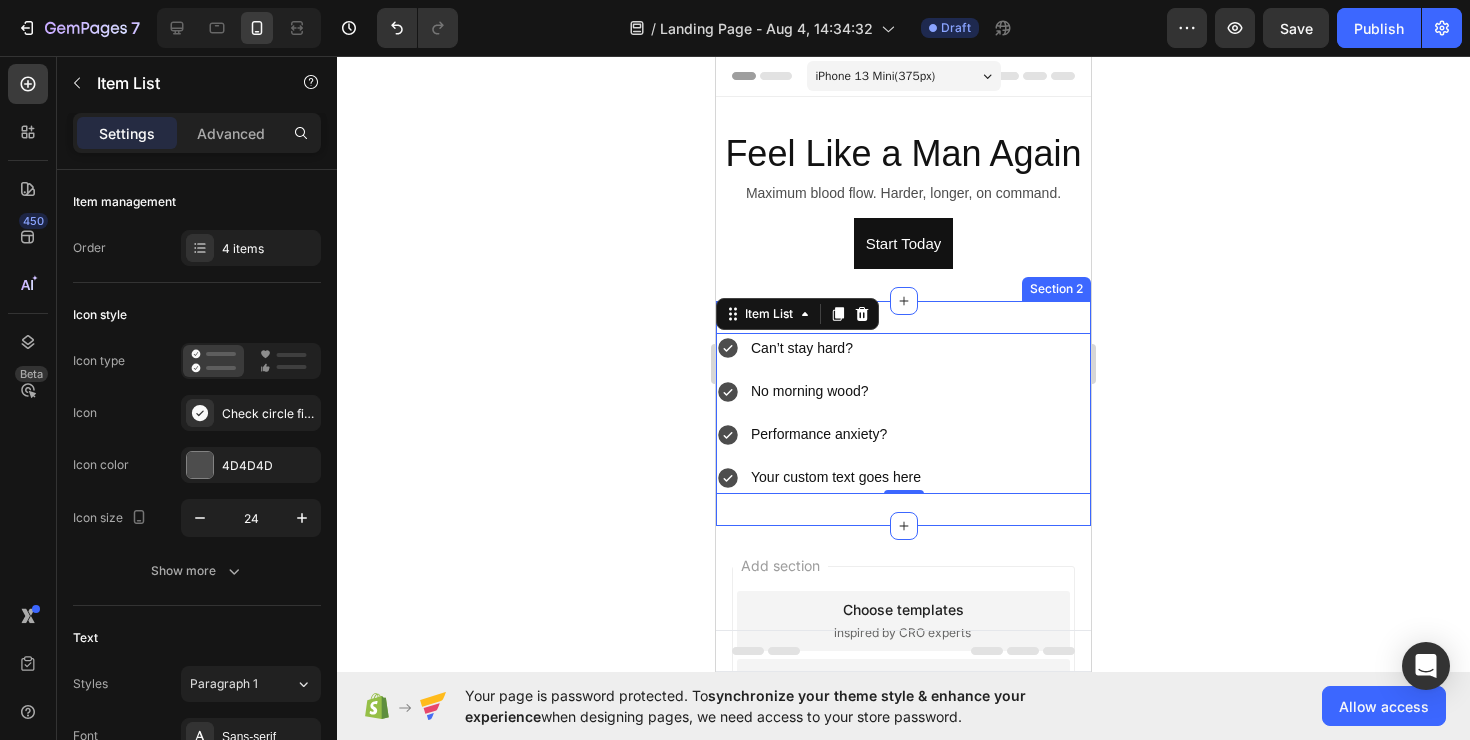 click on "Your custom text goes here" at bounding box center (836, 477) 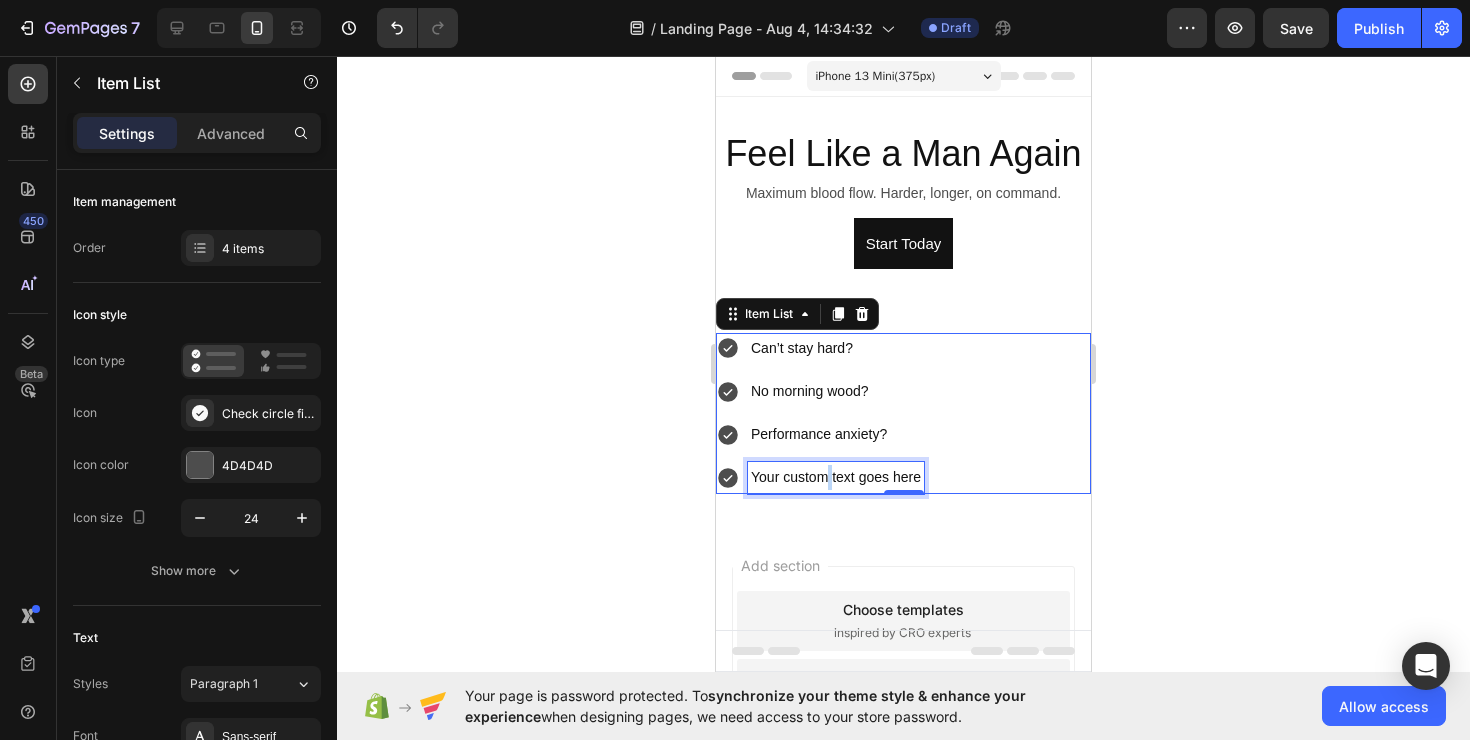 click on "Your custom text goes here" at bounding box center [836, 477] 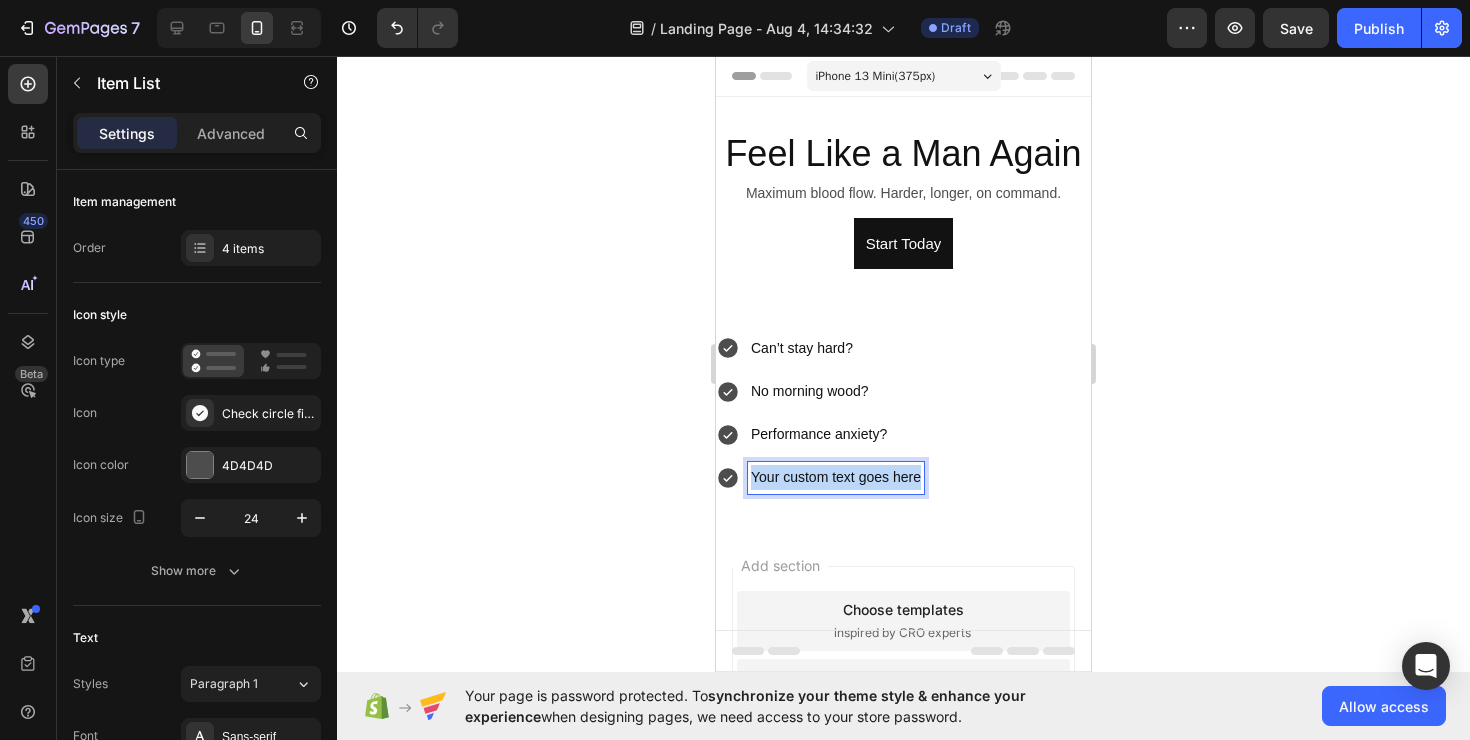 click on "Your custom text goes here" at bounding box center [836, 477] 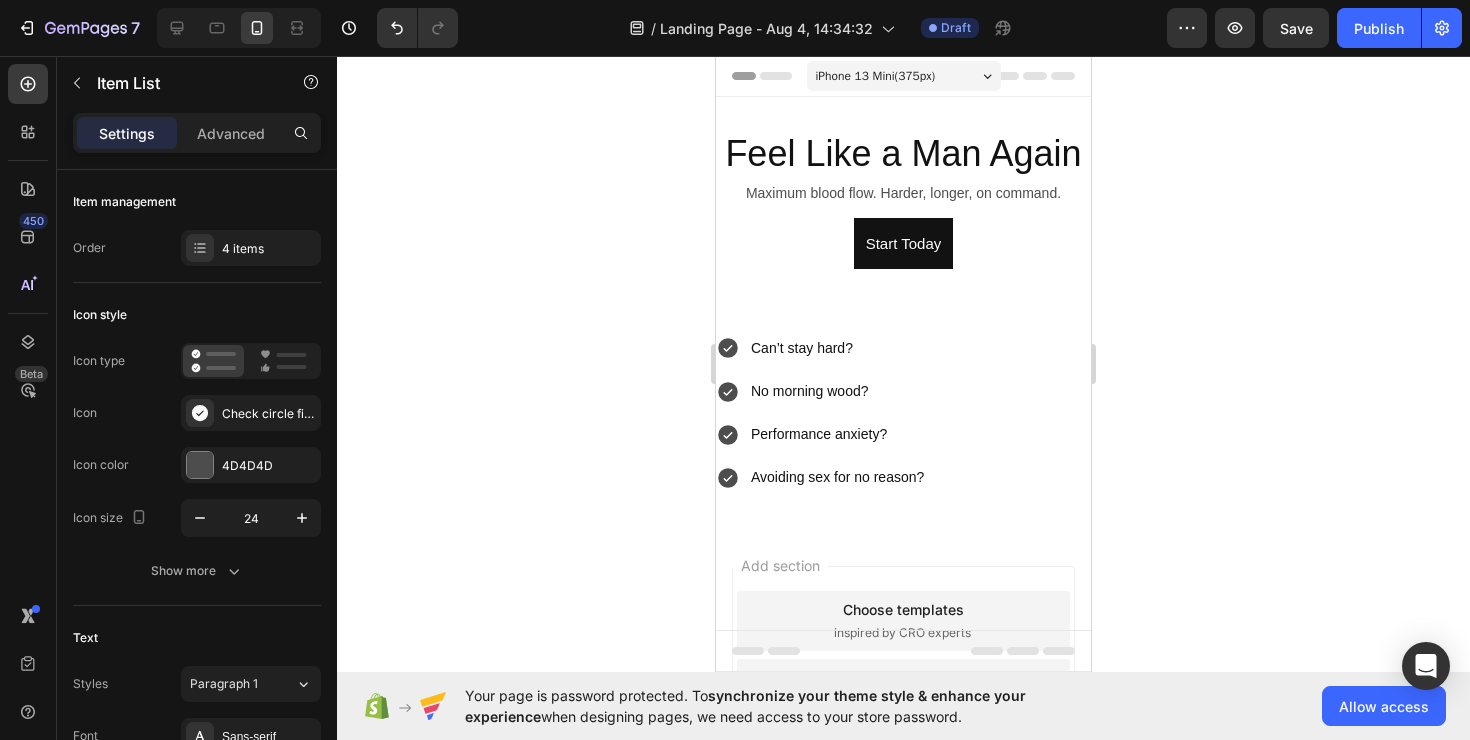 click 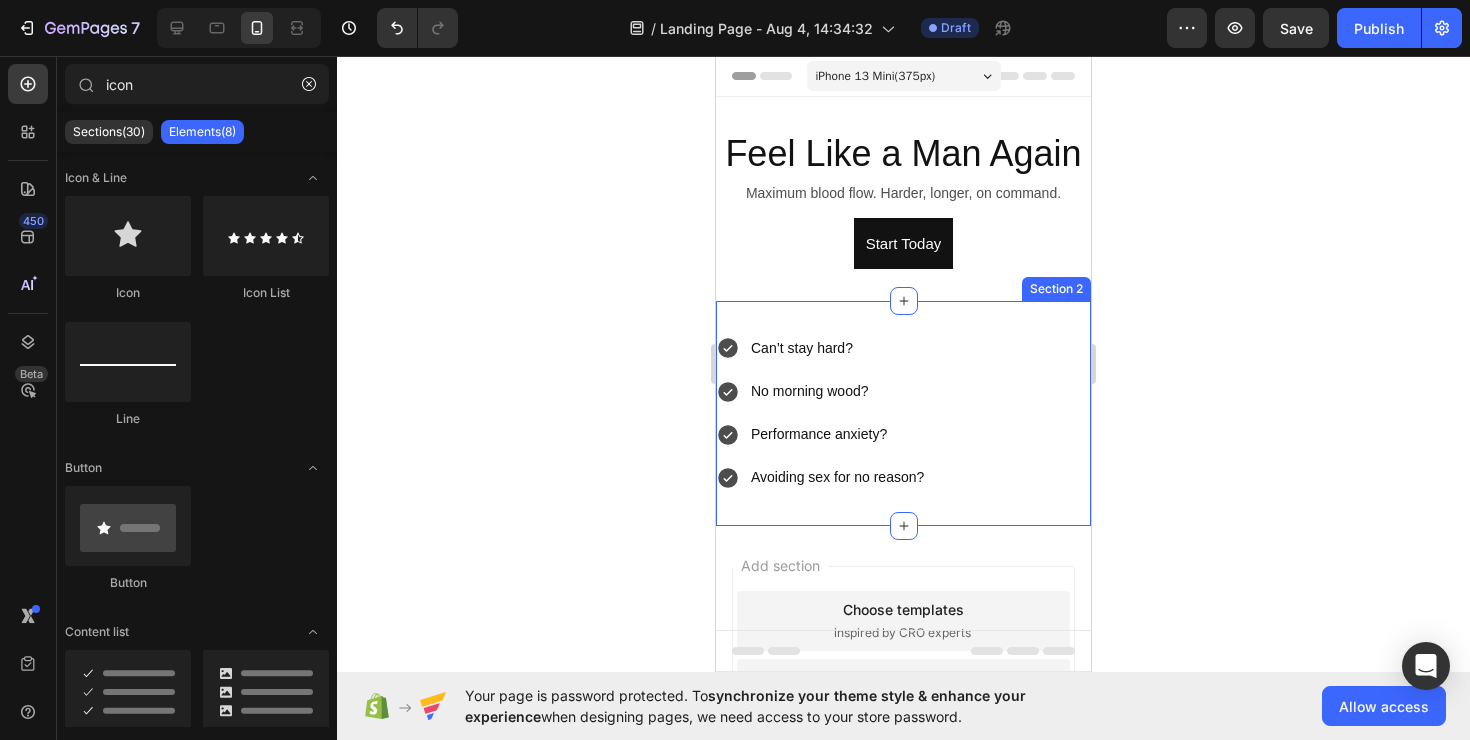 click on "Can’t stay hard? No morning wood? Performance anxiety? Avoiding sex for no reason? Item List Section 2" at bounding box center (903, 413) 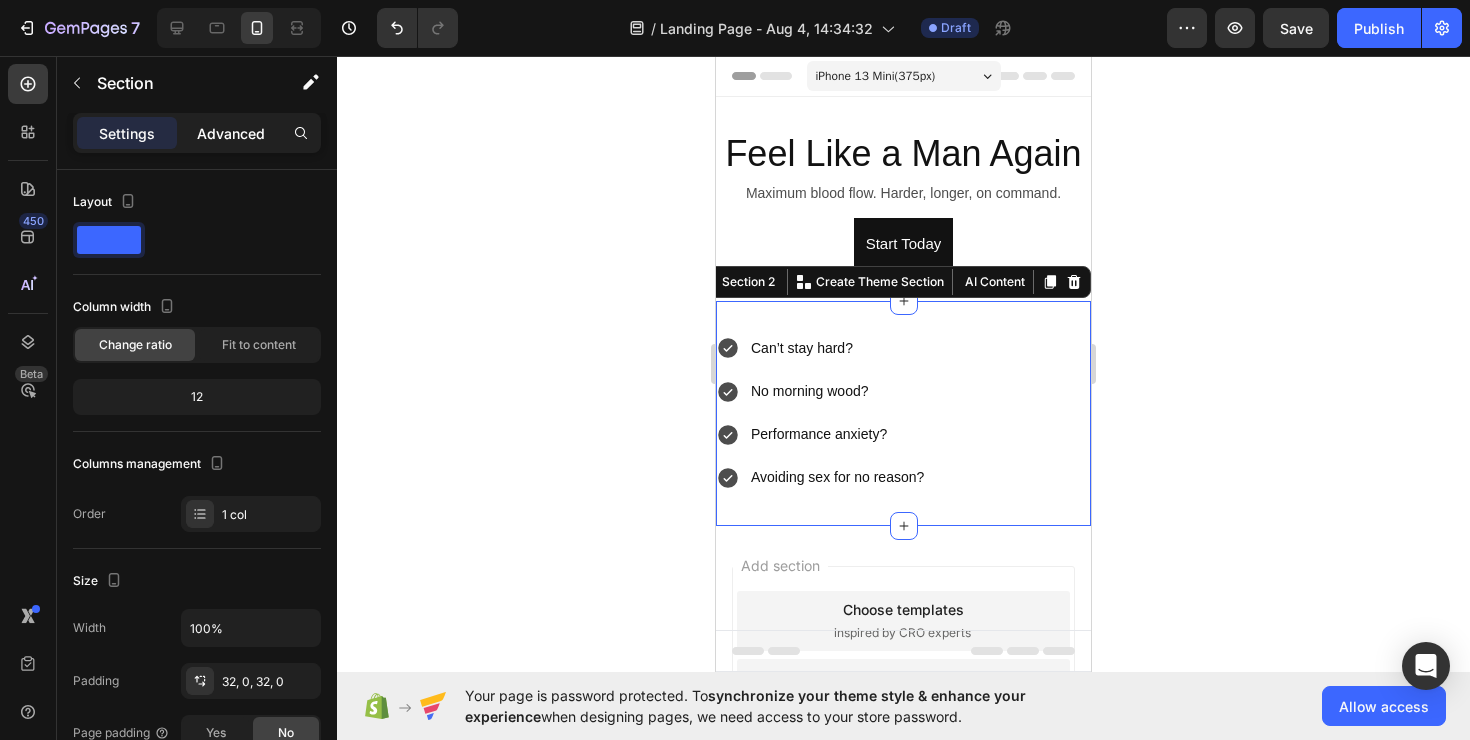 click on "Advanced" 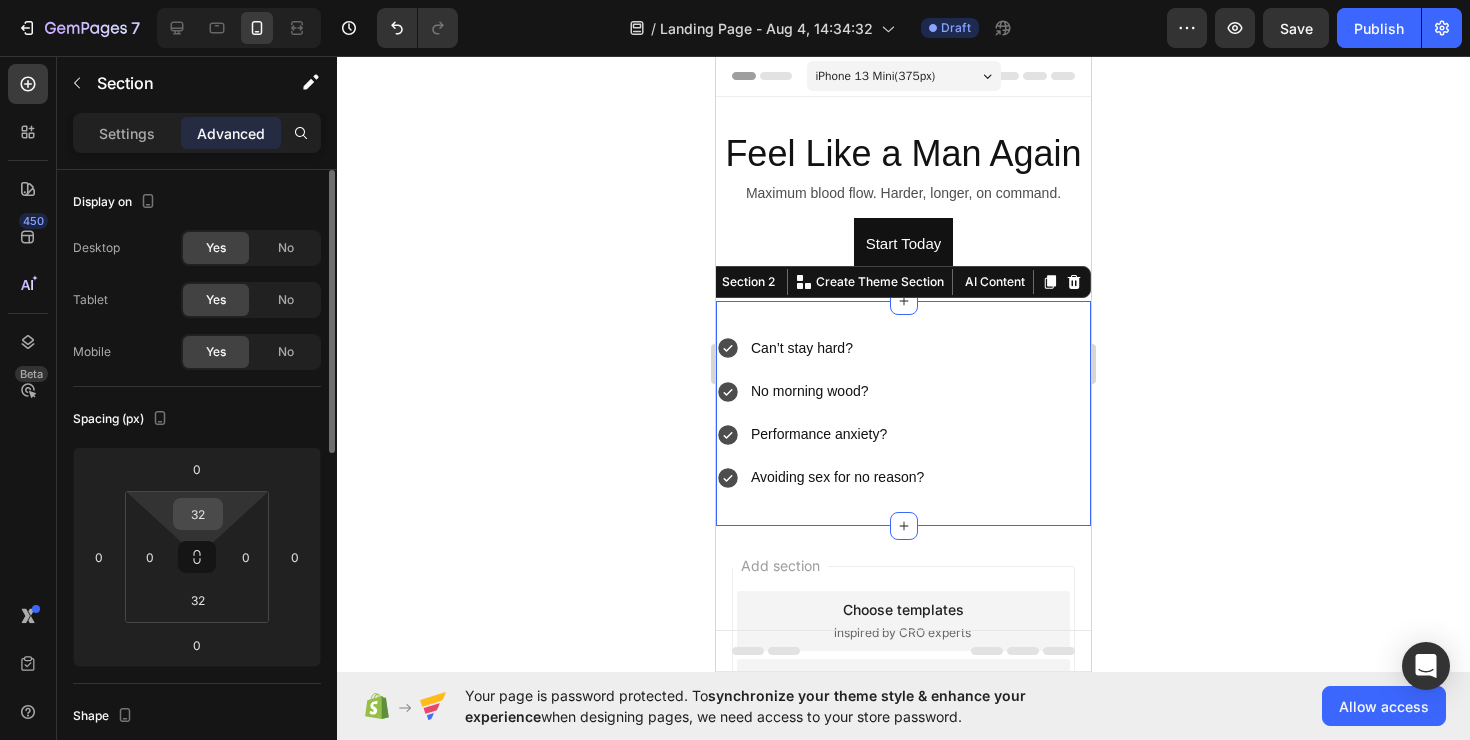 click on "32" at bounding box center [198, 514] 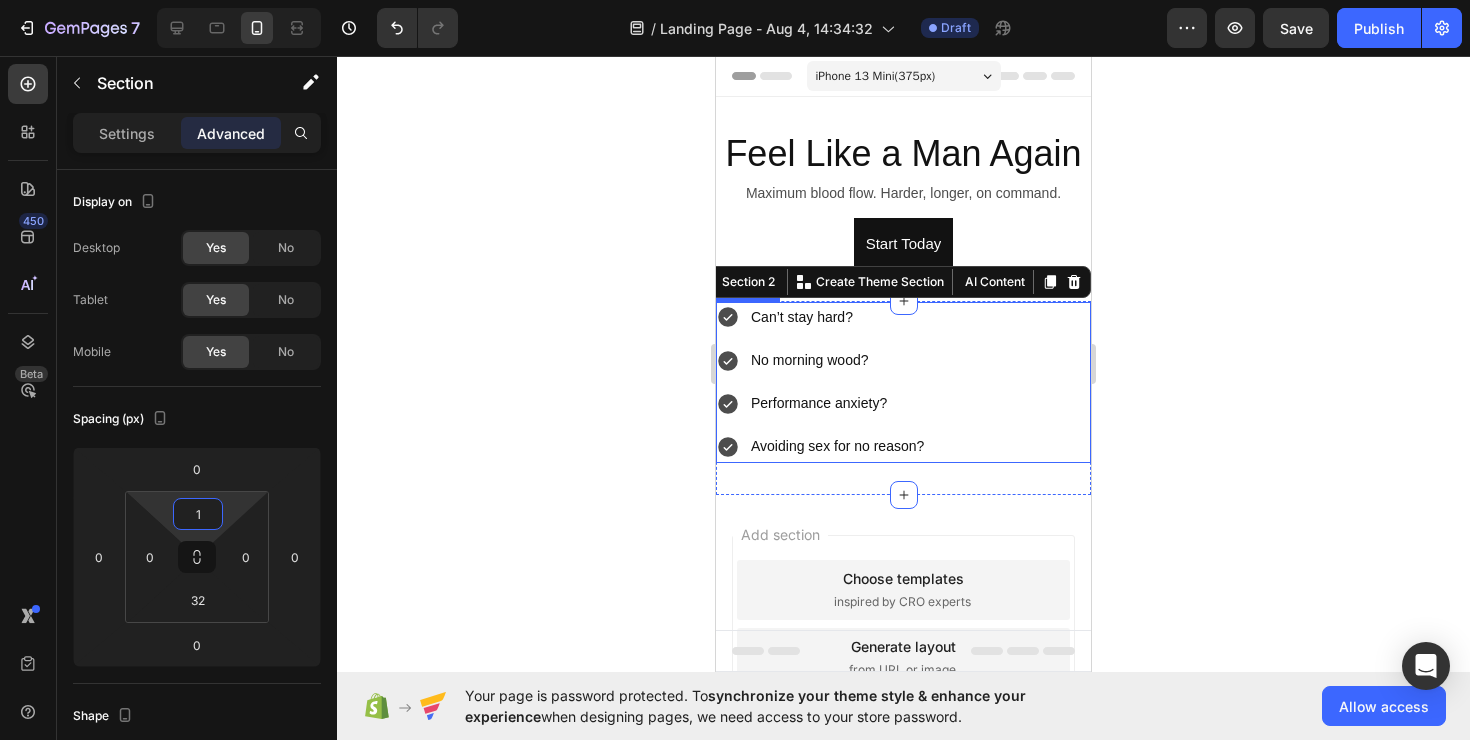 type on "10" 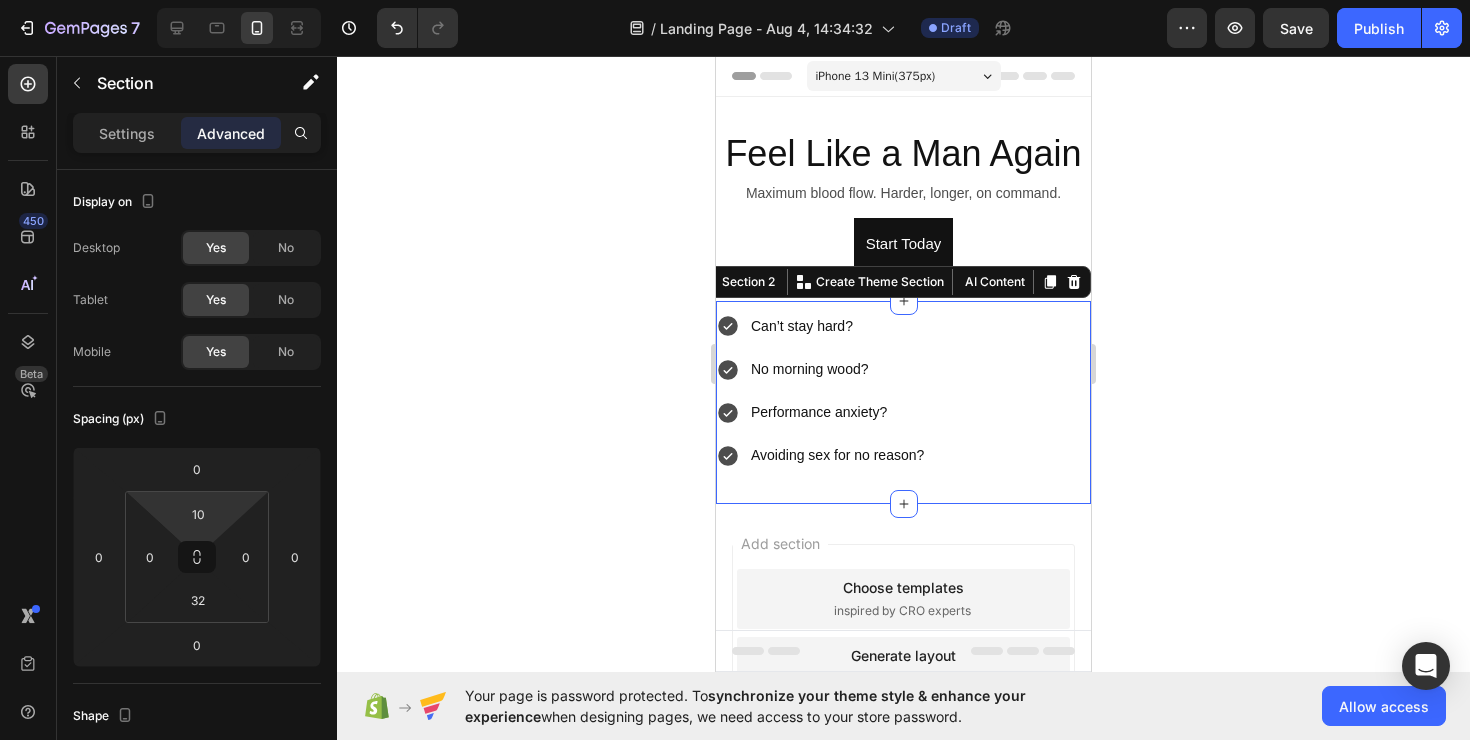 click 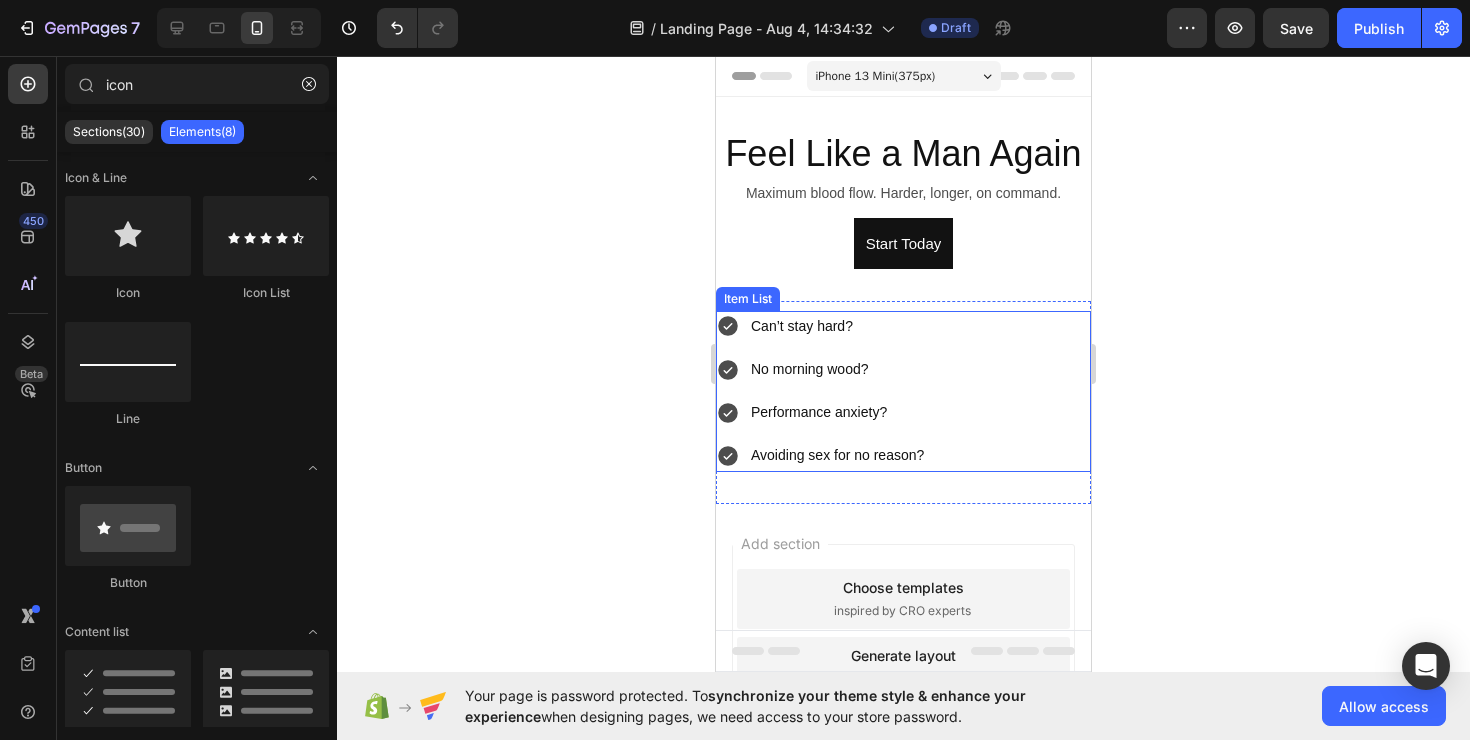 click on "Can’t stay hard? No morning wood? Performance anxiety? Avoiding sex for no reason?" at bounding box center (903, 391) 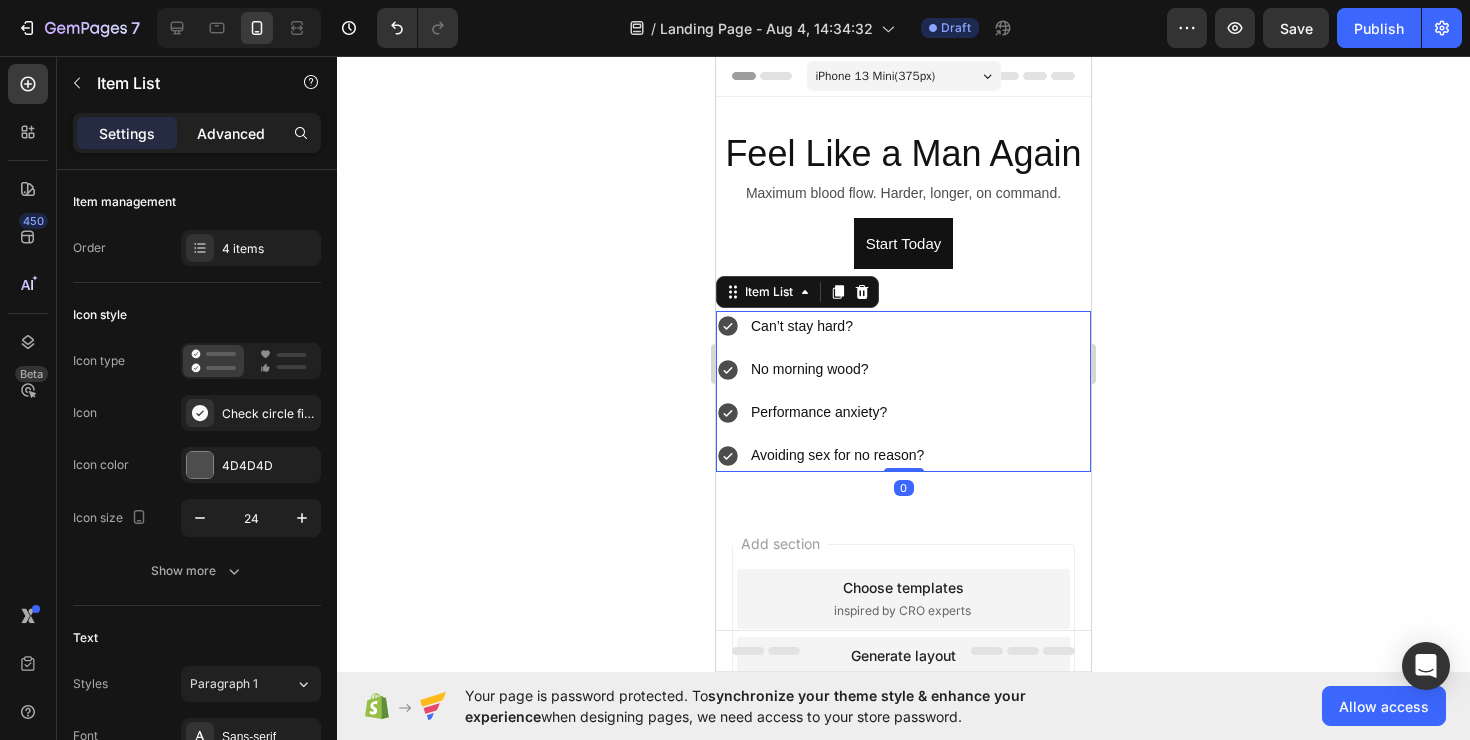click on "Advanced" 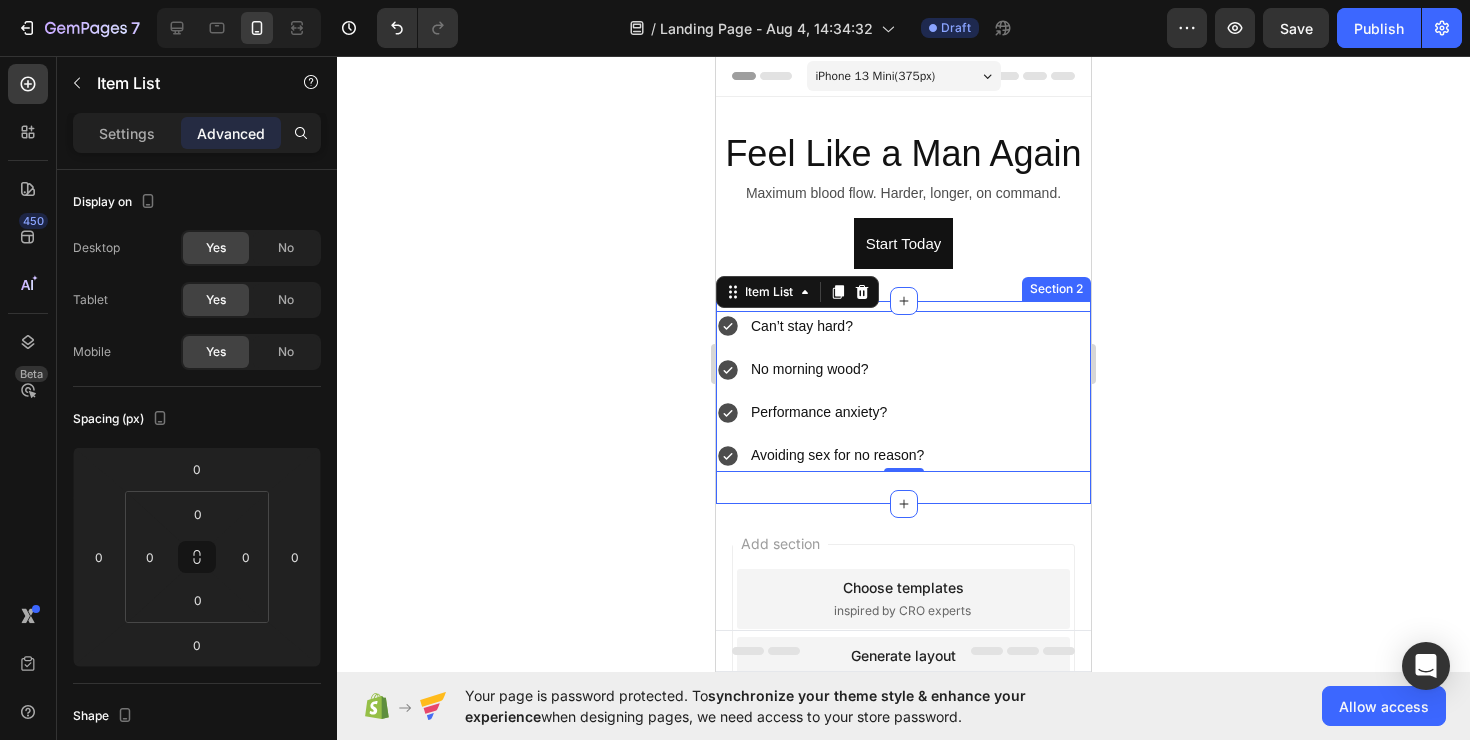click on "Can’t stay hard? No morning wood? Performance anxiety? Avoiding sex for no reason? Item List   0 Section 2" at bounding box center (903, 402) 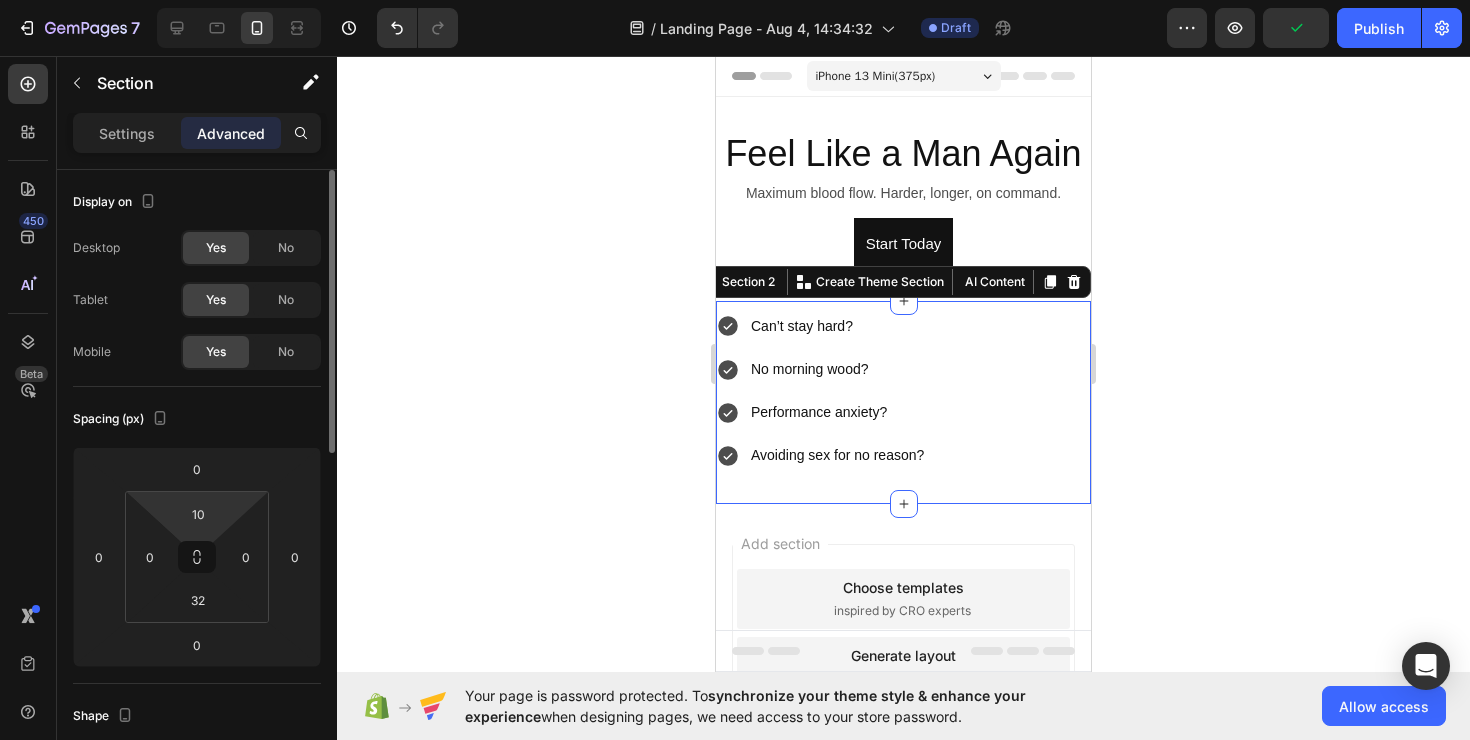 click on "7   /  Landing Page - Aug 4, 14:34:32 Draft Preview  Publish  450 Beta icon Sections(30) Elements(8) Icon & Line
Icon
Icon List
Line Button
Button Content list
Item List
Advanced List Conversion booster
Stock Counter
Stock Counter Section Settings Advanced Display on Desktop Yes No Tablet Yes No Mobile Yes No Spacing (px) 0 0 0 0 10 0 32 0 Shape Border Add... Corner Add... Shadow Add... Position Static Opacity 100% Animation Upgrade to Build plan  to unlock Animation & other premium features. Interaction CSS class 333333" at bounding box center (735, 0) 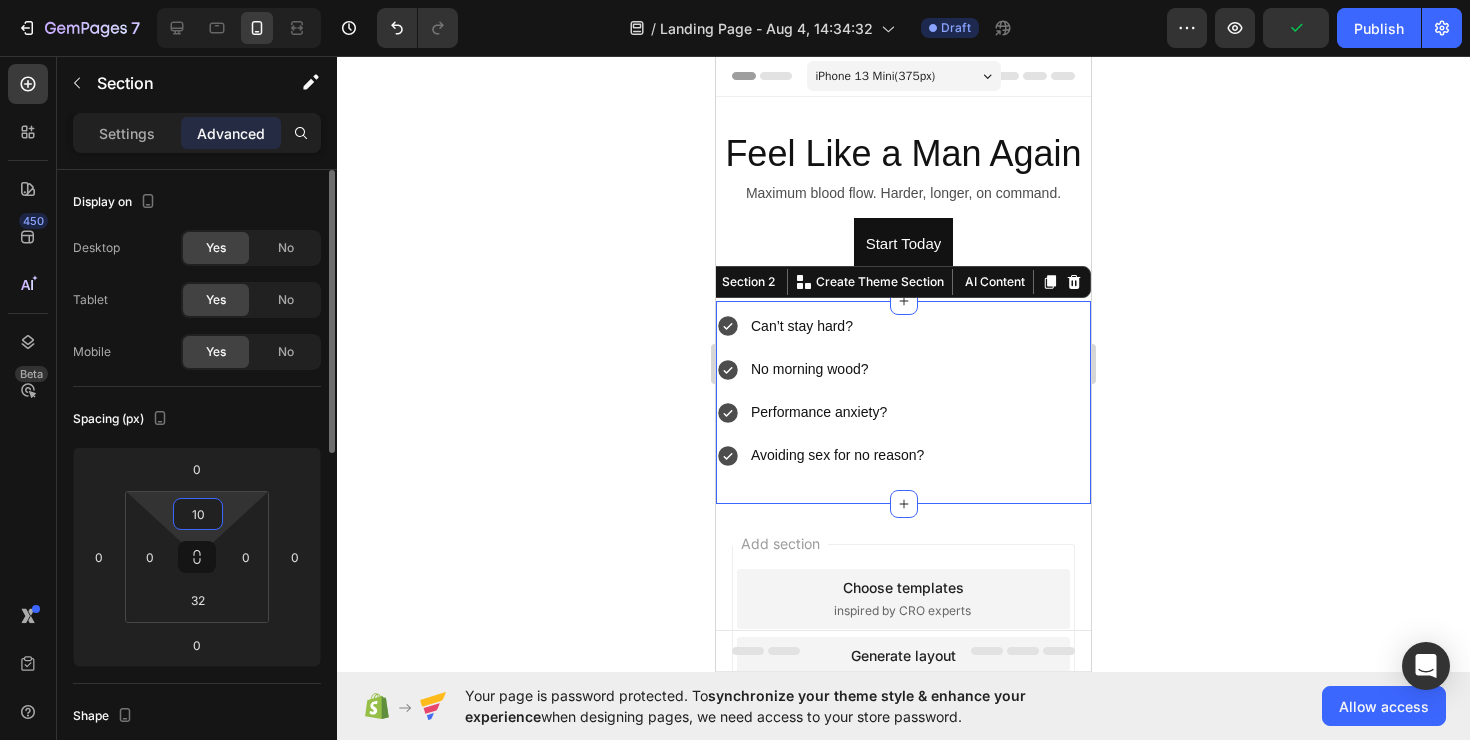 click on "10" at bounding box center [198, 514] 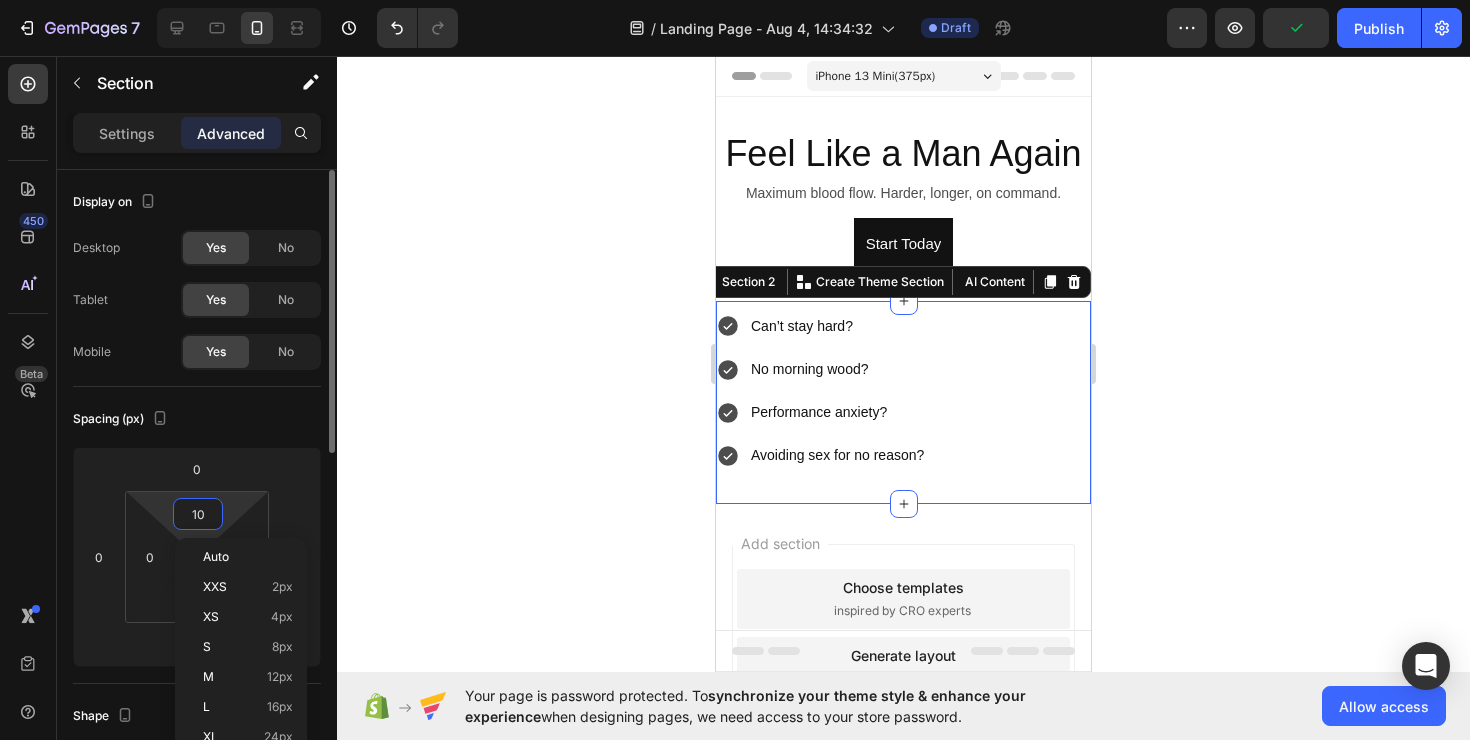 type on "1" 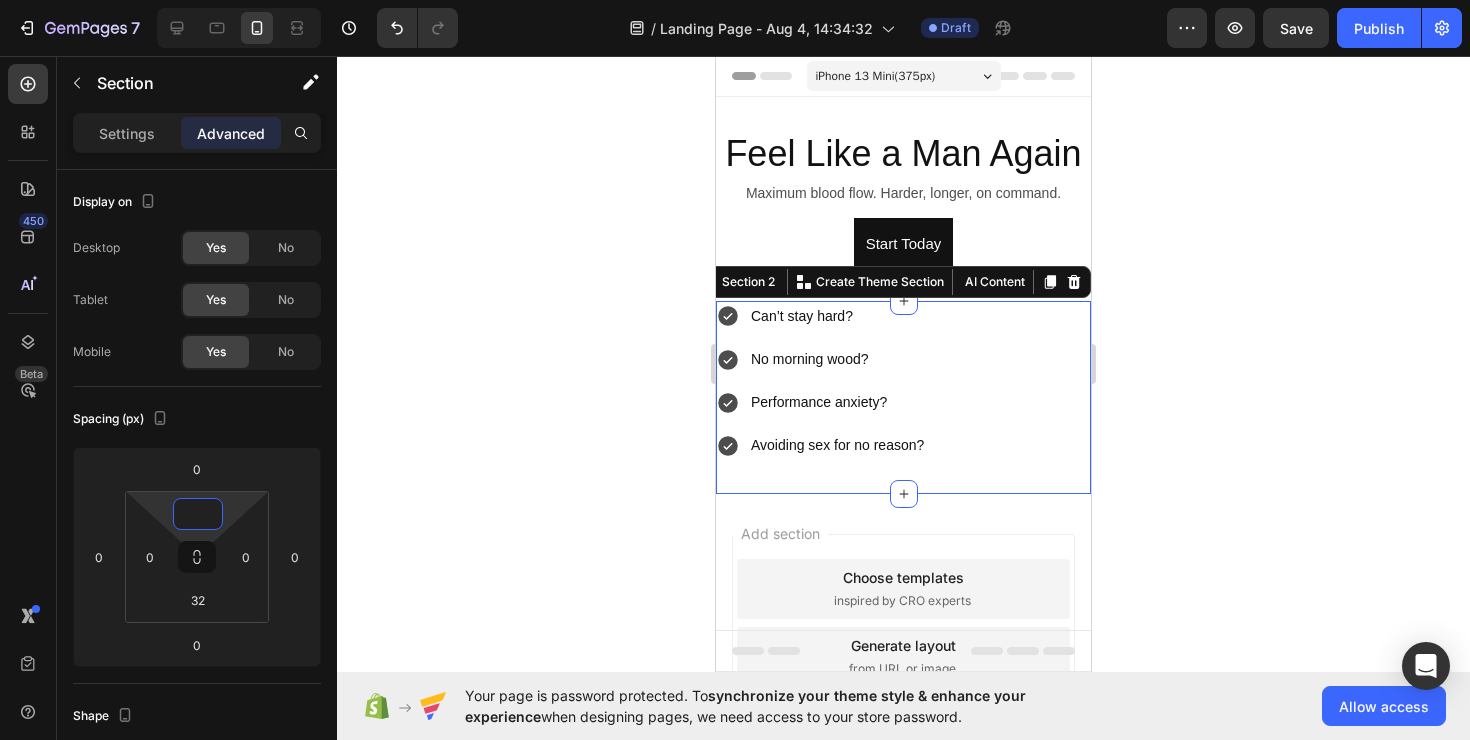 type on "0" 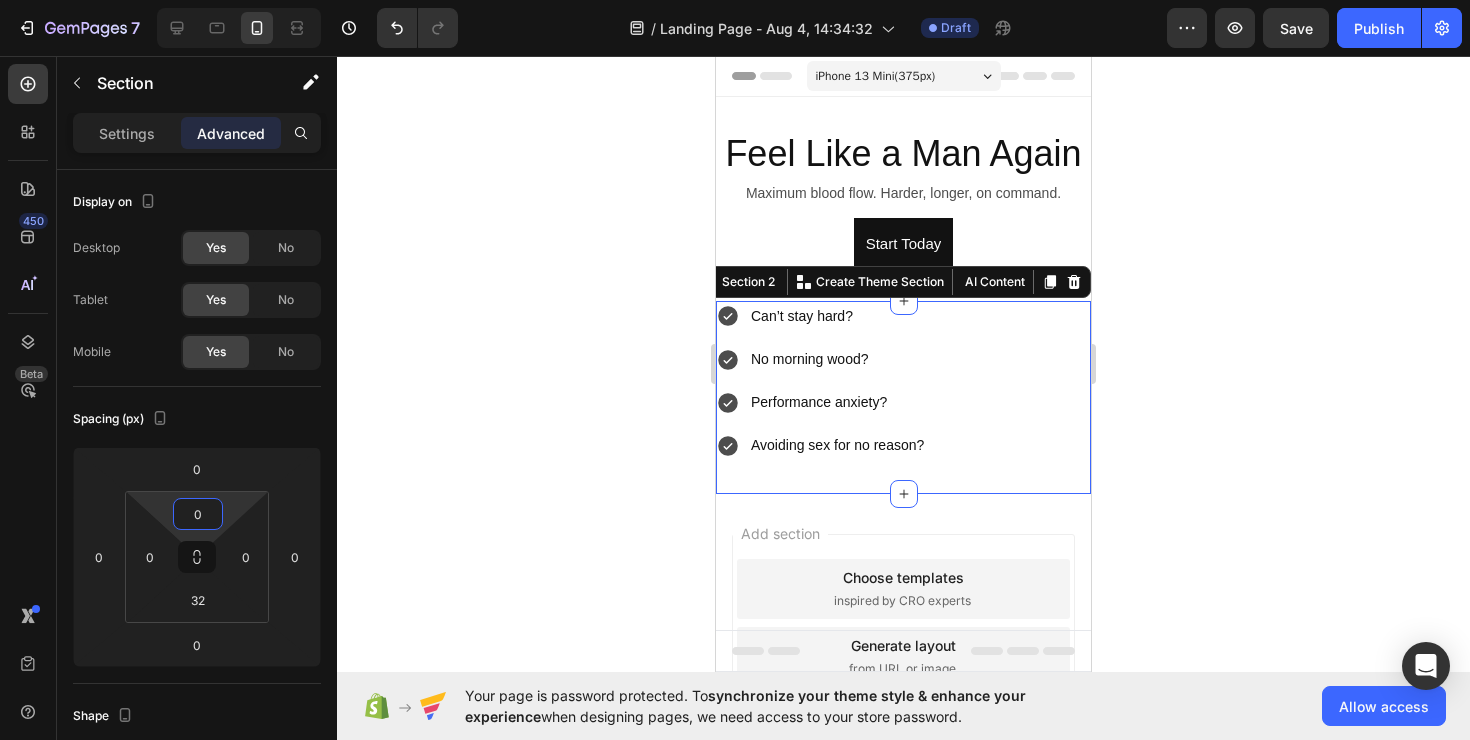 click 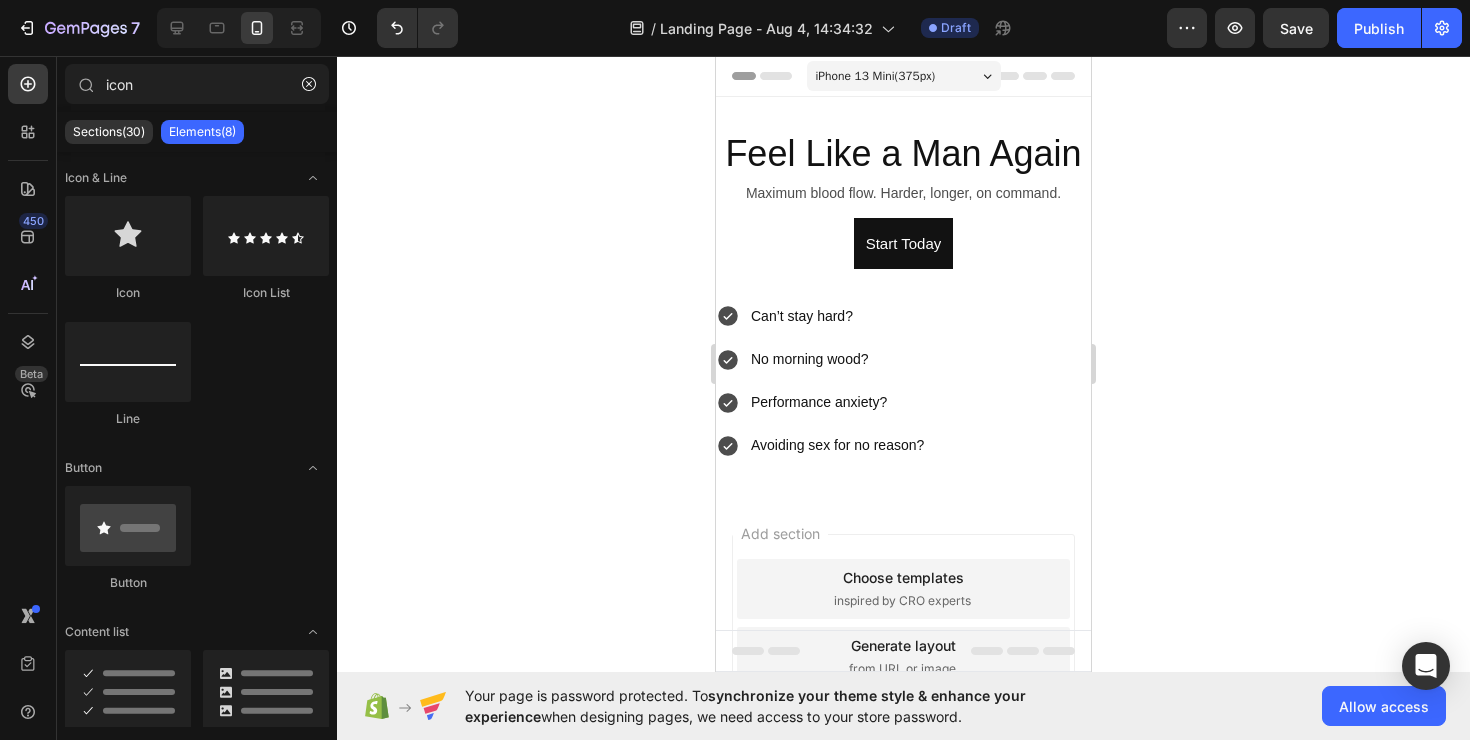 click 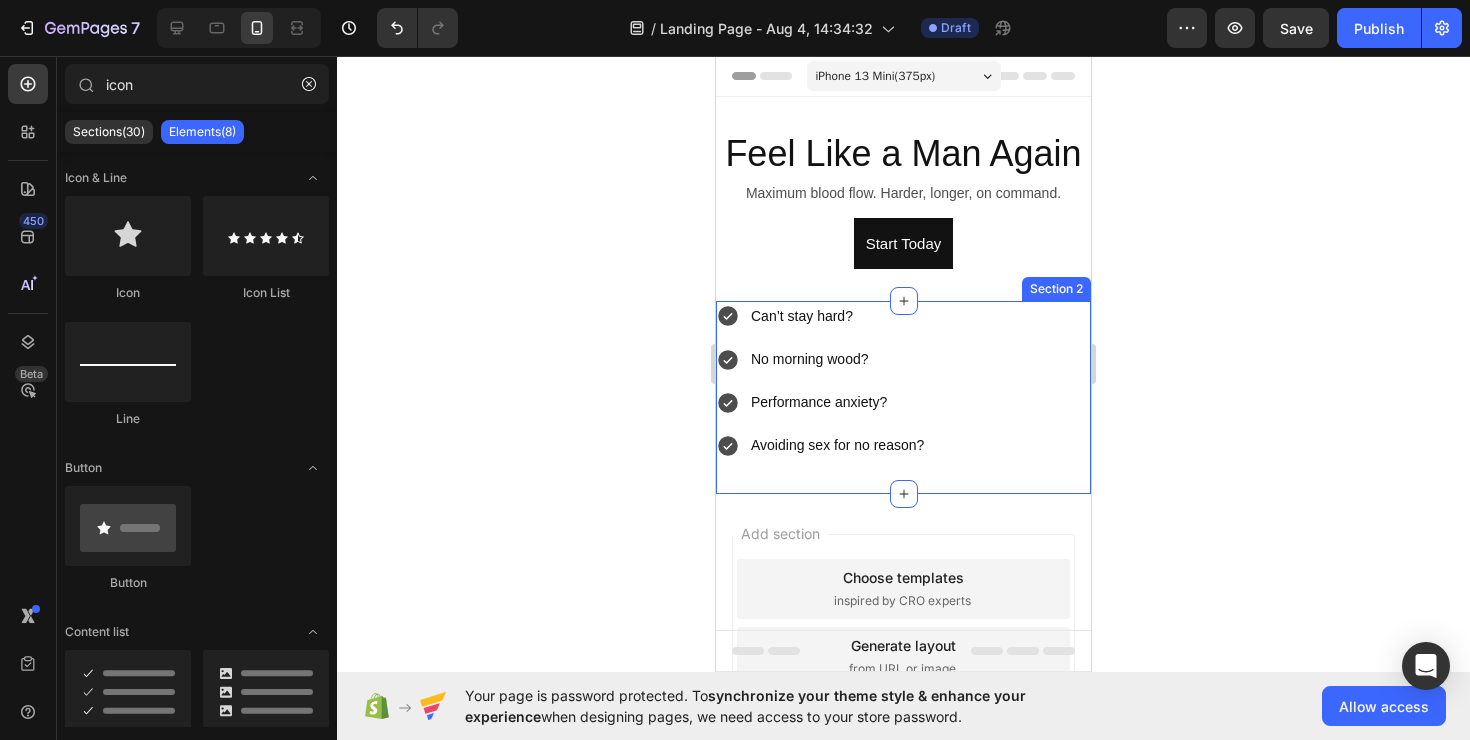 click on "Can’t stay hard? No morning wood? Performance anxiety? Avoiding sex for no reason? Item List Section 2" at bounding box center (903, 397) 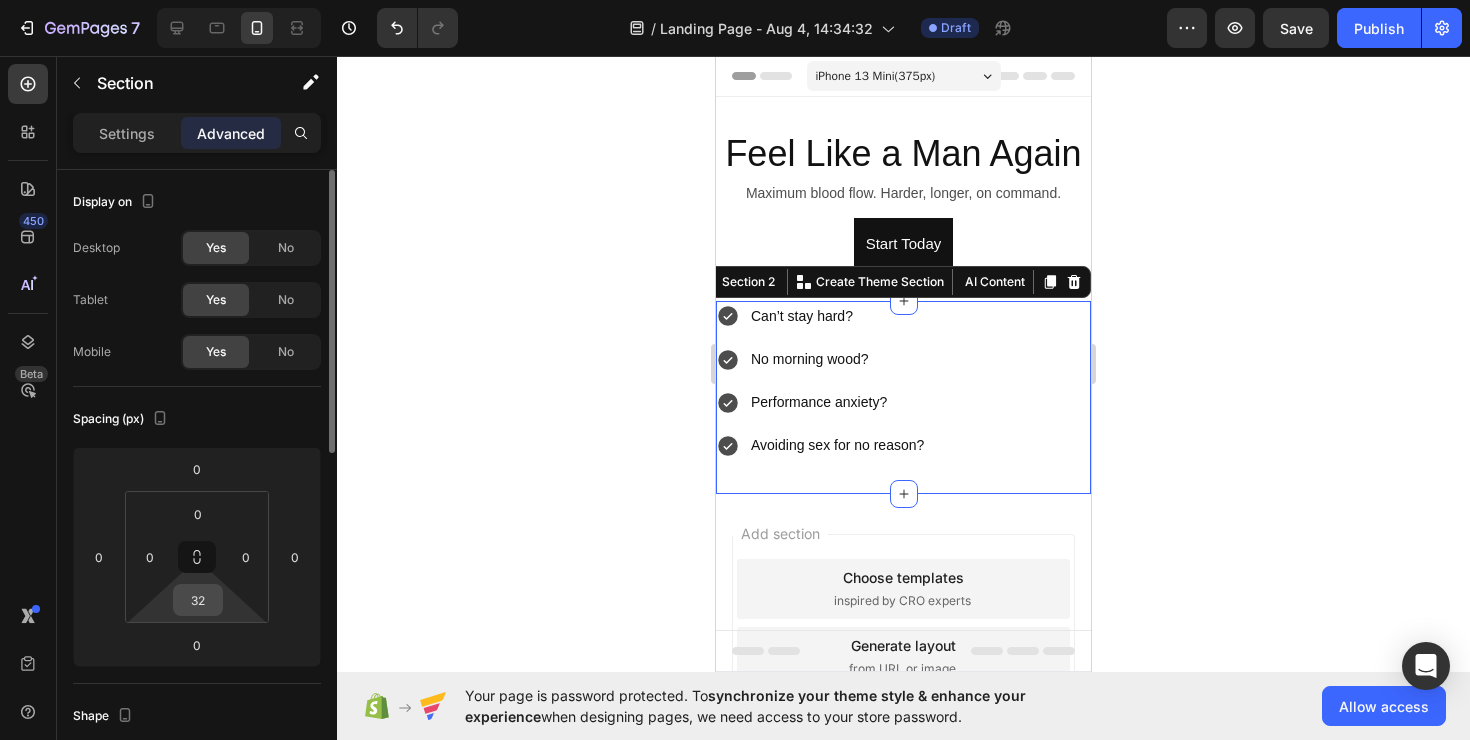 click on "32" at bounding box center [198, 600] 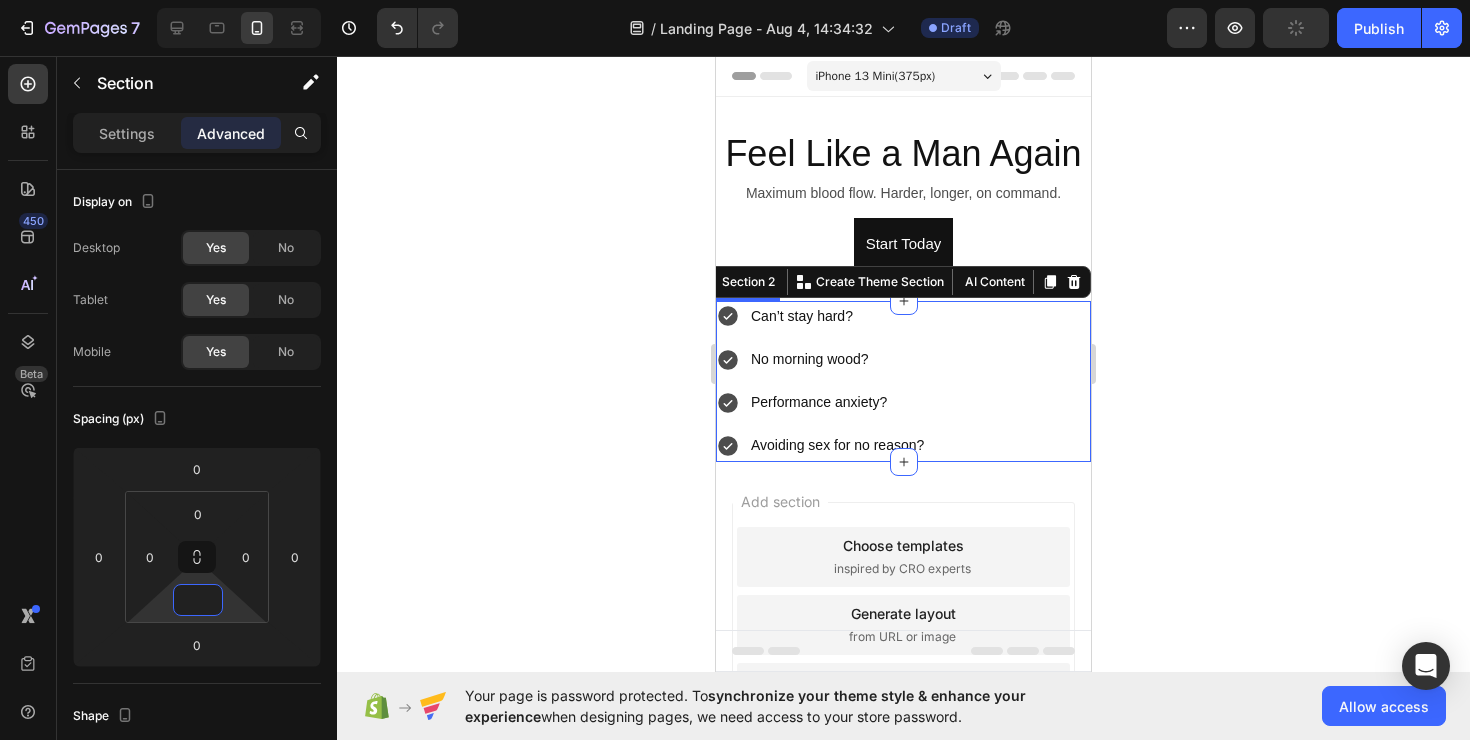 type on "0" 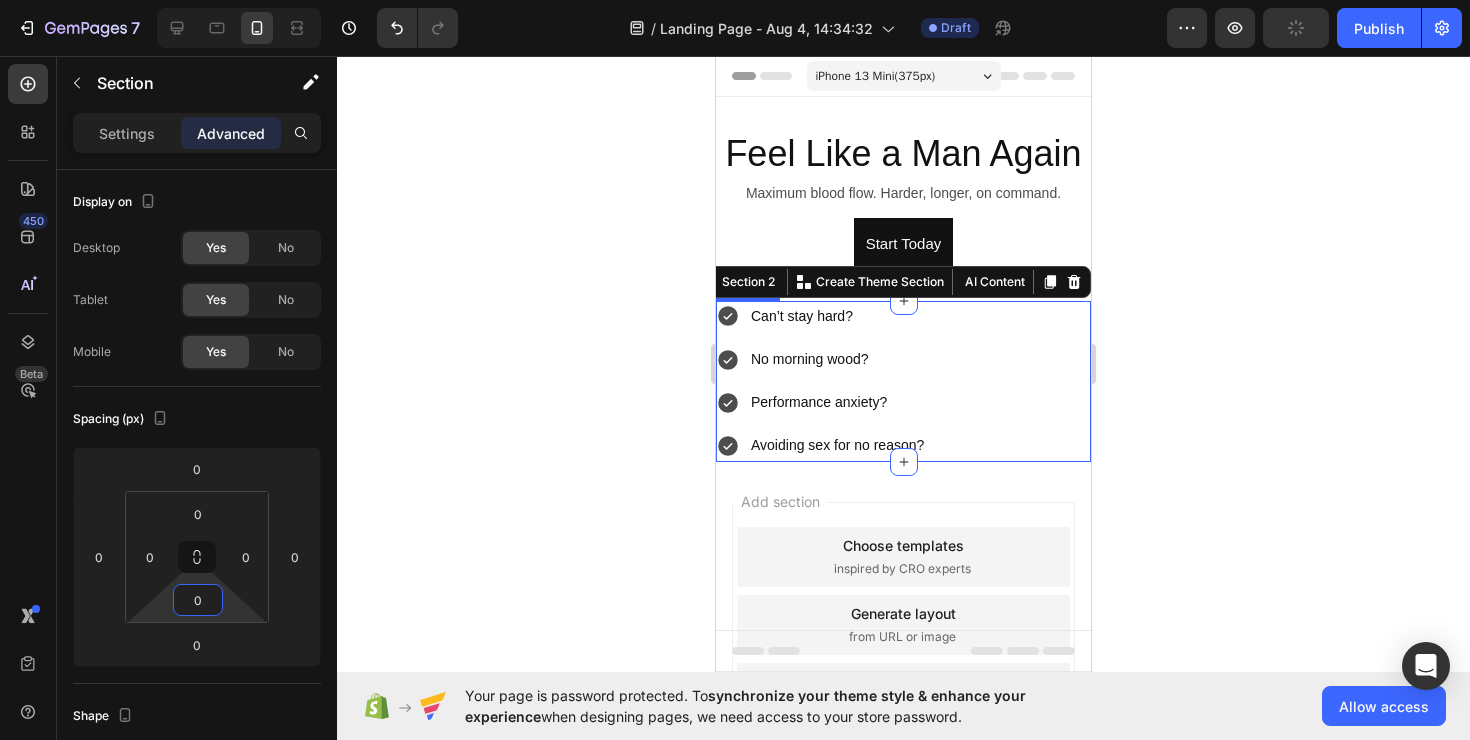 click 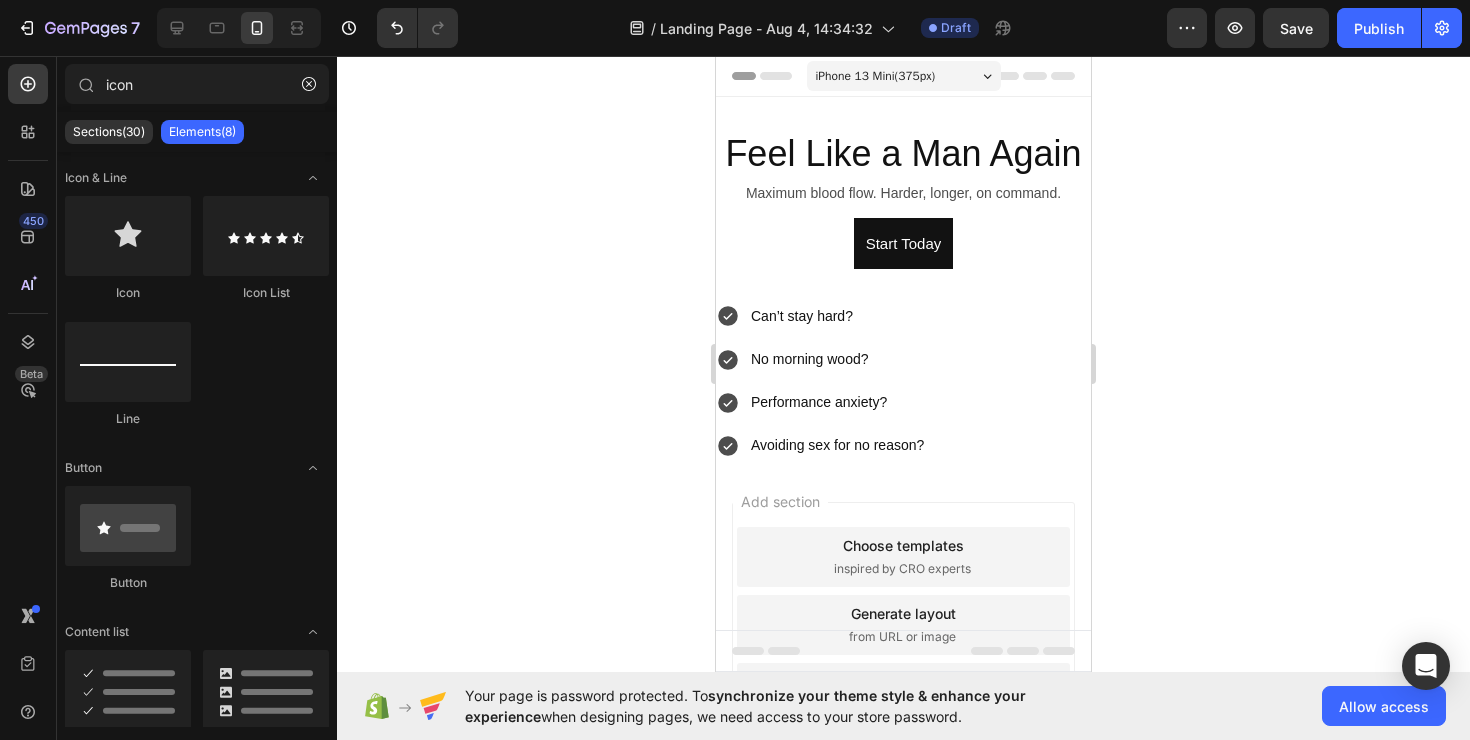 click 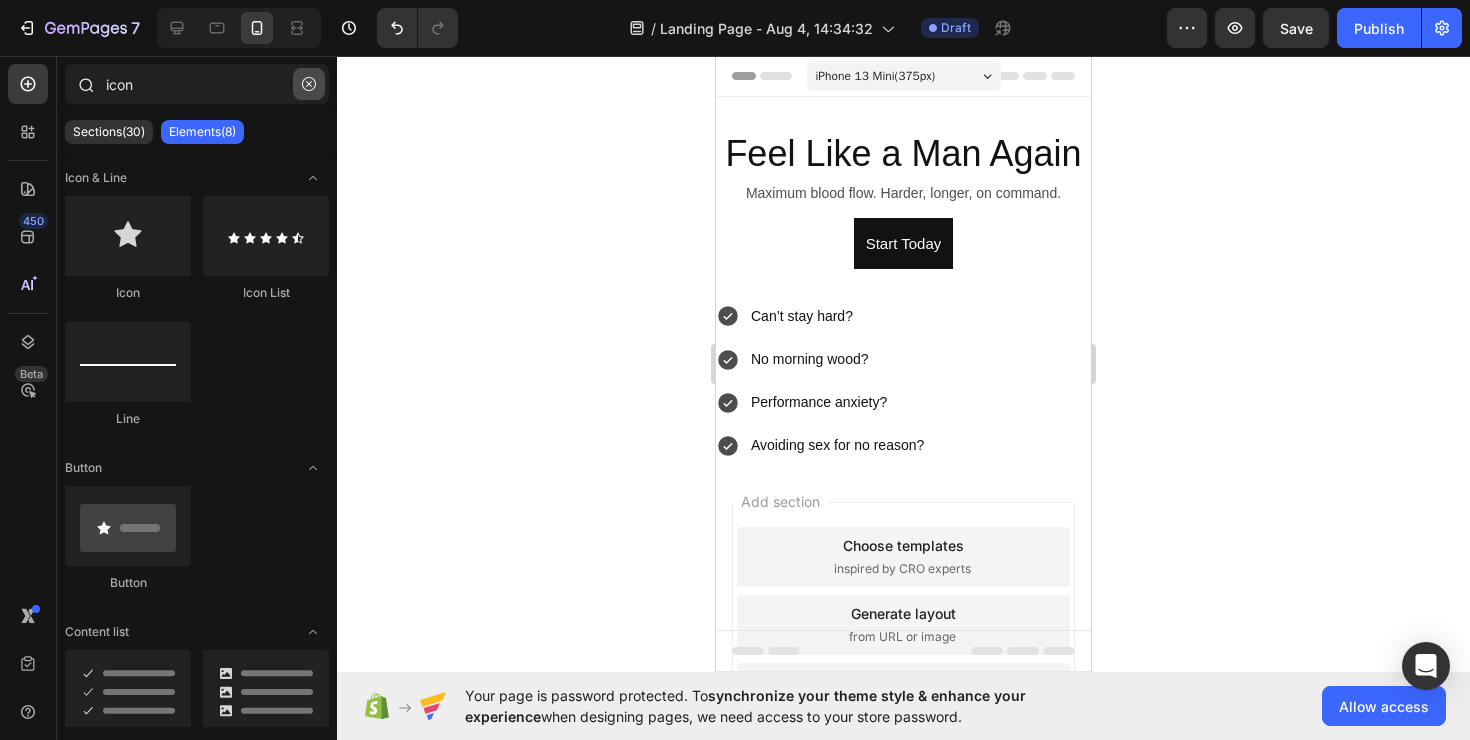 click 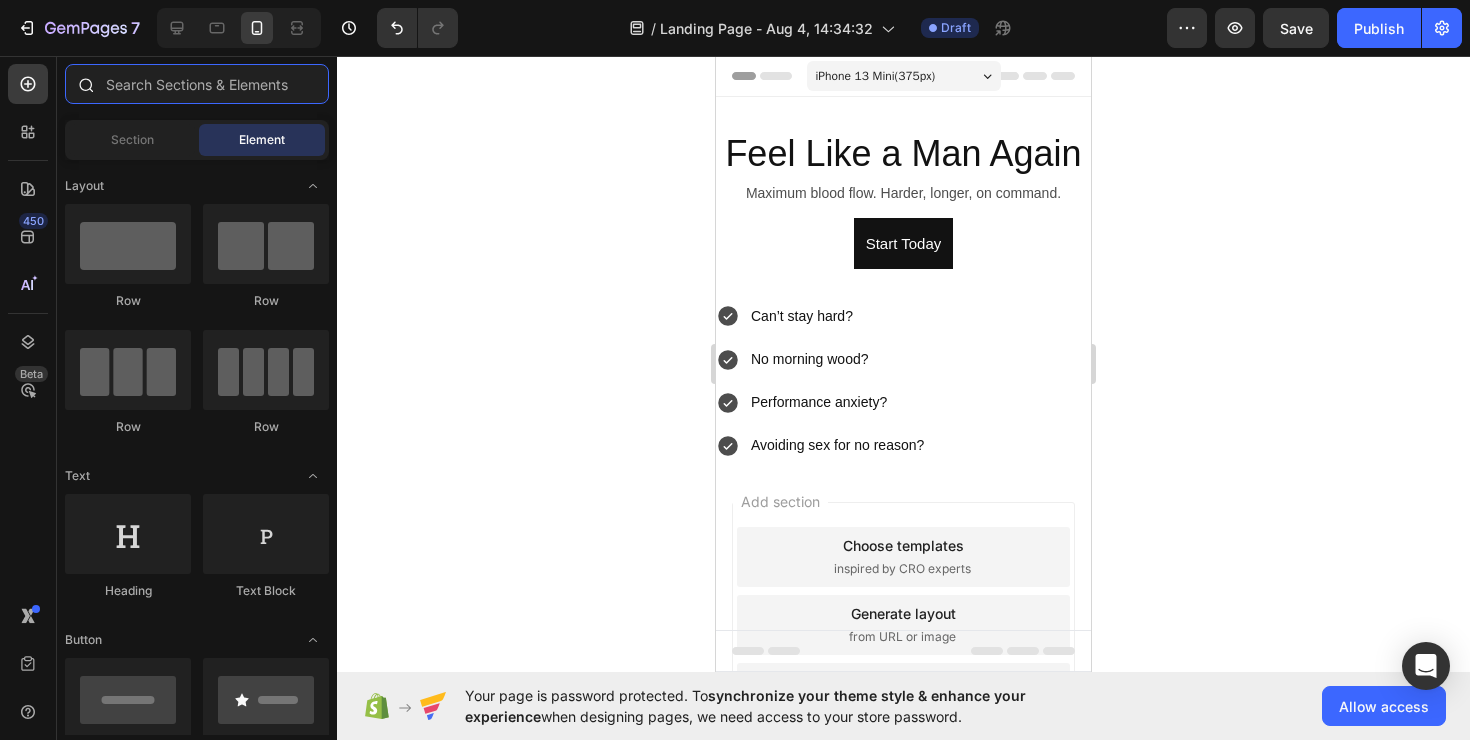 click at bounding box center [197, 84] 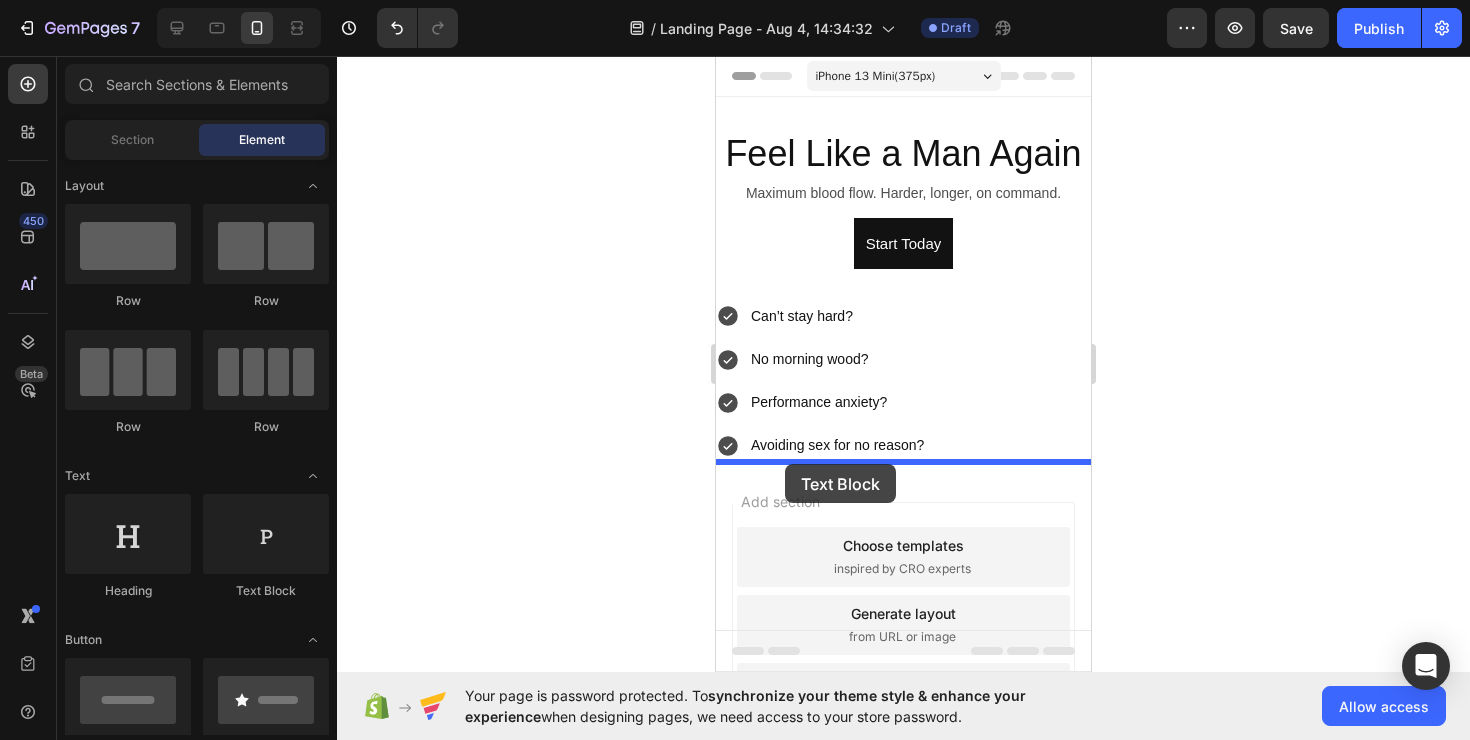 drag, startPoint x: 973, startPoint y: 592, endPoint x: 785, endPoint y: 463, distance: 228.0022 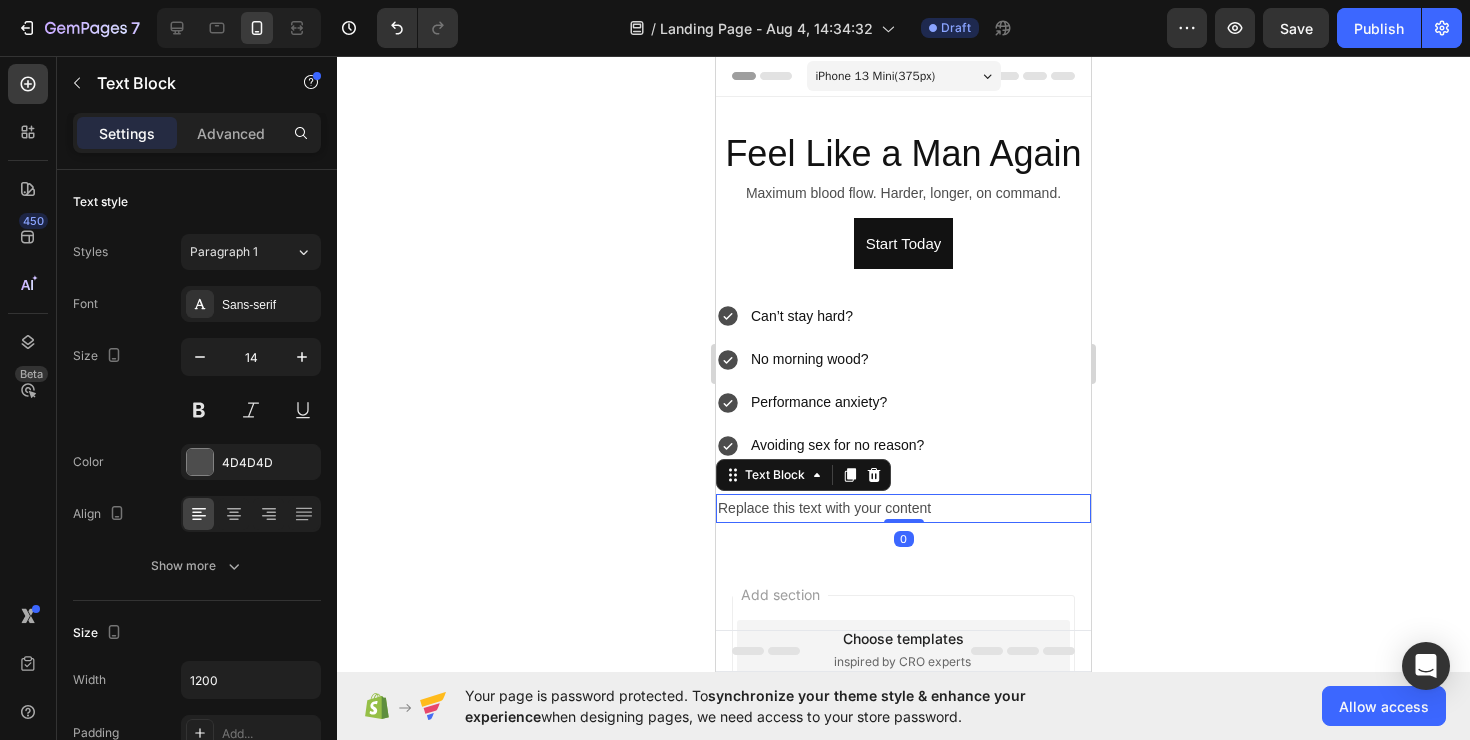 click on "Replace this text with your content" at bounding box center (903, 508) 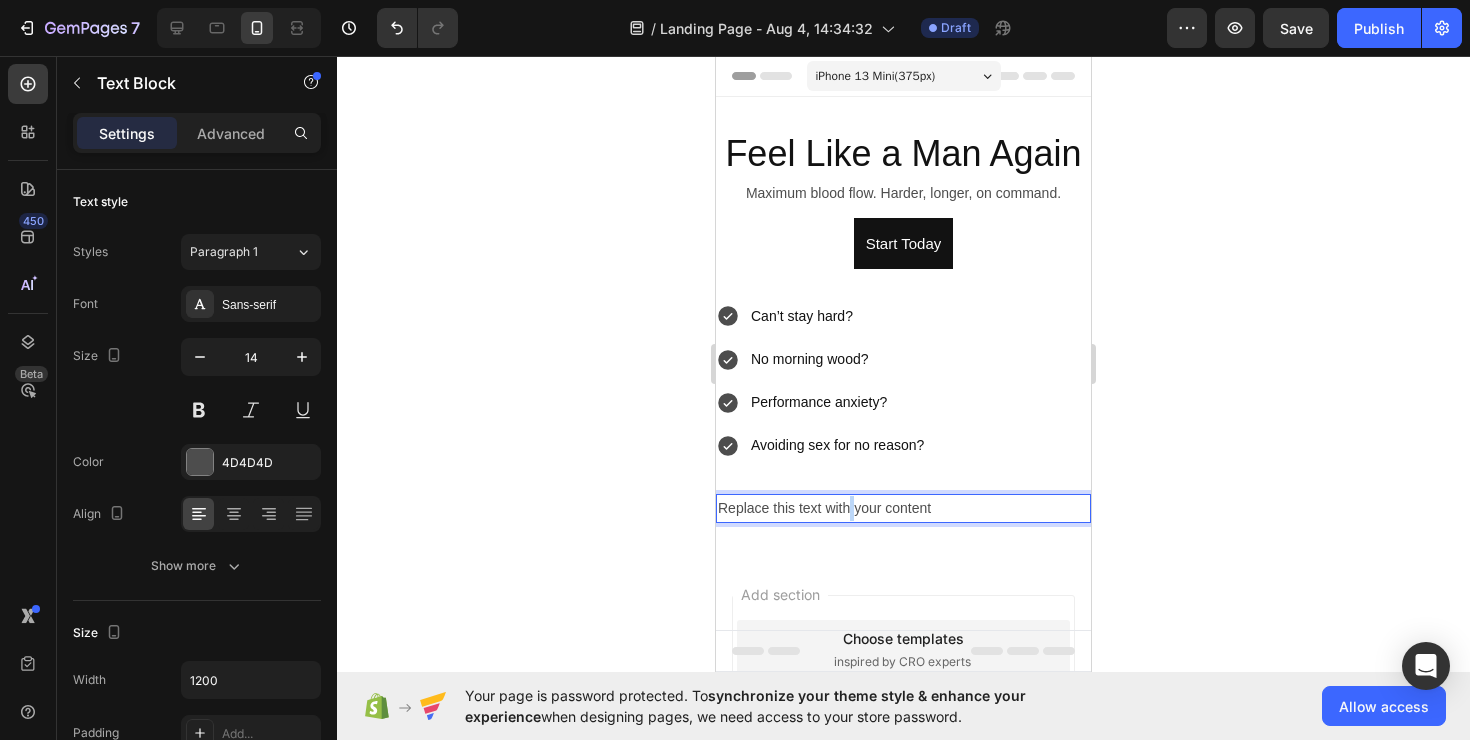 click on "Replace this text with your content" at bounding box center (903, 508) 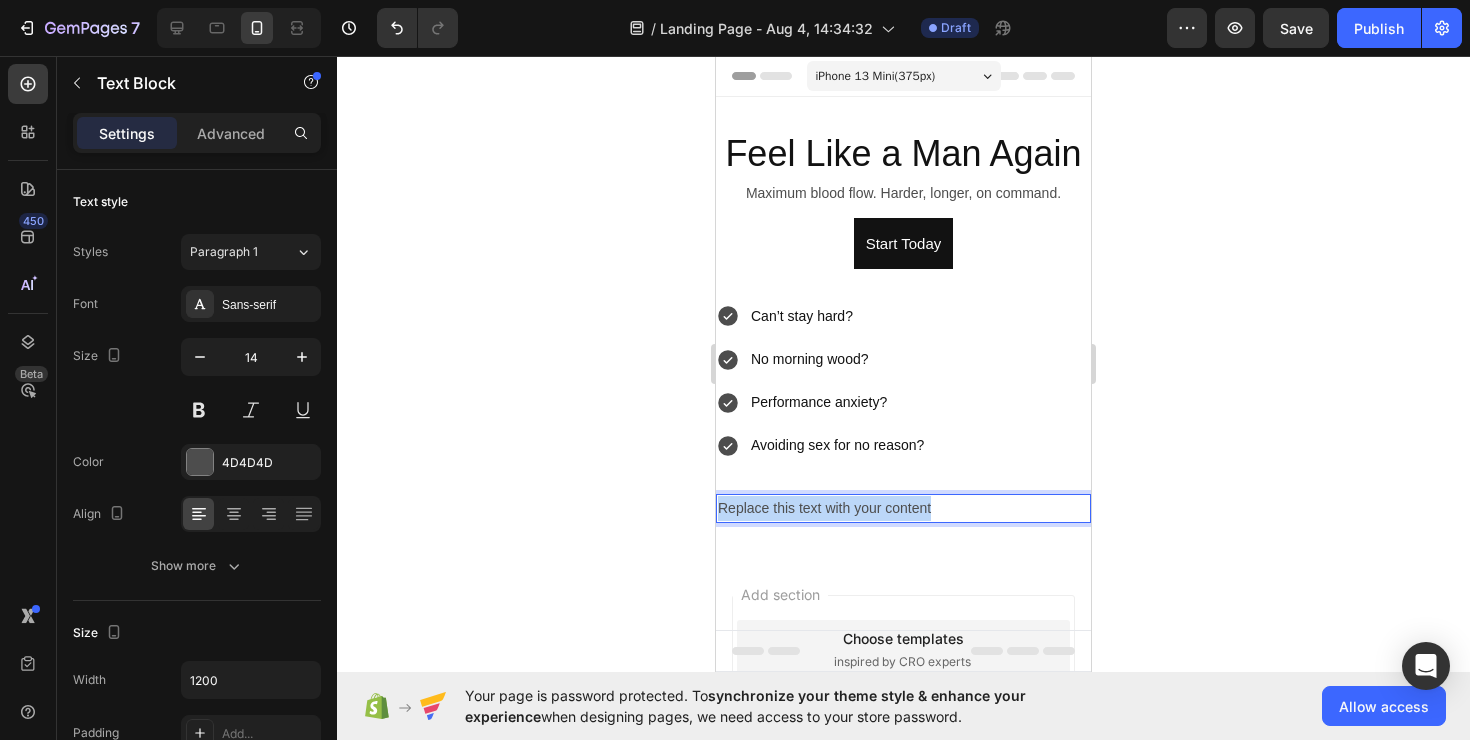 click on "Replace this text with your content" at bounding box center (903, 508) 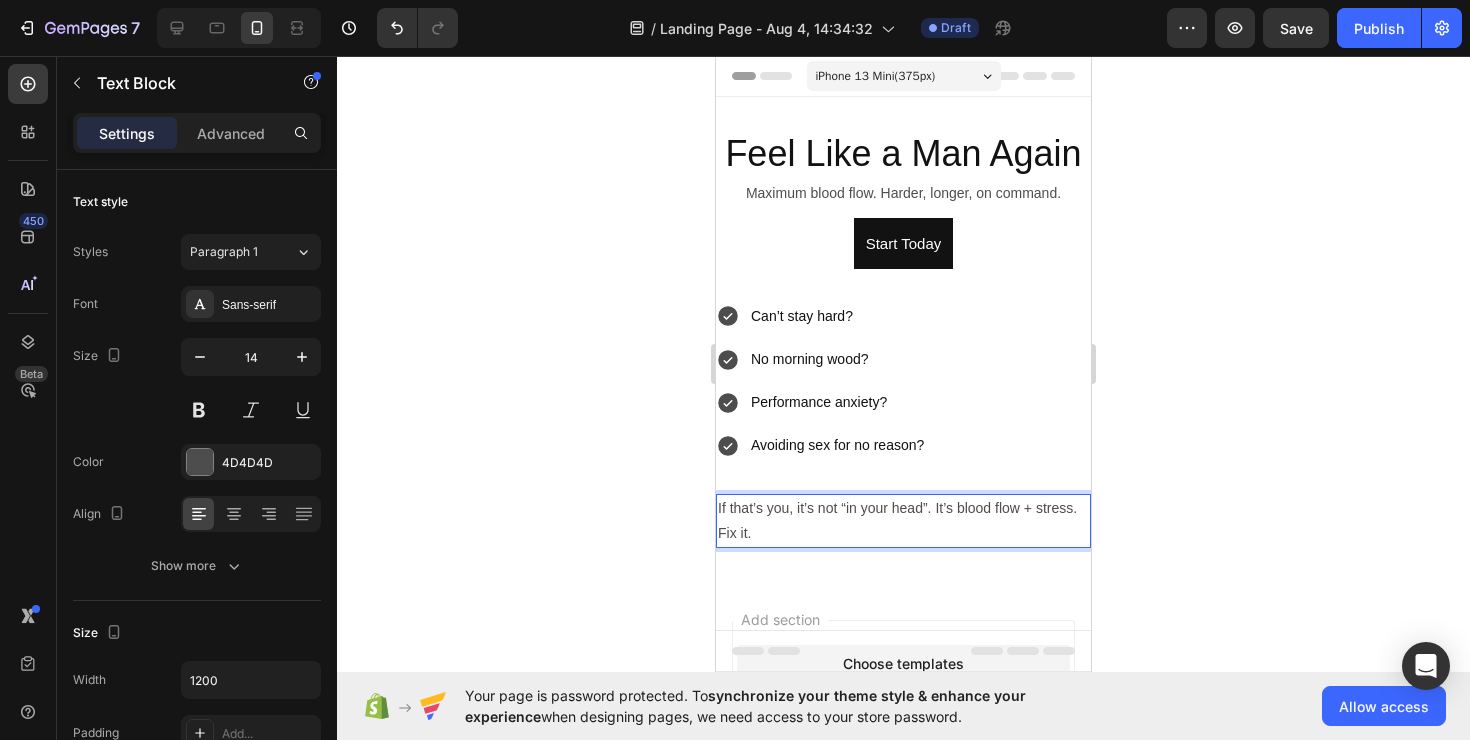 click 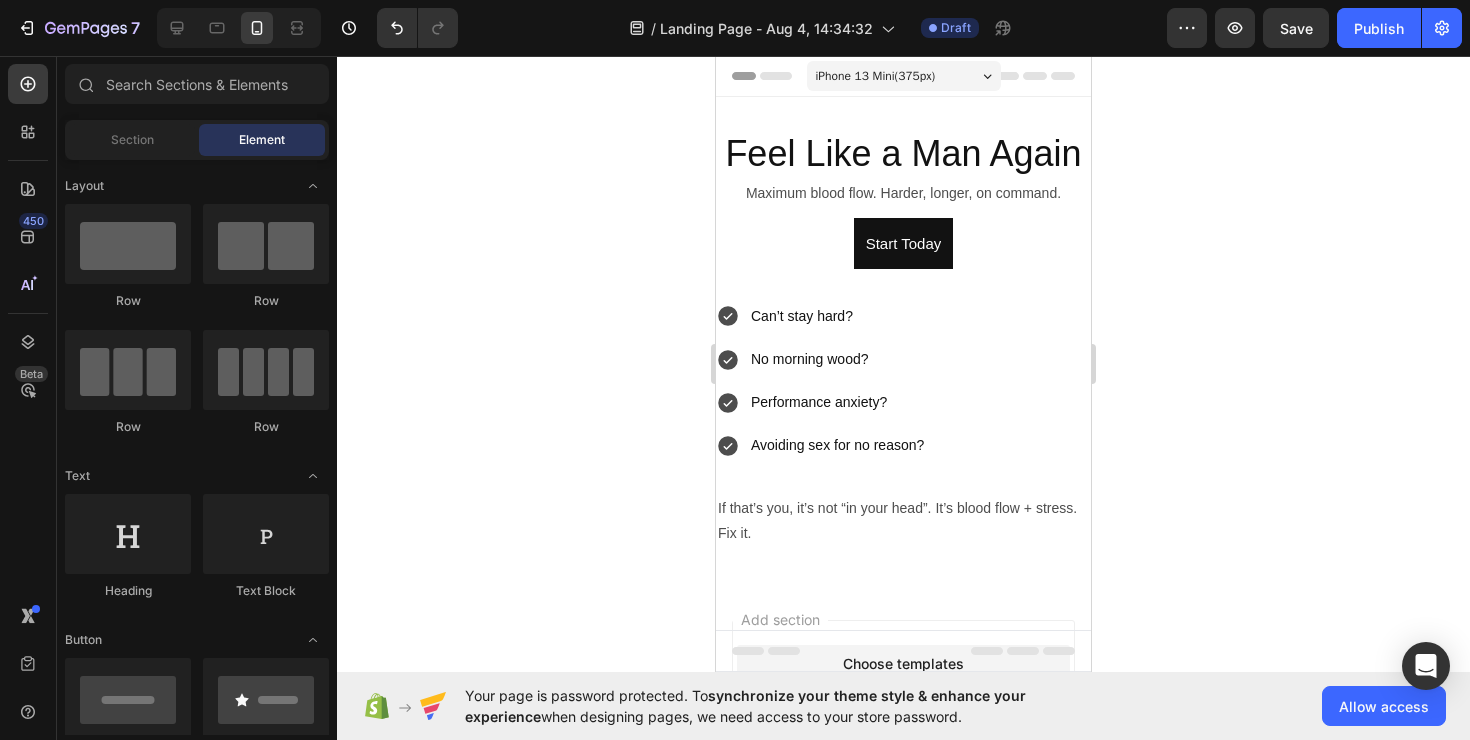 click 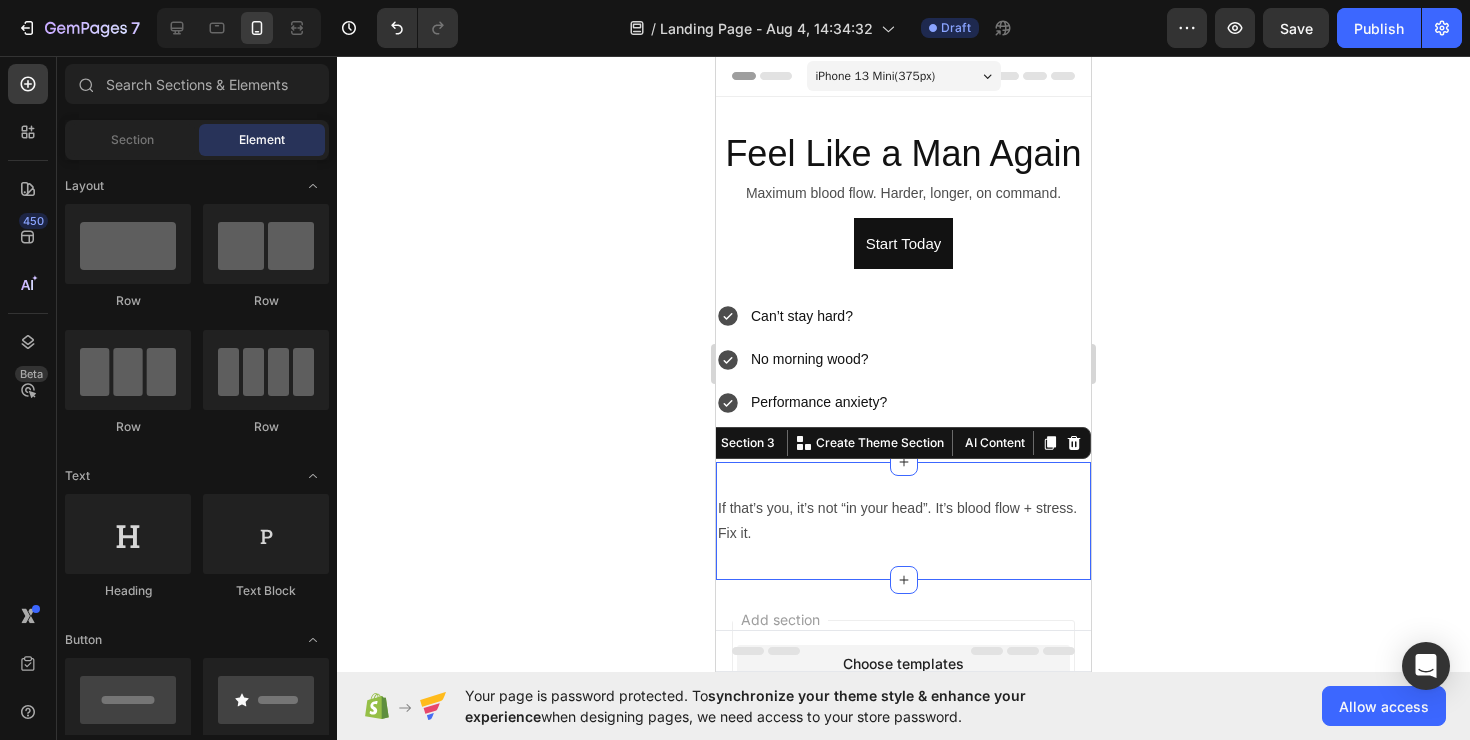 click on "If that’s you, it’s not “in your head”. It’s blood flow + stress. Fix it. Text Block Section 3   You can create reusable sections Create Theme Section AI Content Write with GemAI What would you like to describe here? Tone and Voice Persuasive Product BRÜTAL MASS Show more Generate" at bounding box center [903, 521] 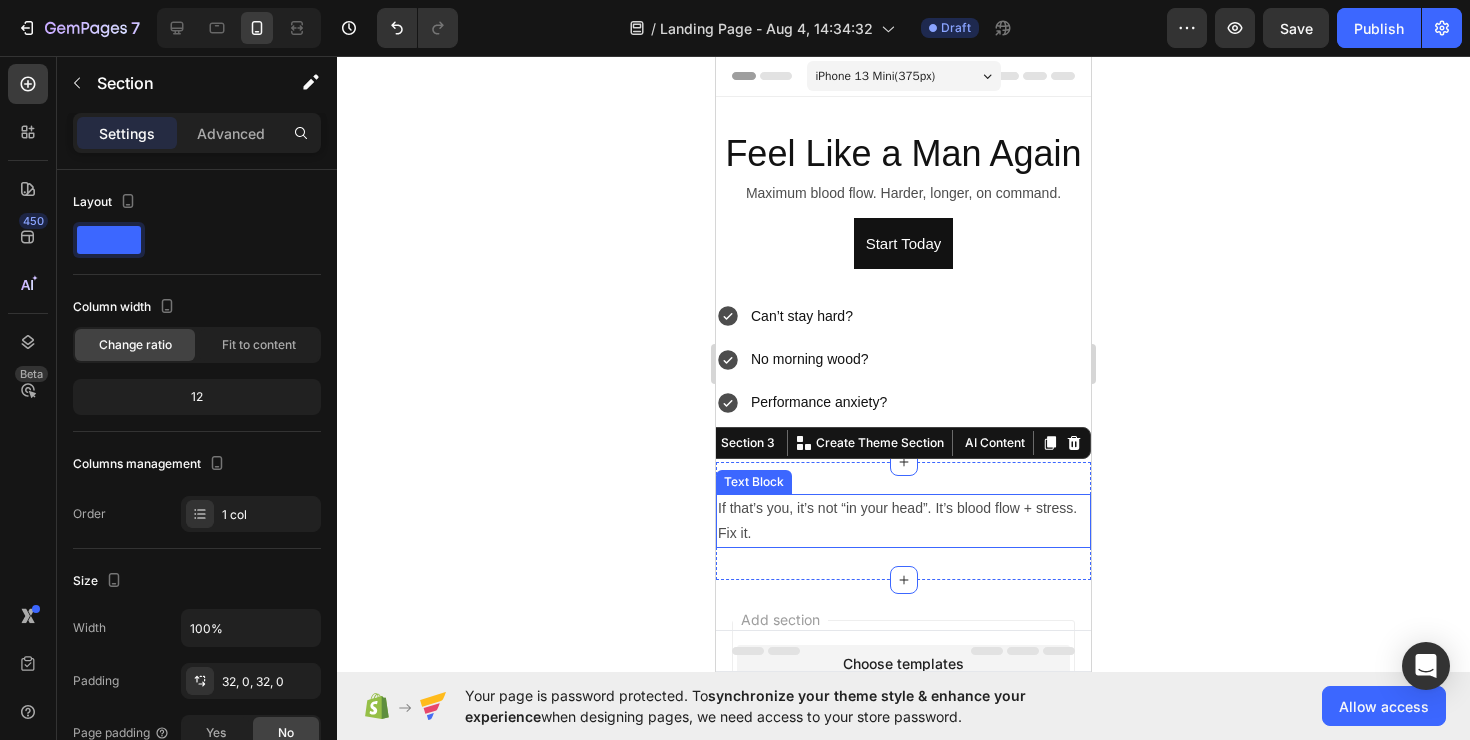 click on "If that’s you, it’s not “in your head”. It’s blood flow + stress. Fix it." at bounding box center (903, 521) 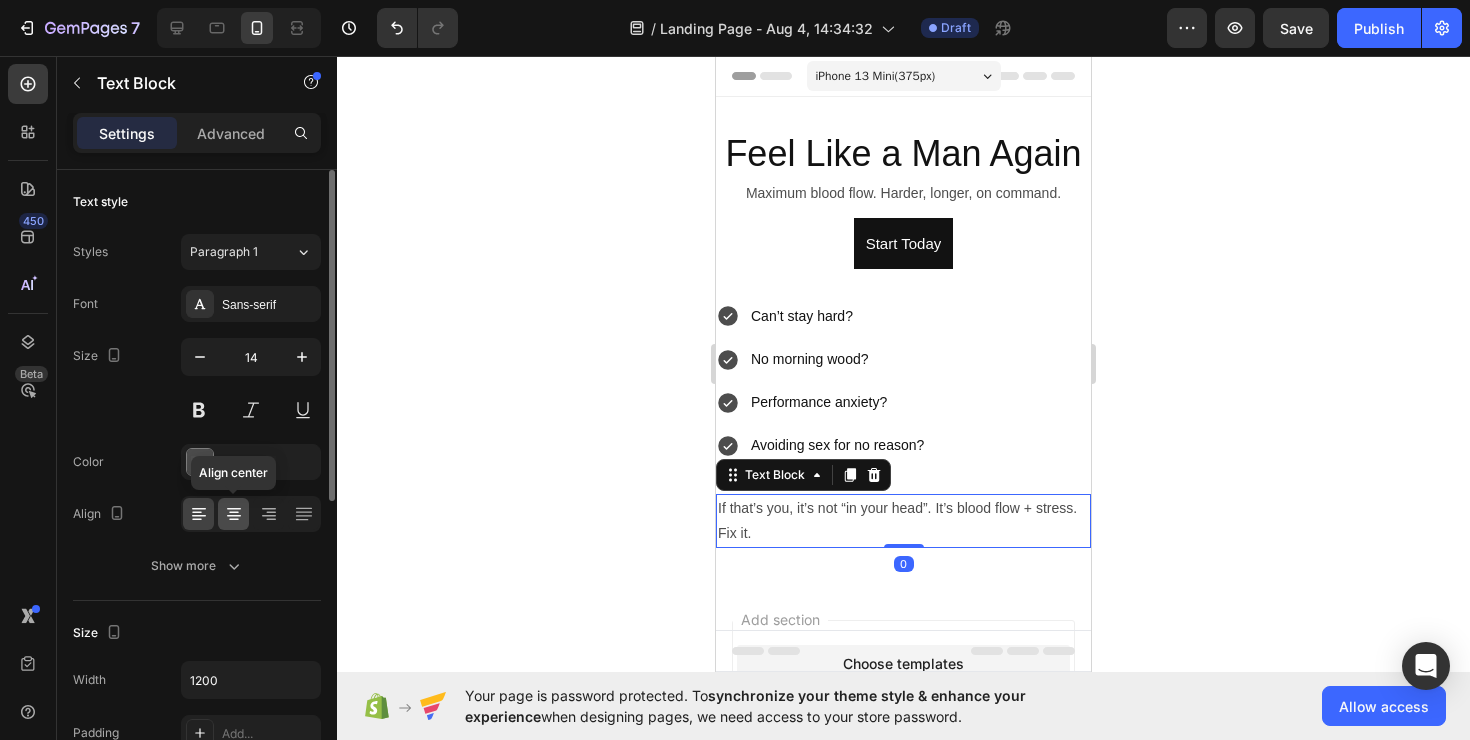 click 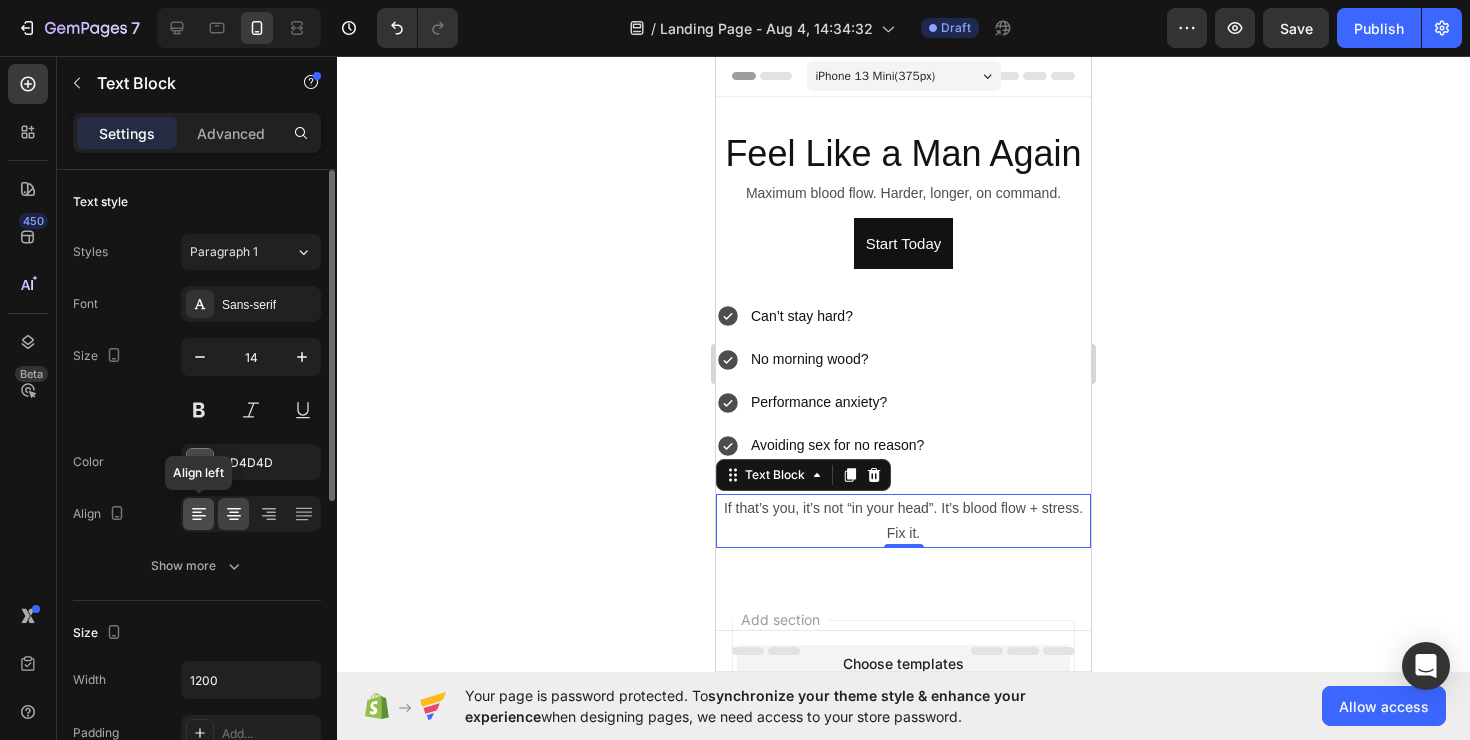 click 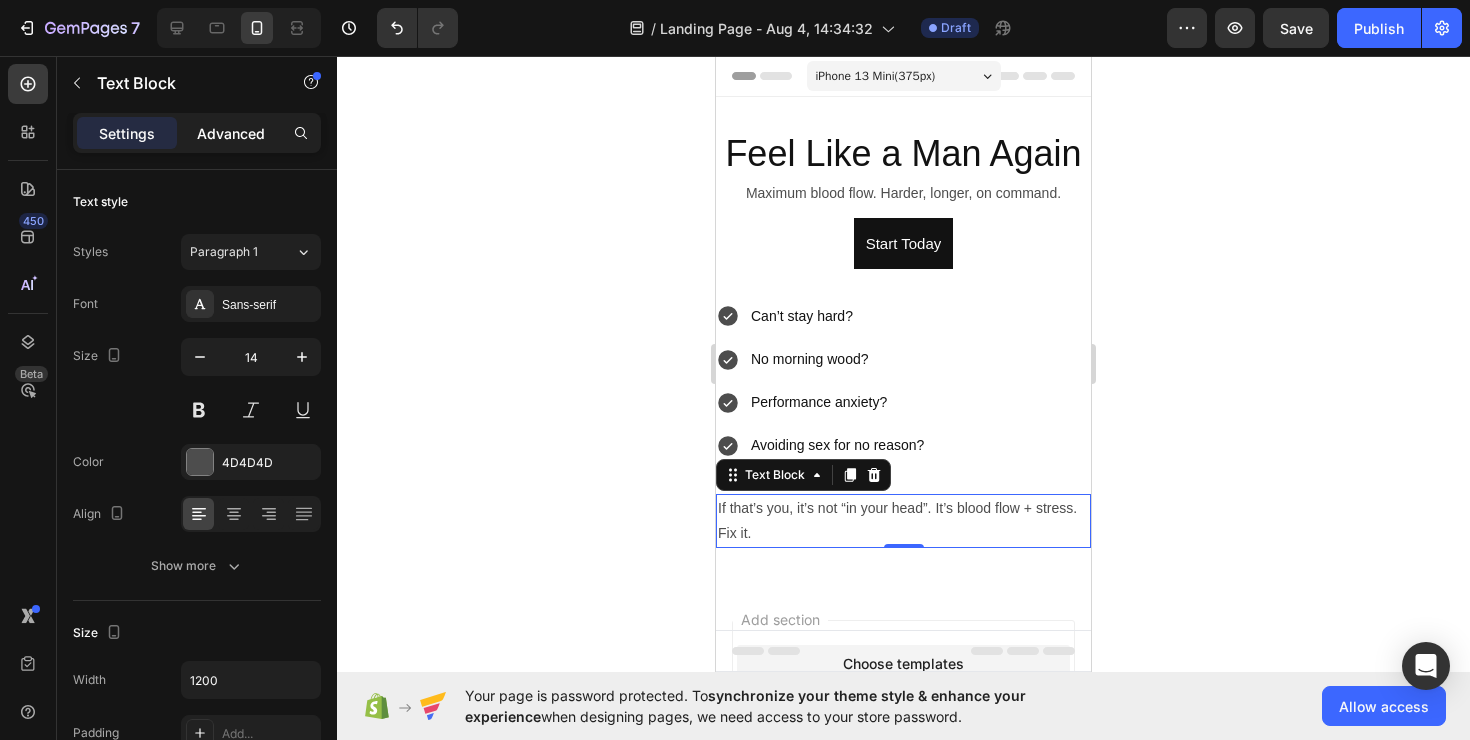 click on "Advanced" at bounding box center [231, 133] 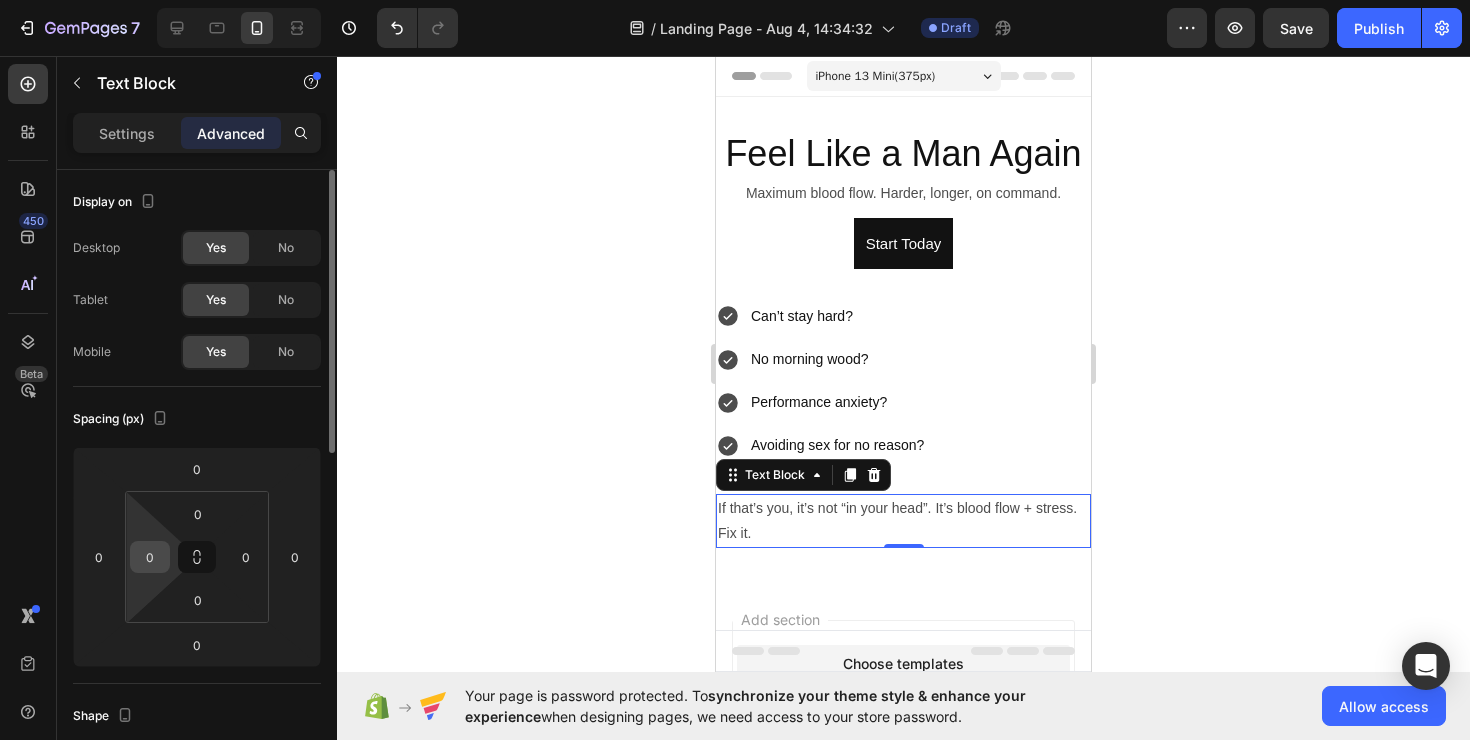 click on "0" at bounding box center [150, 557] 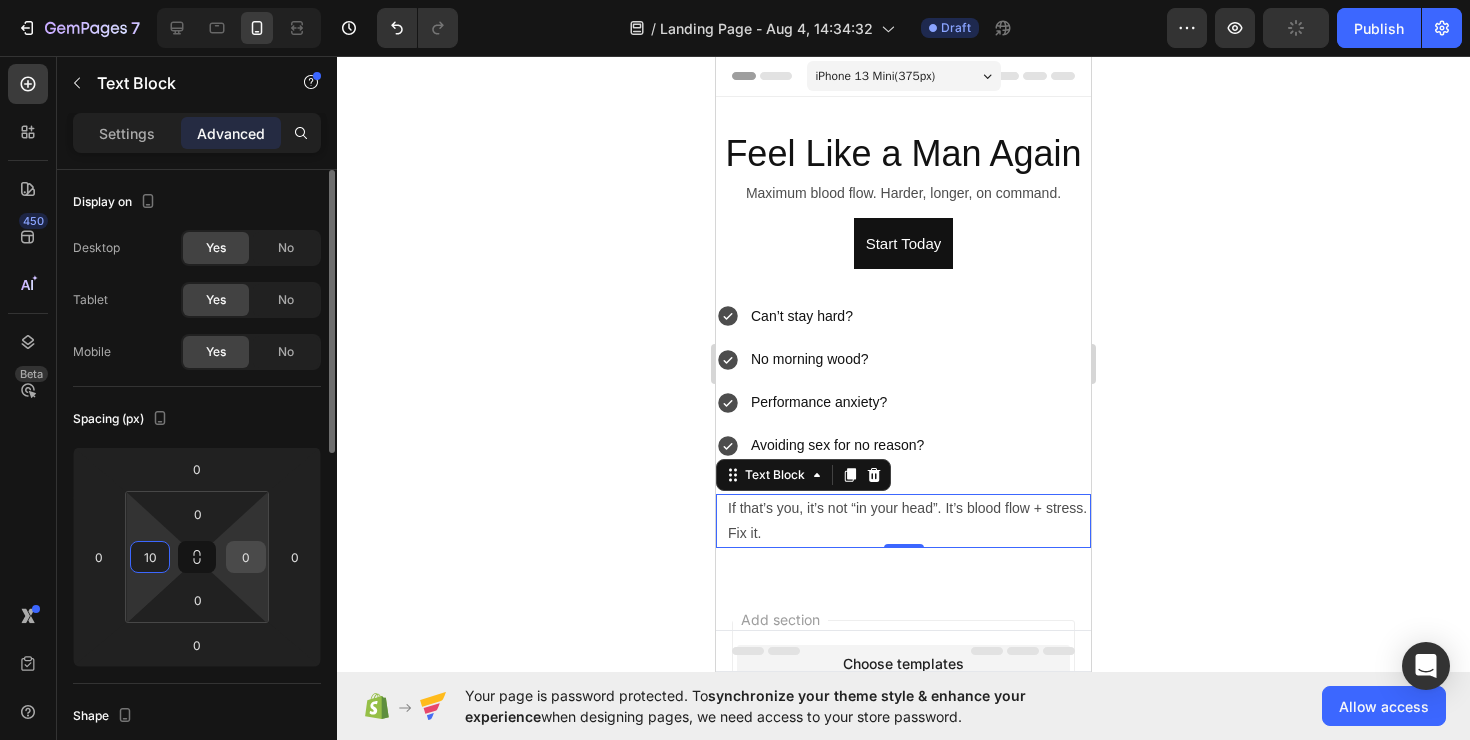 type on "10" 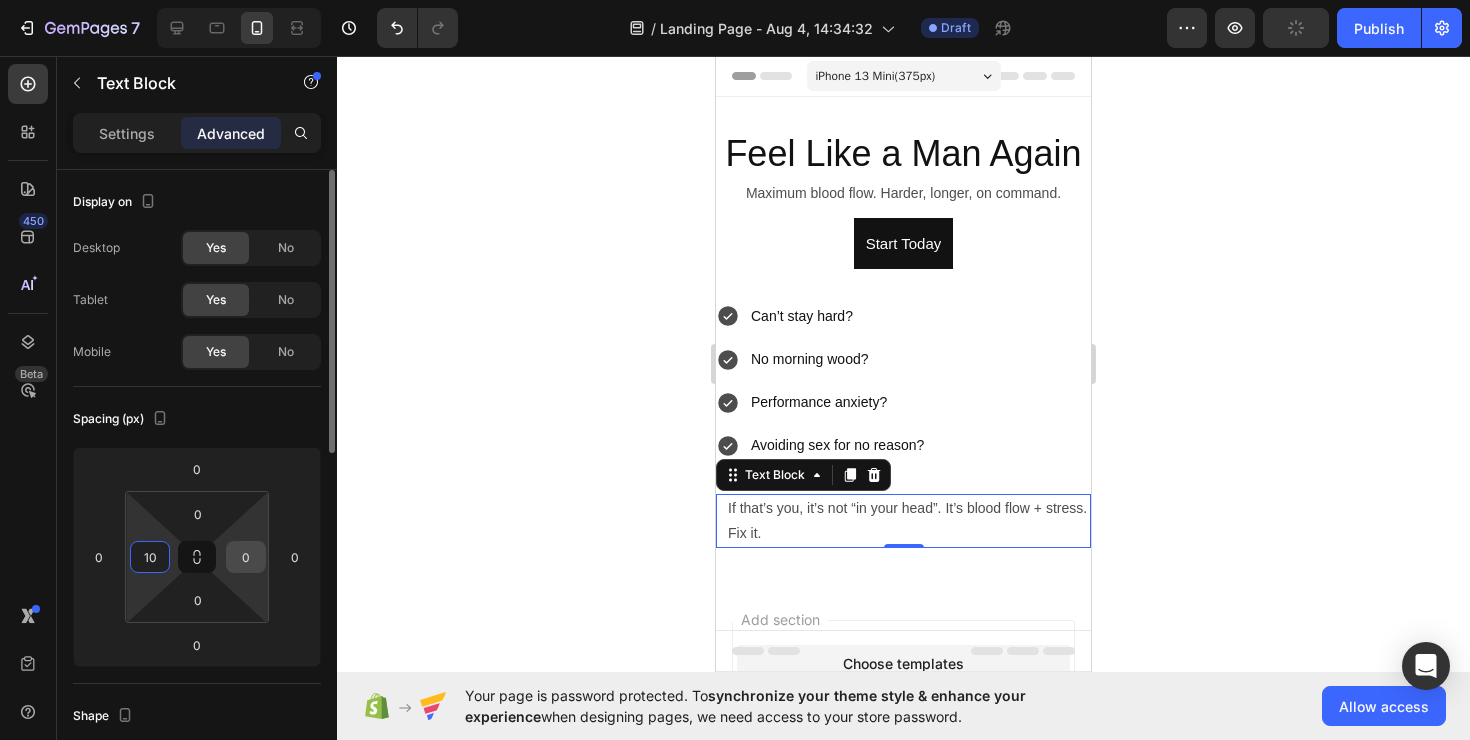 click on "0" at bounding box center [246, 557] 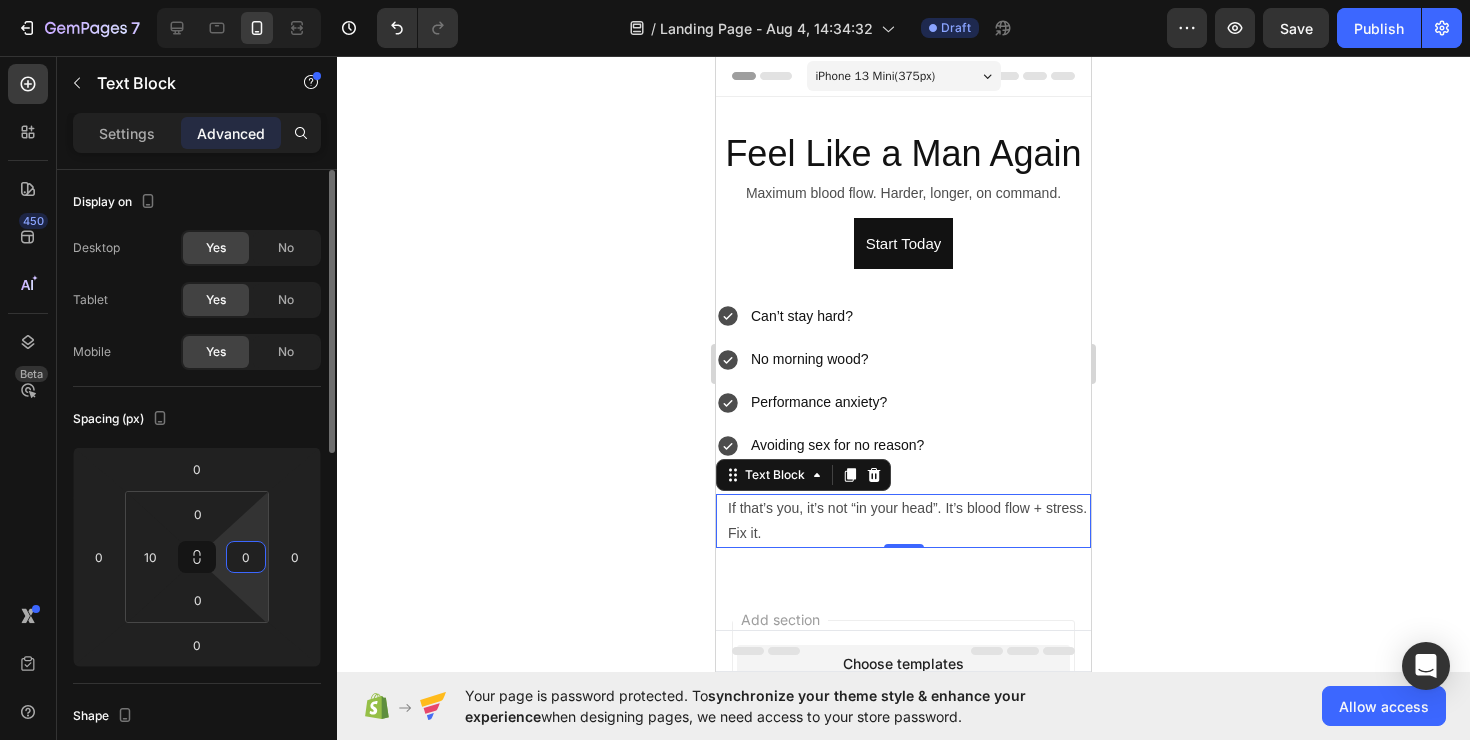 click on "0" at bounding box center [246, 557] 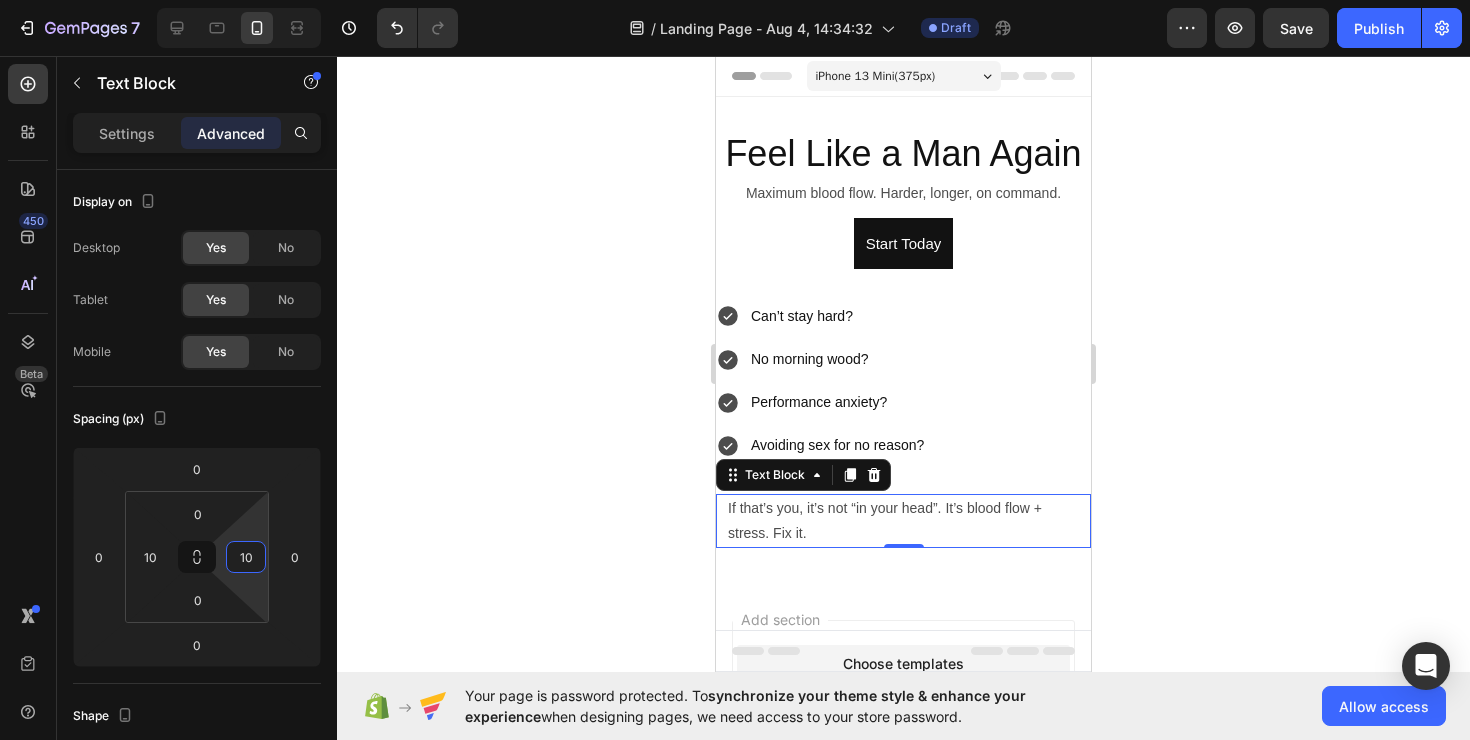 type on "10" 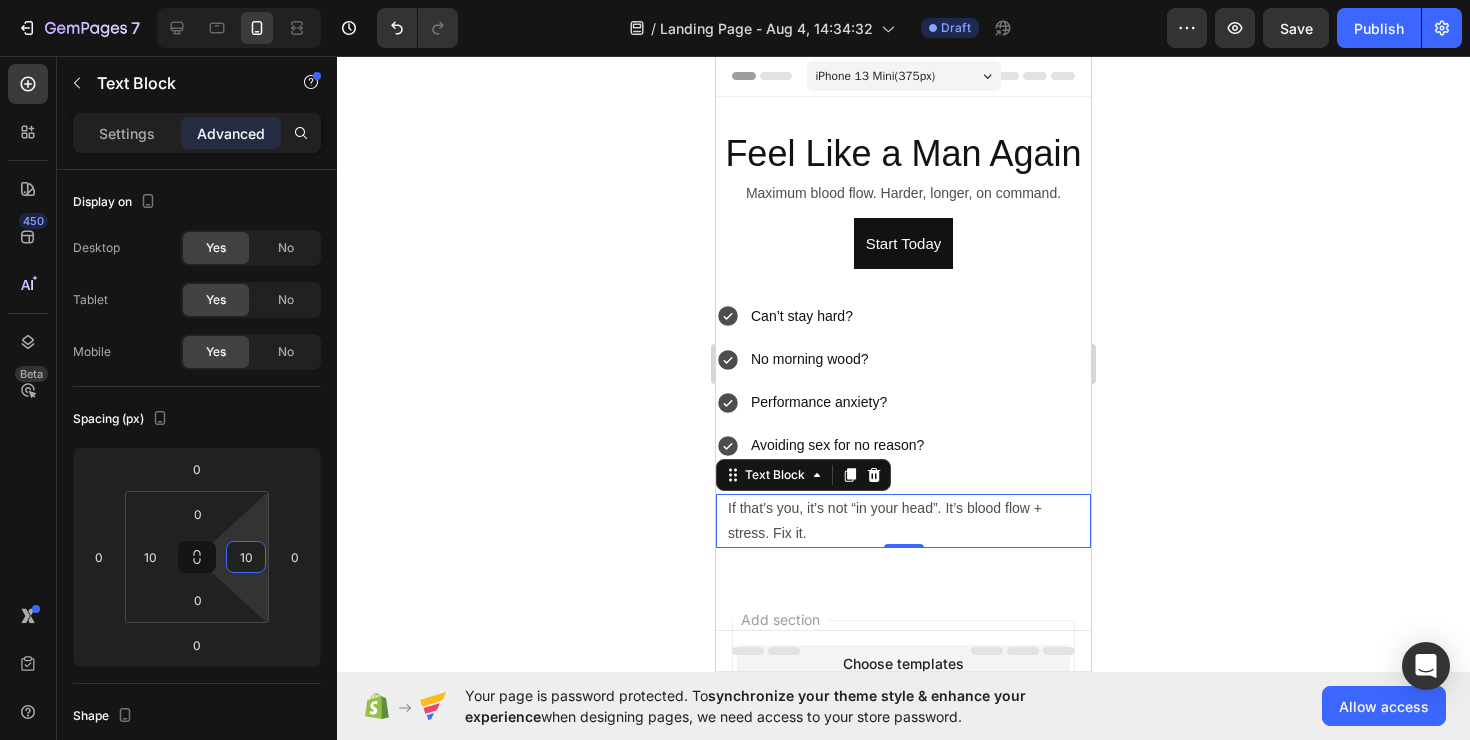click 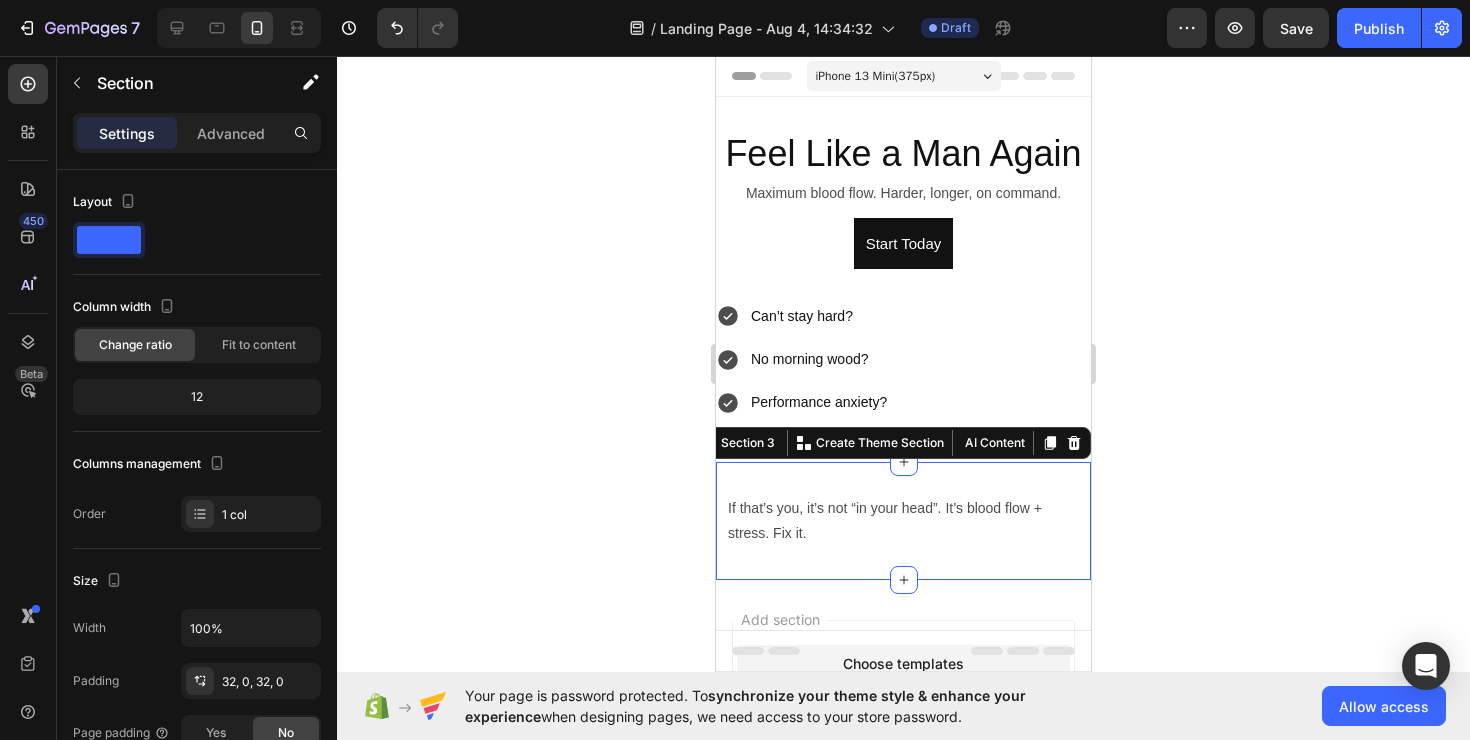 click on "If that’s you, it’s not “in your head”. It’s blood flow + stress. Fix it. Text Block Section 3   You can create reusable sections Create Theme Section AI Content Write with GemAI What would you like to describe here? Tone and Voice Persuasive Product BRÜTAL MASS Show more Generate" at bounding box center (903, 521) 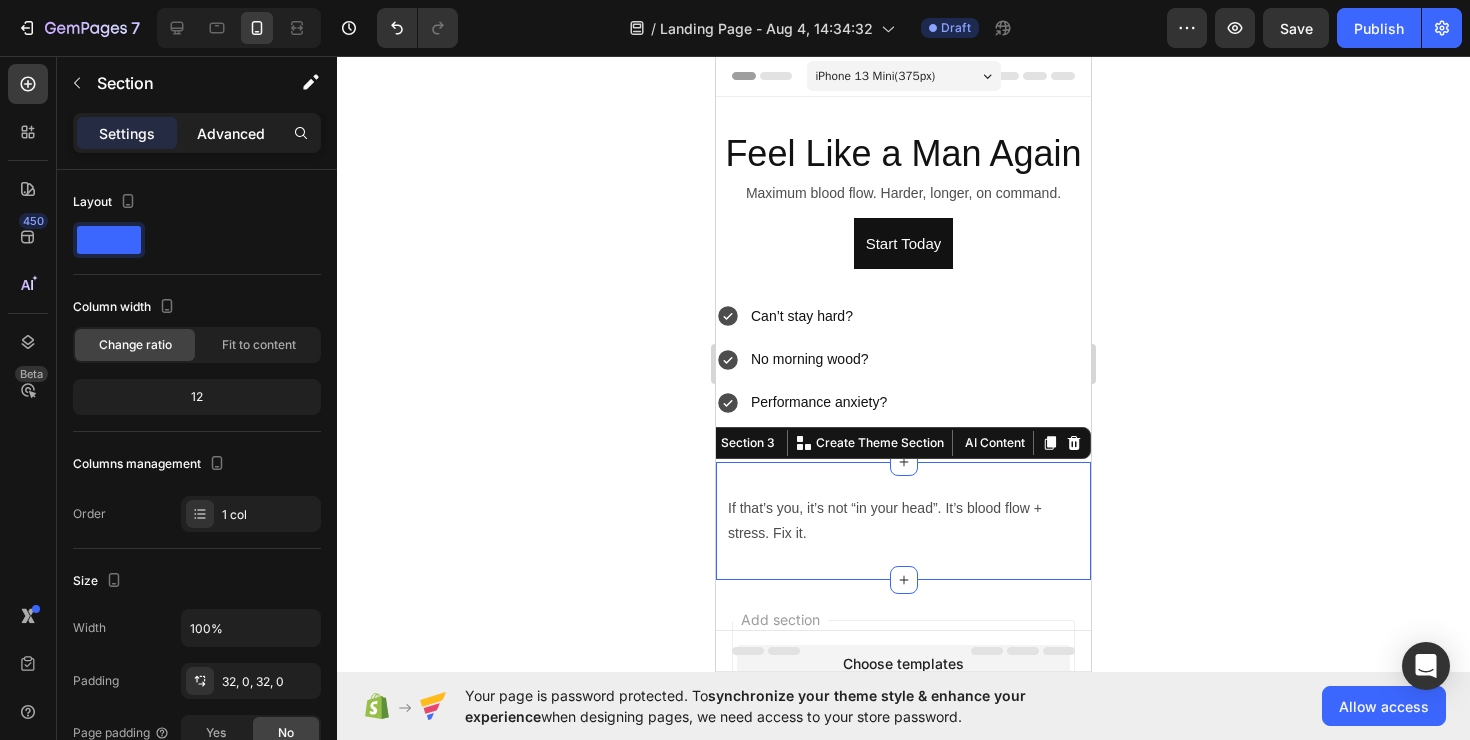 click on "Advanced" at bounding box center [231, 133] 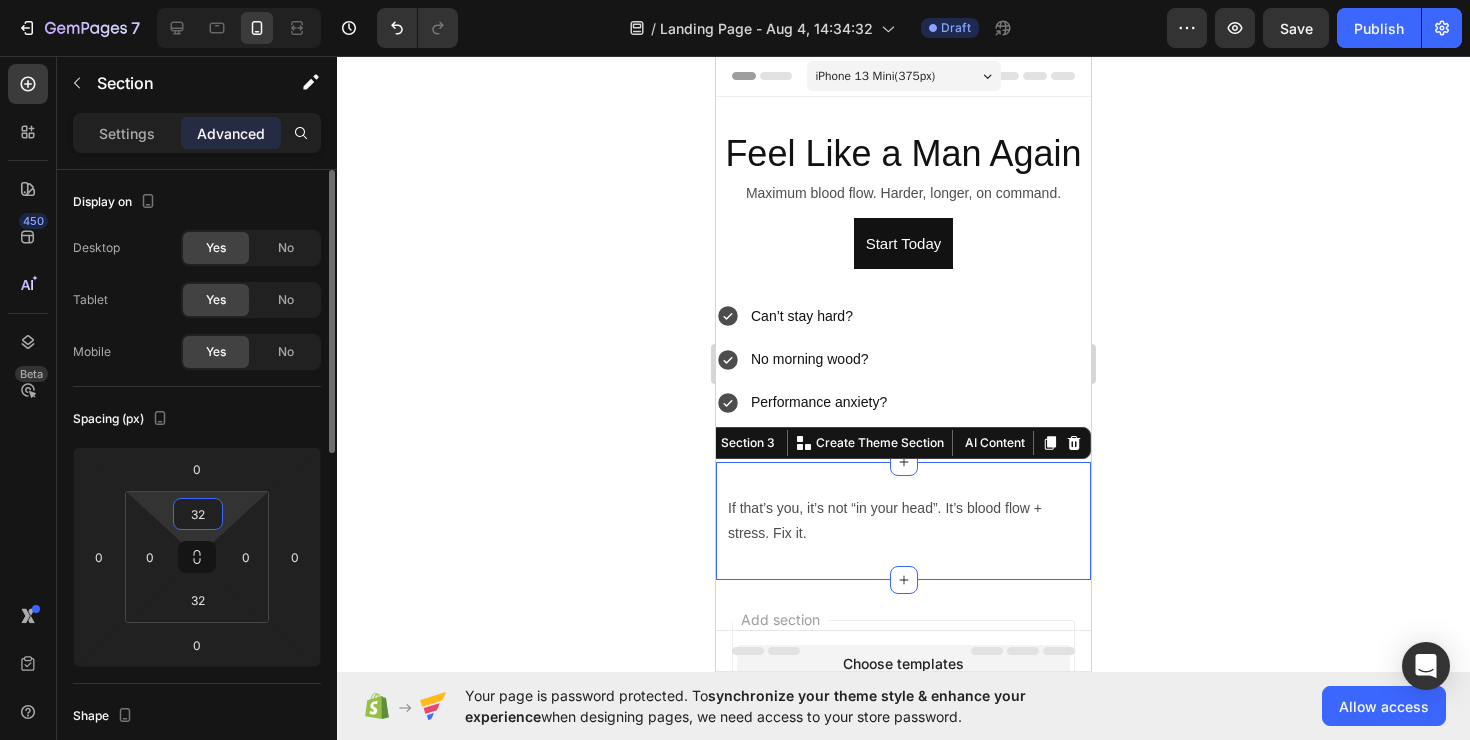 click on "32" at bounding box center [198, 514] 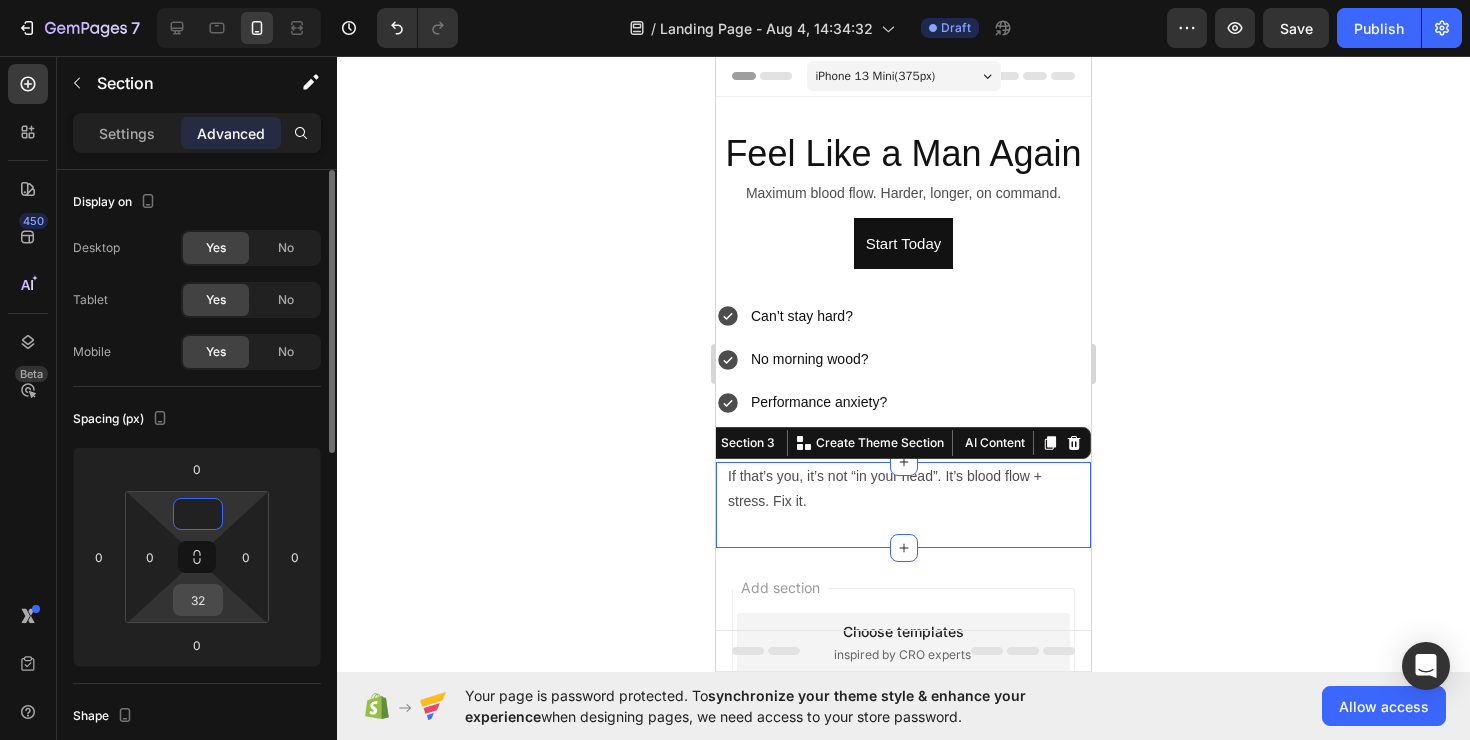 type on "0" 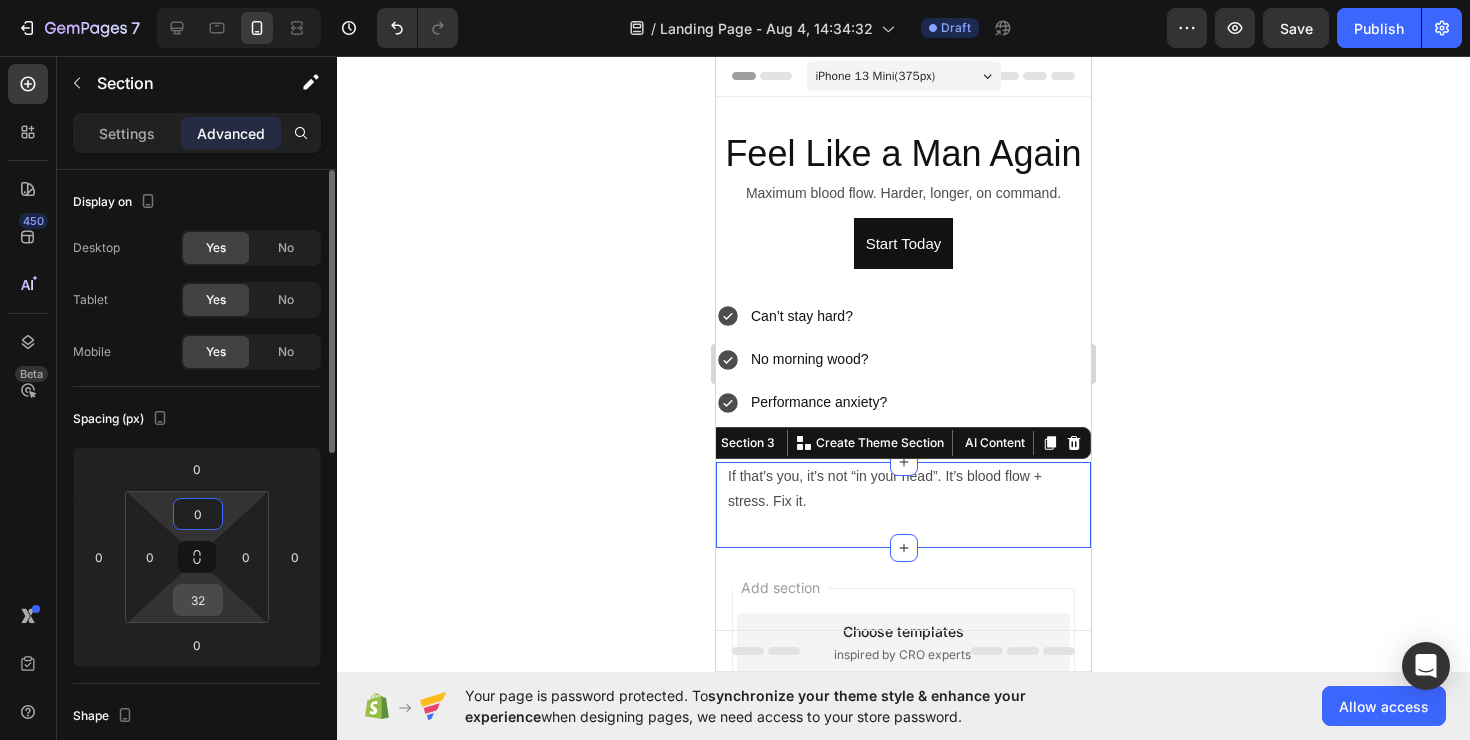 click on "32" at bounding box center [198, 600] 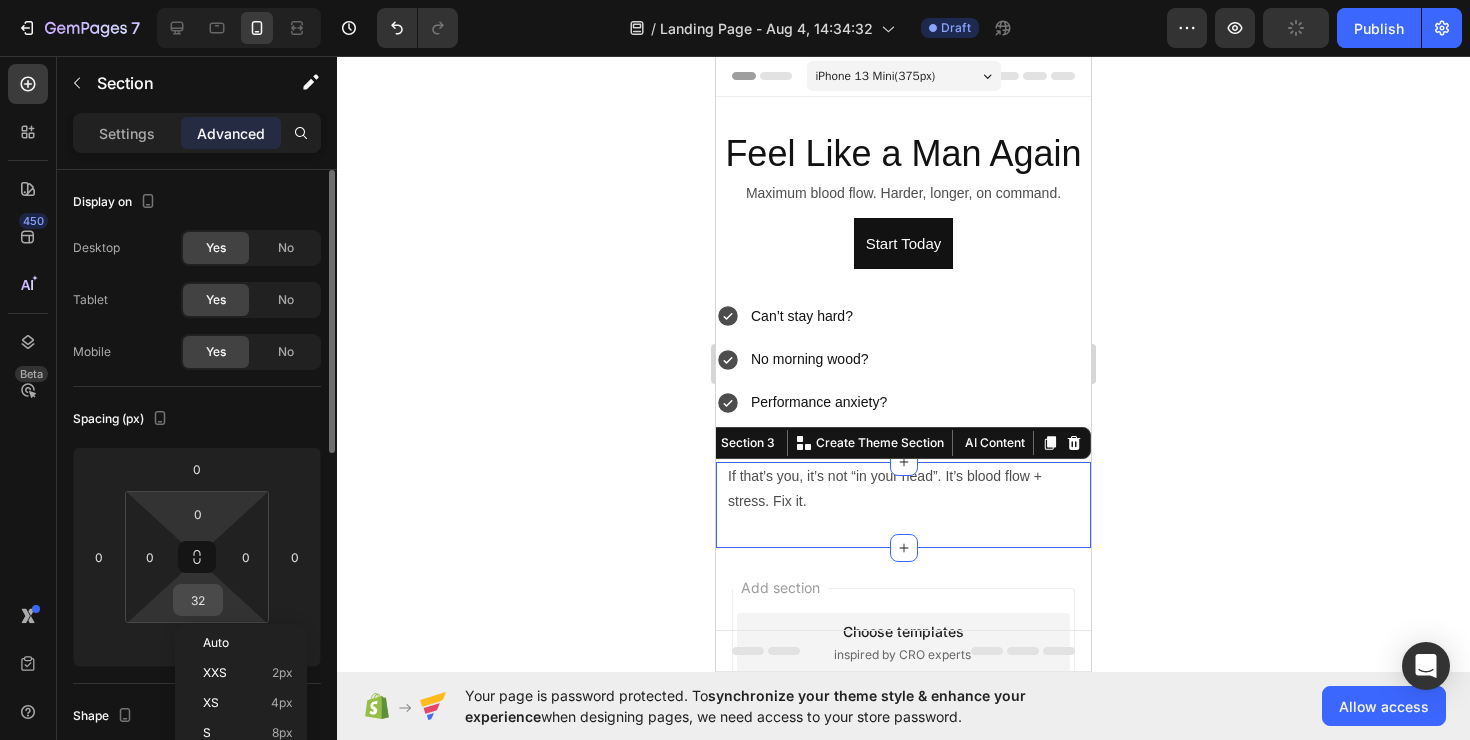 click on "32" at bounding box center [198, 600] 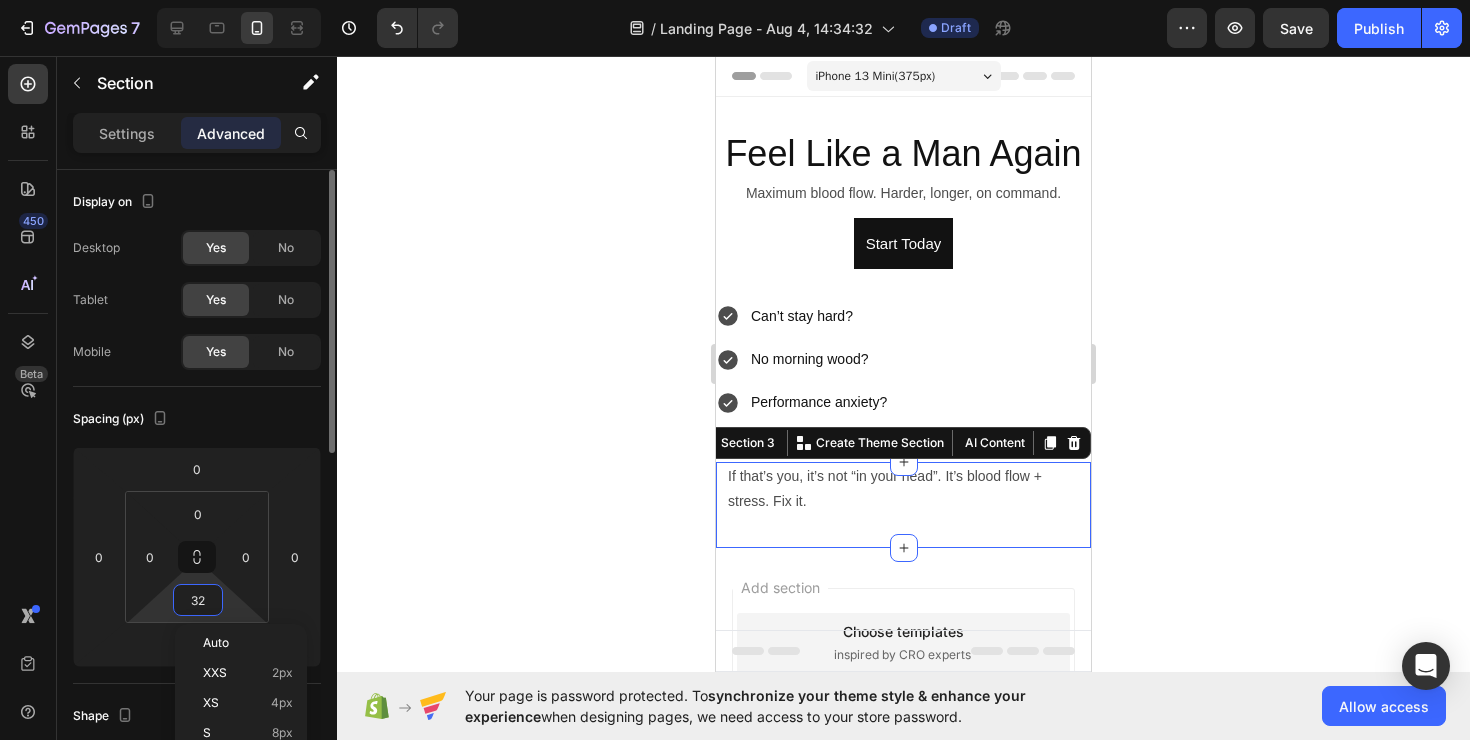 type 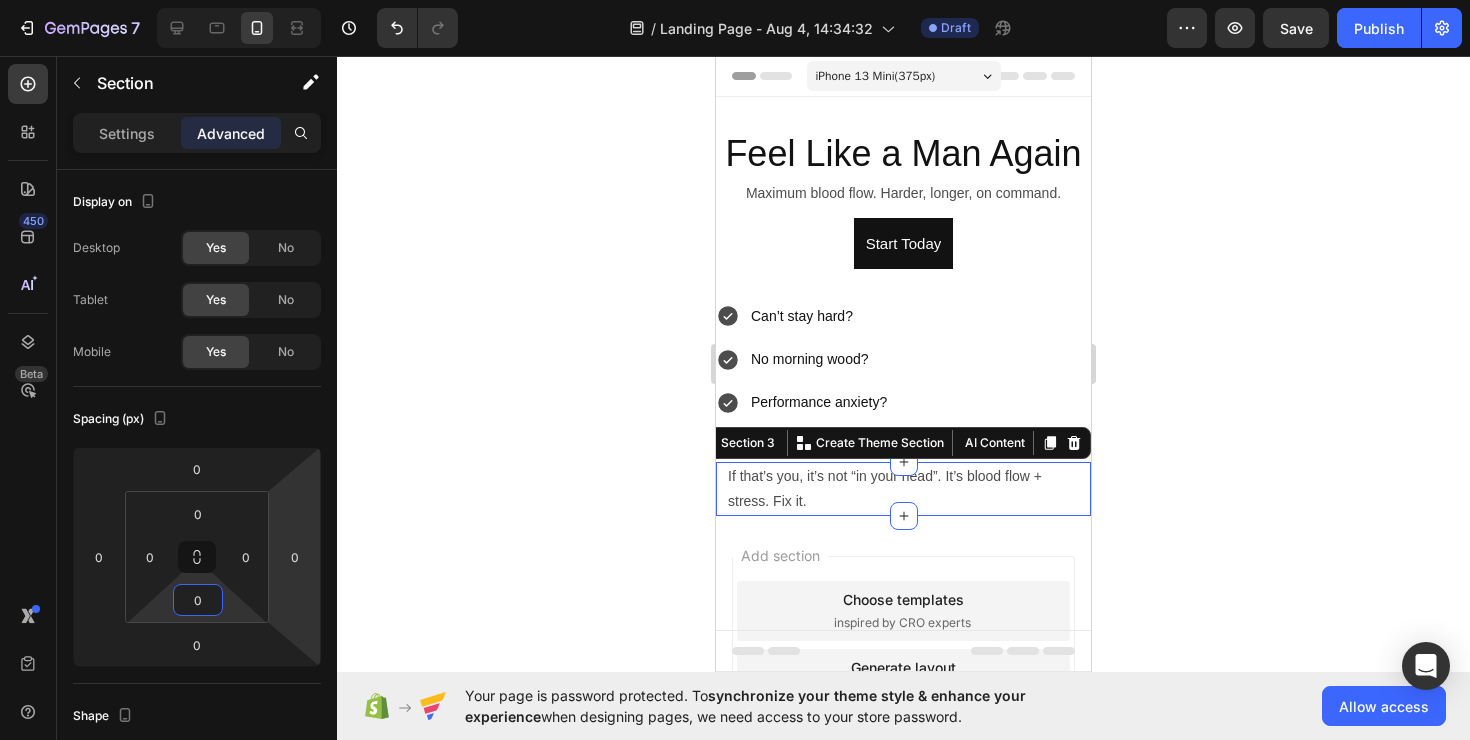 click 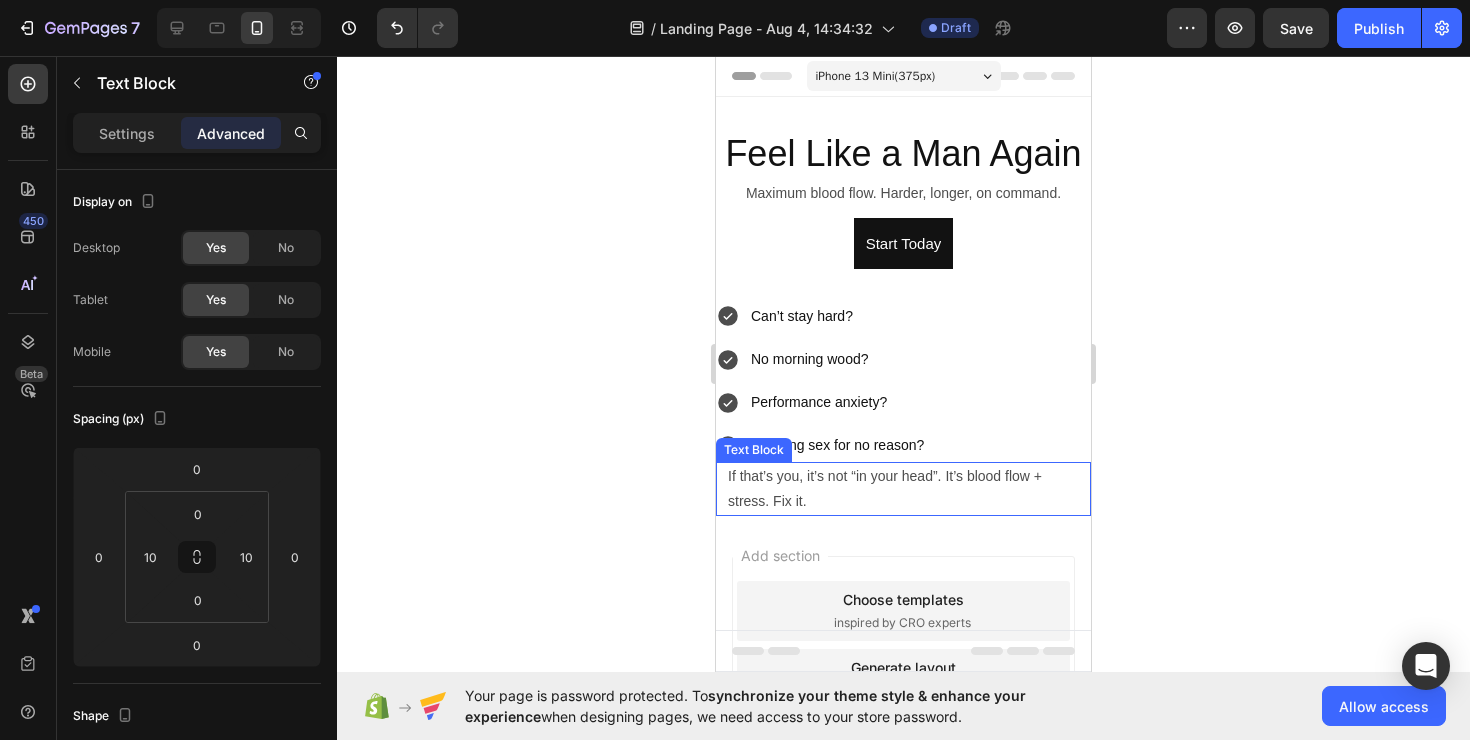 click on "If that’s you, it’s not “in your head”. It’s blood flow + stress. Fix it." at bounding box center [903, 489] 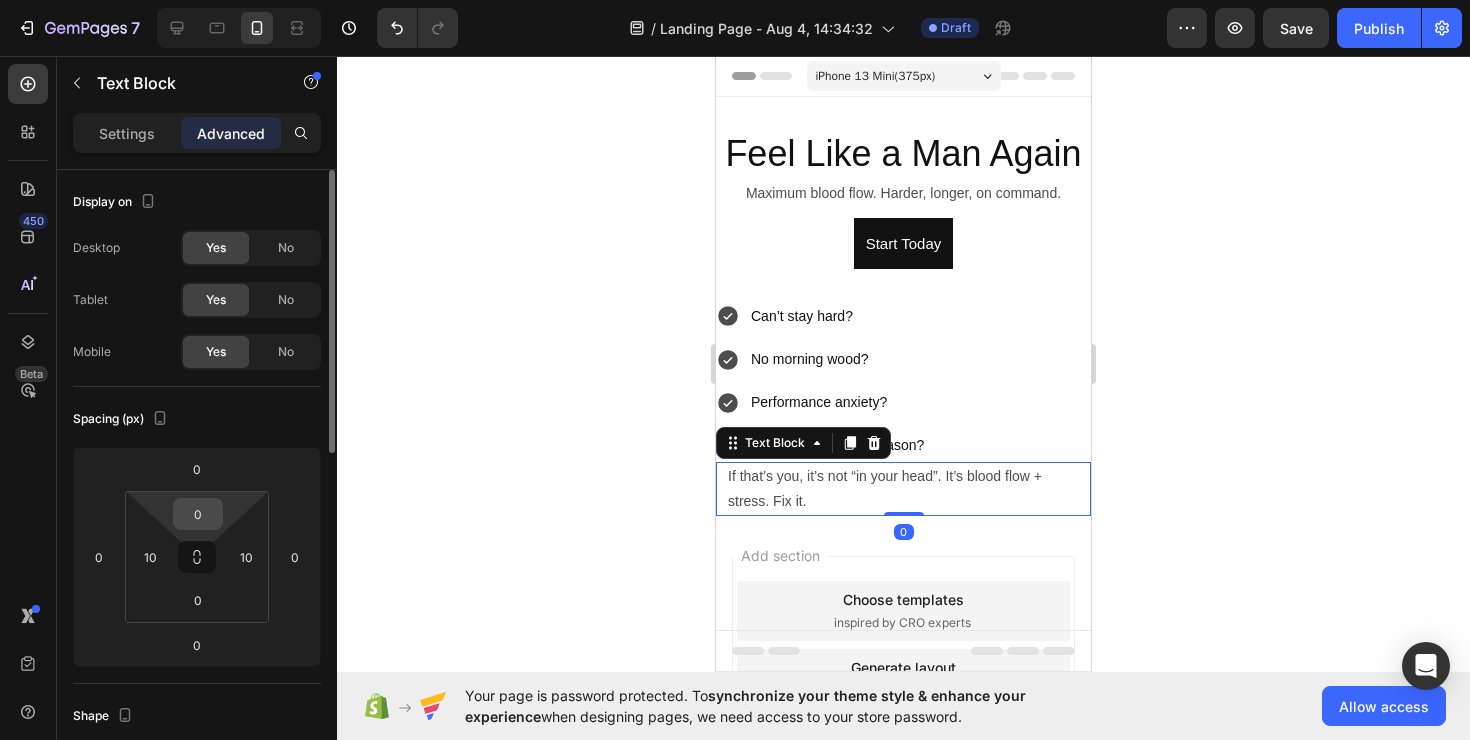 click on "0" at bounding box center (198, 514) 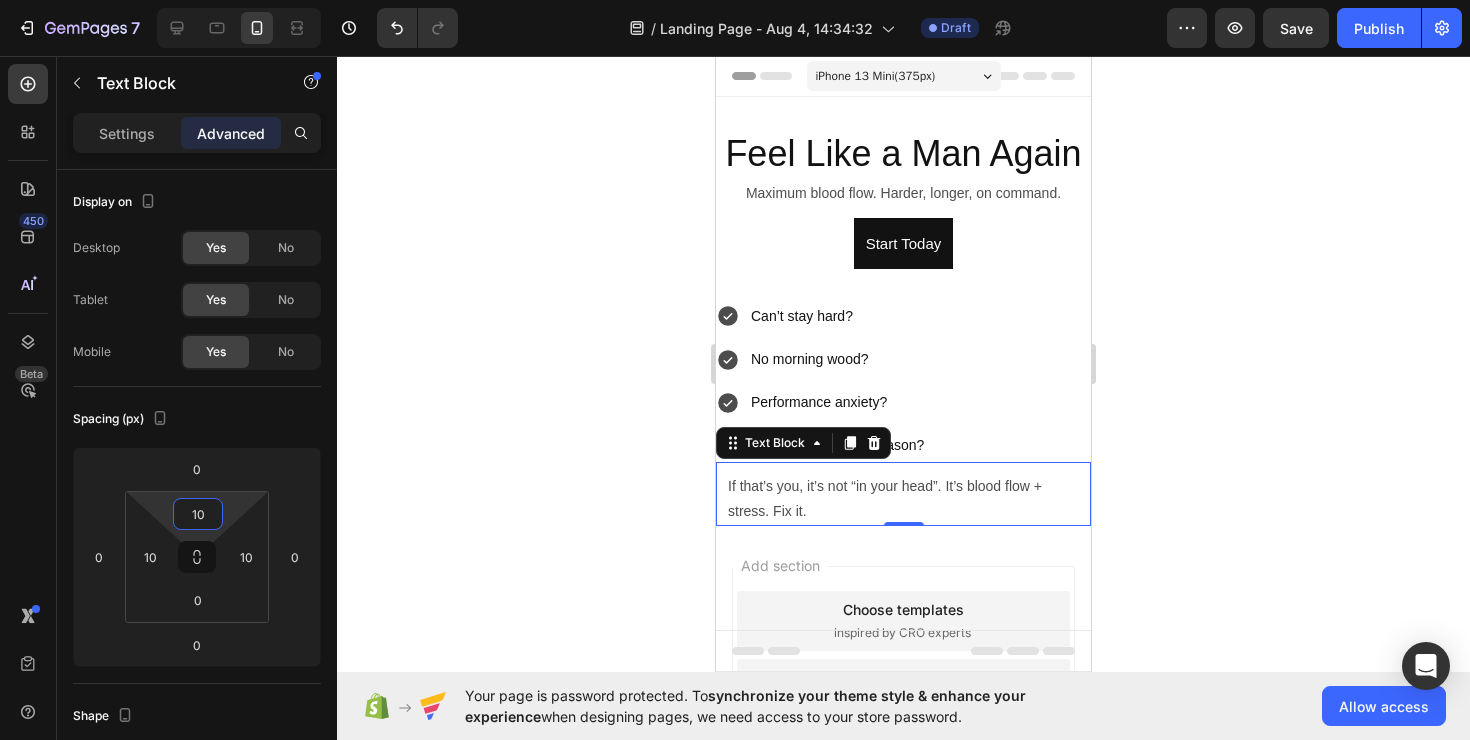 type on "10" 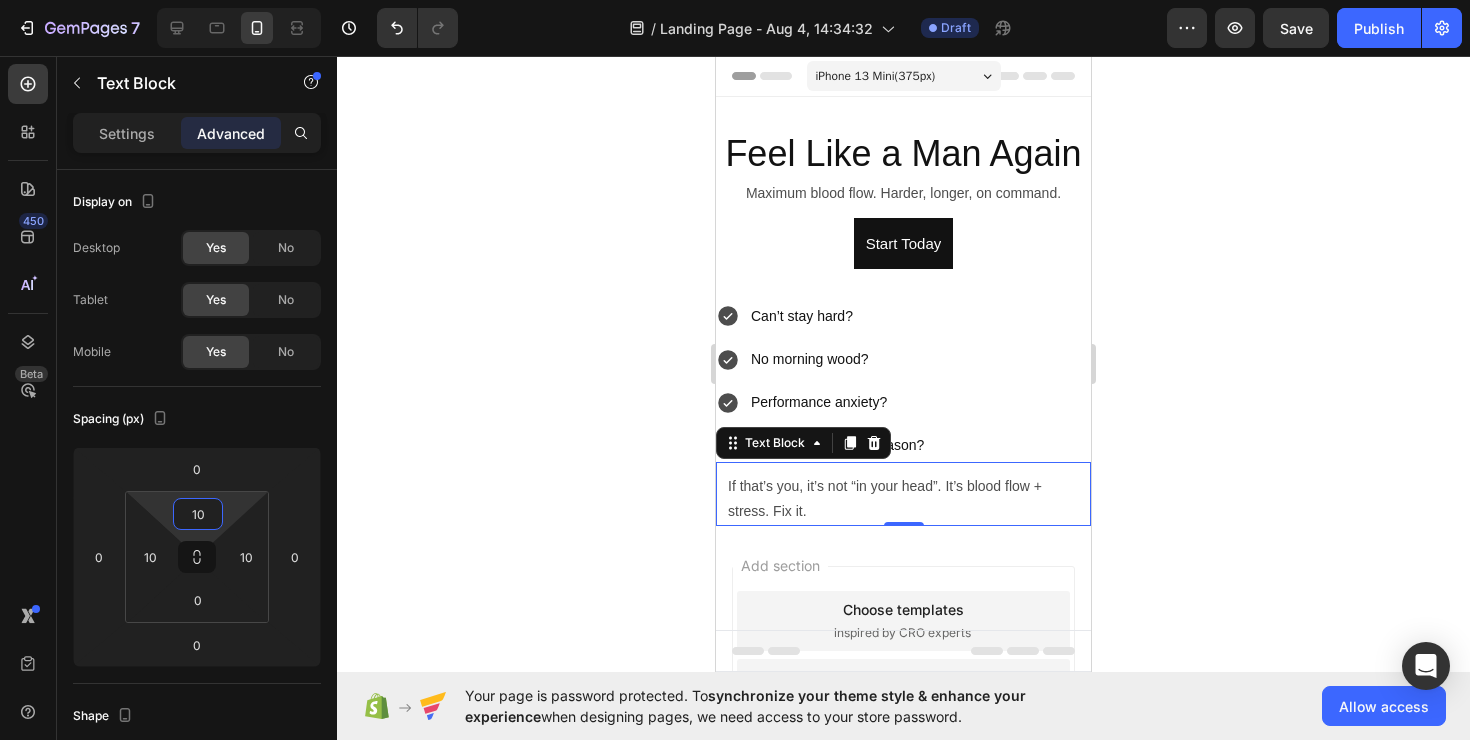 click 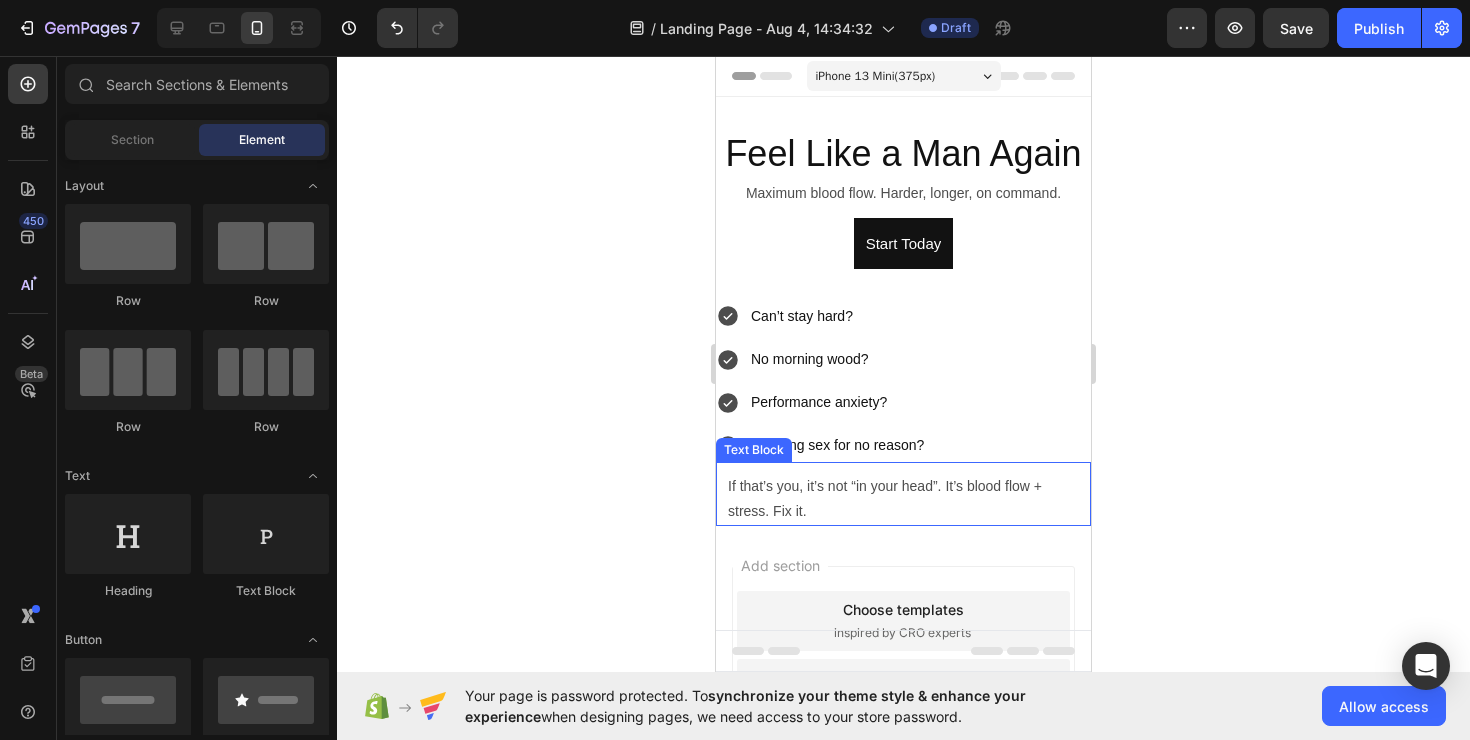 click on "If that’s you, it’s not “in your head”. It’s blood flow + stress. Fix it." at bounding box center [903, 499] 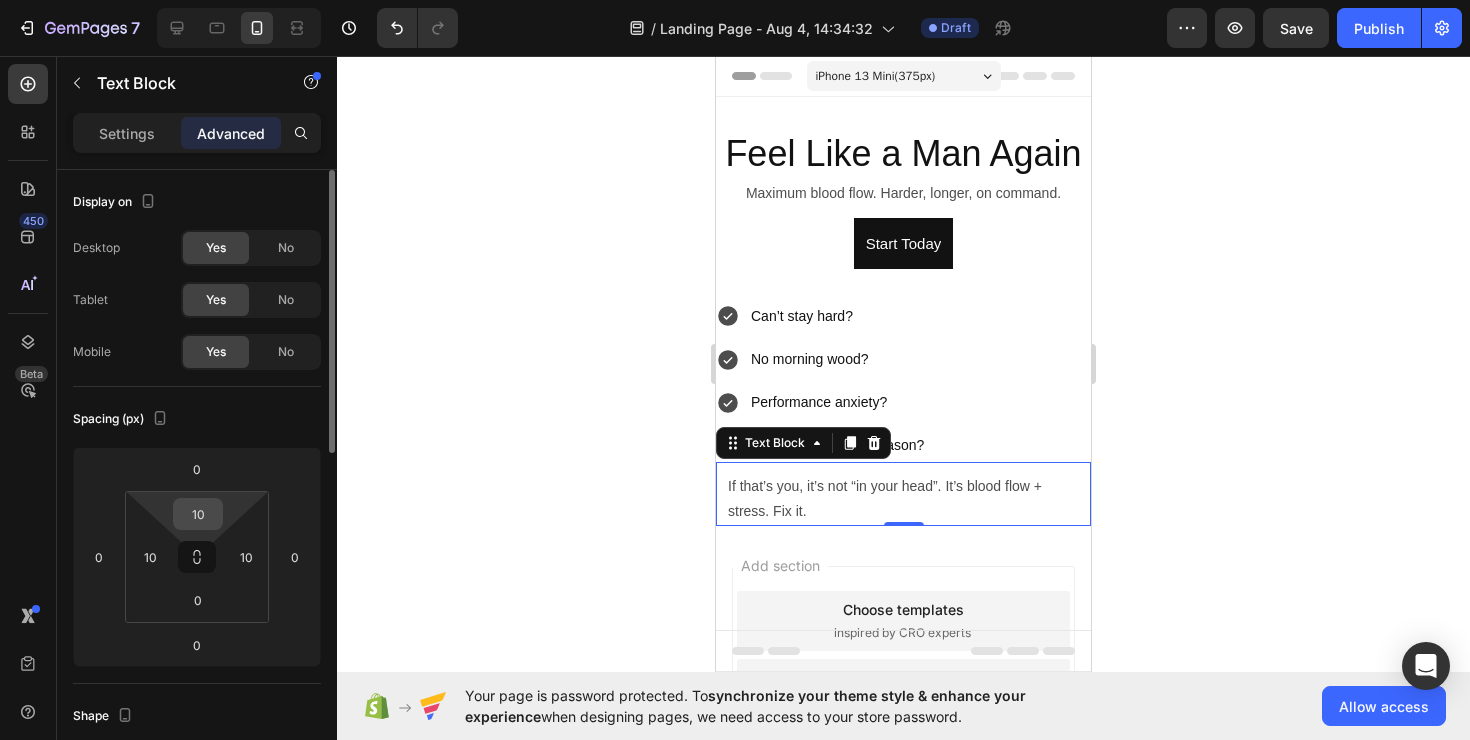 click on "10" at bounding box center [198, 514] 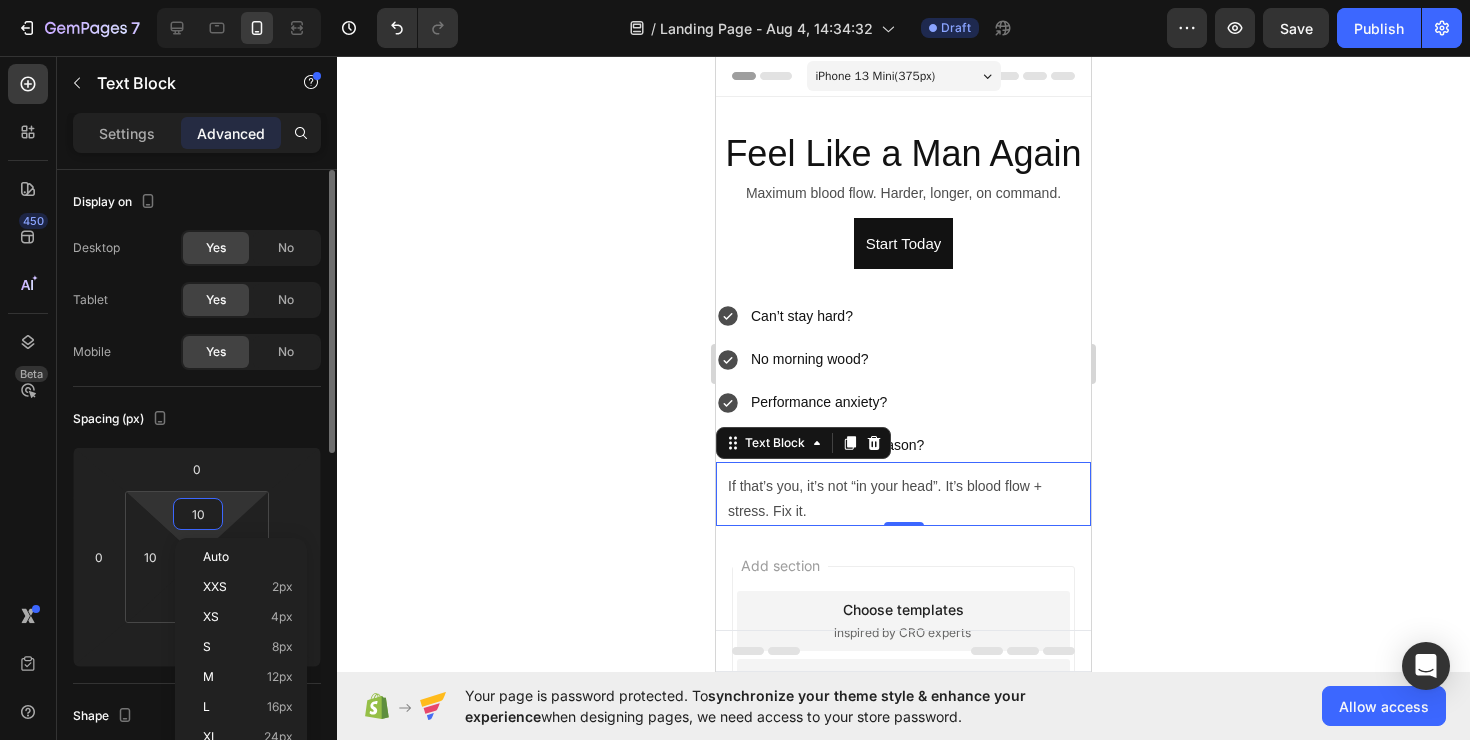 type on "5" 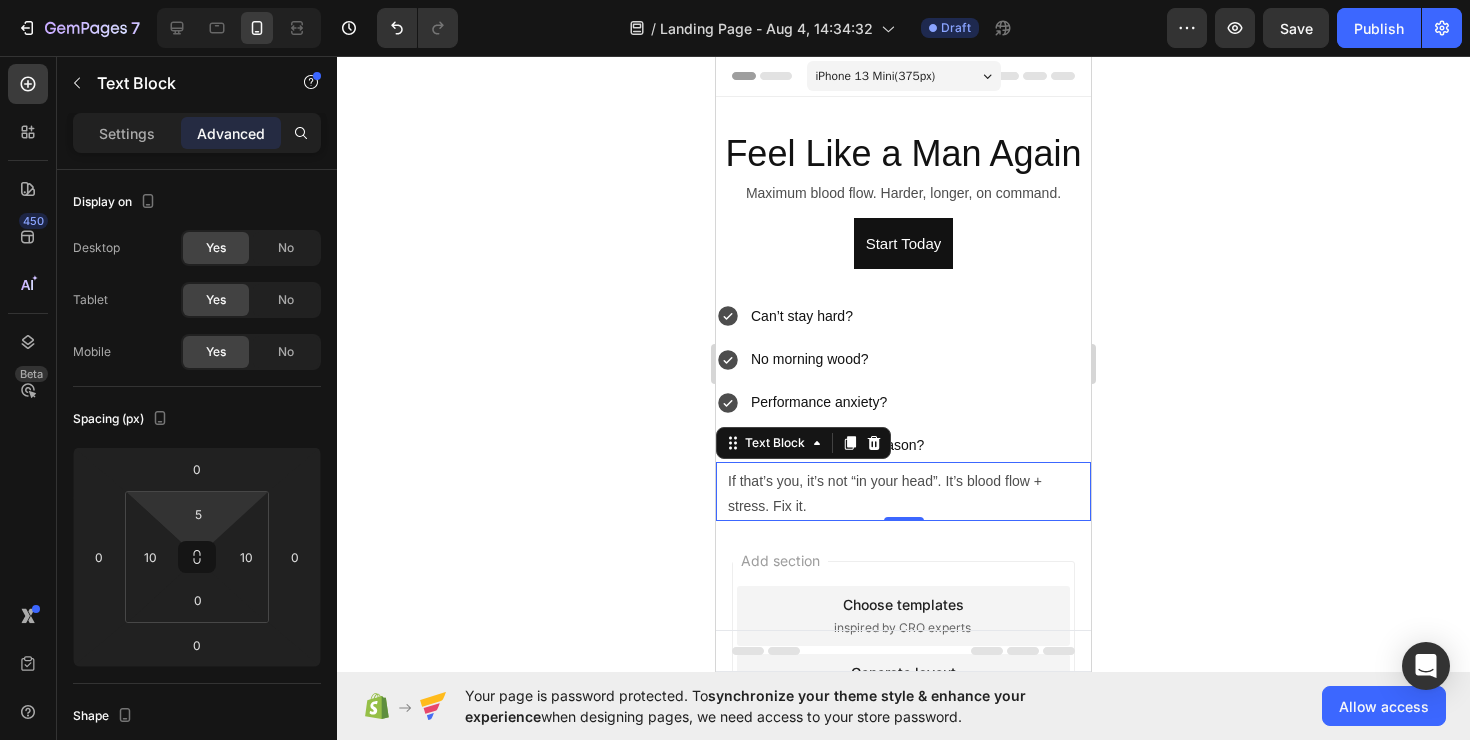 click 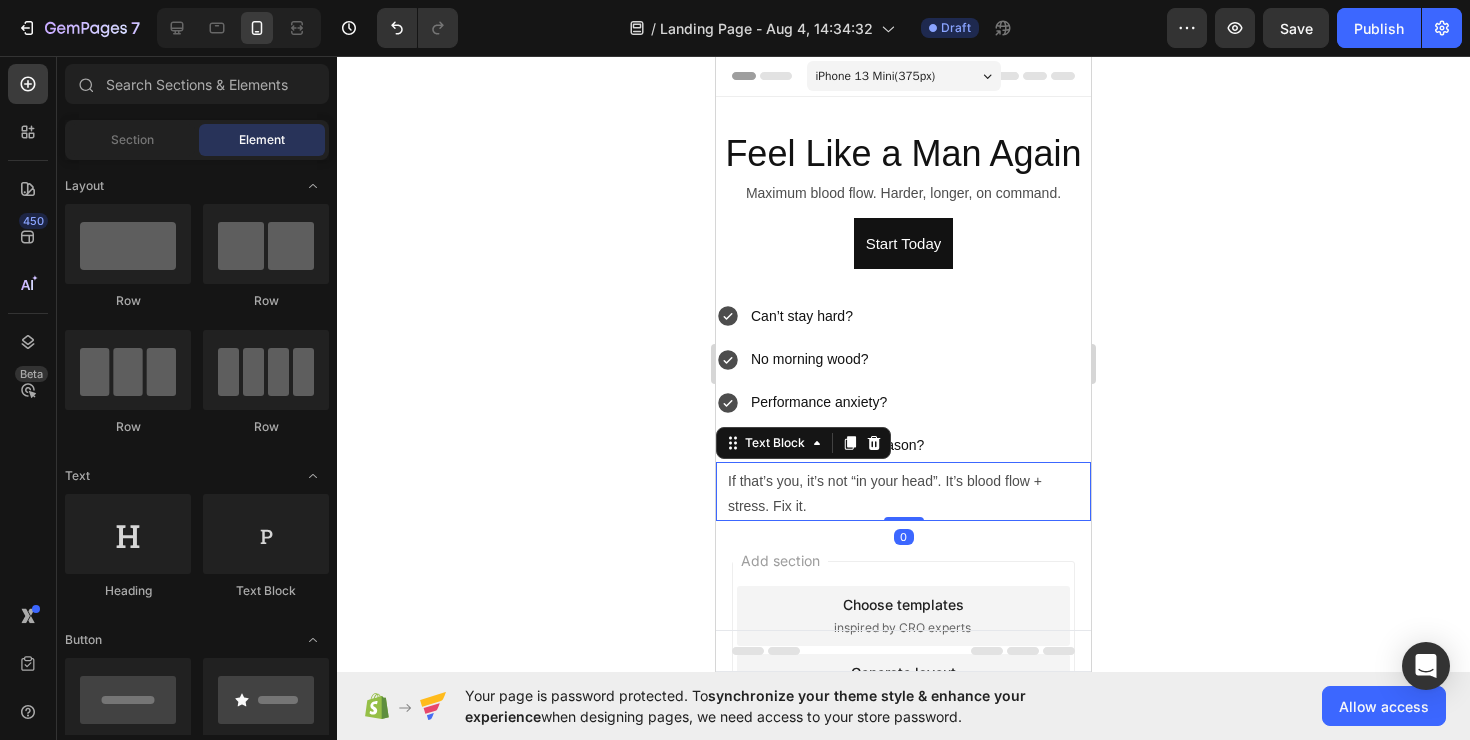 drag, startPoint x: 762, startPoint y: 500, endPoint x: 1125, endPoint y: 648, distance: 392.01147 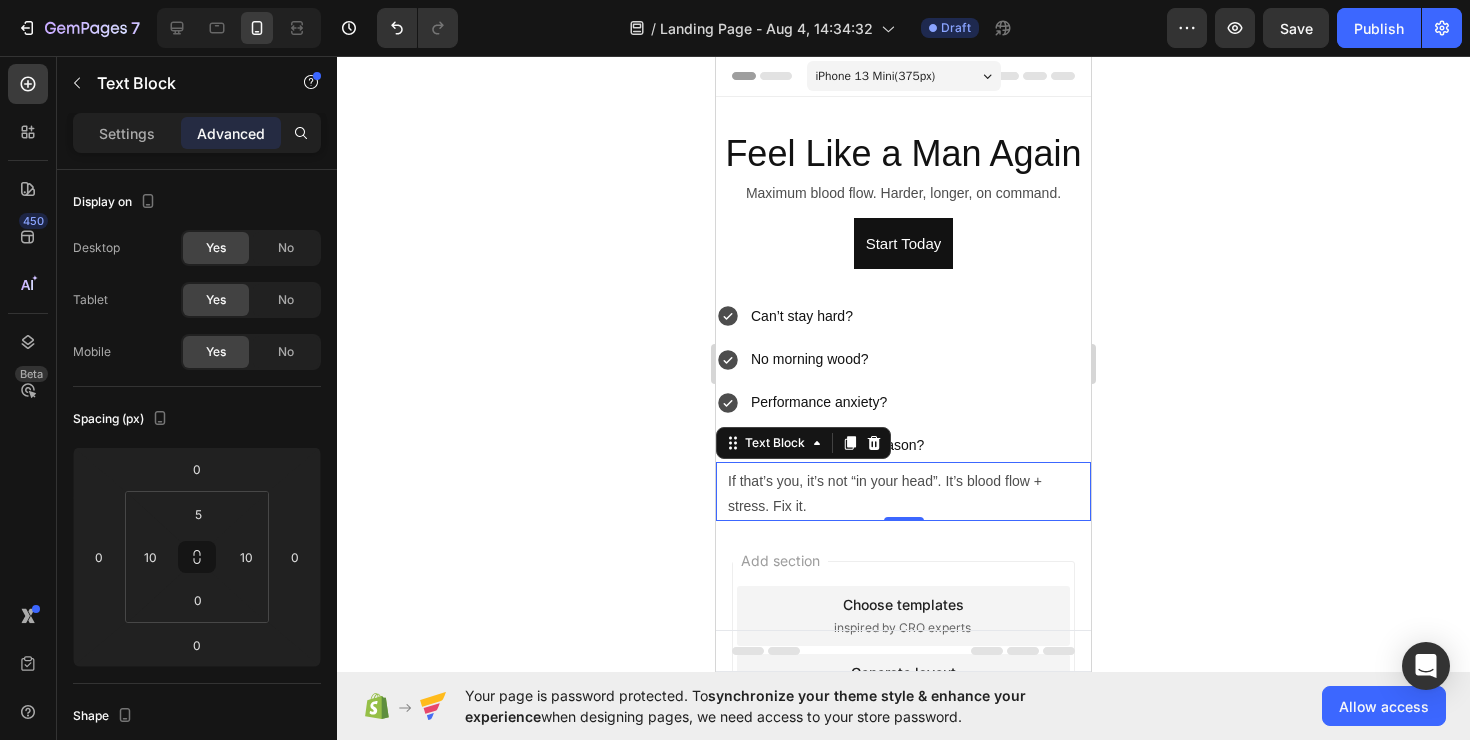 click 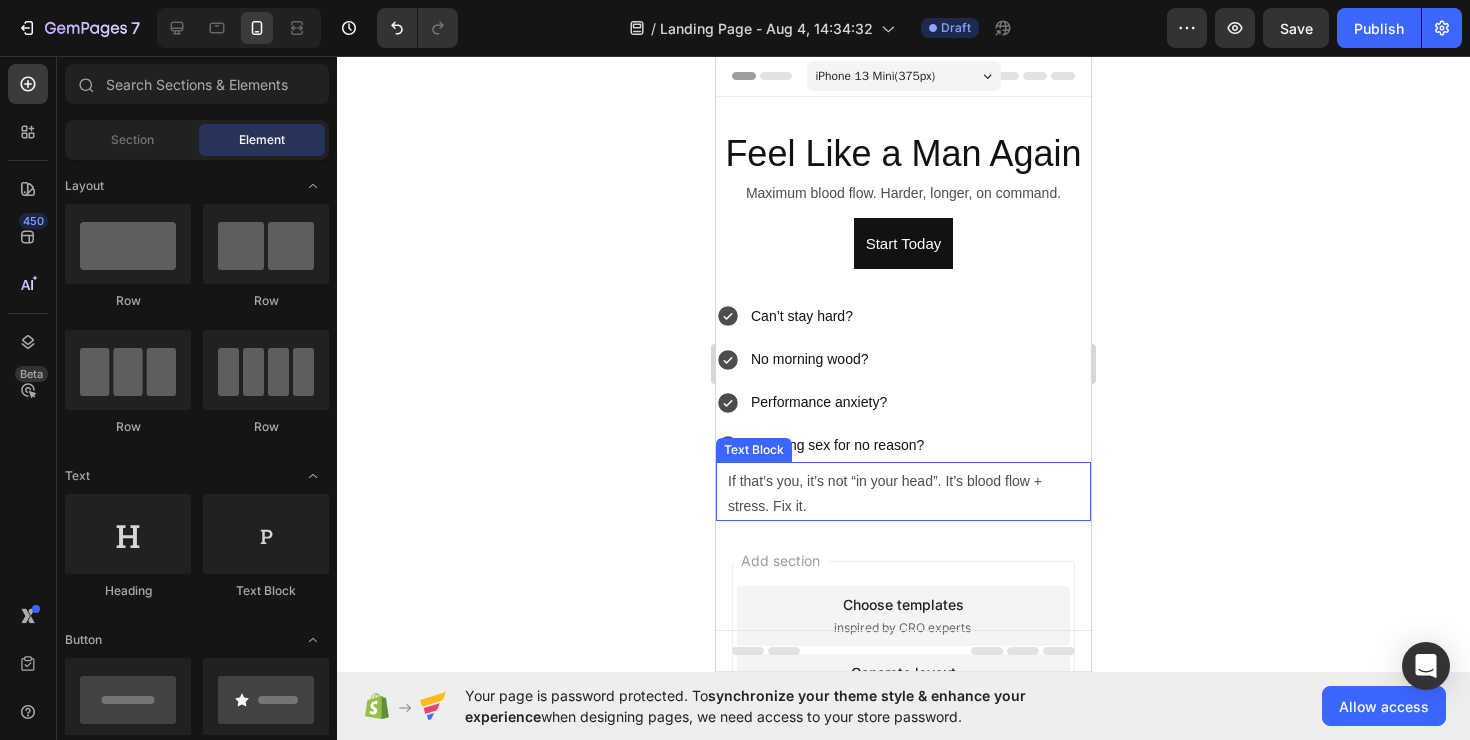 click on "If that’s you, it’s not “in your head”. It’s blood flow + stress. Fix it." at bounding box center [903, 494] 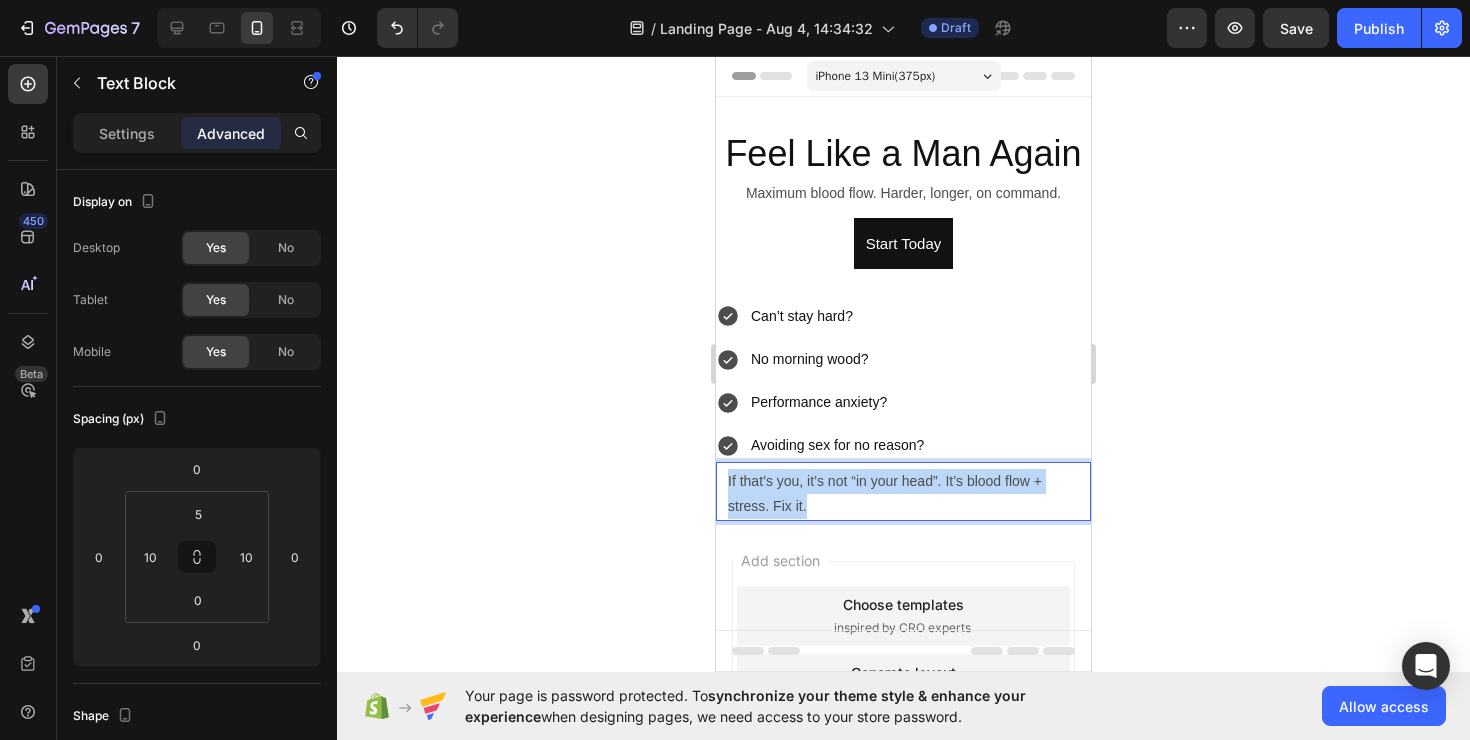 click on "If that’s you, it’s not “in your head”. It’s blood flow + stress. Fix it." at bounding box center (903, 494) 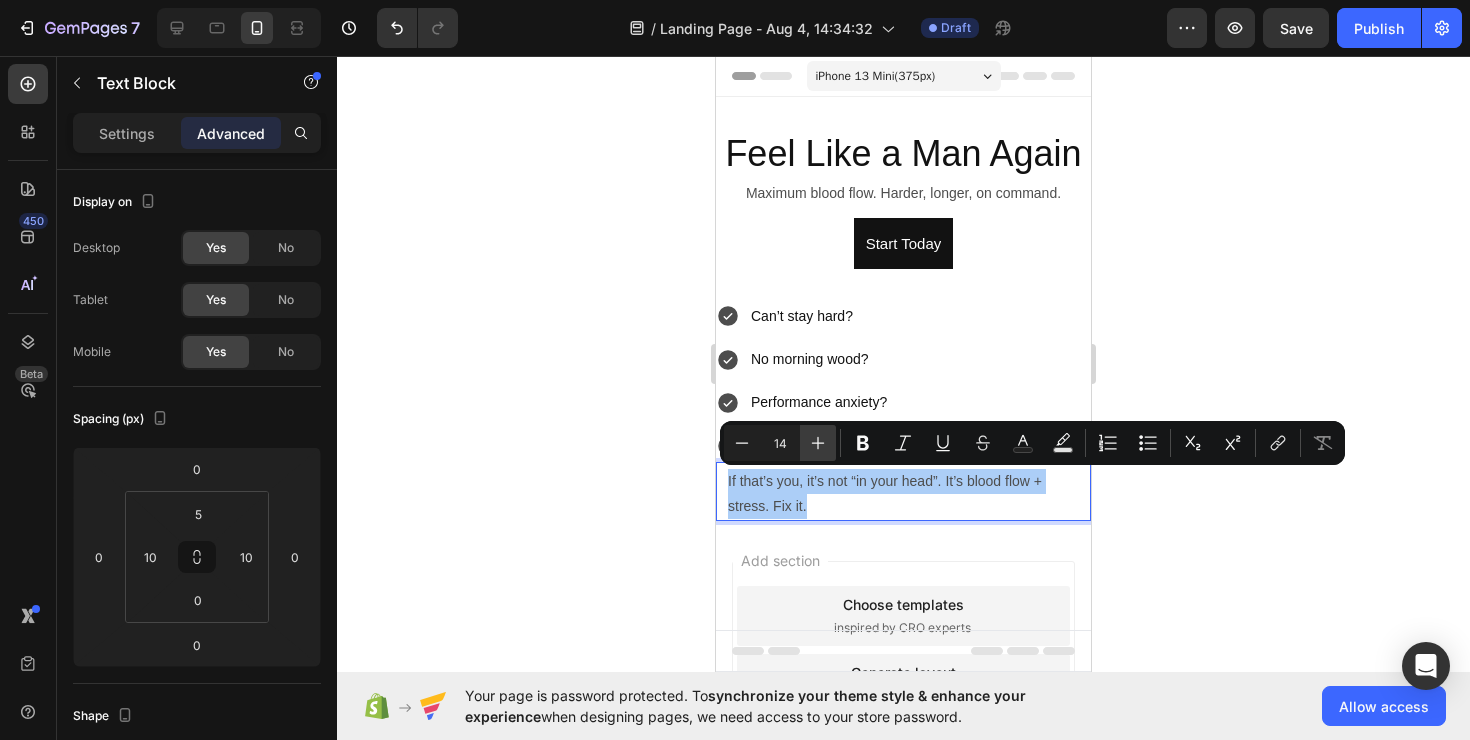 click 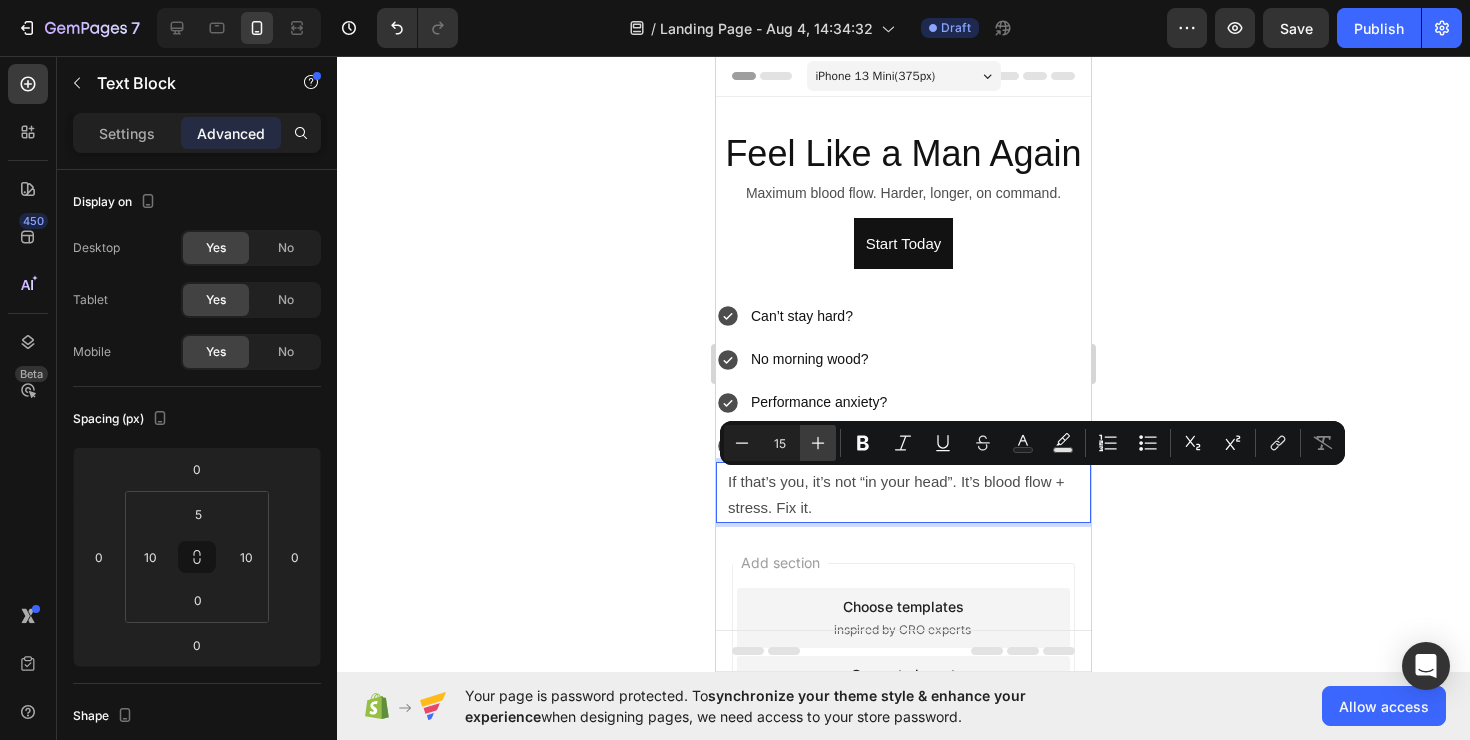 click 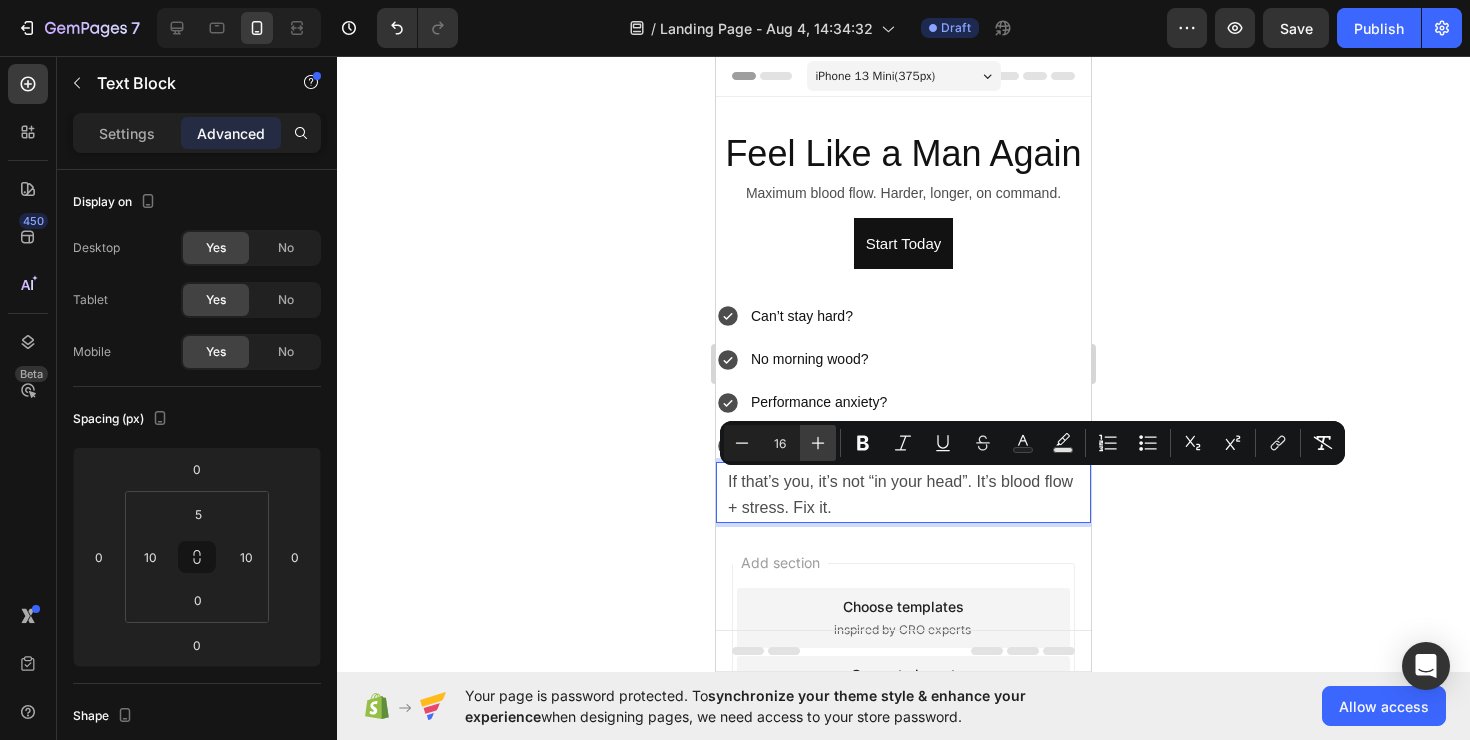click 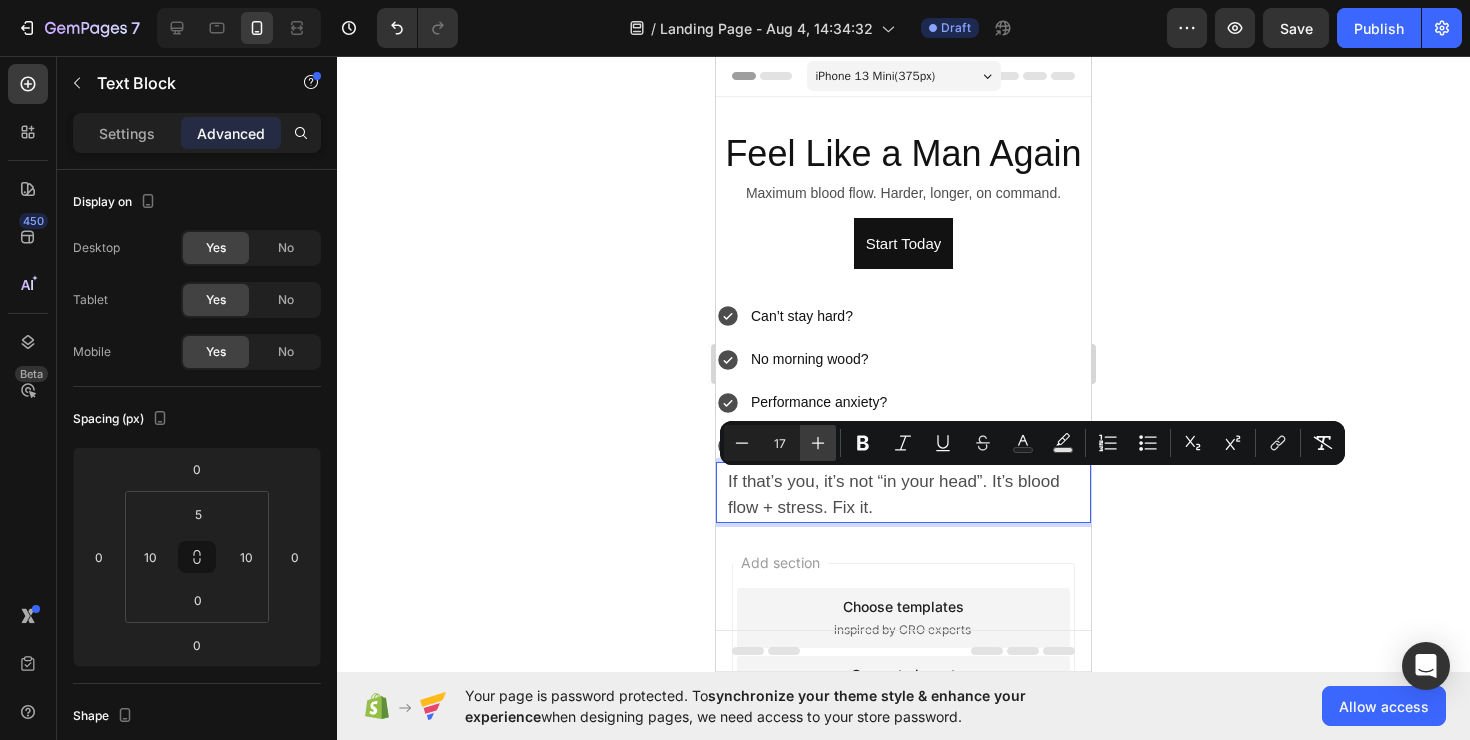 click 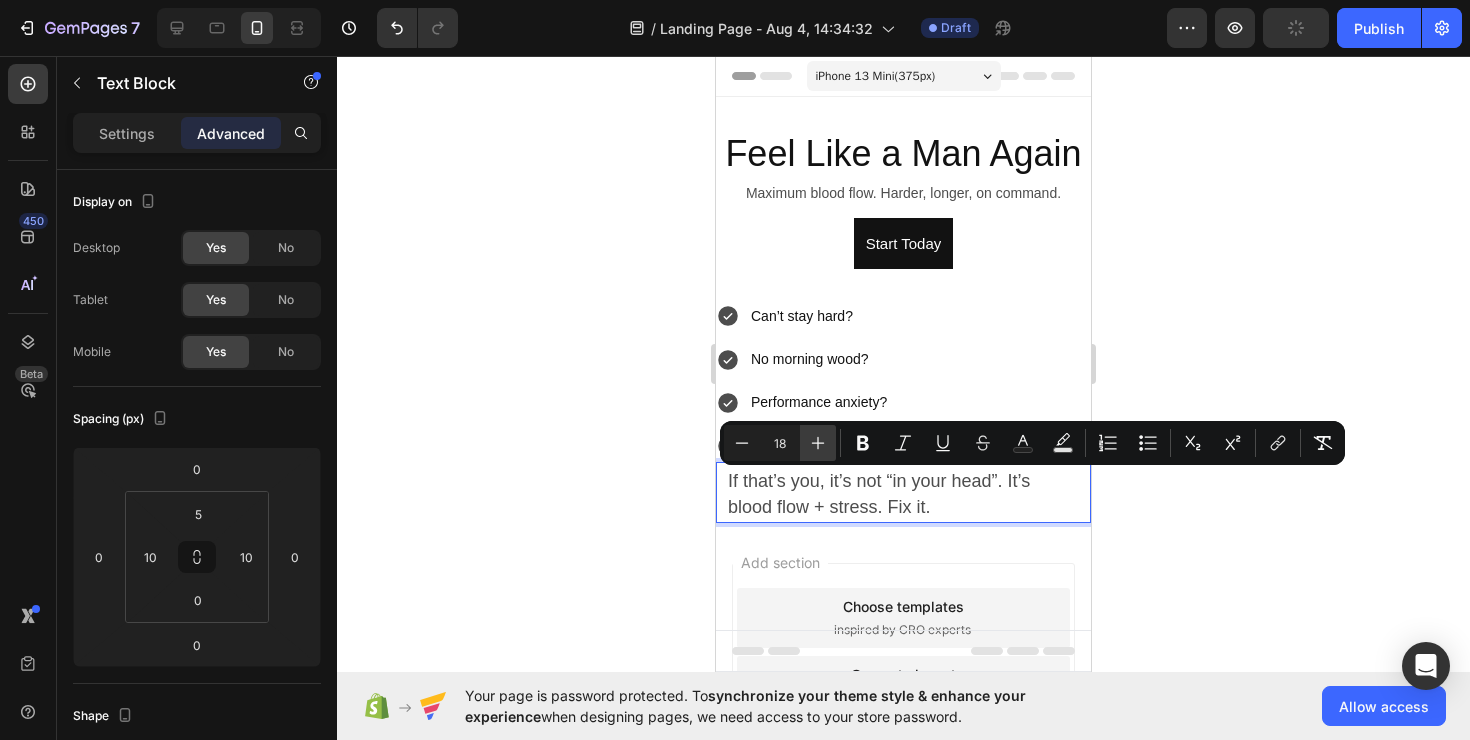 click 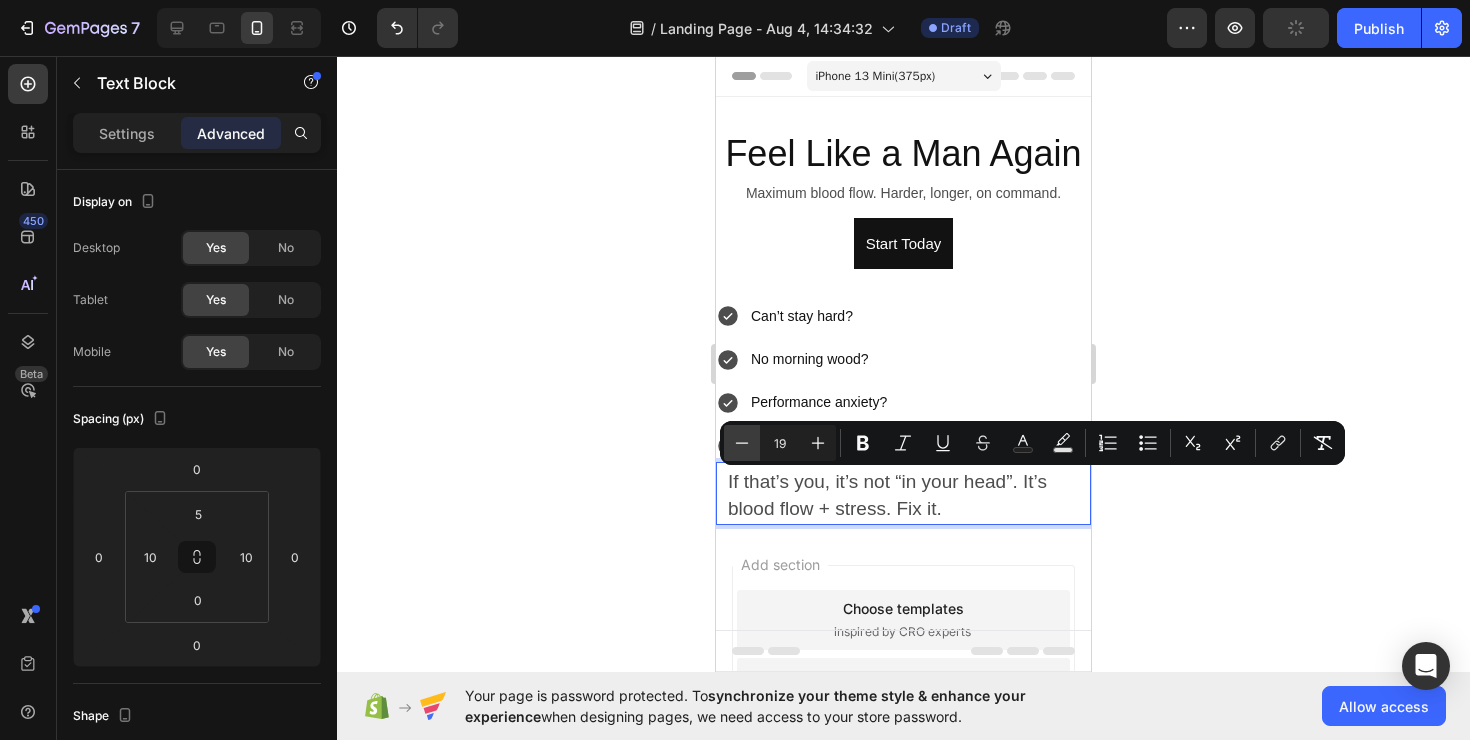 click 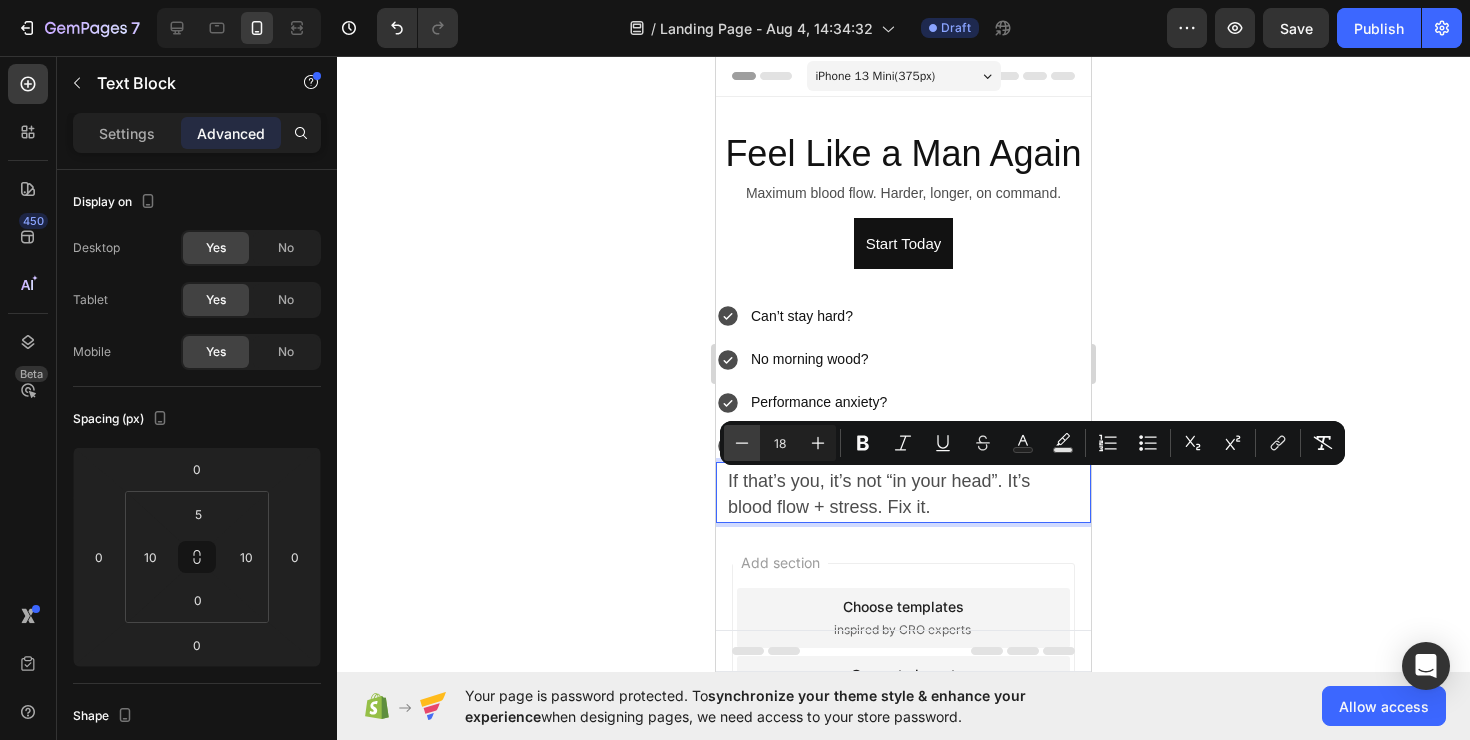 click 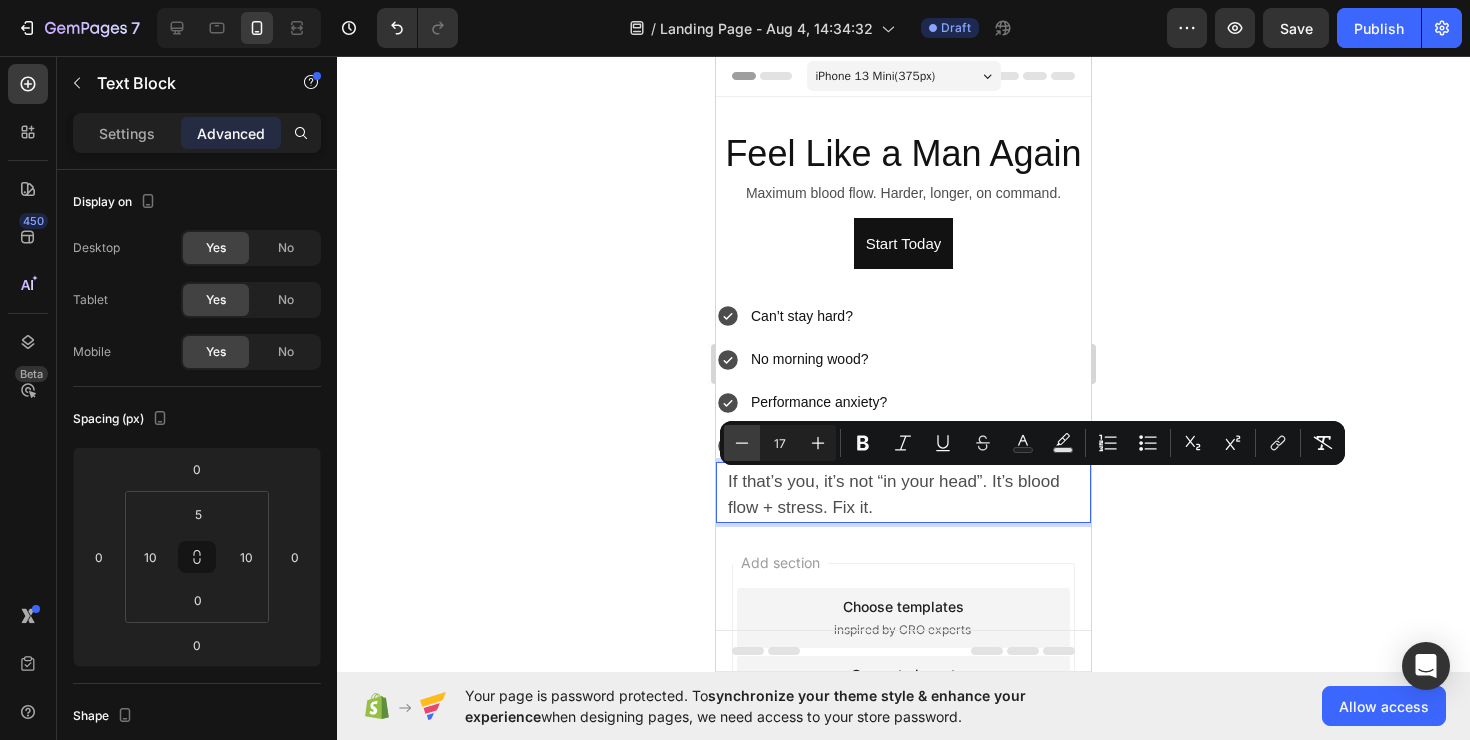 click 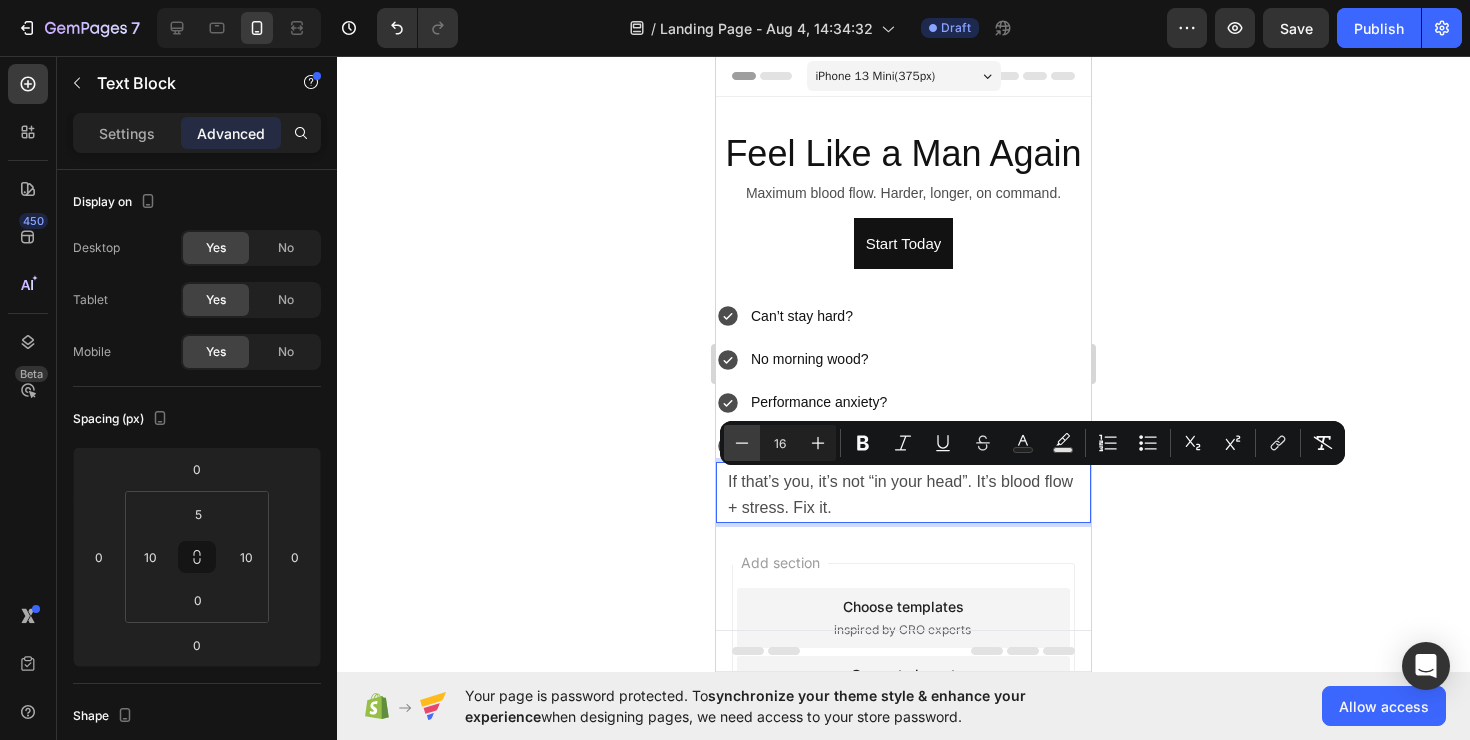 click 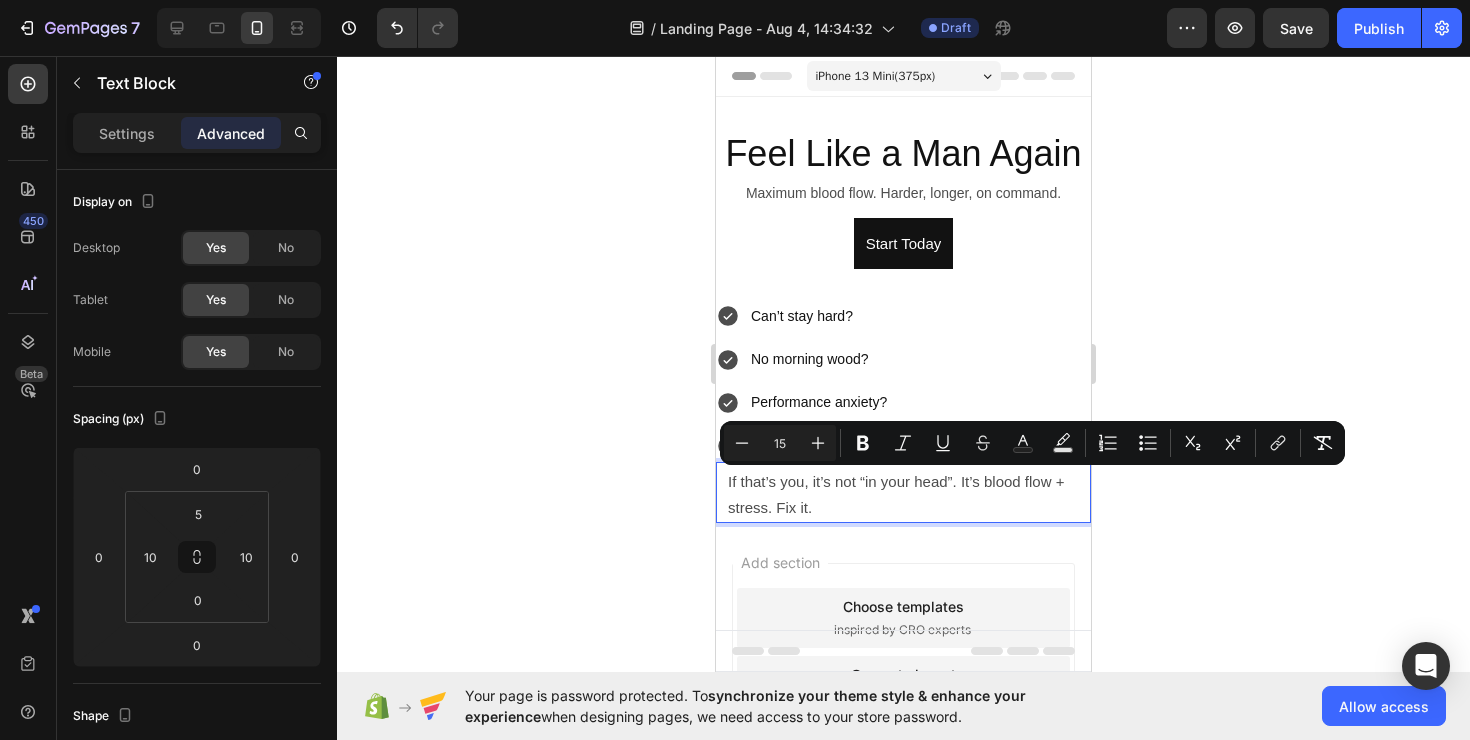 click 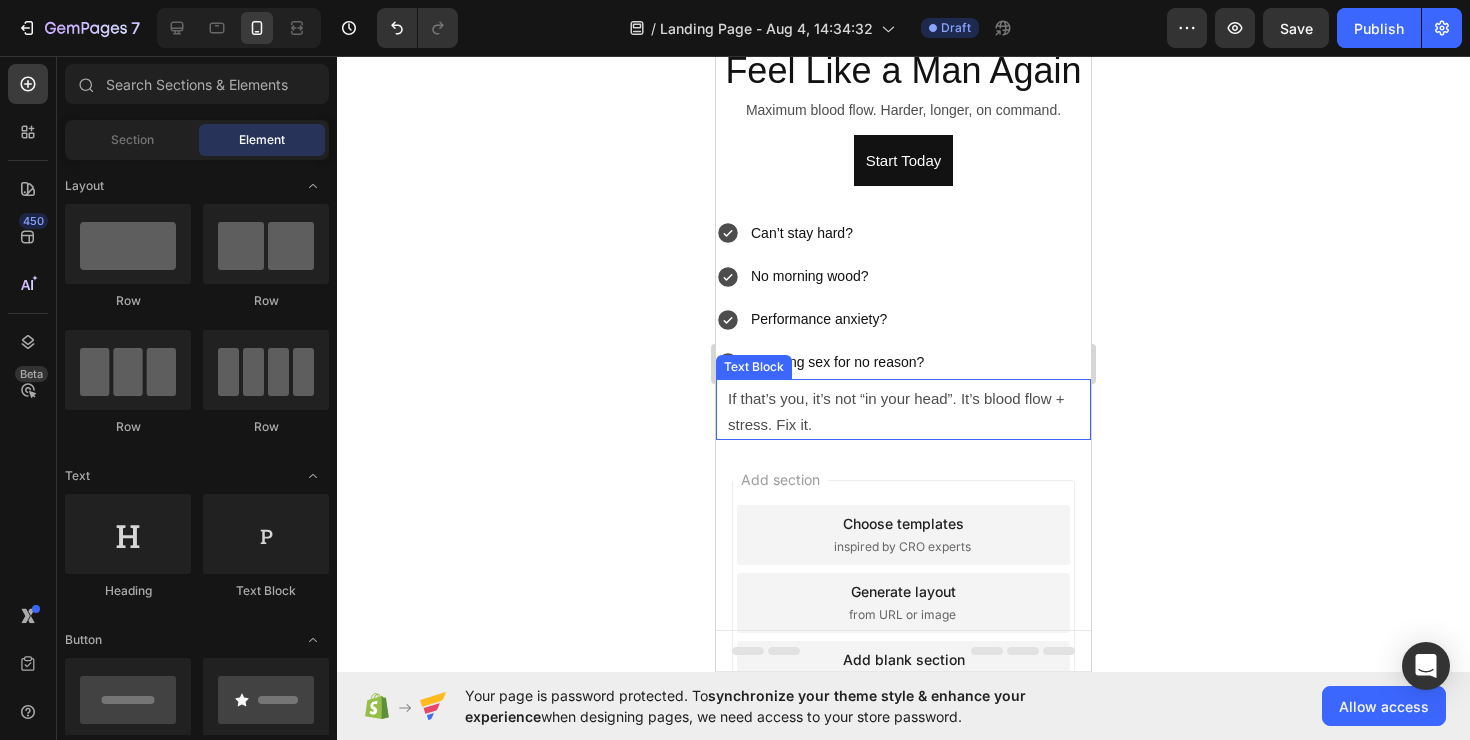 scroll, scrollTop: 98, scrollLeft: 0, axis: vertical 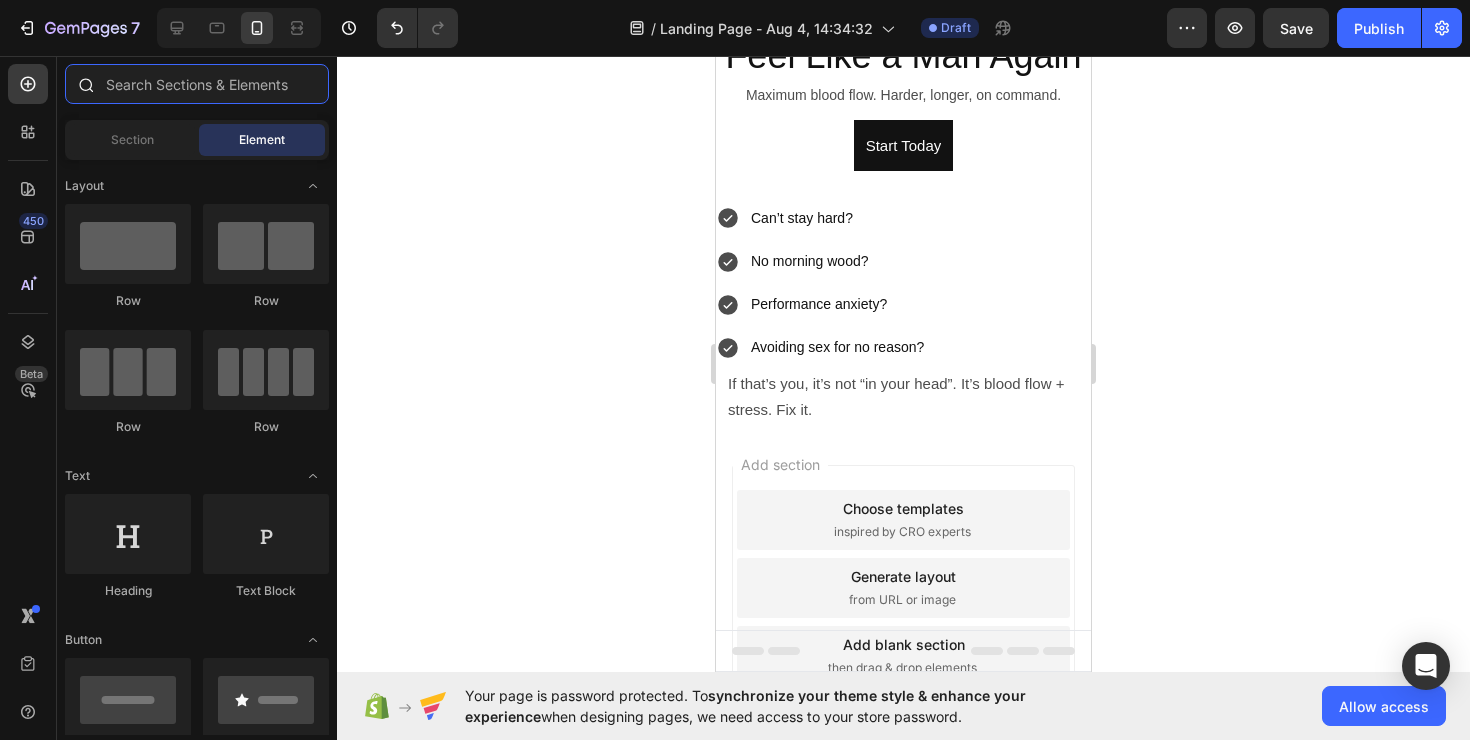 click at bounding box center [197, 84] 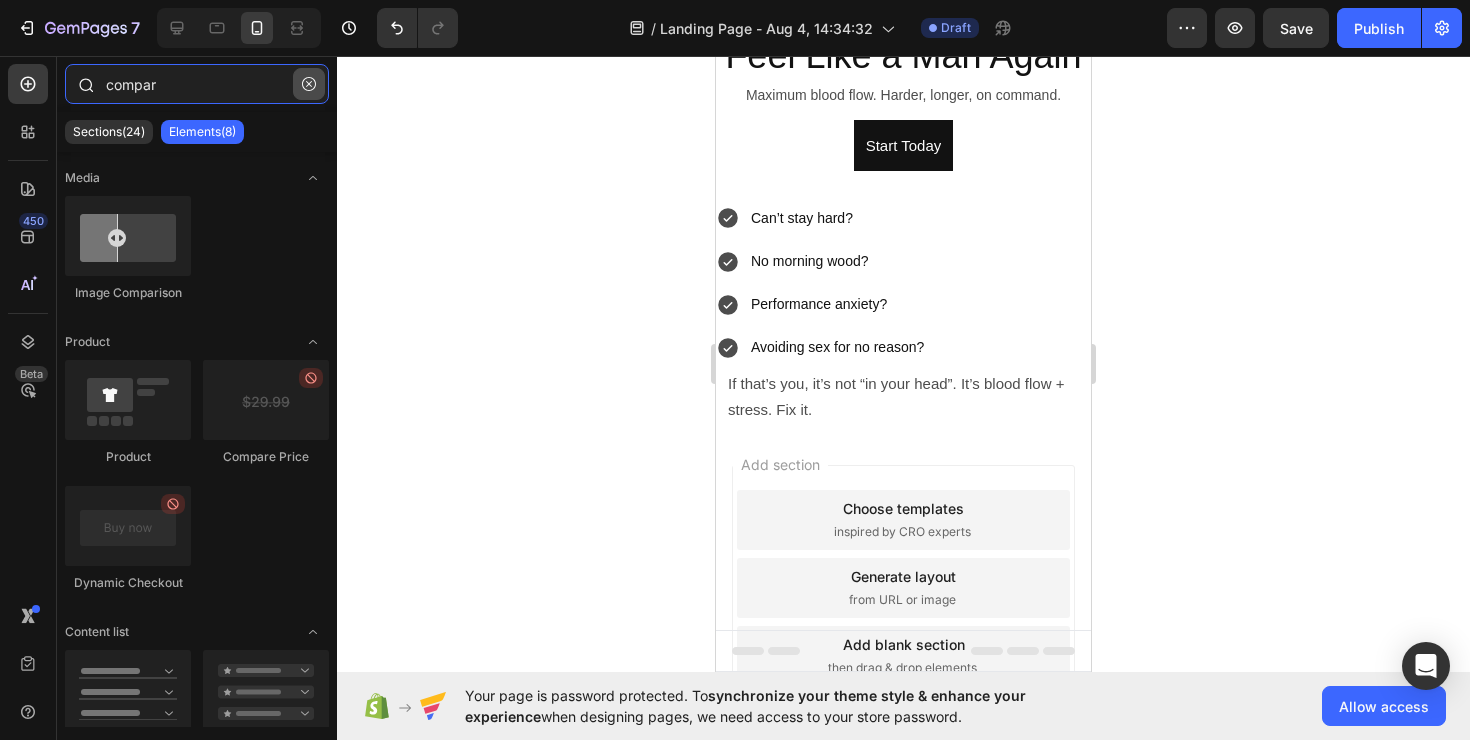 type on "compar" 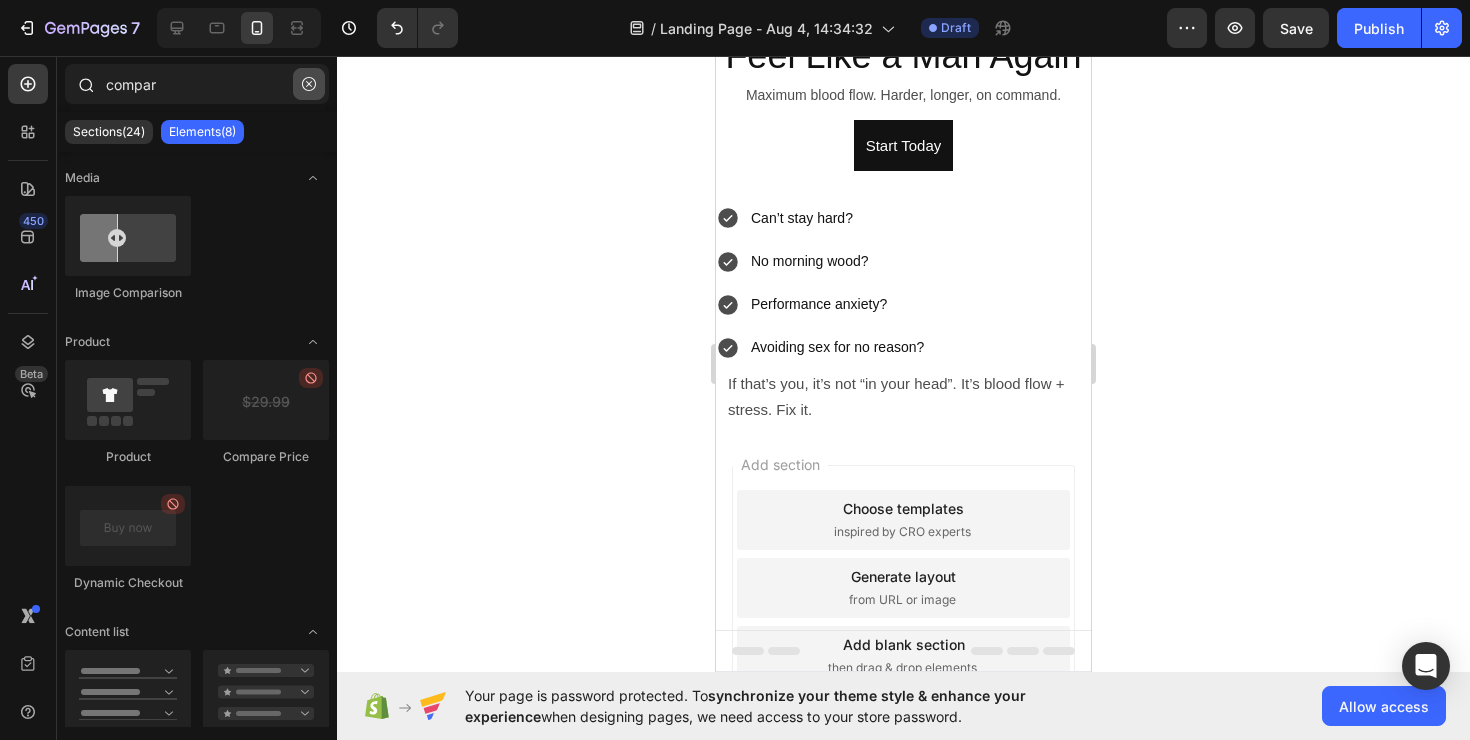 click 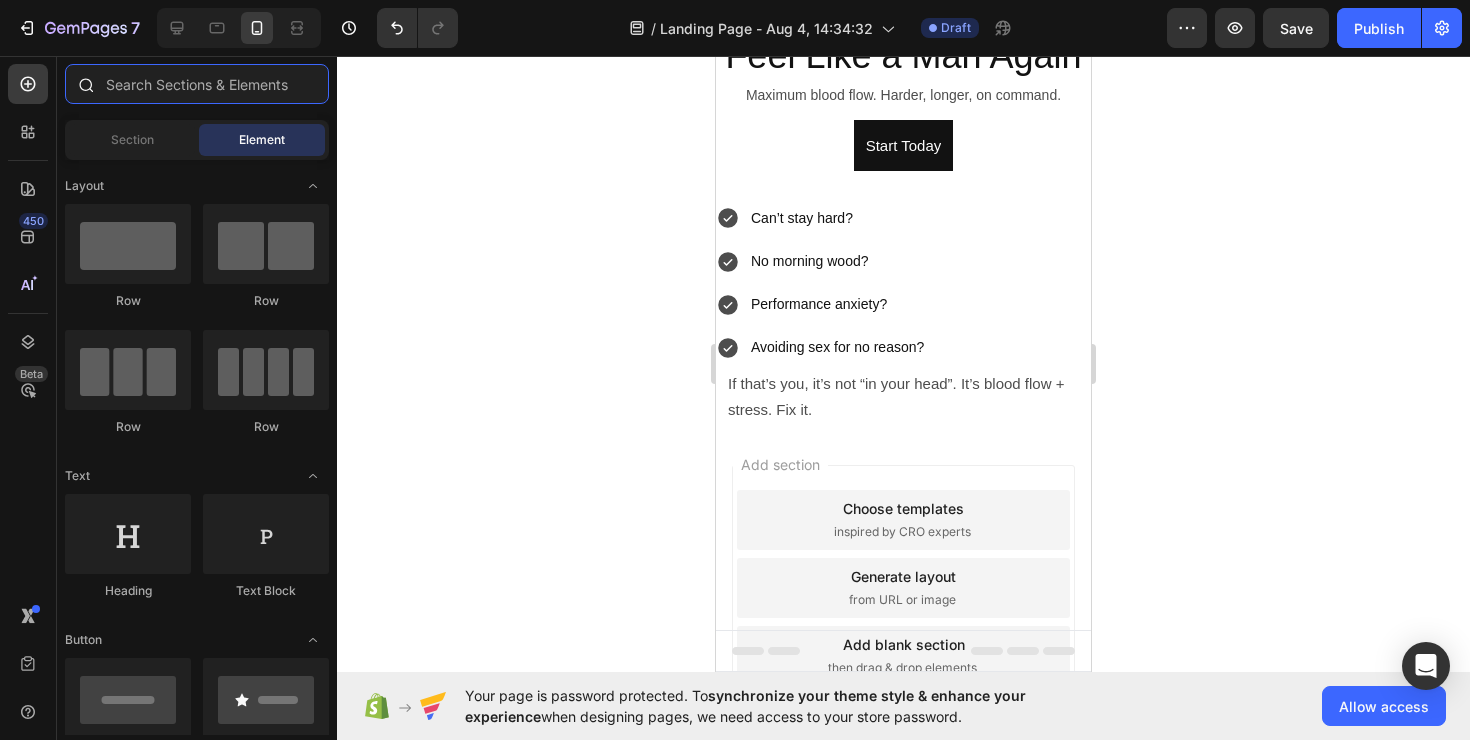 click at bounding box center [197, 84] 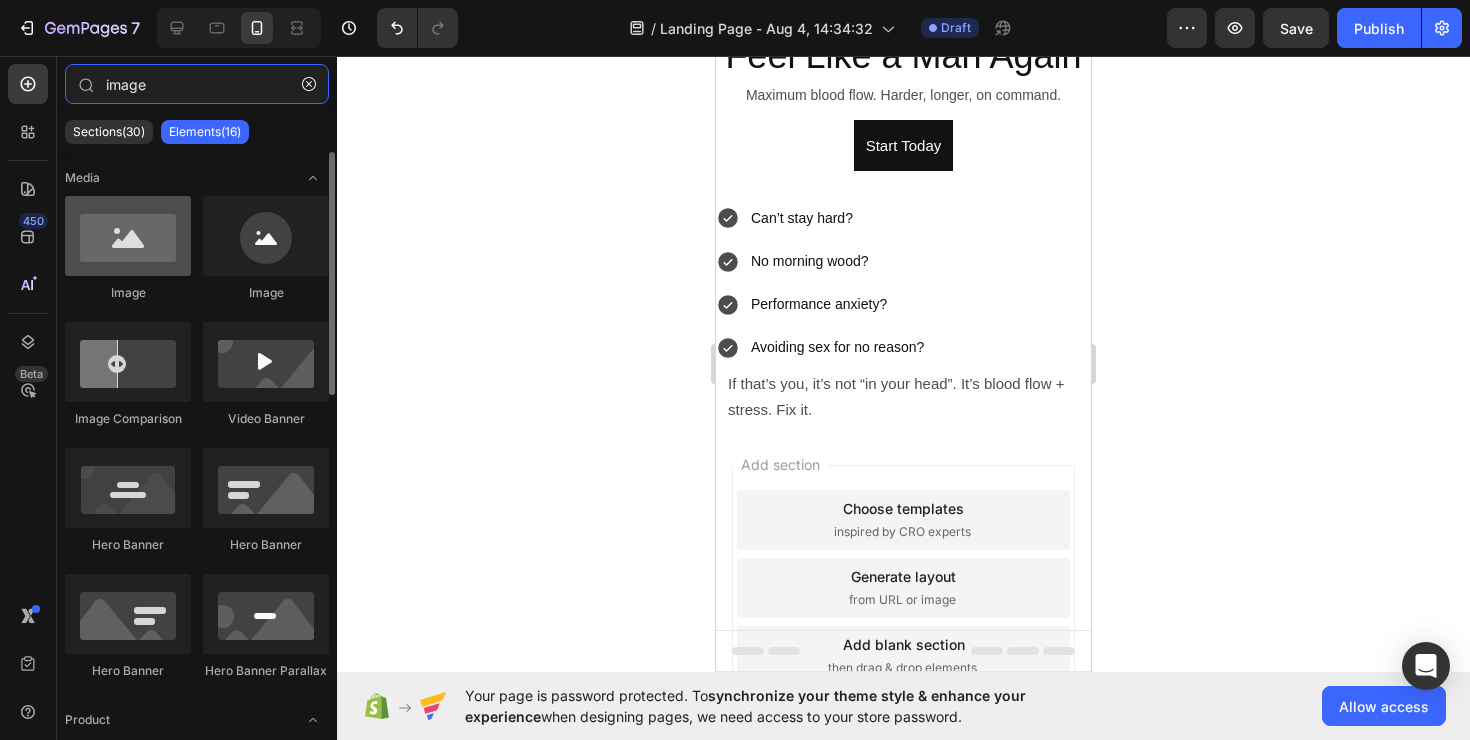 type on "image" 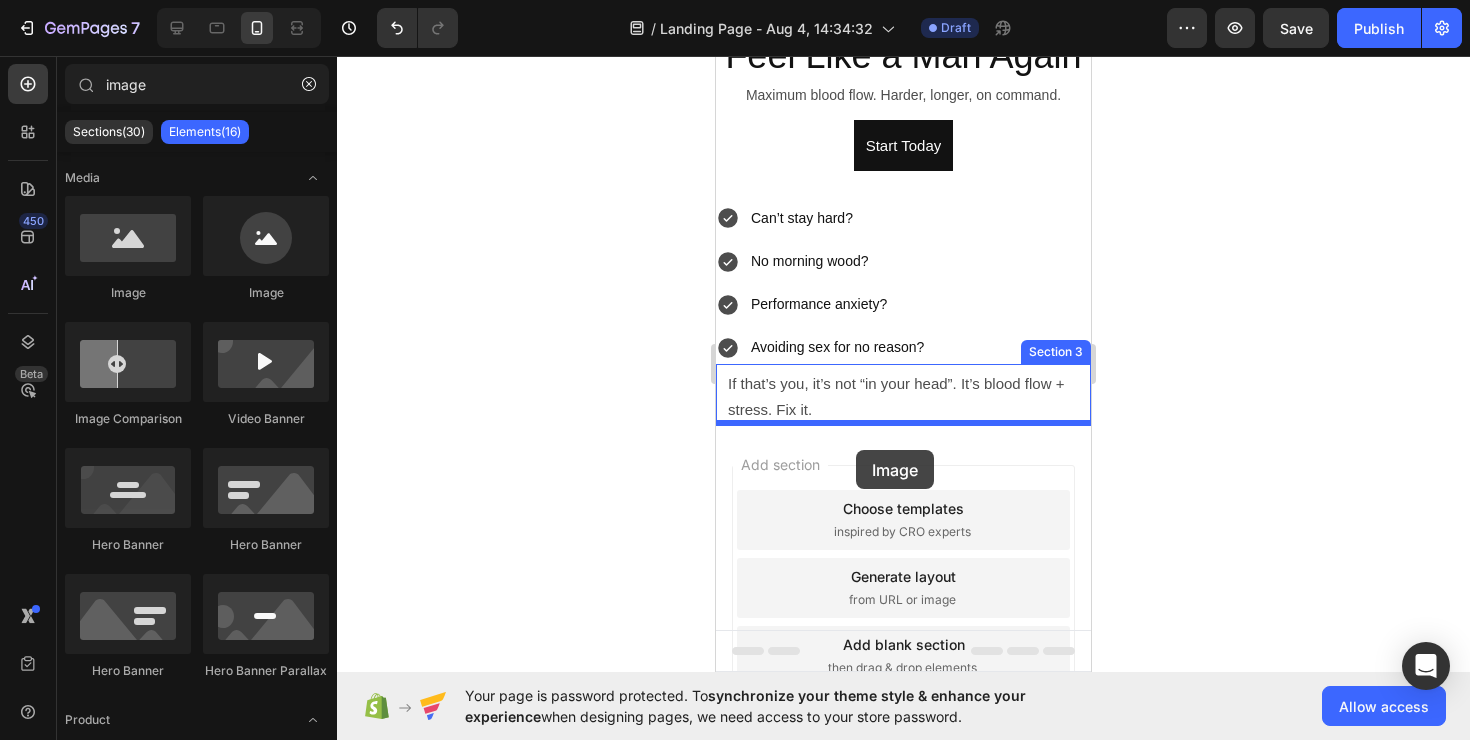 drag, startPoint x: 871, startPoint y: 293, endPoint x: 855, endPoint y: 449, distance: 156.81836 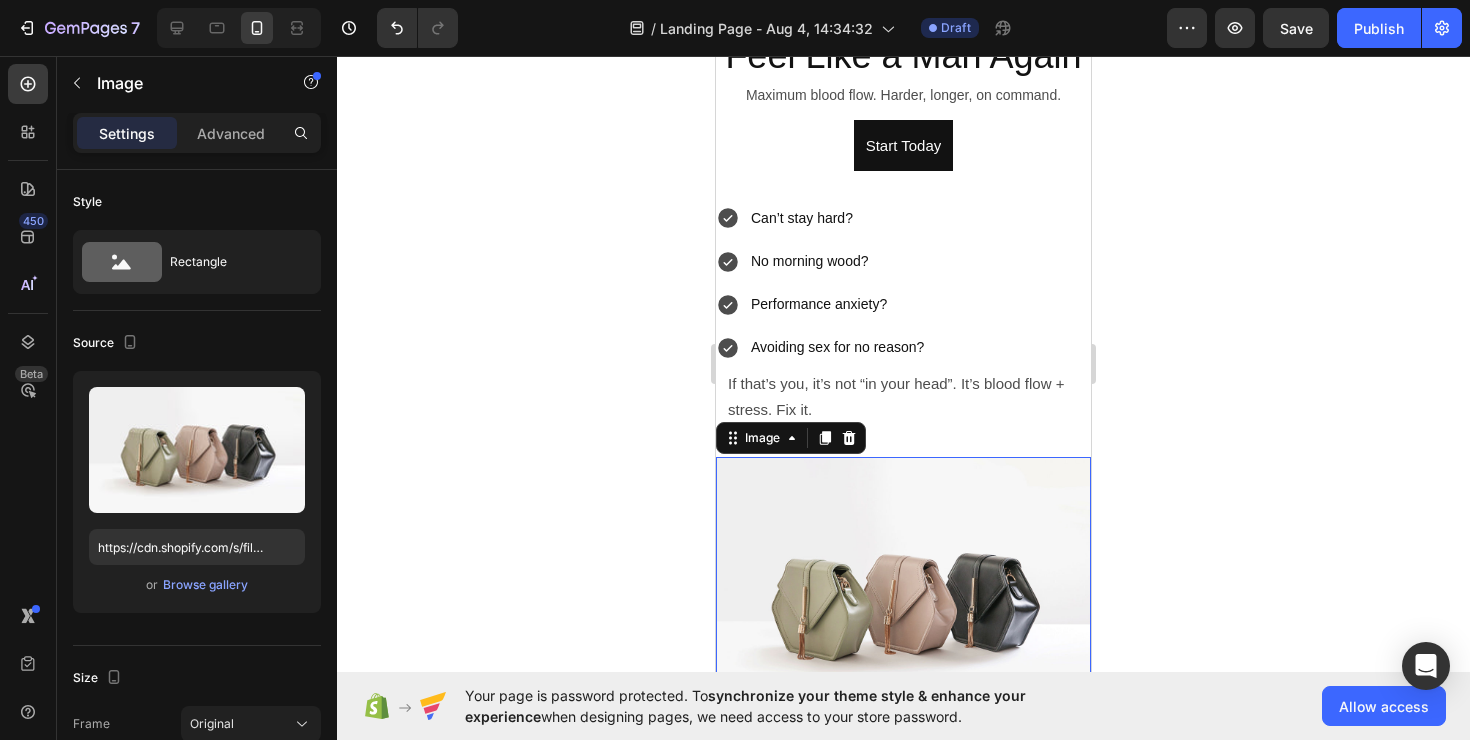 click 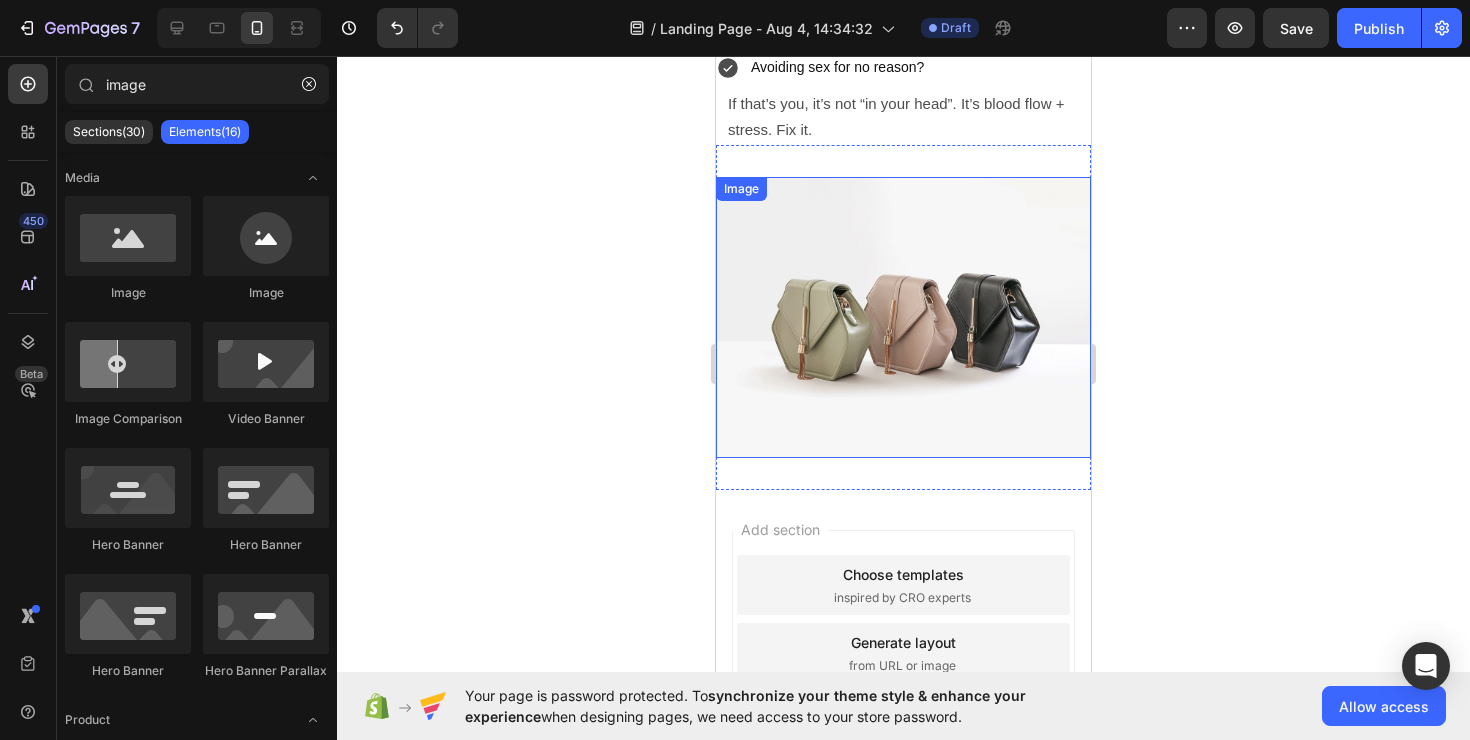 scroll, scrollTop: 360, scrollLeft: 0, axis: vertical 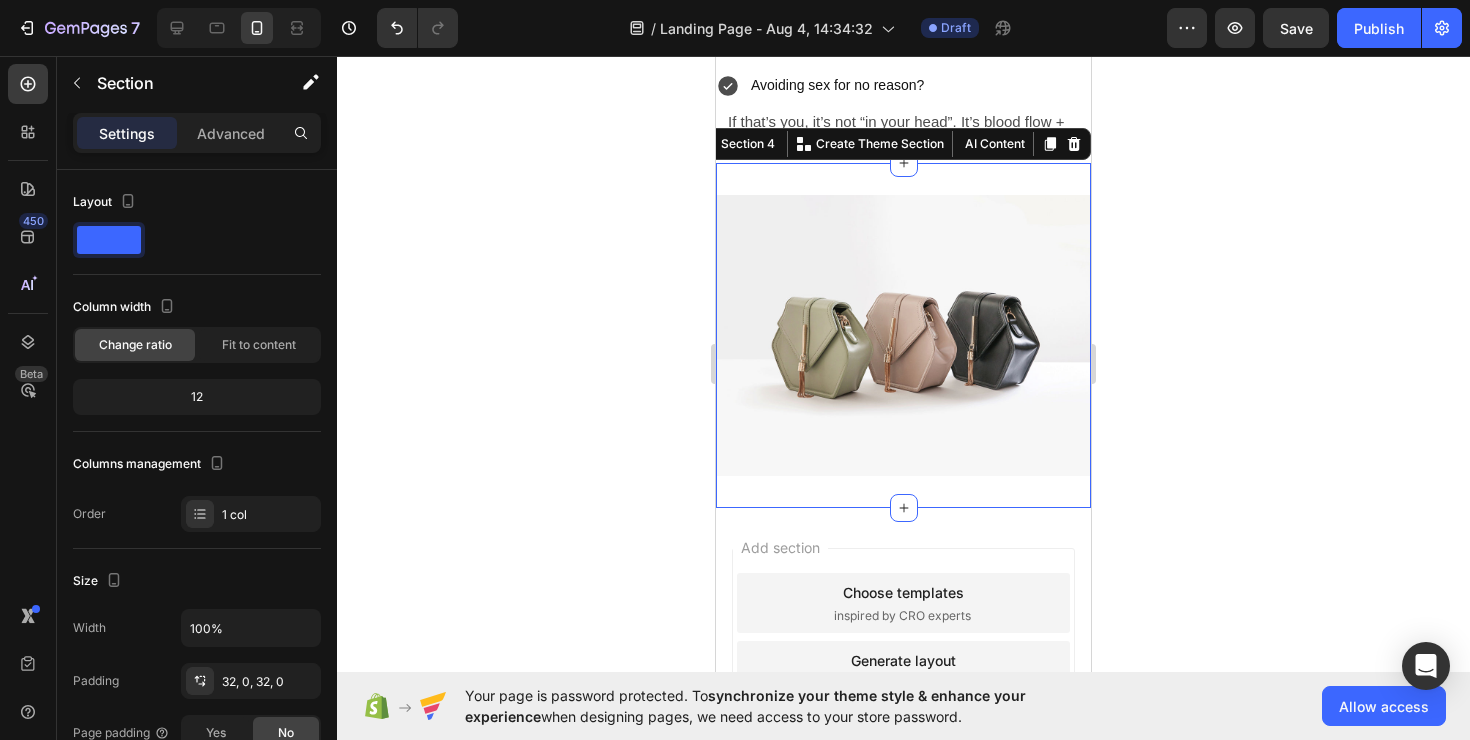 click on "Image Section 4   You can create reusable sections Create Theme Section AI Content Write with GemAI What would you like to describe here? Tone and Voice Persuasive Product BRÜTAL MASS Show more Generate" at bounding box center (903, 335) 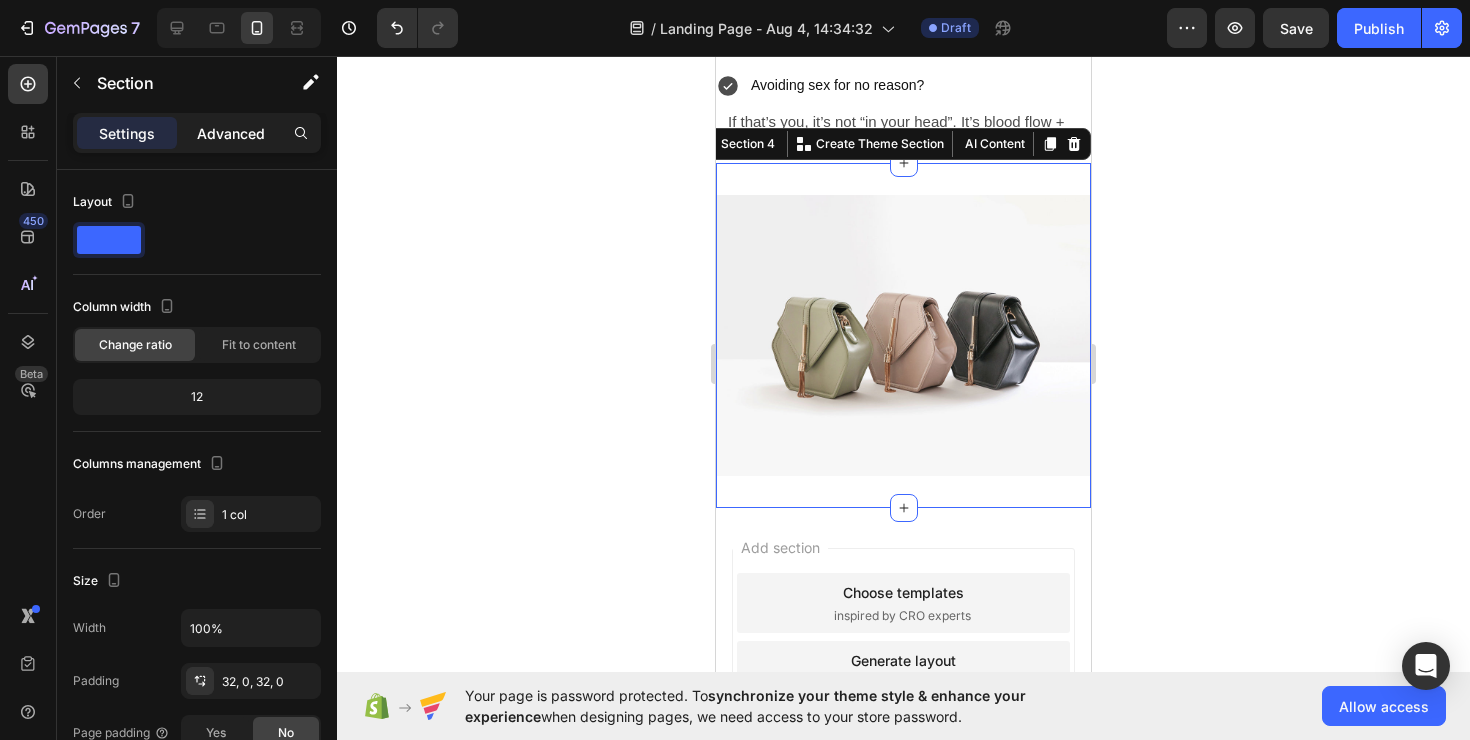 click on "Advanced" at bounding box center (231, 133) 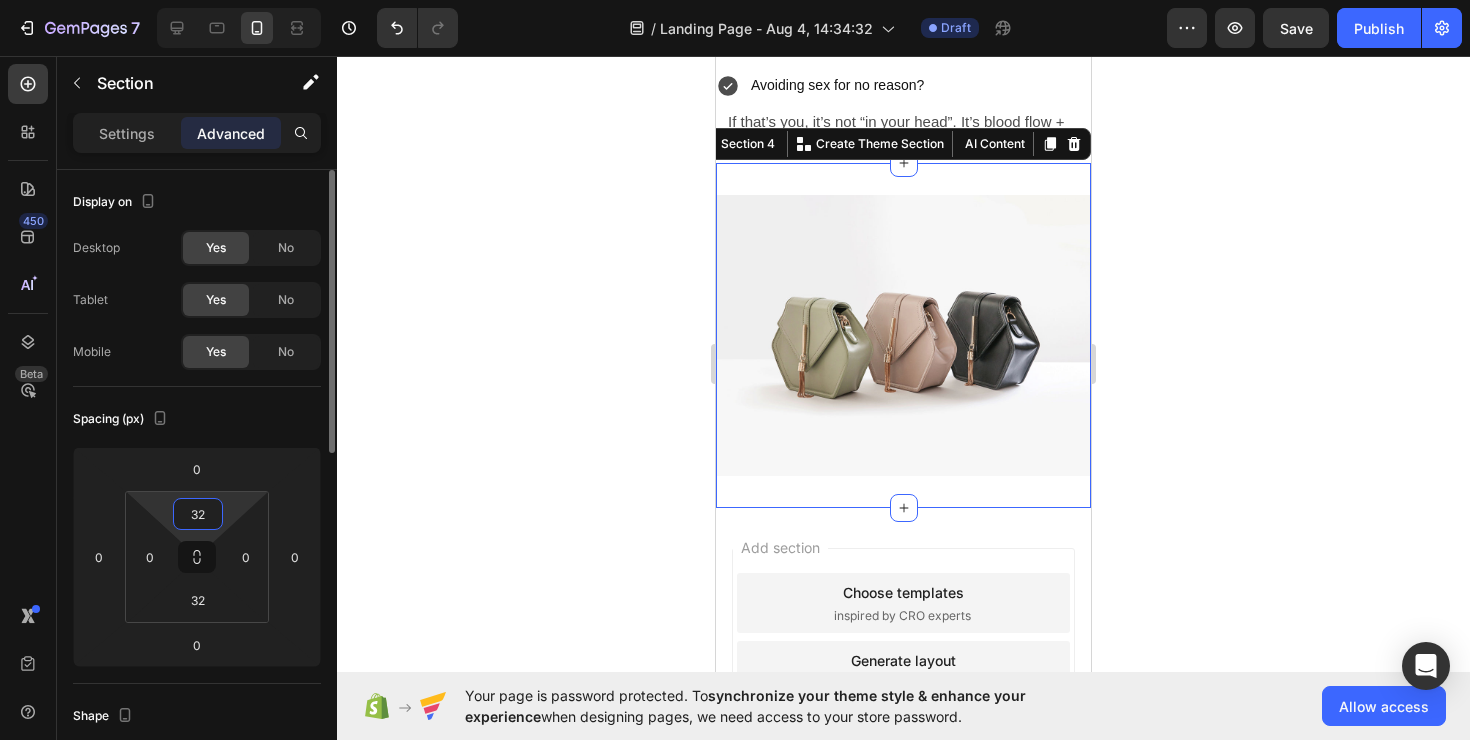 click on "32" at bounding box center [198, 514] 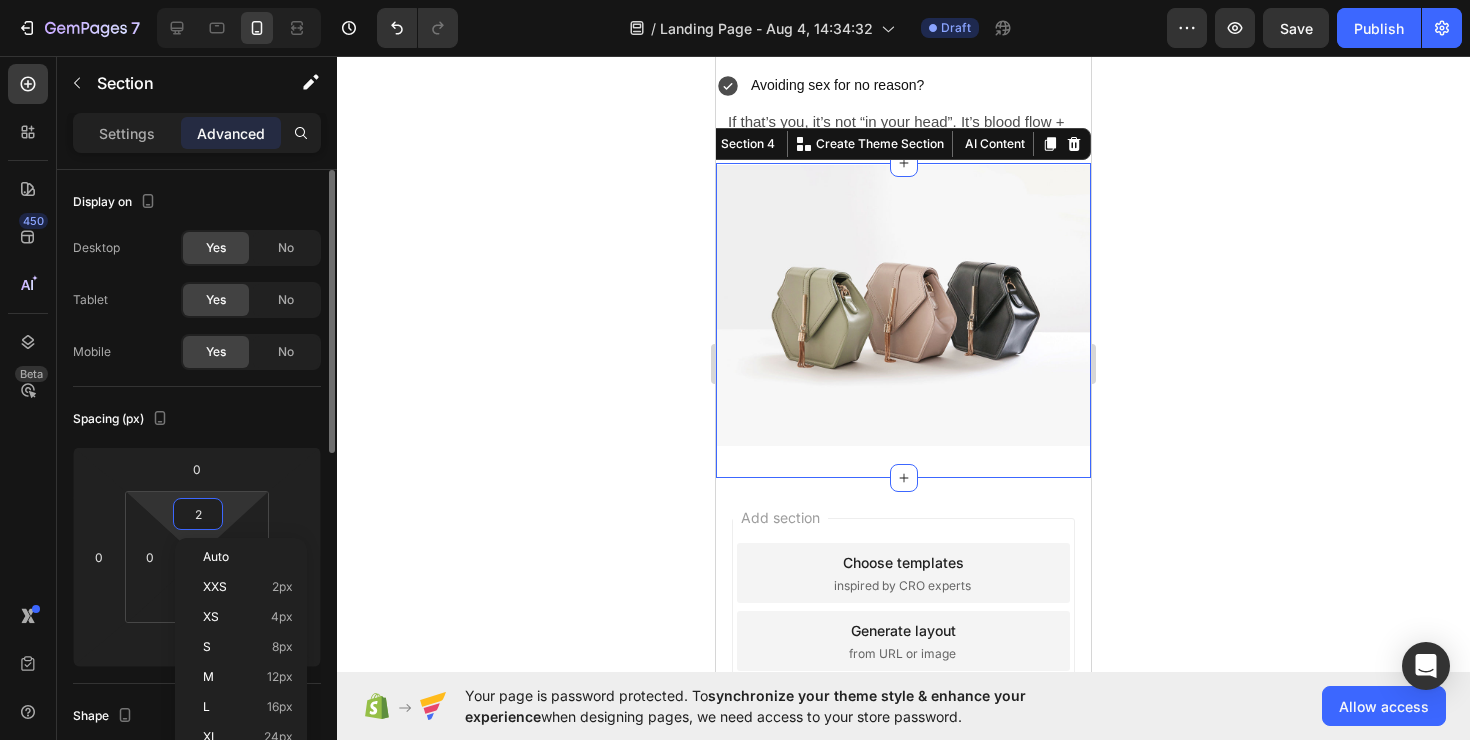 type on "20" 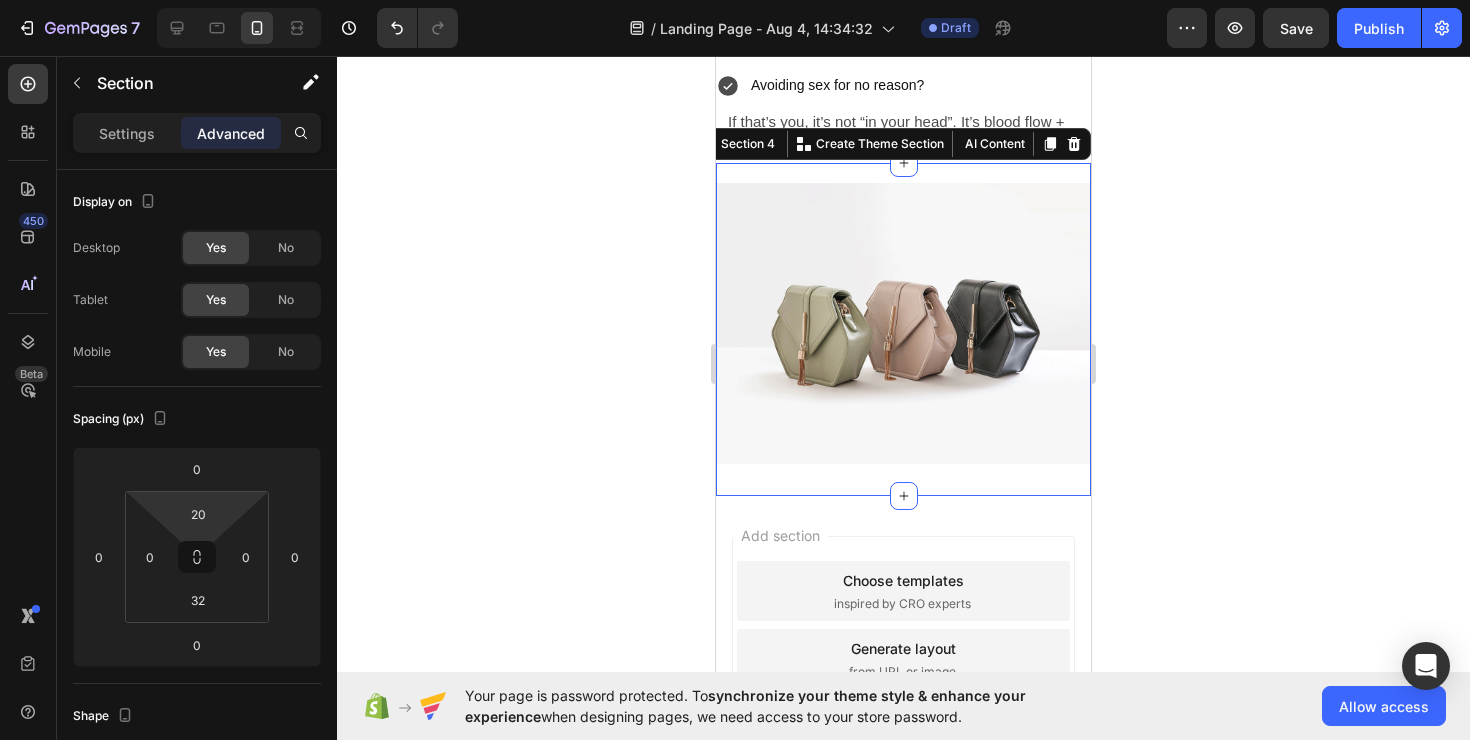 click 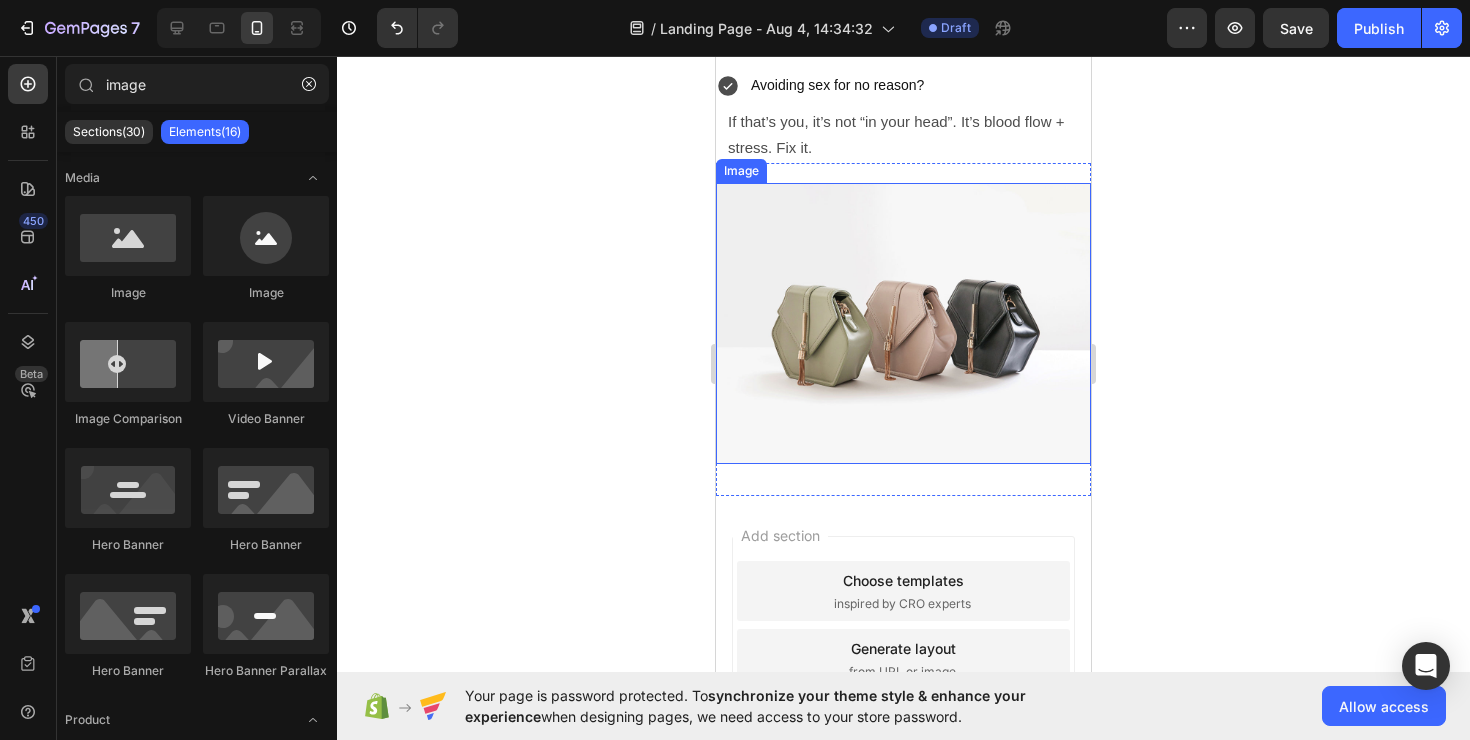 click at bounding box center (903, 323) 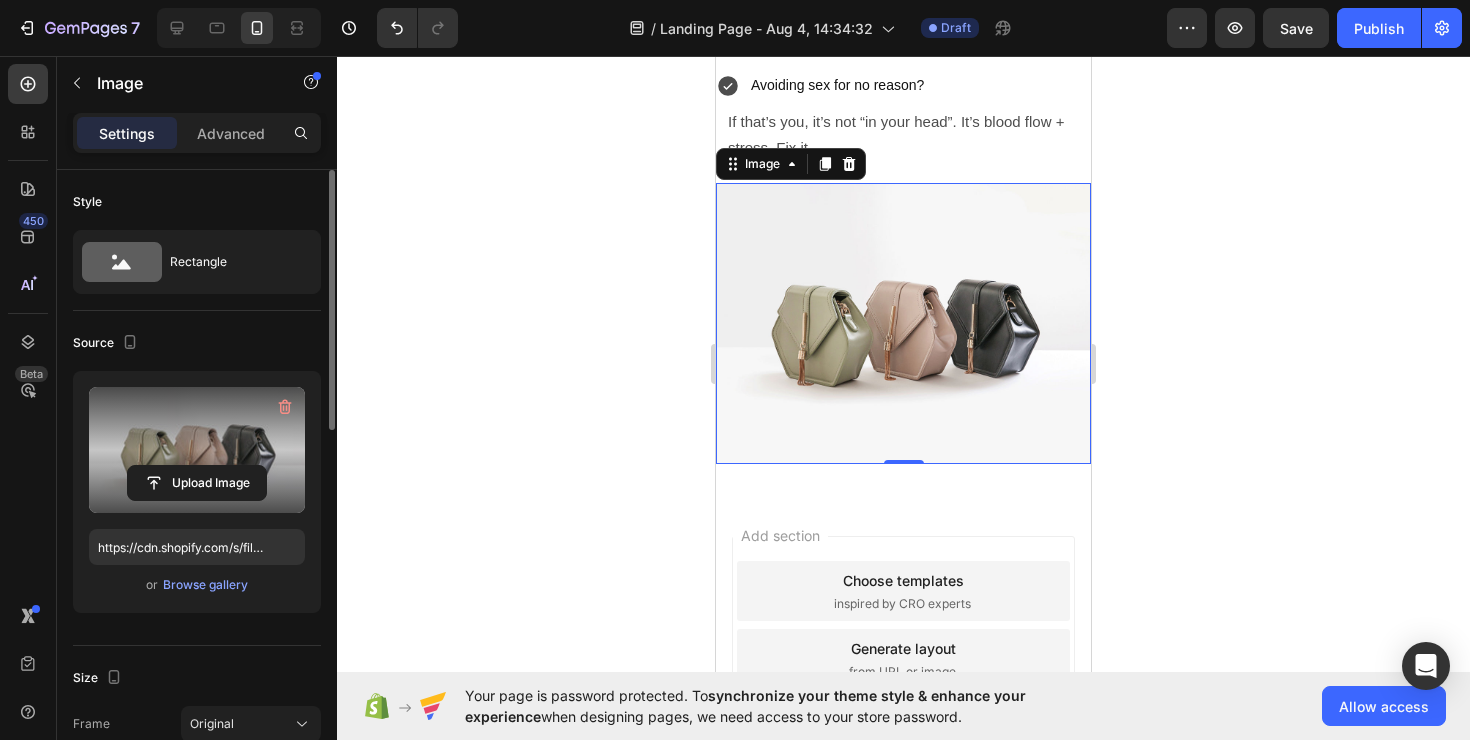 click at bounding box center [197, 450] 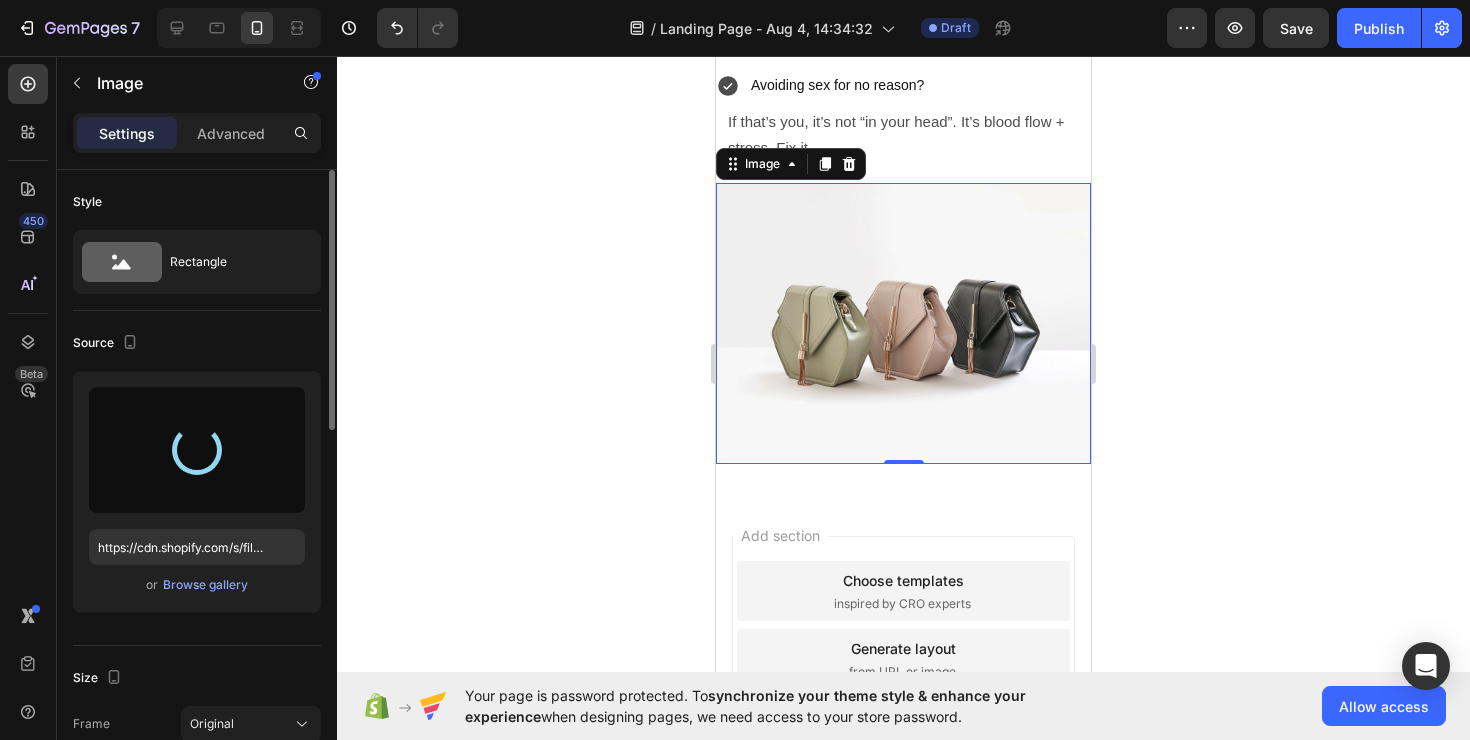 type on "https://cdn.shopify.com/s/files/1/0771/4295/0138/files/gempages_578432543401968513-e4e94fb0-02a6-44d7-8521-cb8819595225.png" 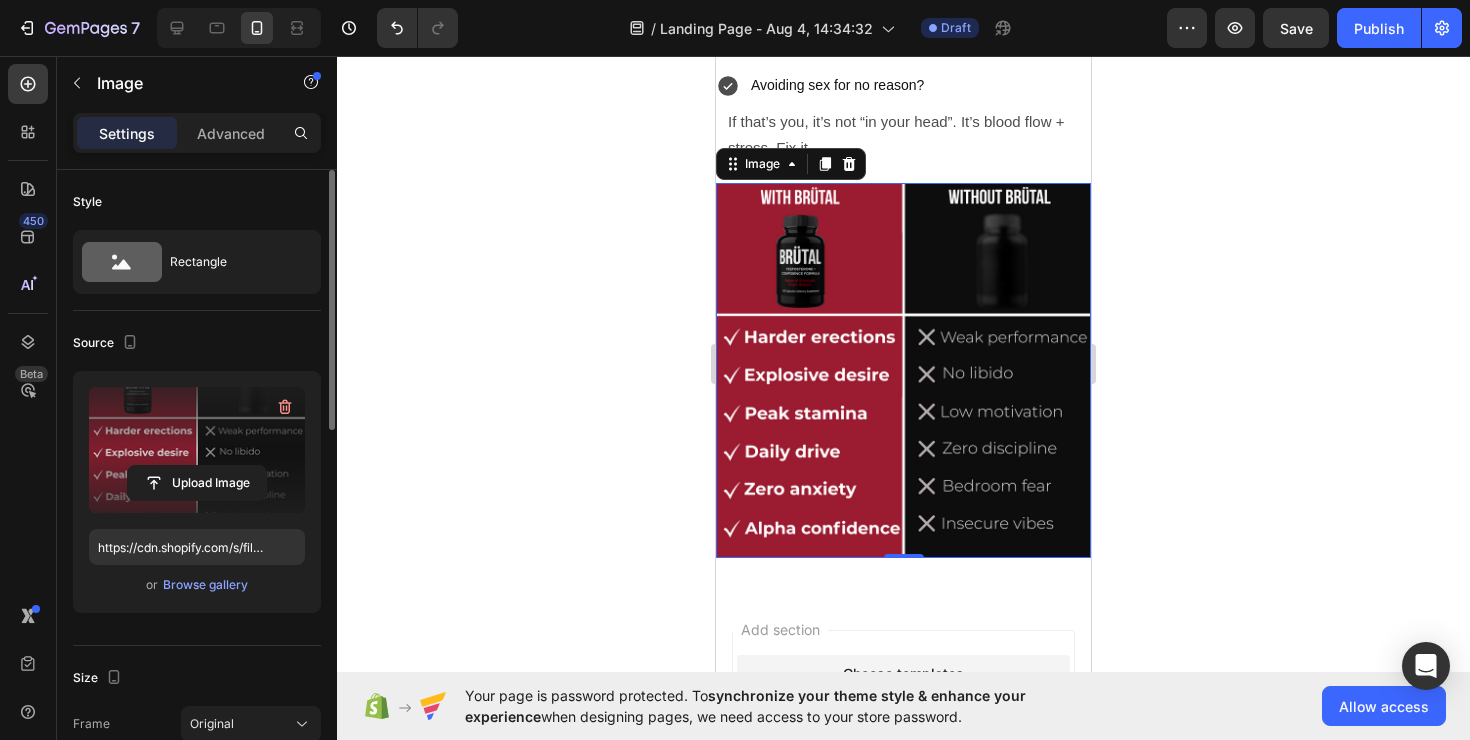 click 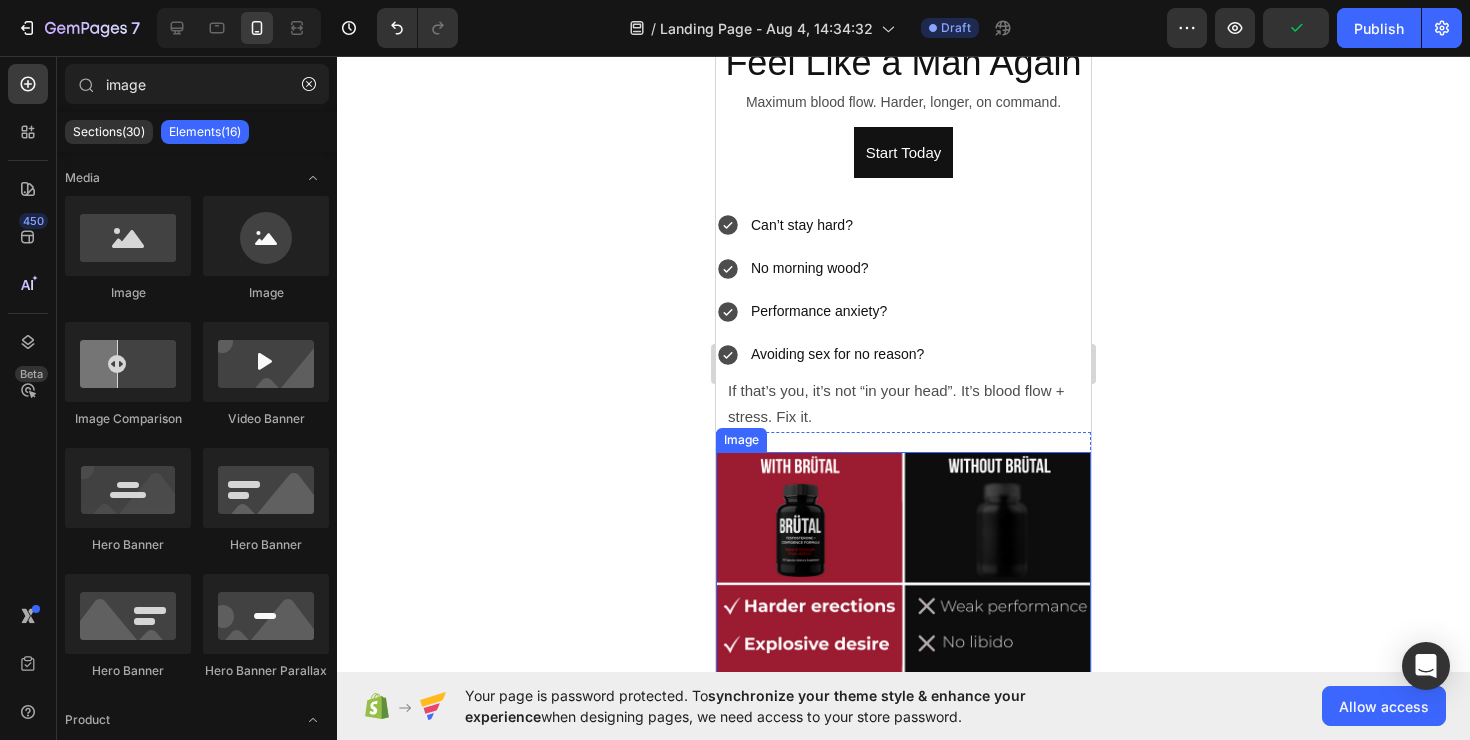 scroll, scrollTop: 0, scrollLeft: 0, axis: both 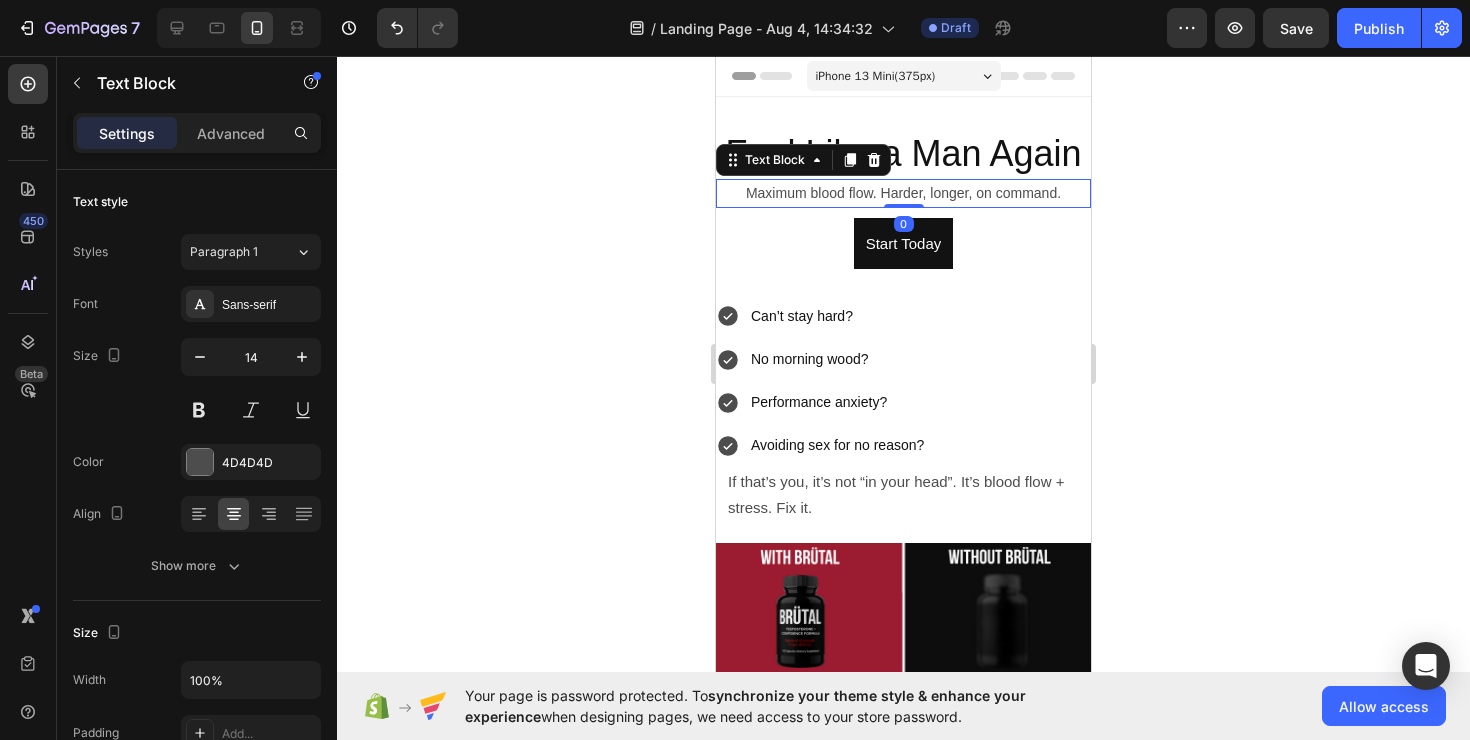 click on "Maximum blood flow. Harder, longer, on command." at bounding box center [903, 193] 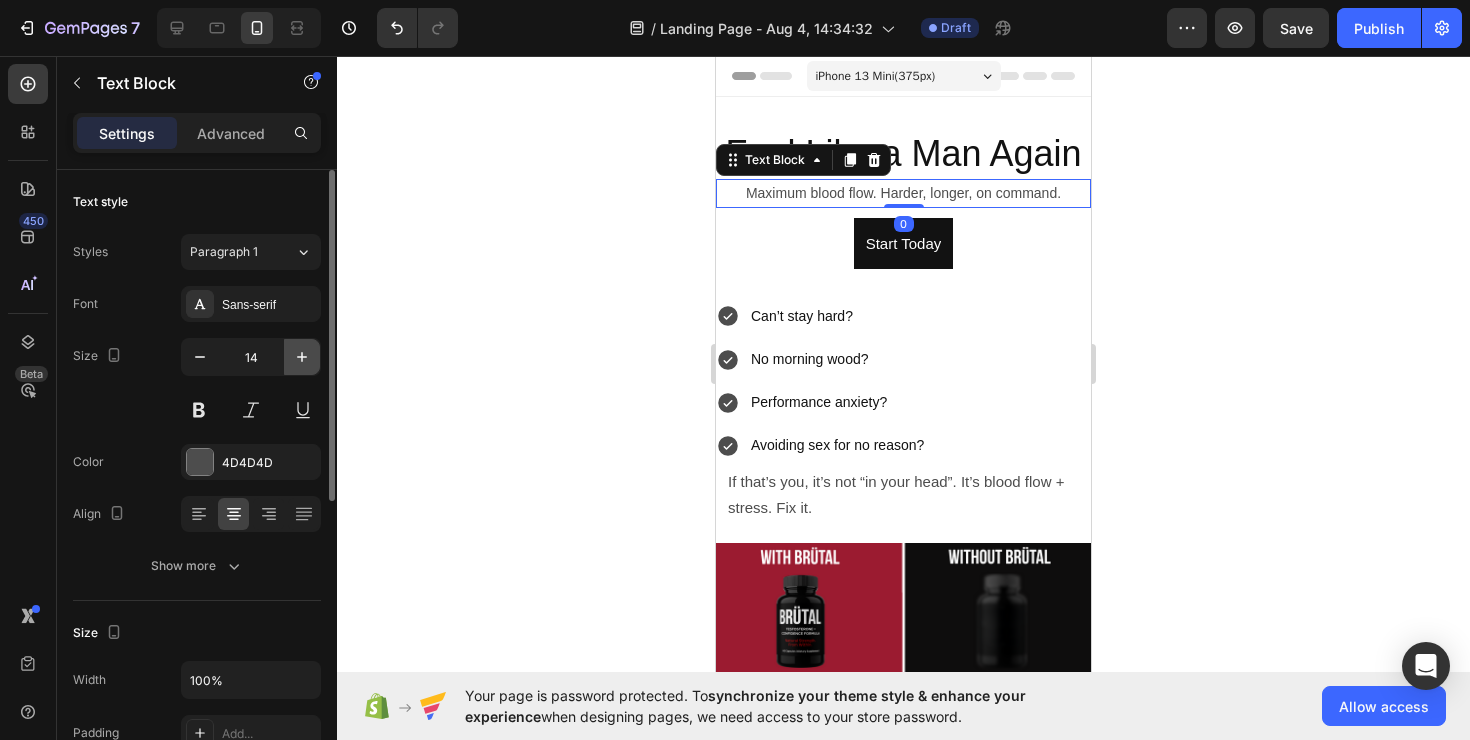 click 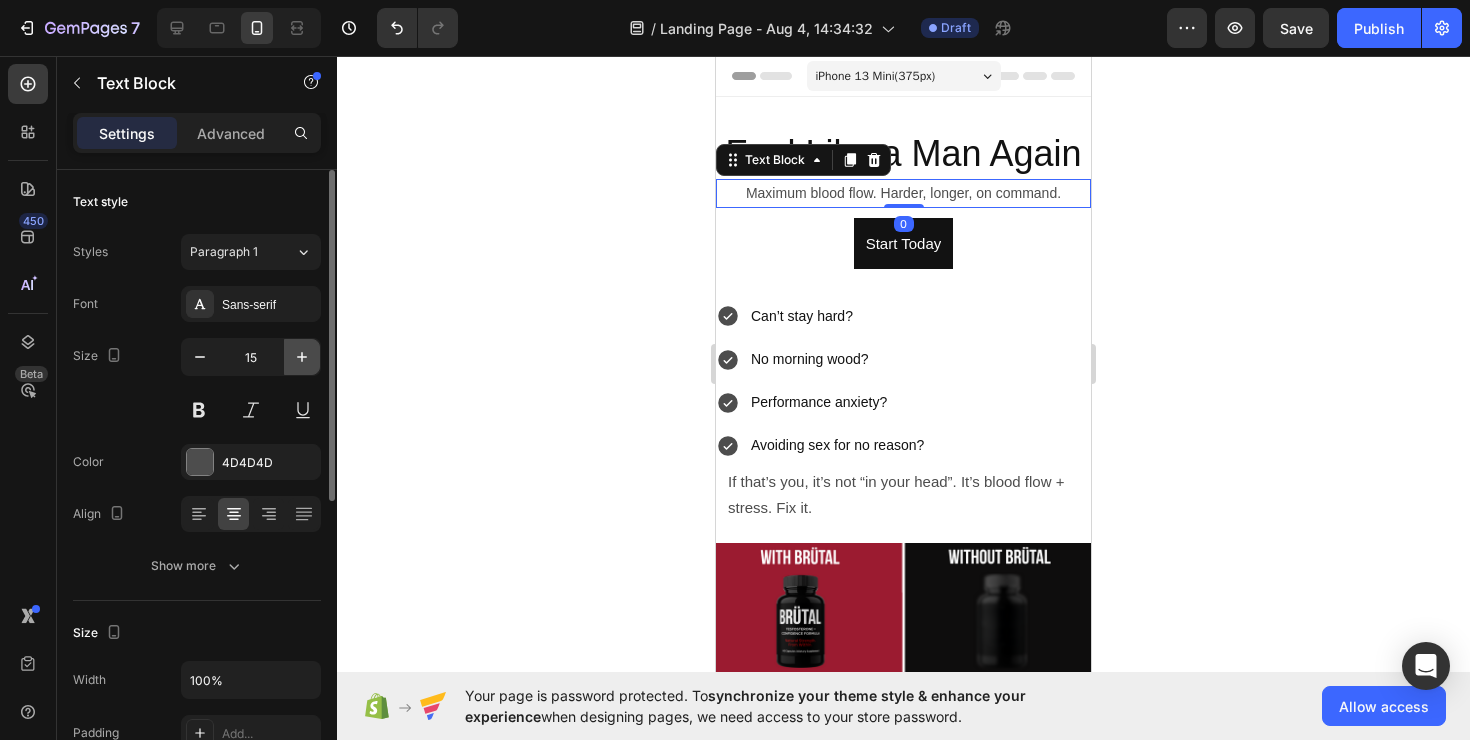 click 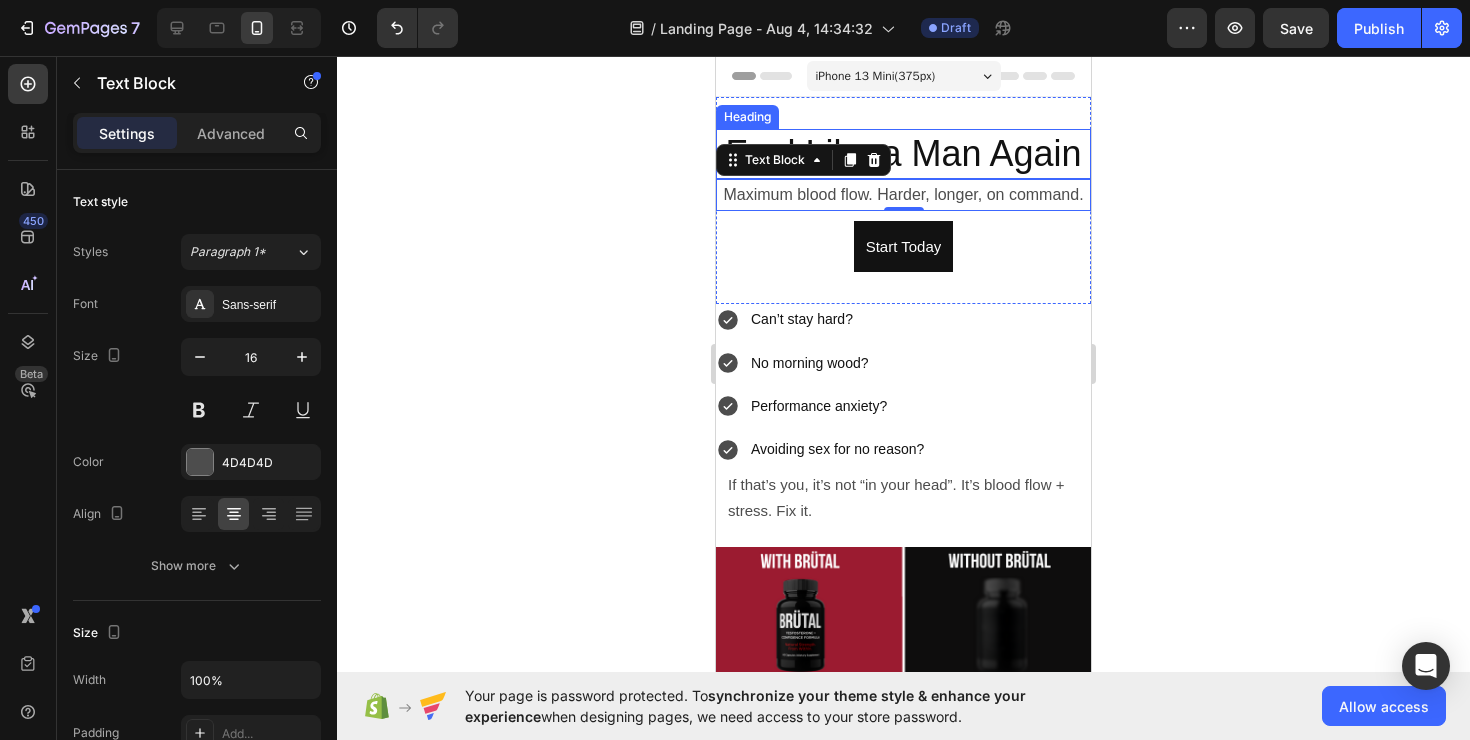 click on "Feel Like a Man Again" at bounding box center (903, 153) 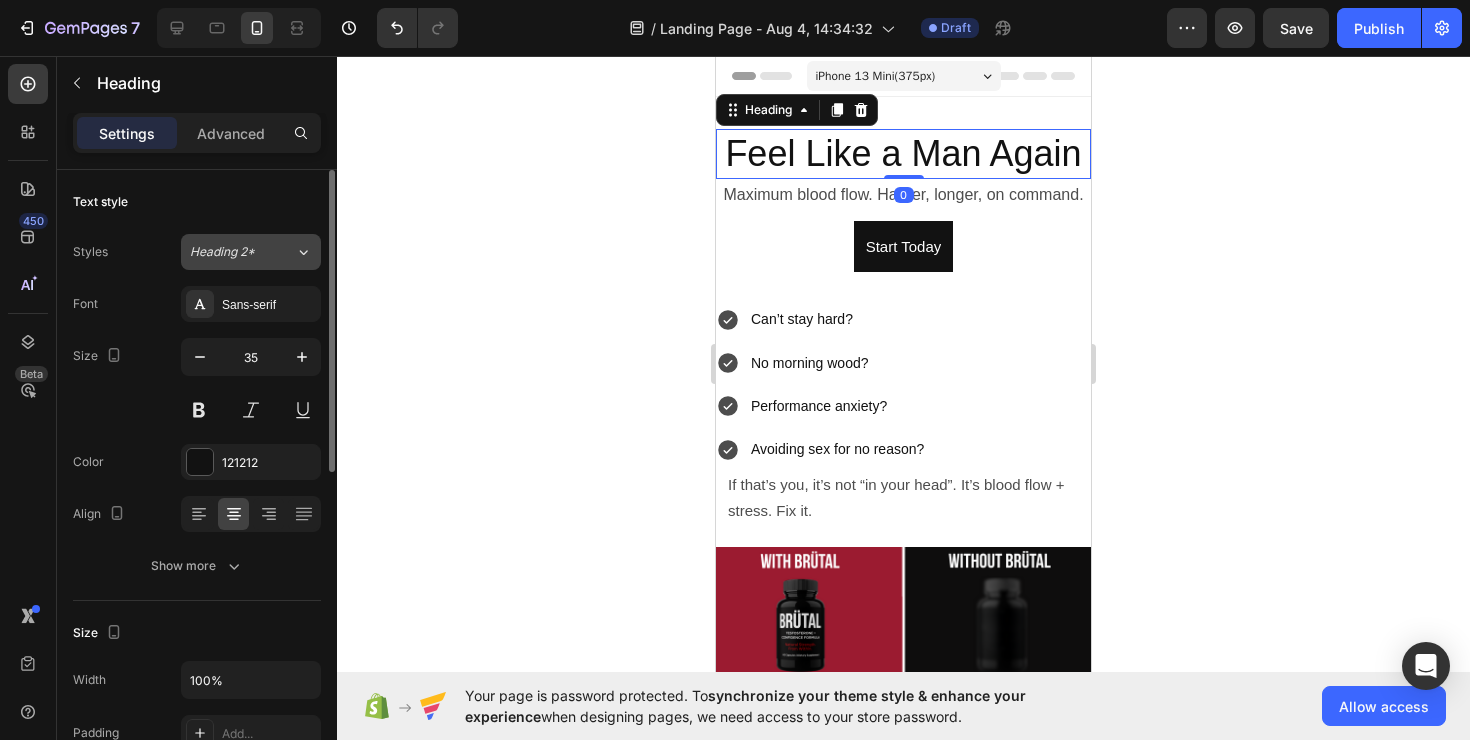 click on "Heading 2*" at bounding box center [242, 252] 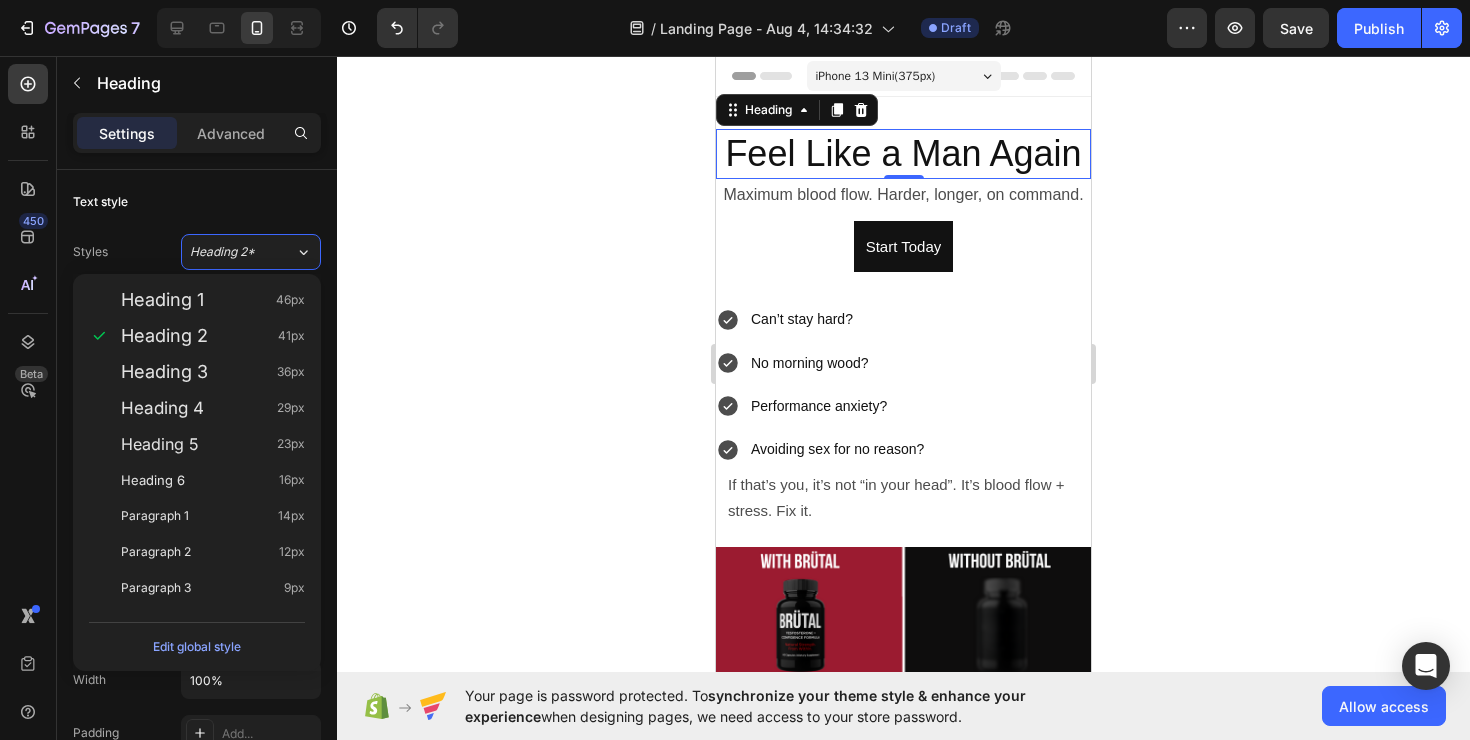 click on "Settings Advanced" at bounding box center [197, 141] 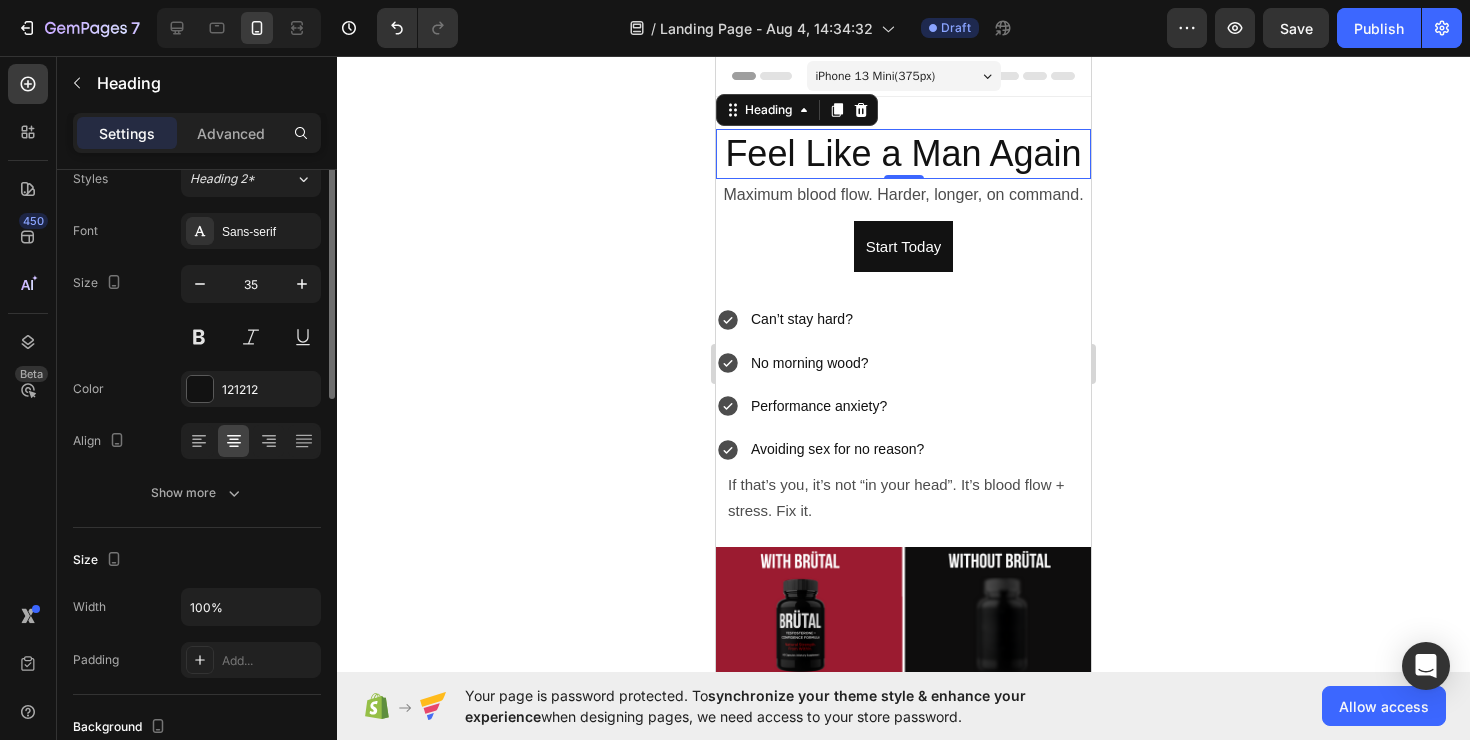 scroll, scrollTop: 0, scrollLeft: 0, axis: both 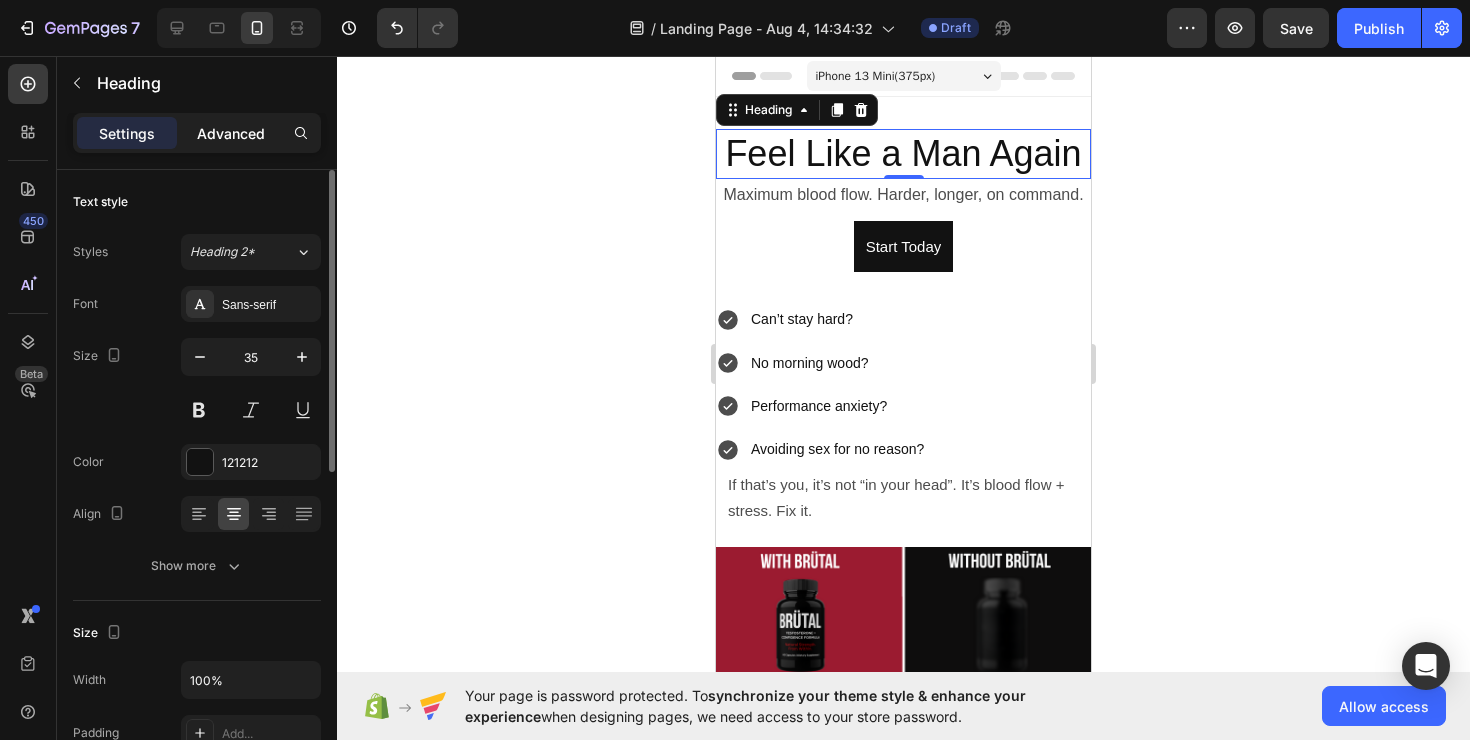 click on "Advanced" at bounding box center (231, 133) 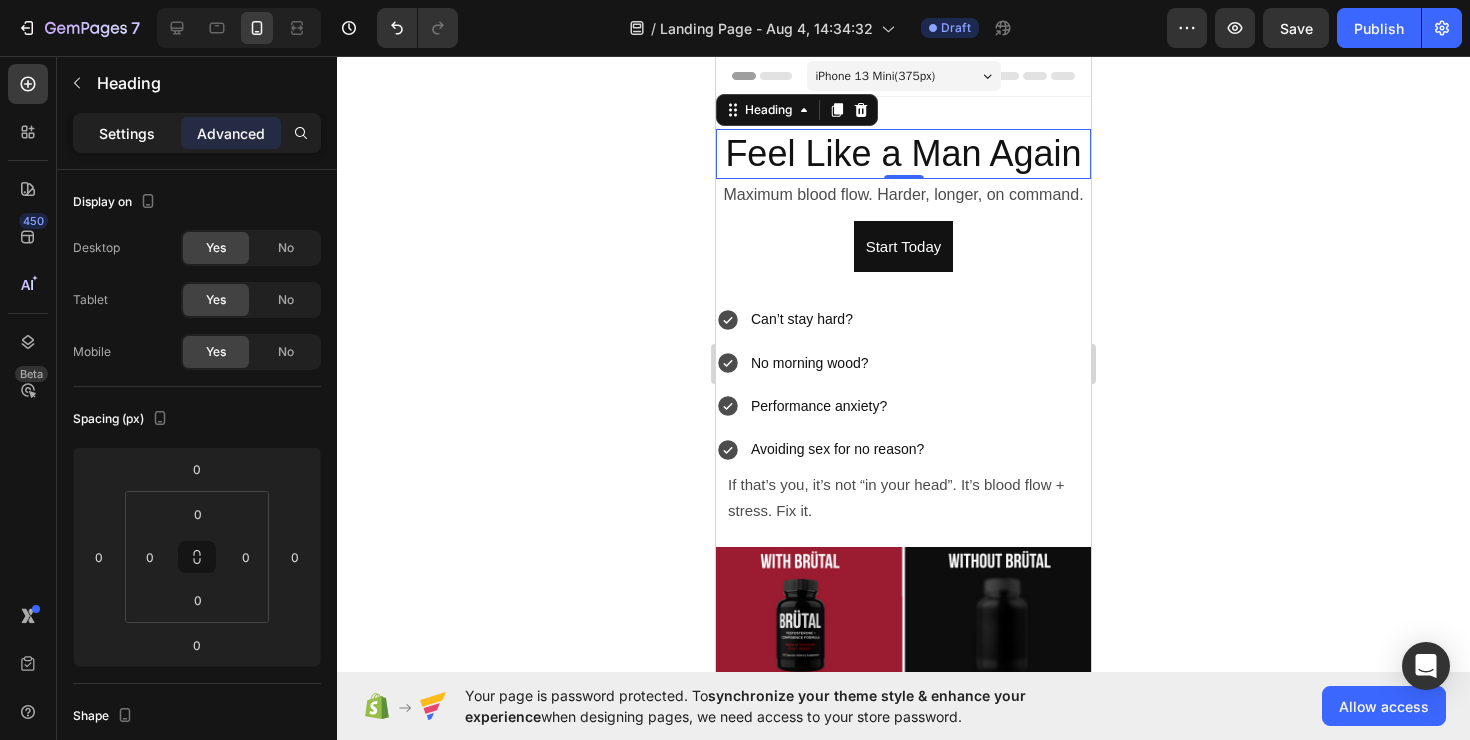click on "Settings" at bounding box center (127, 133) 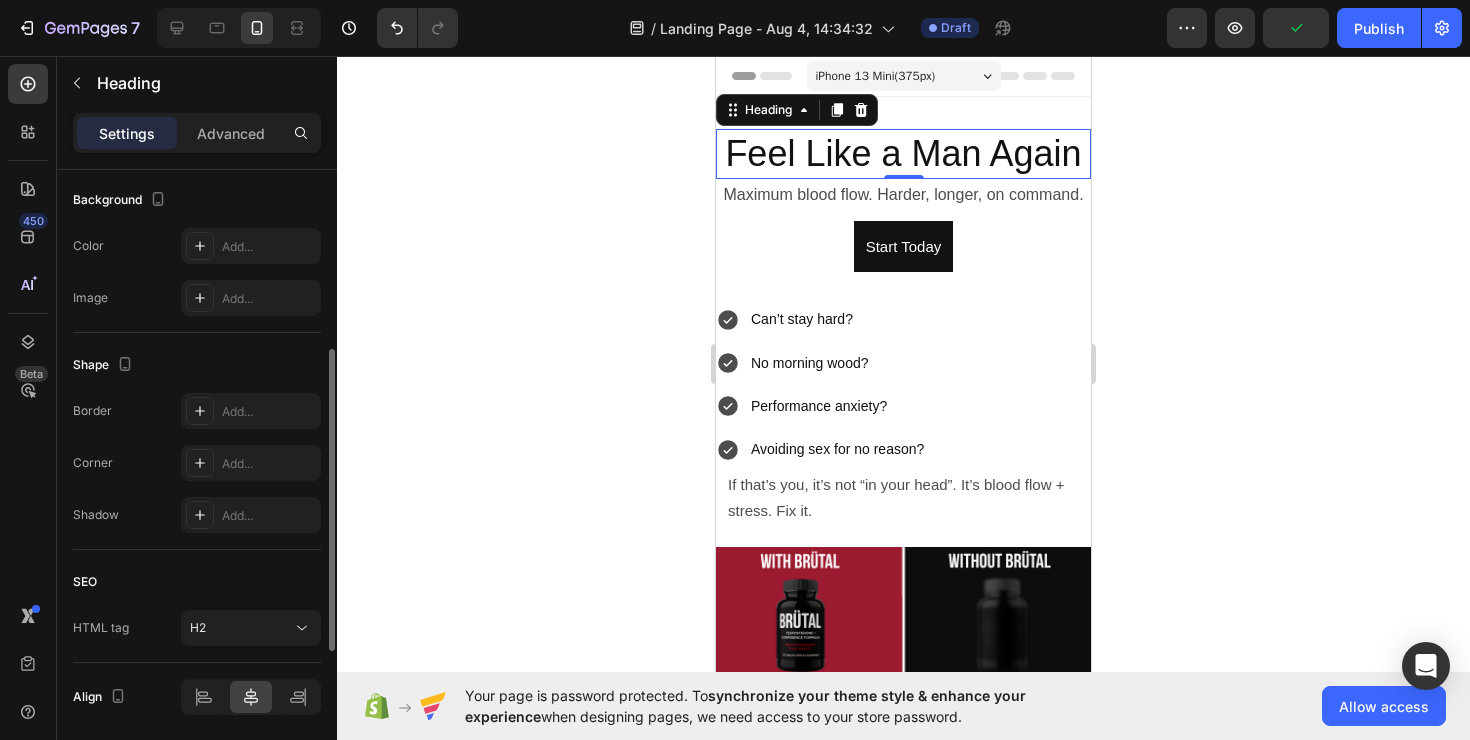 scroll, scrollTop: 0, scrollLeft: 0, axis: both 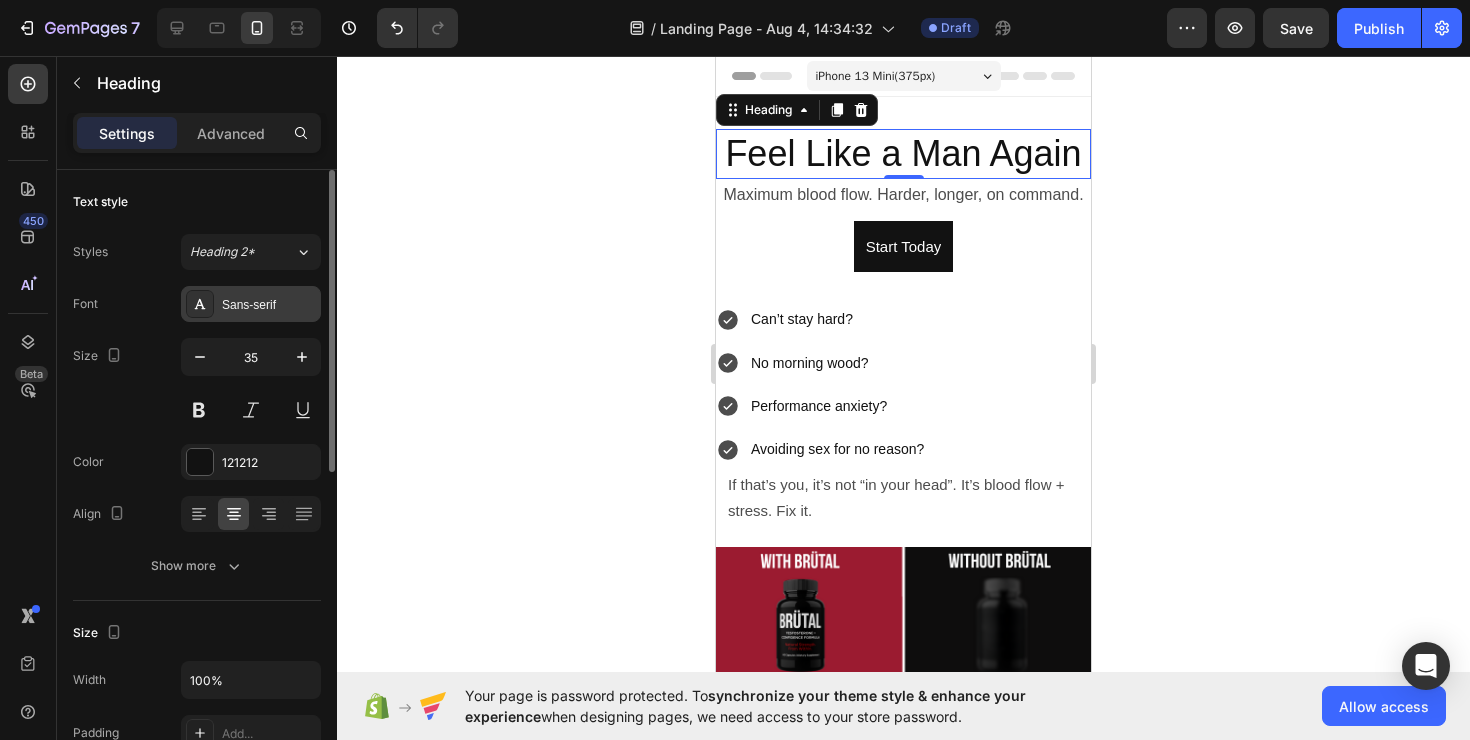 click on "Sans-serif" at bounding box center (251, 304) 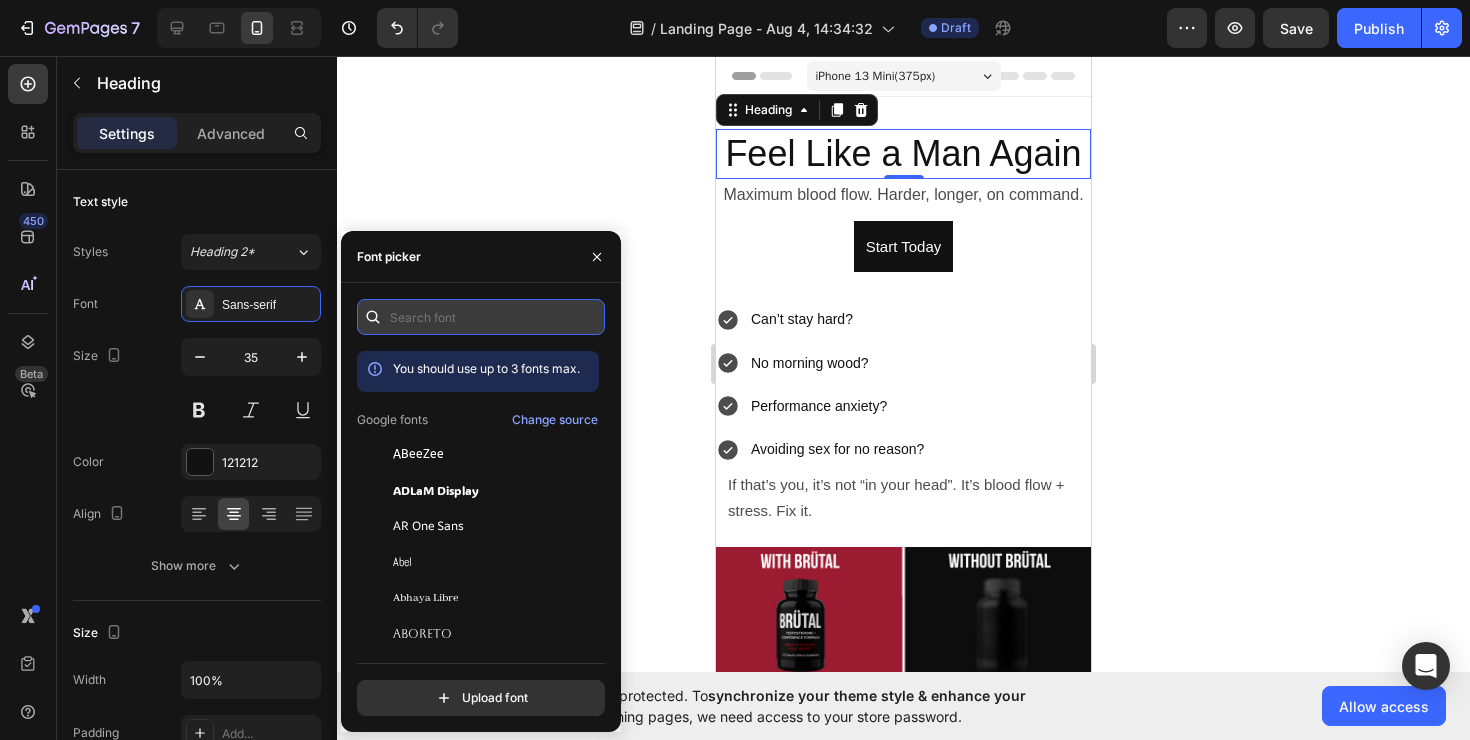 click at bounding box center [481, 317] 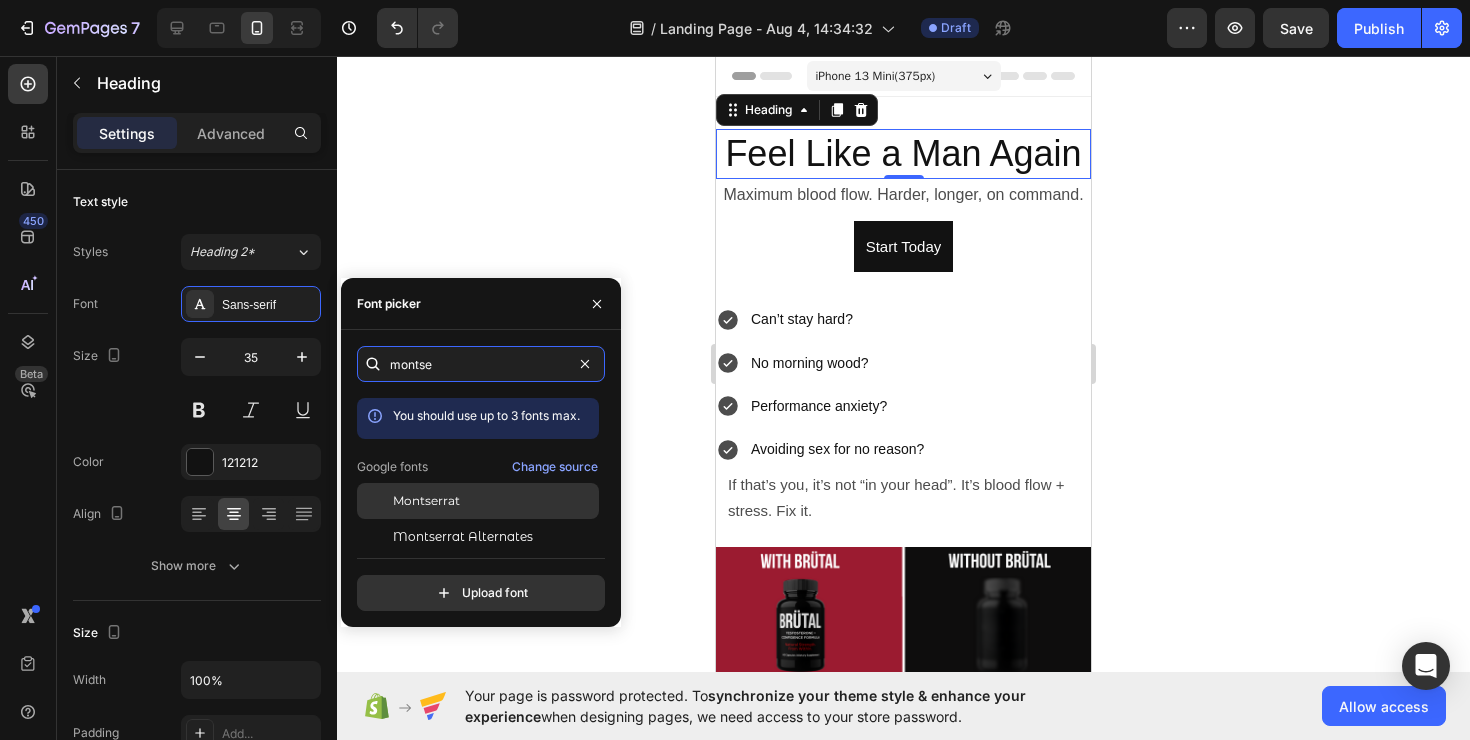 type on "montse" 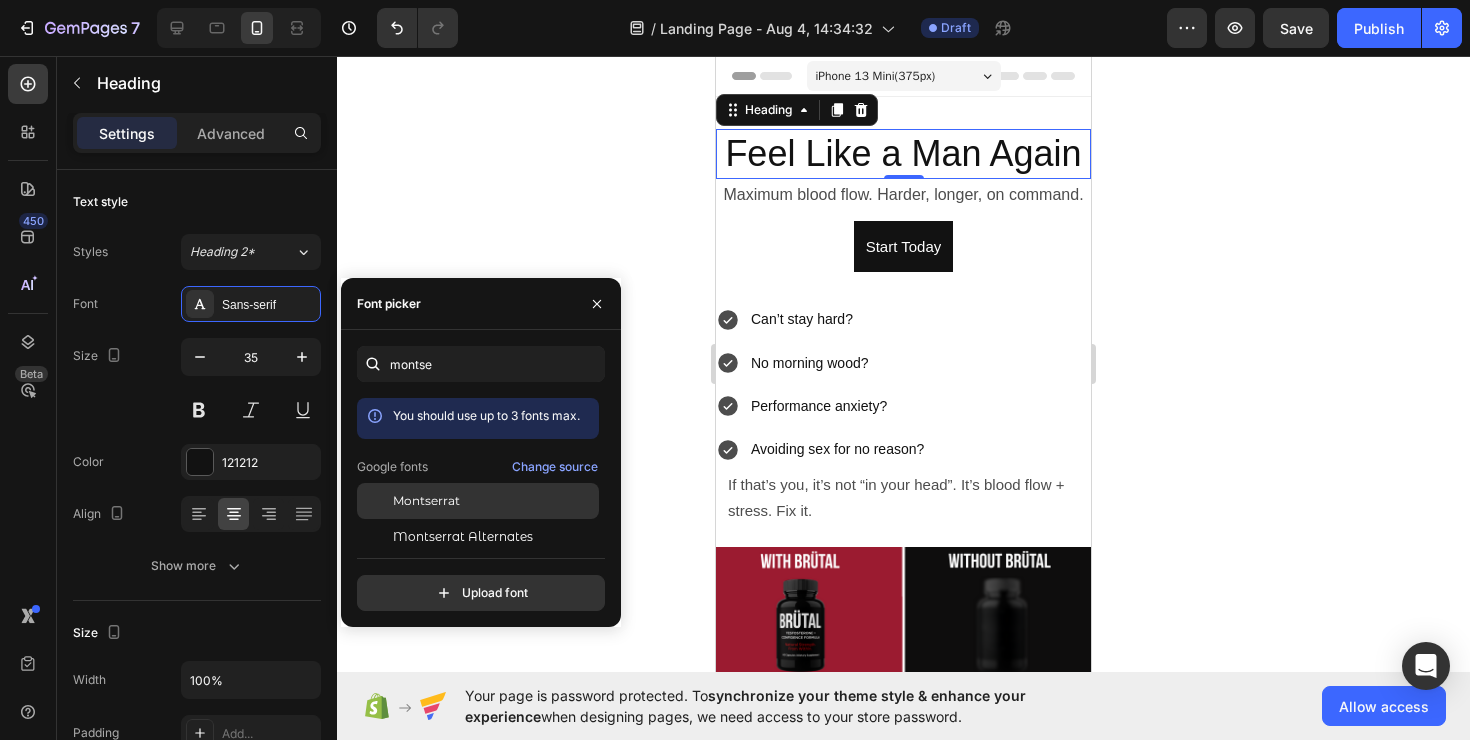 click on "Montserrat" at bounding box center [494, 501] 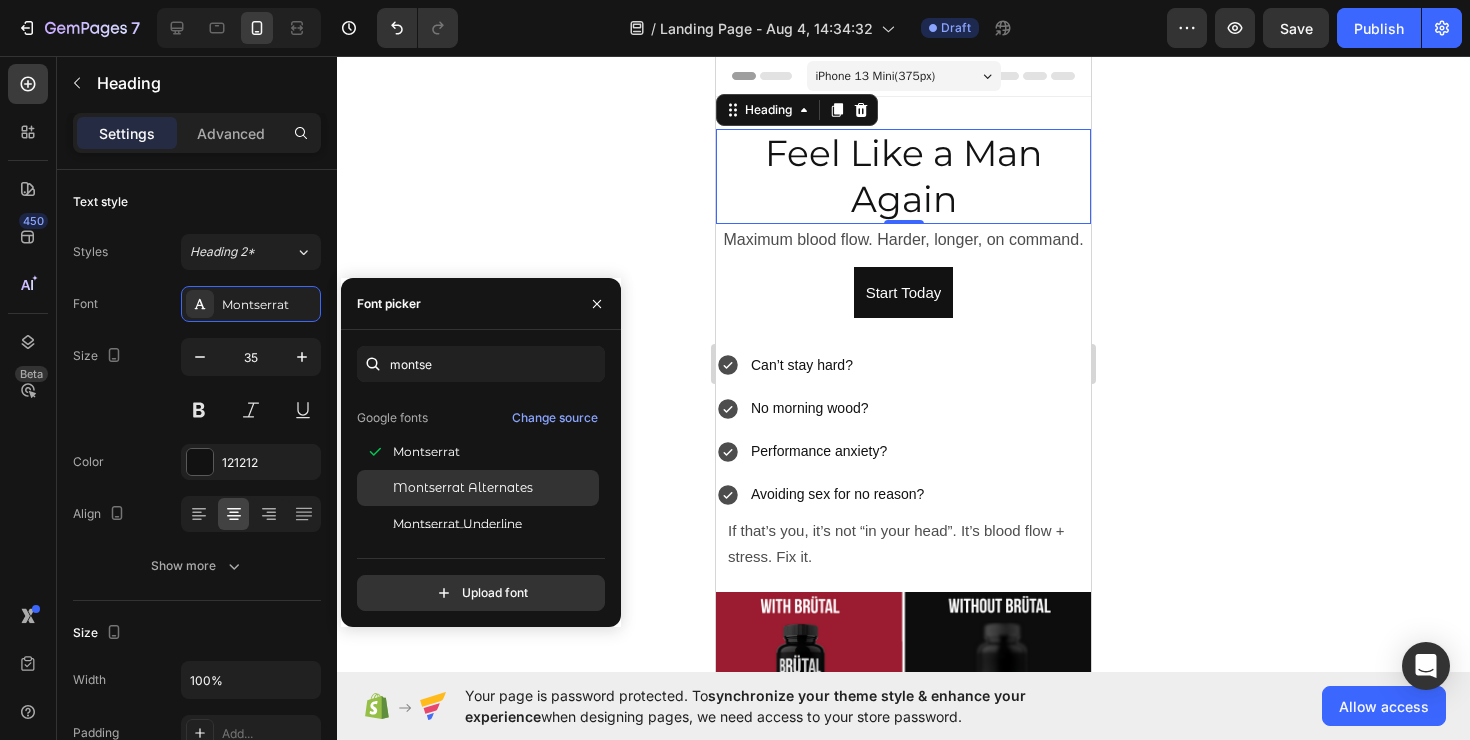 scroll, scrollTop: 0, scrollLeft: 0, axis: both 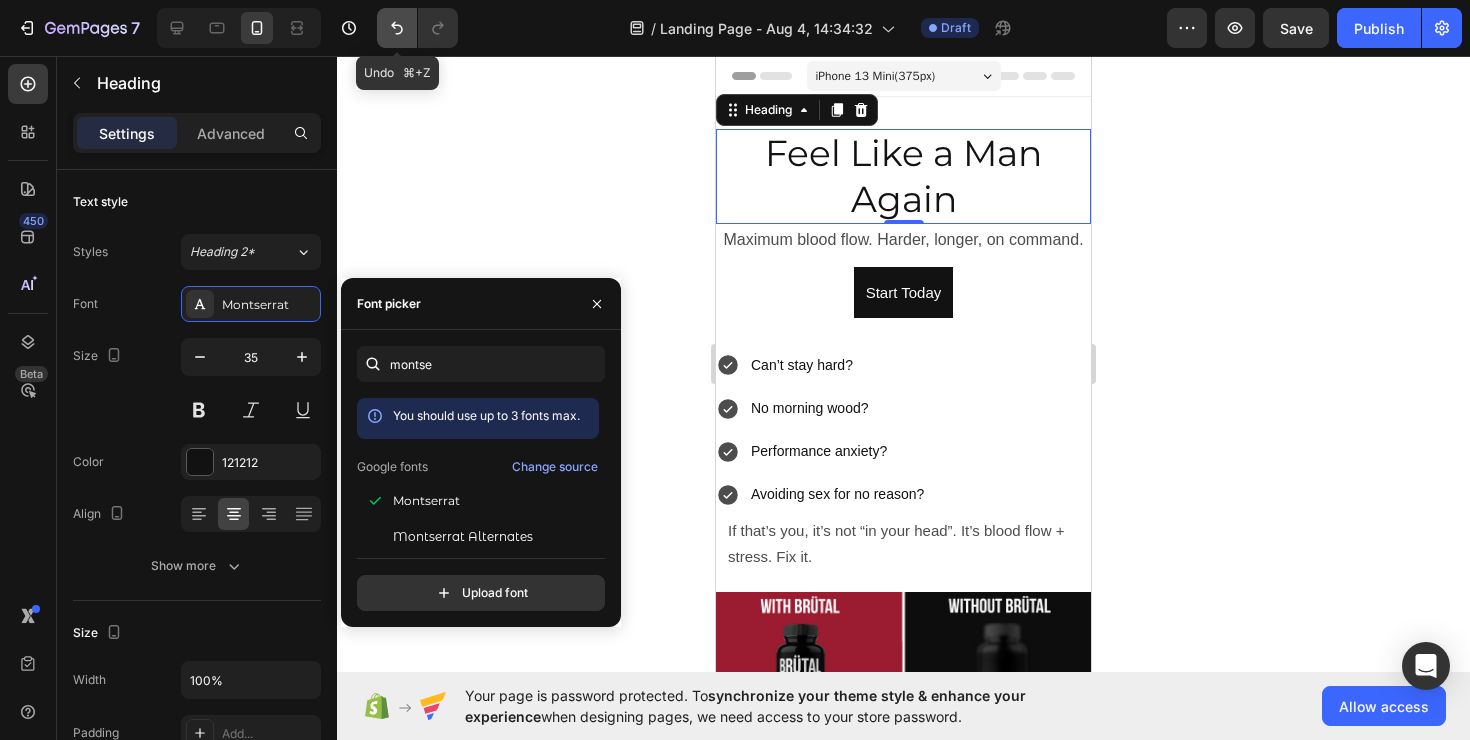 click 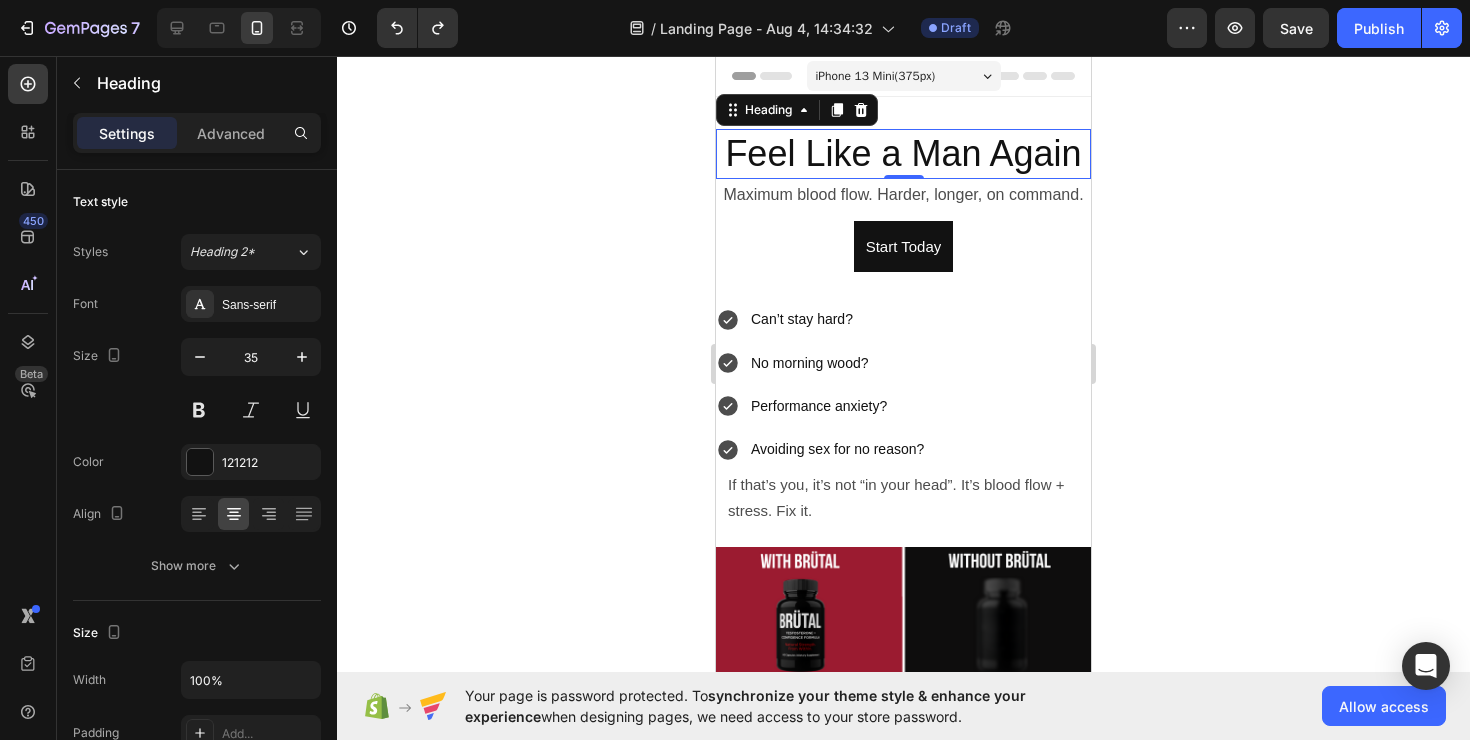 click 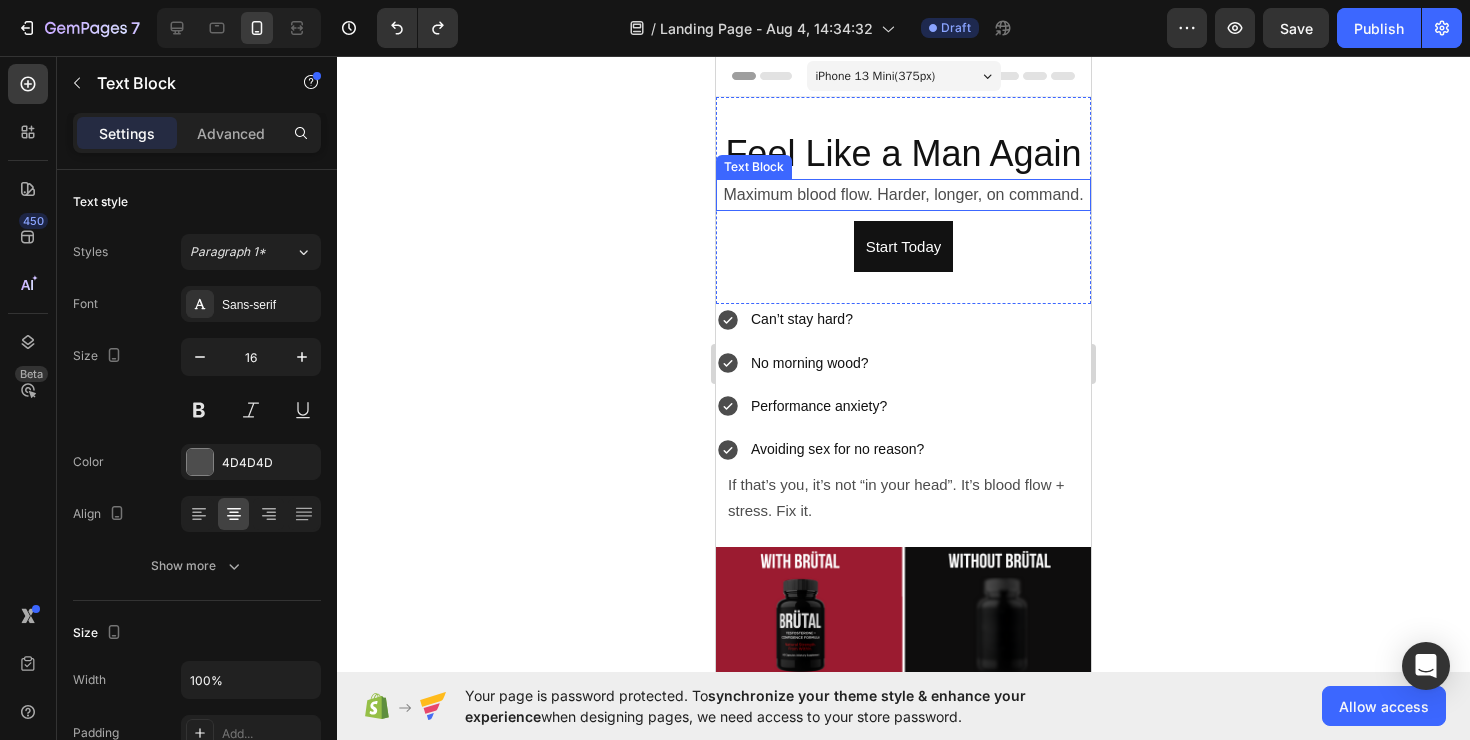 click on "Maximum blood flow. Harder, longer, on command." at bounding box center [903, 195] 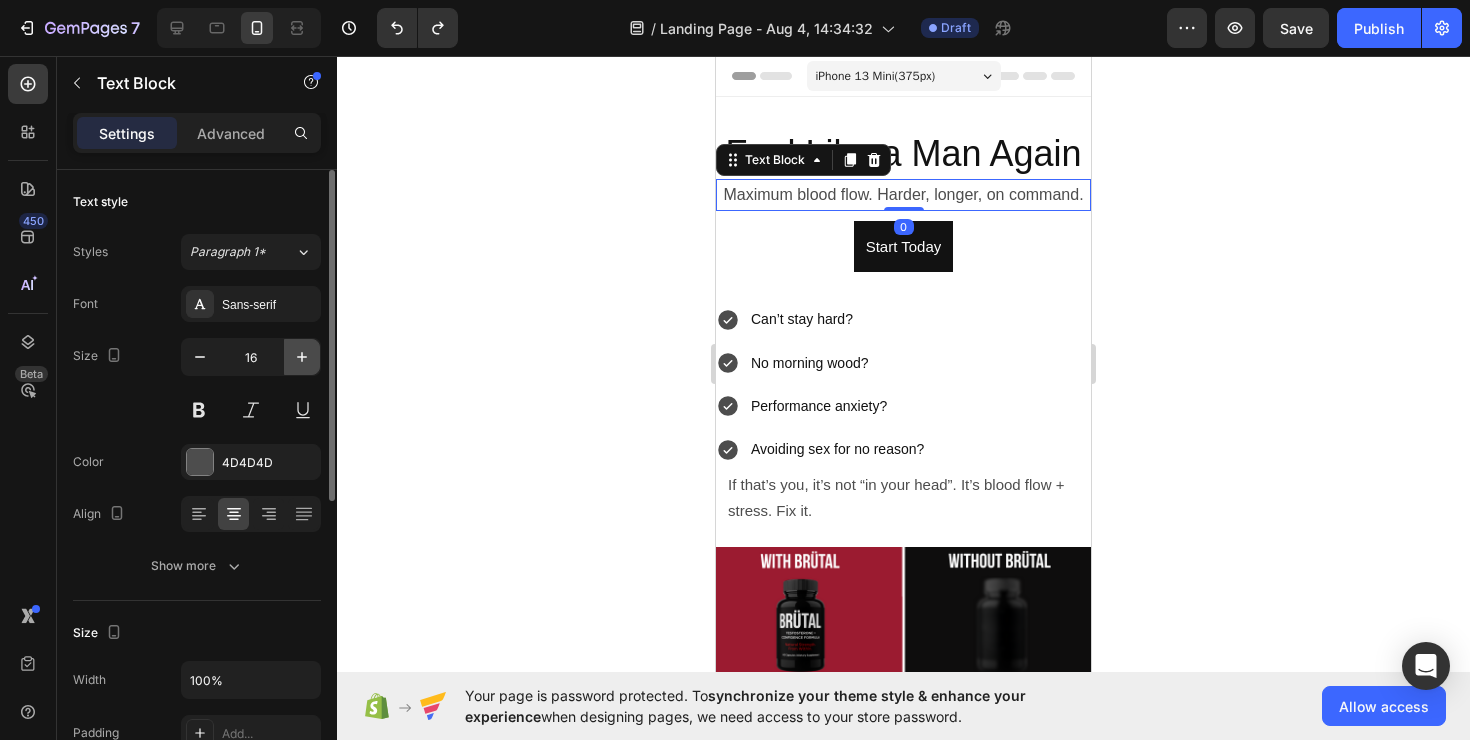 click at bounding box center [302, 357] 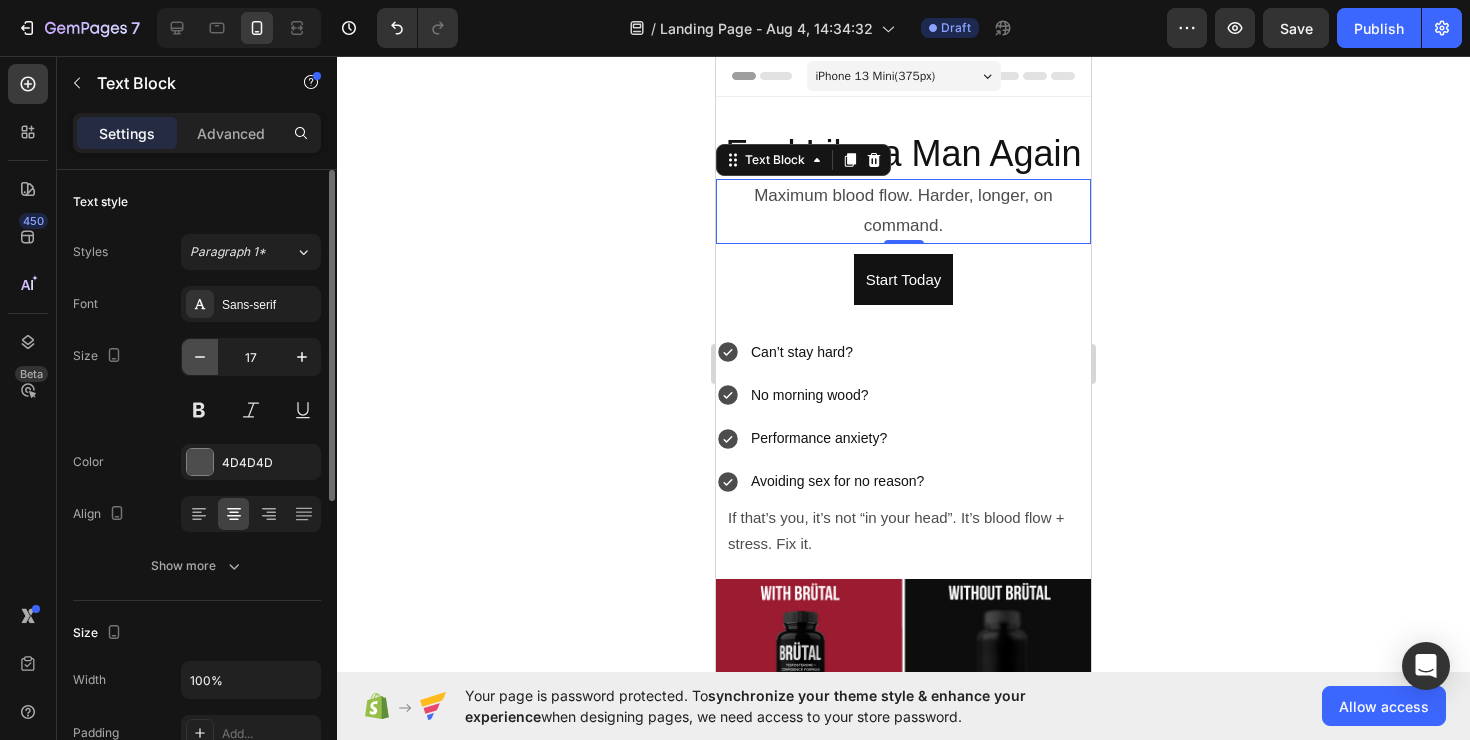 click 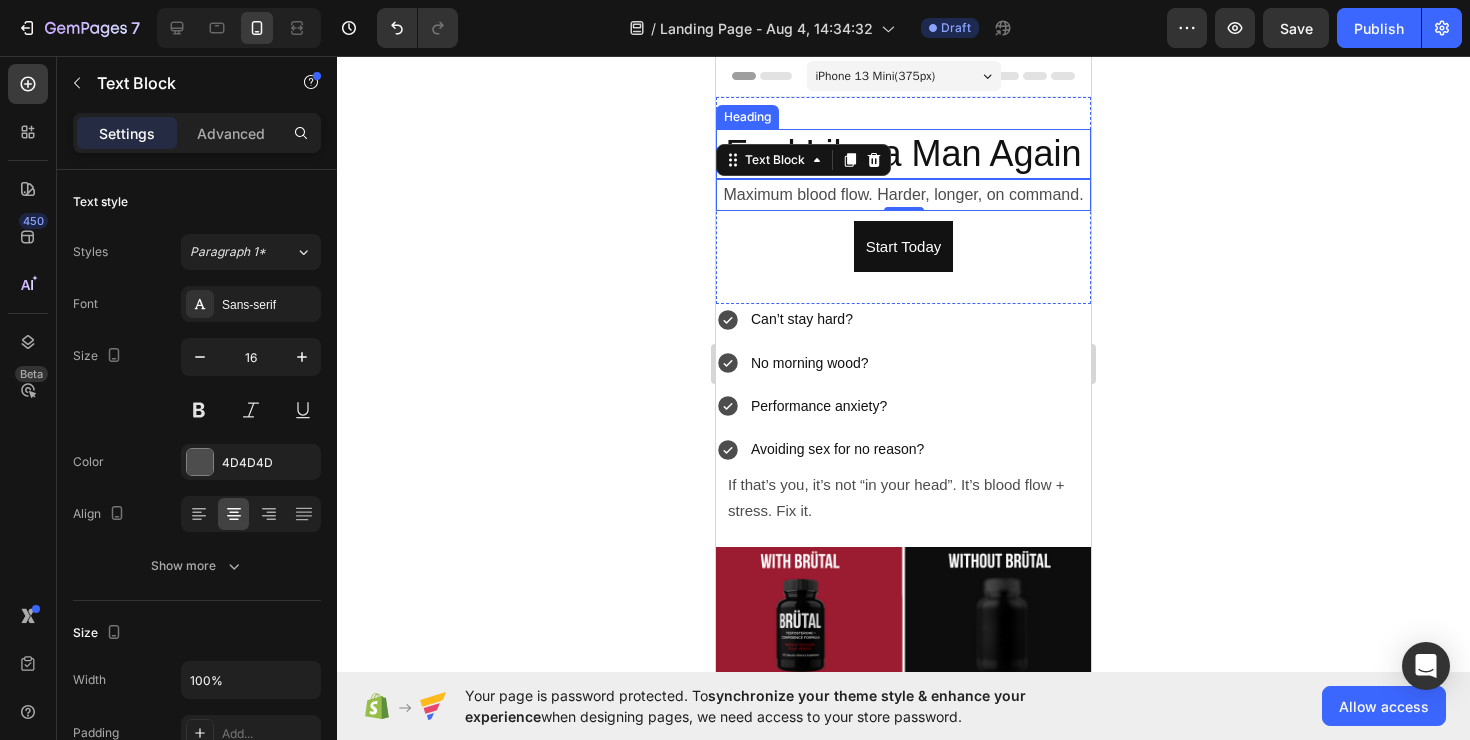 click 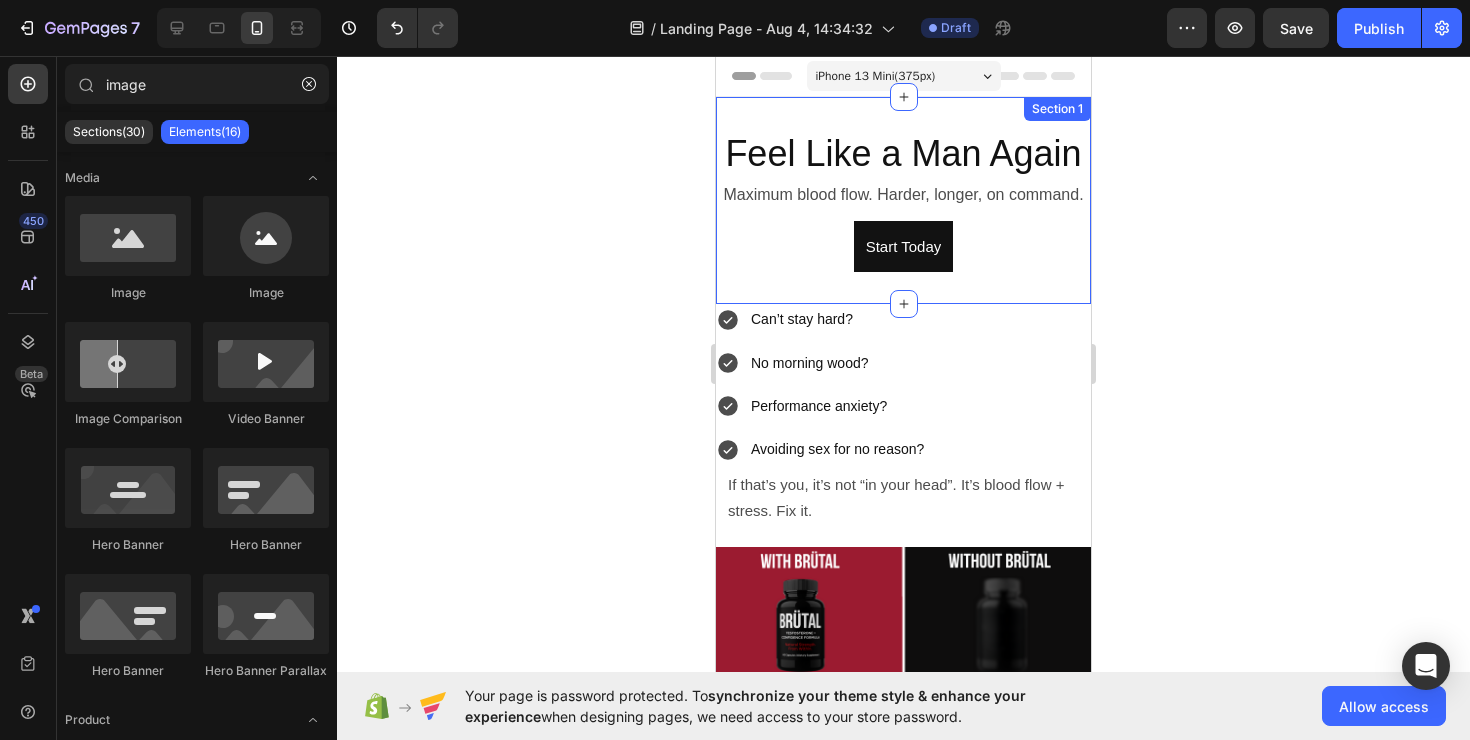click on "Feel Like a Man Again Heading Maximum blood flow. Harder, longer, on command. Text Block Start Today Button Section 1" at bounding box center [903, 200] 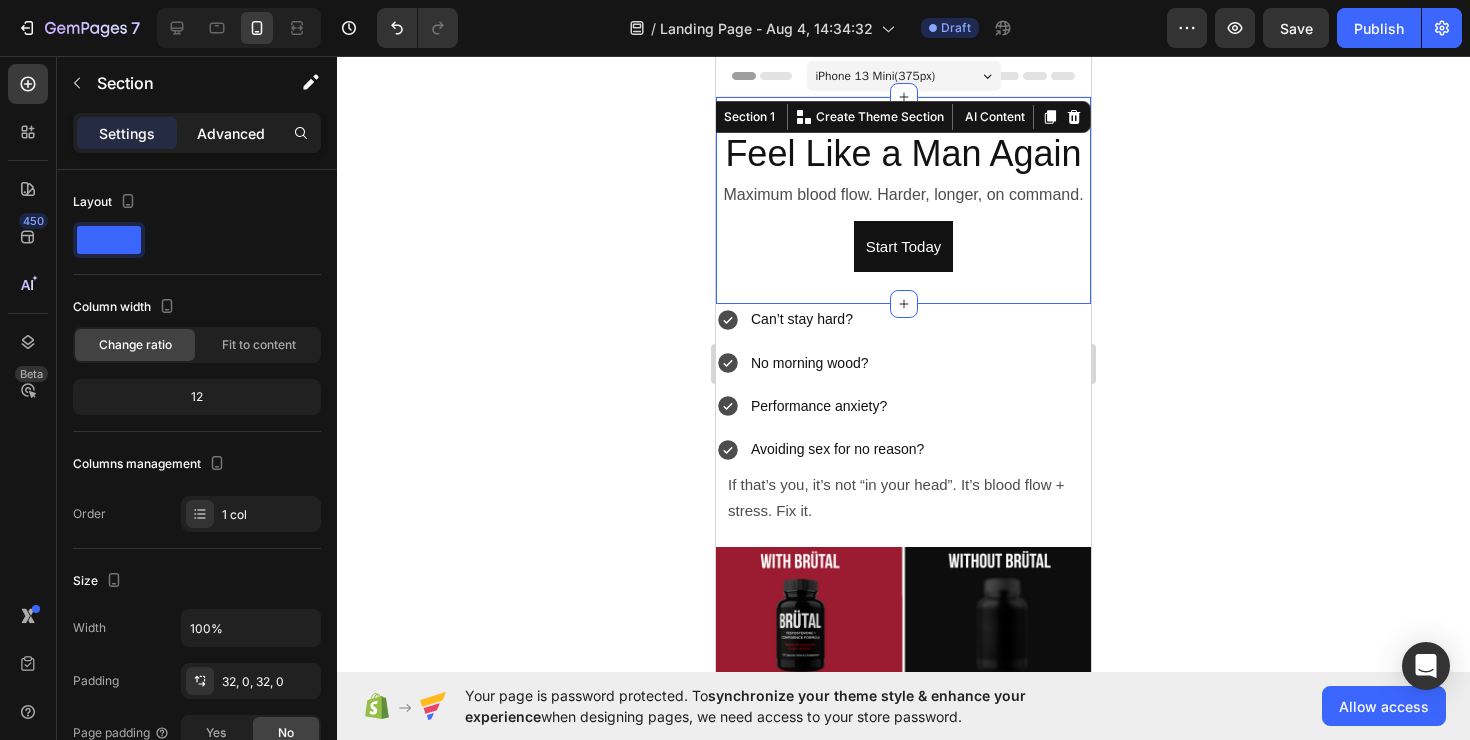 click on "Advanced" at bounding box center [231, 133] 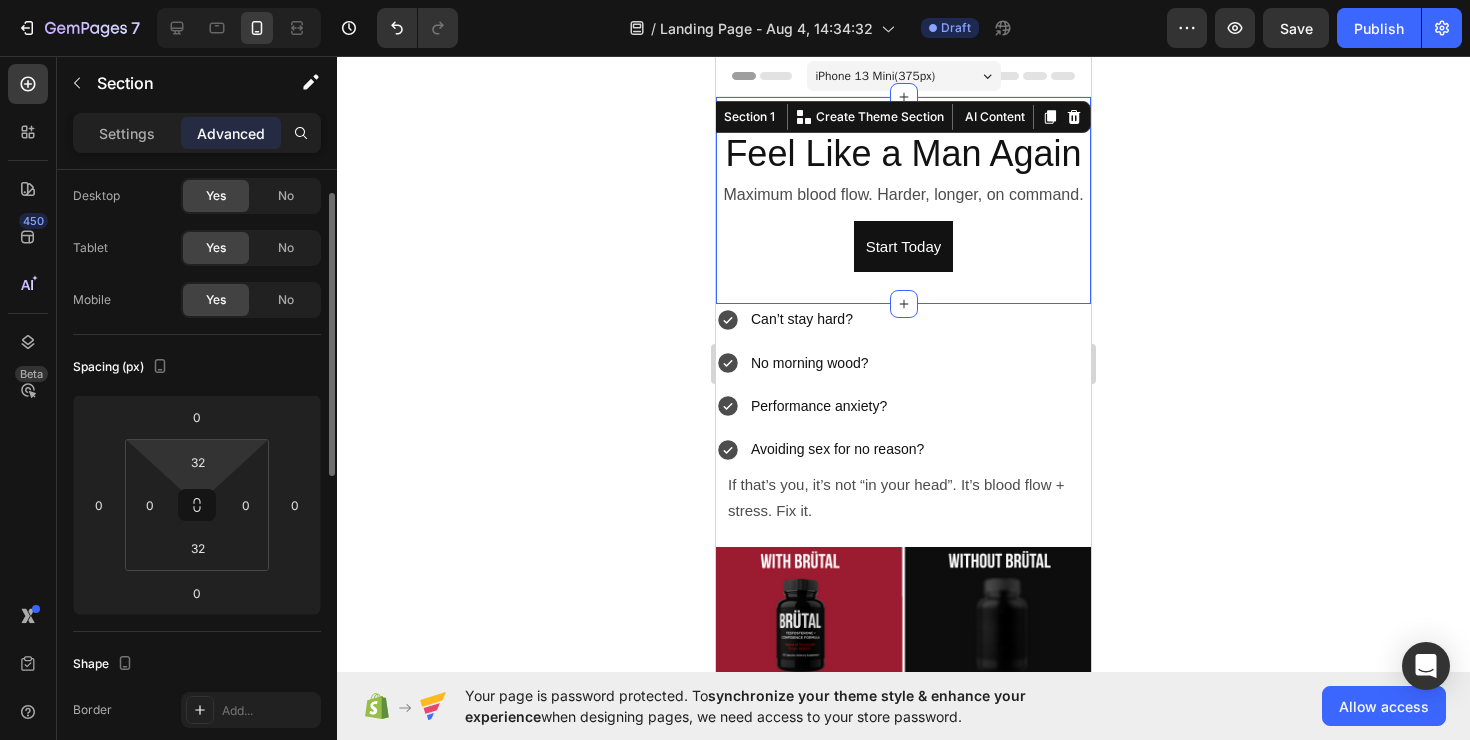 scroll, scrollTop: 60, scrollLeft: 0, axis: vertical 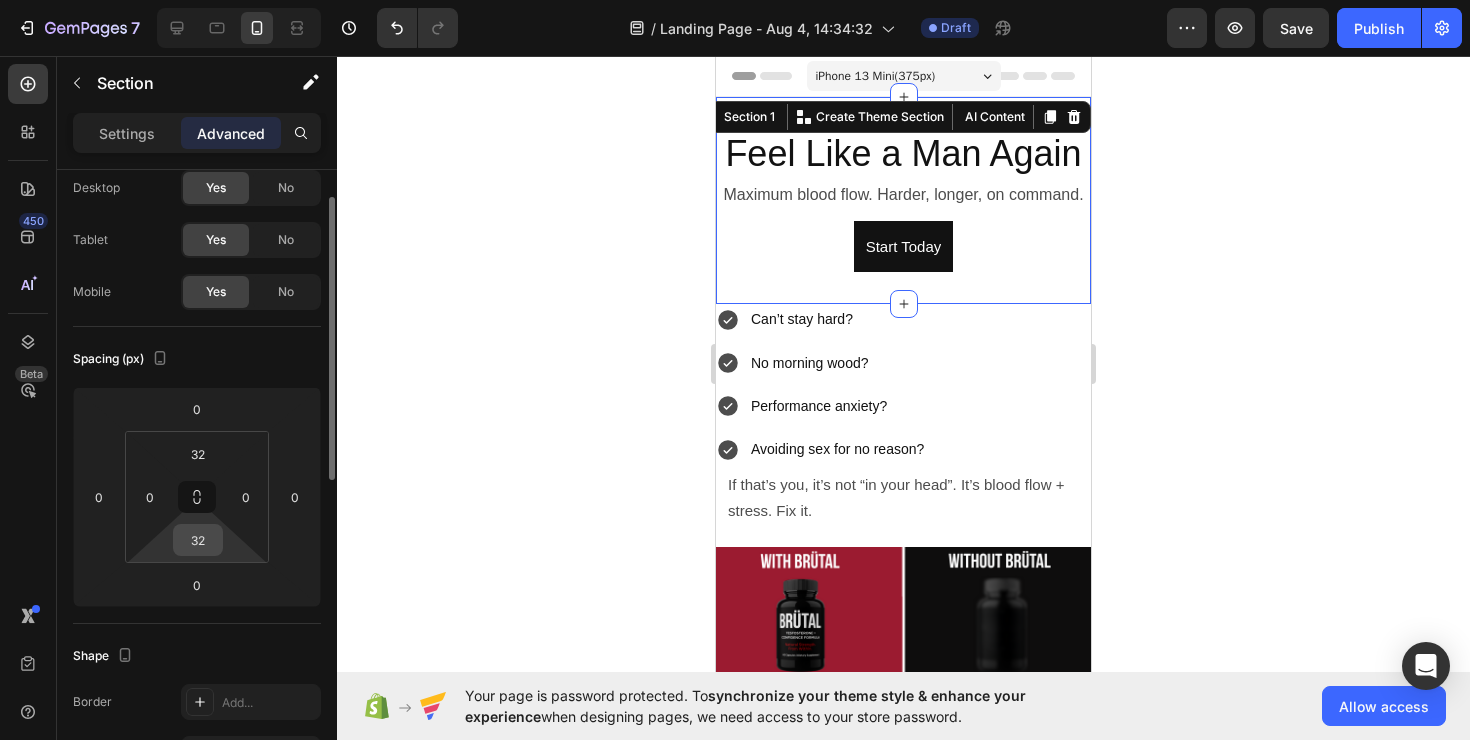 click on "32" at bounding box center (198, 540) 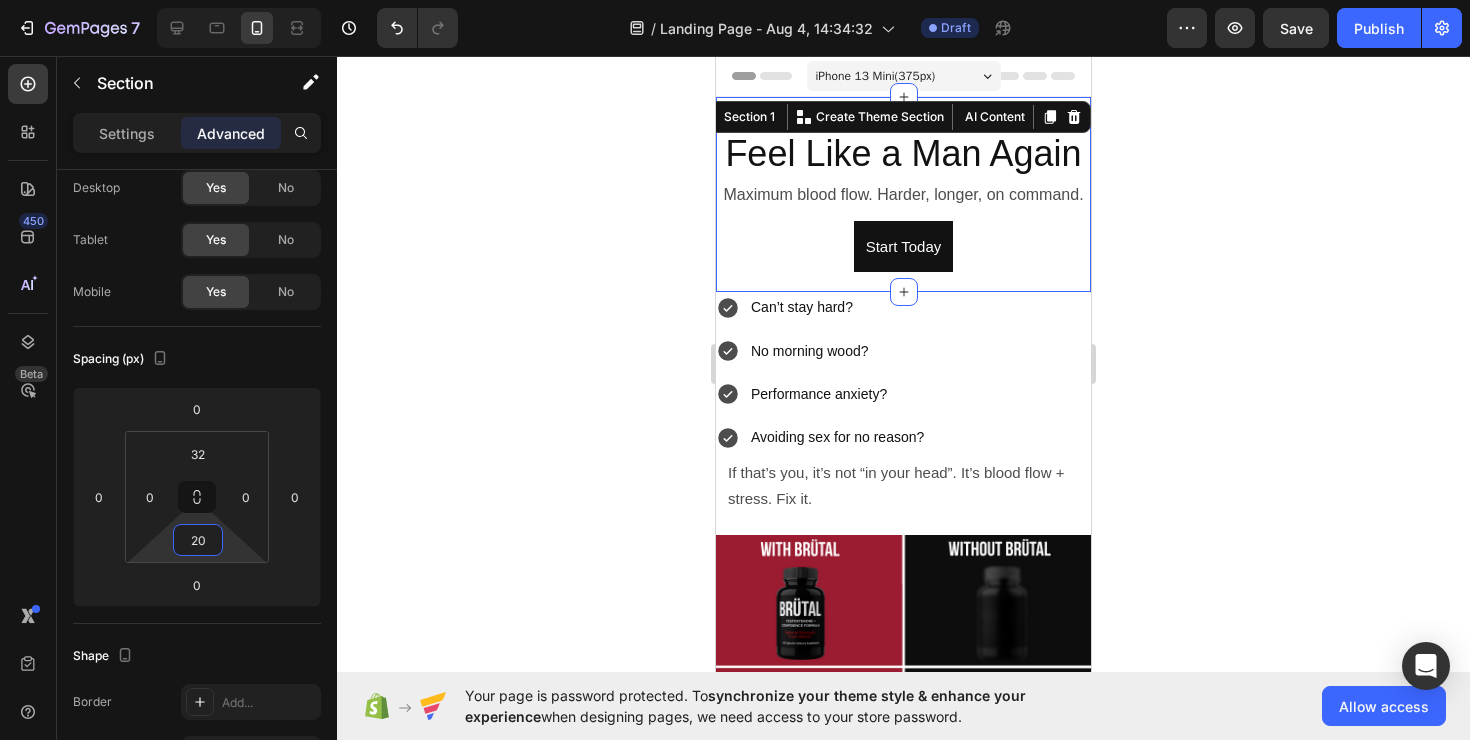 type on "20" 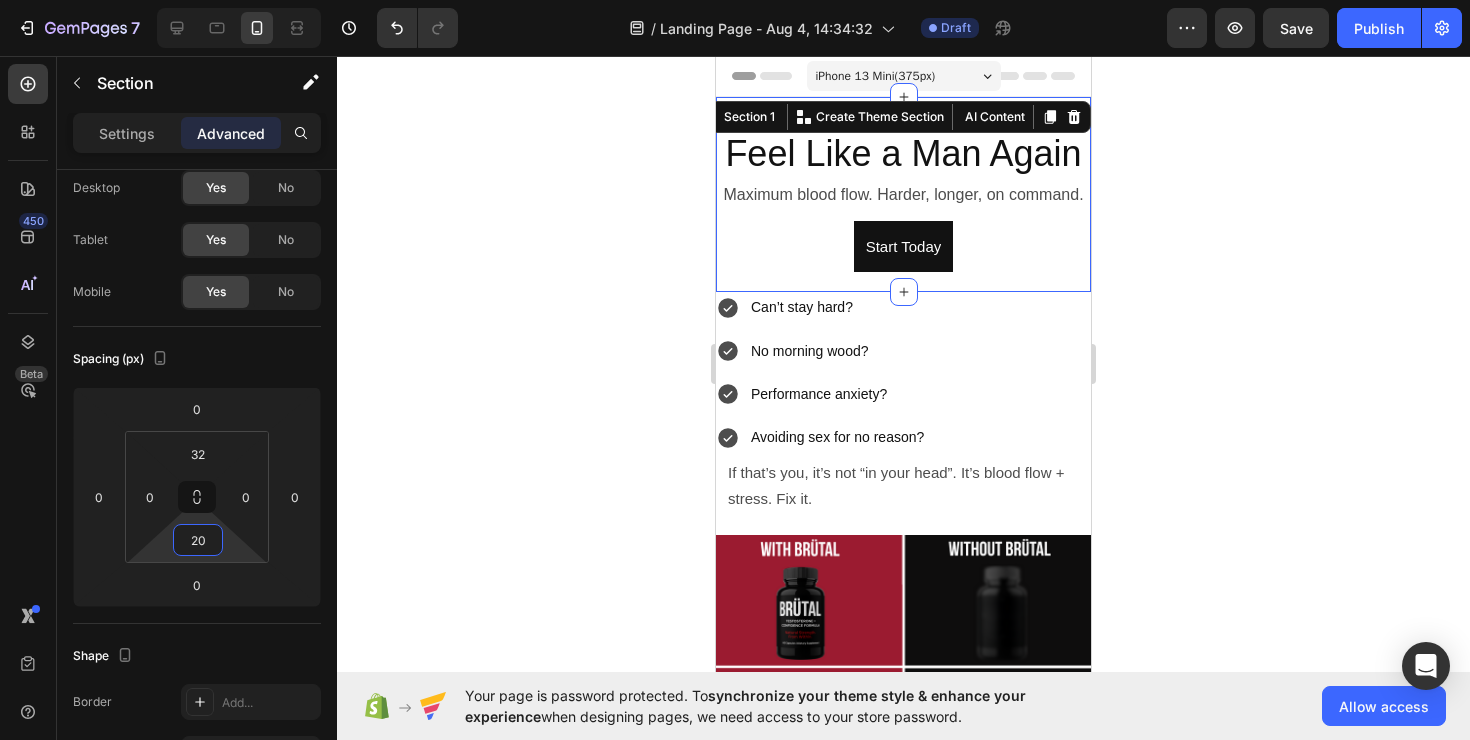 click 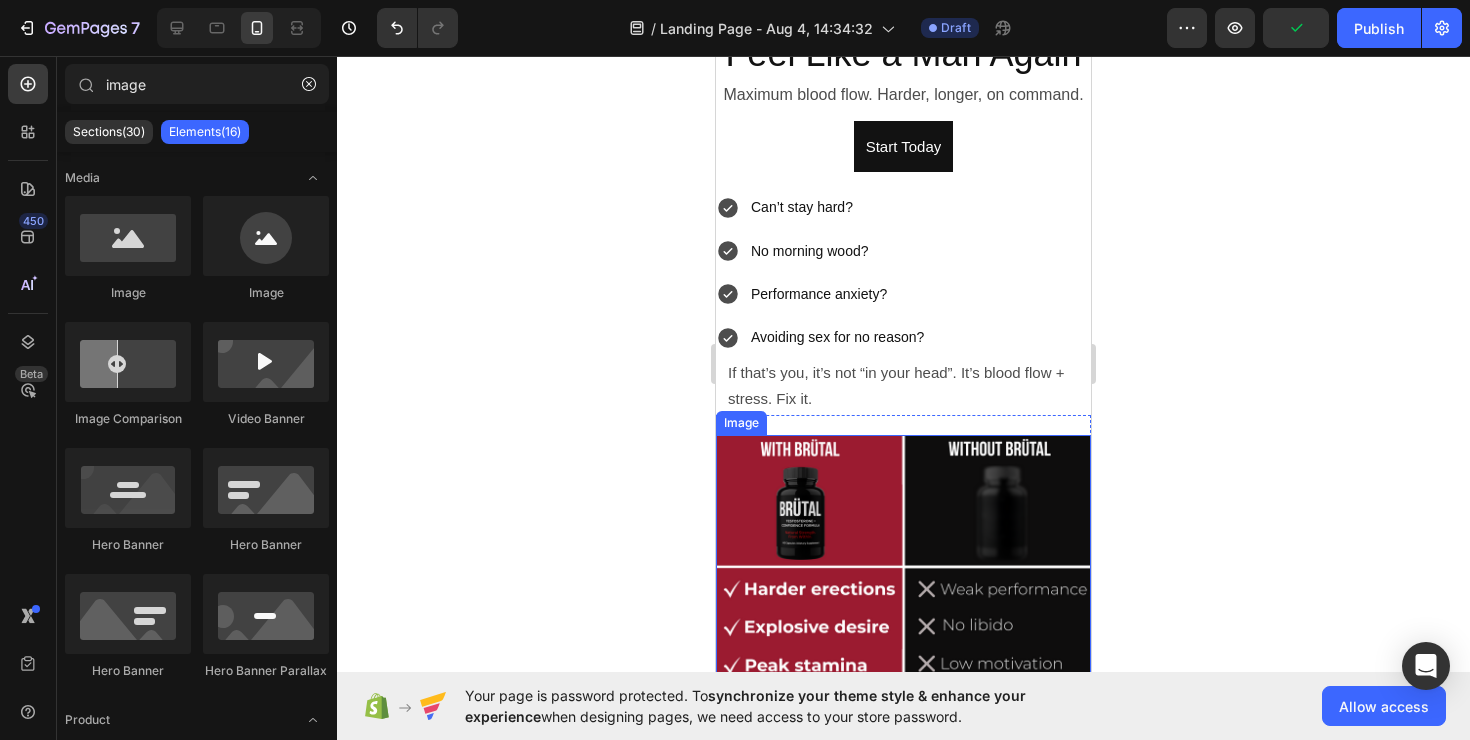 scroll, scrollTop: 124, scrollLeft: 0, axis: vertical 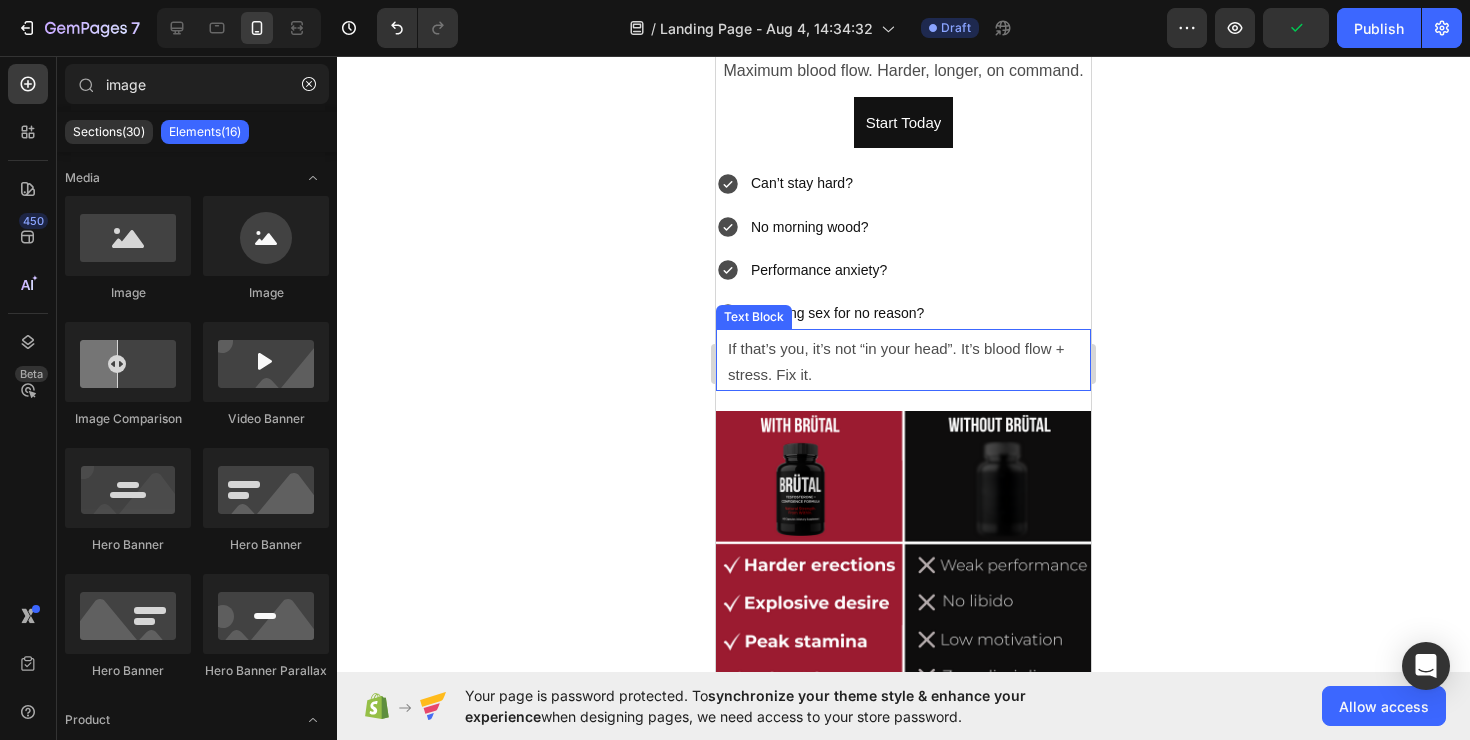 click on "If that’s you, it’s not “in your head”. It’s blood flow + stress. Fix it." at bounding box center [903, 362] 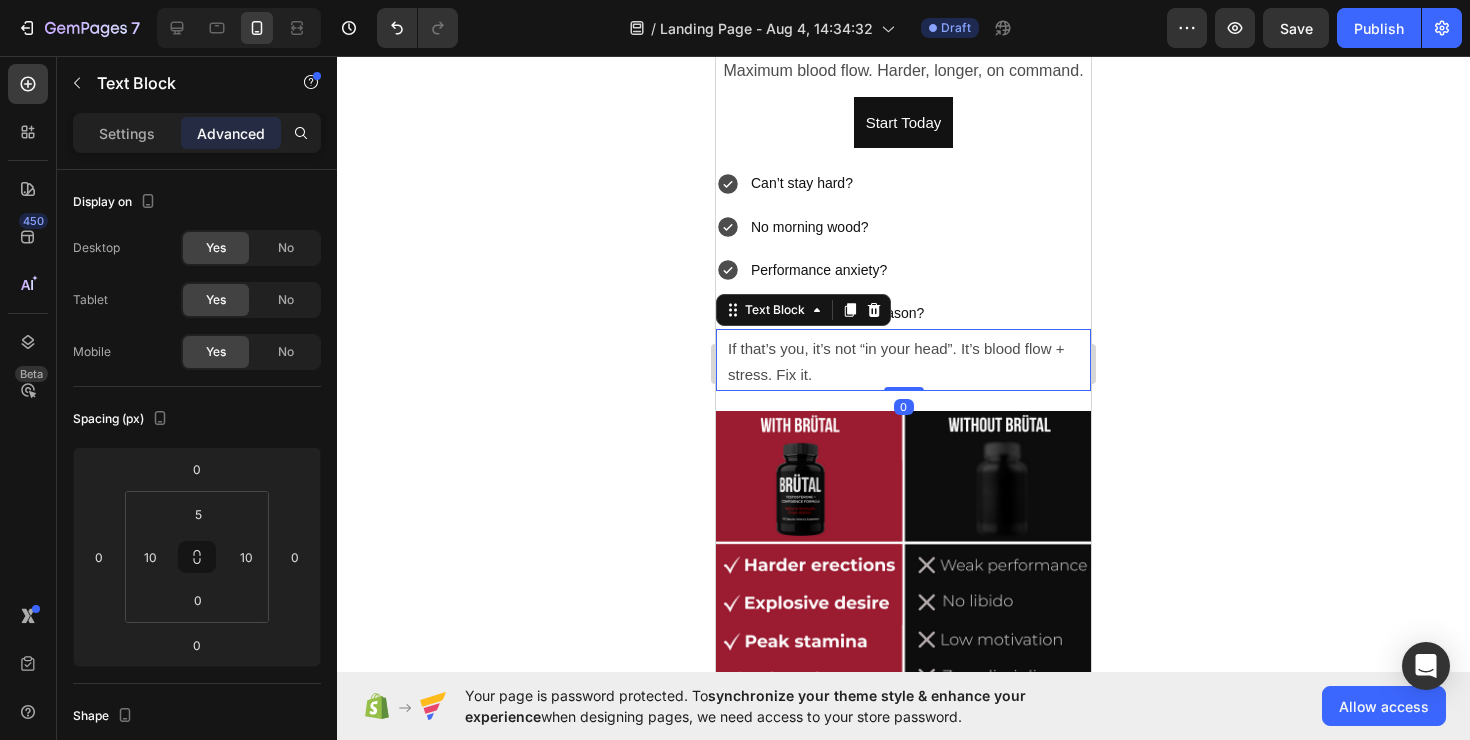 click on "If that’s you, it’s not “in your head”. It’s blood flow + stress. Fix it." at bounding box center [896, 361] 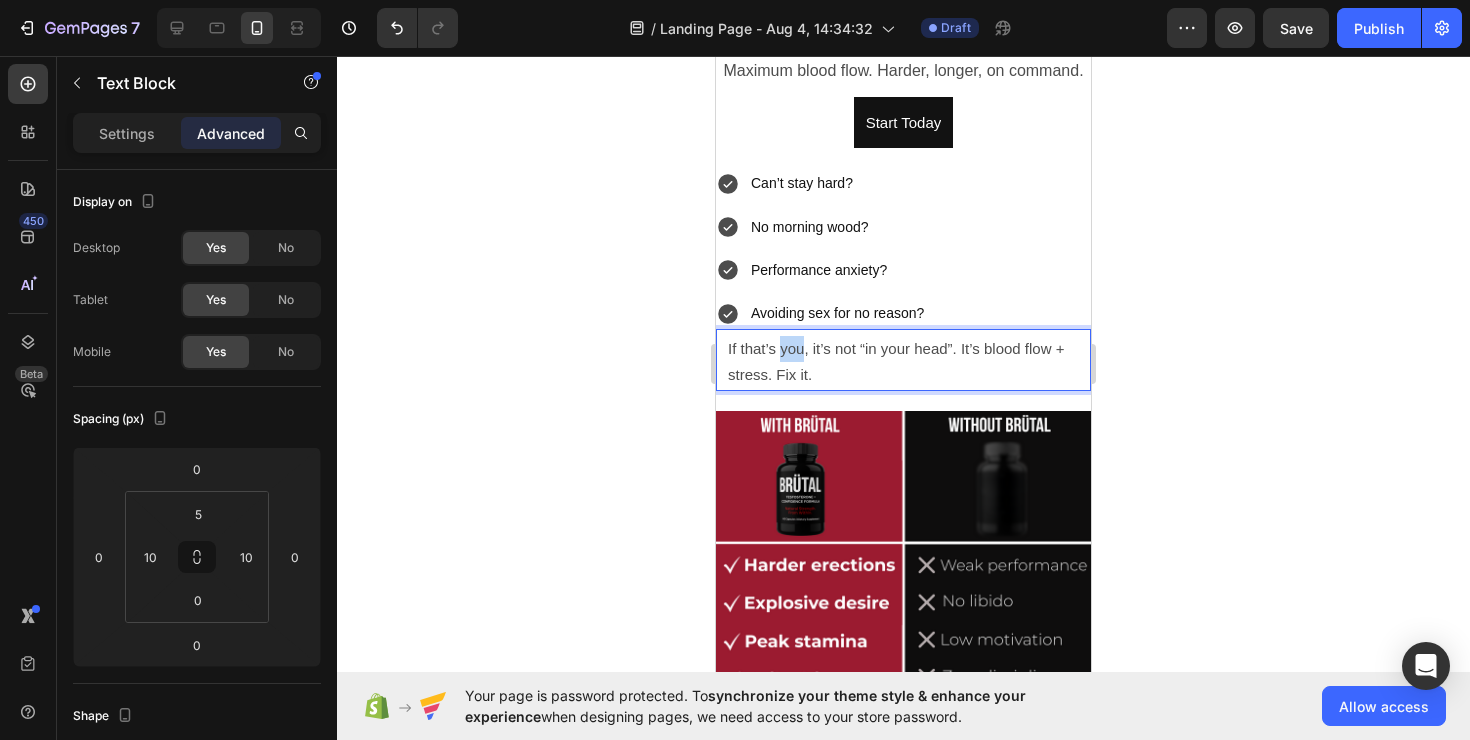 click on "If that’s you, it’s not “in your head”. It’s blood flow + stress. Fix it." at bounding box center (896, 361) 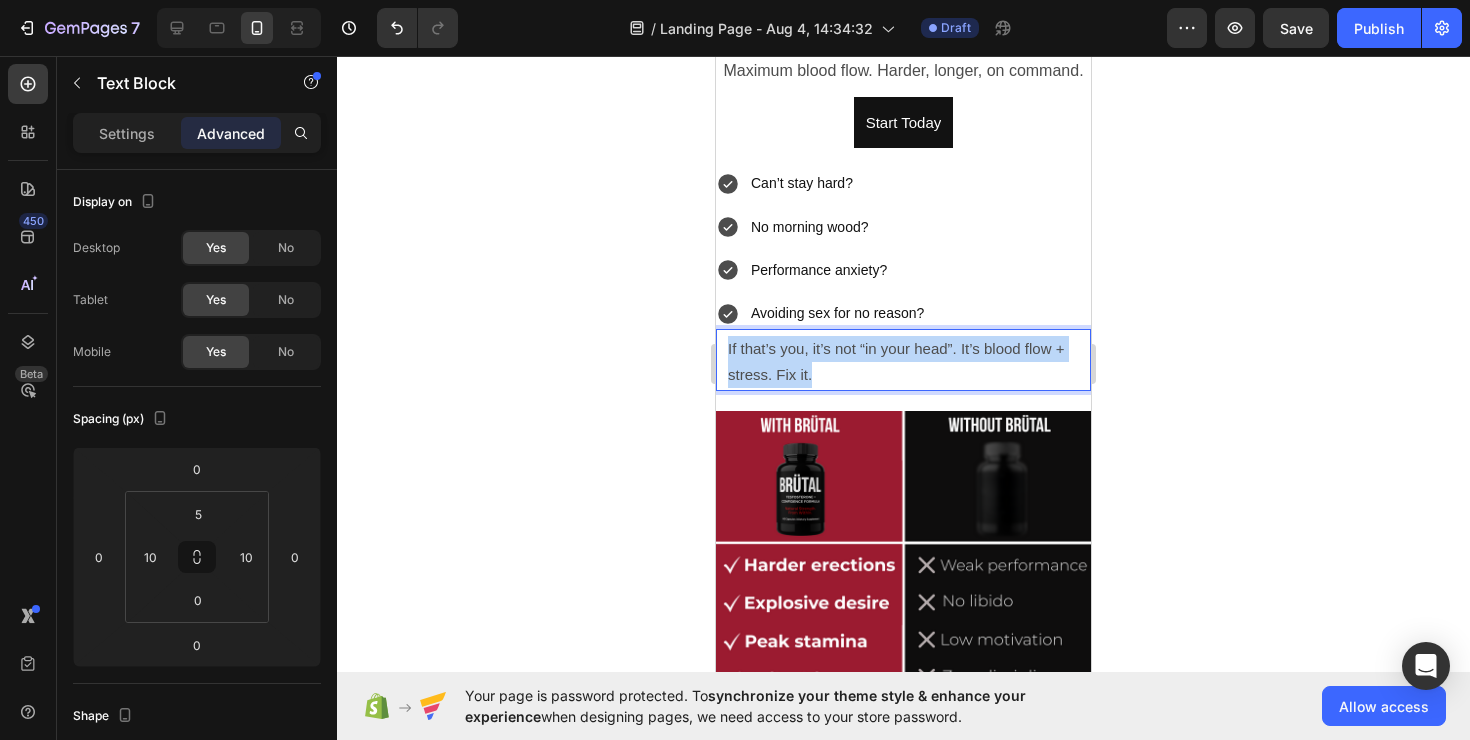 click on "If that’s you, it’s not “in your head”. It’s blood flow + stress. Fix it." at bounding box center [896, 361] 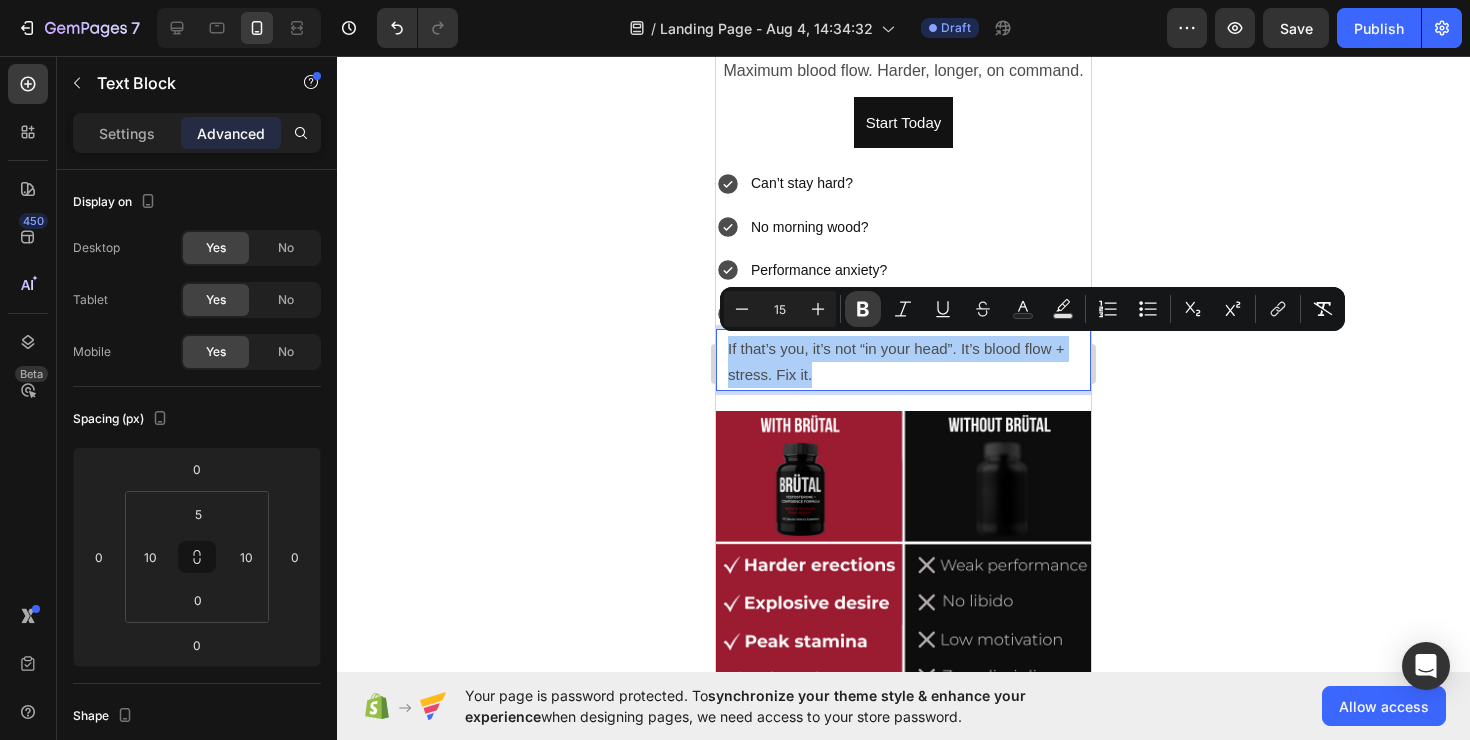 click 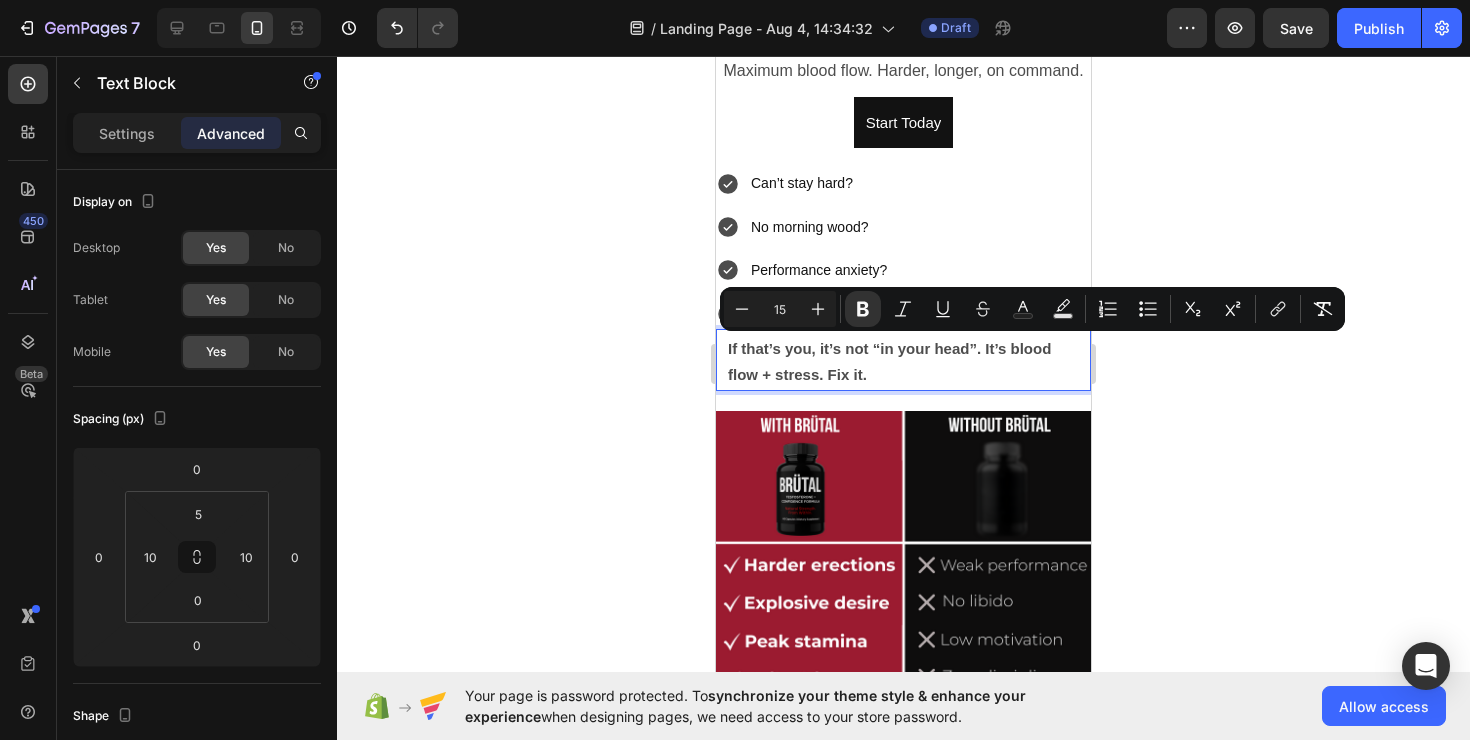 click 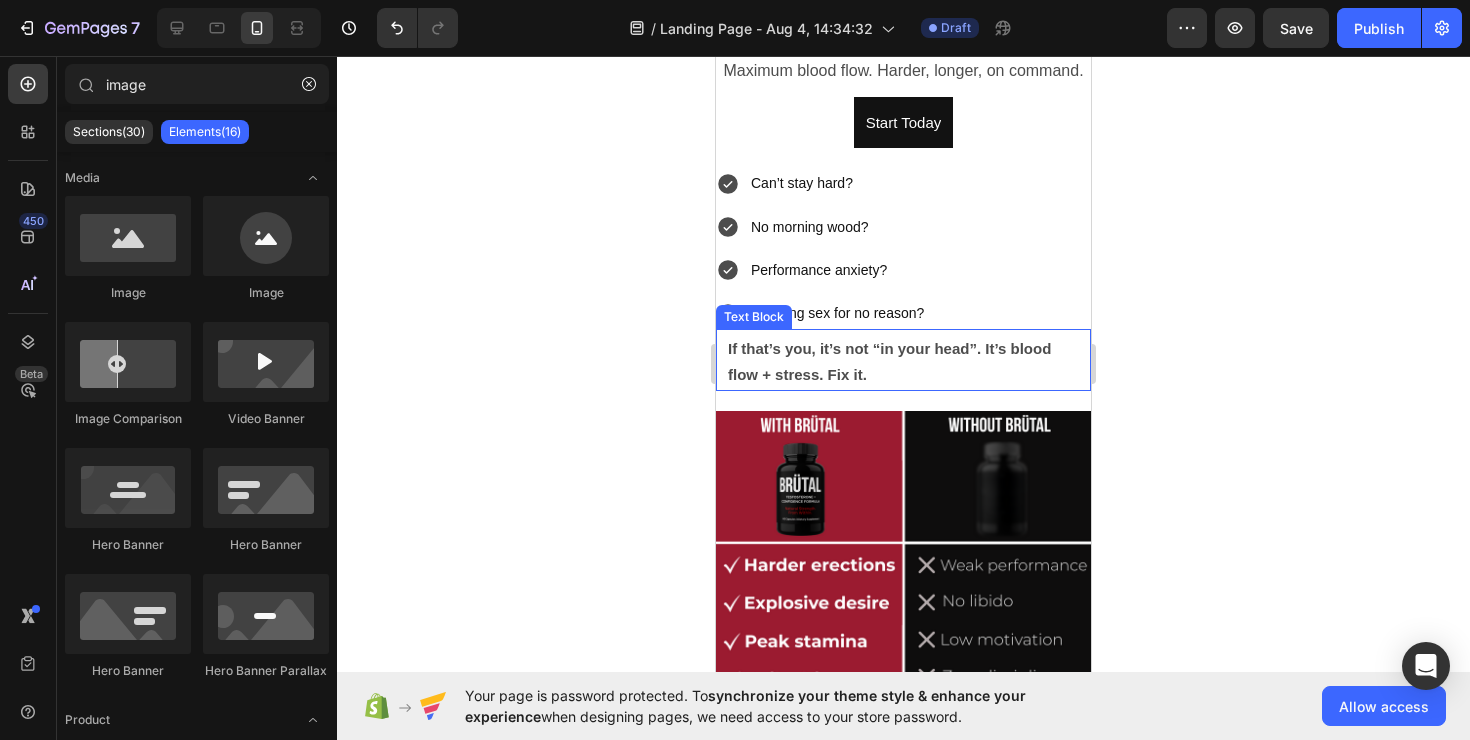click on "If that’s you, it’s not “in your head”. It’s blood flow + stress. Fix it." at bounding box center [903, 362] 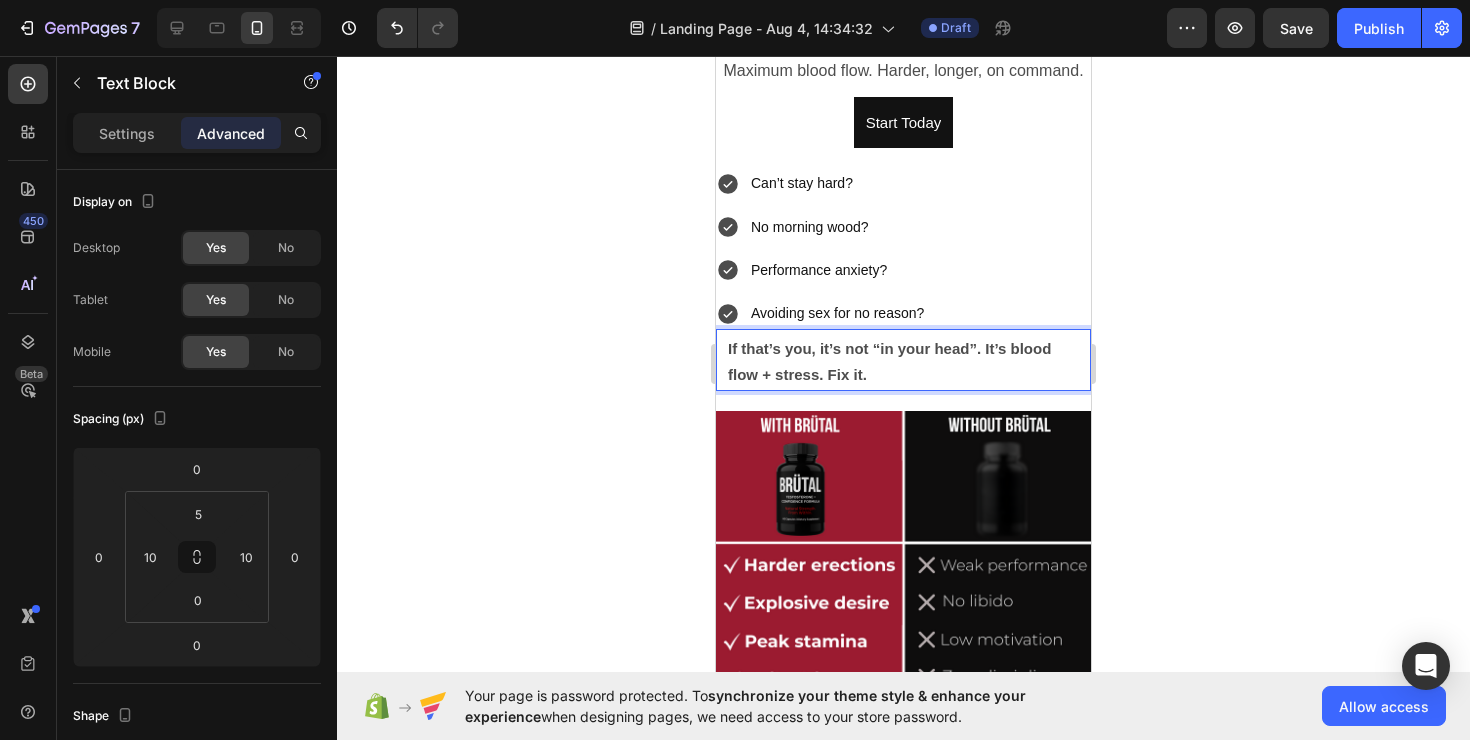 click on "If that’s you, it’s not “in your head”. It’s blood flow + stress. Fix it." at bounding box center (903, 362) 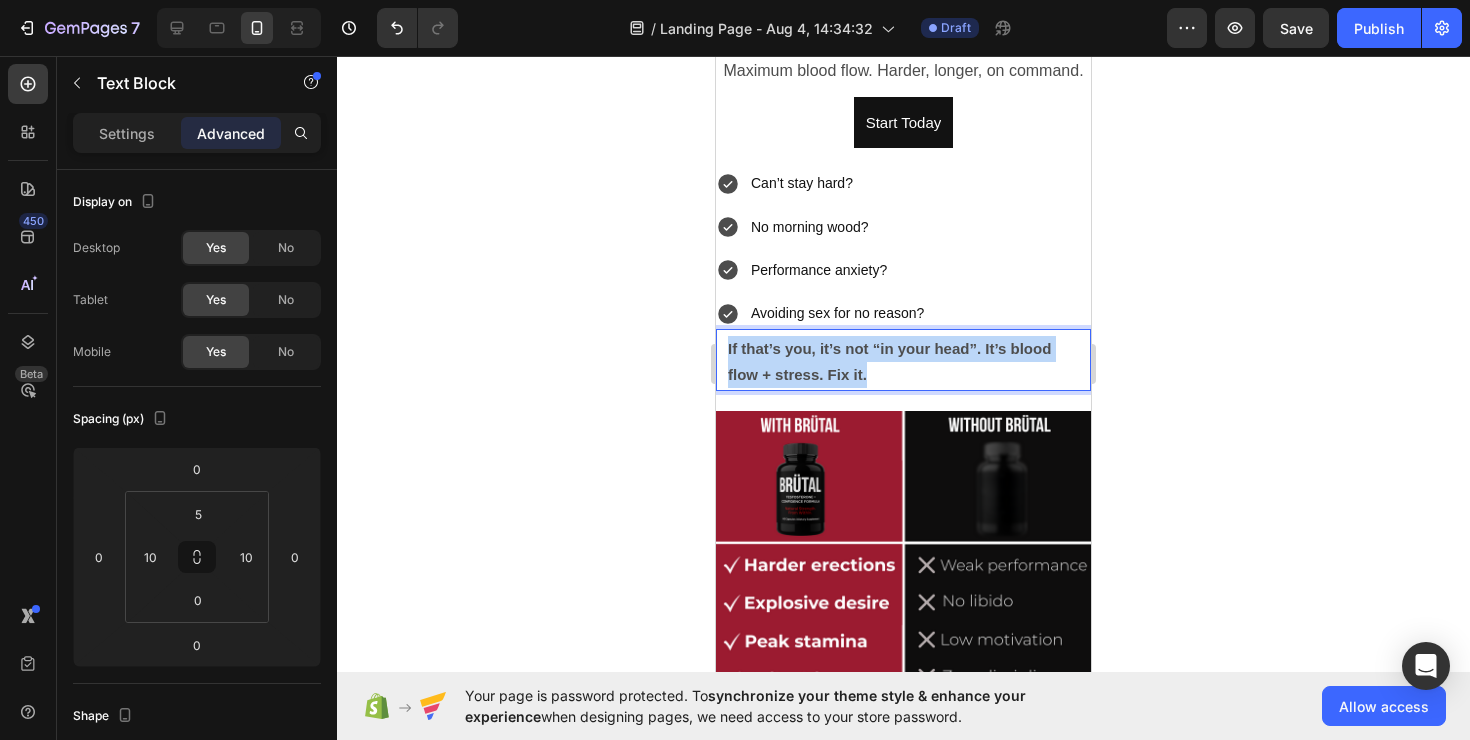click on "If that’s you, it’s not “in your head”. It’s blood flow + stress. Fix it." at bounding box center [903, 362] 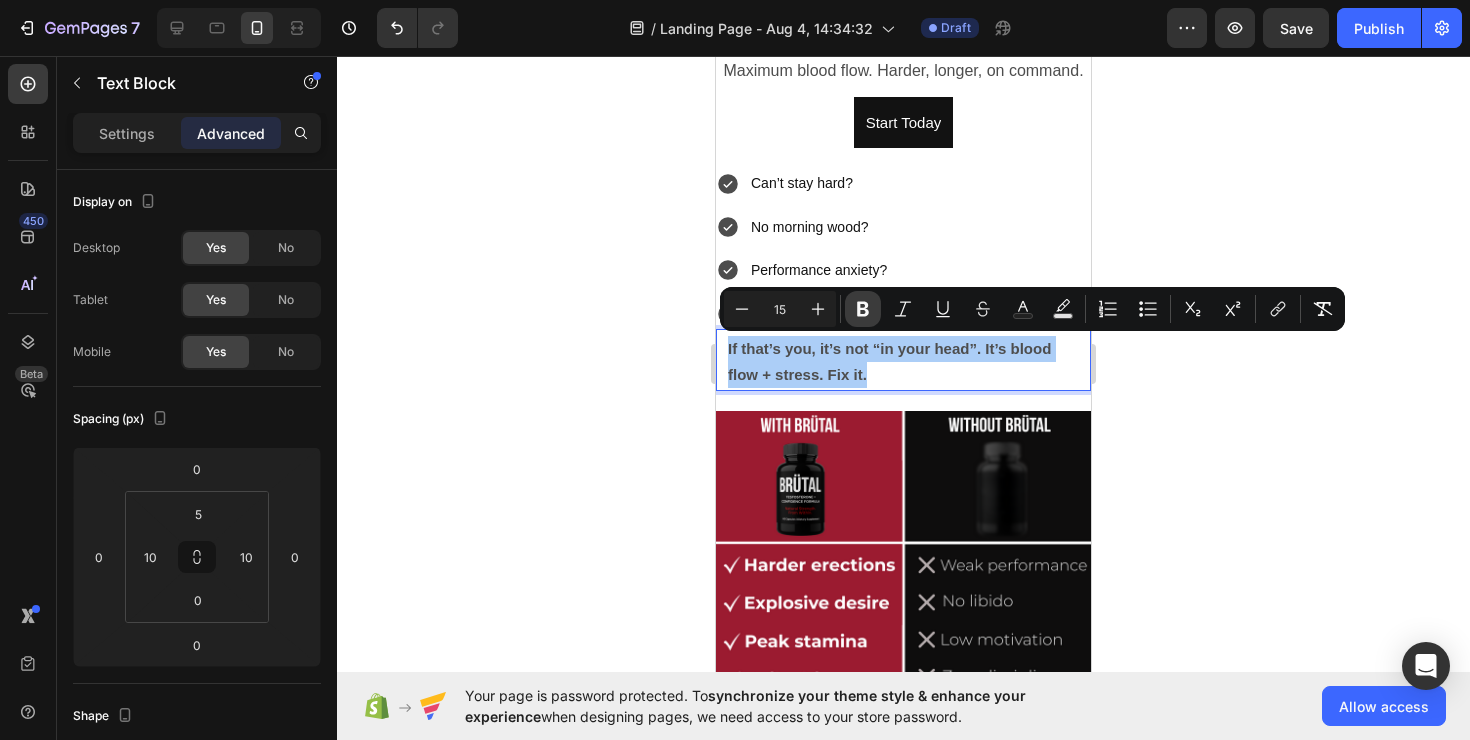 click 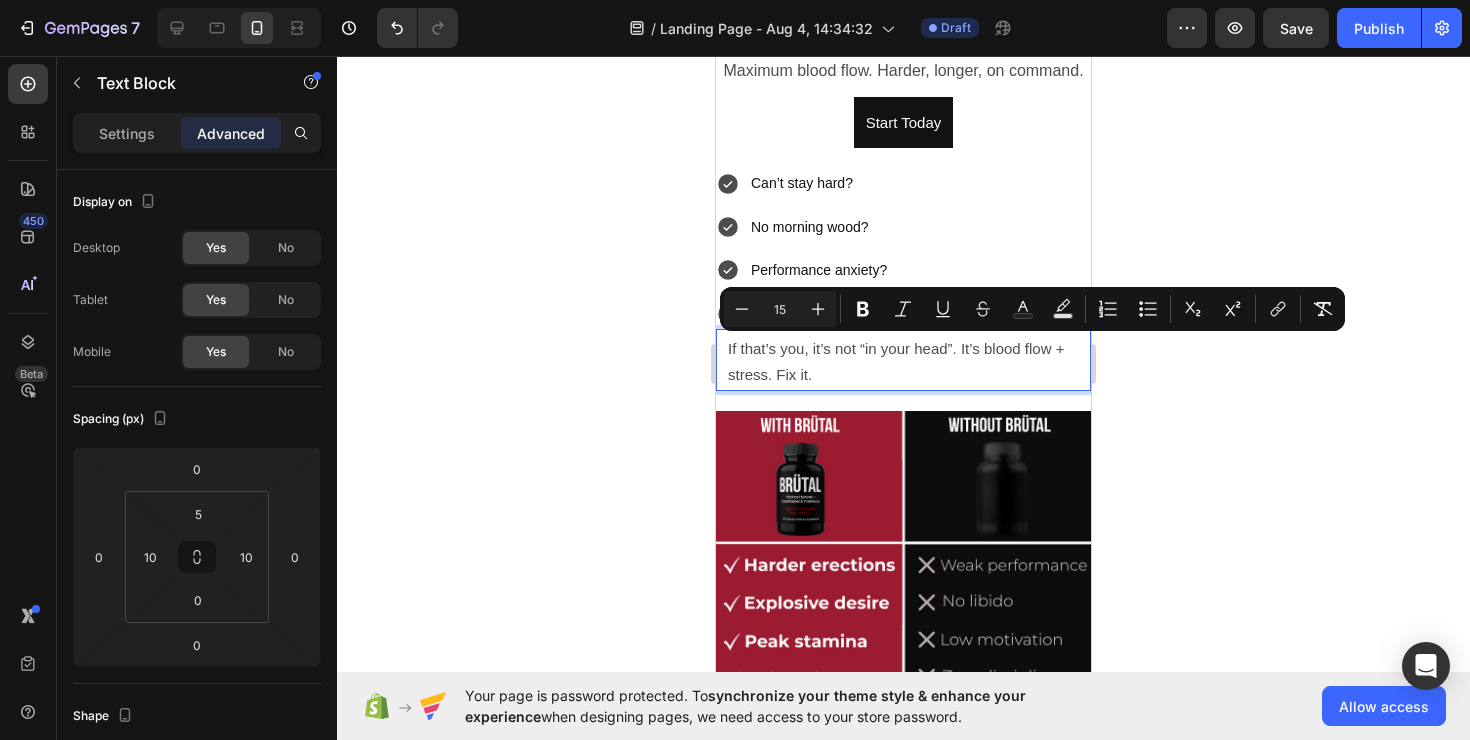 click 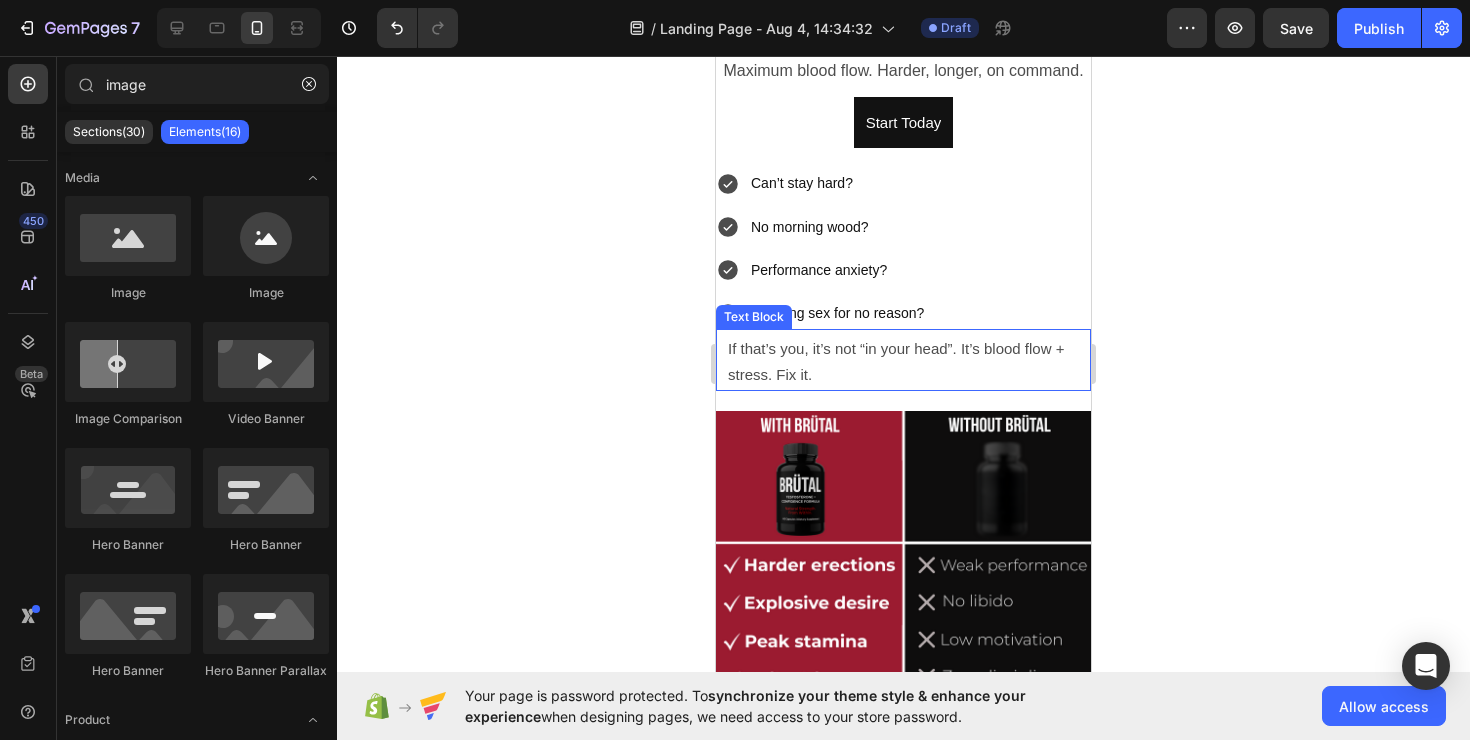 click on "If that’s you, it’s not “in your head”. It’s blood flow + stress. Fix it." at bounding box center (903, 362) 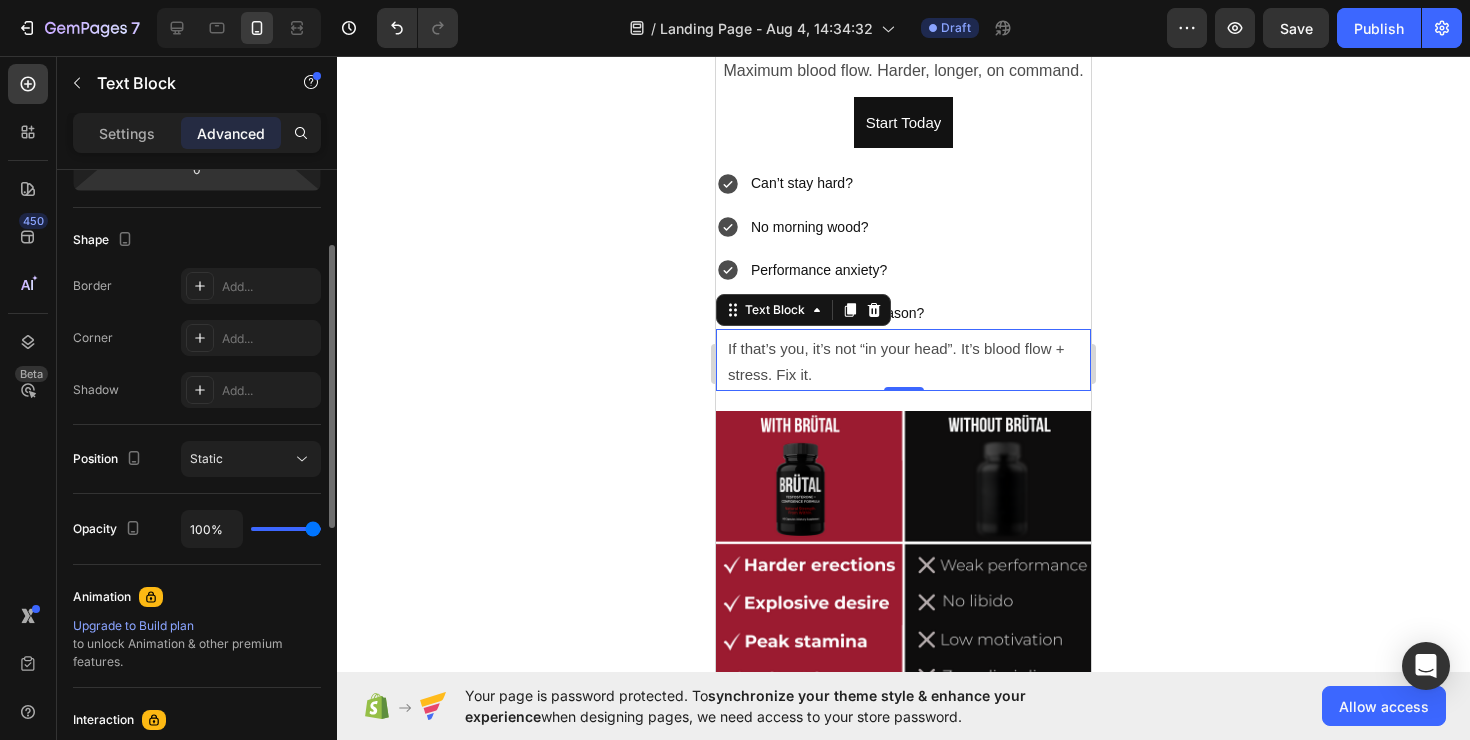 scroll, scrollTop: 0, scrollLeft: 0, axis: both 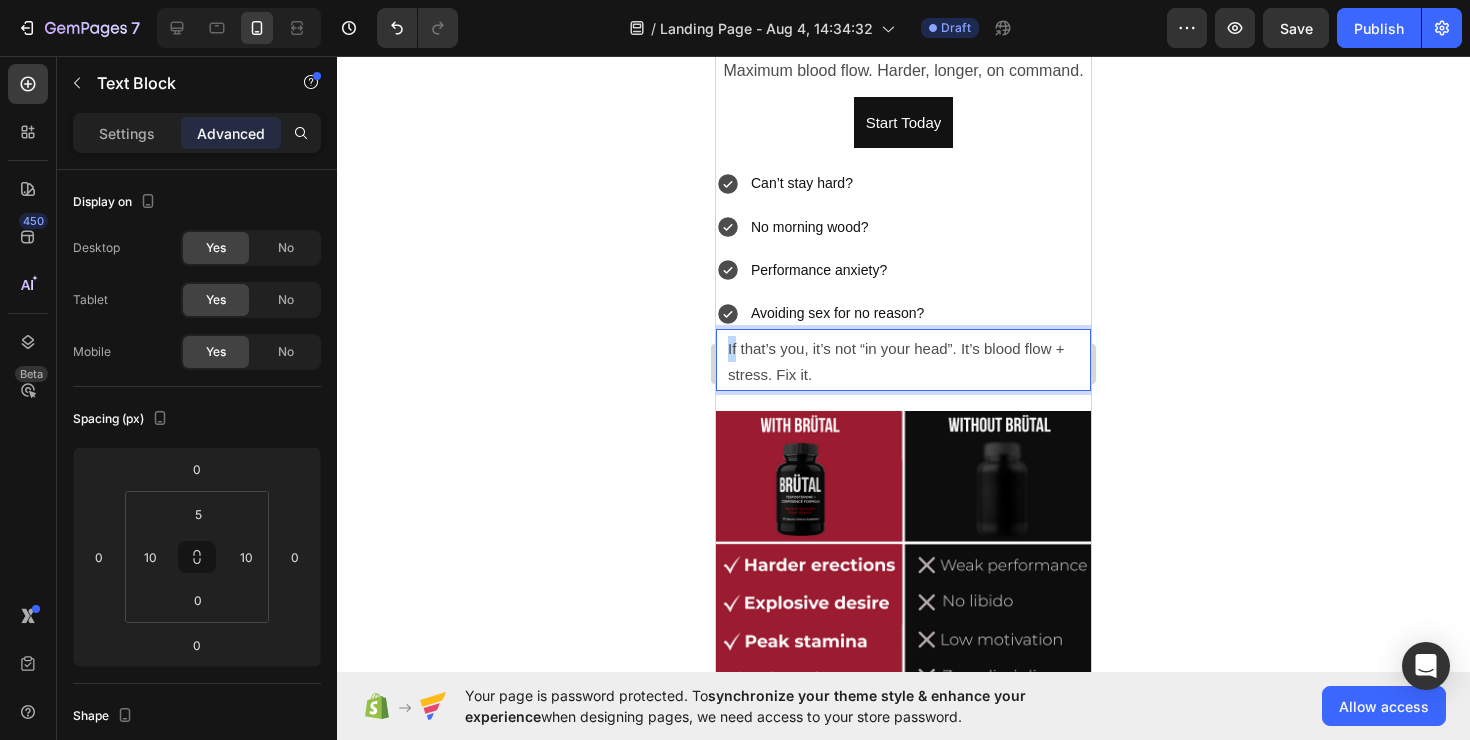 click on "If that’s you, it’s not “in your head”. It’s blood flow + stress. Fix it." at bounding box center [896, 361] 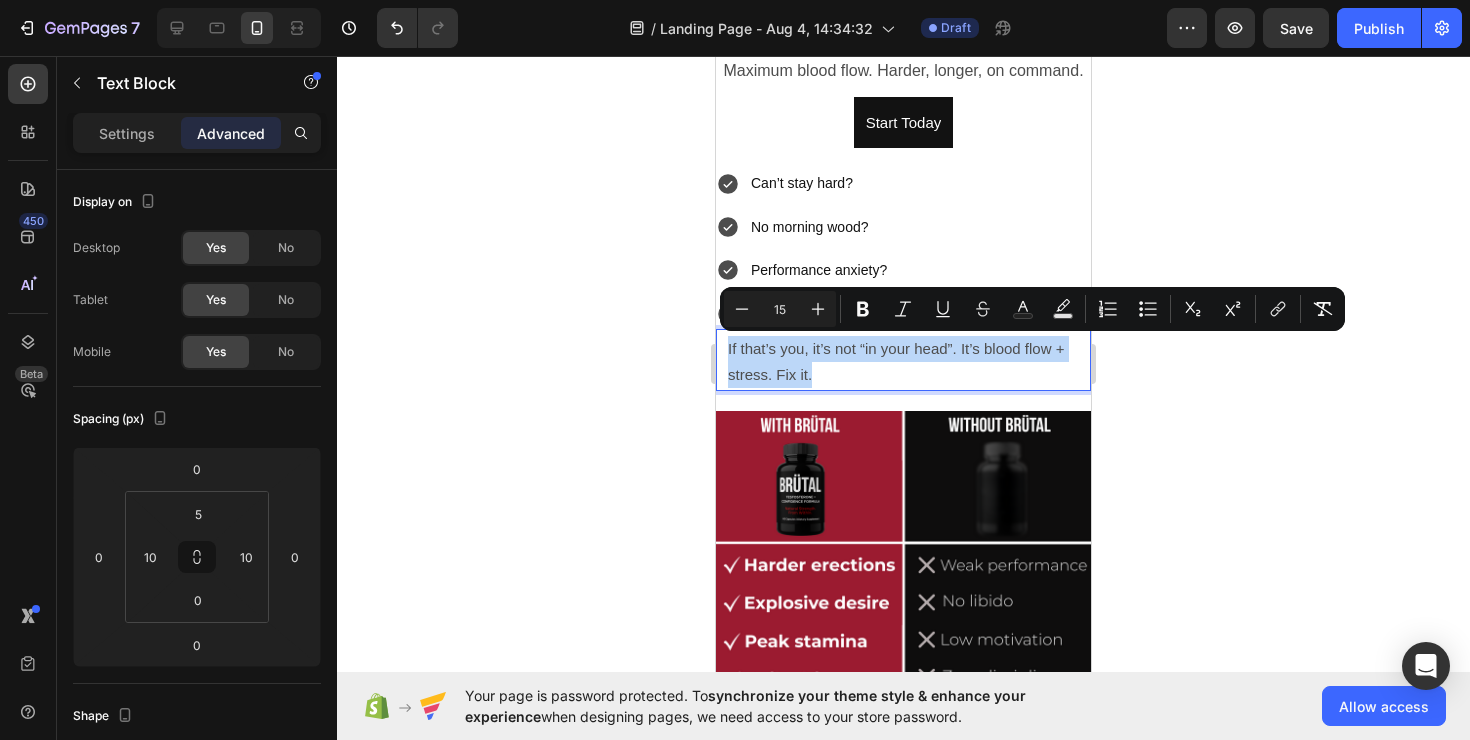 click on "If that’s you, it’s not “in your head”. It’s blood flow + stress. Fix it." at bounding box center [896, 361] 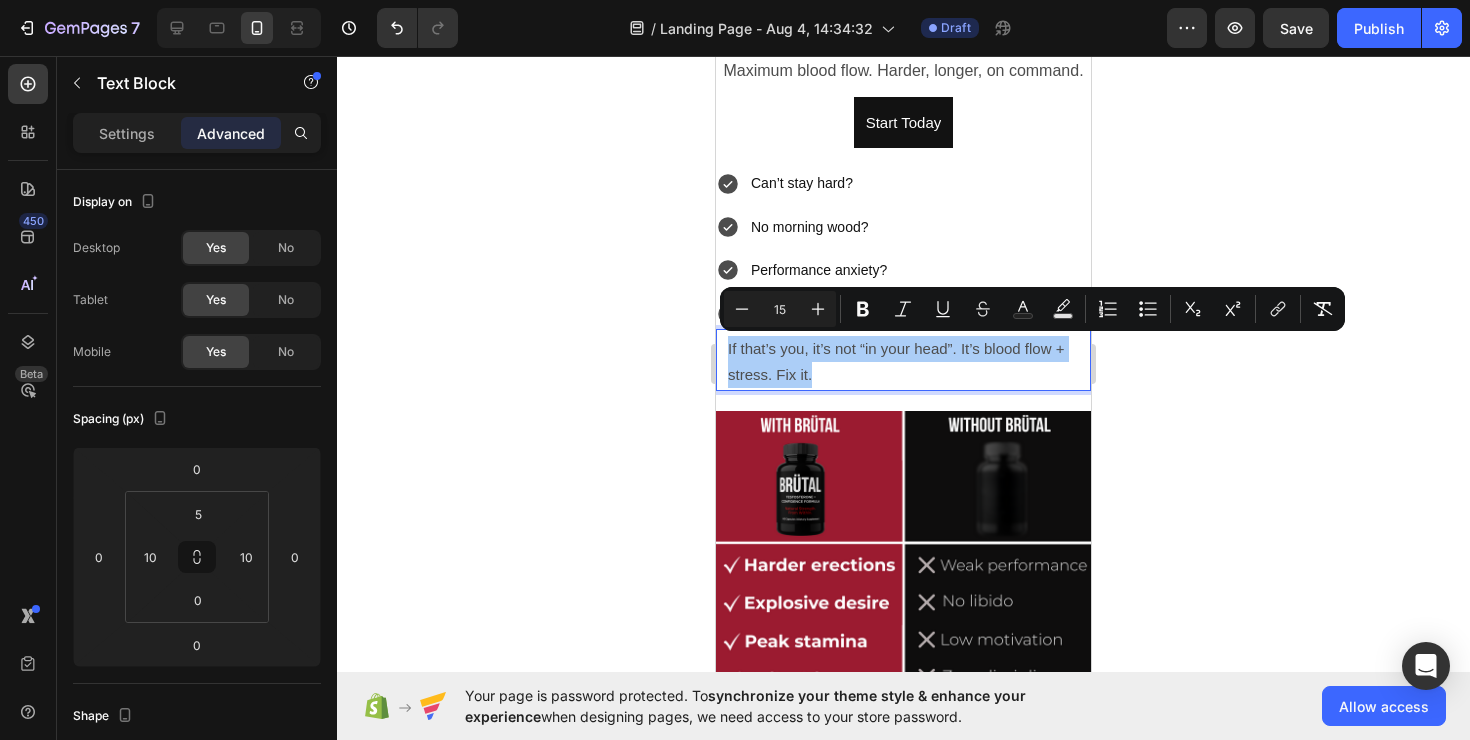 click 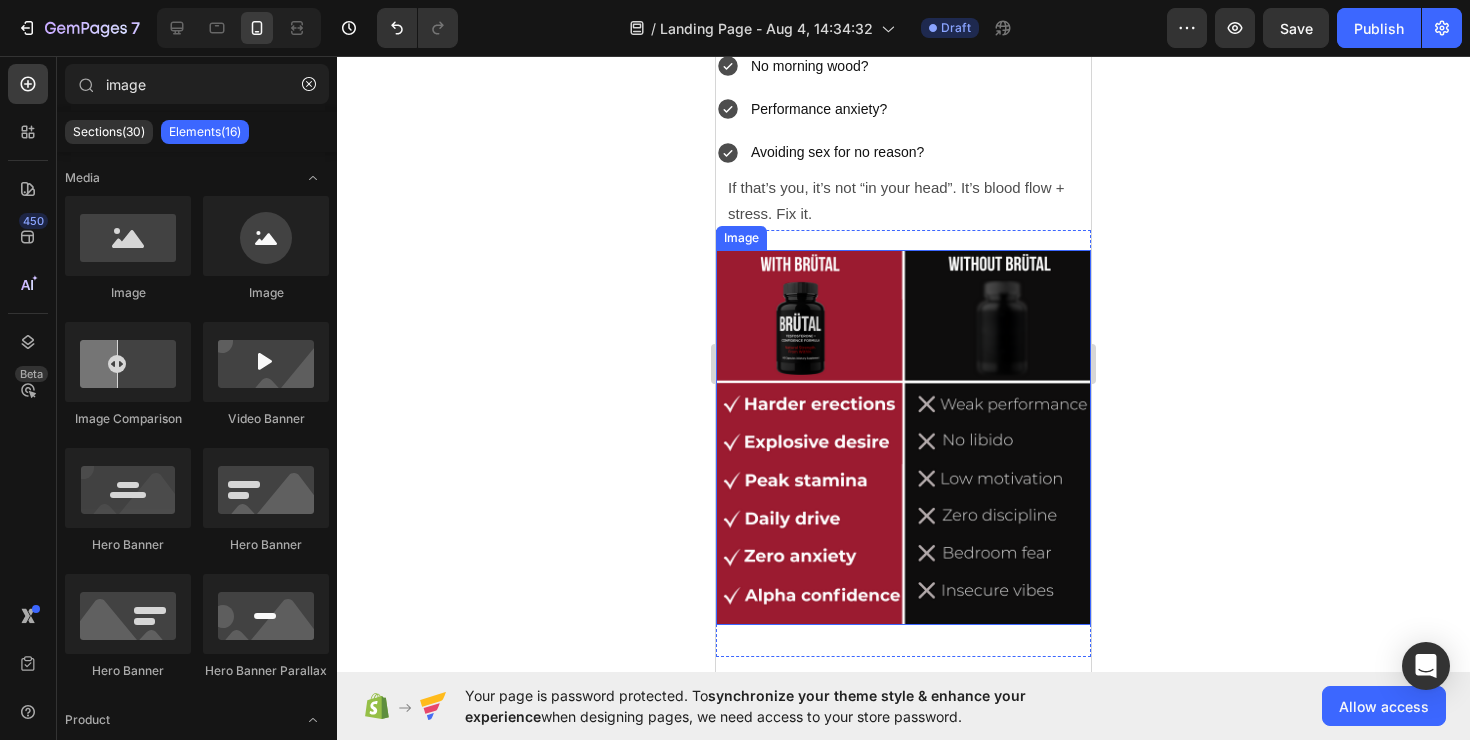 scroll, scrollTop: 0, scrollLeft: 0, axis: both 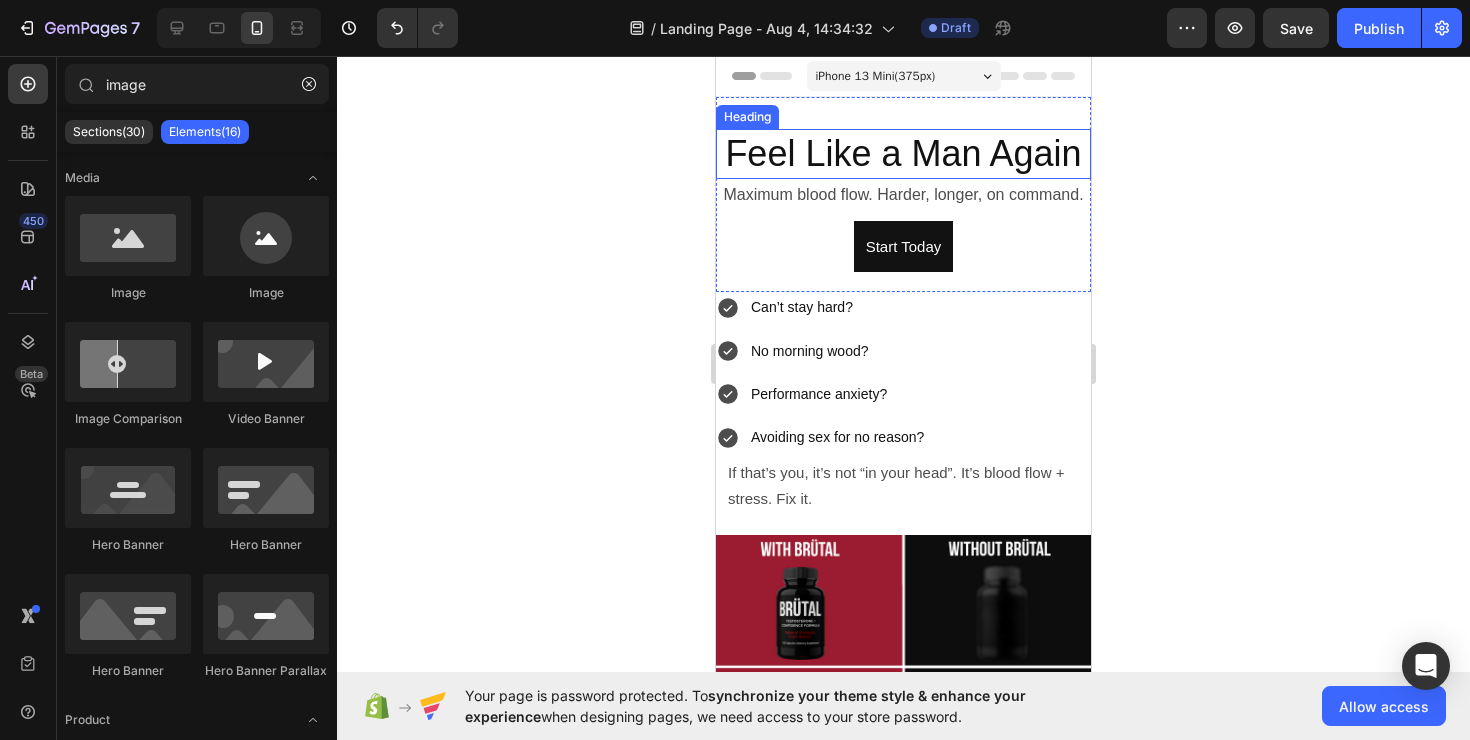 click on "Feel Like a Man Again" at bounding box center (903, 153) 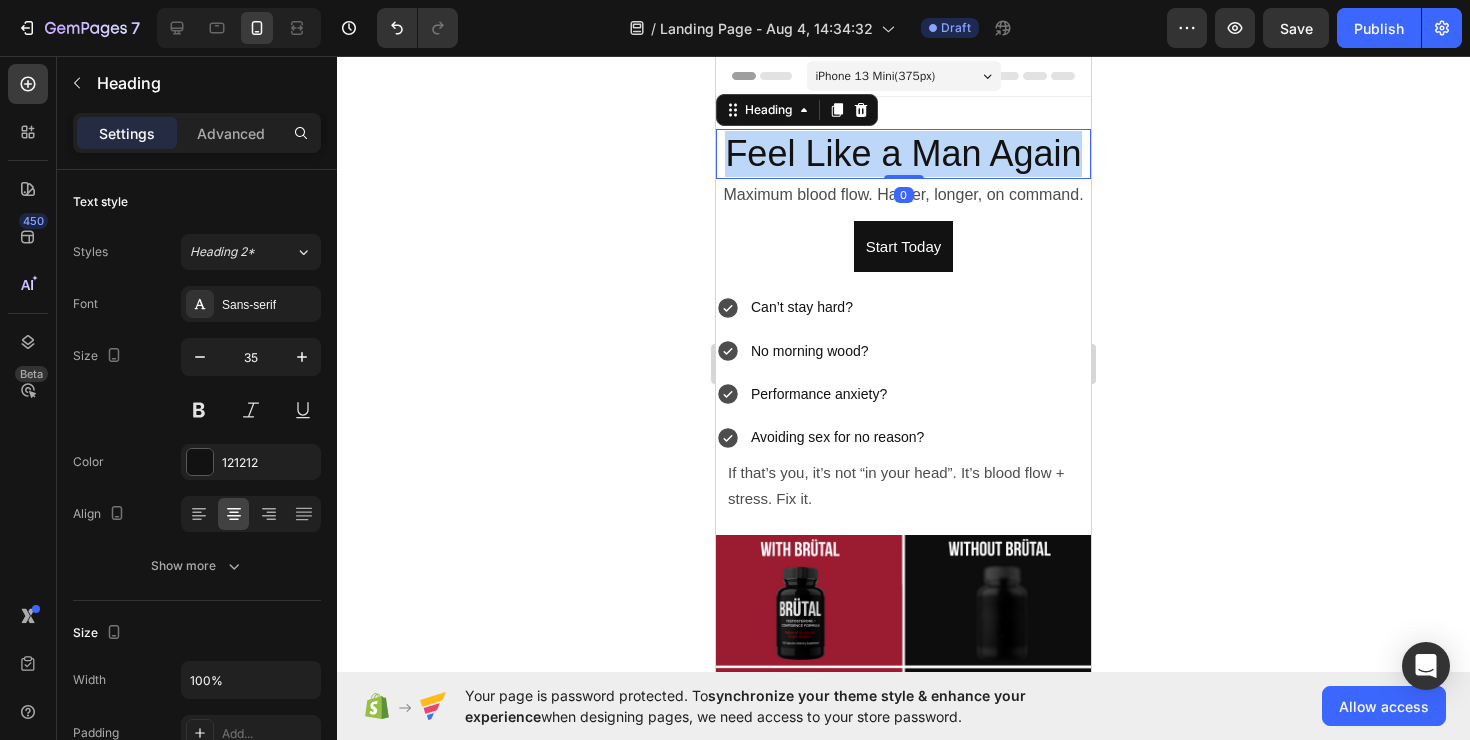 click on "Feel Like a Man Again" at bounding box center (903, 153) 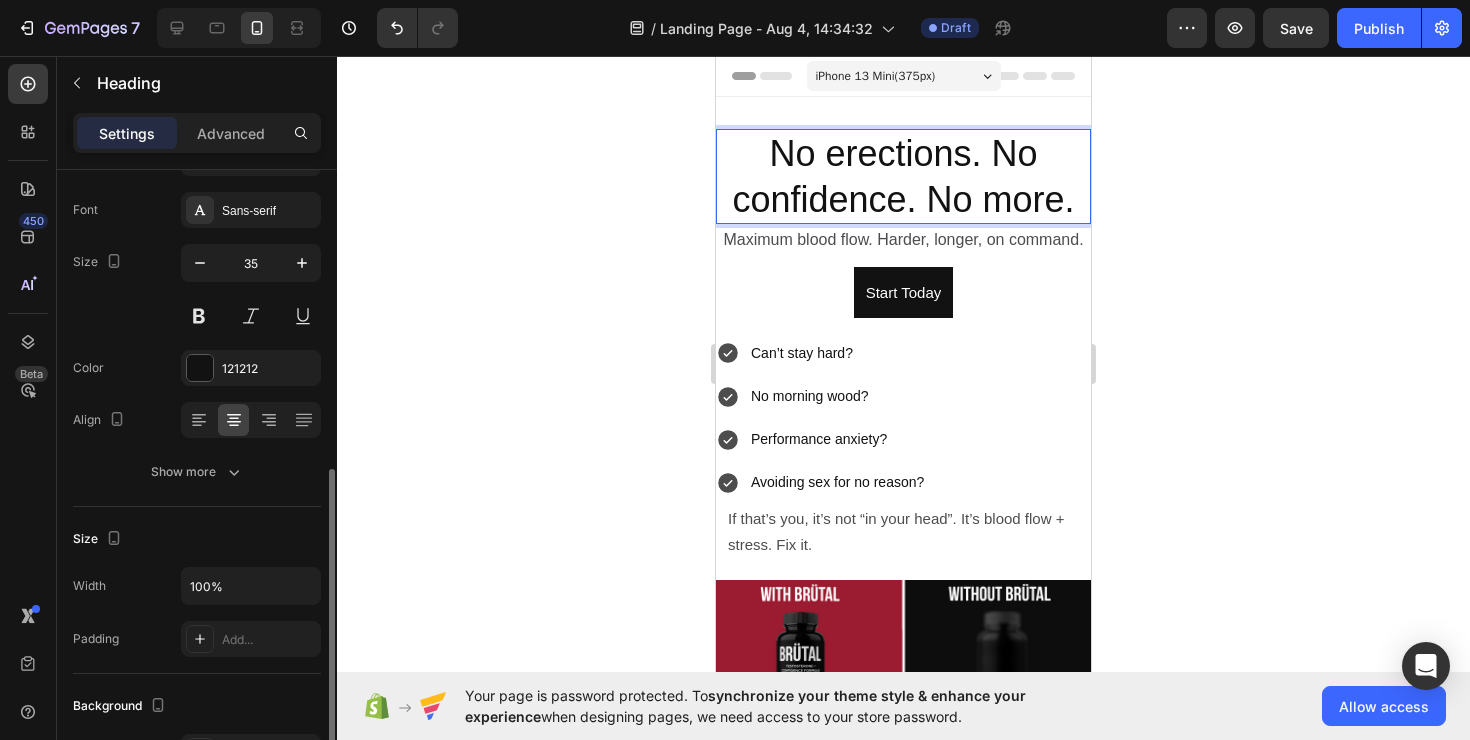 scroll, scrollTop: 0, scrollLeft: 0, axis: both 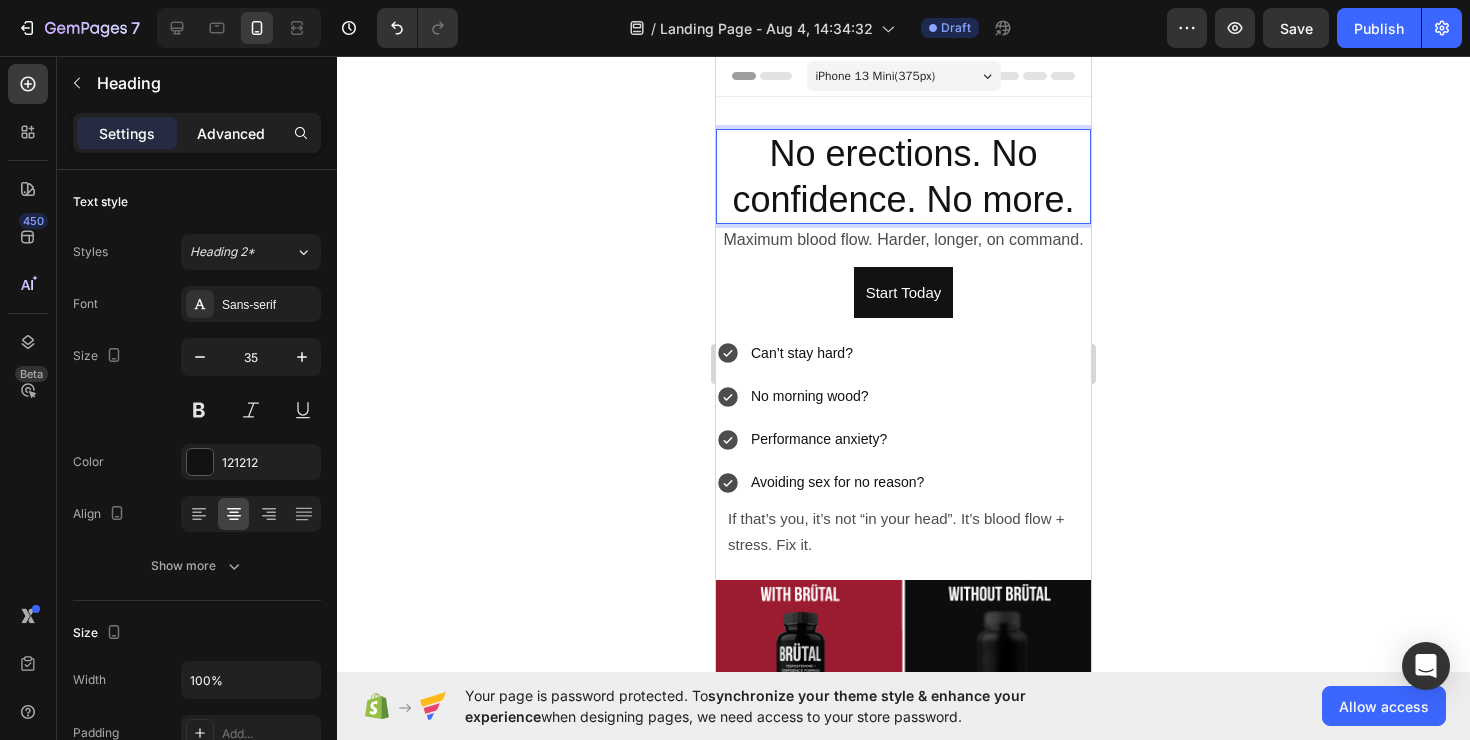 click on "Advanced" at bounding box center (231, 133) 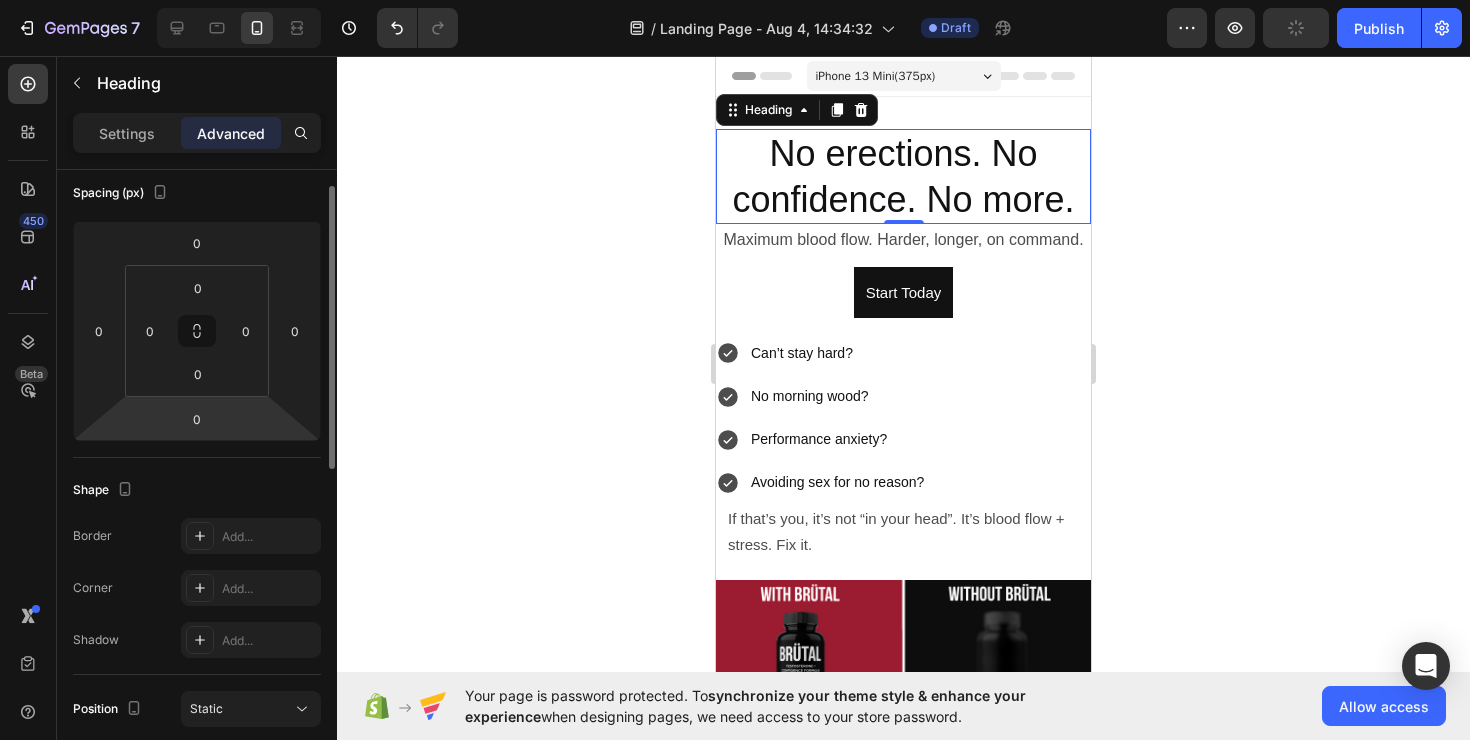 scroll, scrollTop: 0, scrollLeft: 0, axis: both 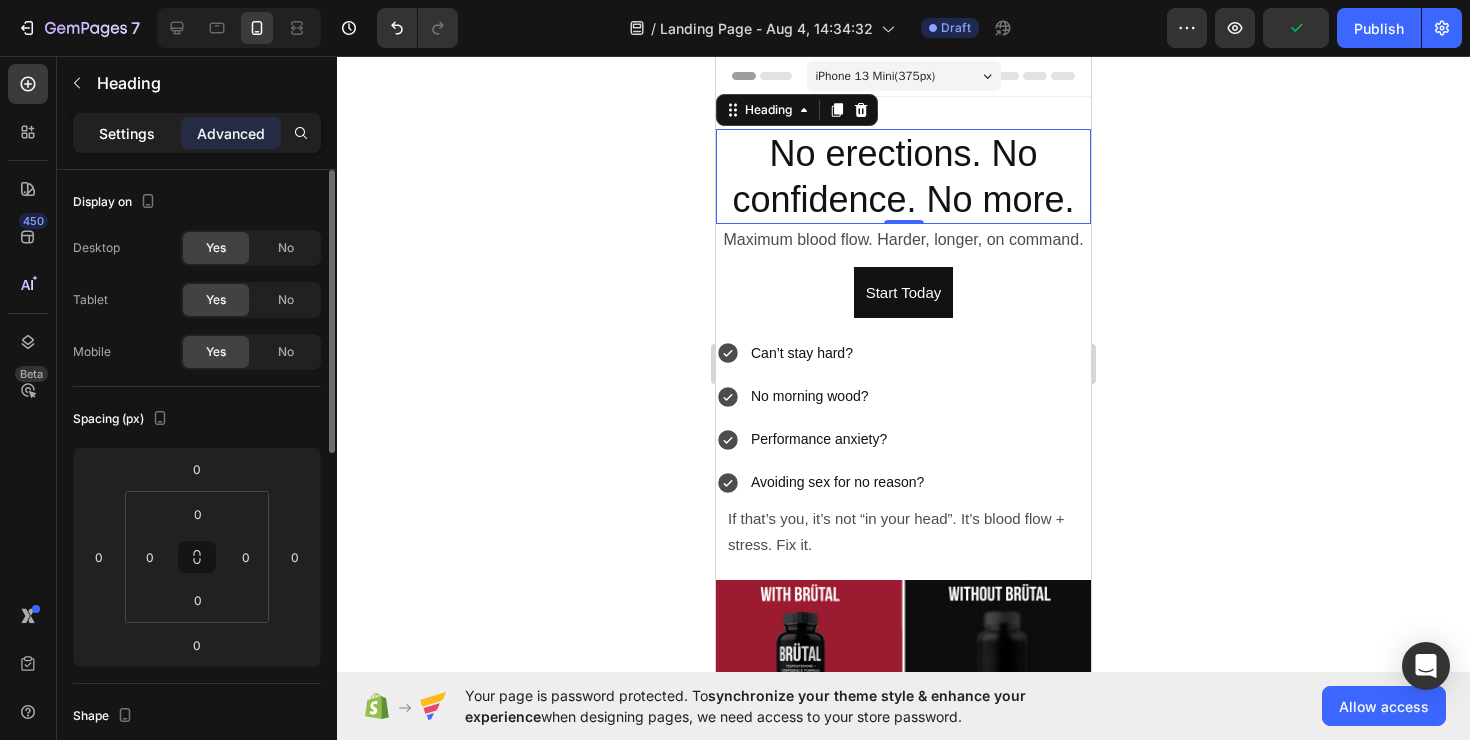 click on "Settings" at bounding box center [127, 133] 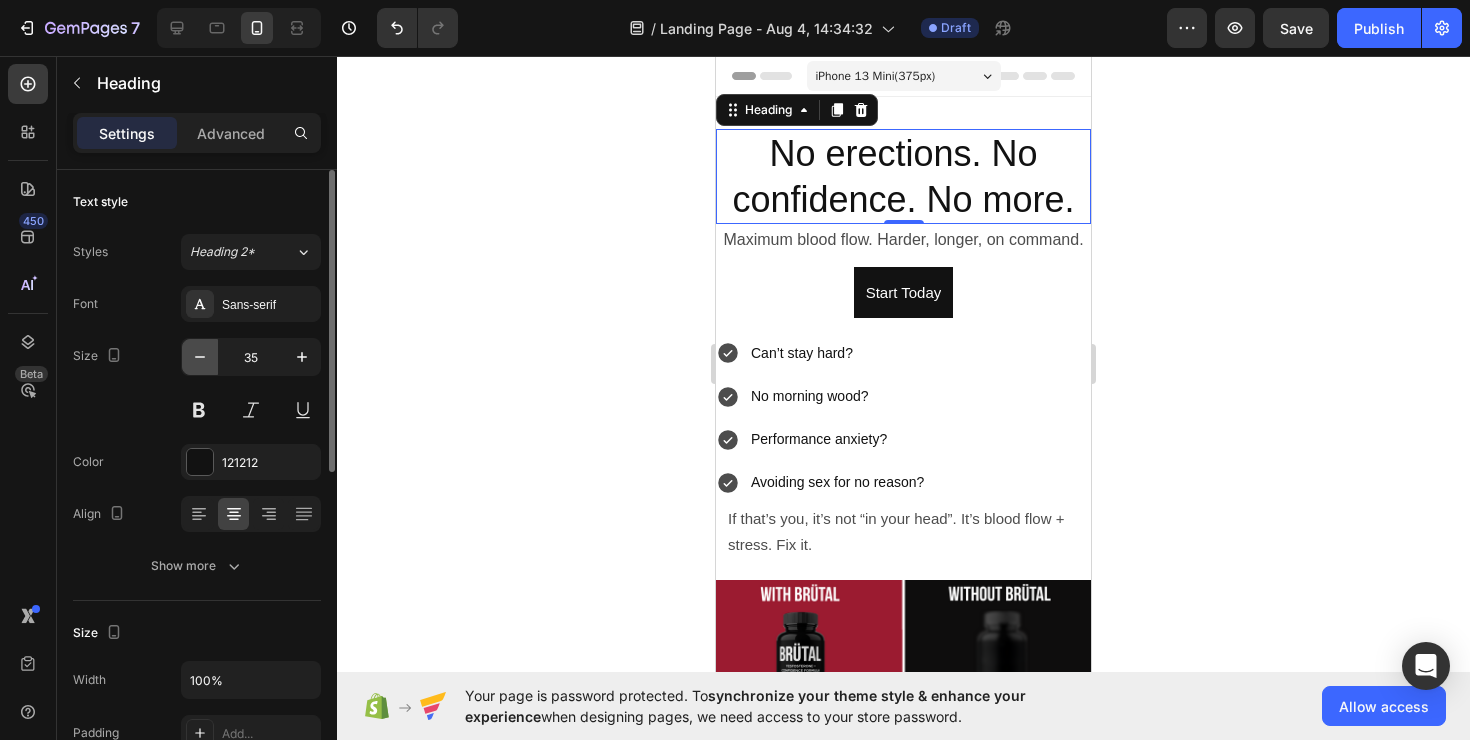 click at bounding box center (200, 357) 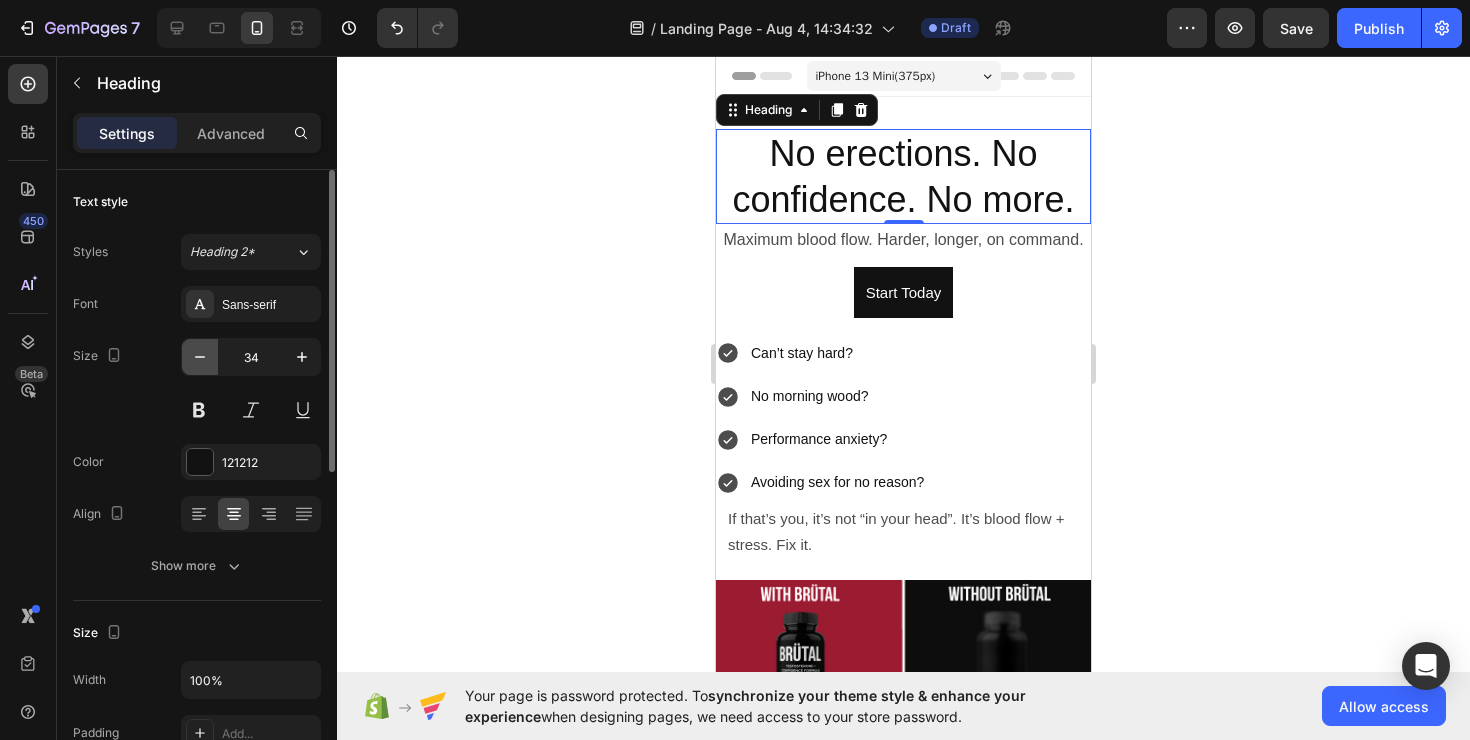 click at bounding box center [200, 357] 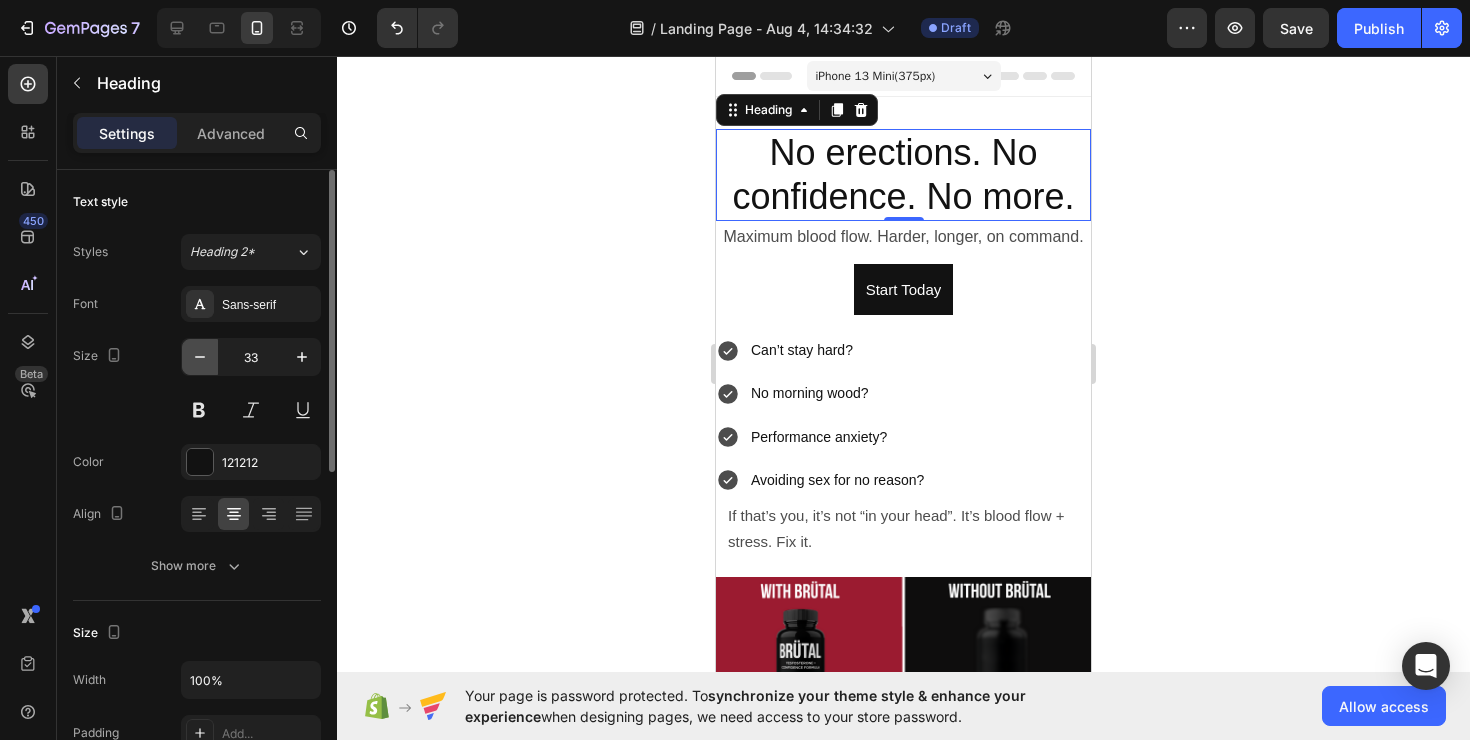 click at bounding box center (200, 357) 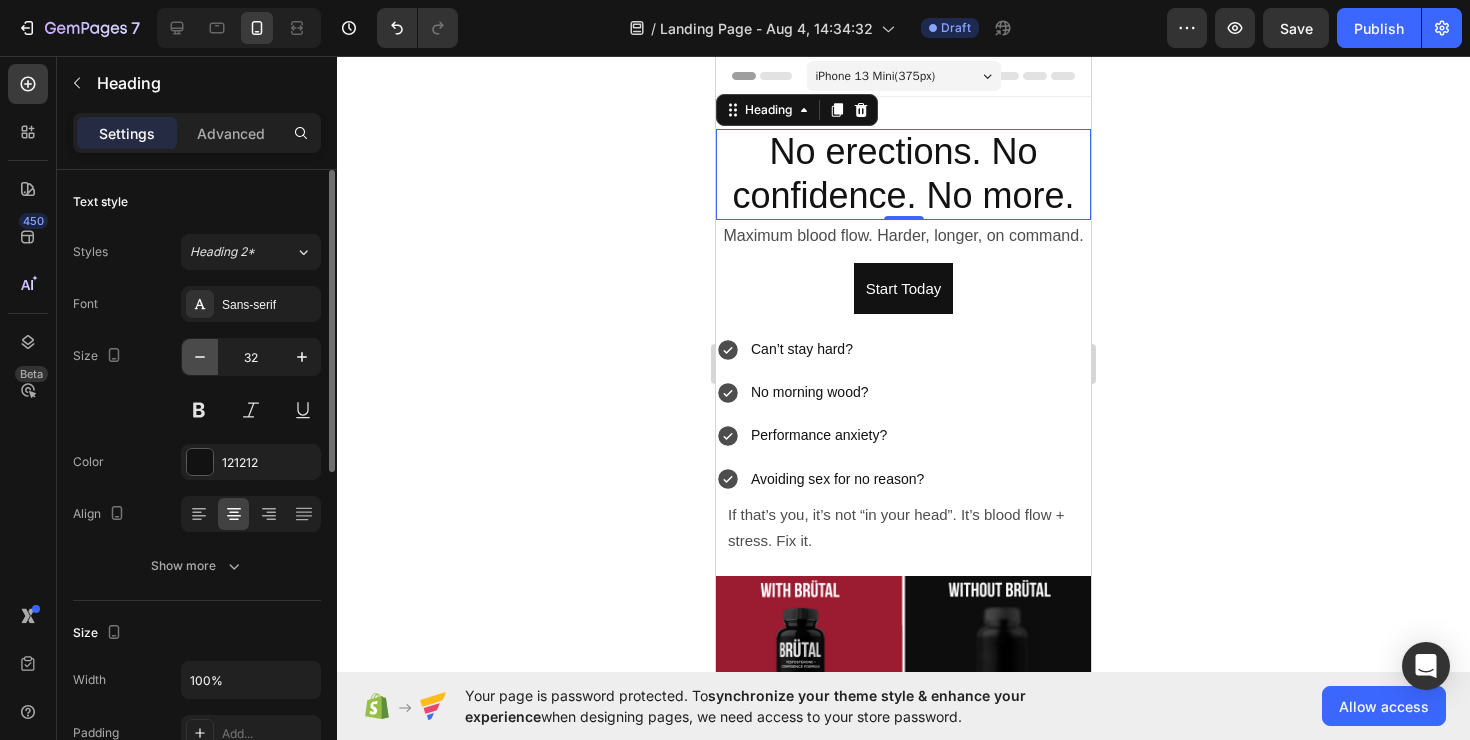 click at bounding box center [200, 357] 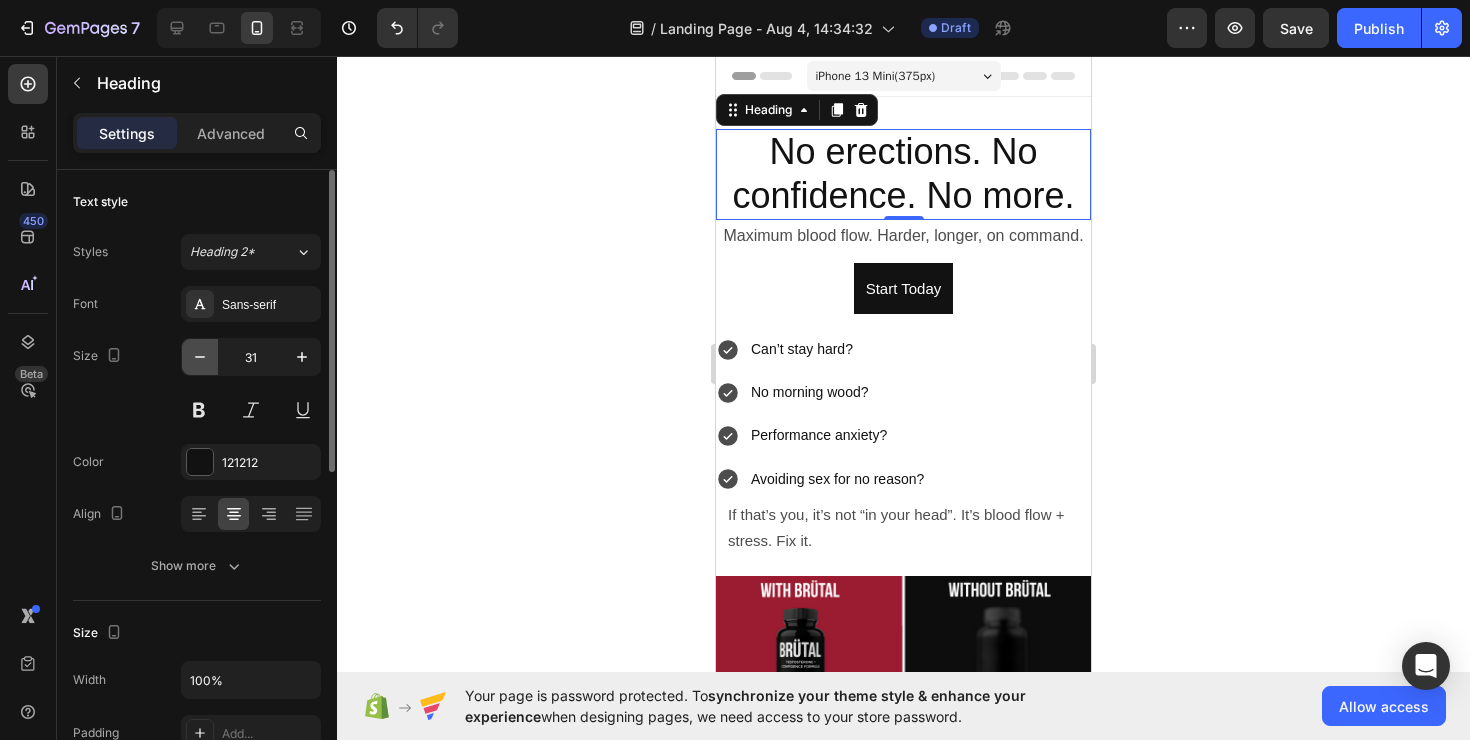 click at bounding box center (200, 357) 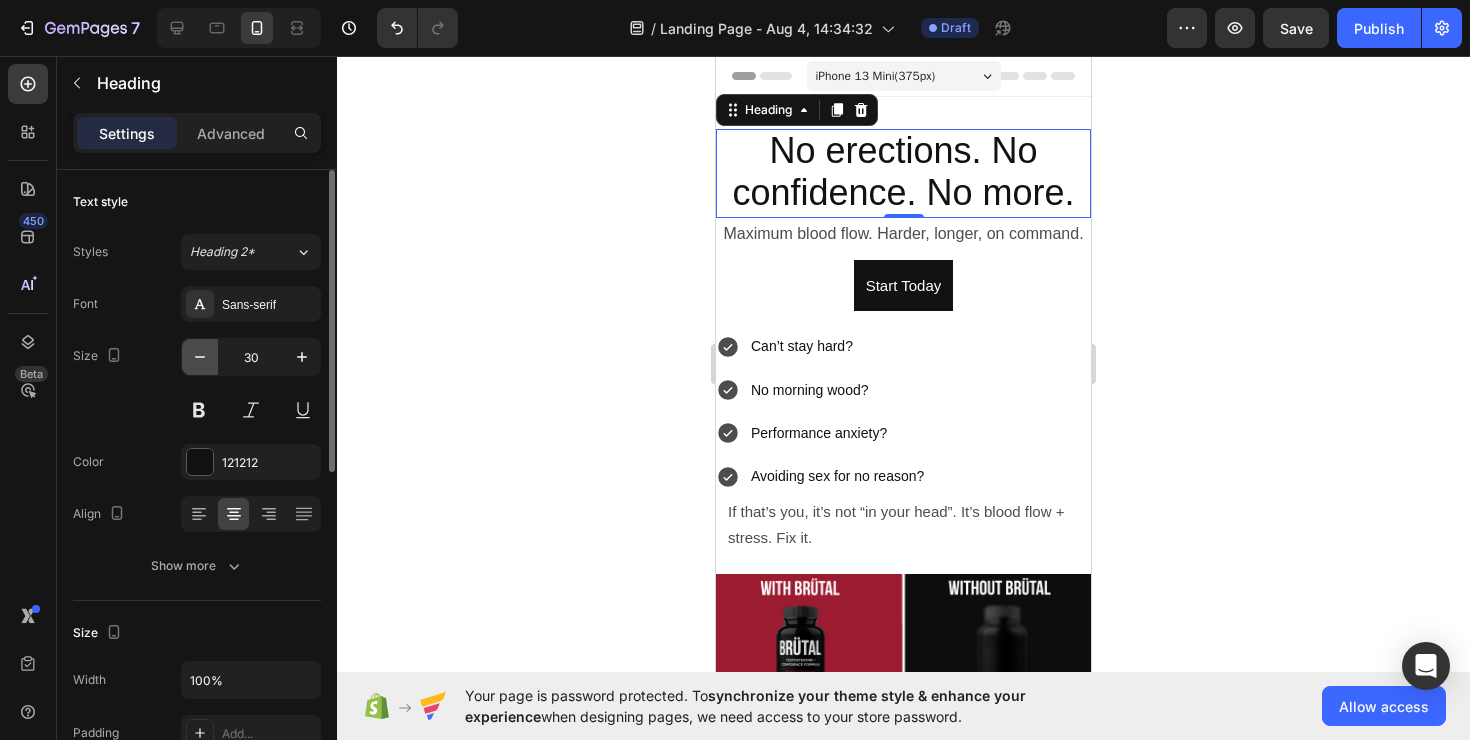 click at bounding box center (200, 357) 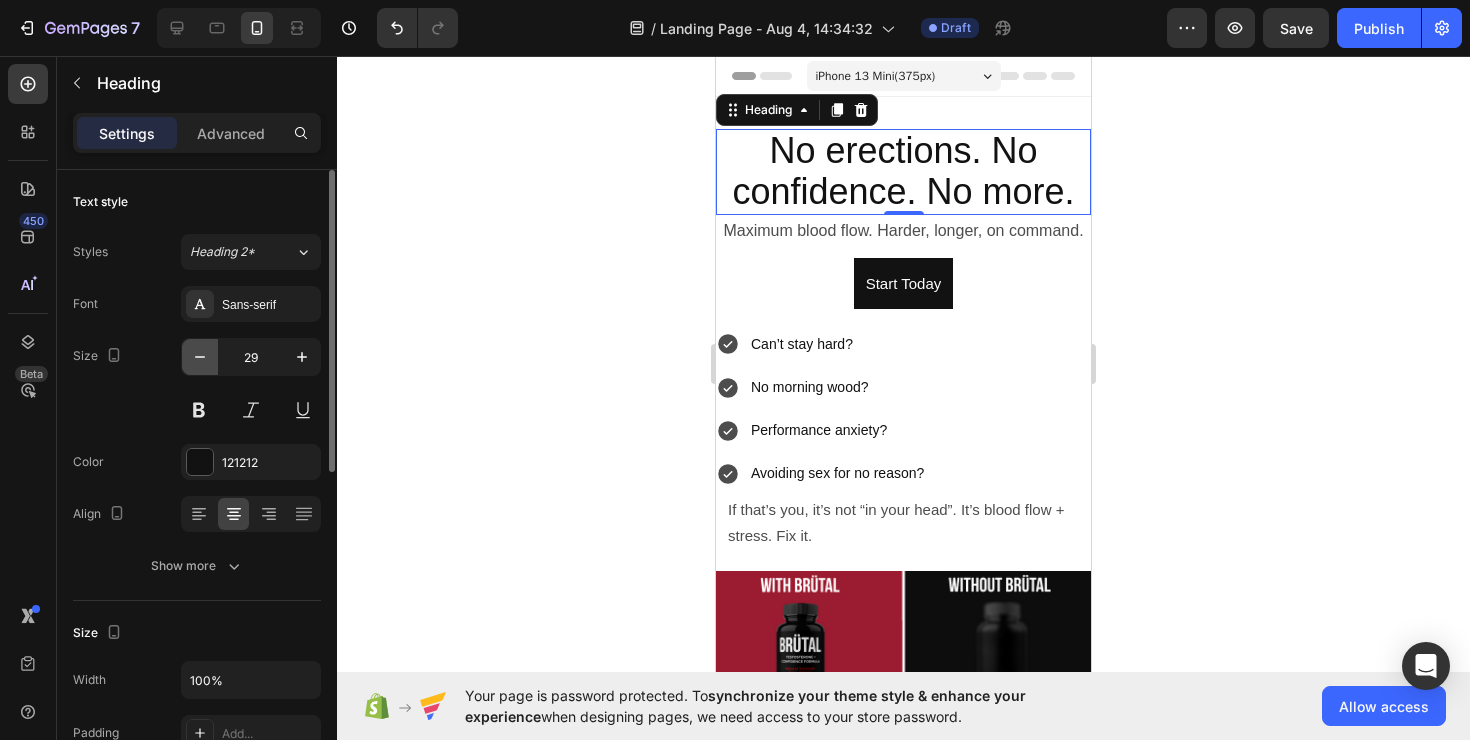 click at bounding box center (200, 357) 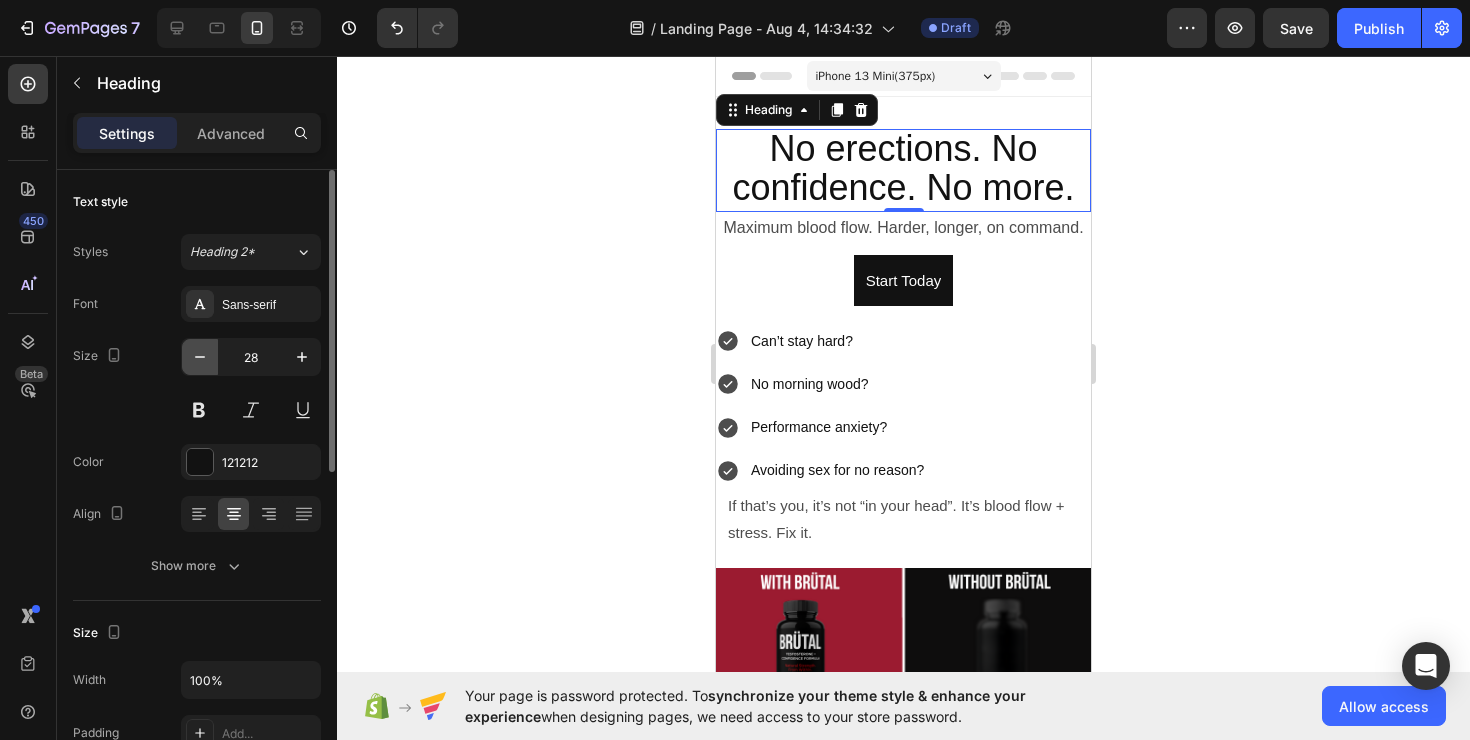 click at bounding box center [200, 357] 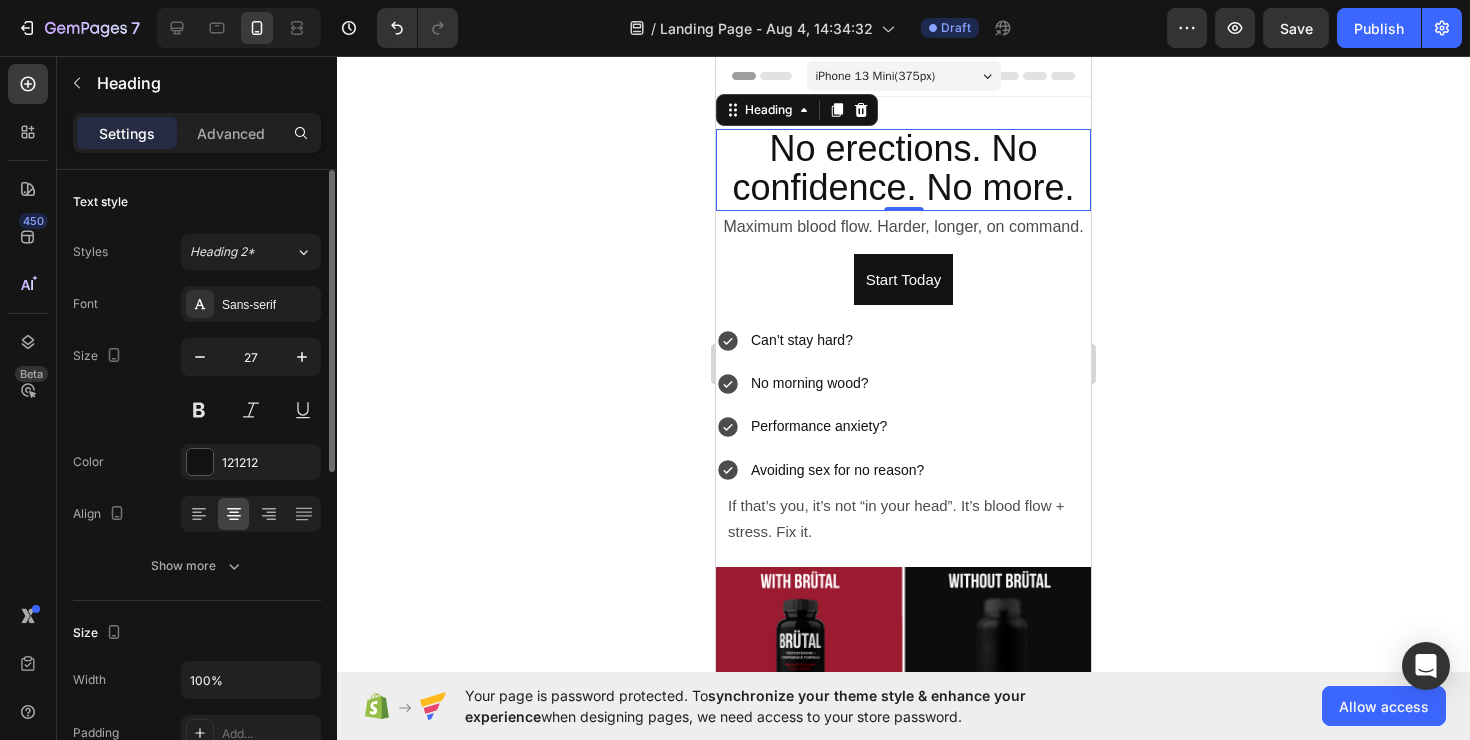 click 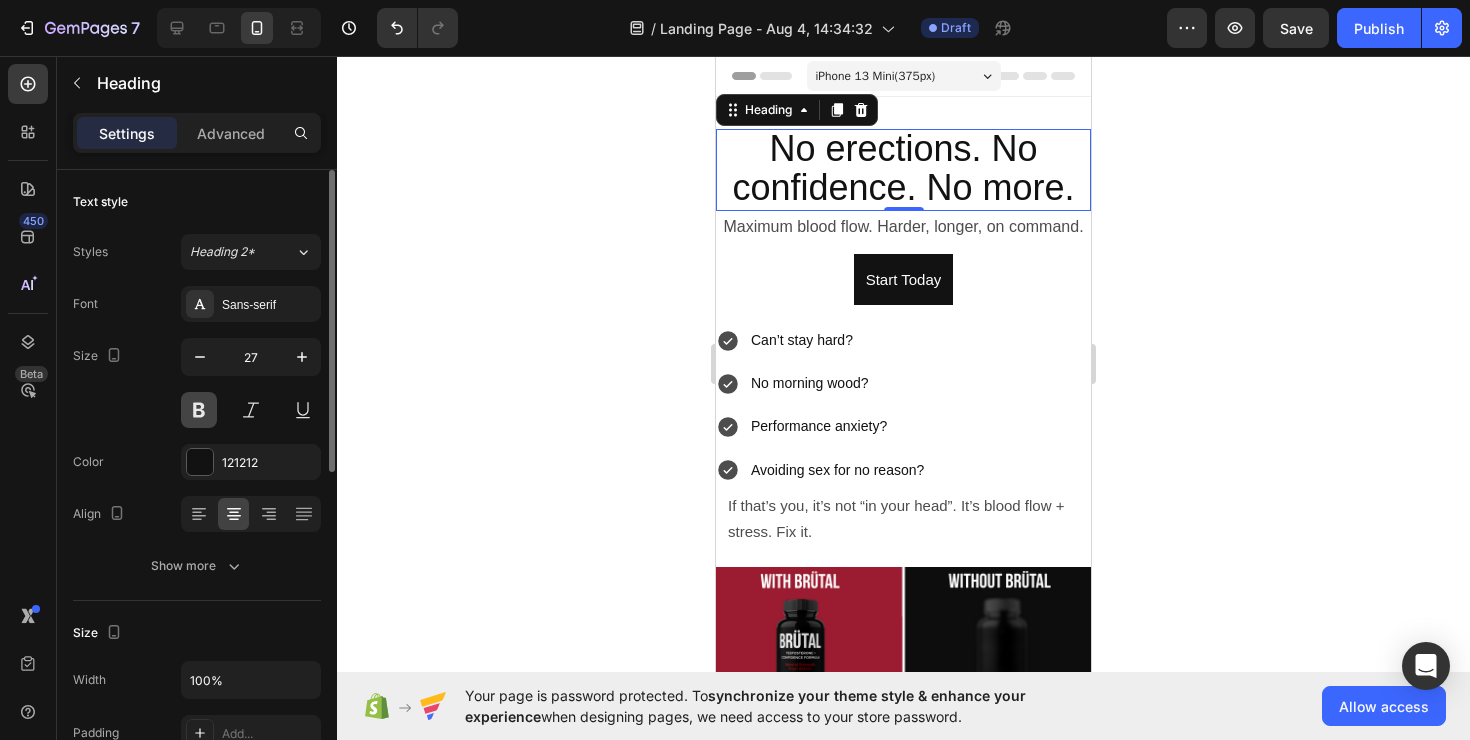 click at bounding box center [199, 410] 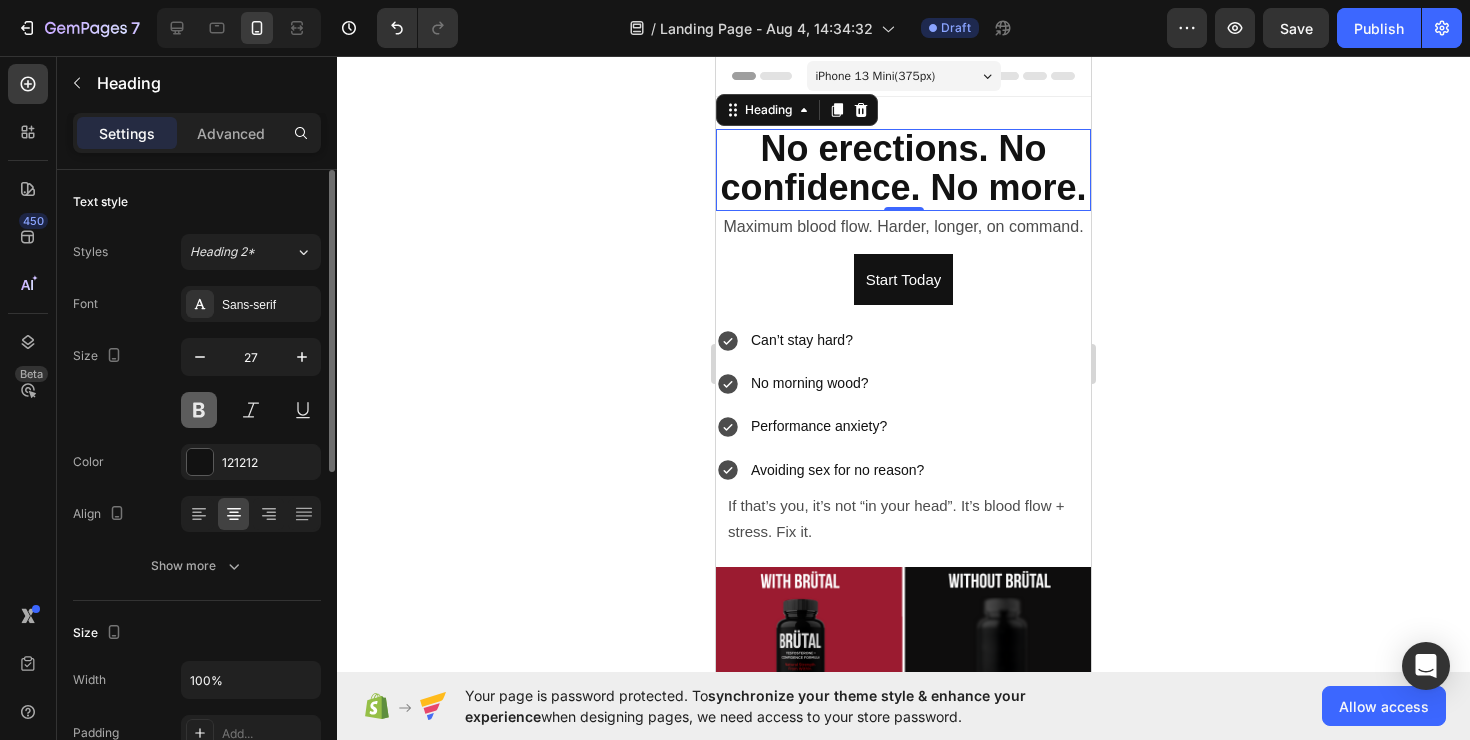 click at bounding box center [199, 410] 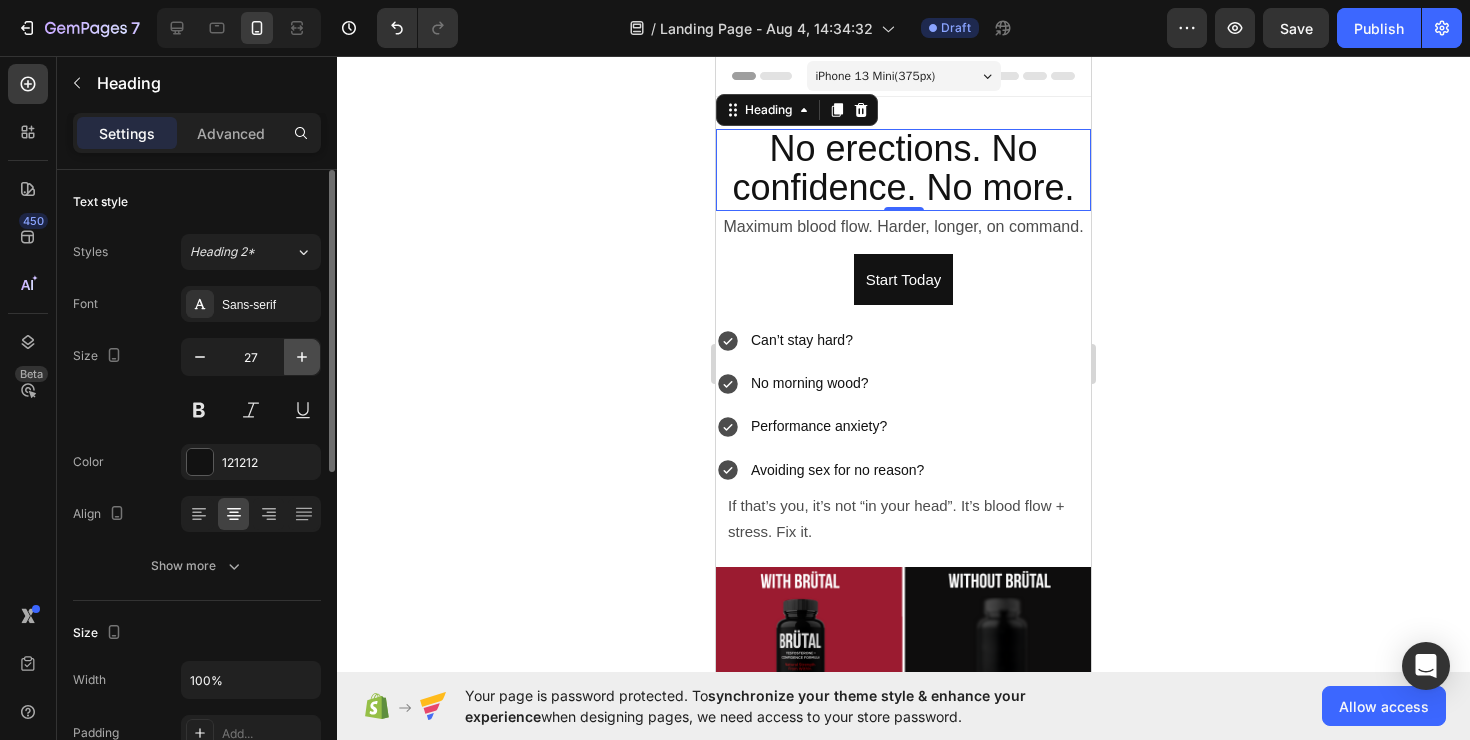 click at bounding box center [302, 357] 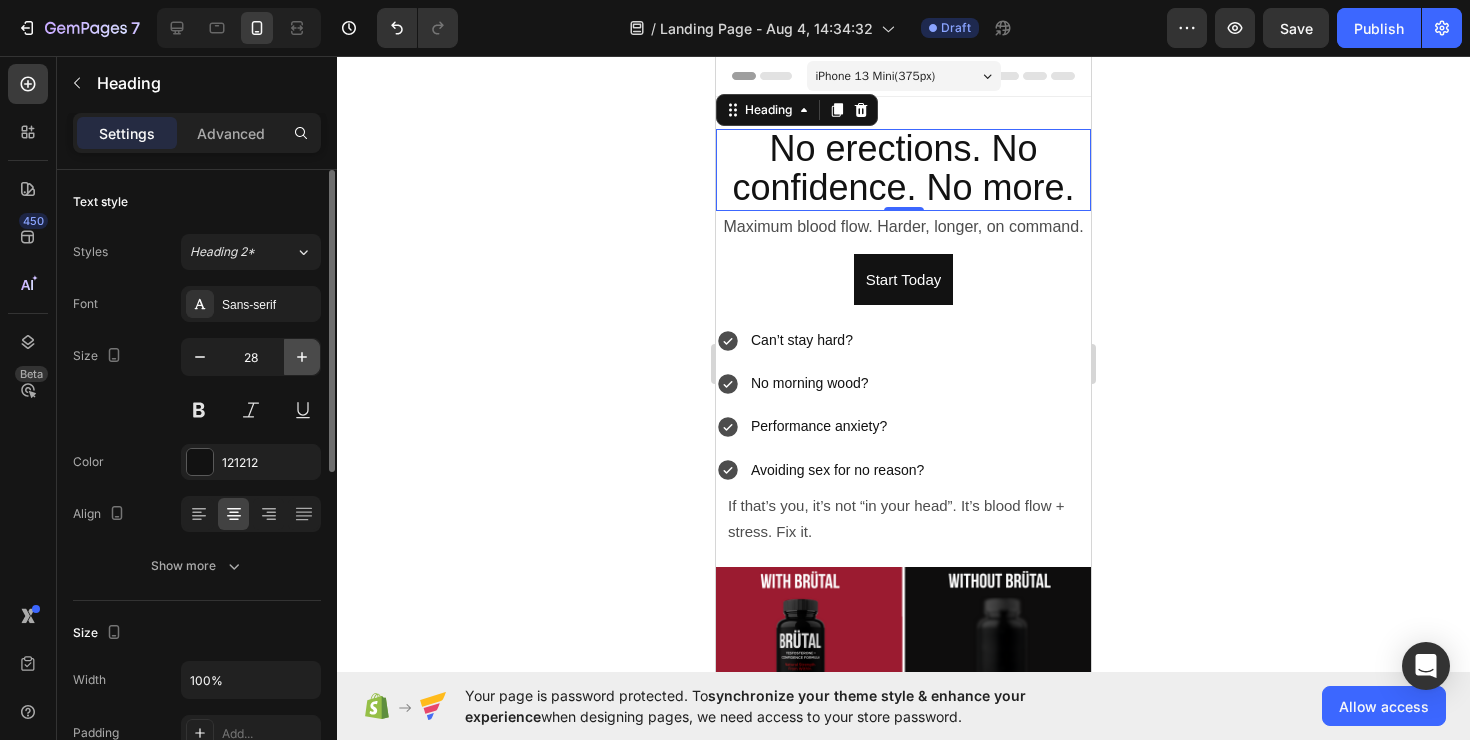 click at bounding box center (302, 357) 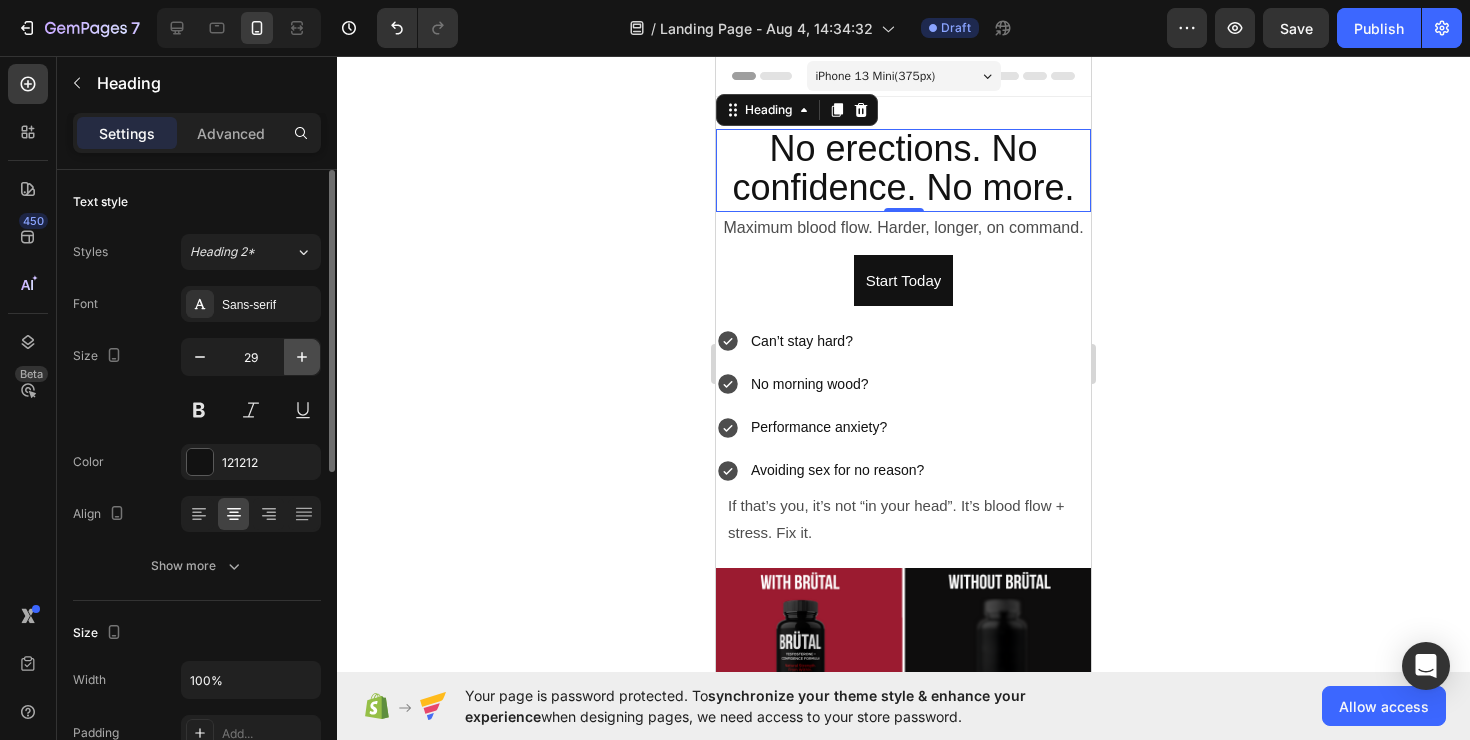 click at bounding box center [302, 357] 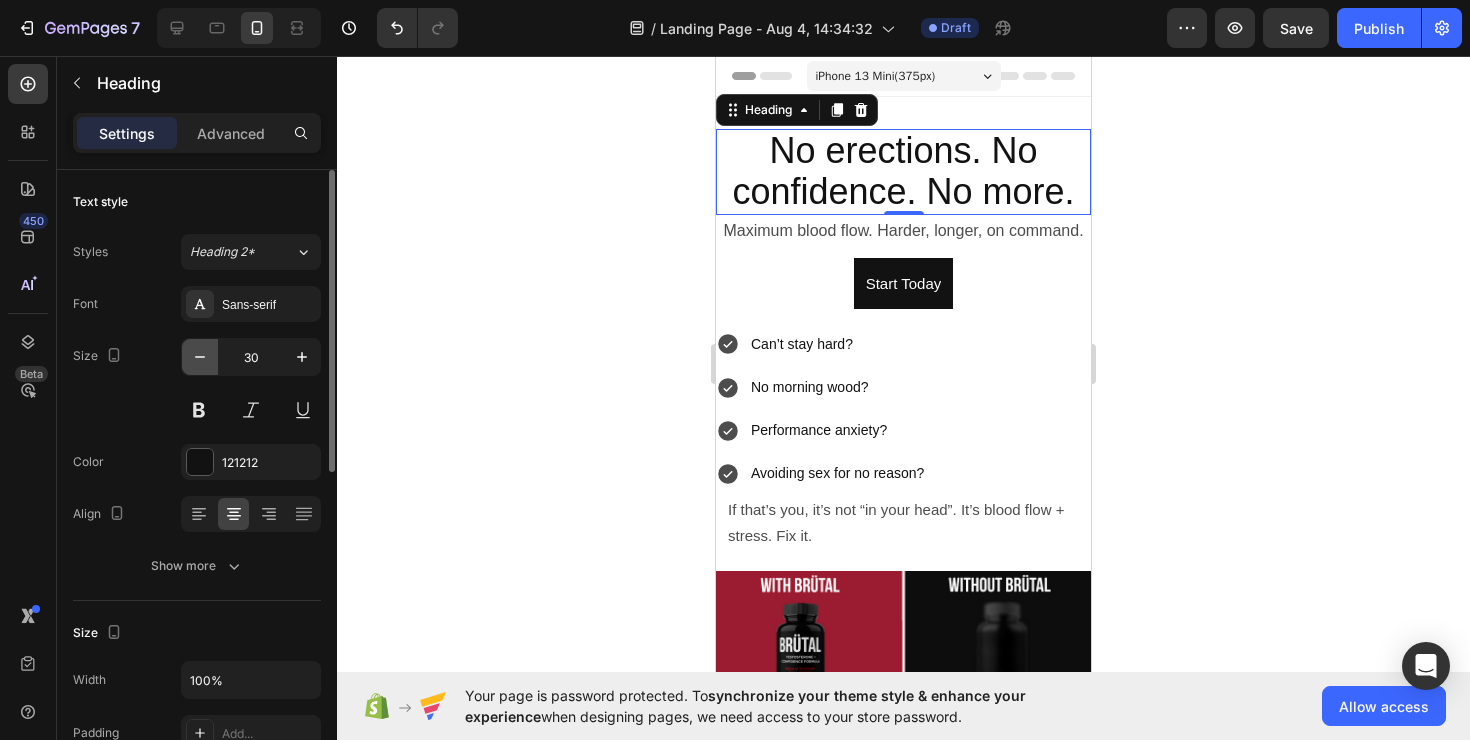 click 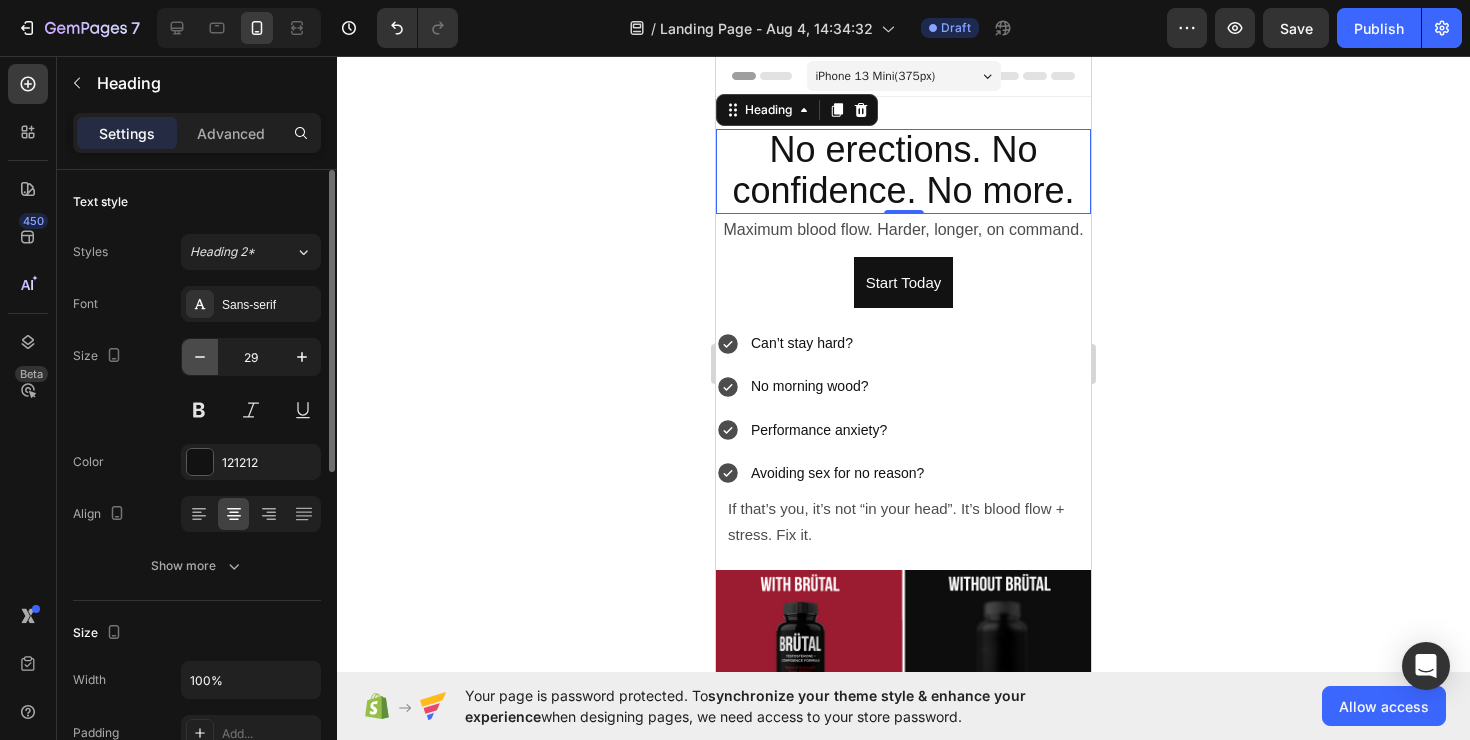 click 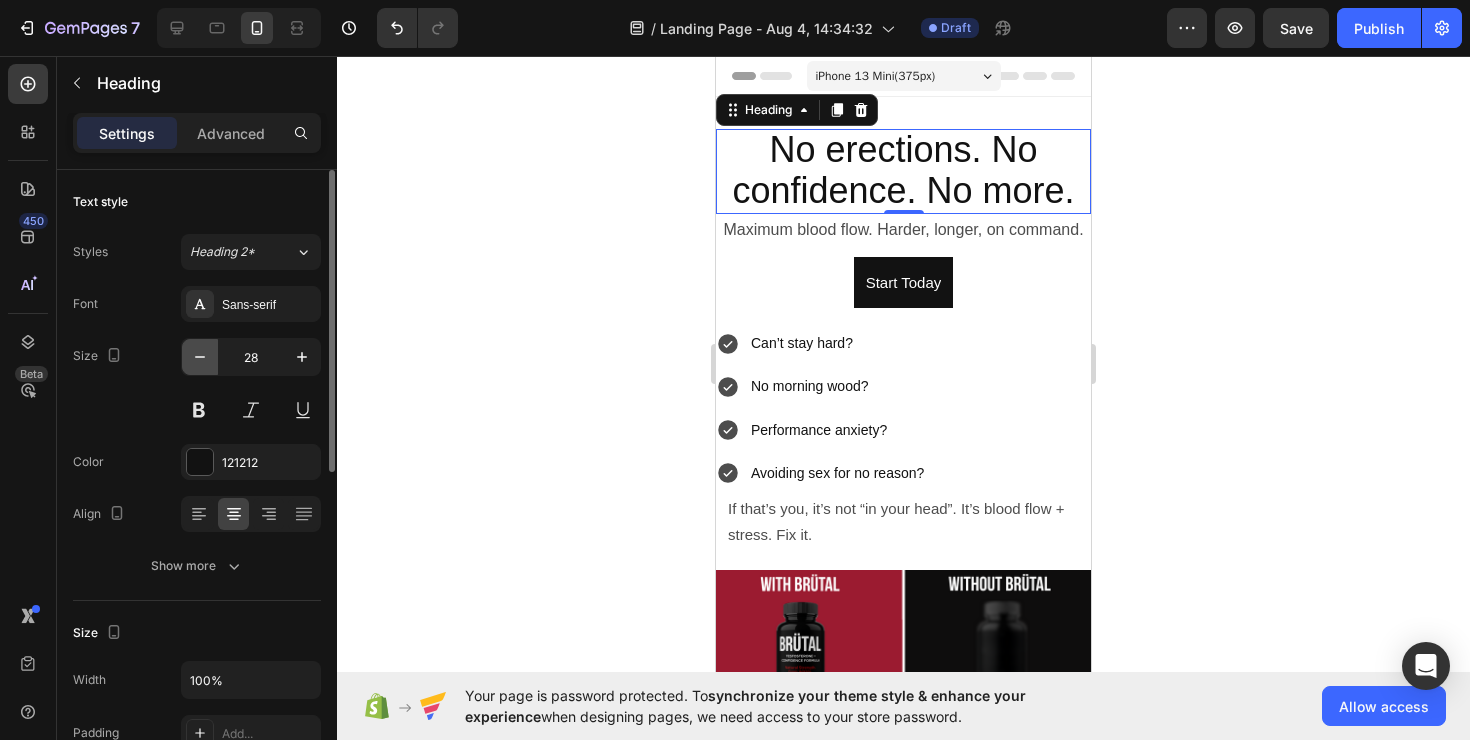 click 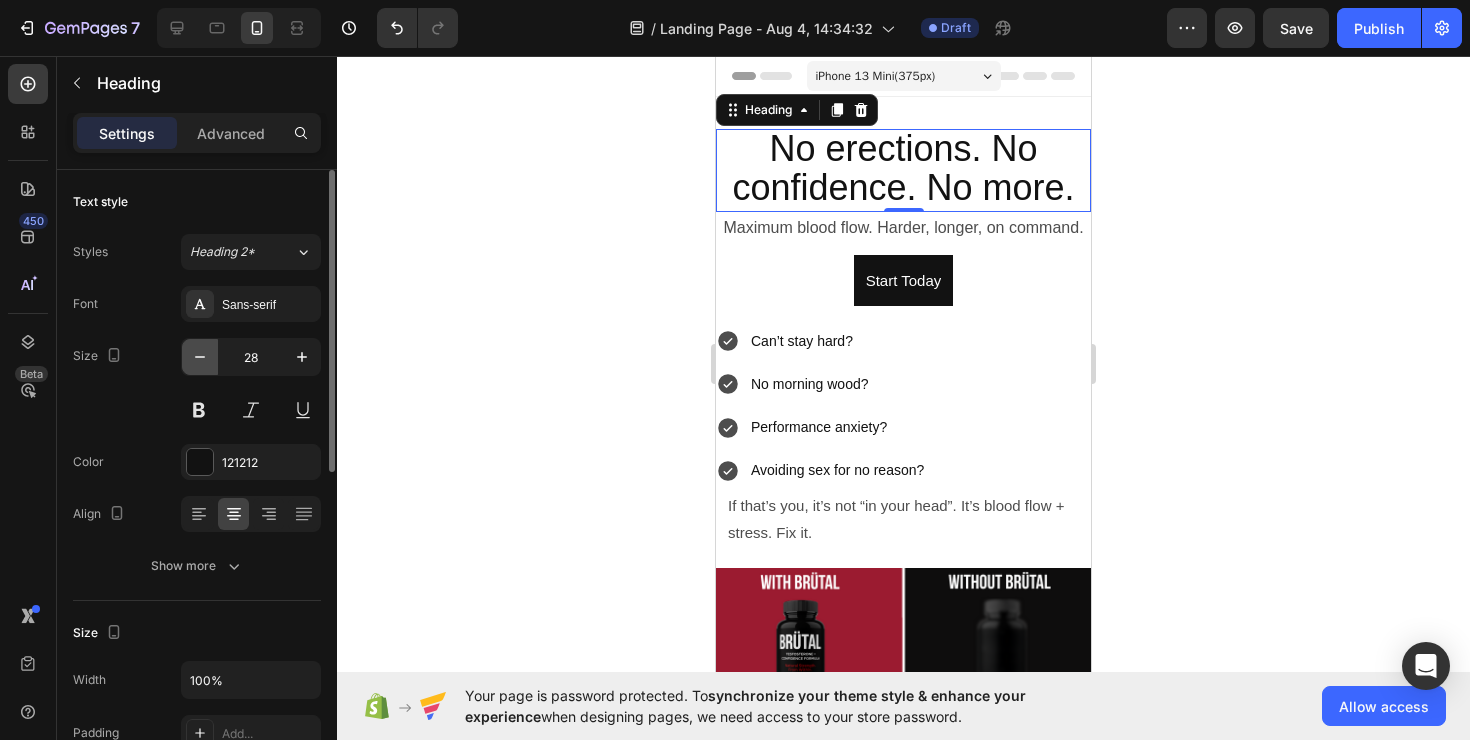 type on "27" 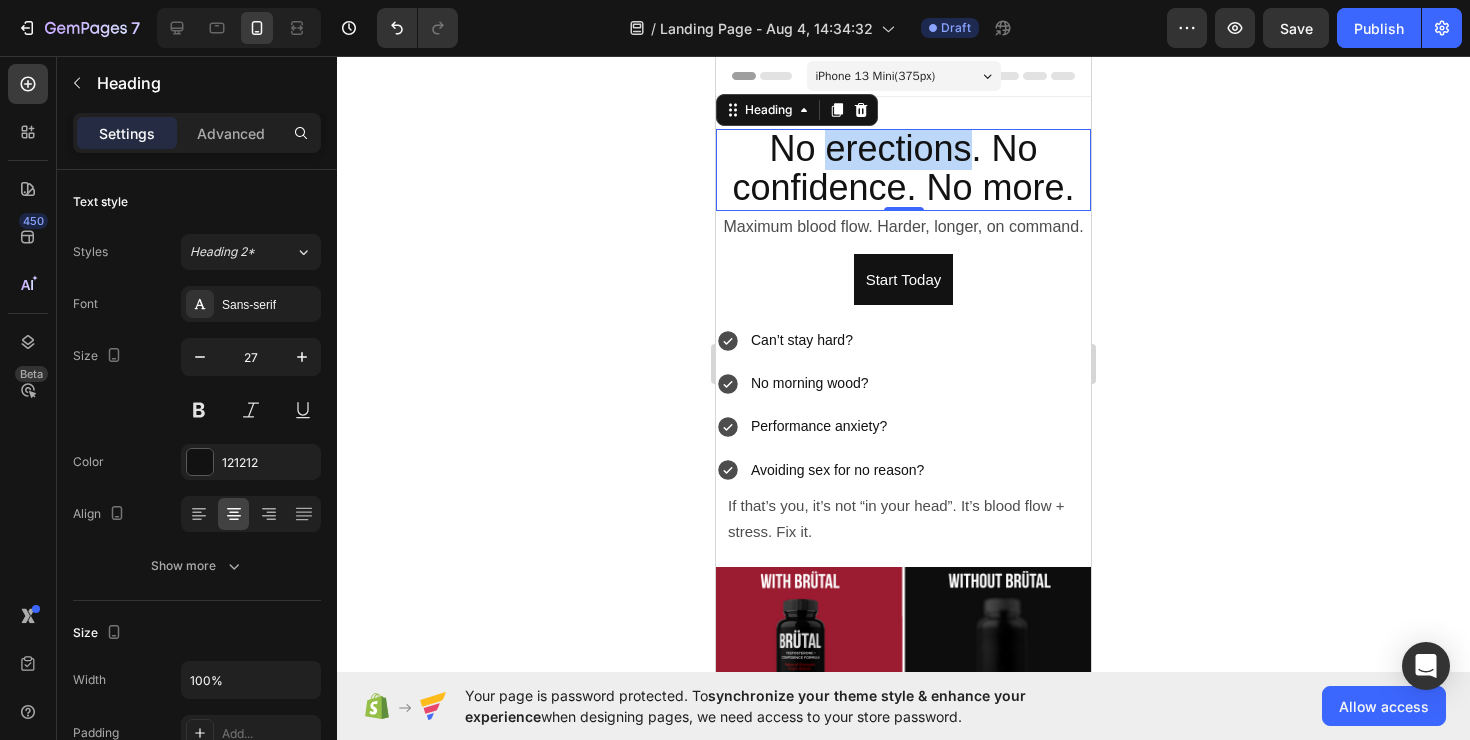 click on "No erections. No confidence. No more." at bounding box center [903, 168] 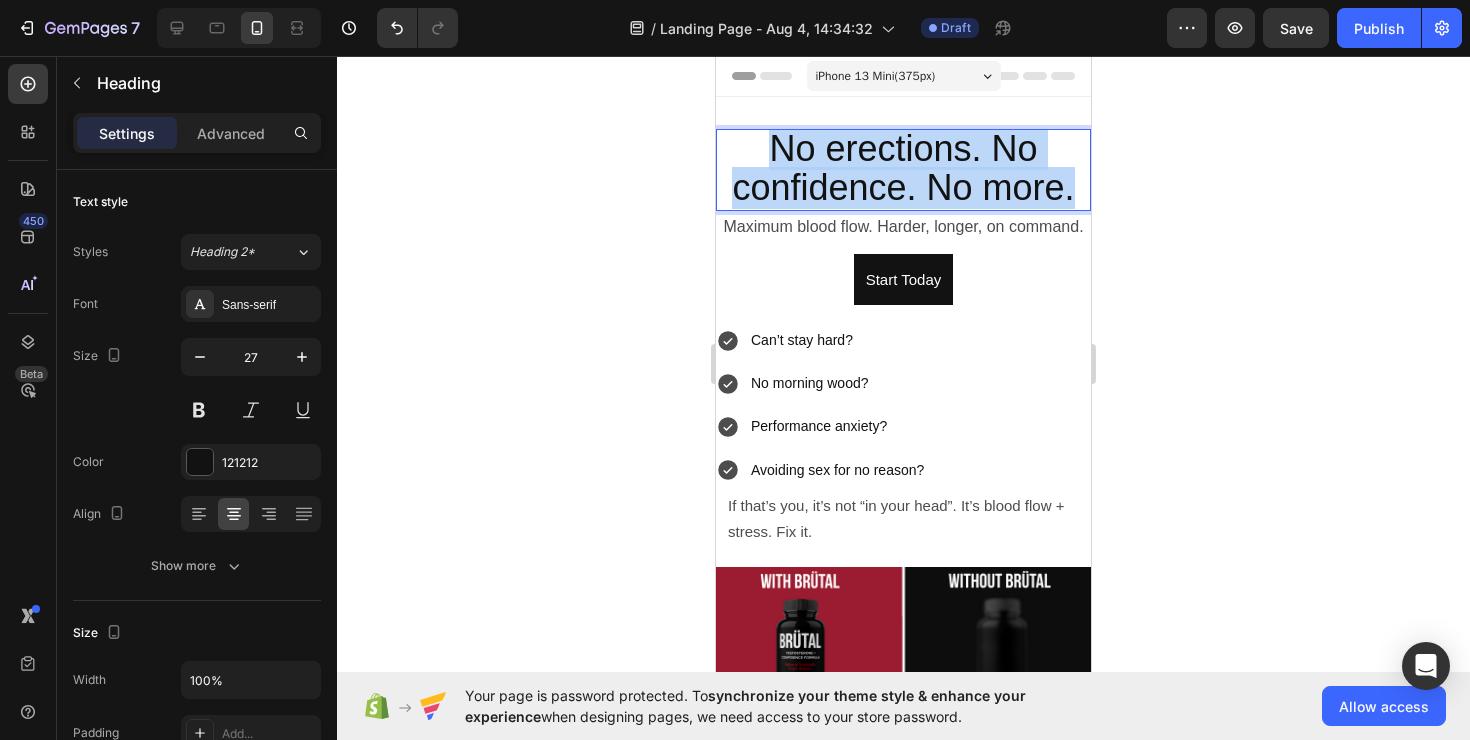 click on "No erections. No confidence. No more." at bounding box center [903, 168] 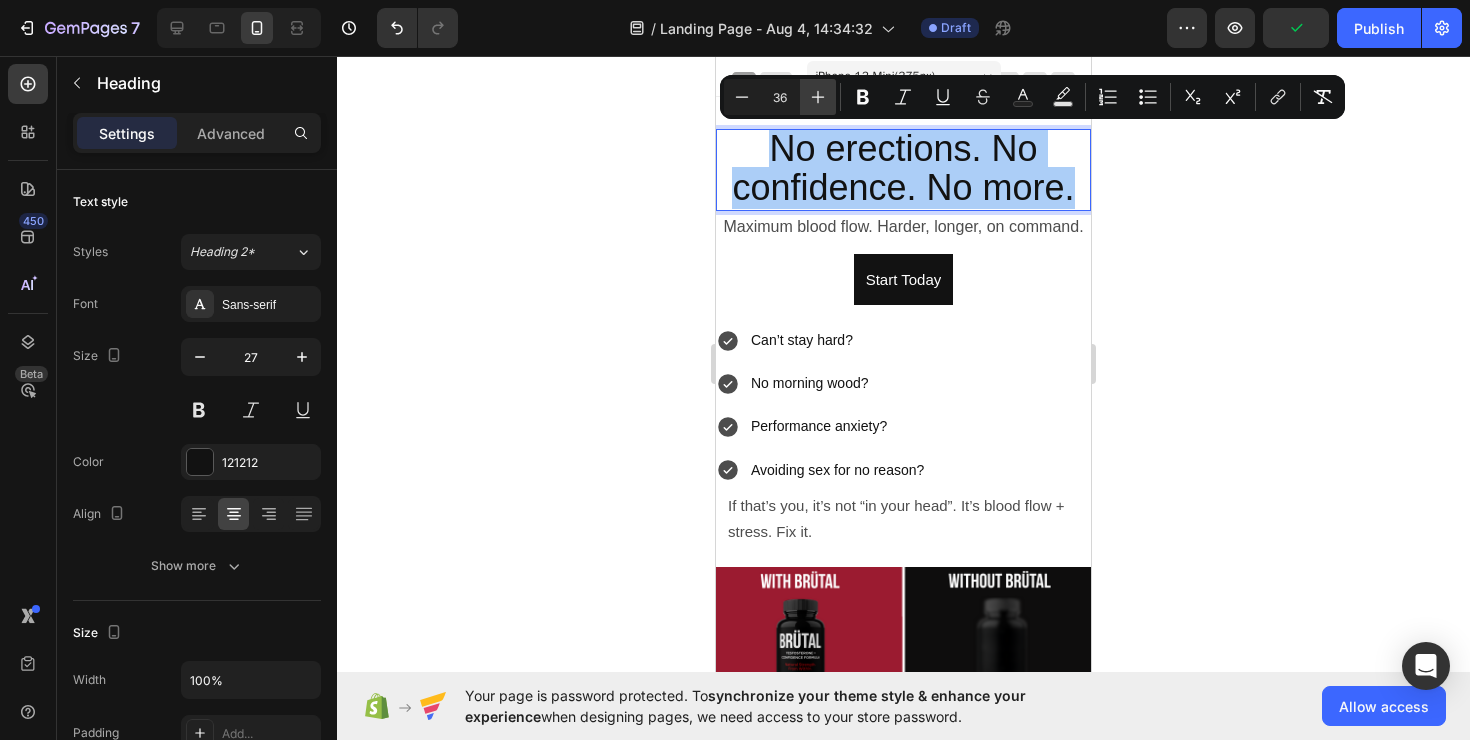 click 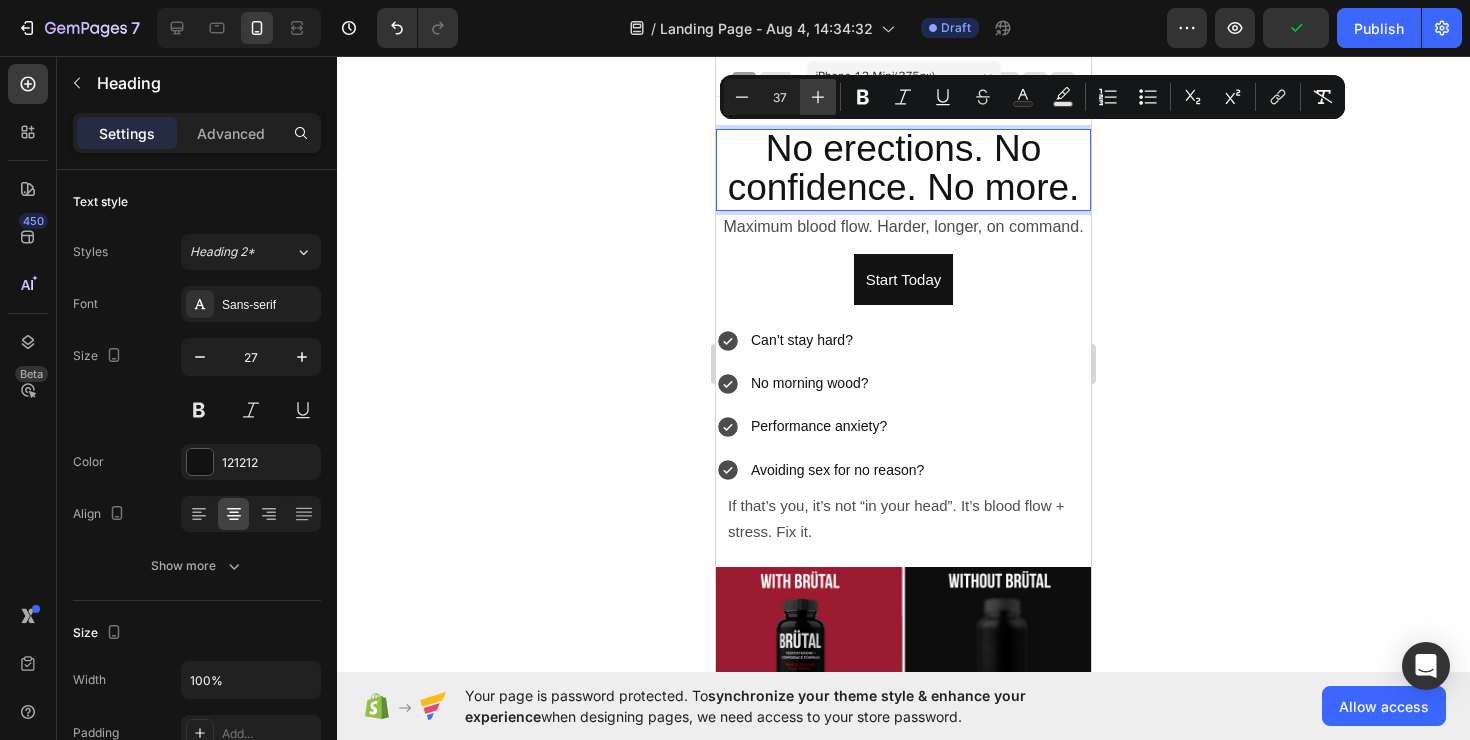 click 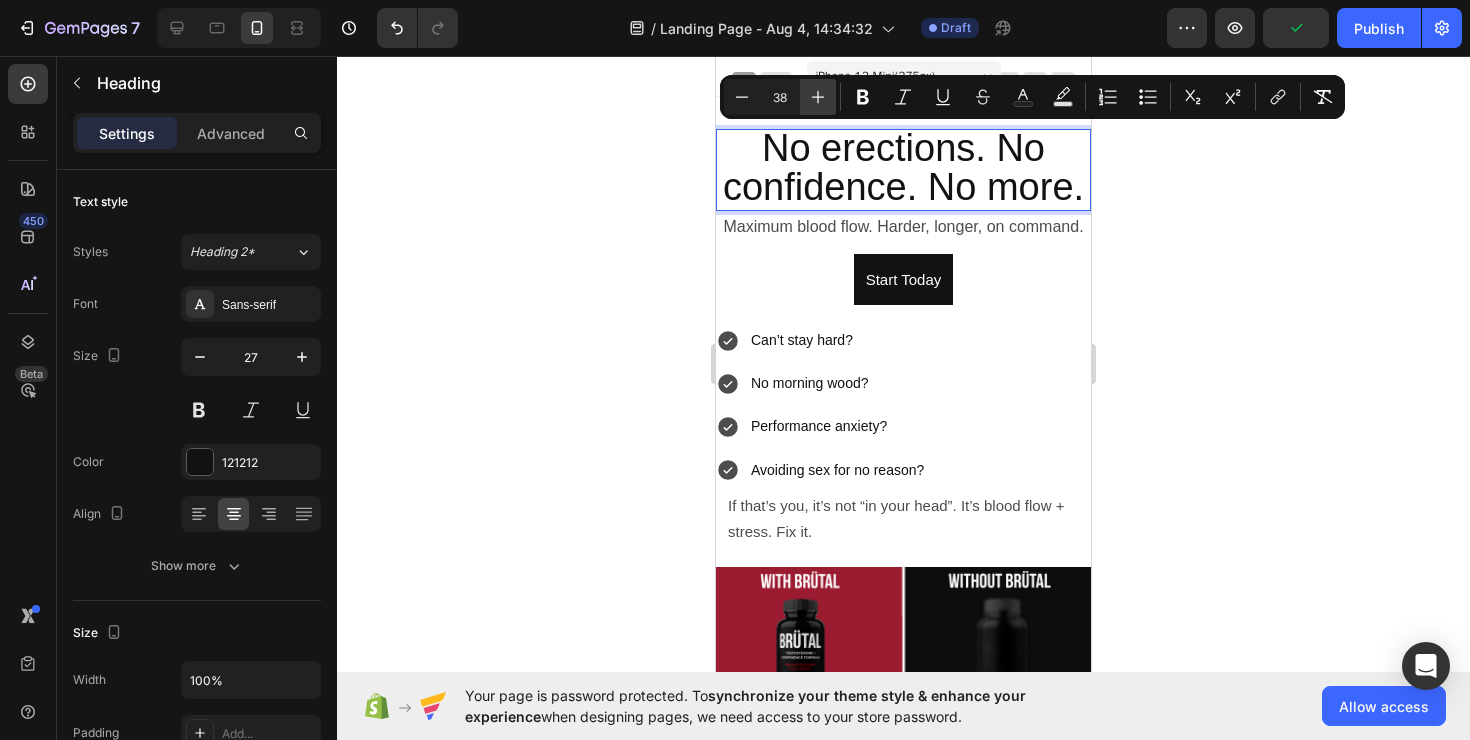 click 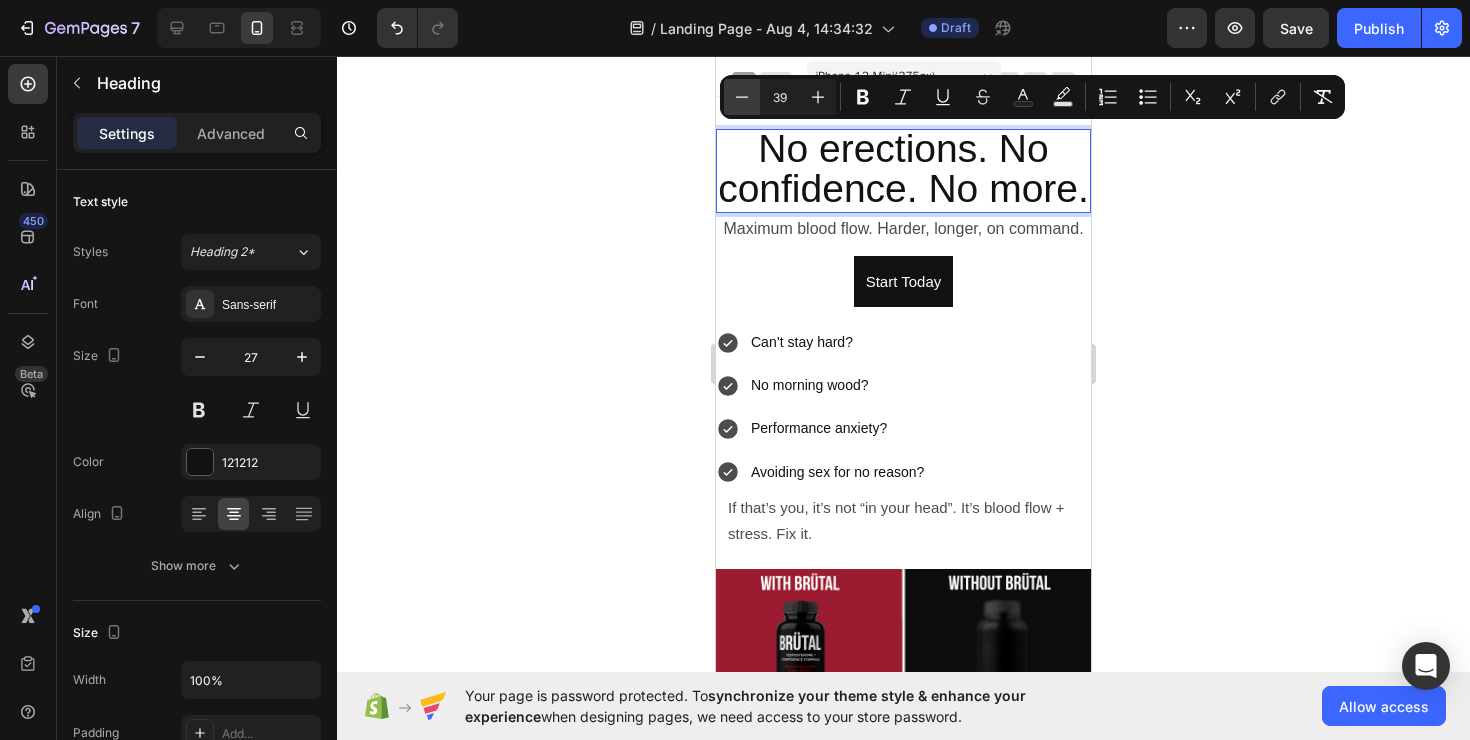 click 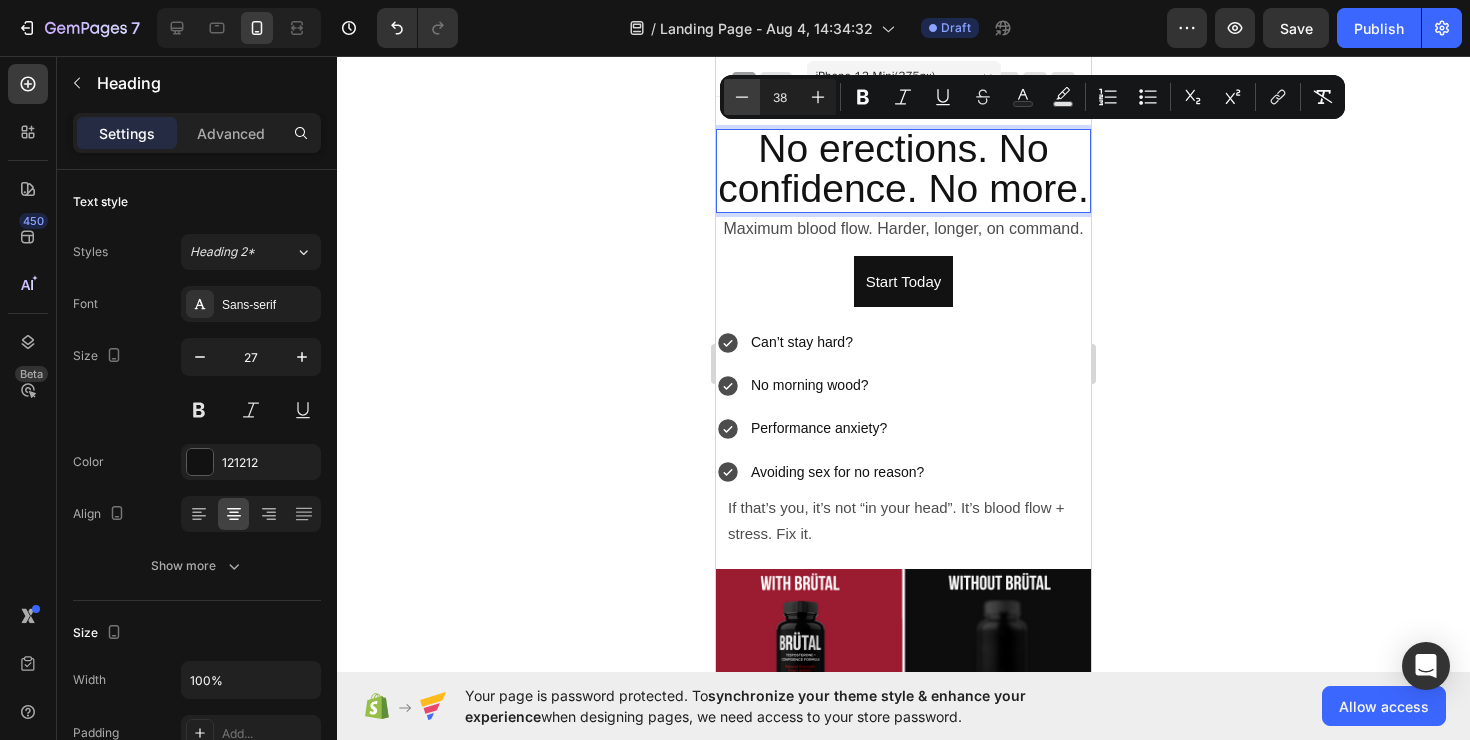 click 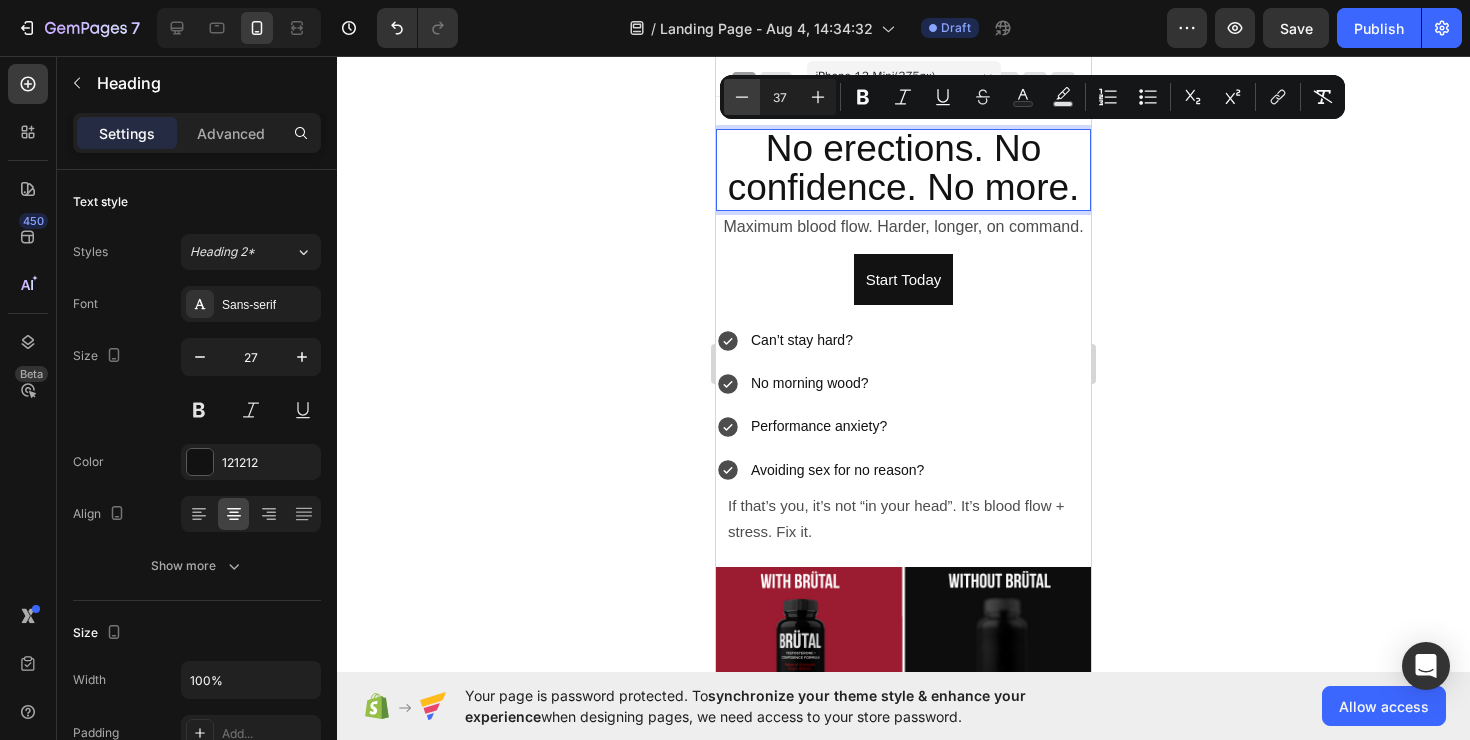 click 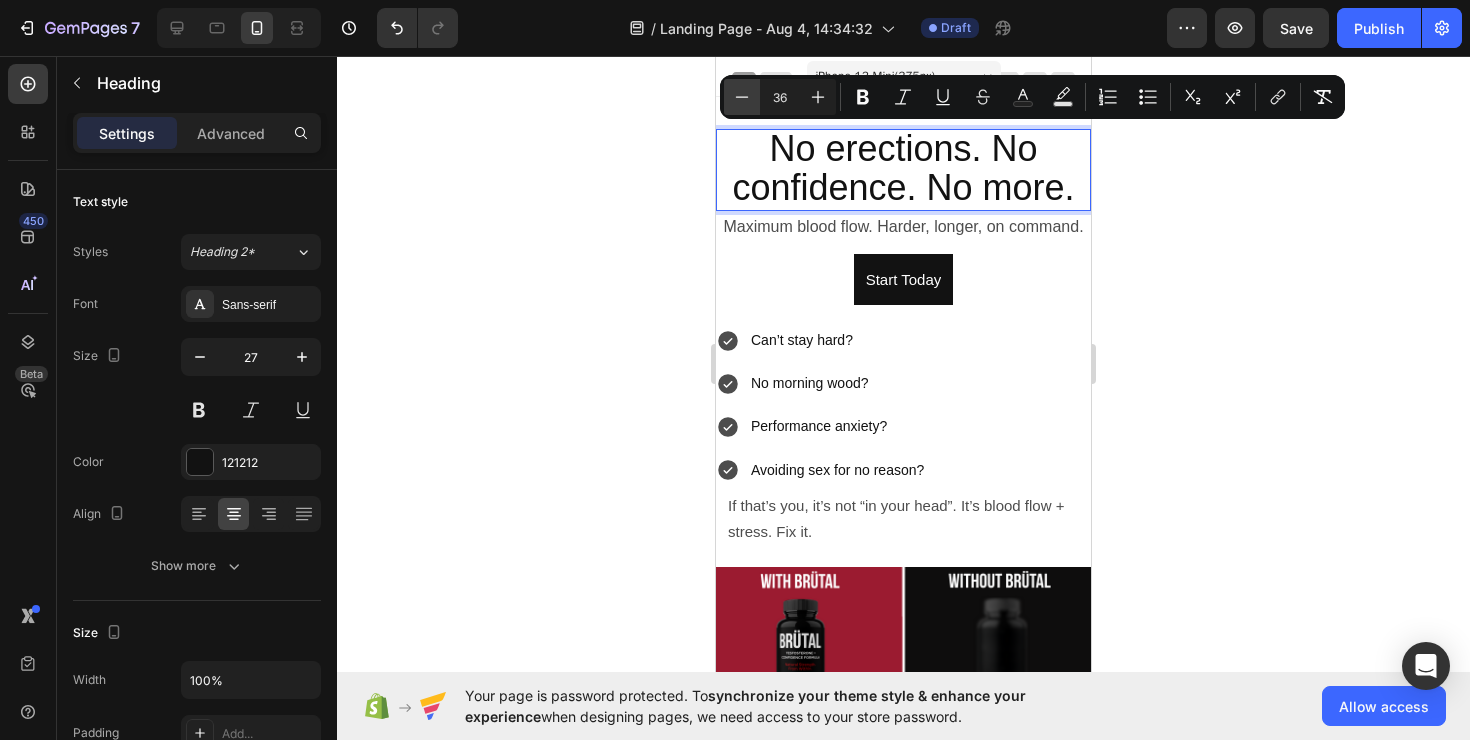 click 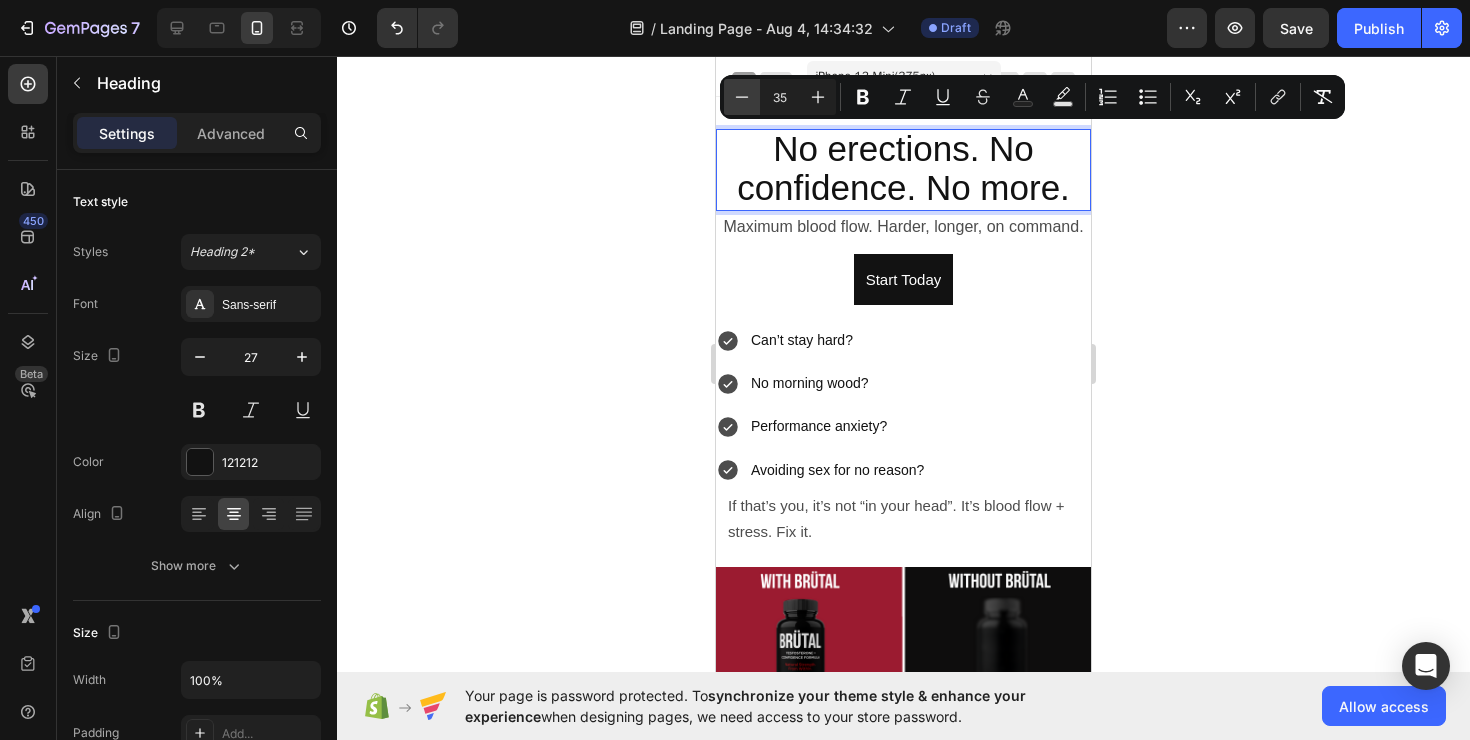 click 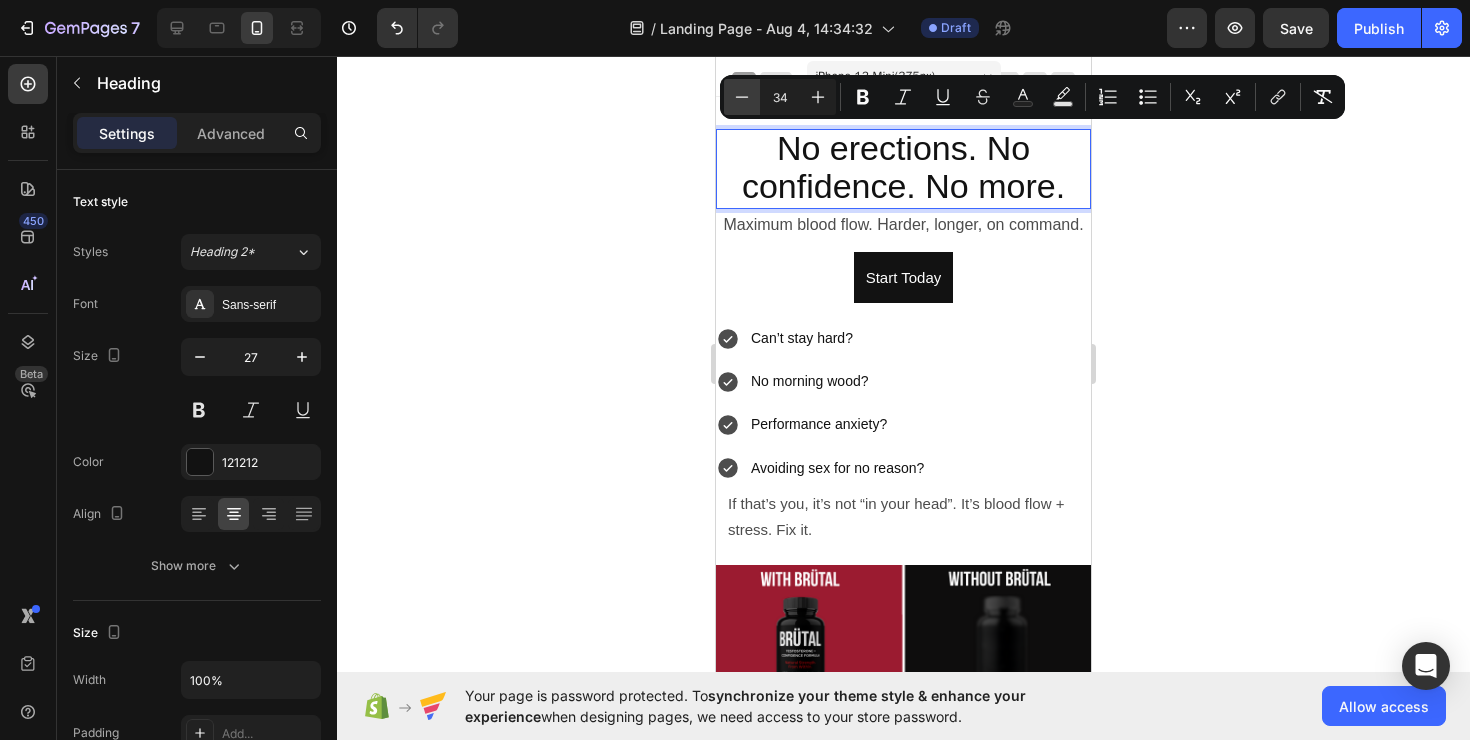 click 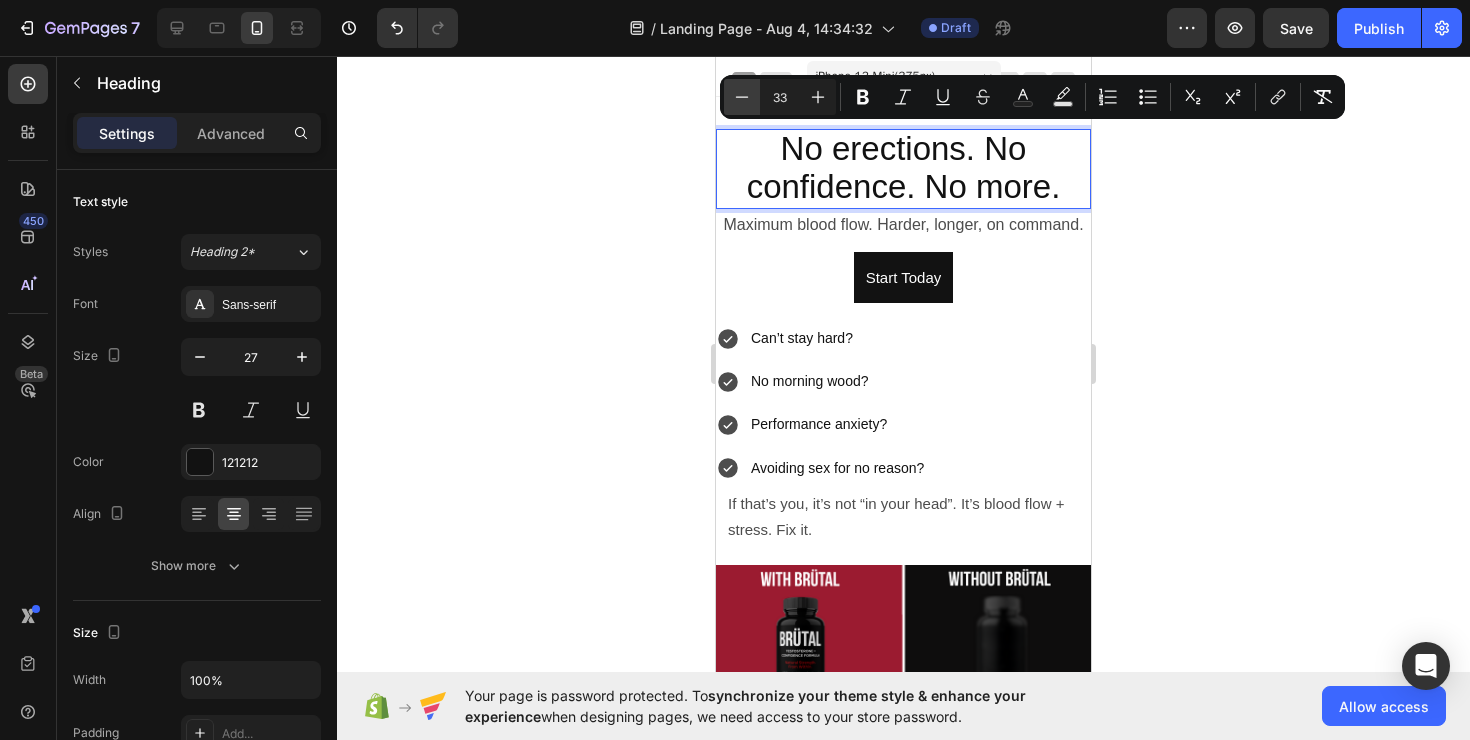 click 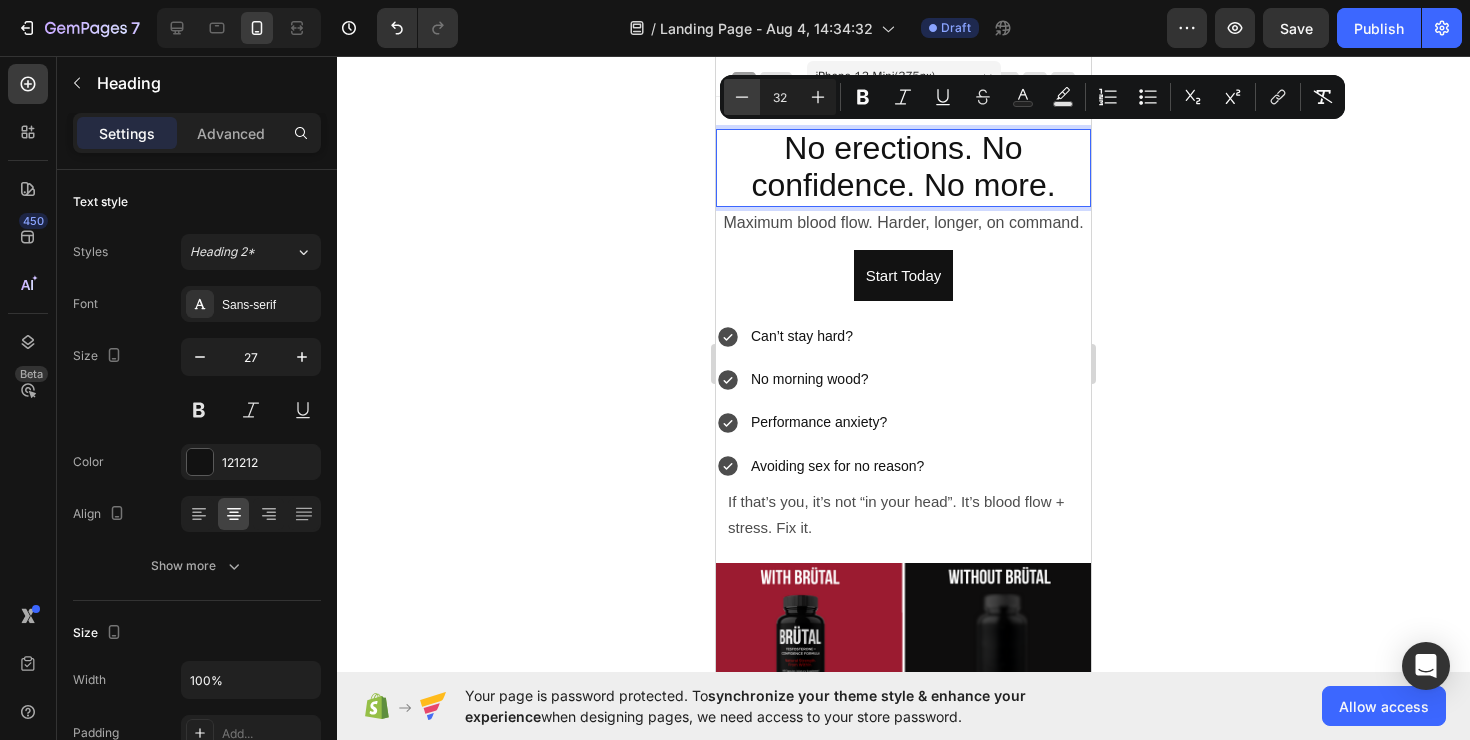 click 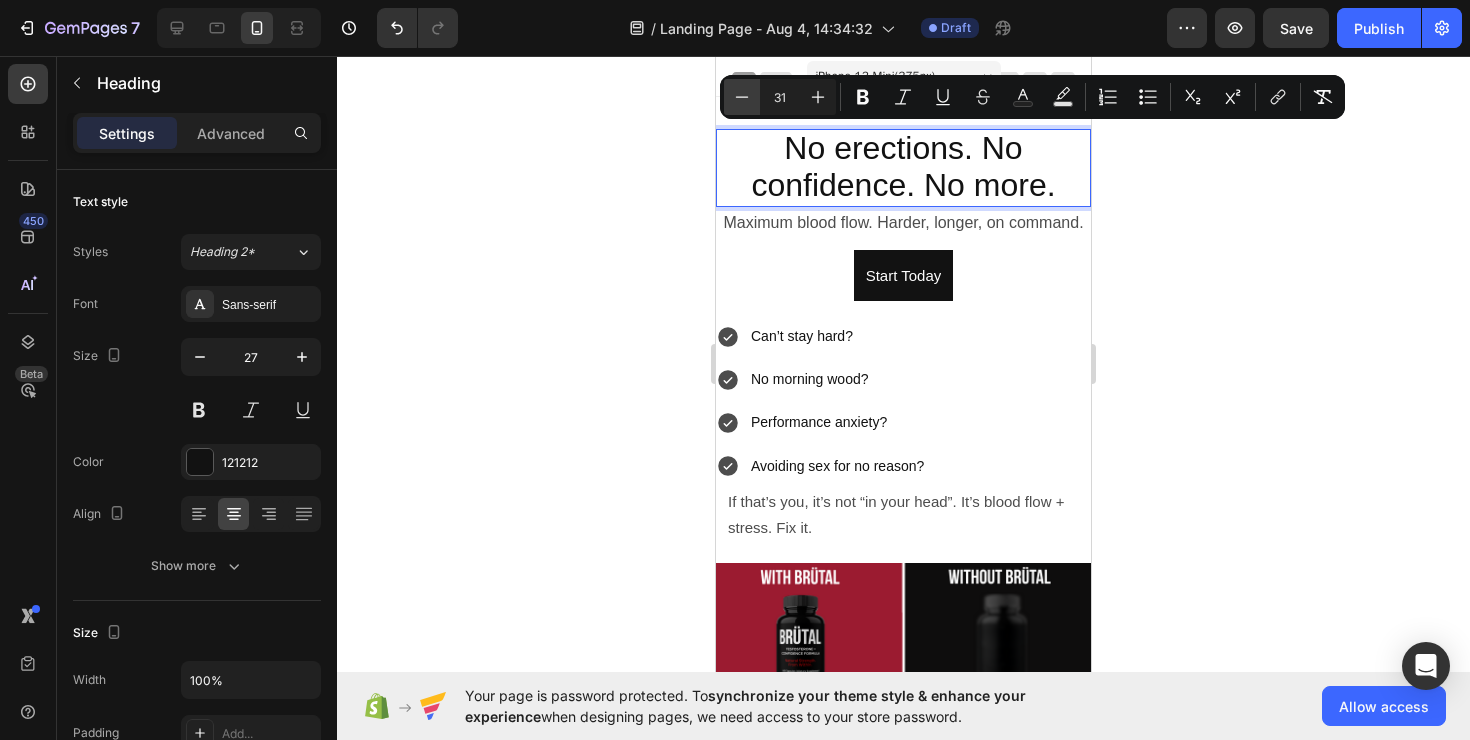 click 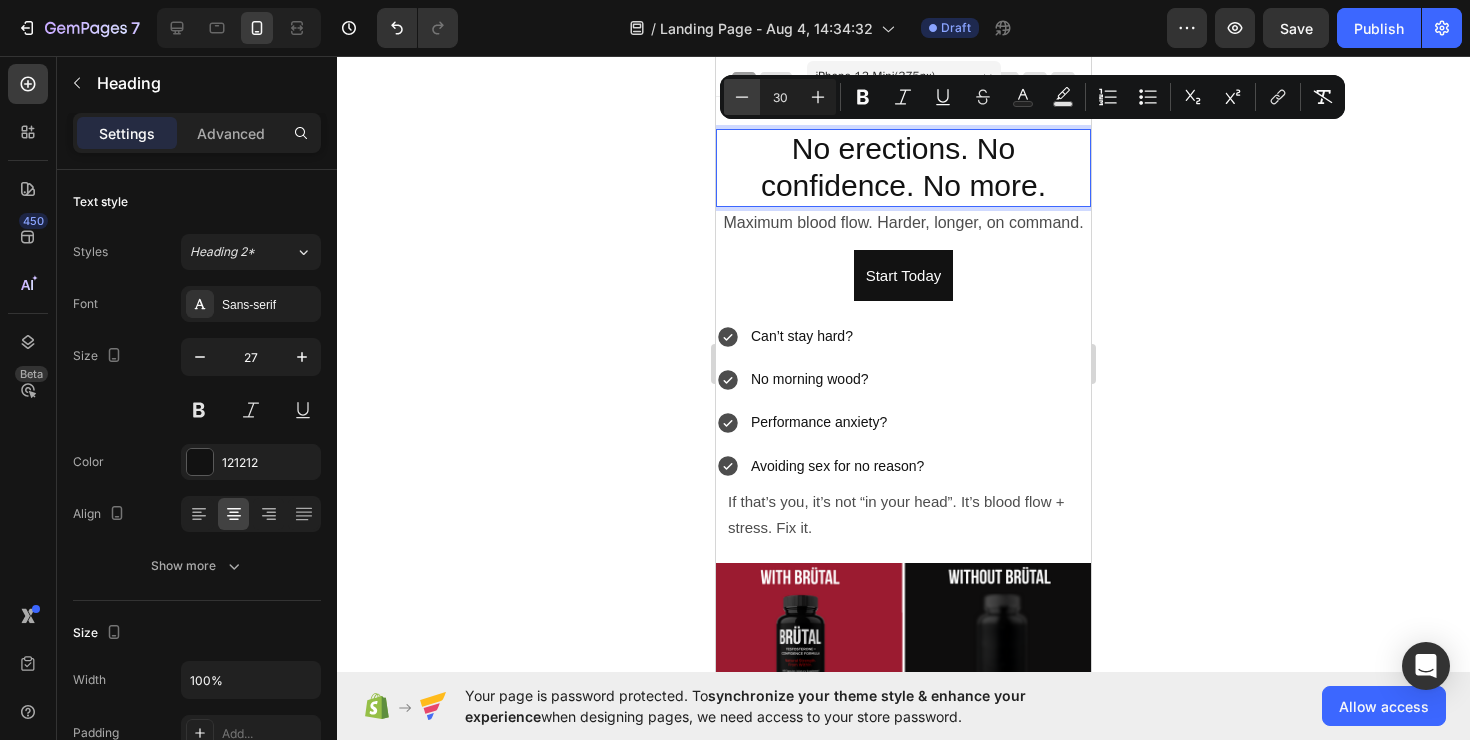 click 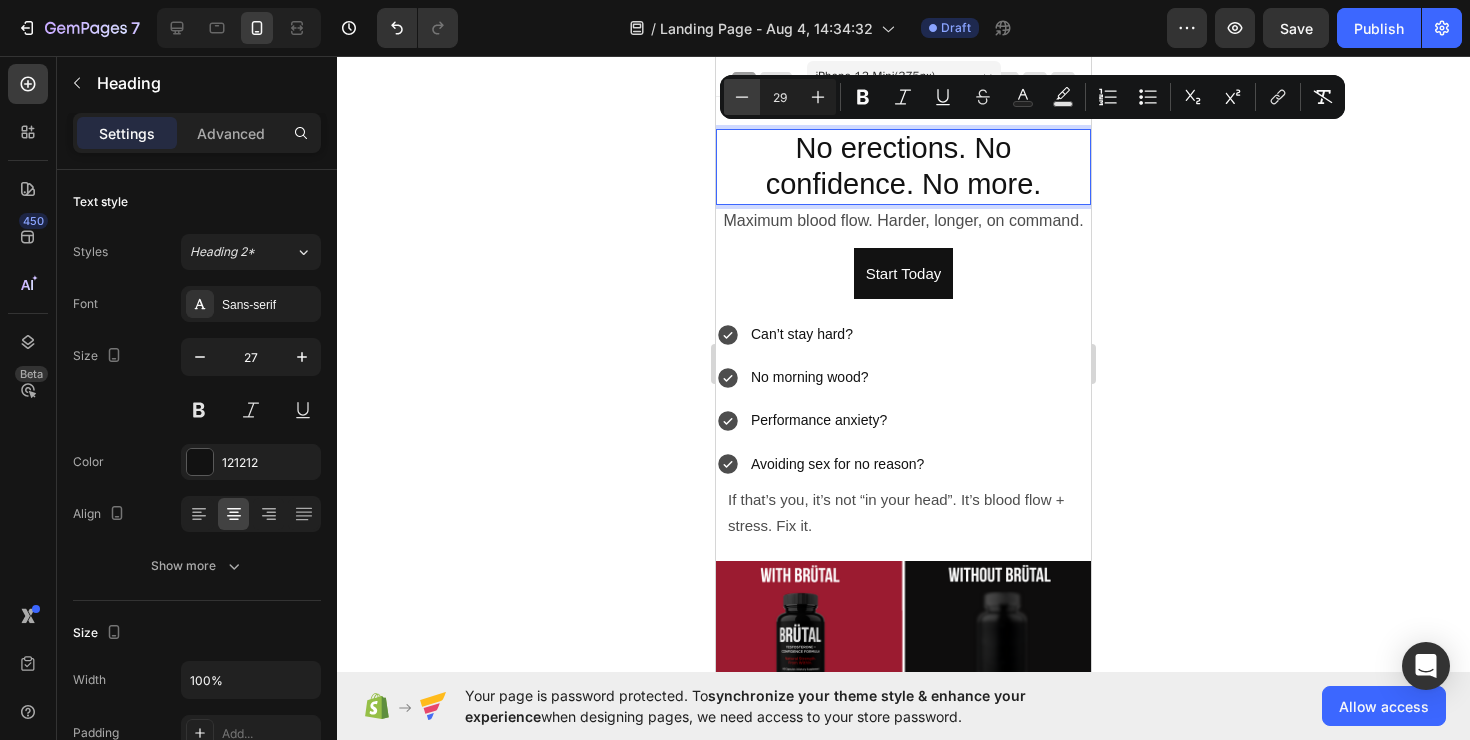 click 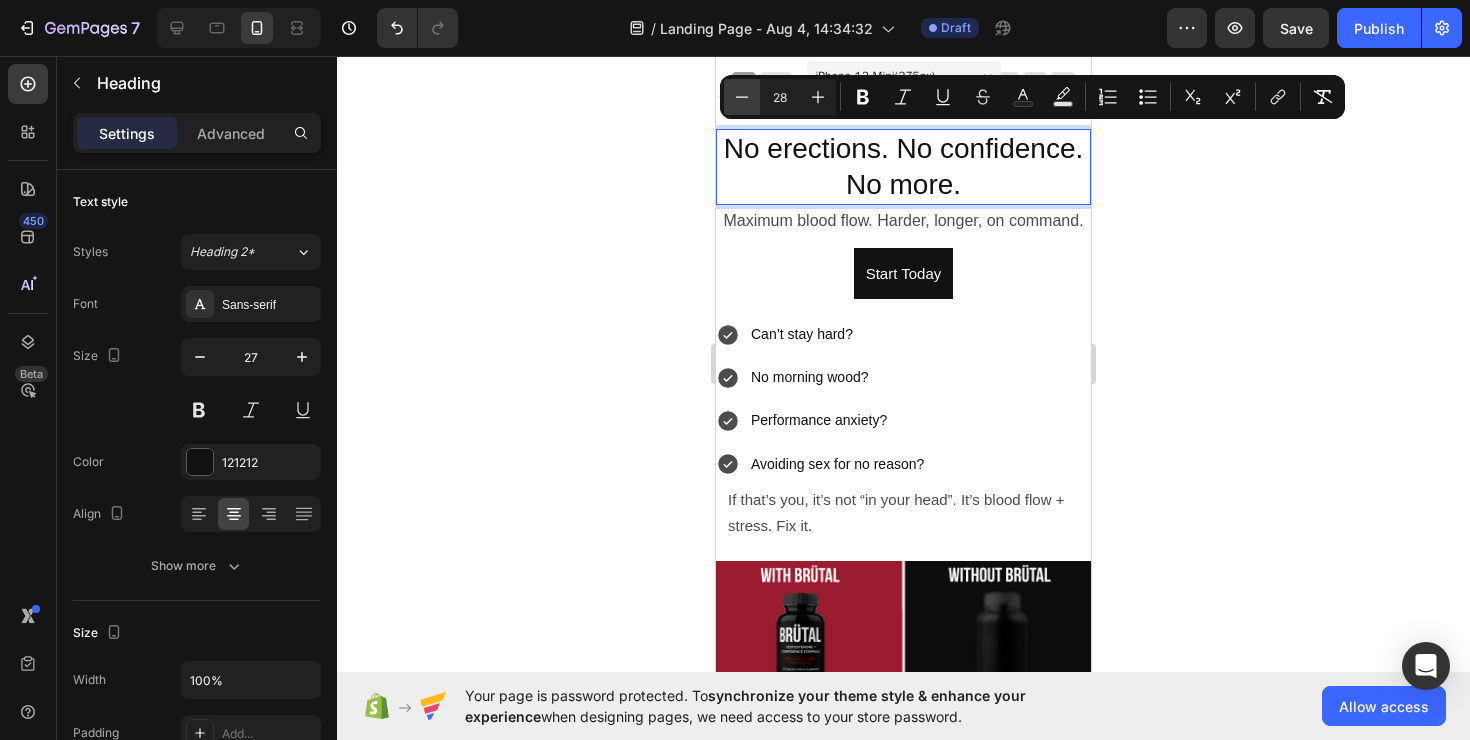 click 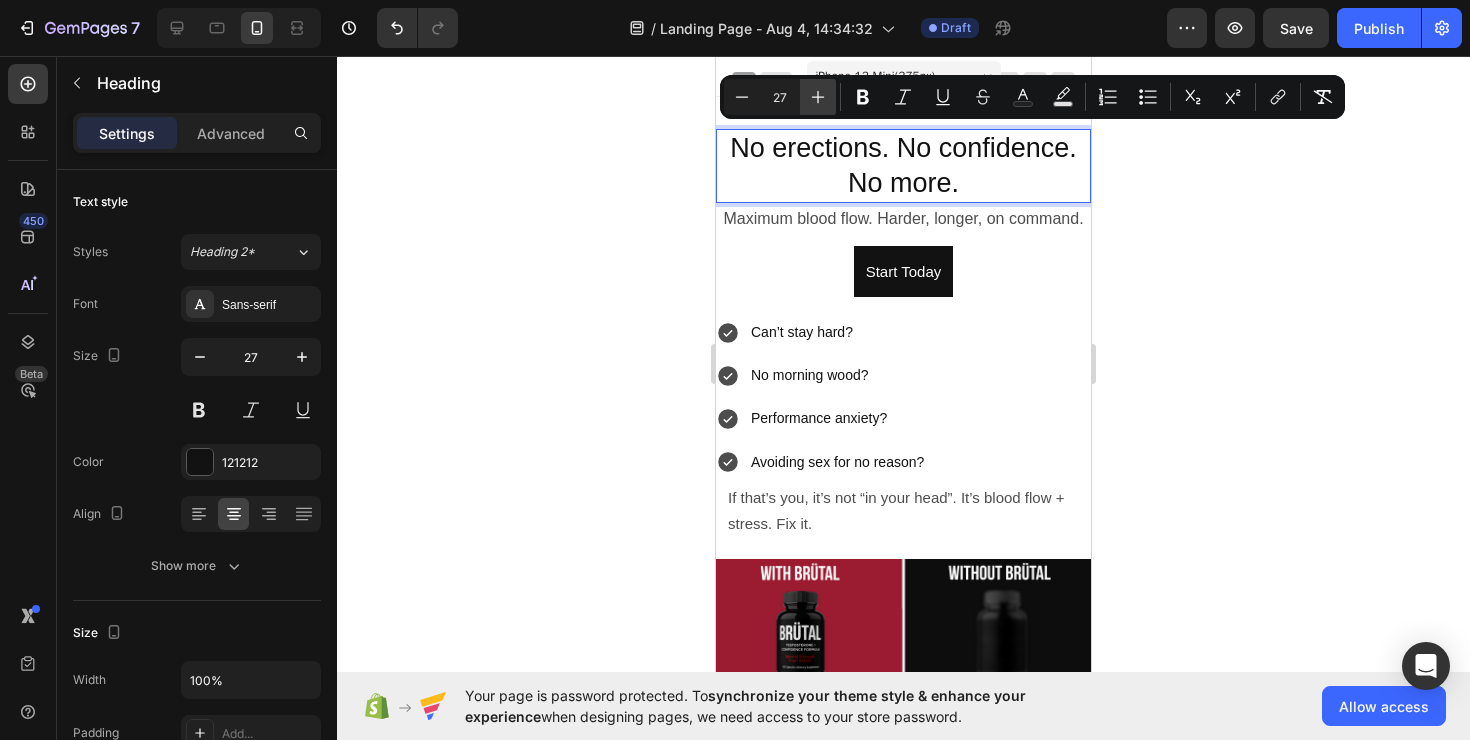 click 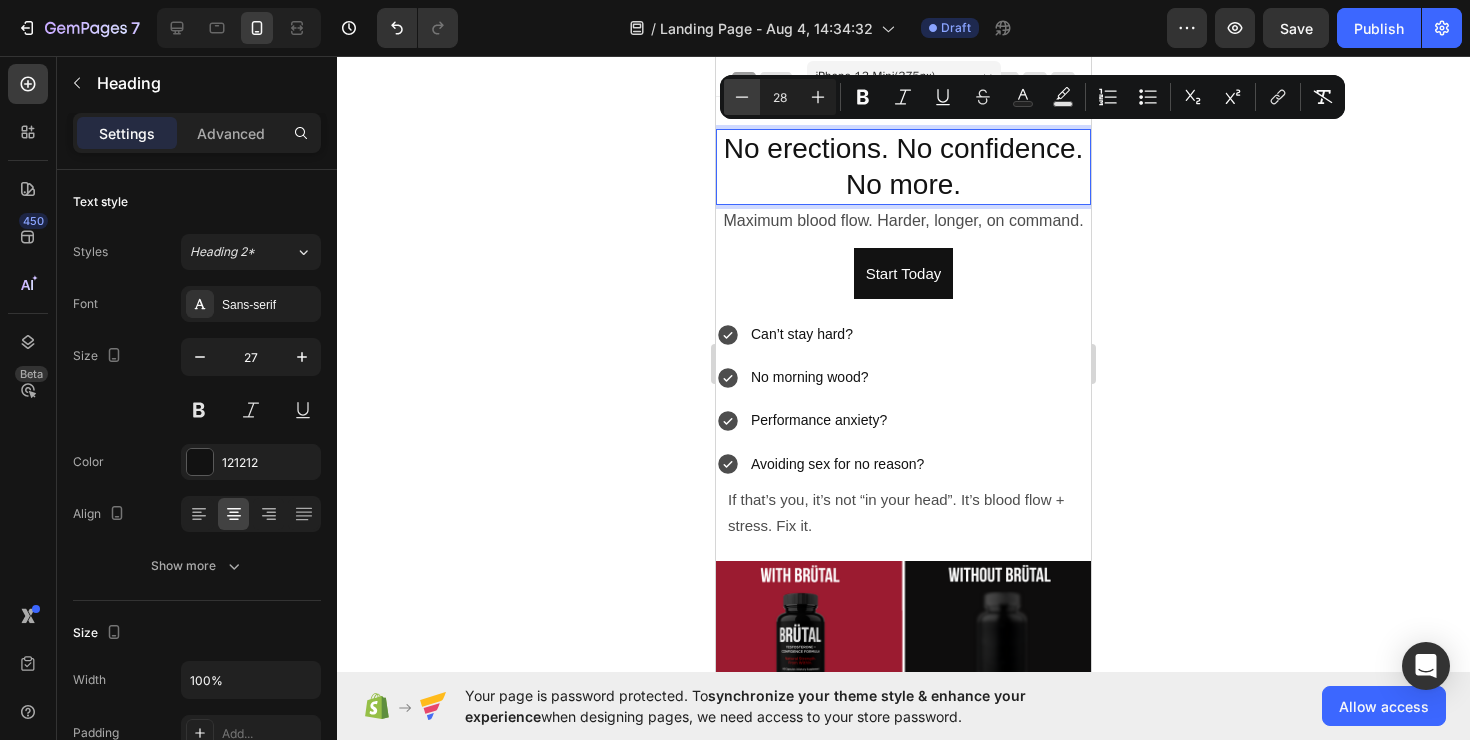 click 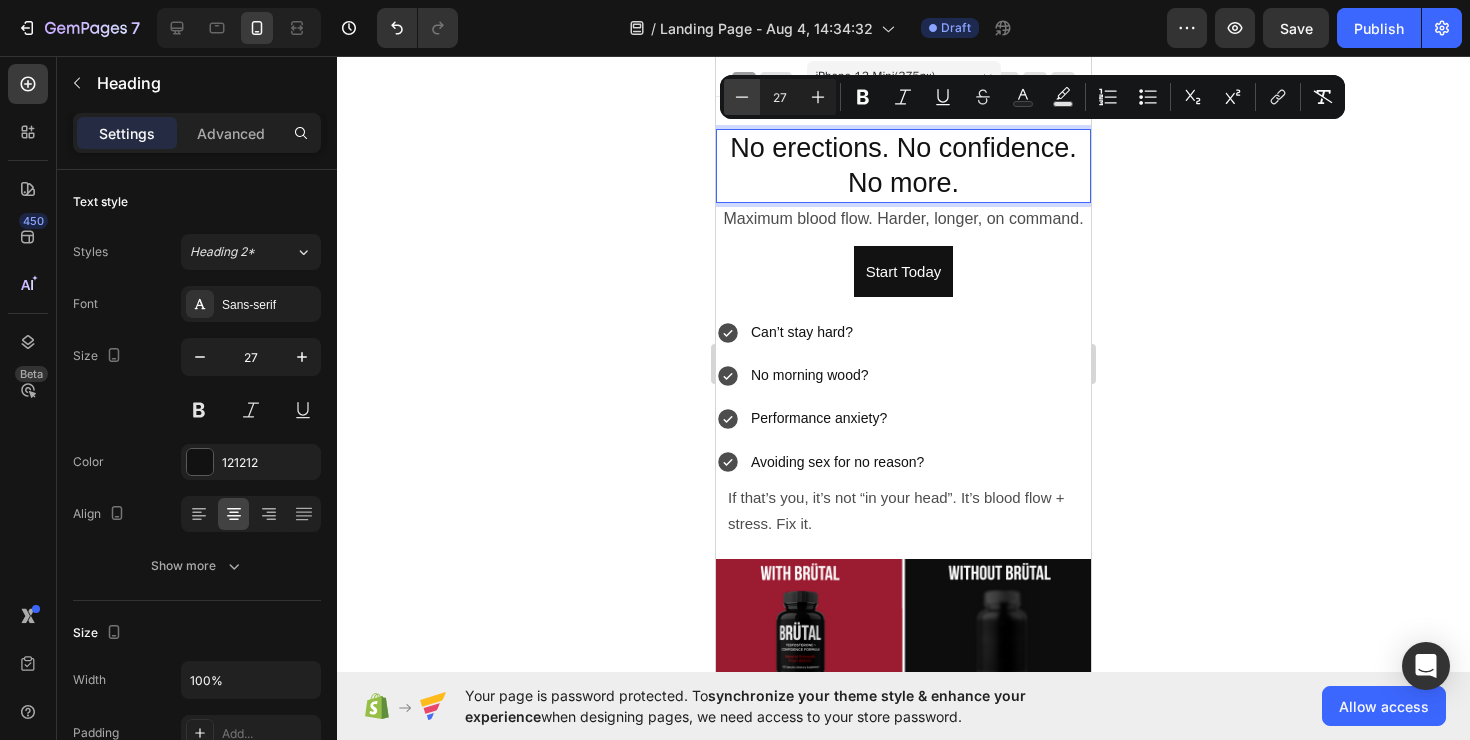 click 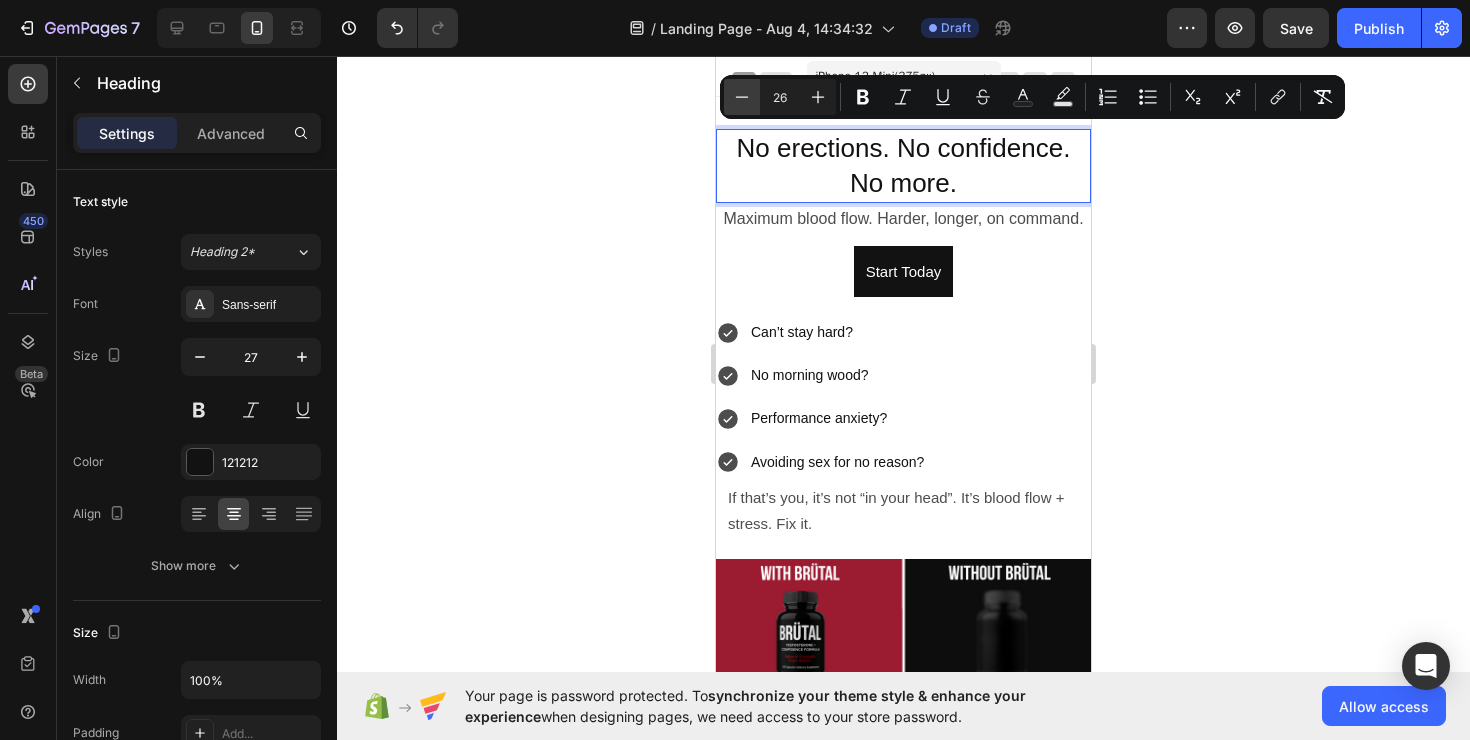 click 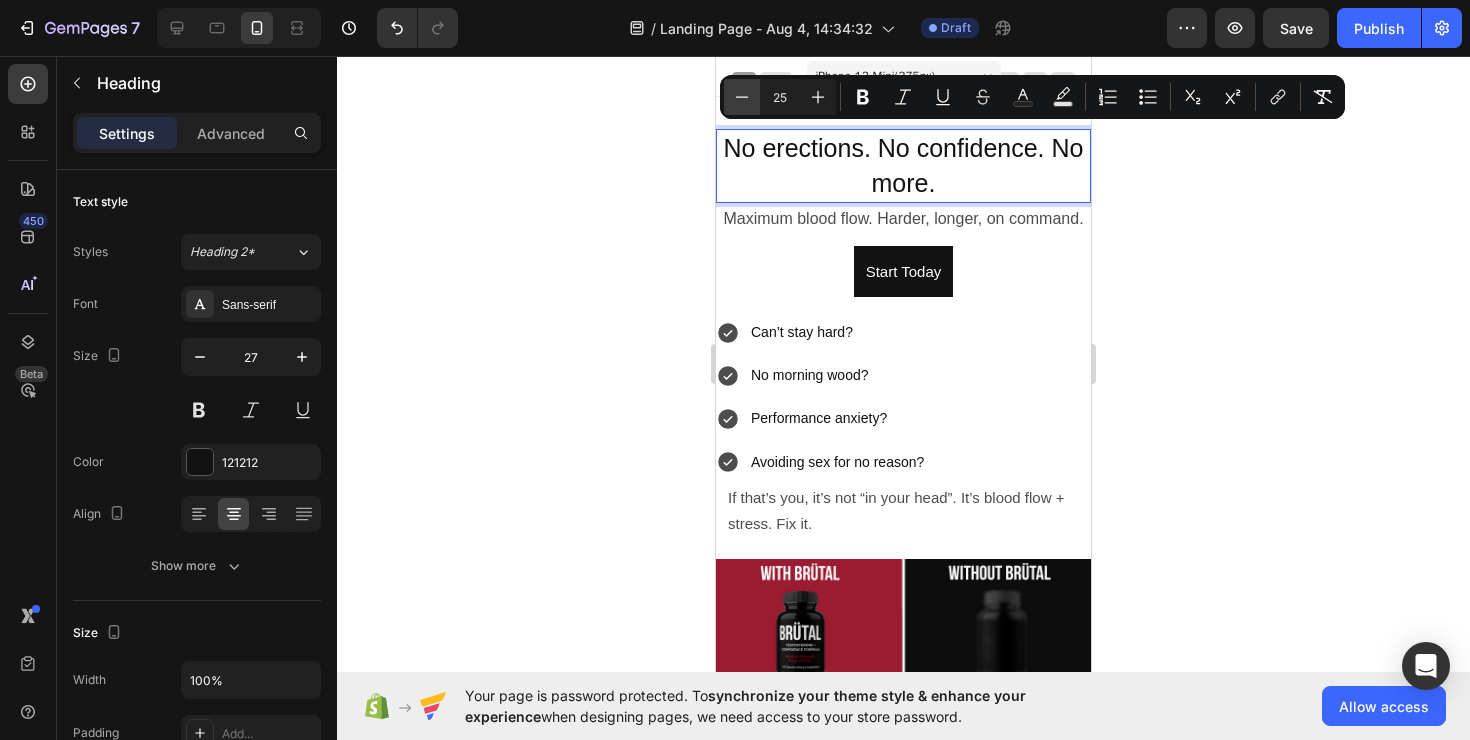 click 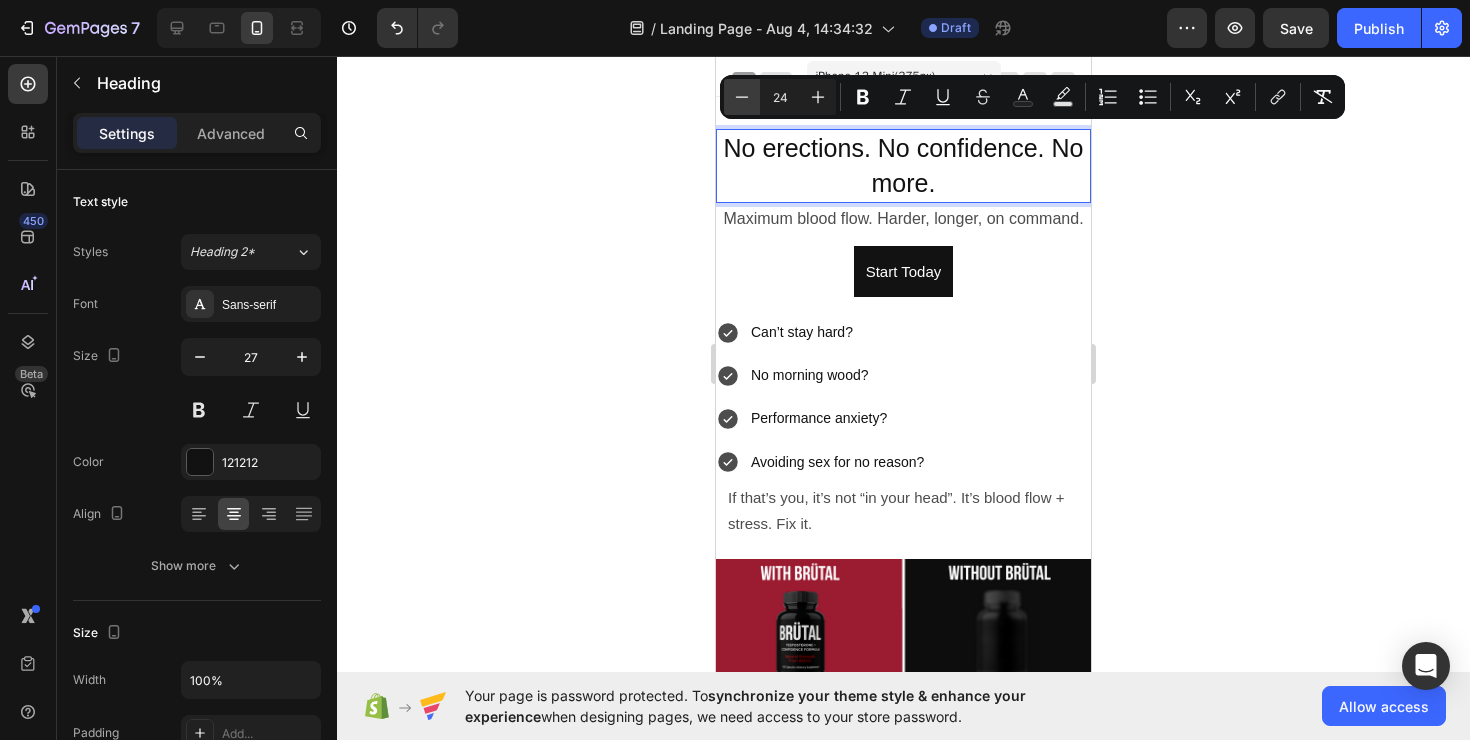 click 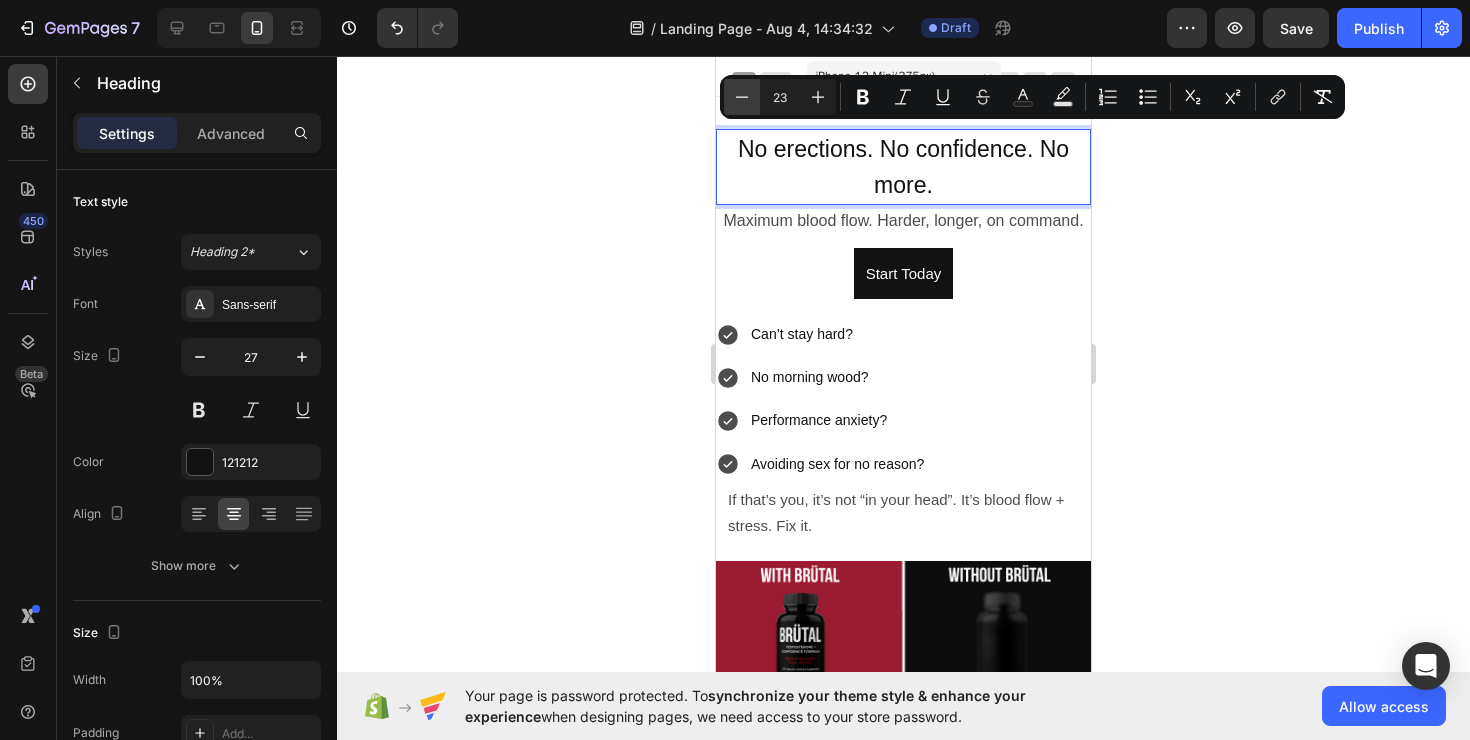 click 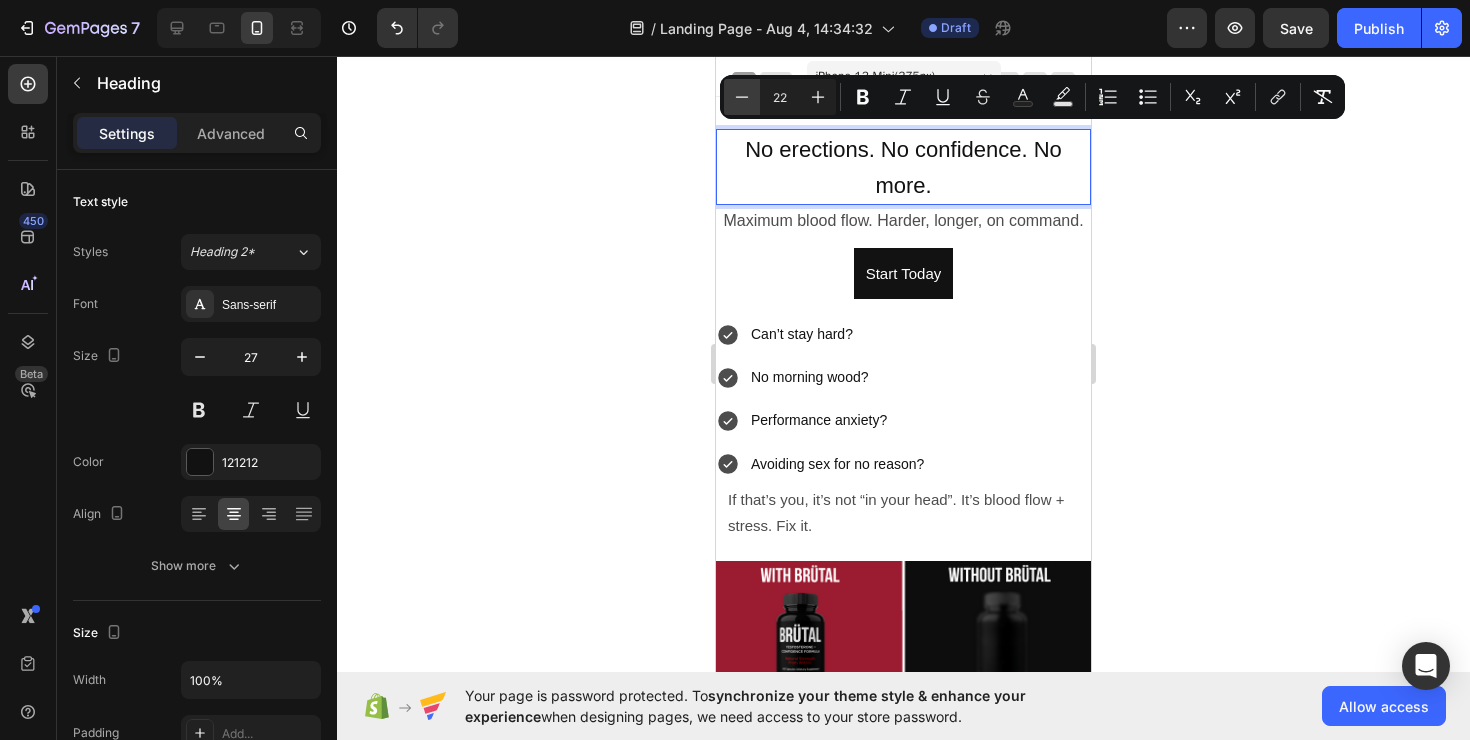 click 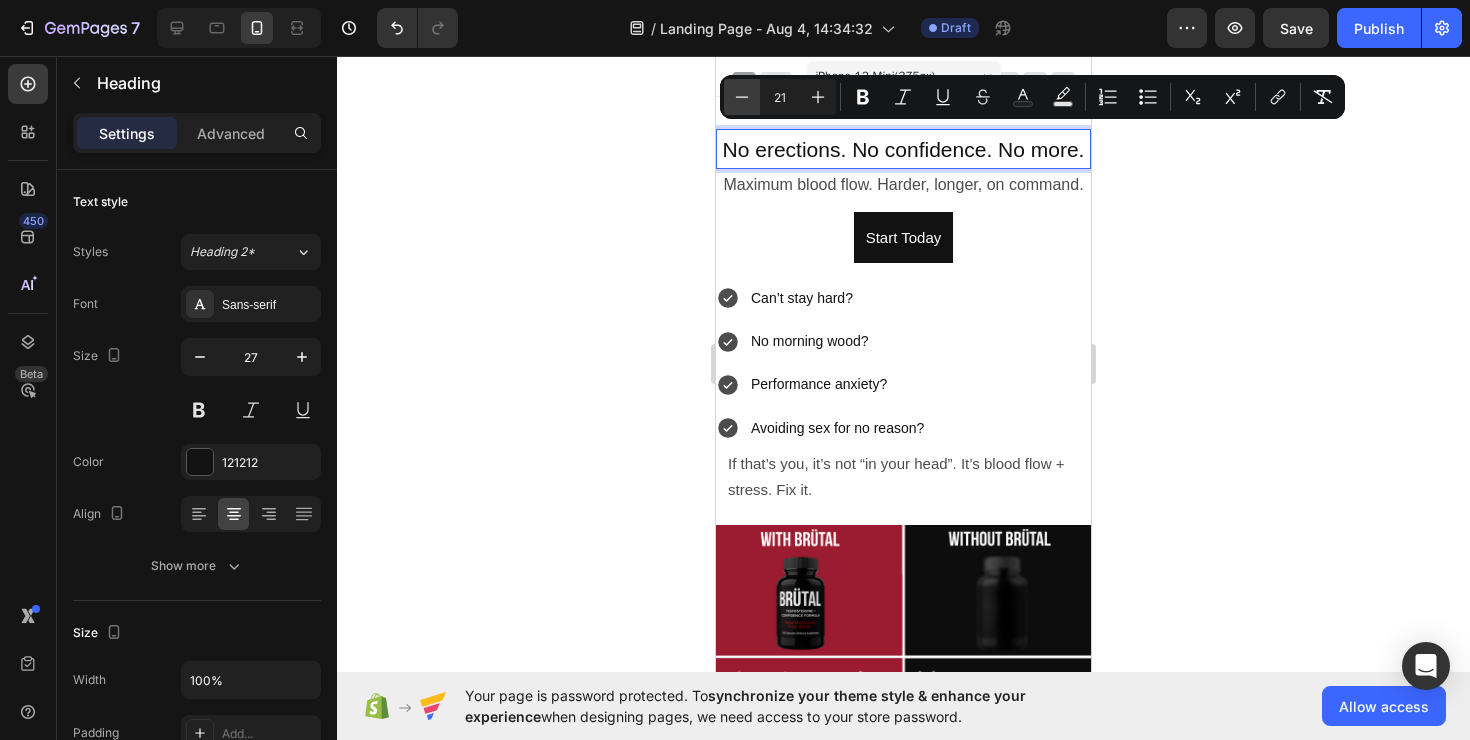 click 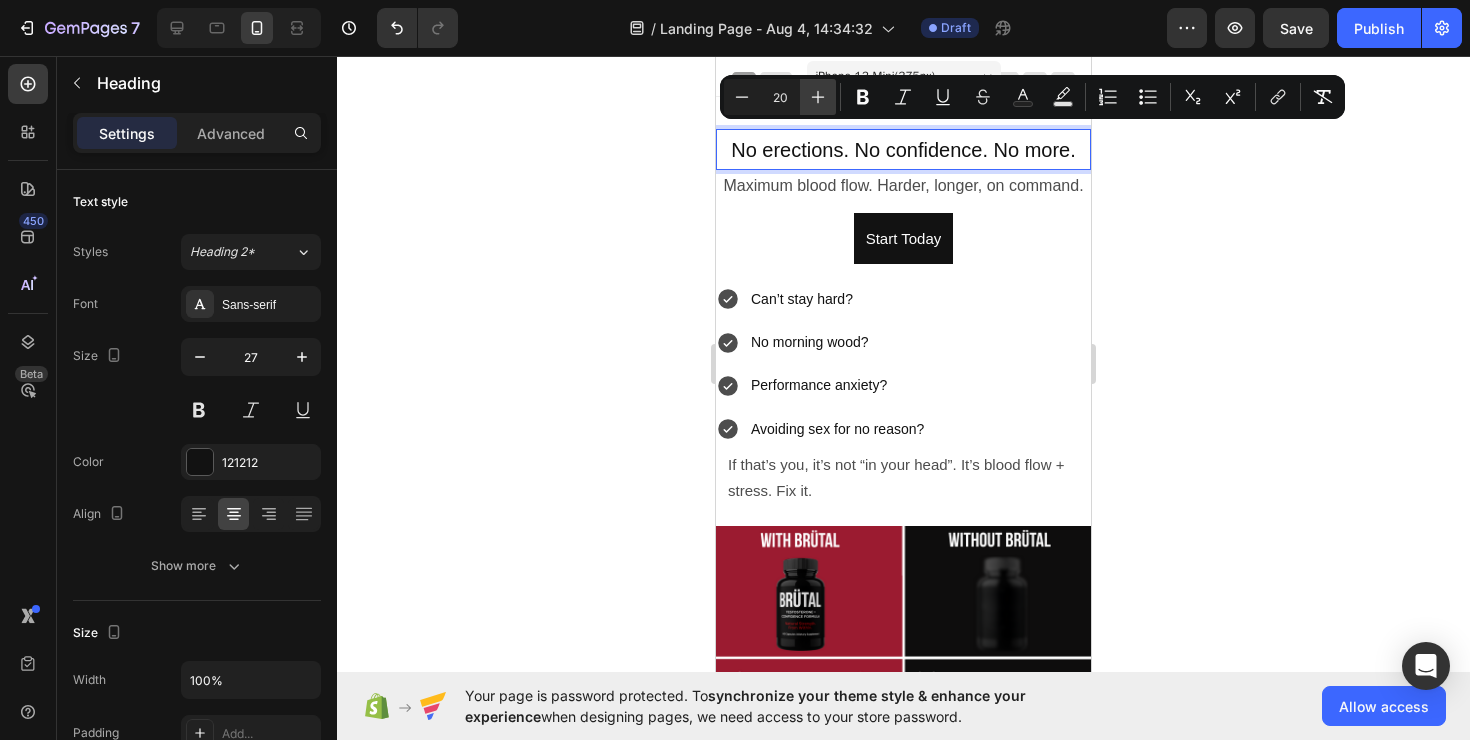 click 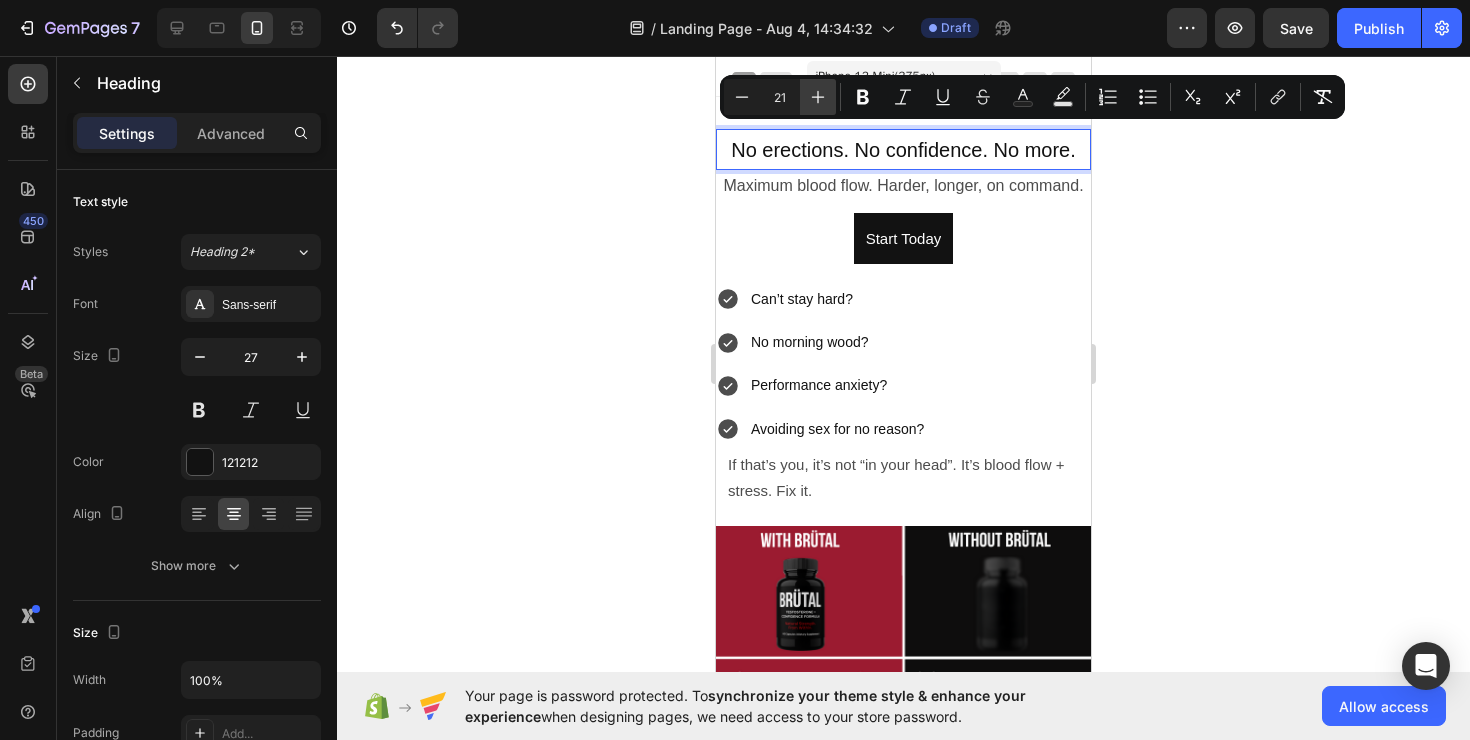 click 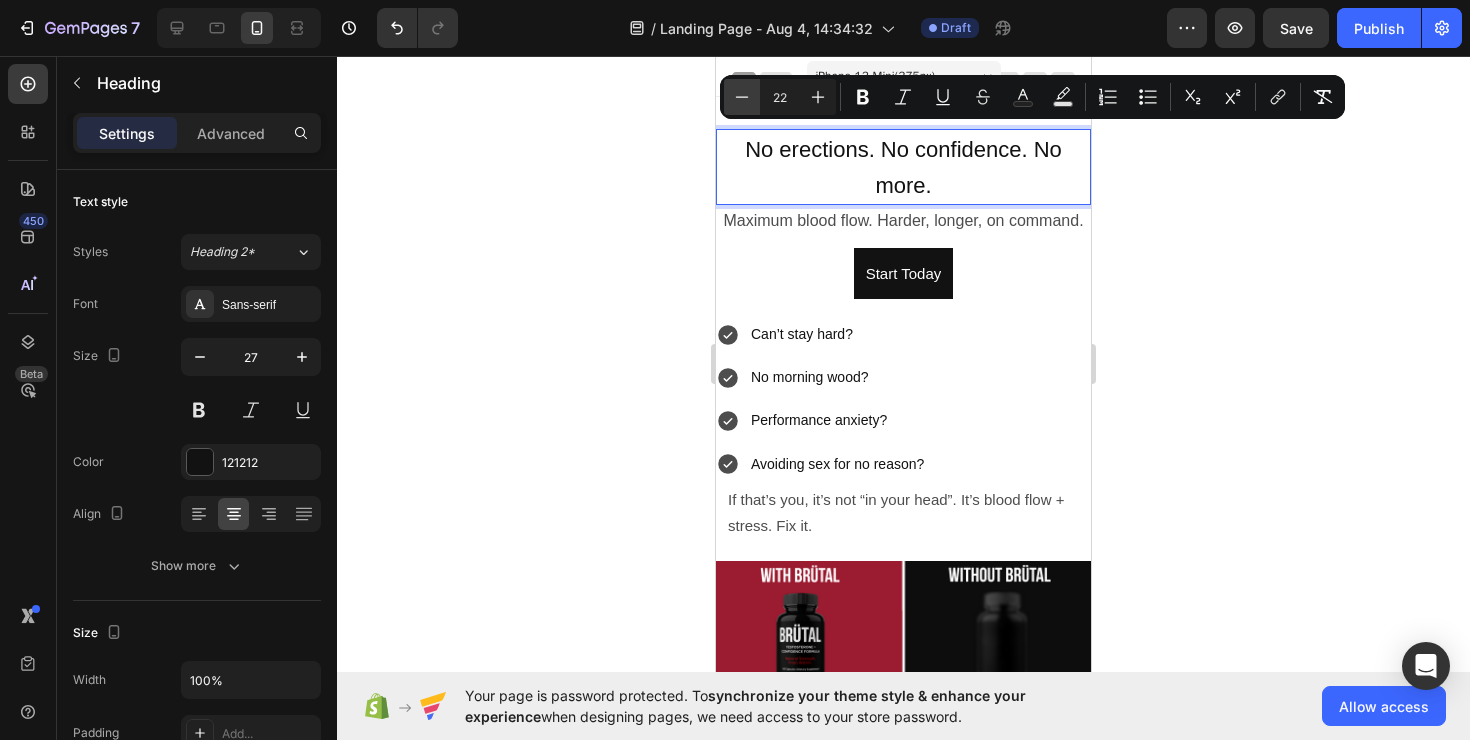 click on "Minus" at bounding box center (742, 97) 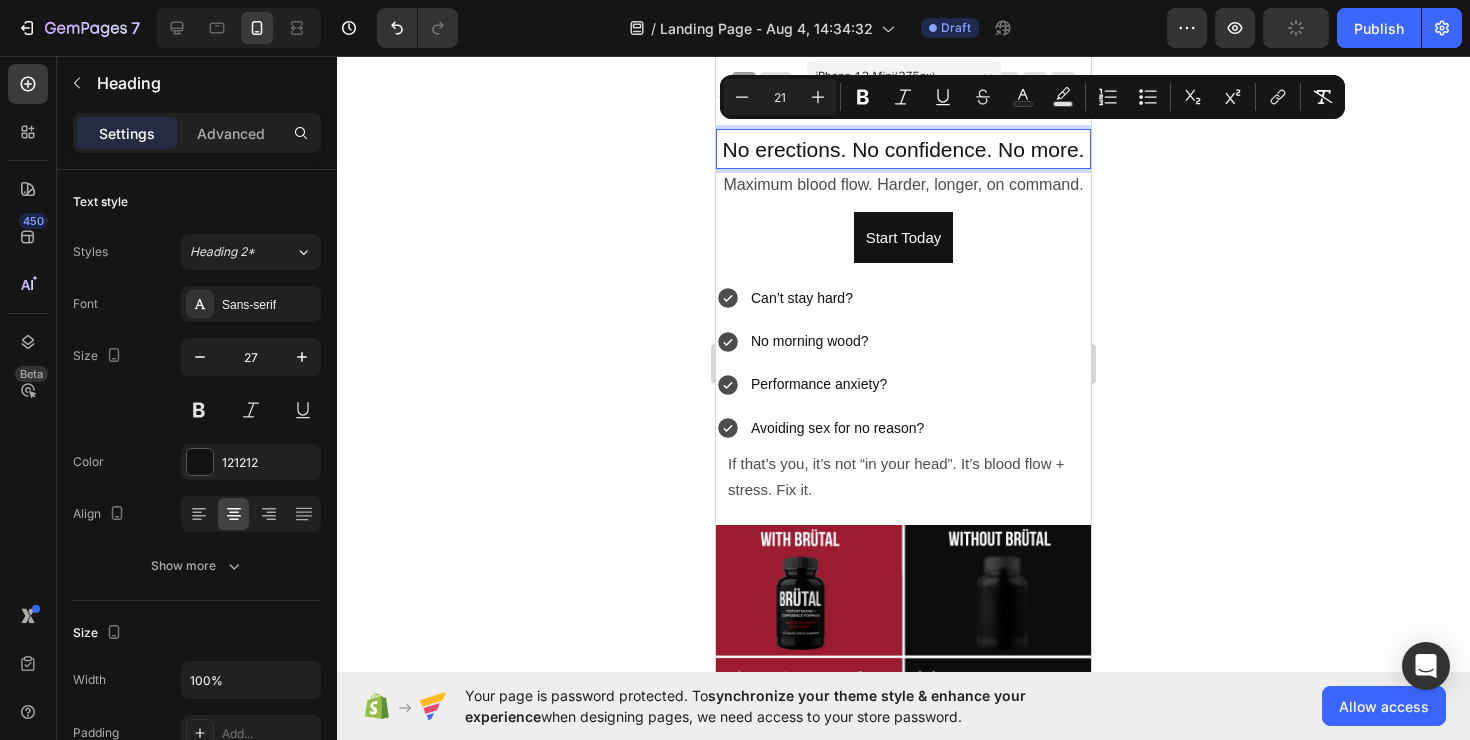 click 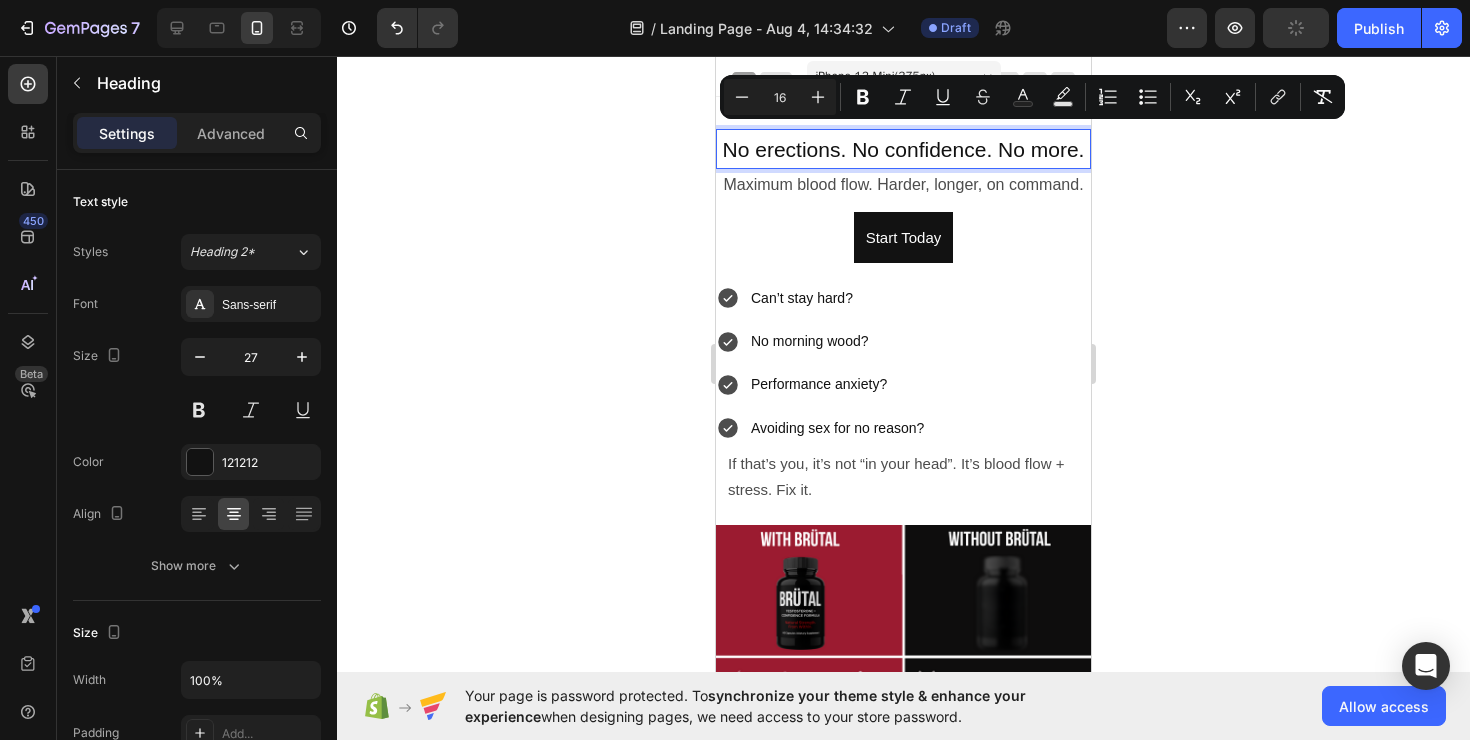 click 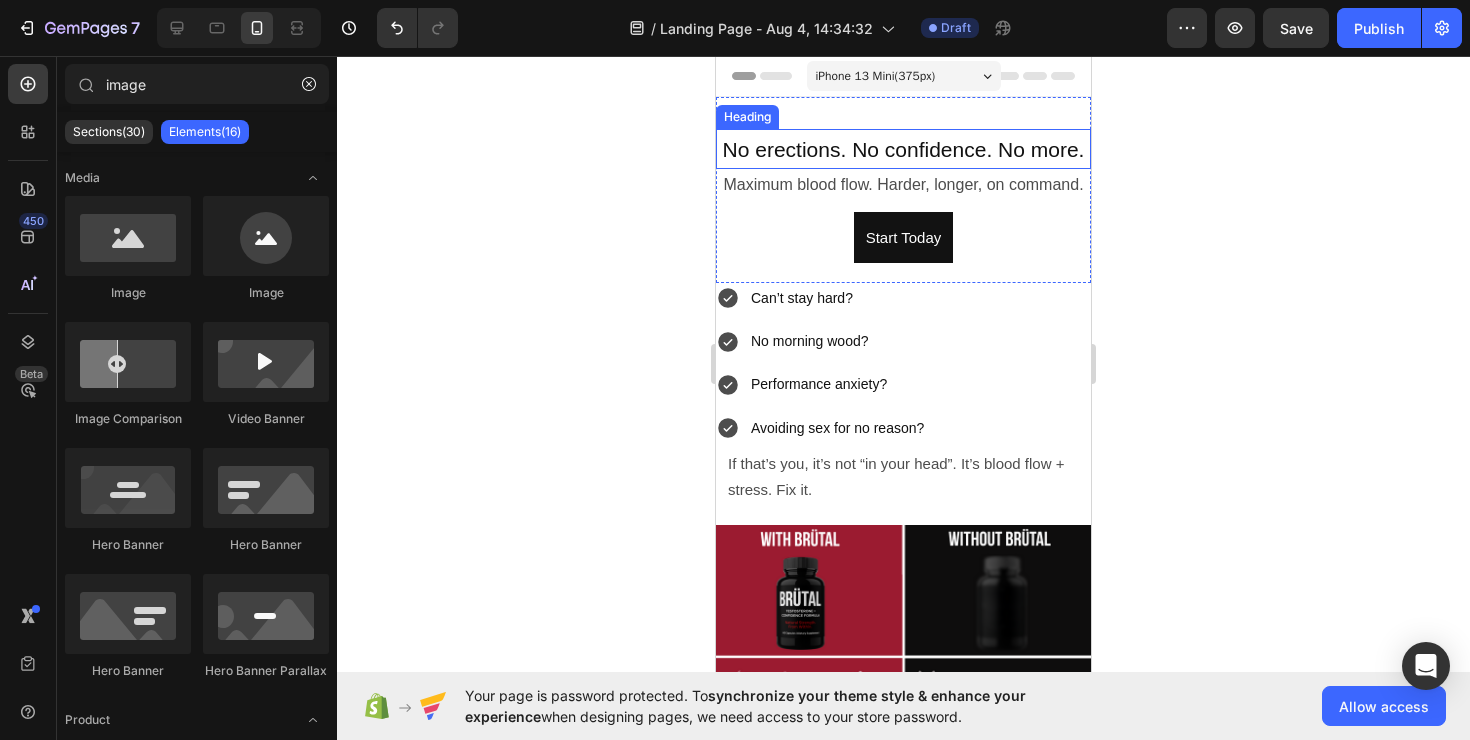 click on "No erections. No confidence. No more." at bounding box center (904, 149) 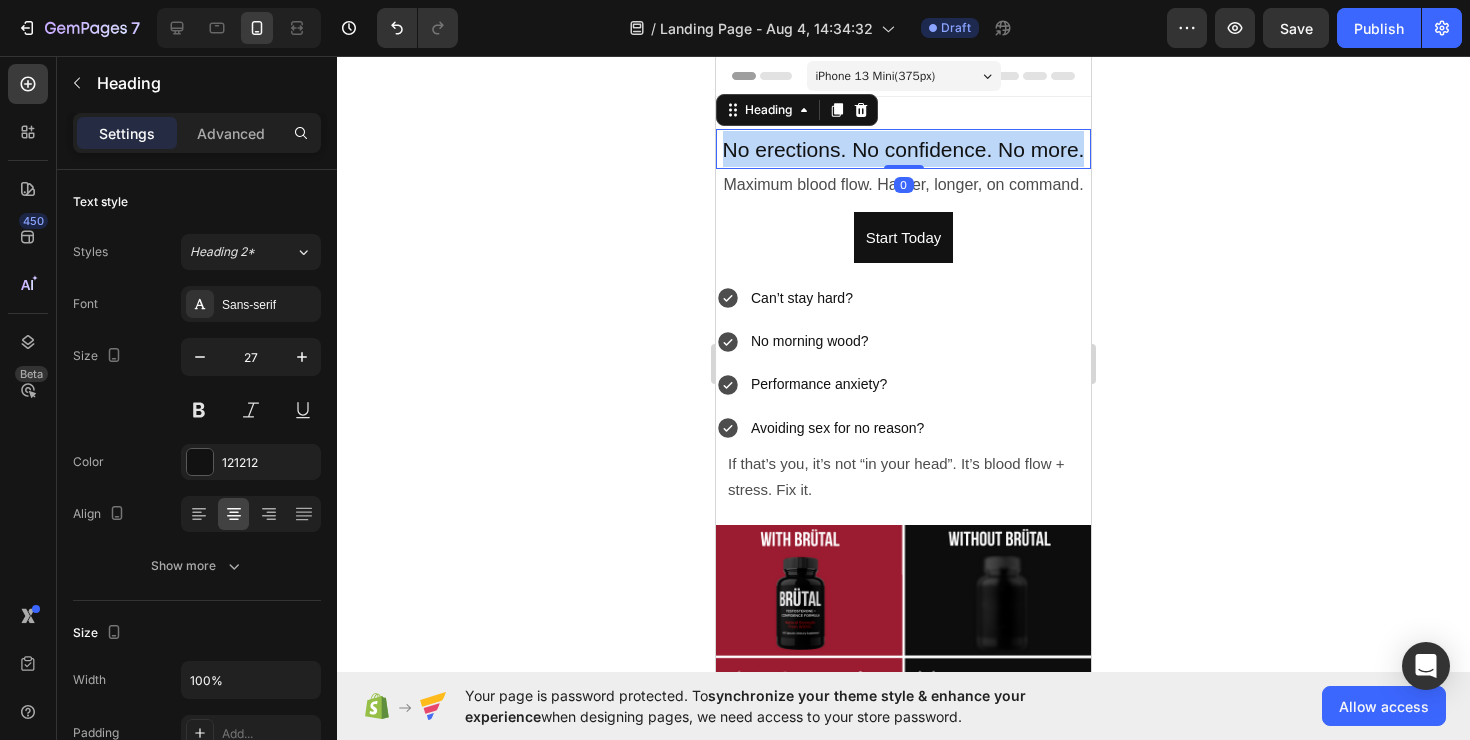 click on "No erections. No confidence. No more." at bounding box center [904, 149] 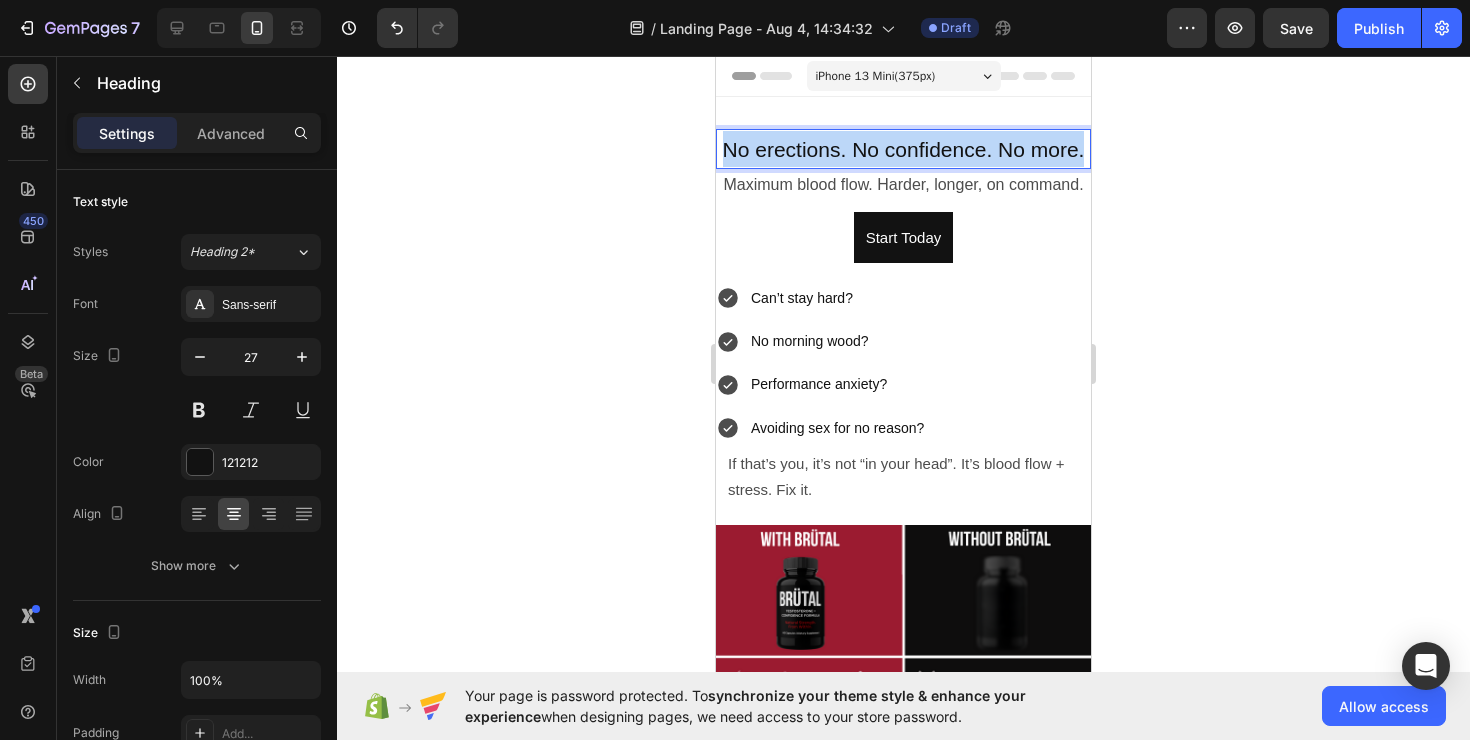 click on "No erections. No confidence. No more." at bounding box center (904, 149) 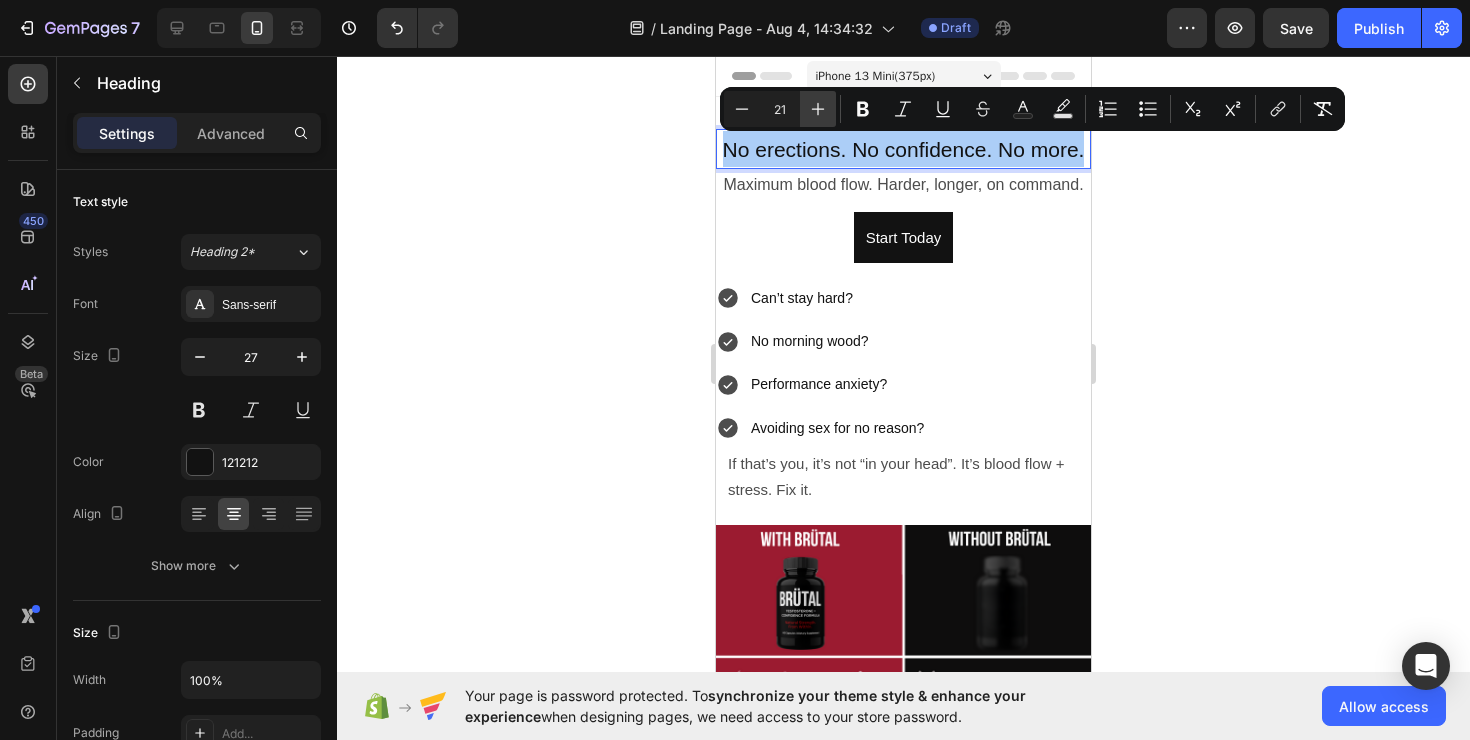 click 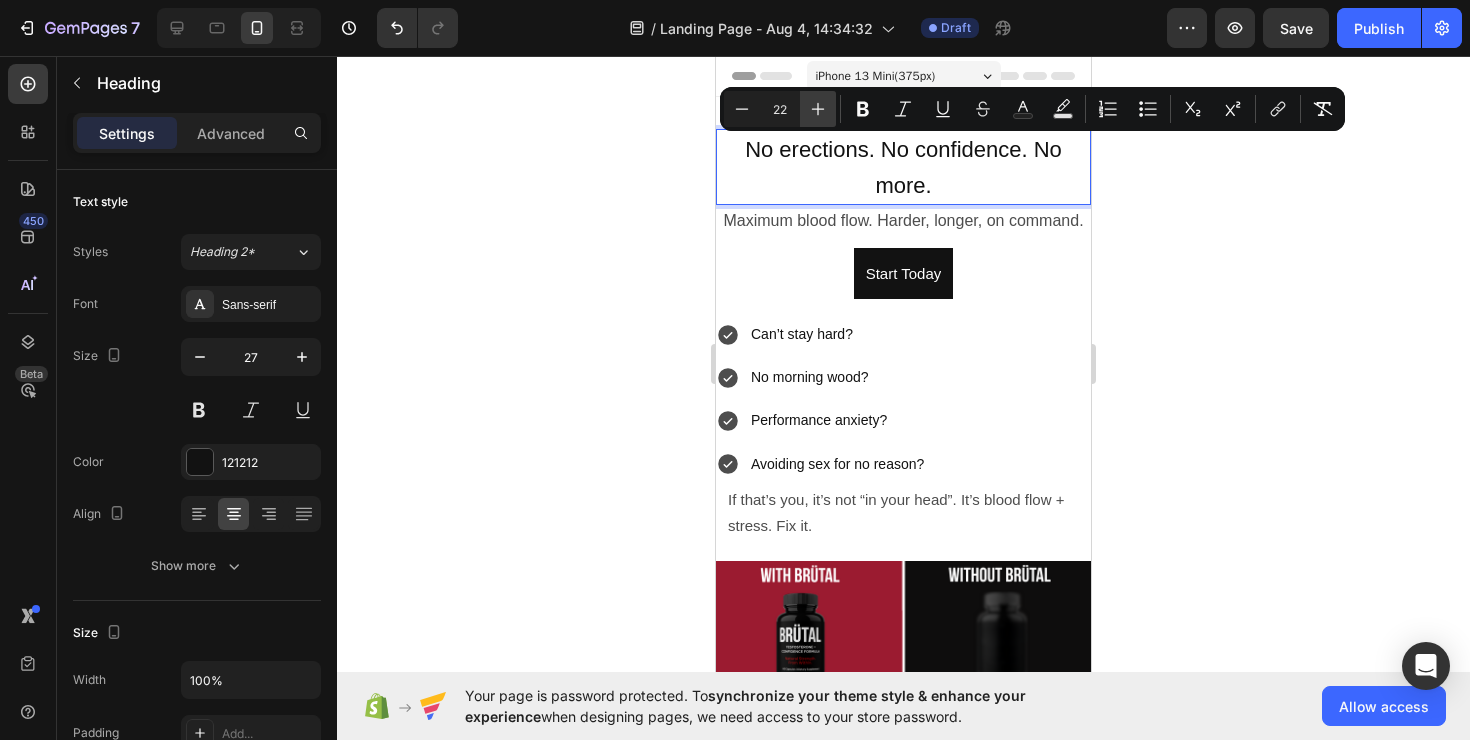 click 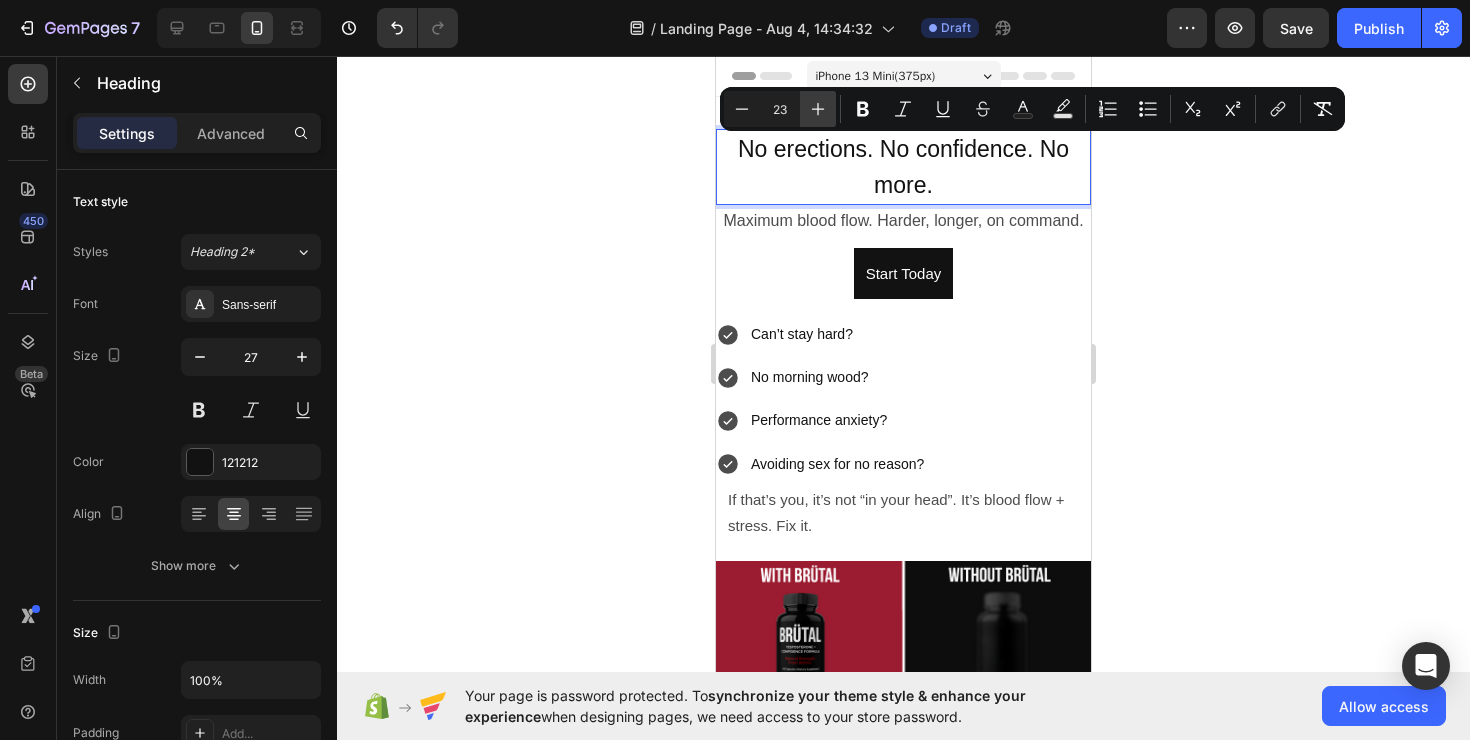 click 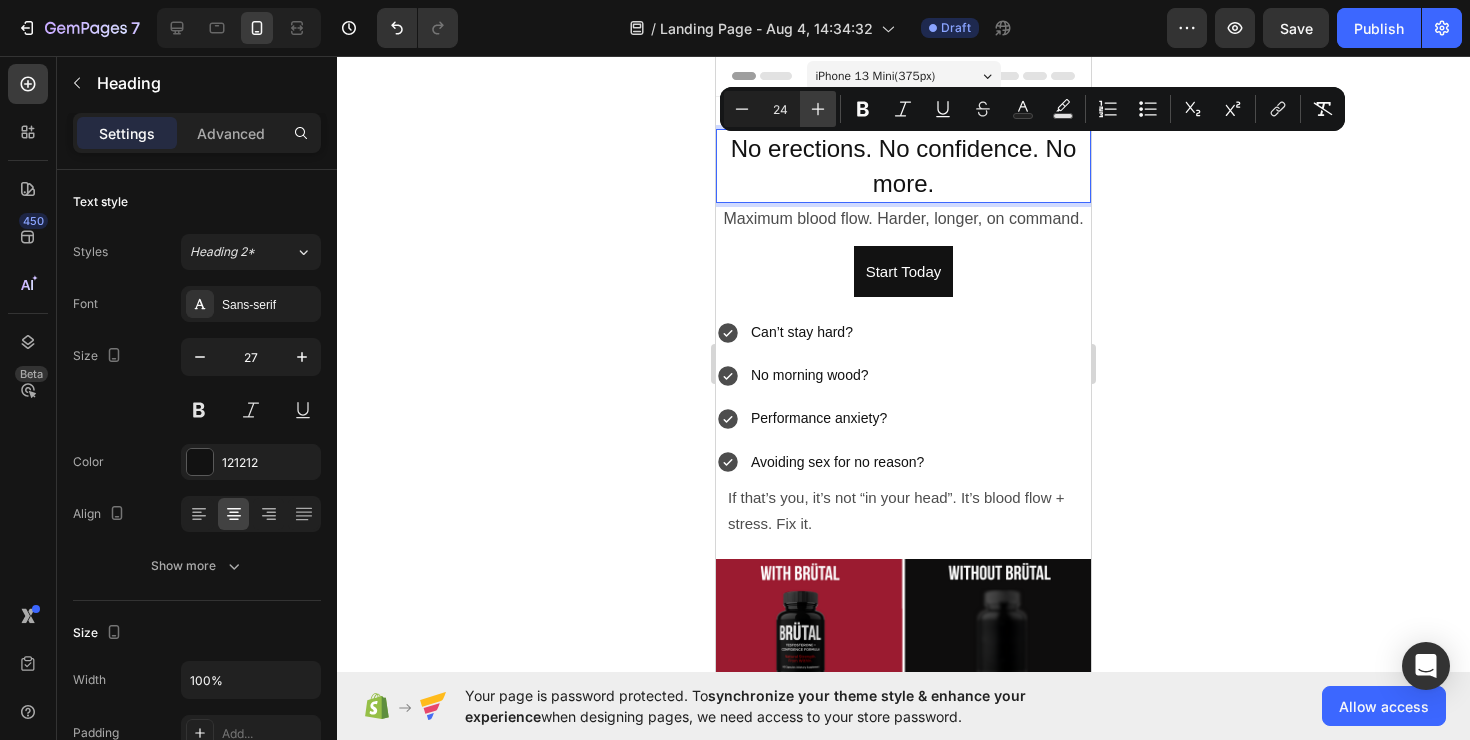 click 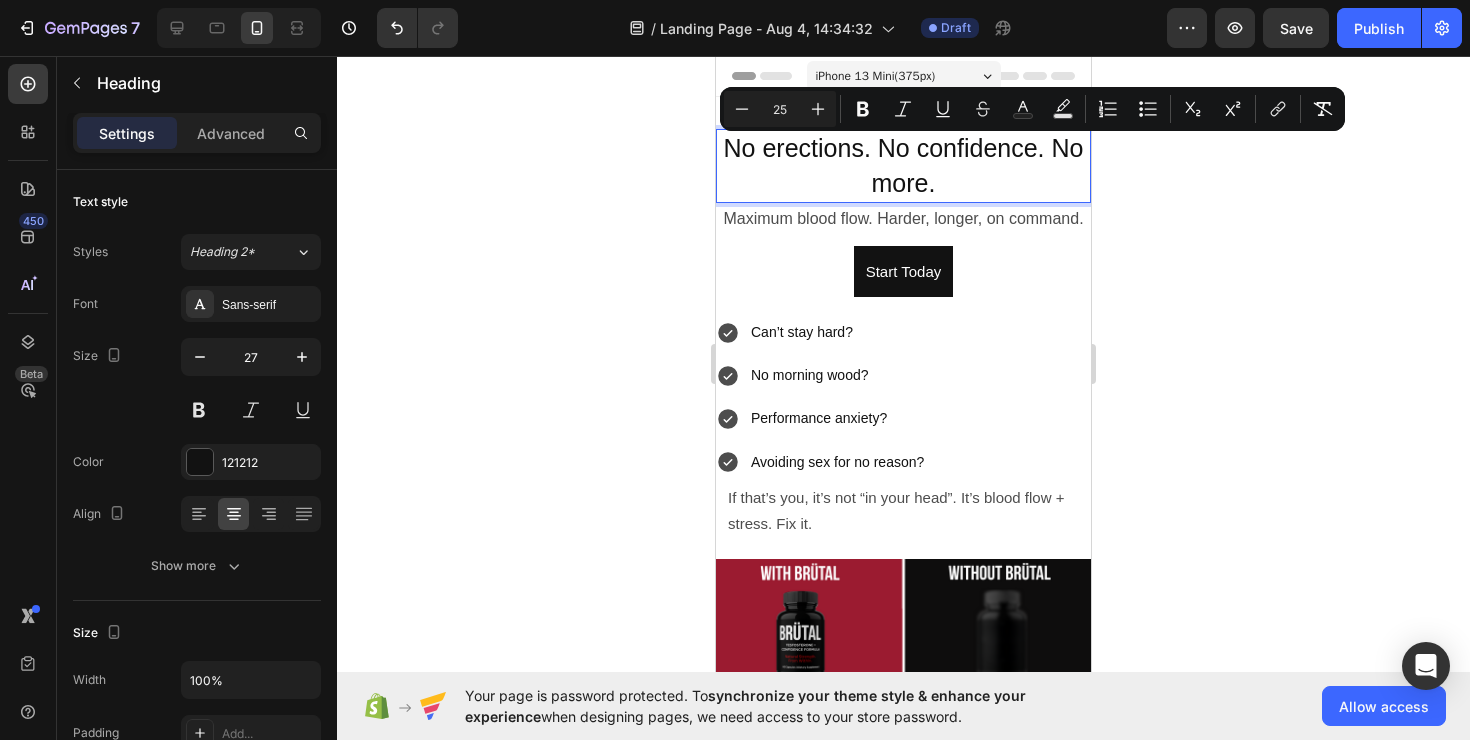 click 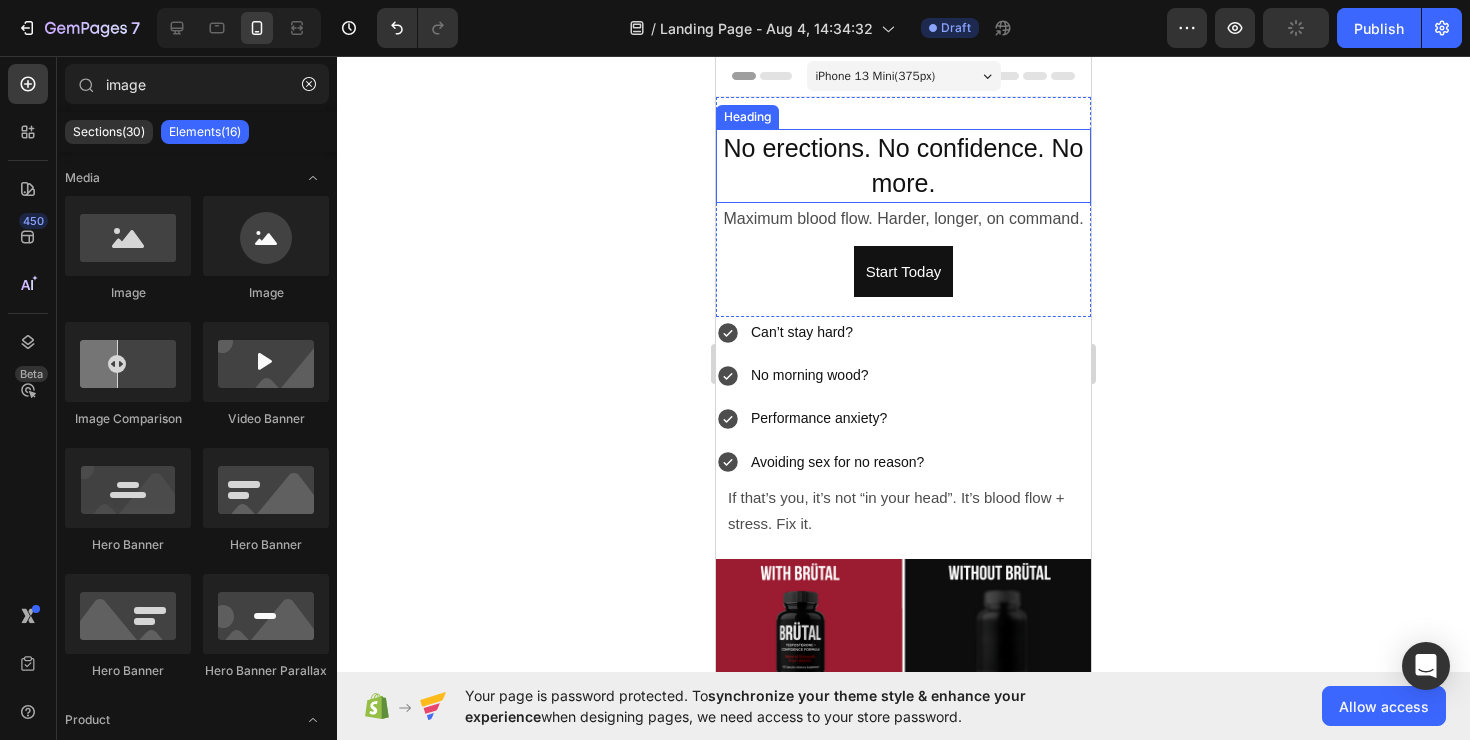 click on "⁠⁠⁠⁠⁠⁠⁠ No erections. No confidence. No more." at bounding box center (903, 166) 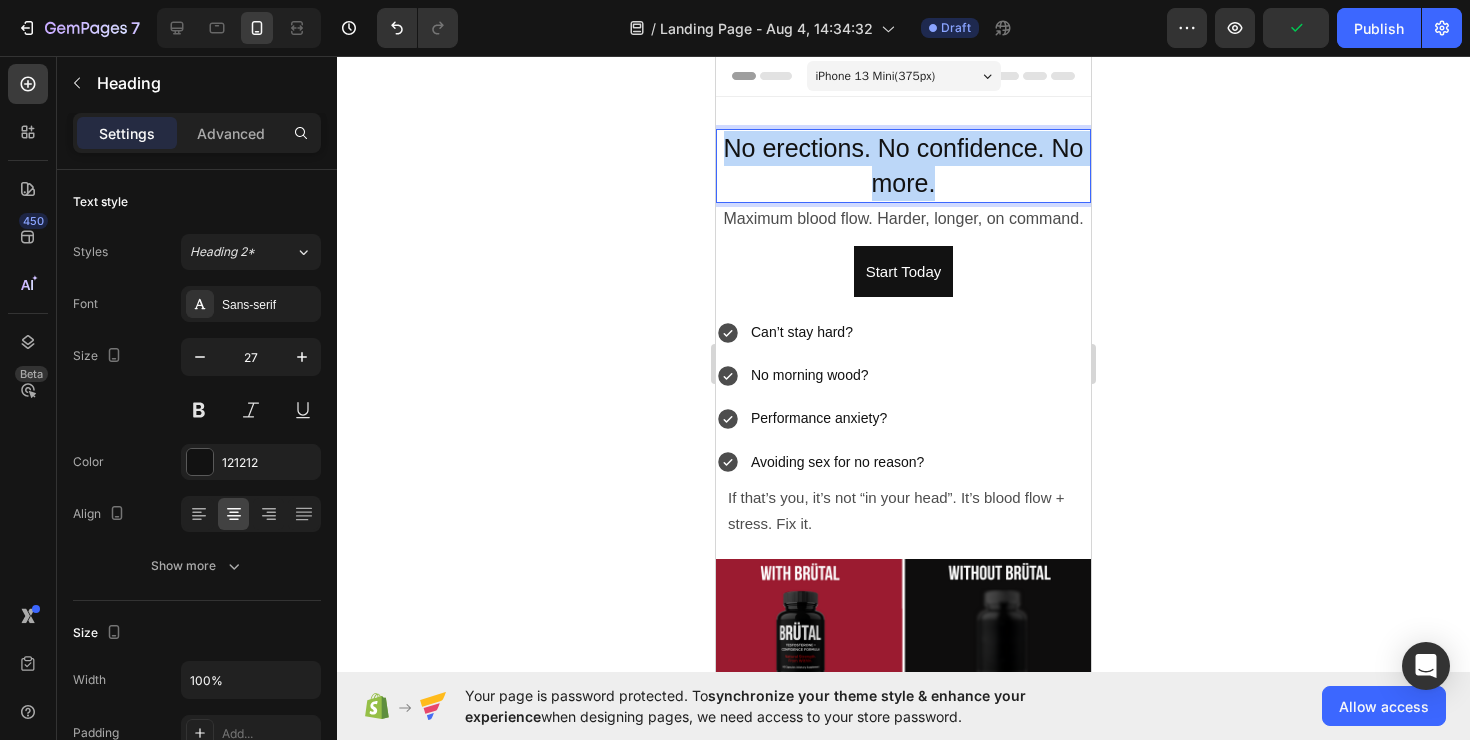 click on "No erections. No confidence. No more." at bounding box center [904, 165] 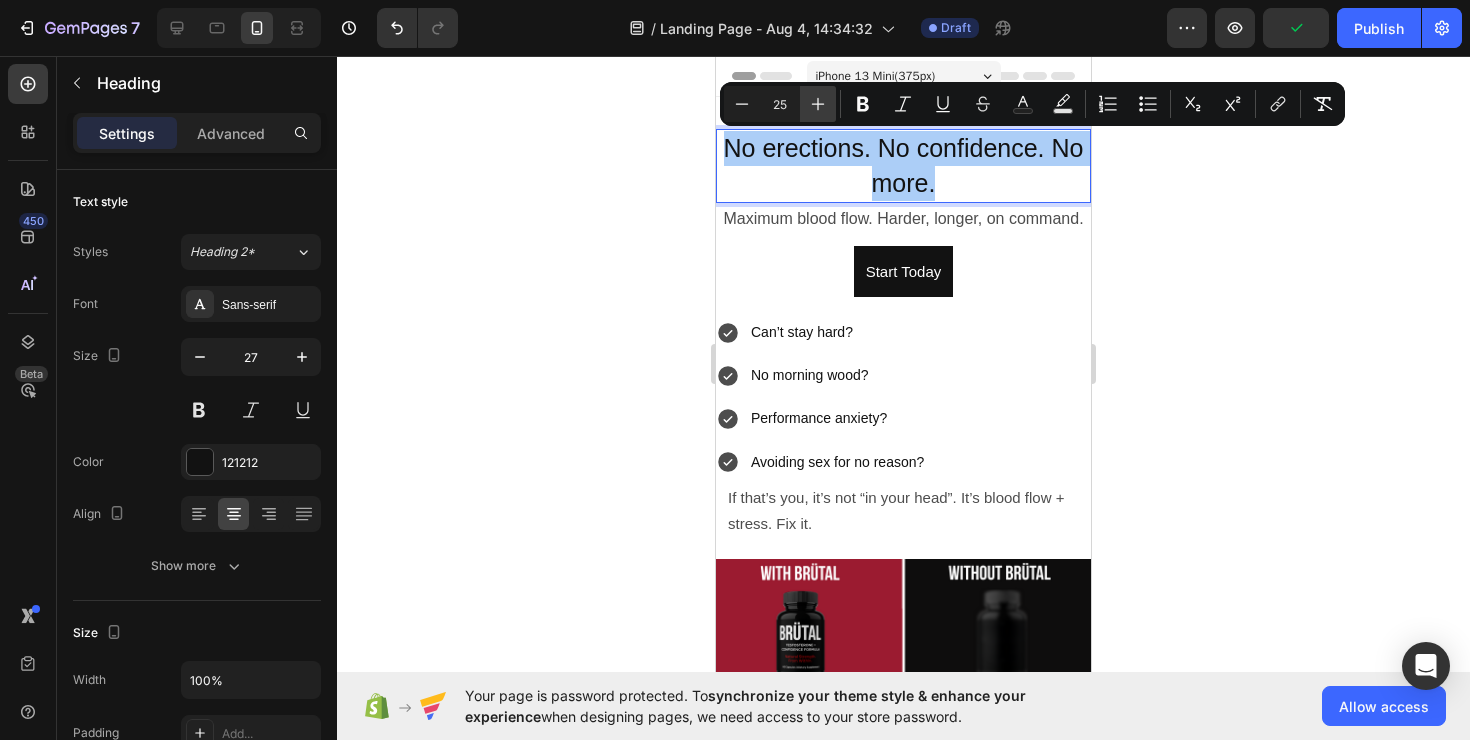 click on "Plus" at bounding box center [818, 104] 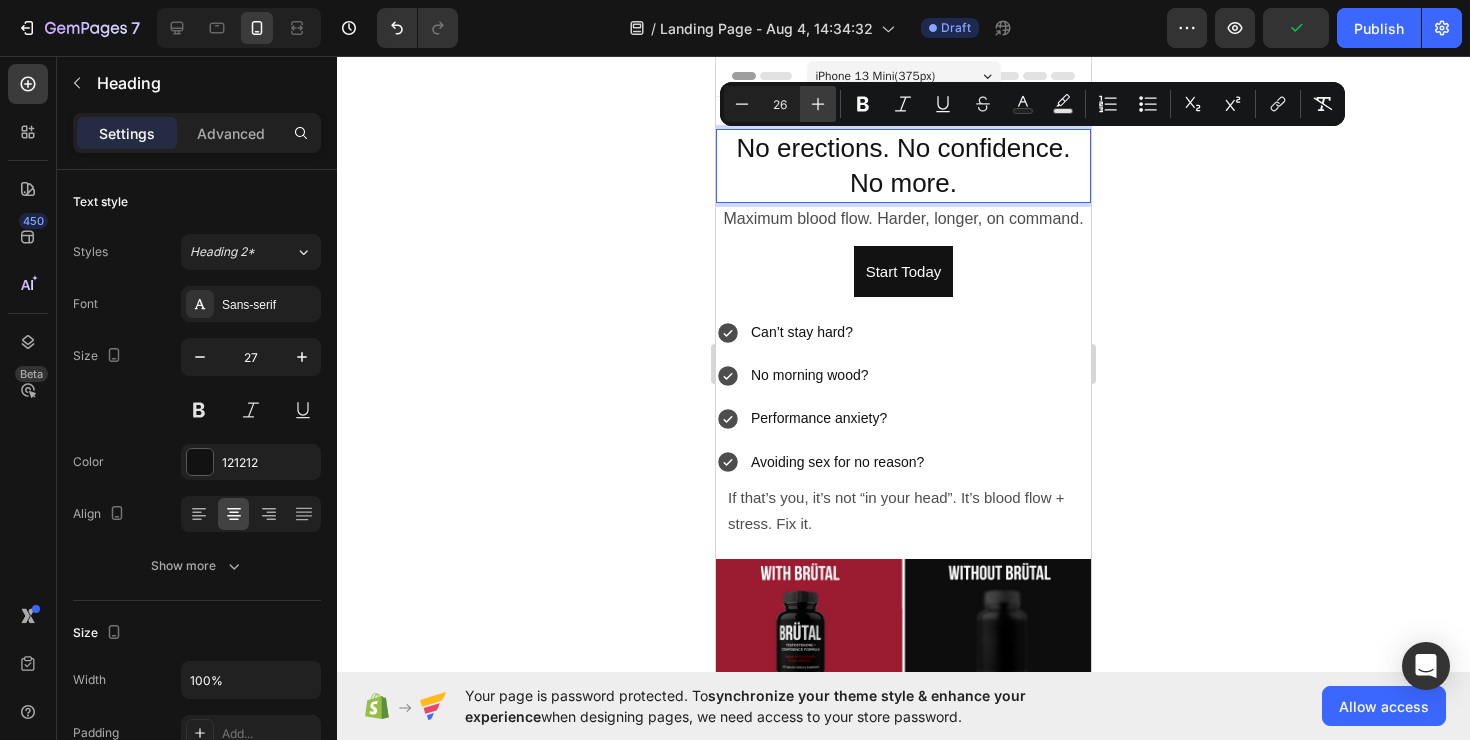 click on "Plus" at bounding box center (818, 104) 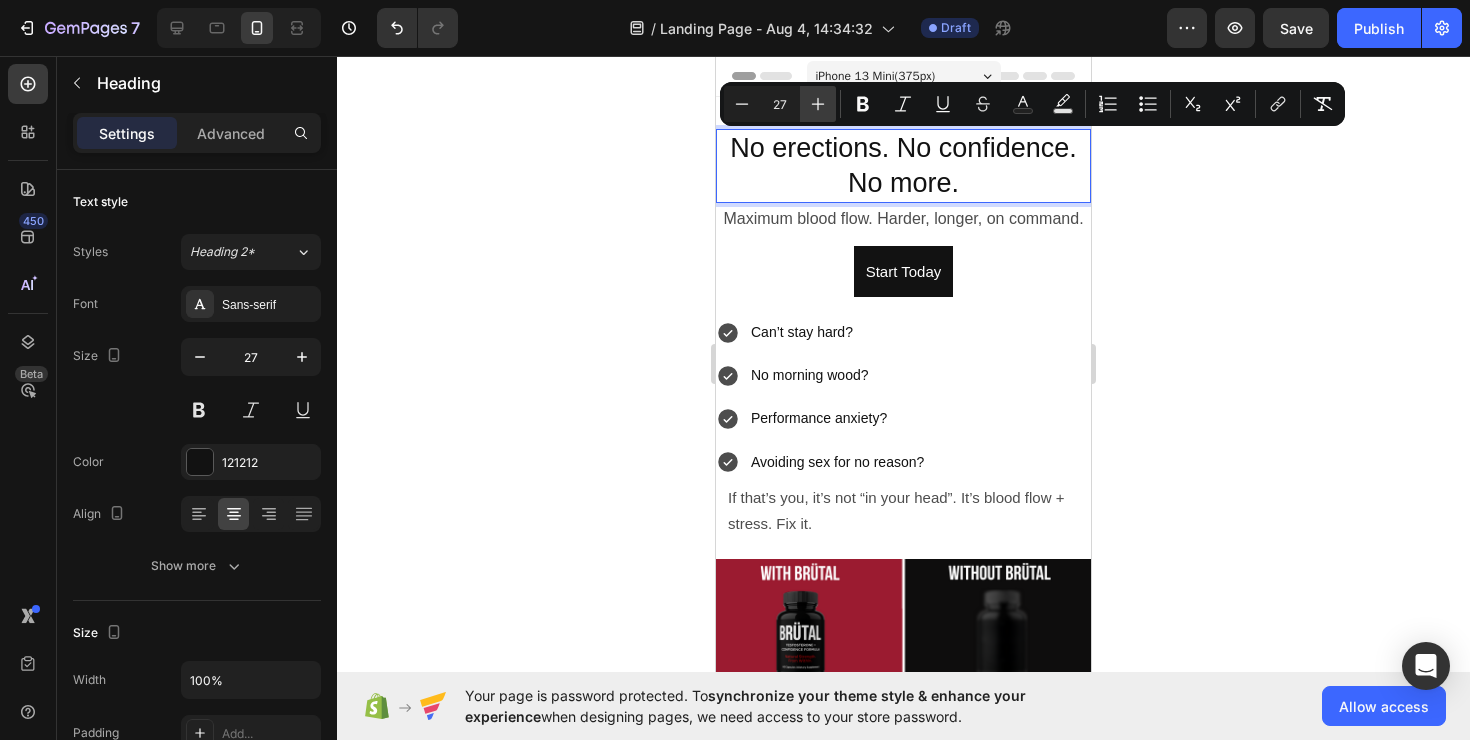 click on "Plus" at bounding box center (818, 104) 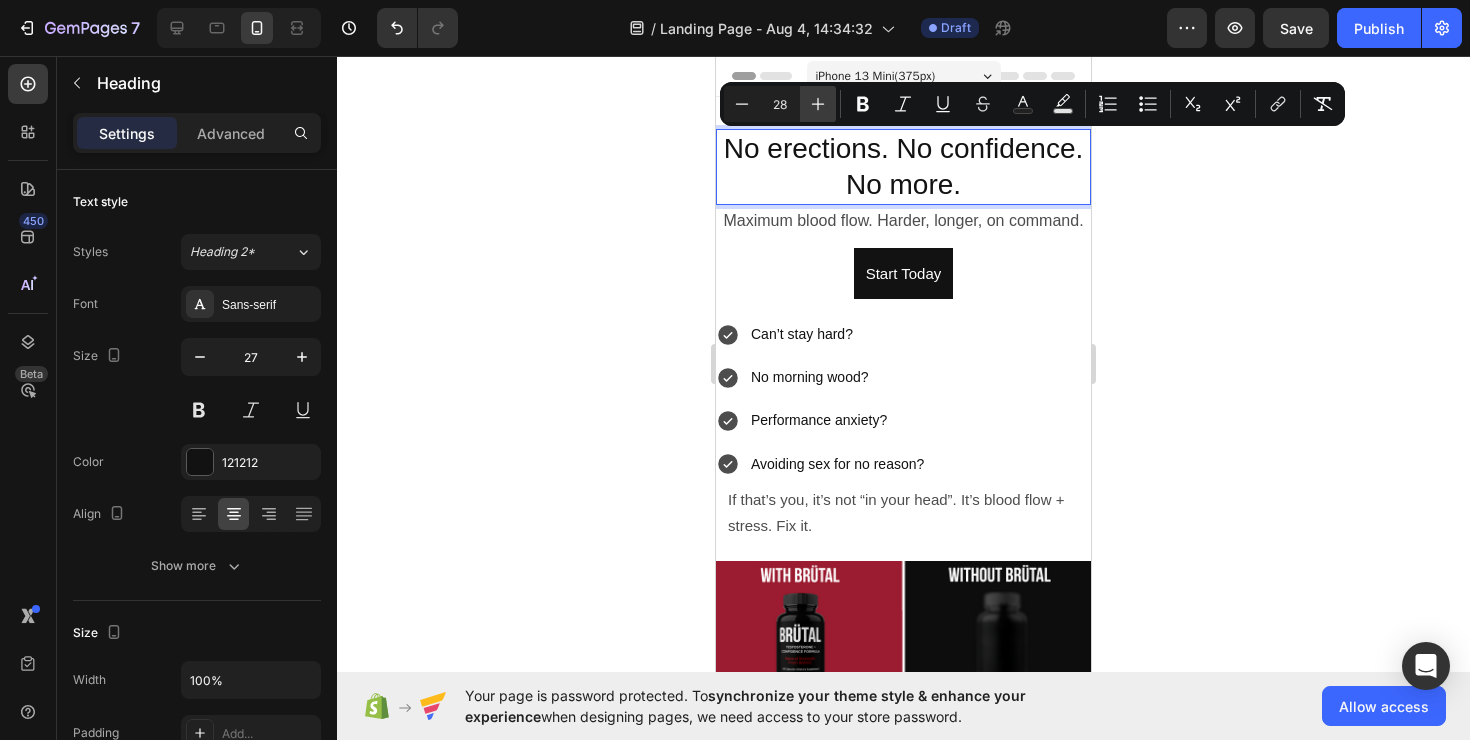 click on "Plus" at bounding box center (818, 104) 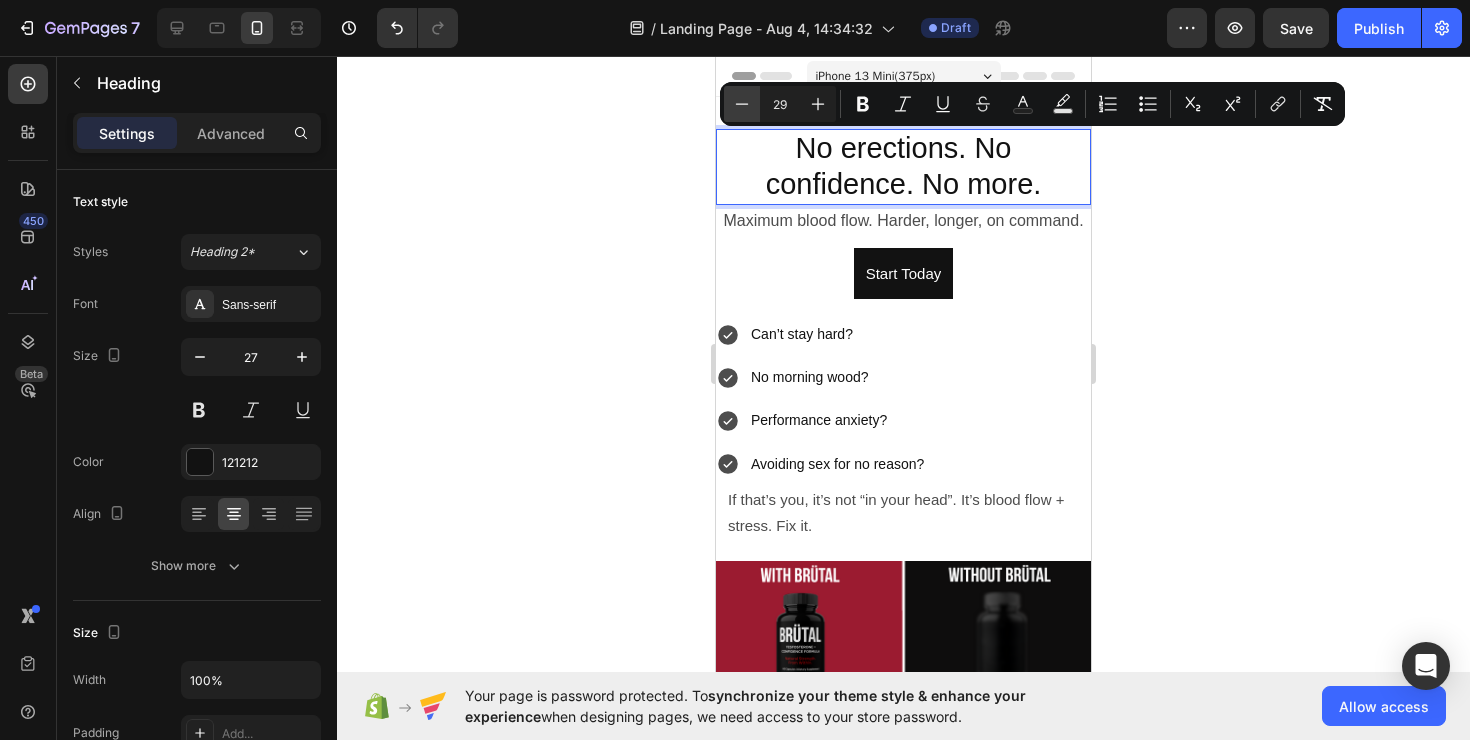 click 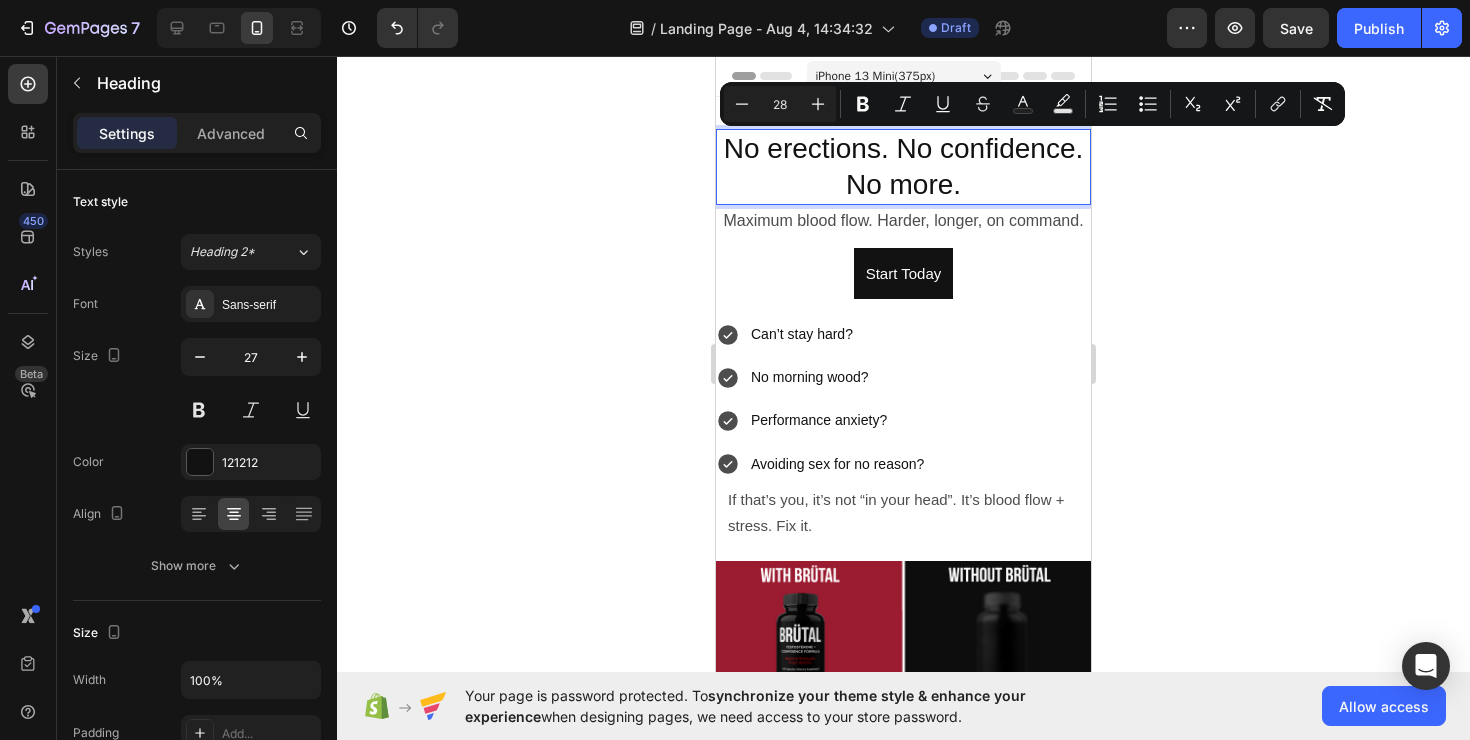 click 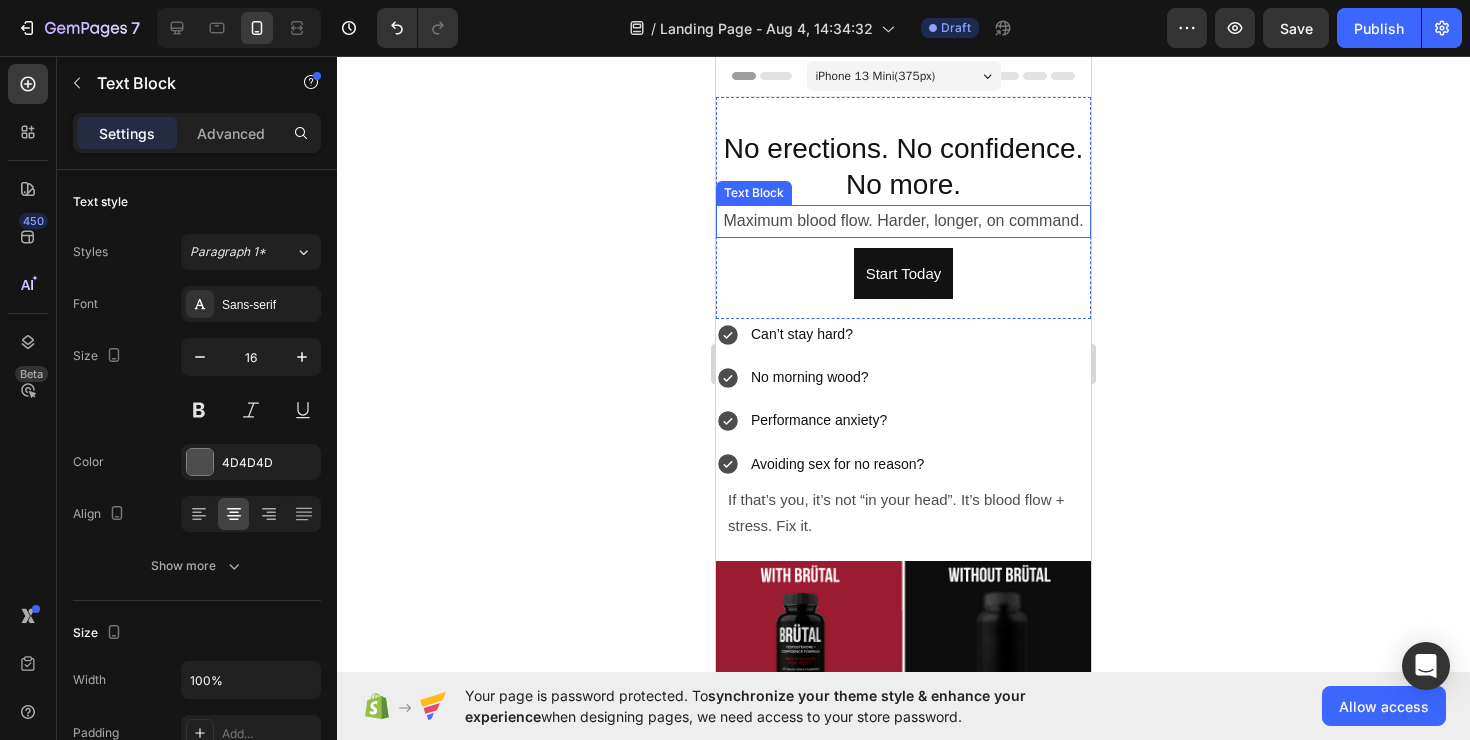 click on "Maximum blood flow. Harder, longer, on command." at bounding box center (903, 221) 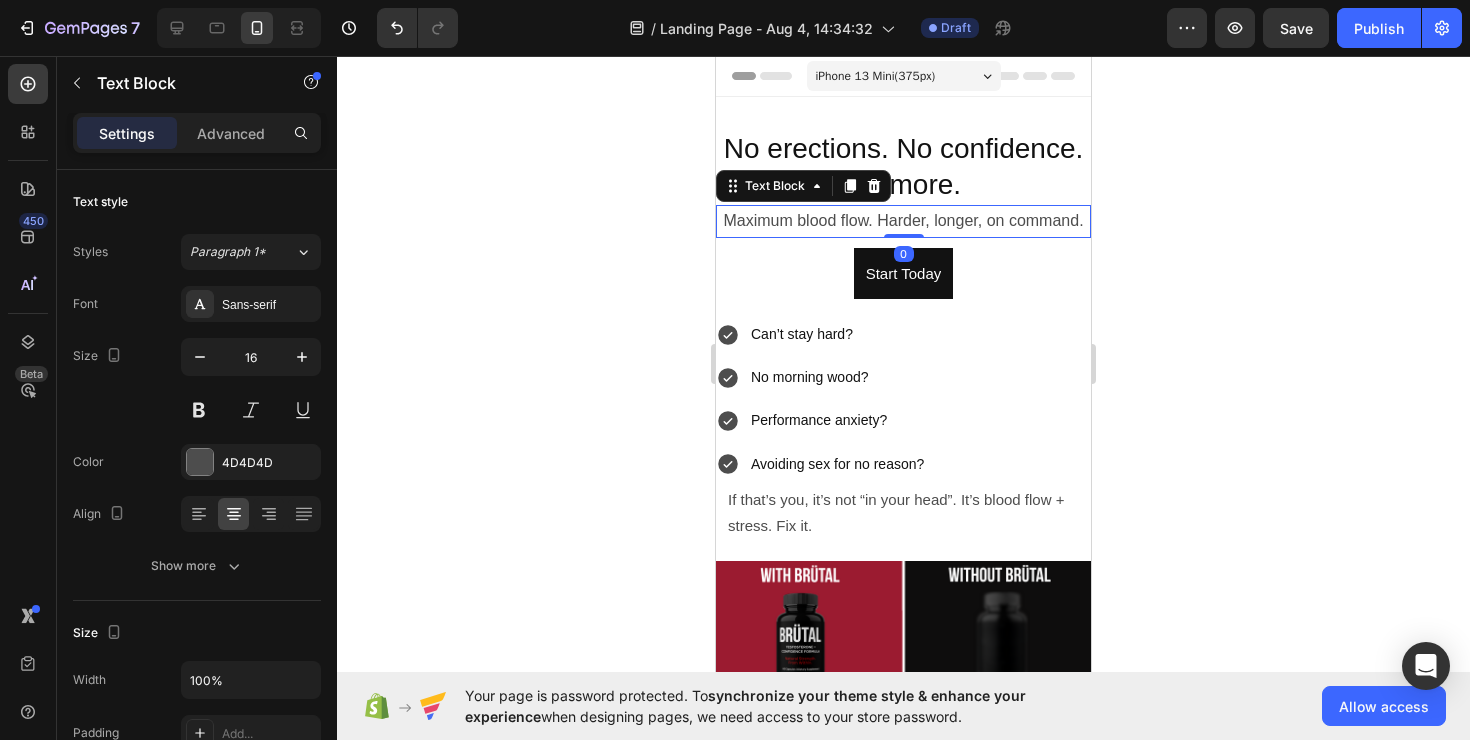 click on "Maximum blood flow. Harder, longer, on command." at bounding box center [903, 221] 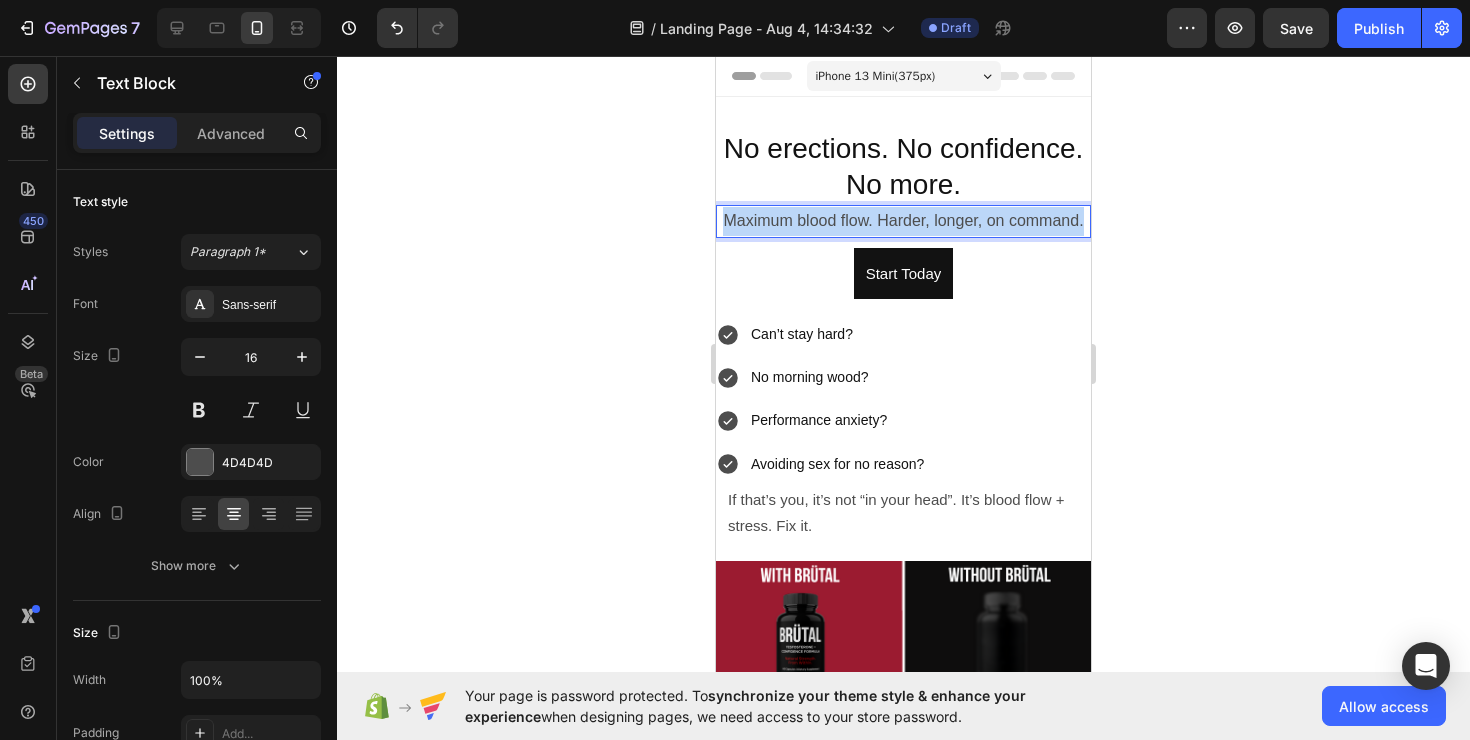click on "Maximum blood flow. Harder, longer, on command." at bounding box center [903, 221] 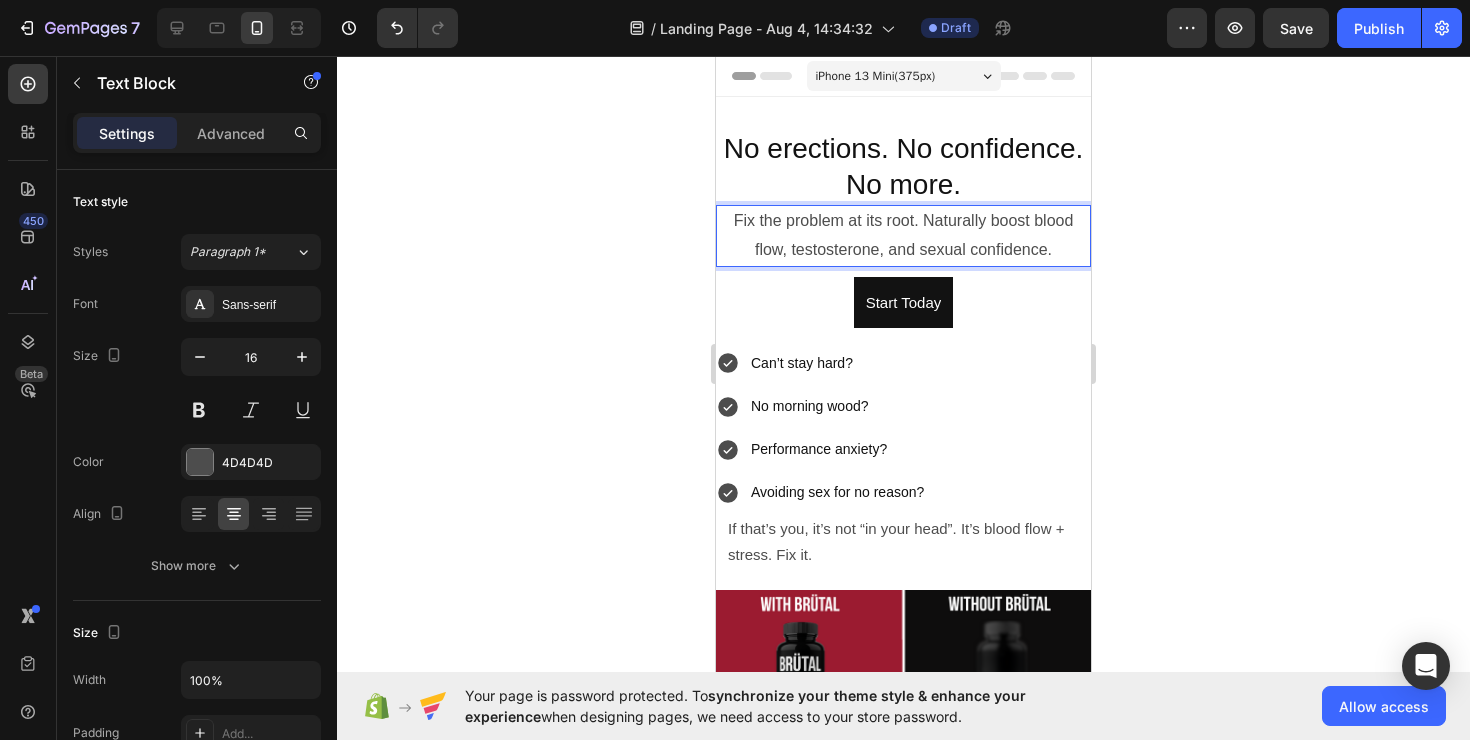 click 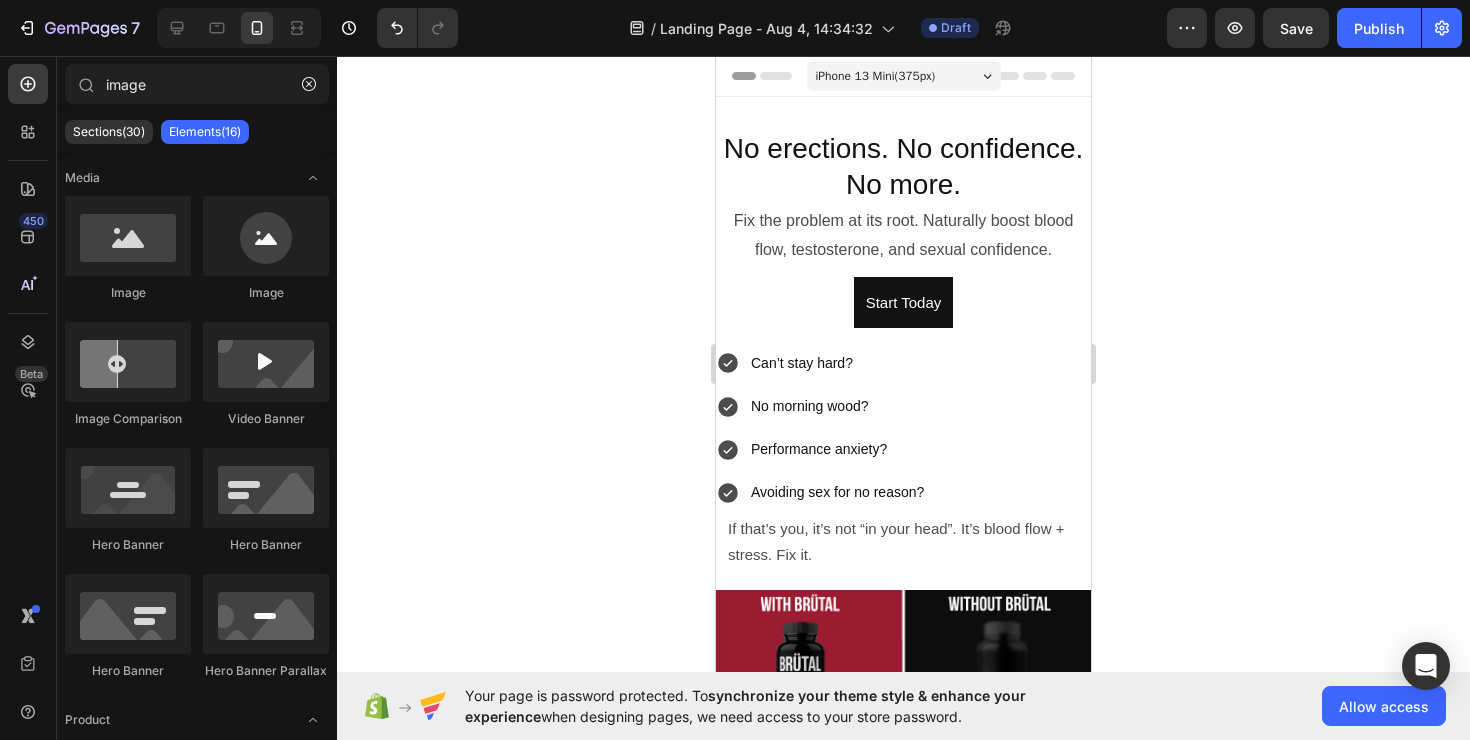 click 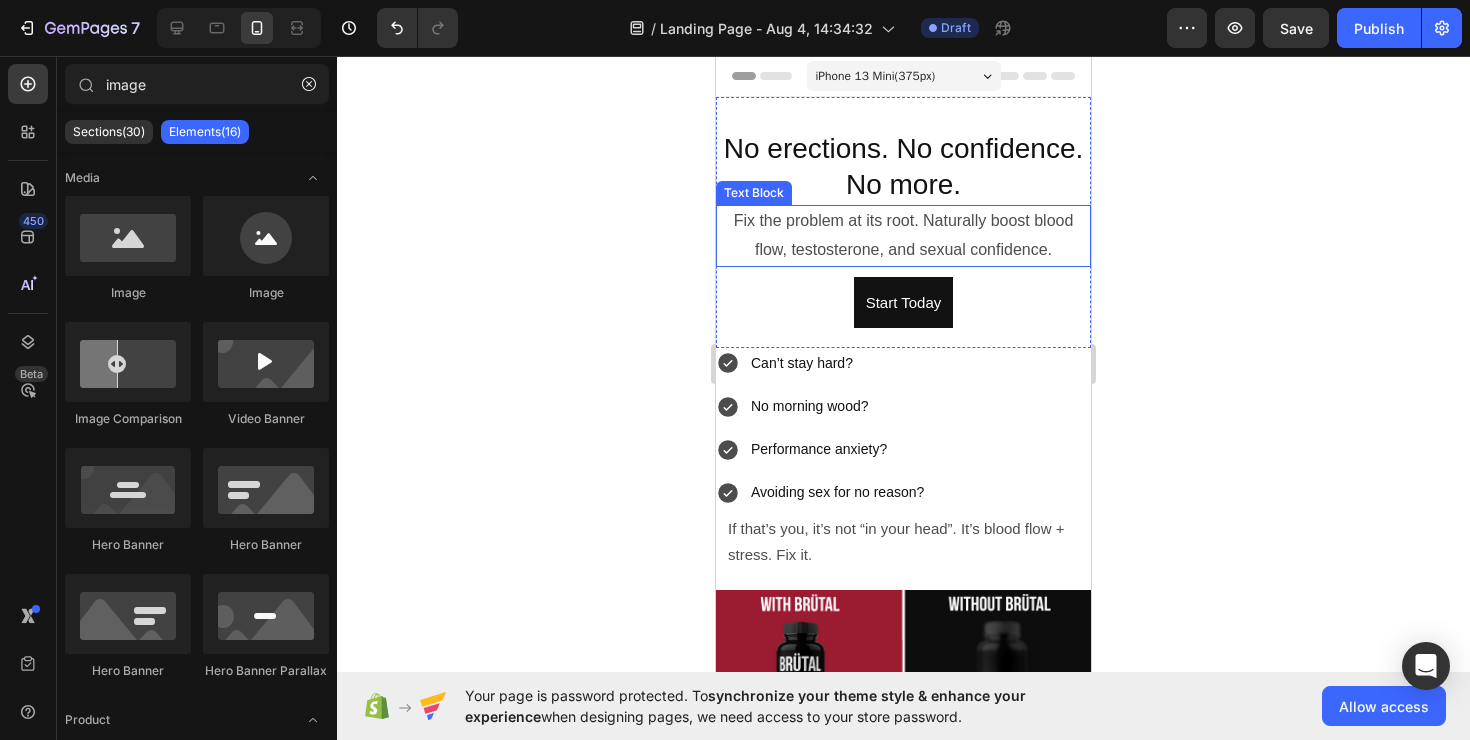 click on "Fix the problem at its root. Naturally boost blood flow, testosterone, and sexual confidence." at bounding box center (903, 236) 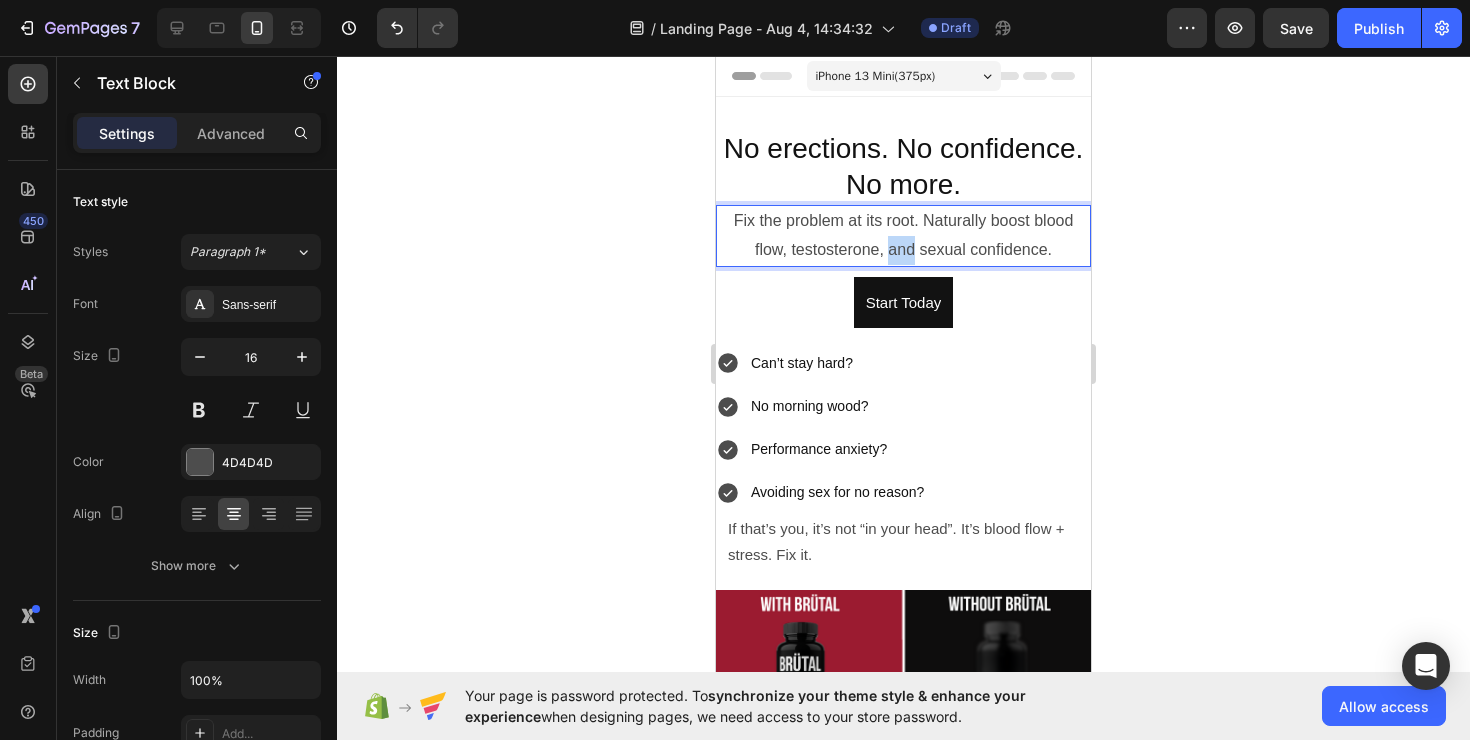 click on "Fix the problem at its root. Naturally boost blood flow, testosterone, and sexual confidence." at bounding box center (903, 236) 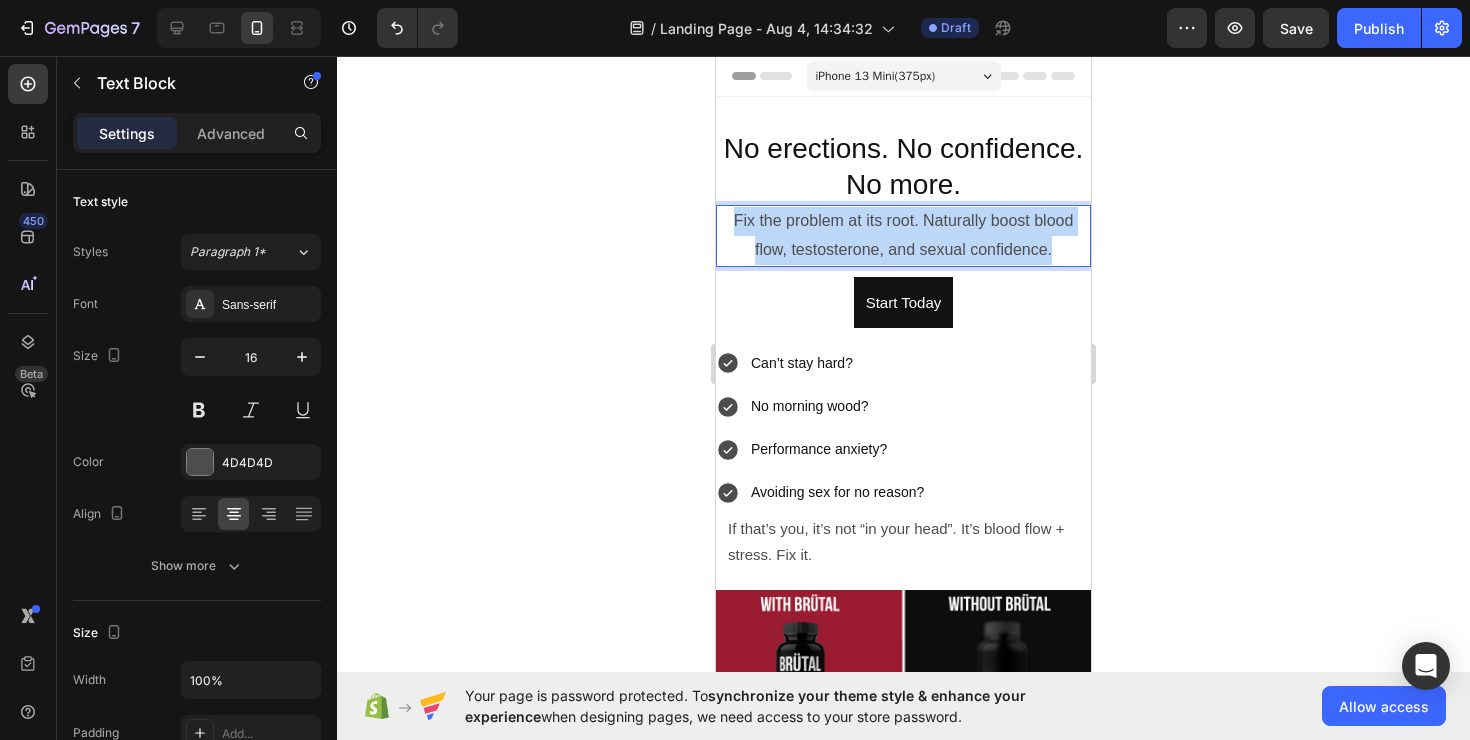 click on "Fix the problem at its root. Naturally boost blood flow, testosterone, and sexual confidence." at bounding box center [903, 236] 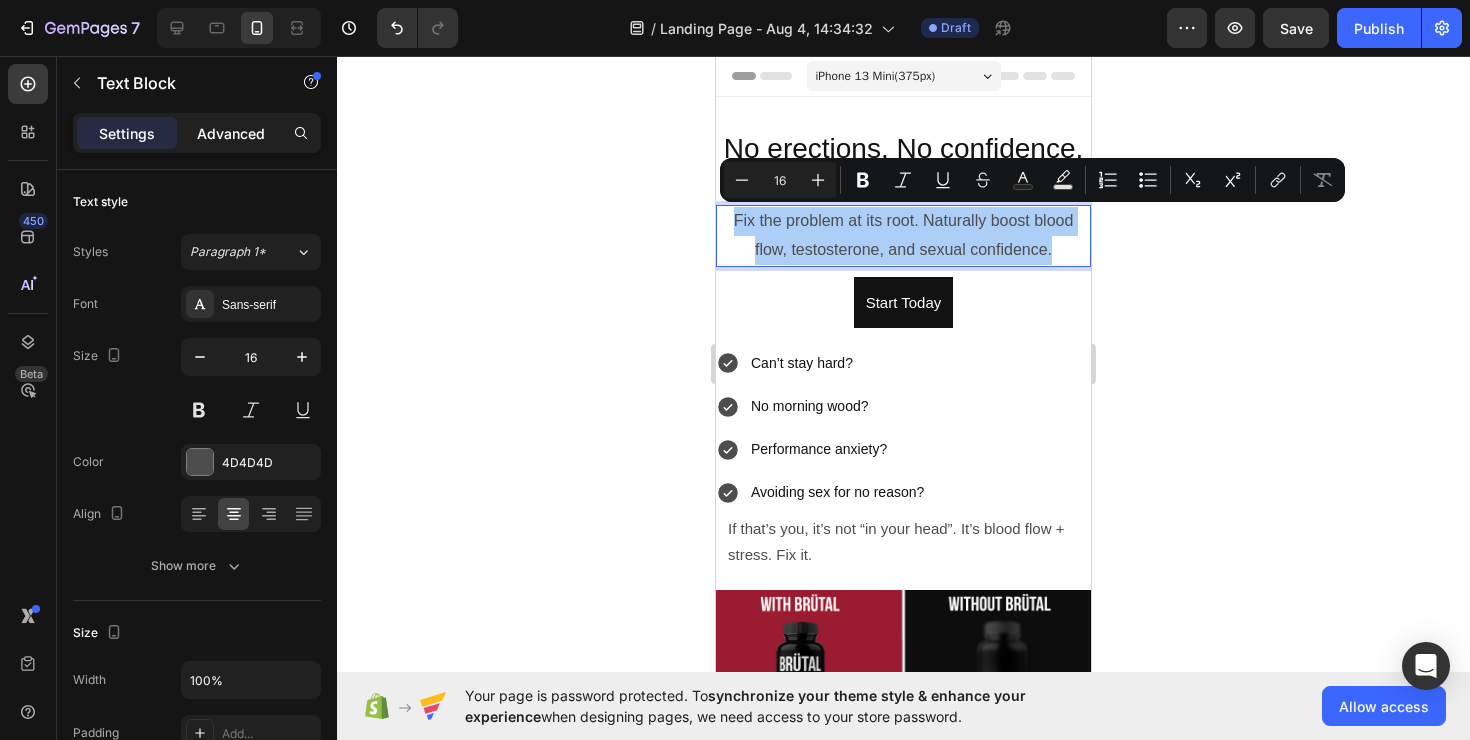 click on "Advanced" at bounding box center [231, 133] 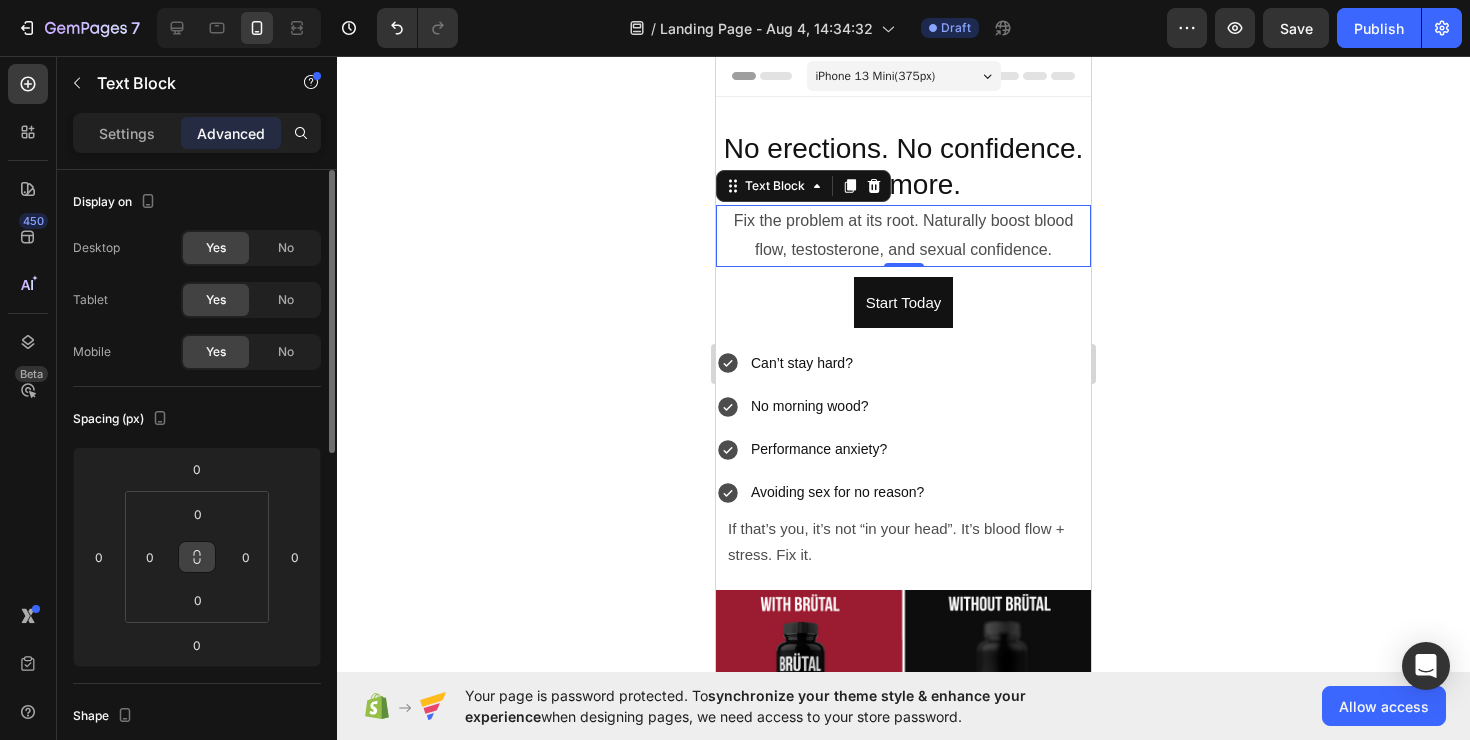 click 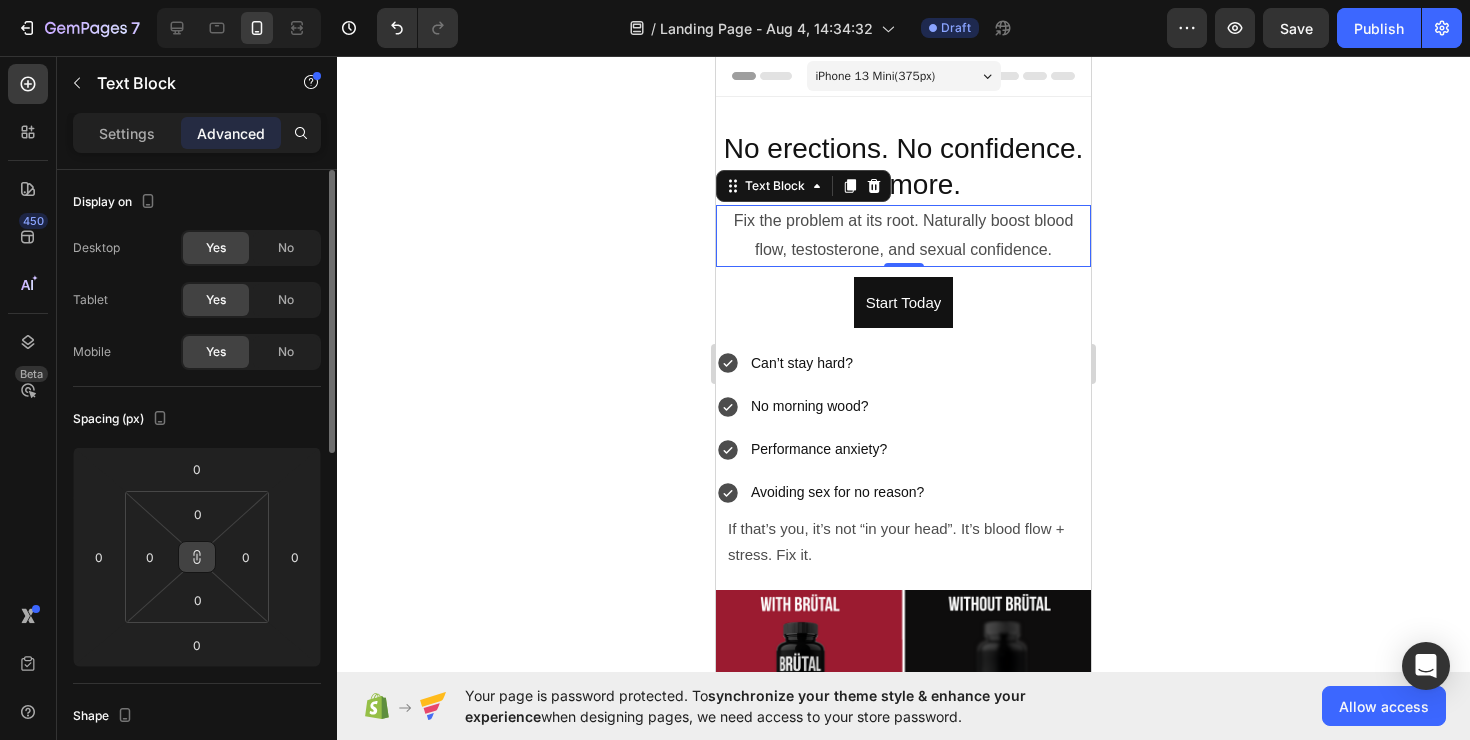 click at bounding box center (197, 557) 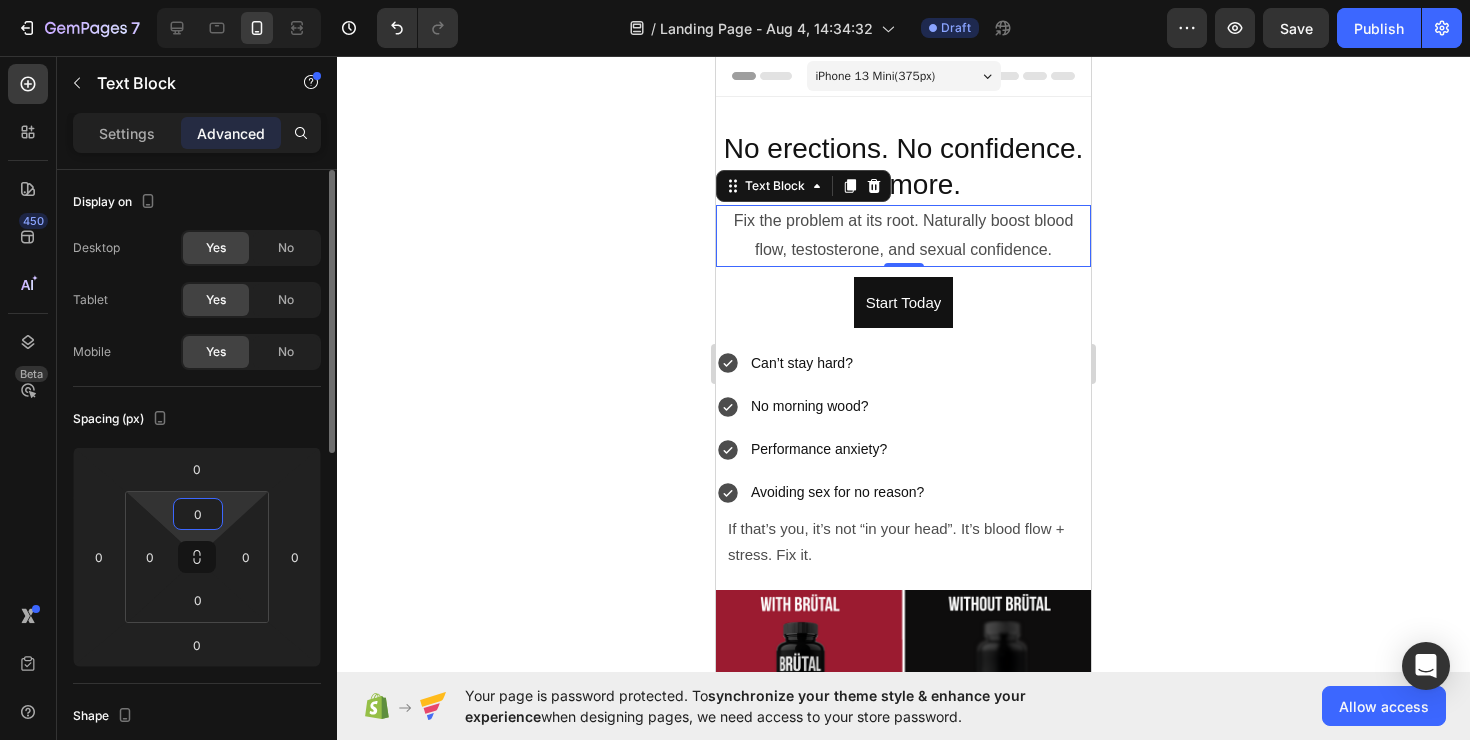 click on "0" at bounding box center [198, 514] 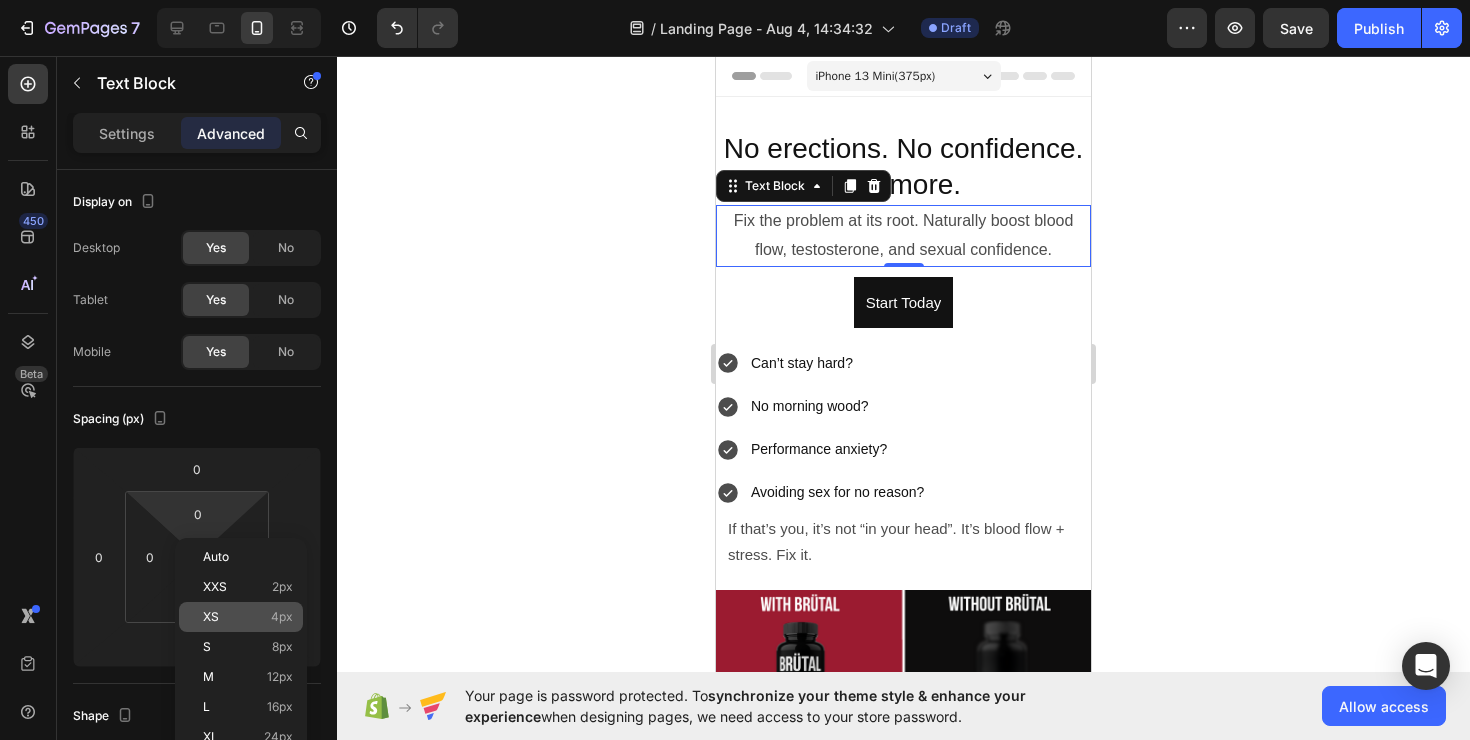 click on "XS 4px" at bounding box center (248, 617) 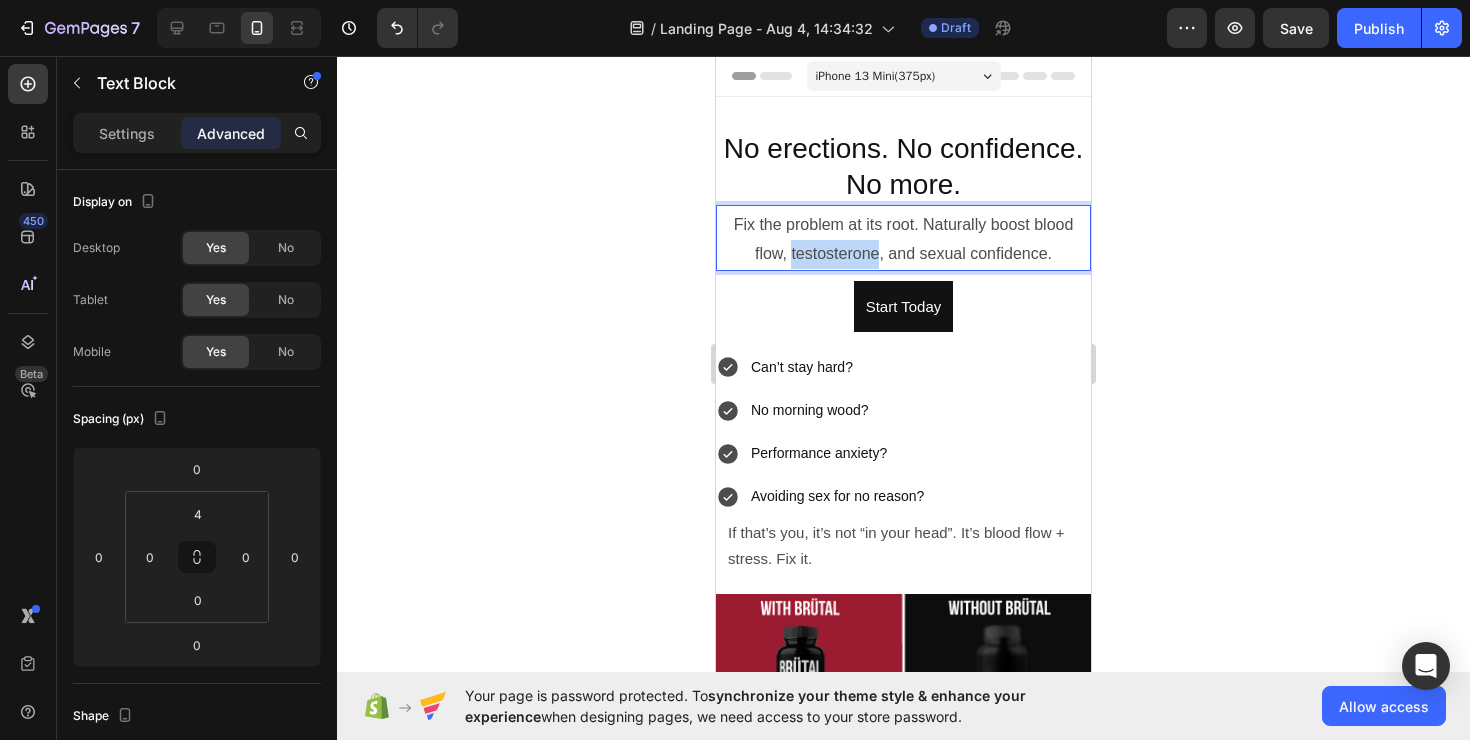 click on "Fix the problem at its root. Naturally boost blood flow, testosterone, and sexual confidence." at bounding box center [903, 240] 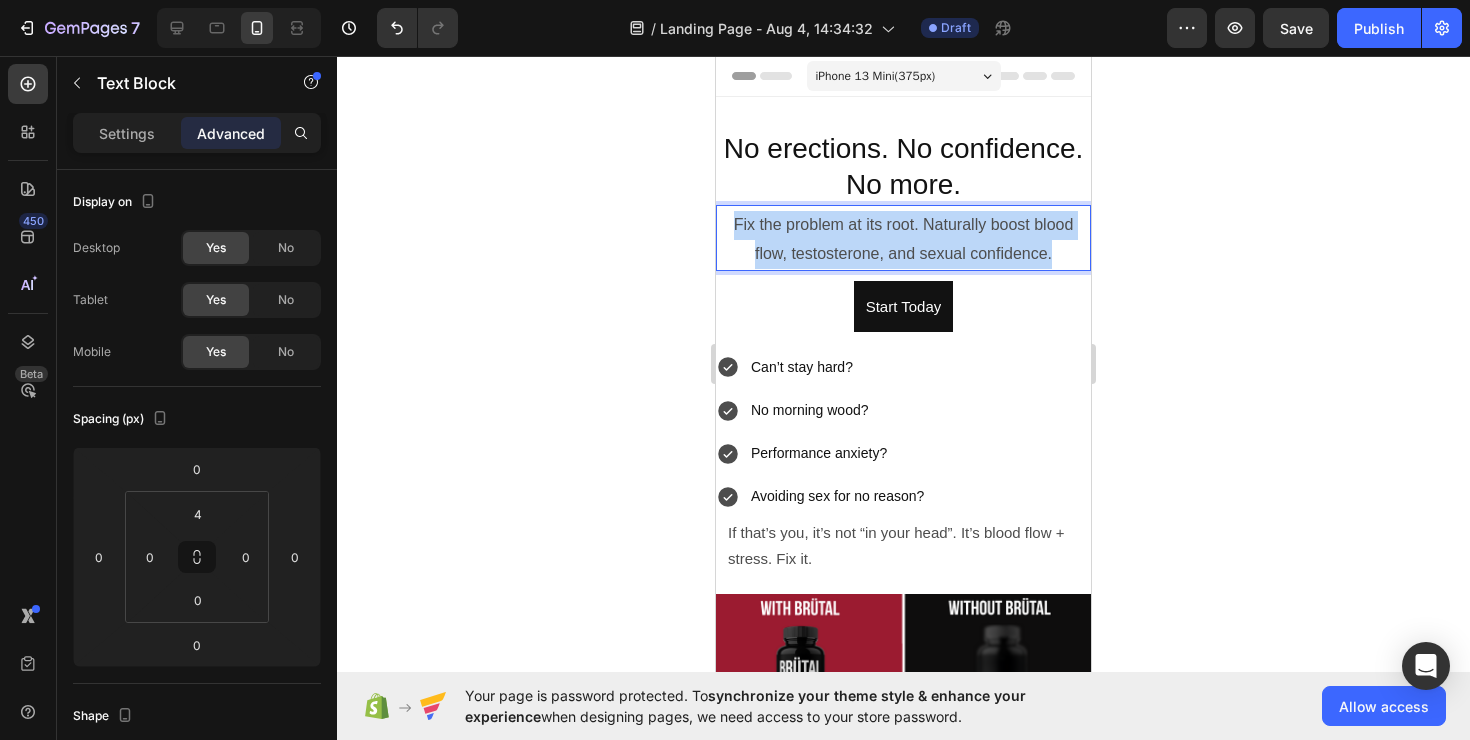 click on "Fix the problem at its root. Naturally boost blood flow, testosterone, and sexual confidence." at bounding box center [903, 240] 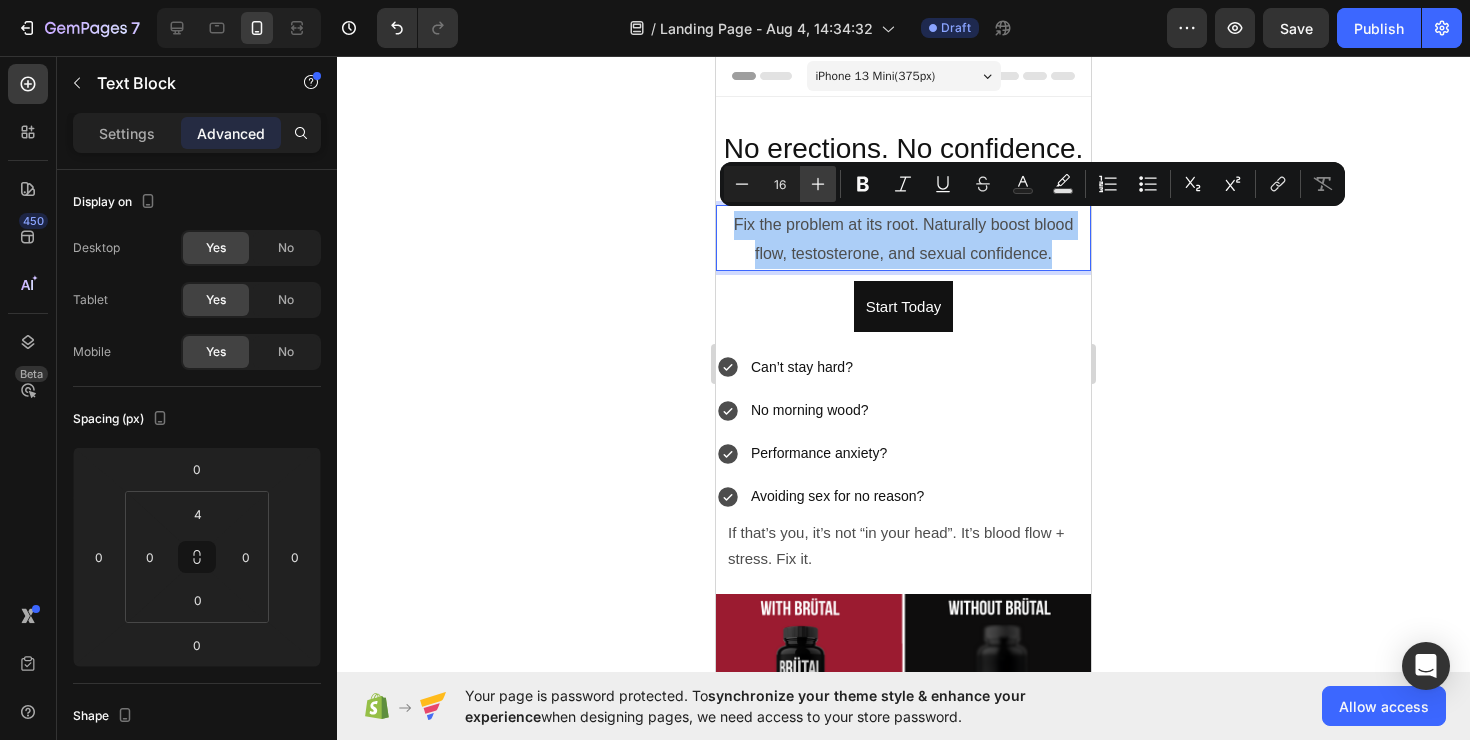 click 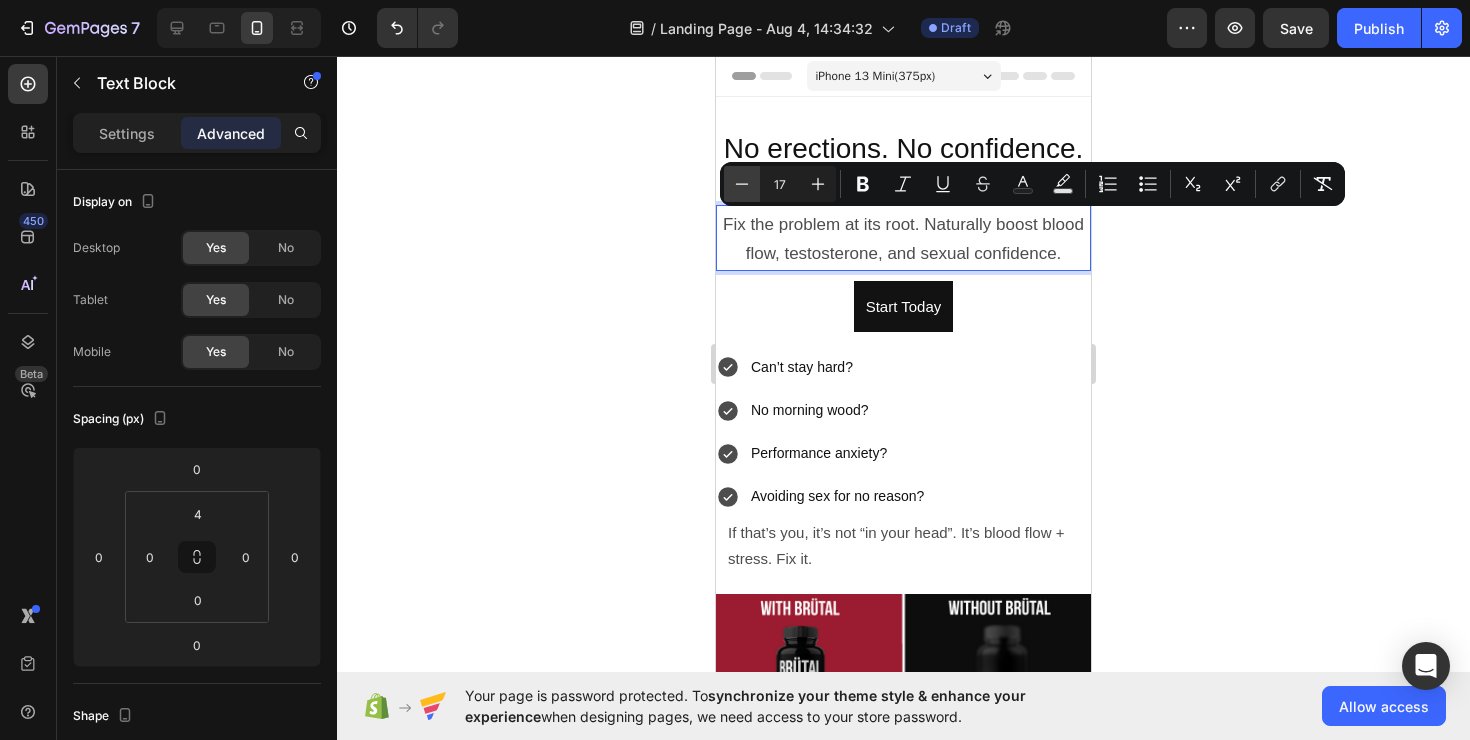click on "Minus" at bounding box center [742, 184] 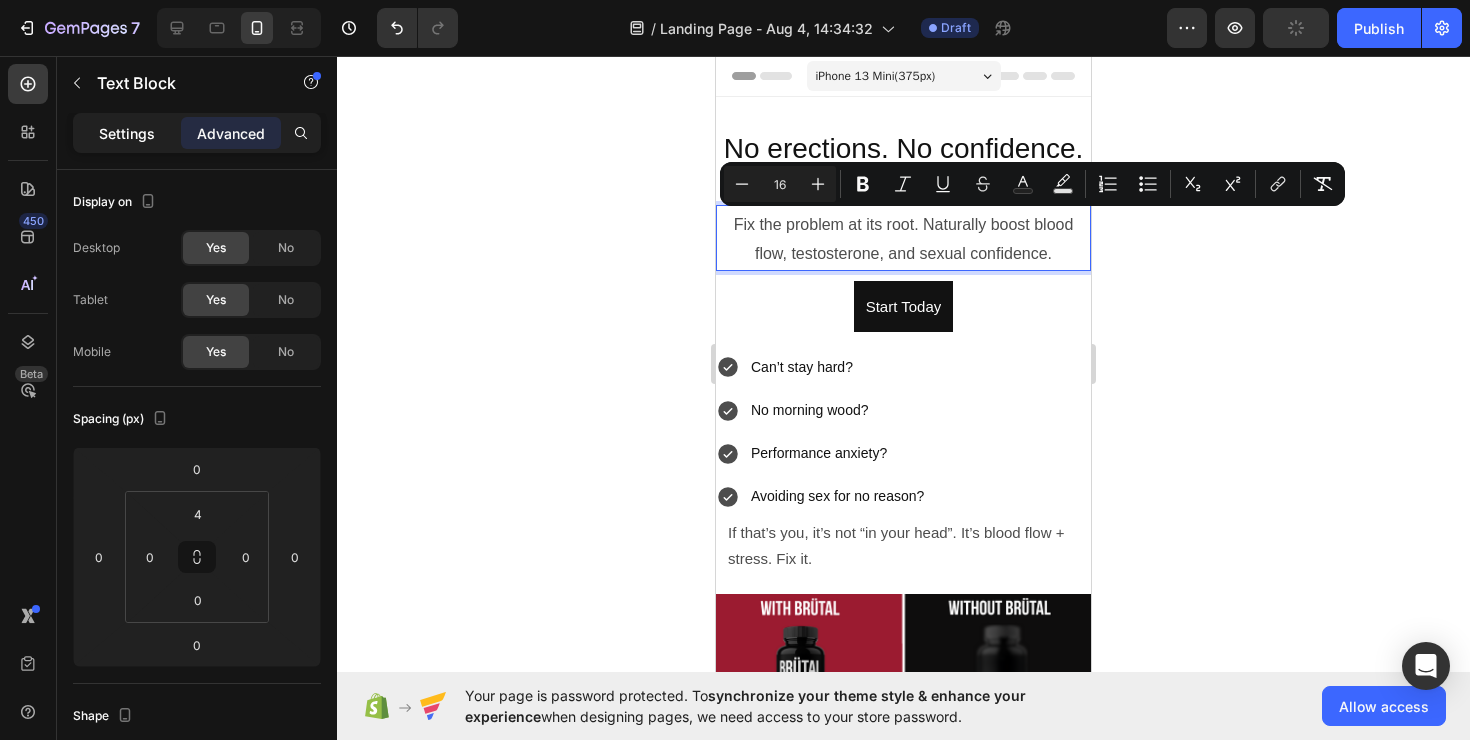 click on "Settings" 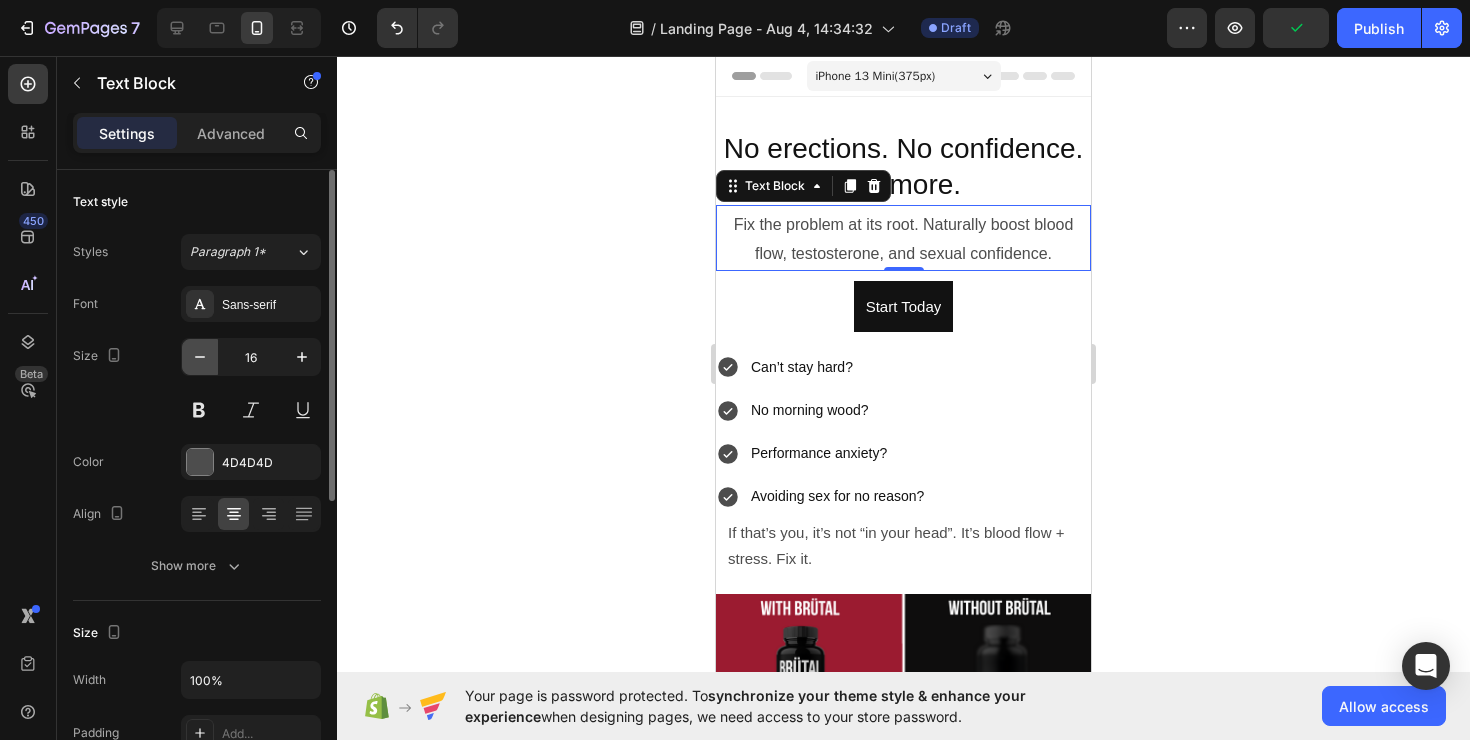 click 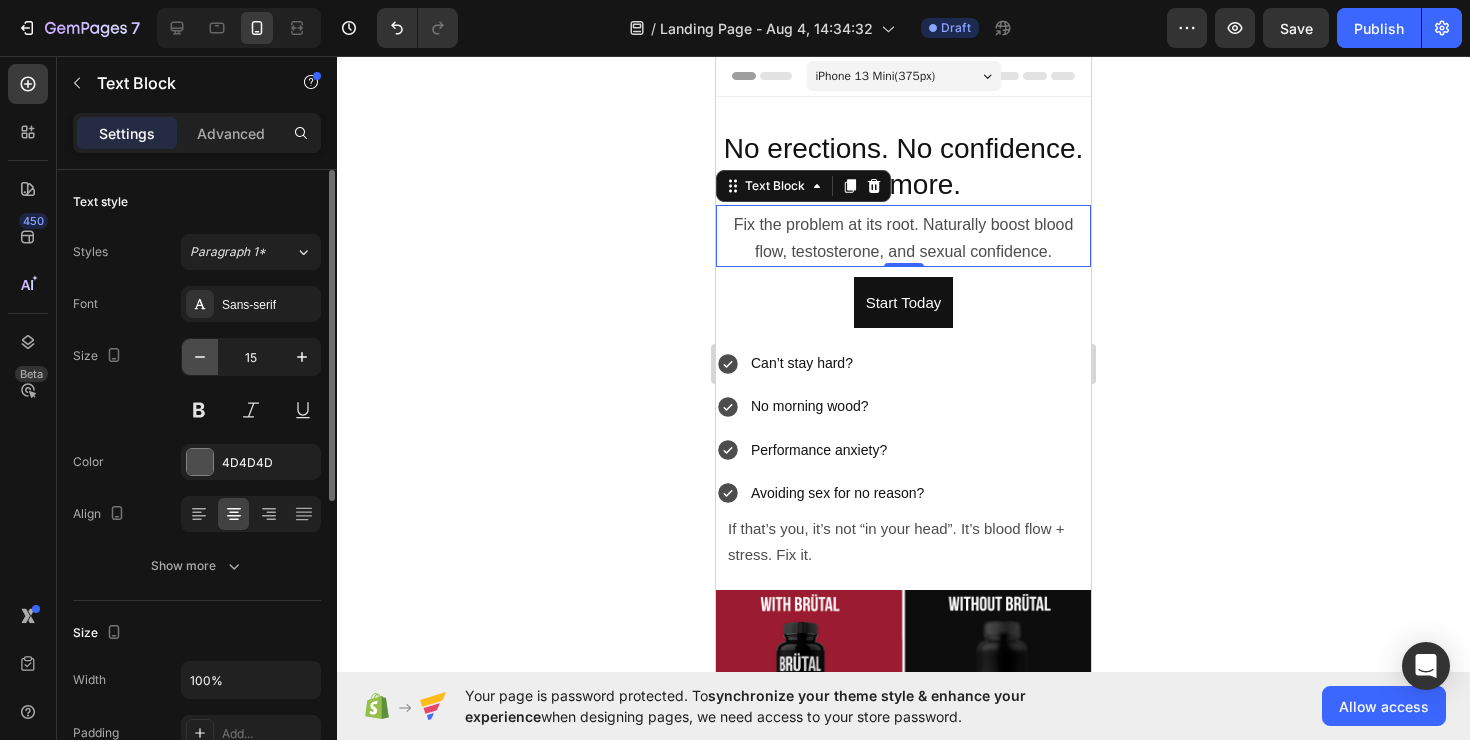 click 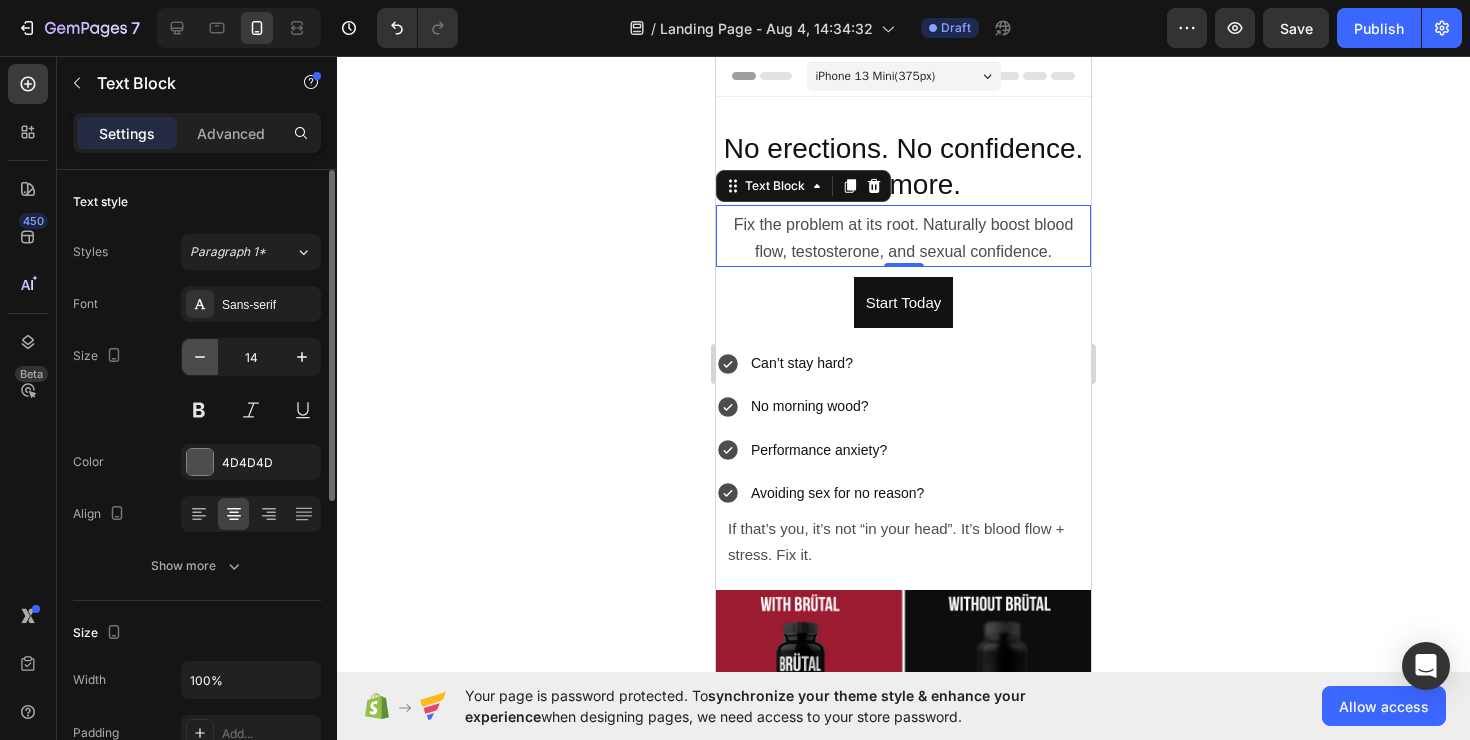 click 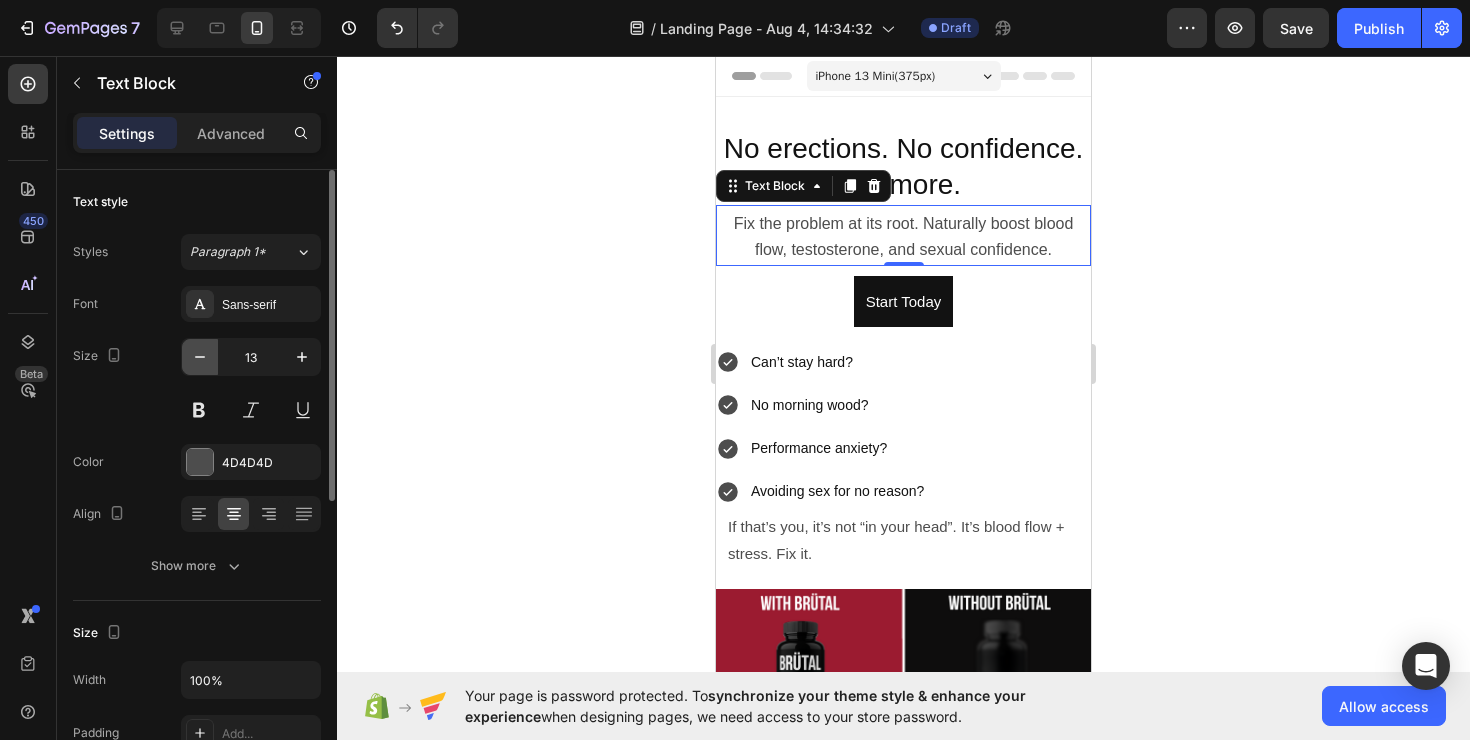 click 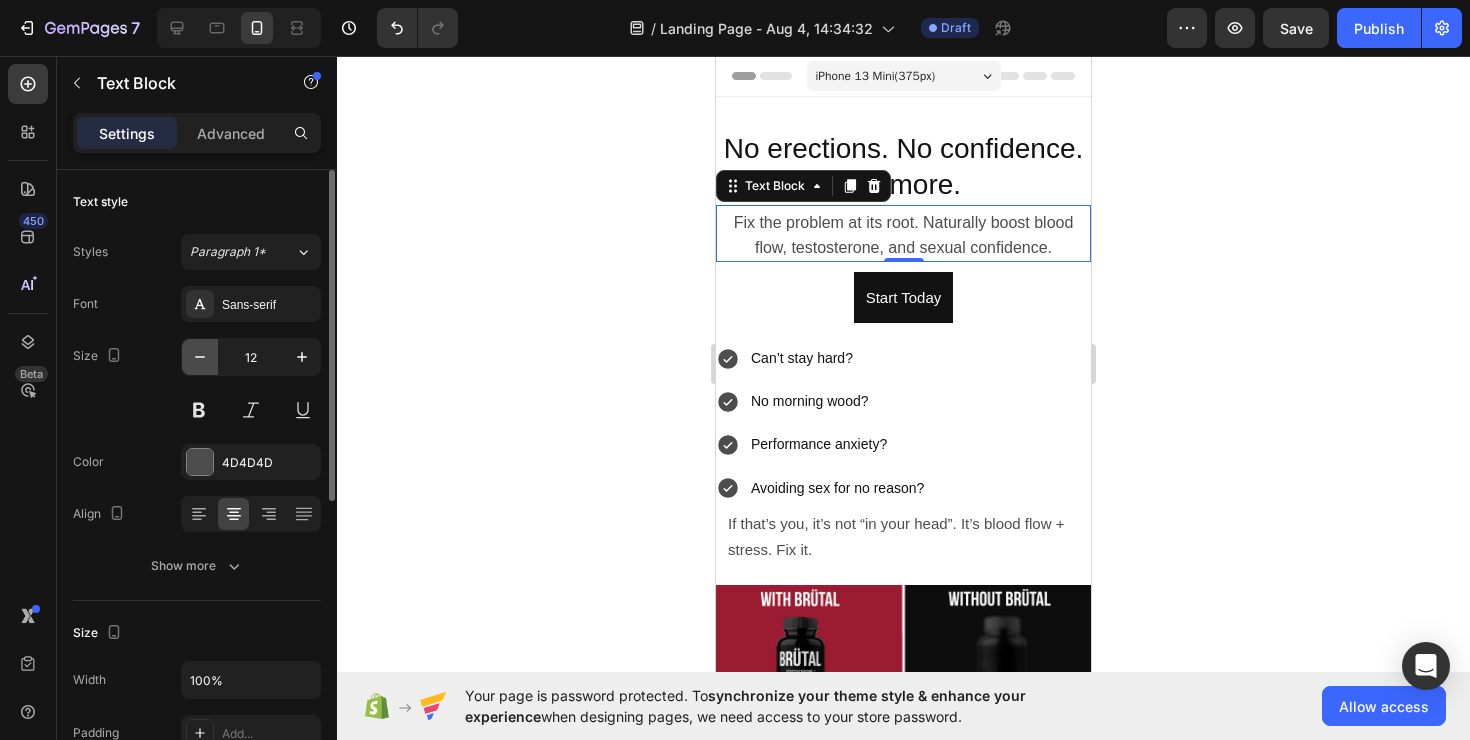 click 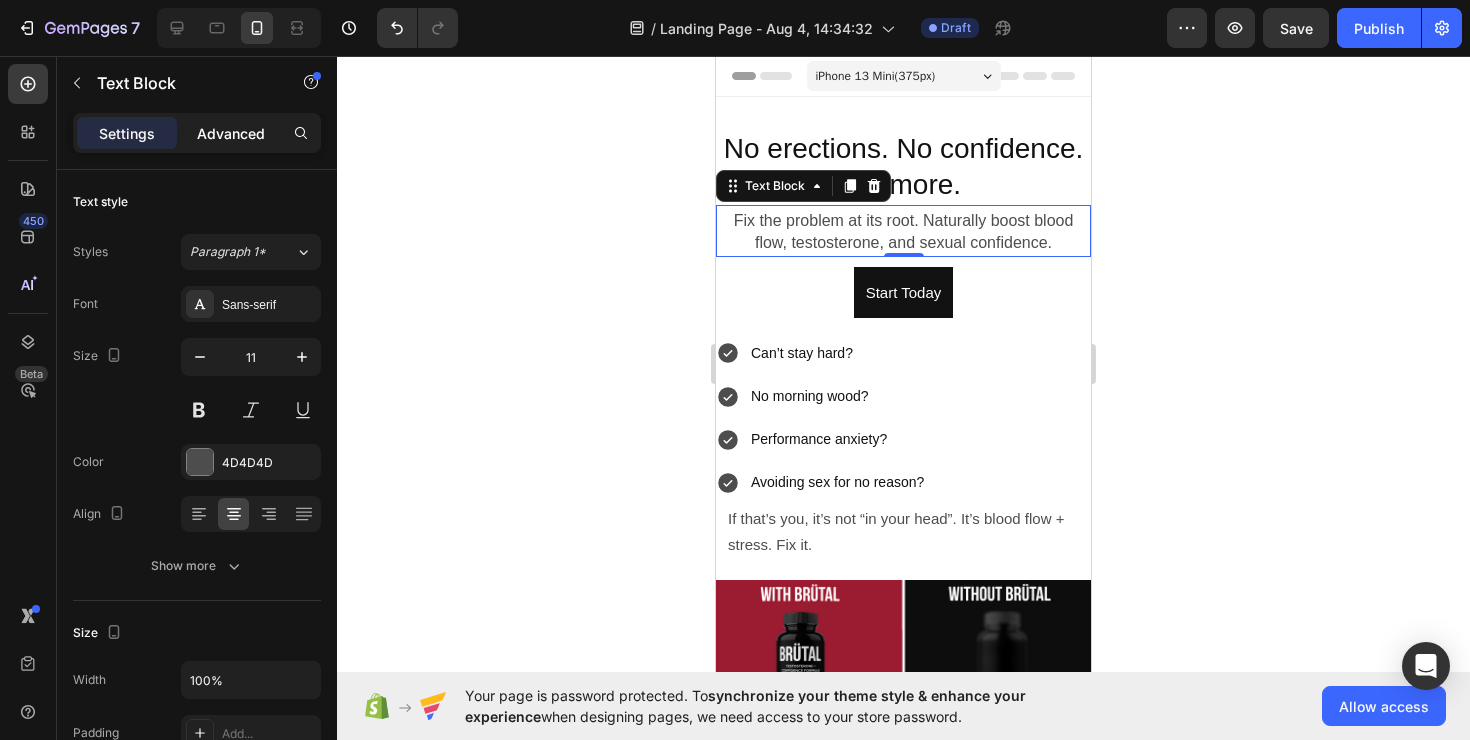click on "Advanced" at bounding box center [231, 133] 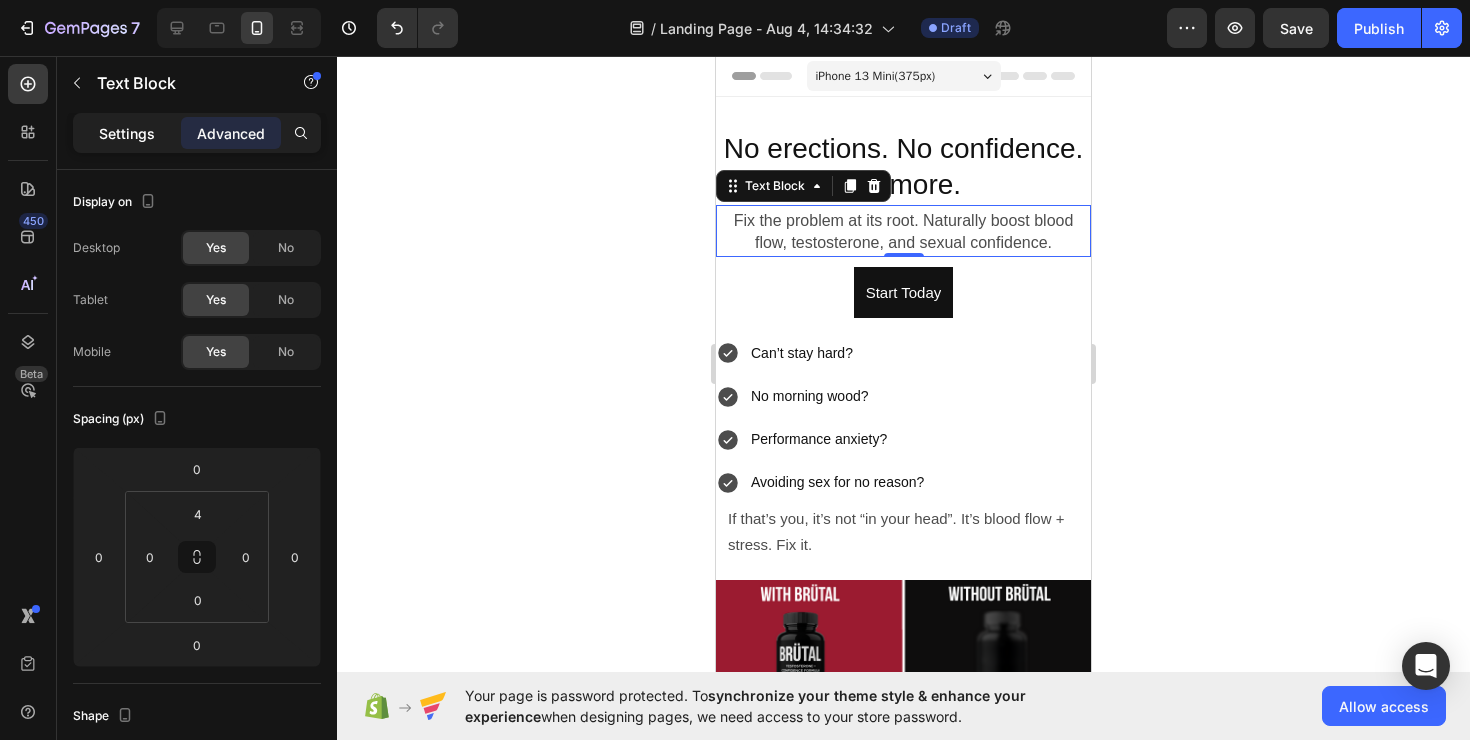 click on "Settings" at bounding box center (127, 133) 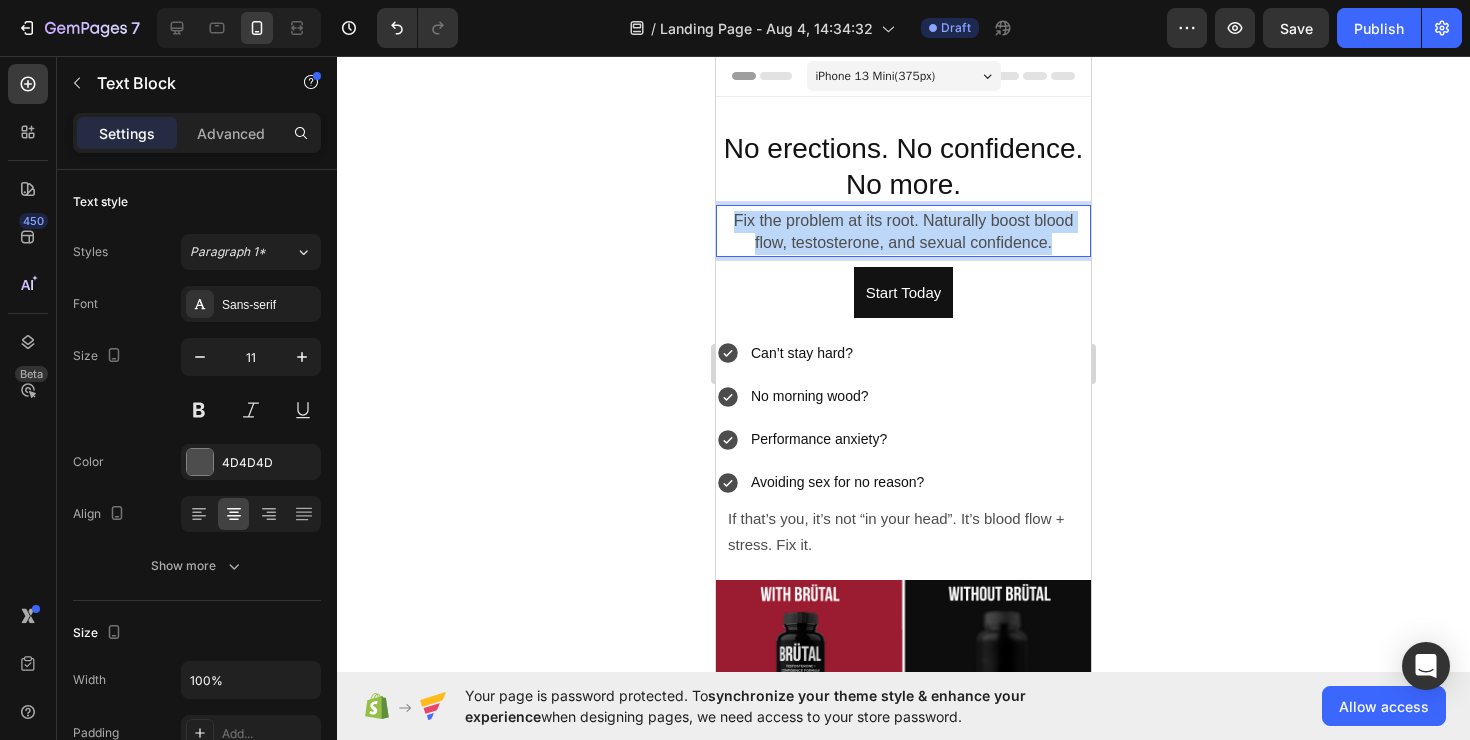 click on "Fix the problem at its root. Naturally boost blood flow, testosterone, and sexual confidence." at bounding box center [904, 231] 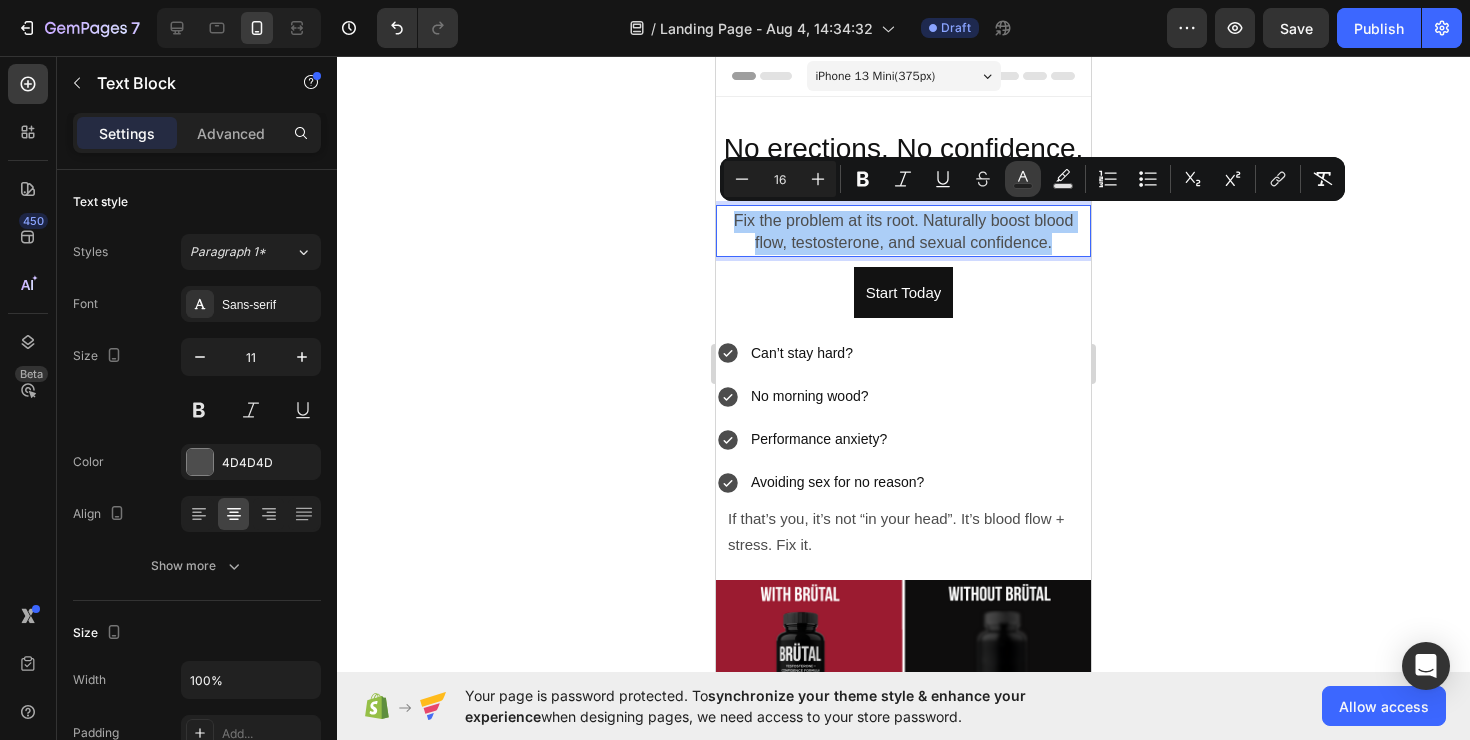 click on "Text Color" at bounding box center (1023, 179) 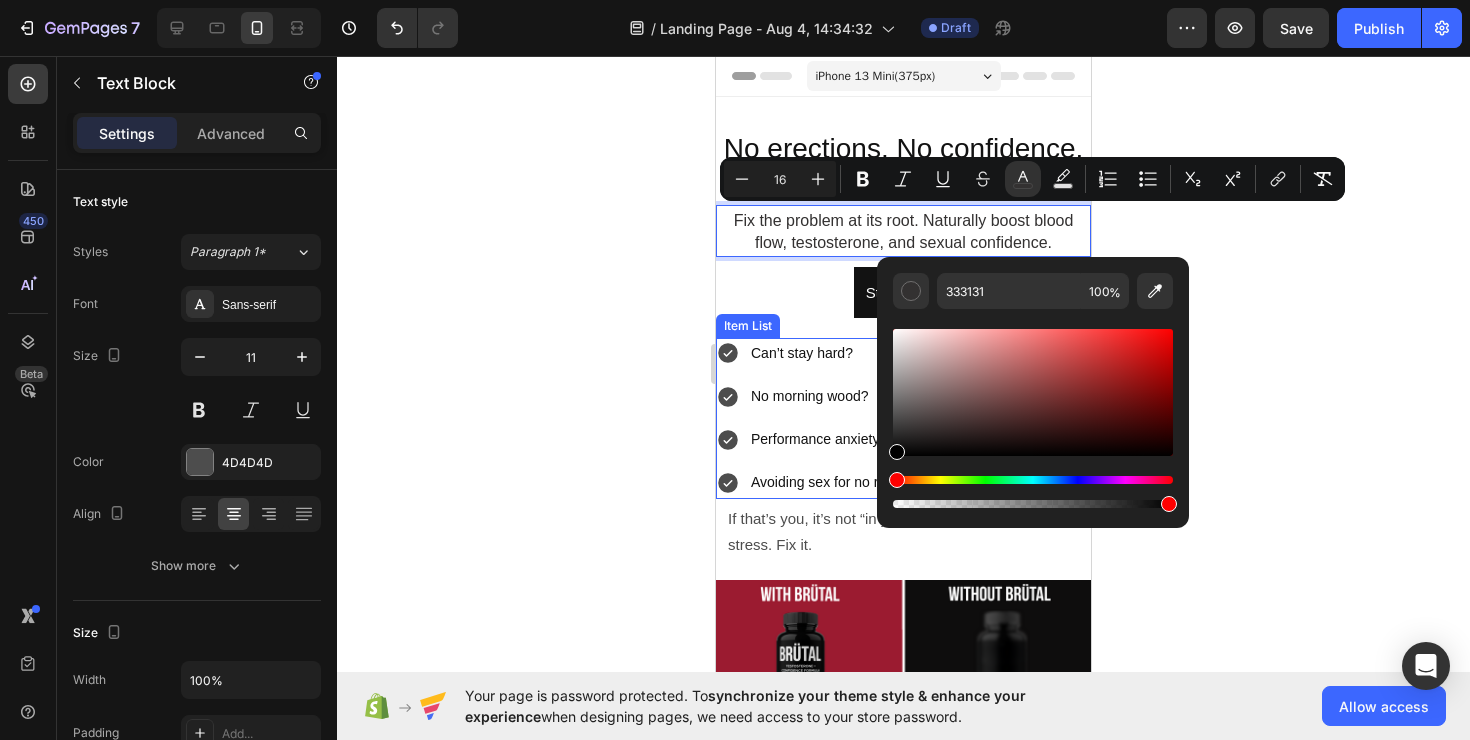 type on "000000" 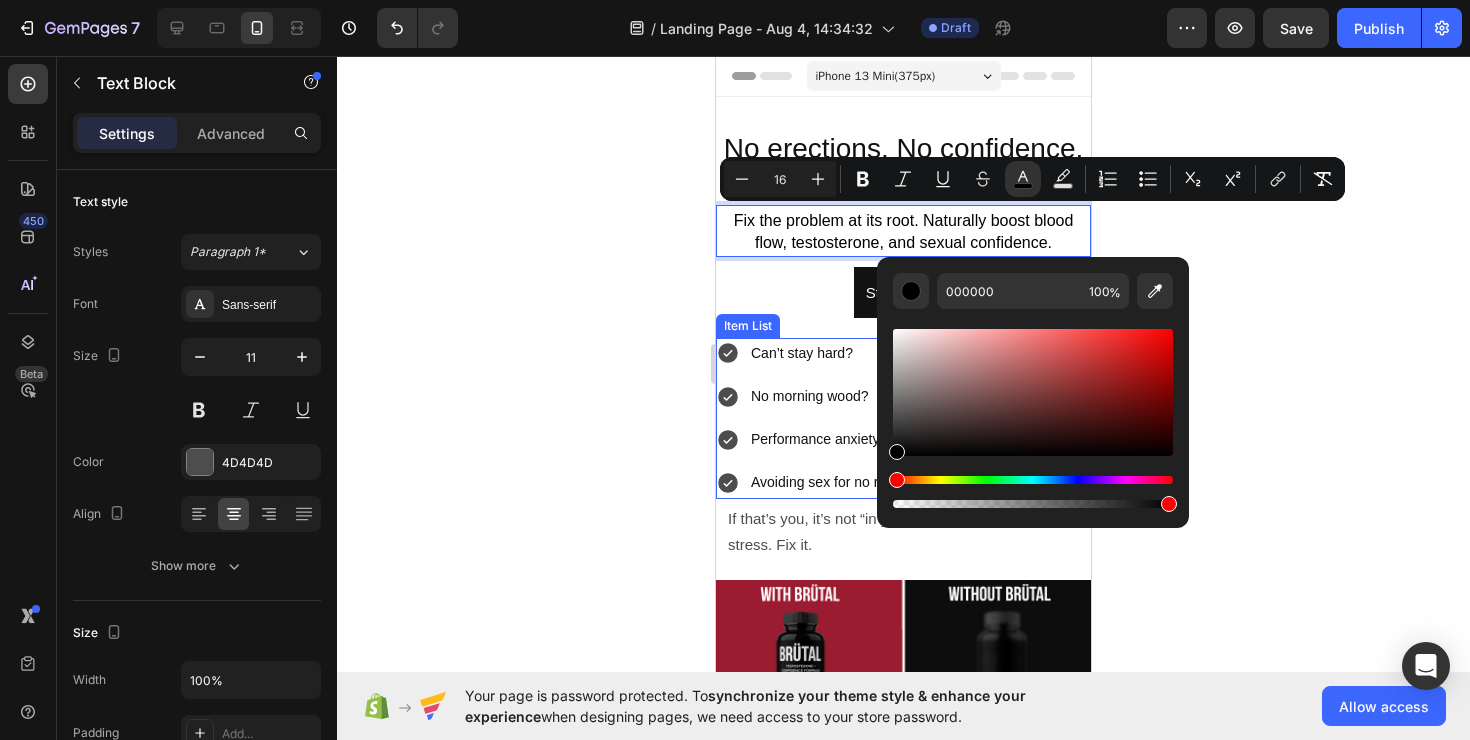 drag, startPoint x: 1615, startPoint y: 486, endPoint x: 868, endPoint y: 478, distance: 747.04285 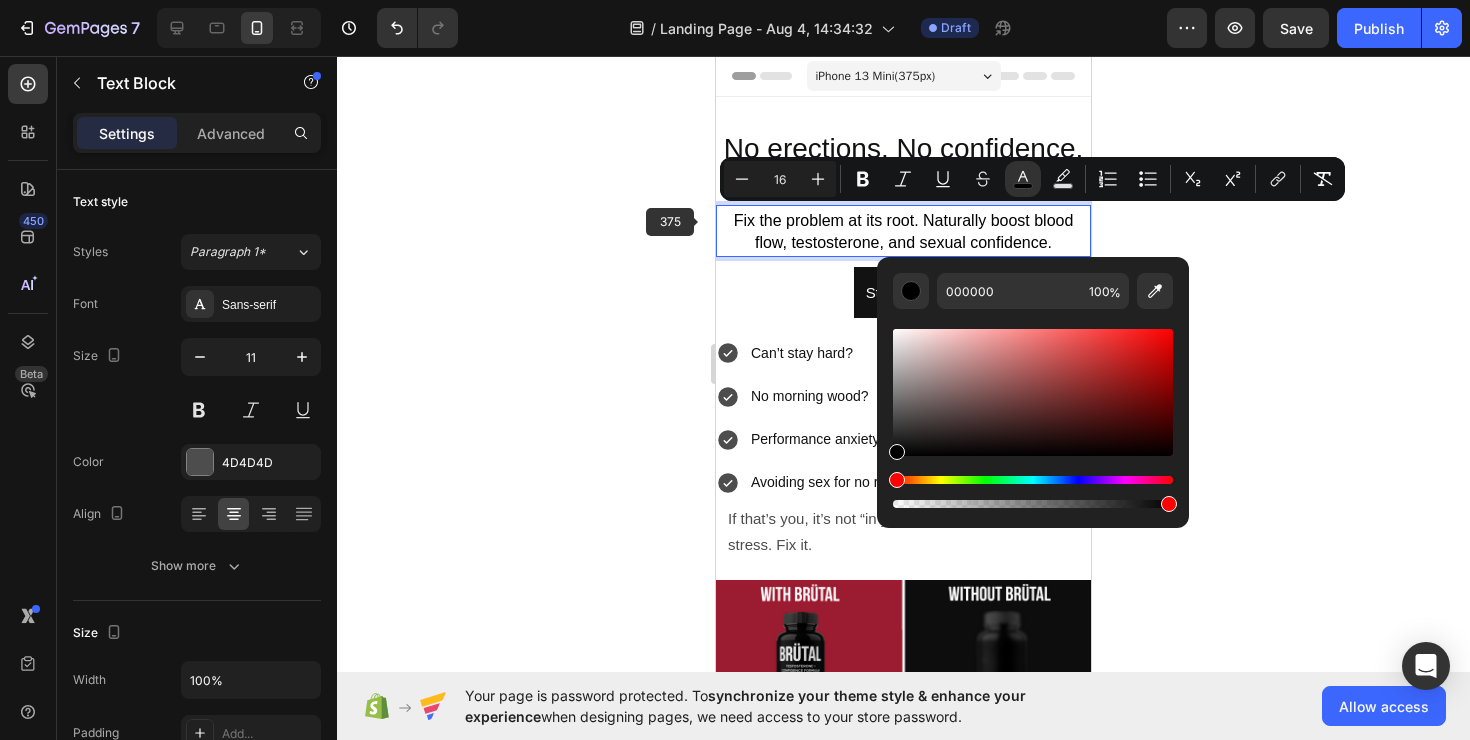 click 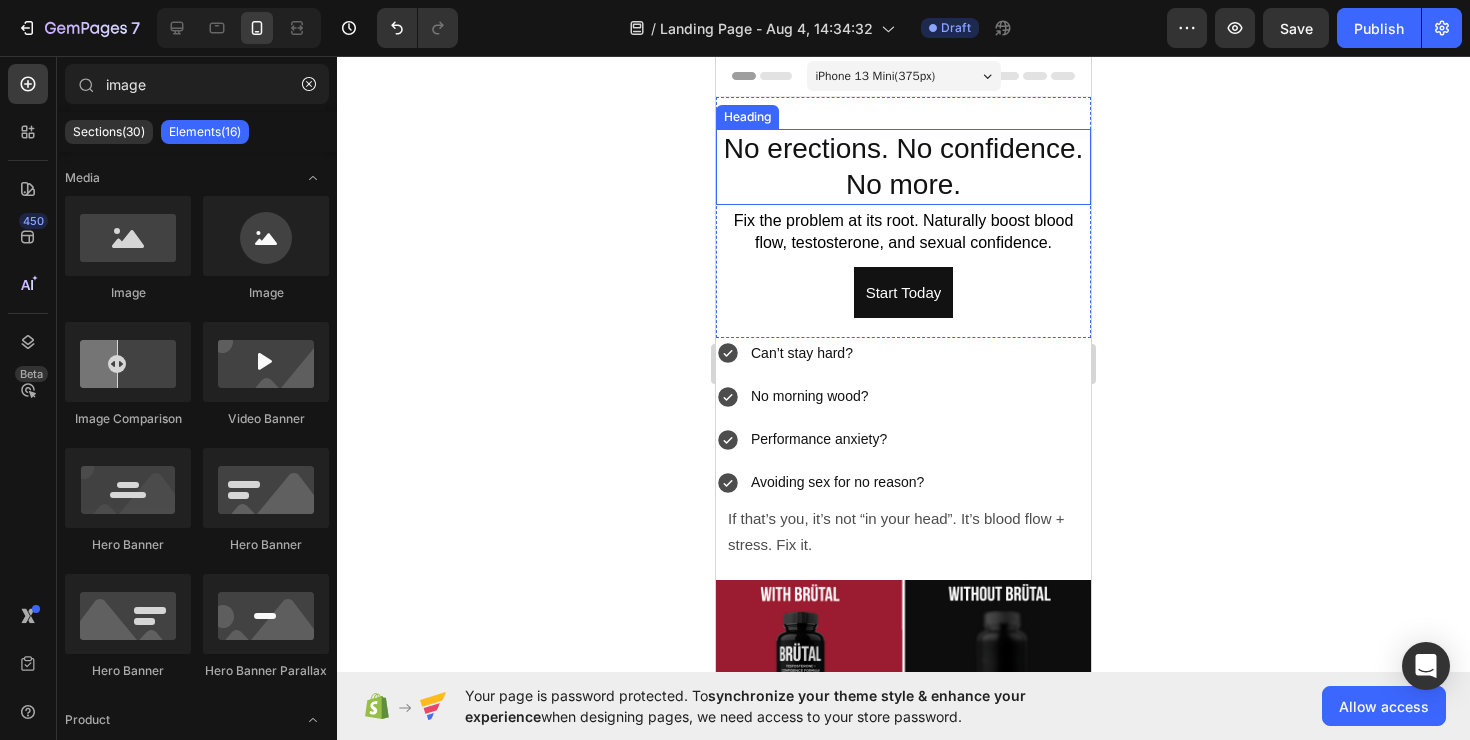 click on "No erections. No confidence. No more." at bounding box center (904, 166) 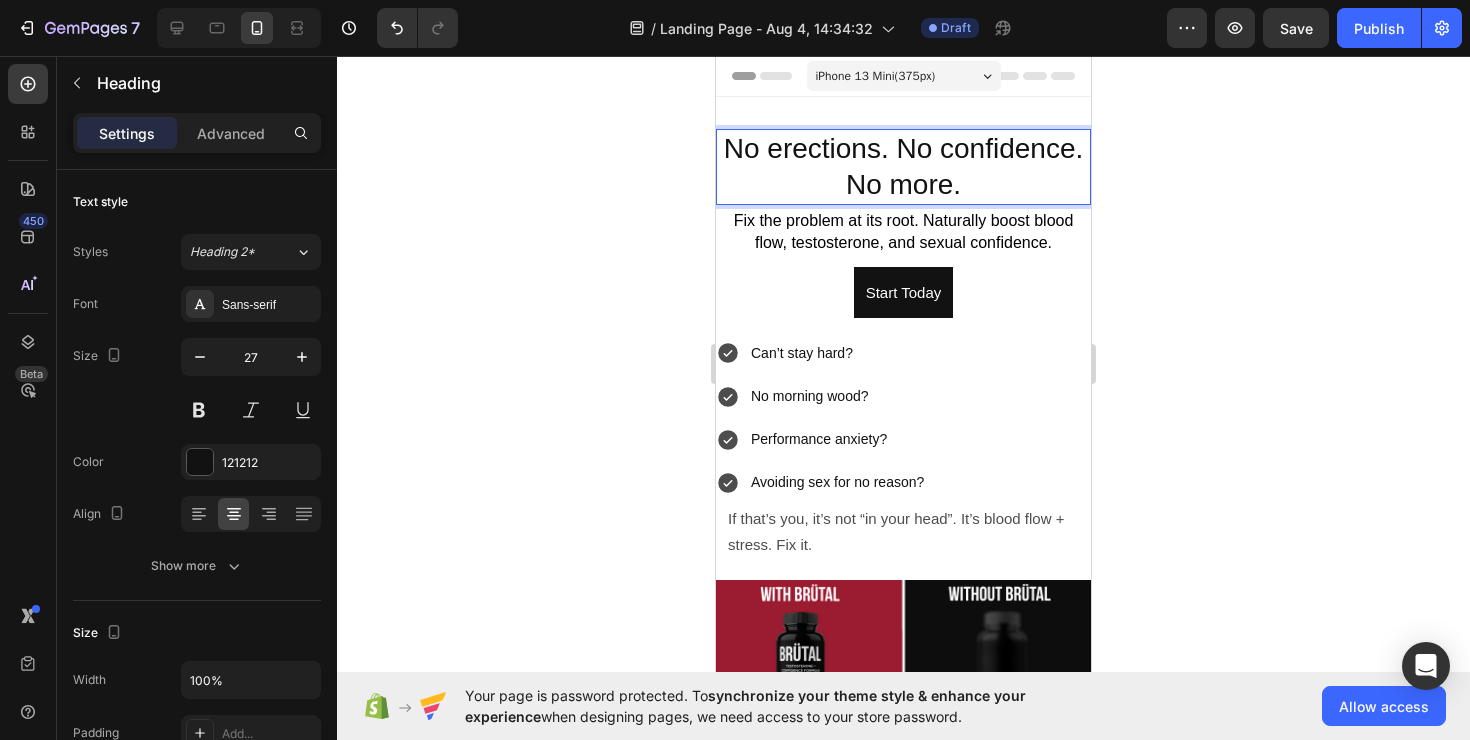 click on "No erections. No confidence. No more." at bounding box center (904, 166) 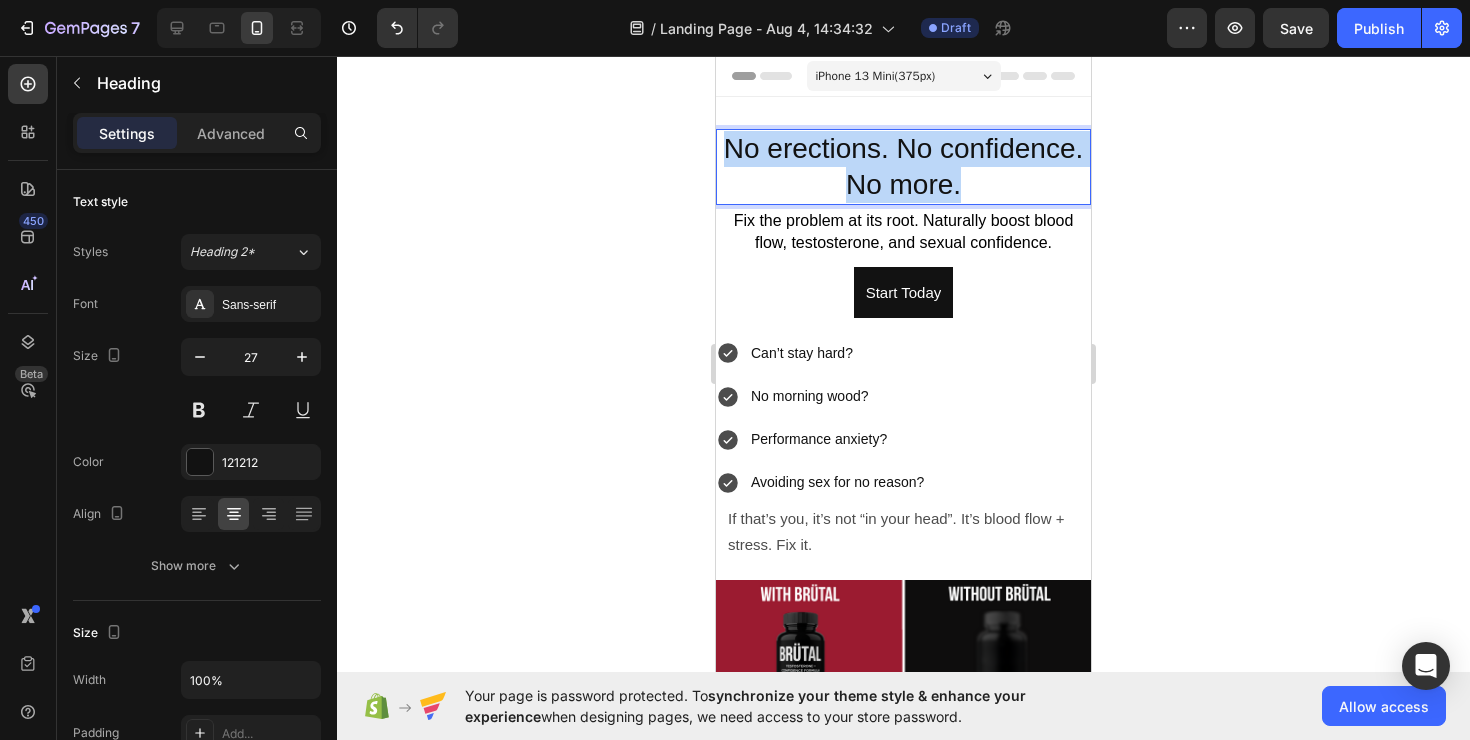 click on "No erections. No confidence. No more." at bounding box center (904, 166) 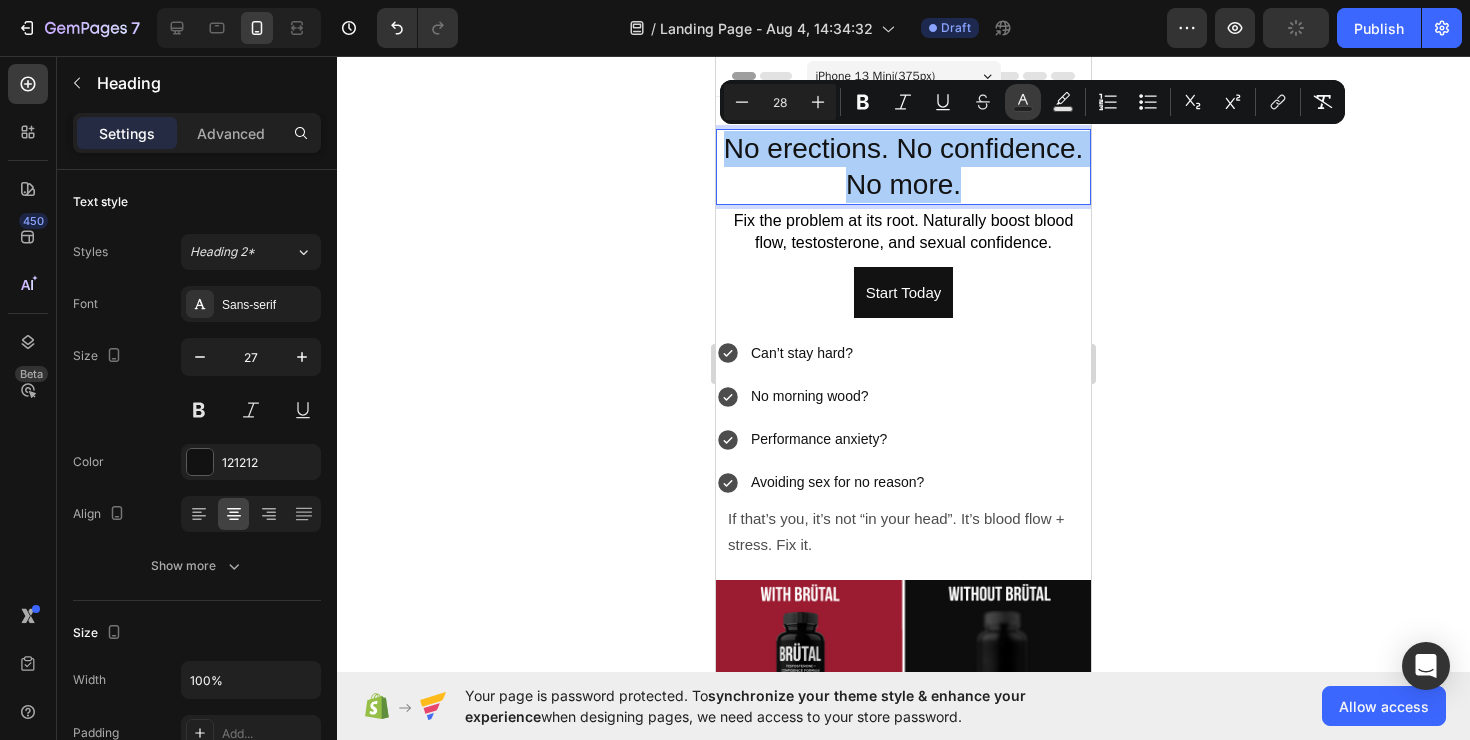 click 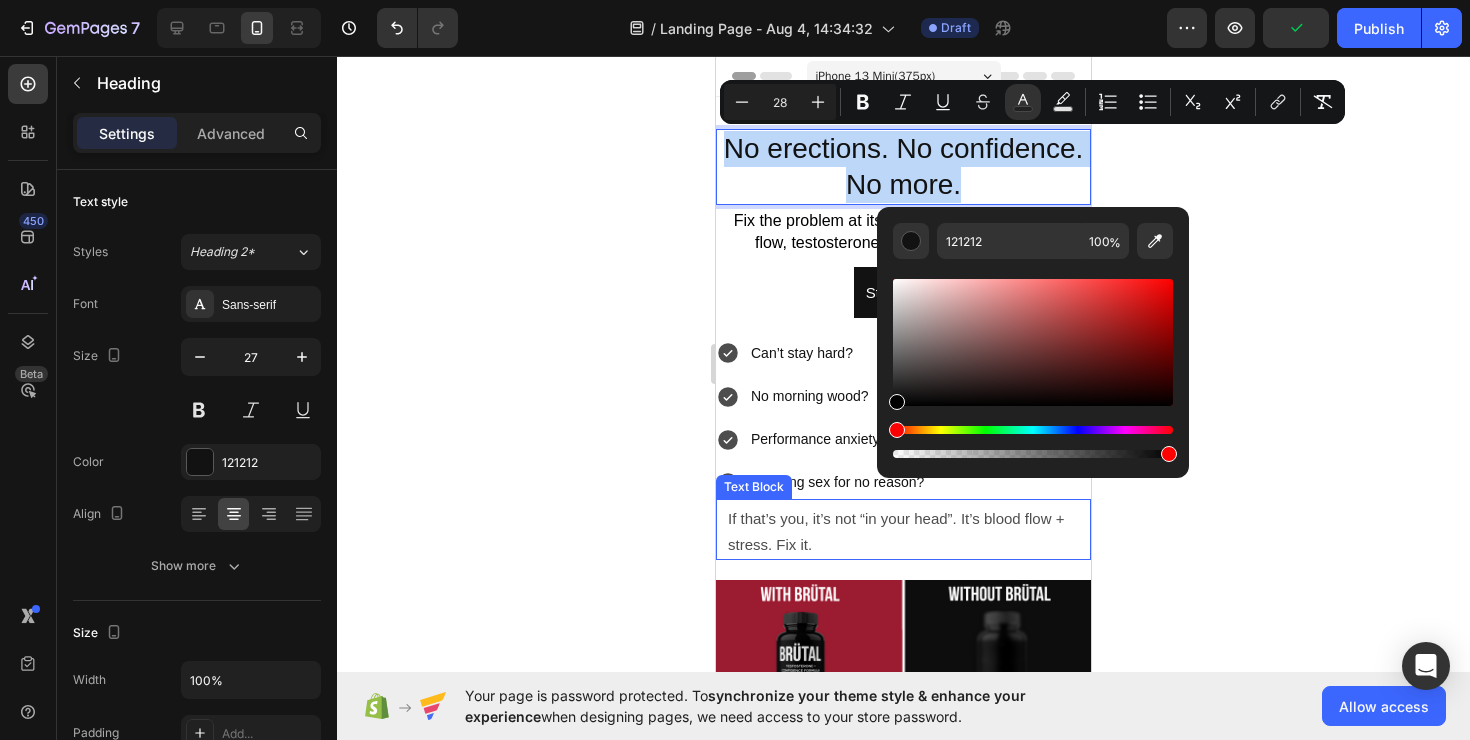 type on "000000" 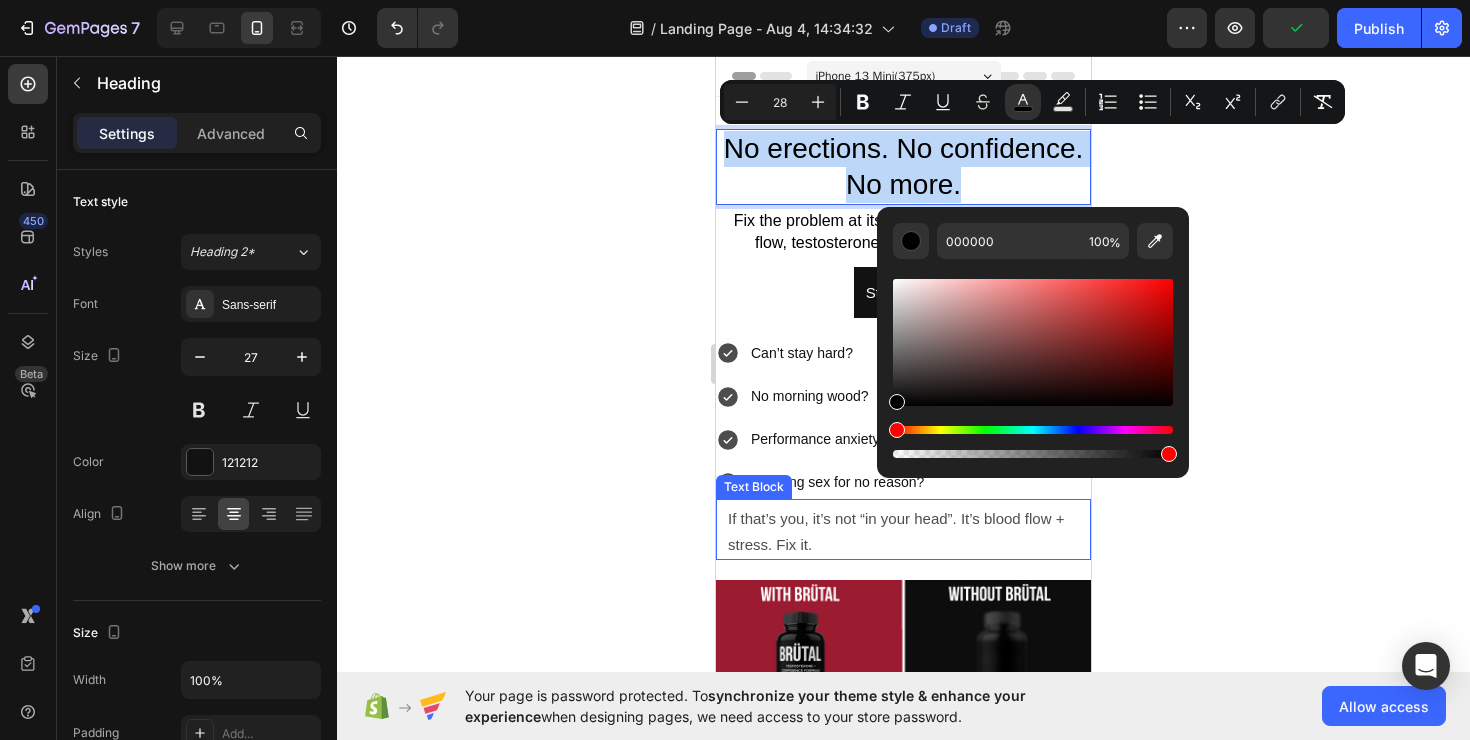 drag, startPoint x: 1641, startPoint y: 434, endPoint x: 827, endPoint y: 504, distance: 817.0043 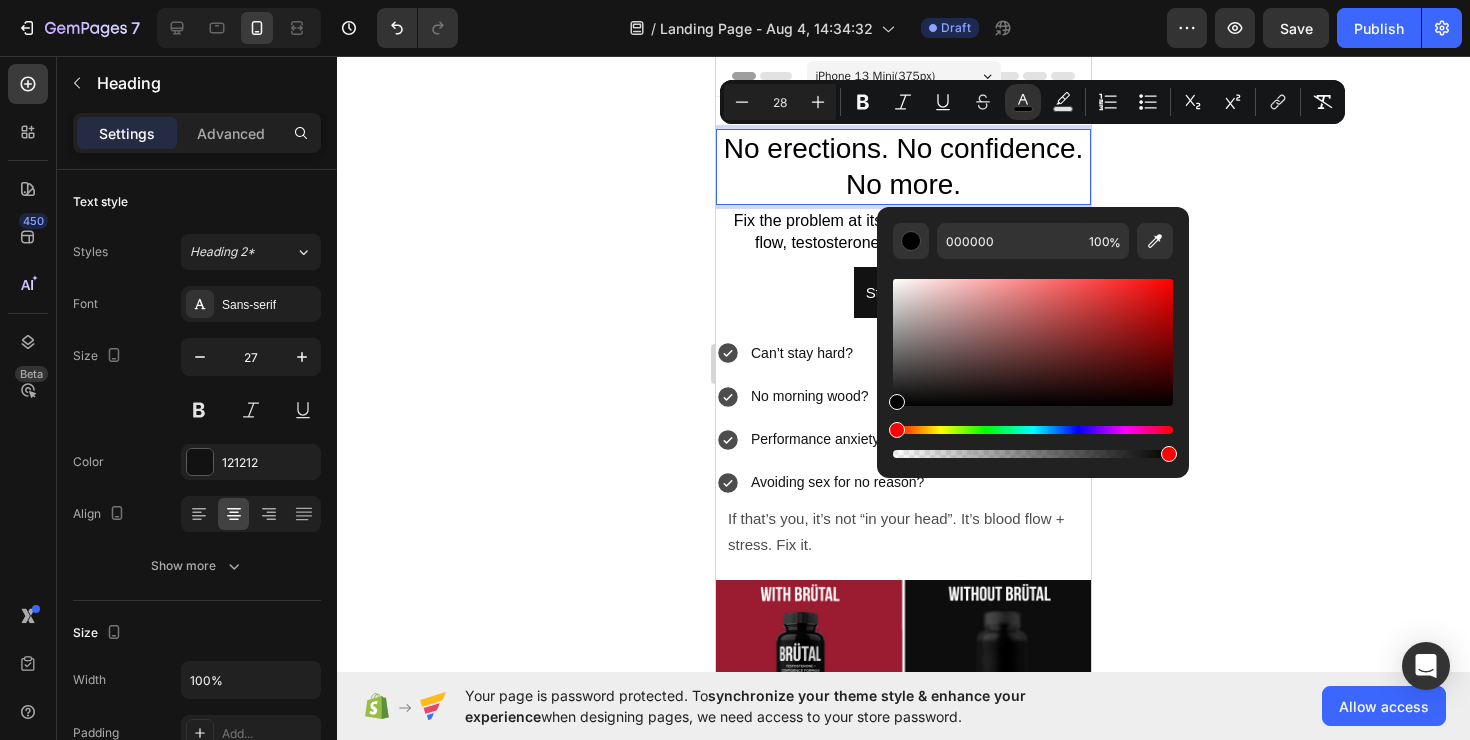 click 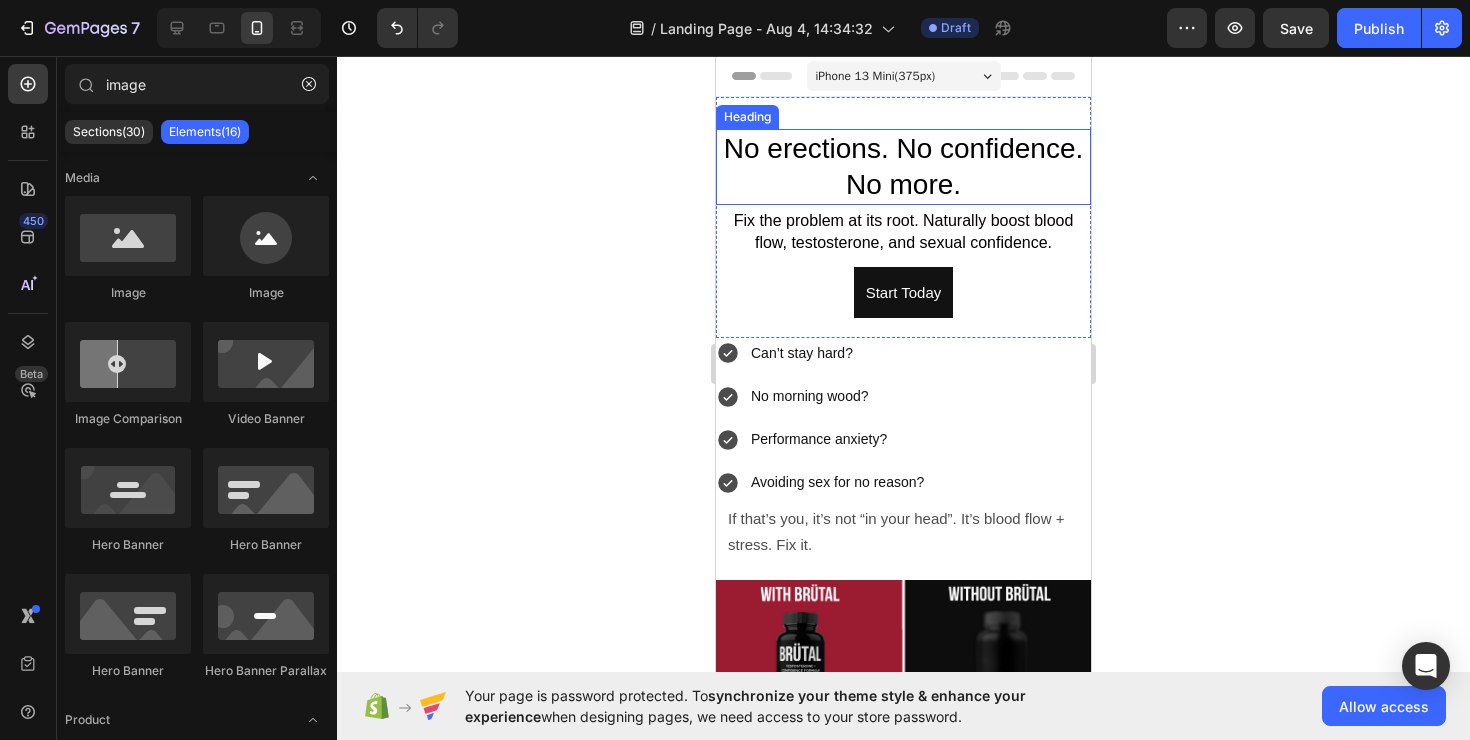 click on "No erections. No confidence. No more." at bounding box center [904, 166] 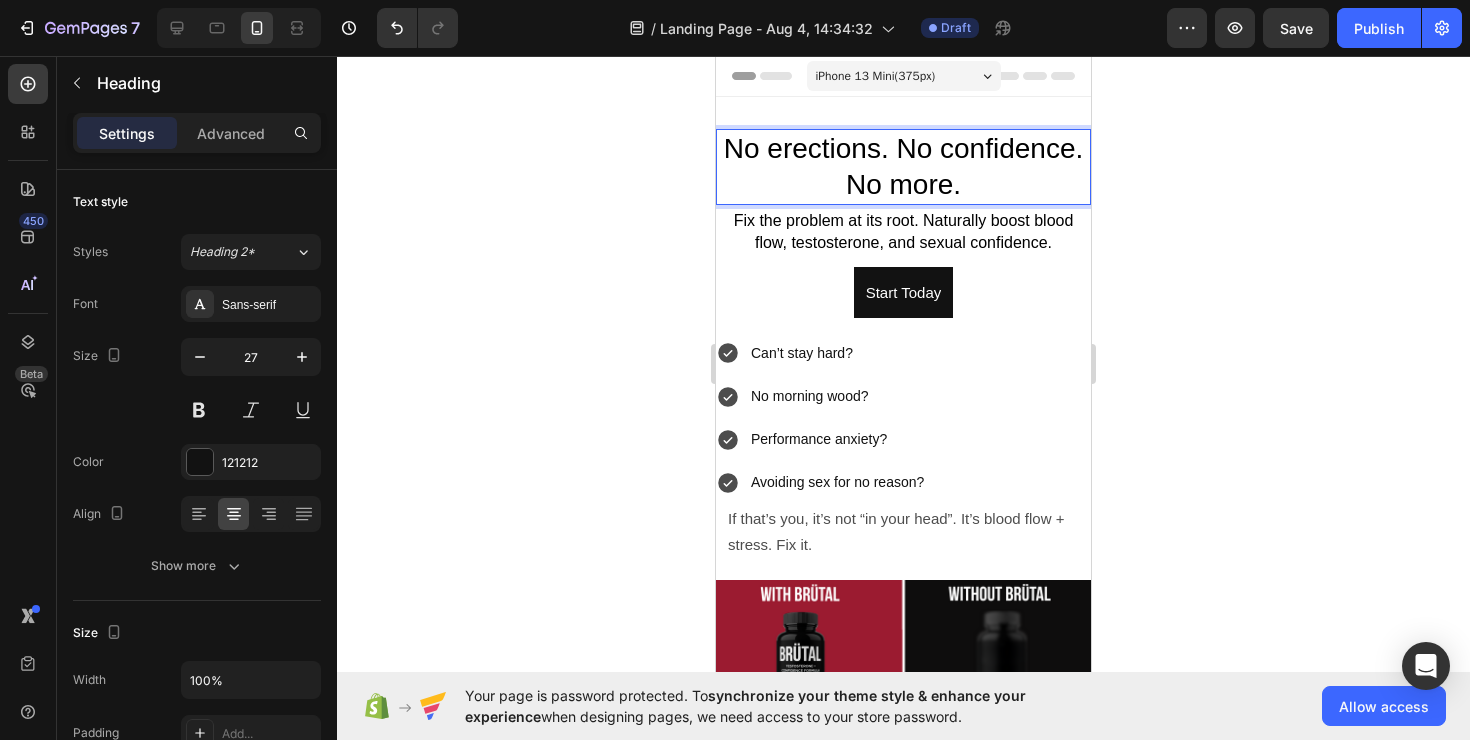 click on "No erections. No confidence. No more." at bounding box center [904, 166] 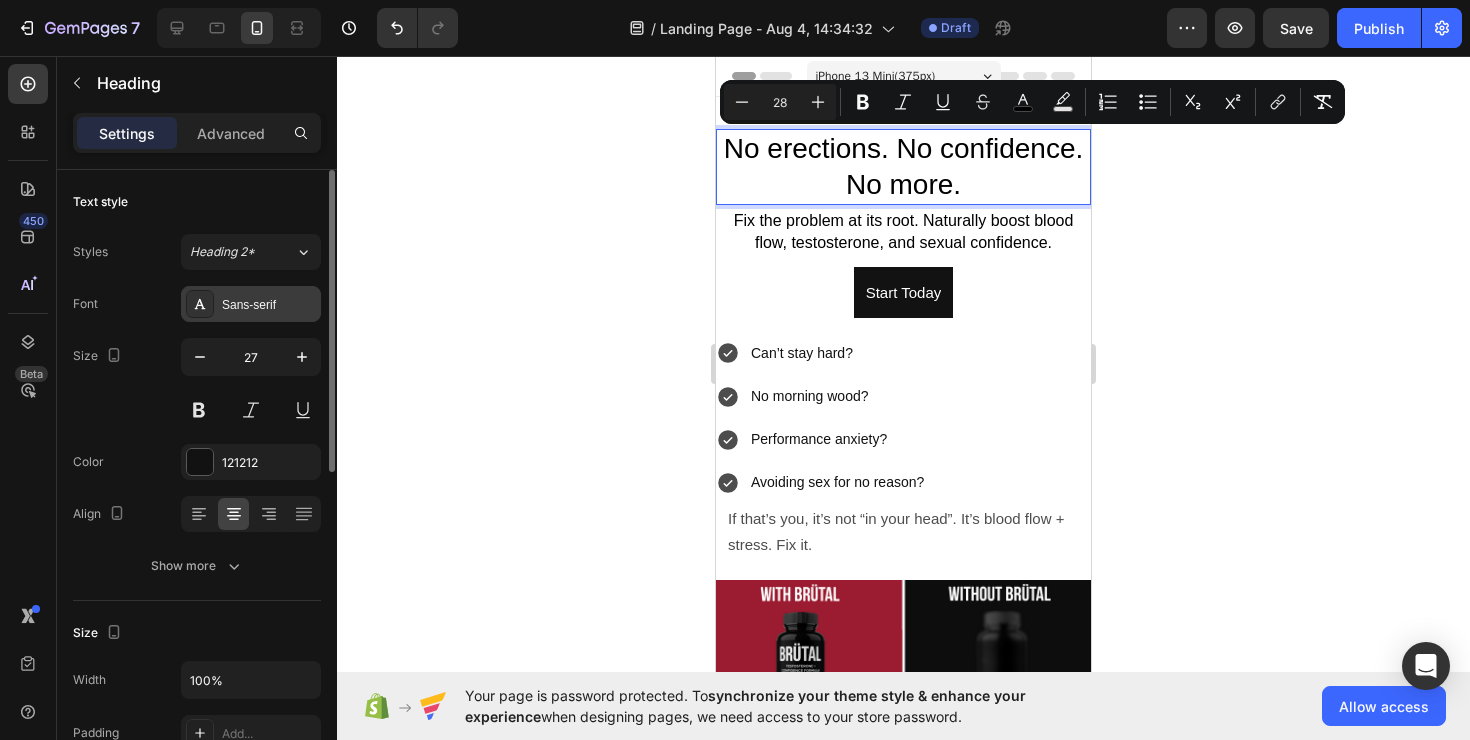 click on "Sans-serif" at bounding box center [251, 304] 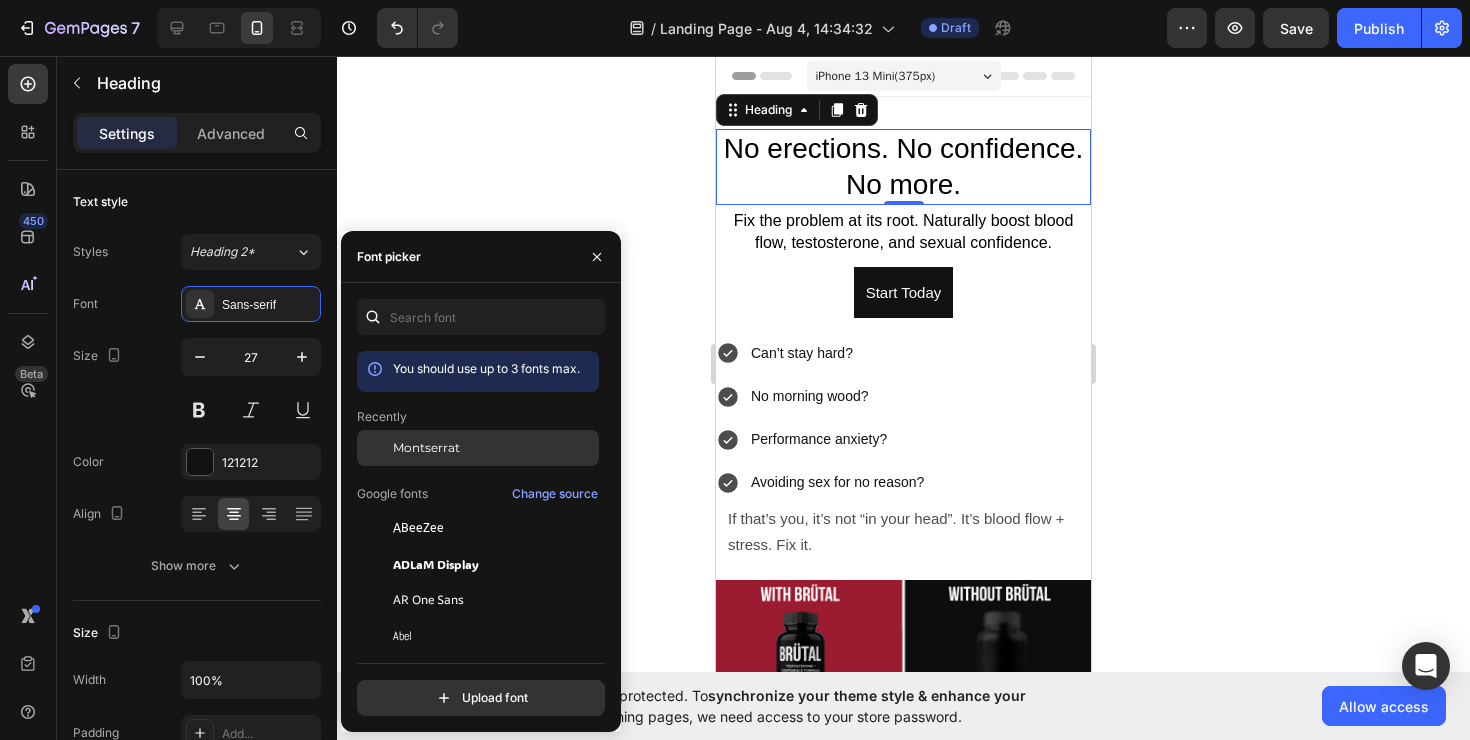 click on "Montserrat" at bounding box center [426, 448] 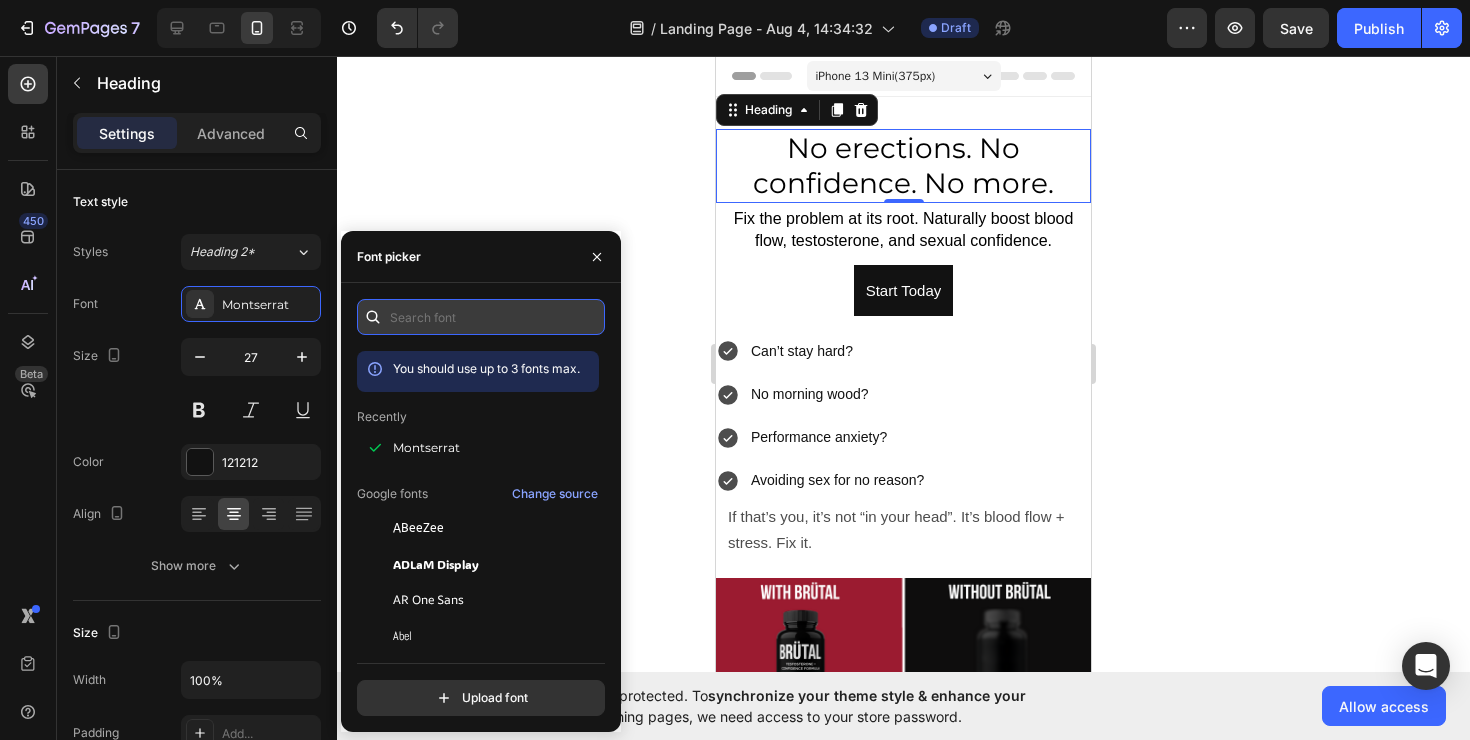 click at bounding box center [481, 317] 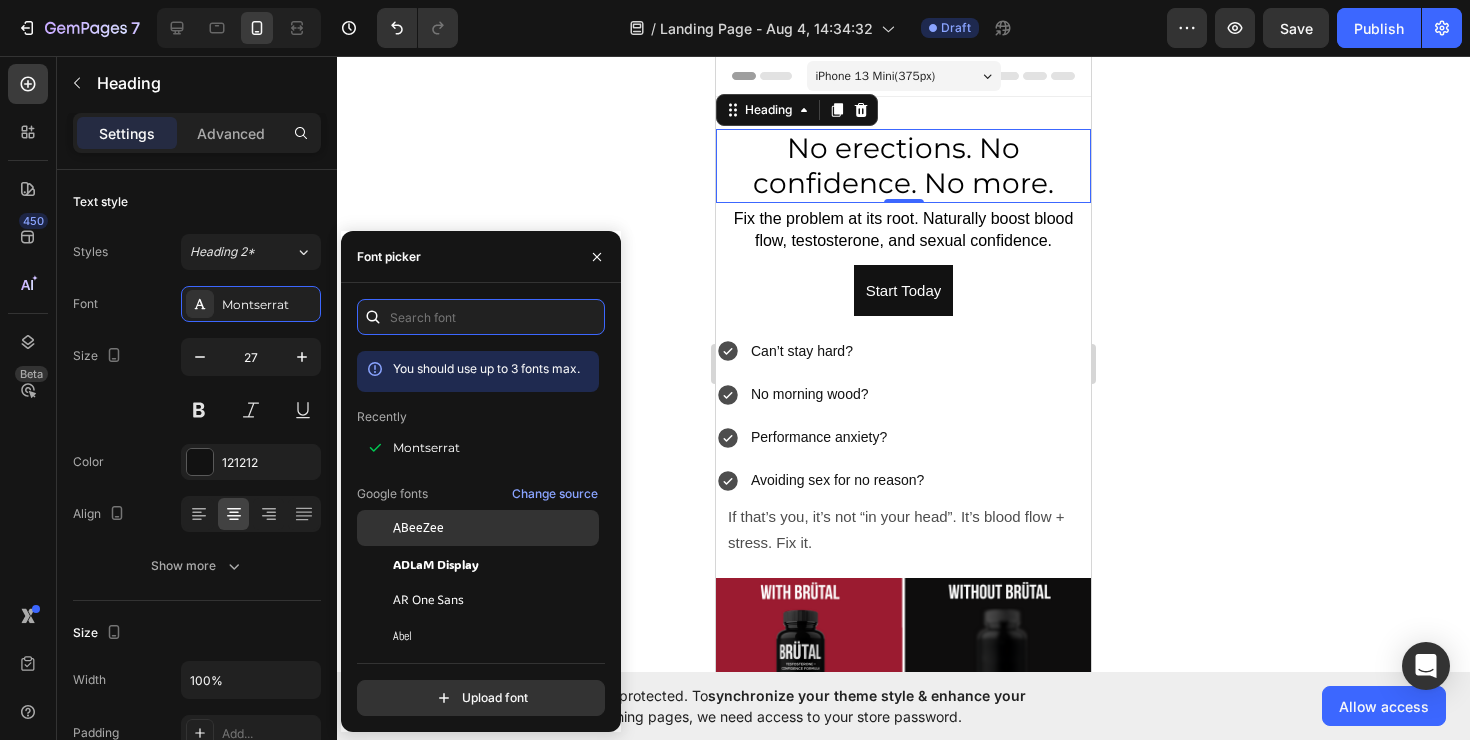 scroll, scrollTop: 193, scrollLeft: 0, axis: vertical 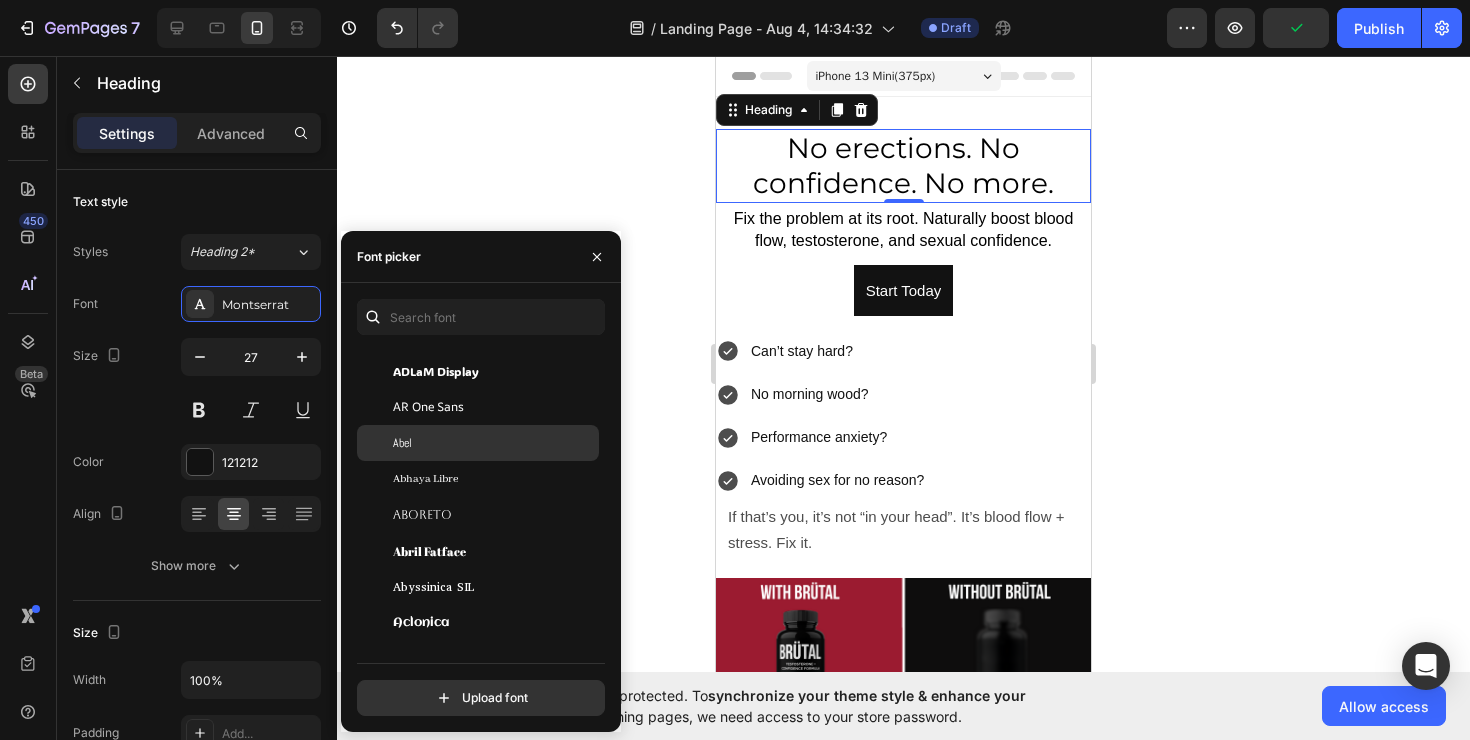 click on "Abel" at bounding box center [494, 443] 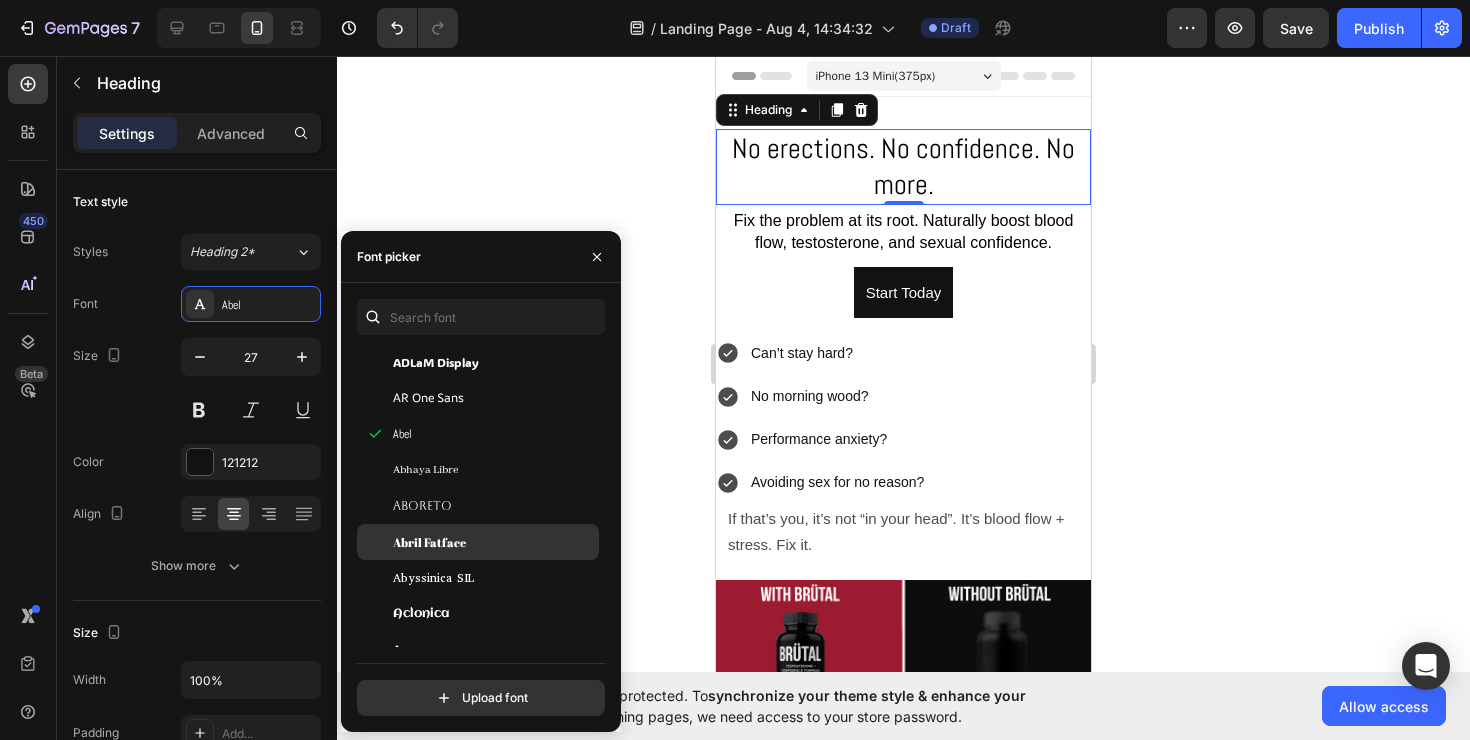scroll, scrollTop: 391, scrollLeft: 0, axis: vertical 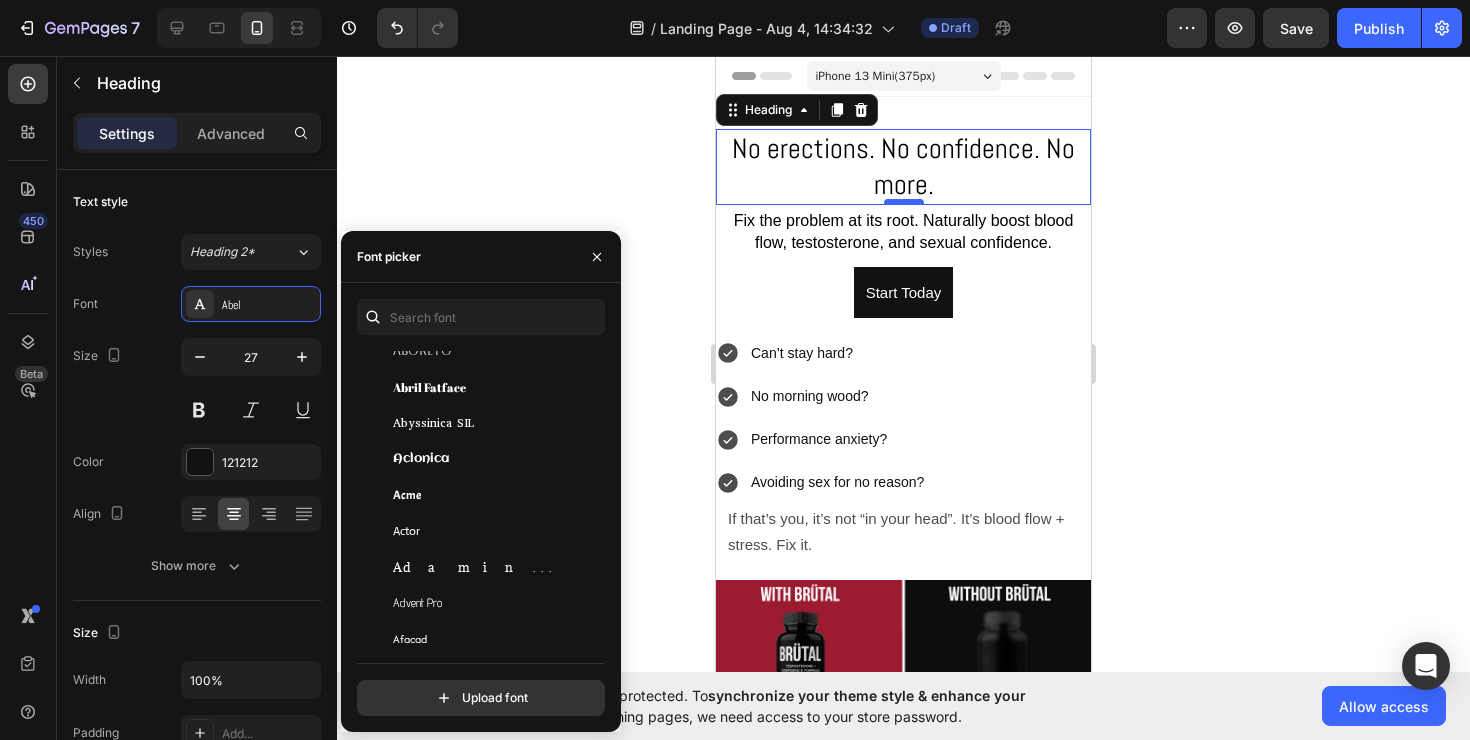 click at bounding box center (904, 202) 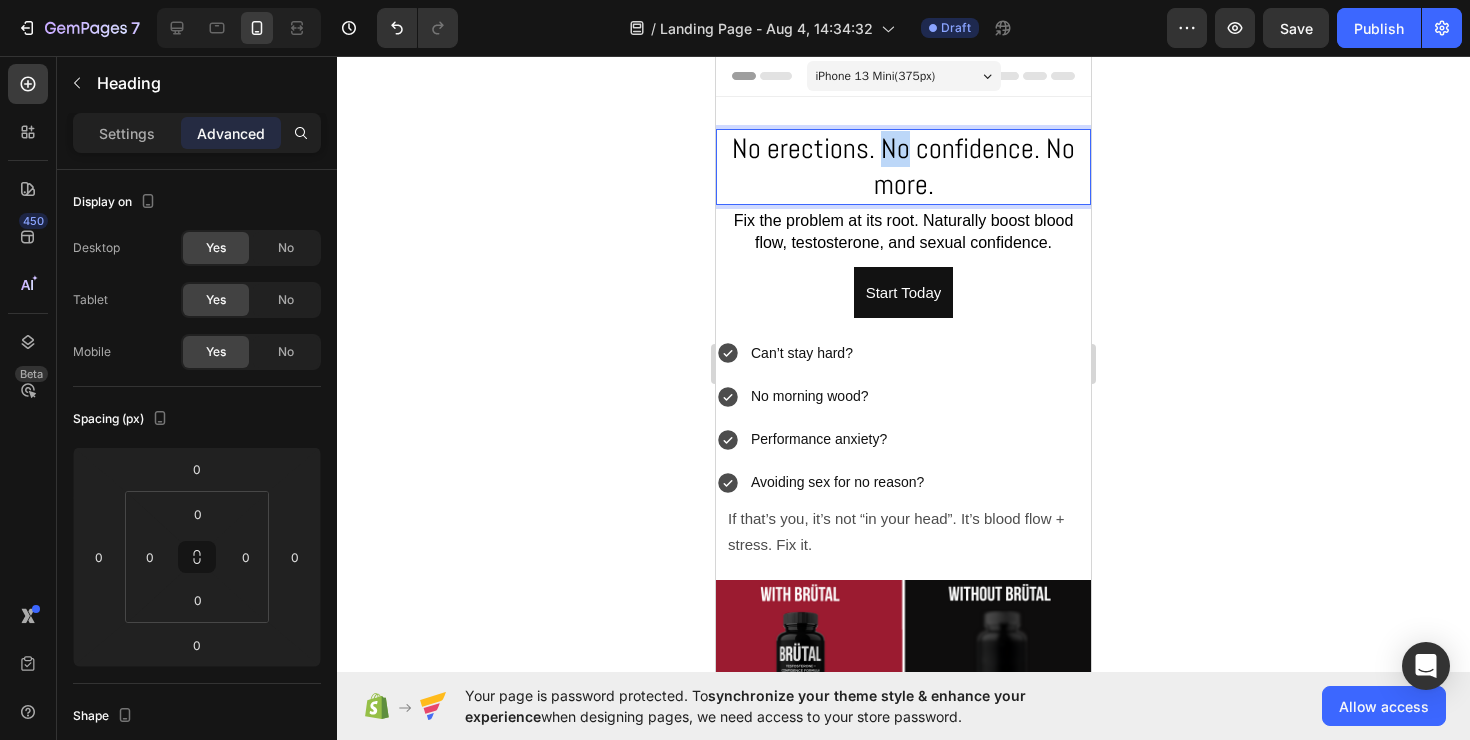 click on "No erections. No confidence. No more." at bounding box center (903, 166) 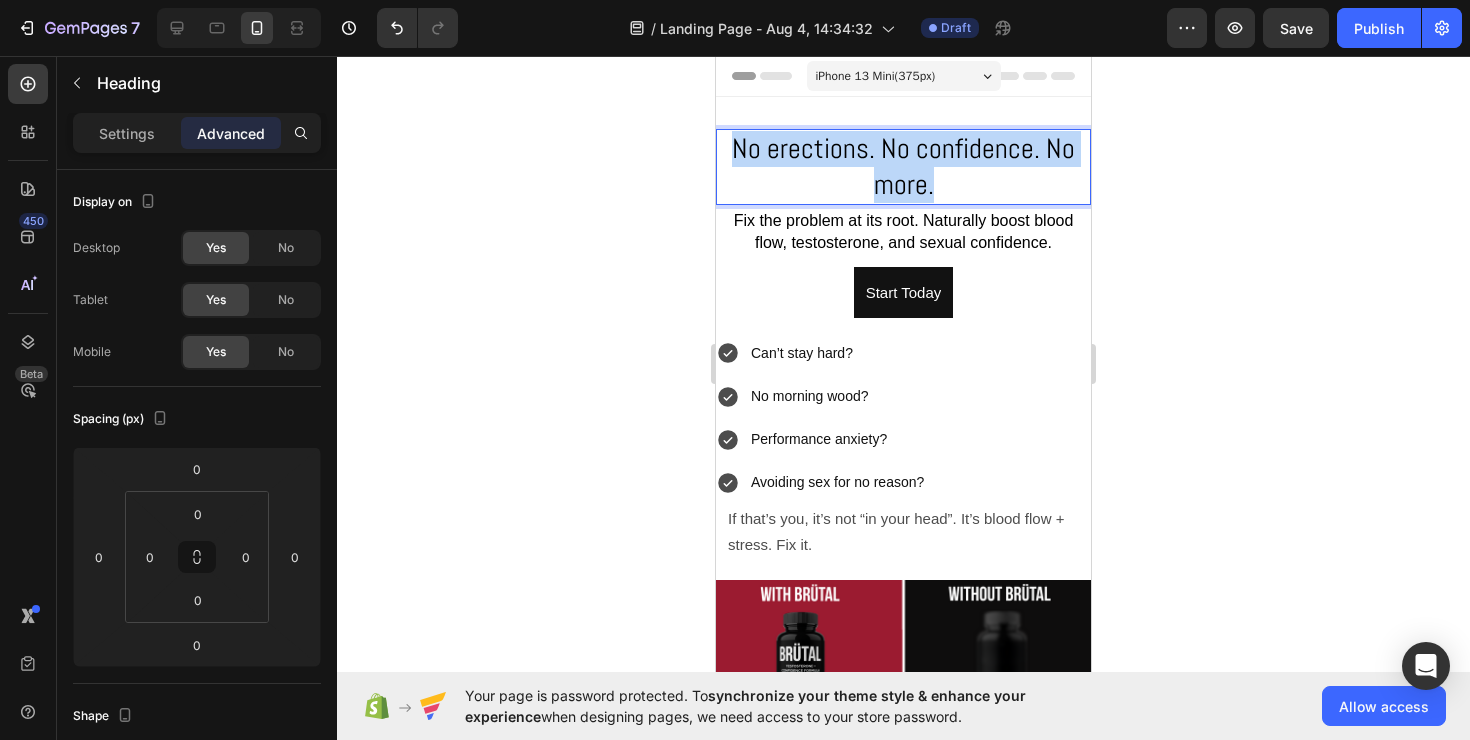 click on "No erections. No confidence. No more." at bounding box center [903, 166] 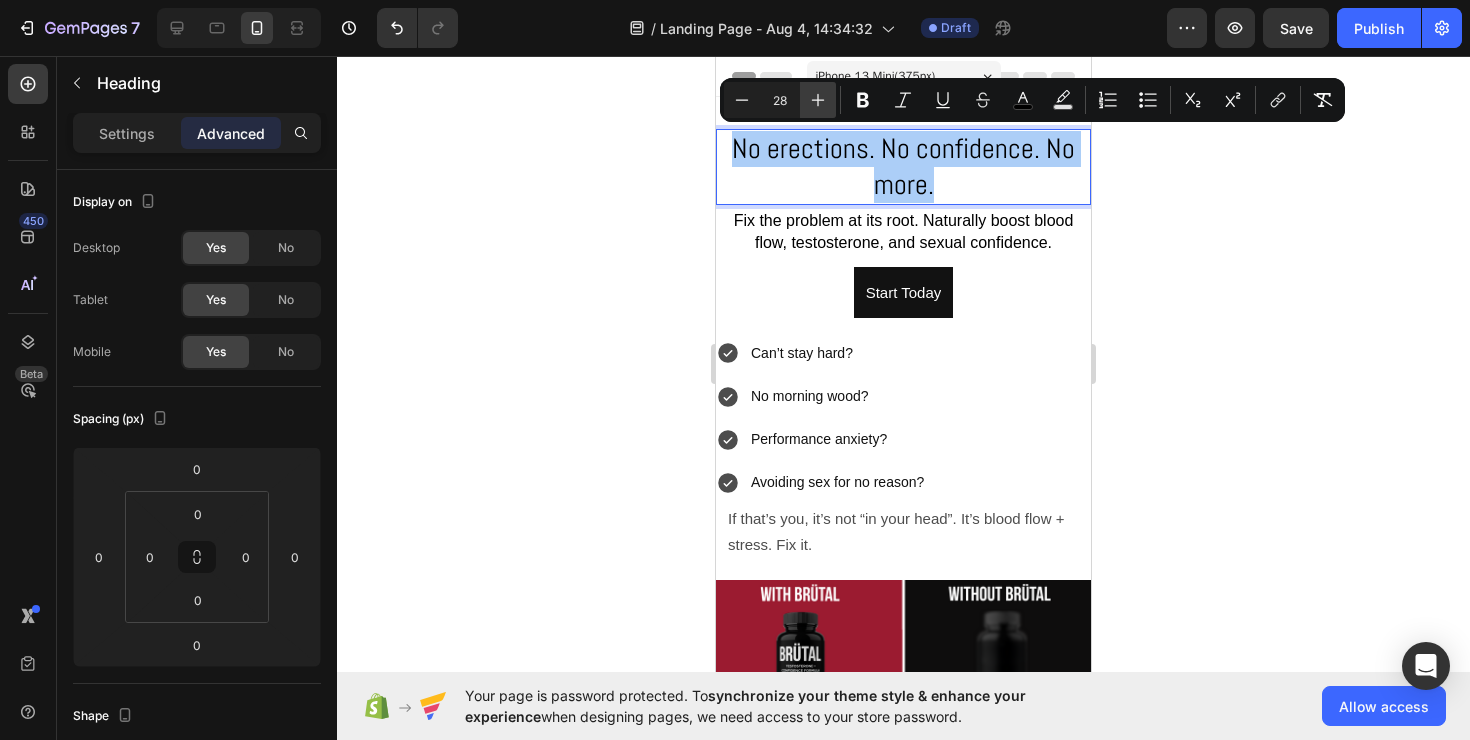 click 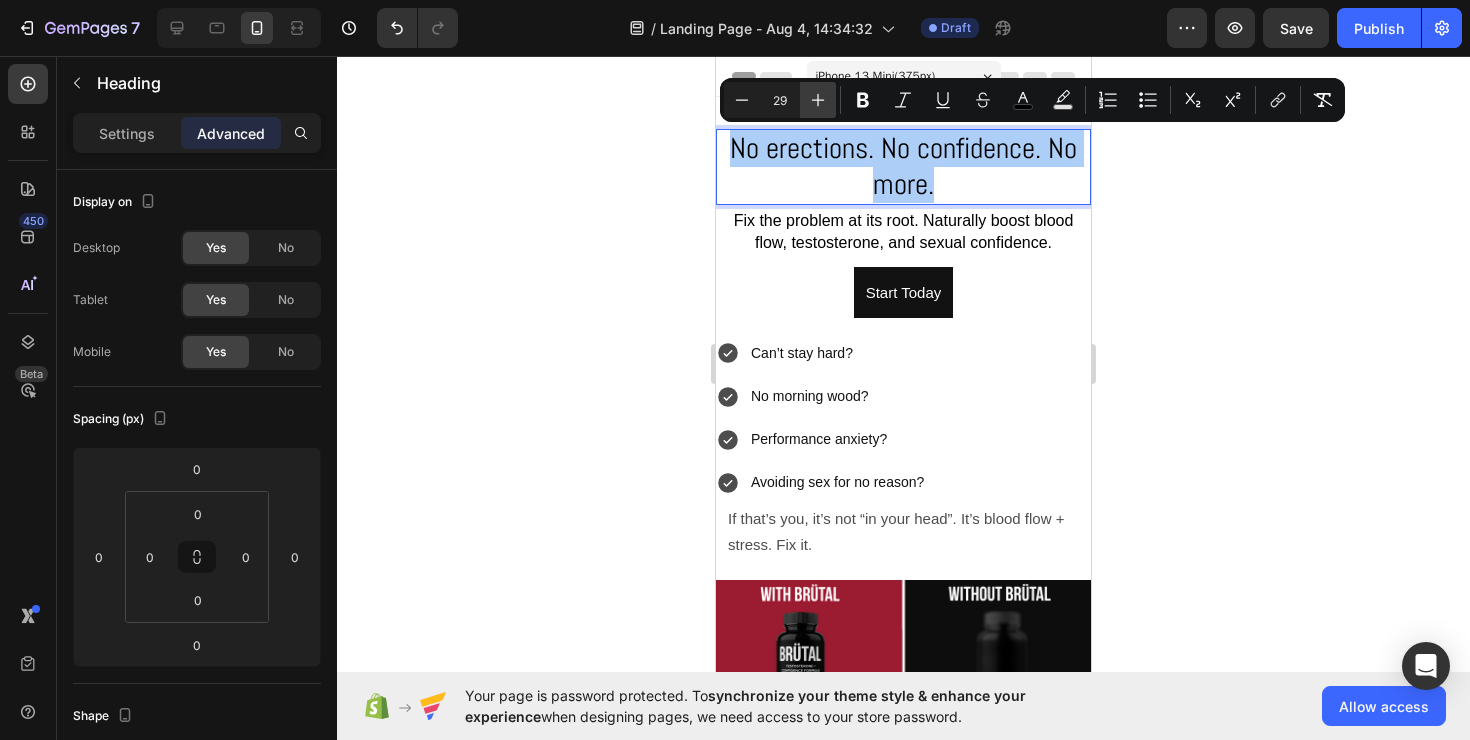 click 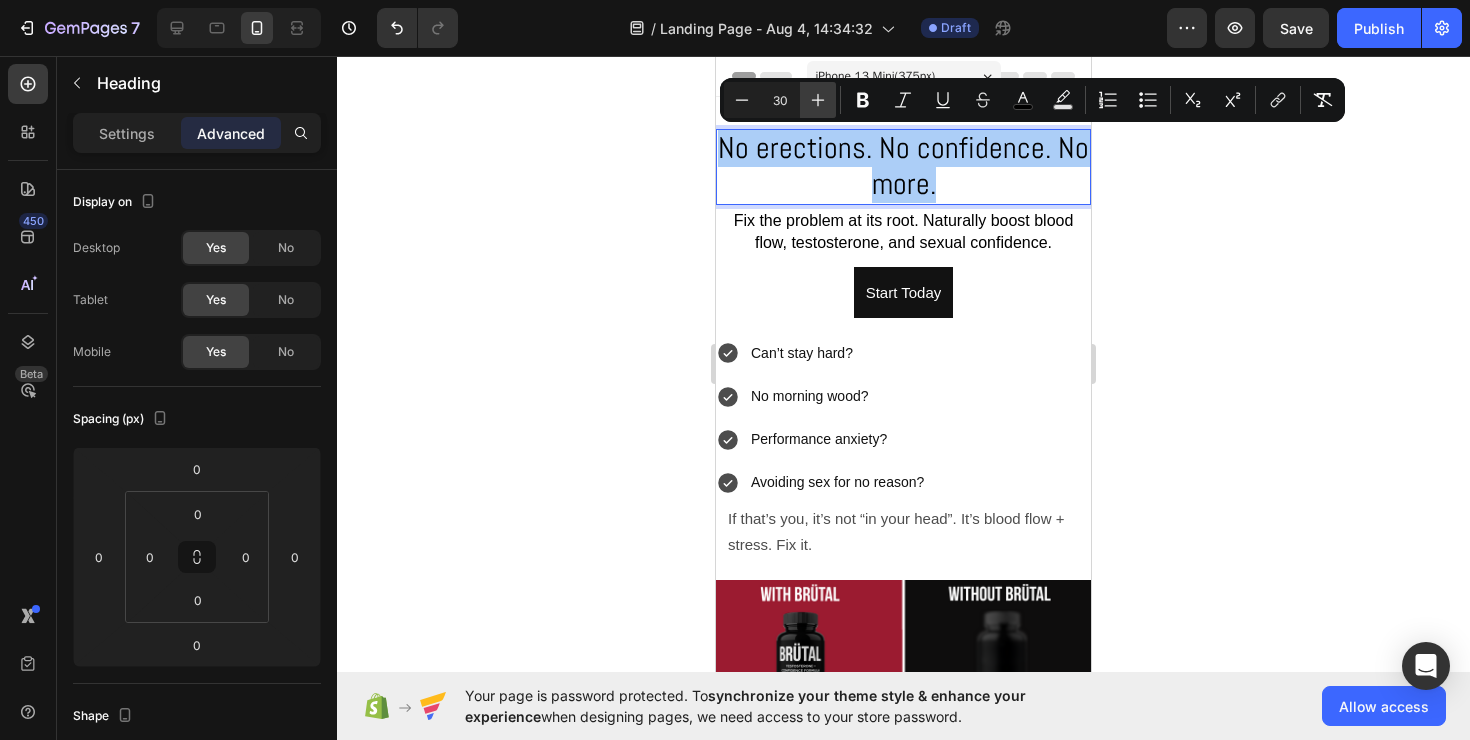 click 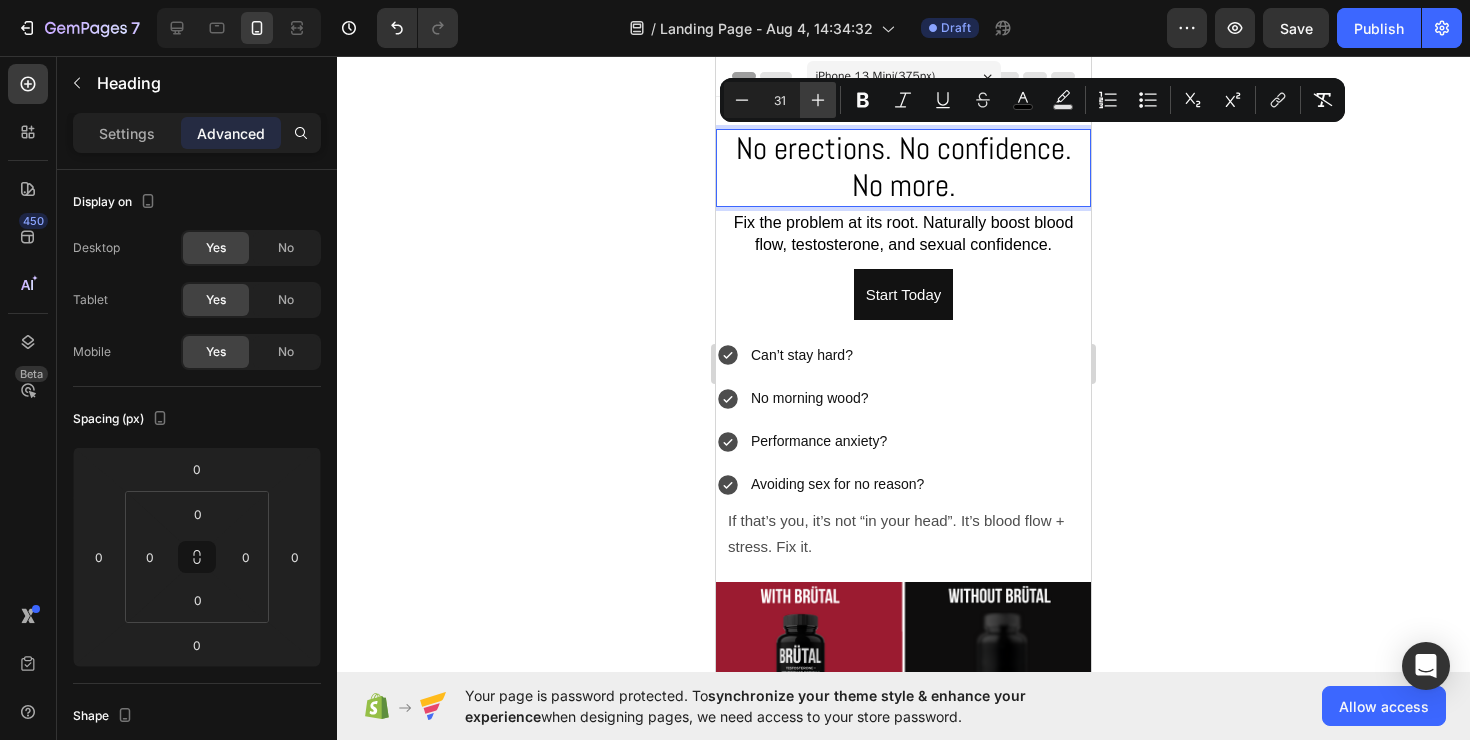 click 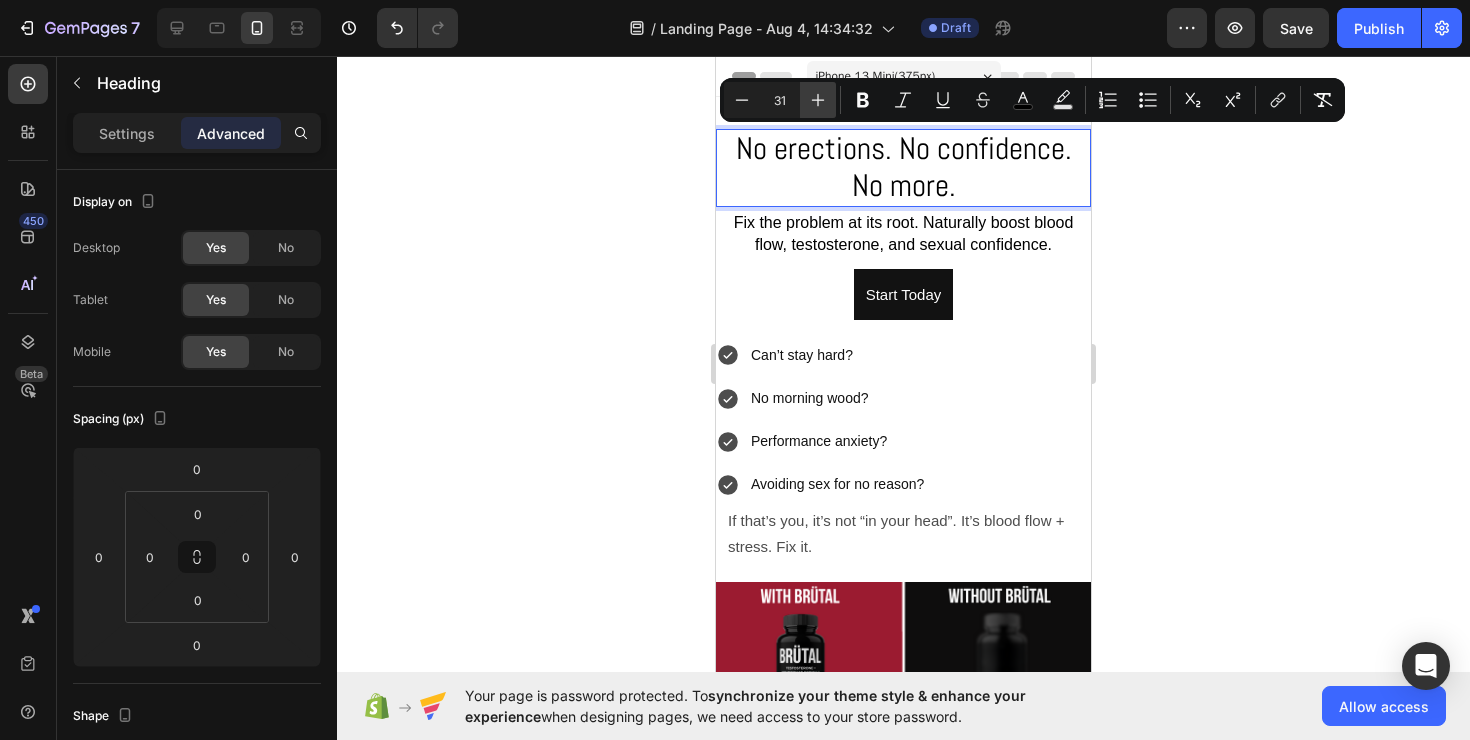 type on "32" 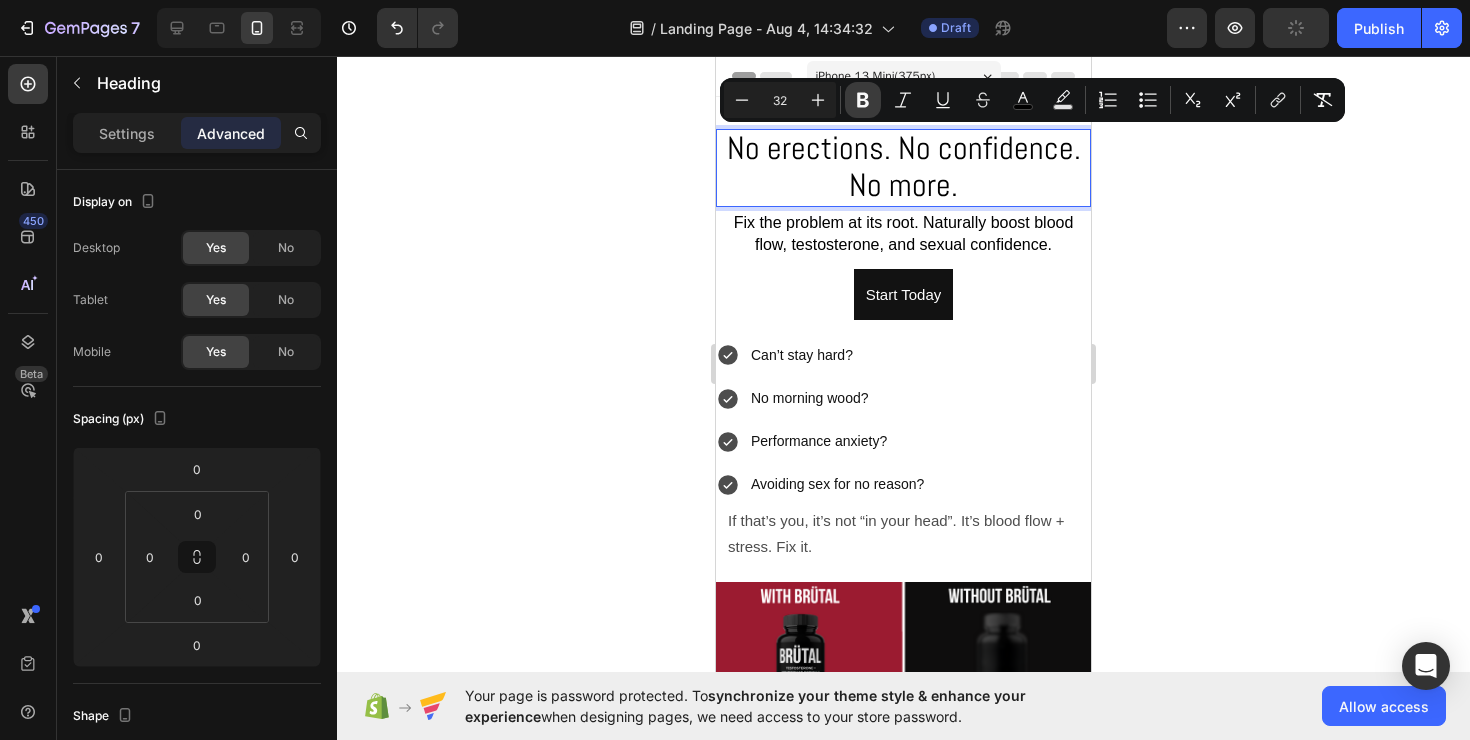click 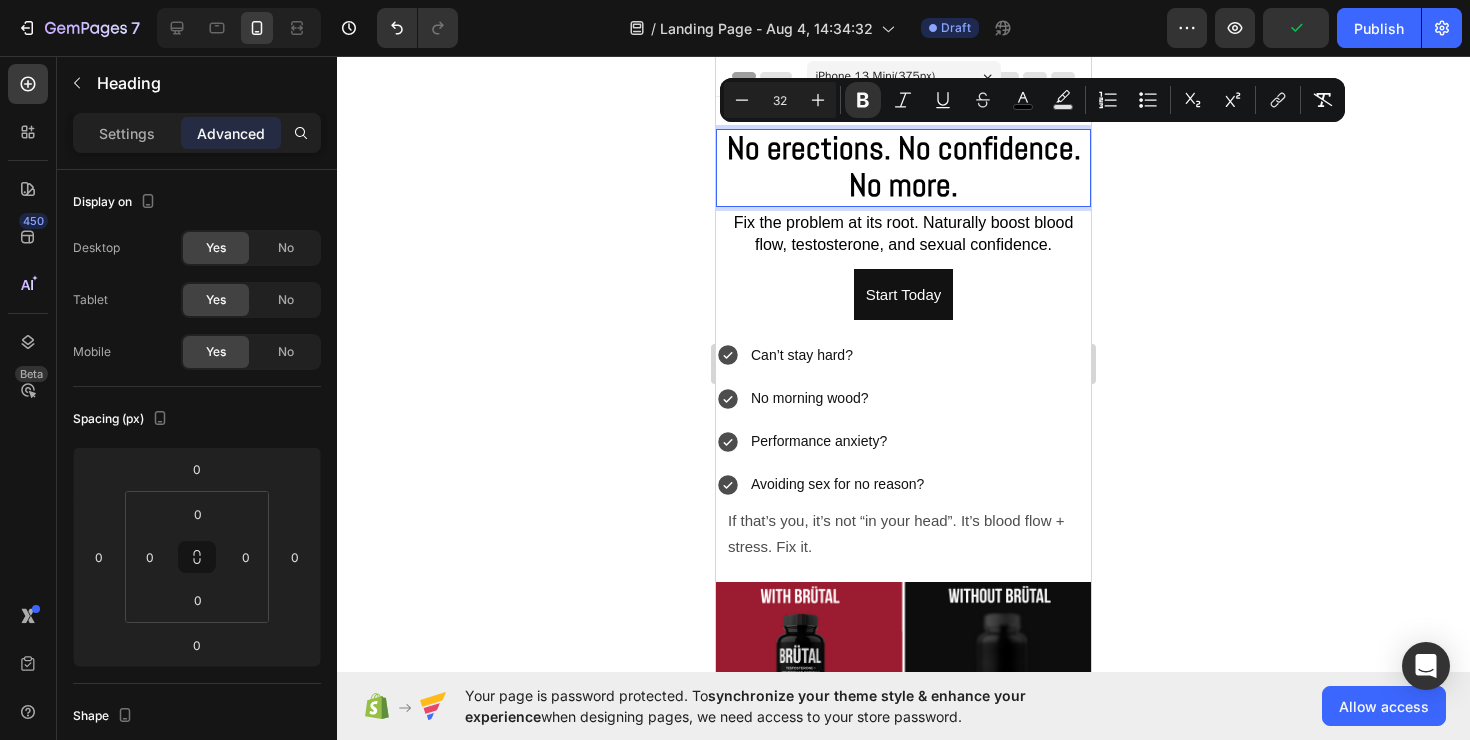 click 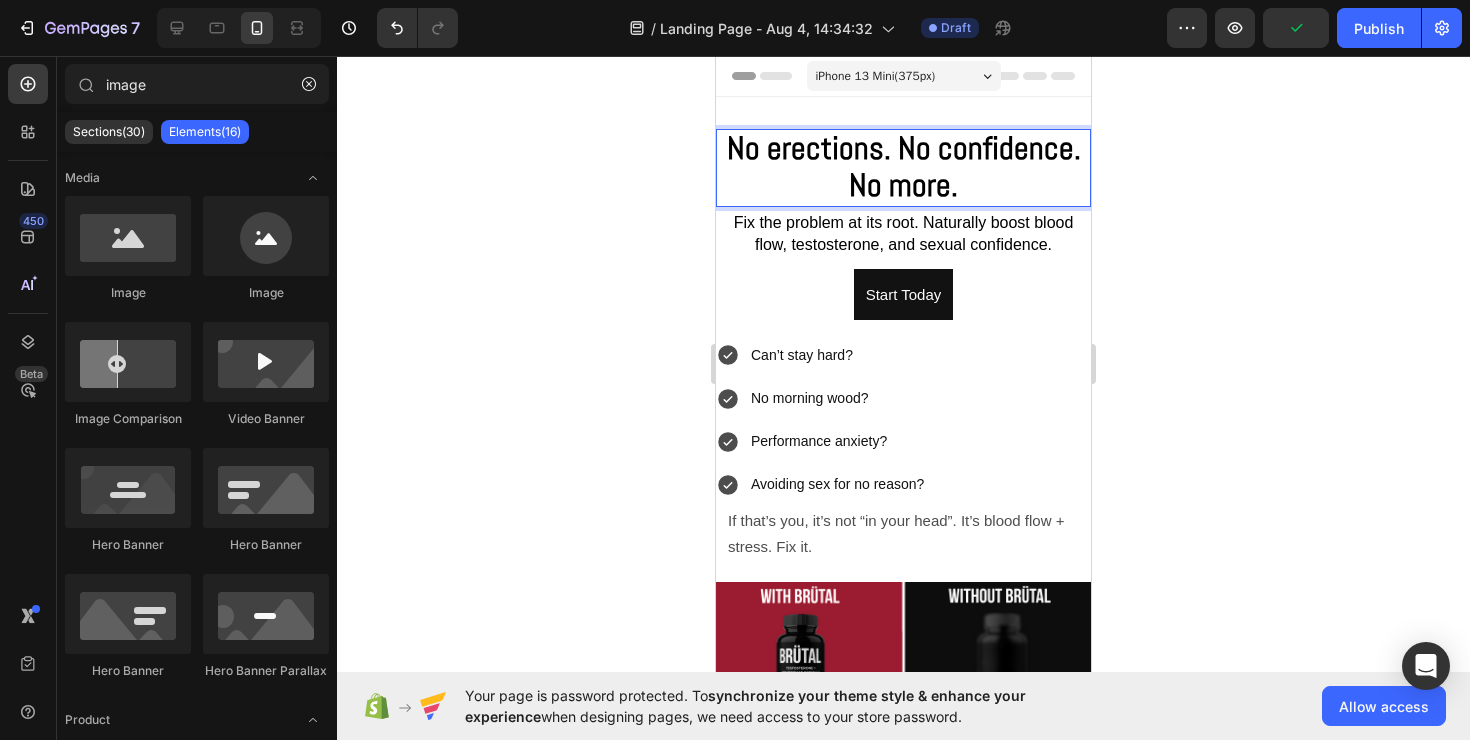 click 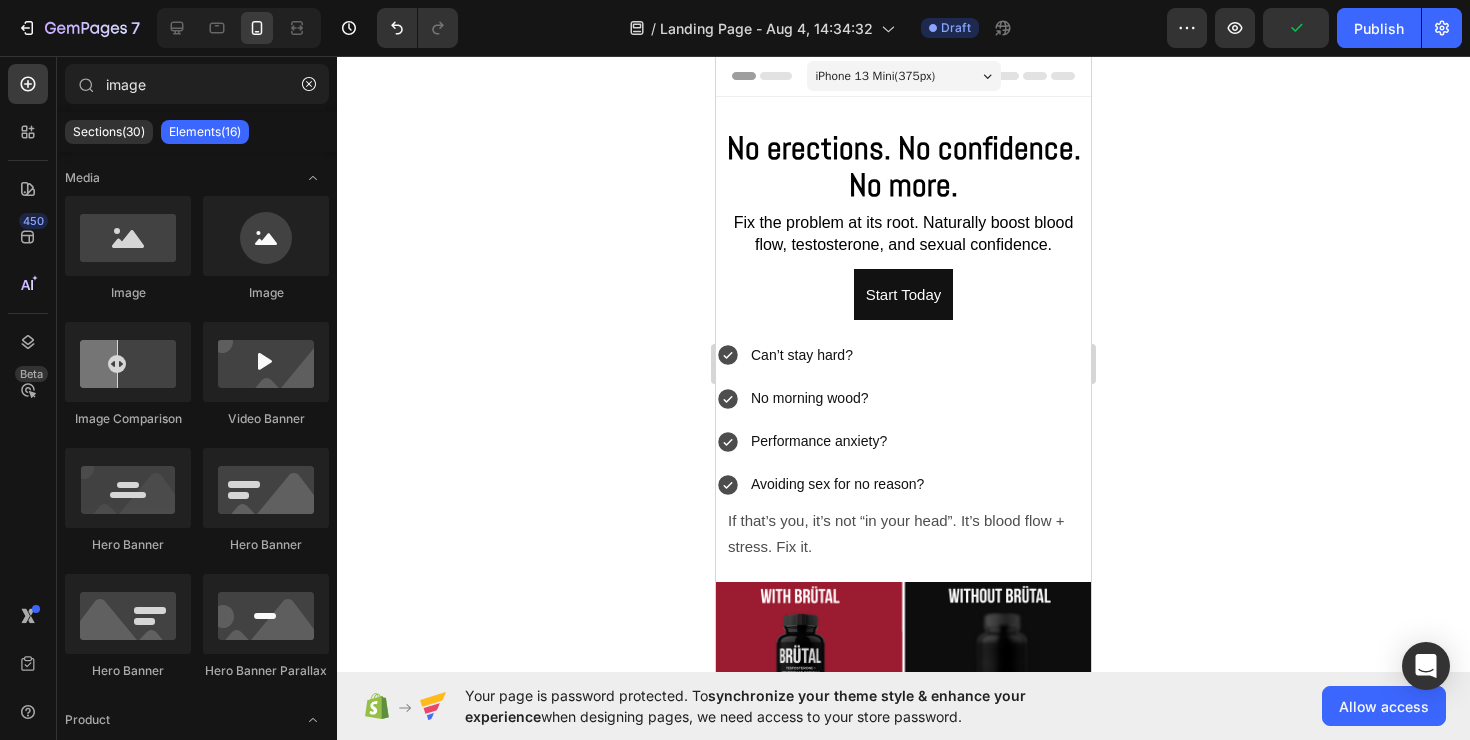 click 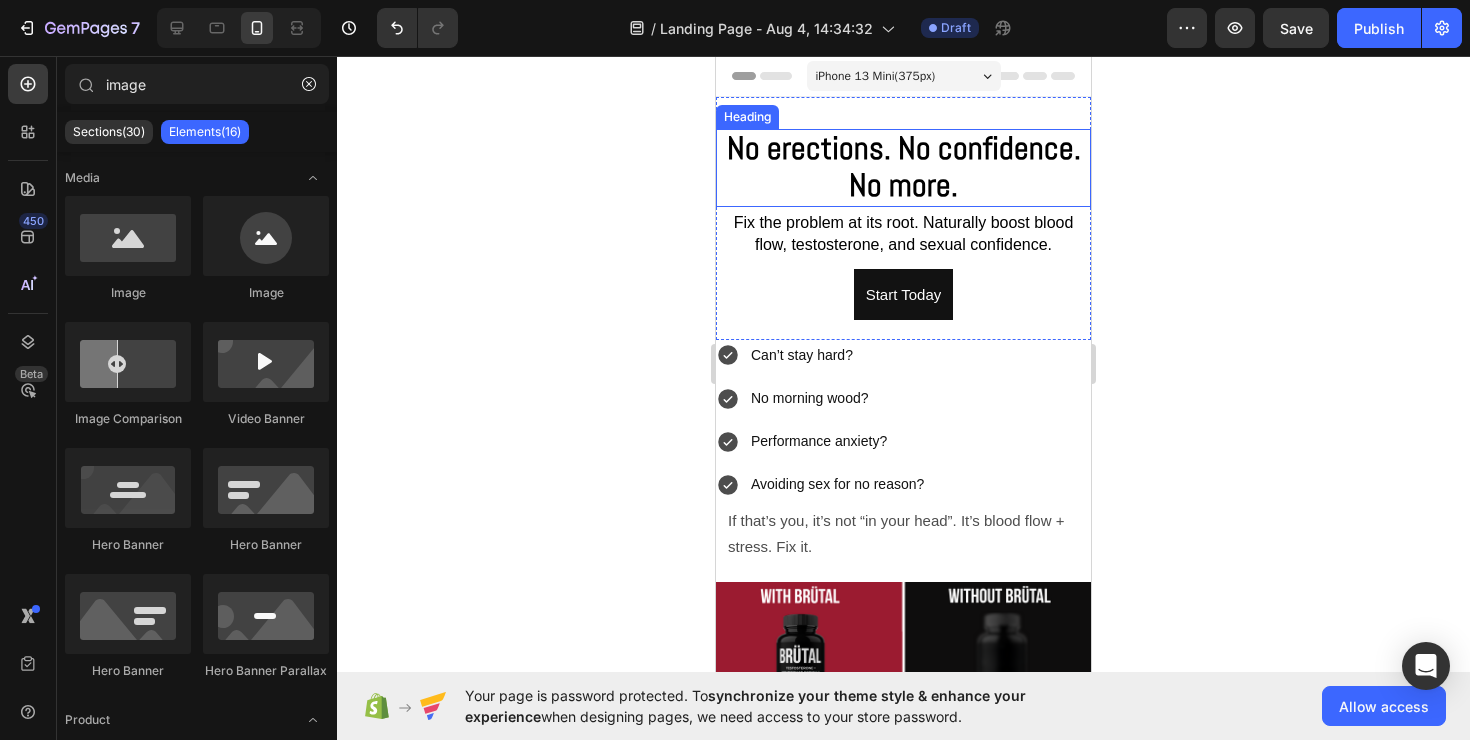 click on "No erections. No confidence. No more." at bounding box center (904, 166) 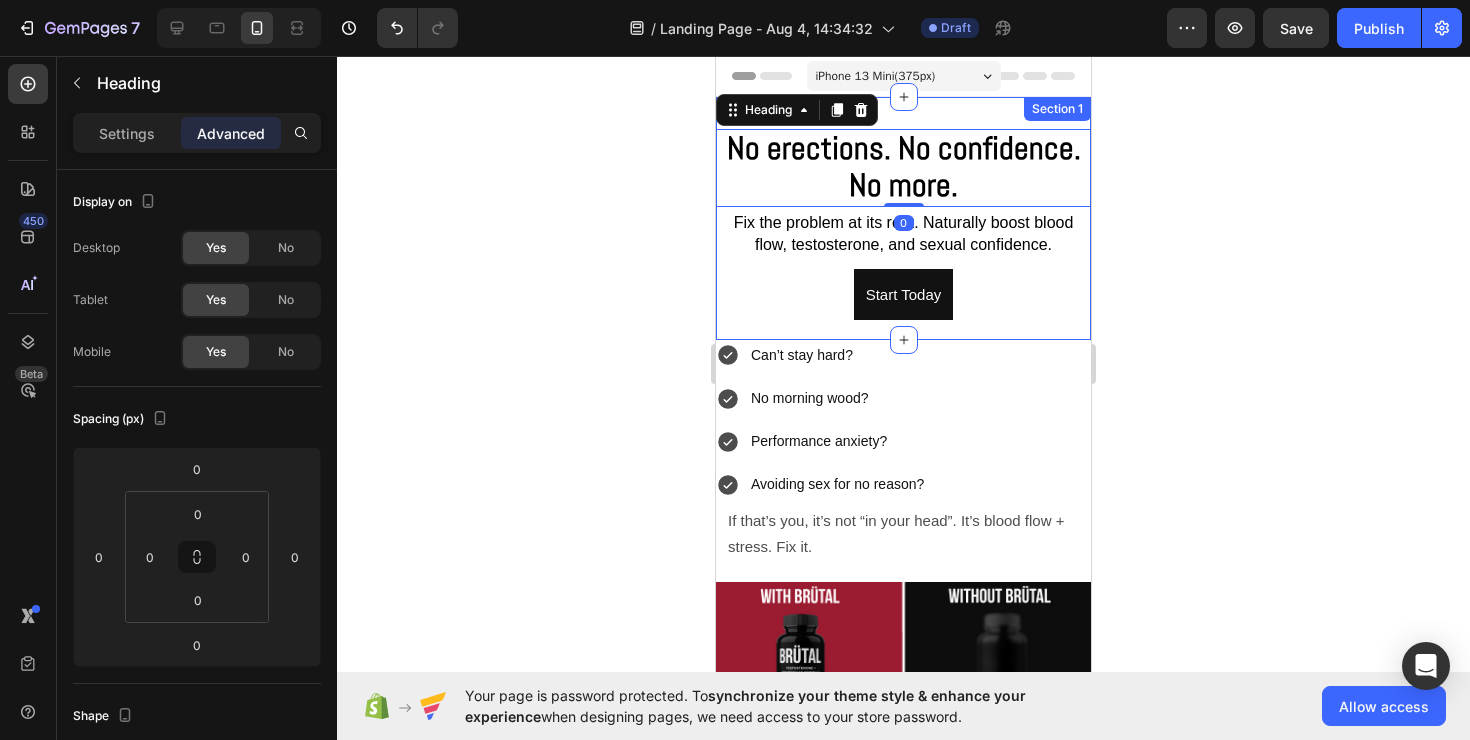 click on "⁠⁠⁠⁠⁠⁠⁠ No erections. No confidence. No more. Heading   0 Fix the problem at its root. Naturally boost blood flow, testosterone, and sexual confidence. Text Block Start Today Button Section 1" at bounding box center [903, 218] 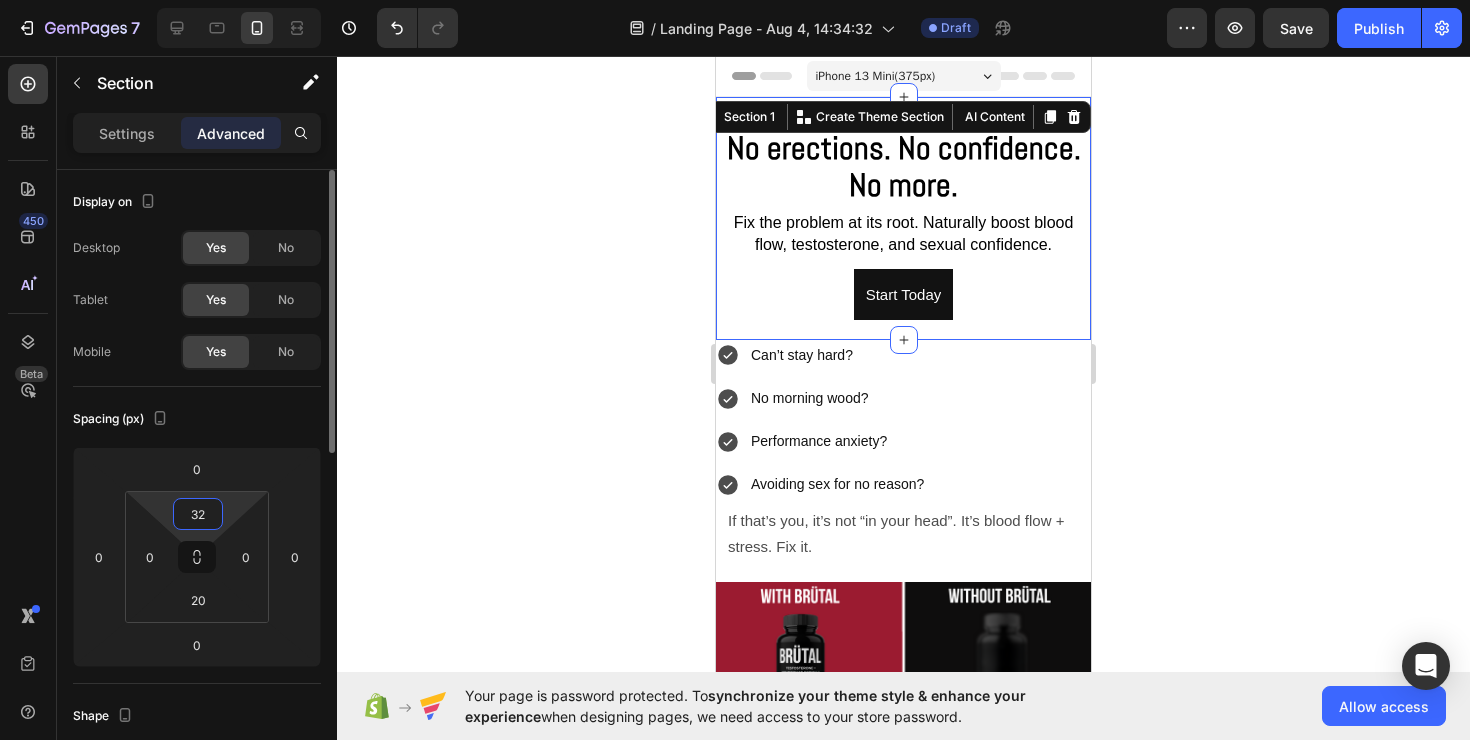 click on "32" at bounding box center [198, 514] 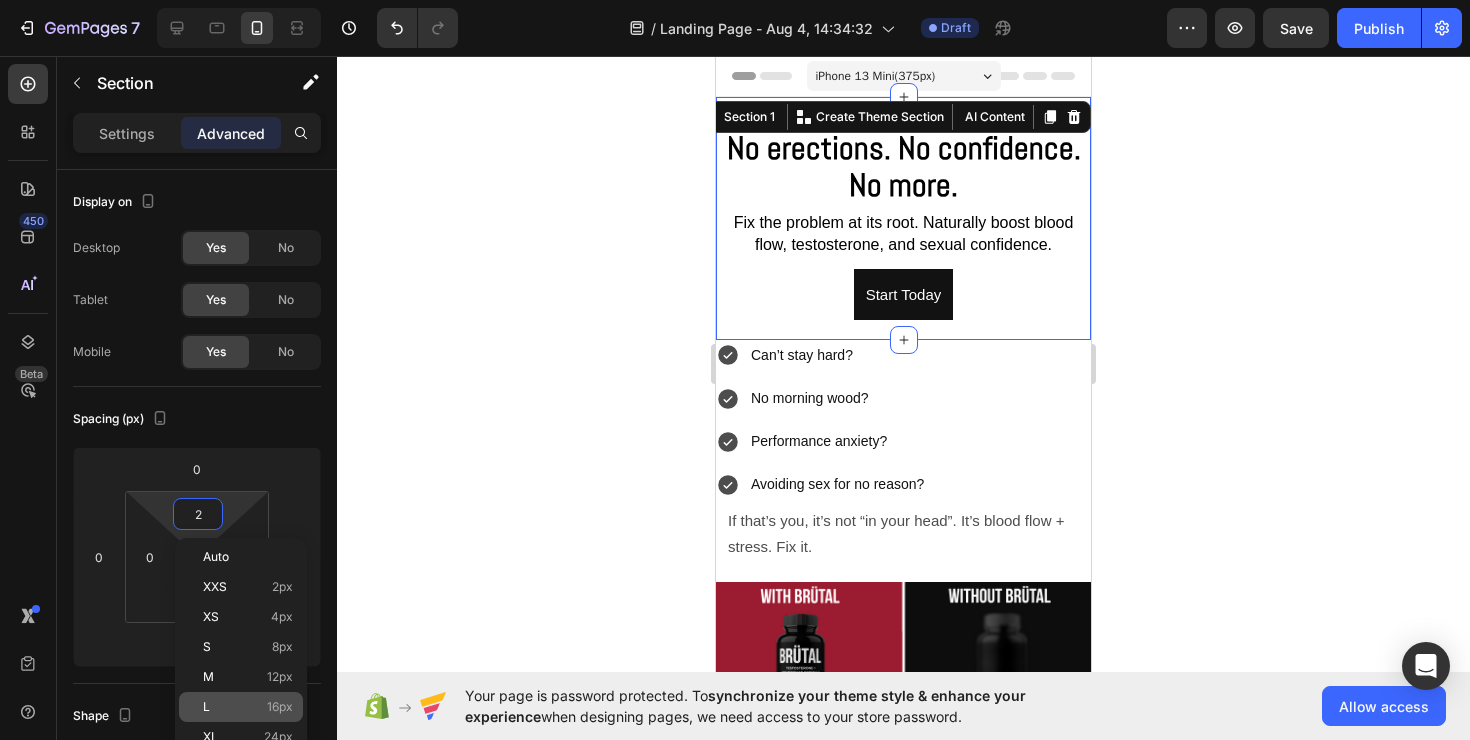 click on "L 16px" 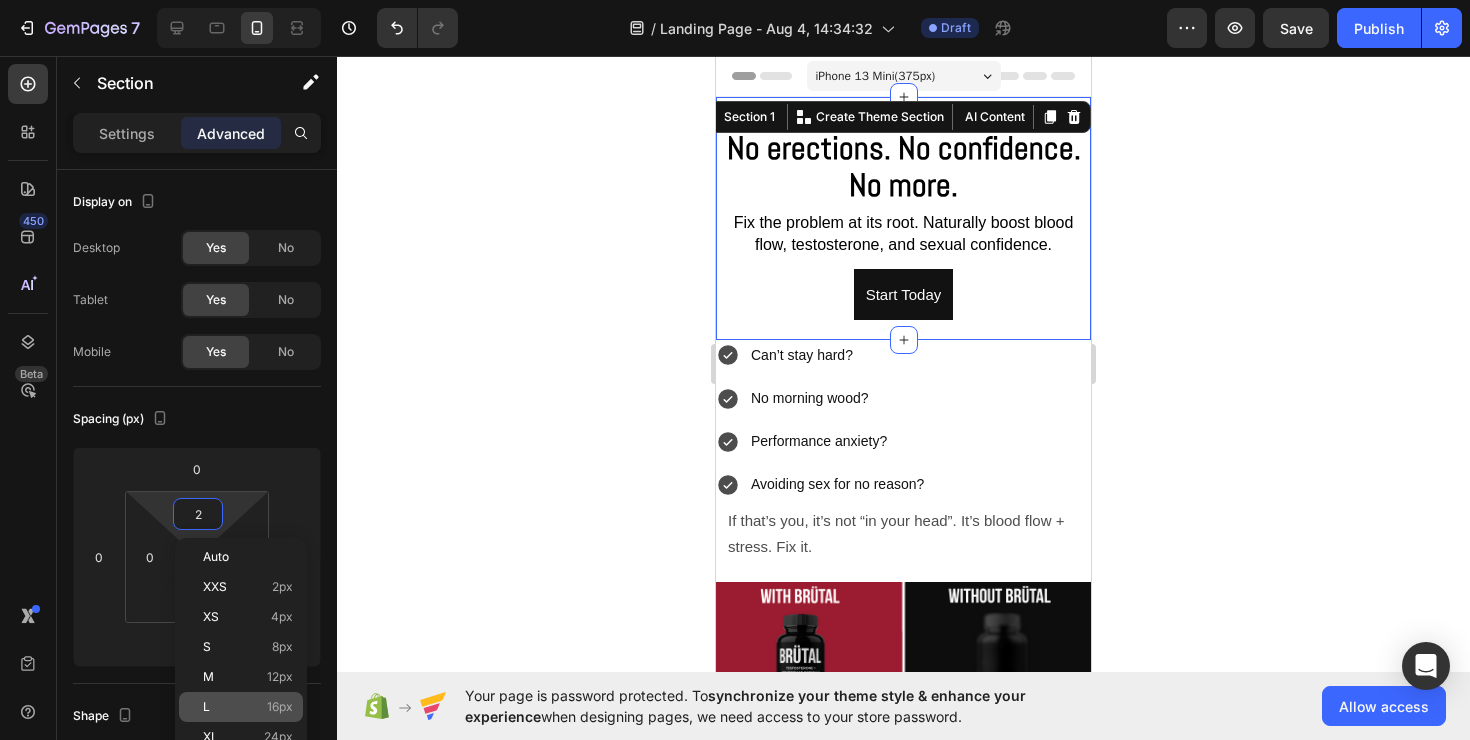 type on "16" 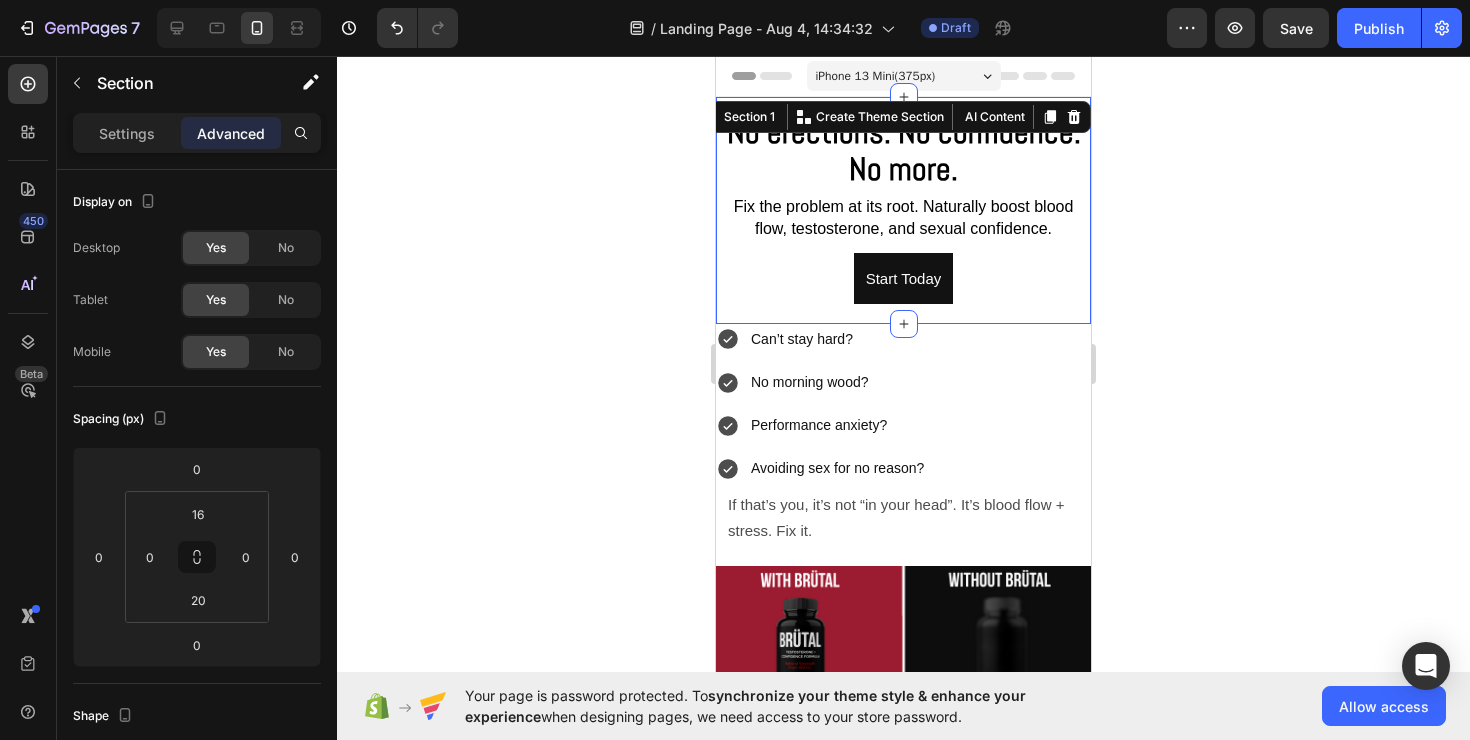 click 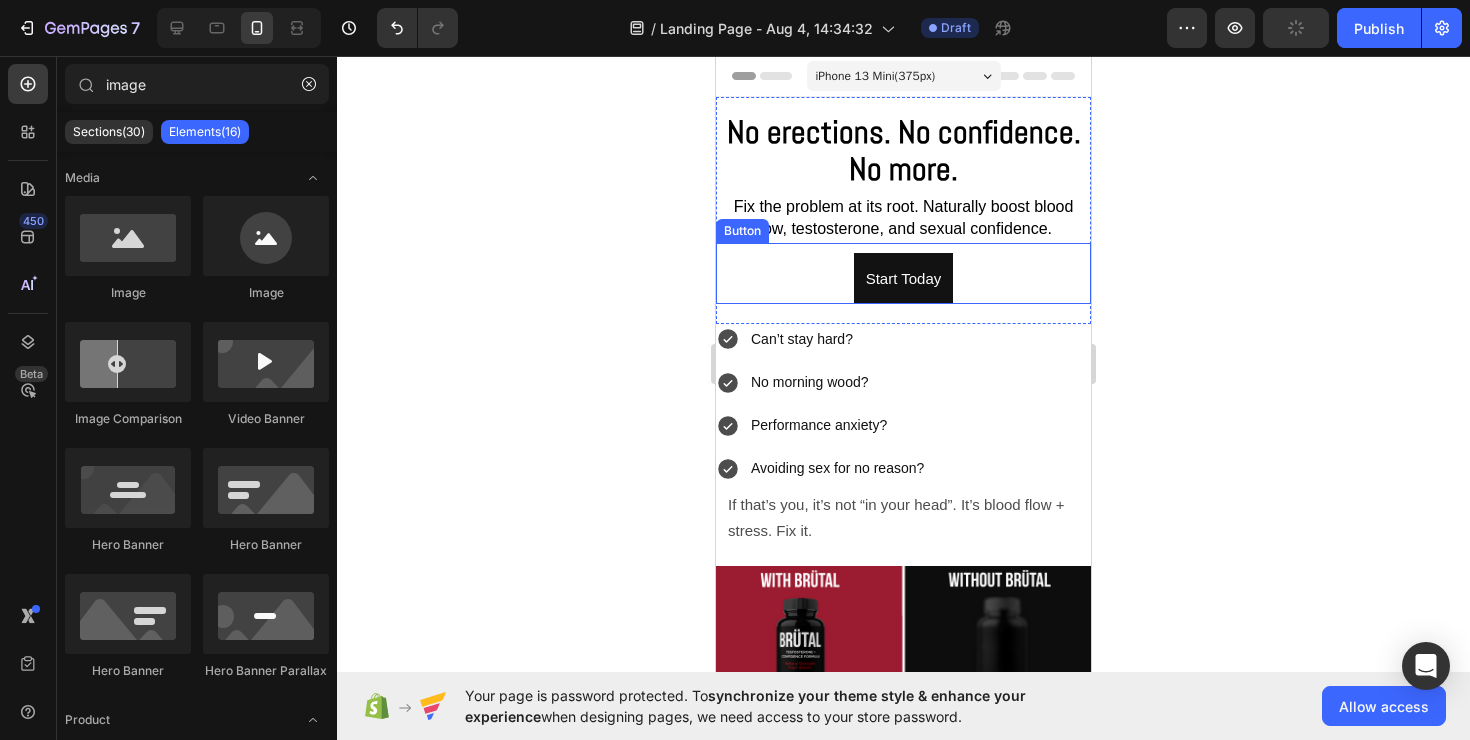 click on "Start Today Button" at bounding box center [903, 273] 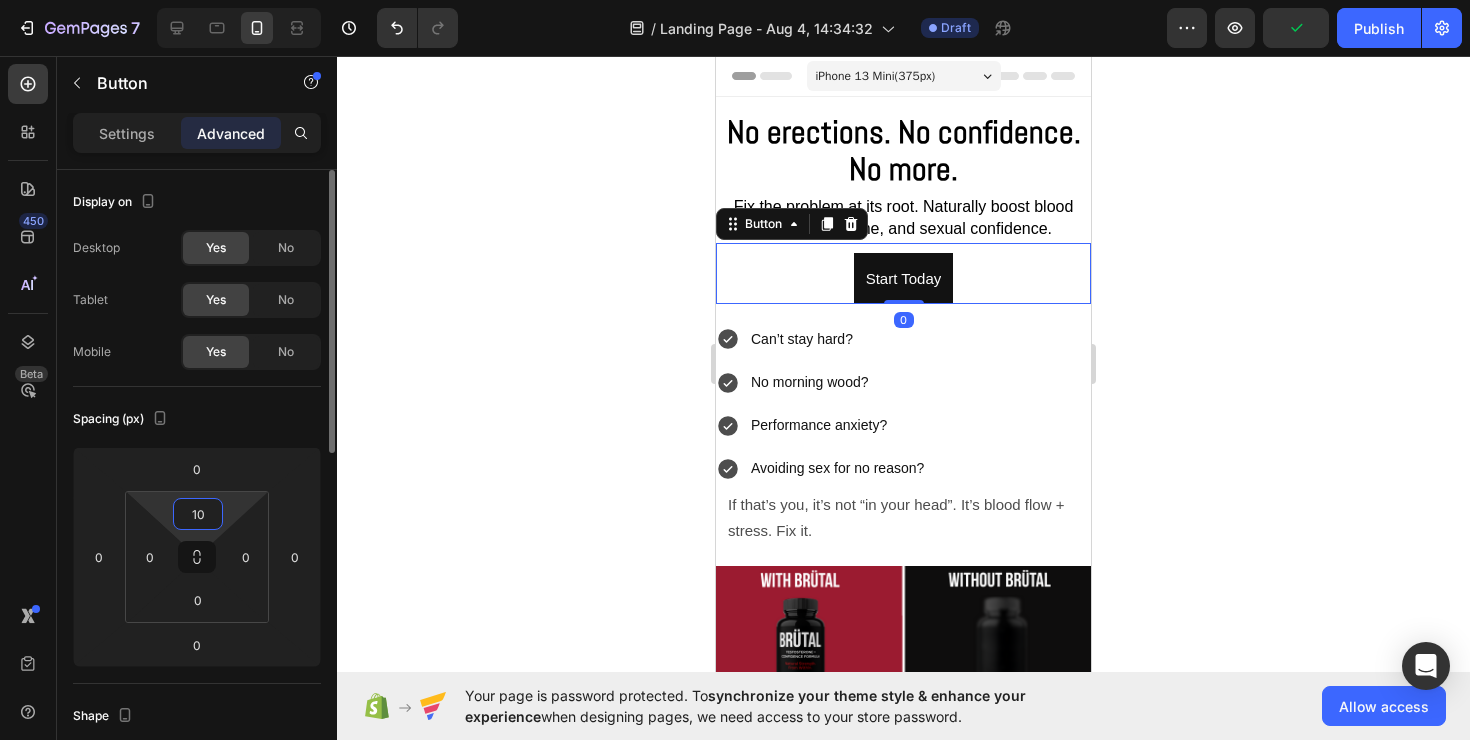 click on "10" at bounding box center (198, 514) 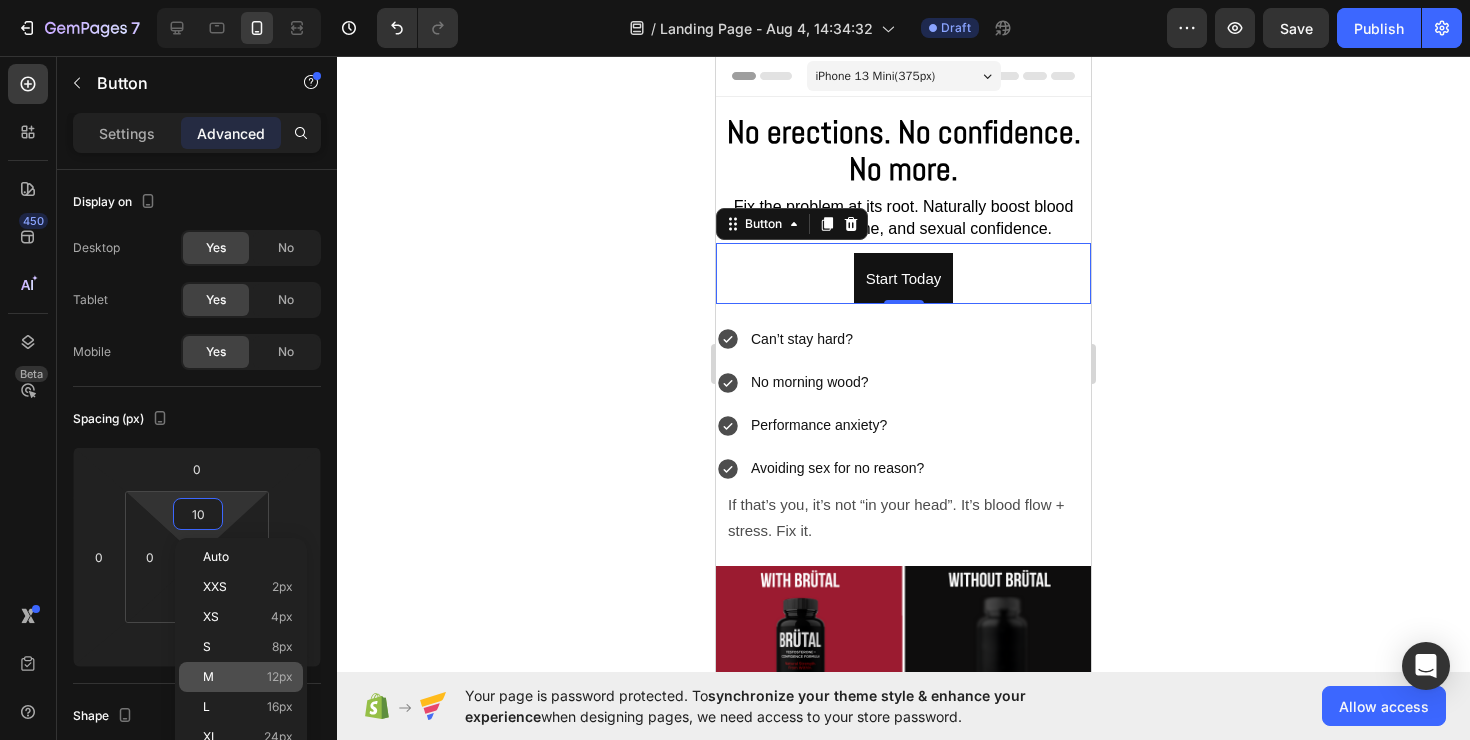 click on "M 12px" 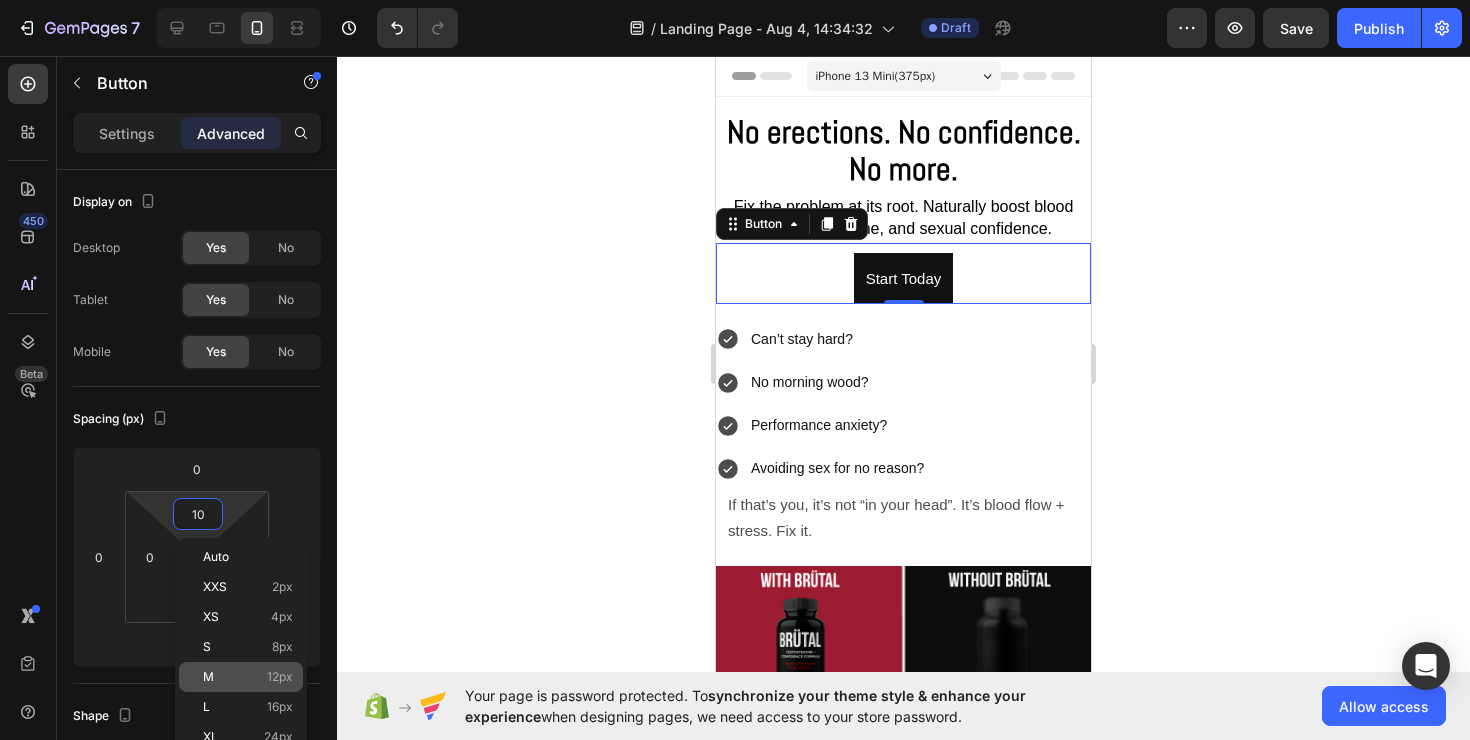 type on "12" 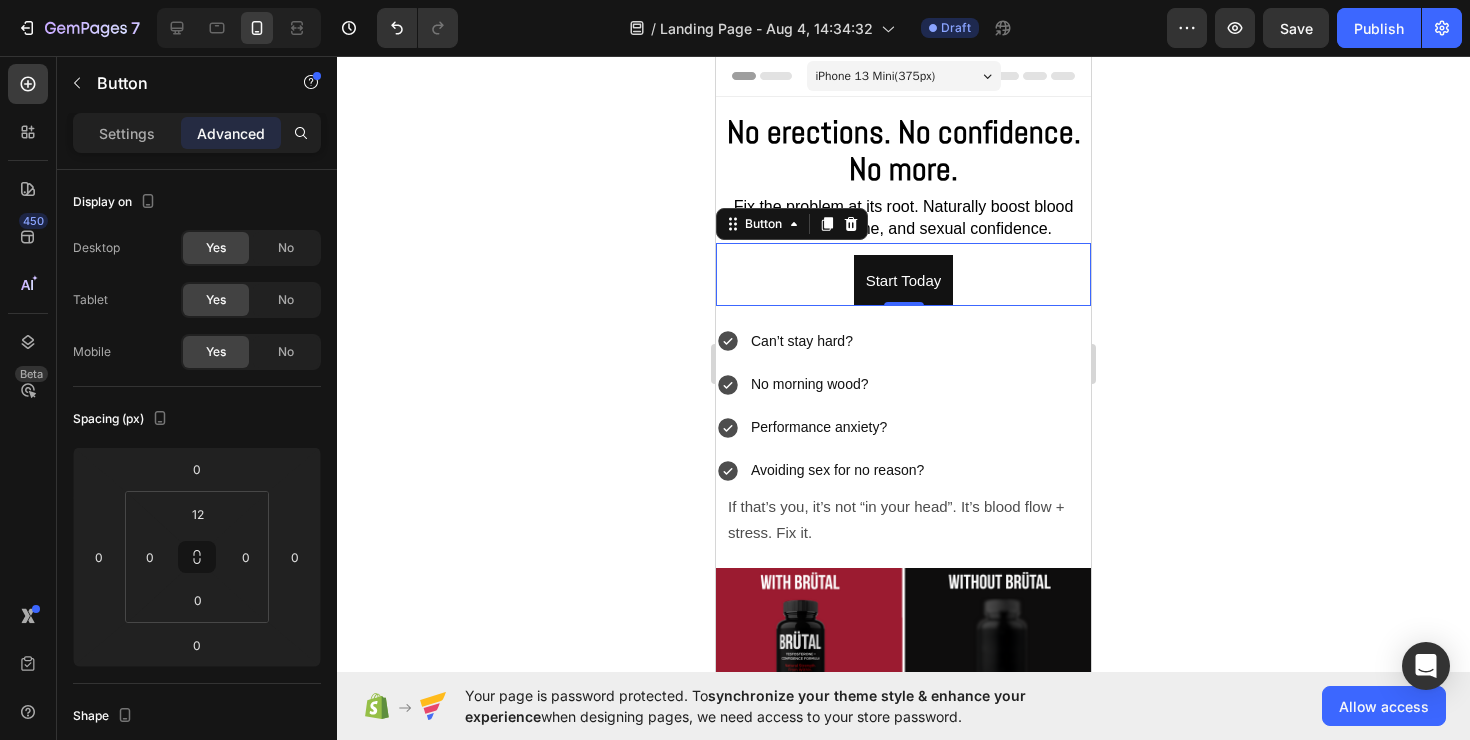 click 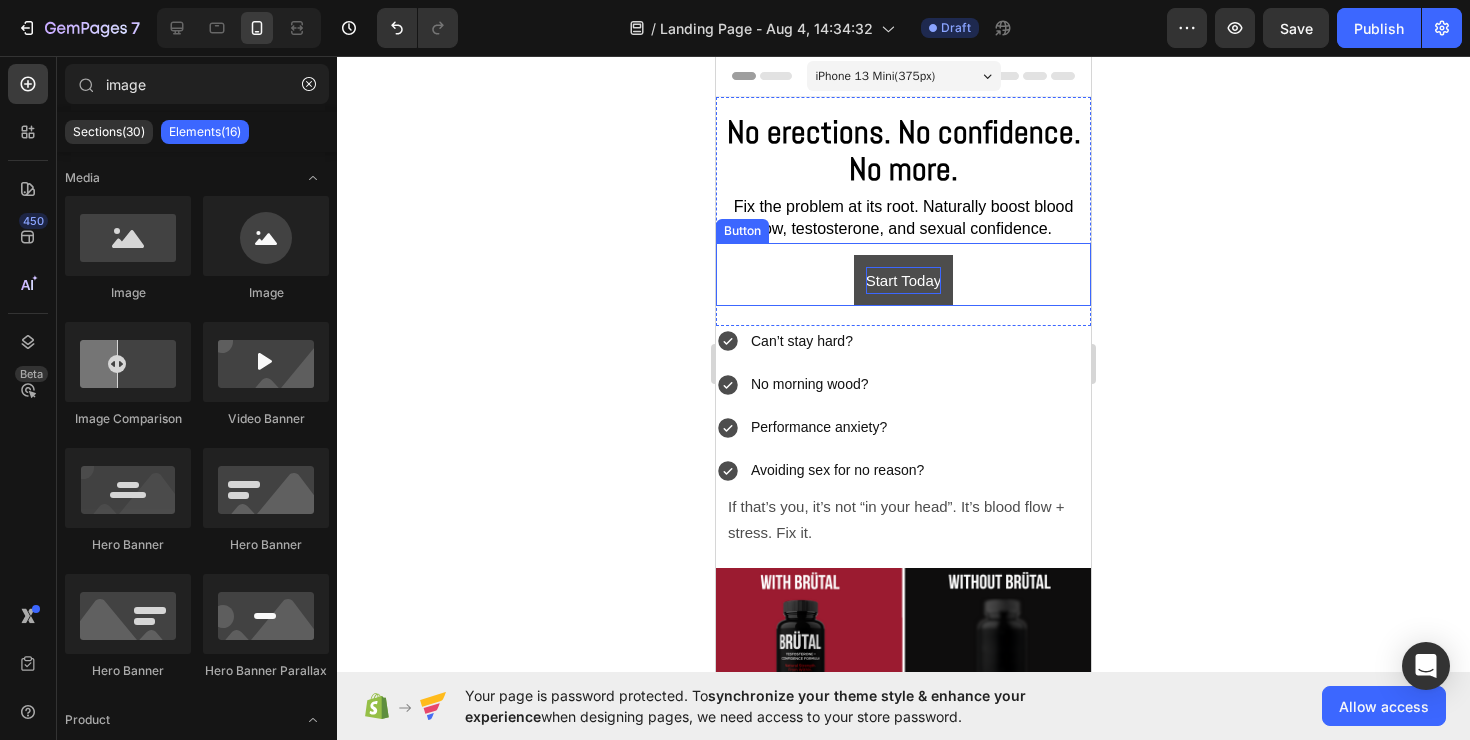 click on "Start Today" at bounding box center [904, 280] 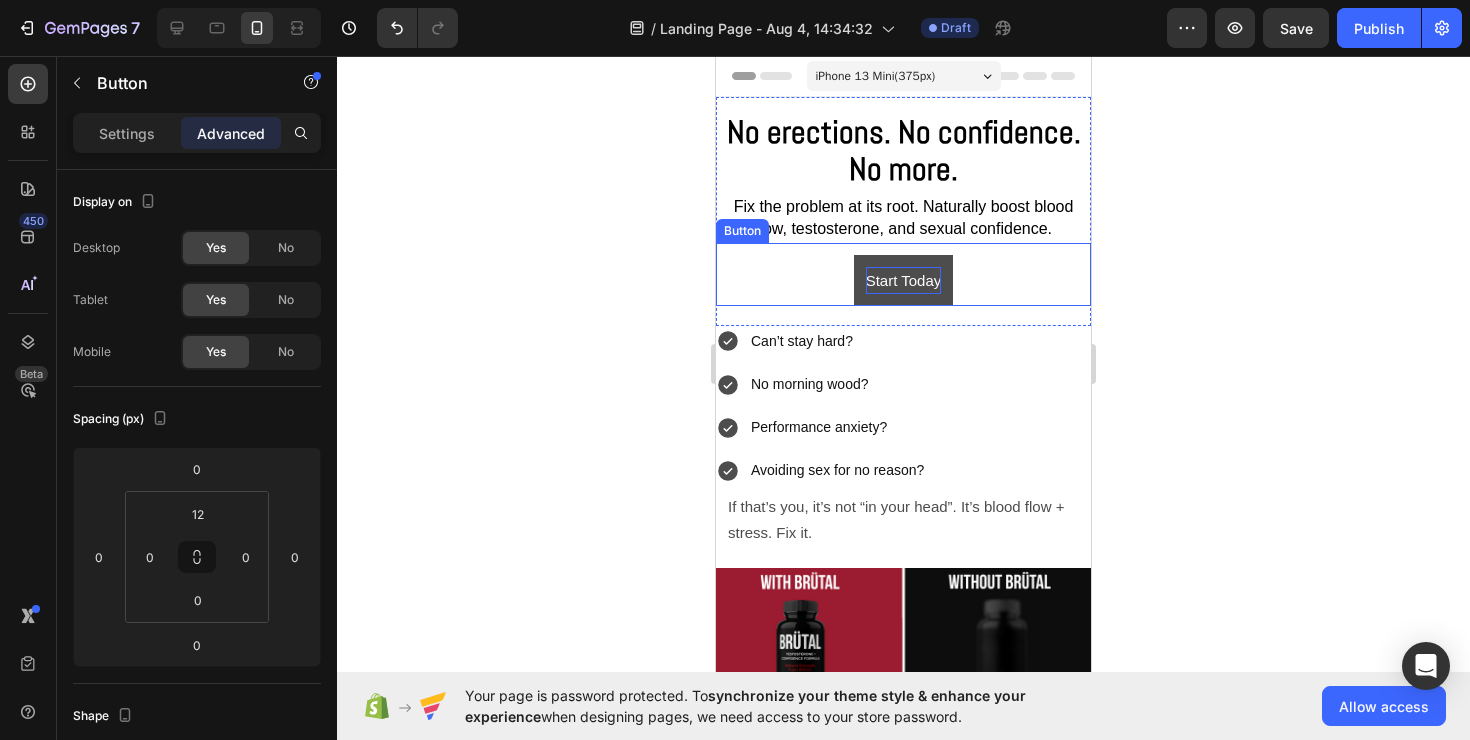 click on "Start Today" at bounding box center (904, 280) 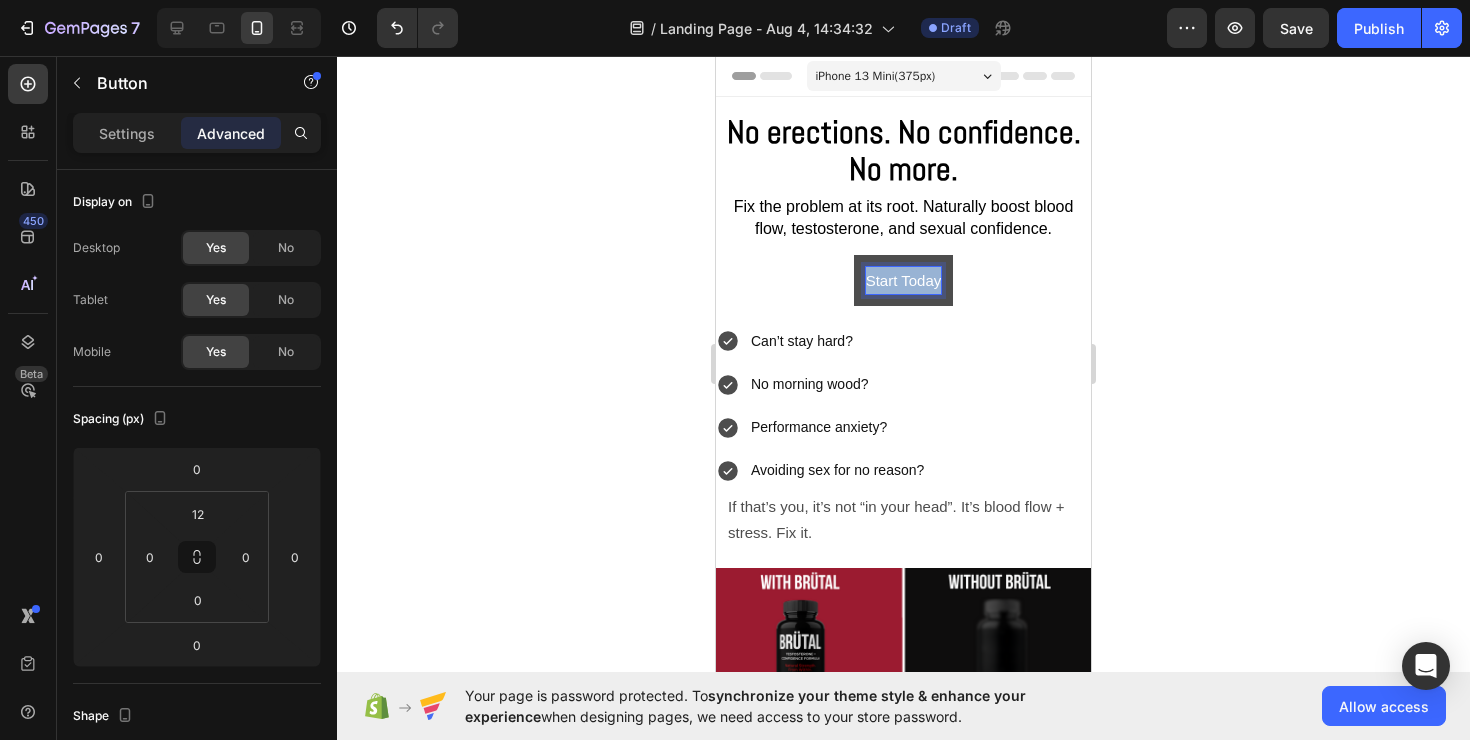 click on "Start Today" at bounding box center [904, 280] 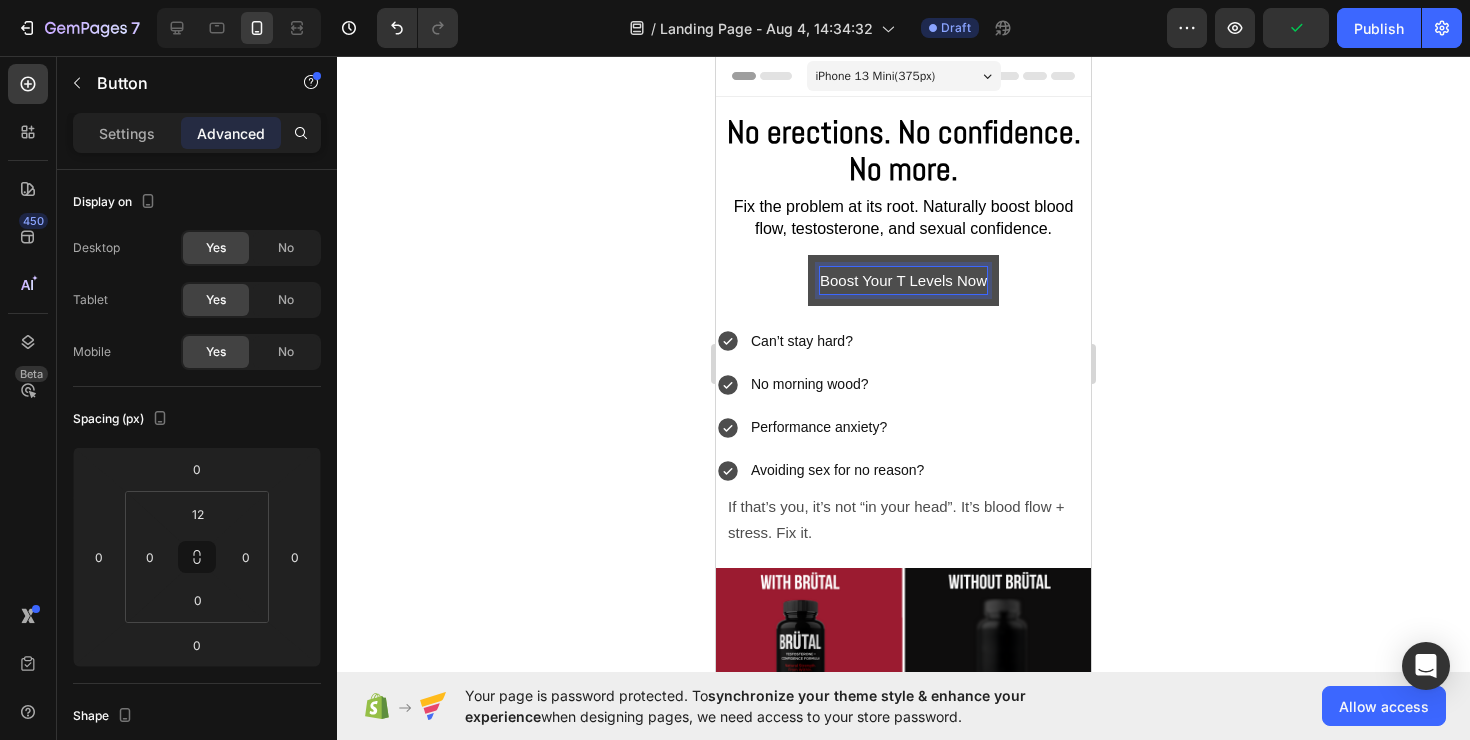 click 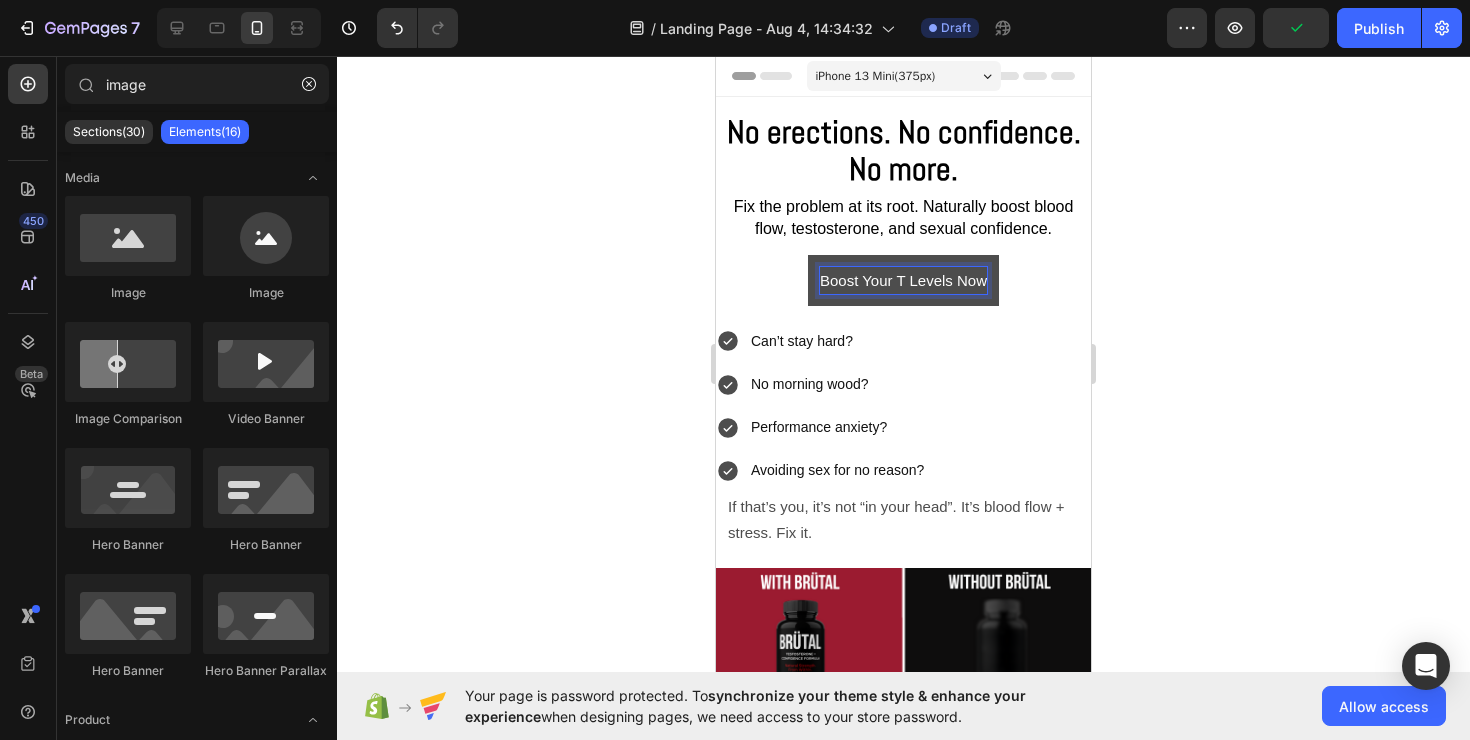click 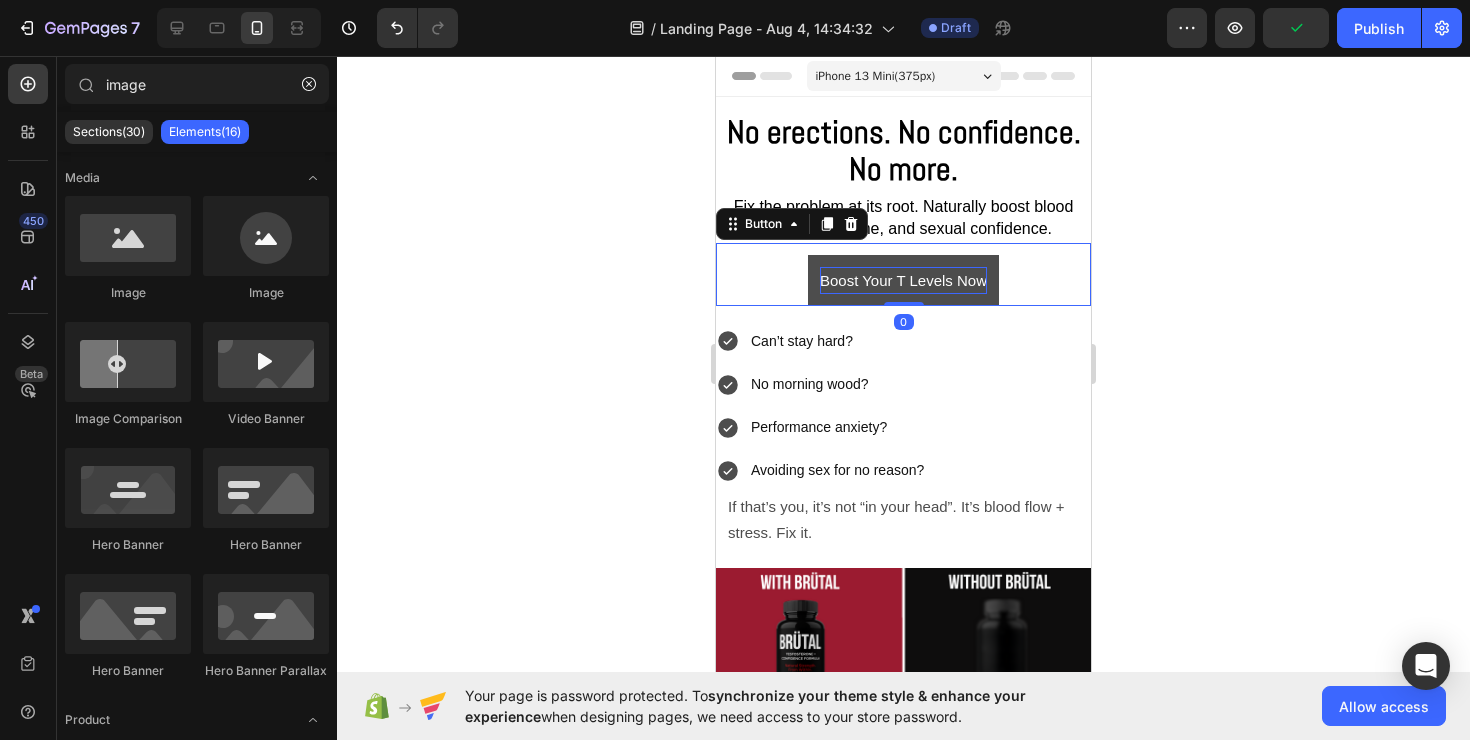 click on "Boost Your T Levels Now" at bounding box center [903, 280] 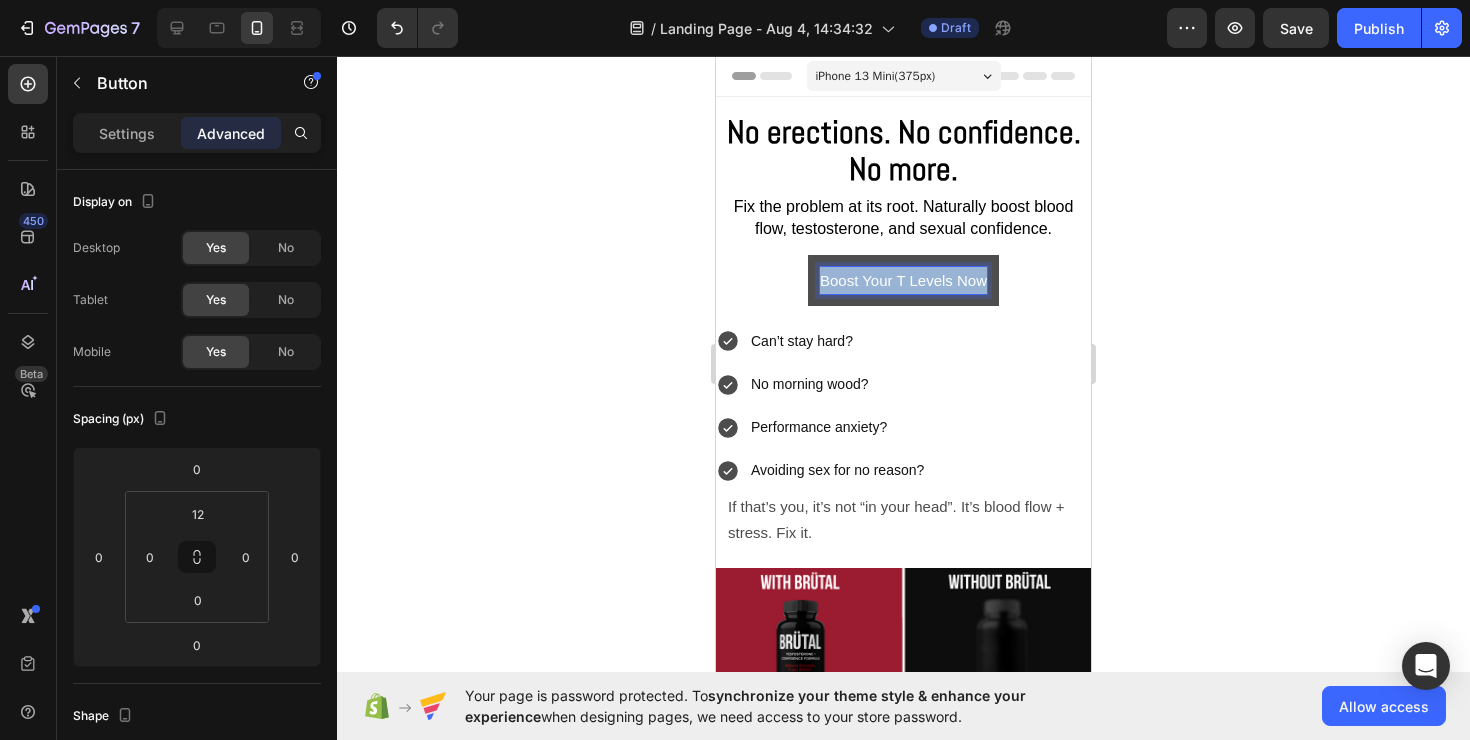 click on "Boost Your T Levels Now" at bounding box center (903, 280) 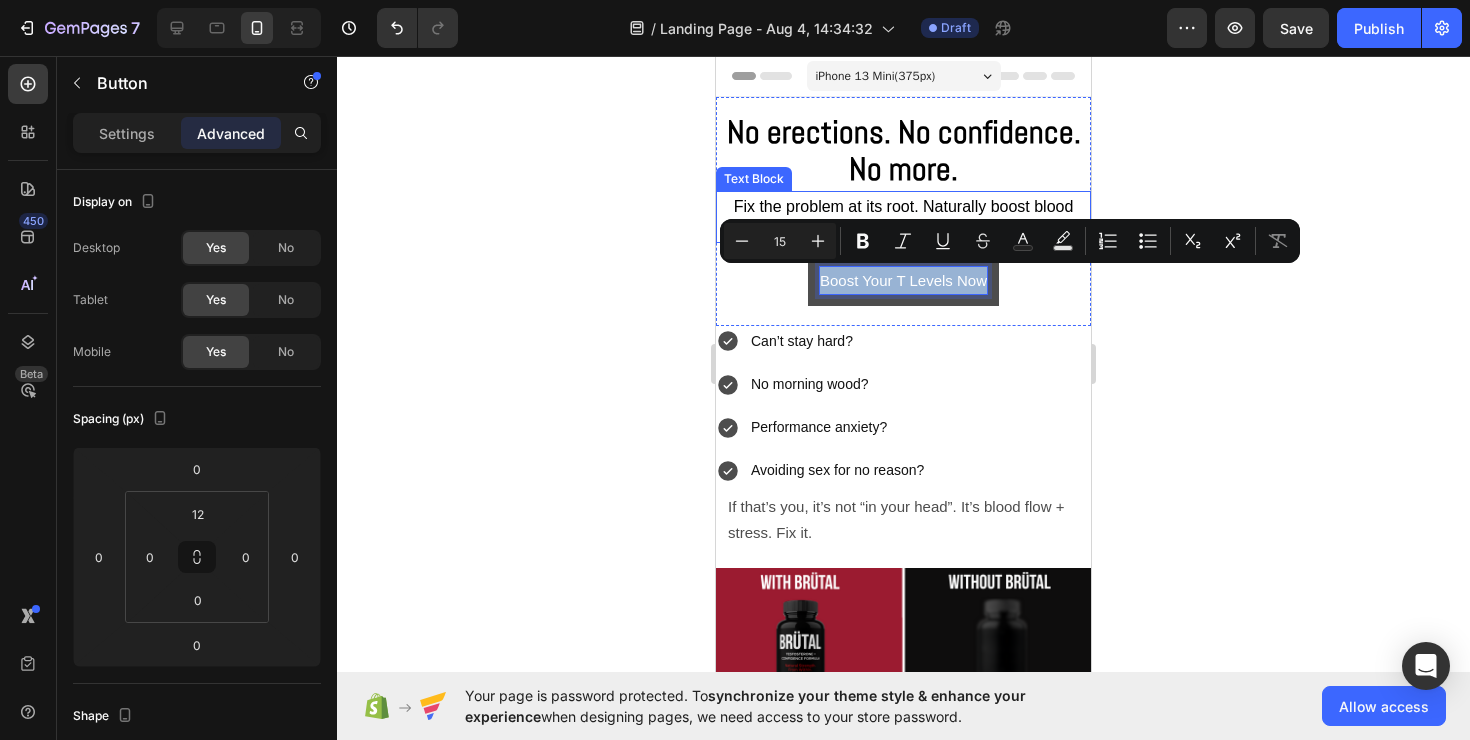 click on "Fix the problem at its root. Naturally boost blood flow, testosterone, and sexual confidence." at bounding box center [904, 217] 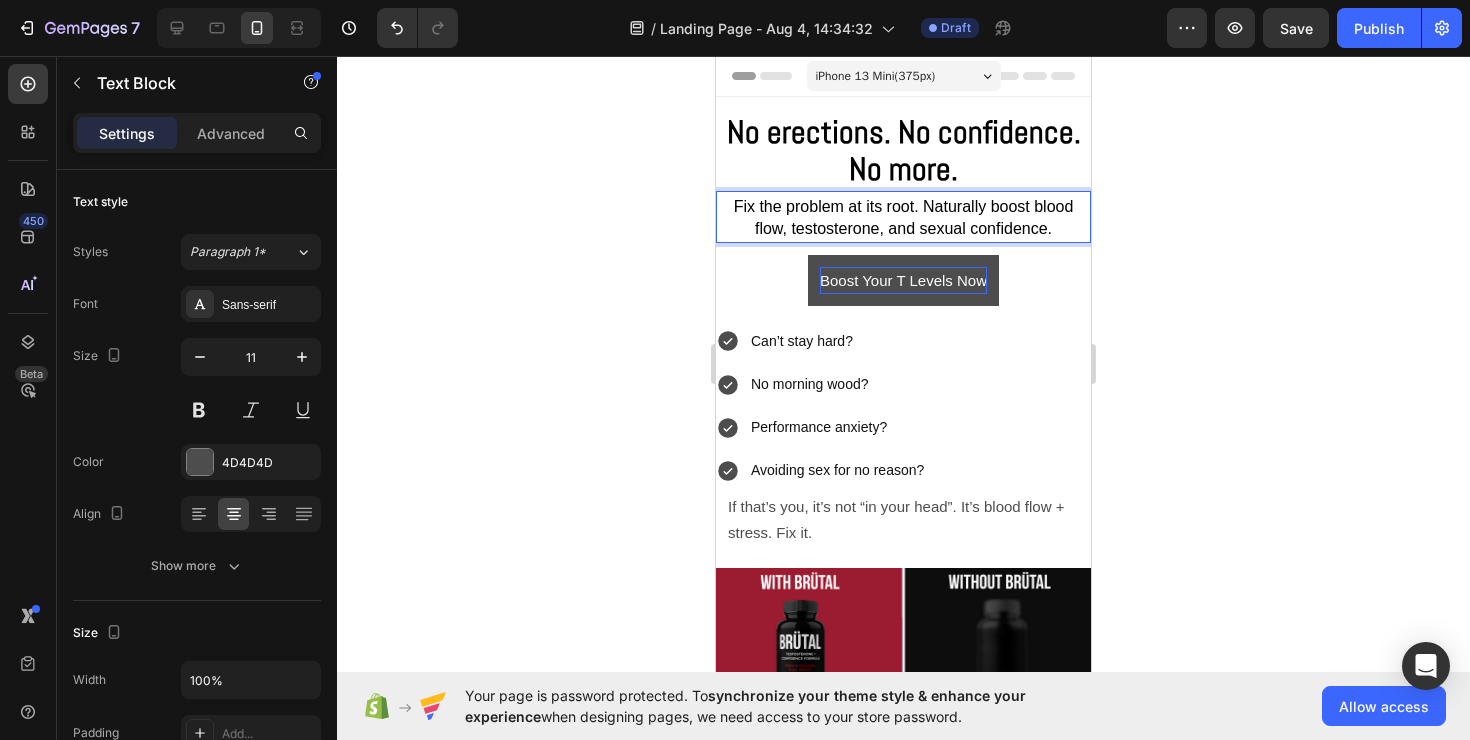 click on "Fix the problem at its root. Naturally boost blood flow, testosterone, and sexual confidence." at bounding box center (904, 217) 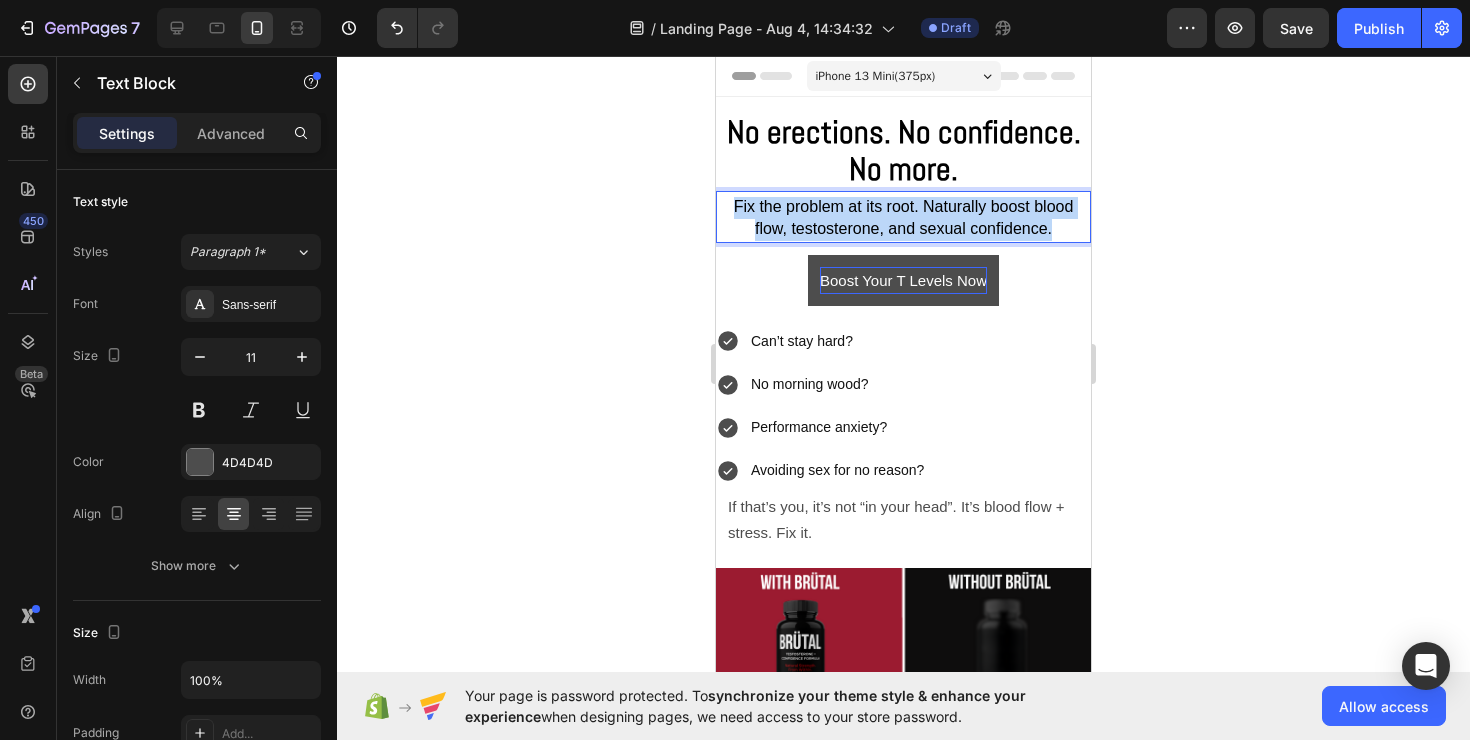 click on "Fix the problem at its root. Naturally boost blood flow, testosterone, and sexual confidence." at bounding box center (904, 217) 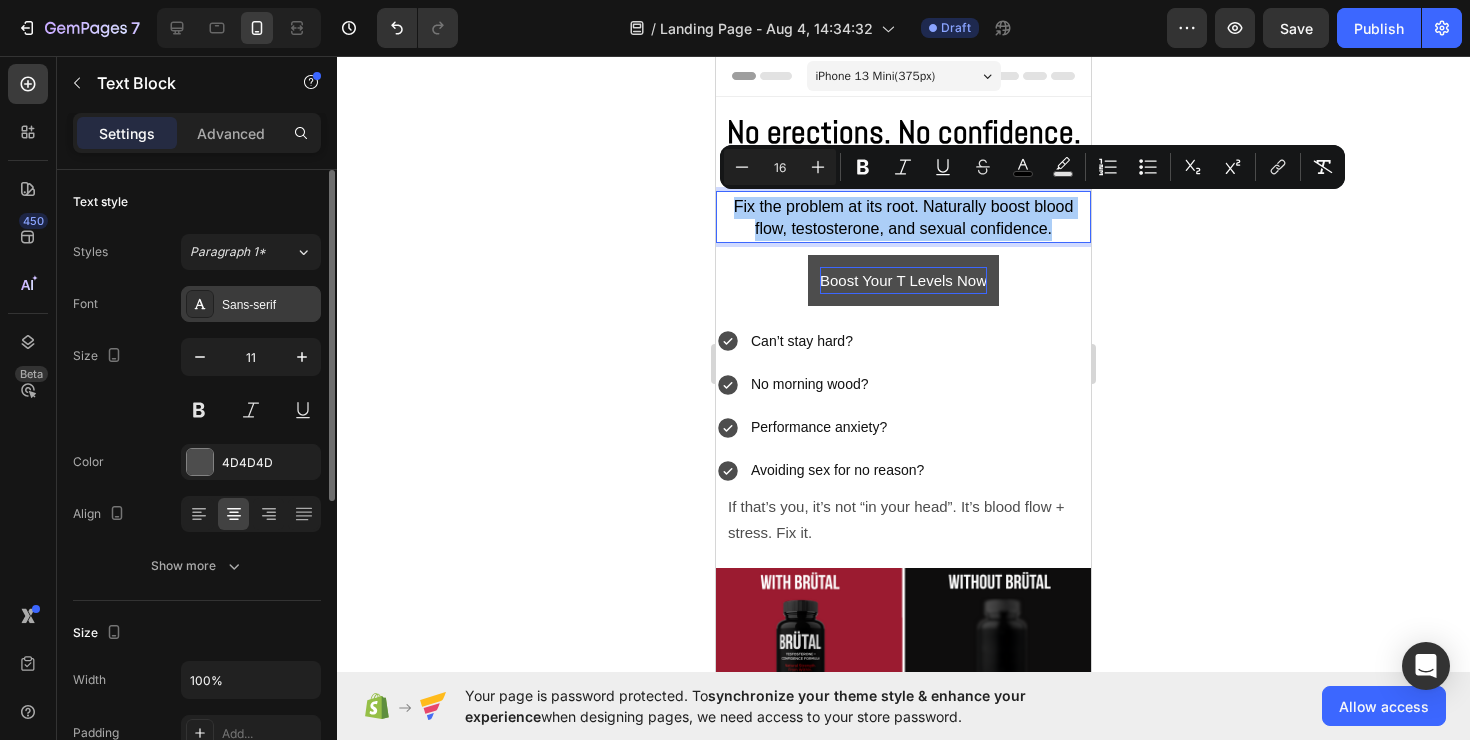 click 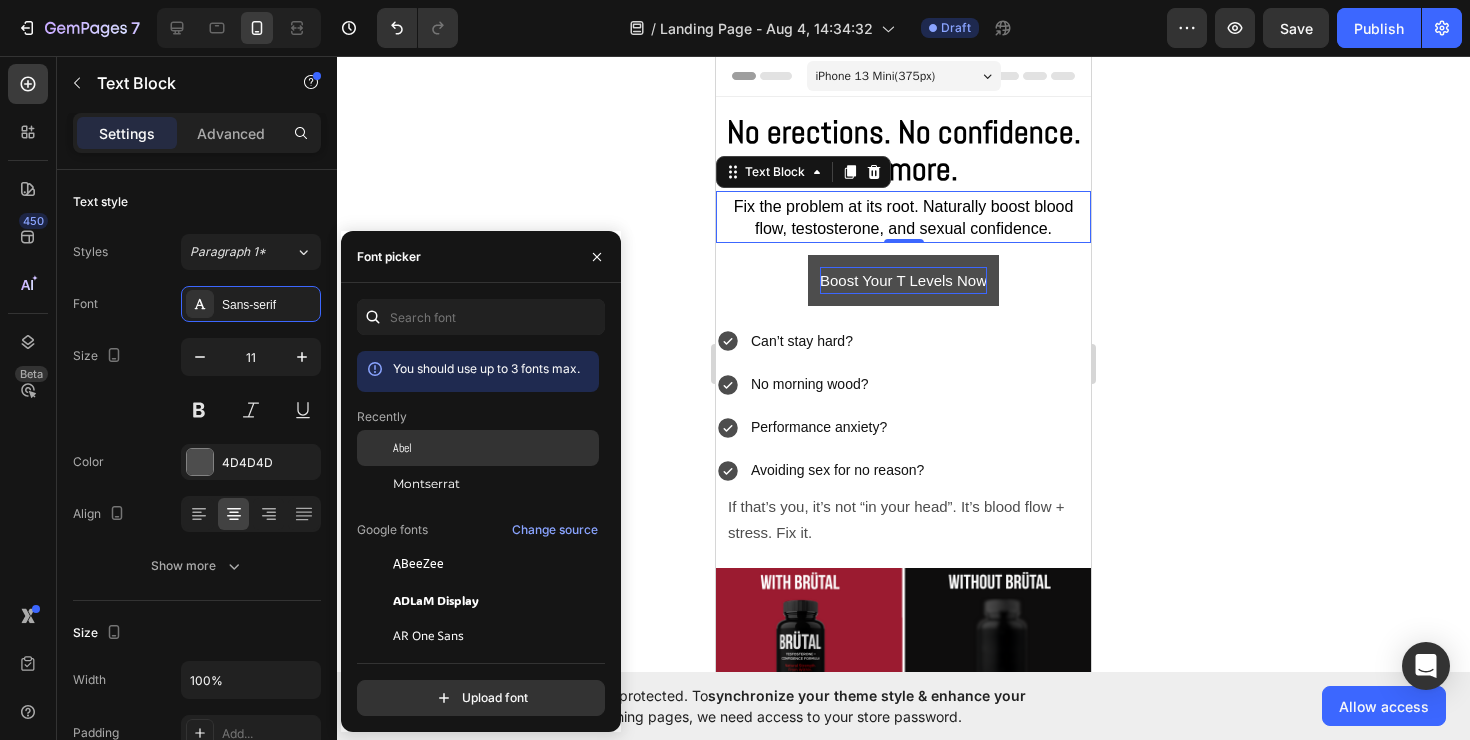 click on "Abel" at bounding box center [494, 448] 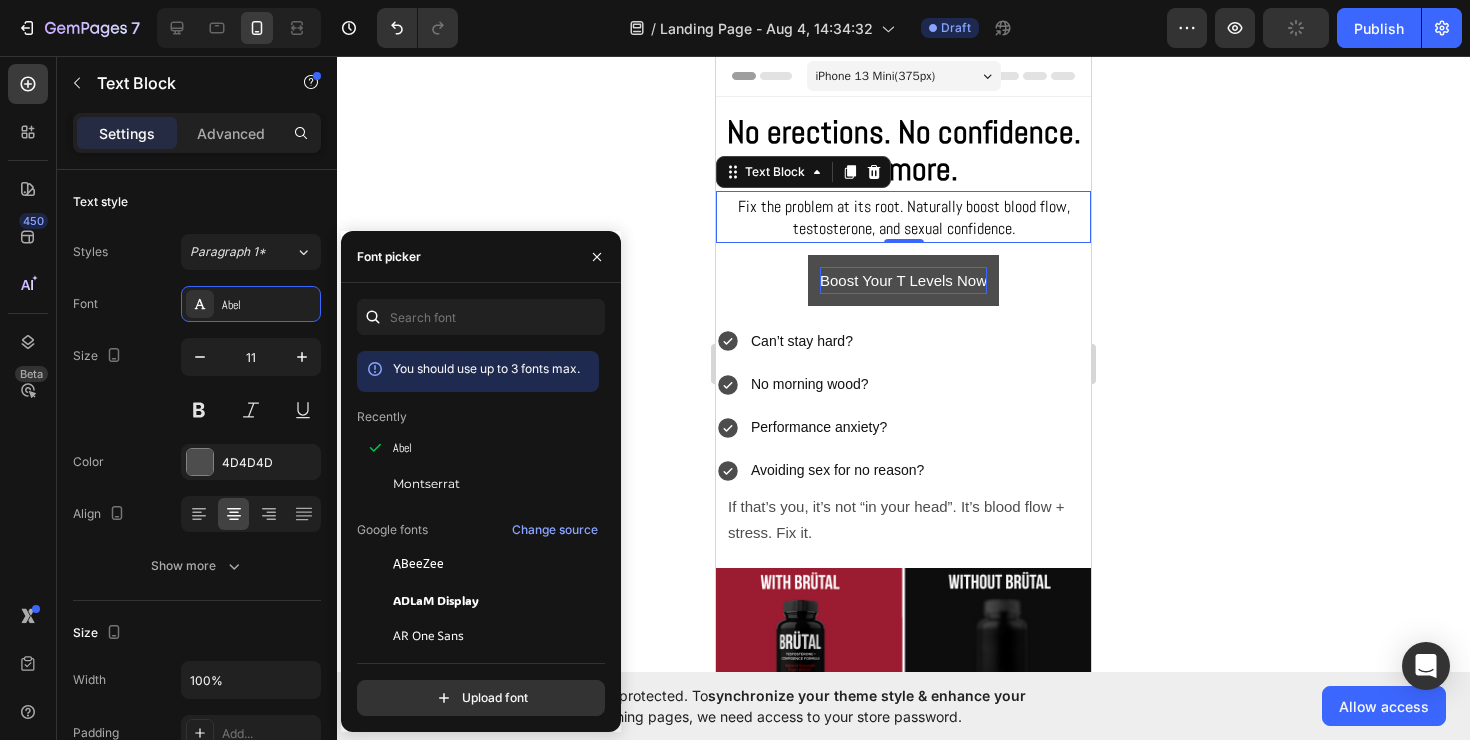 click 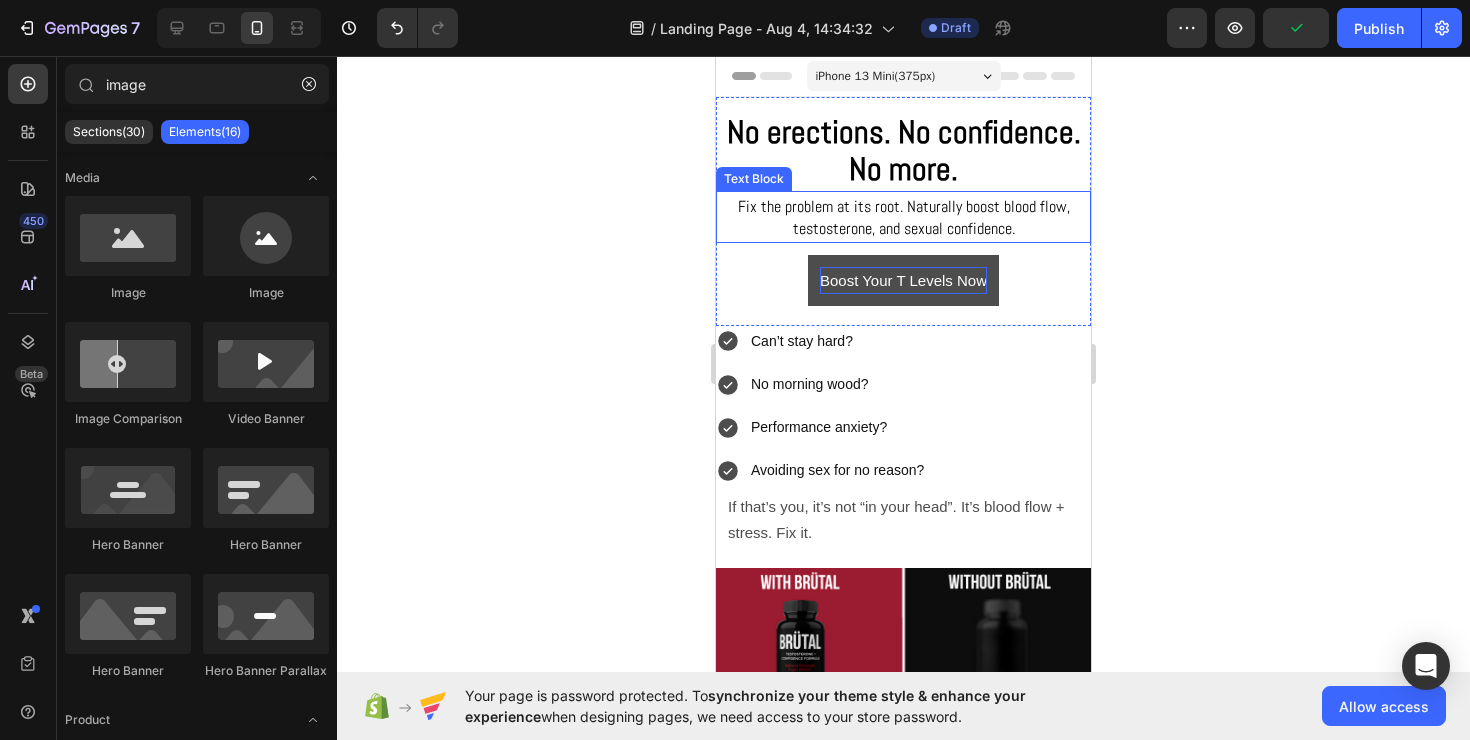 click on "Fix the problem at its root. Naturally boost blood flow, testosterone, and sexual confidence. Text Block" at bounding box center (903, 217) 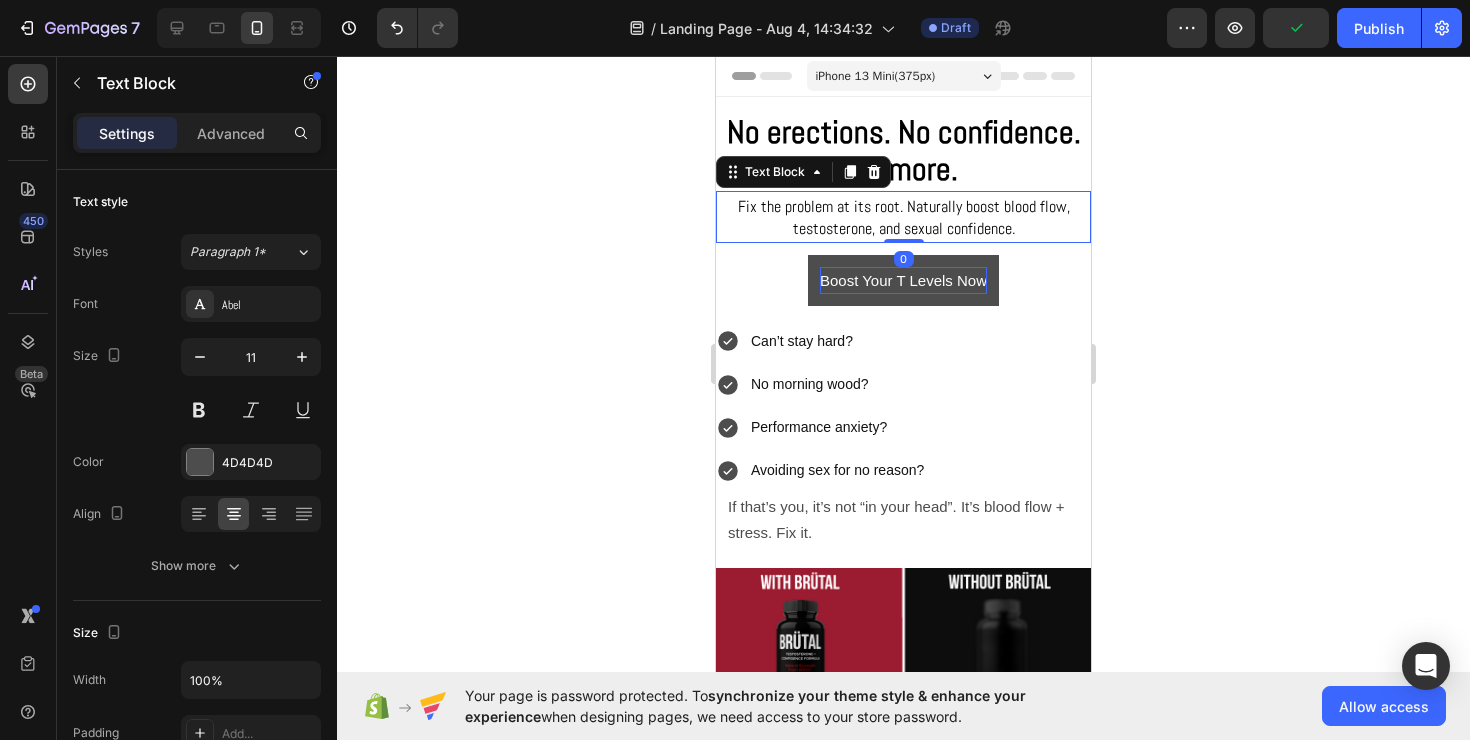 click on "Fix the problem at its root. Naturally boost blood flow, testosterone, and sexual confidence. Text Block   0" at bounding box center (903, 217) 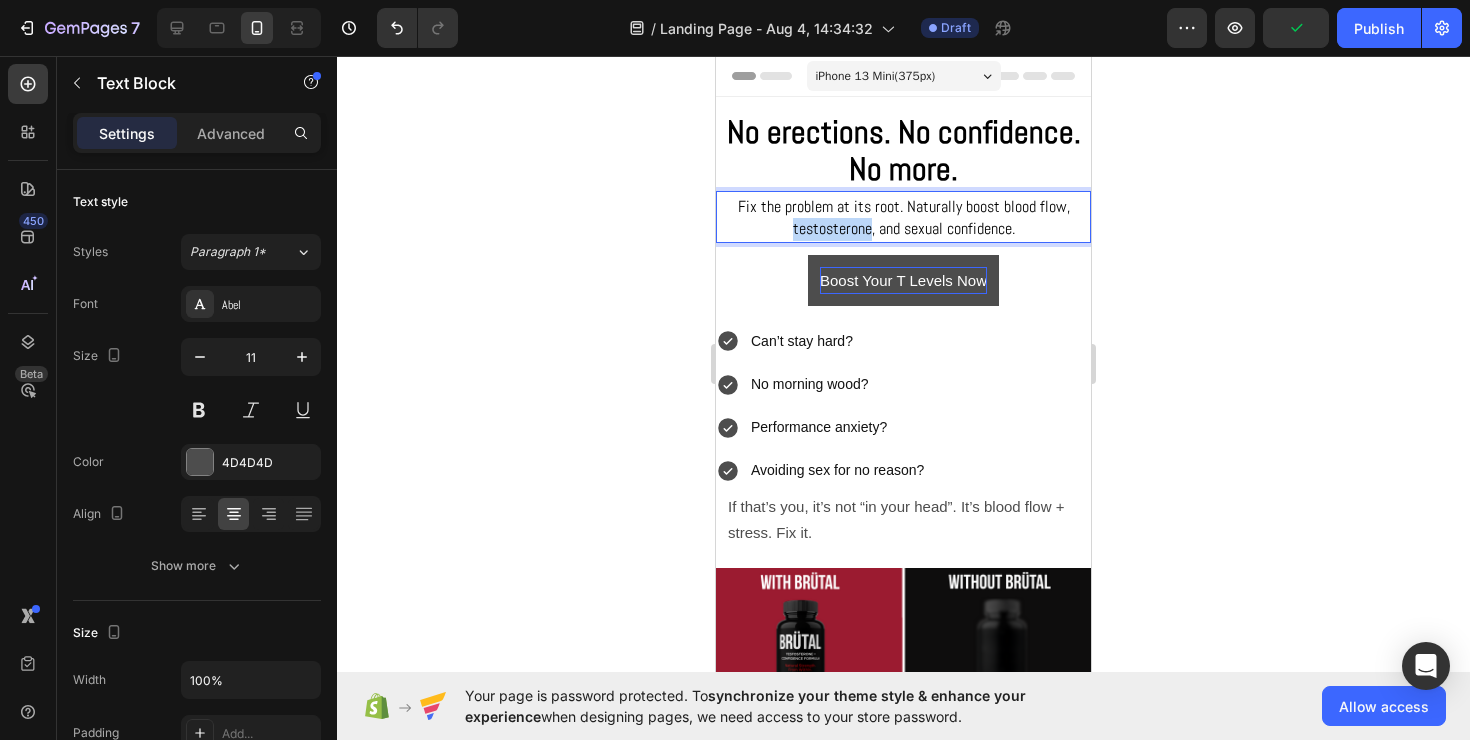 click on "Fix the problem at its root. Naturally boost blood flow, testosterone, and sexual confidence." at bounding box center (904, 217) 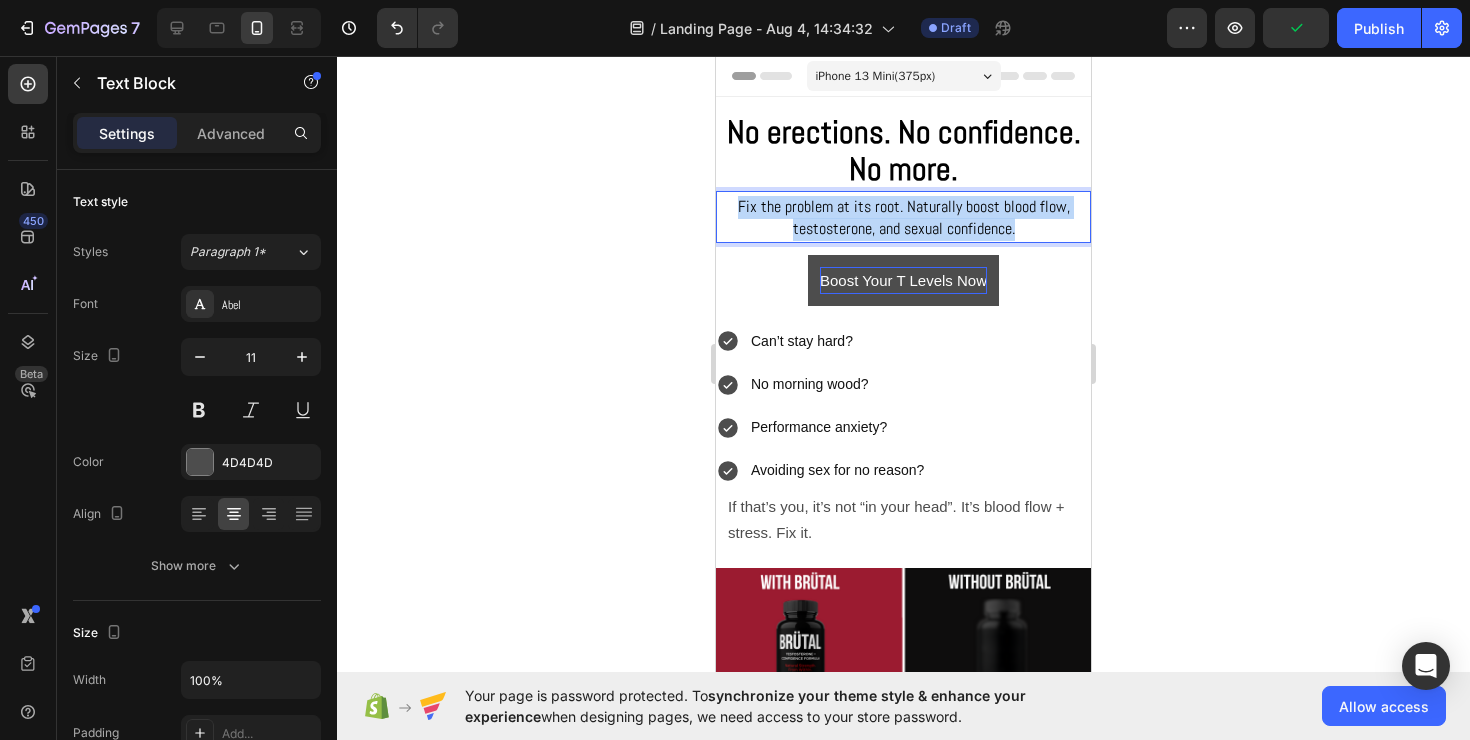 click on "Fix the problem at its root. Naturally boost blood flow, testosterone, and sexual confidence." at bounding box center [904, 217] 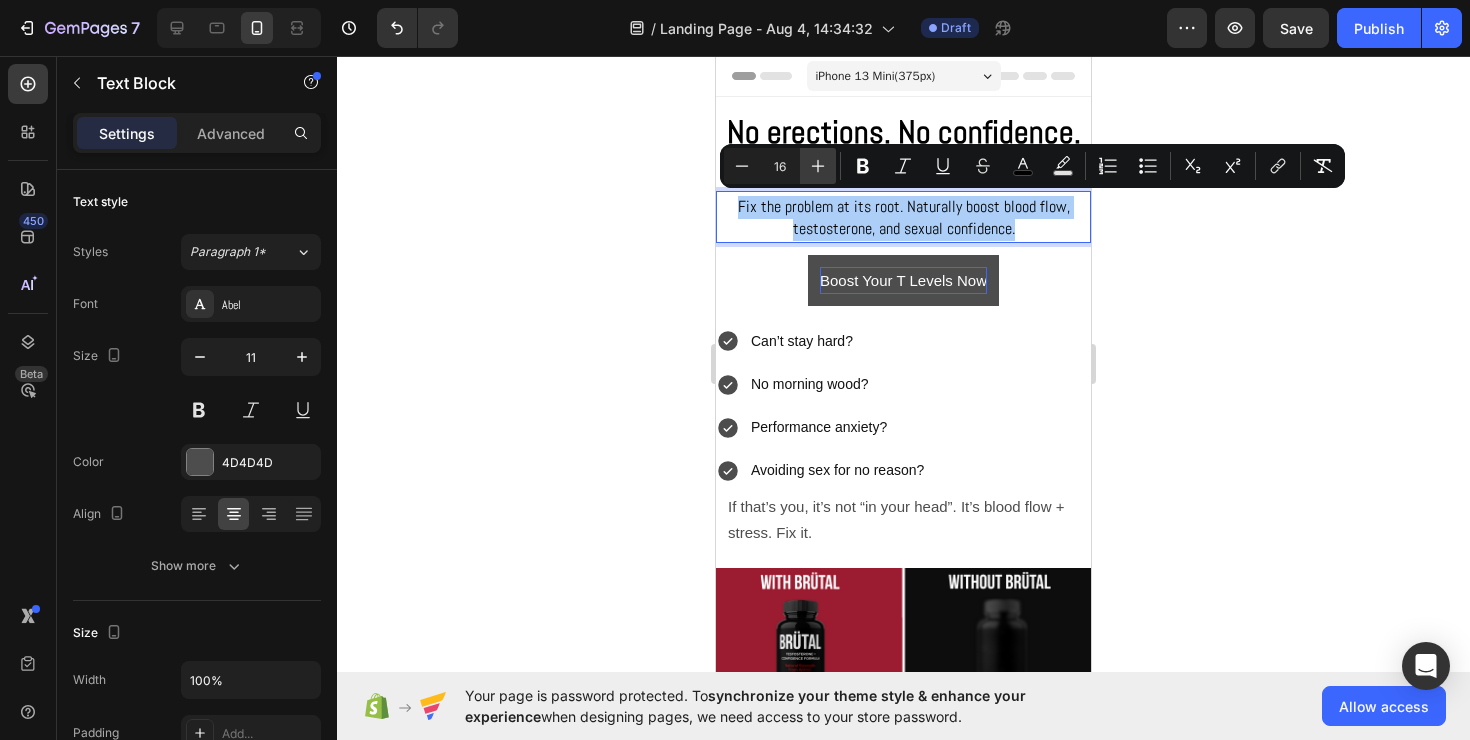 click on "Plus" at bounding box center (818, 166) 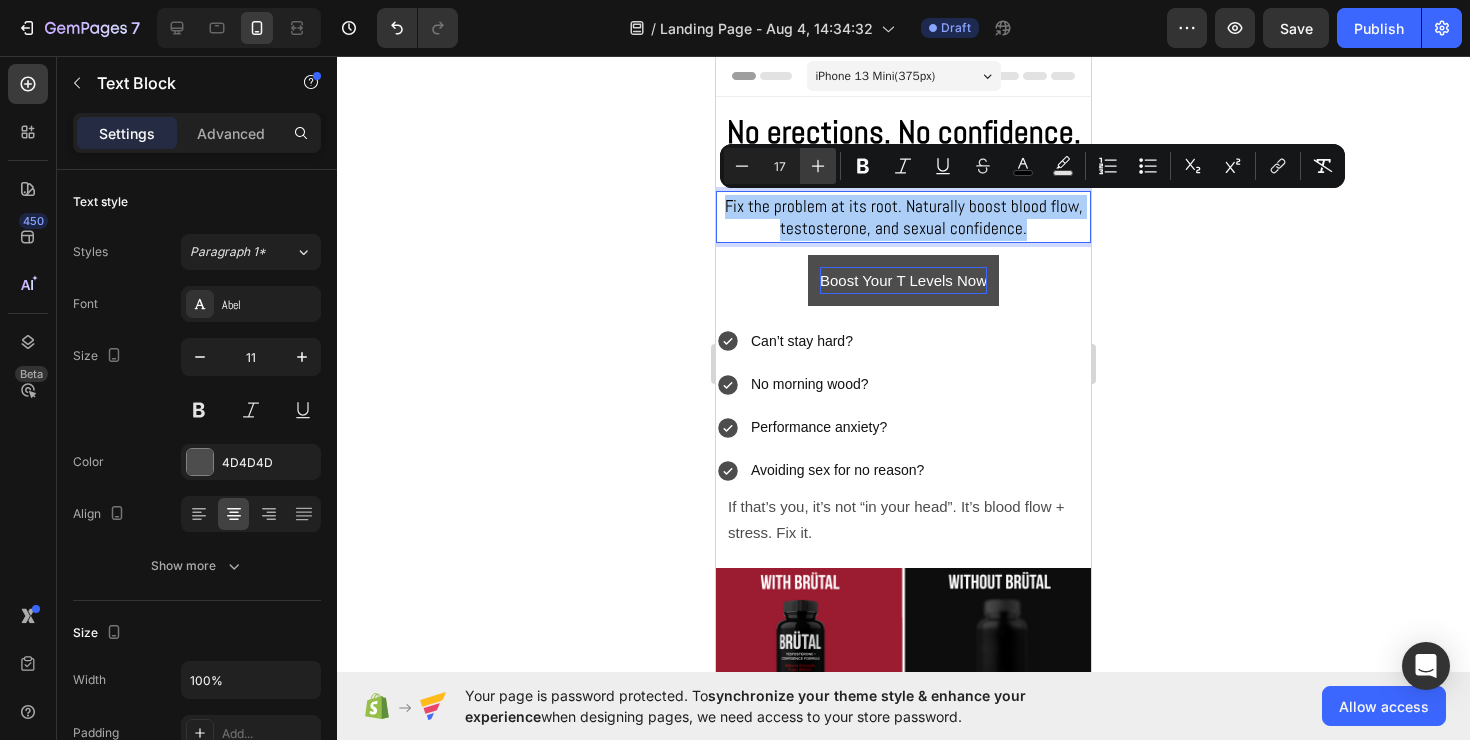 click on "Plus" at bounding box center (818, 166) 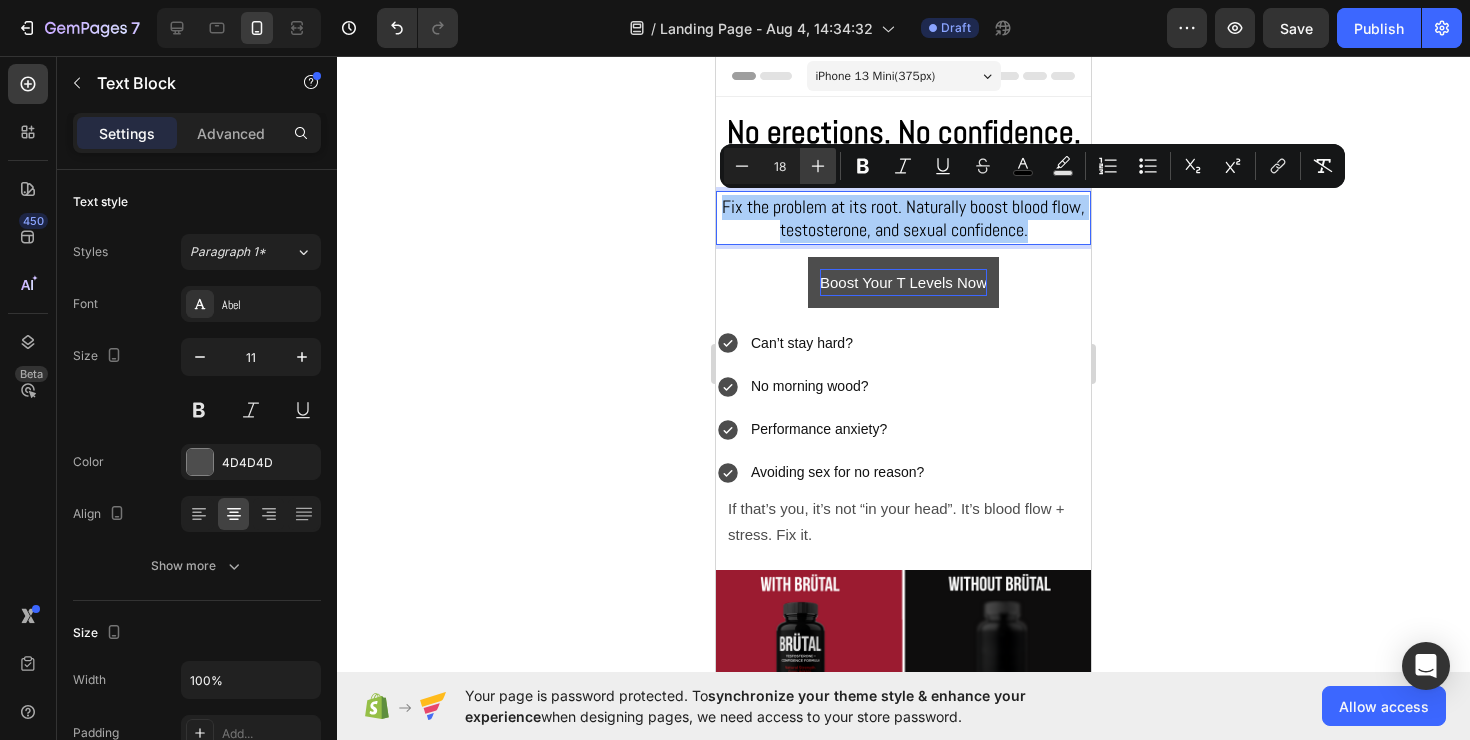 click on "Plus" at bounding box center (818, 166) 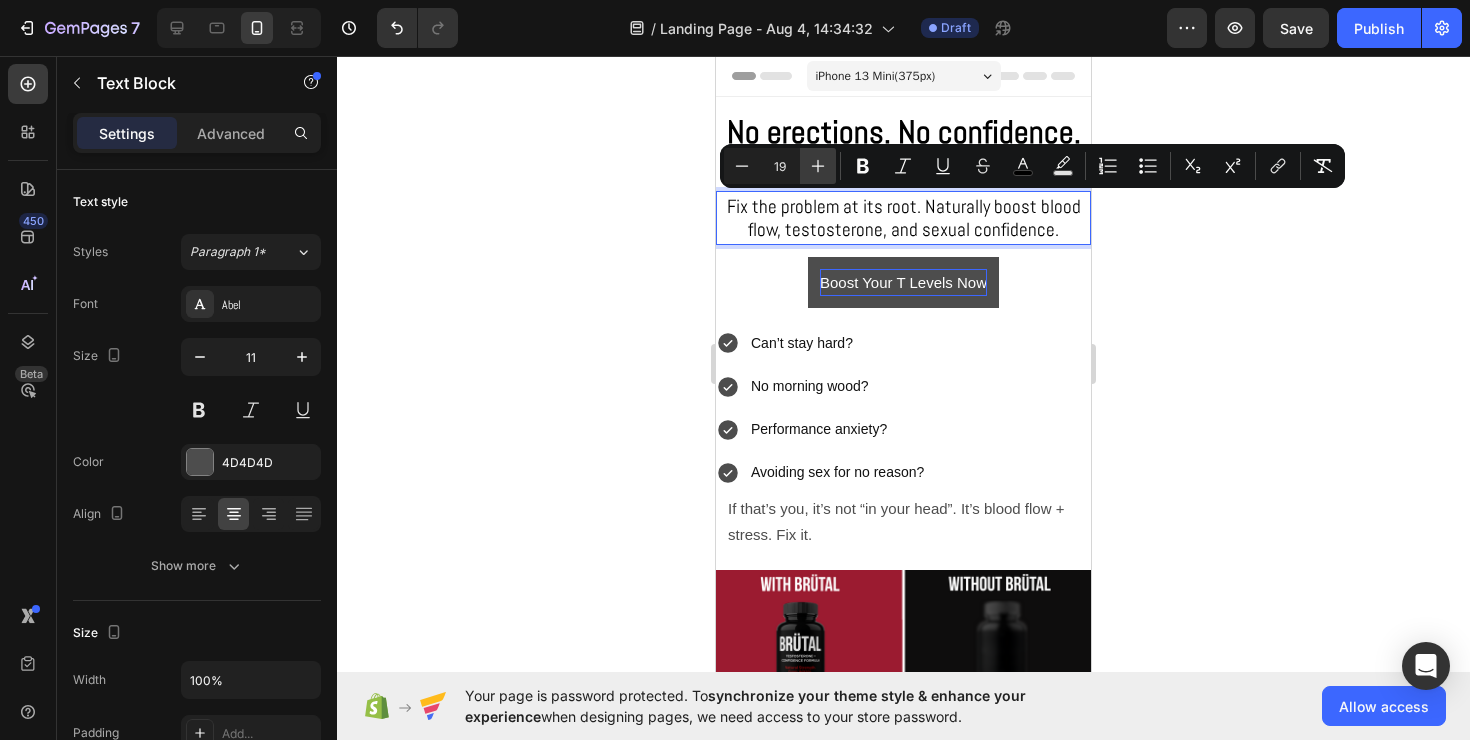 click 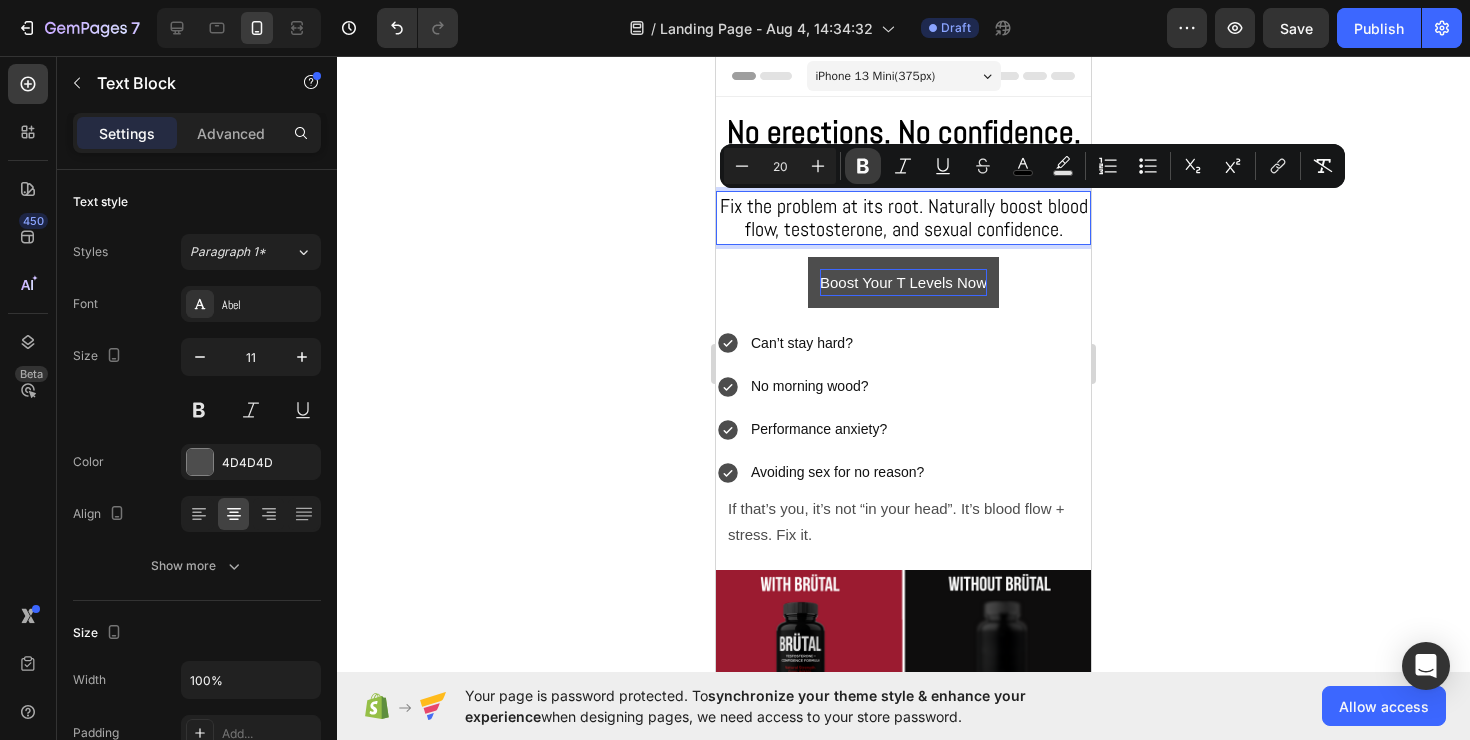 click 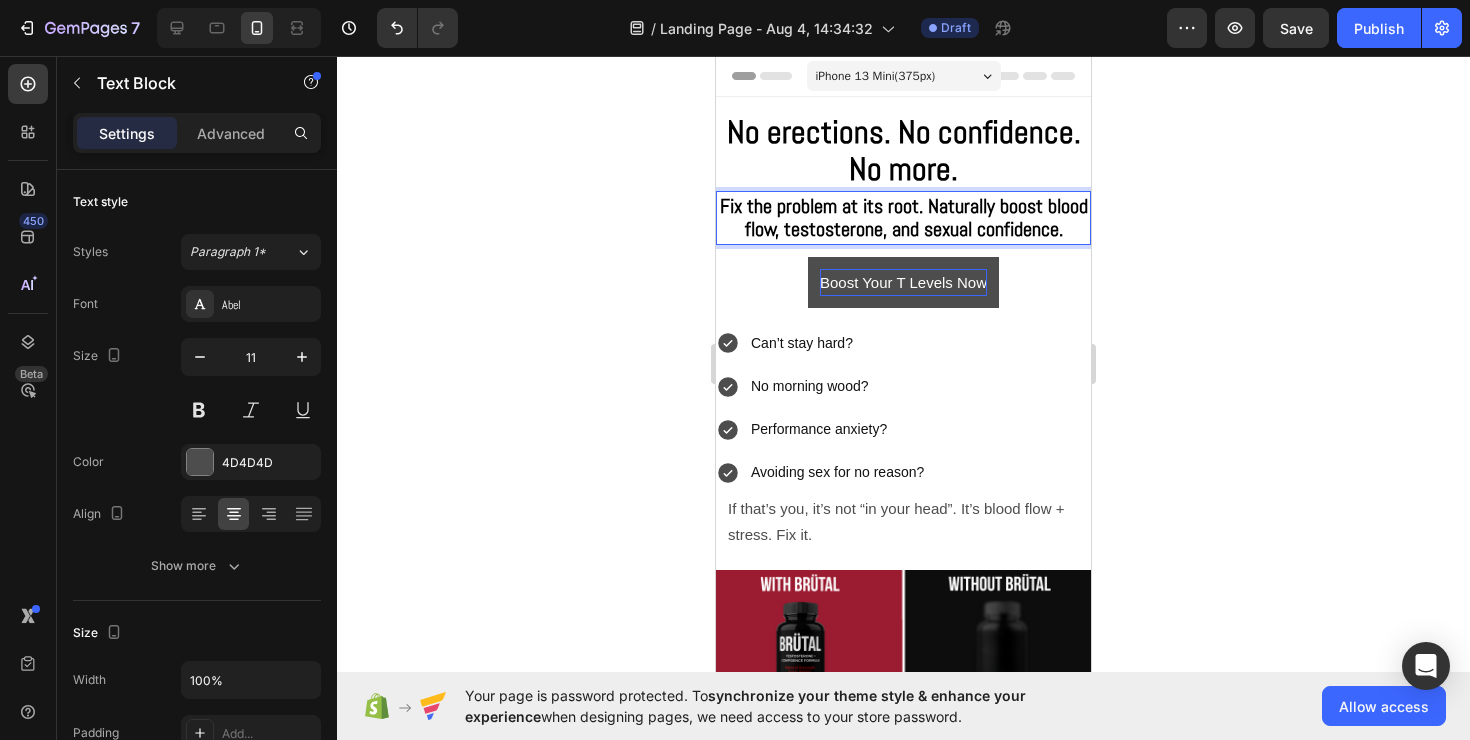 click 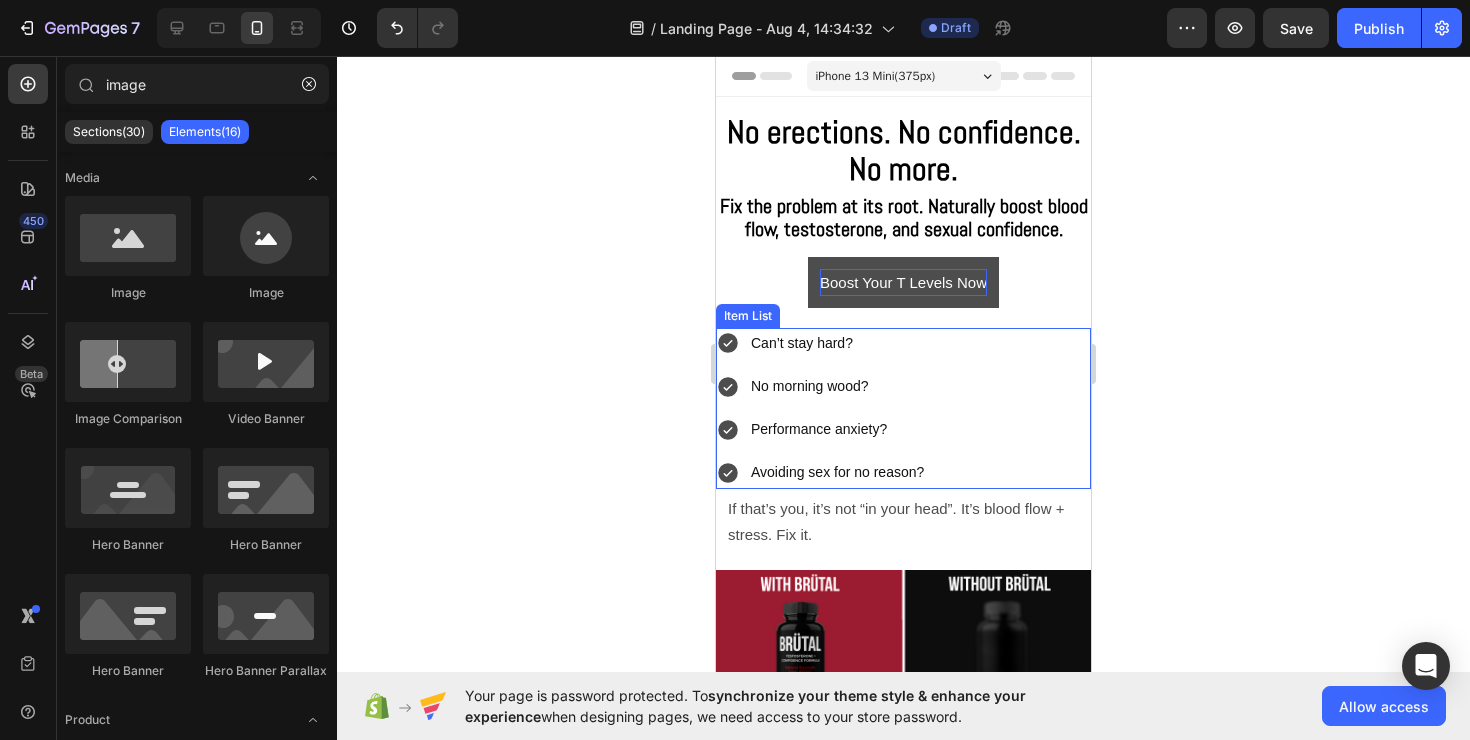 click on "Can’t stay hard?" at bounding box center (837, 343) 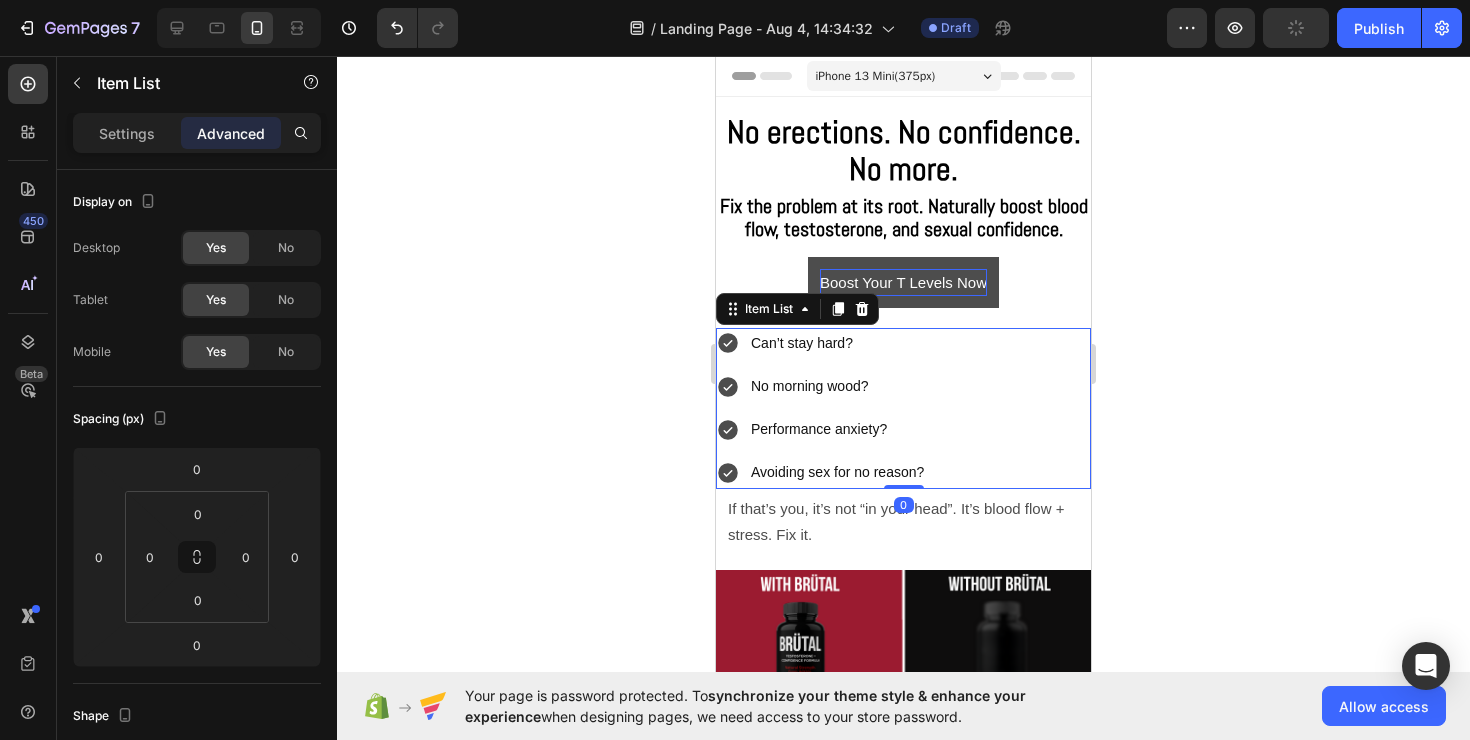 click on "Can’t stay hard?" at bounding box center [837, 343] 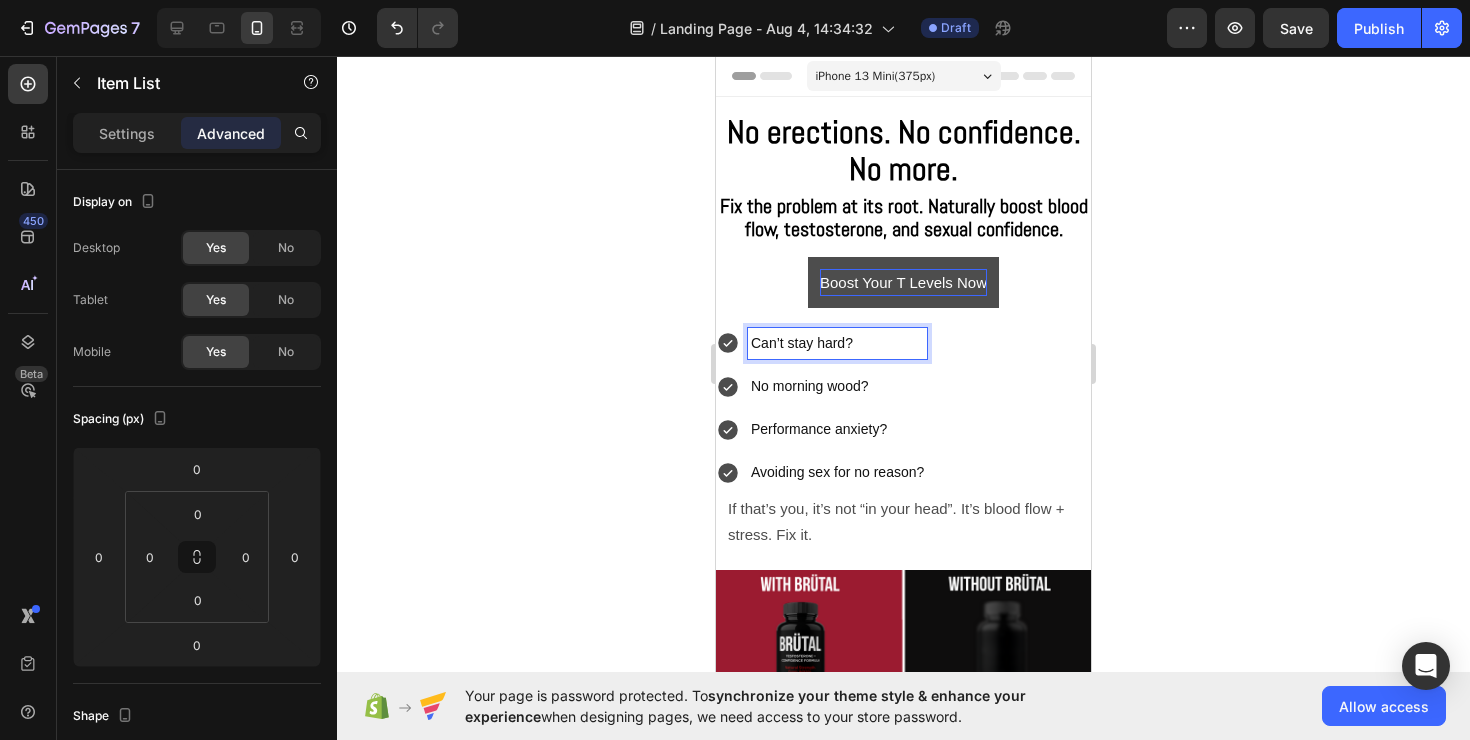 click on "Can’t stay hard?" at bounding box center (837, 343) 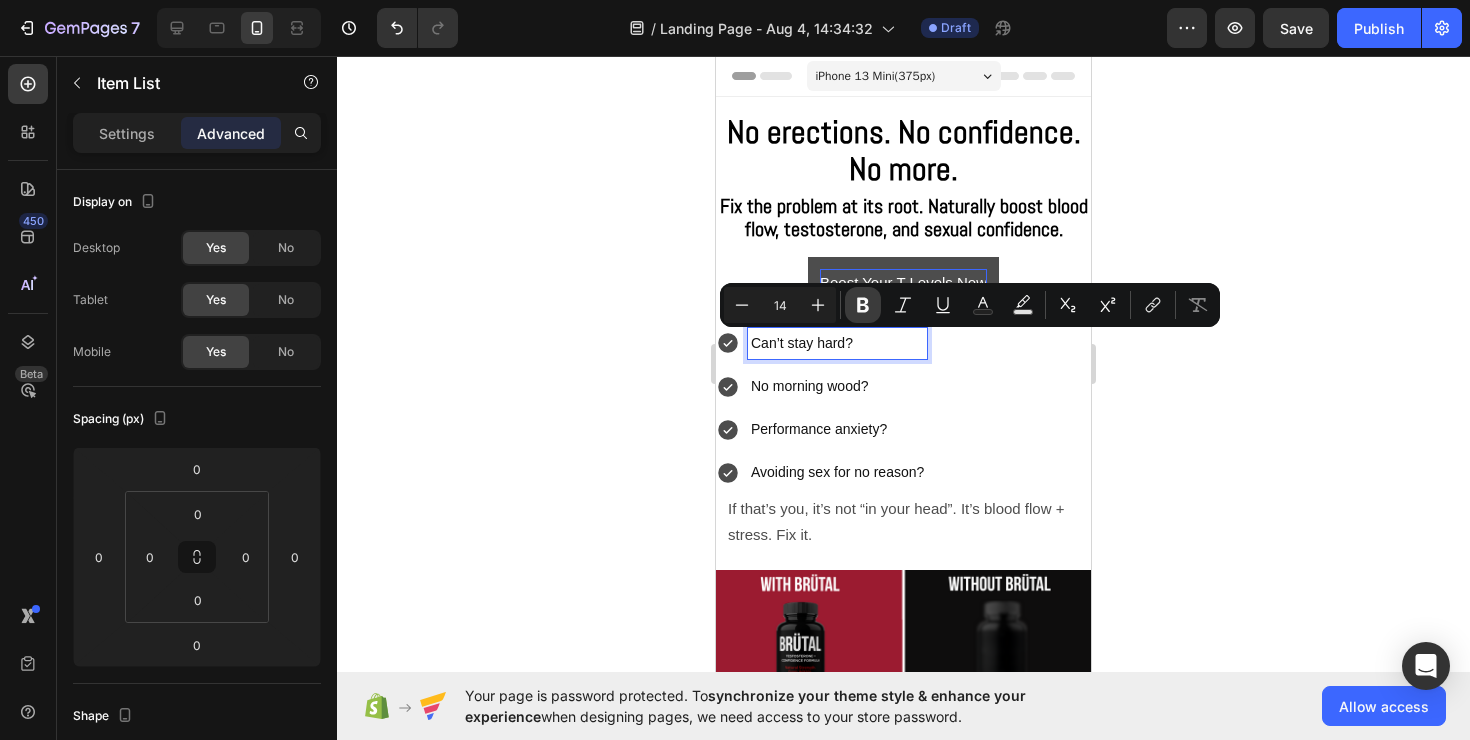 click 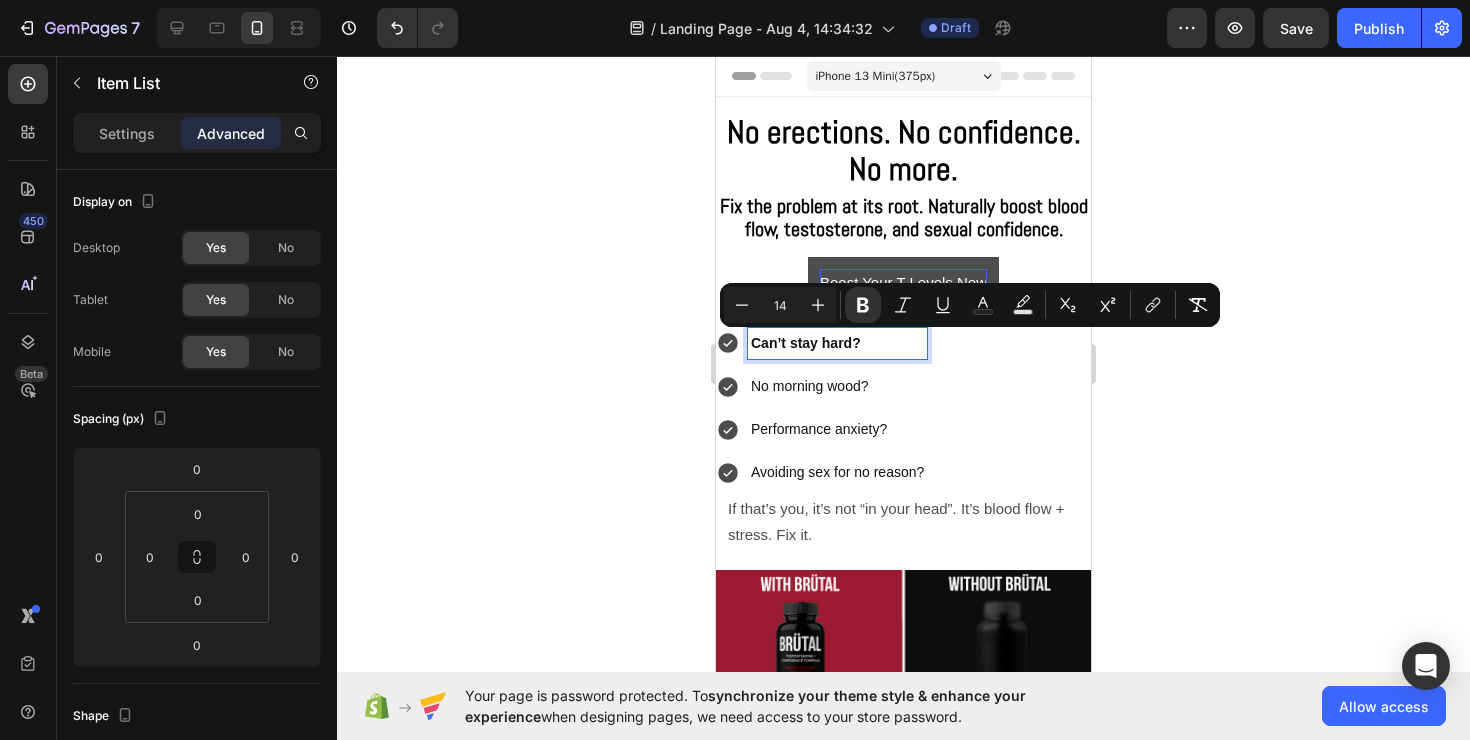 click on "No morning wood?" at bounding box center (837, 386) 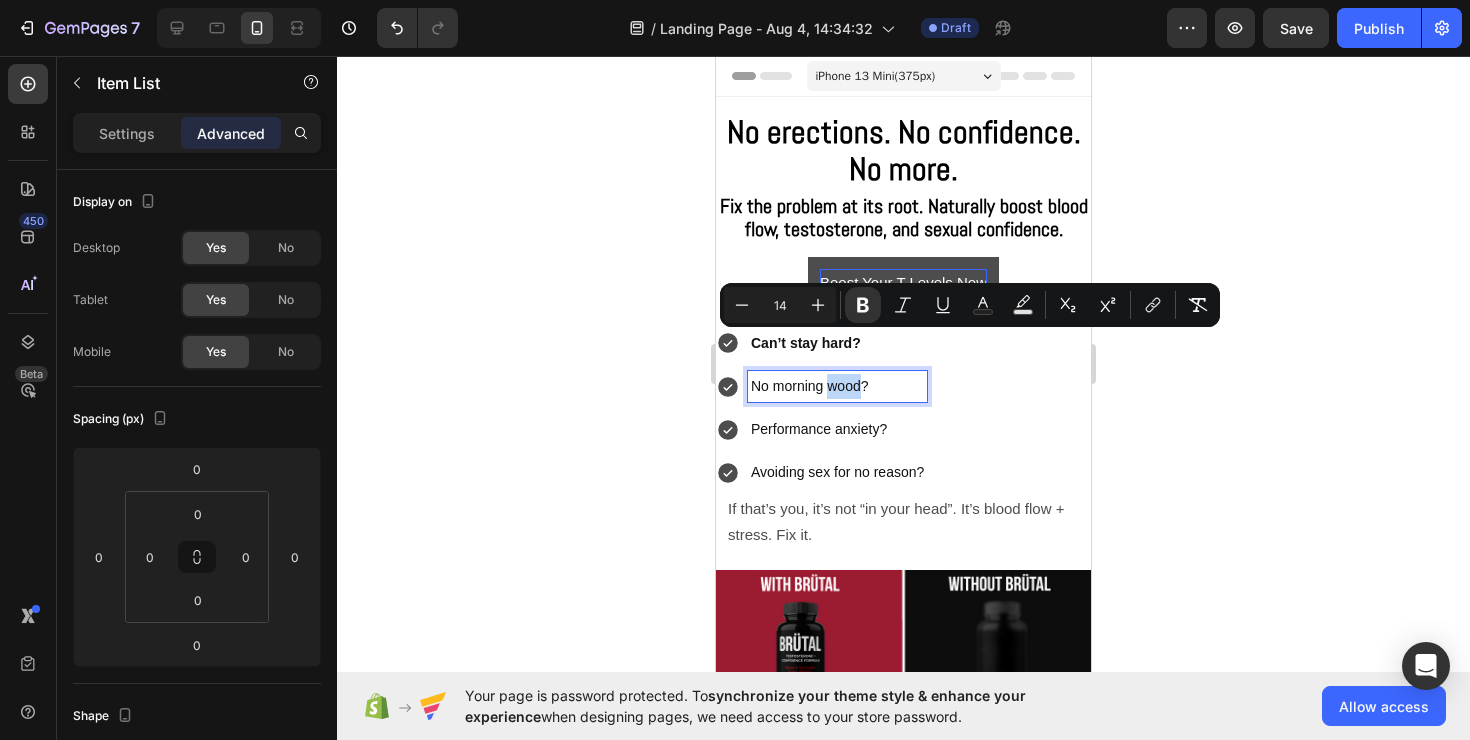 click on "No morning wood?" at bounding box center (837, 386) 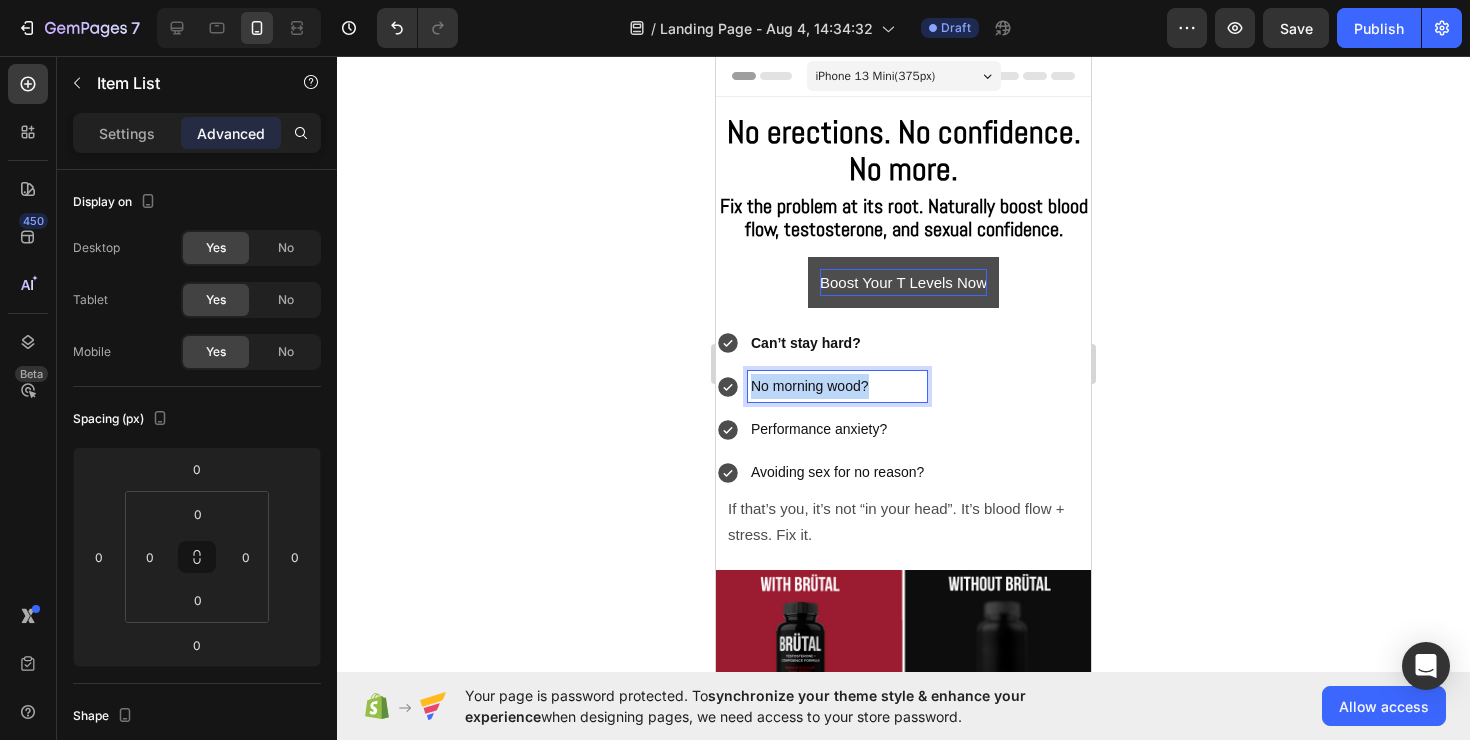 click on "No morning wood?" at bounding box center (837, 386) 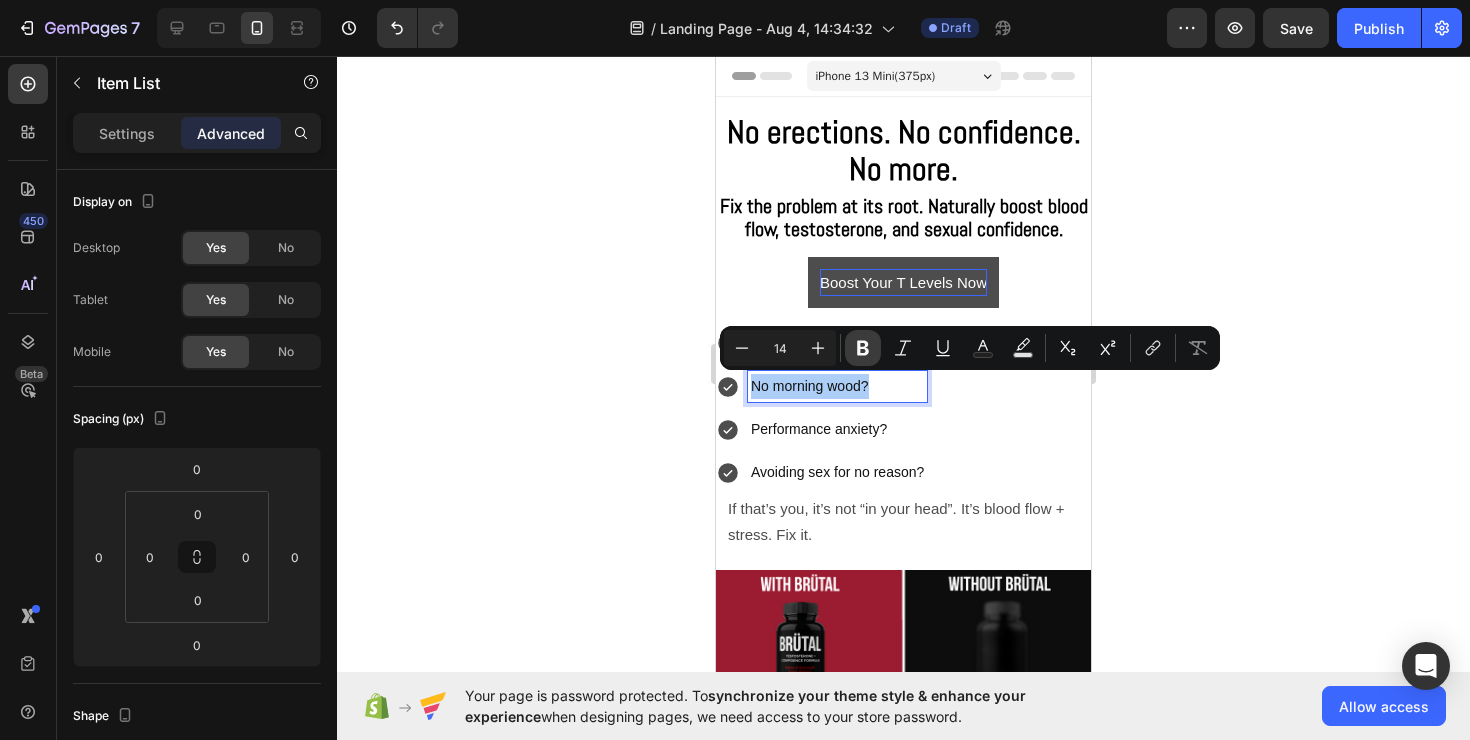 click 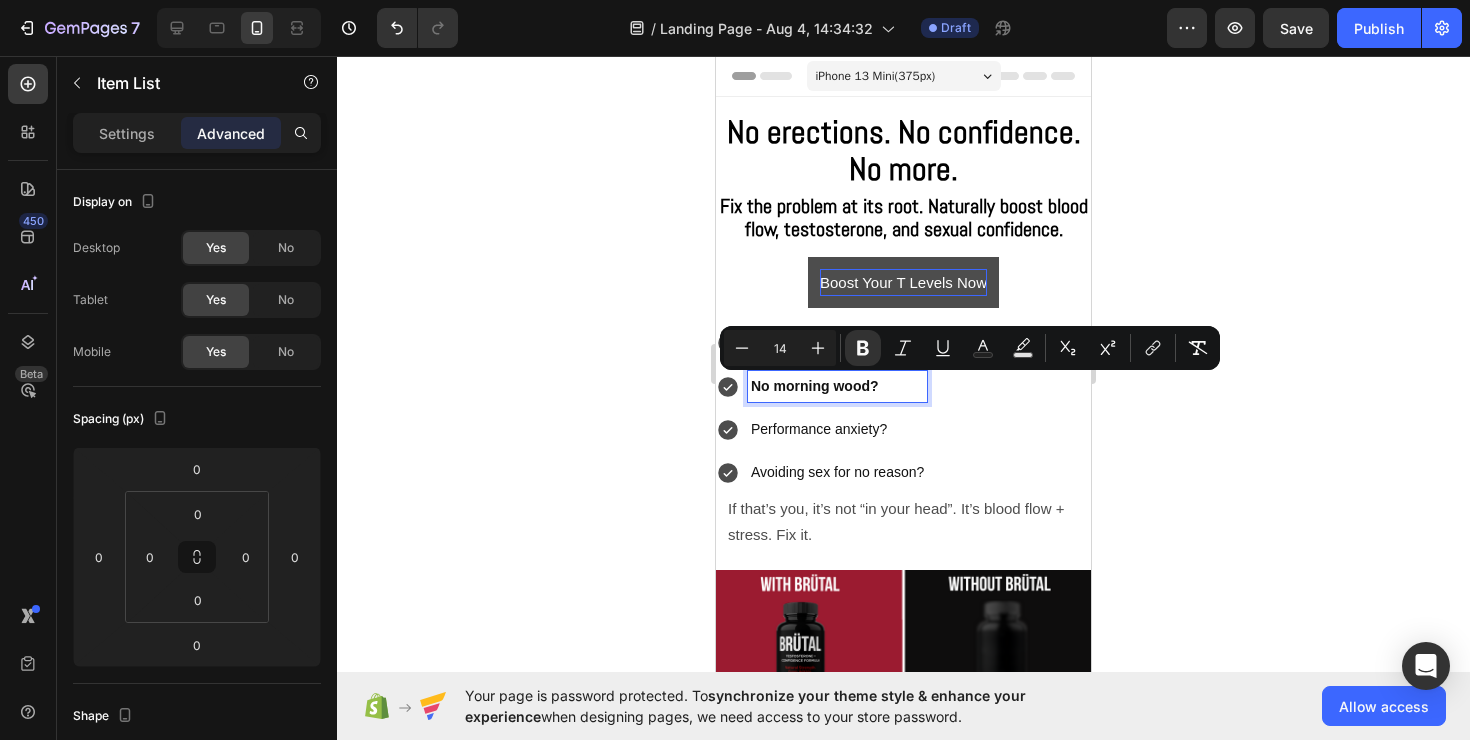 click on "Performance anxiety?" at bounding box center (837, 429) 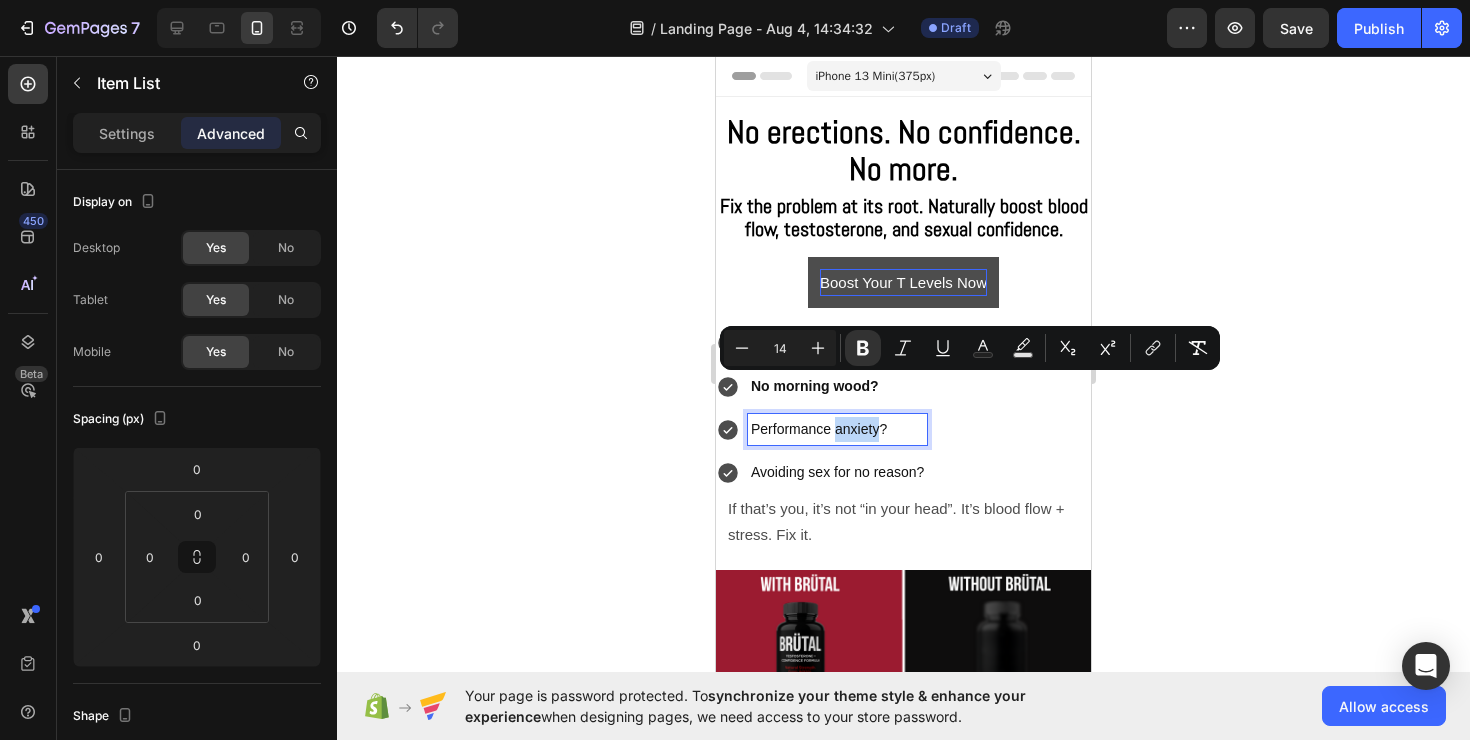 click on "Performance anxiety?" at bounding box center [837, 429] 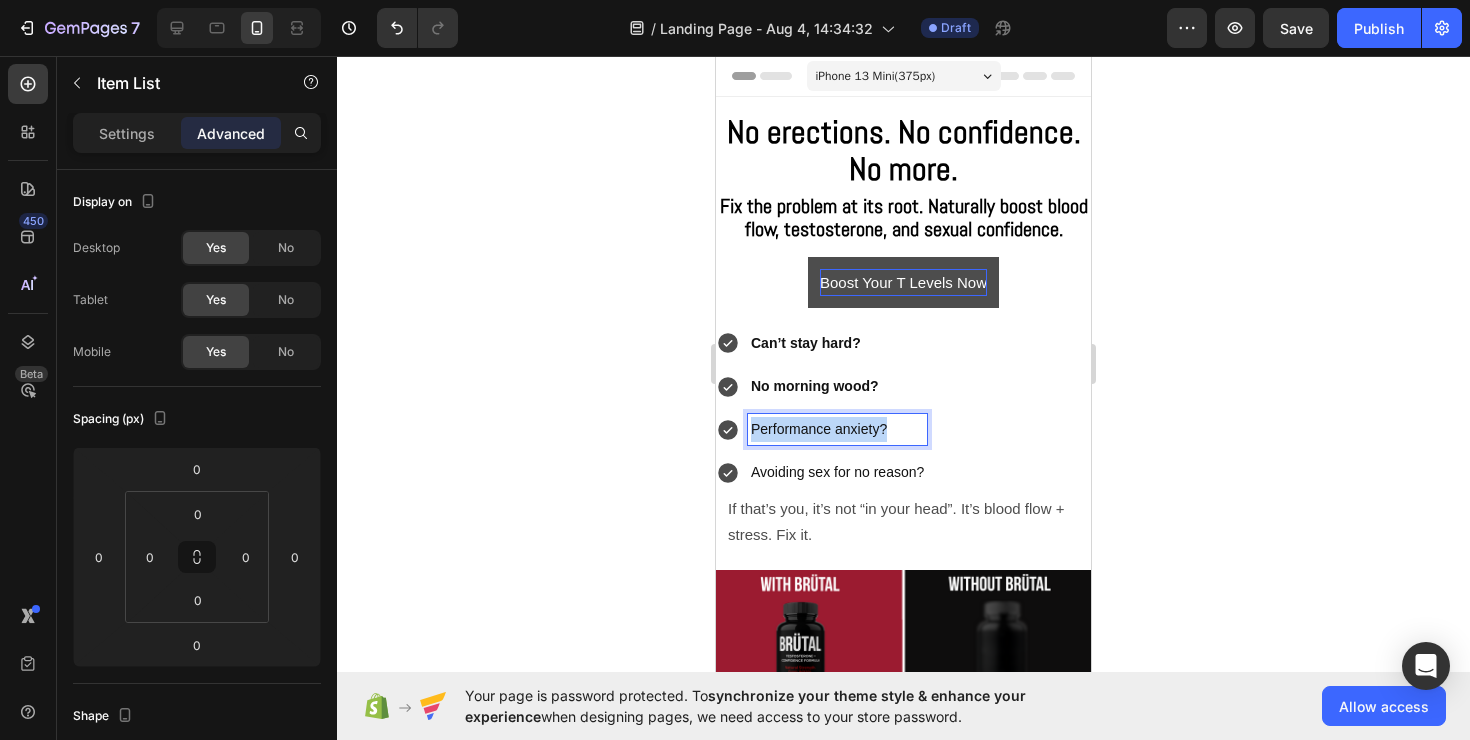 click on "Performance anxiety?" at bounding box center [837, 429] 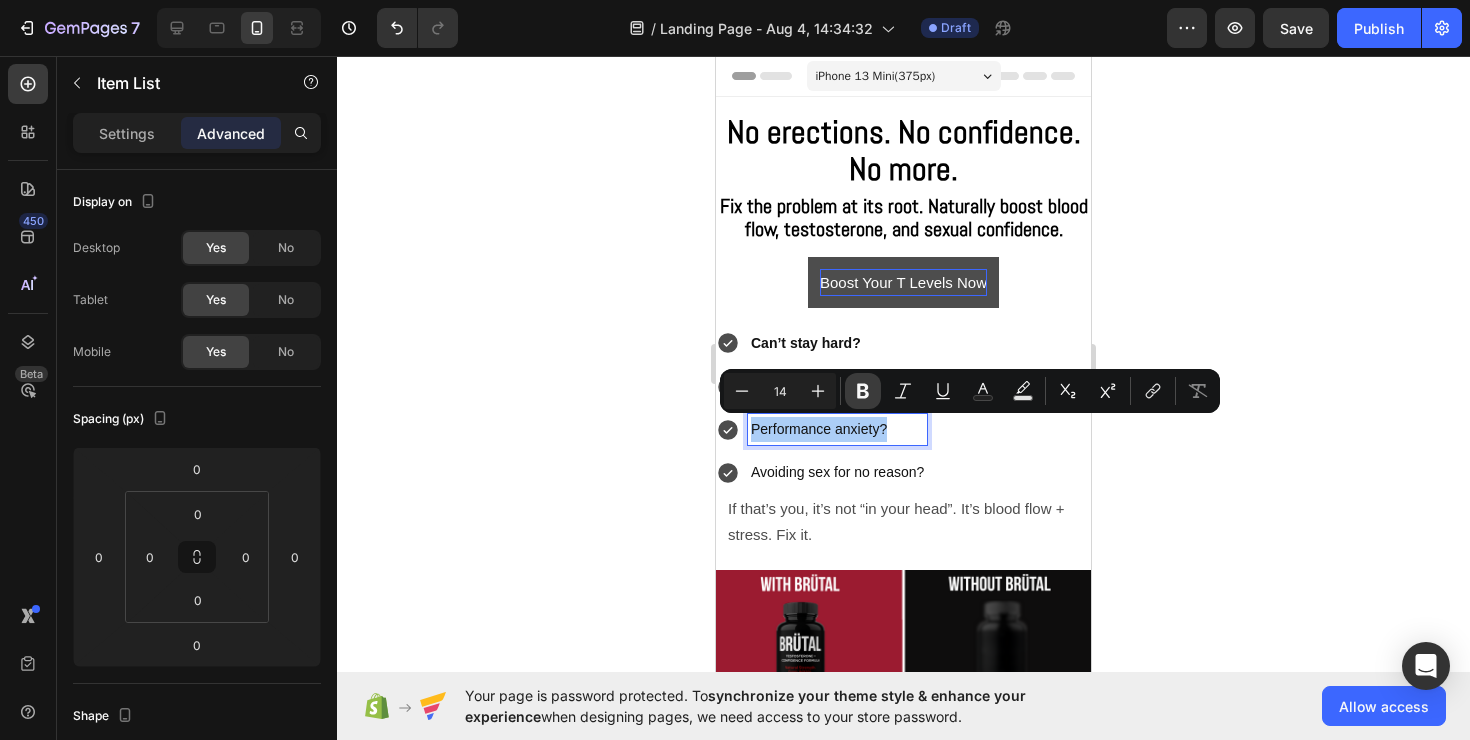 click 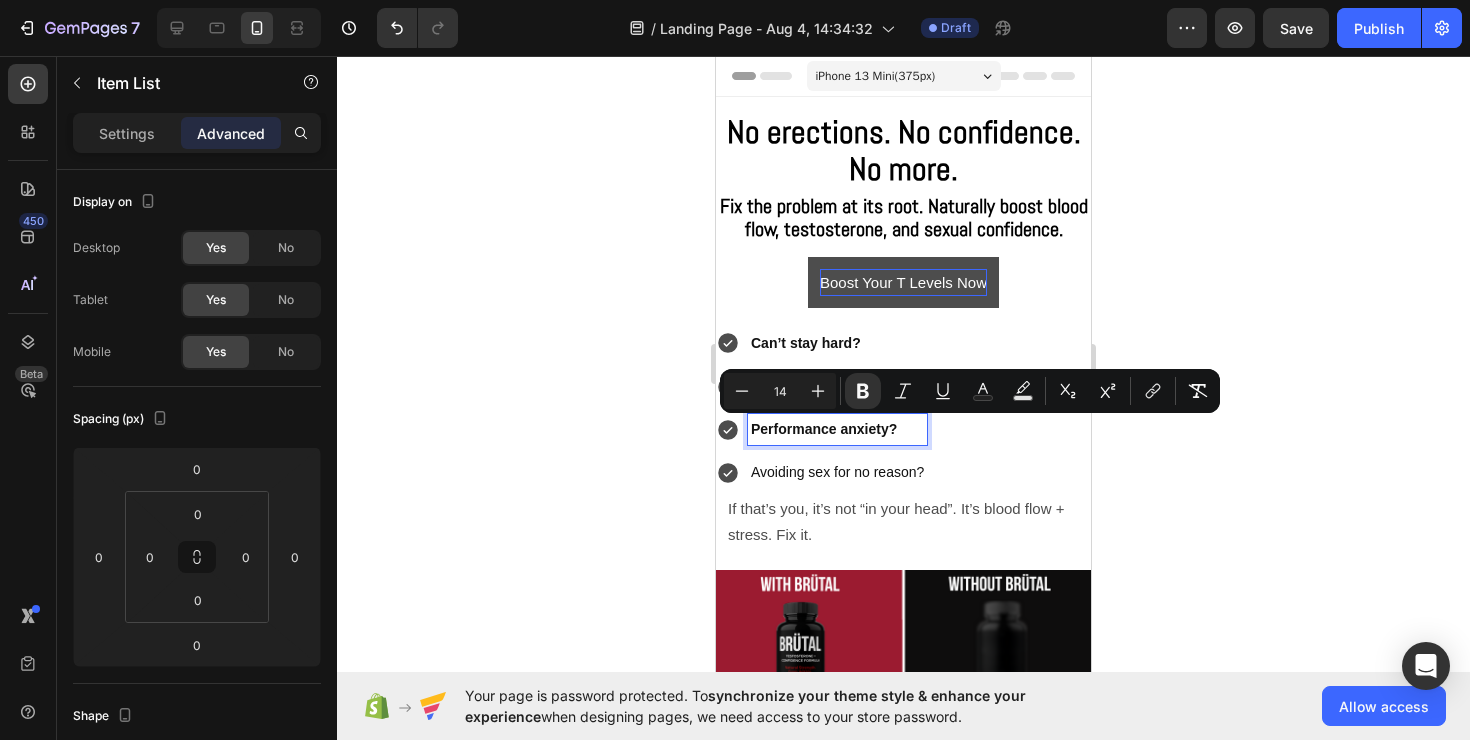 click on "Avoiding sex for no reason?" at bounding box center (837, 472) 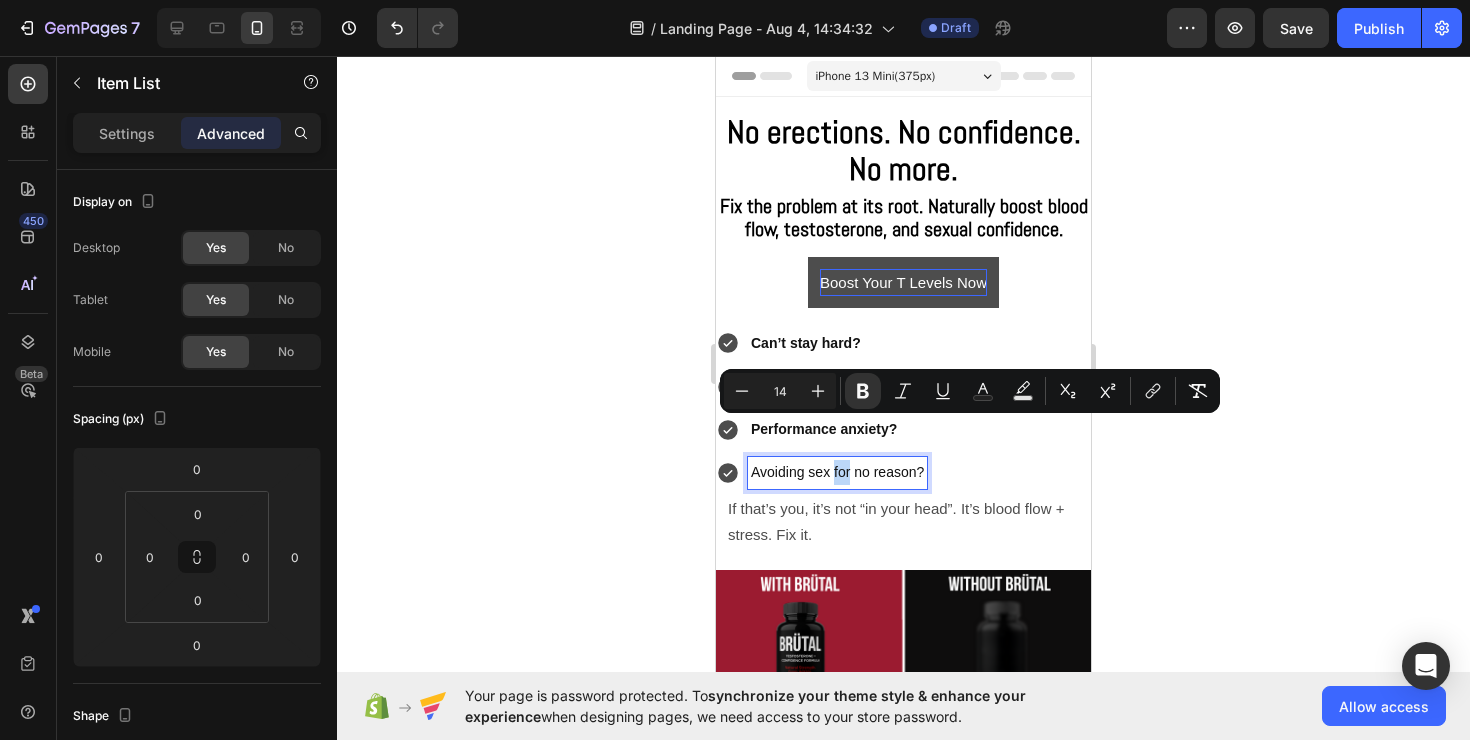 click on "Avoiding sex for no reason?" at bounding box center (837, 472) 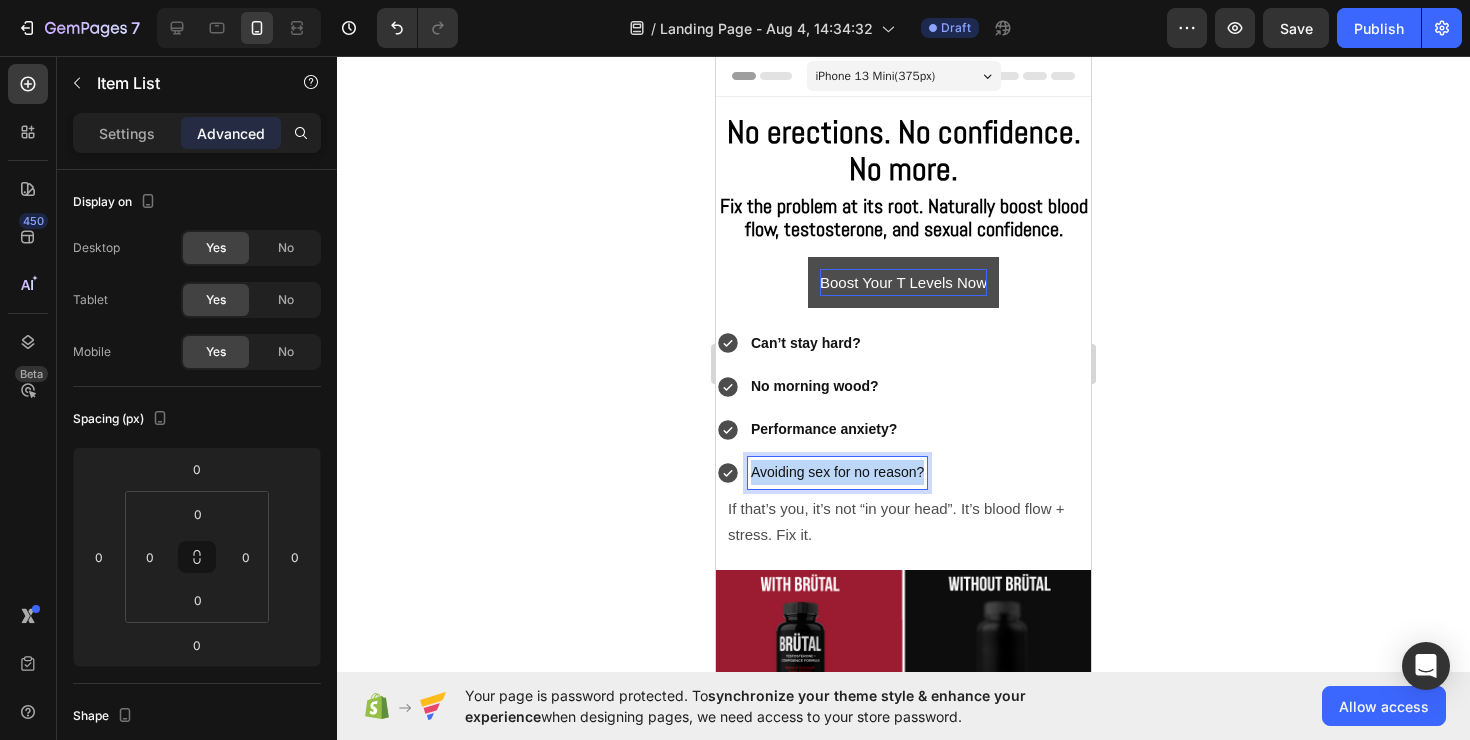 click on "Avoiding sex for no reason?" at bounding box center (837, 472) 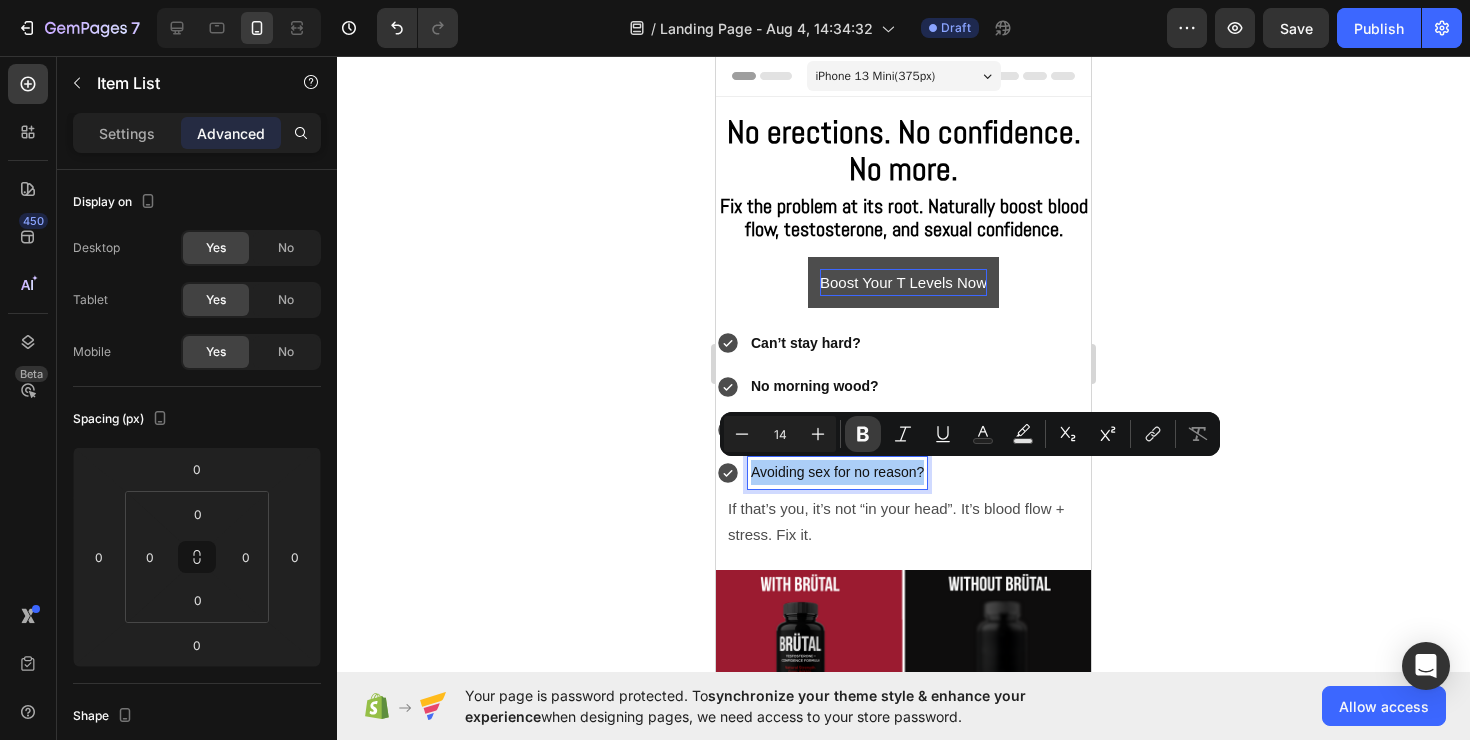 click 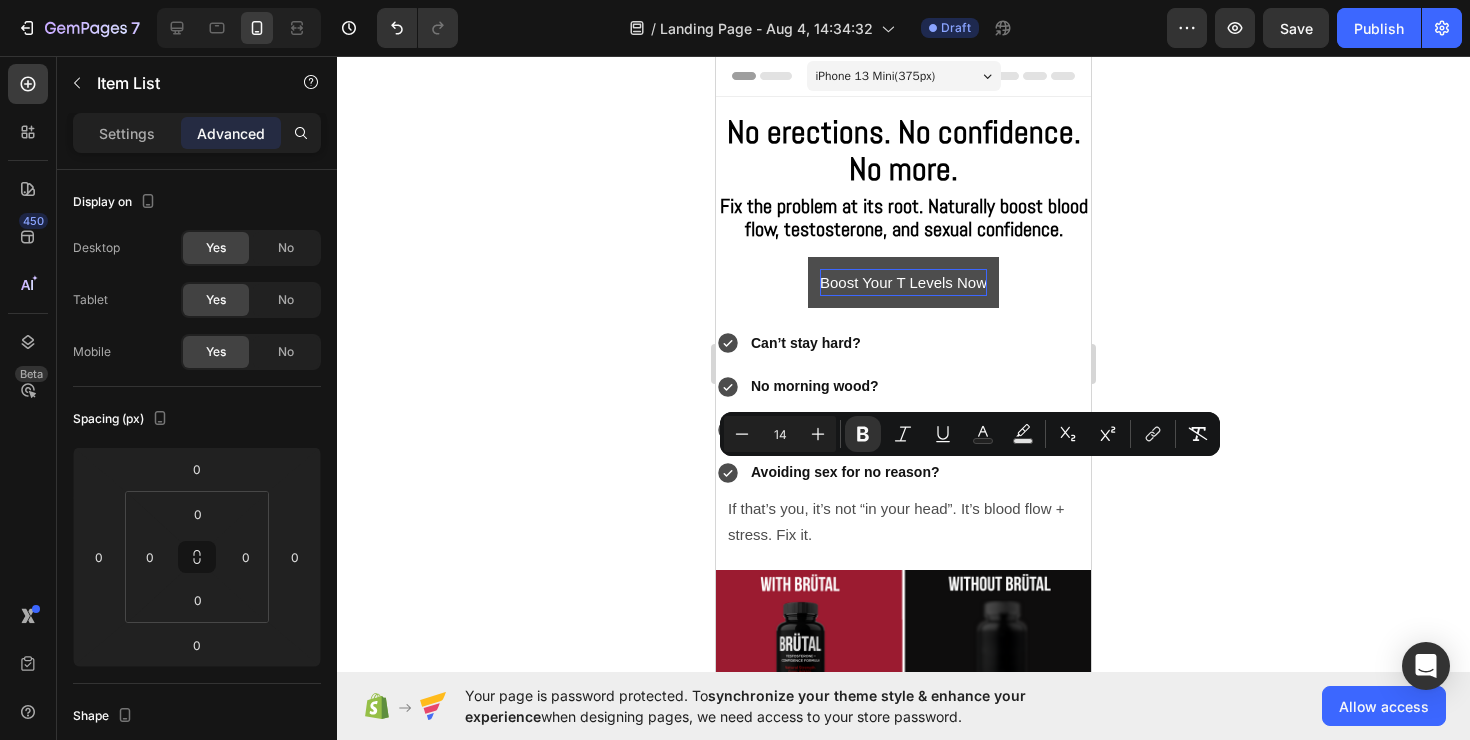 click 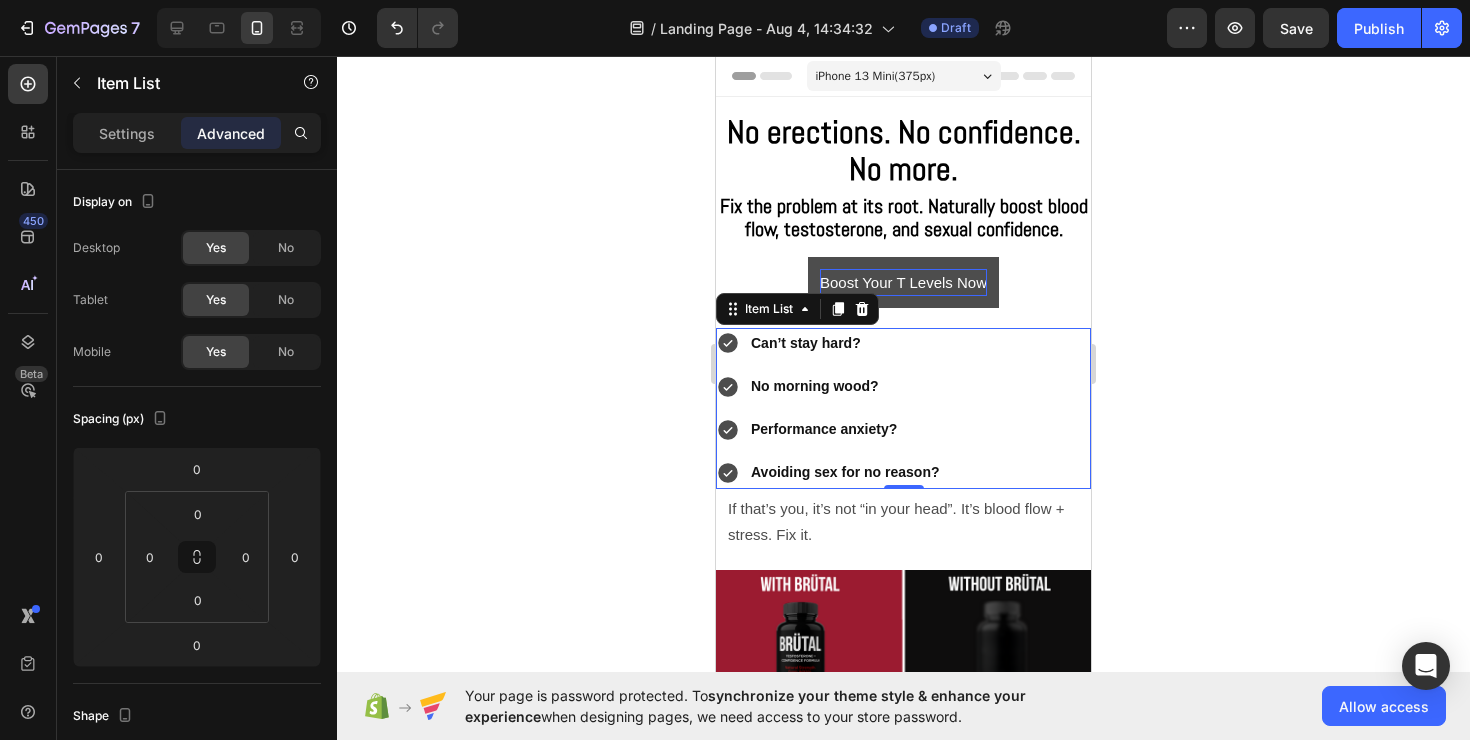 click 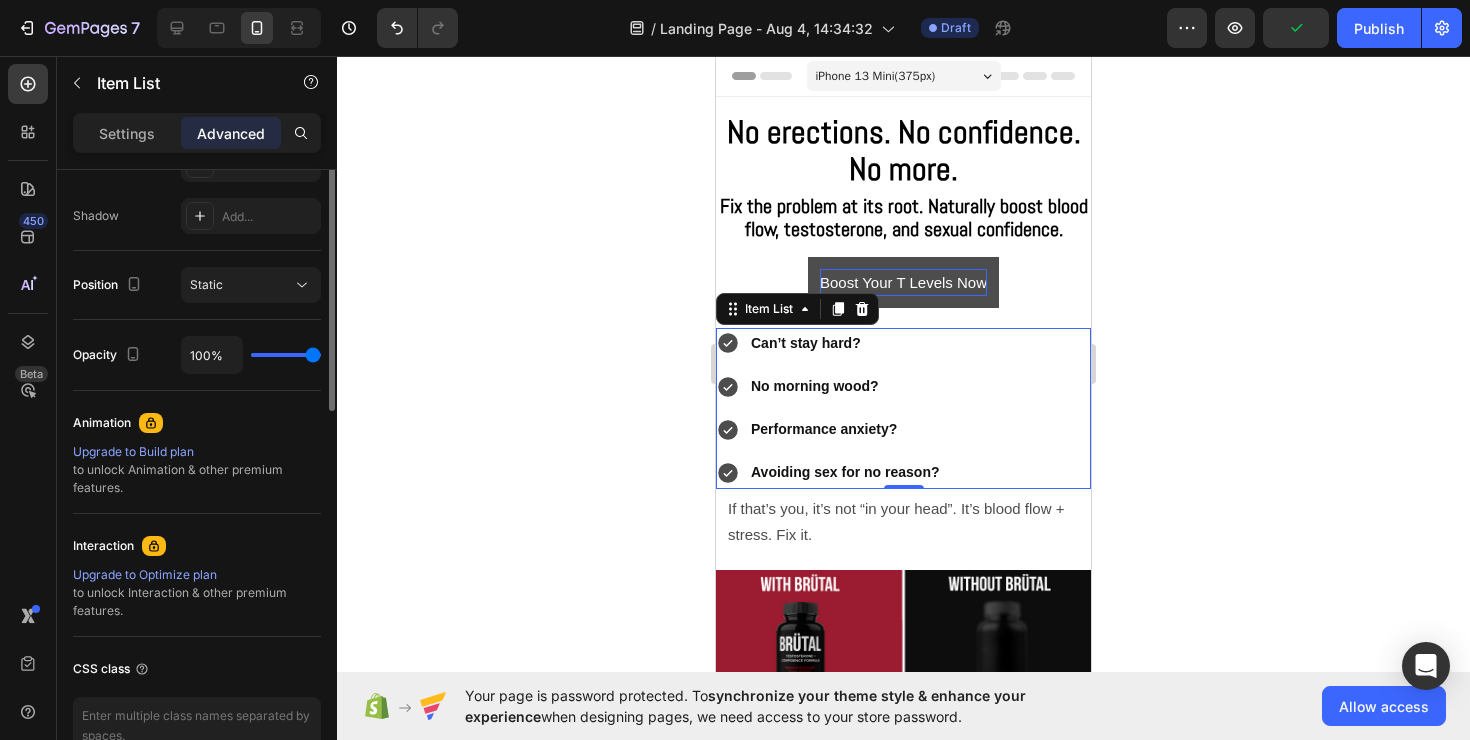 scroll, scrollTop: 0, scrollLeft: 0, axis: both 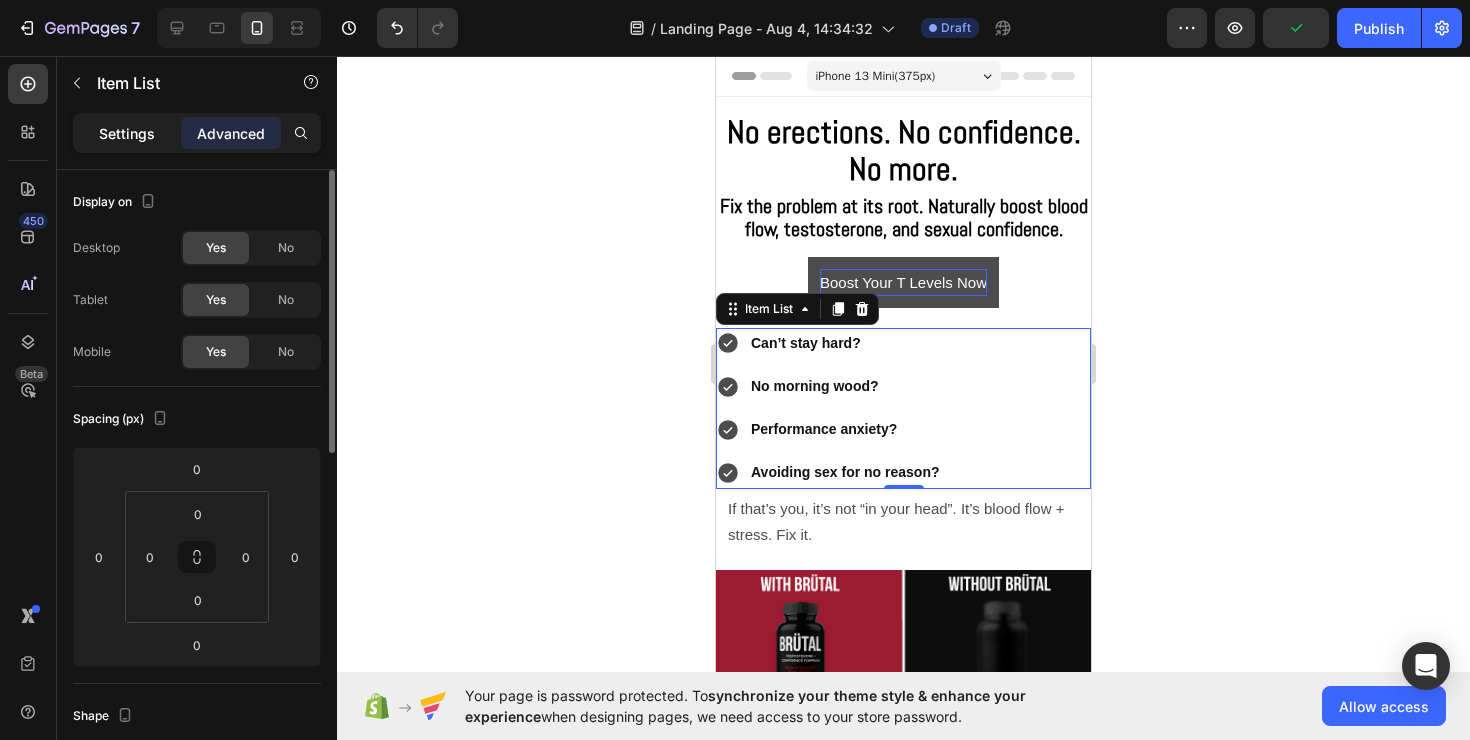 click on "Settings" 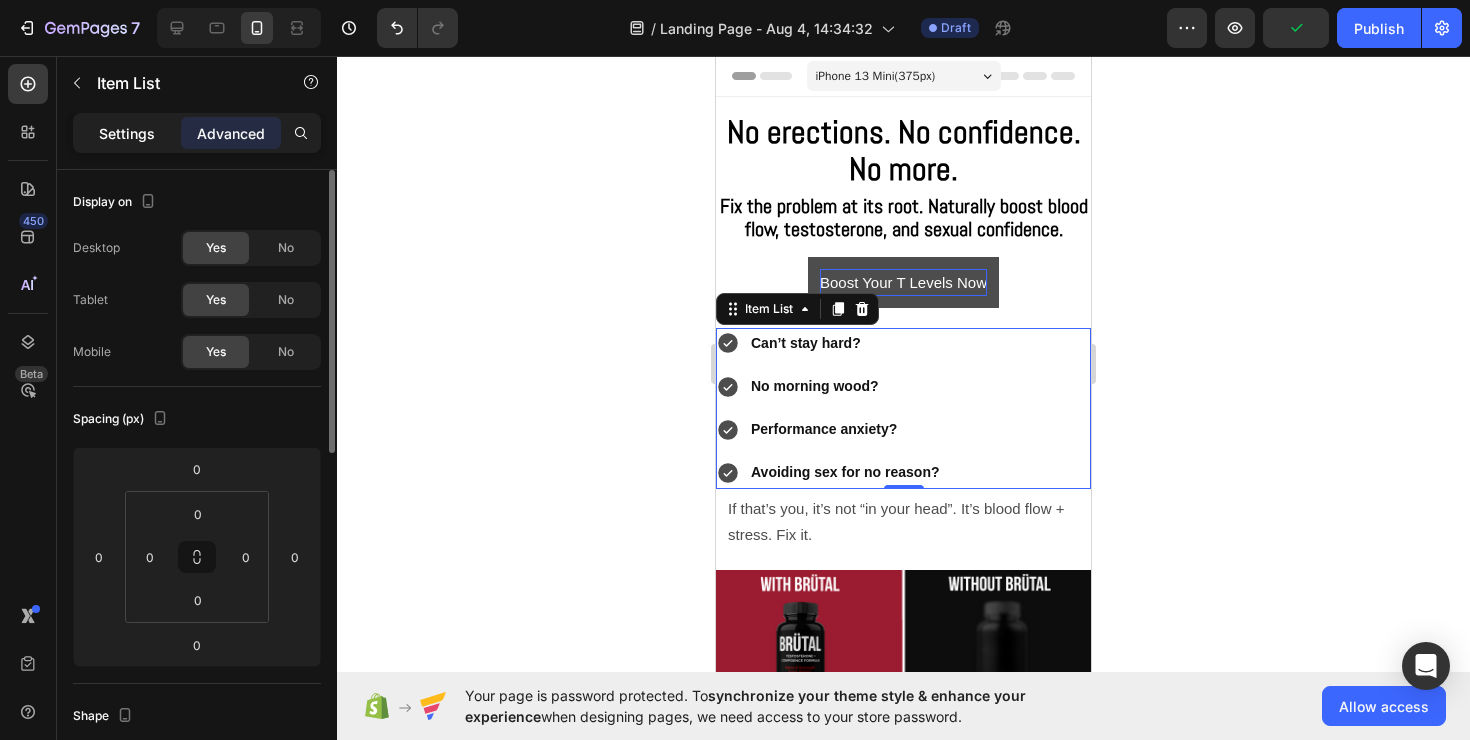 type on "8" 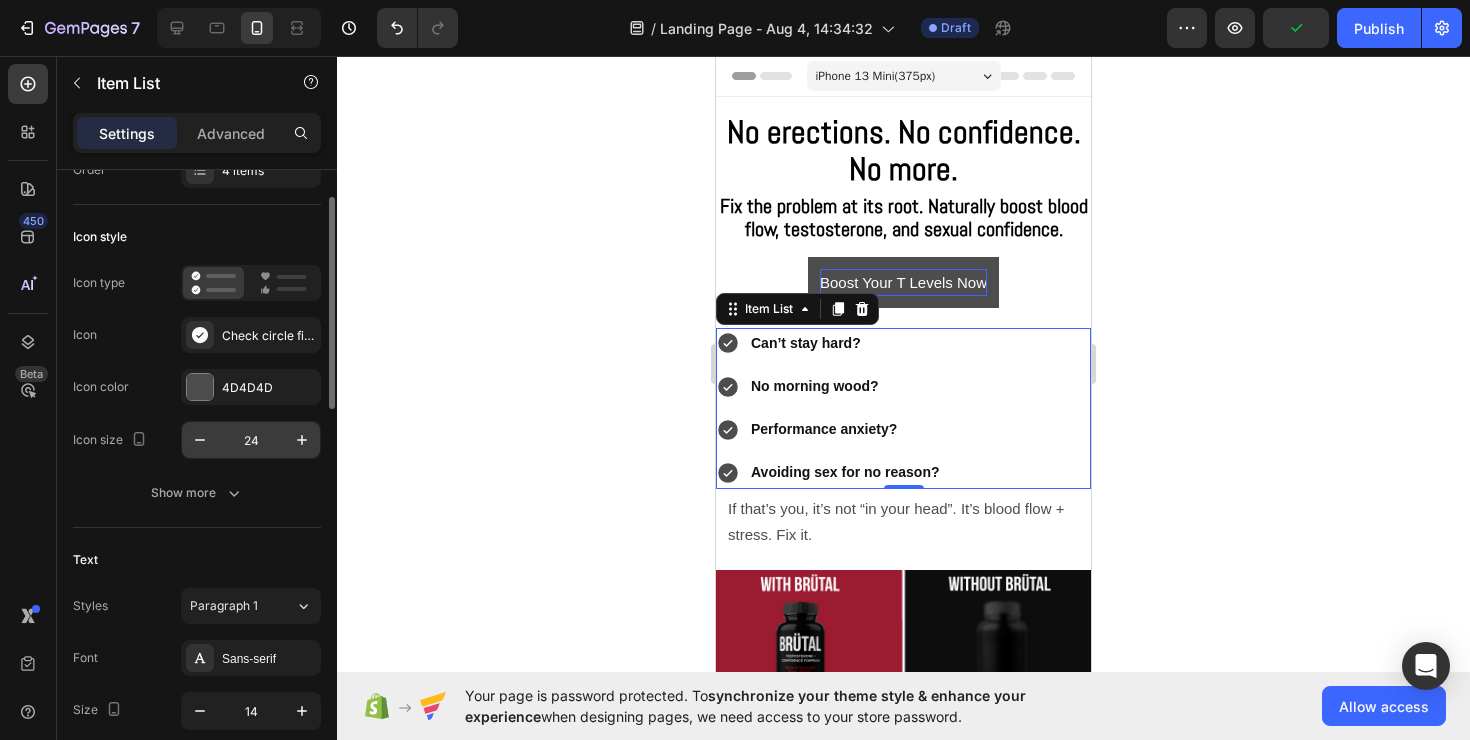 scroll, scrollTop: 79, scrollLeft: 0, axis: vertical 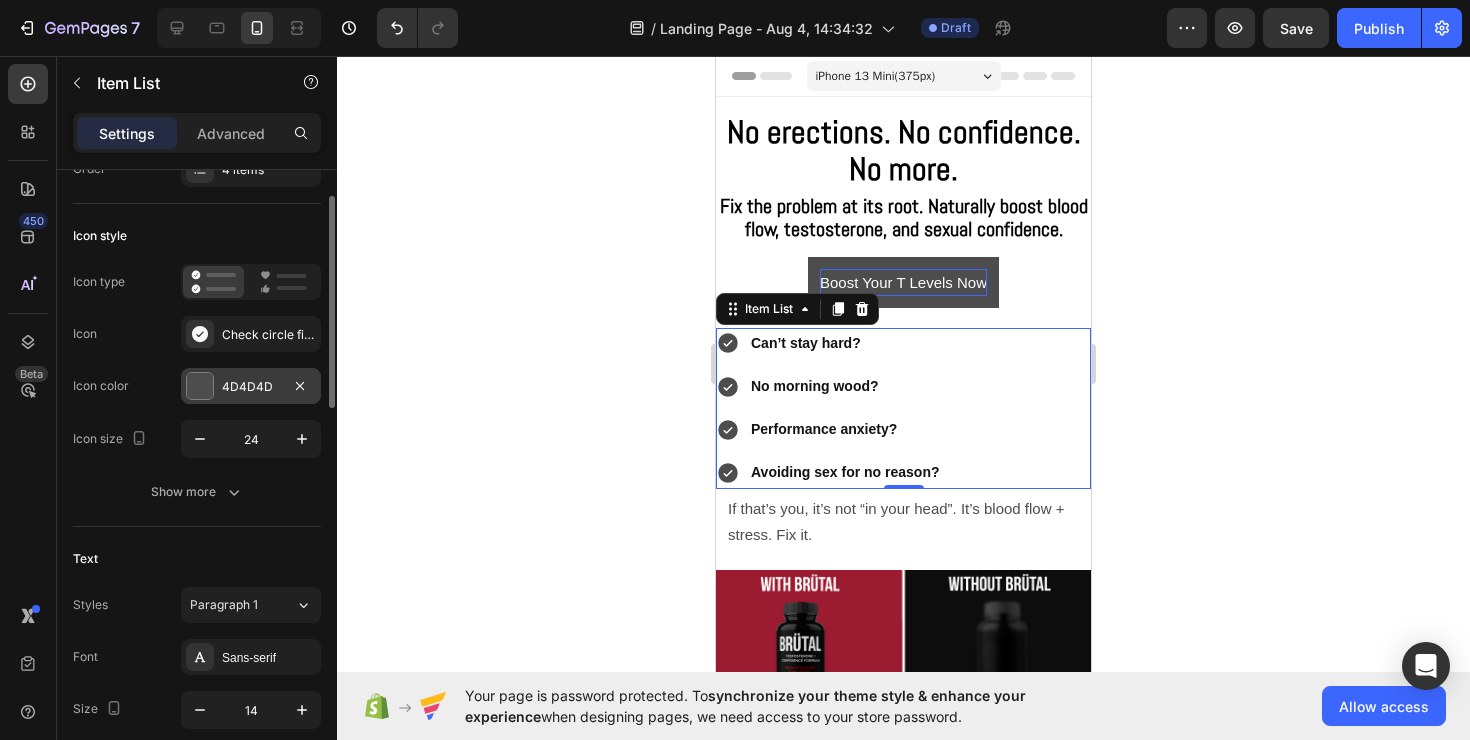 click at bounding box center [200, 386] 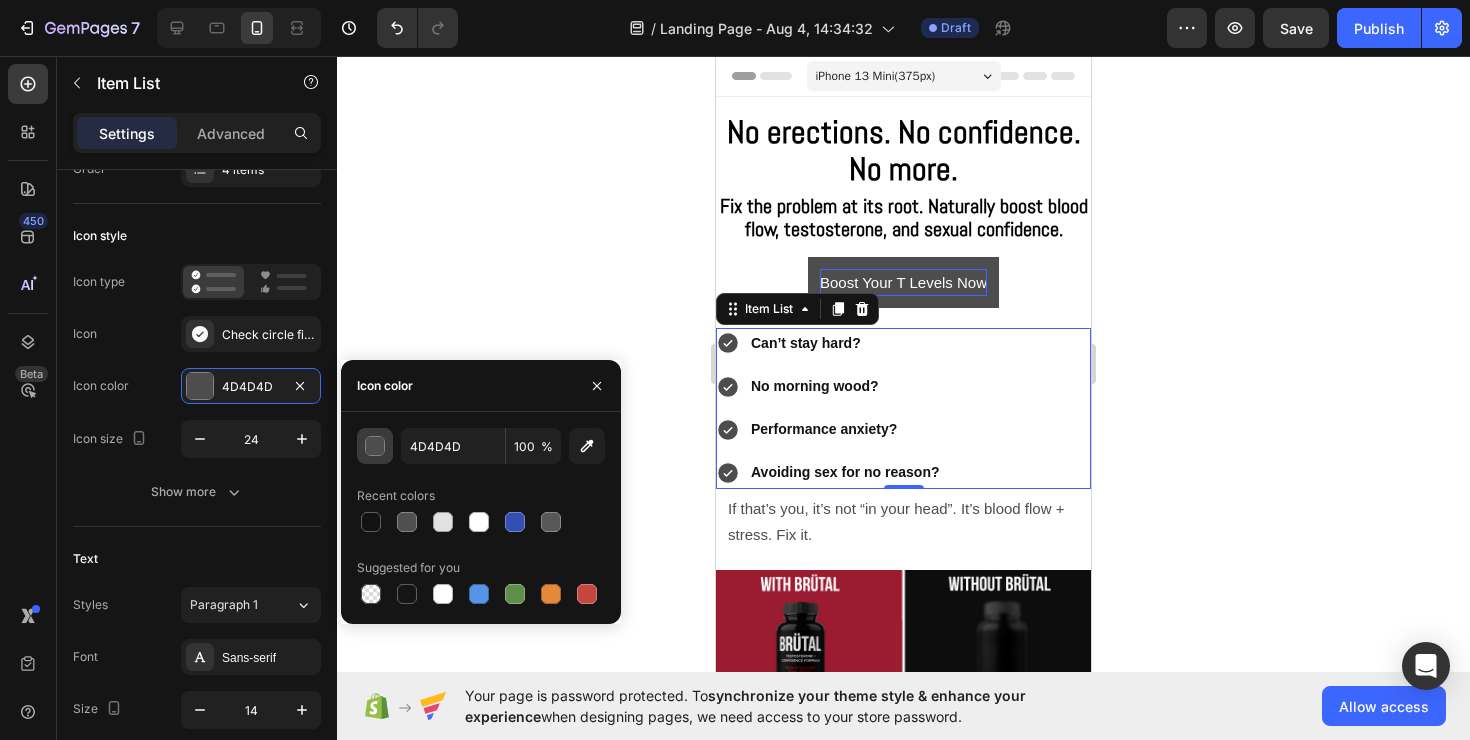 click at bounding box center (376, 447) 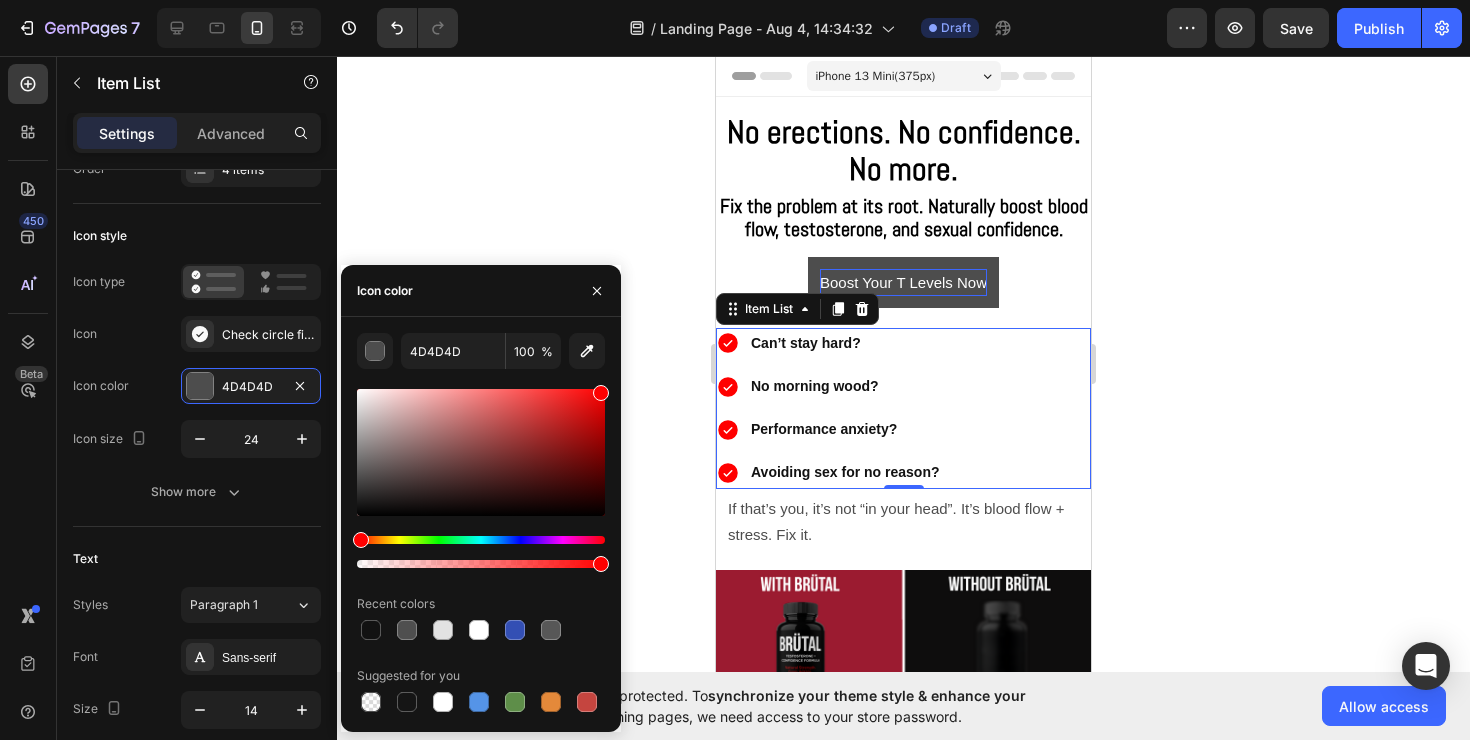 type on "FF0000" 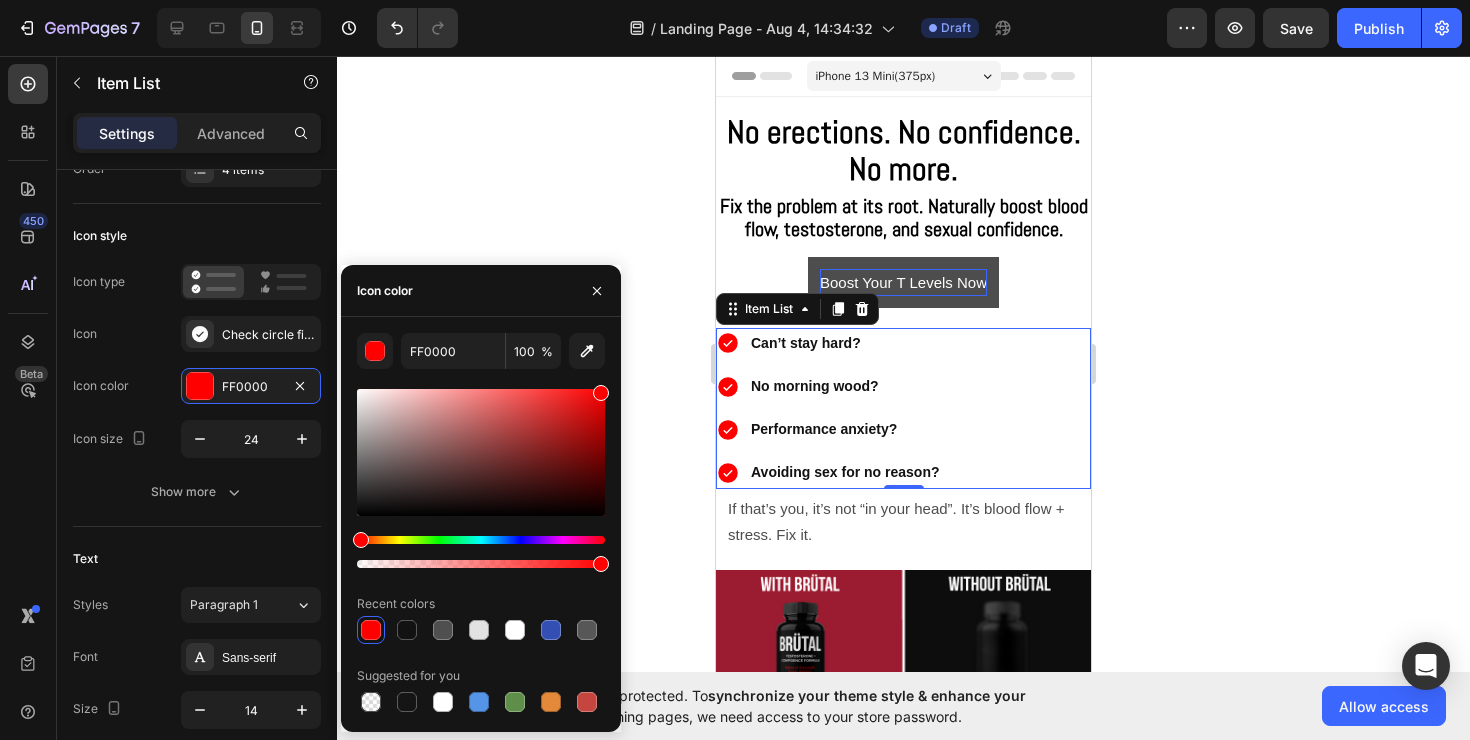 drag, startPoint x: 488, startPoint y: 440, endPoint x: 621, endPoint y: 359, distance: 155.72412 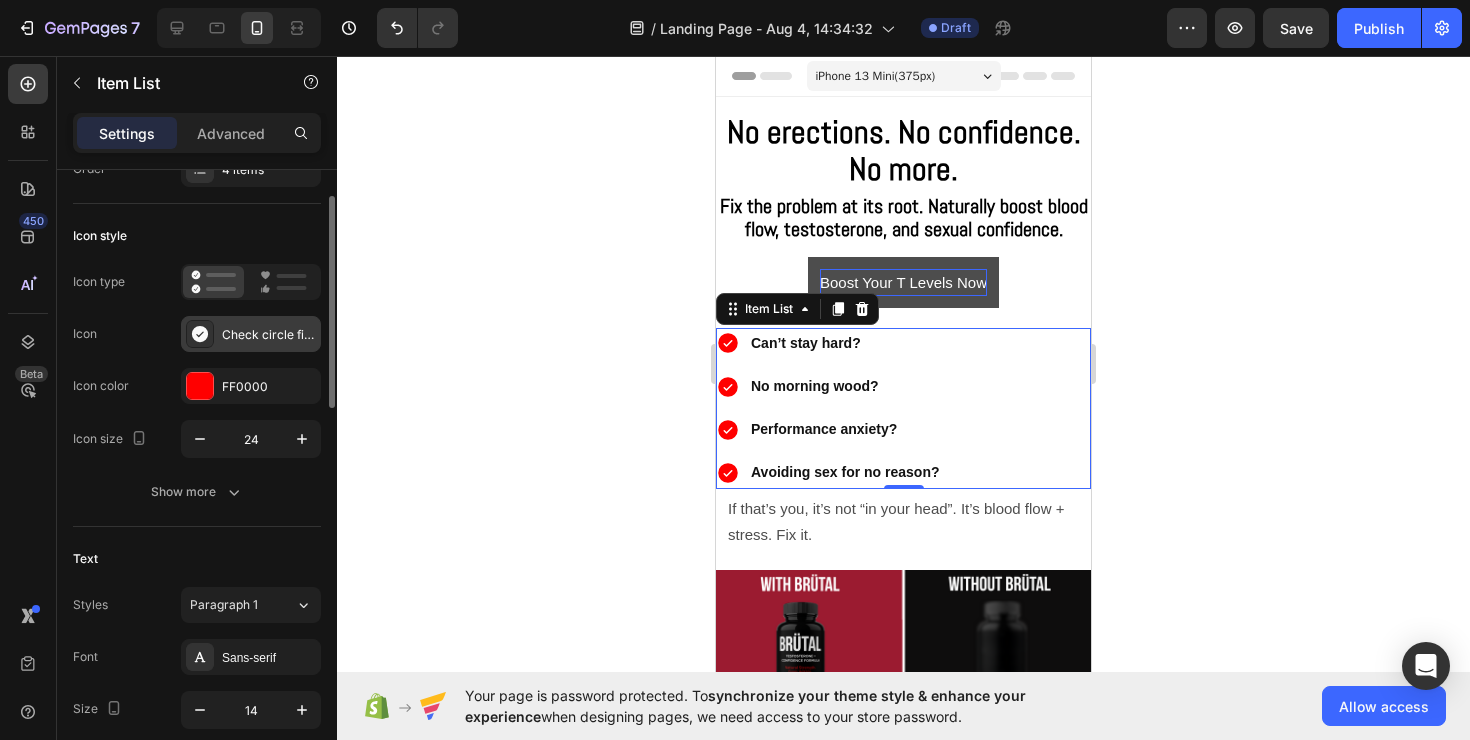 click 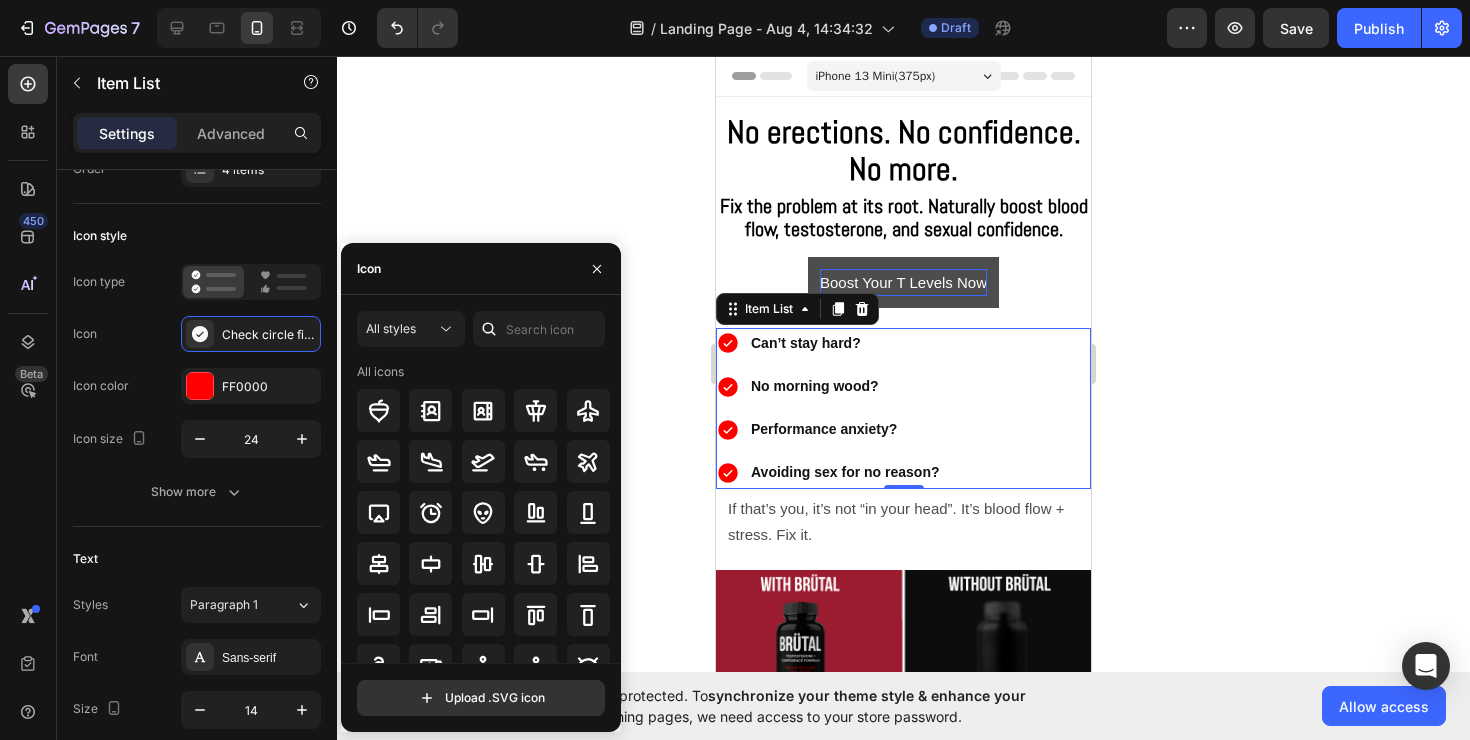 click 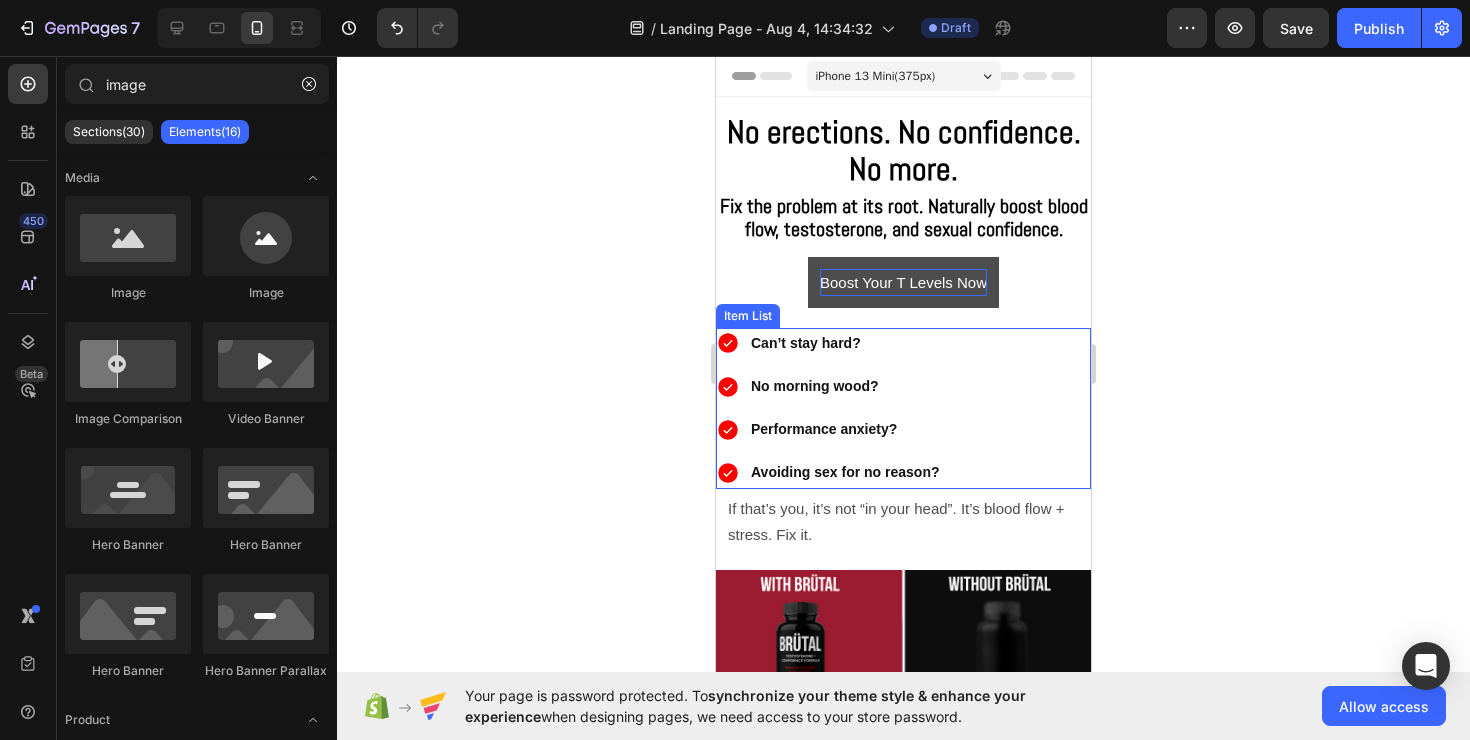 click 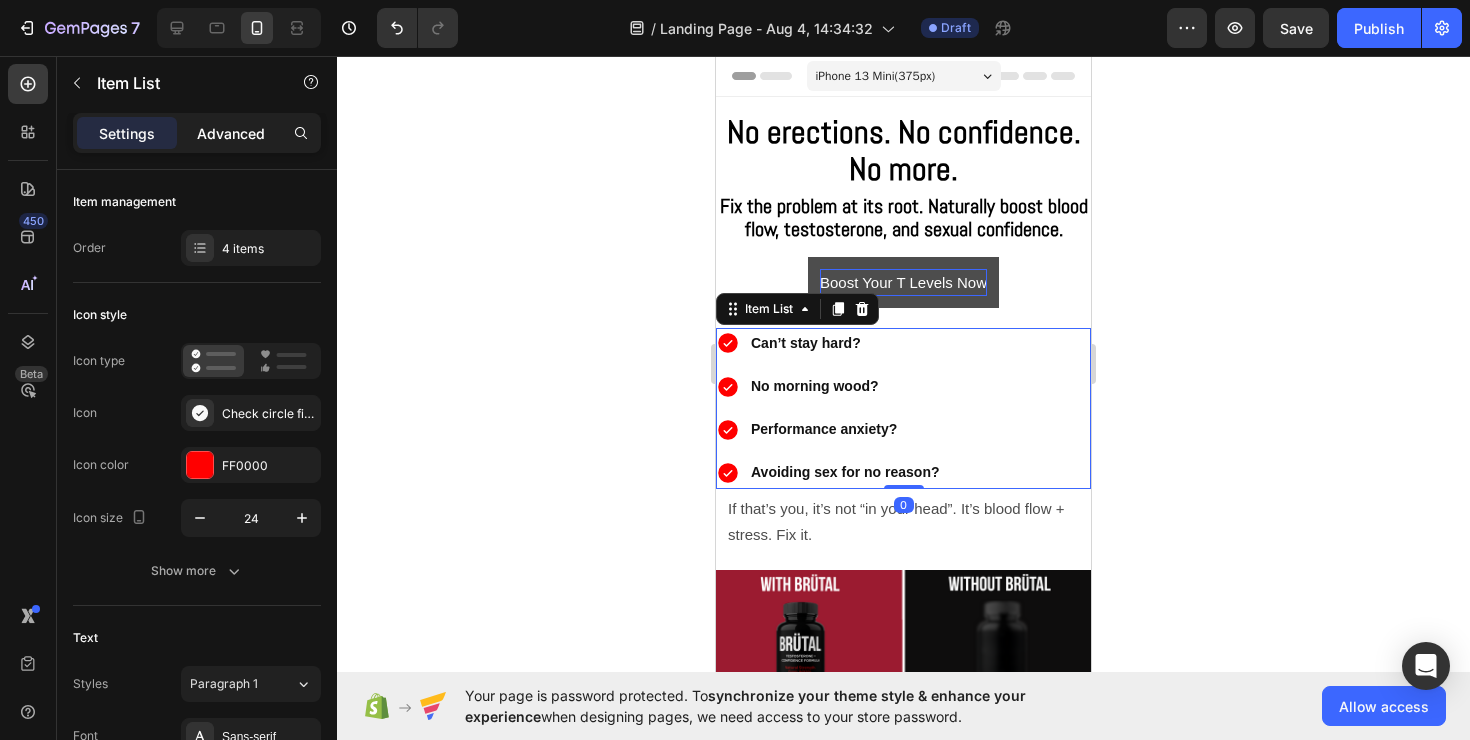 click on "Advanced" at bounding box center (231, 133) 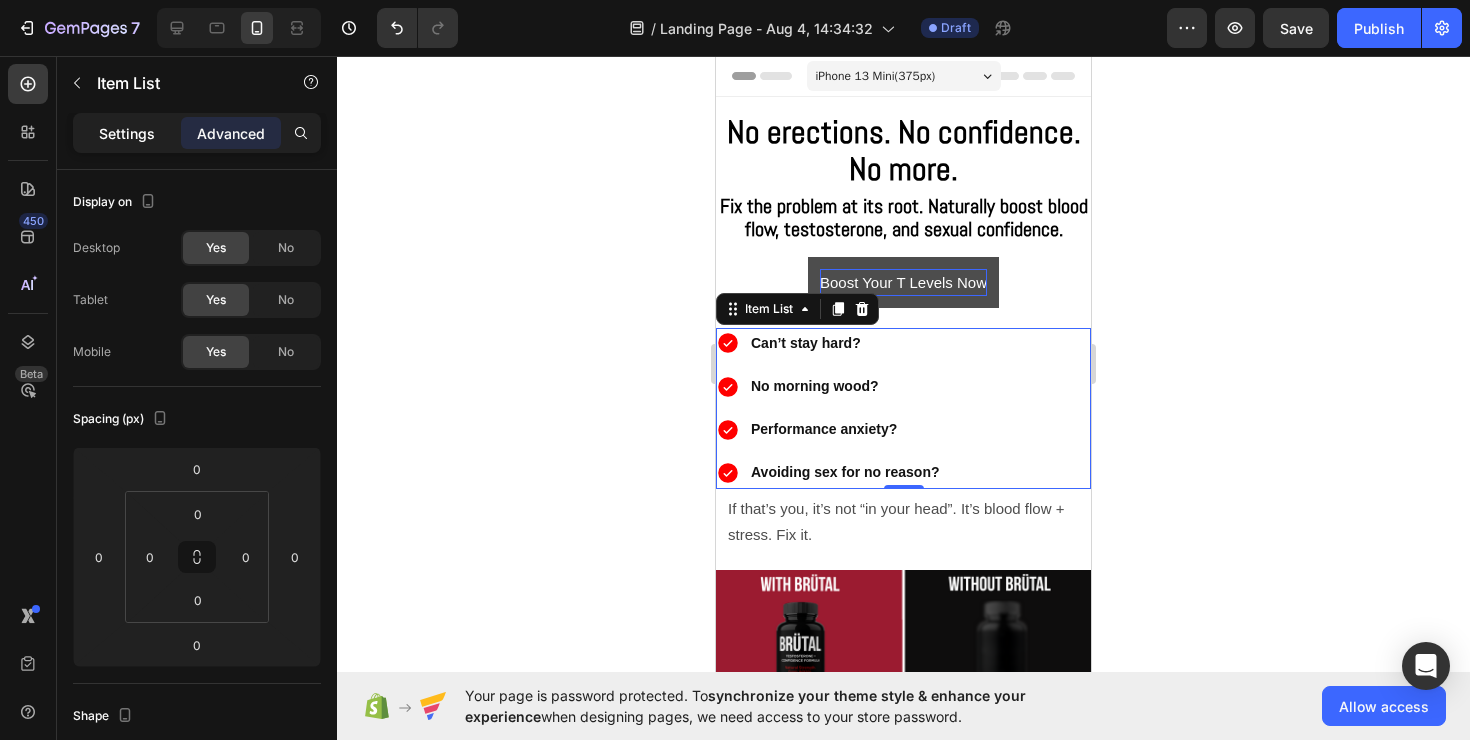 click on "Settings" at bounding box center [127, 133] 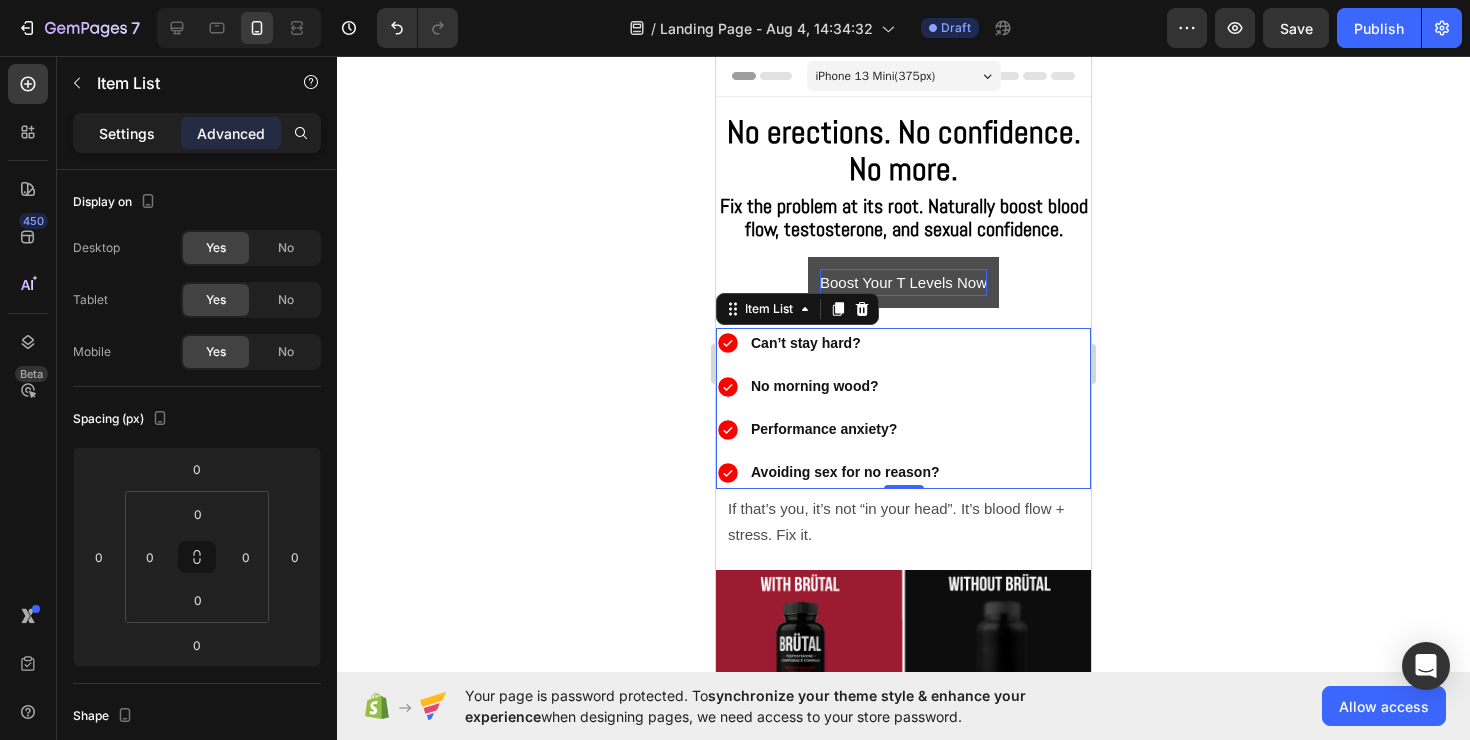 type on "8" 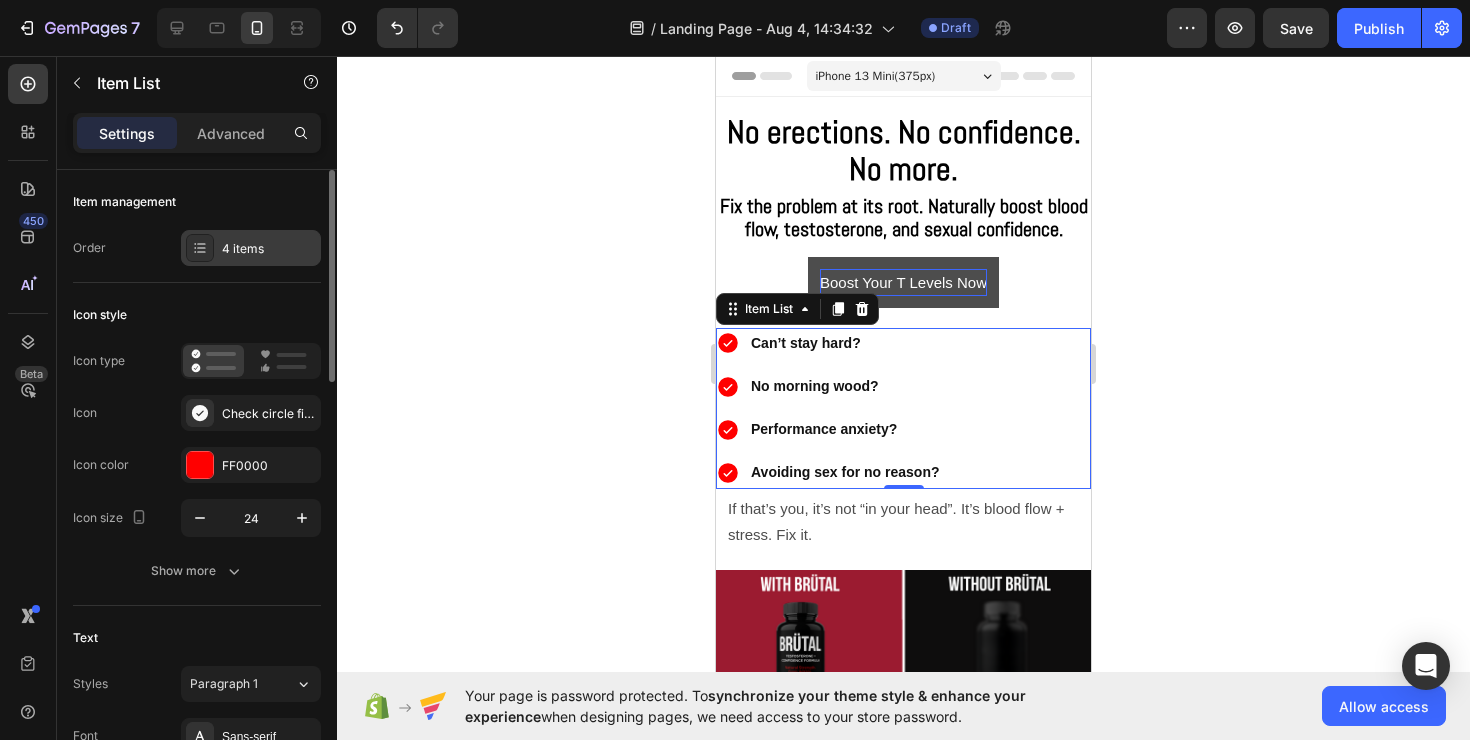 click on "4 items" at bounding box center [269, 249] 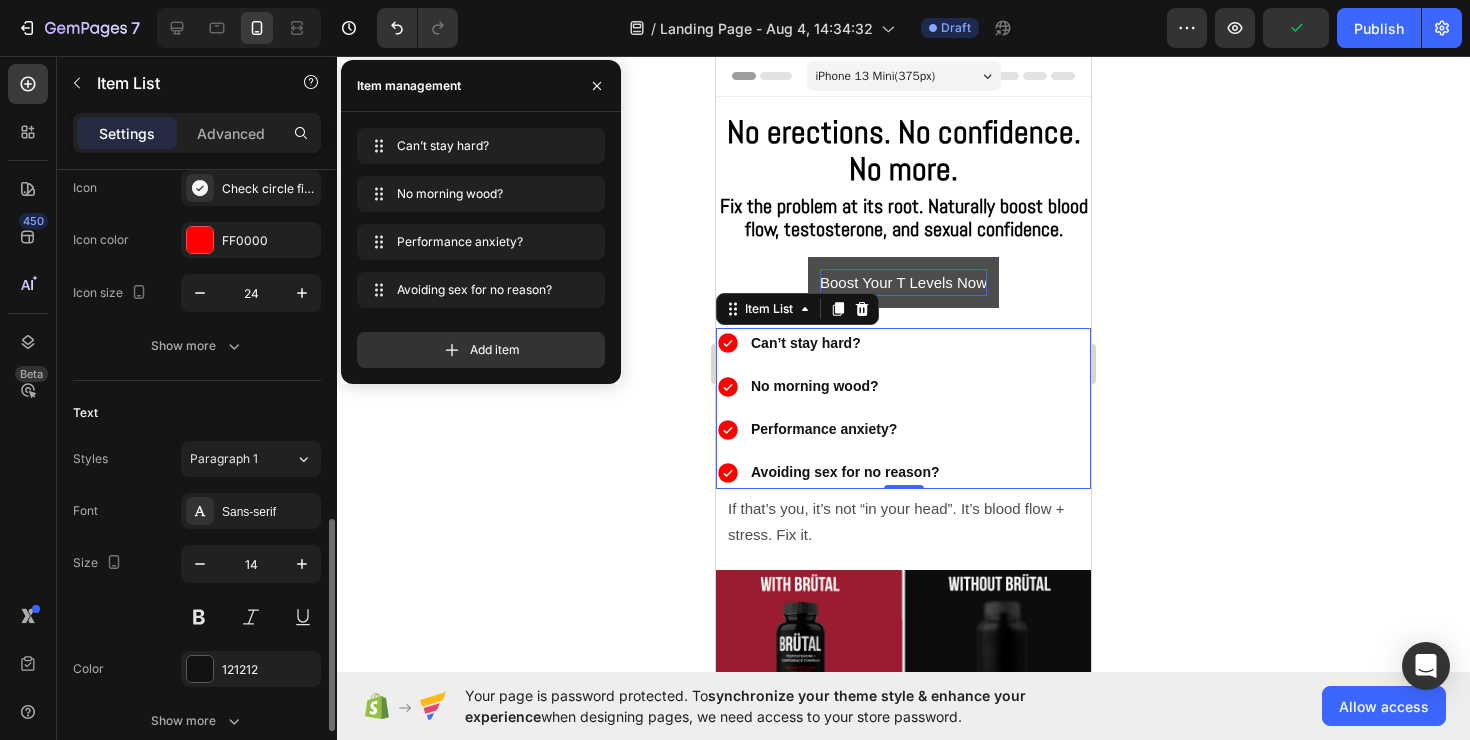 scroll, scrollTop: 0, scrollLeft: 0, axis: both 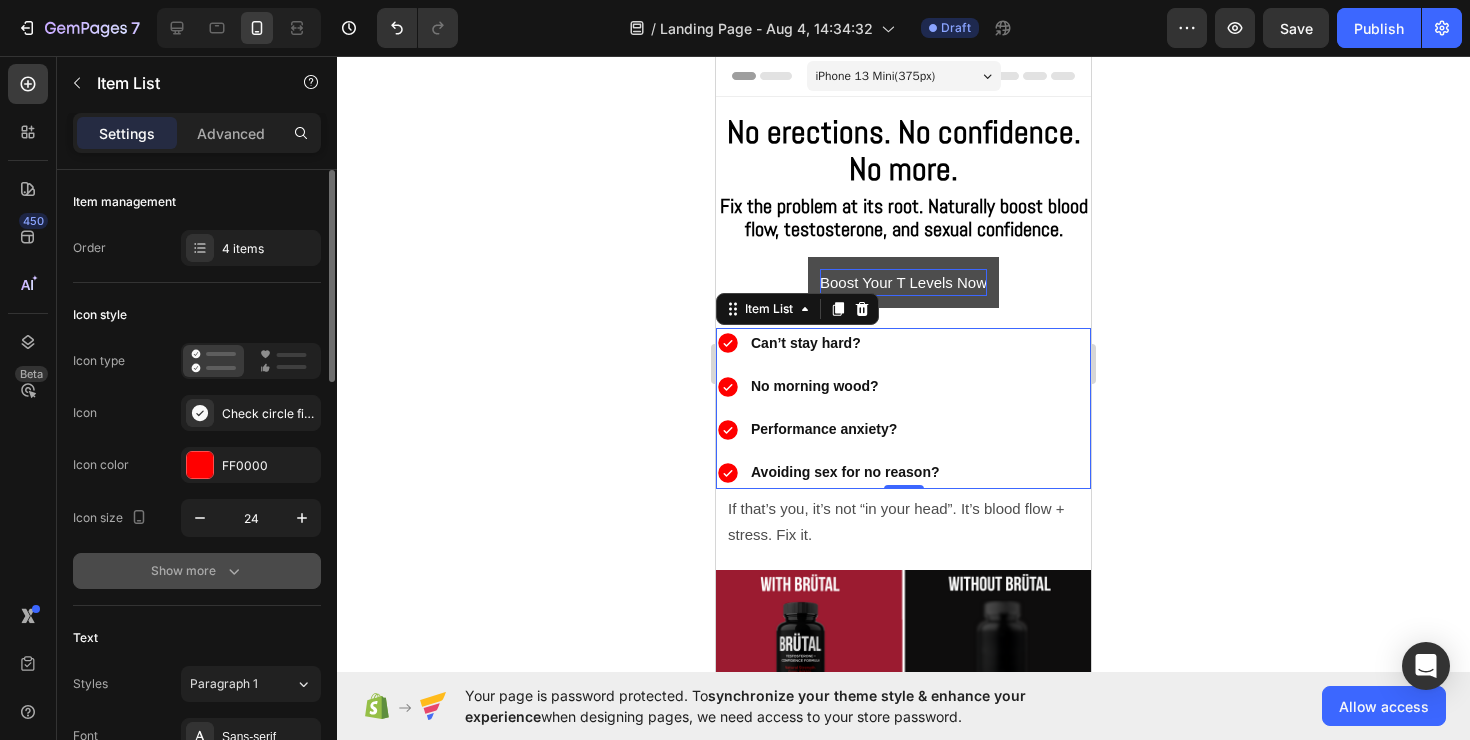 click on "Show more" at bounding box center [197, 571] 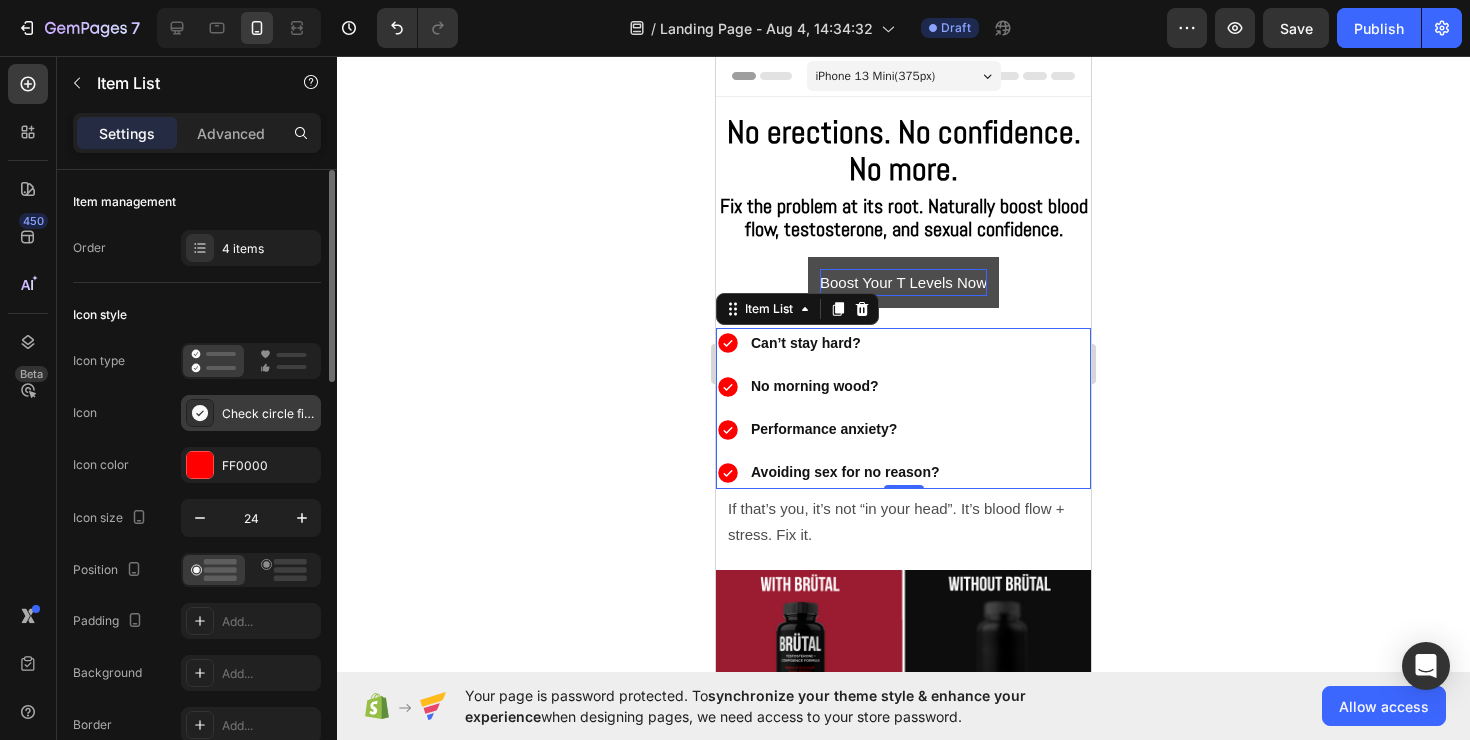 click 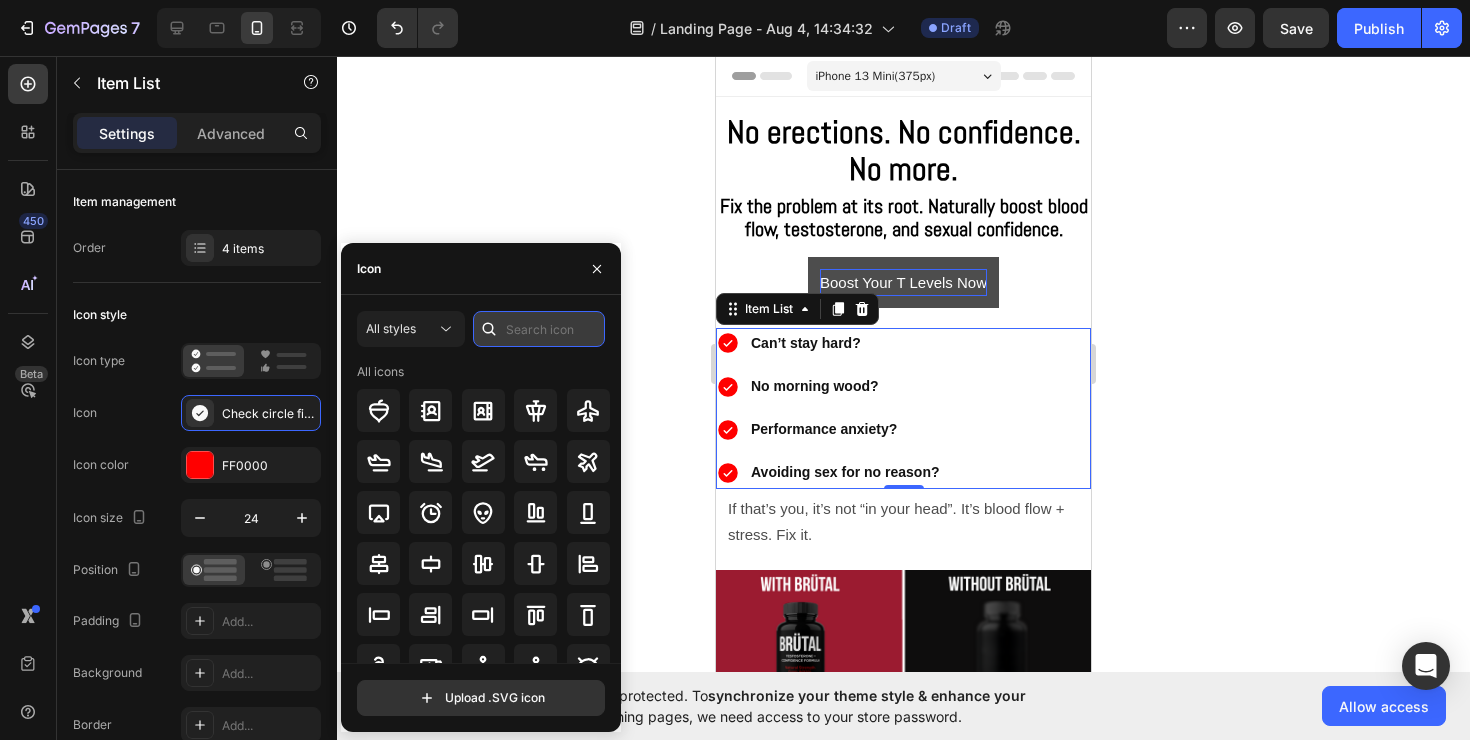 click at bounding box center [539, 329] 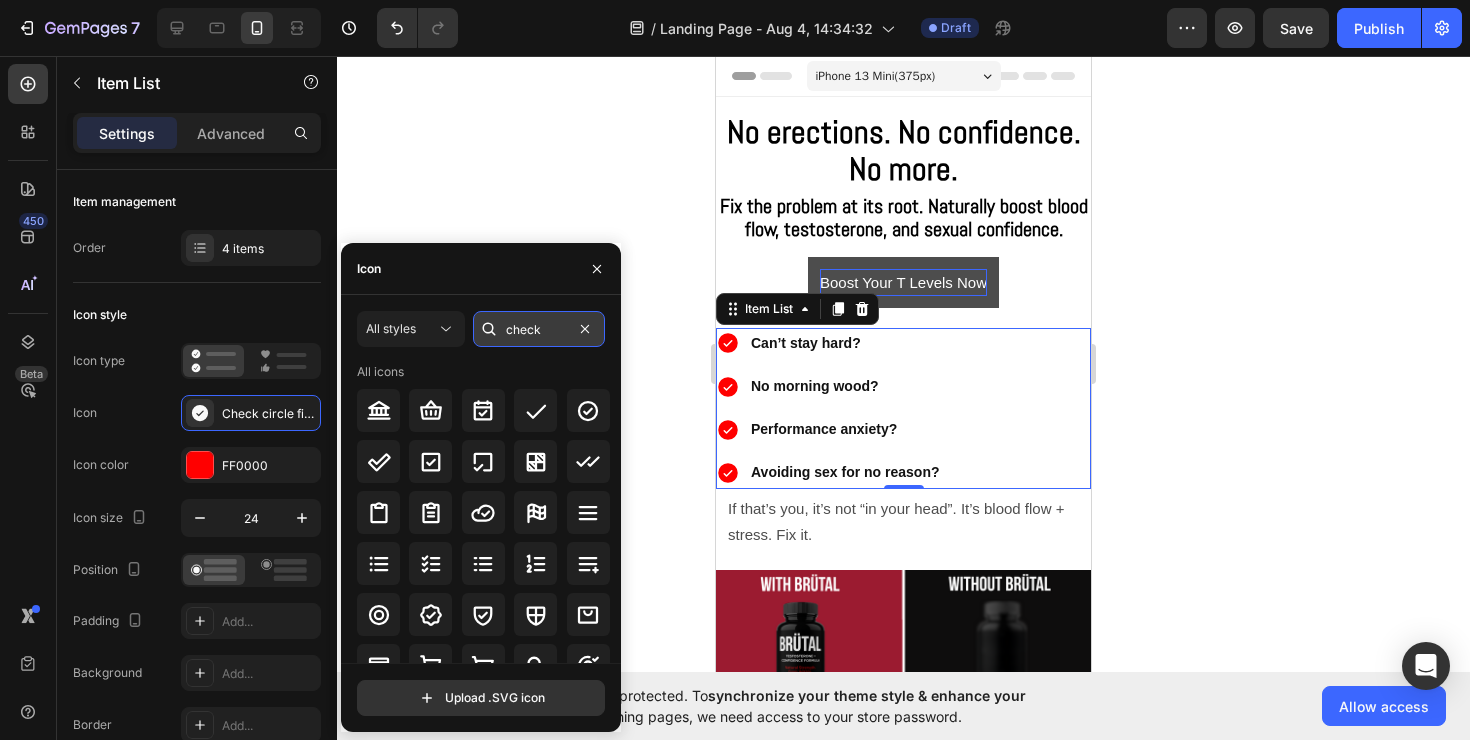 type on "check" 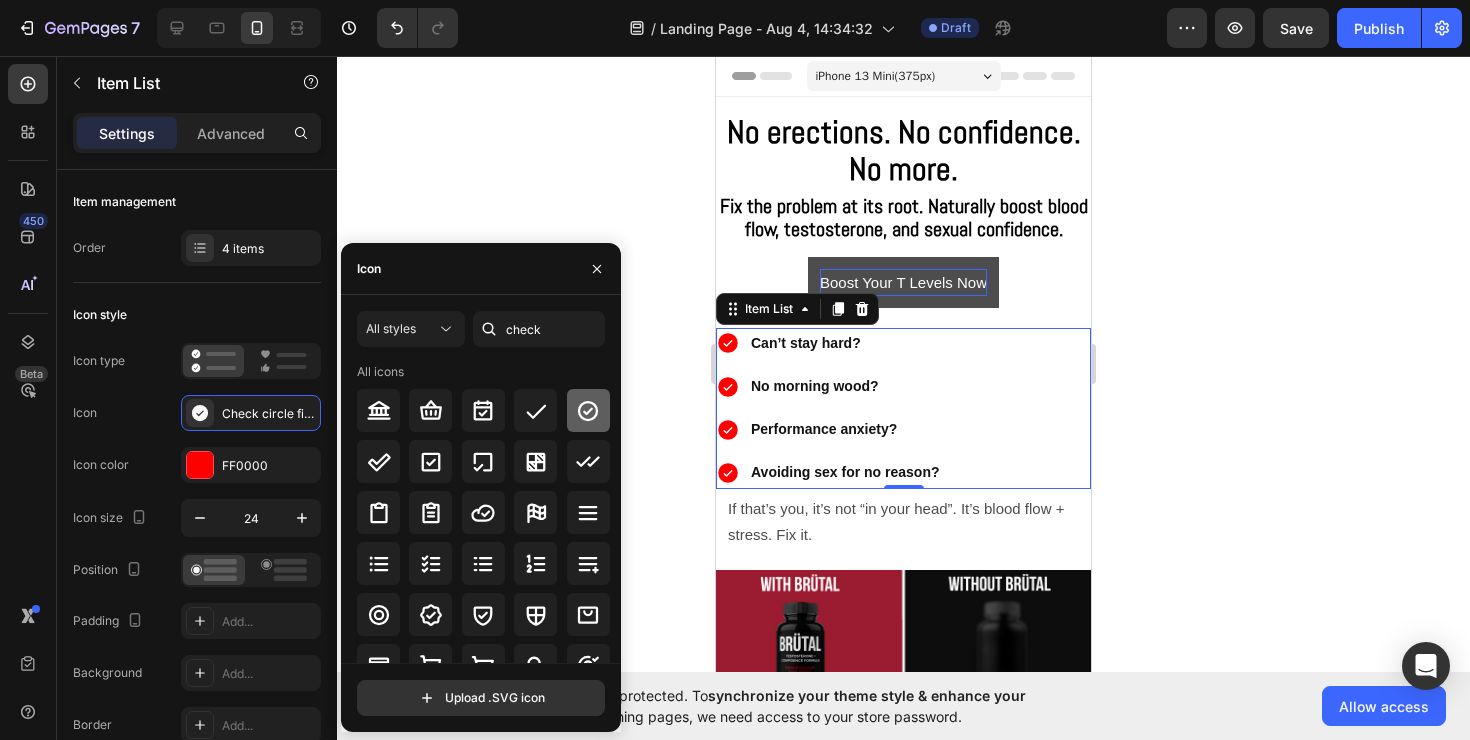 click 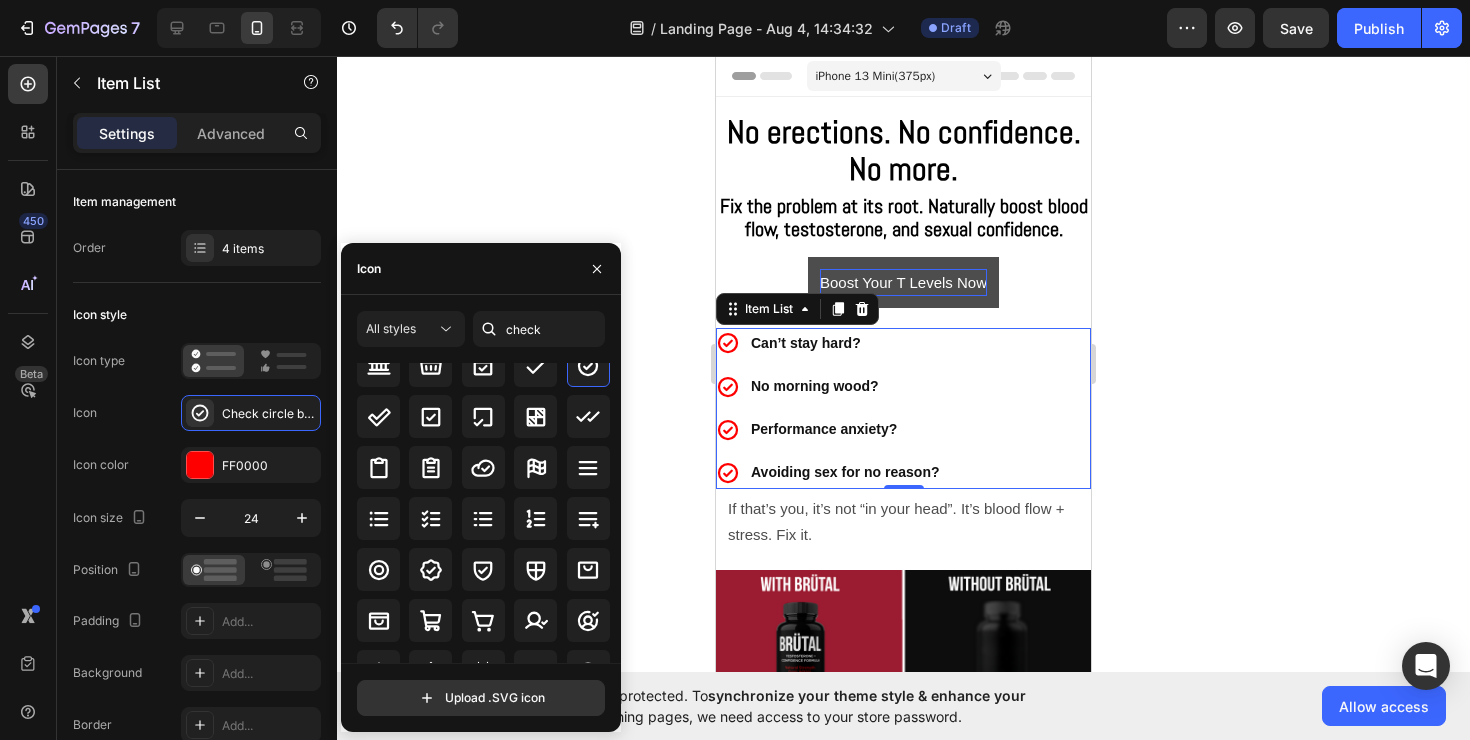 scroll, scrollTop: 61, scrollLeft: 0, axis: vertical 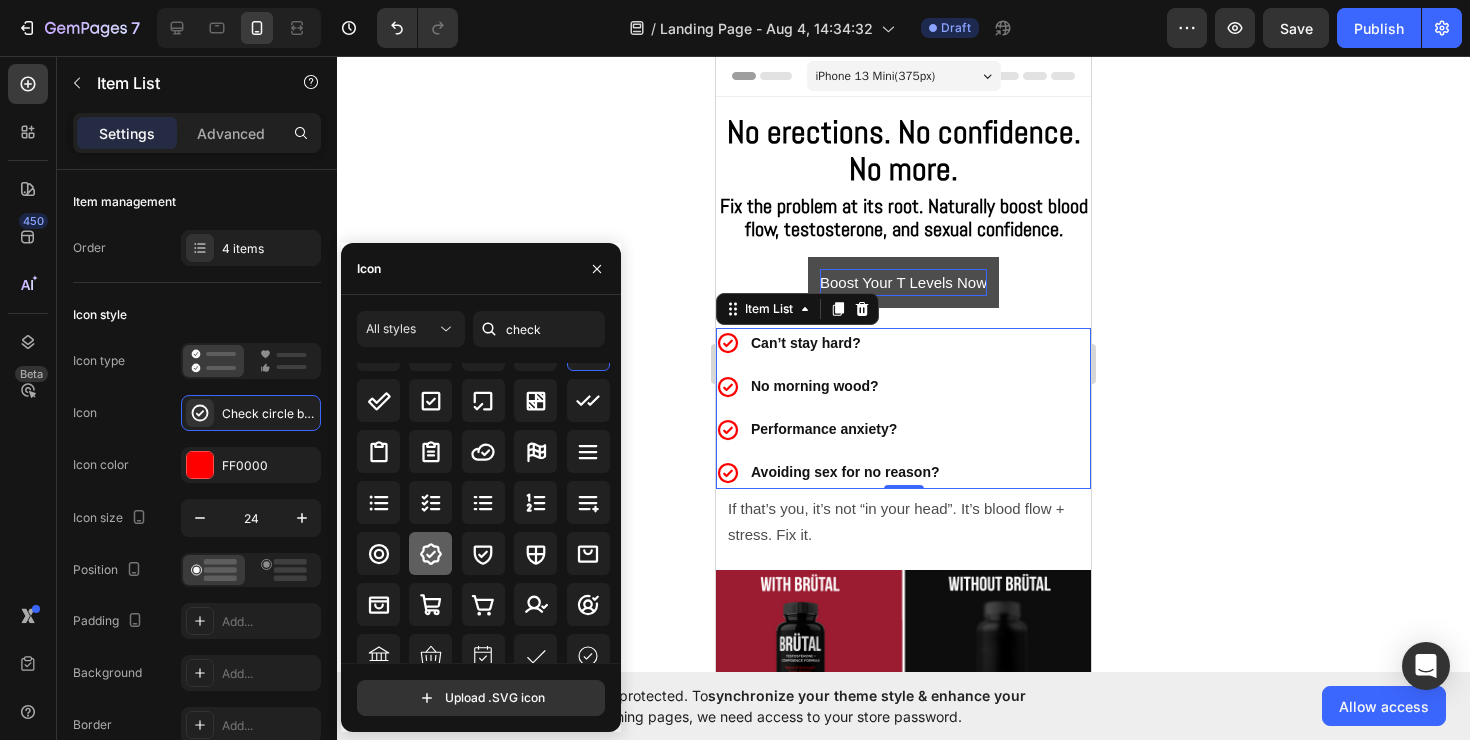 click 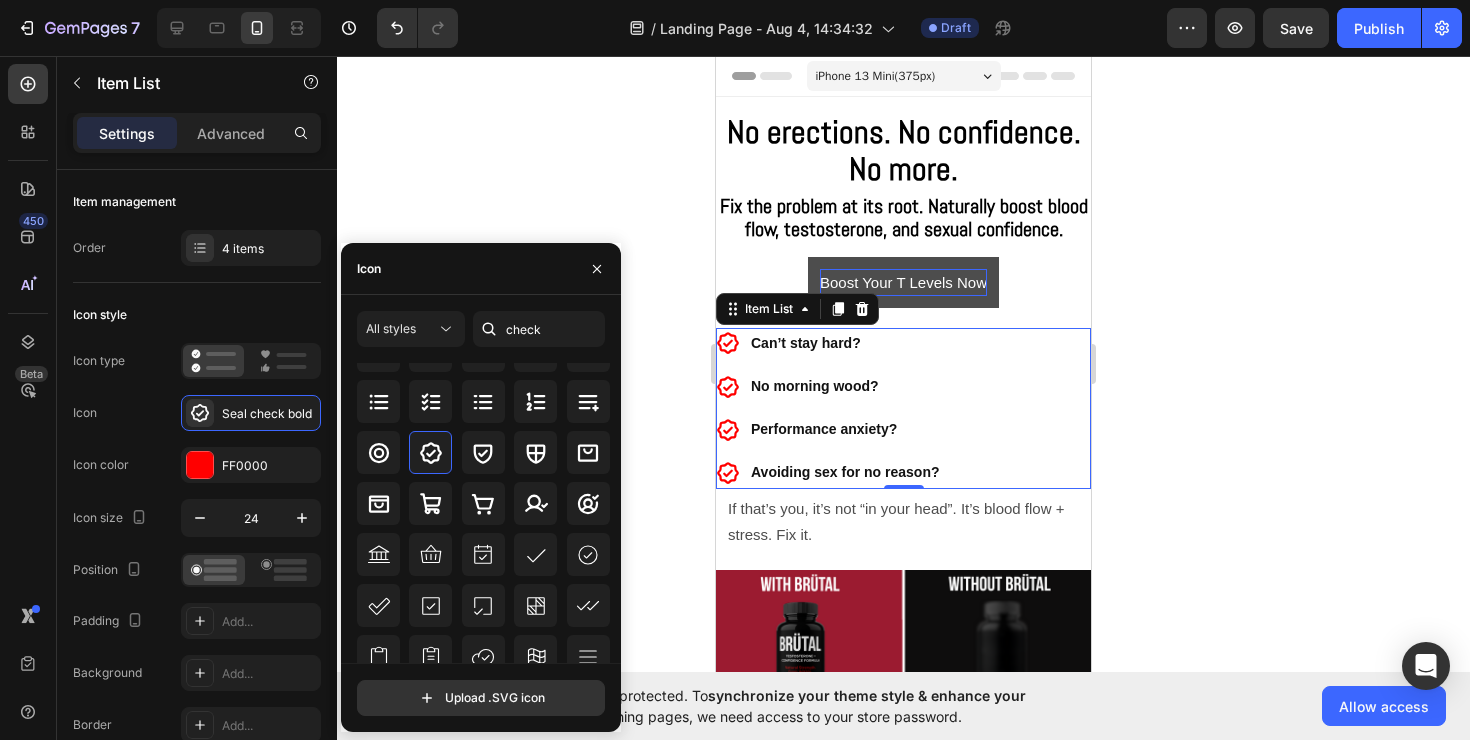 scroll, scrollTop: 163, scrollLeft: 0, axis: vertical 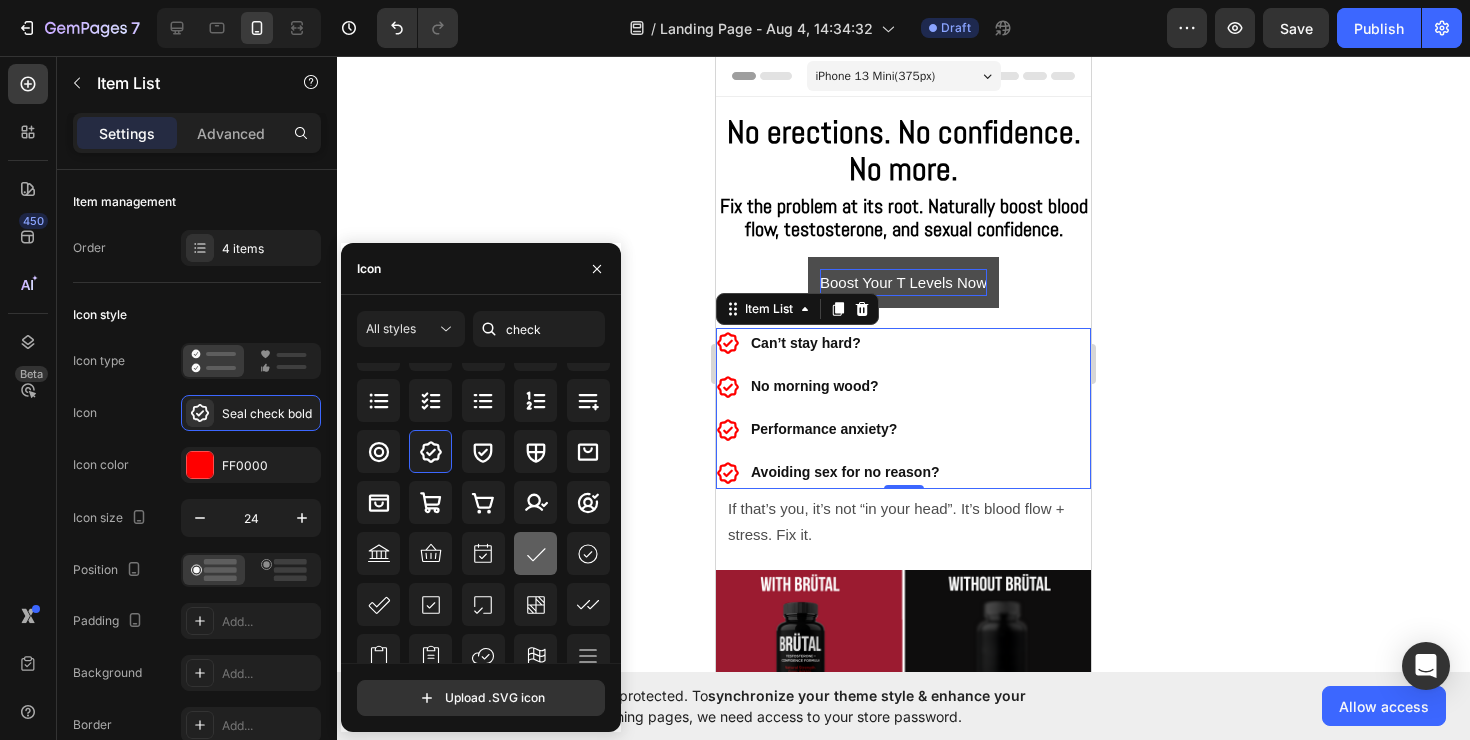 click 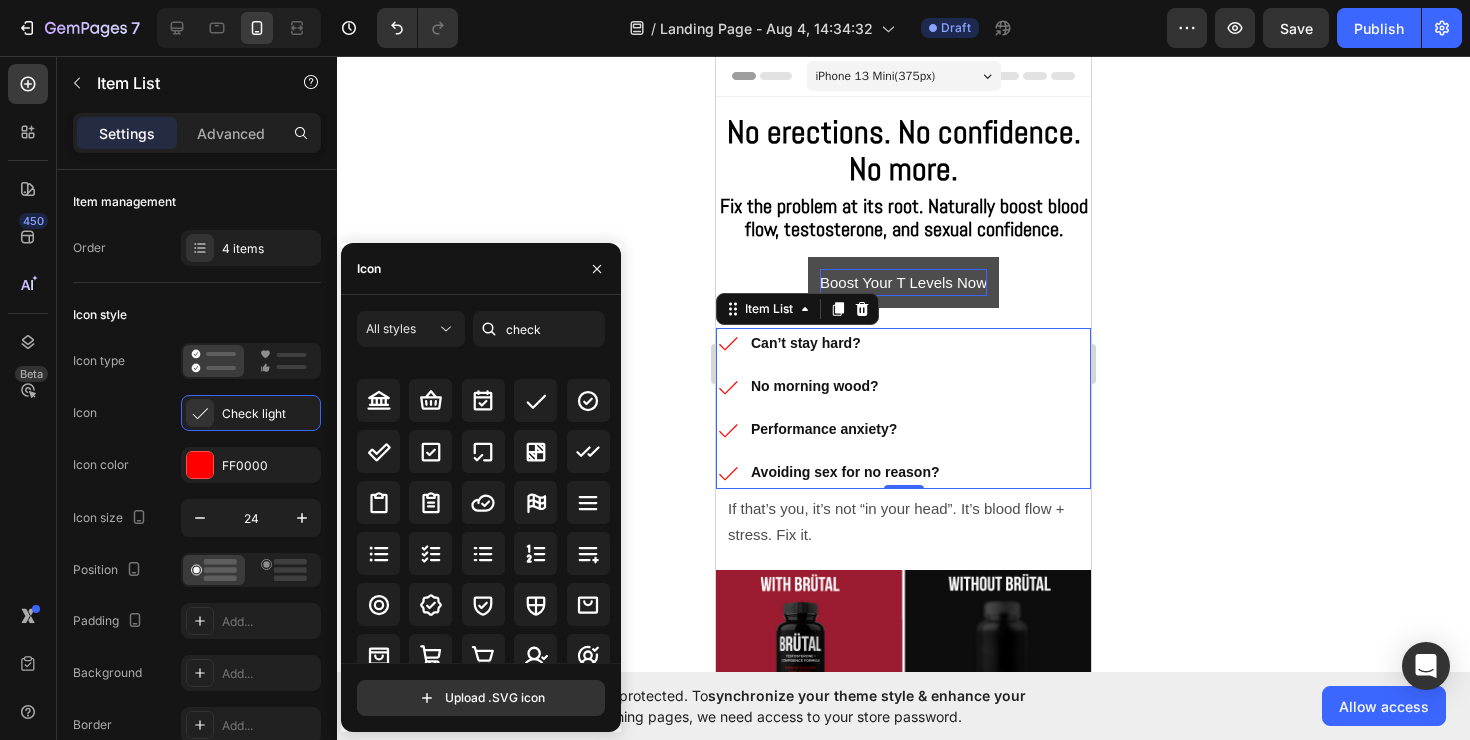 scroll, scrollTop: 0, scrollLeft: 0, axis: both 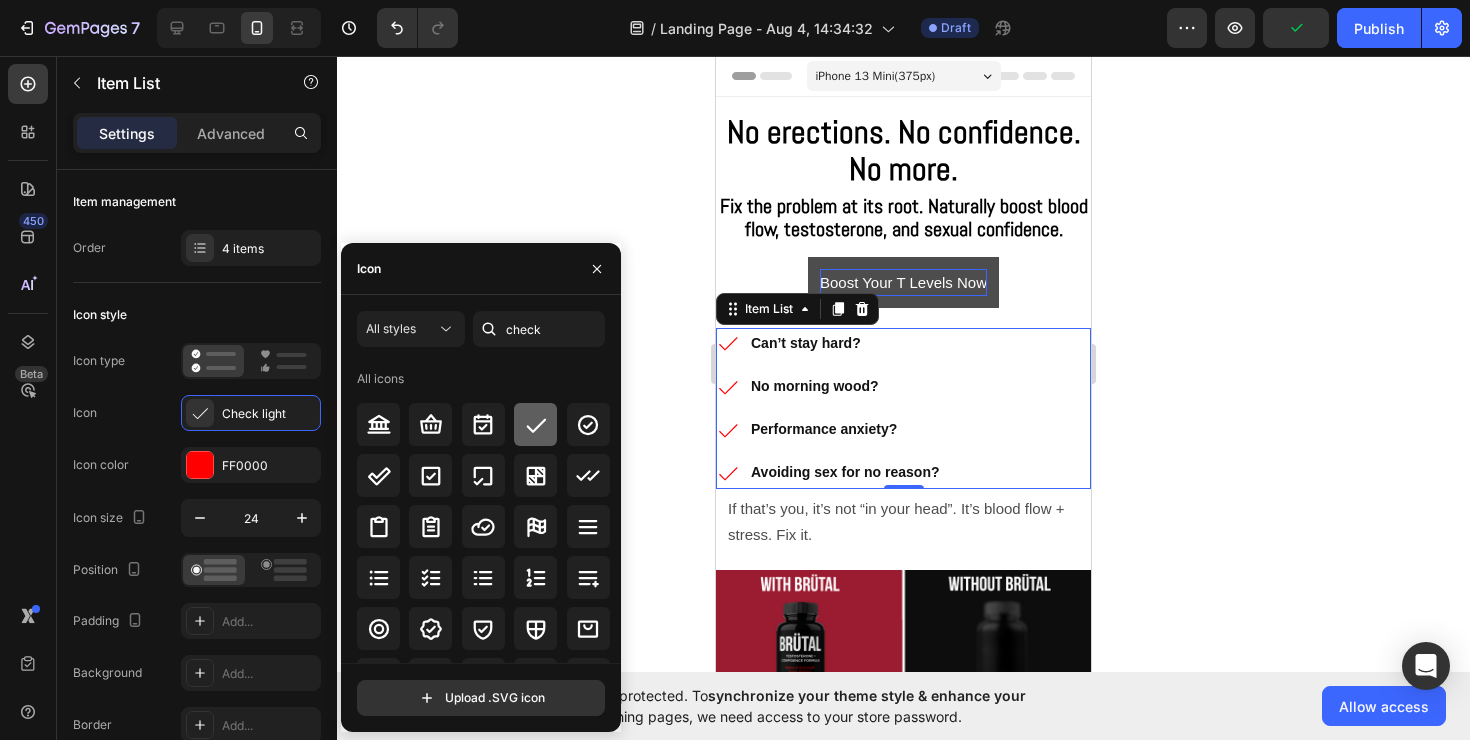 click 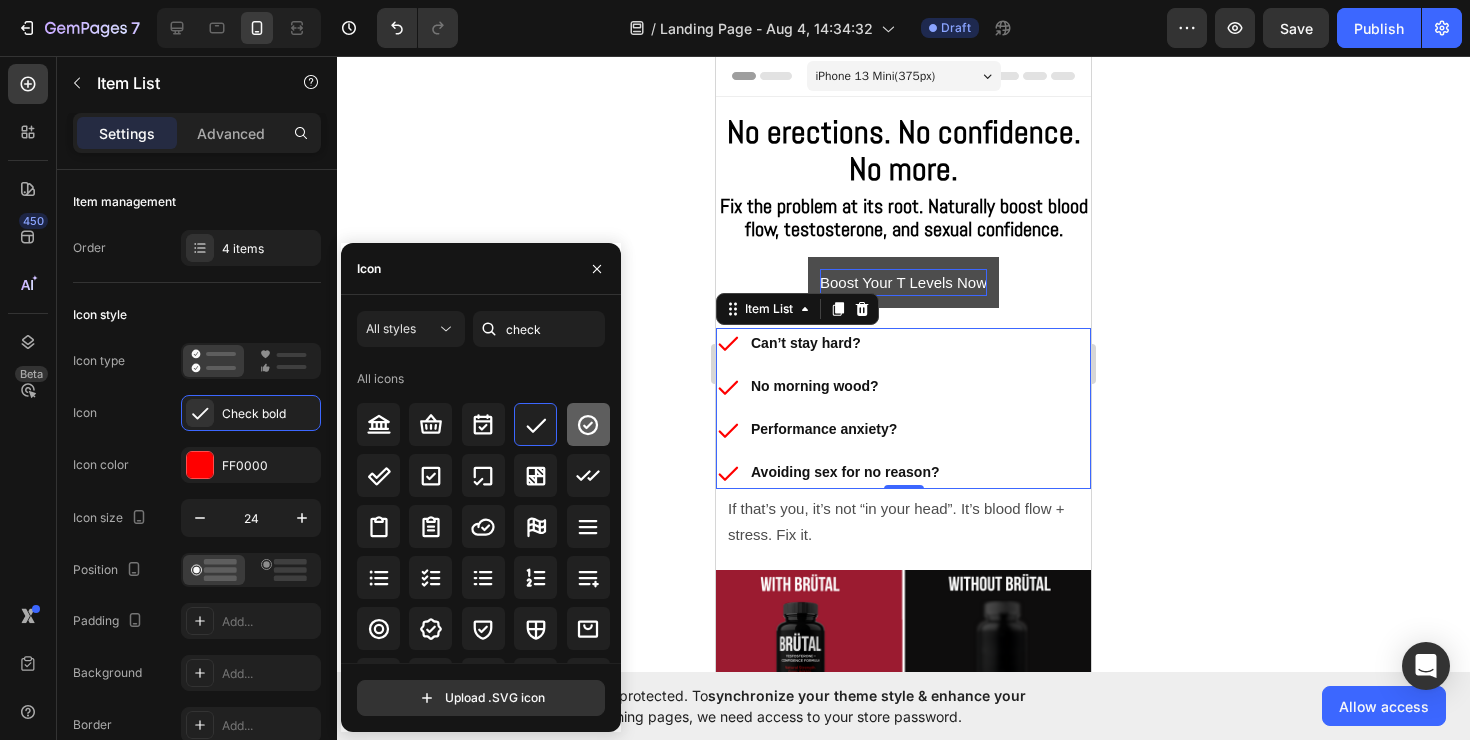 click 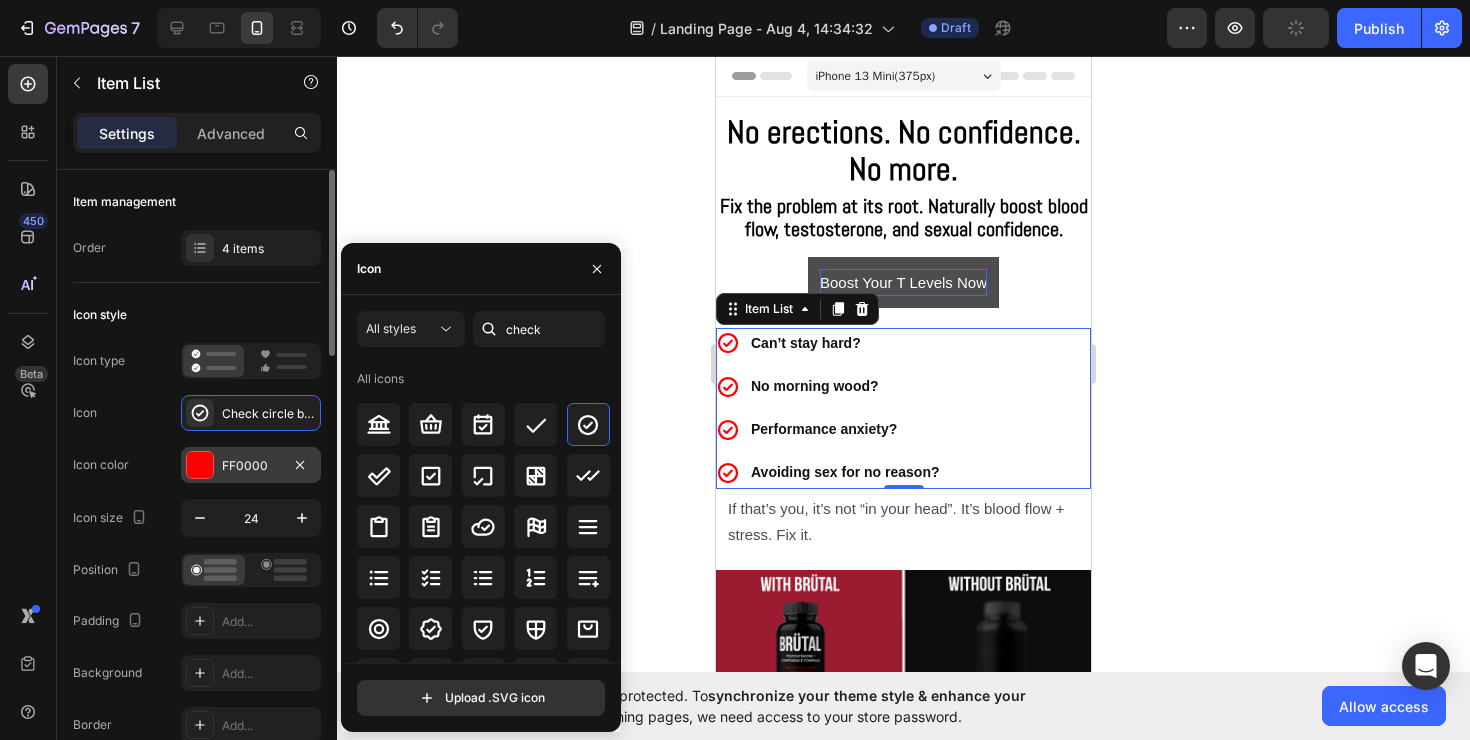 click at bounding box center (200, 465) 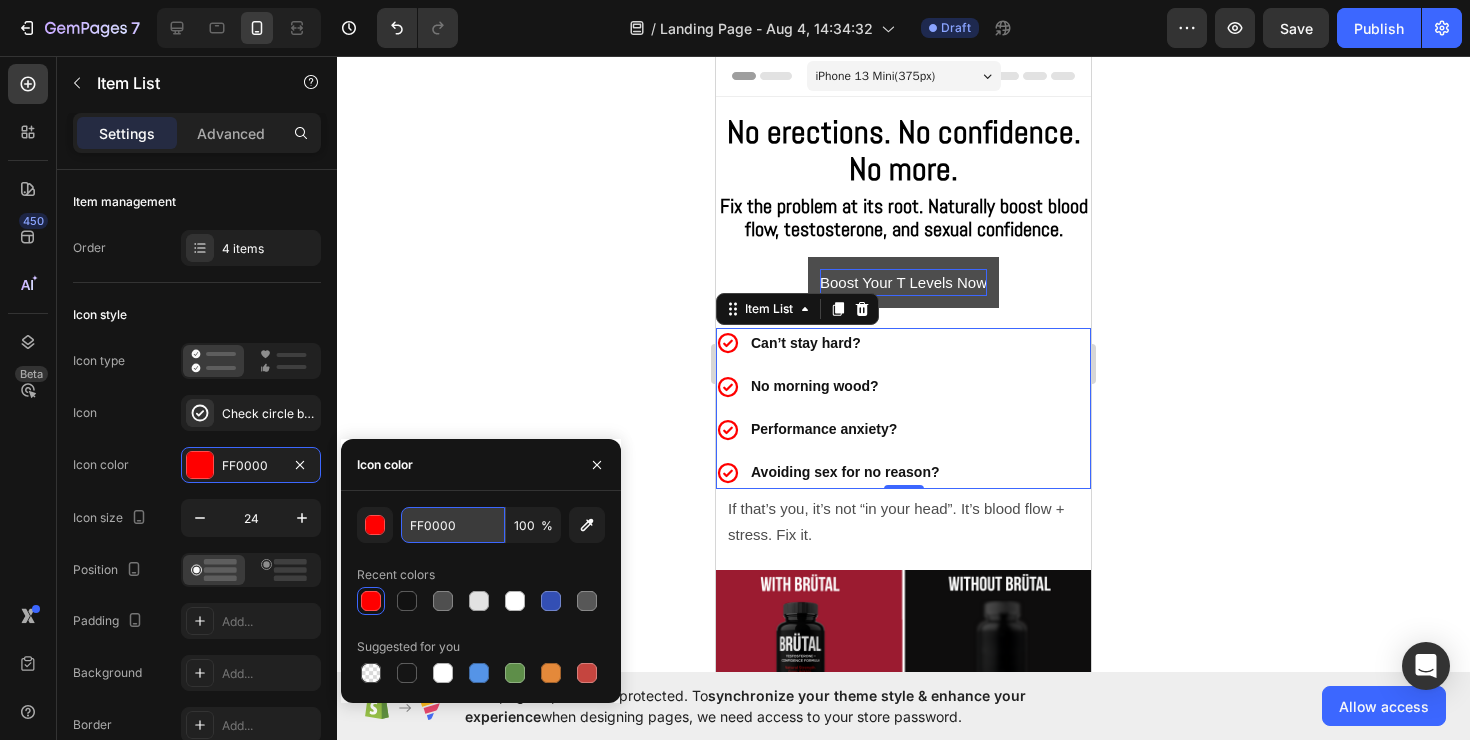 click on "FF0000" at bounding box center (453, 525) 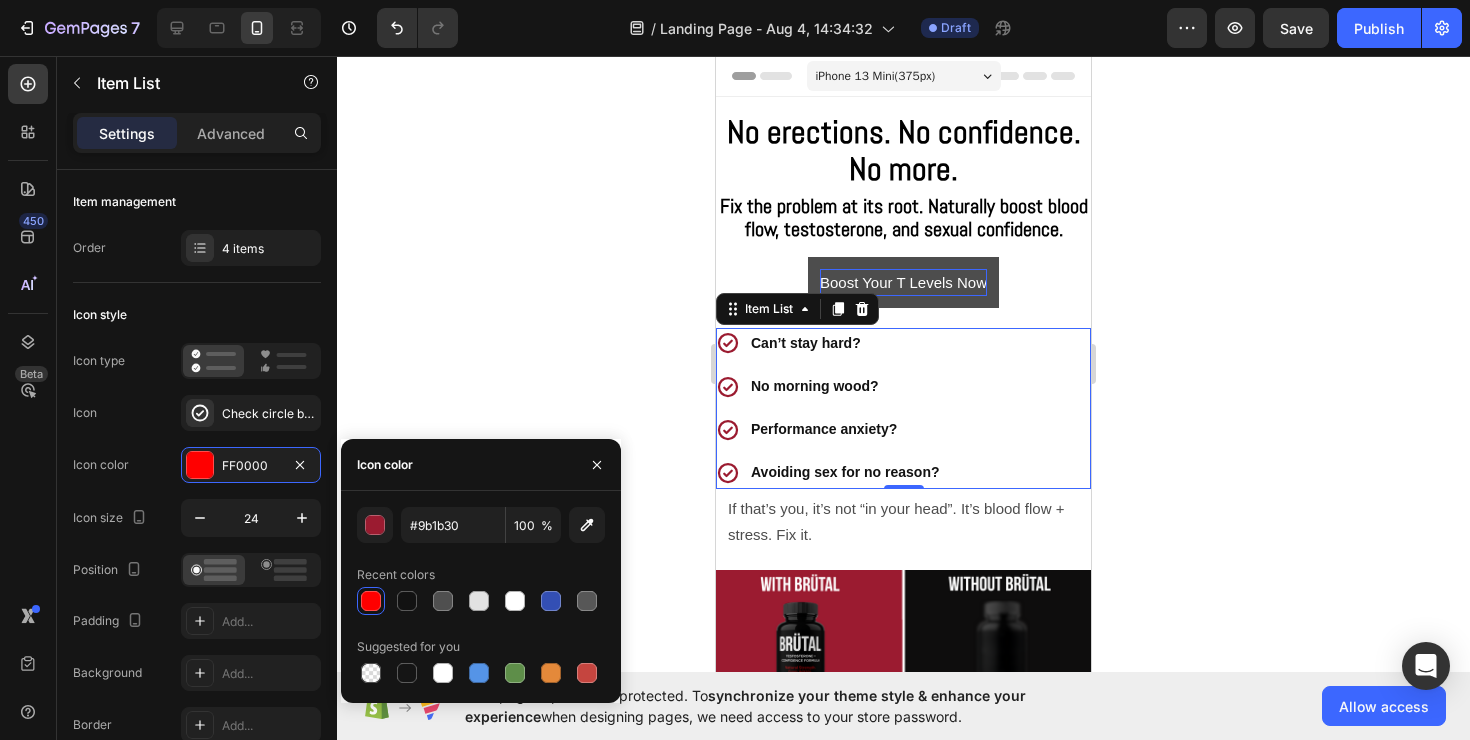 type on "9B1B30" 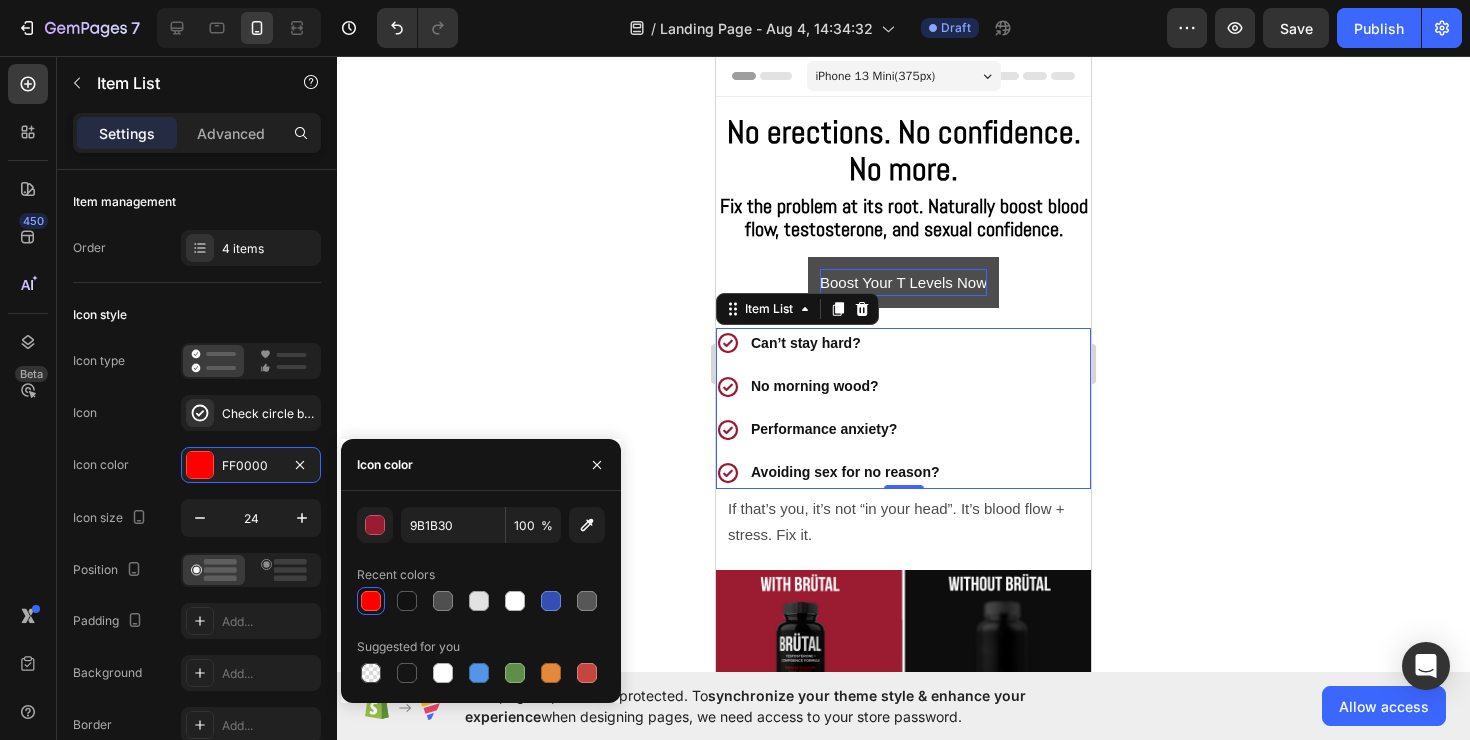 click on "9B1B30 100 % Recent colors Suggested for you" at bounding box center (481, 597) 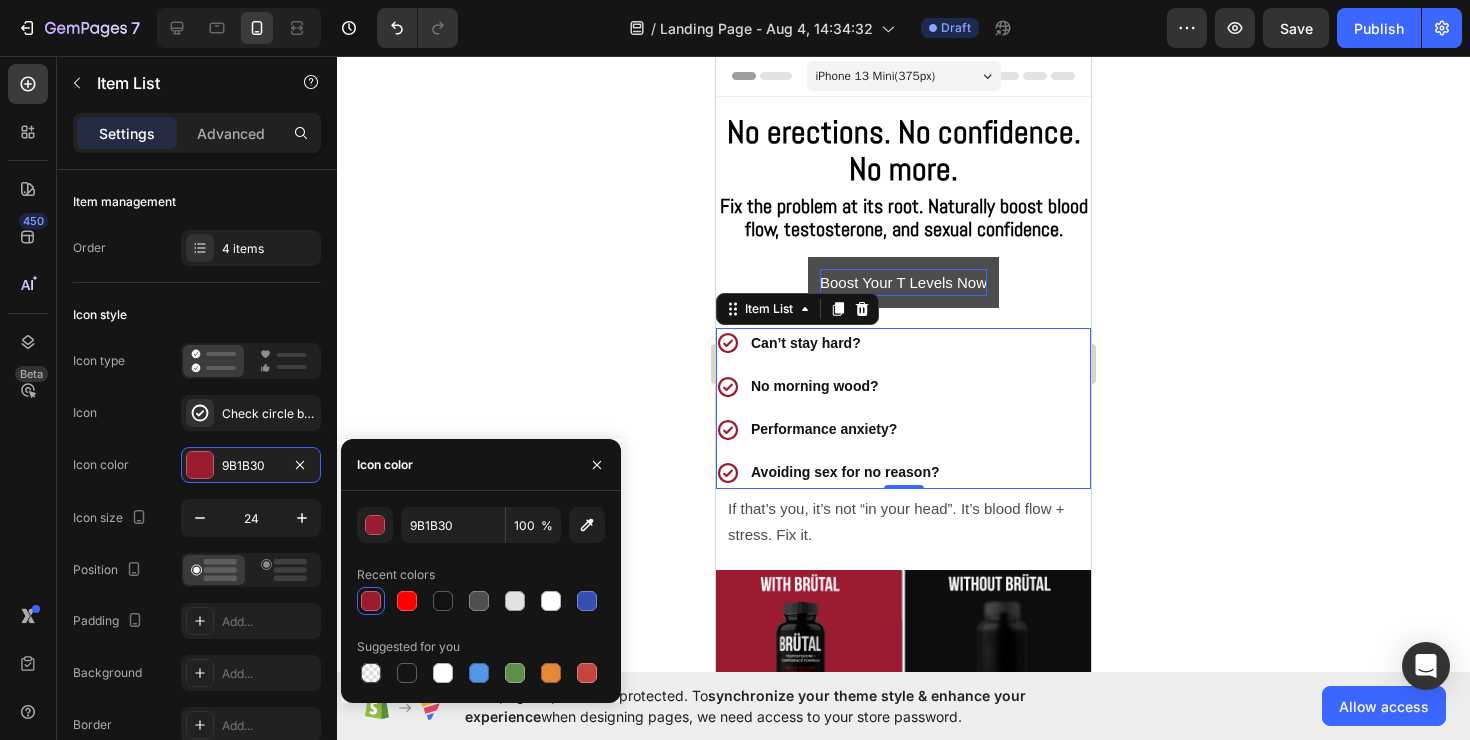 click 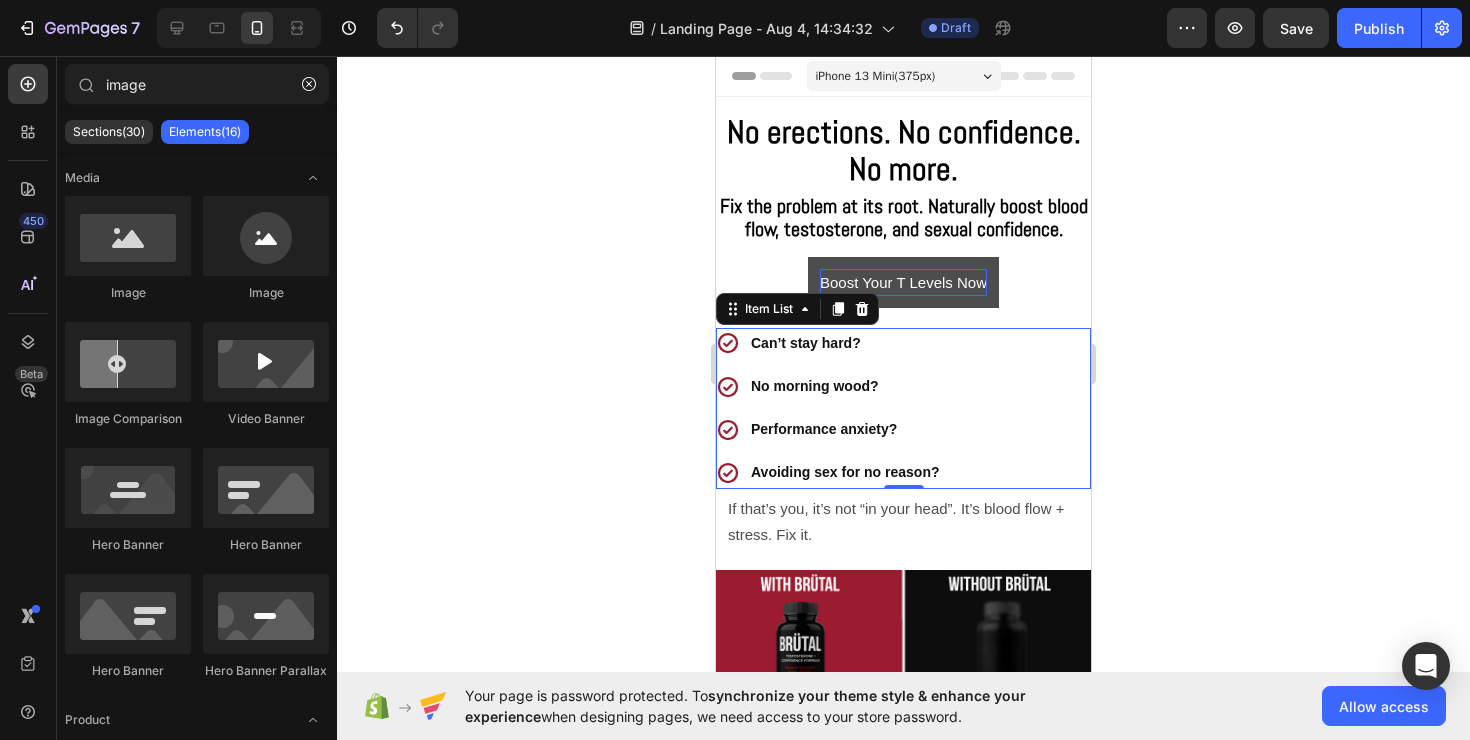 click 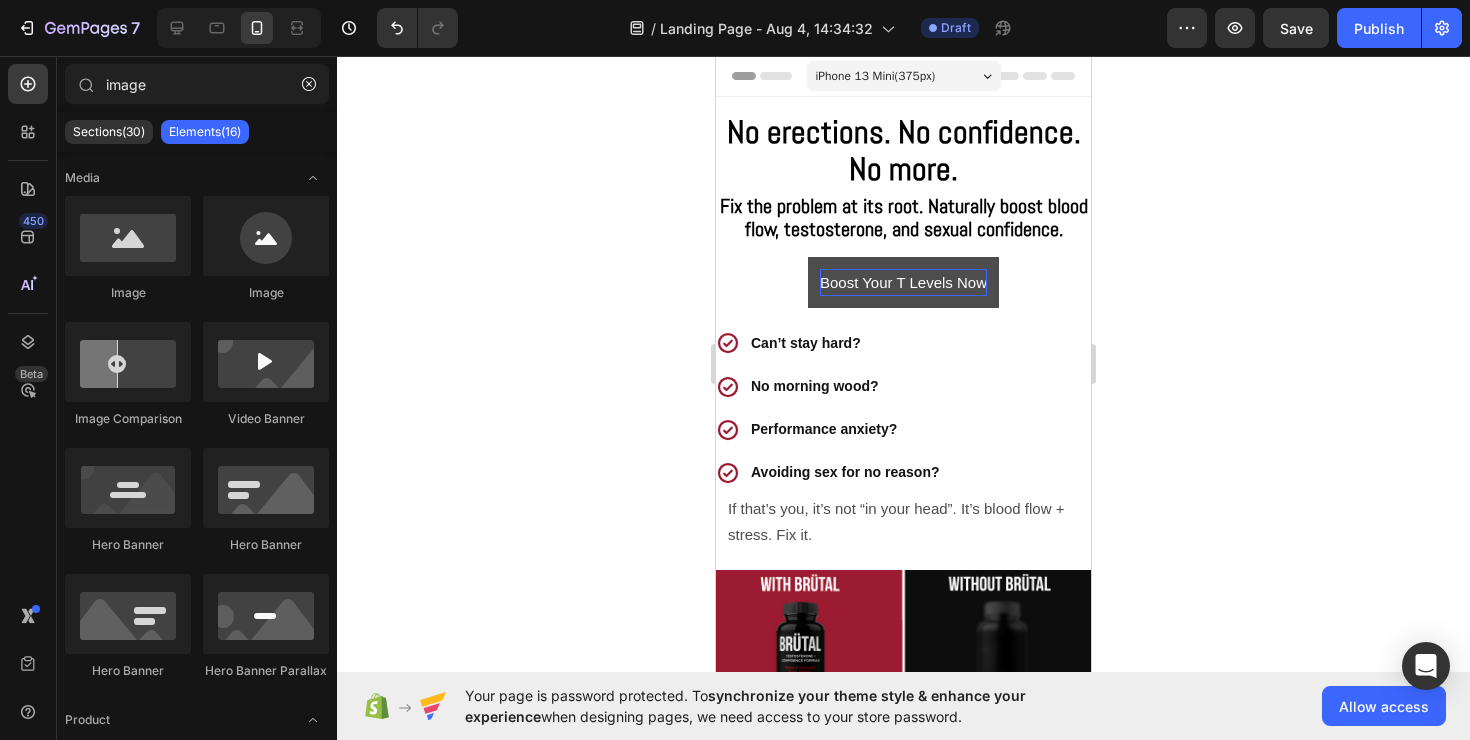 click 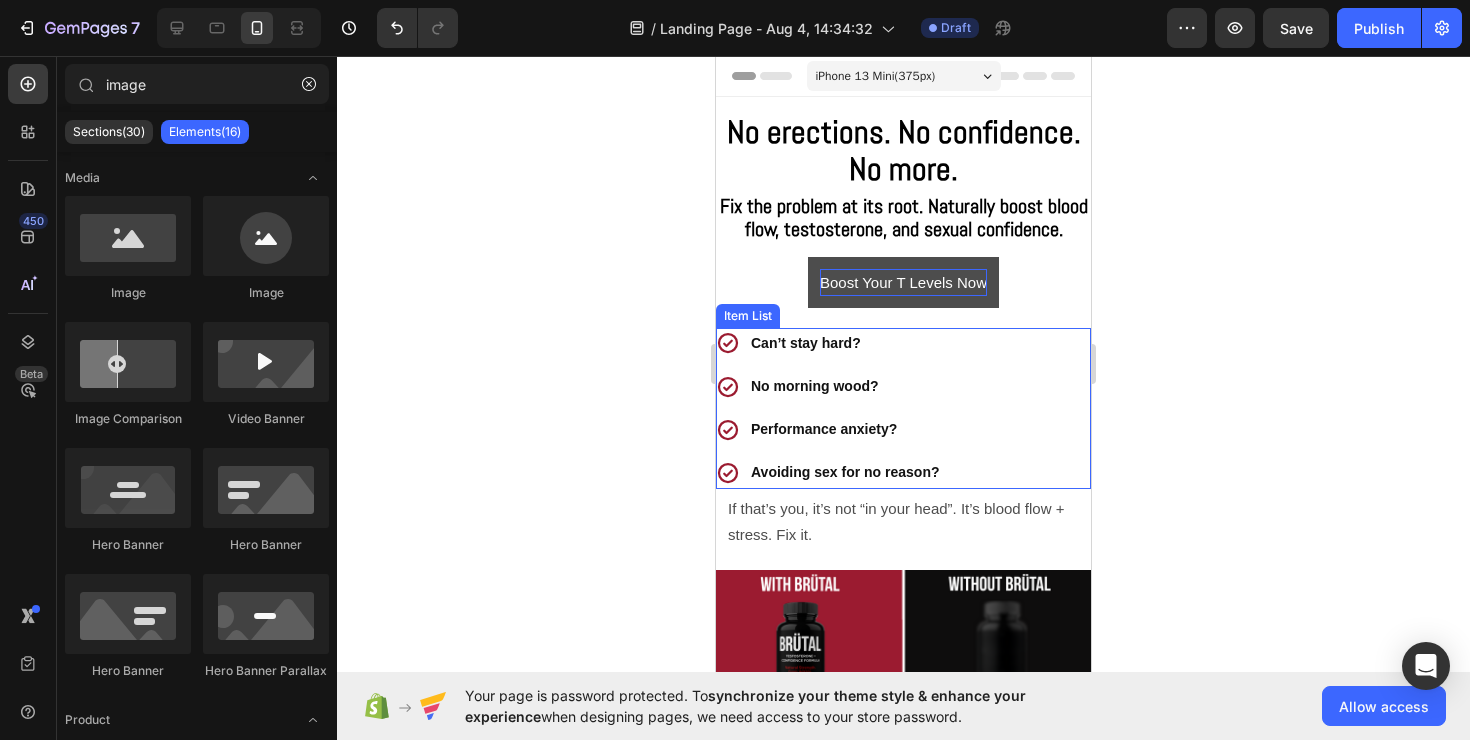 click on "Can’t stay hard?" at bounding box center (829, 343) 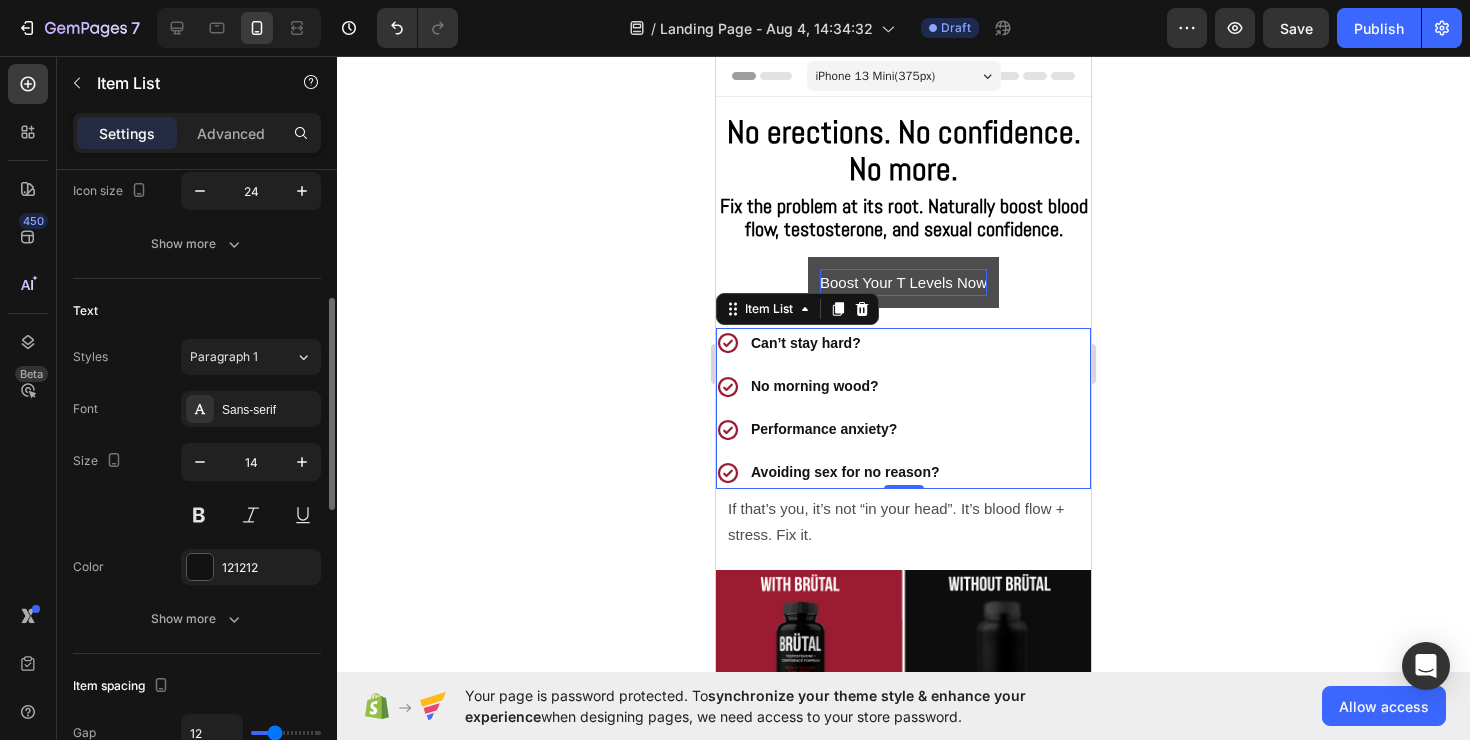 scroll, scrollTop: 447, scrollLeft: 0, axis: vertical 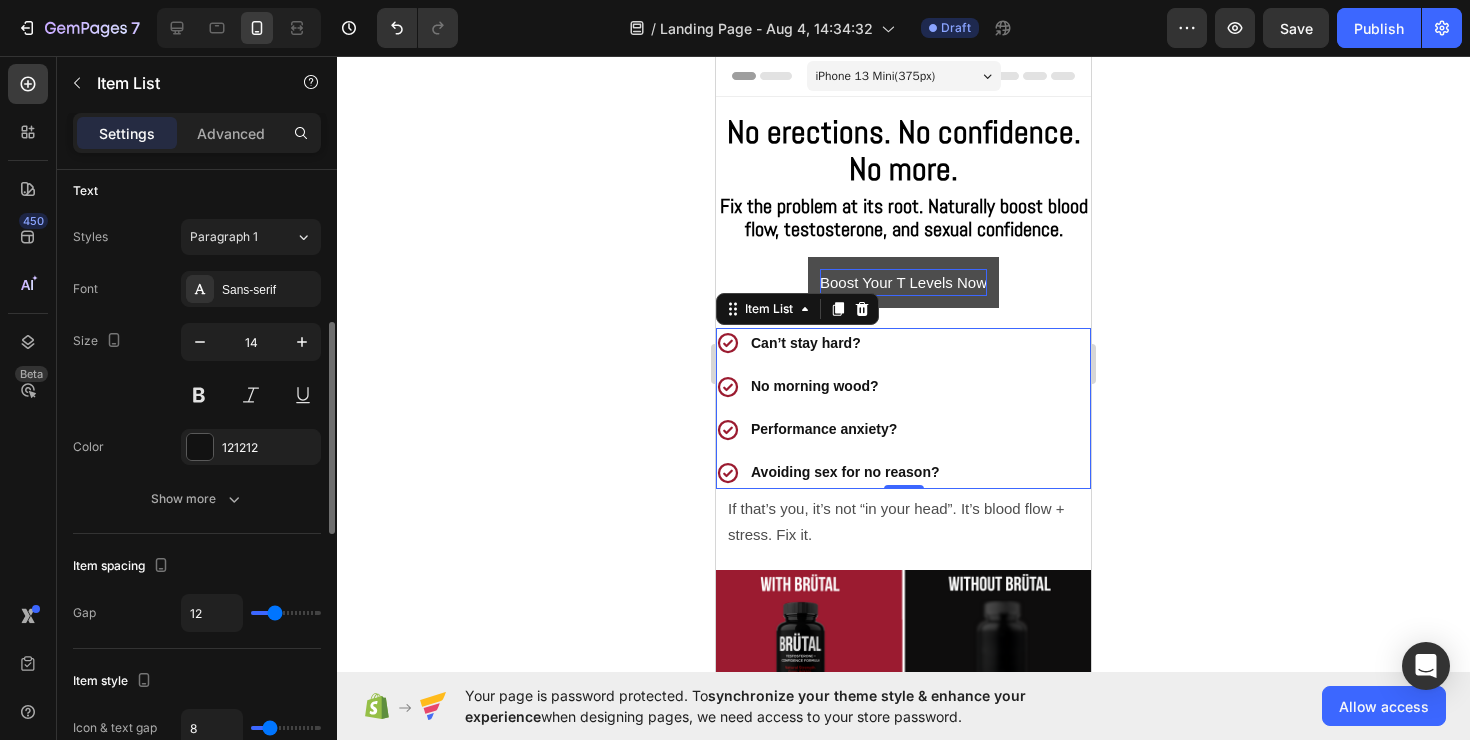 type on "13" 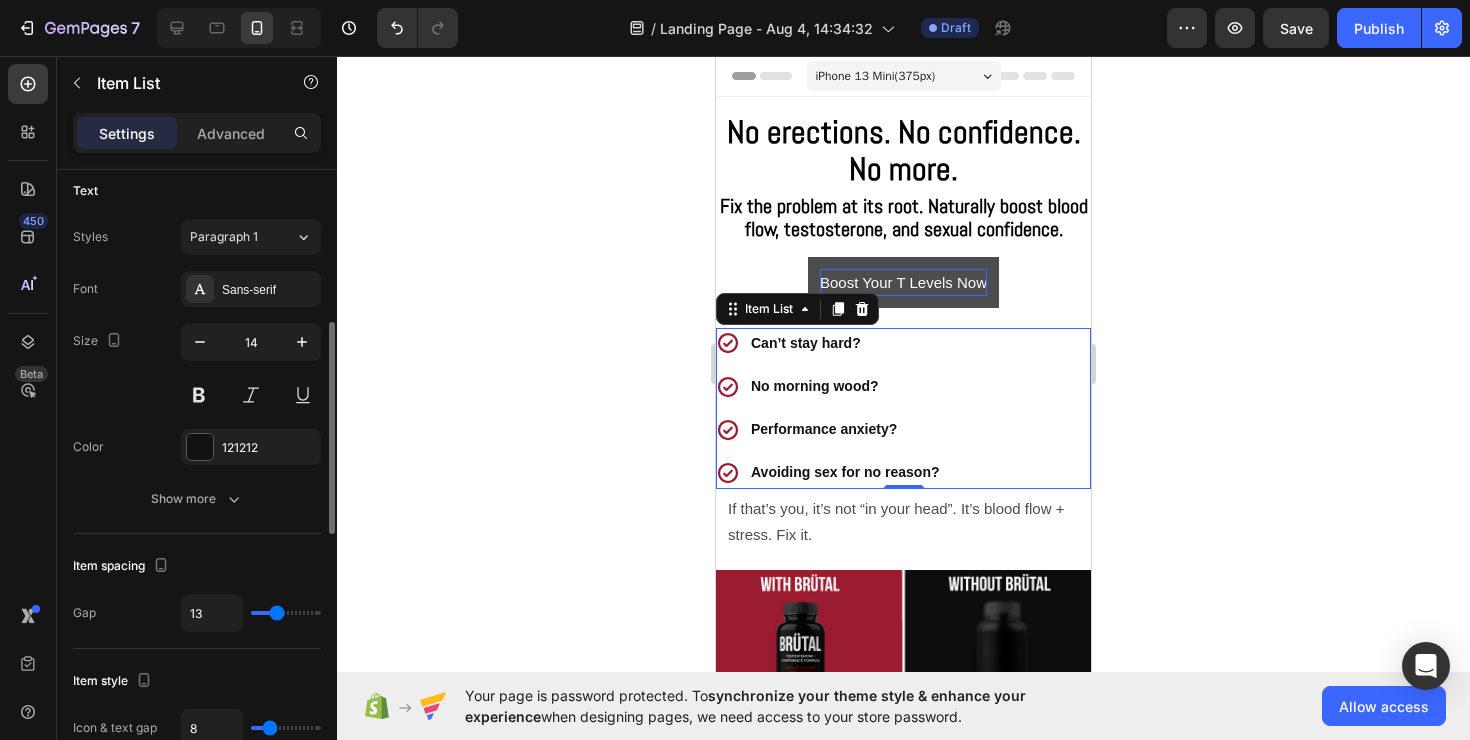 type on "12" 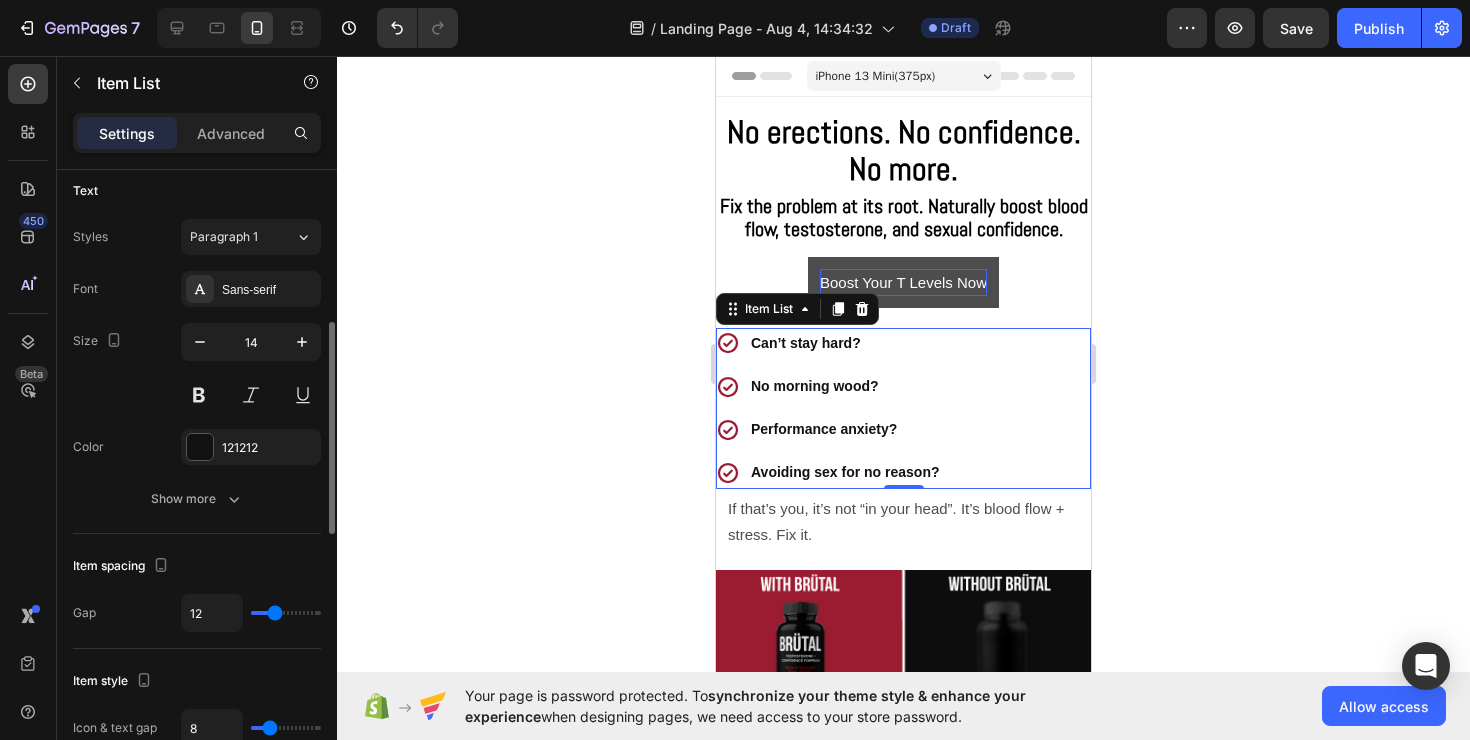 type on "11" 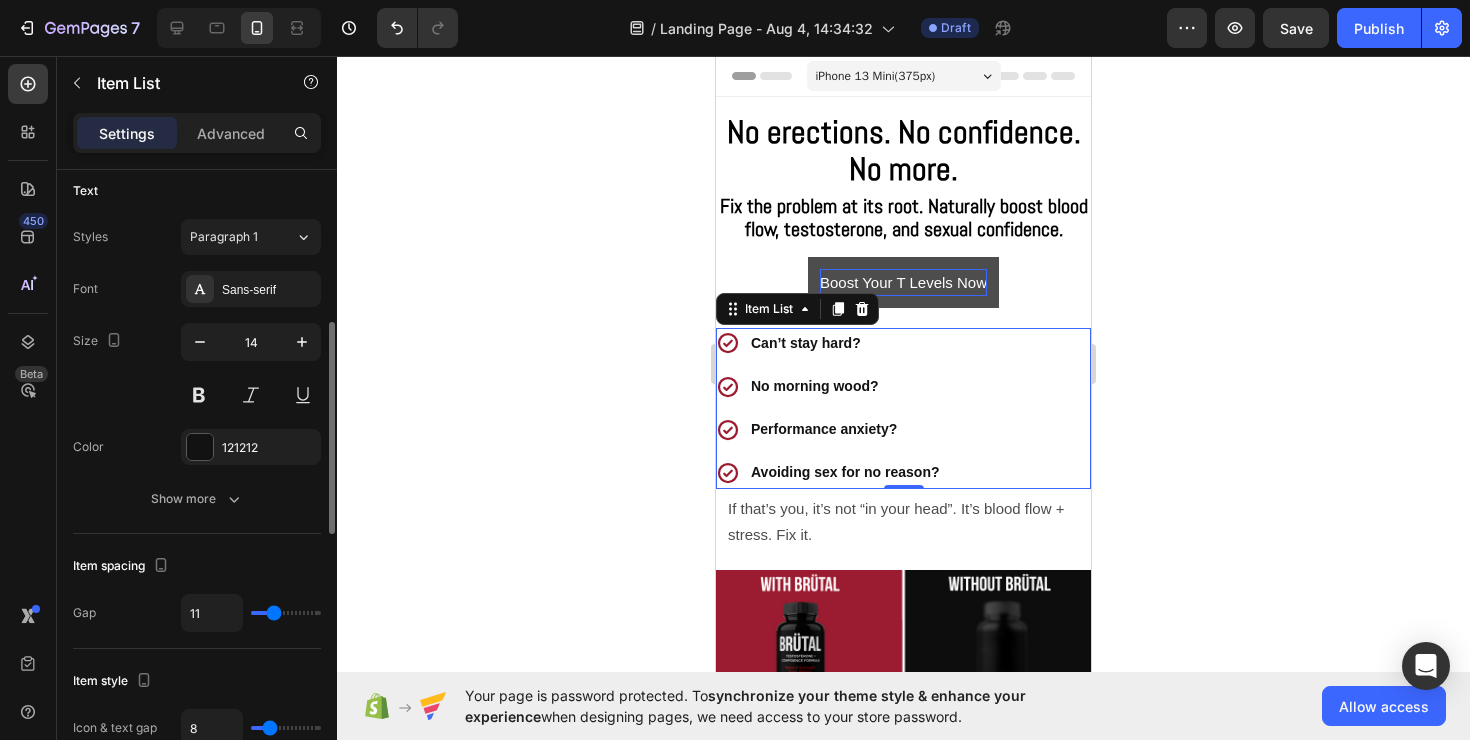type on "10" 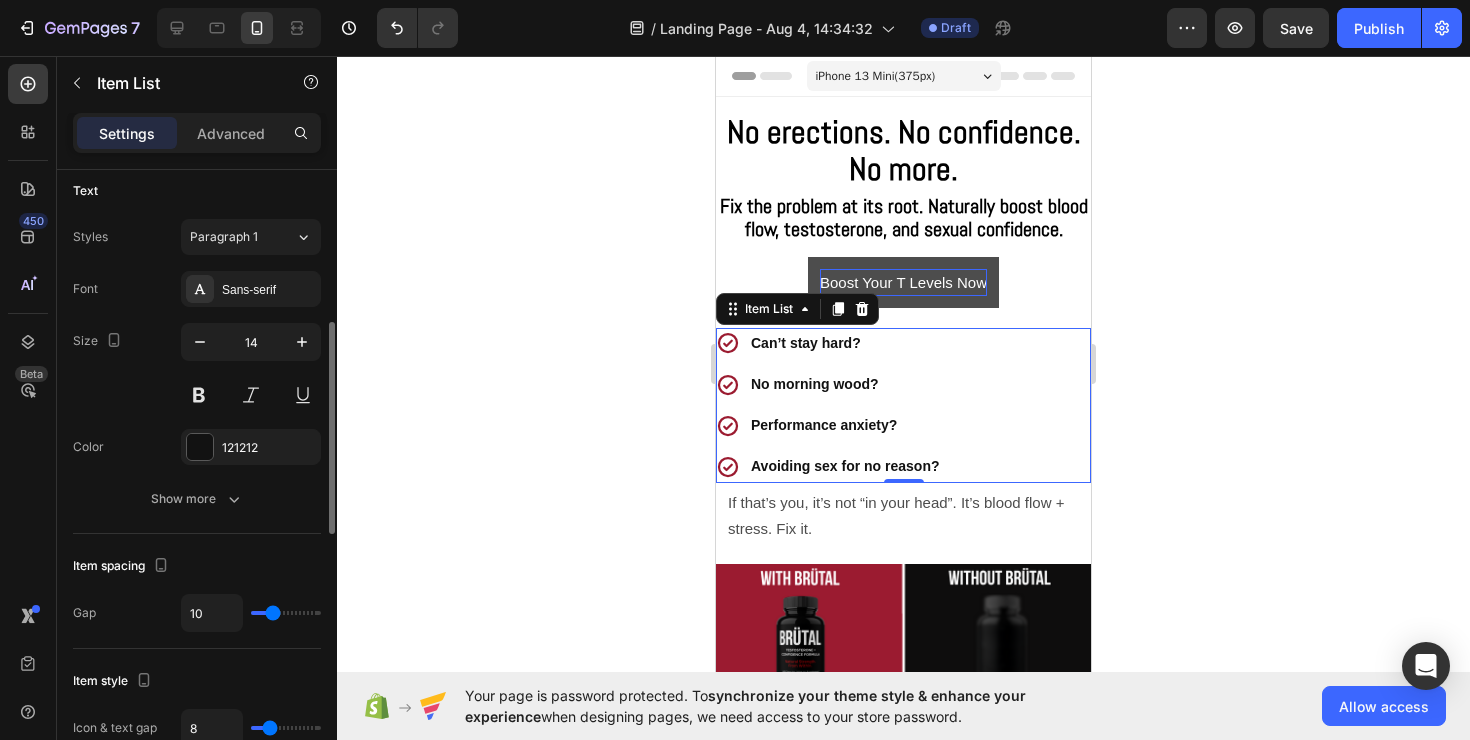 type on "9" 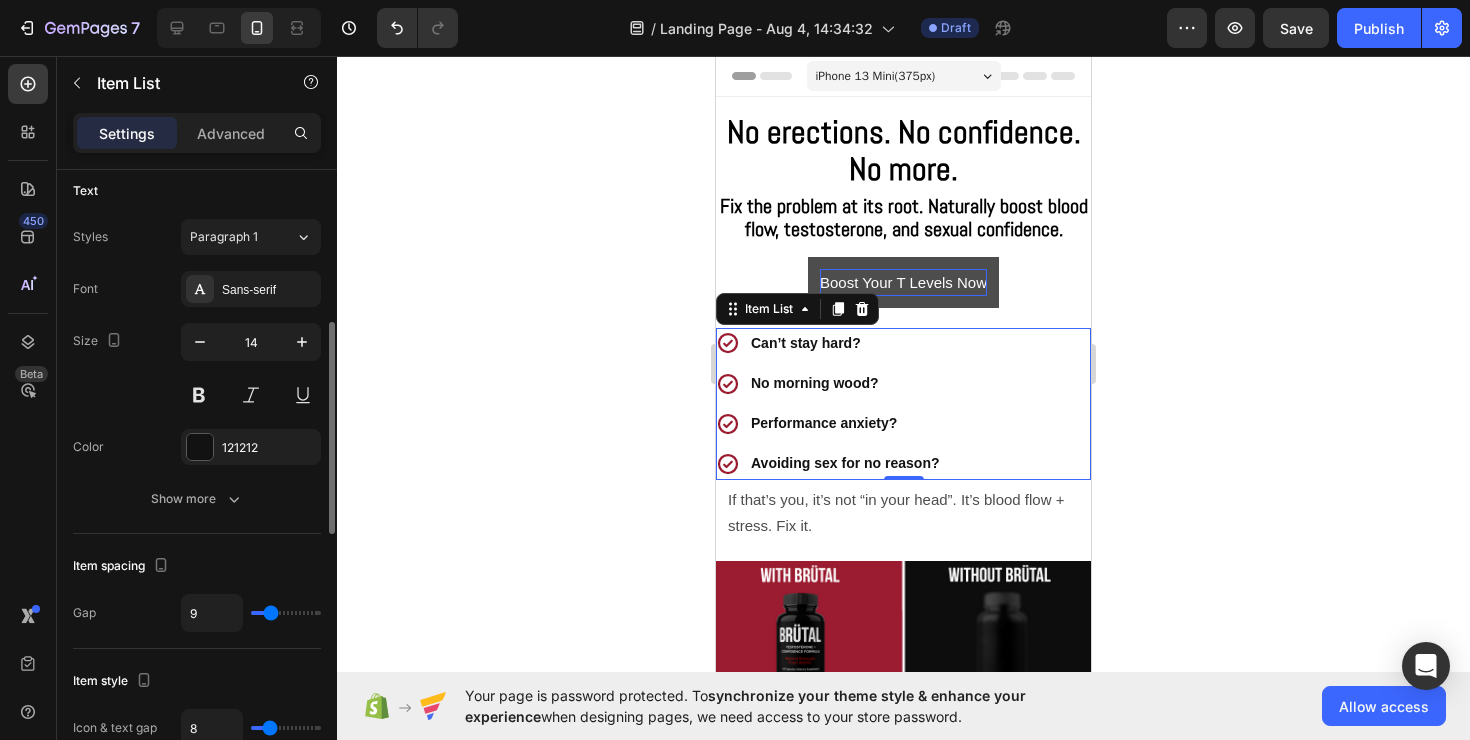 type on "8" 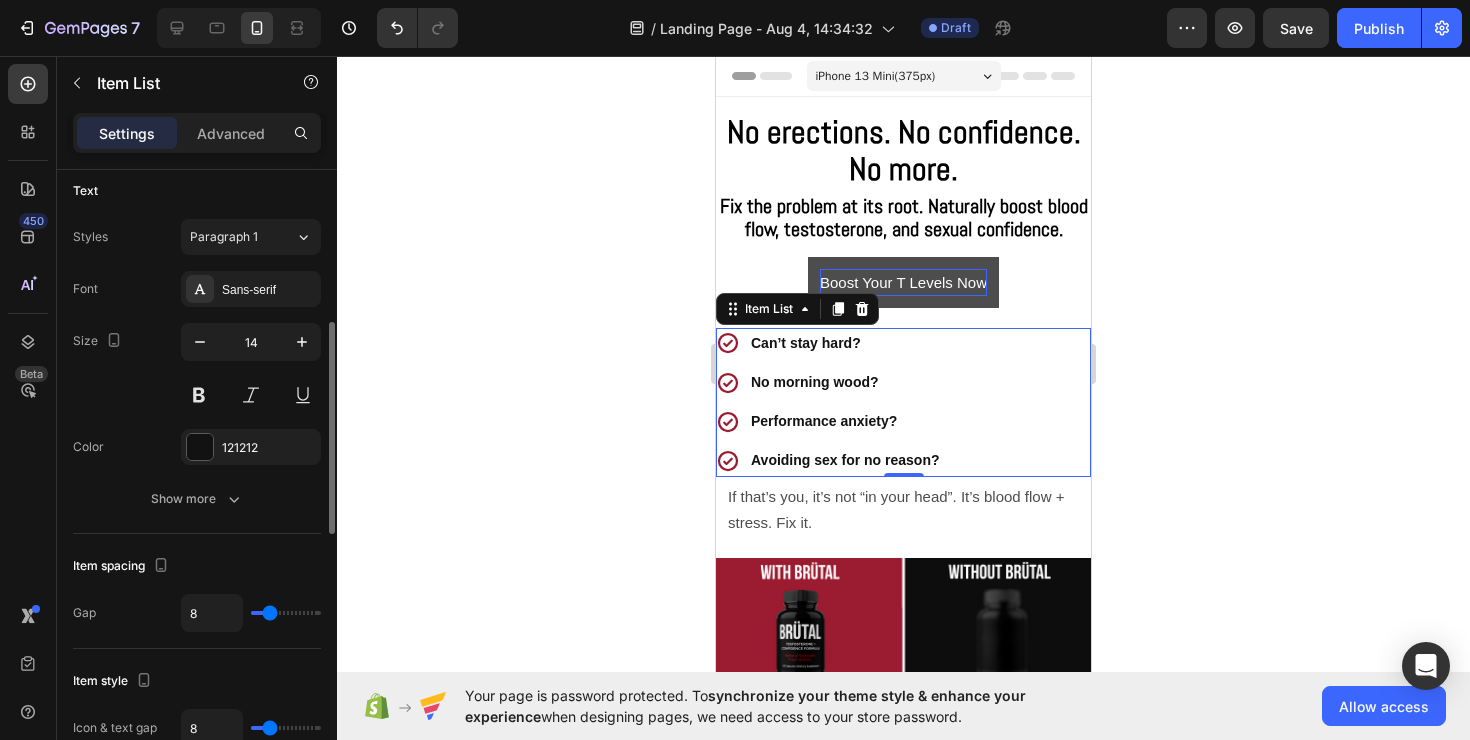 type on "7" 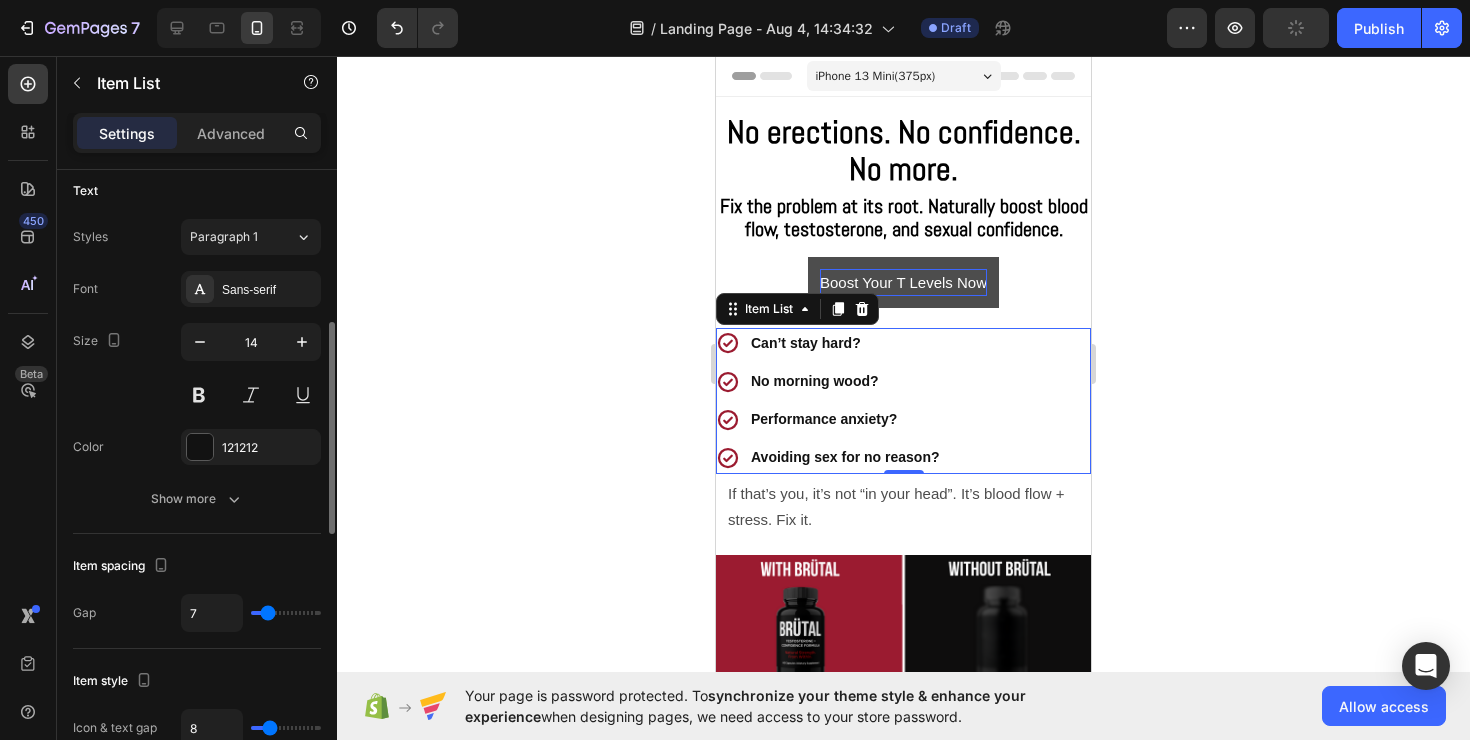 type on "8" 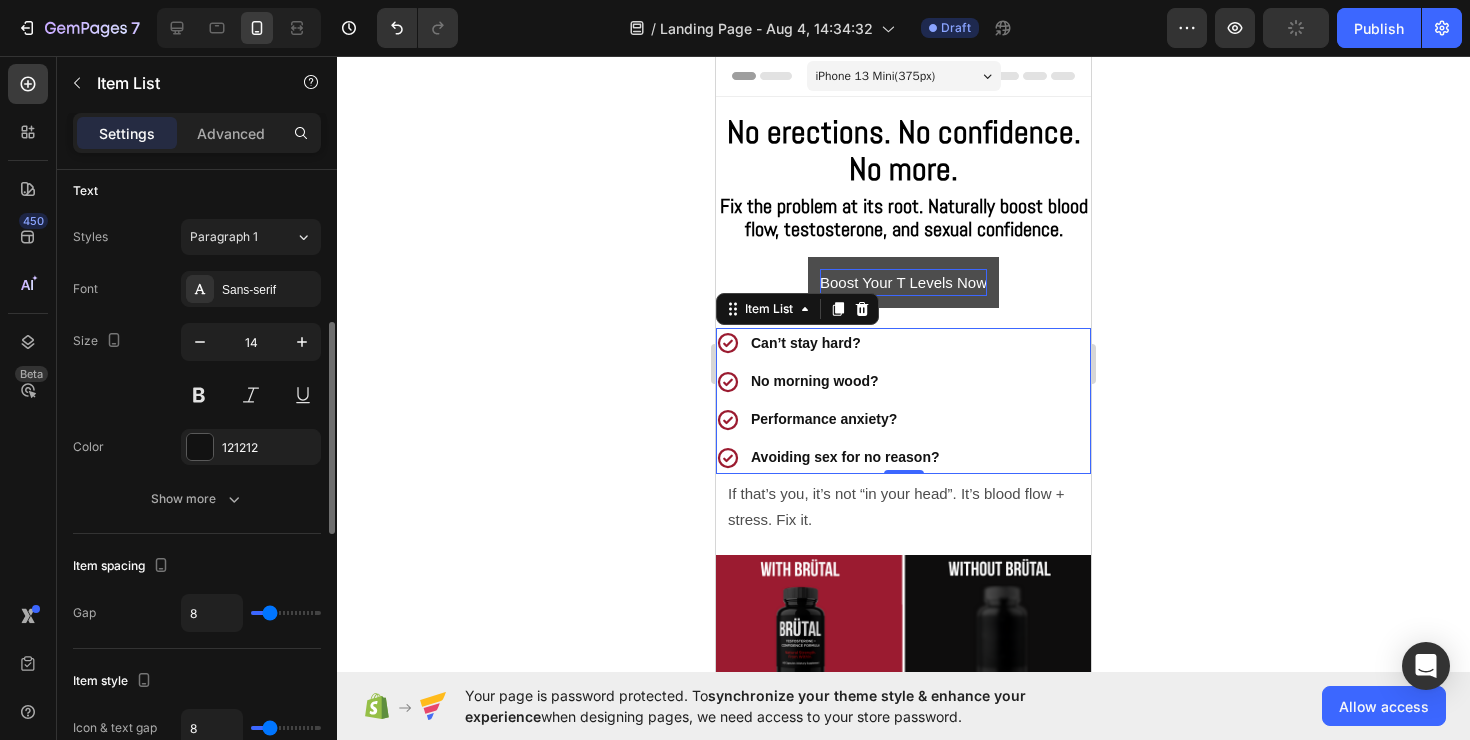 type on "9" 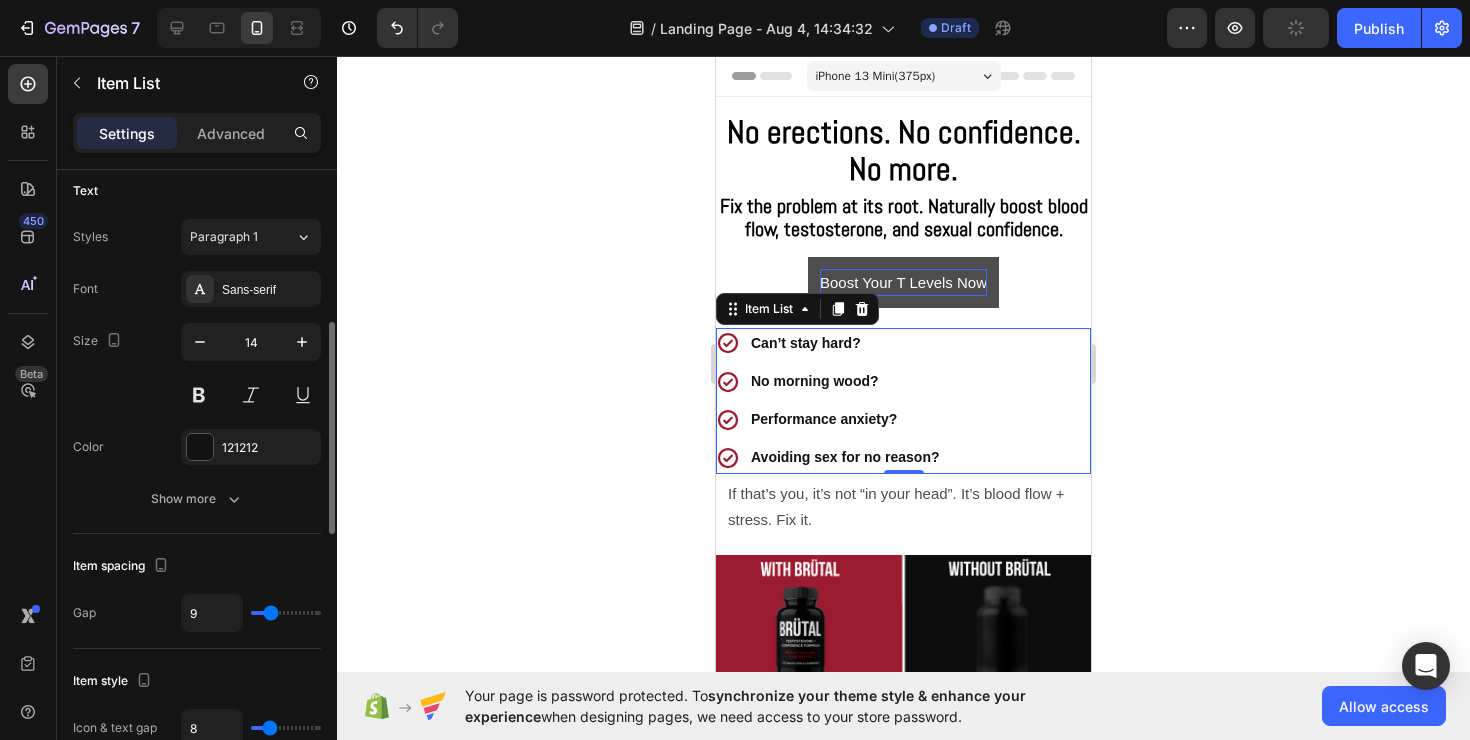 type on "10" 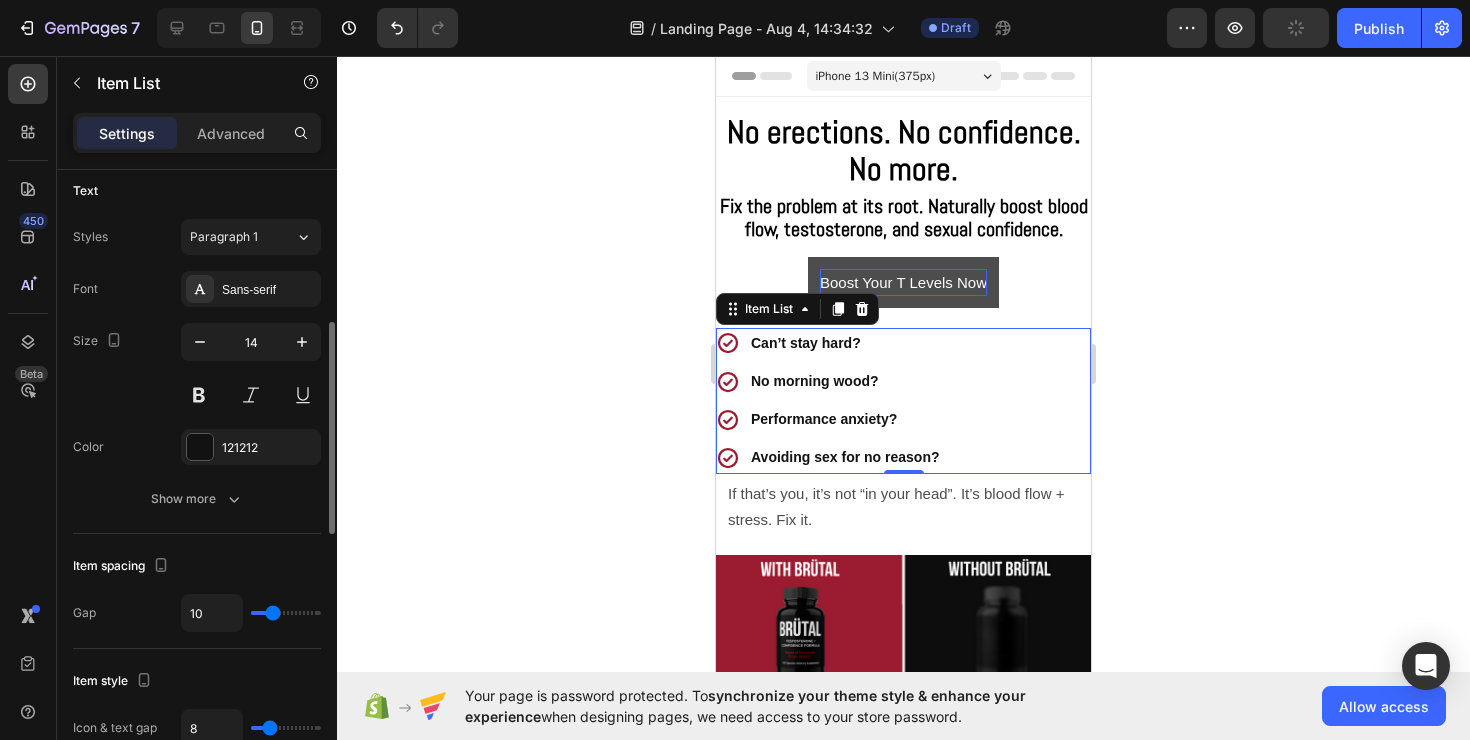 type on "11" 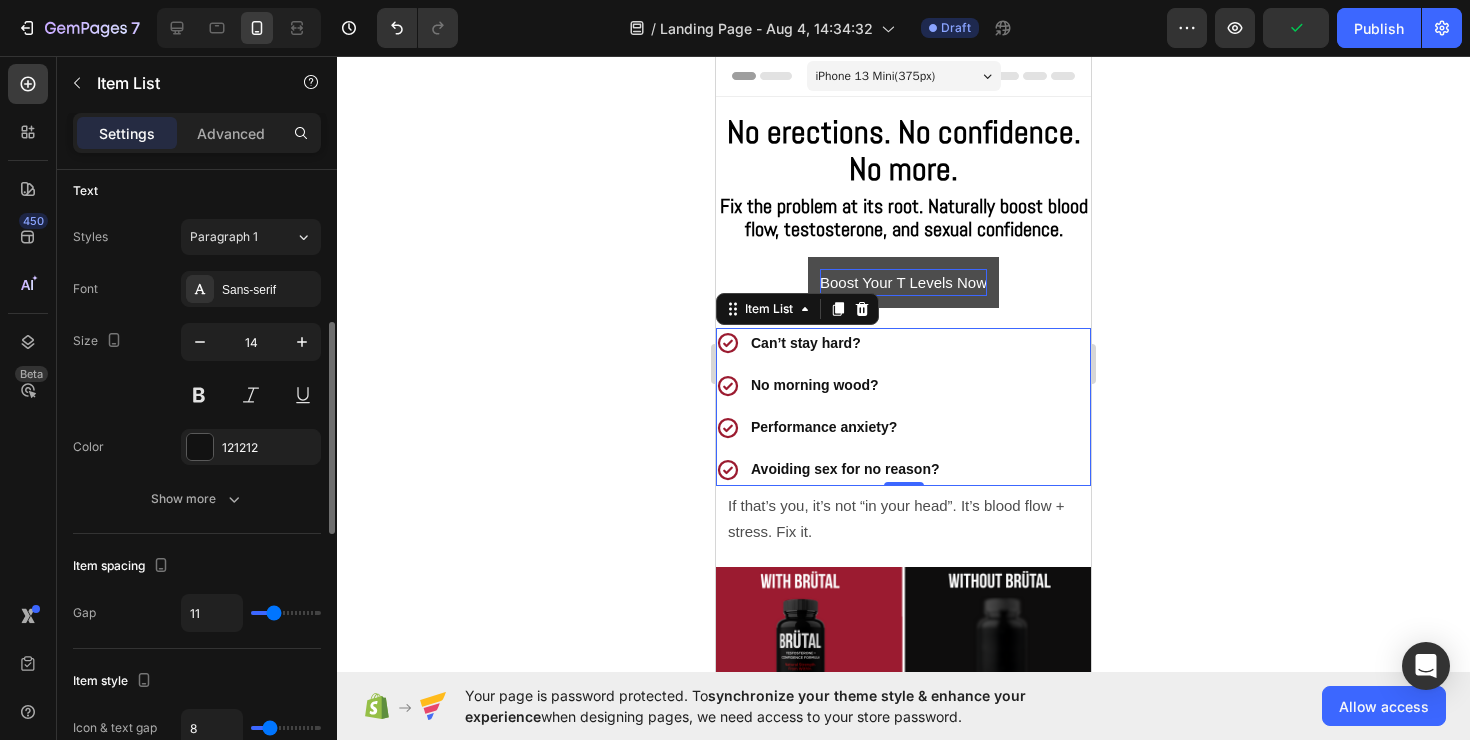 type on "10" 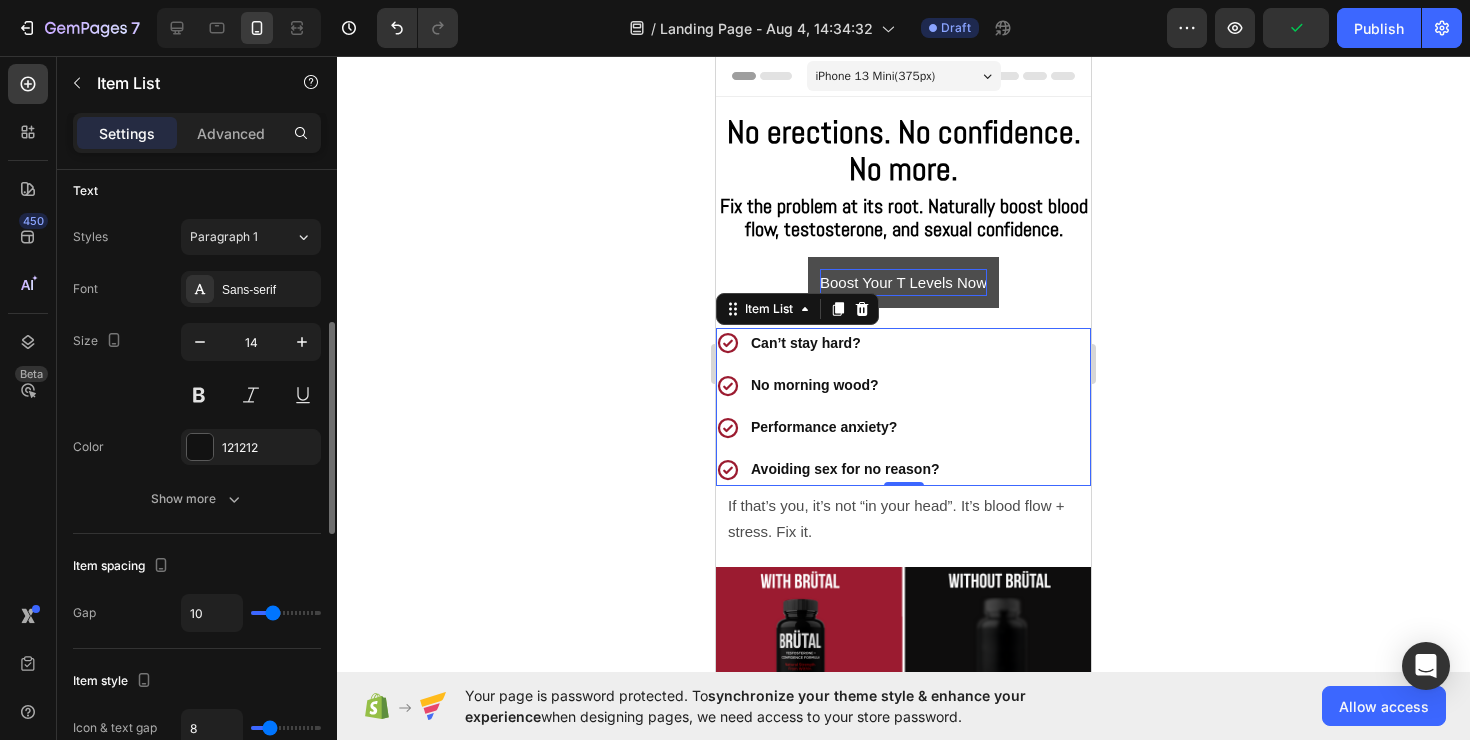 type on "9" 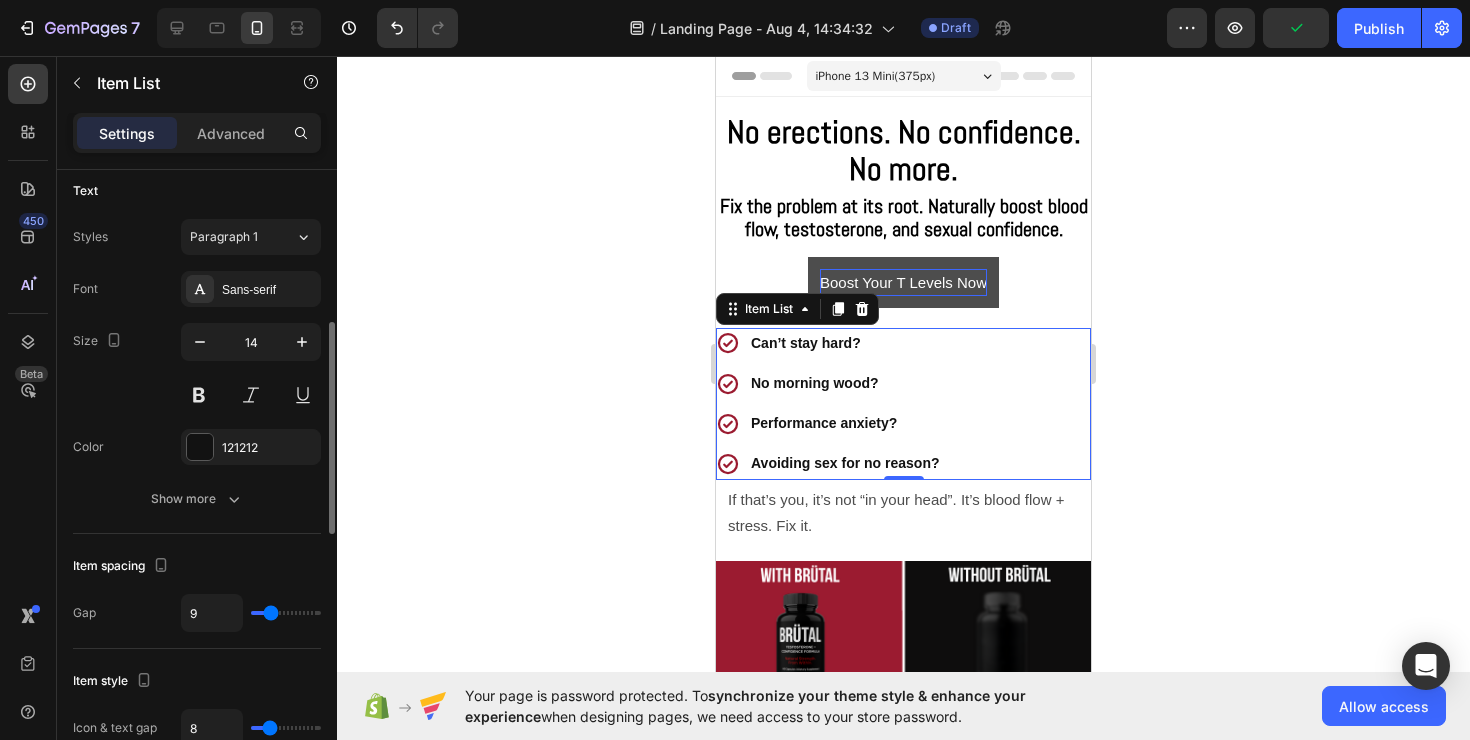 type on "8" 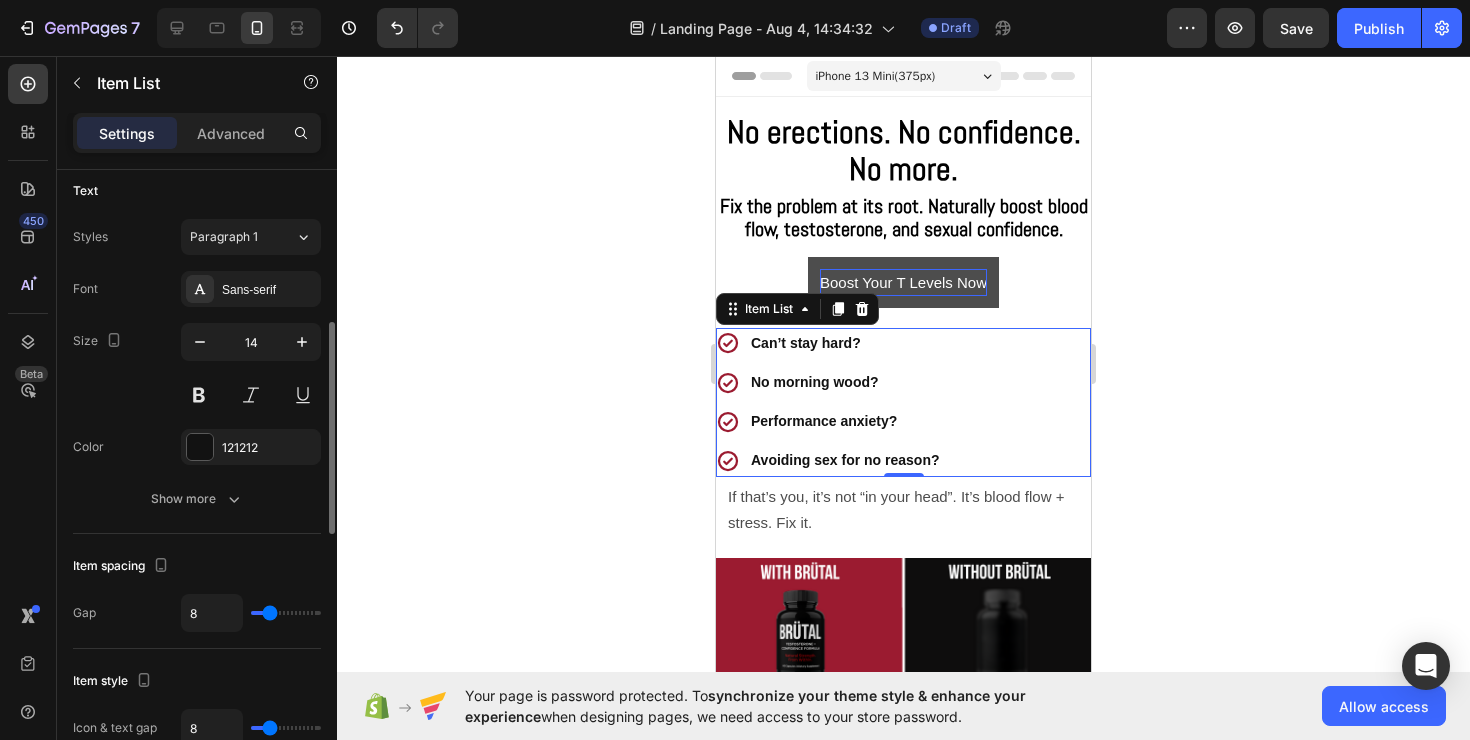 type on "8" 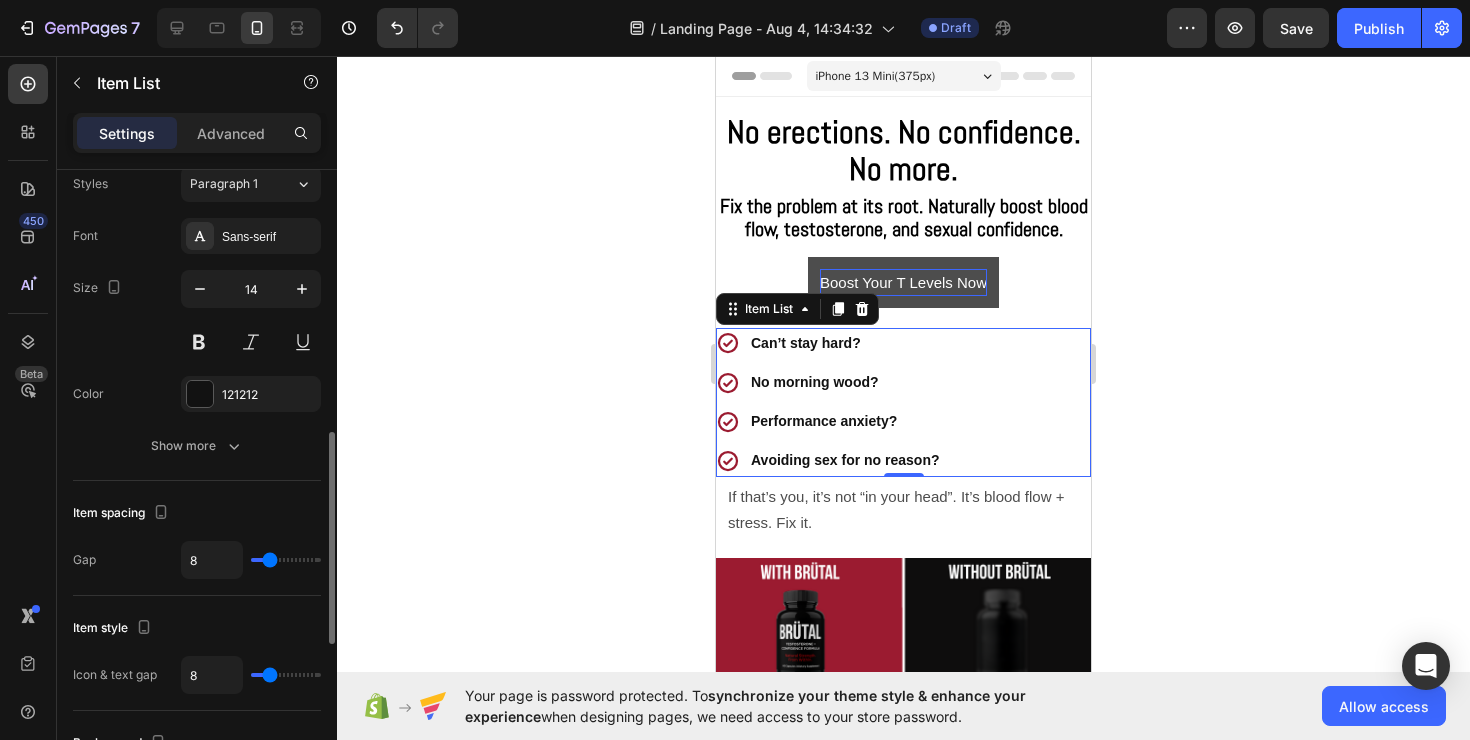 scroll, scrollTop: 569, scrollLeft: 0, axis: vertical 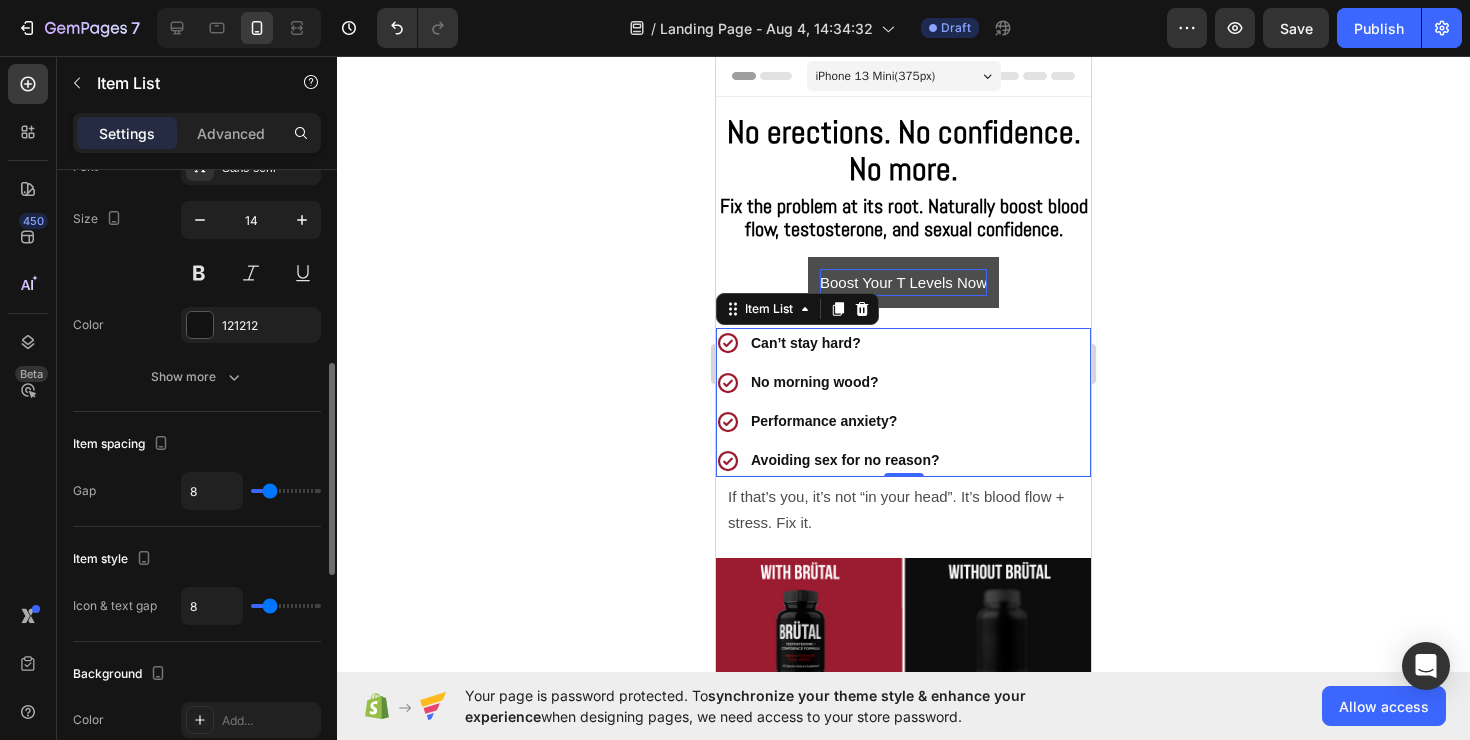 type on "3" 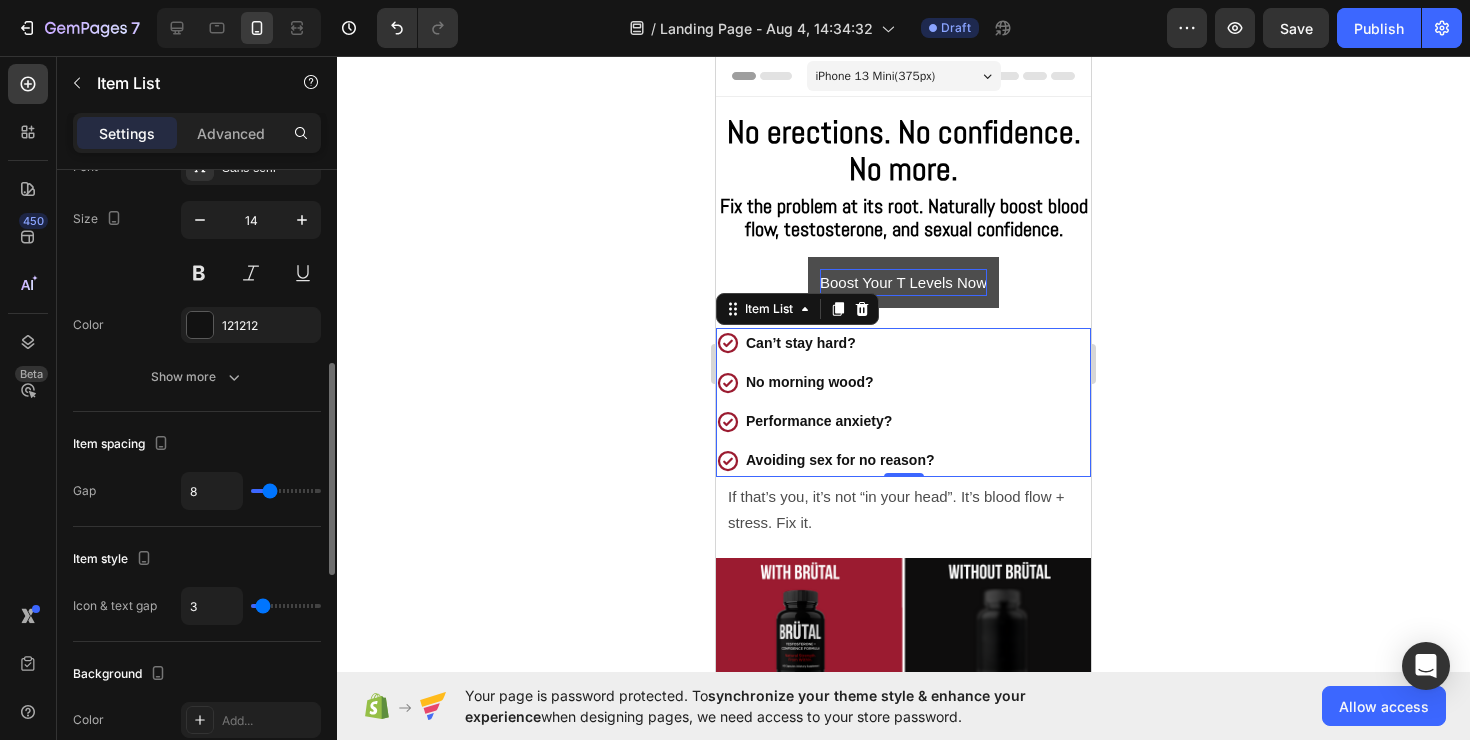 type on "2" 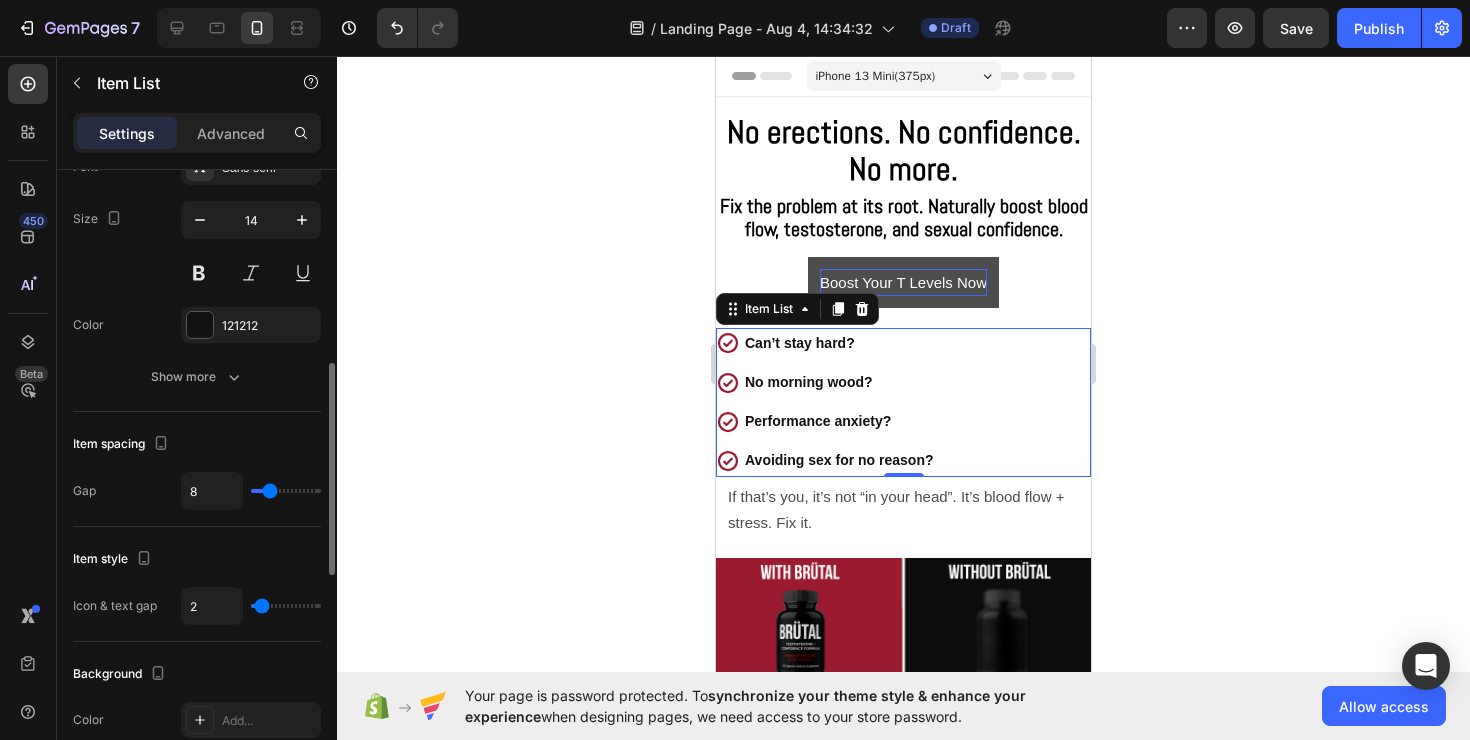 type on "1" 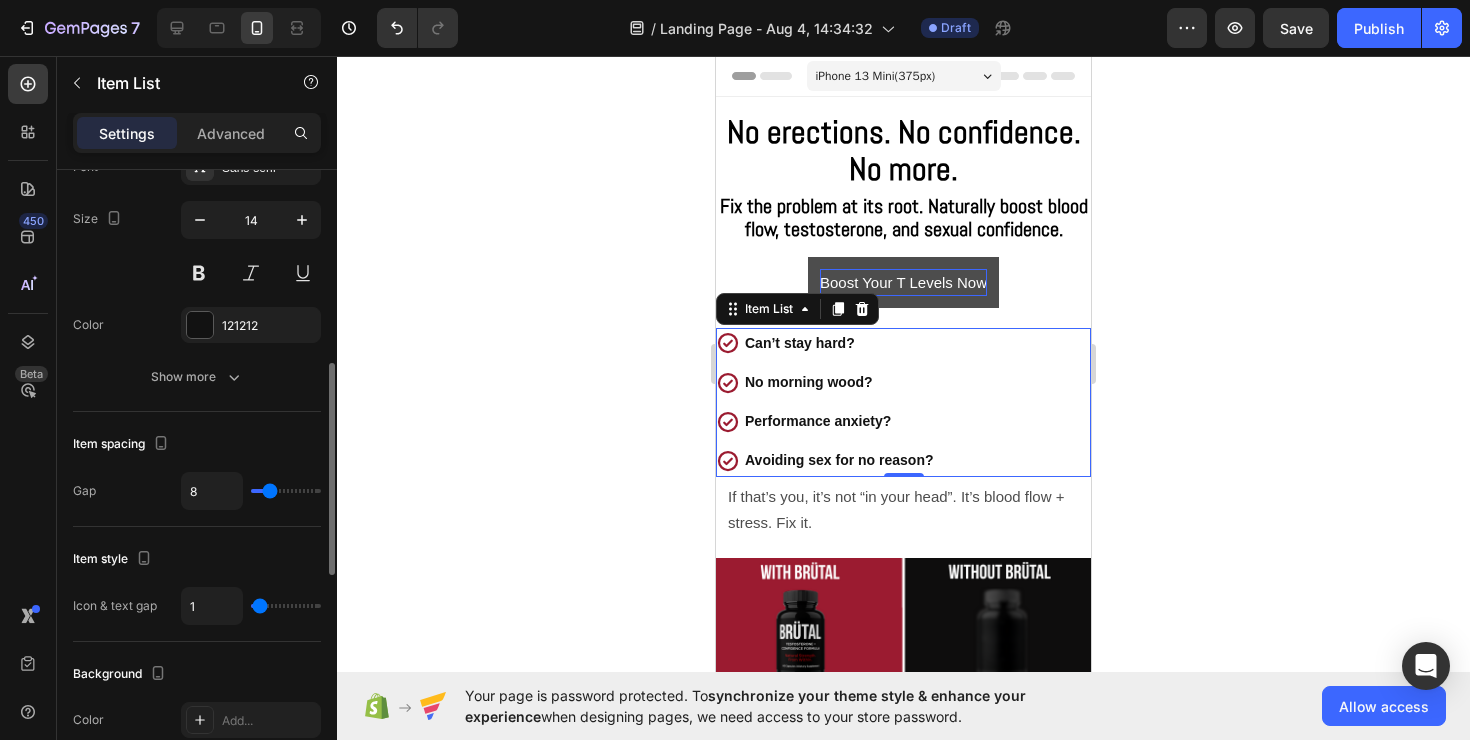 type on "0" 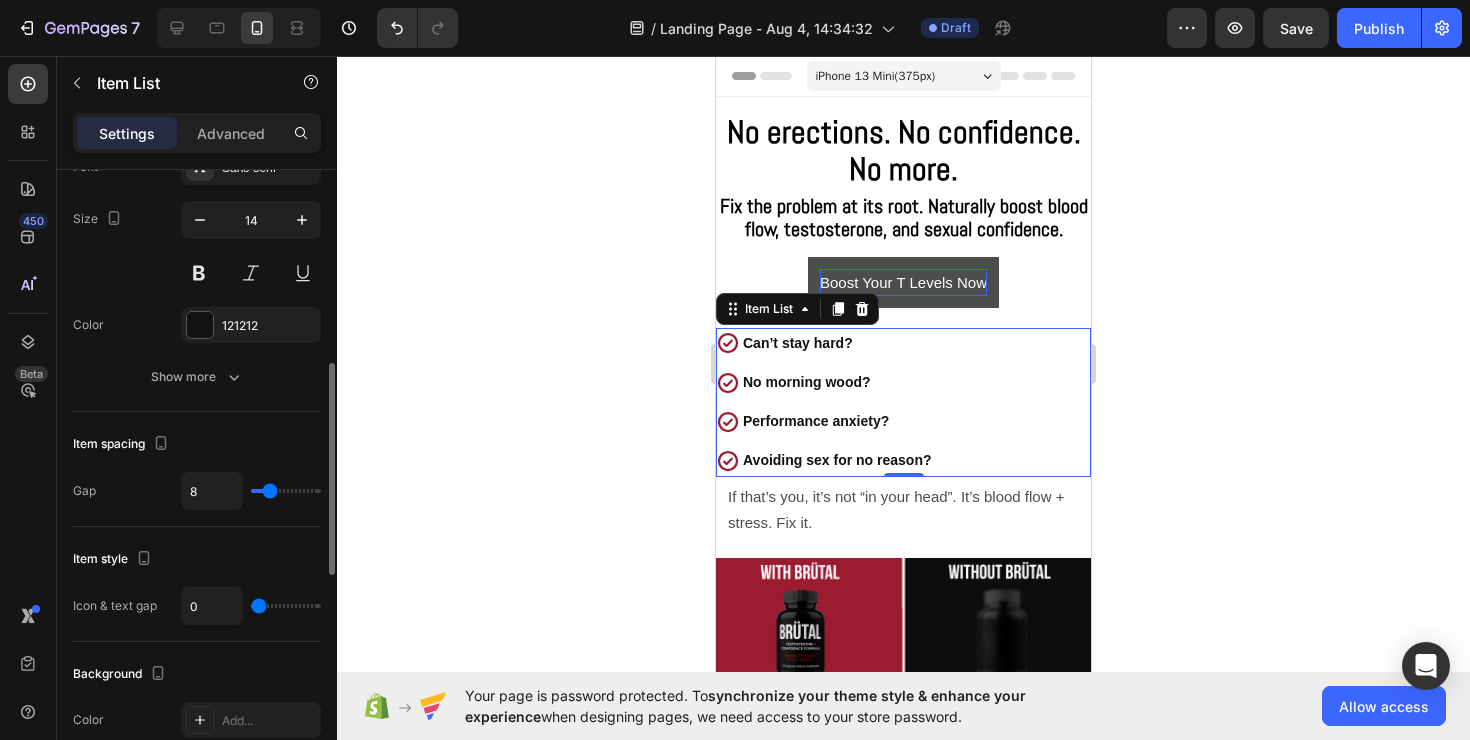 type on "0" 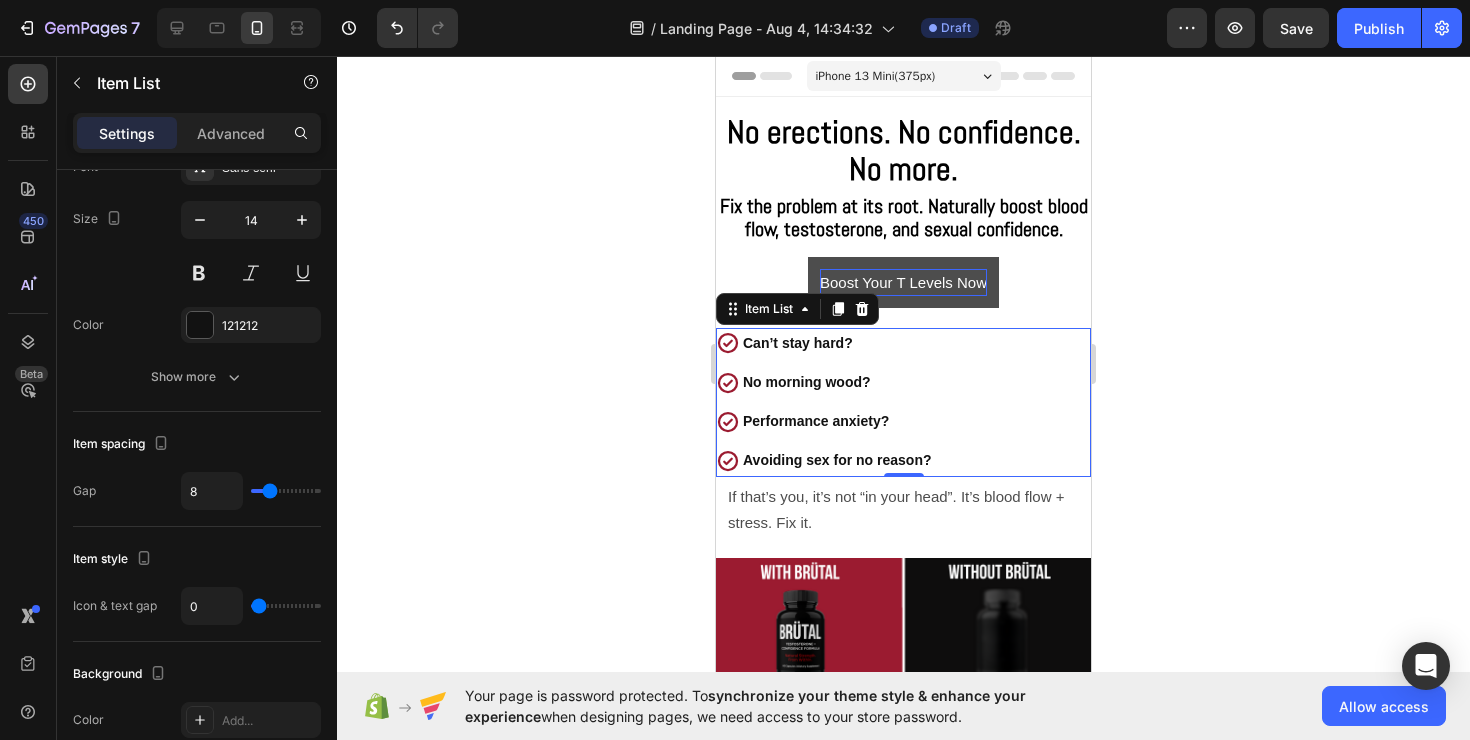 click 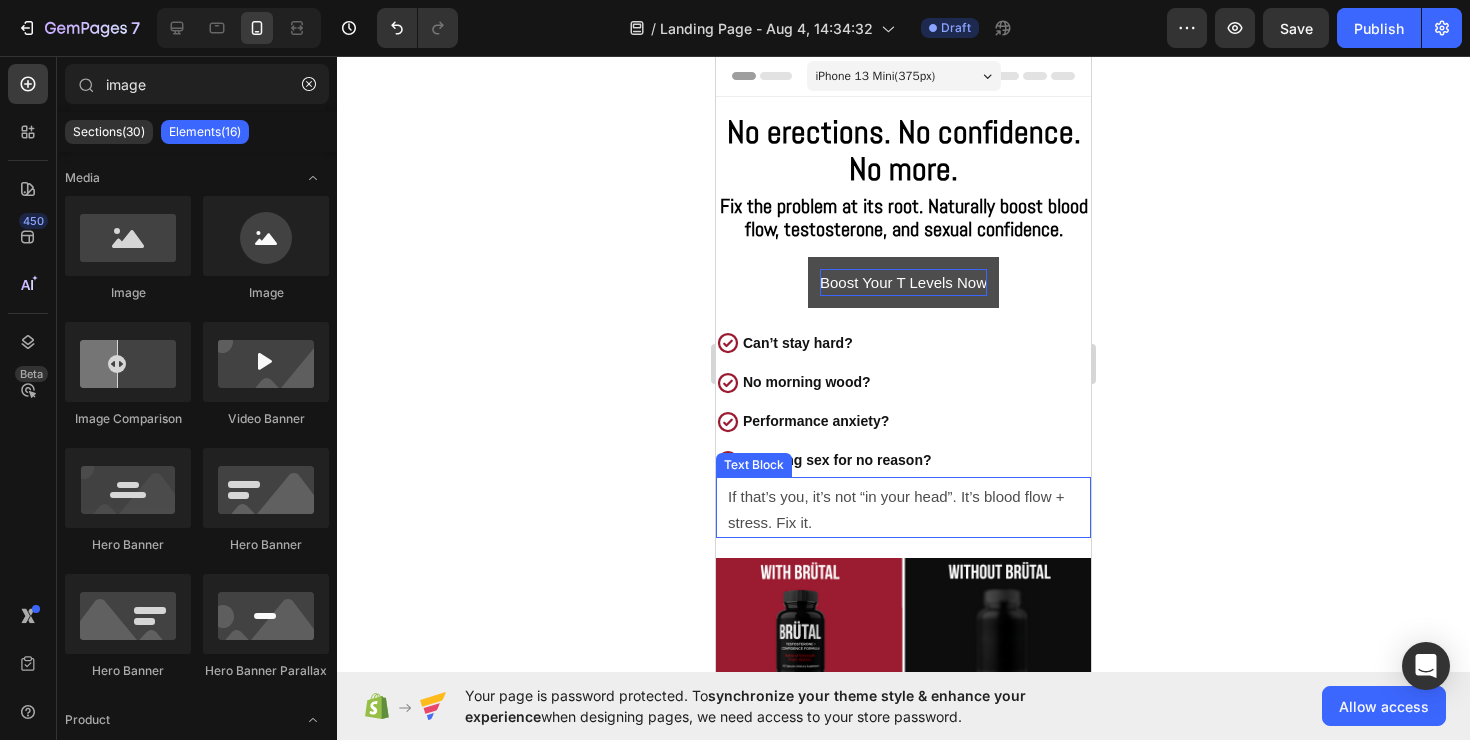 click on "If that’s you, it’s not “in your head”. It’s blood flow + stress. Fix it." at bounding box center [896, 509] 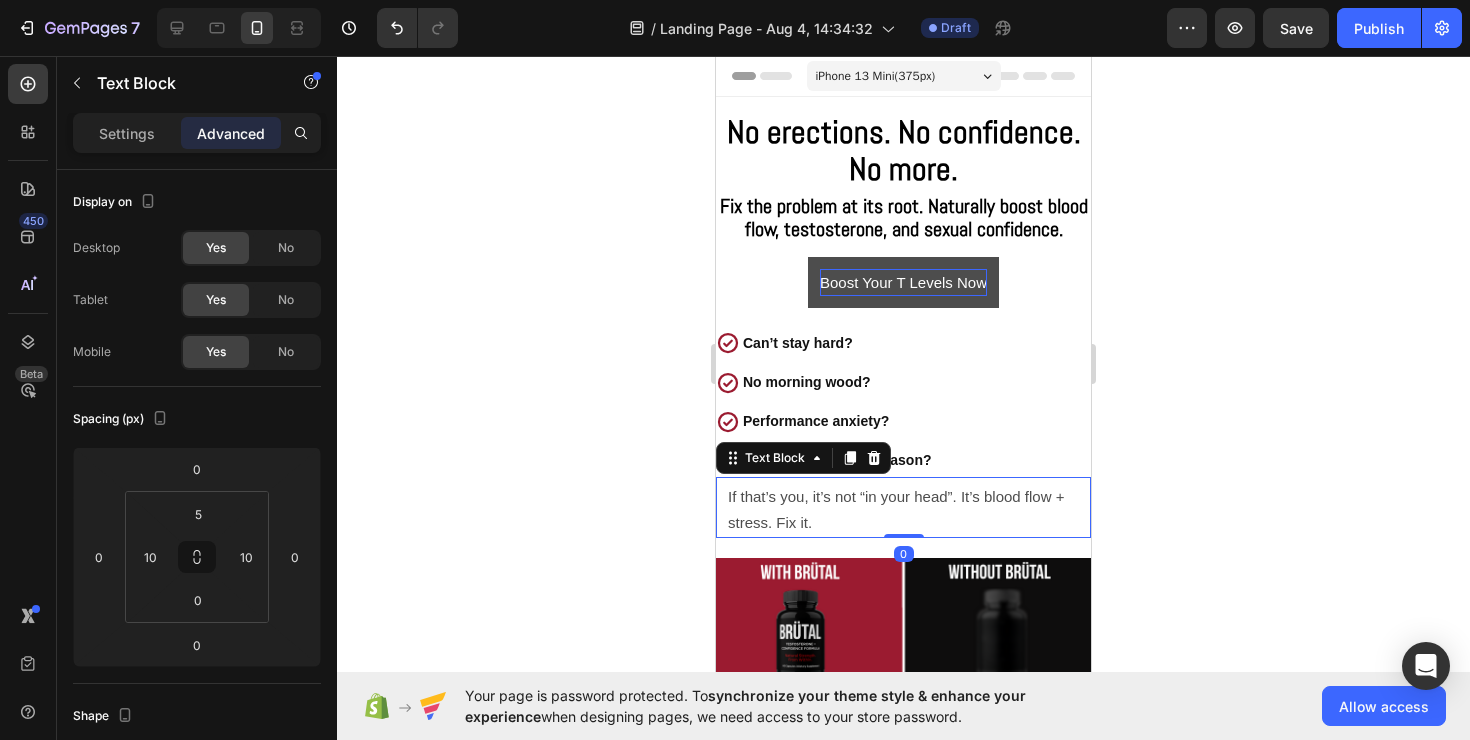click 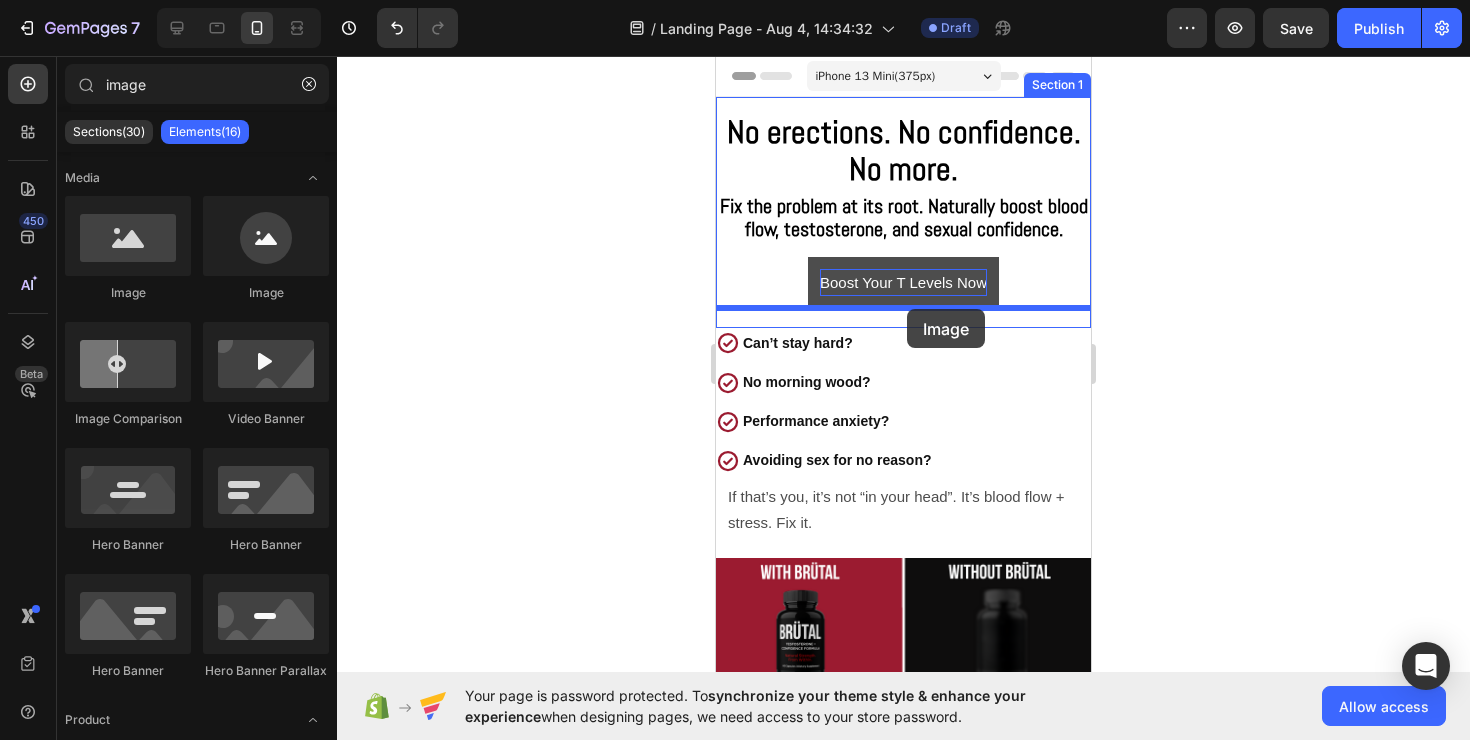 drag, startPoint x: 845, startPoint y: 301, endPoint x: 907, endPoint y: 309, distance: 62.514 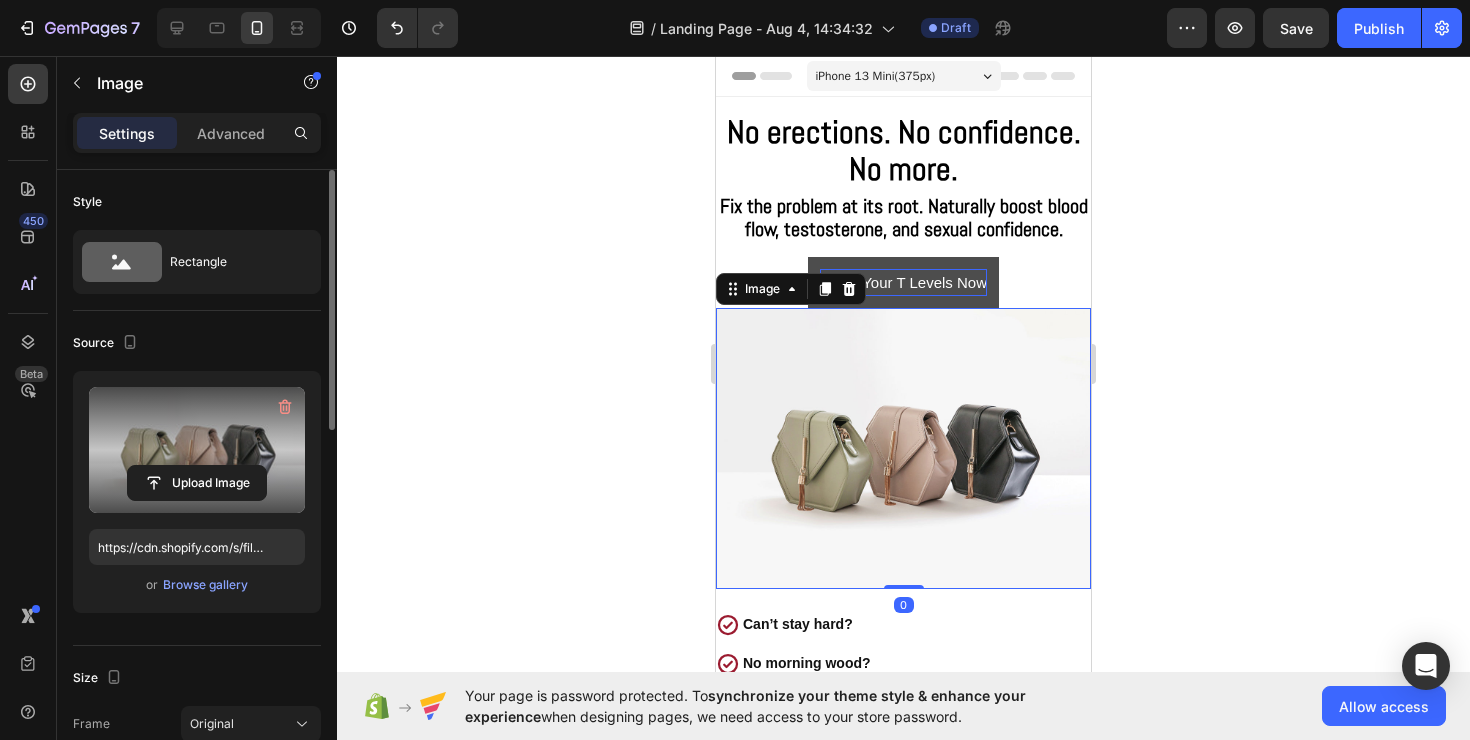 click at bounding box center [197, 450] 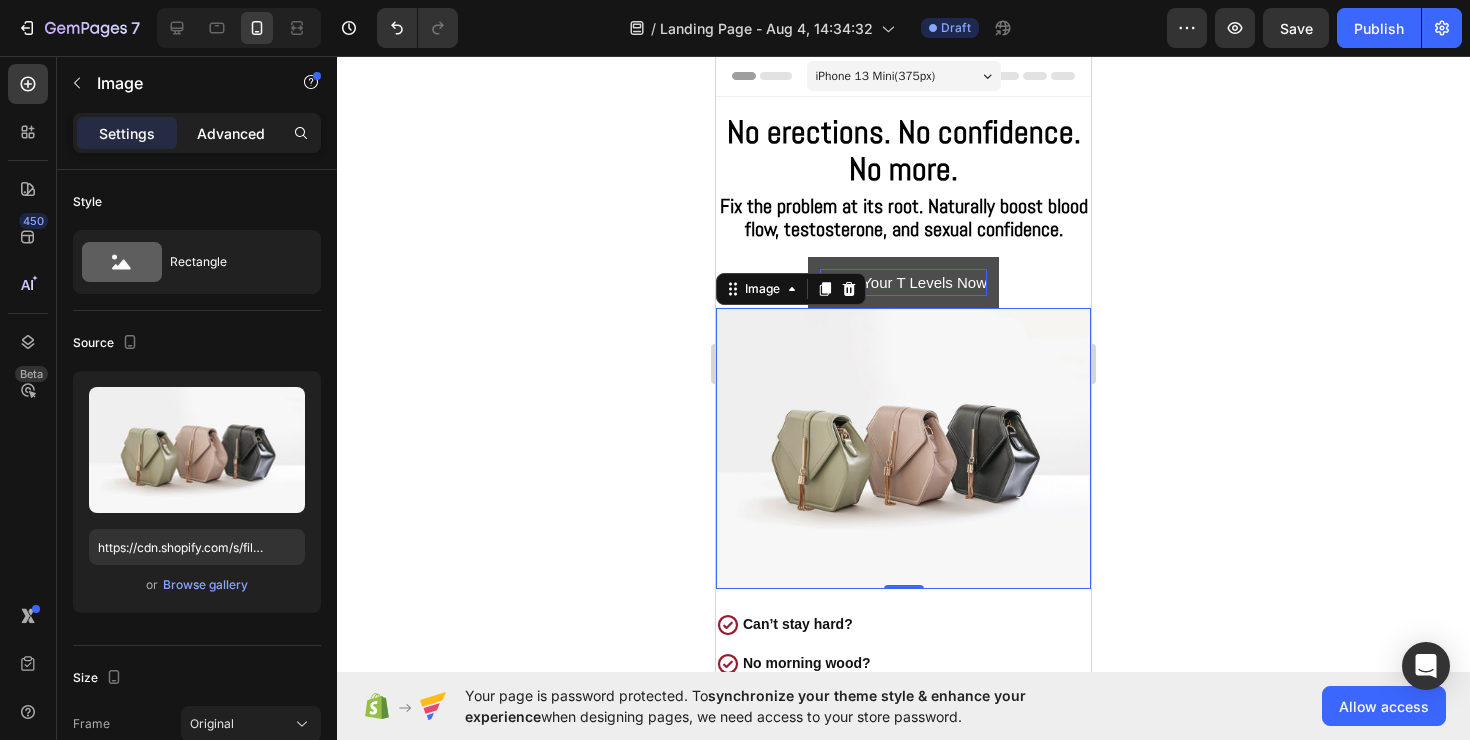 click on "Advanced" at bounding box center [231, 133] 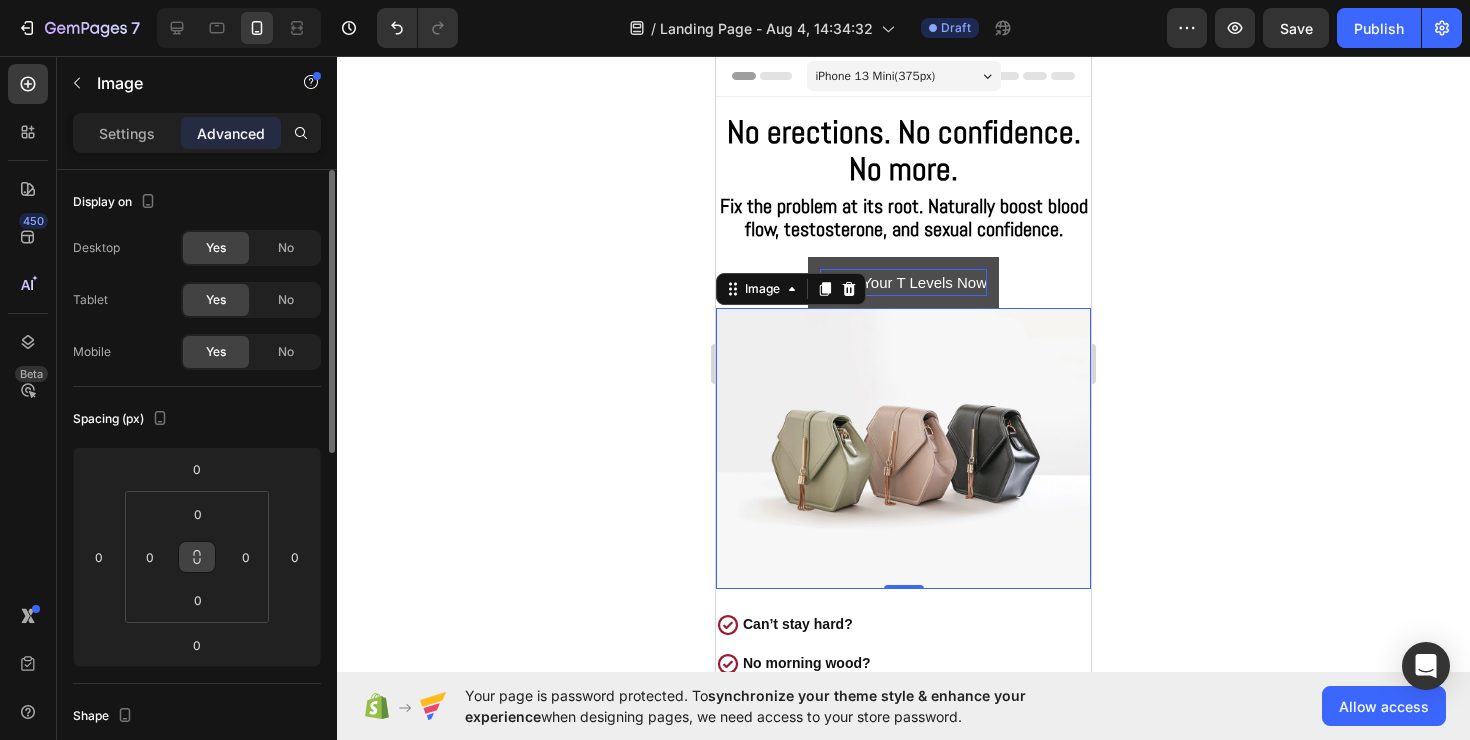click at bounding box center [197, 557] 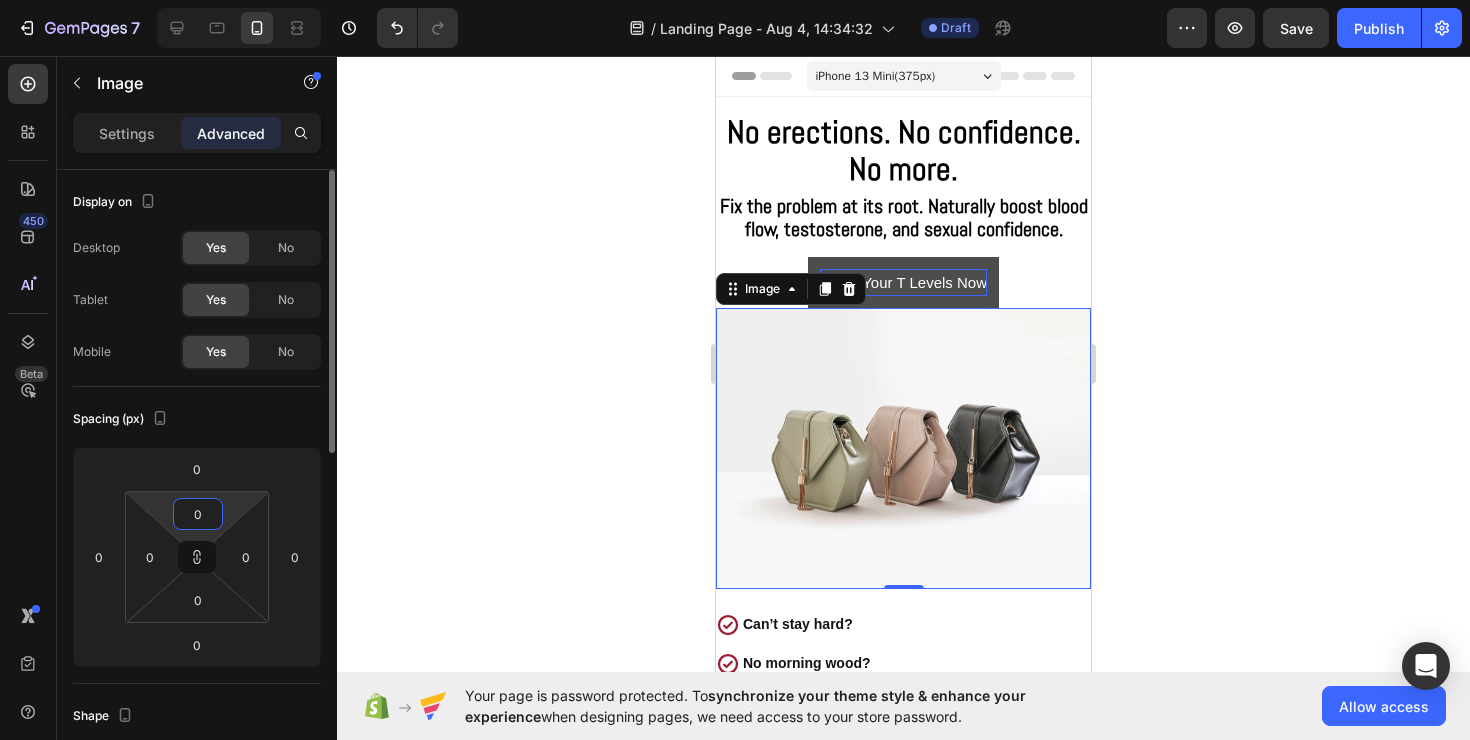 click on "0" at bounding box center (198, 514) 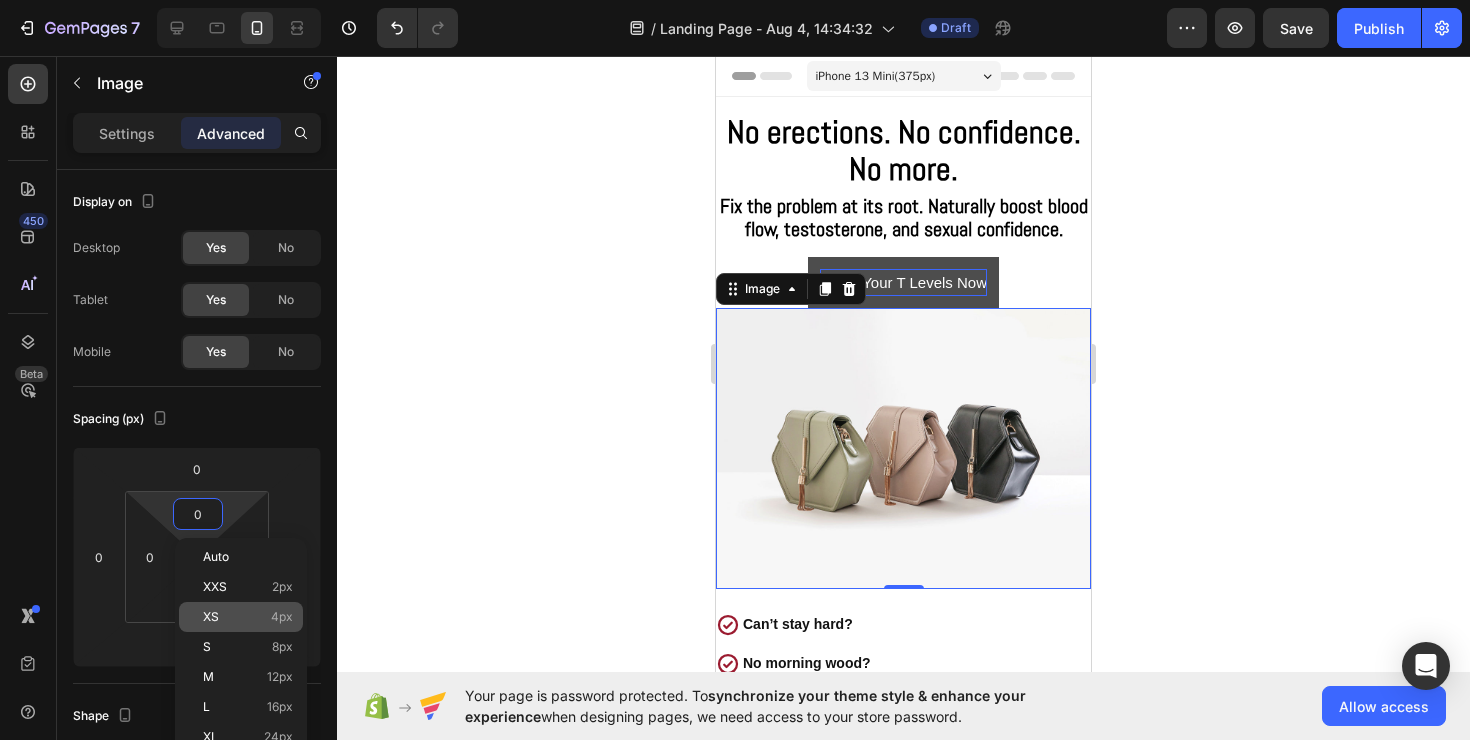 click on "XS 4px" 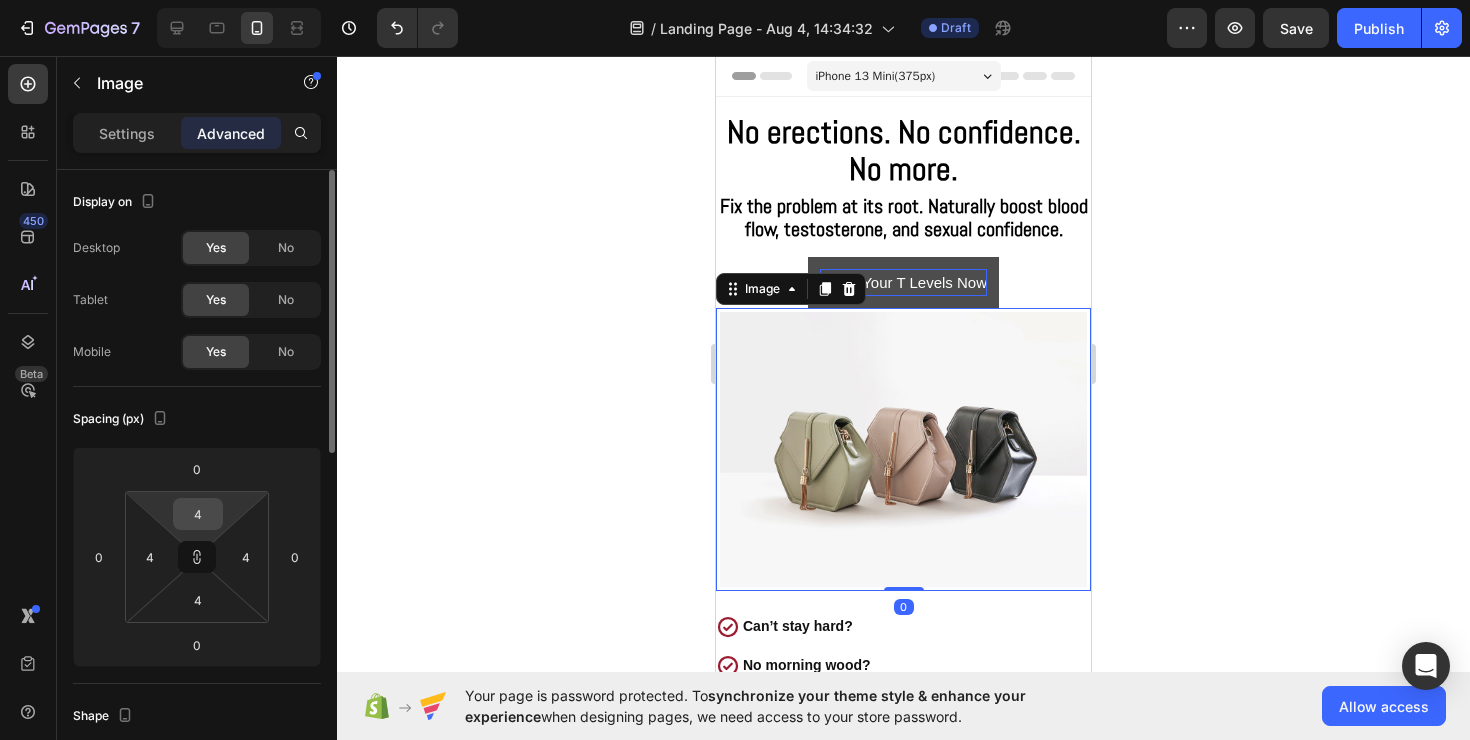 click on "4" at bounding box center (198, 514) 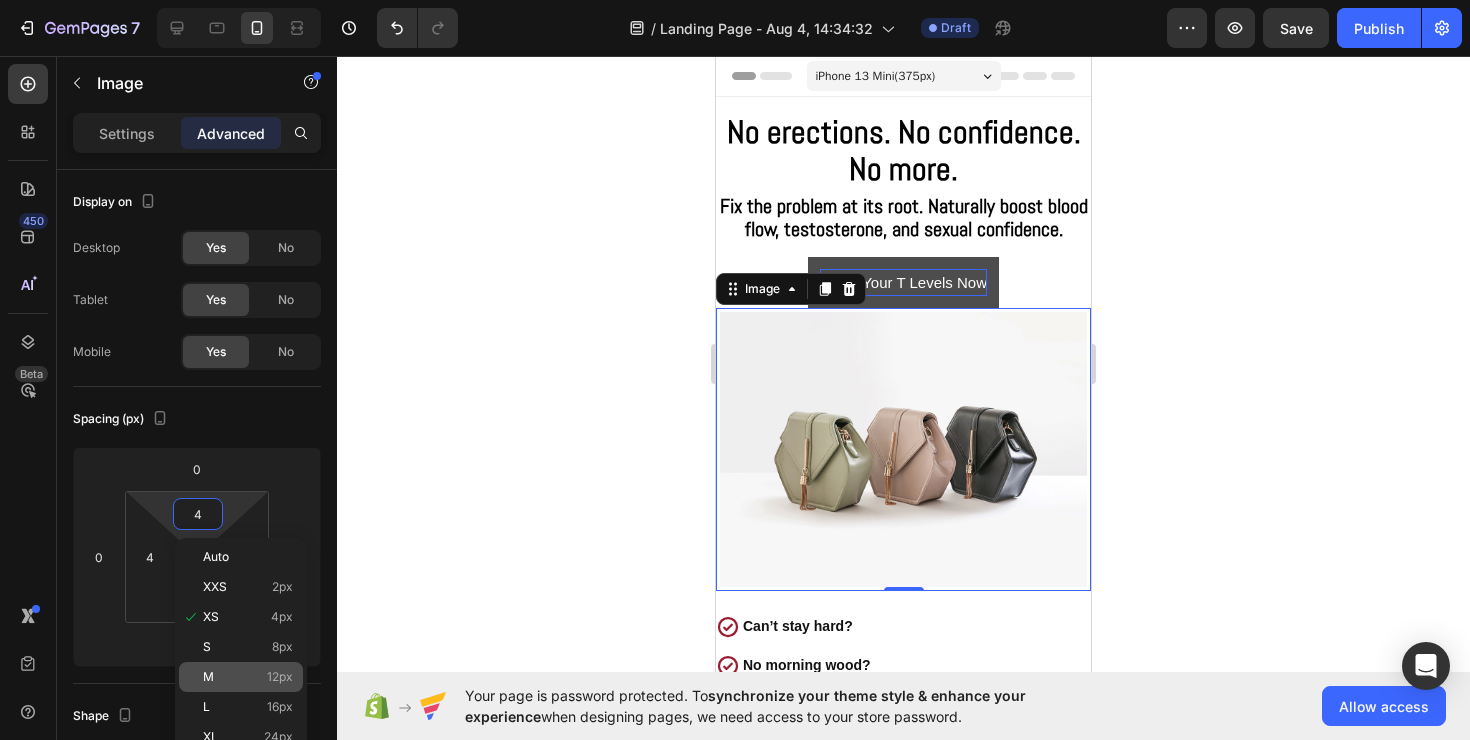 click on "M 12px" 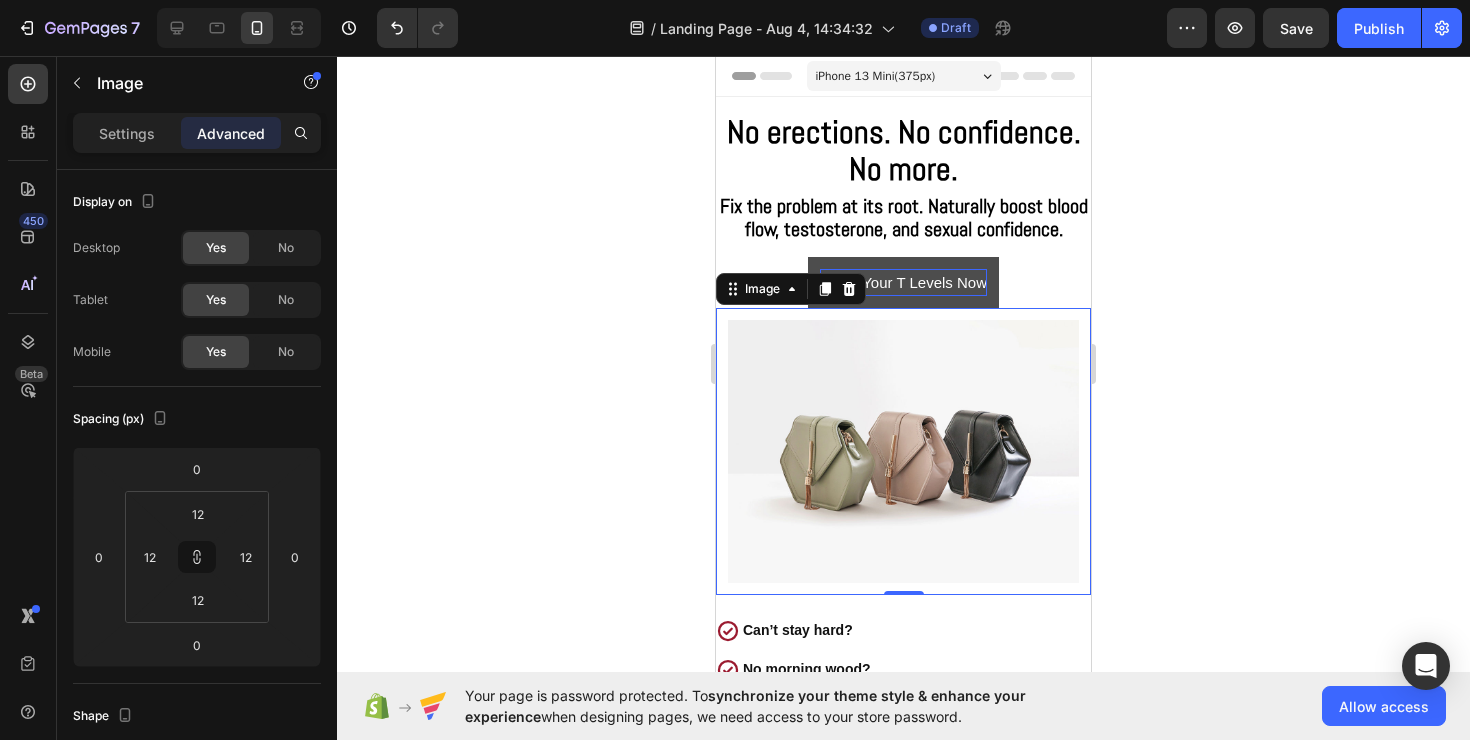 click 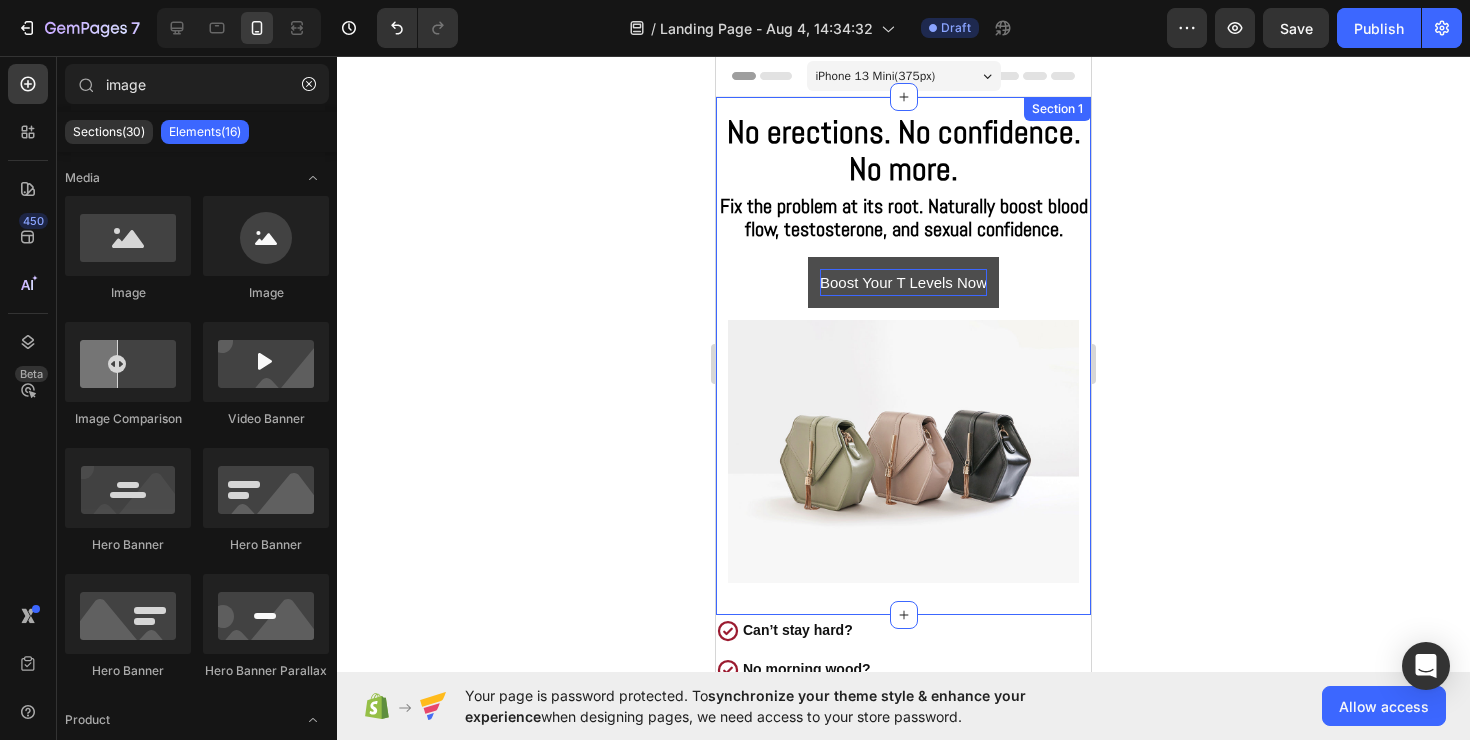 click on "⁠⁠⁠⁠⁠⁠⁠ No erections. No confidence. No more. Heading Fix the problem at its root. Naturally boost blood flow, testosterone, and sexual confidence. Text Block Boost Your T Levels Now Button Image Section 1" at bounding box center (903, 356) 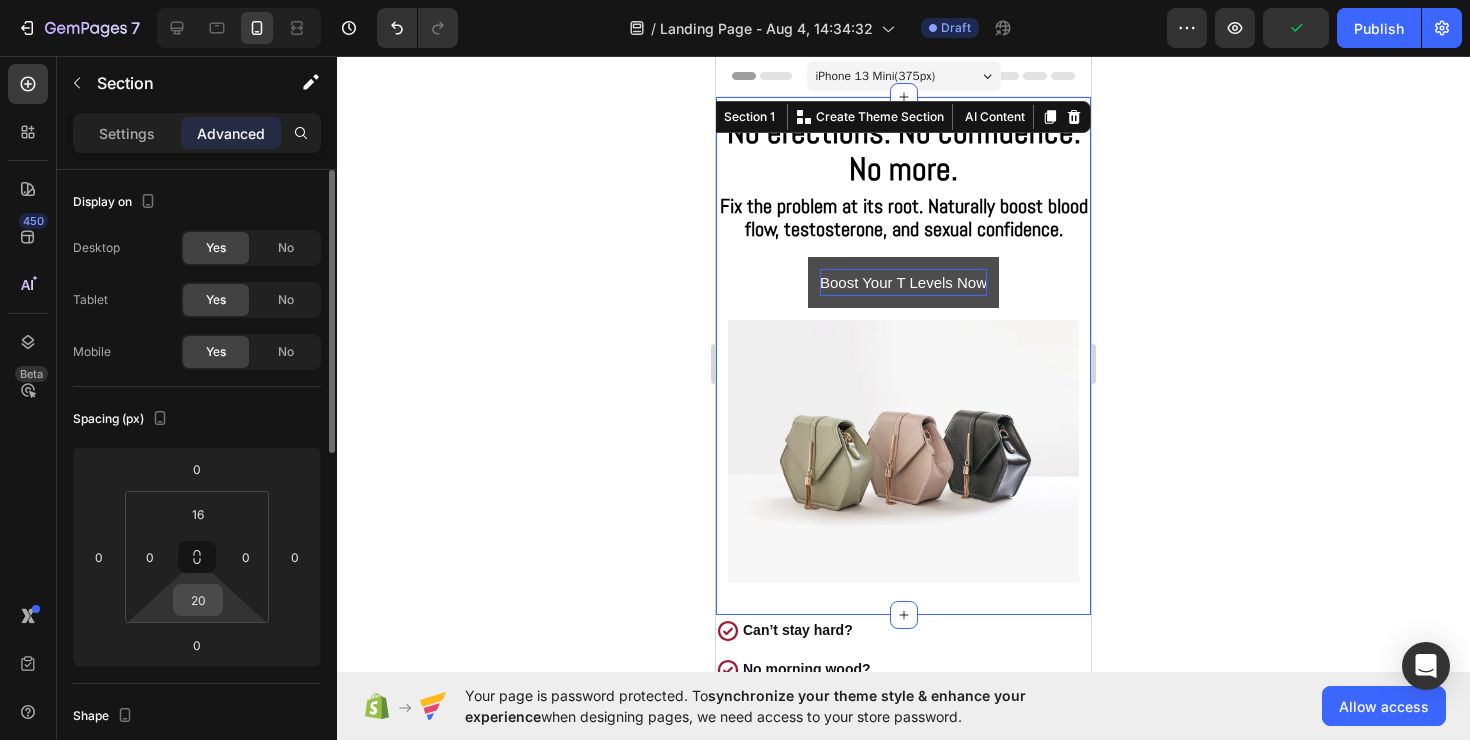 click on "20" at bounding box center [198, 600] 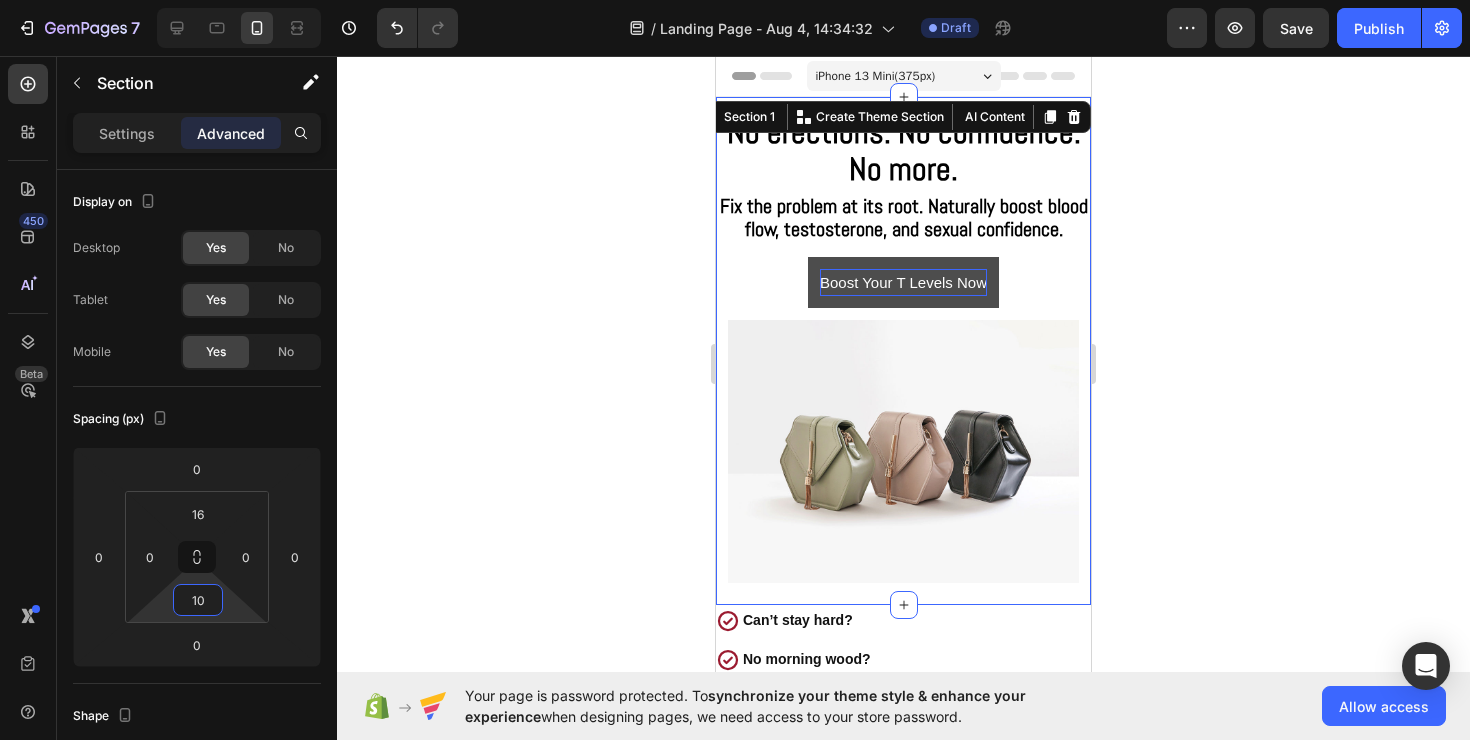 type on "1" 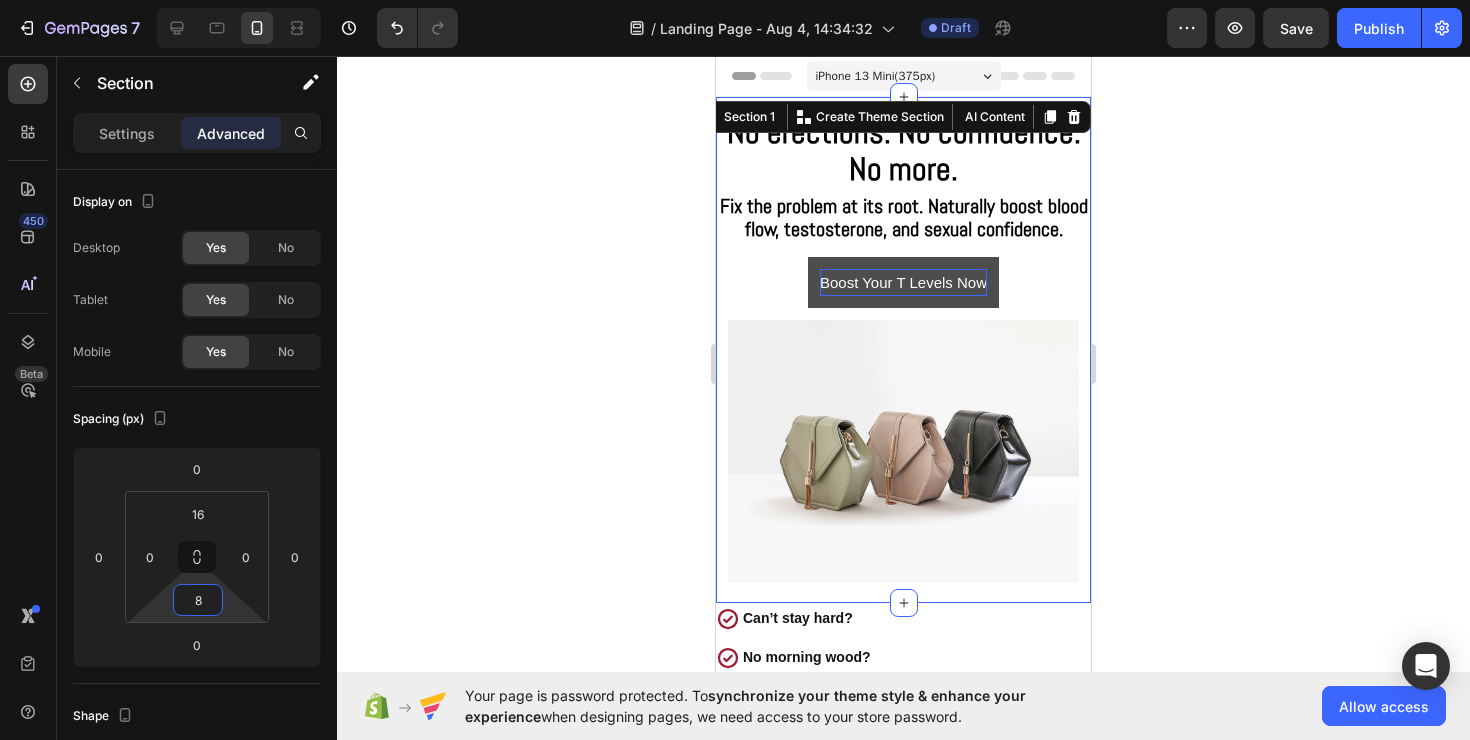 type on "8" 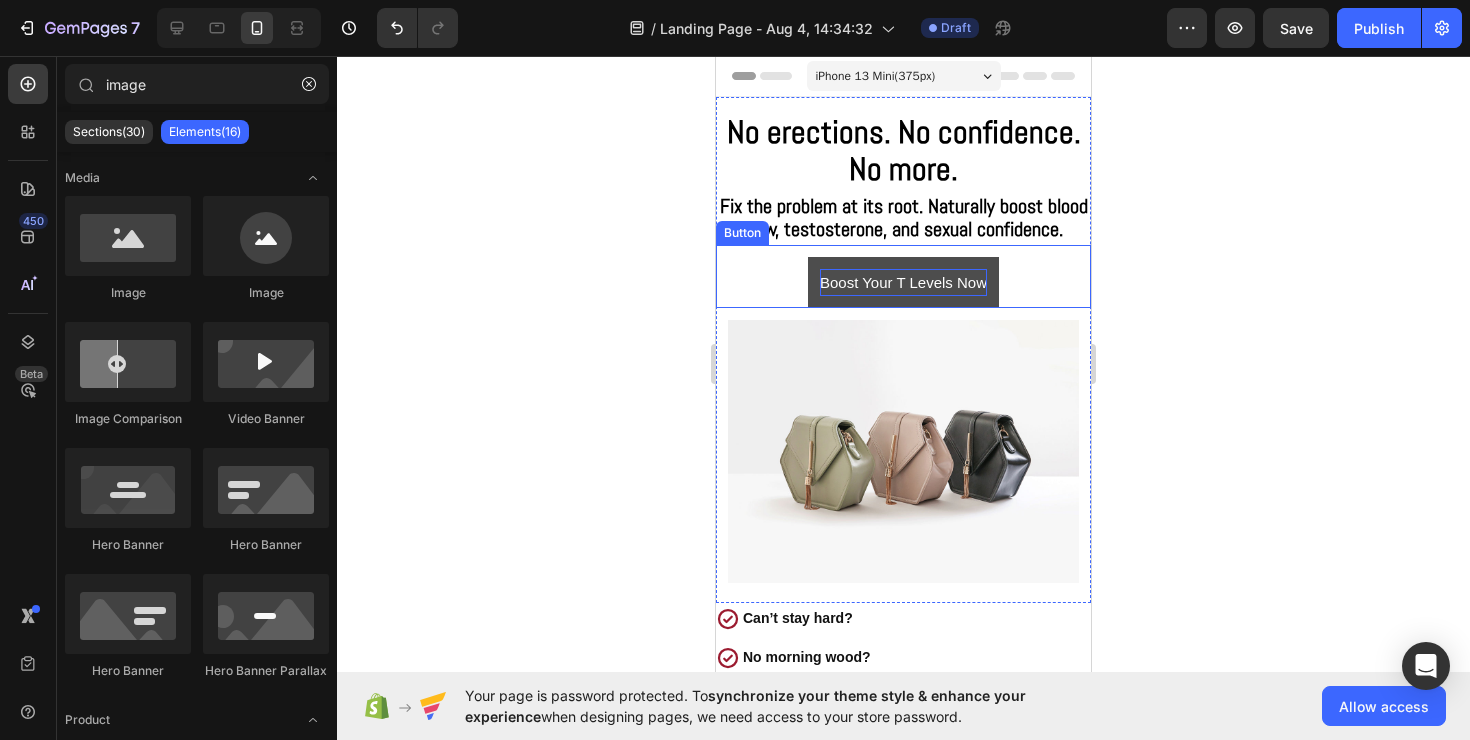 click on "Boost Your T Levels Now" at bounding box center [903, 282] 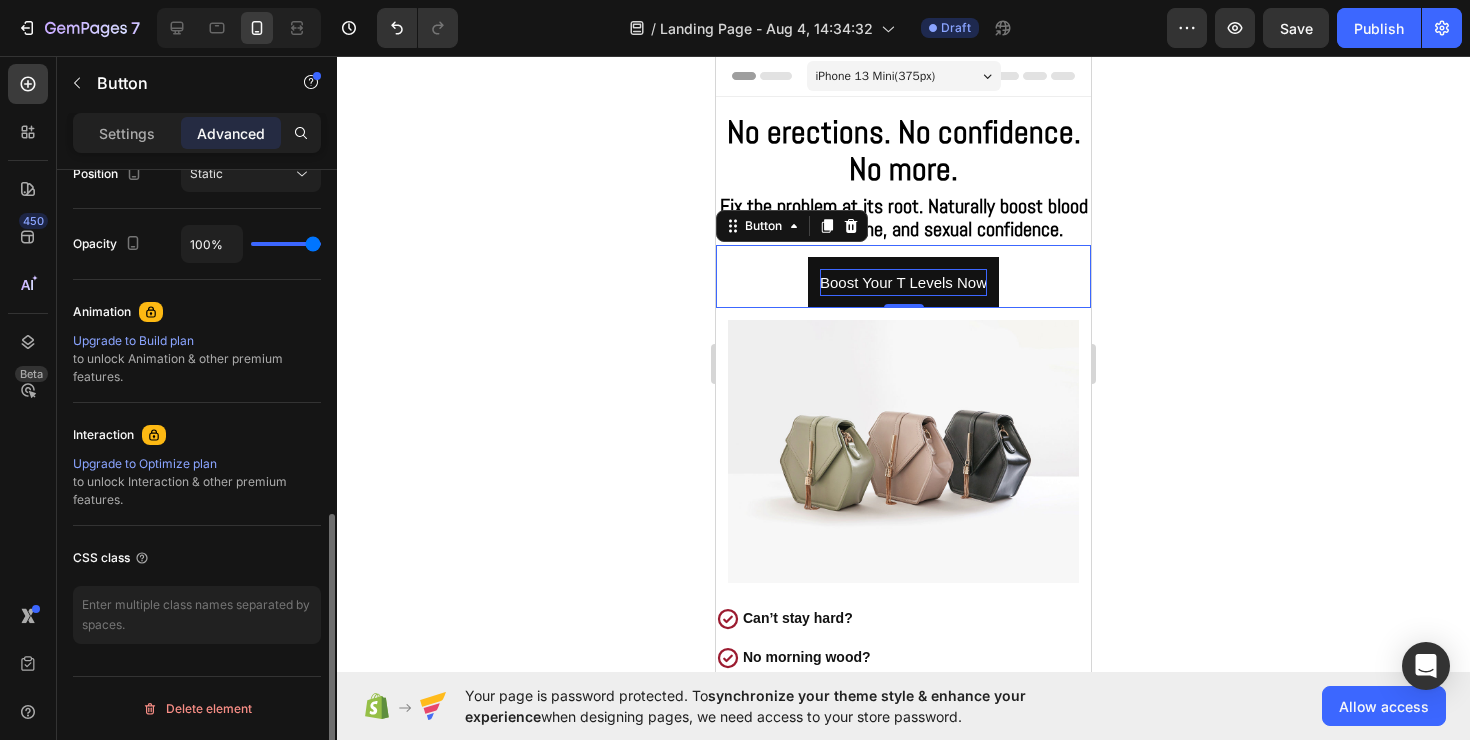 scroll, scrollTop: 0, scrollLeft: 0, axis: both 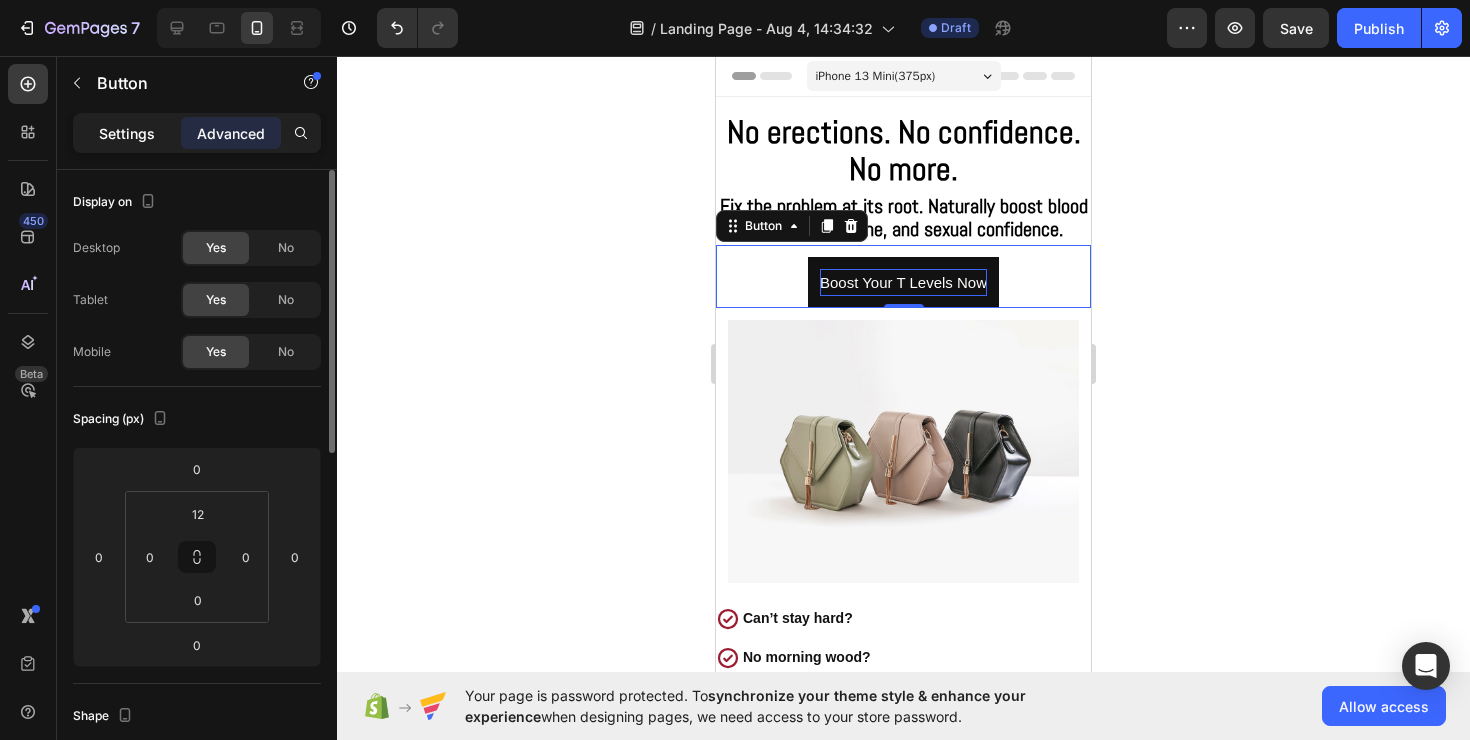 click on "Settings" 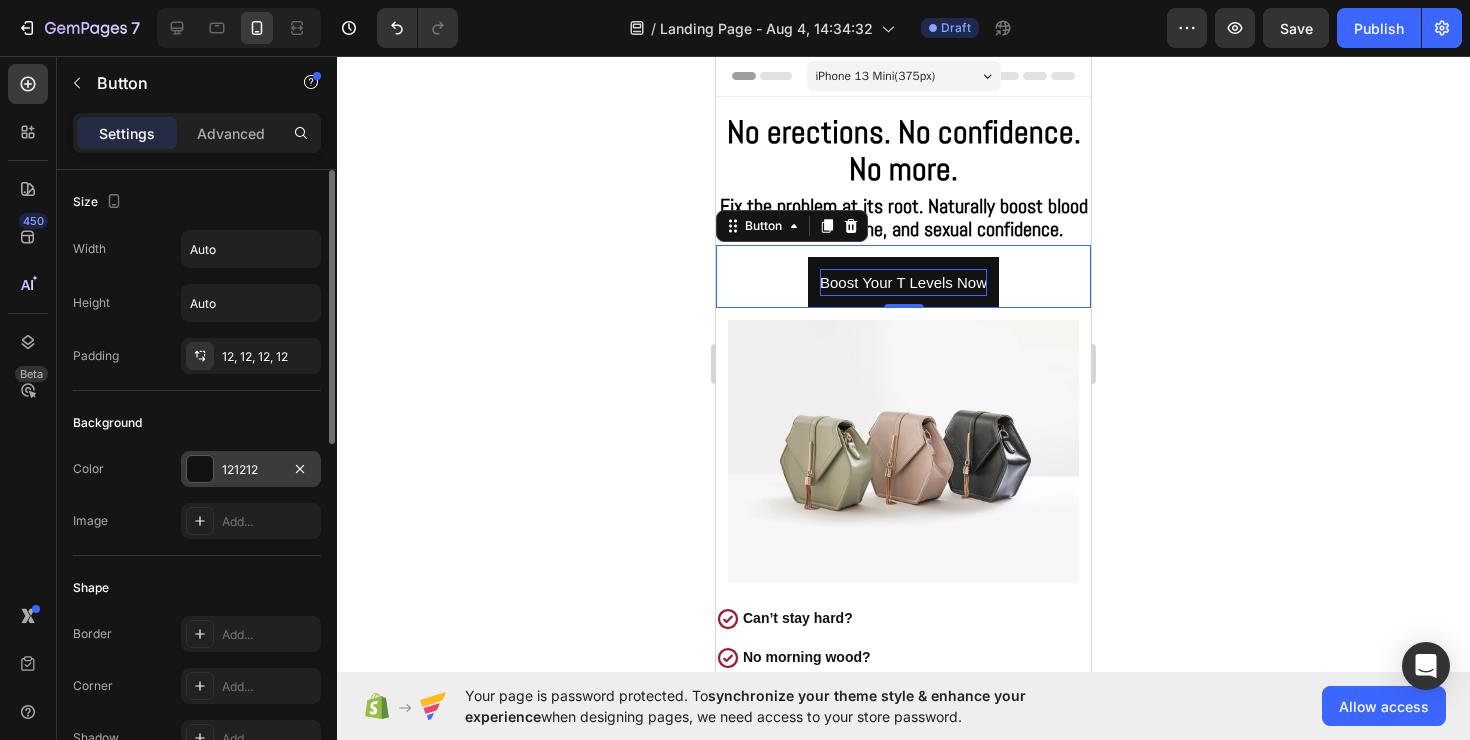 click at bounding box center [200, 469] 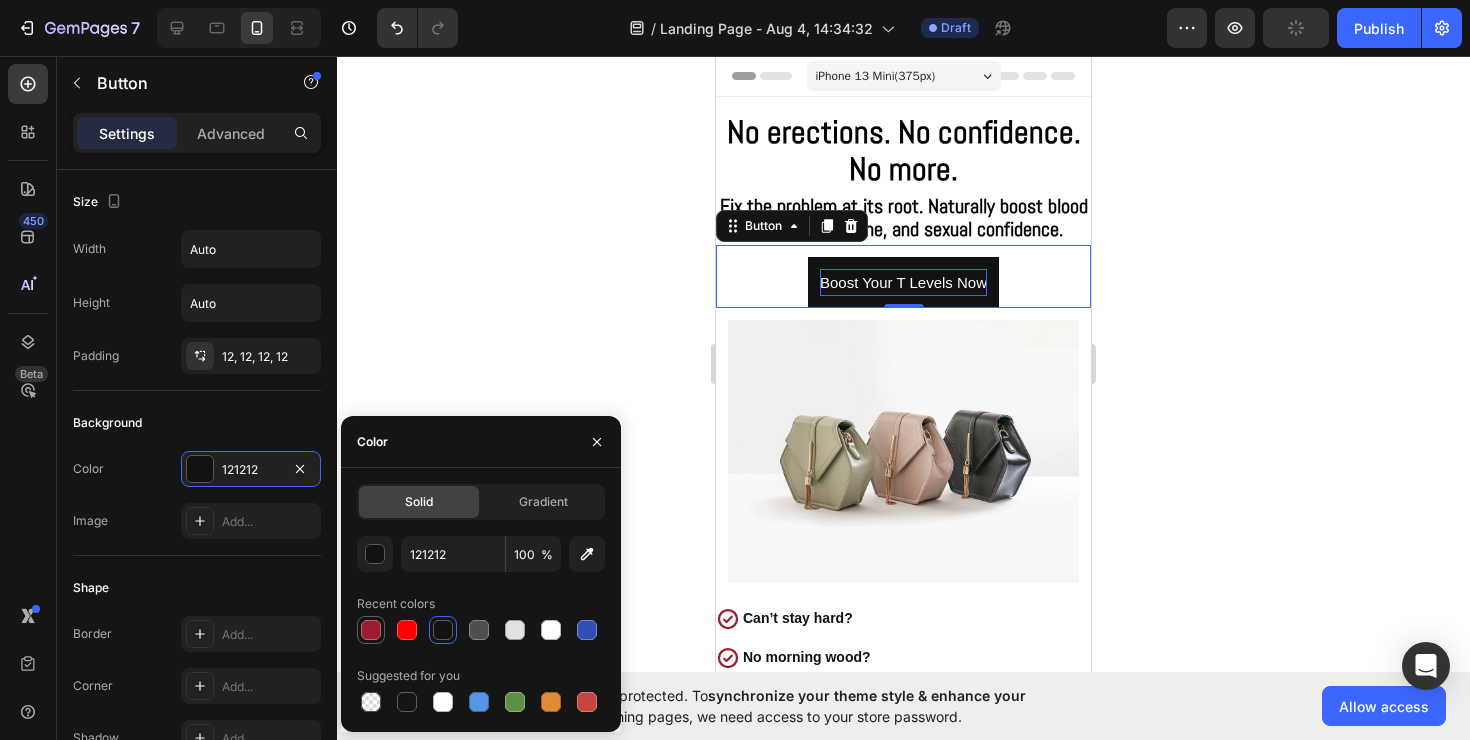 click at bounding box center [371, 630] 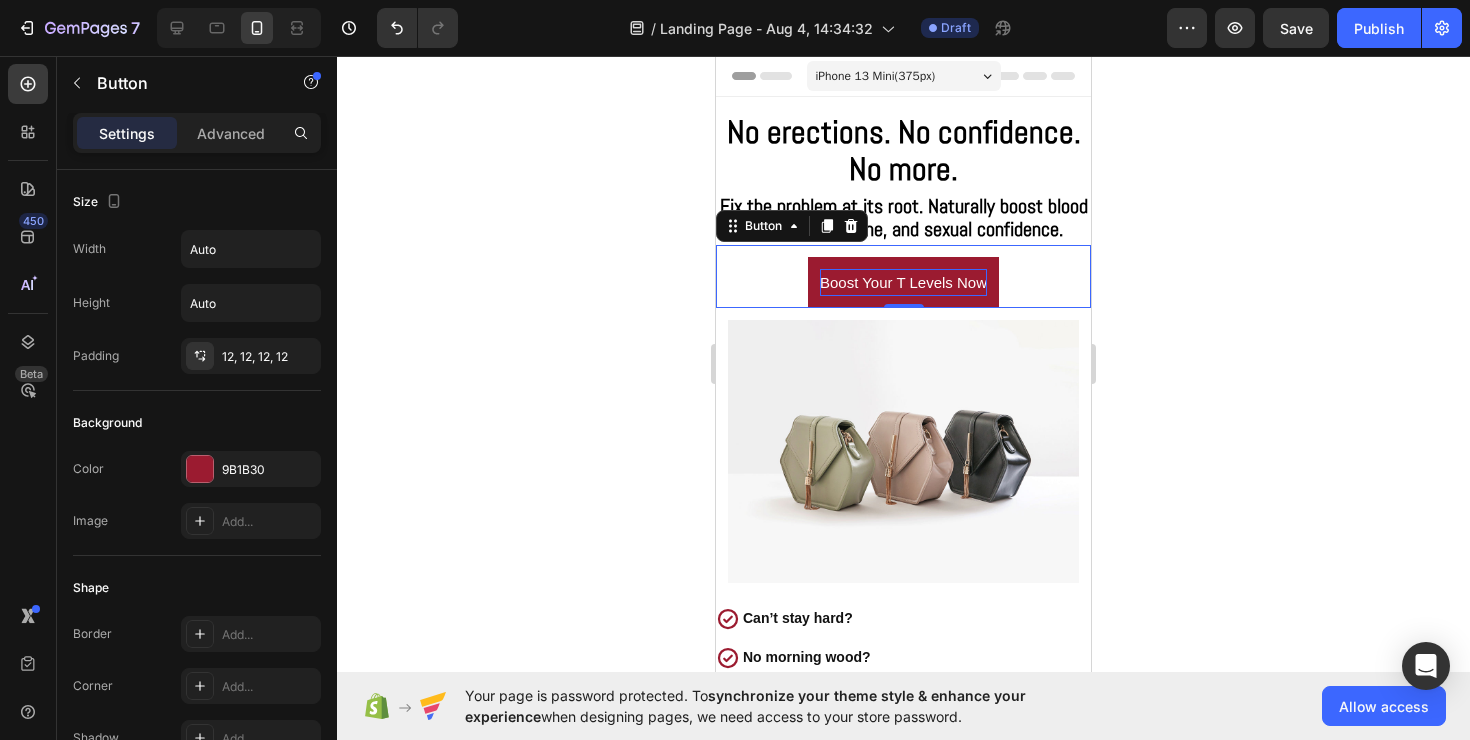 click 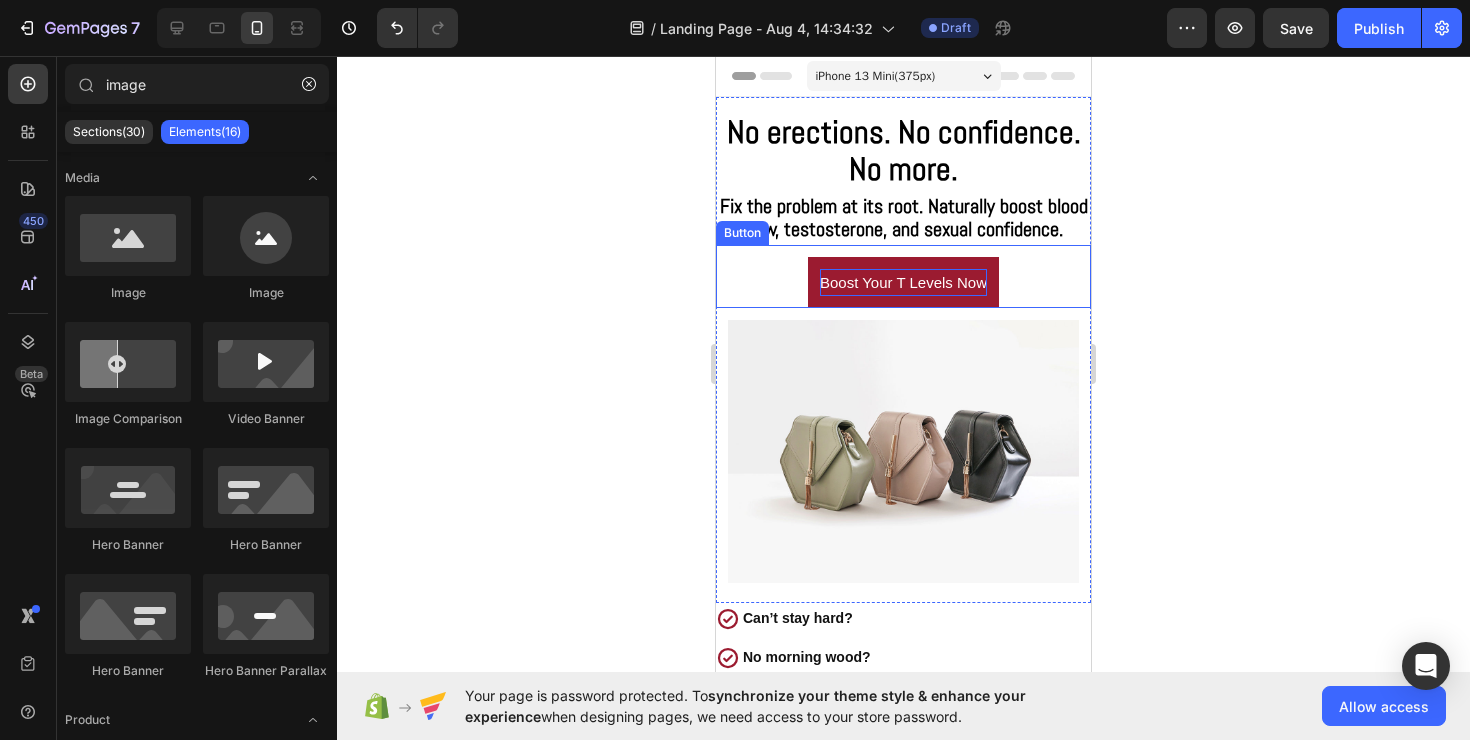 click on "Boost Your T Levels Now" at bounding box center (903, 282) 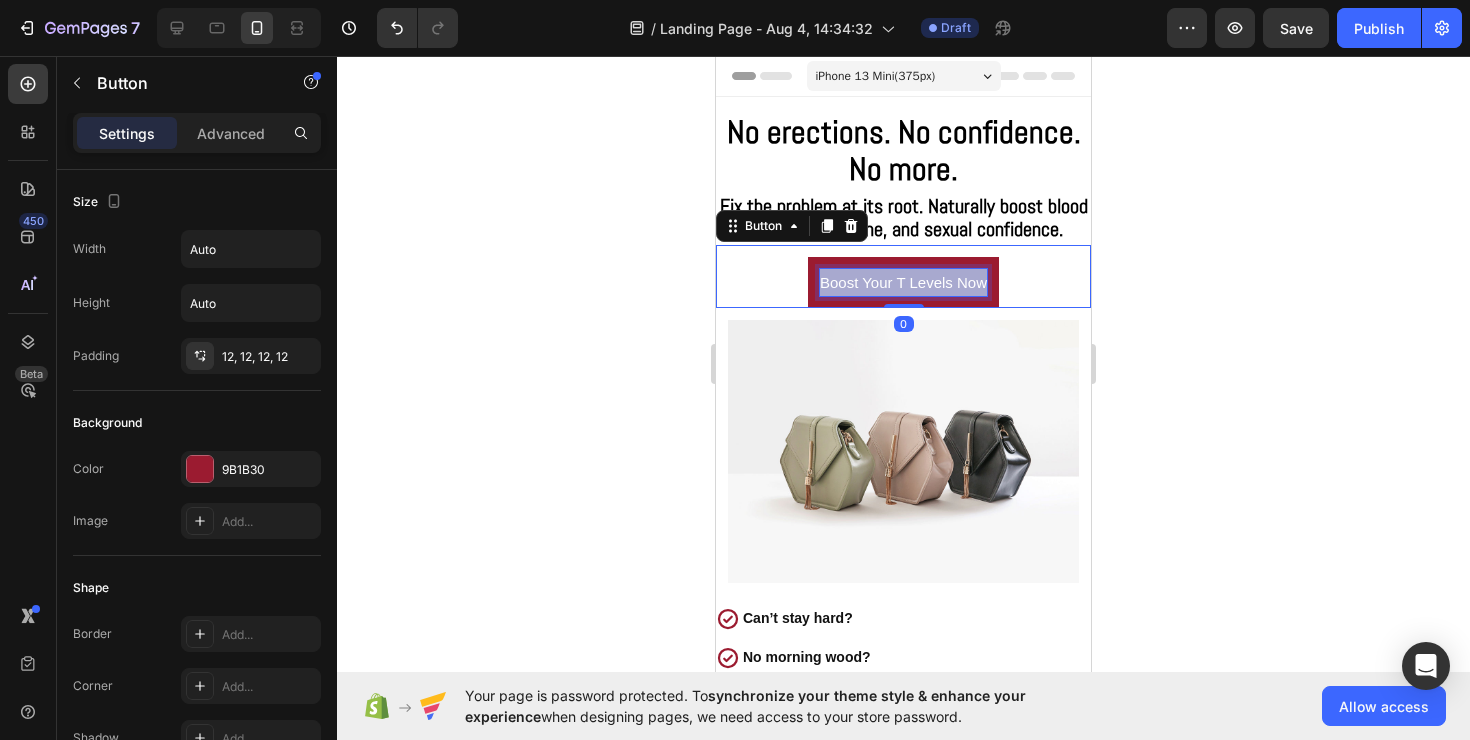 click on "Boost Your T Levels Now" at bounding box center [903, 282] 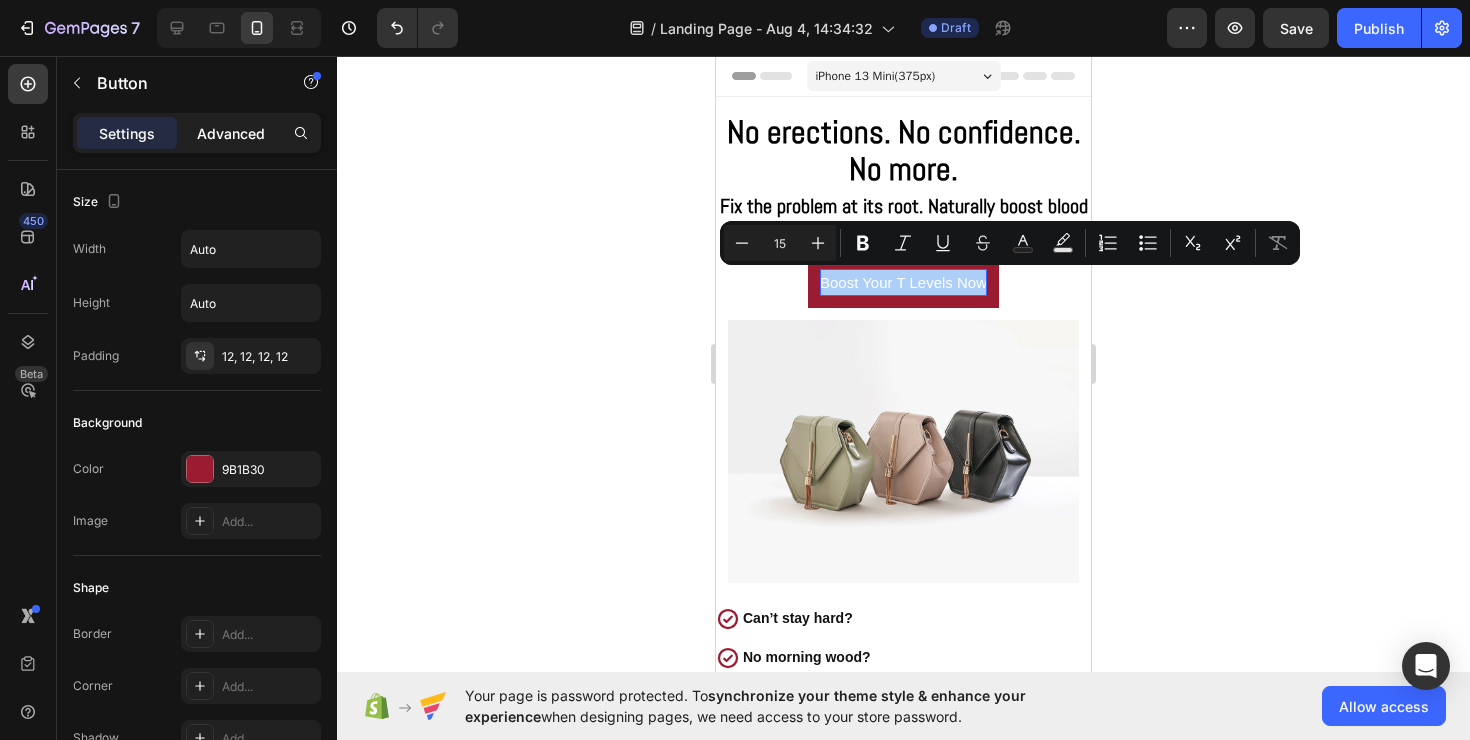 click on "Advanced" at bounding box center [231, 133] 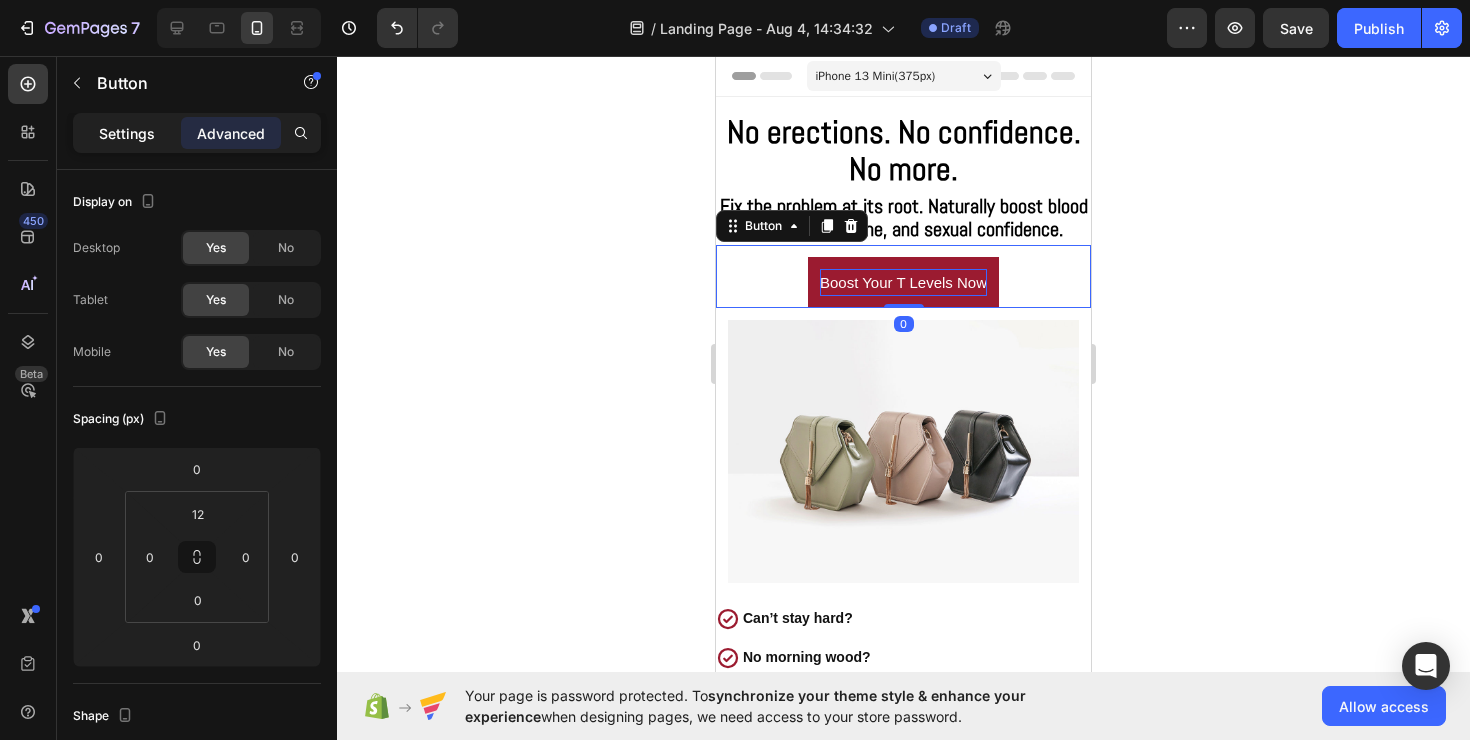 click on "Settings" at bounding box center [127, 133] 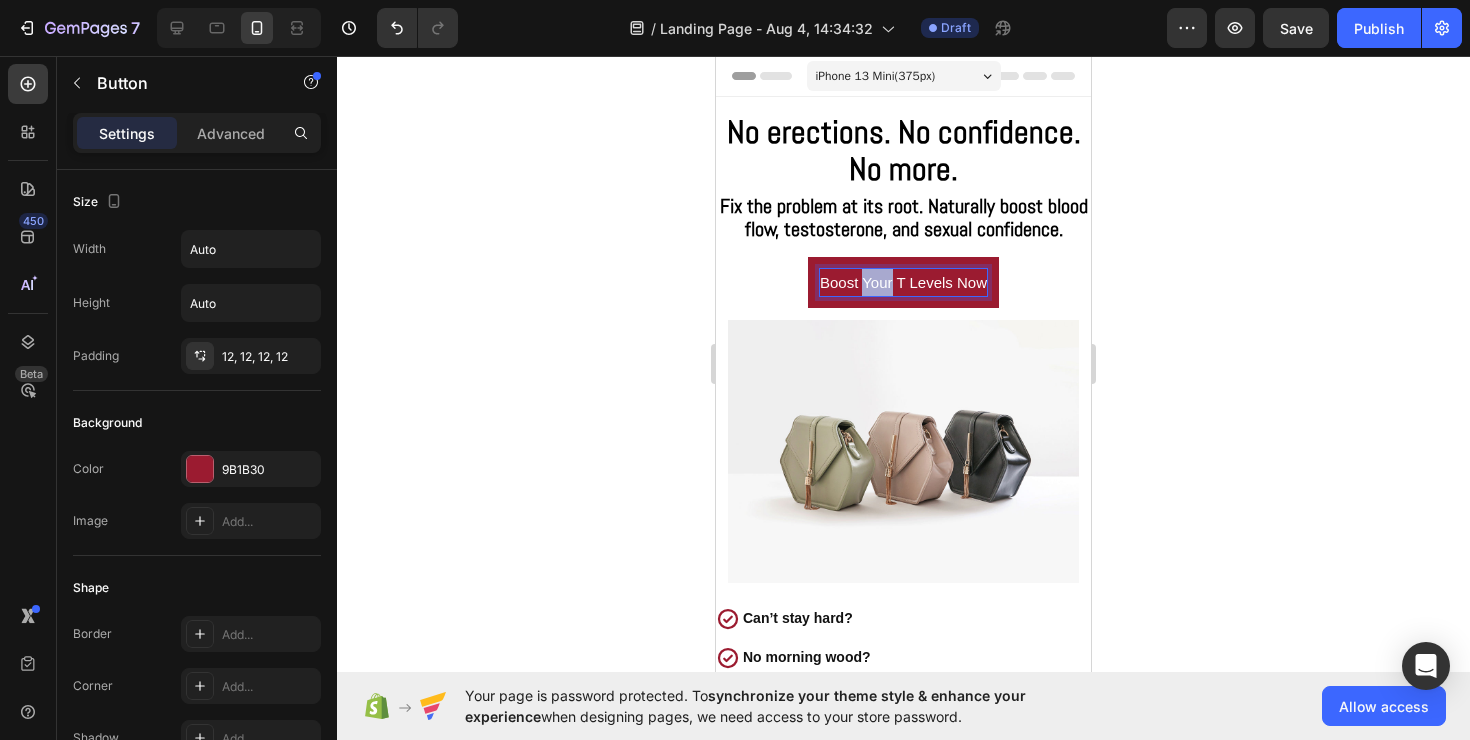 click on "Boost Your T Levels Now" at bounding box center (903, 282) 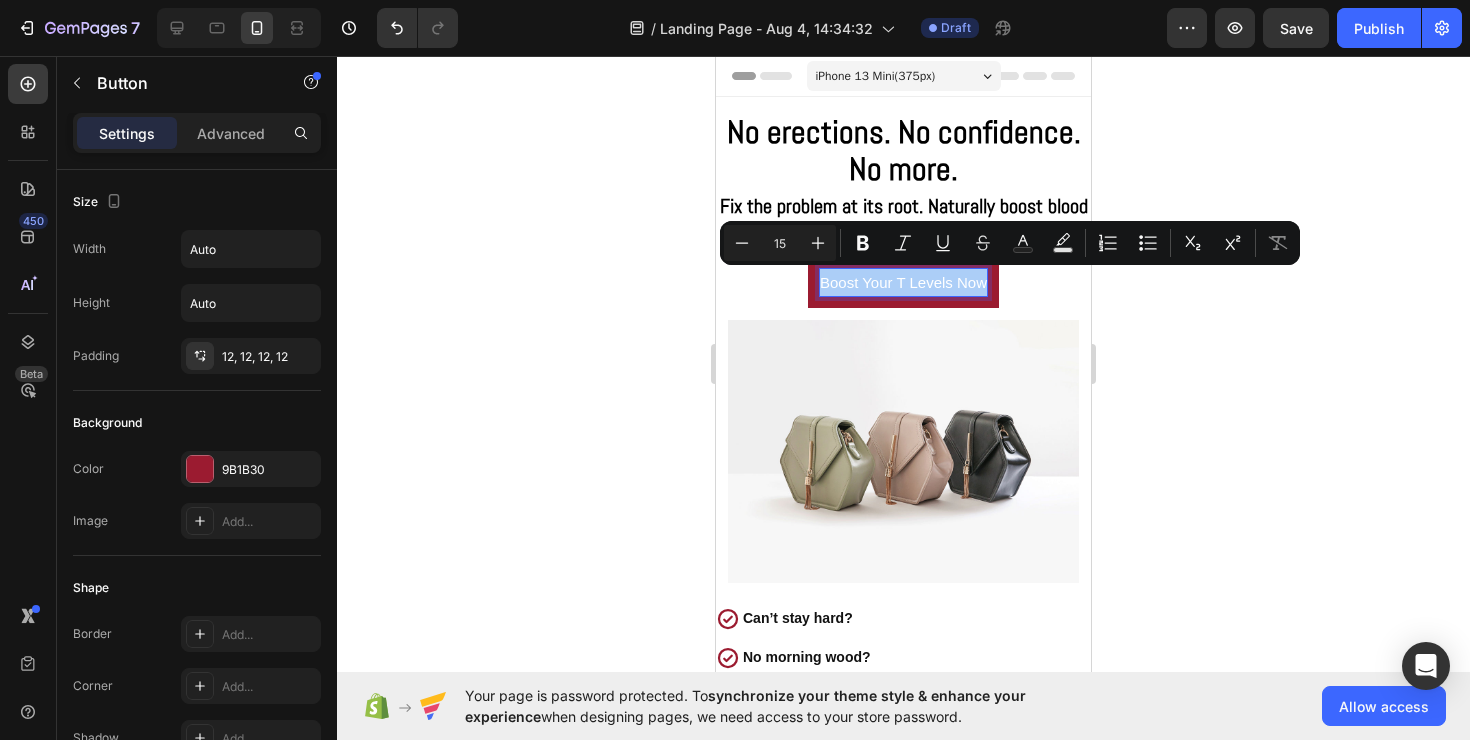 click 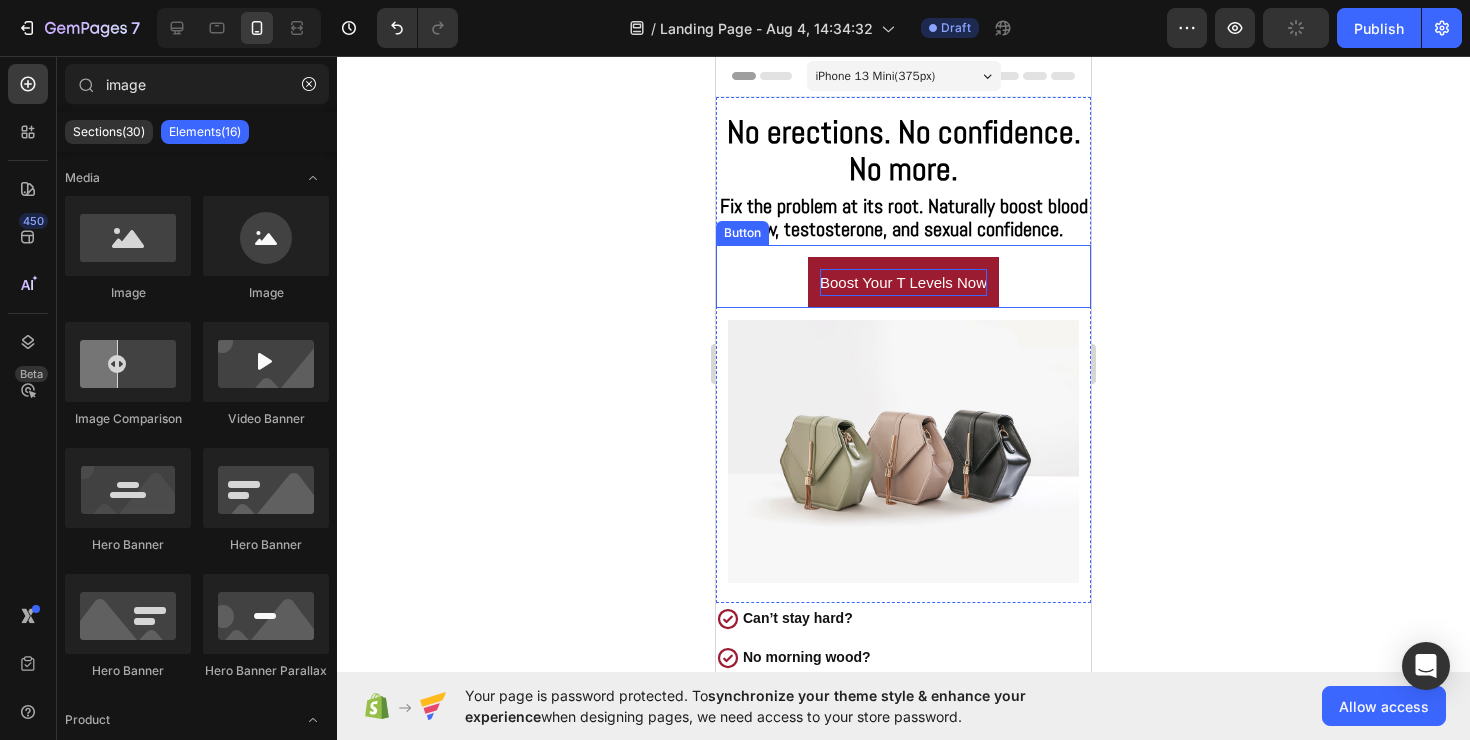 click on "Boost Your T Levels Now" at bounding box center (903, 282) 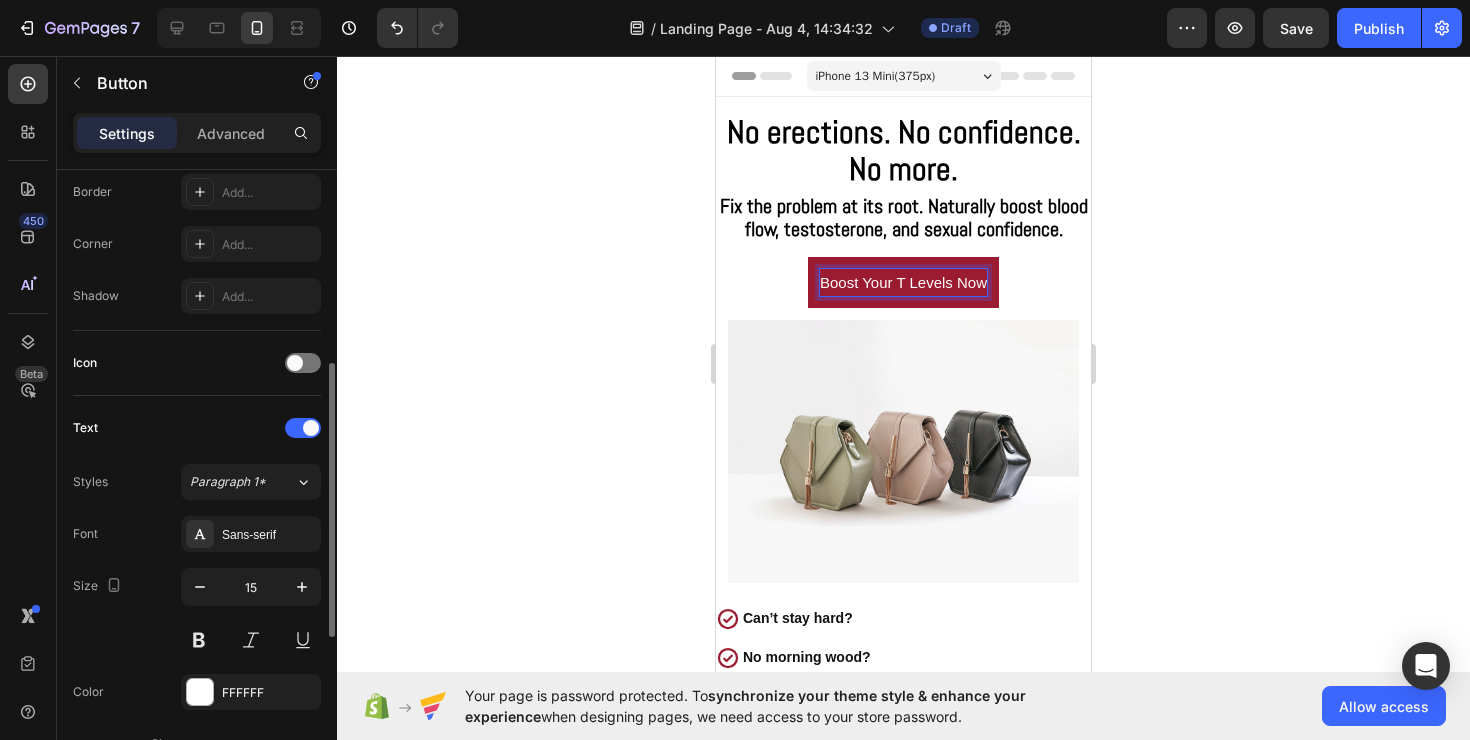 scroll, scrollTop: 522, scrollLeft: 0, axis: vertical 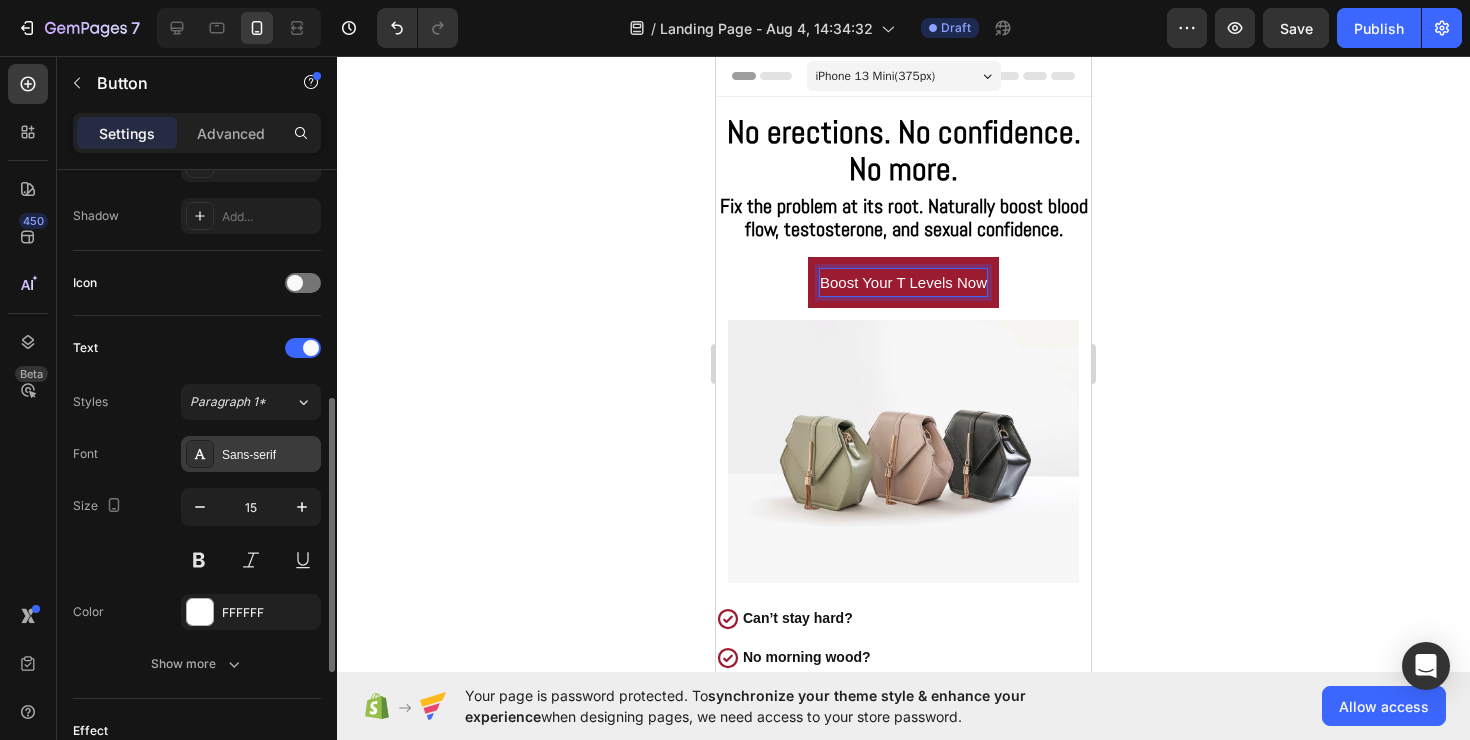 click on "Sans-serif" at bounding box center (269, 455) 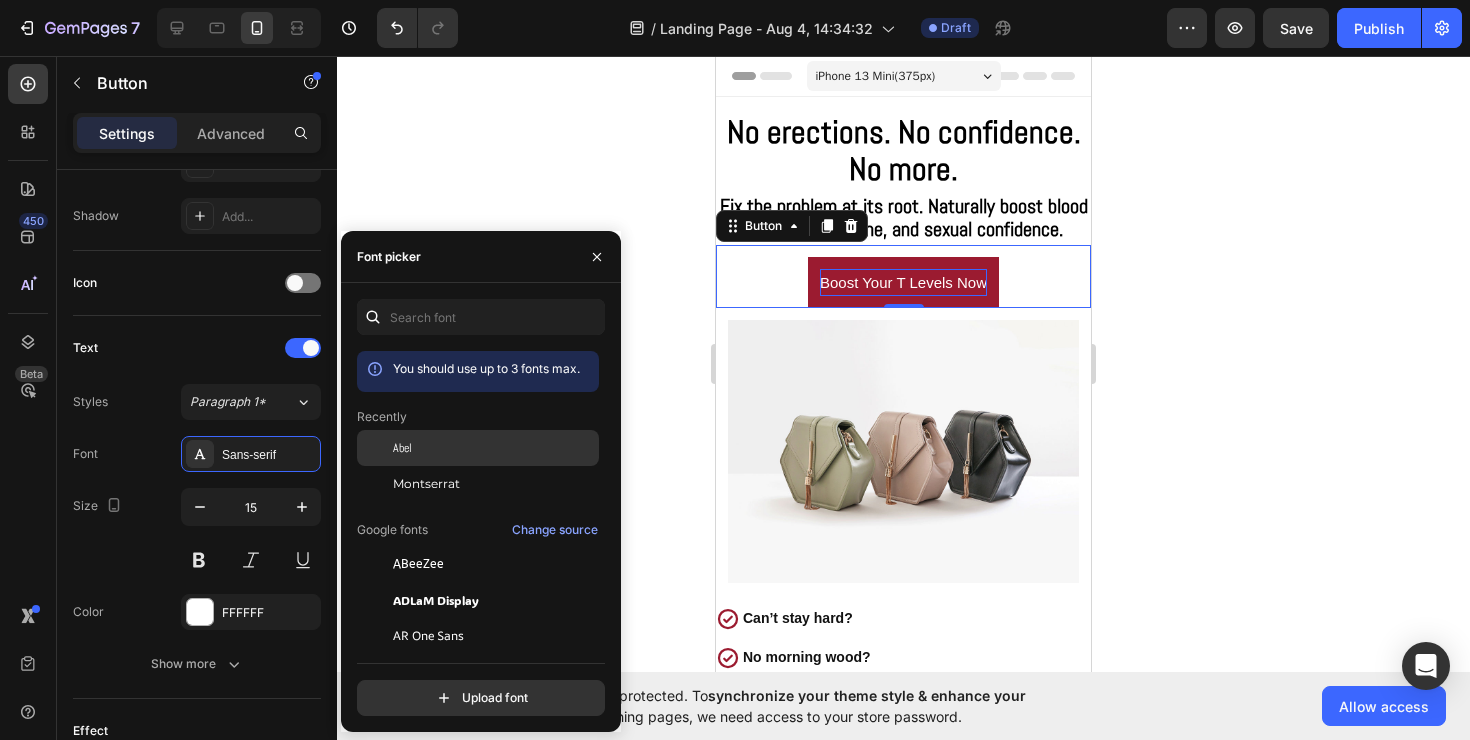 click on "Abel" at bounding box center [494, 448] 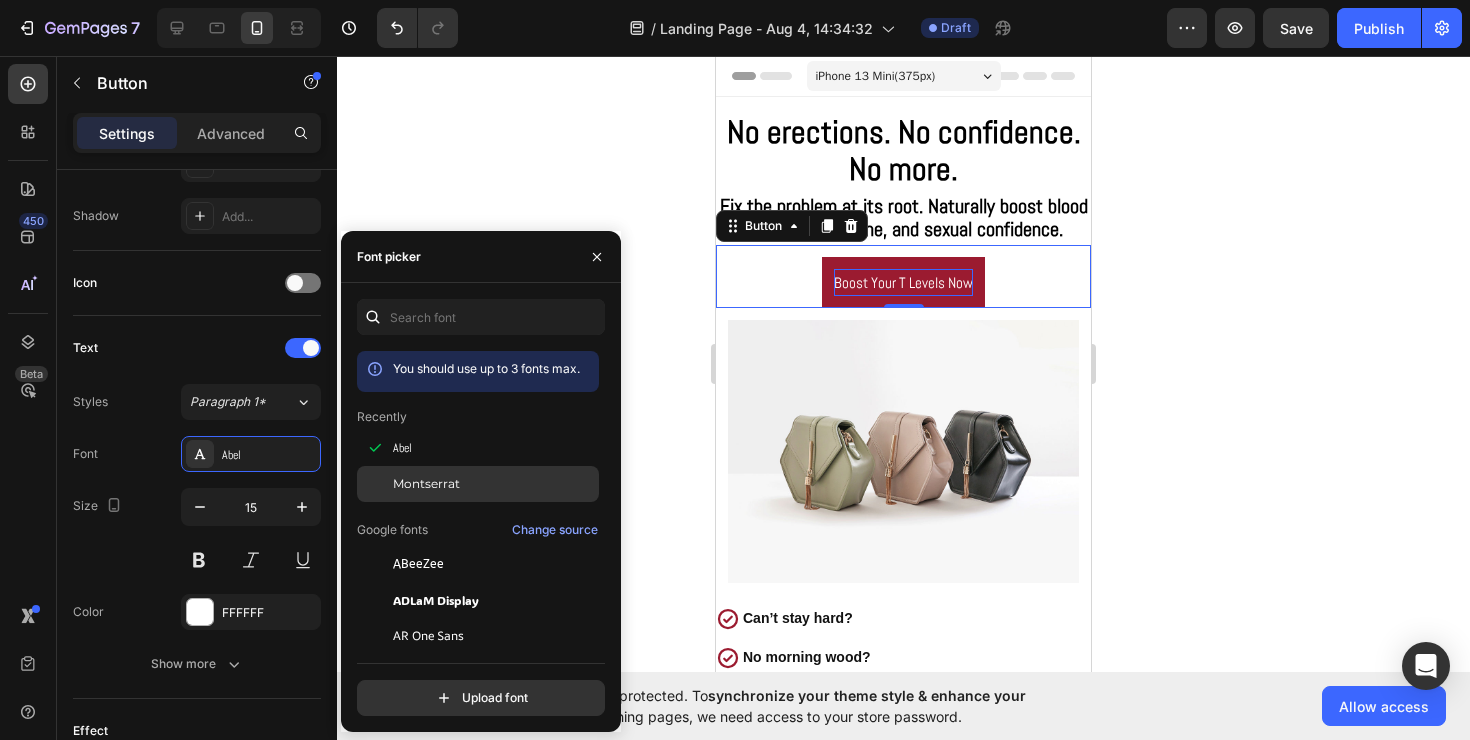 click on "Montserrat" at bounding box center (426, 484) 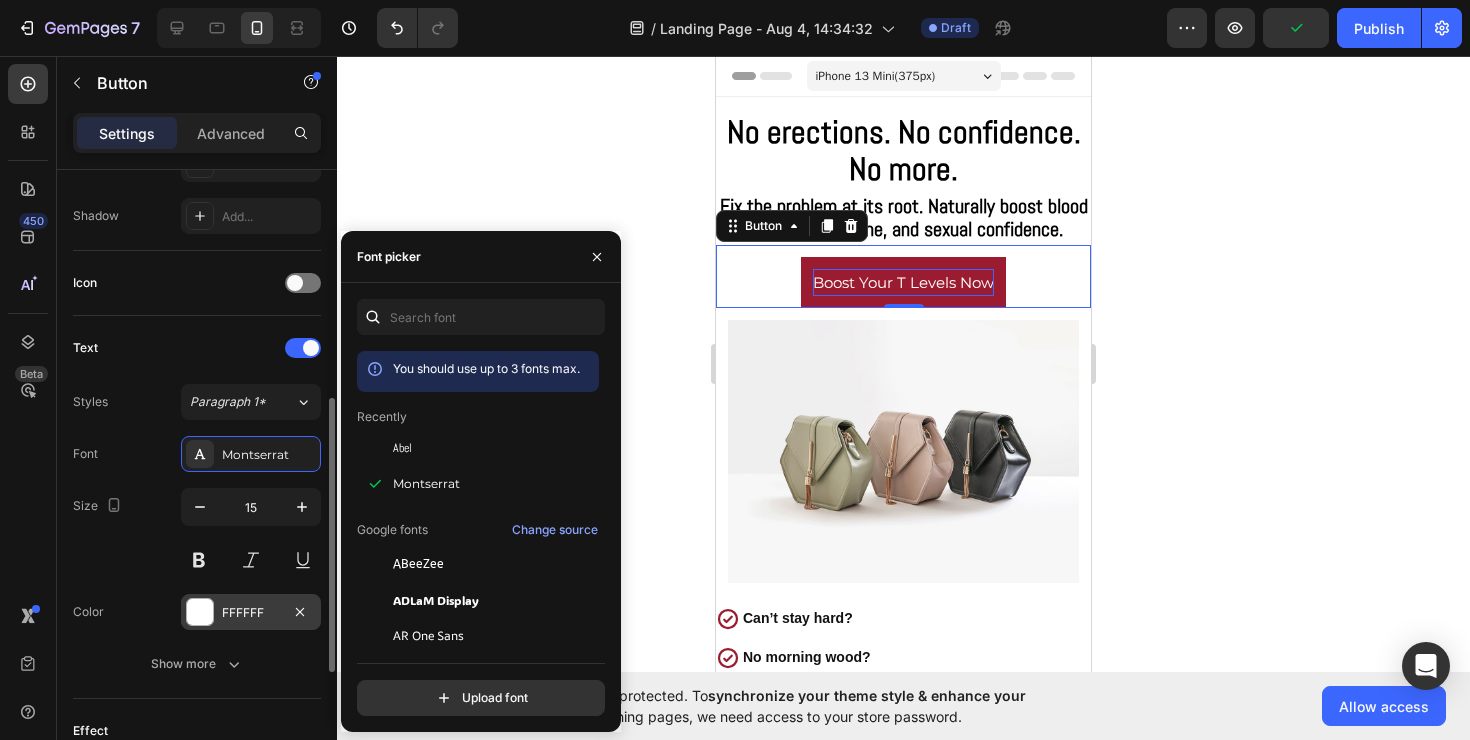 click at bounding box center (200, 612) 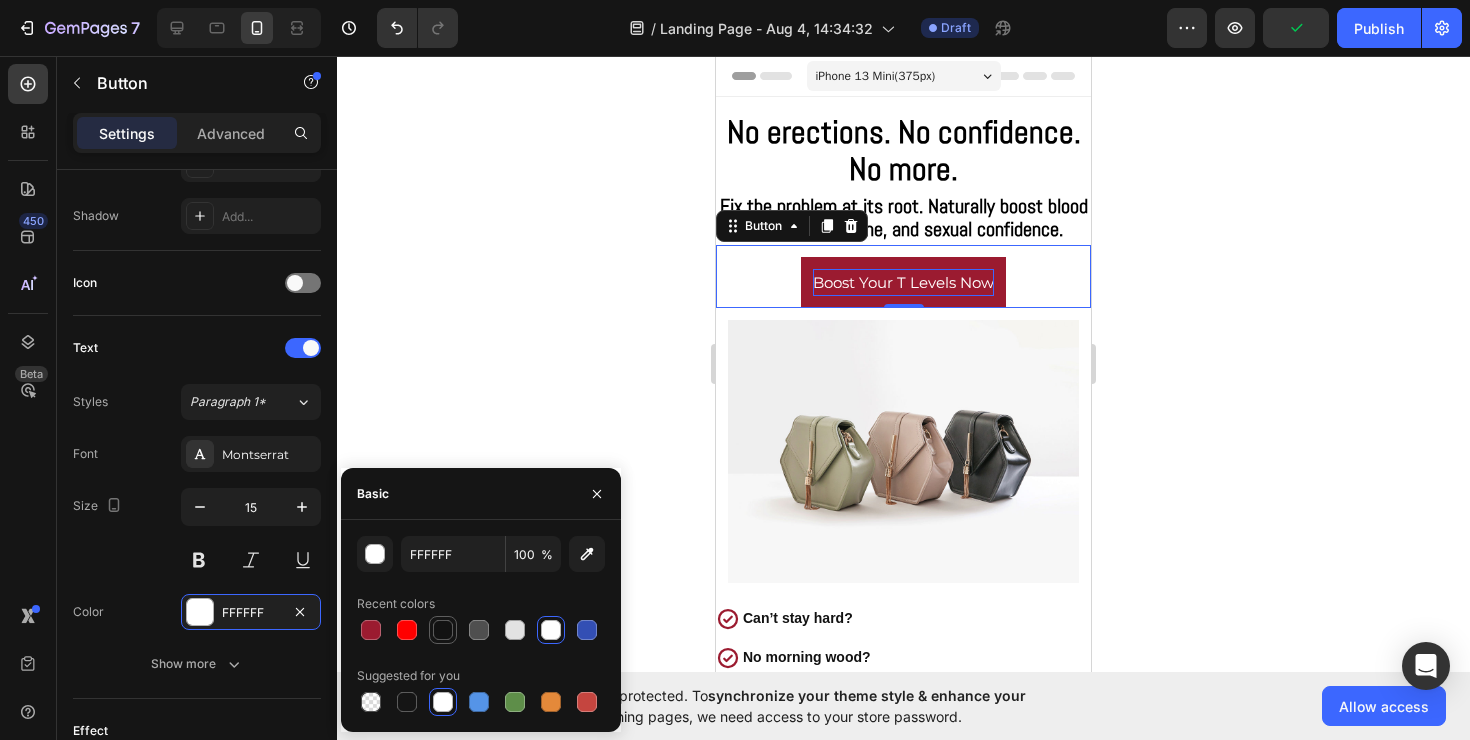 click at bounding box center (443, 630) 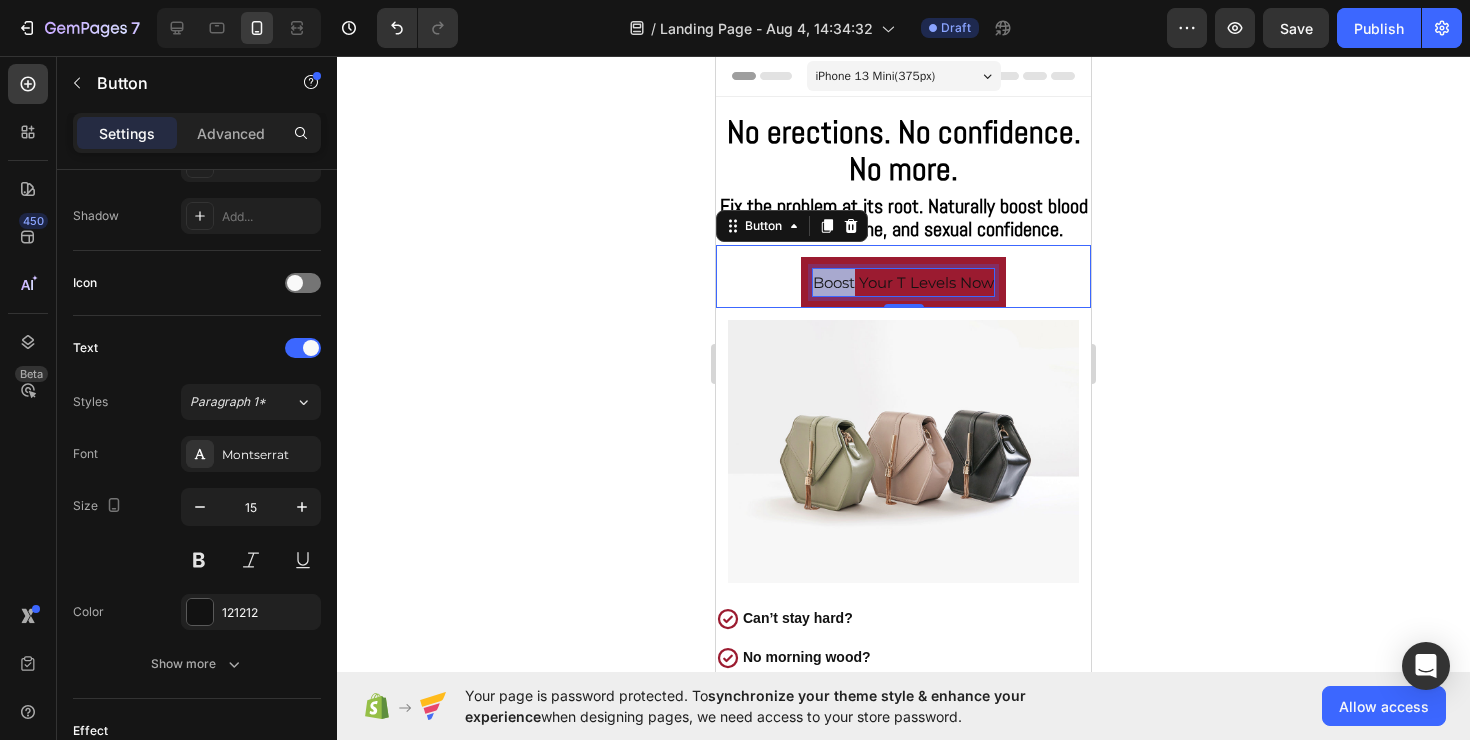 click on "Boost Your T Levels Now" at bounding box center (903, 282) 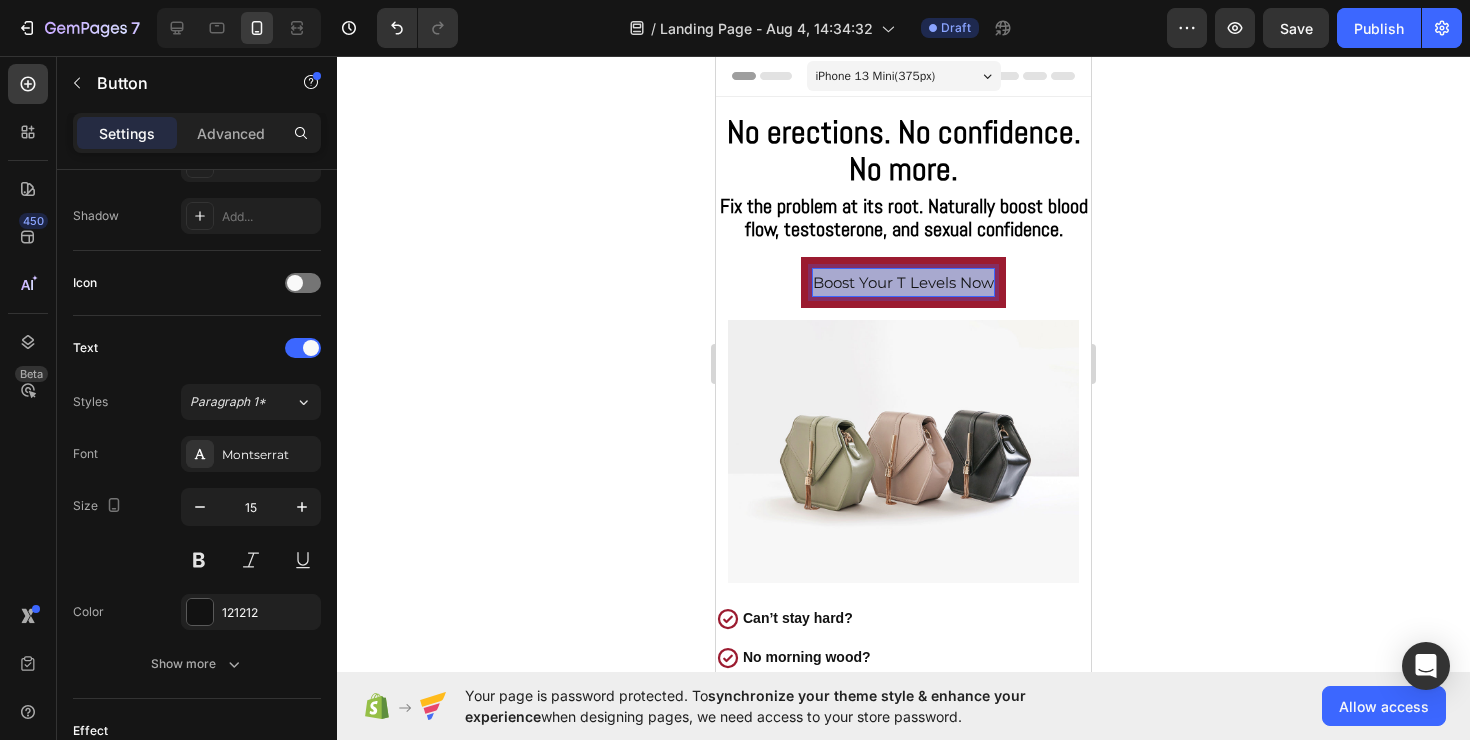 click on "Boost Your T Levels Now" at bounding box center (903, 282) 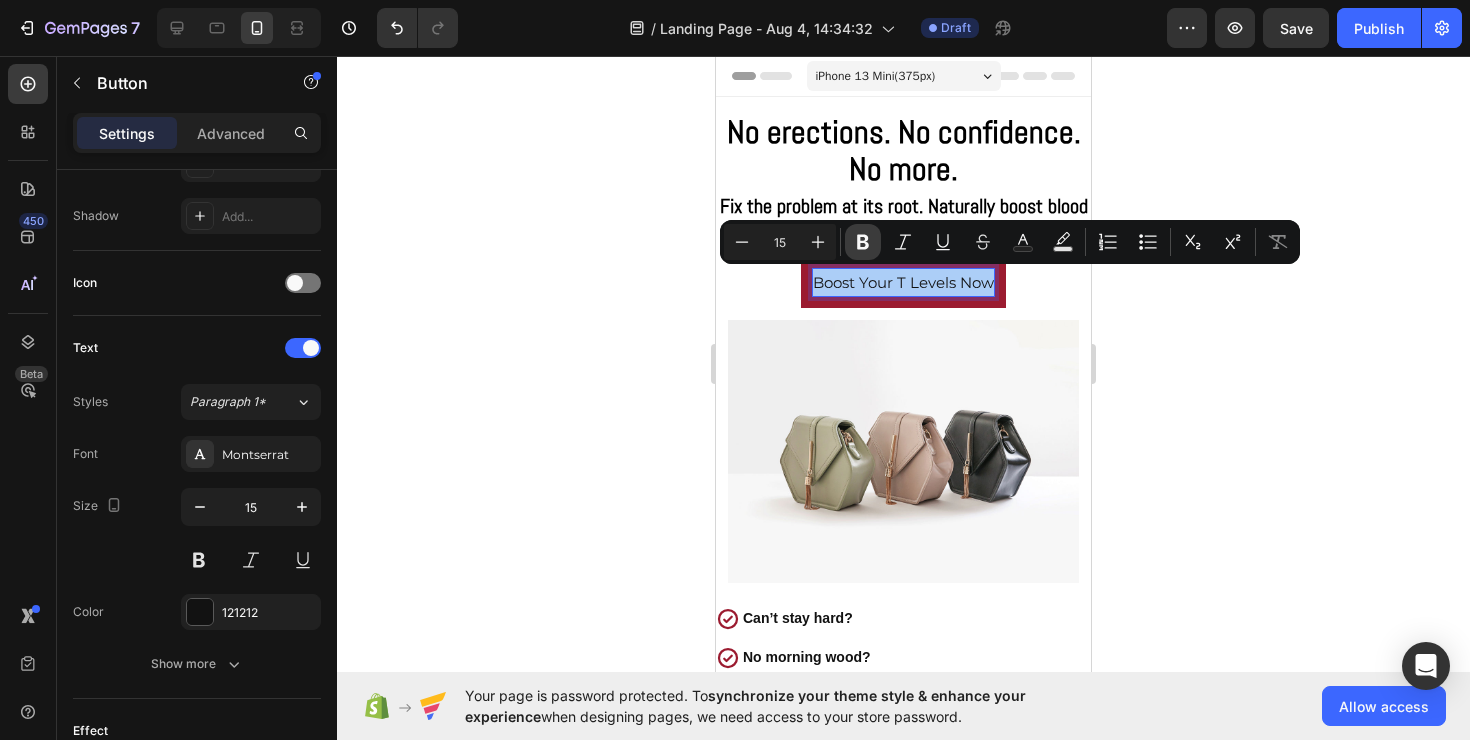 click 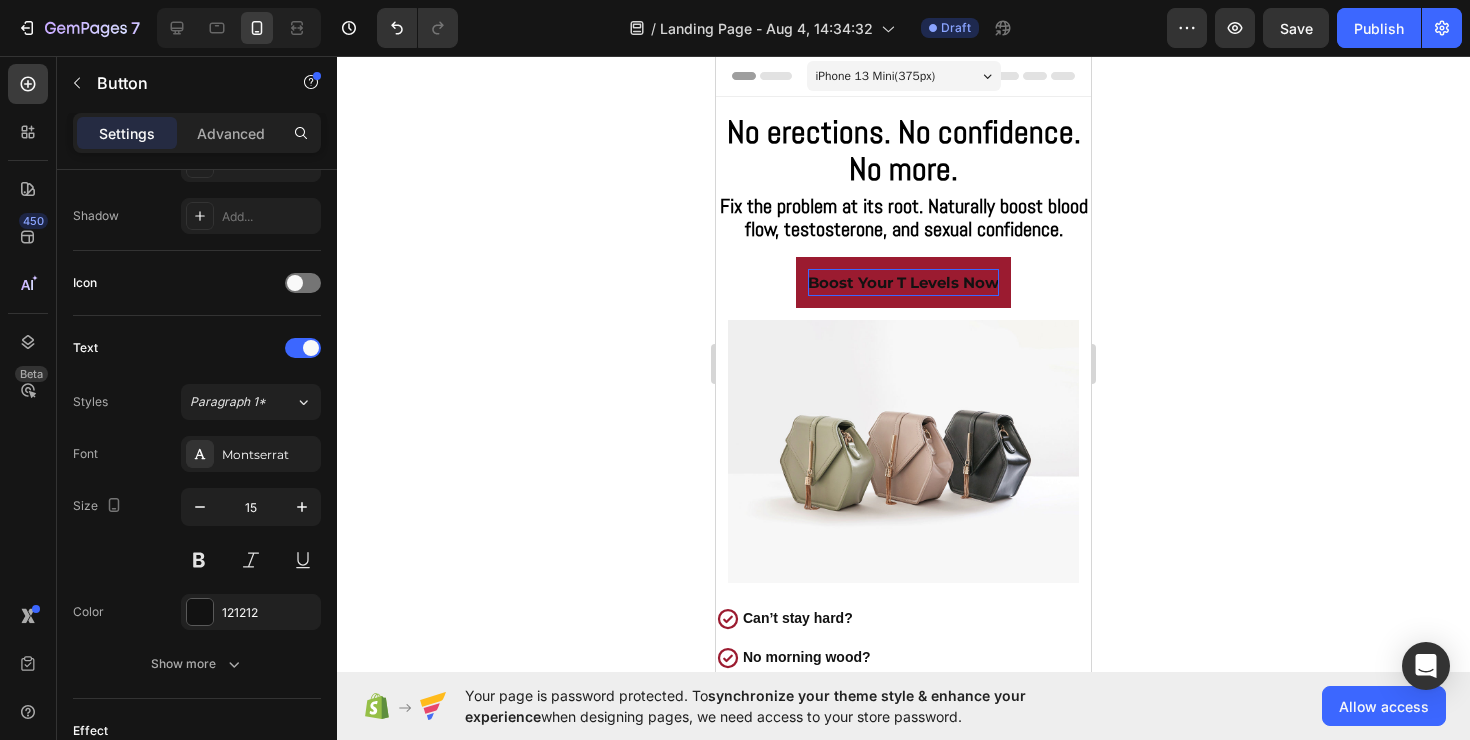 click 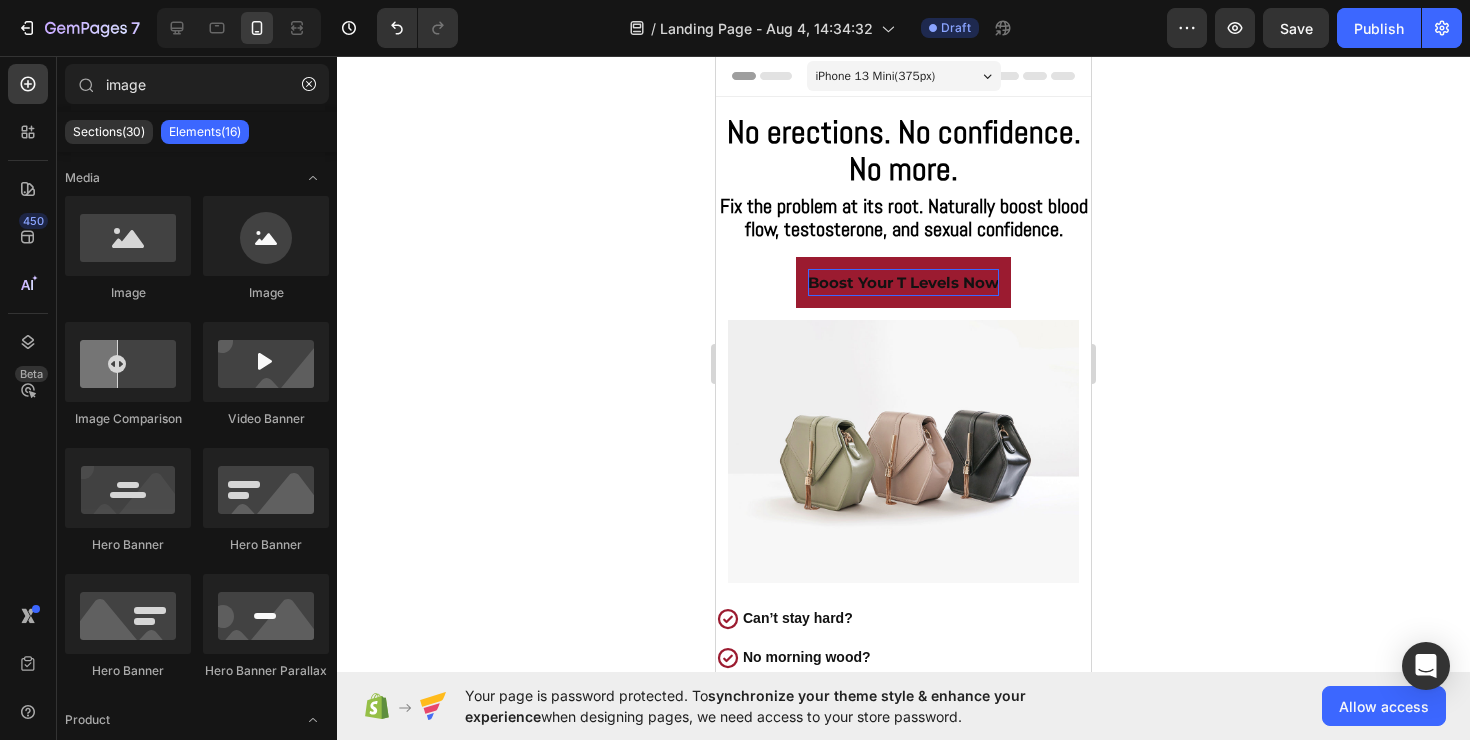 click 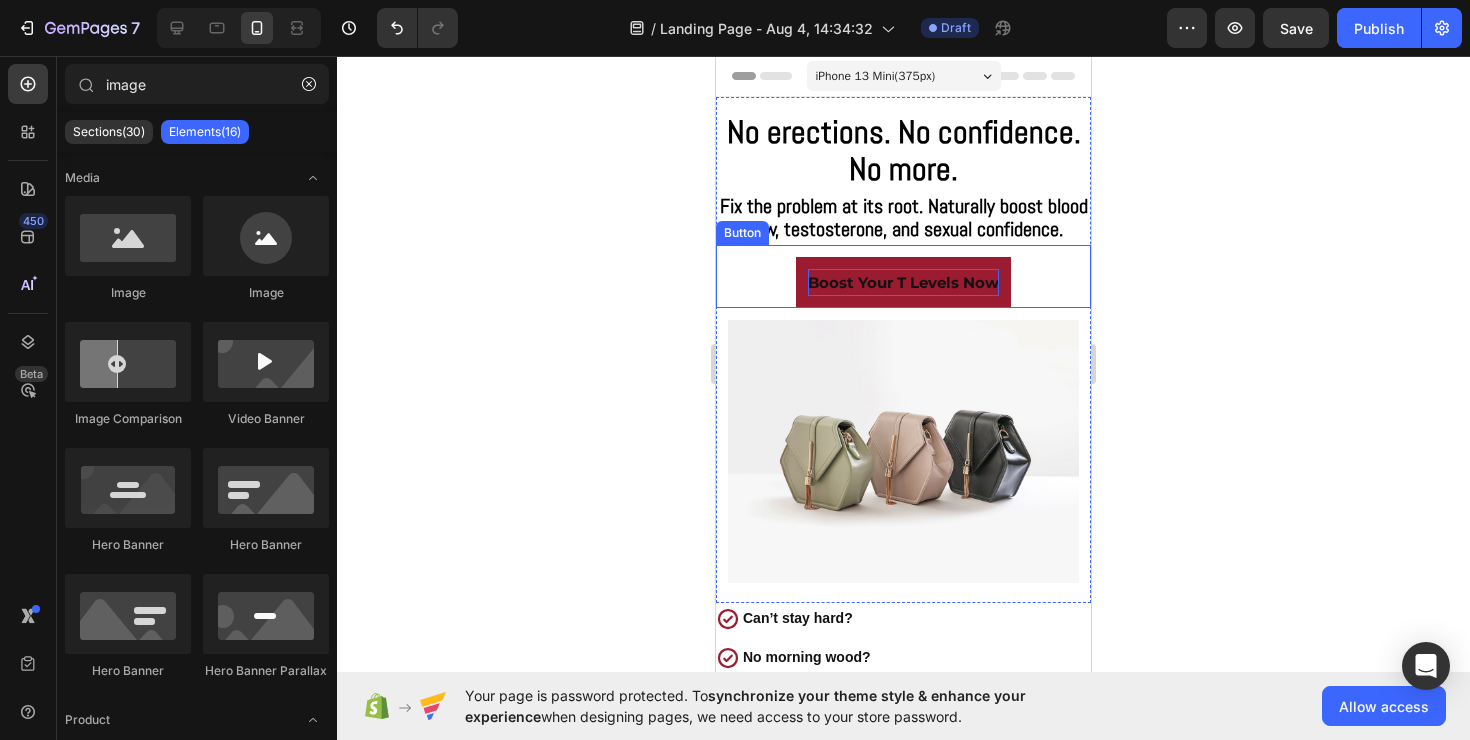 click on "Boost Your T Levels Now" at bounding box center [903, 282] 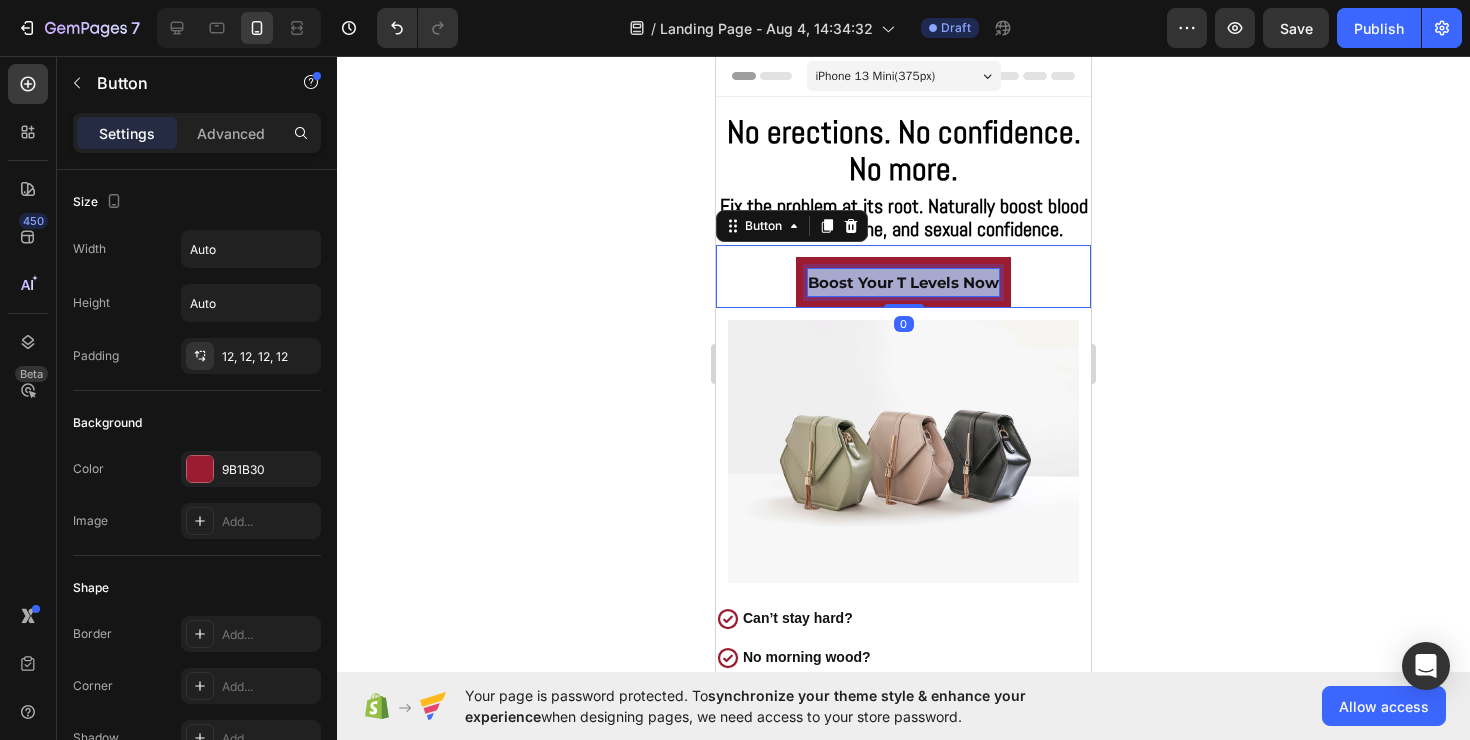 click on "Boost Your T Levels Now" at bounding box center [903, 282] 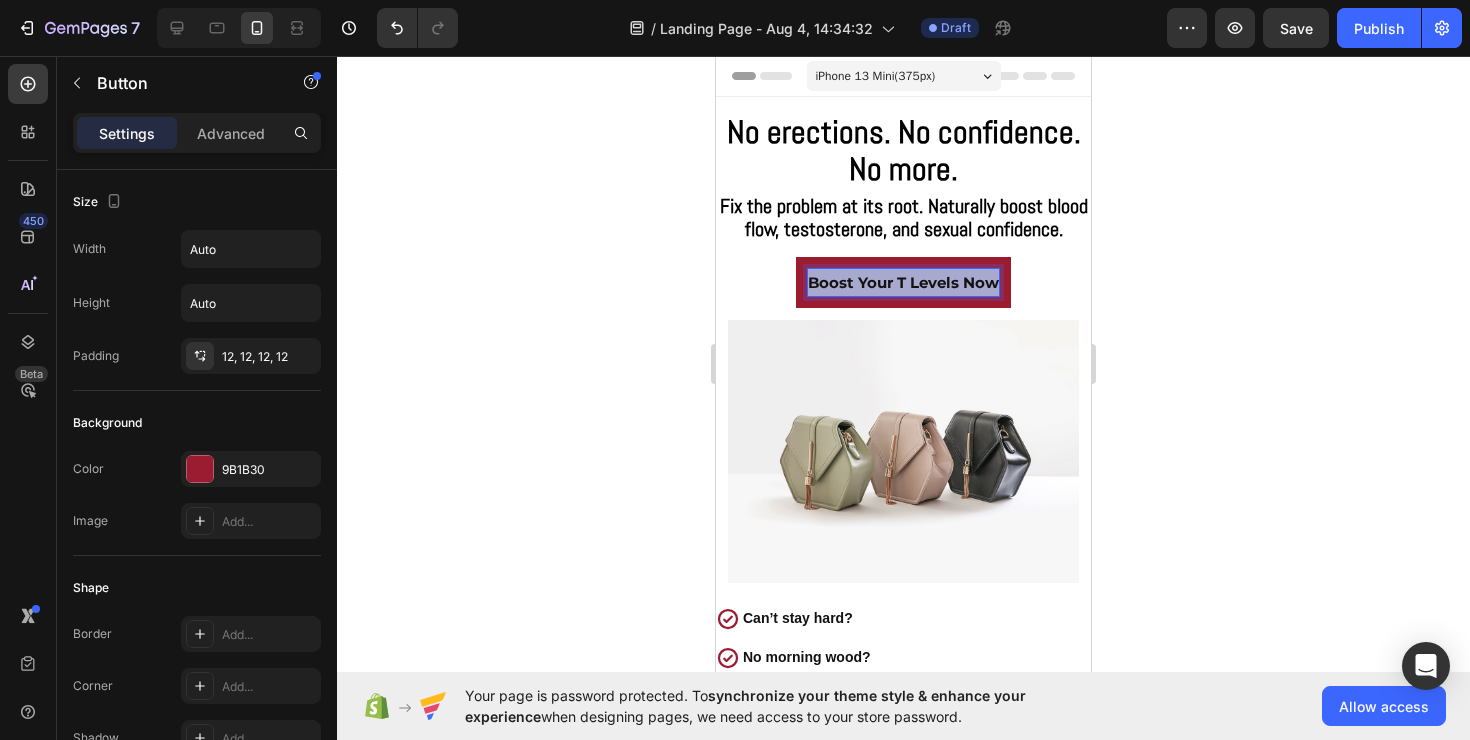 click on "Boost Your T Levels Now" at bounding box center [903, 282] 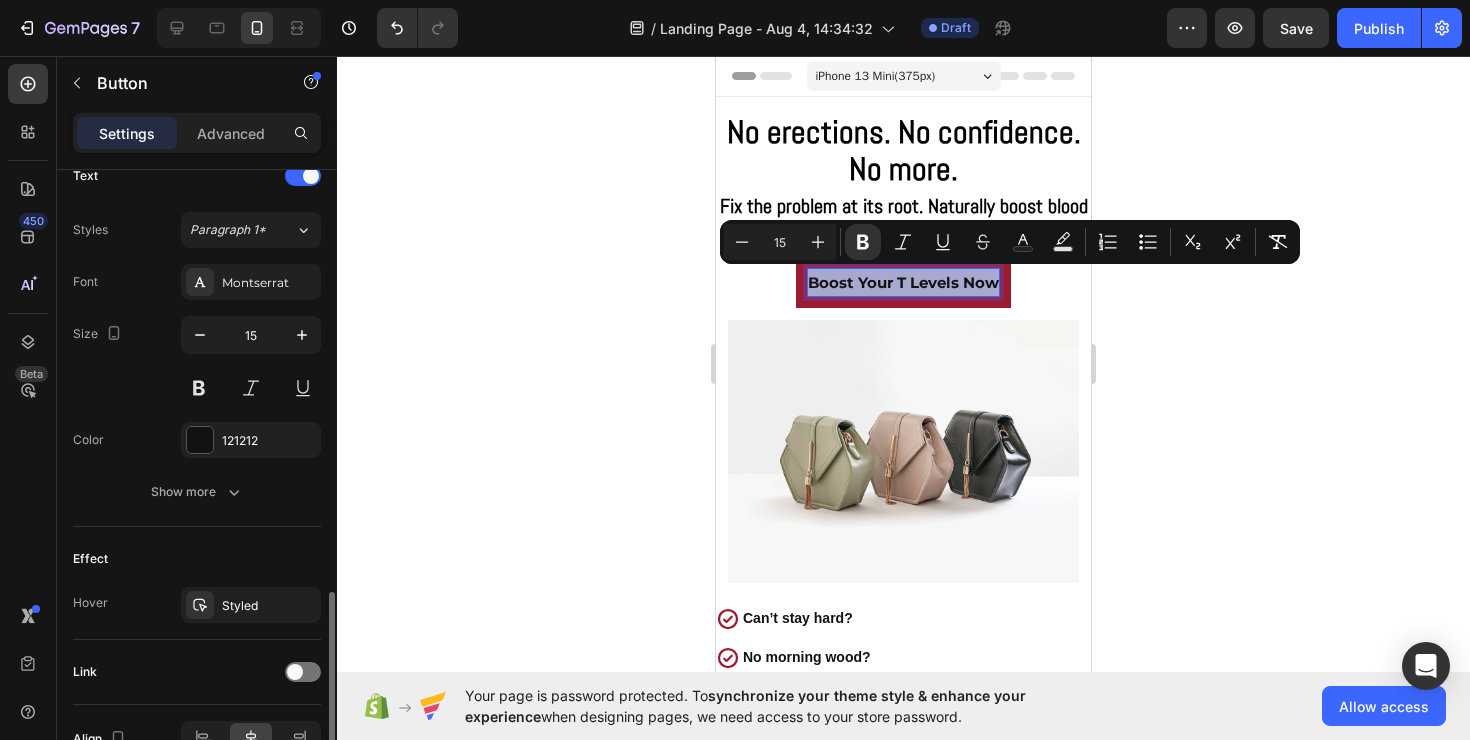 scroll, scrollTop: 807, scrollLeft: 0, axis: vertical 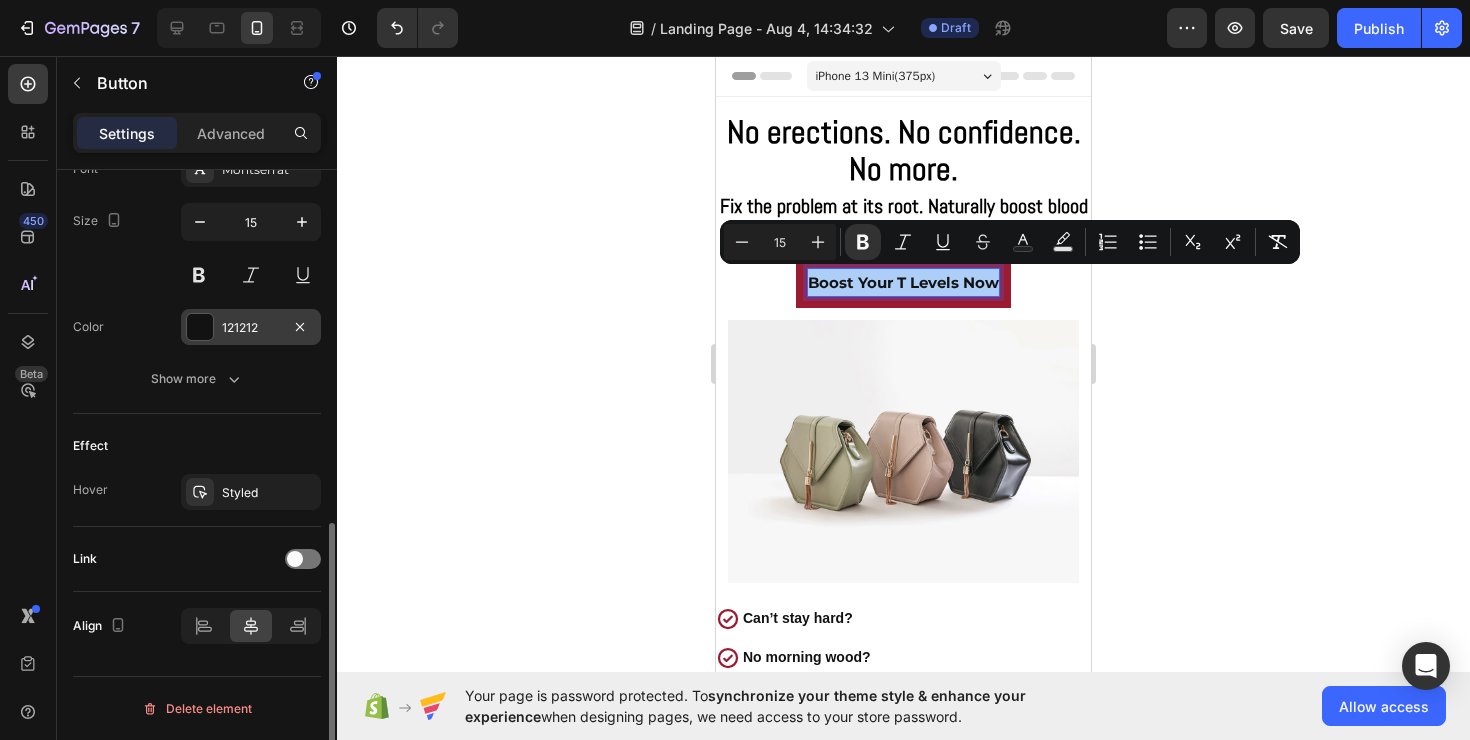 click at bounding box center (200, 327) 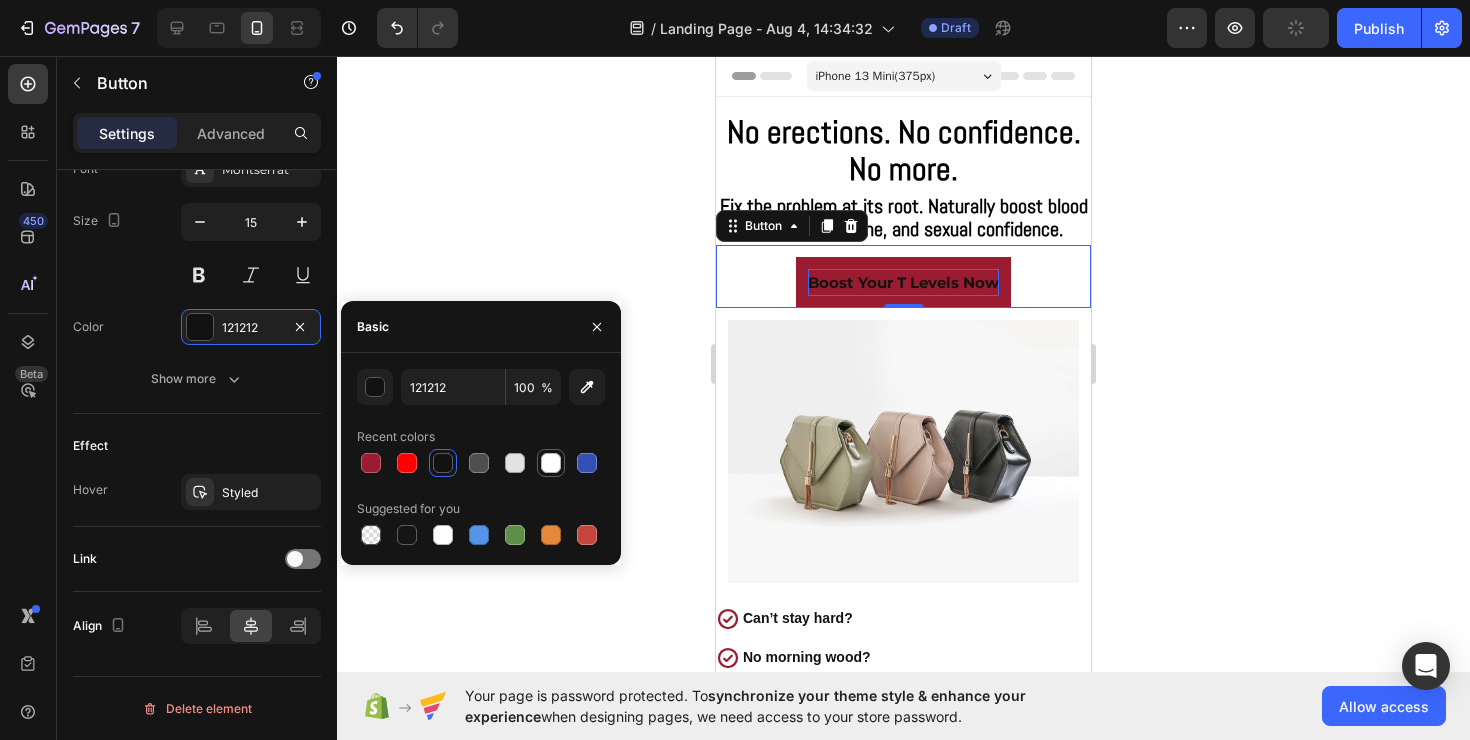 click at bounding box center (551, 463) 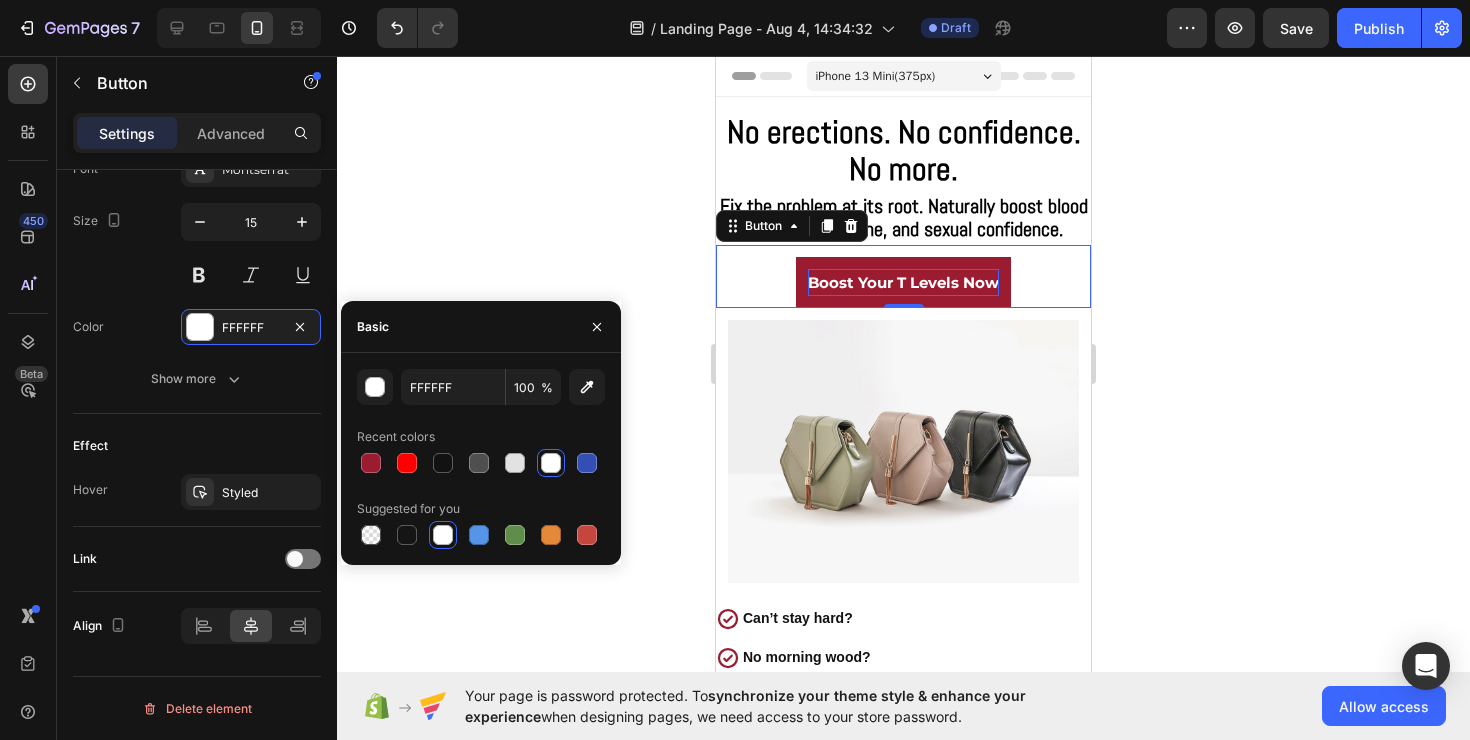 click 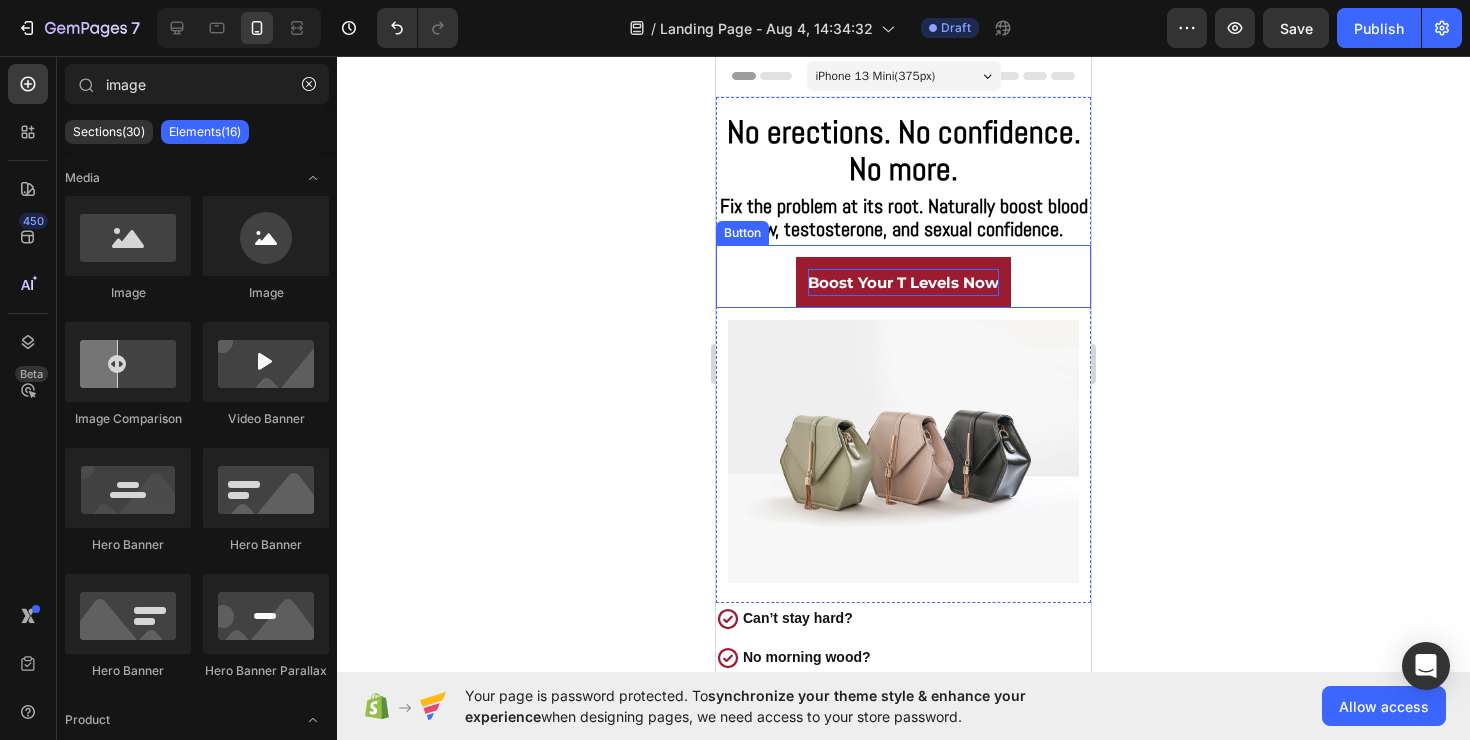 click on "Boost Your T Levels Now" at bounding box center [903, 282] 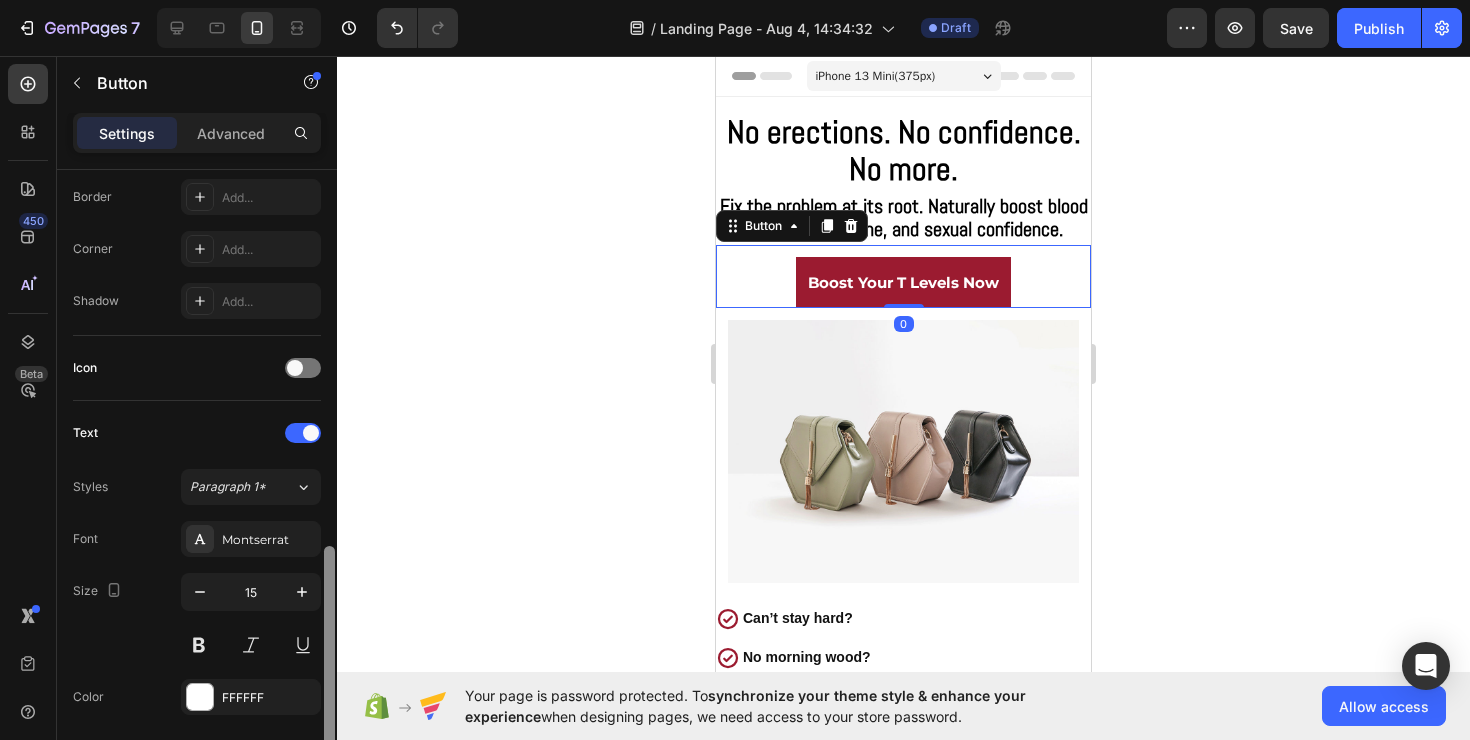 scroll, scrollTop: 807, scrollLeft: 0, axis: vertical 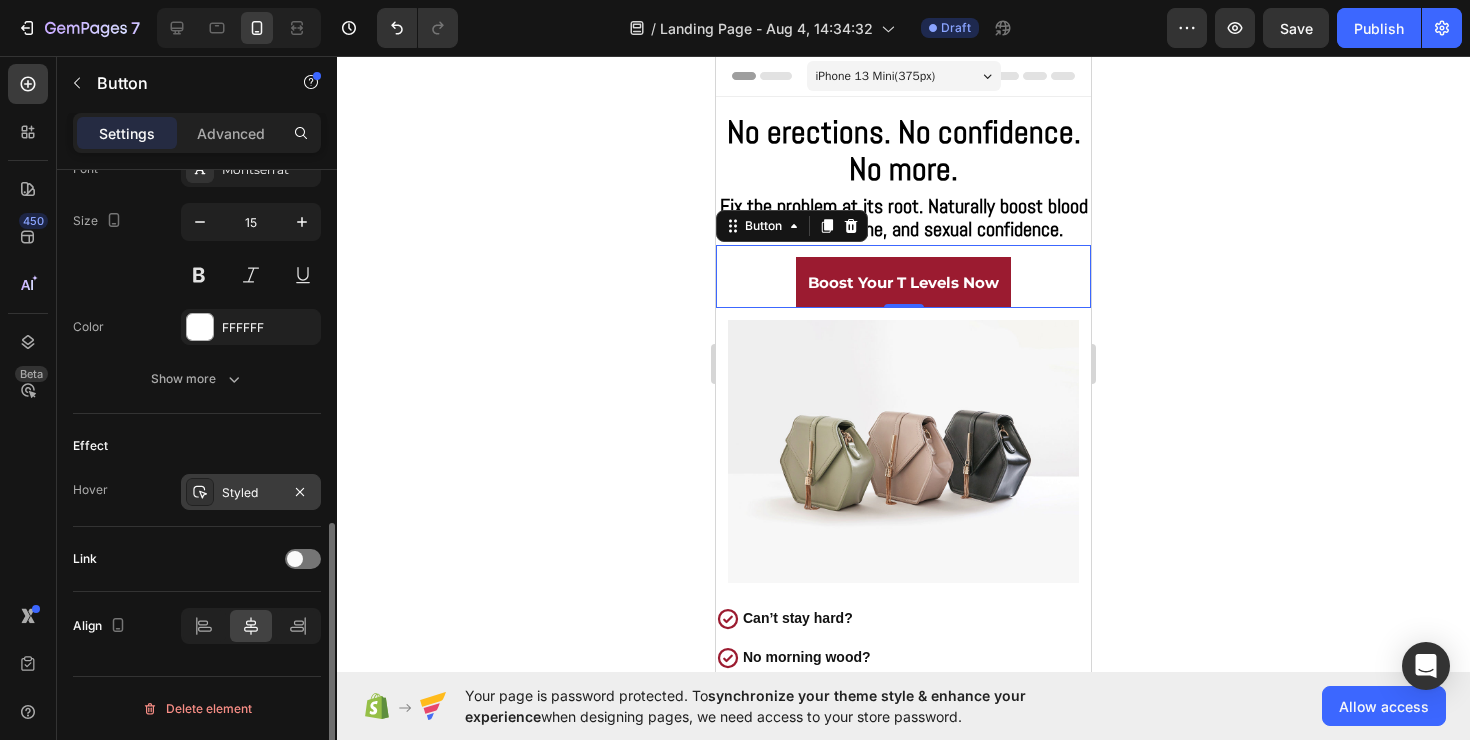 click on "Styled" at bounding box center (251, 492) 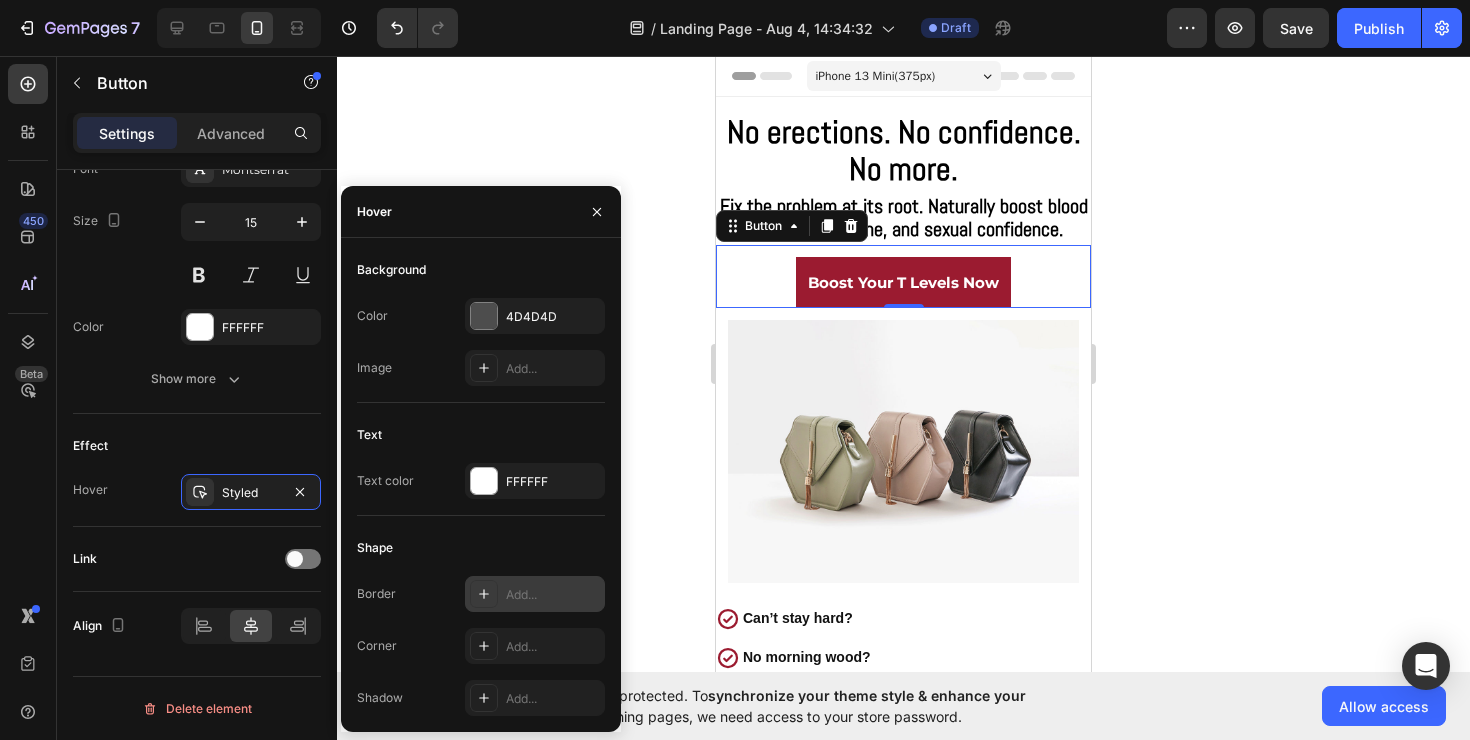 click on "Add..." at bounding box center [553, 595] 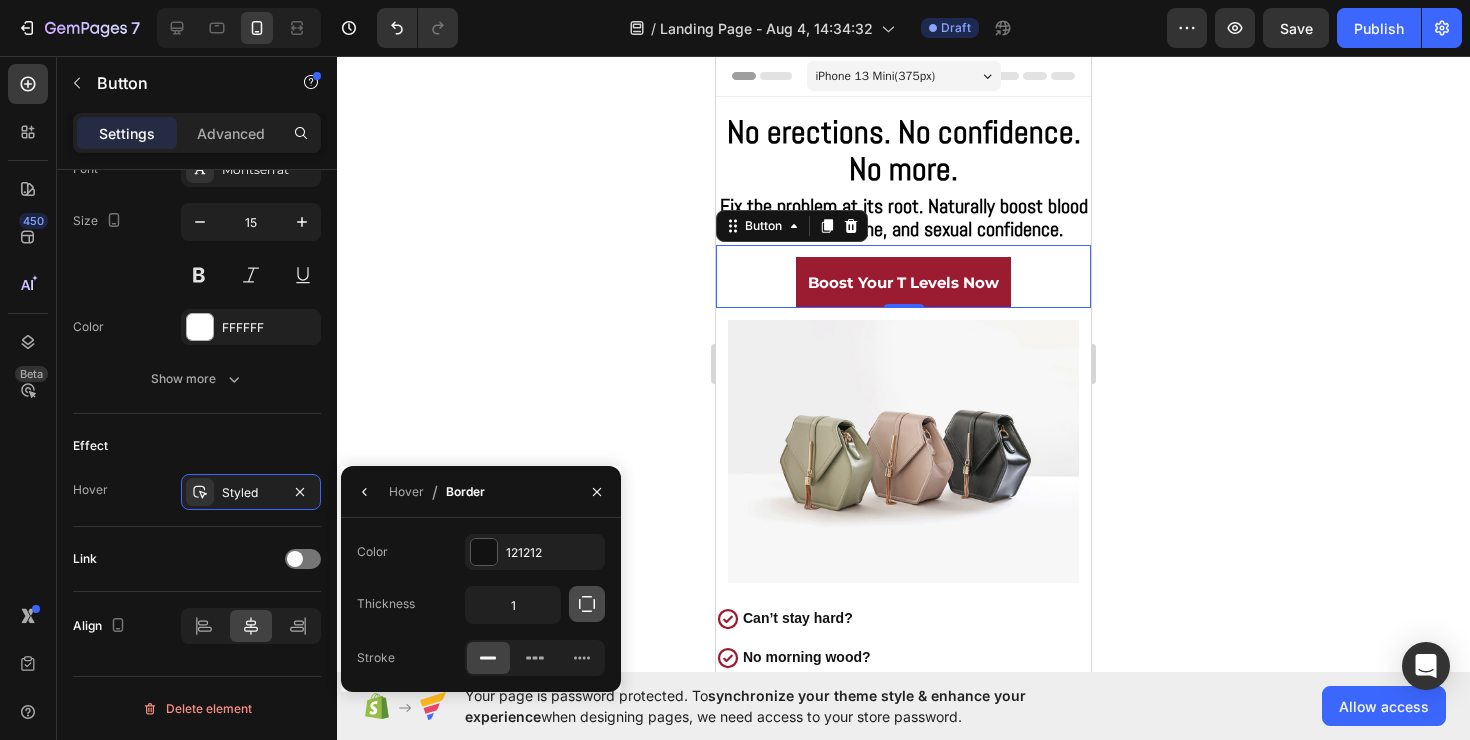 click 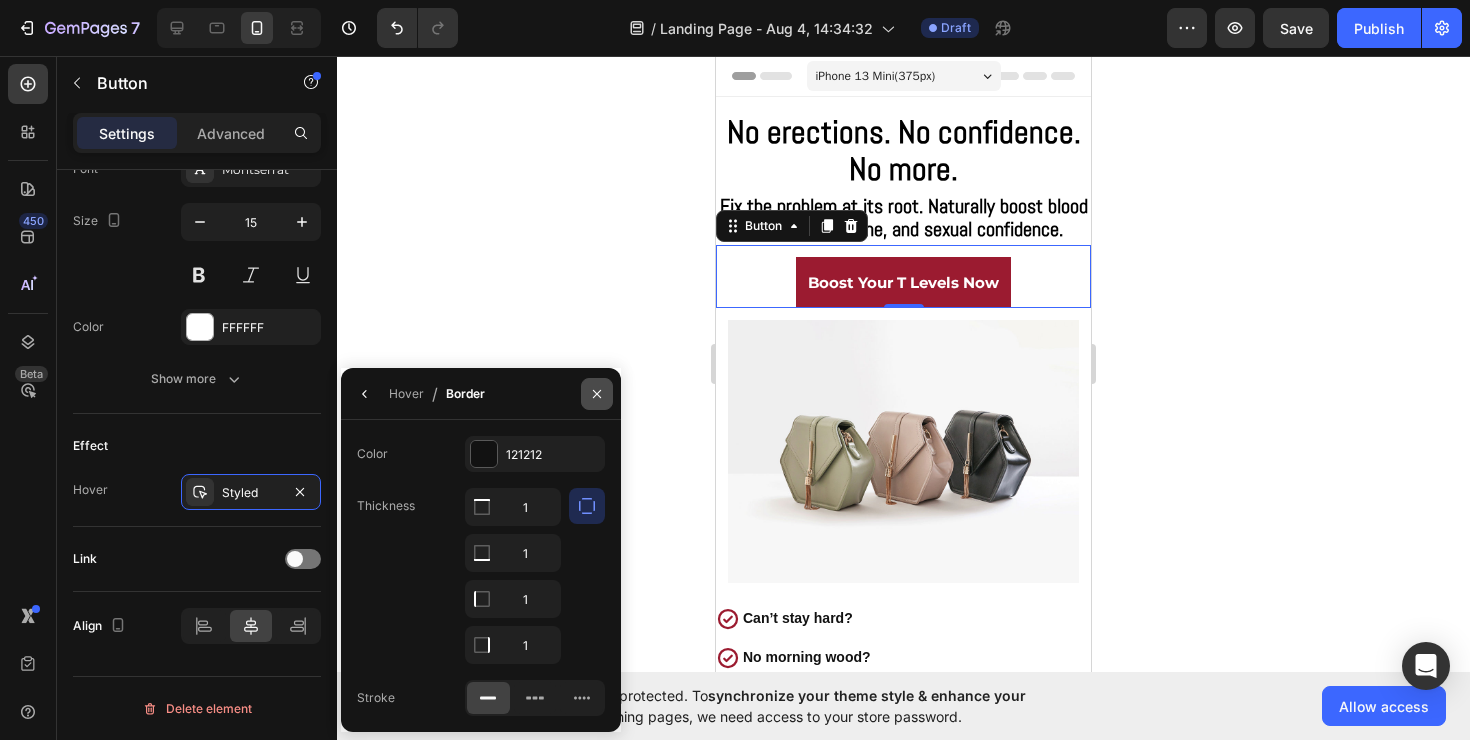 click 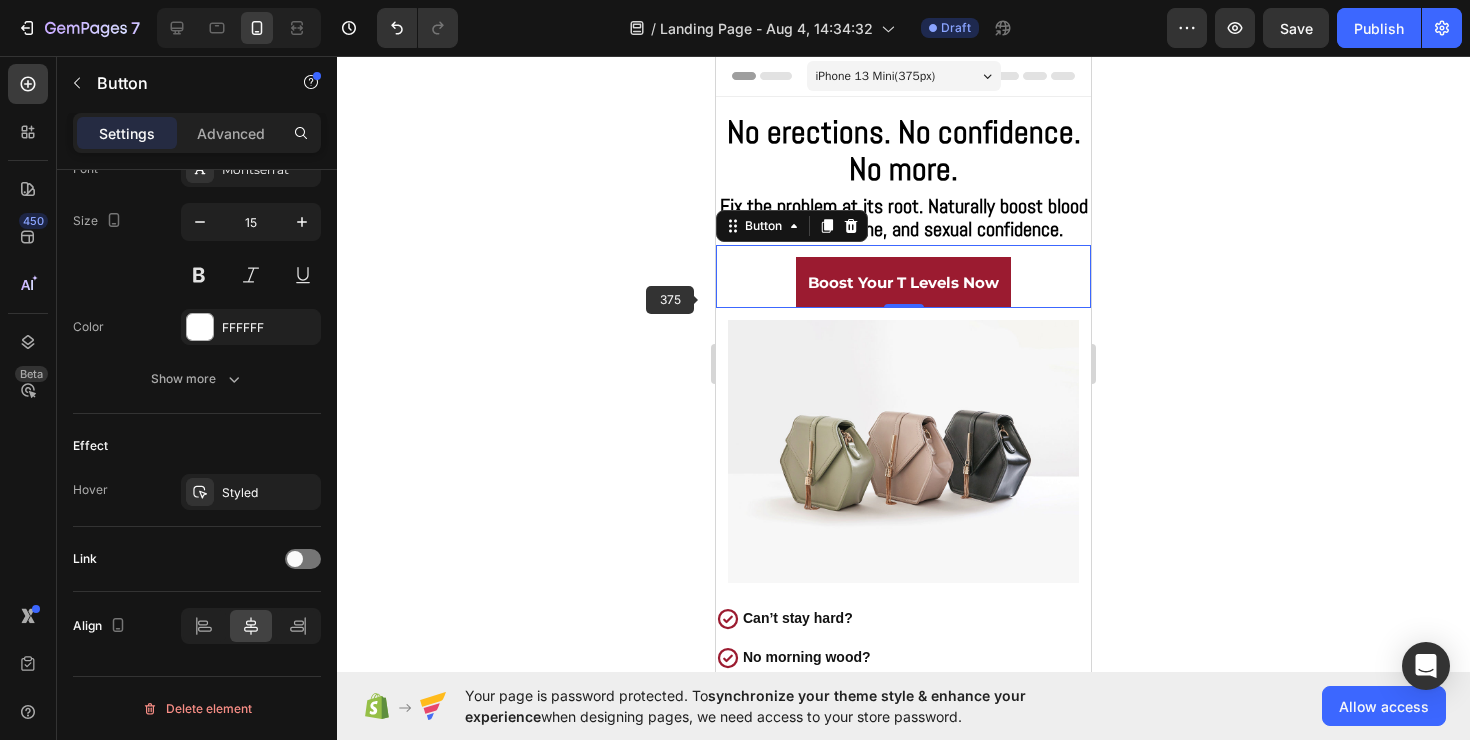 click 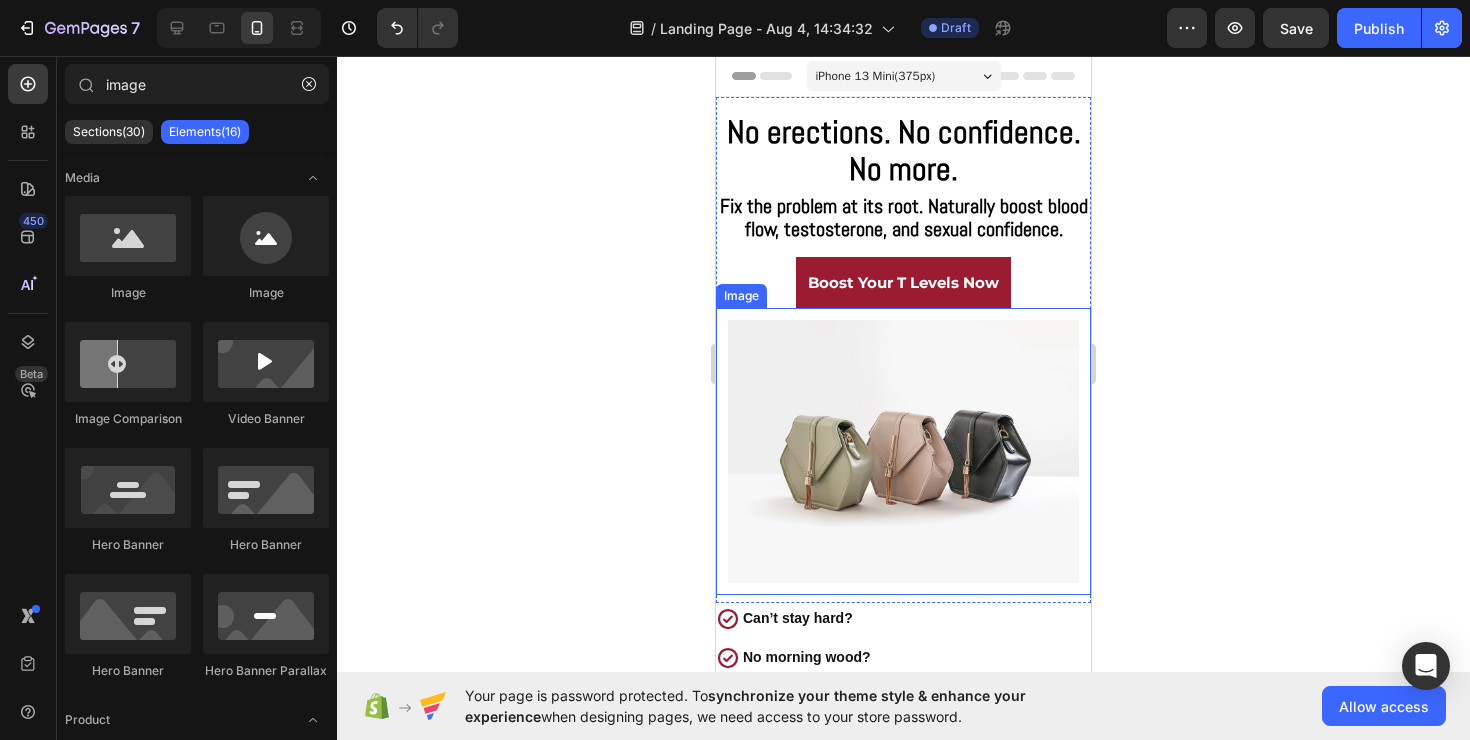 click at bounding box center (903, 451) 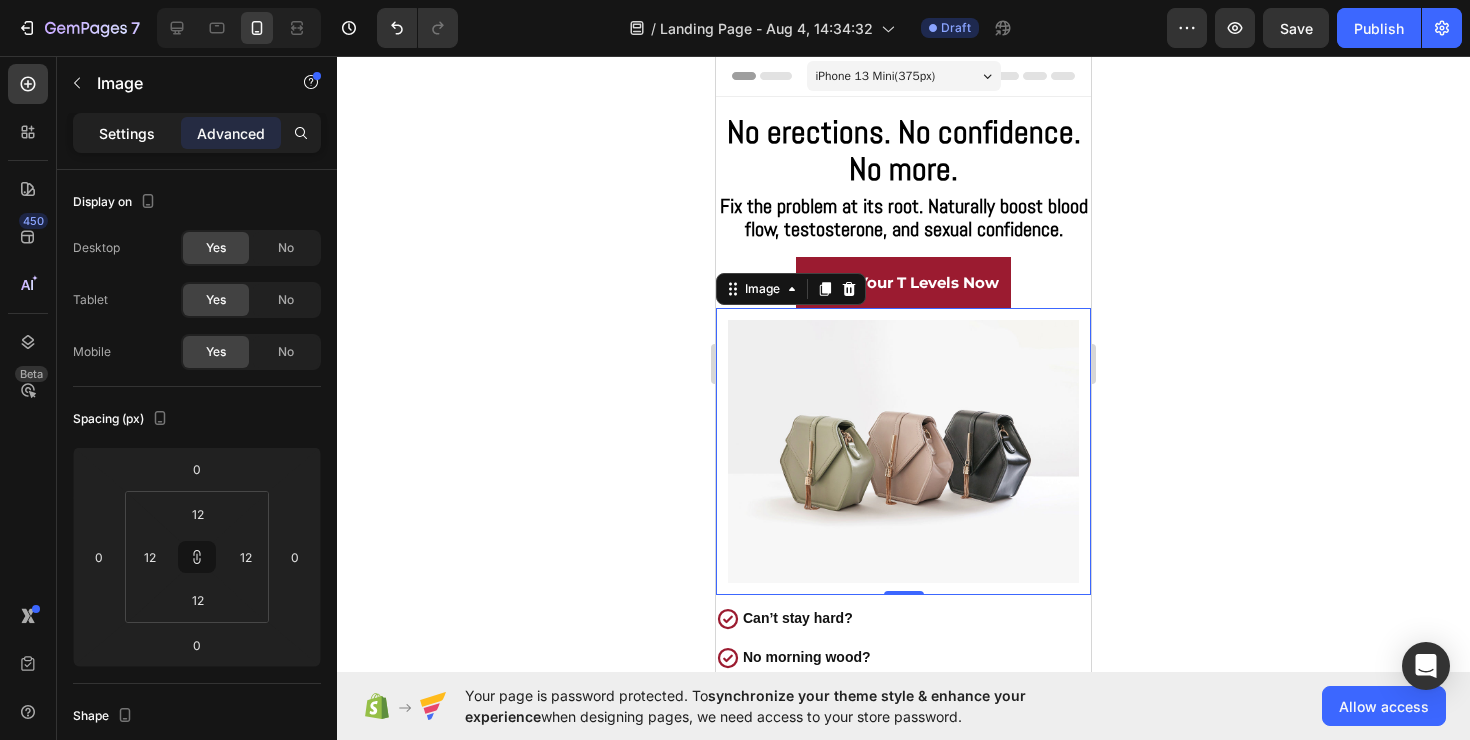 click on "Settings" at bounding box center (127, 133) 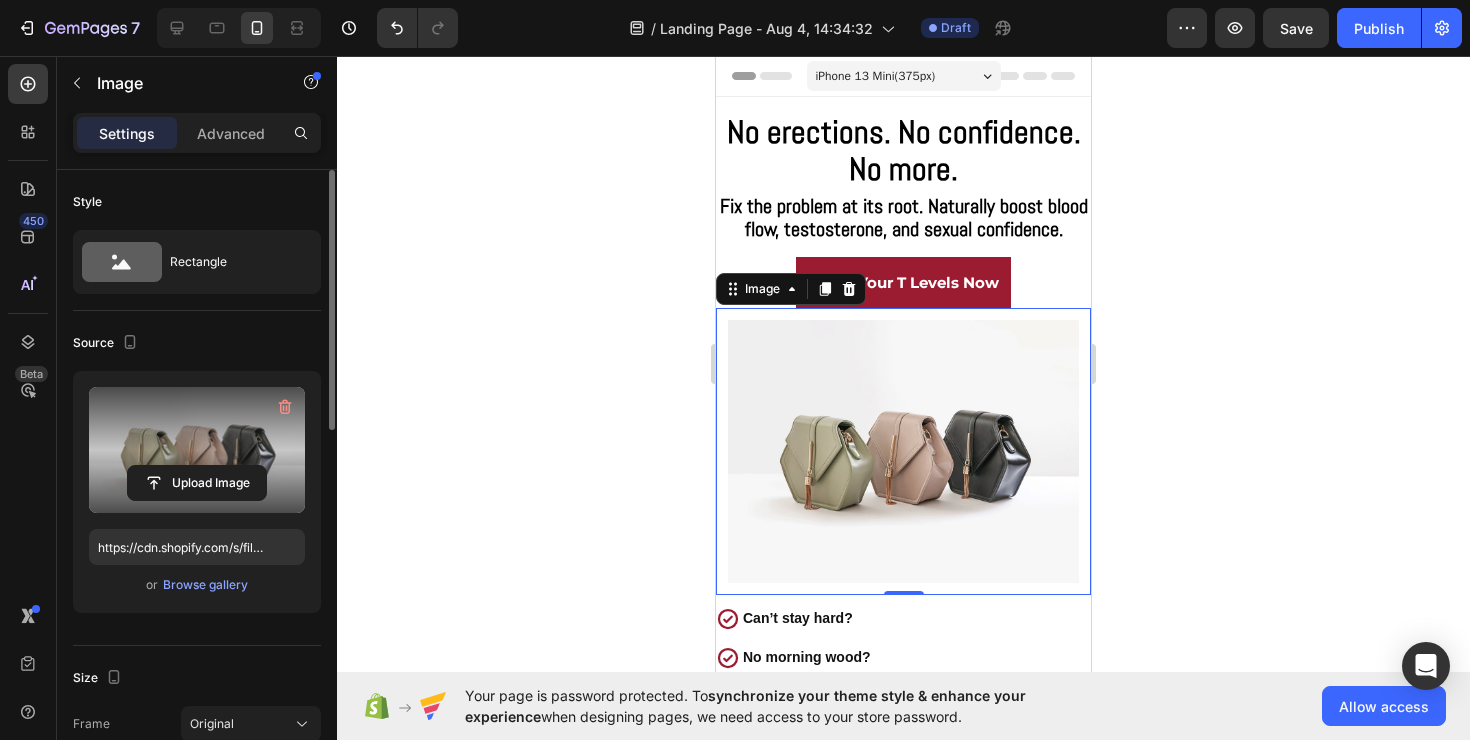 click at bounding box center (197, 450) 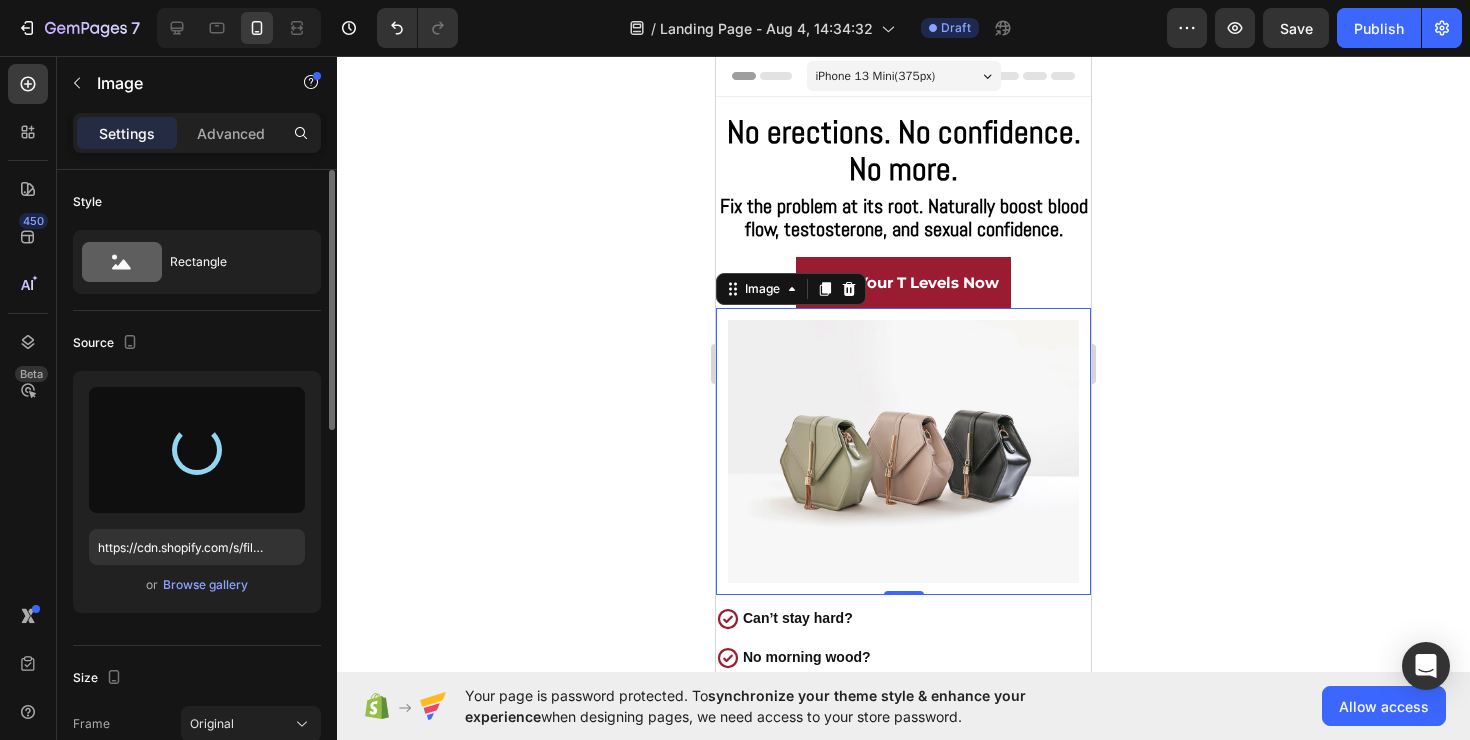 type on "https://cdn.shopify.com/s/files/1/0771/4295/0138/files/gempages_578432543401968513-dfafe866-be3a-4f93-994a-ca1284ac06ec.png" 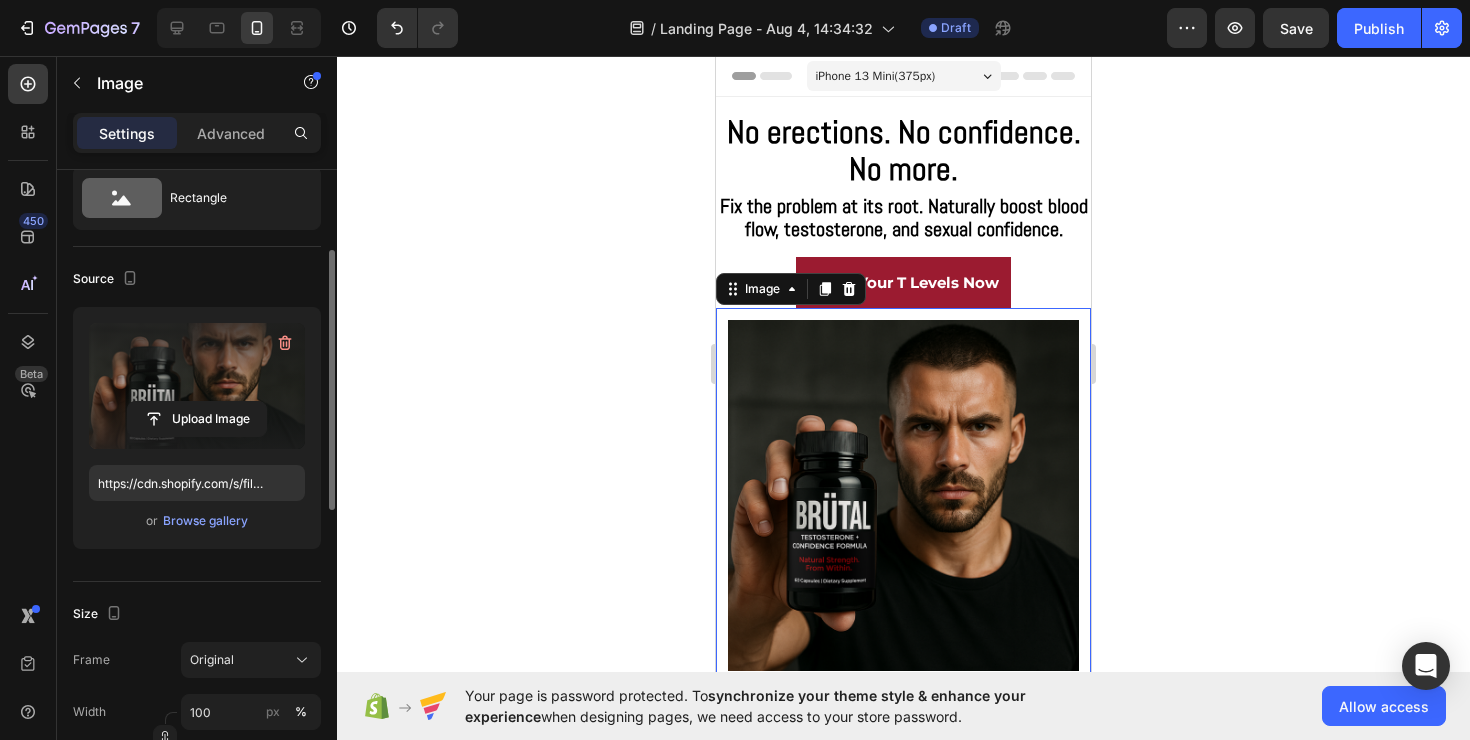 scroll, scrollTop: 102, scrollLeft: 0, axis: vertical 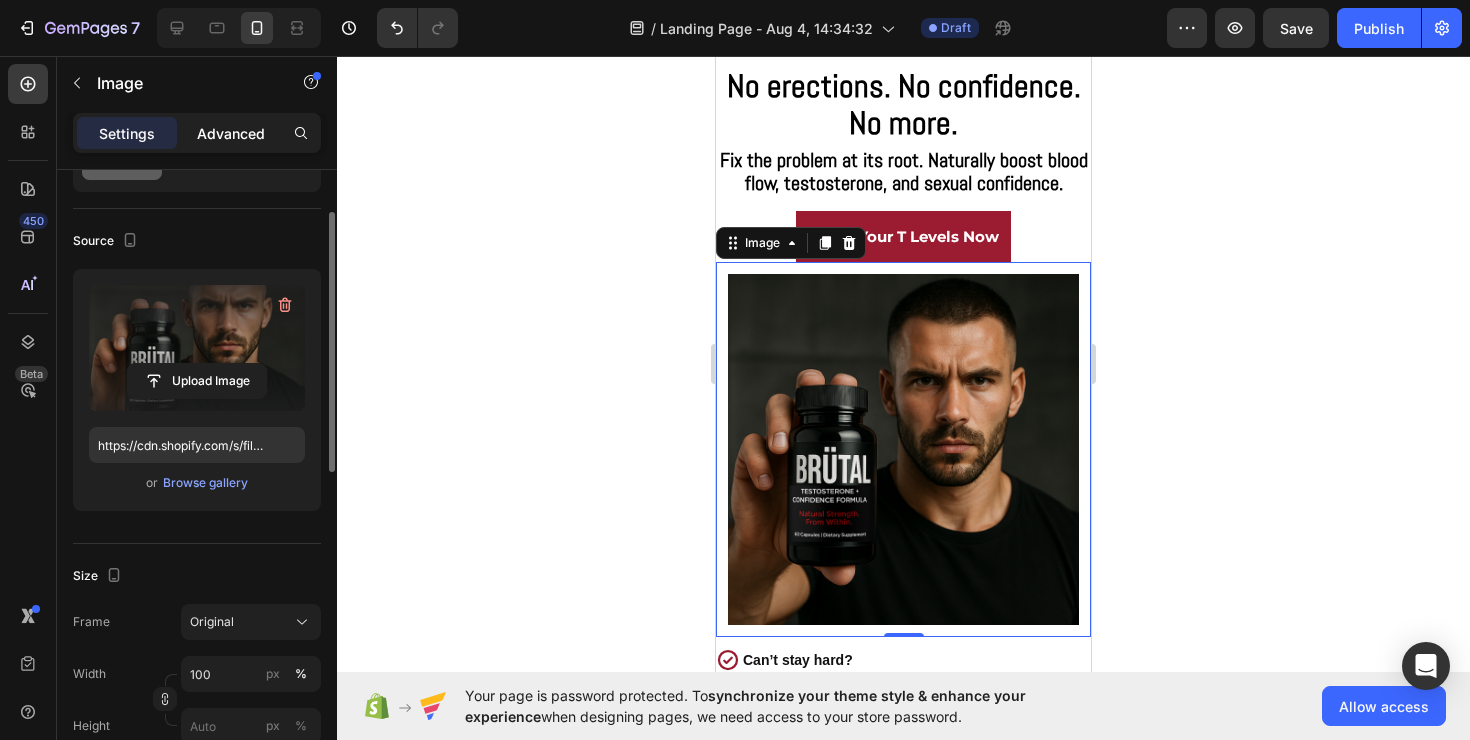 click on "Advanced" at bounding box center [231, 133] 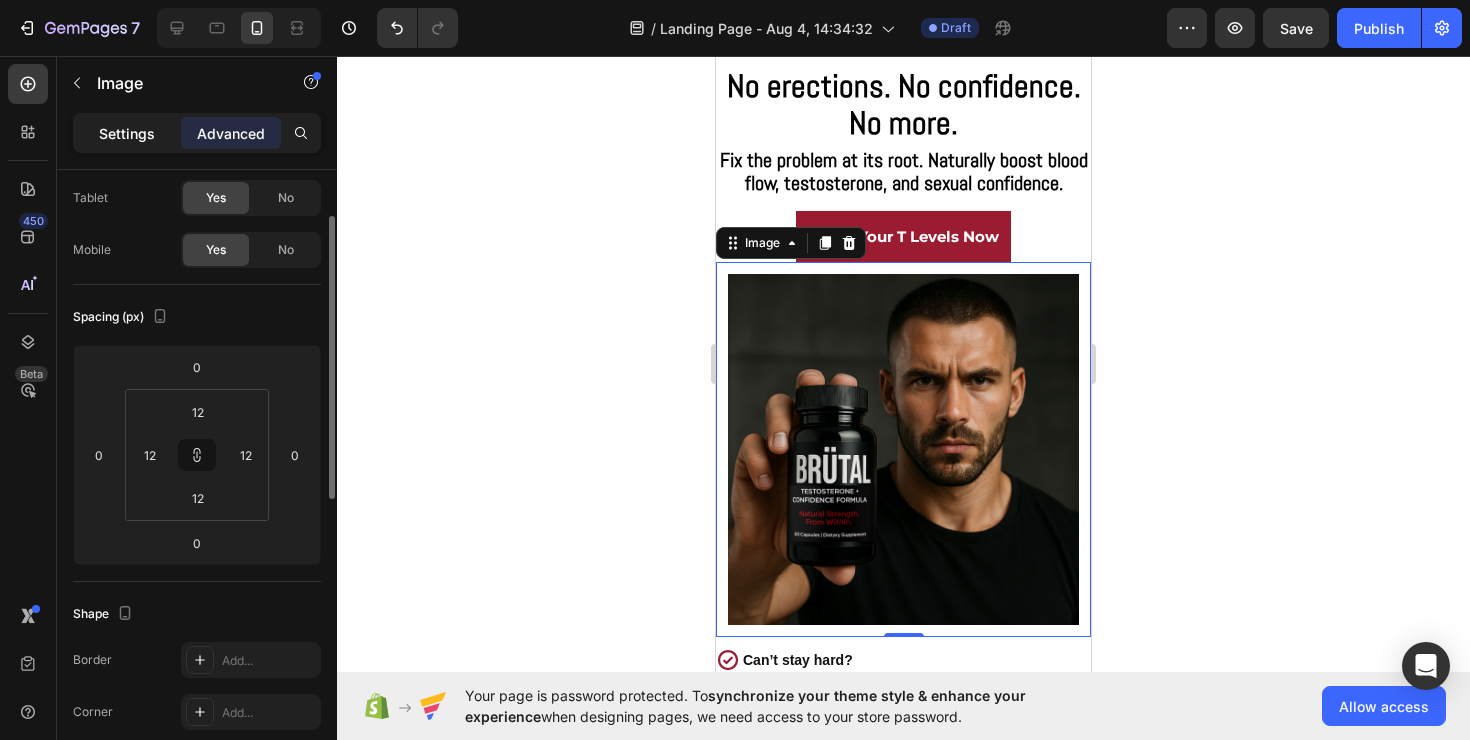 click on "Settings" at bounding box center [127, 133] 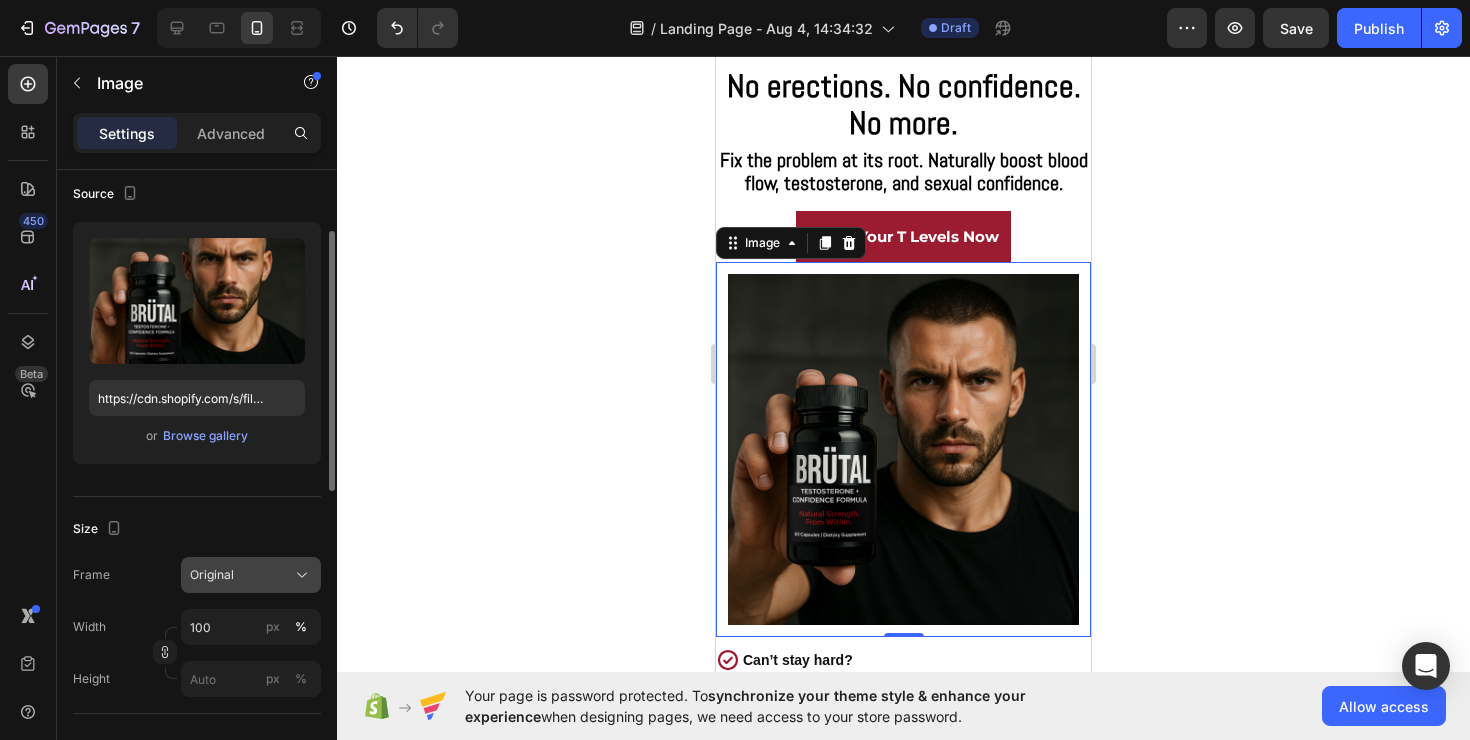 scroll, scrollTop: 152, scrollLeft: 0, axis: vertical 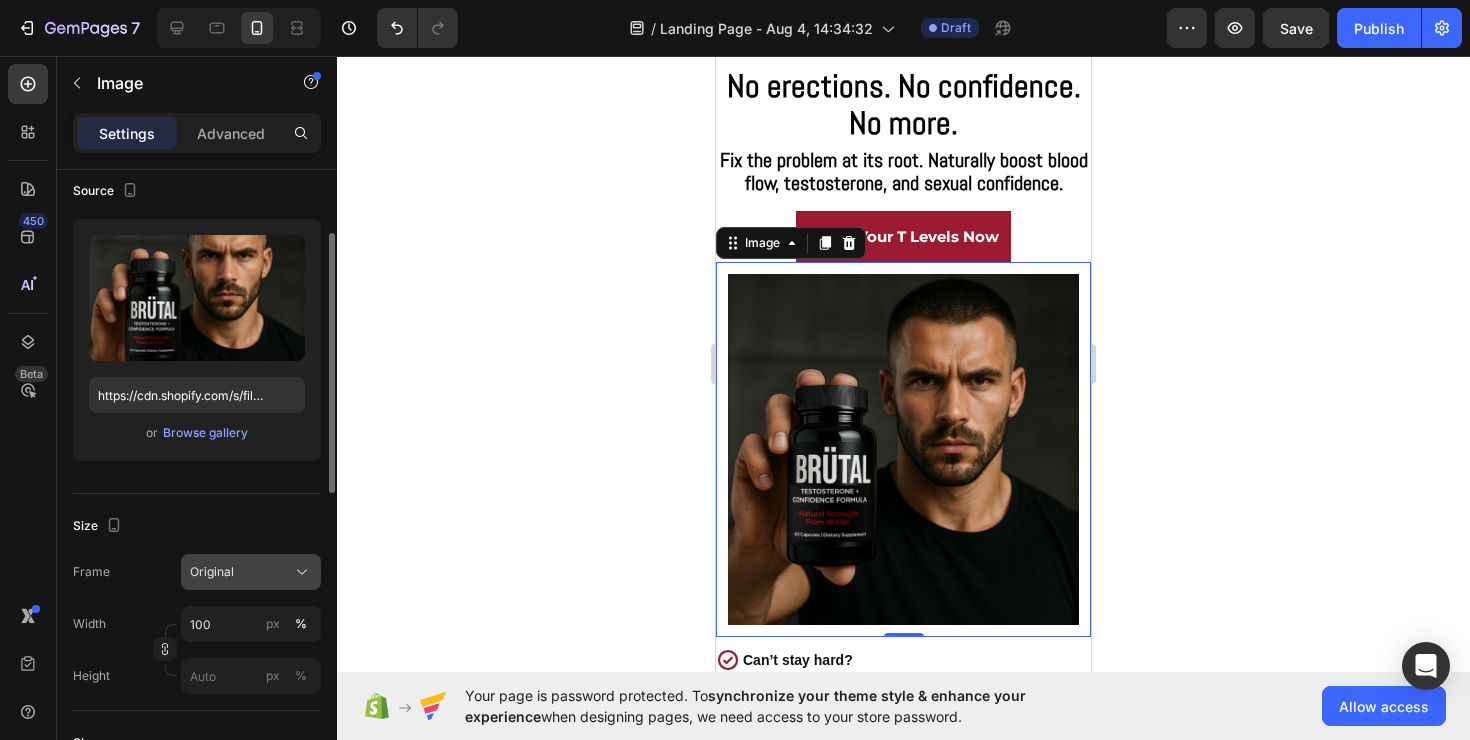 click on "Original" at bounding box center [251, 572] 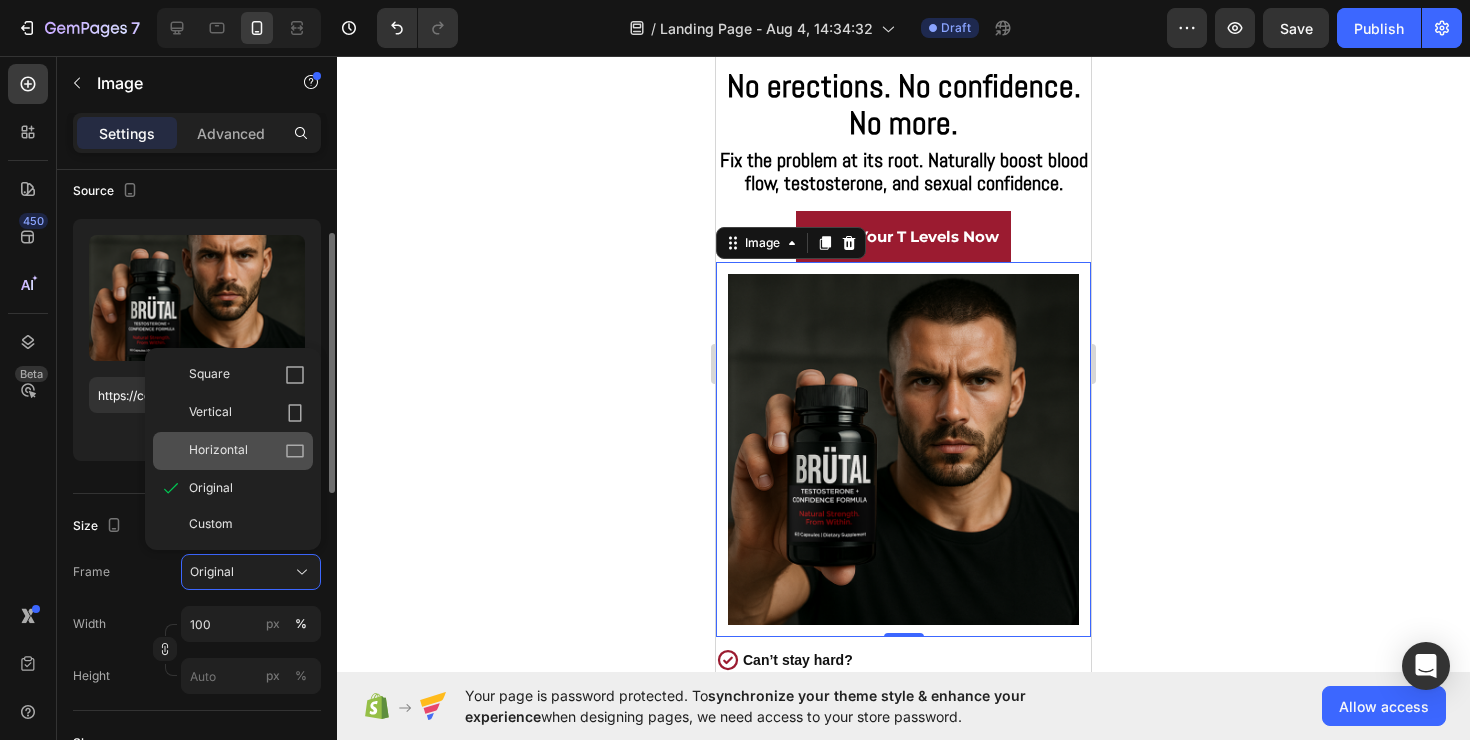 click on "Horizontal" 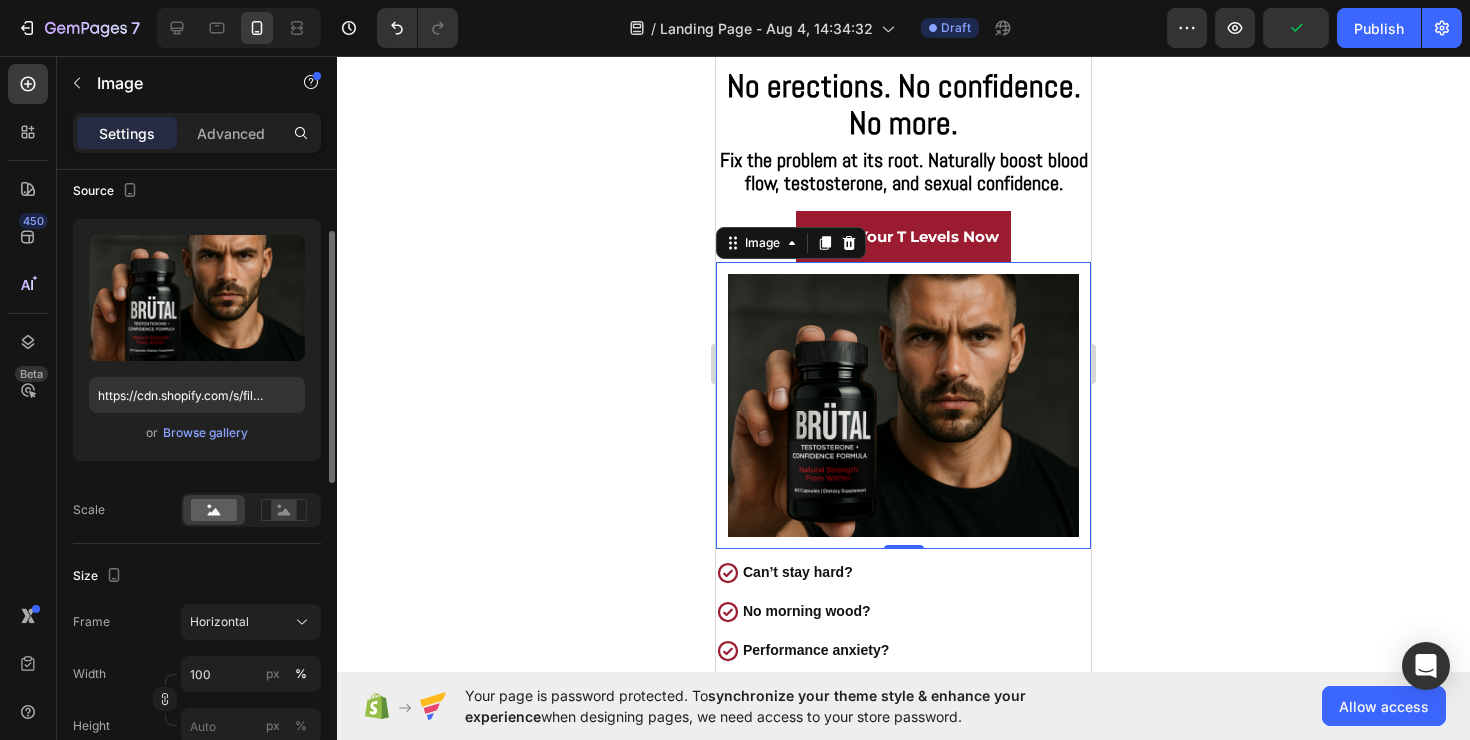 click 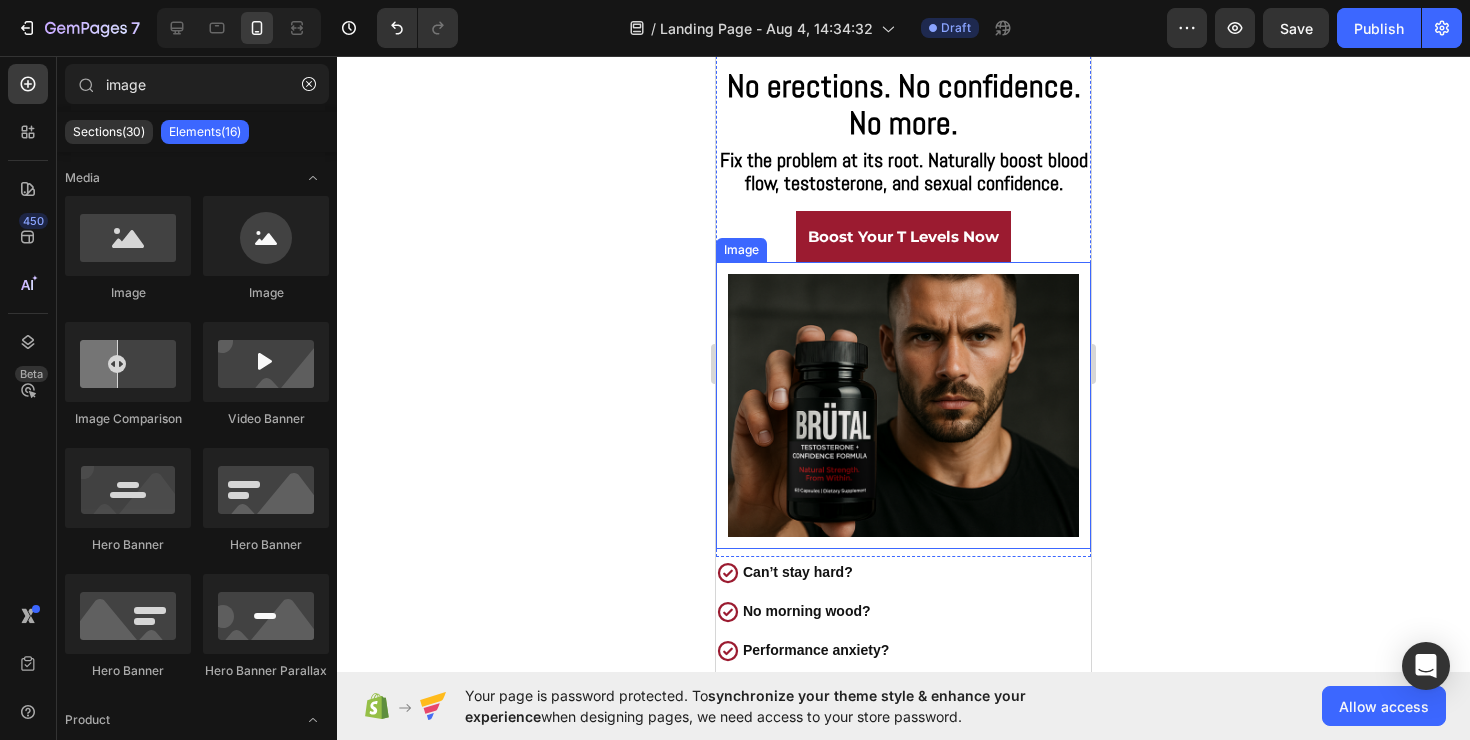 scroll, scrollTop: 0, scrollLeft: 0, axis: both 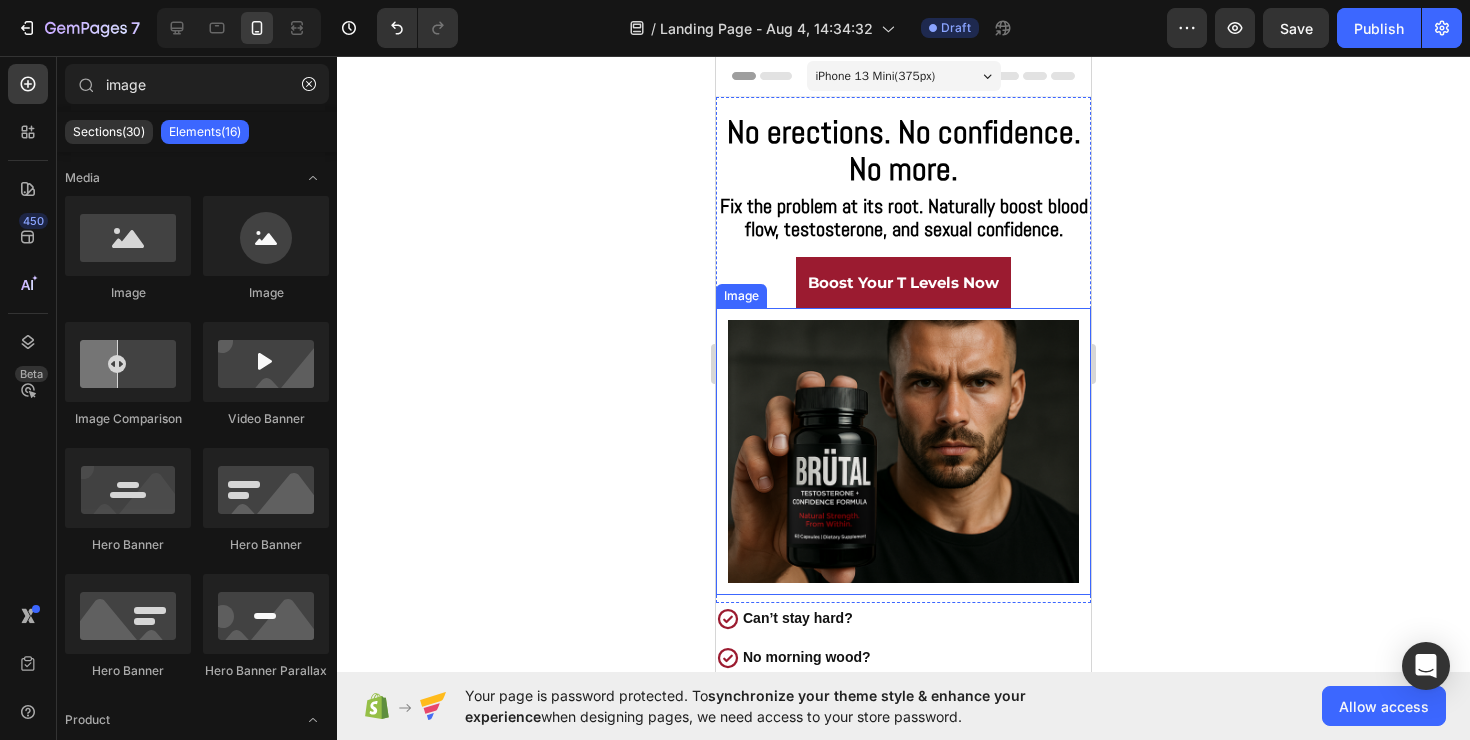 click at bounding box center [903, 451] 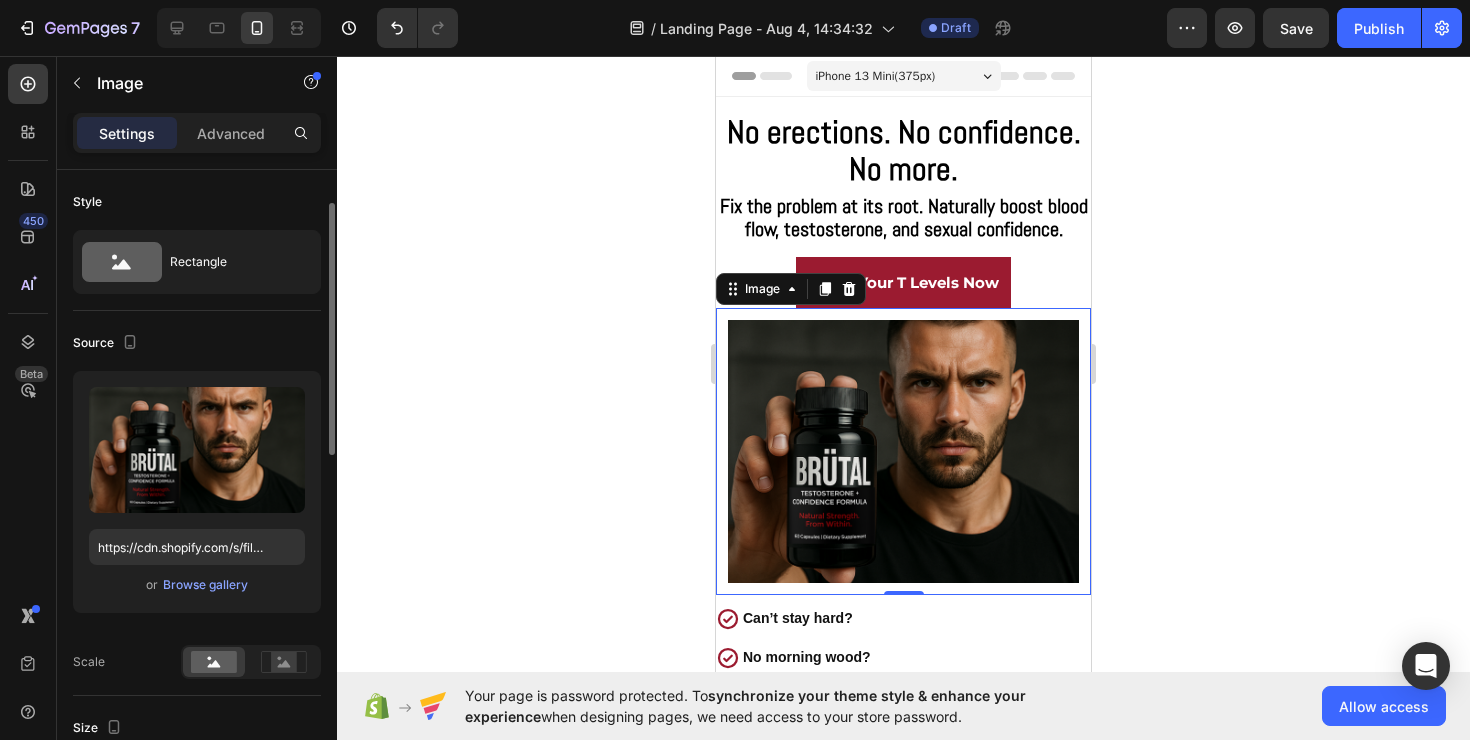 scroll, scrollTop: 410, scrollLeft: 0, axis: vertical 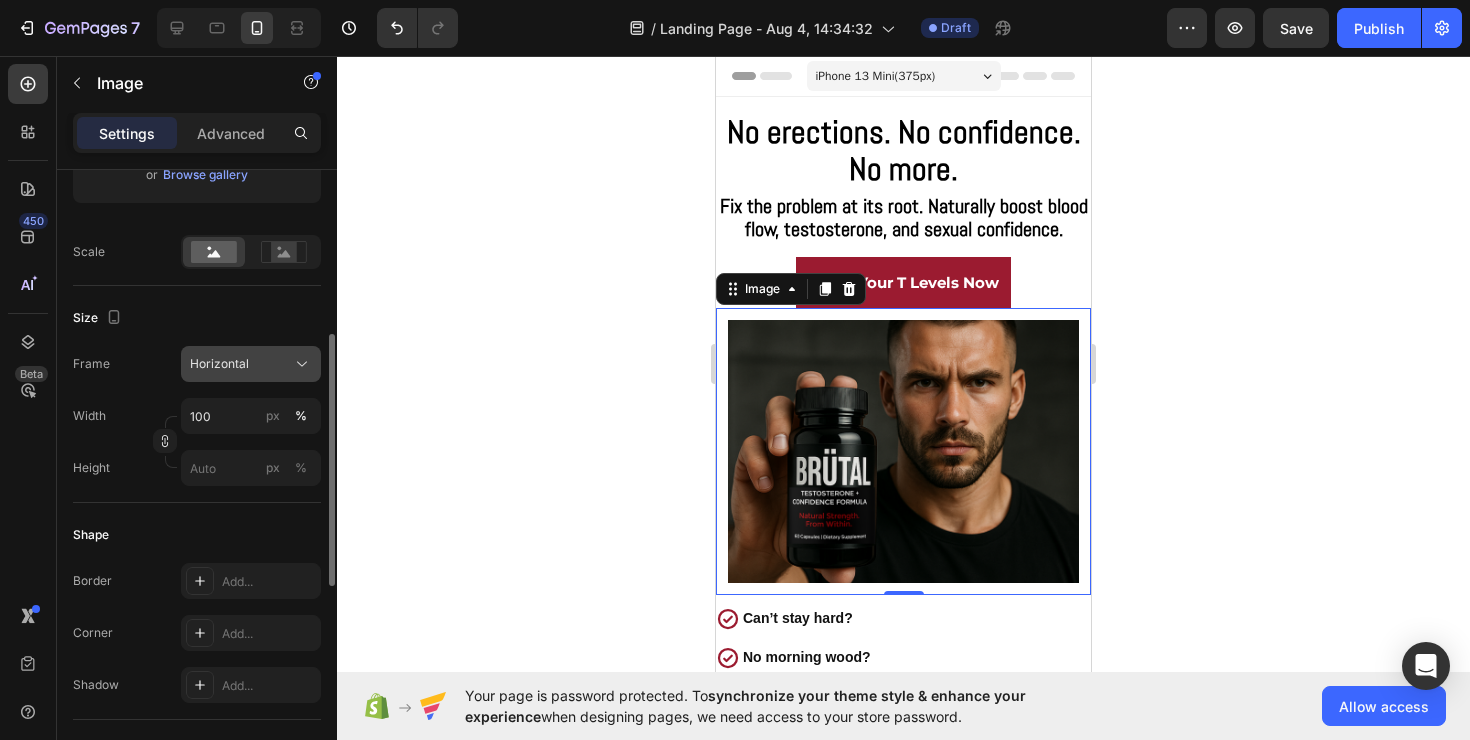 click on "Horizontal" at bounding box center (251, 364) 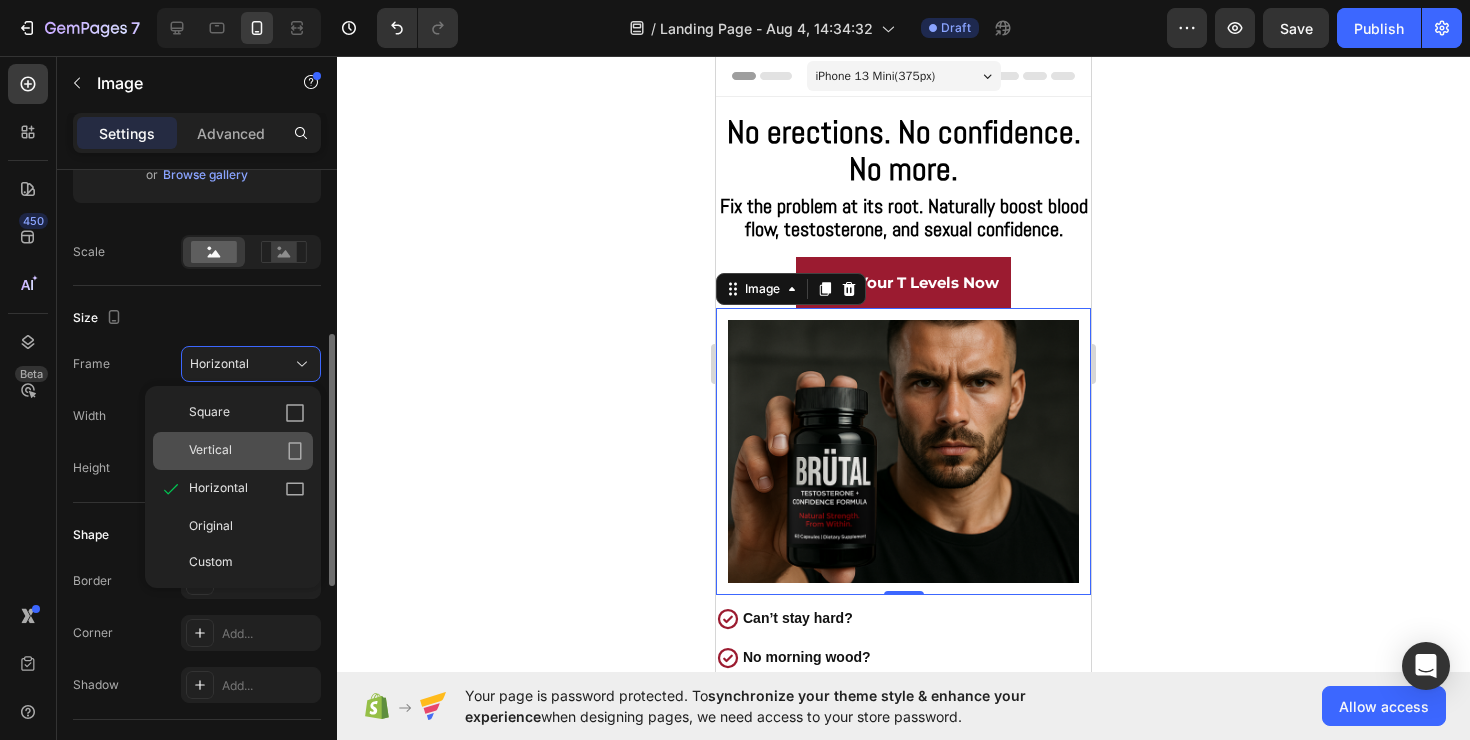 click on "Vertical" at bounding box center (247, 451) 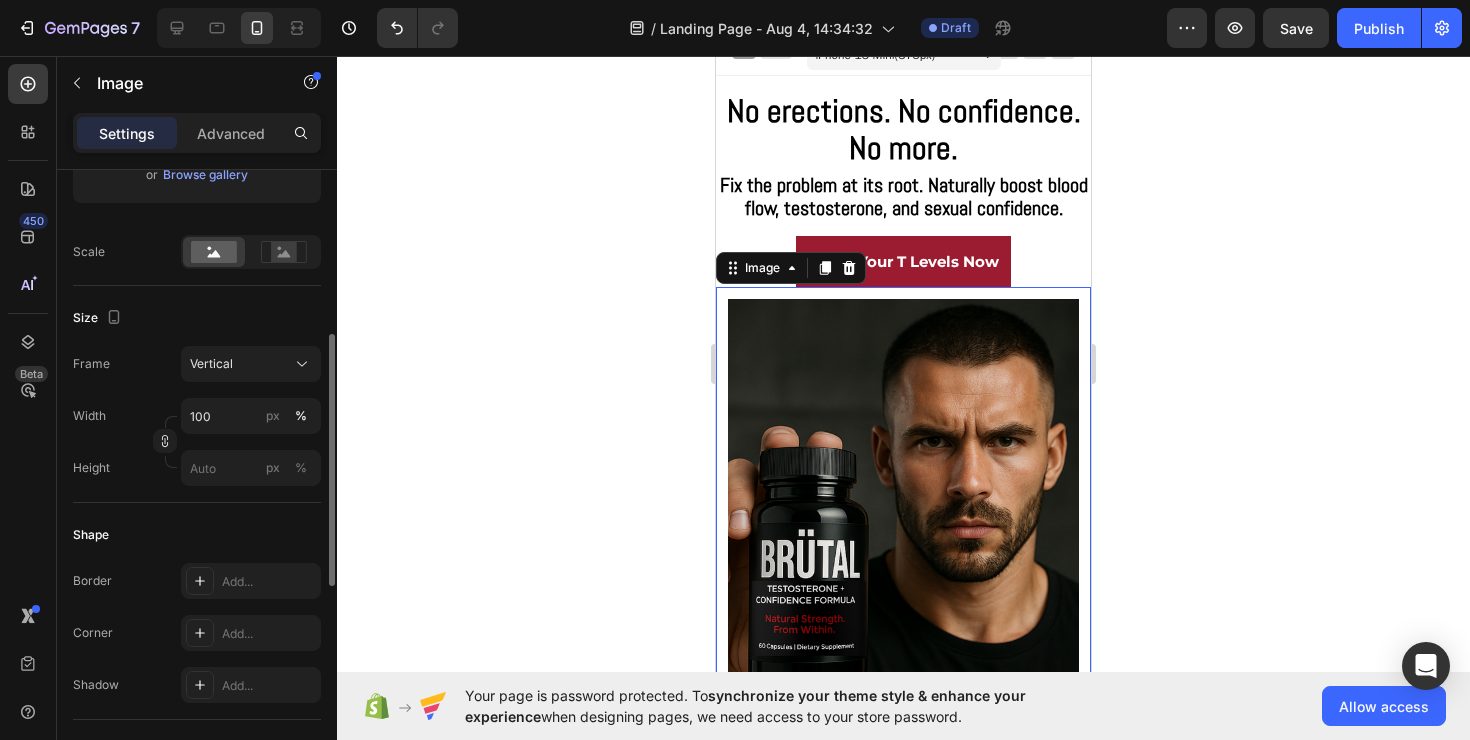 scroll, scrollTop: 19, scrollLeft: 0, axis: vertical 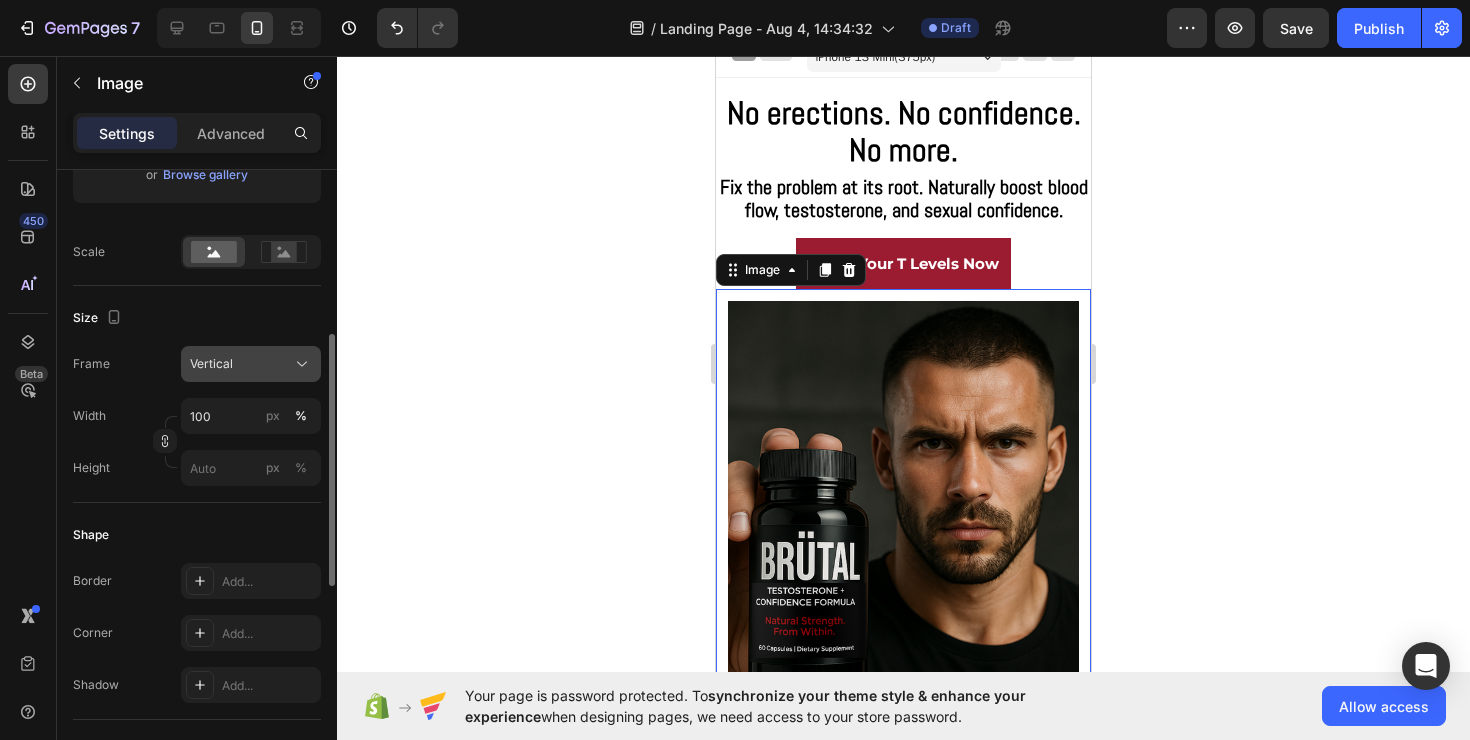 click on "Vertical" at bounding box center [251, 364] 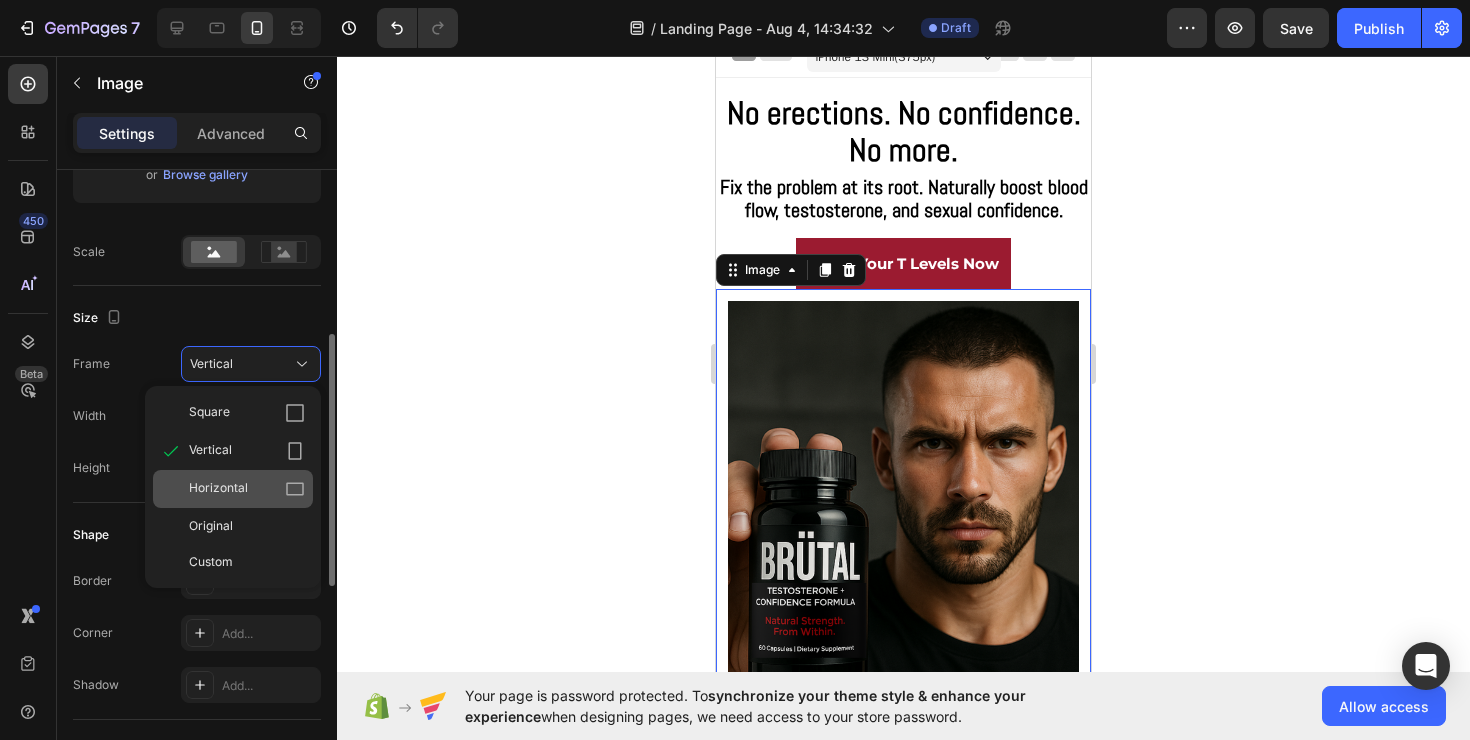 click on "Horizontal" at bounding box center (218, 489) 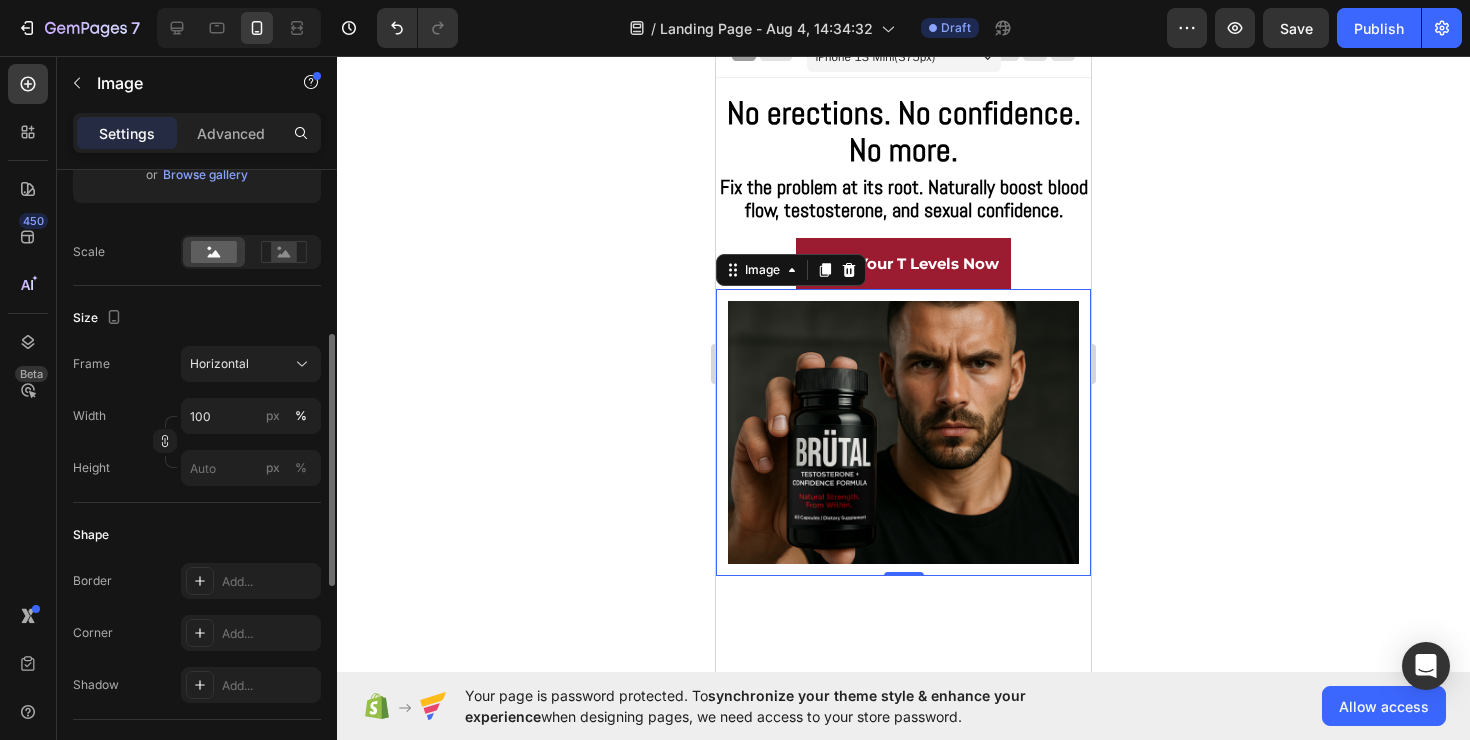 click 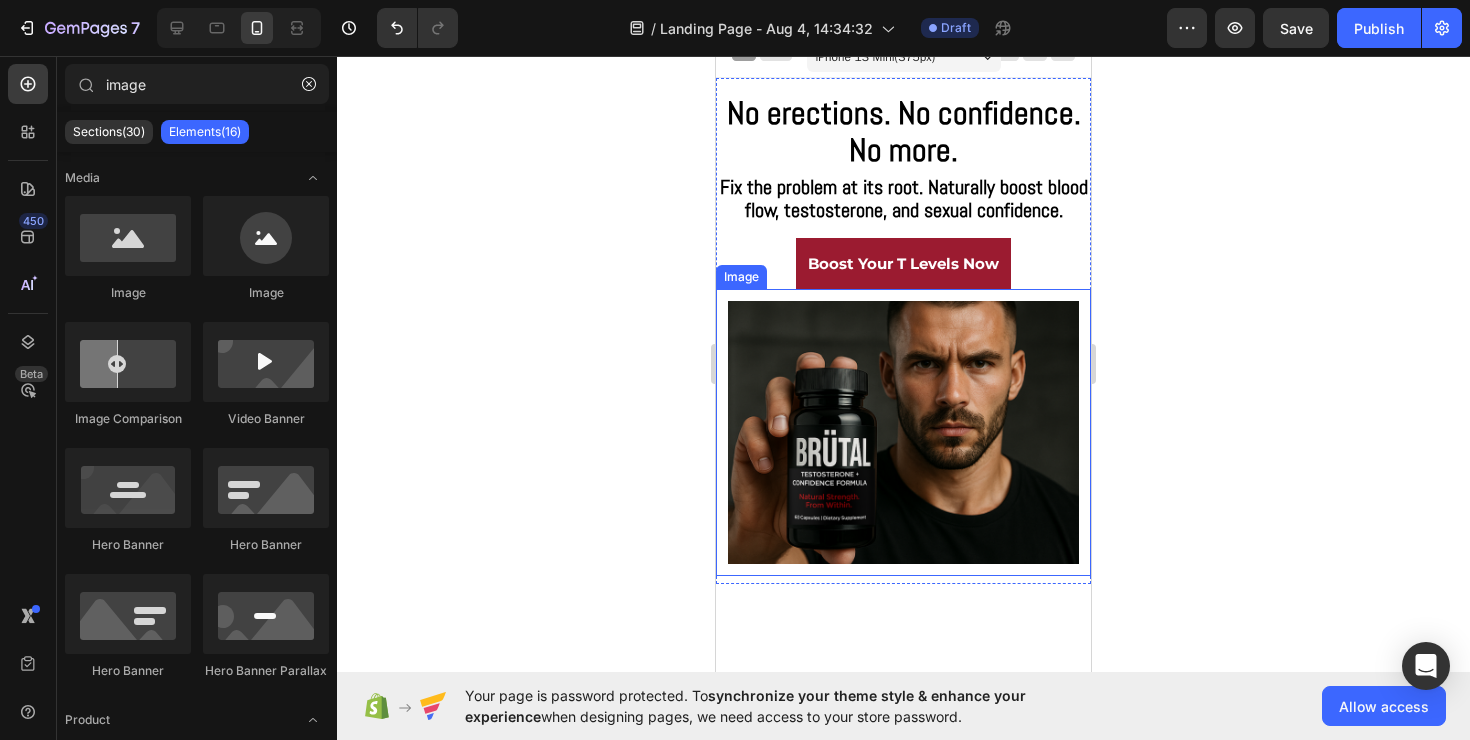 click at bounding box center (903, 432) 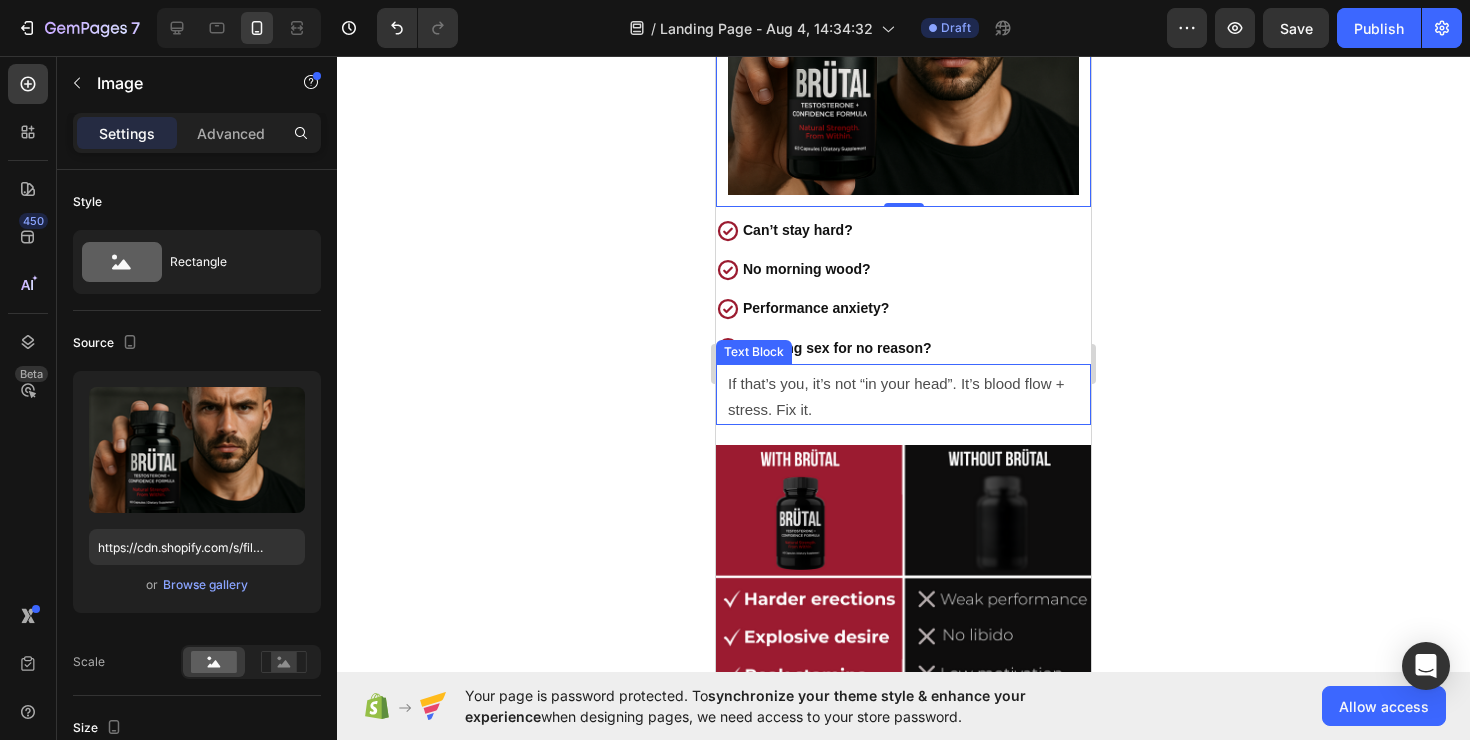 scroll, scrollTop: 197, scrollLeft: 0, axis: vertical 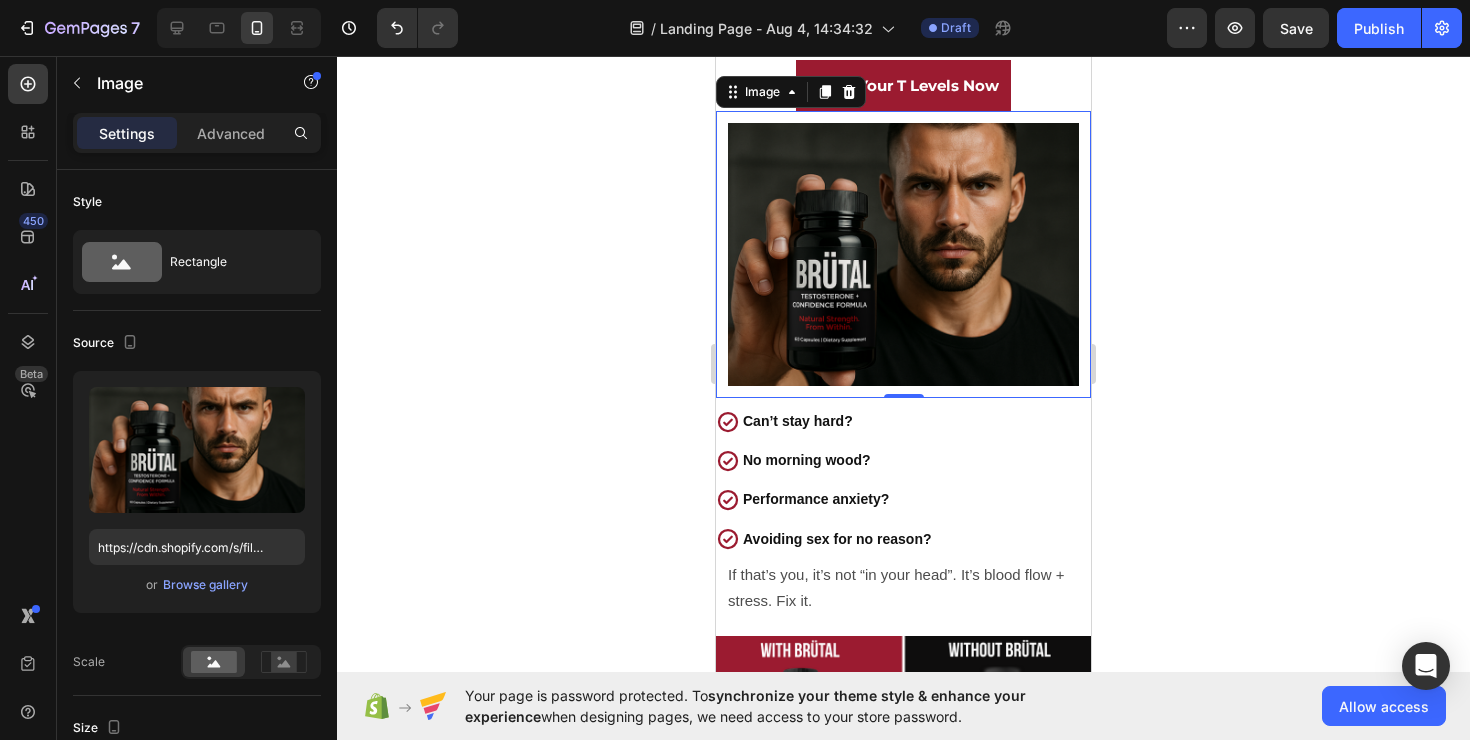click 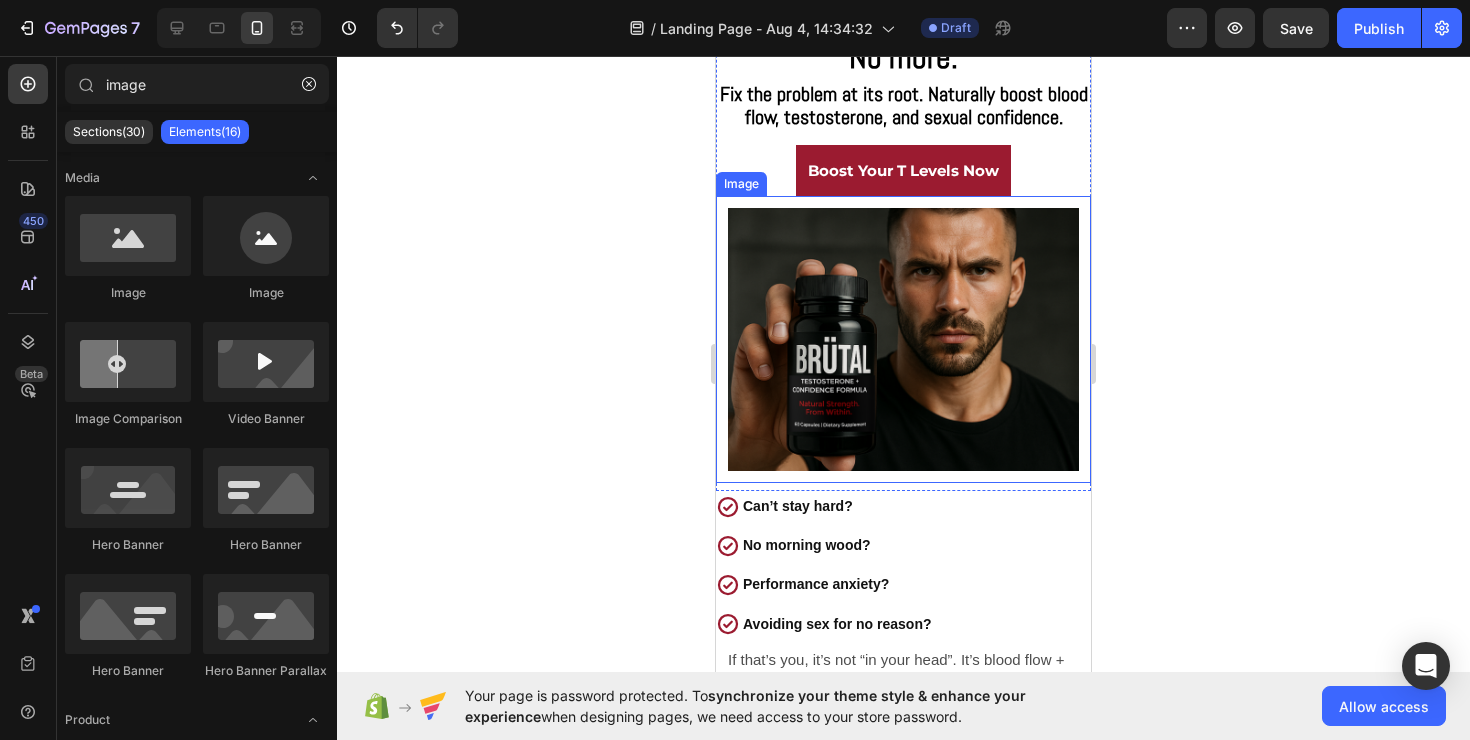 scroll, scrollTop: 257, scrollLeft: 0, axis: vertical 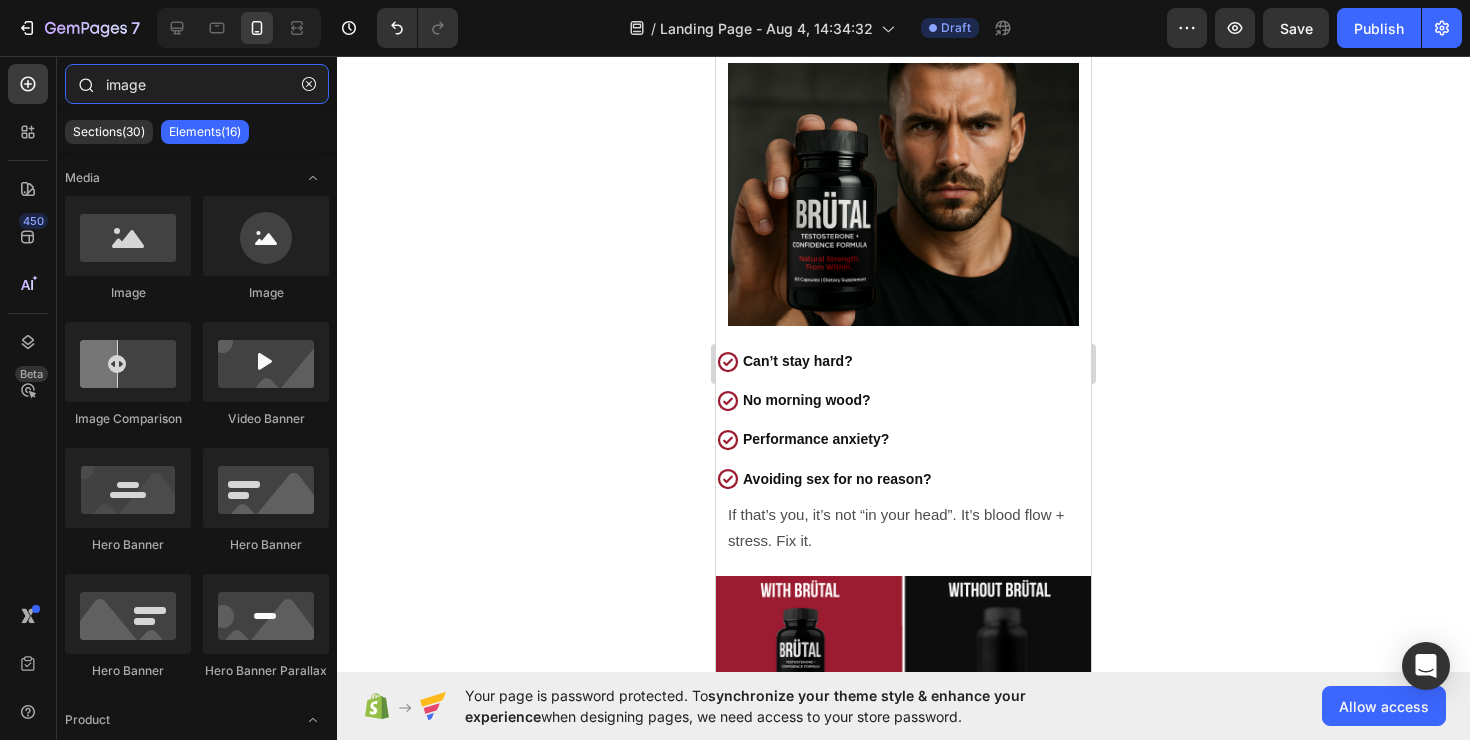 click on "image" at bounding box center [197, 84] 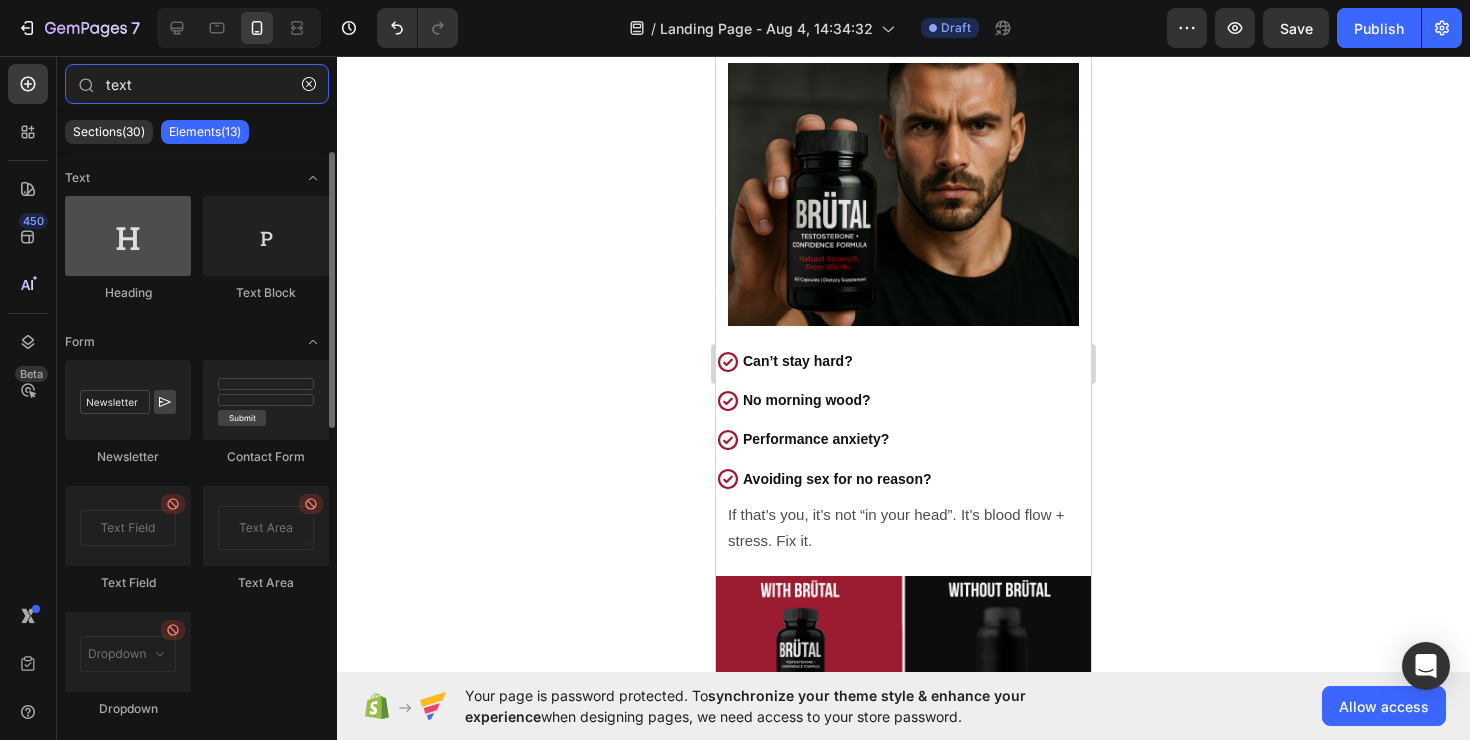 type on "text" 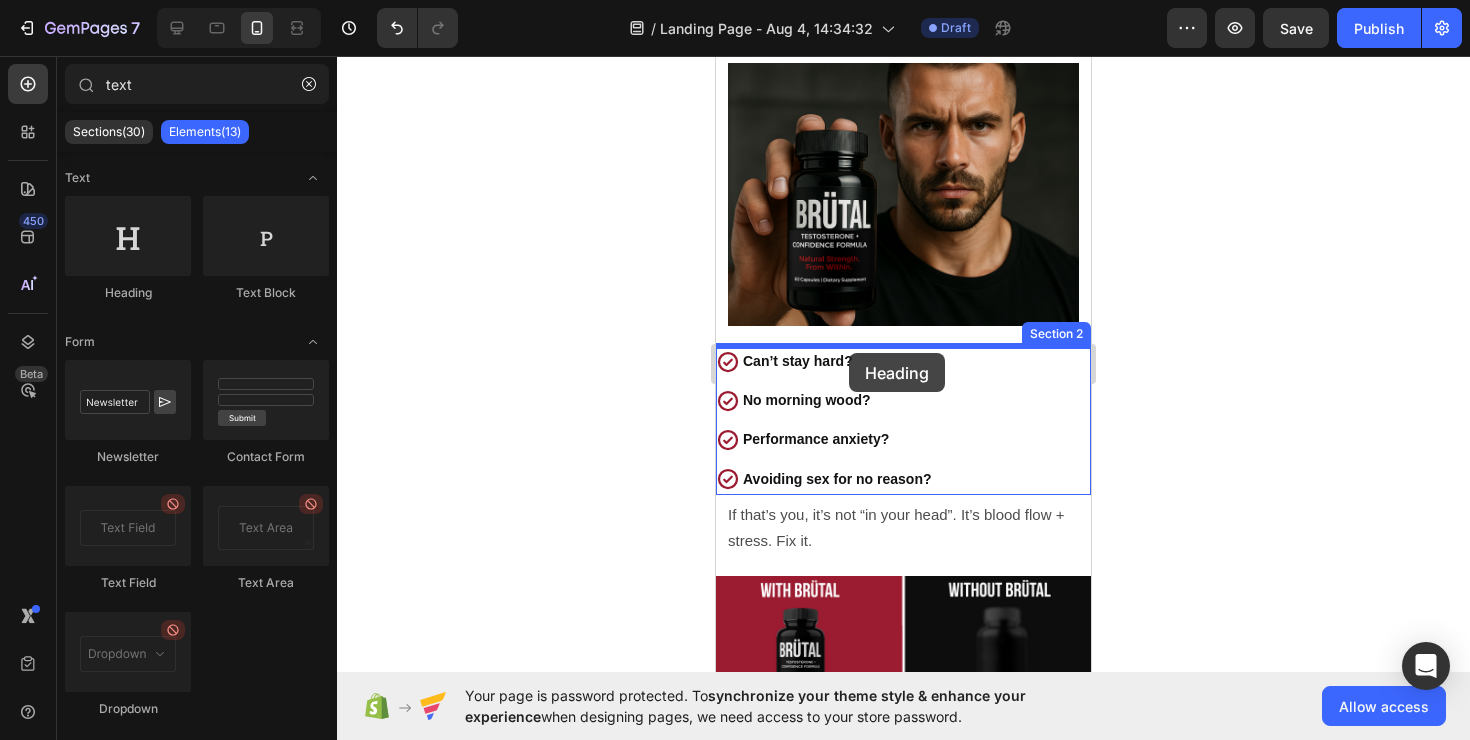 drag, startPoint x: 874, startPoint y: 291, endPoint x: 850, endPoint y: 353, distance: 66.48308 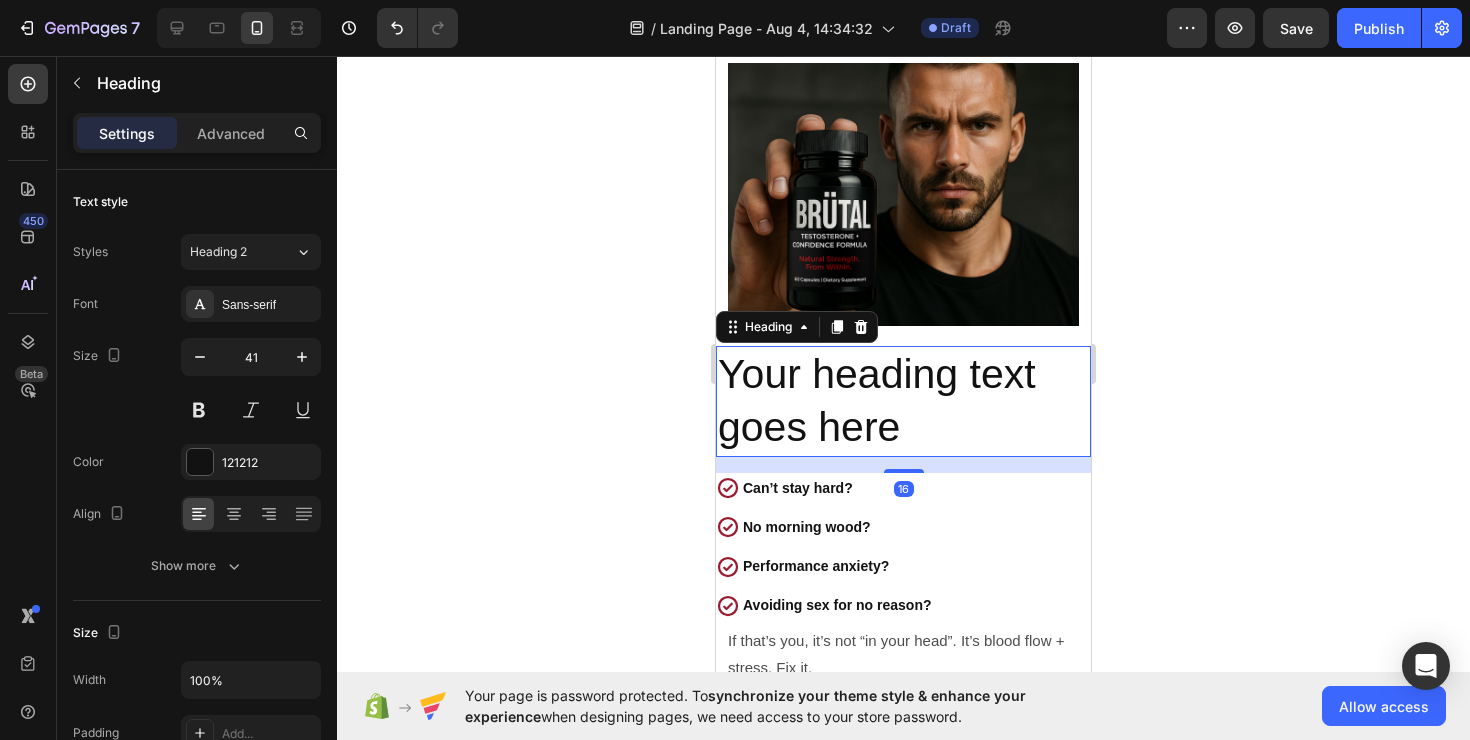 click on "16" at bounding box center [903, 465] 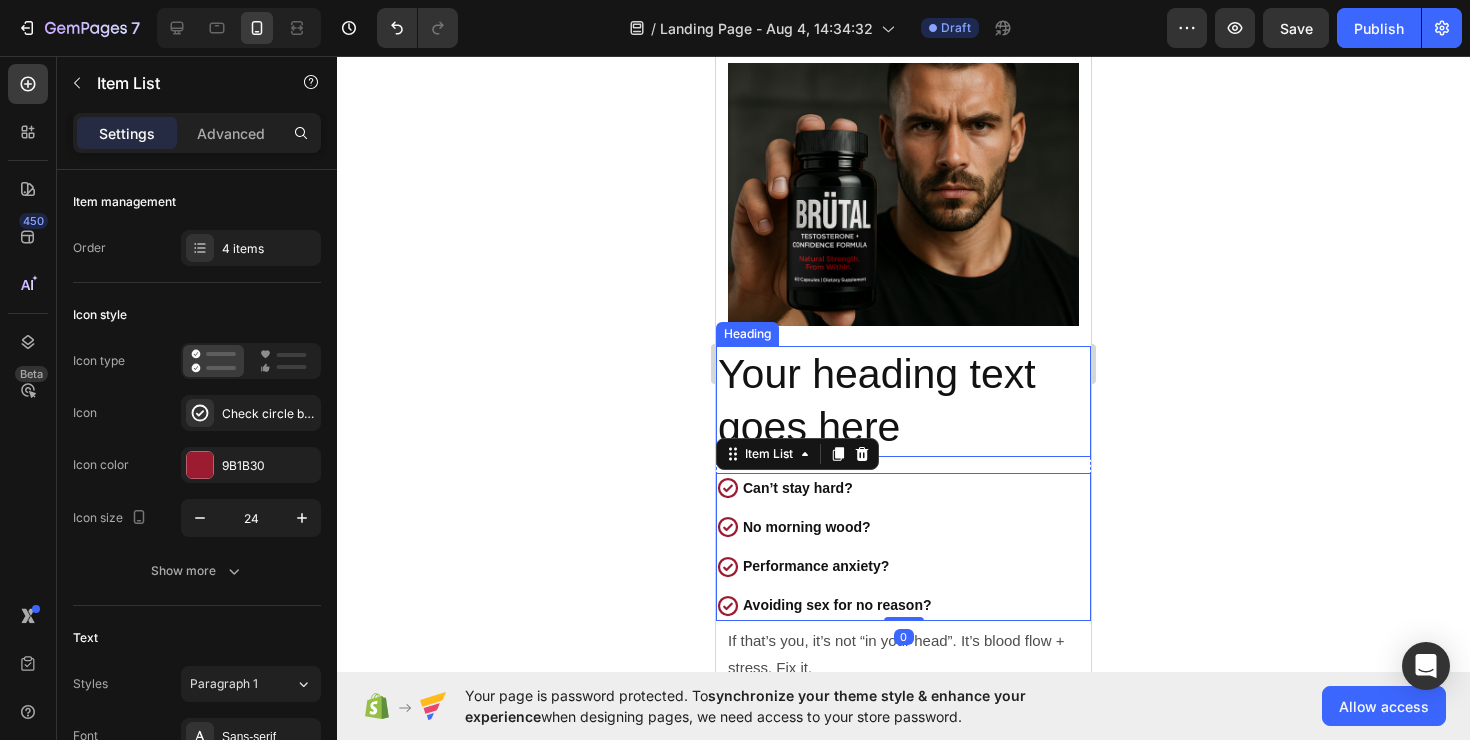 click on "Your heading text goes here" at bounding box center [903, 401] 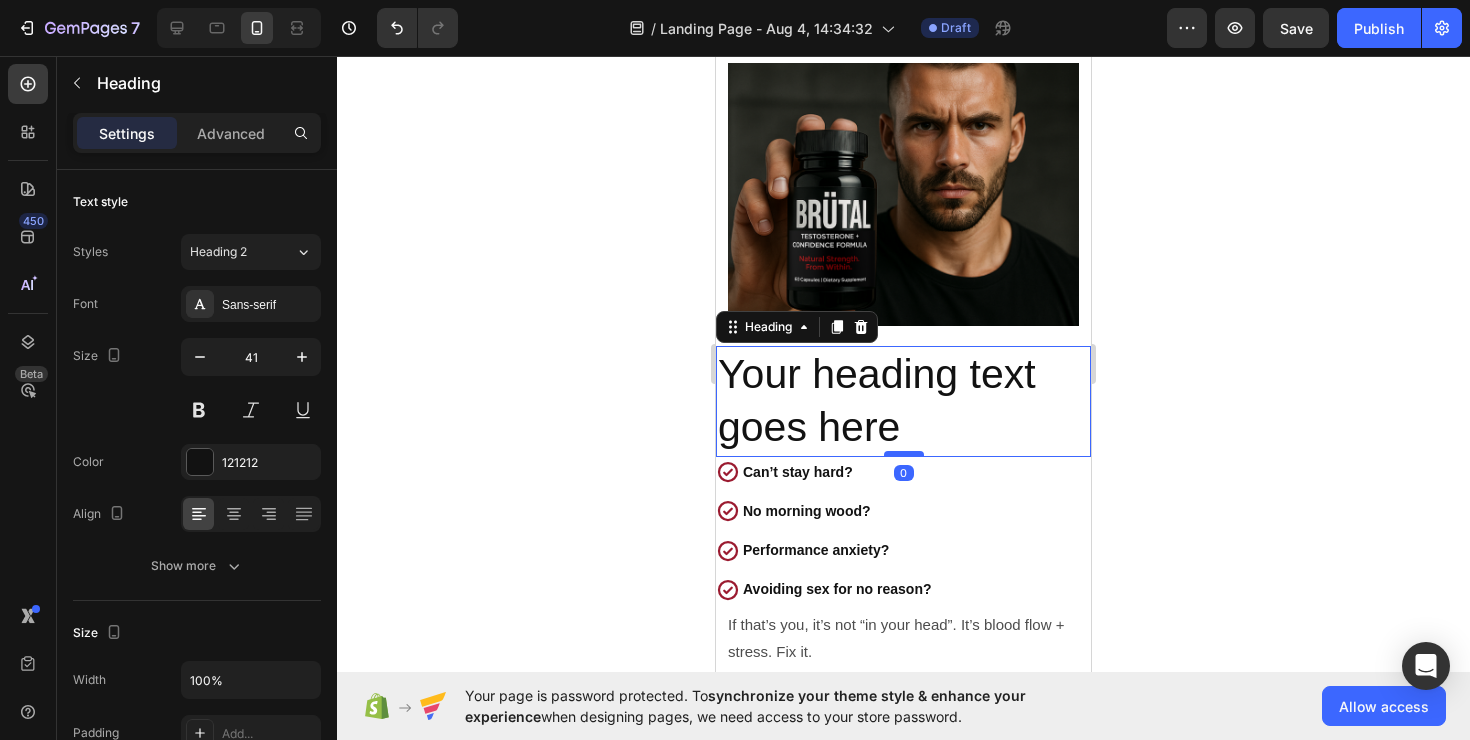 drag, startPoint x: 915, startPoint y: 471, endPoint x: 914, endPoint y: 452, distance: 19.026299 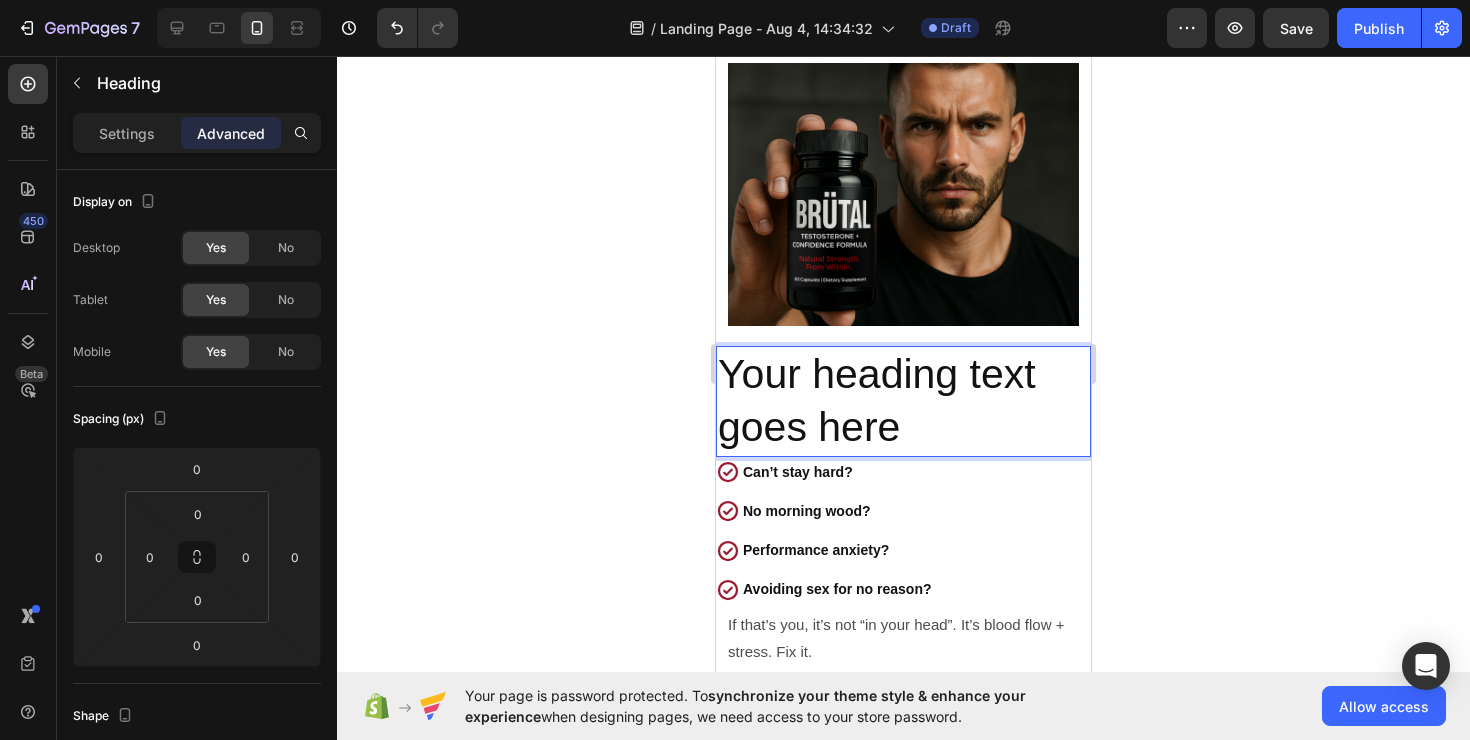 click on "Your heading text goes here" at bounding box center [903, 401] 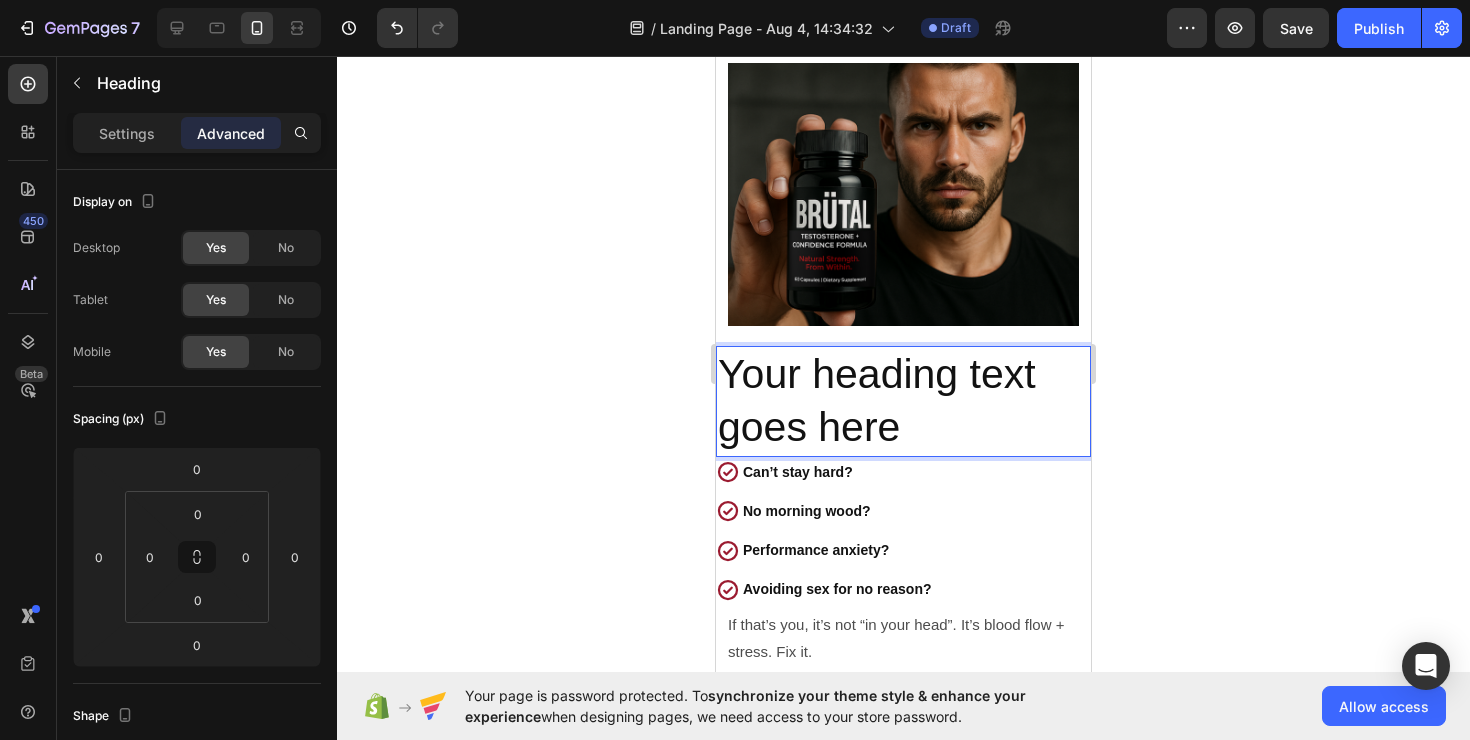click on "Your heading text goes here" at bounding box center [903, 401] 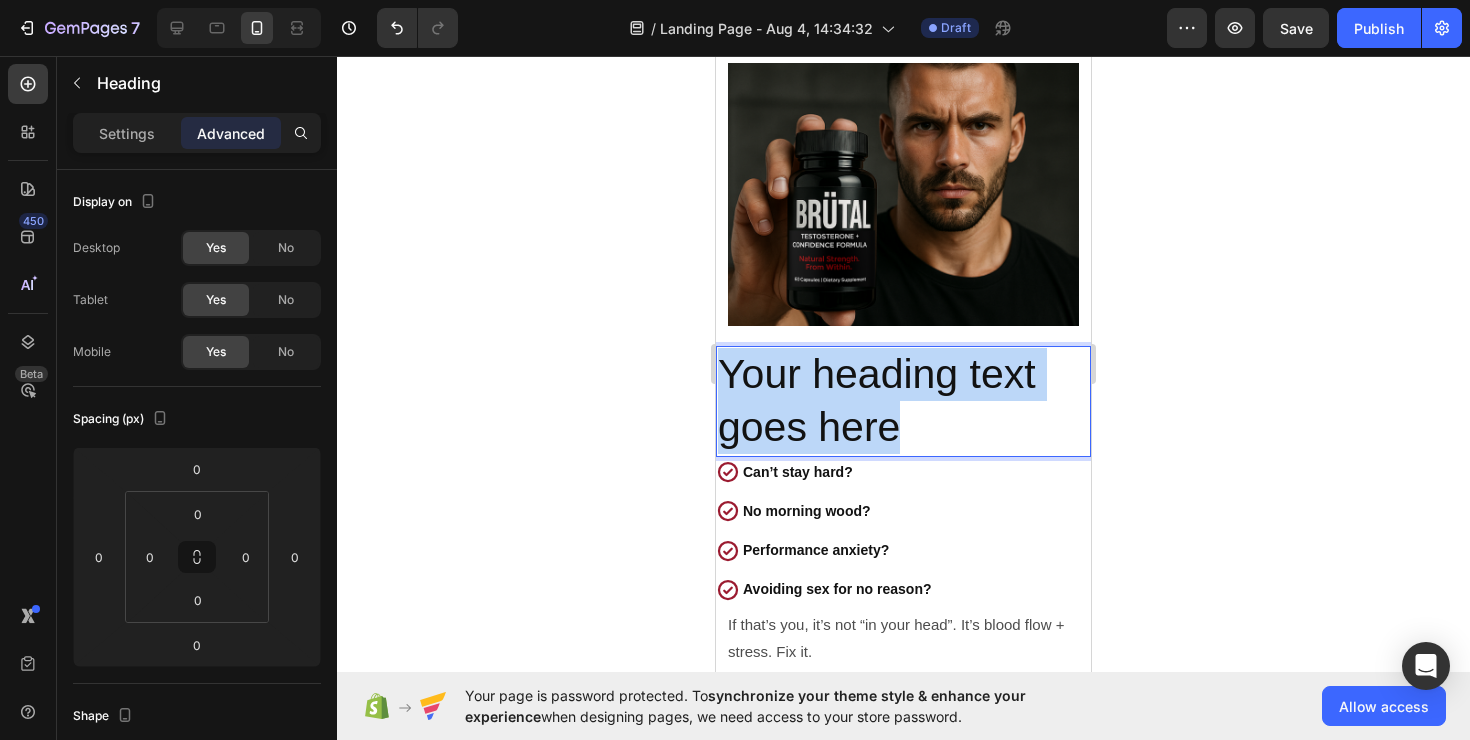 click on "Your heading text goes here" at bounding box center [903, 401] 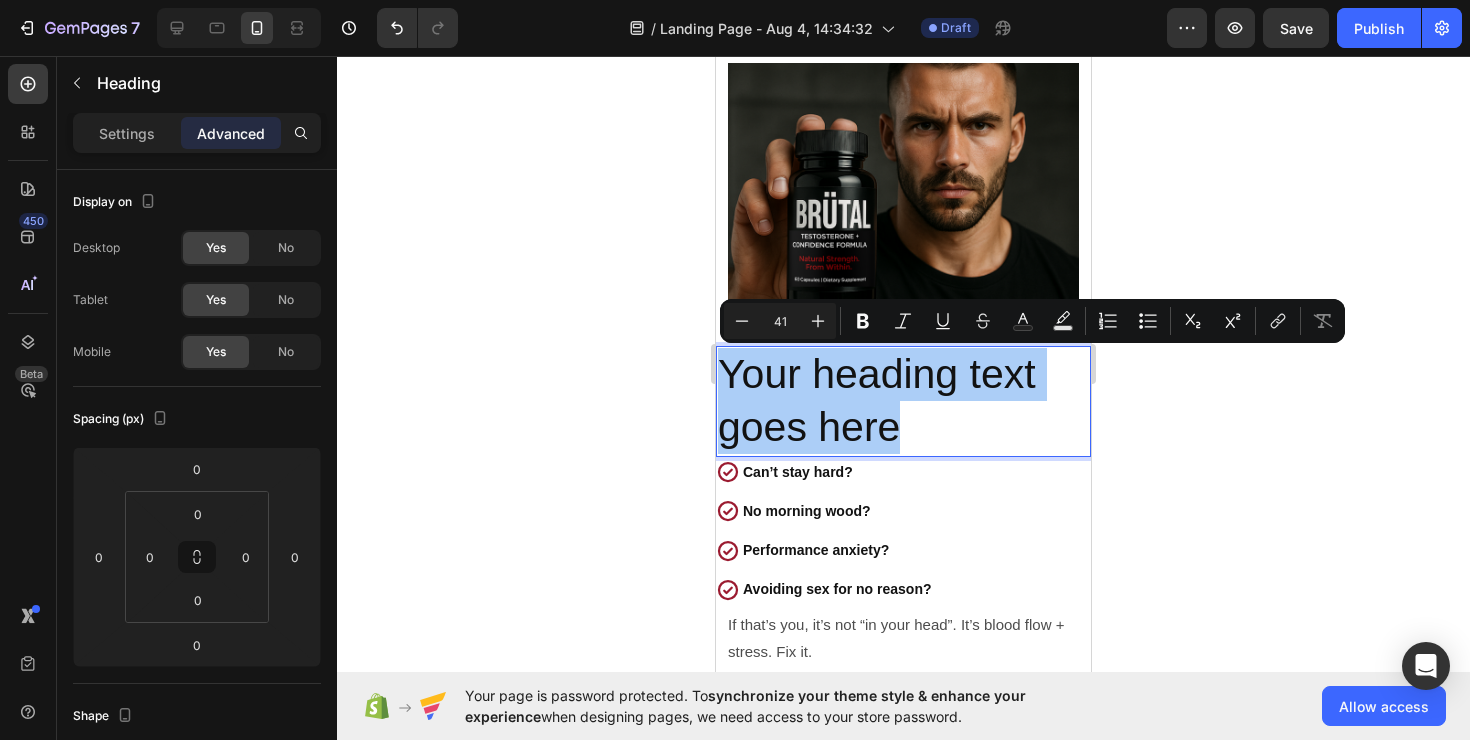 click on "41" at bounding box center [780, 321] 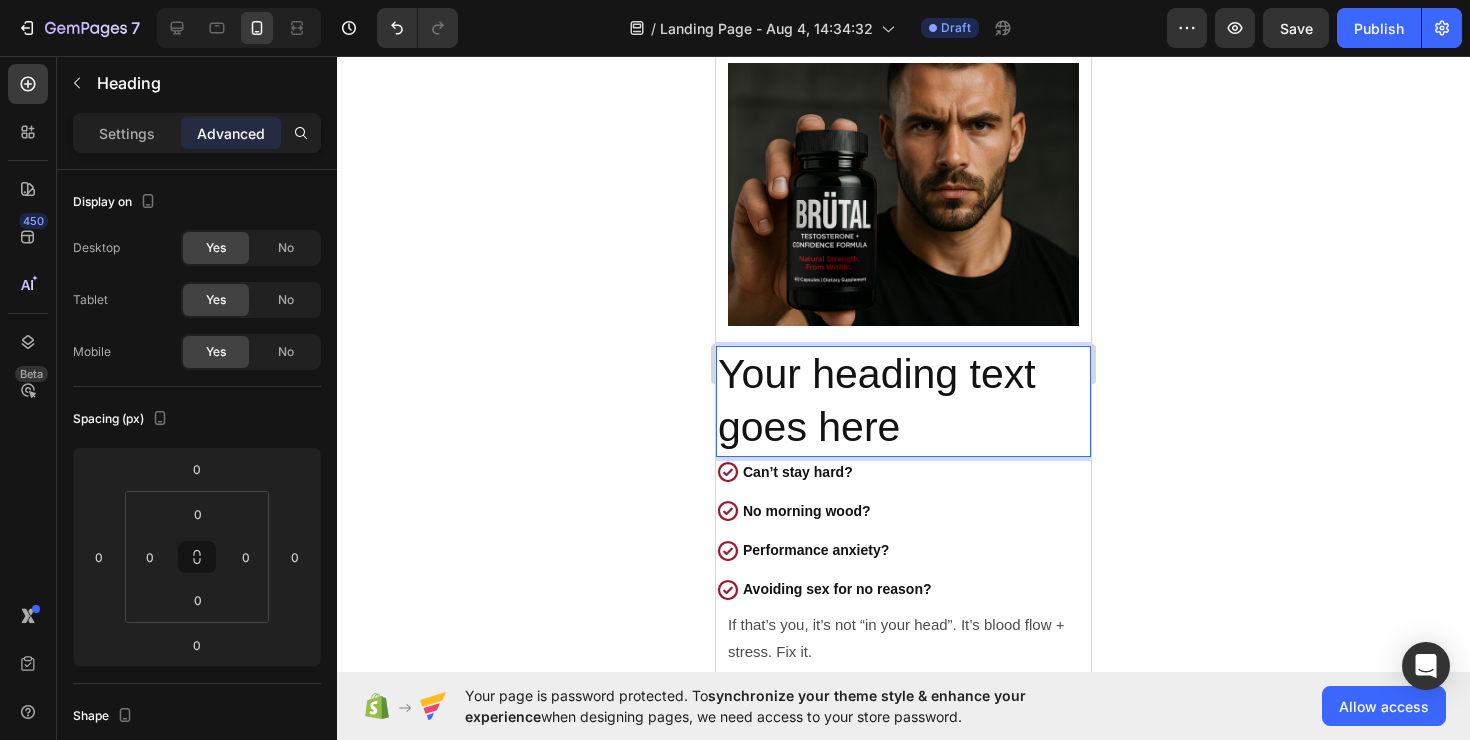 click on "Your heading text goes here" at bounding box center (903, 401) 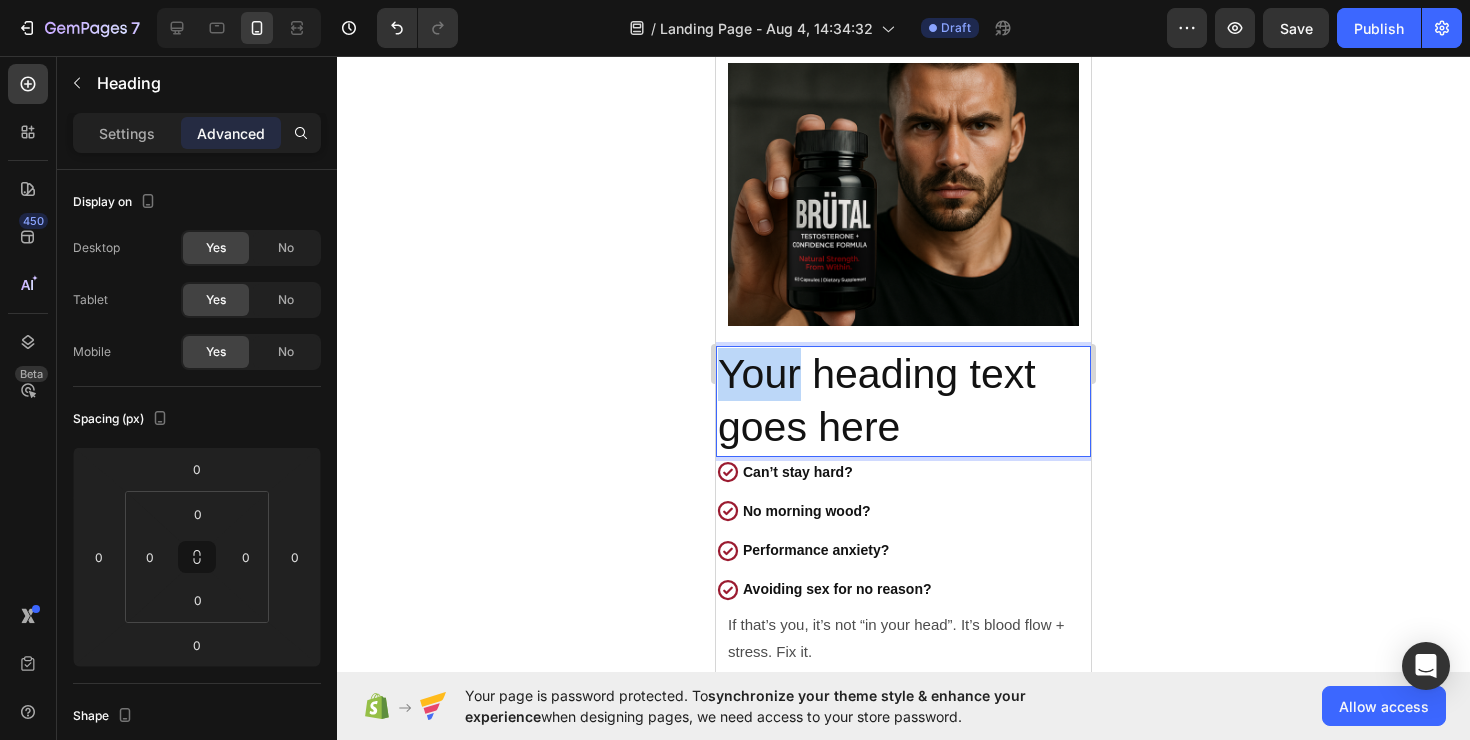 click on "Your heading text goes here" at bounding box center (903, 401) 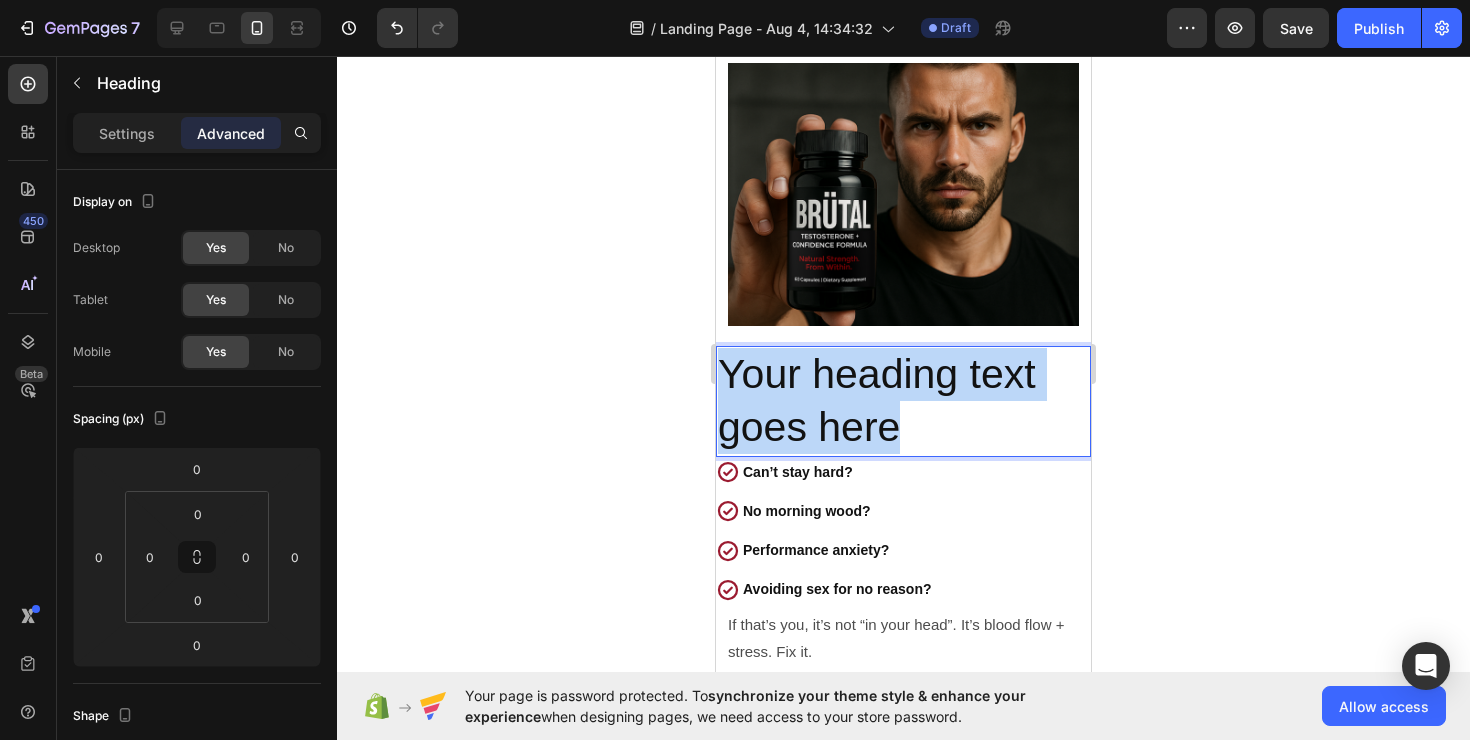 click on "Your heading text goes here" at bounding box center (903, 401) 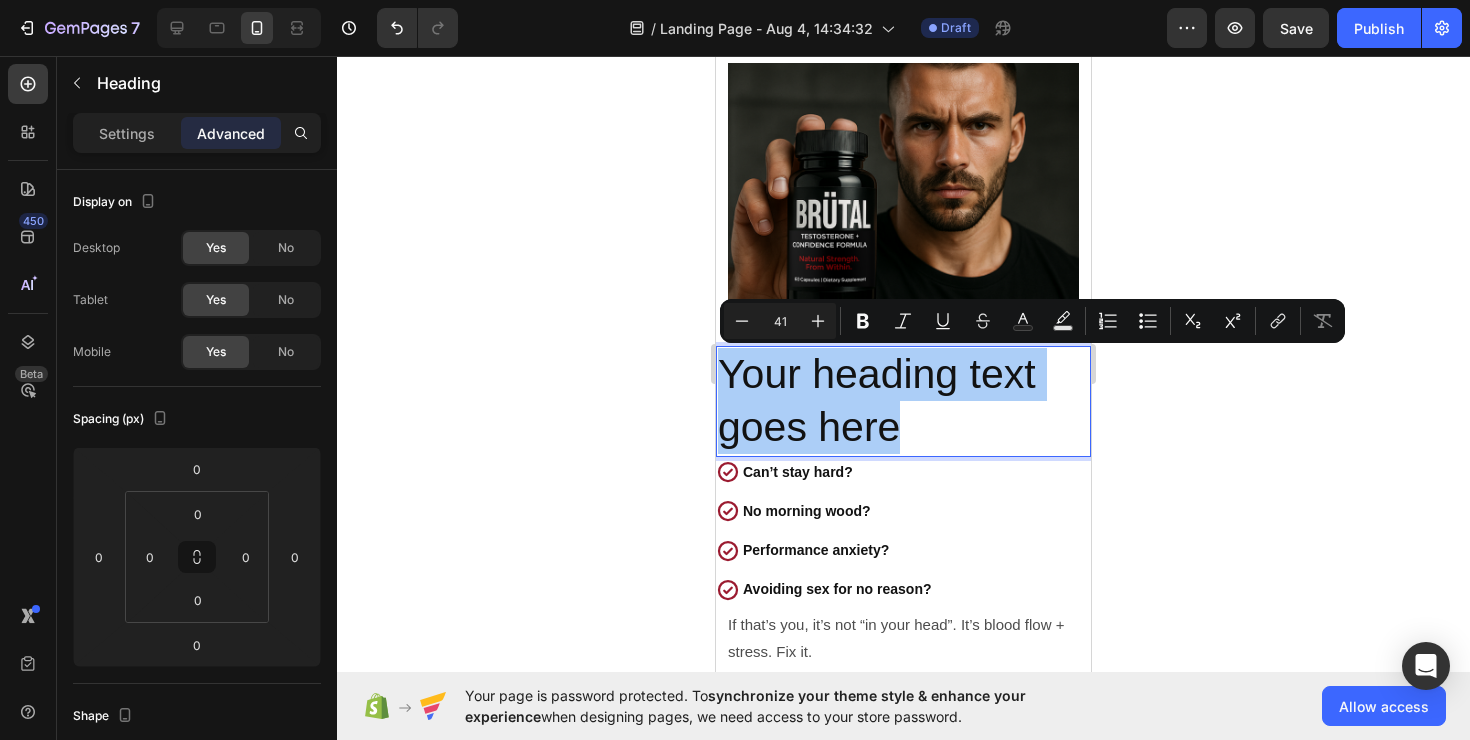click on "41" at bounding box center (780, 321) 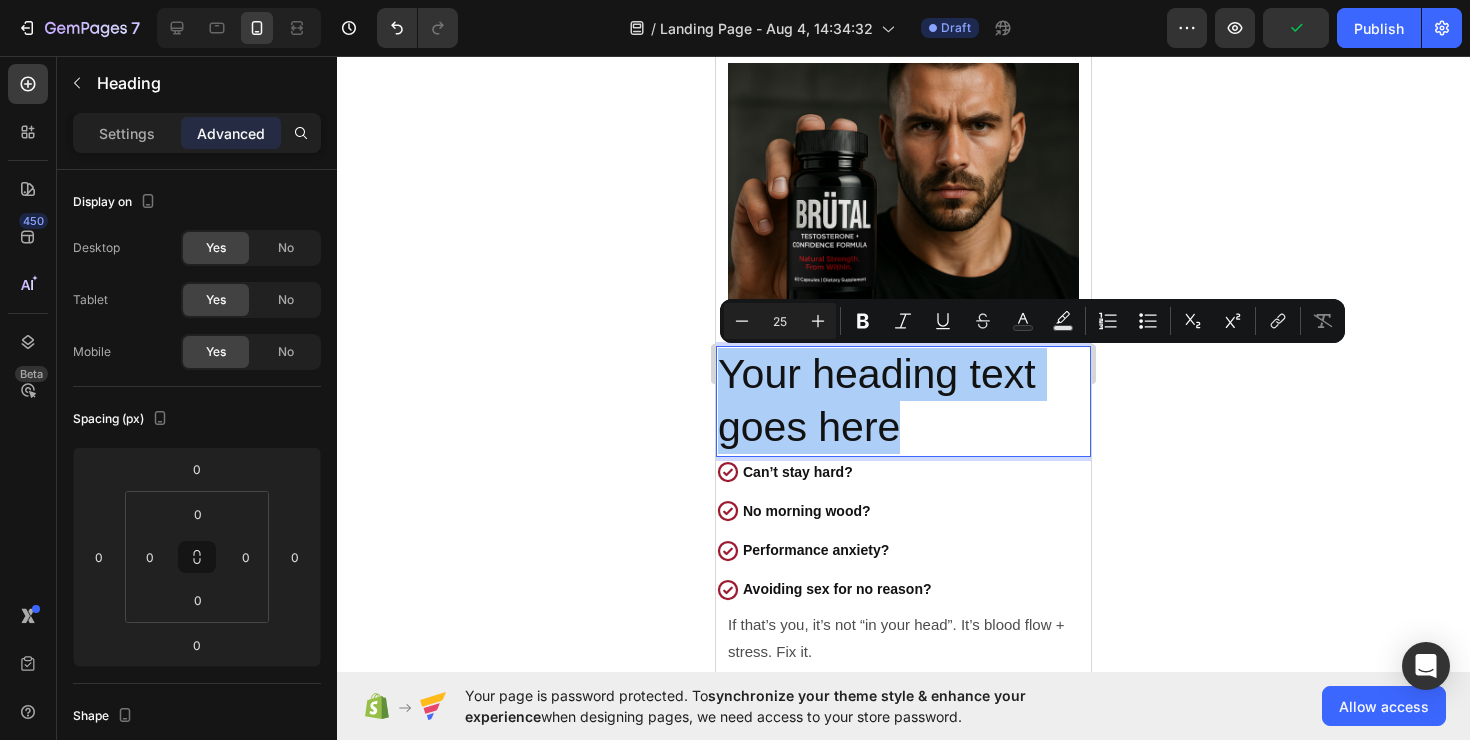type on "25" 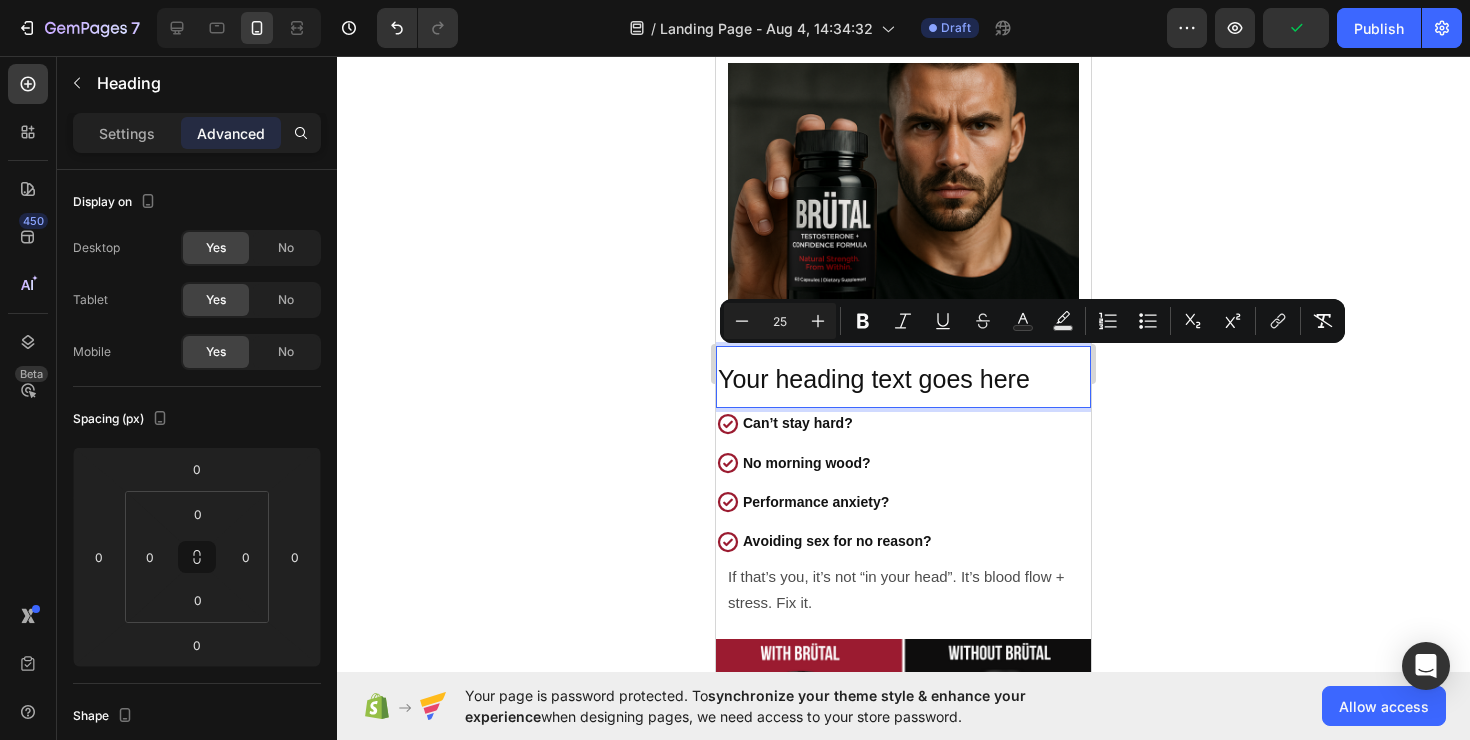 click 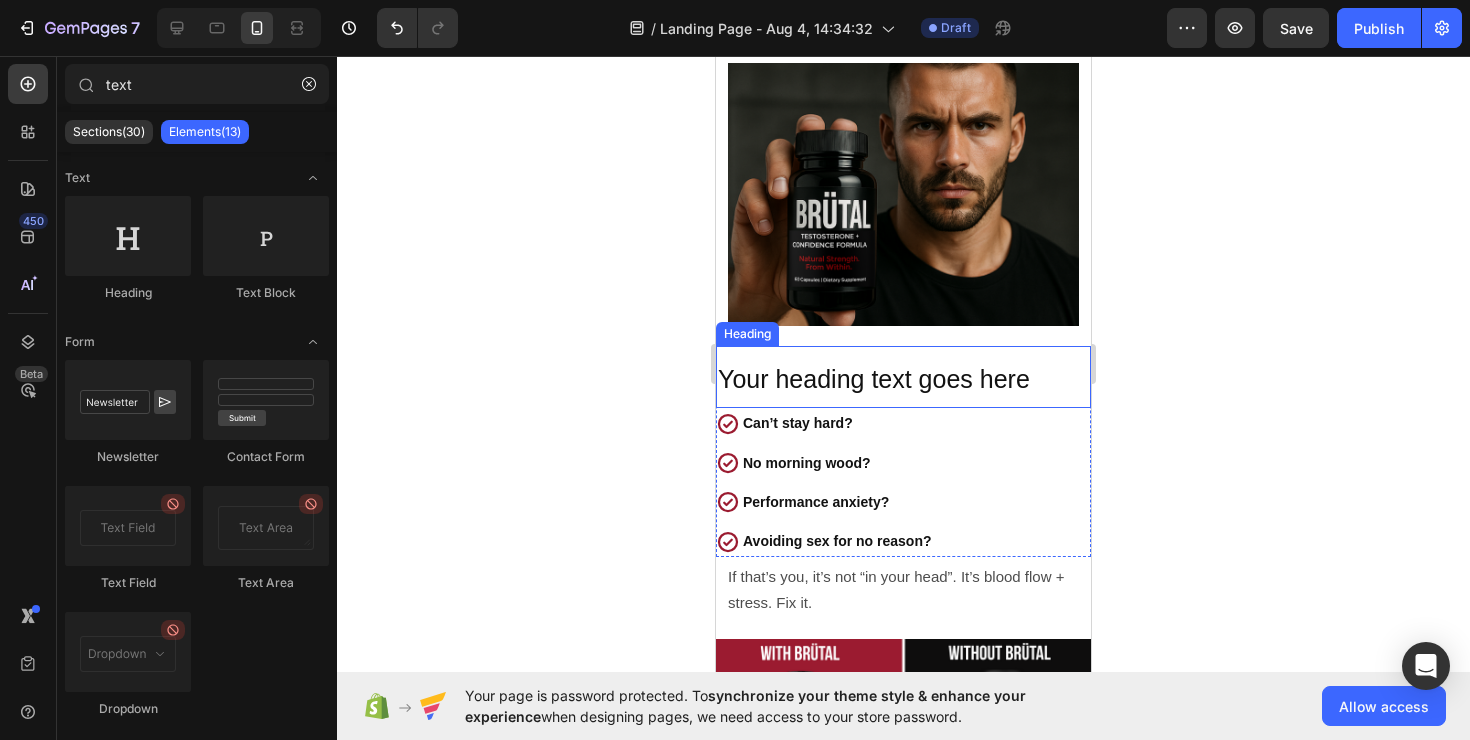 click on "Your heading text goes here" at bounding box center (874, 379) 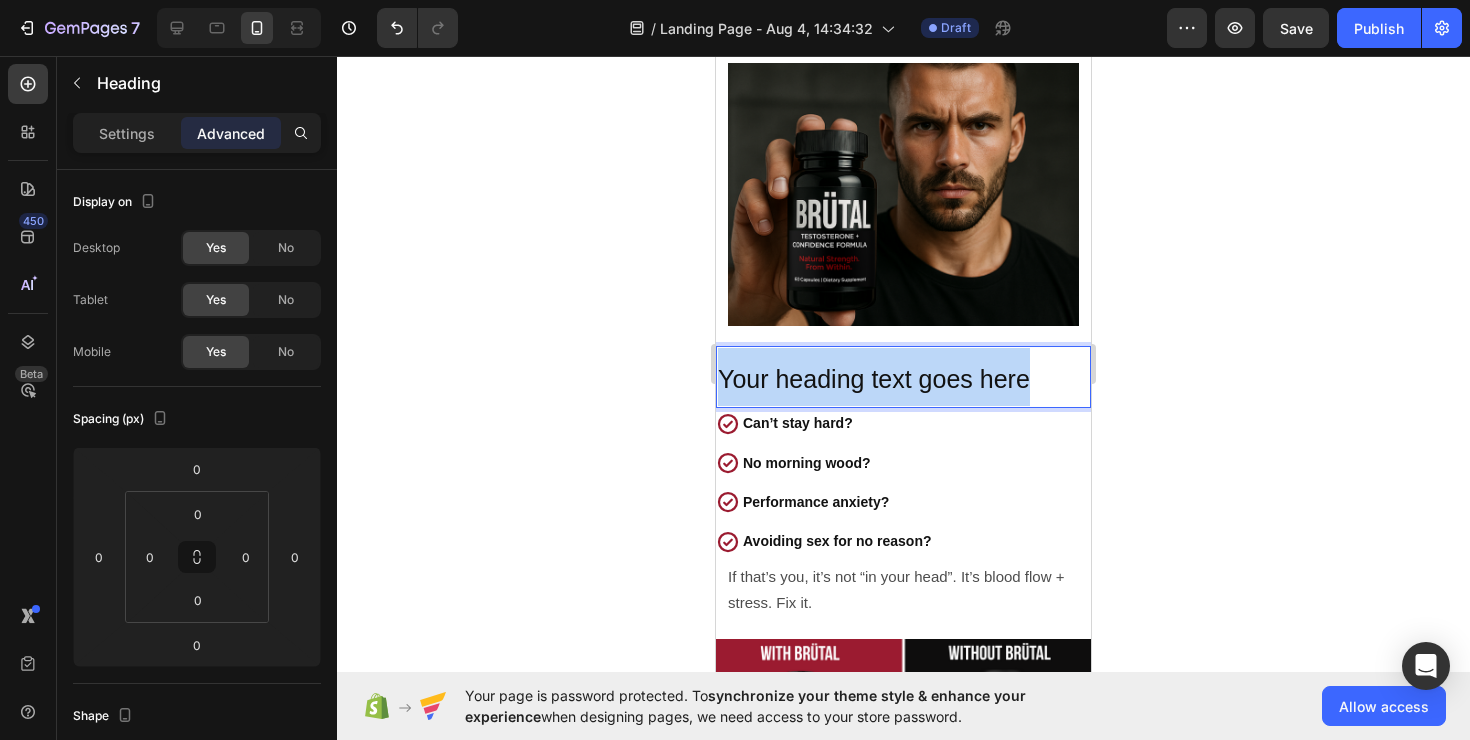 click on "Your heading text goes here" at bounding box center [874, 379] 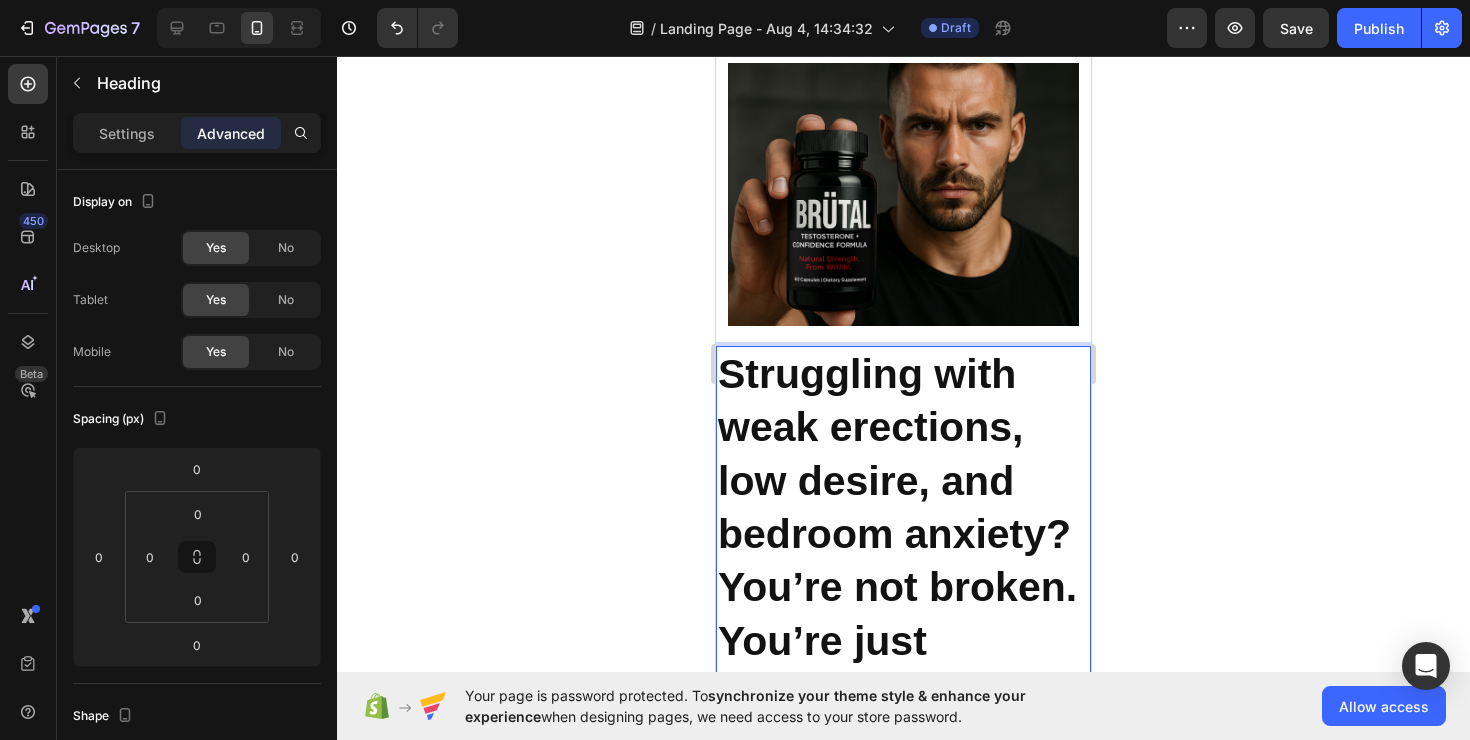 scroll, scrollTop: 323, scrollLeft: 0, axis: vertical 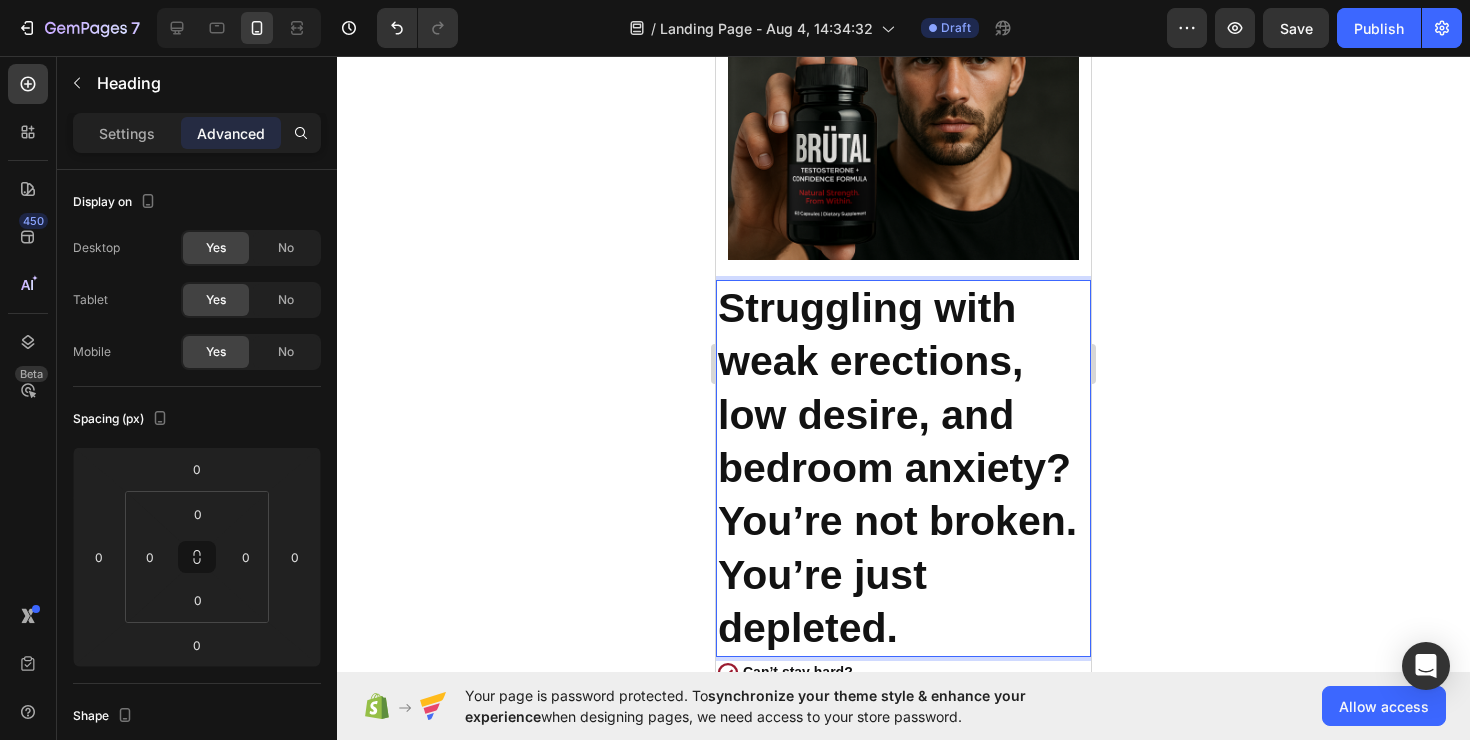 click 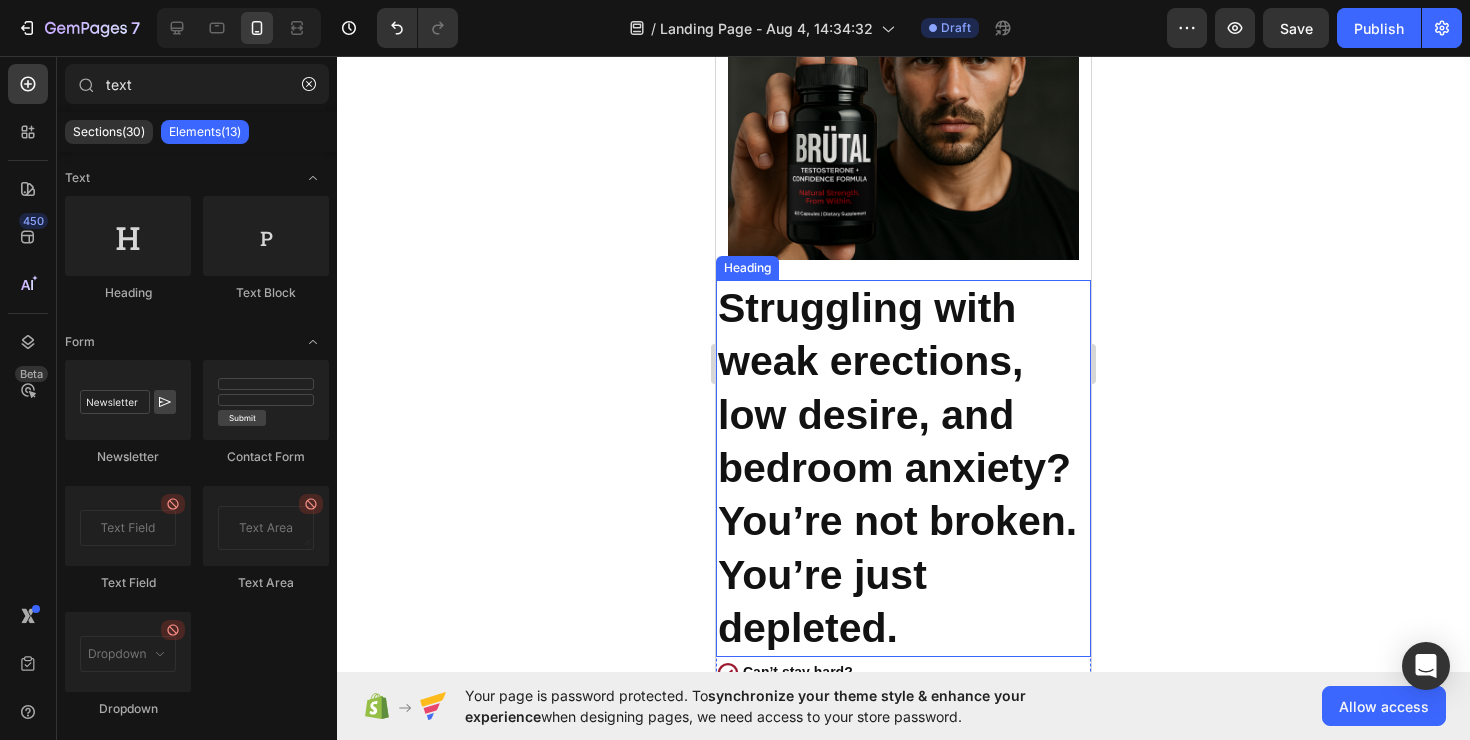click on "You’re not broken. You’re just depleted." at bounding box center (897, 574) 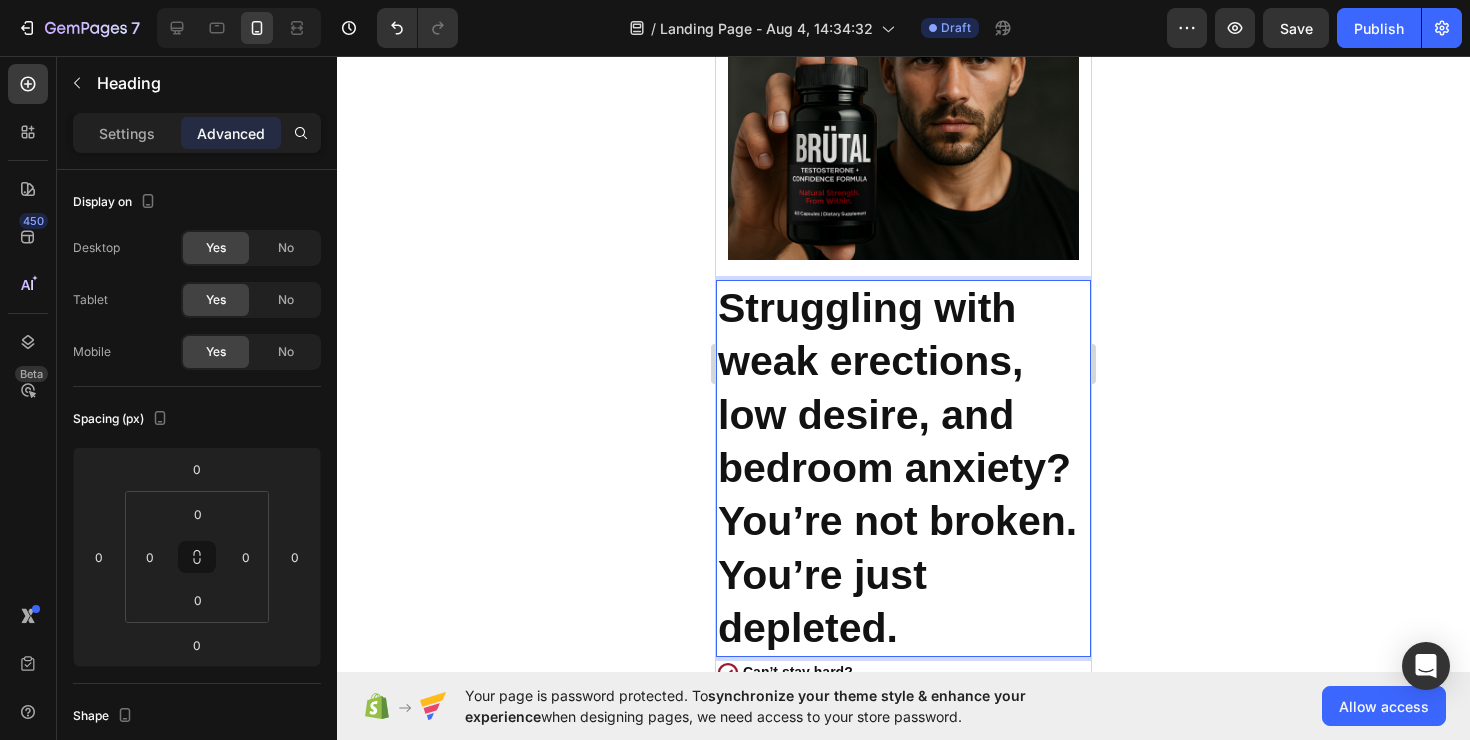 click on "You’re not broken. You’re just depleted." at bounding box center (897, 574) 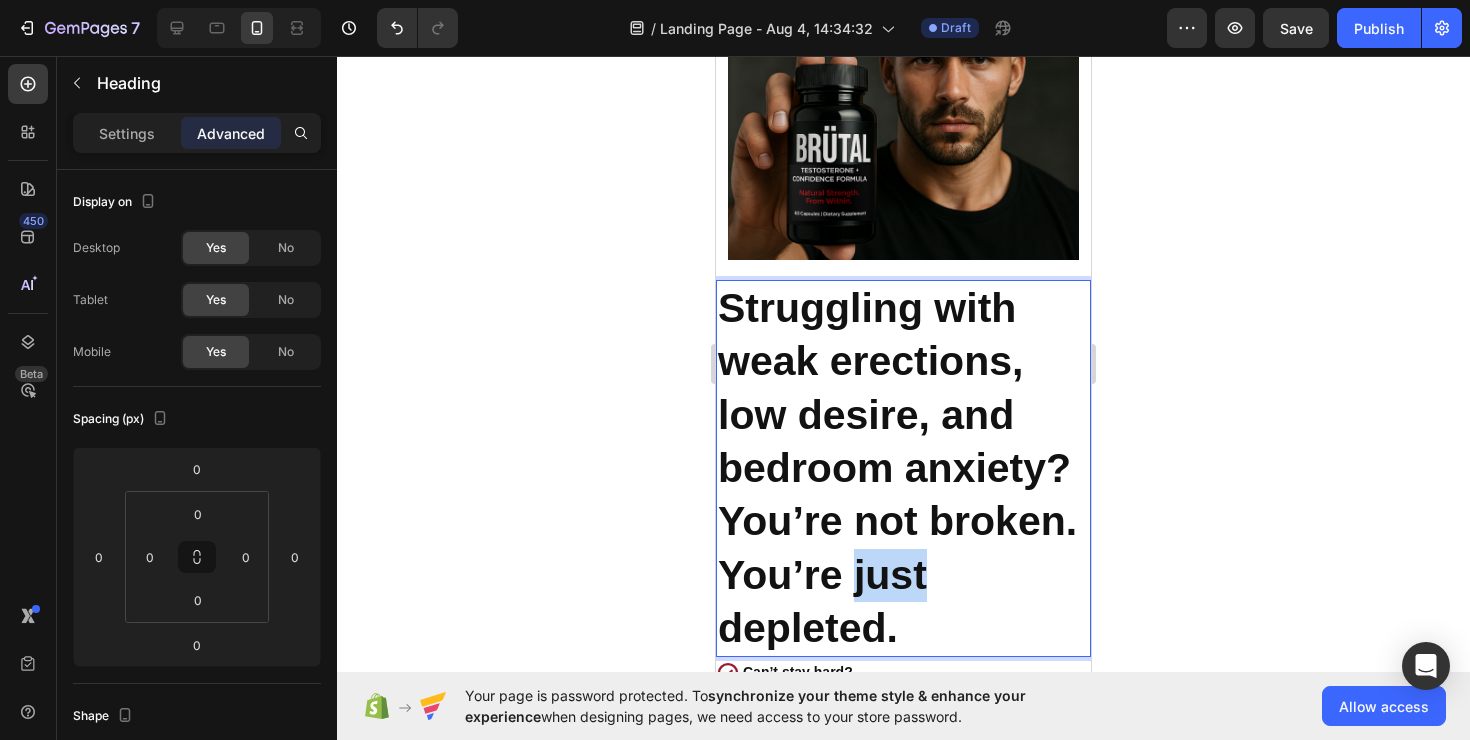 click on "You’re not broken. You’re just depleted." at bounding box center (897, 574) 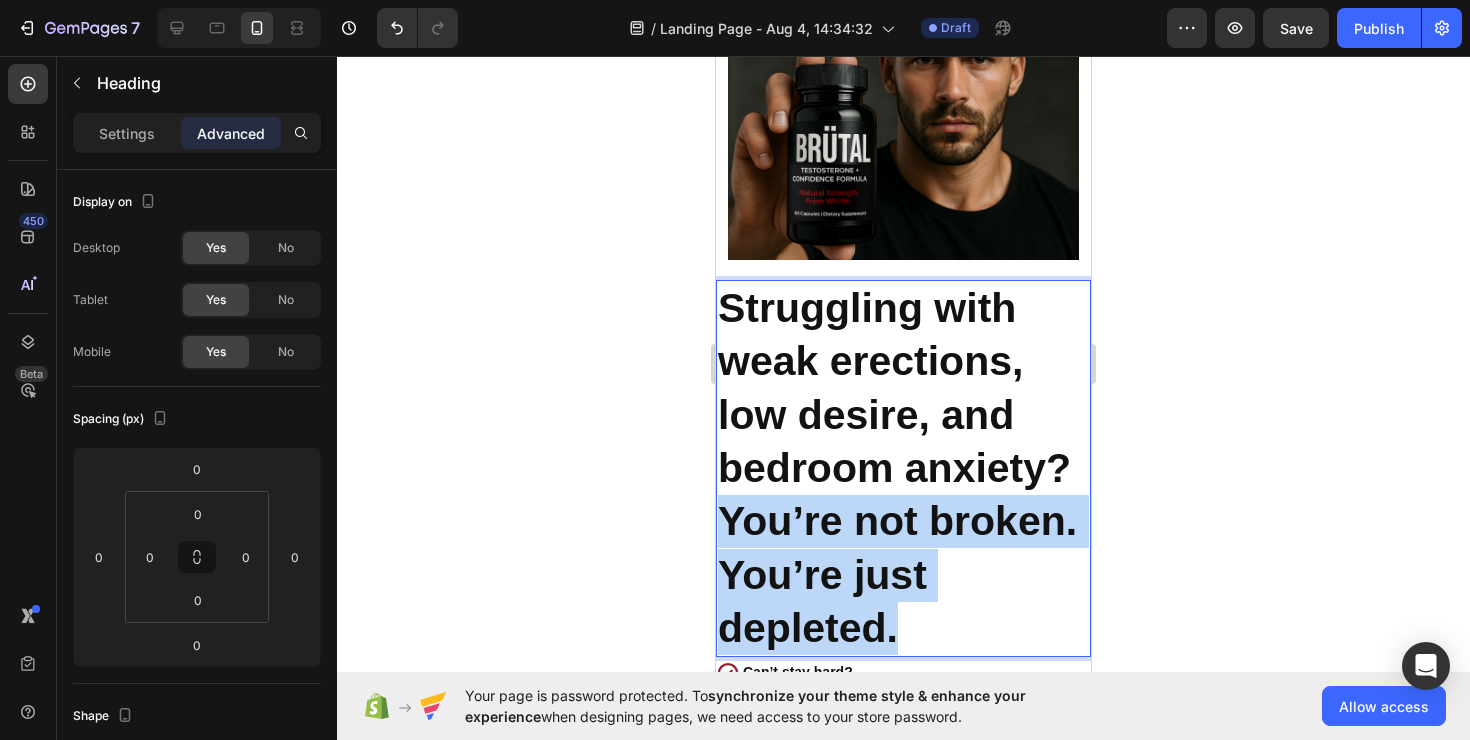 click on "You’re not broken. You’re just depleted." at bounding box center (897, 574) 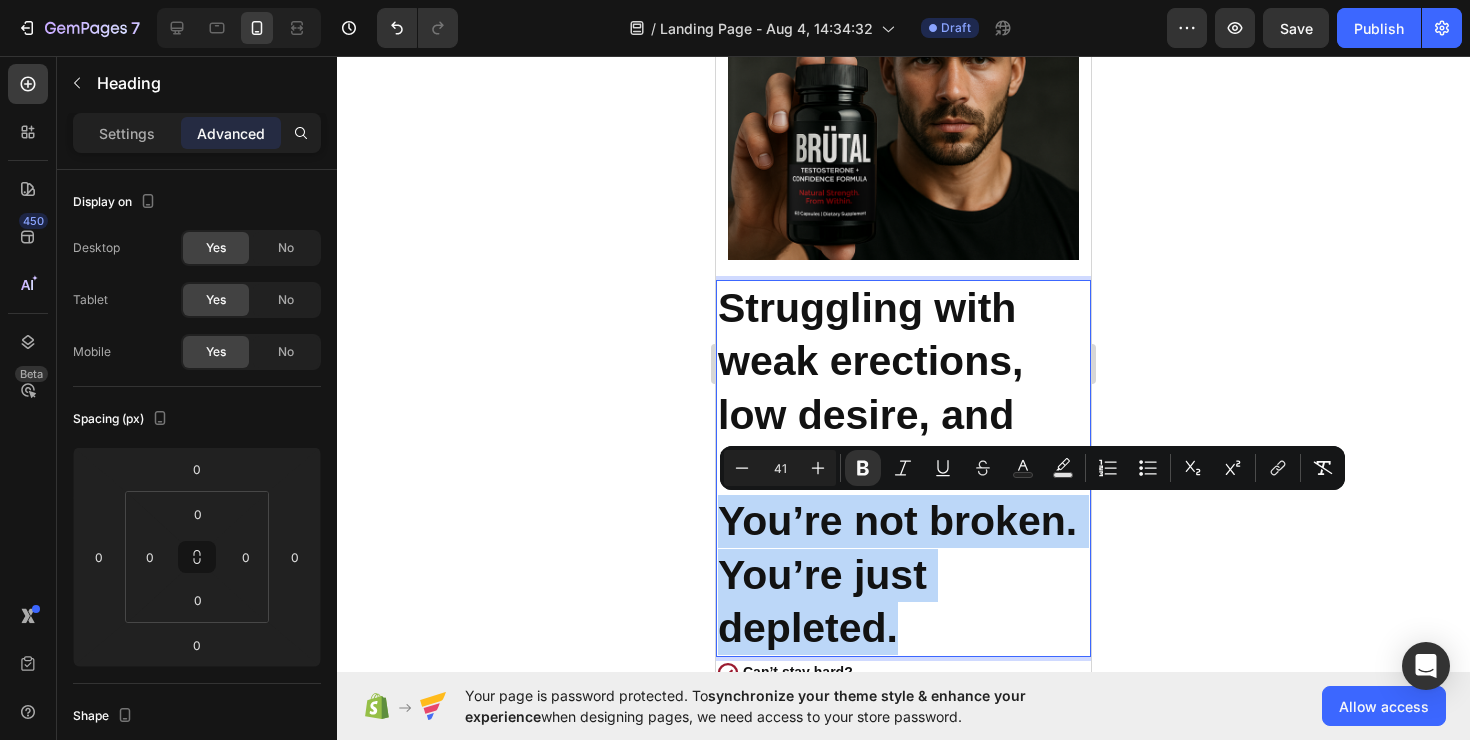 drag, startPoint x: 926, startPoint y: 613, endPoint x: 926, endPoint y: 630, distance: 17 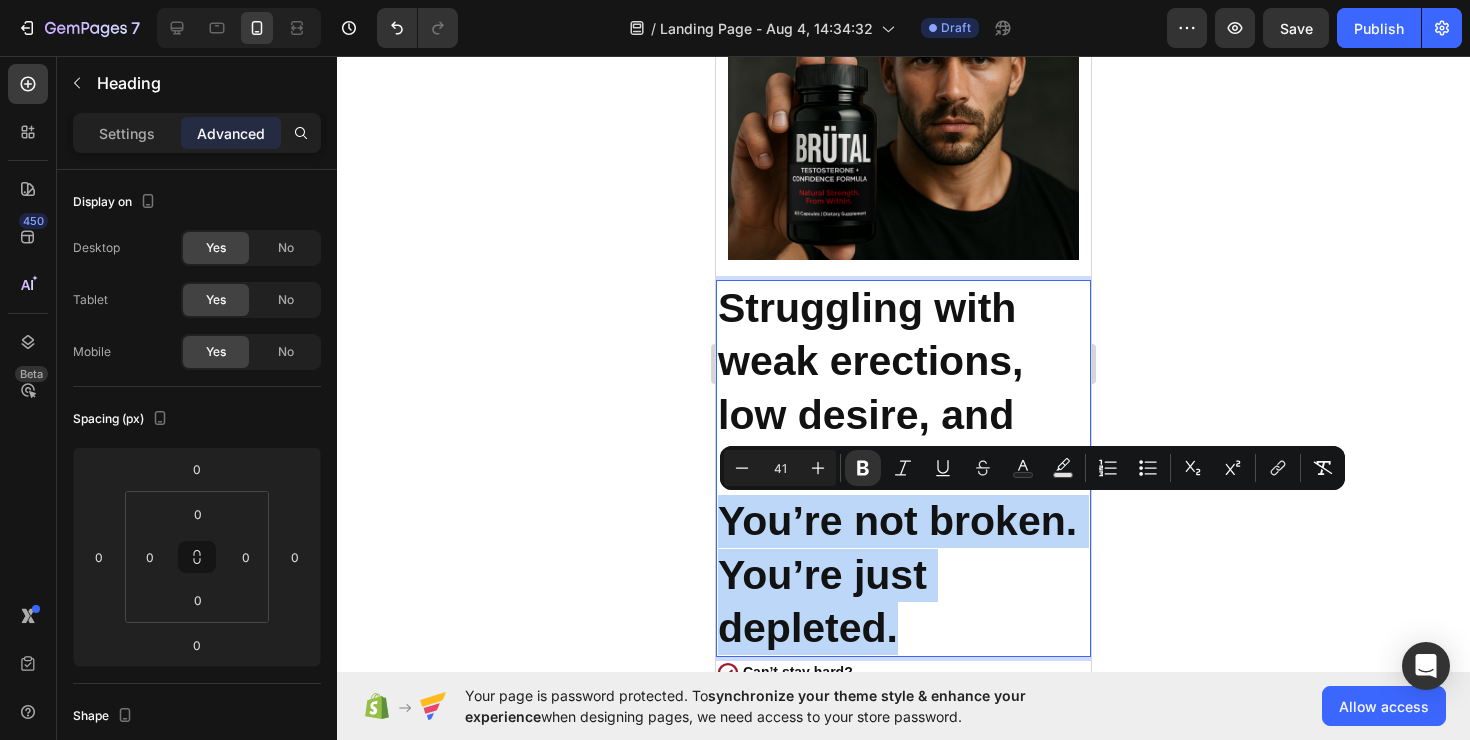 click on "Struggling with weak erections, low desire, and bedroom anxiety? You’re not broken. You’re just depleted." at bounding box center (903, 468) 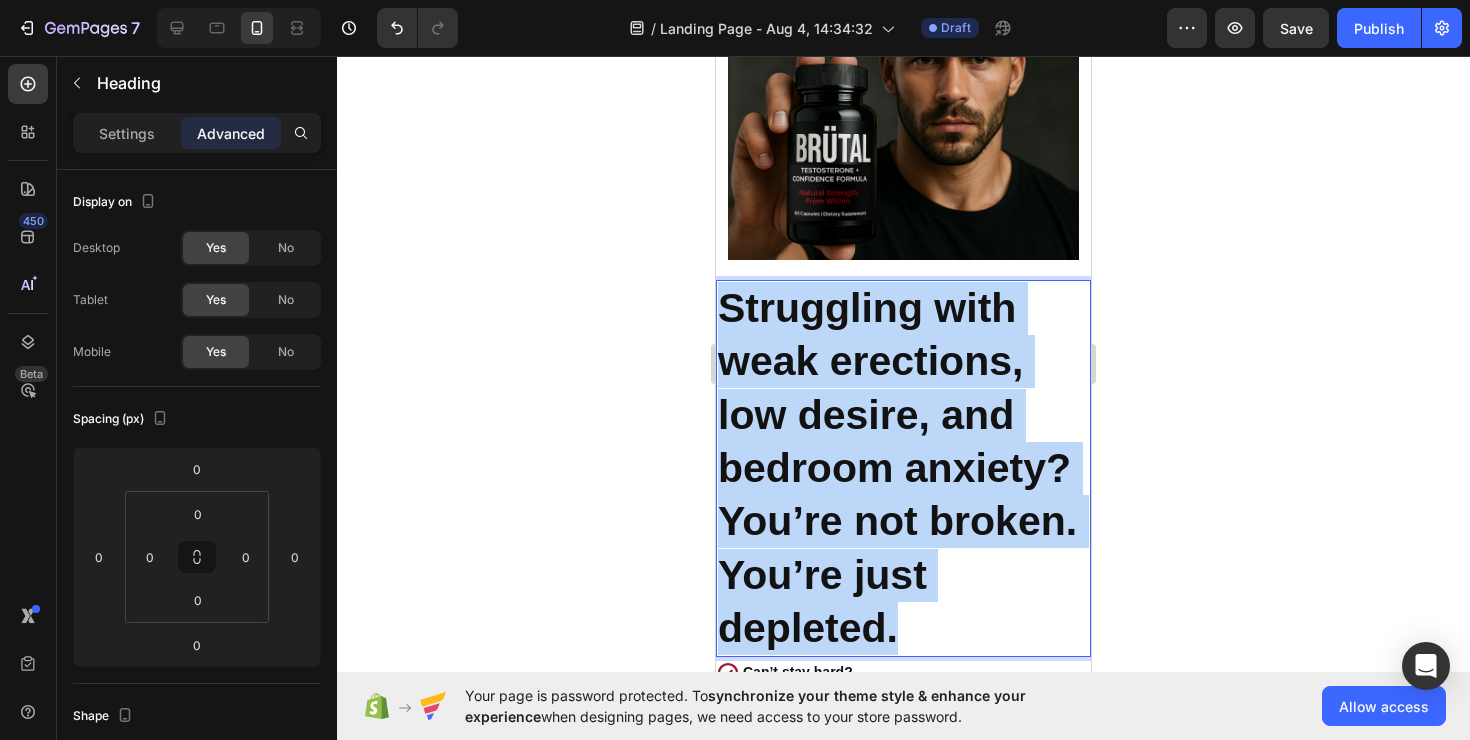 drag, startPoint x: 926, startPoint y: 634, endPoint x: 686, endPoint y: 288, distance: 421.08905 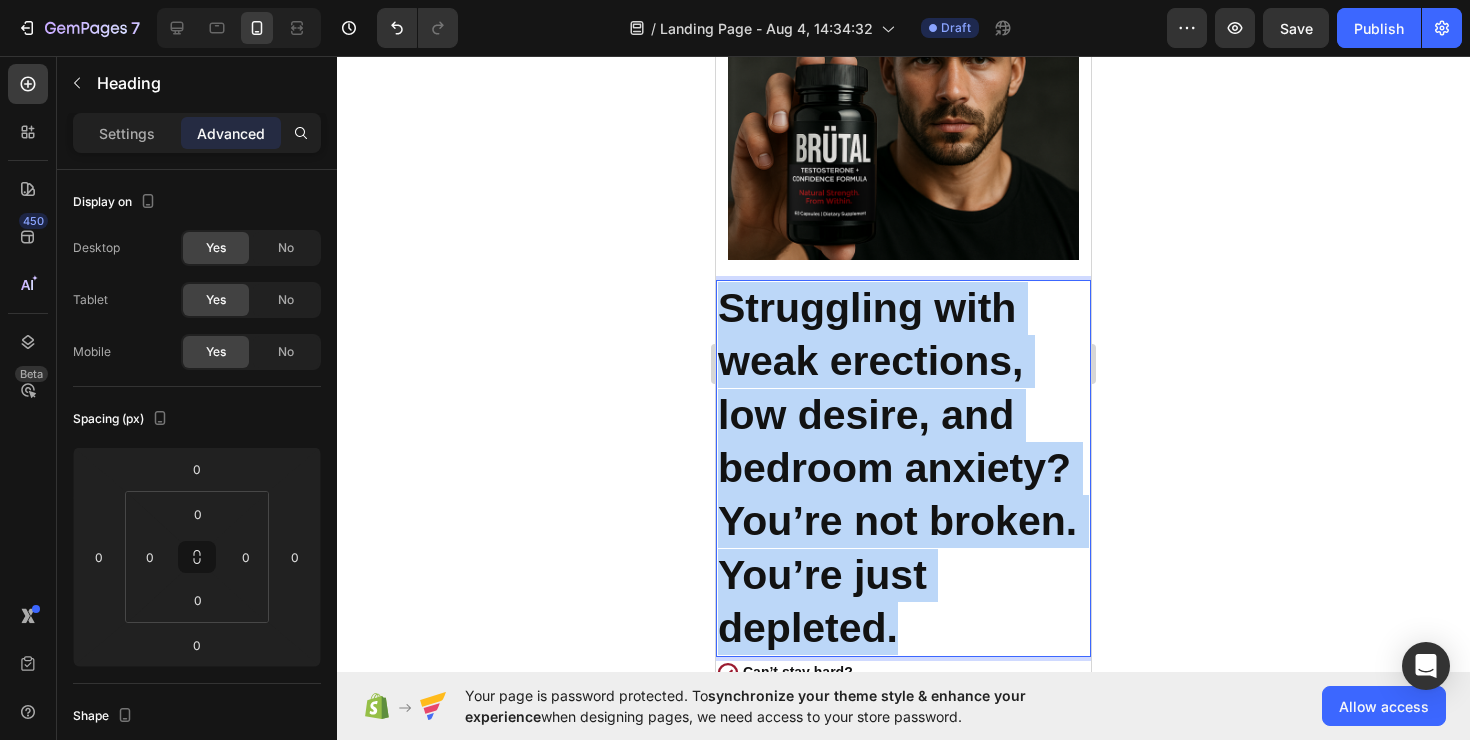 click on "iPhone 13 Mini  ( 375 px) iPhone 13 Mini iPhone 13 Pro iPhone 11 Pro Max iPhone 15 Pro Max Pixel 7 Galaxy S8+ Galaxy S20 Ultra iPad Mini iPad Air iPad Pro Header ⁠⁠⁠⁠⁠⁠⁠ No erections. No confidence. No more. Heading Fix the problem at its root. Naturally boost blood flow, testosterone, and sexual confidence. Text Block Boost Your T Levels Now Button Image Section 1 Struggling with weak erections, low desire, and bedroom anxi Heading   0
Can’t stay hard?
No morning wood?
Performance anxiety?
Avoiding sex for no reason? Item List Section 2 Root Start with Sections from sidebar Add sections Add elements Start with Generating from URL or image Add section Choose templates inspired by CRO experts Generate layout from URL or image Add blank section then drag & drop elements Footer" at bounding box center [903, 724] 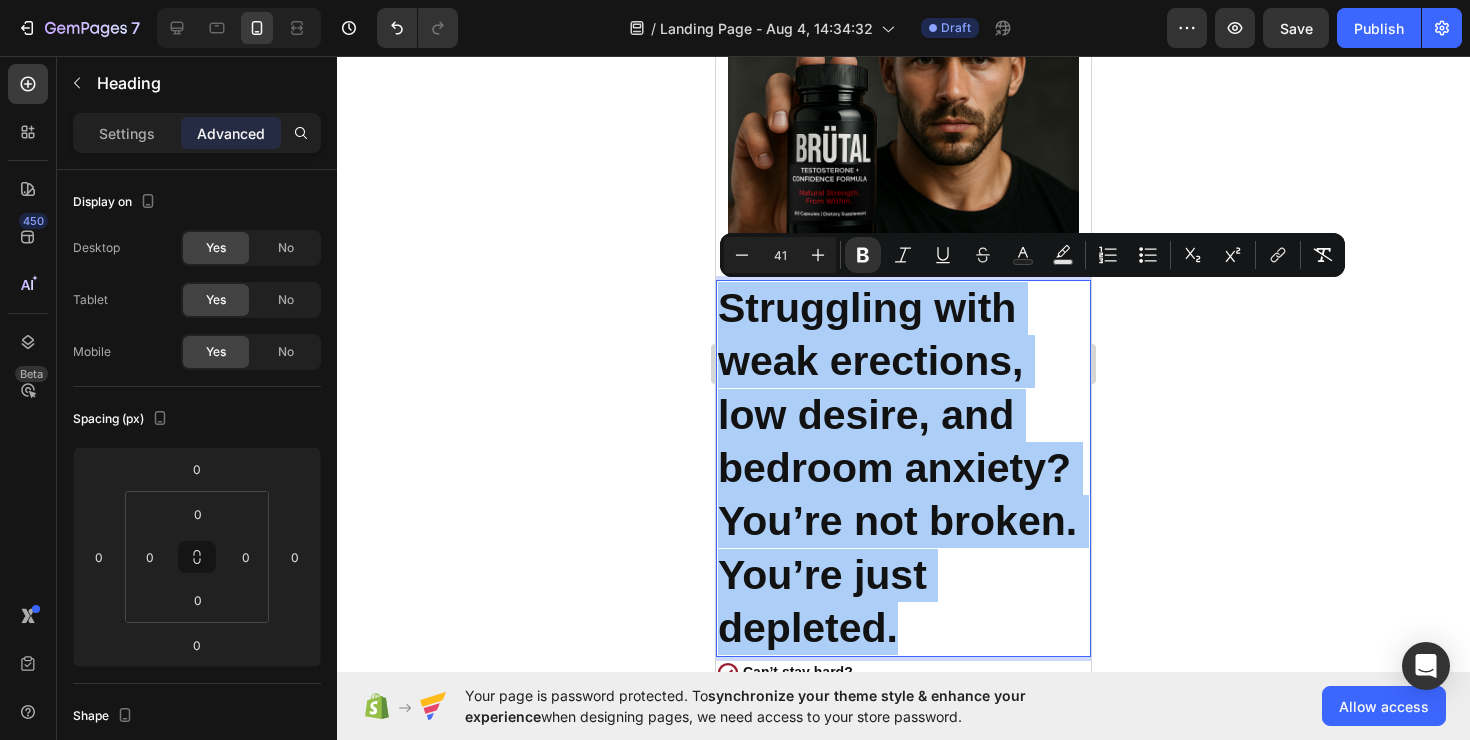 click on "41" at bounding box center [780, 255] 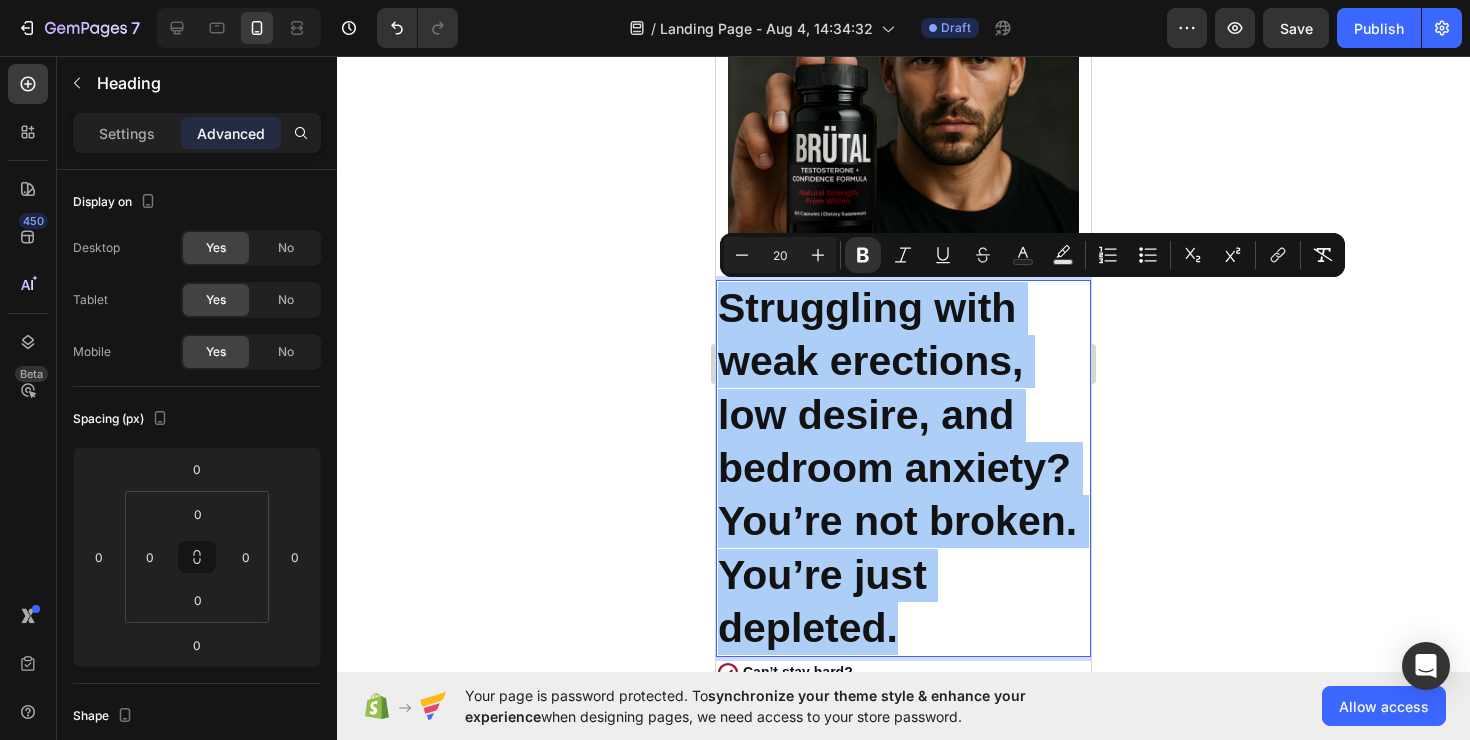 type on "20" 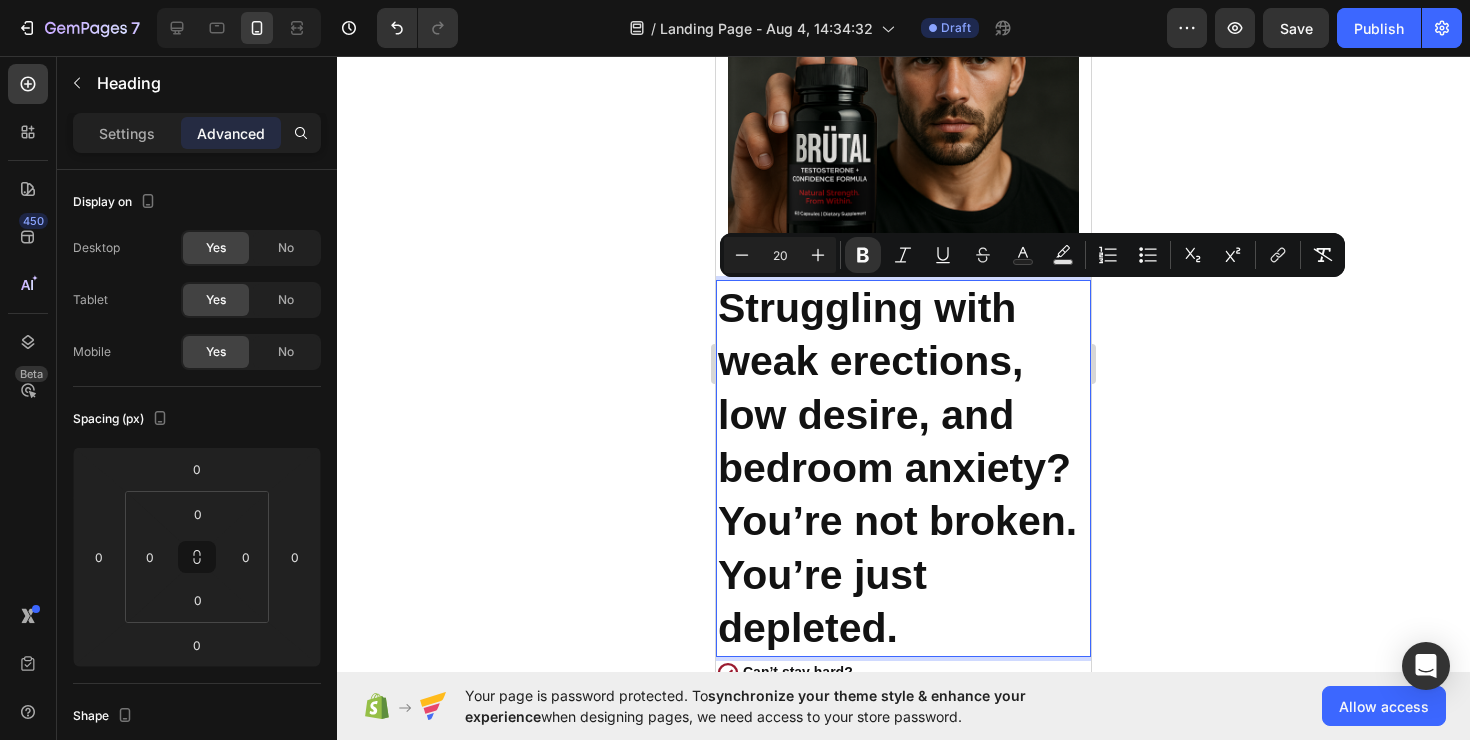 click 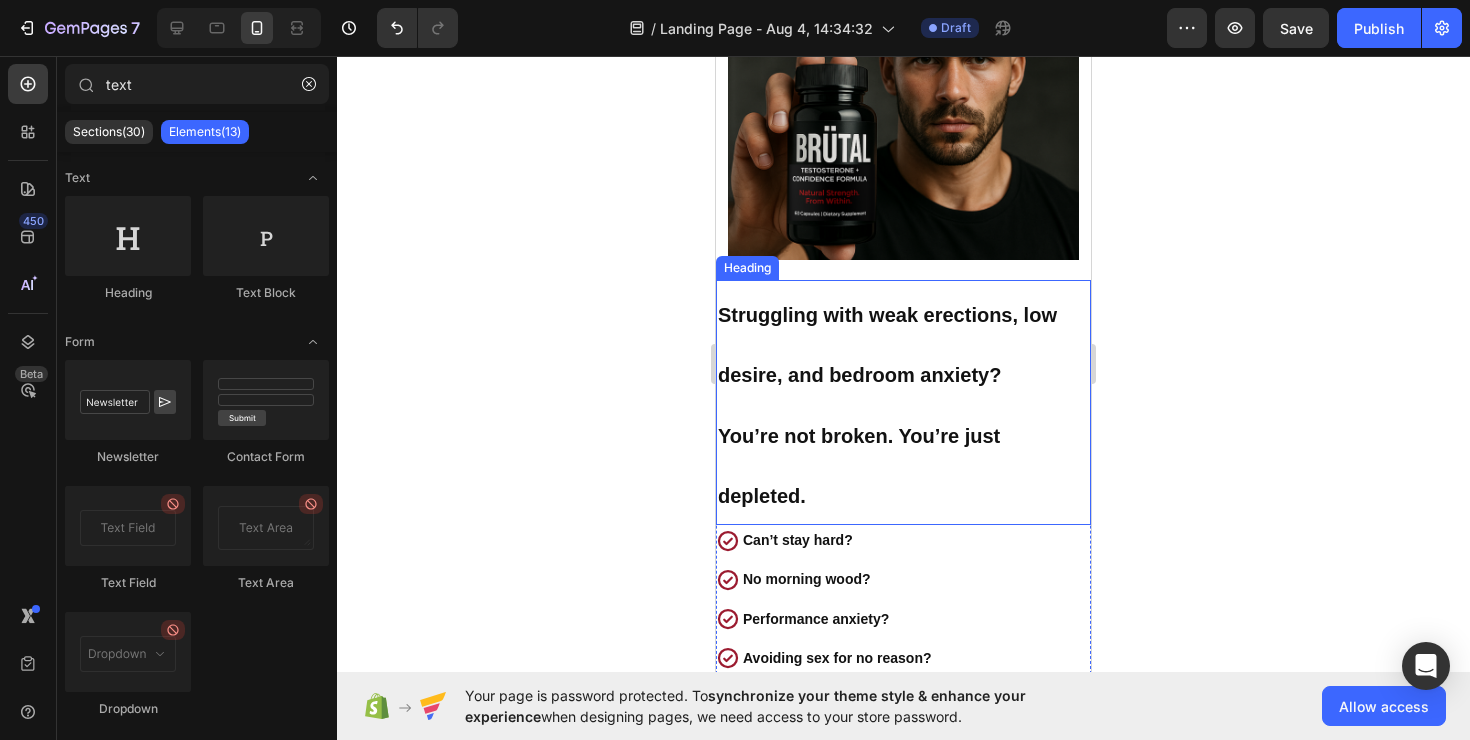 click on "⁠⁠⁠⁠⁠⁠⁠ Struggling with weak erections, low desire, and bedroom anxiety? You’re not broken. You’re just depleted." at bounding box center (903, 402) 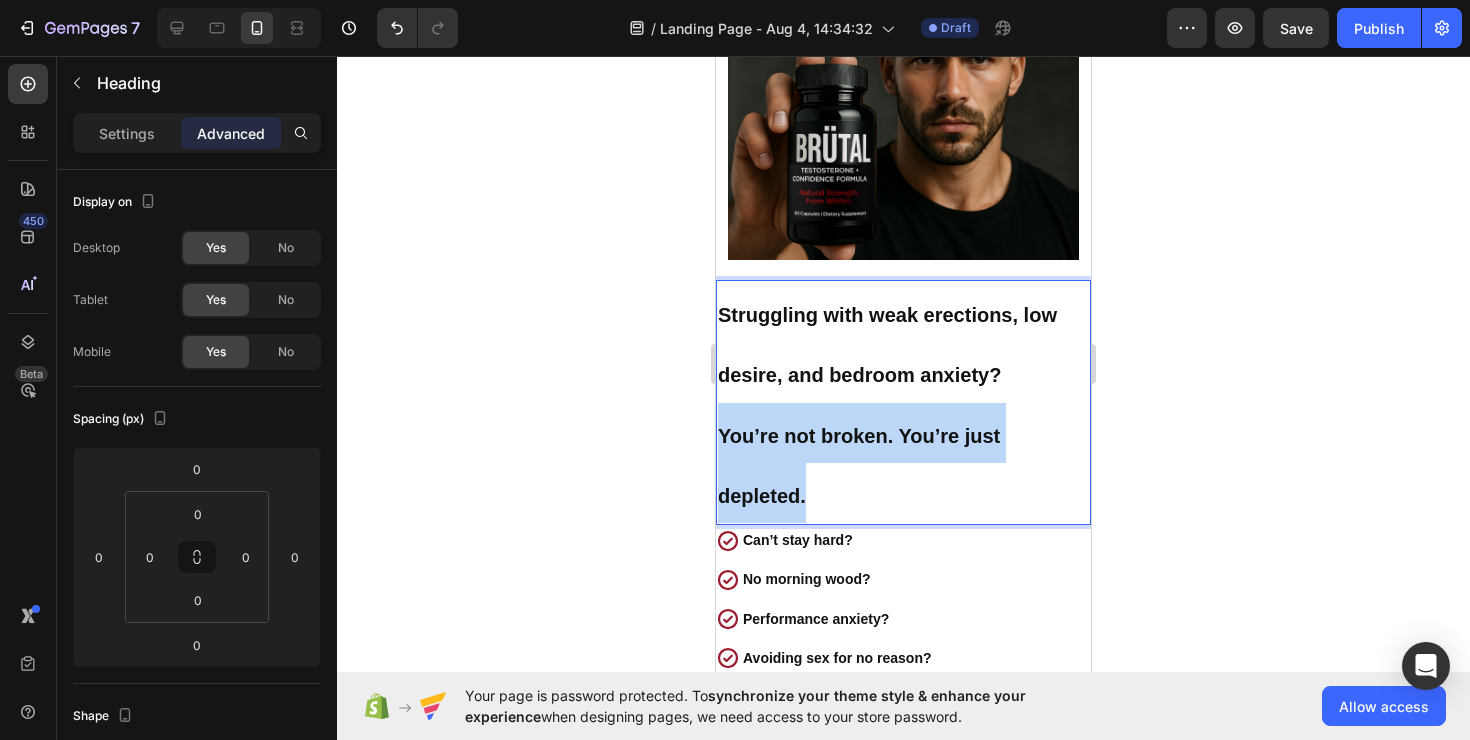 click on "Struggling with weak erections, low desire, and bedroom anxiety? You’re not broken. You’re just depleted." at bounding box center [903, 402] 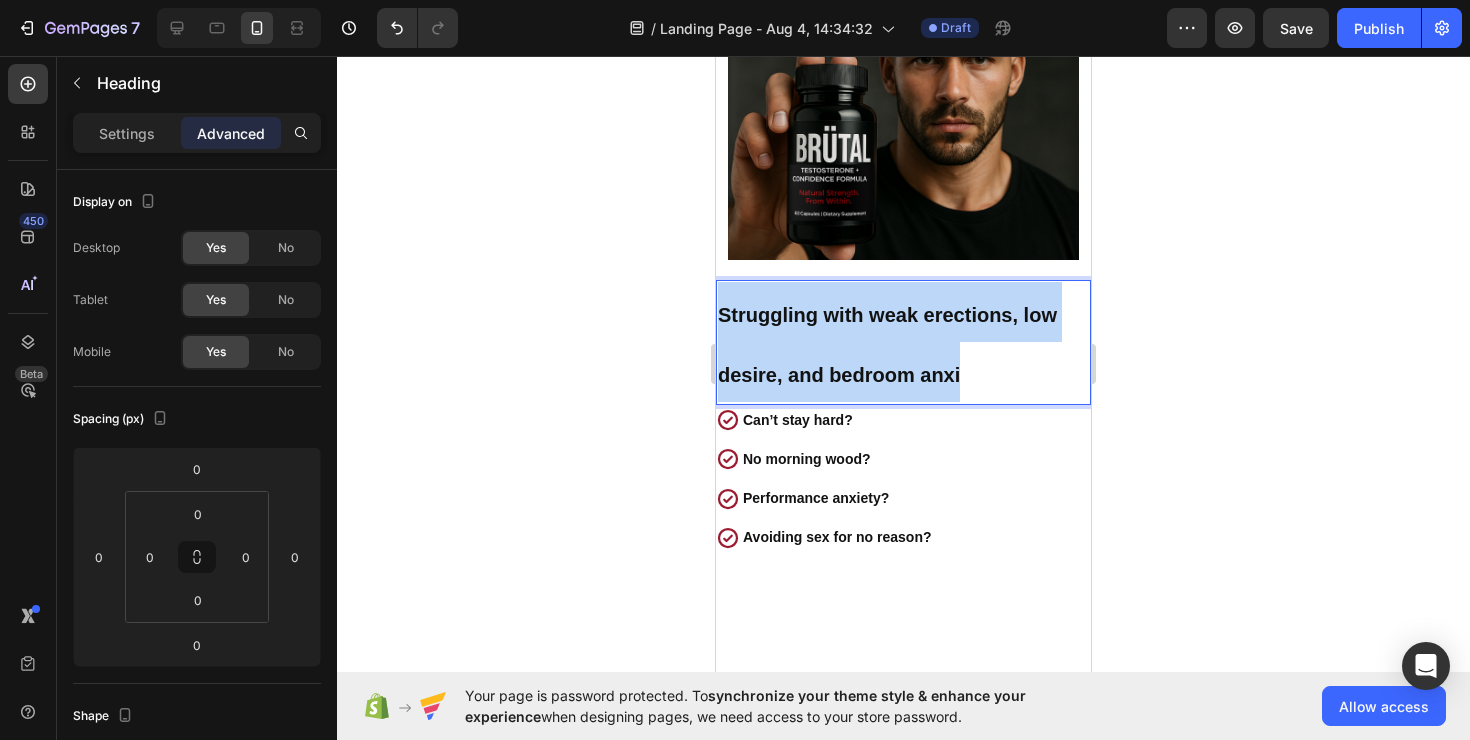 drag, startPoint x: 992, startPoint y: 378, endPoint x: 714, endPoint y: 318, distance: 284.40112 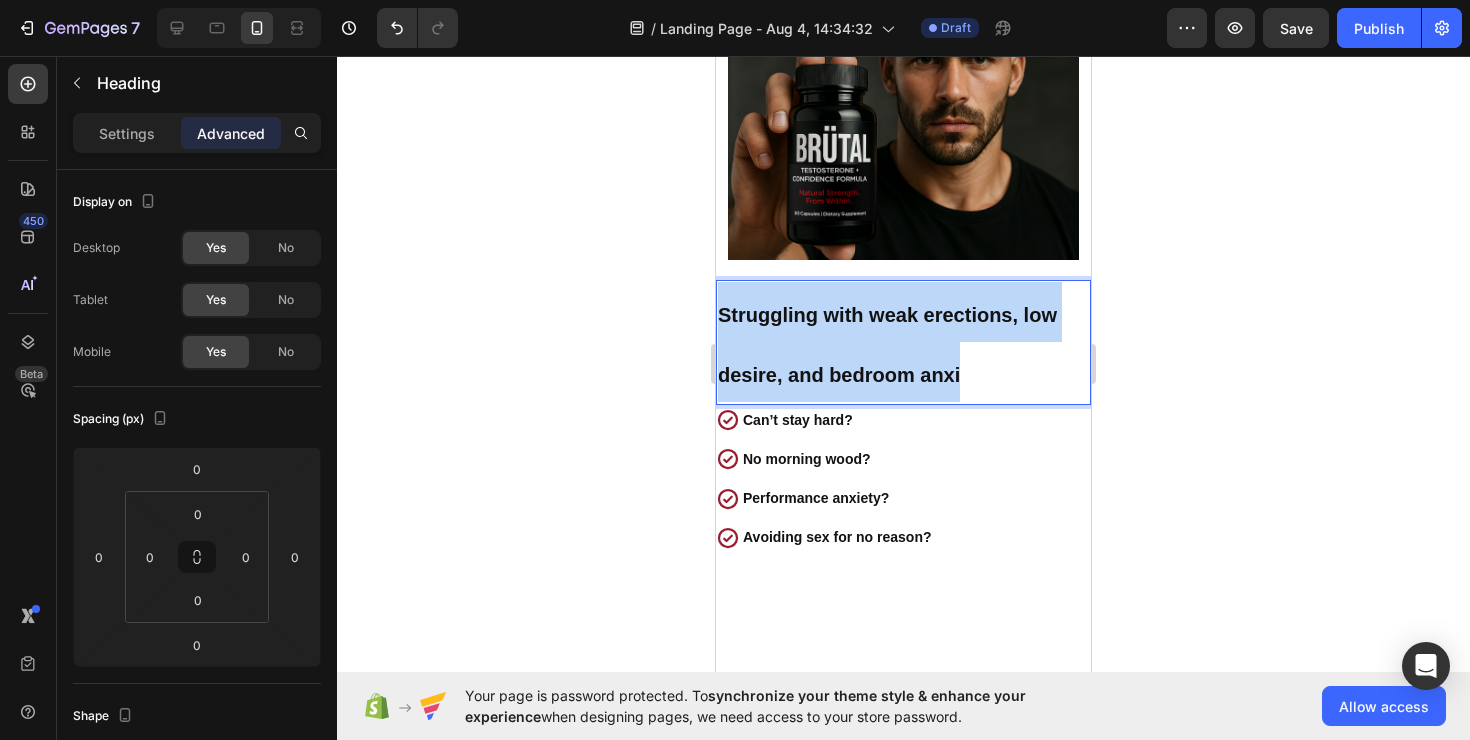 click on "iPhone 13 Mini  ( 375 px) iPhone 13 Mini iPhone 13 Pro iPhone 11 Pro Max iPhone 15 Pro Max Pixel 7 Galaxy S8+ Galaxy S20 Ultra iPad Mini iPad Air iPad Pro Header ⁠⁠⁠⁠⁠⁠⁠ No erections. No confidence. No more. Heading Fix the problem at its root. Naturally boost blood flow, testosterone, and sexual confidence. Text Block Boost Your T Levels Now Button Image Section 1 Struggling with weak erections, low desire, and bedroom anxi Heading   0
Can’t stay hard?
No morning wood?
Performance anxiety?
Avoiding sex for no reason? Item List Section 2 Root Start with Sections from sidebar Add sections Add elements Start with Generating from URL or image Add section Choose templates inspired by CRO experts Generate layout from URL or image Add blank section then drag & drop elements Footer" at bounding box center (903, 598) 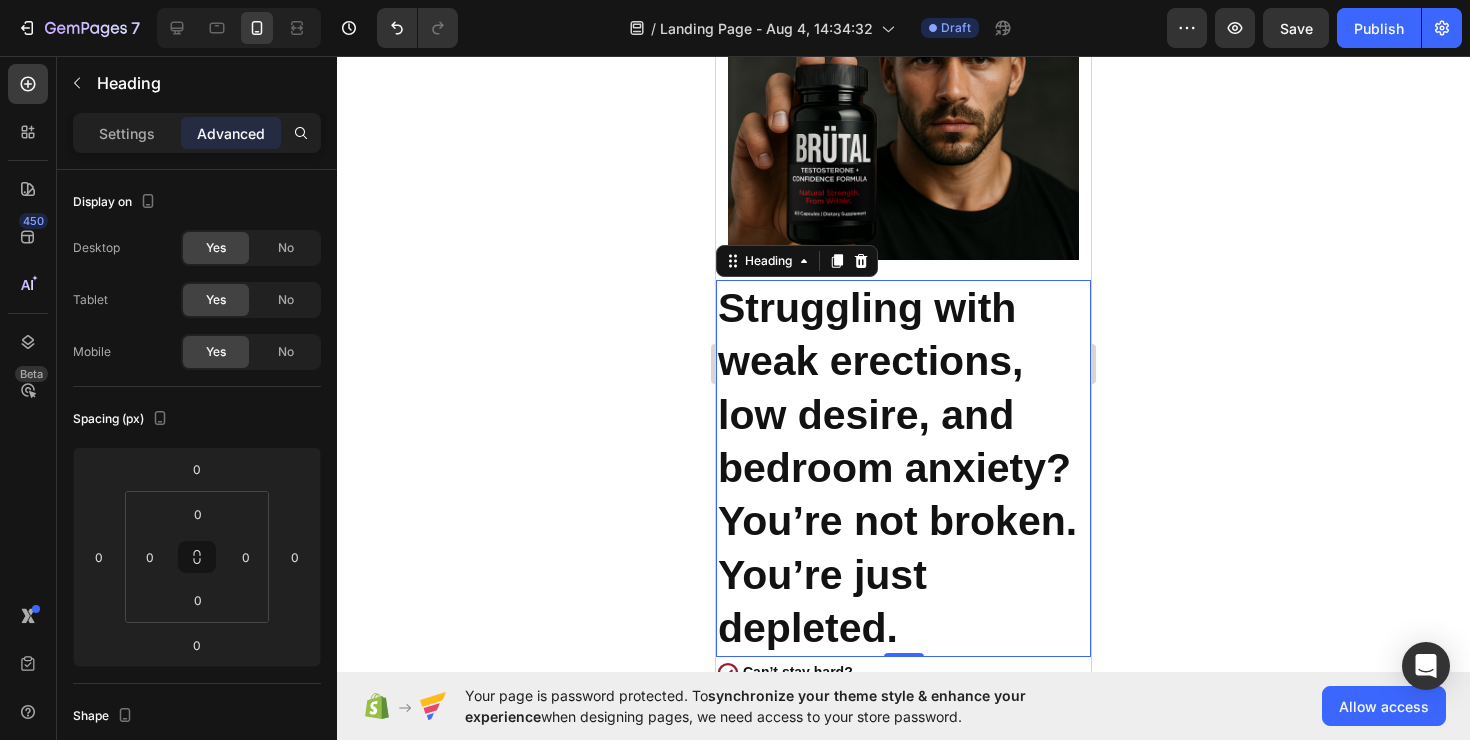 click 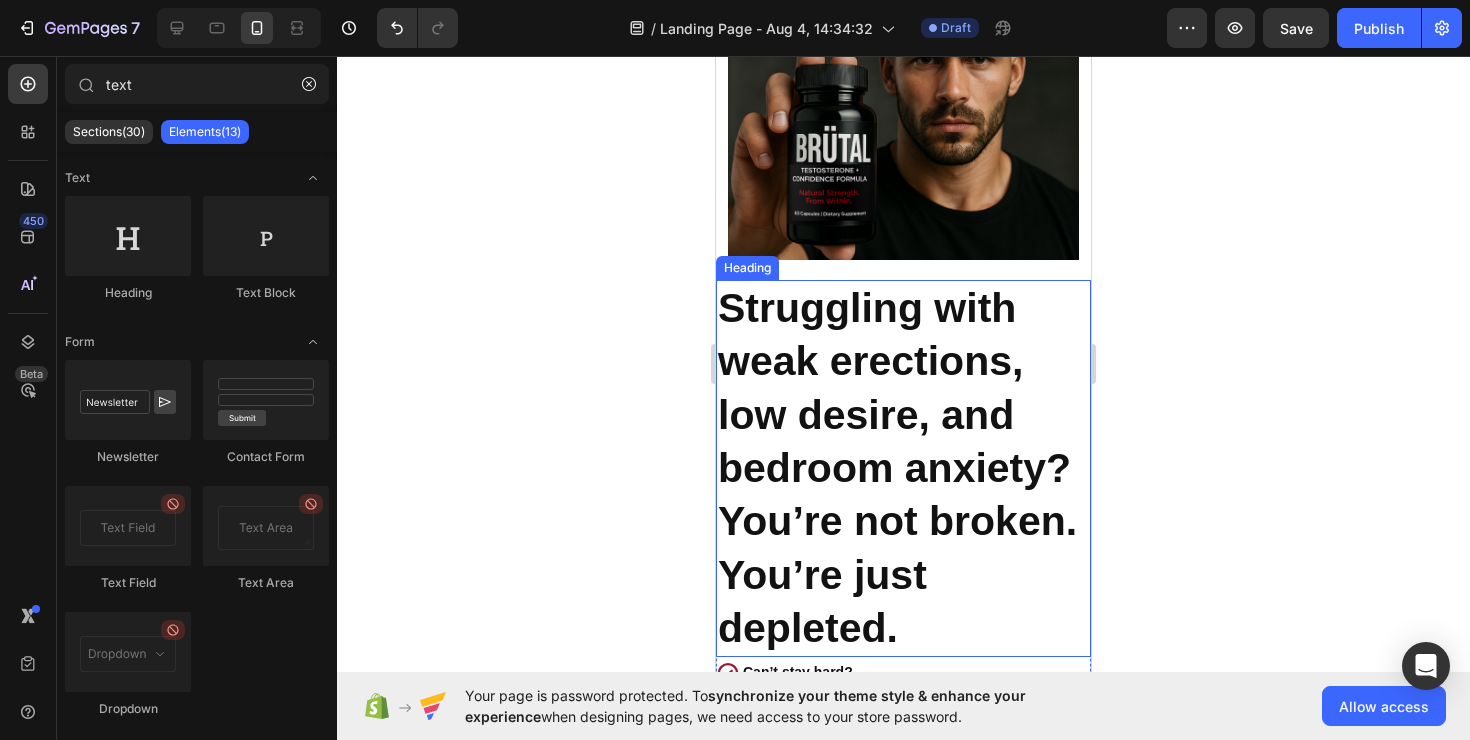 click on "Struggling with weak erections, low desire, and bedroom anxiety?" at bounding box center (894, 388) 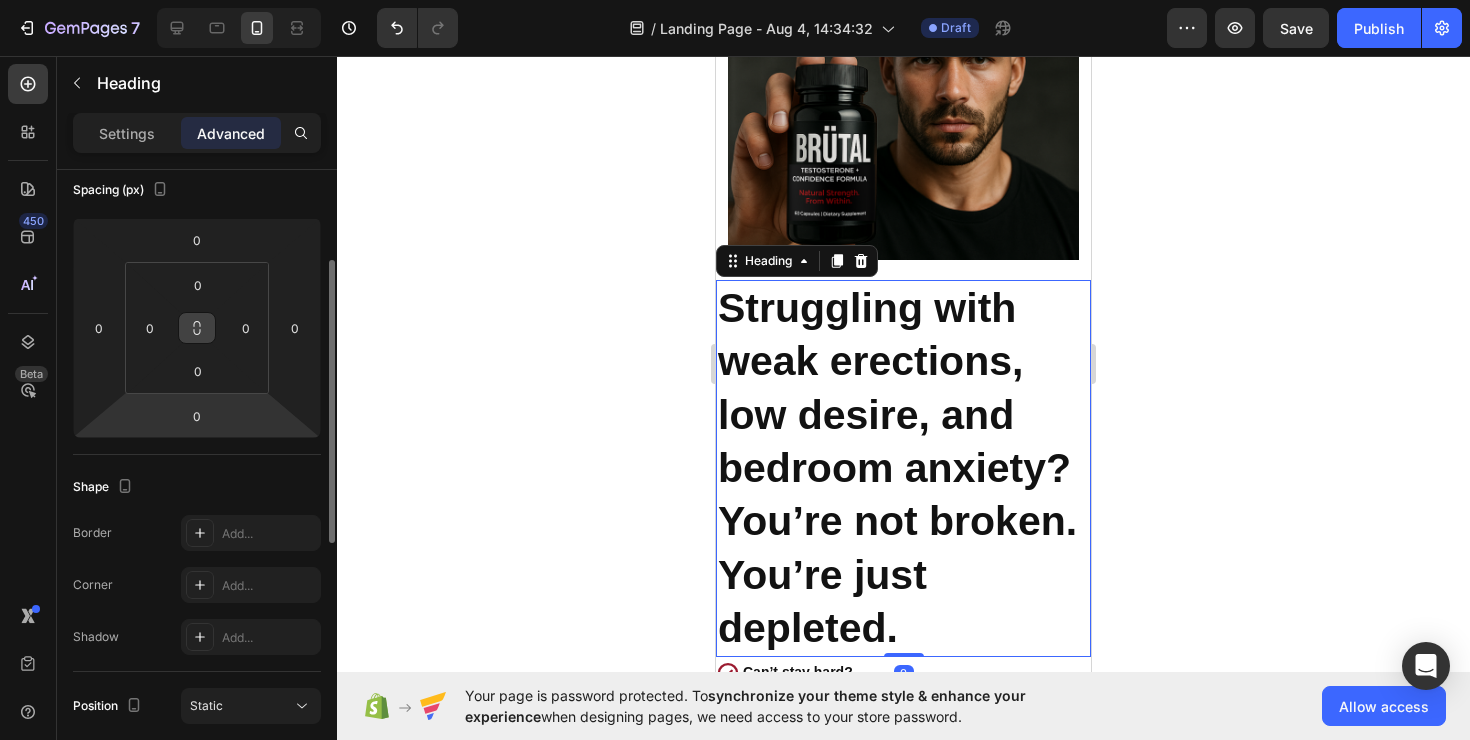 scroll, scrollTop: 0, scrollLeft: 0, axis: both 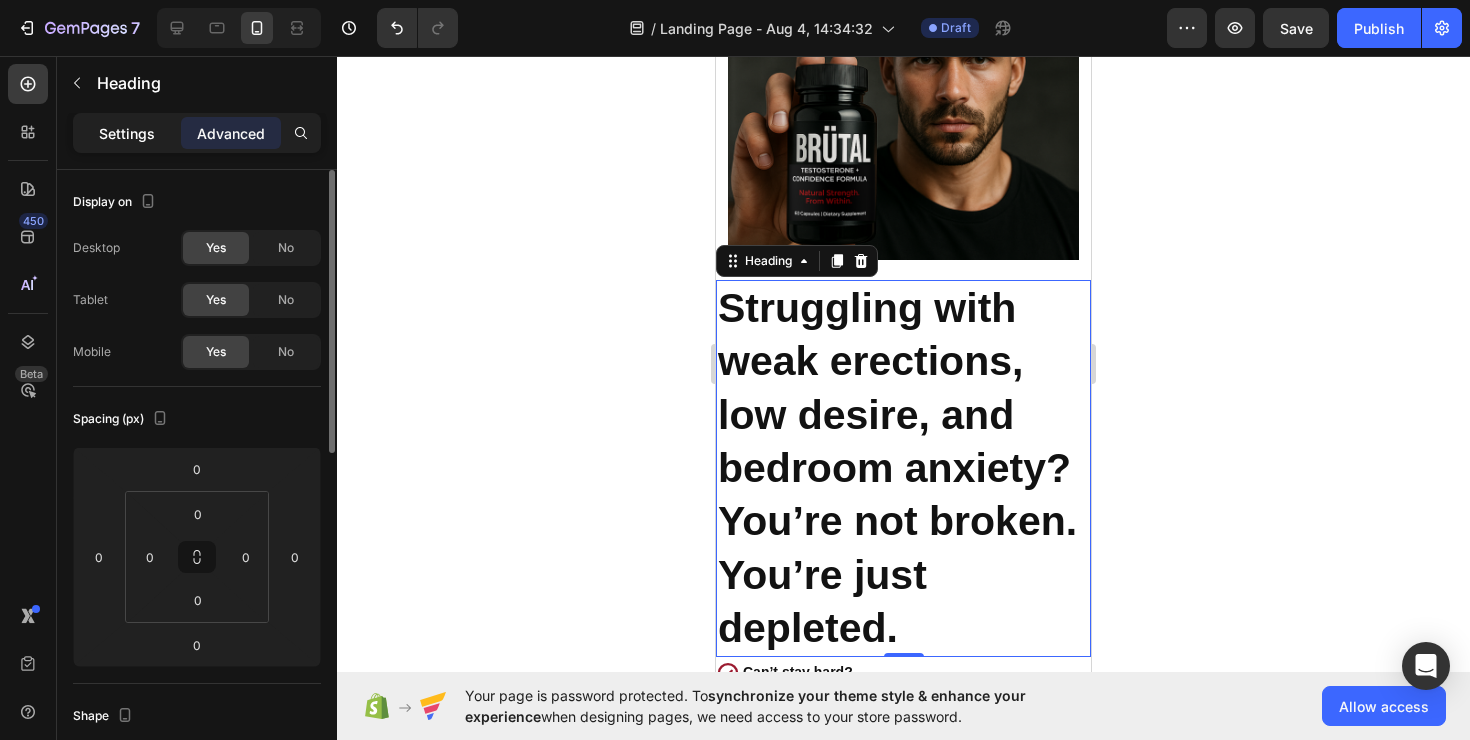 click on "Settings" at bounding box center (127, 133) 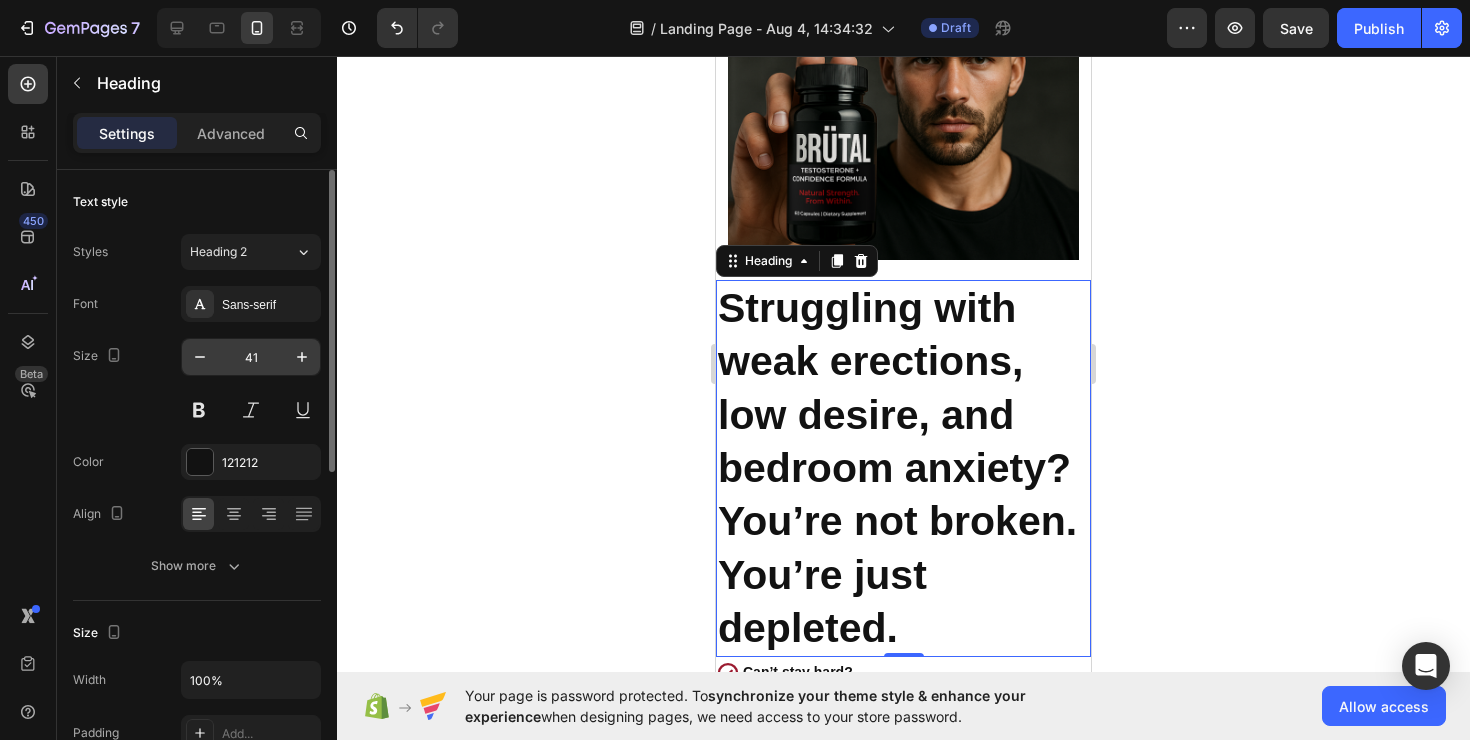 click on "41" at bounding box center (251, 357) 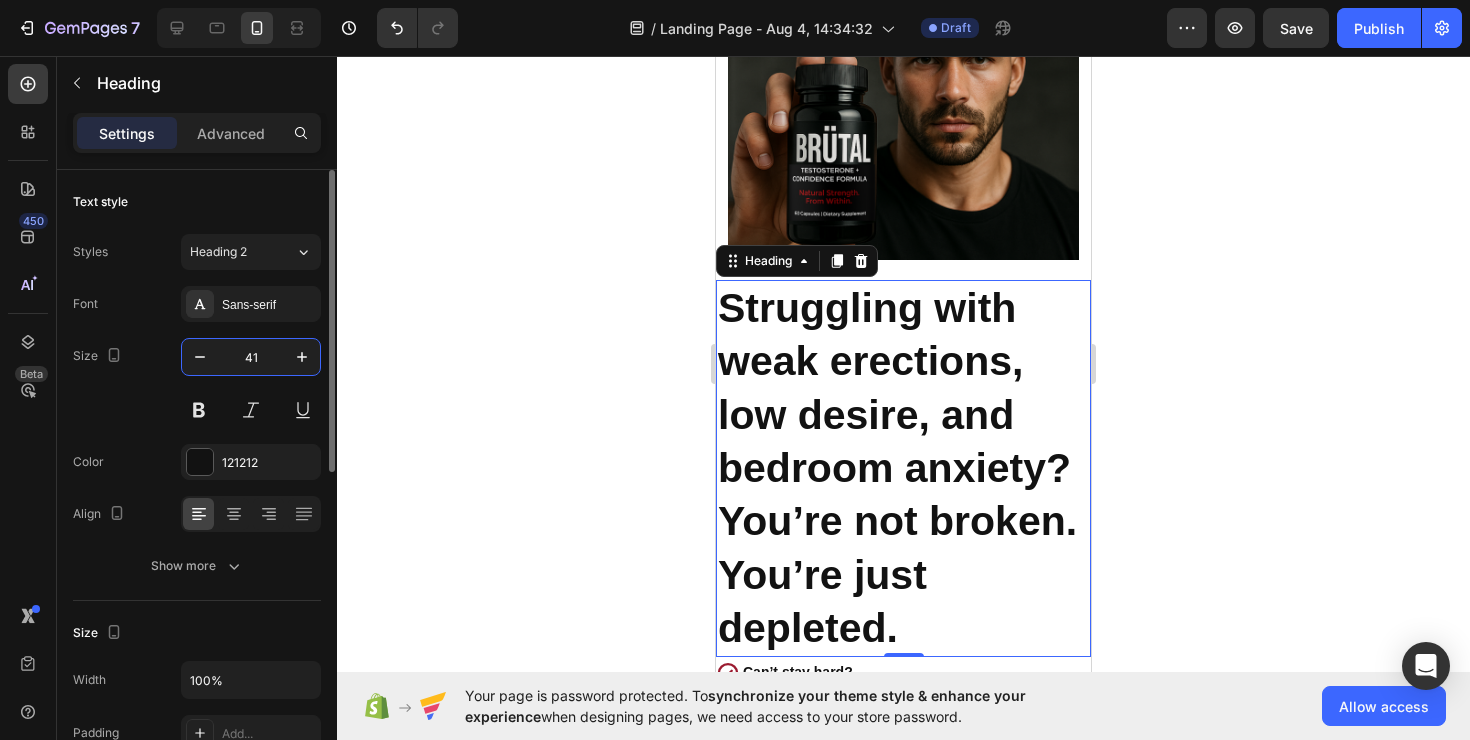 click on "41" at bounding box center [251, 357] 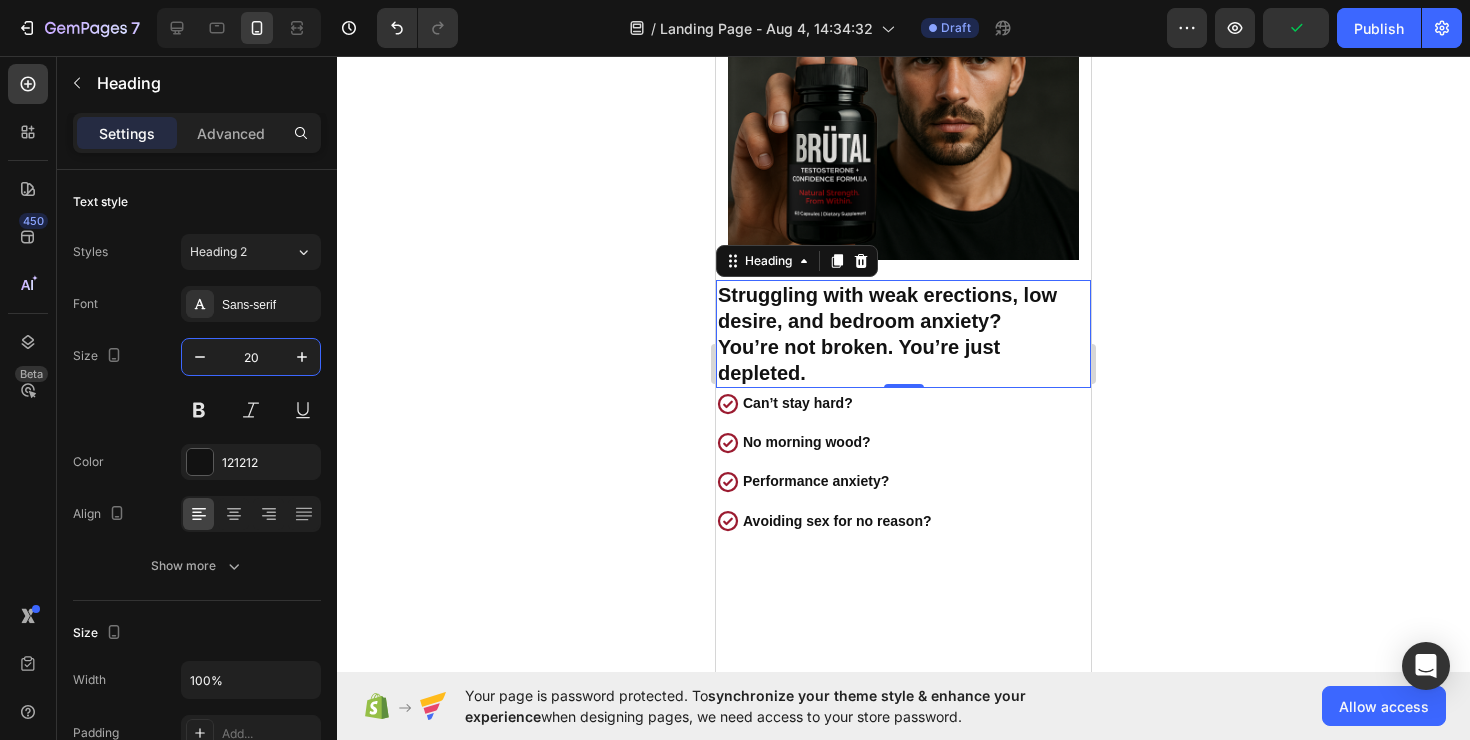 type on "20" 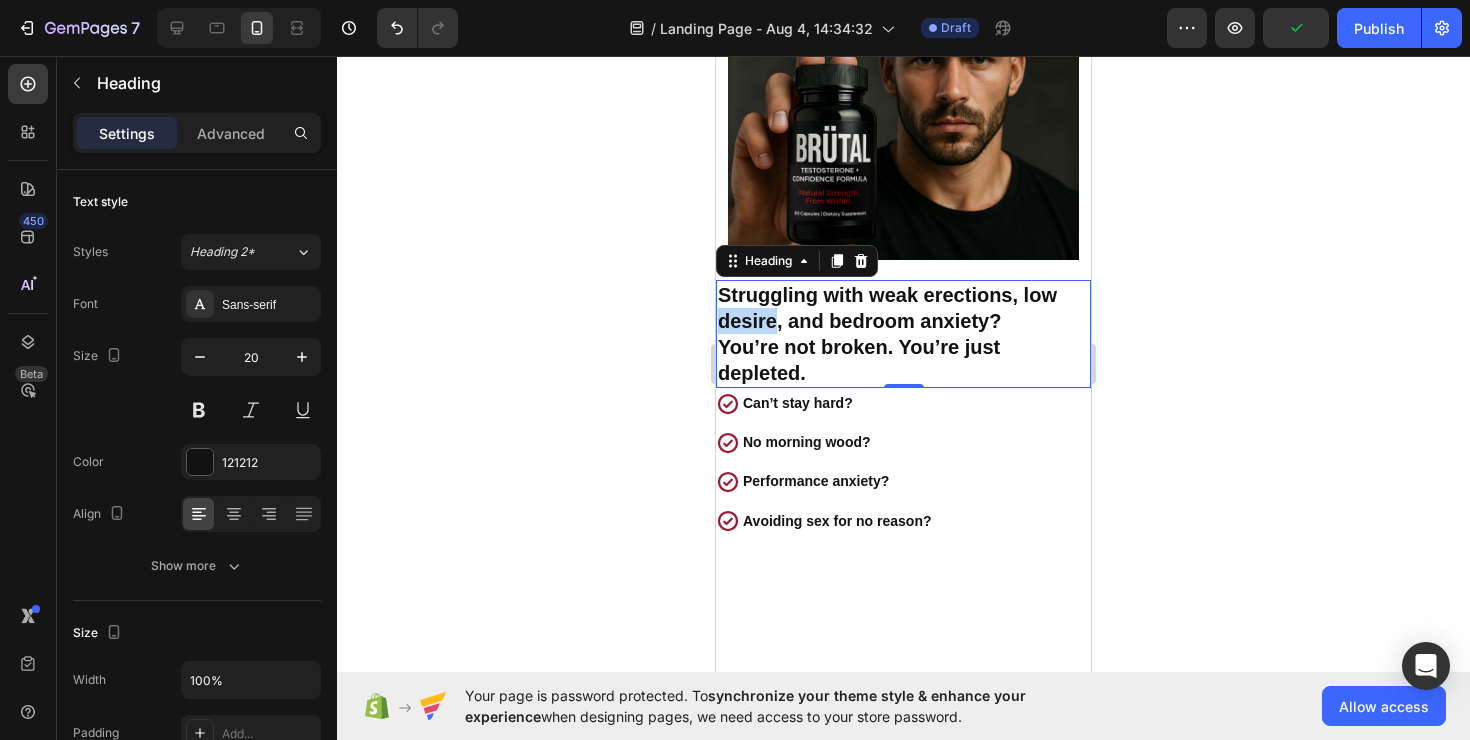 click on "Struggling with weak erections, low desire, and bedroom anxiety?" at bounding box center [887, 308] 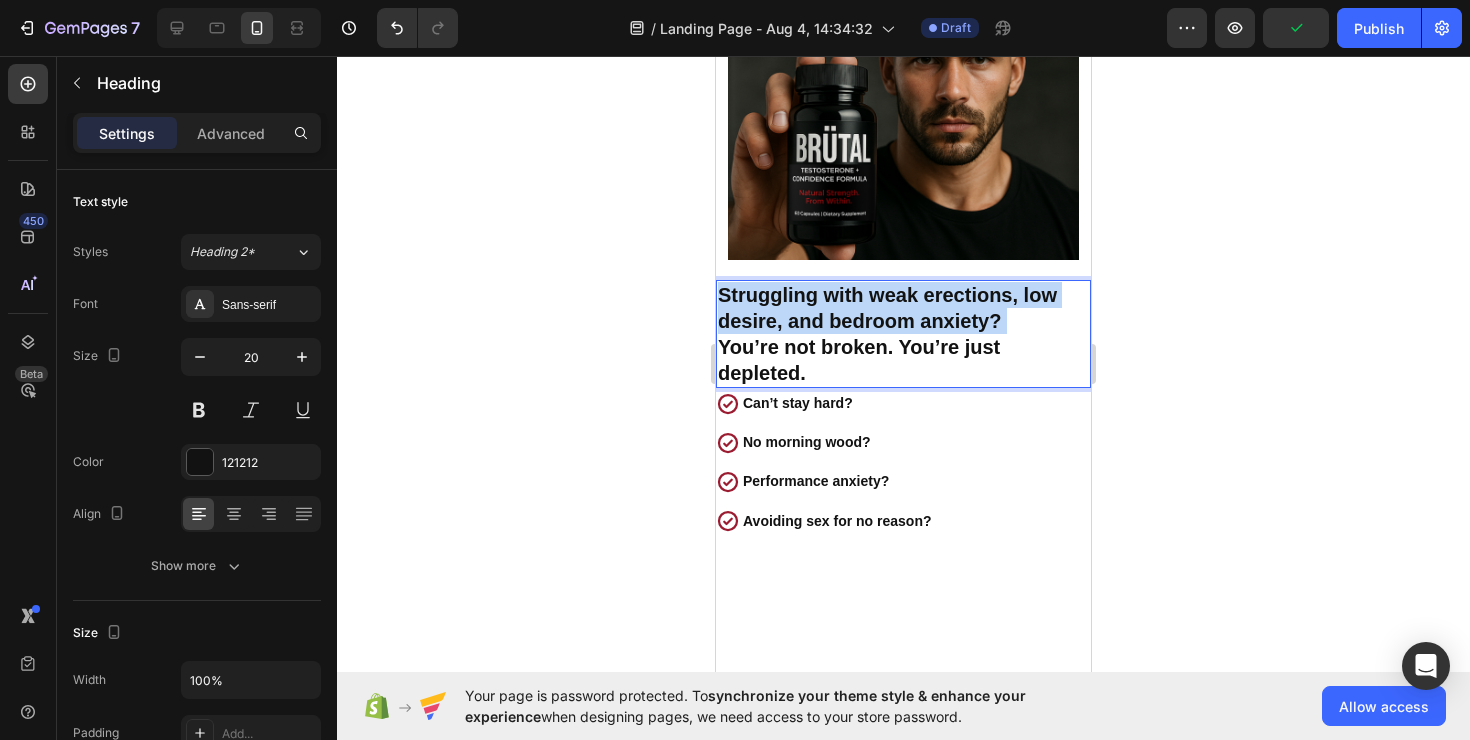 click on "Struggling with weak erections, low desire, and bedroom anxiety?" at bounding box center (887, 308) 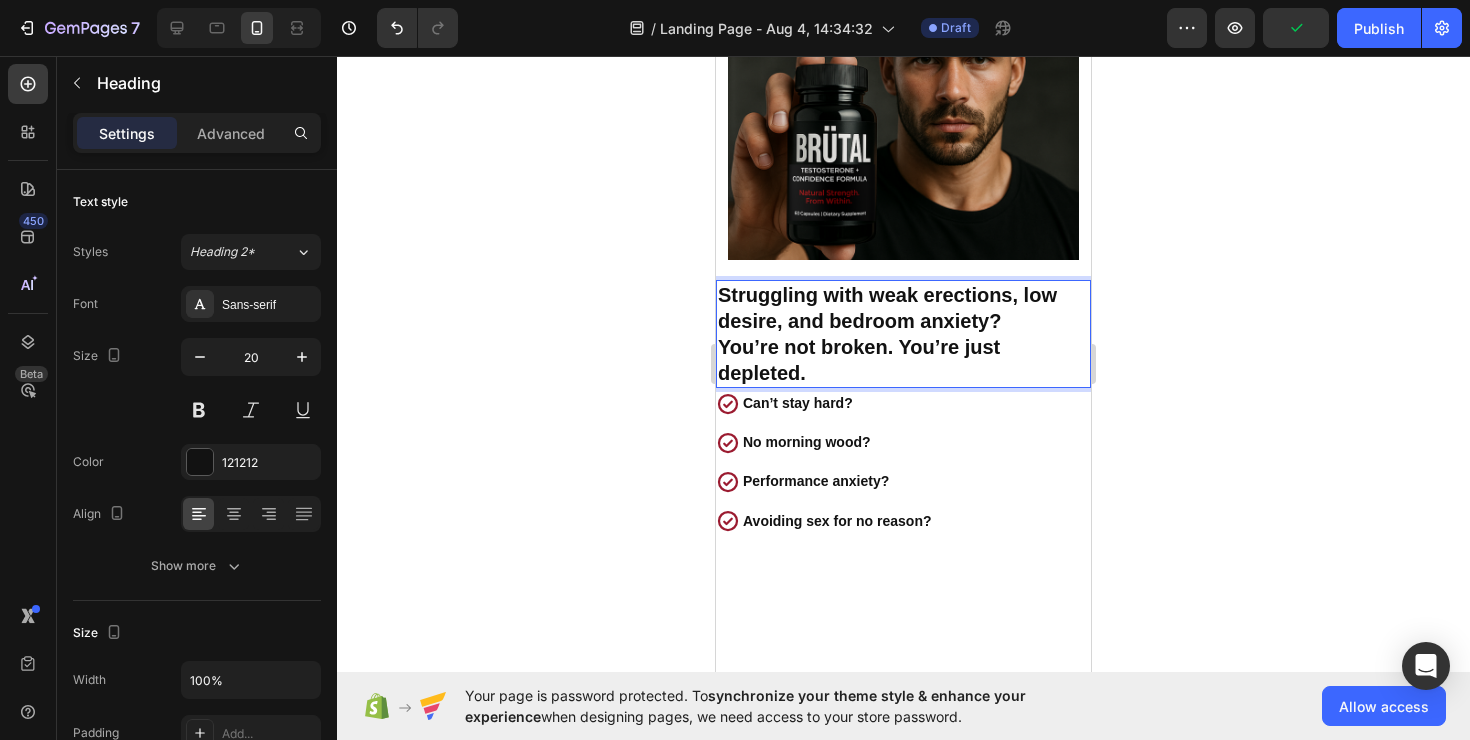 click on "You’re not broken. You’re just depleted." at bounding box center (859, 360) 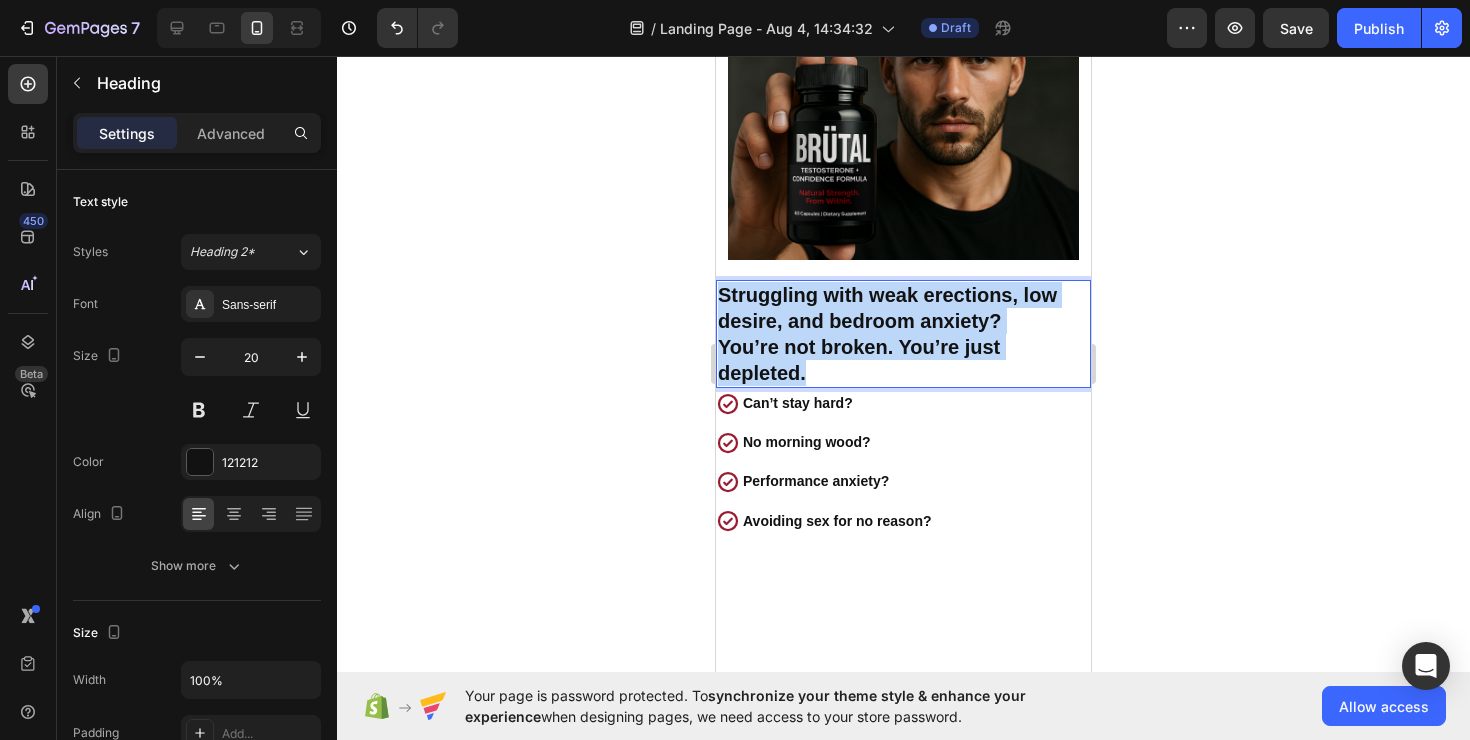 drag, startPoint x: 808, startPoint y: 375, endPoint x: 719, endPoint y: 285, distance: 126.57409 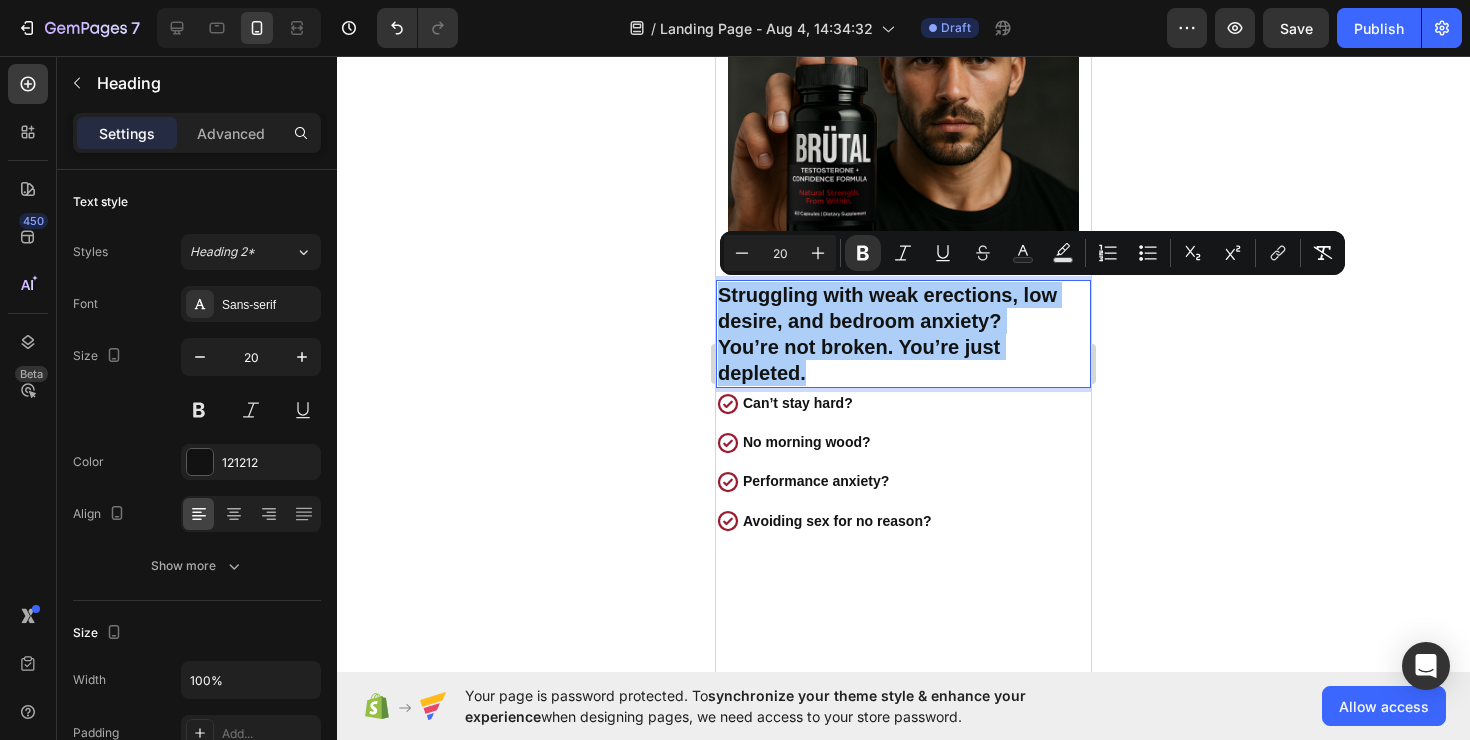 click on "20" at bounding box center (780, 253) 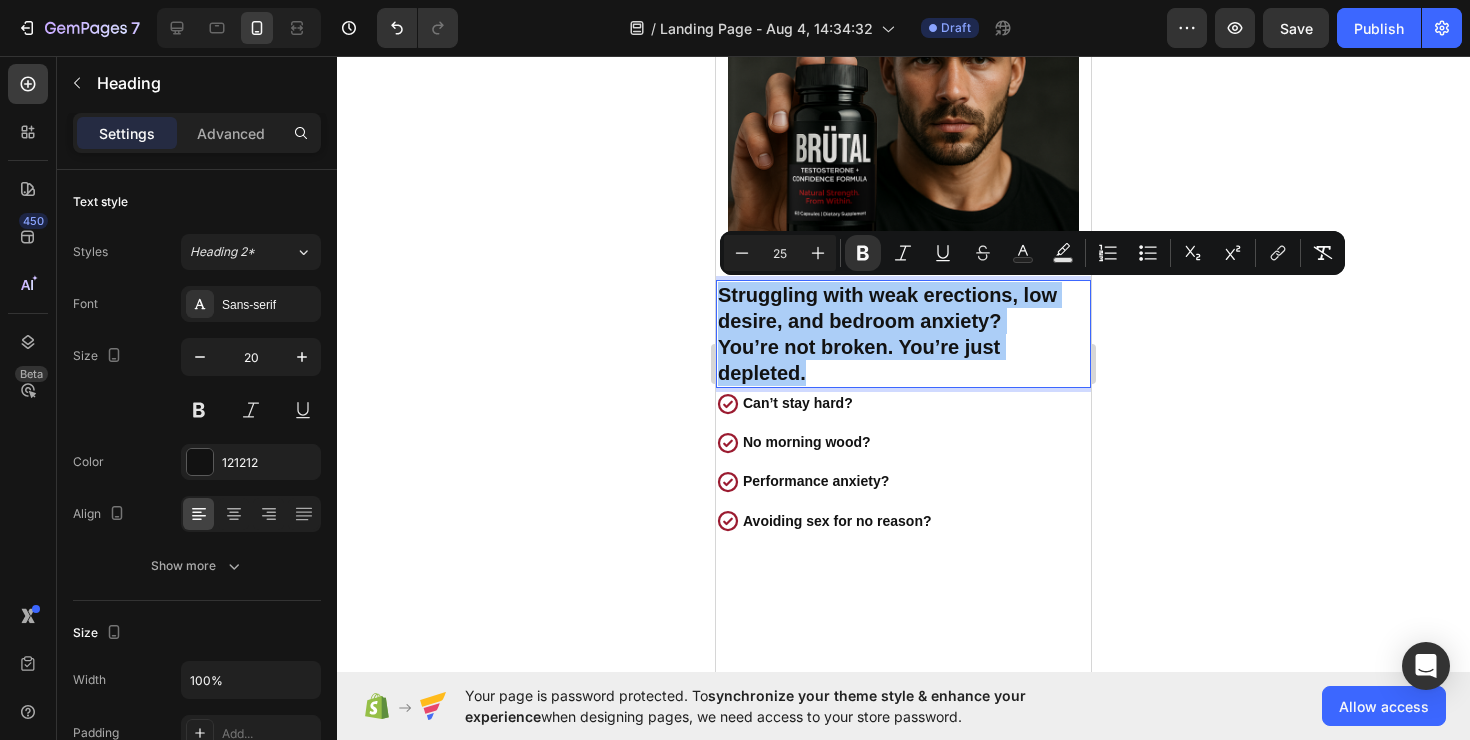 type on "25" 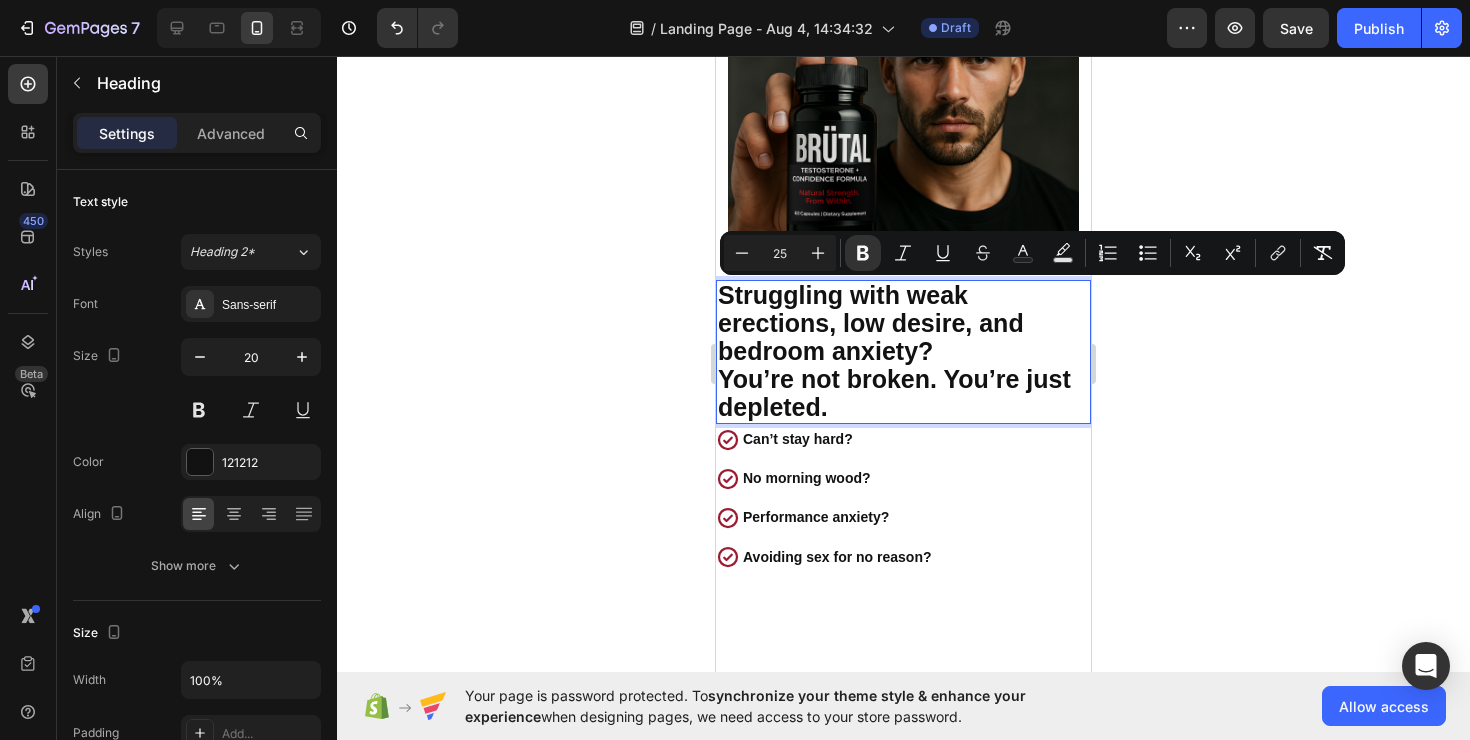 click 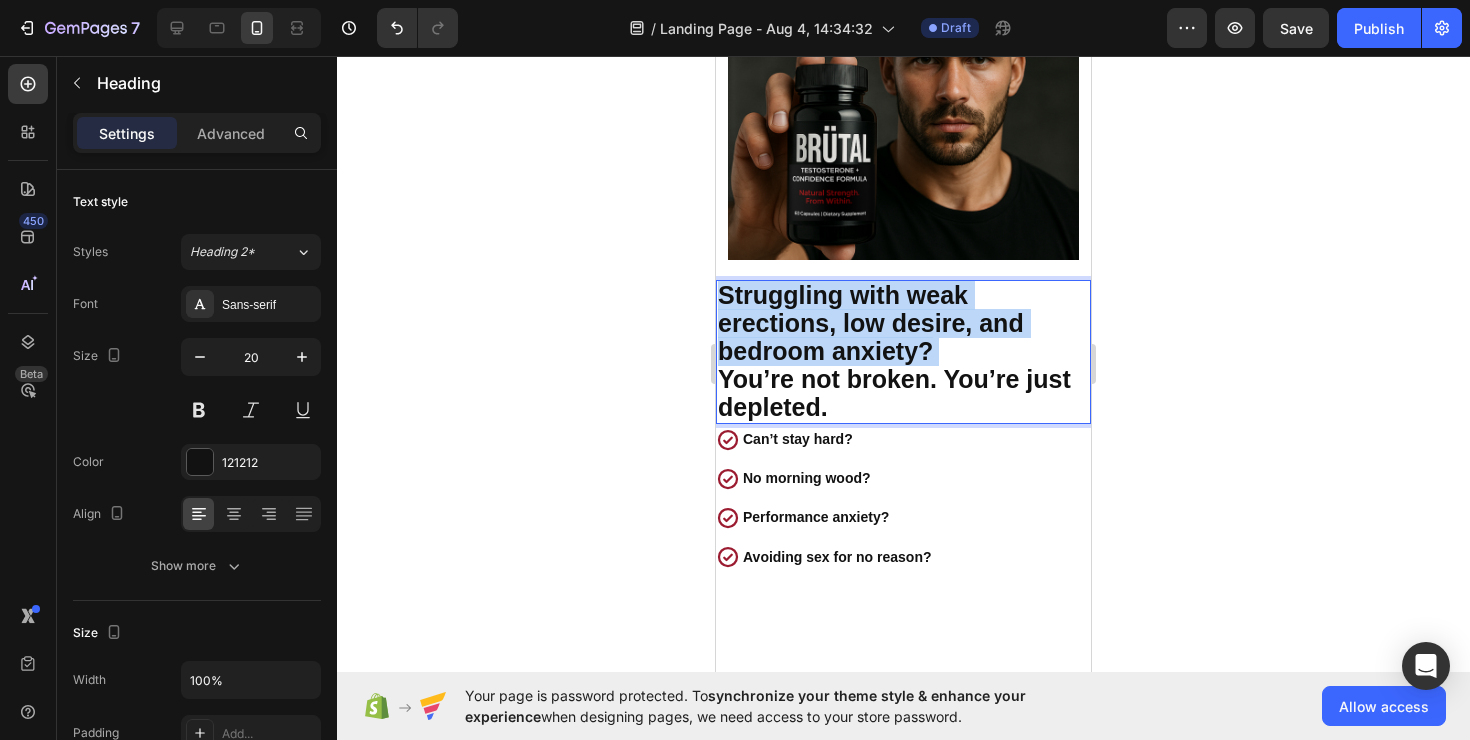 click on "Struggling with weak erections, low desire, and bedroom anxiety?" at bounding box center [871, 323] 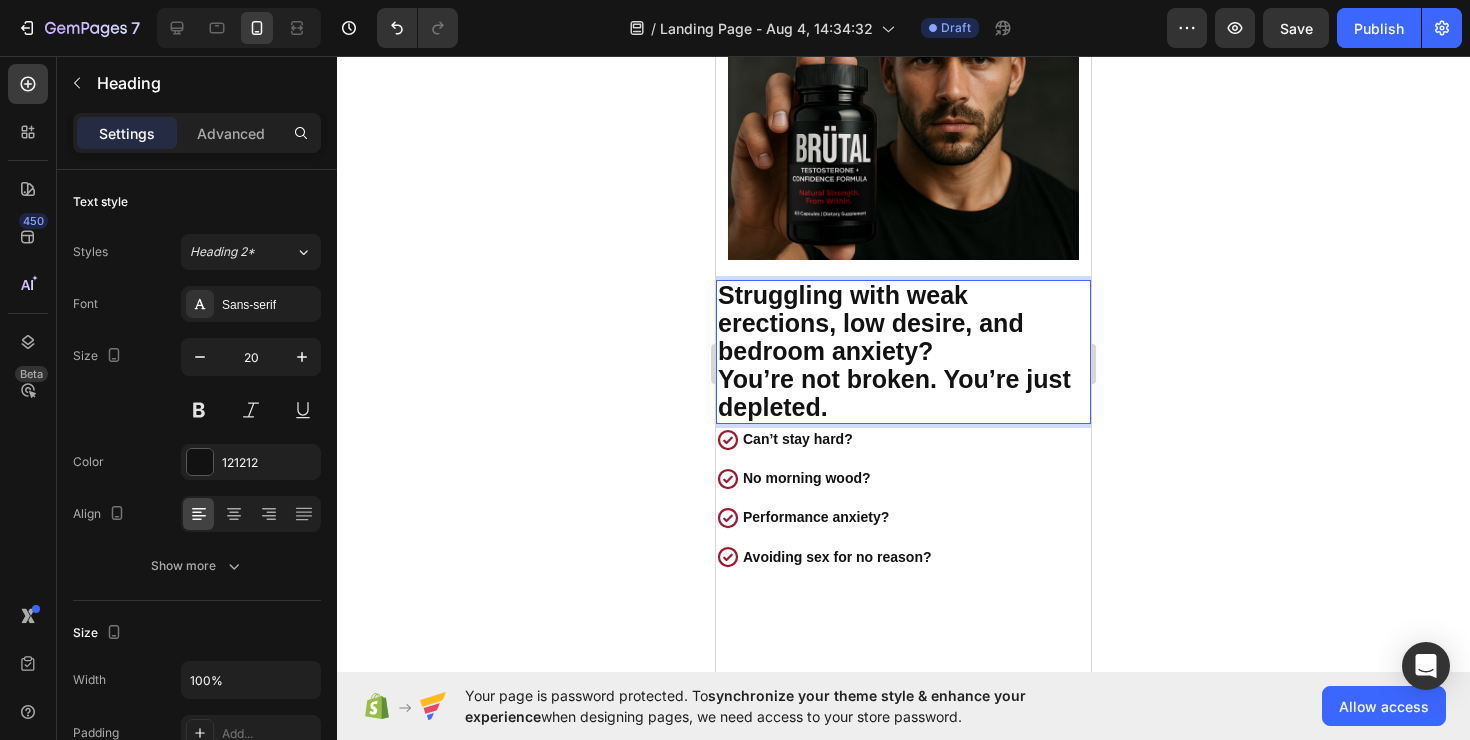 click on "Struggling with weak erections, low desire, and bedroom anxiety? You’re not broken. You’re just depleted." at bounding box center [903, 352] 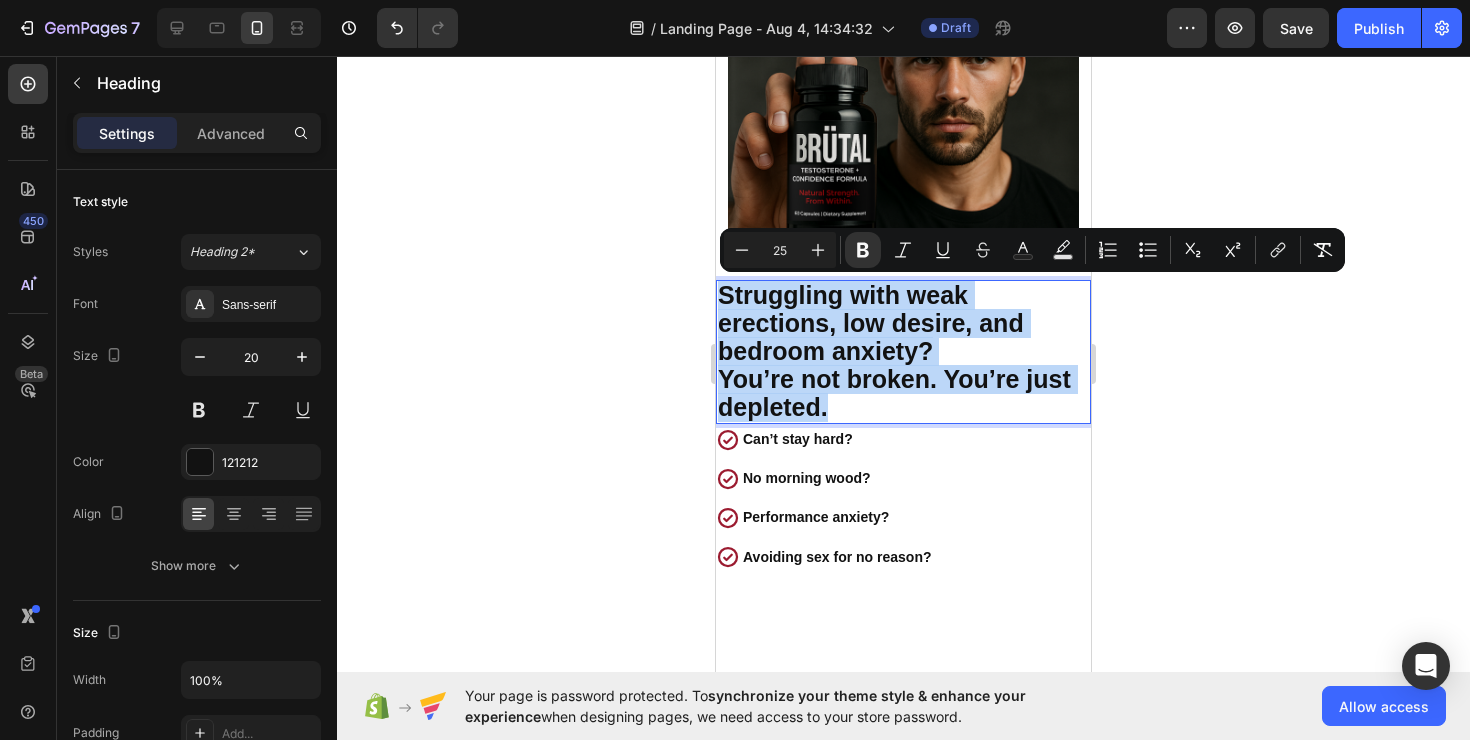 drag, startPoint x: 878, startPoint y: 404, endPoint x: 694, endPoint y: 276, distance: 224.1428 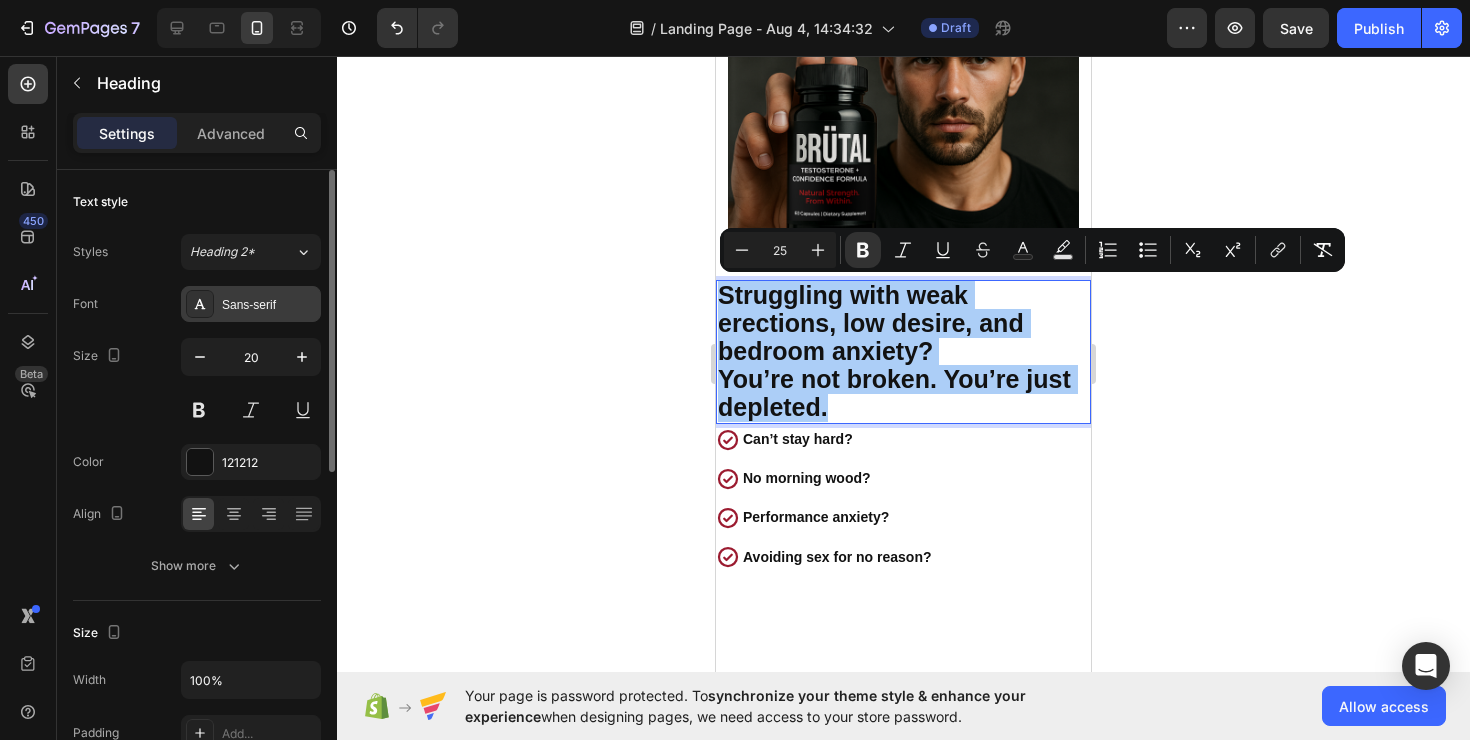 click on "Sans-serif" at bounding box center [269, 305] 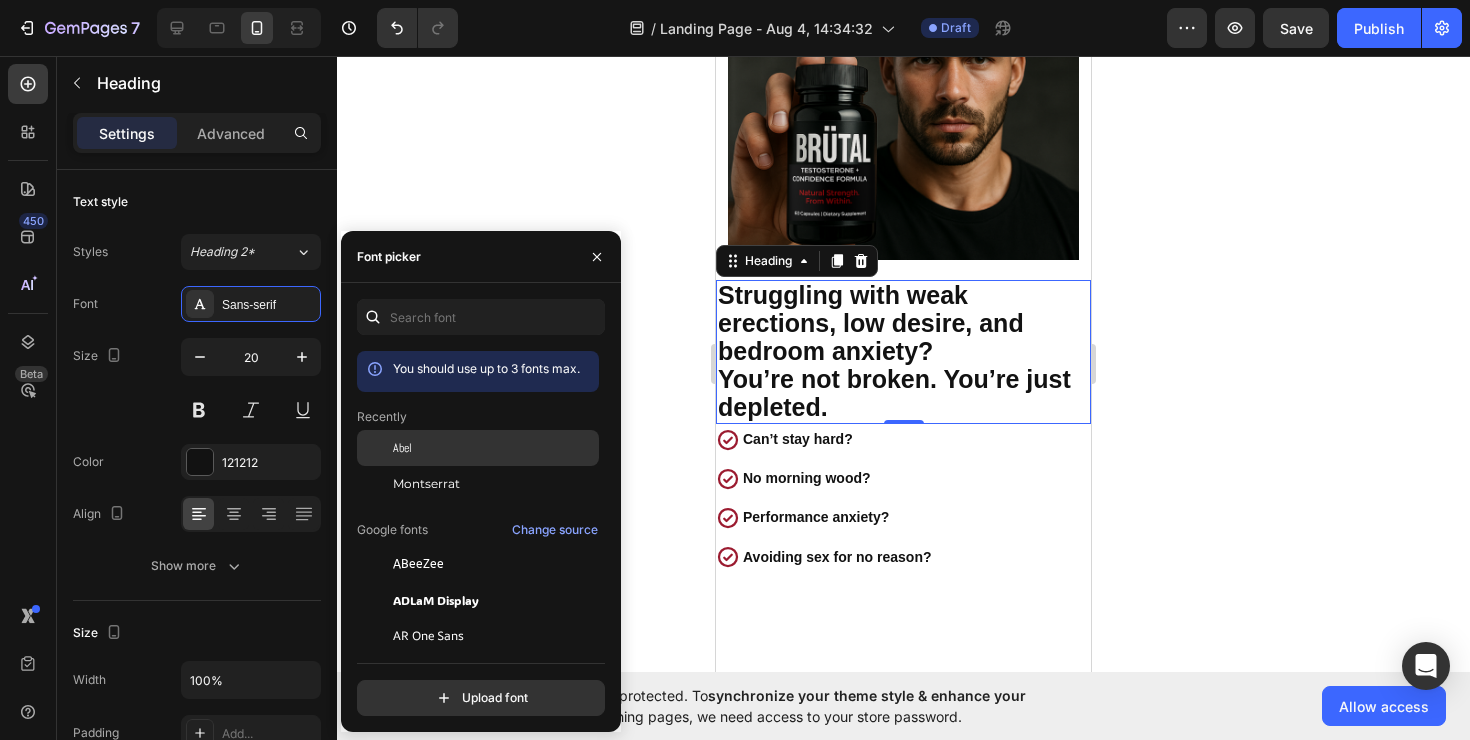 click on "Abel" at bounding box center [494, 448] 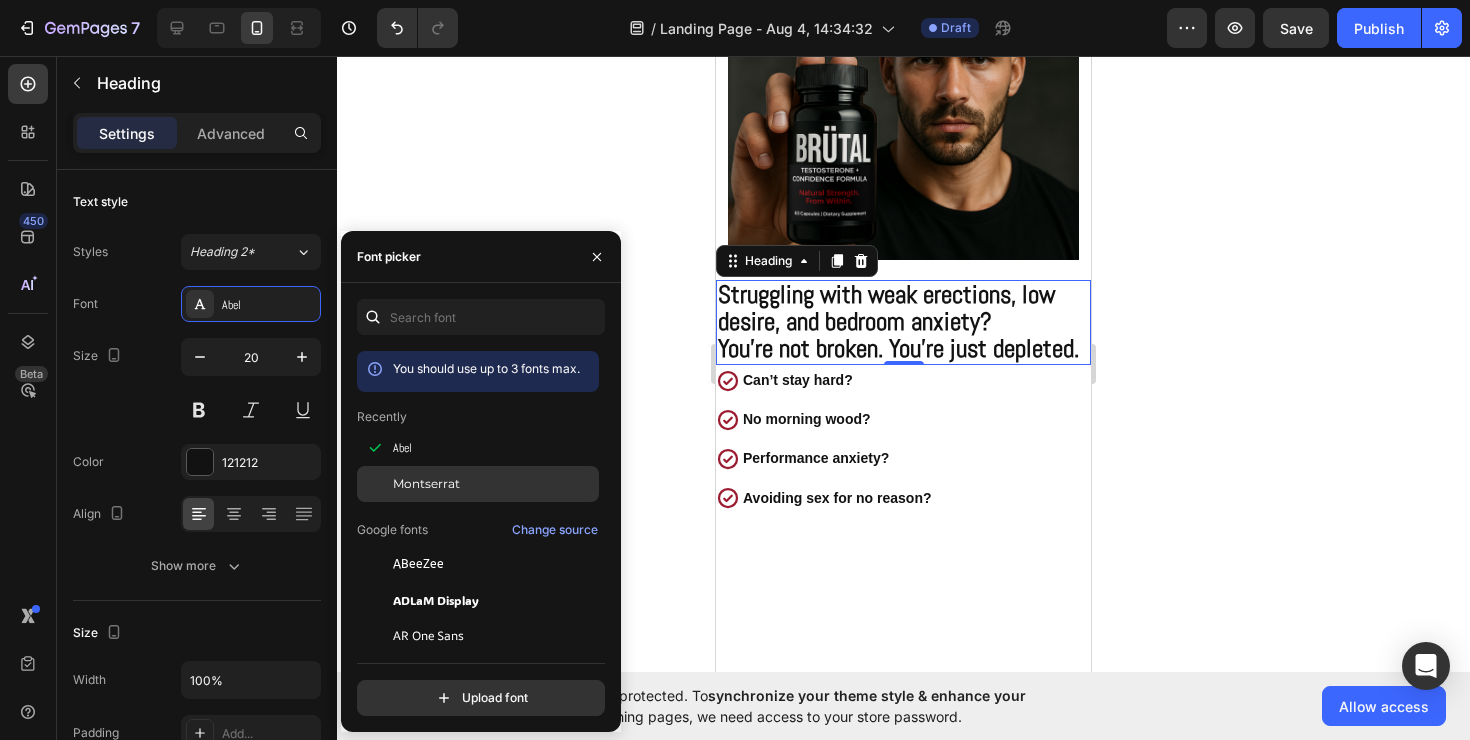 click on "Montserrat" at bounding box center [426, 484] 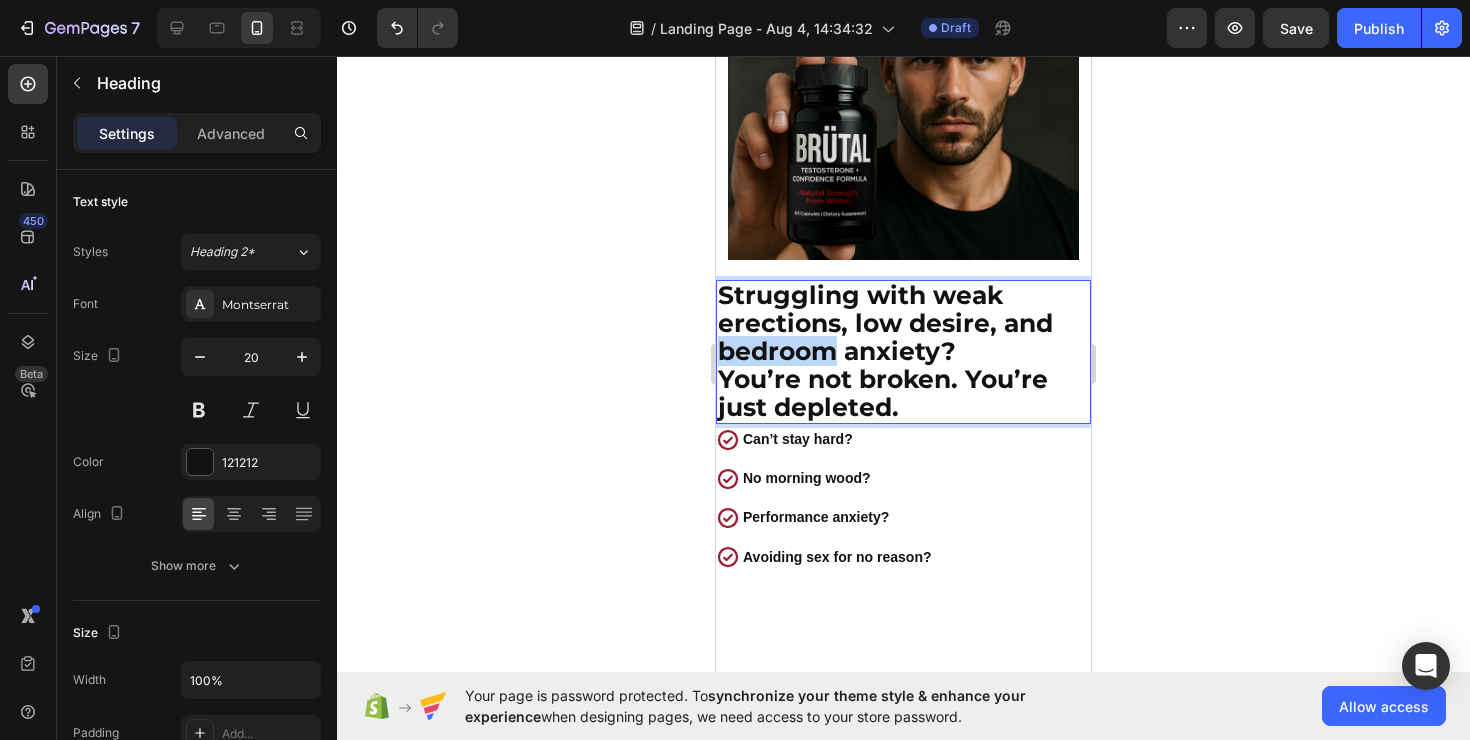 click on "Struggling with weak erections, low desire, and bedroom anxiety?" at bounding box center (885, 323) 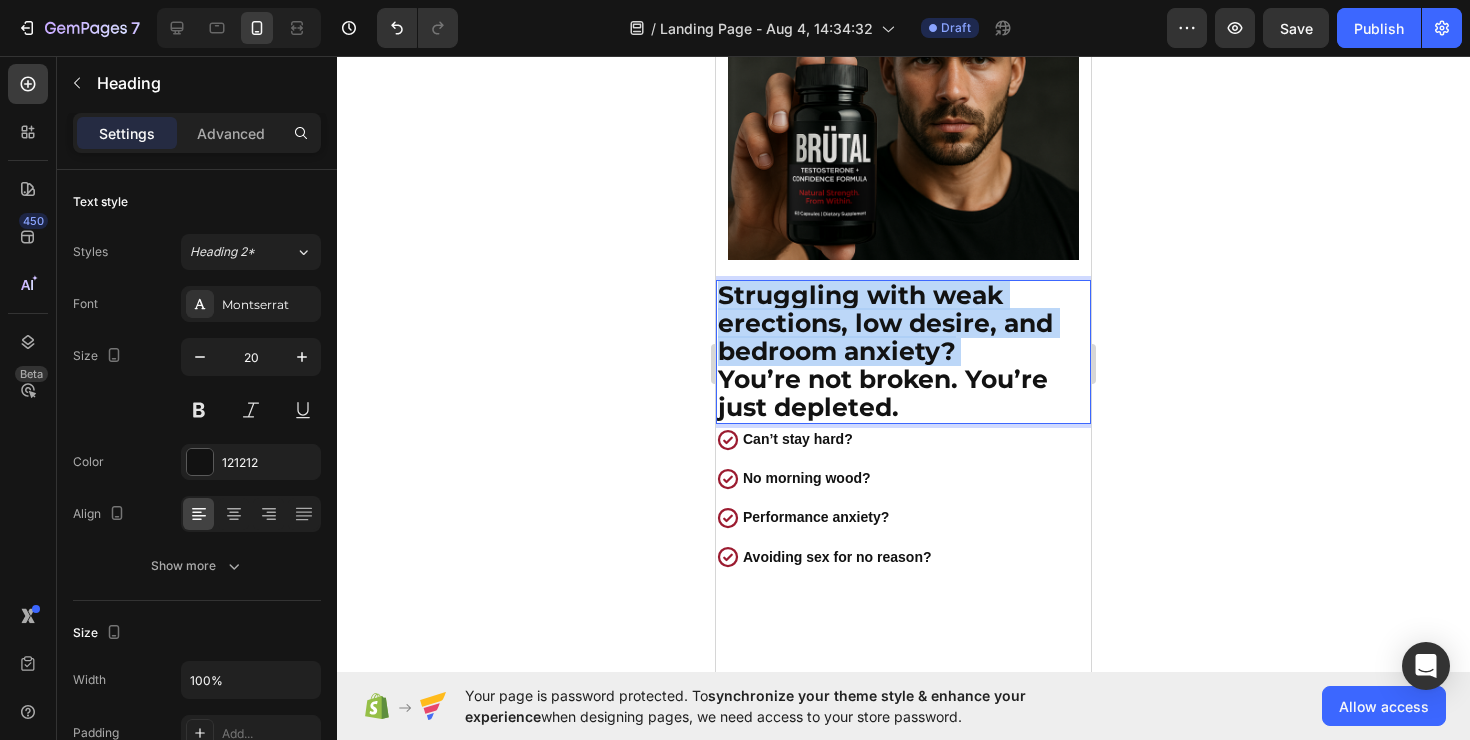 click on "Struggling with weak erections, low desire, and bedroom anxiety?" at bounding box center [885, 323] 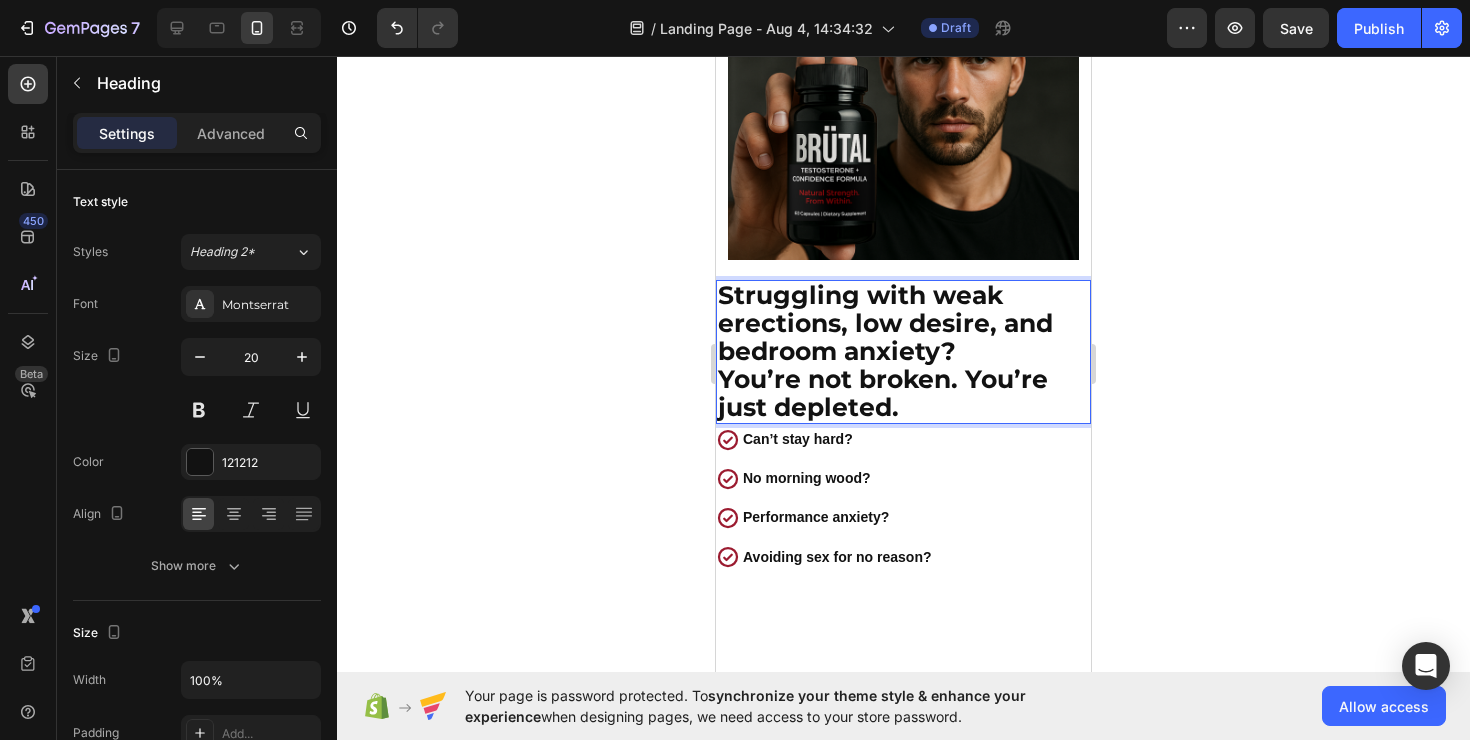 click on "You’re not broken. You’re just depleted." at bounding box center (883, 393) 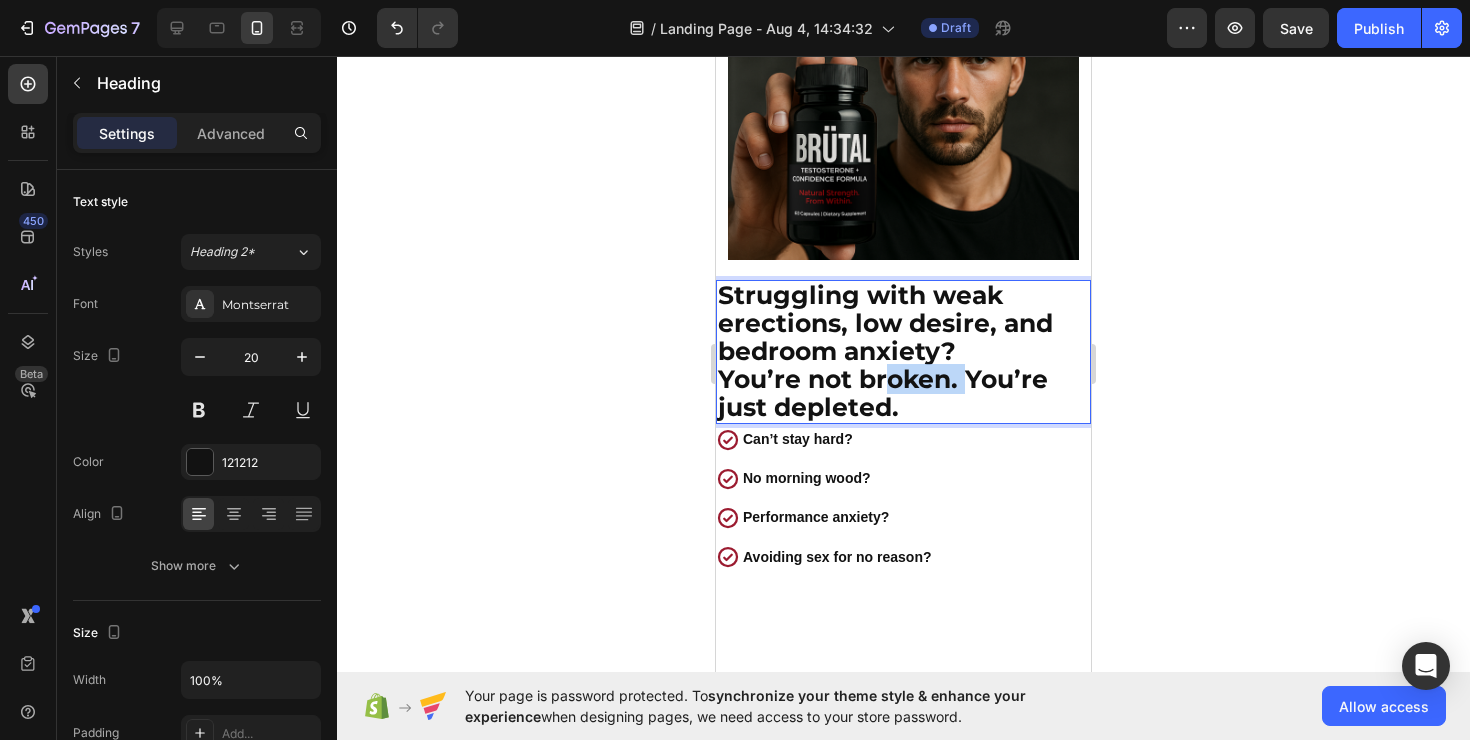 drag, startPoint x: 968, startPoint y: 384, endPoint x: 881, endPoint y: 384, distance: 87 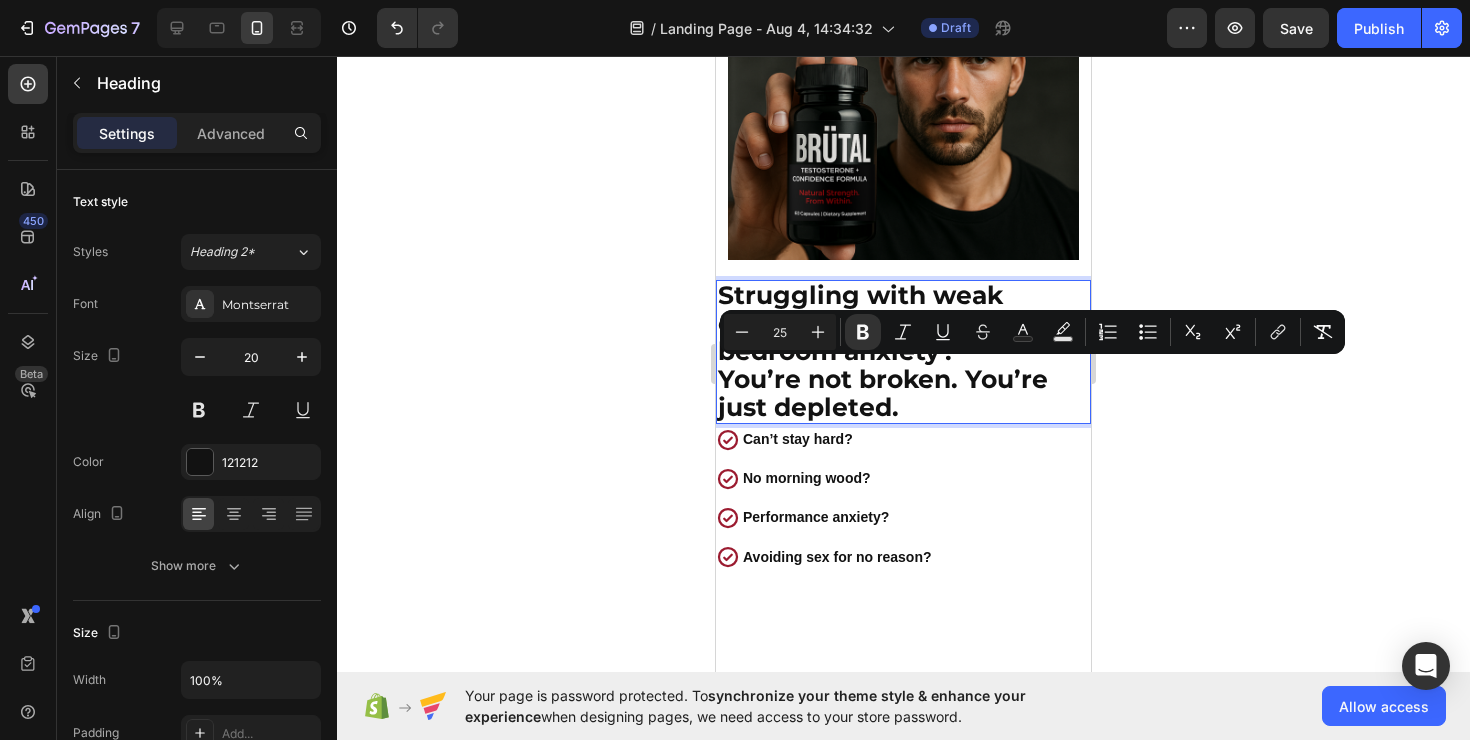 click on "You’re not broken. You’re just depleted." at bounding box center (883, 393) 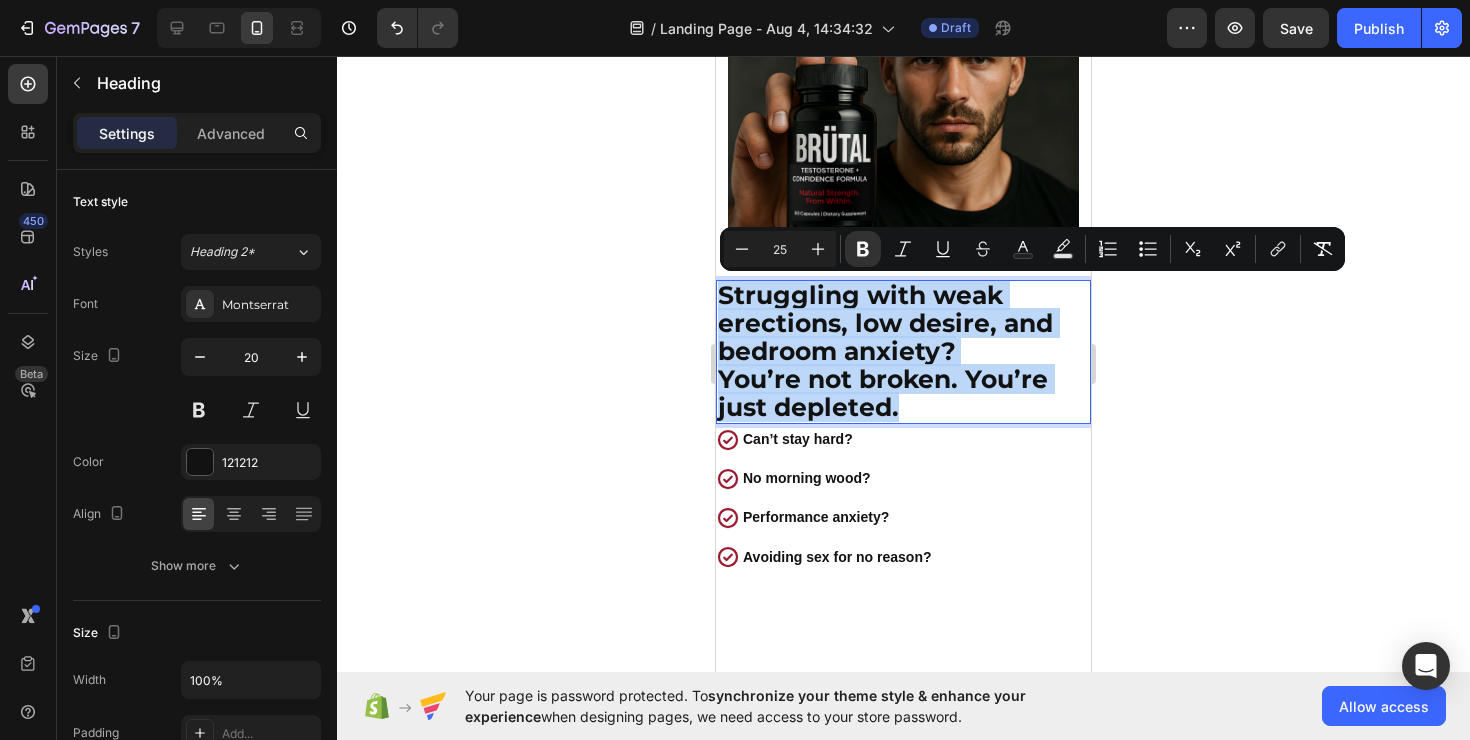 drag, startPoint x: 895, startPoint y: 404, endPoint x: 718, endPoint y: 294, distance: 208.39626 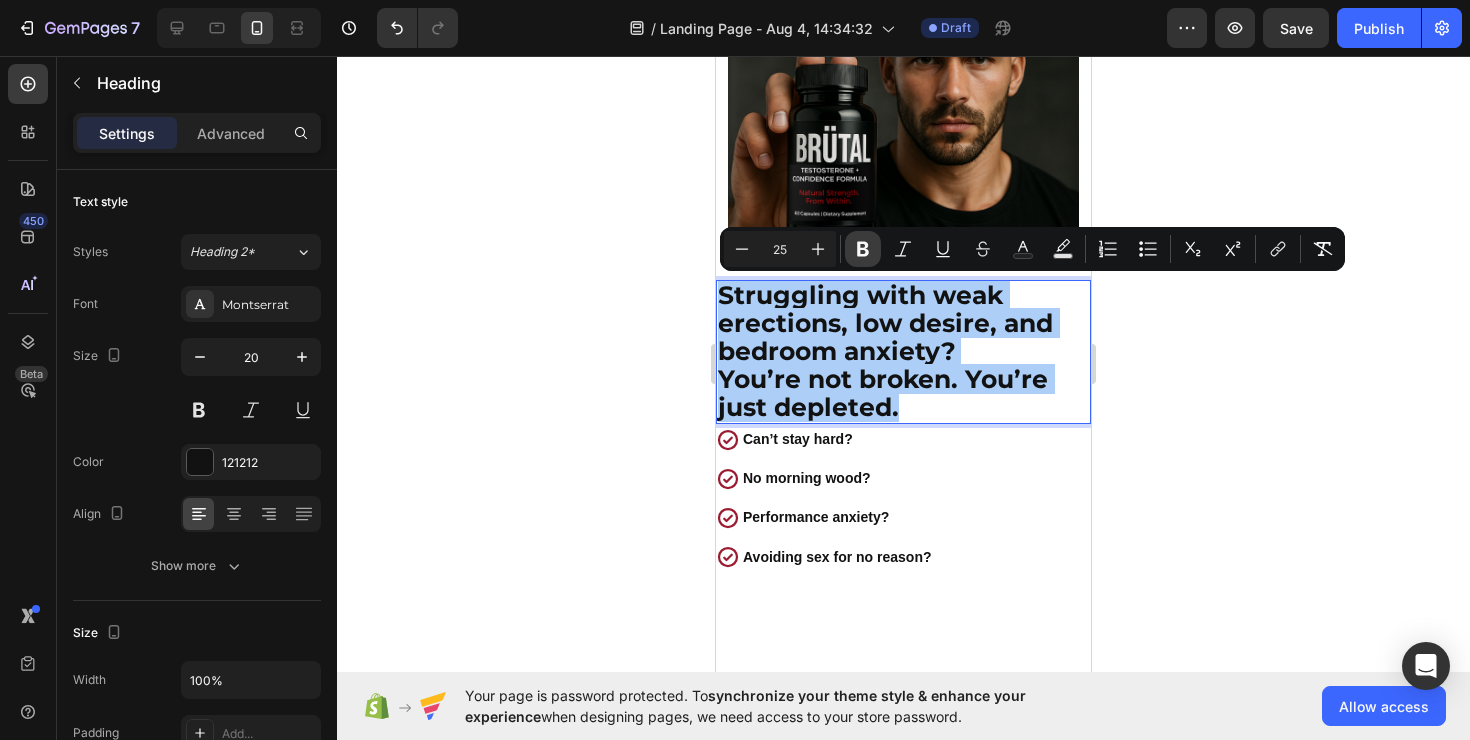 click 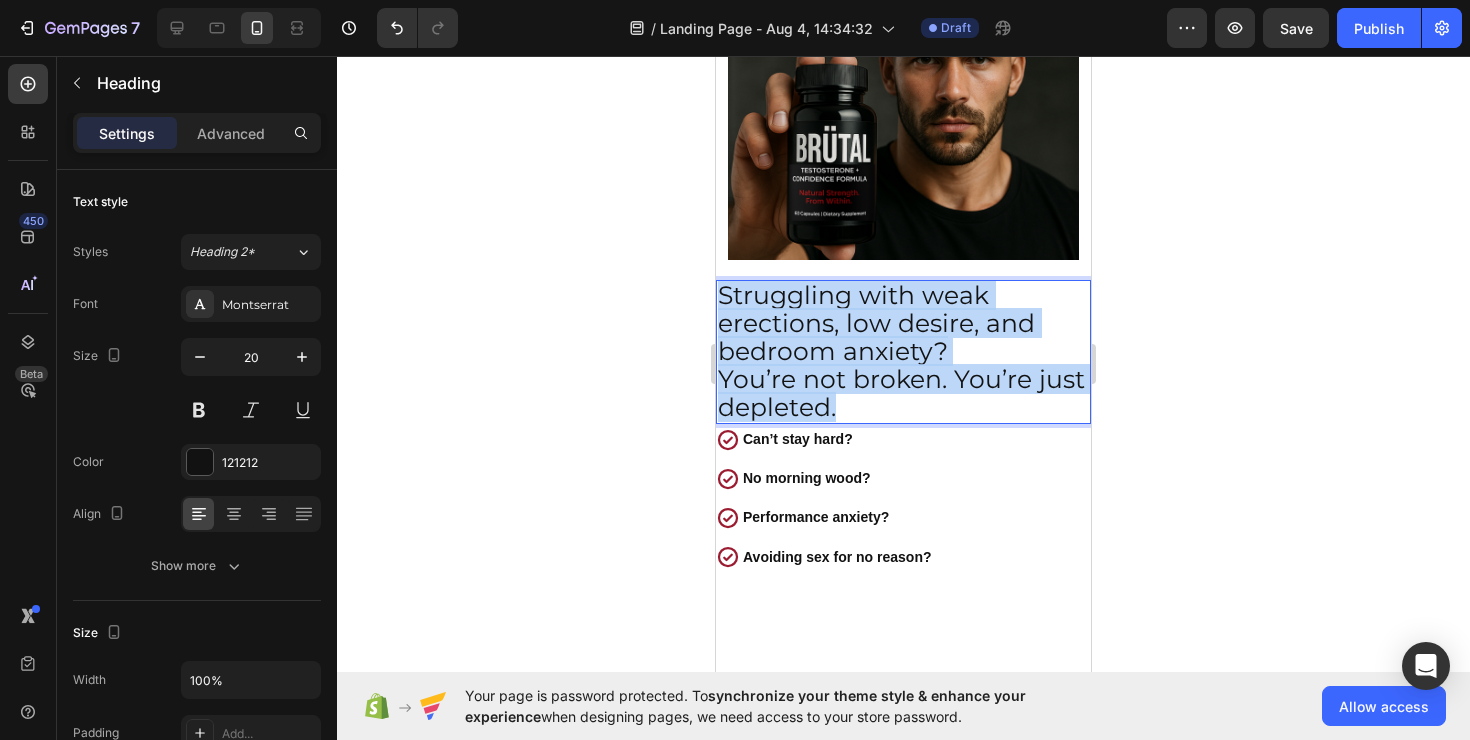 drag, startPoint x: 878, startPoint y: 401, endPoint x: 720, endPoint y: 301, distance: 186.98663 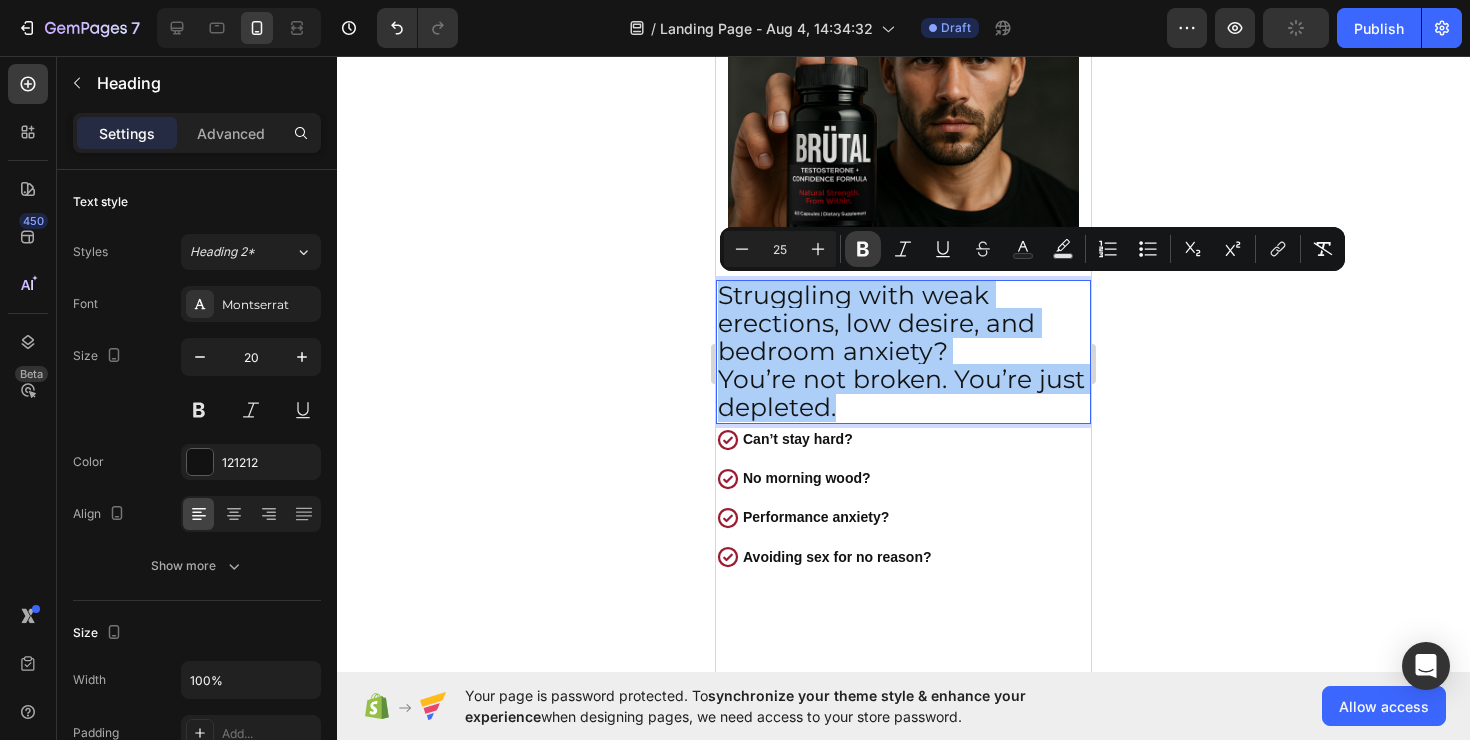 click 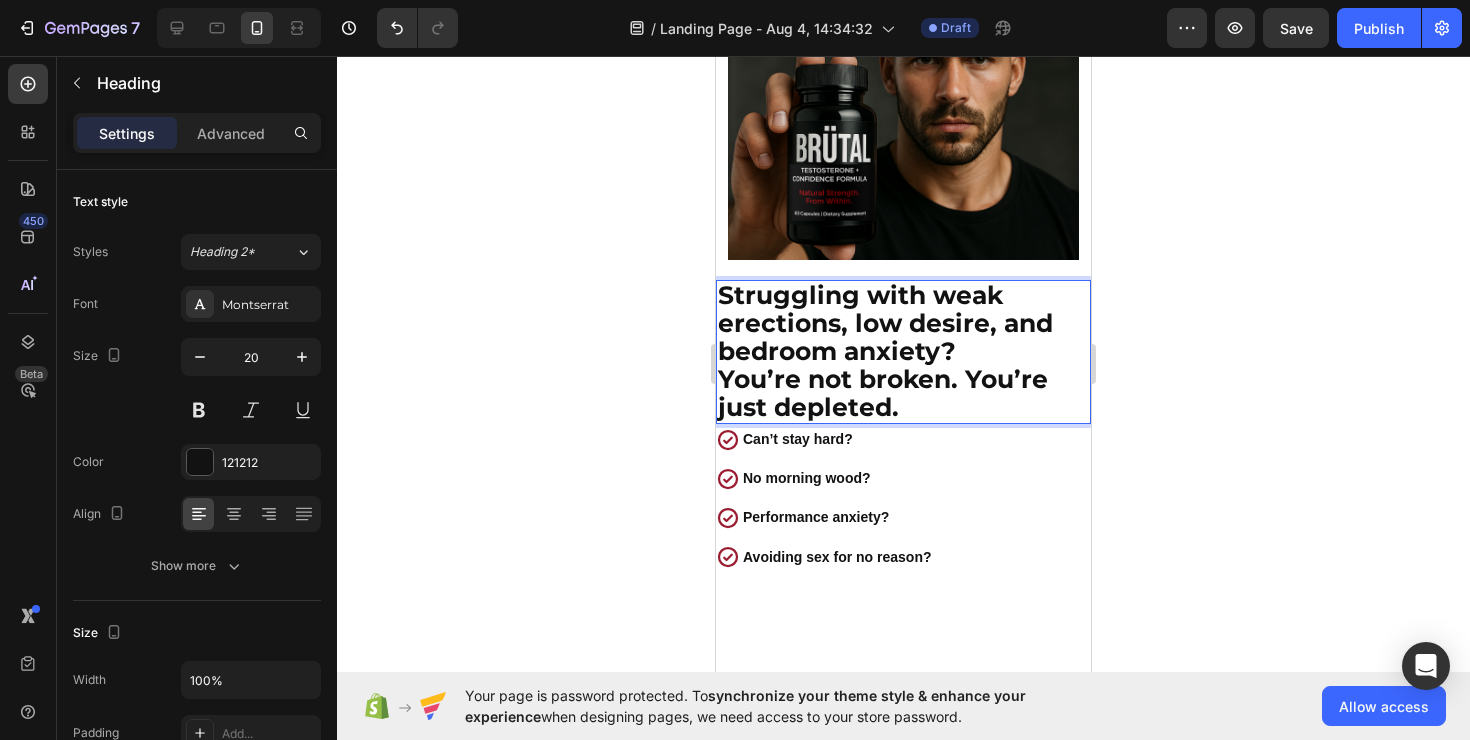 click on "Struggling with weak erections, low desire, and bedroom anxiety?" at bounding box center (885, 323) 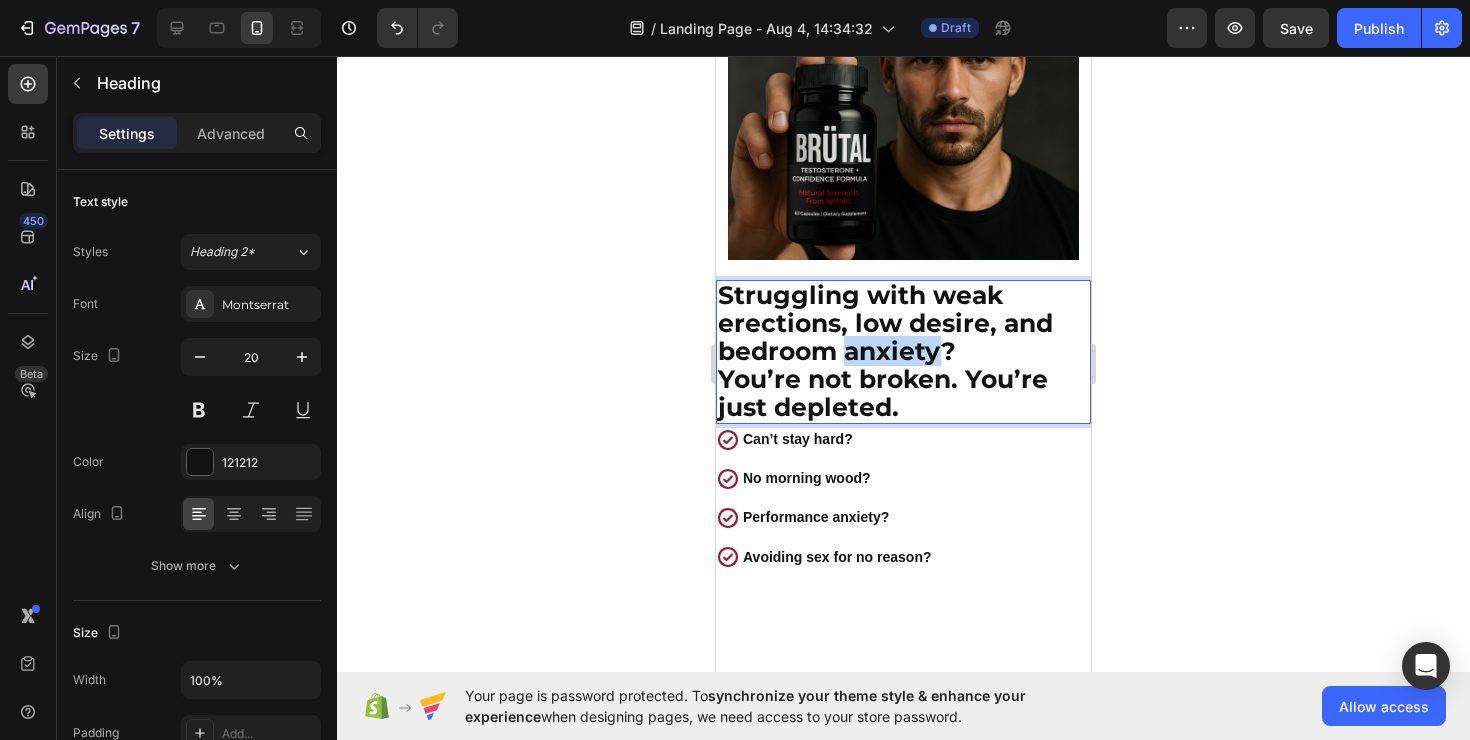 click on "Struggling with weak erections, low desire, and bedroom anxiety?" at bounding box center [885, 323] 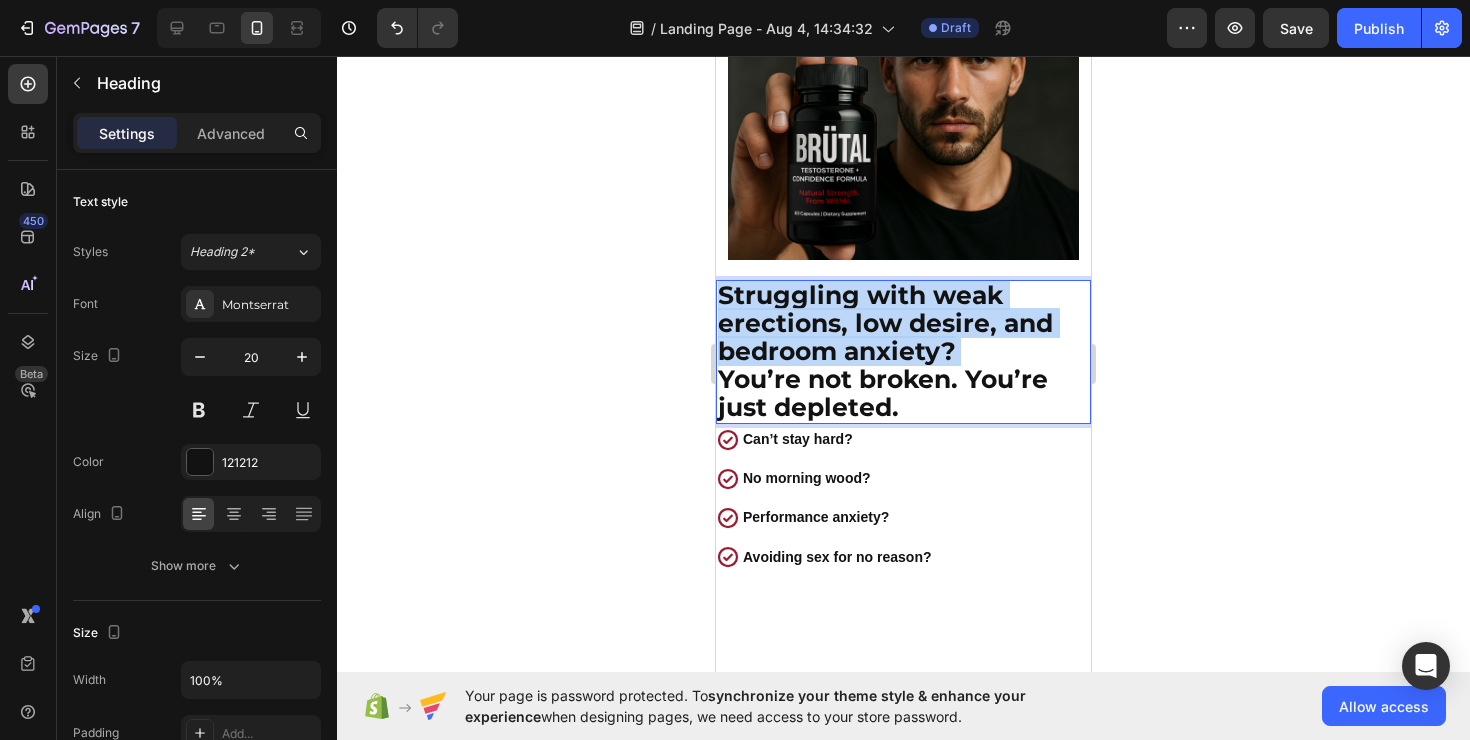 click on "Struggling with weak erections, low desire, and bedroom anxiety?" at bounding box center [885, 323] 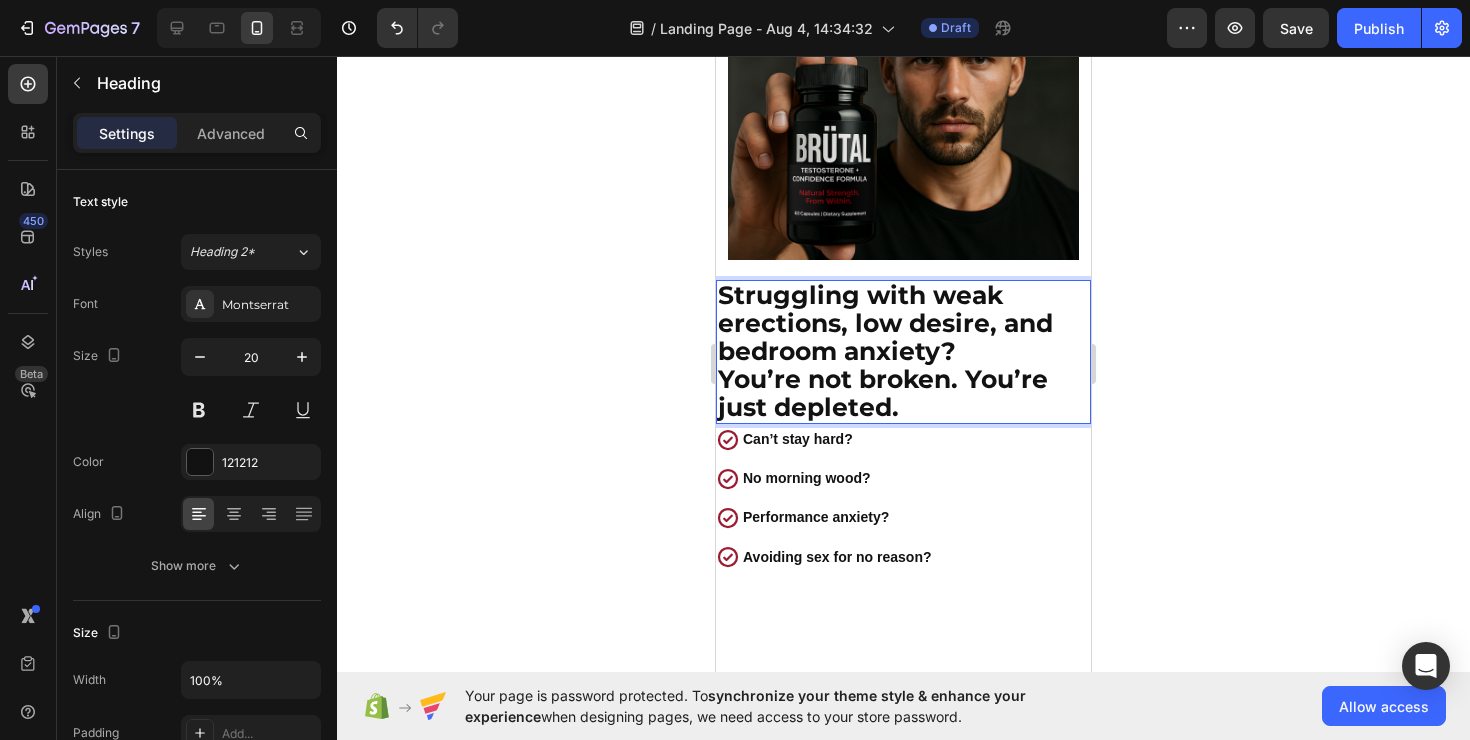 click on "You’re not broken. You’re just depleted." at bounding box center (883, 393) 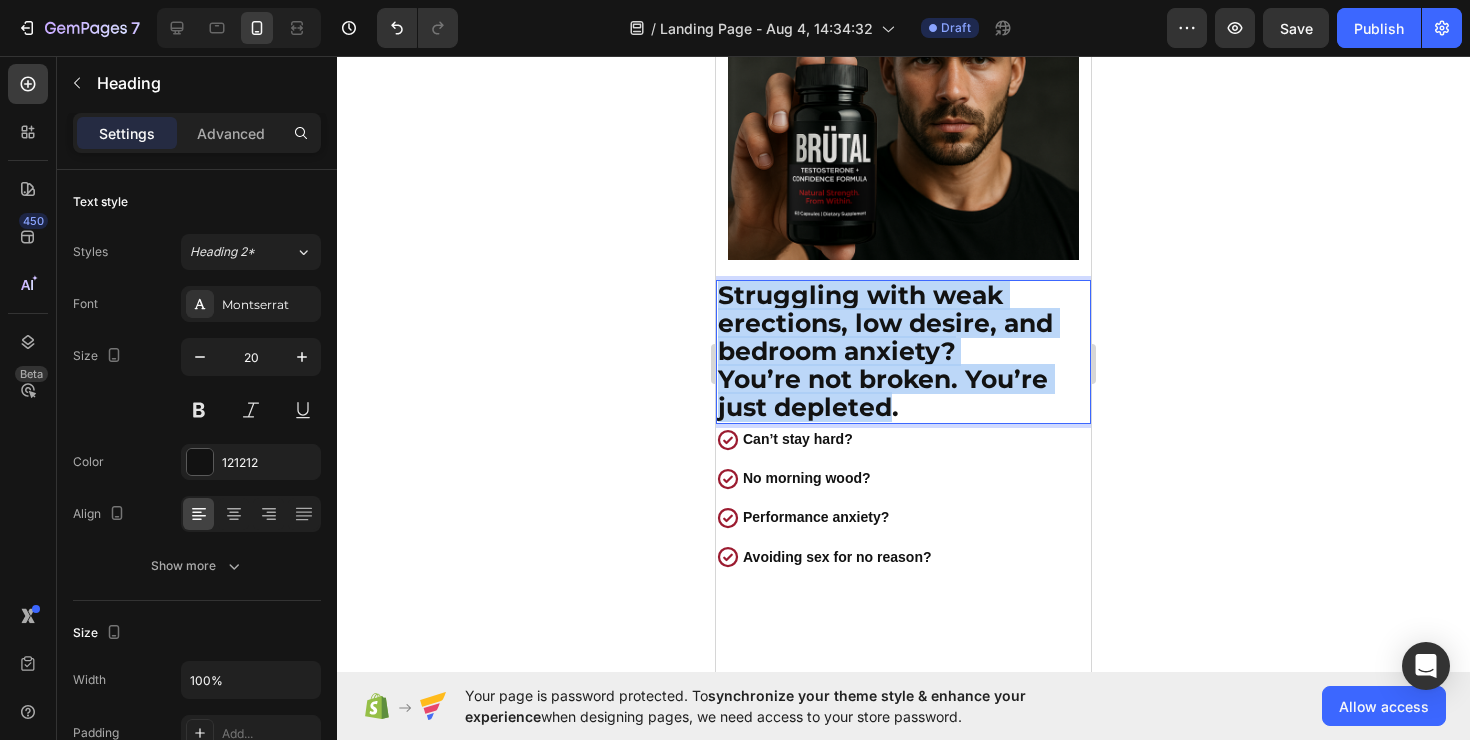 drag, startPoint x: 893, startPoint y: 397, endPoint x: 715, endPoint y: 286, distance: 209.77368 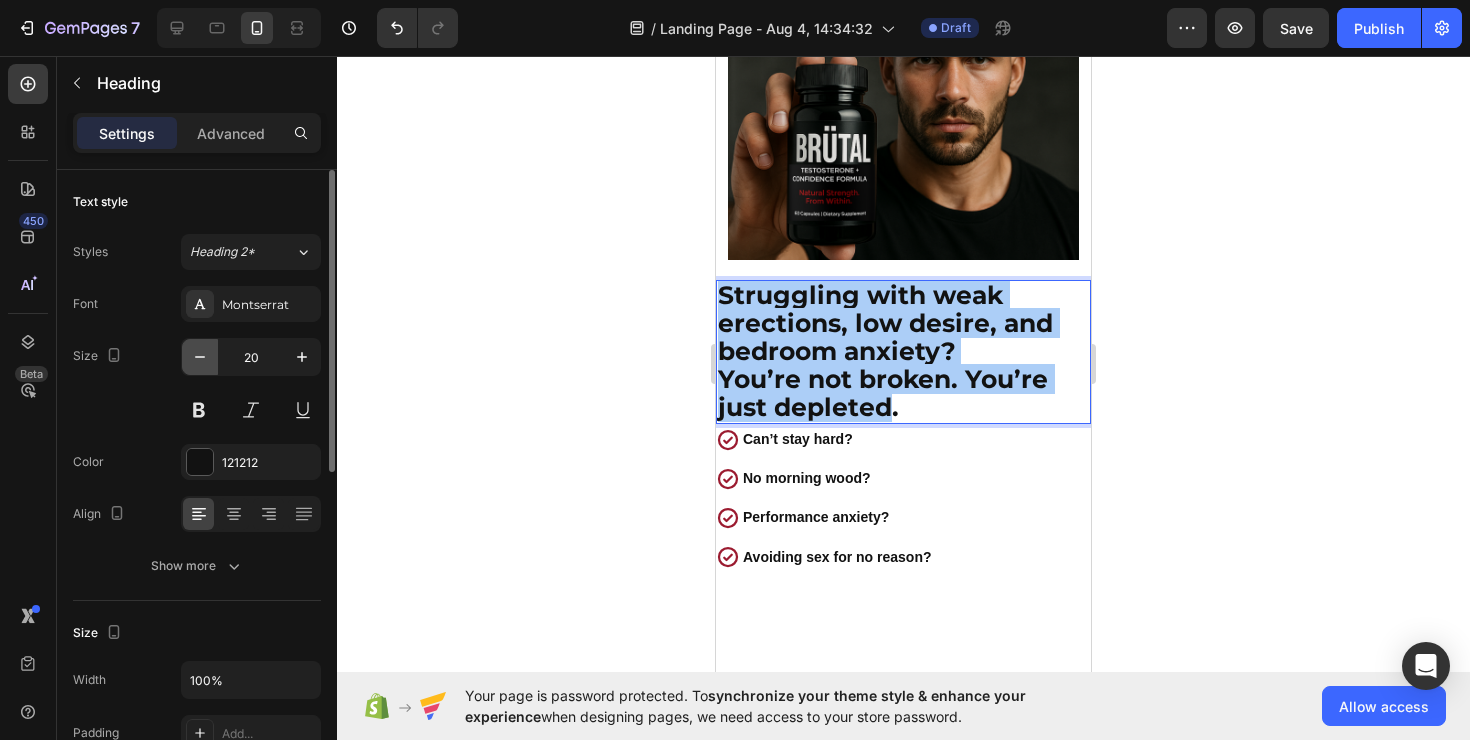 click 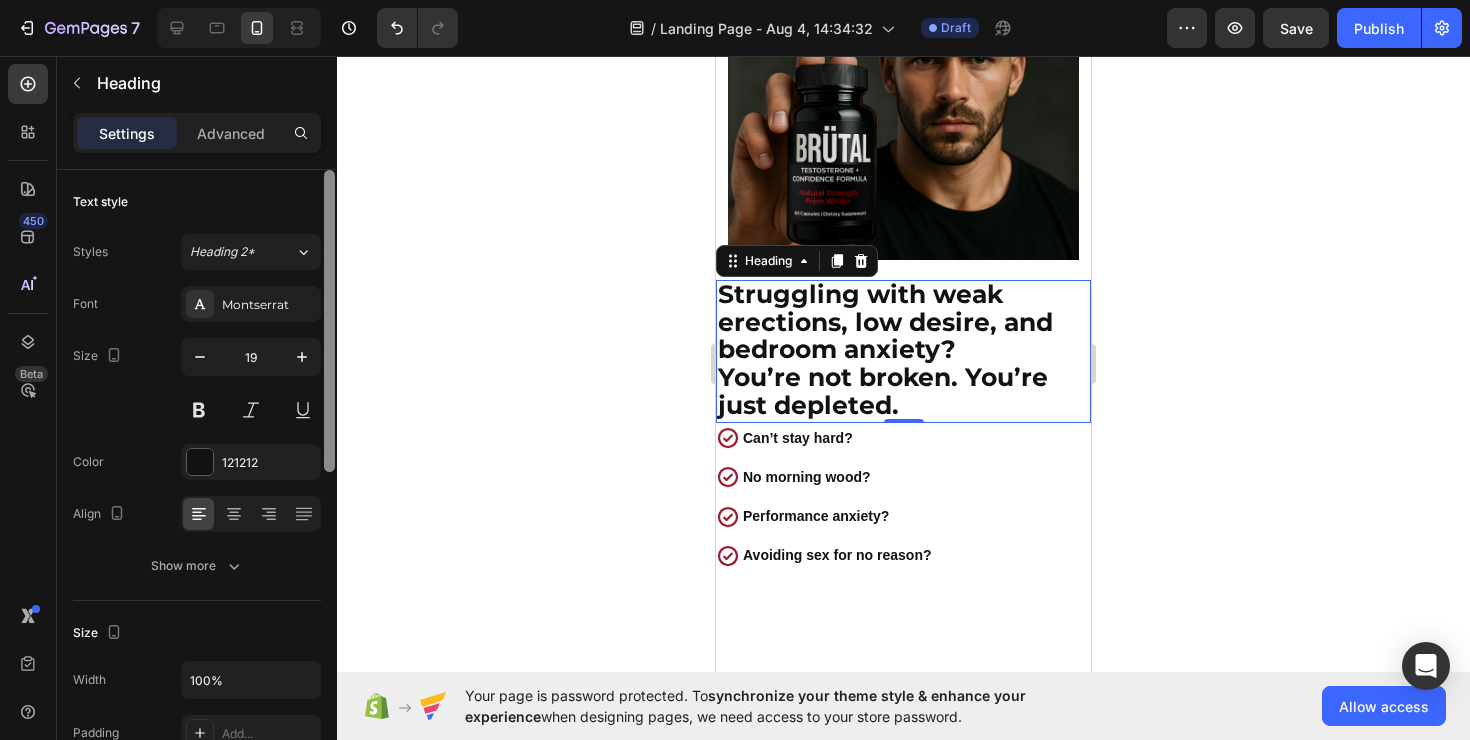 click at bounding box center [329, 483] 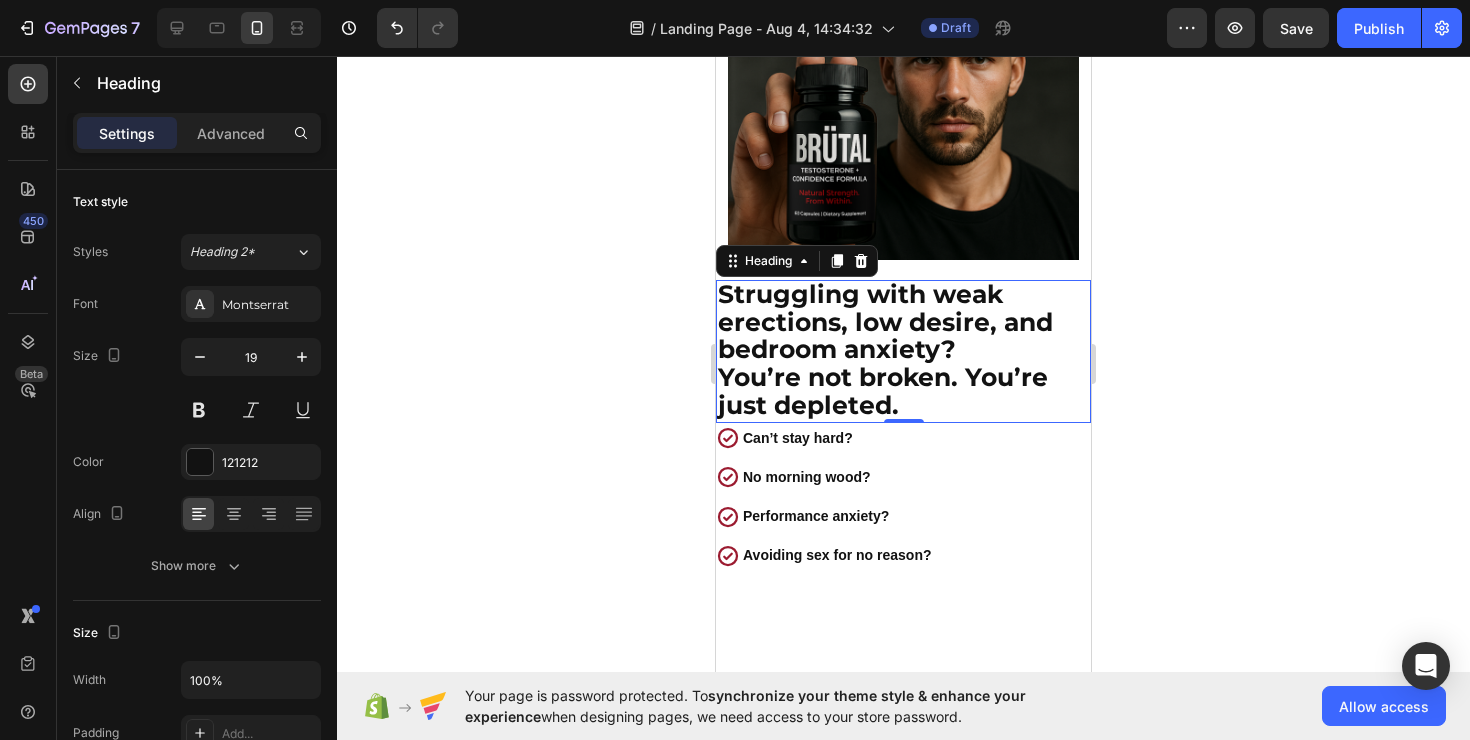 scroll, scrollTop: 627, scrollLeft: 0, axis: vertical 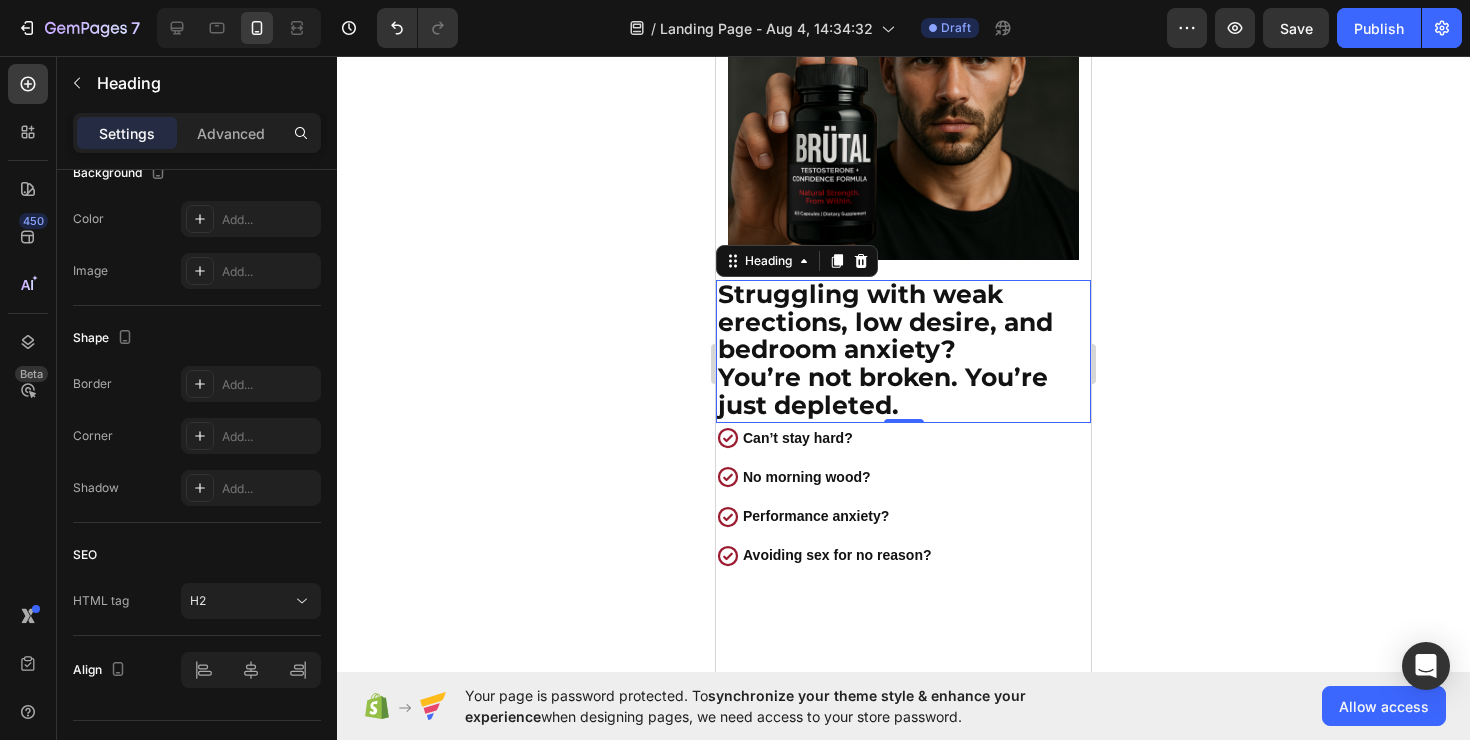 click 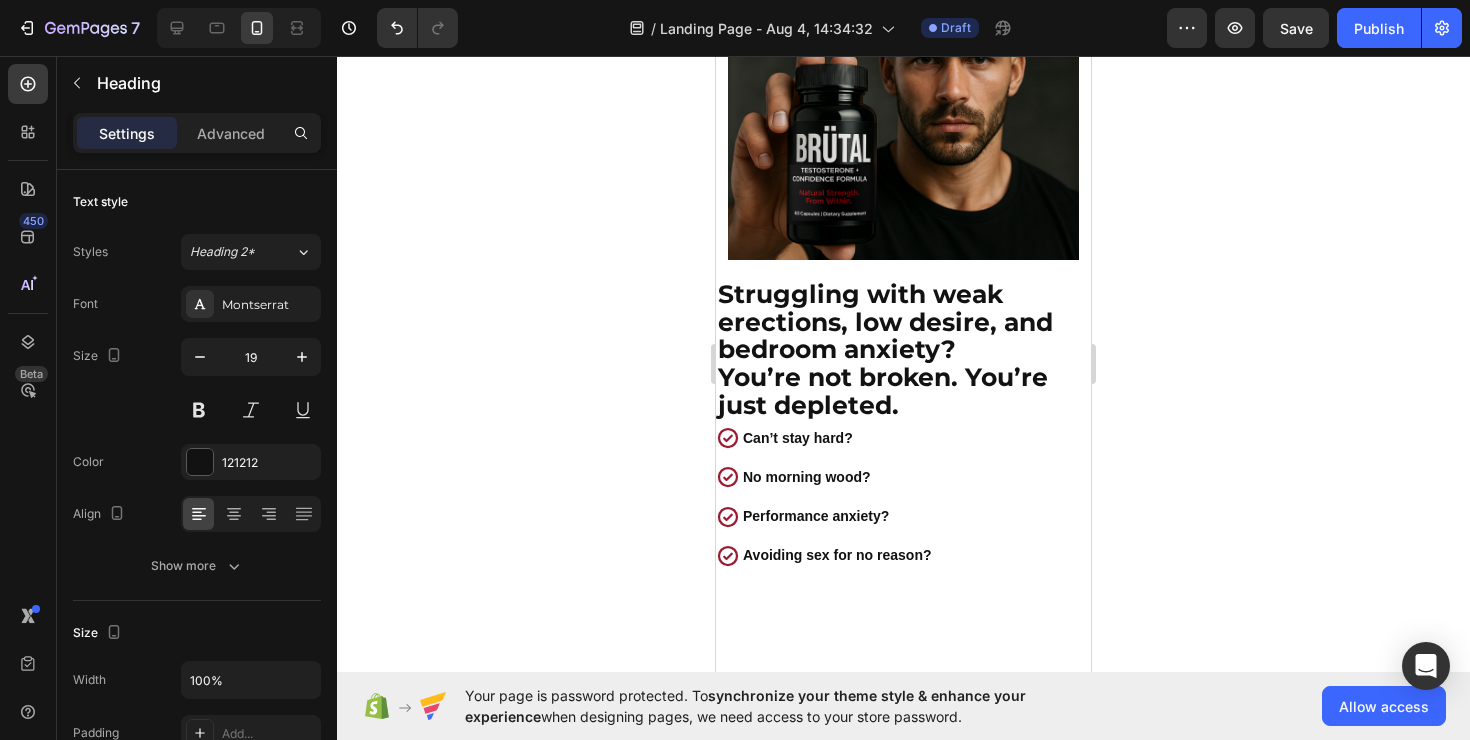 click on "Struggling with weak erections, low desire, and bedroom anxiety?" at bounding box center [885, 321] 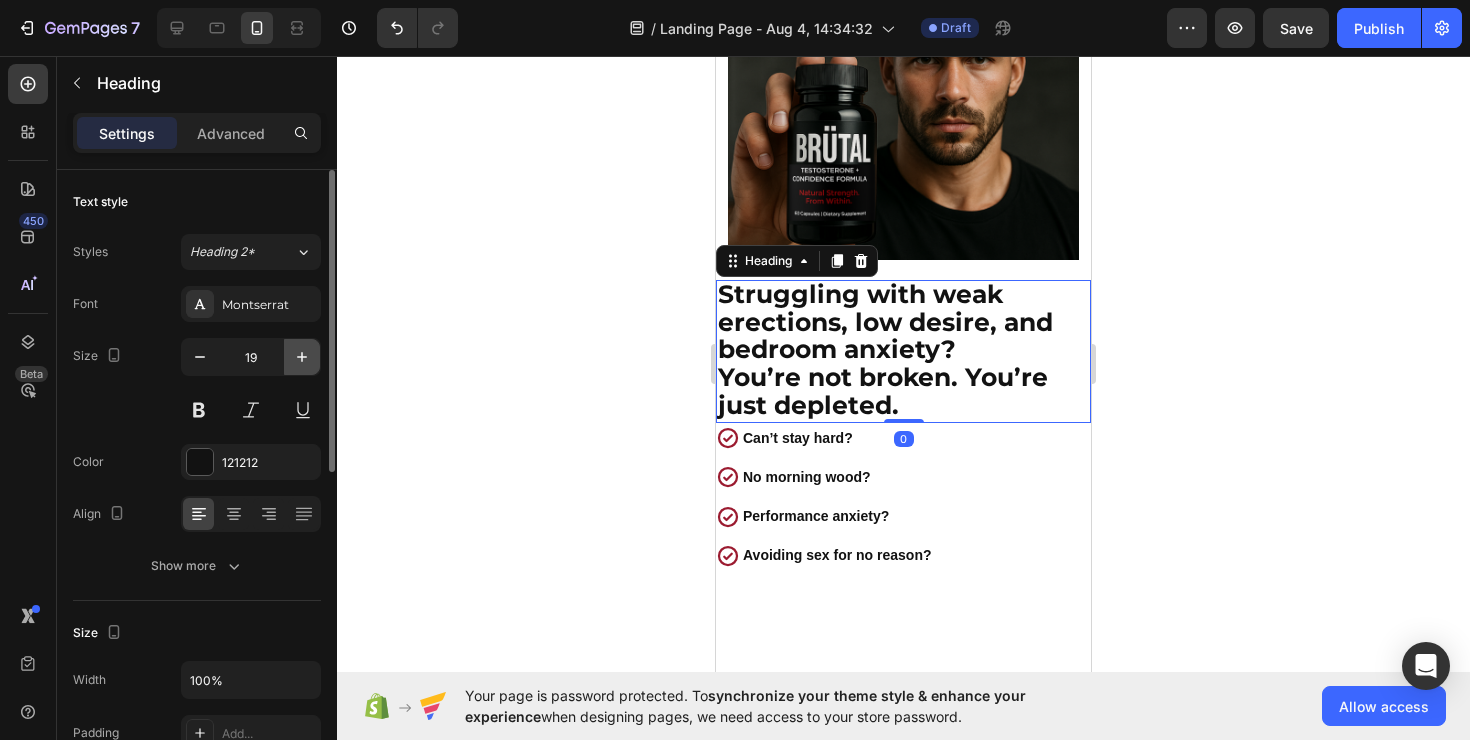 click 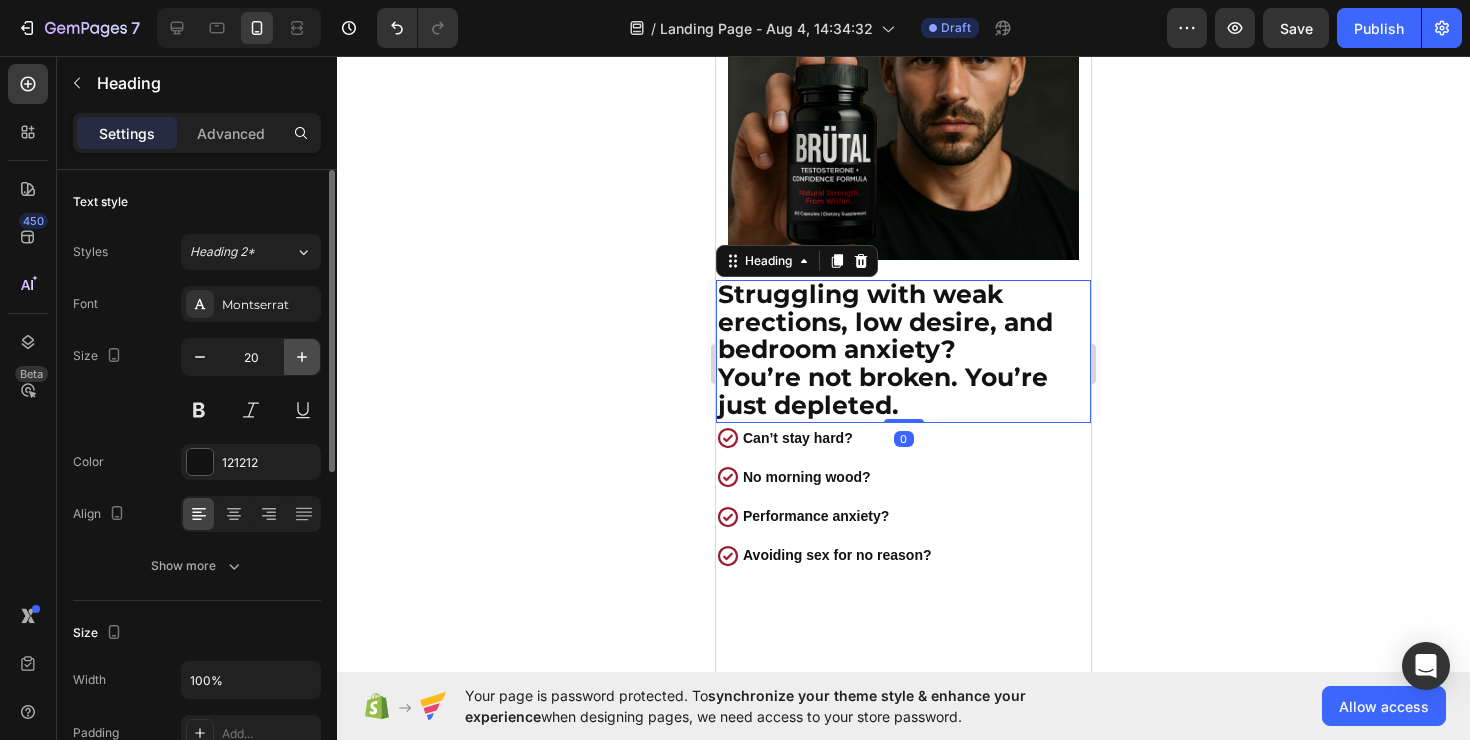 click 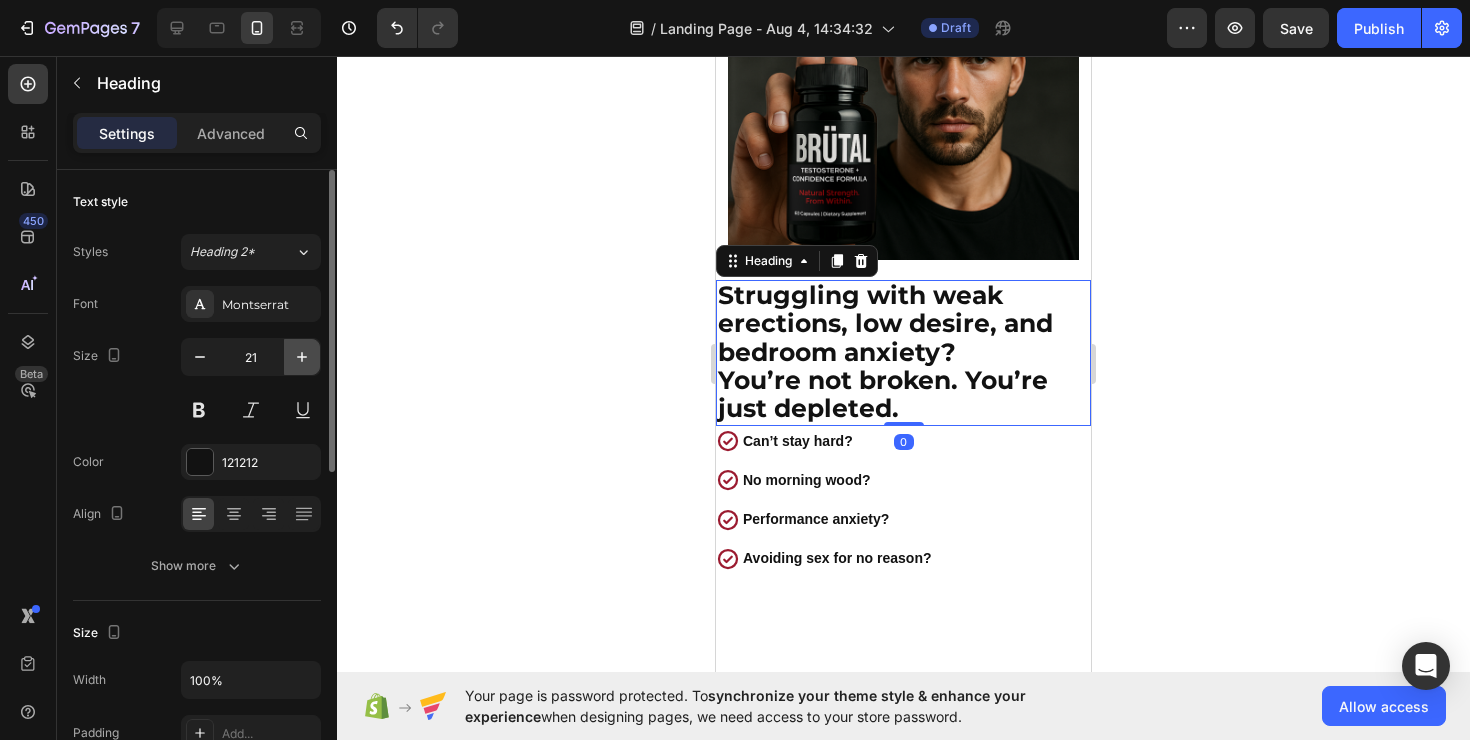click 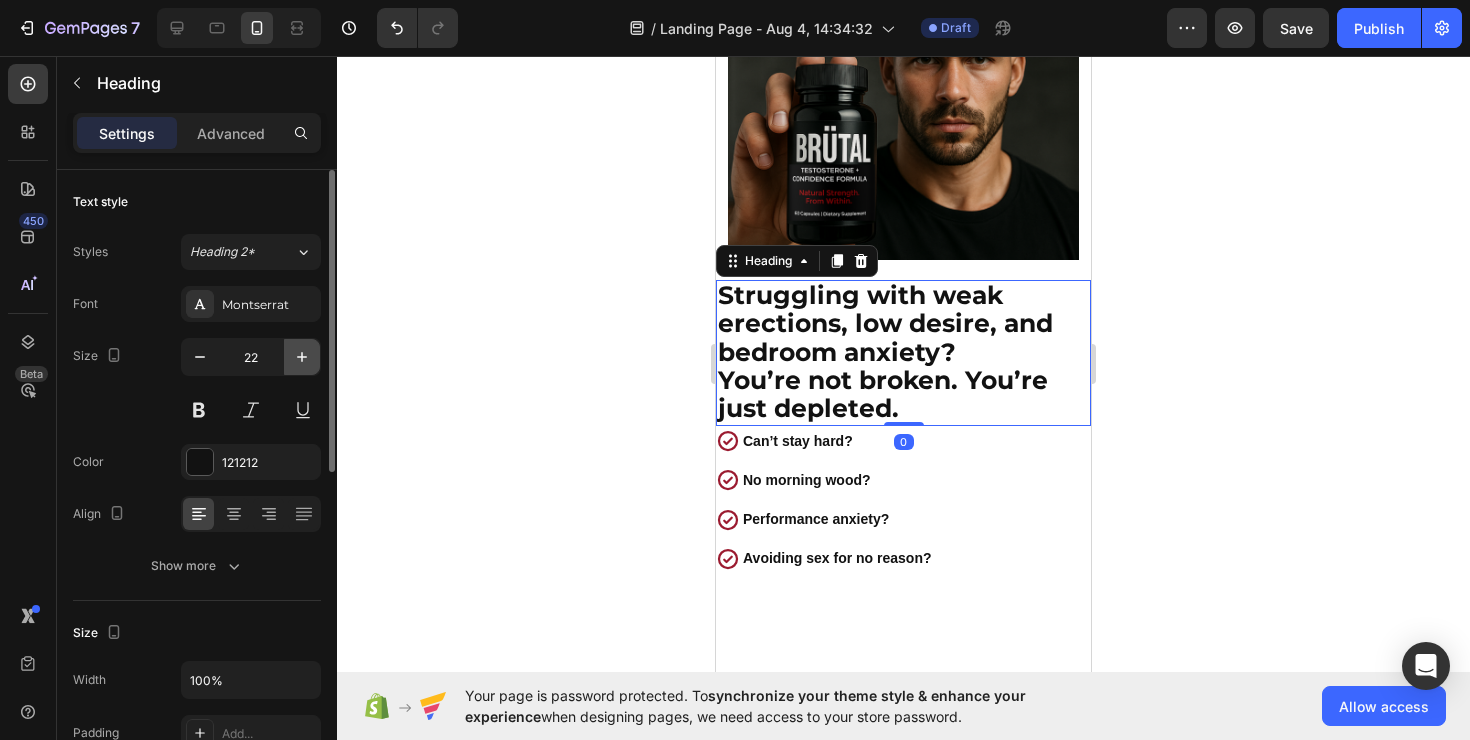 click 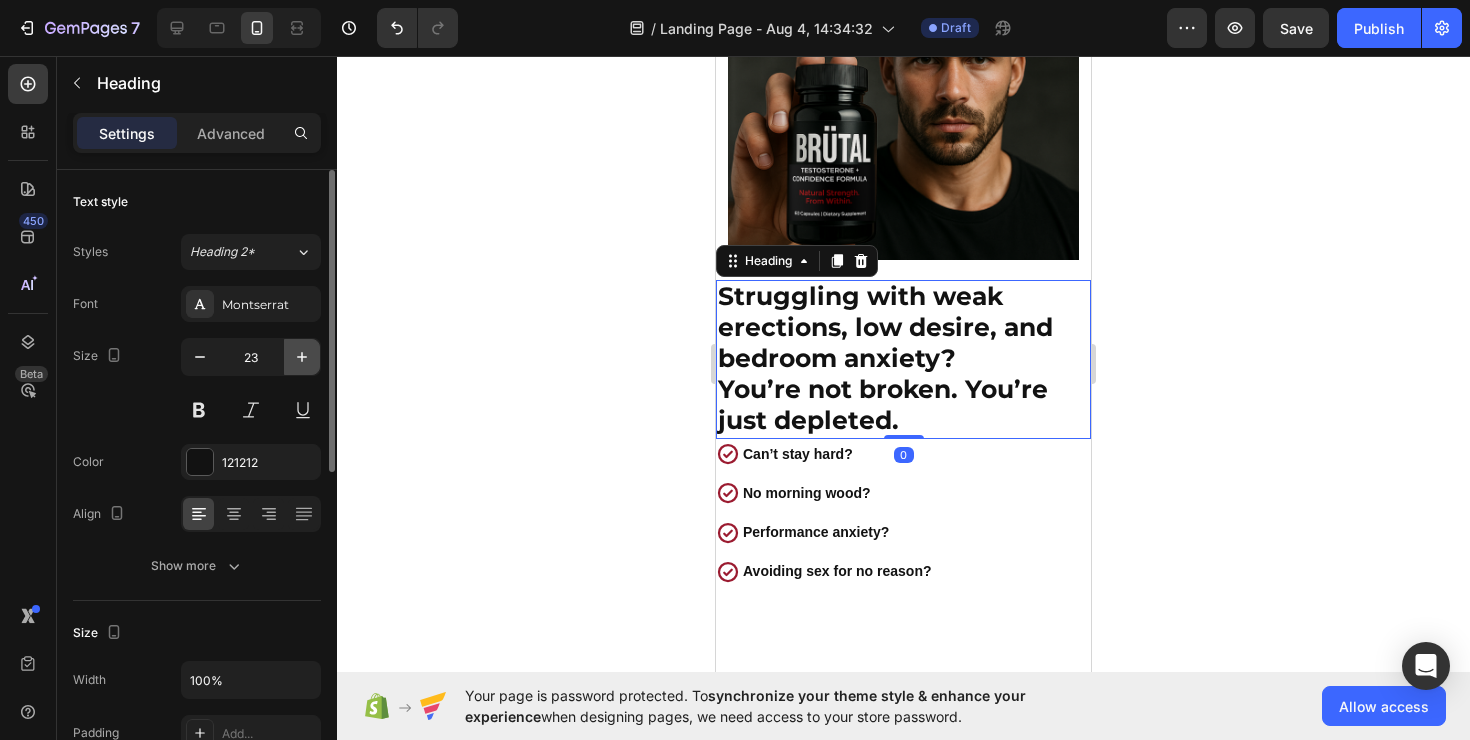 click 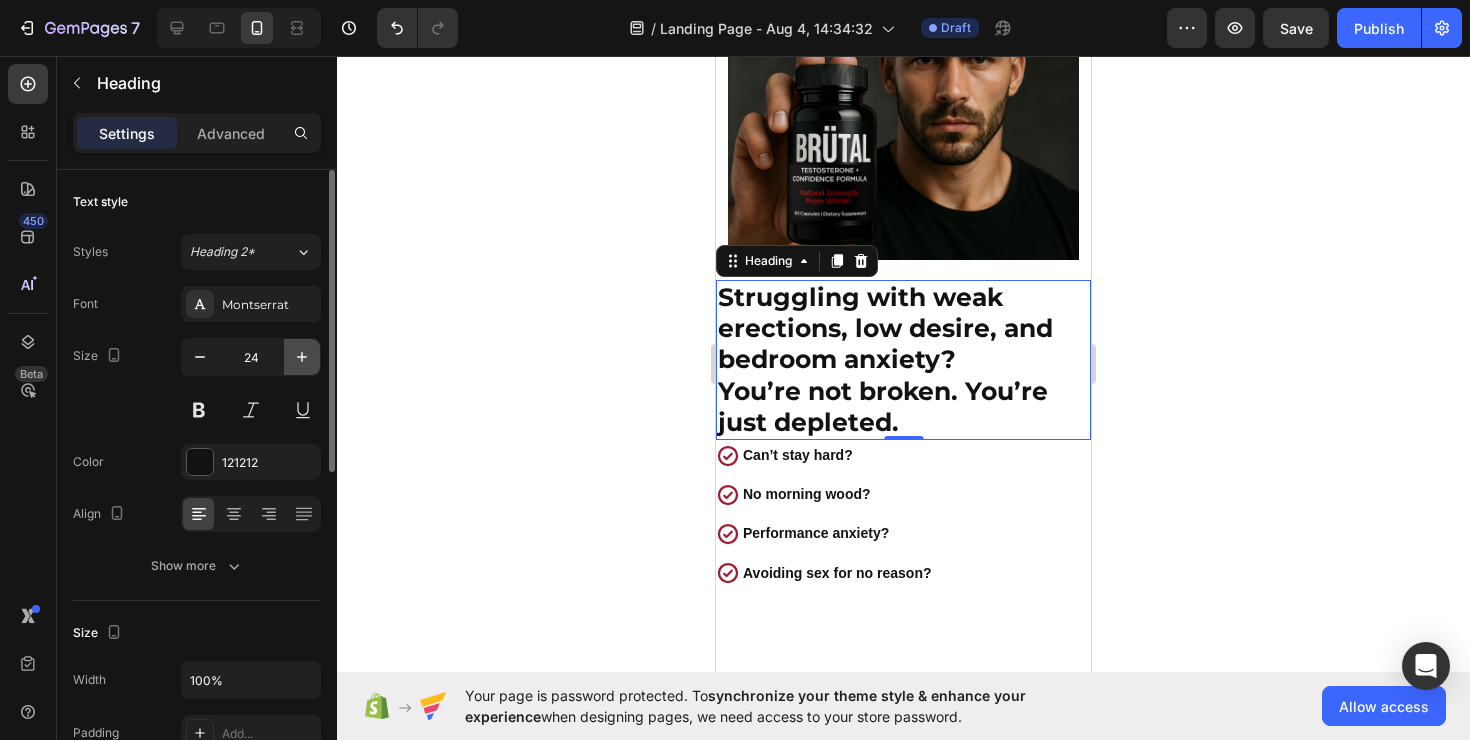 click at bounding box center [302, 357] 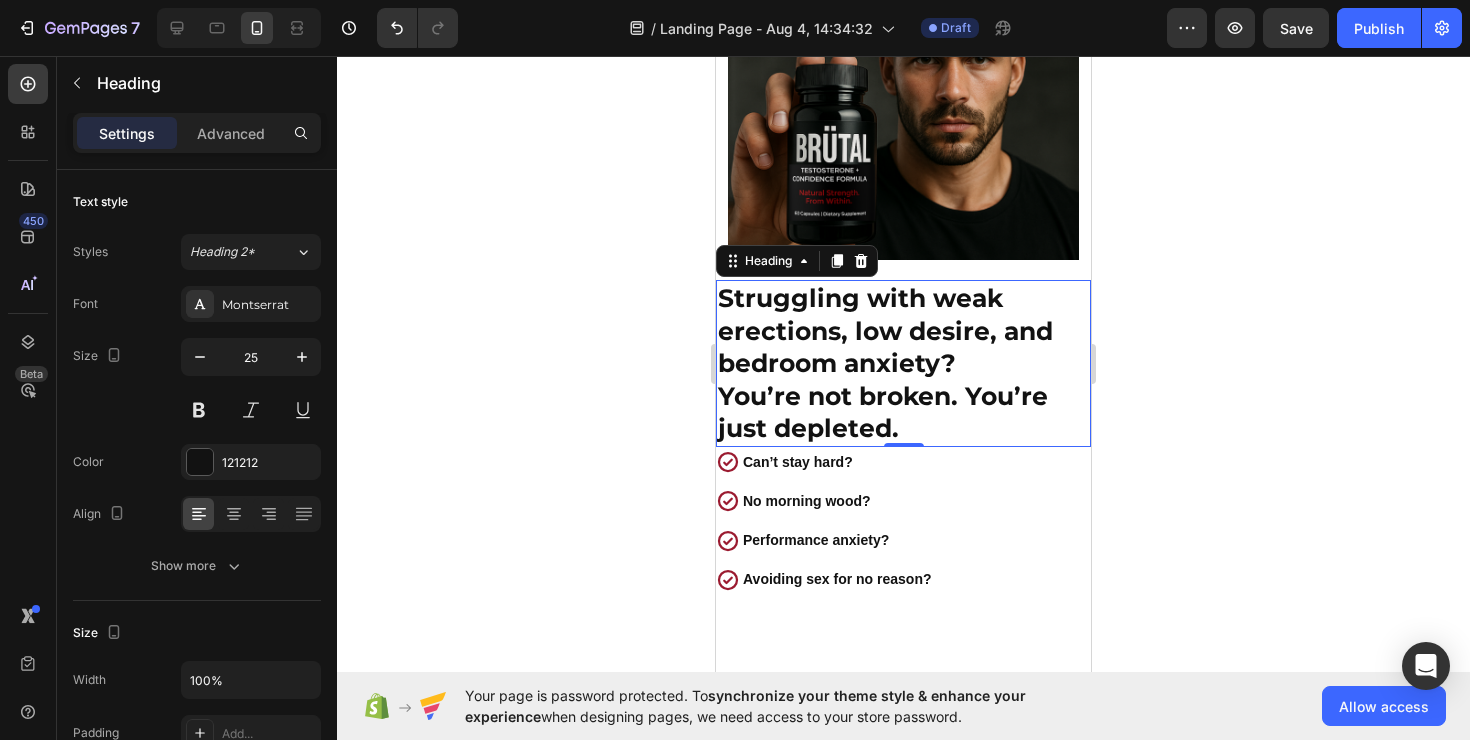 click 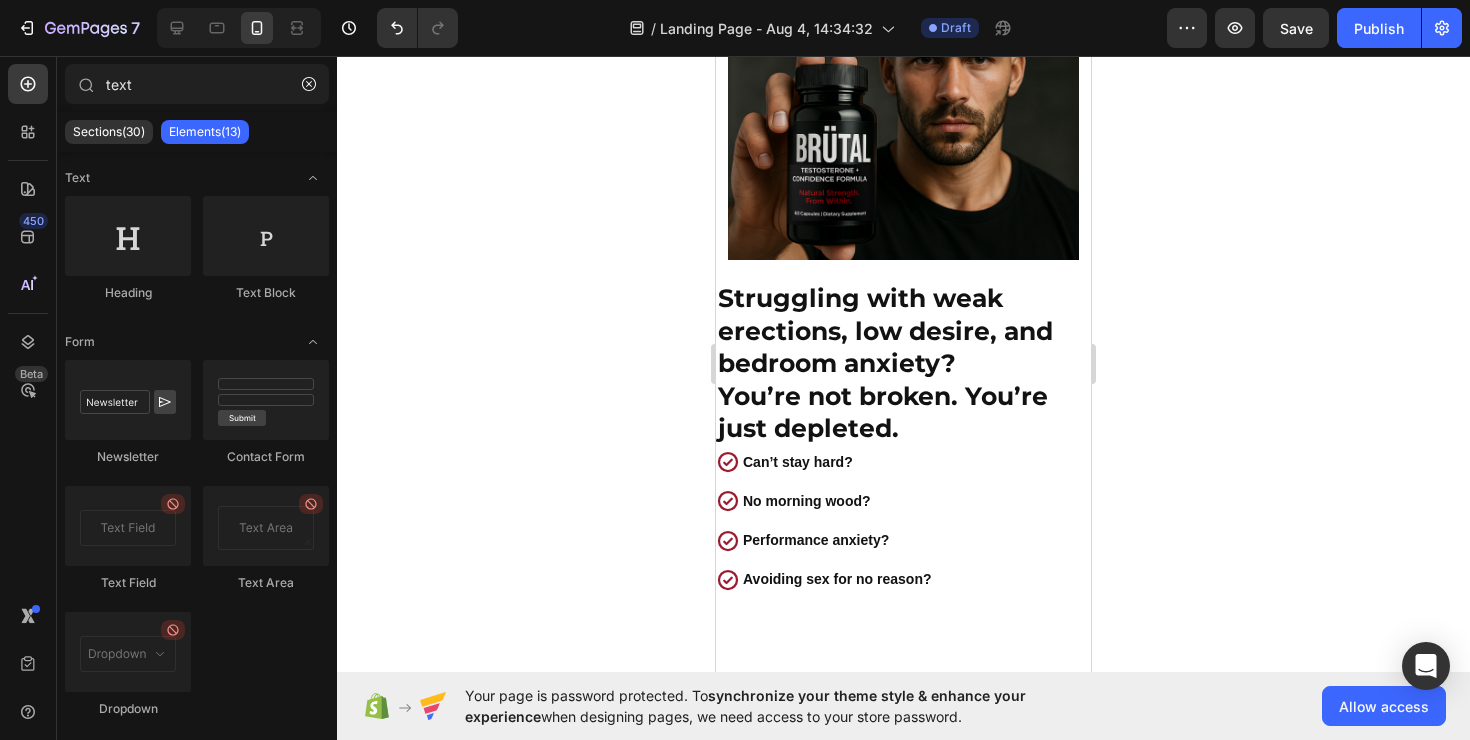 click 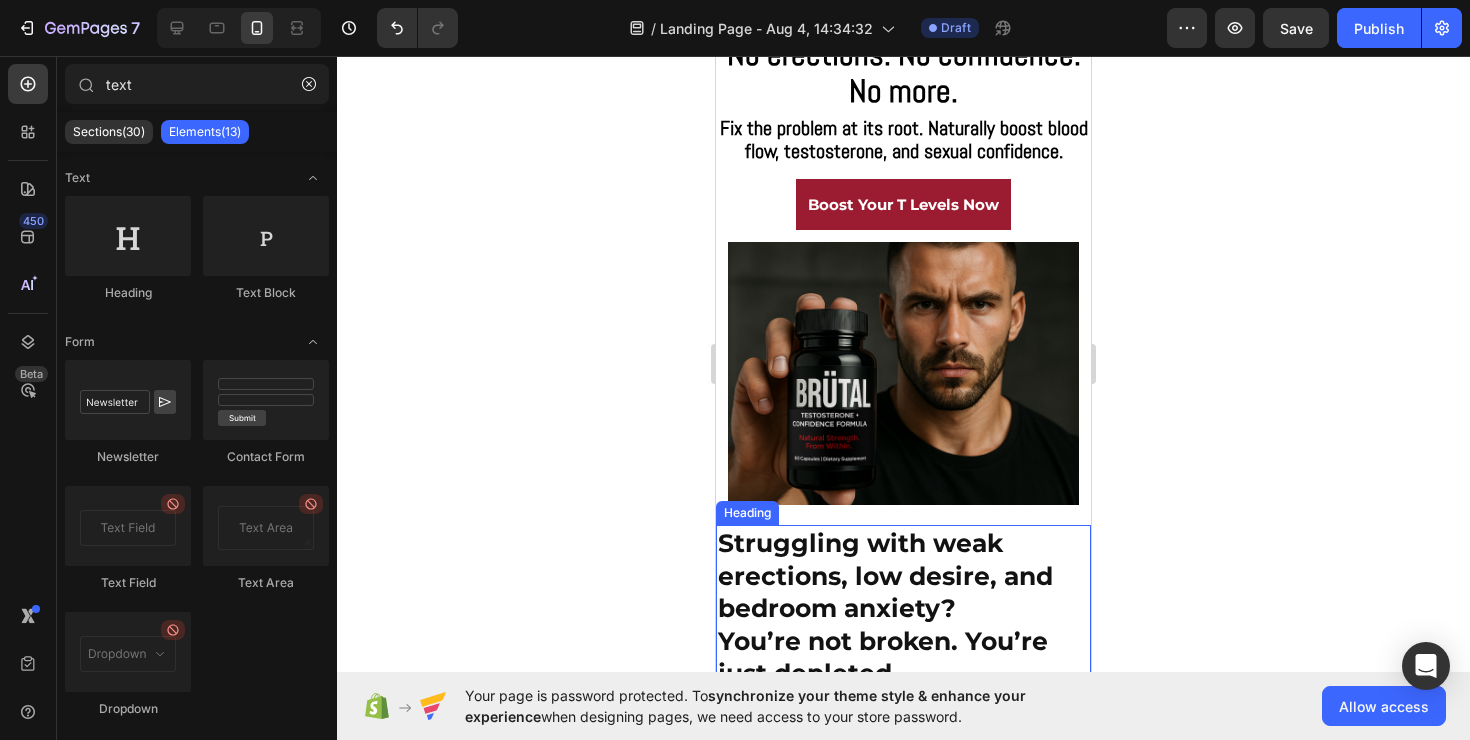 scroll, scrollTop: 0, scrollLeft: 0, axis: both 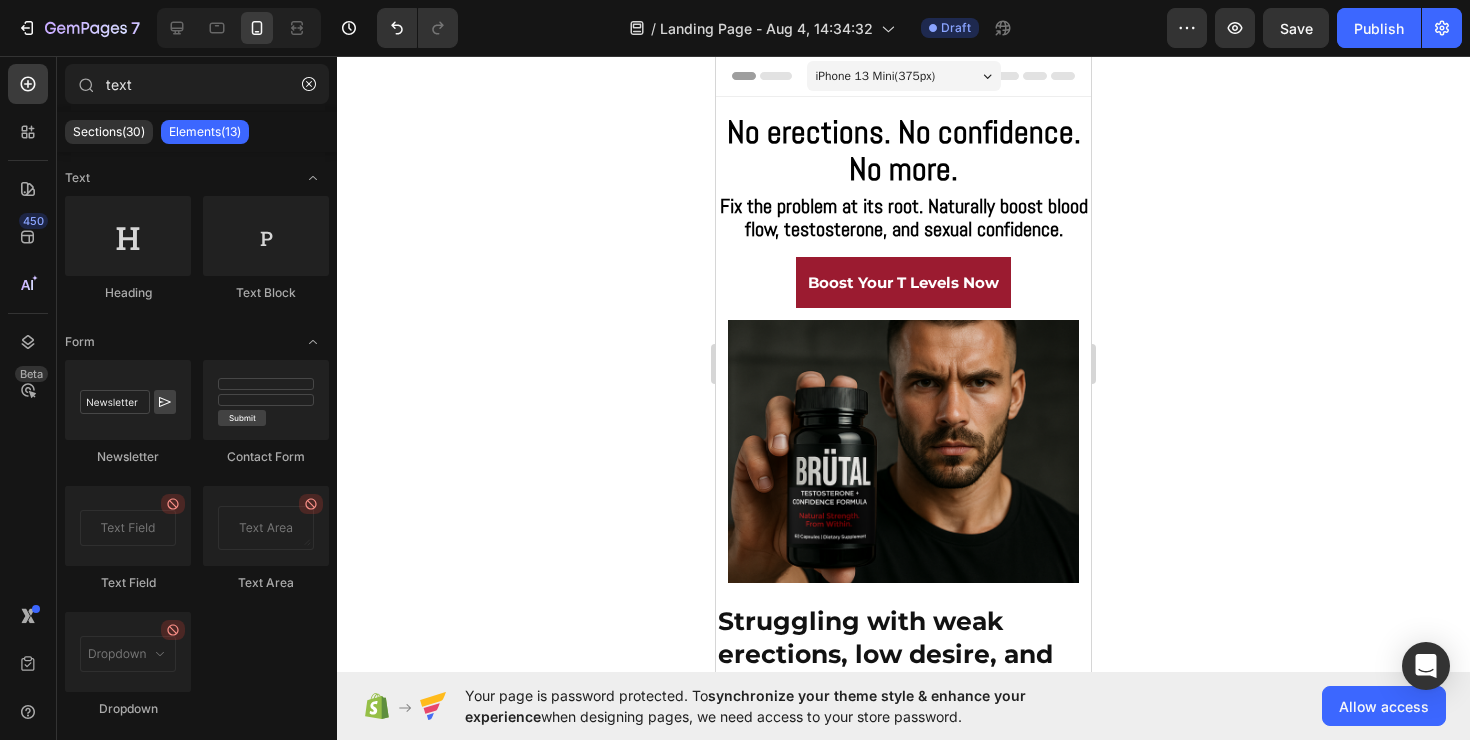 click 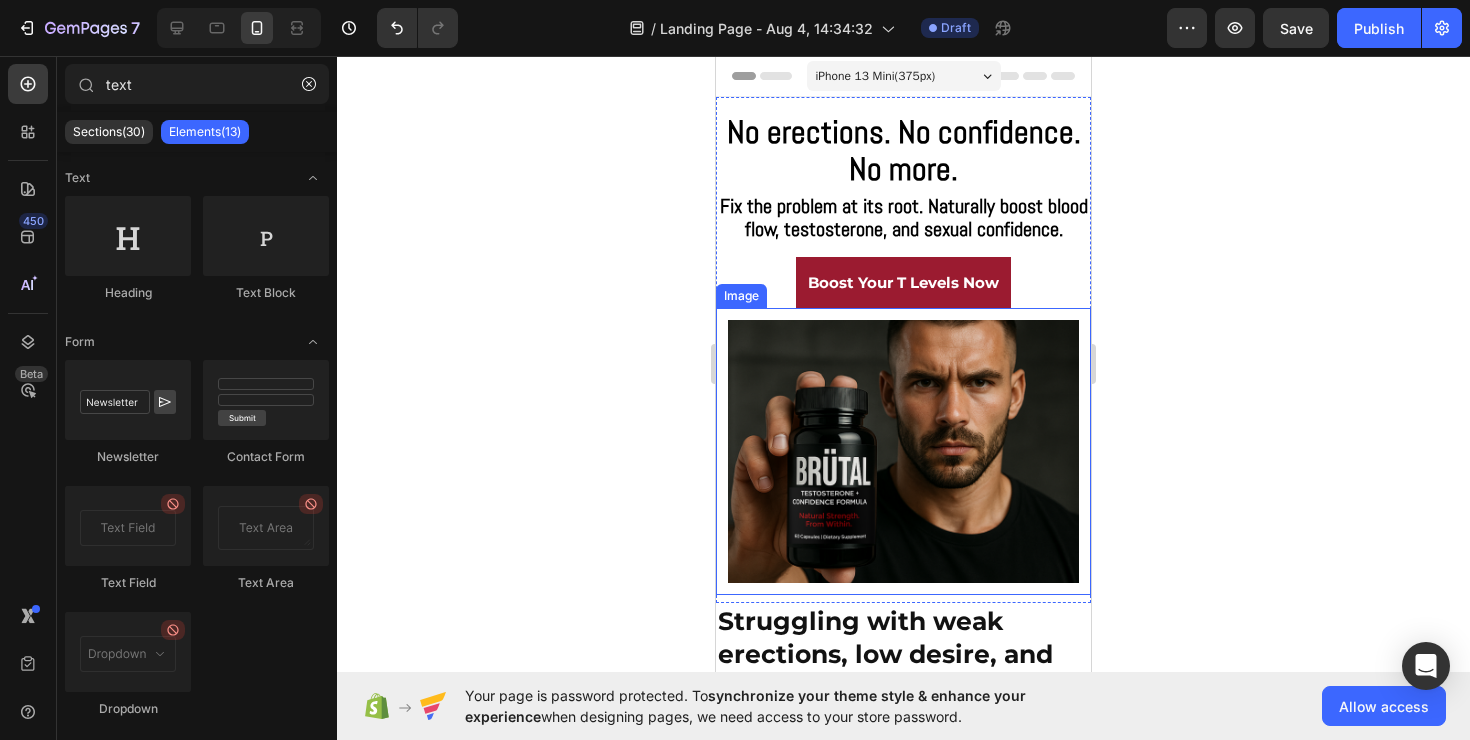 scroll, scrollTop: 428, scrollLeft: 0, axis: vertical 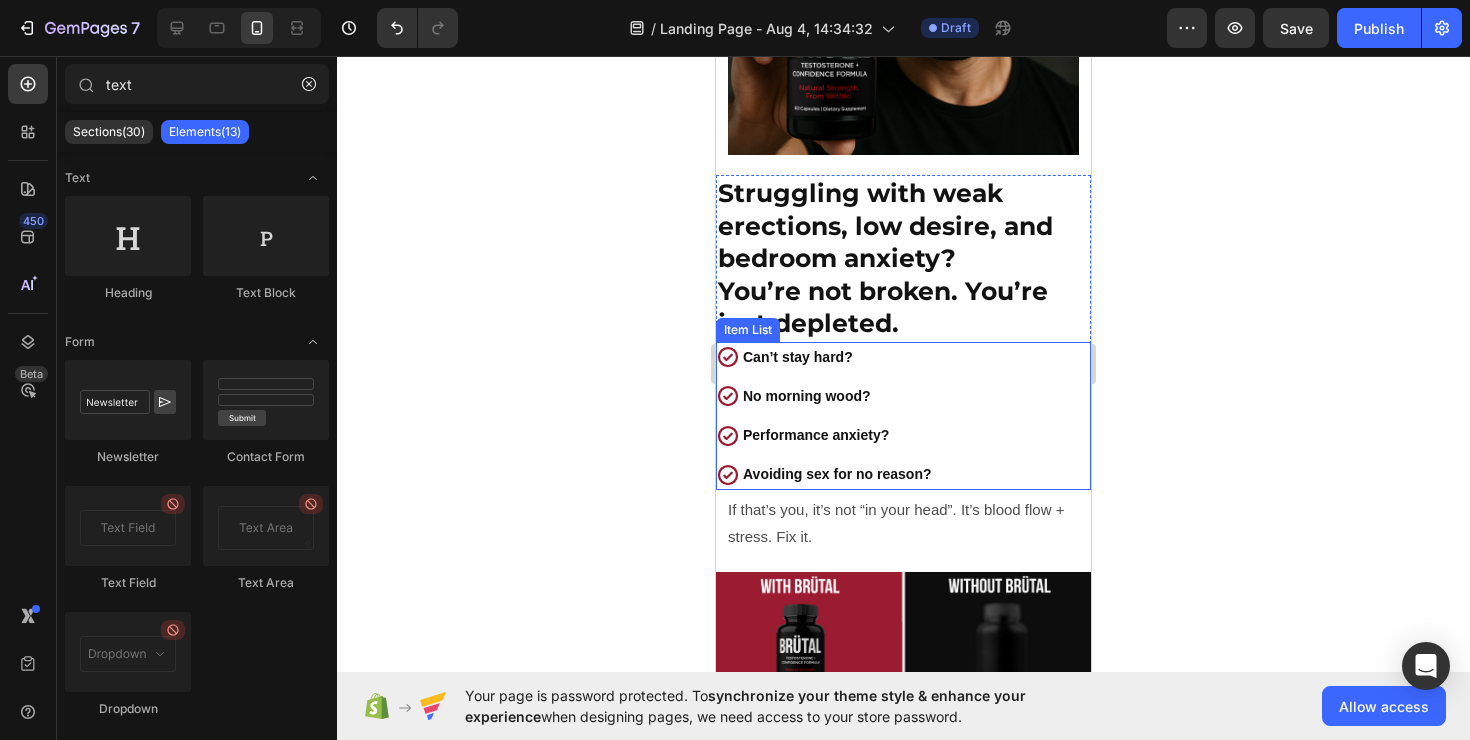 click on "Can’t stay hard?
No morning wood?
Performance anxiety?
Avoiding sex for no reason?" at bounding box center [903, 416] 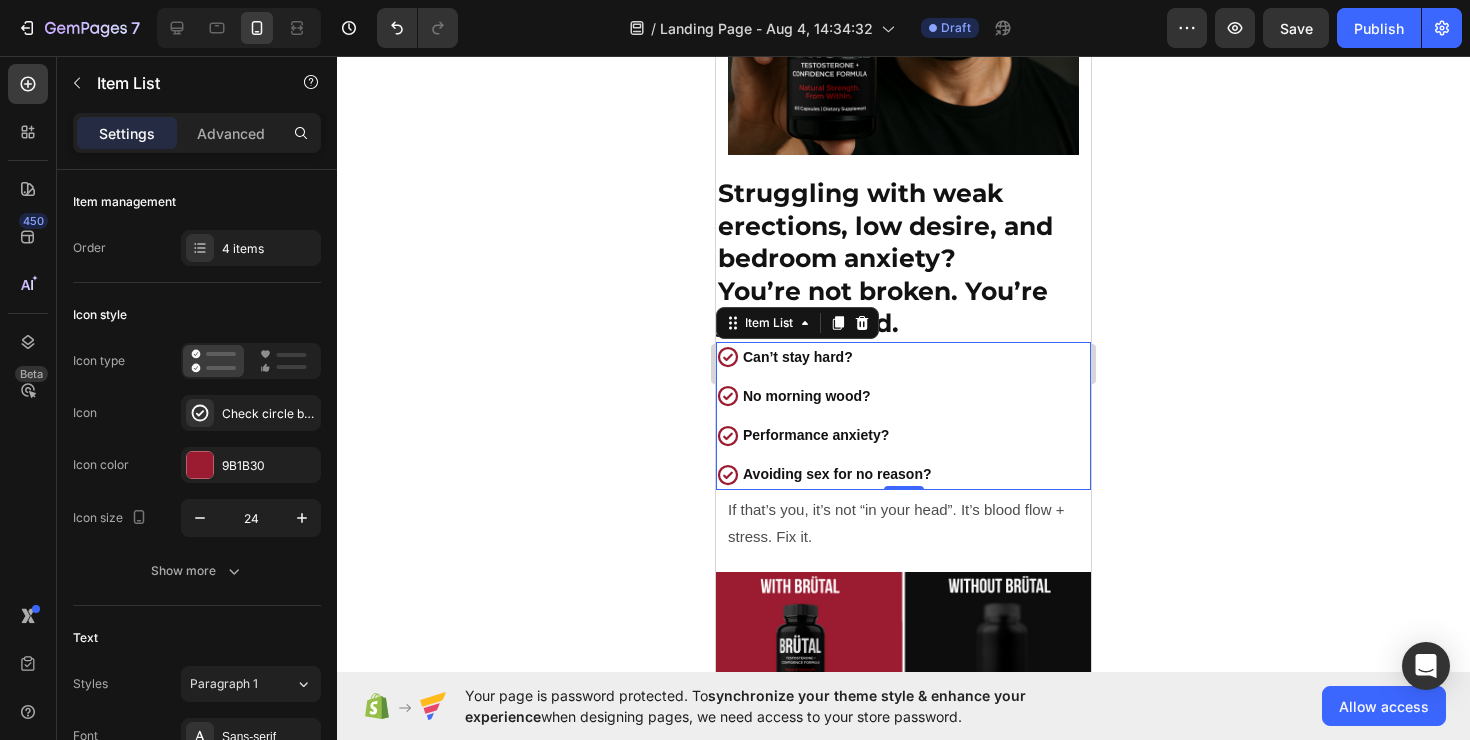 click 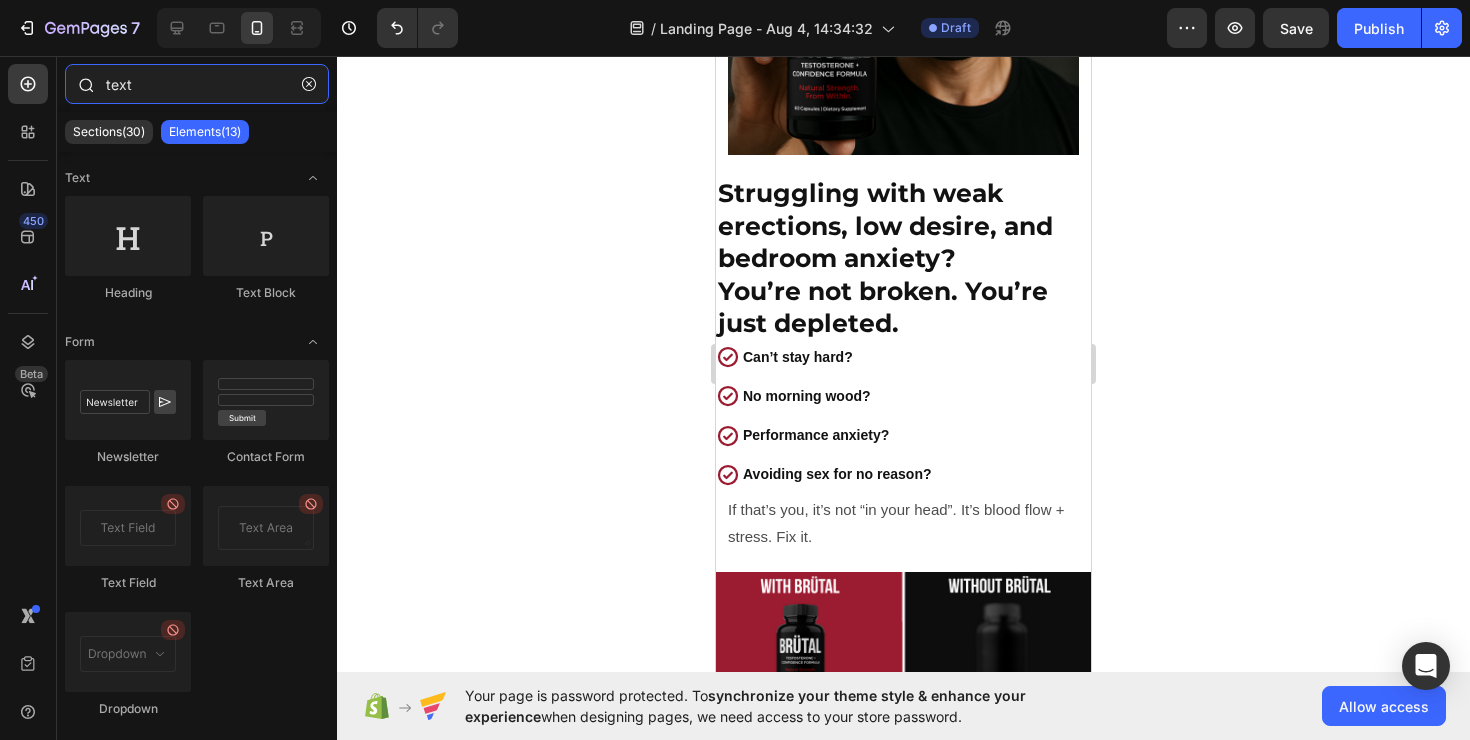 click on "text" at bounding box center [197, 84] 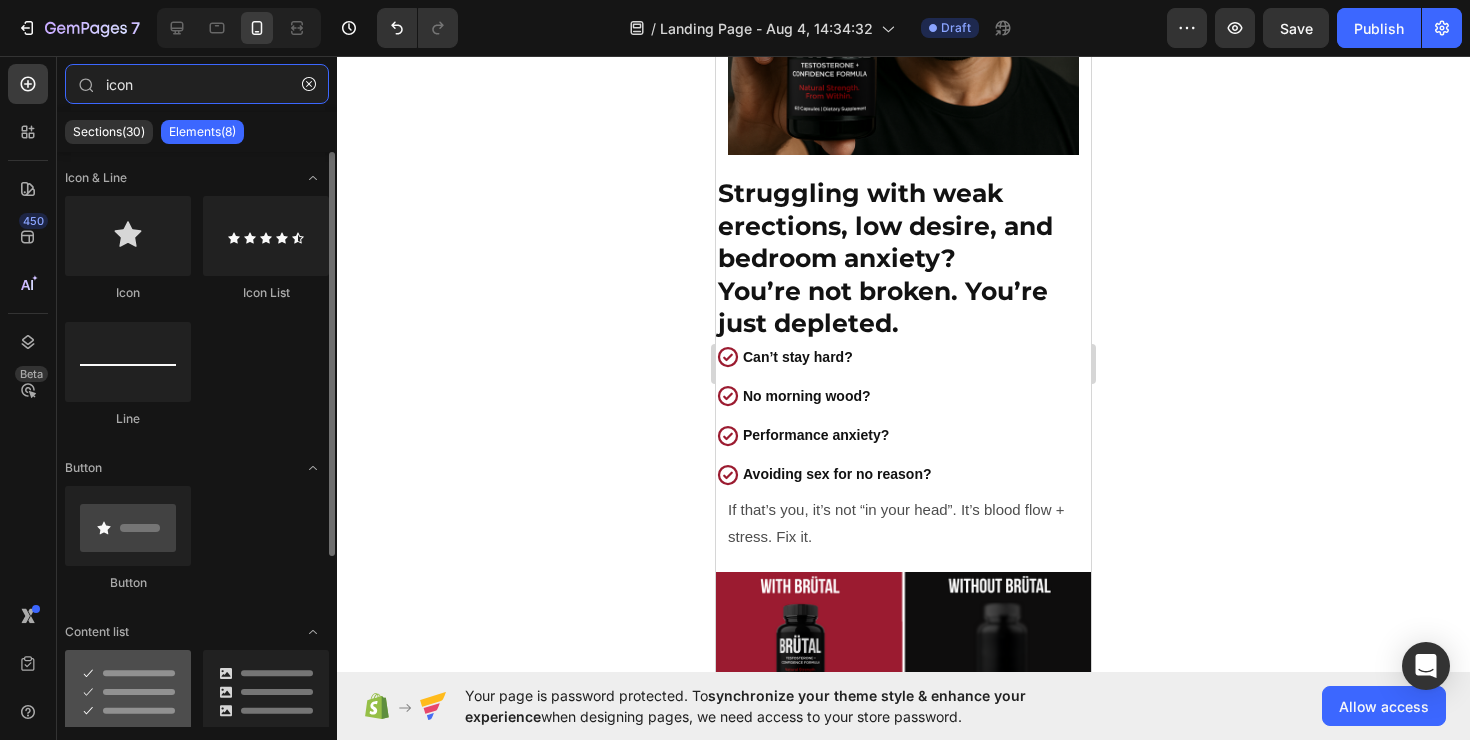 type on "icon" 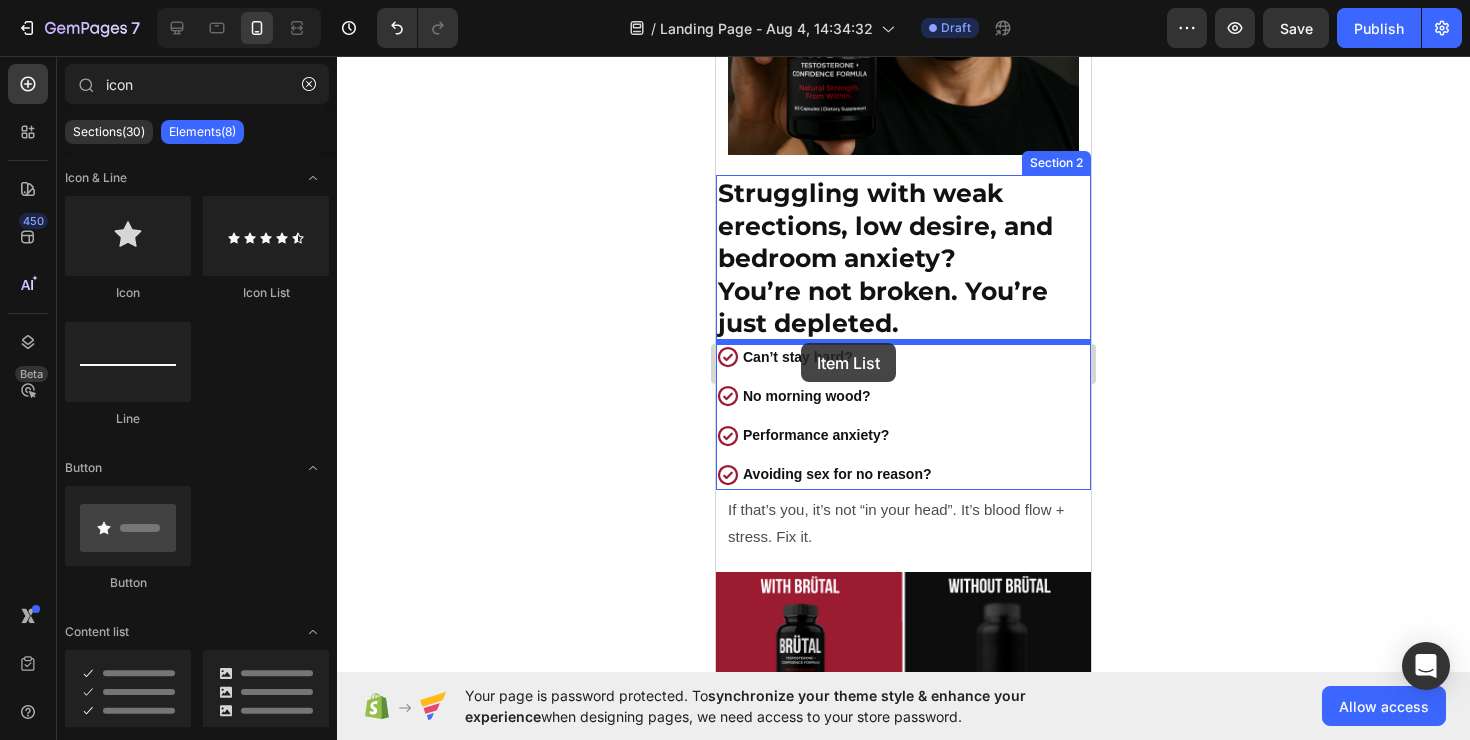 drag, startPoint x: 842, startPoint y: 745, endPoint x: 801, endPoint y: 343, distance: 404.0854 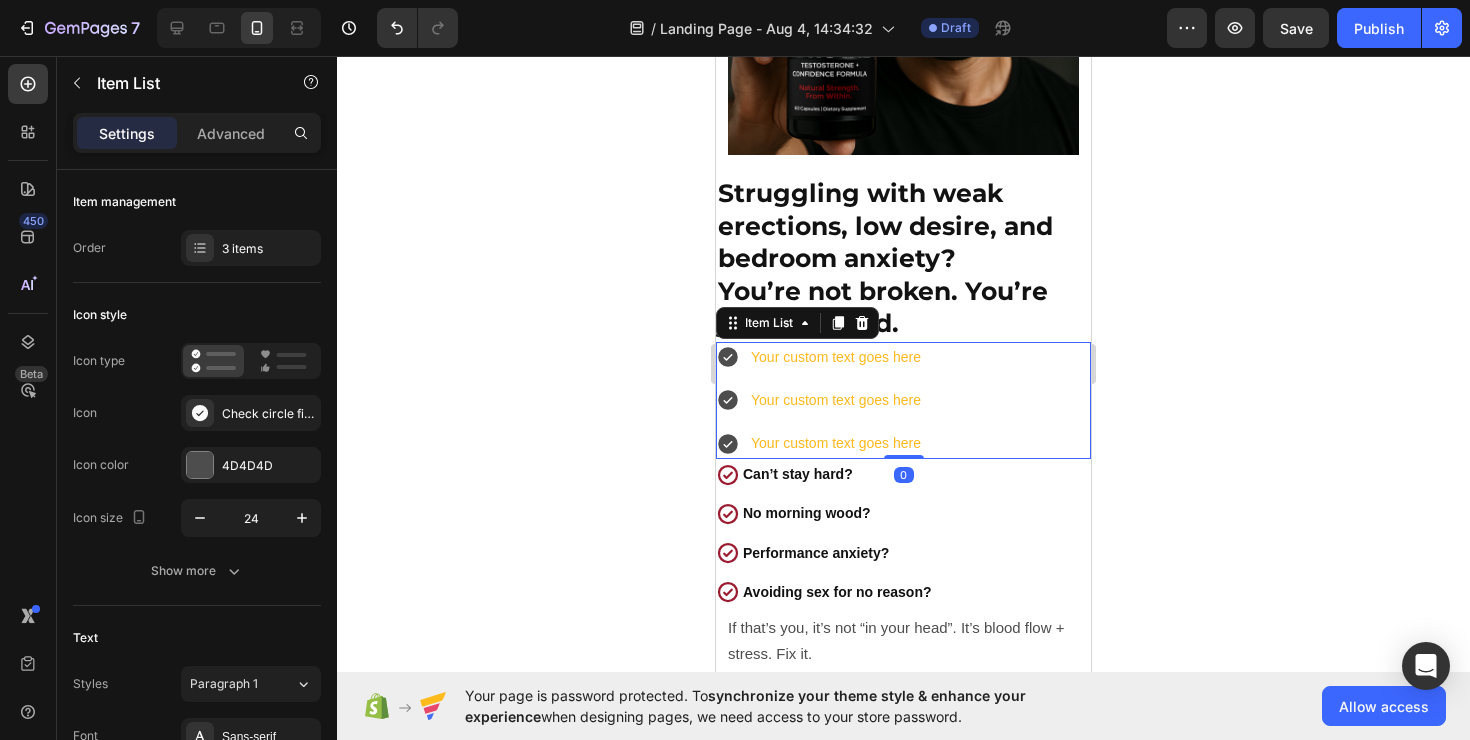 click on "Your custom text goes here" at bounding box center [836, 357] 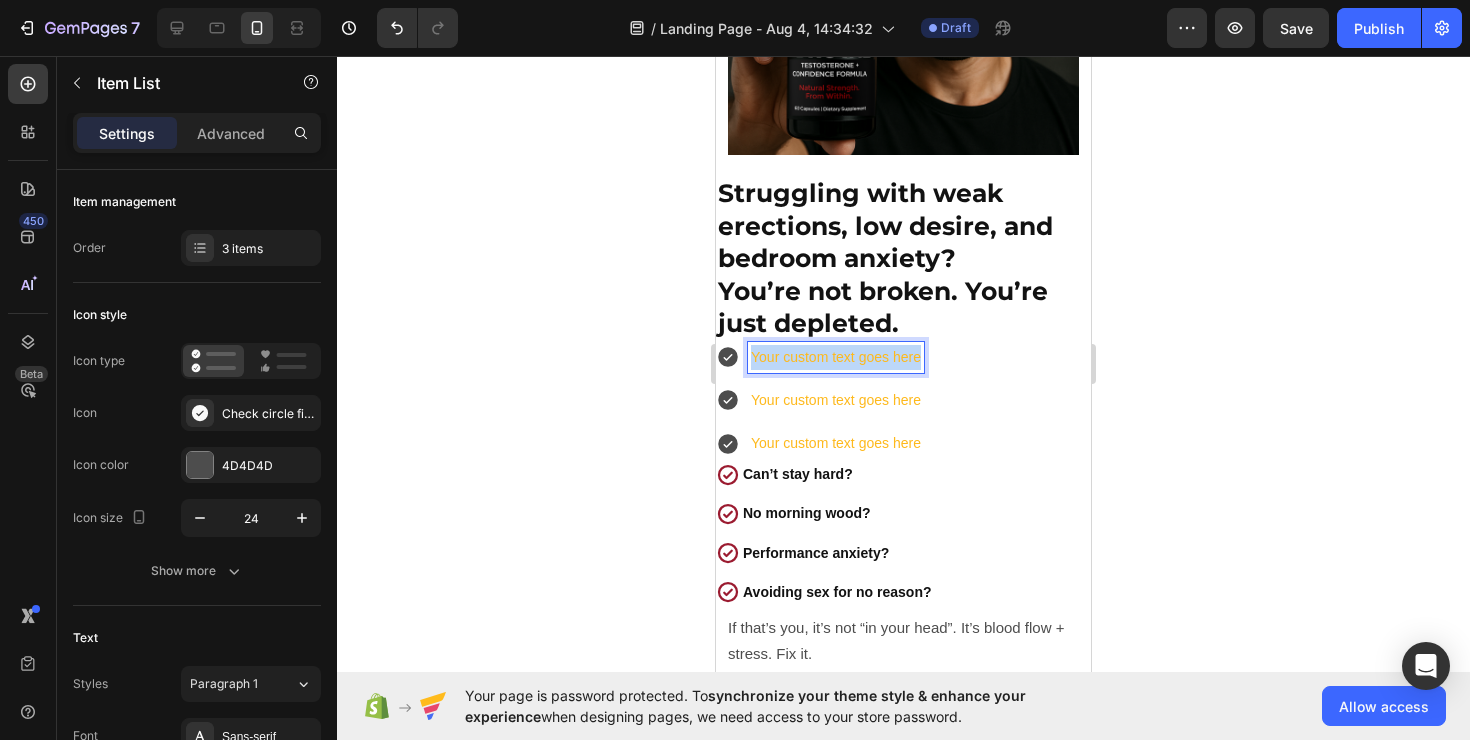 click on "Your custom text goes here" at bounding box center (836, 357) 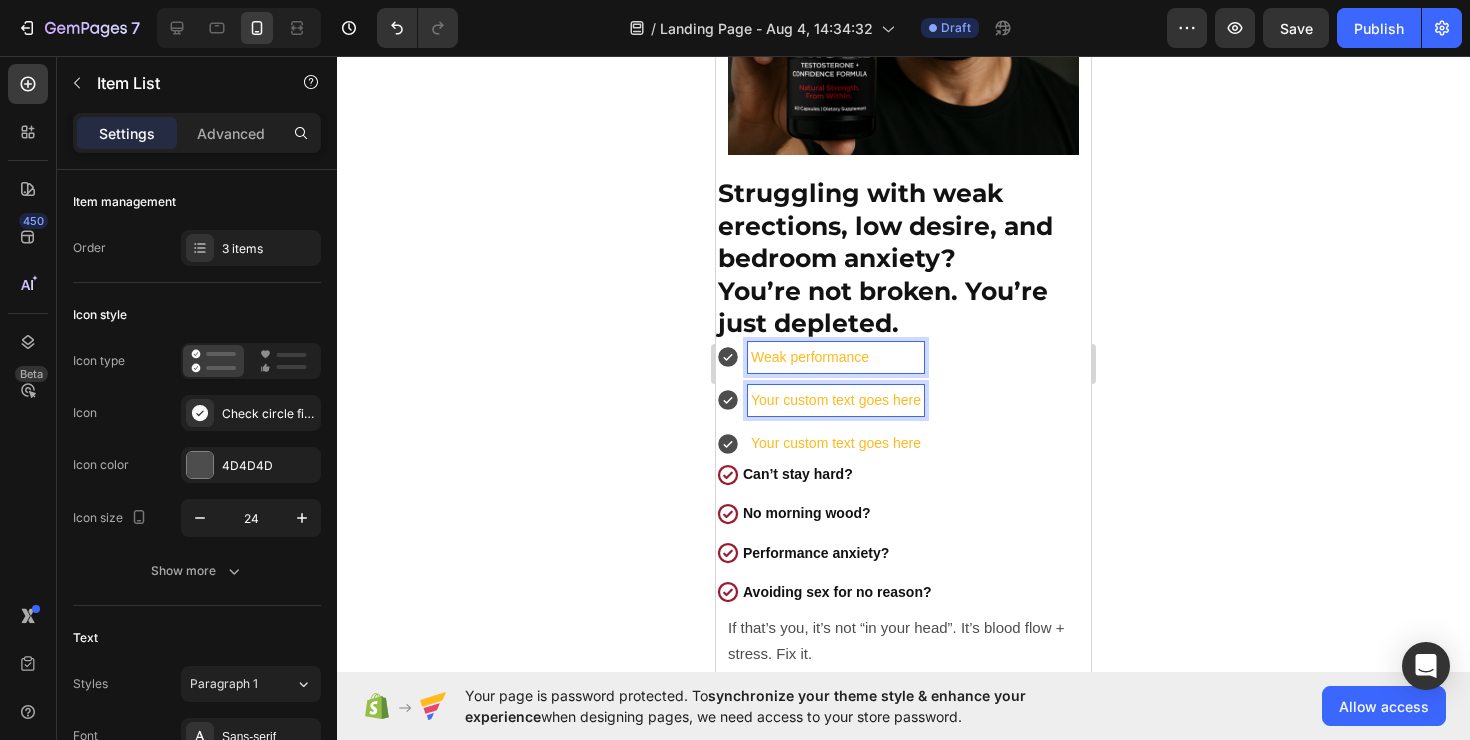 click on "Your custom text goes here" at bounding box center [836, 400] 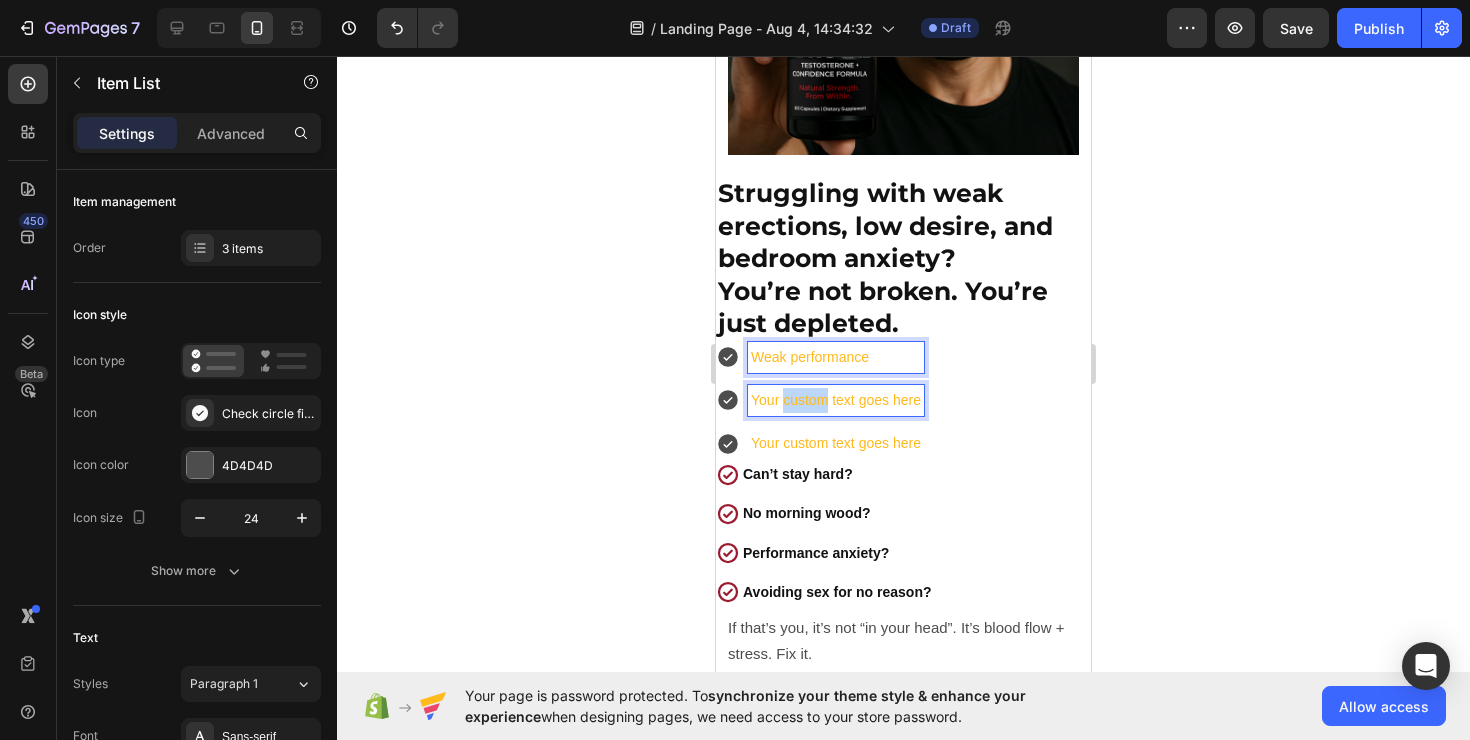 click on "Your custom text goes here" at bounding box center [836, 400] 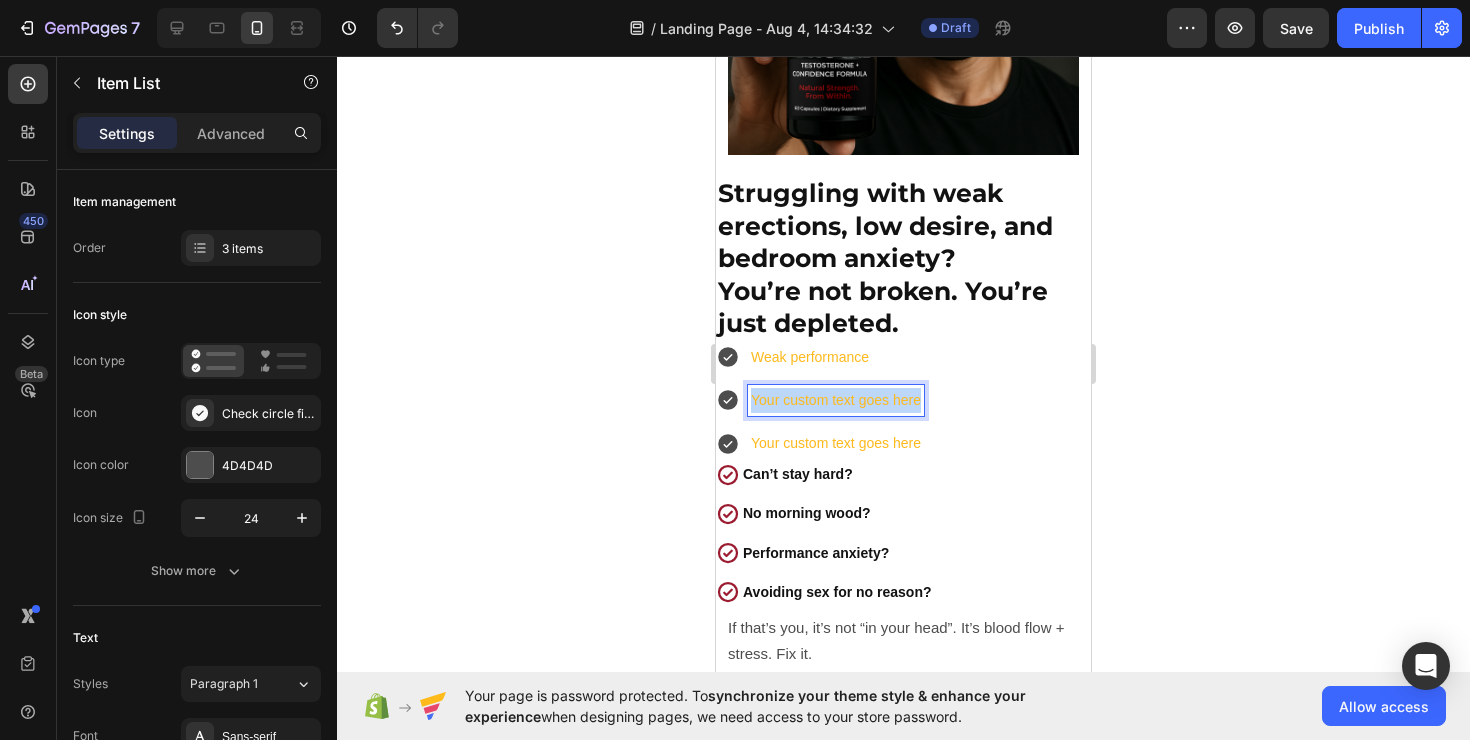 click on "Your custom text goes here" at bounding box center (836, 400) 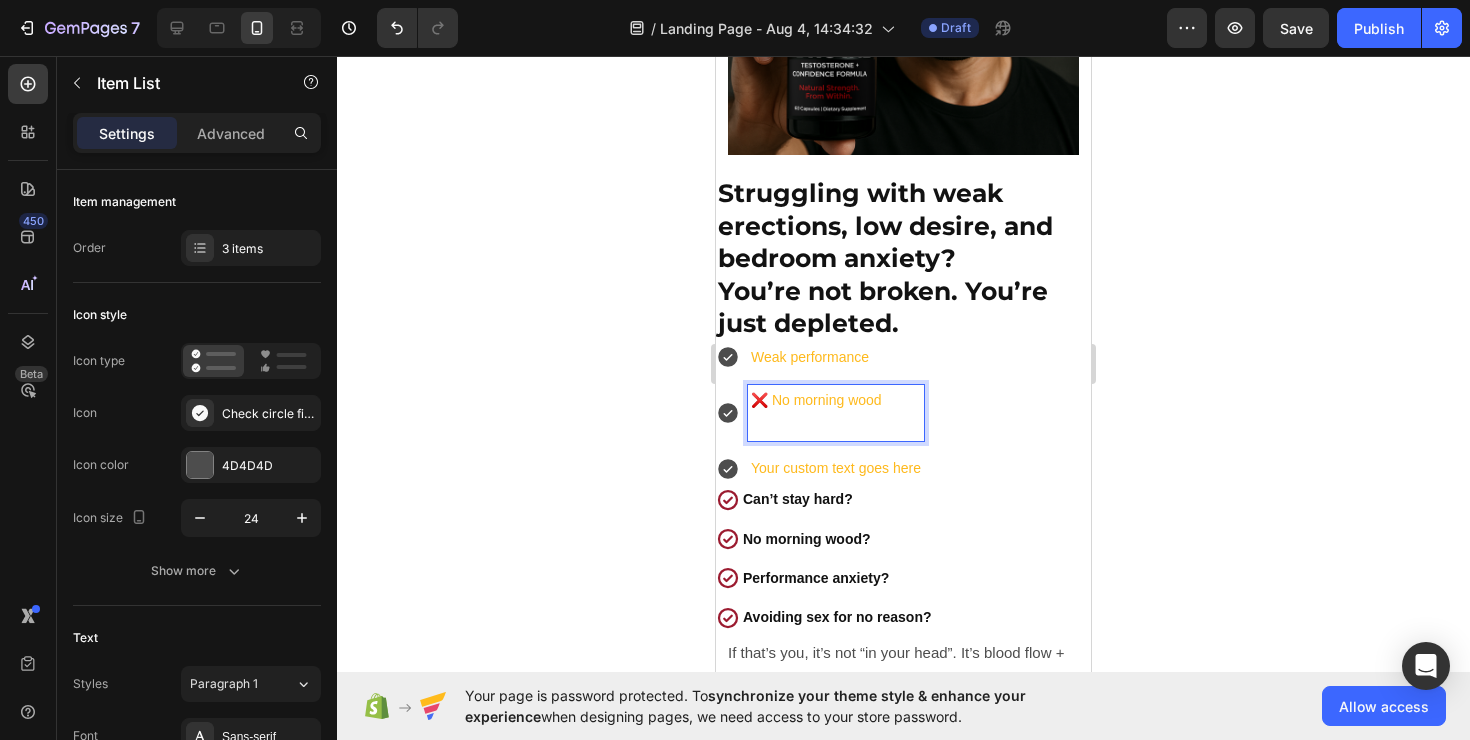 click on "❌ No morning wood" at bounding box center [836, 400] 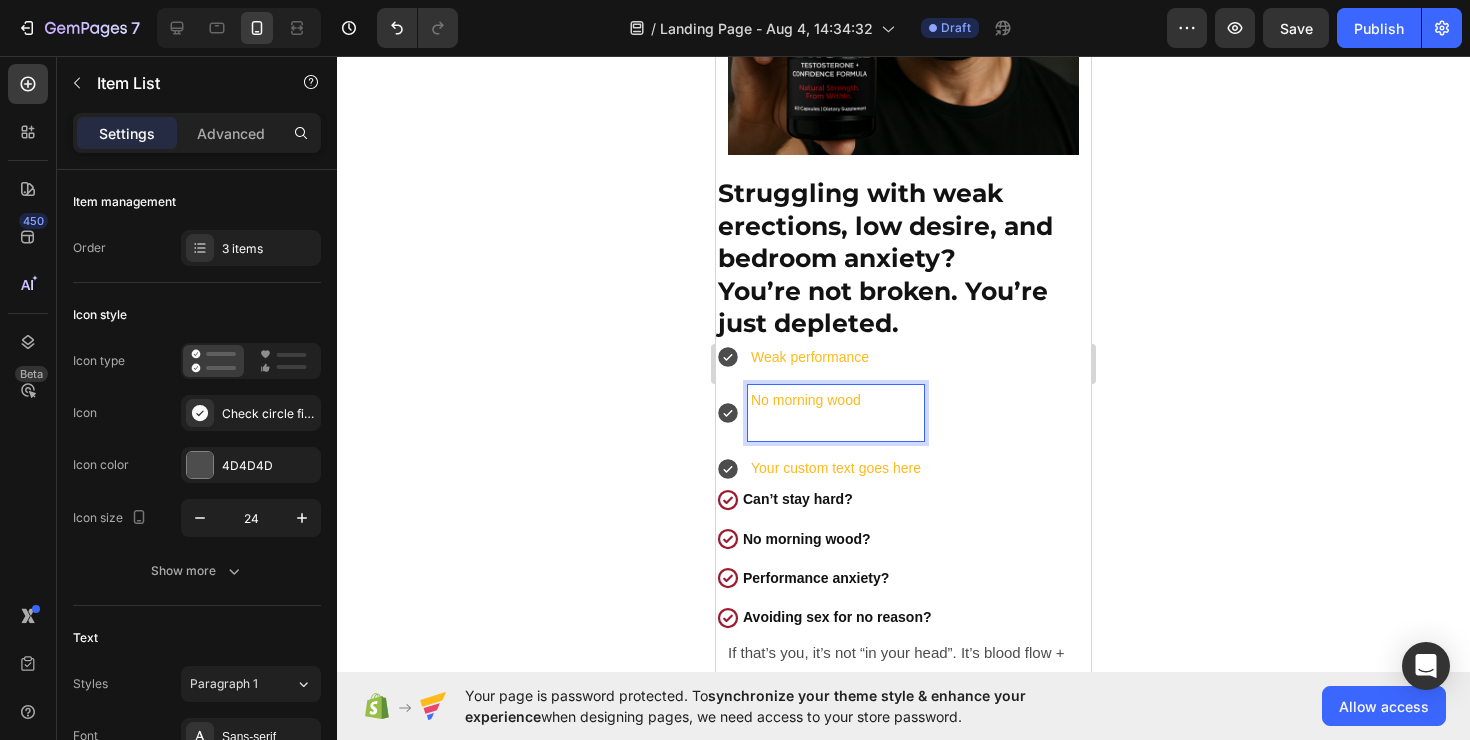 click at bounding box center [836, 425] 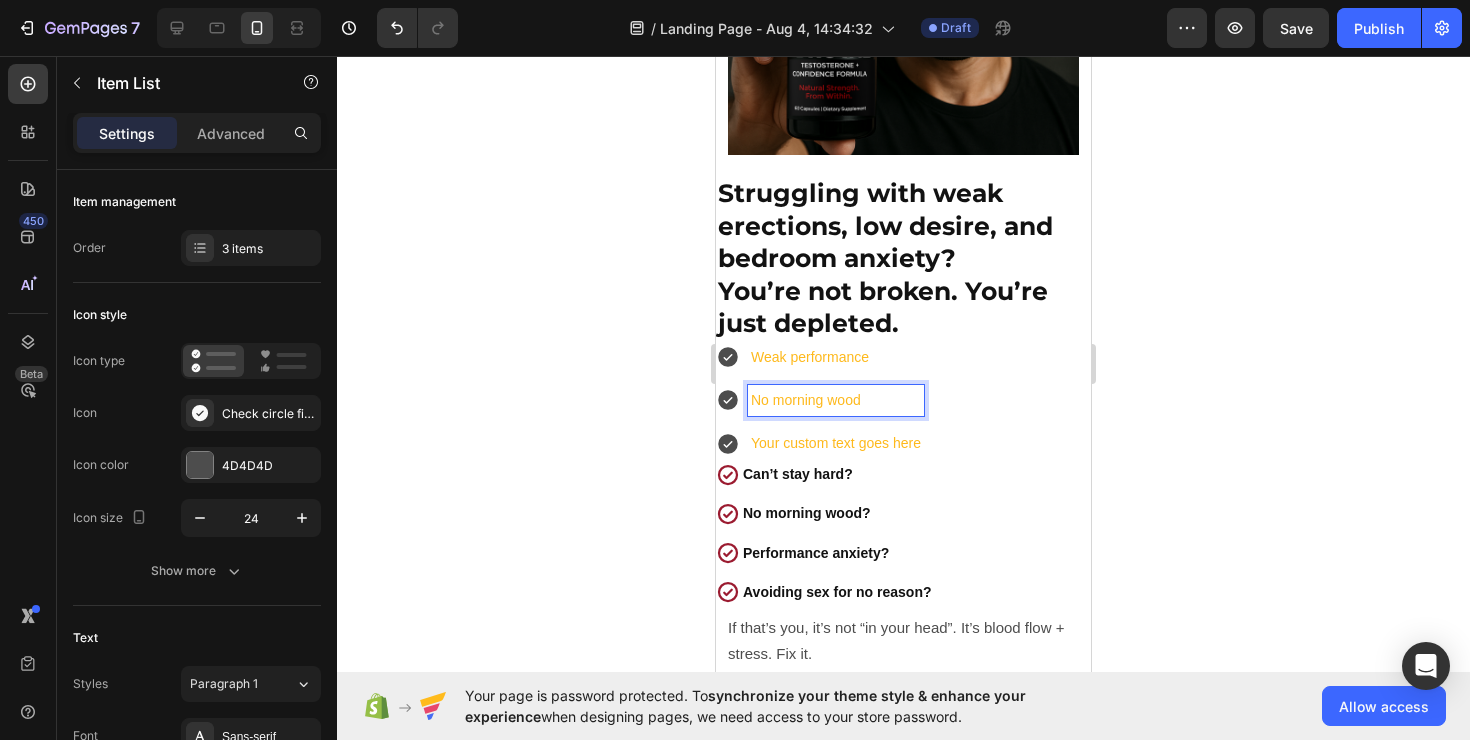 click on "Your custom text goes here" at bounding box center [836, 443] 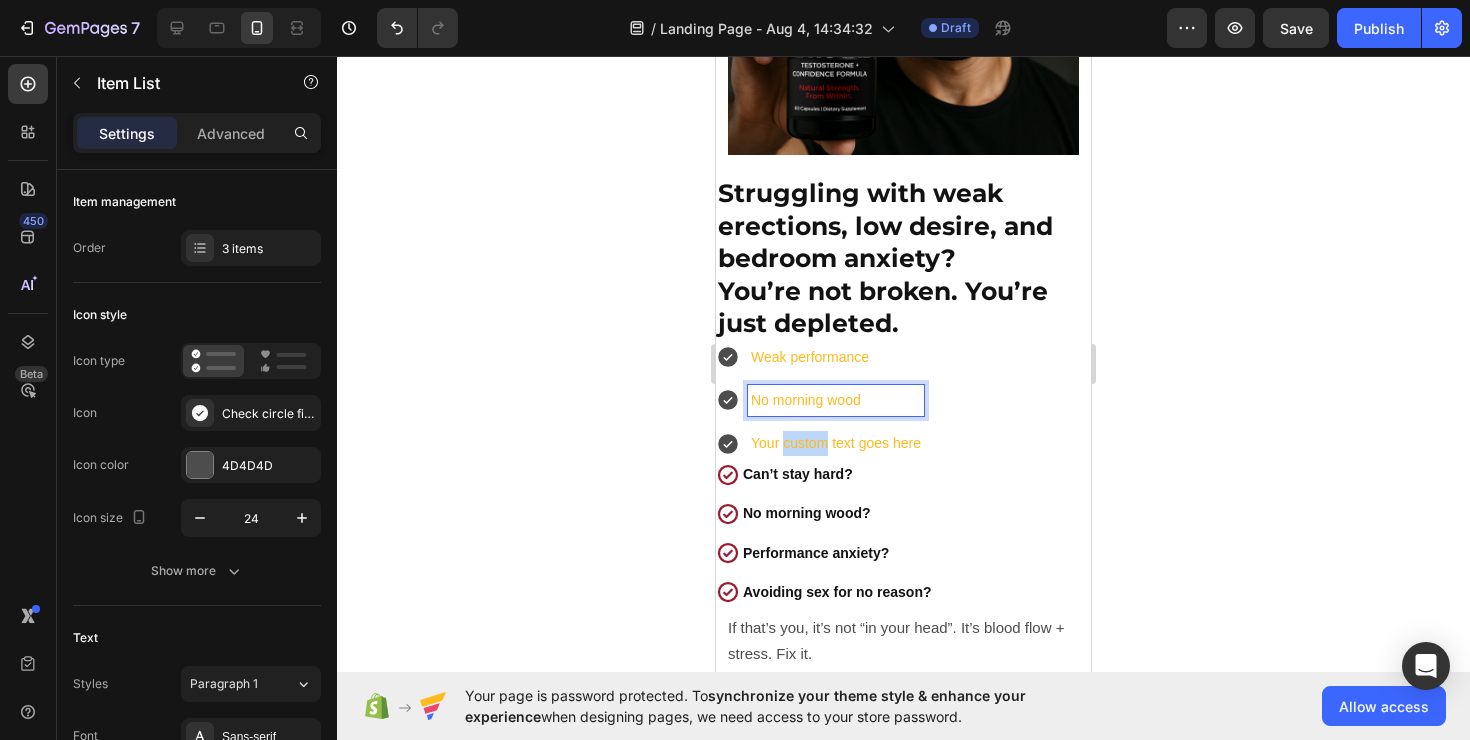 click on "Your custom text goes here" at bounding box center (836, 443) 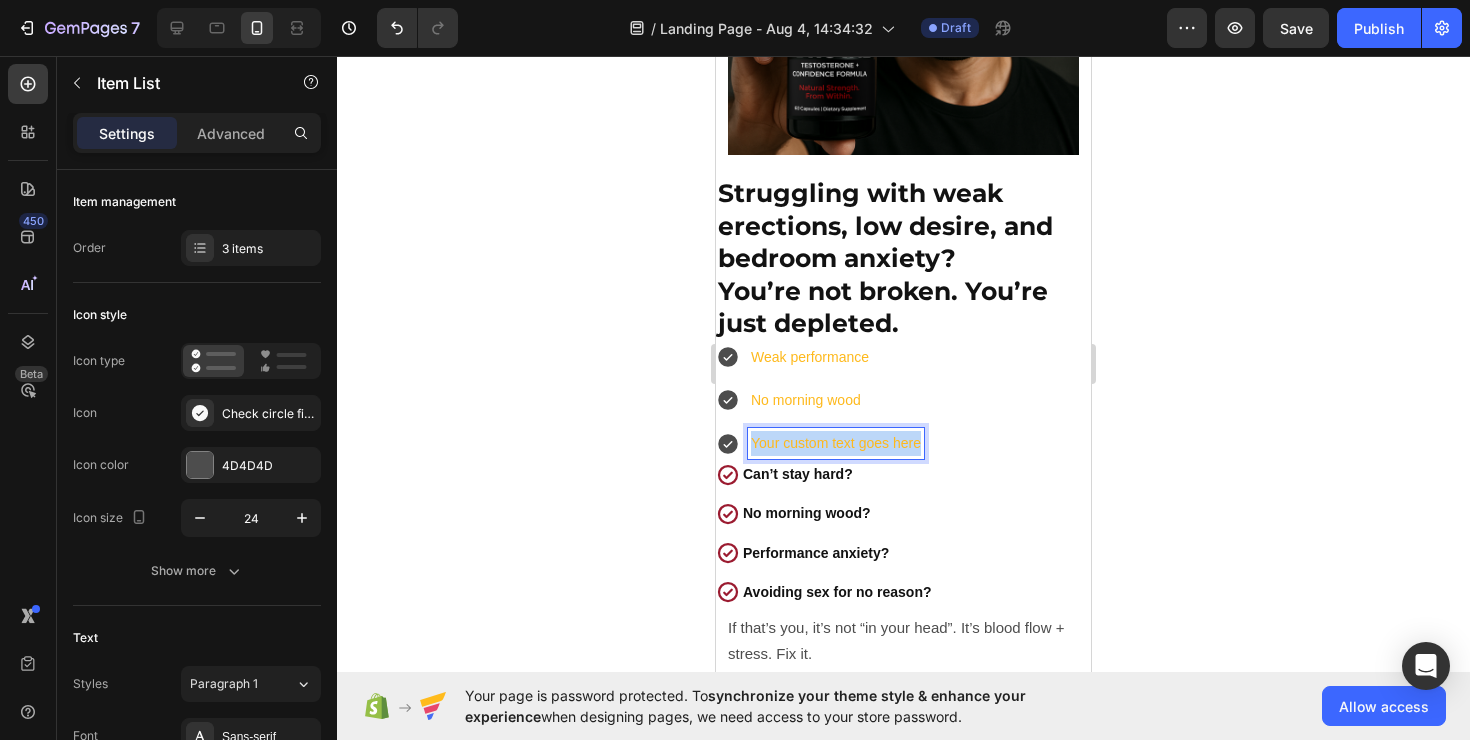 click on "Your custom text goes here" at bounding box center (836, 443) 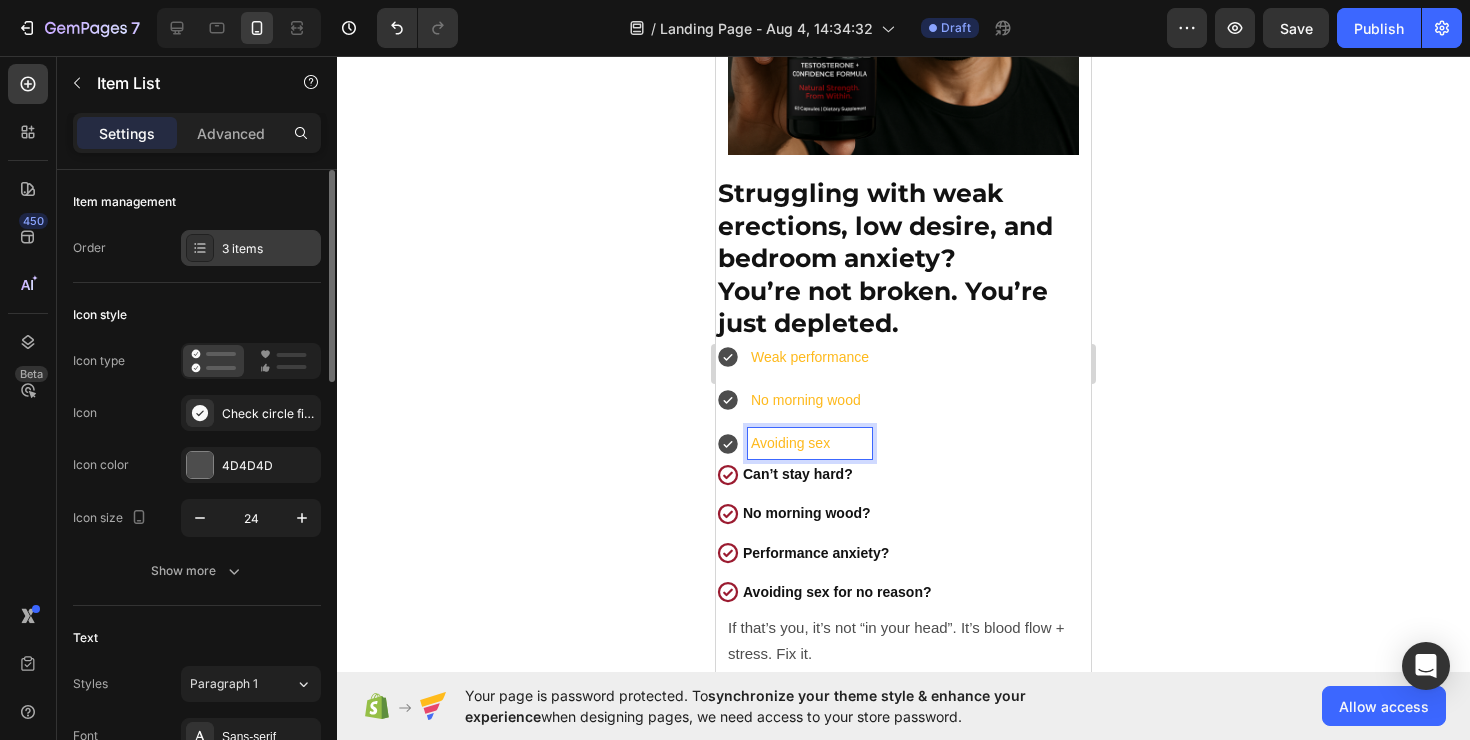 click 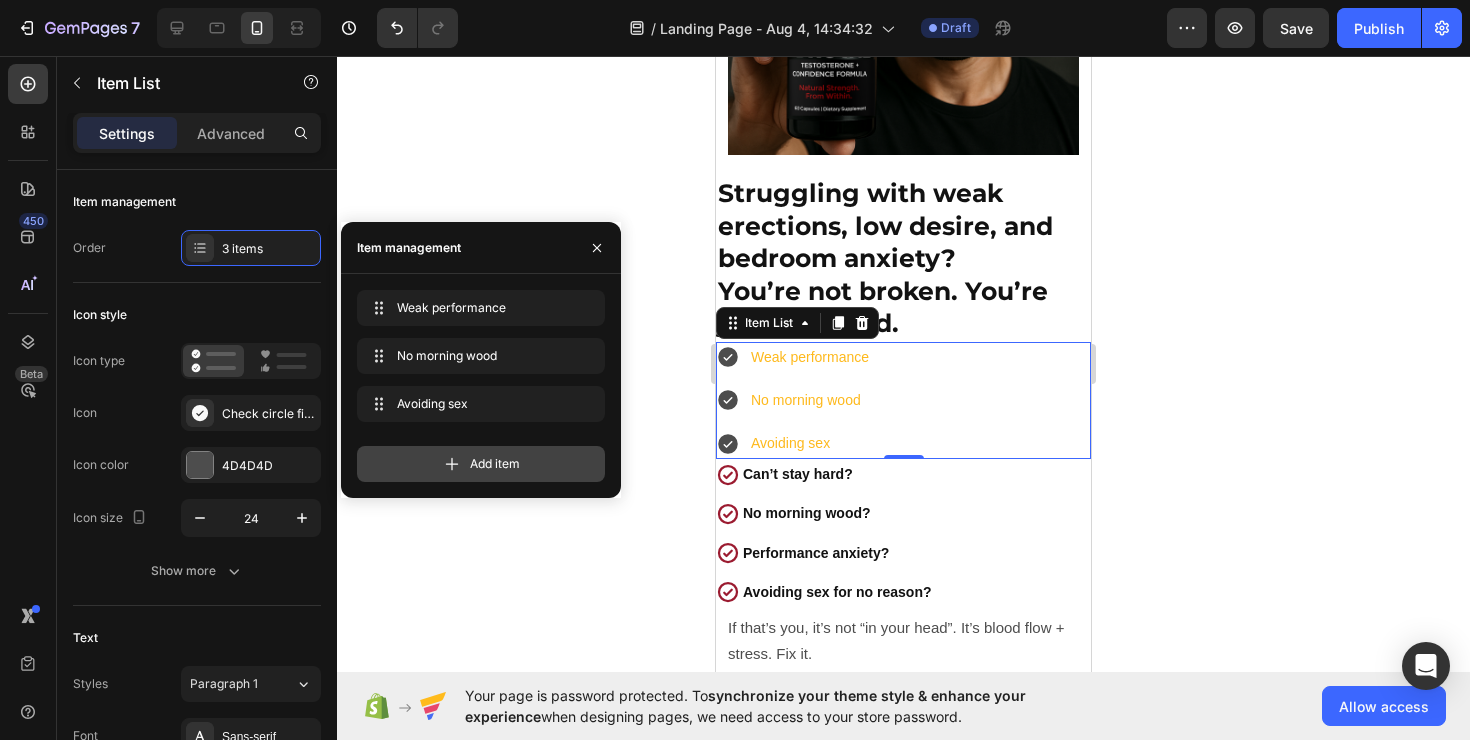 click on "Add item" at bounding box center (481, 464) 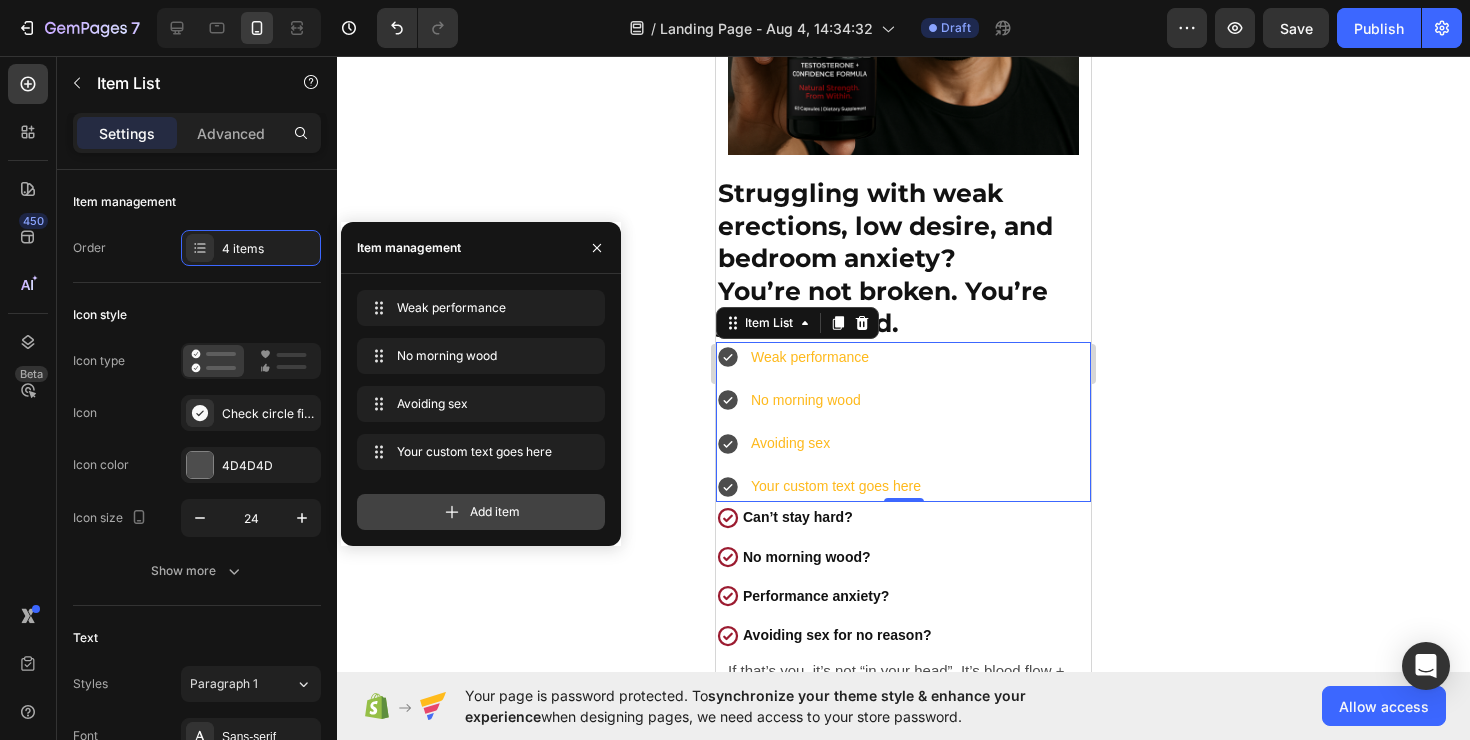 click on "Add item" at bounding box center (481, 512) 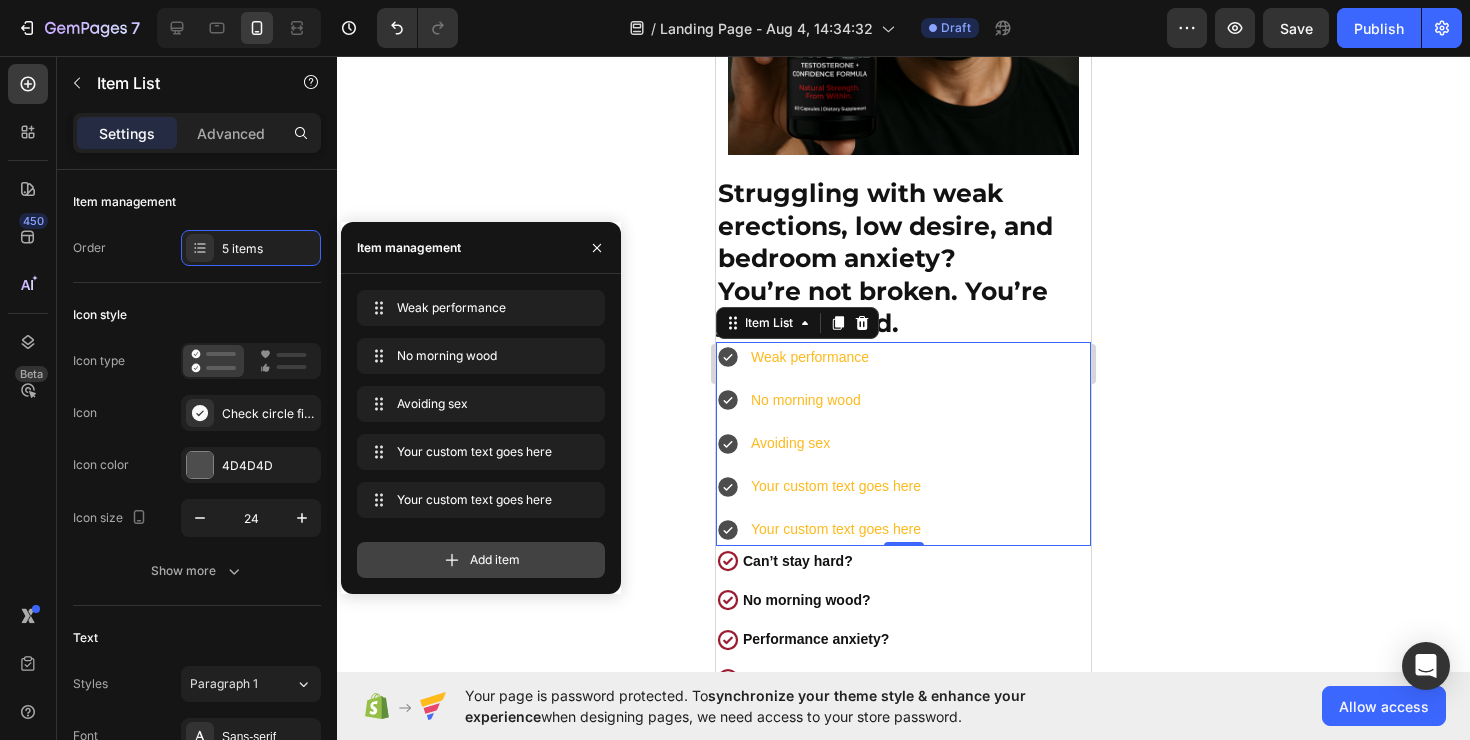 click on "Add item" at bounding box center [481, 560] 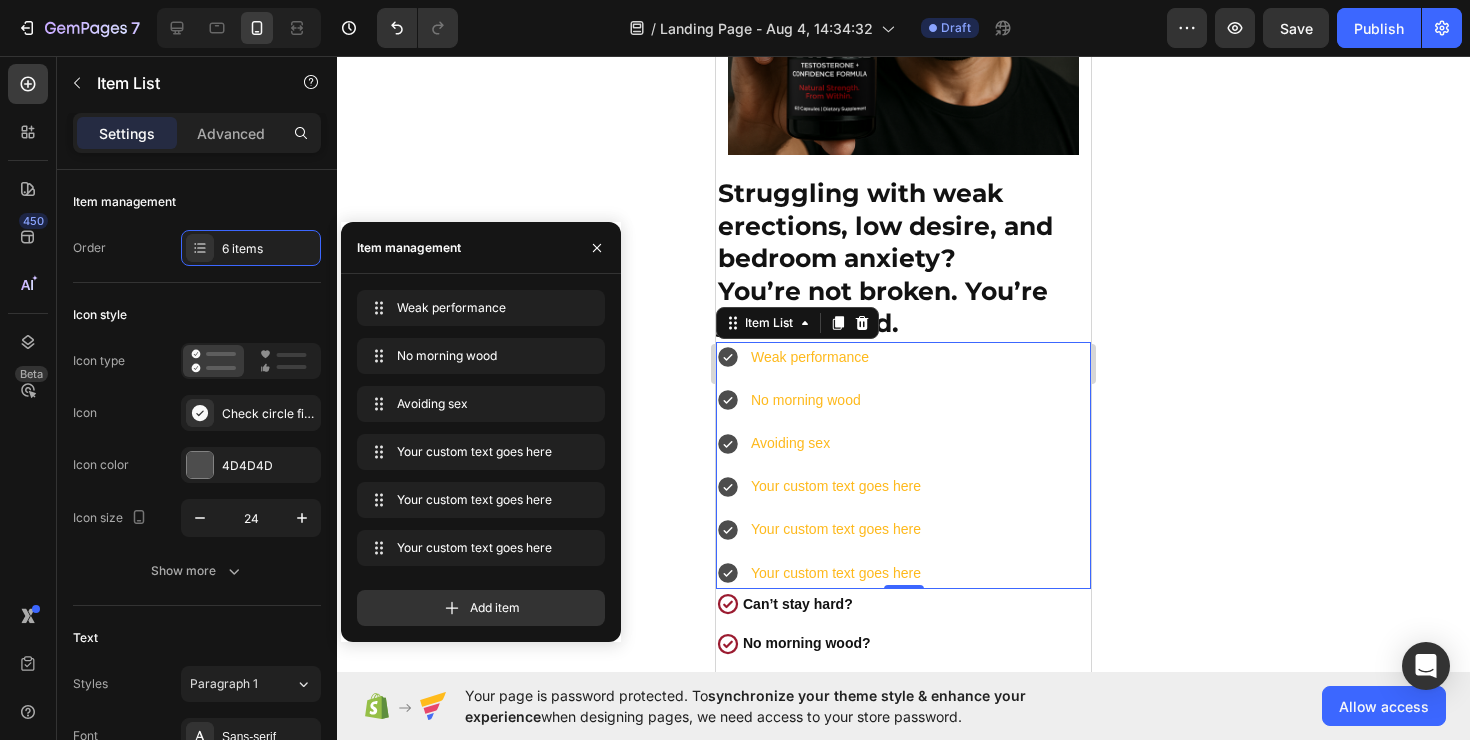 click on "Your custom text goes here" at bounding box center (836, 486) 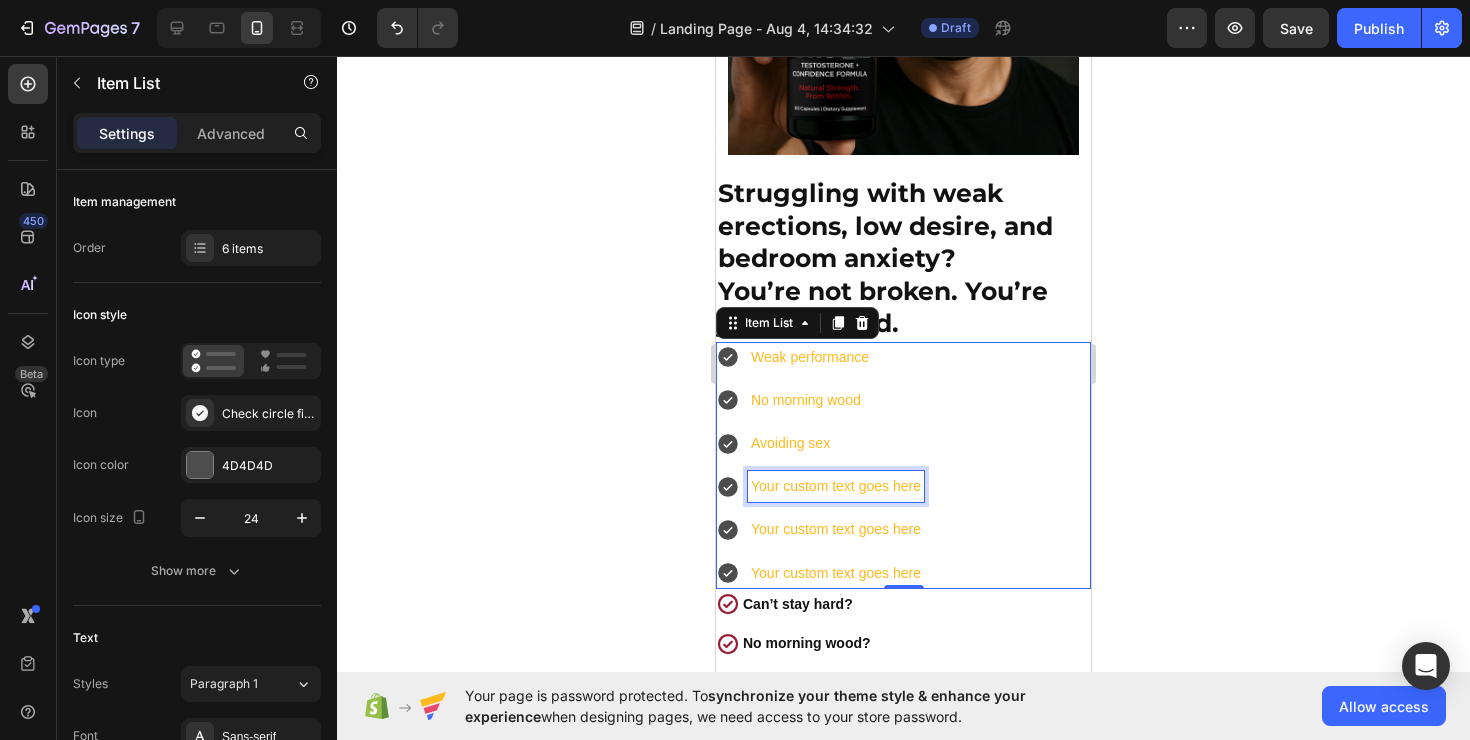click on "Your custom text goes here" at bounding box center (836, 486) 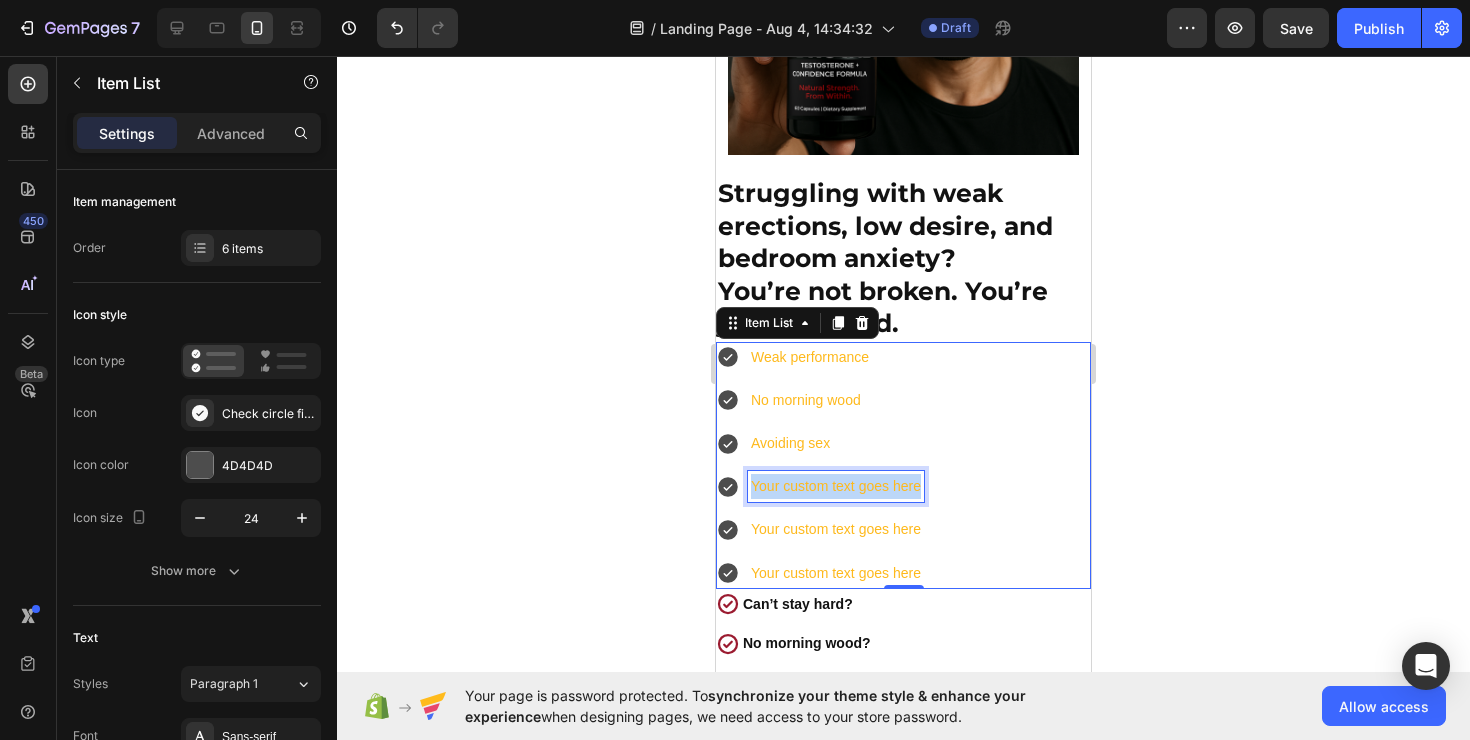 click on "Your custom text goes here" at bounding box center [836, 486] 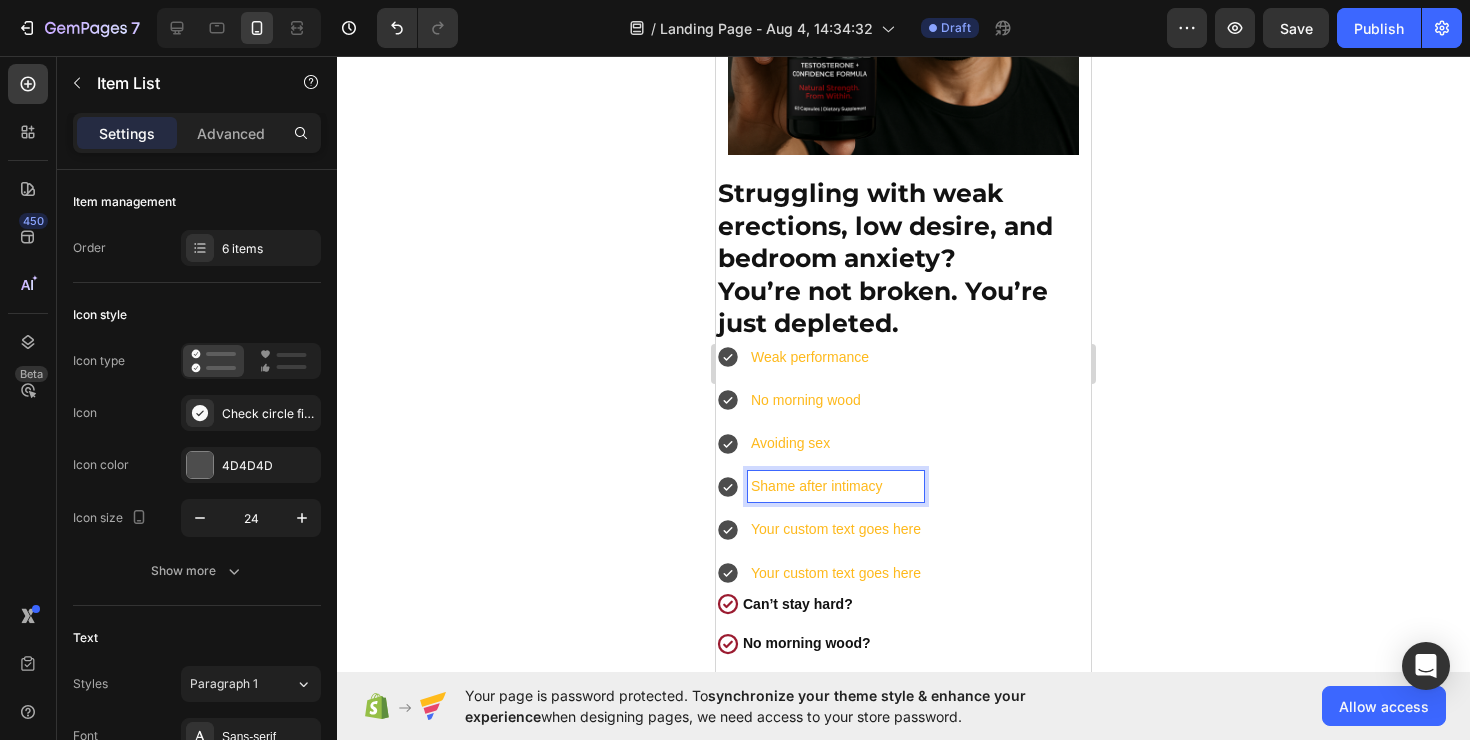 click on "Your custom text goes here" at bounding box center (836, 529) 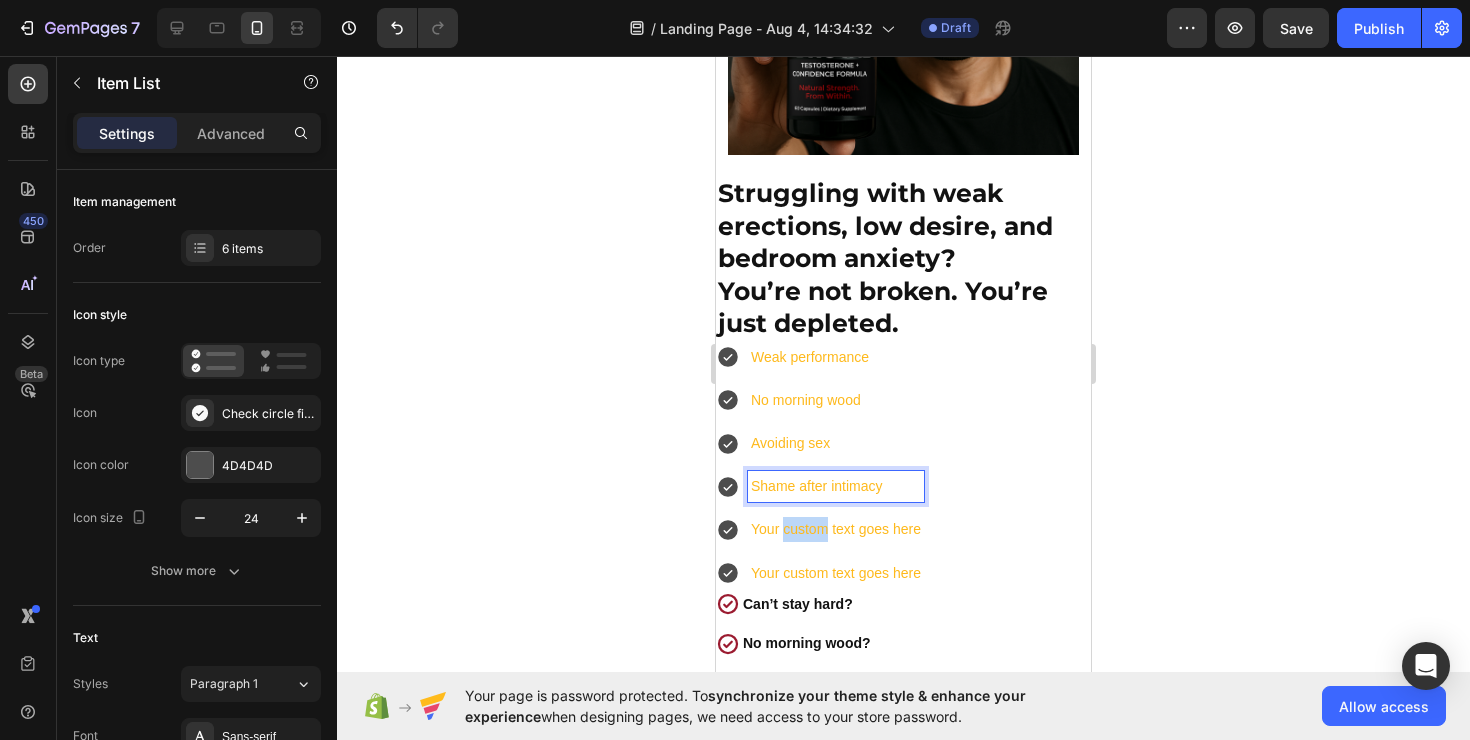 click on "Your custom text goes here" at bounding box center (836, 529) 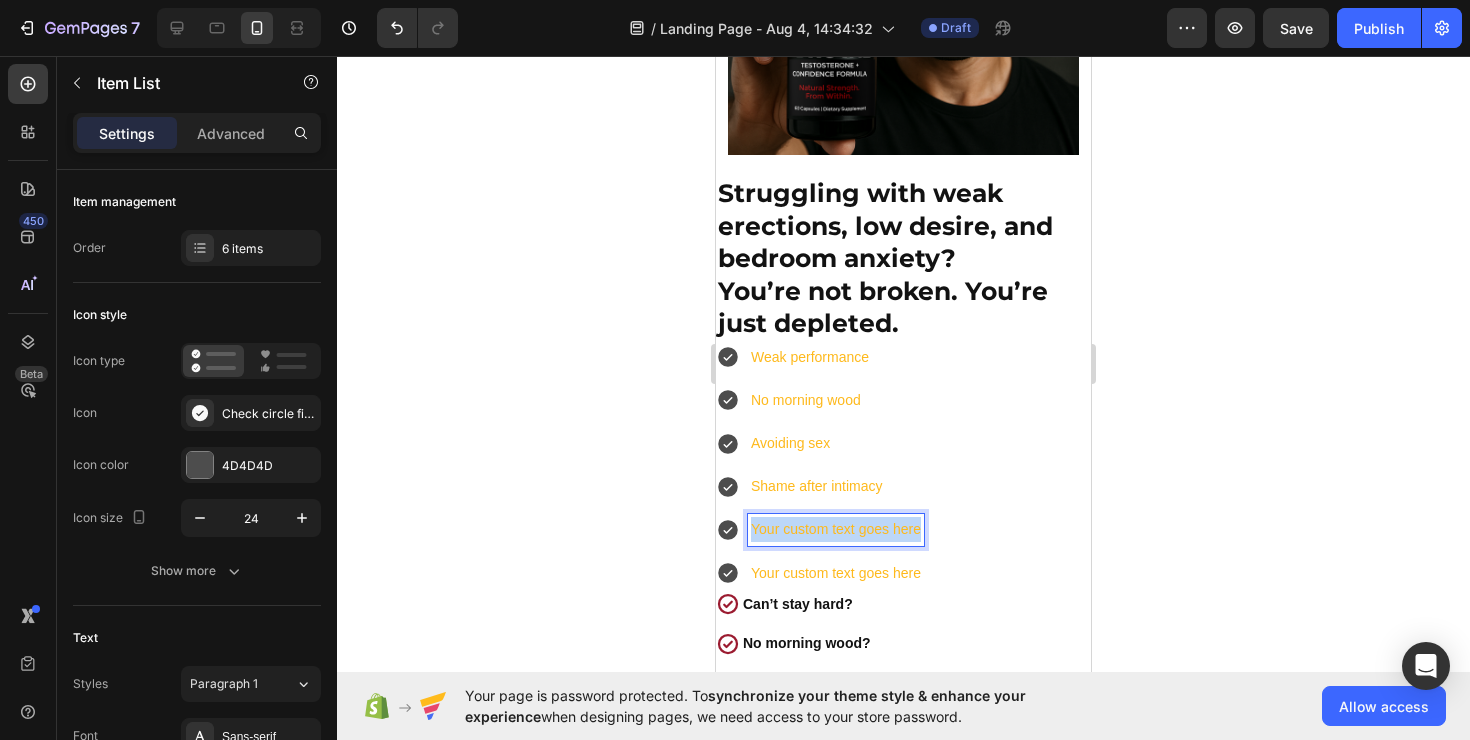 click on "Your custom text goes here" at bounding box center (836, 529) 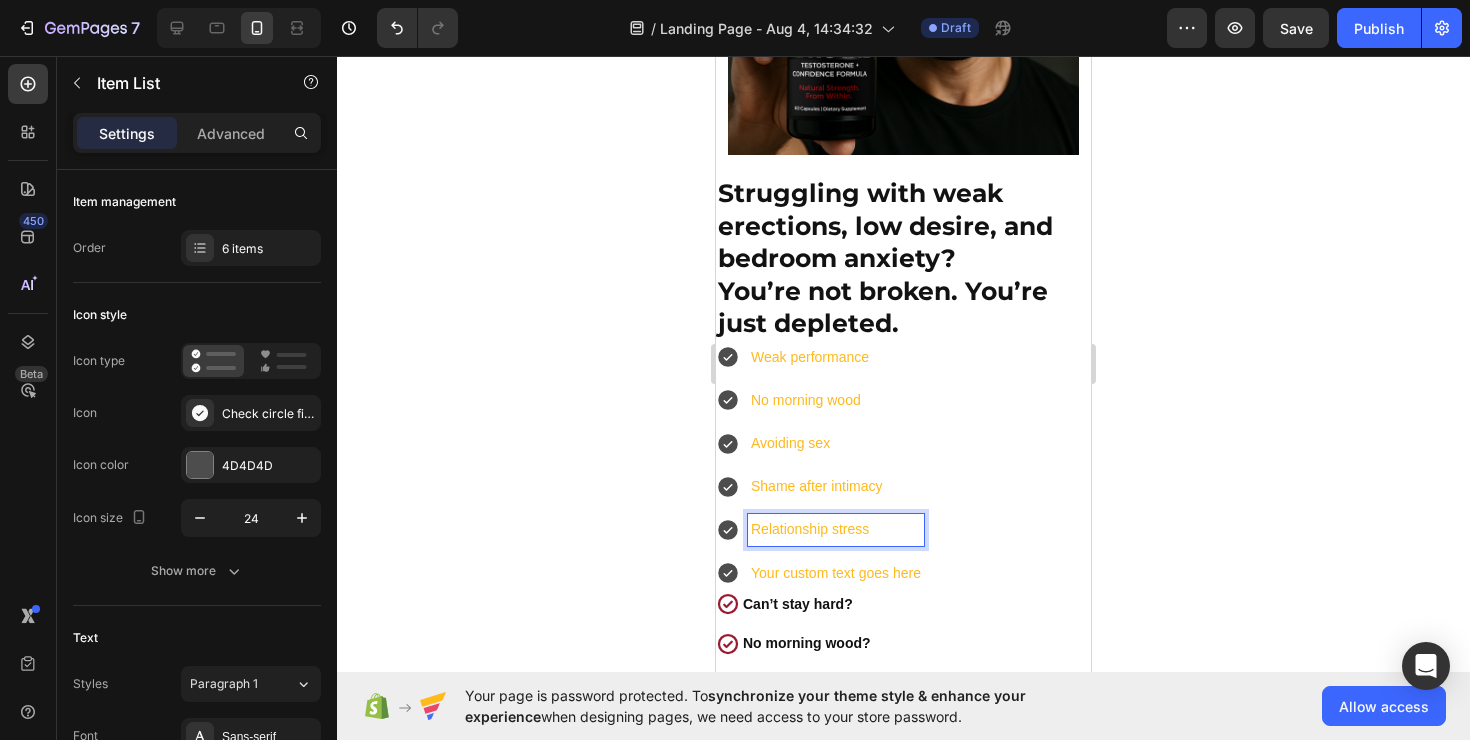 click on "Your custom text goes here" at bounding box center (836, 573) 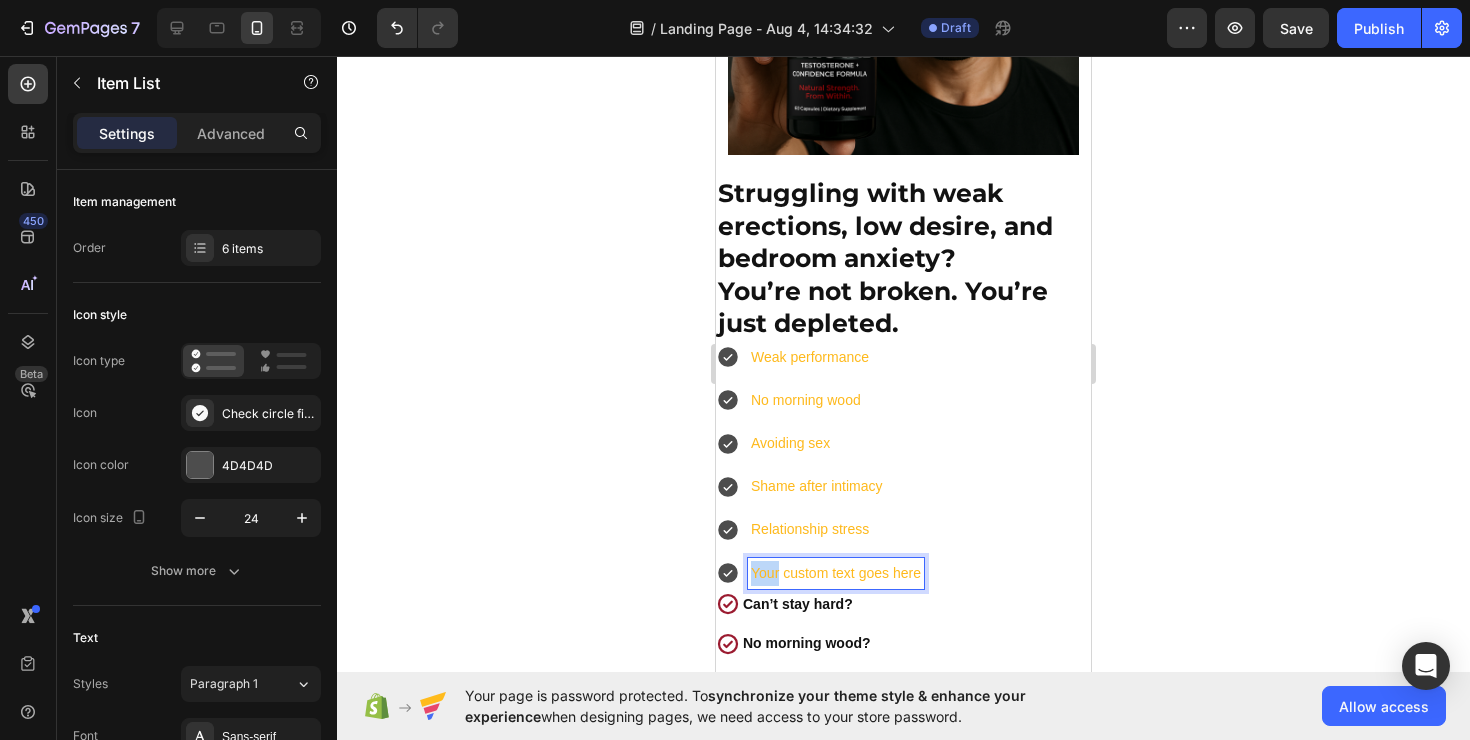 click on "Your custom text goes here" at bounding box center [836, 573] 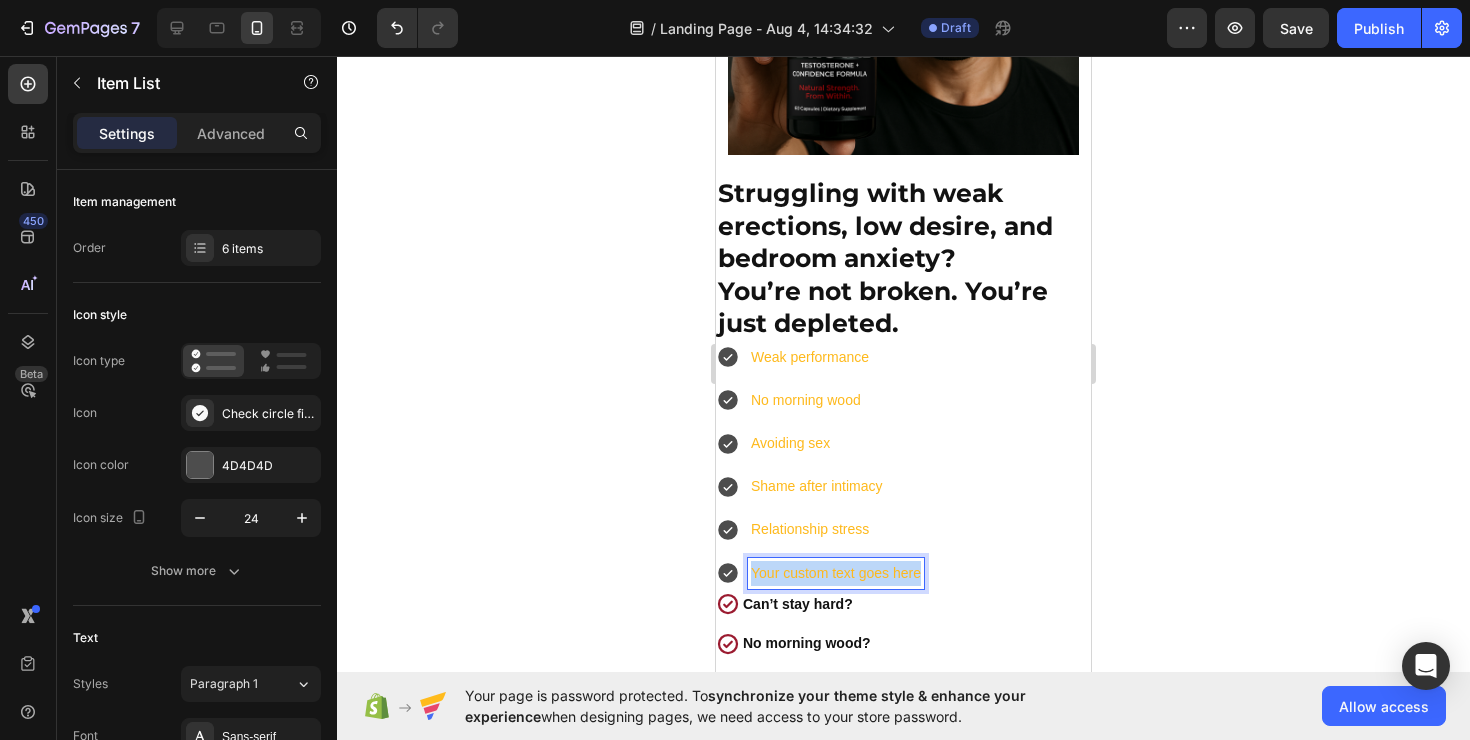 click on "Your custom text goes here" at bounding box center (836, 573) 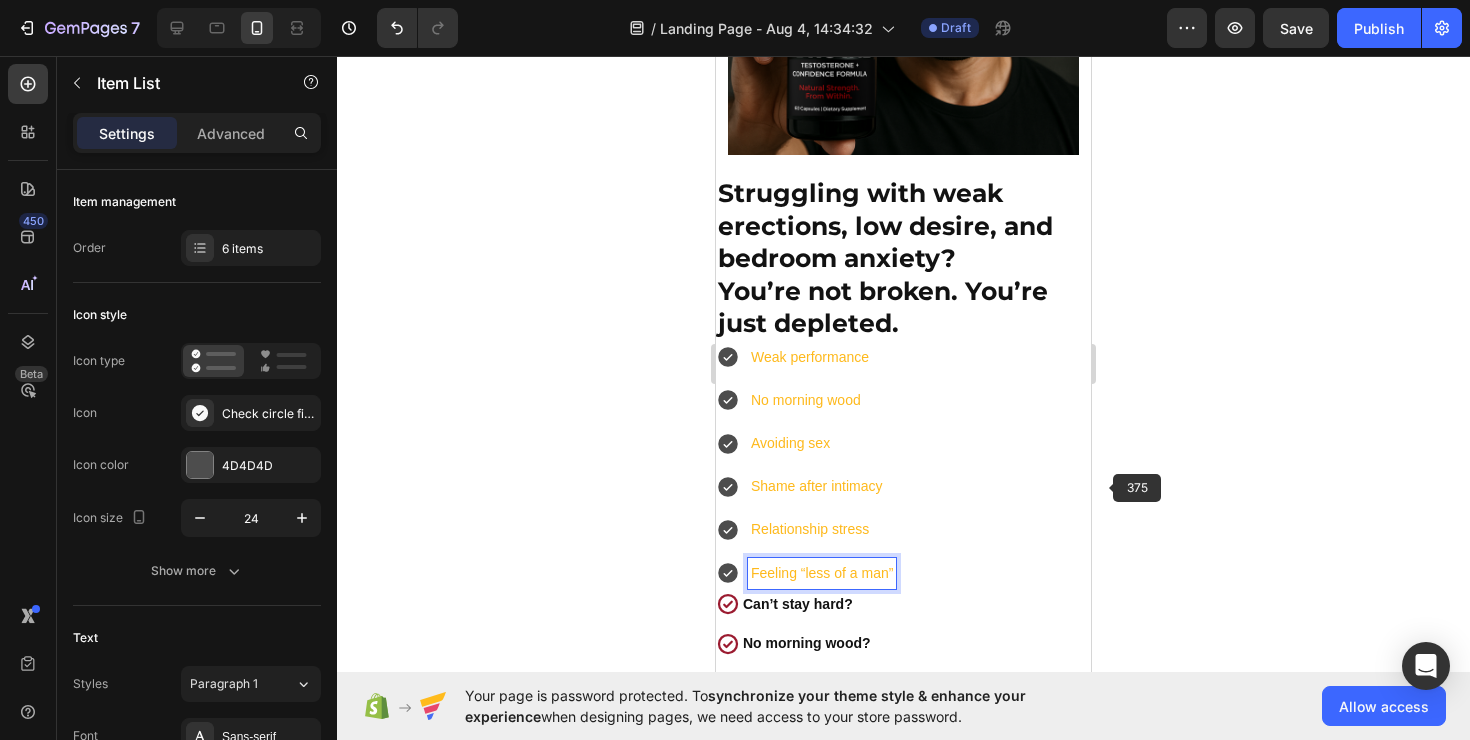 click 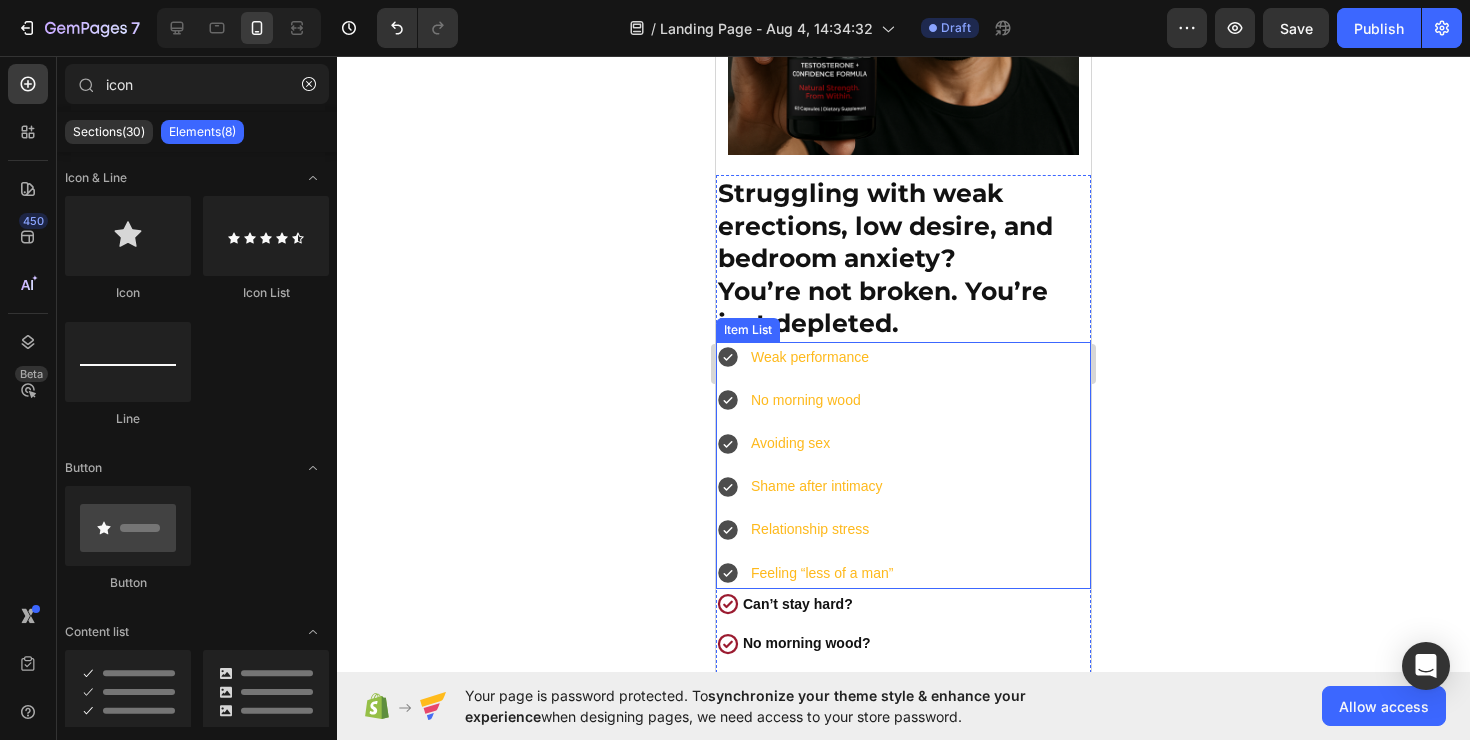 click 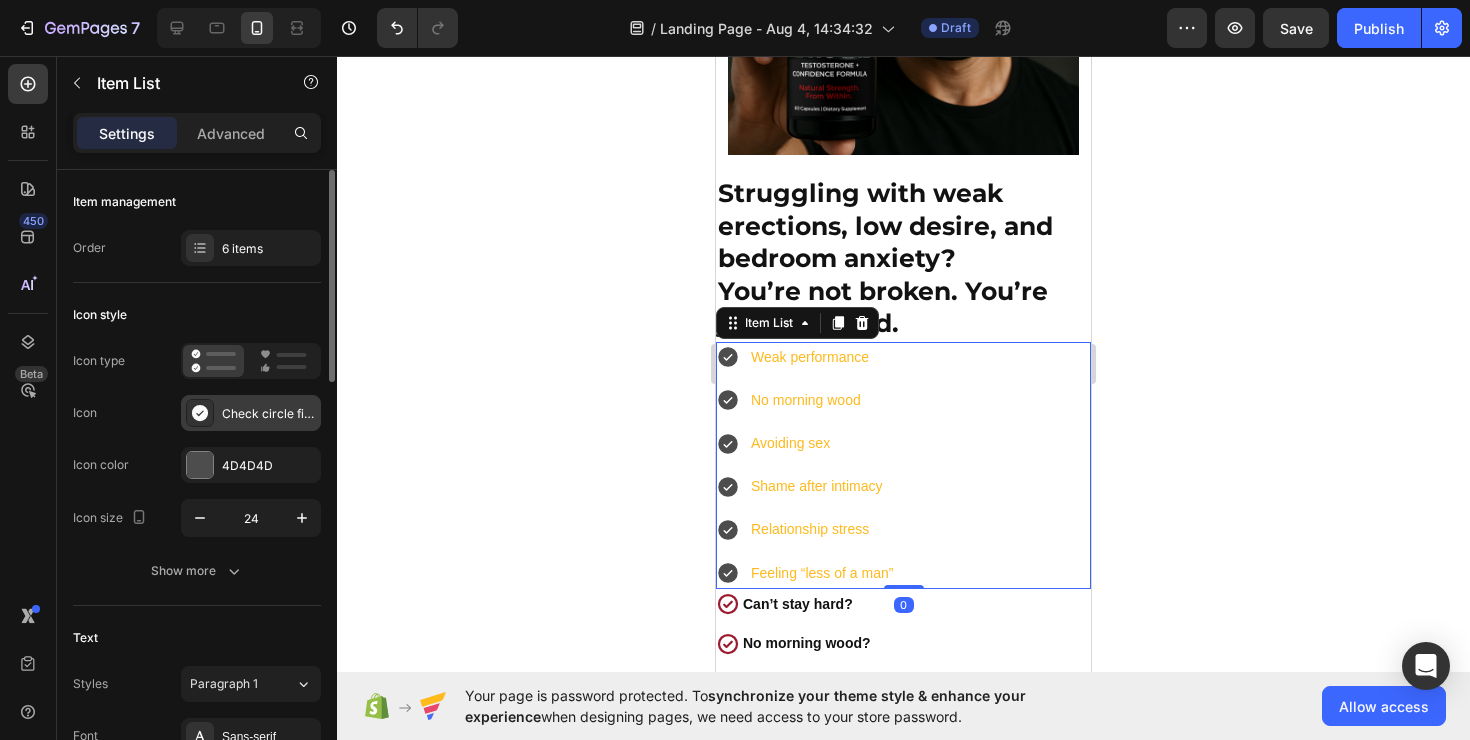 click 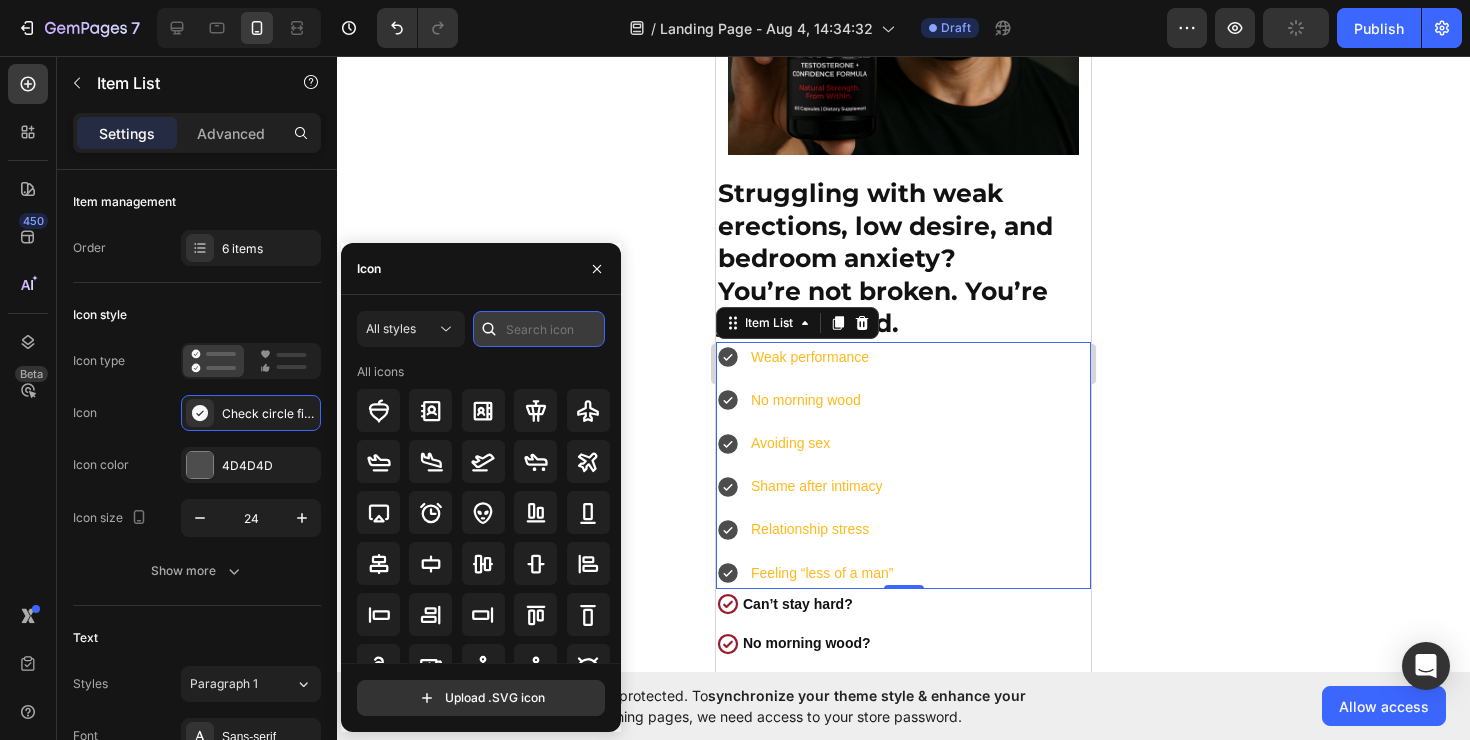 click at bounding box center (539, 329) 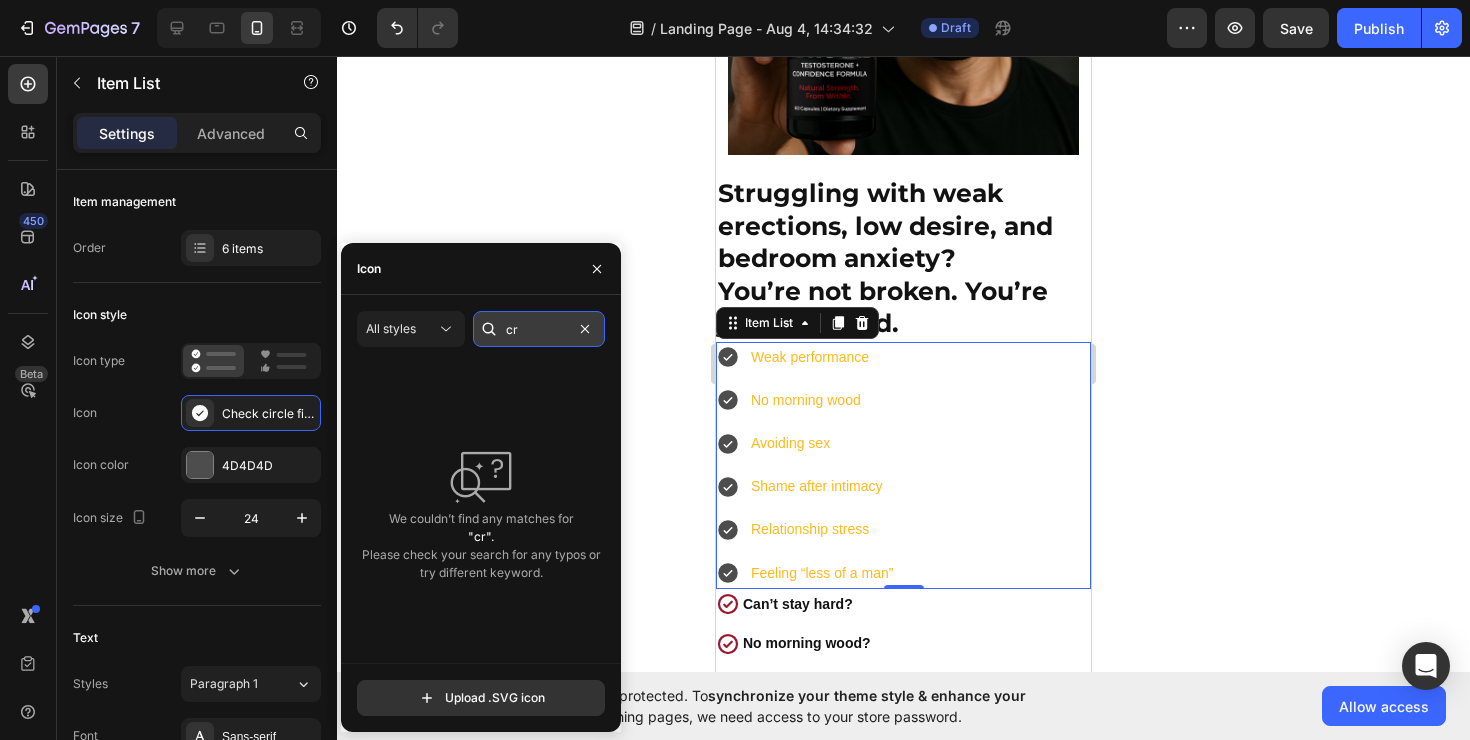 type on "c" 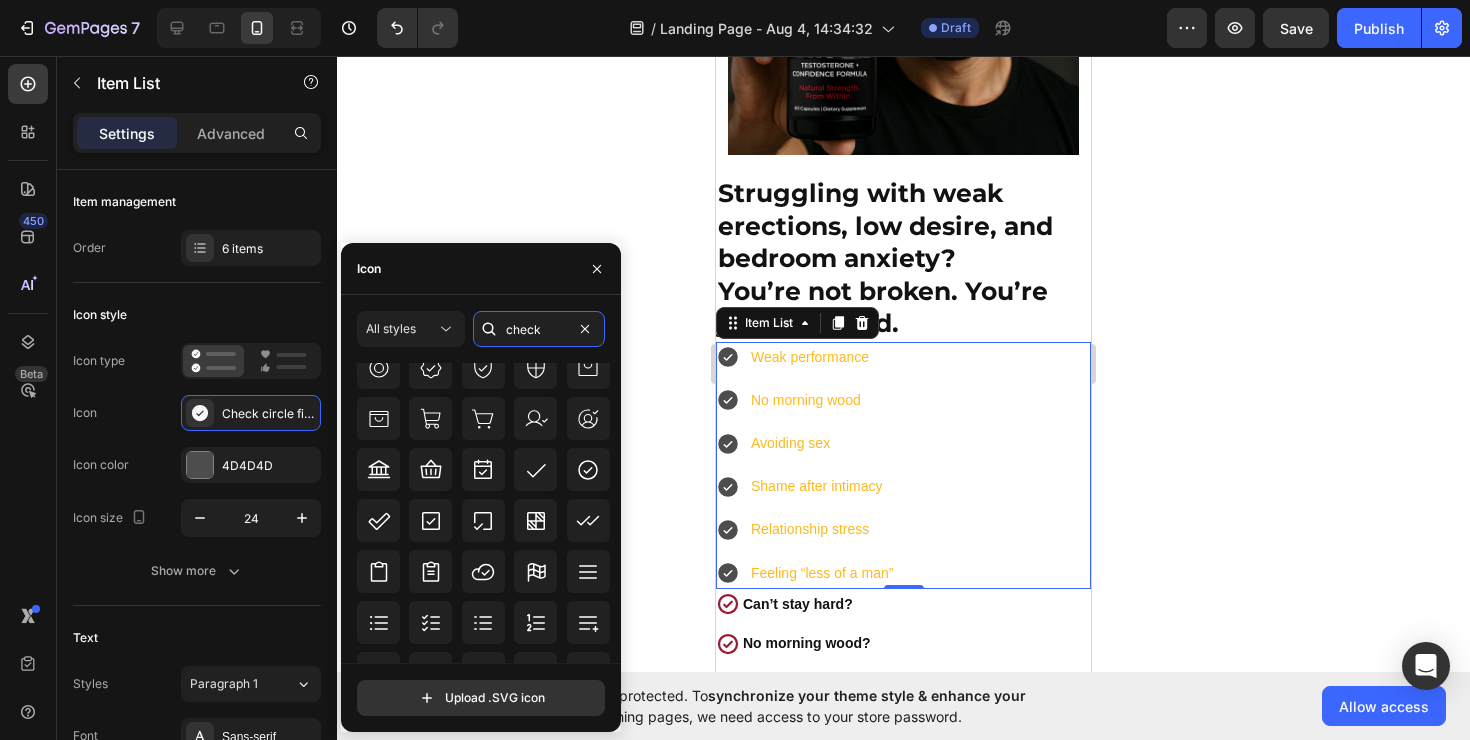 scroll, scrollTop: 650, scrollLeft: 0, axis: vertical 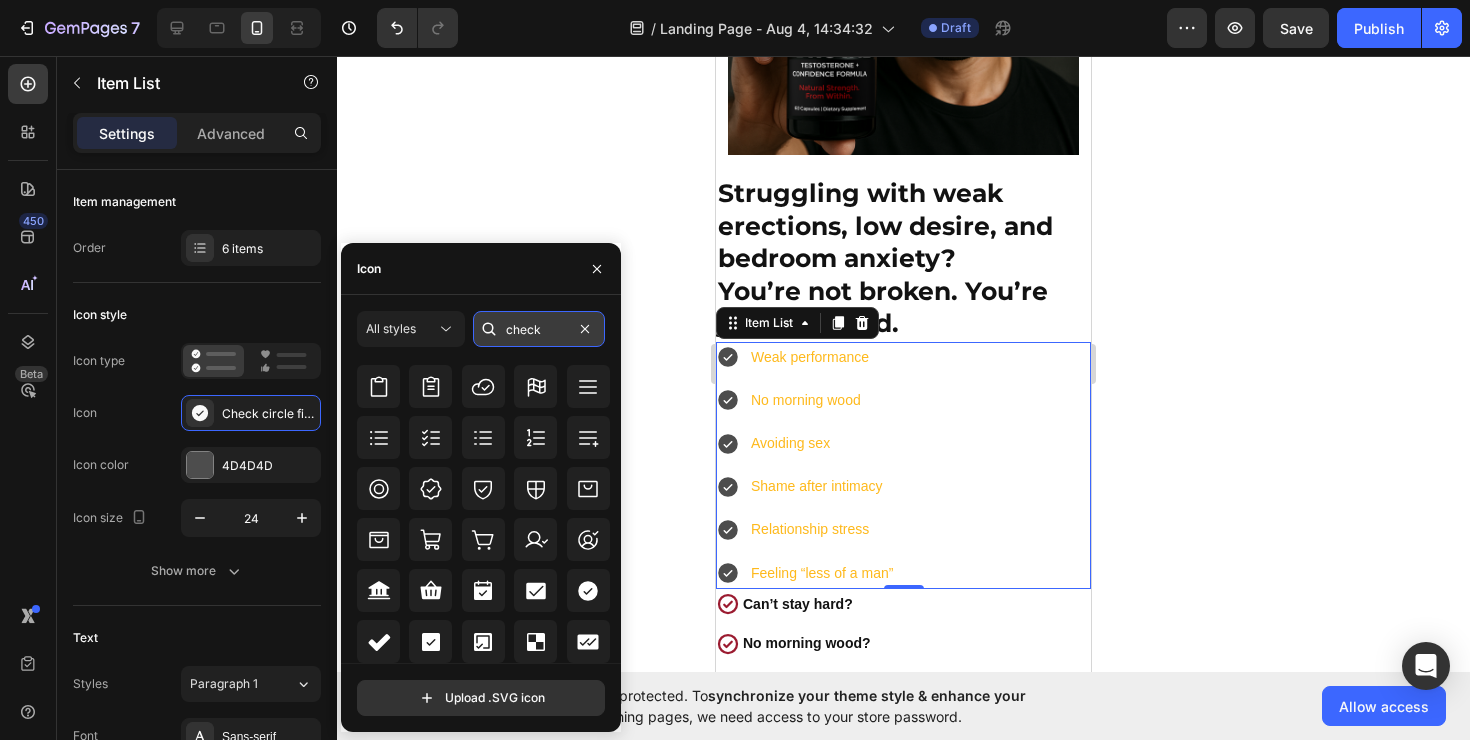 click on "check" at bounding box center [539, 329] 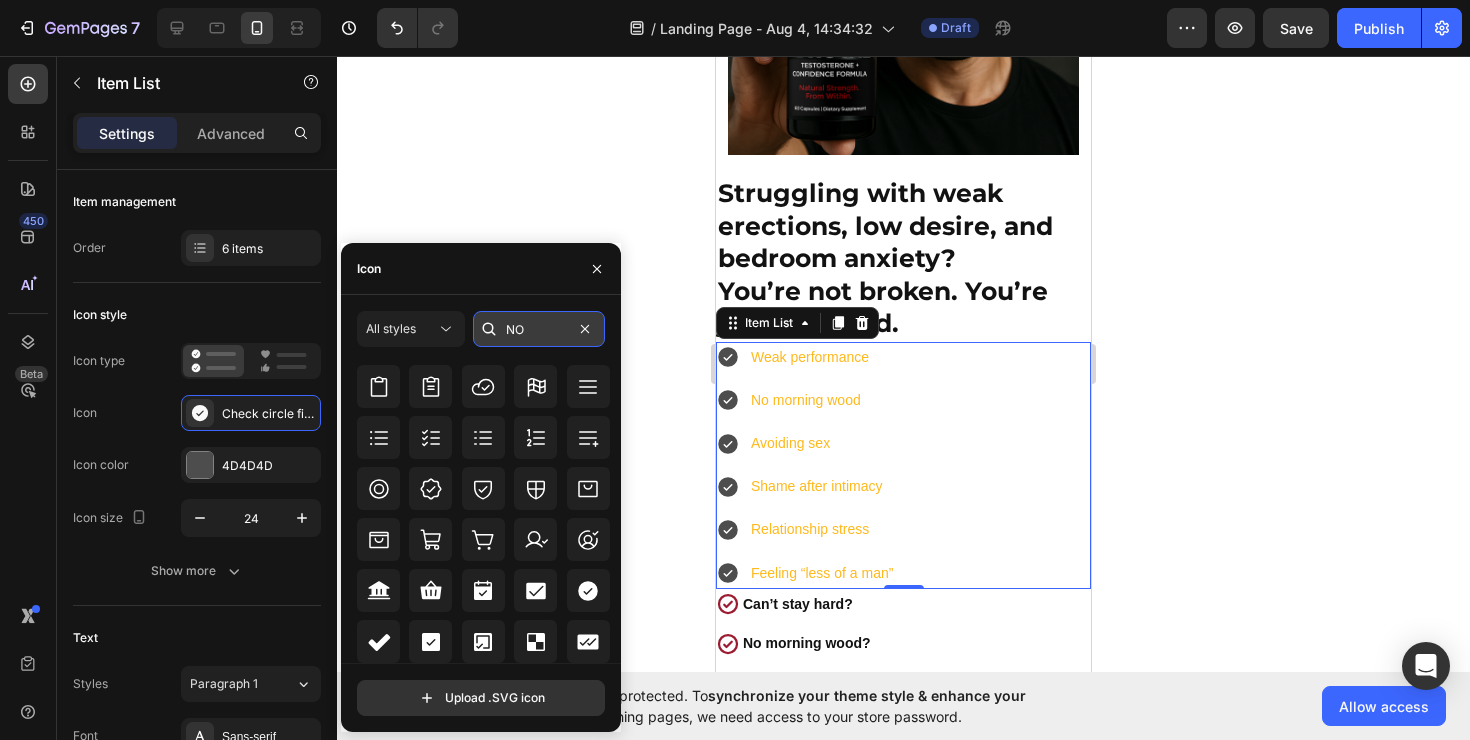 type on "NO" 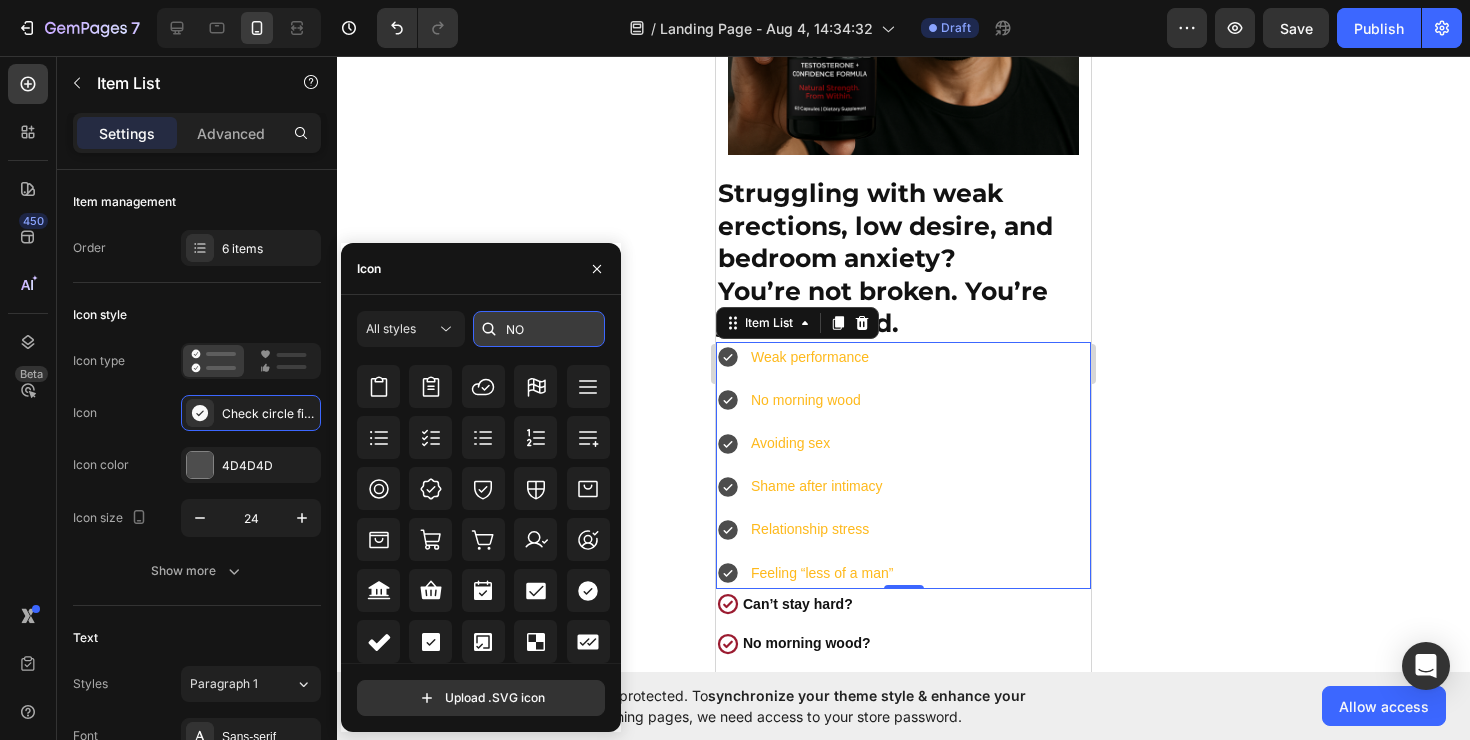 scroll, scrollTop: 0, scrollLeft: 0, axis: both 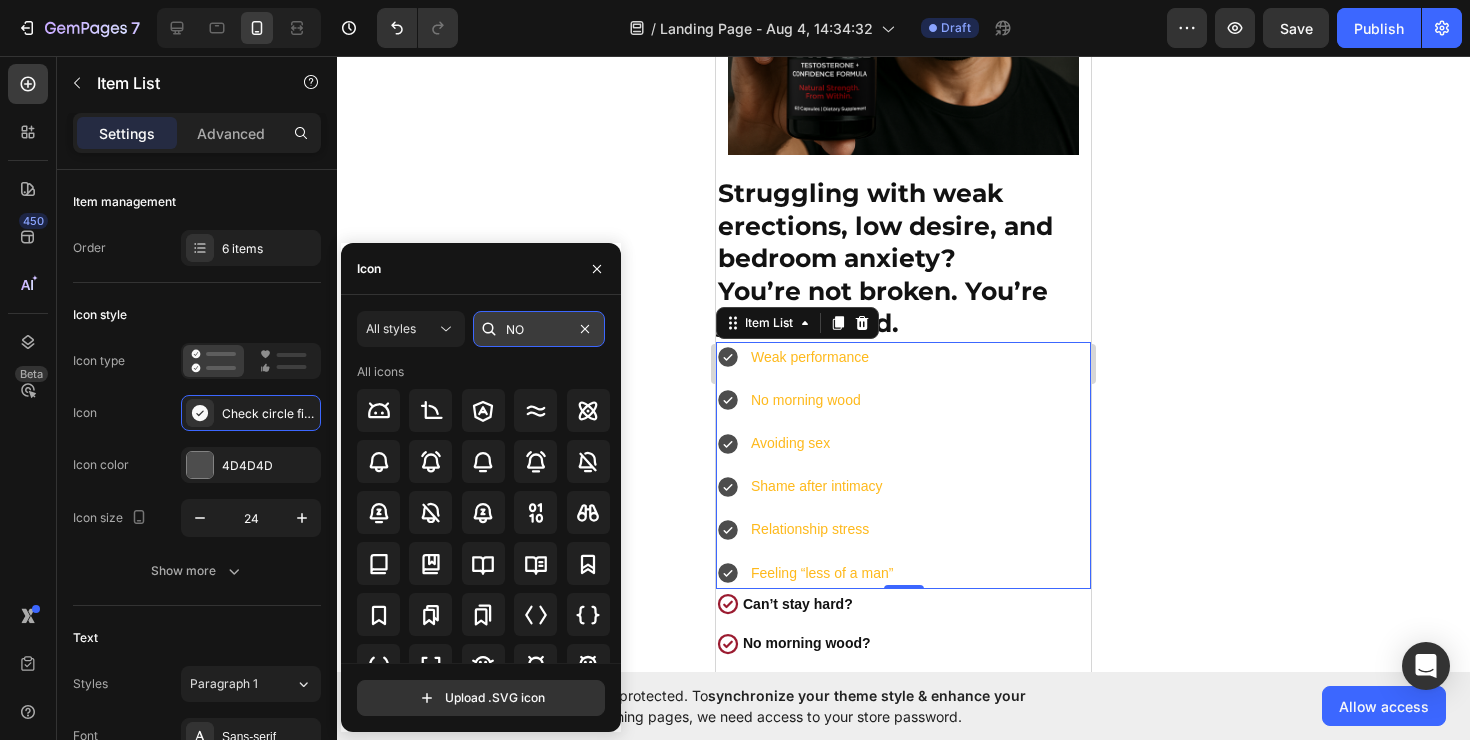 click on "NO" at bounding box center [539, 329] 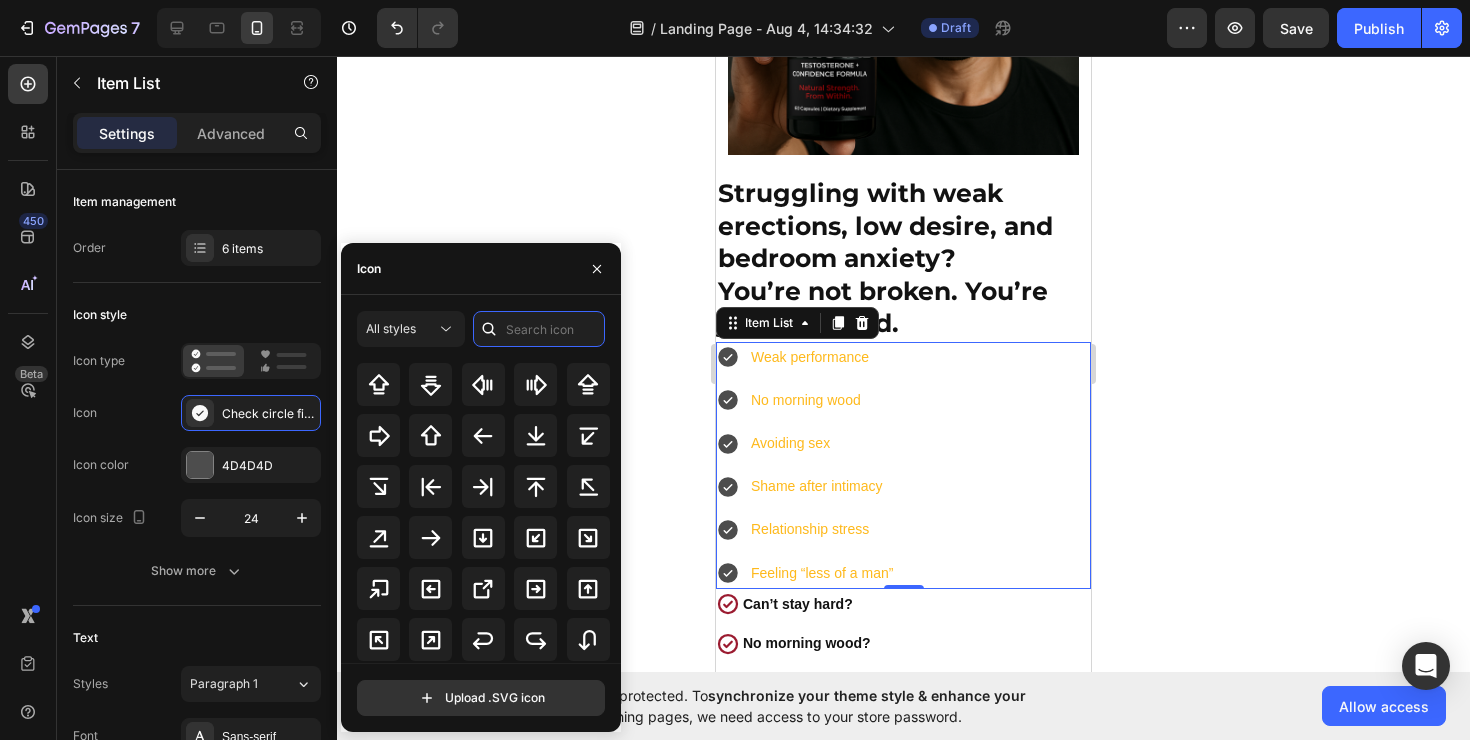 scroll, scrollTop: 889, scrollLeft: 0, axis: vertical 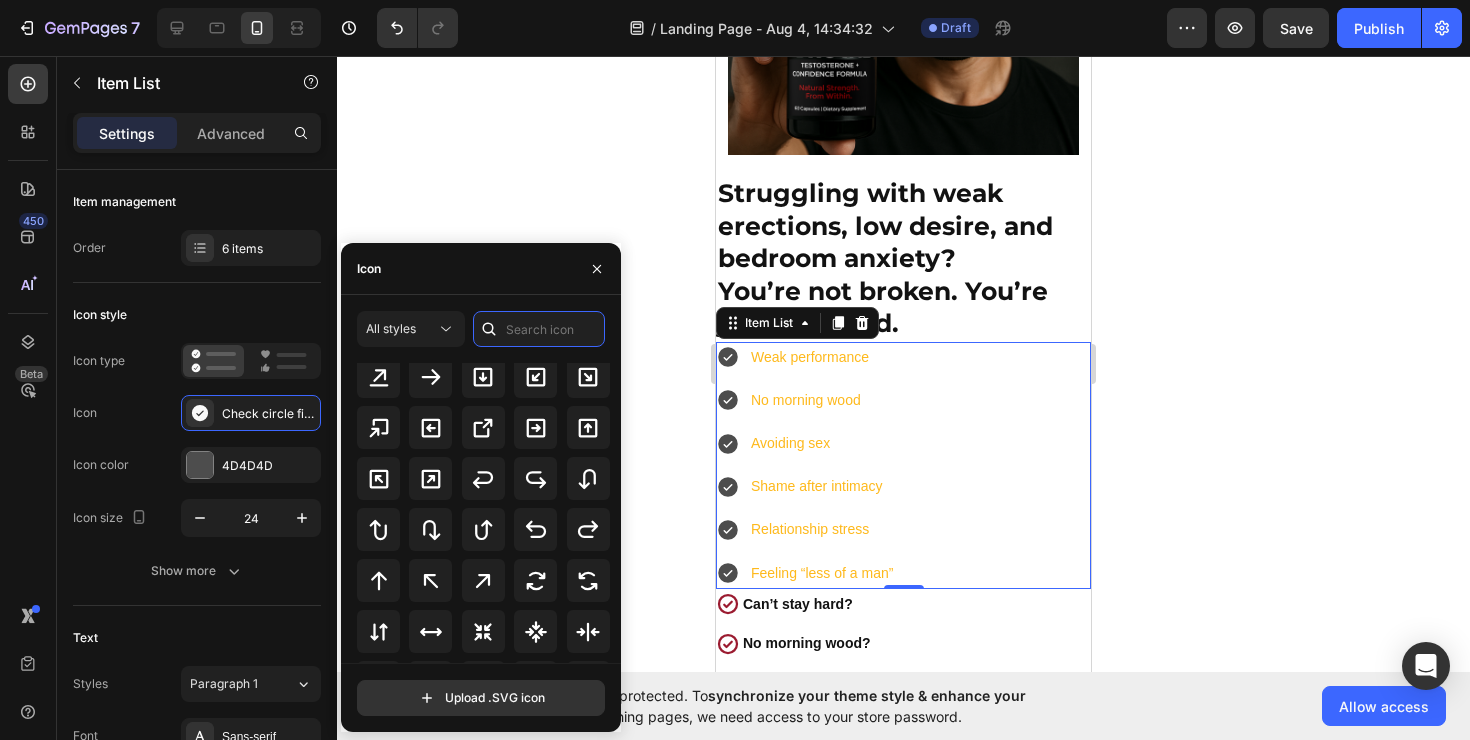 type 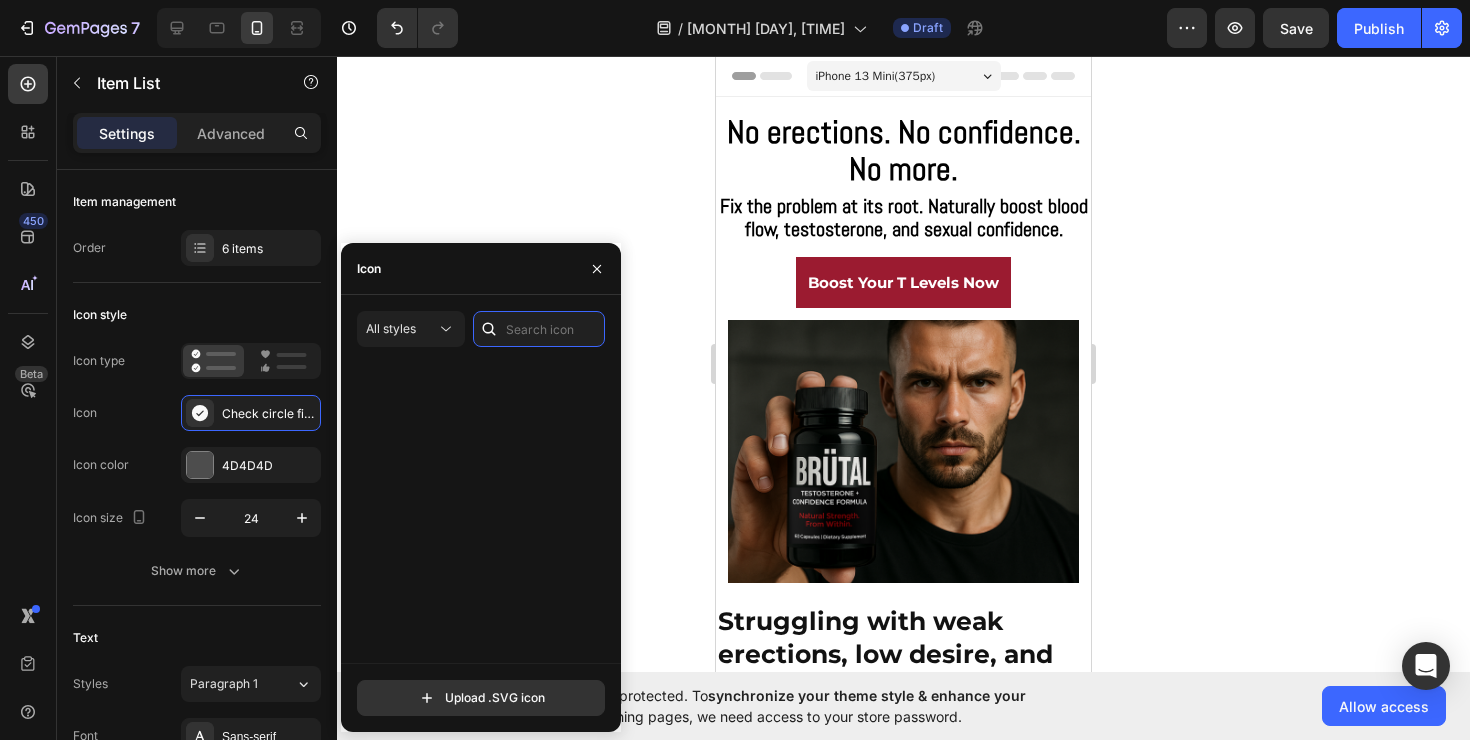 scroll, scrollTop: 0, scrollLeft: 0, axis: both 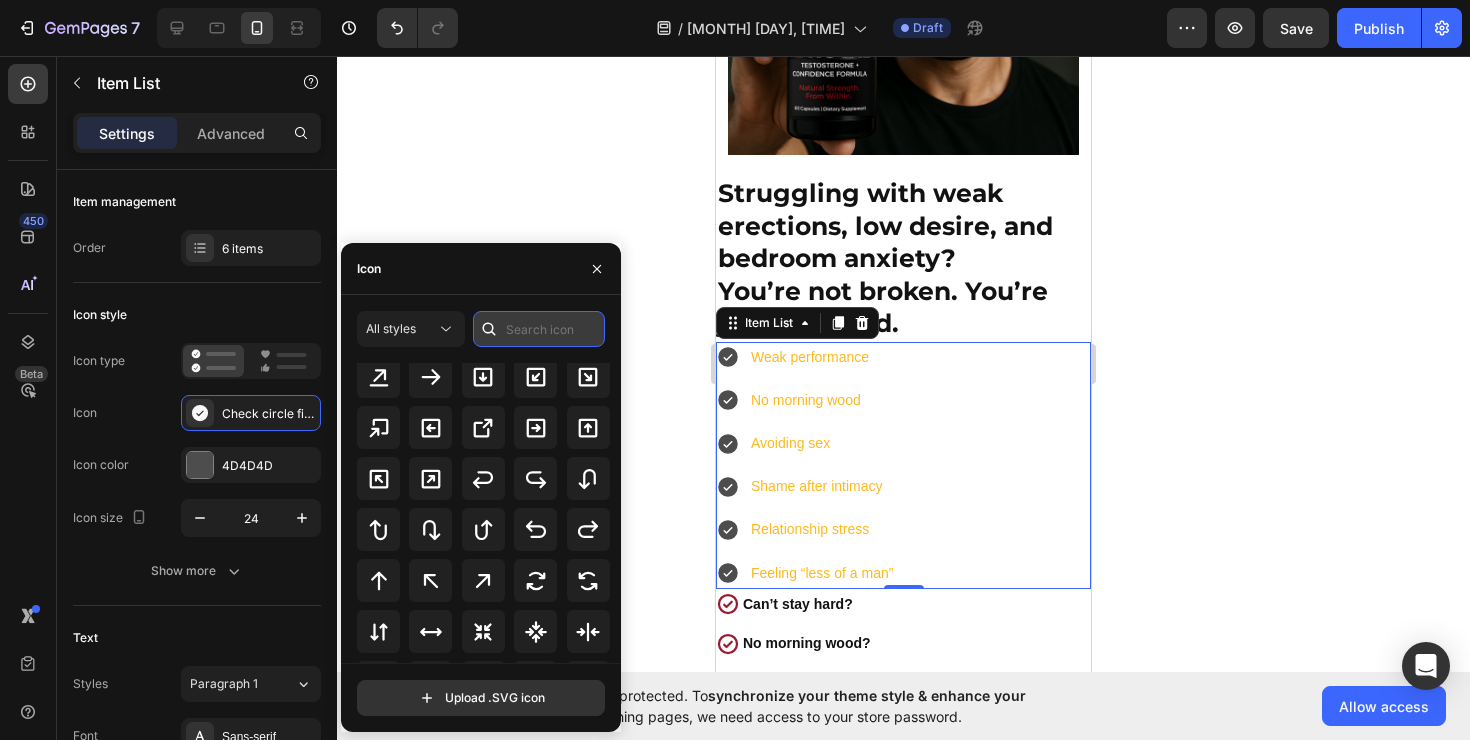 paste on "Cross" 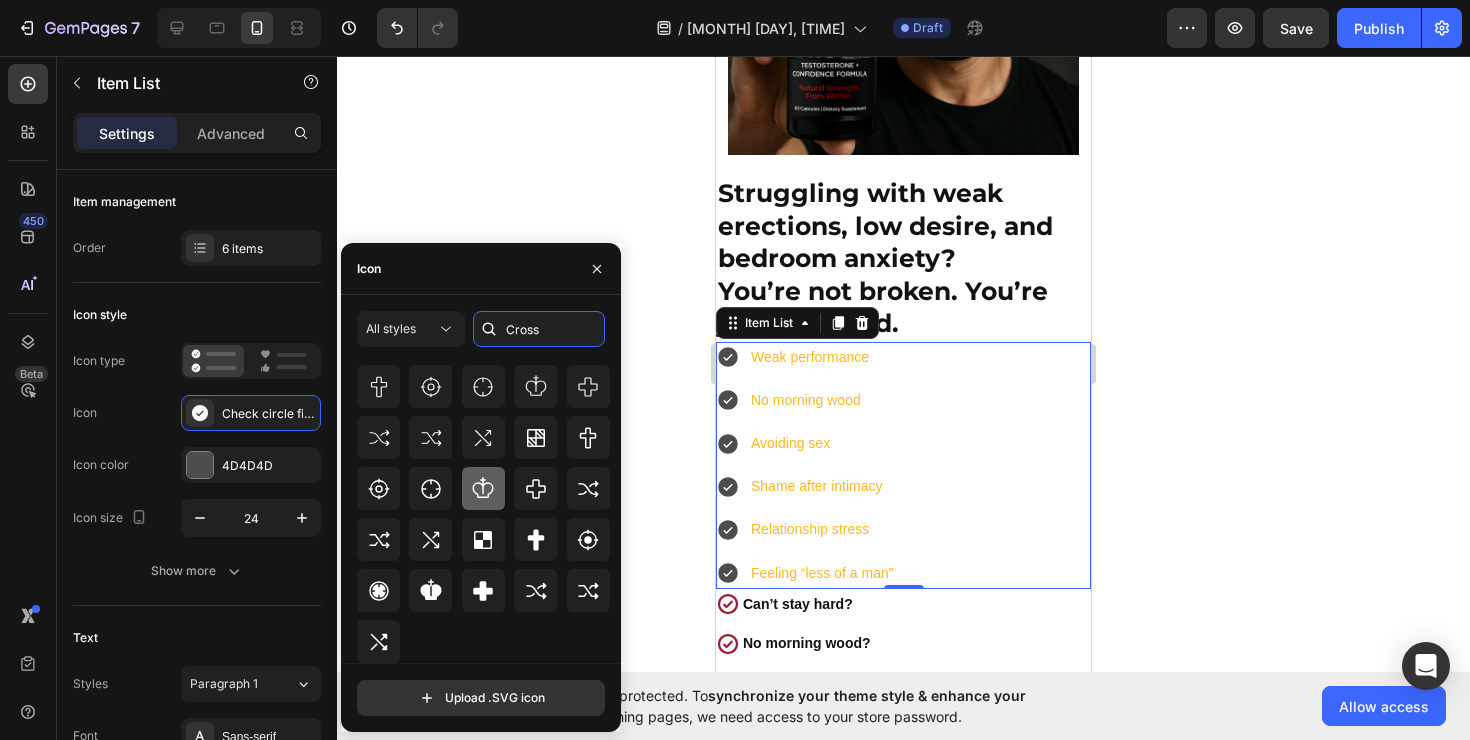 scroll, scrollTop: 0, scrollLeft: 0, axis: both 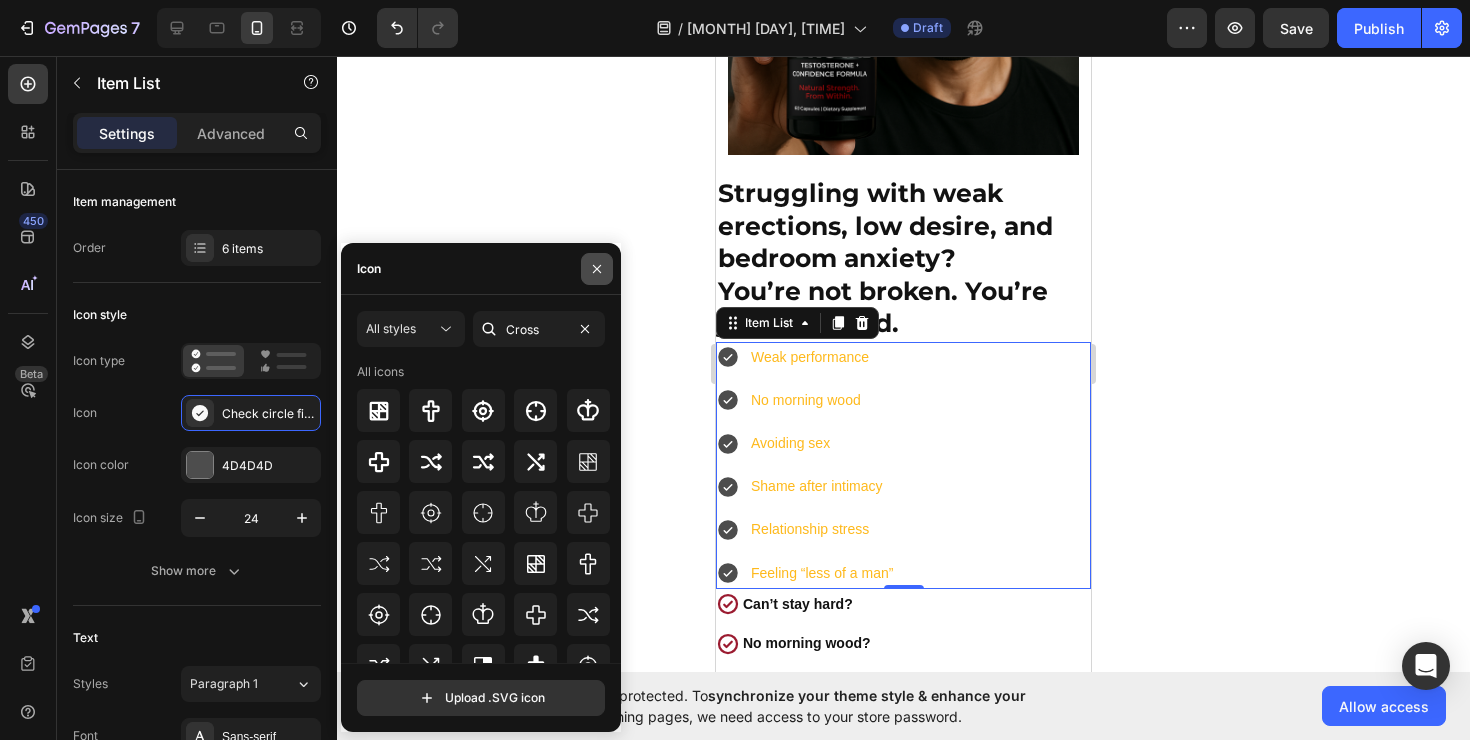 click 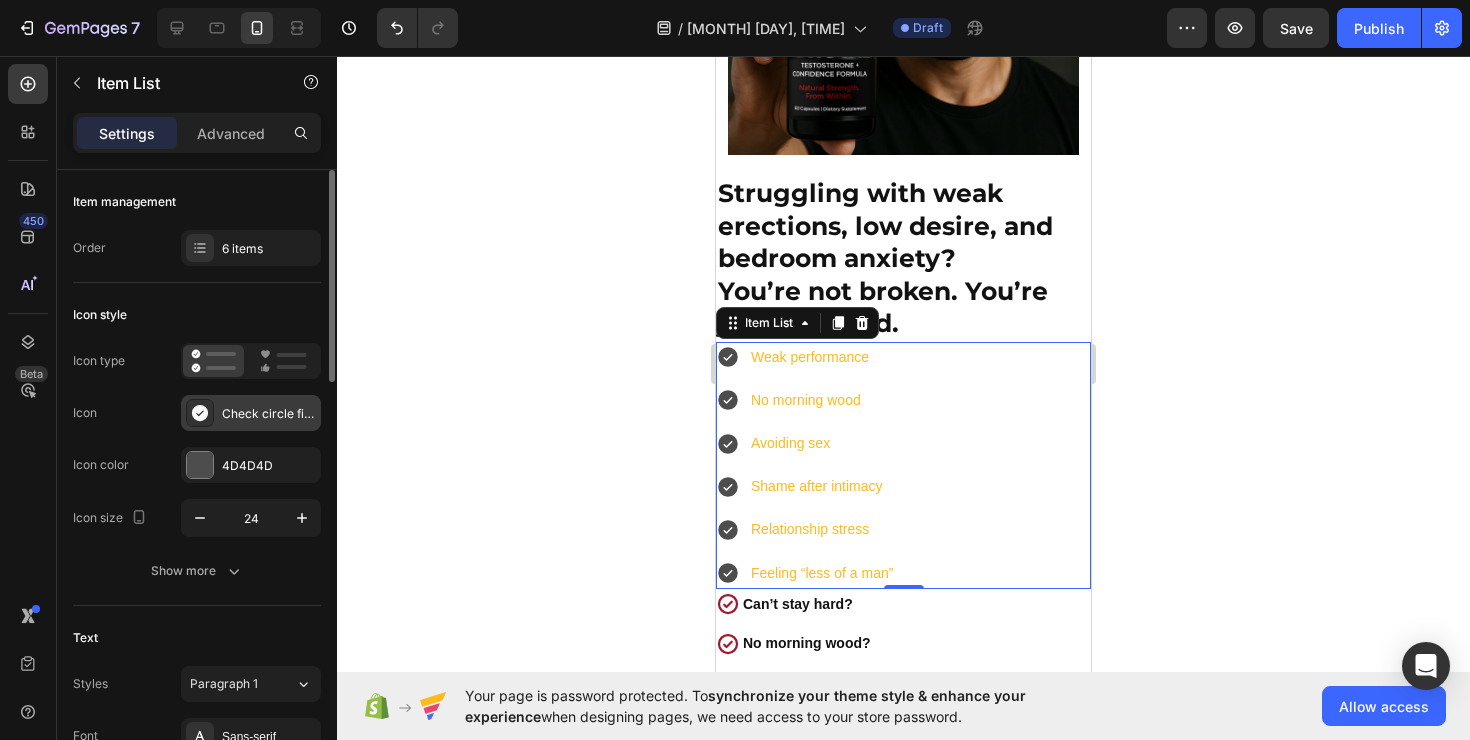 click 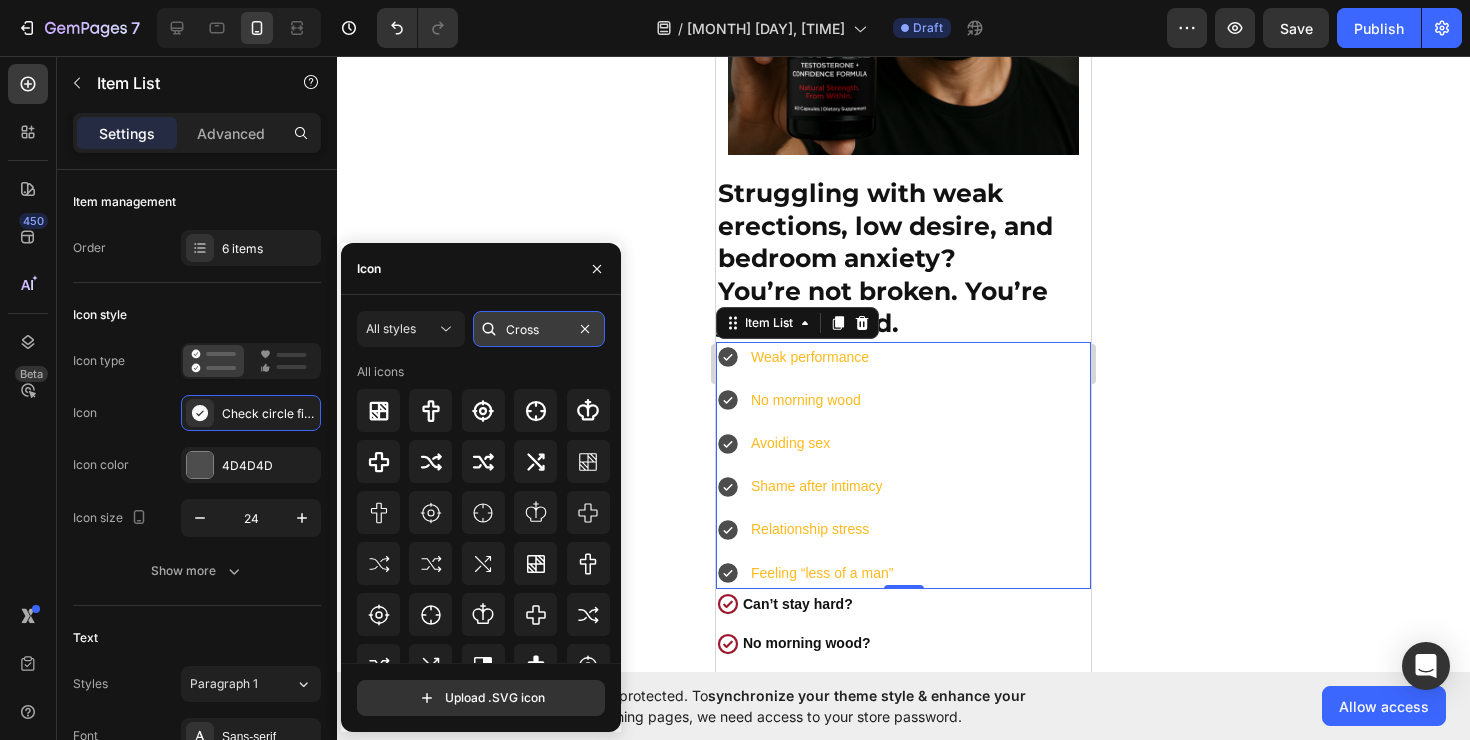 click on "Cross" at bounding box center [539, 329] 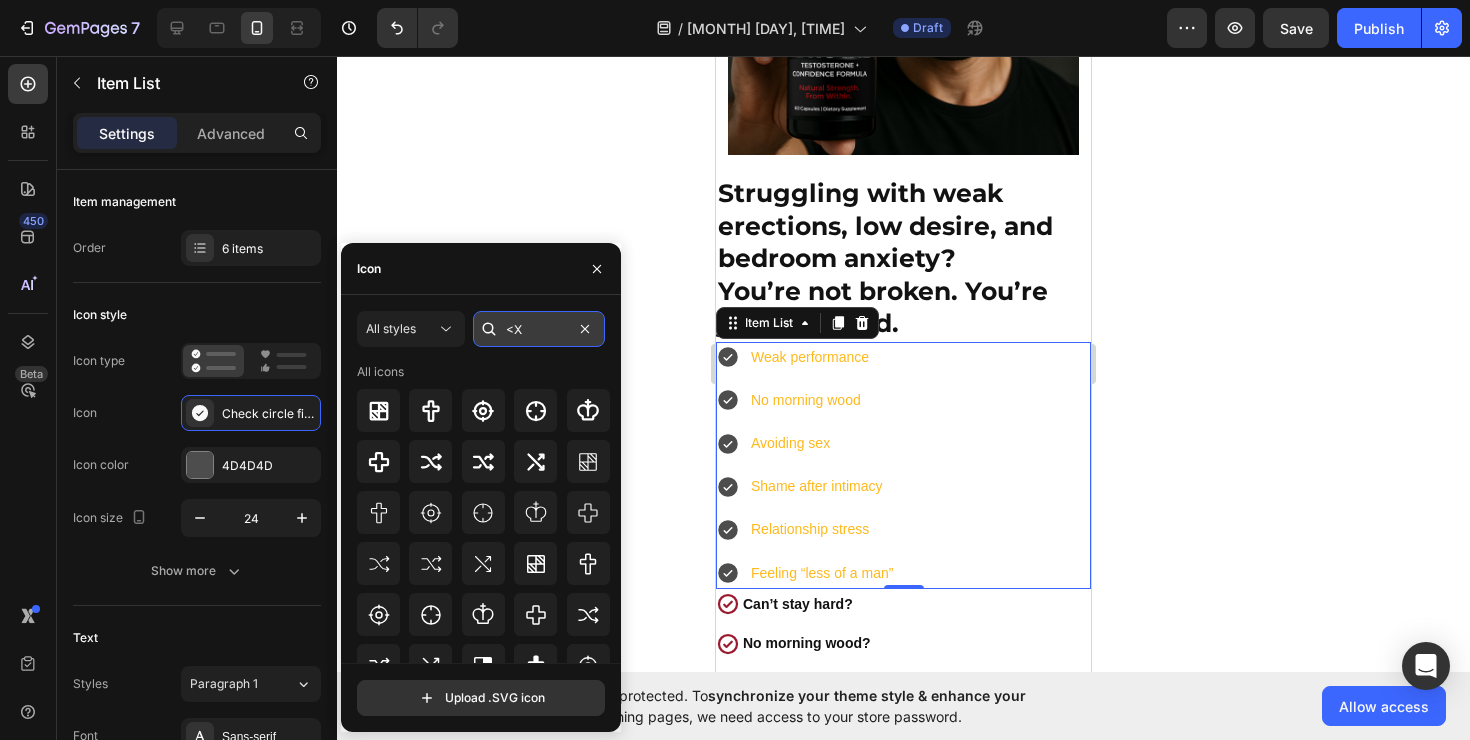 type on "<" 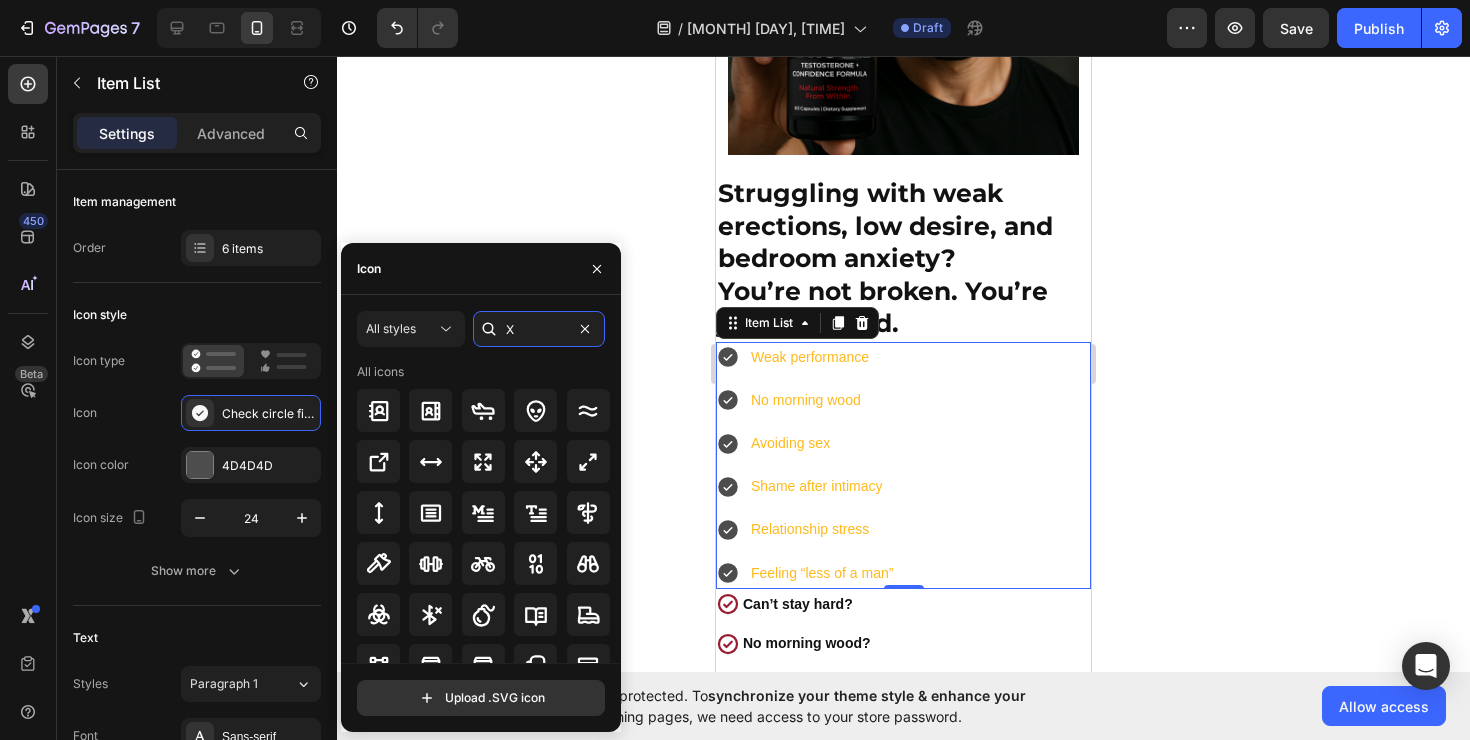 type on "X" 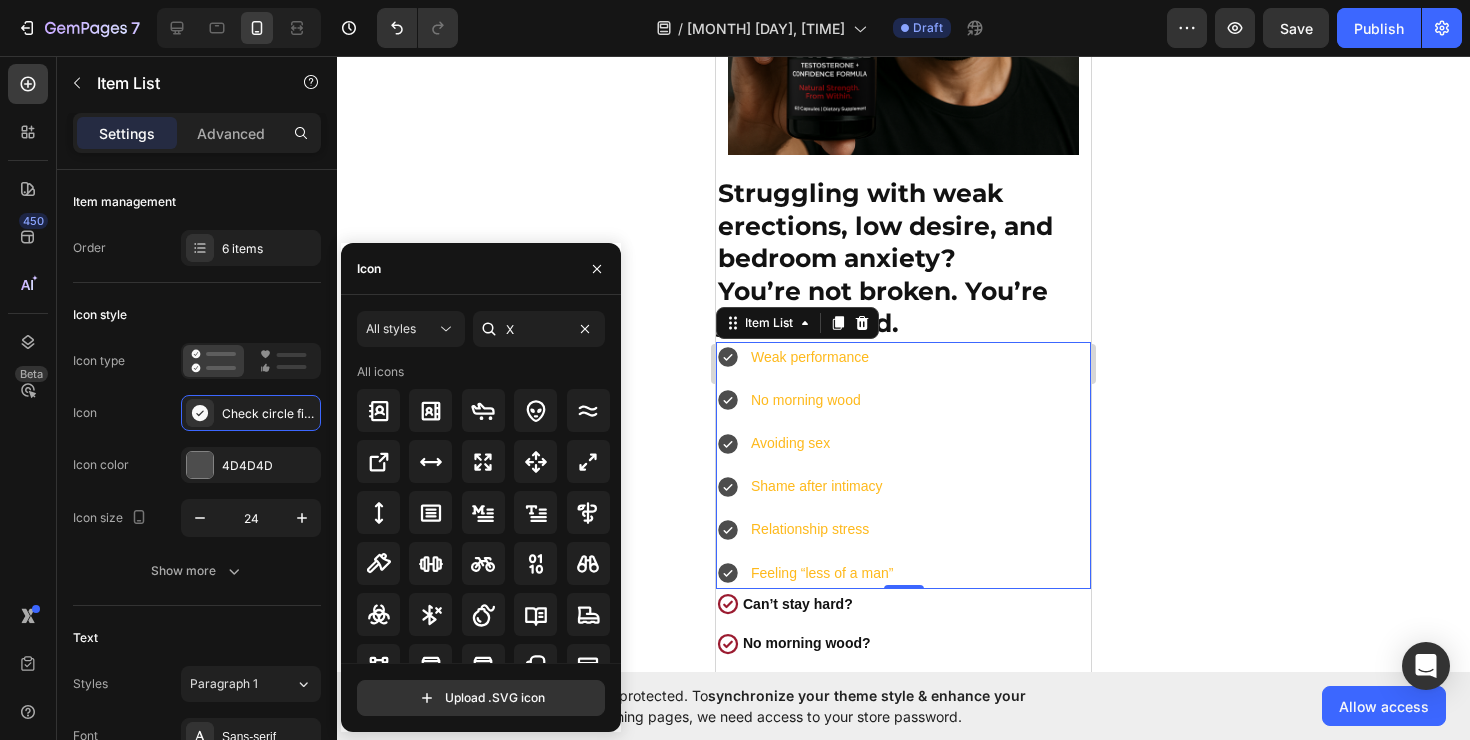 click on "All icons" 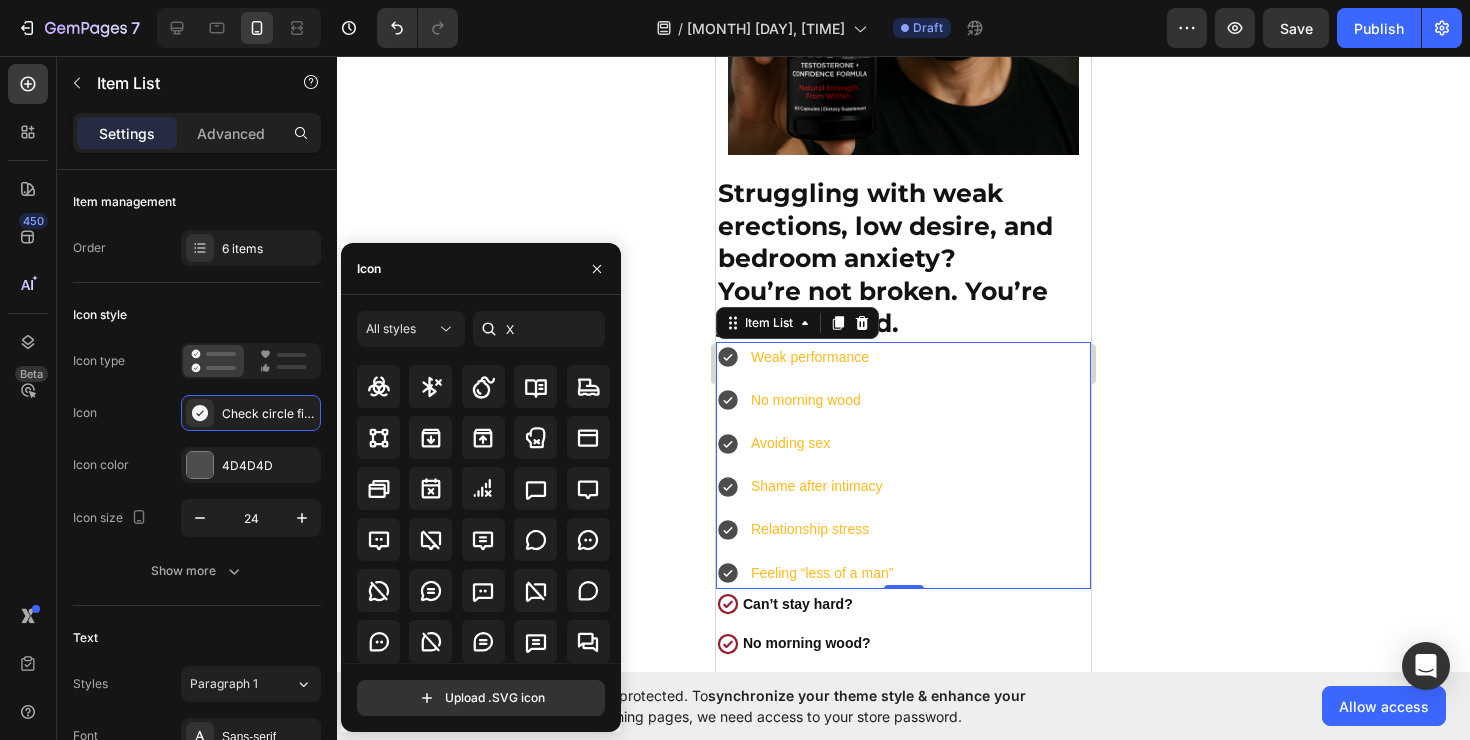 scroll, scrollTop: 0, scrollLeft: 0, axis: both 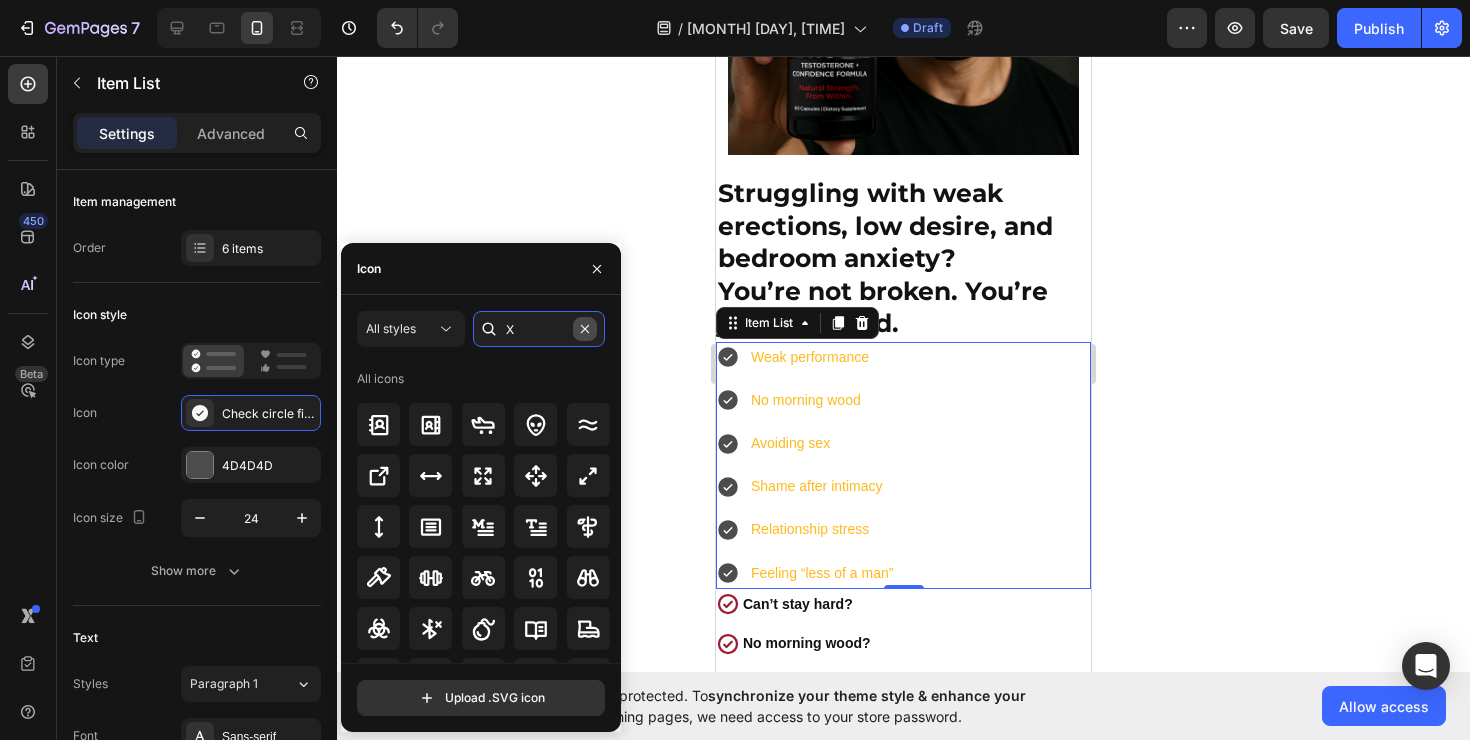 type 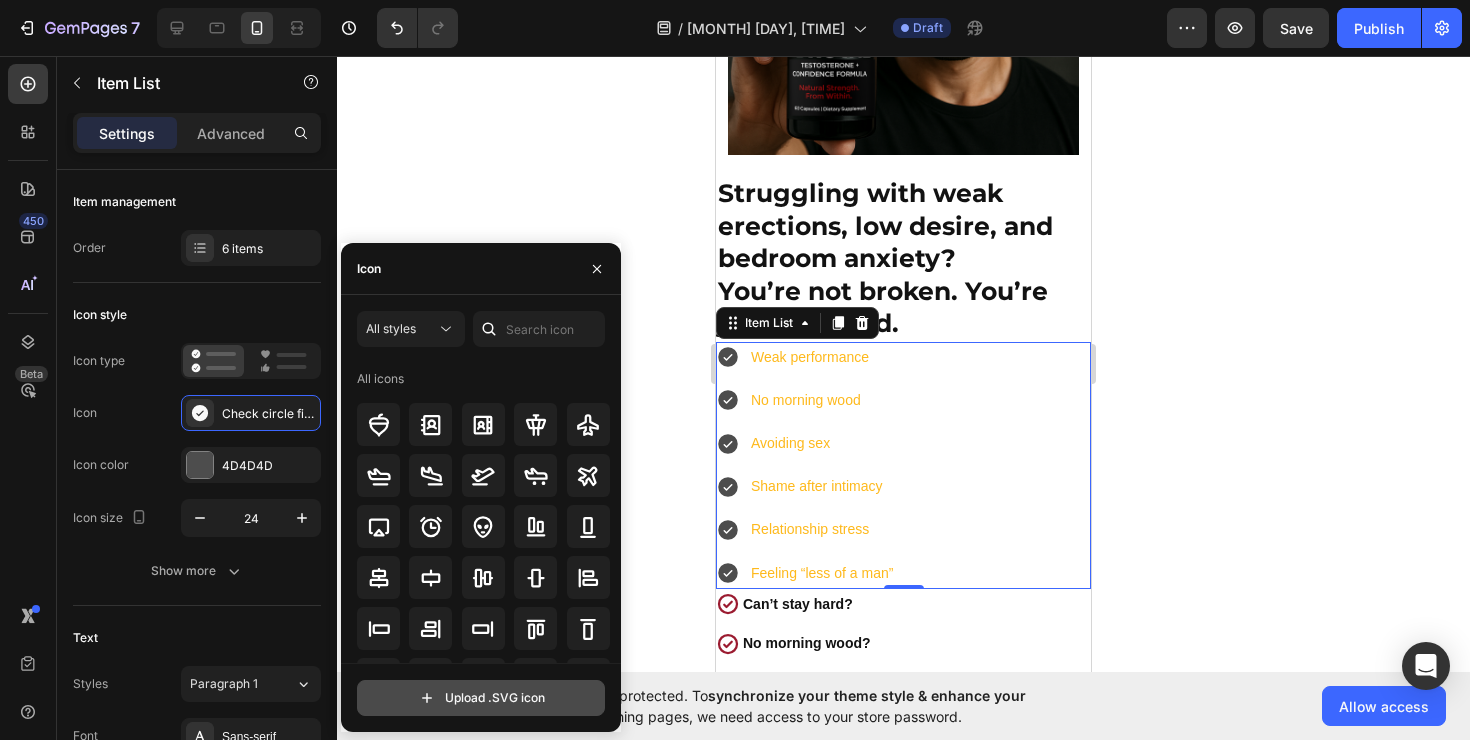 click 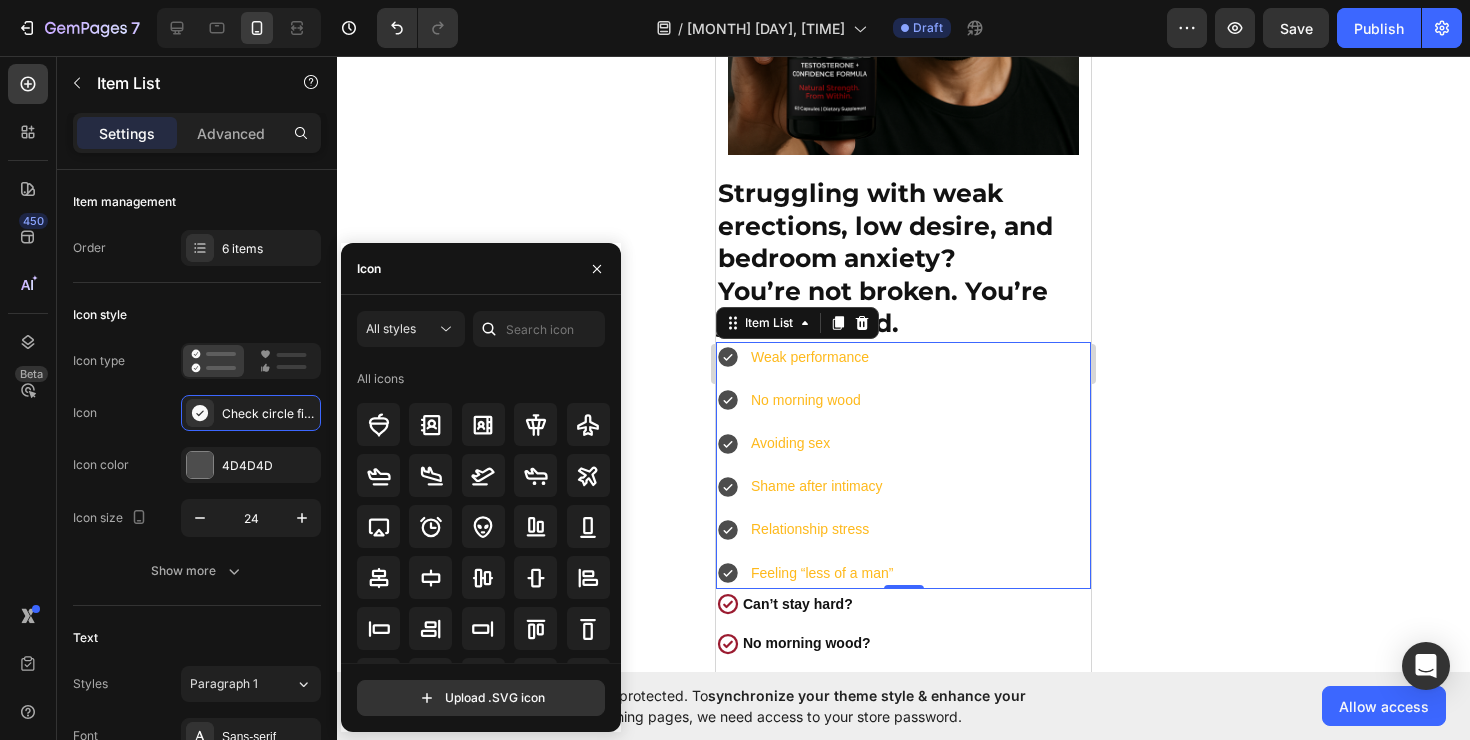 type on "C:\fakepath\close_24dp_9B1B30_FILL0_wght400_GRAD0_opsz24.svg" 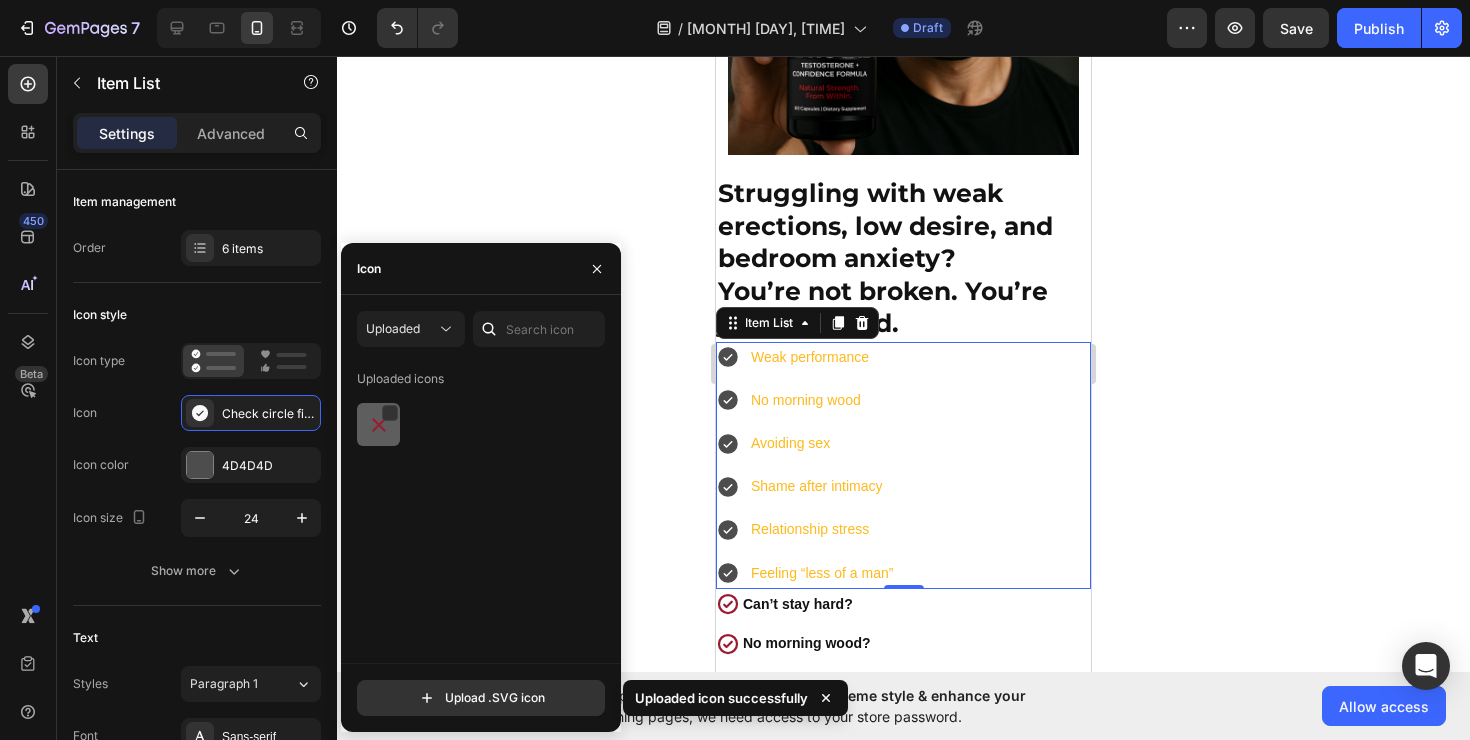 click at bounding box center (379, 425) 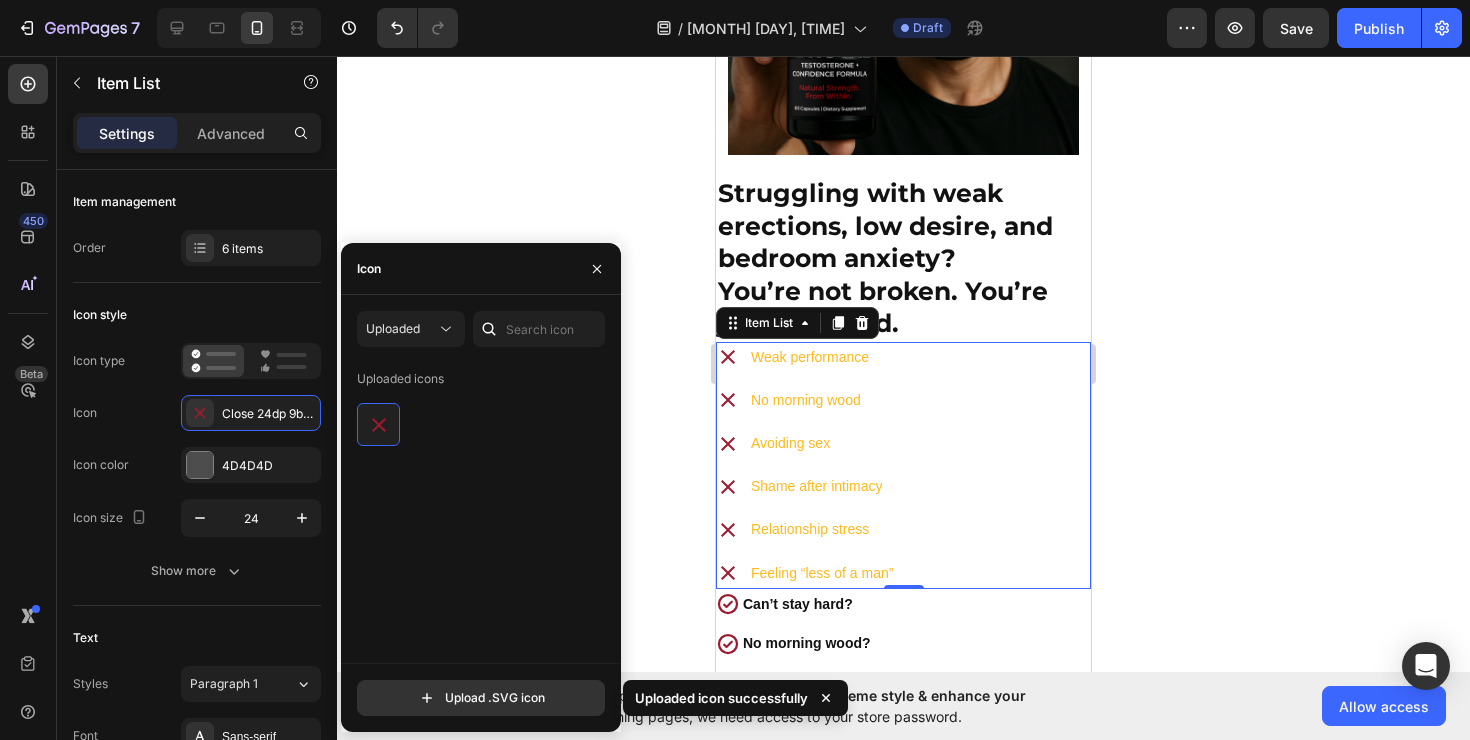 click 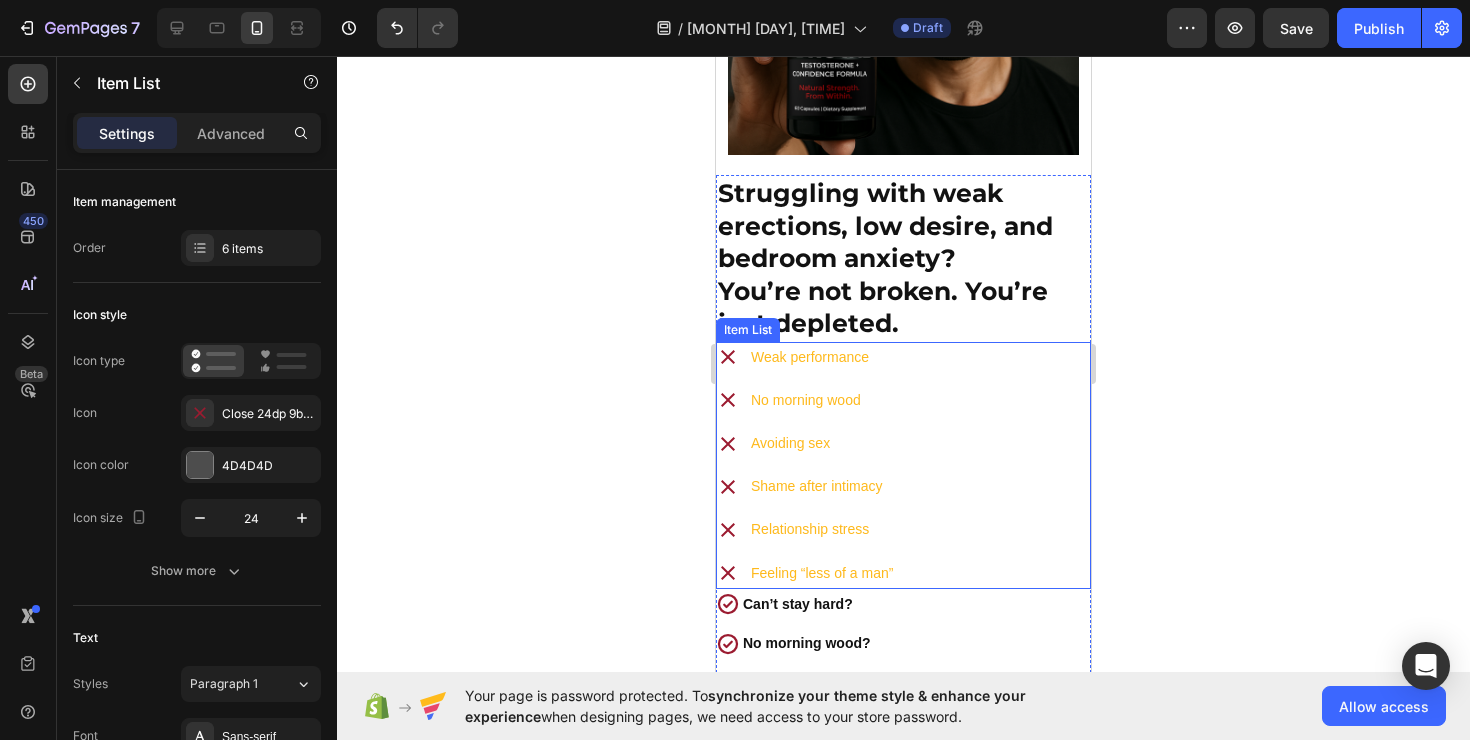 click on "Weak performance No morning wood Avoiding sex Shame after intimacy Relationship stress Feeling “less of a man”" at bounding box center (903, 465) 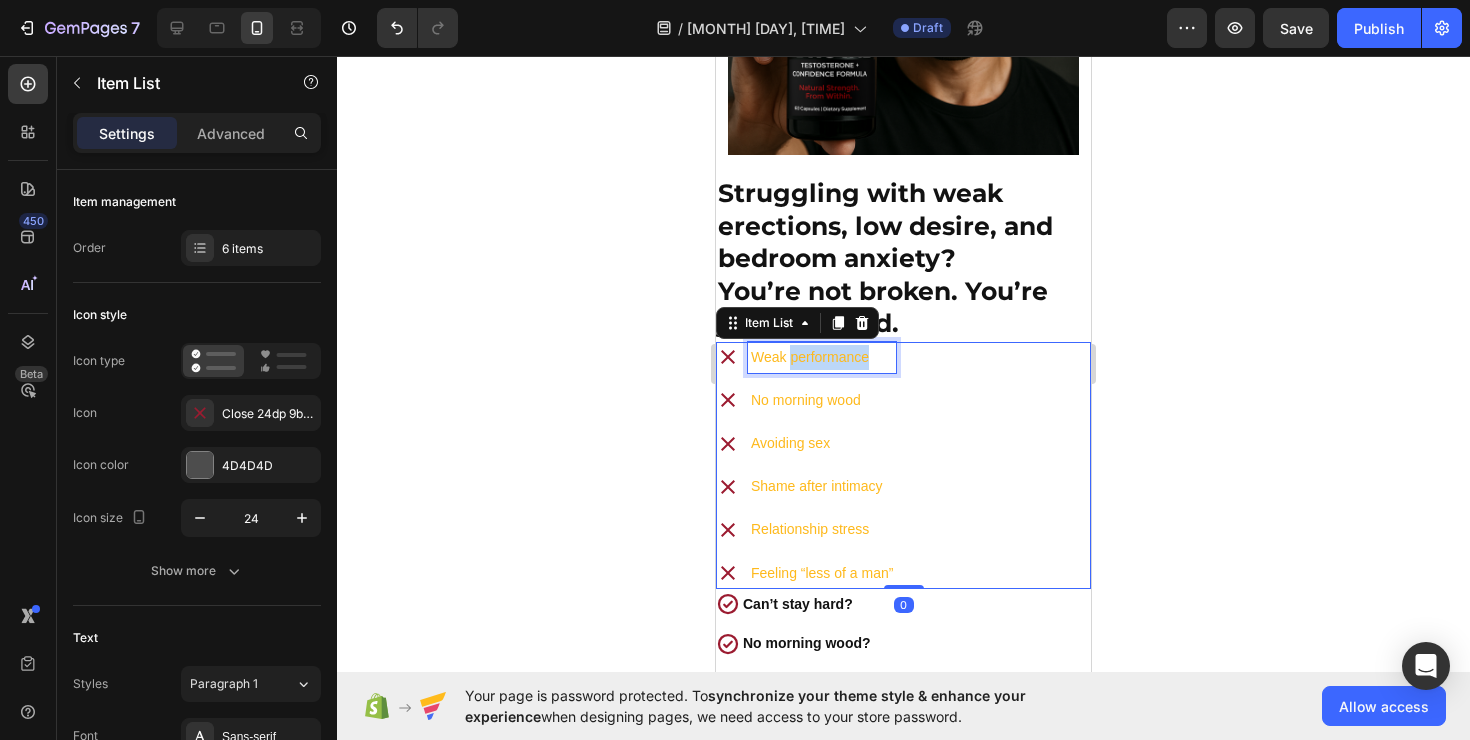 click on "Weak performance" at bounding box center (822, 357) 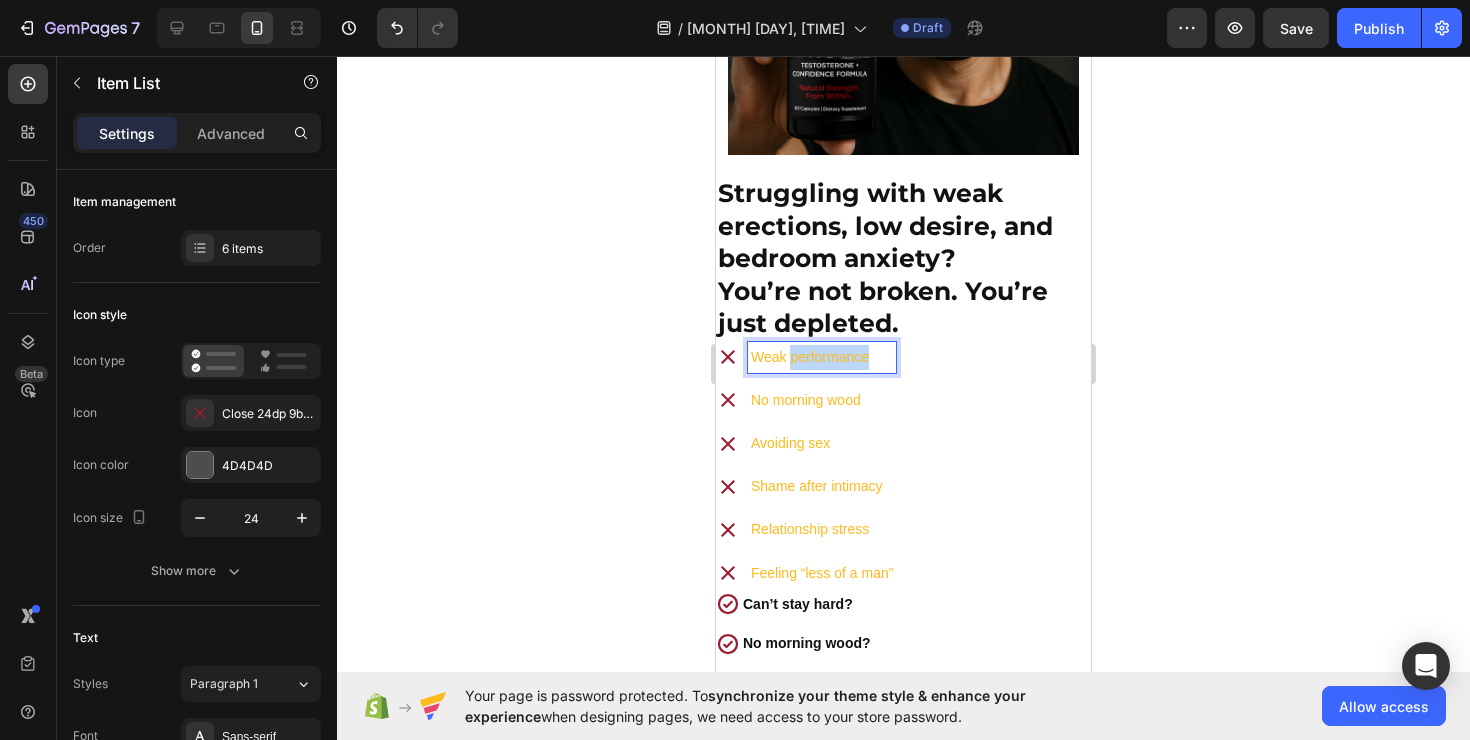 click on "Weak performance" at bounding box center [822, 357] 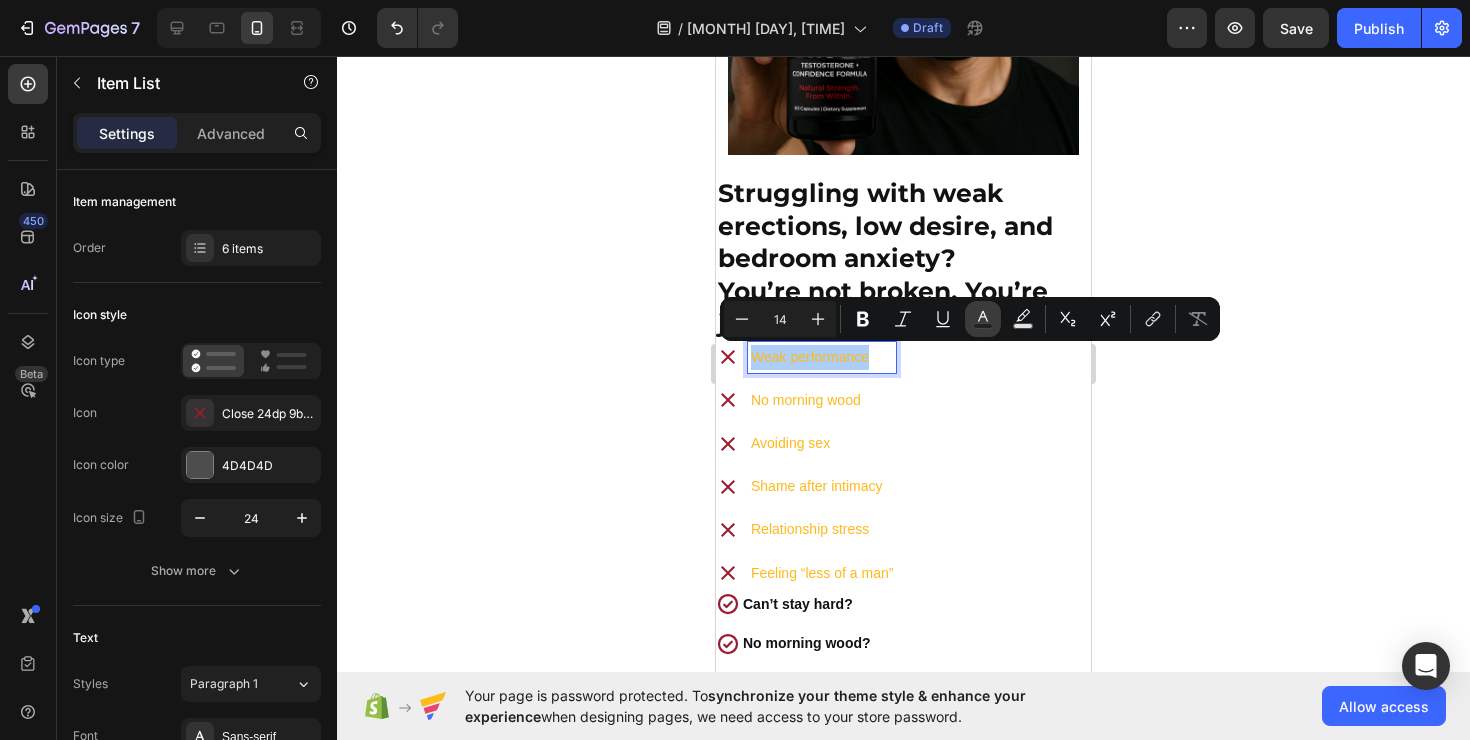 click 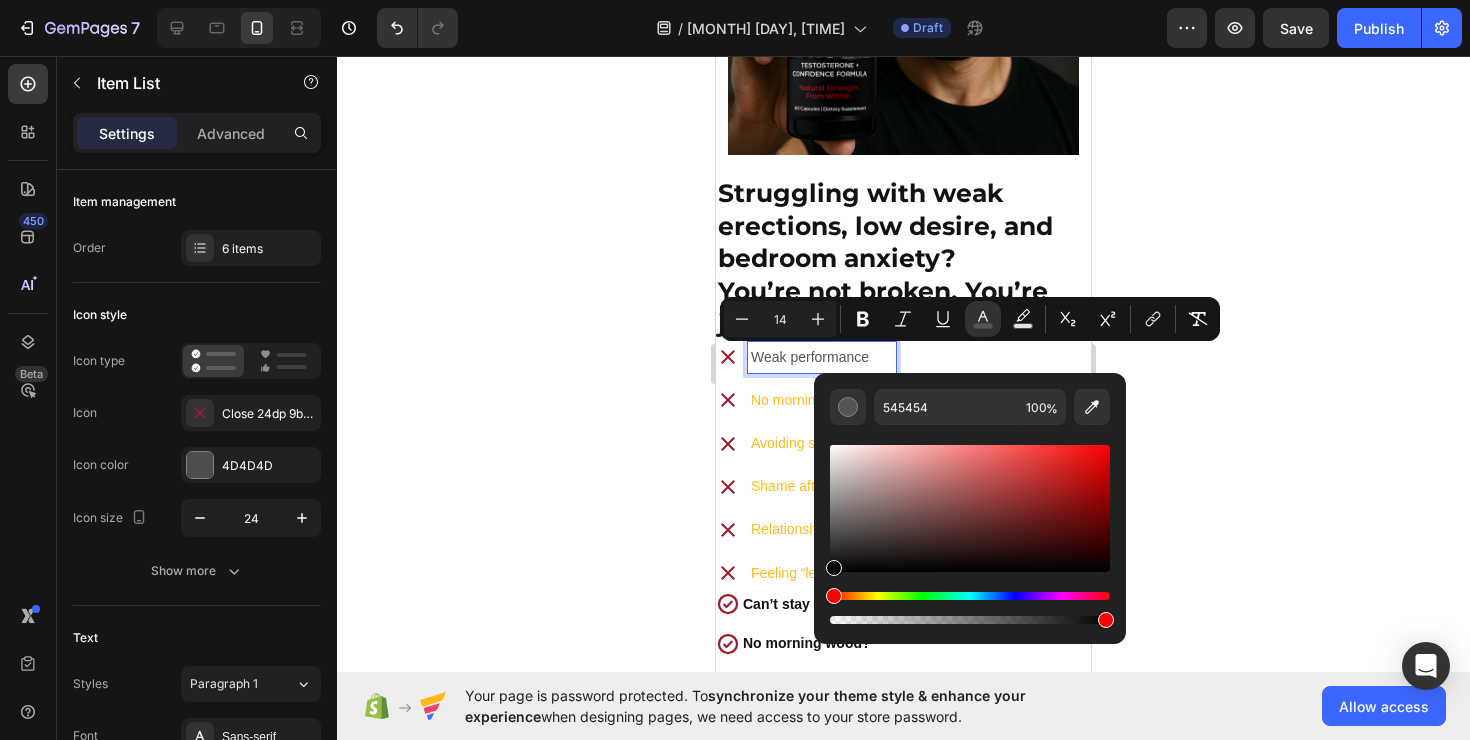 drag, startPoint x: 905, startPoint y: 471, endPoint x: 748, endPoint y: 675, distance: 257.4199 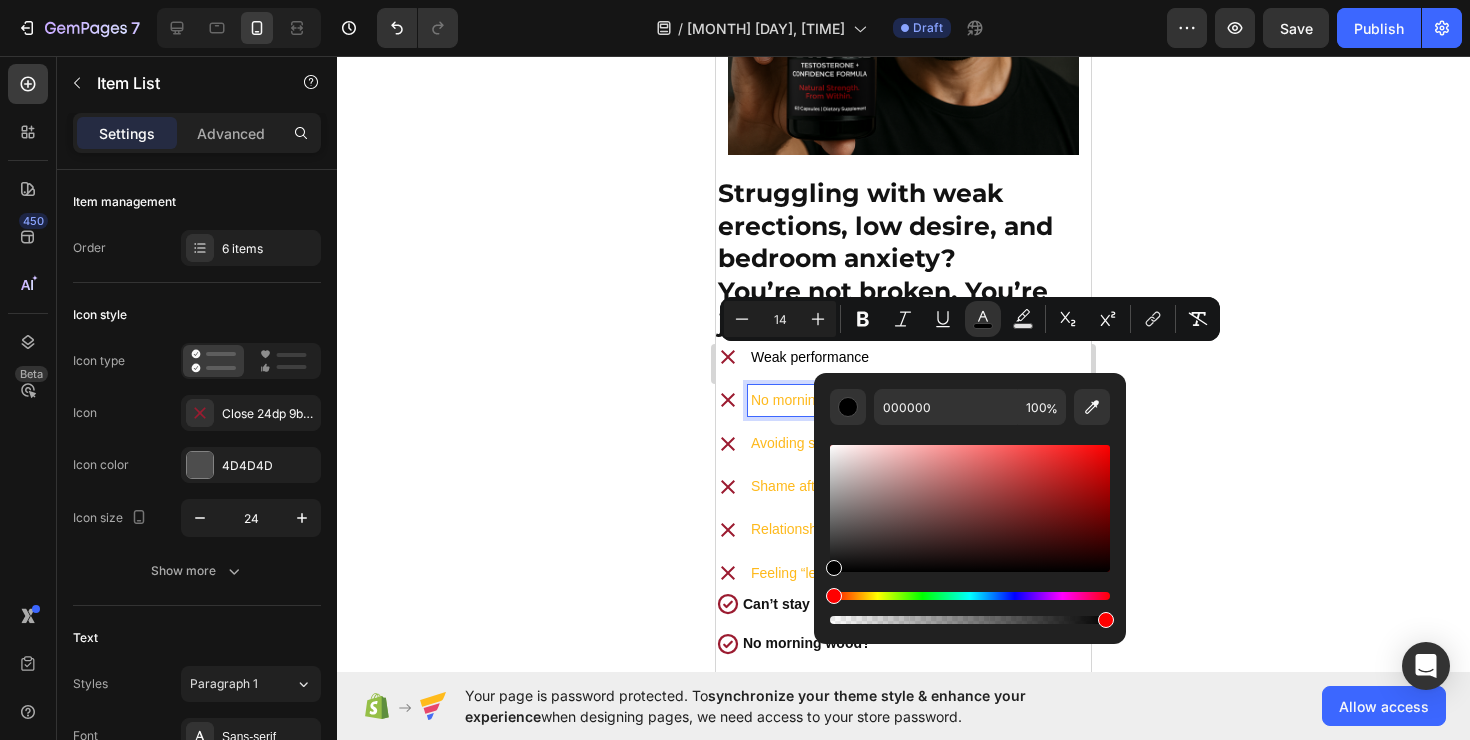 click on "No morning wood" at bounding box center [822, 400] 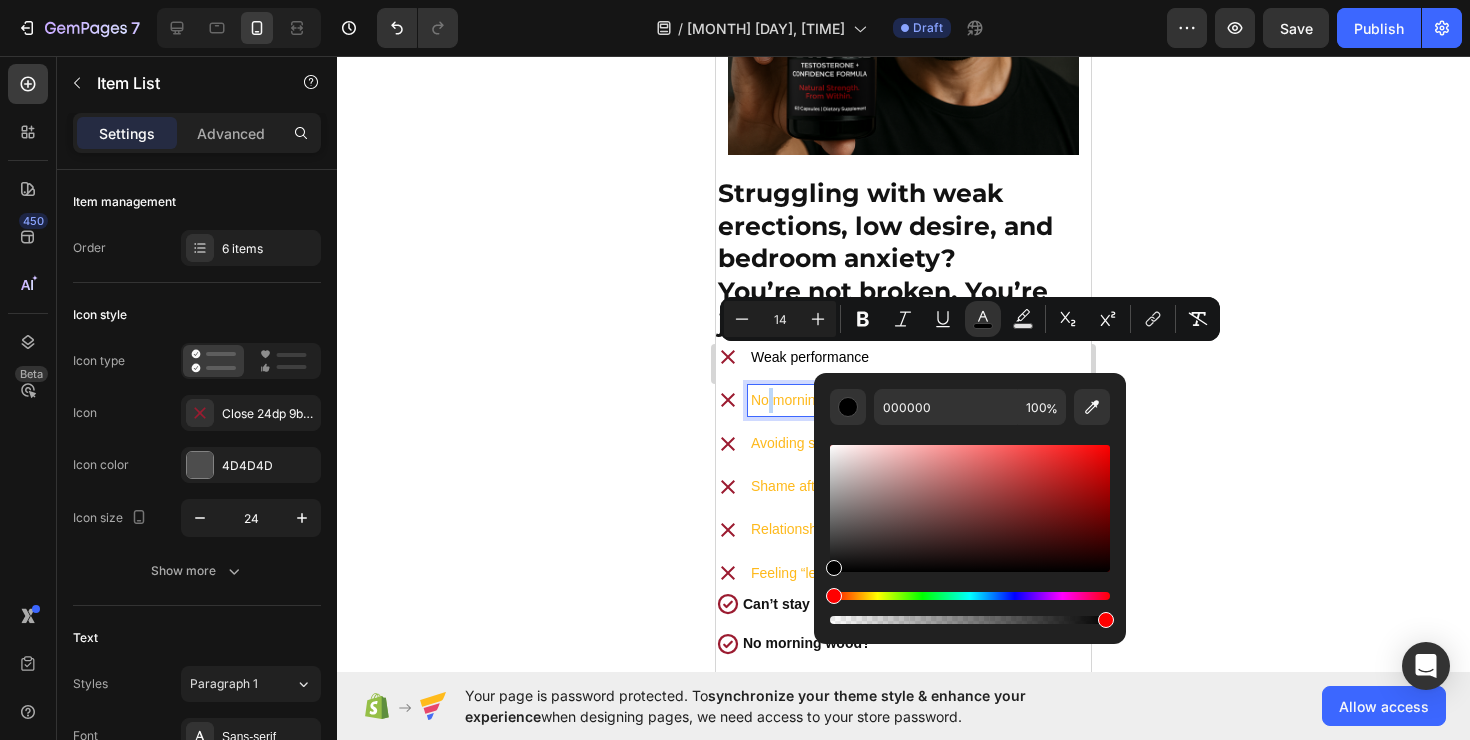 click on "No morning wood" at bounding box center [822, 400] 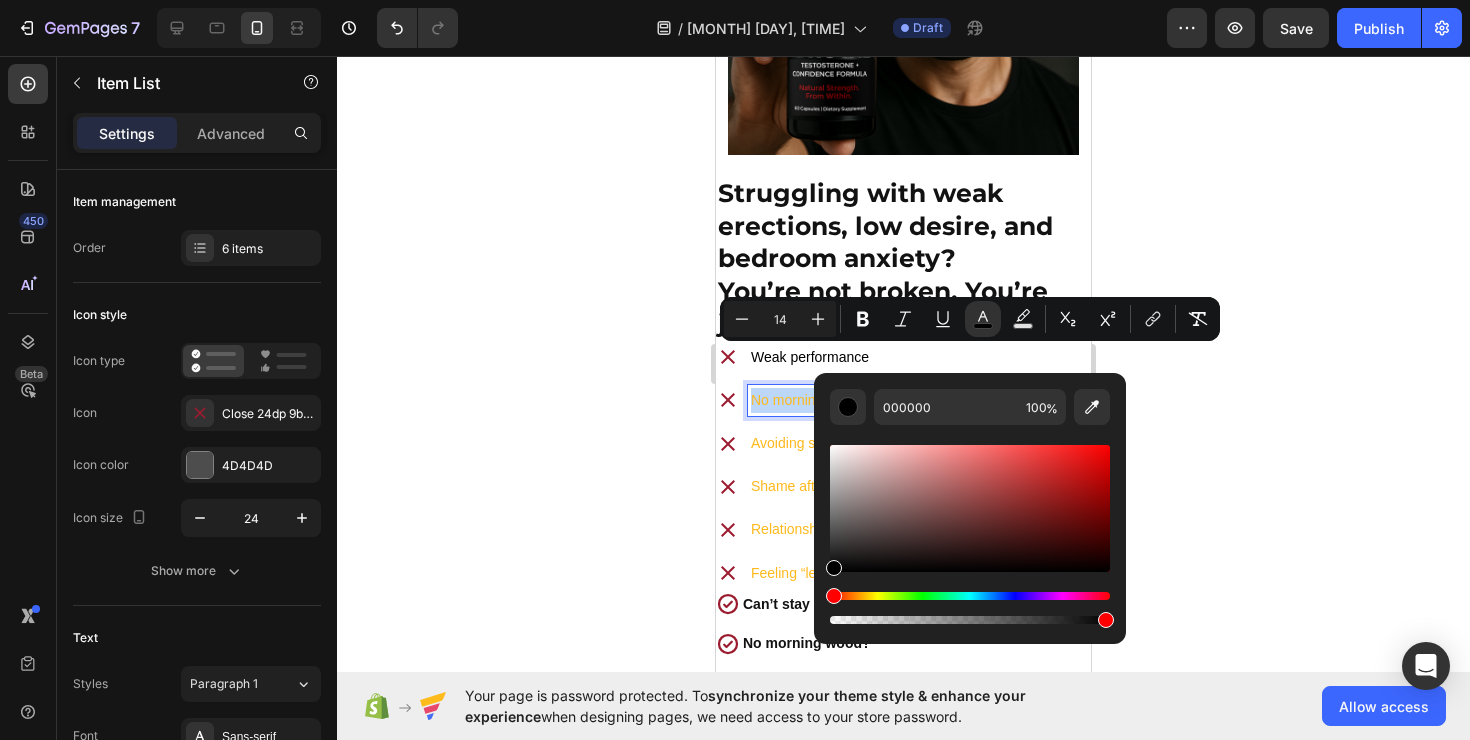 click on "No morning wood" at bounding box center [822, 400] 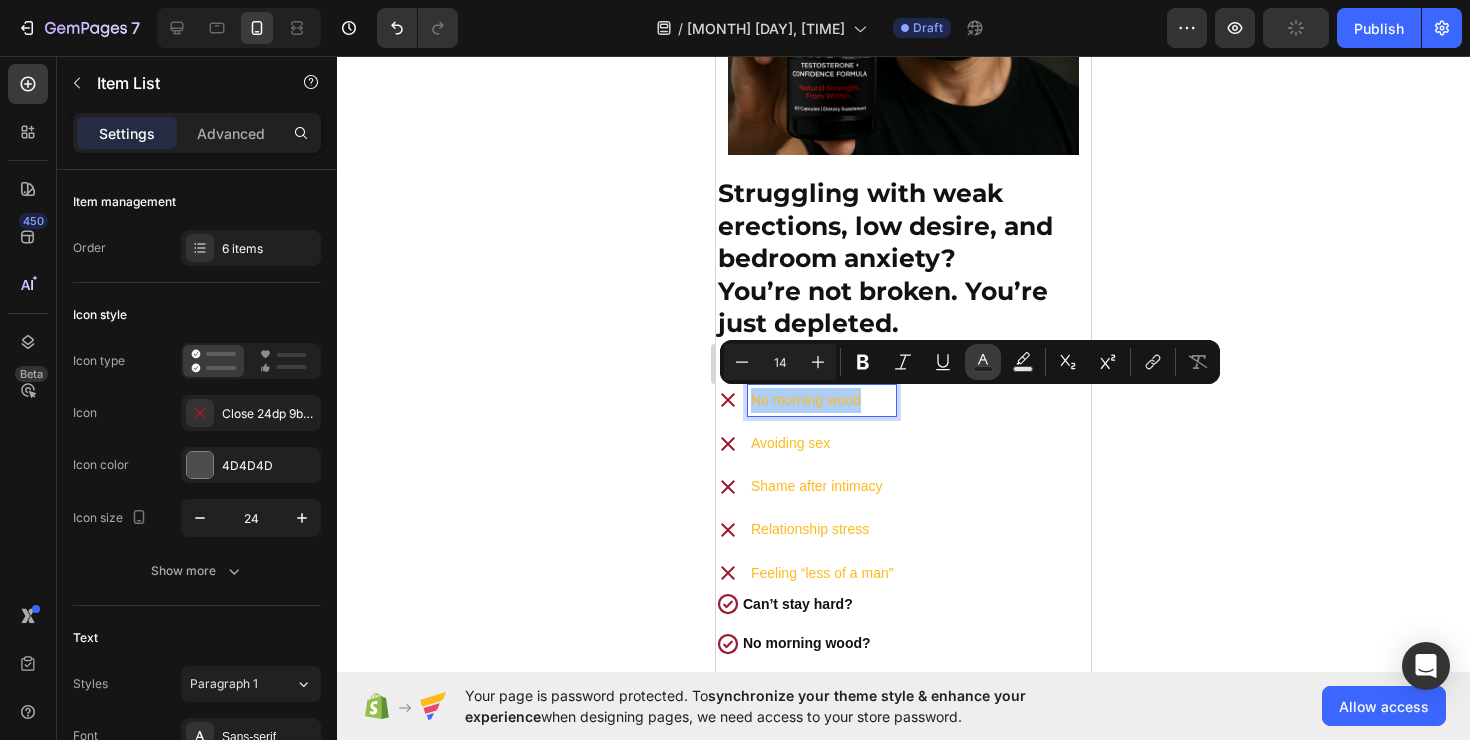 click on "Text Color" at bounding box center (983, 362) 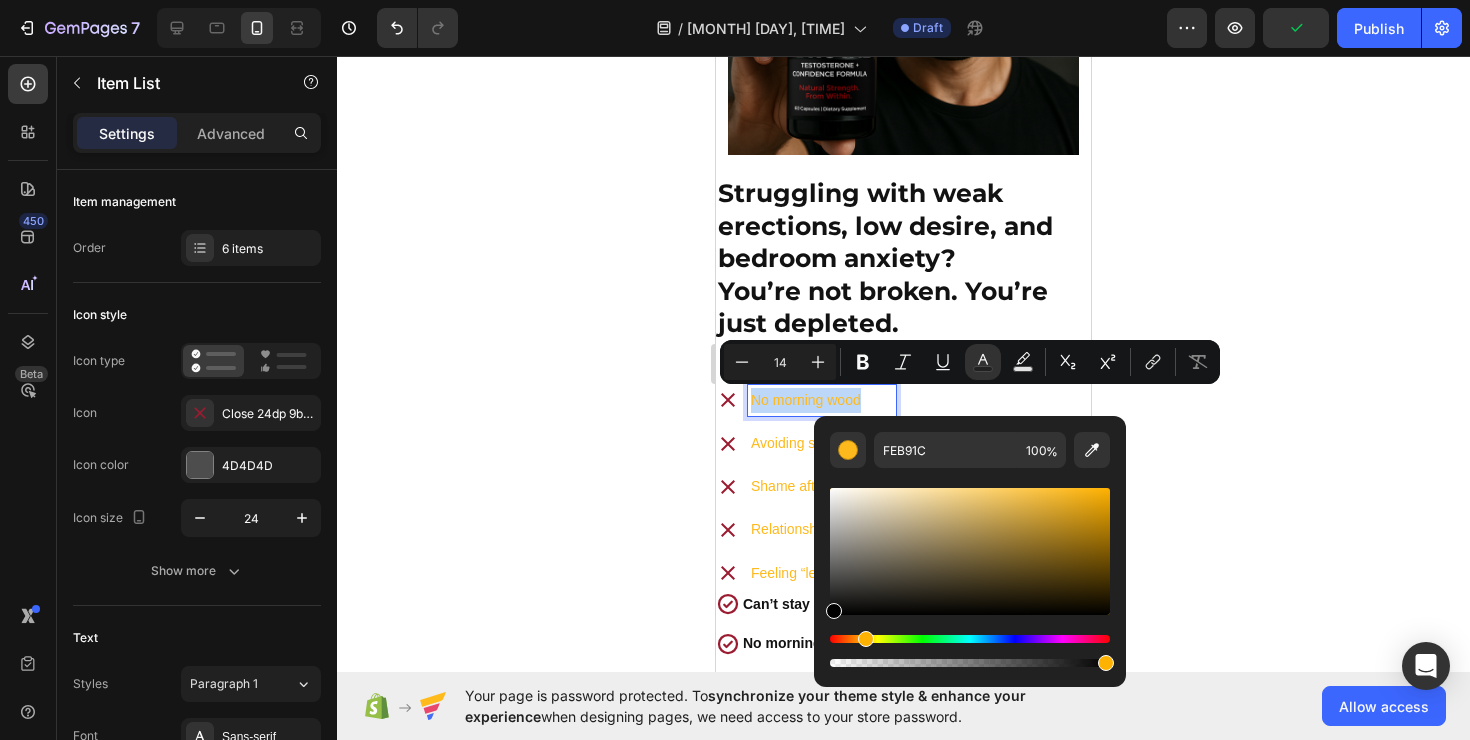 drag, startPoint x: 1612, startPoint y: 628, endPoint x: 798, endPoint y: 669, distance: 815.0319 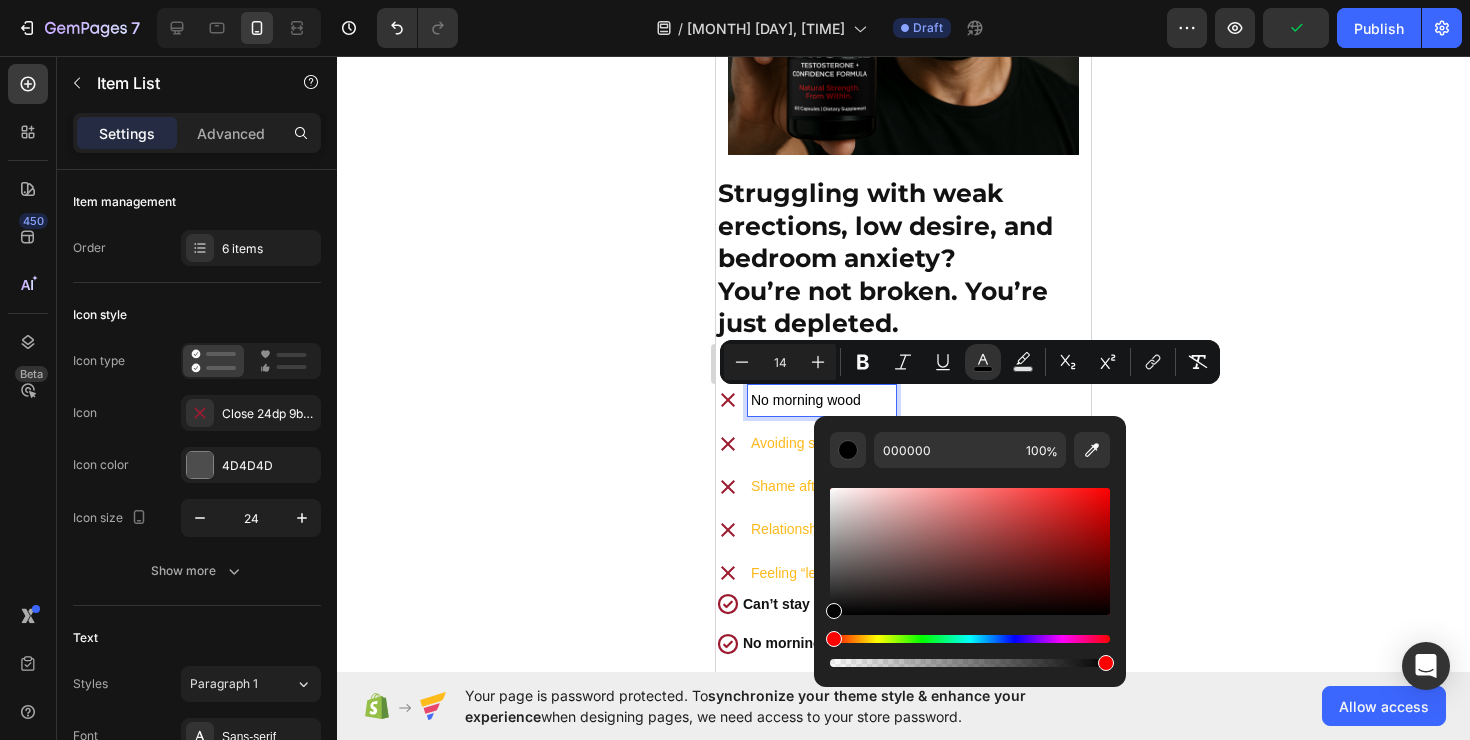 click on "Avoiding sex" at bounding box center [822, 443] 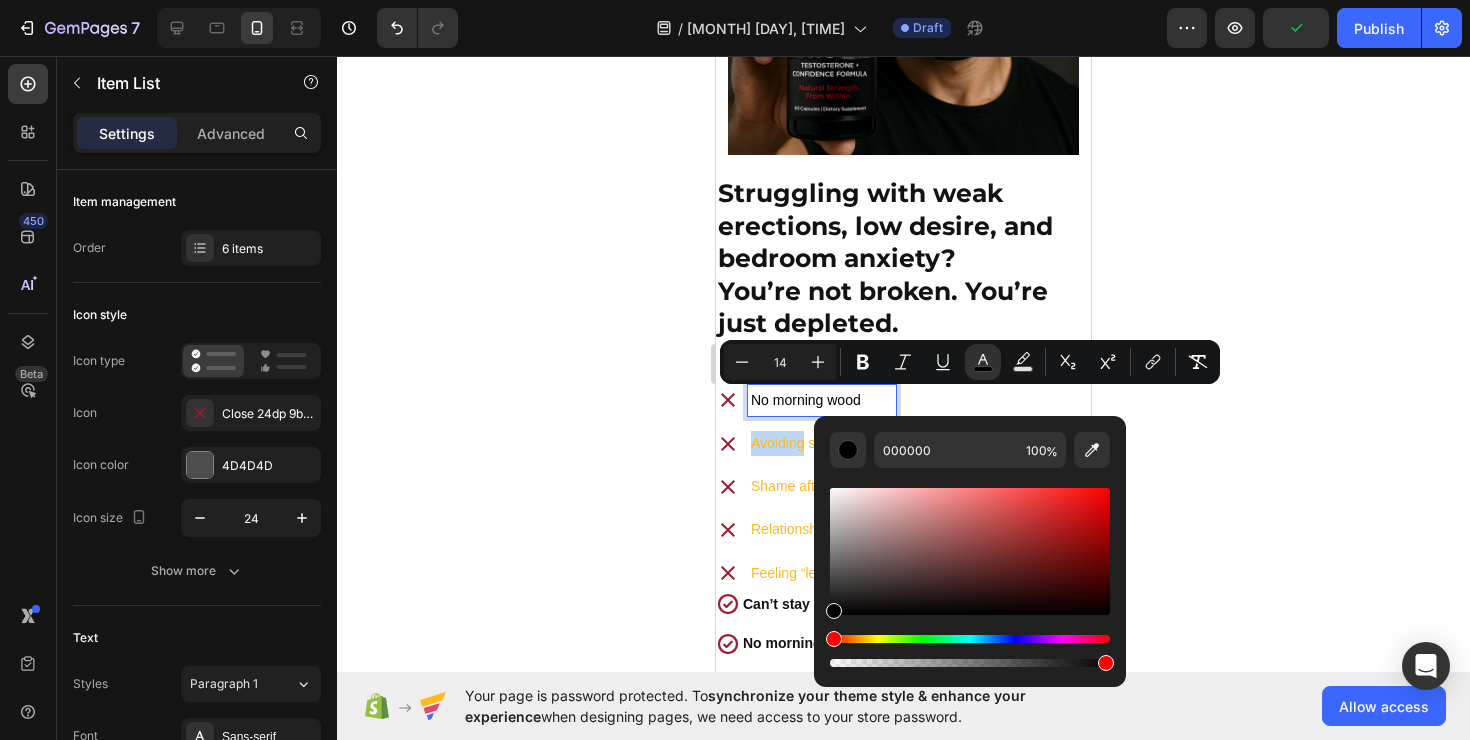 click on "Avoiding sex" at bounding box center (822, 443) 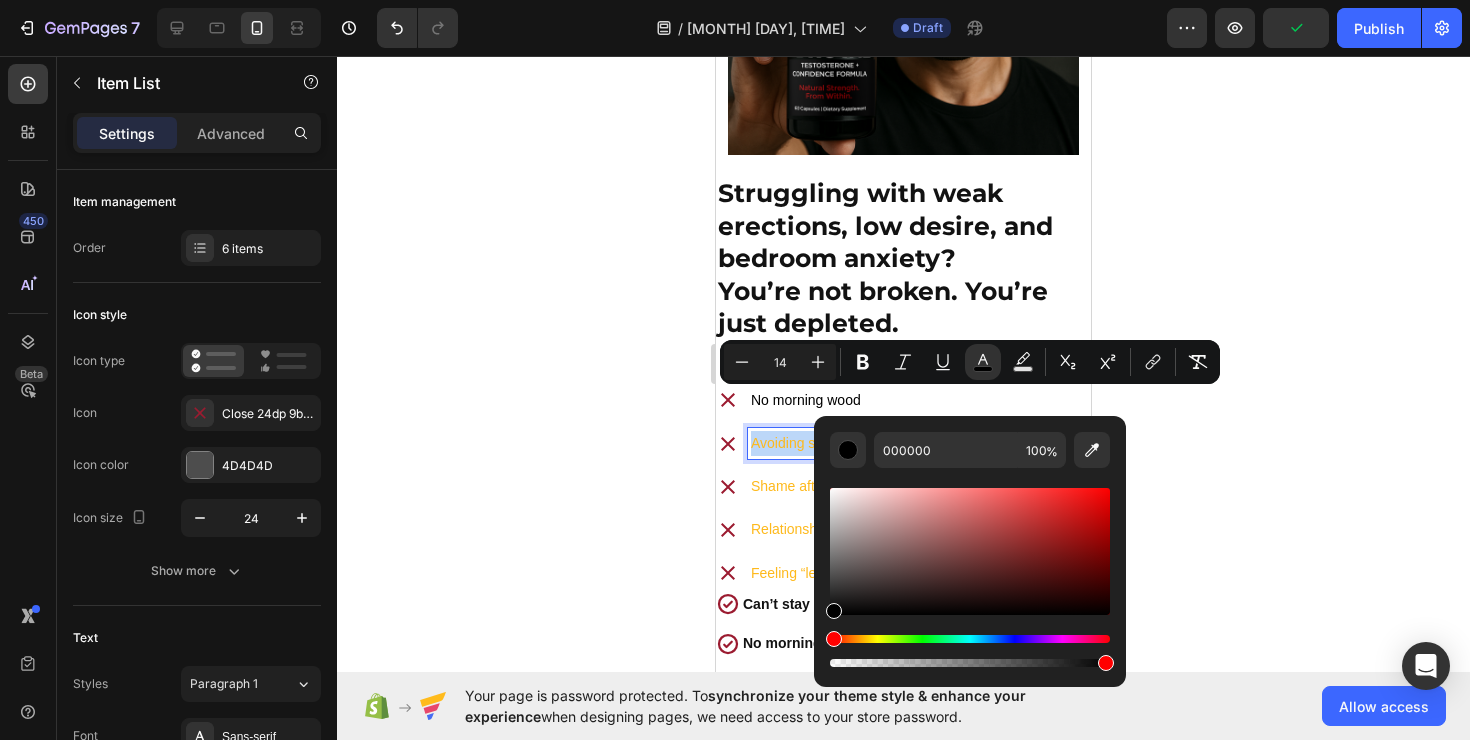 click on "Avoiding sex" at bounding box center [822, 443] 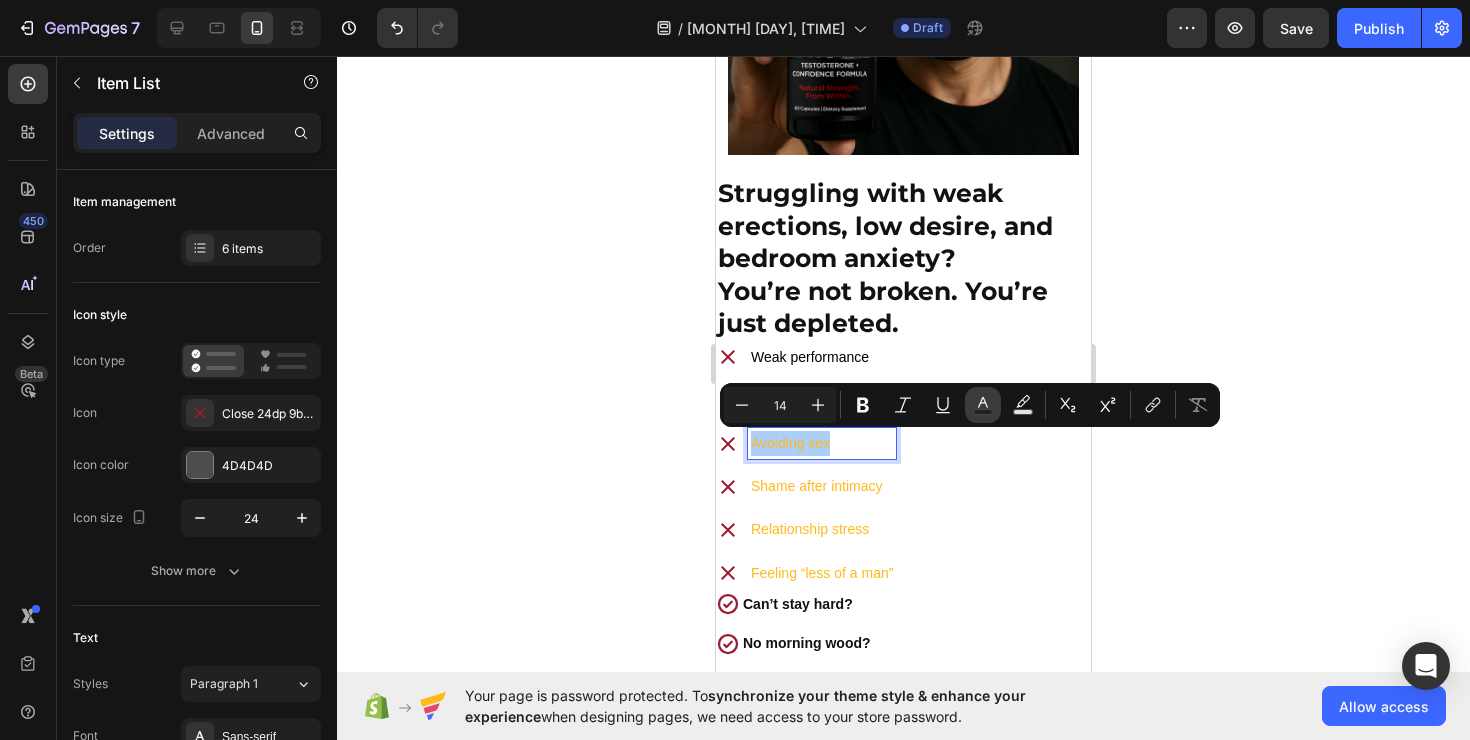 click 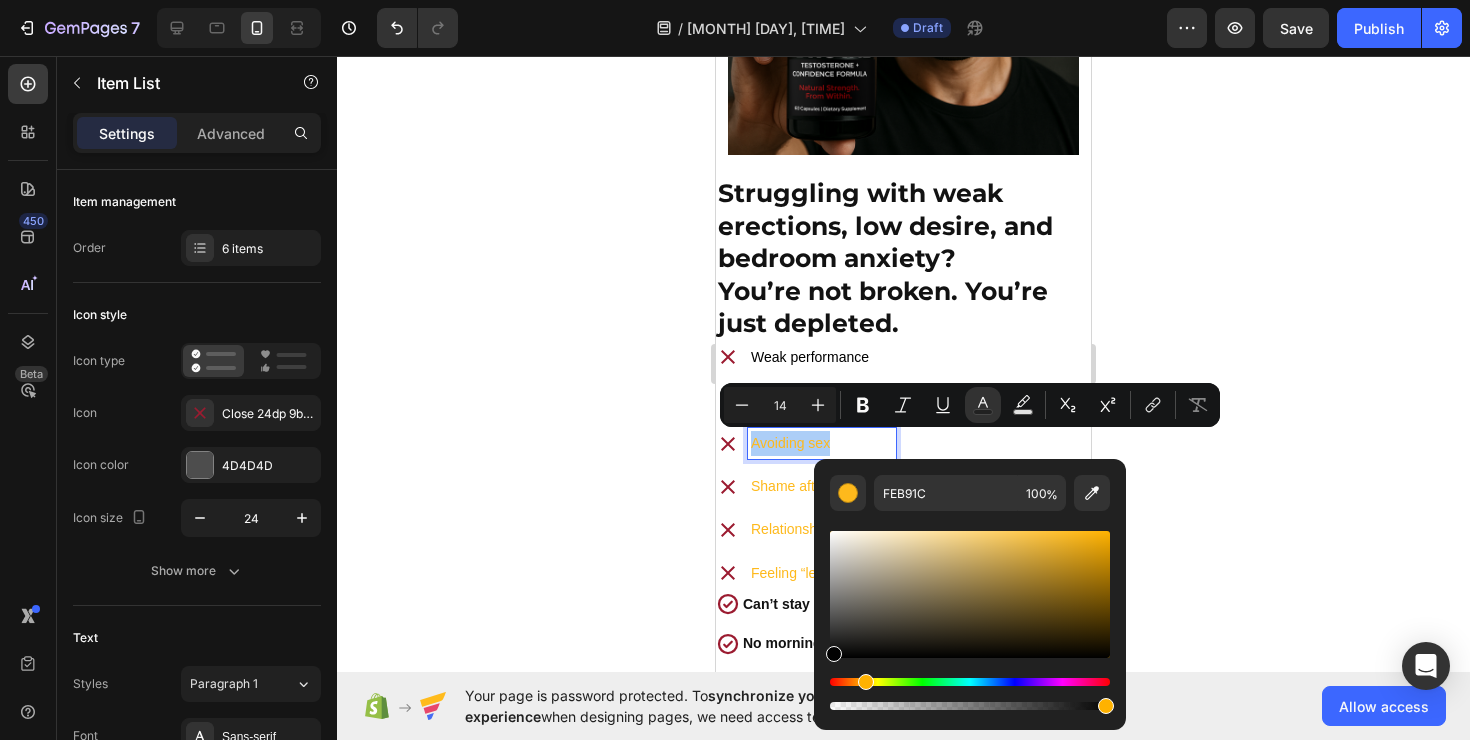 drag, startPoint x: 897, startPoint y: 631, endPoint x: 824, endPoint y: 656, distance: 77.16217 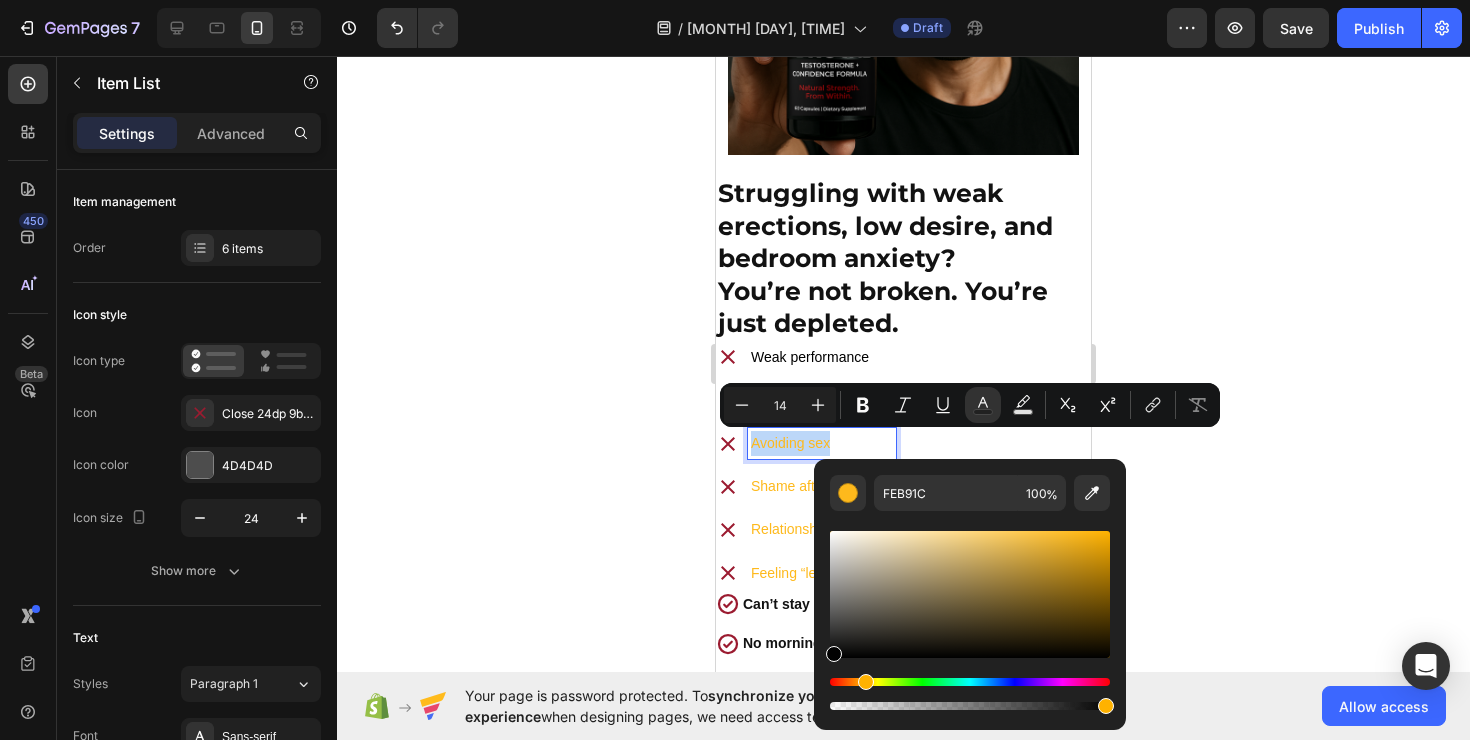 type on "020202" 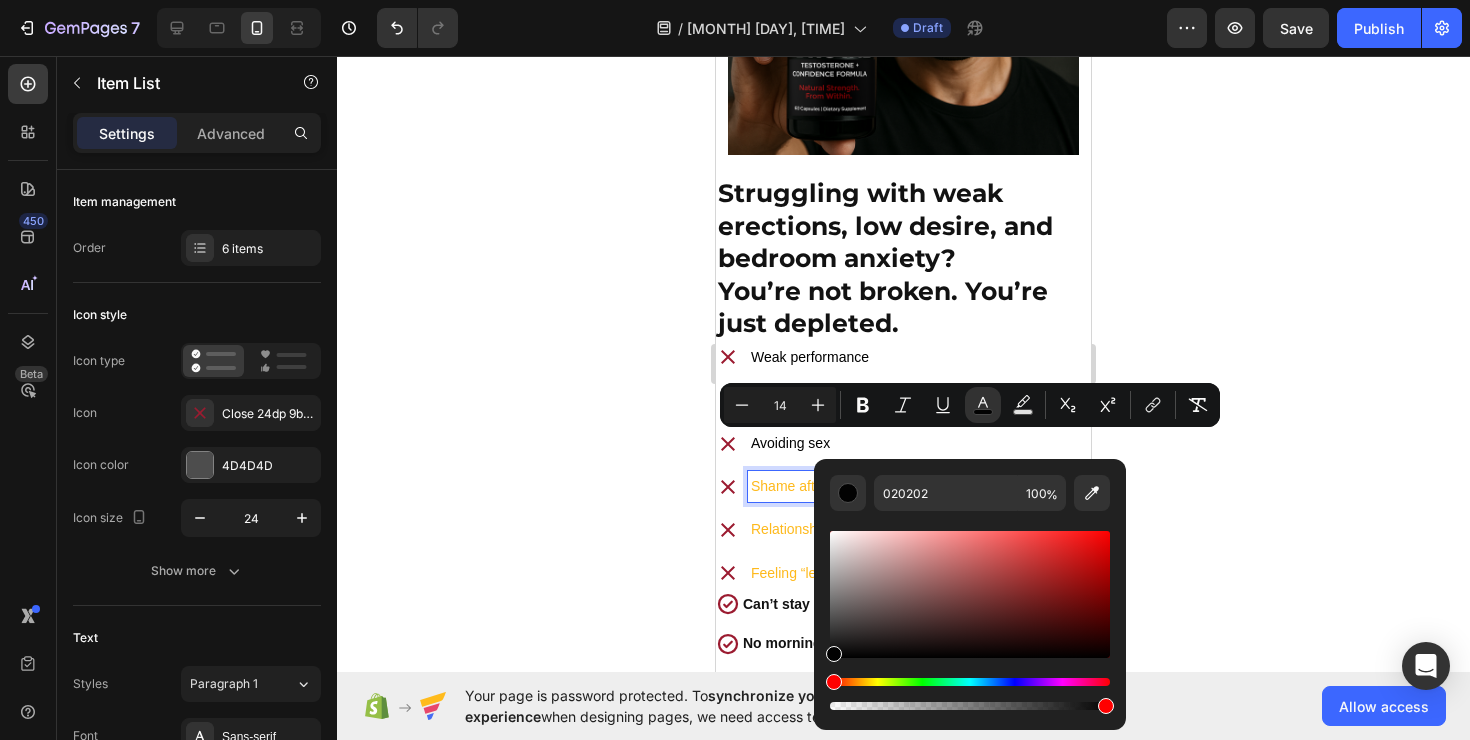 click on "Shame after intimacy" at bounding box center [822, 486] 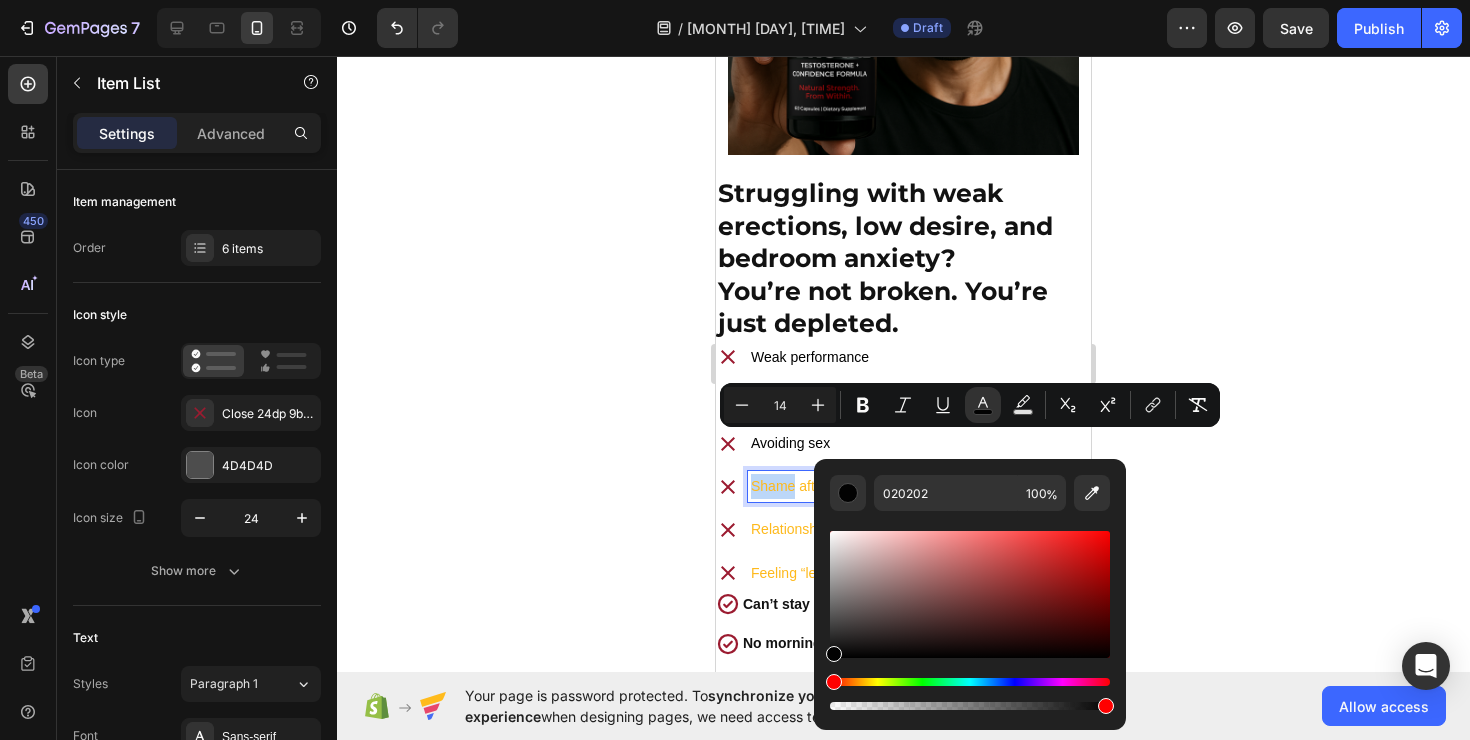 click on "Shame after intimacy" at bounding box center (822, 486) 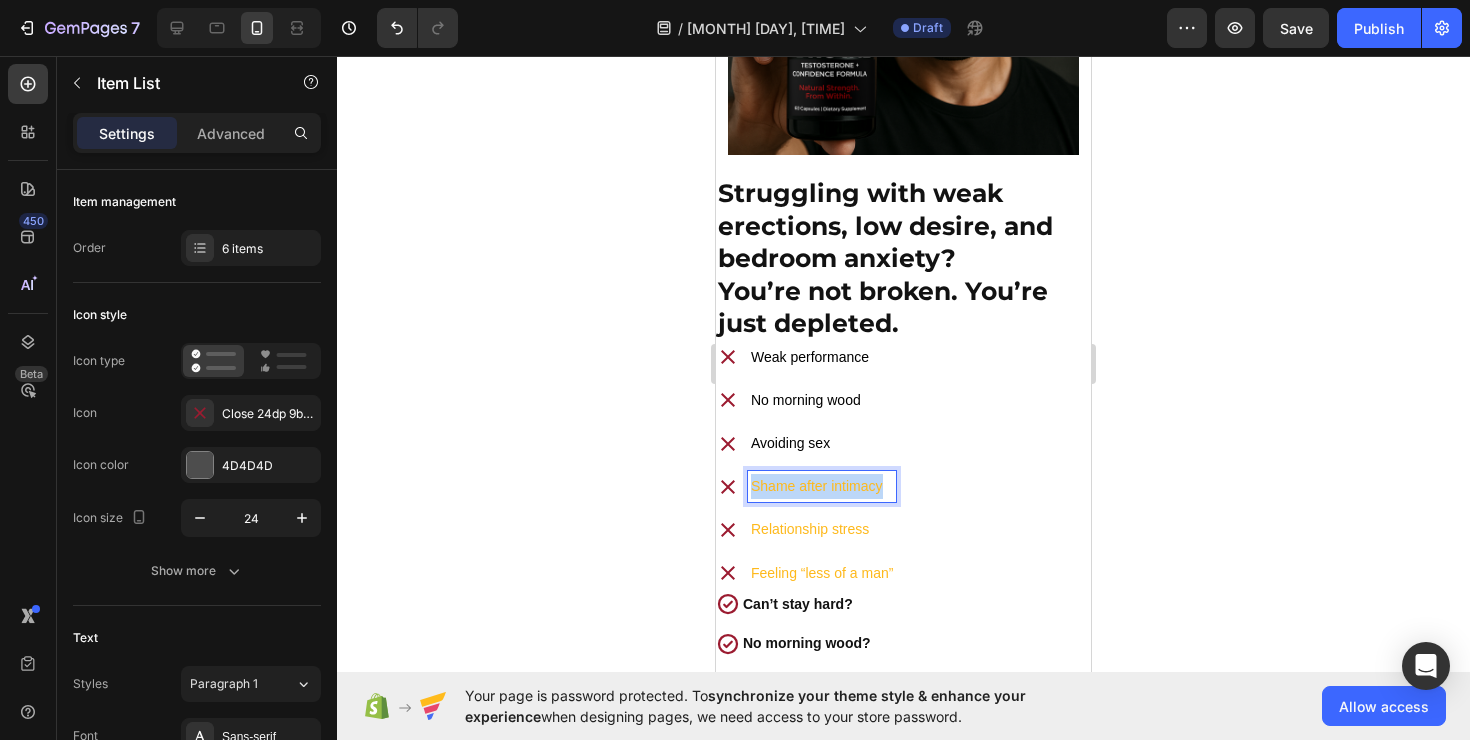 click on "Shame after intimacy" at bounding box center [822, 486] 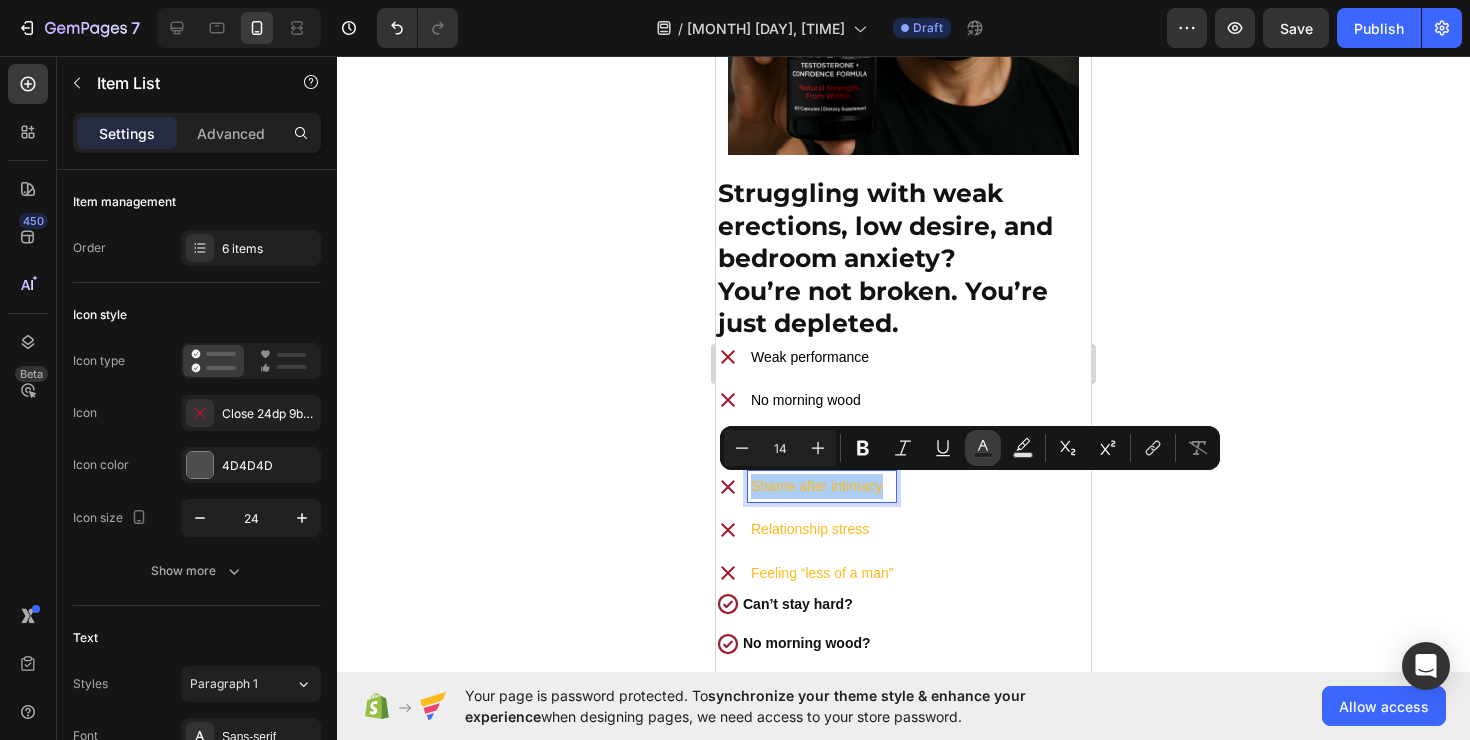 click 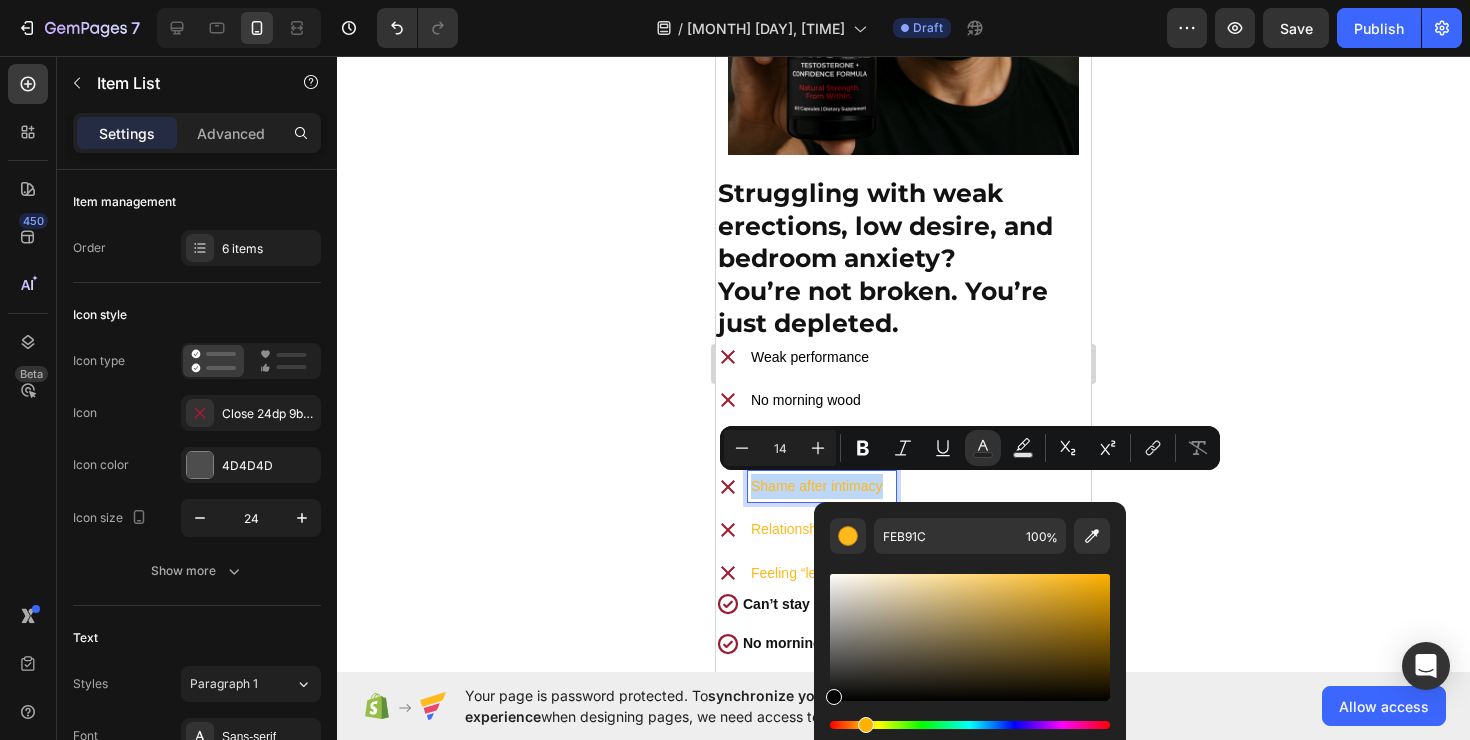 type on "020202" 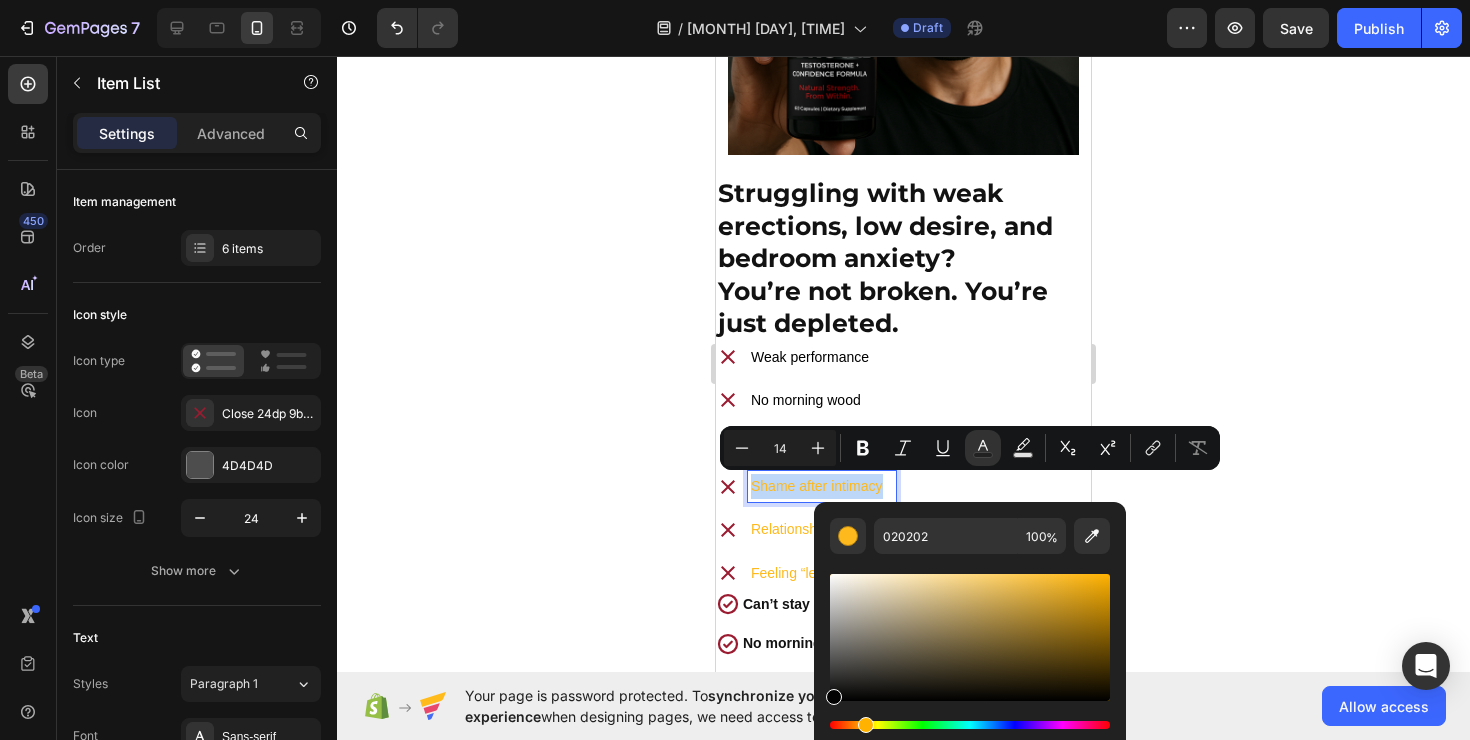drag, startPoint x: 910, startPoint y: 628, endPoint x: 815, endPoint y: 699, distance: 118.60017 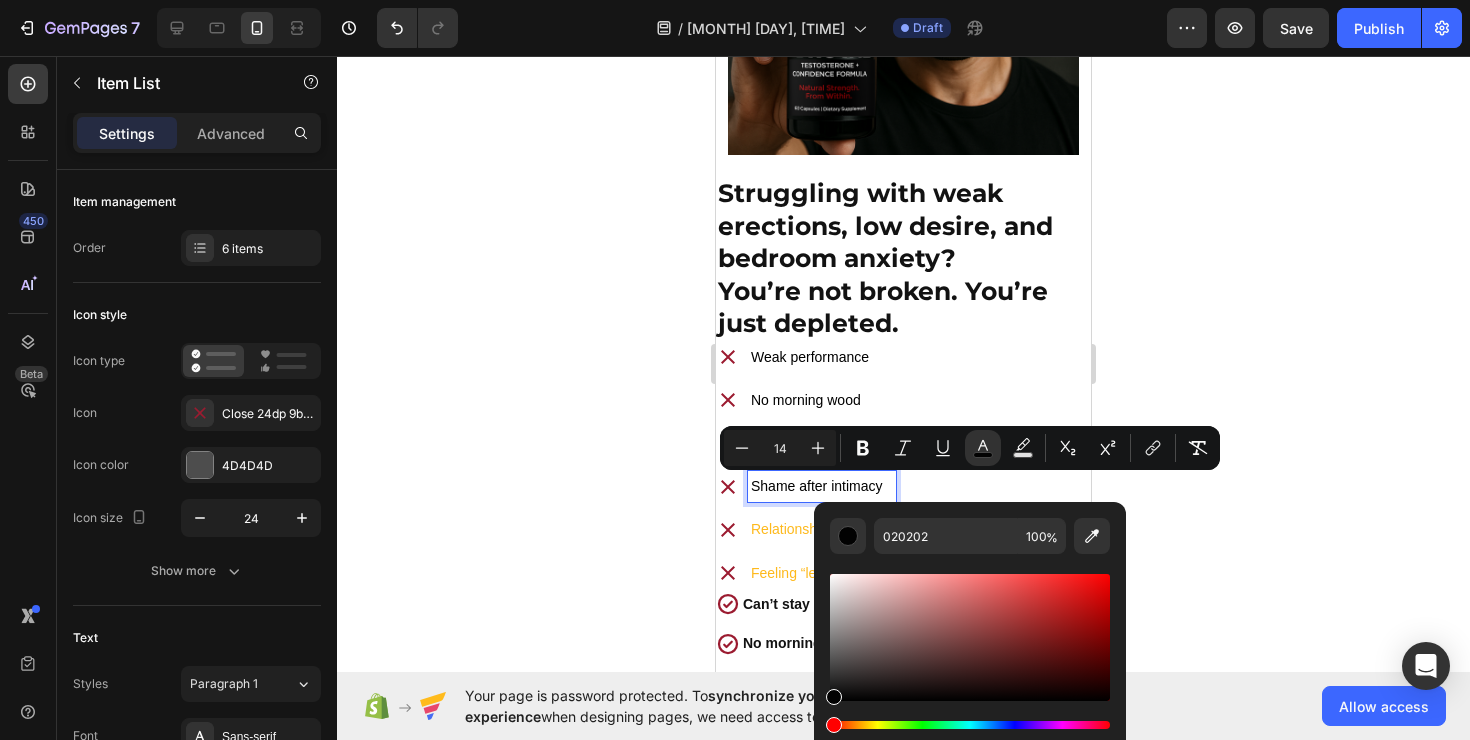 click on "Weak performance No morning wood Avoiding sex Shame after intimacy Relationship stress Feeling “less of a man”" at bounding box center (806, 465) 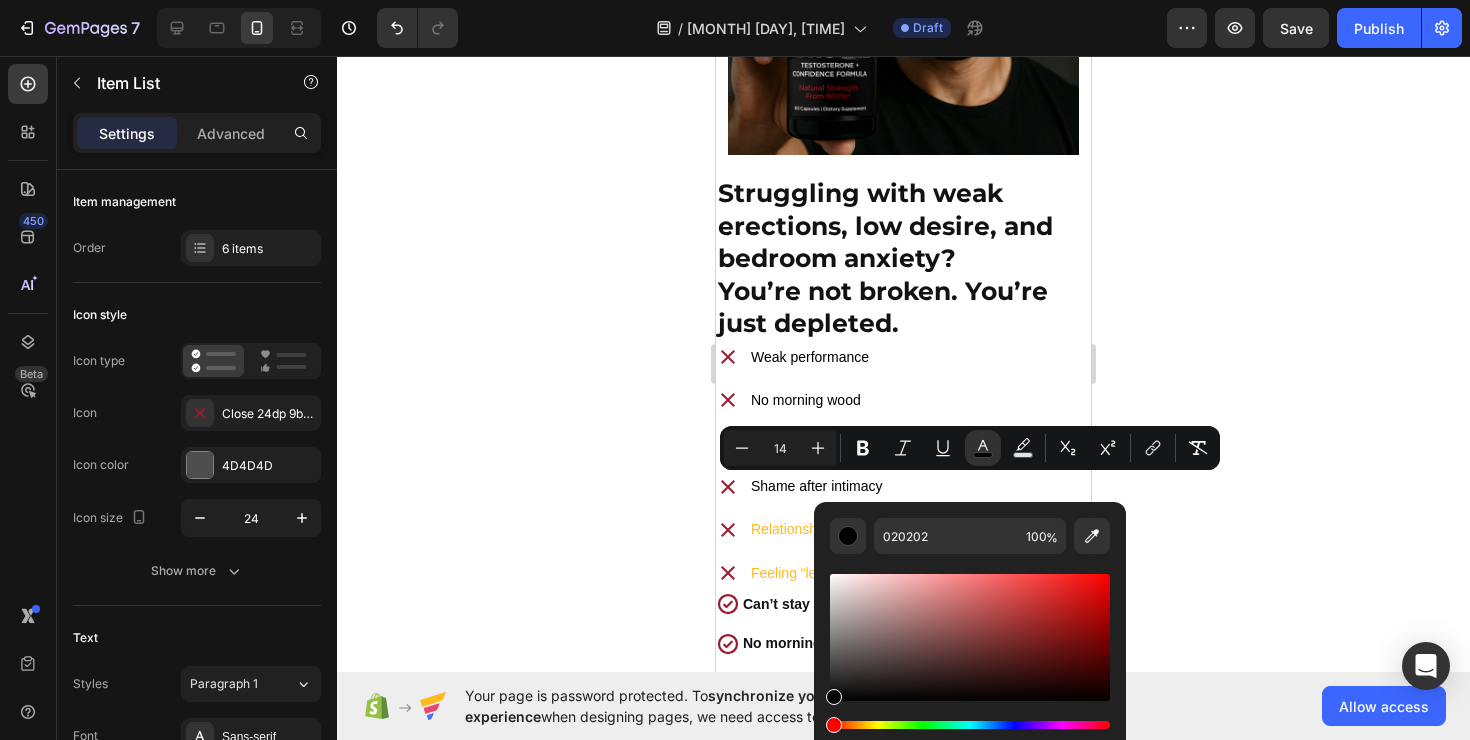 click on "Weak performance No morning wood Avoiding sex Shame after intimacy Relationship stress Feeling “less of a man”" at bounding box center (806, 465) 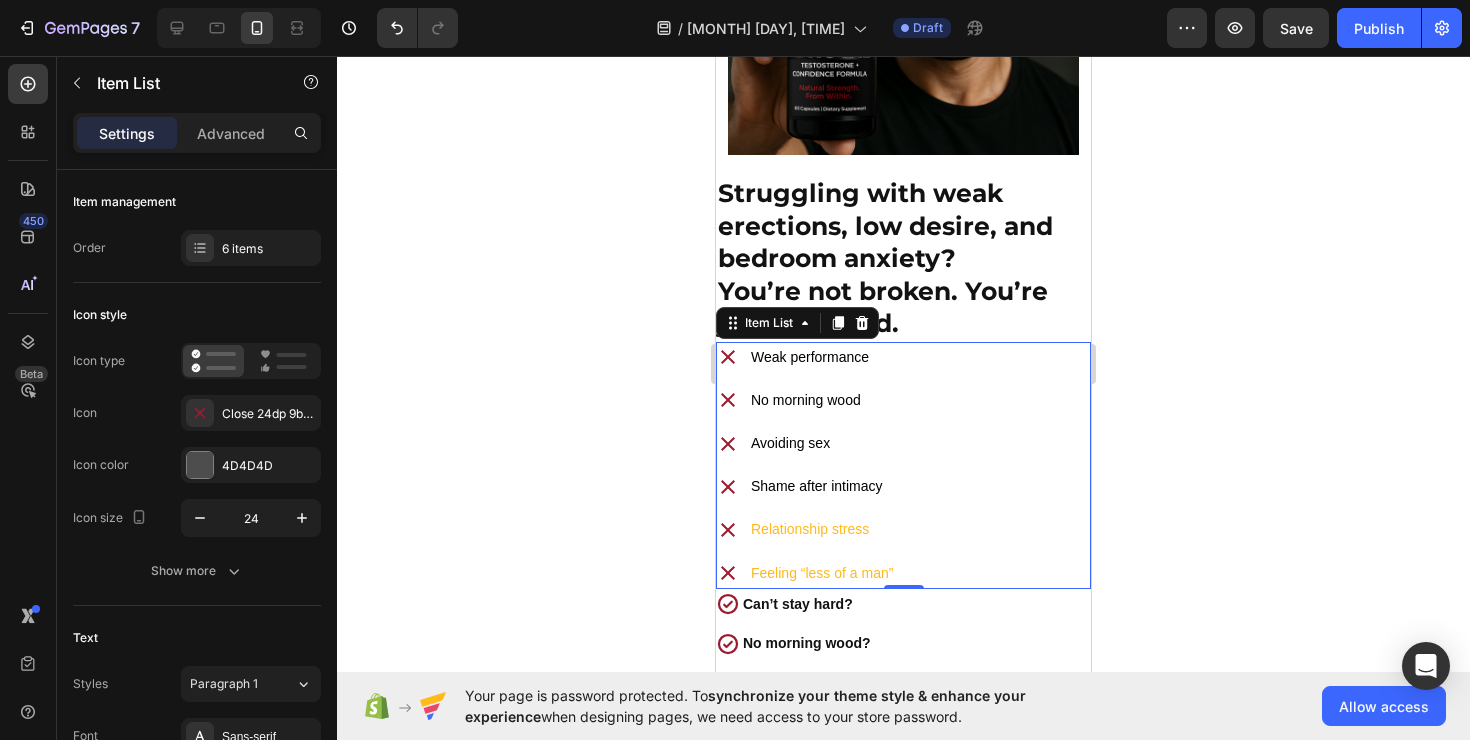 click on "Weak performance No morning wood Avoiding sex Shame after intimacy Relationship stress Feeling “less of a man”" at bounding box center [806, 465] 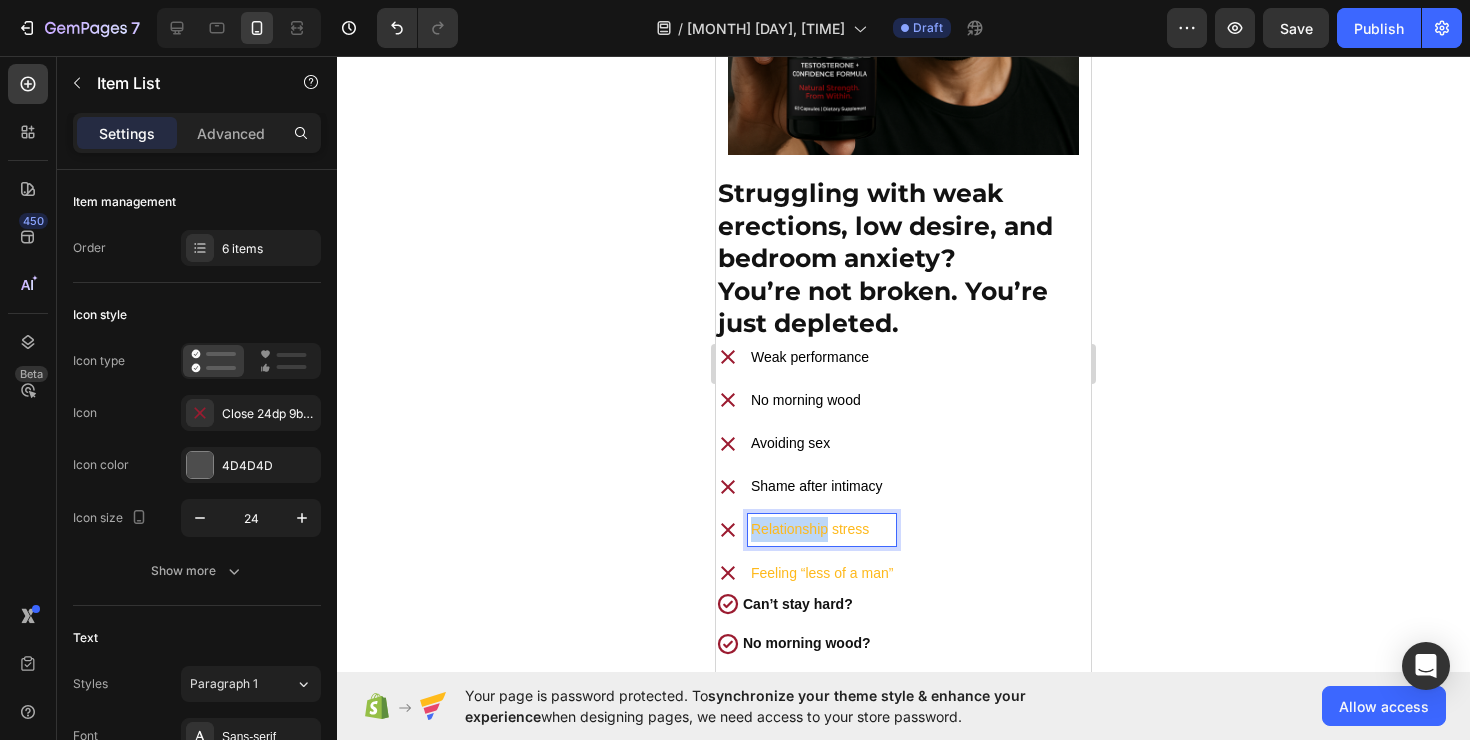 click on "Relationship stress" at bounding box center [822, 529] 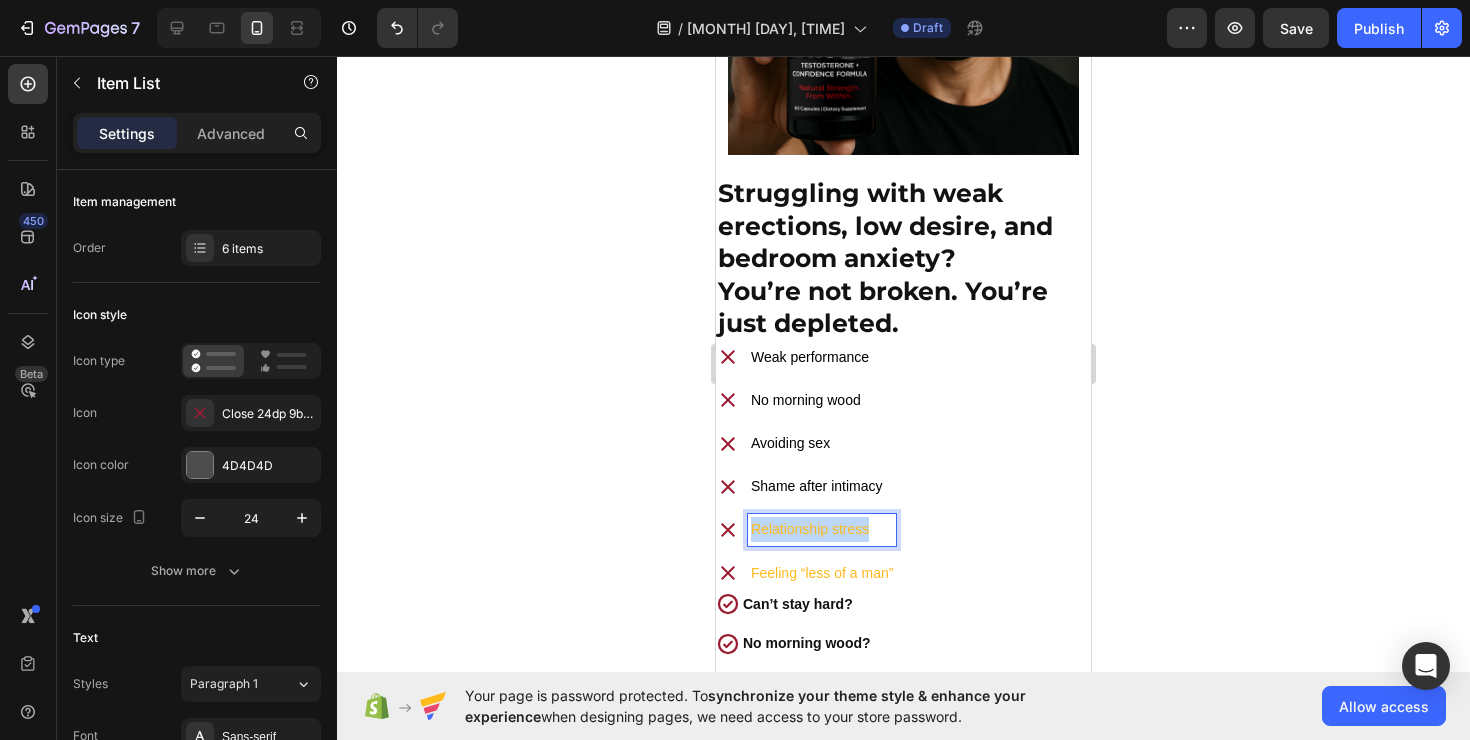 click on "Relationship stress" at bounding box center [822, 529] 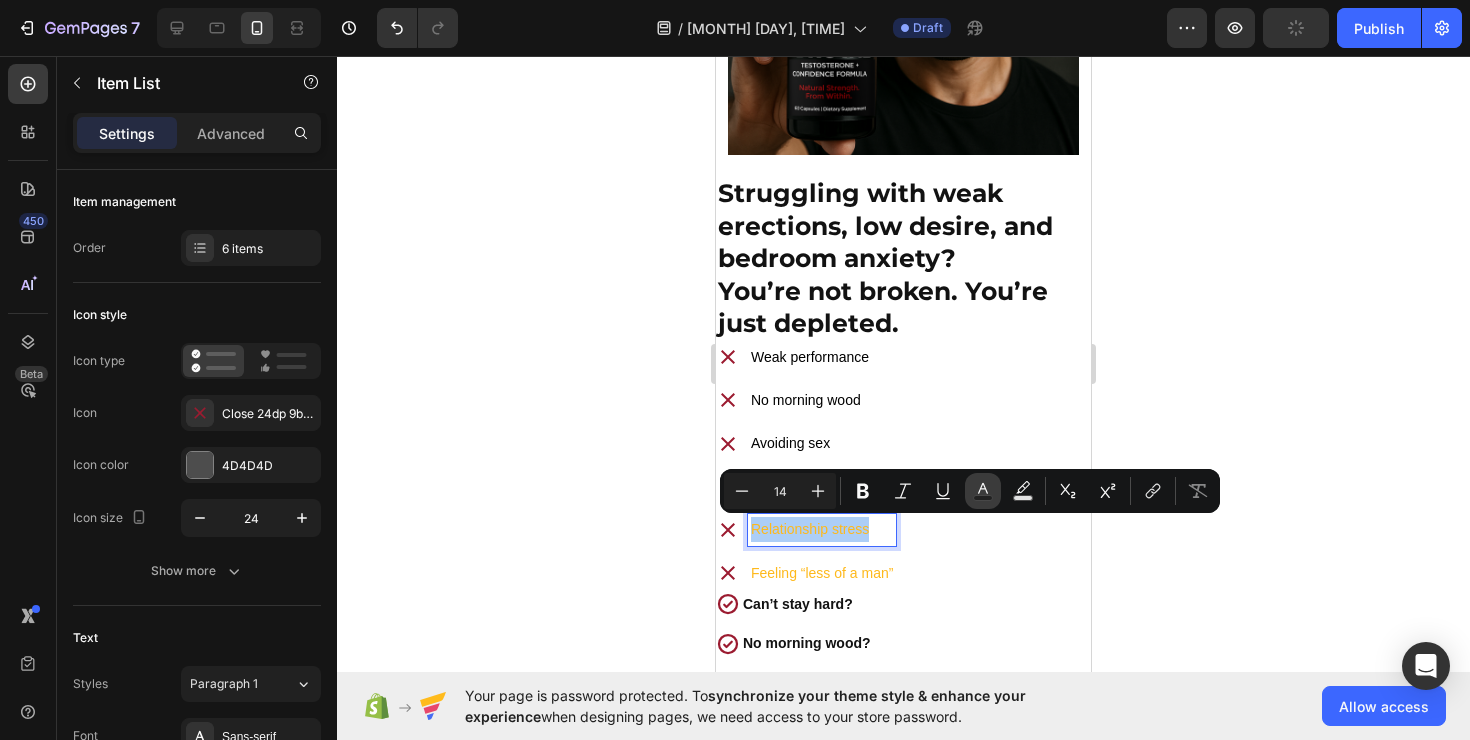 click 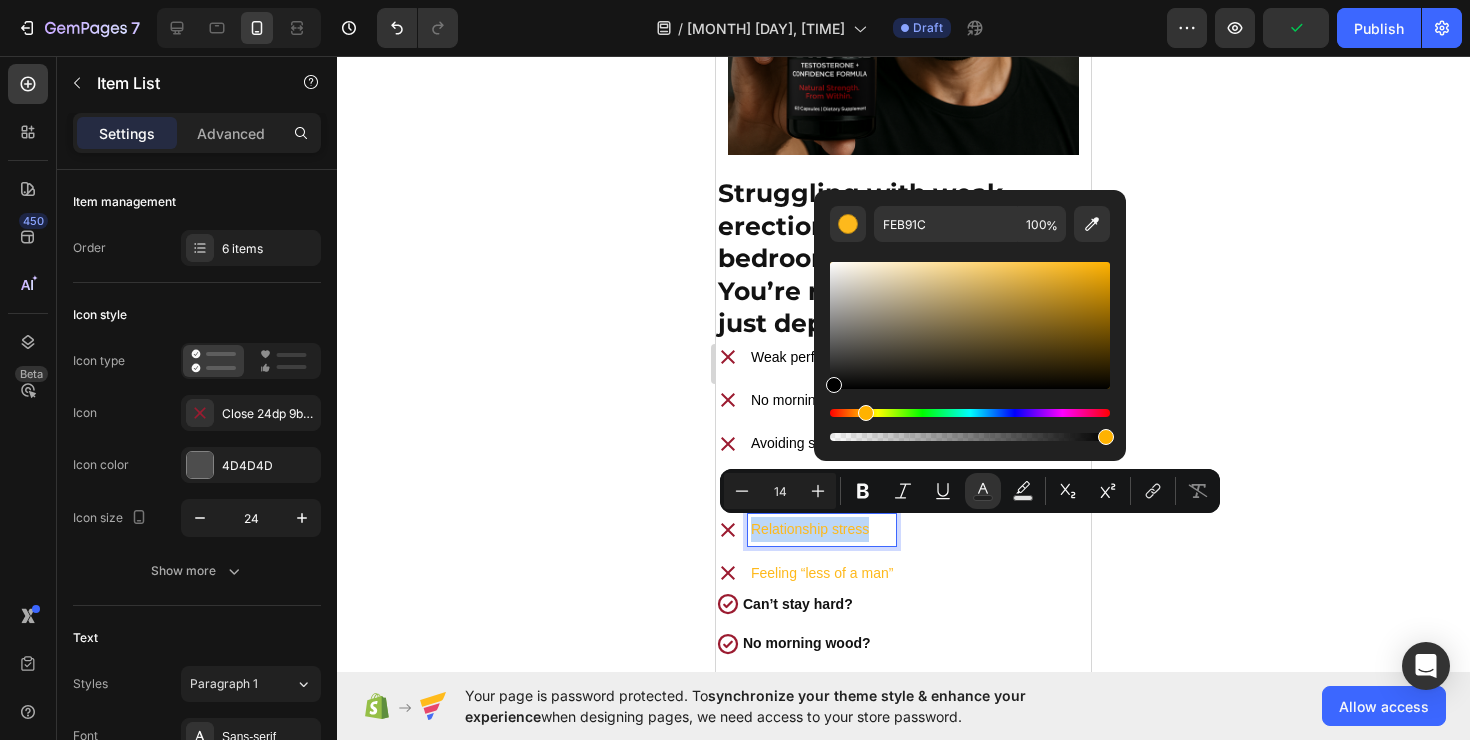 drag, startPoint x: 912, startPoint y: 377, endPoint x: 825, endPoint y: 393, distance: 88.45903 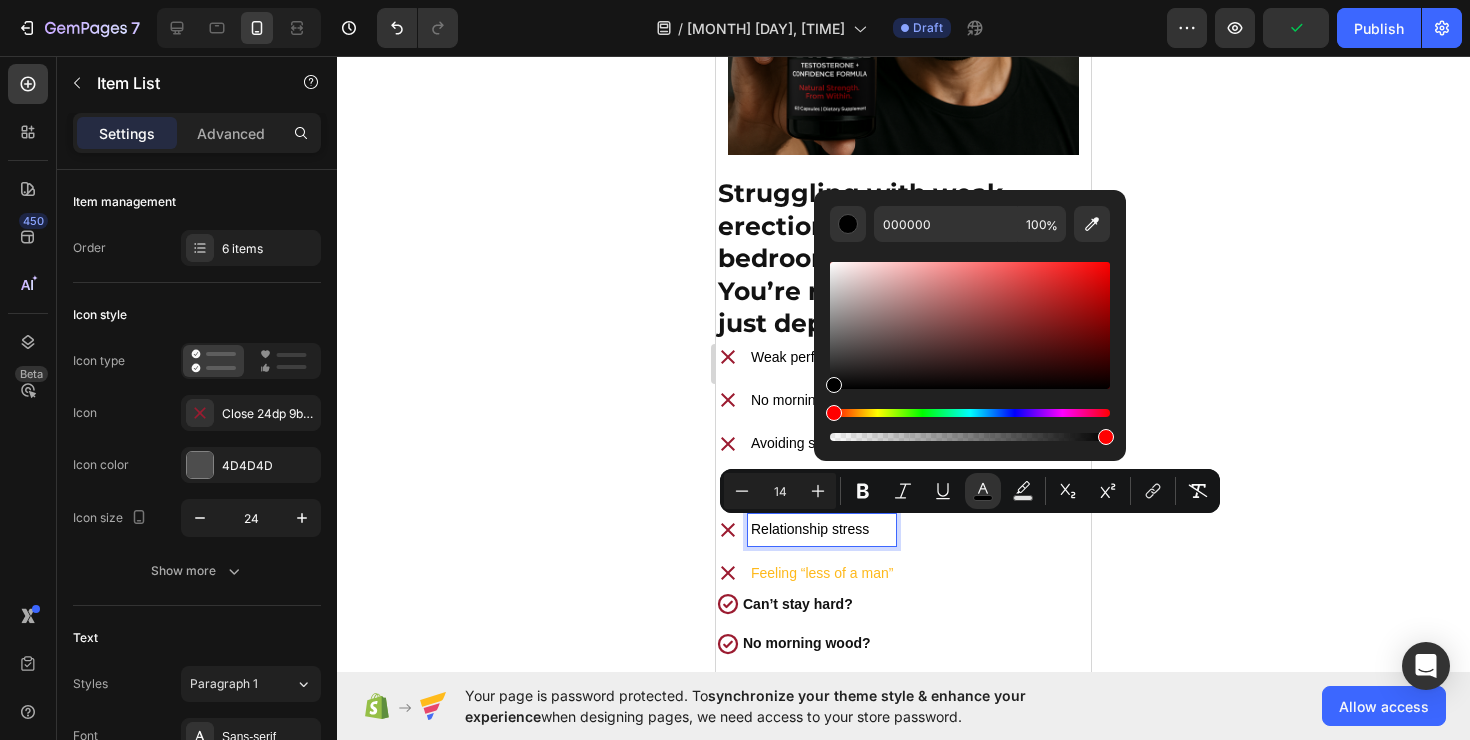 click on "Feeling “less of a man”" at bounding box center [822, 573] 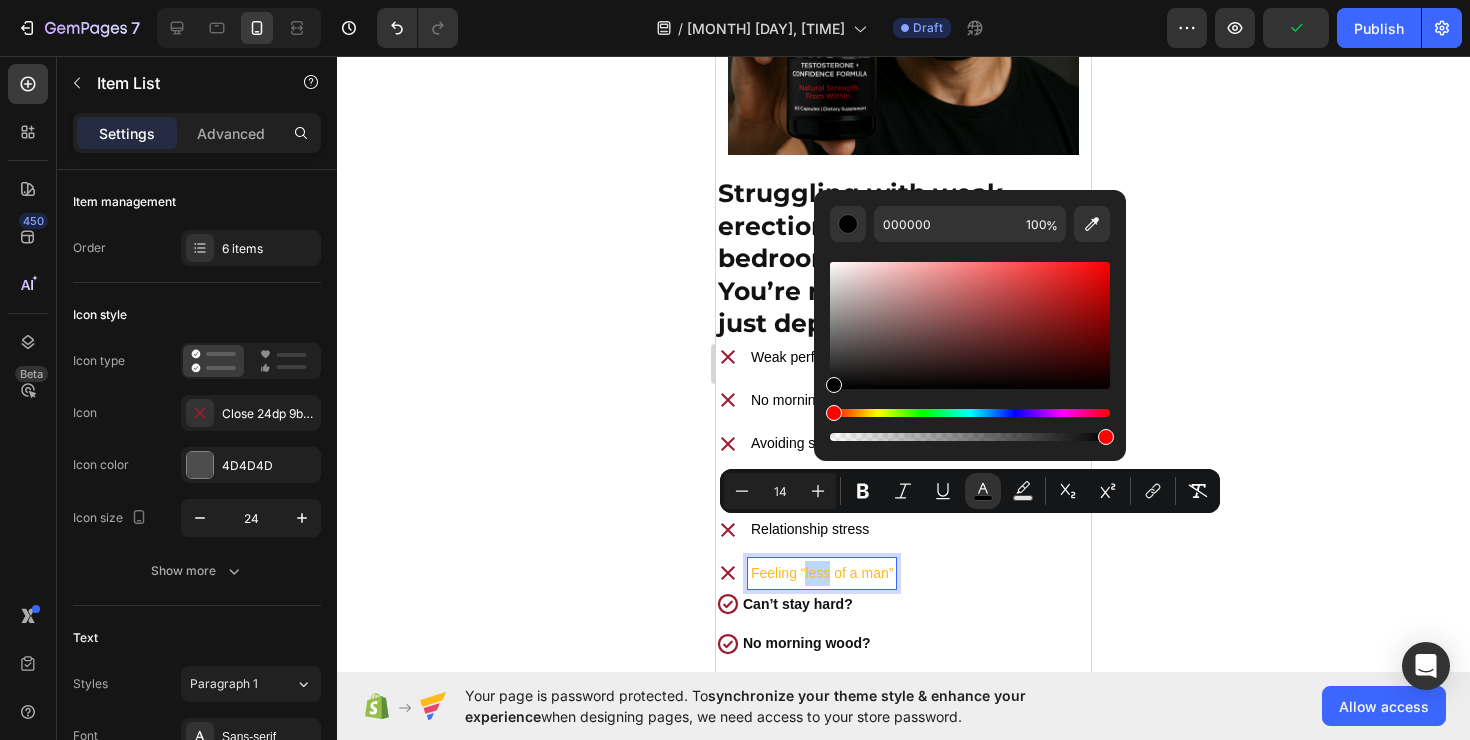 click on "Feeling “less of a man”" at bounding box center [822, 573] 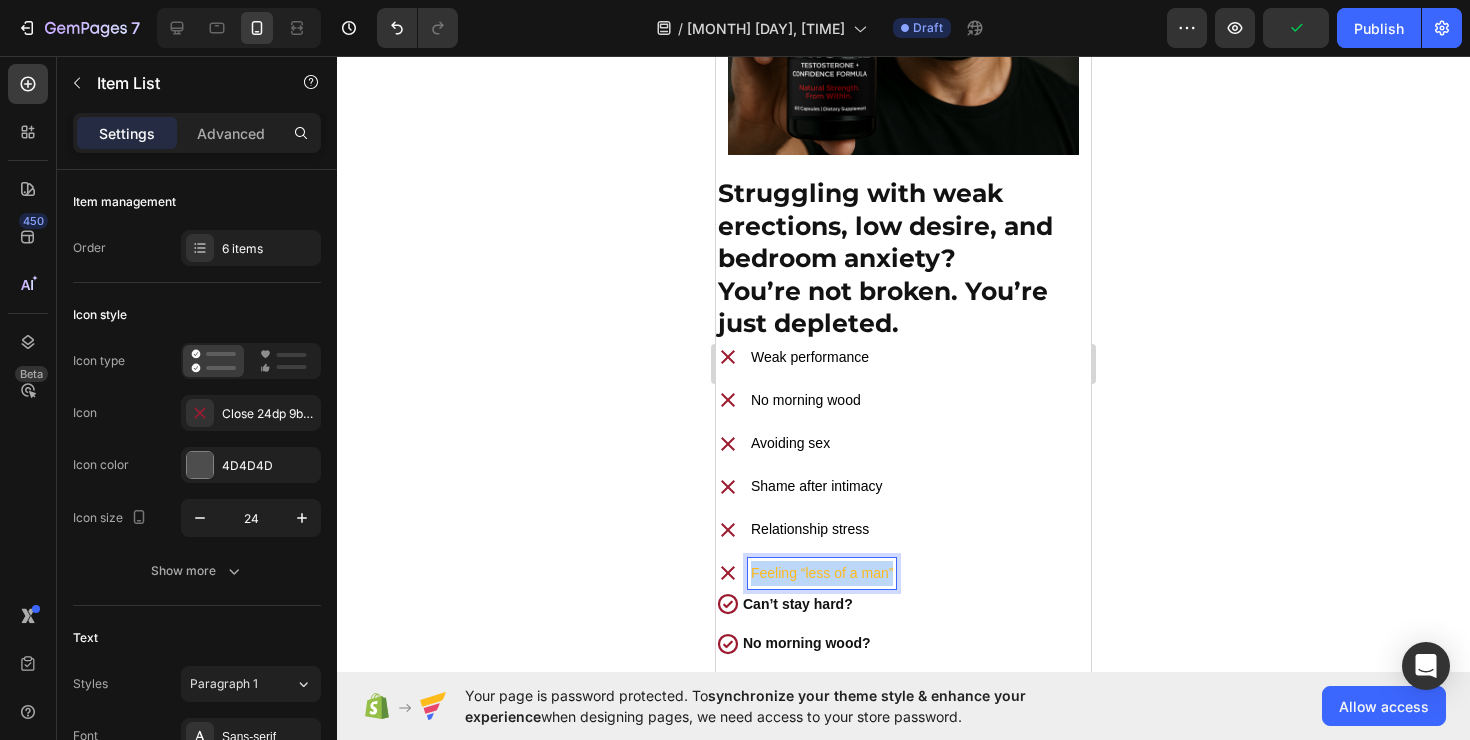 click on "Feeling “less of a man”" at bounding box center (822, 573) 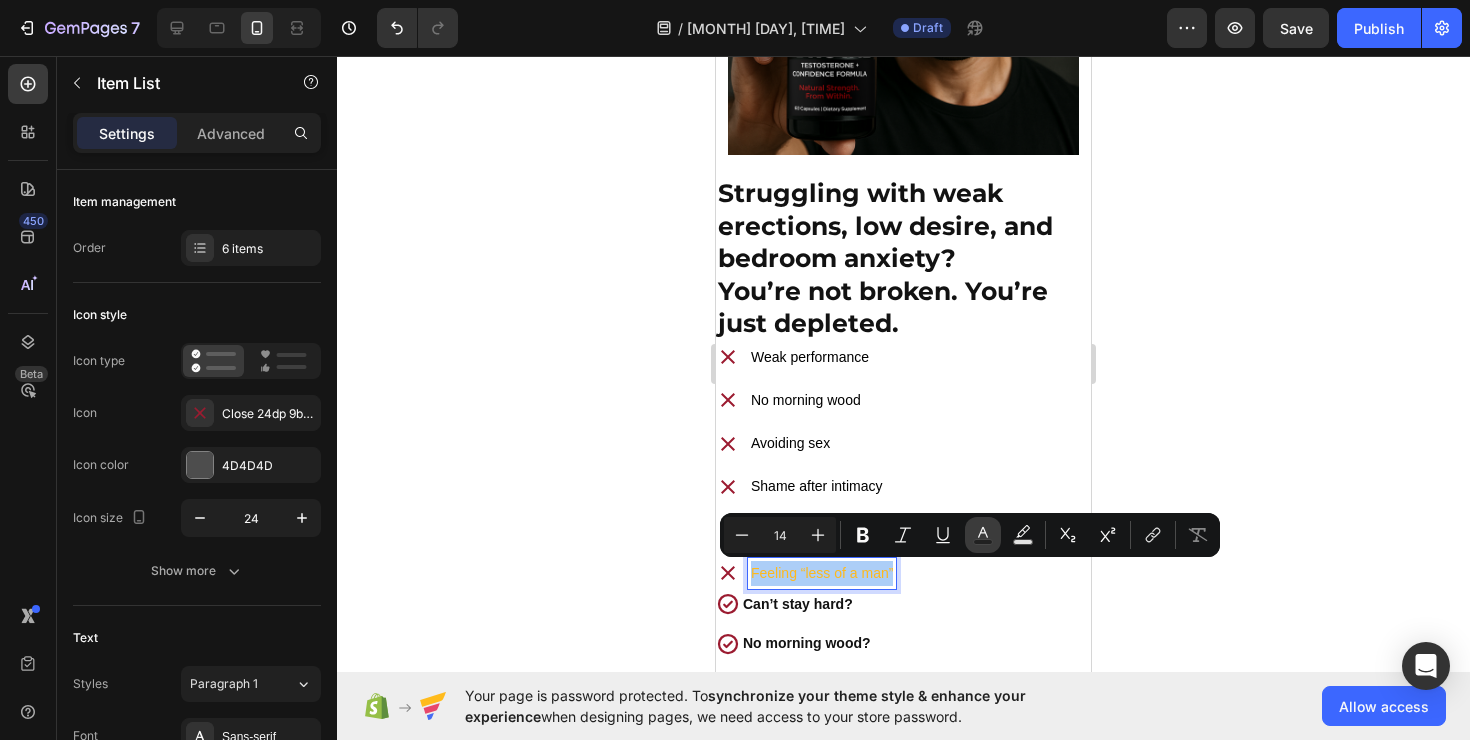 click 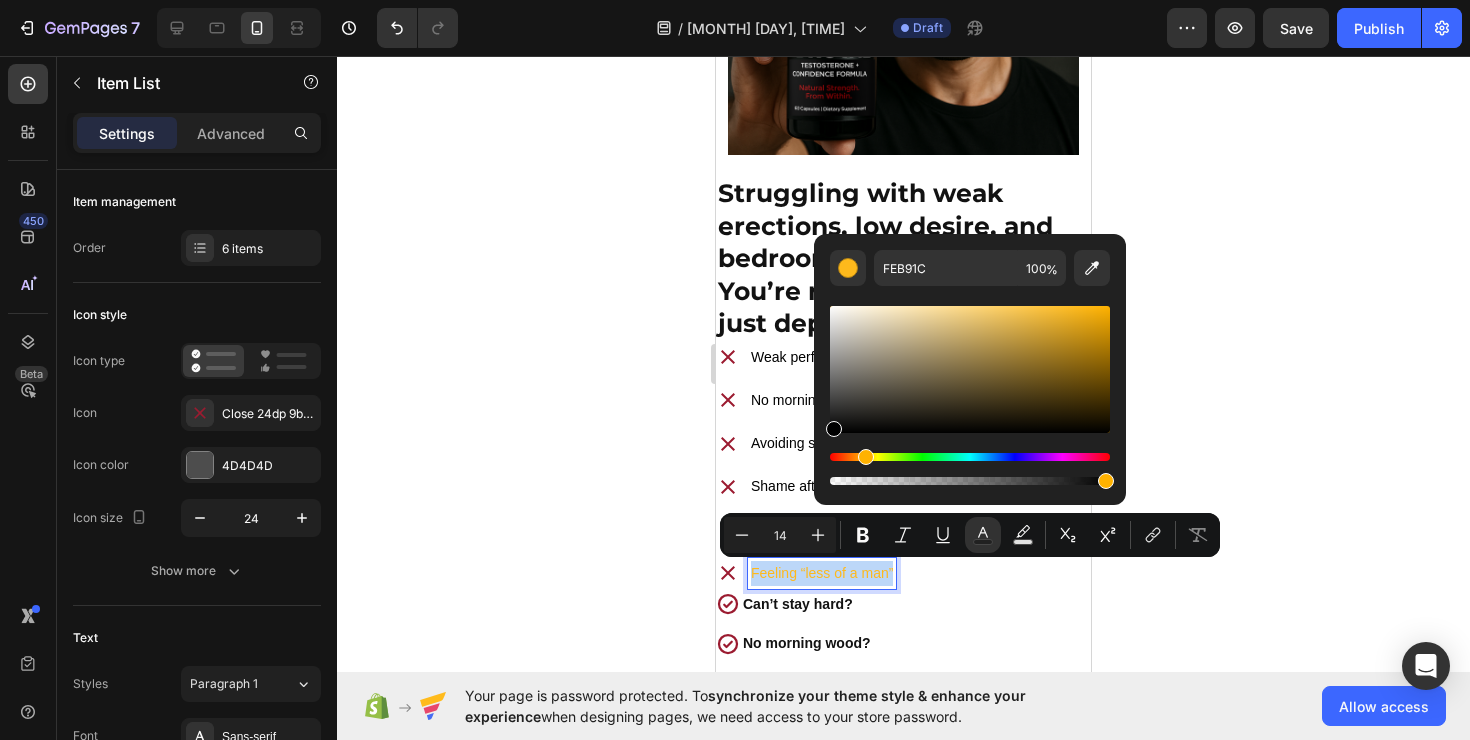 type on "000000" 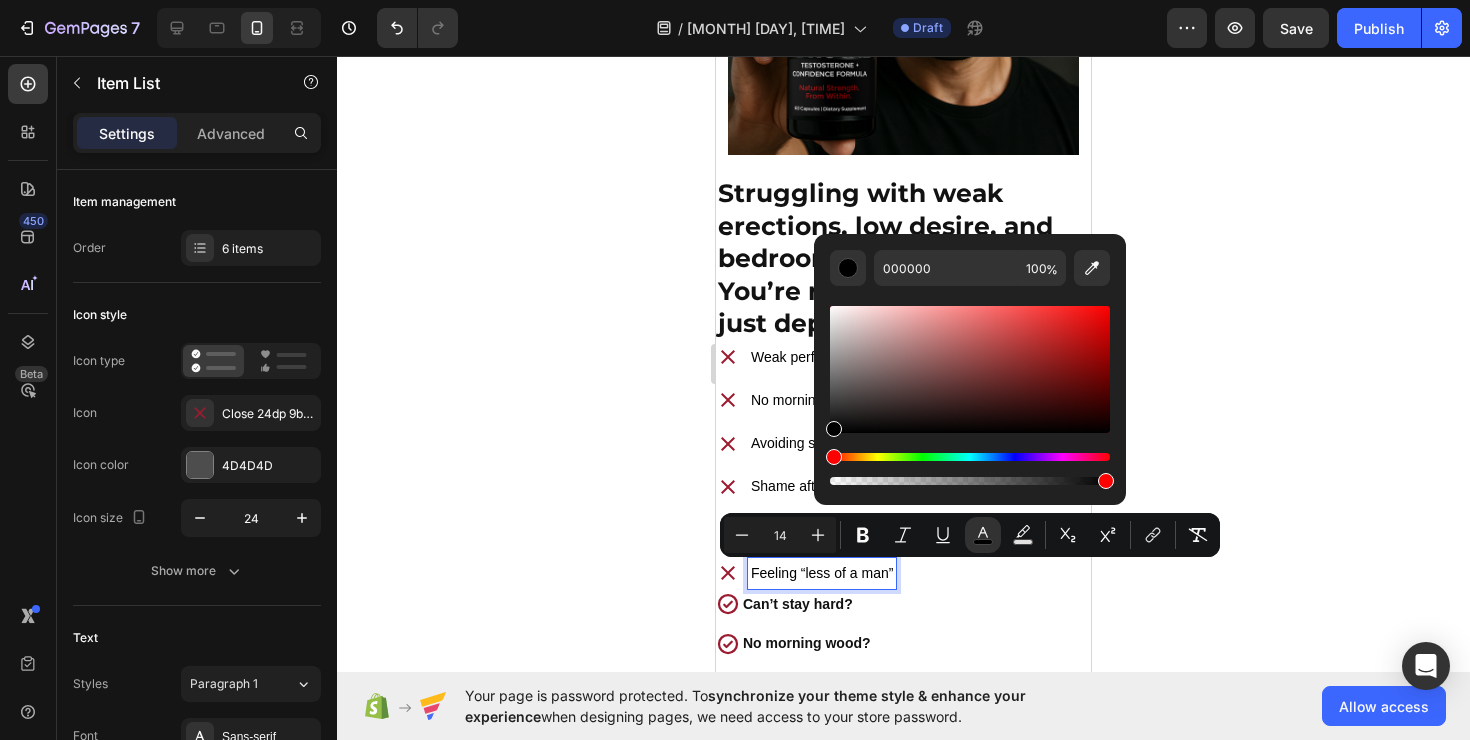 drag, startPoint x: 1617, startPoint y: 464, endPoint x: 805, endPoint y: 453, distance: 812.0745 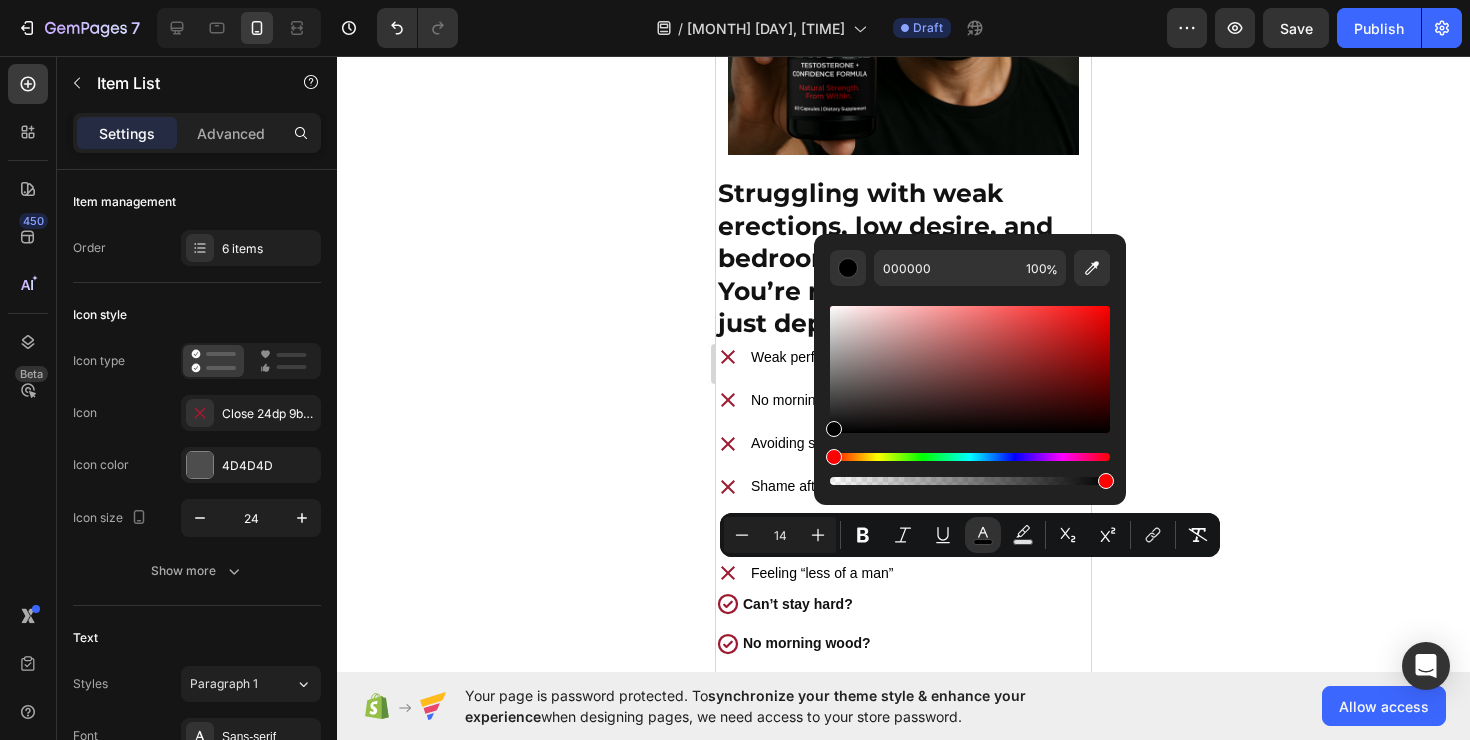 click 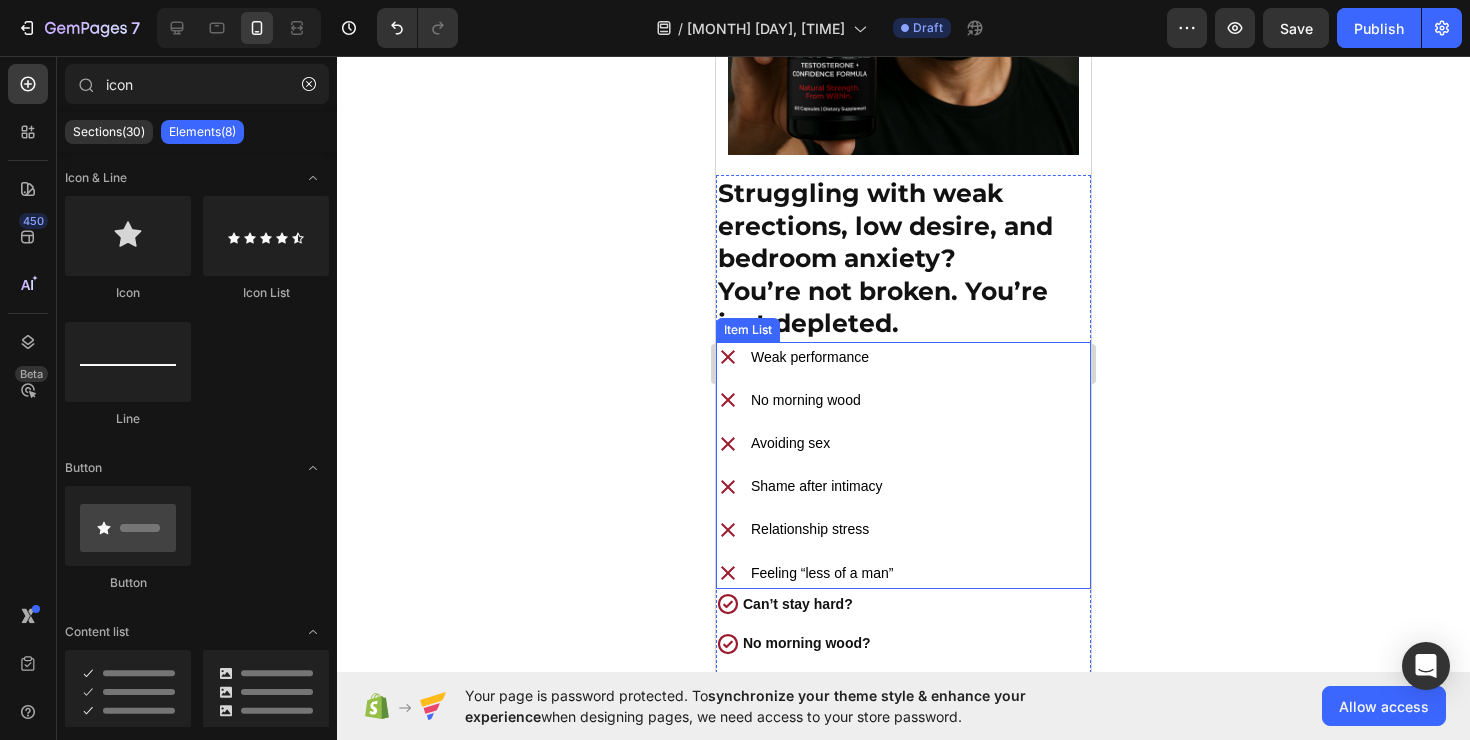 click on "Weak performance No morning wood Avoiding sex Shame after intimacy Relationship stress Feeling “less of a man”" at bounding box center [903, 465] 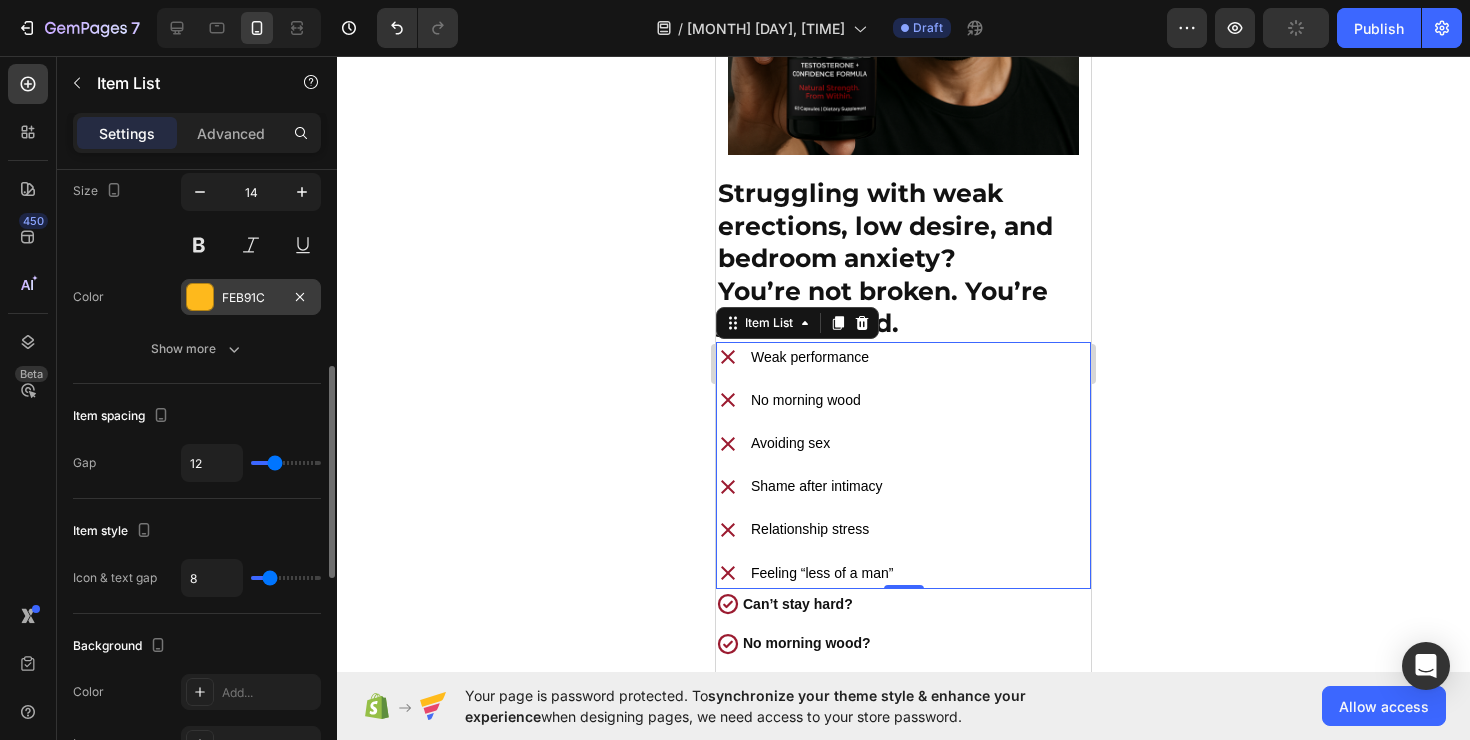 scroll, scrollTop: 599, scrollLeft: 0, axis: vertical 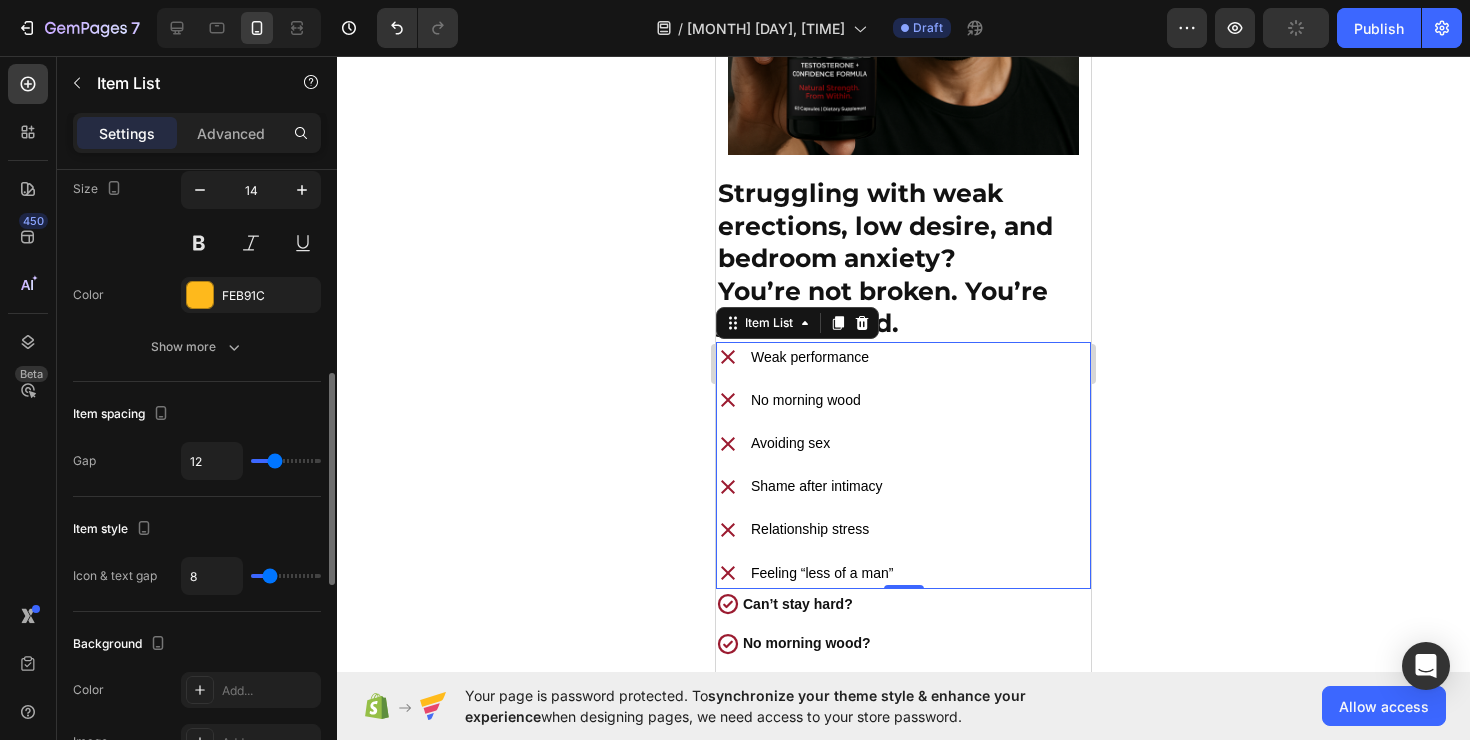 type on "10" 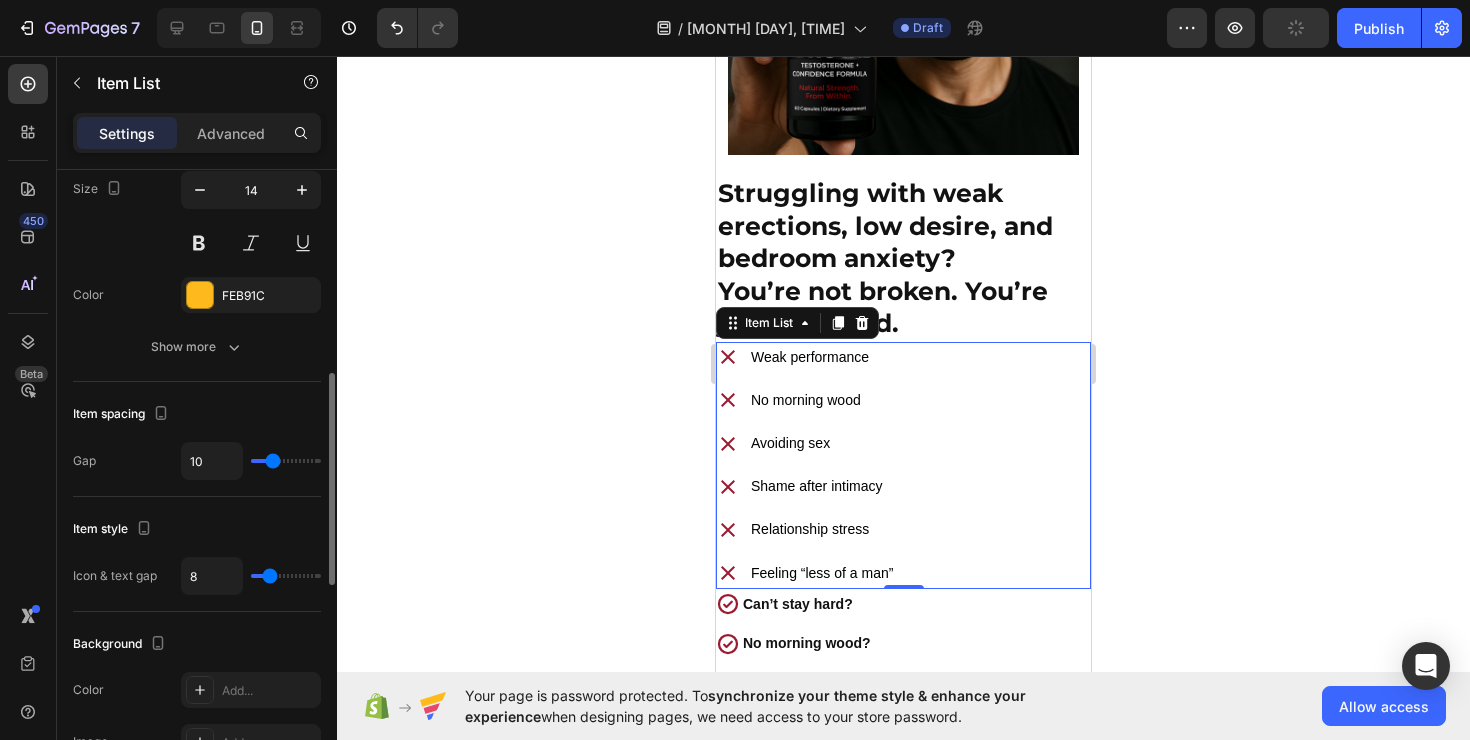 type on "8" 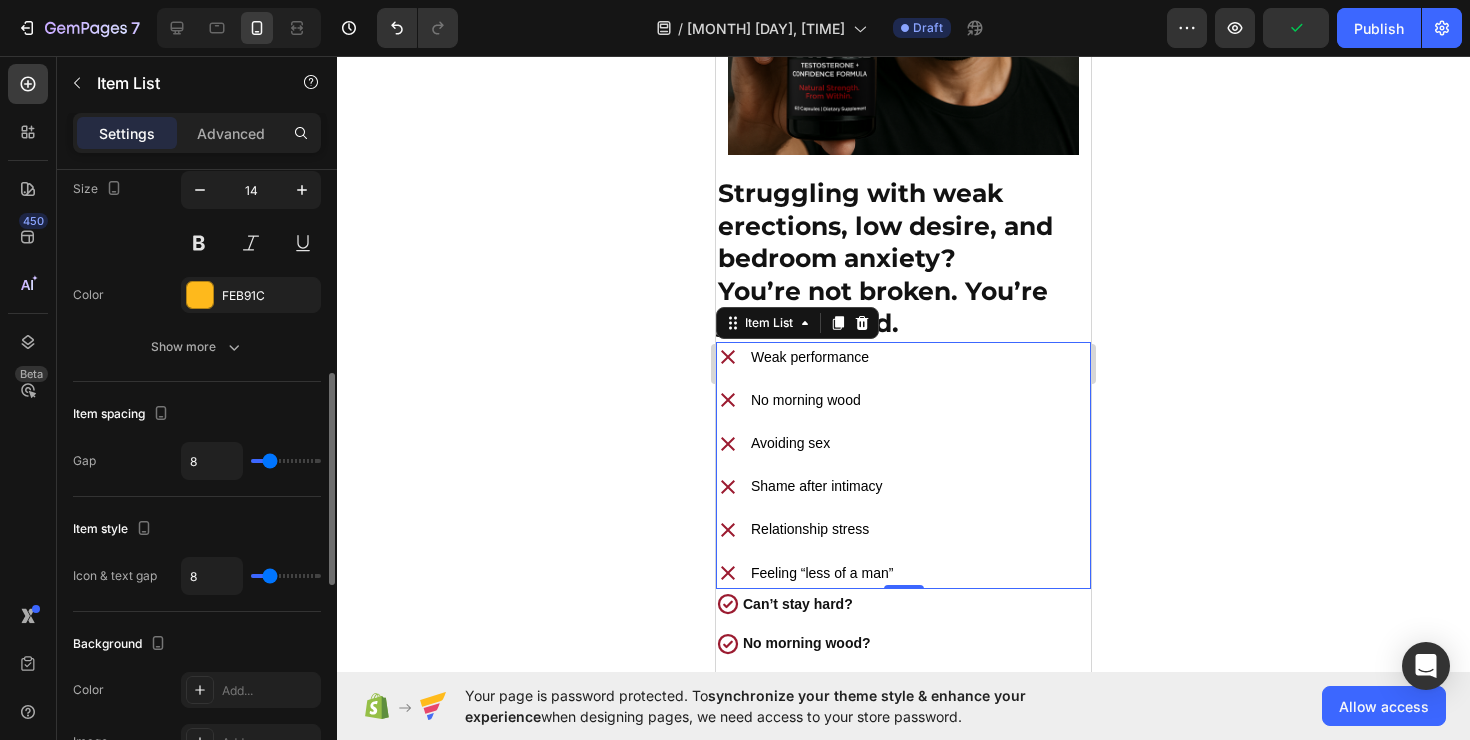 type on "7" 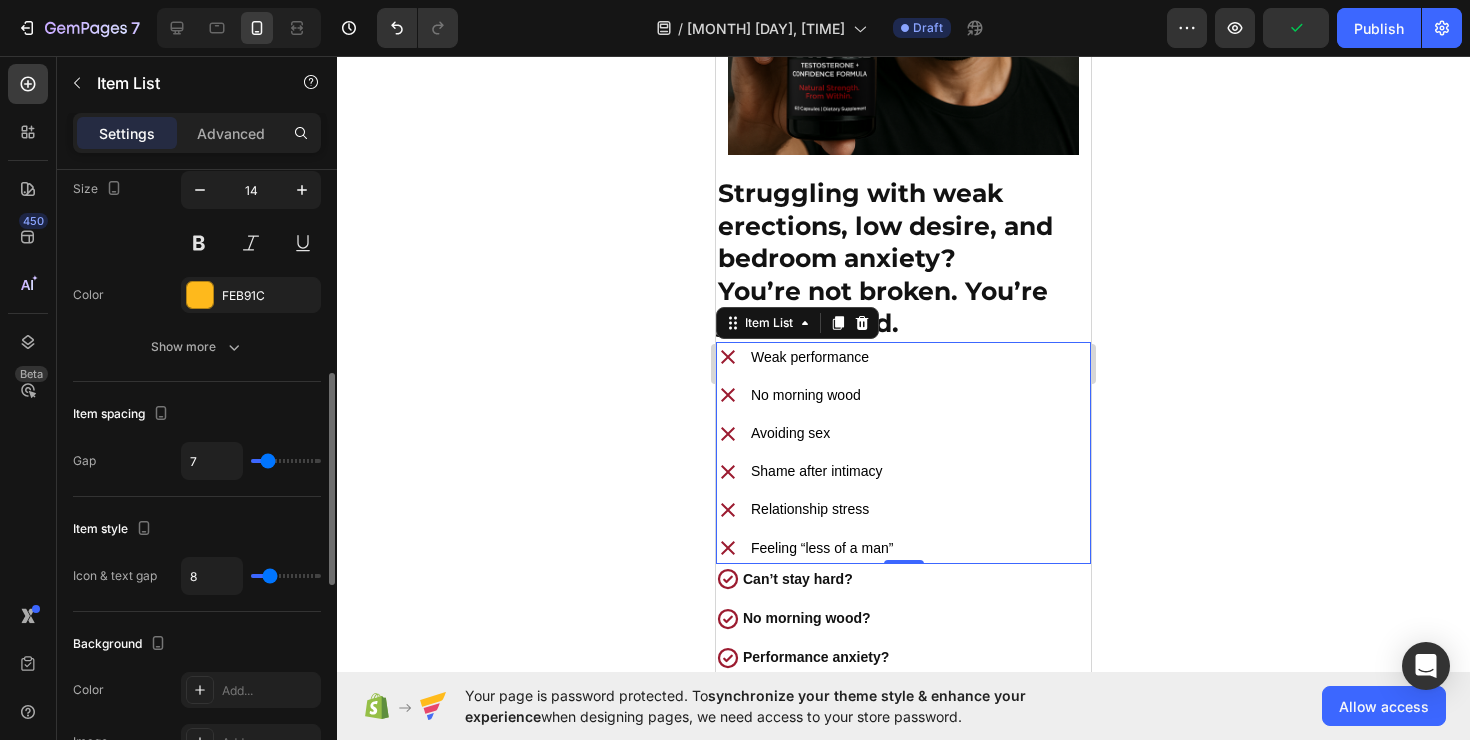 type on "6" 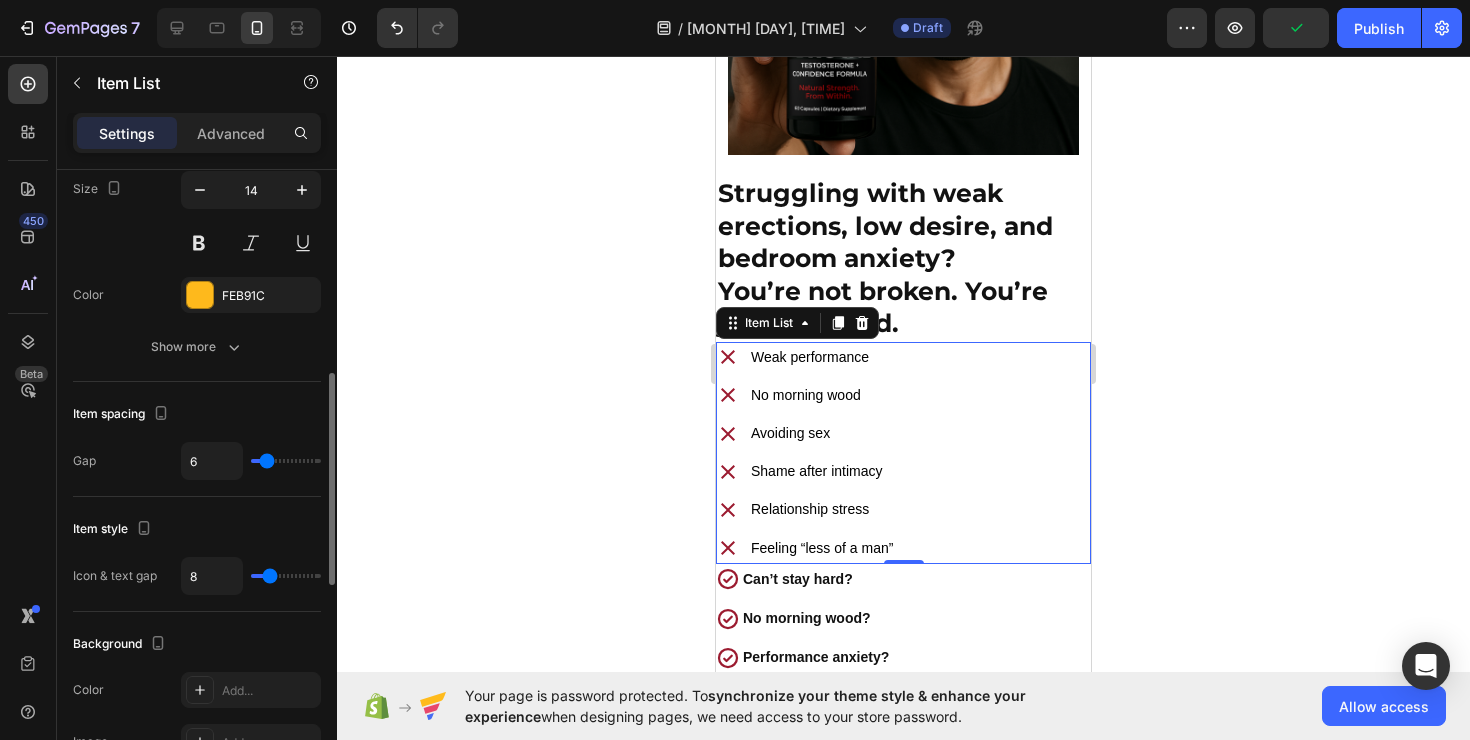 type on "5" 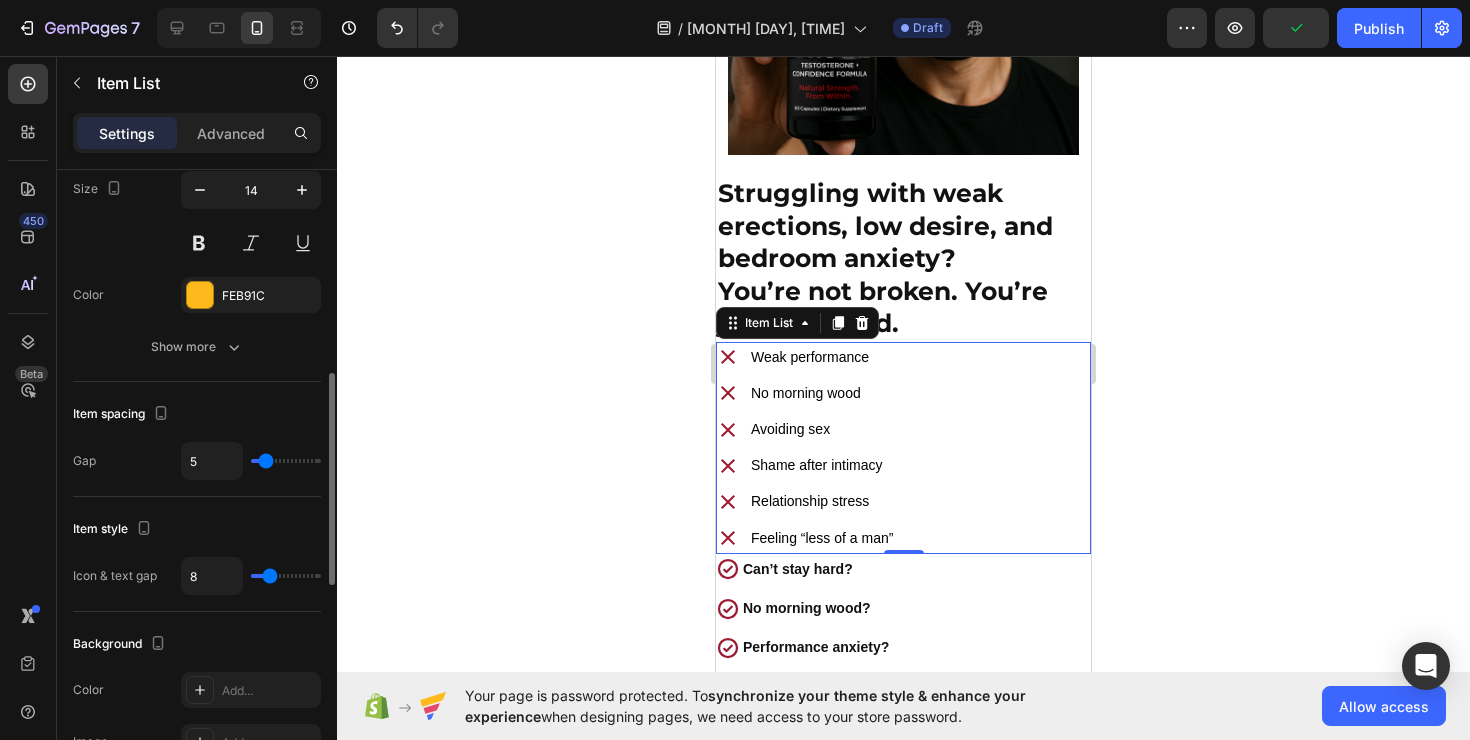 type on "4" 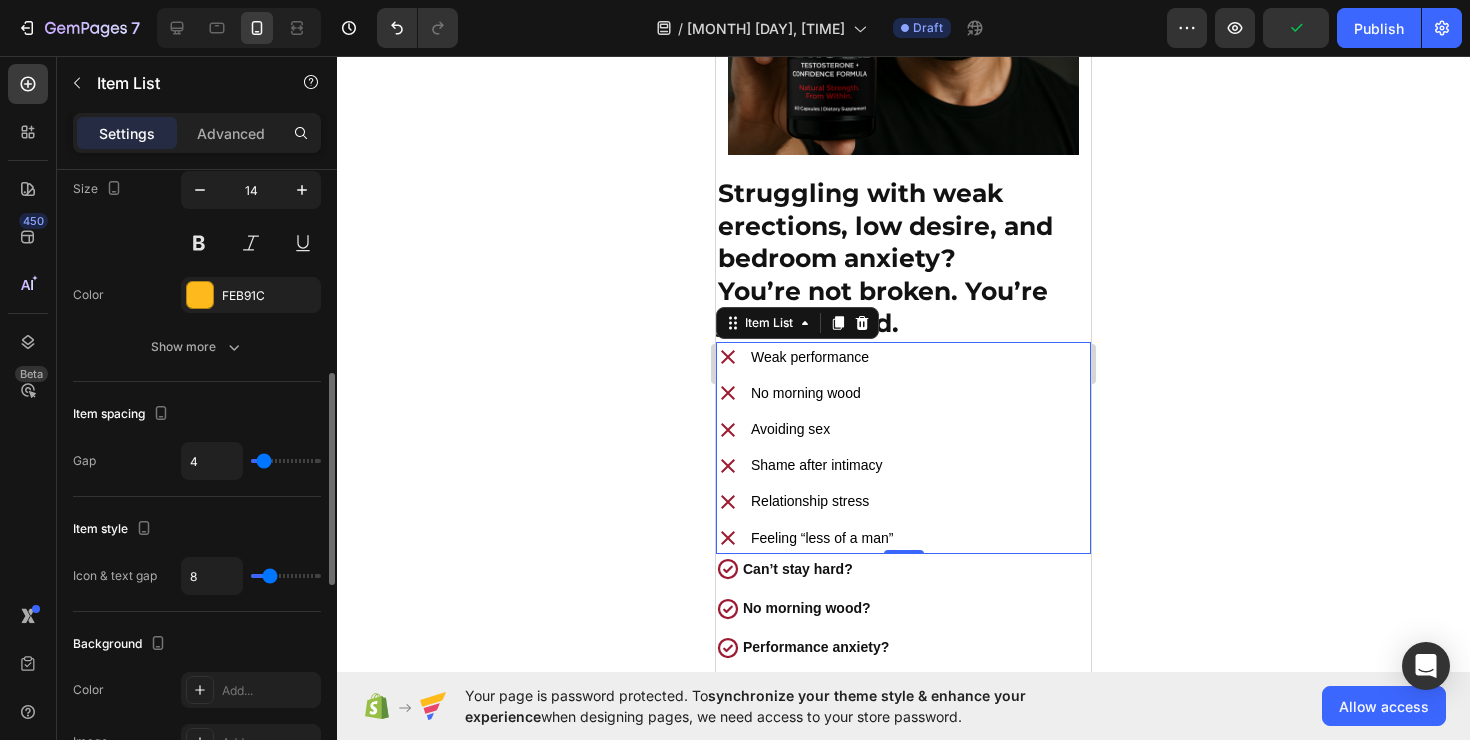 type on "3" 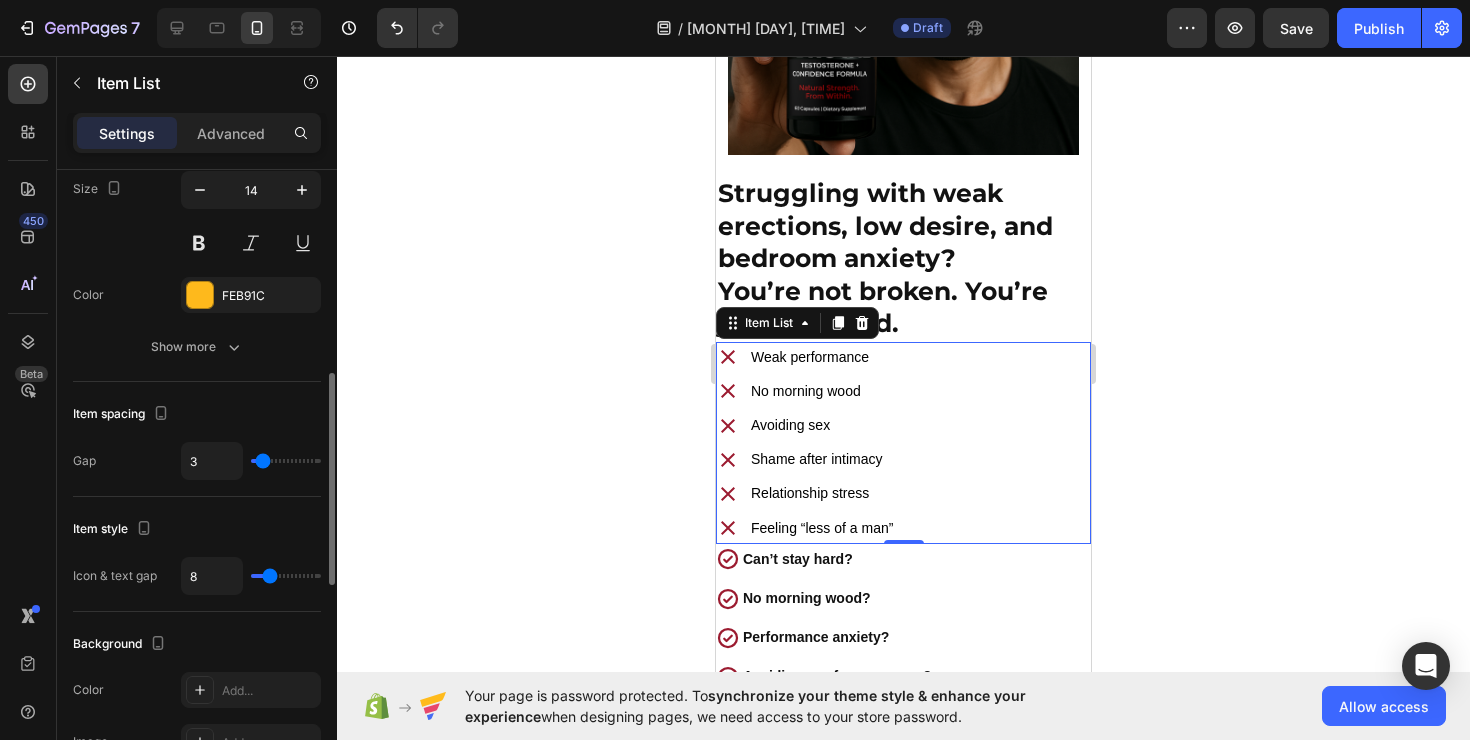 type on "2" 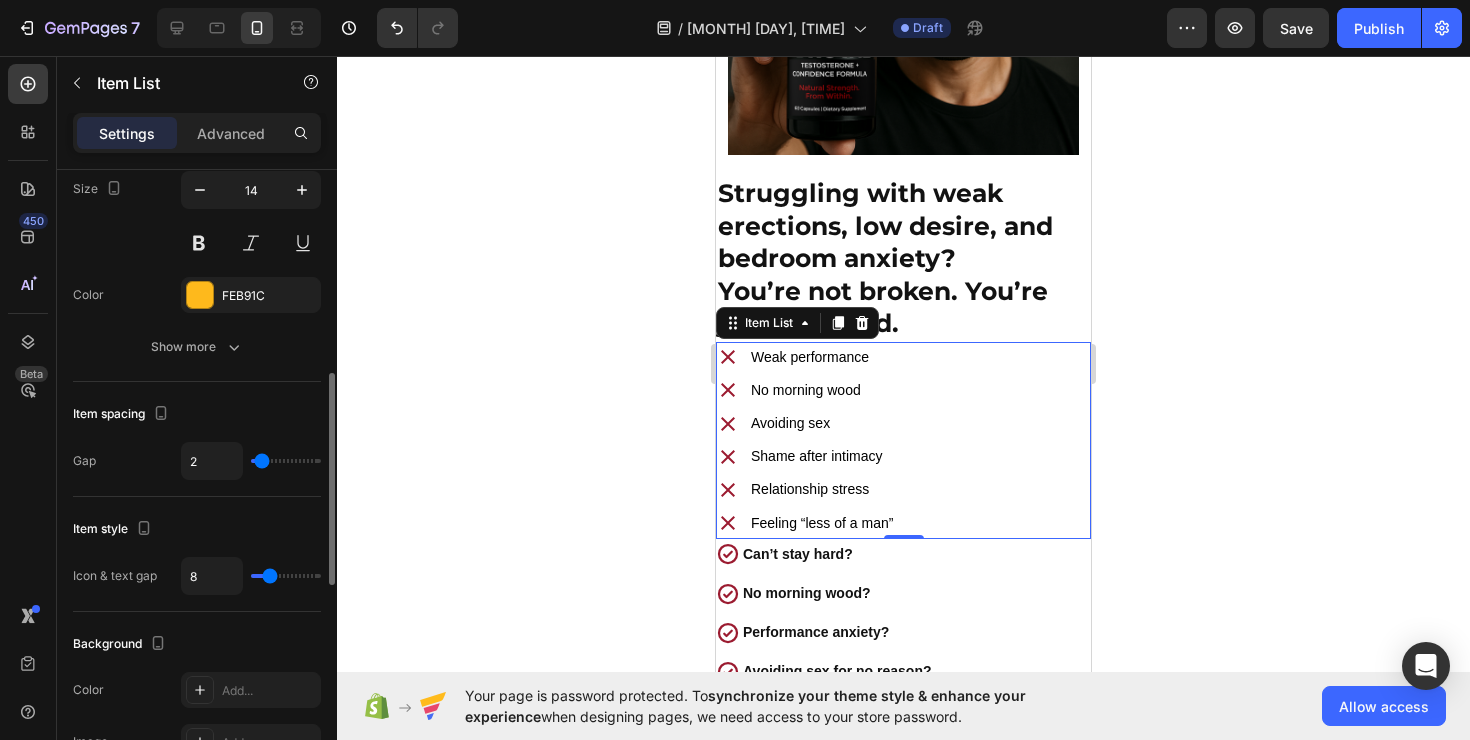 type on "1" 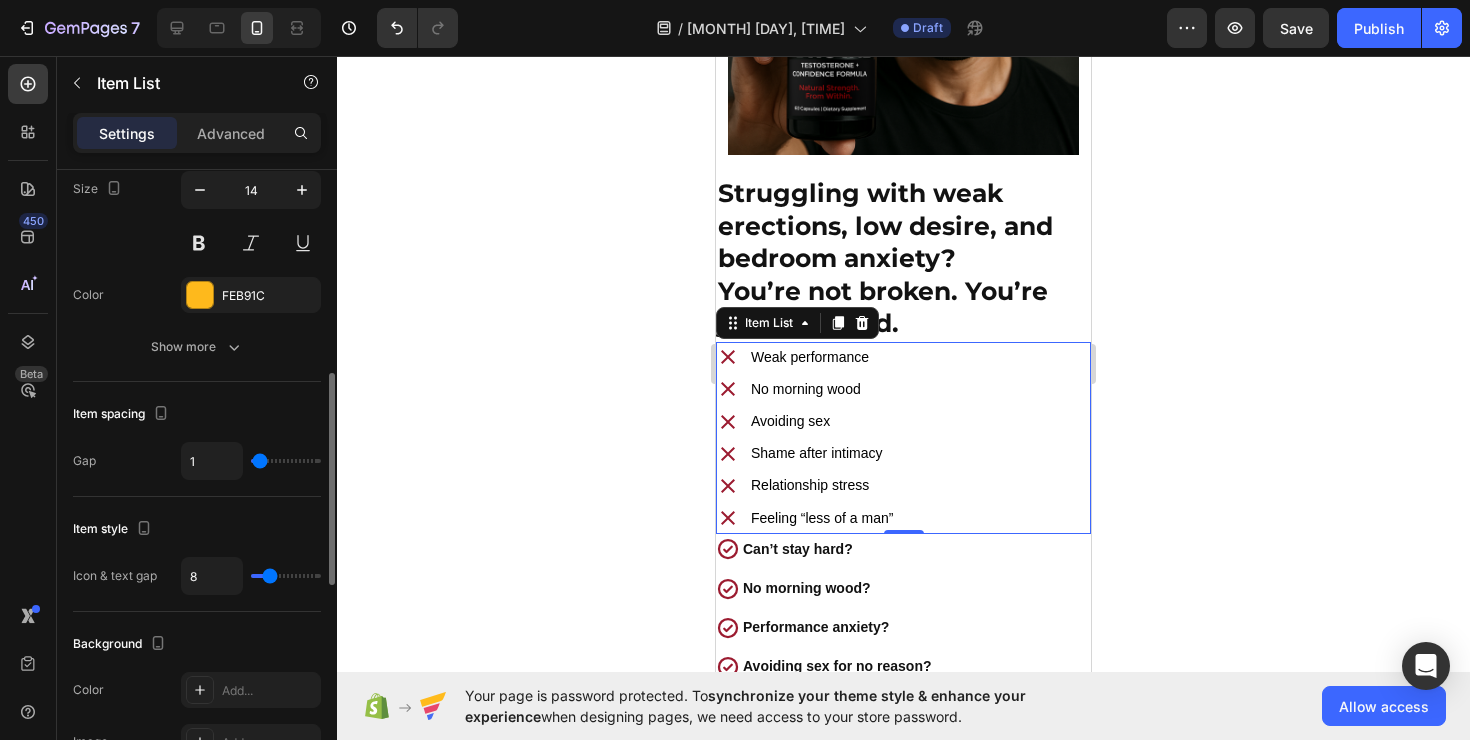type on "2" 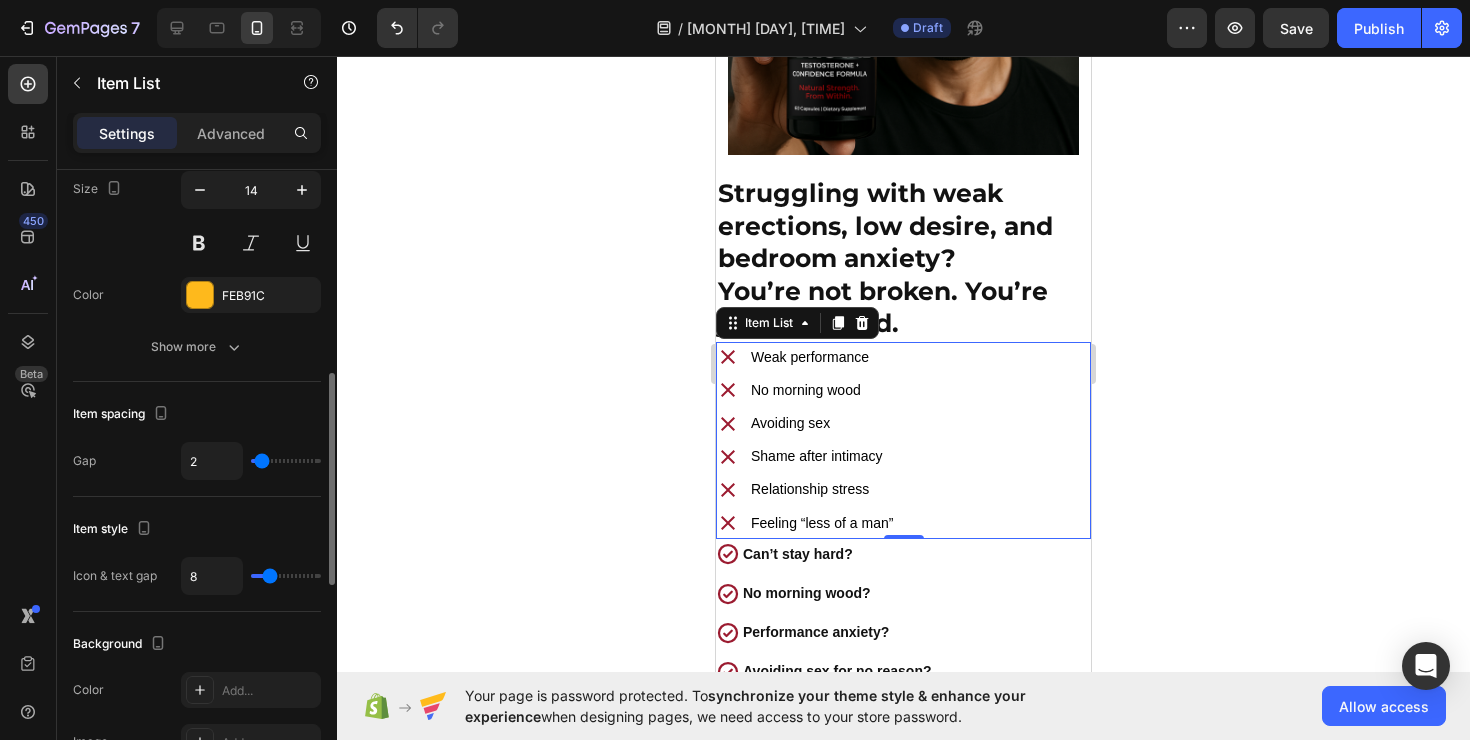 type on "3" 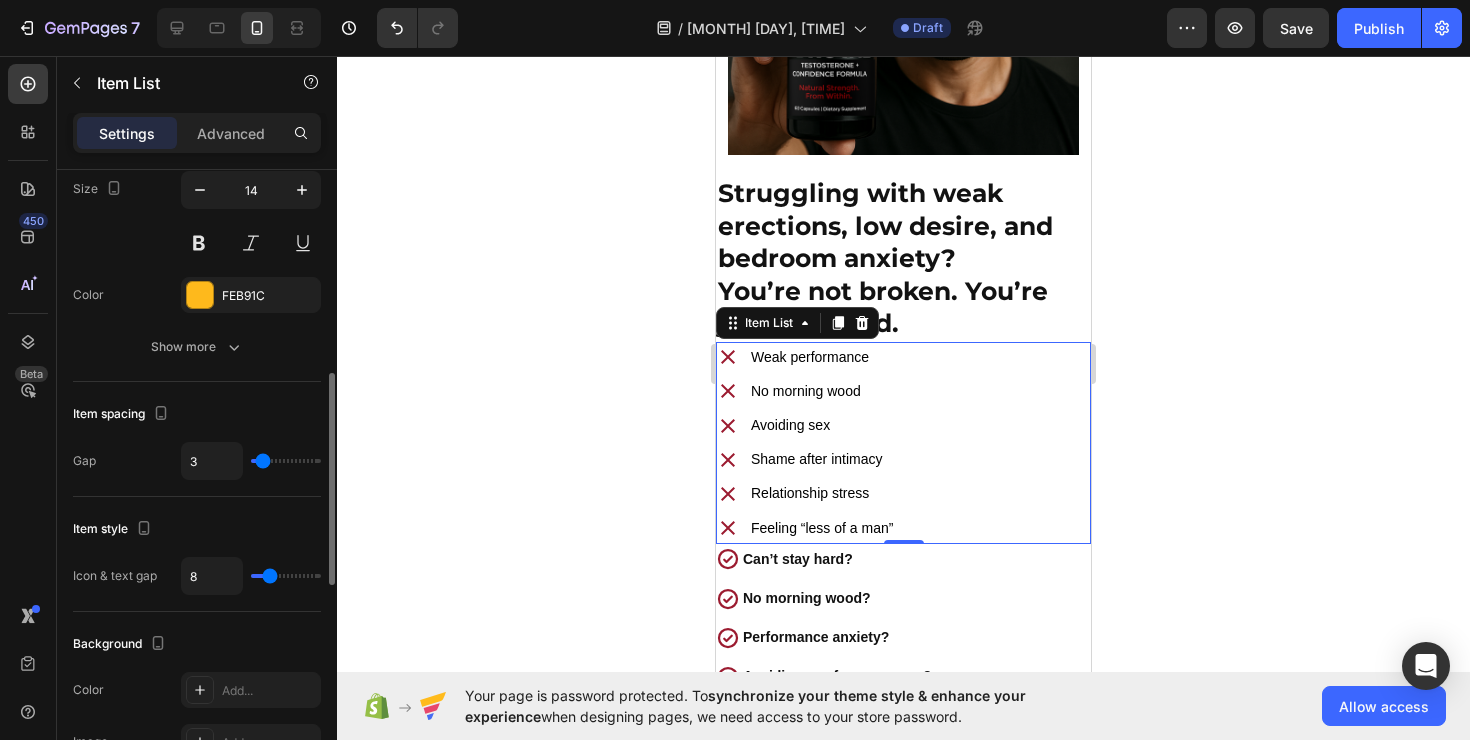 drag, startPoint x: 272, startPoint y: 468, endPoint x: 262, endPoint y: 467, distance: 10.049875 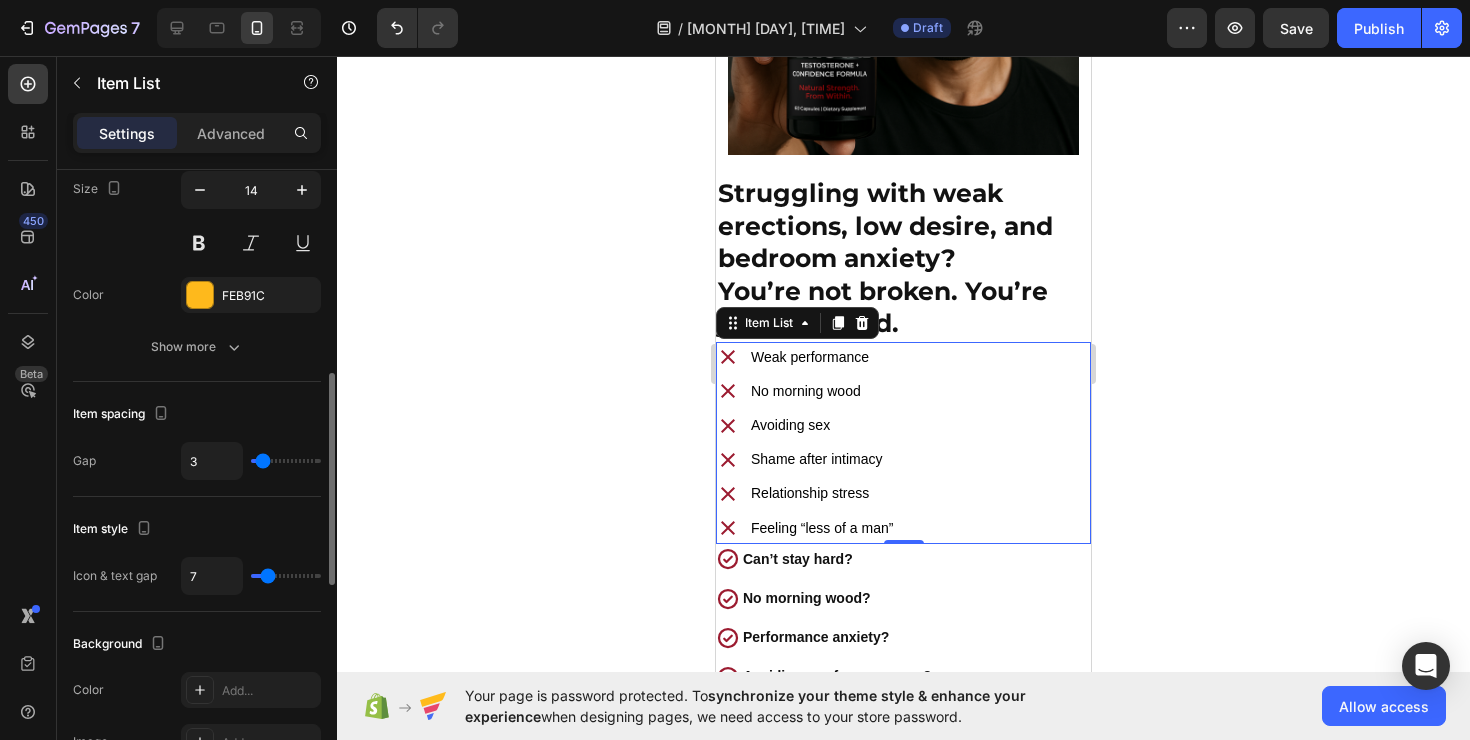 type on "5" 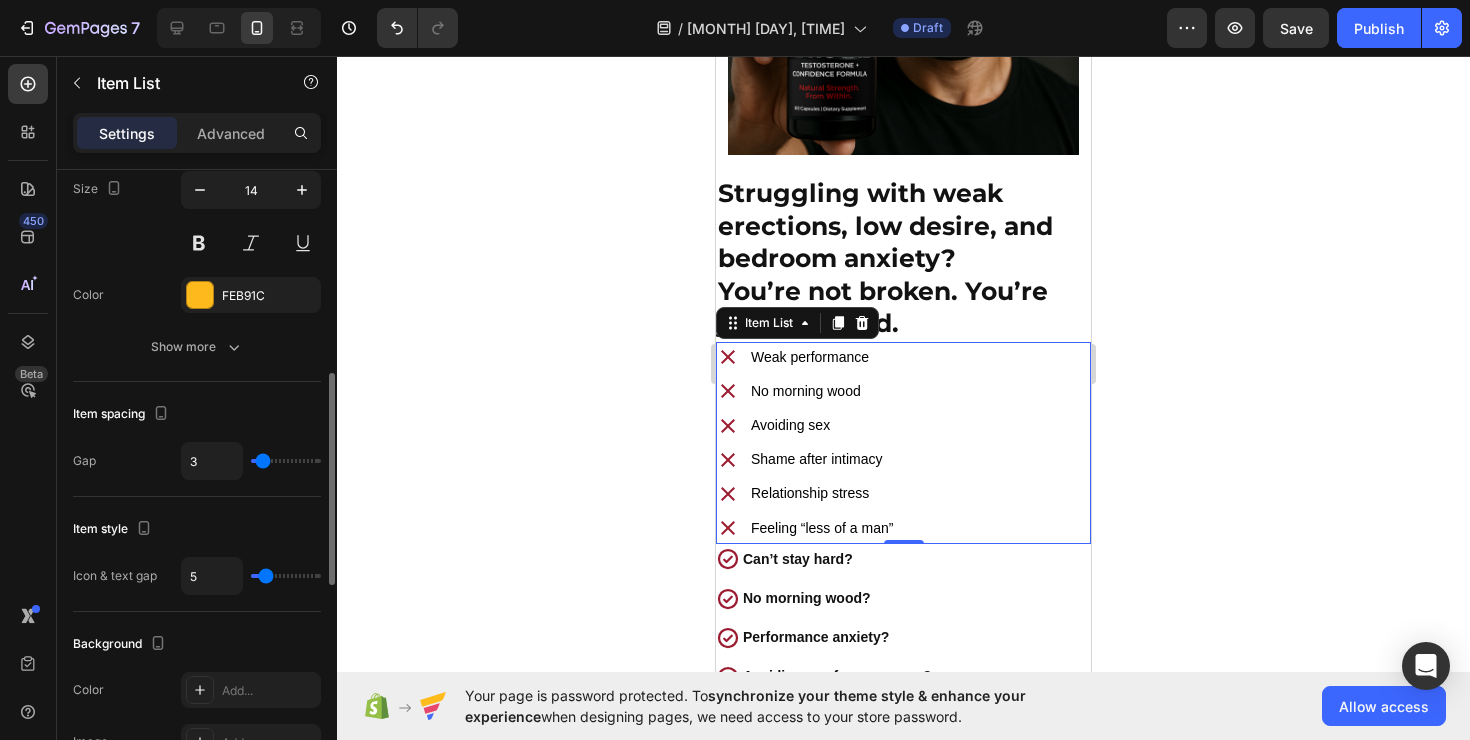 type on "4" 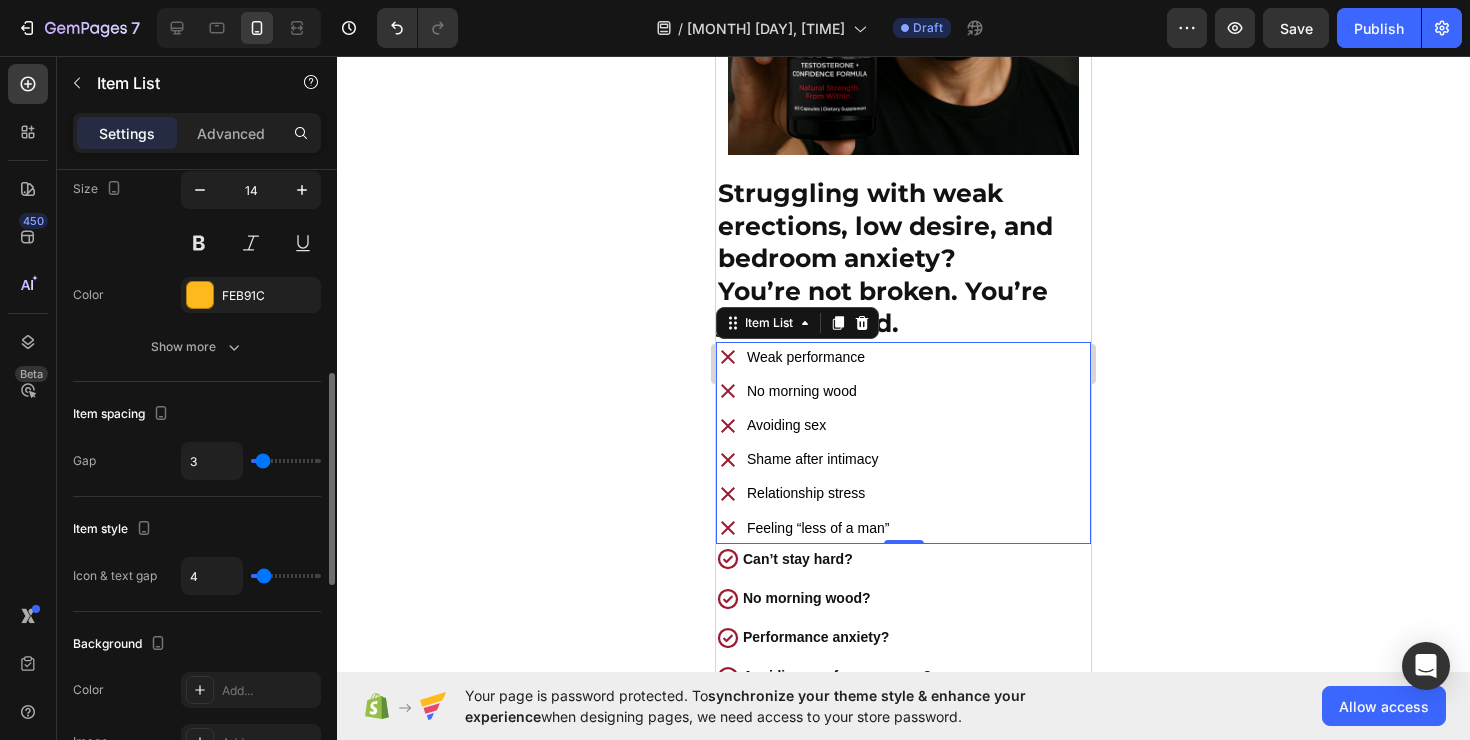 type on "3" 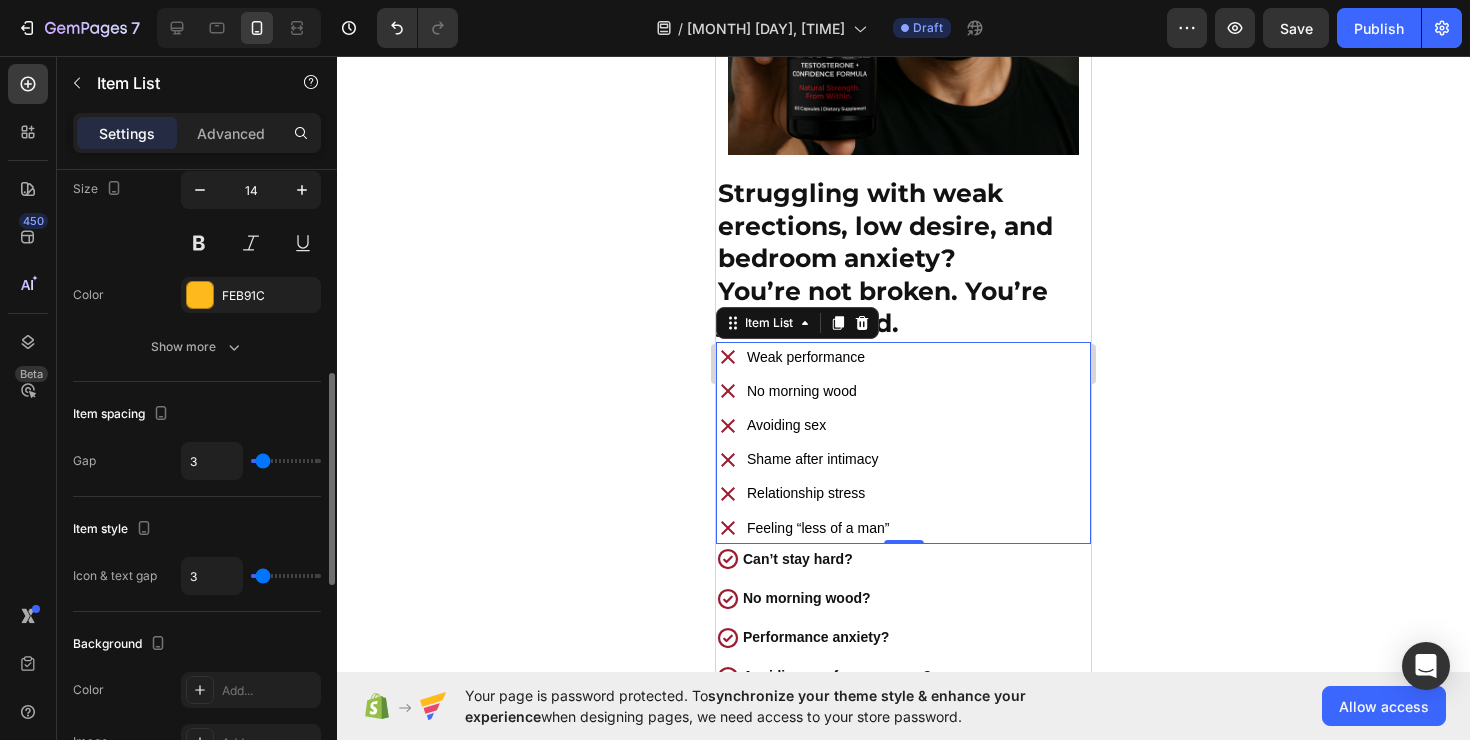 type on "2" 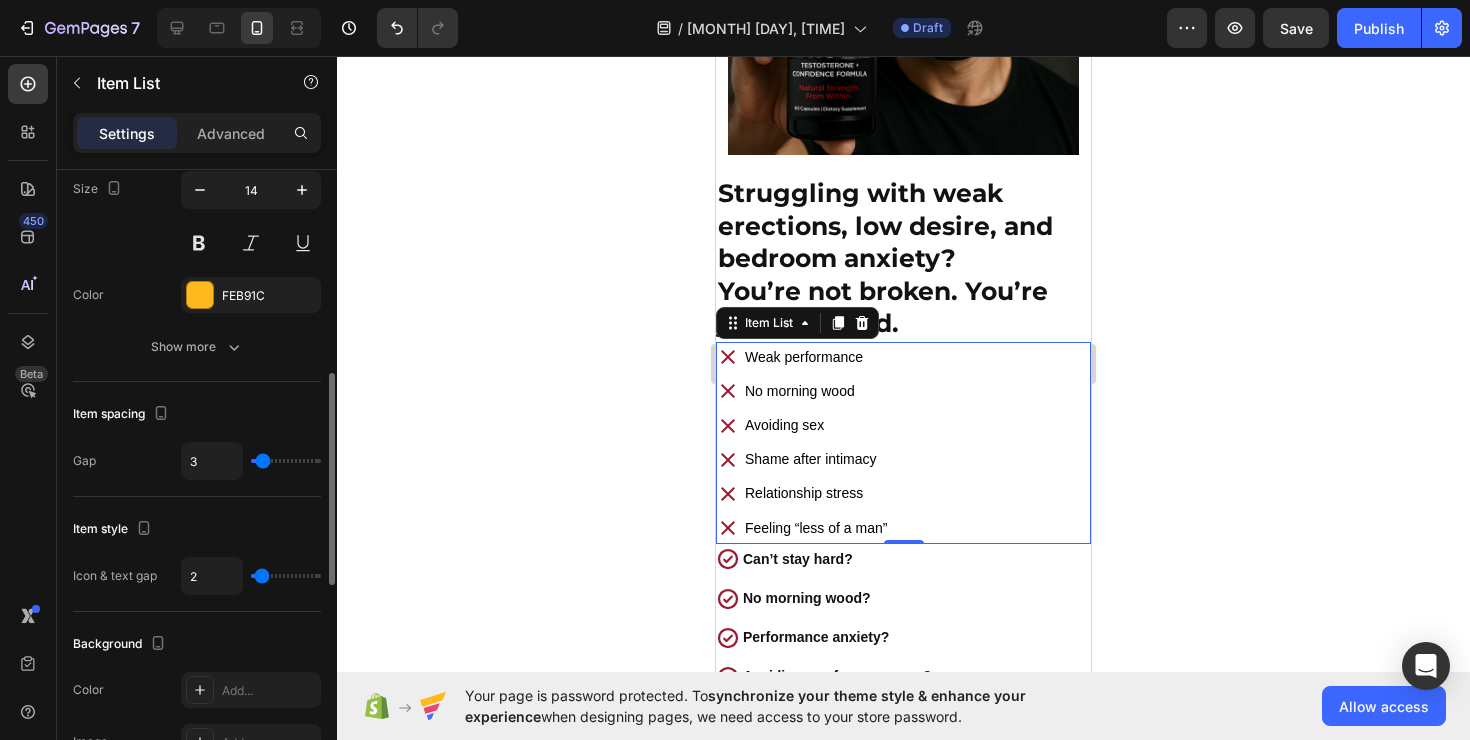 type on "1" 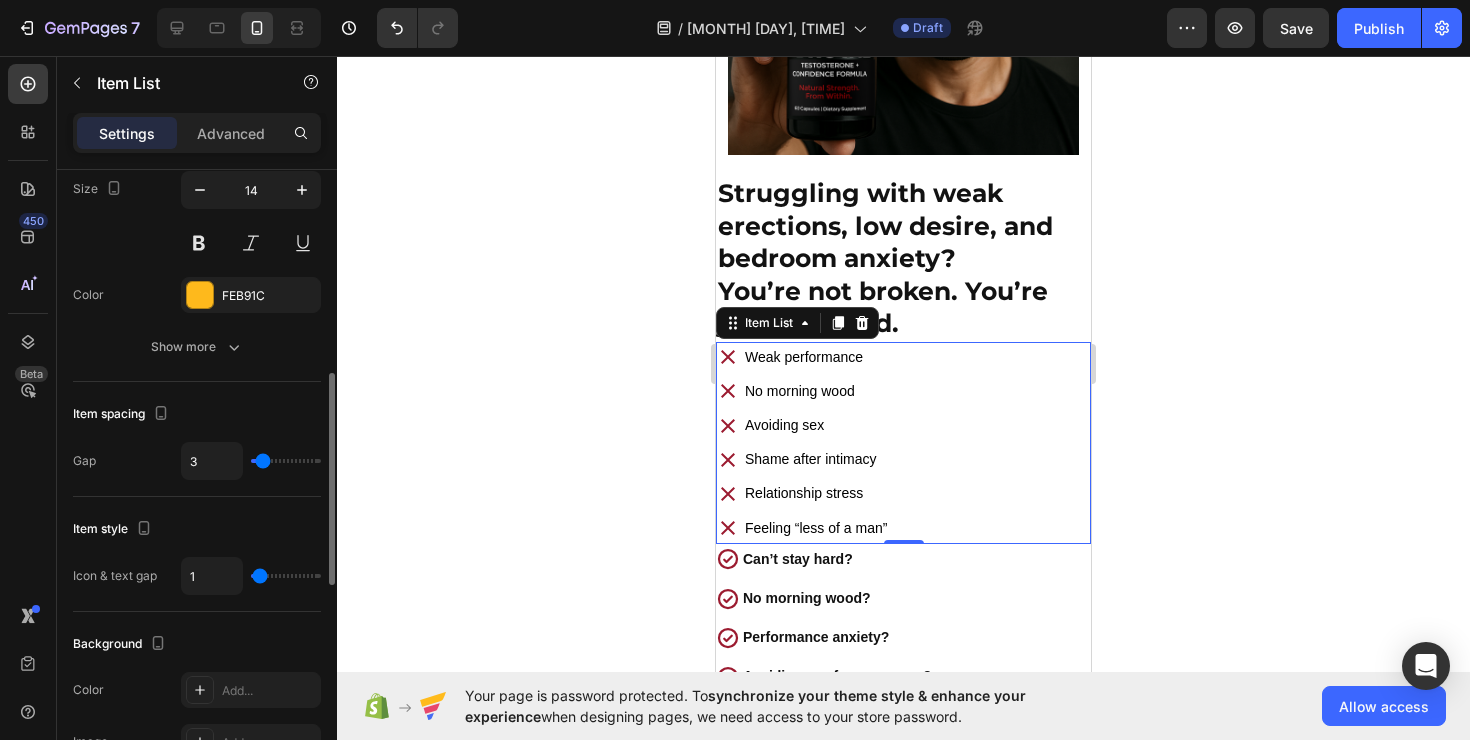 type on "0" 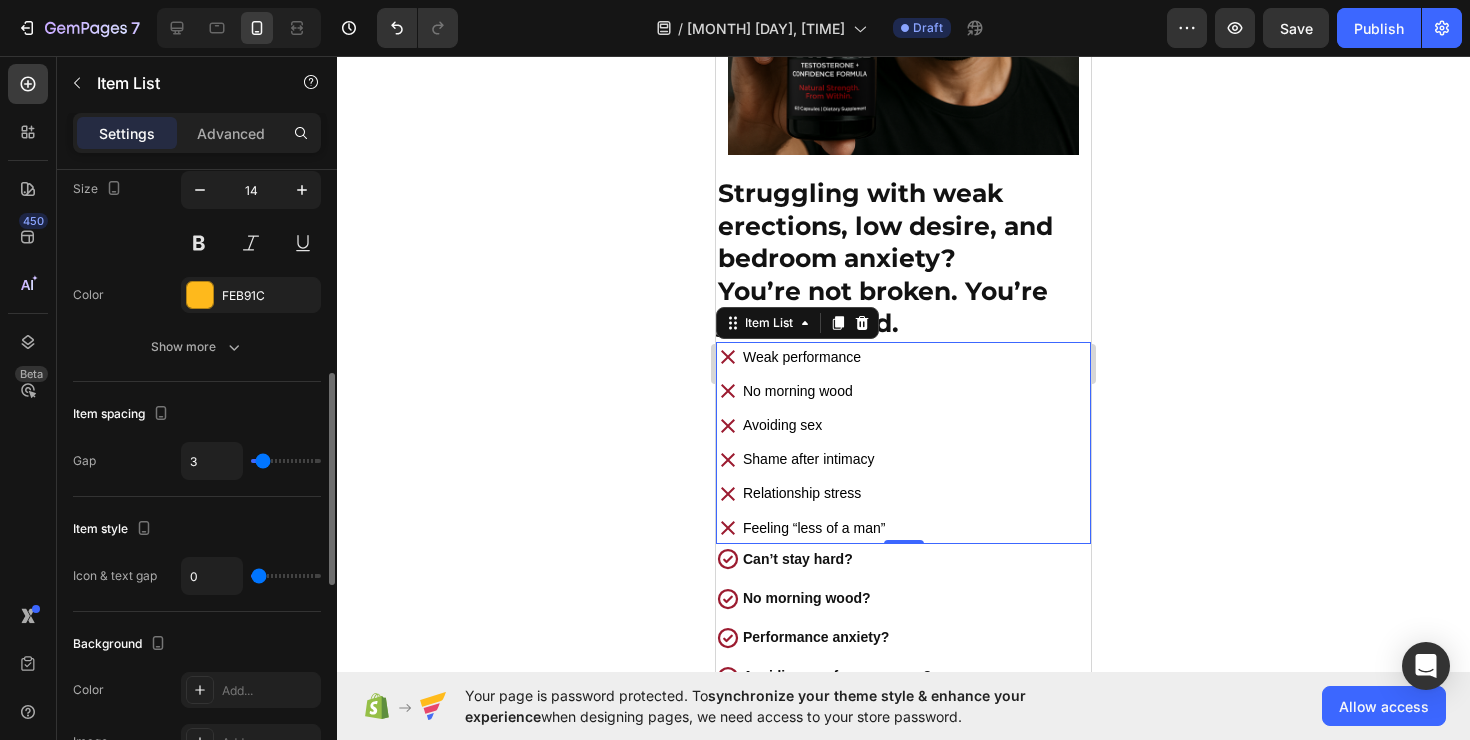 drag, startPoint x: 270, startPoint y: 576, endPoint x: 258, endPoint y: 577, distance: 12.0415945 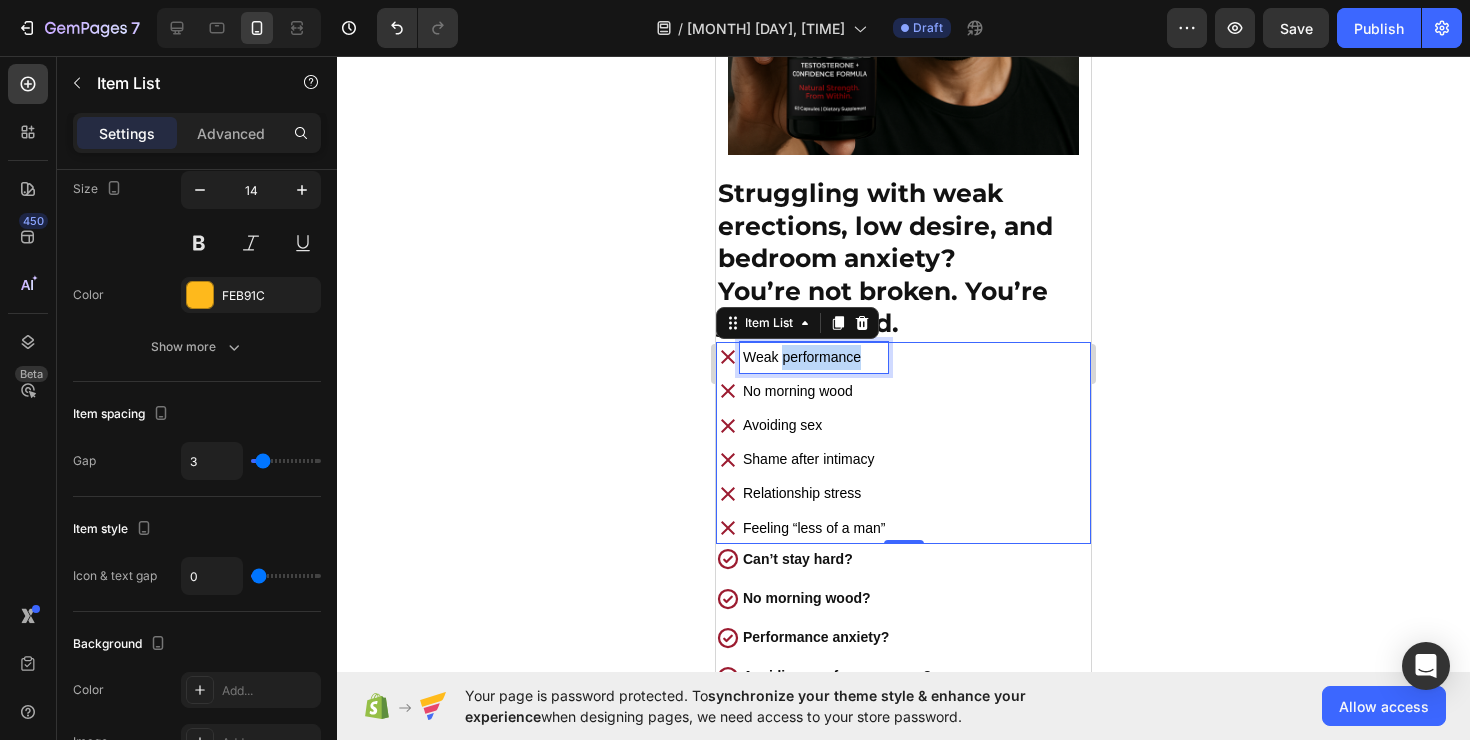 click on "Weak performance" at bounding box center (802, 357) 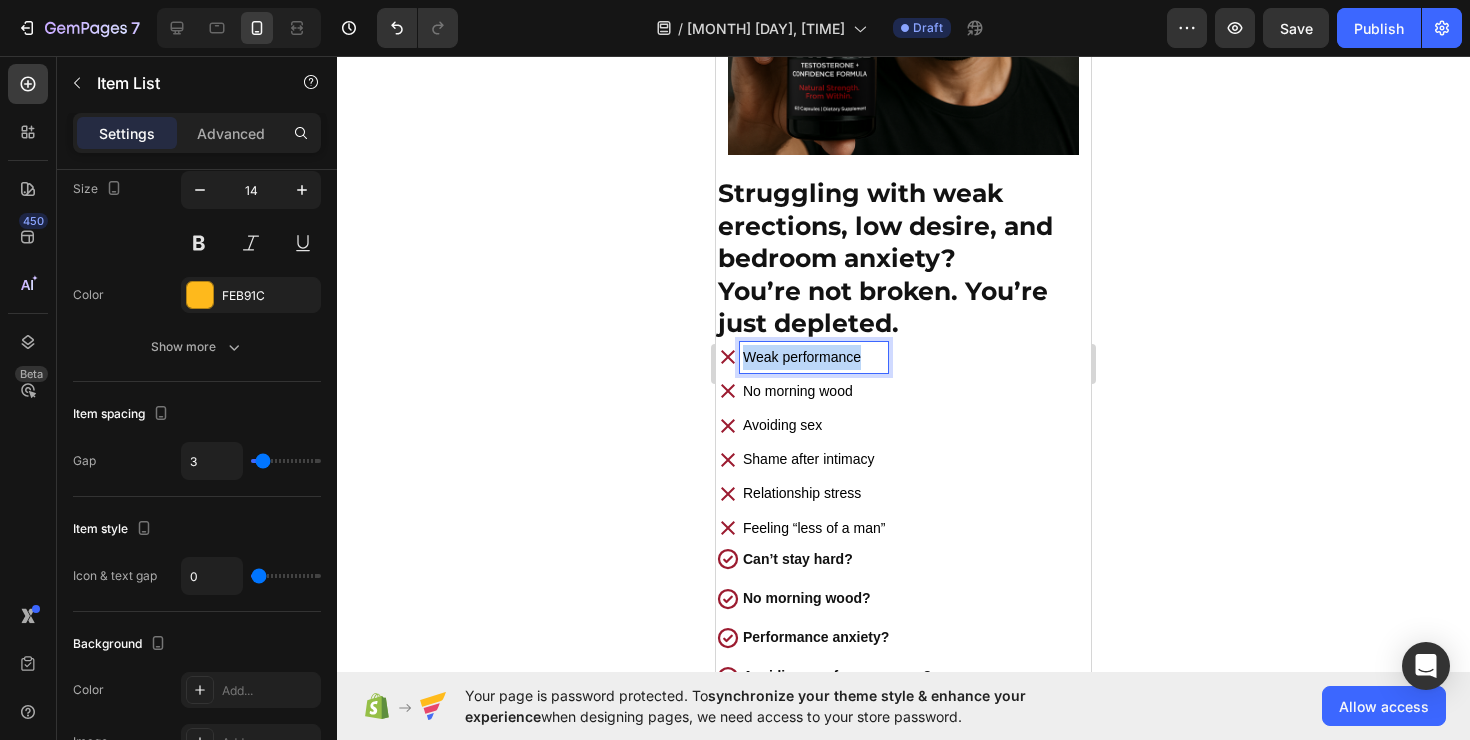click on "Weak performance" at bounding box center (802, 357) 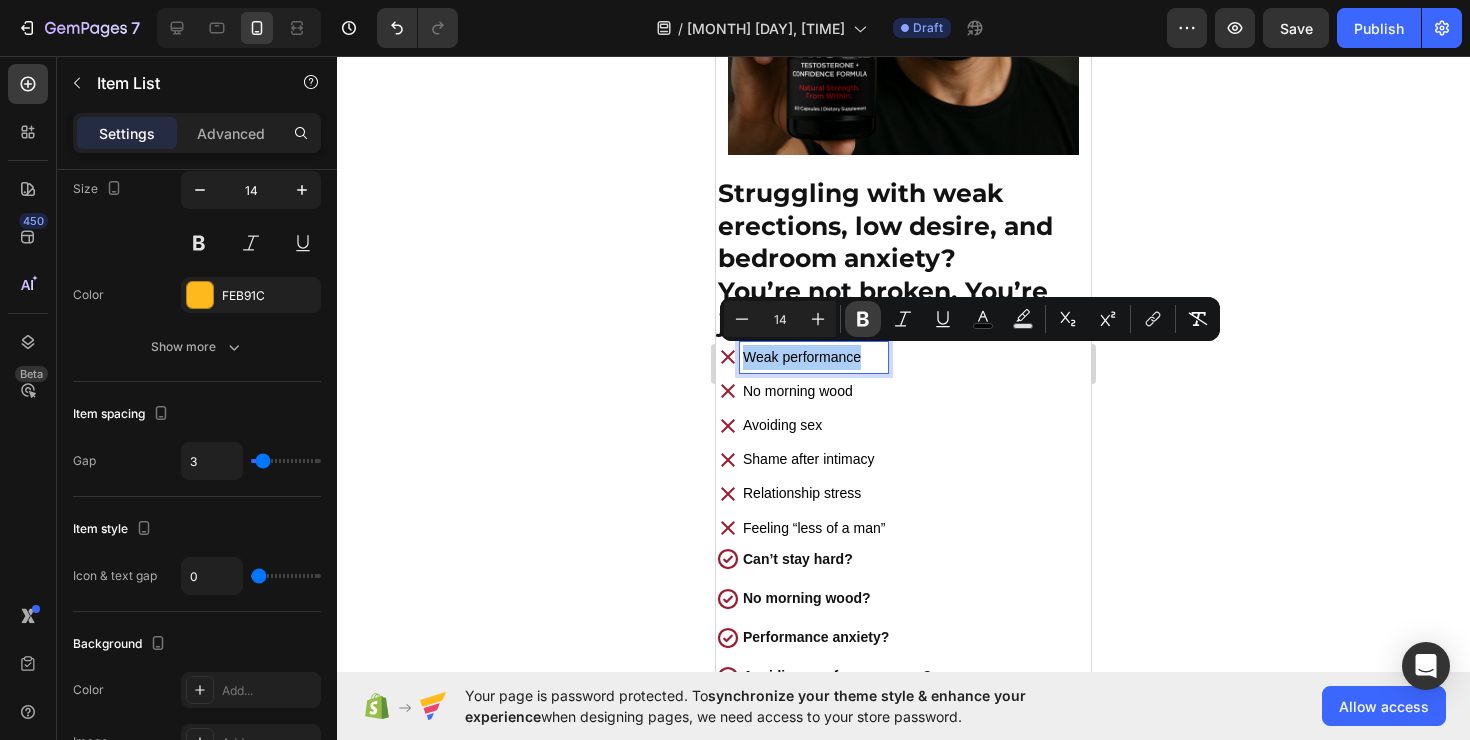 click 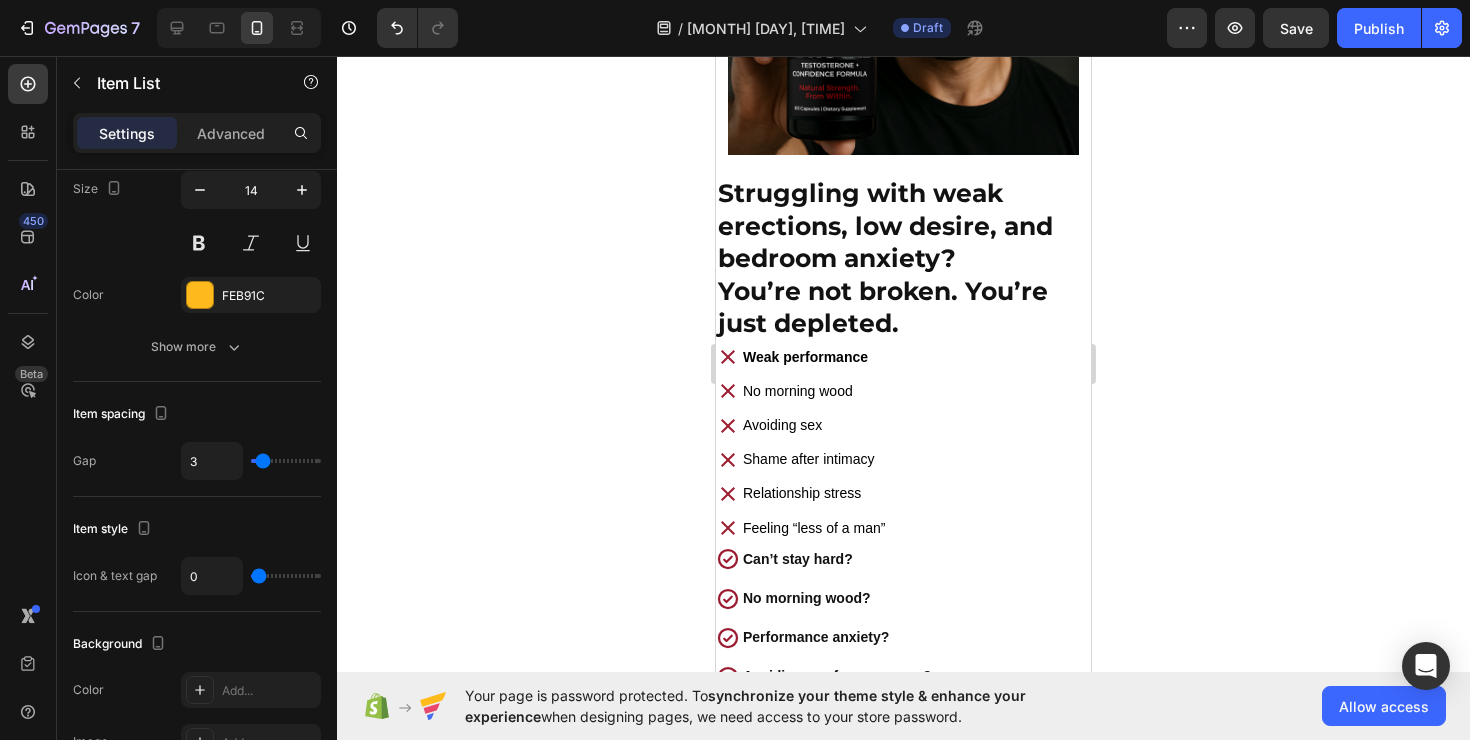 click on "No morning wood" at bounding box center (798, 391) 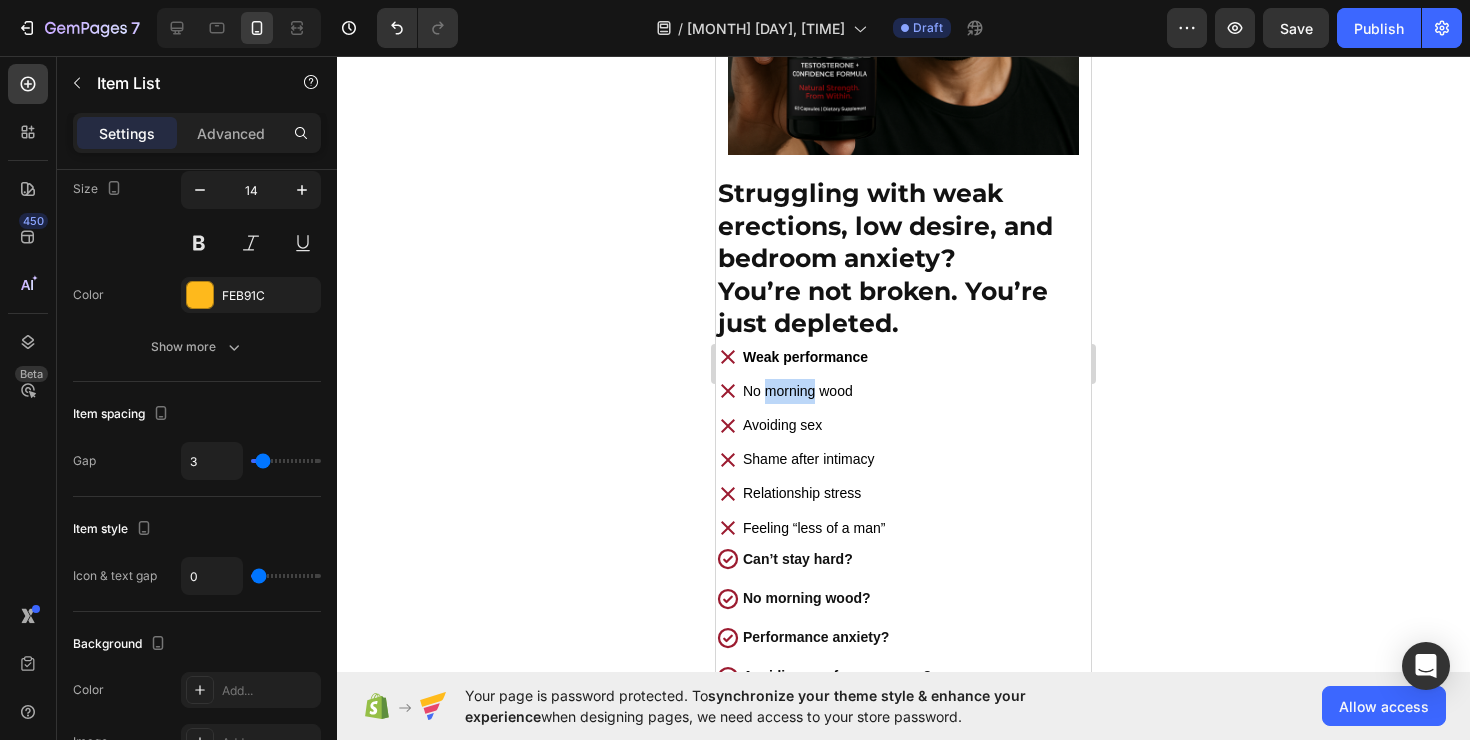 click on "No morning wood" at bounding box center (798, 391) 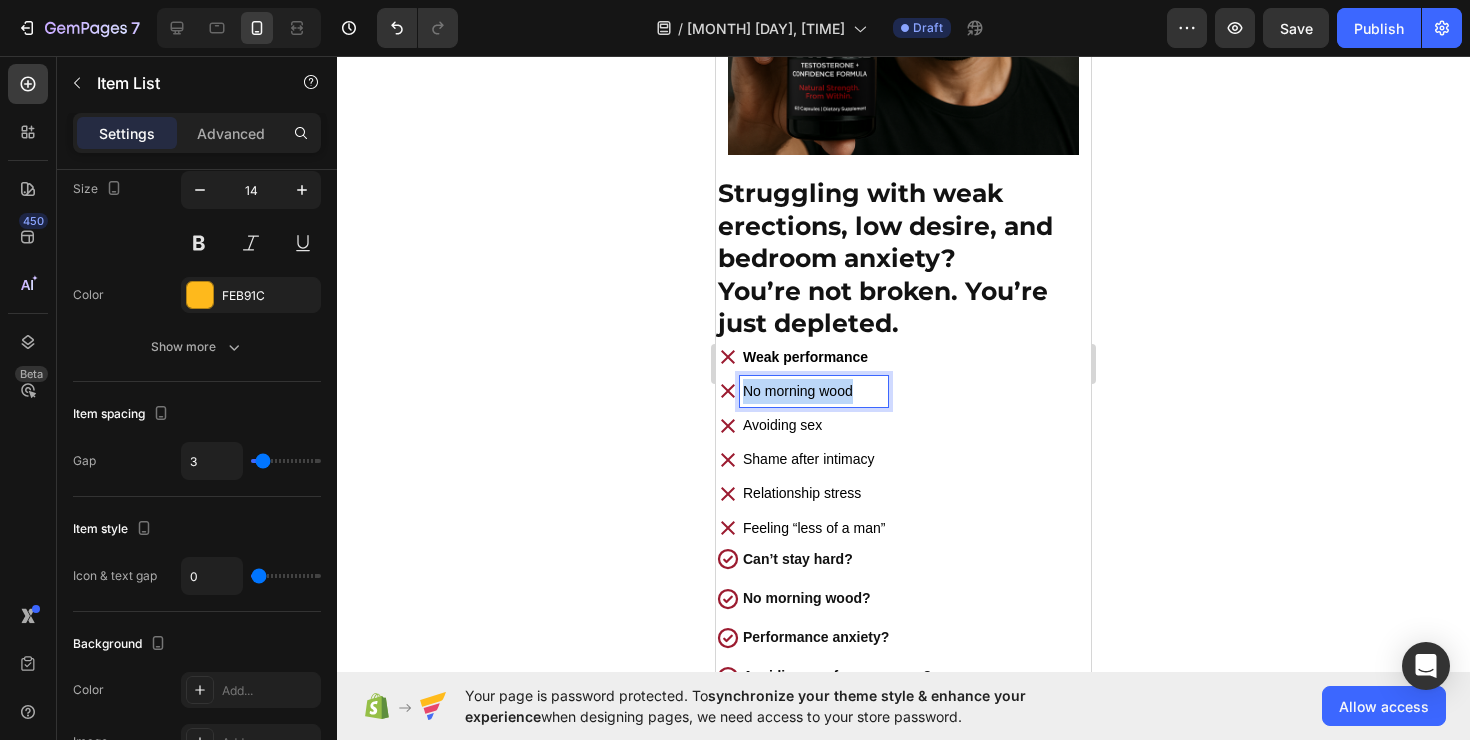 click on "No morning wood" at bounding box center (798, 391) 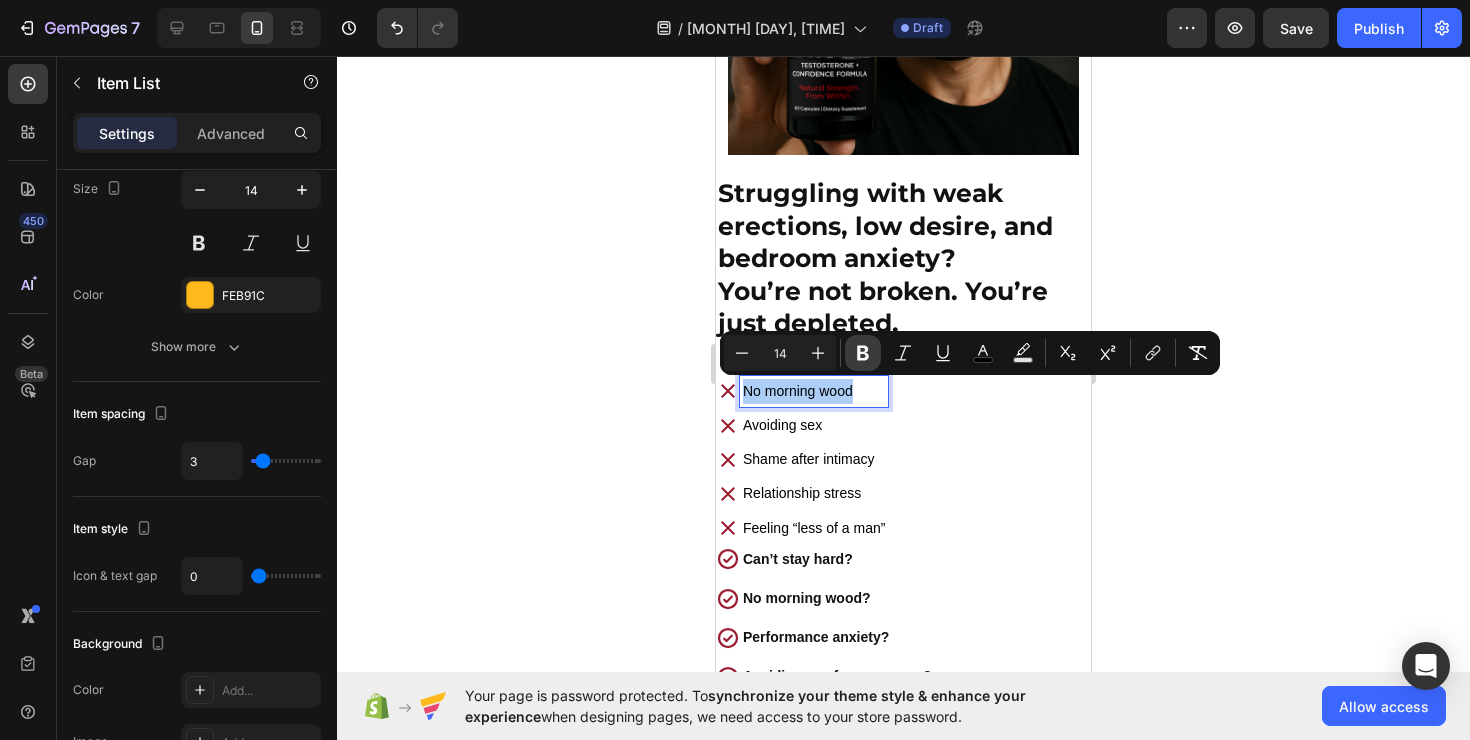 click 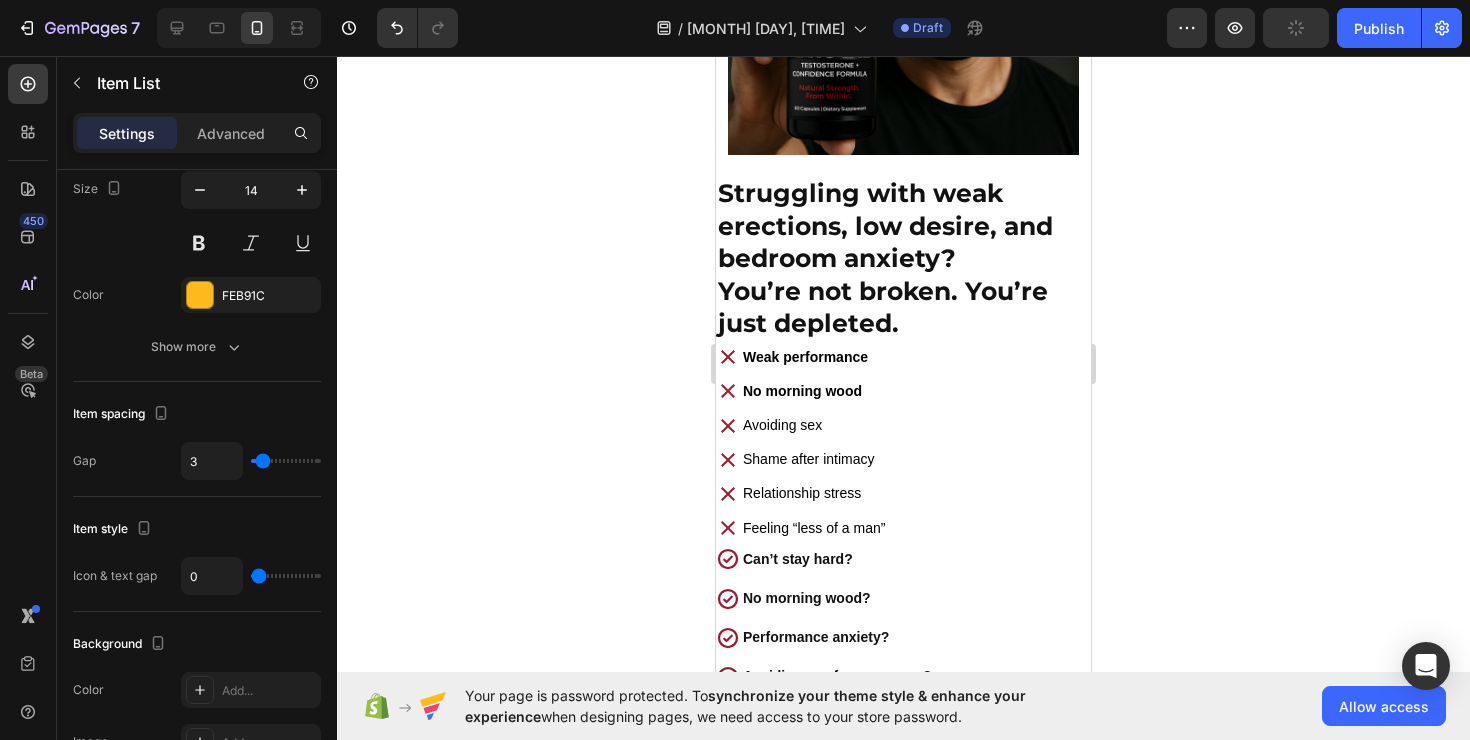 click on "Avoiding sex" at bounding box center [814, 425] 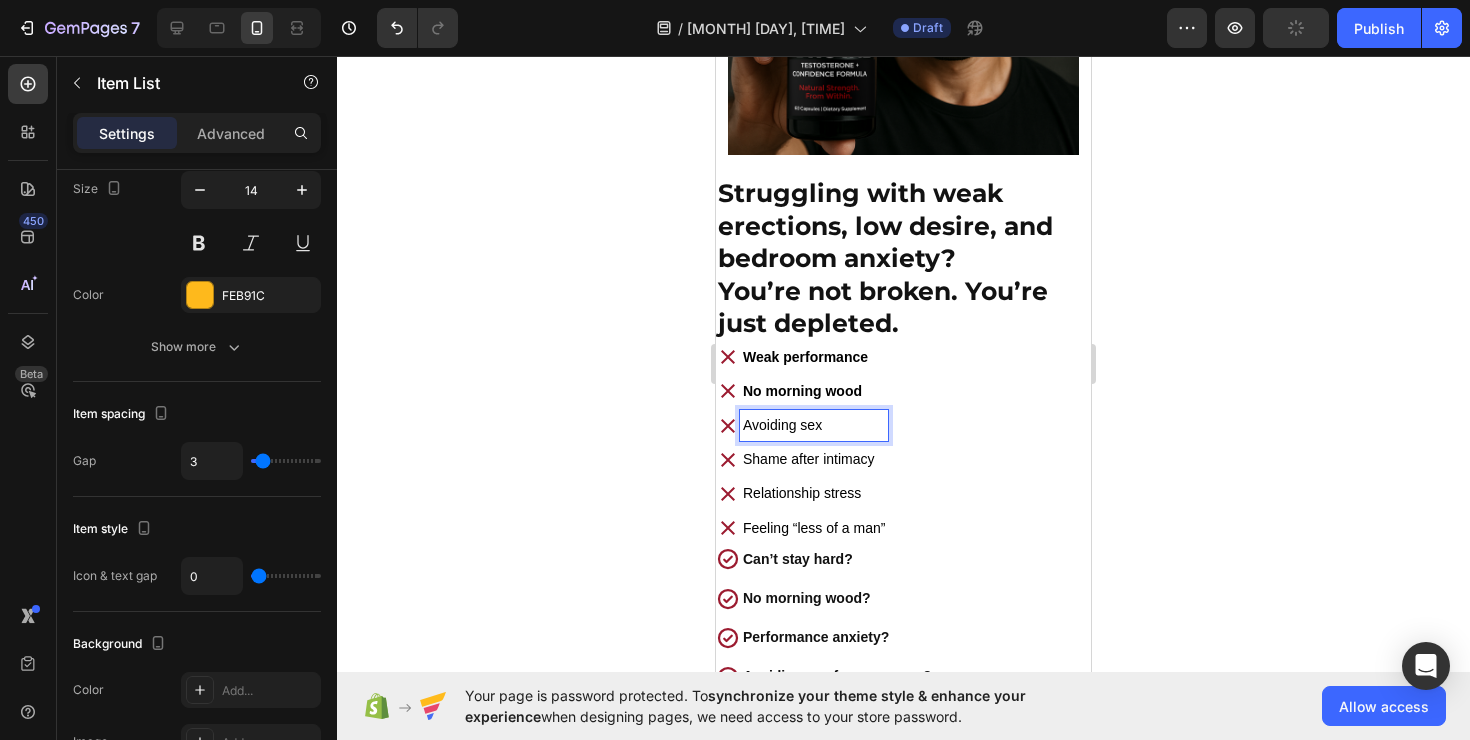 click on "Avoiding sex" at bounding box center [814, 425] 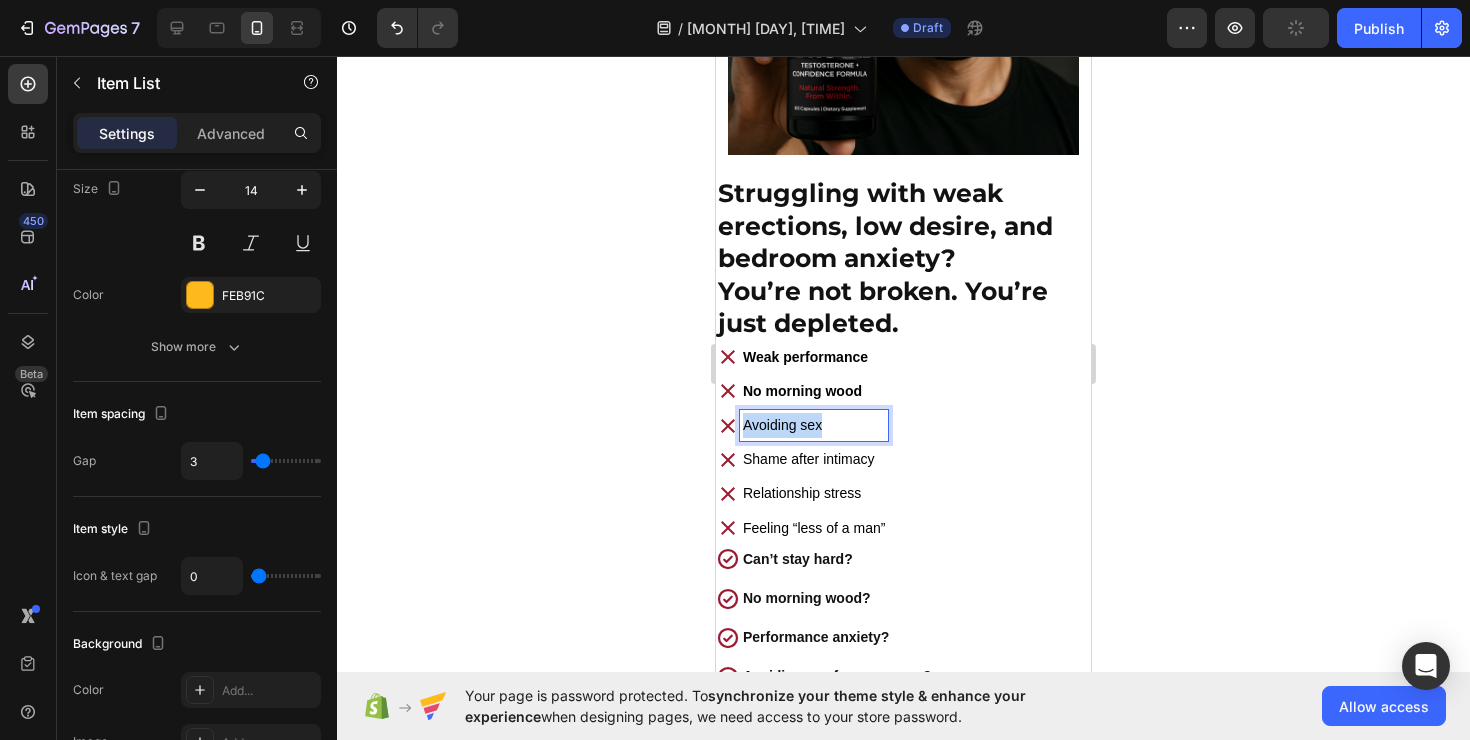 click on "Avoiding sex" at bounding box center (814, 425) 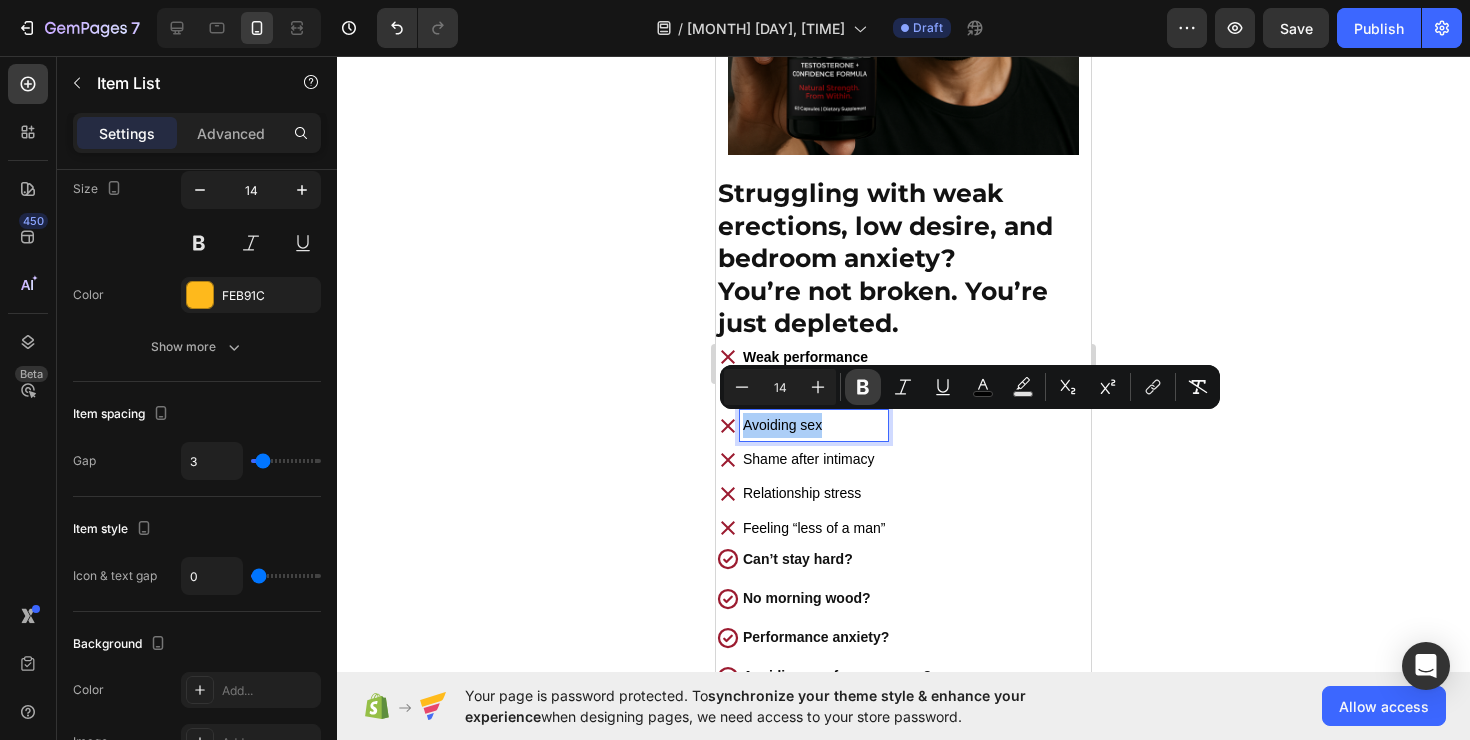 click 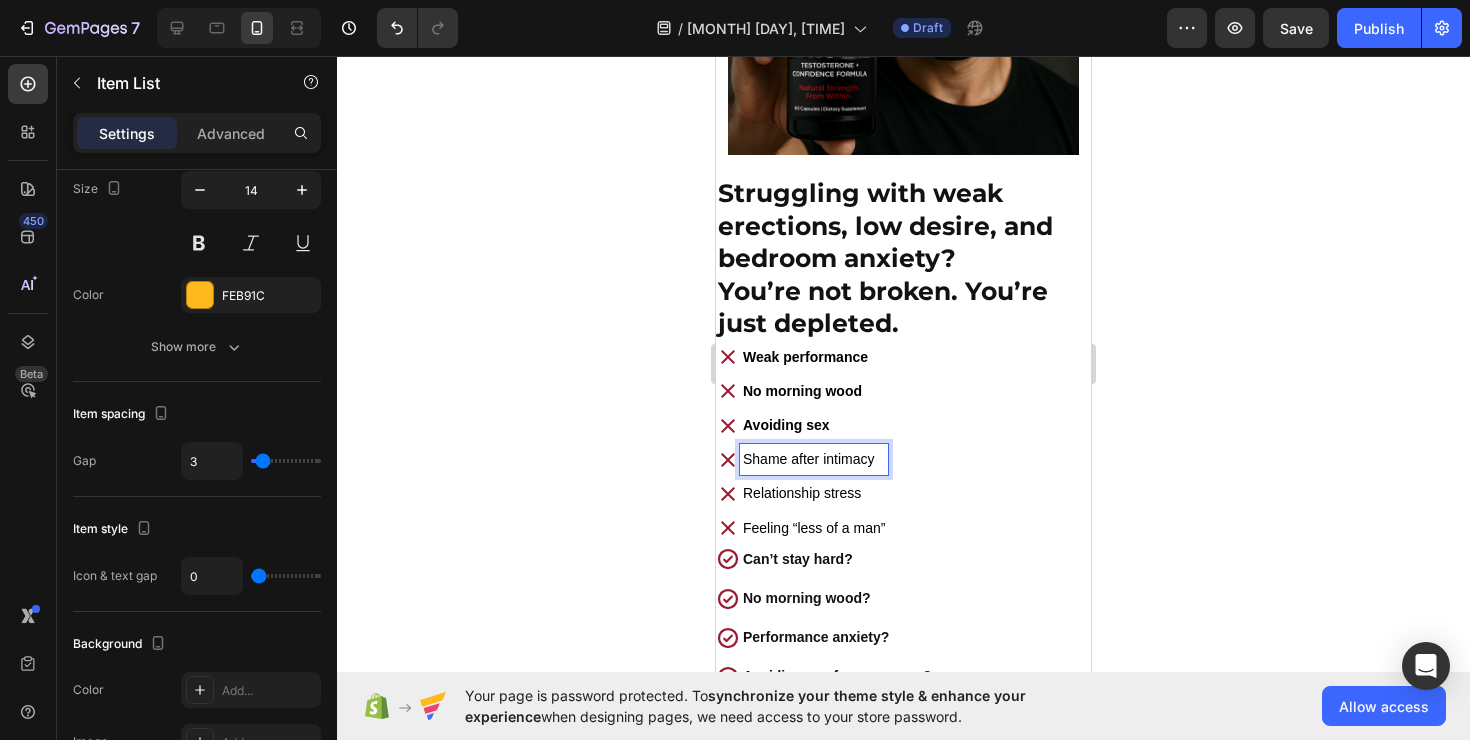 click on "Shame after intimacy" at bounding box center (809, 459) 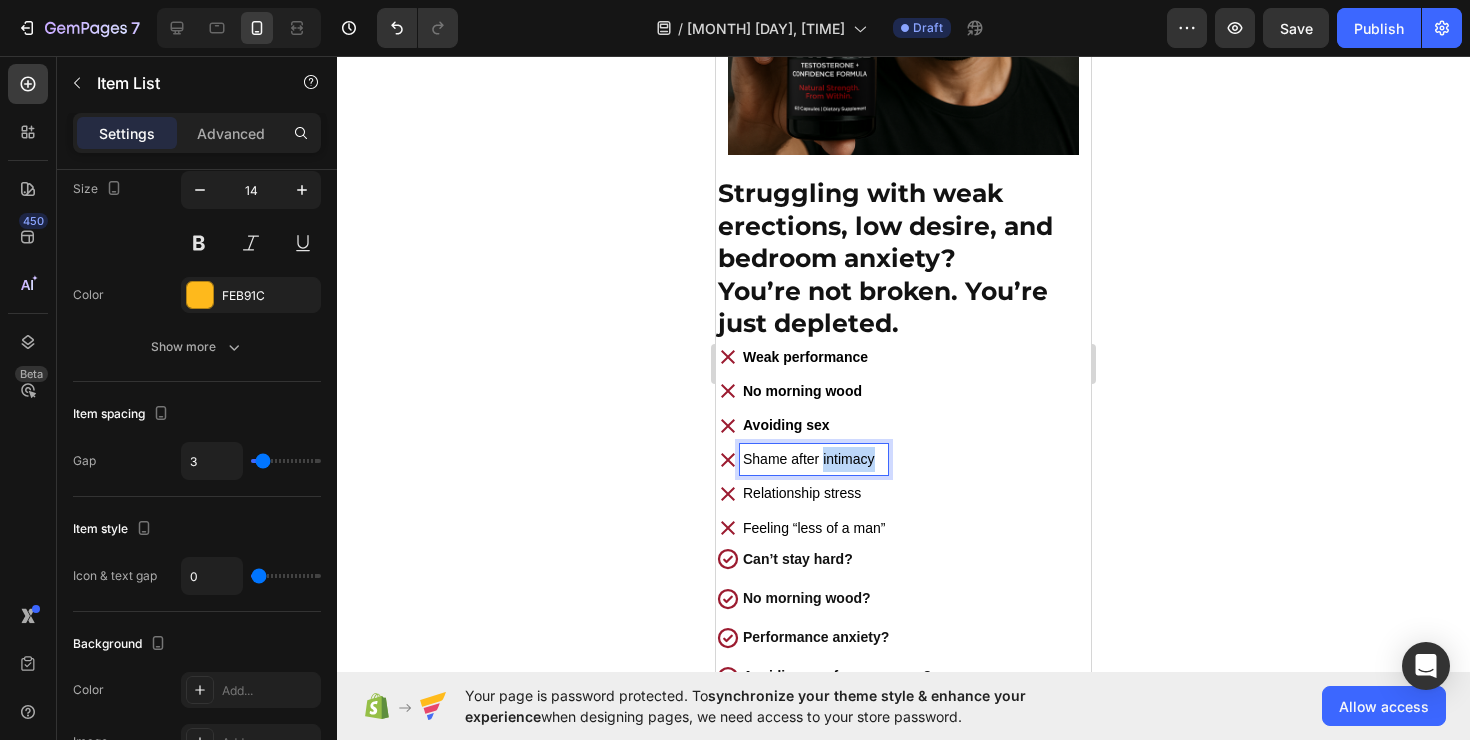 click on "Shame after intimacy" at bounding box center [809, 459] 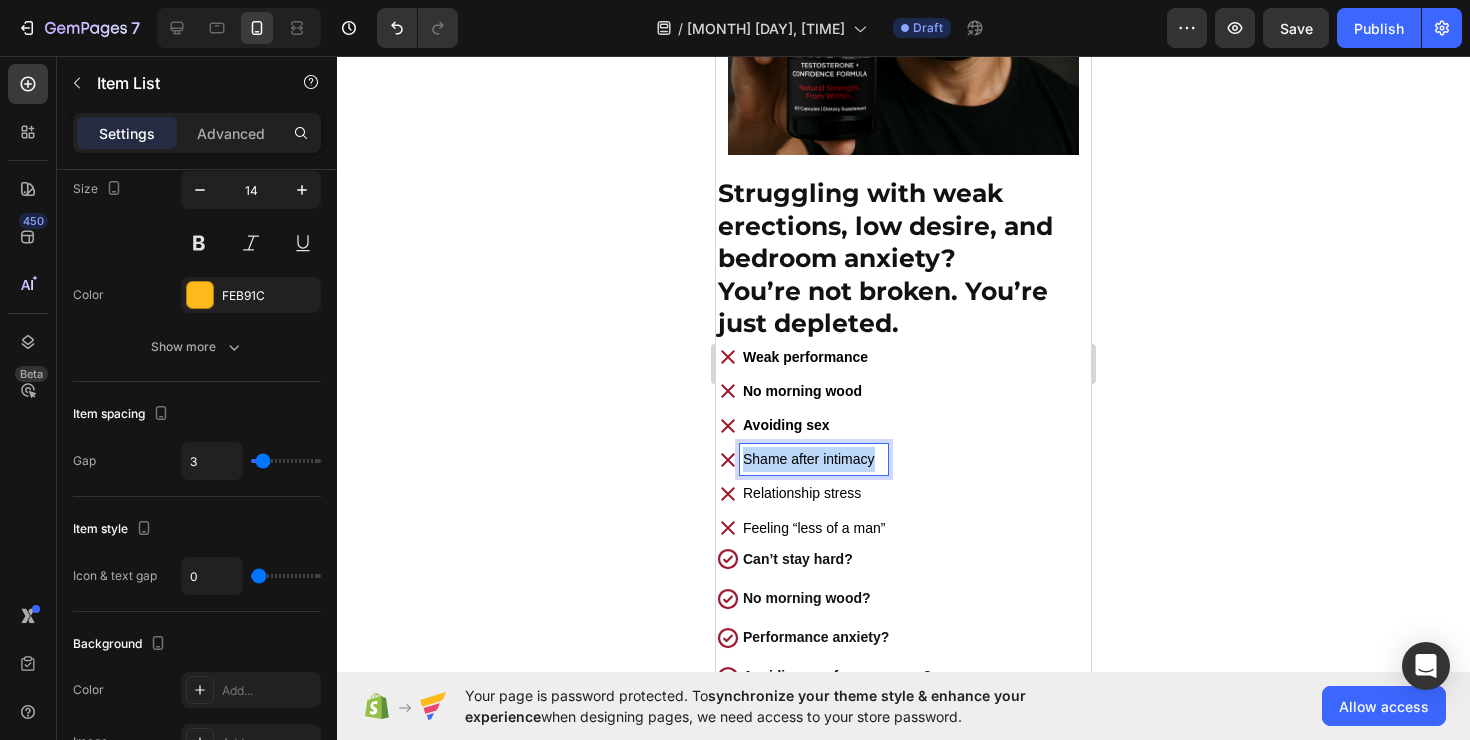 click on "Shame after intimacy" at bounding box center [809, 459] 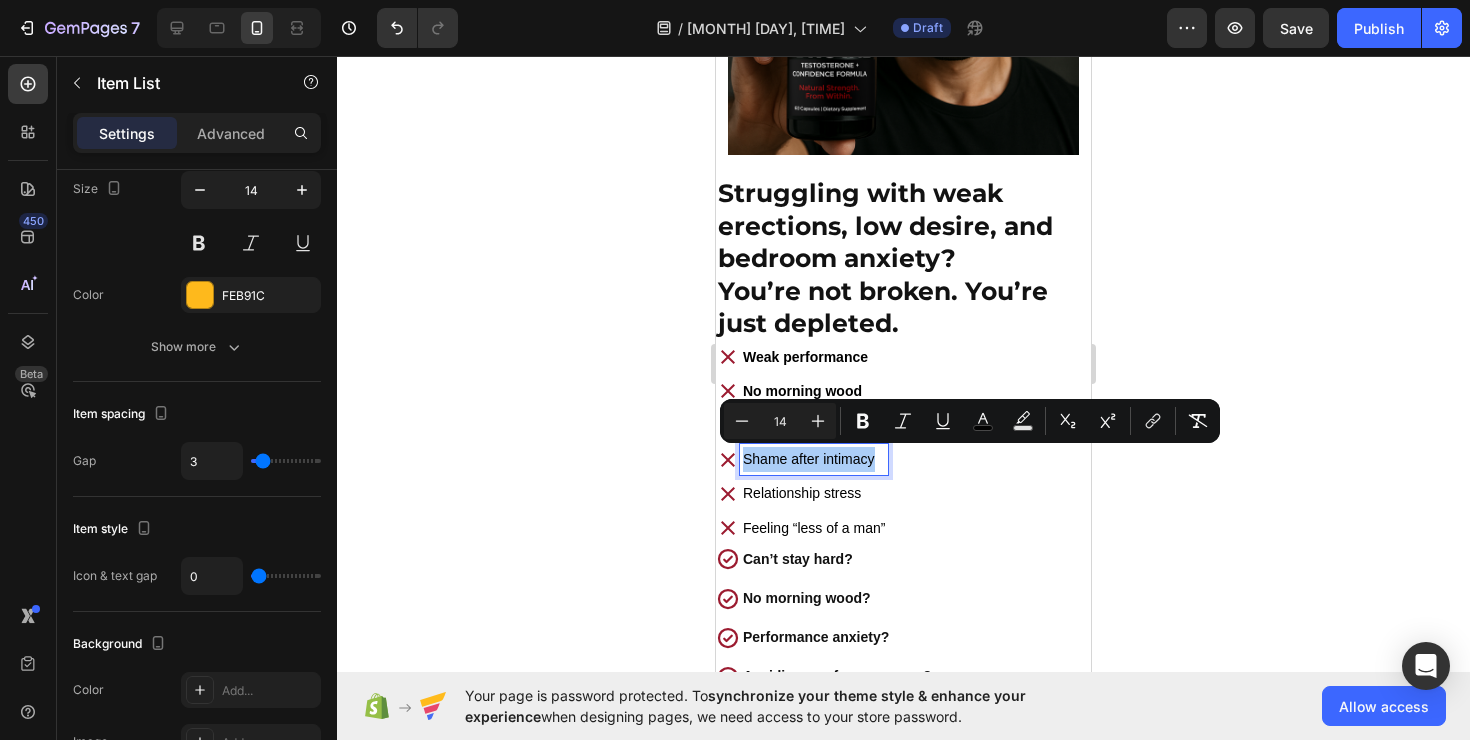 click on "Minus 14 Plus Bold Italic Underline
color
Text Background Color Subscript Superscript       link Remove Format" at bounding box center (970, 421) 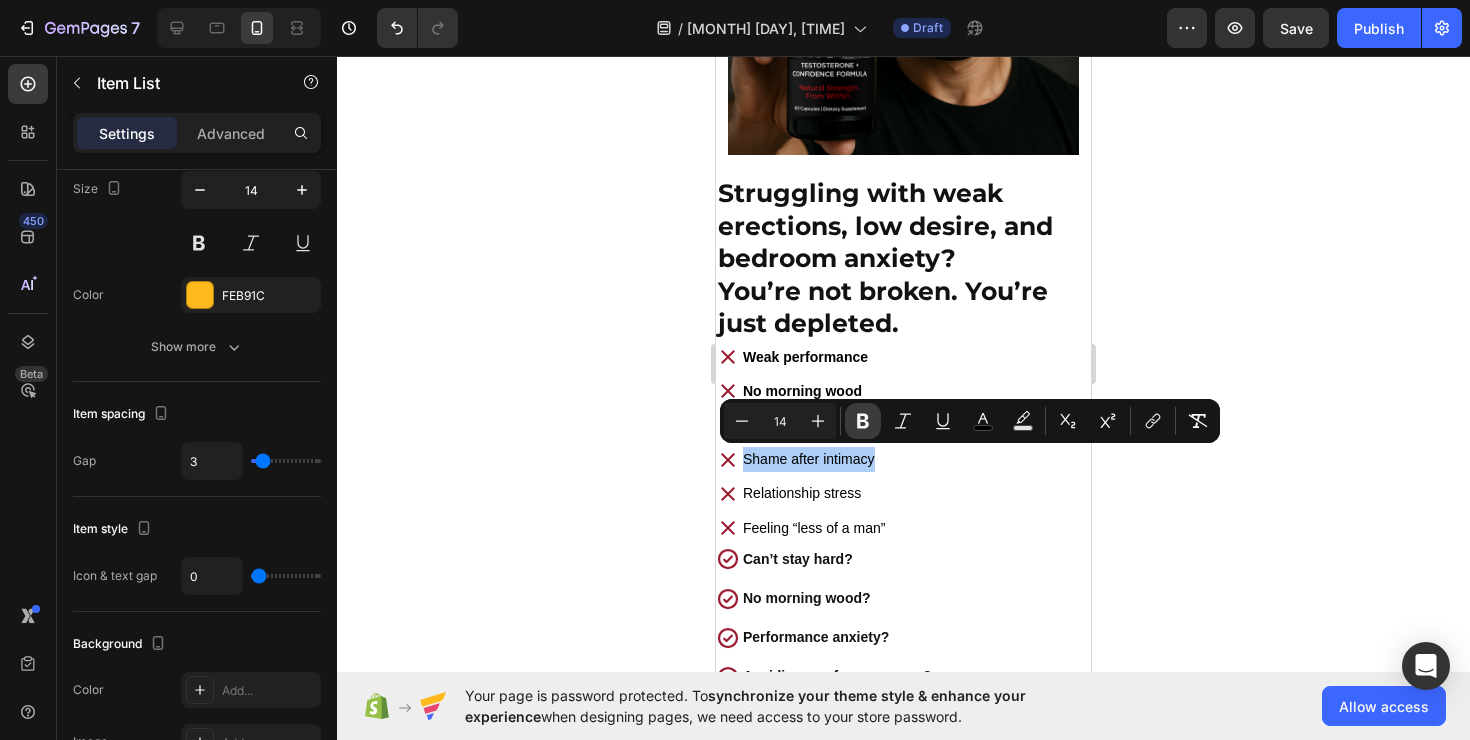 click 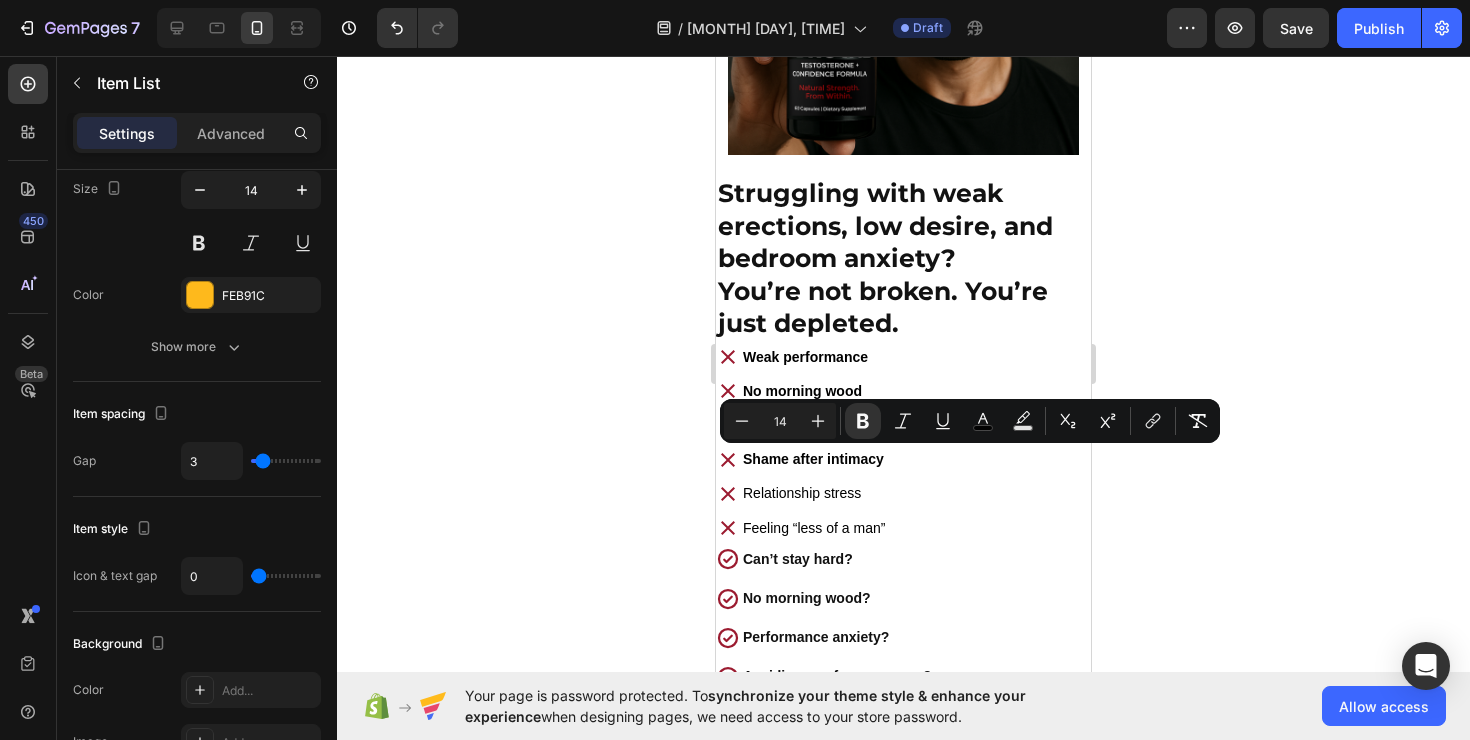 click on "Relationship stress" at bounding box center [802, 493] 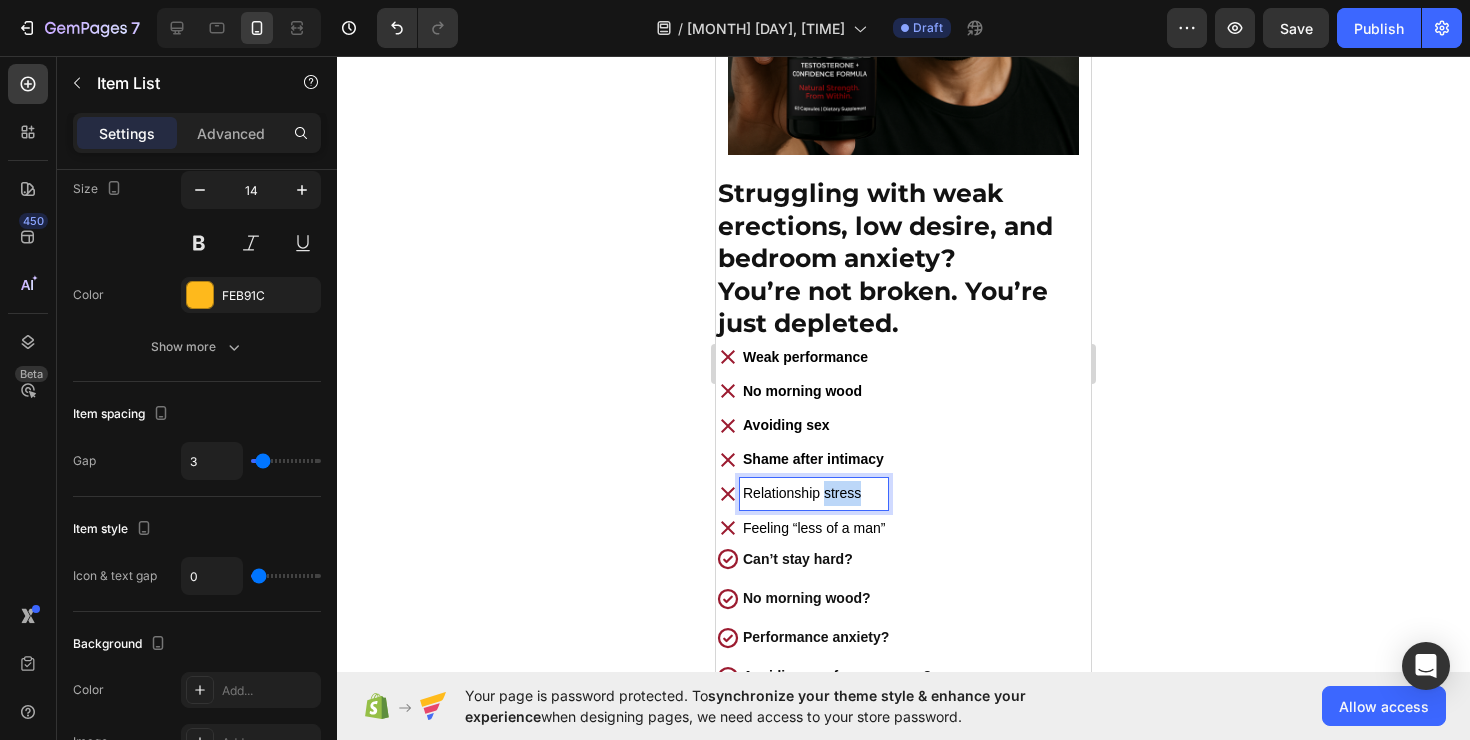 click on "Relationship stress" at bounding box center [802, 493] 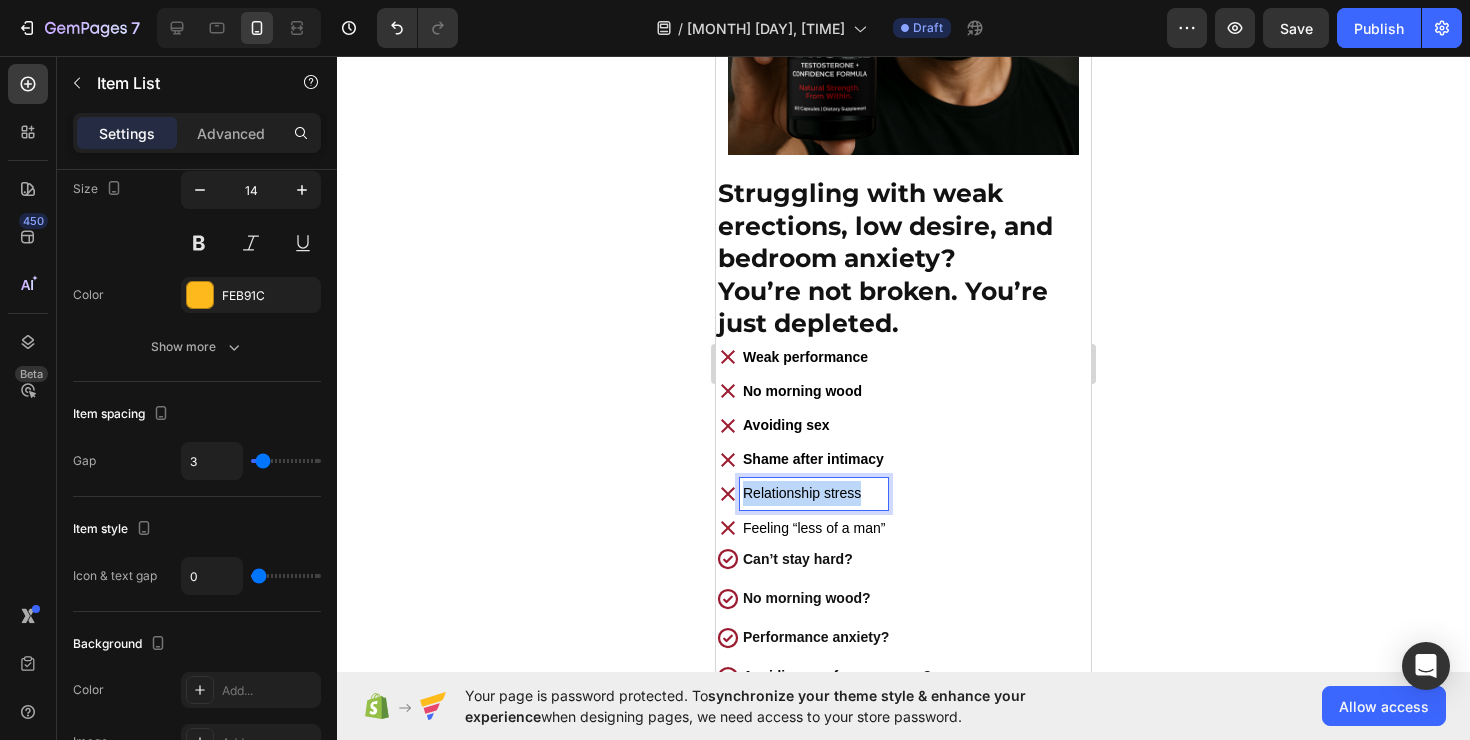 click on "Relationship stress" at bounding box center [802, 493] 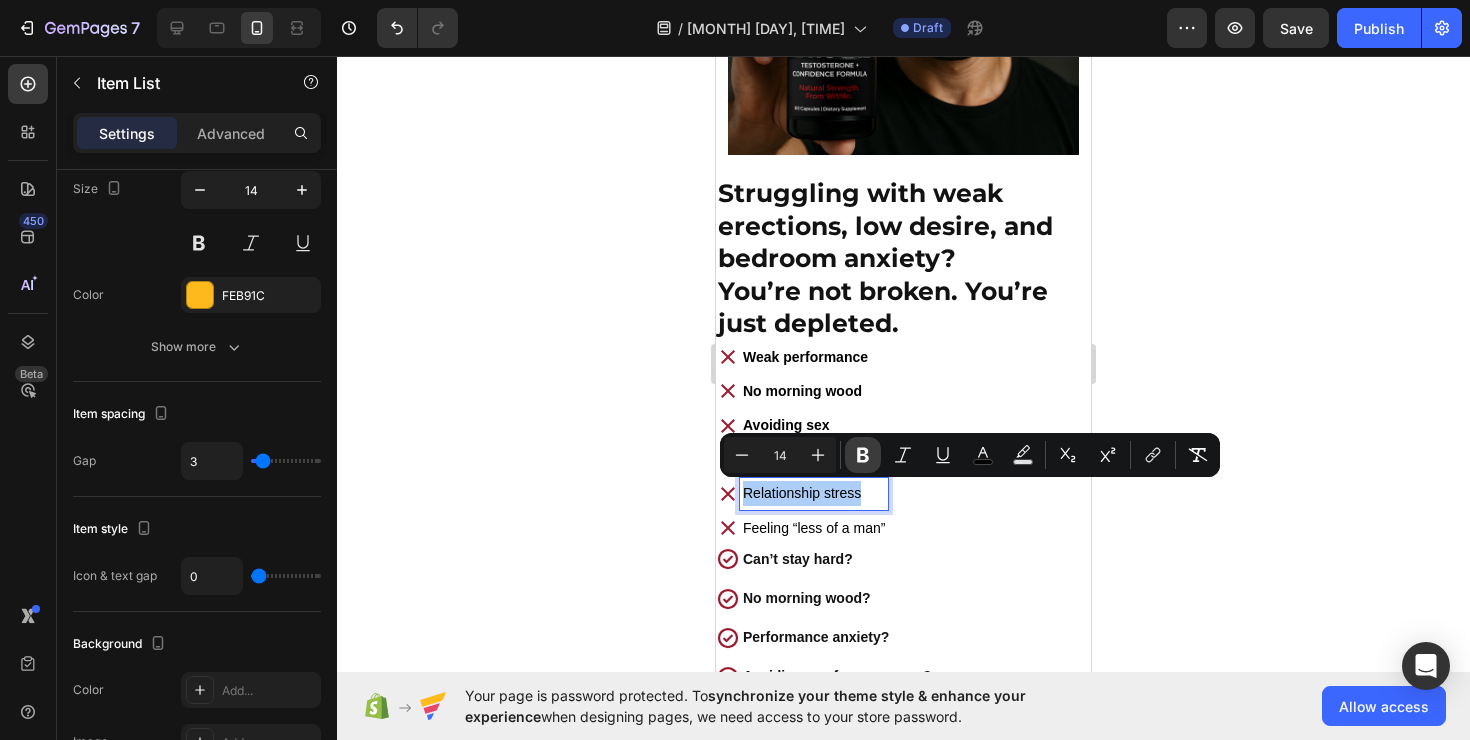 click on "Bold" at bounding box center (863, 455) 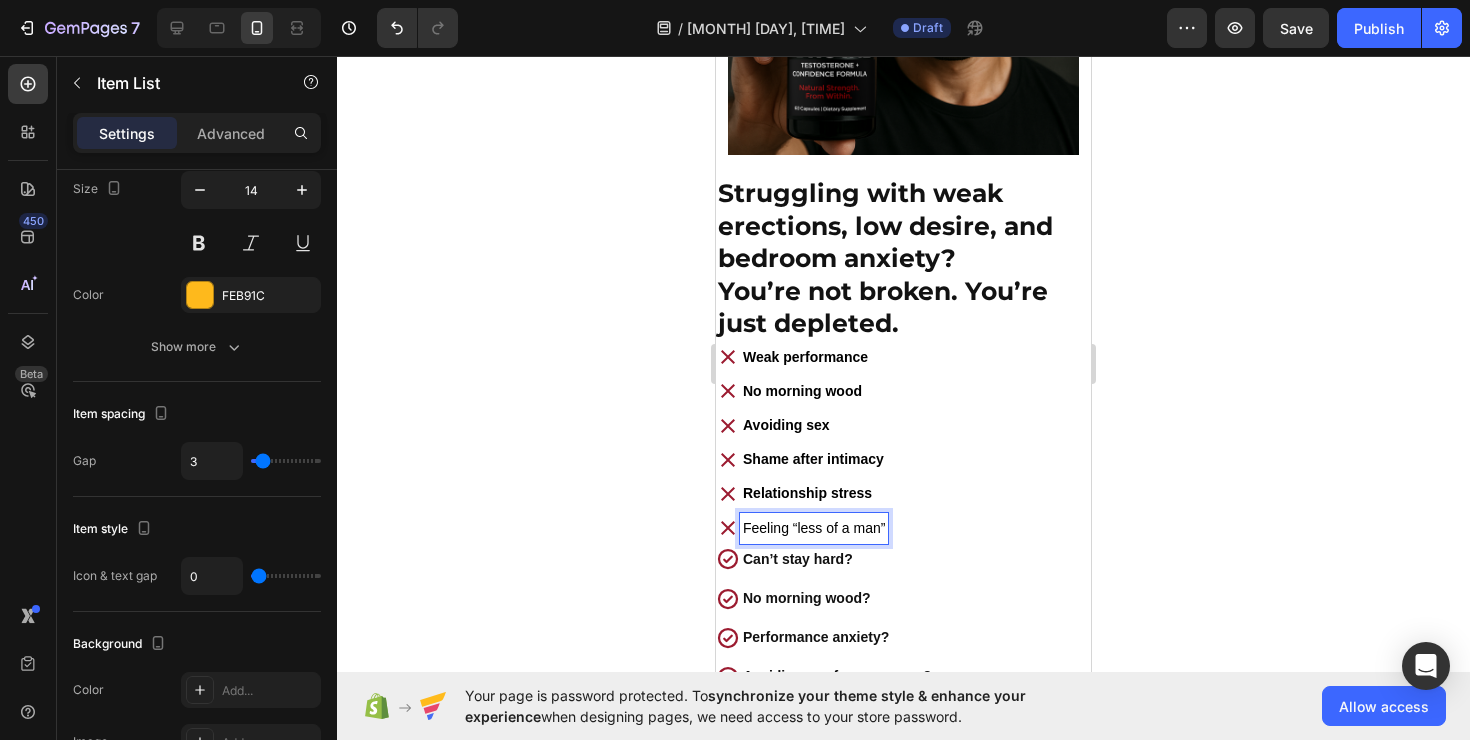 click on "Feeling “less of a man”" at bounding box center (814, 528) 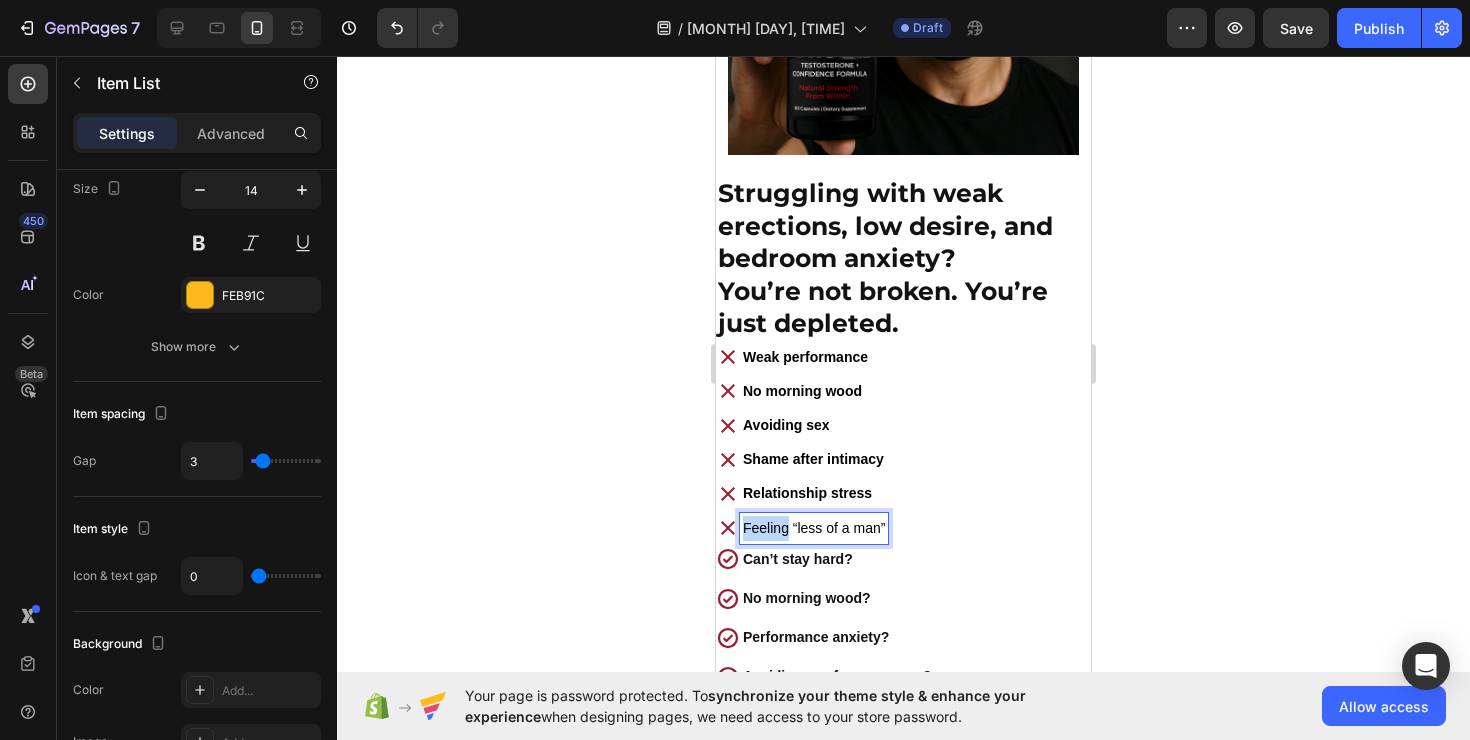 click on "Feeling “less of a man”" at bounding box center (814, 528) 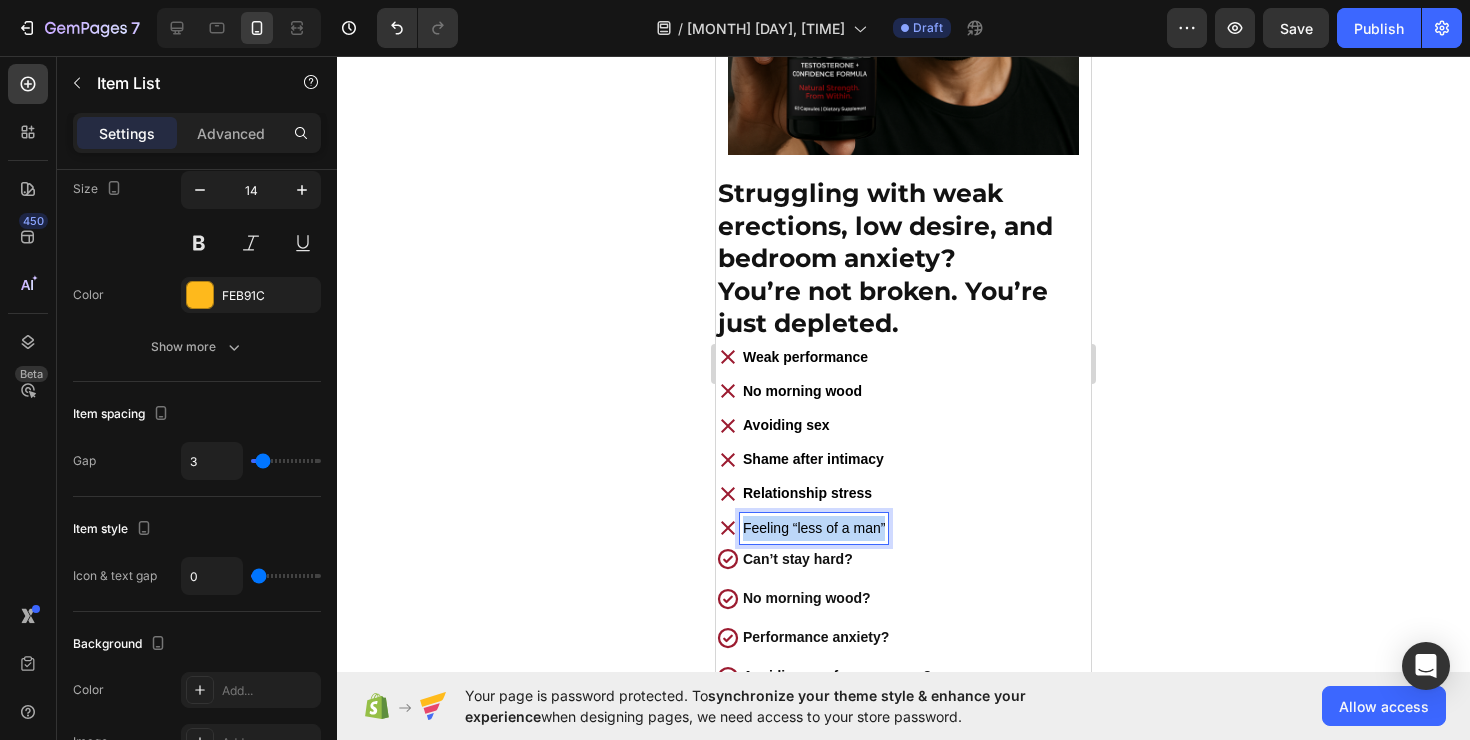 click on "Feeling “less of a man”" at bounding box center [814, 528] 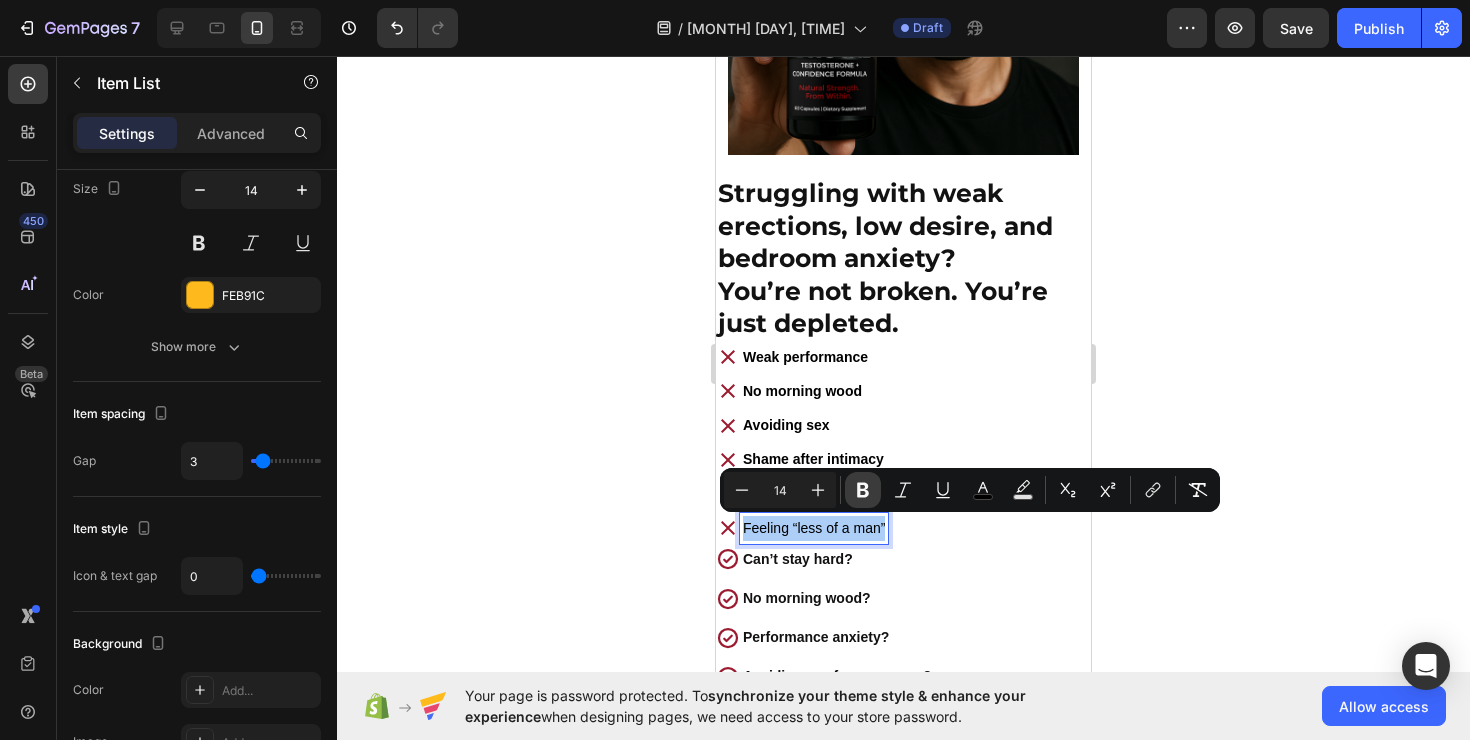 click 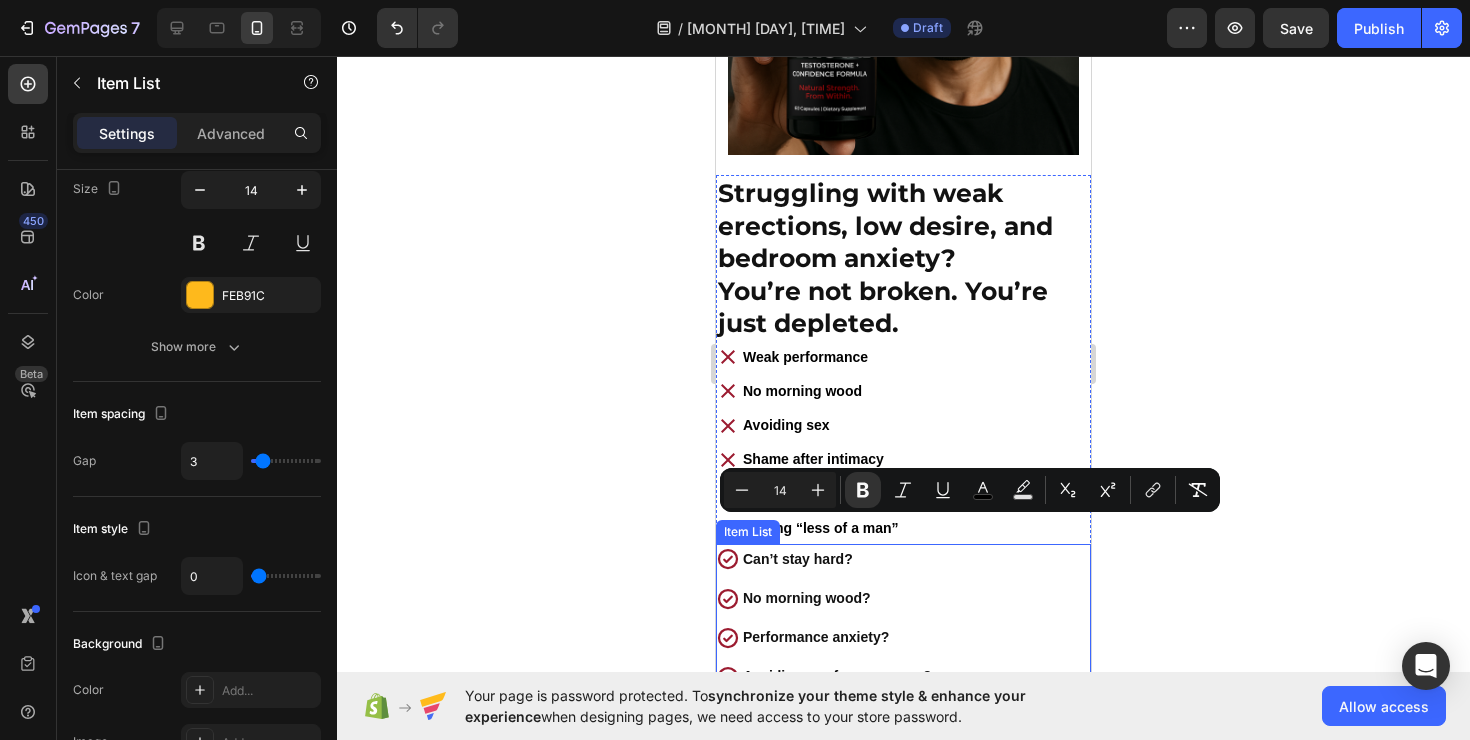 click on "Can’t stay hard?
No morning wood?
Performance anxiety?
Avoiding sex for no reason?" at bounding box center (825, 618) 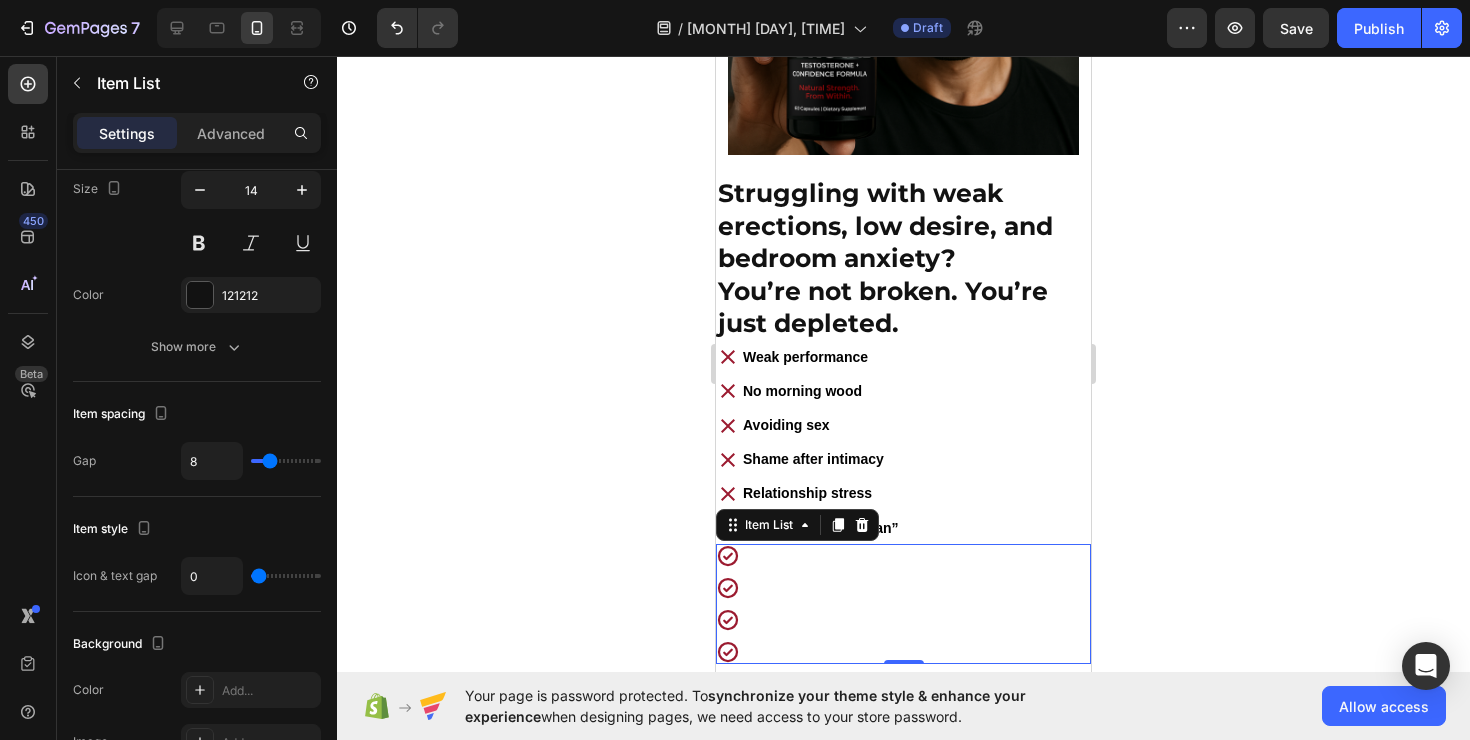click 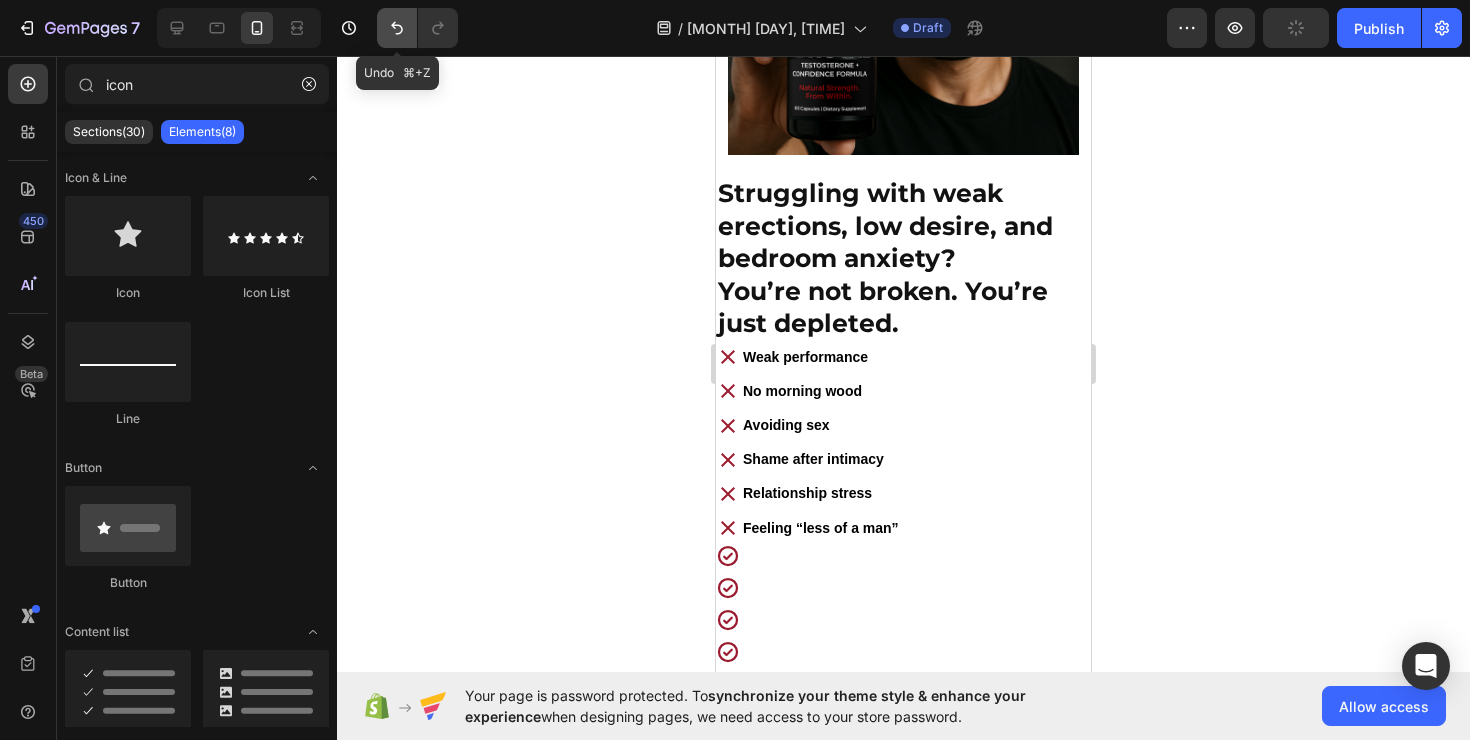 click 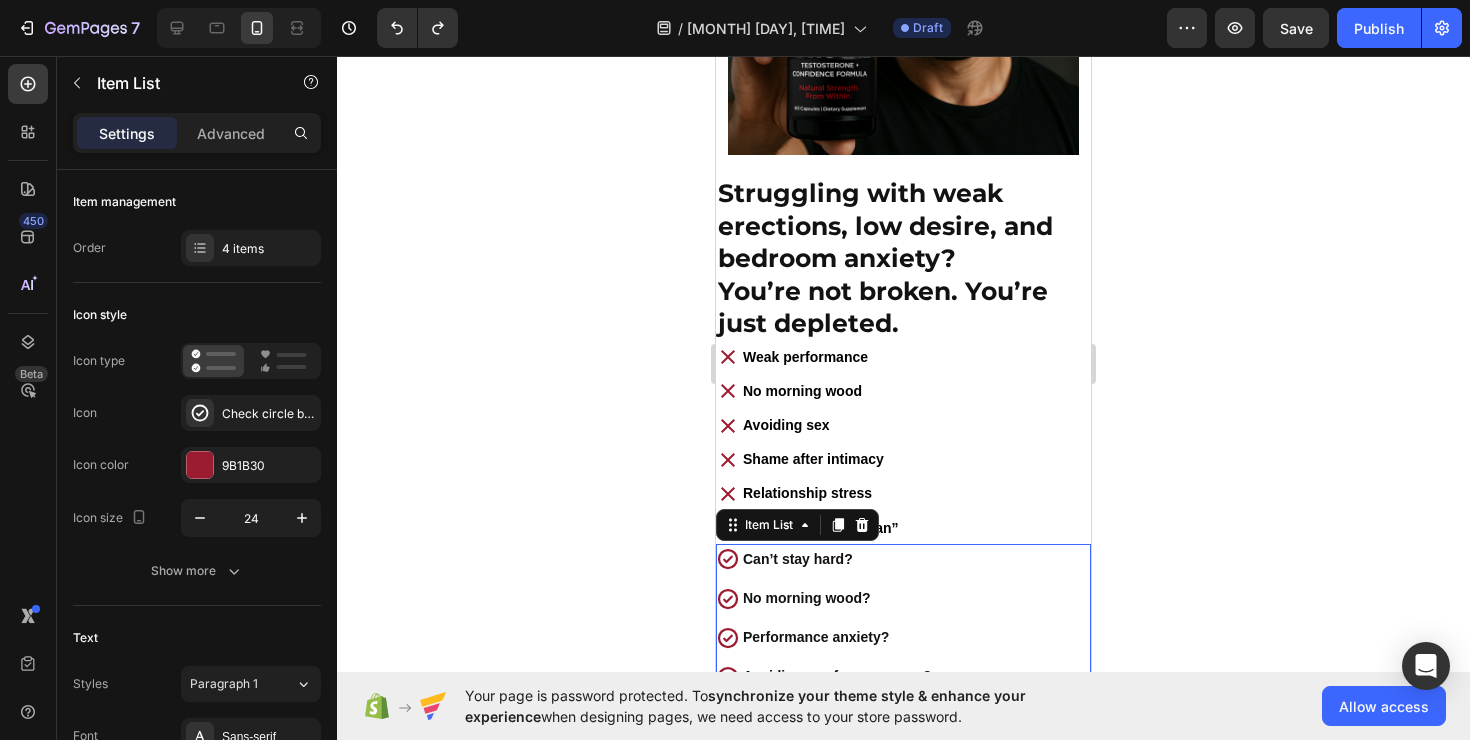 click on "Can’t stay hard?
No morning wood?
Performance anxiety?
Avoiding sex for no reason?" at bounding box center [903, 618] 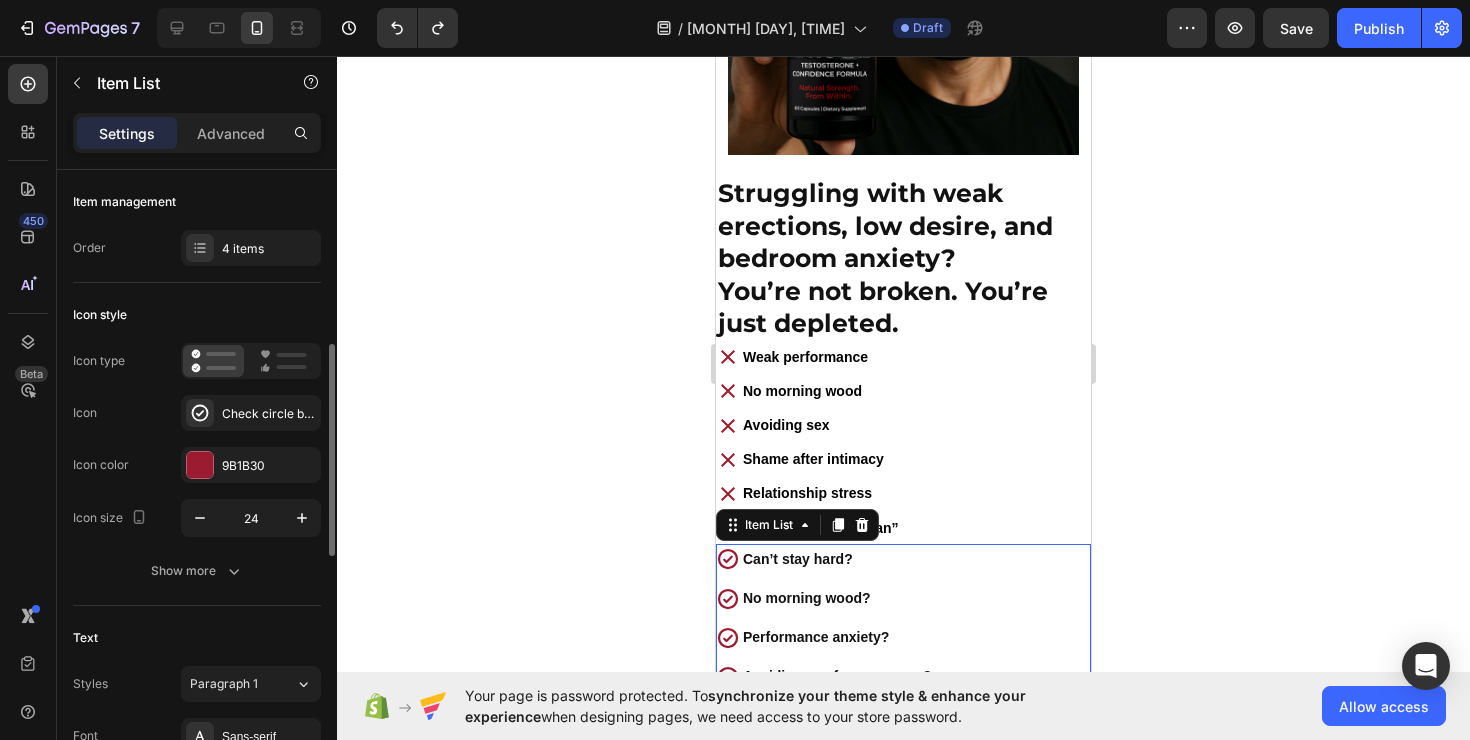 scroll, scrollTop: 614, scrollLeft: 0, axis: vertical 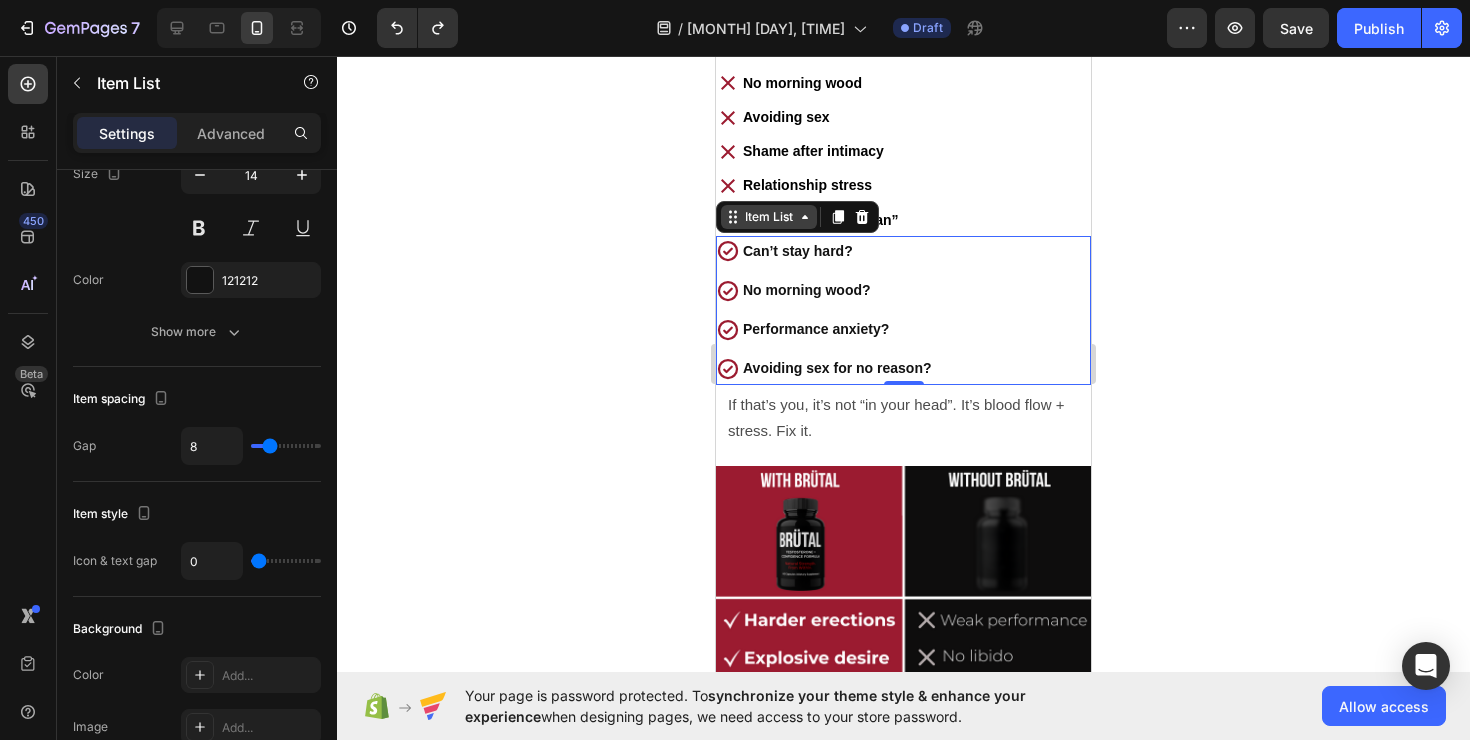 click 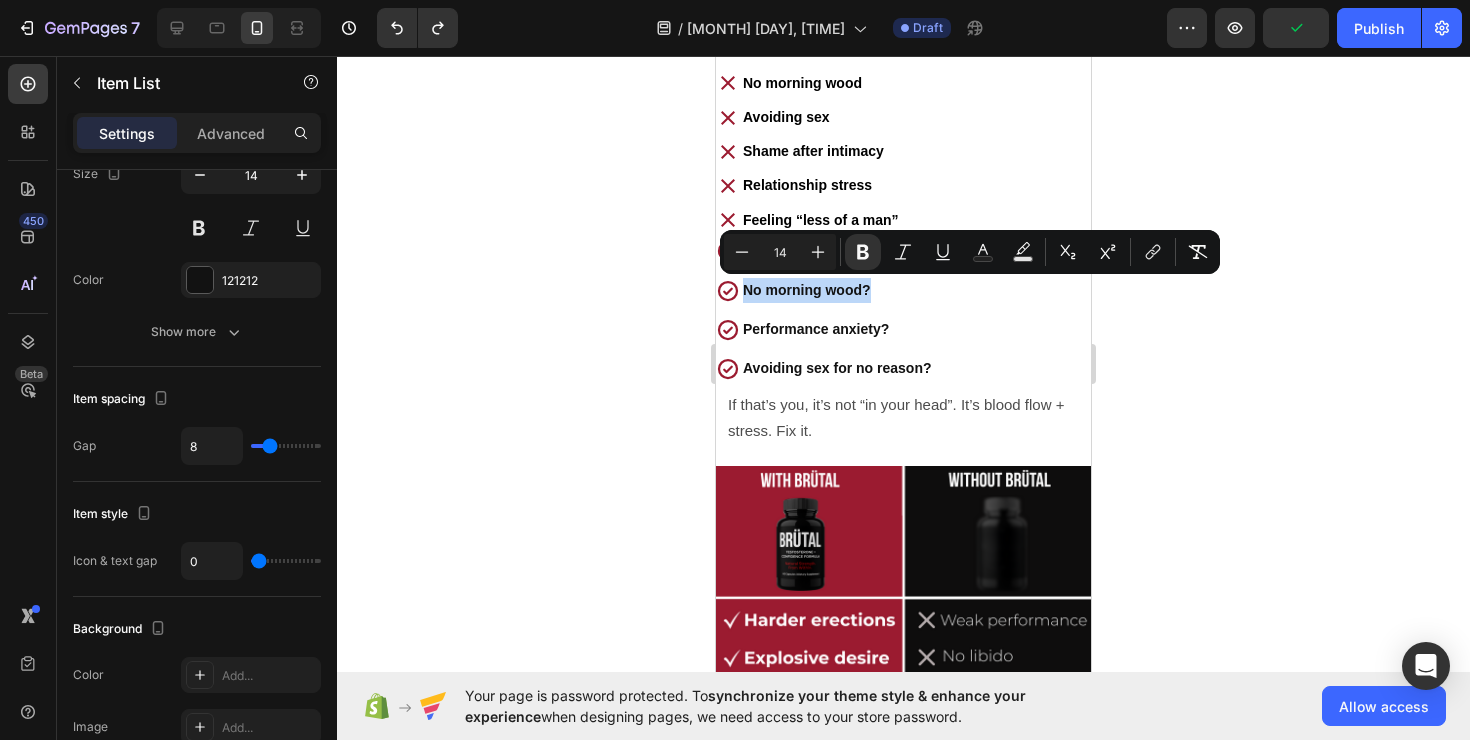 click on "Can’t stay hard?
No morning wood?
Performance anxiety?
Avoiding sex for no reason?" at bounding box center (903, 310) 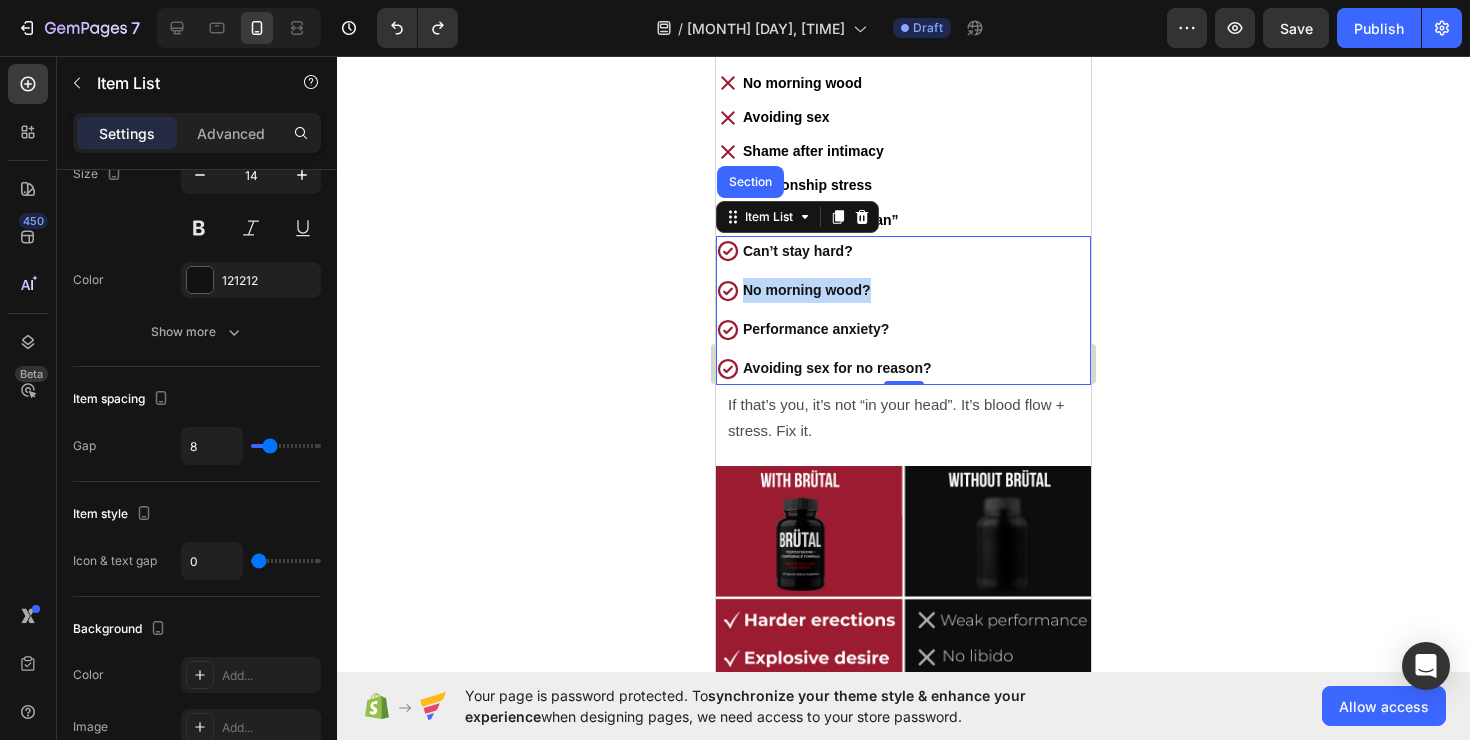 drag, startPoint x: 1054, startPoint y: 292, endPoint x: 1034, endPoint y: 323, distance: 36.891735 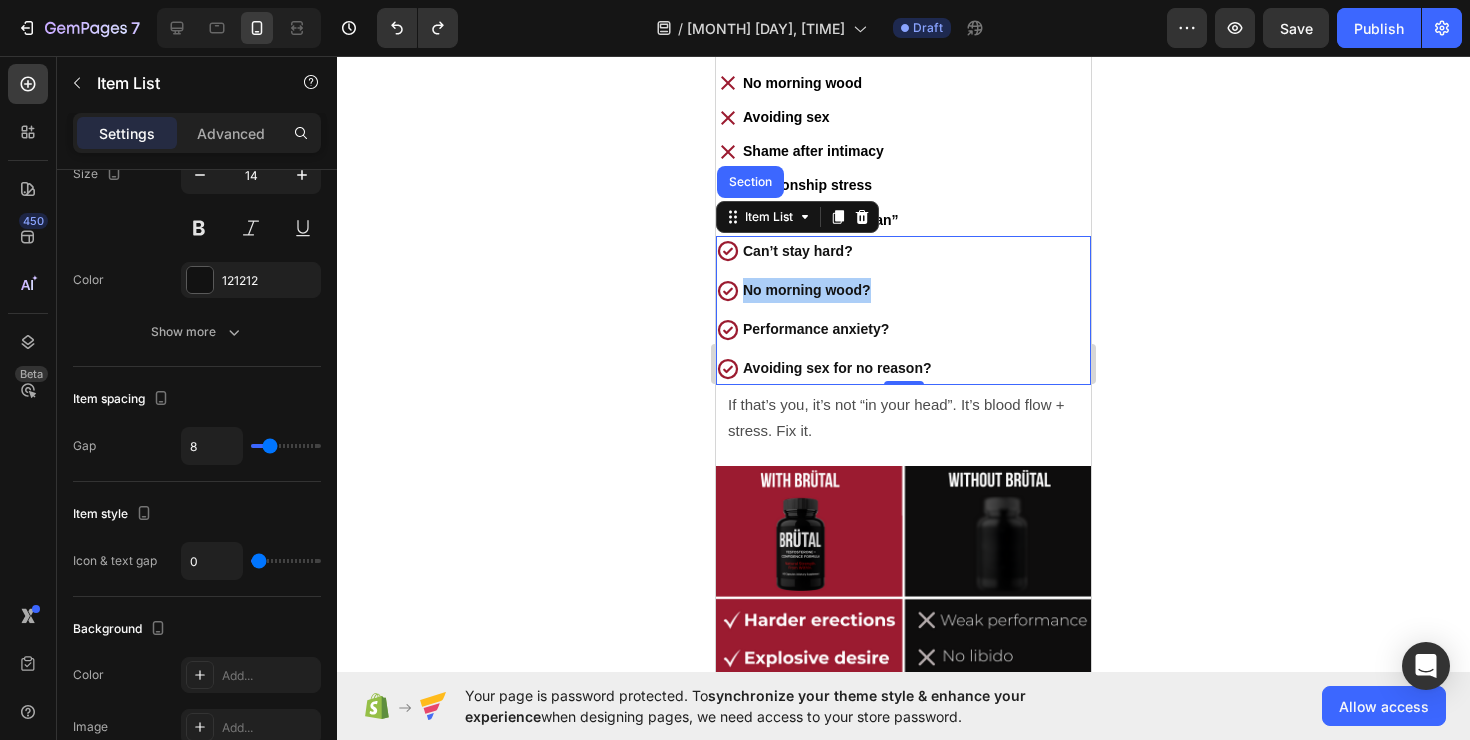 click 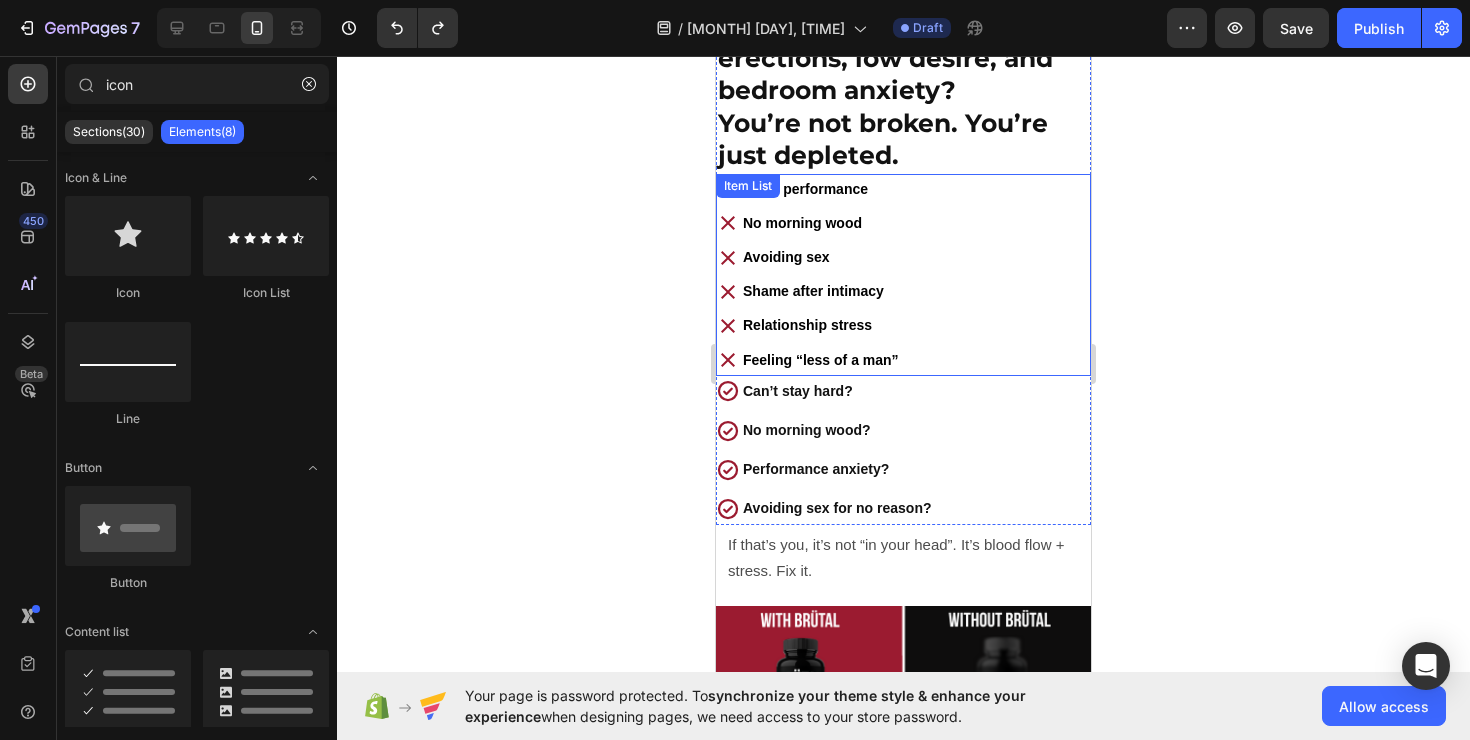 scroll, scrollTop: 595, scrollLeft: 0, axis: vertical 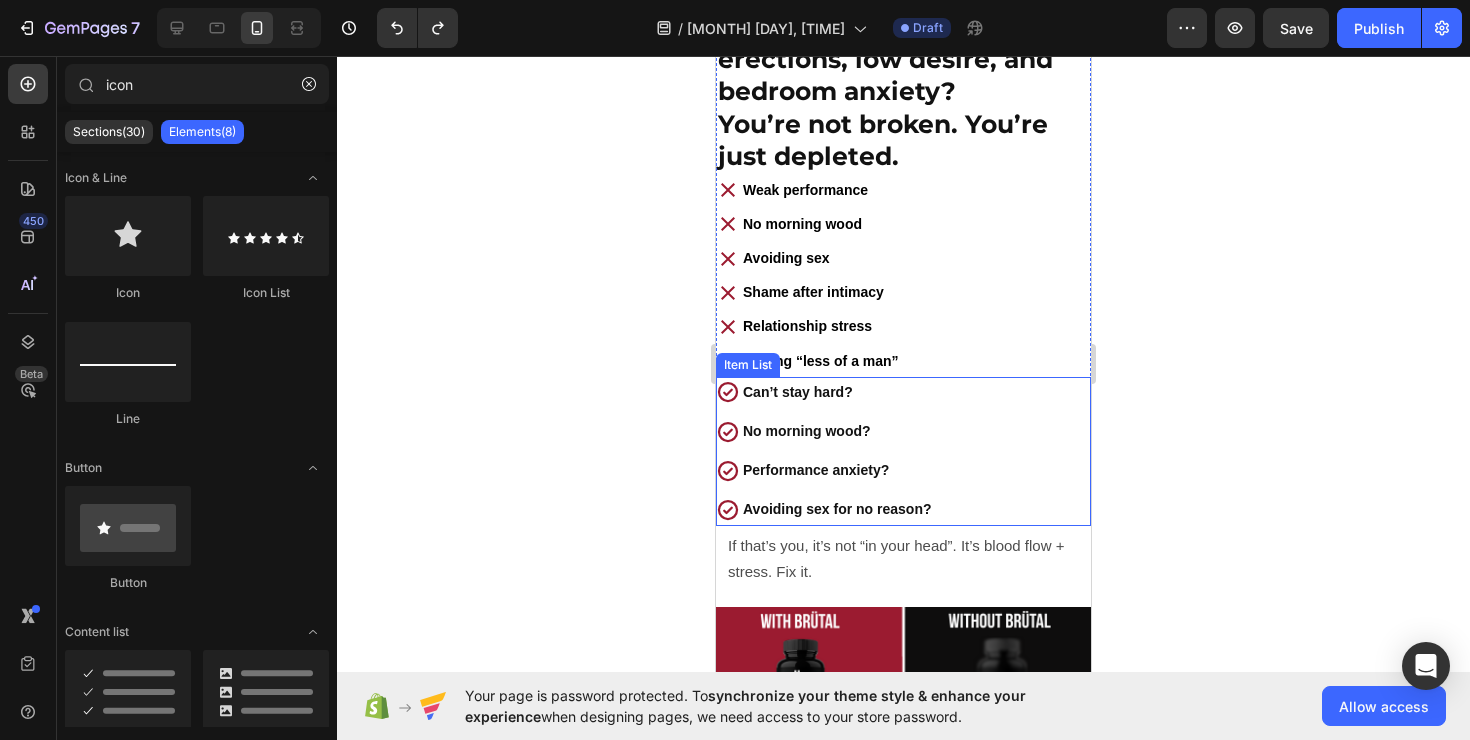 click on "Can’t stay hard?
No morning wood?
Performance anxiety?
Avoiding sex for no reason?" at bounding box center (903, 451) 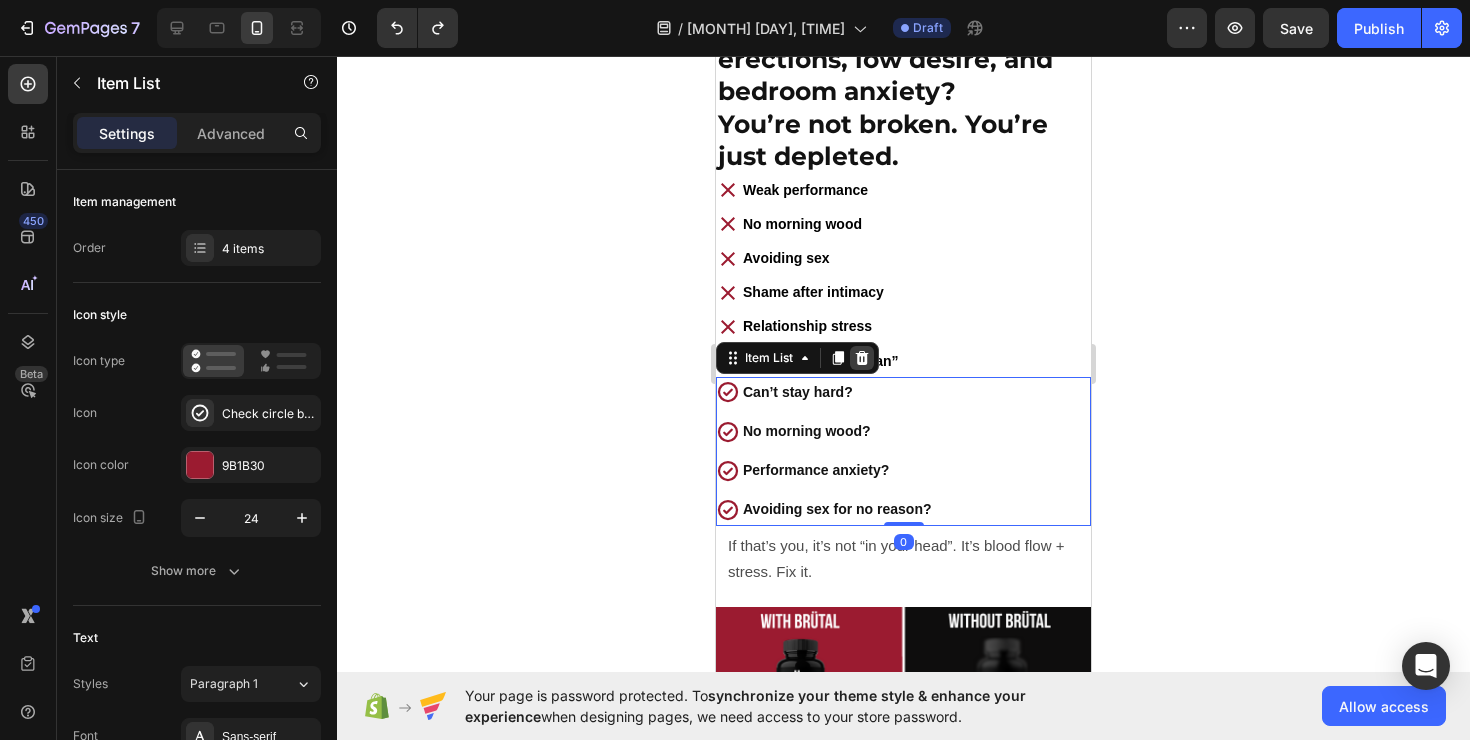 click 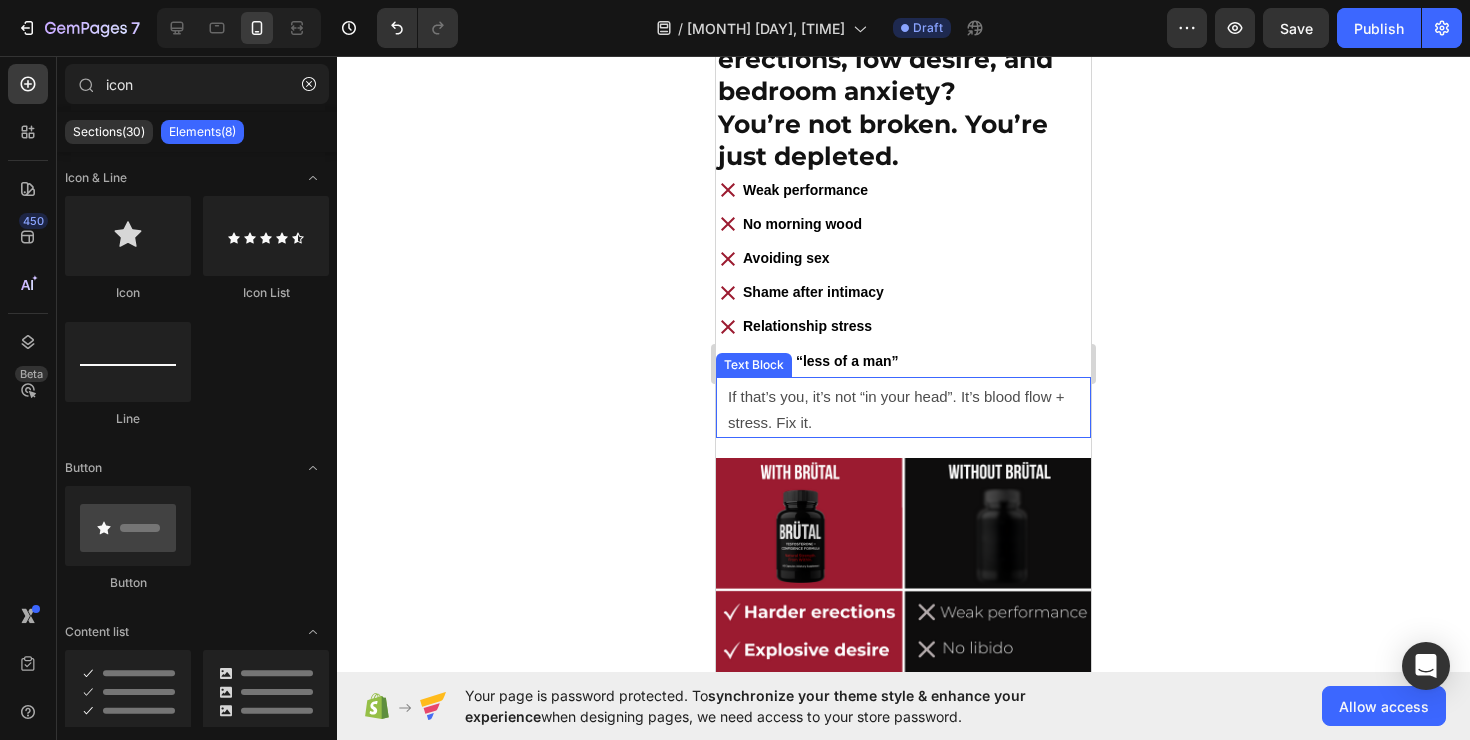 click on "If that’s you, it’s not “in your head”. It’s blood flow + stress. Fix it." at bounding box center [896, 409] 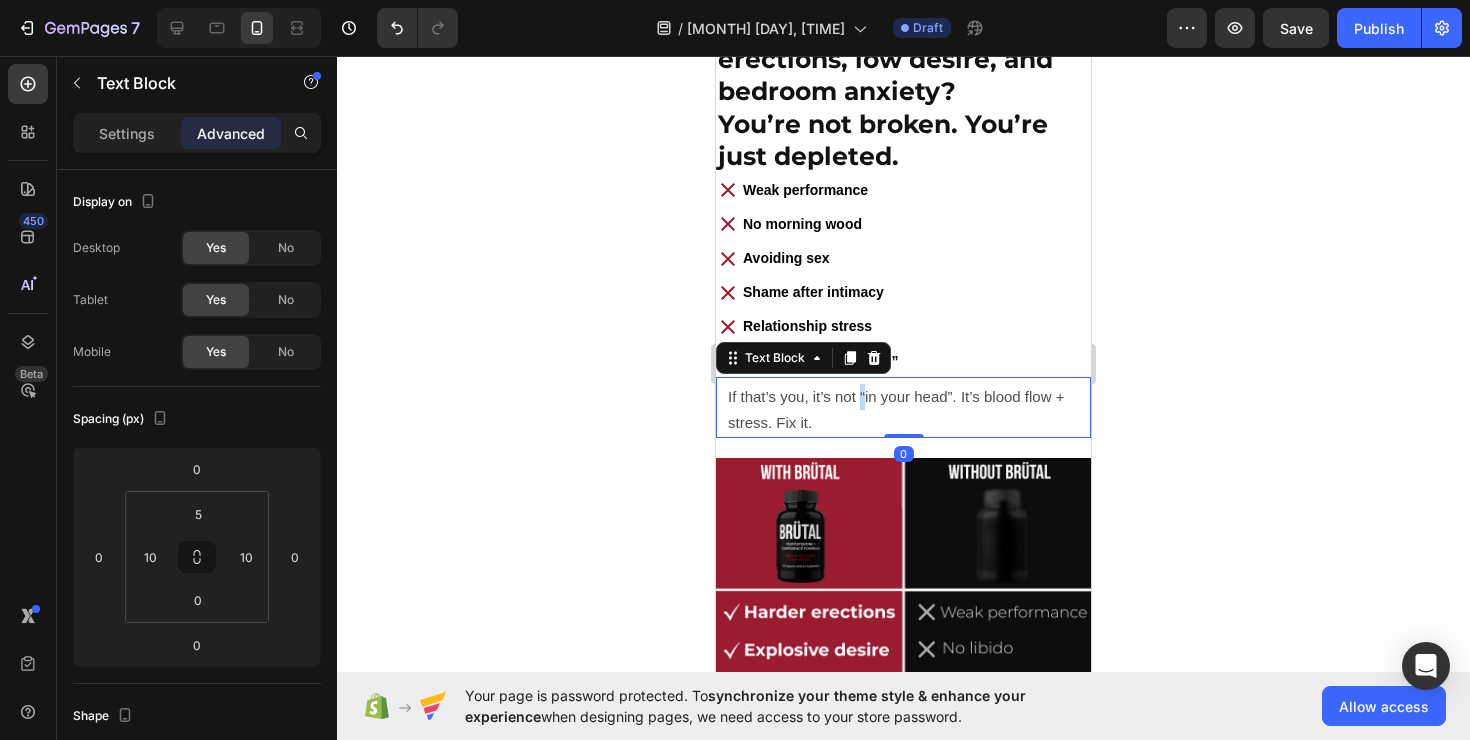 click on "If that’s you, it’s not “in your head”. It’s blood flow + stress. Fix it." at bounding box center [896, 409] 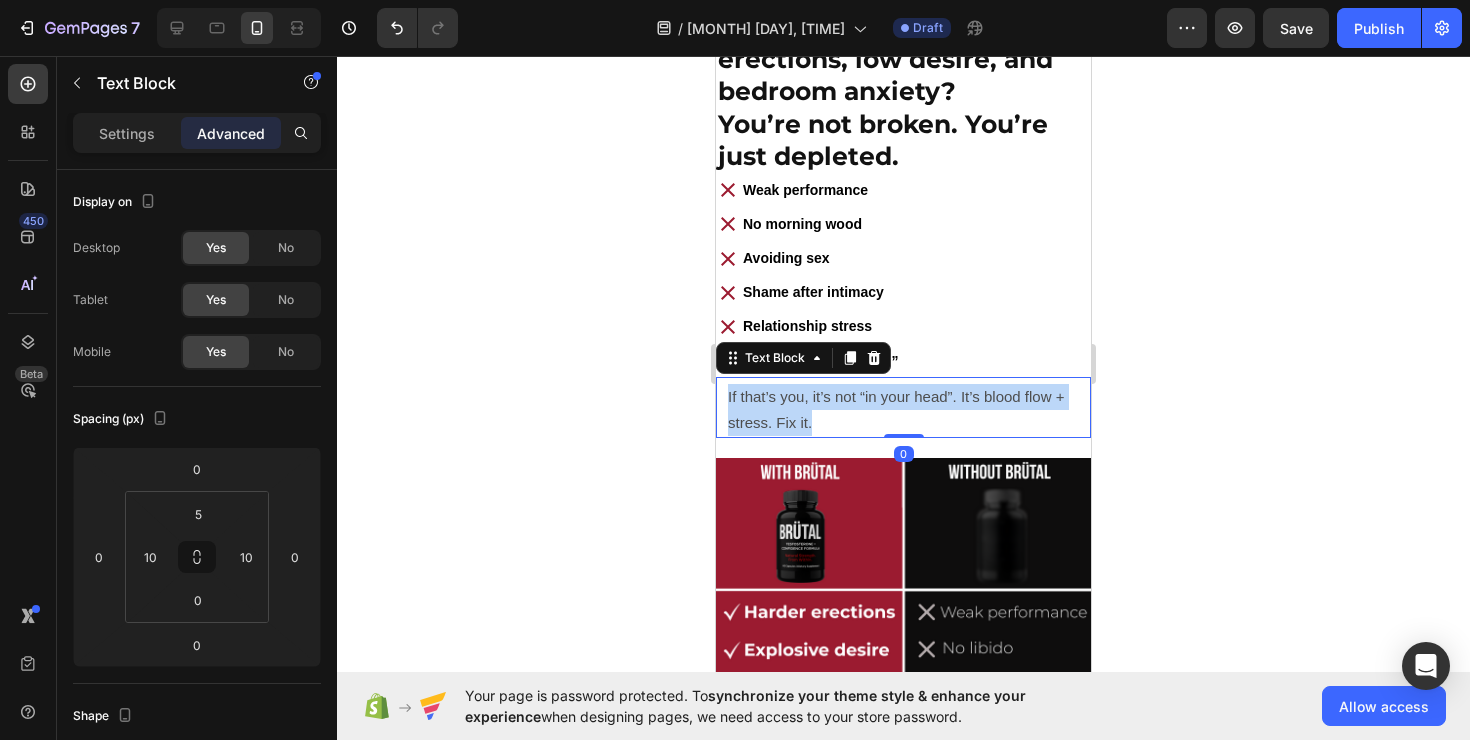 click on "If that’s you, it’s not “in your head”. It’s blood flow + stress. Fix it." at bounding box center (896, 409) 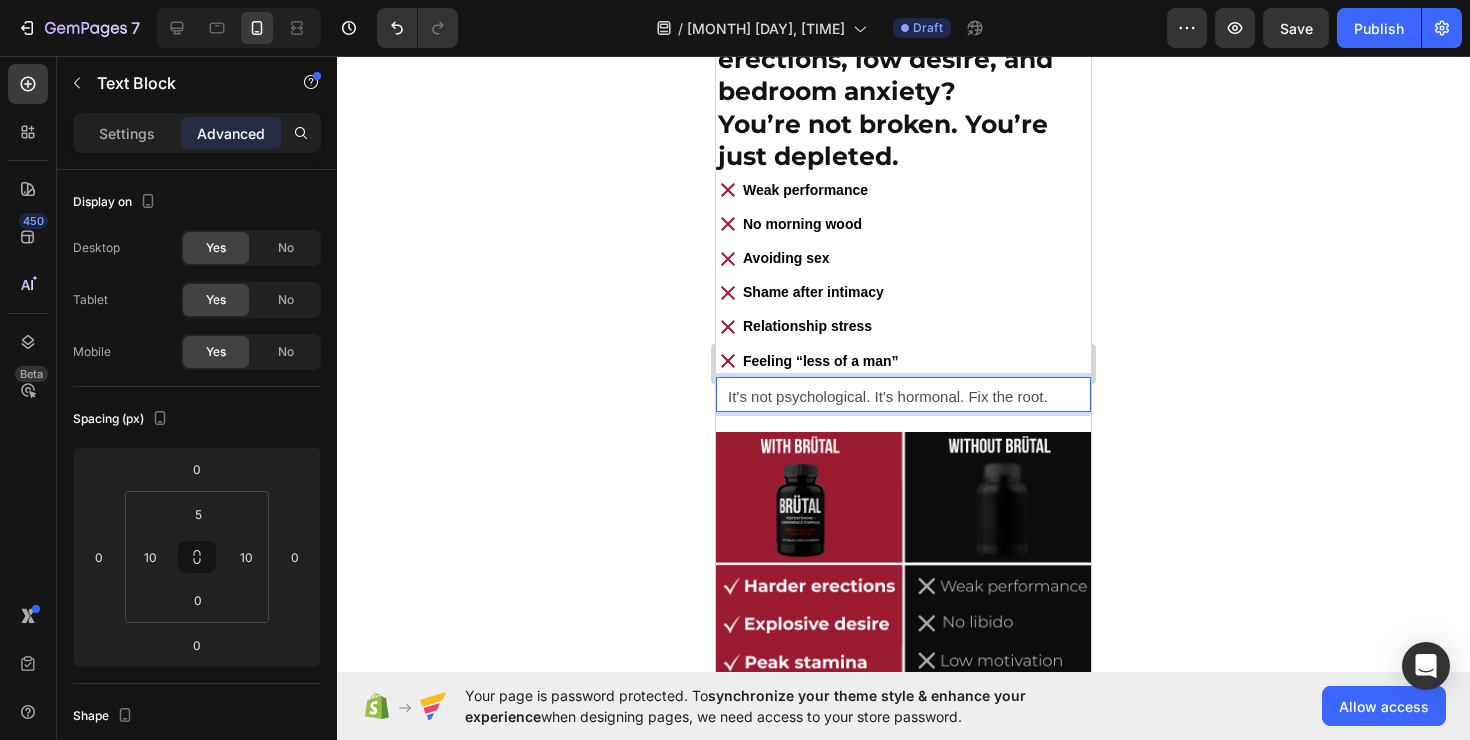click on "It’s not psychological. It’s hormonal. Fix the root." at bounding box center (903, 397) 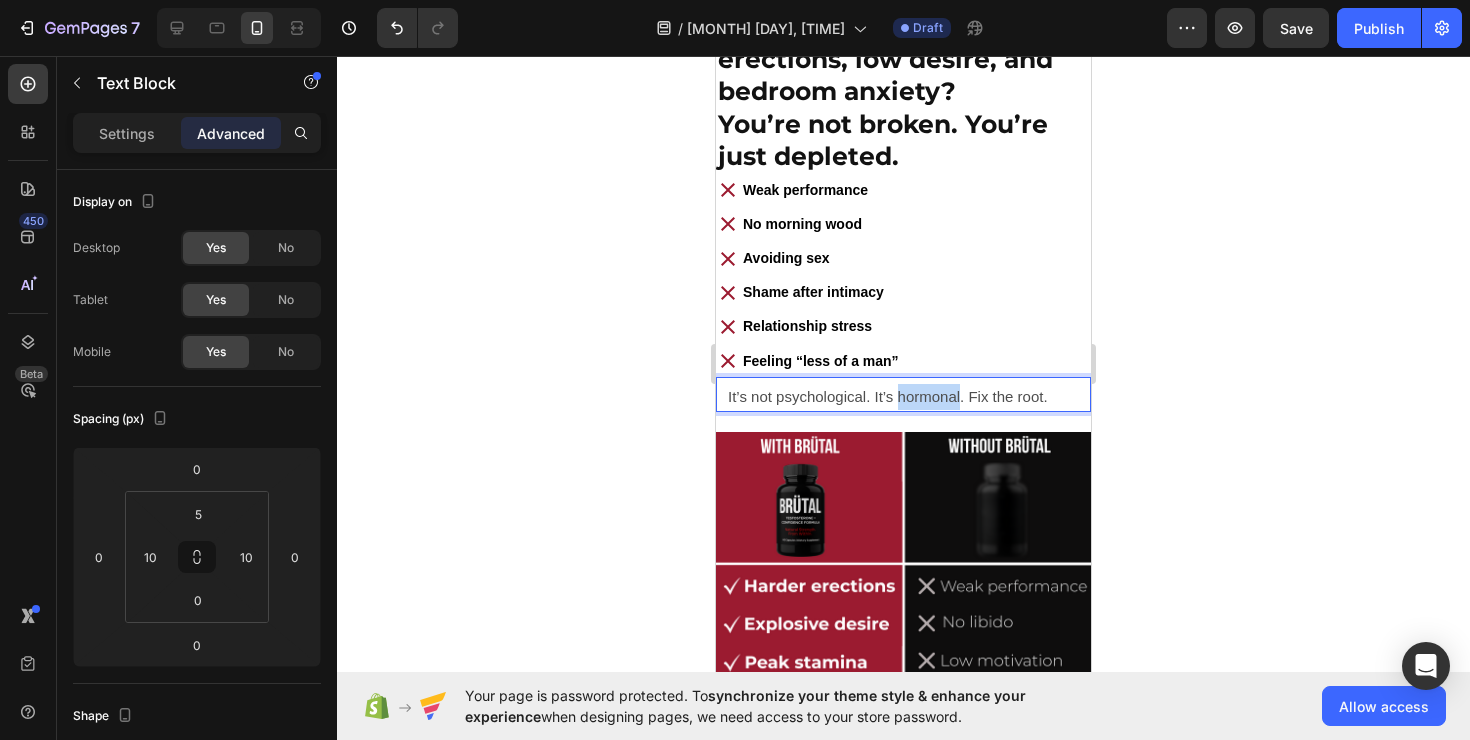 click on "It’s not psychological. It’s hormonal. Fix the root." at bounding box center (903, 397) 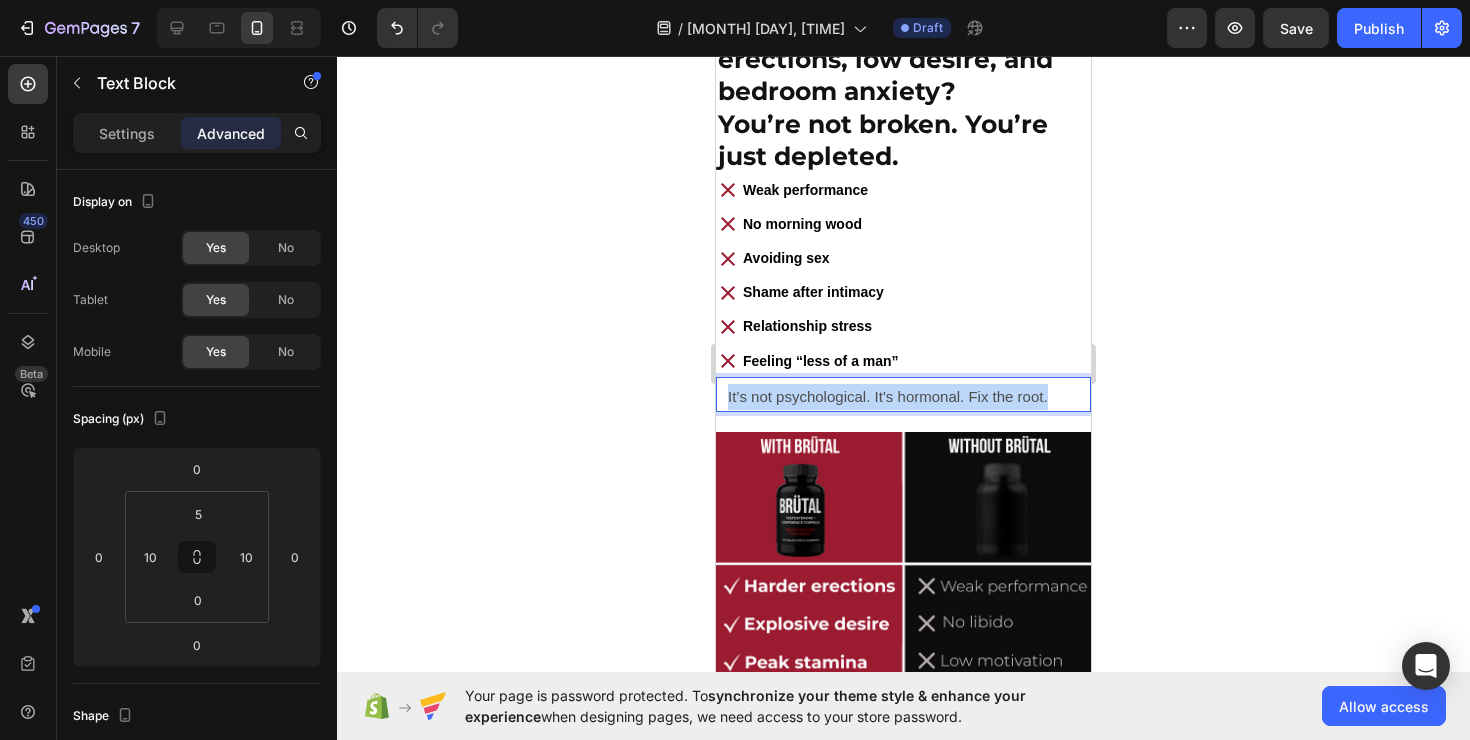 click on "It’s not psychological. It’s hormonal. Fix the root." at bounding box center (903, 397) 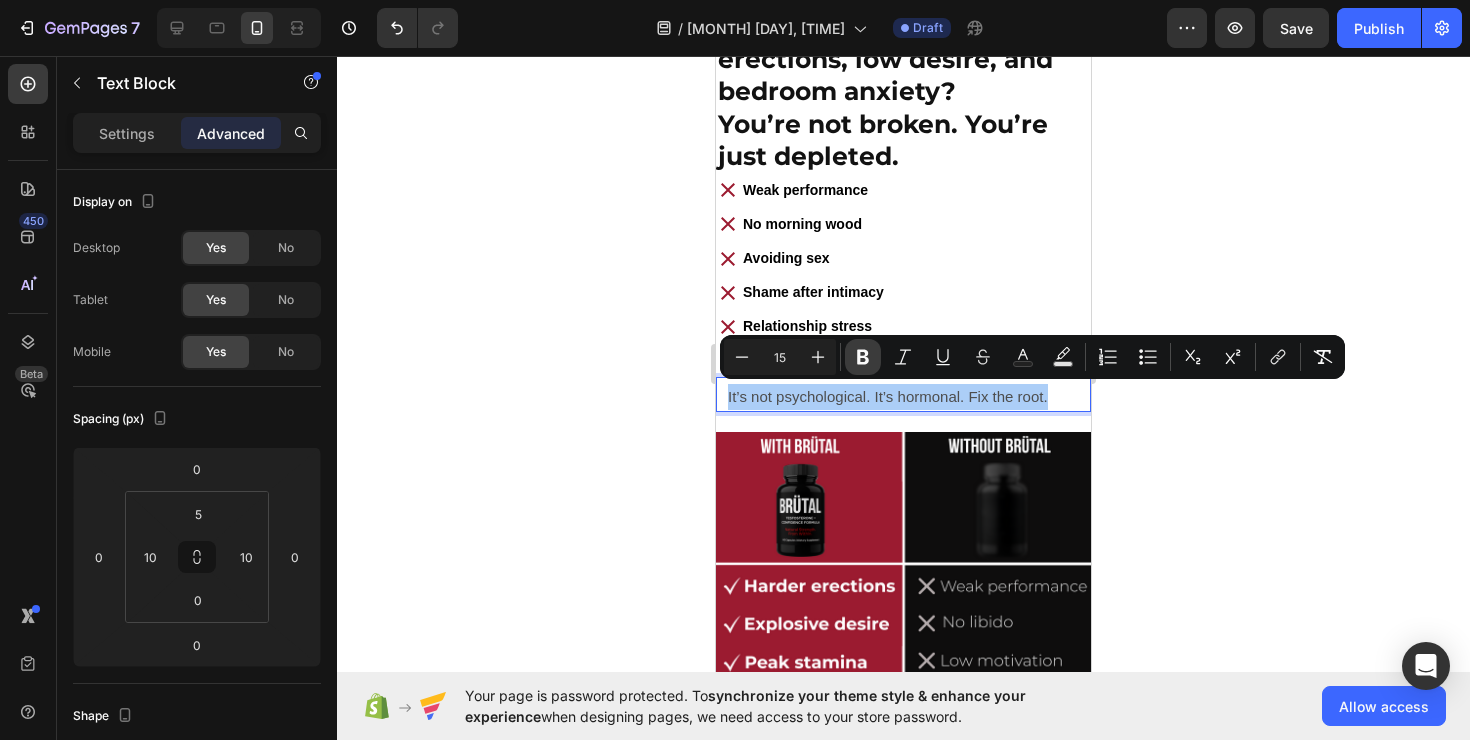 click on "Bold" at bounding box center (863, 357) 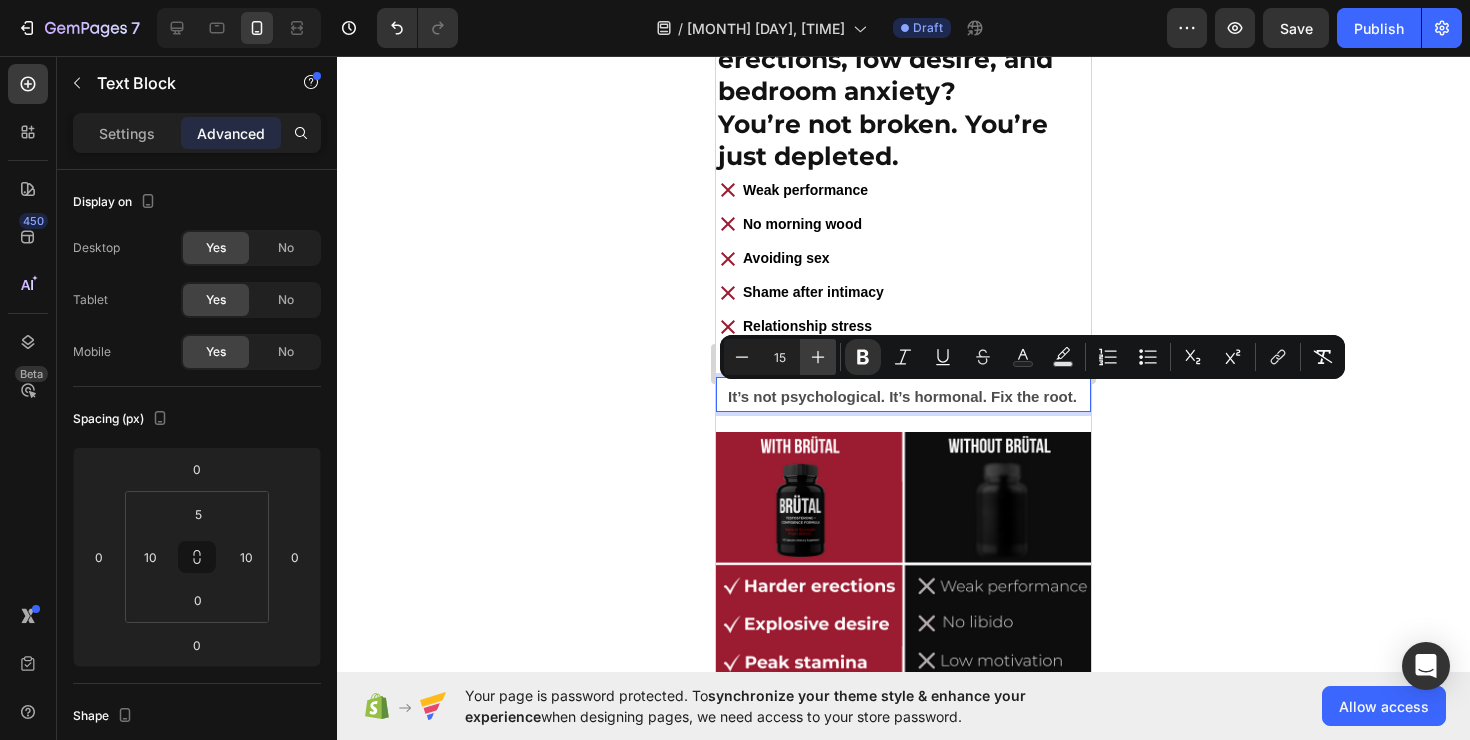 click on "Plus" at bounding box center [818, 357] 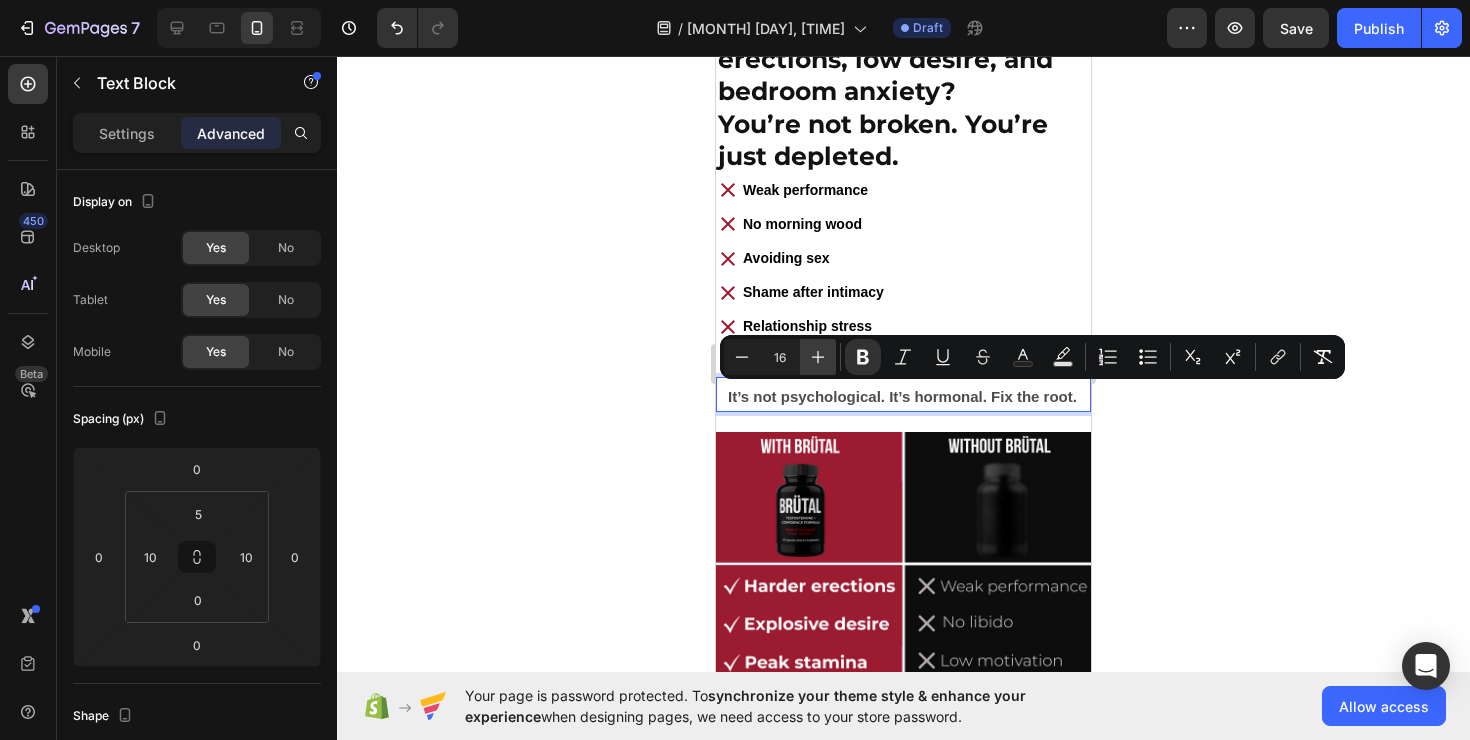 click on "Plus" at bounding box center (818, 357) 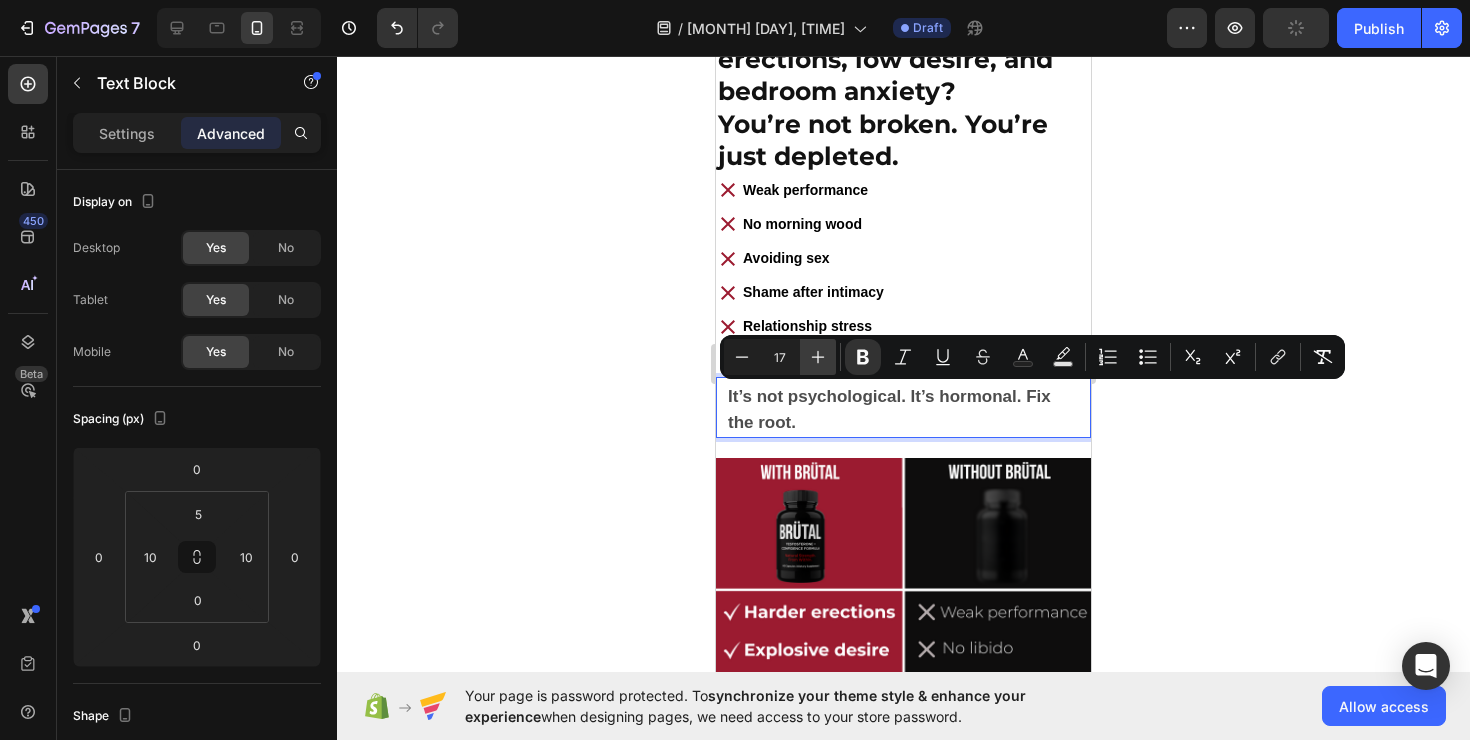 click 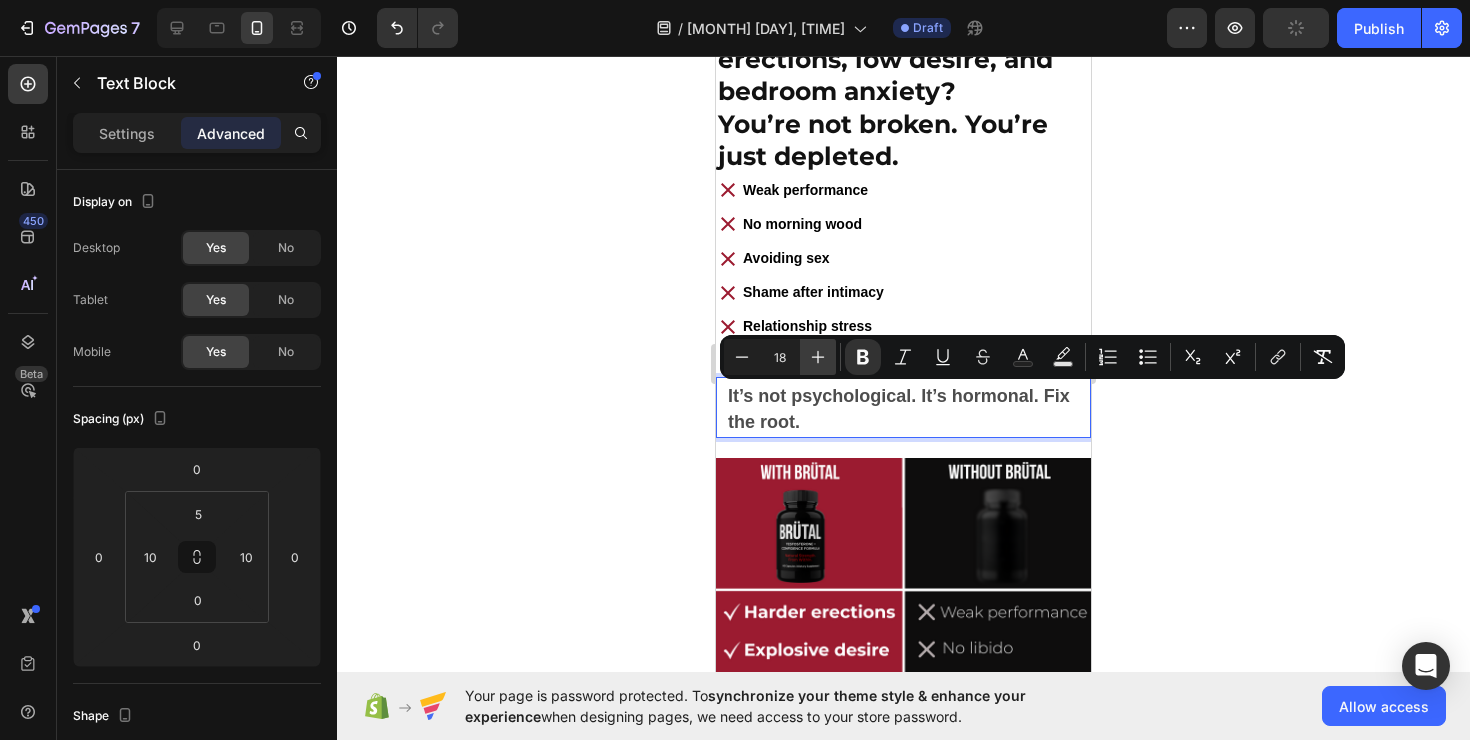 click 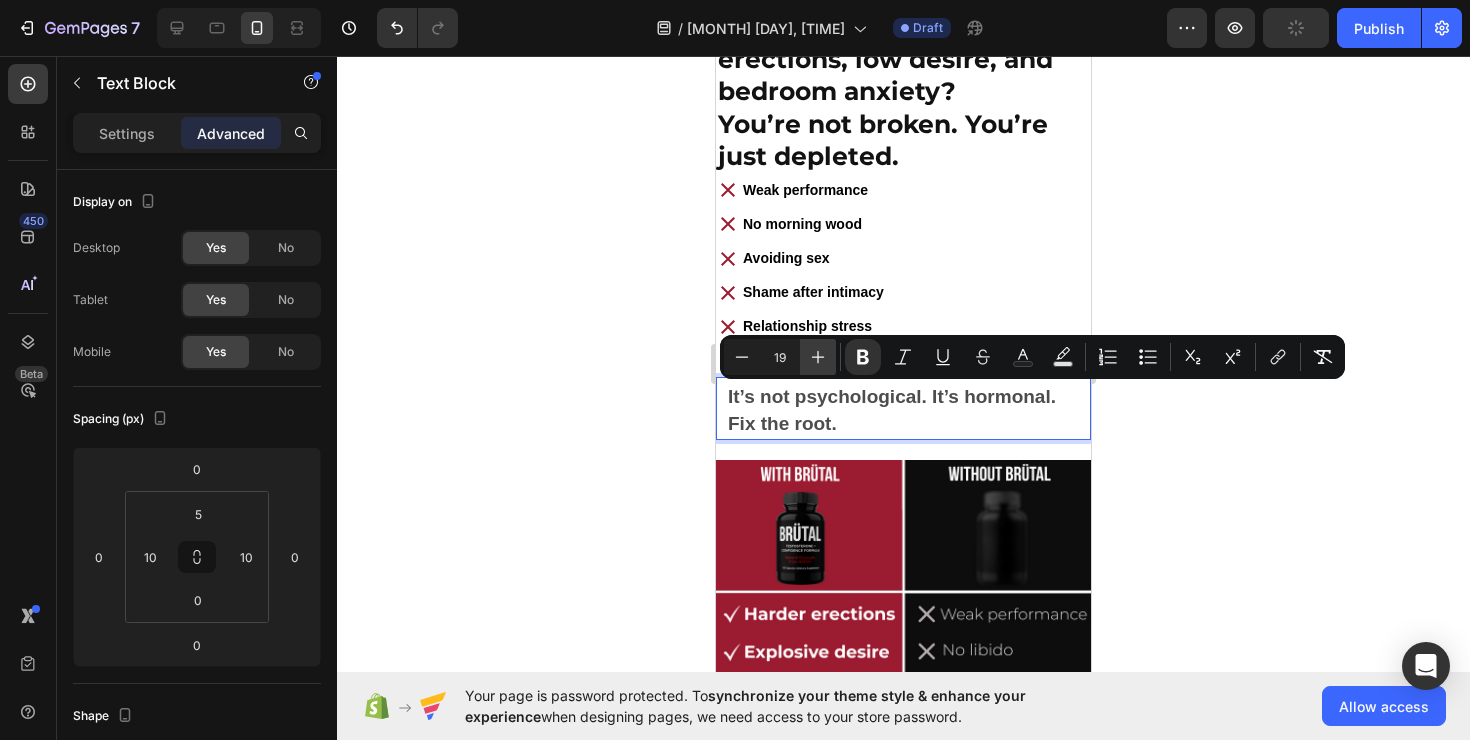 click 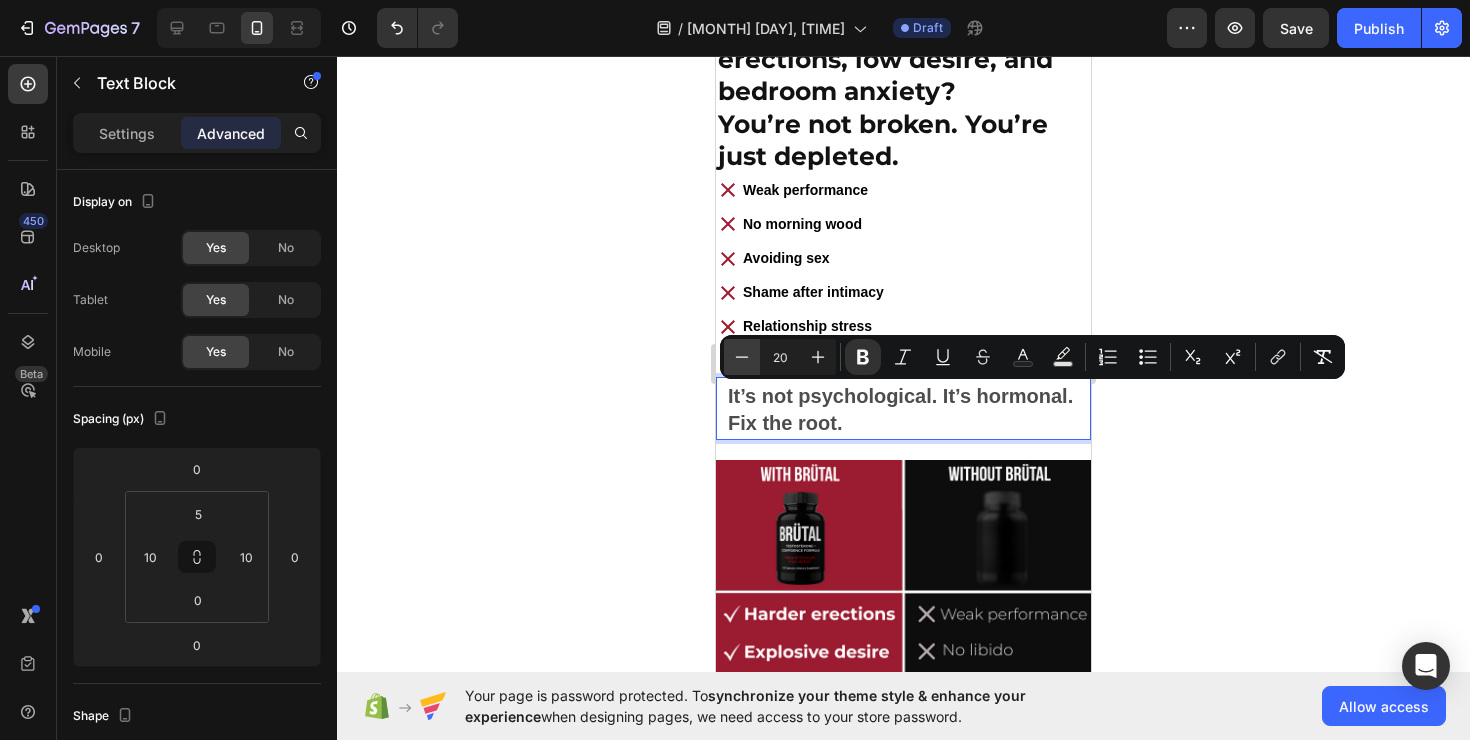click 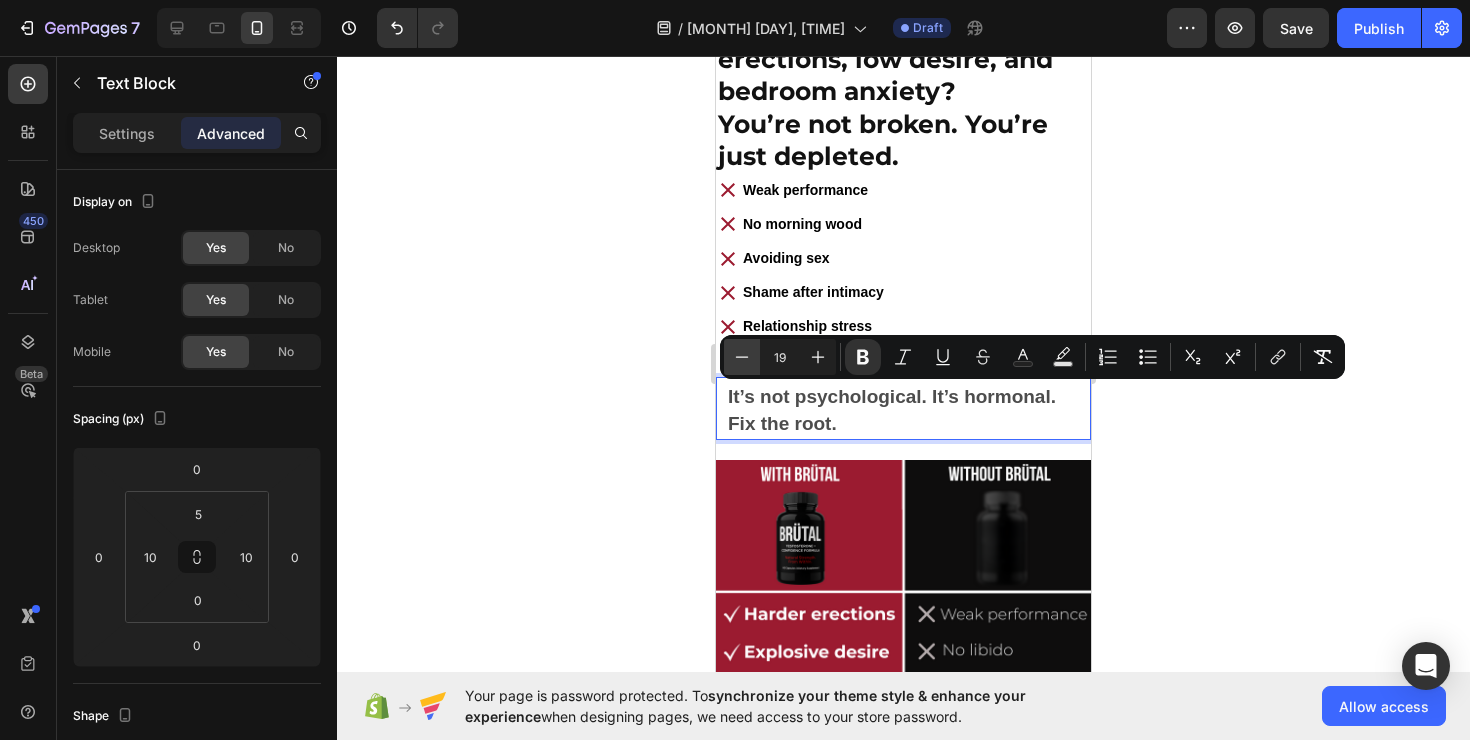 click 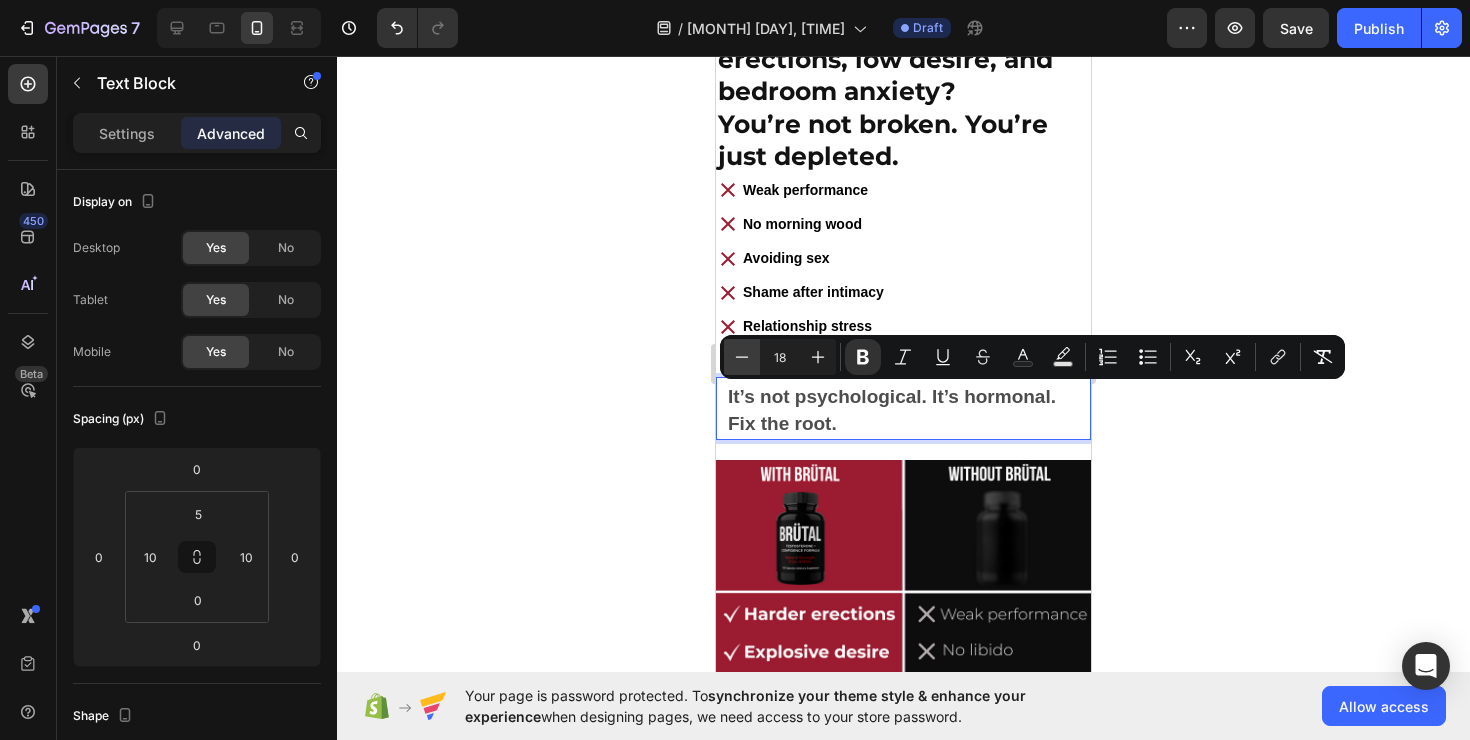 click 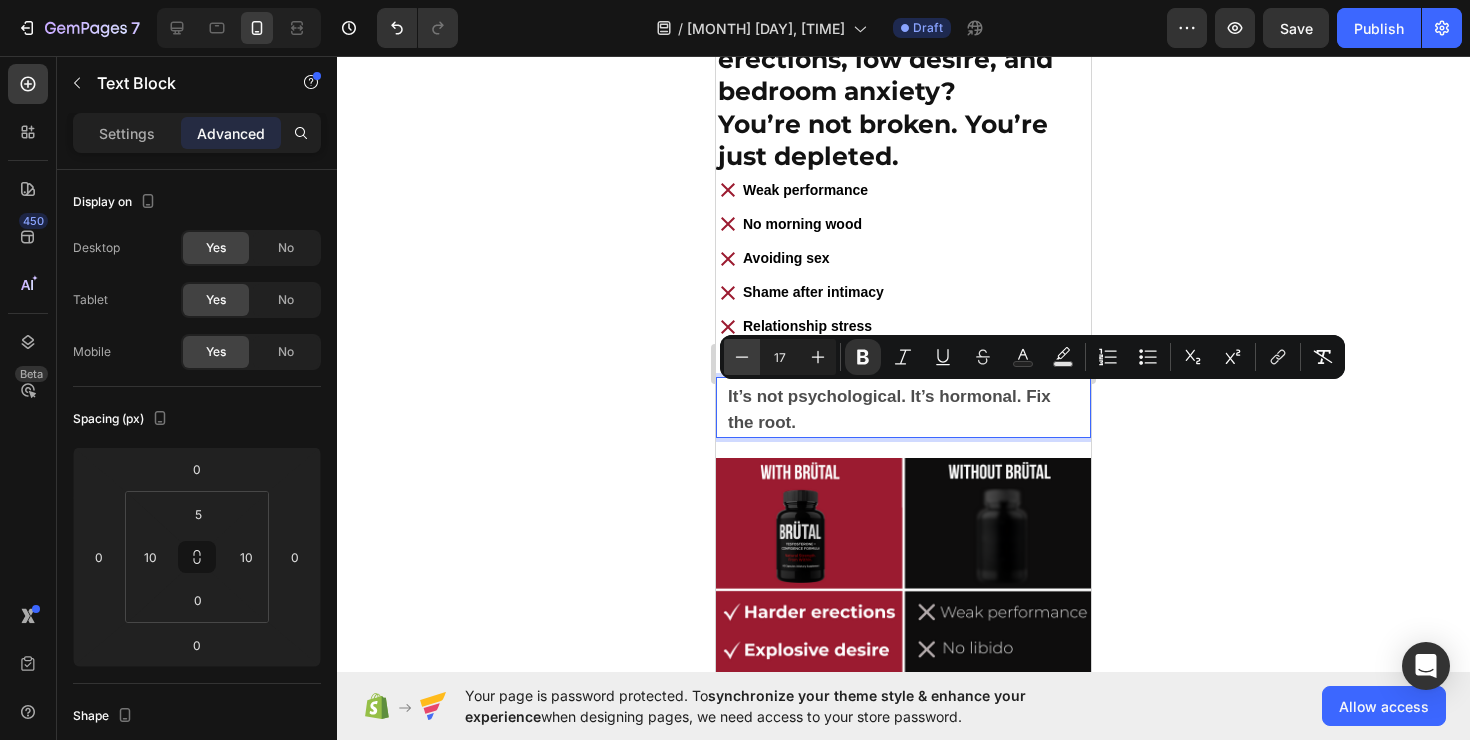 click 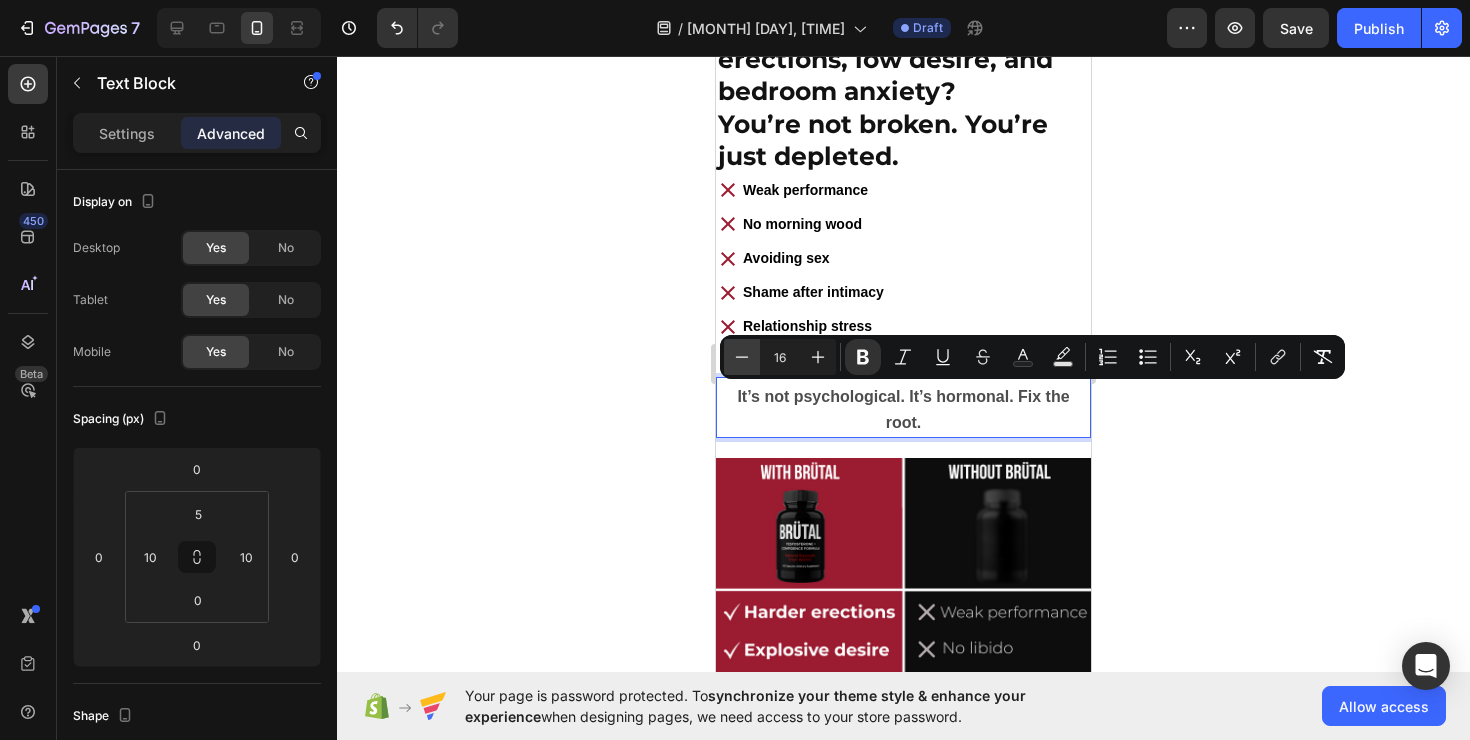 click 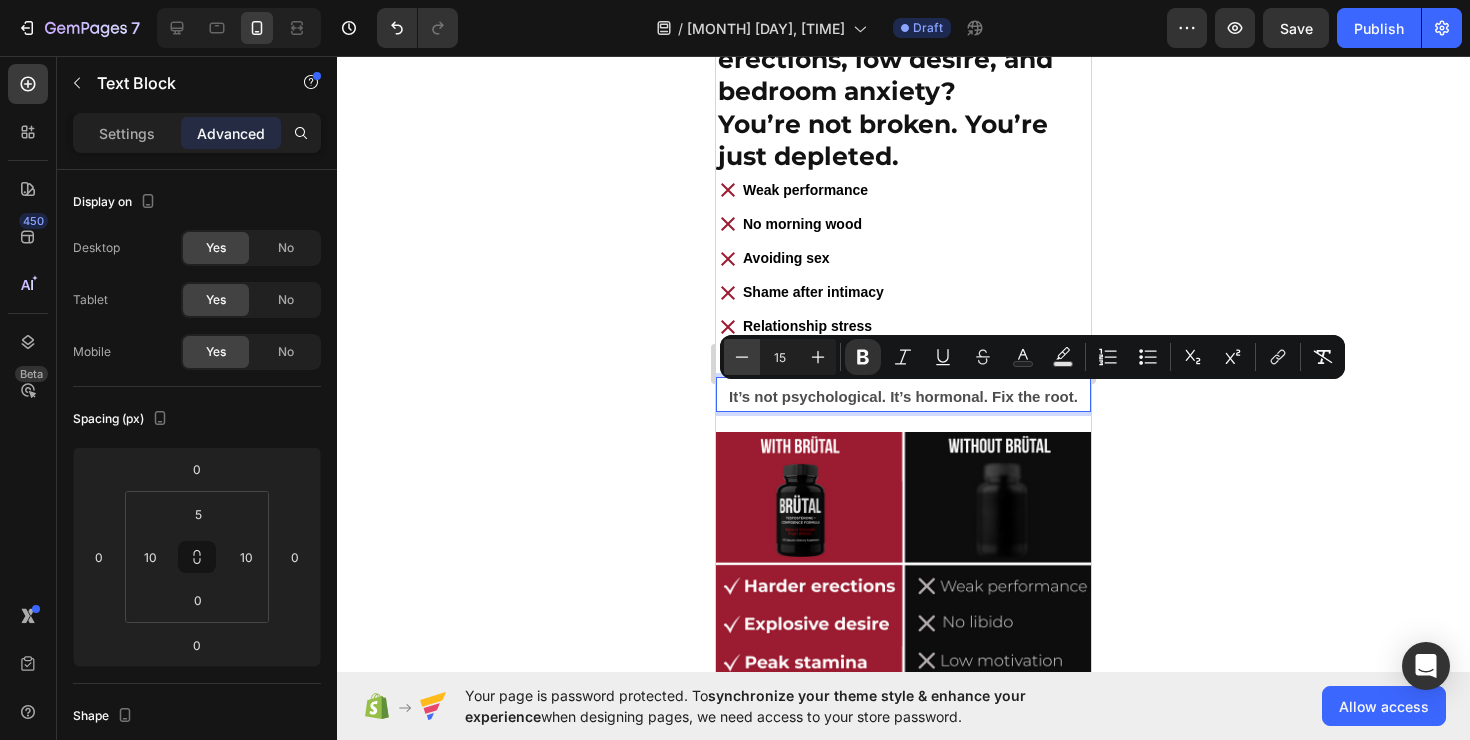 click 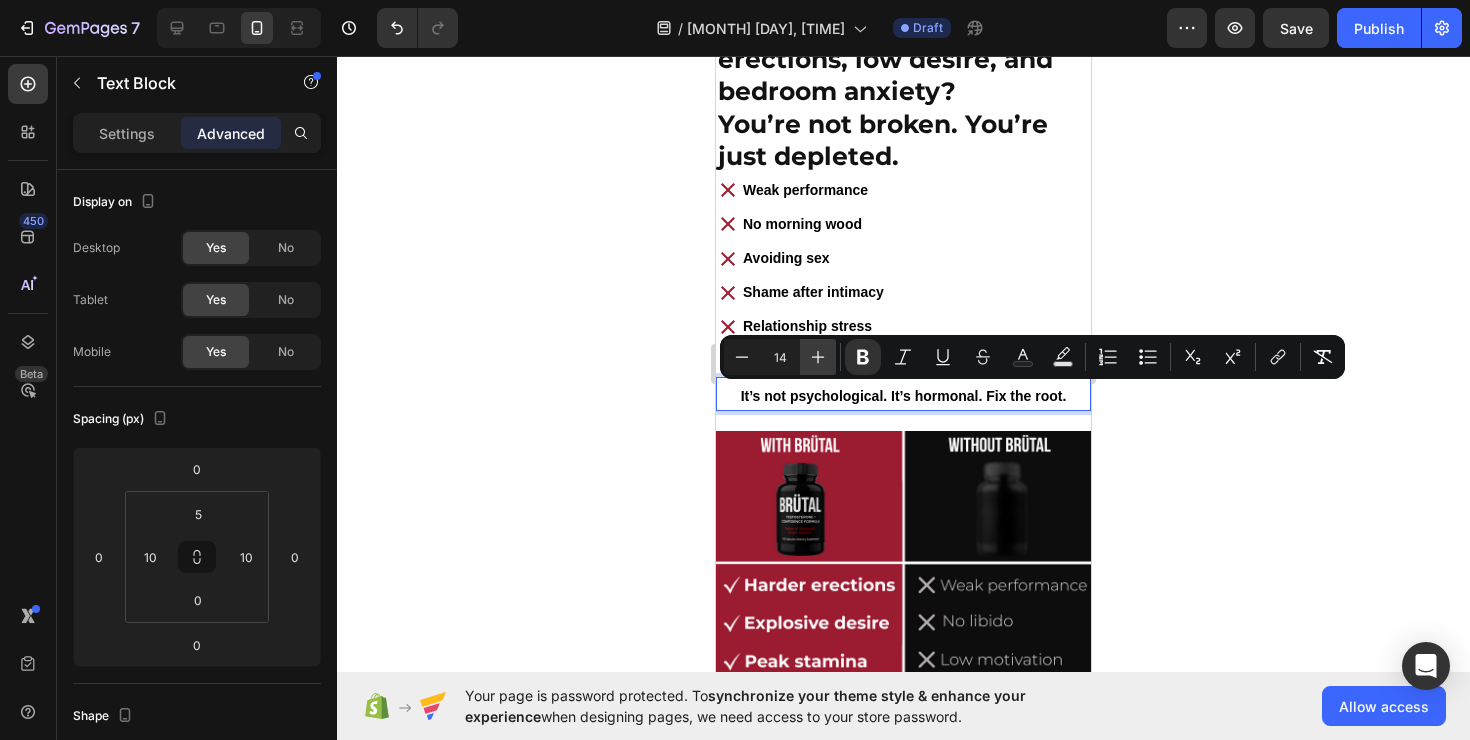 click 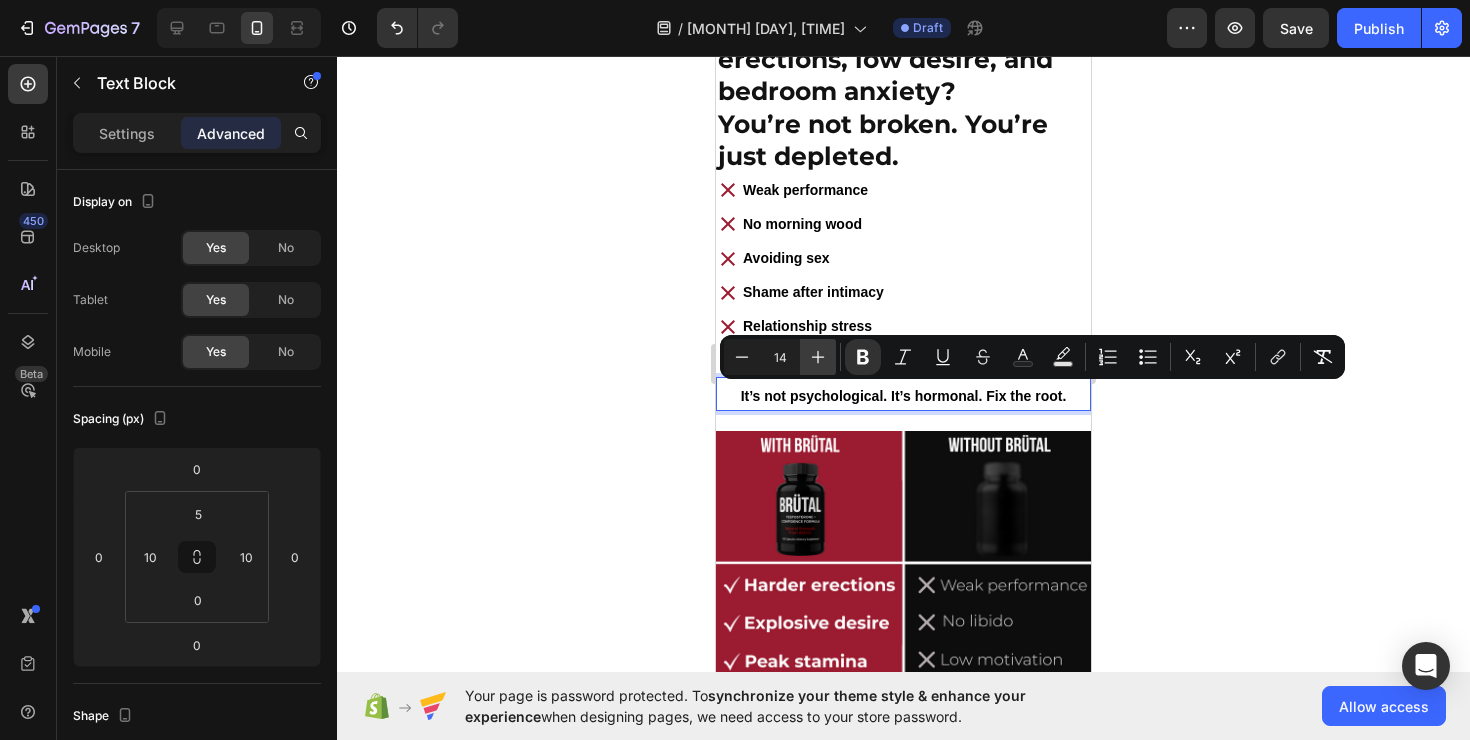 type on "15" 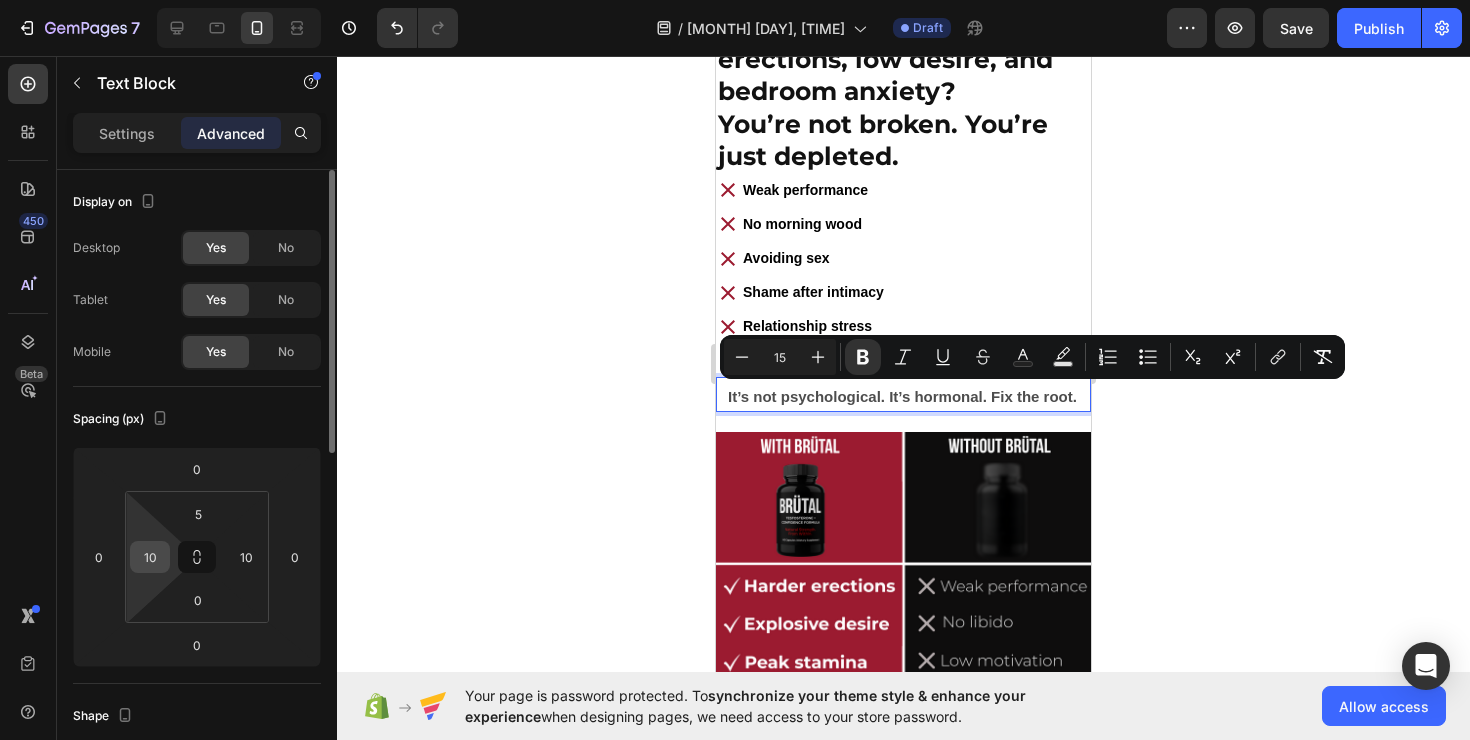 click on "10" at bounding box center [150, 557] 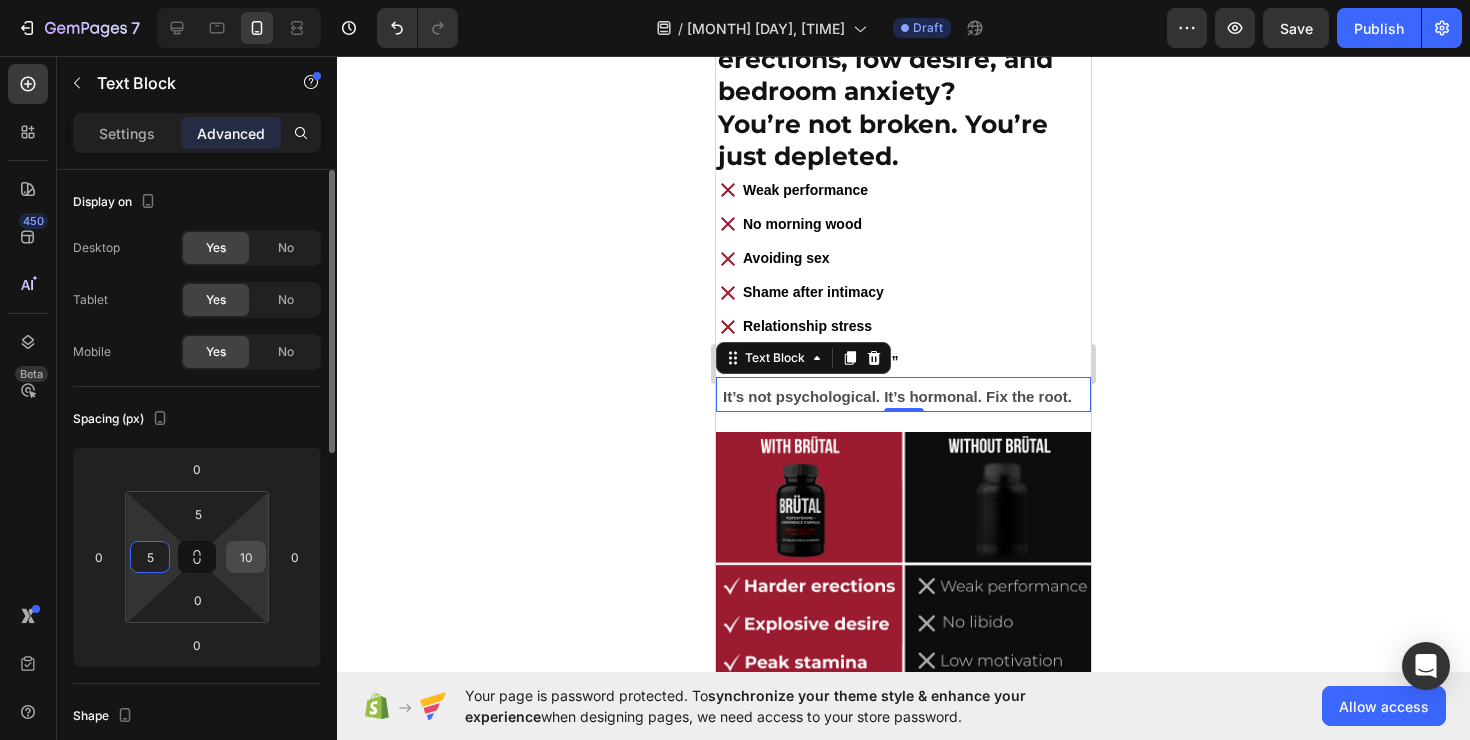 type on "5" 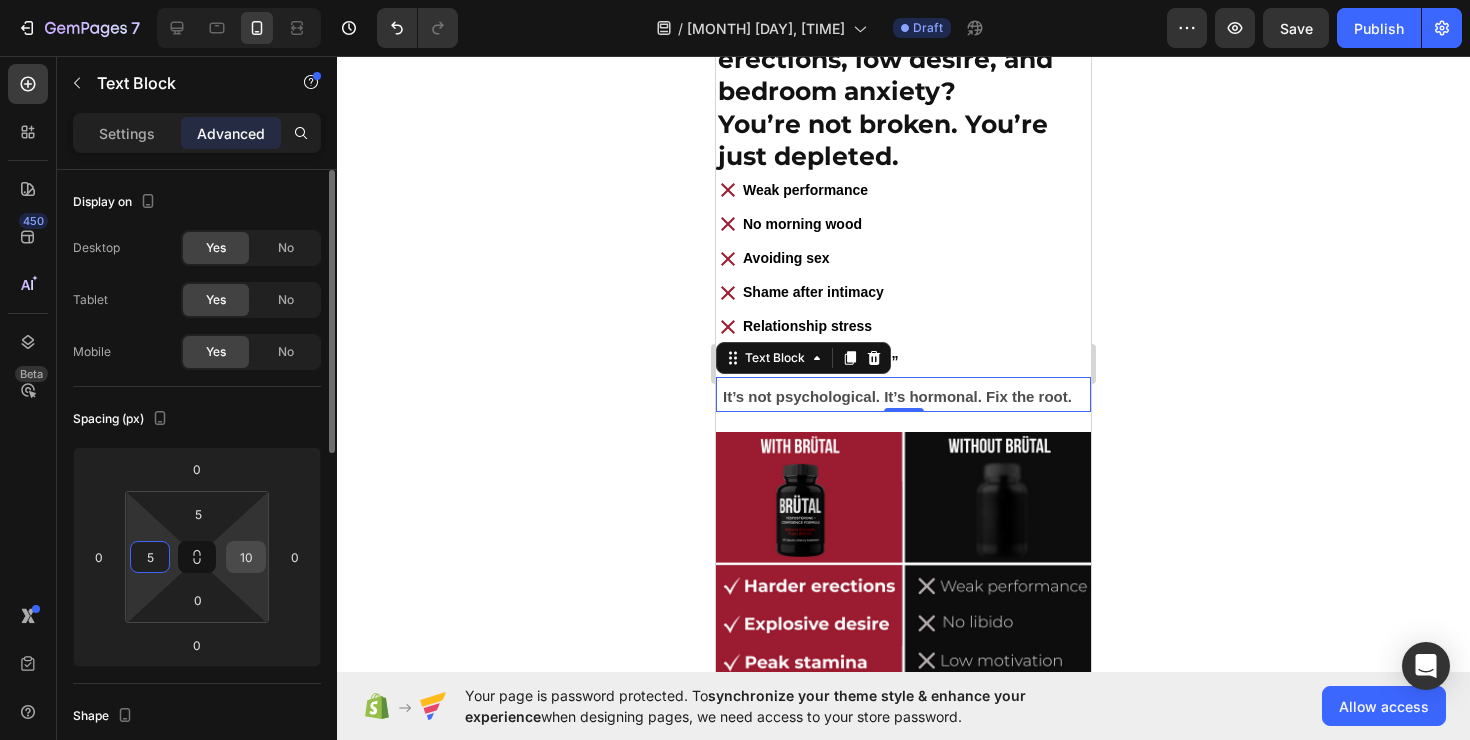click on "10" at bounding box center [246, 557] 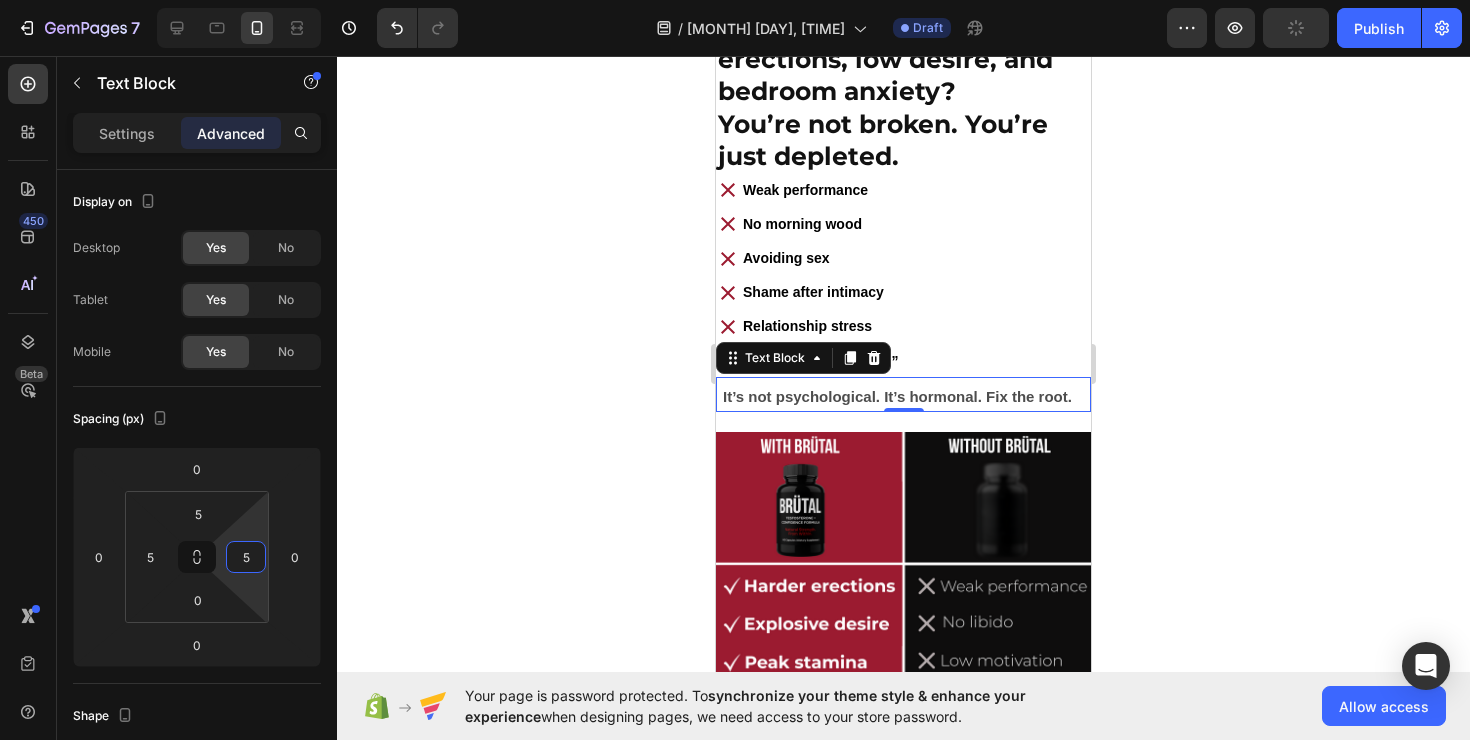 type on "5" 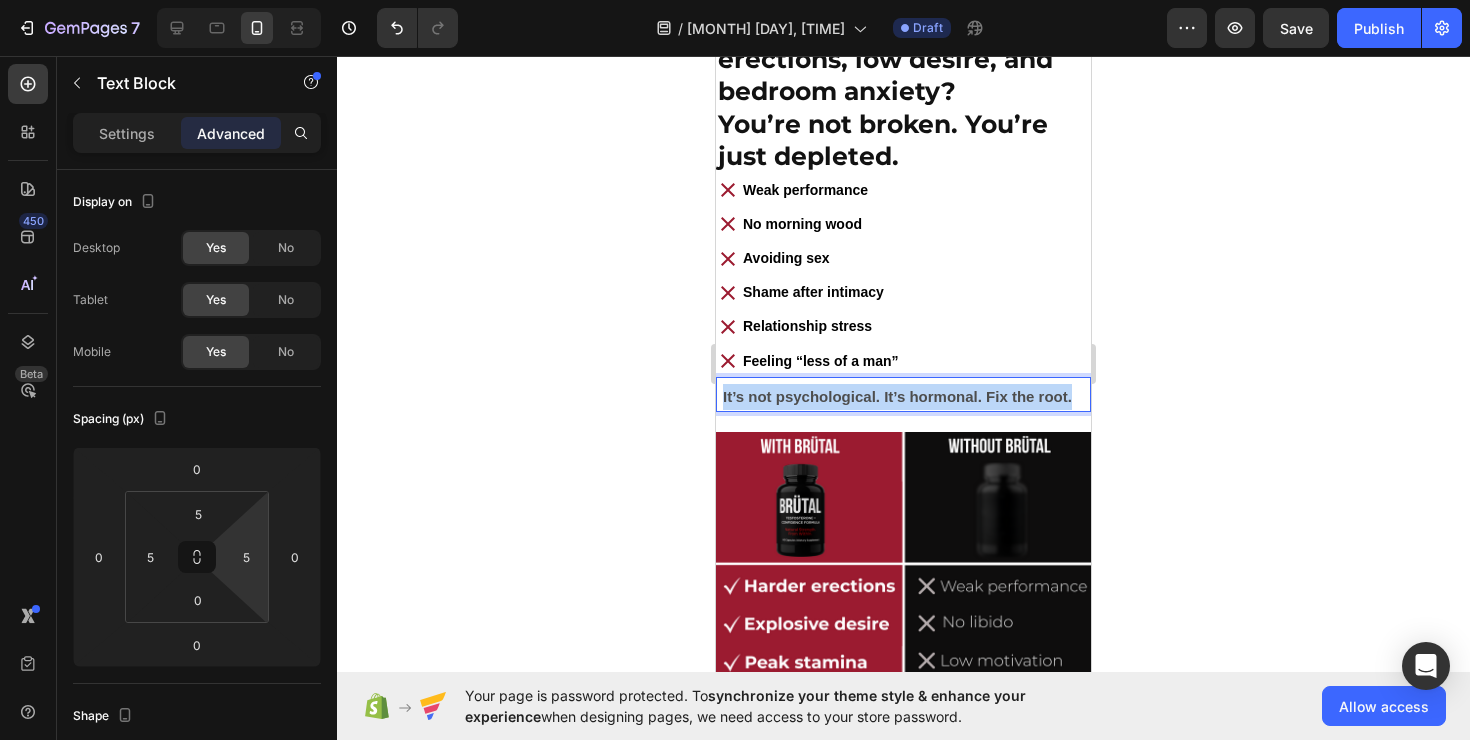 click on "It’s not psychological. It’s hormonal. Fix the root." at bounding box center (897, 396) 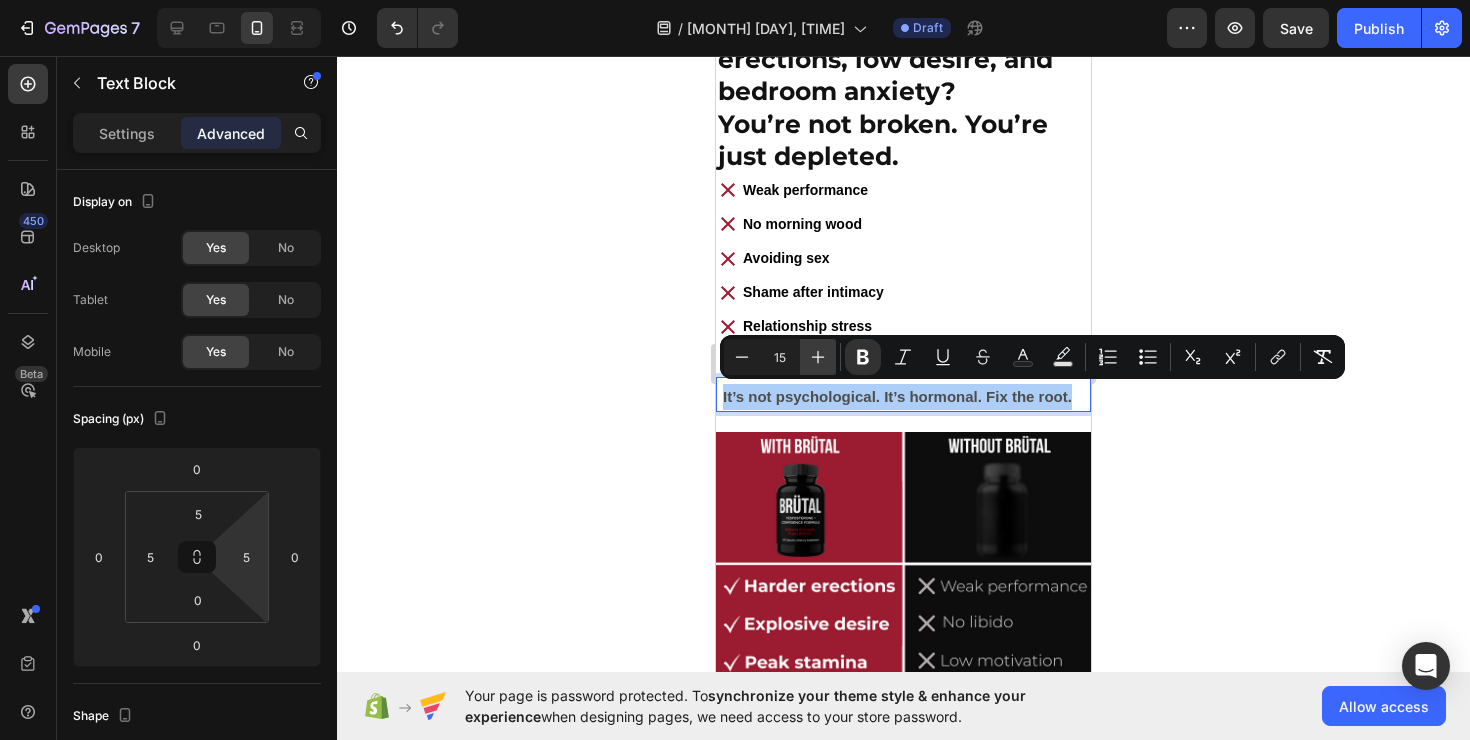 click 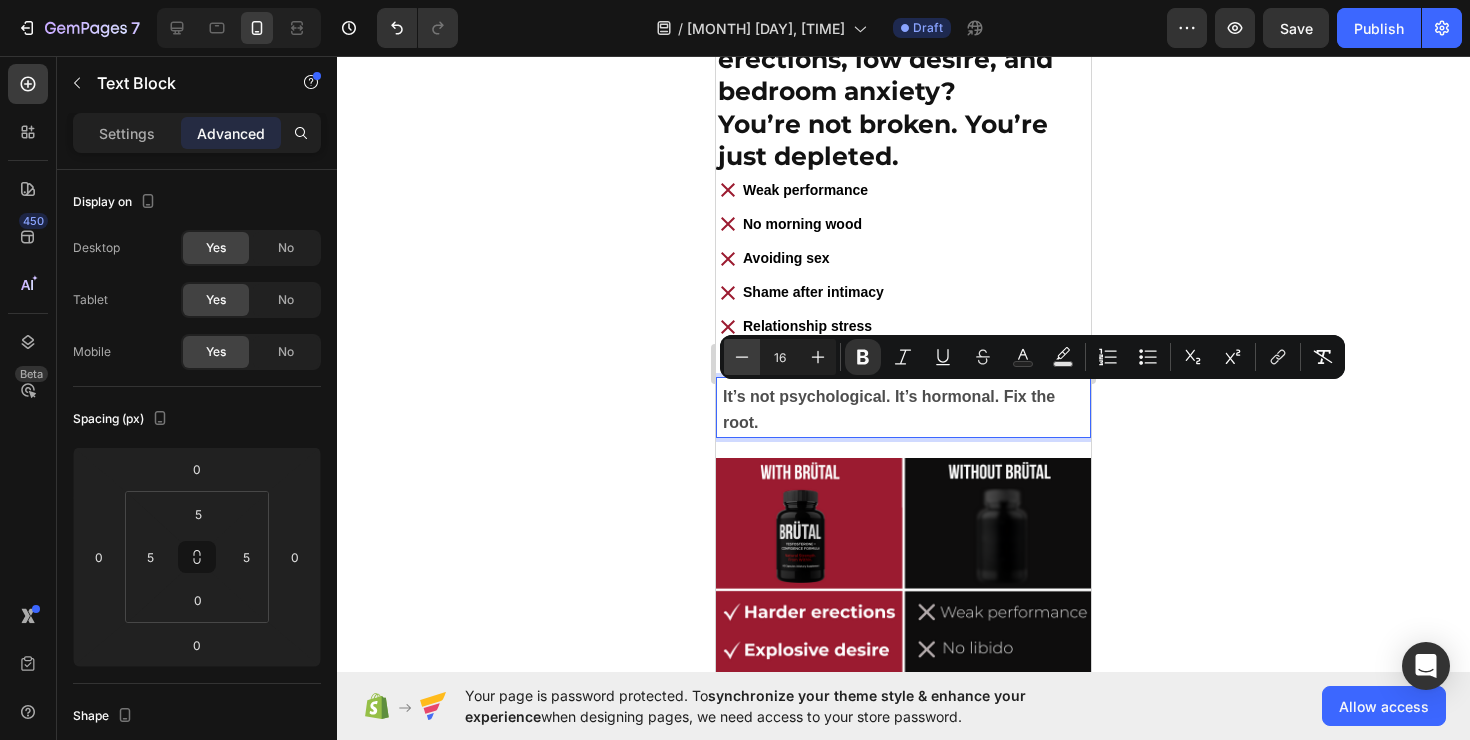 click 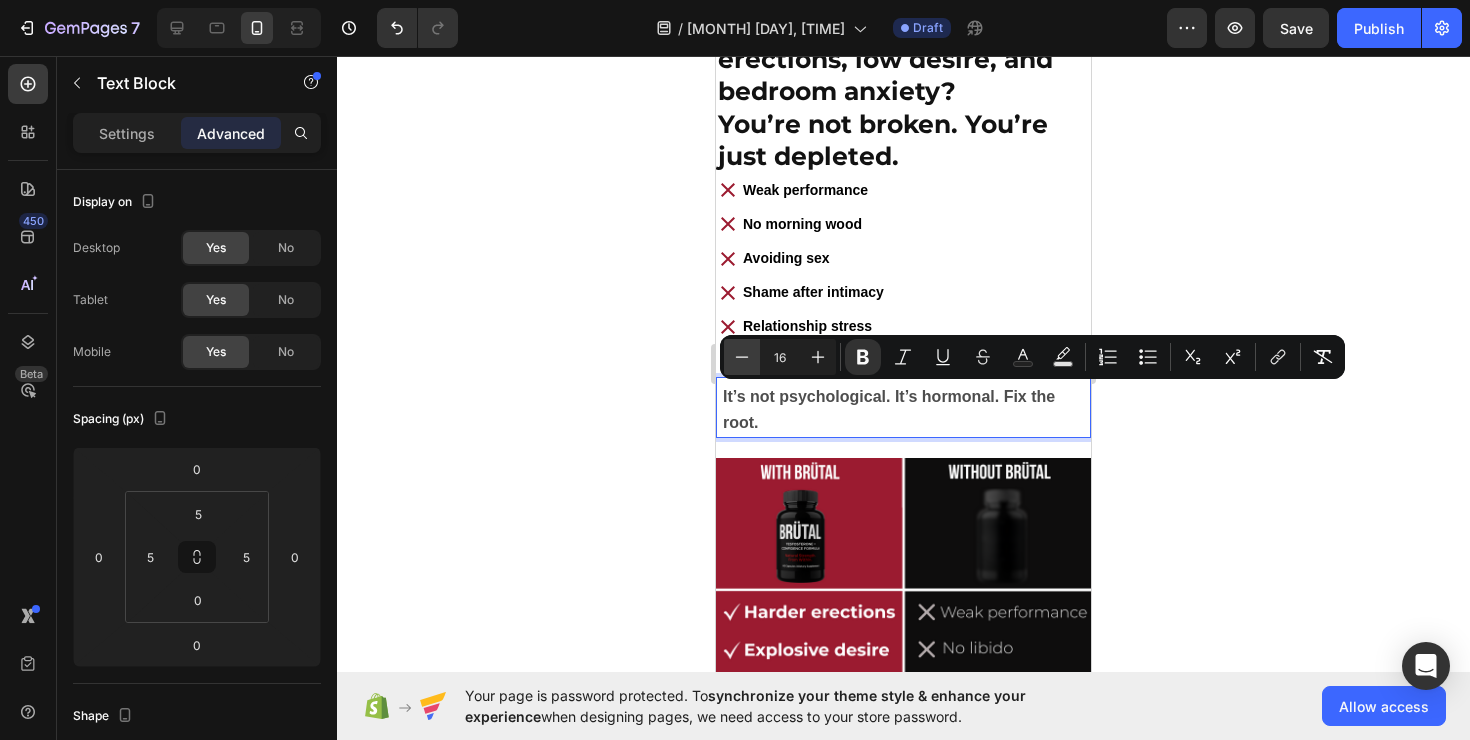 type on "15" 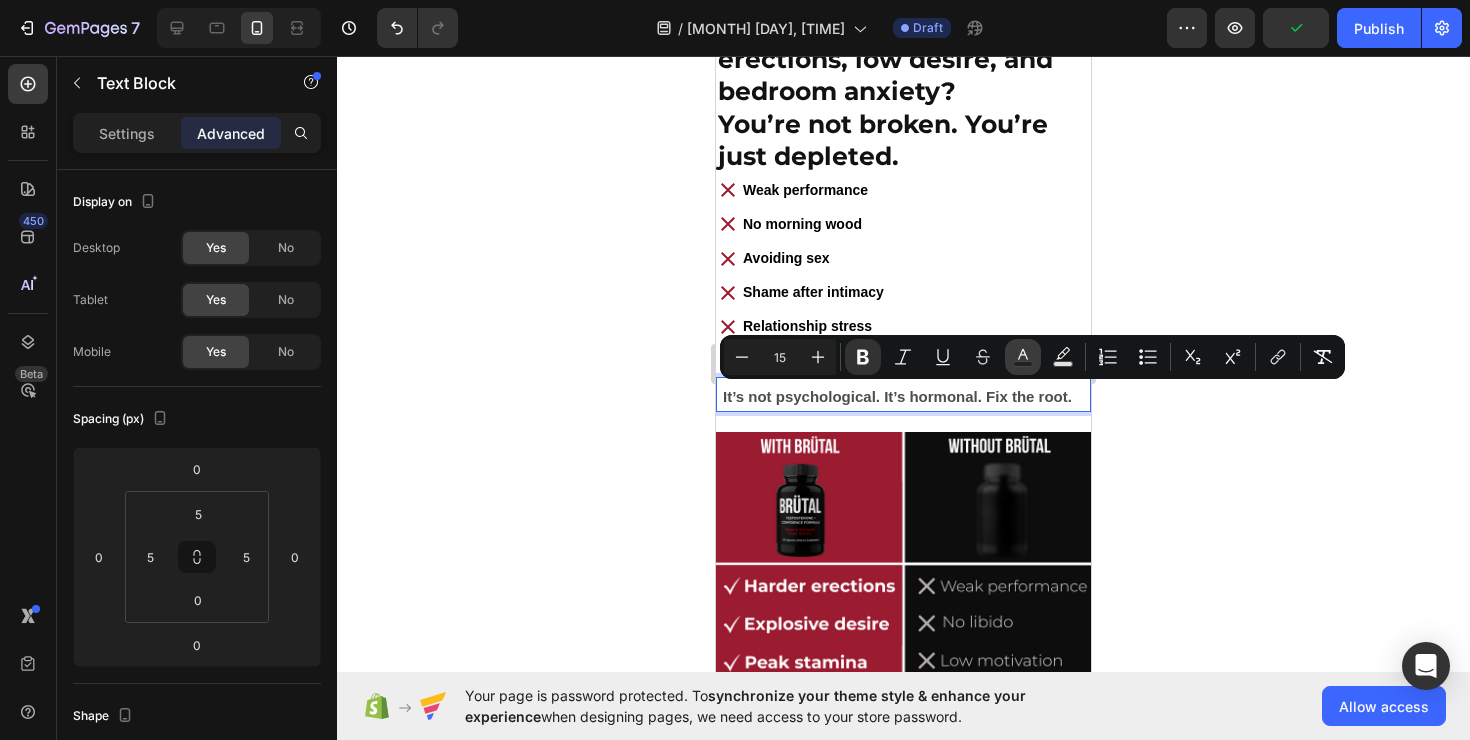 click on "Text Color" at bounding box center [1023, 357] 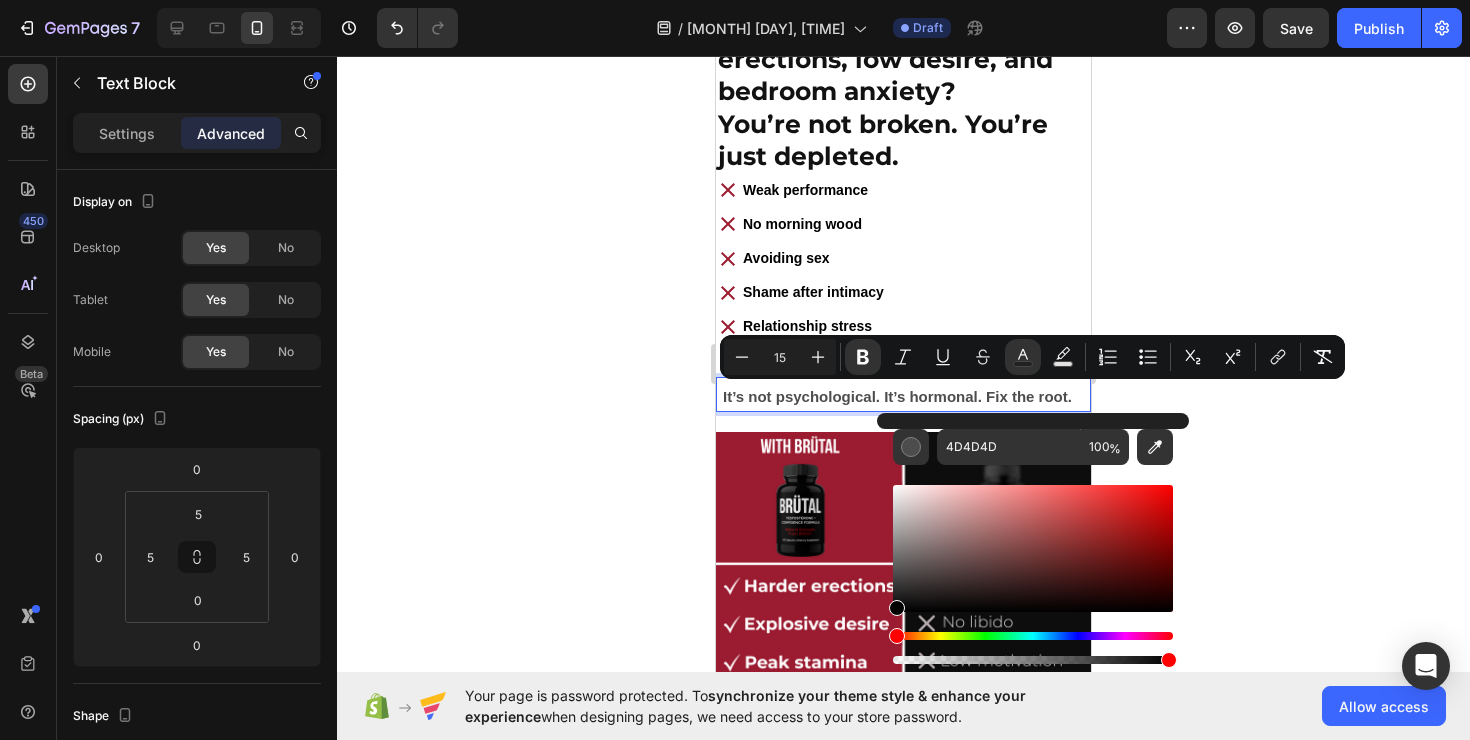 type on "000000" 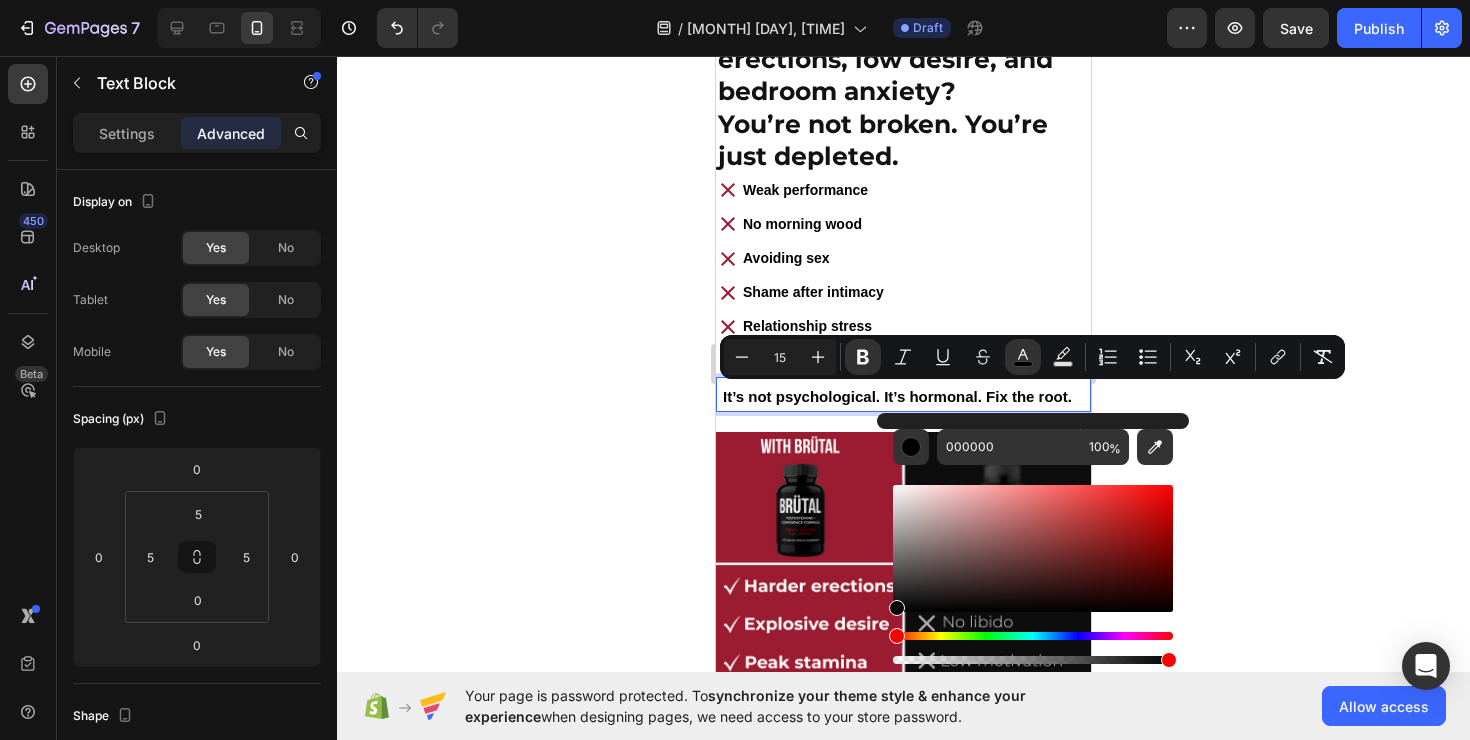 drag, startPoint x: 933, startPoint y: 540, endPoint x: 873, endPoint y: 673, distance: 145.9075 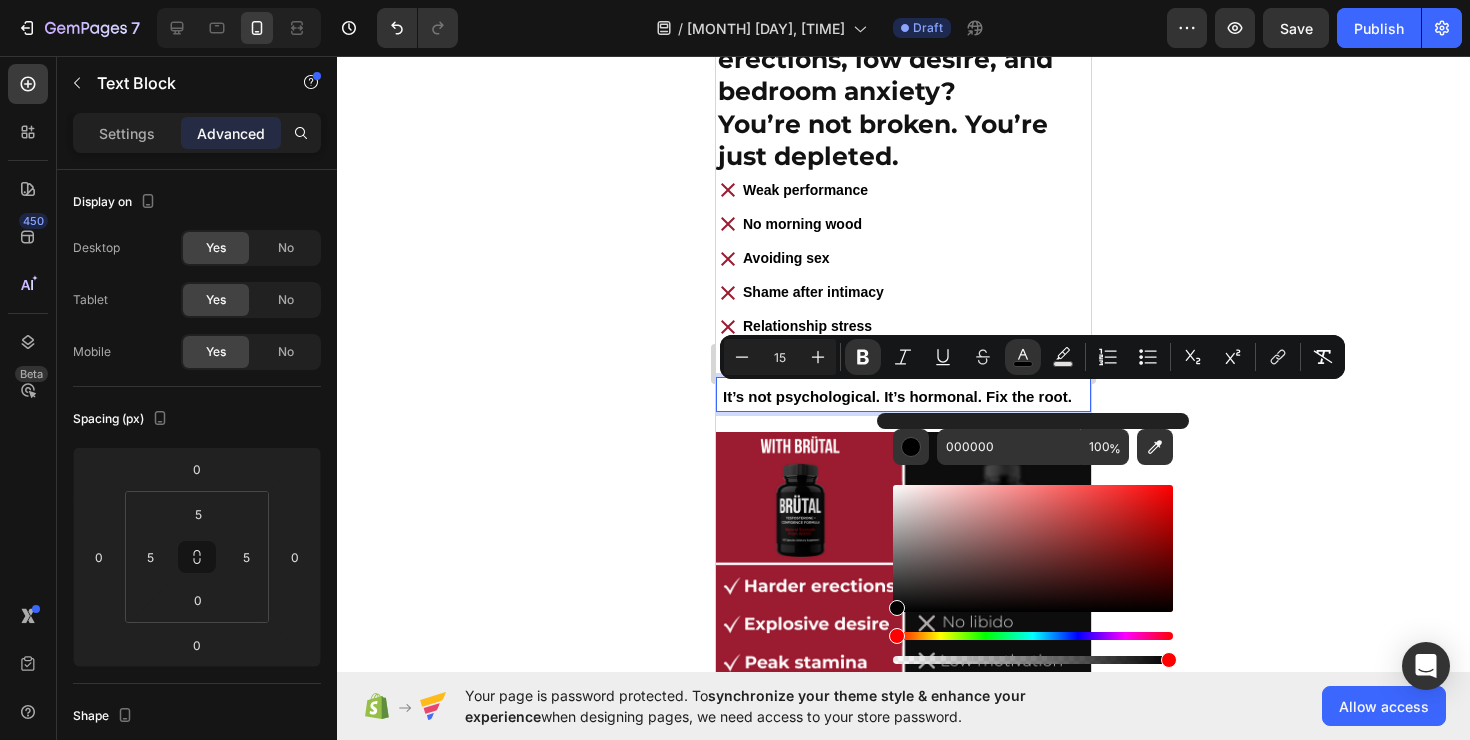click 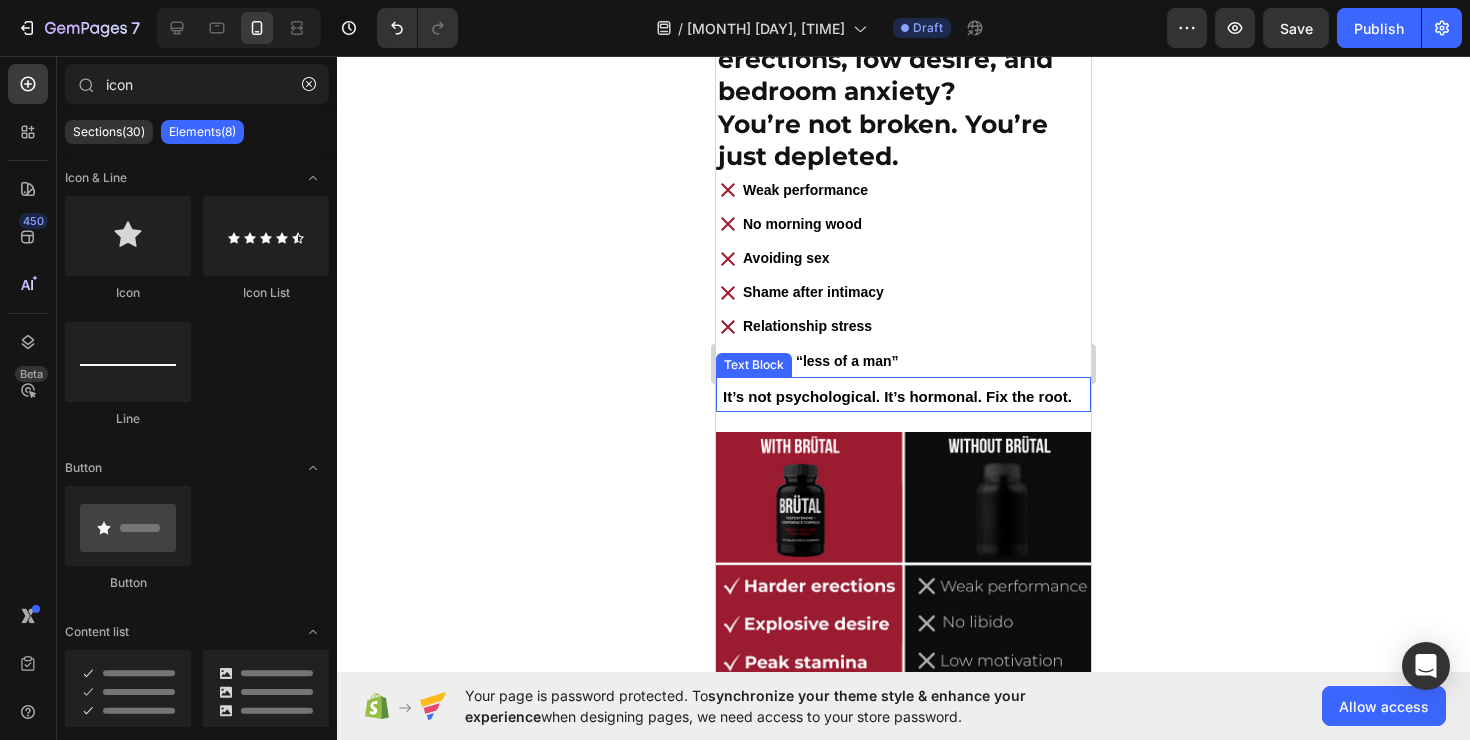 click on "It’s not psychological. It’s hormonal. Fix the root." at bounding box center (897, 396) 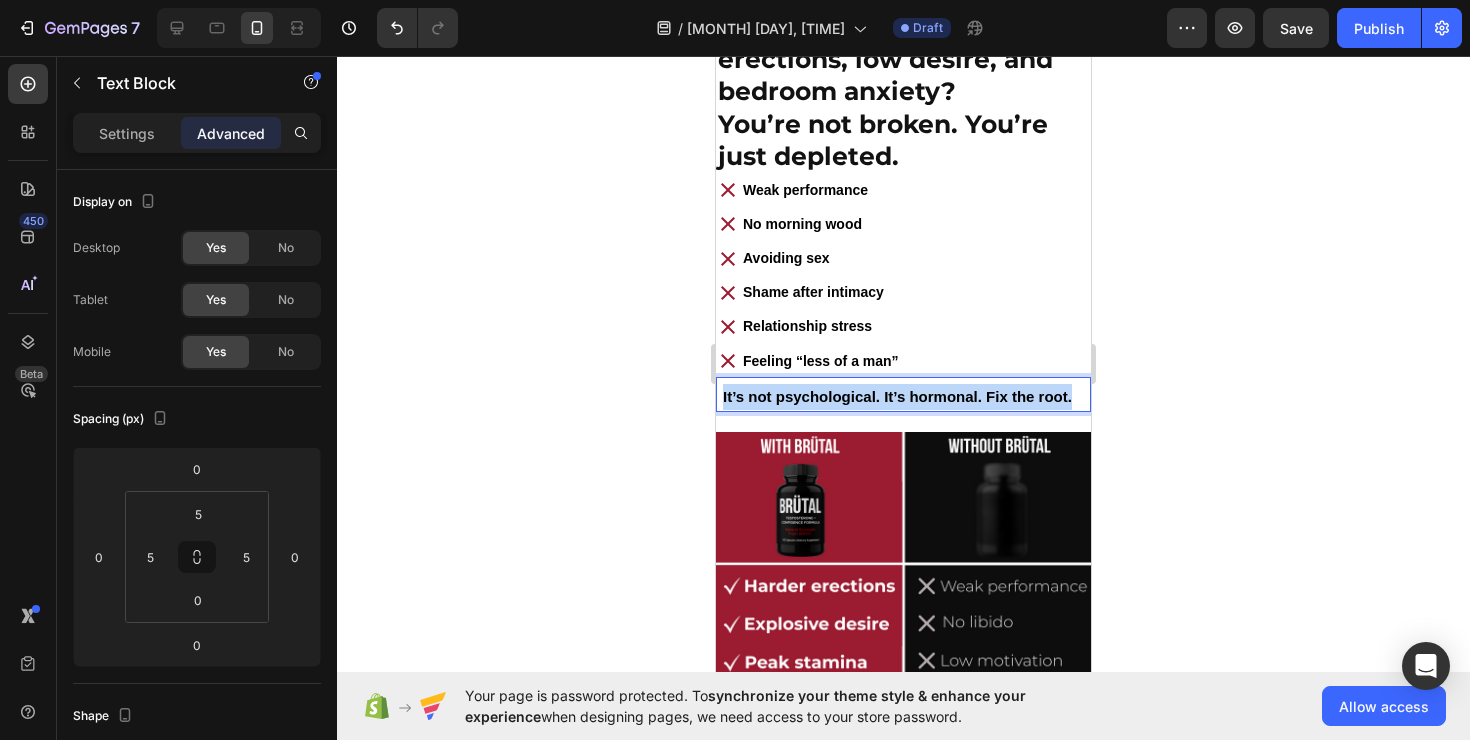 click on "It’s not psychological. It’s hormonal. Fix the root." at bounding box center (897, 396) 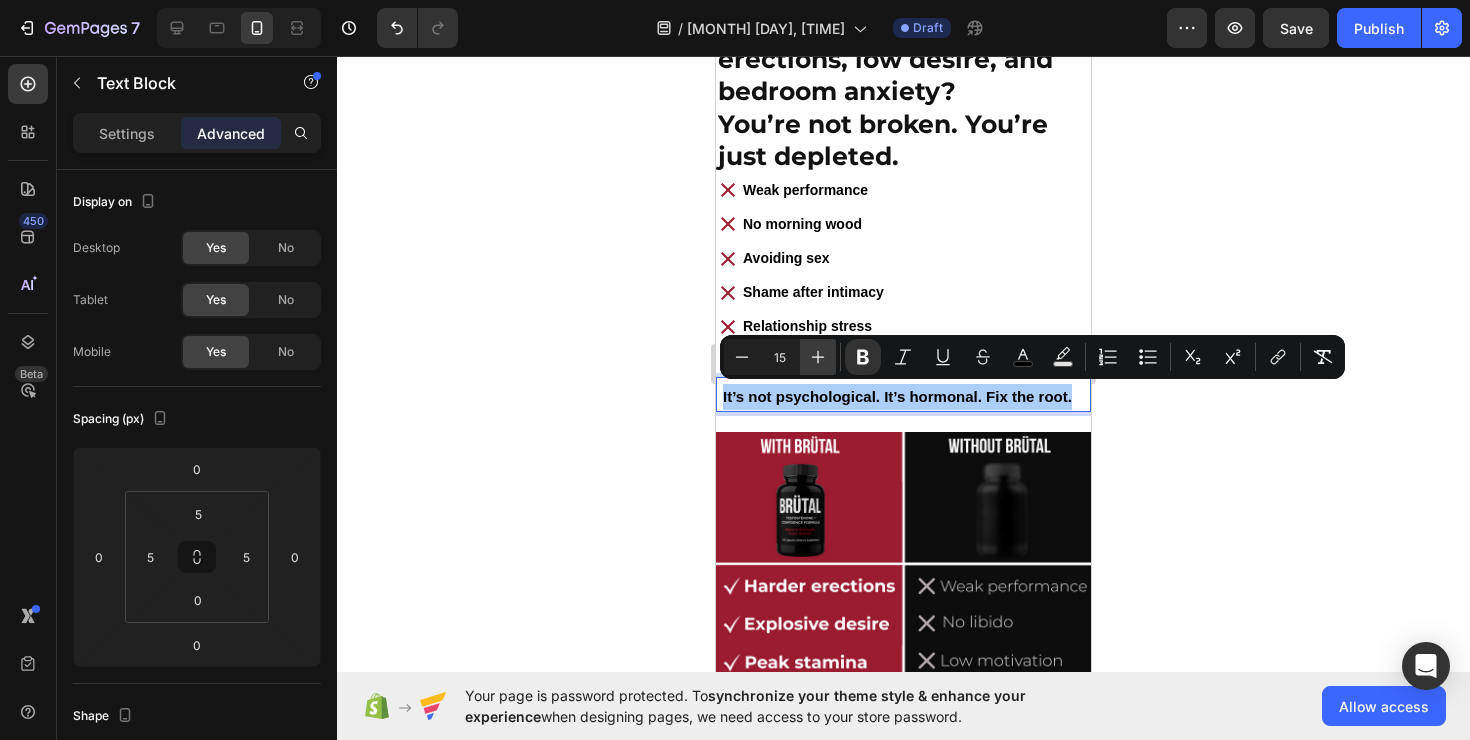 click on "Plus" at bounding box center (818, 357) 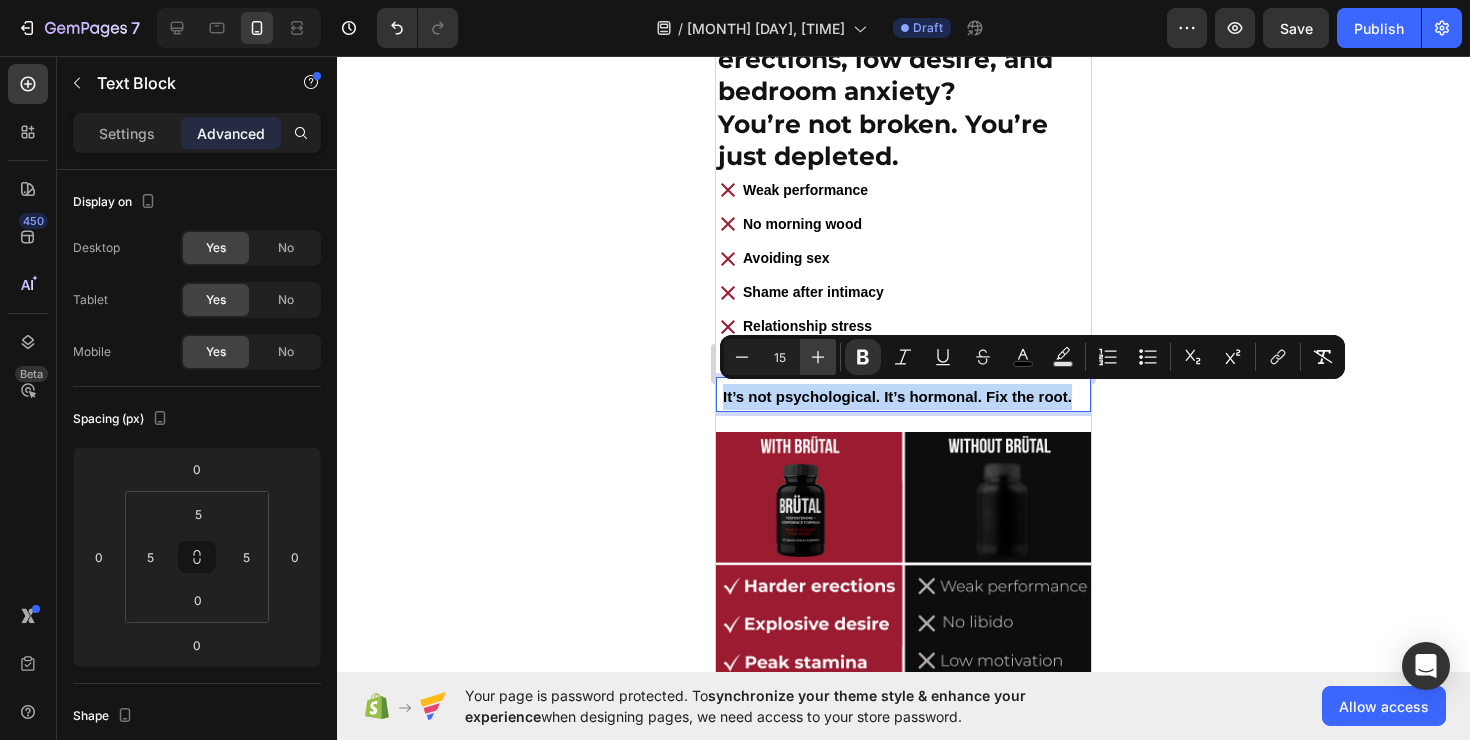 type on "16" 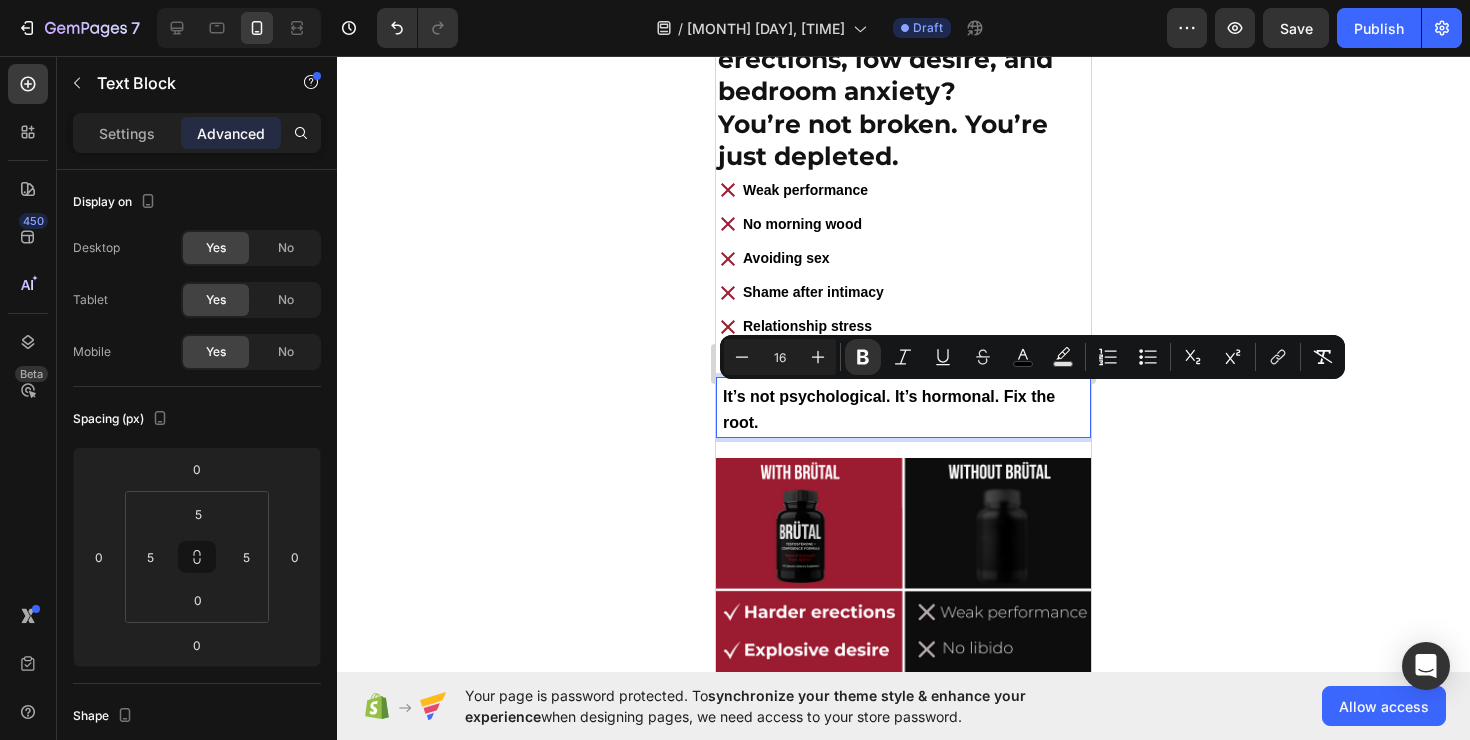 click 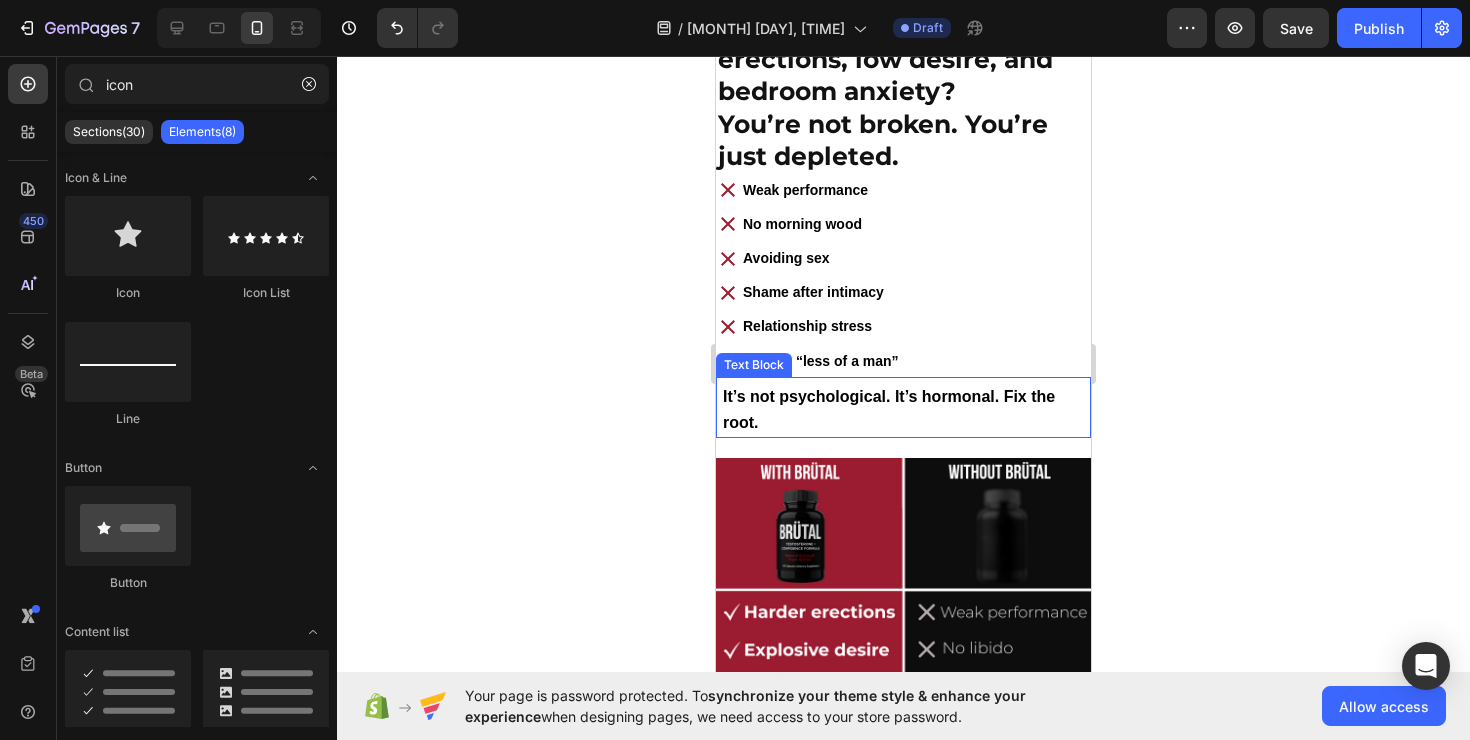 click on "It’s not psychological. It’s hormonal. Fix the root." at bounding box center [903, 410] 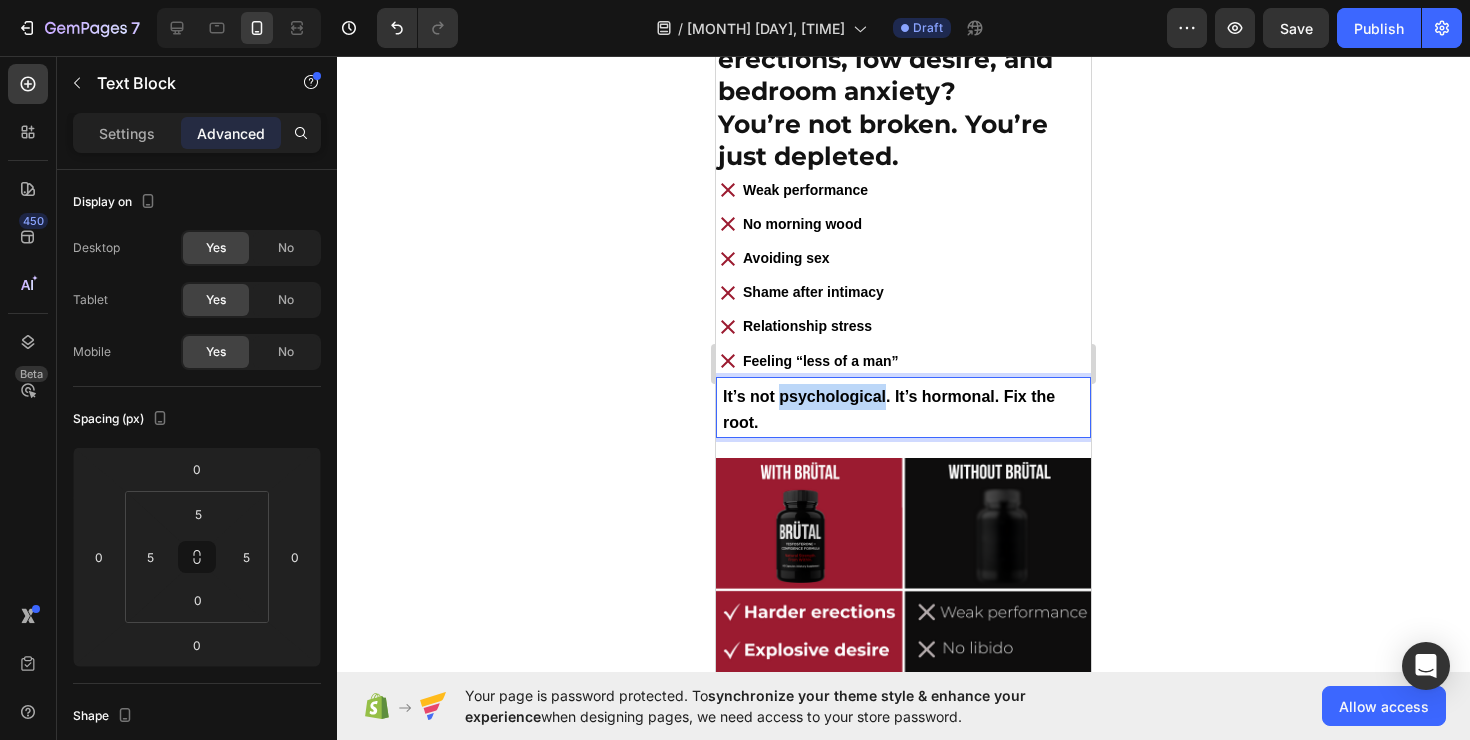 click on "It’s not psychological. It’s hormonal. Fix the root." at bounding box center [889, 409] 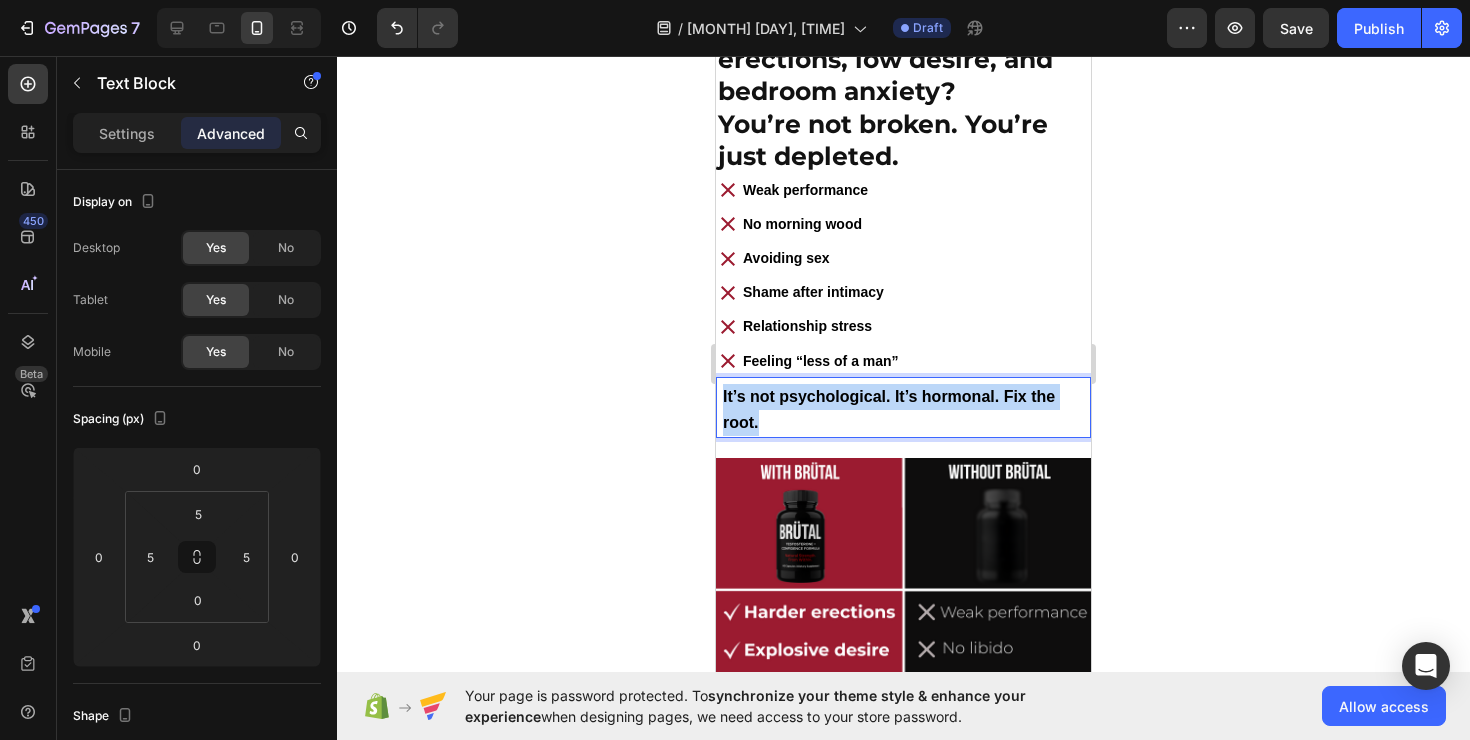 click on "It’s not psychological. It’s hormonal. Fix the root." at bounding box center [889, 409] 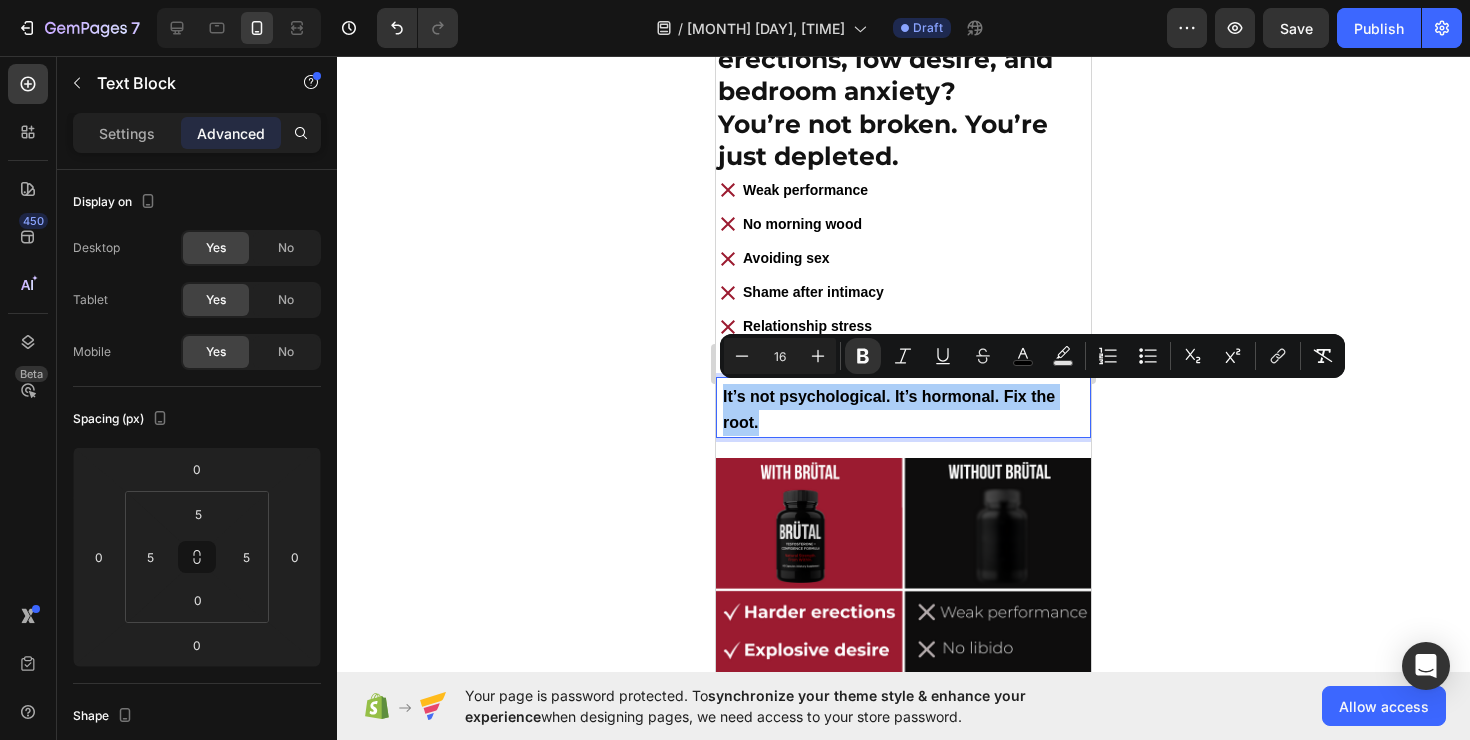 click on "16" at bounding box center (780, 356) 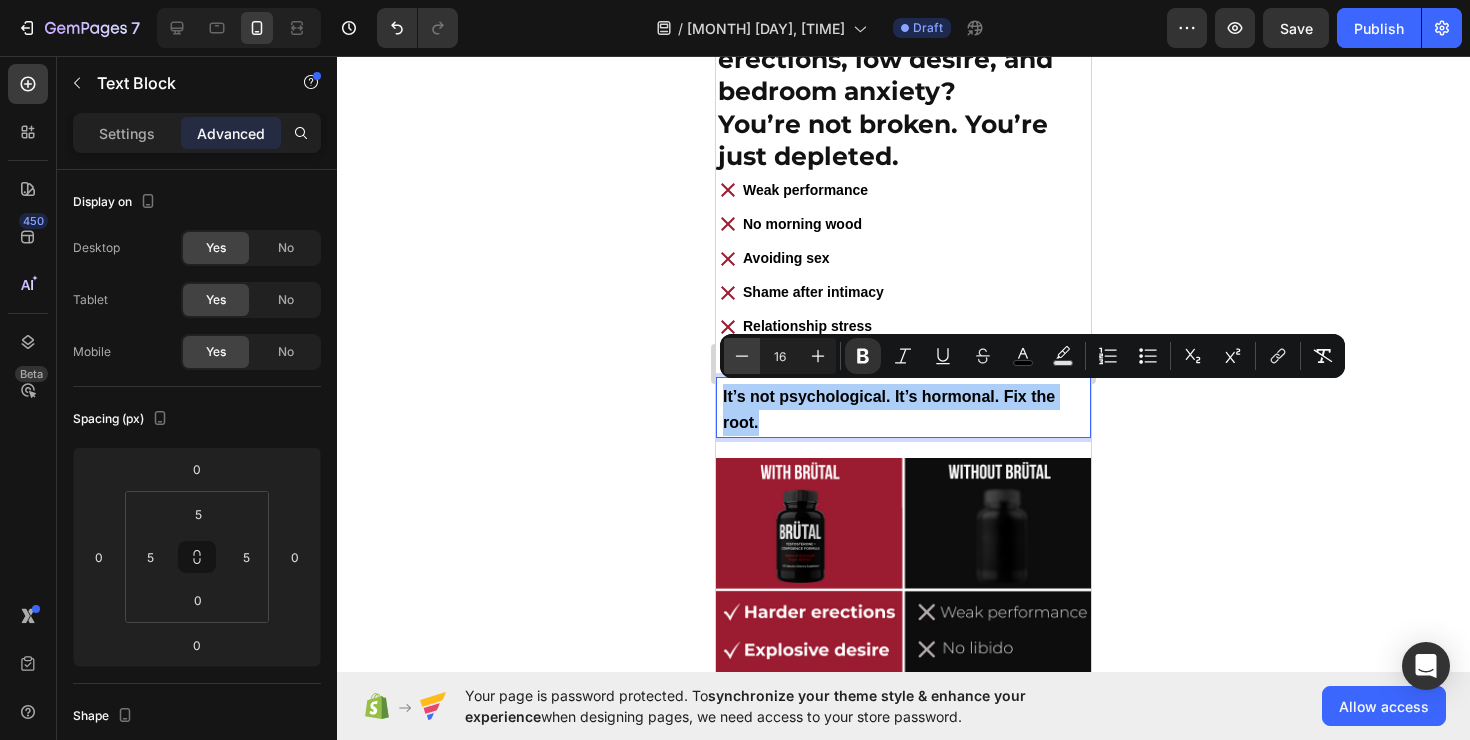 click on "Minus" at bounding box center (742, 356) 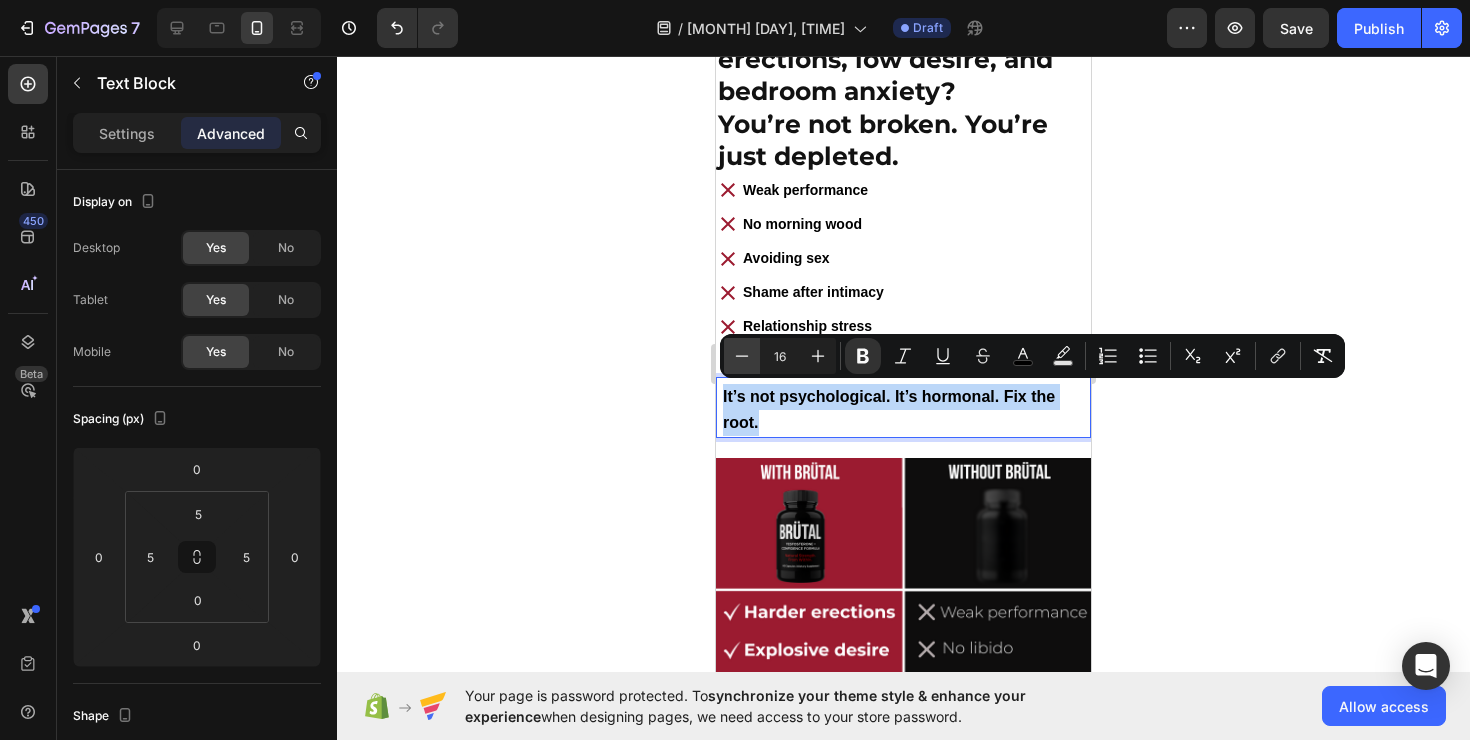 type on "15" 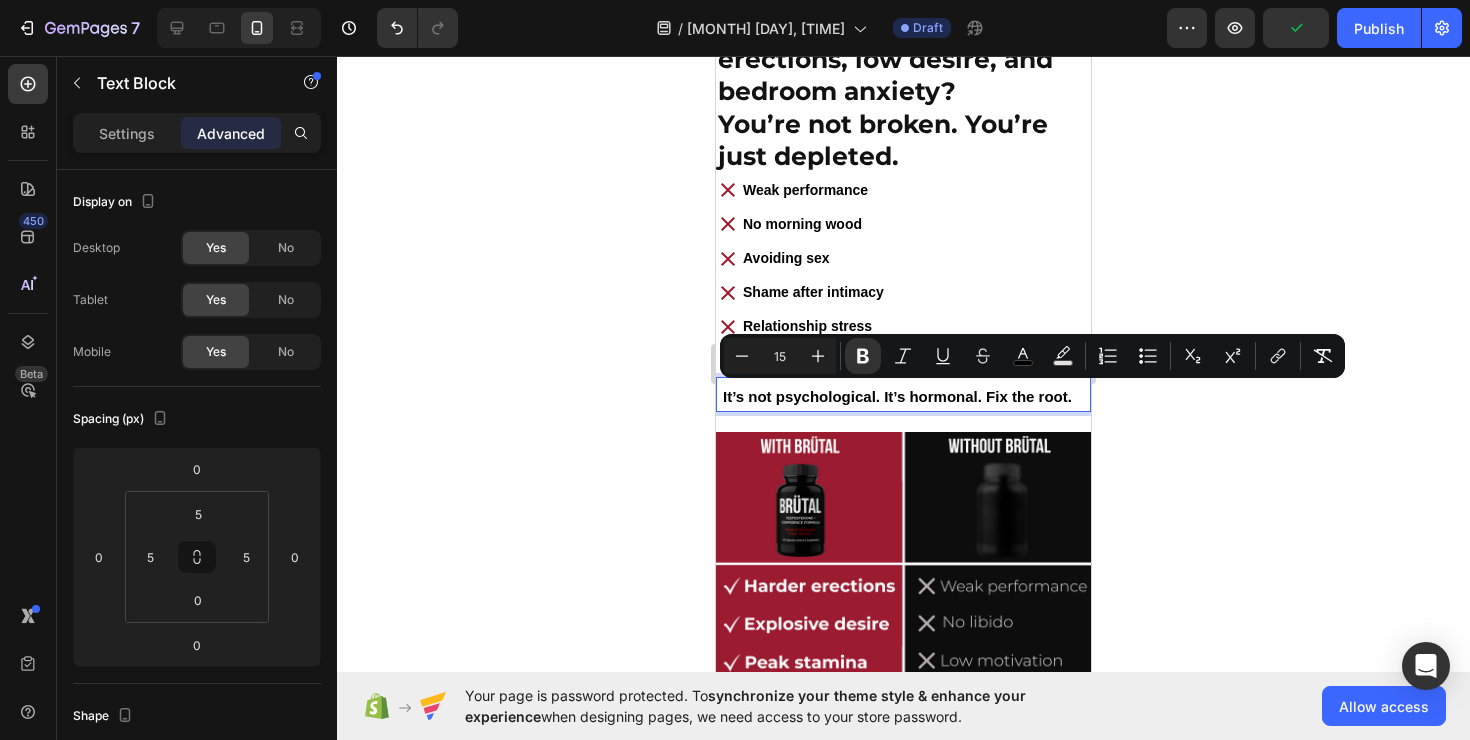 click 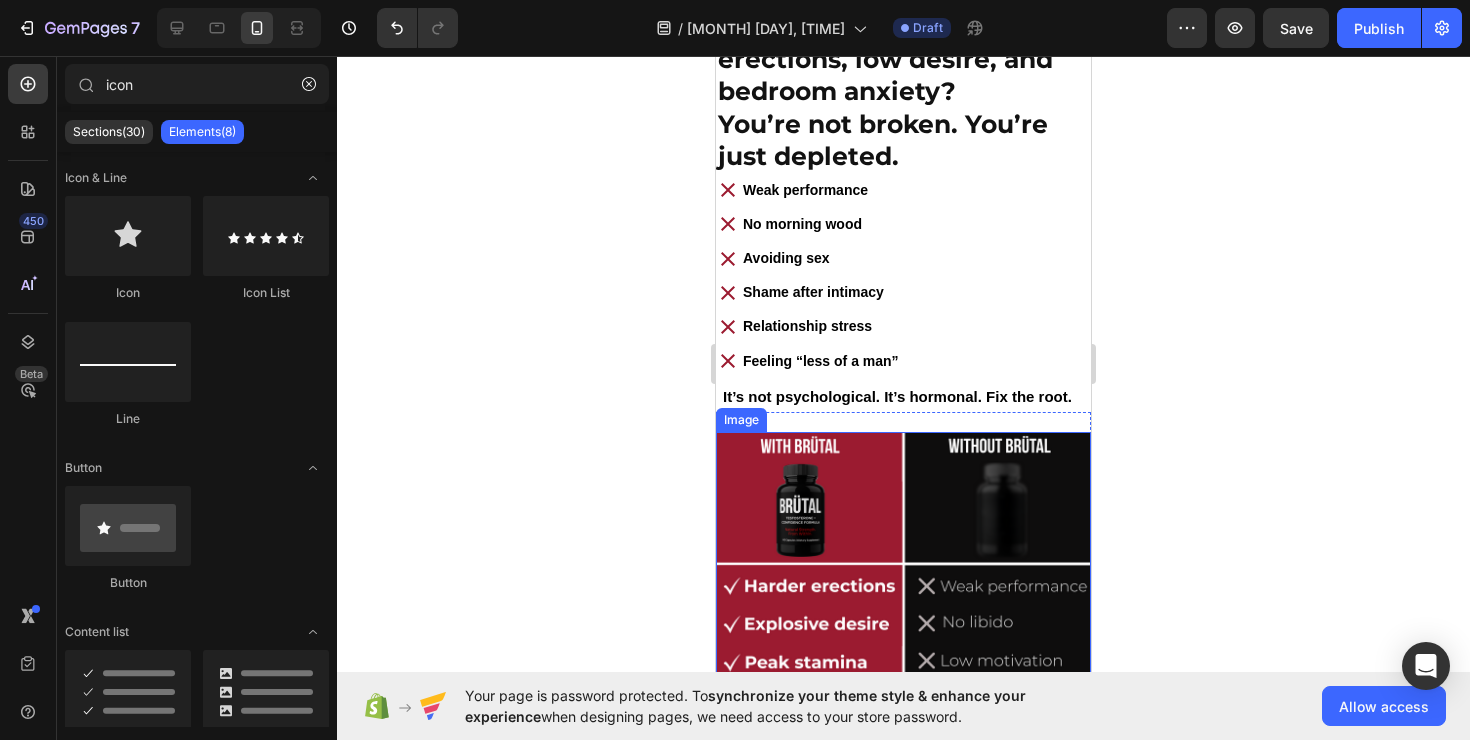 click on "Image Section 4" at bounding box center [903, 625] 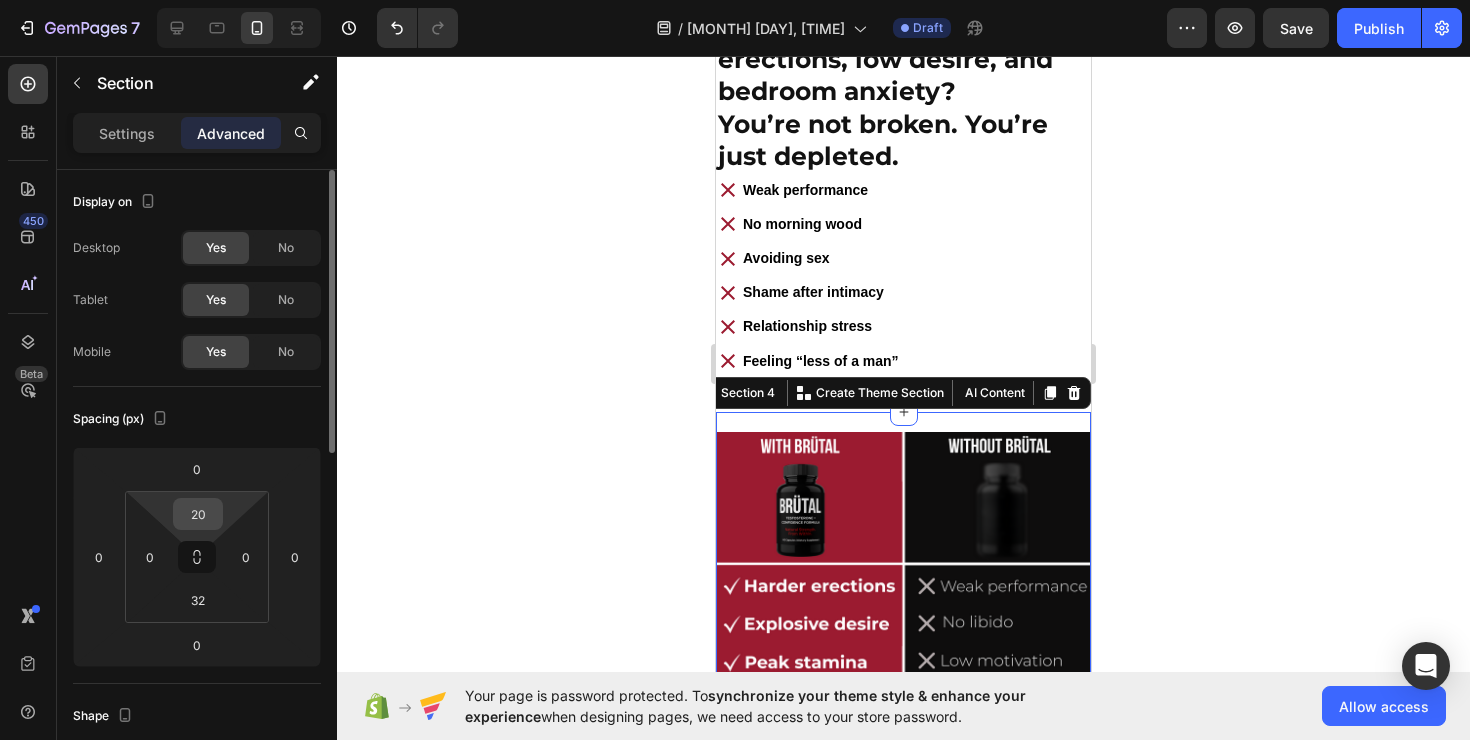 click on "20" at bounding box center [198, 514] 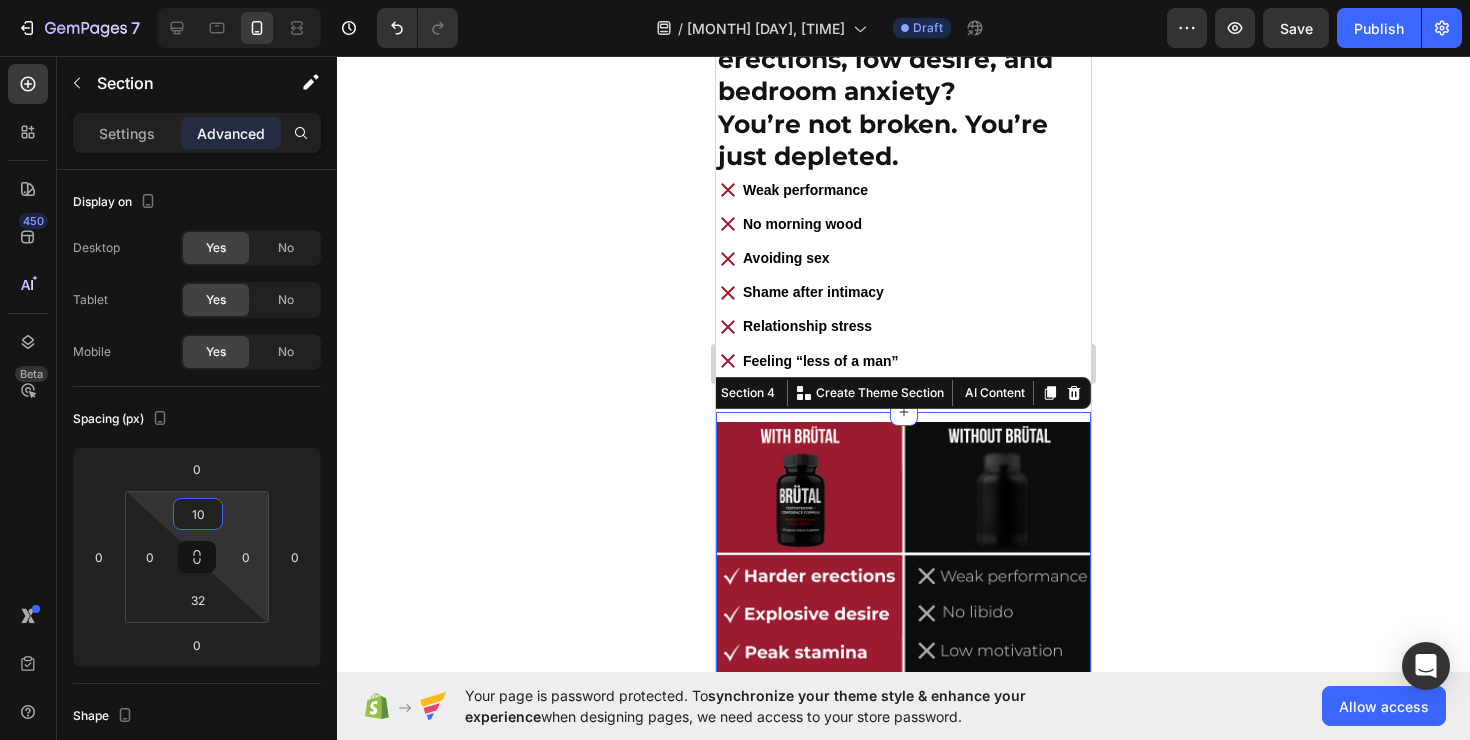 type on "10" 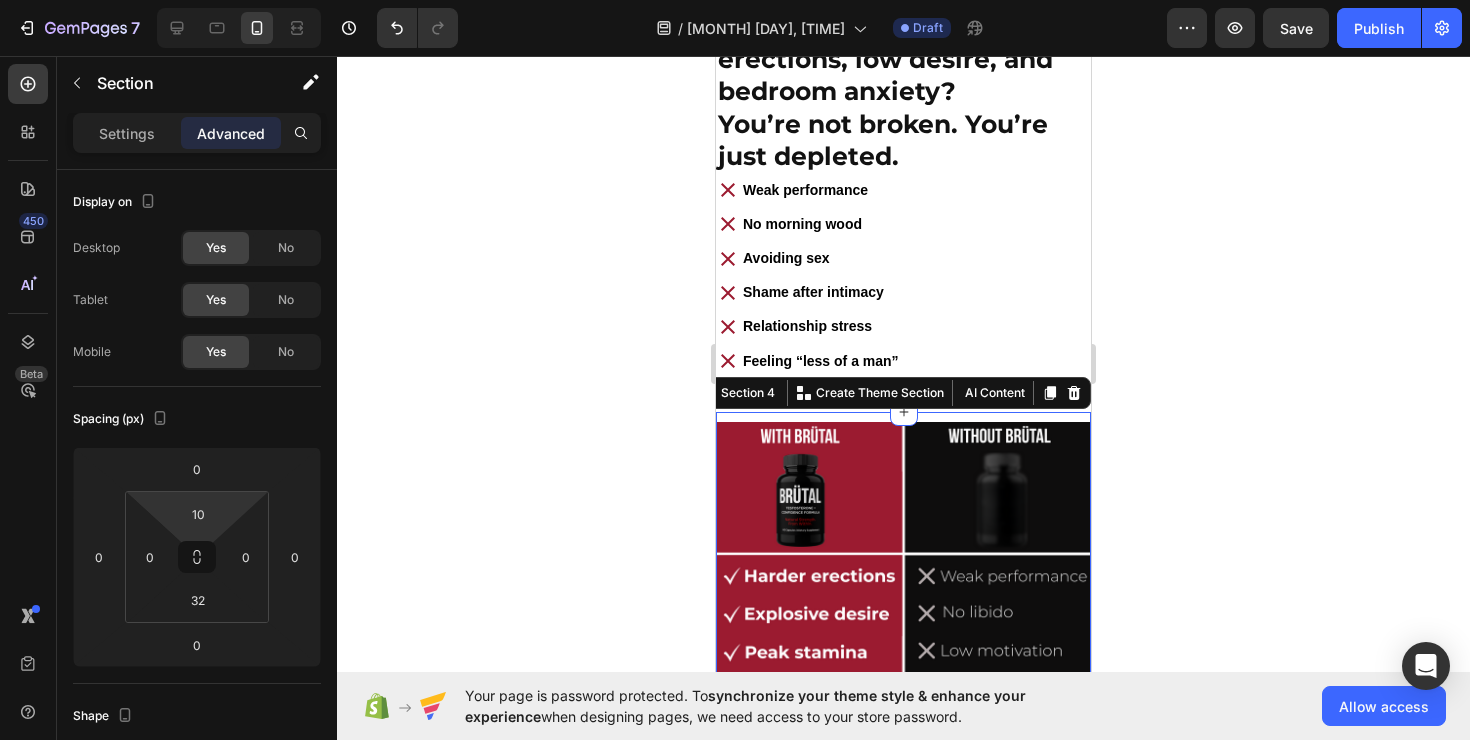 click 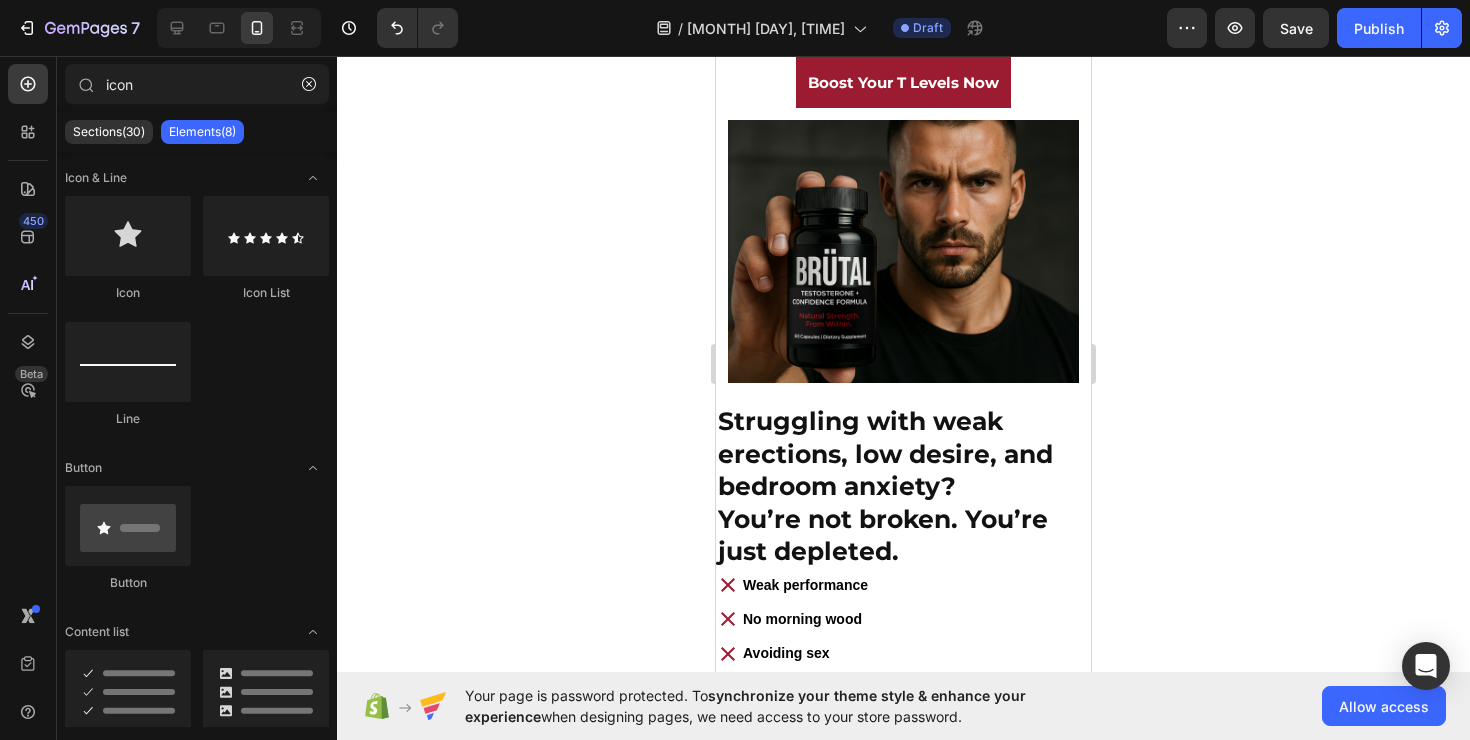 scroll, scrollTop: 0, scrollLeft: 0, axis: both 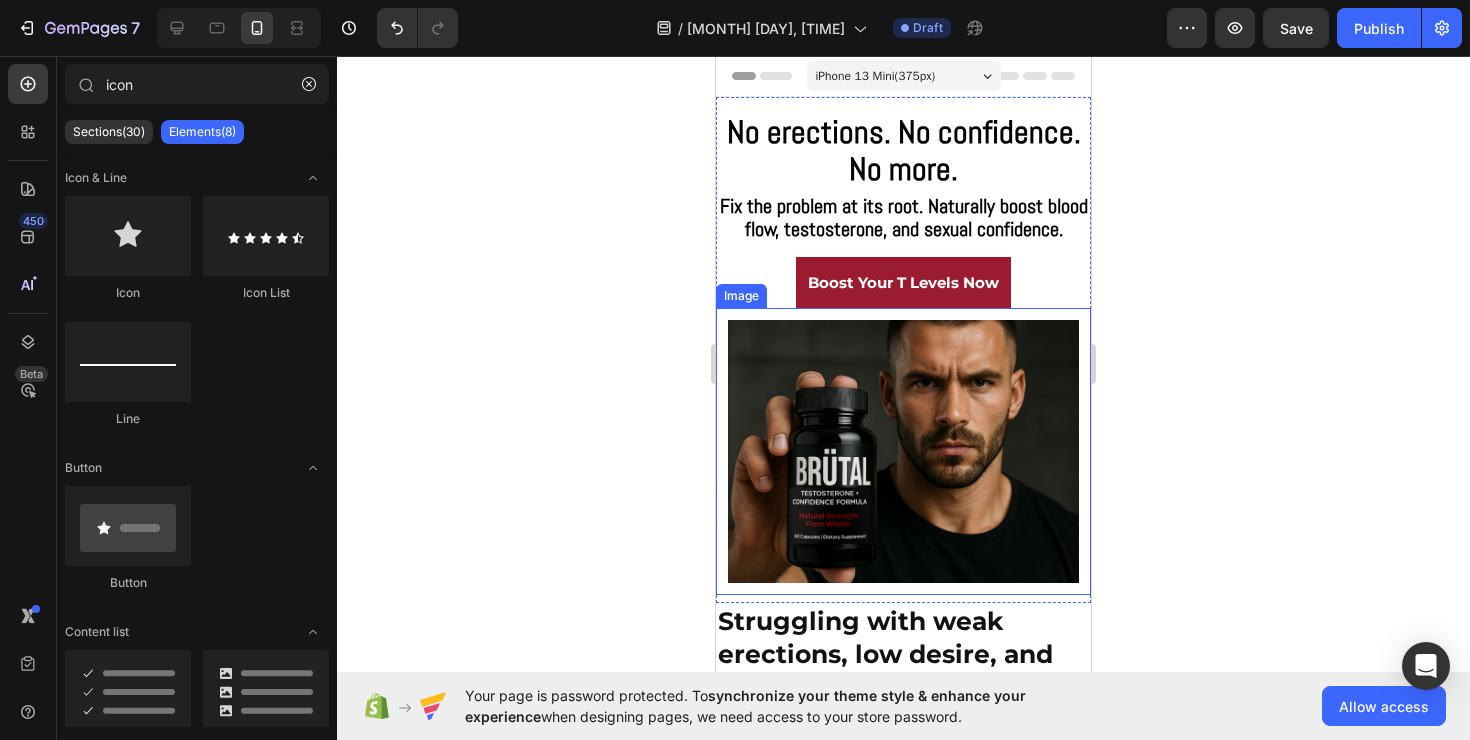 click at bounding box center [903, 451] 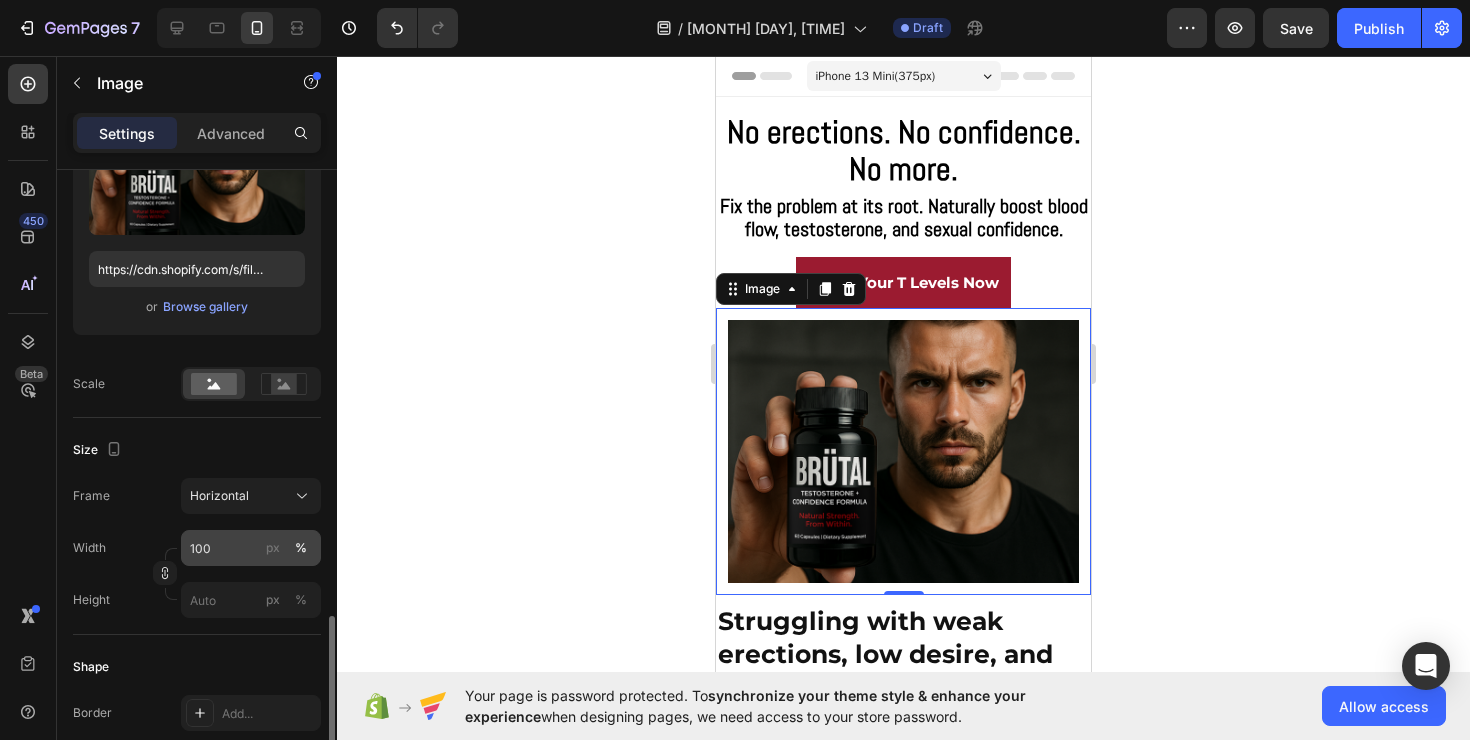 scroll, scrollTop: 517, scrollLeft: 0, axis: vertical 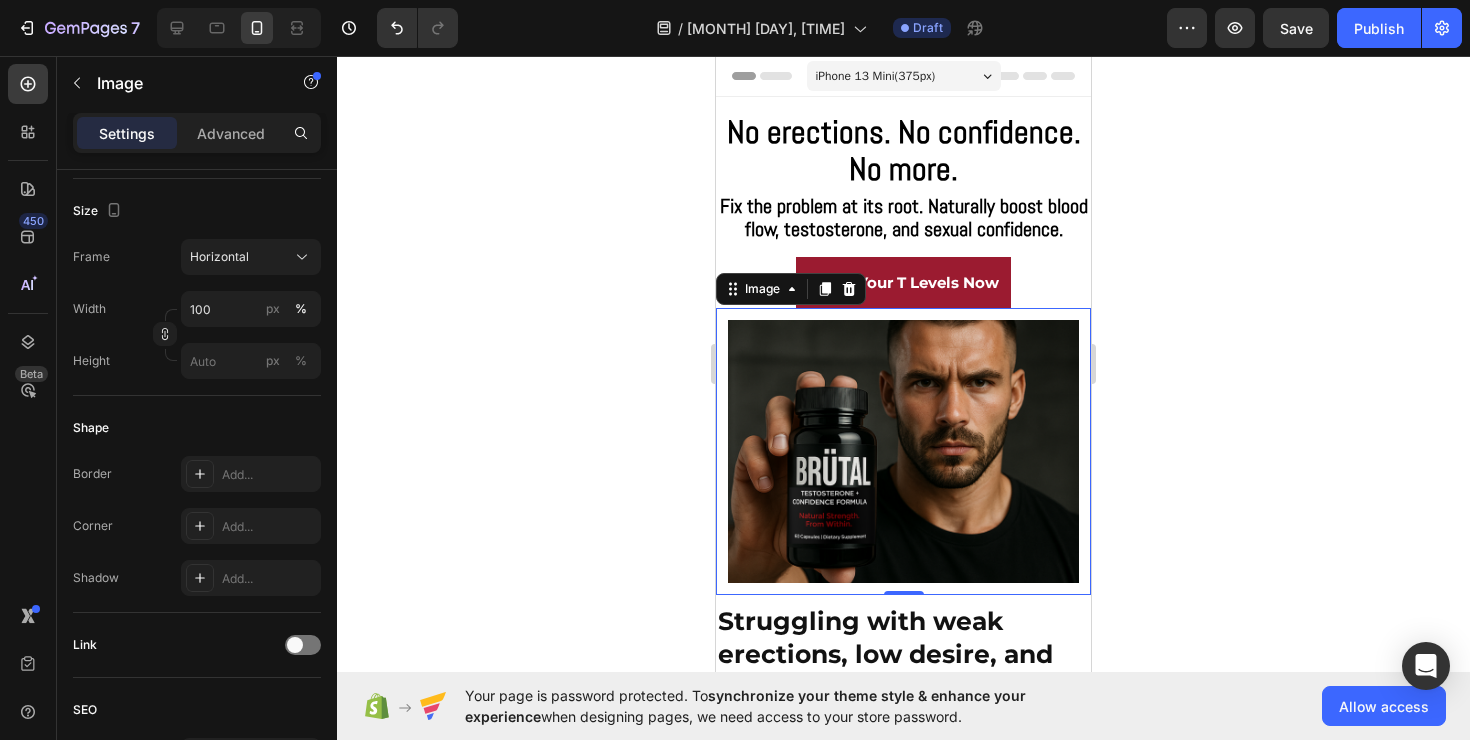 click 